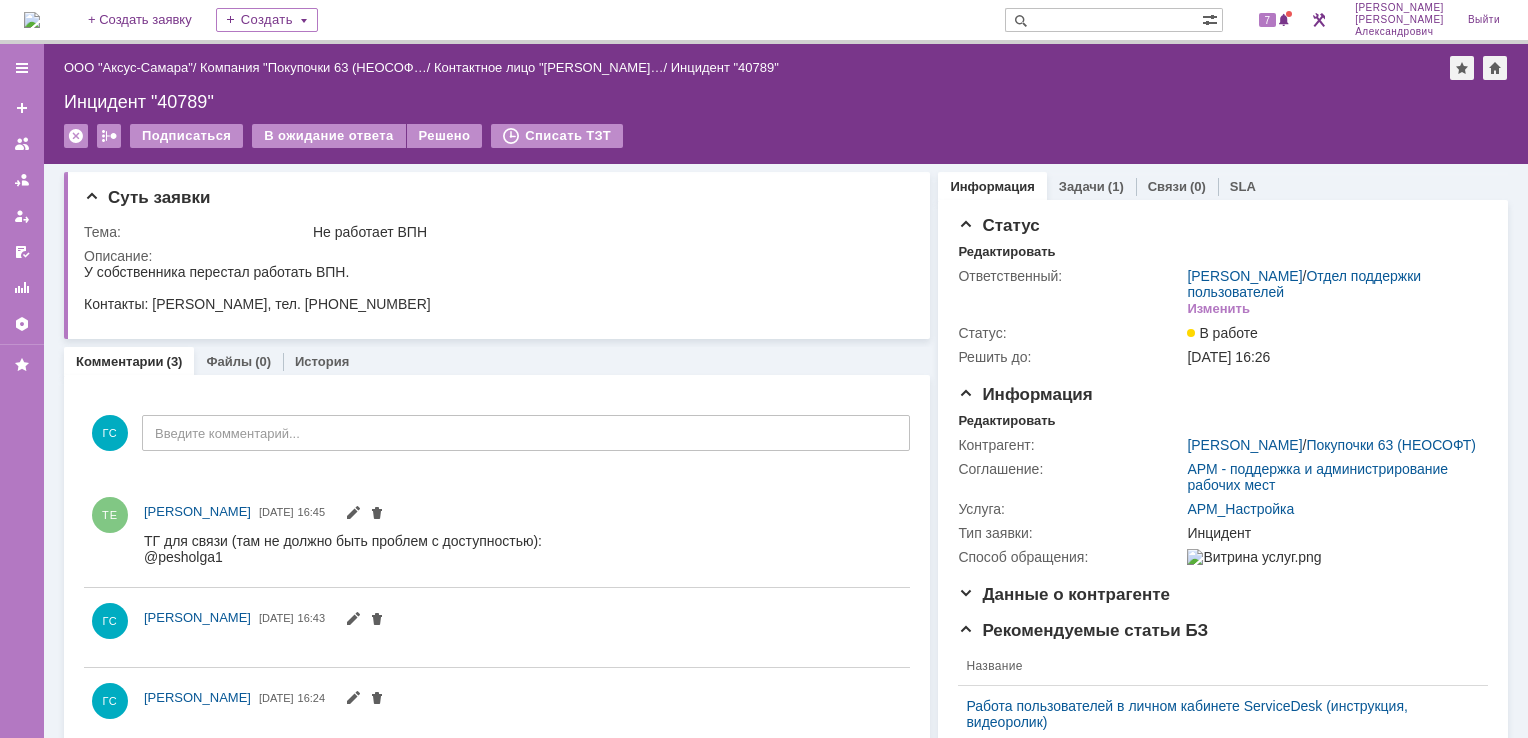 scroll, scrollTop: 0, scrollLeft: 0, axis: both 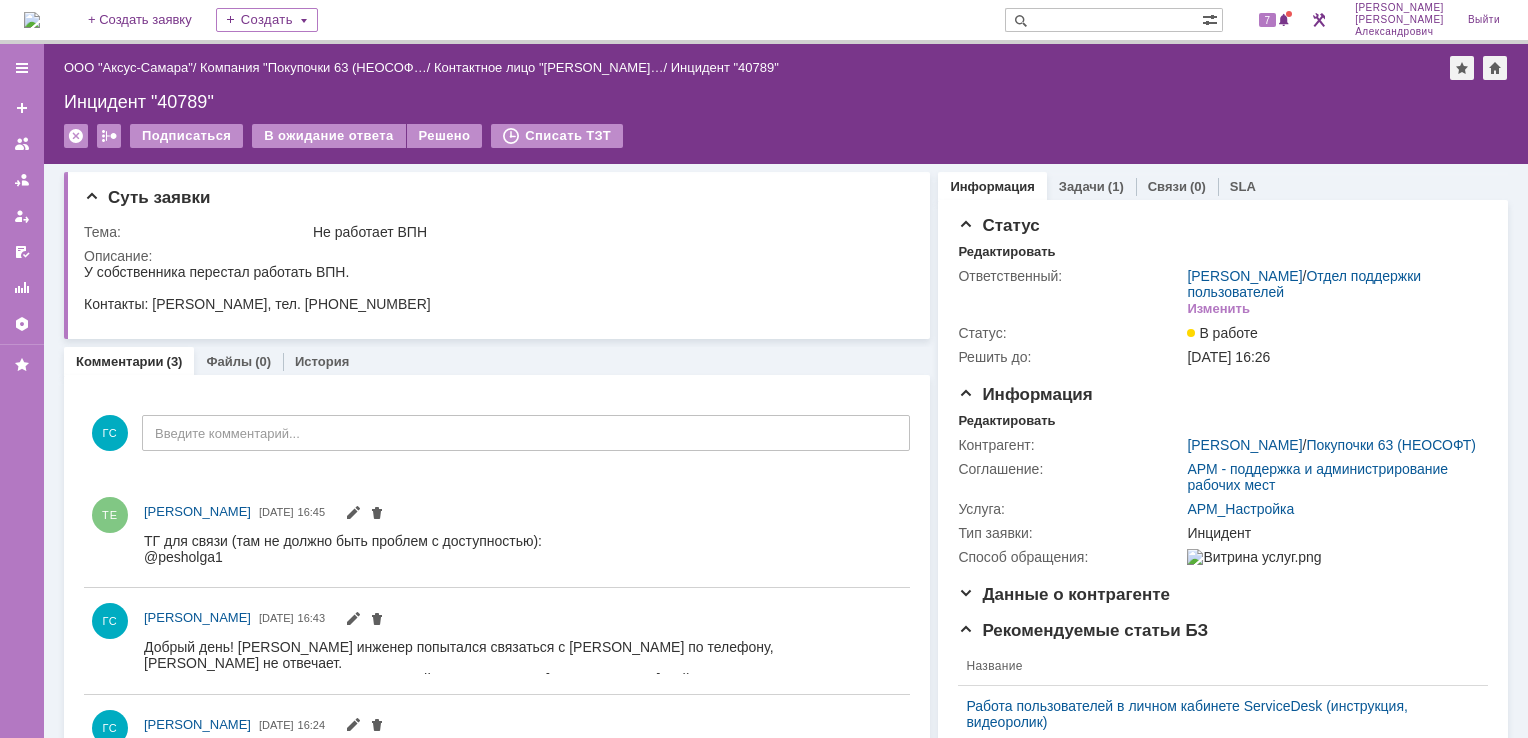 click on "7" at bounding box center (1265, 20) 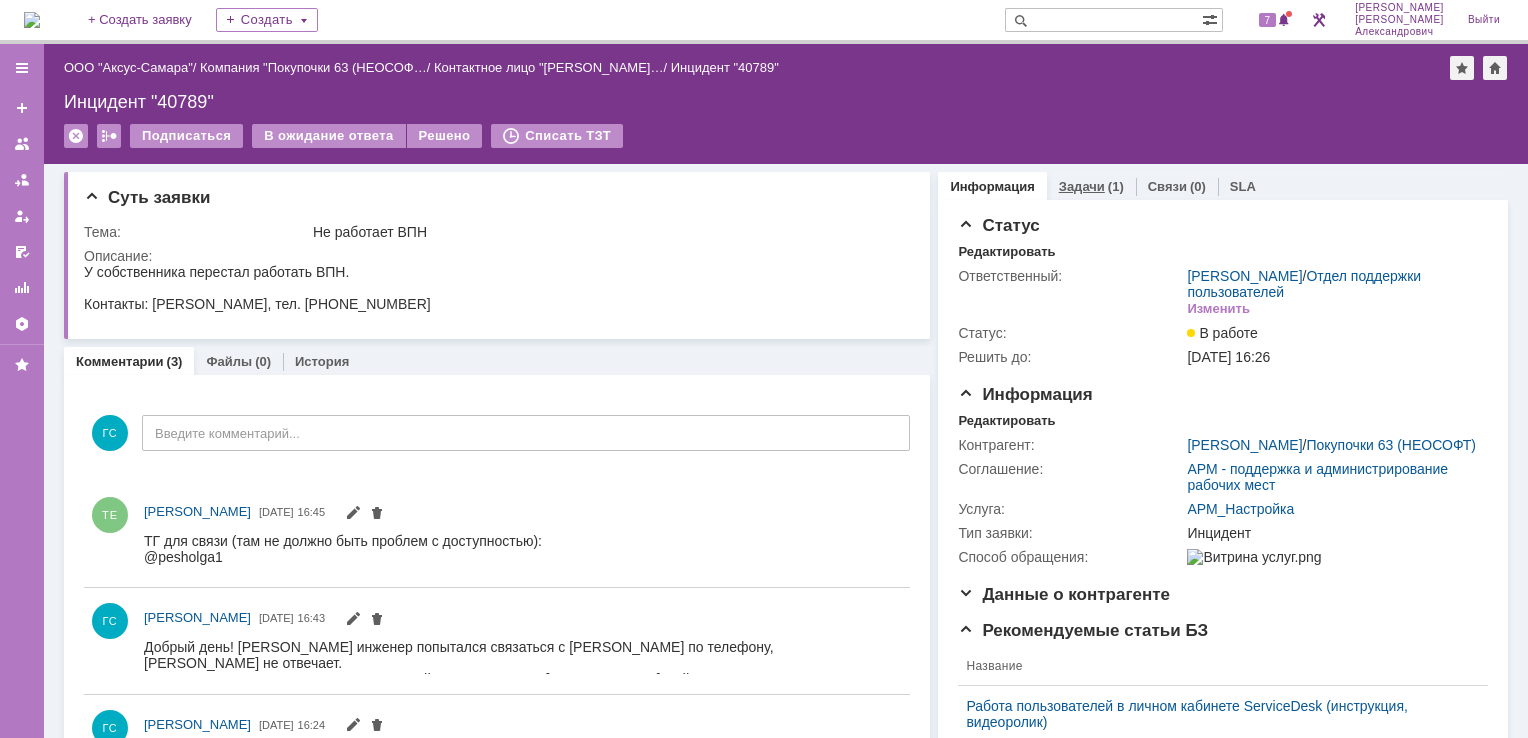 click on "(1)" at bounding box center (1116, 186) 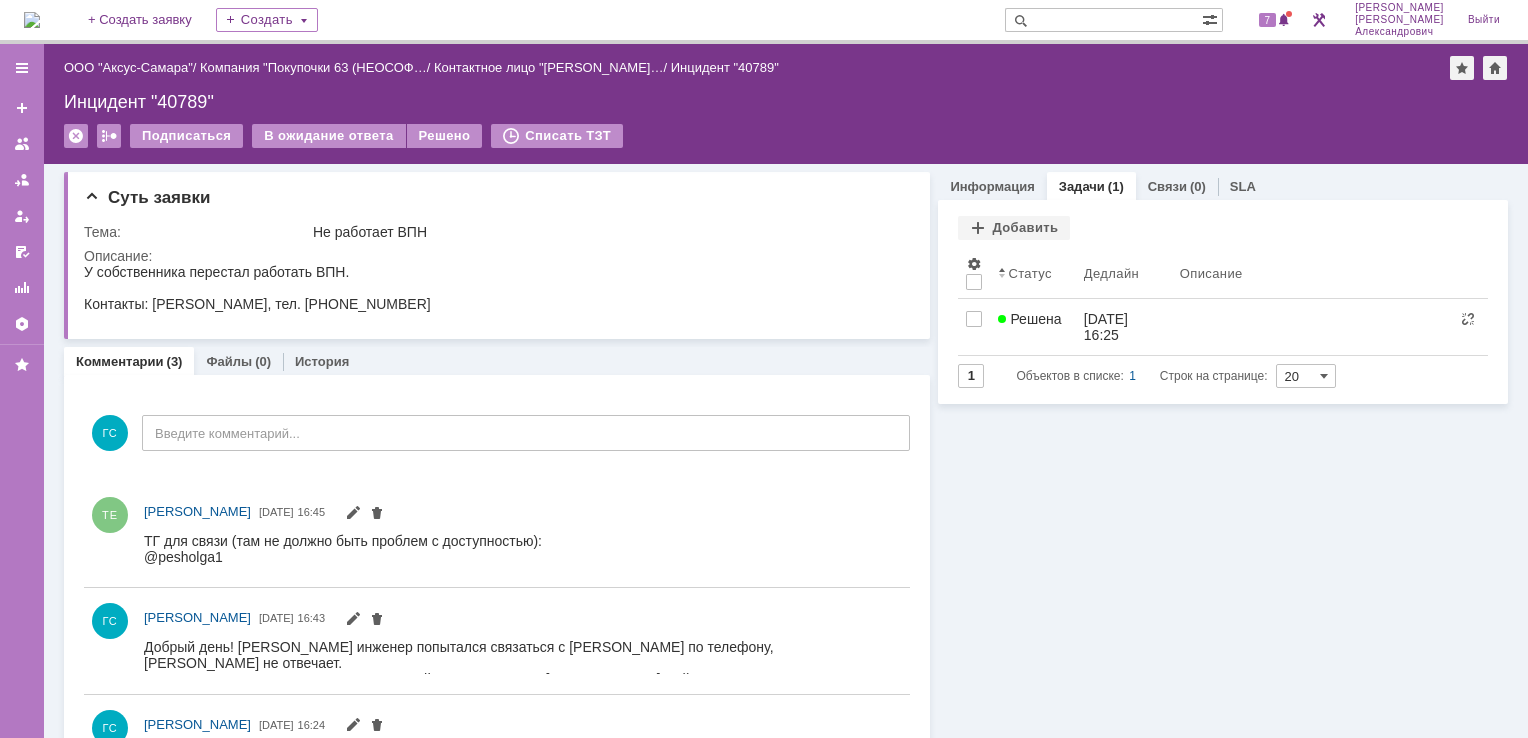 scroll, scrollTop: 0, scrollLeft: 0, axis: both 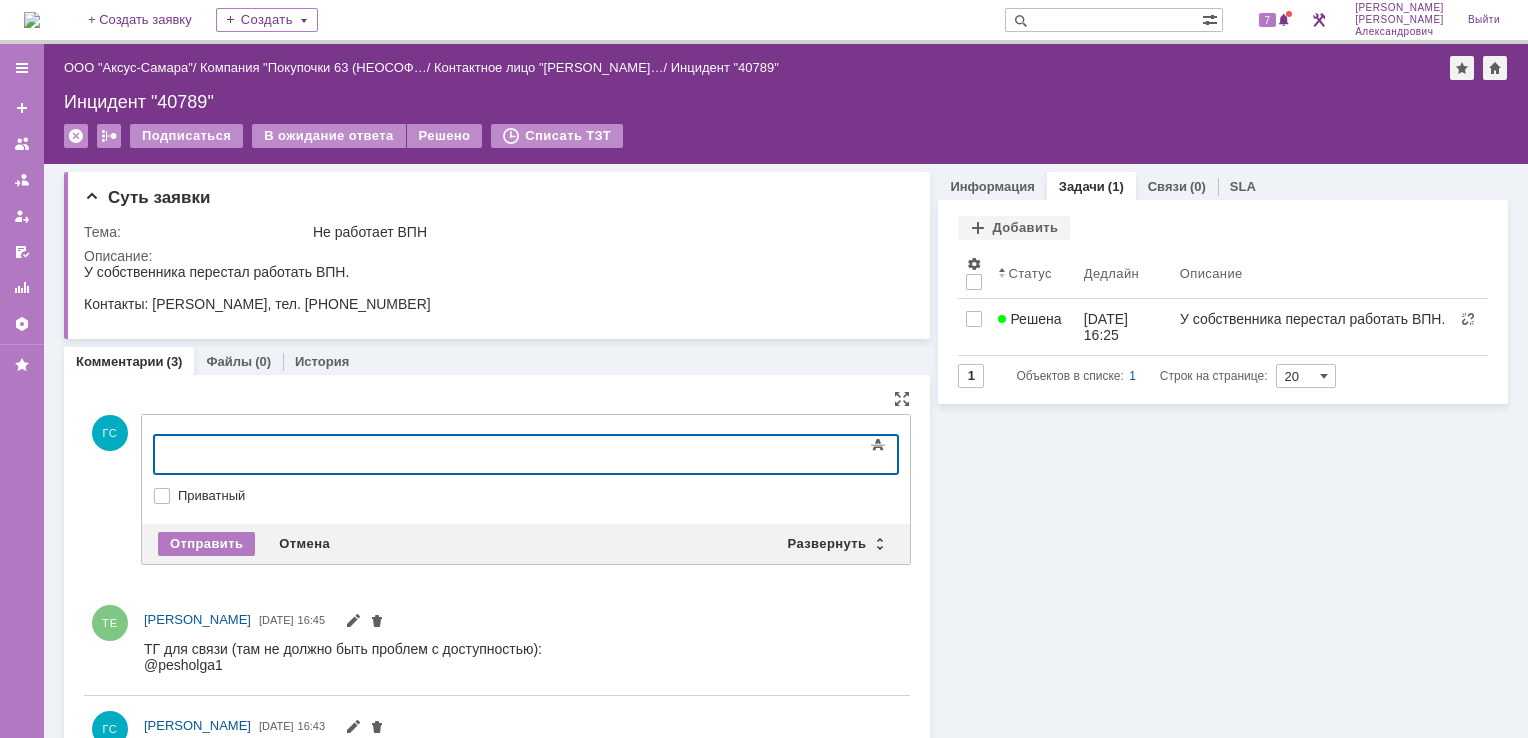 type 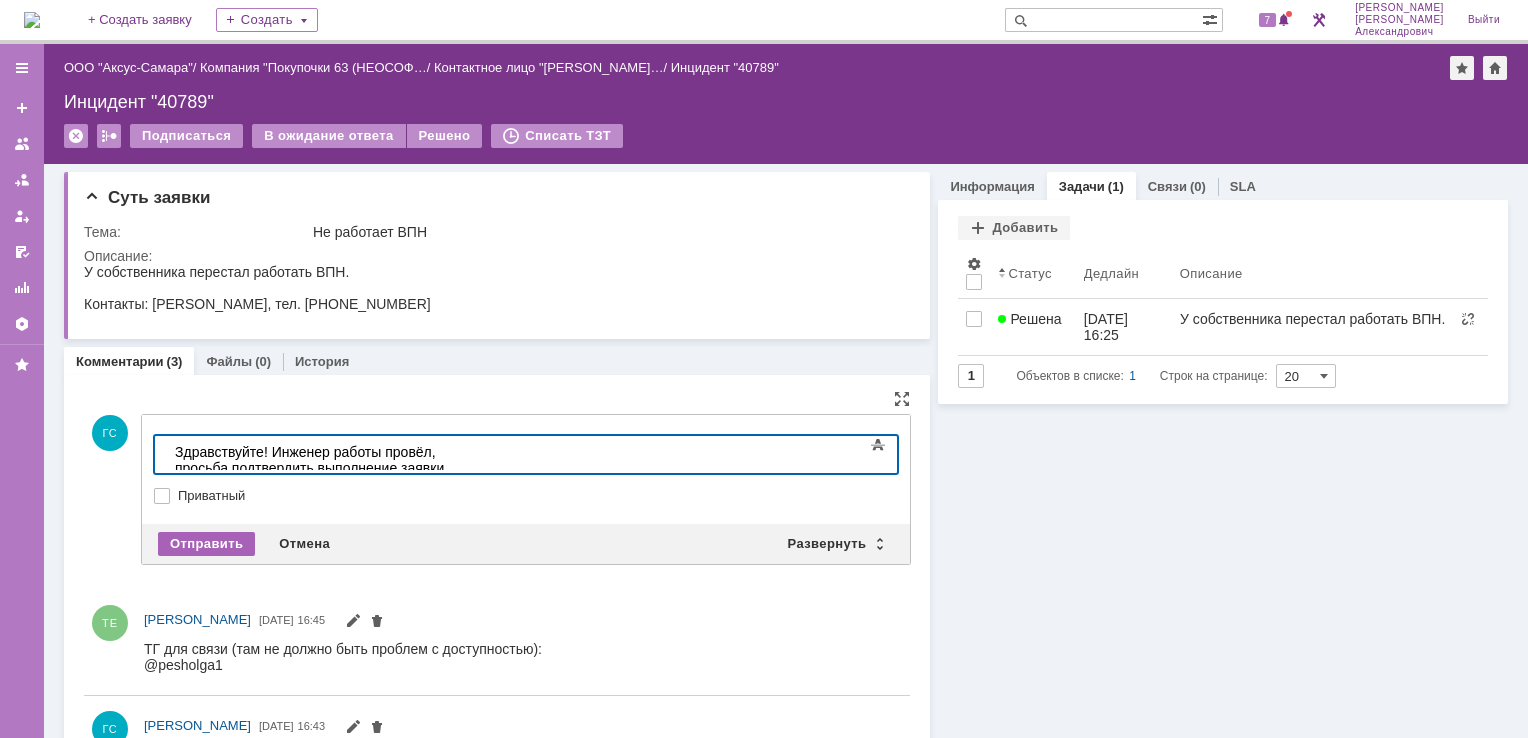 click on "Отправить" at bounding box center (206, 544) 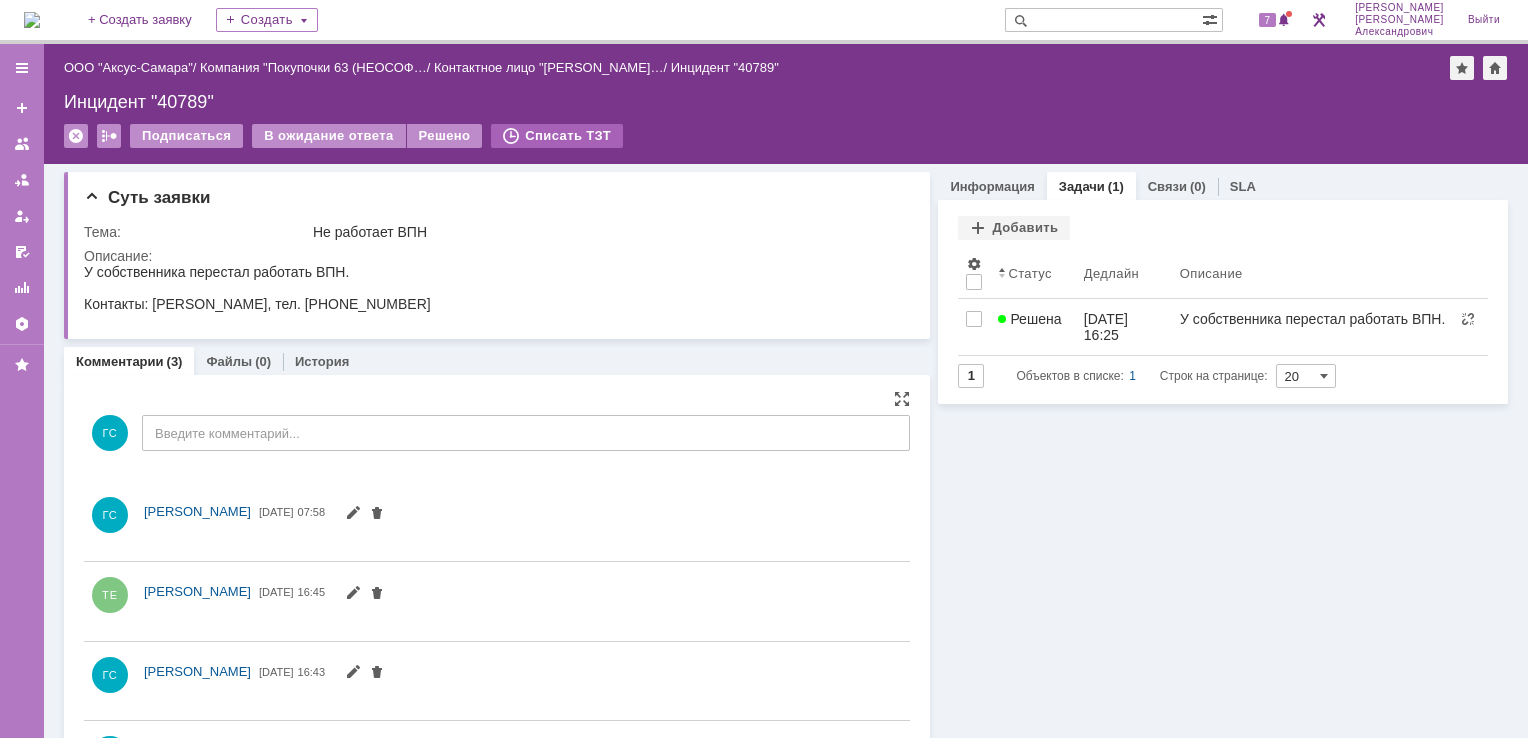 scroll, scrollTop: 0, scrollLeft: 0, axis: both 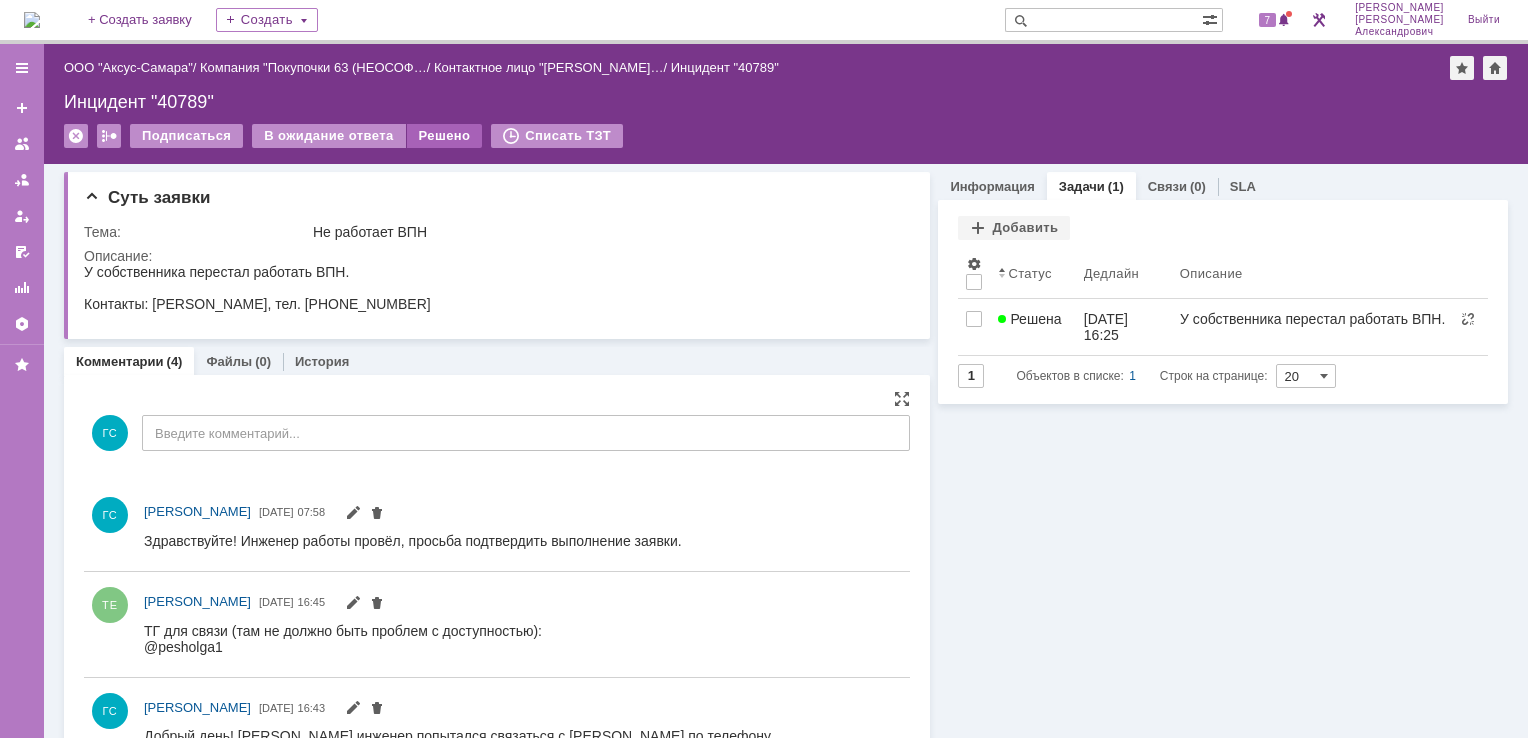 click on "Решено" at bounding box center [445, 136] 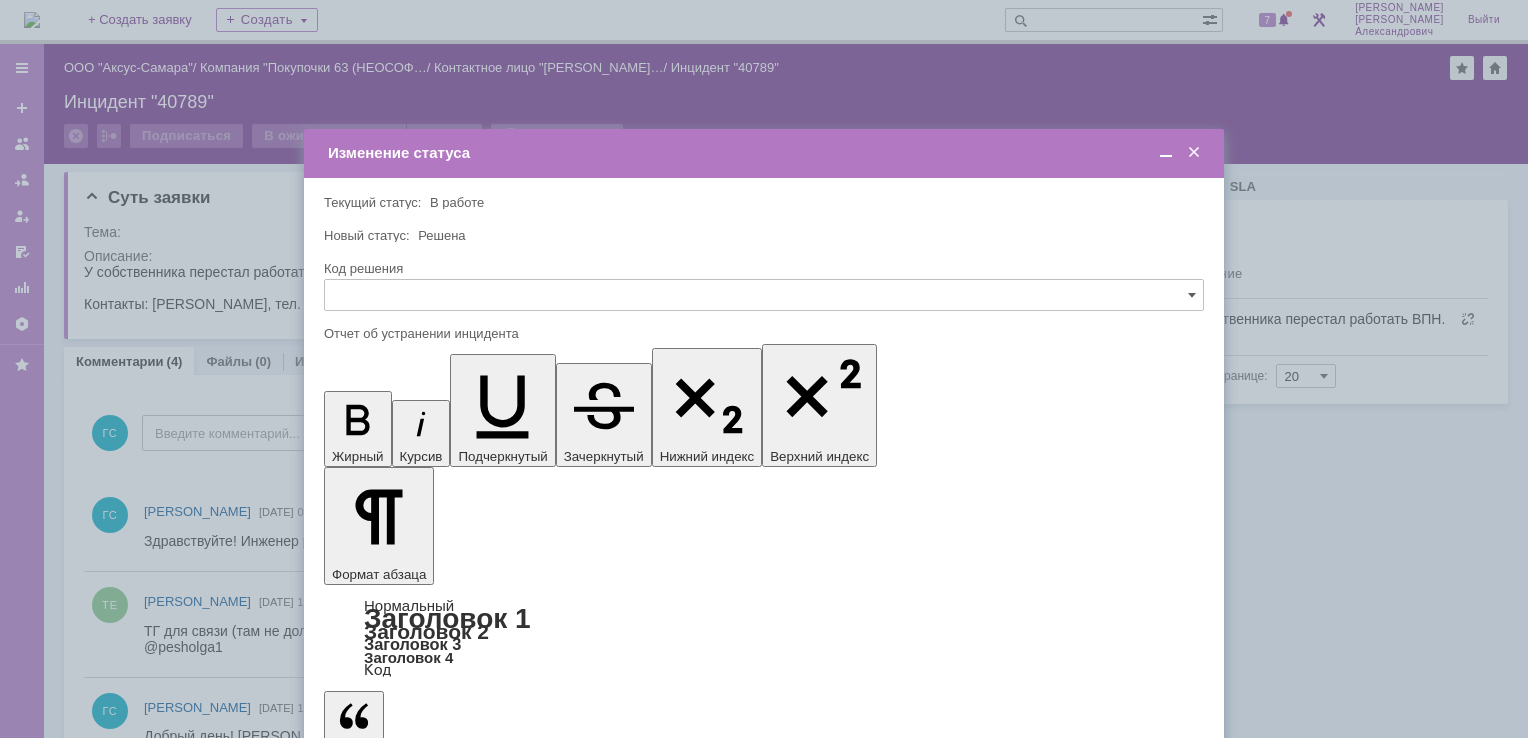 scroll, scrollTop: 0, scrollLeft: 0, axis: both 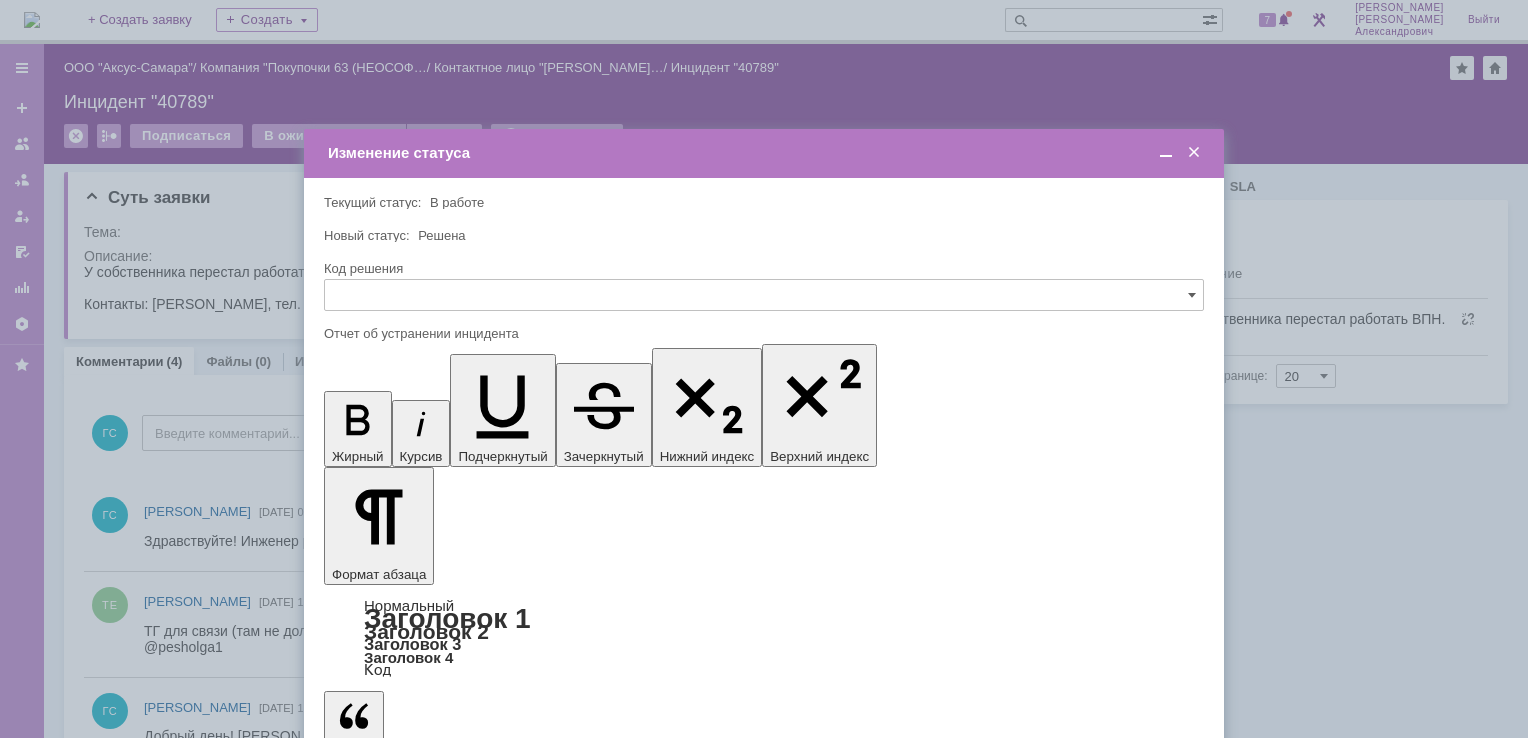 click on "Сохранить" at bounding box center (384, 820) 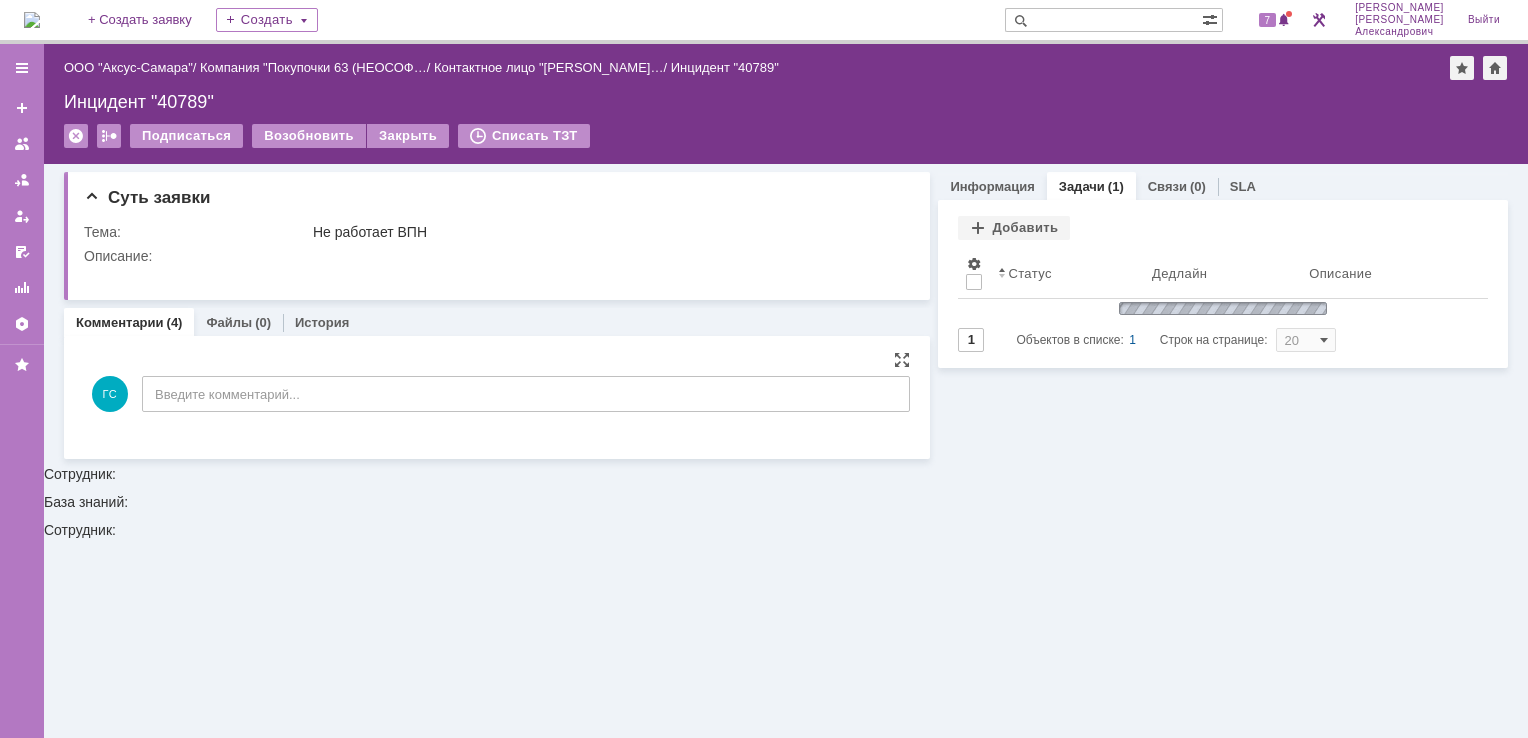 scroll, scrollTop: 0, scrollLeft: 0, axis: both 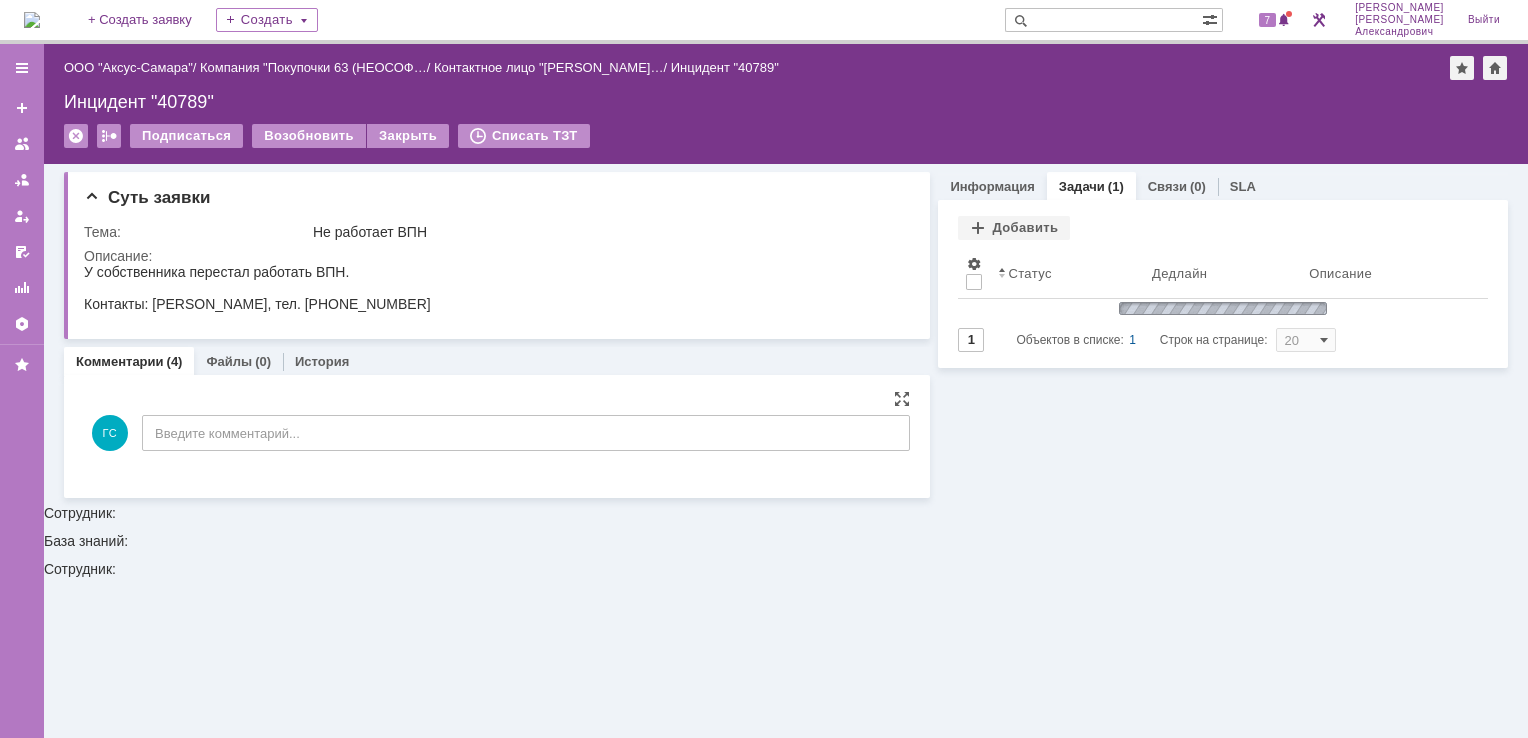 click at bounding box center [32, 20] 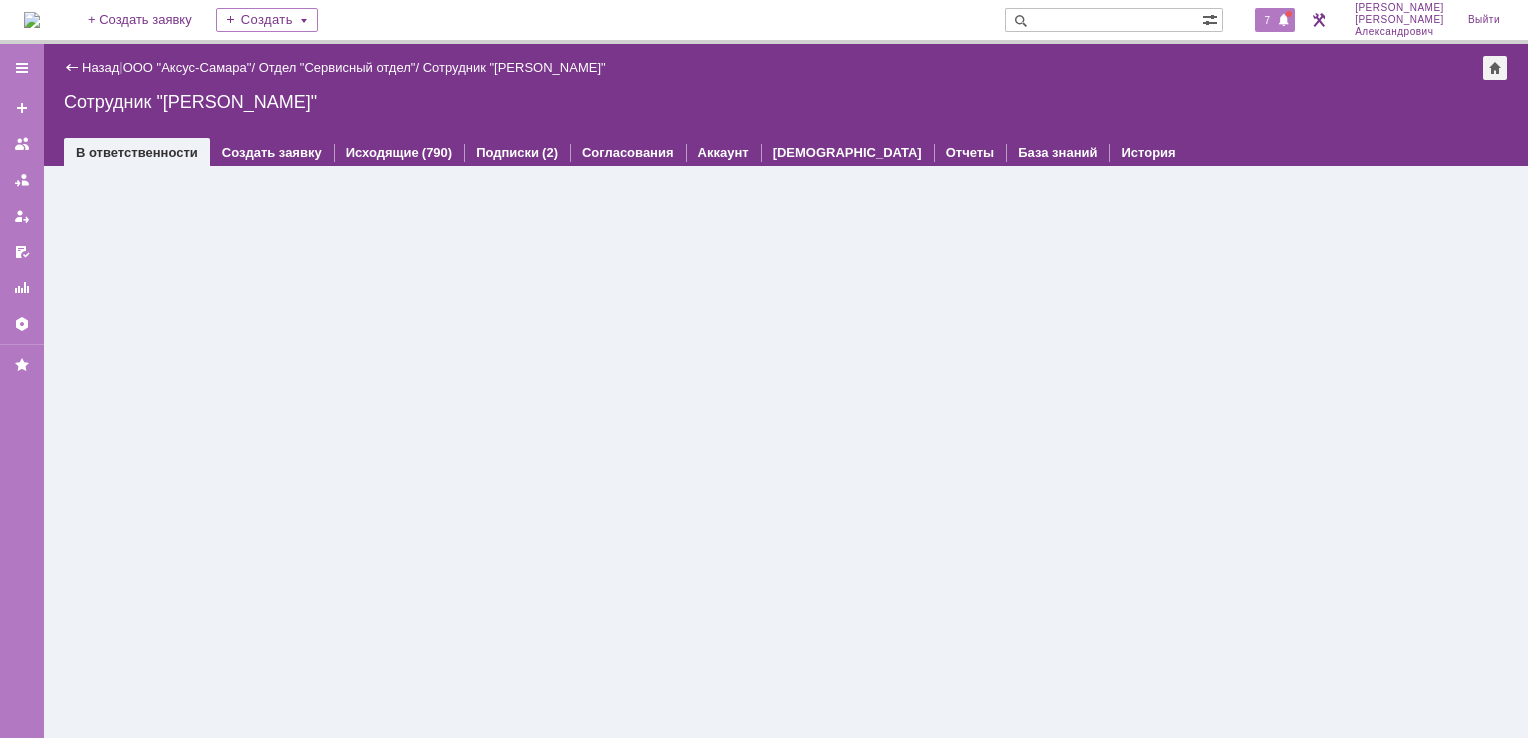 click at bounding box center [1284, 21] 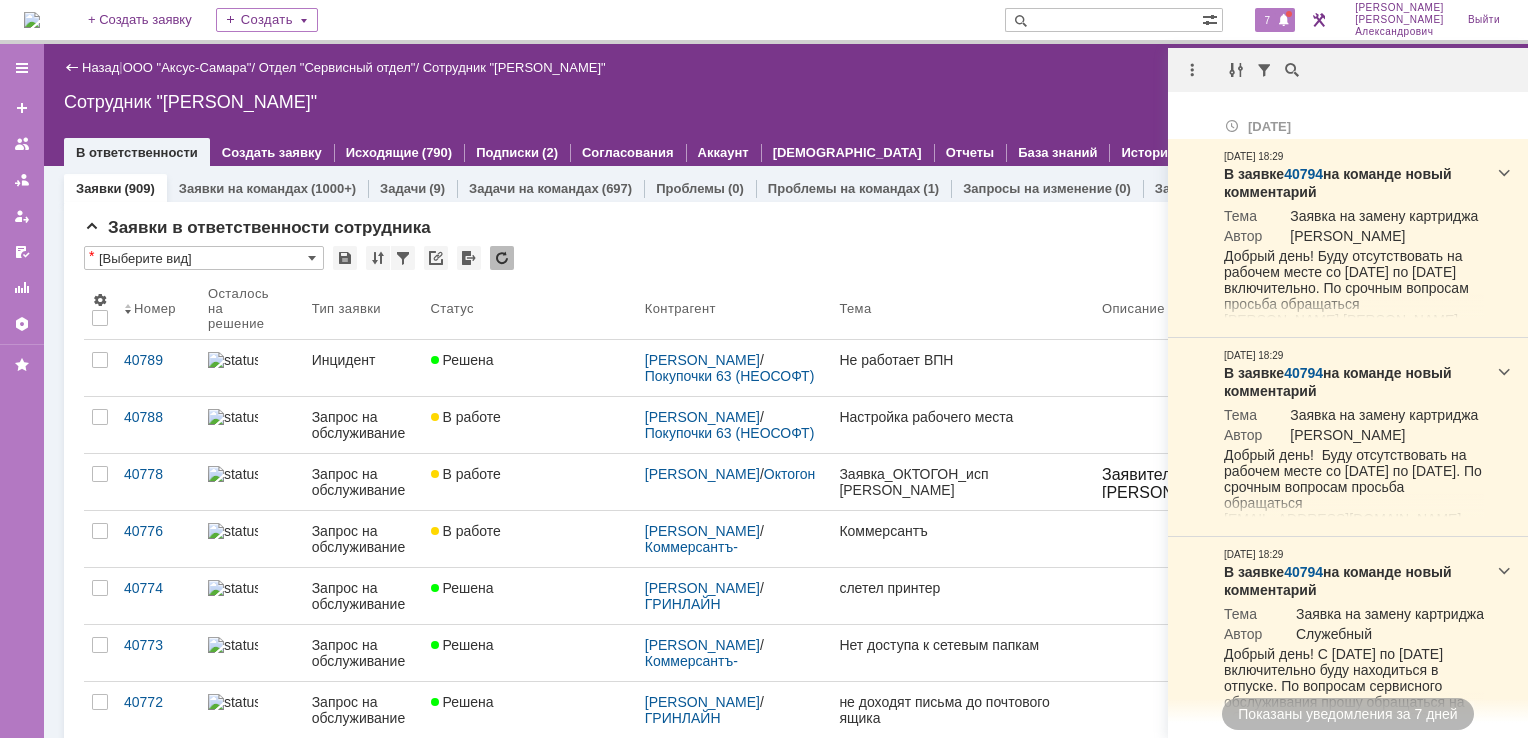 scroll, scrollTop: 0, scrollLeft: 0, axis: both 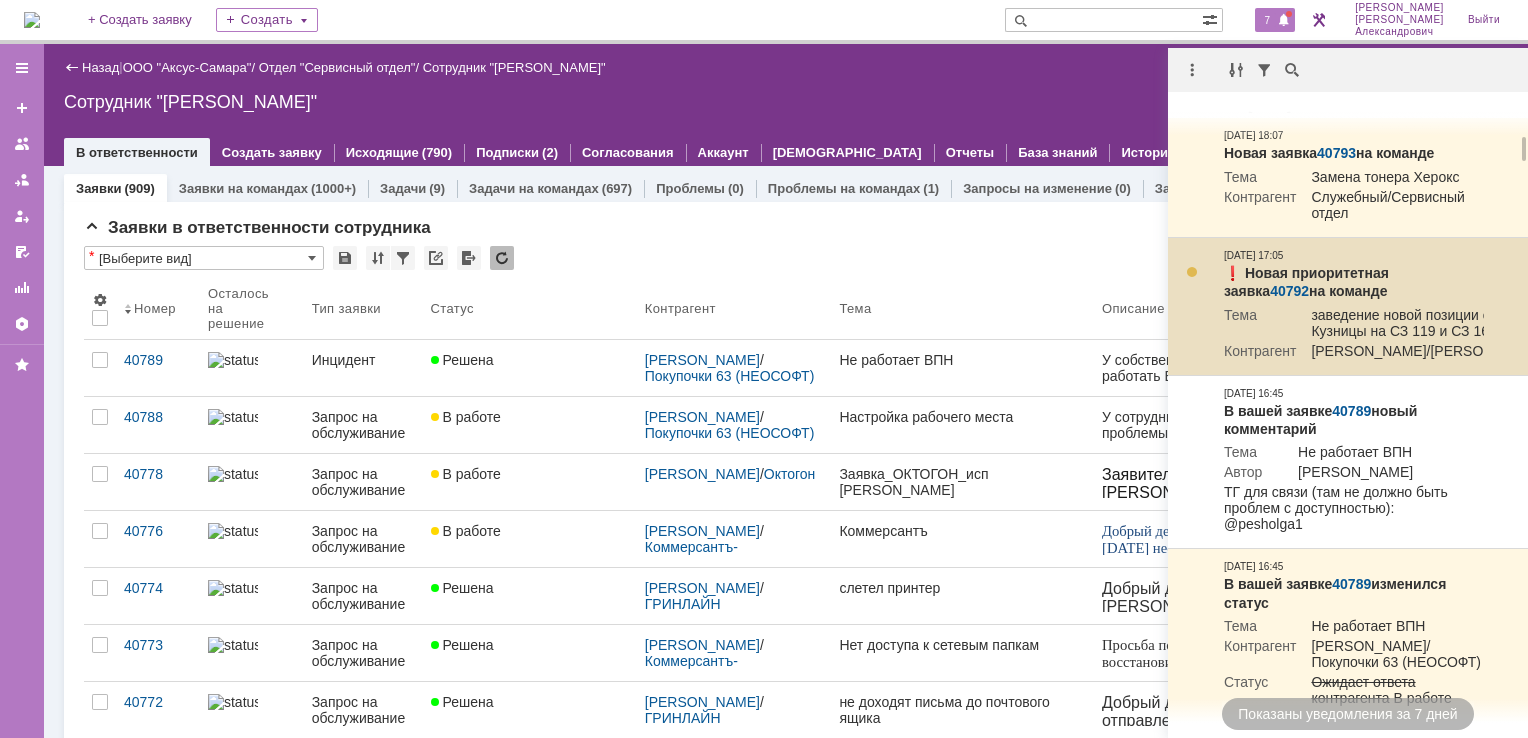 click on "40792" at bounding box center (1289, 291) 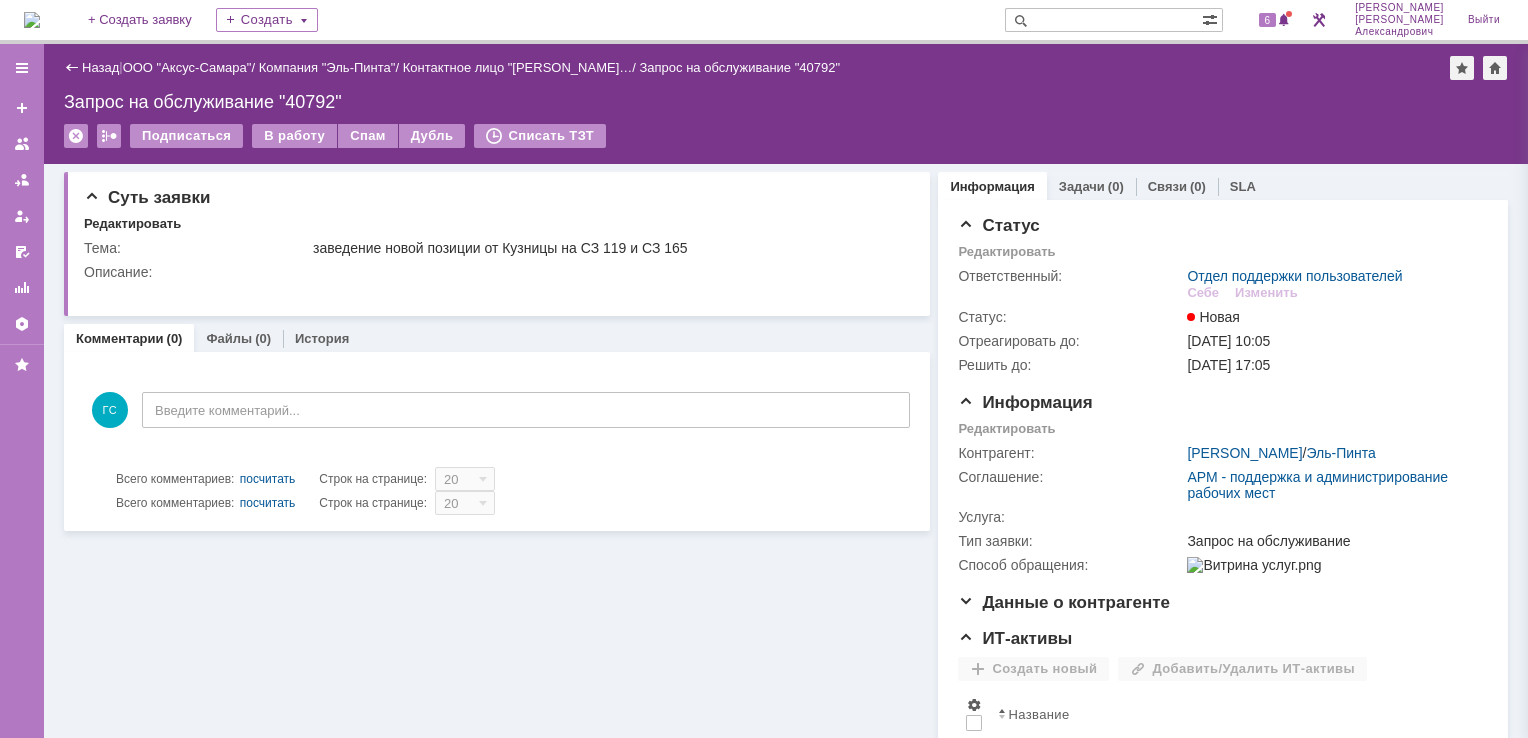 scroll, scrollTop: 0, scrollLeft: 0, axis: both 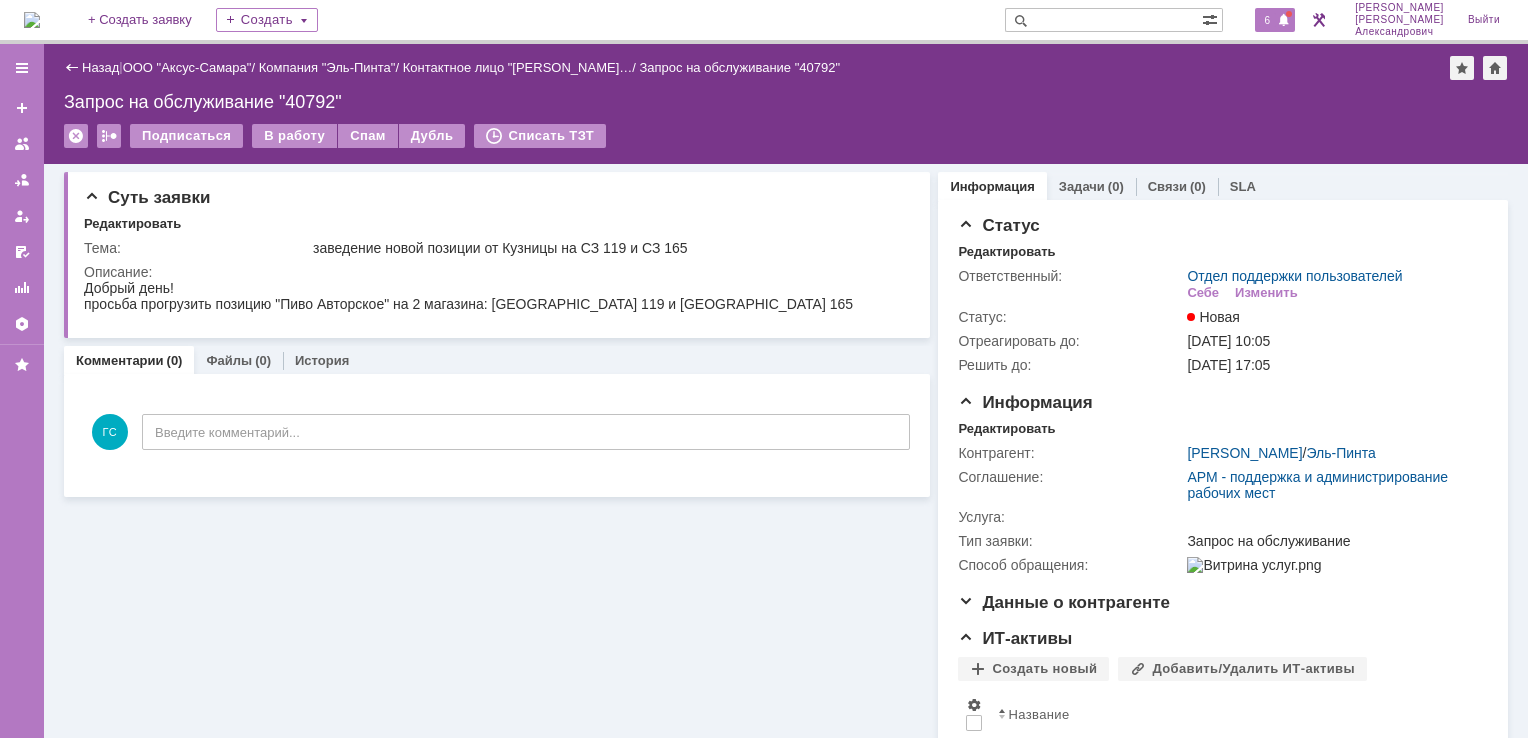 click on "6" at bounding box center [1268, 20] 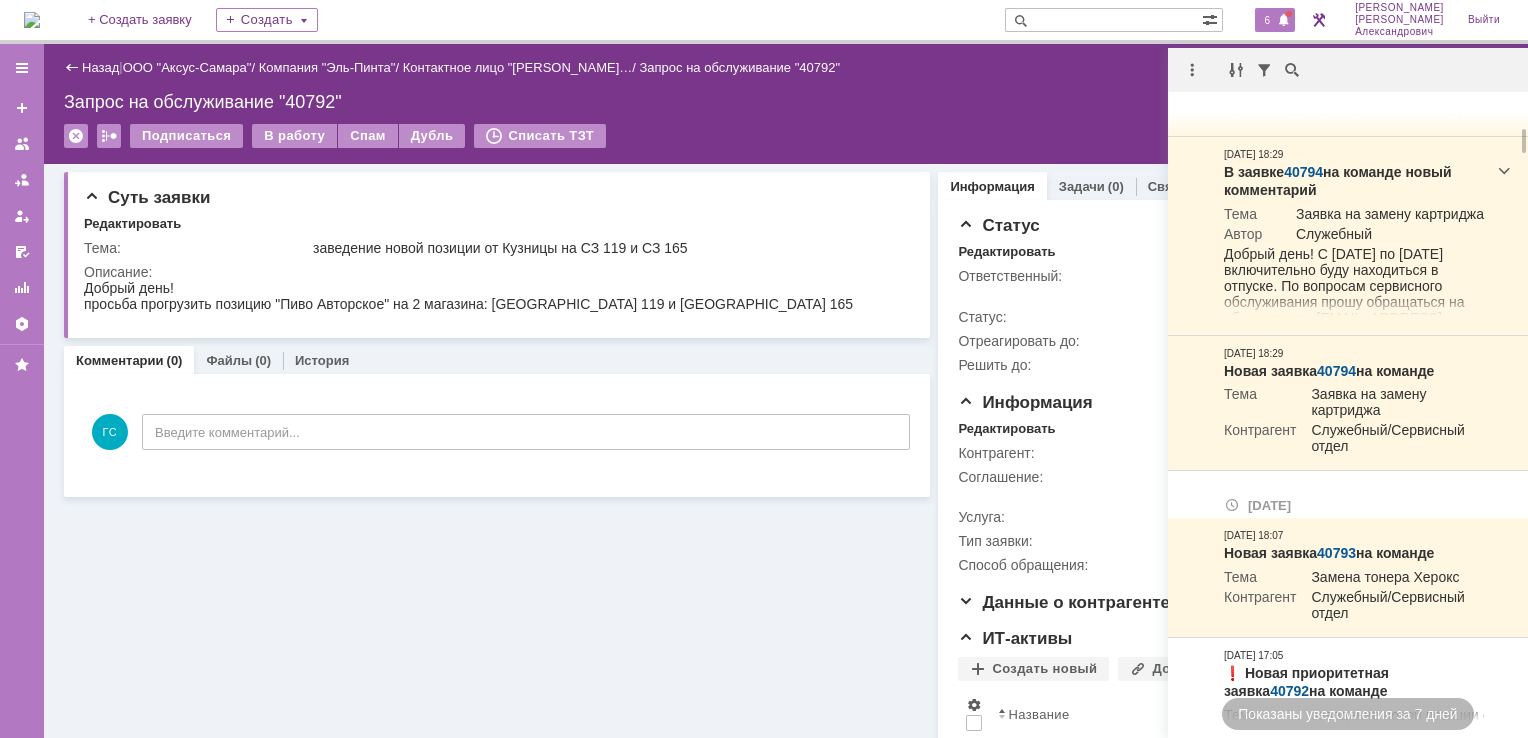 scroll, scrollTop: 600, scrollLeft: 0, axis: vertical 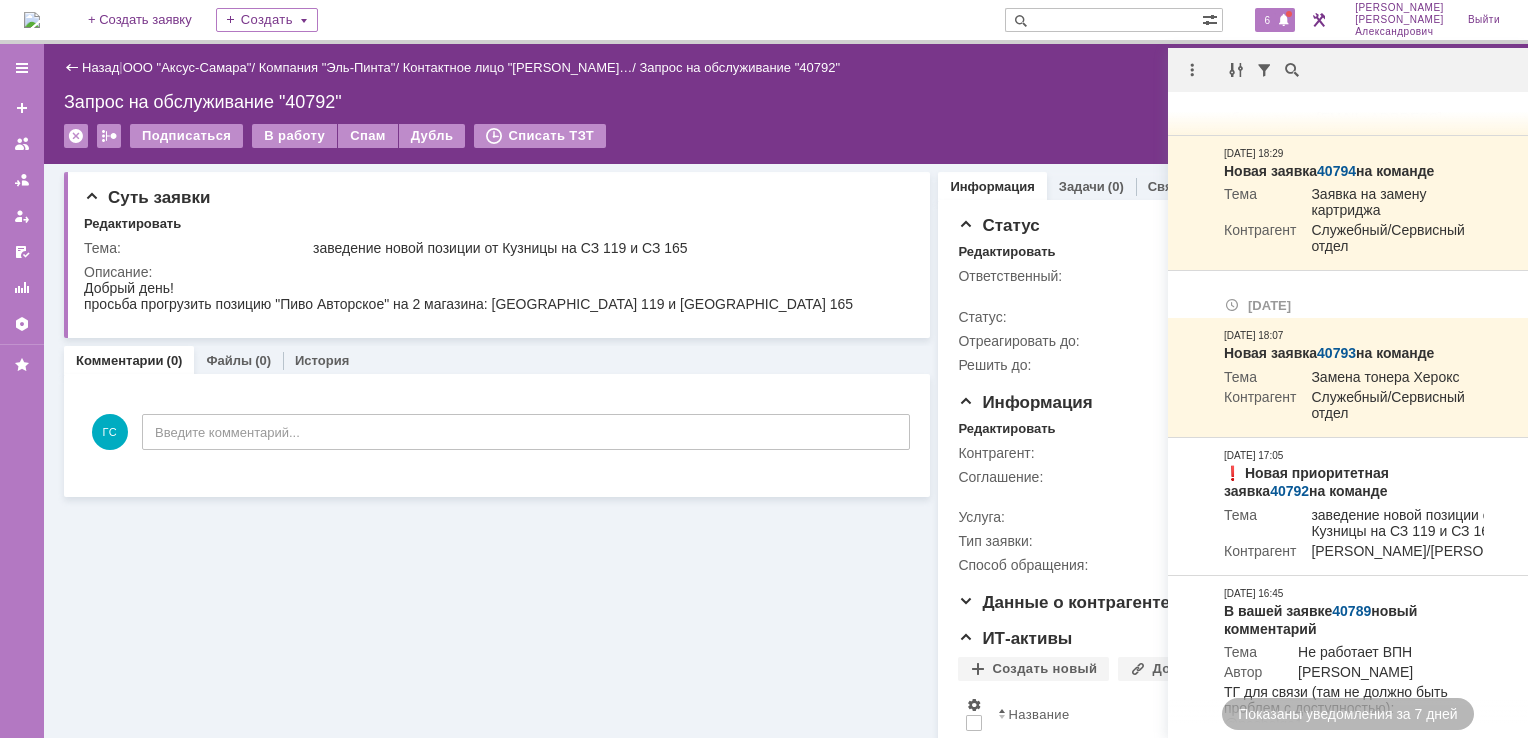 click on "Запрос на обслуживание "40792"" at bounding box center [786, 102] 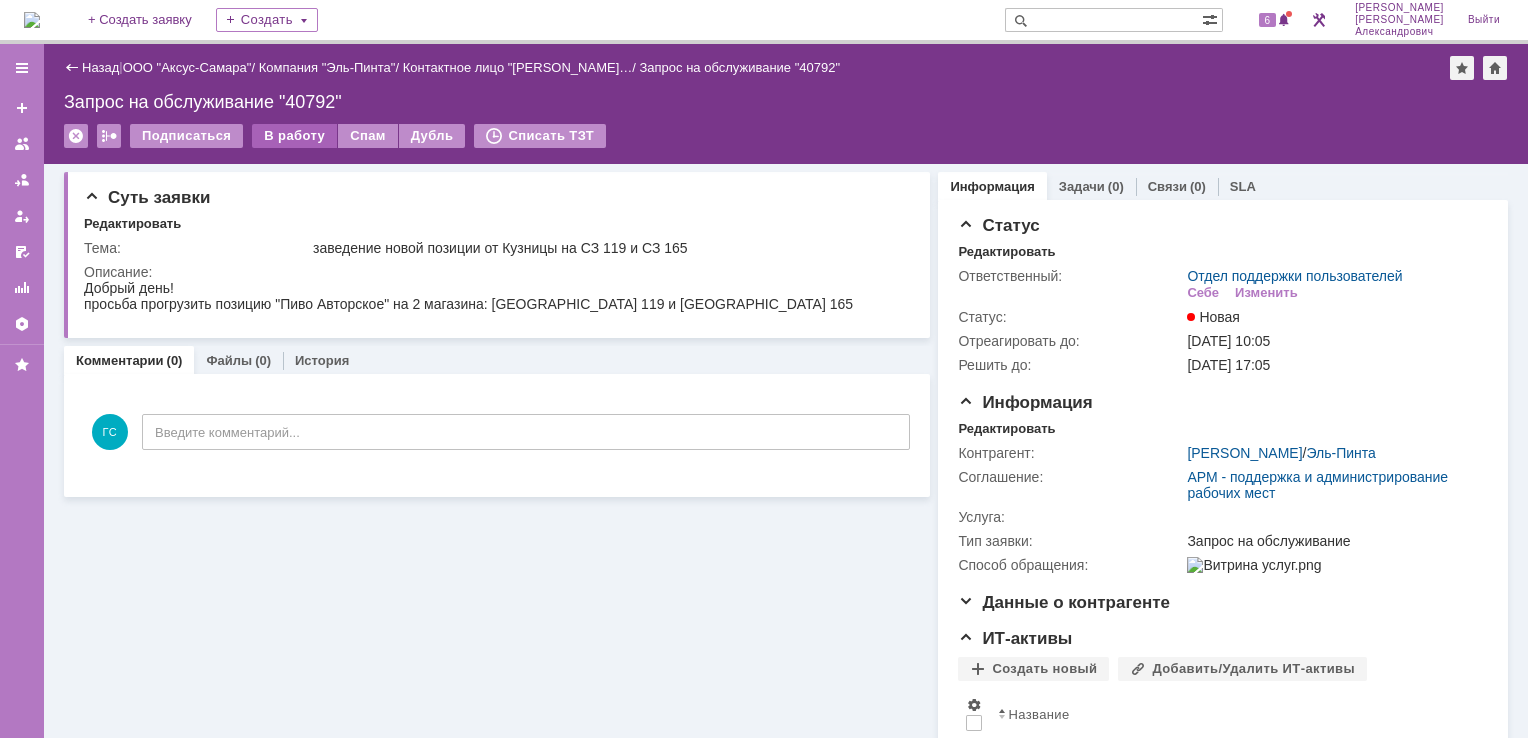 click on "В работу" at bounding box center (294, 136) 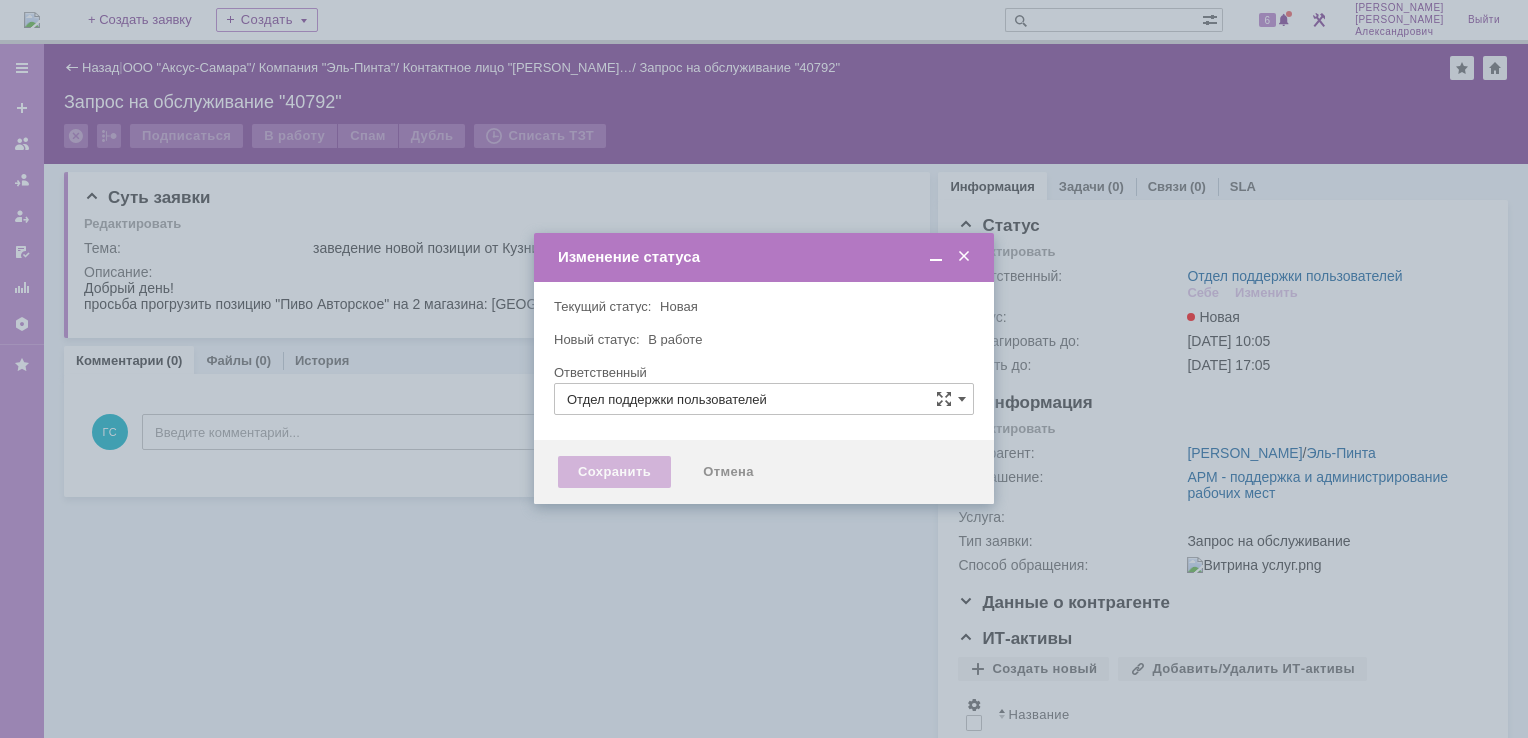 type on "[PERSON_NAME]" 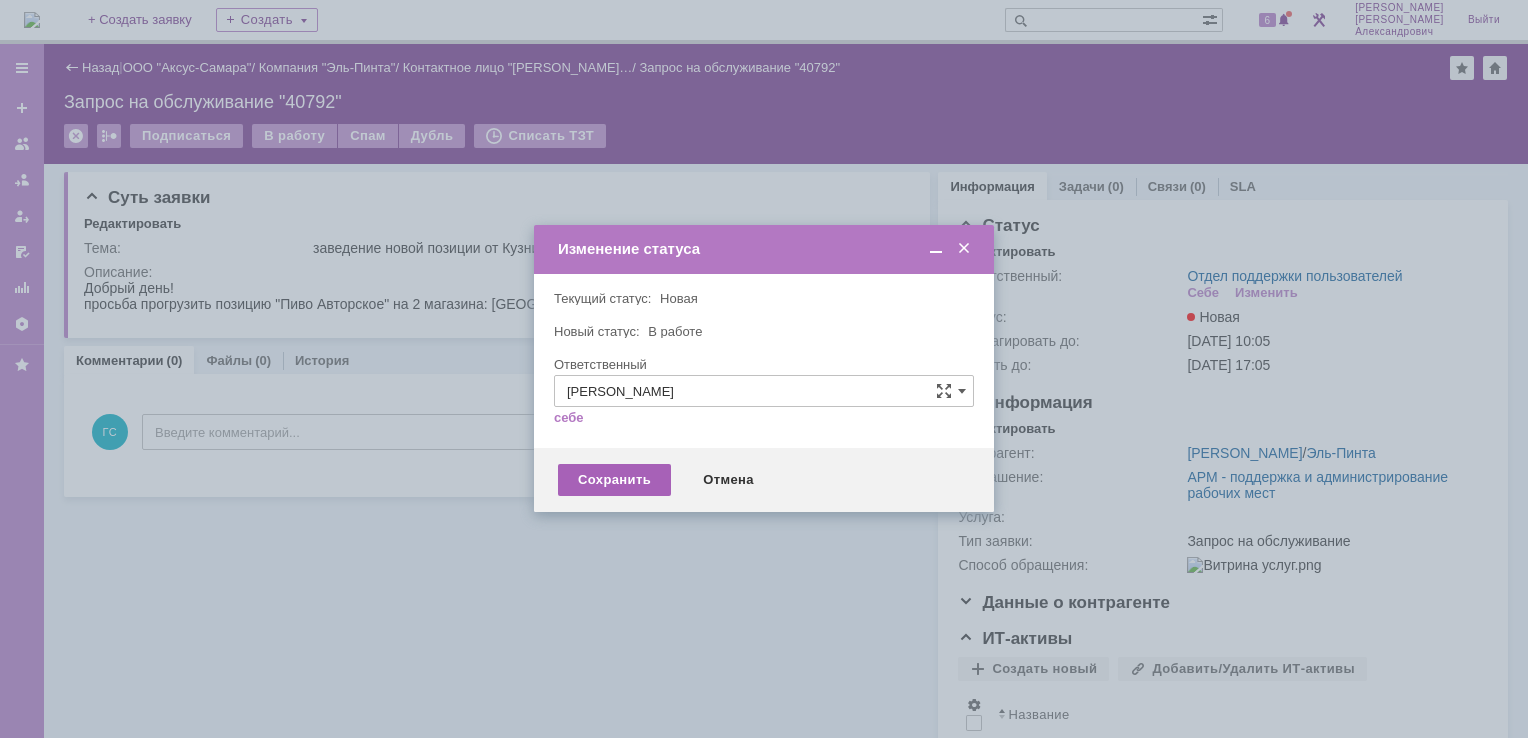 click on "Сохранить" at bounding box center [614, 480] 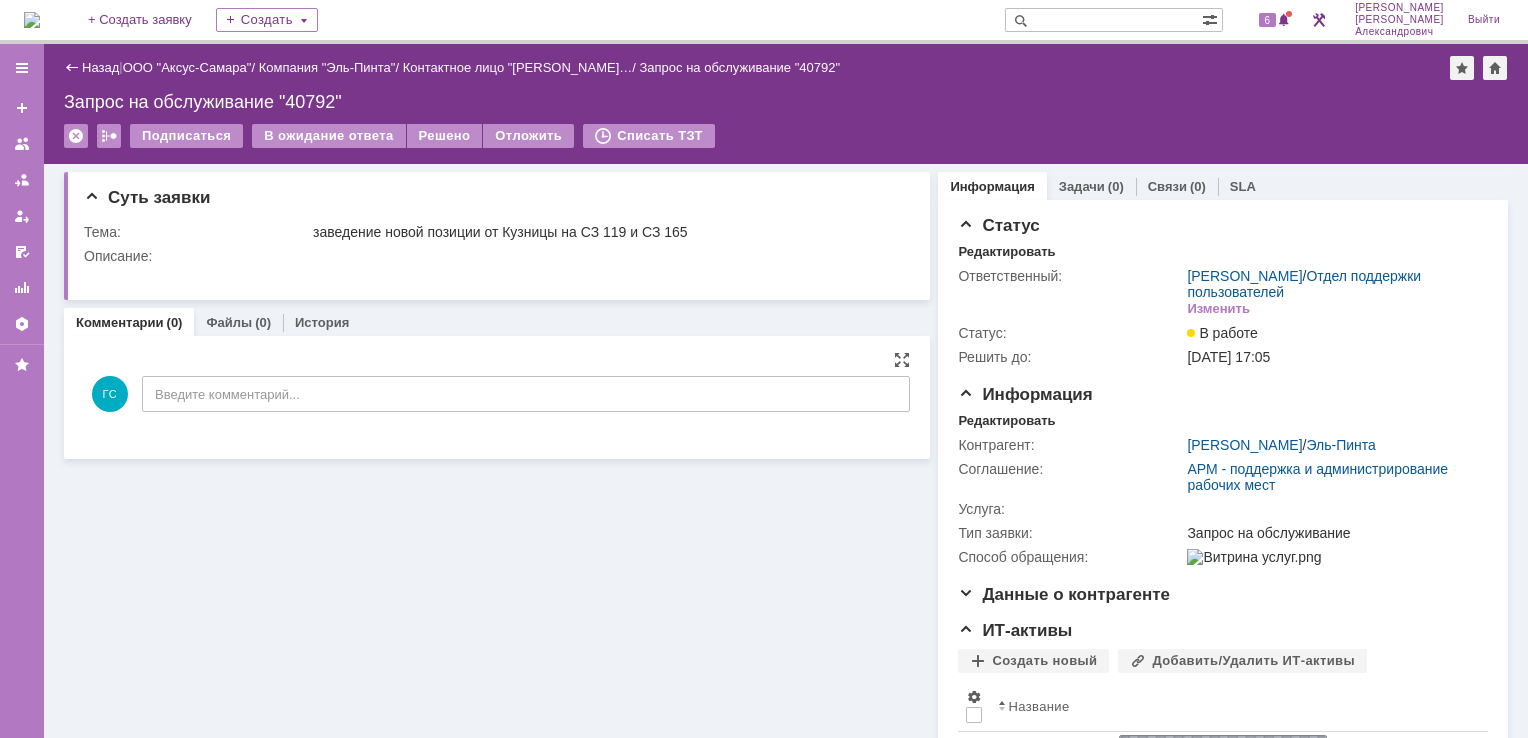 scroll, scrollTop: 0, scrollLeft: 0, axis: both 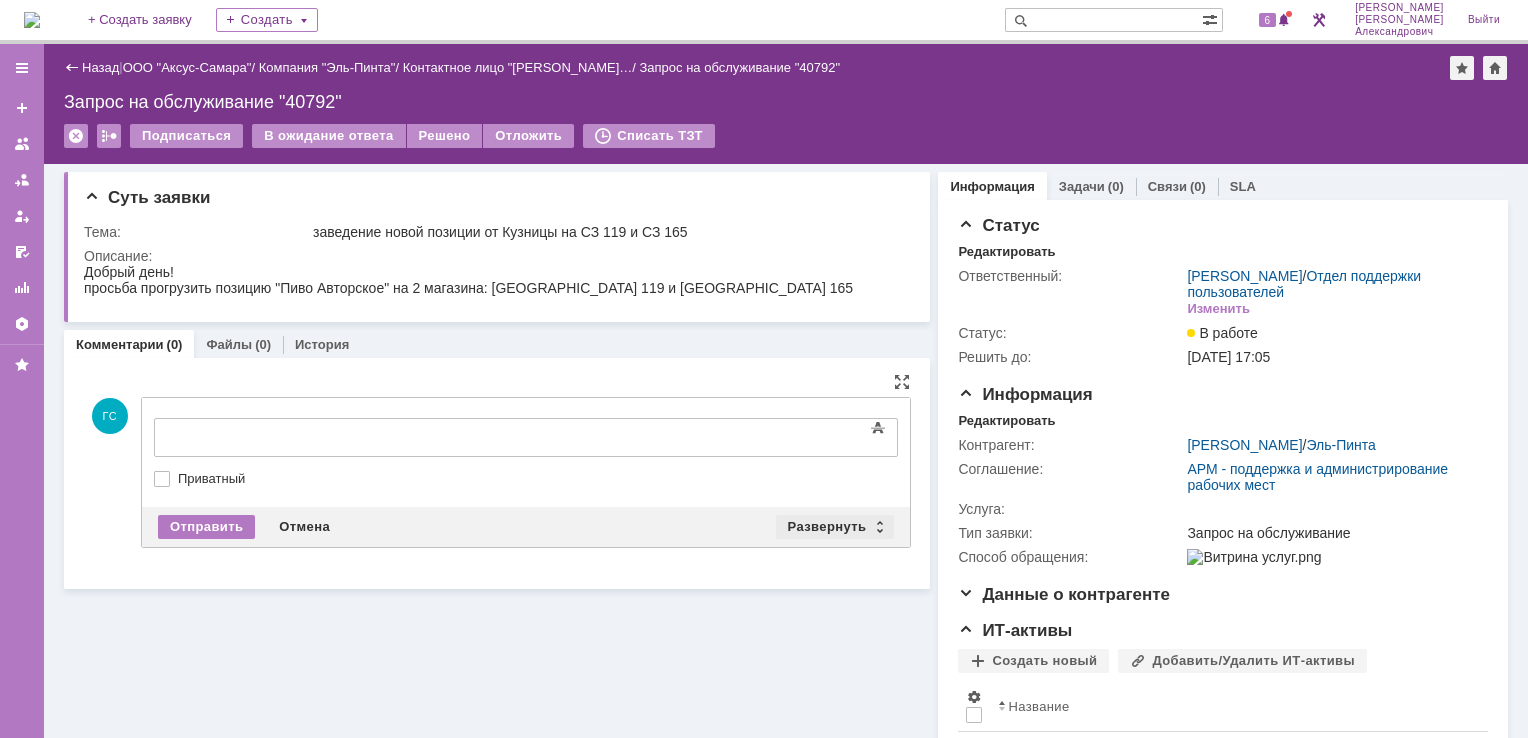 click on "Развернуть" at bounding box center (835, 527) 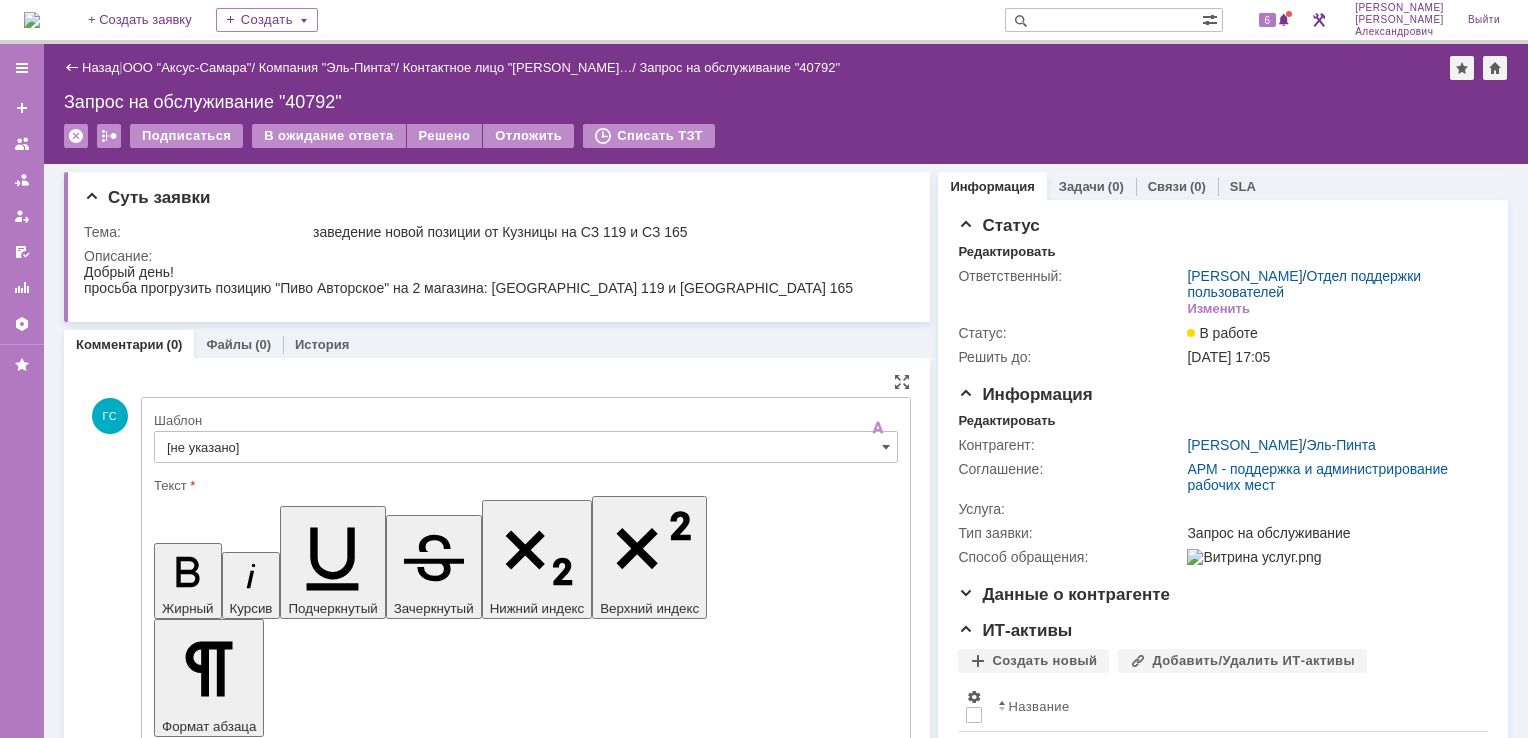 scroll, scrollTop: 0, scrollLeft: 0, axis: both 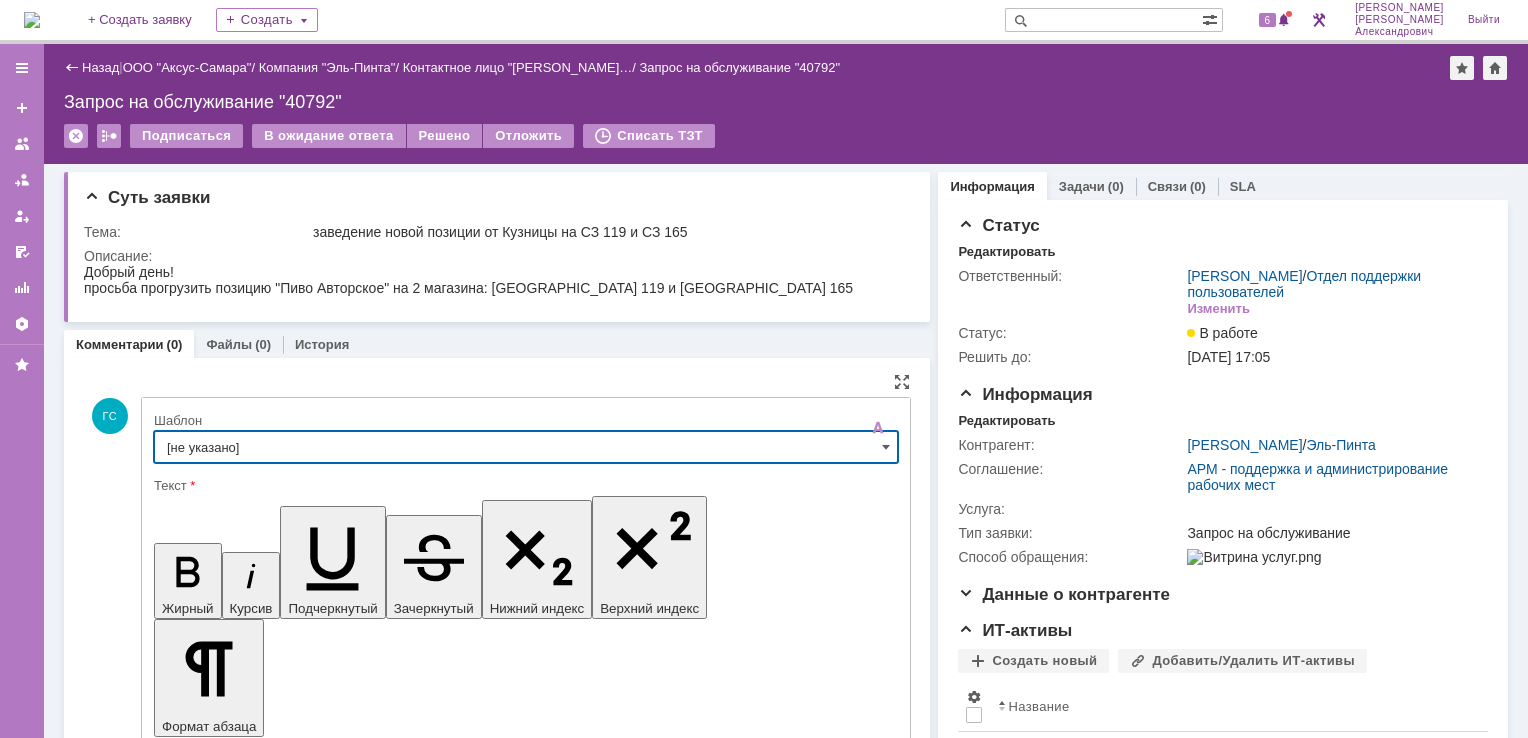 click on "[не указано]" at bounding box center (526, 447) 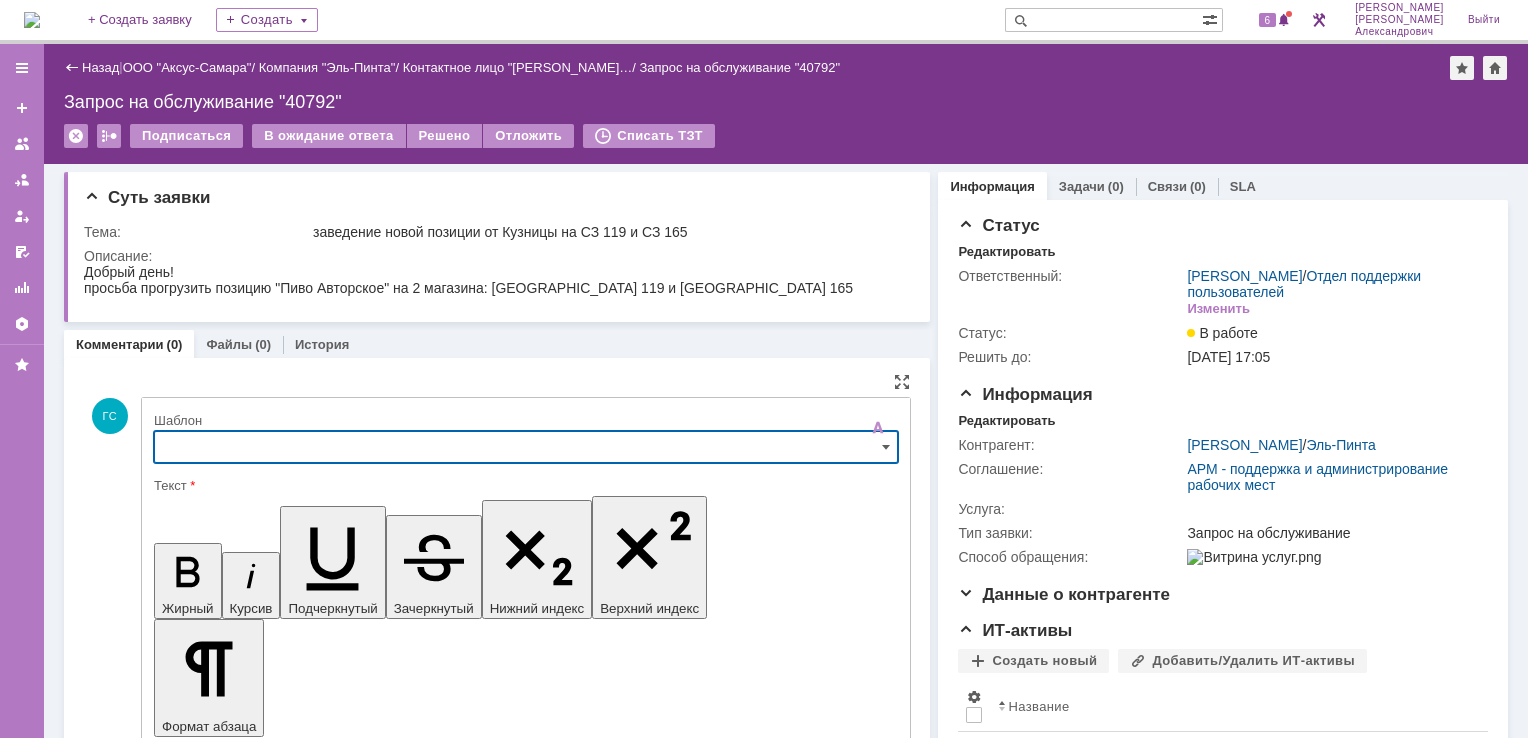 scroll, scrollTop: 16, scrollLeft: 0, axis: vertical 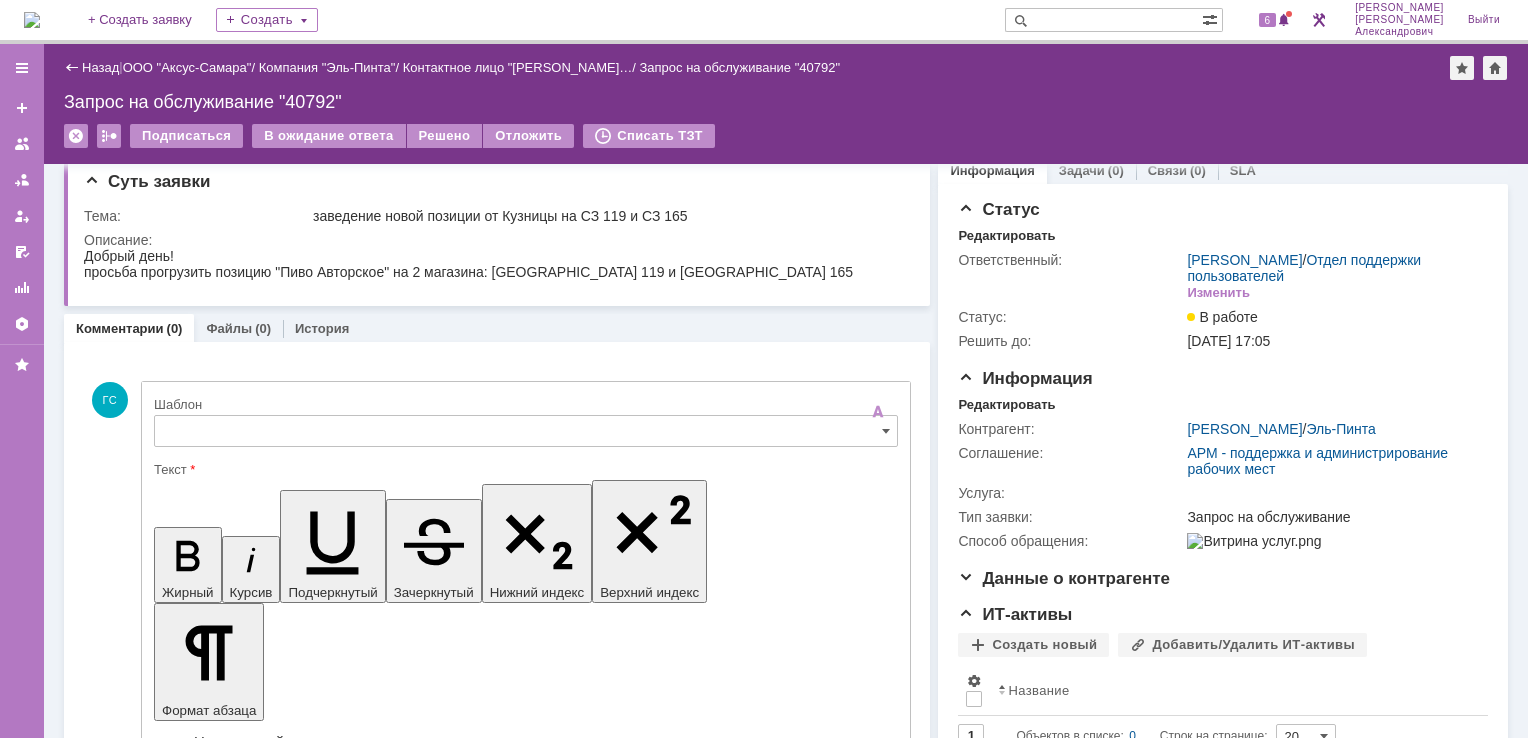 click on "Назад   |   ООО "Аксус-Самара"  /   Компания "Эль-Пинта"  /   Контактное лицо "Блохина Мария…  /   Запрос на обслуживание "40792" Запрос на обслуживание "40792"
Подписаться В ожидание ответа Решено Отложить Списать ТЗТ serviceCall$45552623 Карточка заявки" at bounding box center [786, 104] 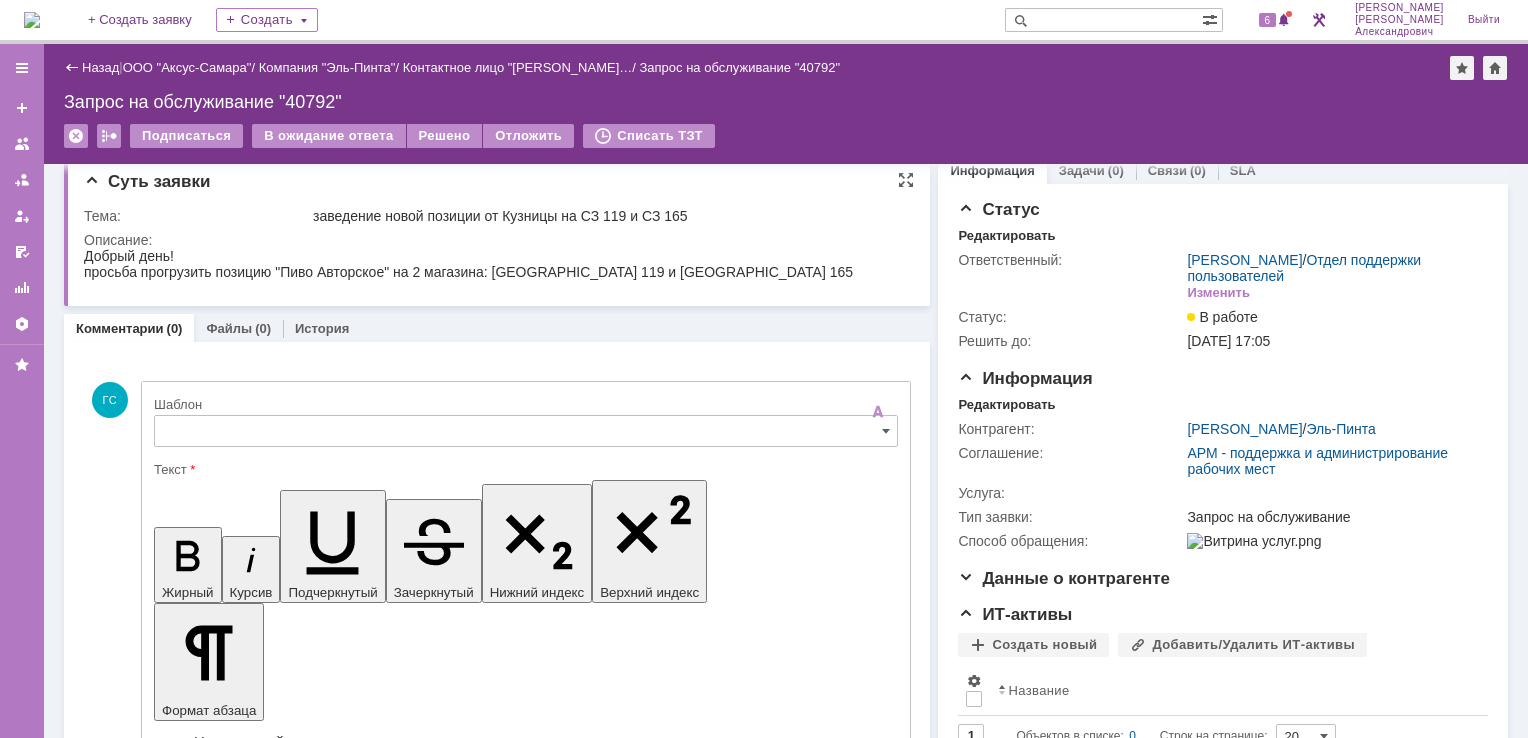 type on "[не указано]" 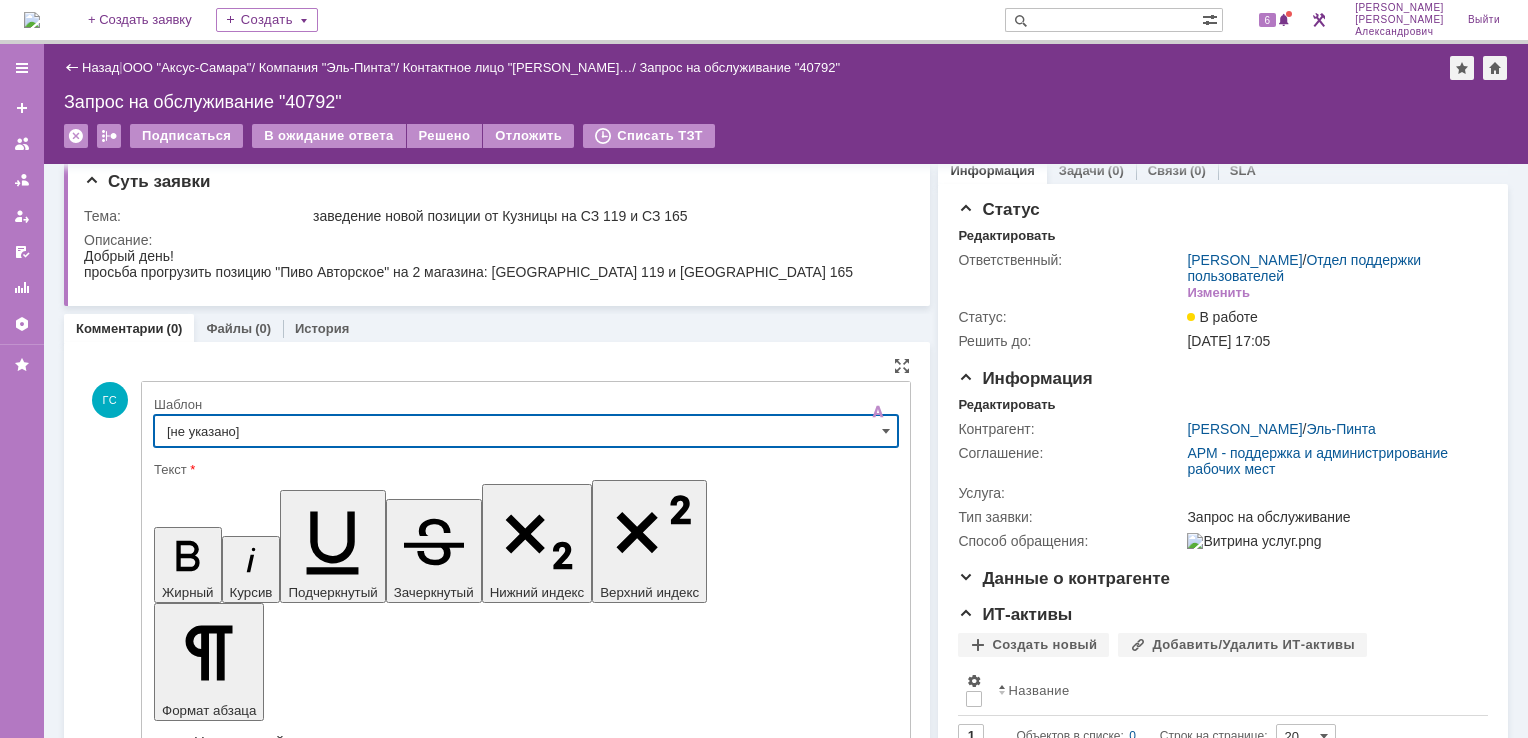 click on "[не указано]" at bounding box center [526, 431] 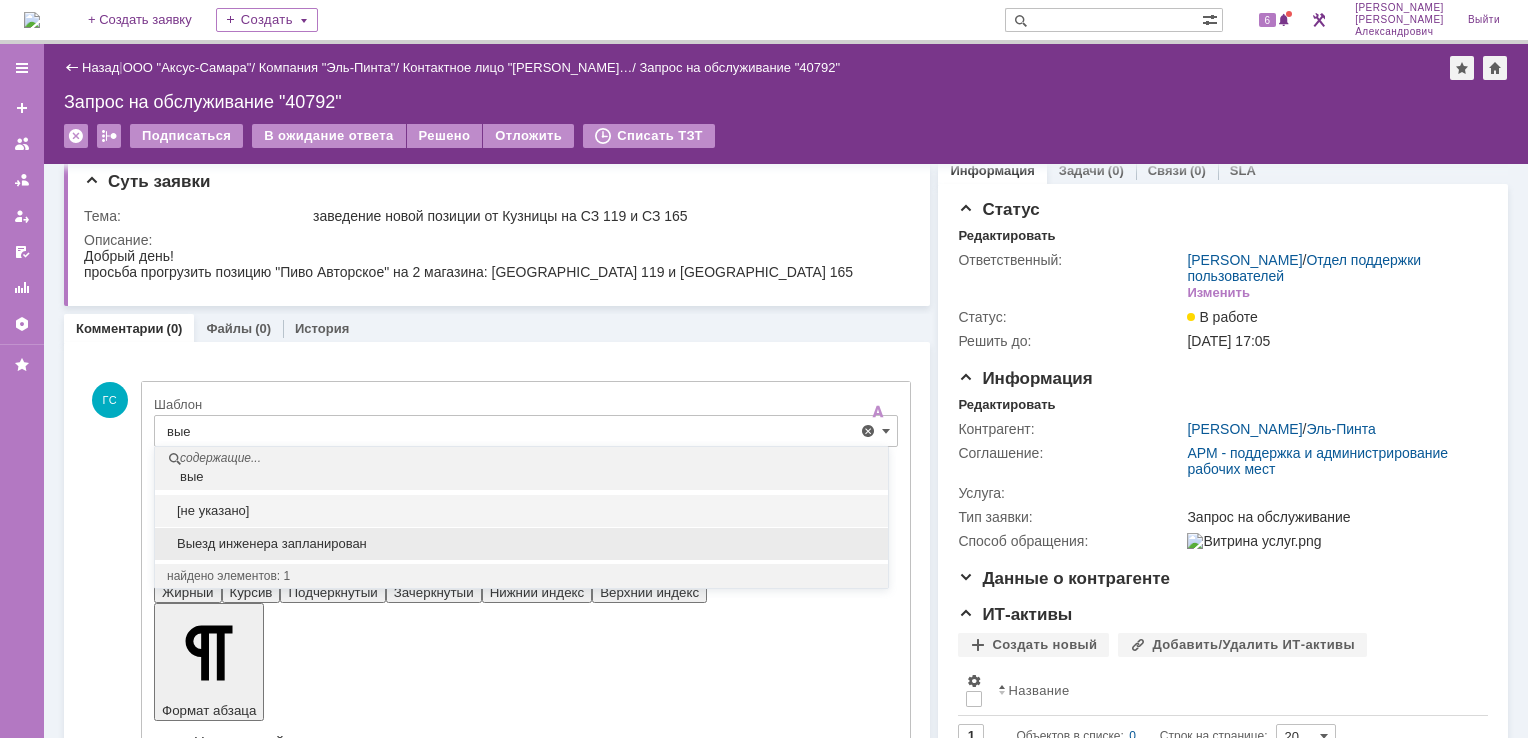 click on "Выезд инженера запланирован" at bounding box center [521, 544] 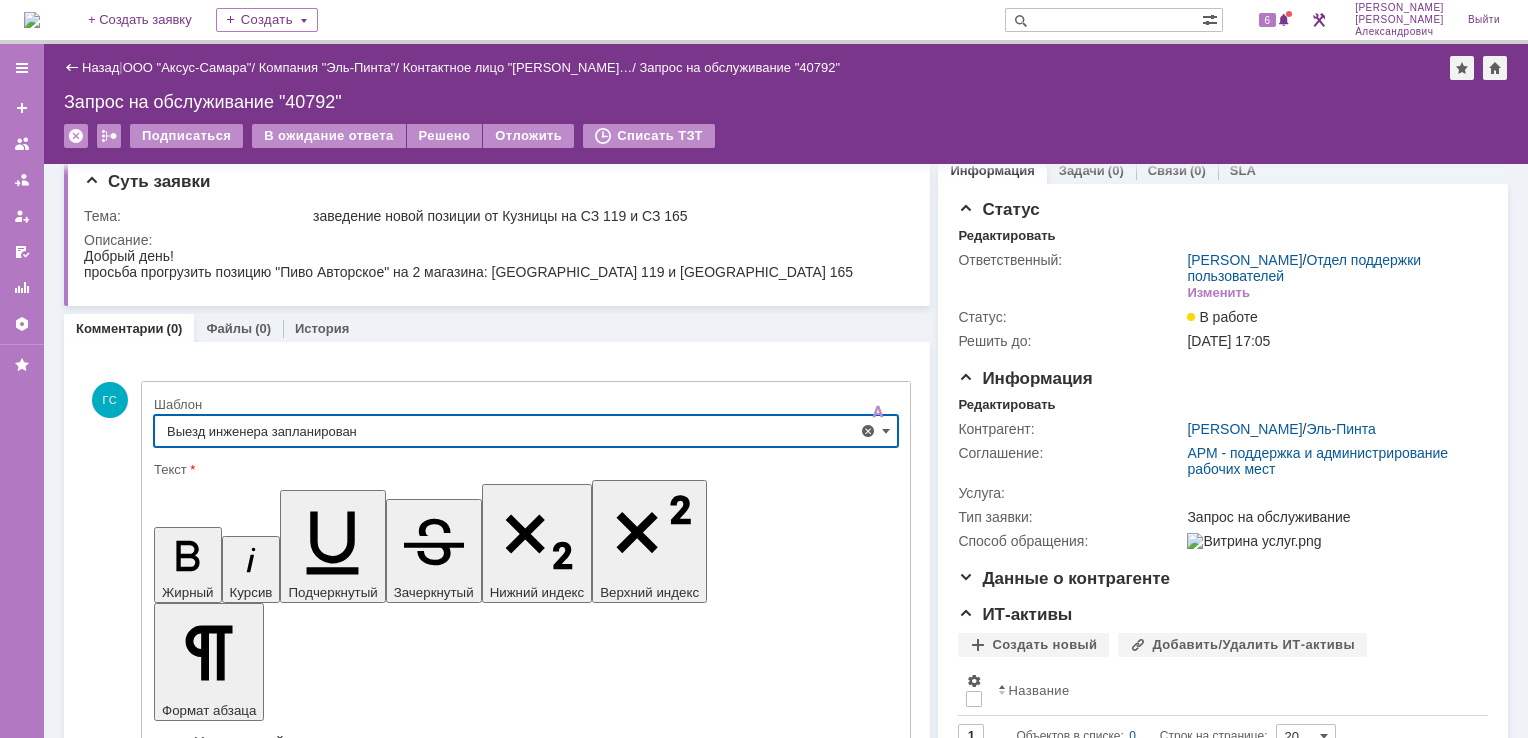 type on "Выезд инженера запланирован" 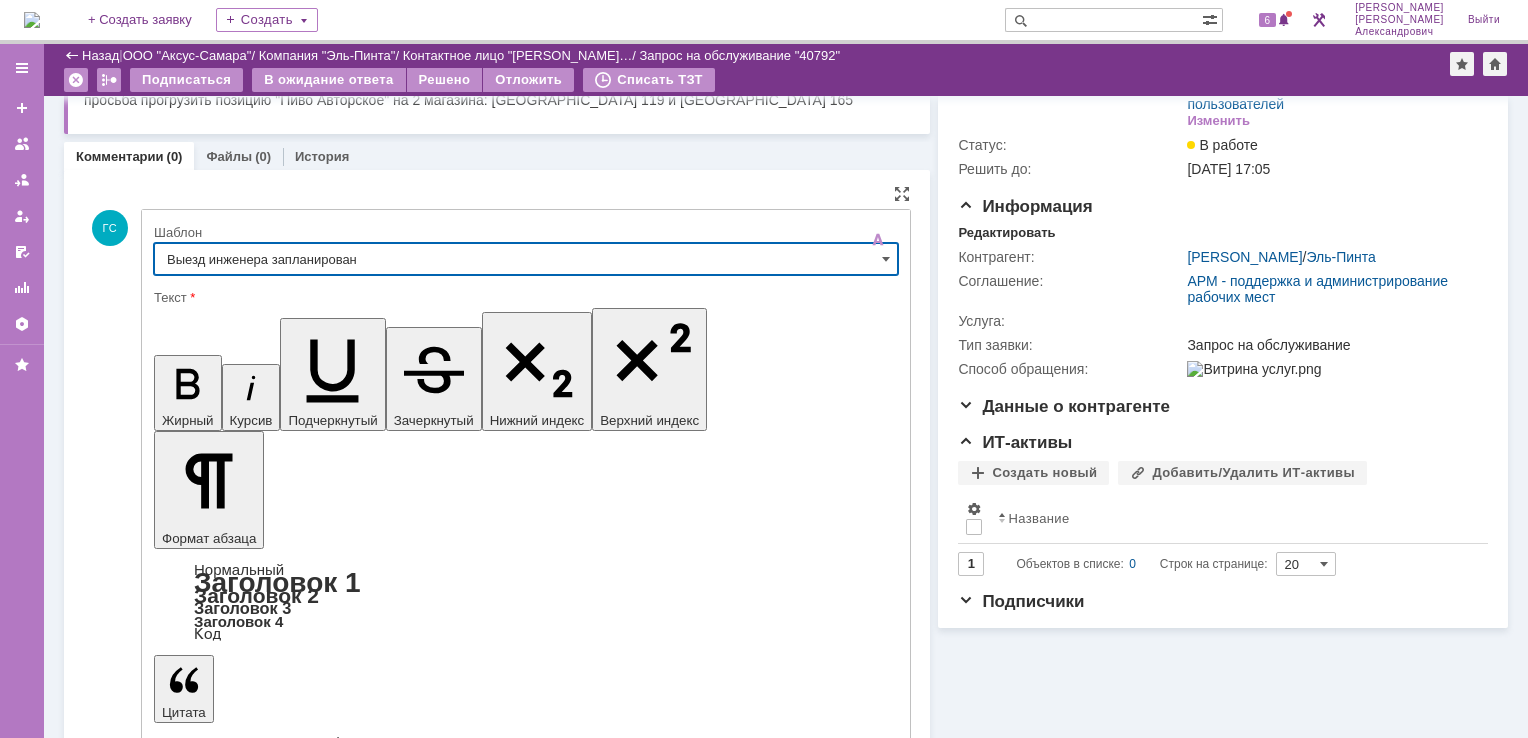 scroll, scrollTop: 118, scrollLeft: 0, axis: vertical 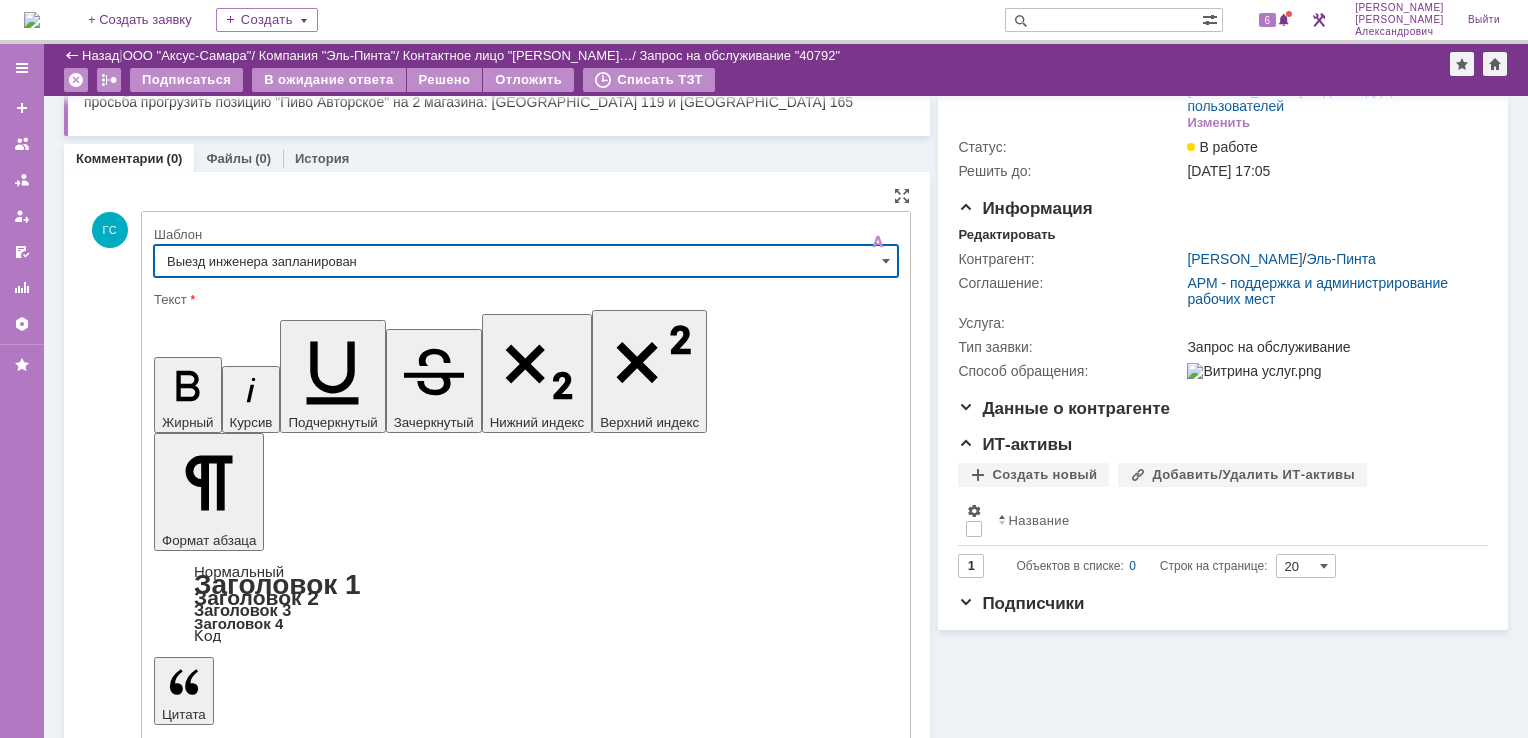 click on "Отправить" at bounding box center (206, 5411) 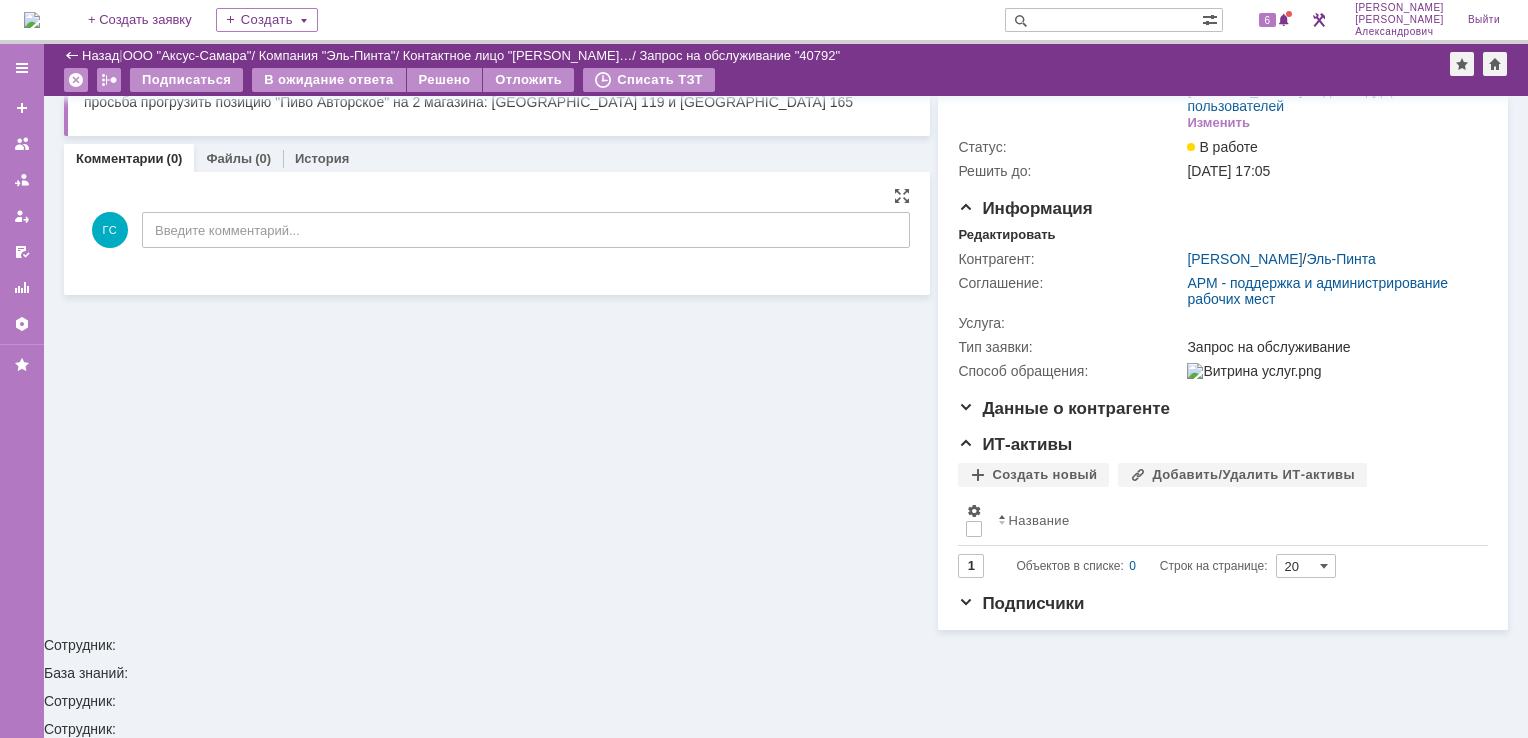 scroll, scrollTop: 31, scrollLeft: 0, axis: vertical 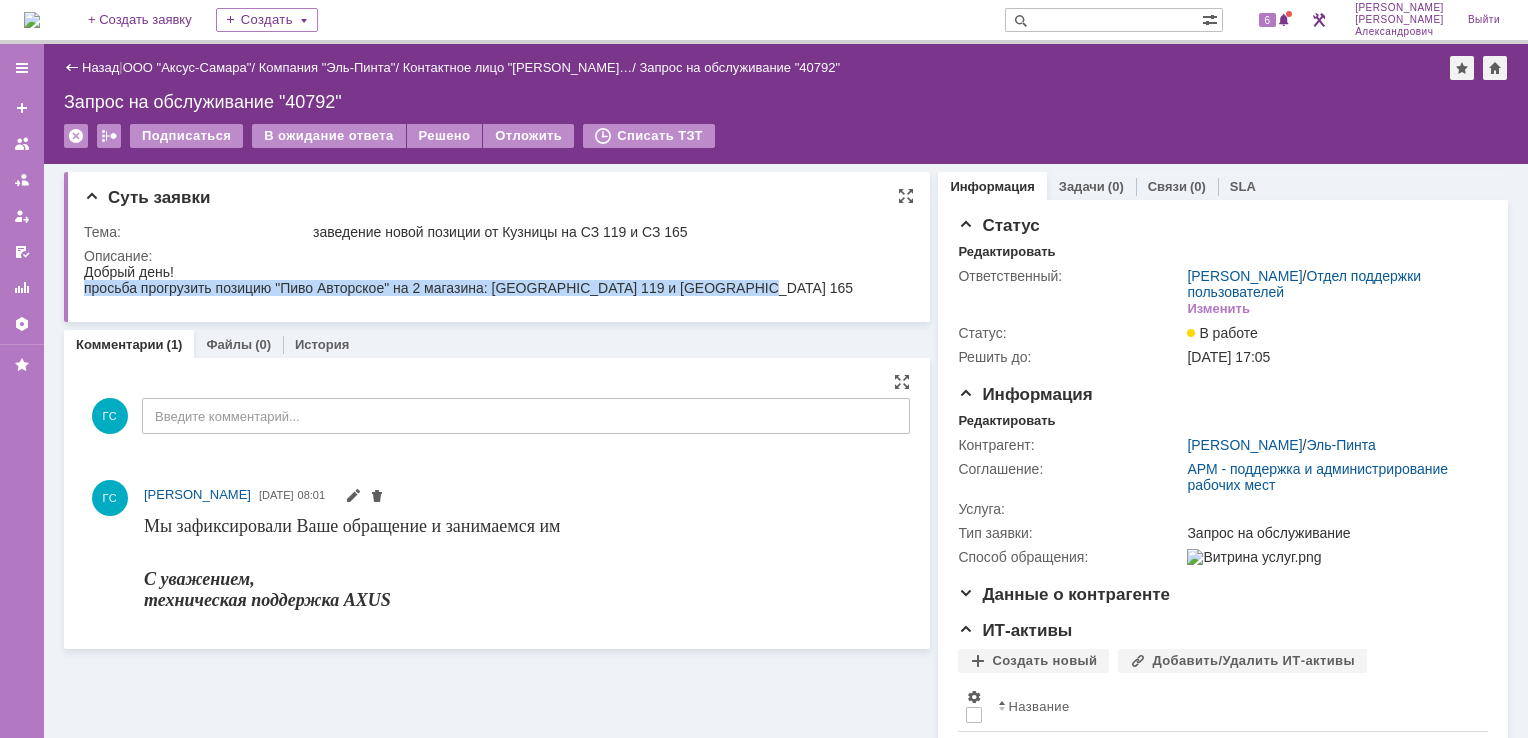 drag, startPoint x: 85, startPoint y: 286, endPoint x: 780, endPoint y: 294, distance: 695.046 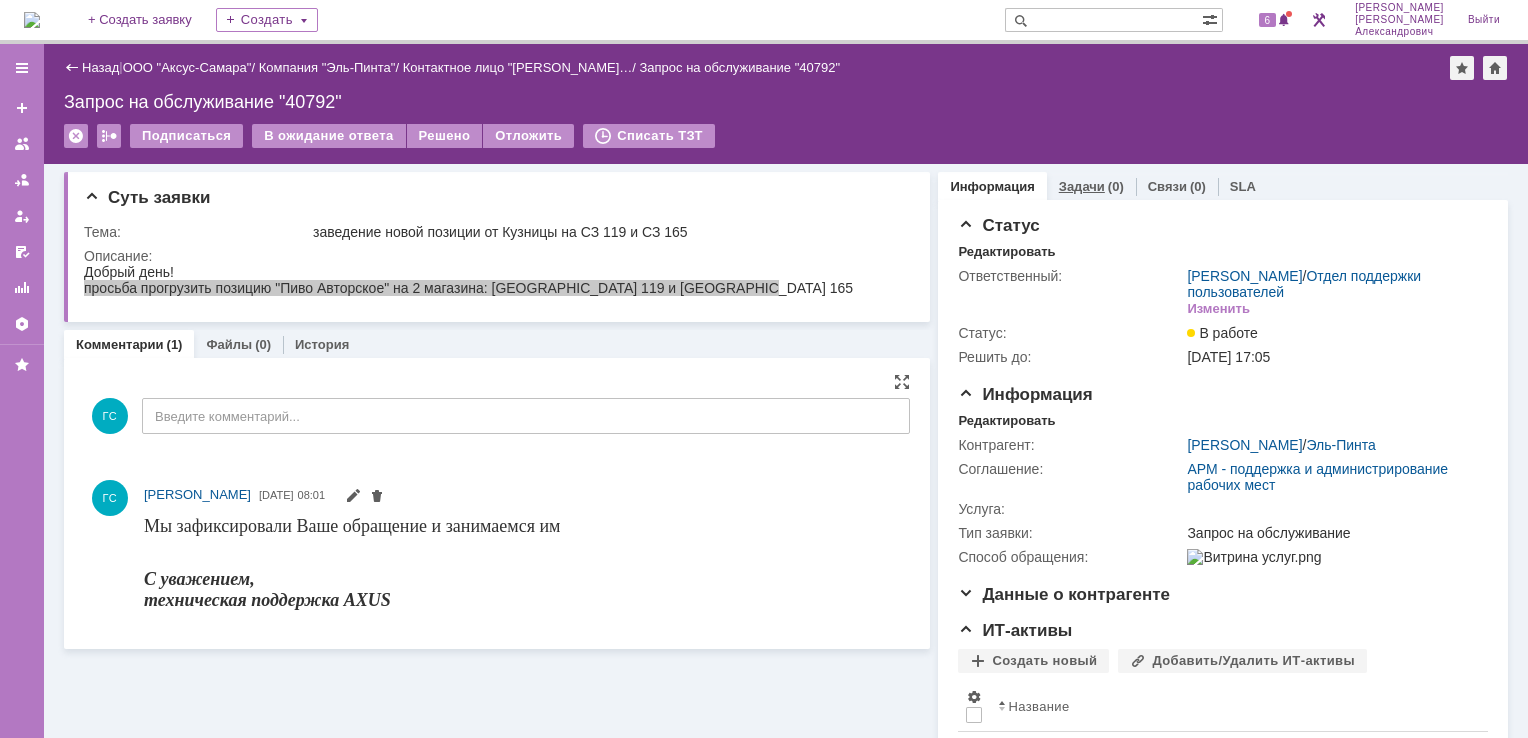 click on "Задачи" at bounding box center (1082, 186) 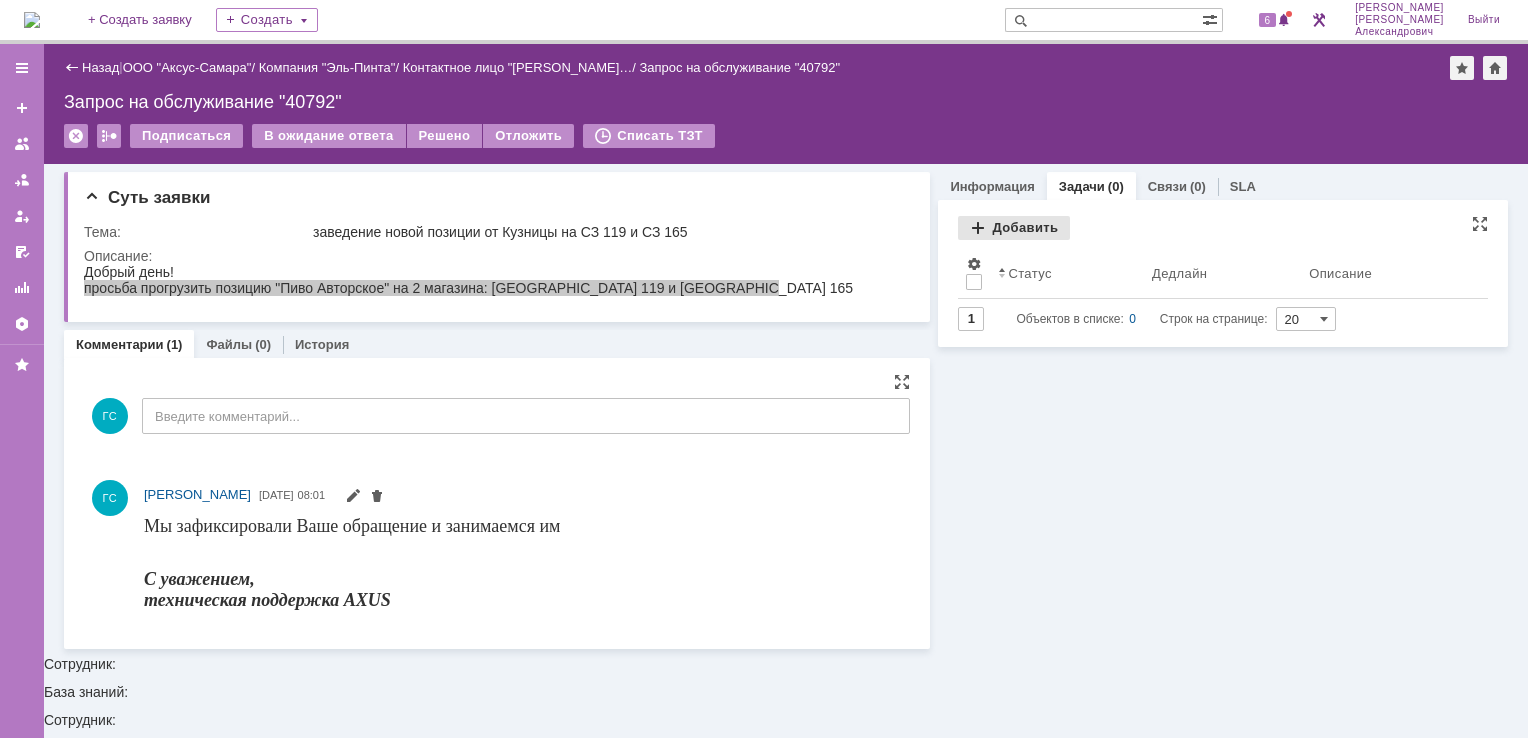 click on "Добавить" at bounding box center [1014, 228] 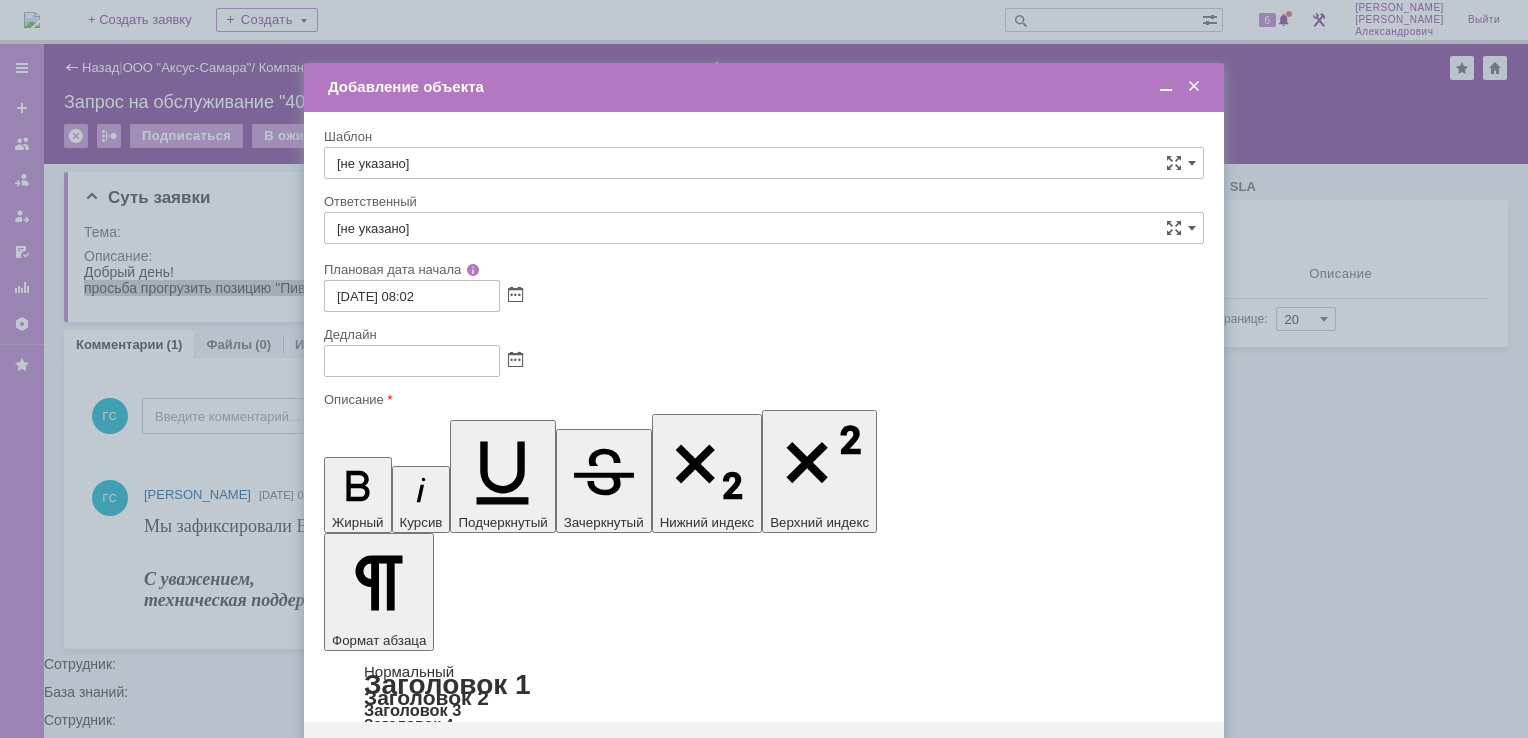scroll, scrollTop: 0, scrollLeft: 0, axis: both 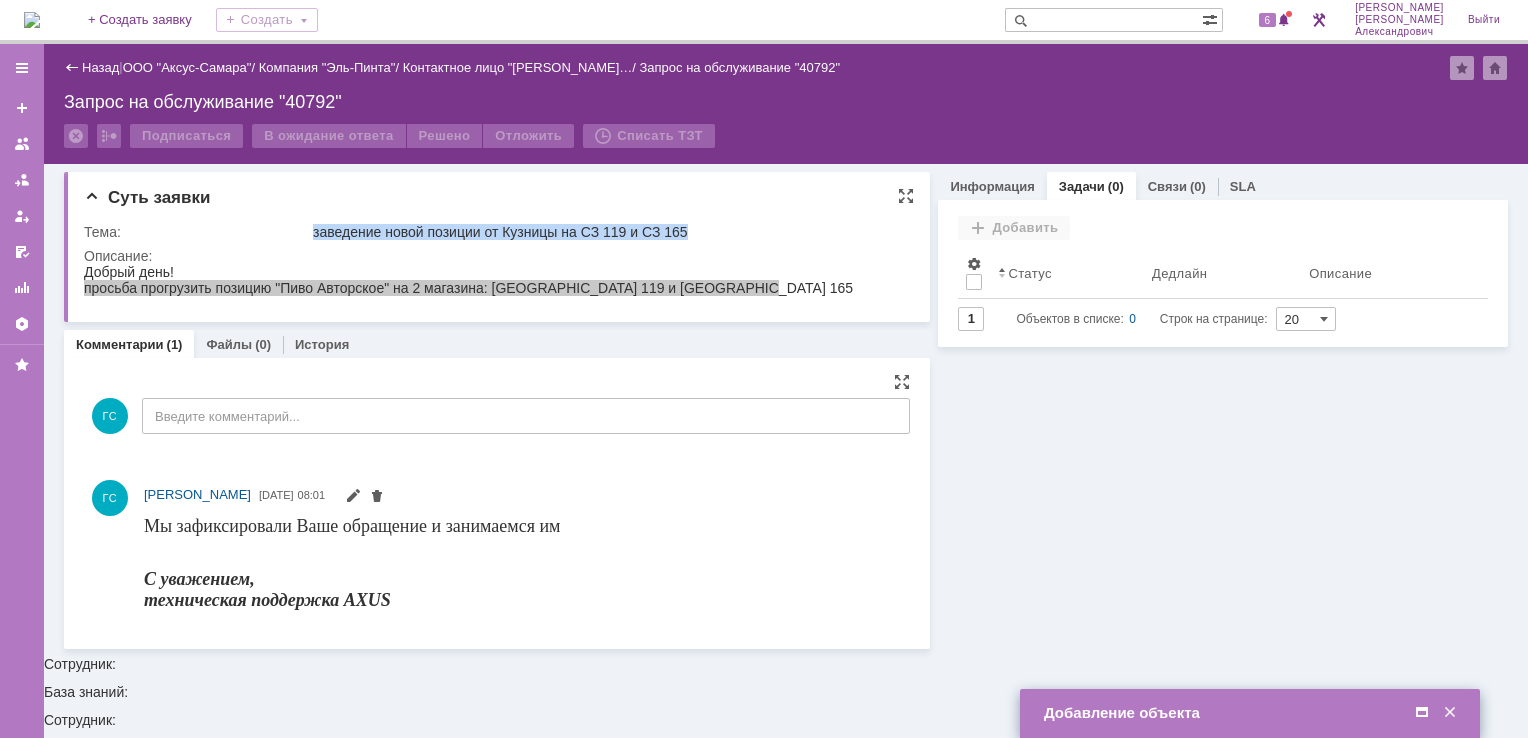 drag, startPoint x: 312, startPoint y: 230, endPoint x: 716, endPoint y: 230, distance: 404 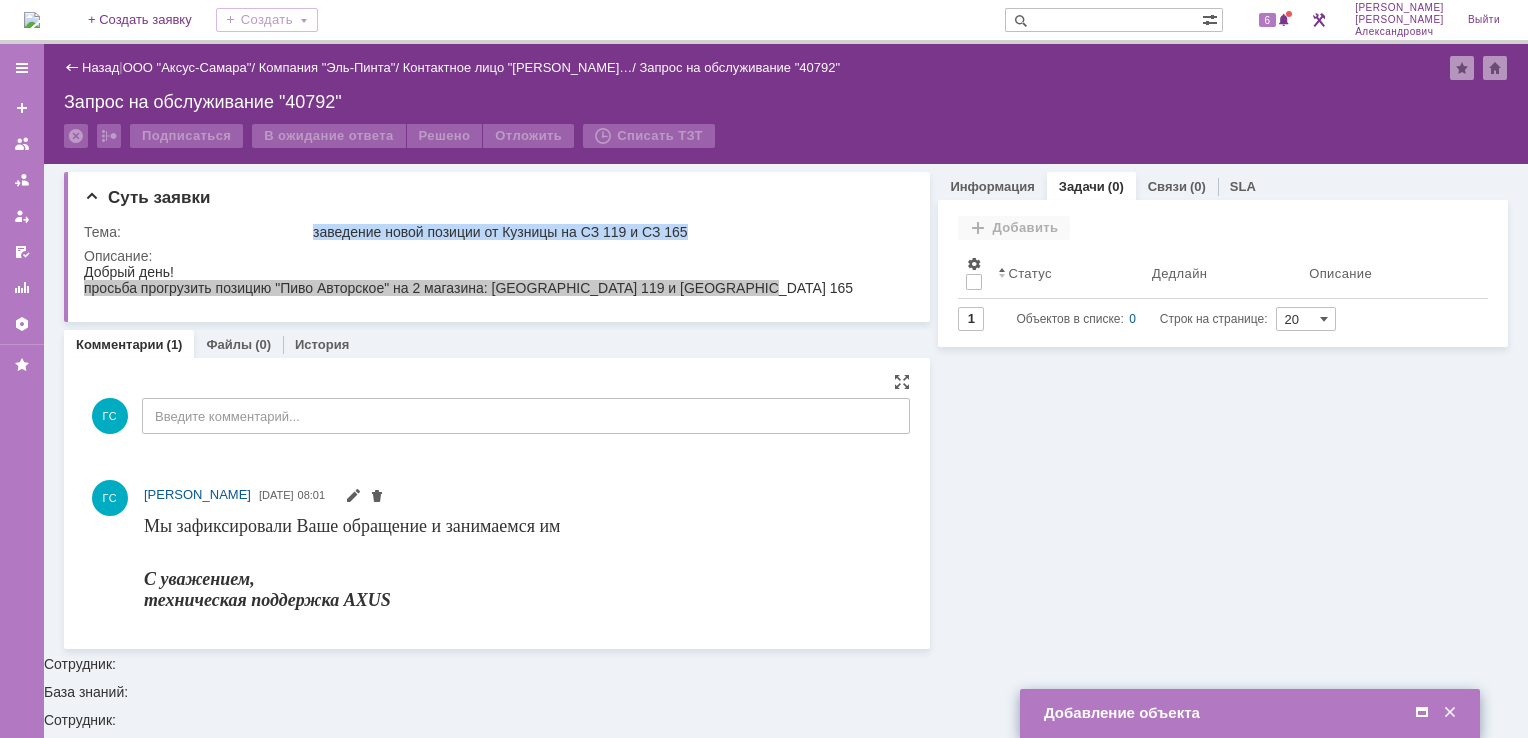 click at bounding box center [1432, 713] 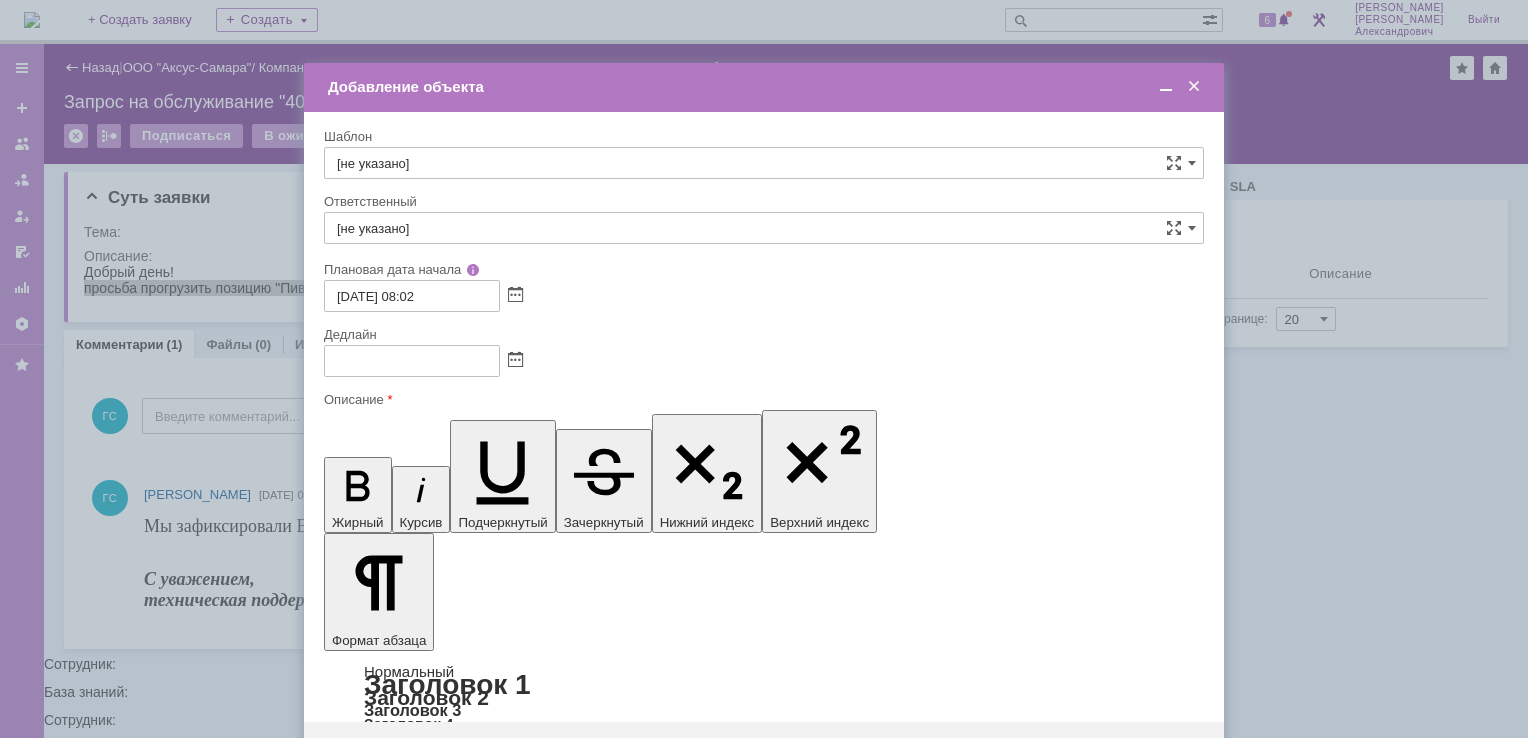 click on "просьба прогрузить позицию "Пиво Авторское" на 2 магазина: [GEOGRAPHIC_DATA] 119 и [GEOGRAPHIC_DATA] 165" at bounding box center (459, 5791) 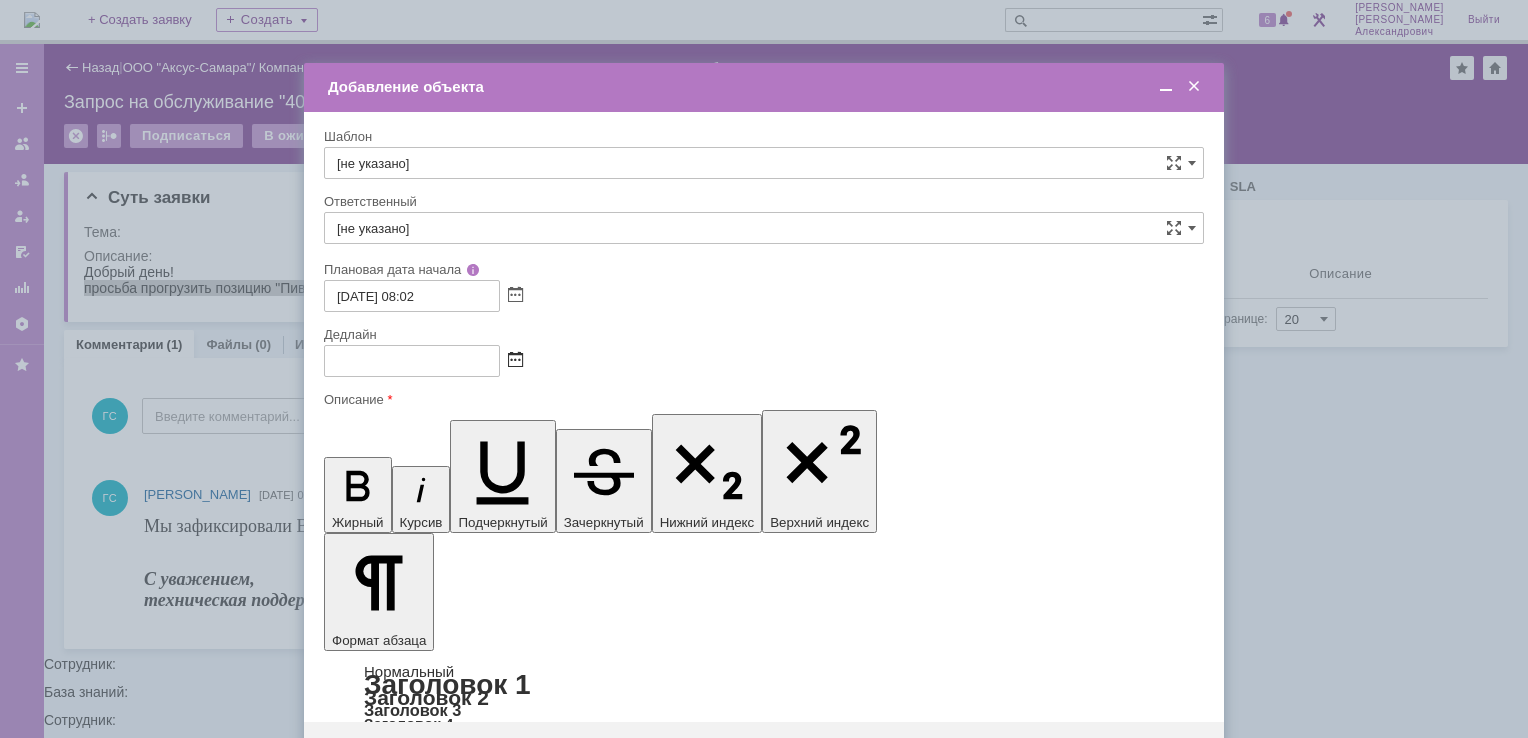 click at bounding box center (515, 361) 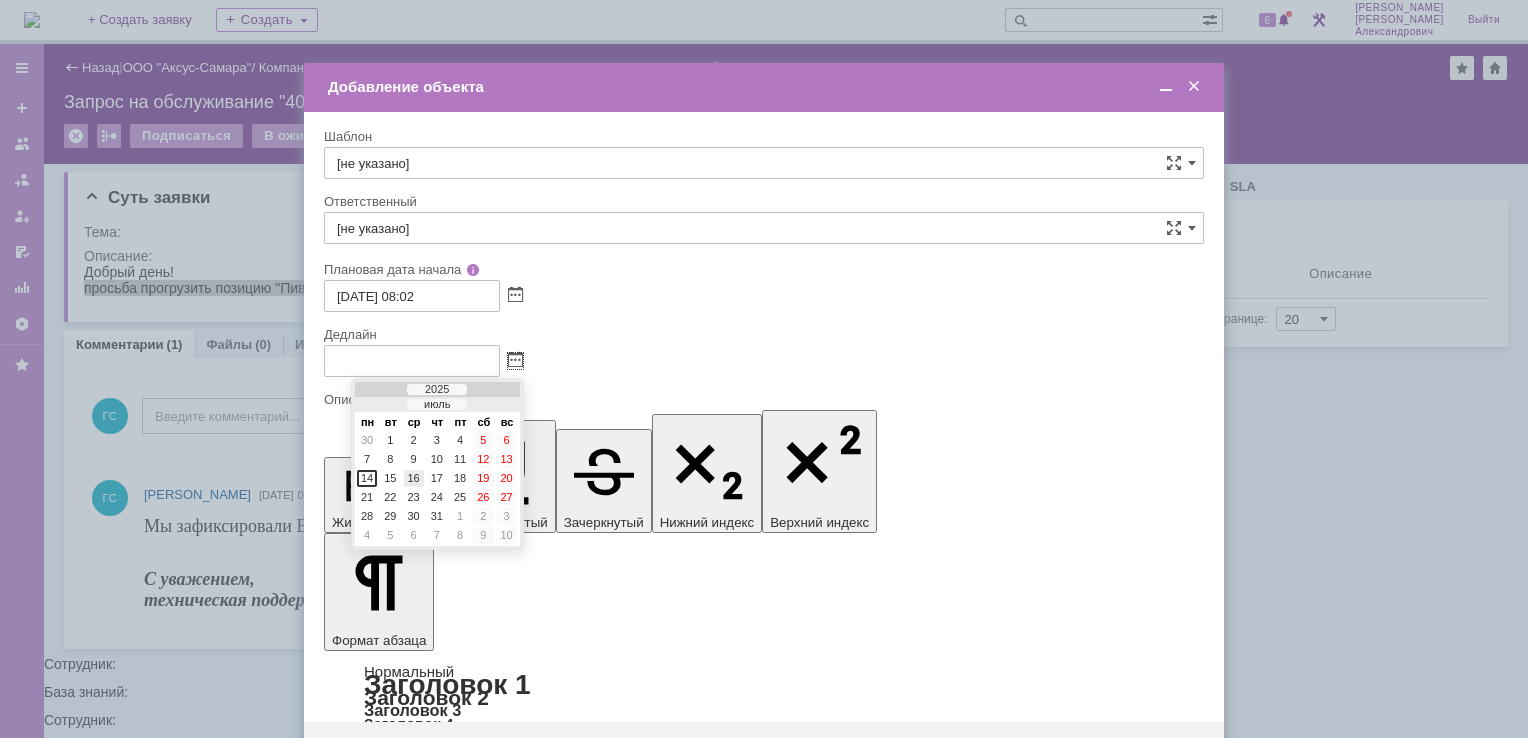 click on "16" at bounding box center (414, 478) 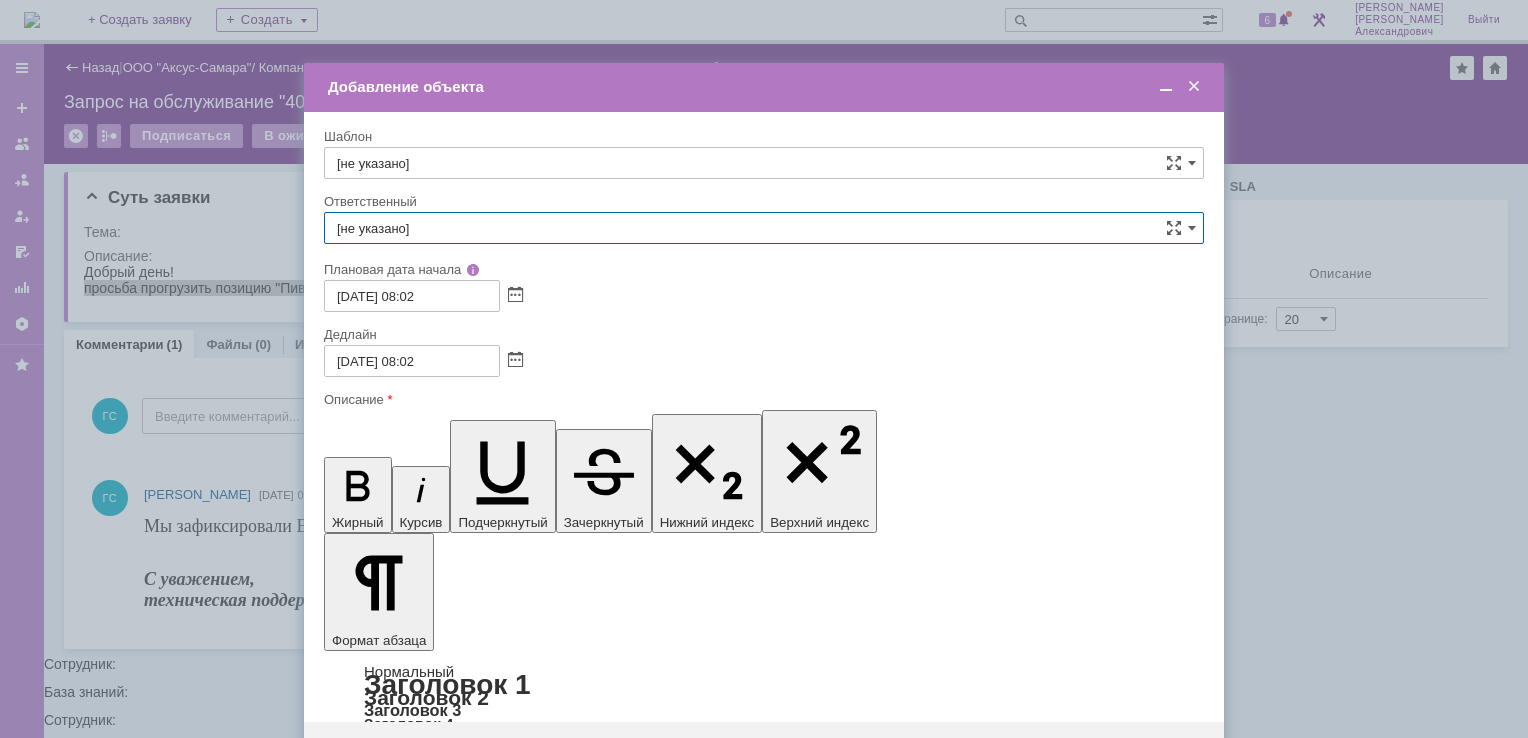 click on "[не указано]" at bounding box center (764, 228) 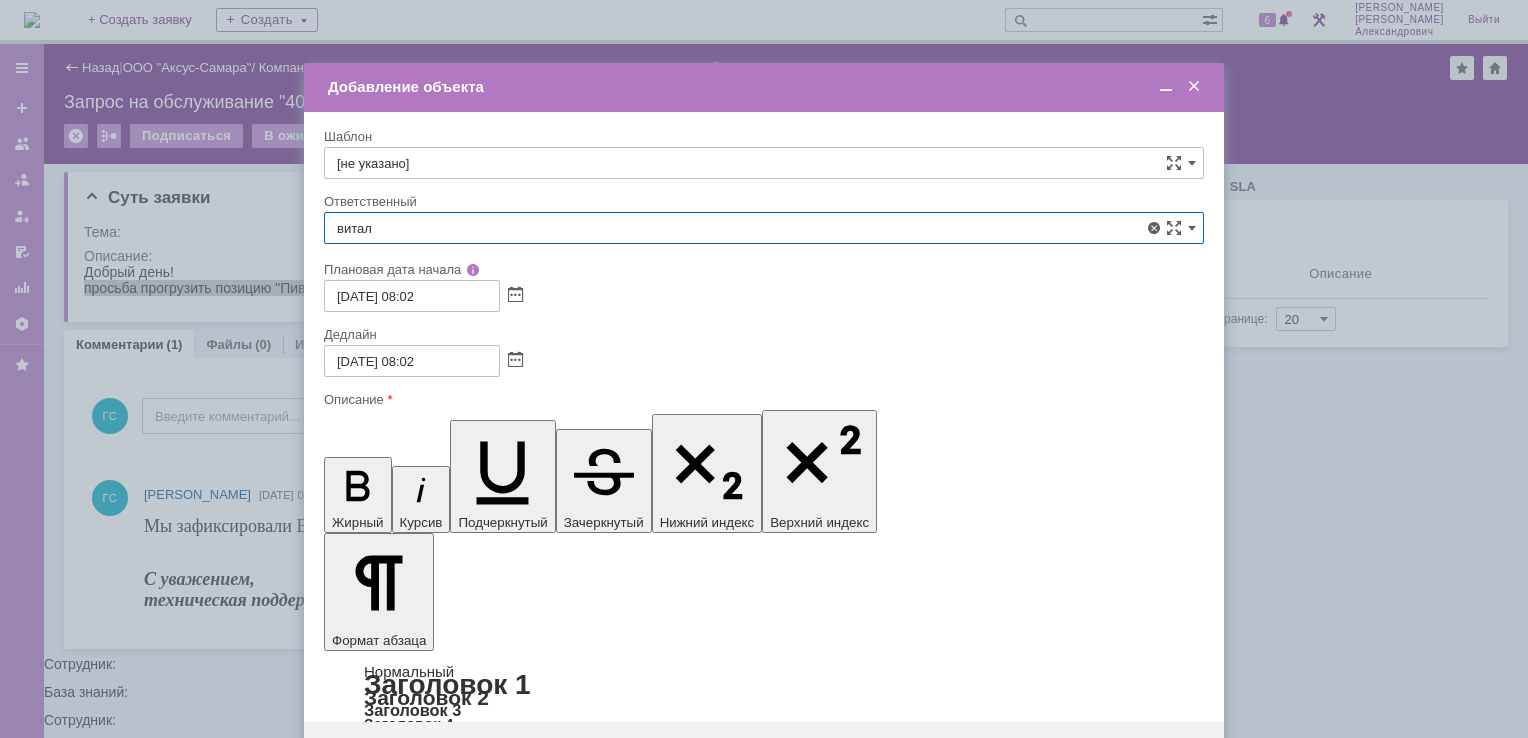 click on "[PERSON_NAME]" at bounding box center (764, 374) 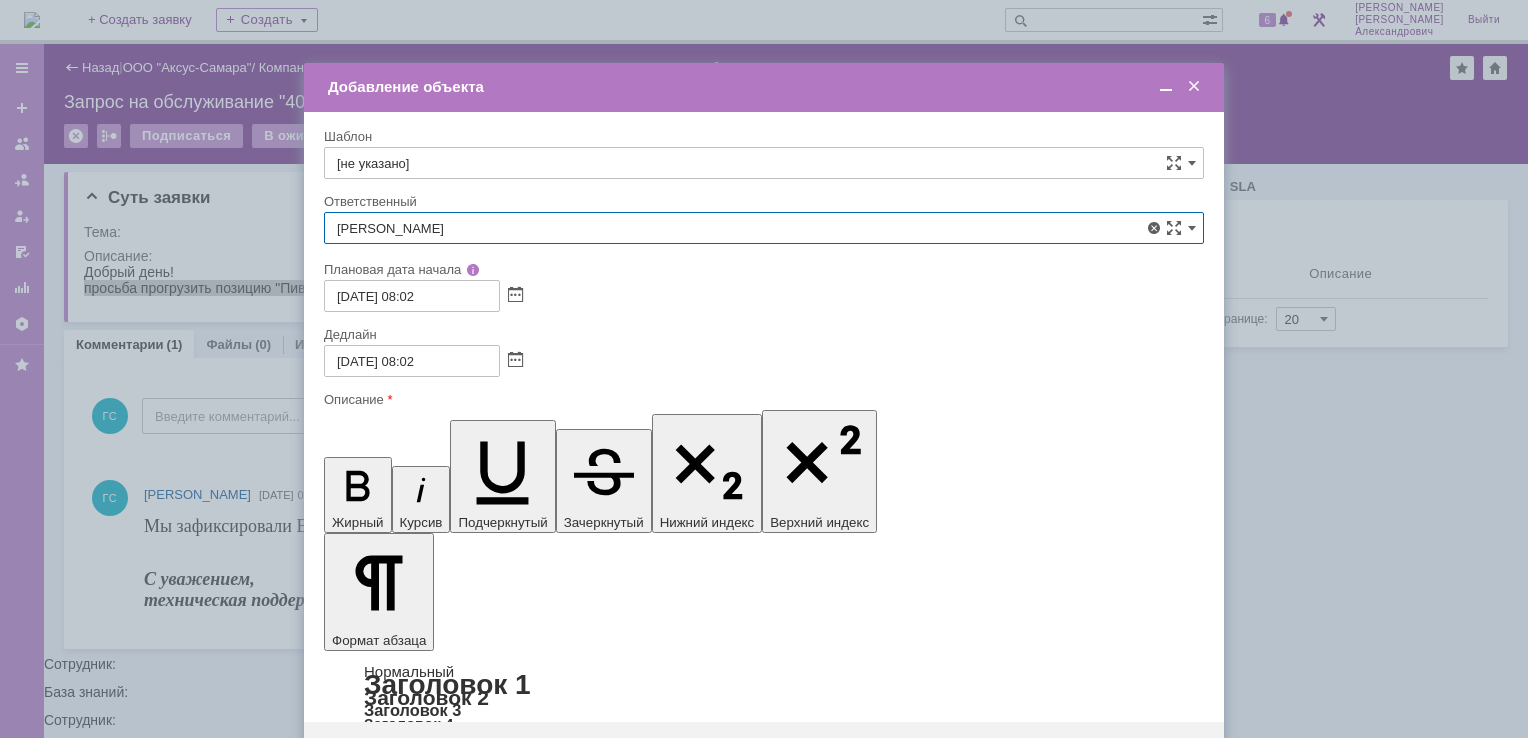 type on "[PERSON_NAME]" 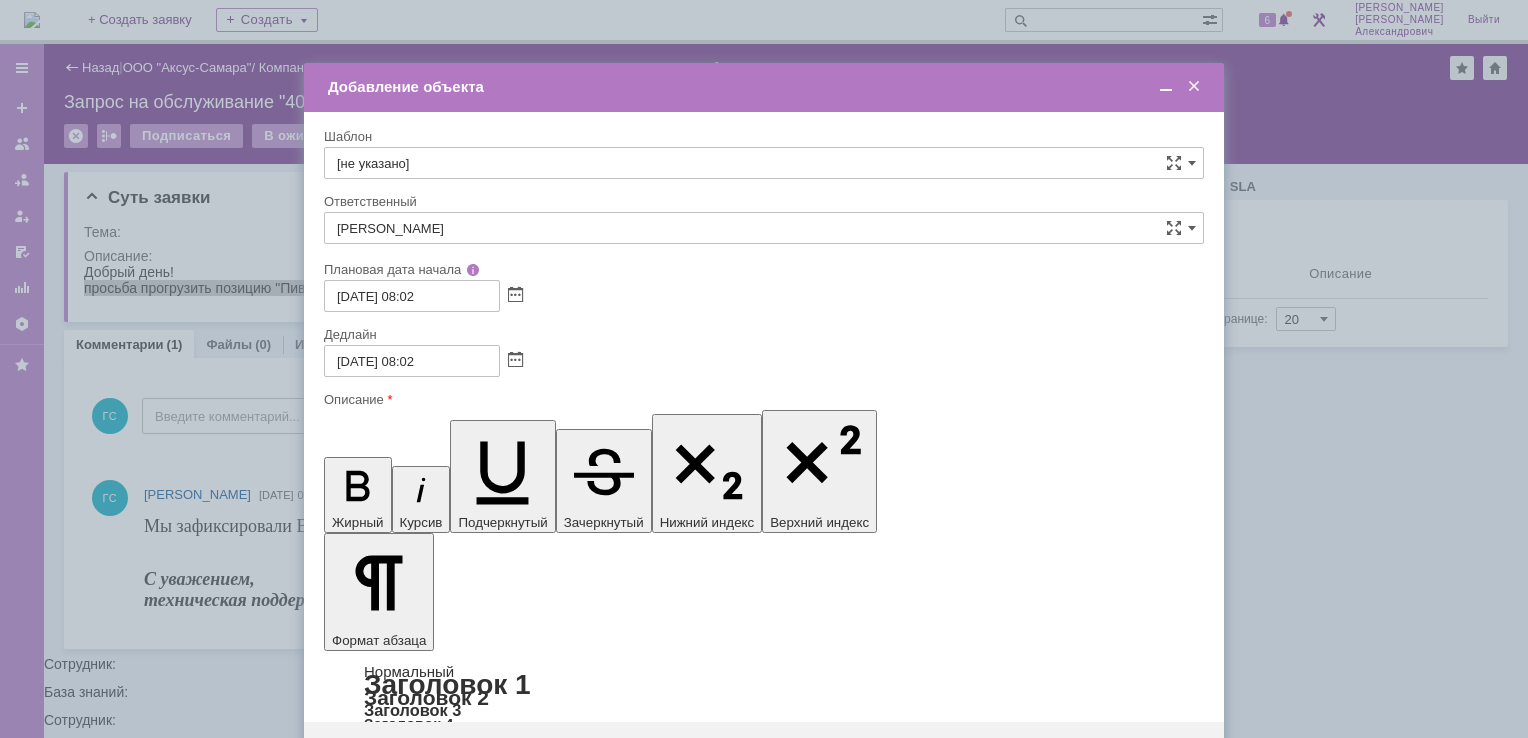 click on "Сохранить" at bounding box center [384, 754] 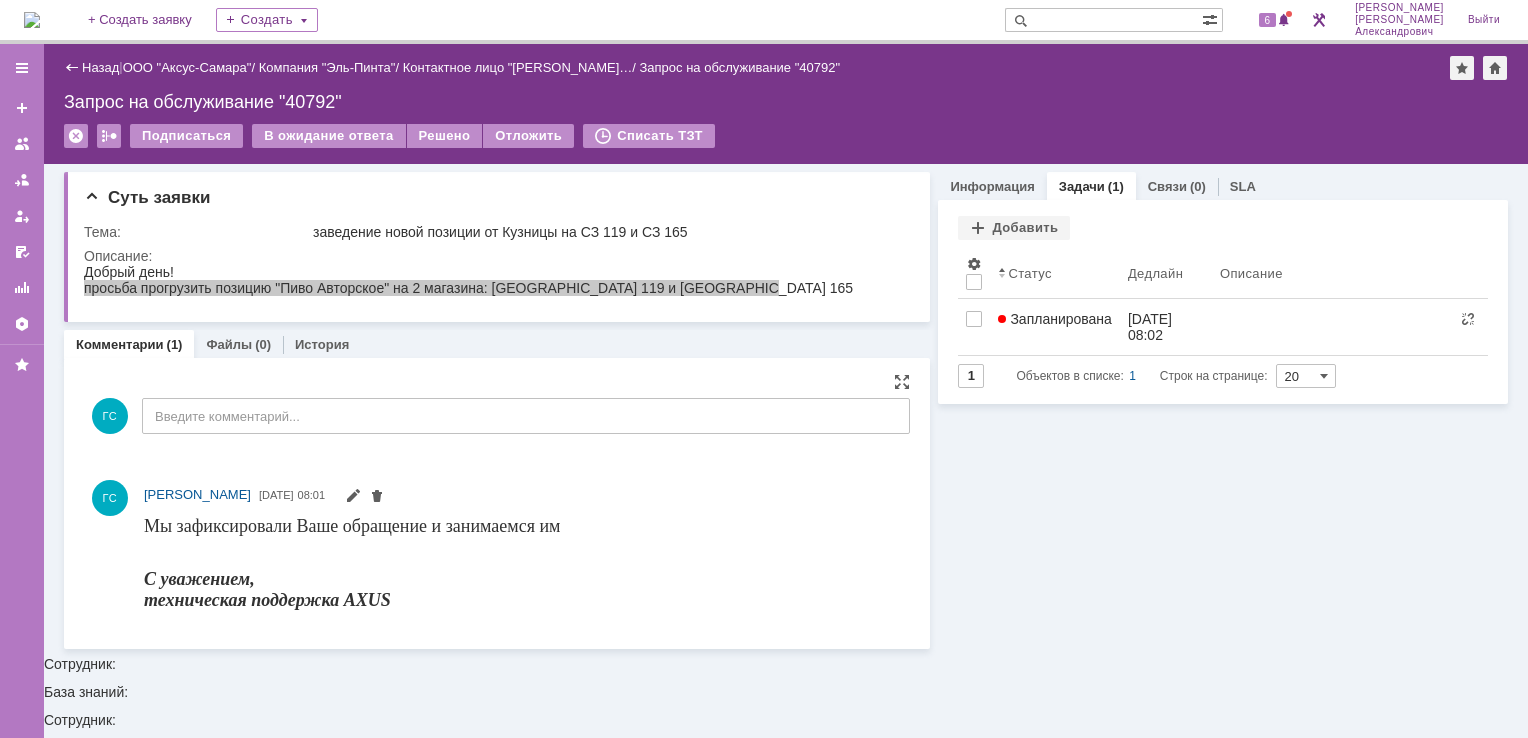 scroll, scrollTop: 0, scrollLeft: 0, axis: both 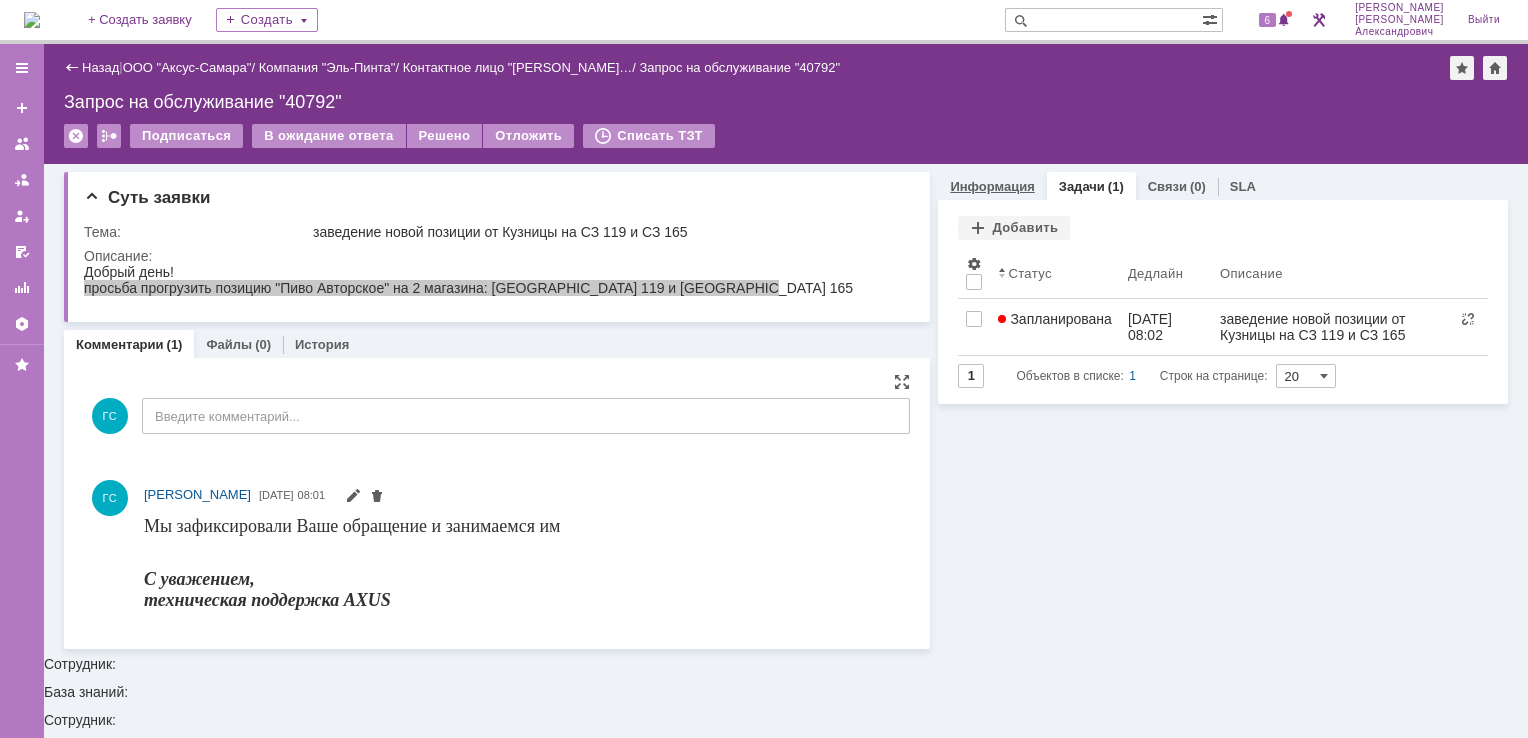 click on "Информация" at bounding box center [992, 186] 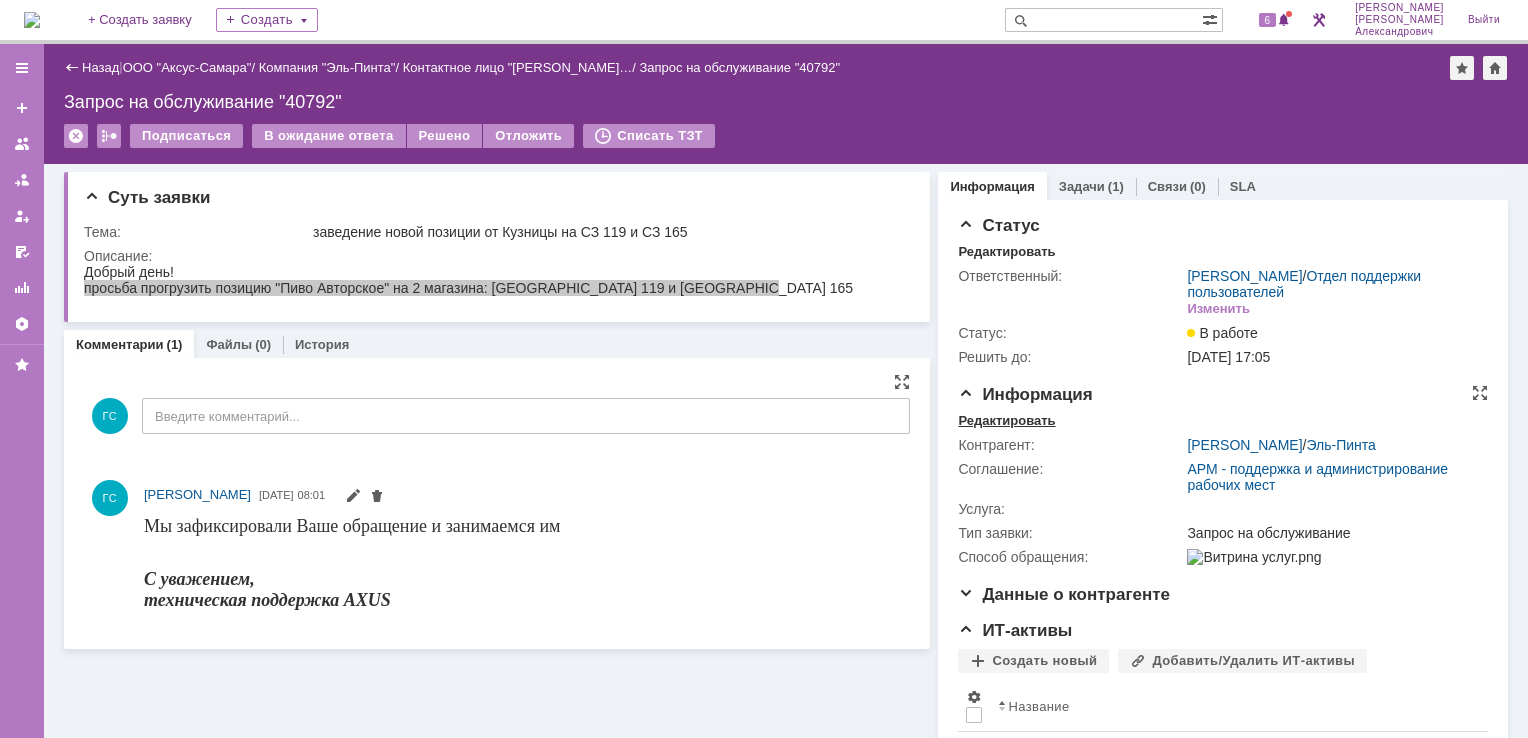 click on "Редактировать" at bounding box center (1006, 421) 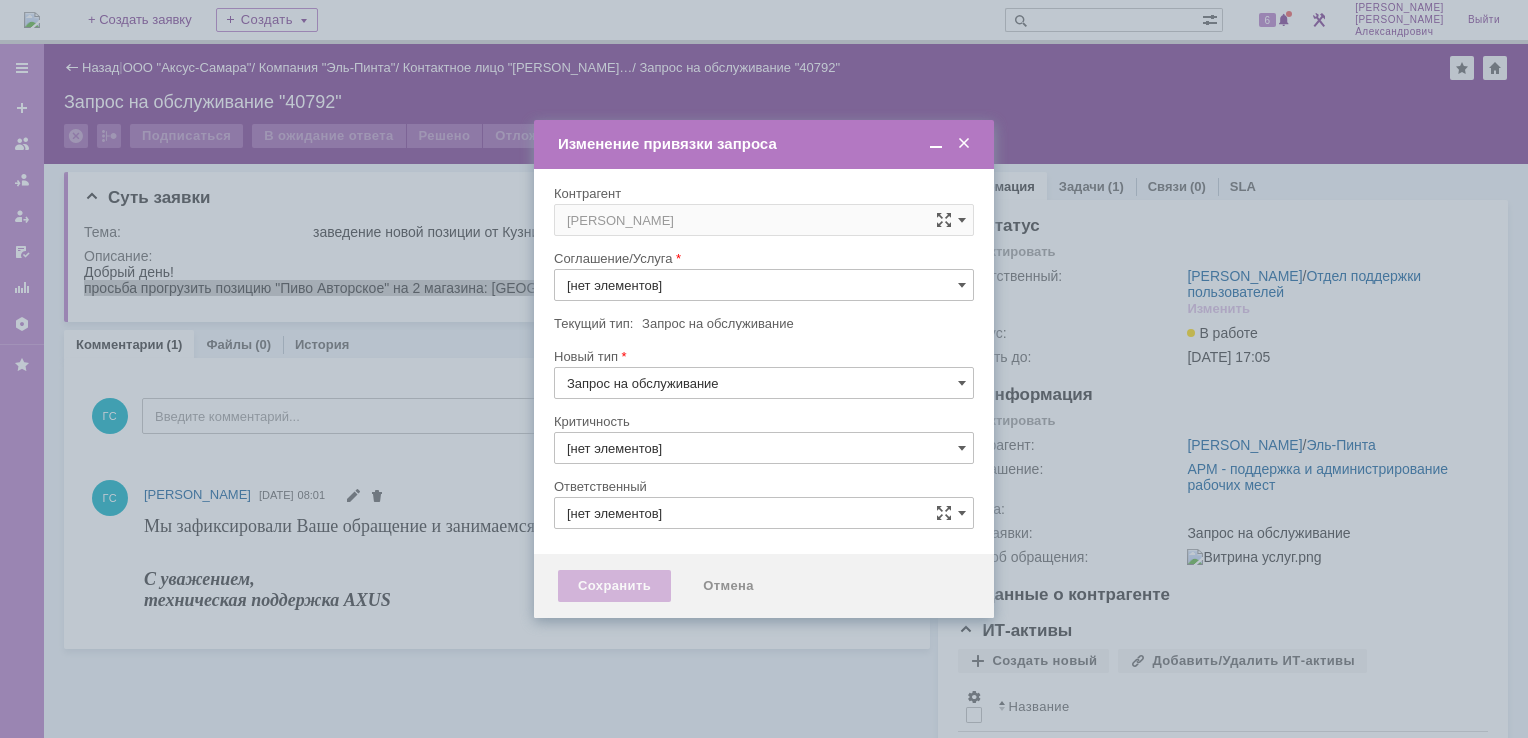 type on "АРМ - поддержка и администрирование рабочих мест" 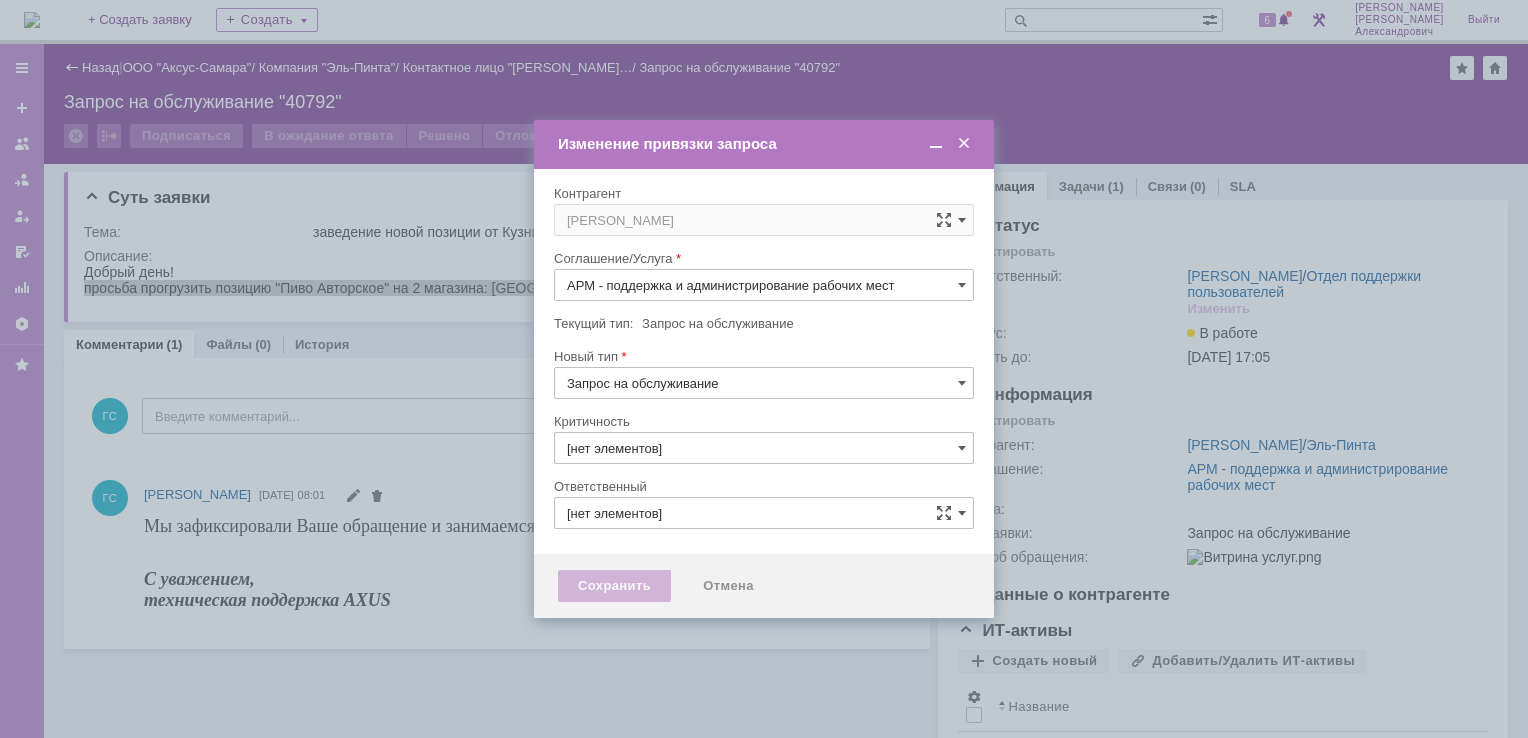 type on "3. Низкая" 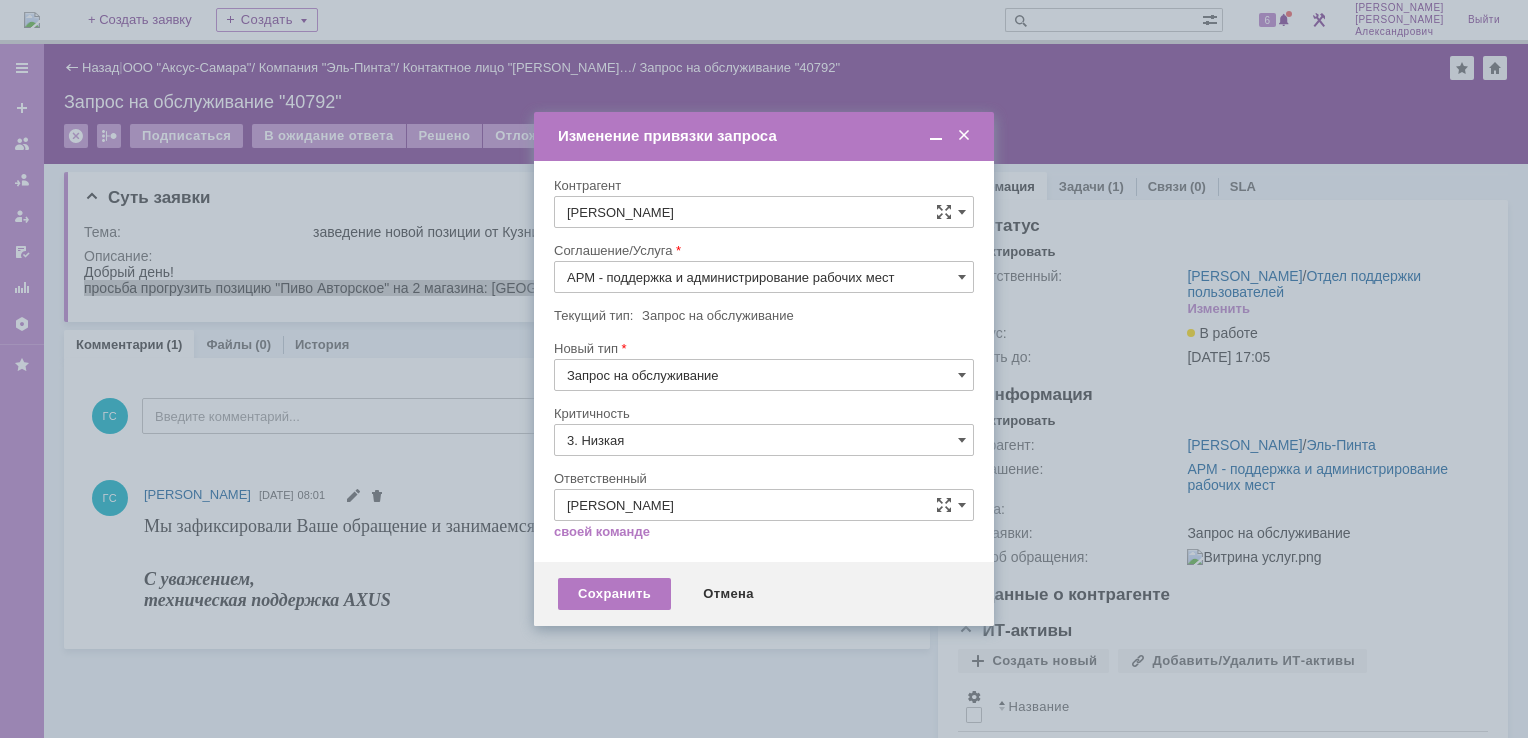 click on "АРМ - поддержка и администрирование рабочих мест" at bounding box center [764, 277] 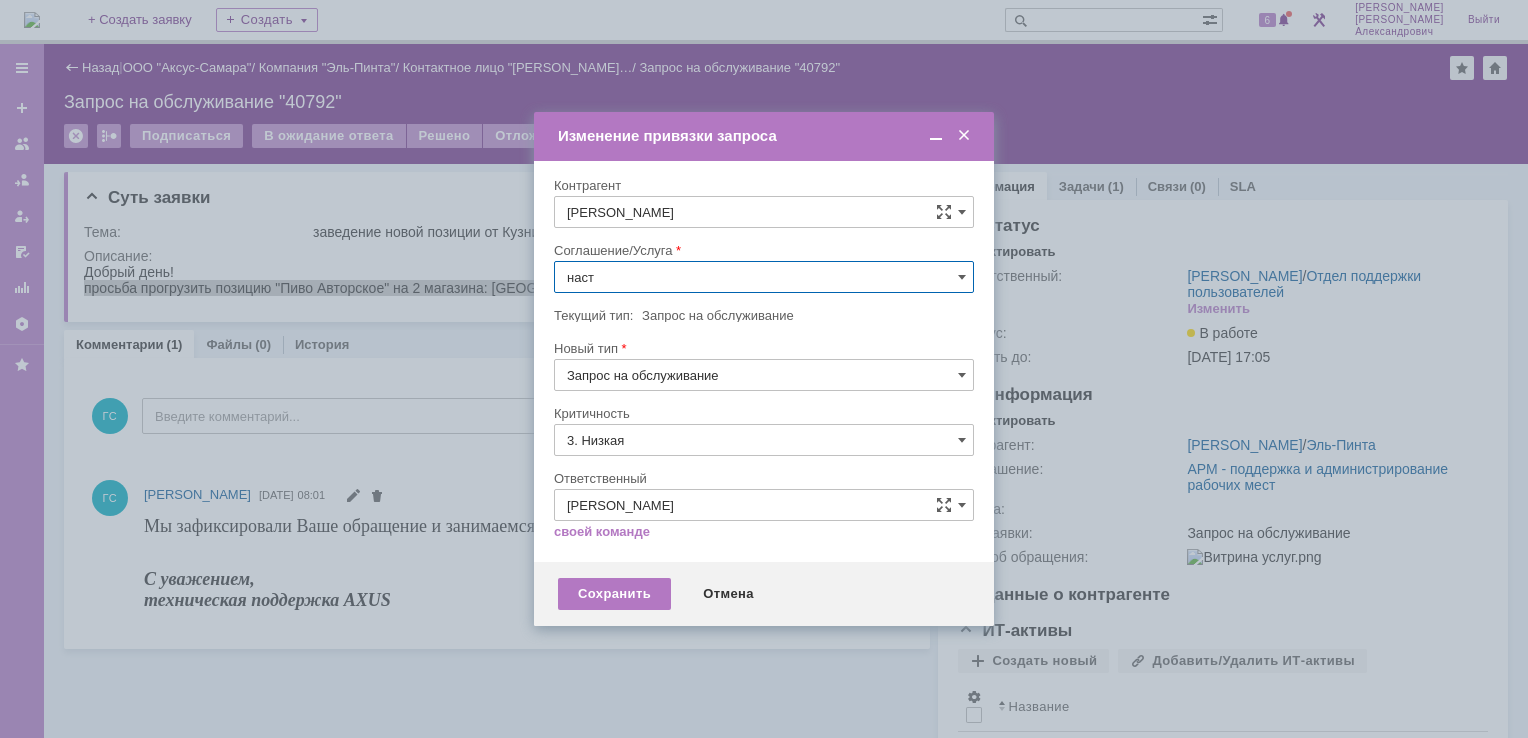 scroll, scrollTop: 0, scrollLeft: 0, axis: both 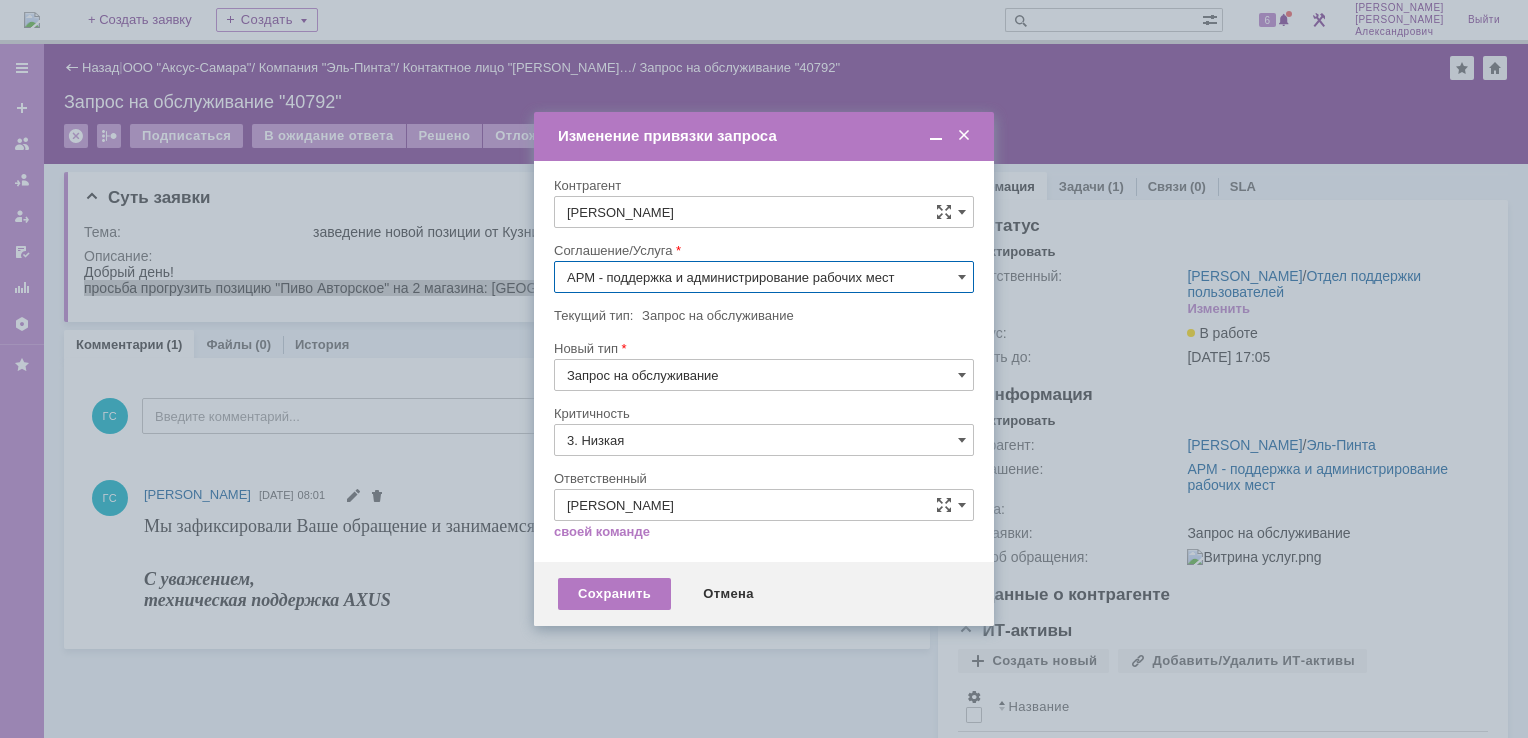 click on "АРМ - поддержка и администрирование рабочих мест" at bounding box center [764, 277] 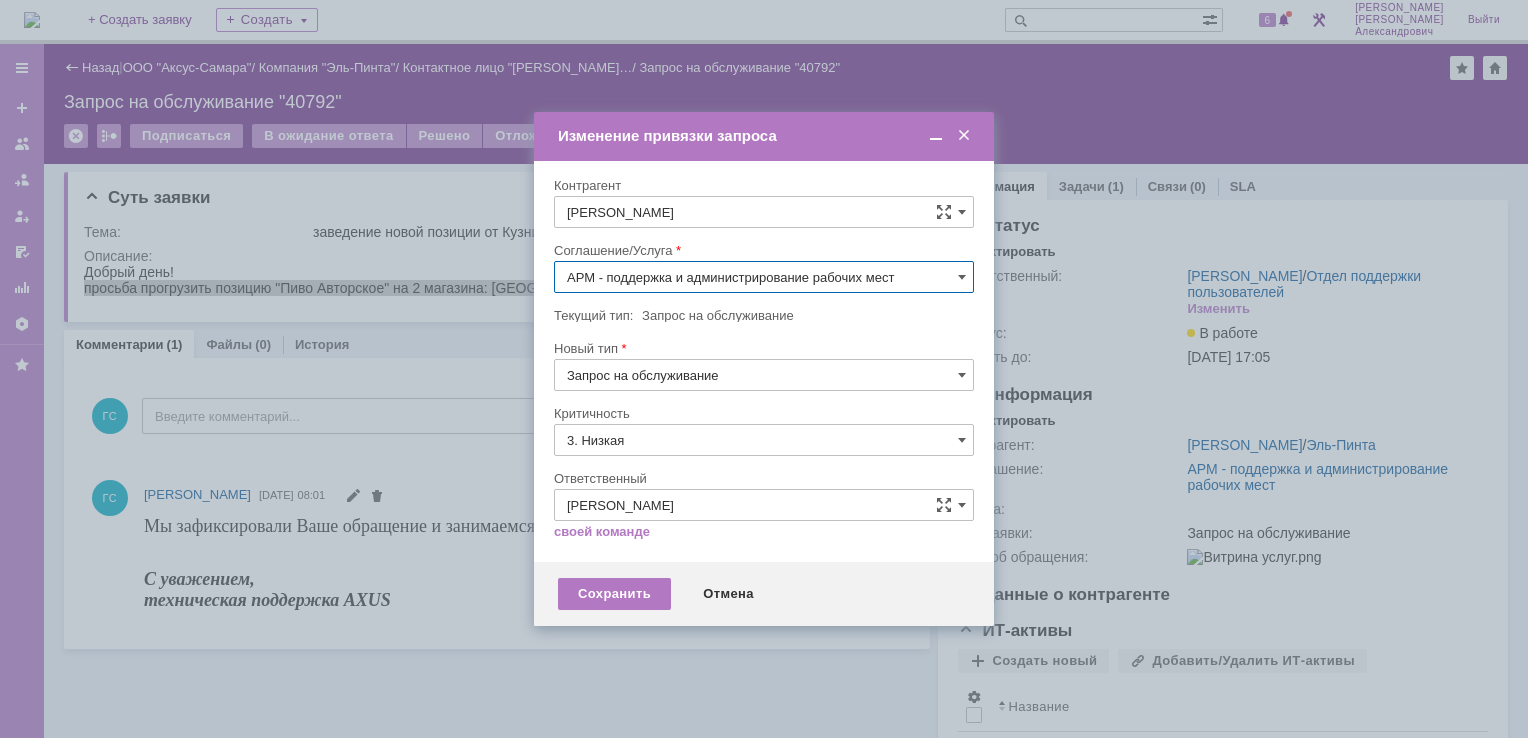 scroll, scrollTop: 476, scrollLeft: 0, axis: vertical 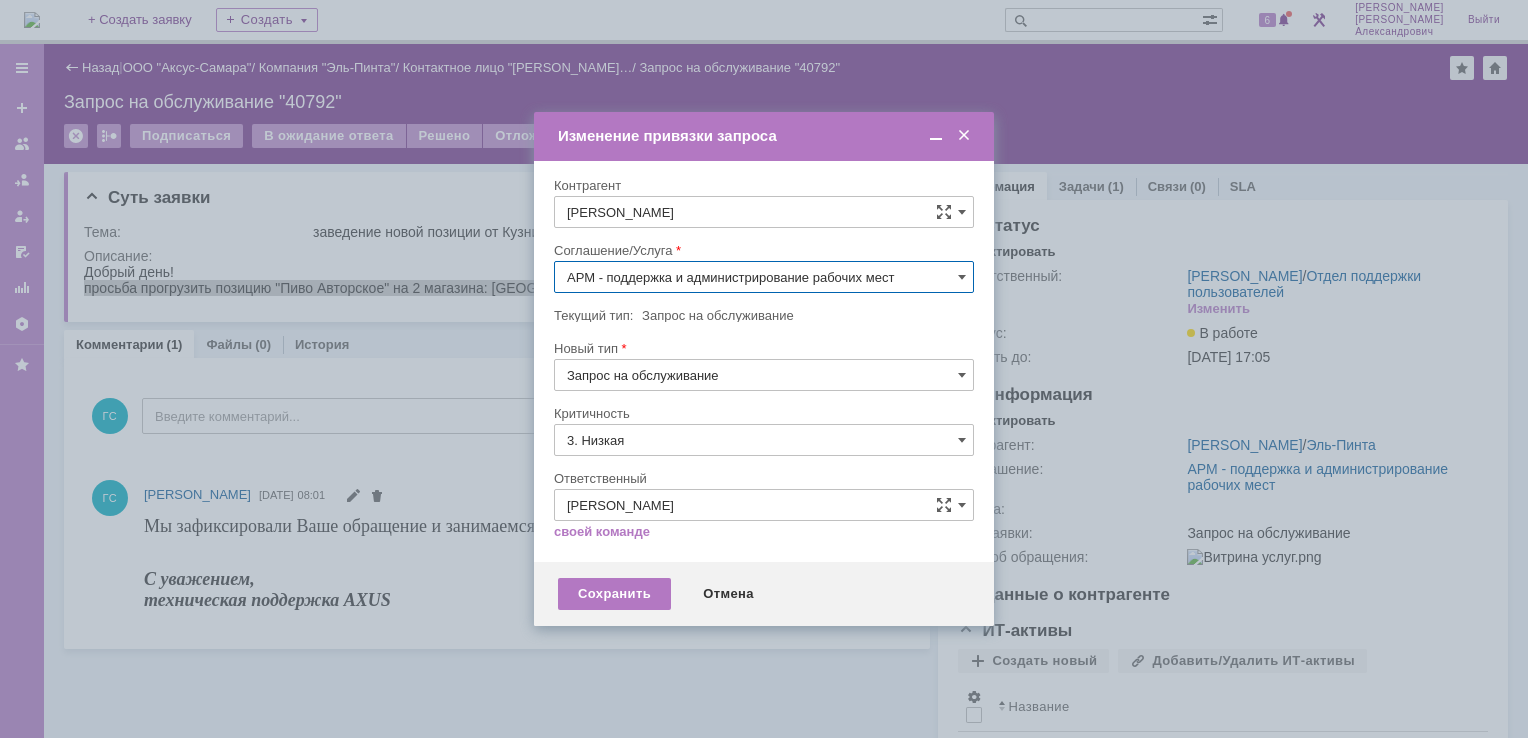 click at bounding box center [764, 235] 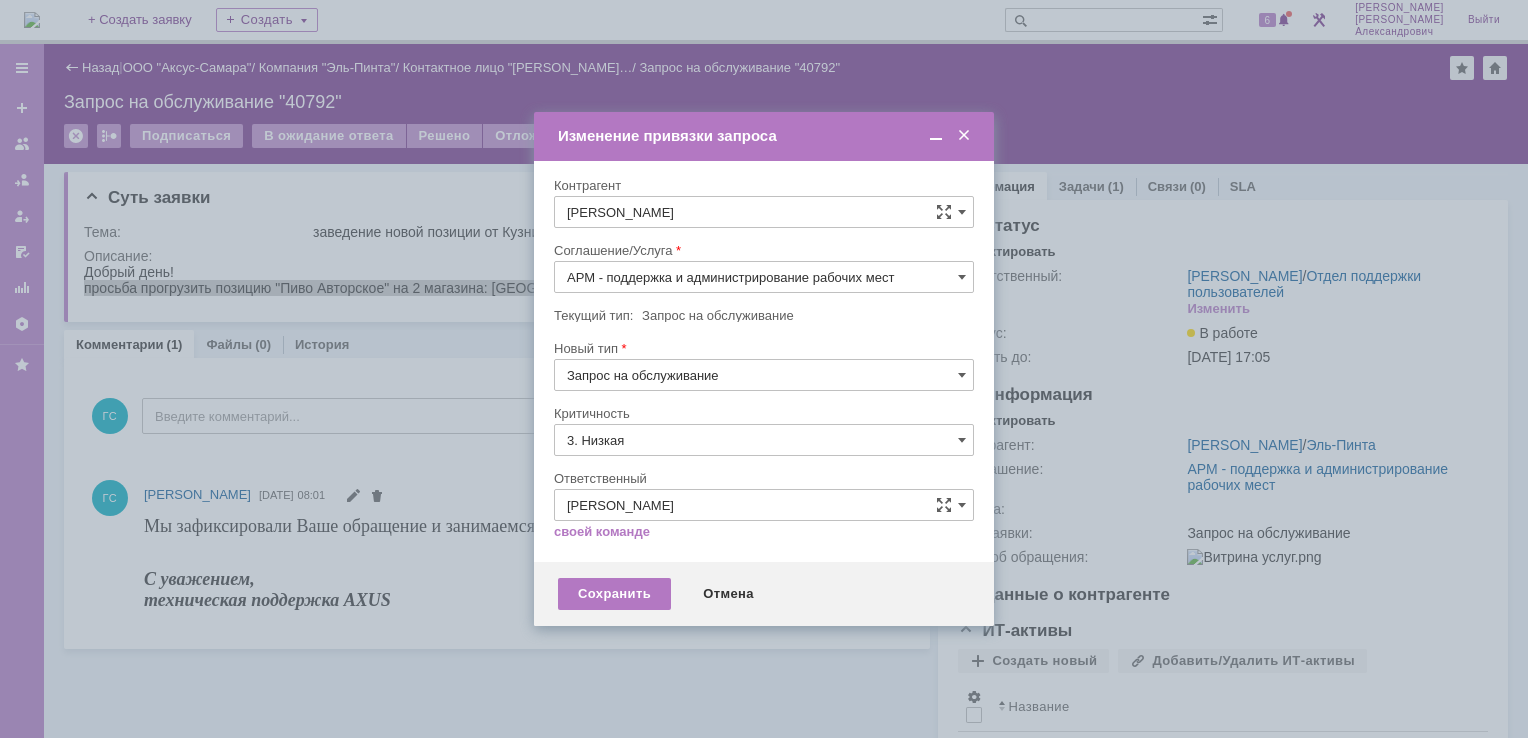 type on "АРМ - поддержка и администрирование рабочих мест" 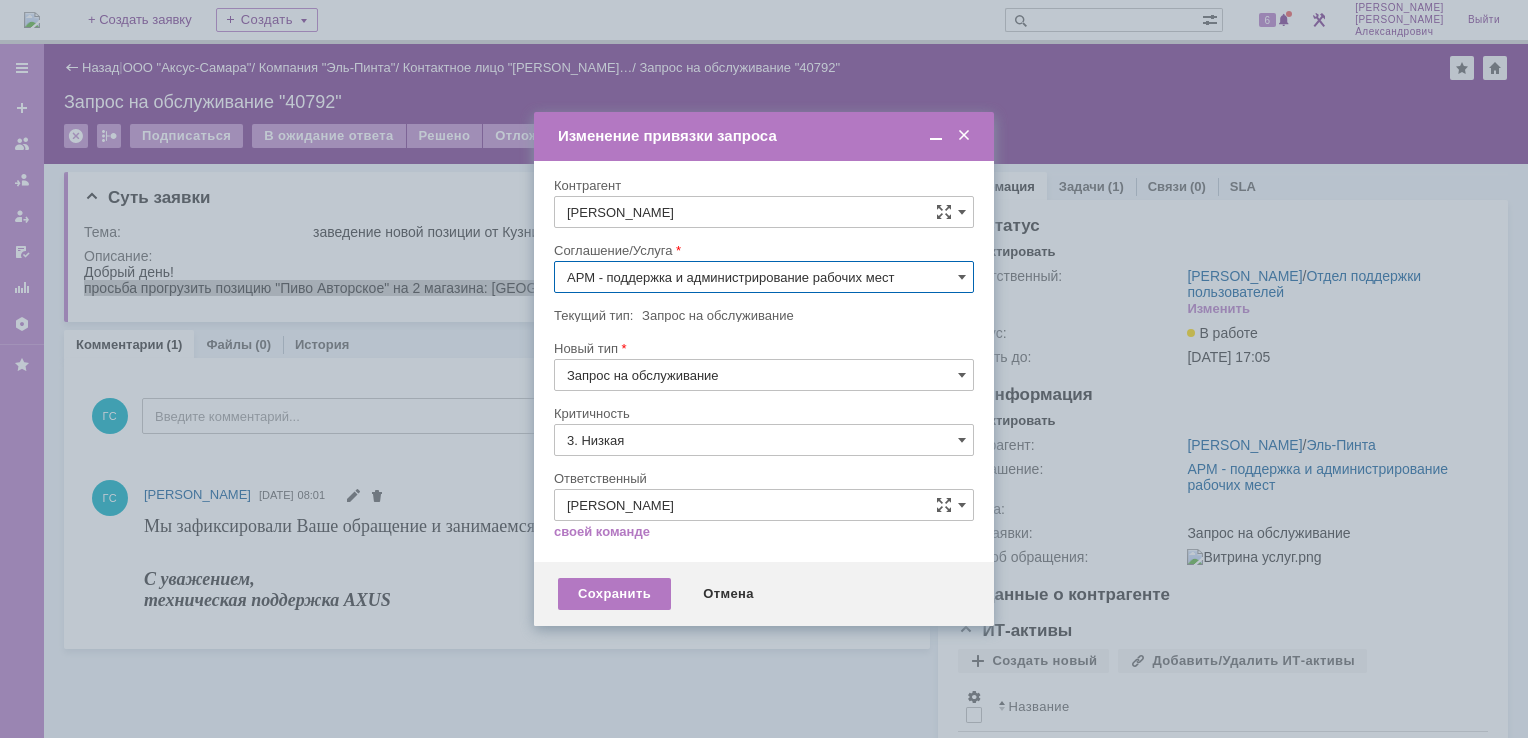 click on "АРМ - поддержка и администрирование рабочих мест" at bounding box center (764, 277) 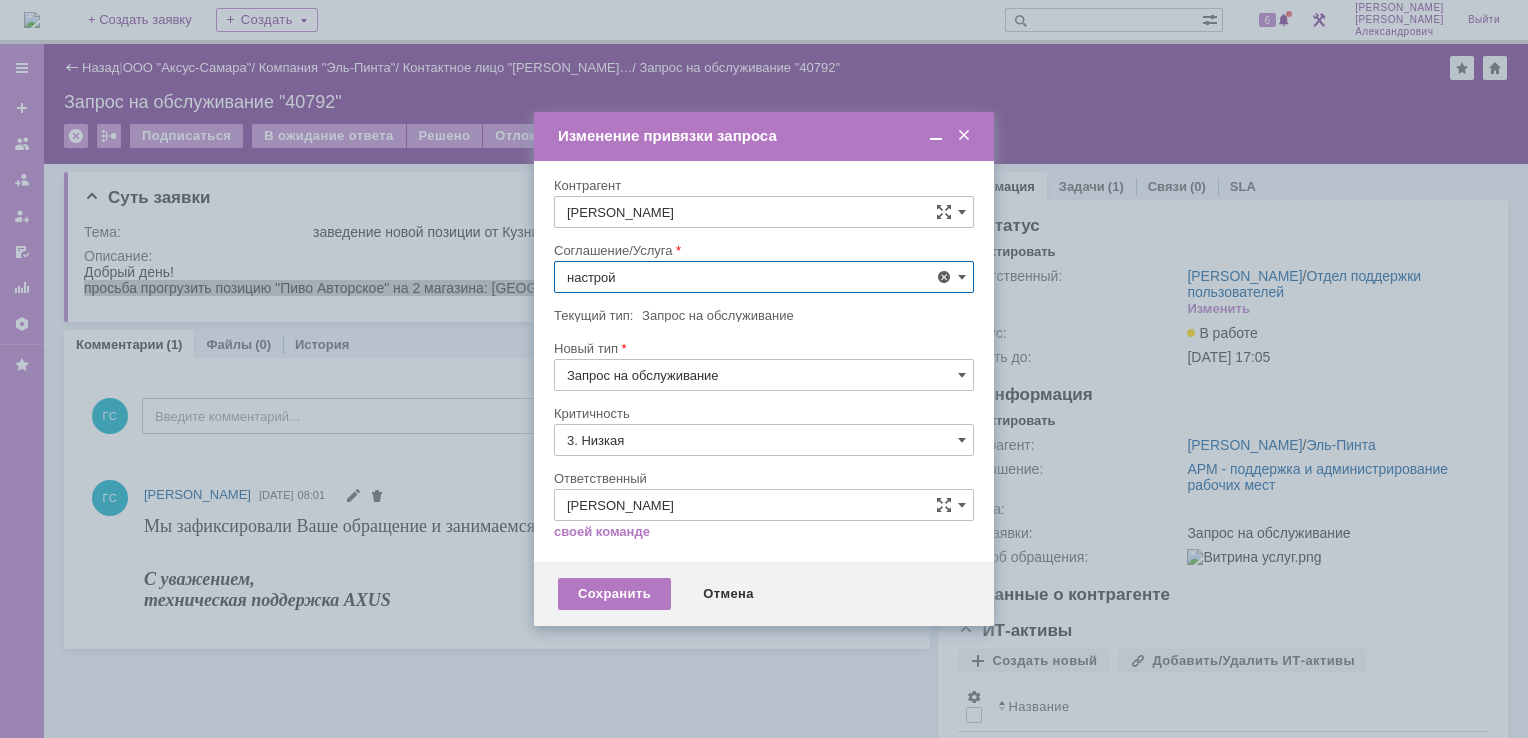 scroll, scrollTop: 130, scrollLeft: 0, axis: vertical 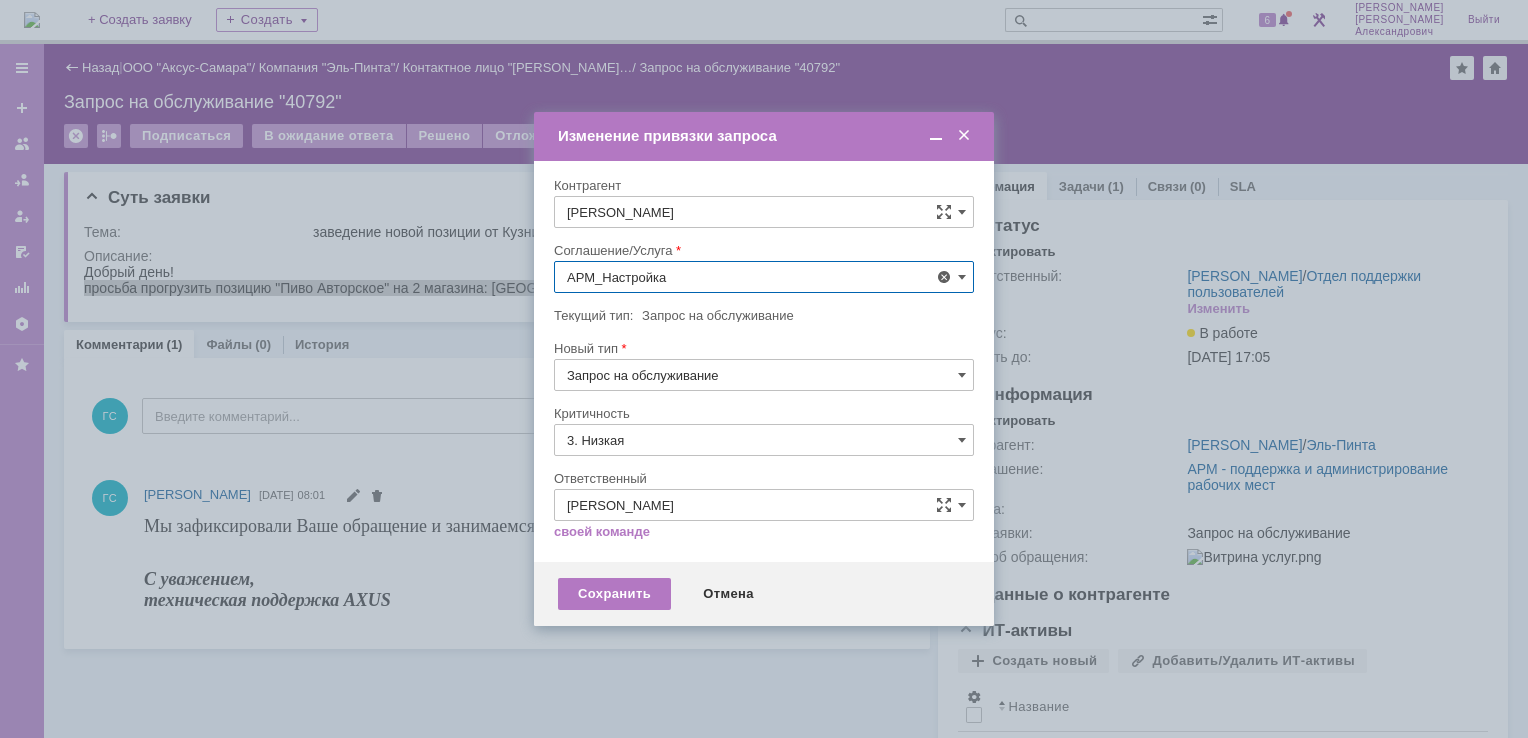 type on "АРМ_Настройка" 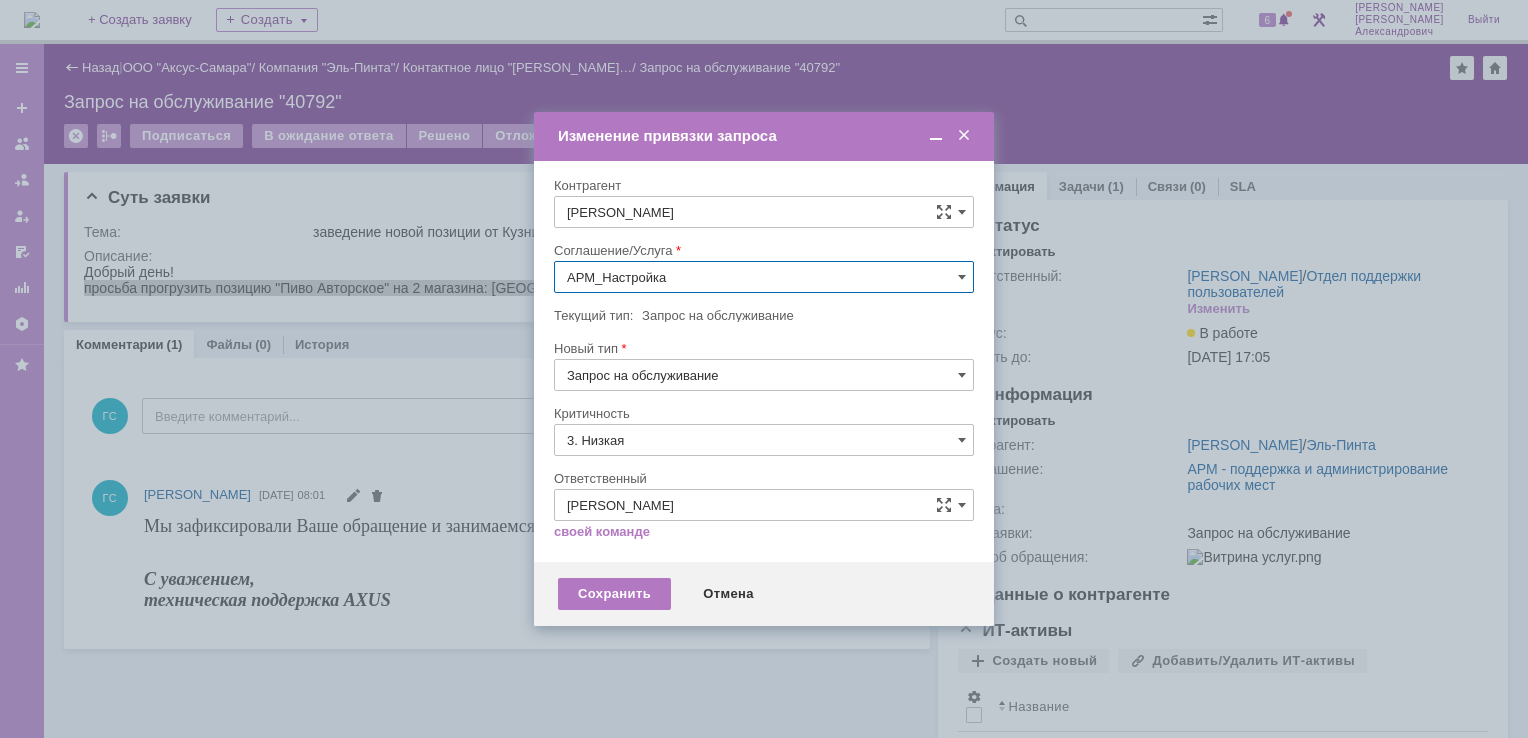 click on "3. Низкая" at bounding box center (764, 440) 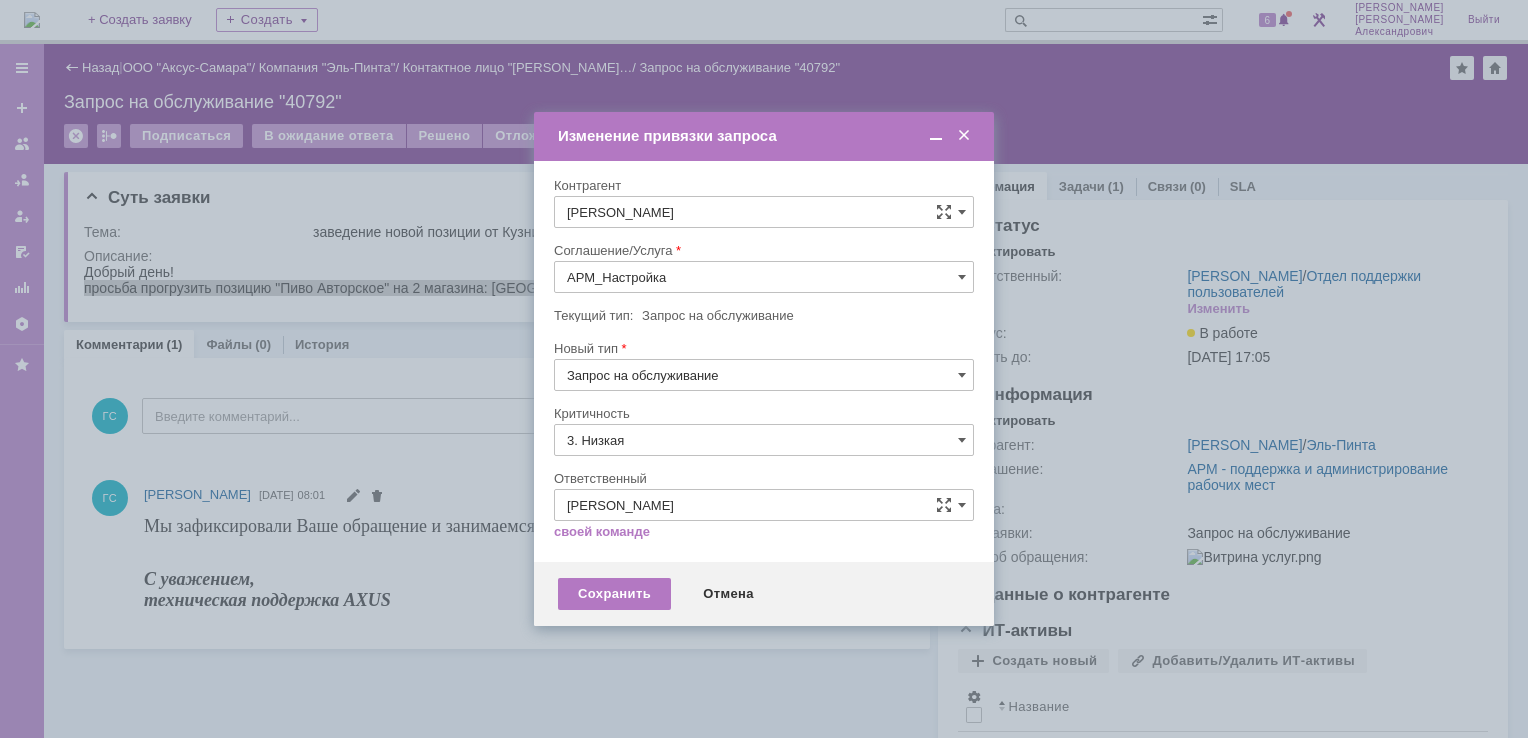 click on "[не указано]" at bounding box center (764, 477) 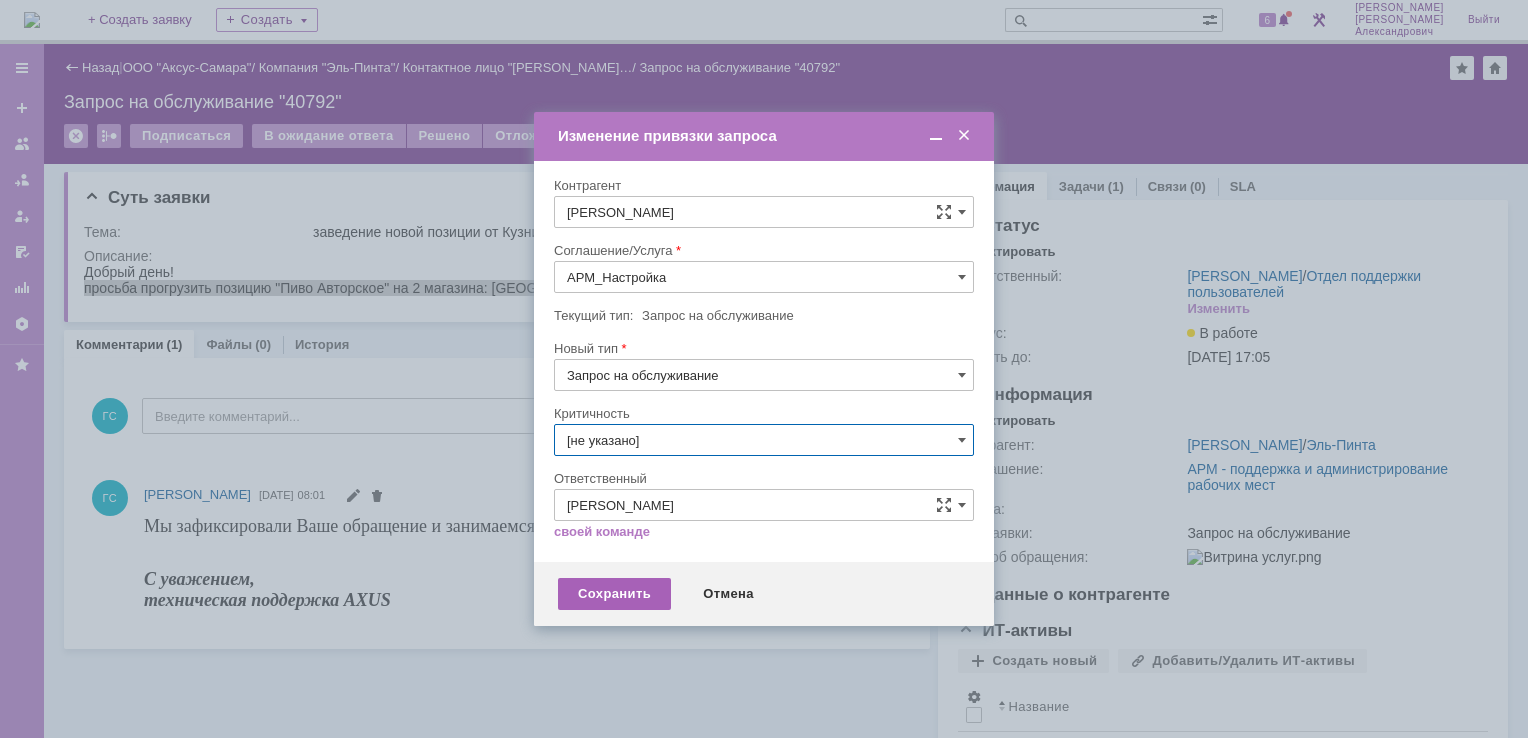 type on "[не указано]" 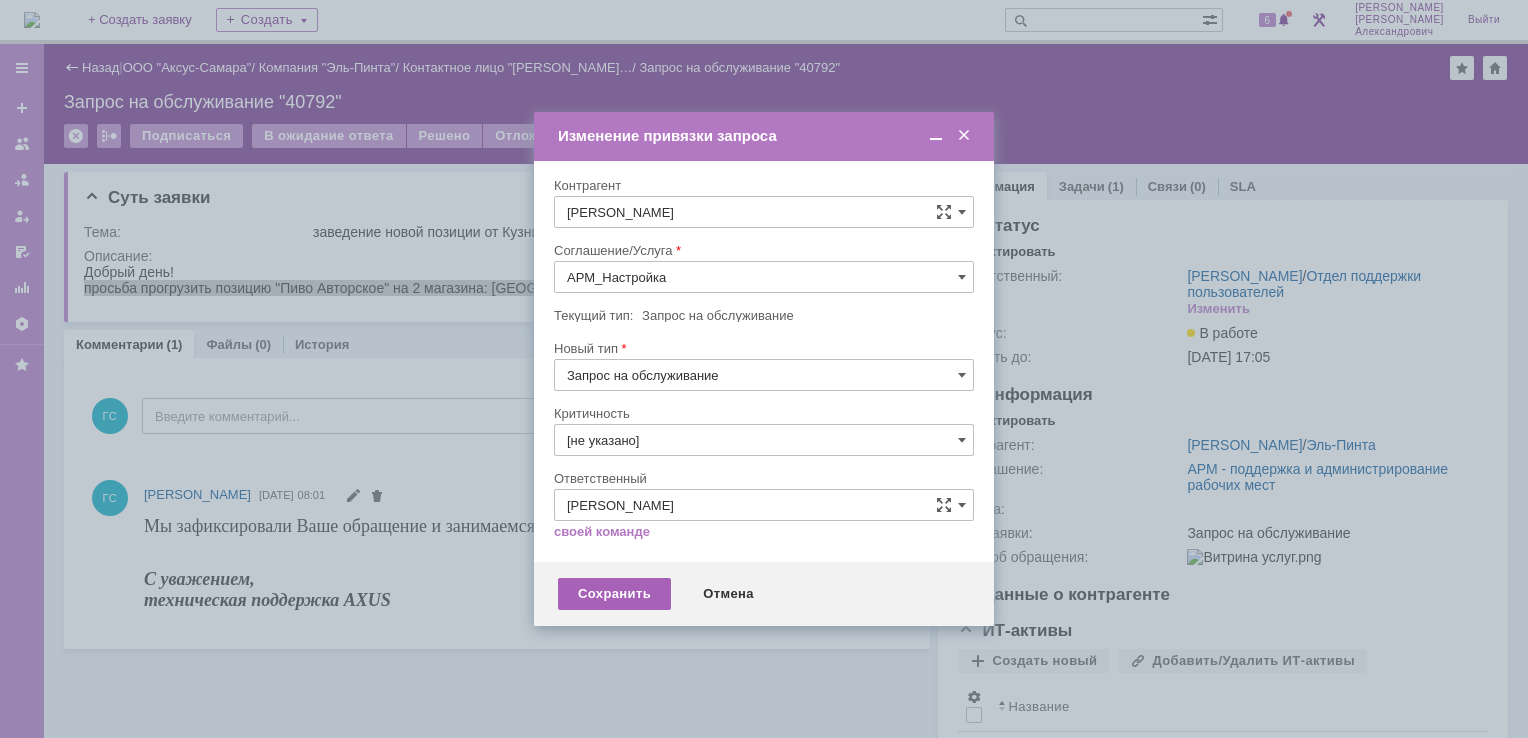 click on "Сохранить" at bounding box center [614, 594] 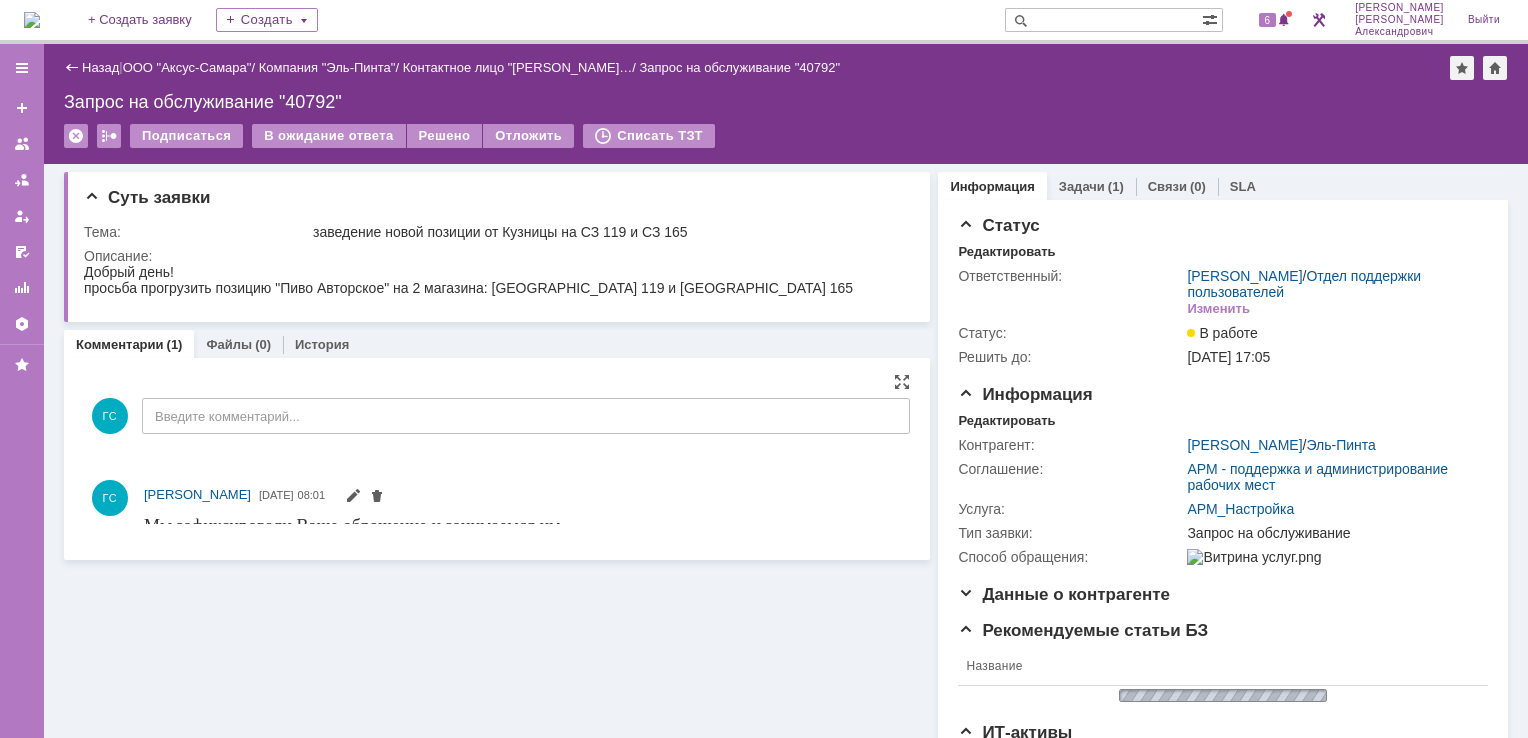 scroll, scrollTop: 0, scrollLeft: 0, axis: both 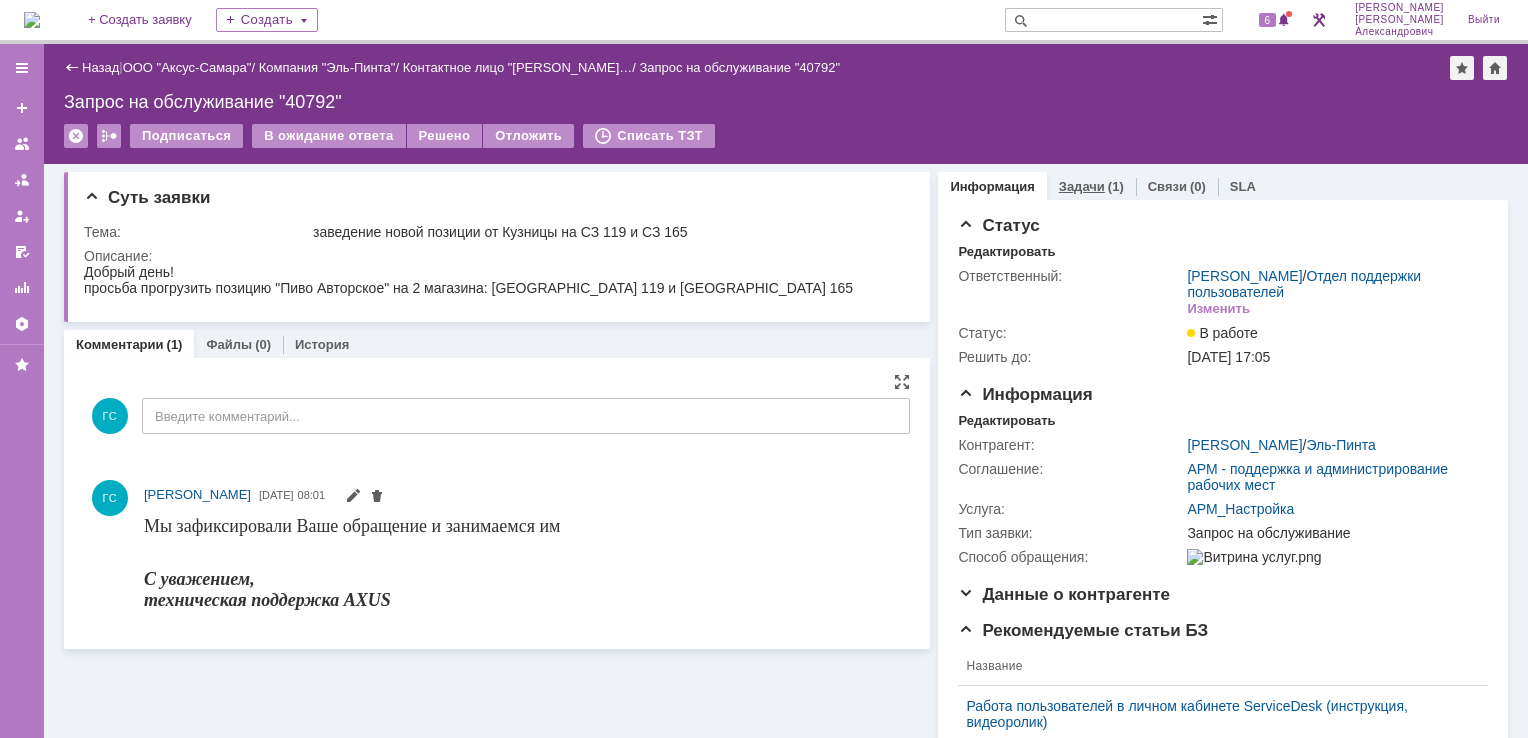click on "Задачи (1)" at bounding box center (1091, 186) 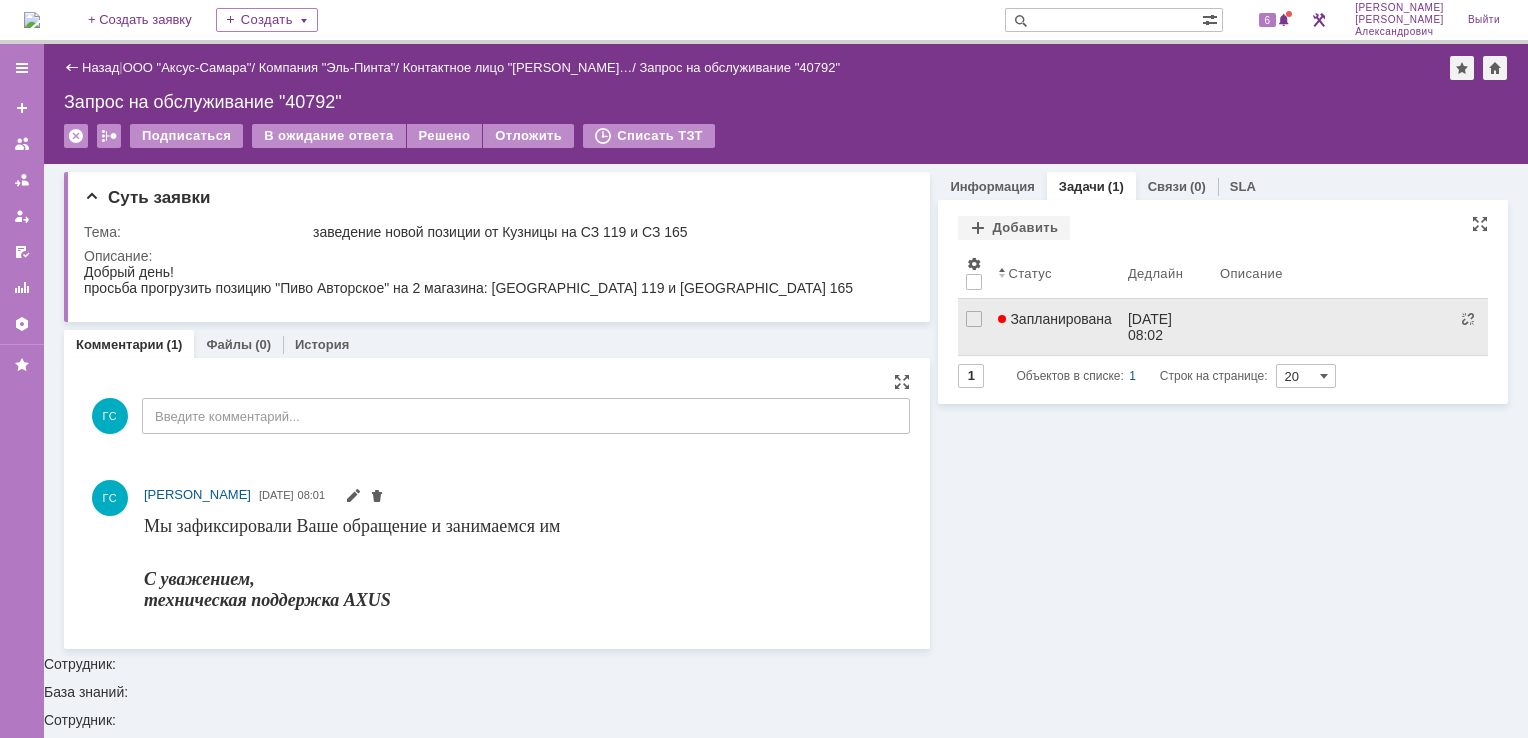 click on "Запланирована" at bounding box center [1055, 327] 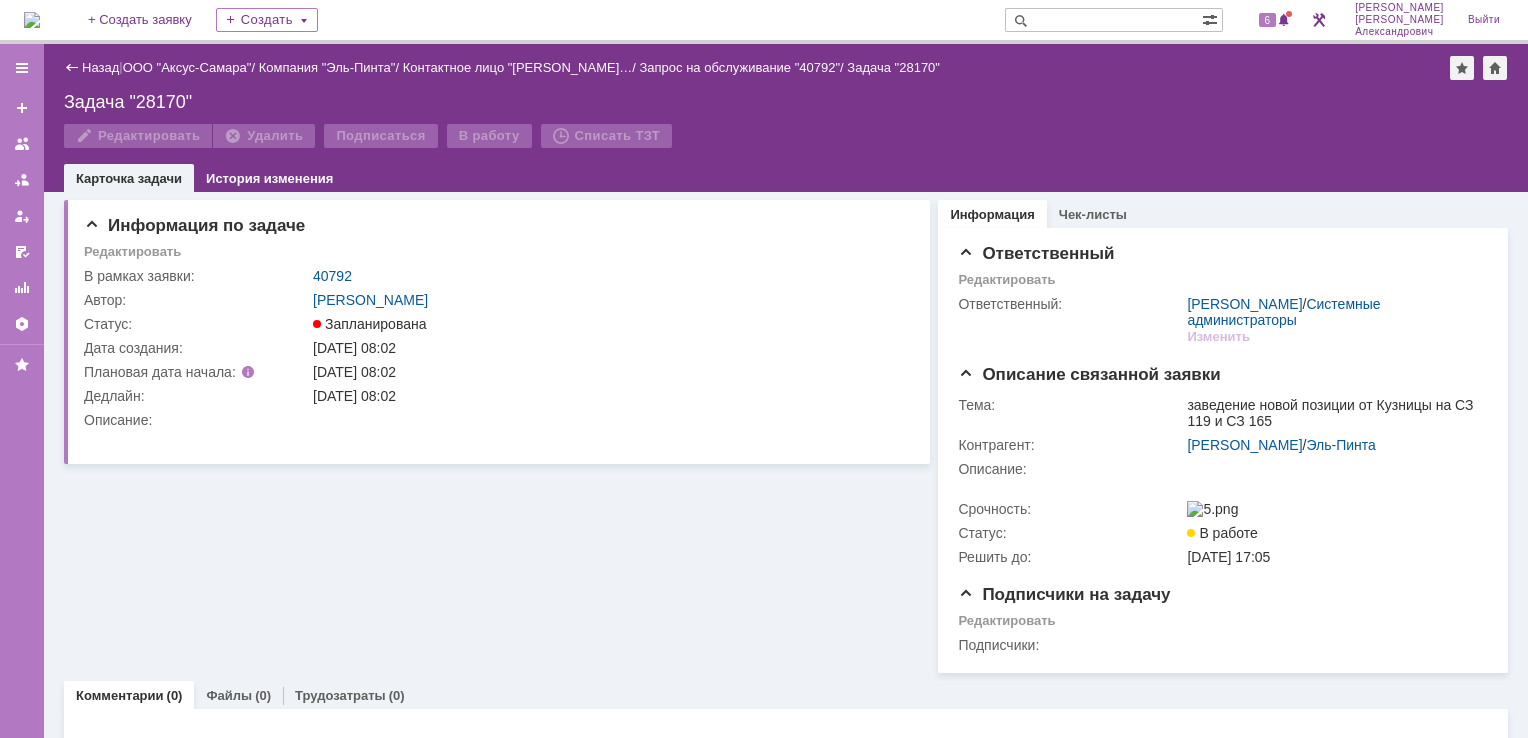 scroll, scrollTop: 0, scrollLeft: 0, axis: both 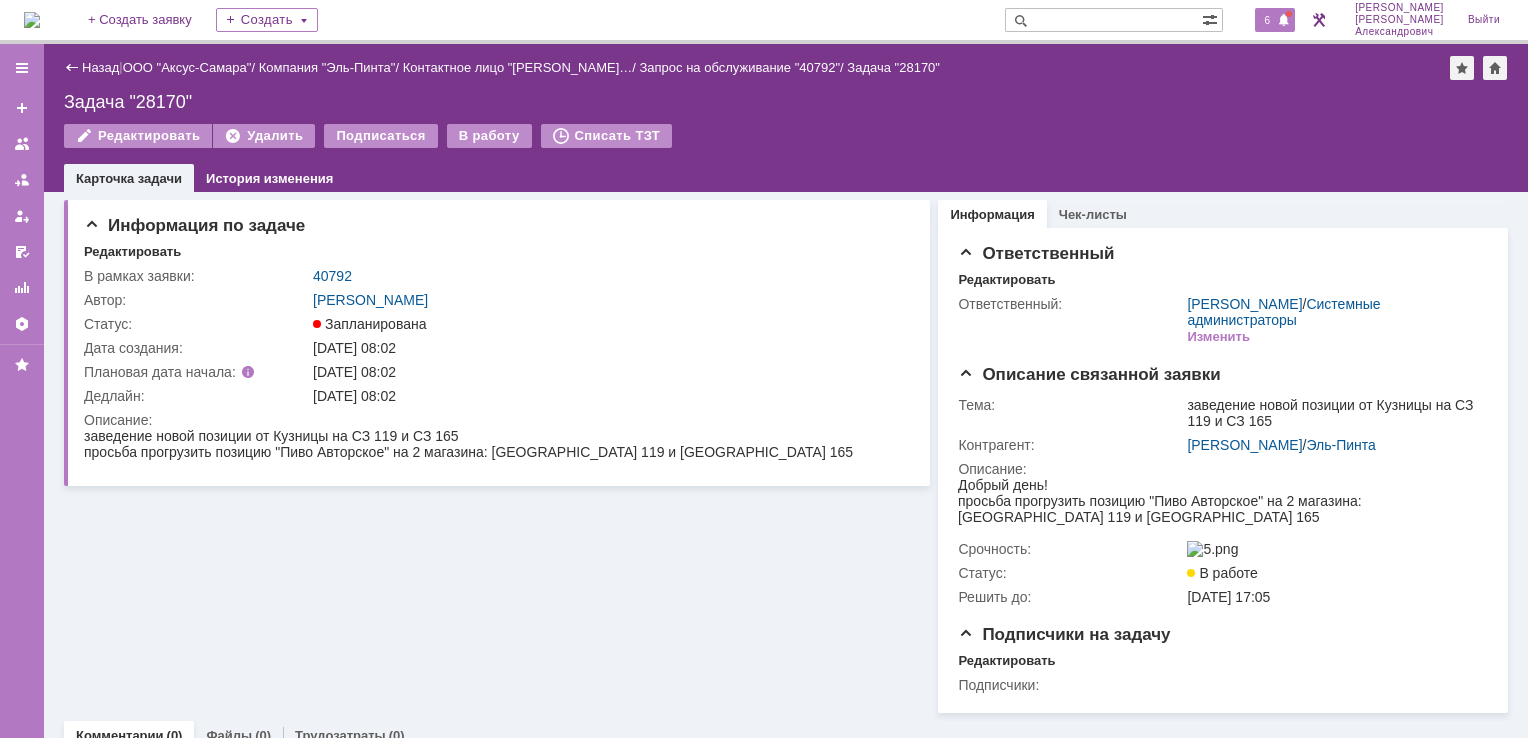 click at bounding box center (1284, 21) 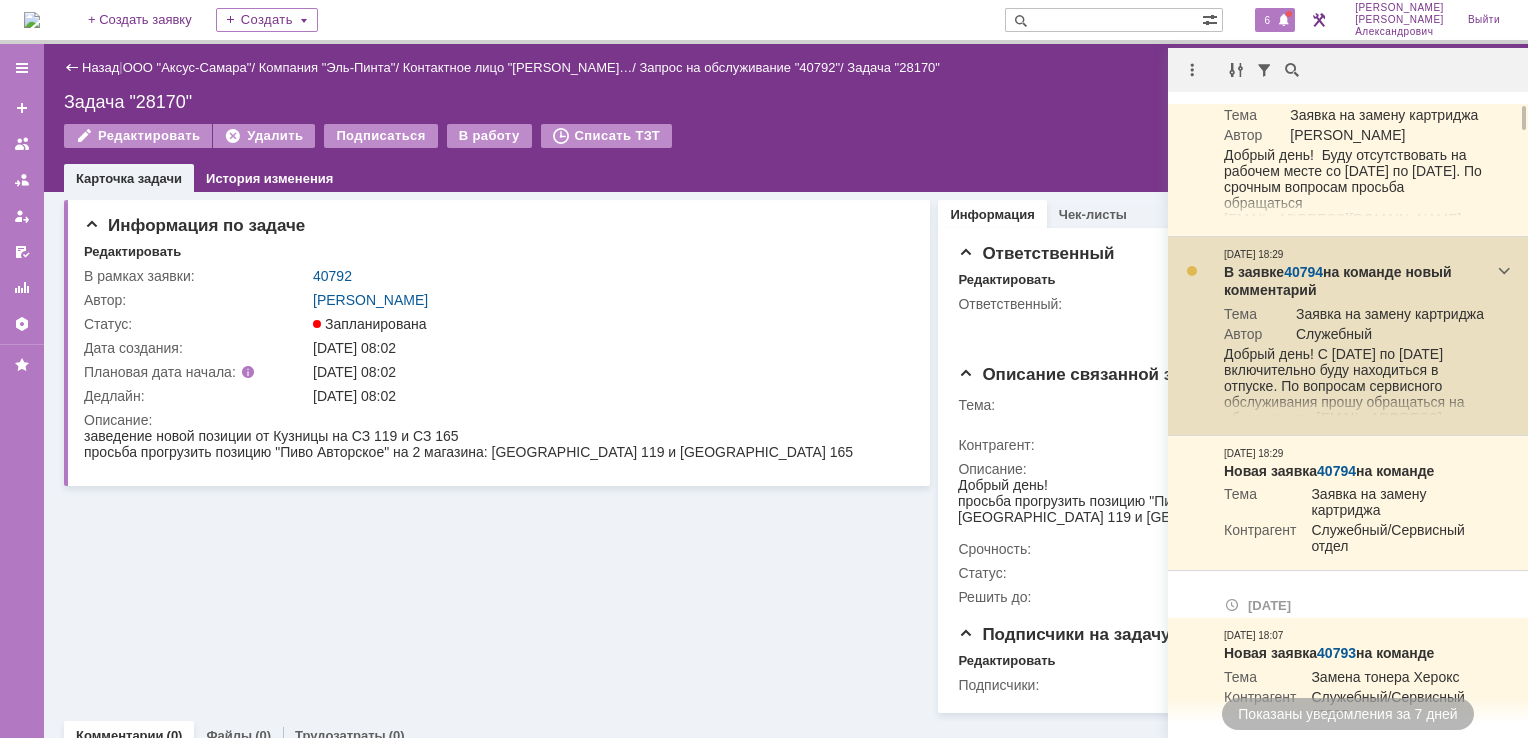 scroll, scrollTop: 0, scrollLeft: 0, axis: both 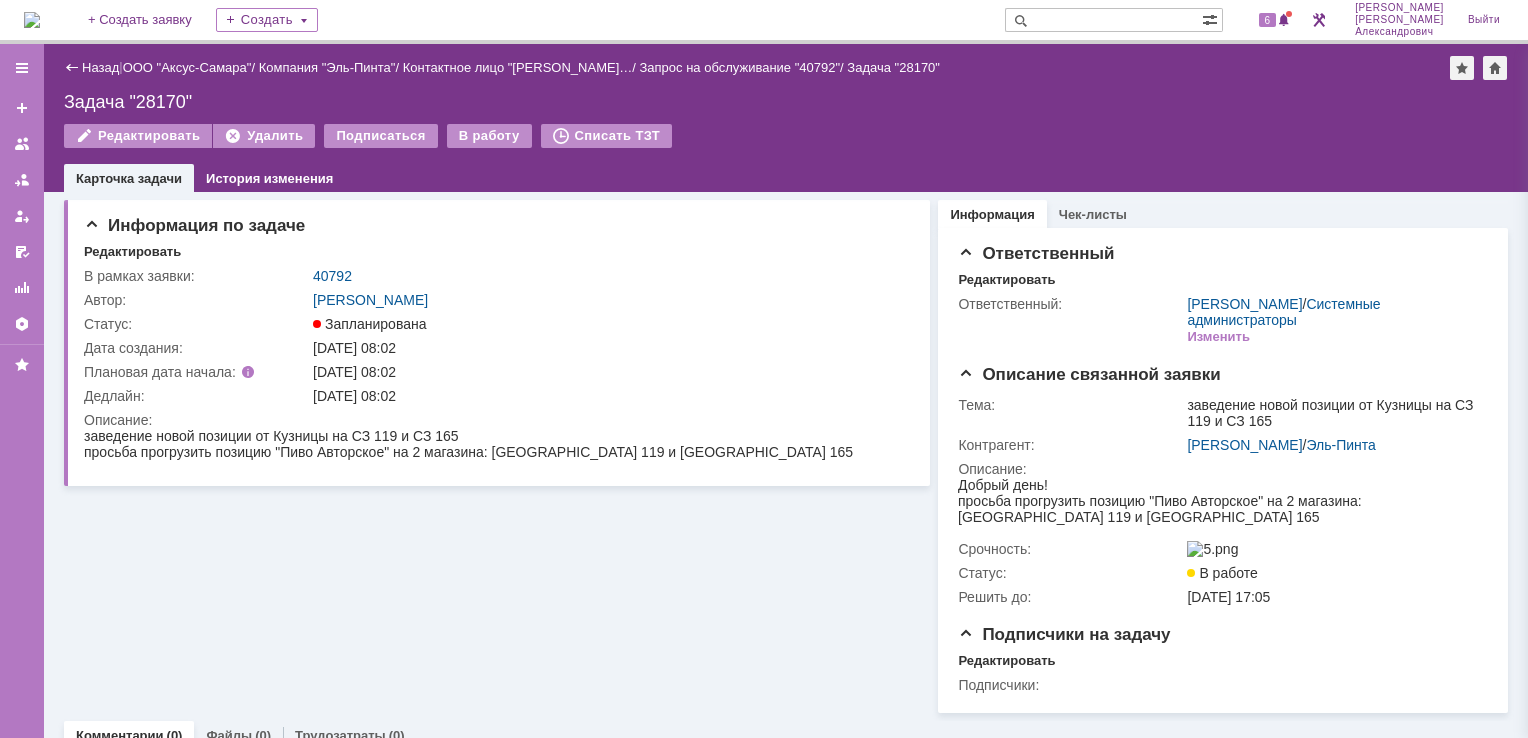 click on "Назад   |   ООО "Аксус-Самара"  /   Компания "Эль-Пинта"  /   Контактное лицо "Блохина Мария…  /   Запрос на обслуживание "40792"  /   Задача "28170" Задача "28170"
Редактировать
Удалить Подписаться В работу Списать ТЗТ task$45475582 Карточка задачи История изменения" at bounding box center [786, 118] 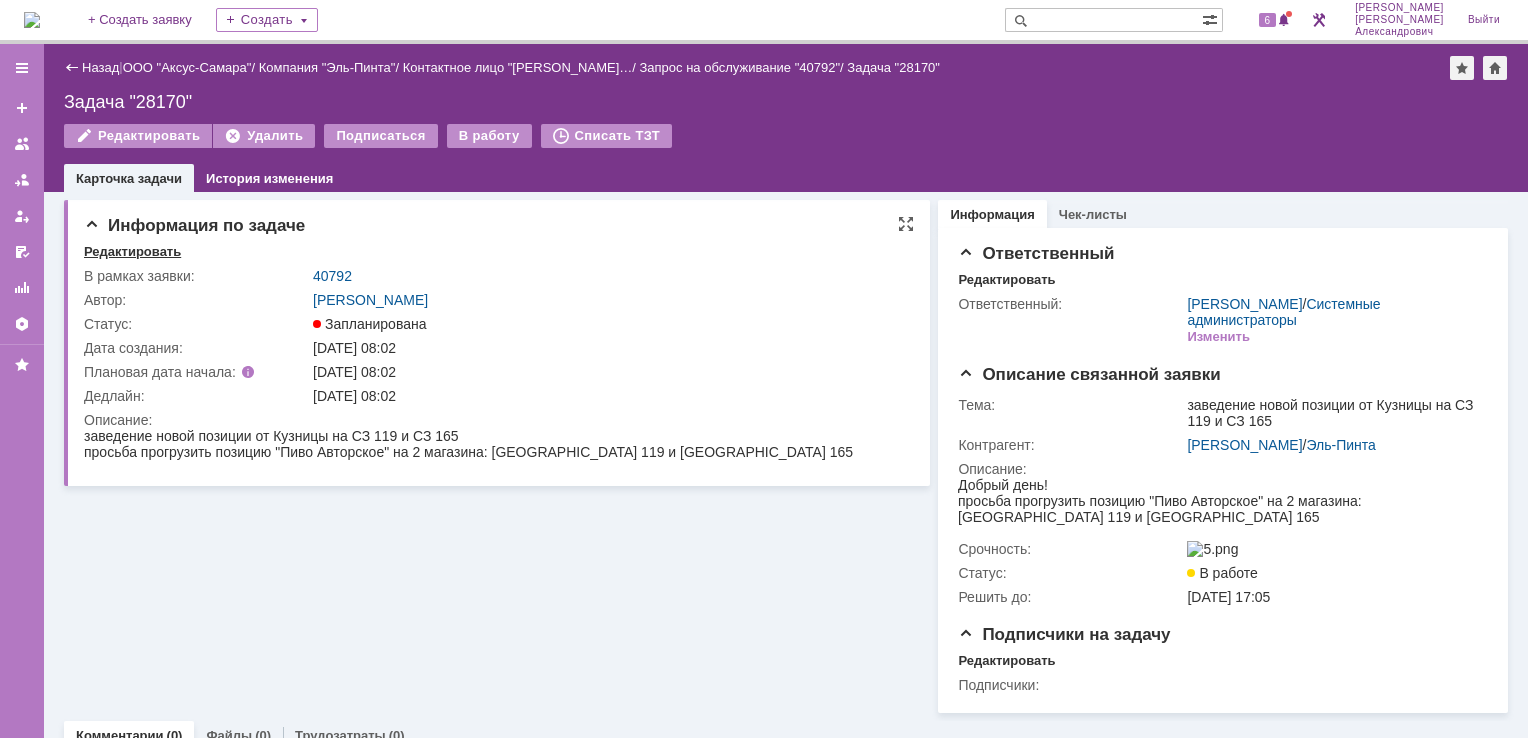 click on "Редактировать" at bounding box center (132, 252) 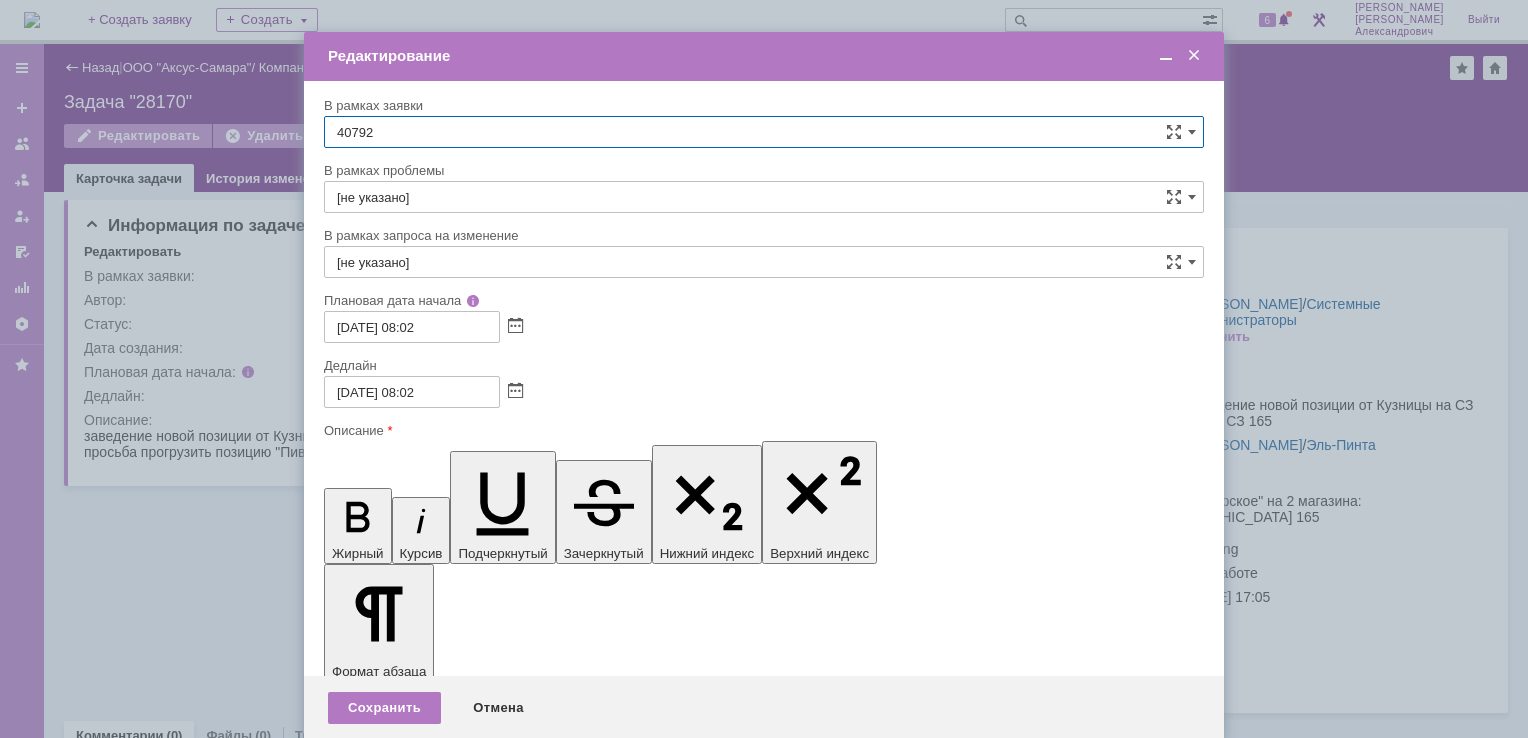 scroll, scrollTop: 0, scrollLeft: 0, axis: both 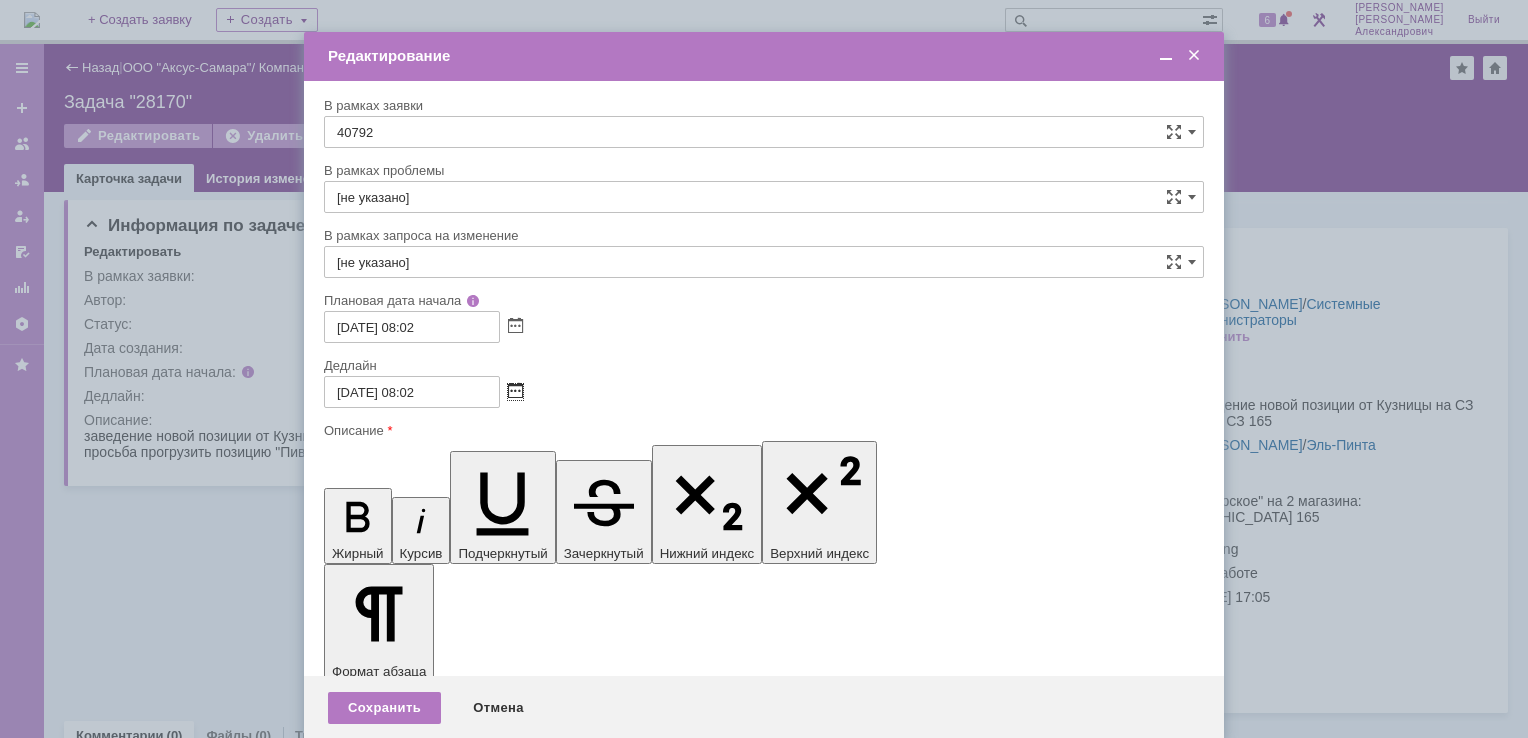 click at bounding box center (515, 392) 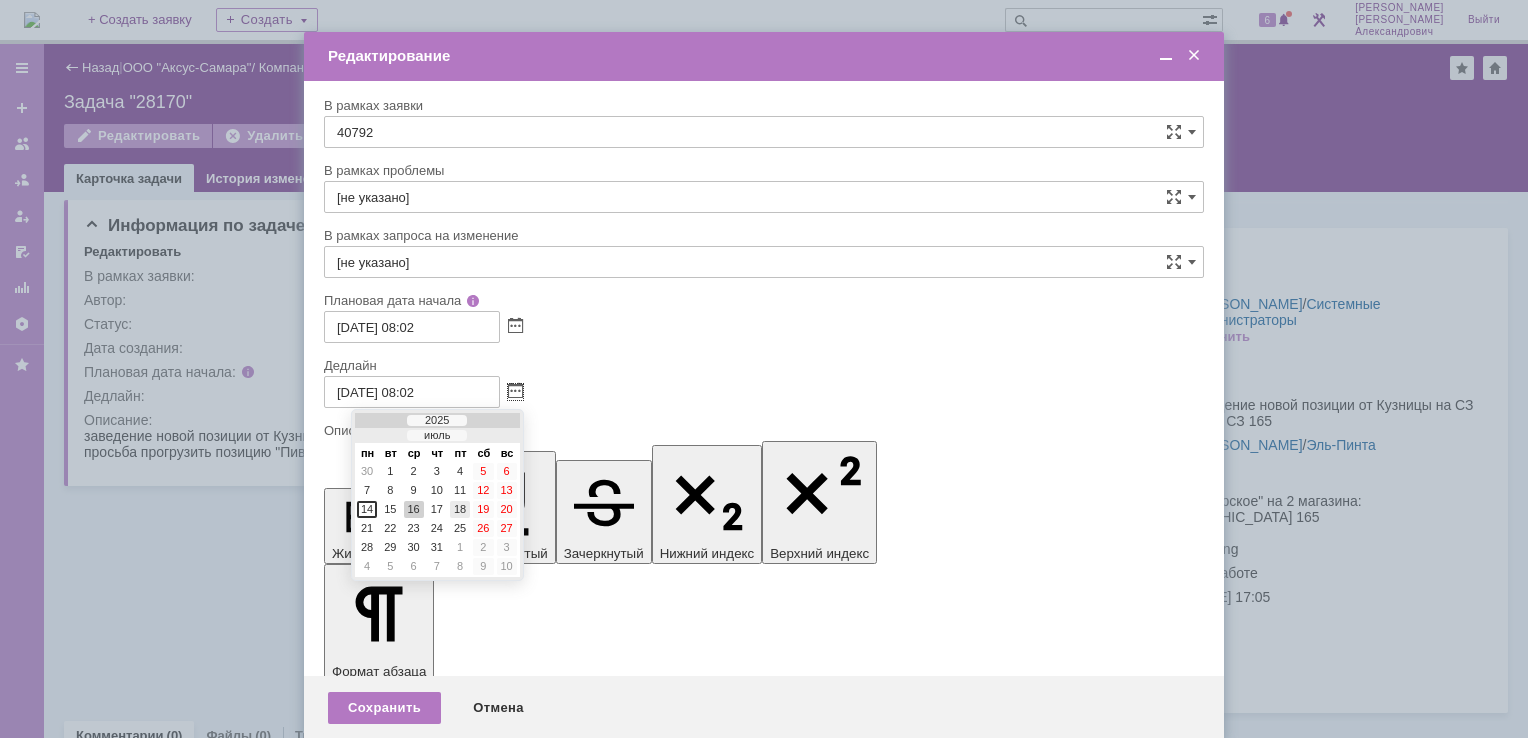 click on "18" at bounding box center (460, 509) 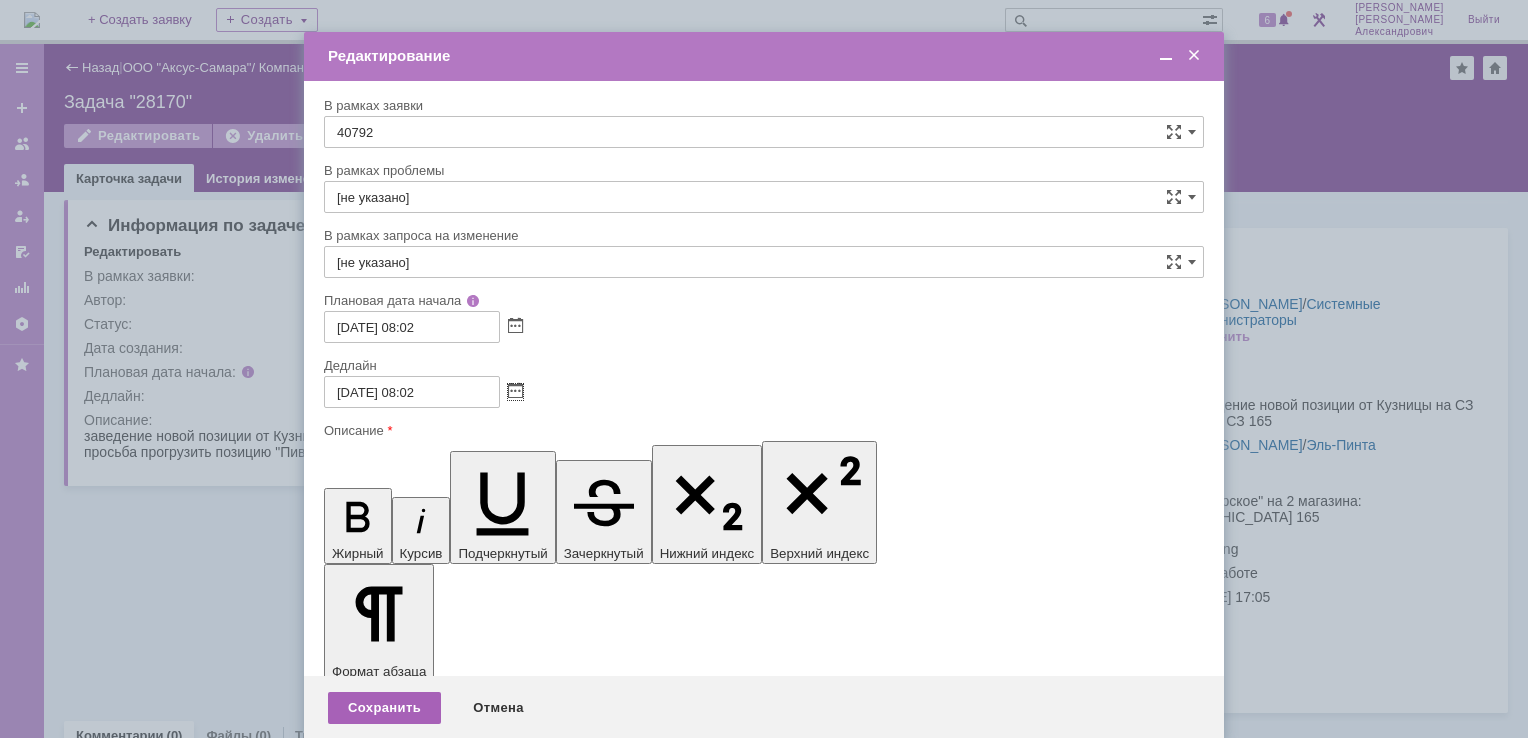 click on "Сохранить" at bounding box center [384, 708] 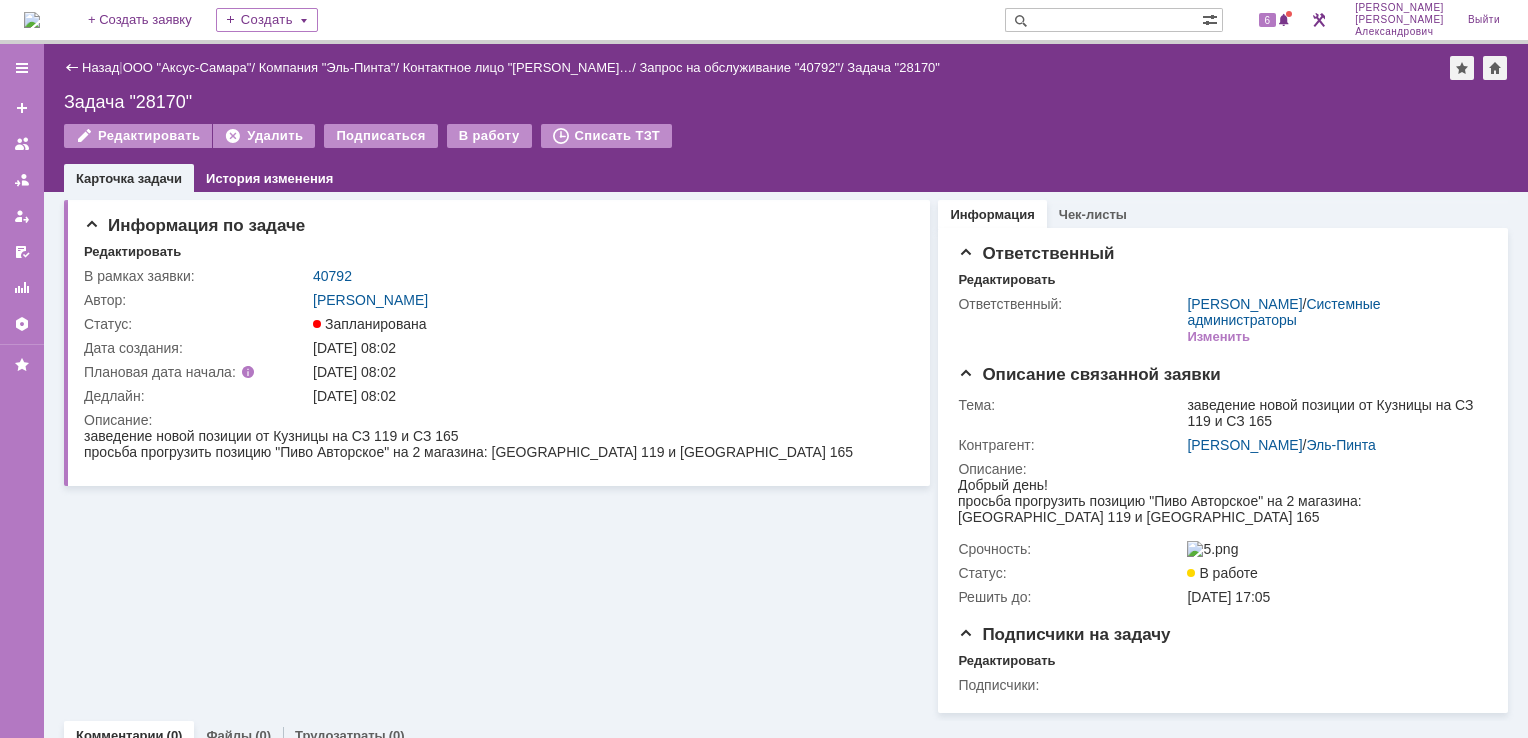 scroll, scrollTop: 0, scrollLeft: 0, axis: both 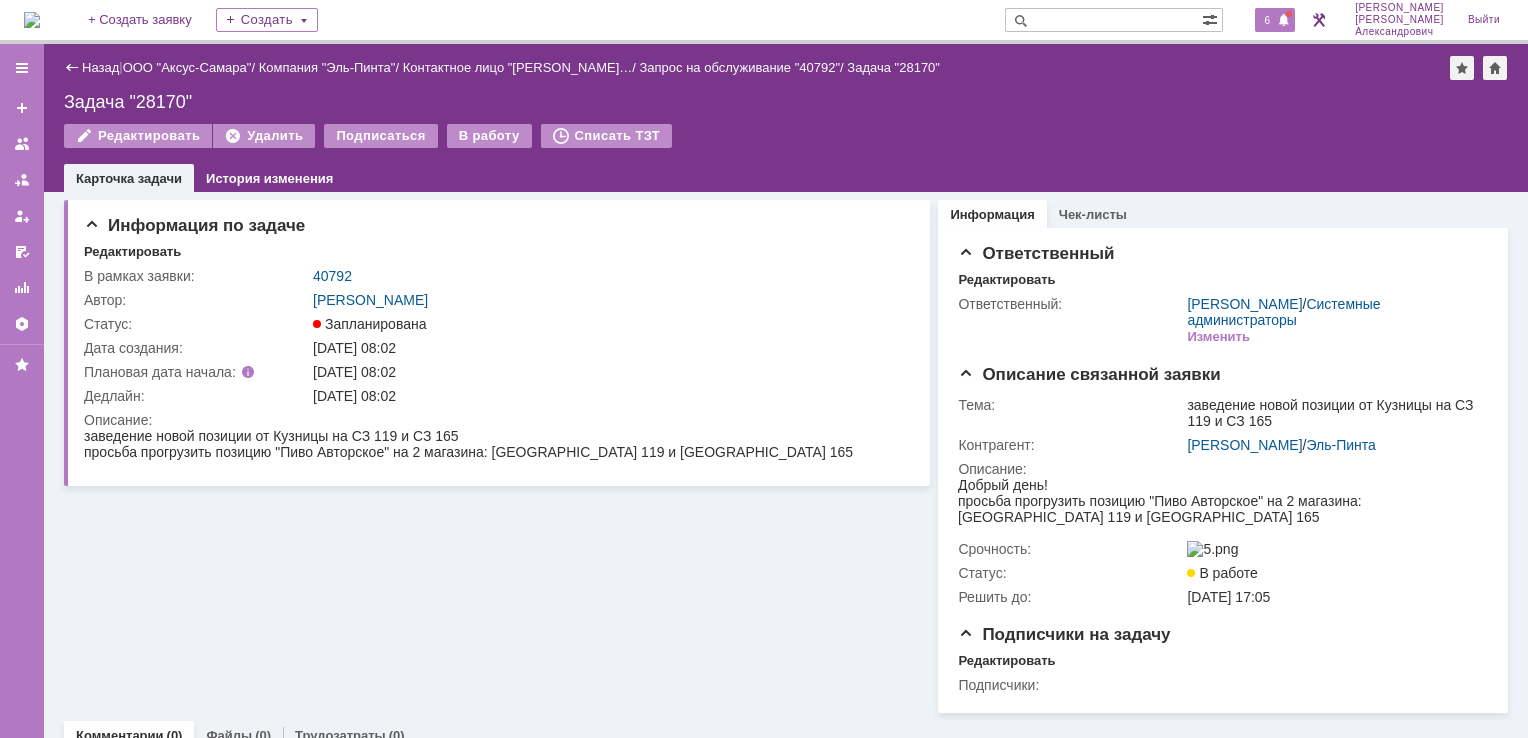 click at bounding box center [1284, 21] 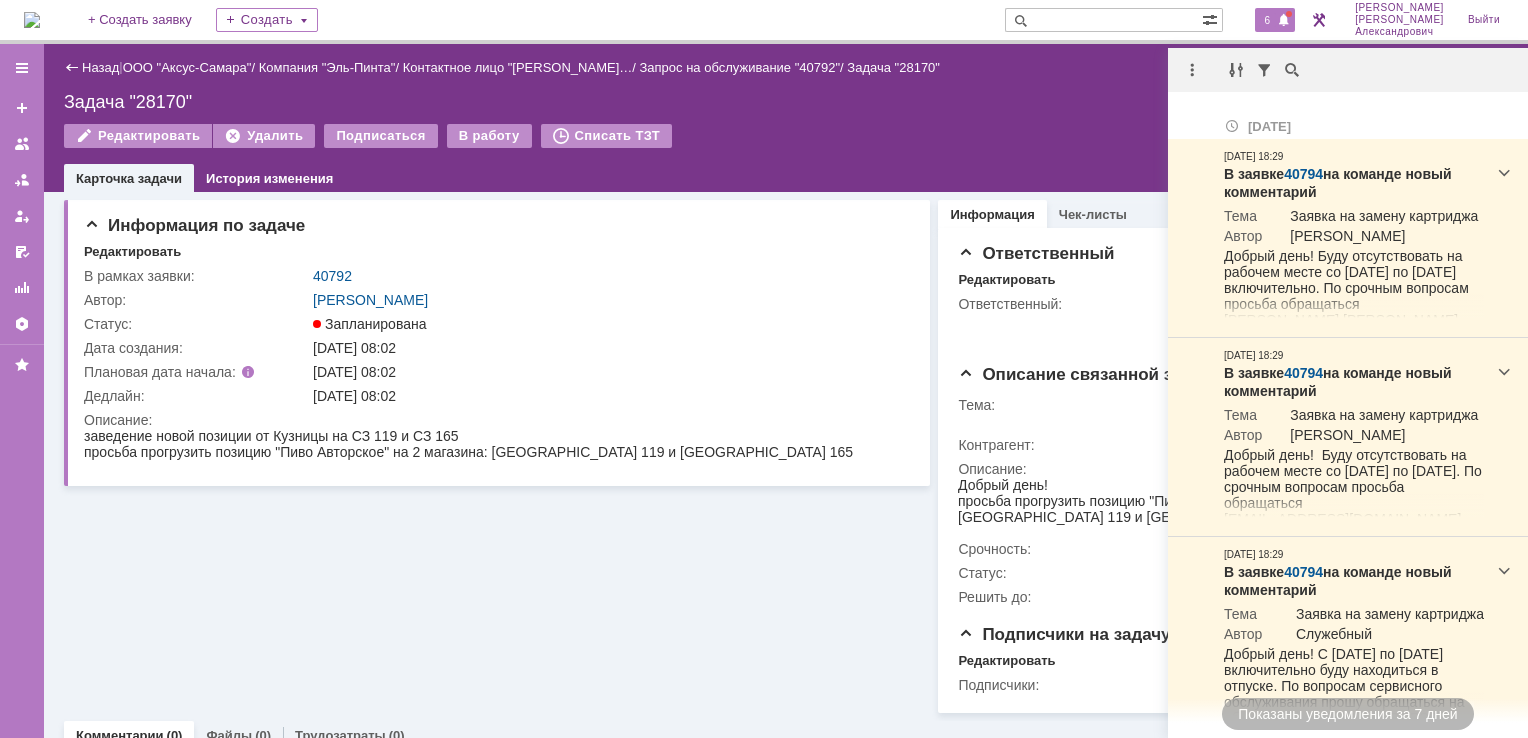 click on "Редактировать
Удалить Подписаться В работу Списать ТЗТ" at bounding box center (786, 145) 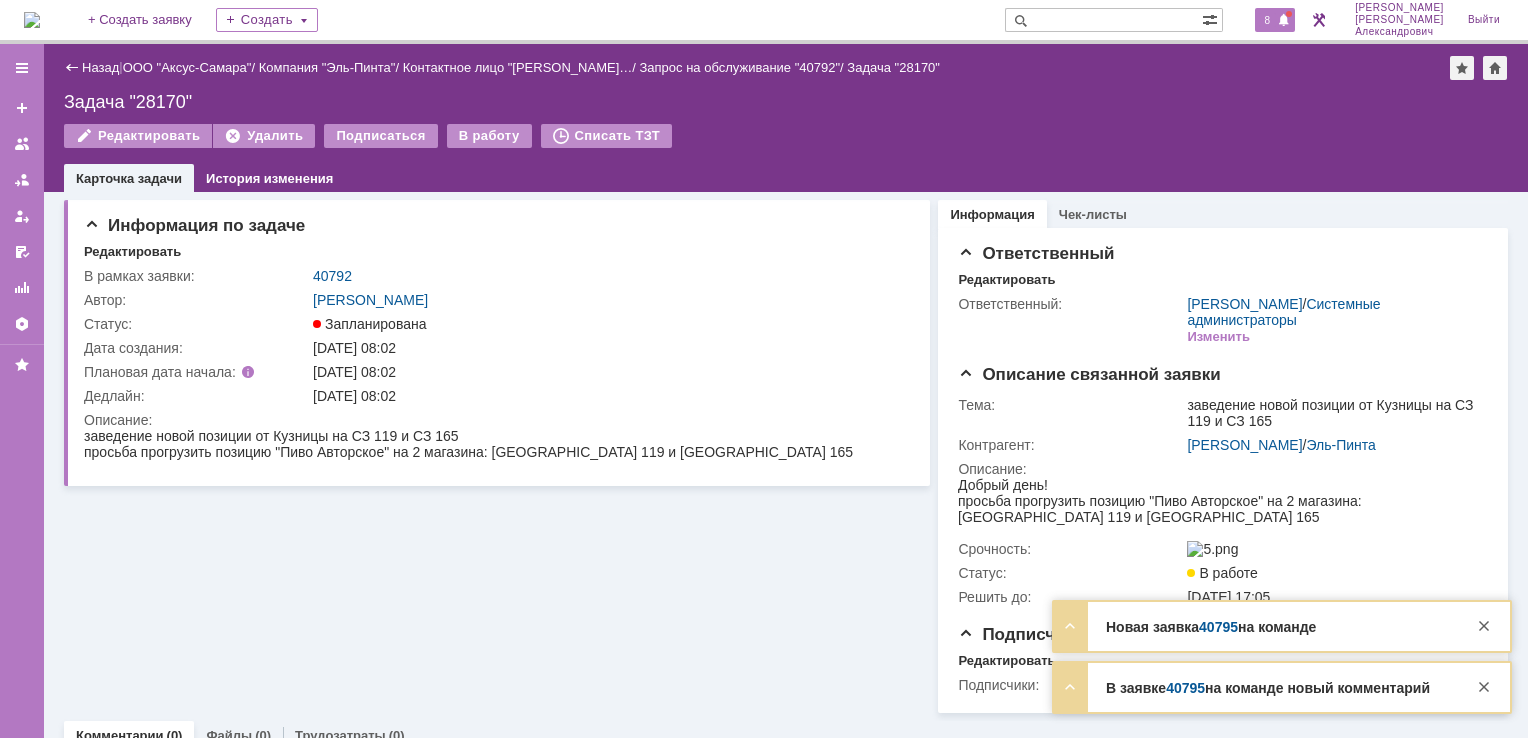 click on "8" at bounding box center (1275, 20) 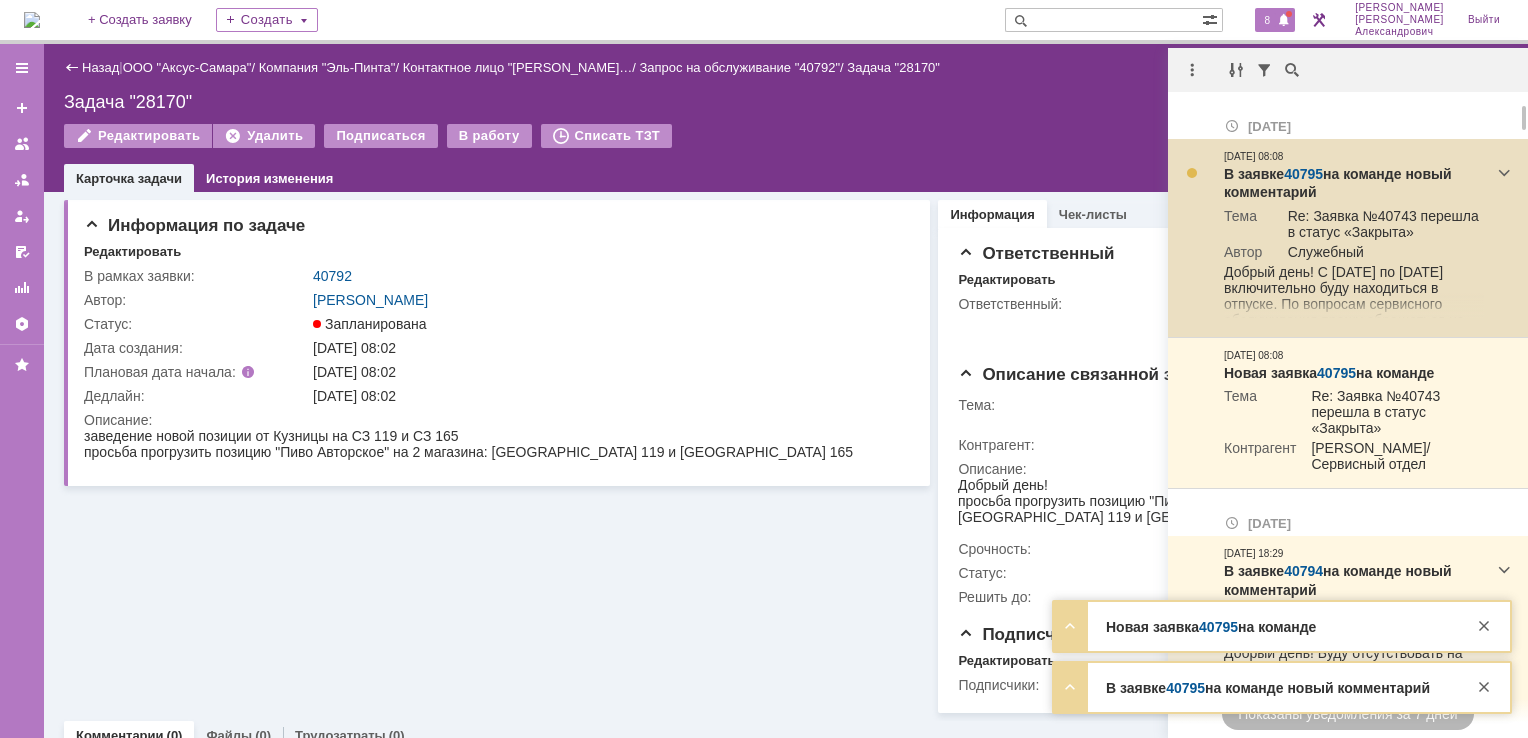 click on "40795" at bounding box center [1303, 174] 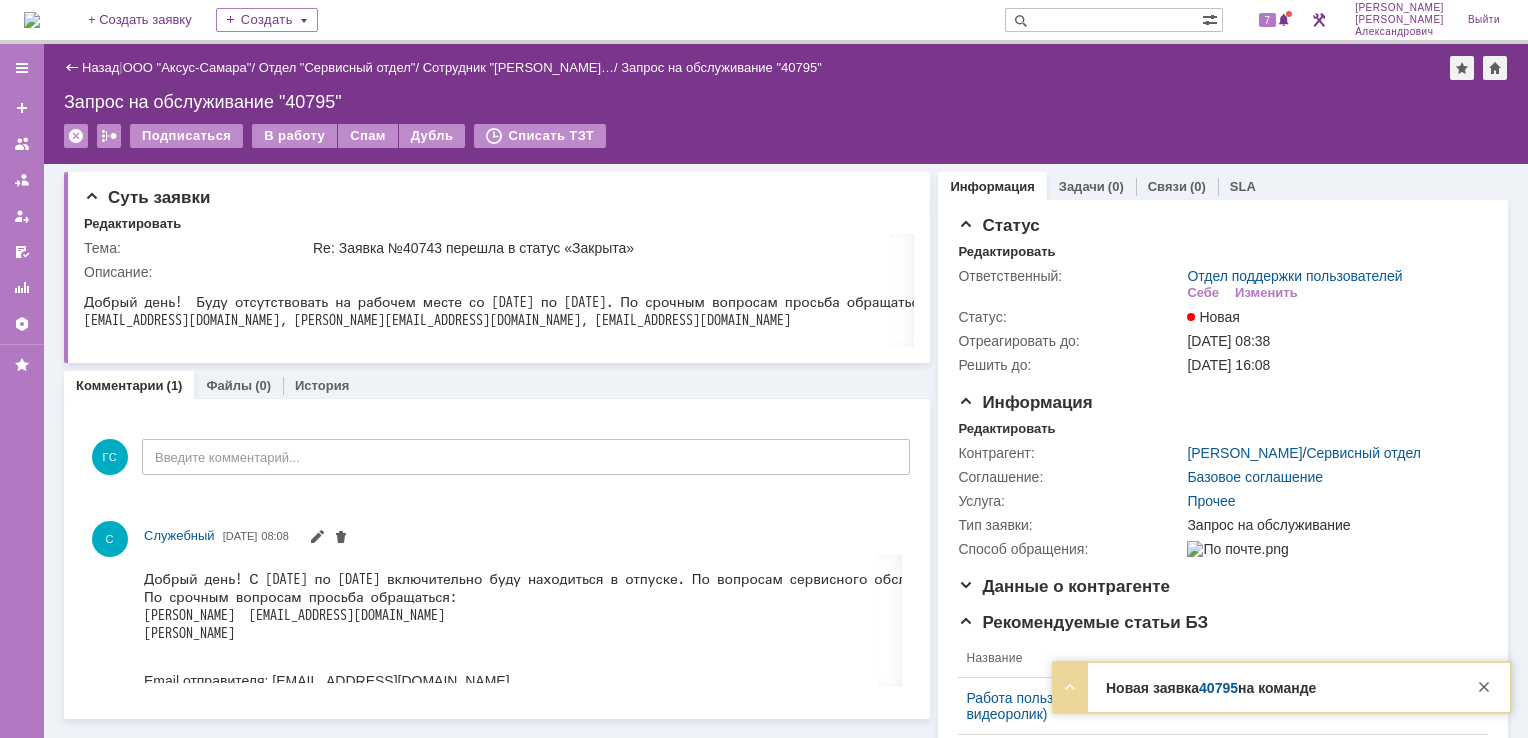 scroll, scrollTop: 0, scrollLeft: 0, axis: both 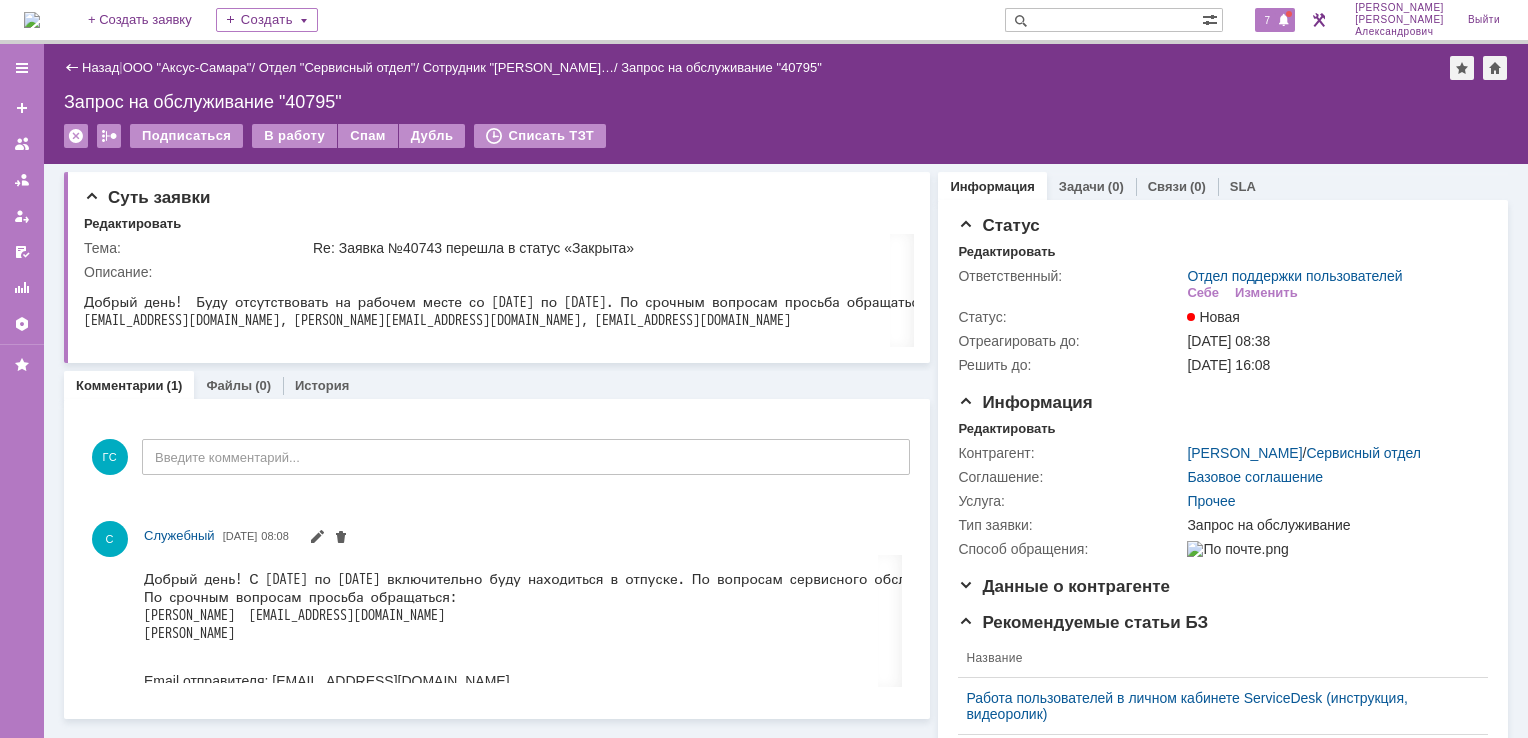 click on "7" at bounding box center (1268, 20) 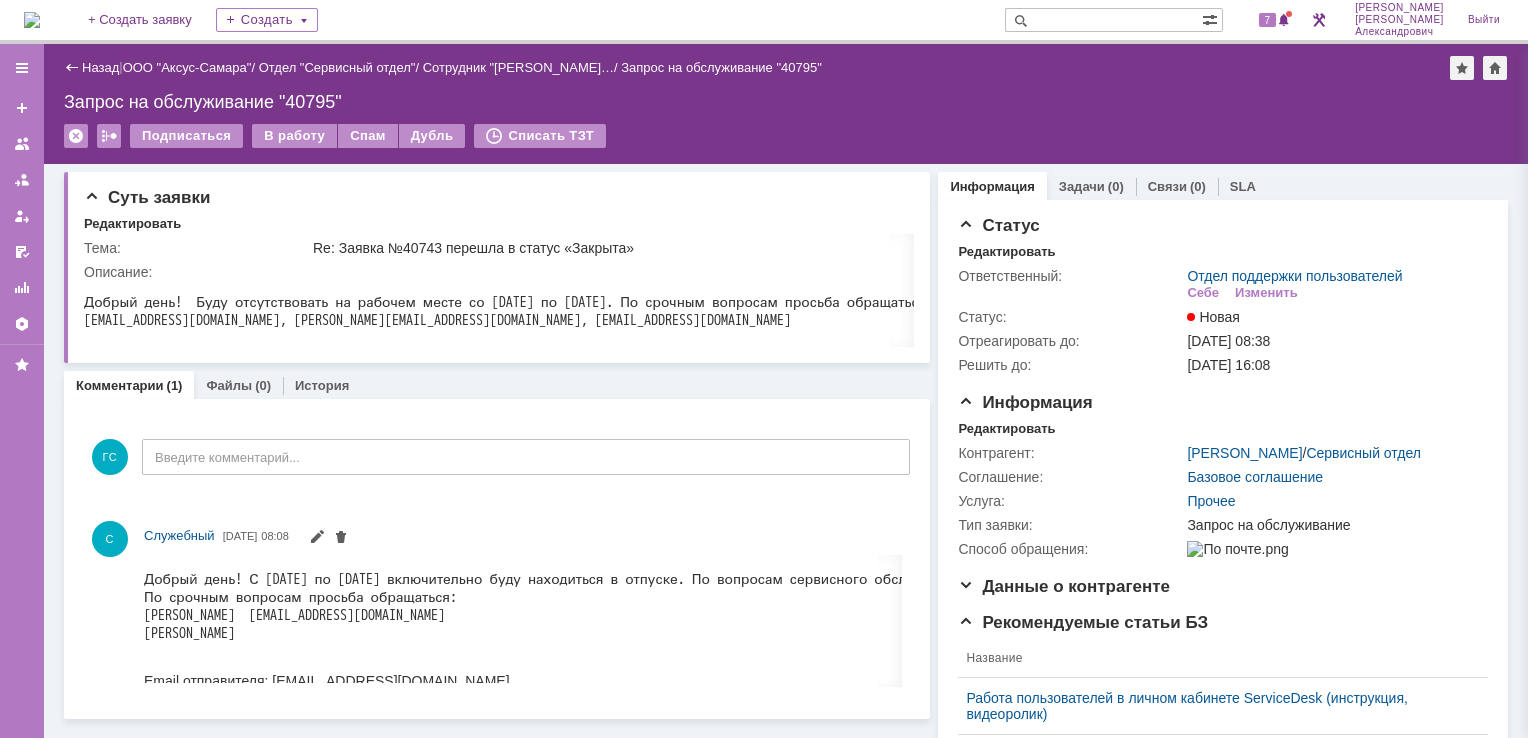 click on "Запрос на обслуживание "40795"" at bounding box center [786, 102] 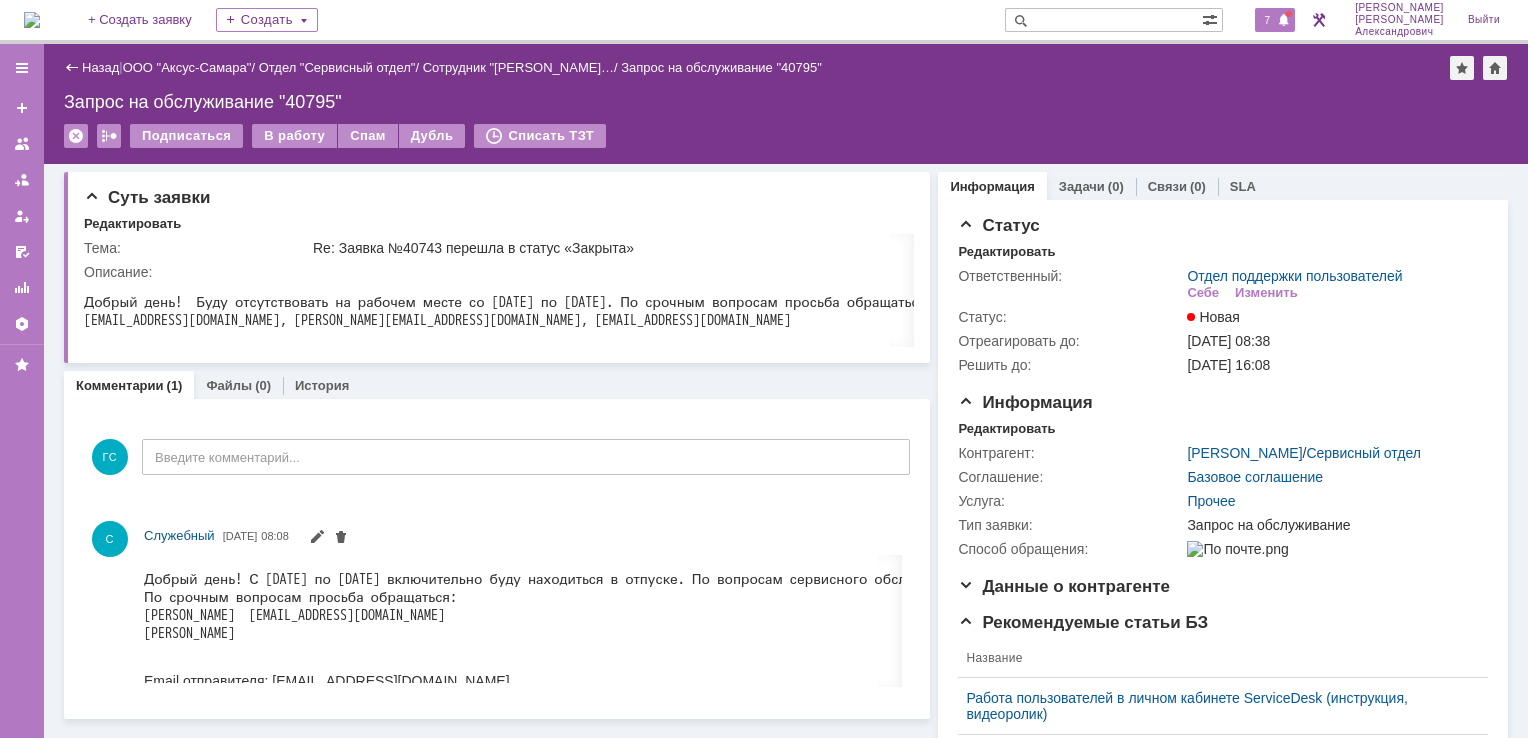 click at bounding box center [1284, 21] 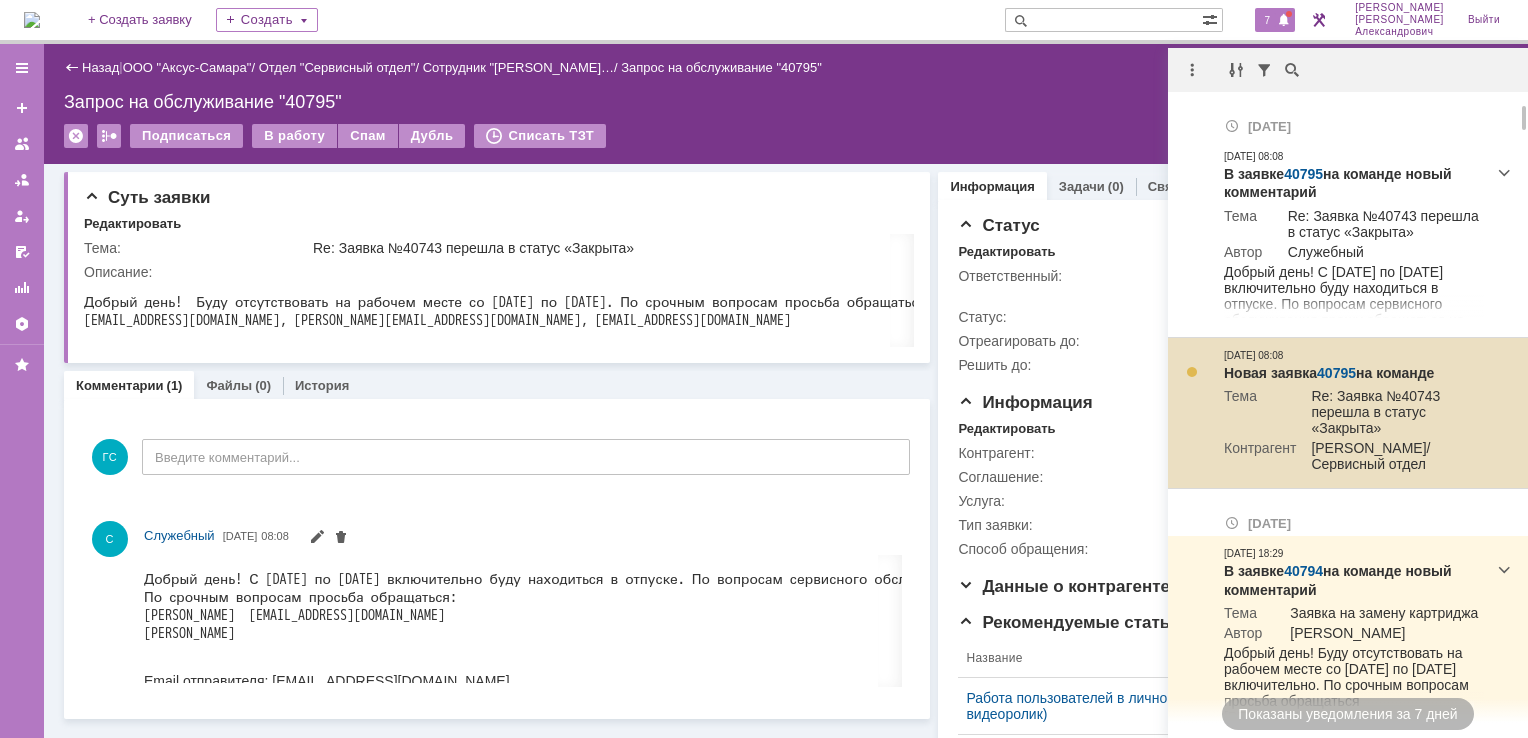 click on "40795" at bounding box center [1336, 373] 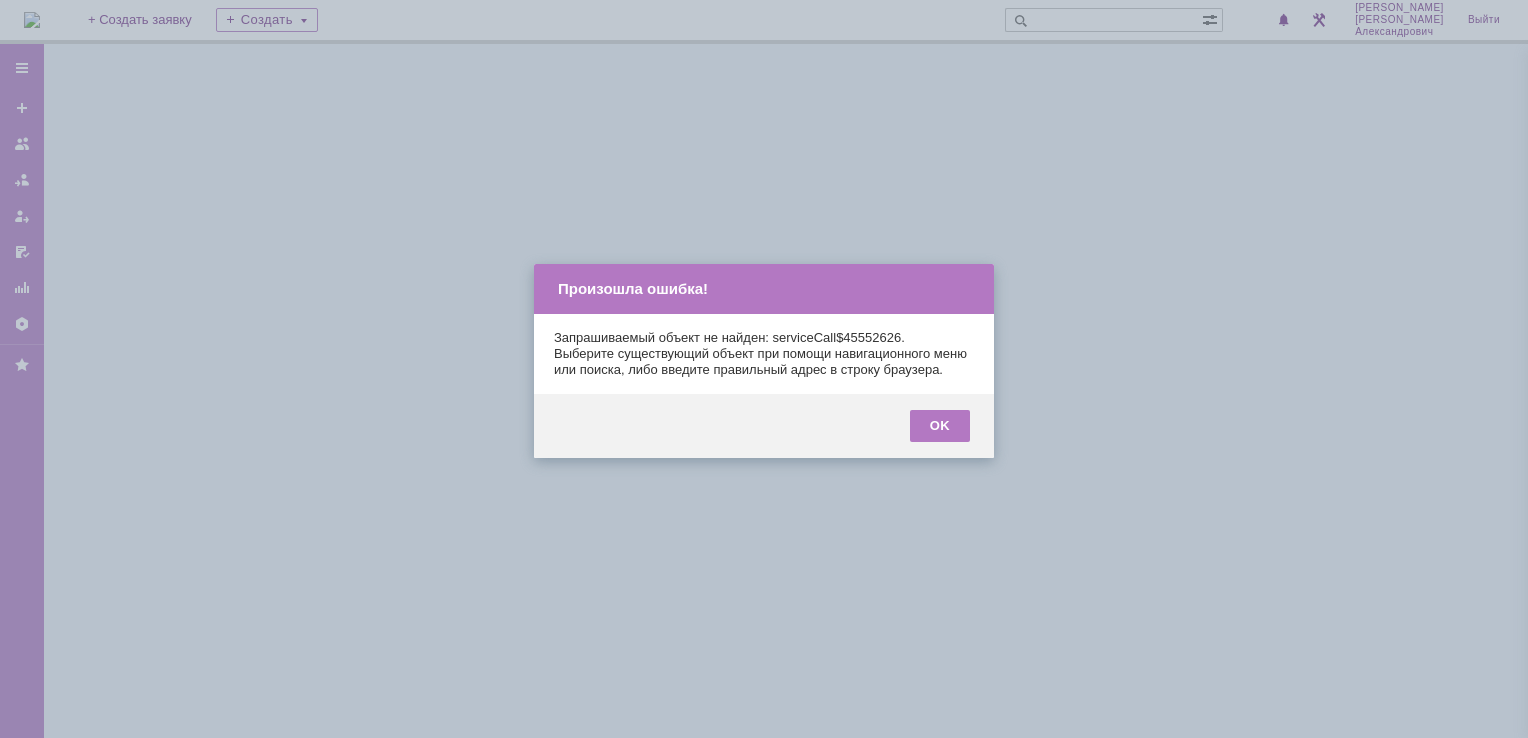 scroll, scrollTop: 0, scrollLeft: 0, axis: both 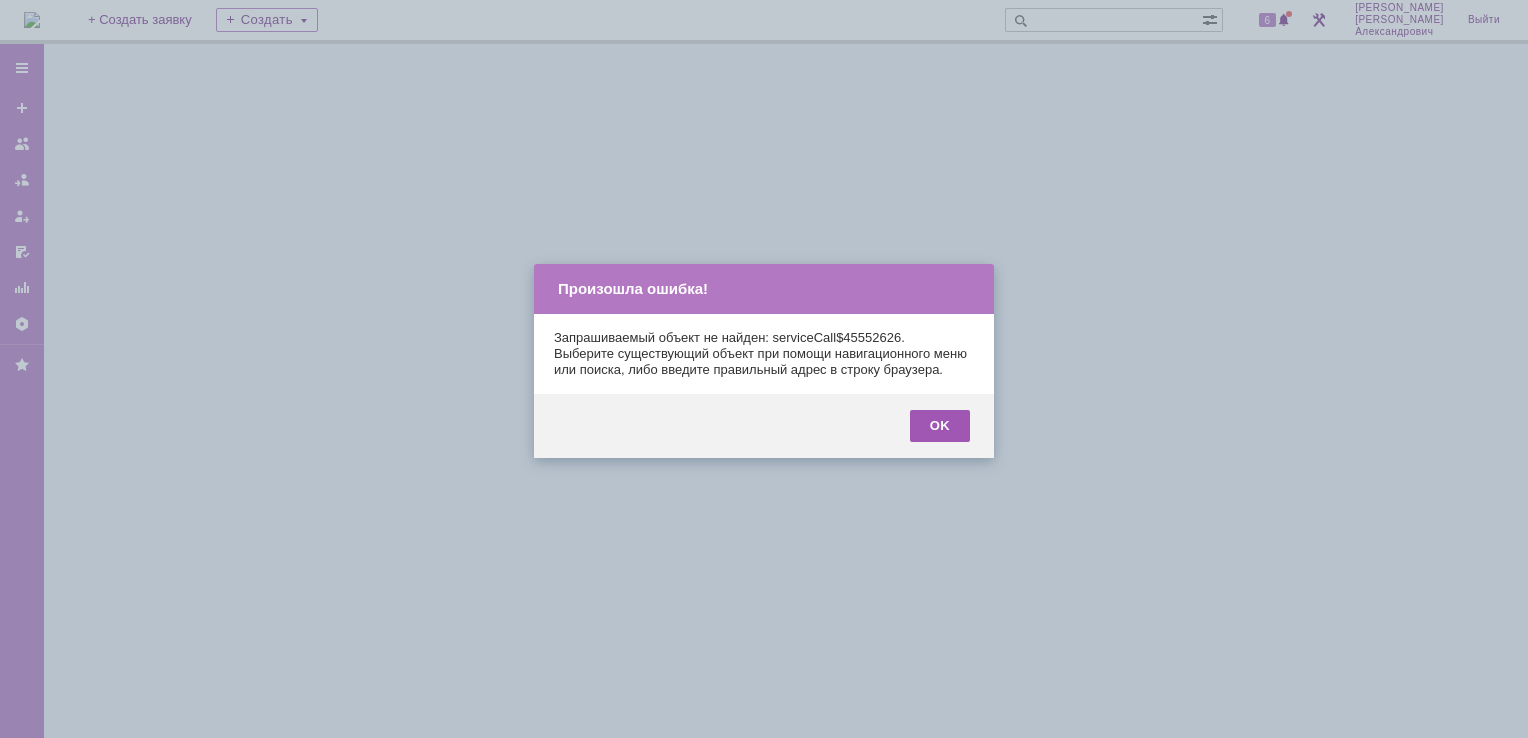 click on "OK" at bounding box center [940, 426] 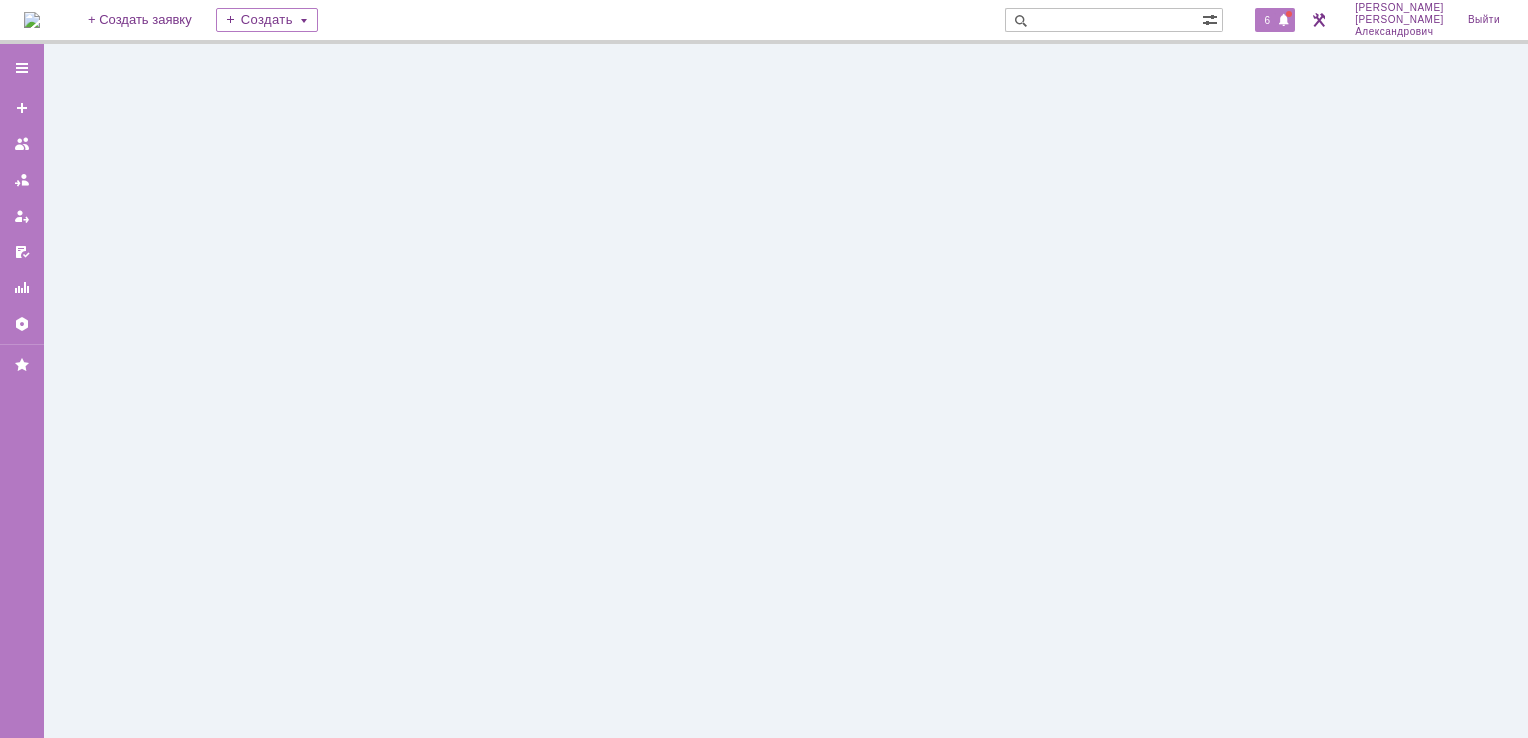 click on "6" at bounding box center [1268, 20] 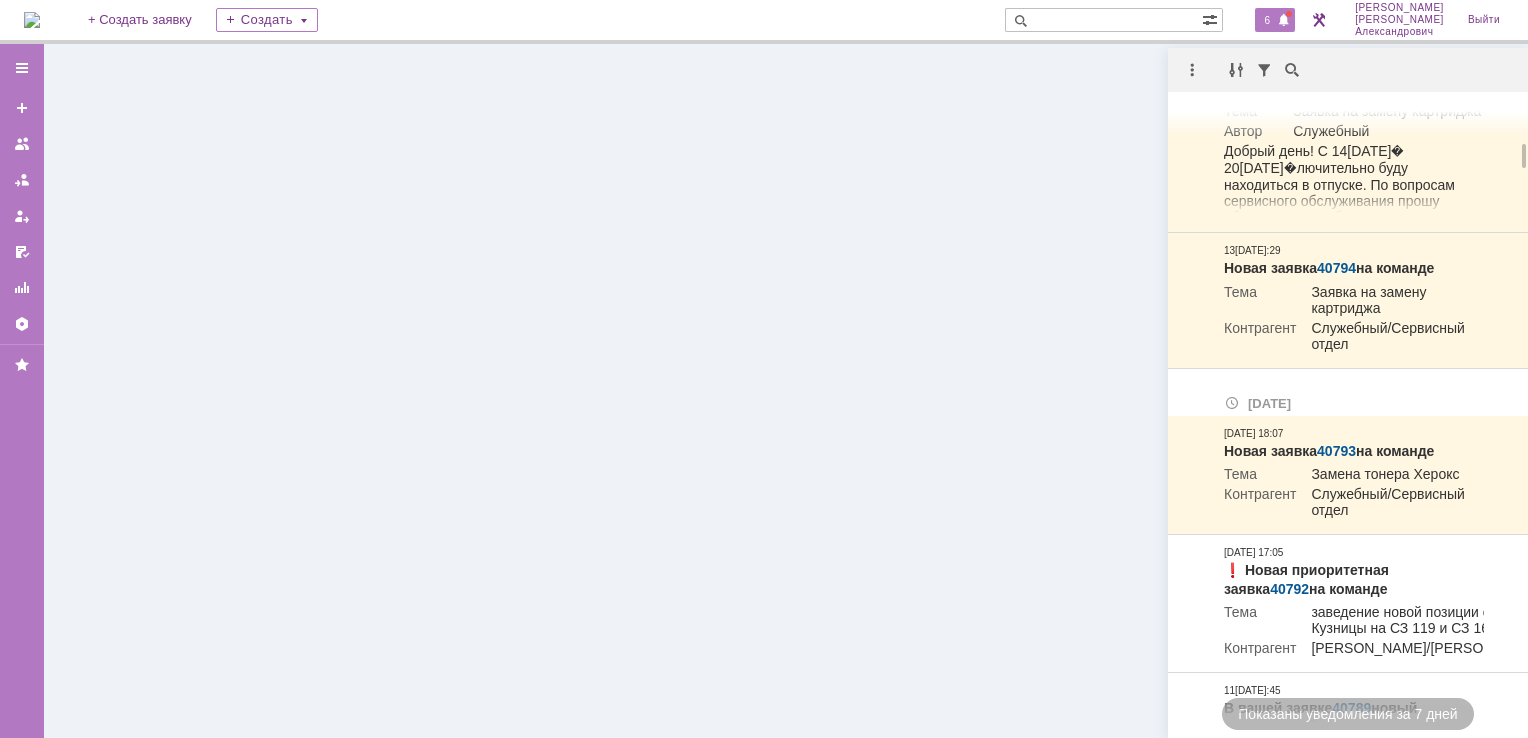 scroll, scrollTop: 1000, scrollLeft: 0, axis: vertical 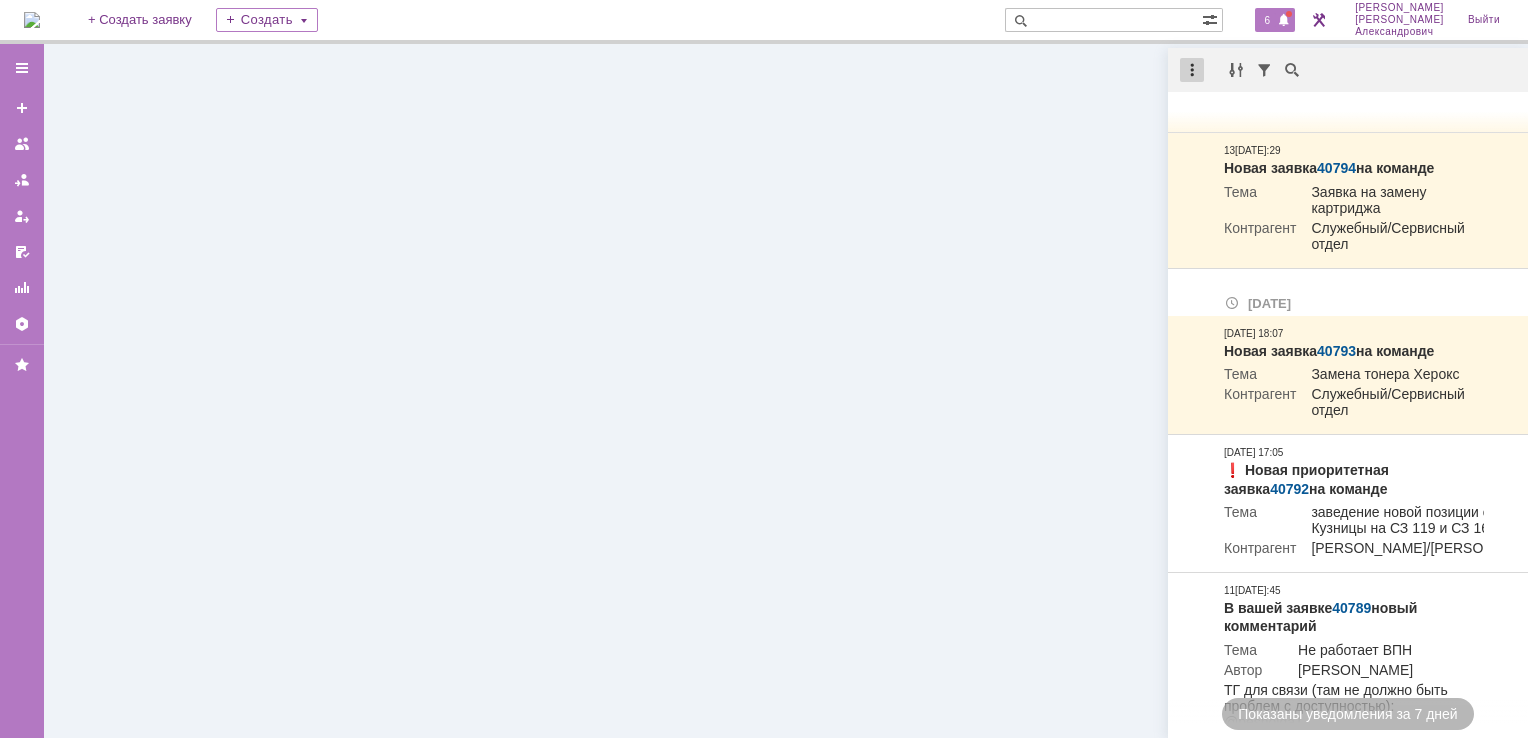 click at bounding box center (1192, 70) 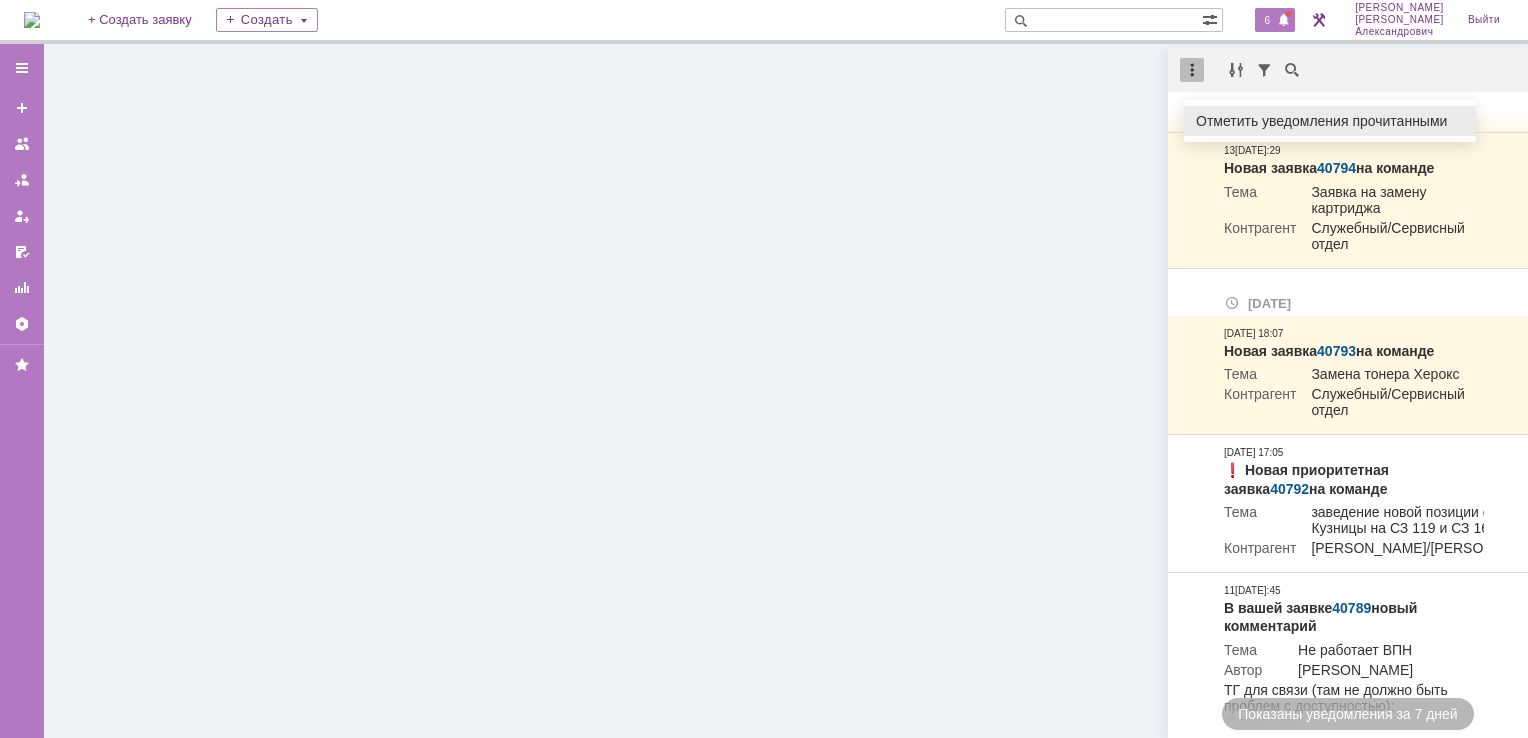 click on "Отметить уведомления прочитанными" at bounding box center (1330, 121) 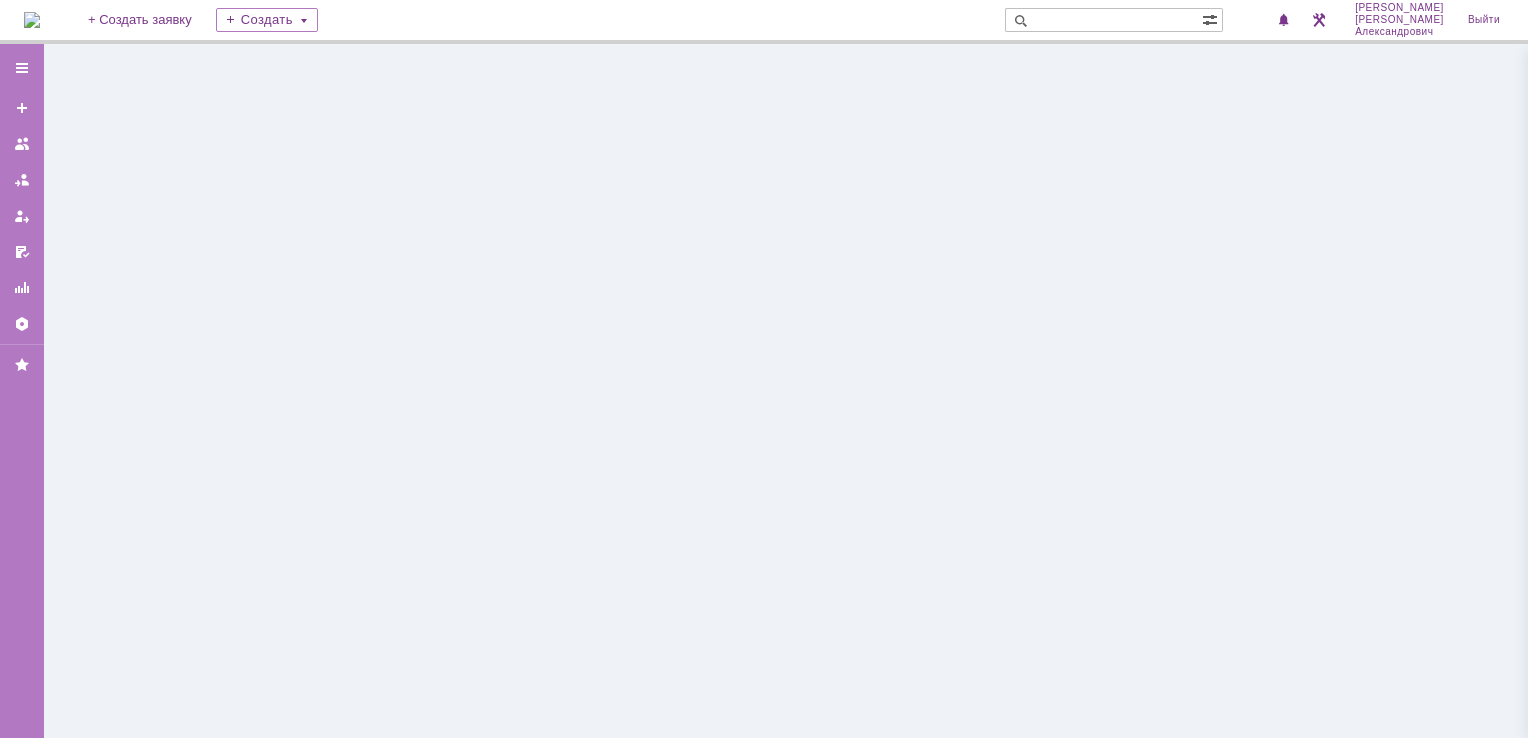 click at bounding box center (32, 20) 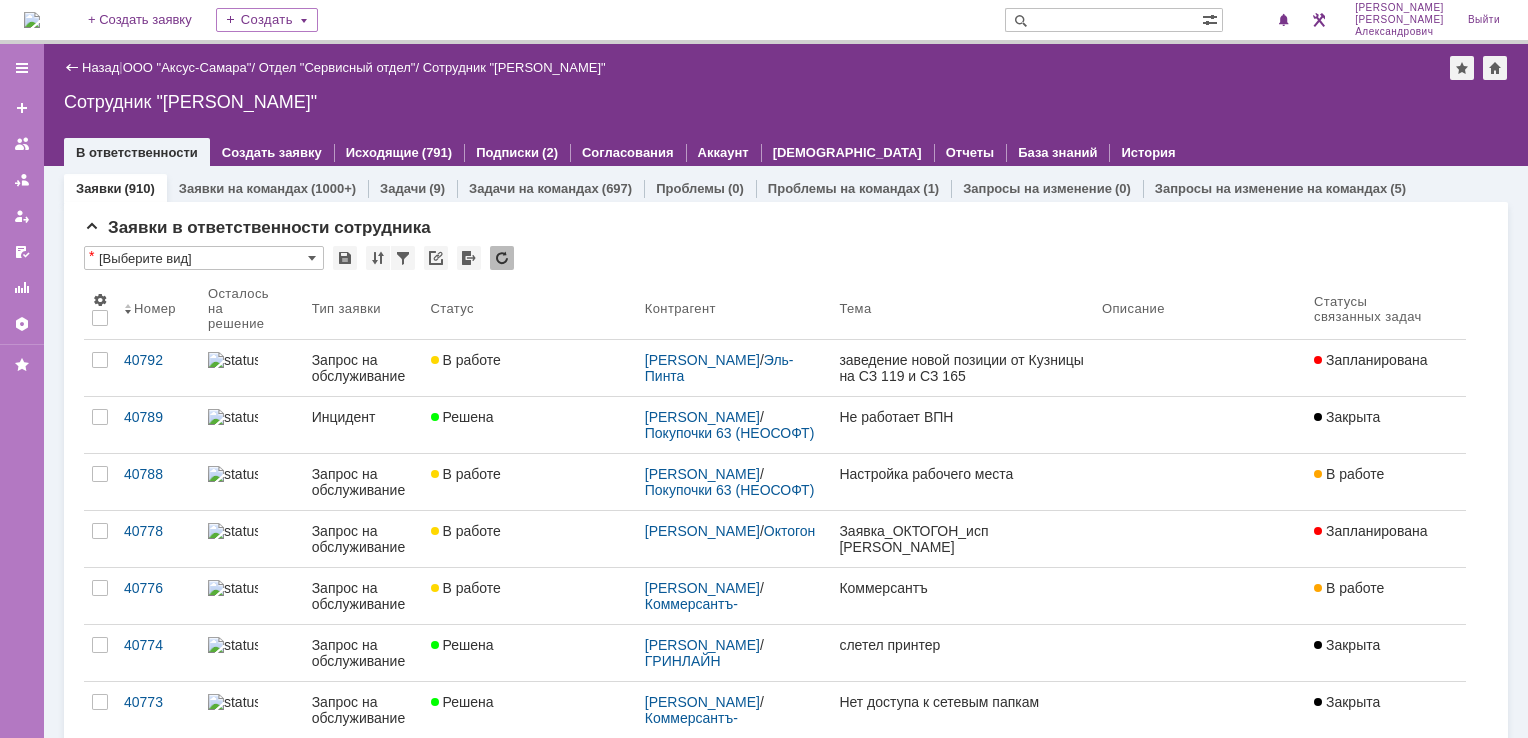 scroll, scrollTop: 0, scrollLeft: 0, axis: both 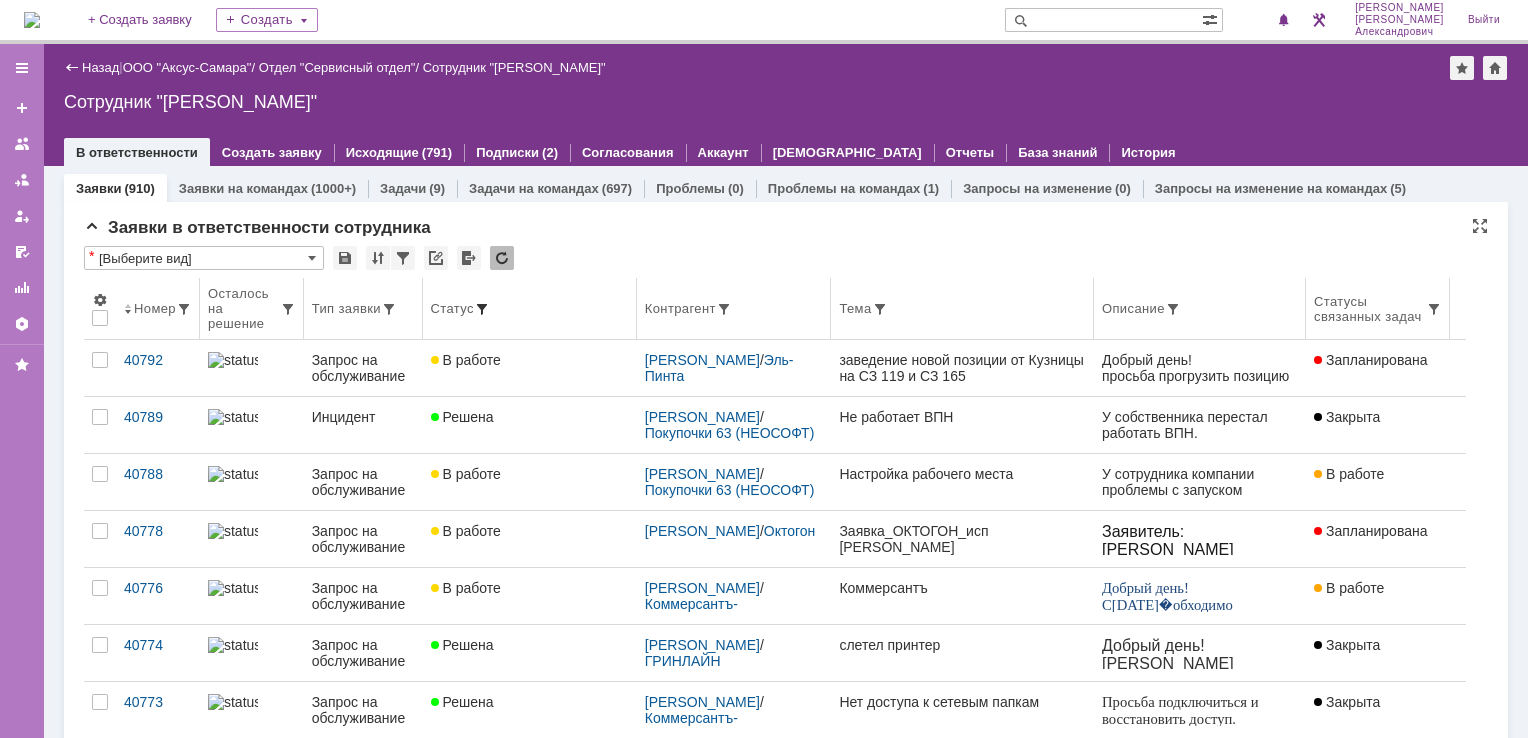 click at bounding box center (482, 309) 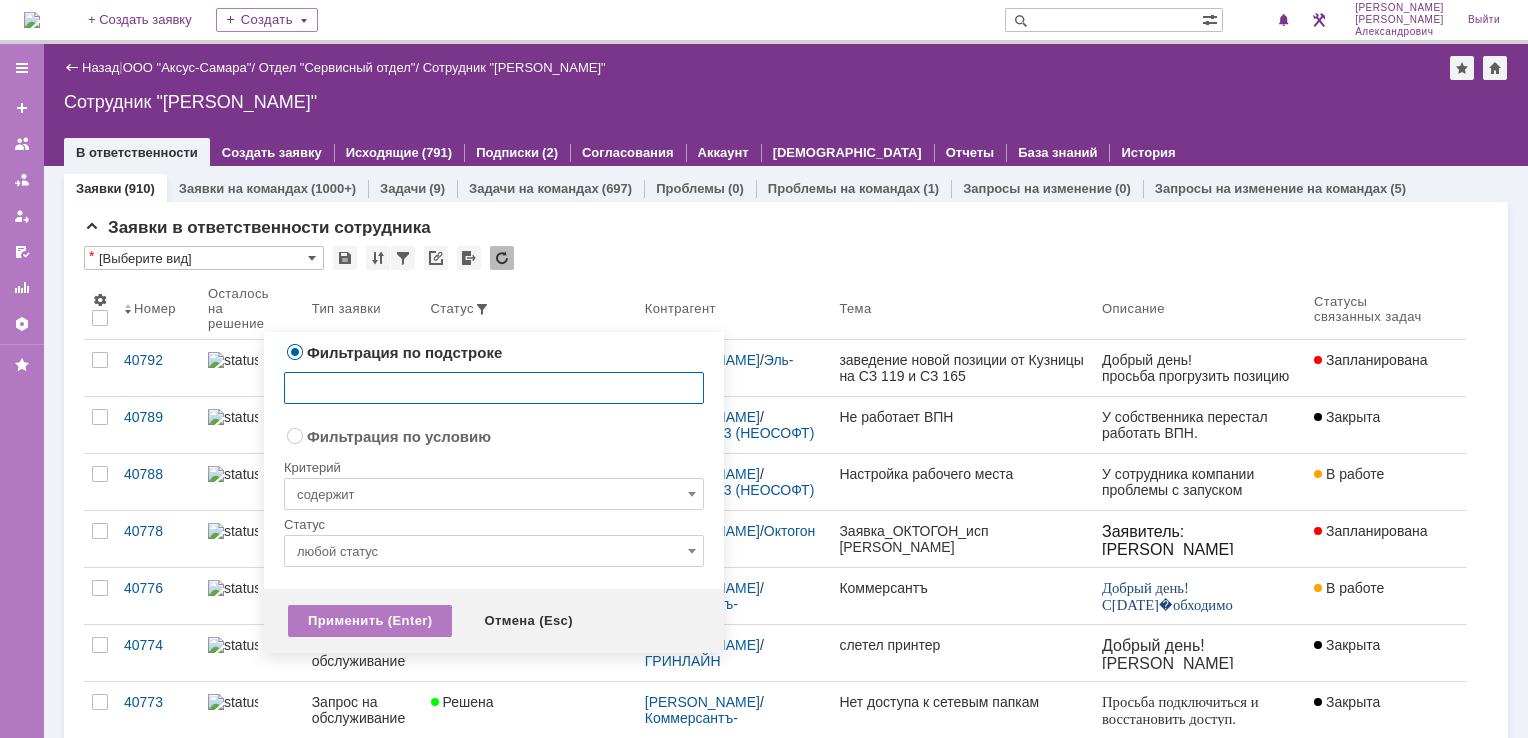 radio on "false" 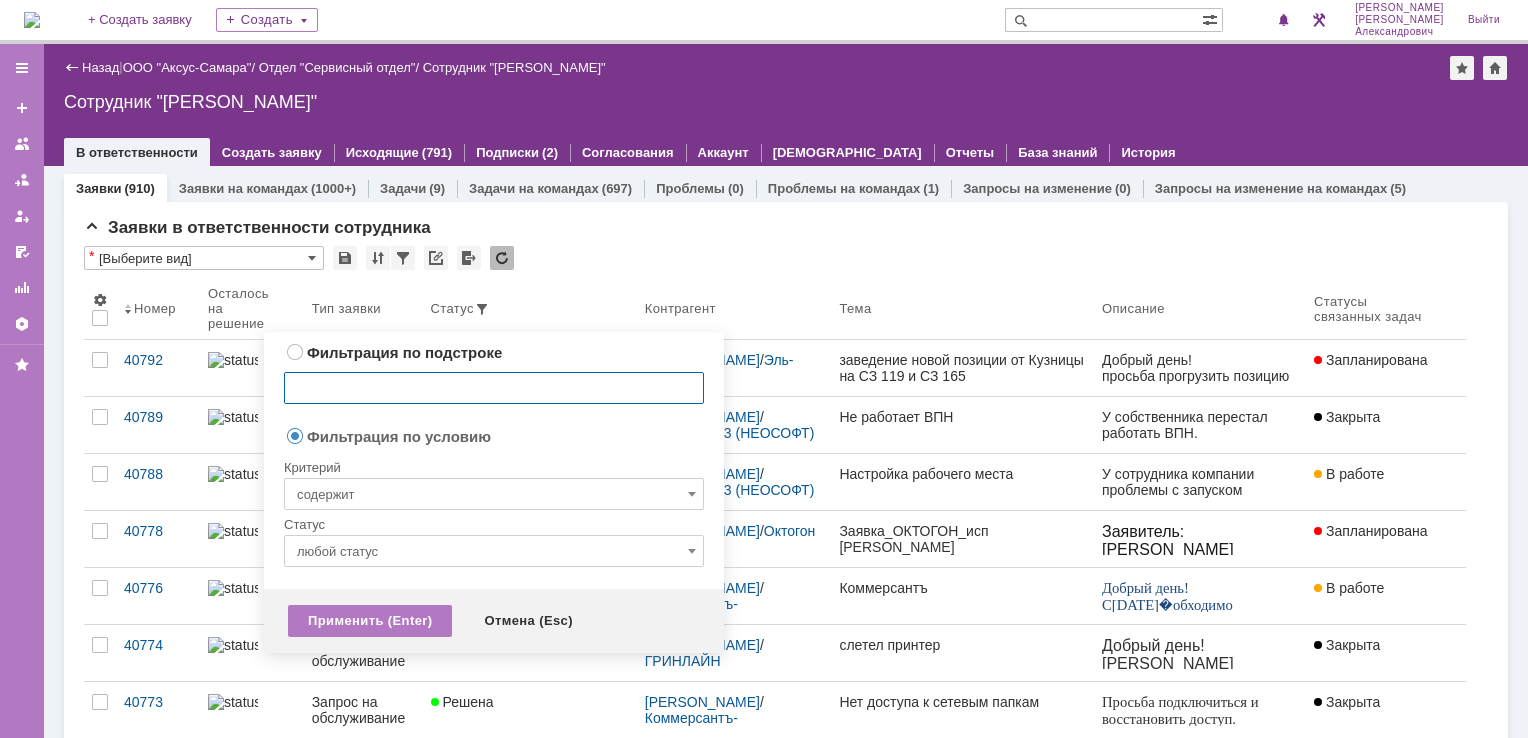 click on "содержит" at bounding box center [494, 494] 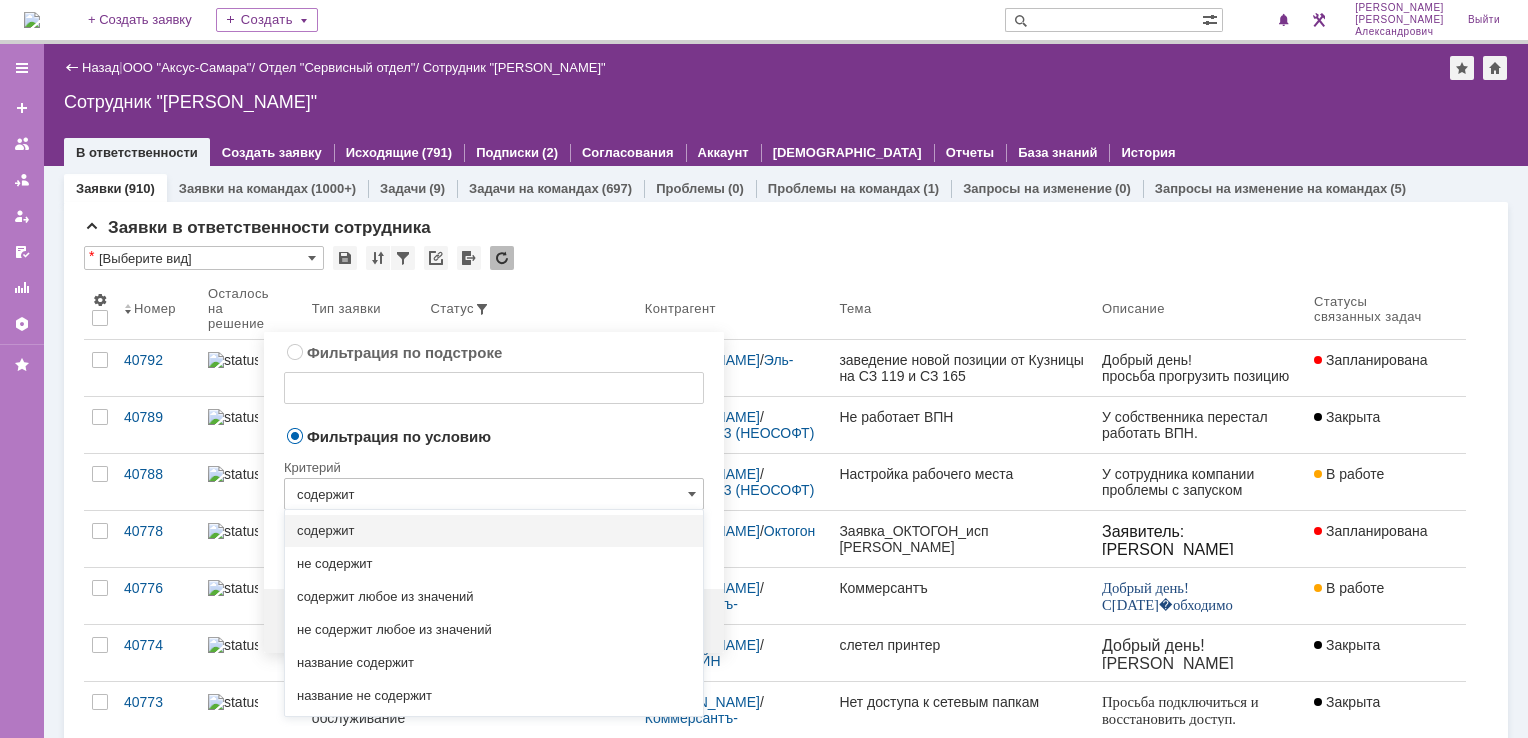drag, startPoint x: 475, startPoint y: 632, endPoint x: 472, endPoint y: 612, distance: 20.22375 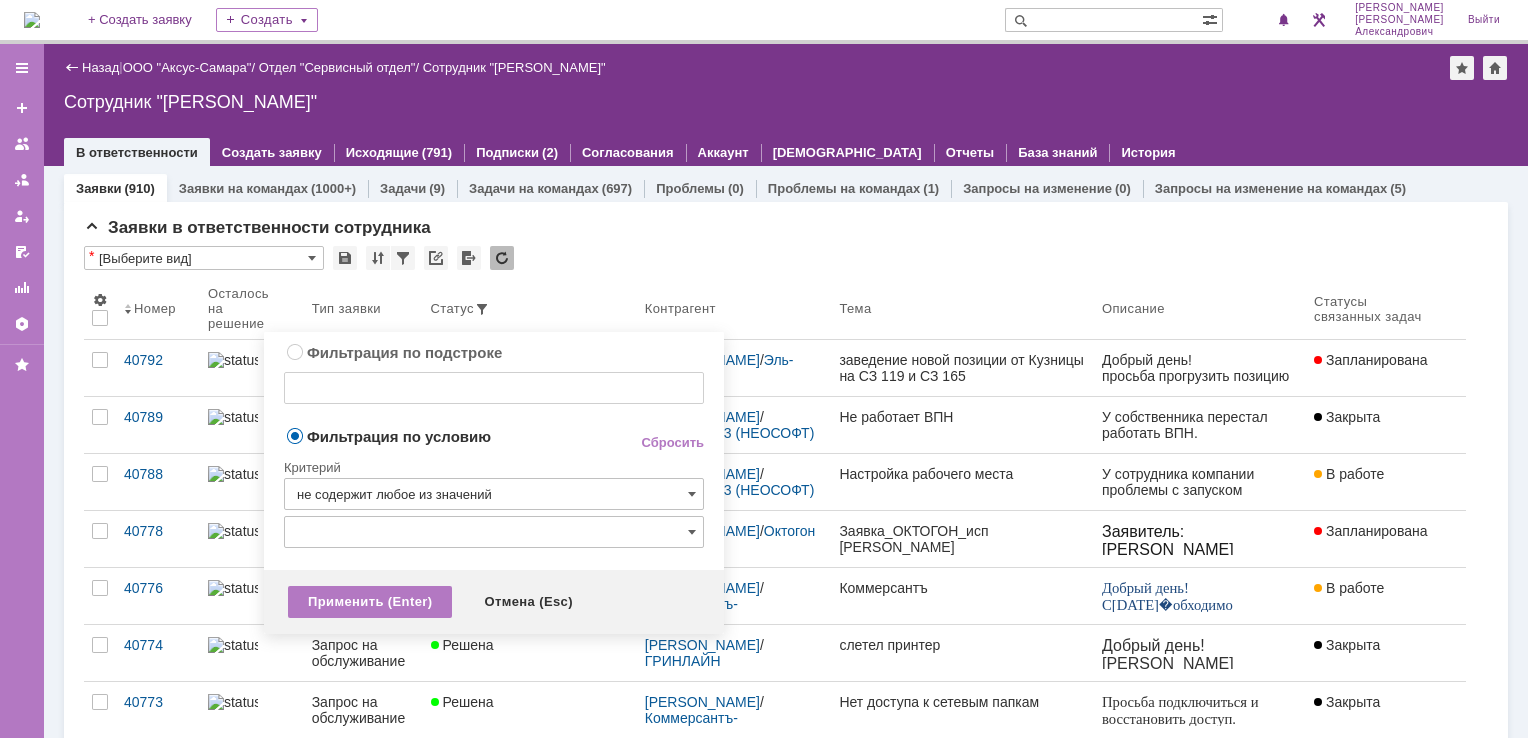 type on "не содержит любое из значений" 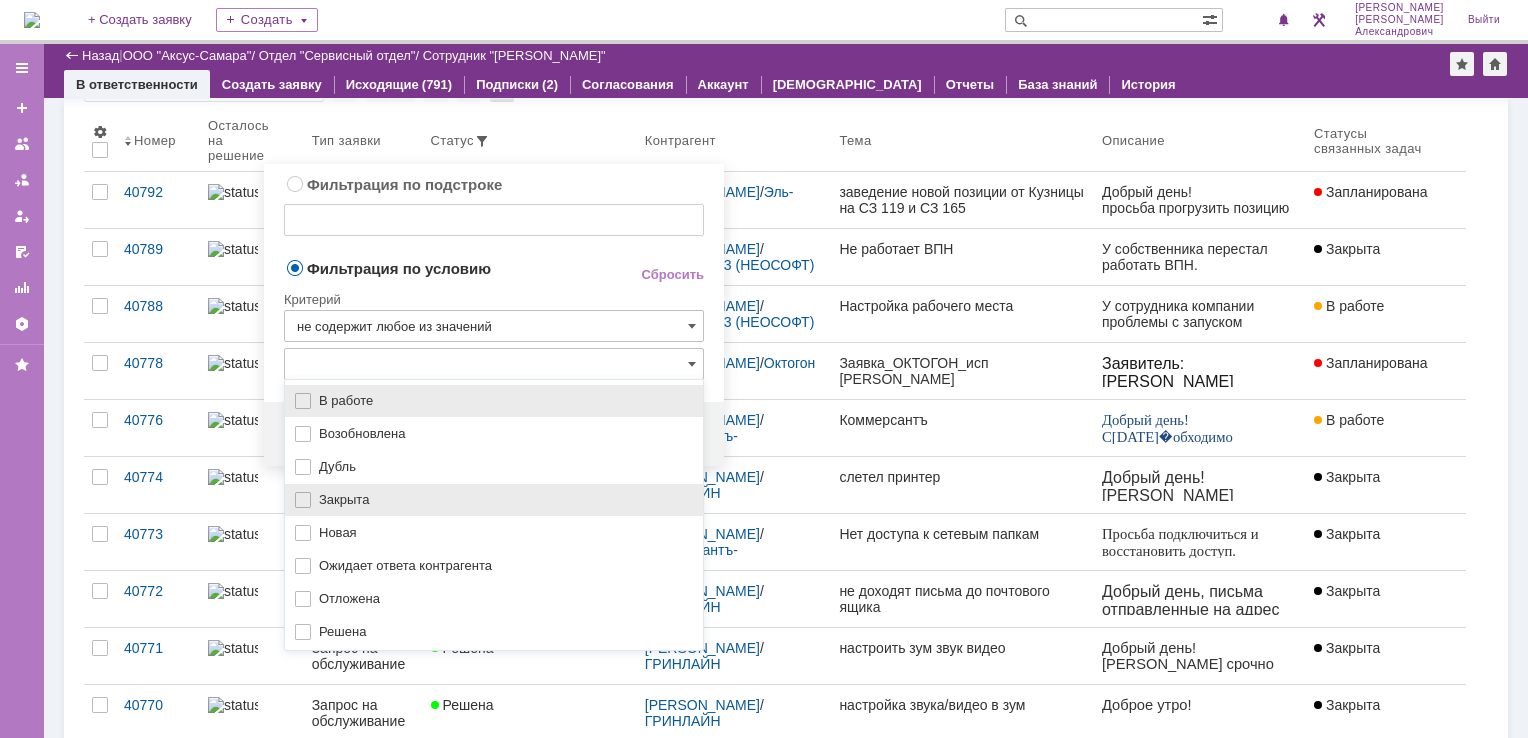 click on "Закрыта" at bounding box center [494, 500] 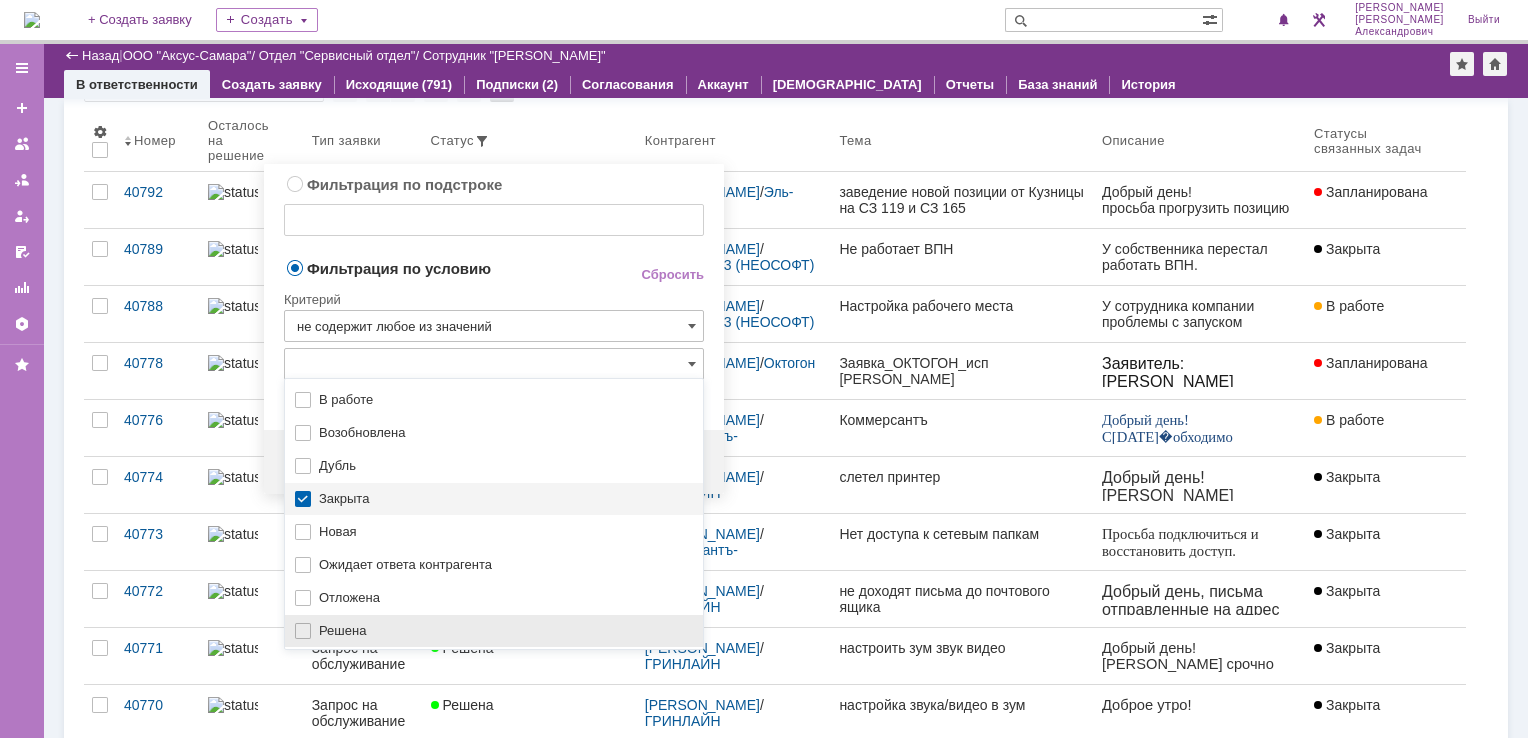 click on "Решена" at bounding box center [505, 631] 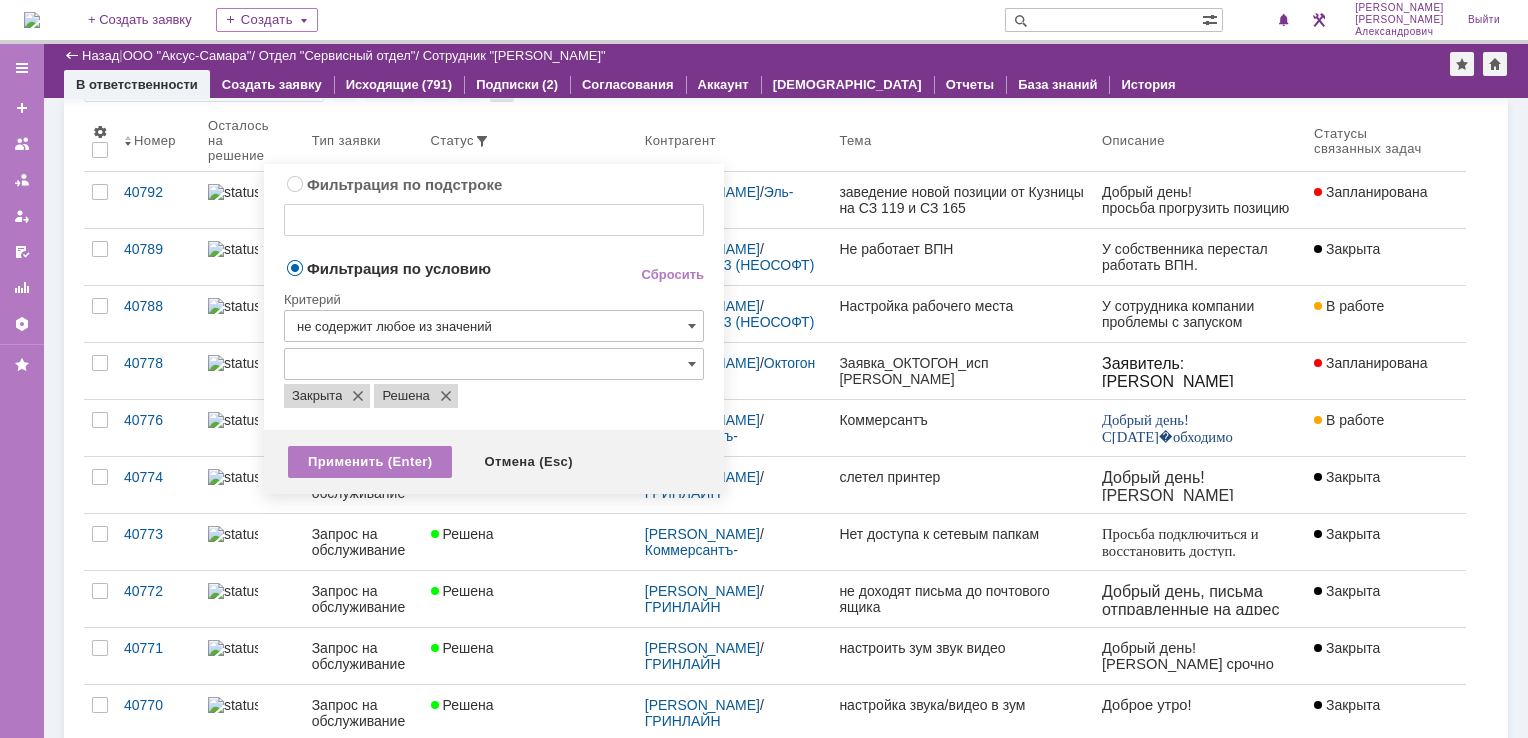 click on "Фильтрация по условию" at bounding box center (446, 267) 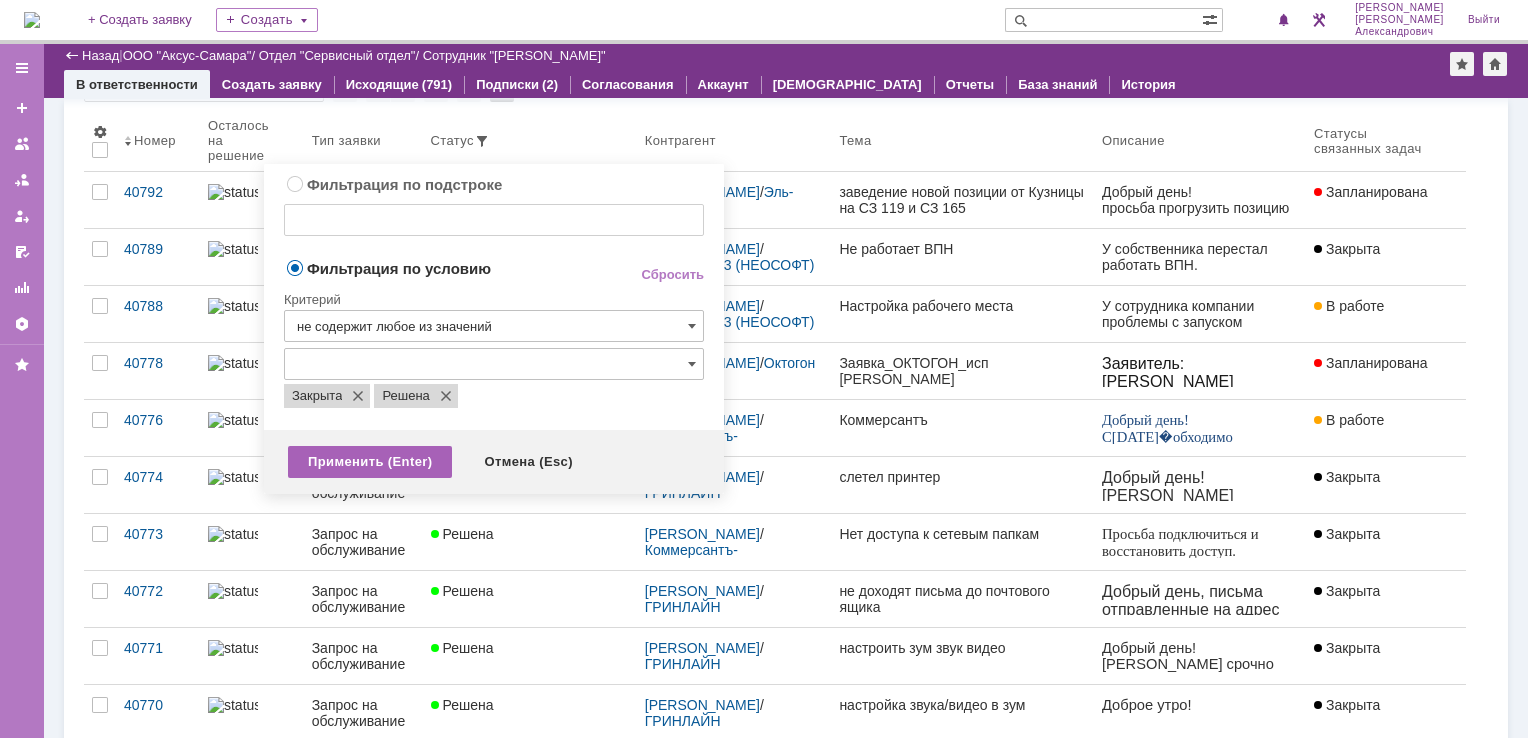 click on "Применить (Enter)" at bounding box center [370, 462] 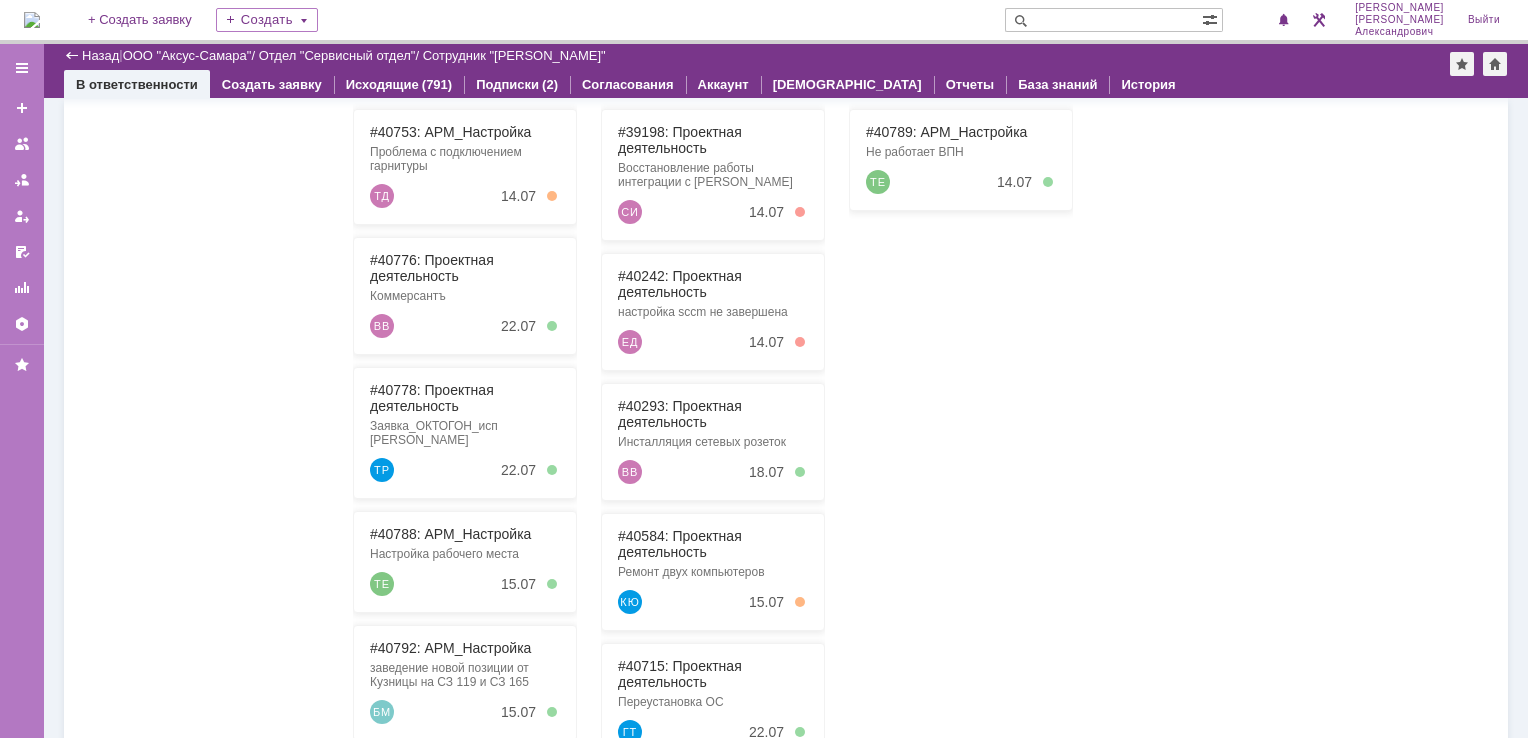 scroll, scrollTop: 1000, scrollLeft: 0, axis: vertical 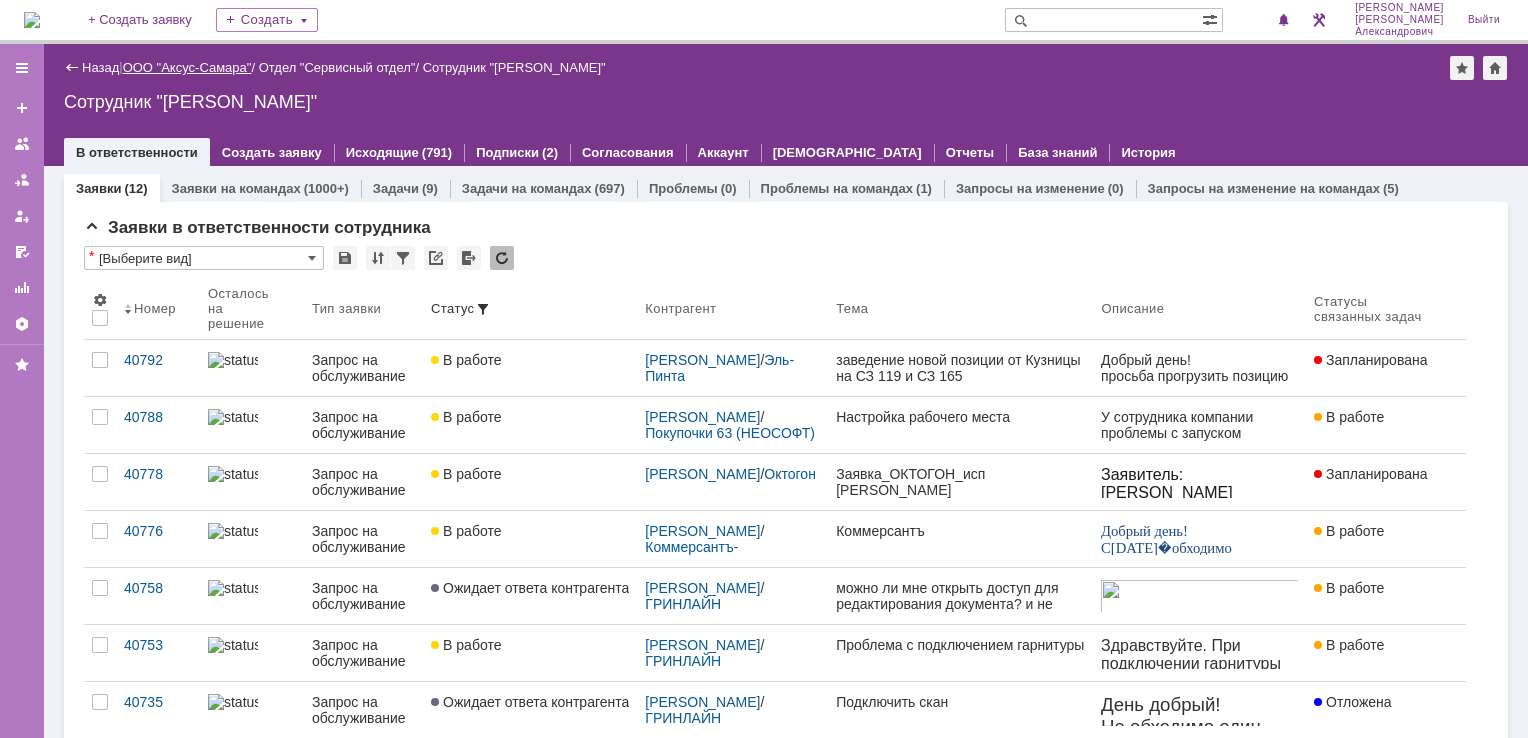 click on "ООО "Аксус-Самара"" at bounding box center (187, 67) 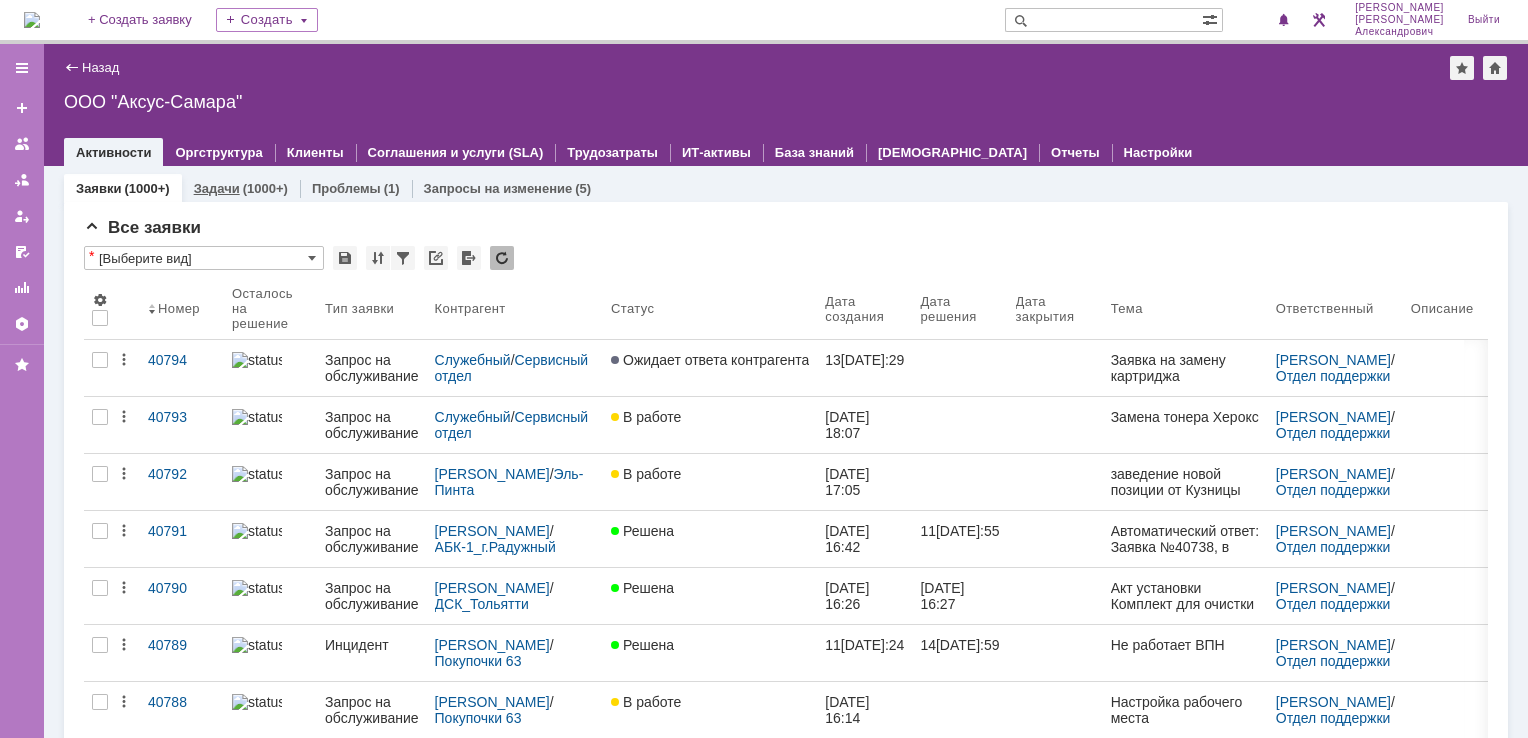 click on "Задачи" at bounding box center [217, 188] 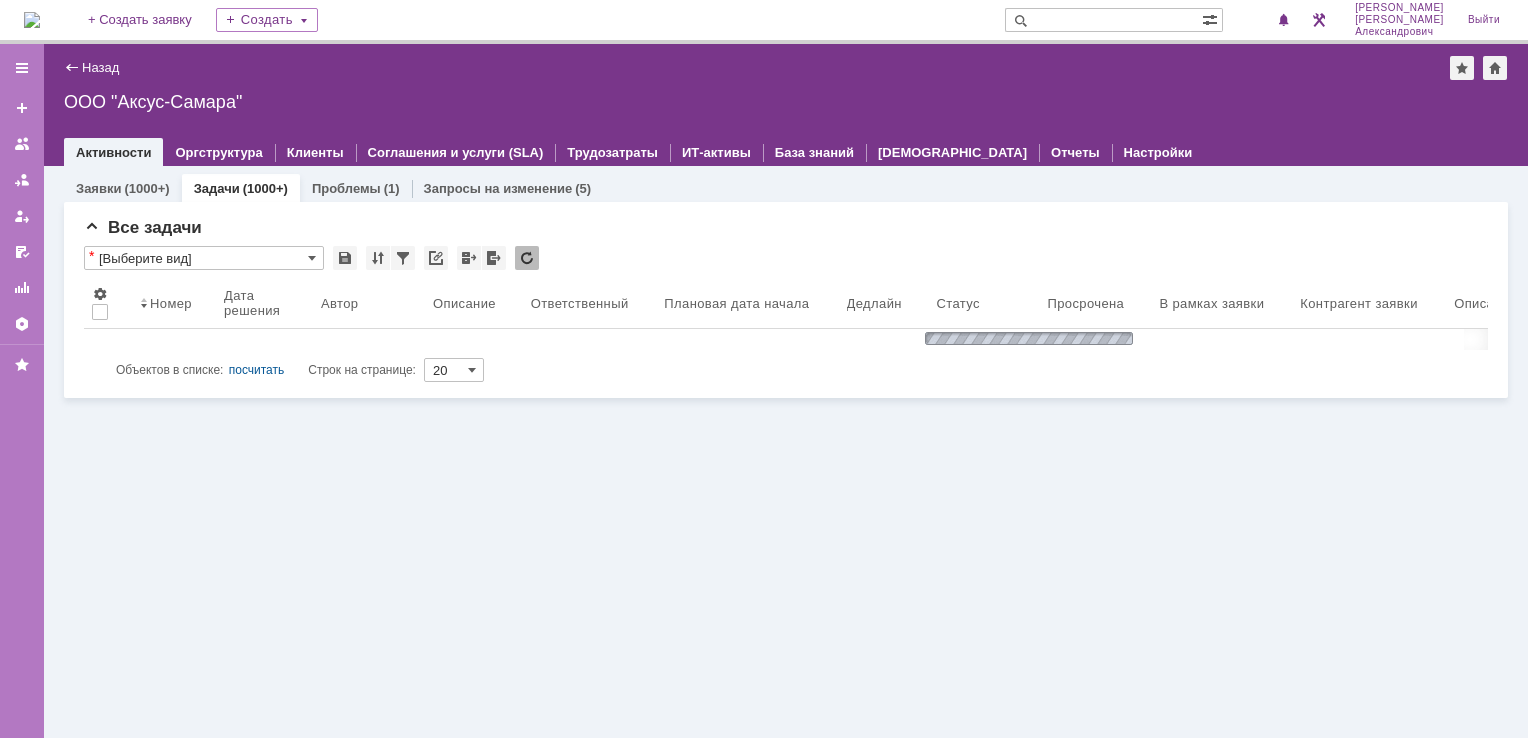 scroll, scrollTop: 0, scrollLeft: 0, axis: both 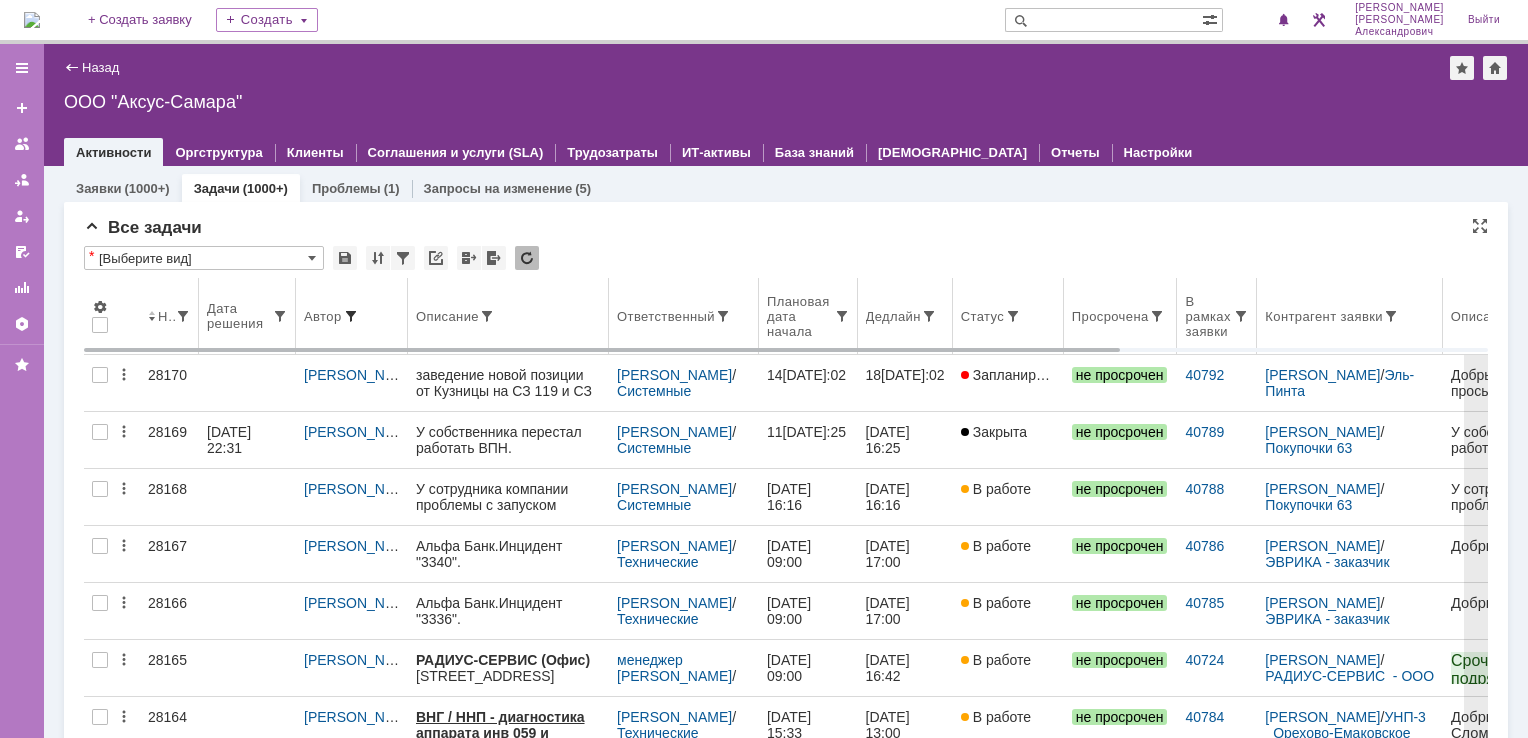 click at bounding box center [351, 316] 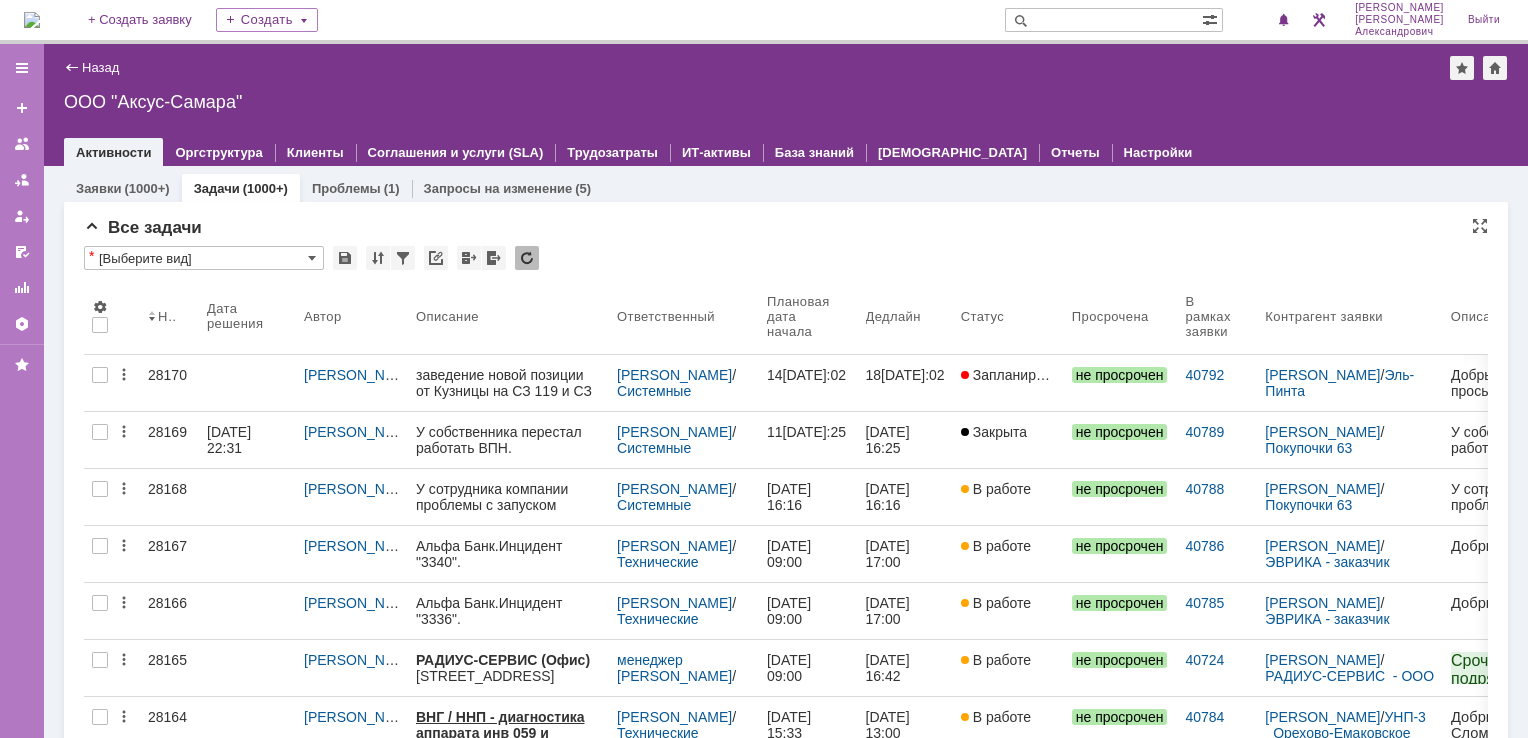click on "* [Выберите вид]
Просмотреть архив" at bounding box center (786, 259) 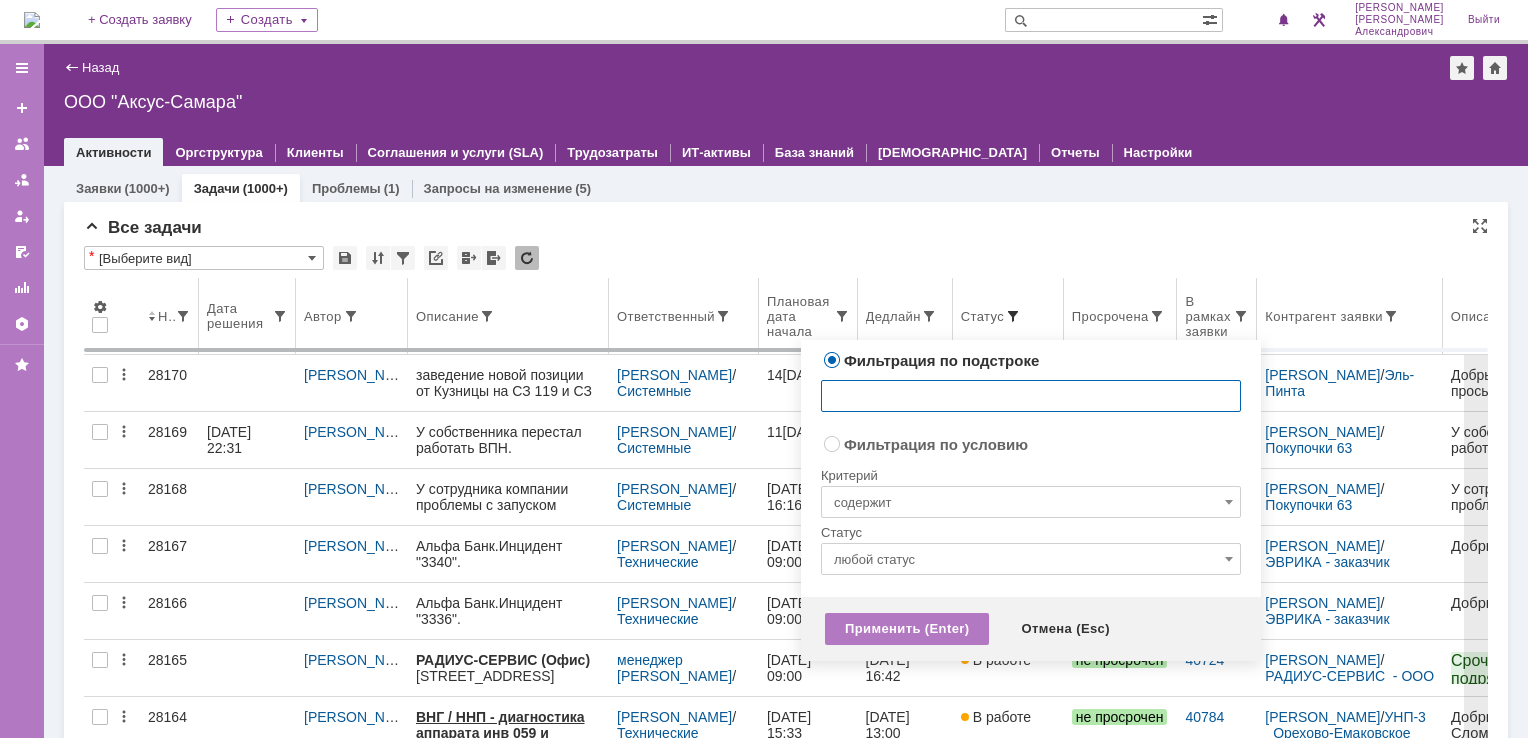 click at bounding box center [1013, 316] 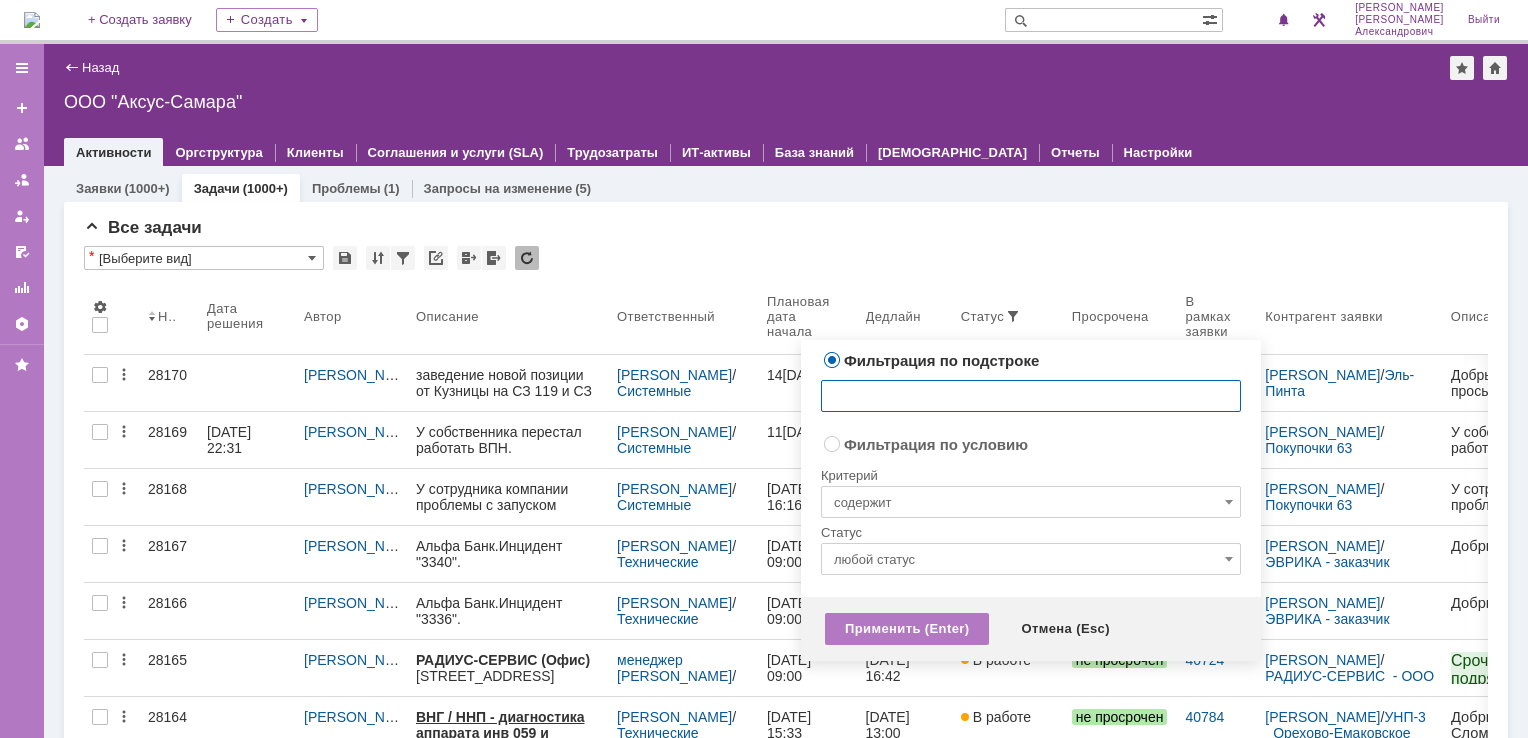 radio on "false" 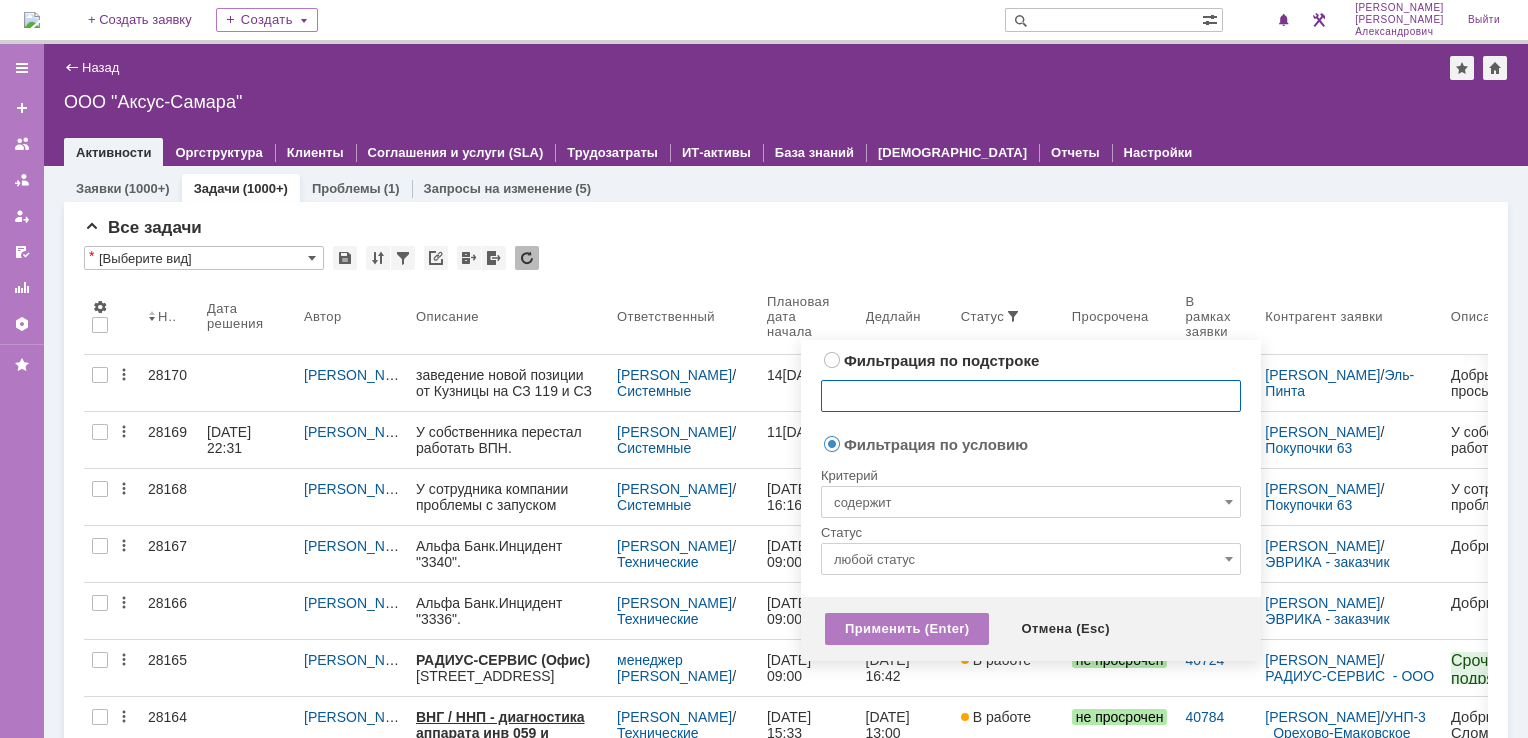 click on "содержит" at bounding box center [1031, 502] 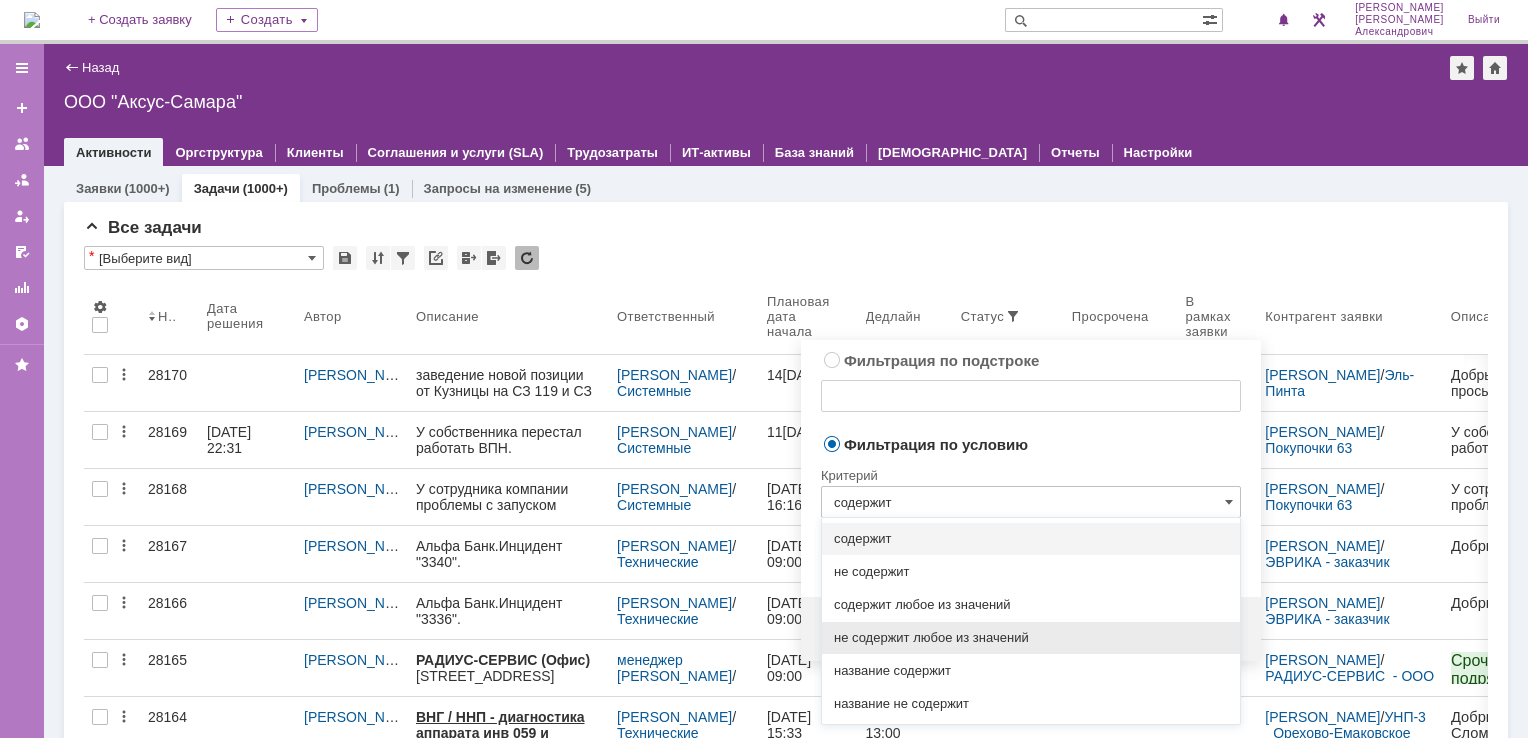 click on "не содержит любое из значений" at bounding box center (1031, 638) 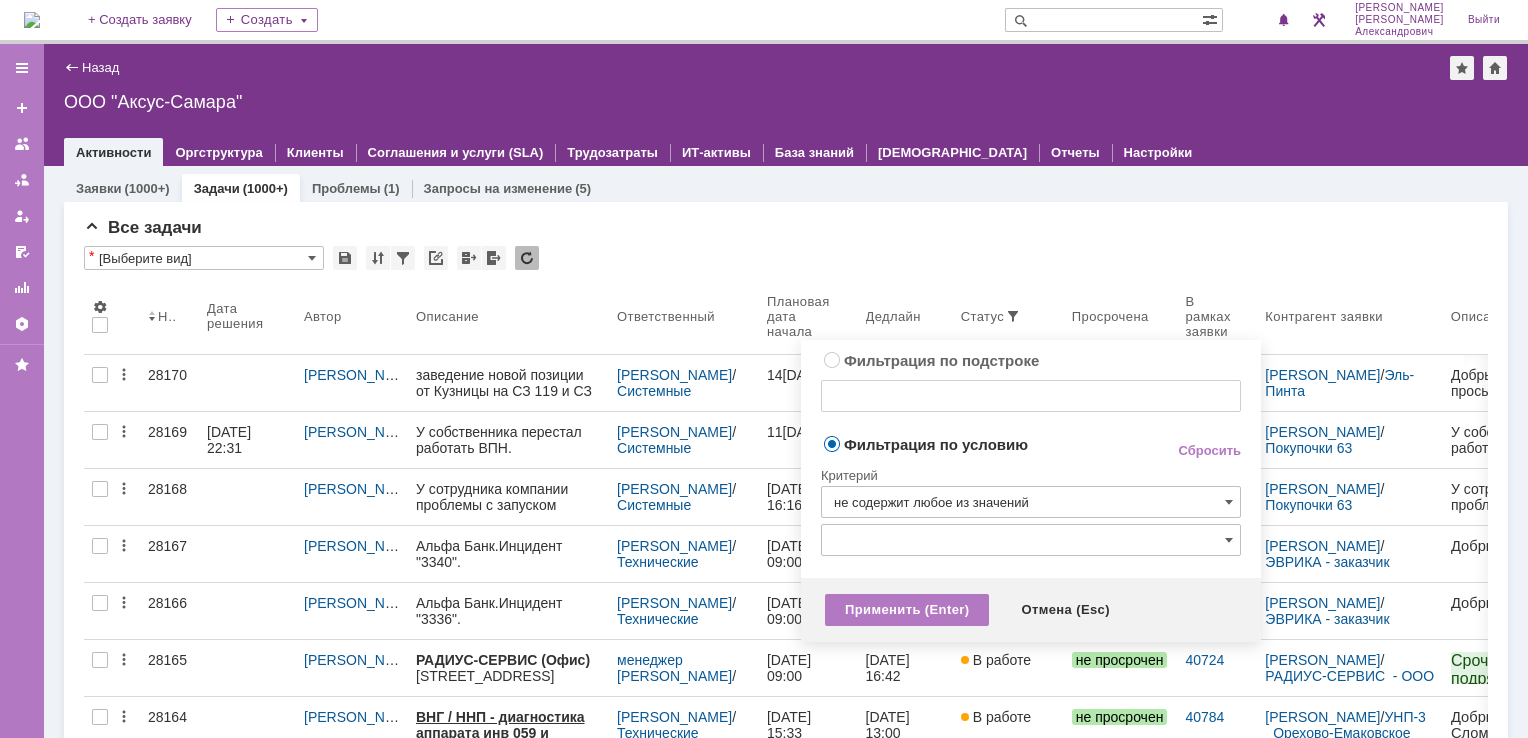 type on "не содержит любое из значений" 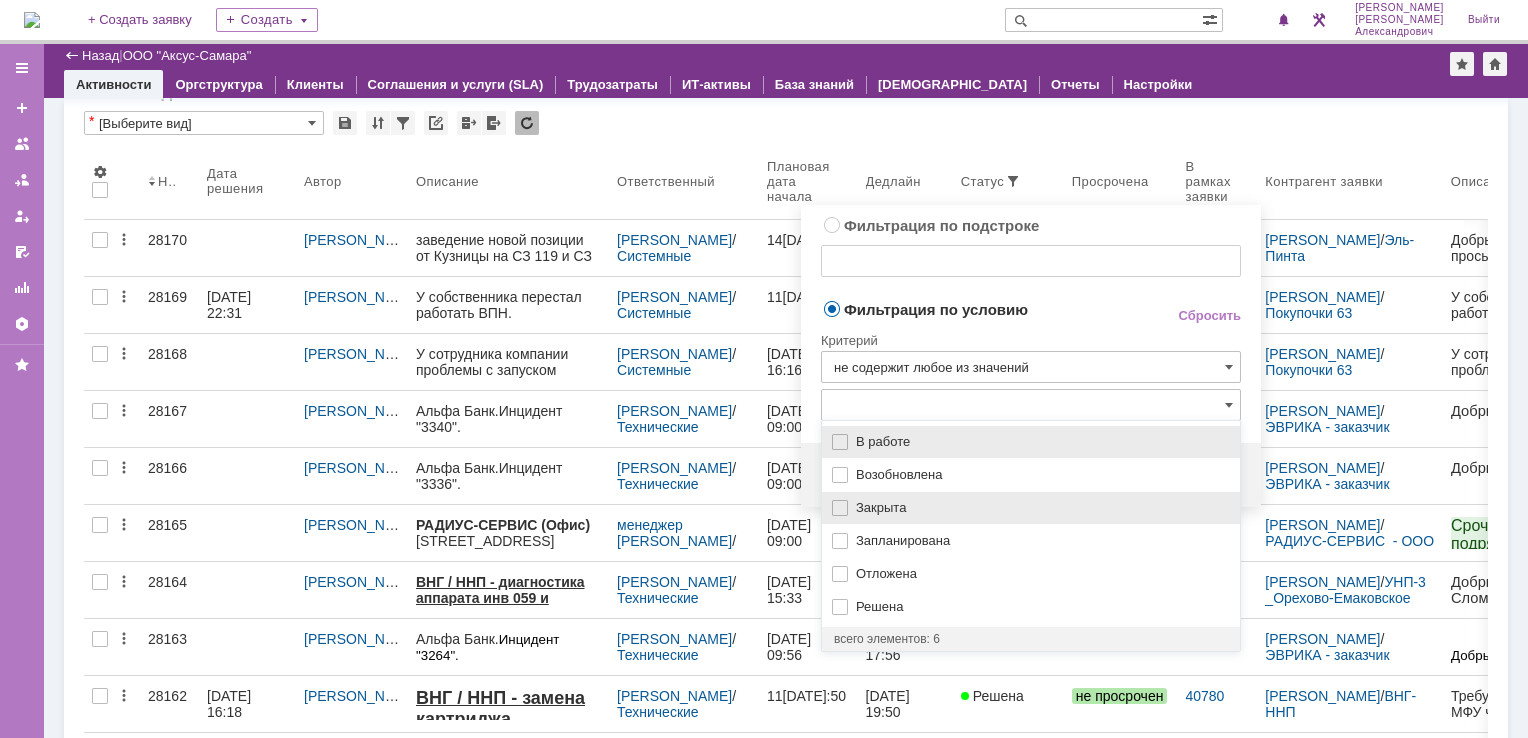 click on "Закрыта" at bounding box center (1042, 508) 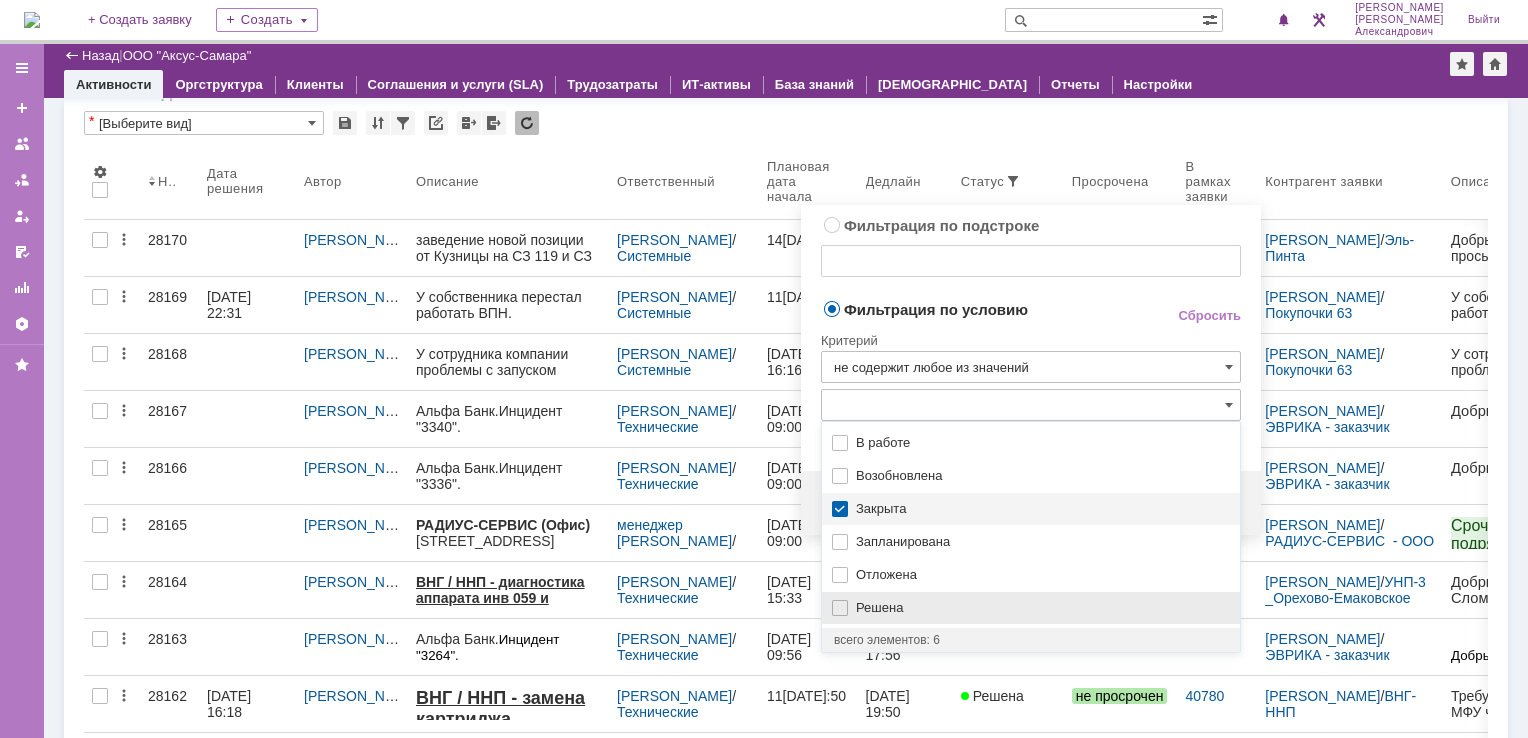 click on "Решена" at bounding box center [1042, 608] 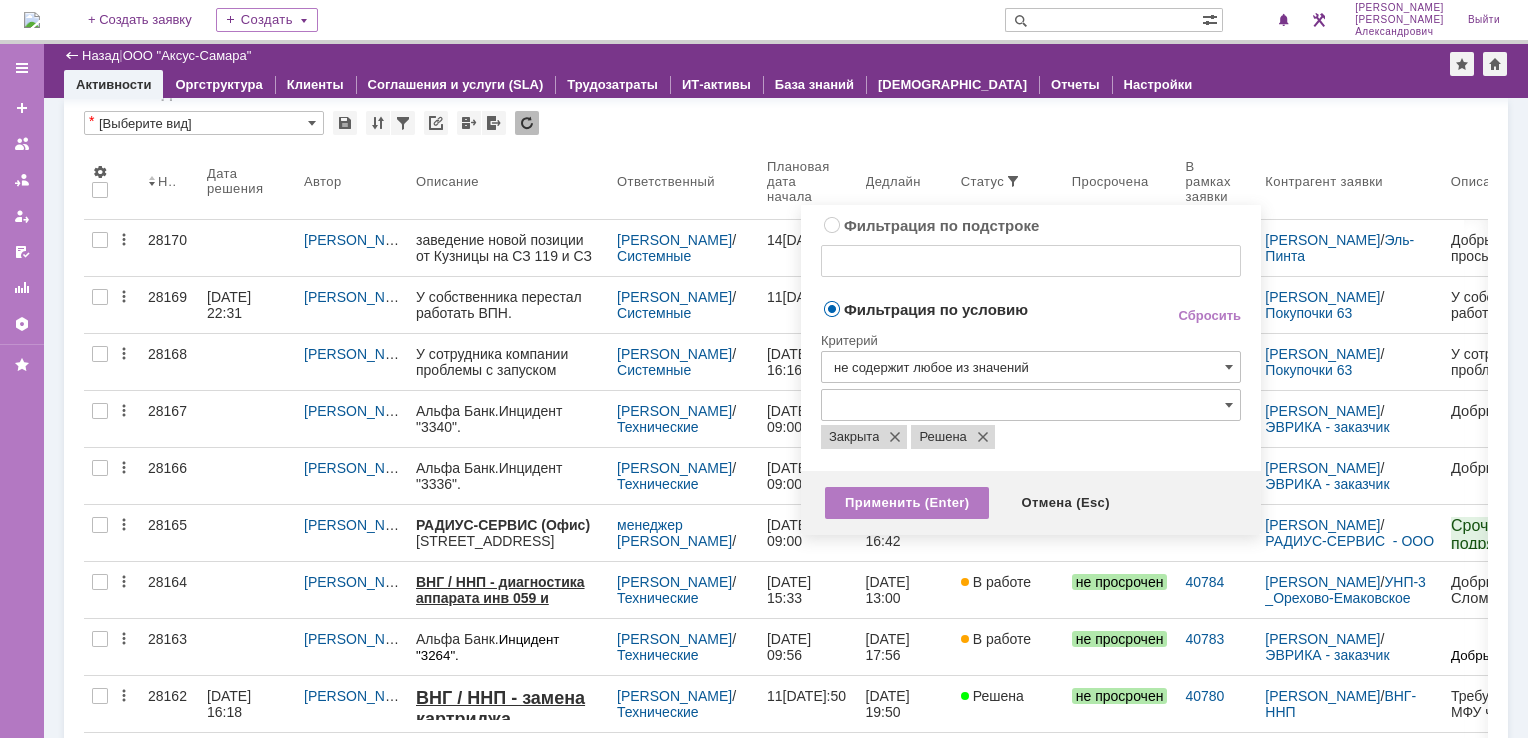 click on "Критерий" at bounding box center (1031, 337) 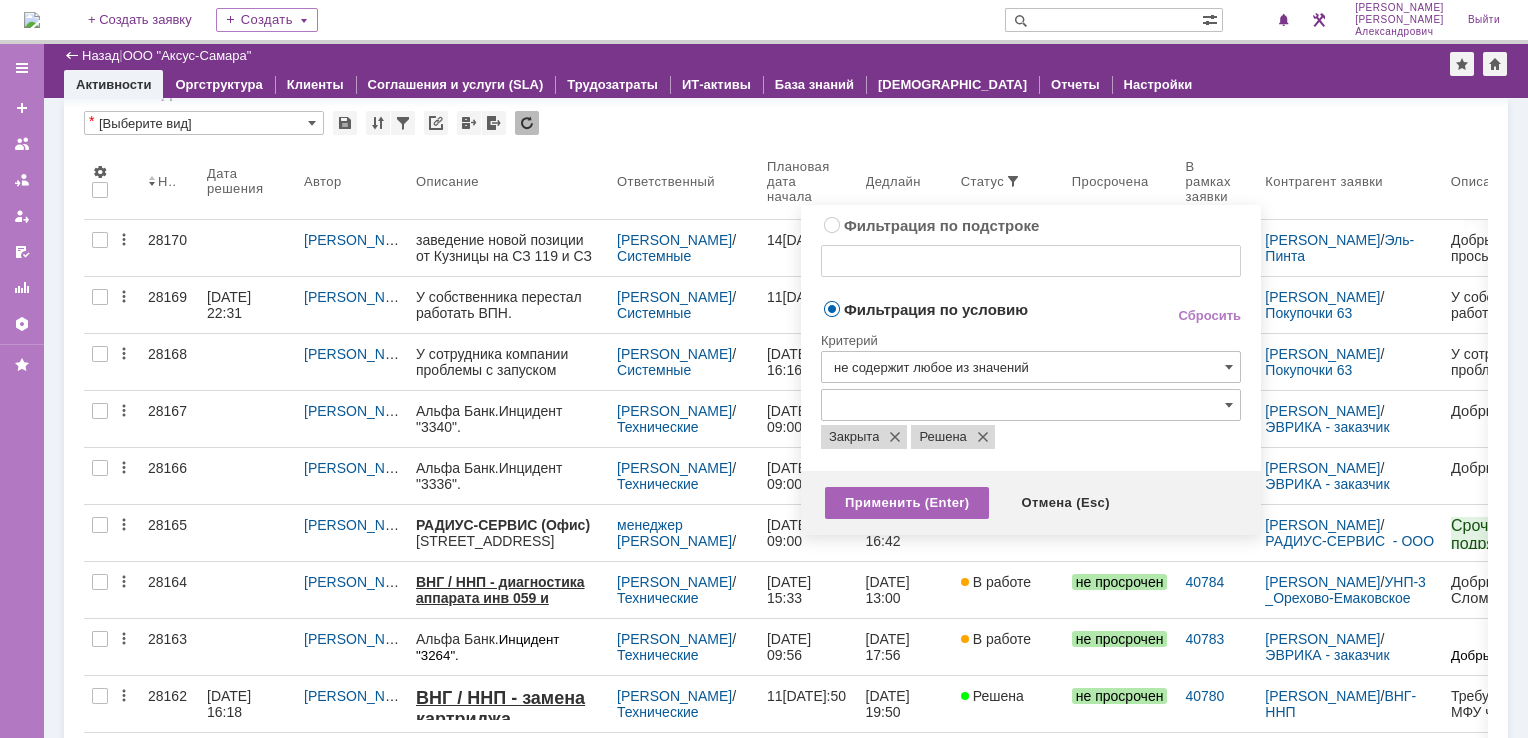 click on "Применить (Enter)" at bounding box center [907, 503] 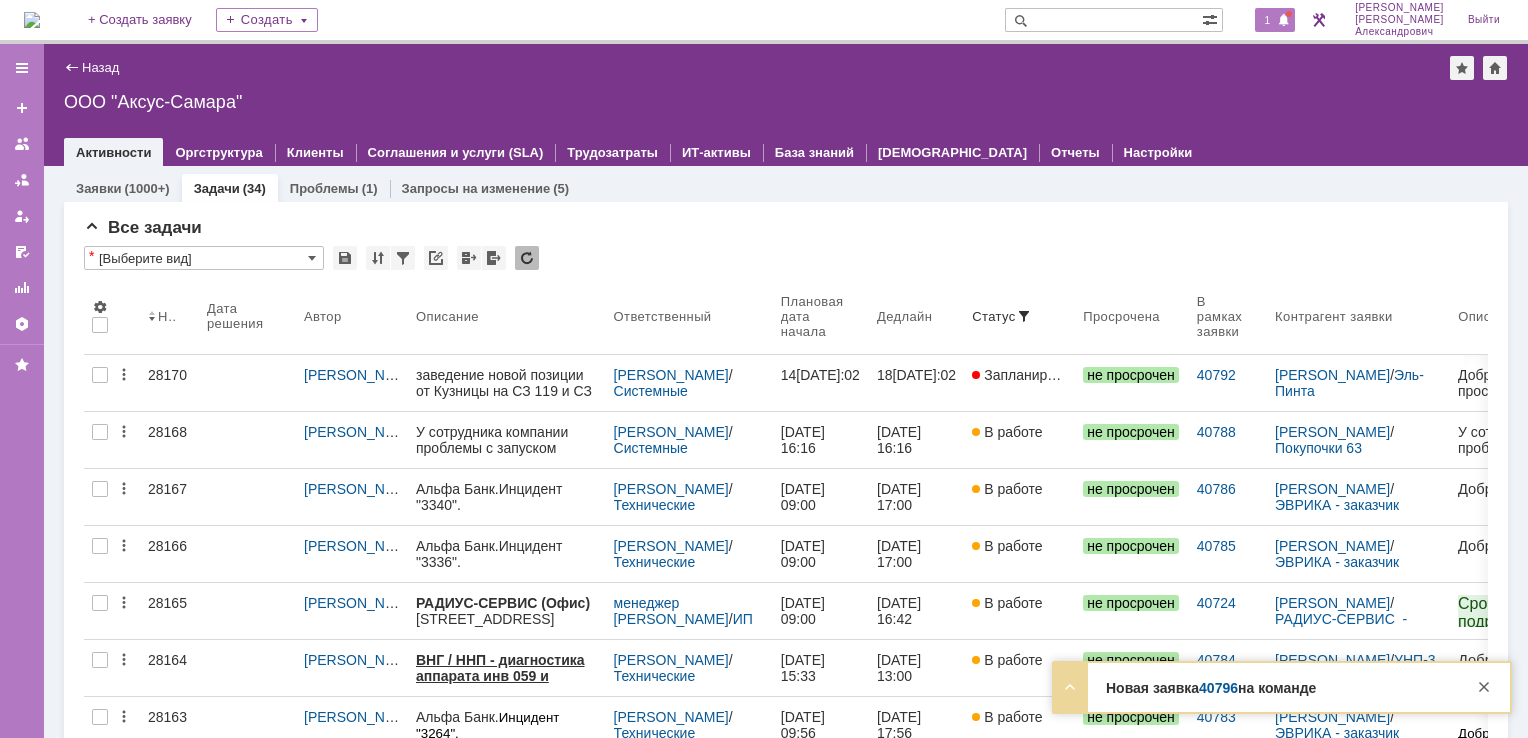 click at bounding box center [1284, 21] 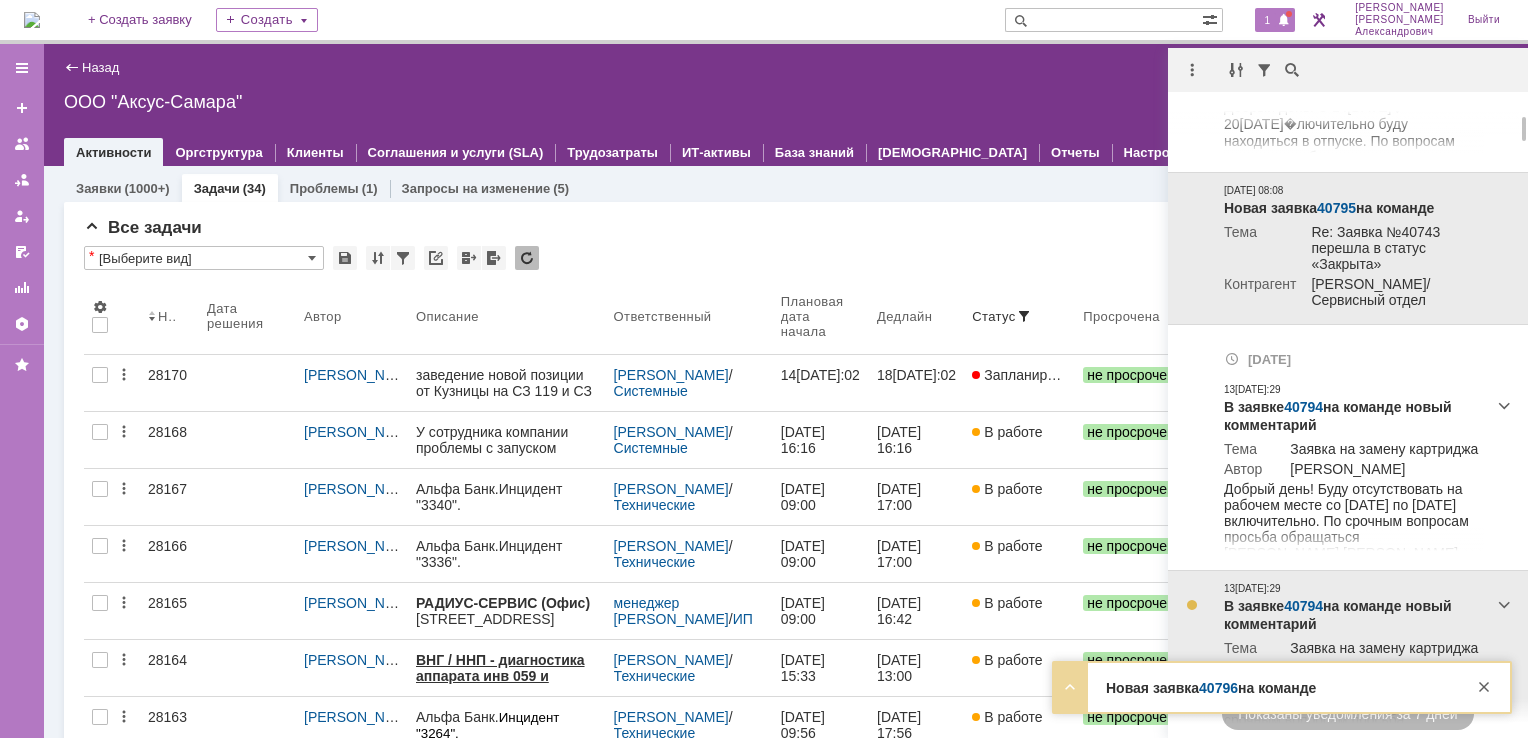 scroll, scrollTop: 0, scrollLeft: 0, axis: both 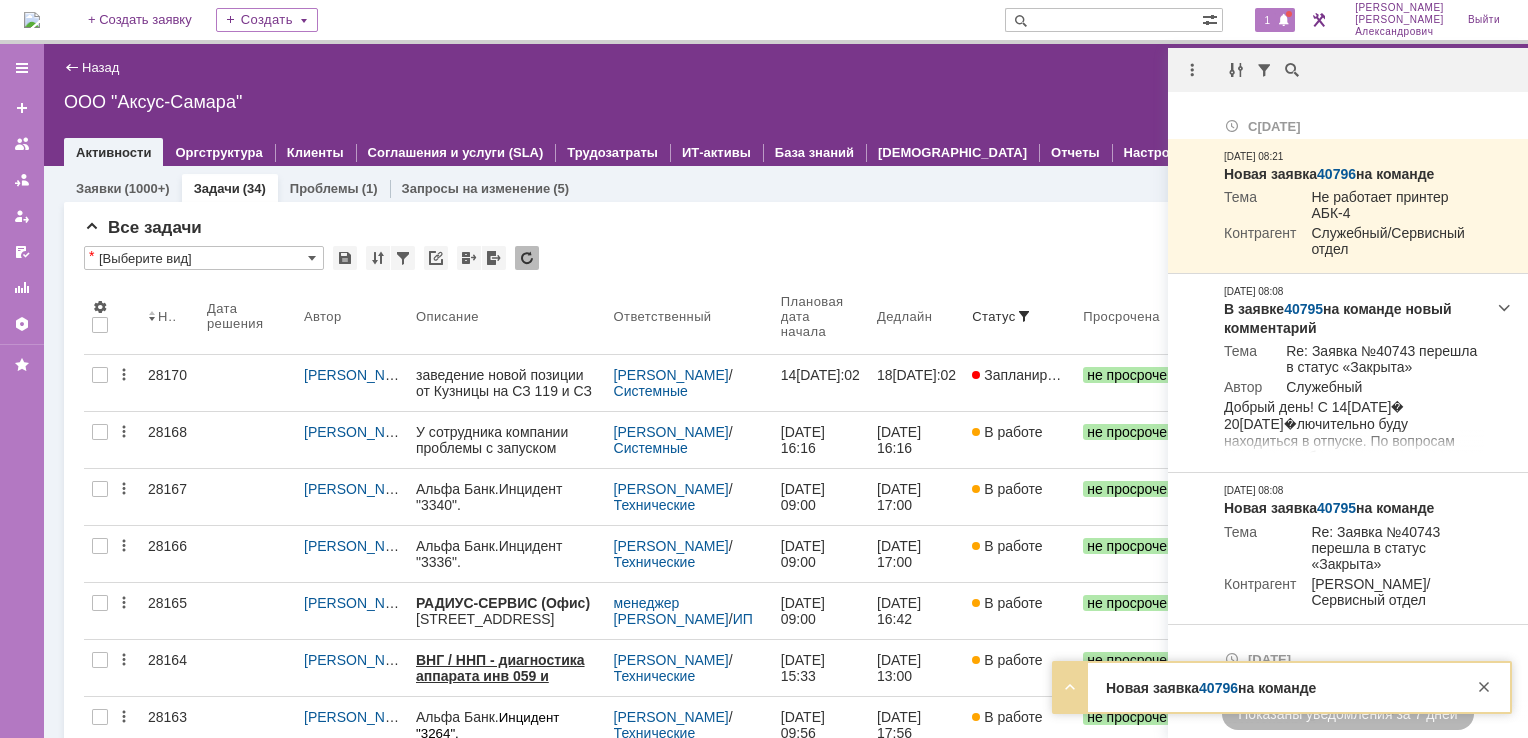 click on "ООО "Аксус-Самара"" at bounding box center [786, 102] 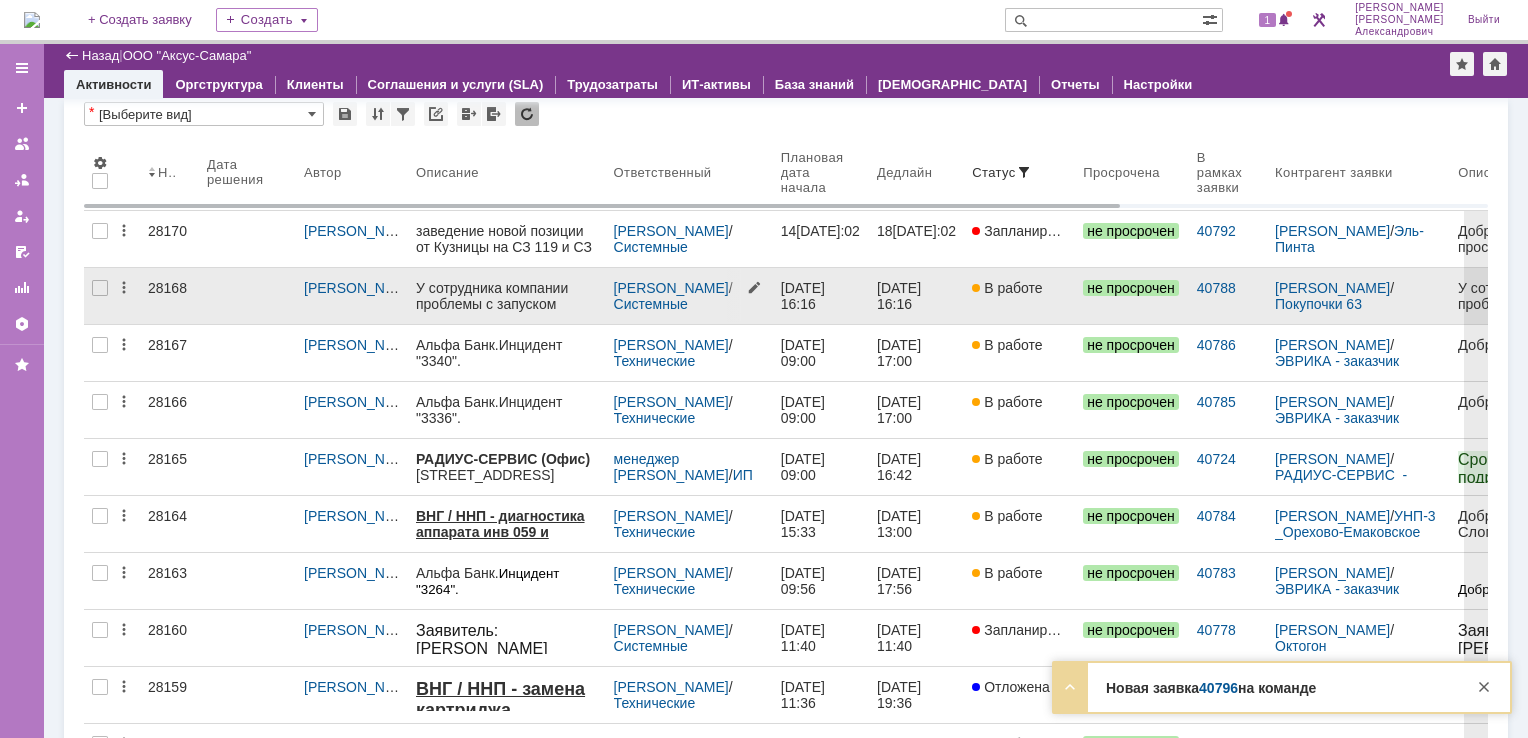 scroll, scrollTop: 100, scrollLeft: 0, axis: vertical 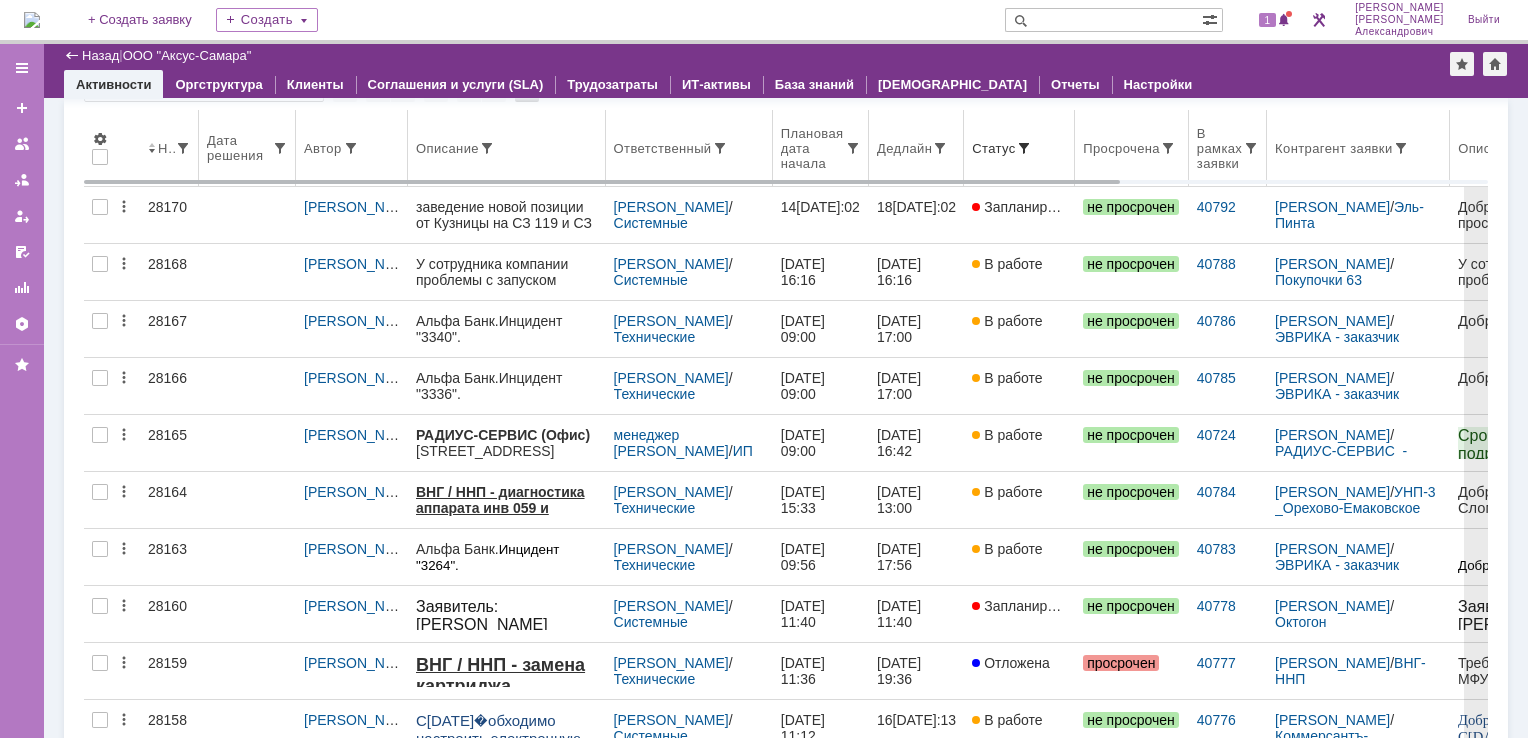 click on "Ответственный" at bounding box center [689, 148] 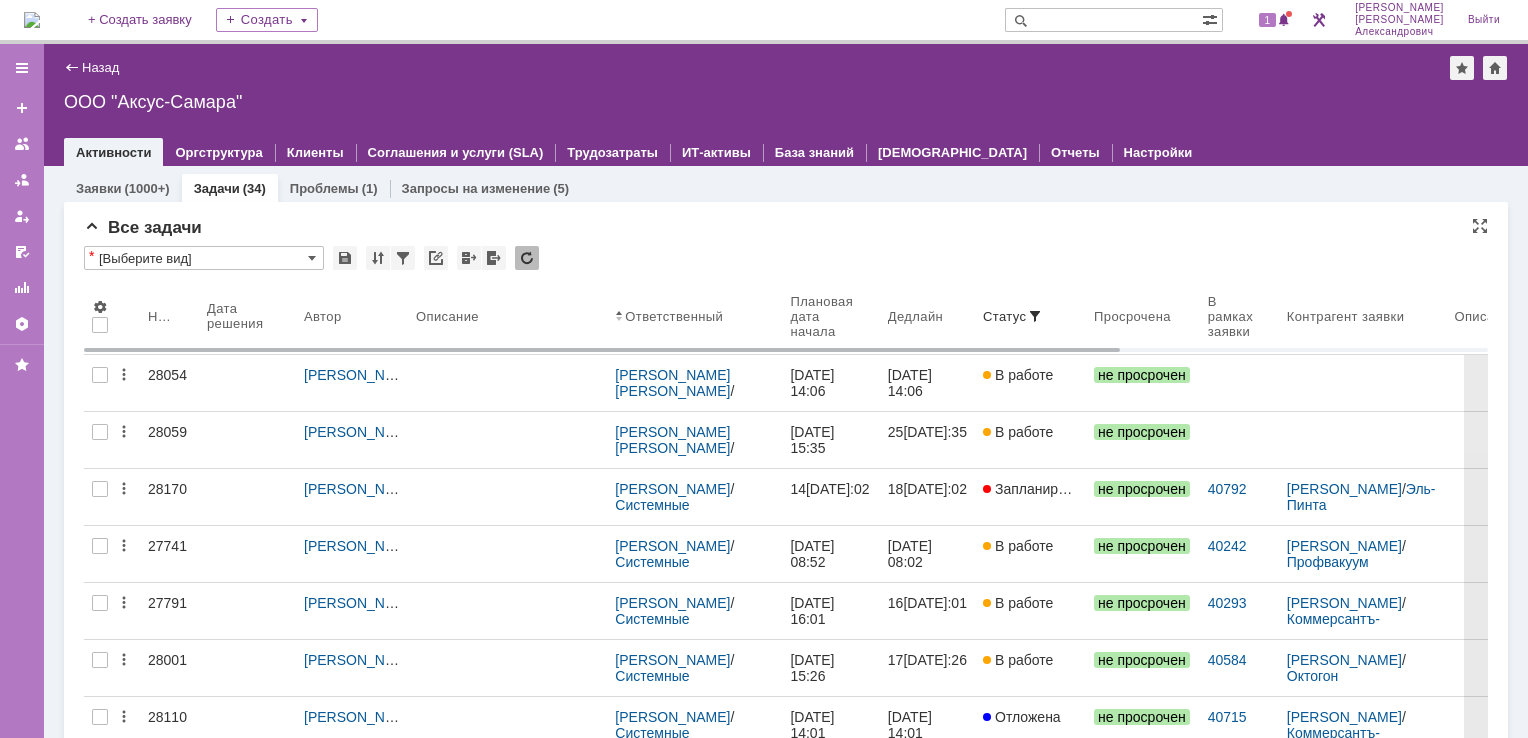 scroll, scrollTop: 0, scrollLeft: 0, axis: both 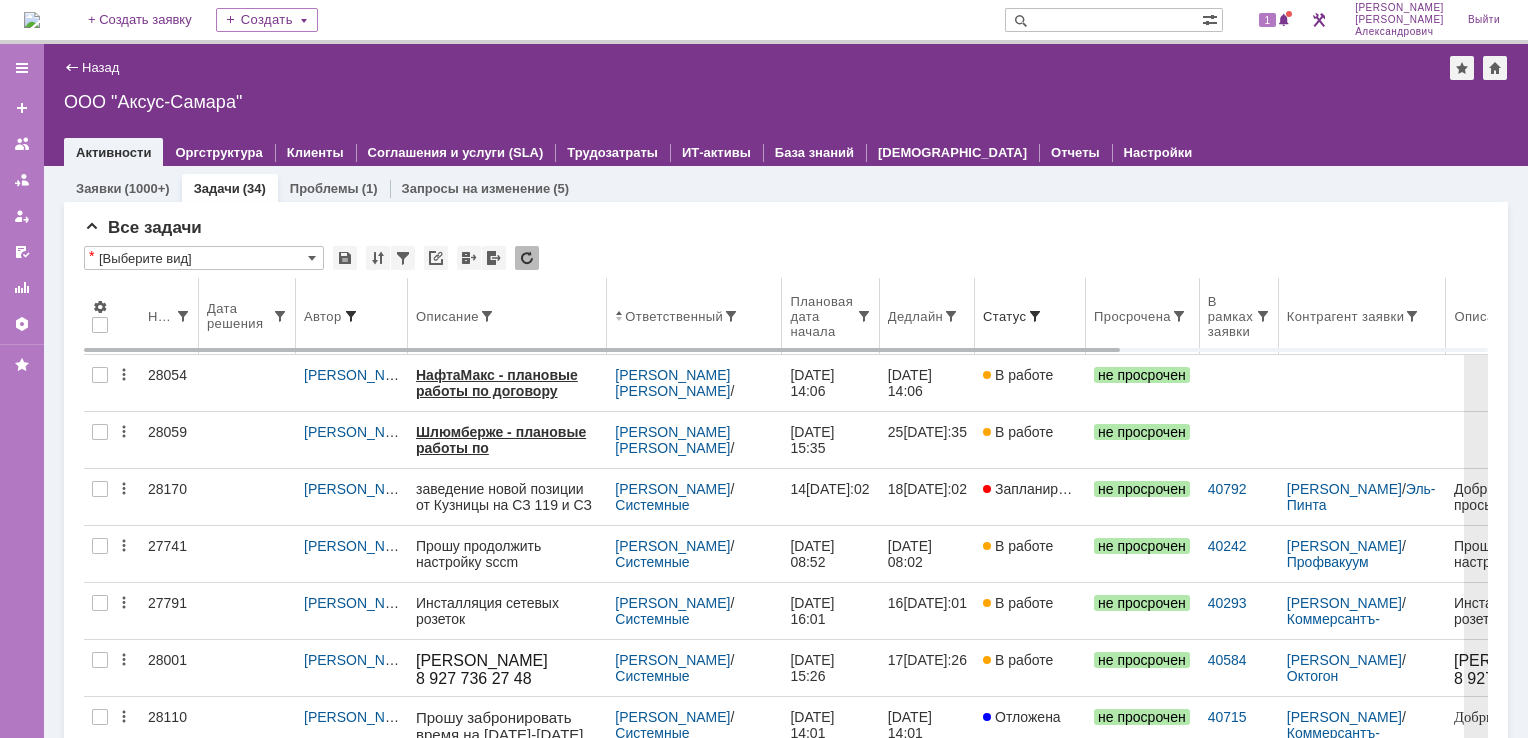 click at bounding box center (351, 316) 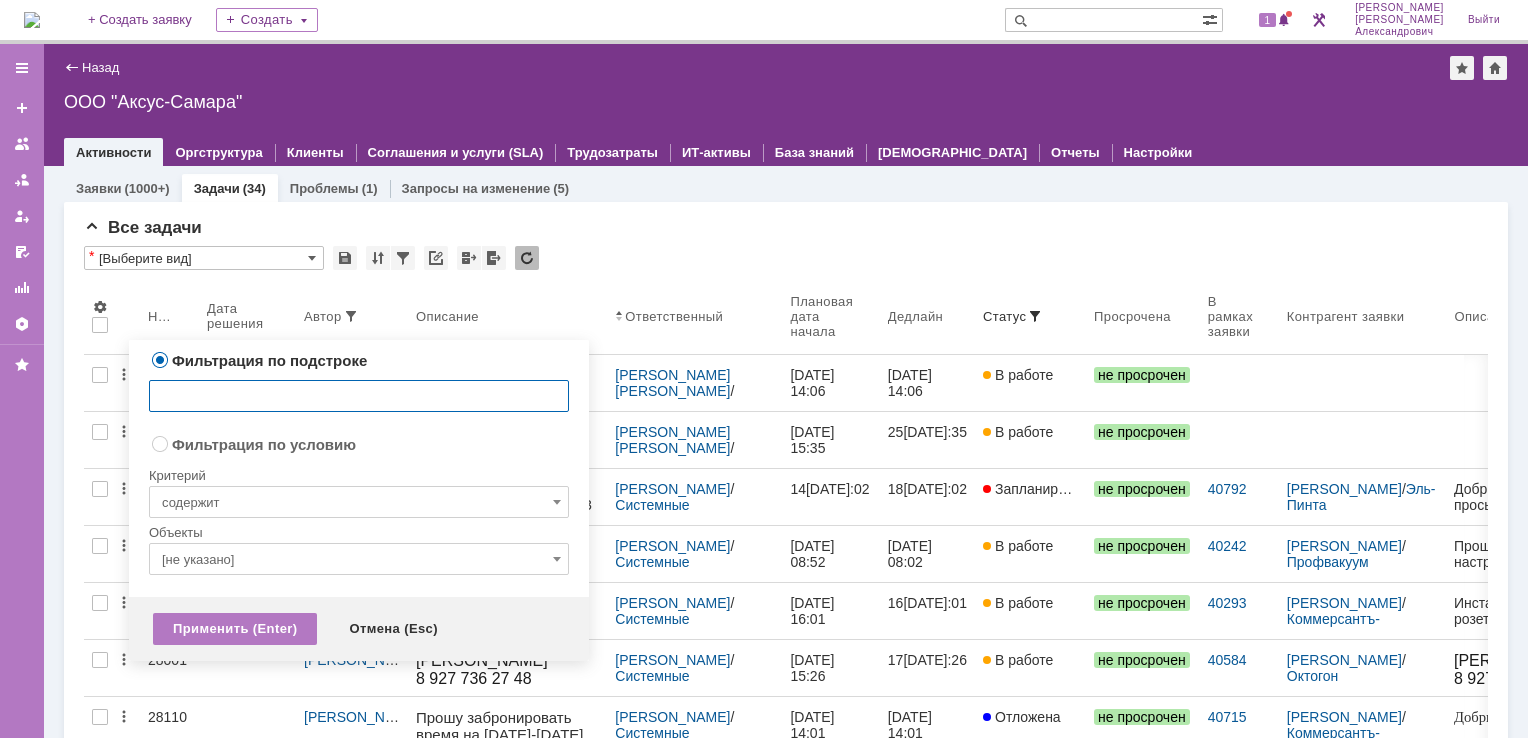 radio on "false" 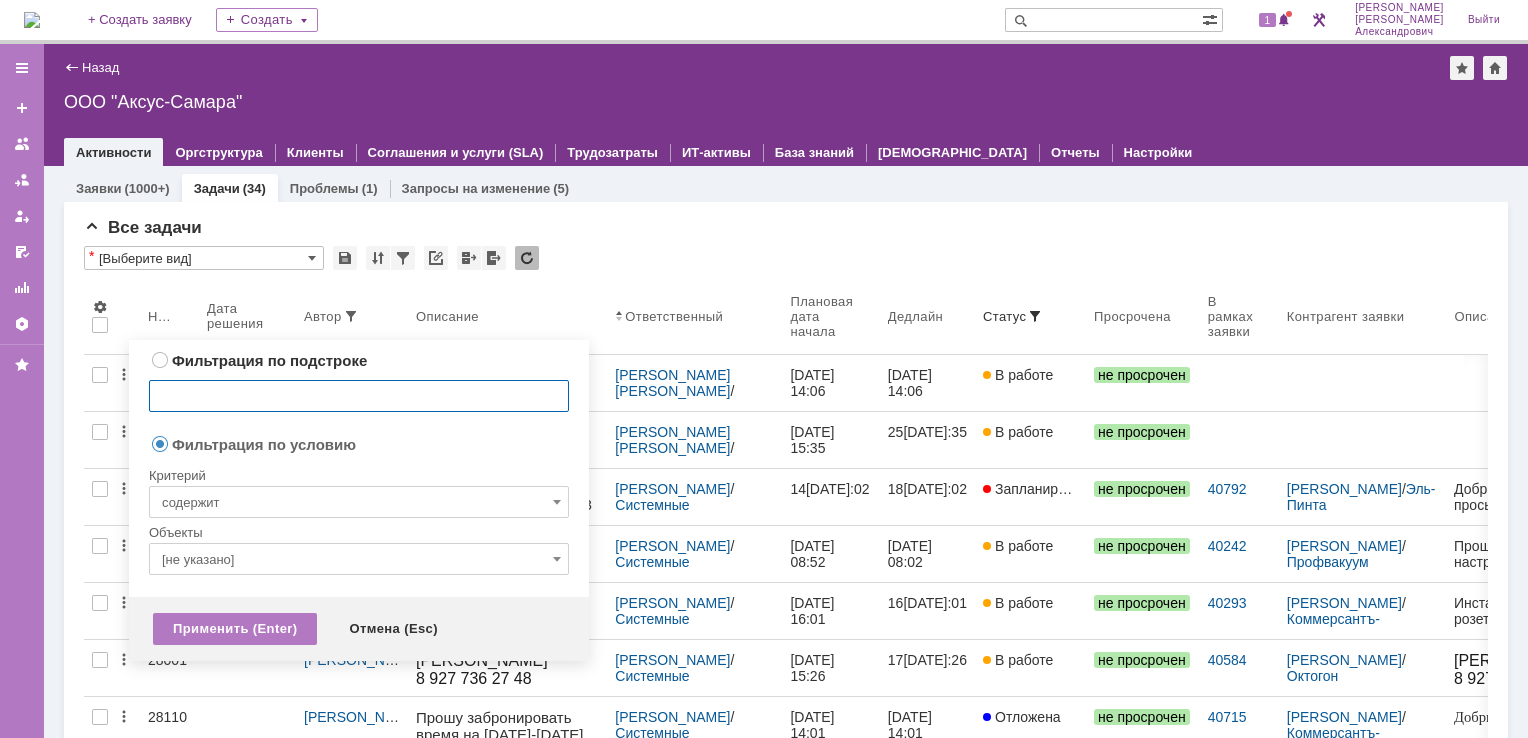 click on "содержит" at bounding box center [359, 502] 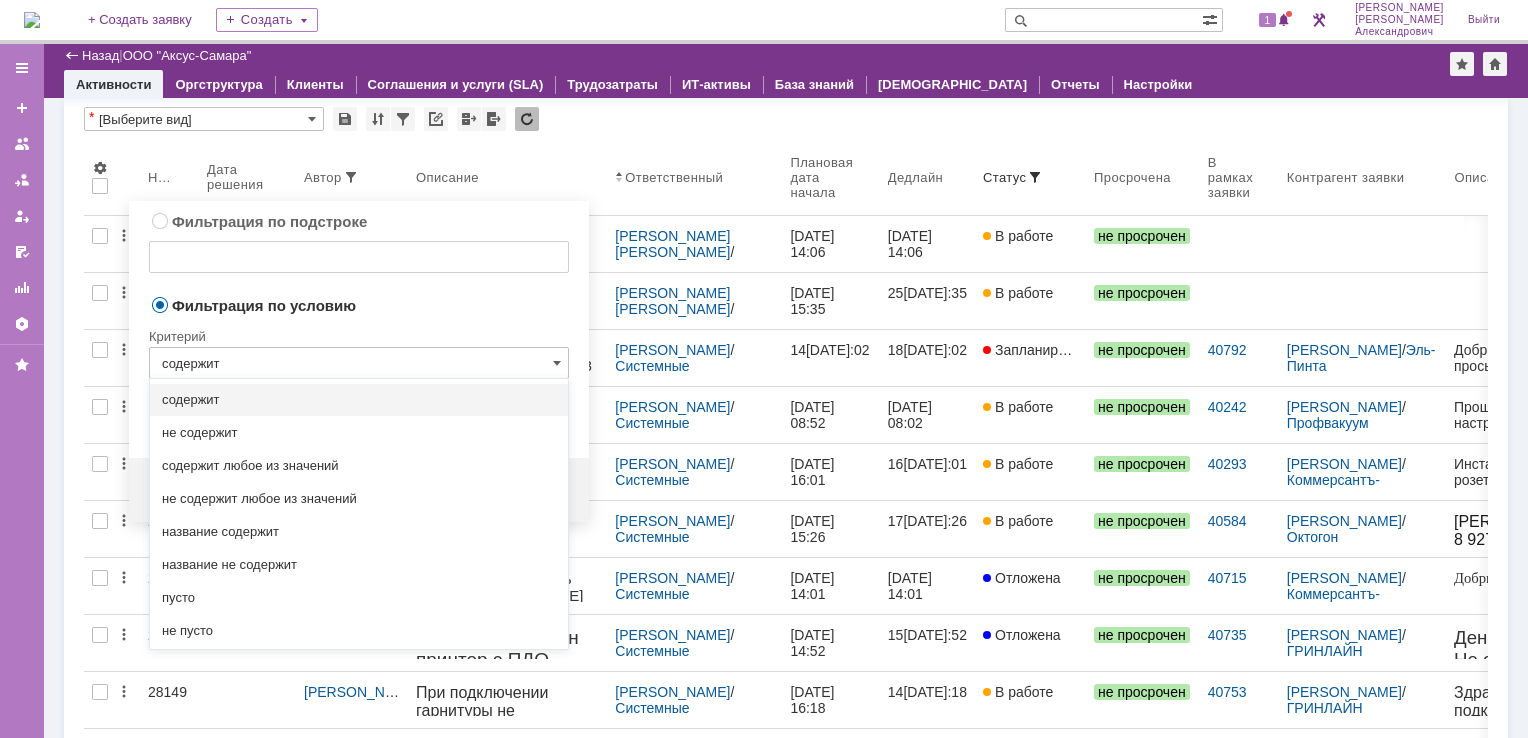 click on "Критерий" at bounding box center (359, 333) 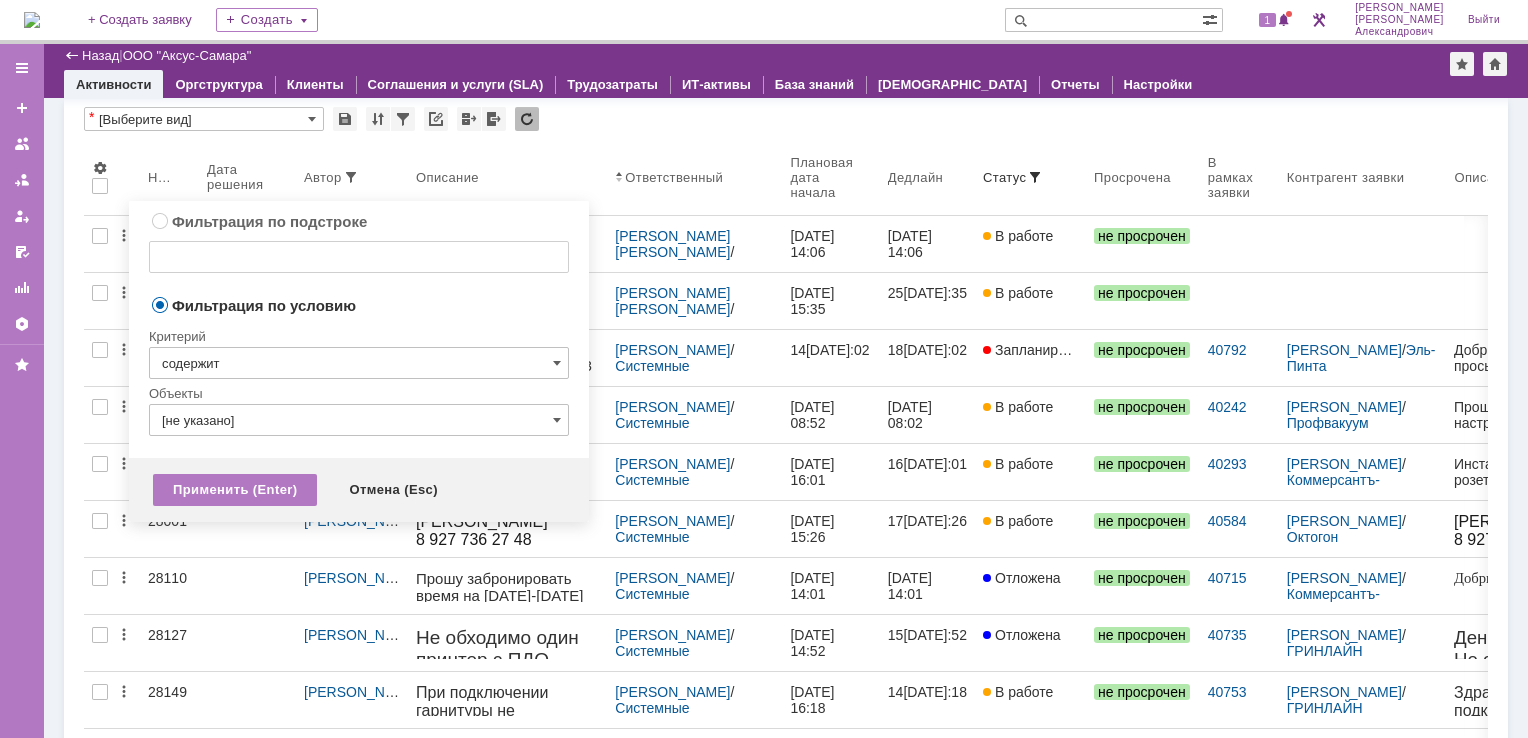 type on "содержит" 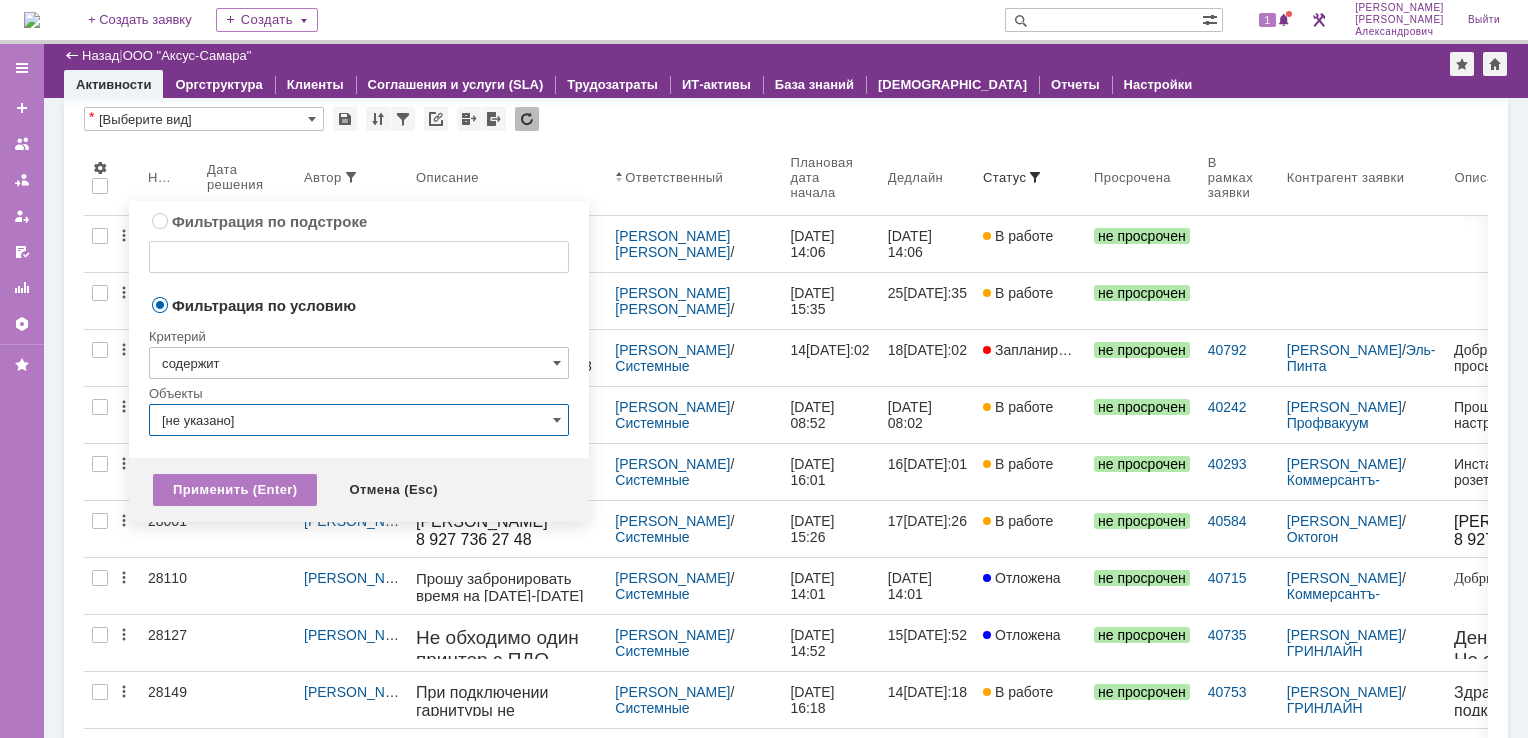 click on "[не указано]" at bounding box center (359, 420) 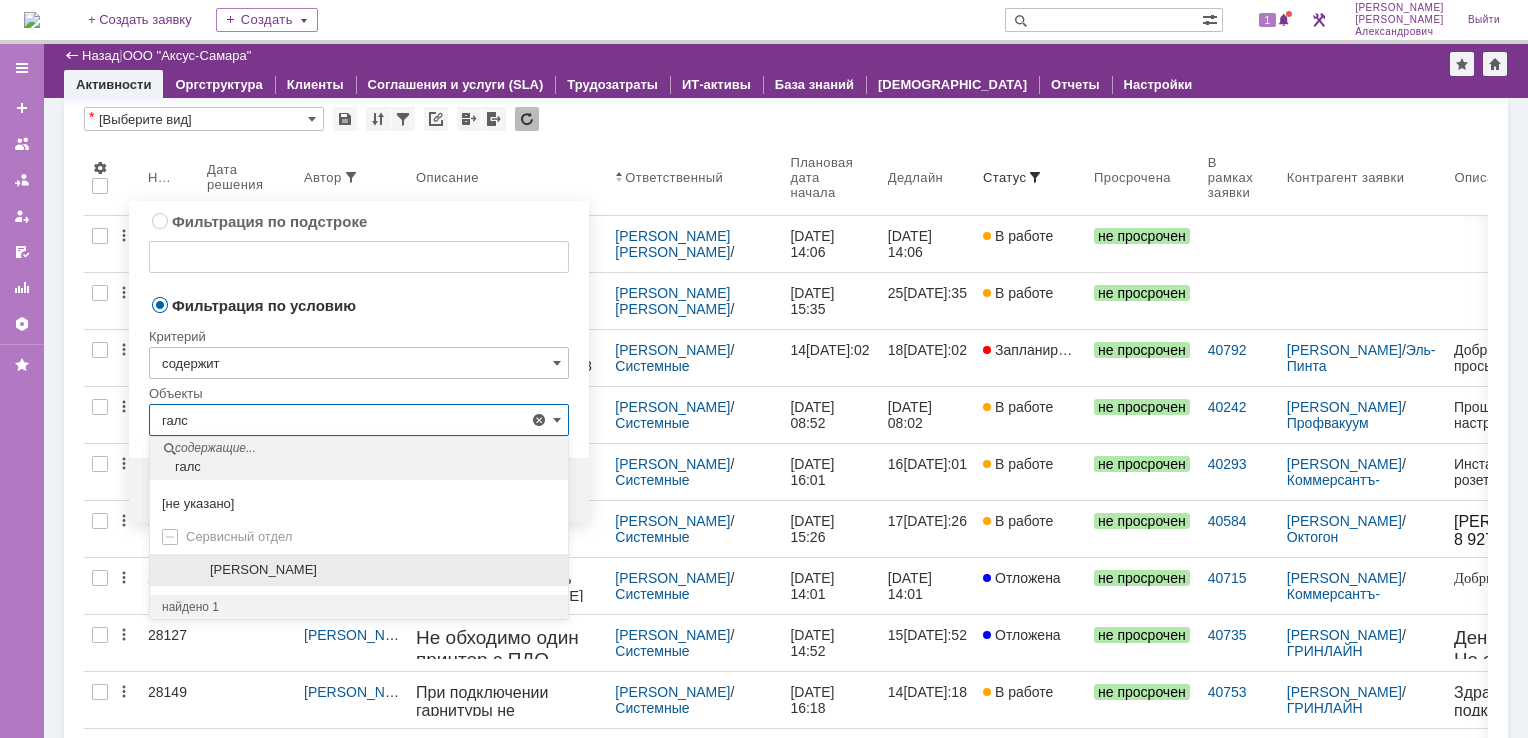 click on "[PERSON_NAME]" at bounding box center [359, 570] 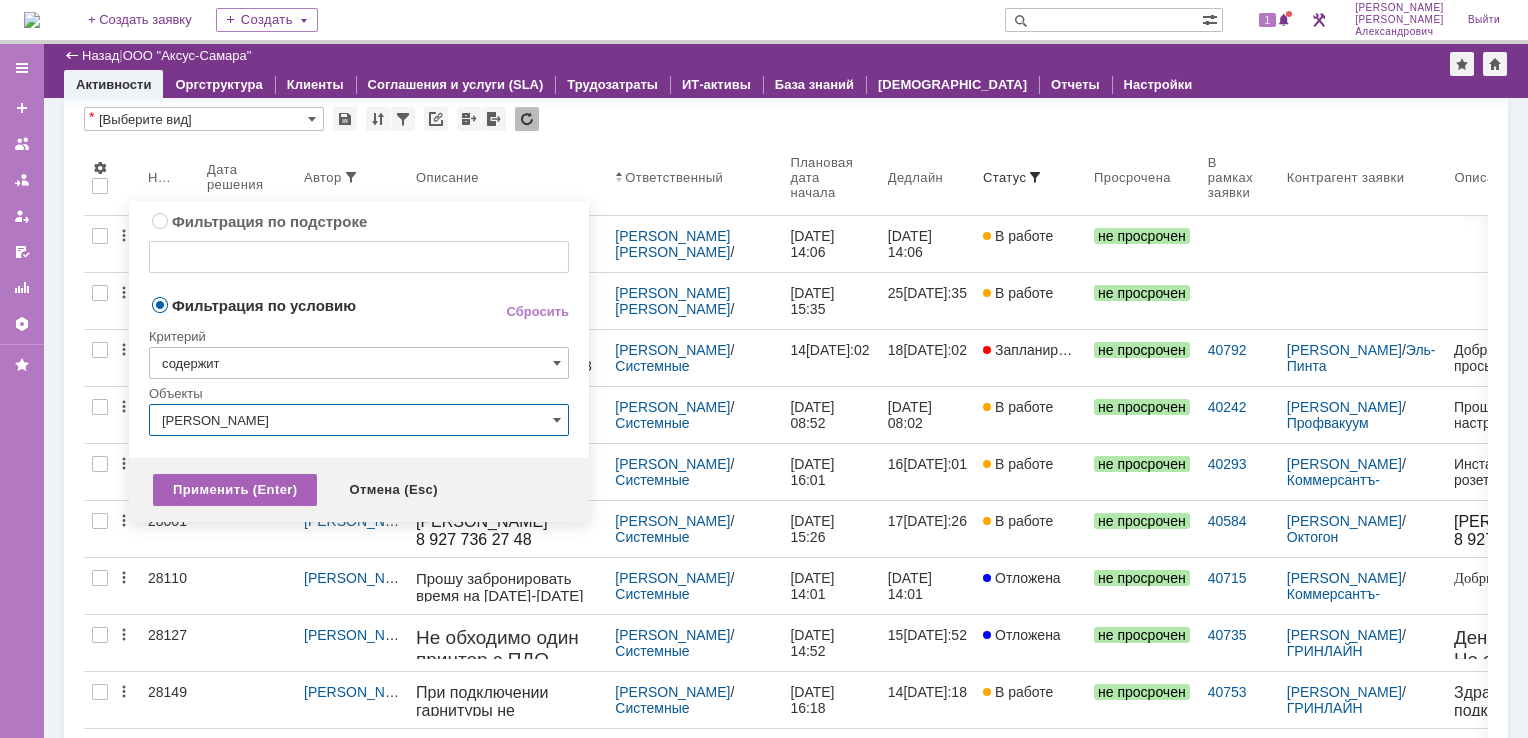 click on "Применить (Enter)" at bounding box center [235, 490] 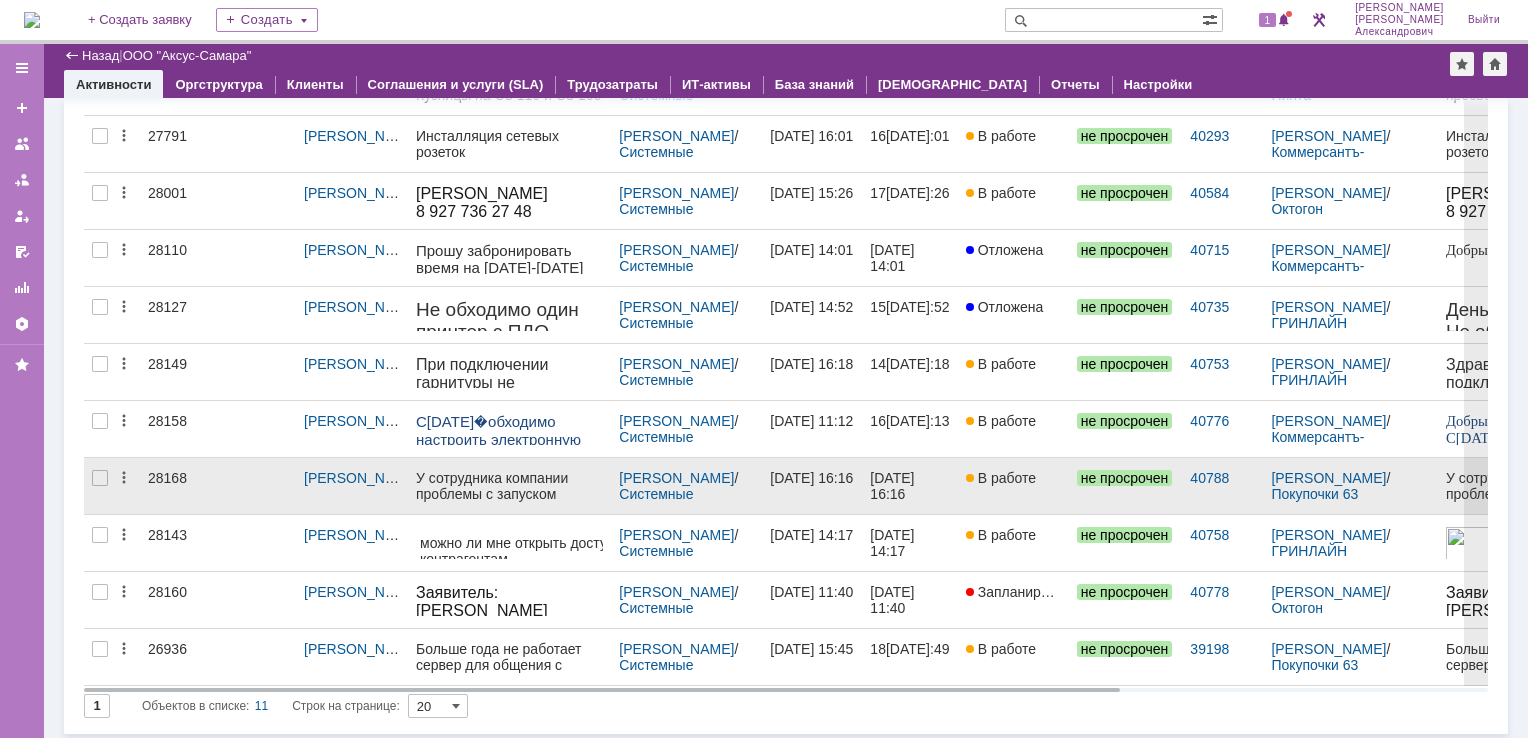 click on "В работе" at bounding box center (1013, 486) 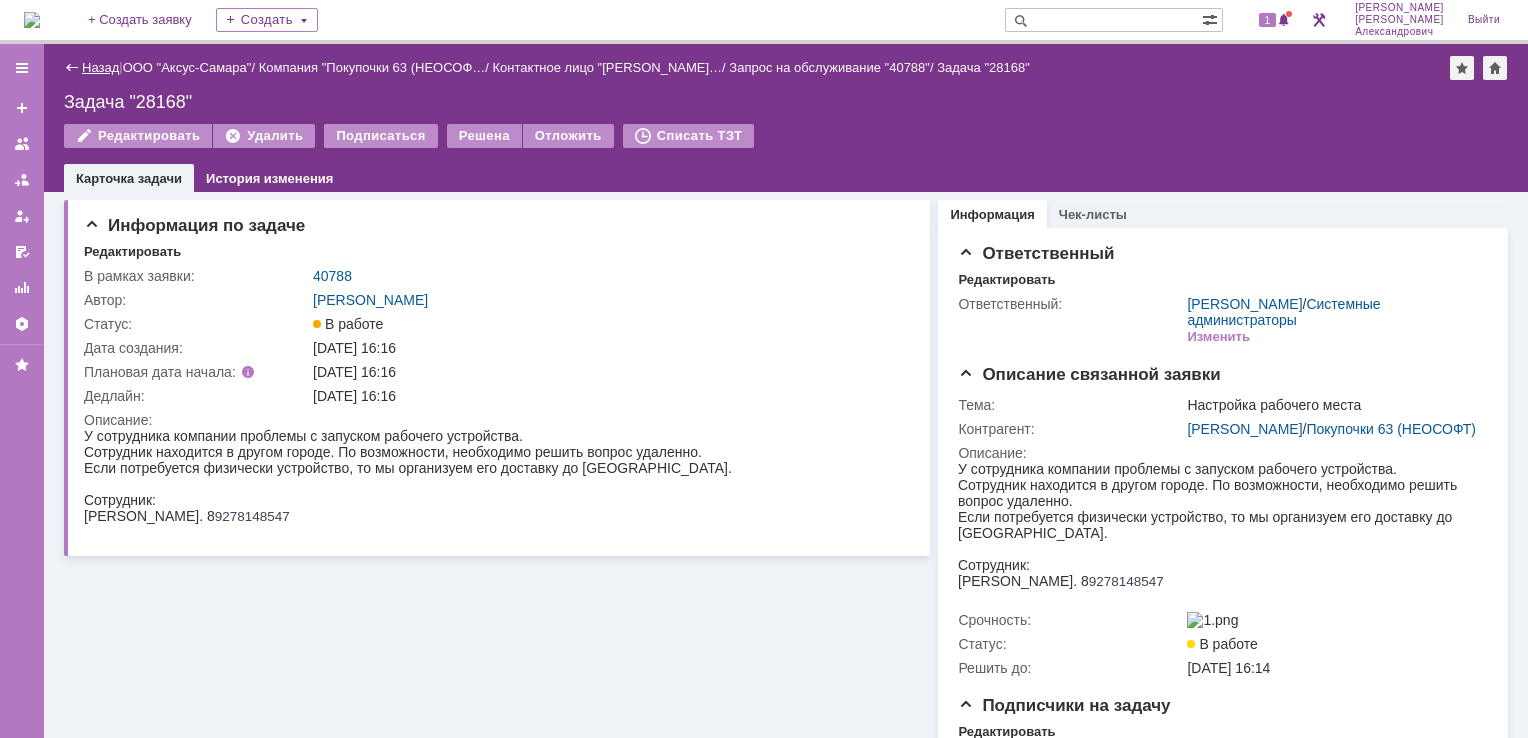 click on "Назад" at bounding box center [100, 67] 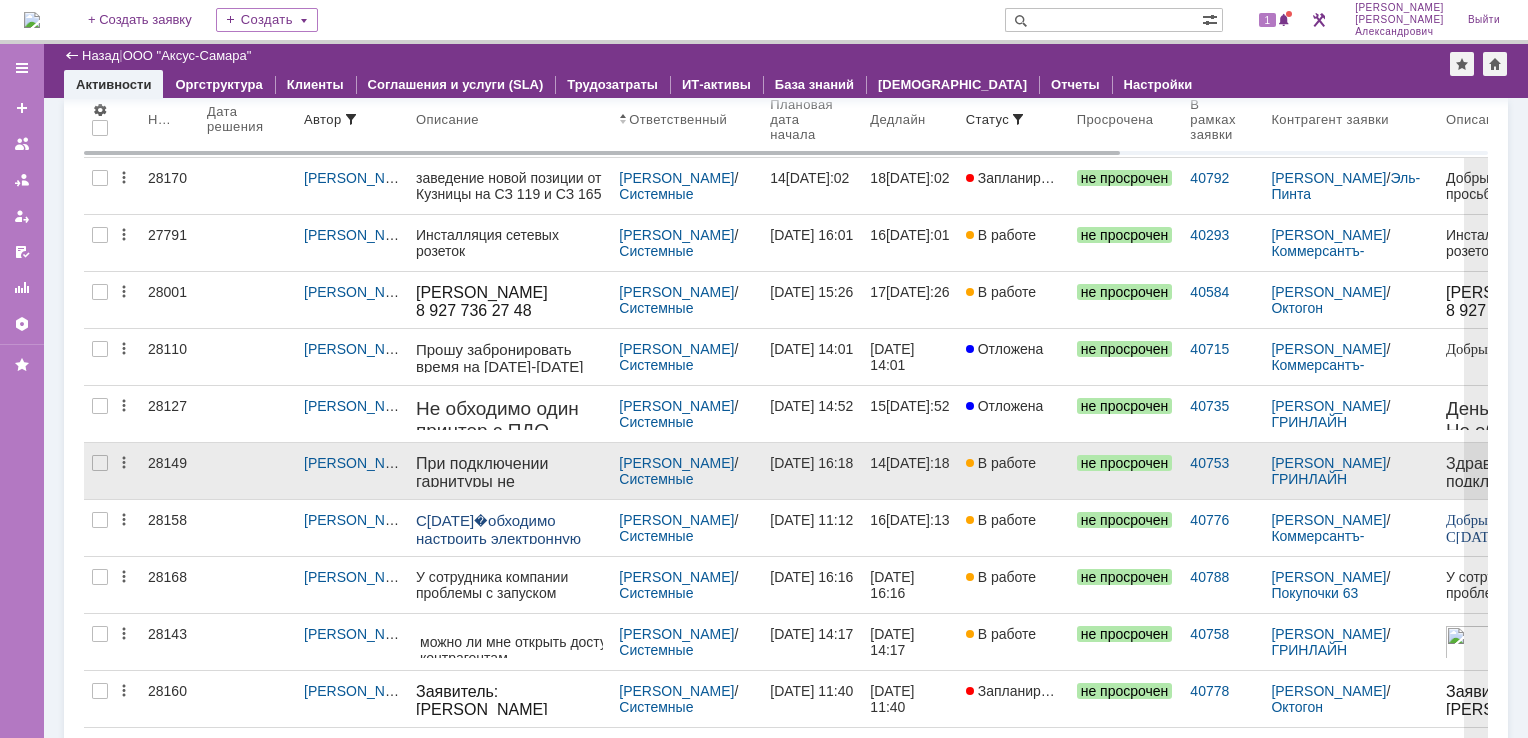 click on "В работе" at bounding box center (1013, 471) 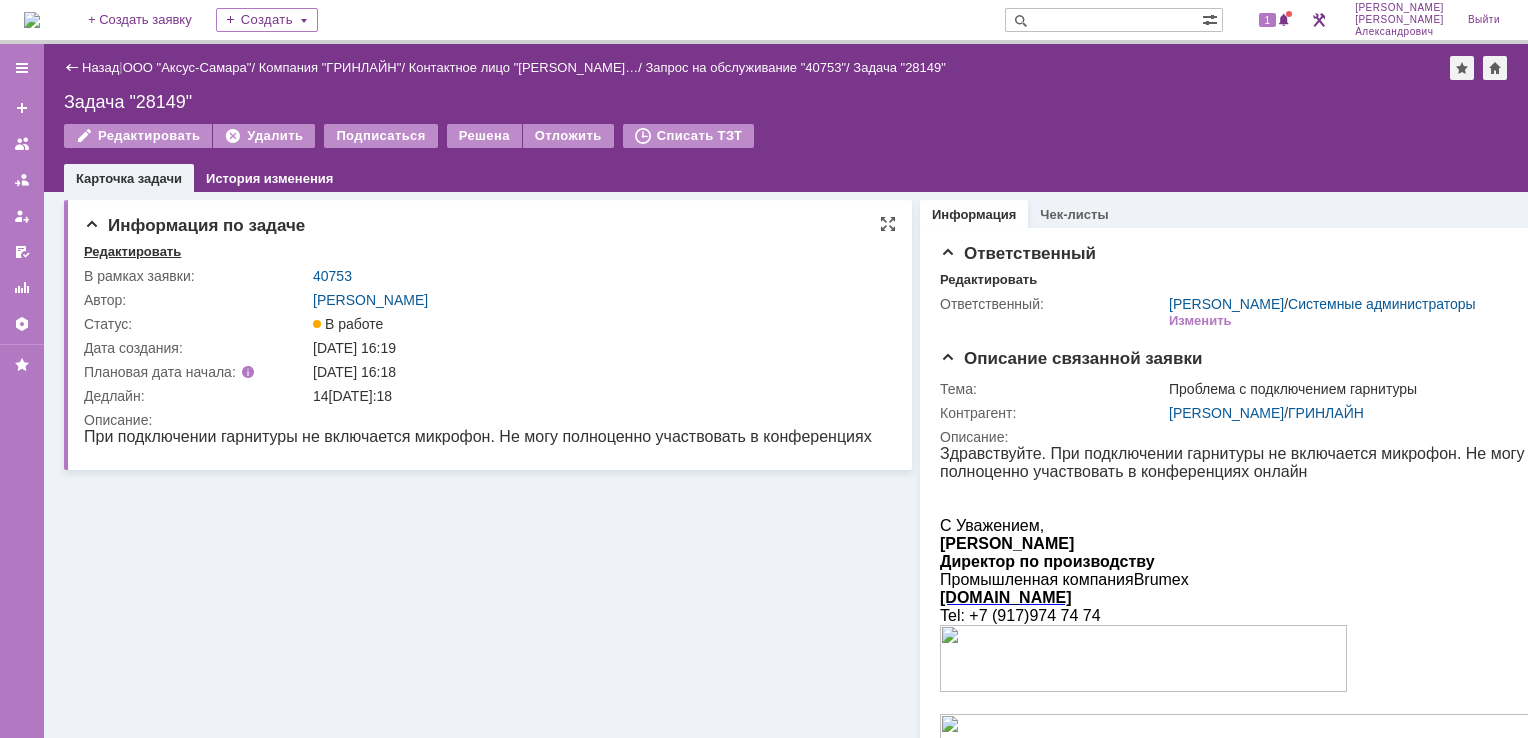 click on "Редактировать" at bounding box center [132, 252] 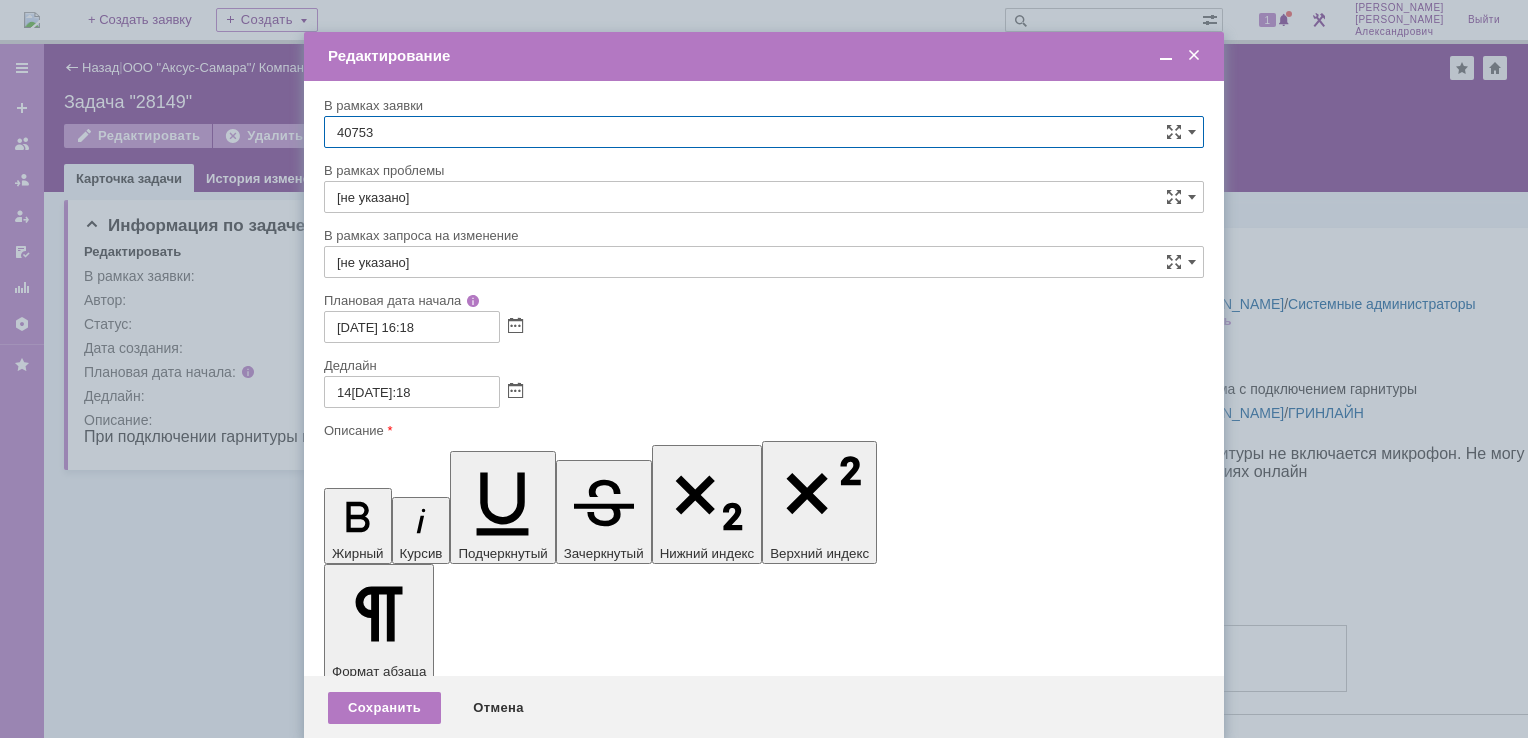 click at bounding box center [1194, 56] 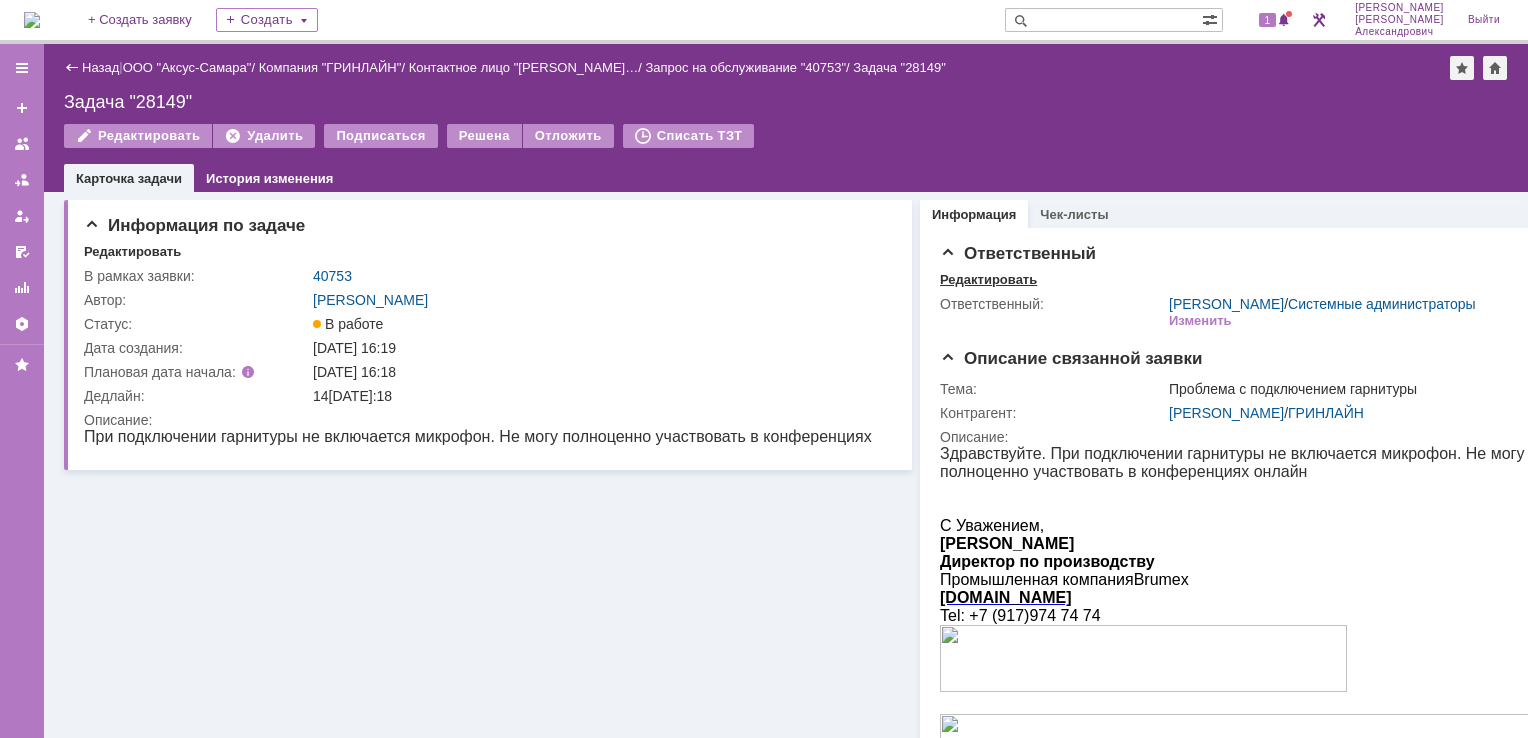 click on "Редактировать" at bounding box center [988, 280] 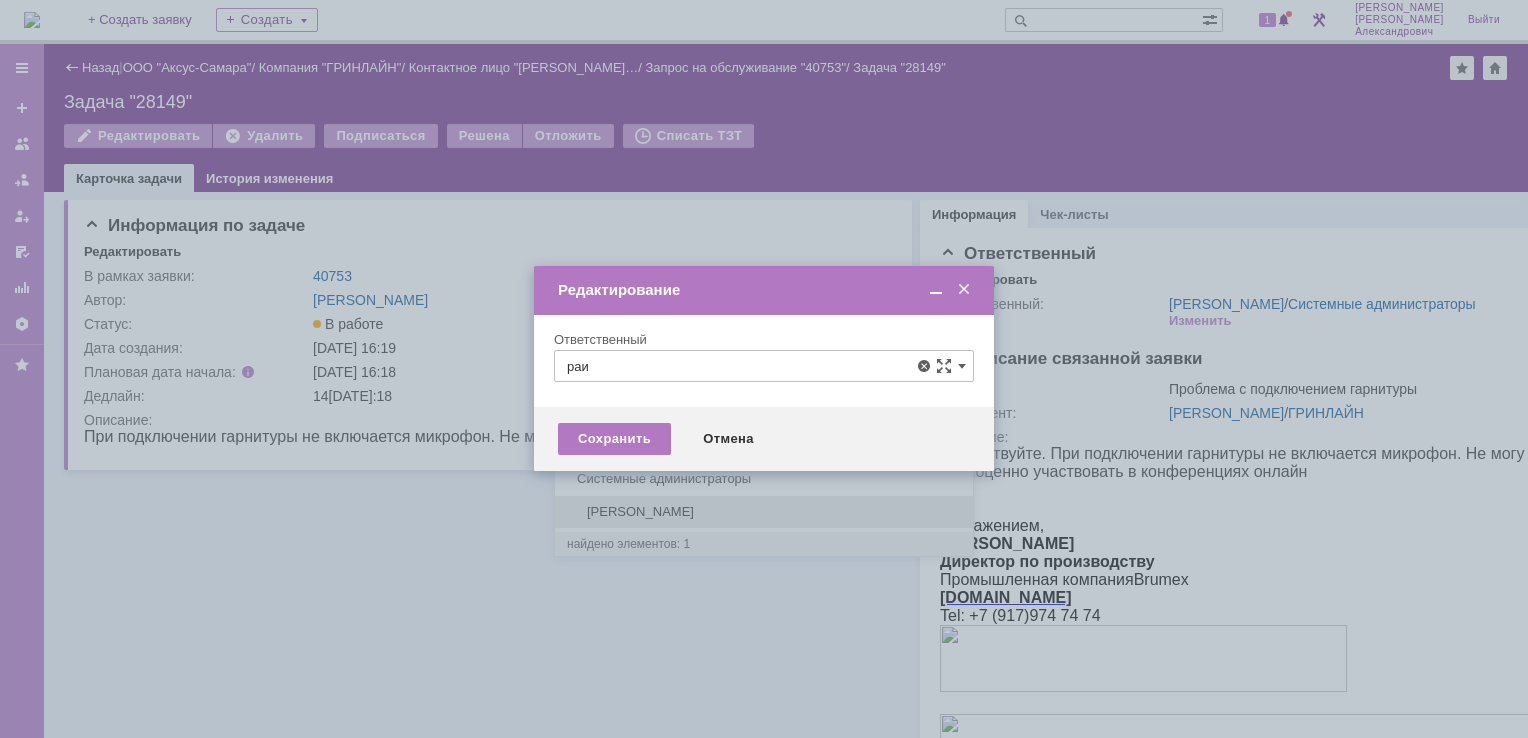 click on "[PERSON_NAME]" at bounding box center [764, 512] 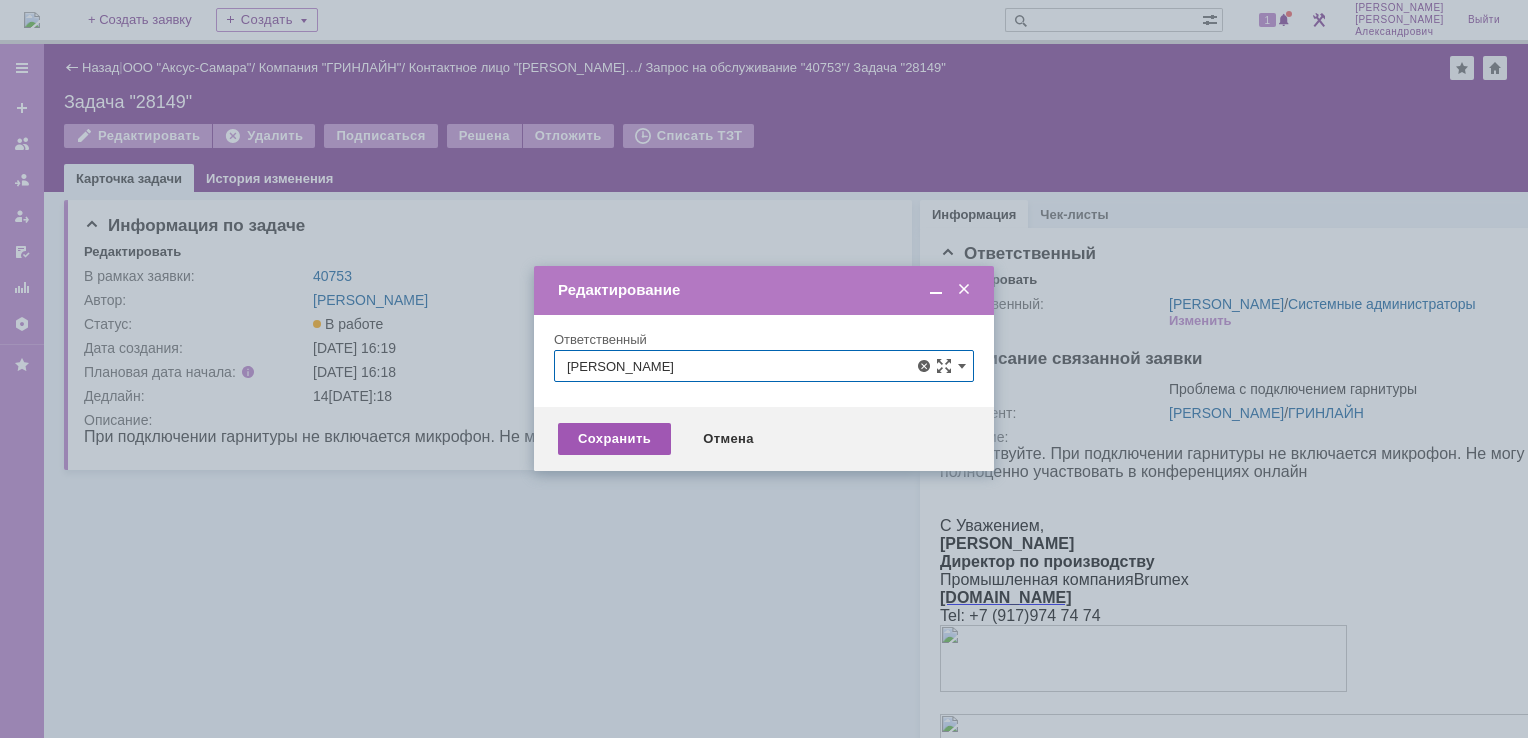 type on "[PERSON_NAME]" 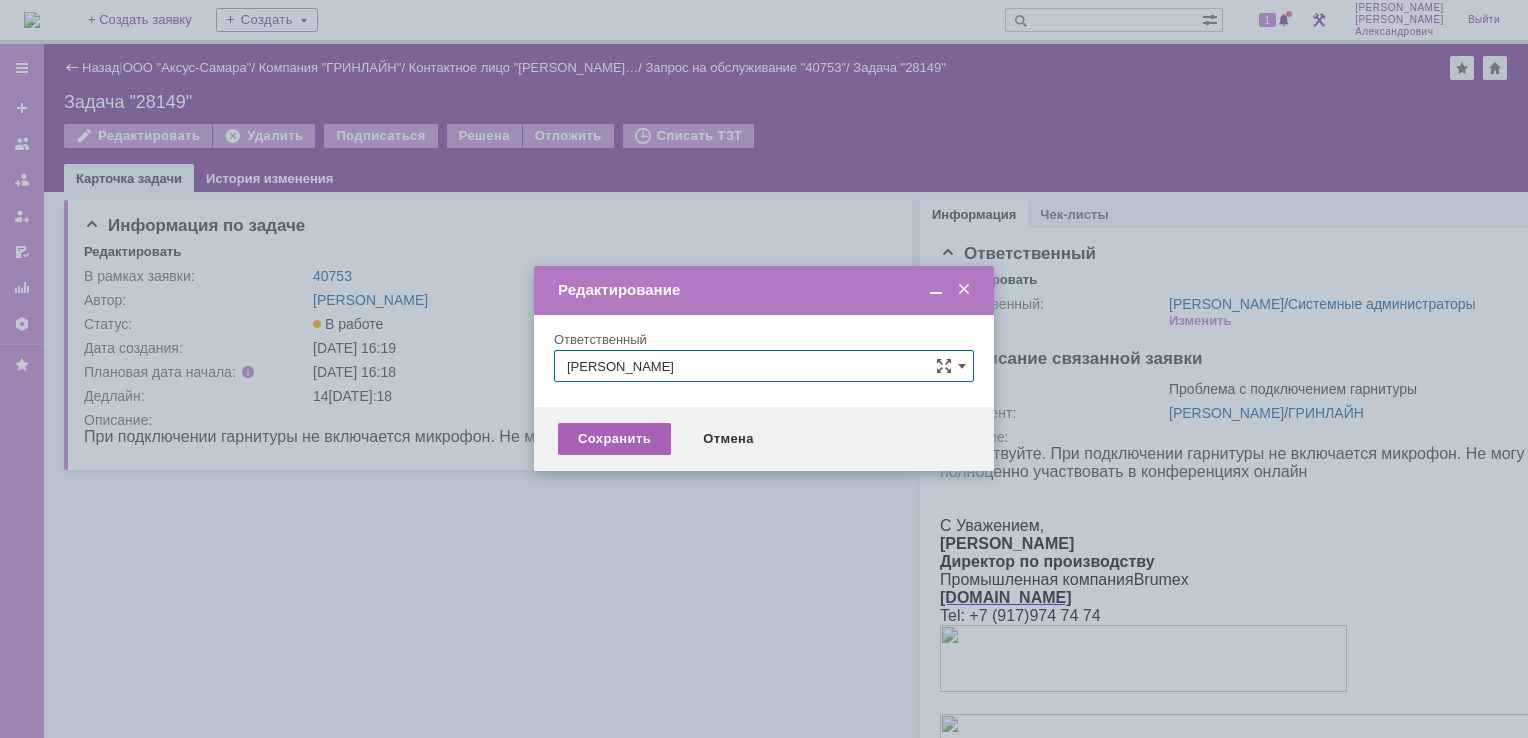 click on "Сохранить" at bounding box center [614, 439] 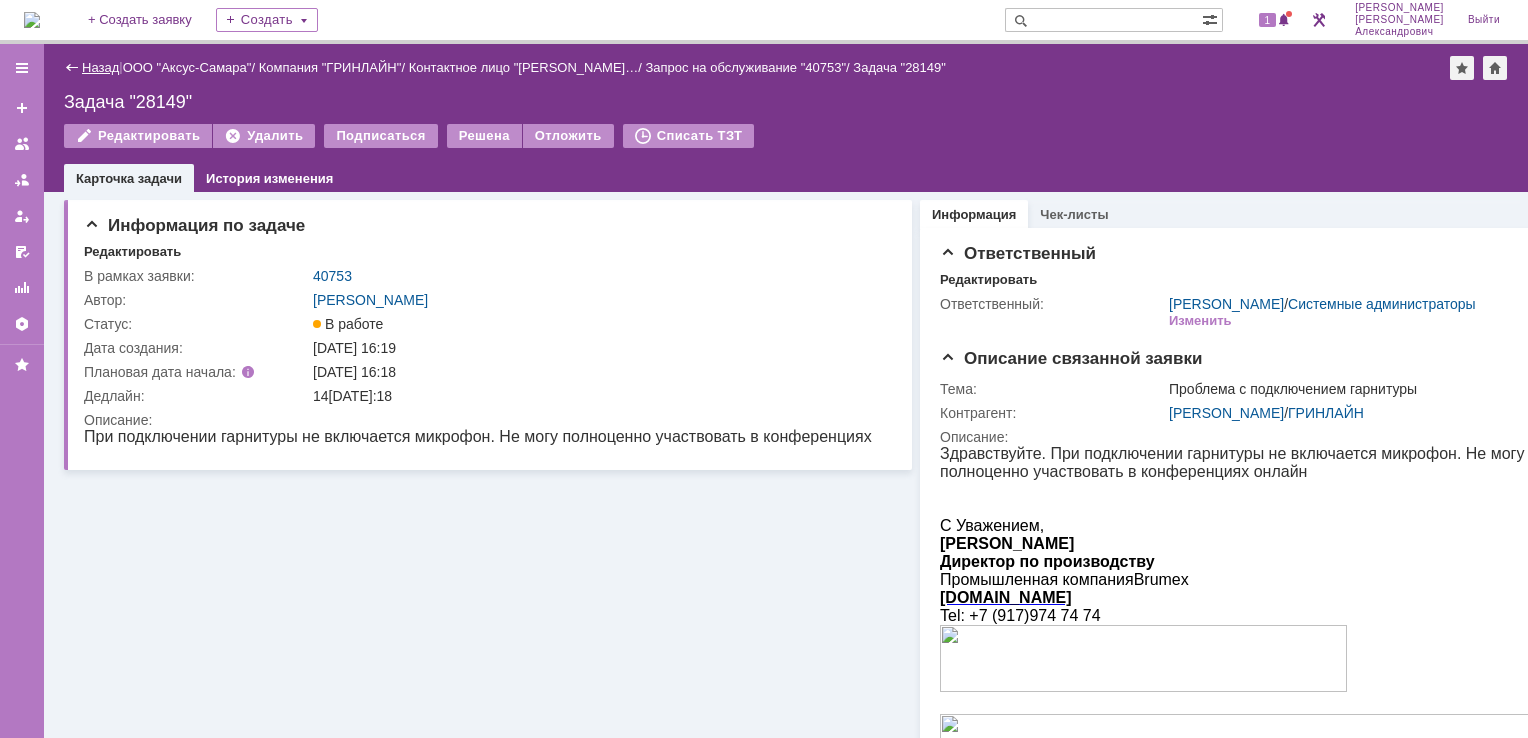 click on "Назад" at bounding box center (100, 67) 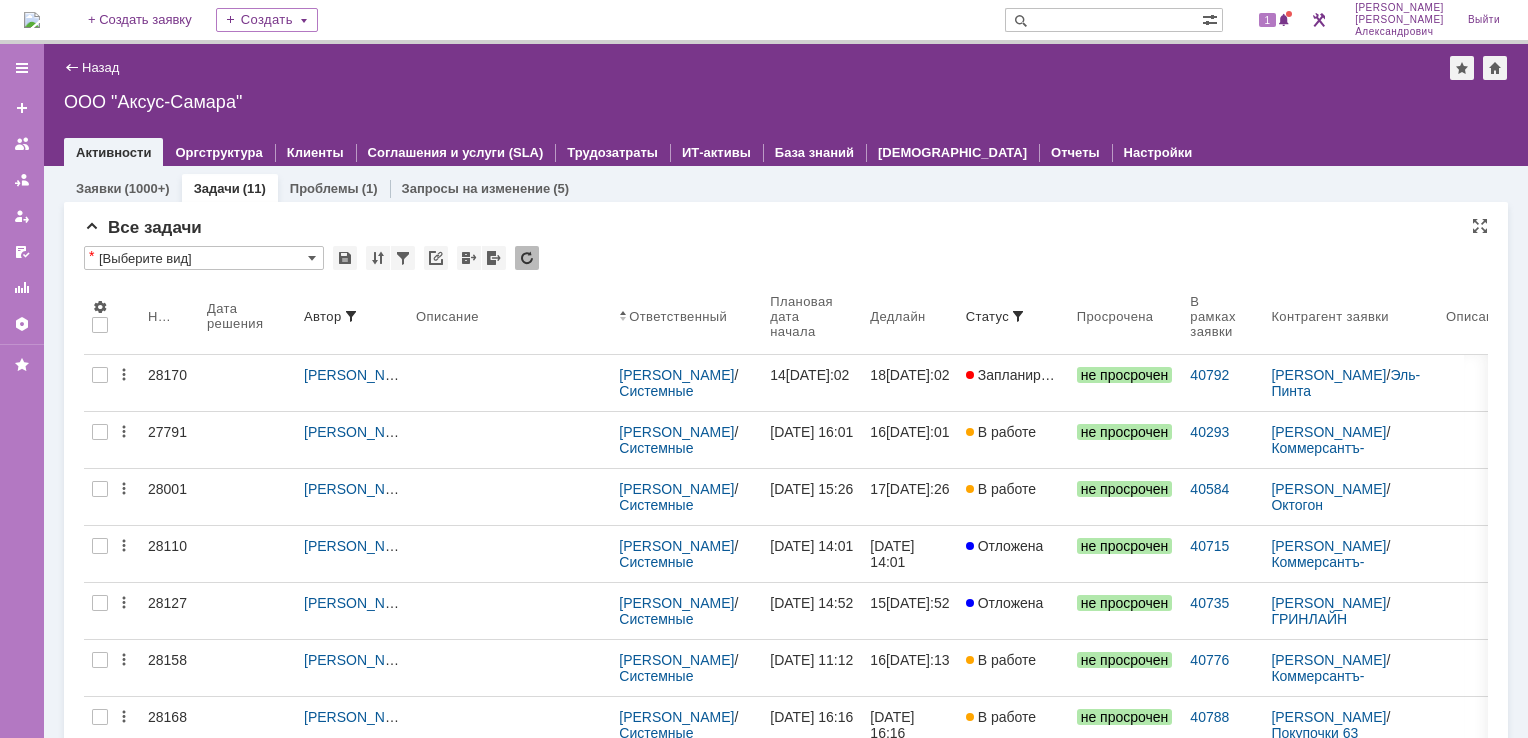 scroll, scrollTop: 0, scrollLeft: 0, axis: both 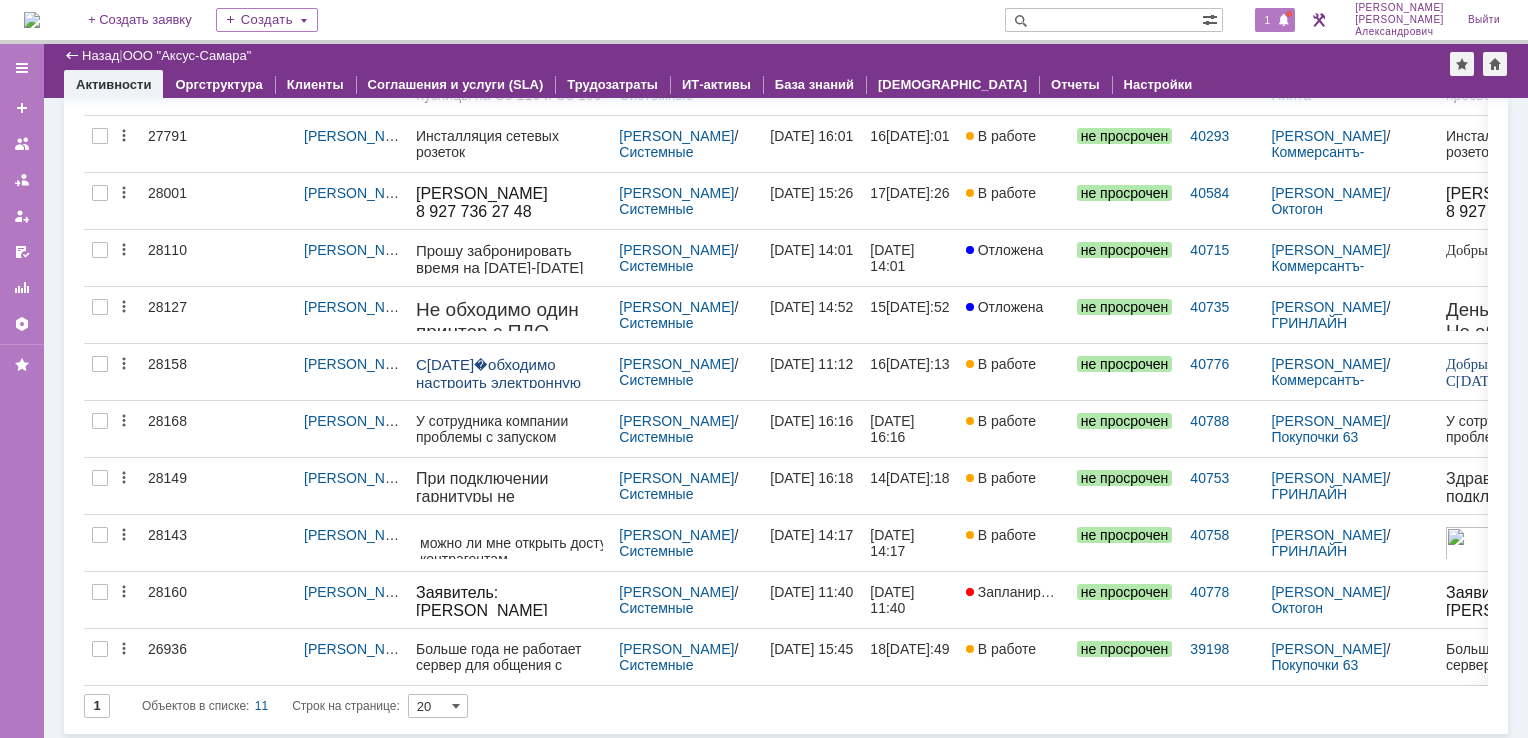 click on "1" at bounding box center [1268, 20] 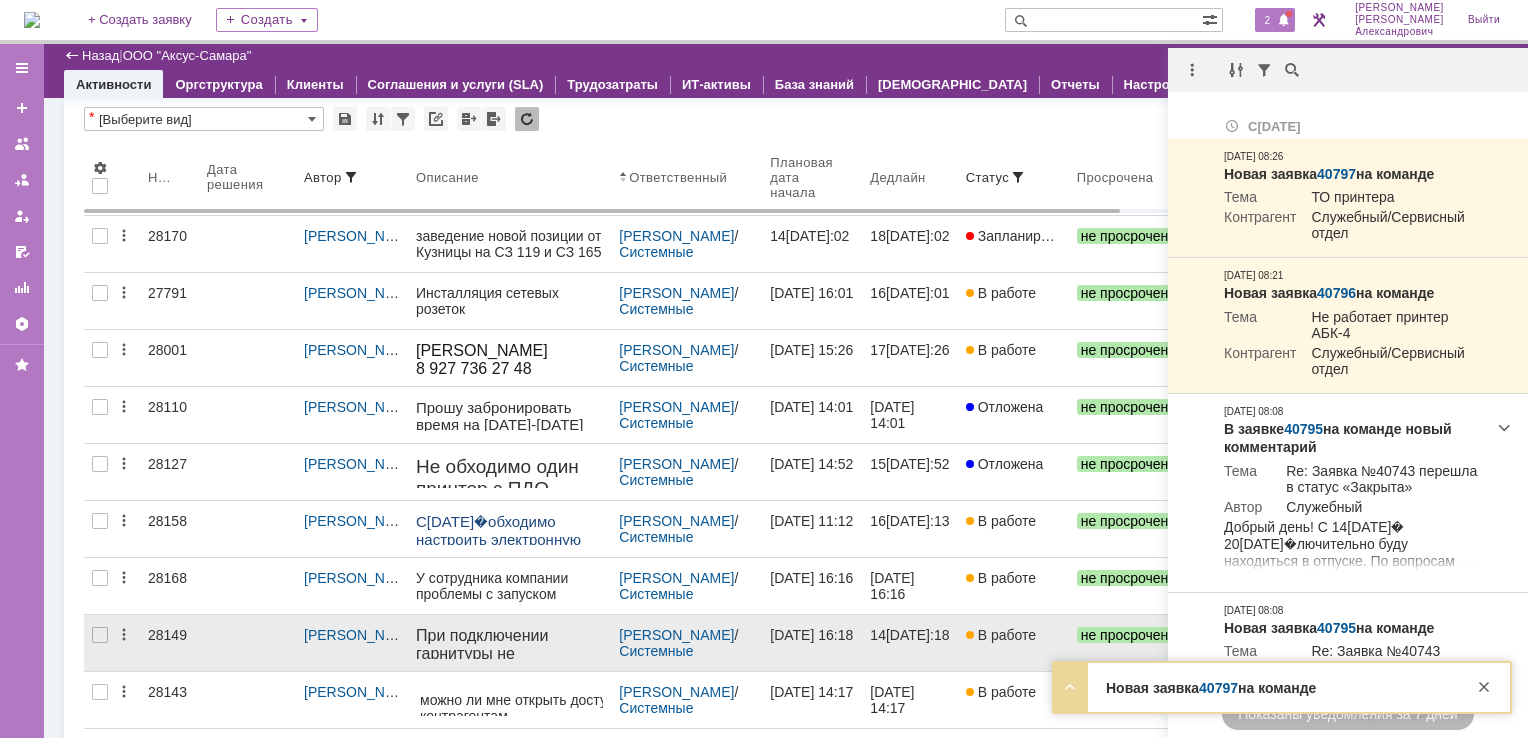 scroll, scrollTop: 0, scrollLeft: 0, axis: both 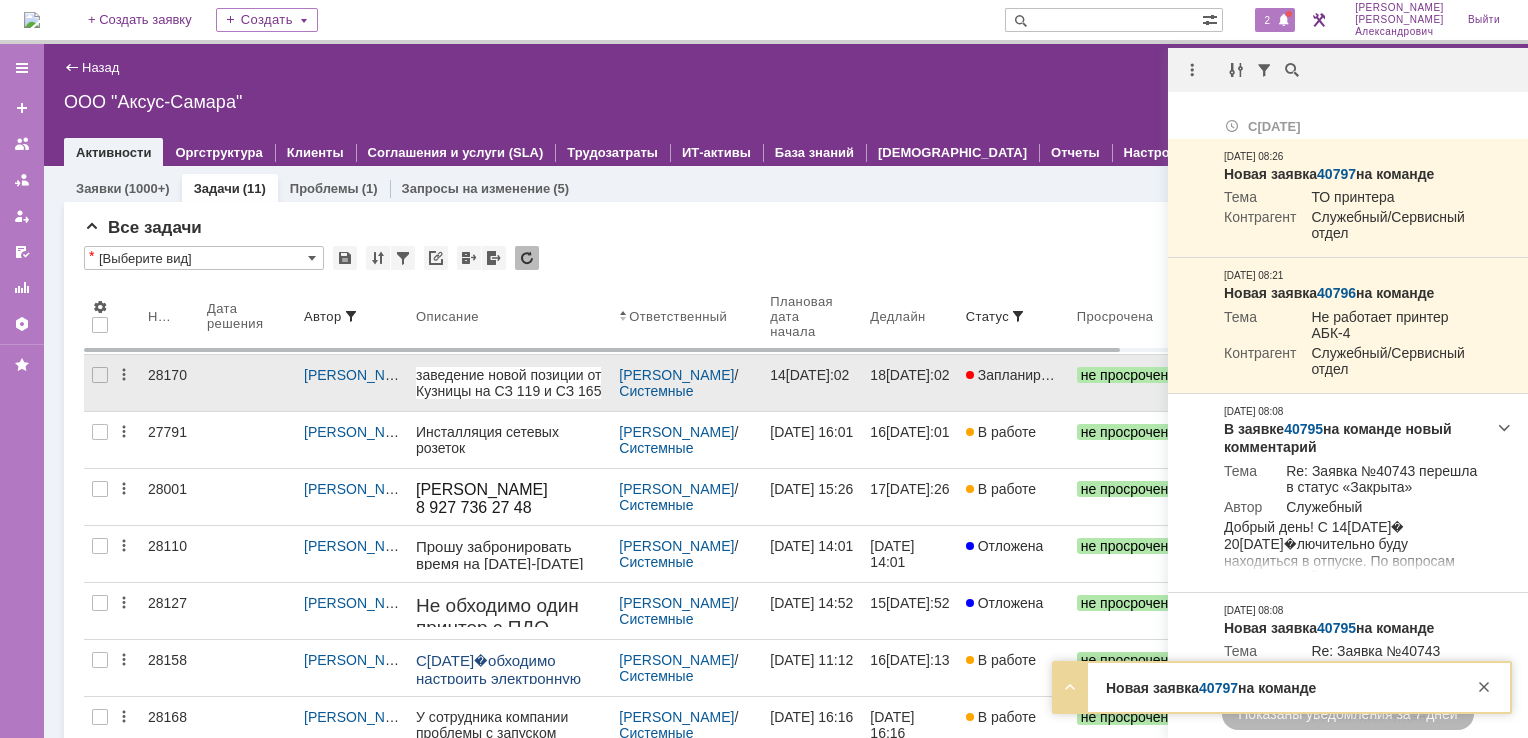 click on "18.07.2025 08:02" at bounding box center (909, 375) 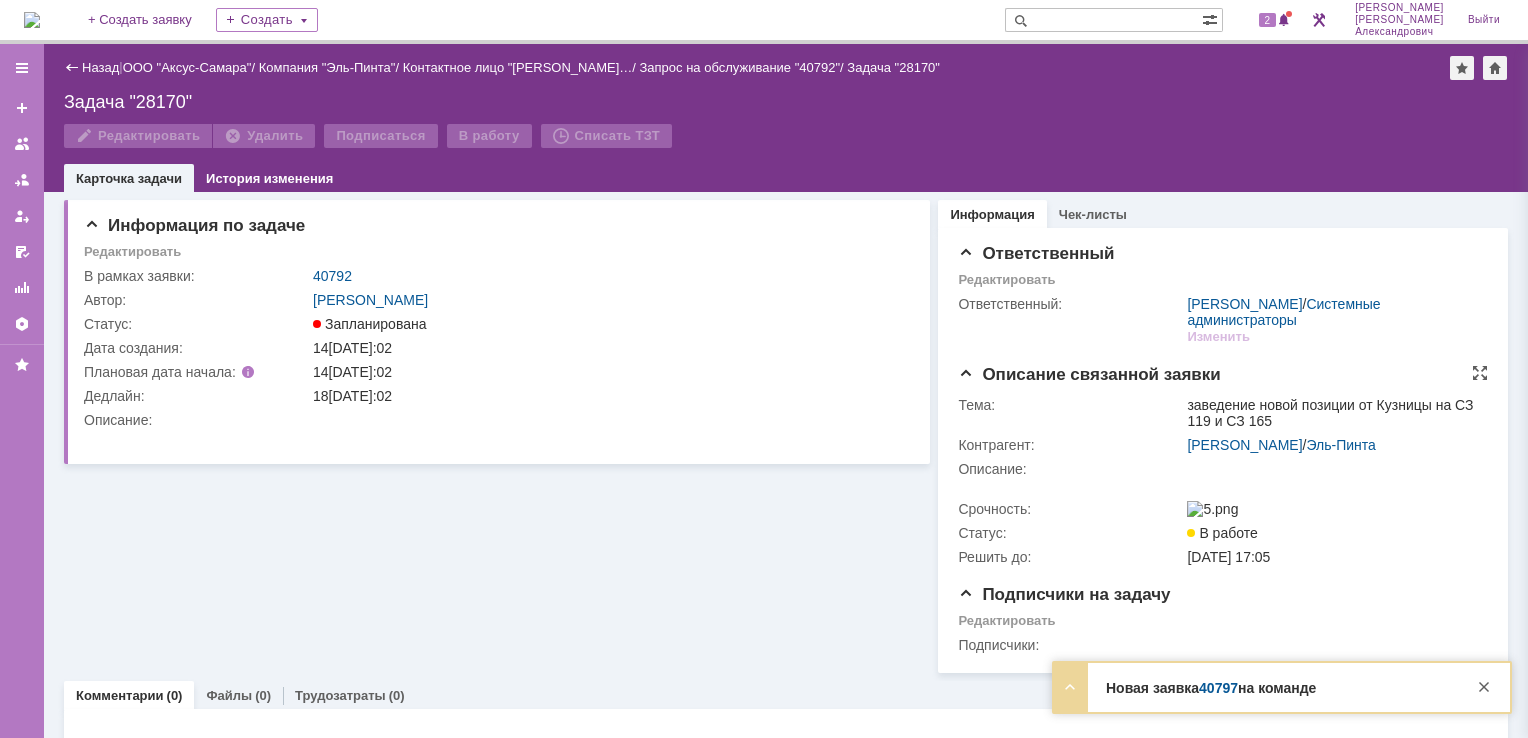 scroll, scrollTop: 0, scrollLeft: 0, axis: both 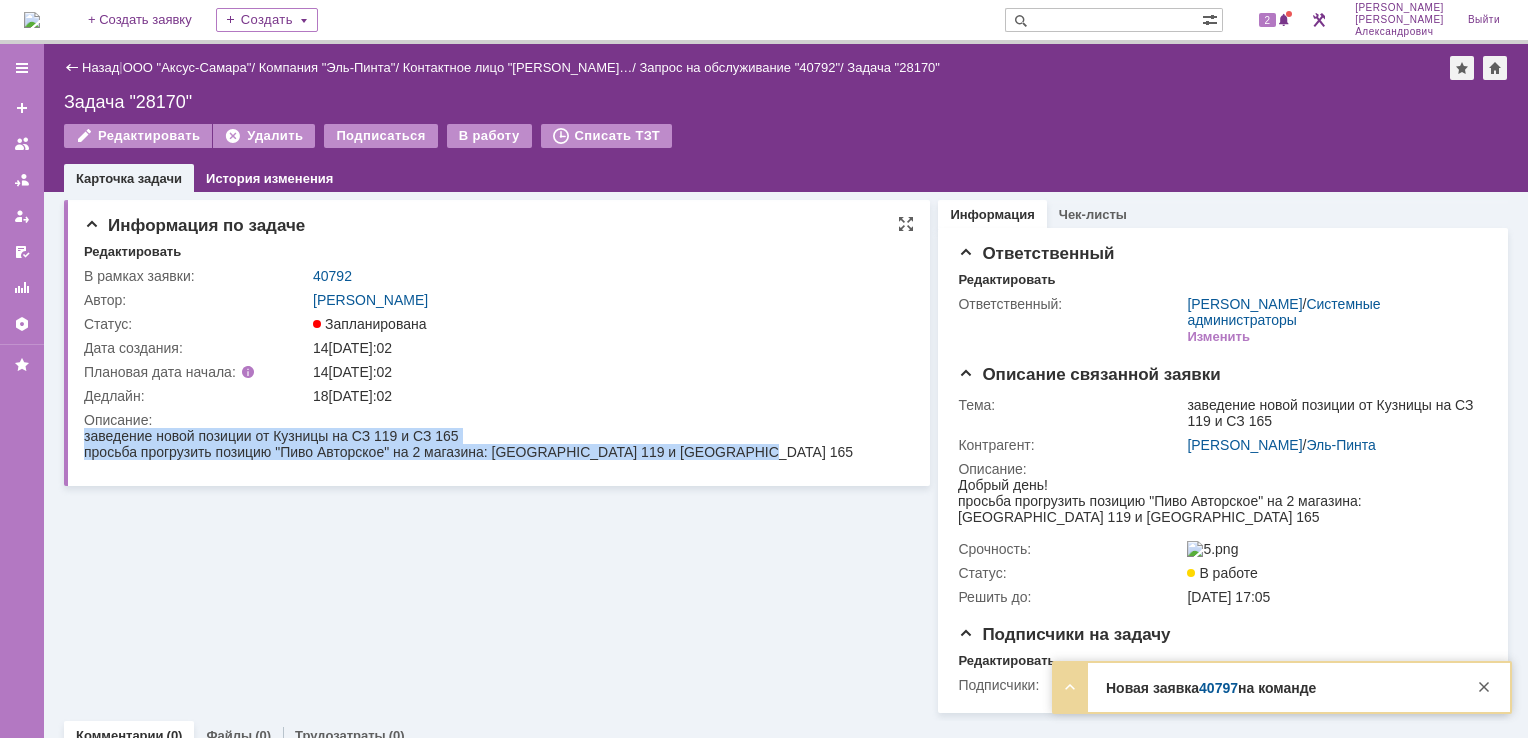 drag, startPoint x: 87, startPoint y: 438, endPoint x: 772, endPoint y: 485, distance: 686.61053 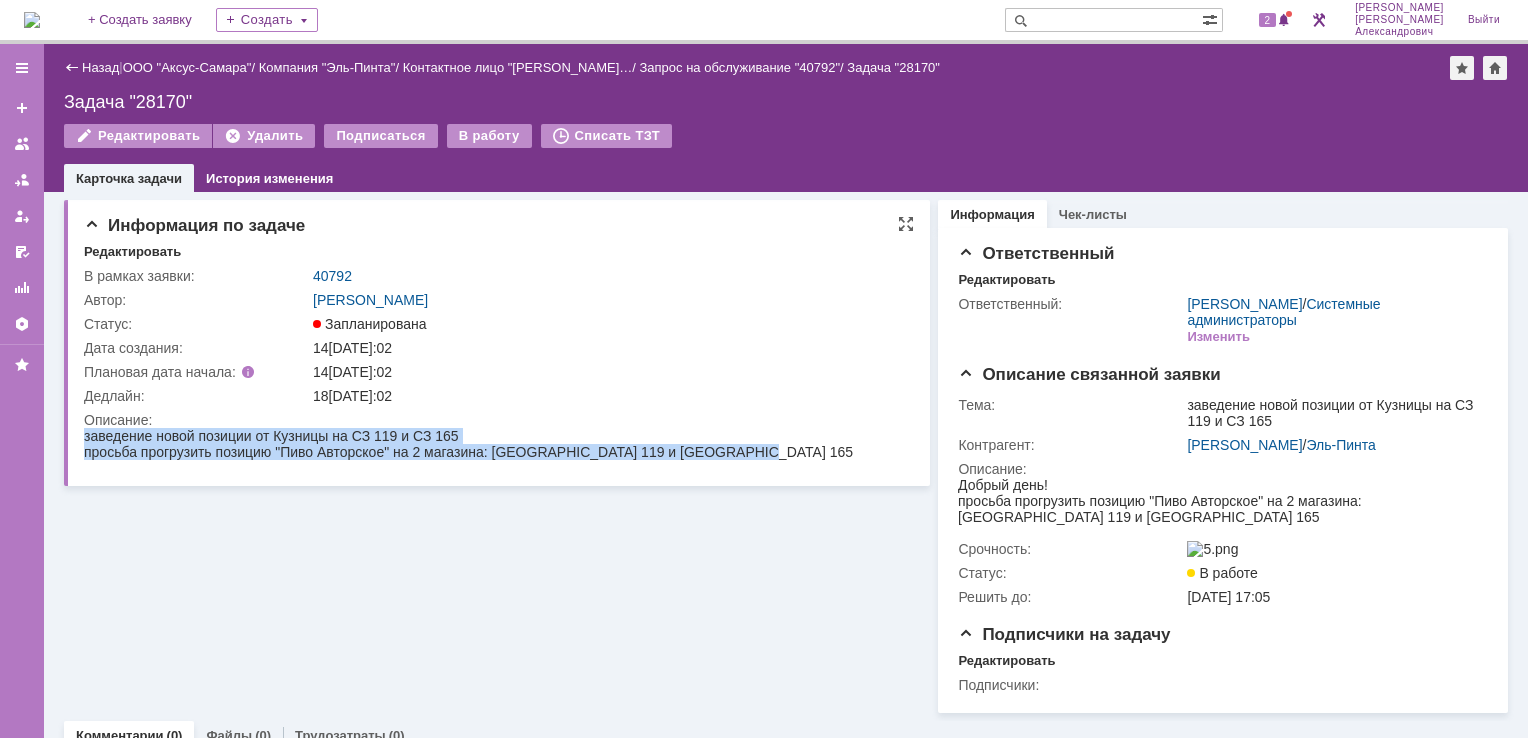 copy on "заведение новой позиции от Кузницы на СЗ 119 и СЗ 165 просьба прогрузить позицию "Пиво Авторское" на 2 магазина: Стара-Загора 119 и Стара-Загора 165" 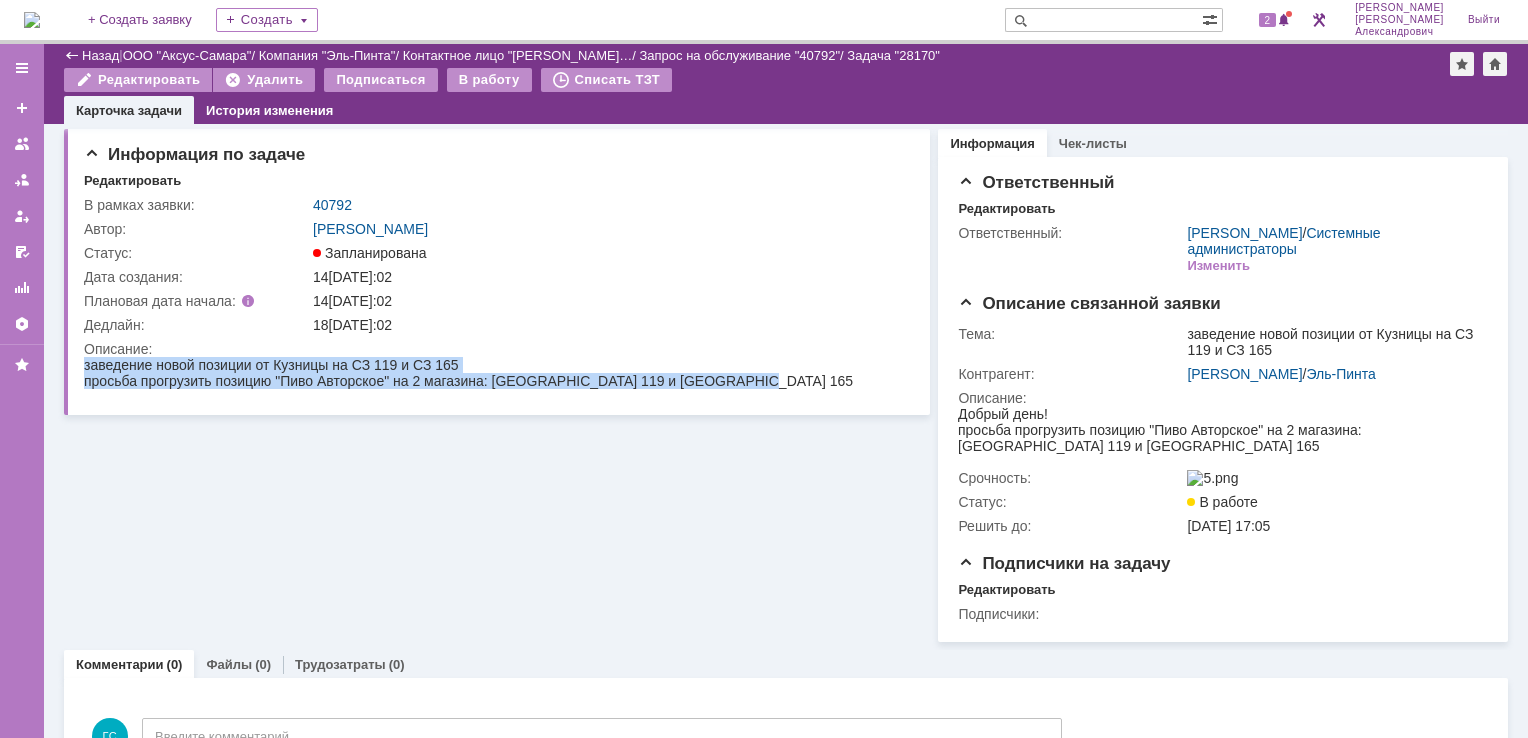 scroll, scrollTop: 0, scrollLeft: 0, axis: both 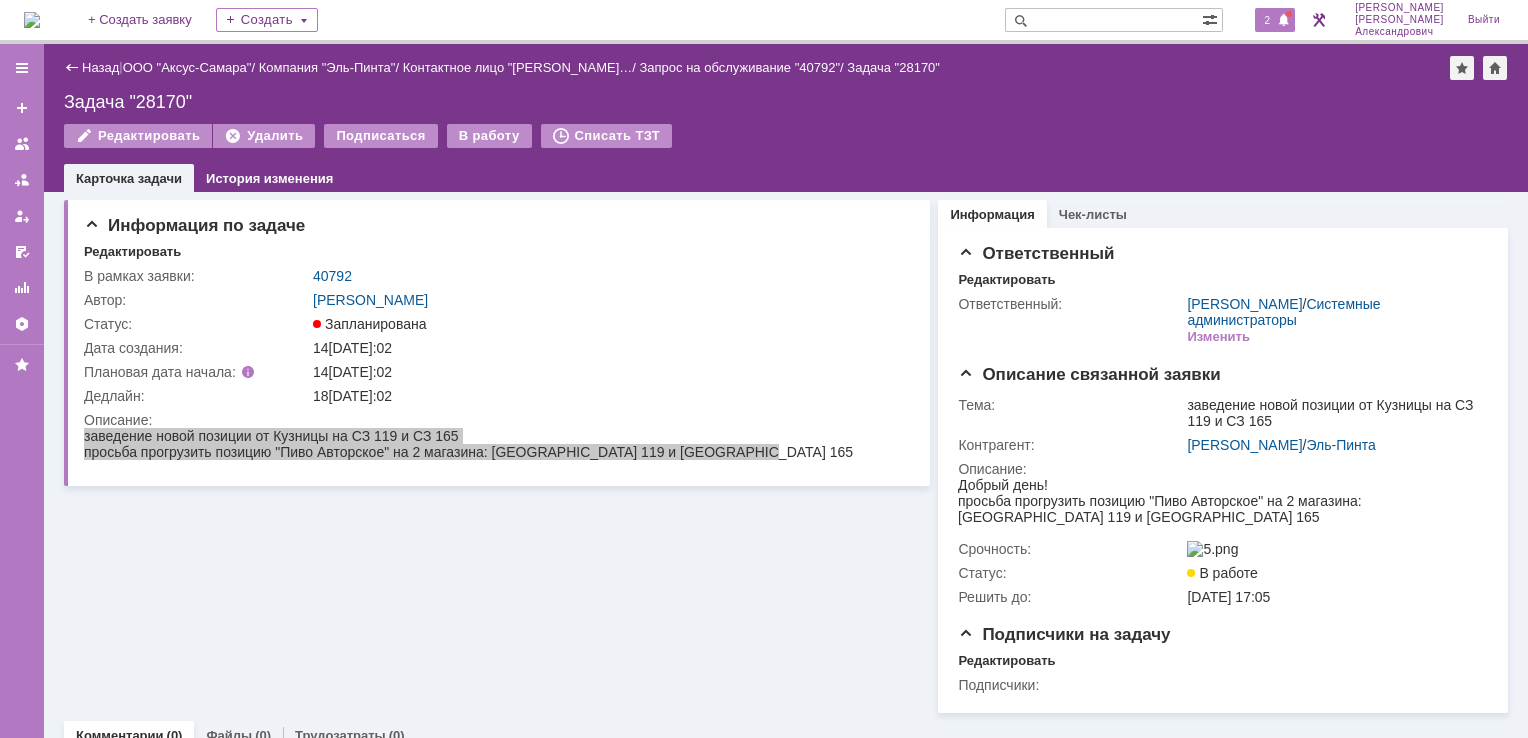 click at bounding box center [1284, 21] 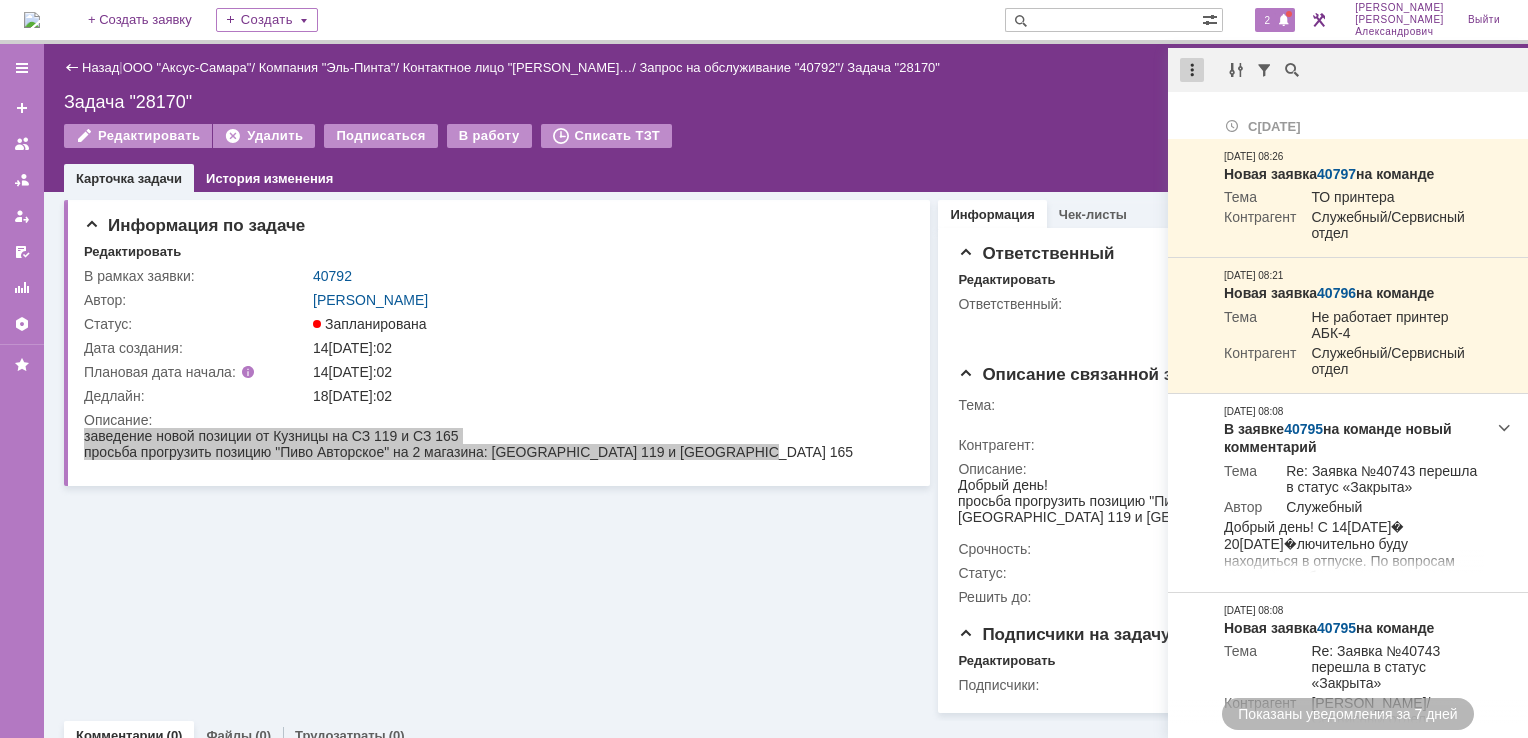 click at bounding box center [1192, 70] 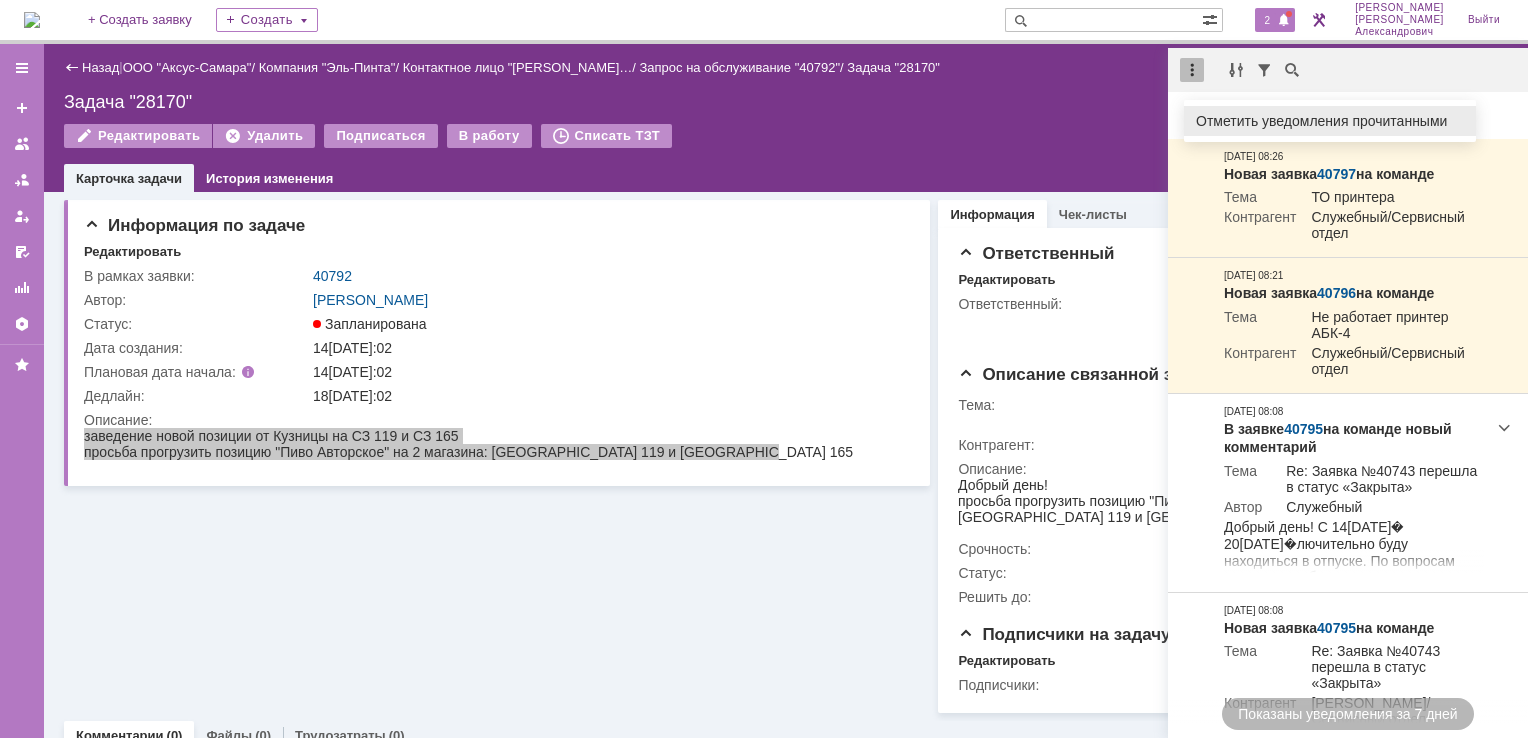 click on "Отметить уведомления прочитанными" at bounding box center [1330, 121] 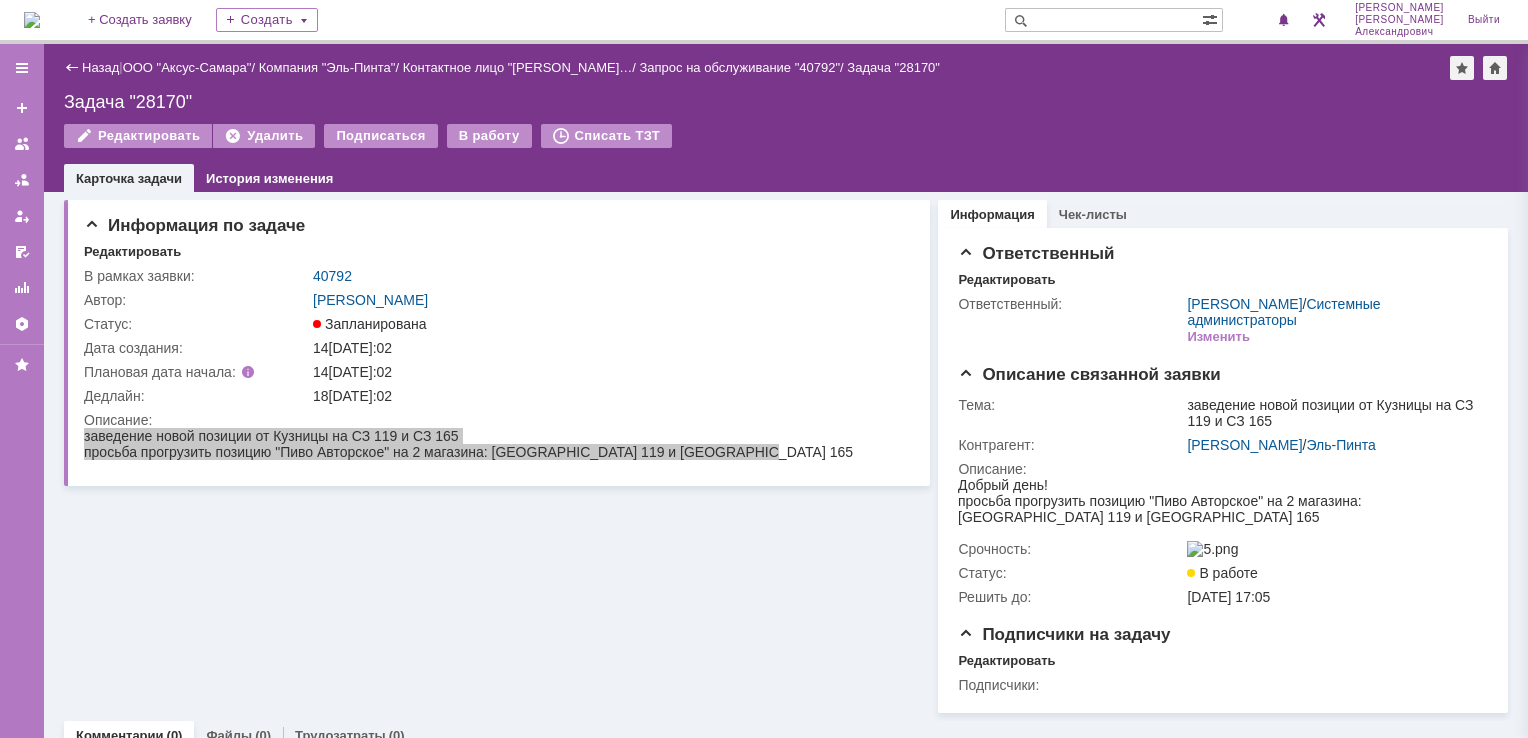 click on "Назад   |   ООО "Аксус-Самара"  /   Компания "Эль-Пинта"  /   Контактное лицо "Блохина Мария…  /   Запрос на обслуживание "40792"  /   Задача "28170" Задача "28170"
Редактировать
Удалить Подписаться В работу Списать ТЗТ task$45475582 Карточка задачи История изменения" at bounding box center [786, 118] 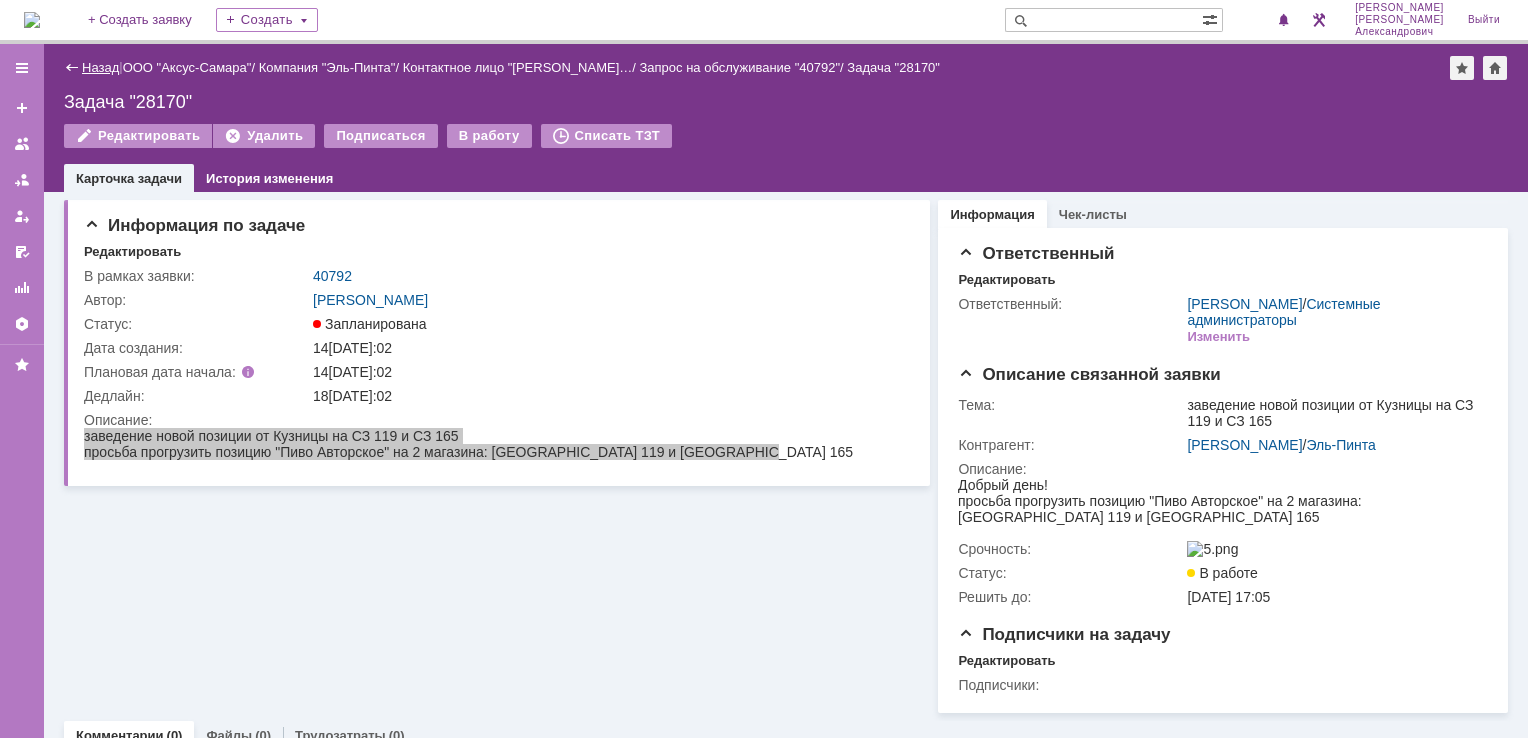 click on "Назад" at bounding box center (100, 67) 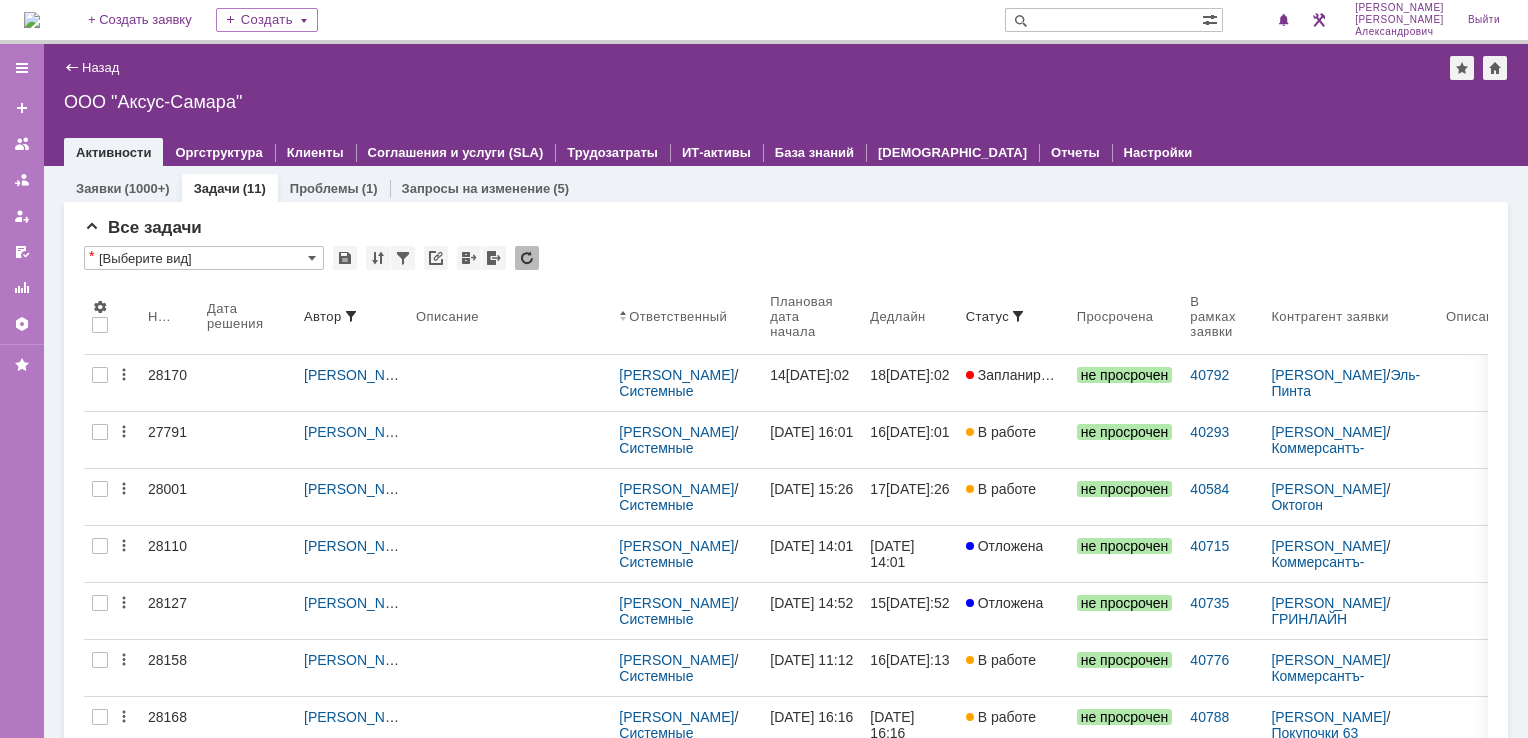 scroll, scrollTop: 0, scrollLeft: 0, axis: both 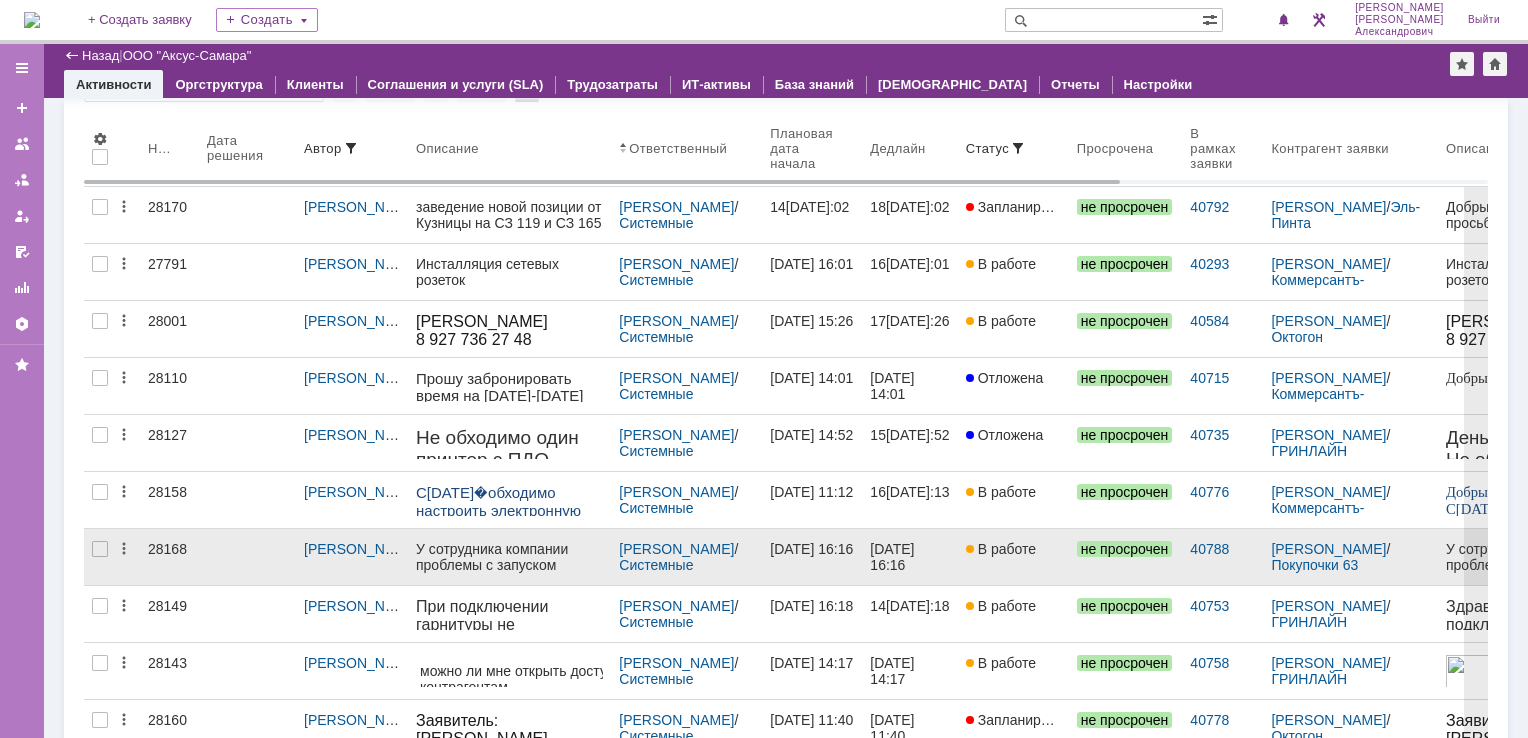 click on "В работе" at bounding box center (1013, 557) 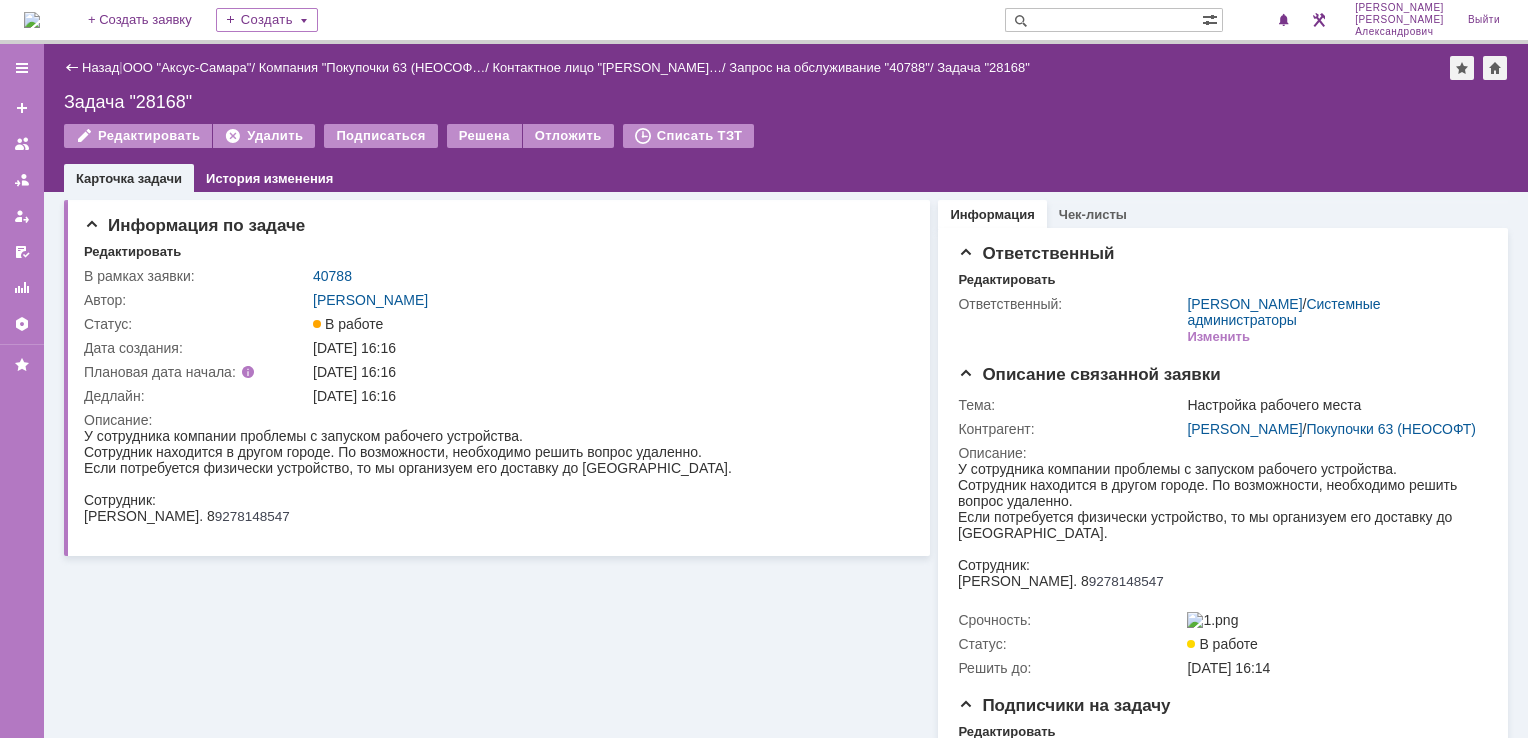 scroll, scrollTop: 0, scrollLeft: 0, axis: both 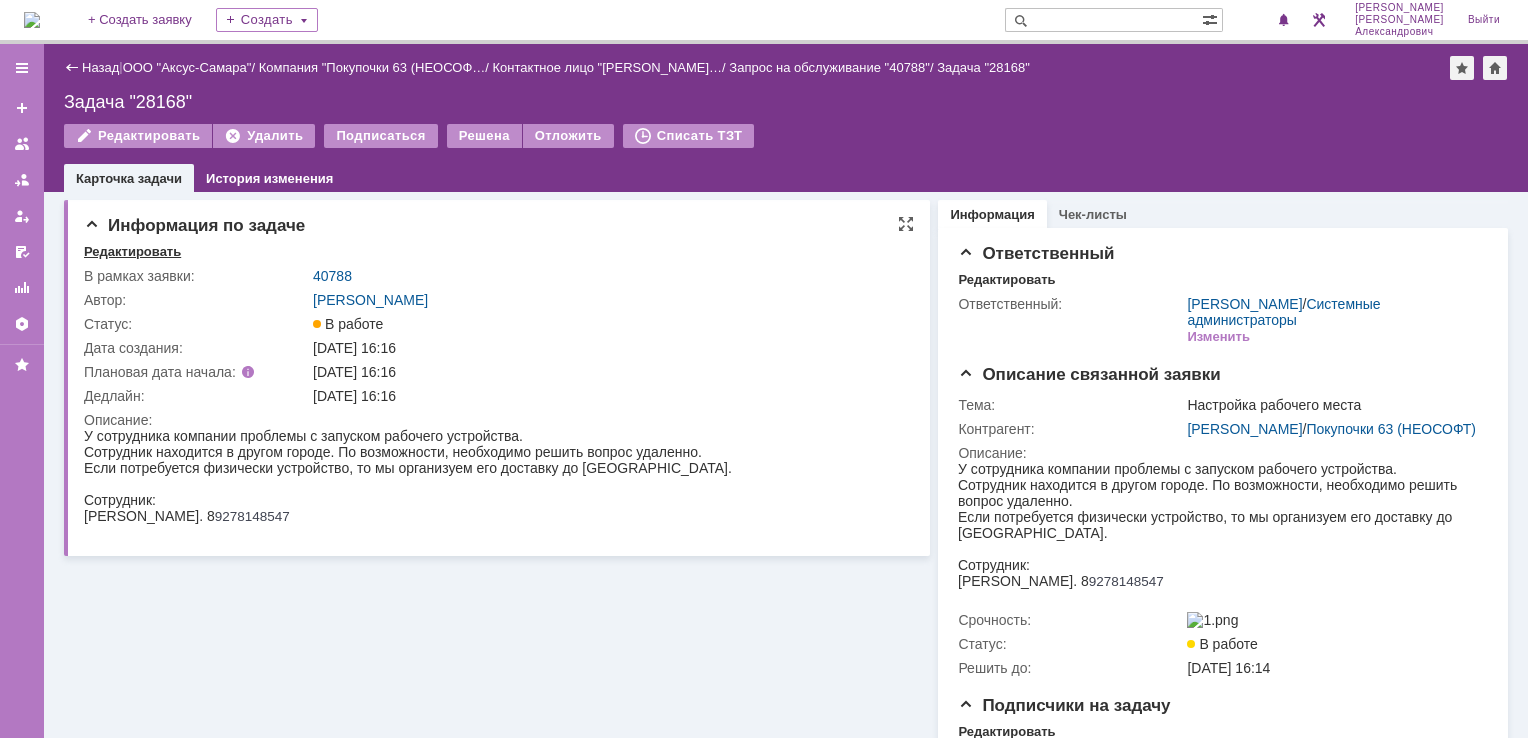 click on "Редактировать" at bounding box center (132, 252) 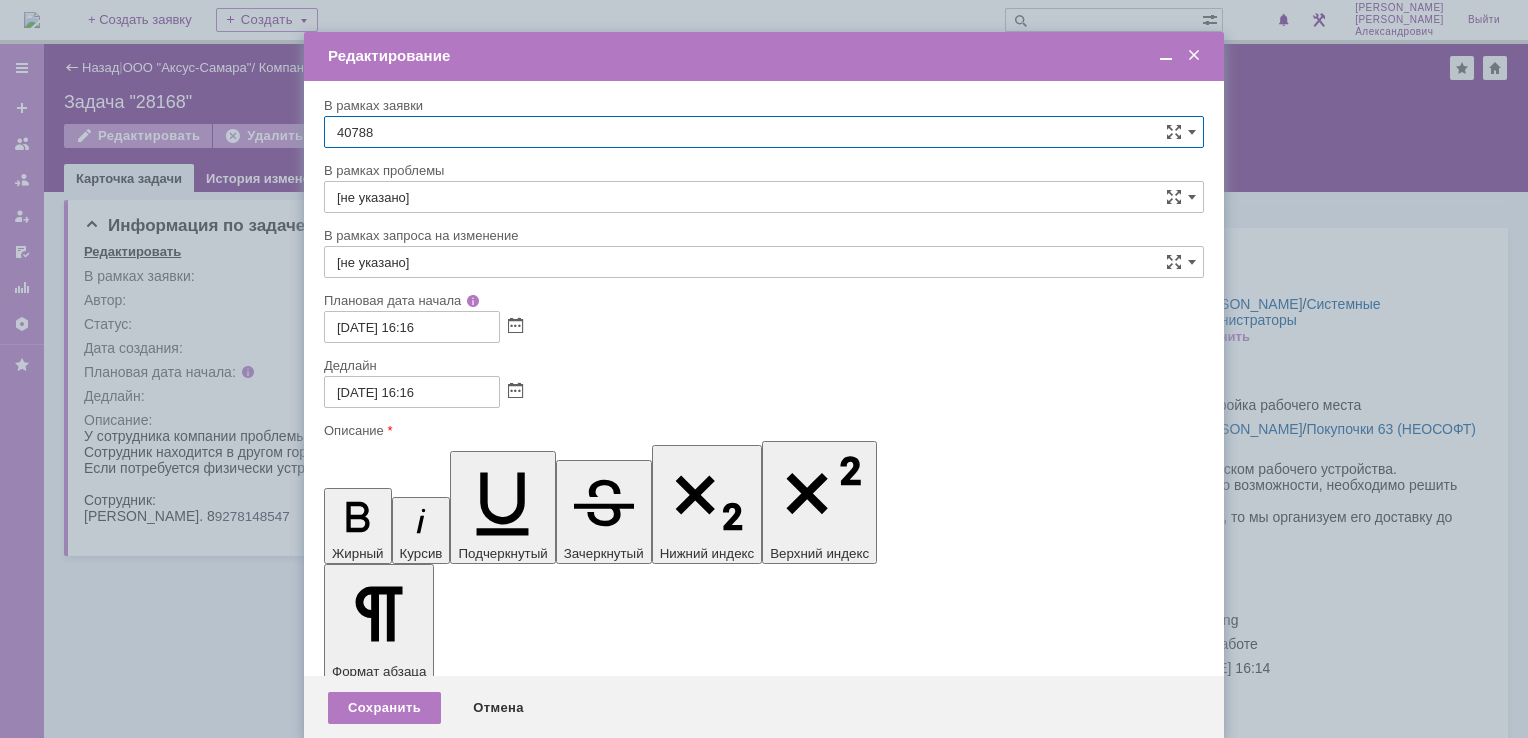 scroll, scrollTop: 0, scrollLeft: 0, axis: both 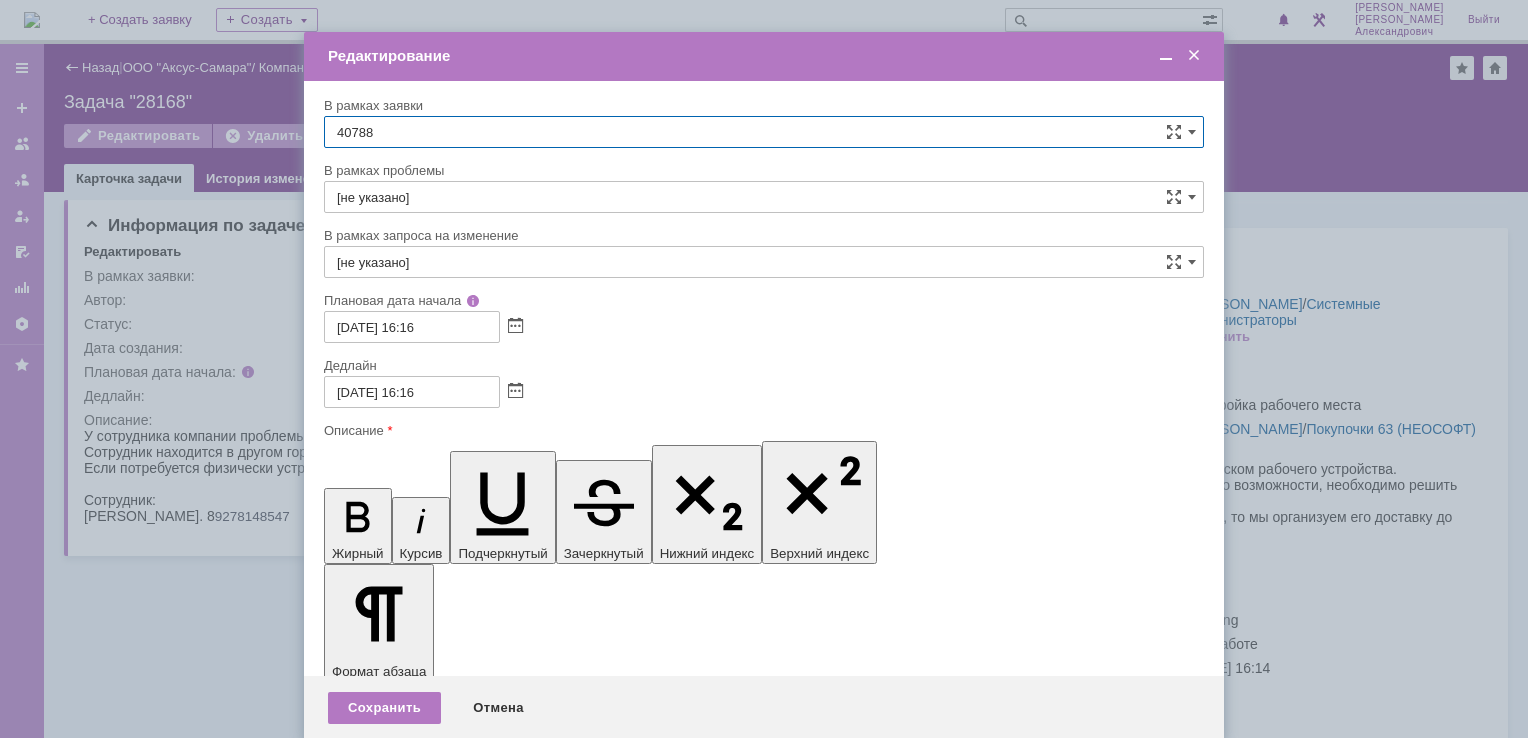 click at bounding box center [1194, 56] 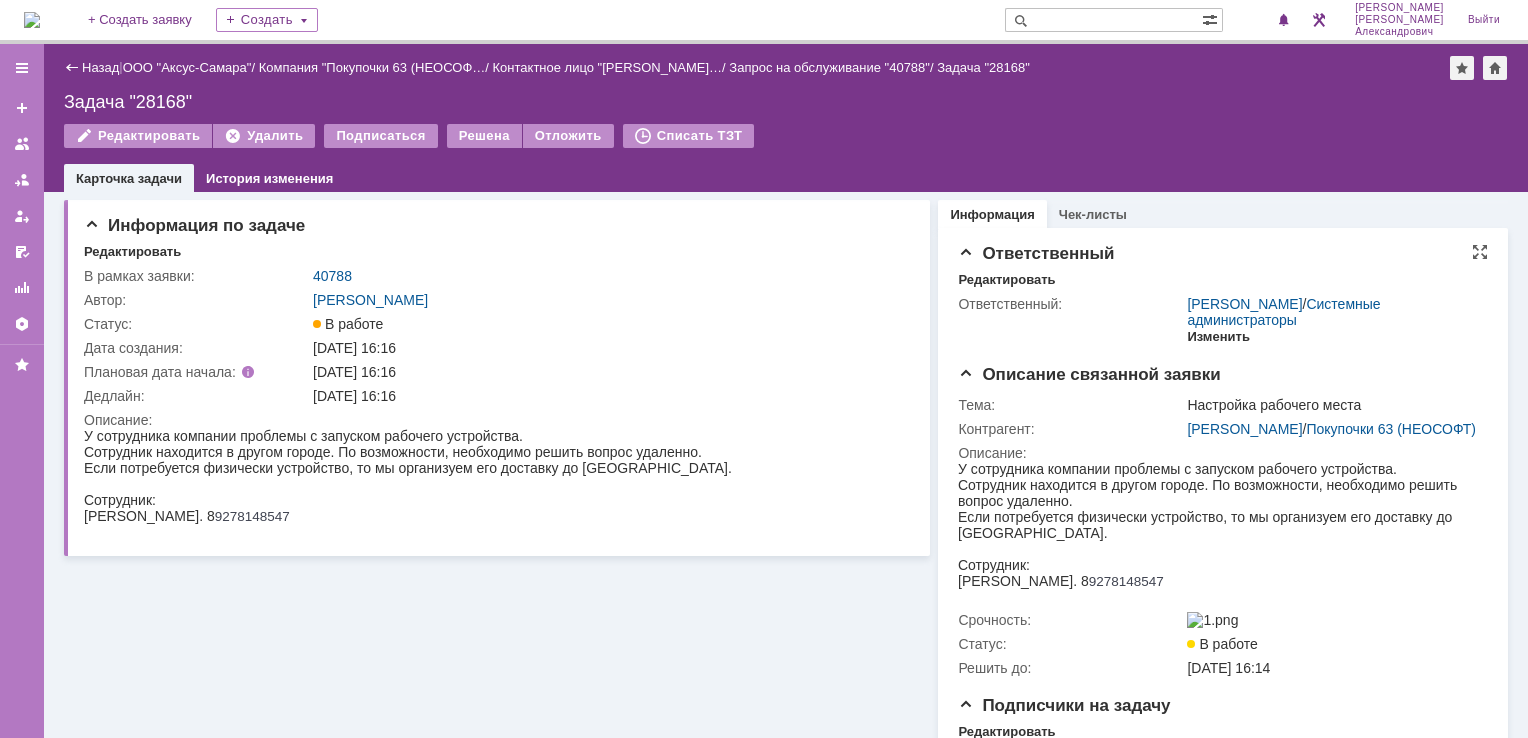 click on "Изменить" at bounding box center [1218, 337] 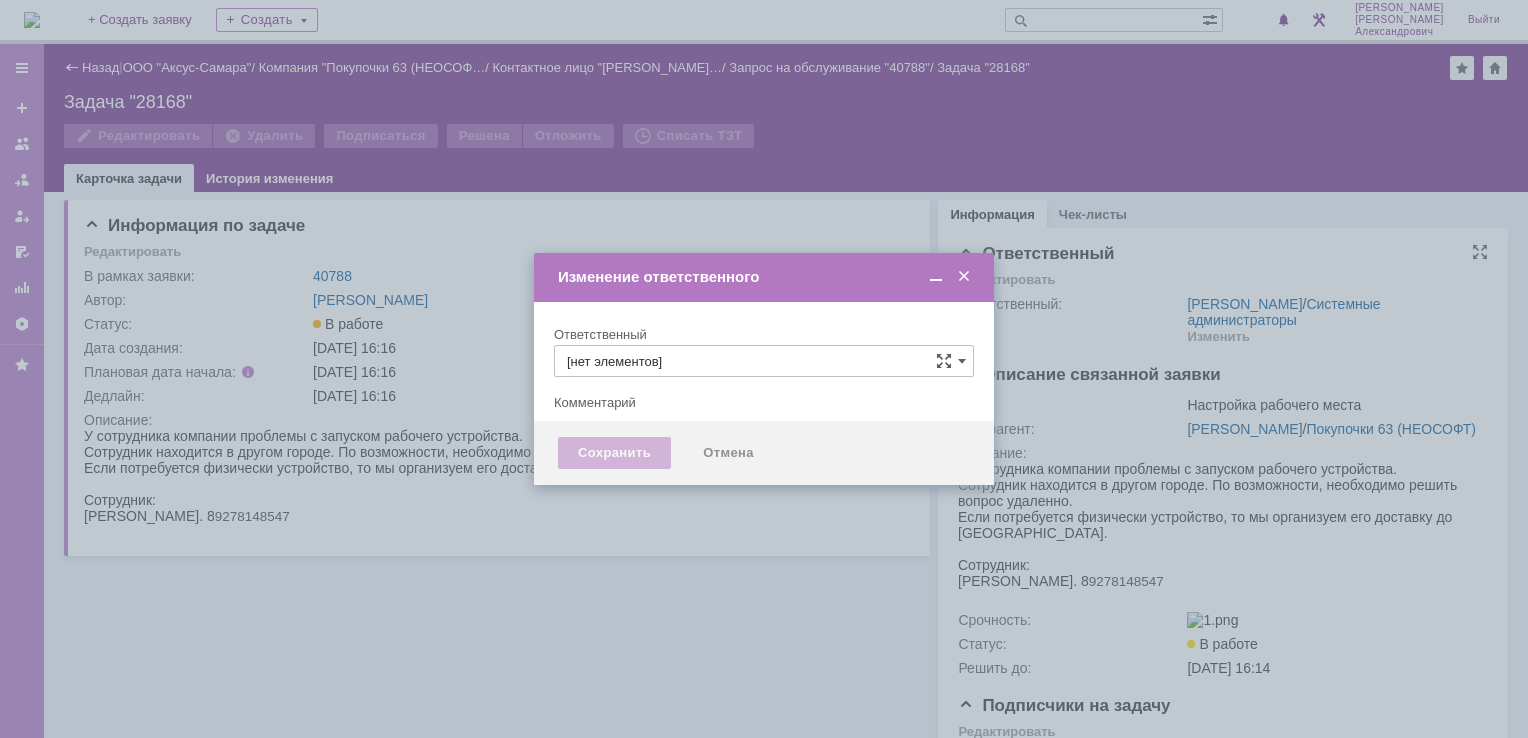 type on "[PERSON_NAME]" 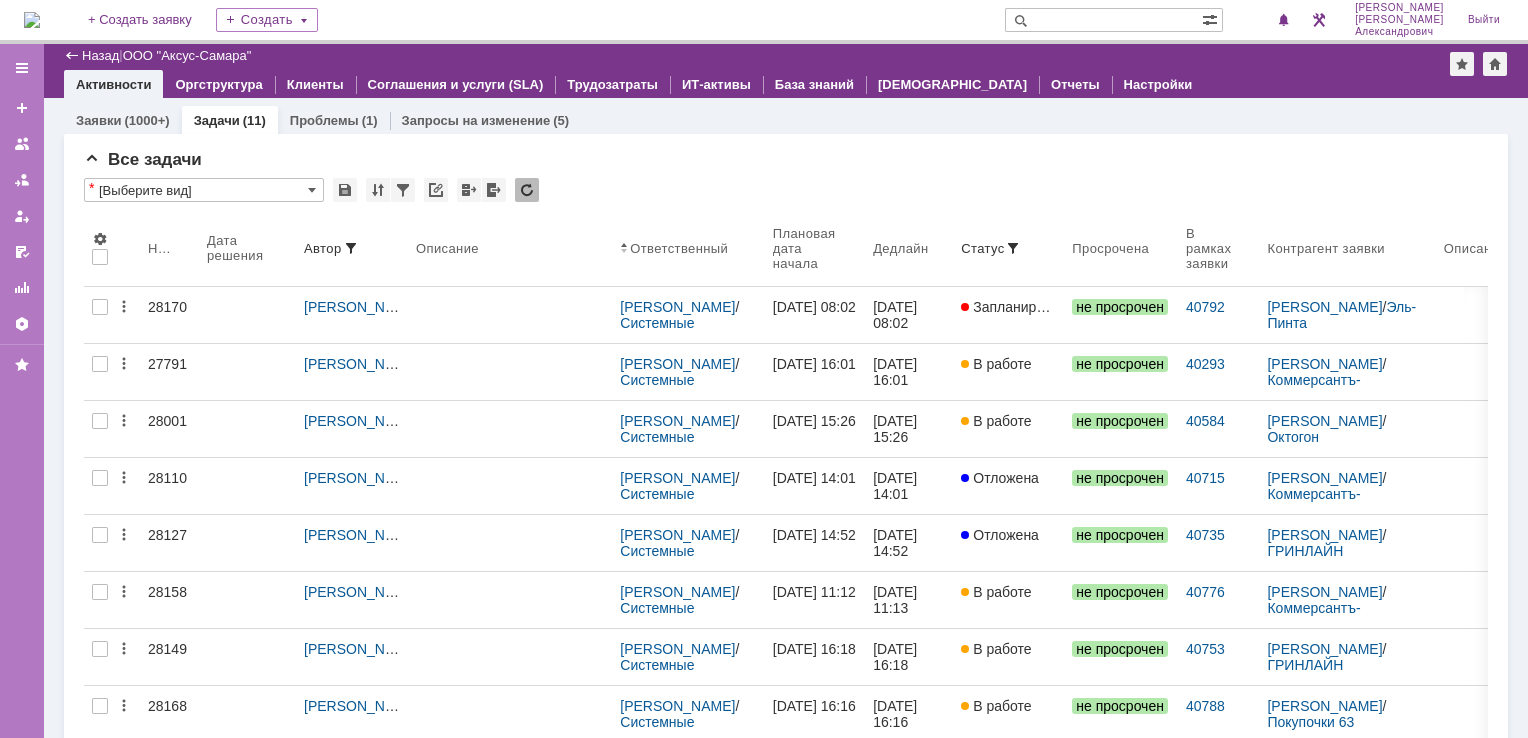 scroll, scrollTop: 0, scrollLeft: 0, axis: both 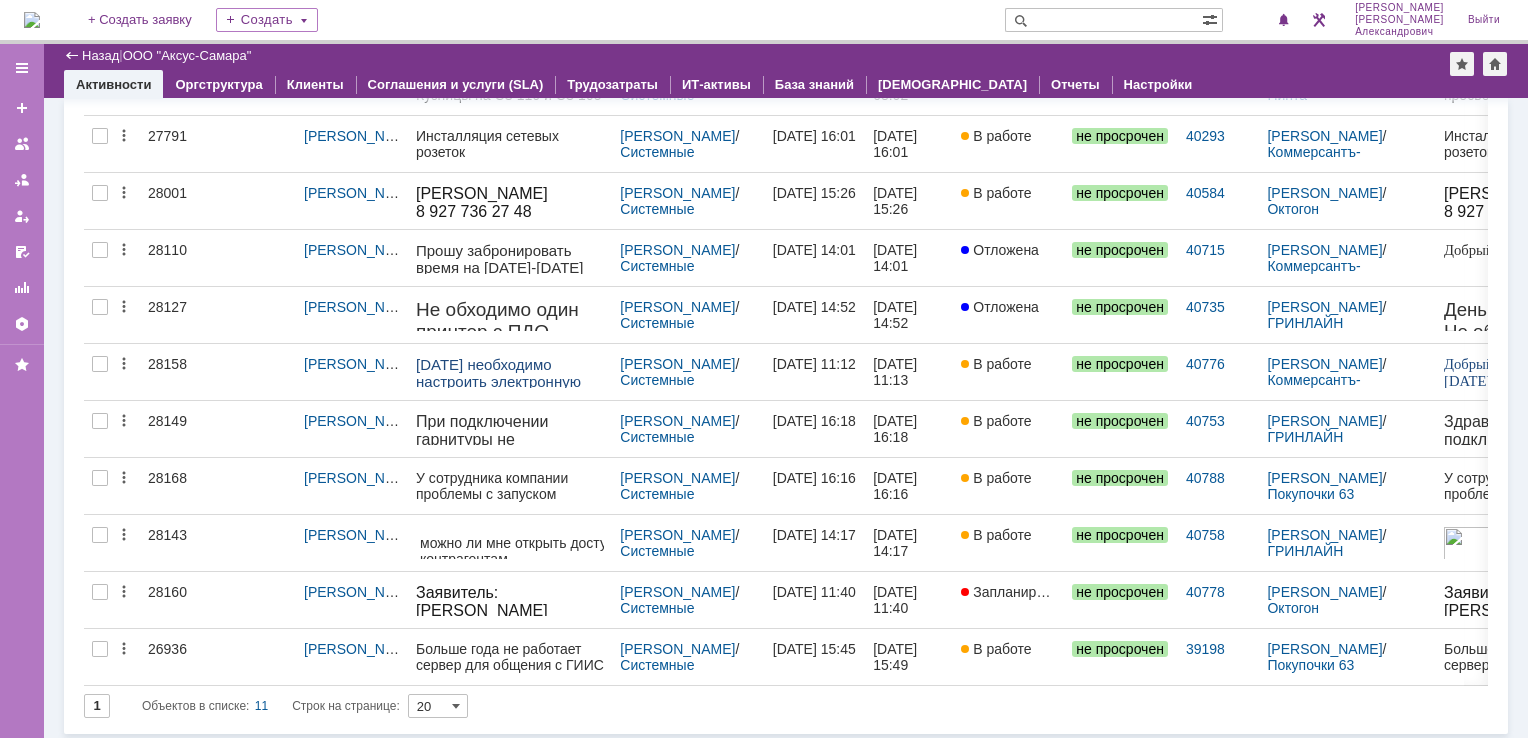 click at bounding box center (32, 20) 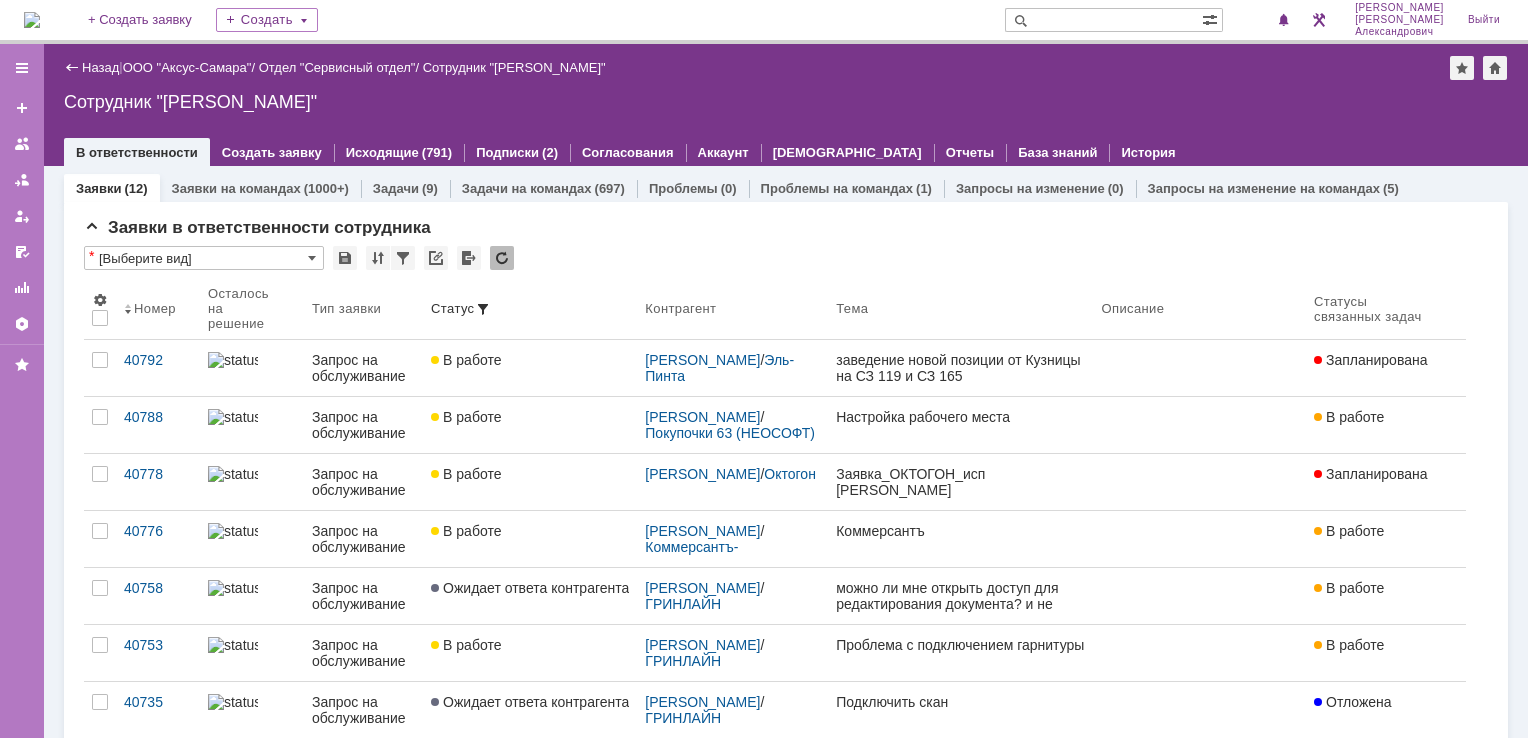 scroll, scrollTop: 0, scrollLeft: 0, axis: both 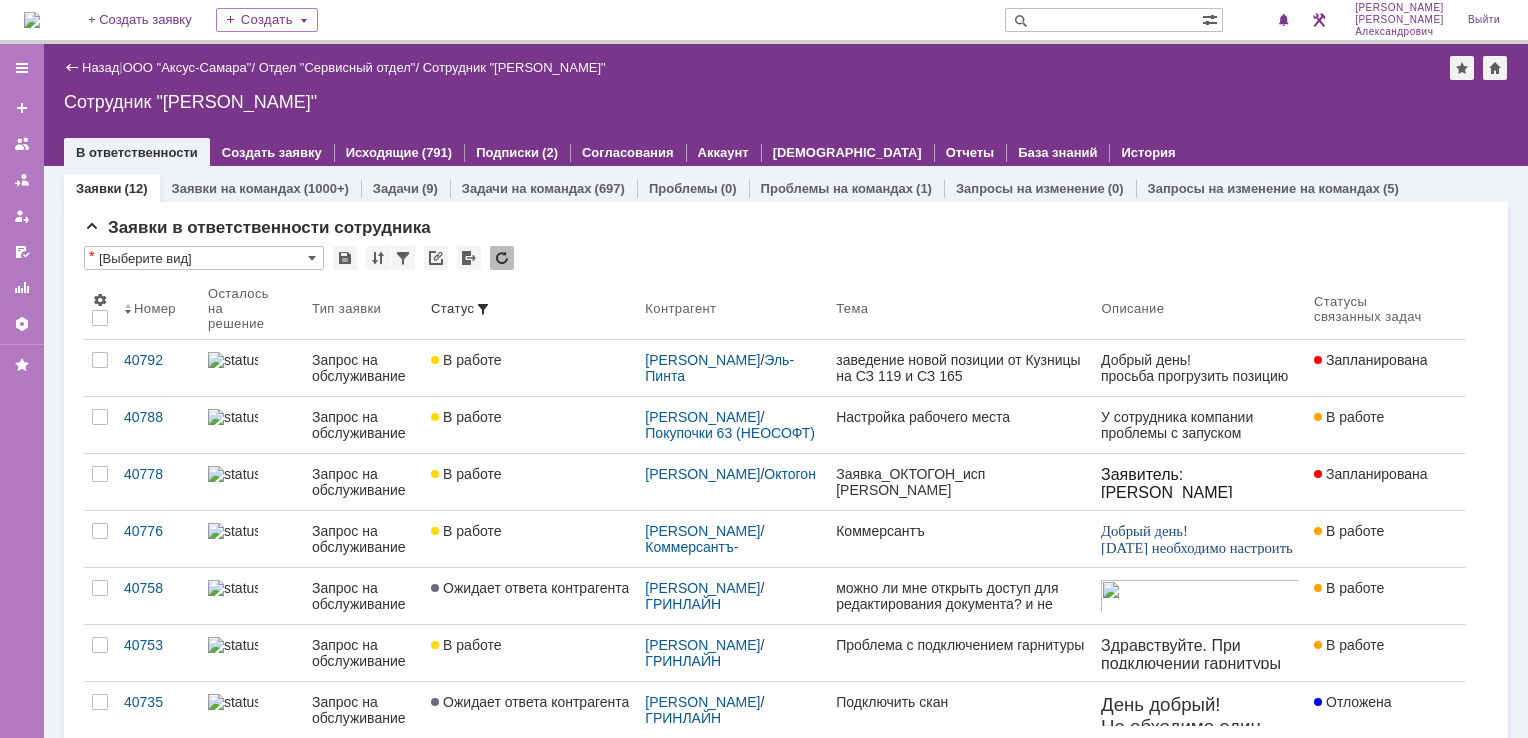 click at bounding box center (32, 20) 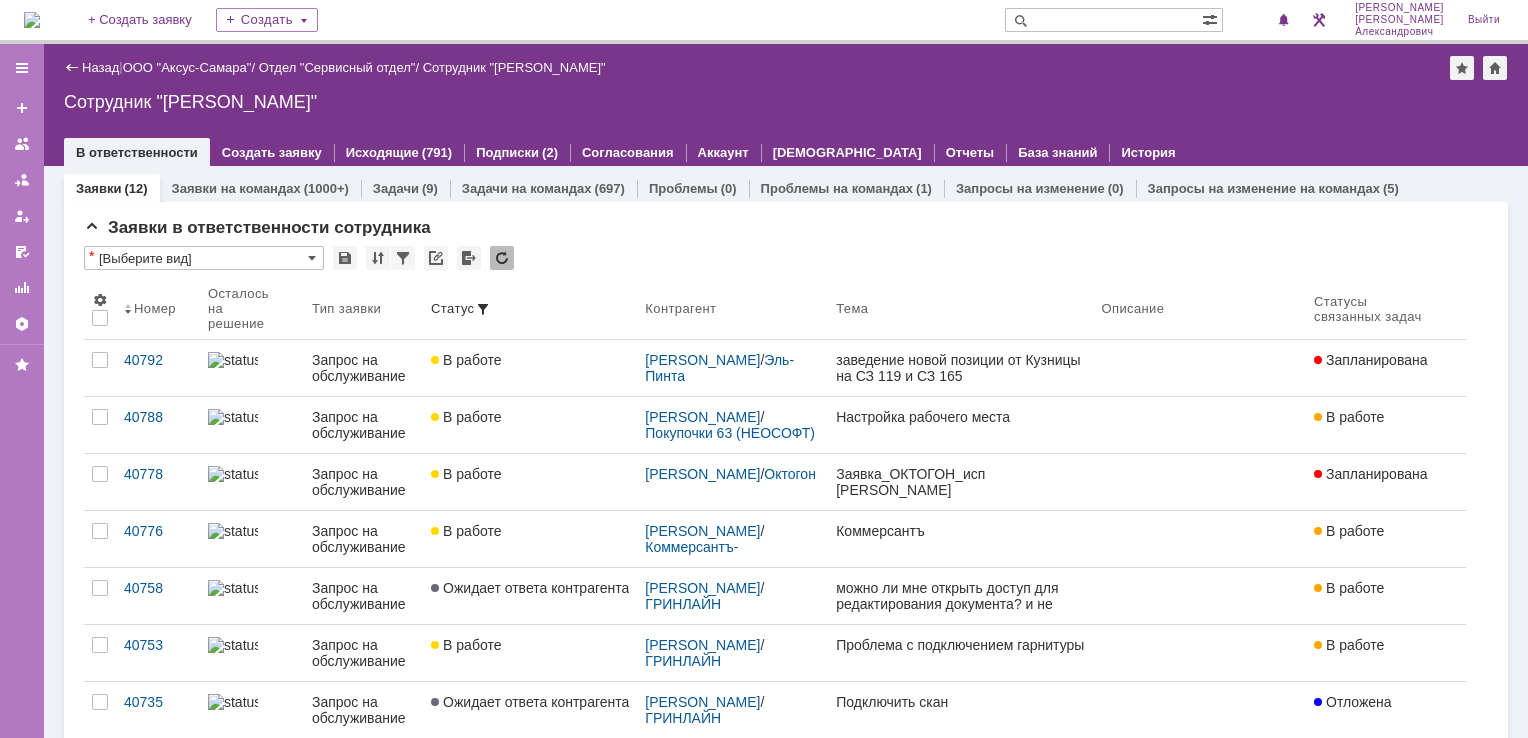 scroll, scrollTop: 0, scrollLeft: 0, axis: both 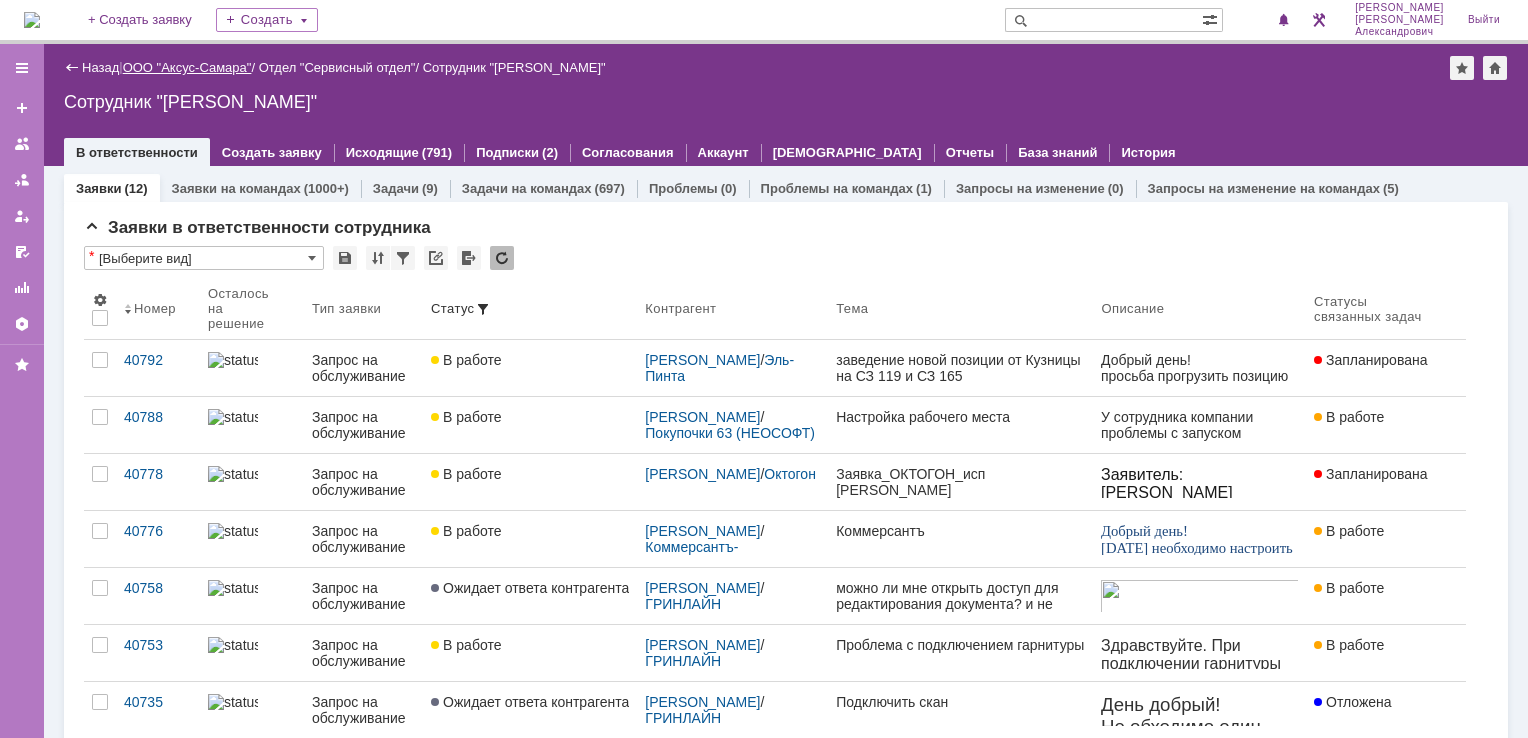 click on "ООО "Аксус-Самара"" at bounding box center (187, 67) 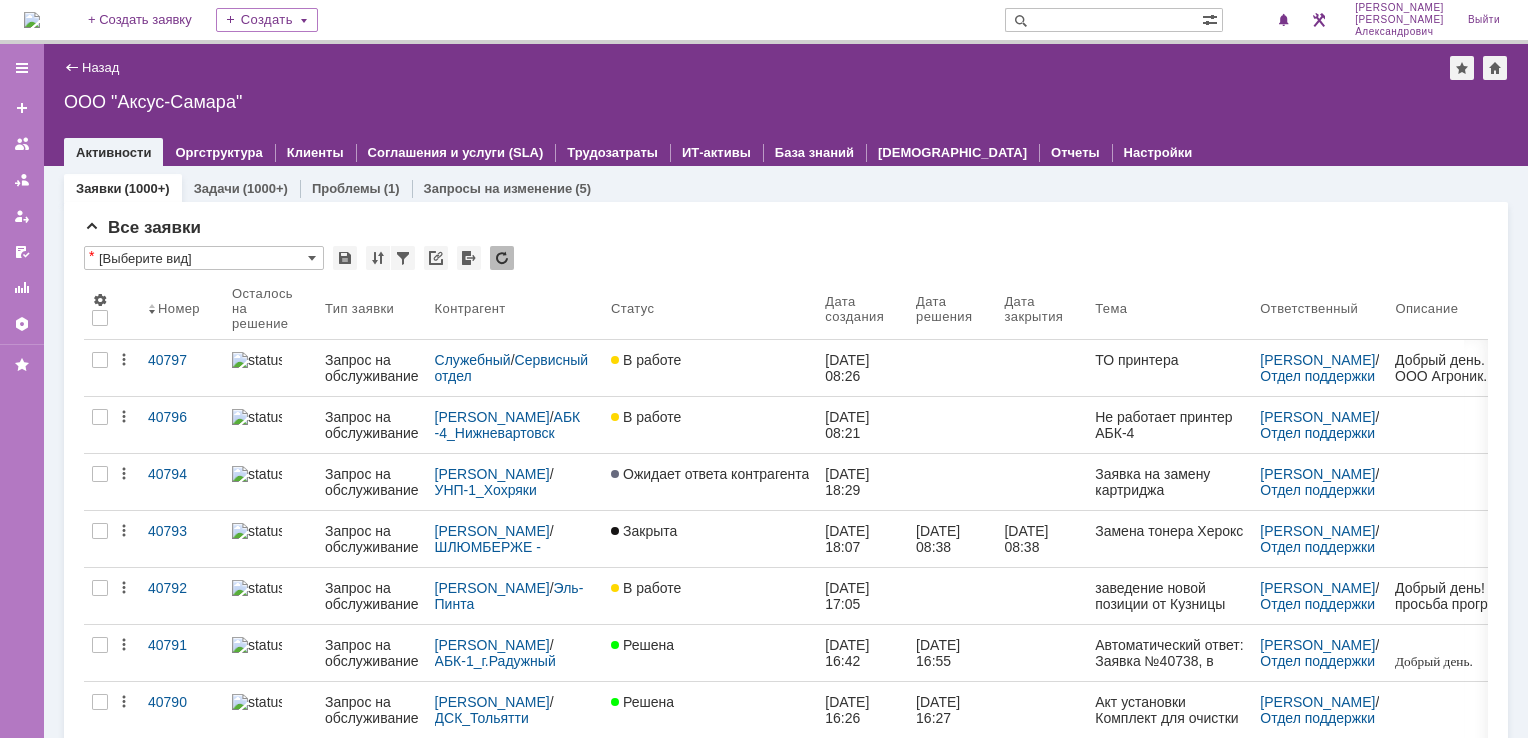 scroll, scrollTop: 0, scrollLeft: 0, axis: both 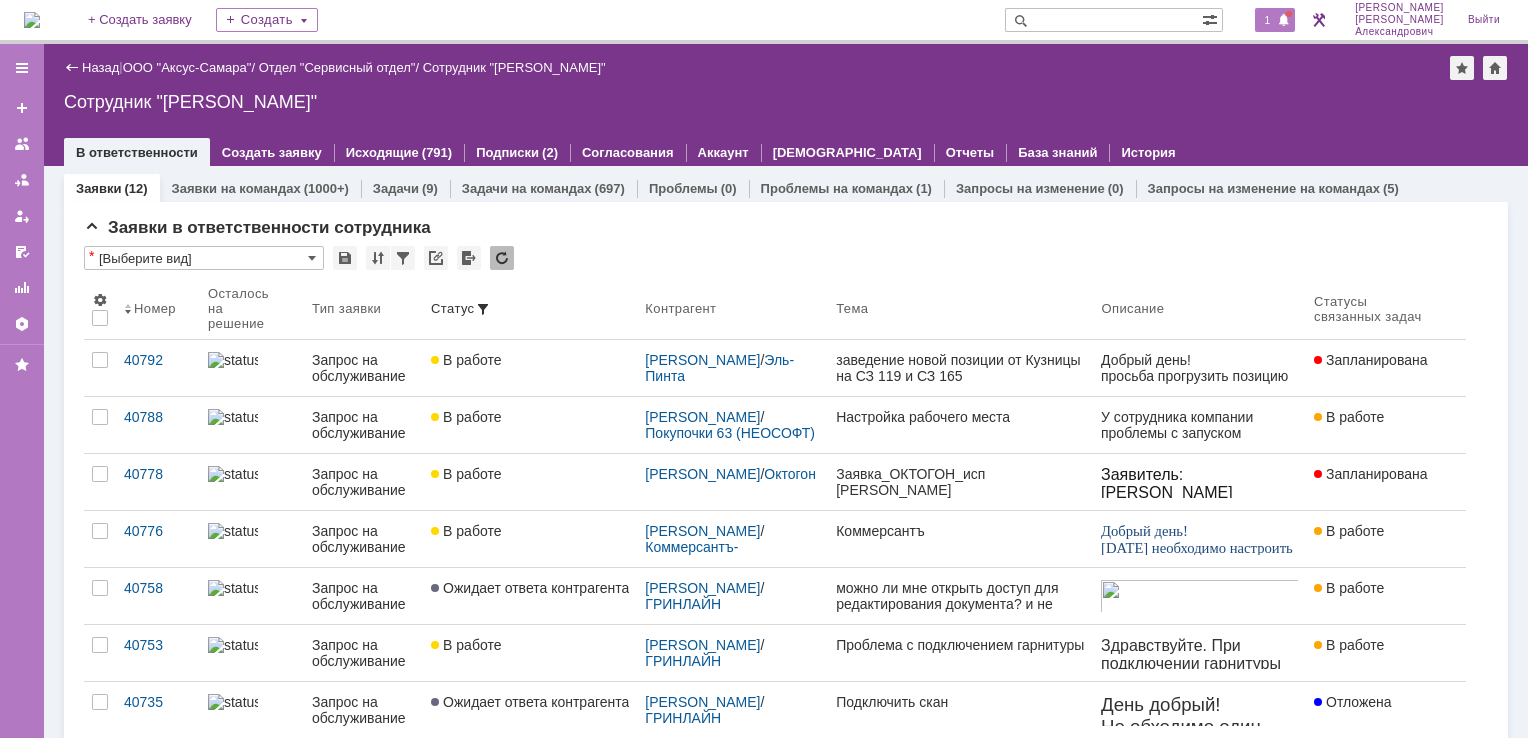 click at bounding box center [1284, 21] 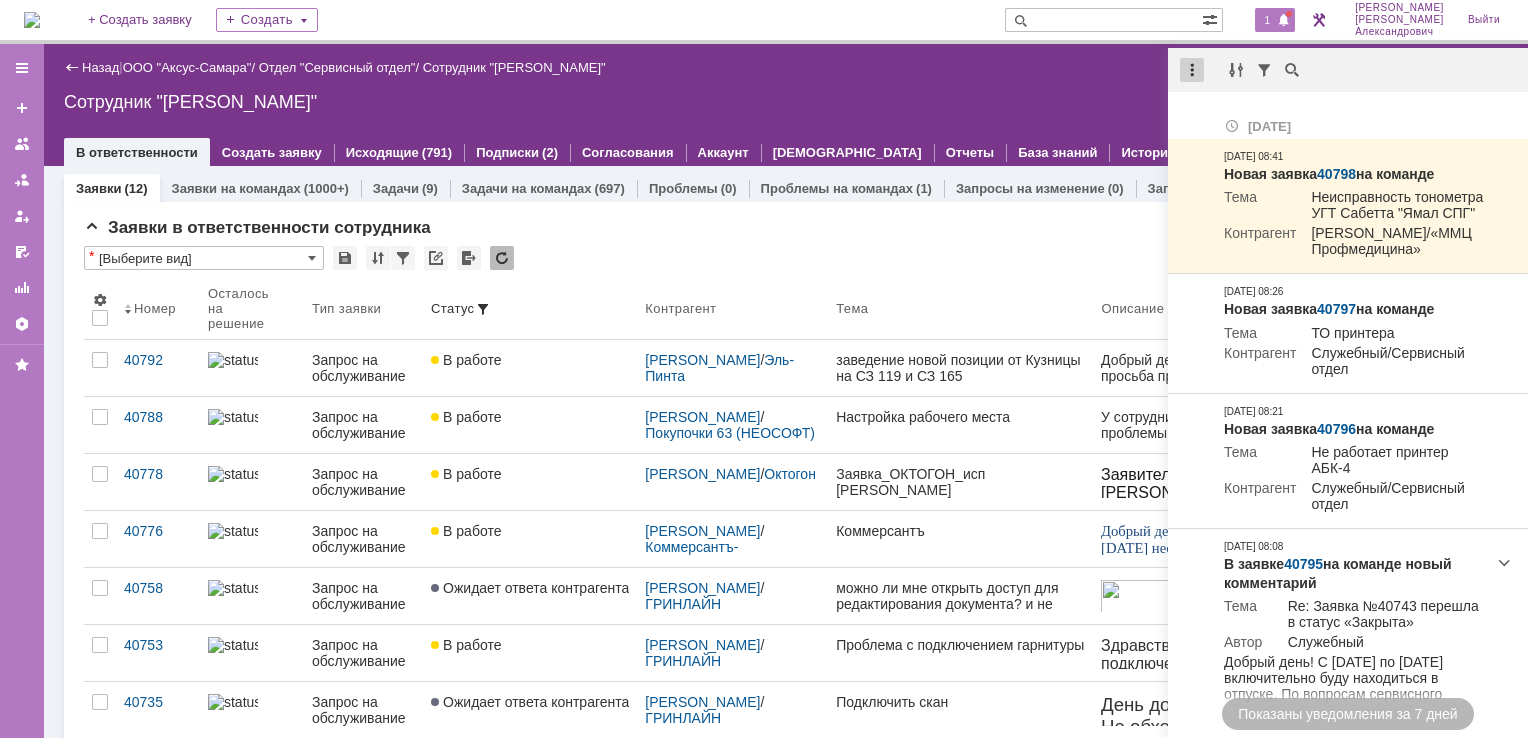 click at bounding box center (1192, 70) 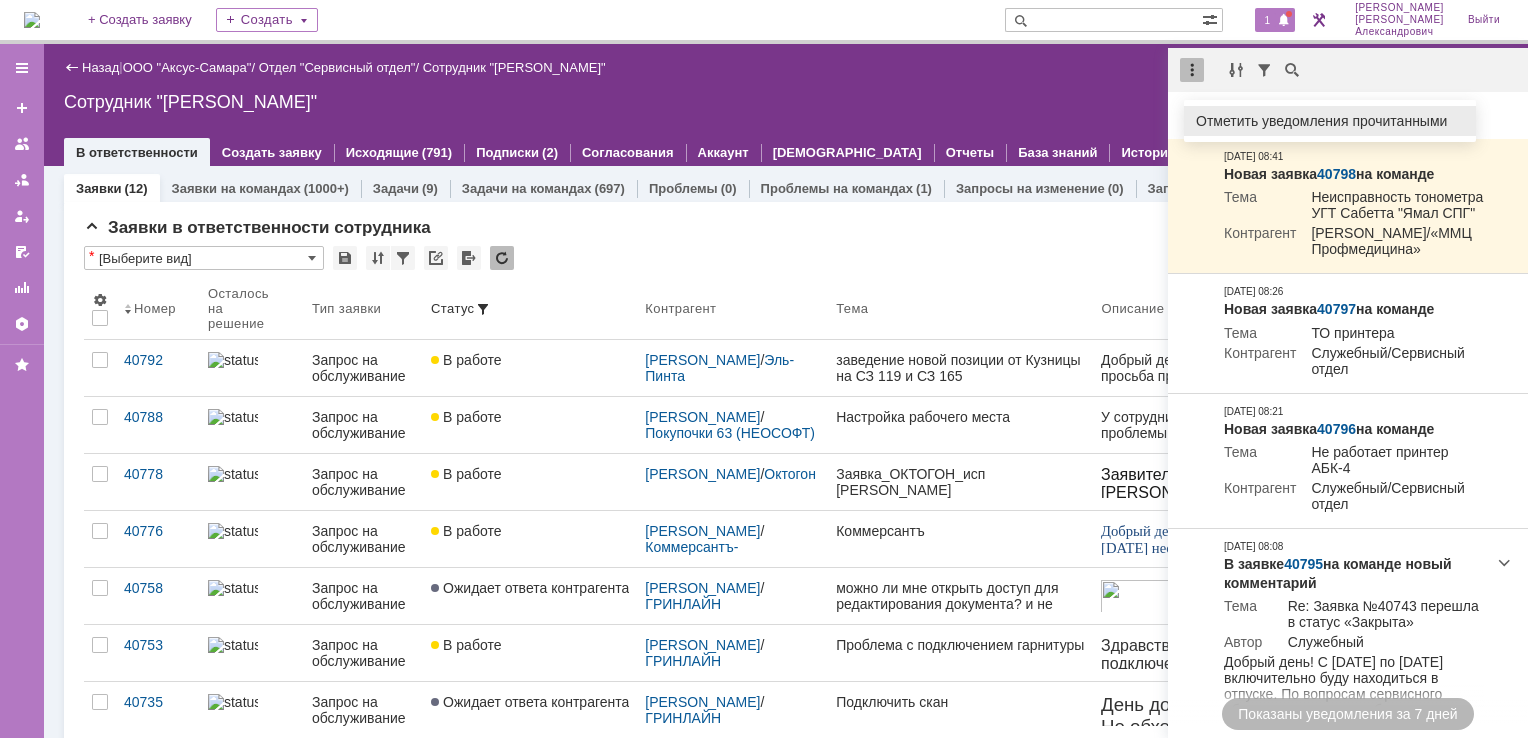 click on "Отметить уведомления прочитанными" at bounding box center (1330, 121) 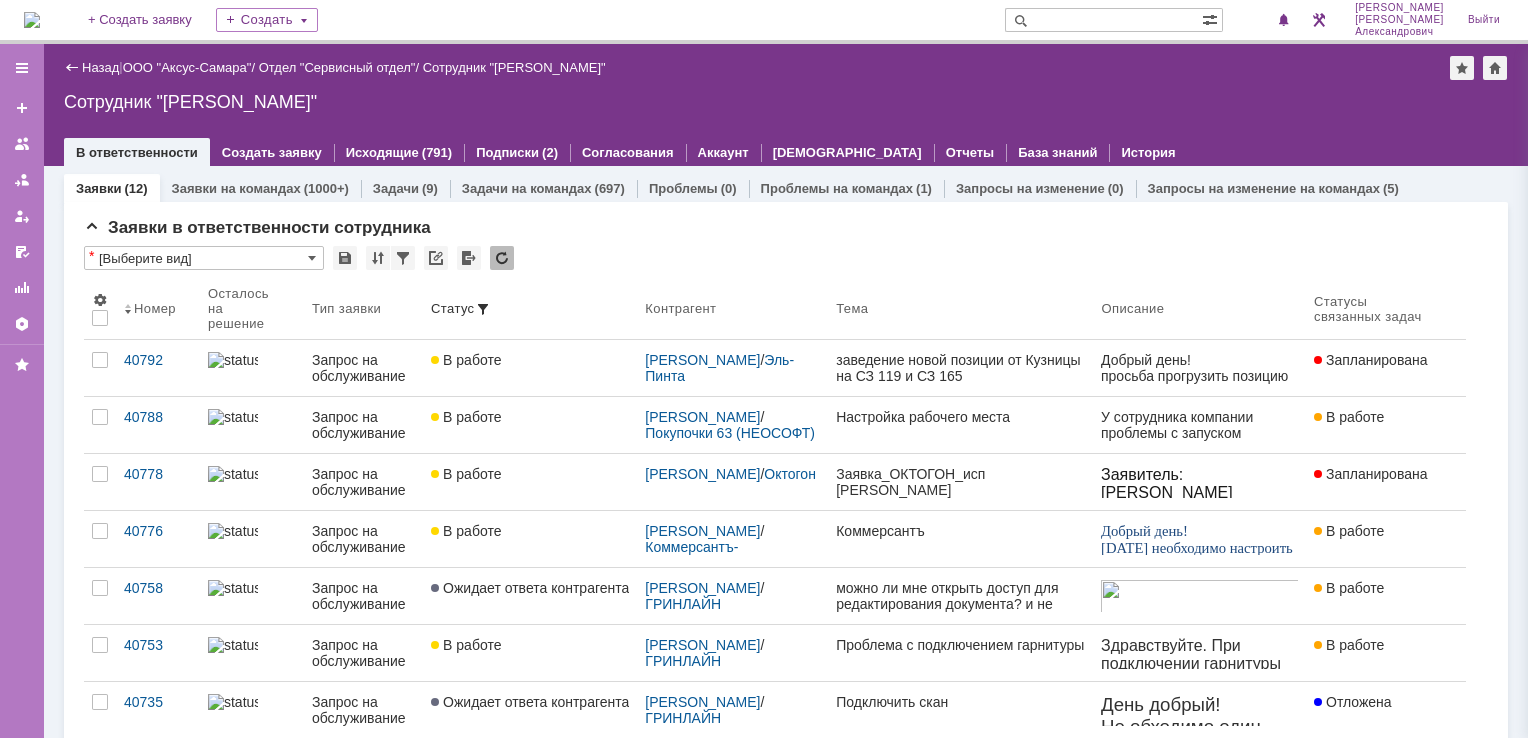 click on "Назад   |   ООО "Аксус-Самара"  /   Отдел "Сервисный отдел"  /   Сотрудник "[PERSON_NAME]" Сотрудник "[PERSON_NAME]" employee$43271409 В ответственности Создать заявку Исходящие (791) Подписки (2) Согласования Аккаунт Дашборды Отчеты База знаний История" at bounding box center [786, 105] 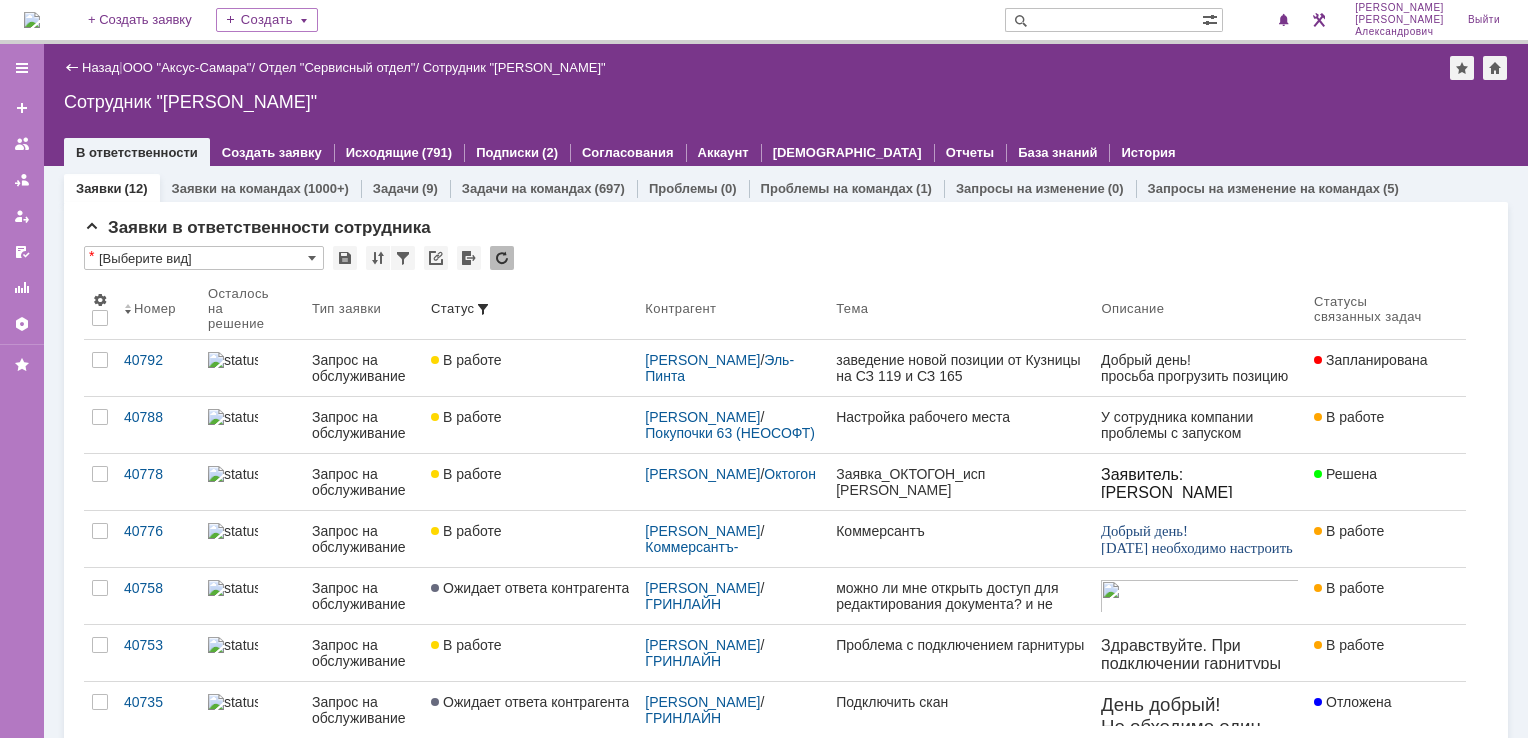 scroll, scrollTop: 0, scrollLeft: 0, axis: both 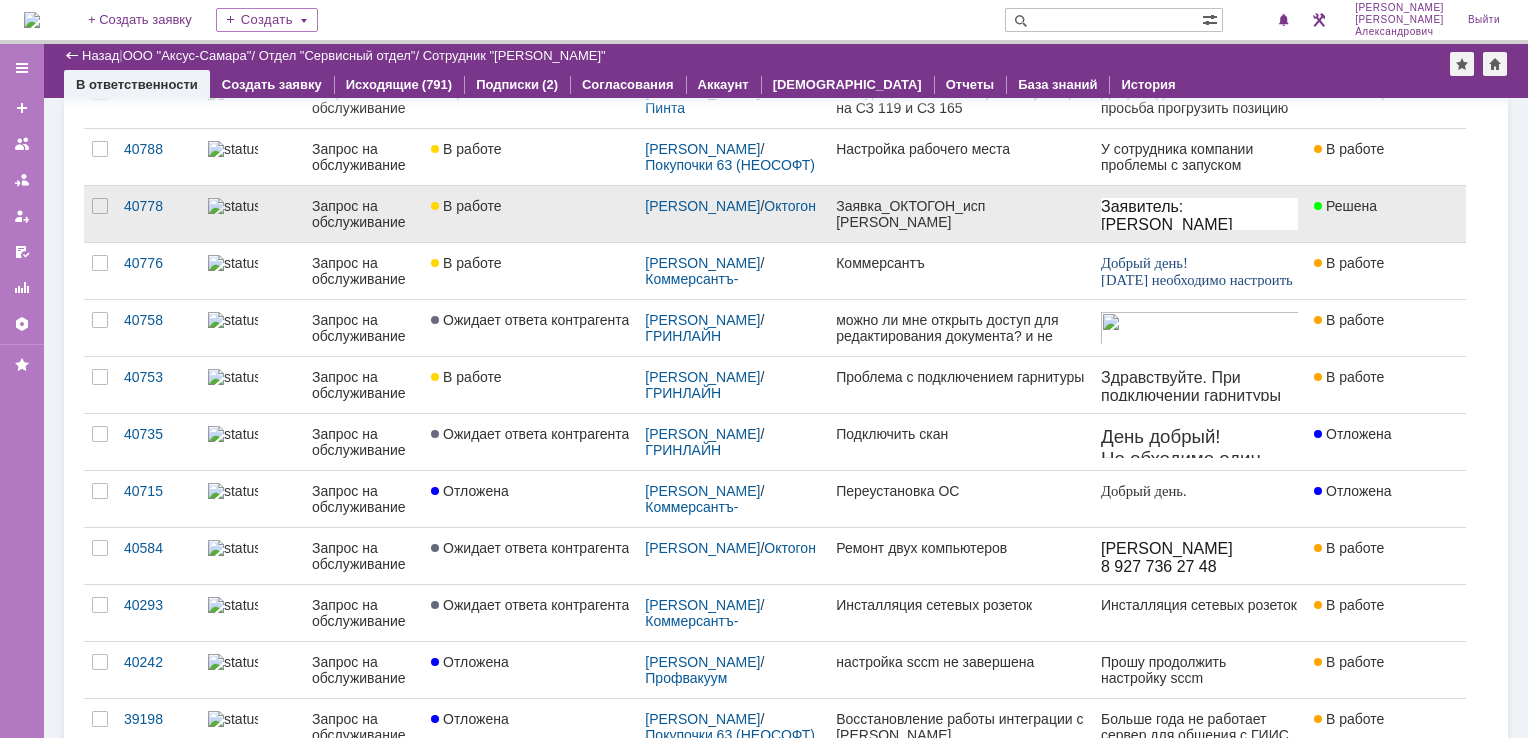 click on "Заявка_ОКТОГОН_исп [PERSON_NAME]" at bounding box center [960, 214] 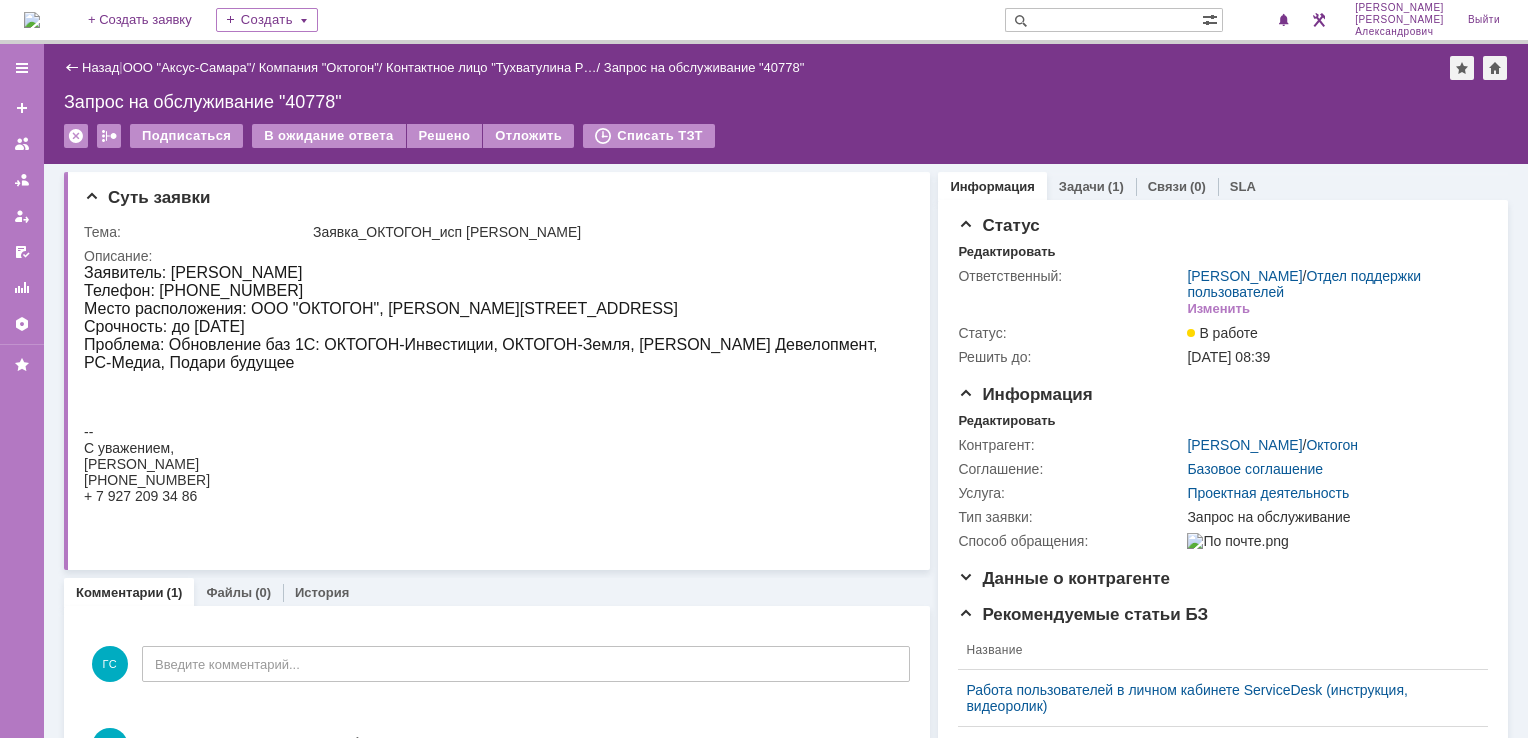 scroll, scrollTop: 0, scrollLeft: 0, axis: both 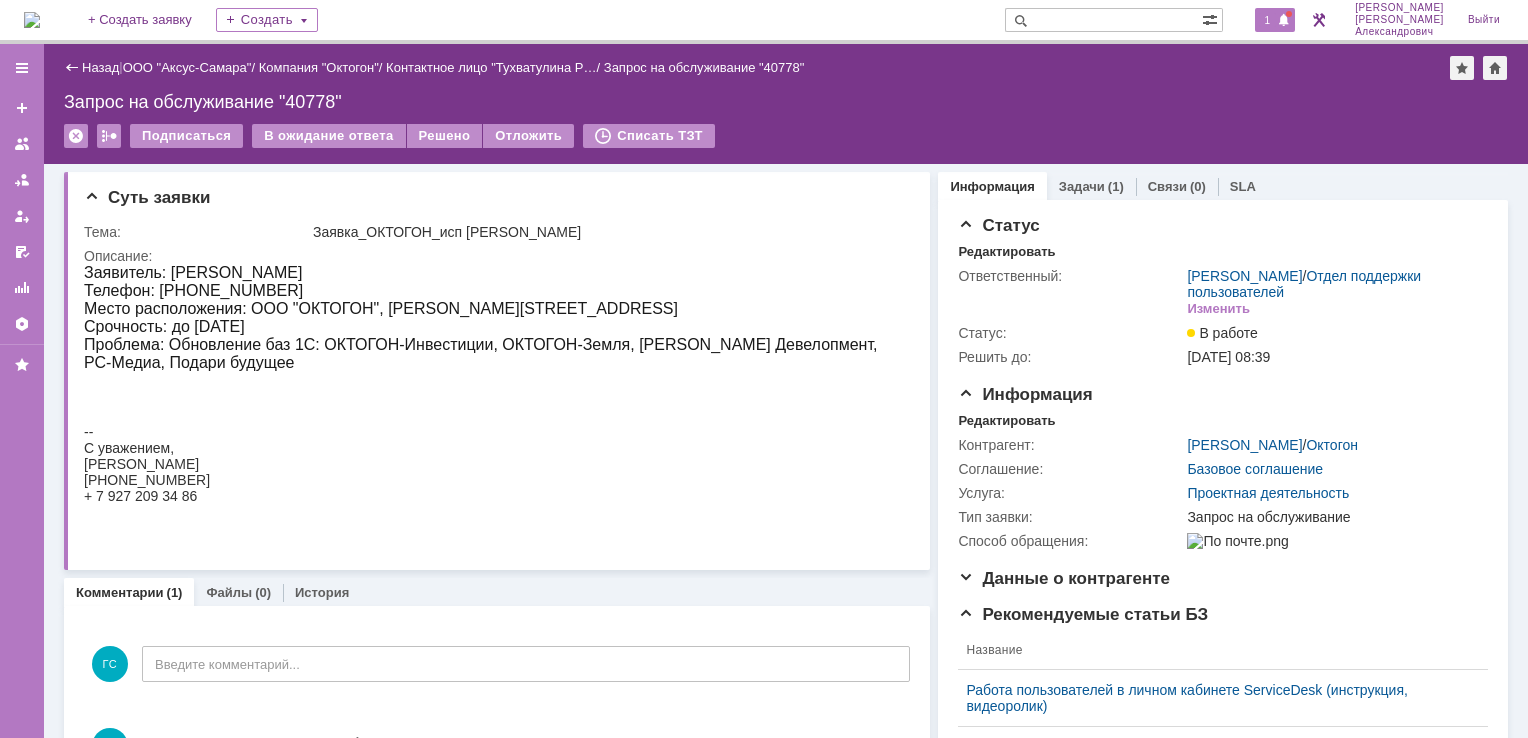 click at bounding box center (1284, 21) 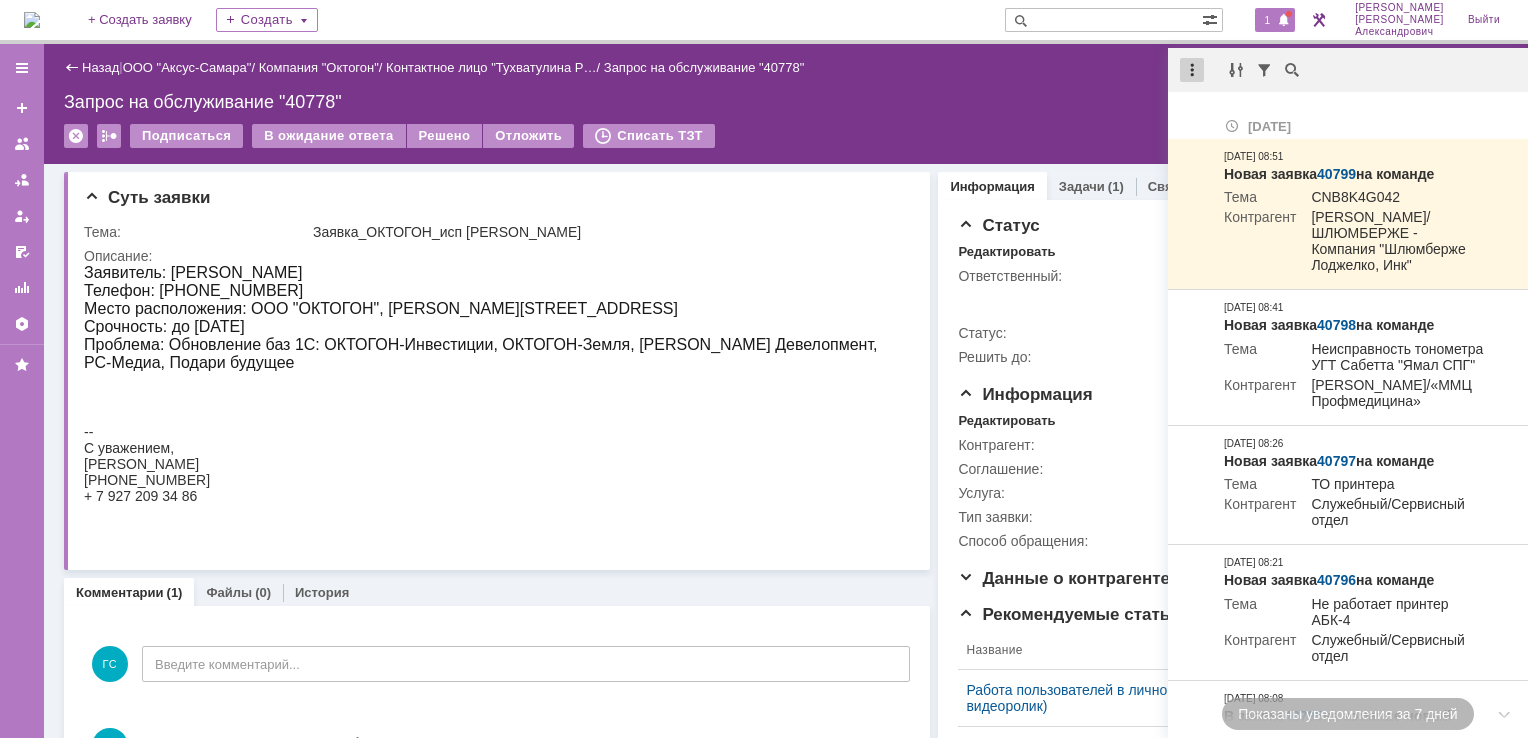 click at bounding box center [1192, 70] 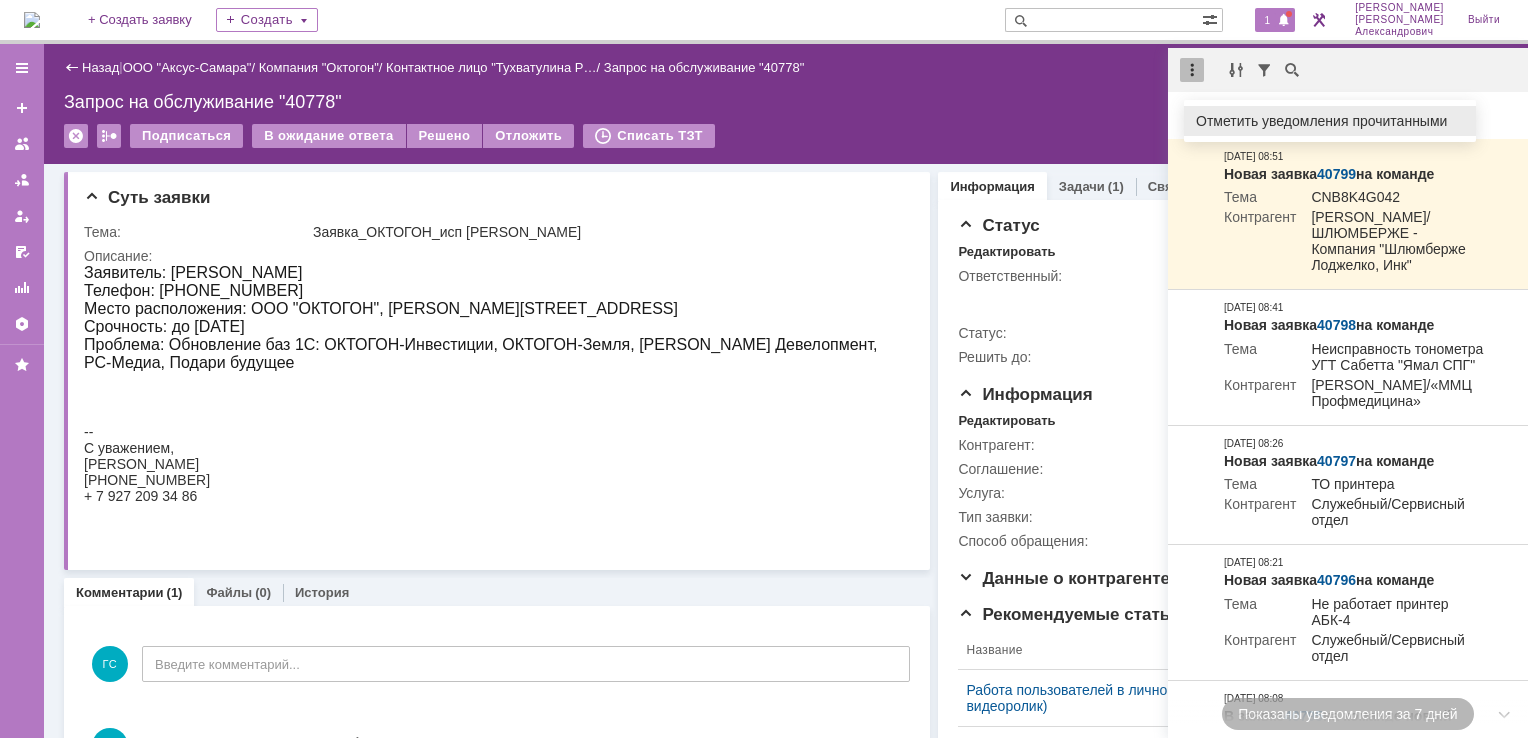 click on "Отметить уведомления прочитанными" at bounding box center [1330, 121] 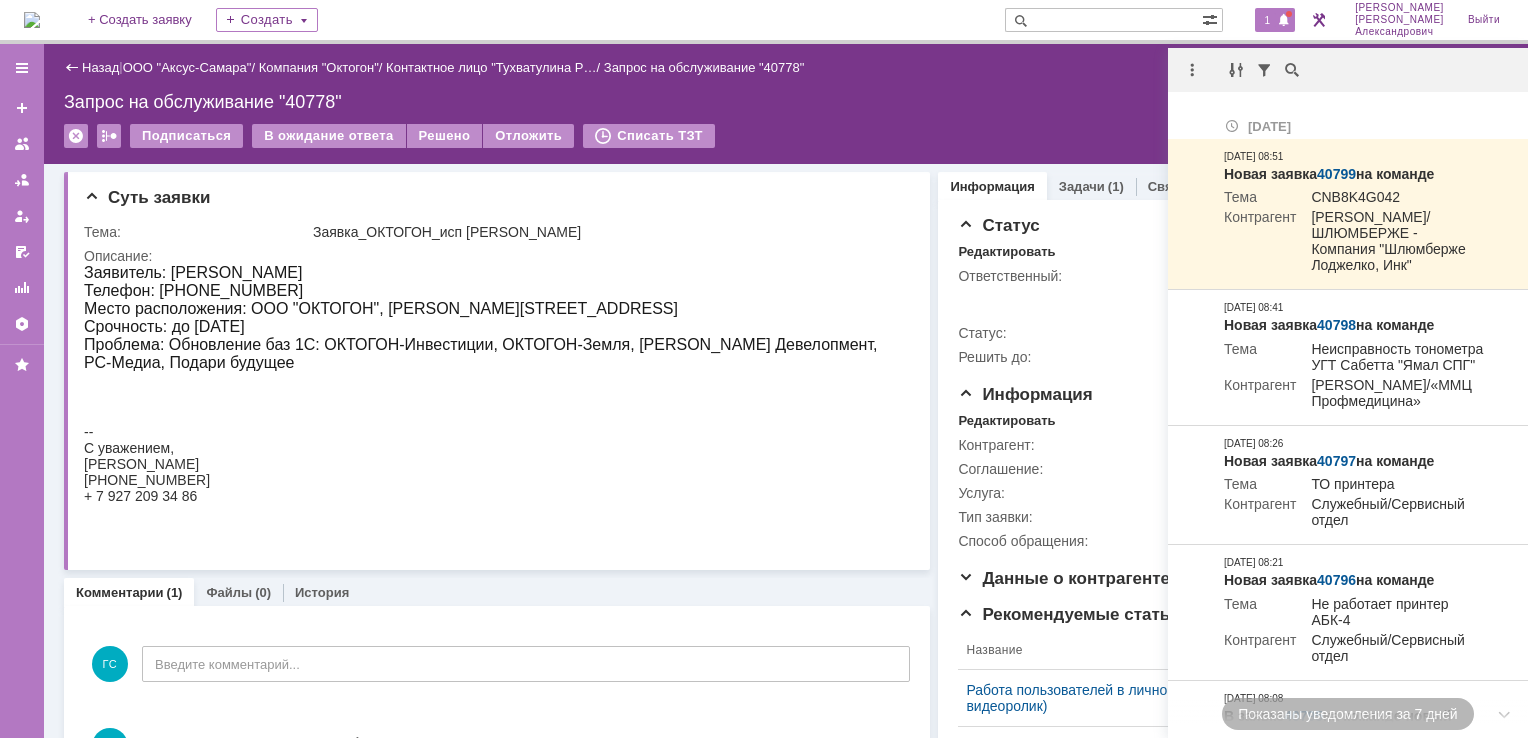 click on "Назад   |   ООО "Аксус-Самара"  /   Компания "Октогон"  /   Контактное лицо "Тухватулина Р…  /   Запрос на обслуживание "40778" Запрос на обслуживание "40778"
Подписаться В ожидание ответа Решено Отложить Списать ТЗТ serviceCall$45552609 Карточка заявки" at bounding box center (786, 104) 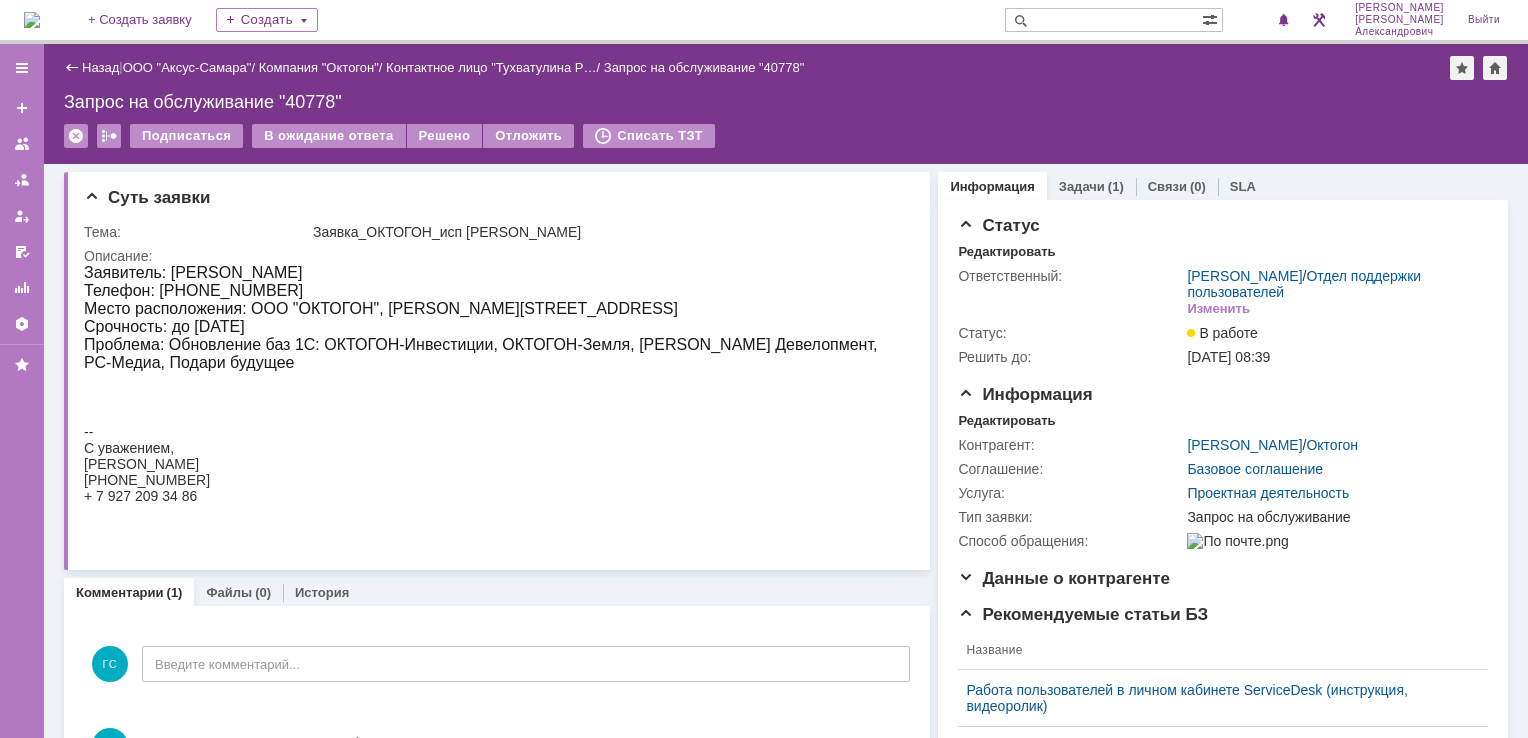 click at bounding box center (32, 20) 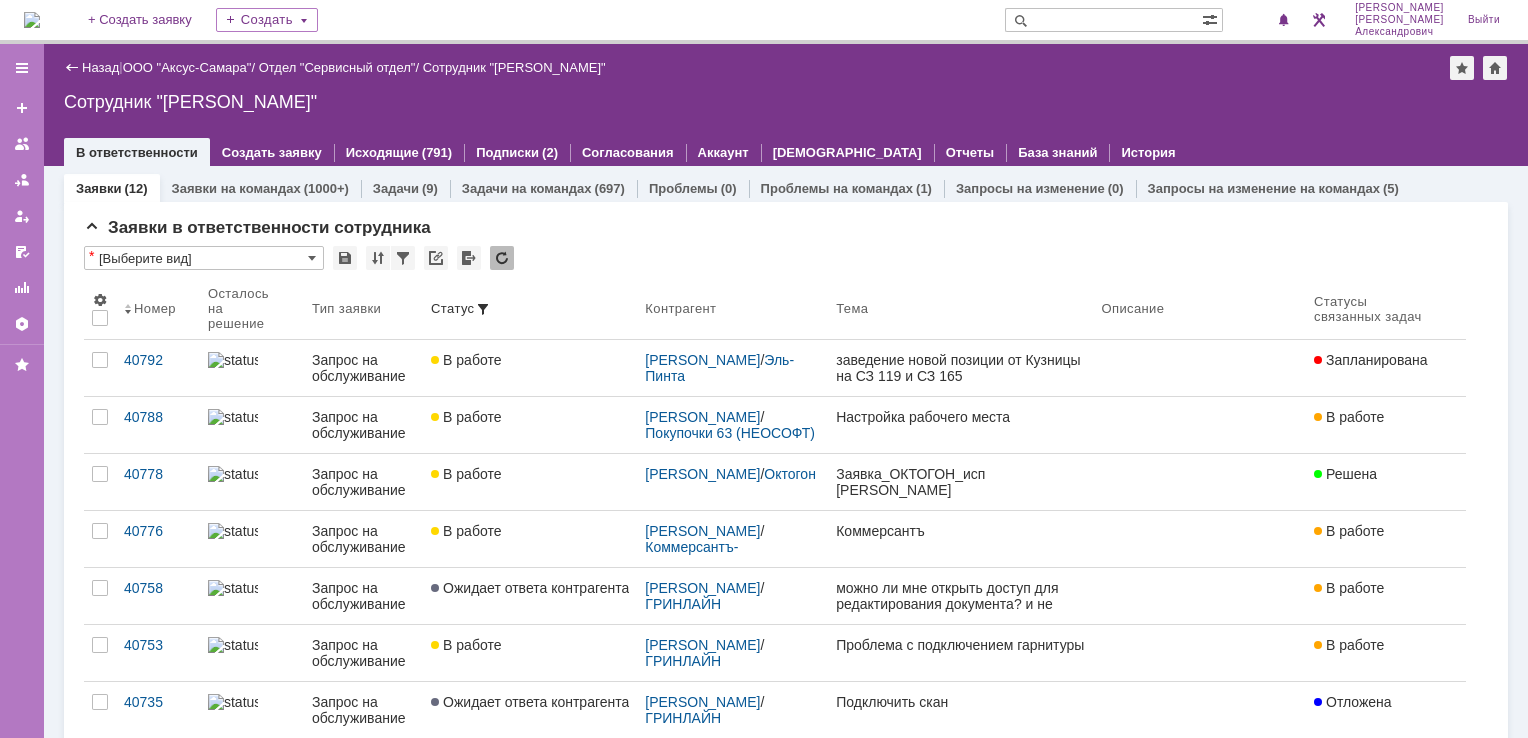 scroll, scrollTop: 0, scrollLeft: 0, axis: both 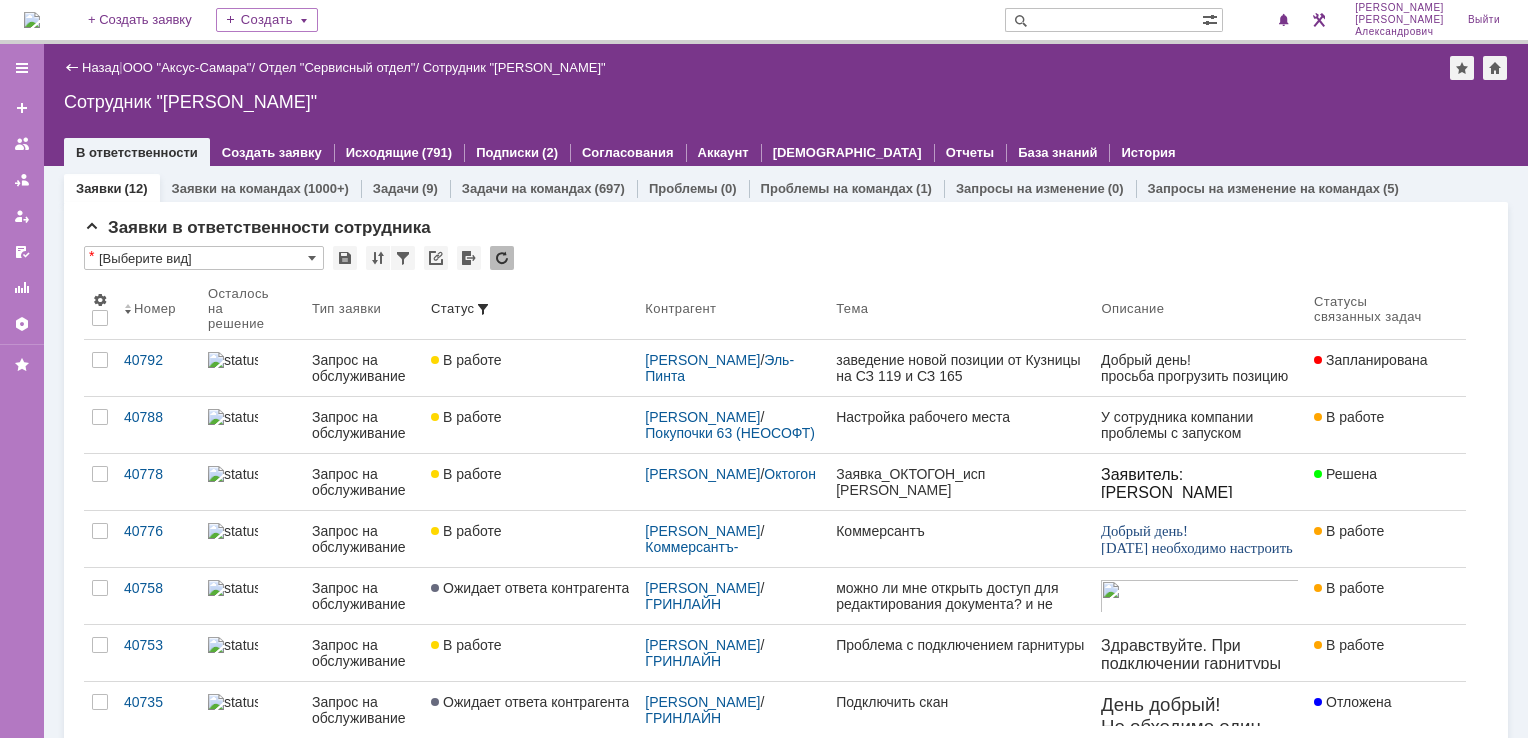 click at bounding box center (32, 20) 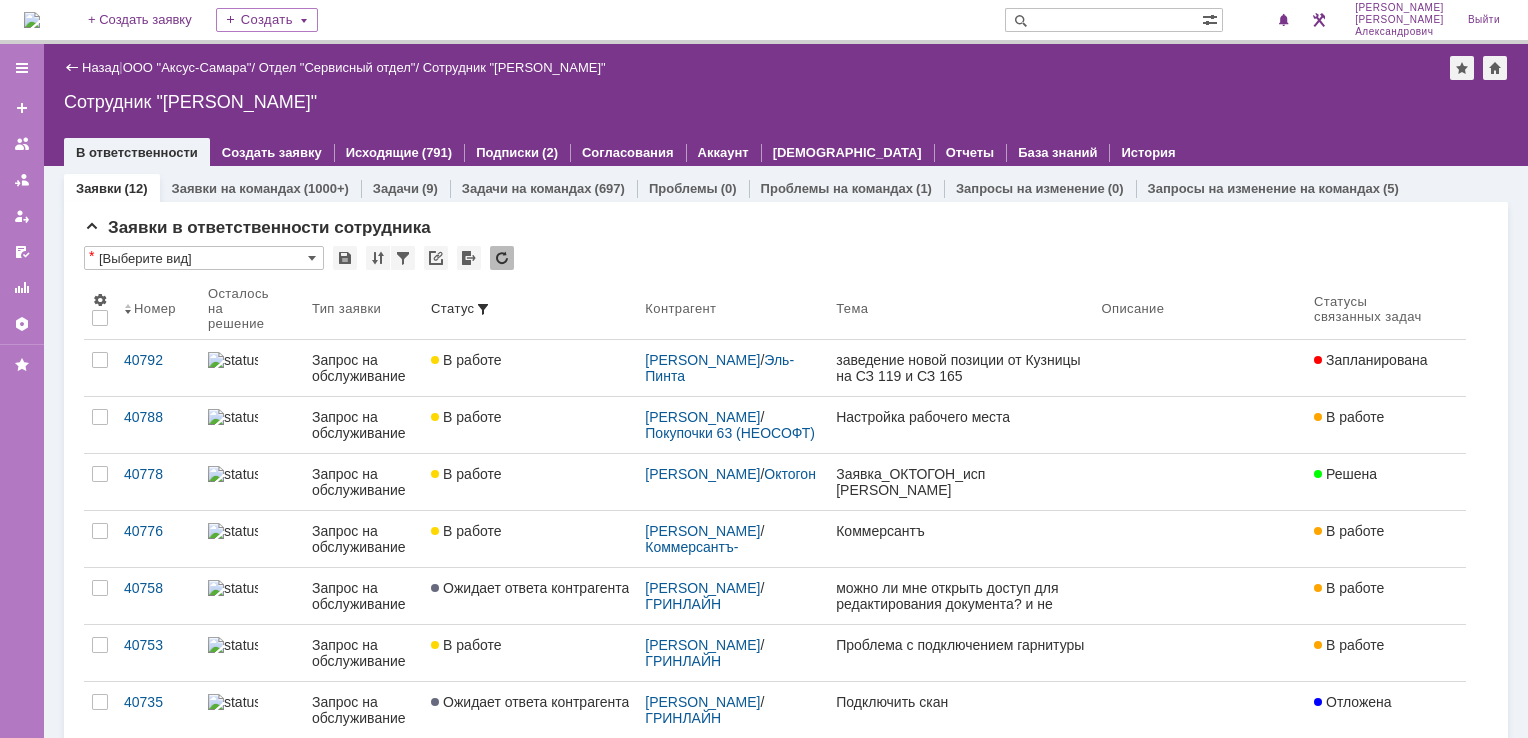 scroll, scrollTop: 0, scrollLeft: 0, axis: both 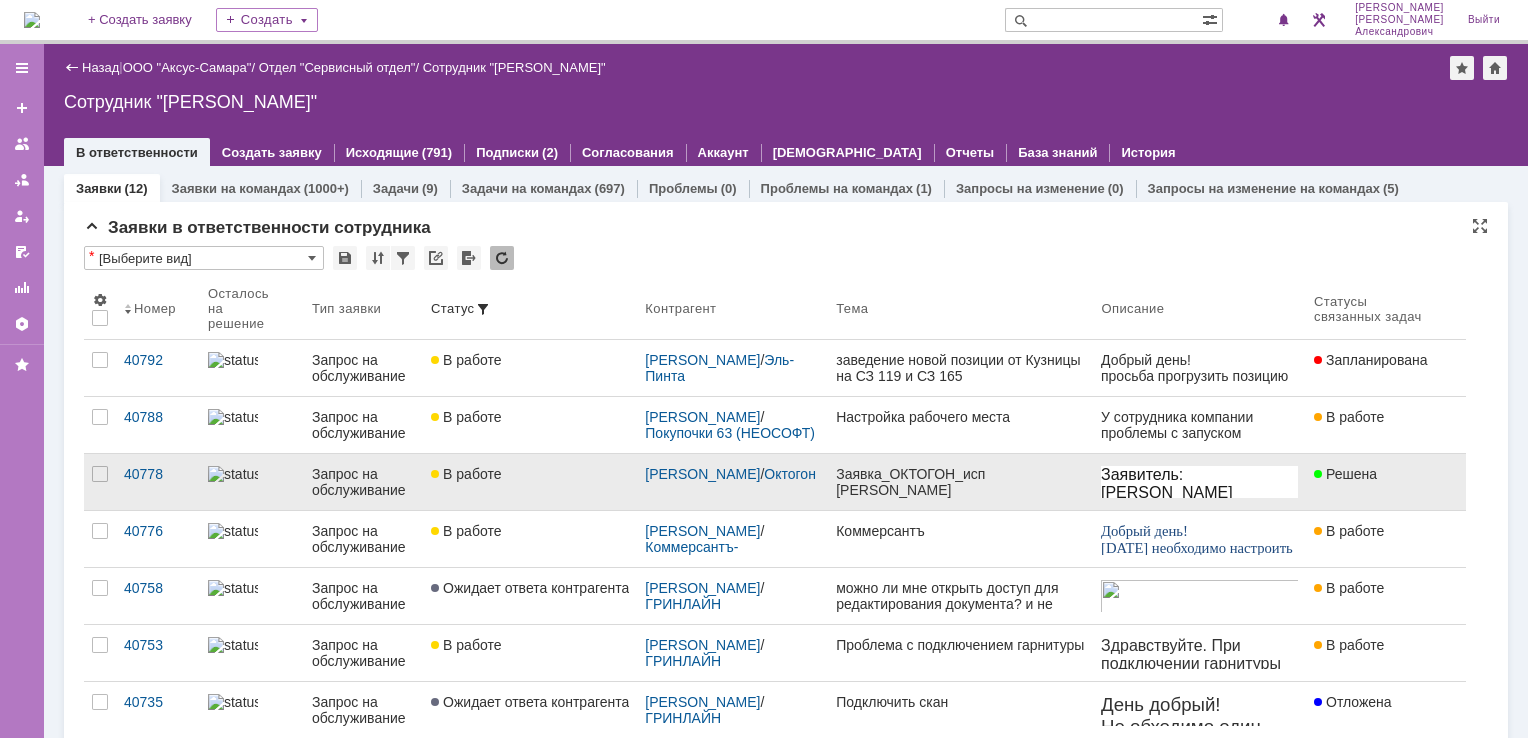 click on "Заявка_ОКТОГОН_исп [PERSON_NAME]" at bounding box center (960, 482) 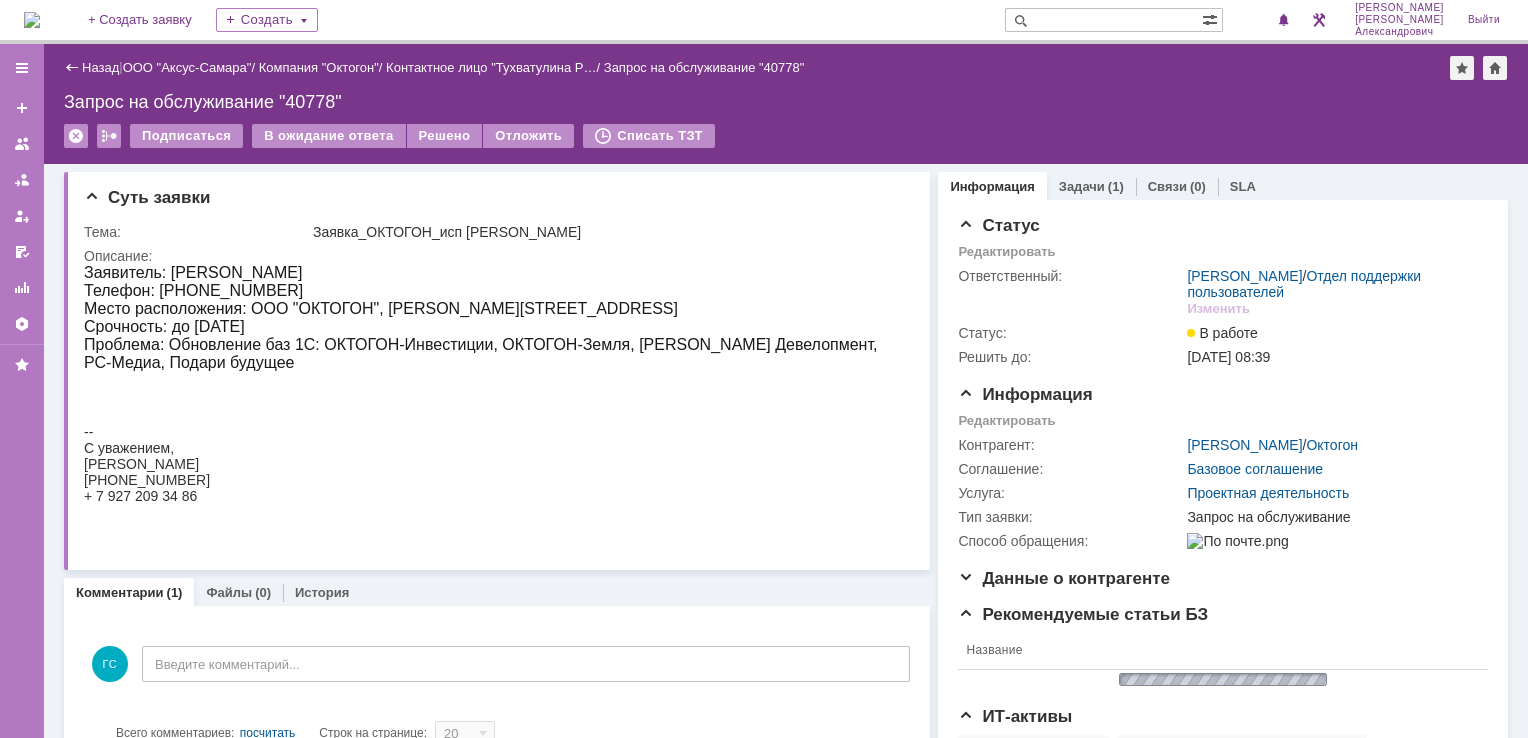 scroll, scrollTop: 0, scrollLeft: 0, axis: both 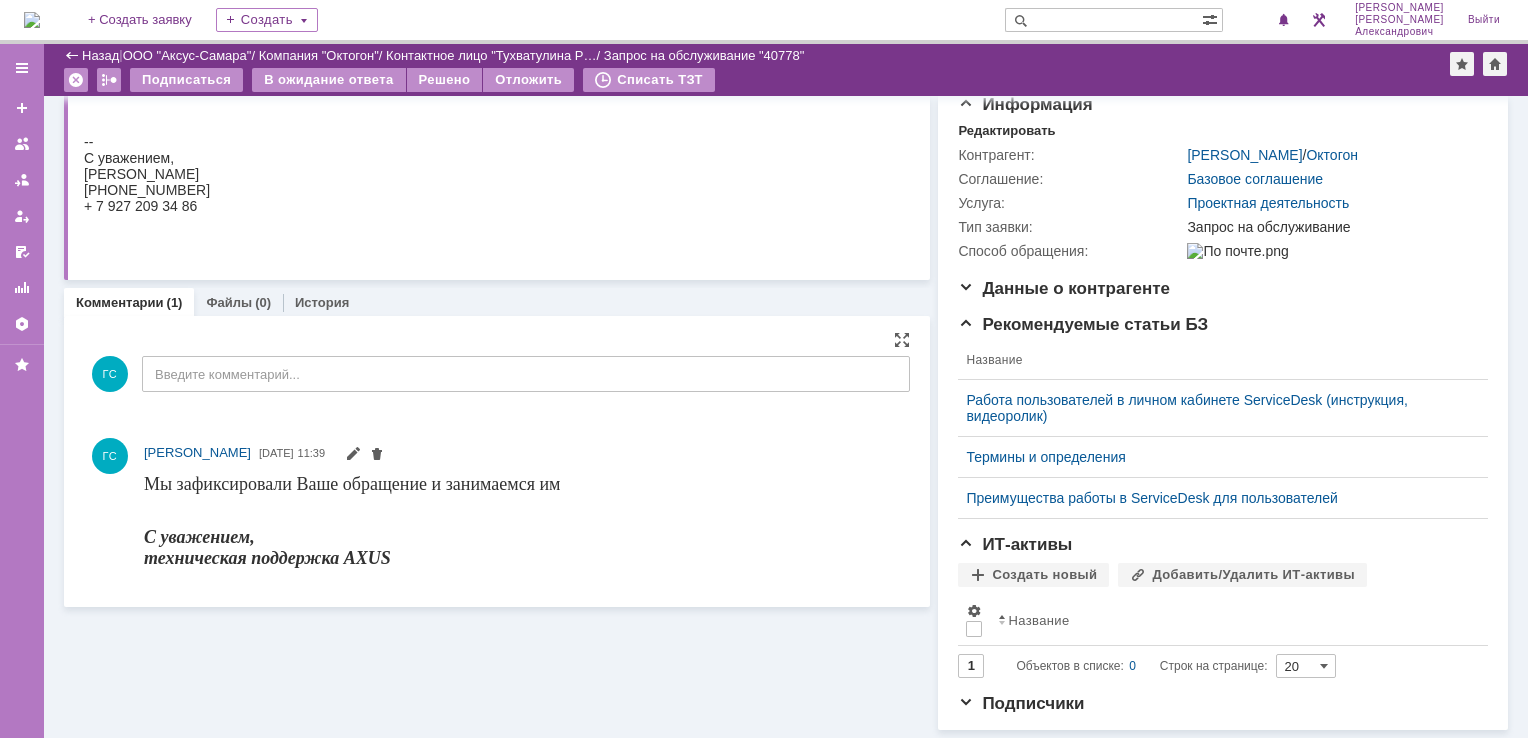 click on "ГС Введите комментарий..." at bounding box center (497, 376) 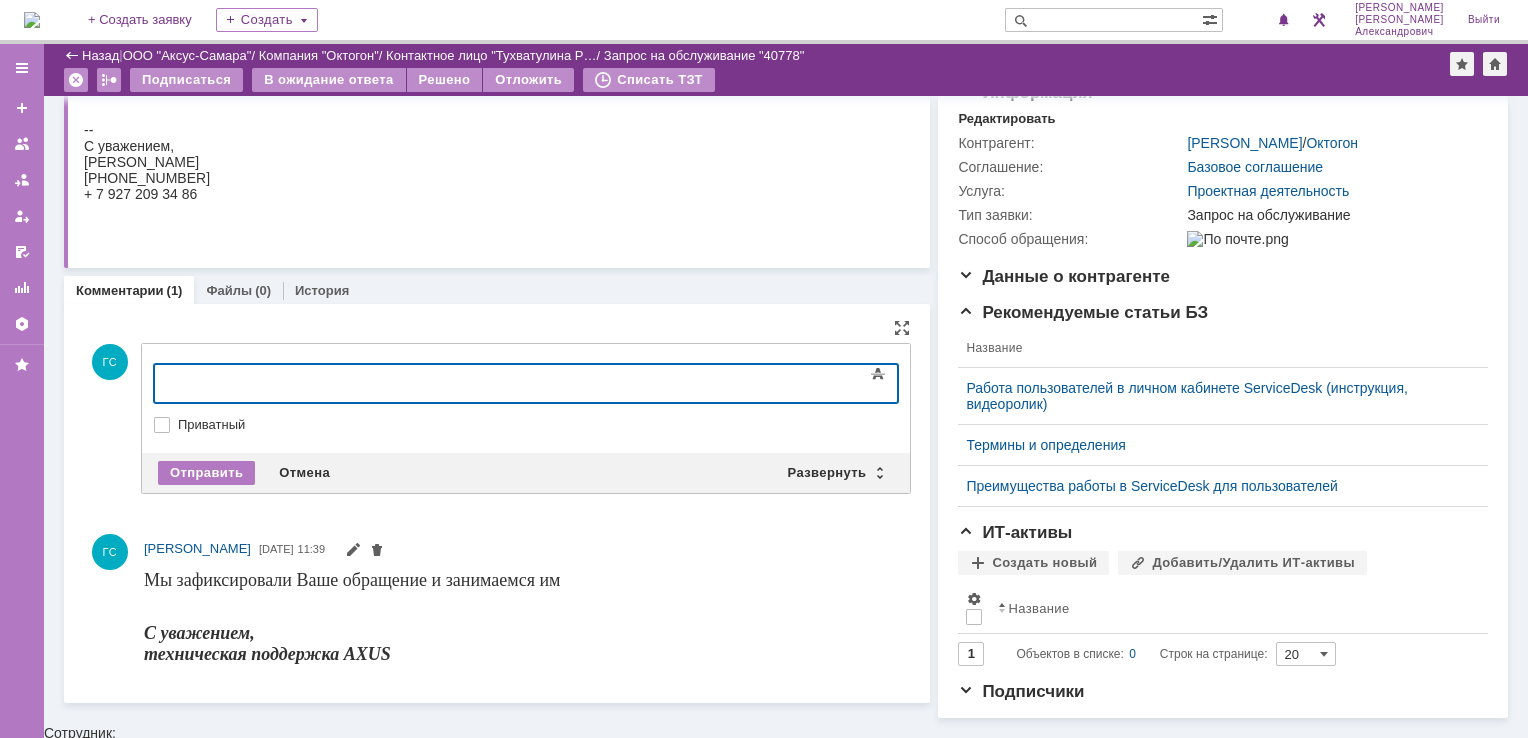 type 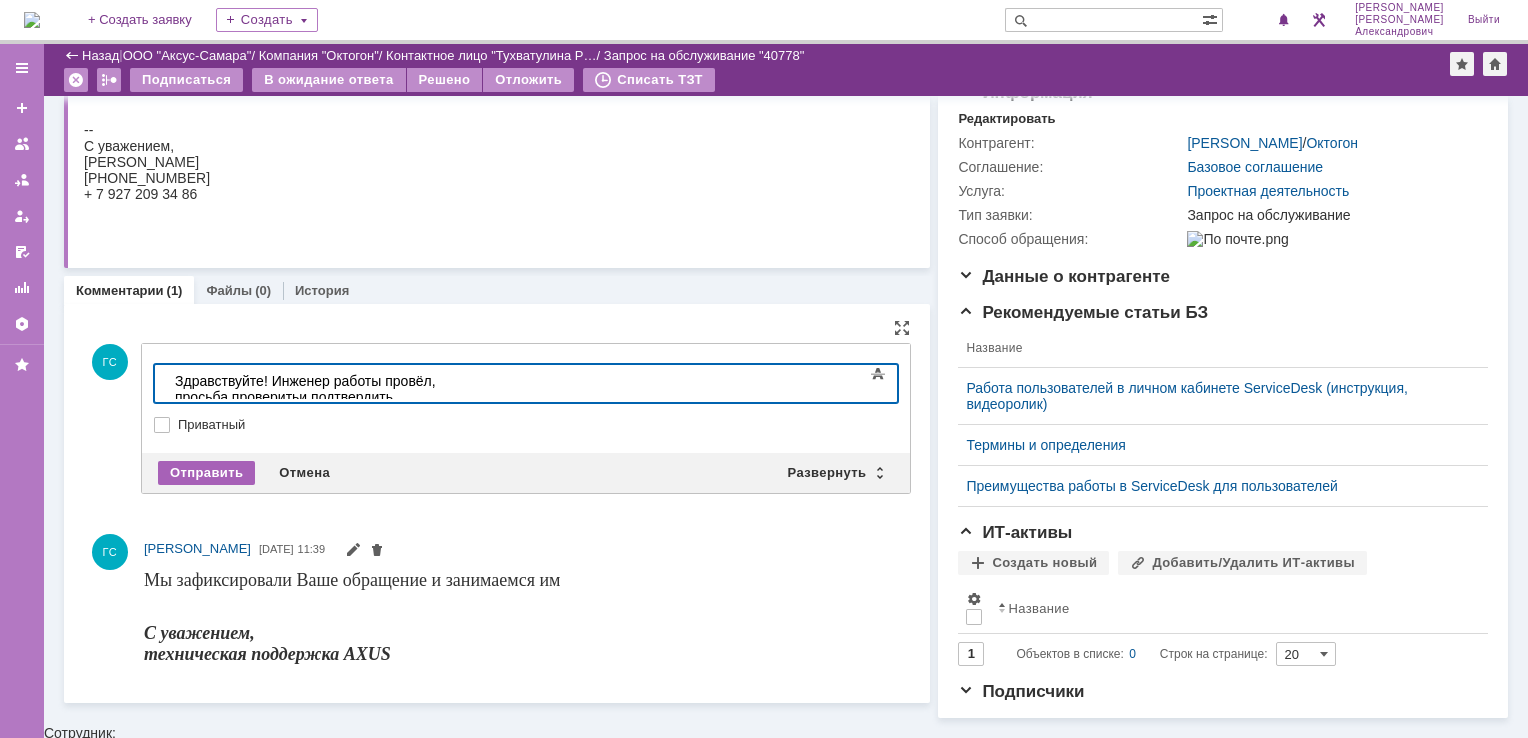 click on "Отправить" at bounding box center [206, 473] 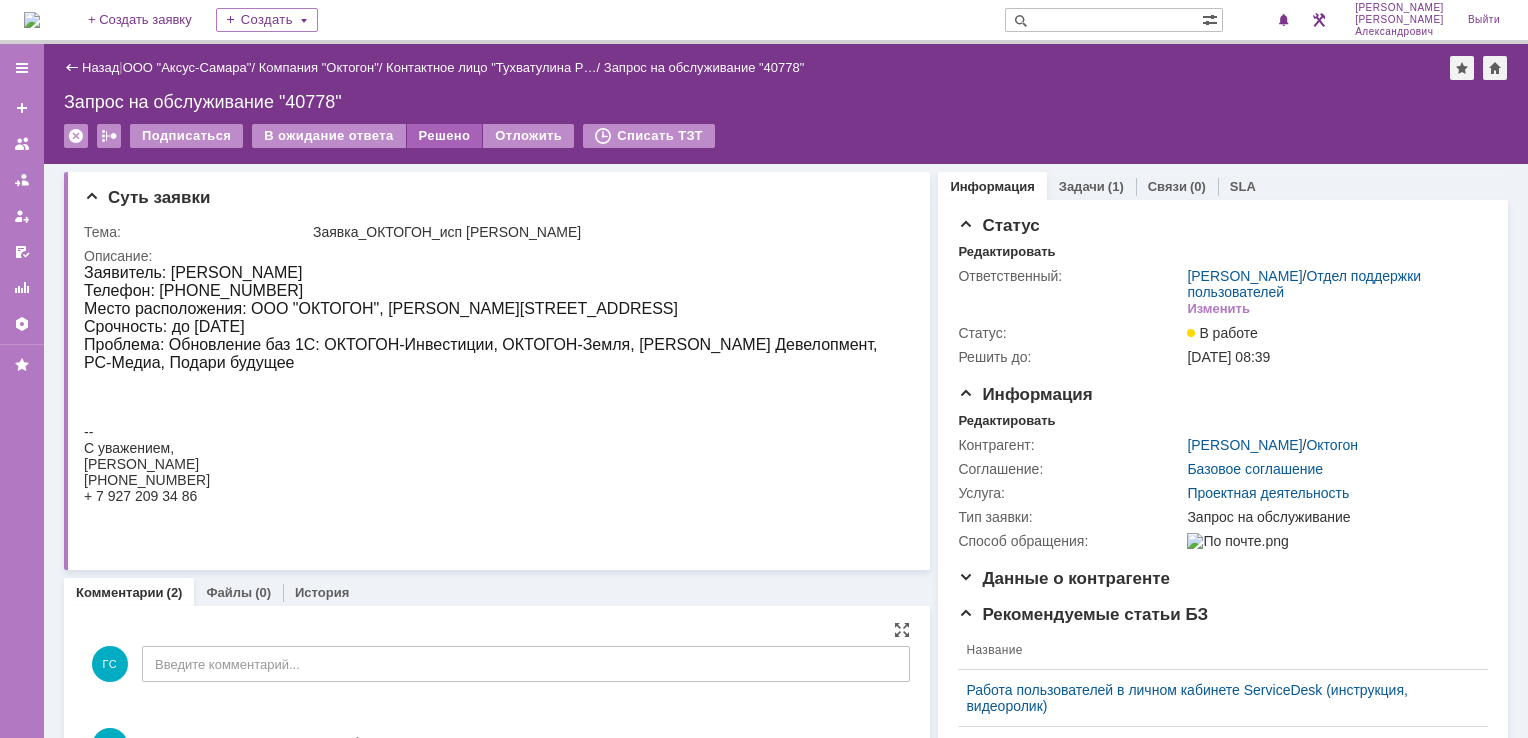click on "Решено" at bounding box center (445, 136) 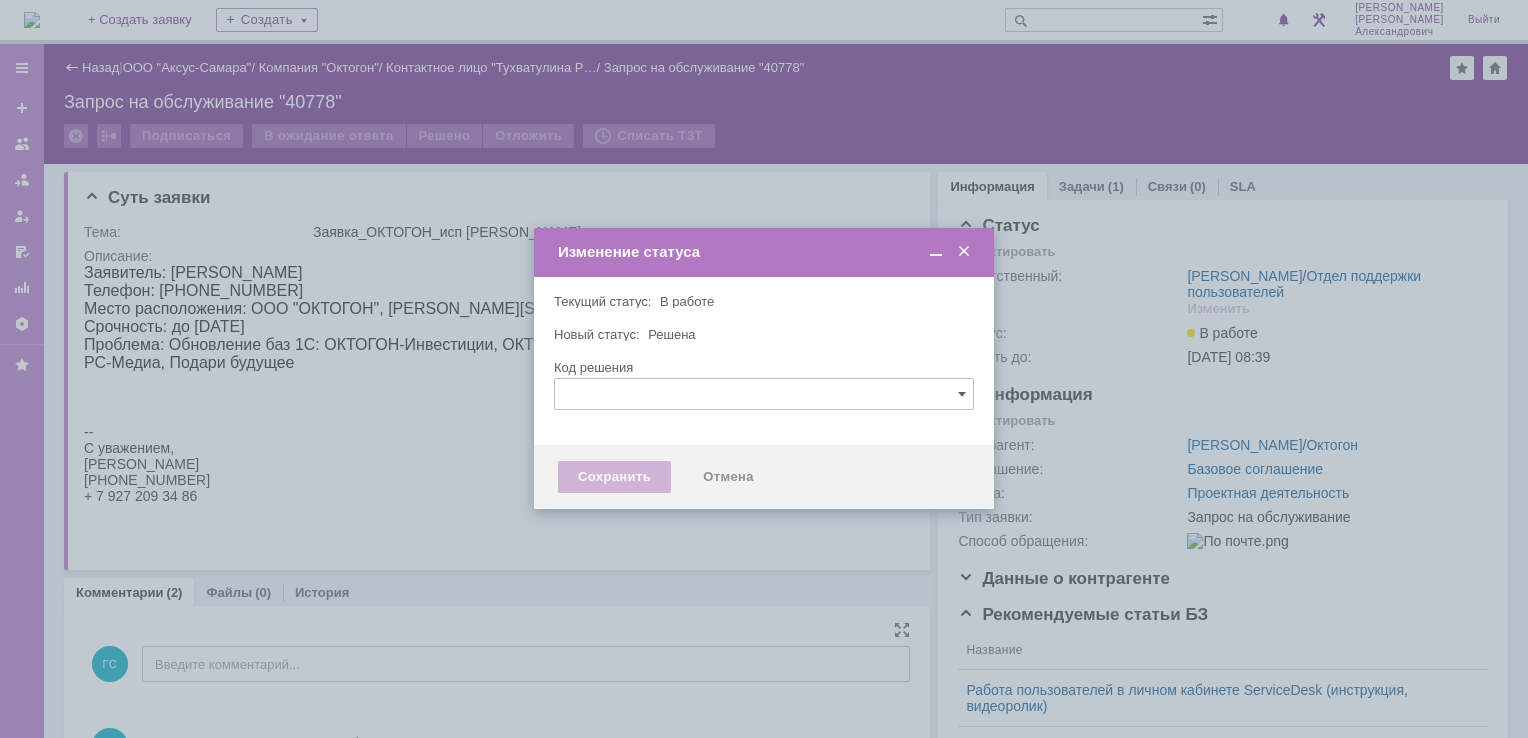 type 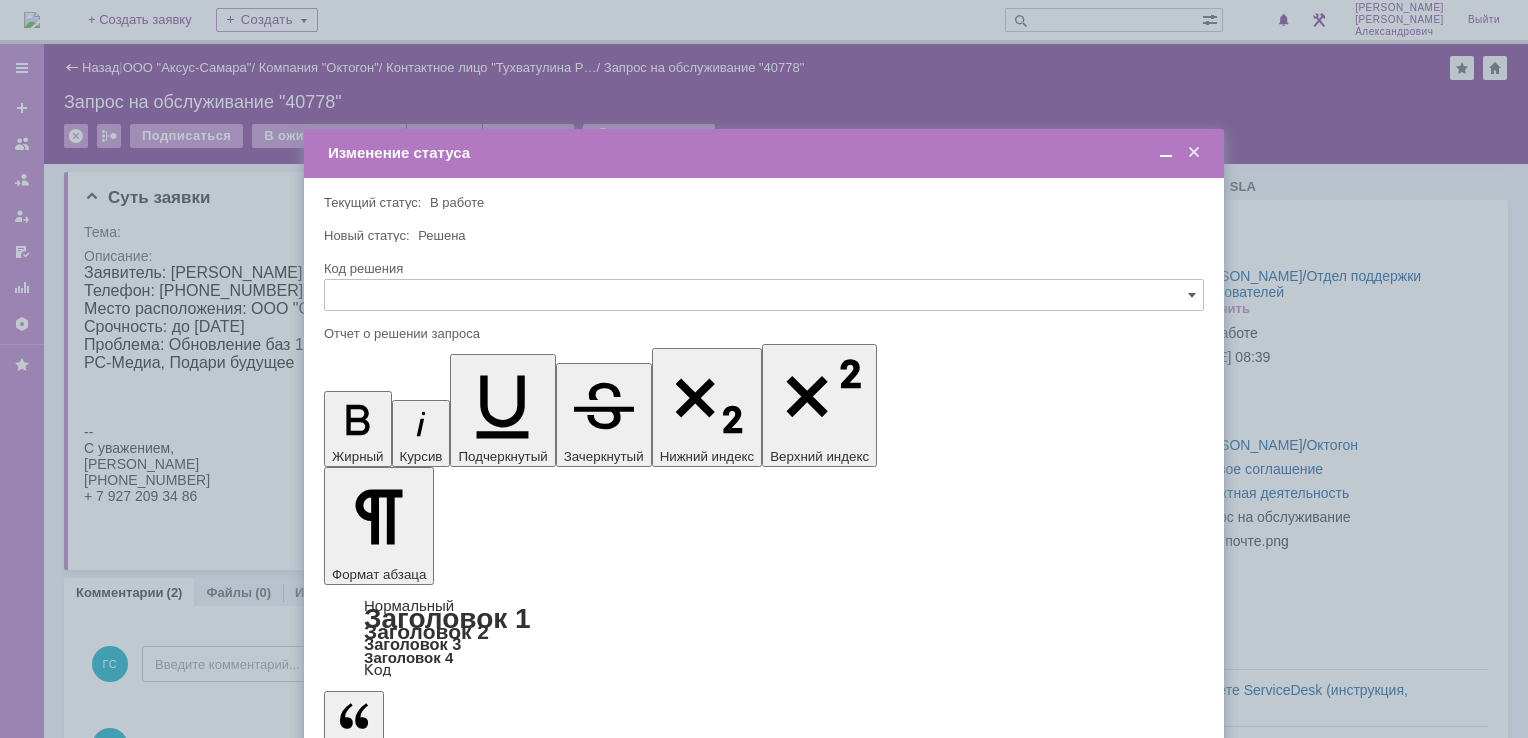 scroll, scrollTop: 0, scrollLeft: 0, axis: both 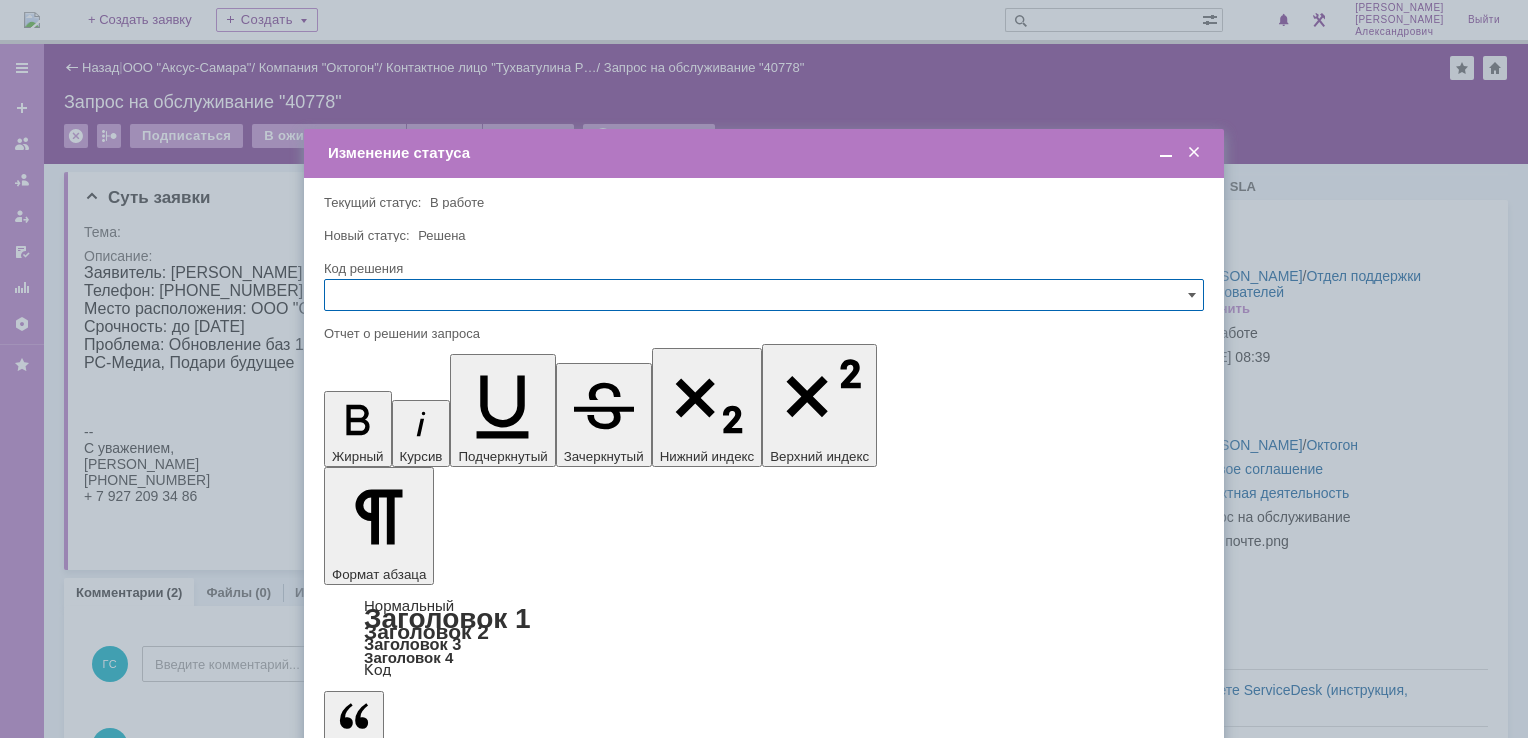 click on "Сохранить" at bounding box center [384, 820] 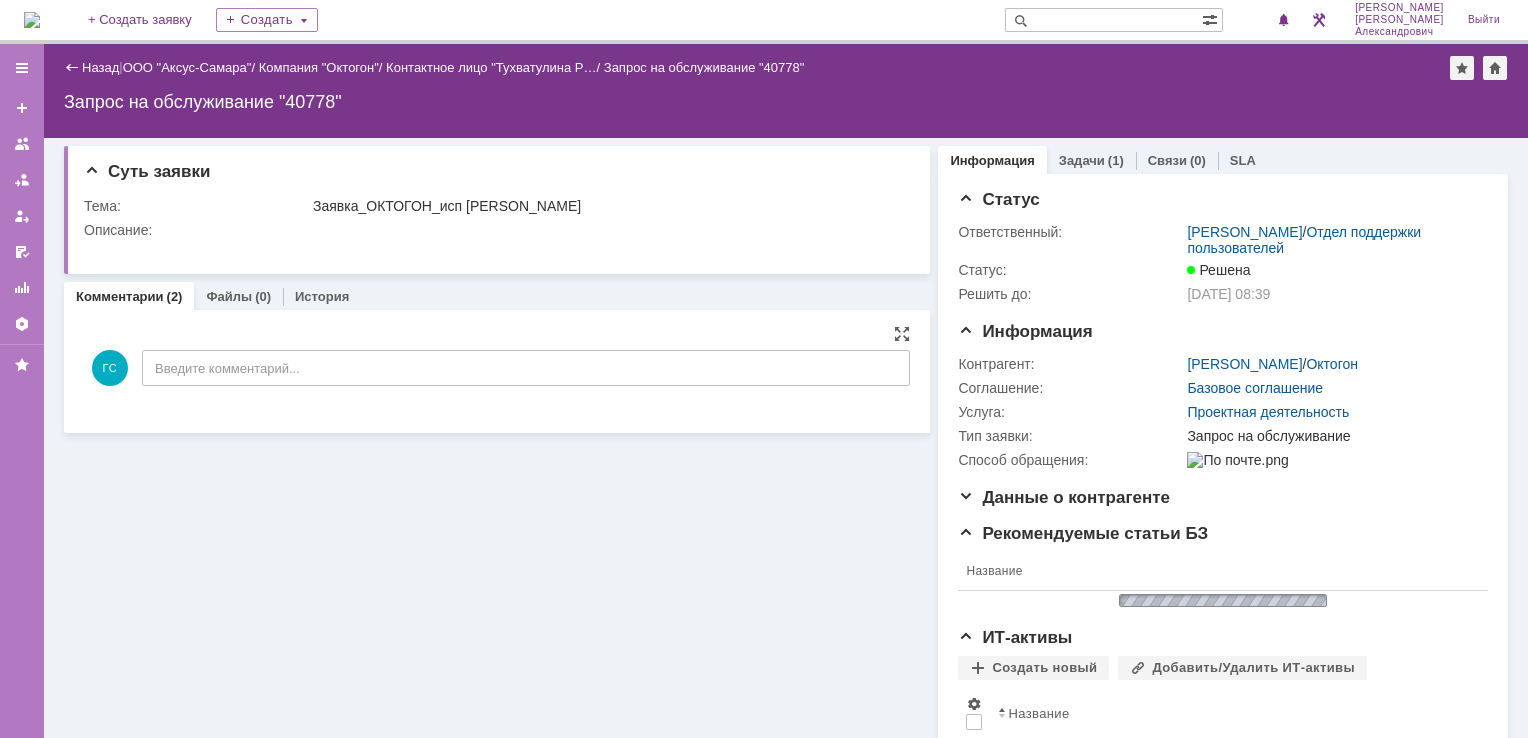 scroll, scrollTop: 0, scrollLeft: 0, axis: both 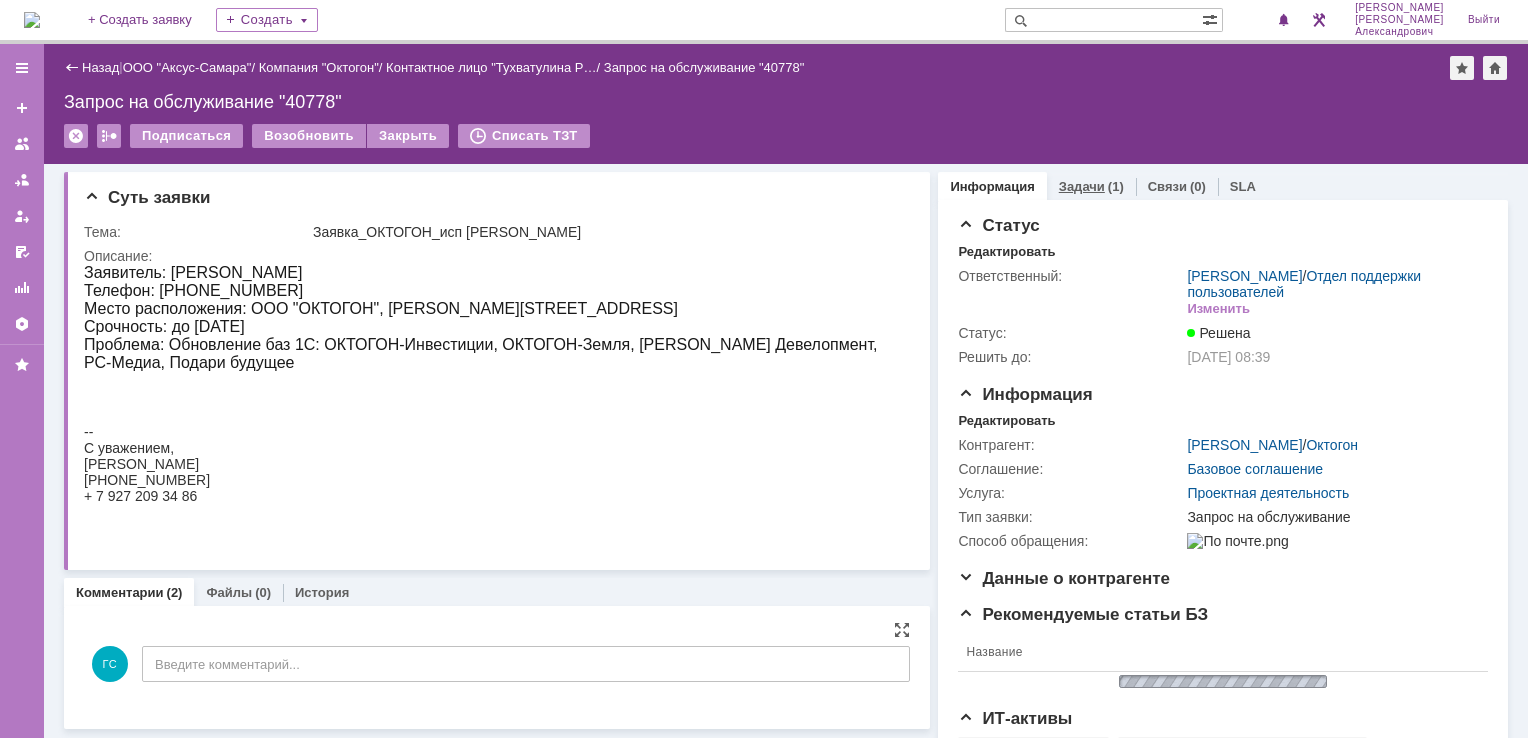 click on "Задачи" at bounding box center [1082, 186] 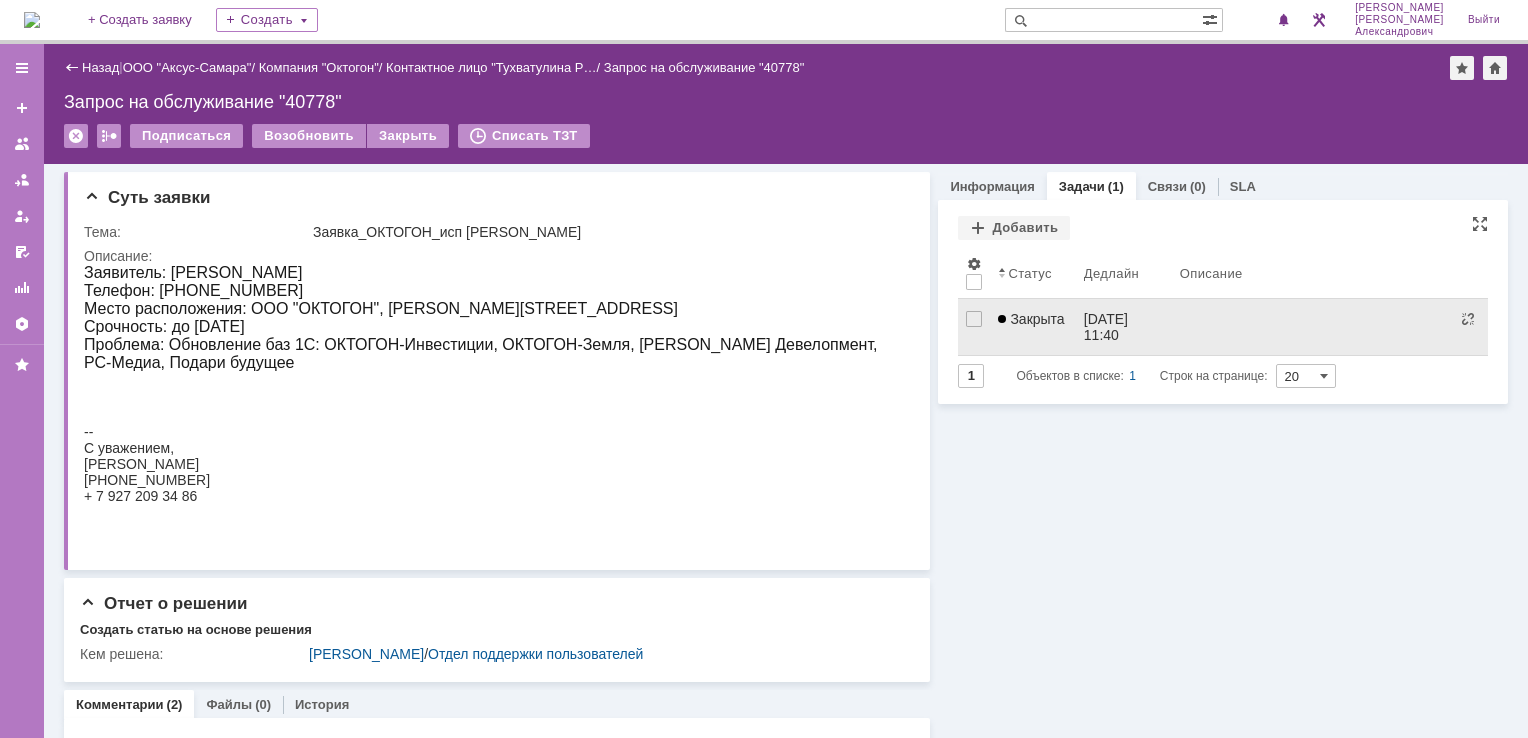 scroll, scrollTop: 0, scrollLeft: 0, axis: both 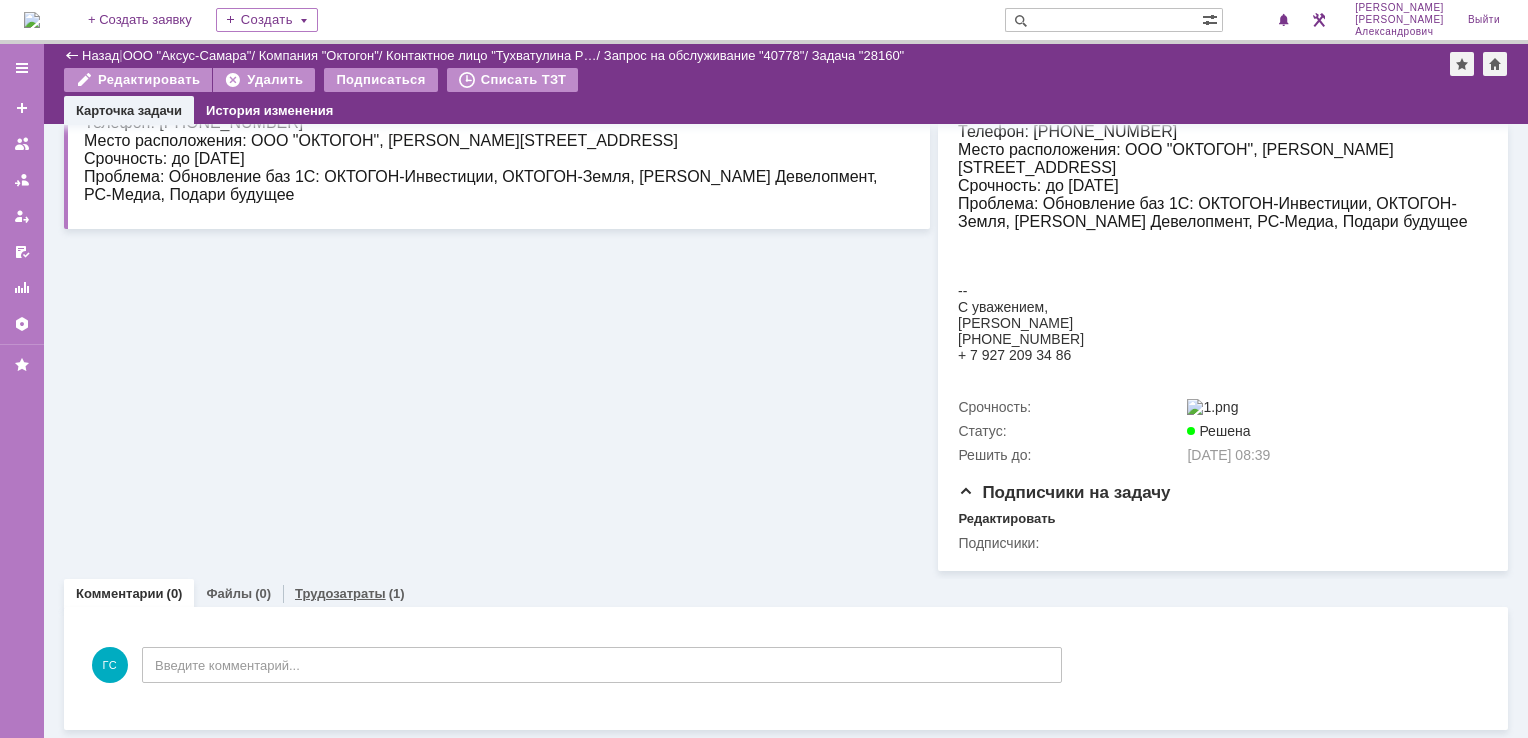 click on "Трудозатраты" at bounding box center [340, 593] 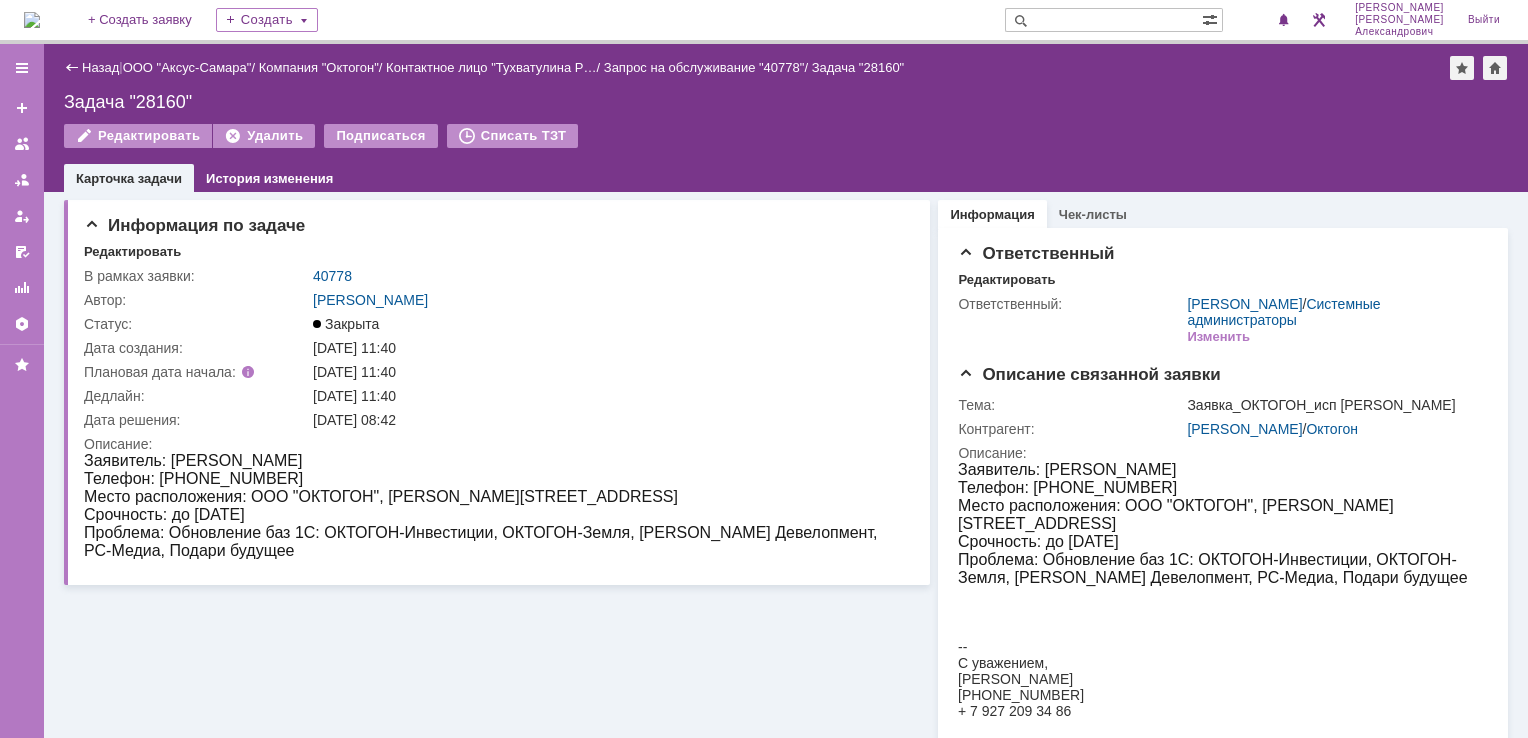 click on "На домашнюю" at bounding box center [32, 20] 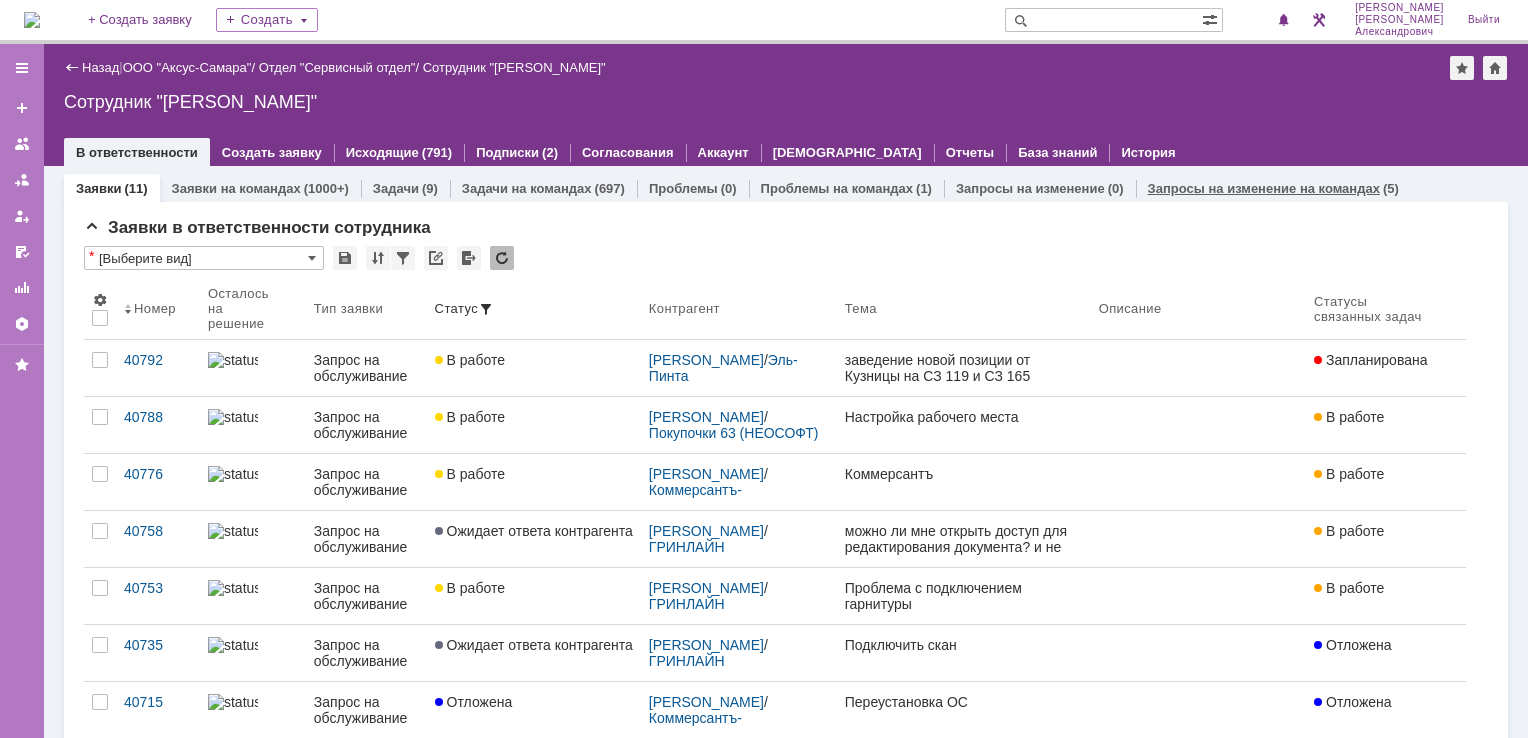 scroll, scrollTop: 0, scrollLeft: 0, axis: both 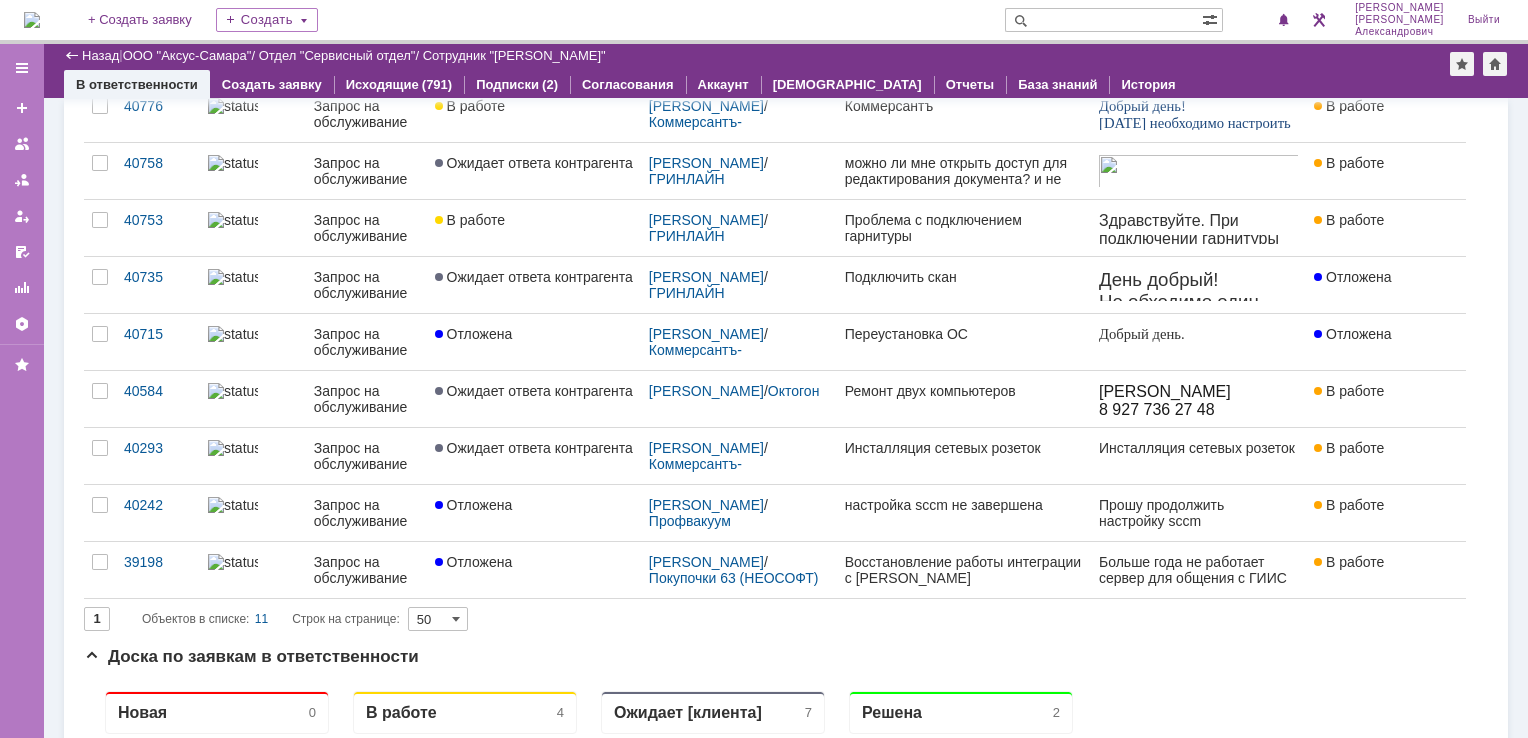 click at bounding box center [32, 20] 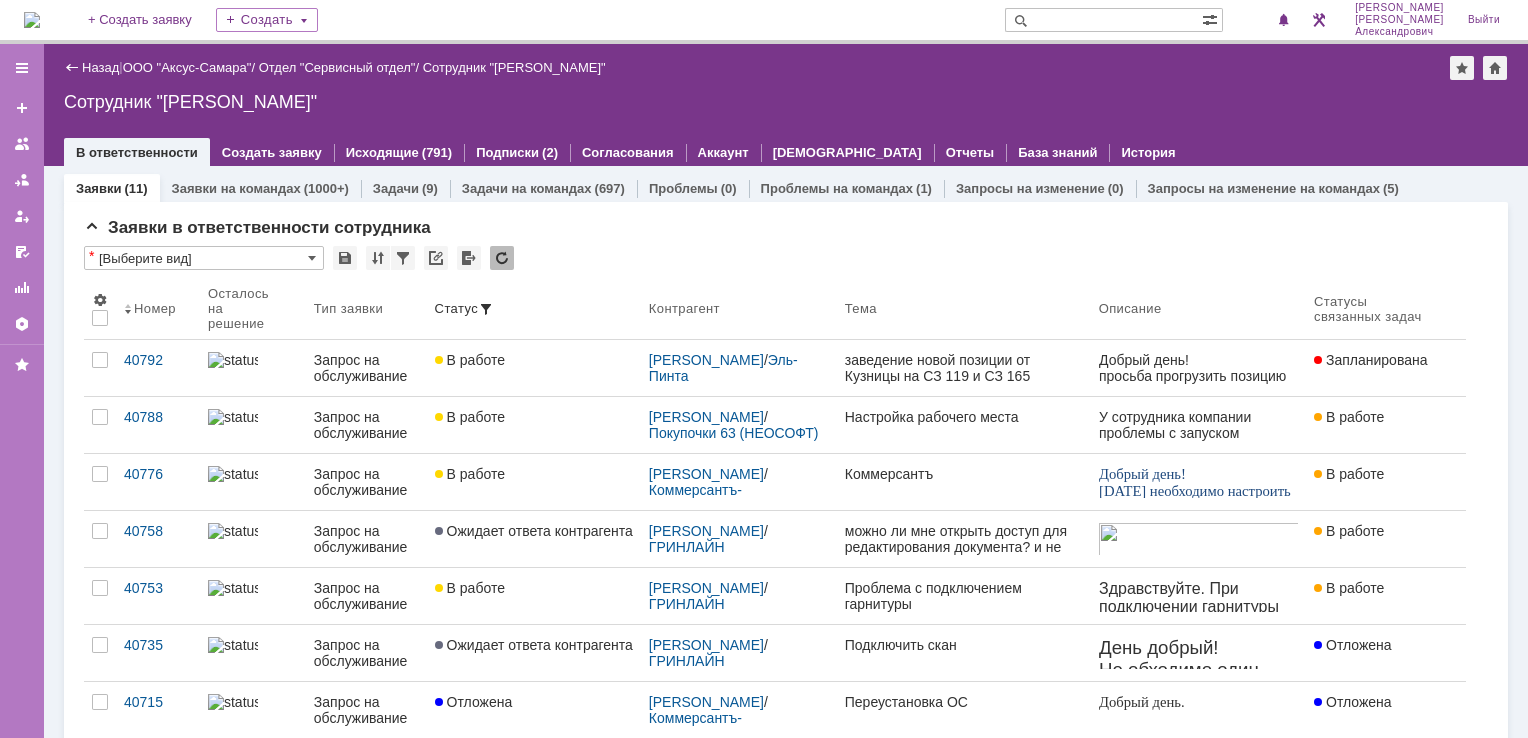 scroll, scrollTop: 0, scrollLeft: 0, axis: both 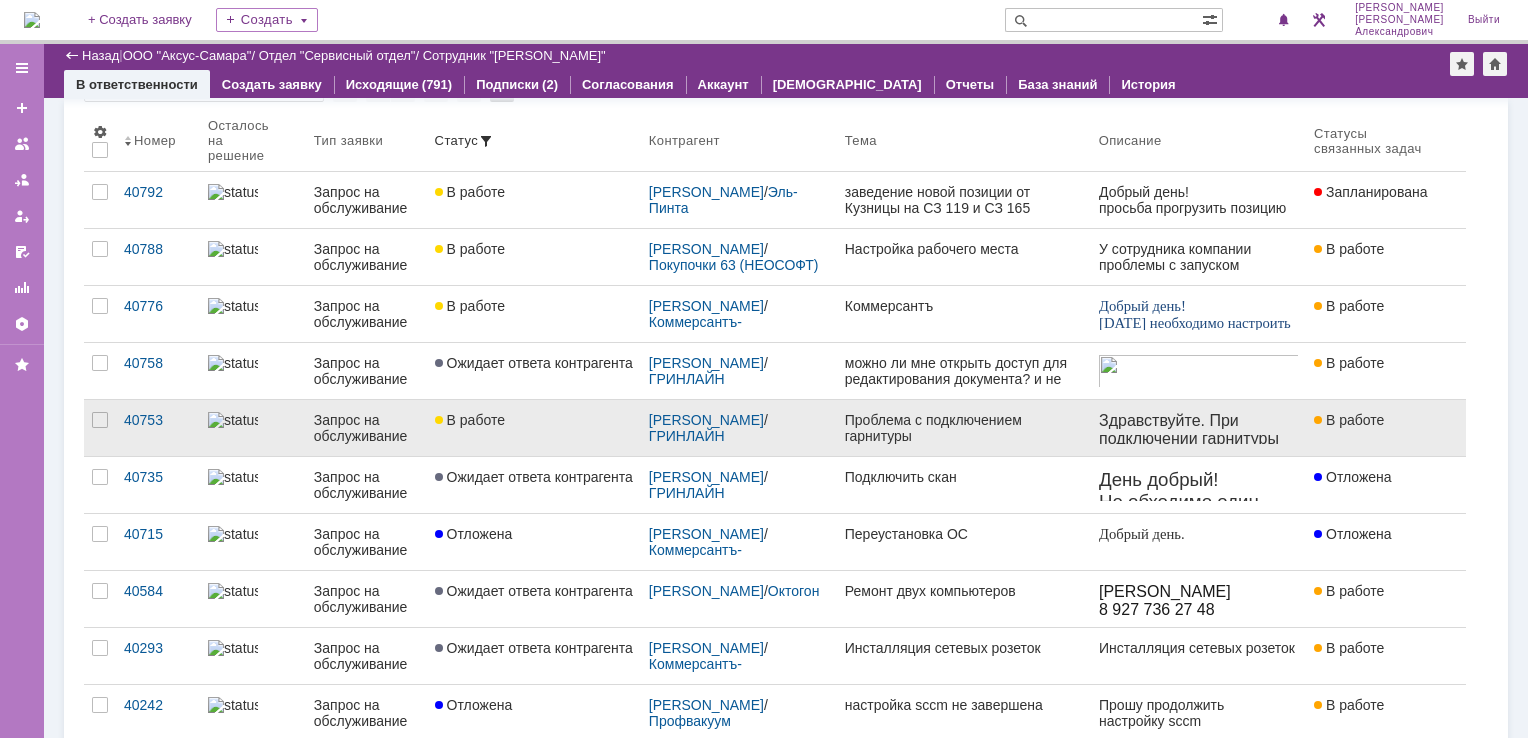 click on "Проблема с подключением гарнитуры" at bounding box center (964, 428) 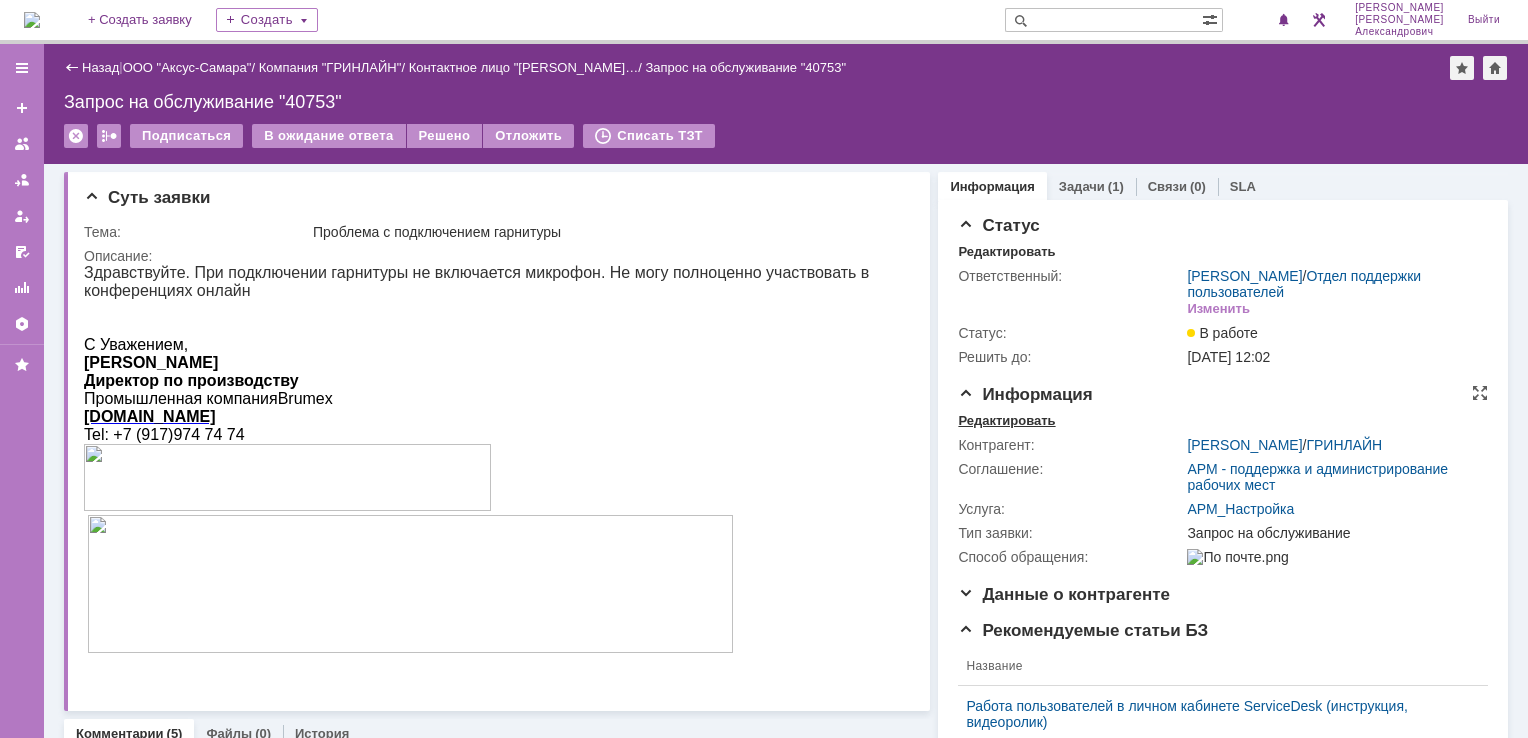 click on "Редактировать" at bounding box center [1006, 421] 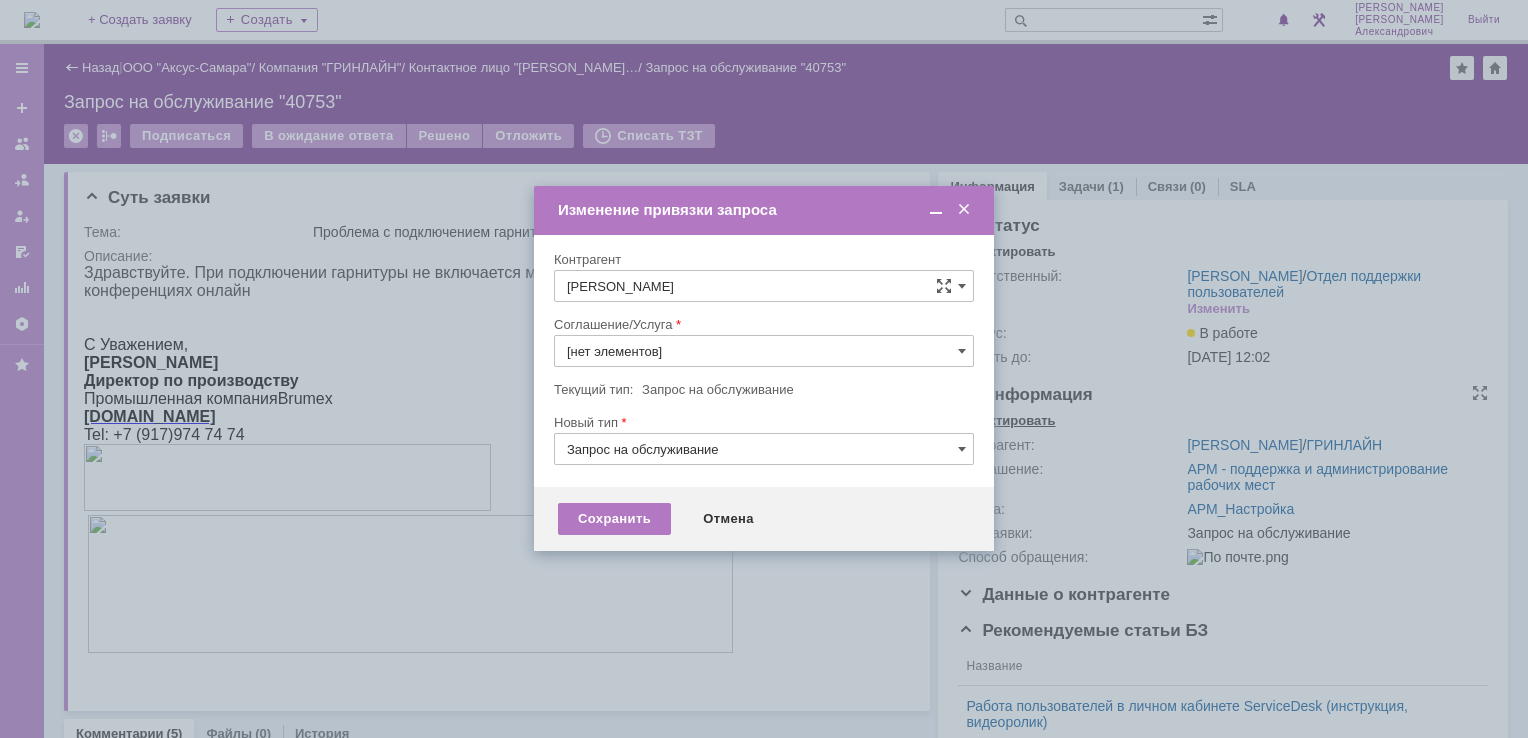 type on "АРМ_Настройка" 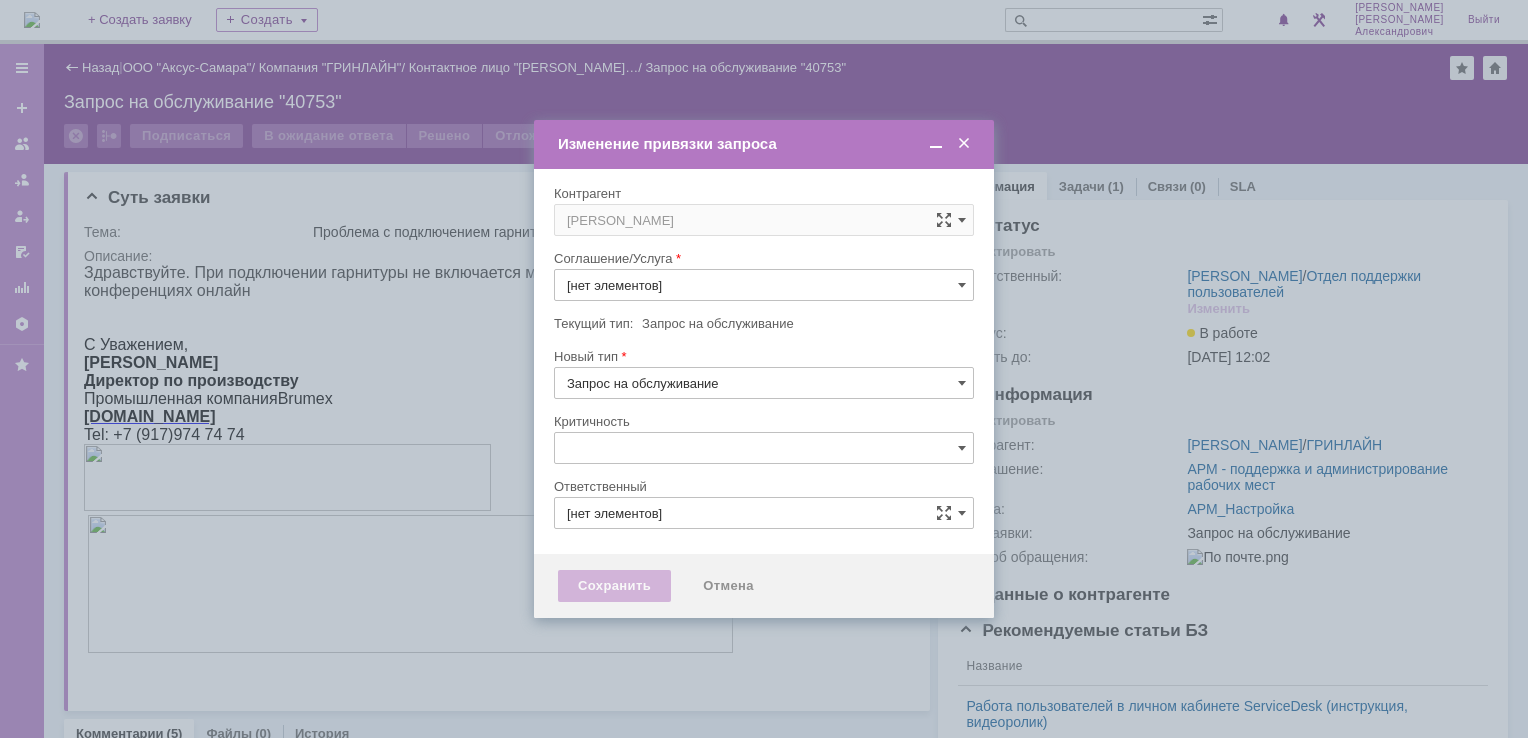 type on "[PERSON_NAME]" 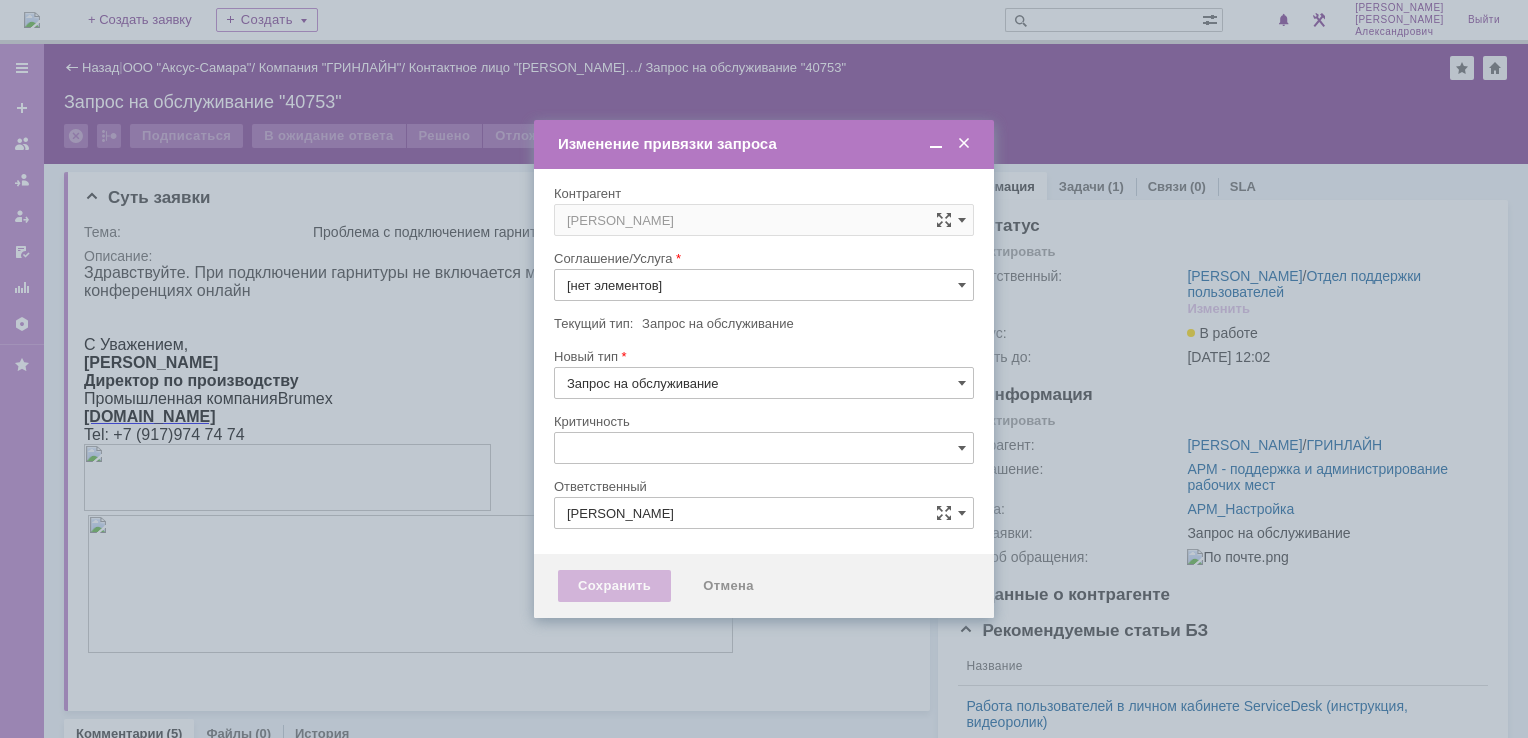type on "АРМ_Настройка" 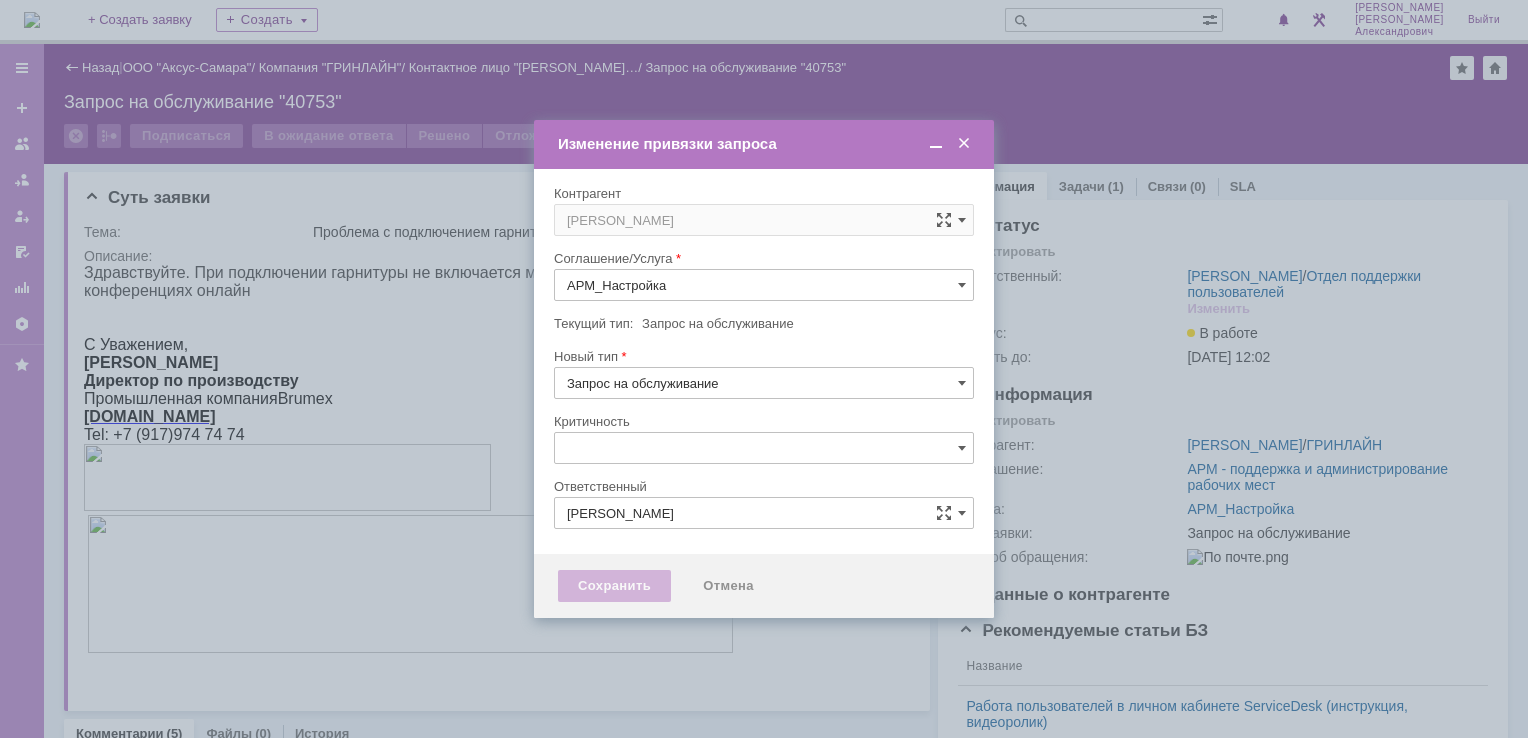 type on "[не указано]" 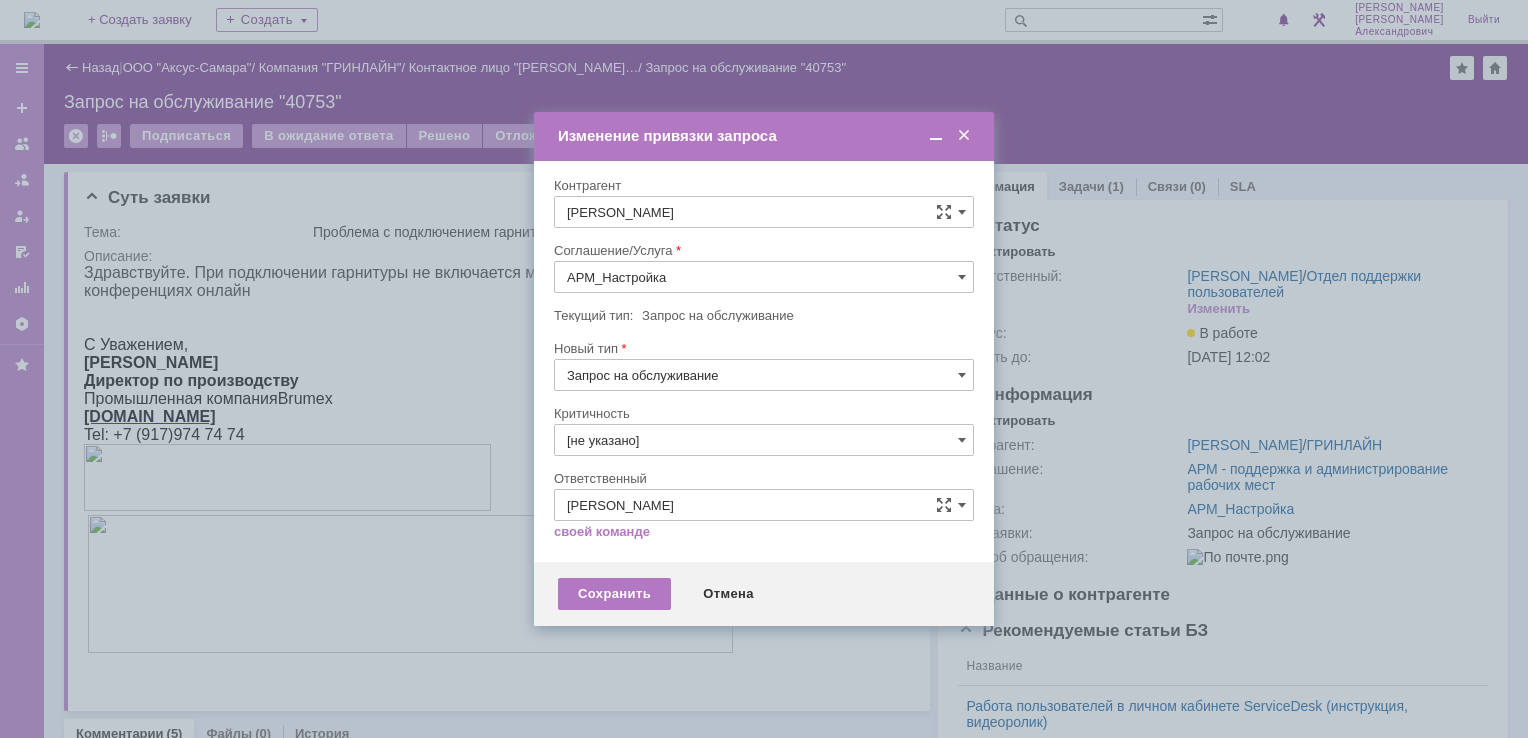 click on "АРМ_Настройка" at bounding box center [764, 277] 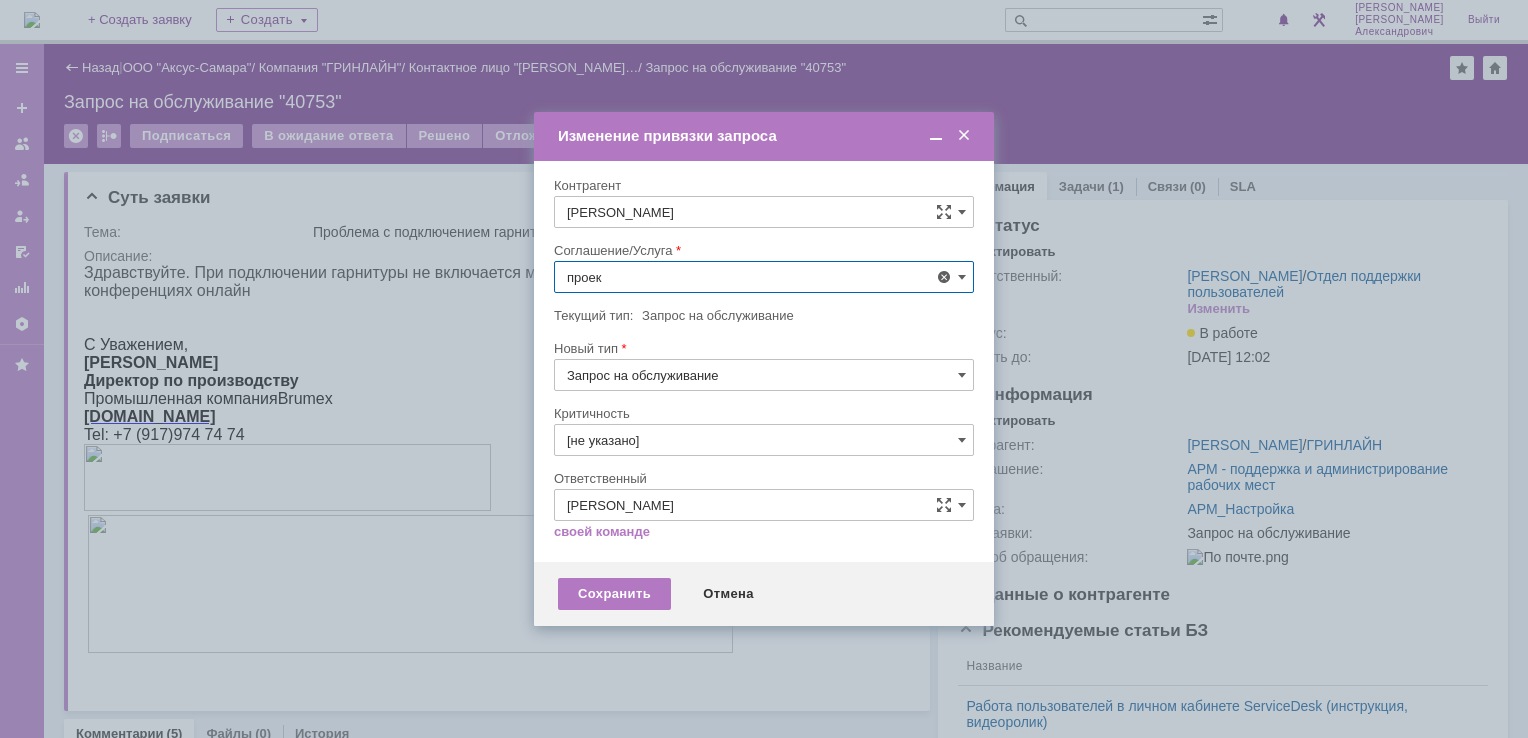 click on "Проектная деятельность" at bounding box center (764, 423) 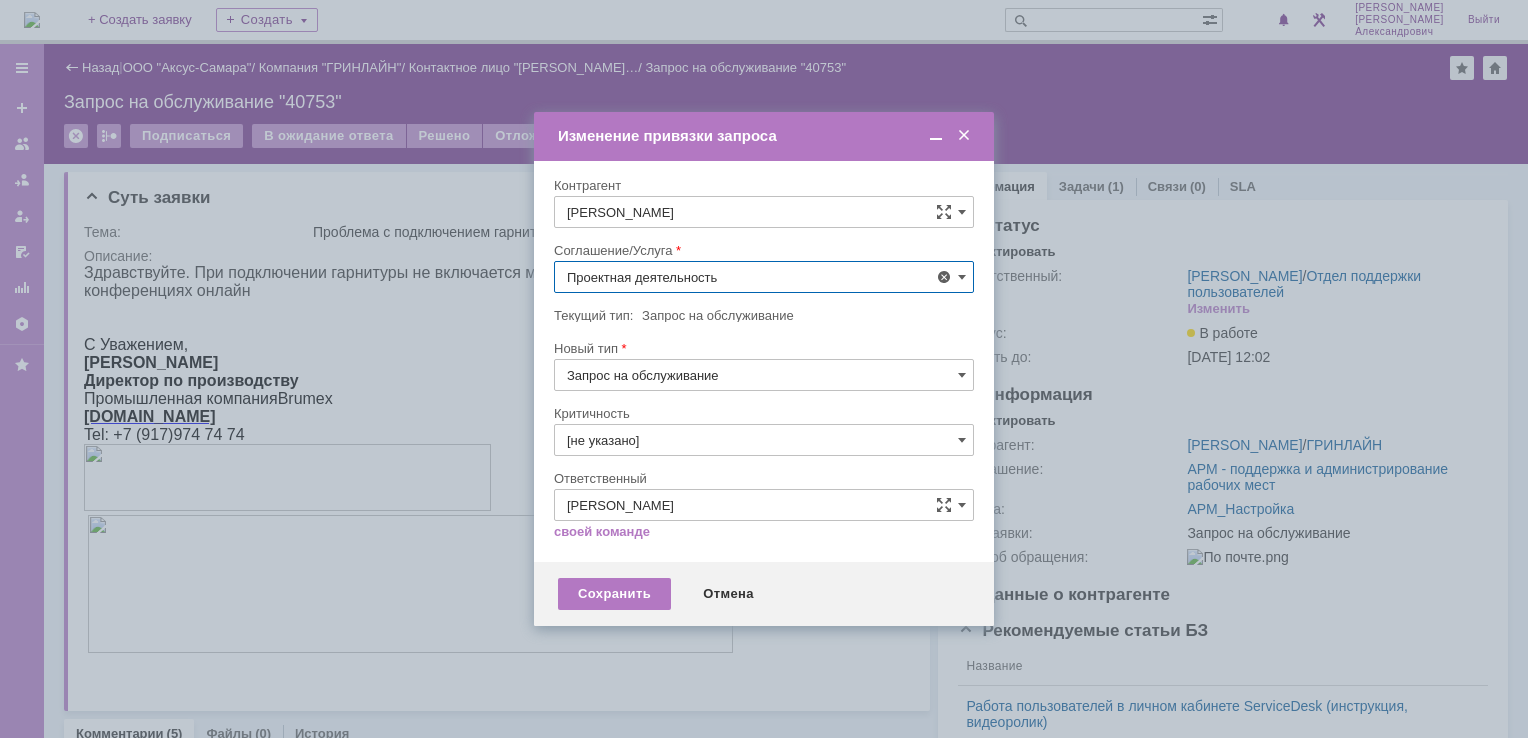 type on "Проектная деятельность" 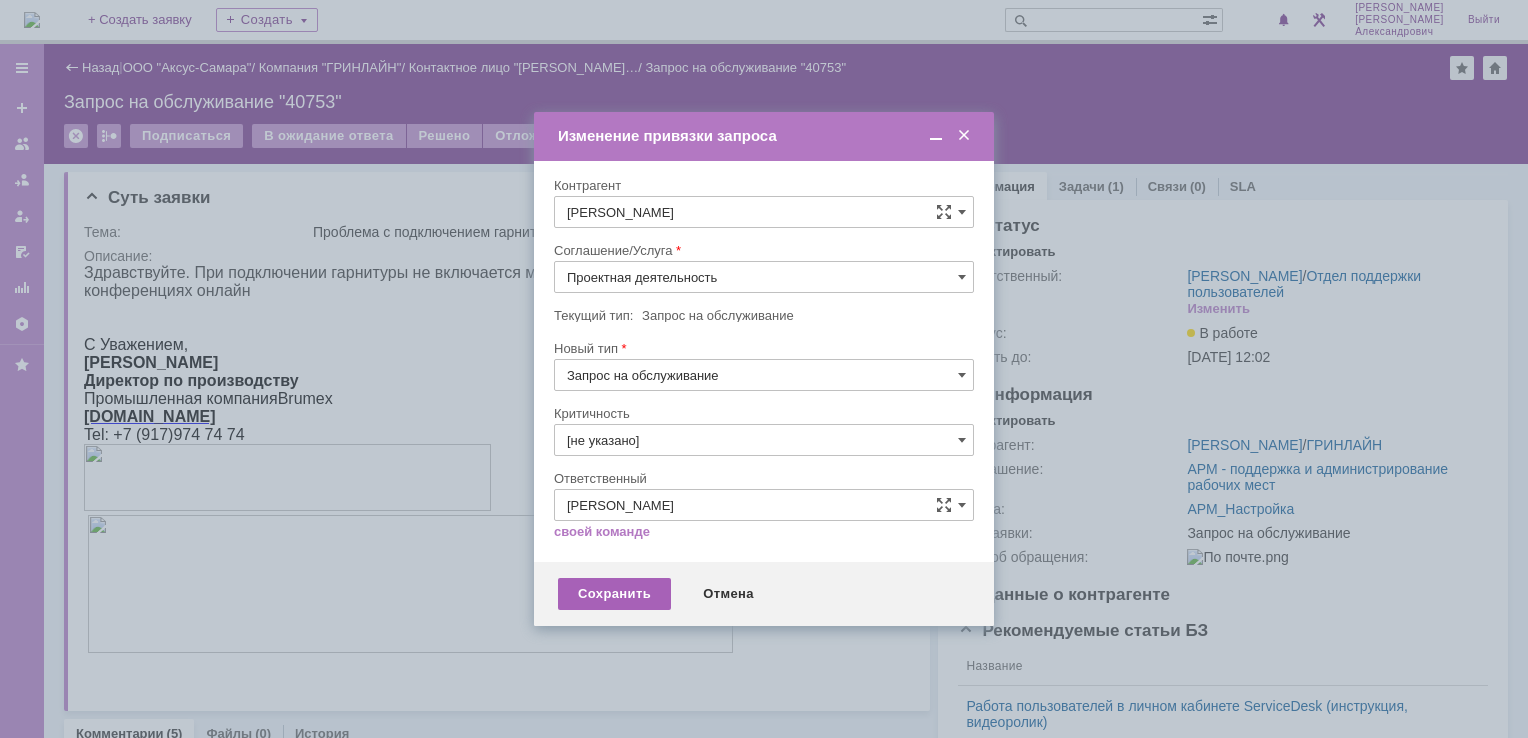 click on "Сохранить" at bounding box center (614, 594) 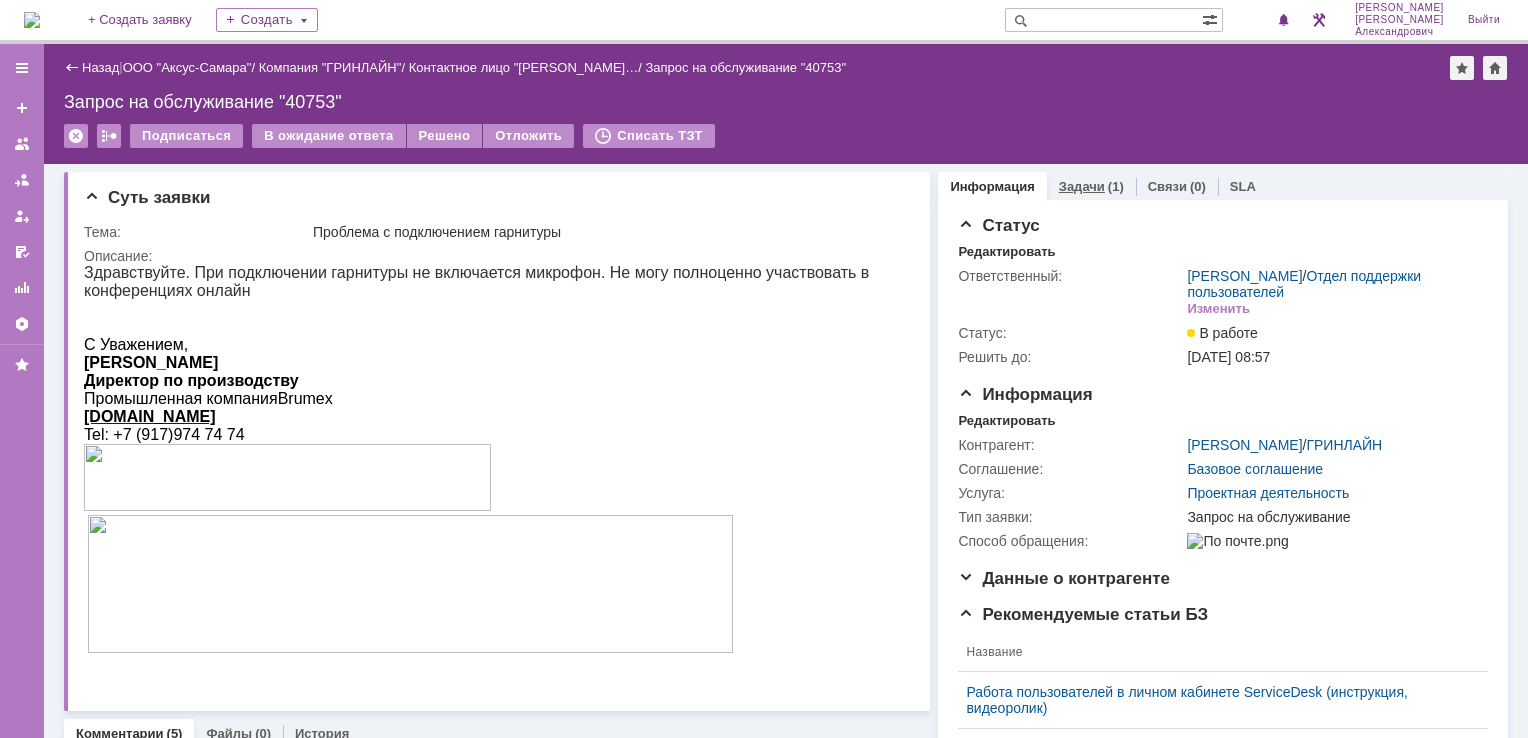 click on "Задачи" at bounding box center [1082, 186] 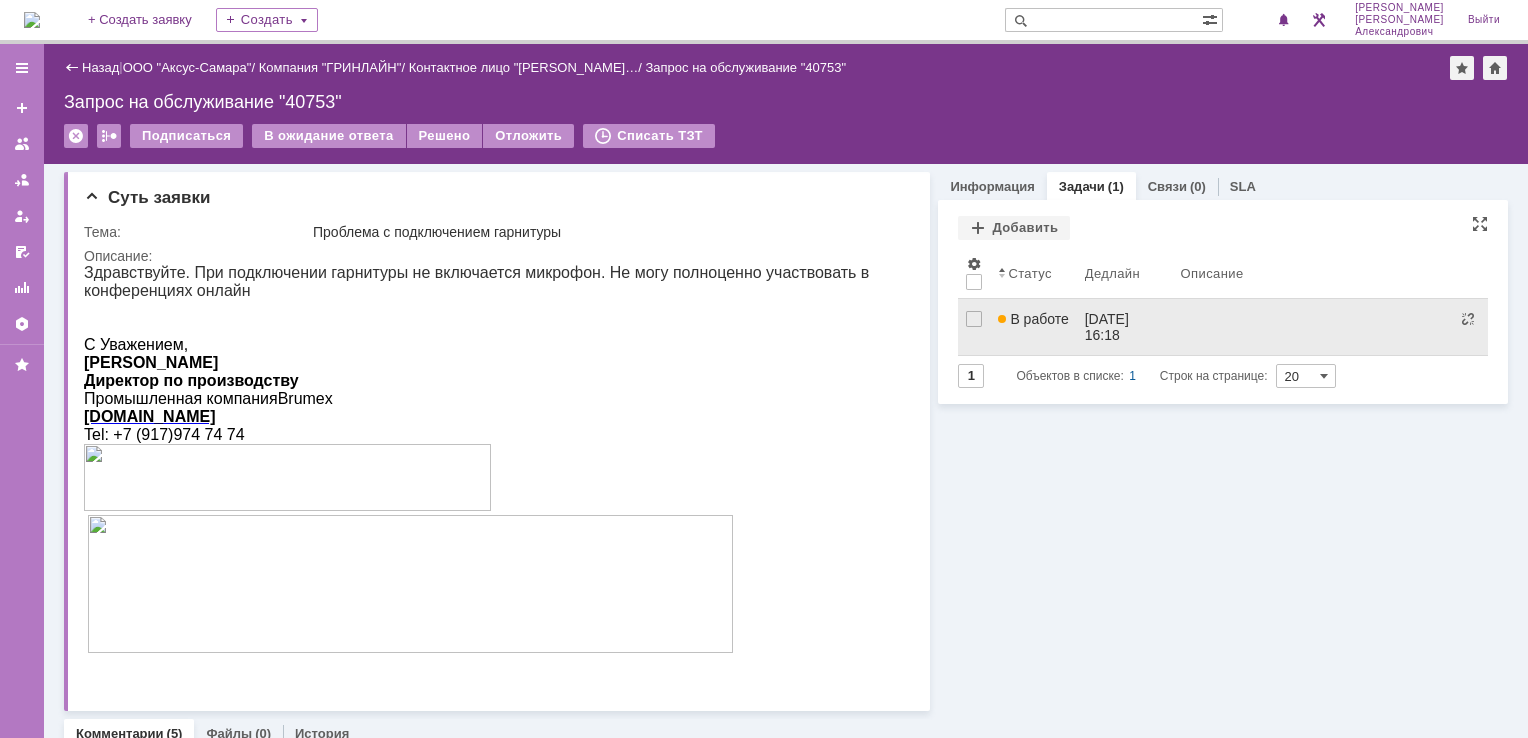 click on "14.07.2025 16:18" at bounding box center [1109, 327] 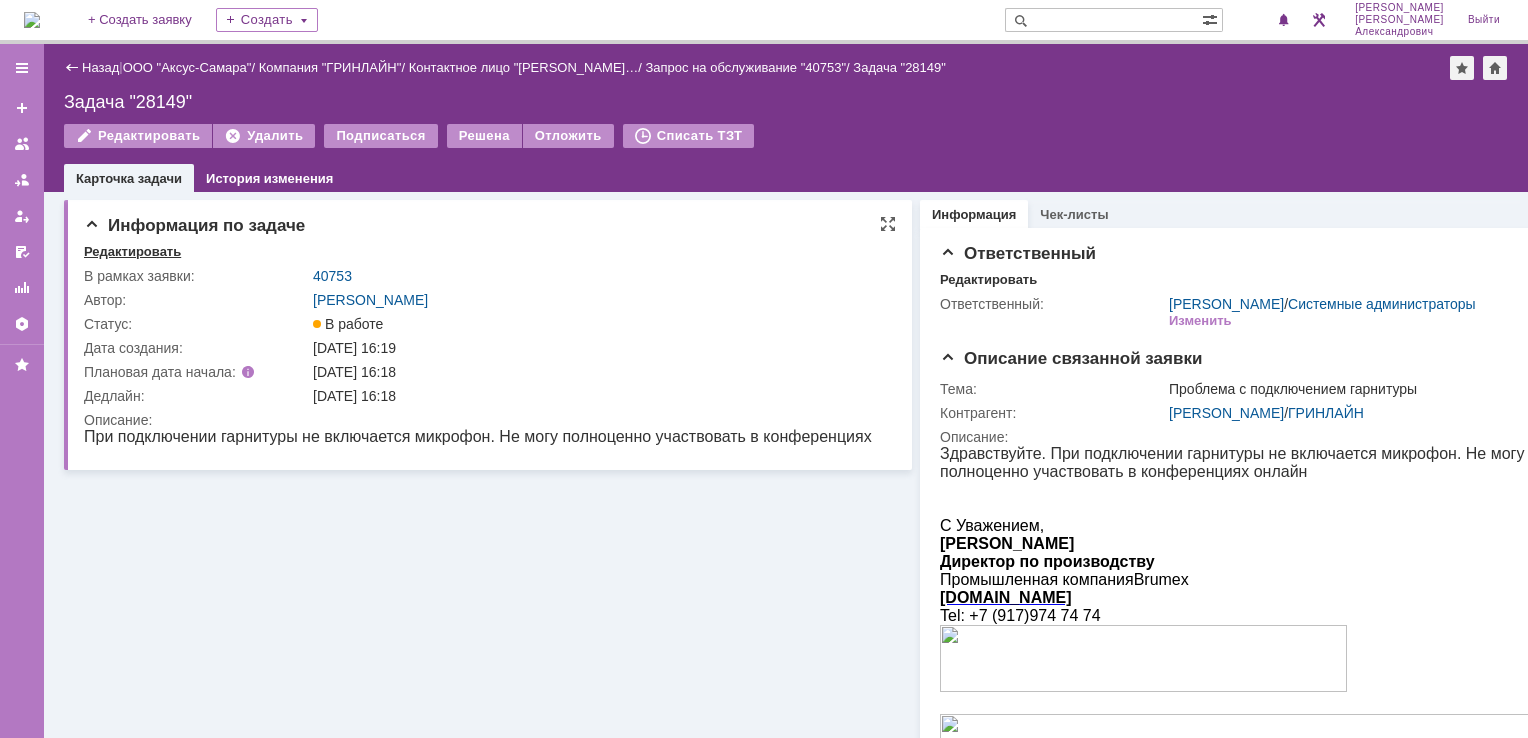 click on "Редактировать" at bounding box center [132, 252] 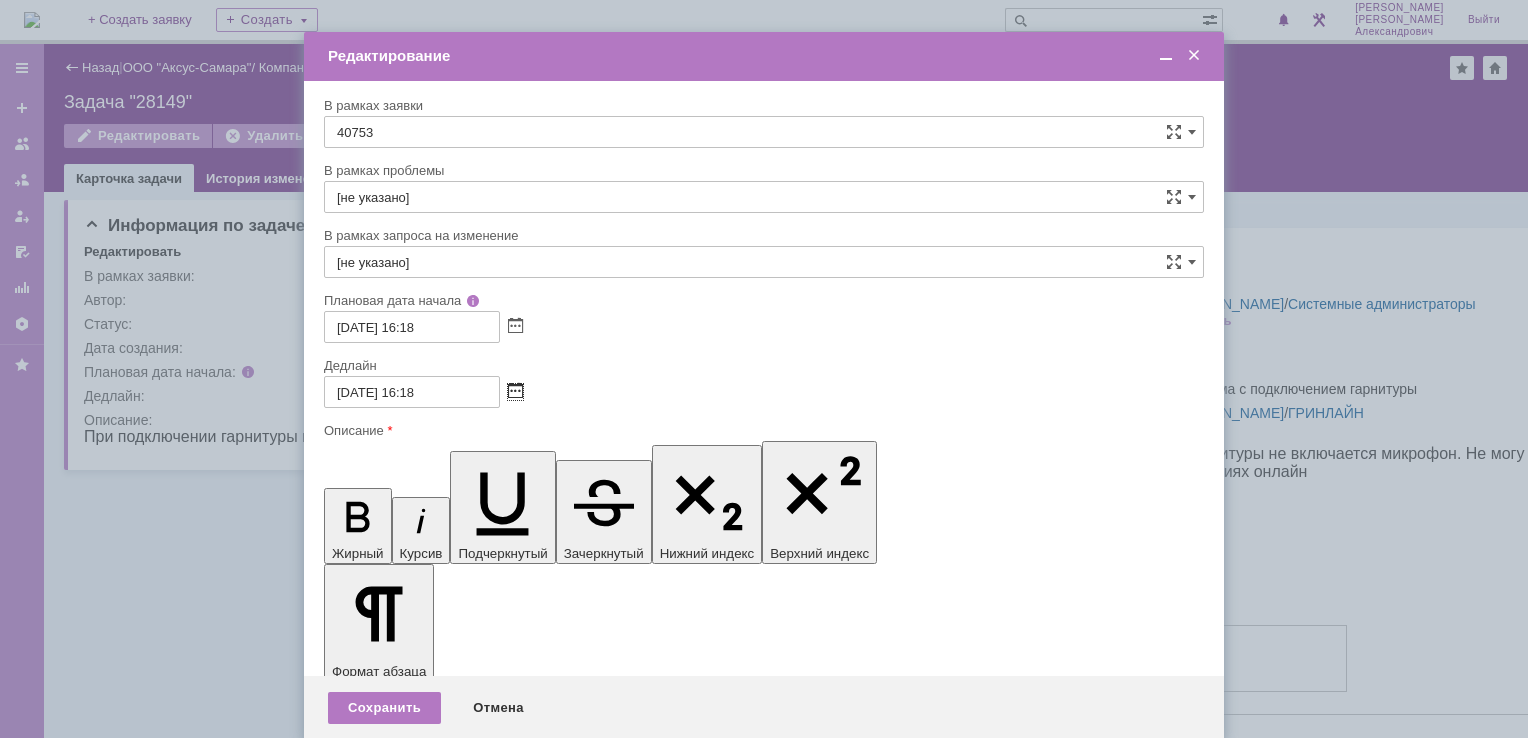 click at bounding box center [515, 392] 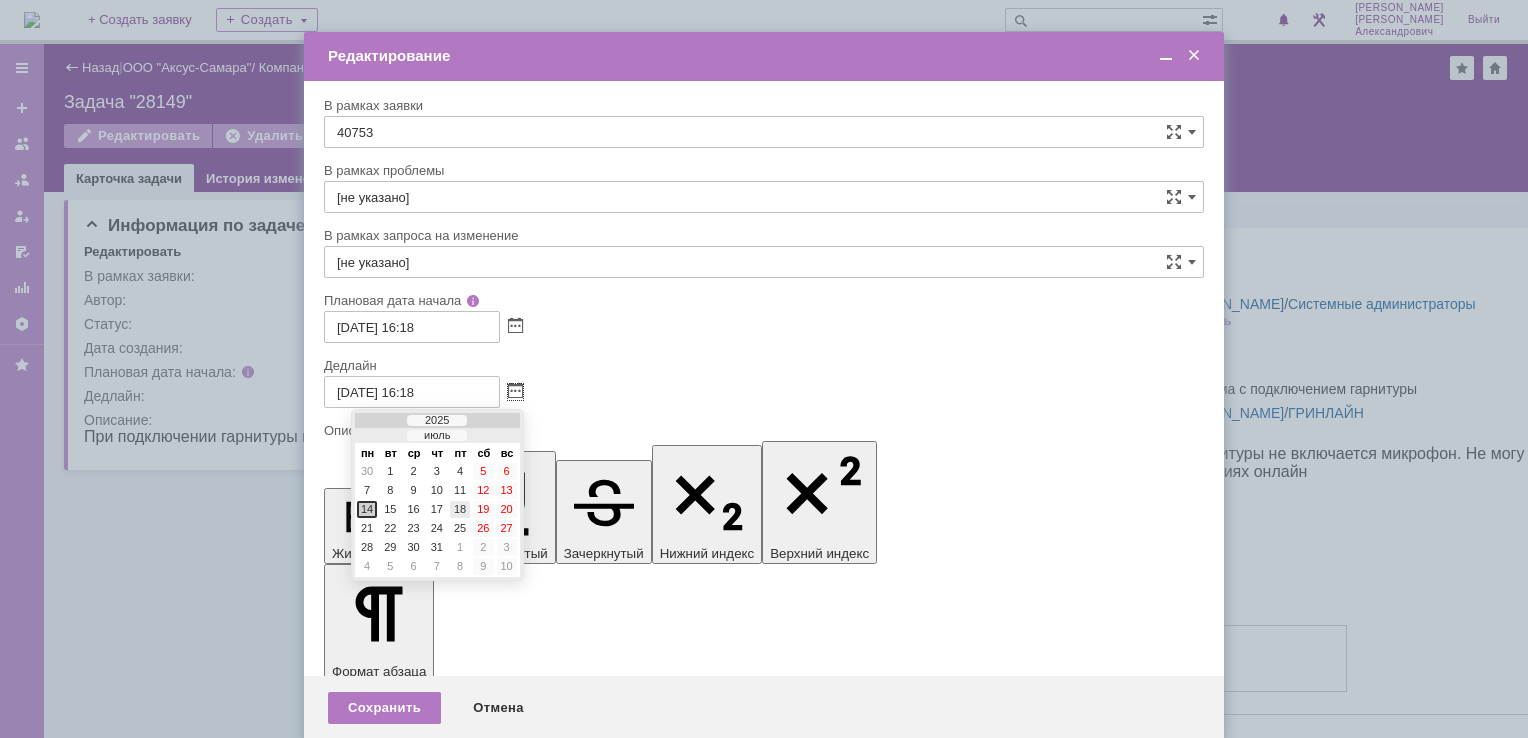 click on "18" at bounding box center (460, 509) 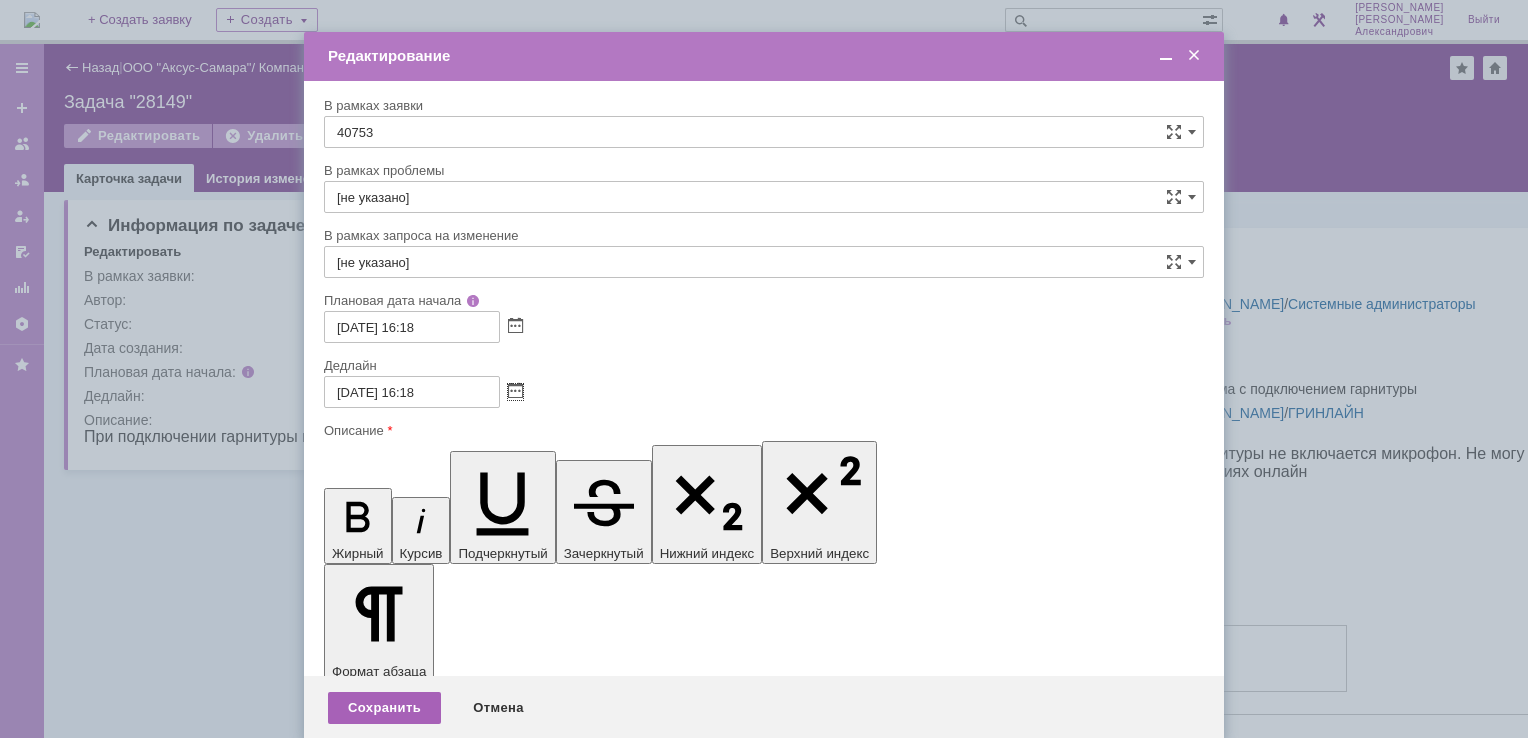click on "Сохранить" at bounding box center [384, 708] 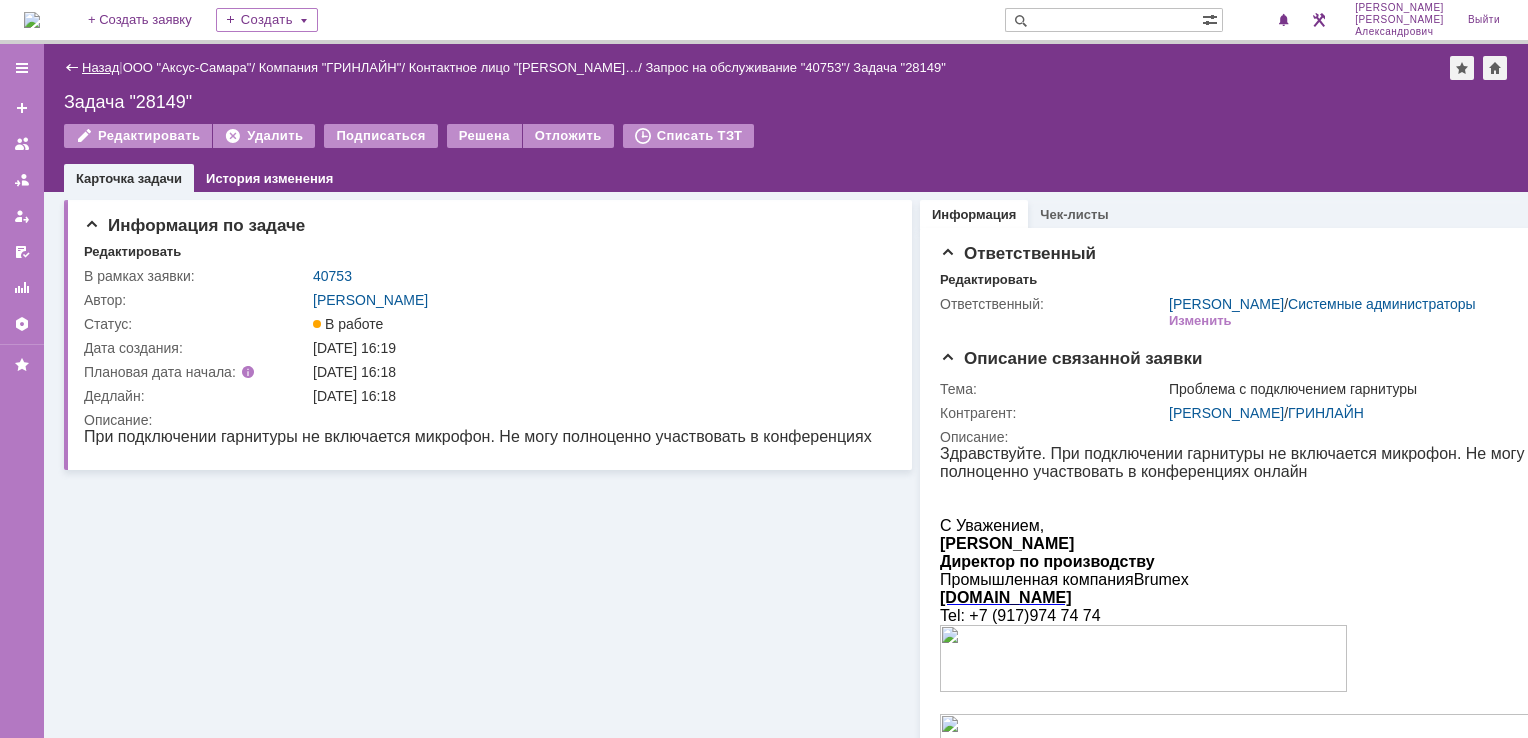 click on "Назад" at bounding box center (100, 67) 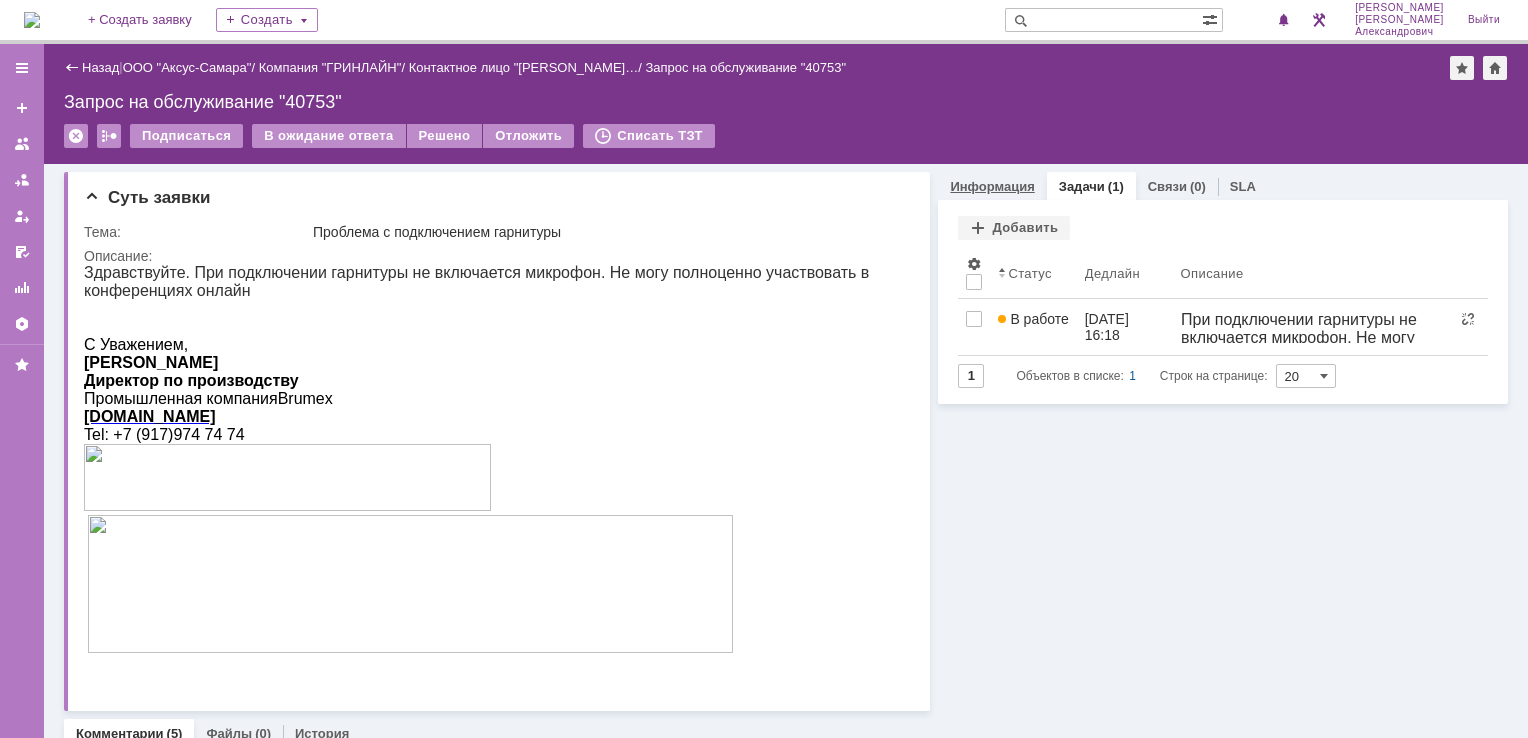 click on "Информация" at bounding box center [992, 186] 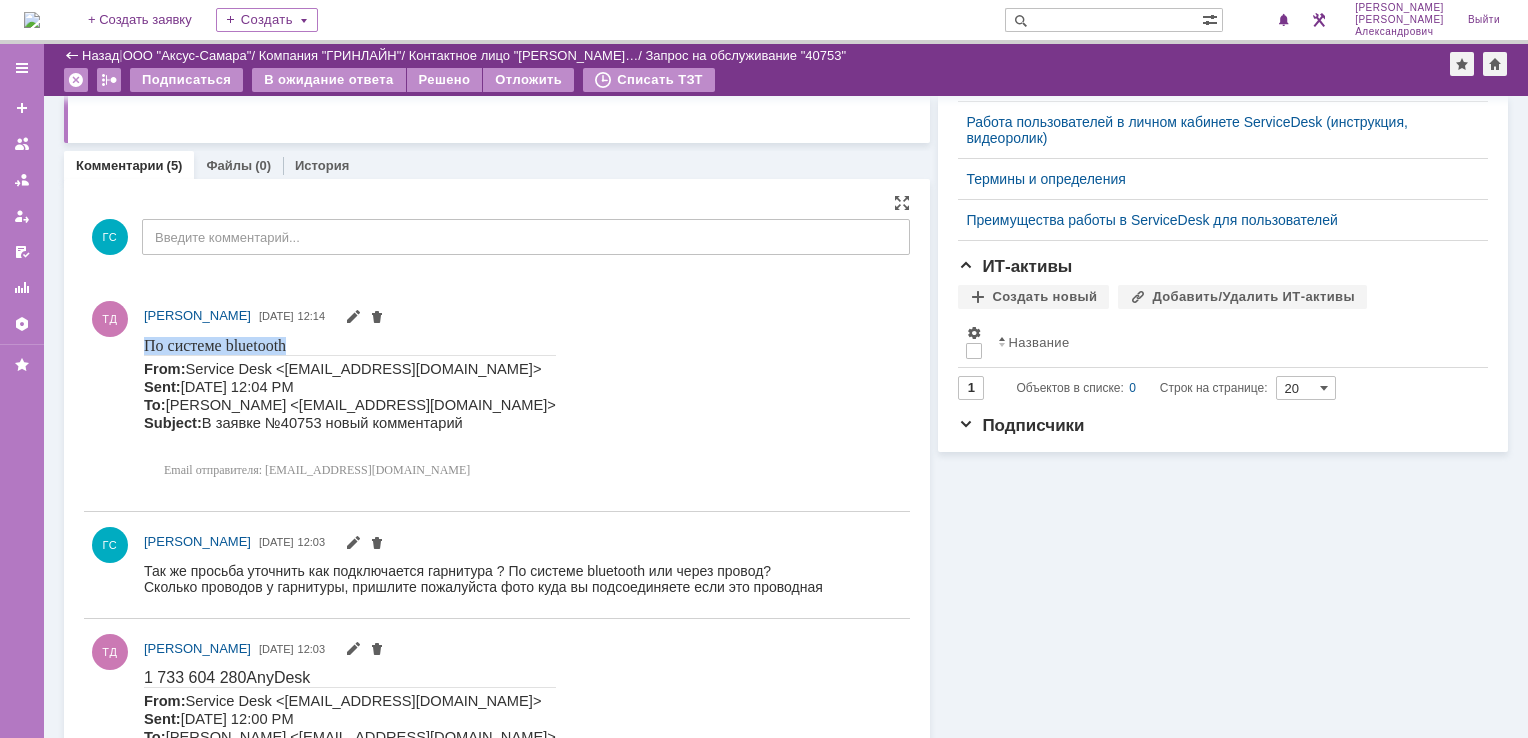 drag, startPoint x: 144, startPoint y: 338, endPoint x: 354, endPoint y: 347, distance: 210.19276 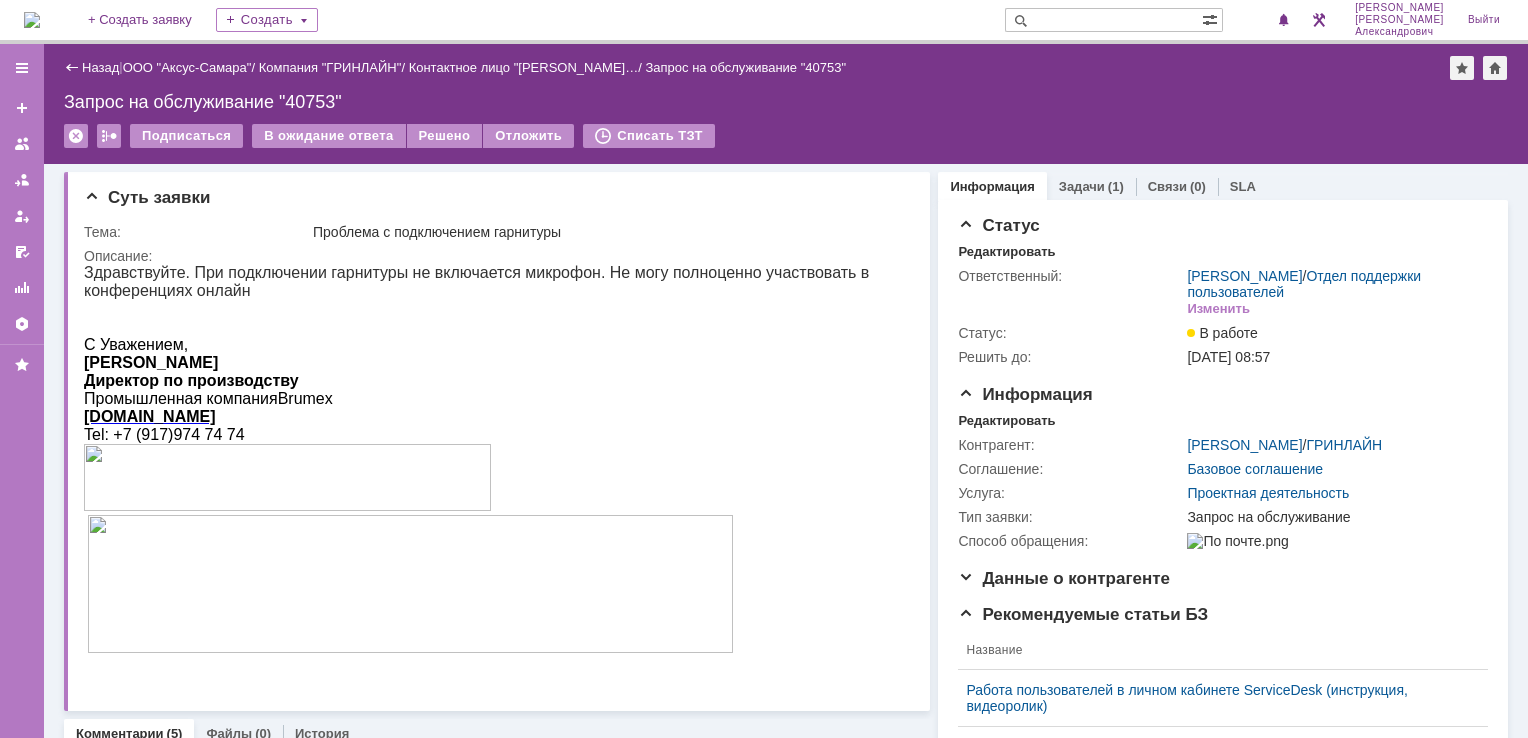 click at bounding box center [32, 20] 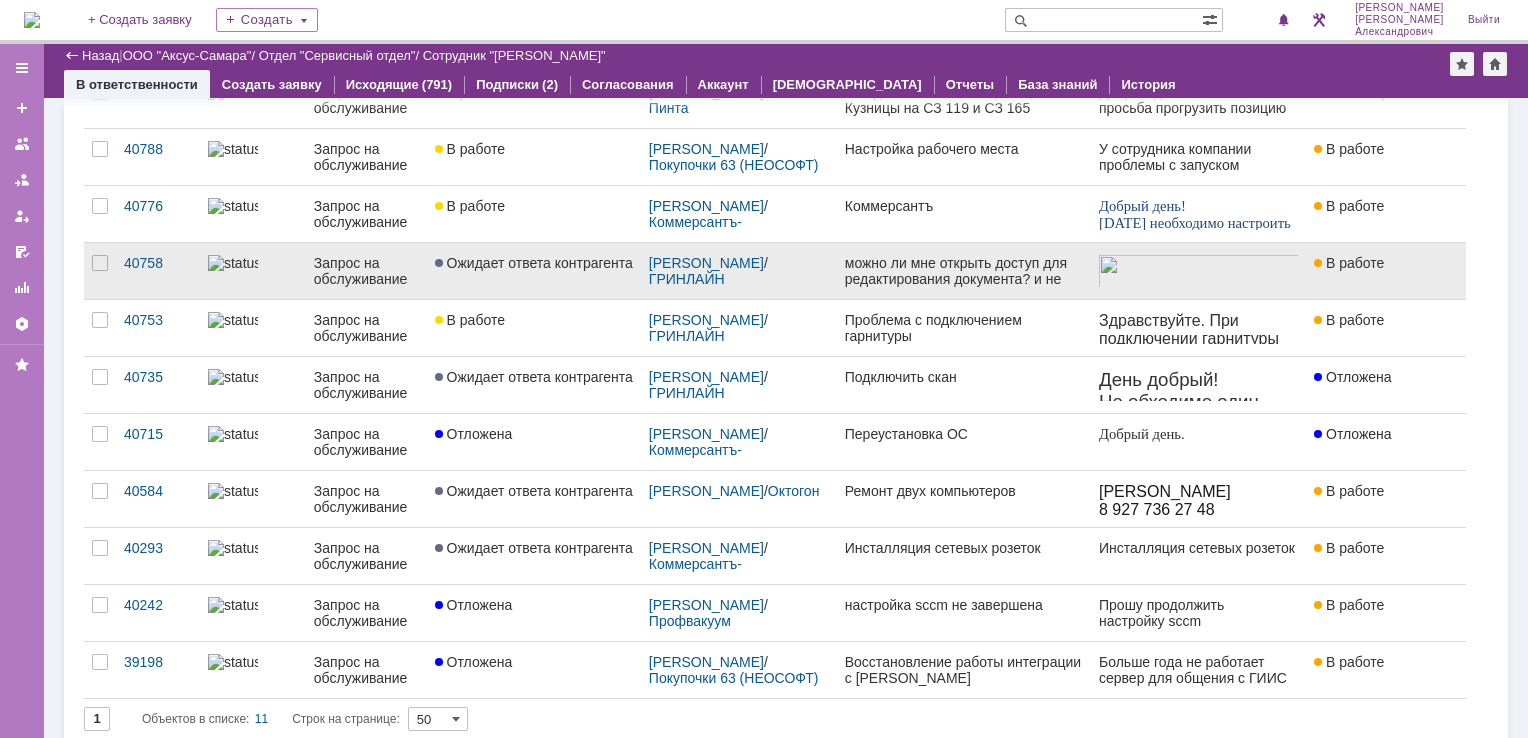 click on "можно ли мне открыть доступ для редактирования документа? и не могу прикреплять готовые подписанные договора к контрагентам." at bounding box center [964, 271] 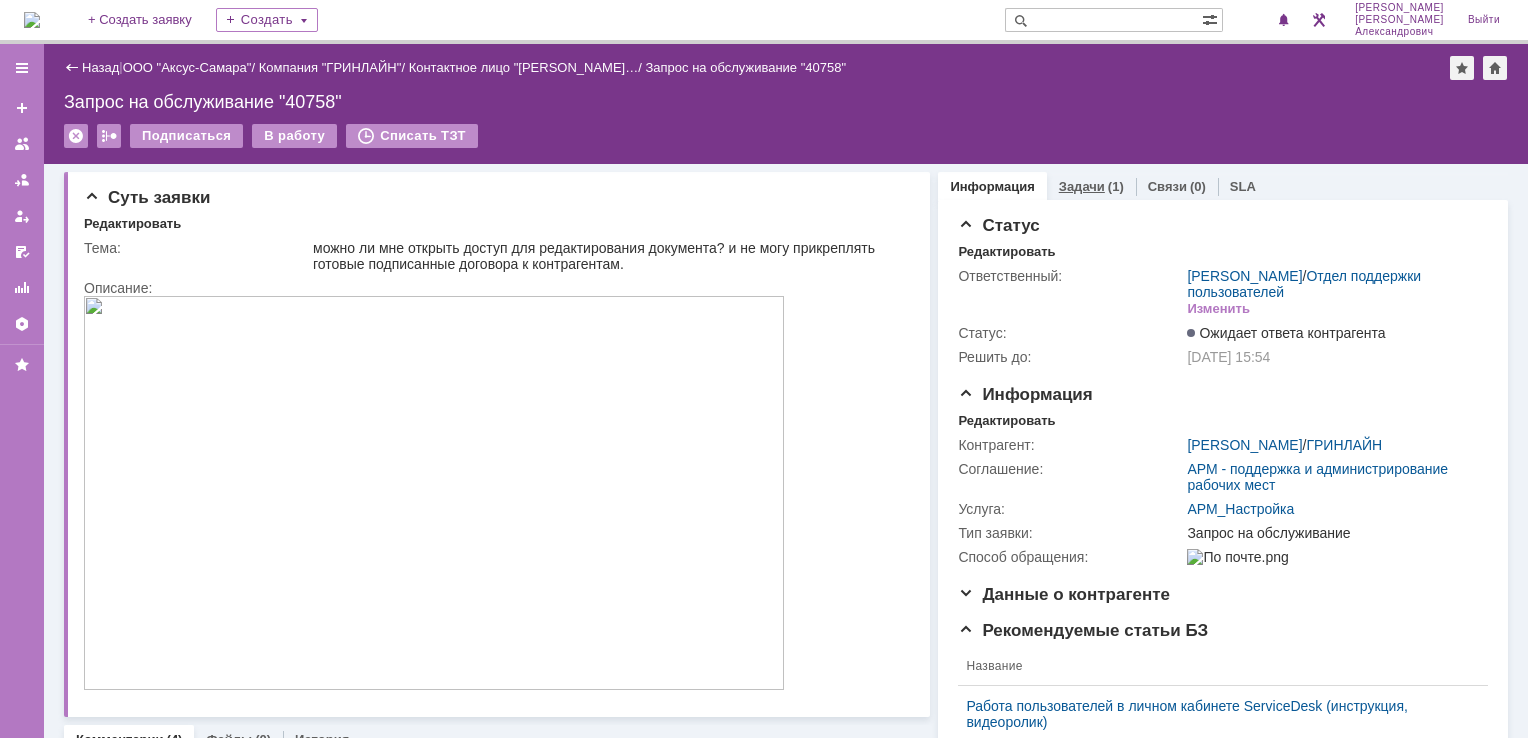 click on "Задачи (1)" at bounding box center (1091, 186) 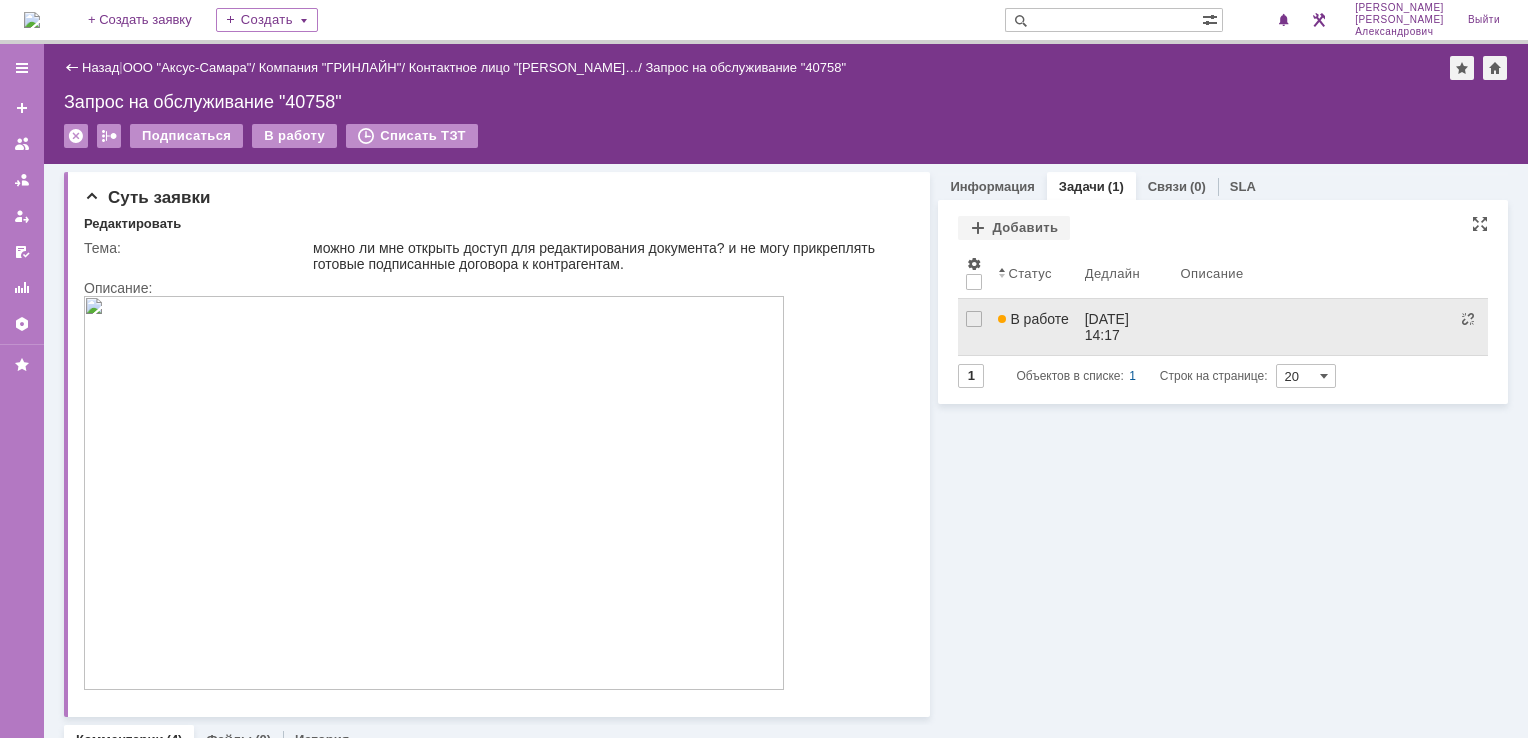 click on "В работе" at bounding box center [1033, 327] 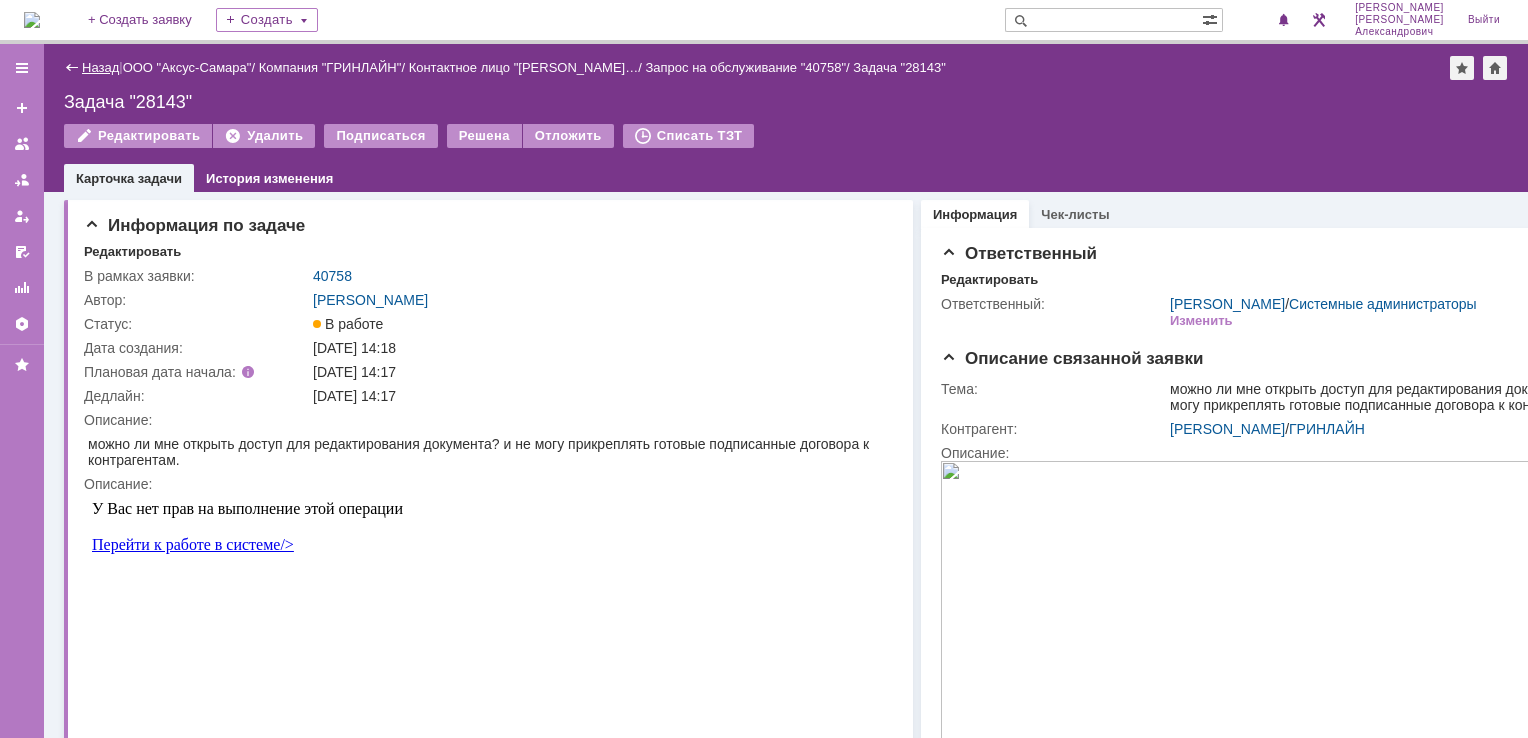 click on "Назад" at bounding box center (100, 67) 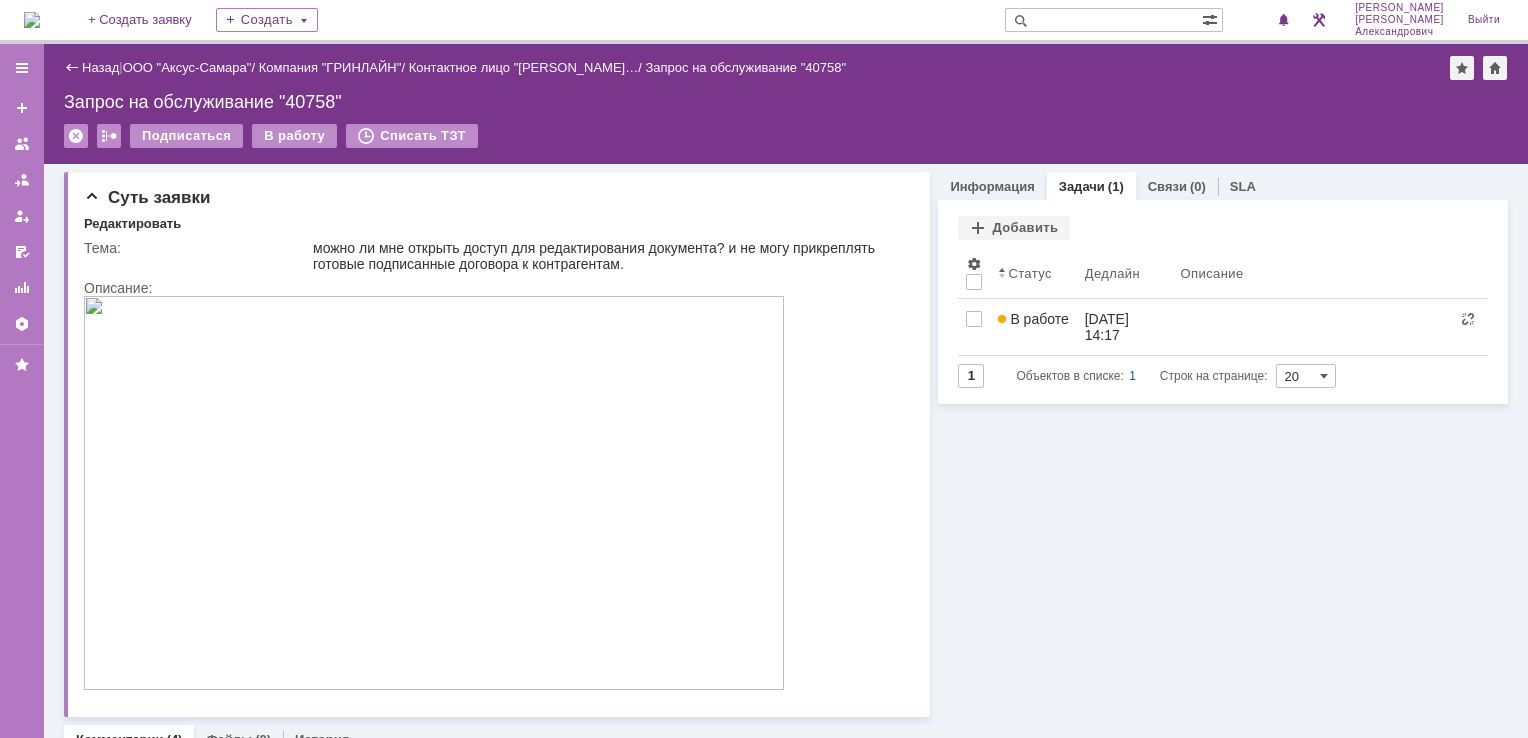 click on "Назад" at bounding box center (100, 67) 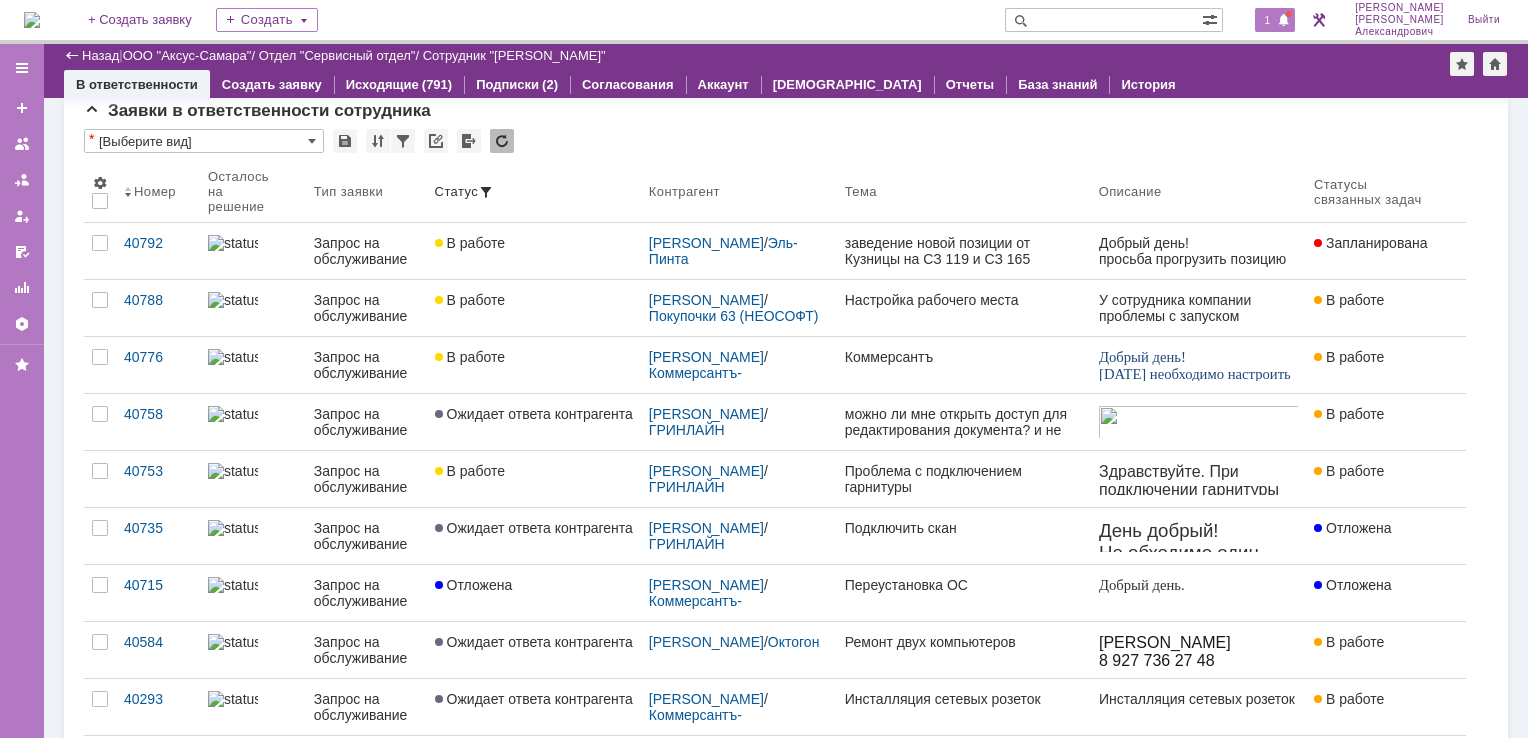 click on "1" at bounding box center (1275, 20) 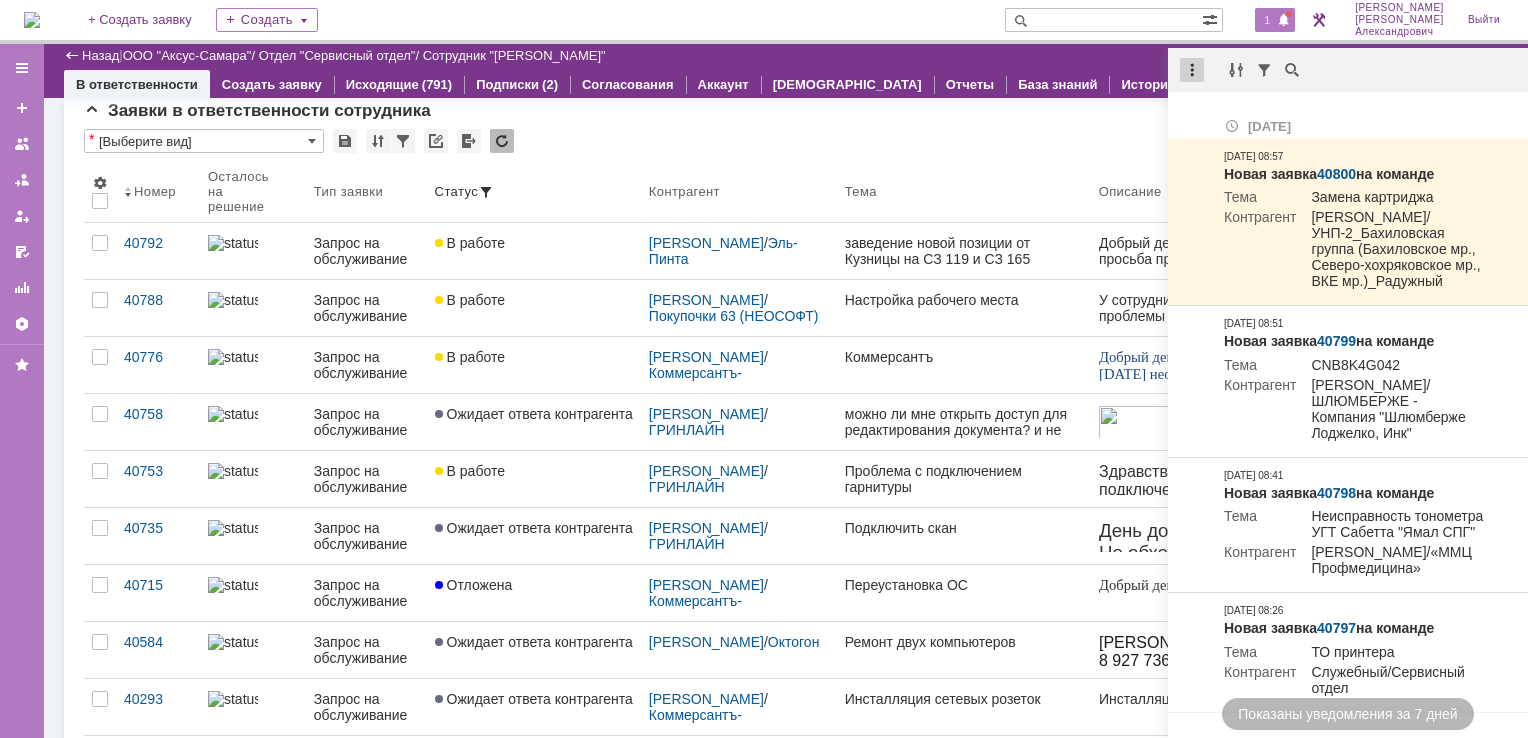 click at bounding box center (1192, 70) 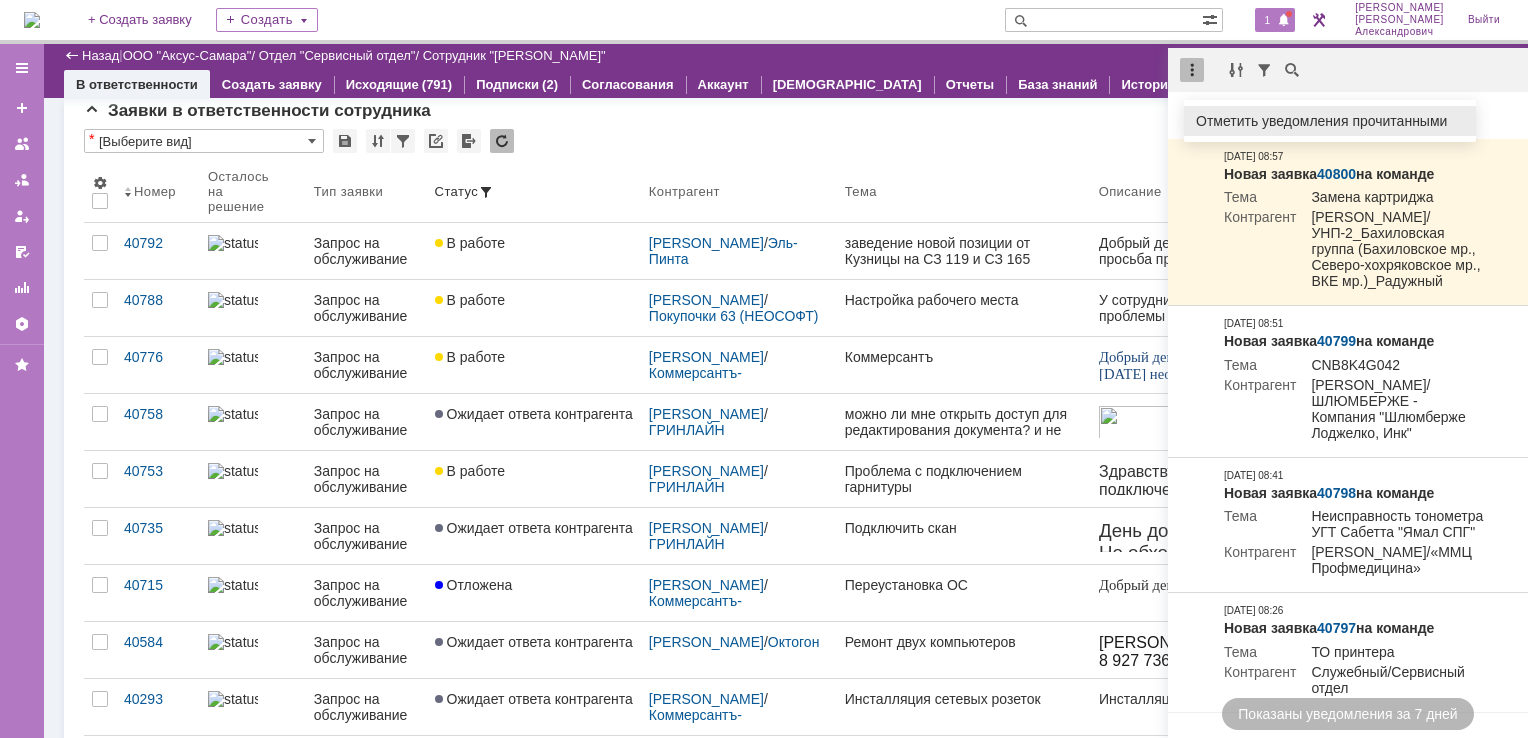click on "Отметить уведомления прочитанными" at bounding box center [1330, 121] 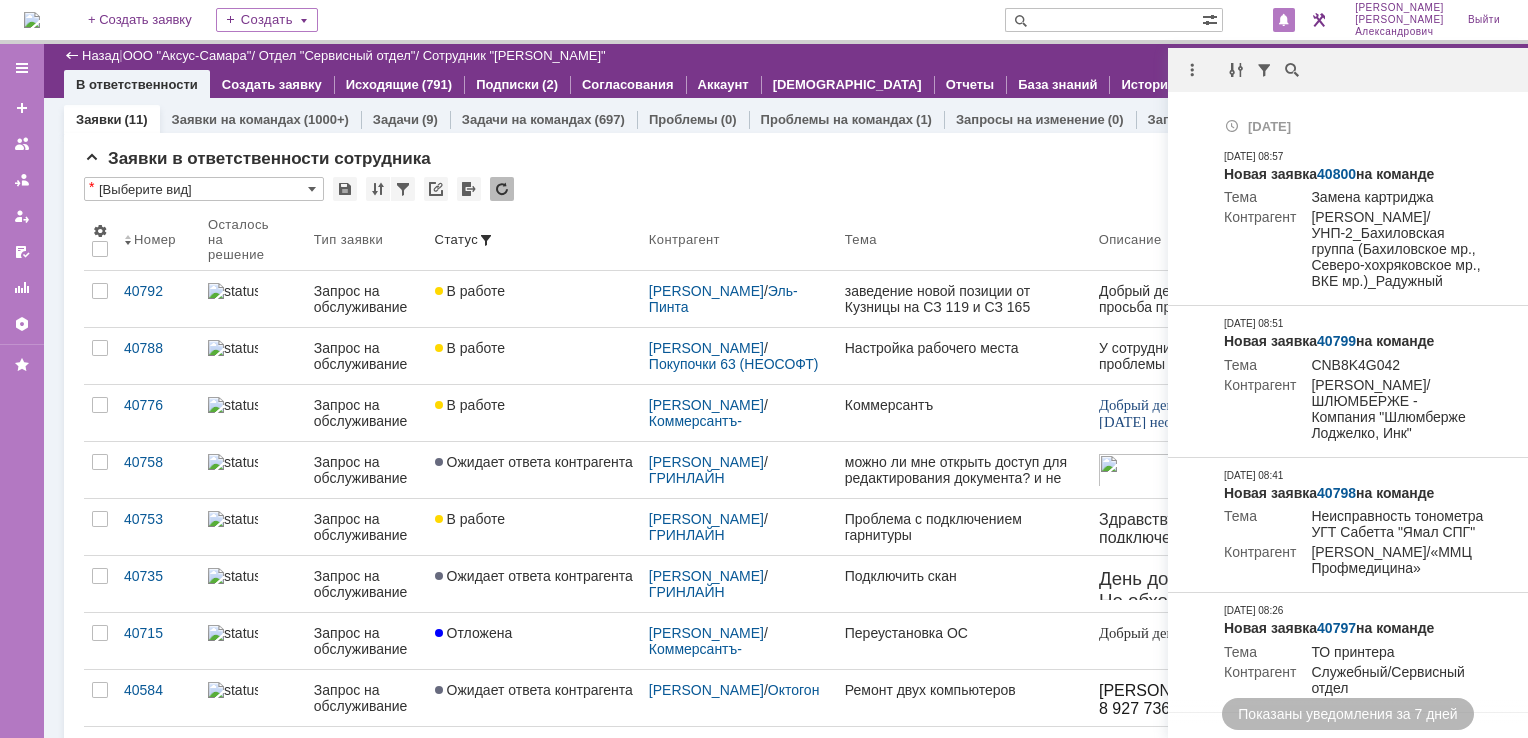scroll, scrollTop: 0, scrollLeft: 0, axis: both 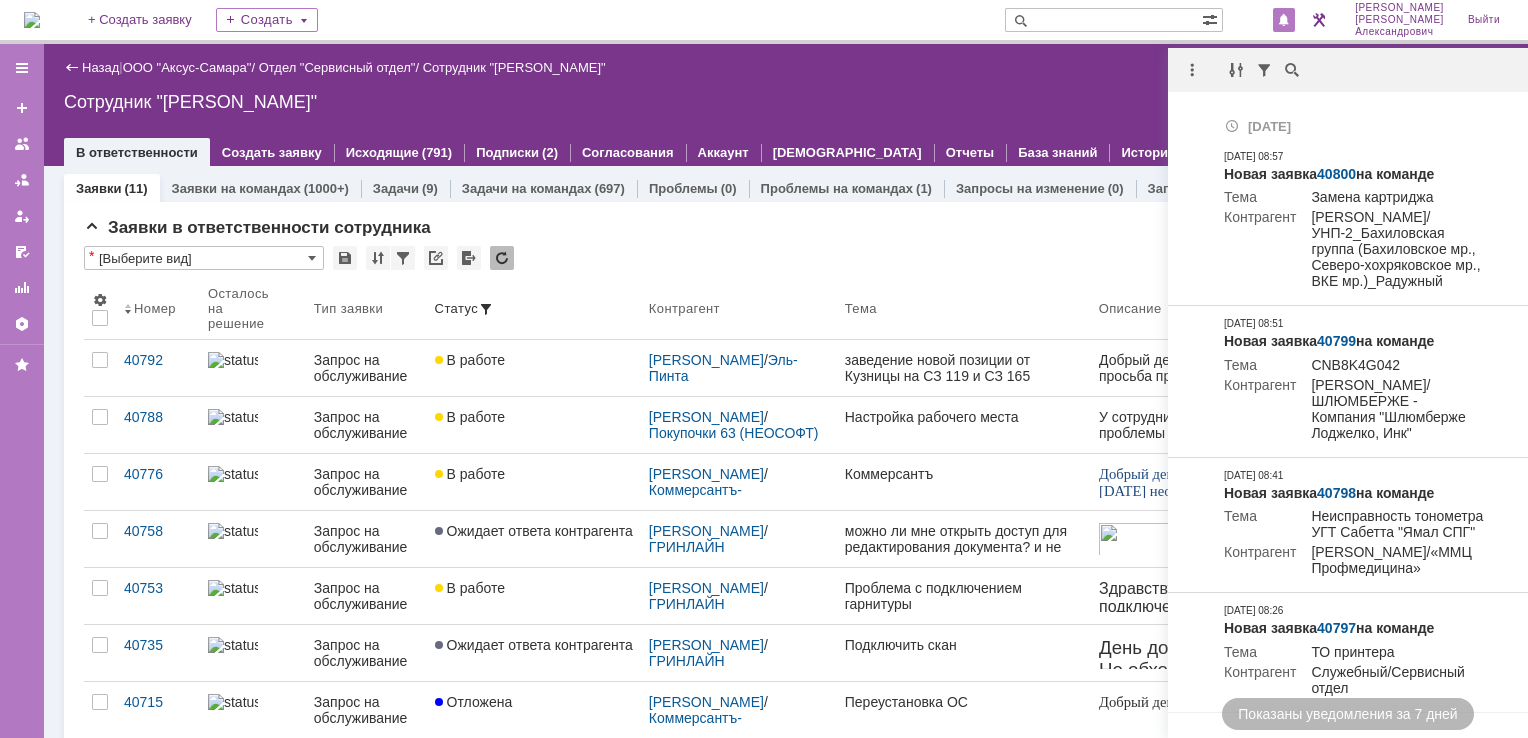 click on "Назад   |   ООО "Аксус-Самара"  /   Отдел "Сервисный отдел"  /   Сотрудник "Галстьян Степан Александрович" Сотрудник "Галстьян Степан Александрович" employee$43271409 В ответственности Создать заявку Исходящие (791) Подписки (2) Согласования Аккаунт Дашборды Отчеты База знаний История" at bounding box center [786, 105] 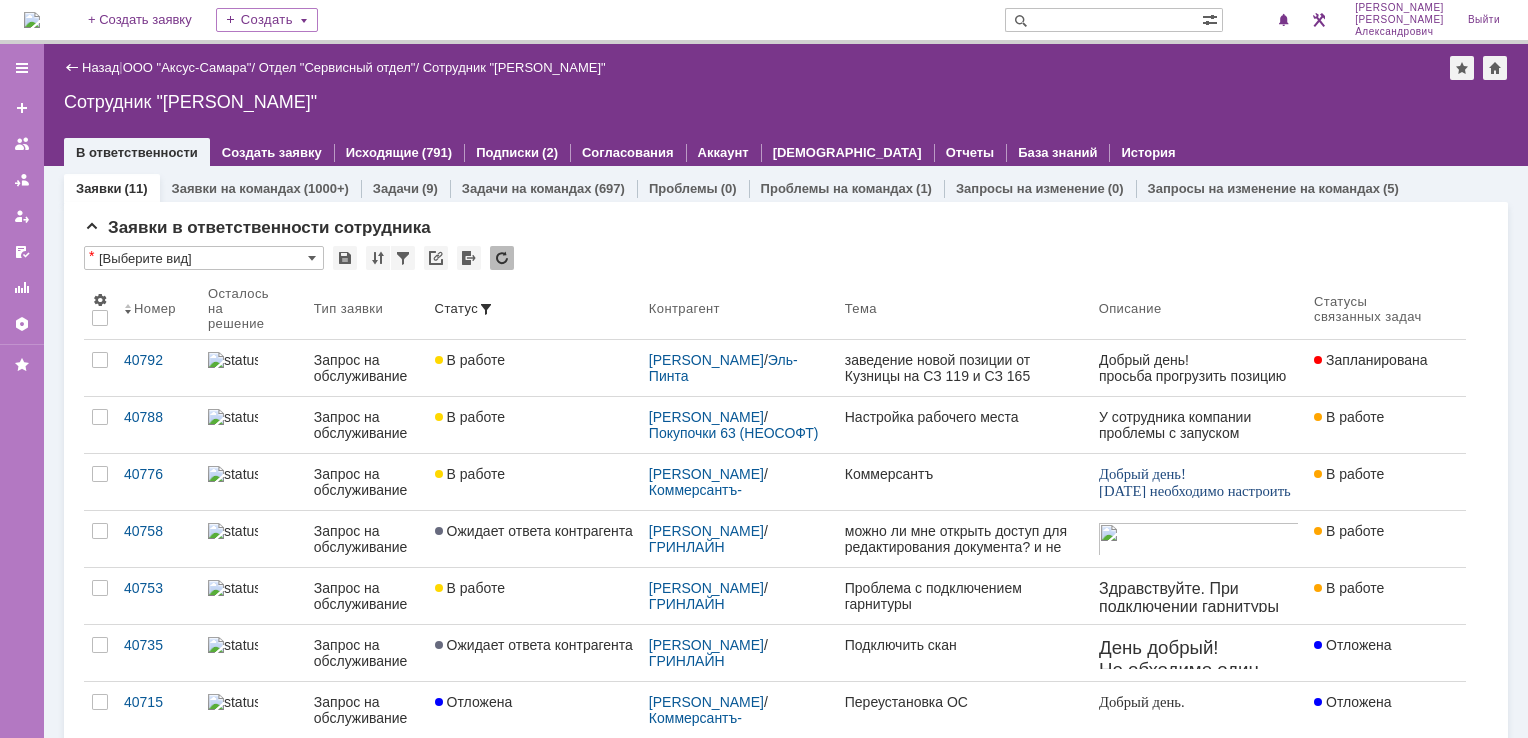 scroll, scrollTop: 0, scrollLeft: 0, axis: both 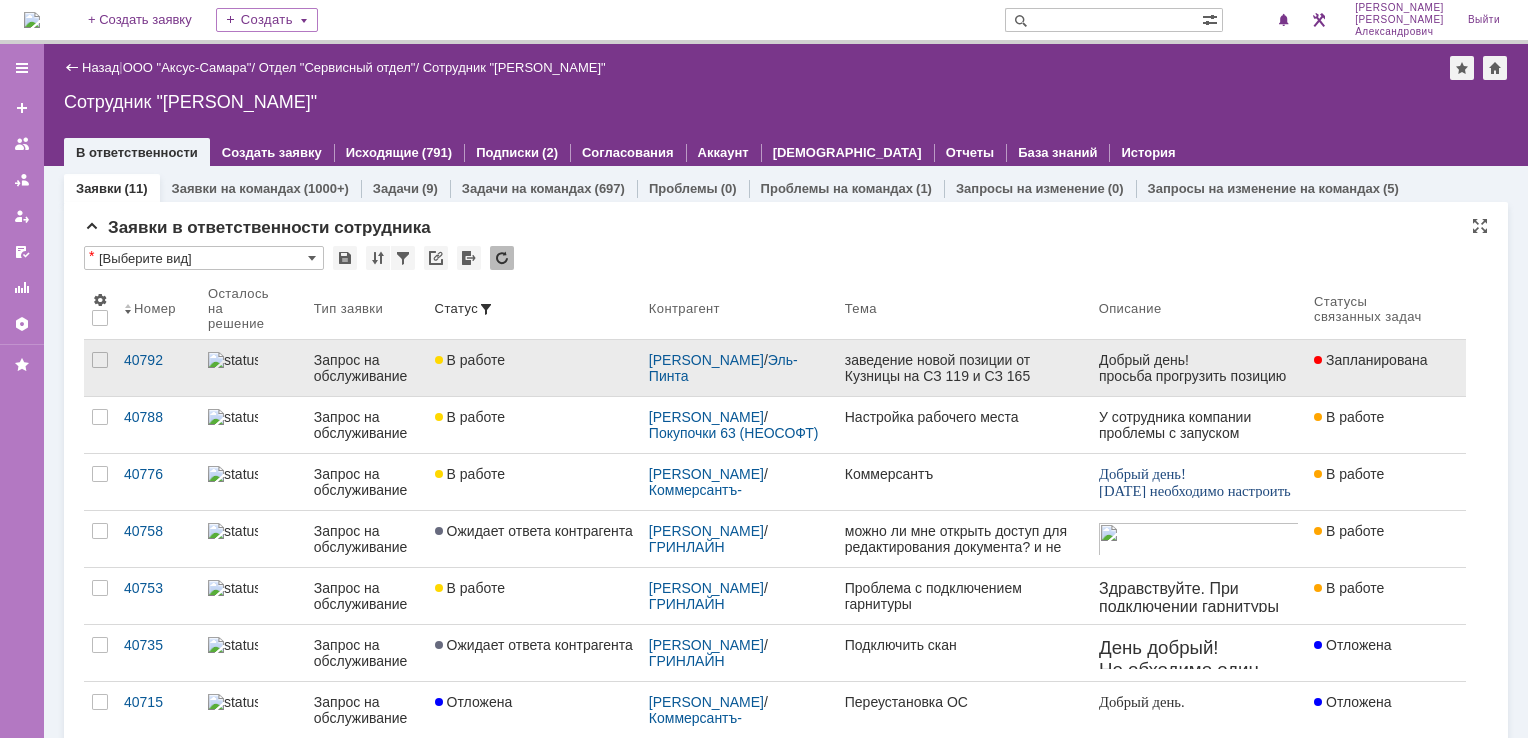 click on "заведение новой позиции от Кузницы на СЗ 119 и СЗ 165" at bounding box center [964, 368] 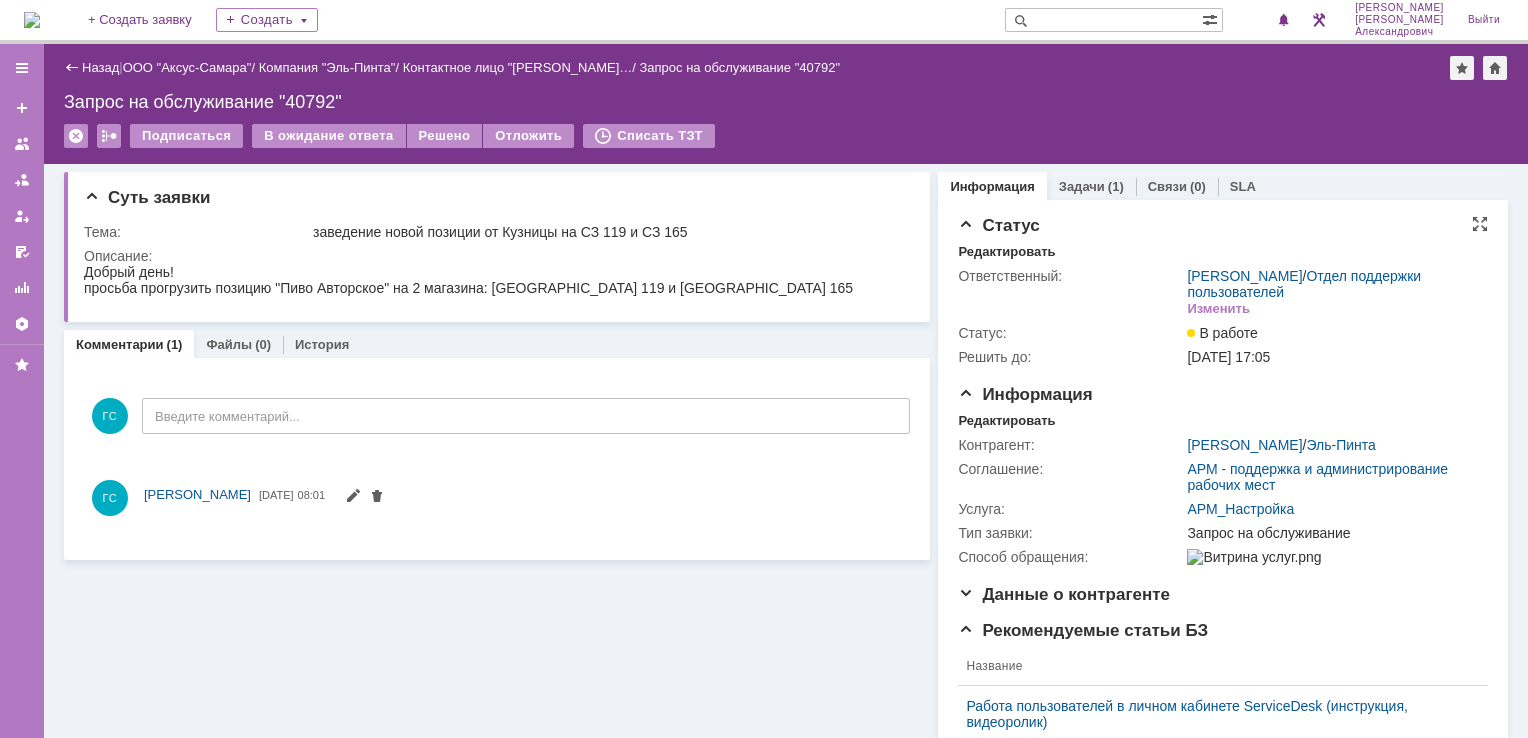 scroll, scrollTop: 0, scrollLeft: 0, axis: both 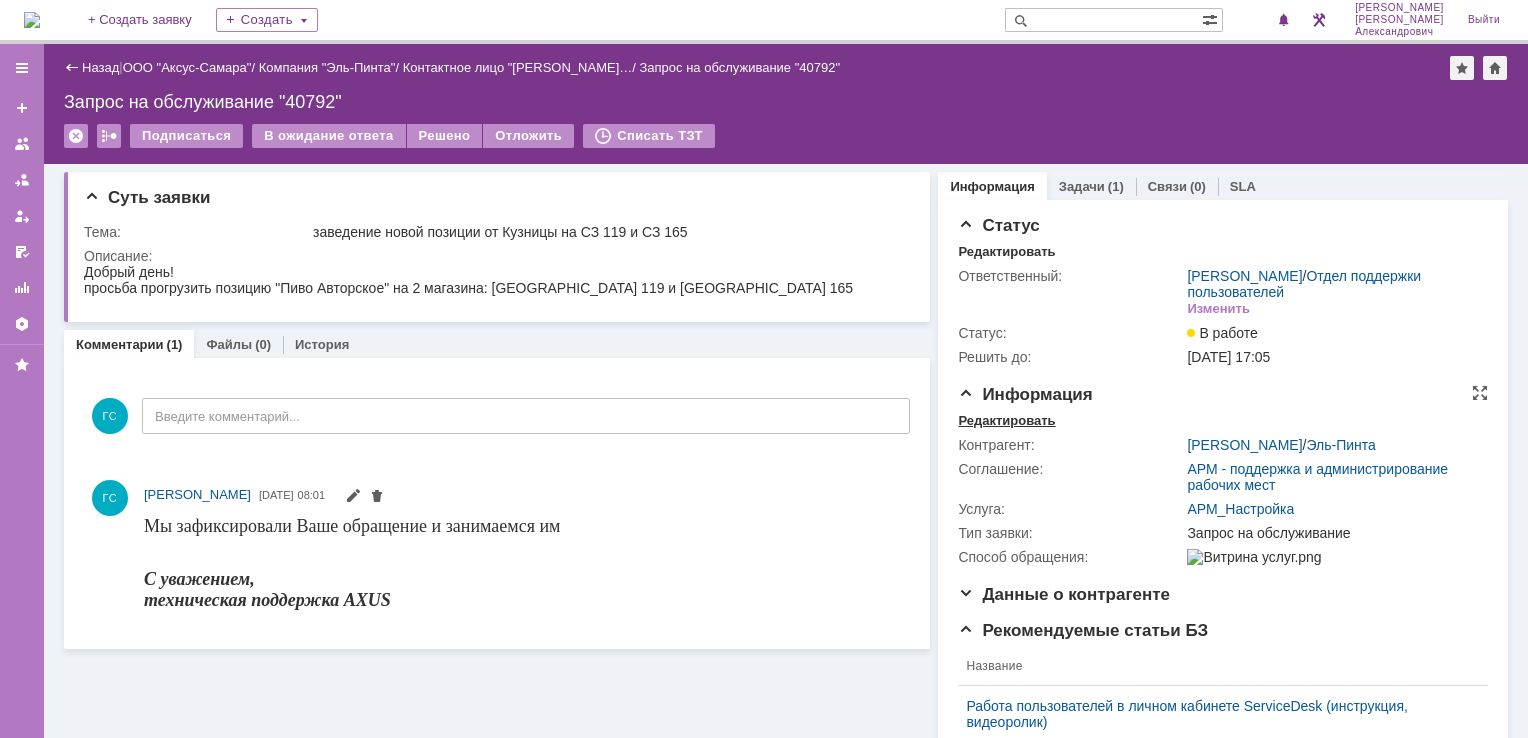 click on "Редактировать" at bounding box center [1006, 421] 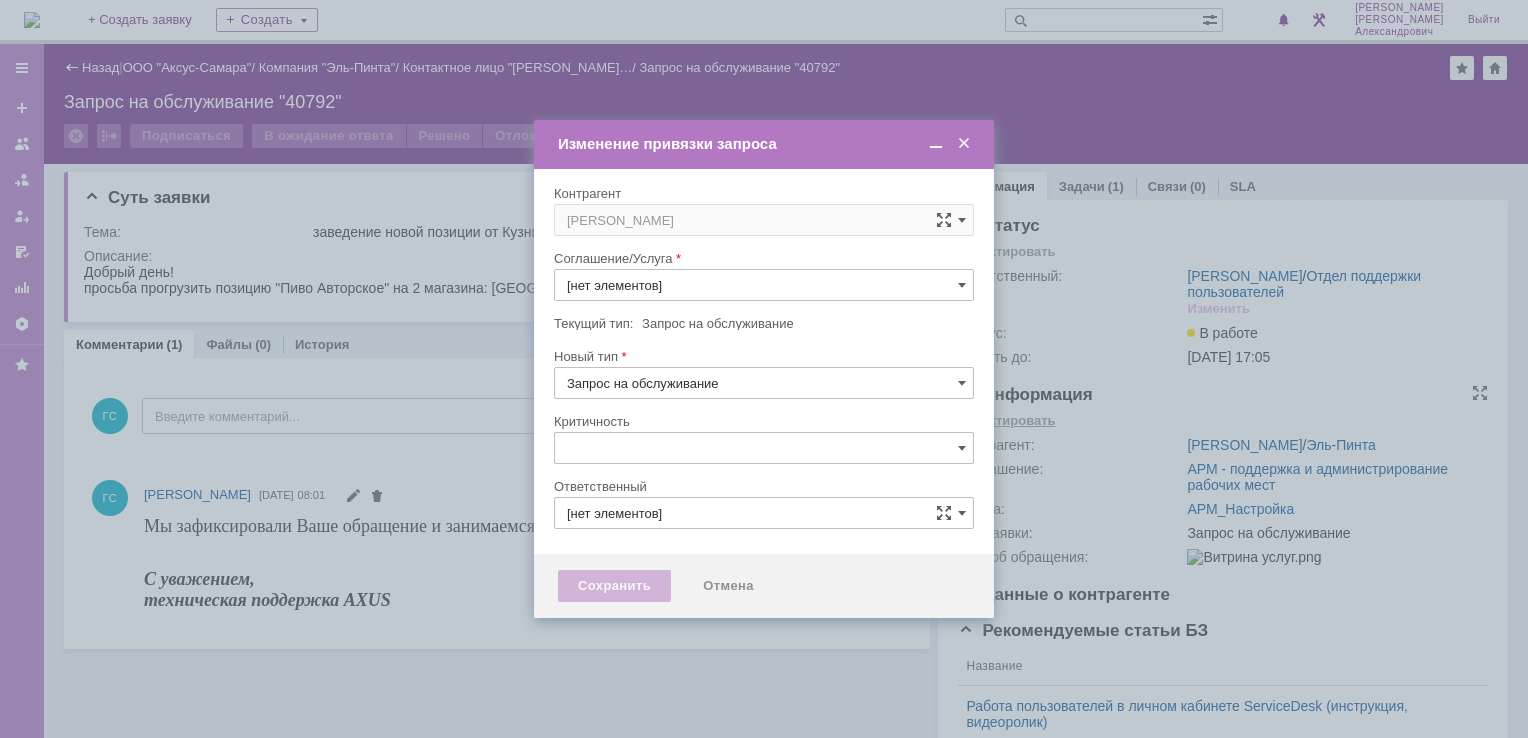 type on "АРМ_Настройка" 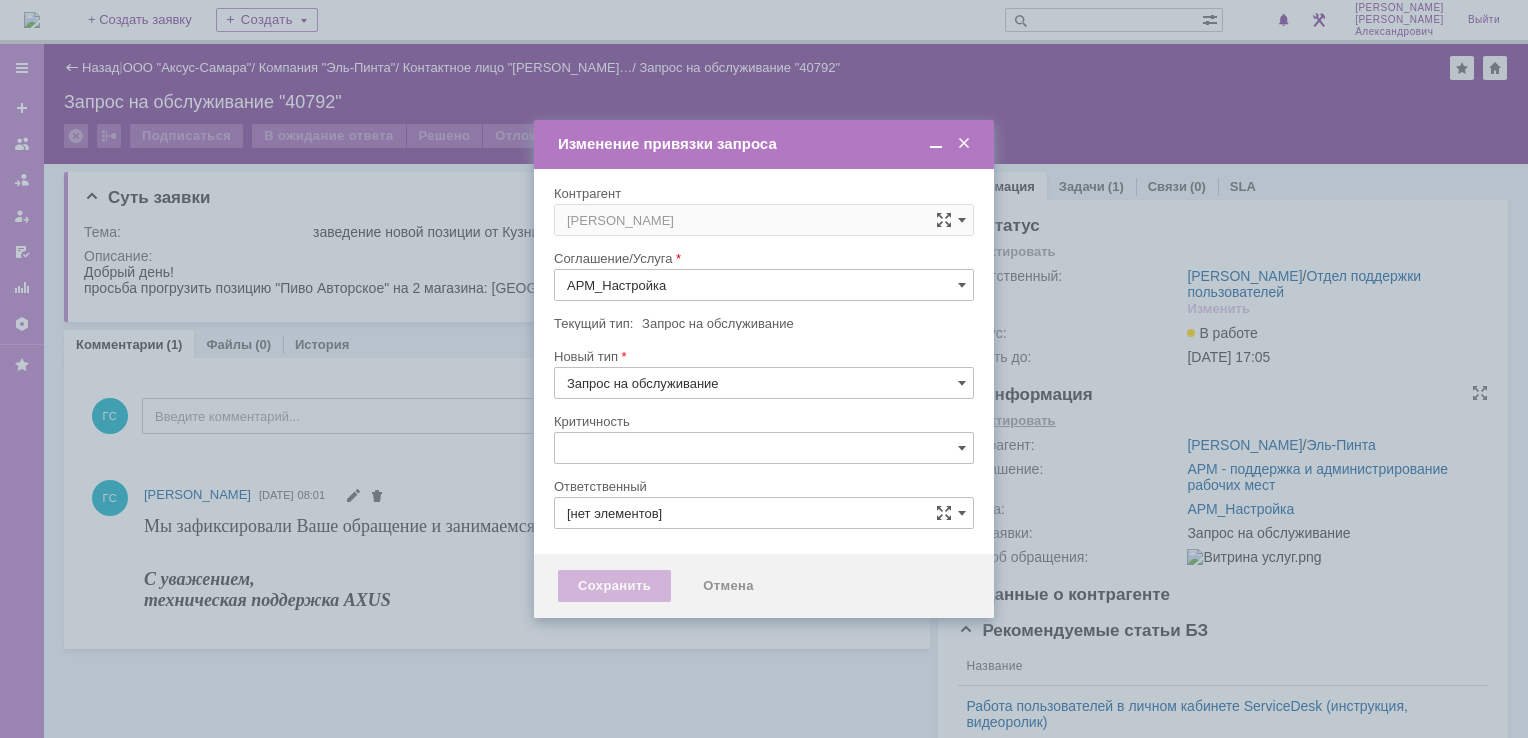 type on "[не указано]" 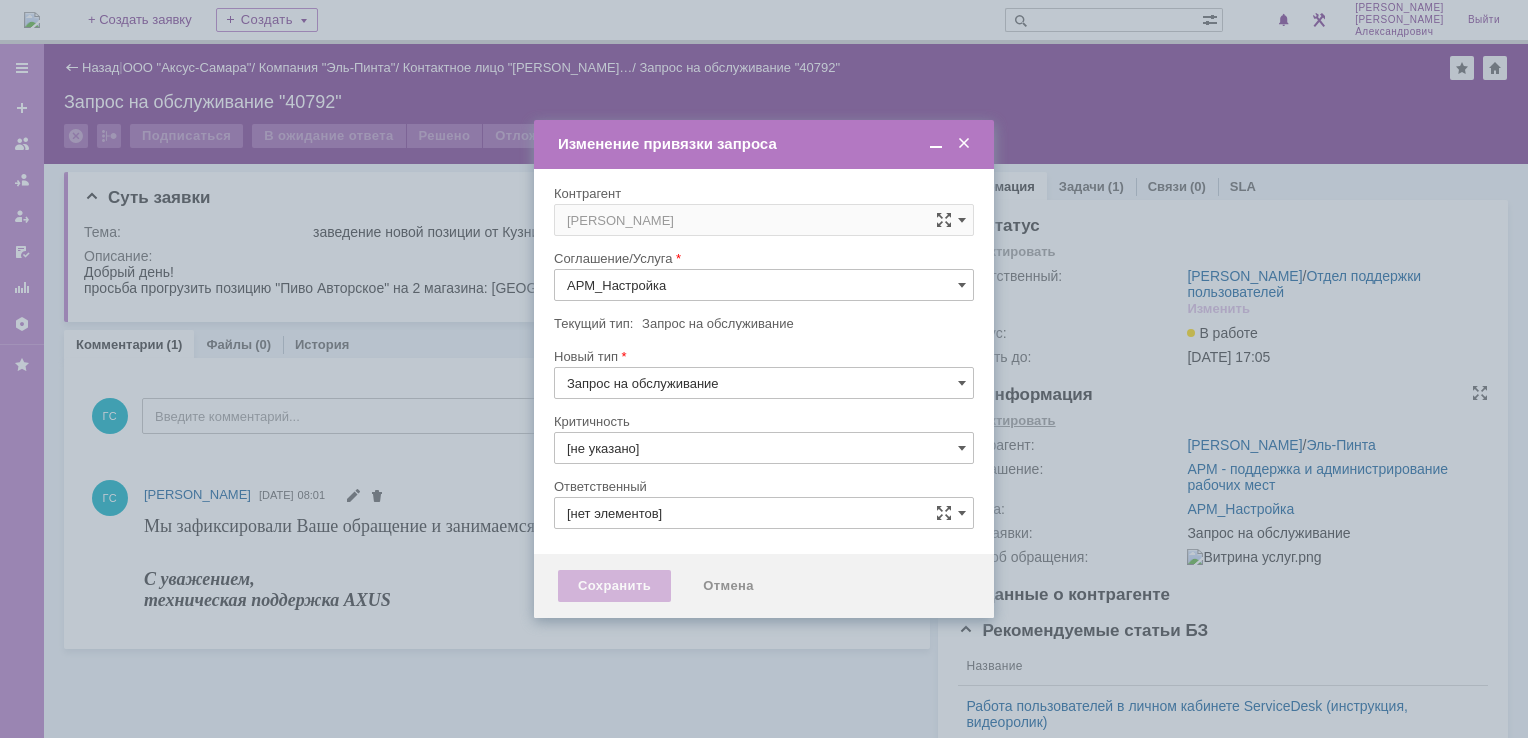 type on "[PERSON_NAME]" 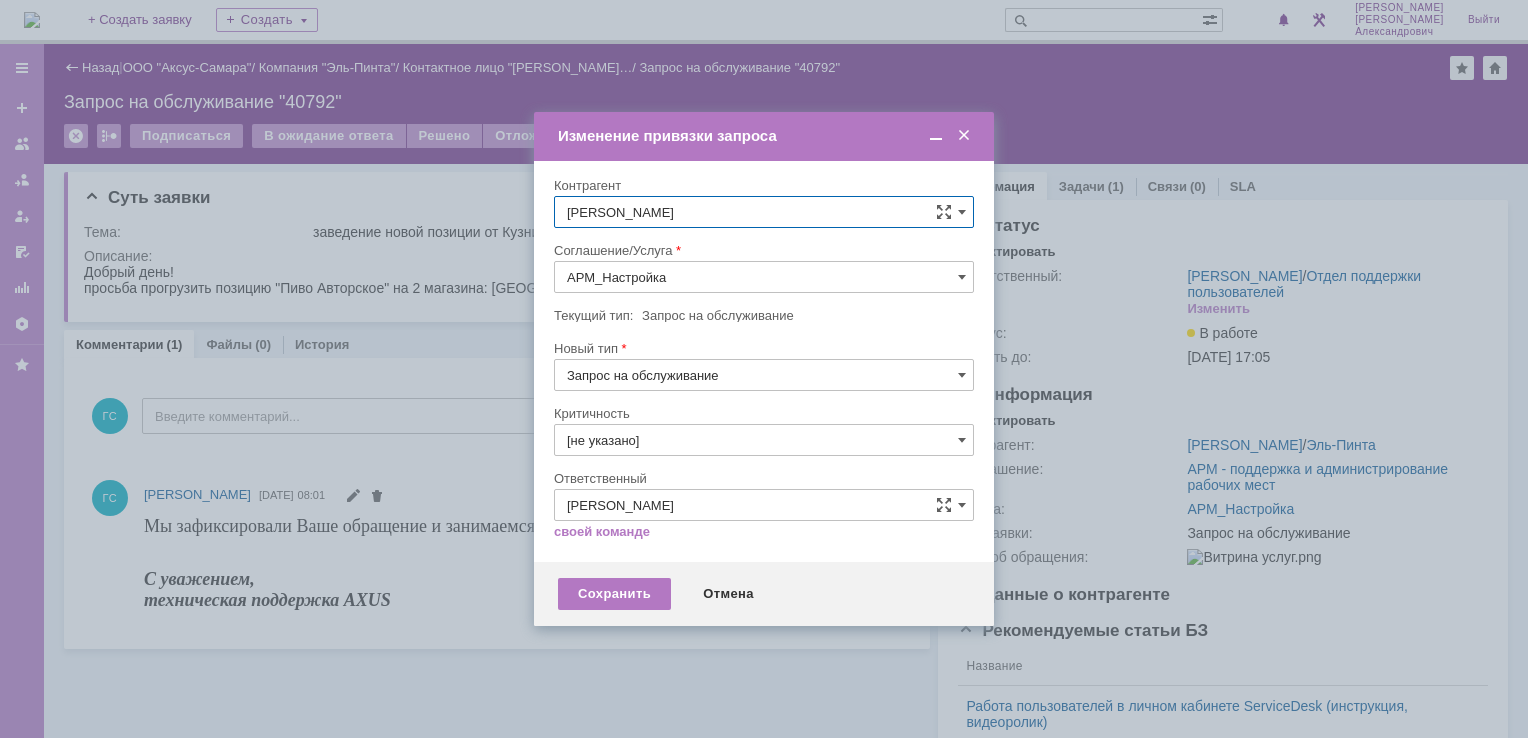 click at bounding box center (964, 136) 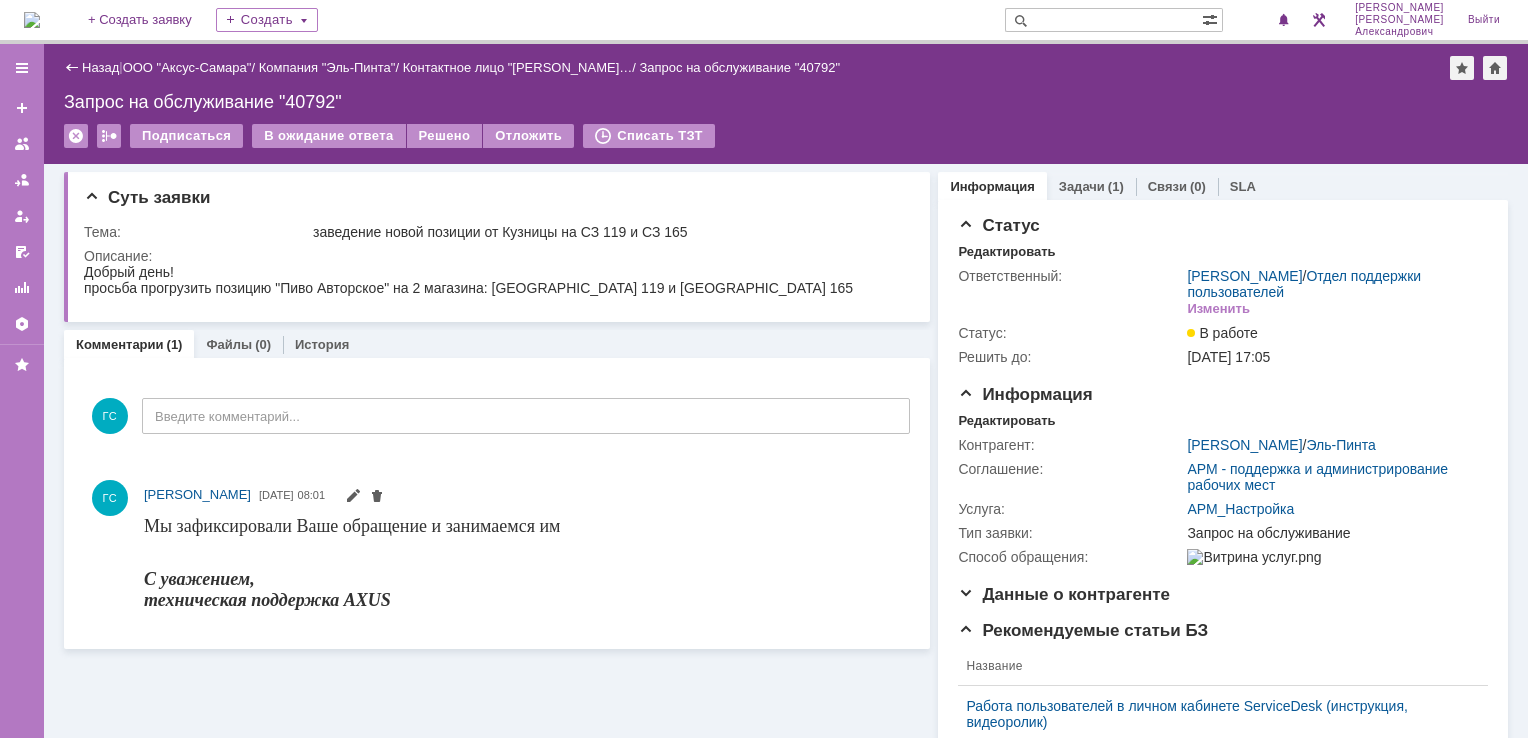 click on "Информация Задачи (1) Связи (0) SLA Статус Редактировать Ответственный: Галстьян Степан Александрович / Отдел поддержки пользователей Изменить Статус: В работе Решить до: 15.07.2025 17:05 Информация Редактировать Контрагент: Блохина Мария Александровна / Эль-Пинта Соглашение: АРМ - поддержка и администрирование рабочих мест Услуга: АРМ_Настройка Тип заявки: Запрос на обслуживание Способ обращения: Данные о контрагенте Редактировать Контактное лицо: Блохина Мария Александровна Контактный e-mail: 5000tavr@gmail.com Контактный телефон: 89093674533 Рекомендуемые статьи БЗ" at bounding box center (1219, 710) 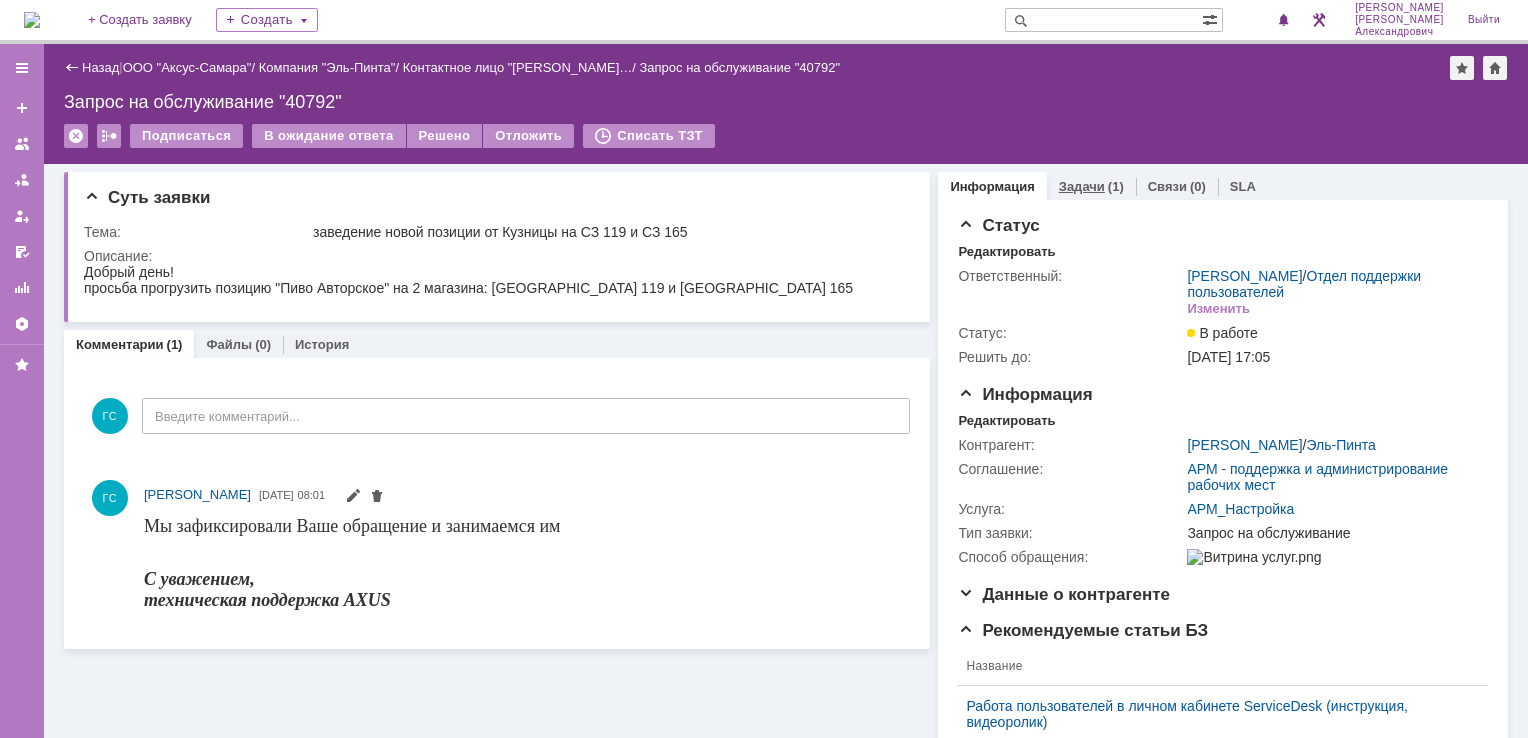 click on "Задачи" at bounding box center (1082, 186) 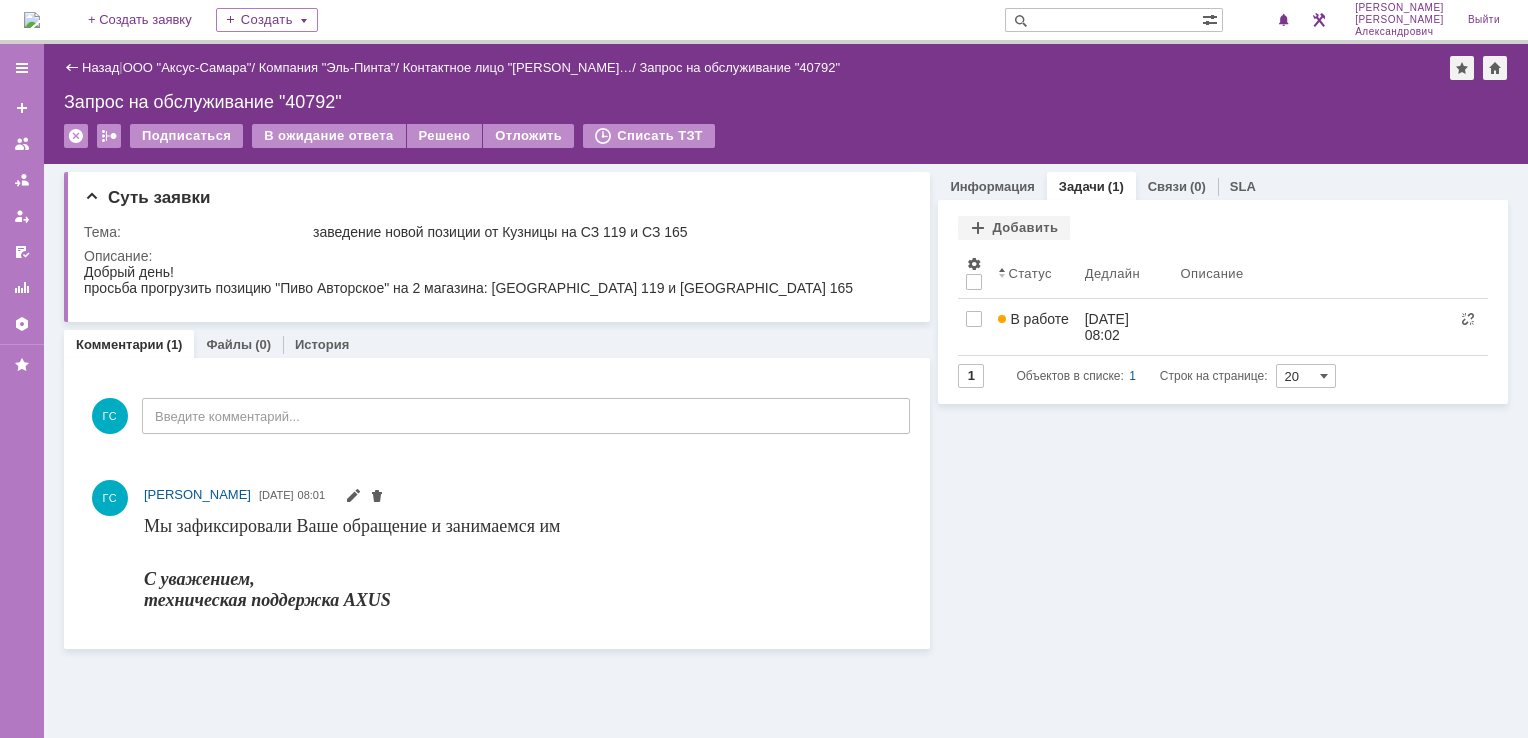 scroll, scrollTop: 0, scrollLeft: 0, axis: both 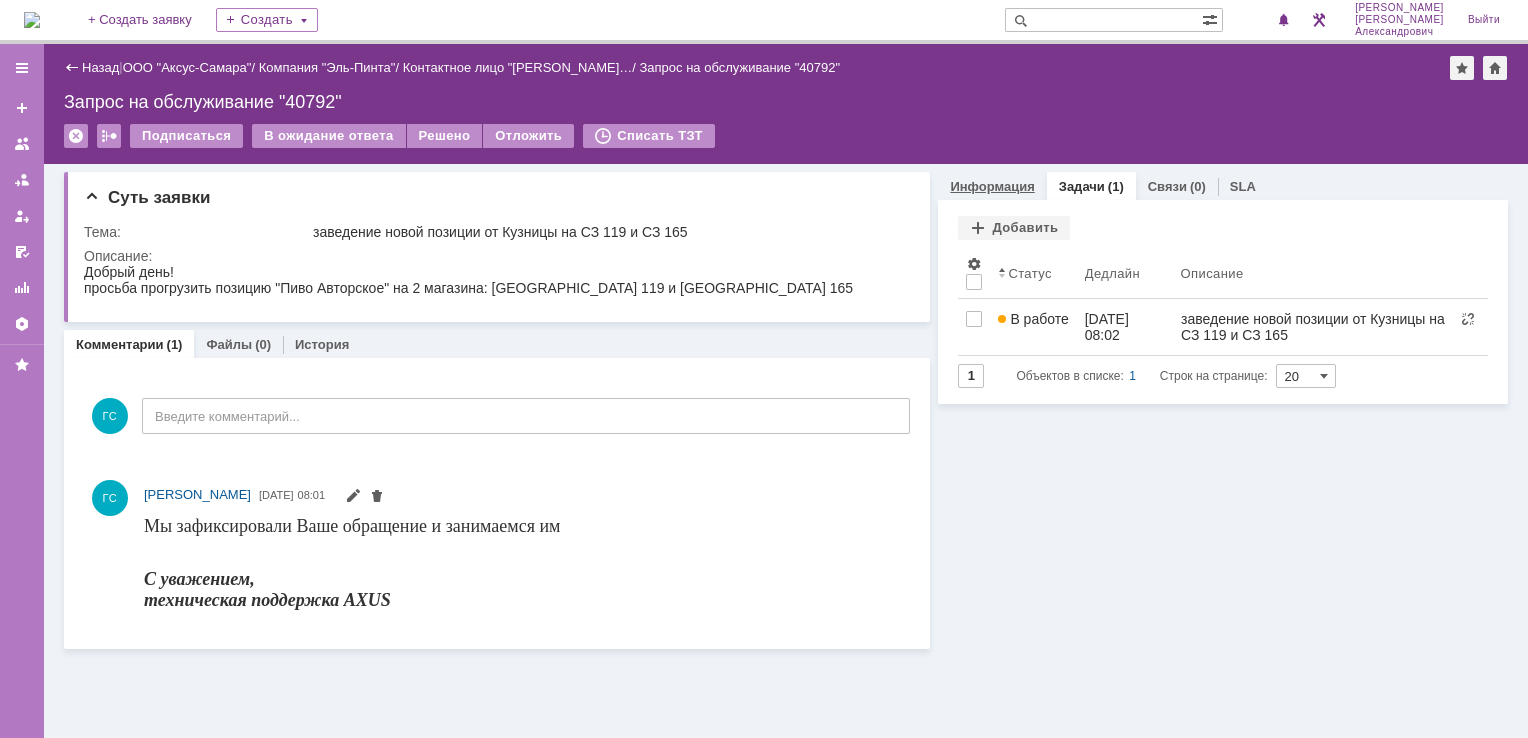 click on "Информация" at bounding box center [992, 186] 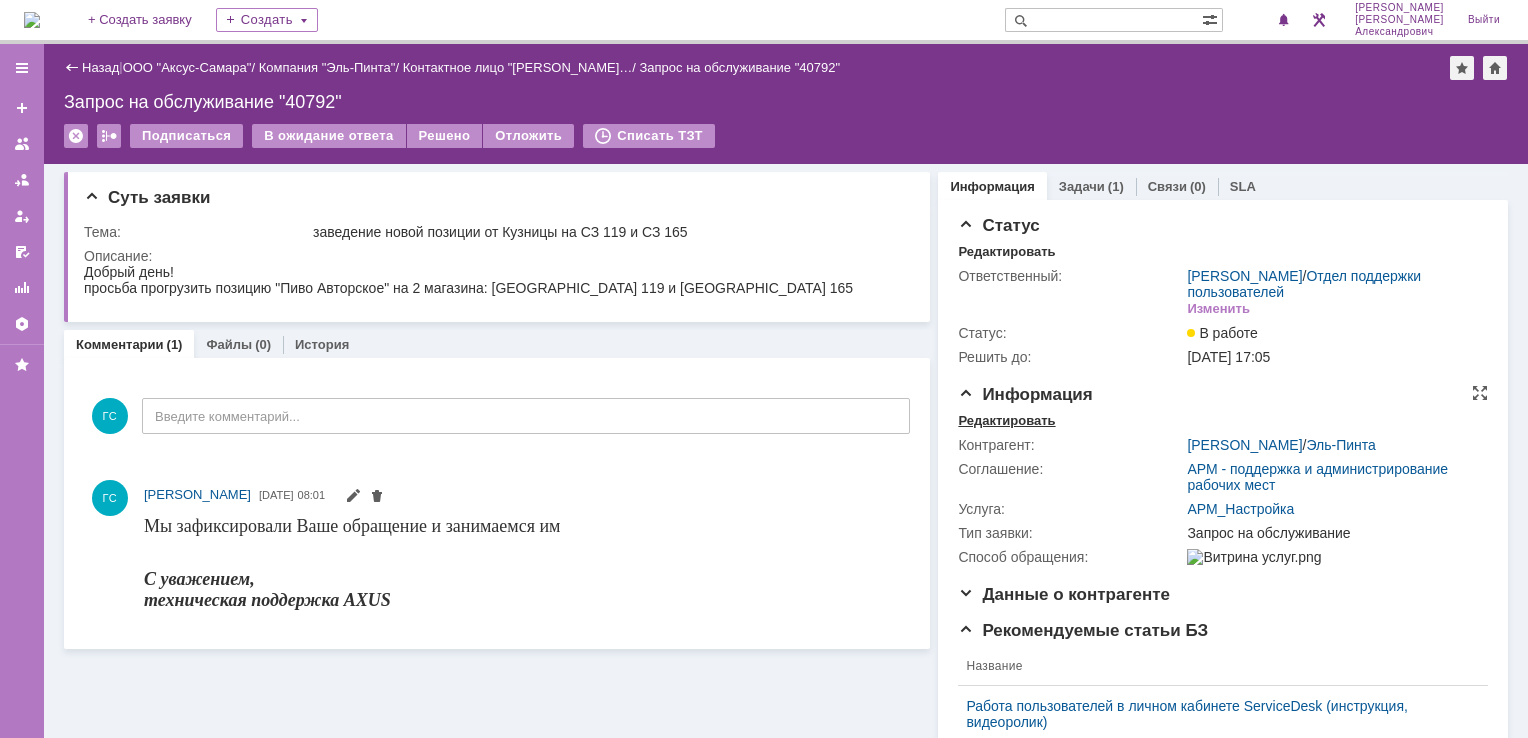 click on "Редактировать" at bounding box center [1006, 421] 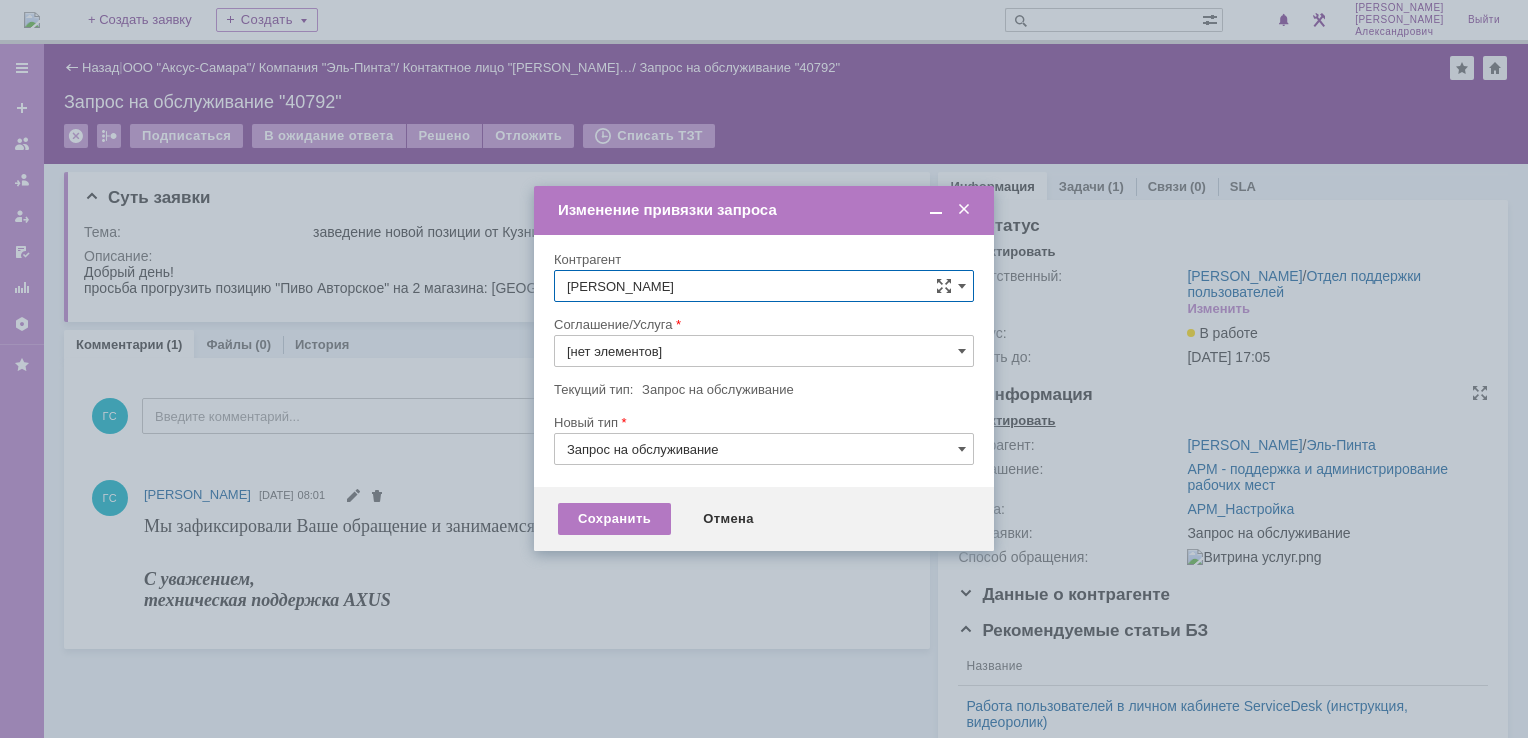 type on "АРМ_Настройка" 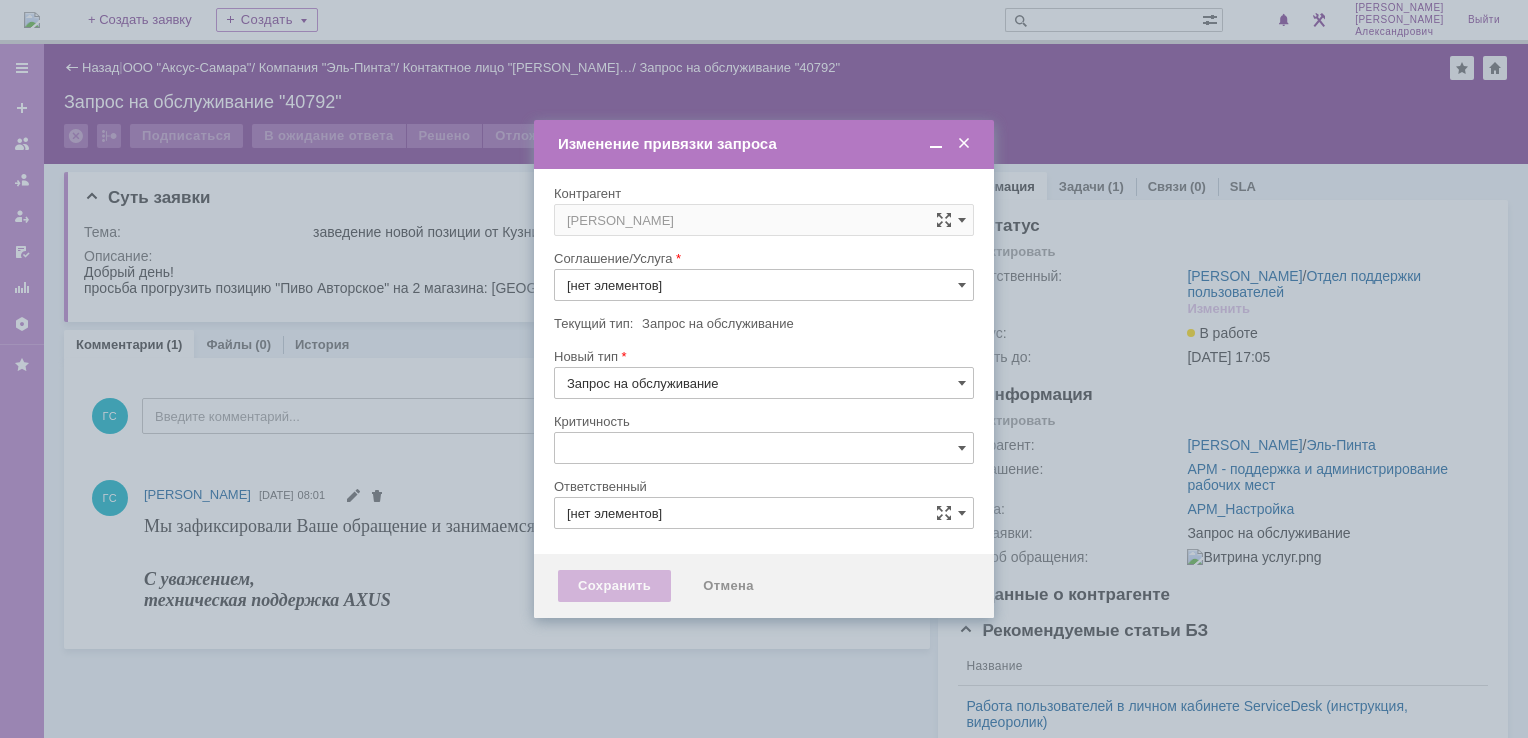 type on "[PERSON_NAME]" 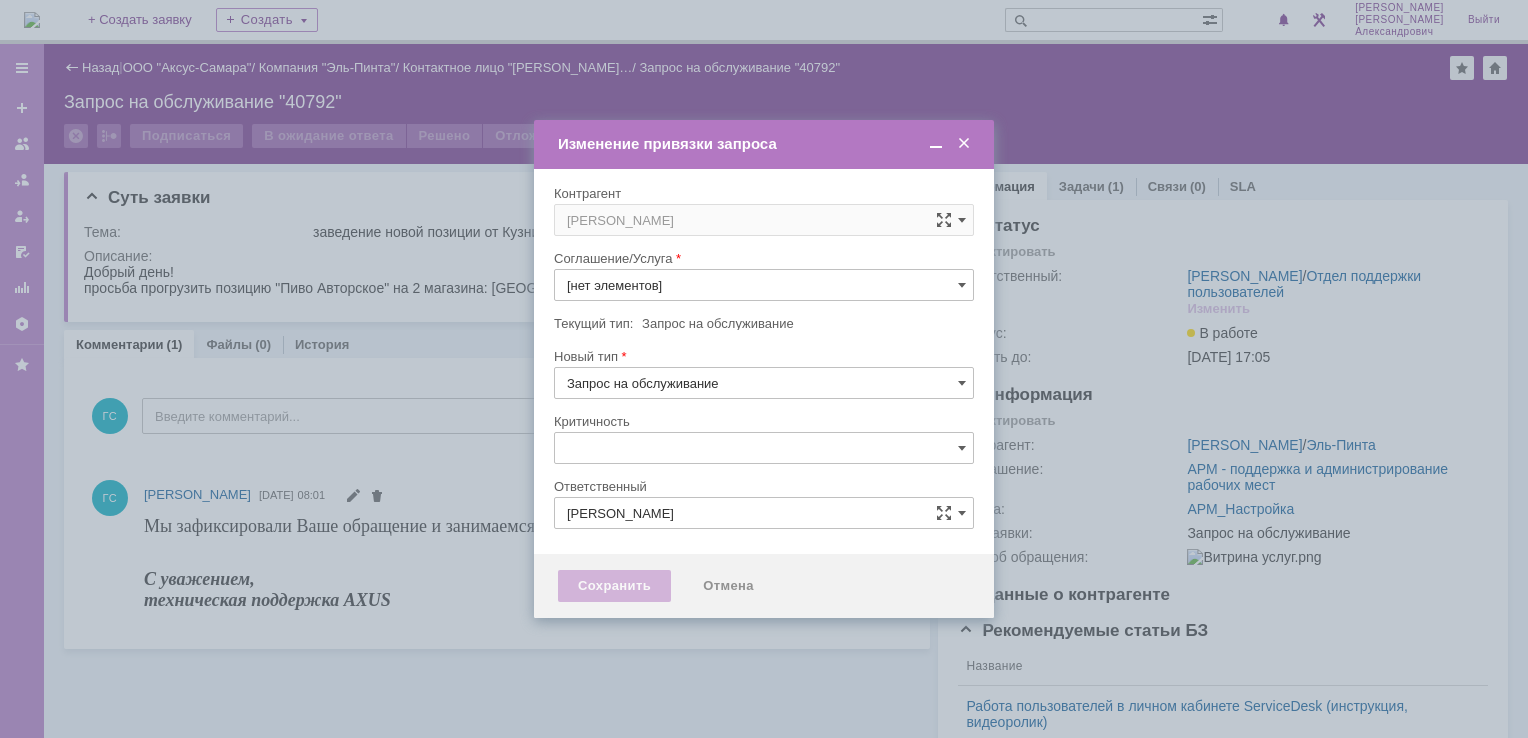 type on "АРМ_Настройка" 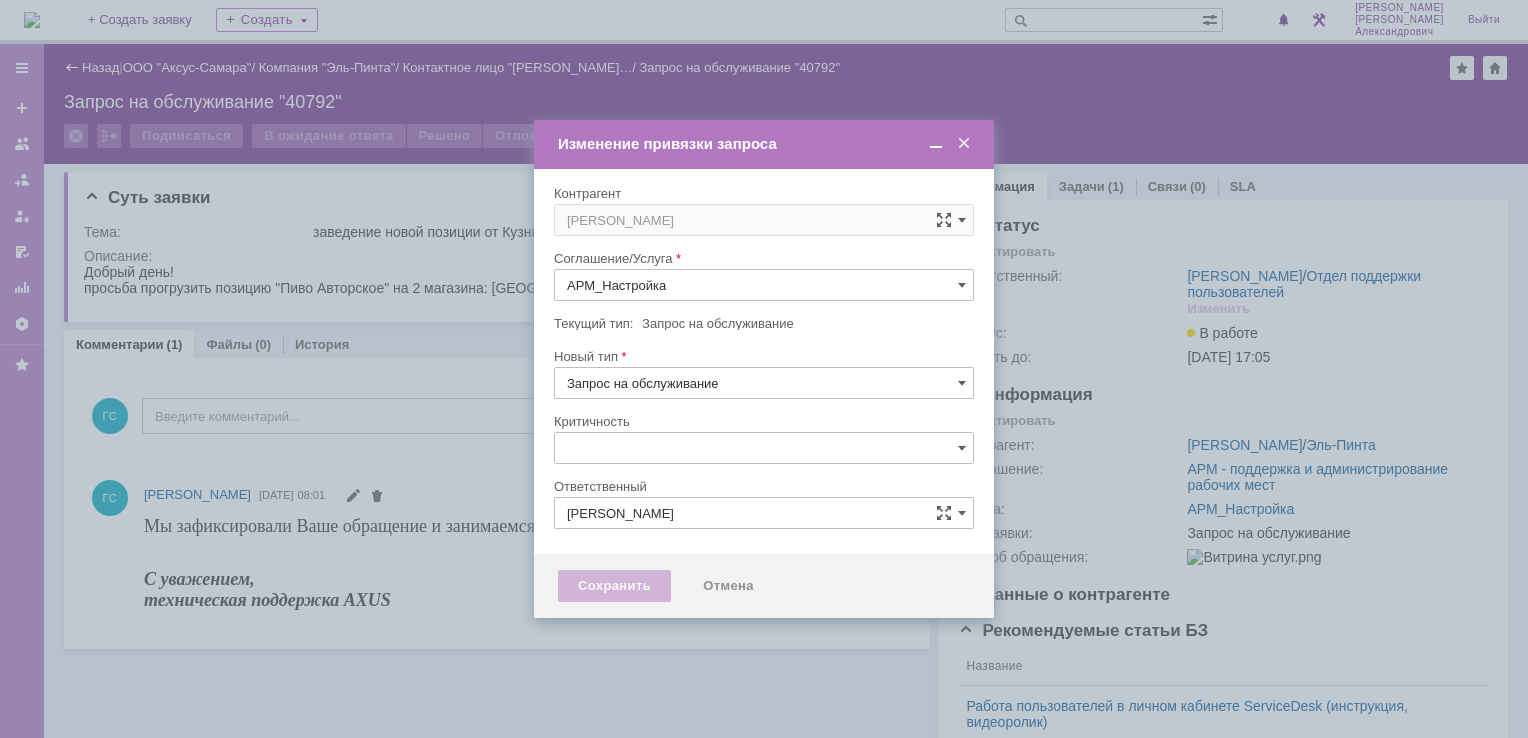 type on "[не указано]" 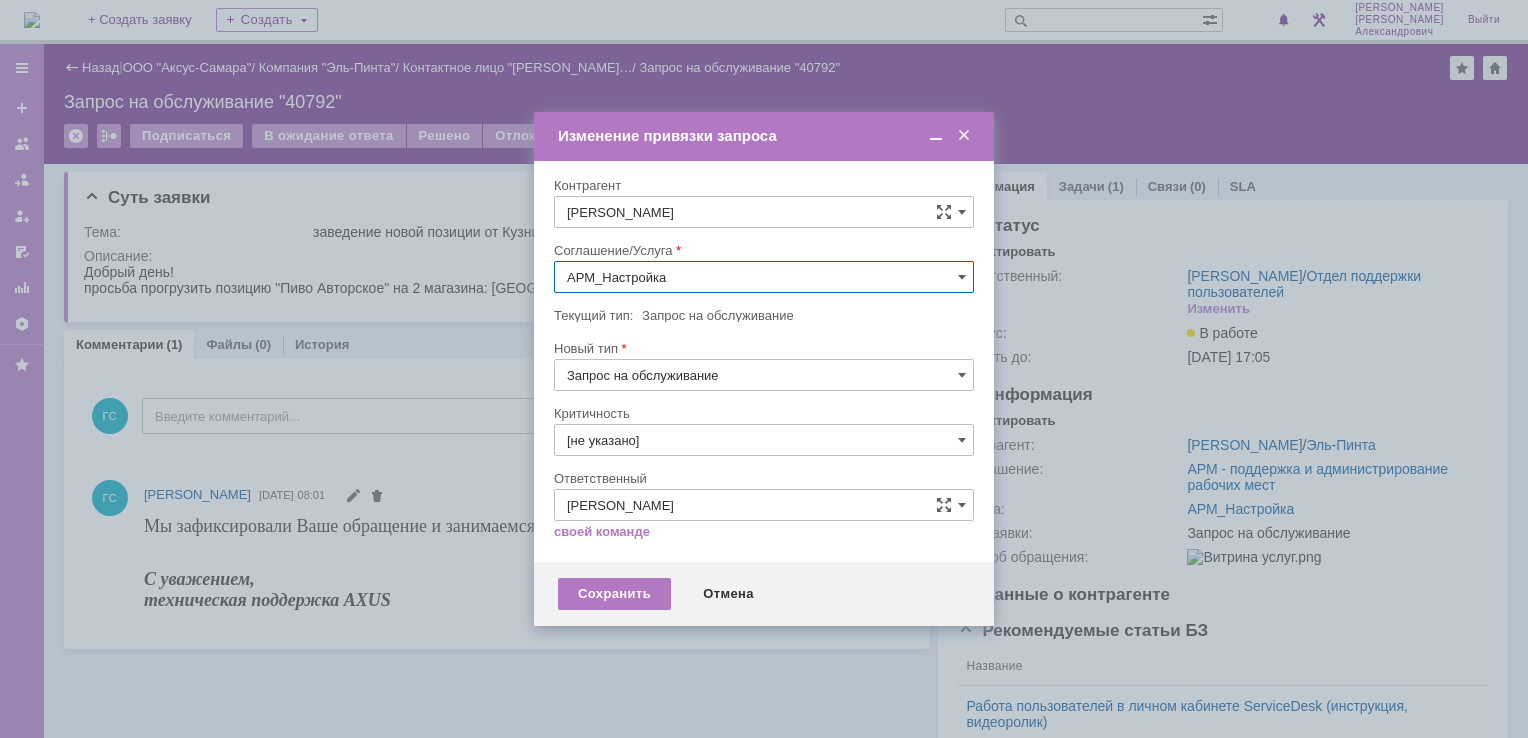 click on "АРМ_Настройка" at bounding box center [764, 277] 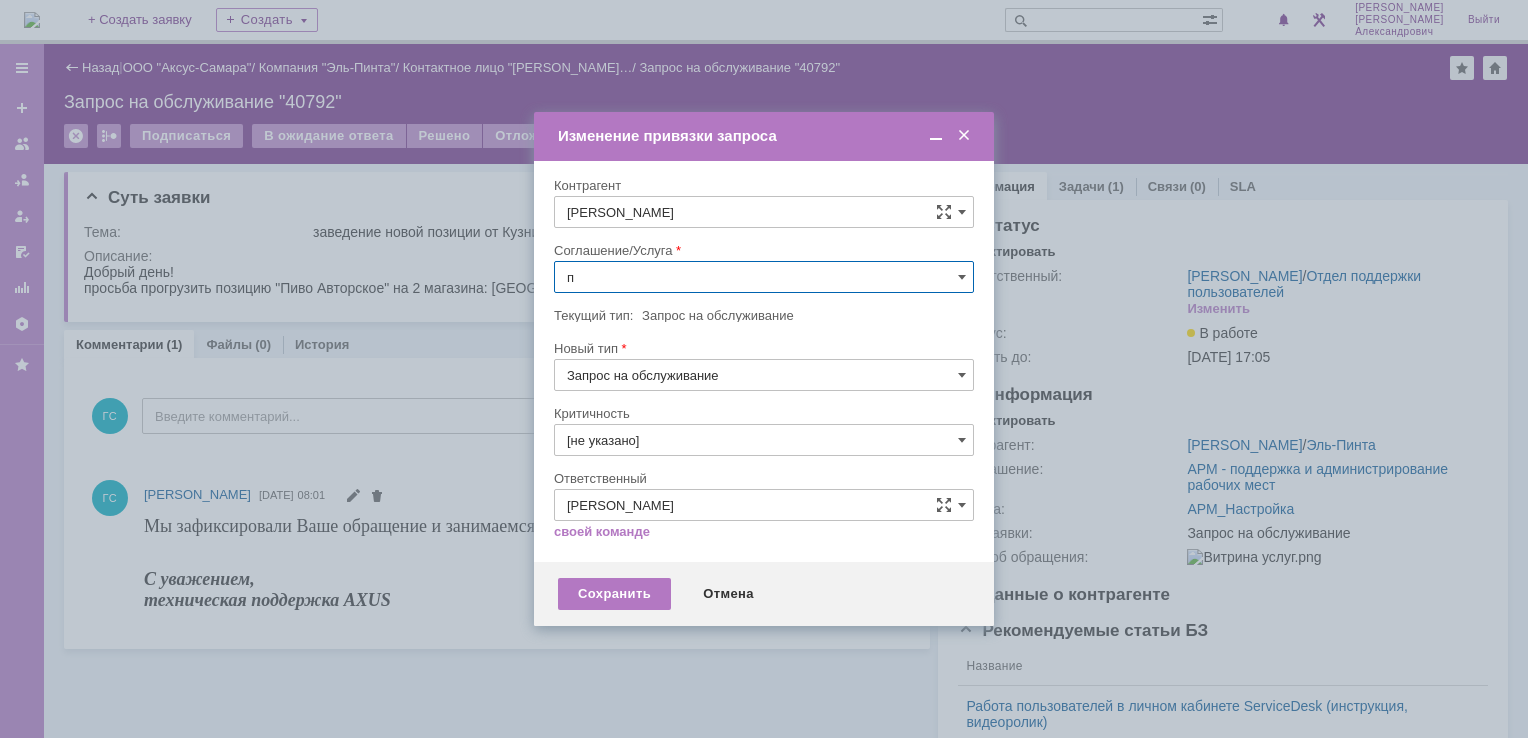 scroll, scrollTop: 0, scrollLeft: 0, axis: both 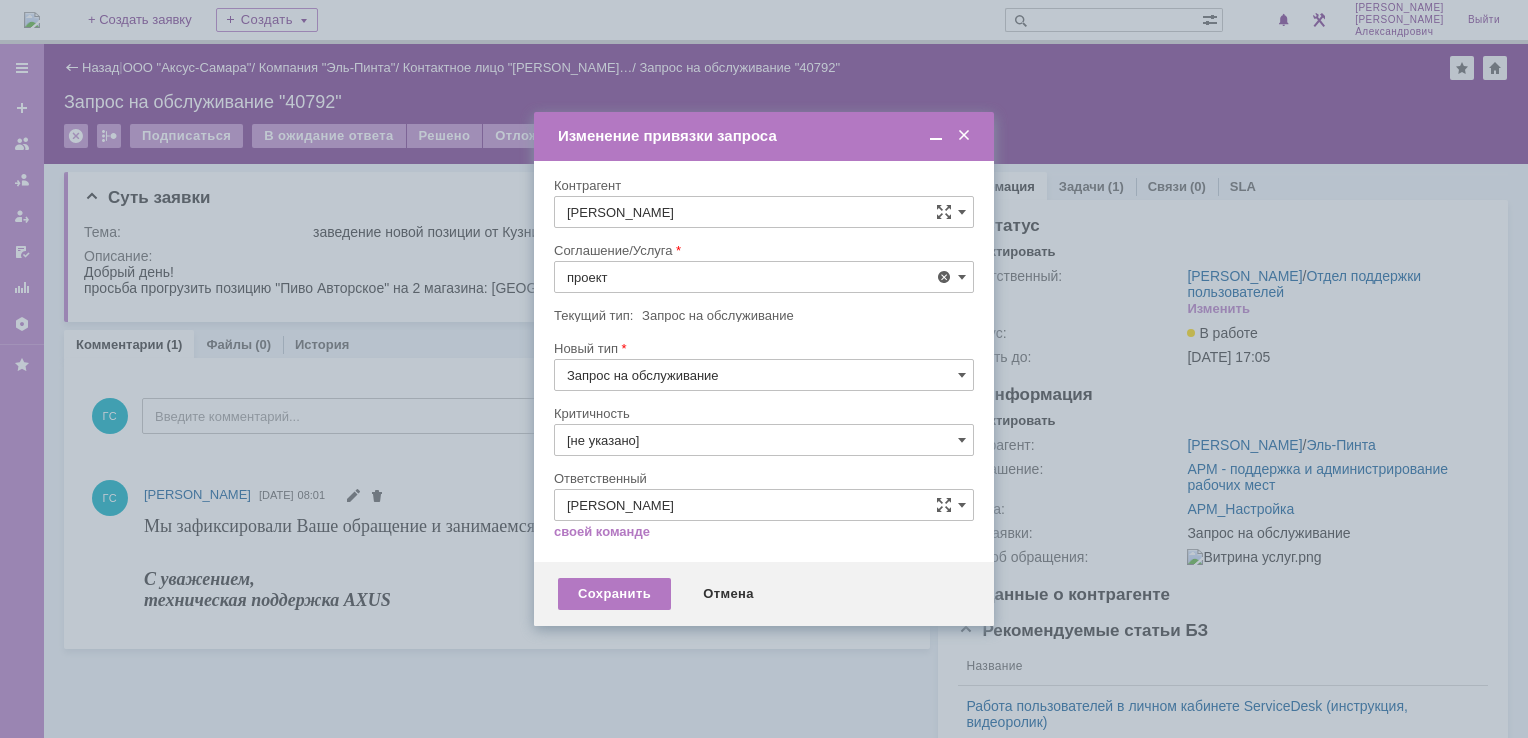 click on "Проектная деятельность" at bounding box center [764, 423] 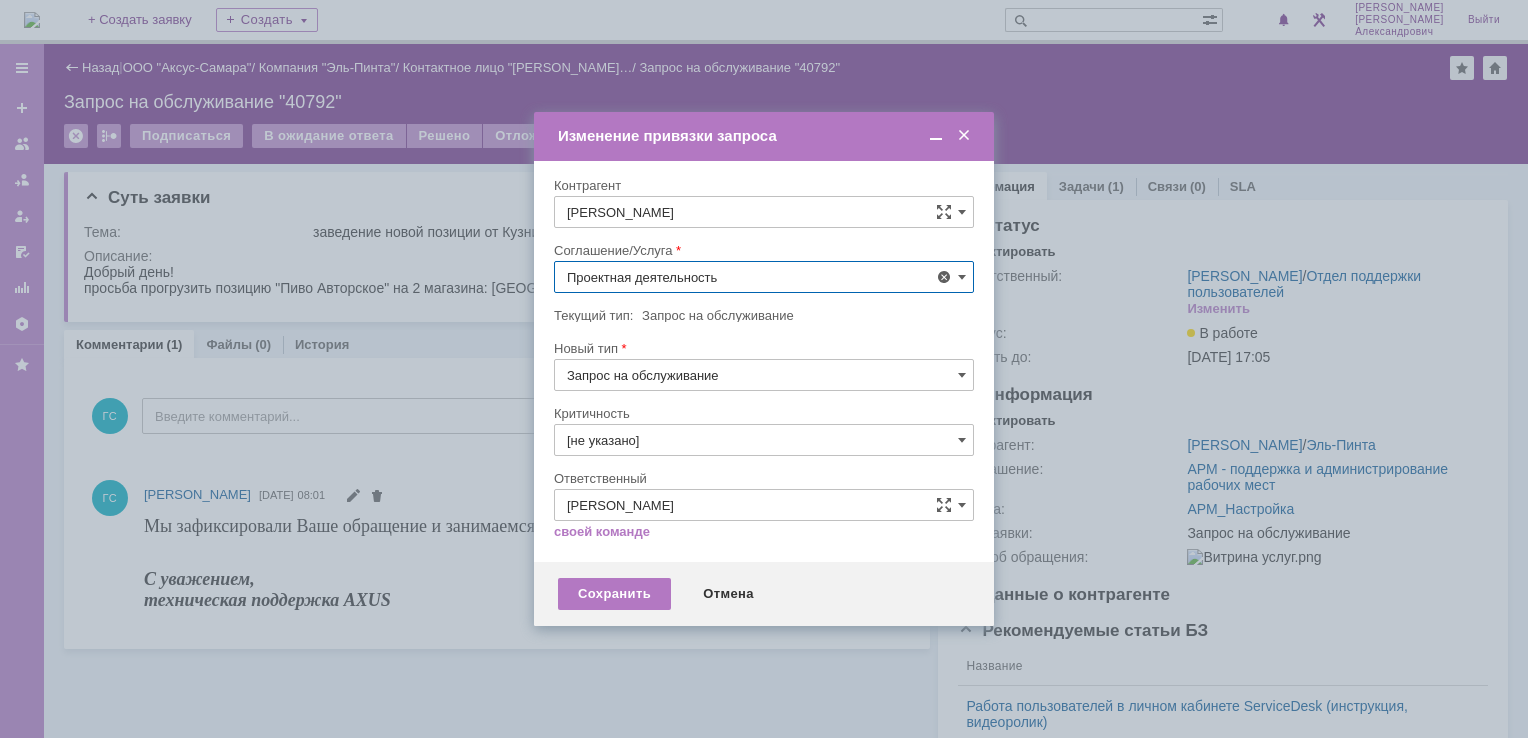 type on "Проектная деятельность" 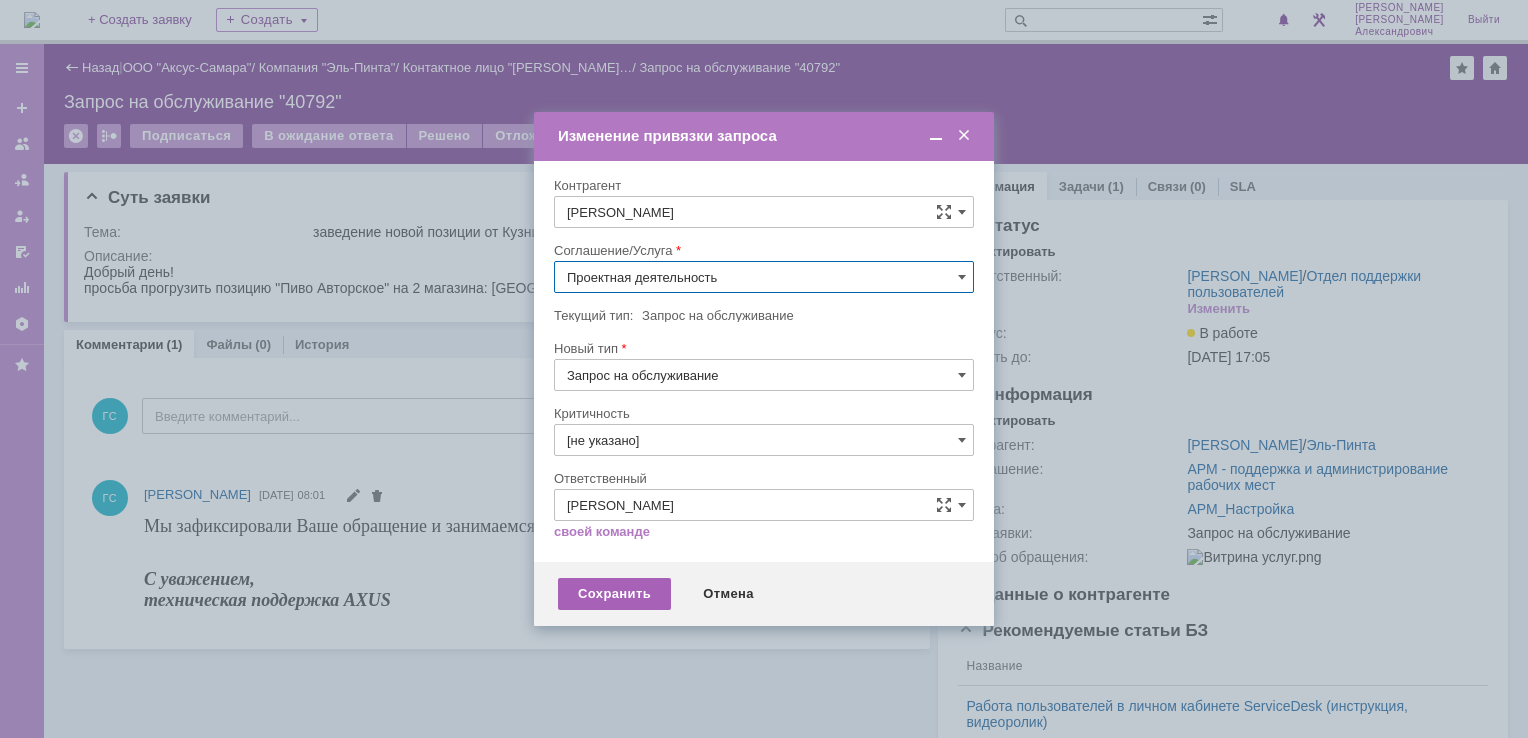 click on "Сохранить" at bounding box center (614, 594) 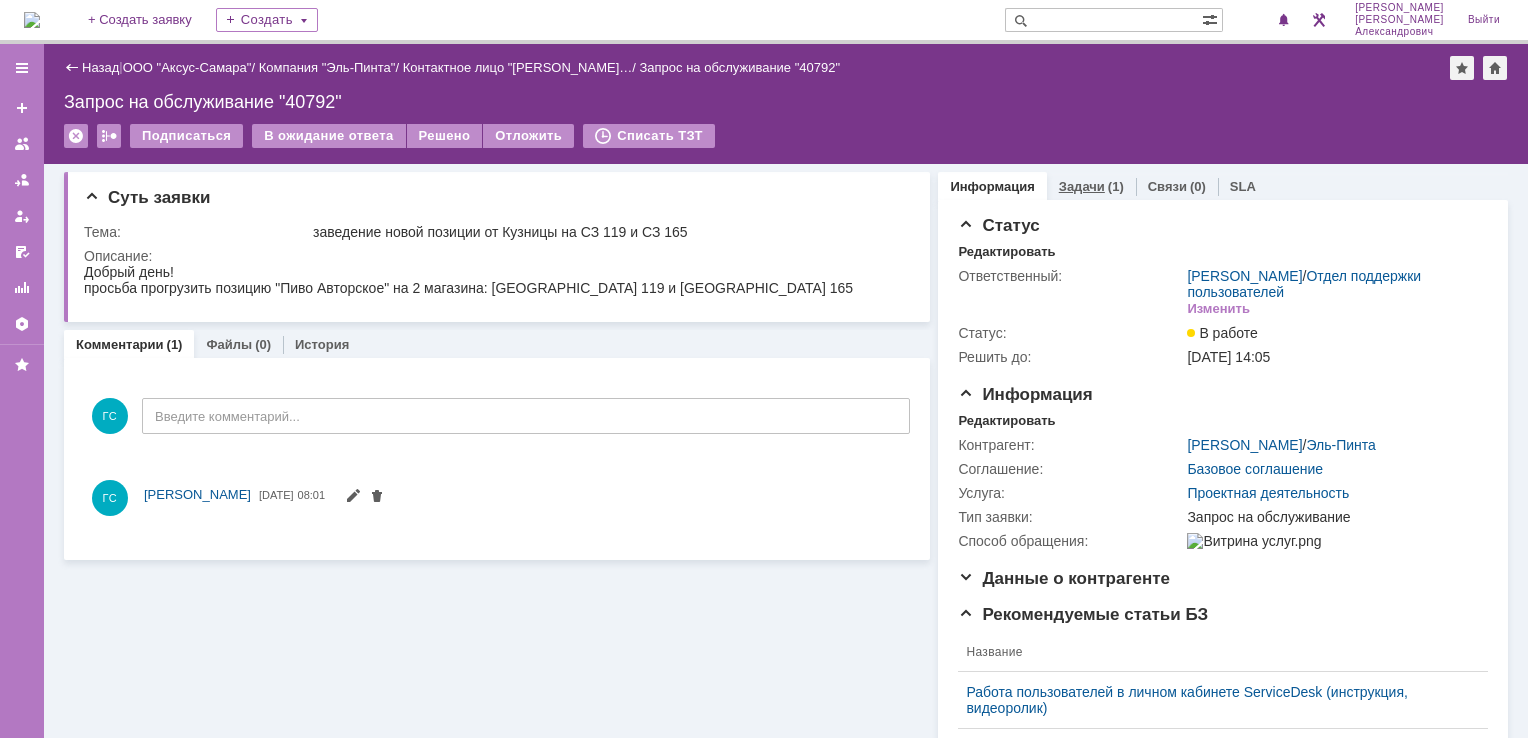 scroll, scrollTop: 0, scrollLeft: 0, axis: both 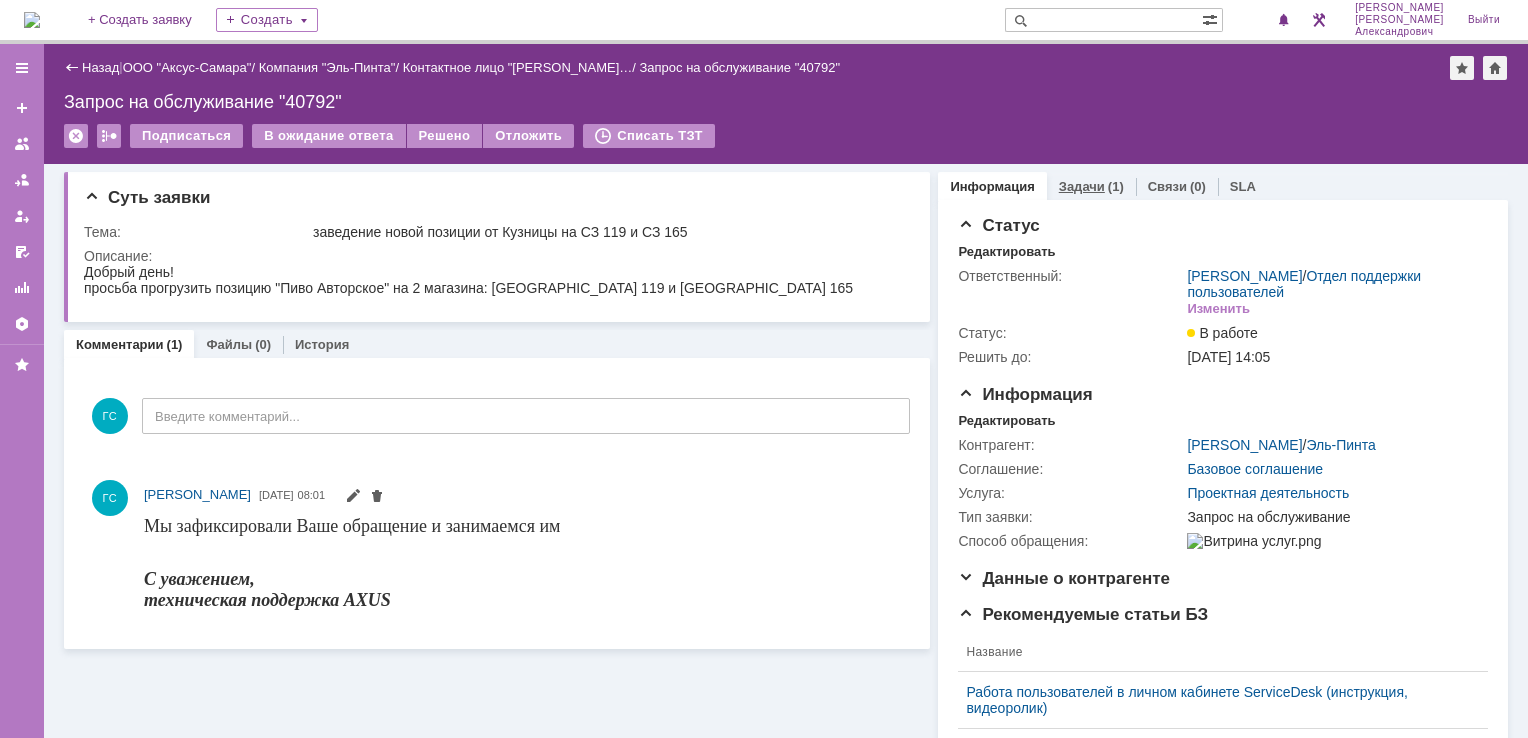 click on "Задачи" at bounding box center [1082, 186] 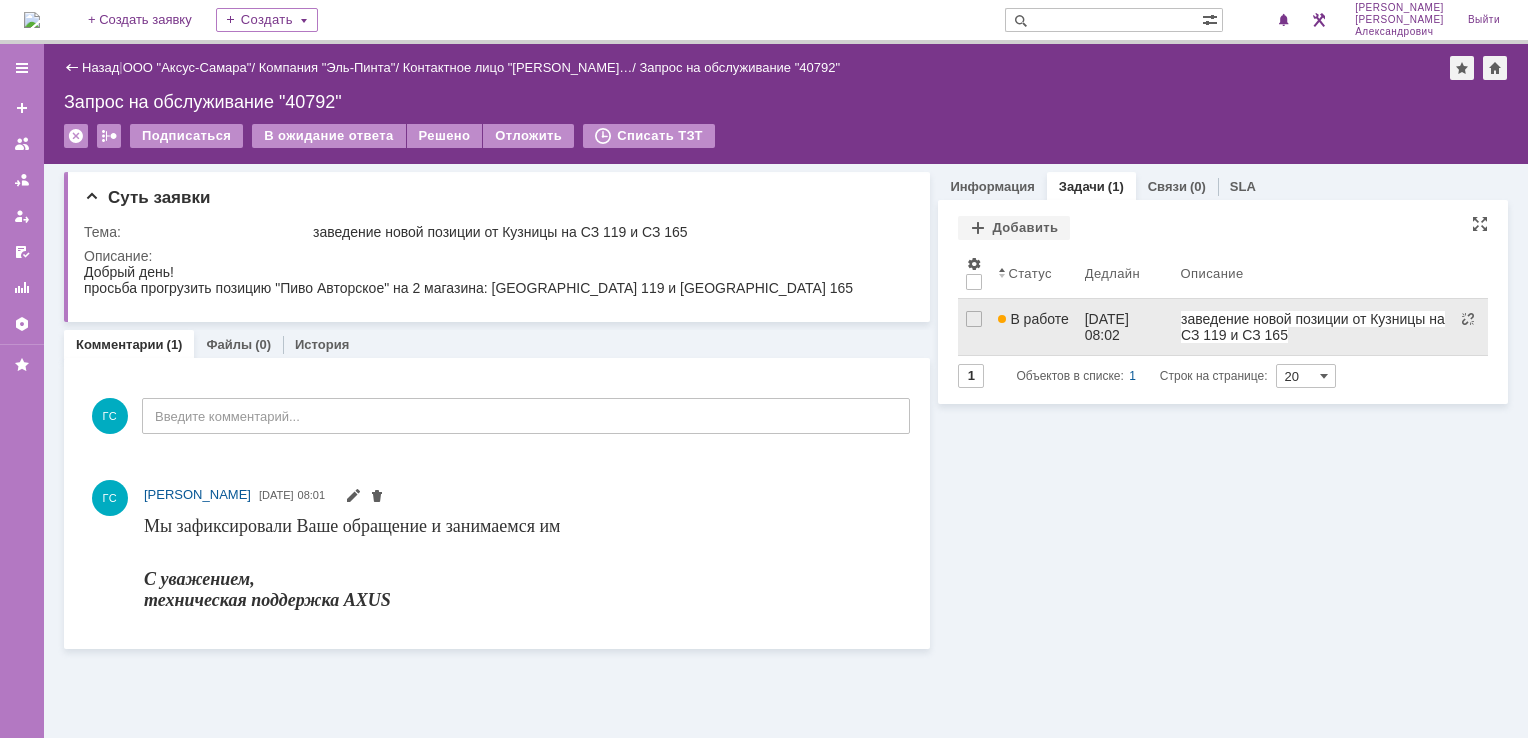 click on "В работе" at bounding box center (1033, 319) 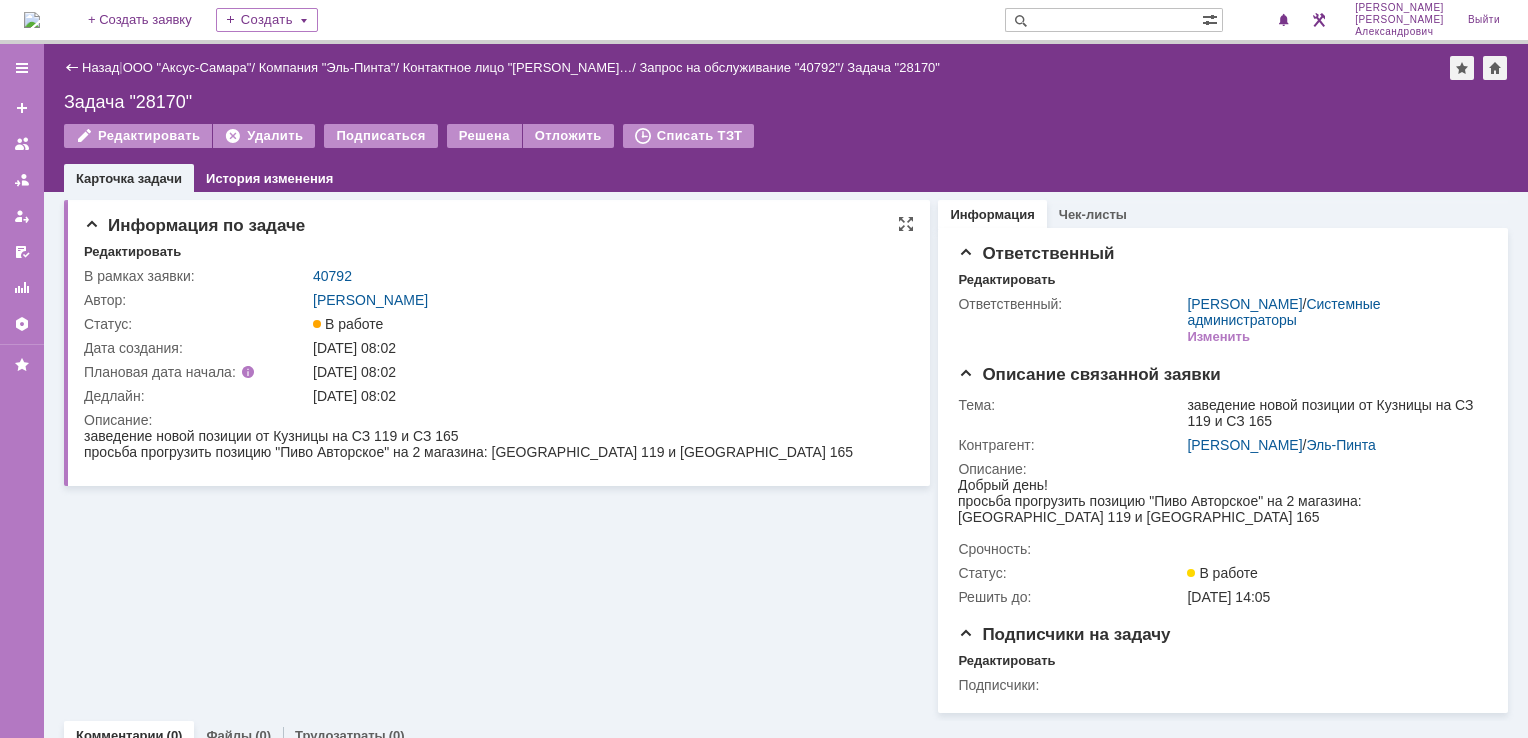 scroll, scrollTop: 0, scrollLeft: 0, axis: both 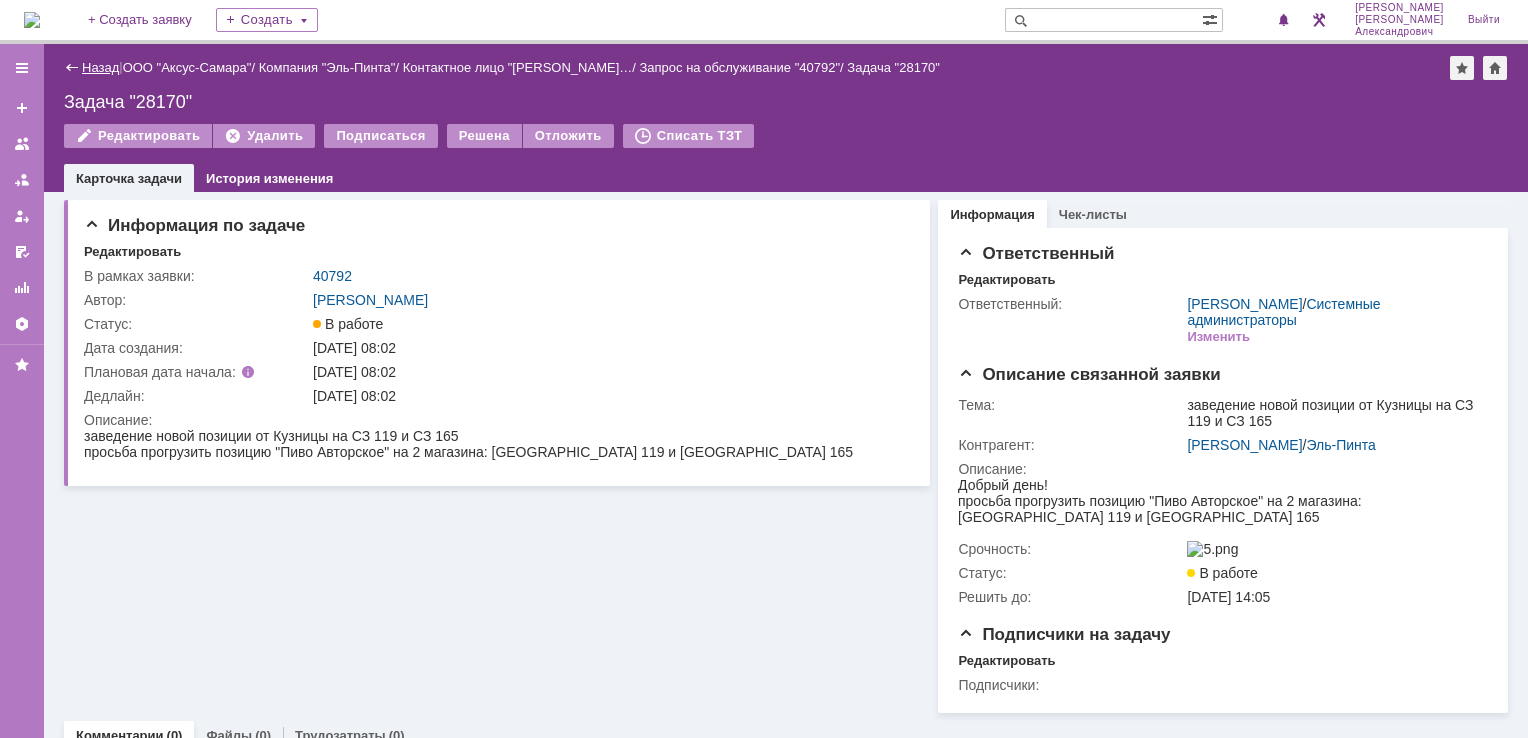 click on "Назад" at bounding box center (100, 67) 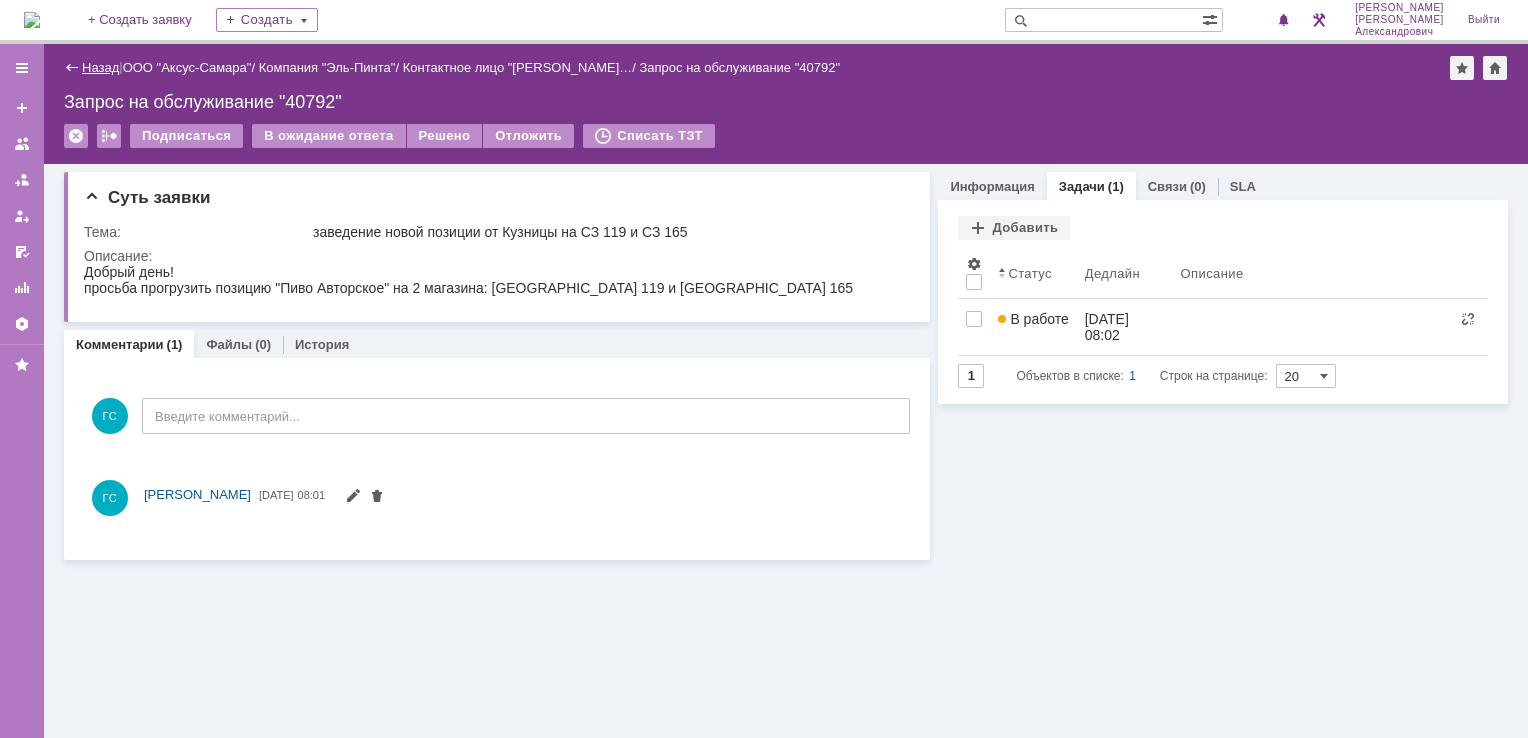 scroll, scrollTop: 0, scrollLeft: 0, axis: both 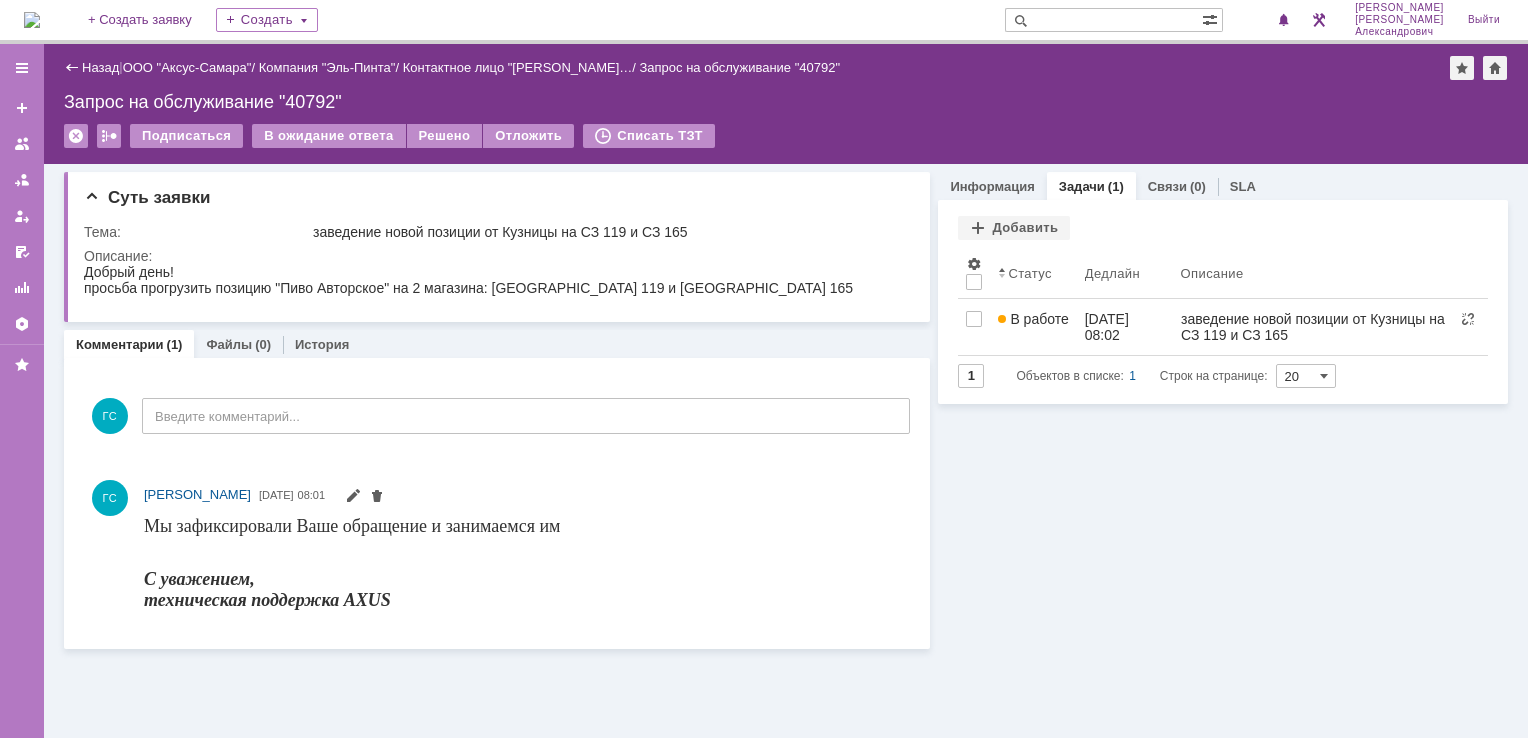 click at bounding box center [32, 20] 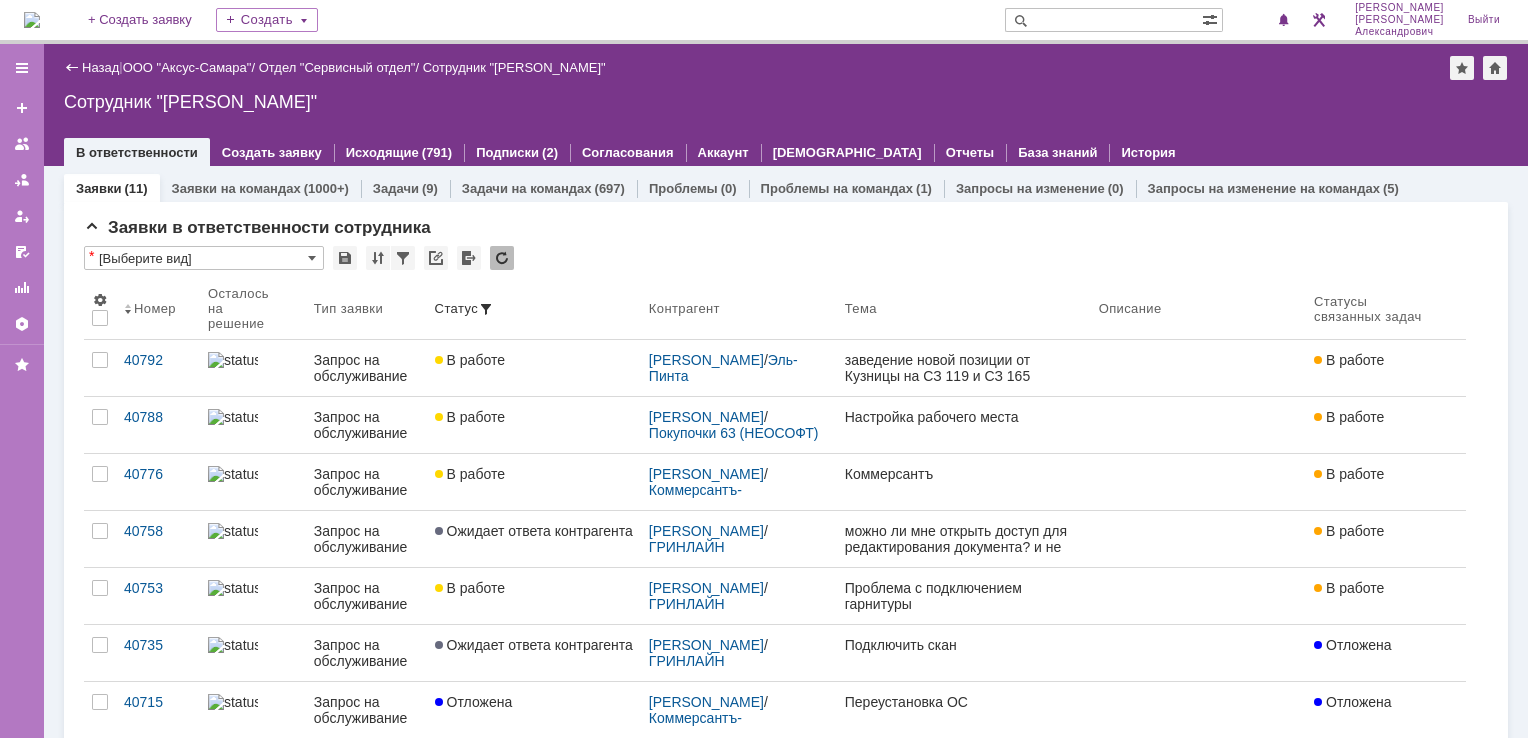 scroll, scrollTop: 0, scrollLeft: 0, axis: both 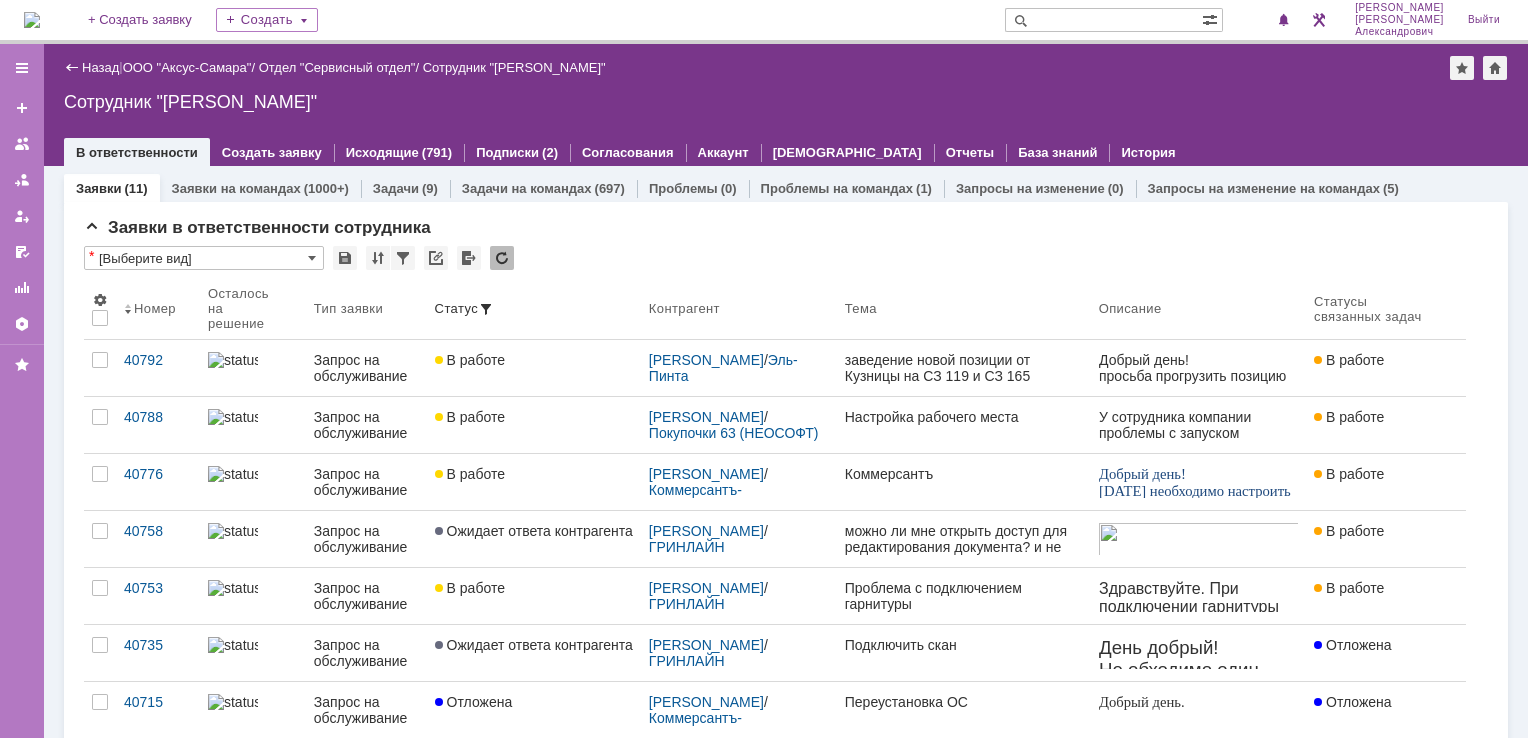 click at bounding box center [32, 20] 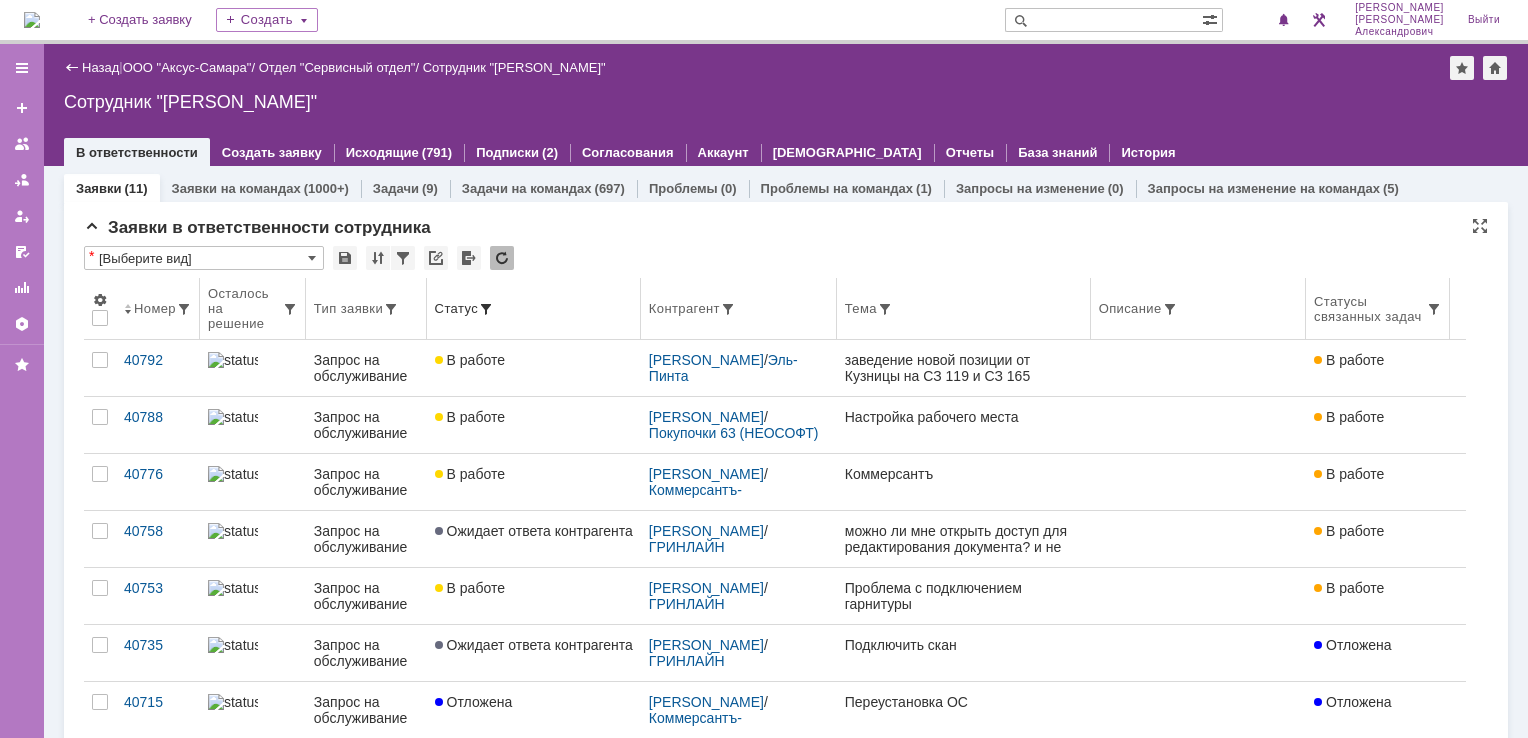 scroll, scrollTop: 0, scrollLeft: 0, axis: both 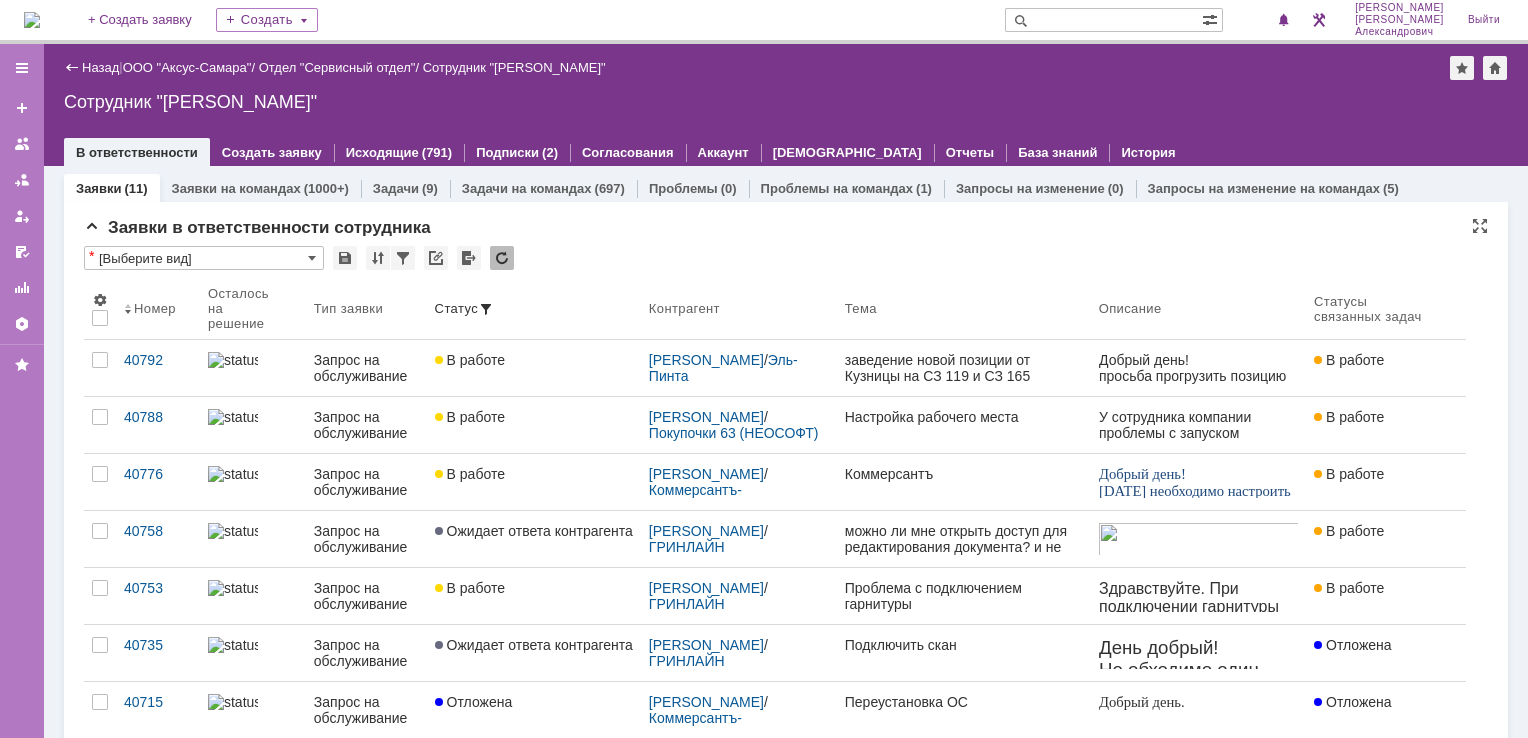 click at bounding box center (32, 20) 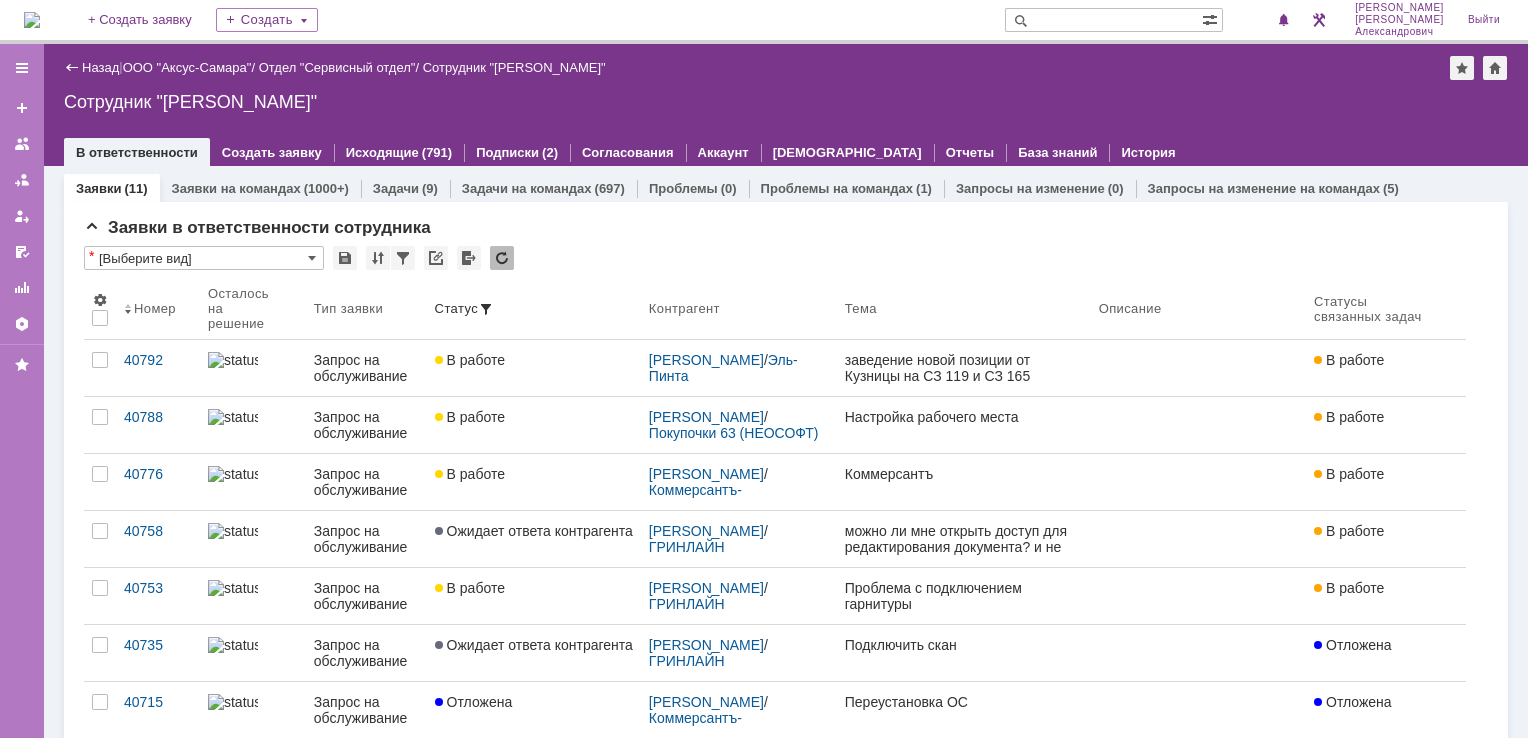 scroll, scrollTop: 0, scrollLeft: 0, axis: both 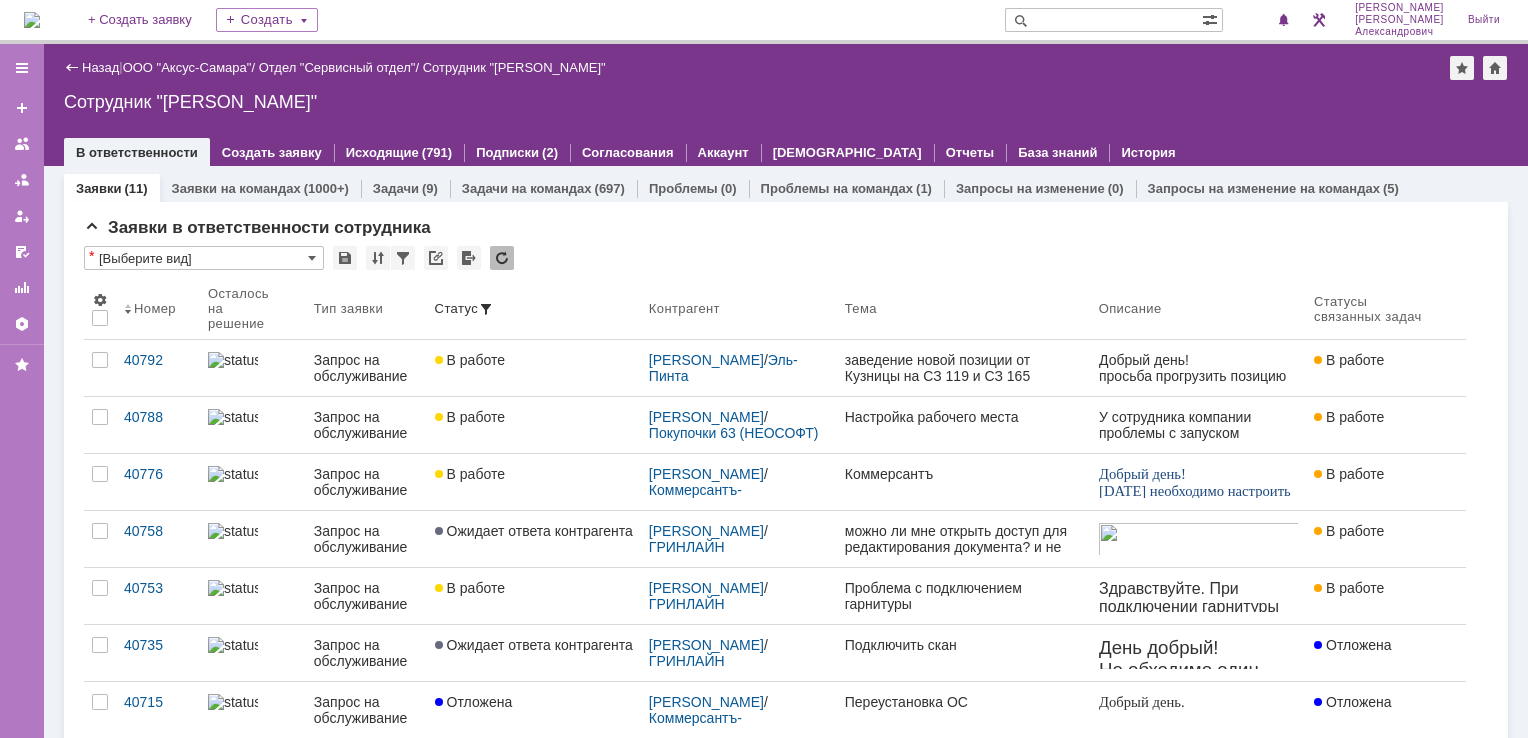 click at bounding box center [32, 20] 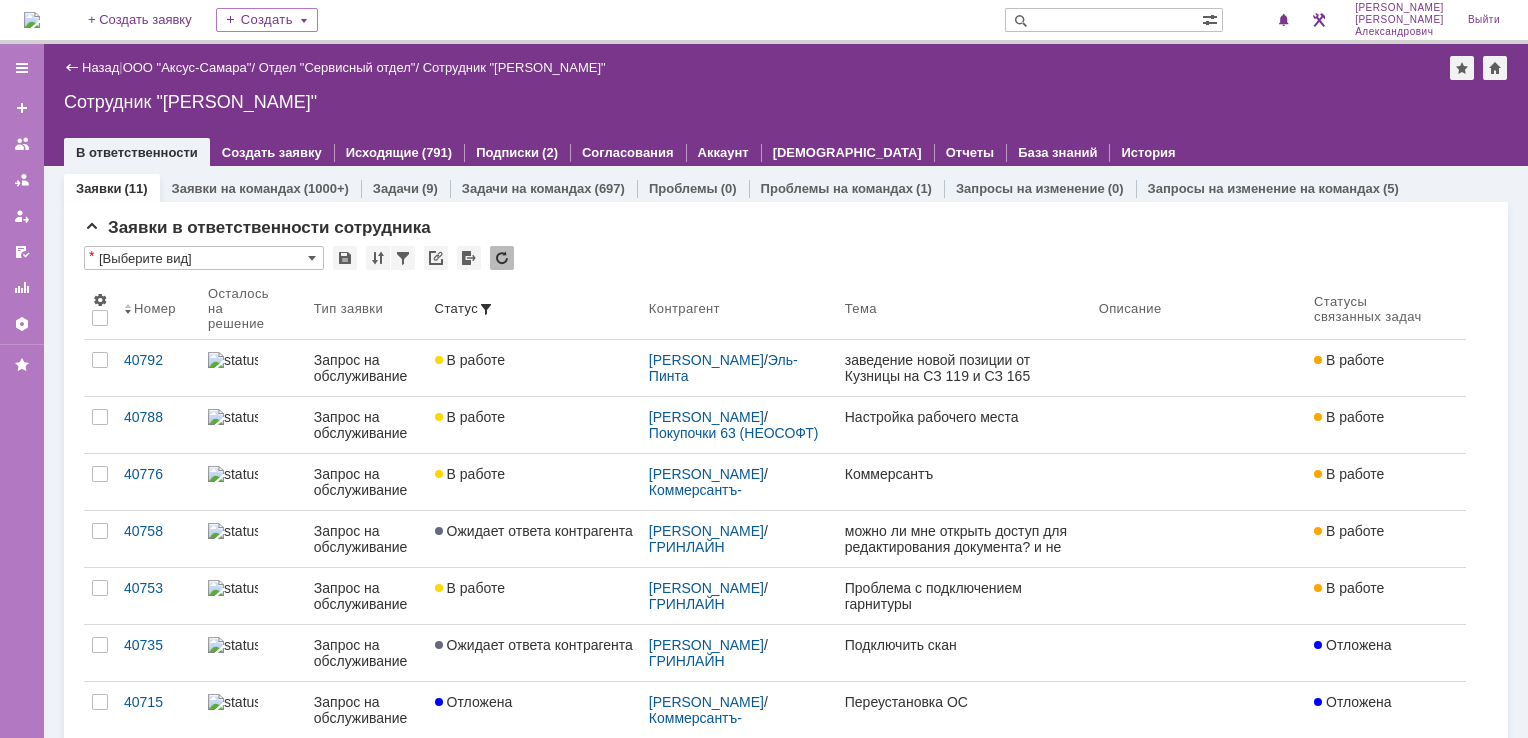 scroll, scrollTop: 0, scrollLeft: 0, axis: both 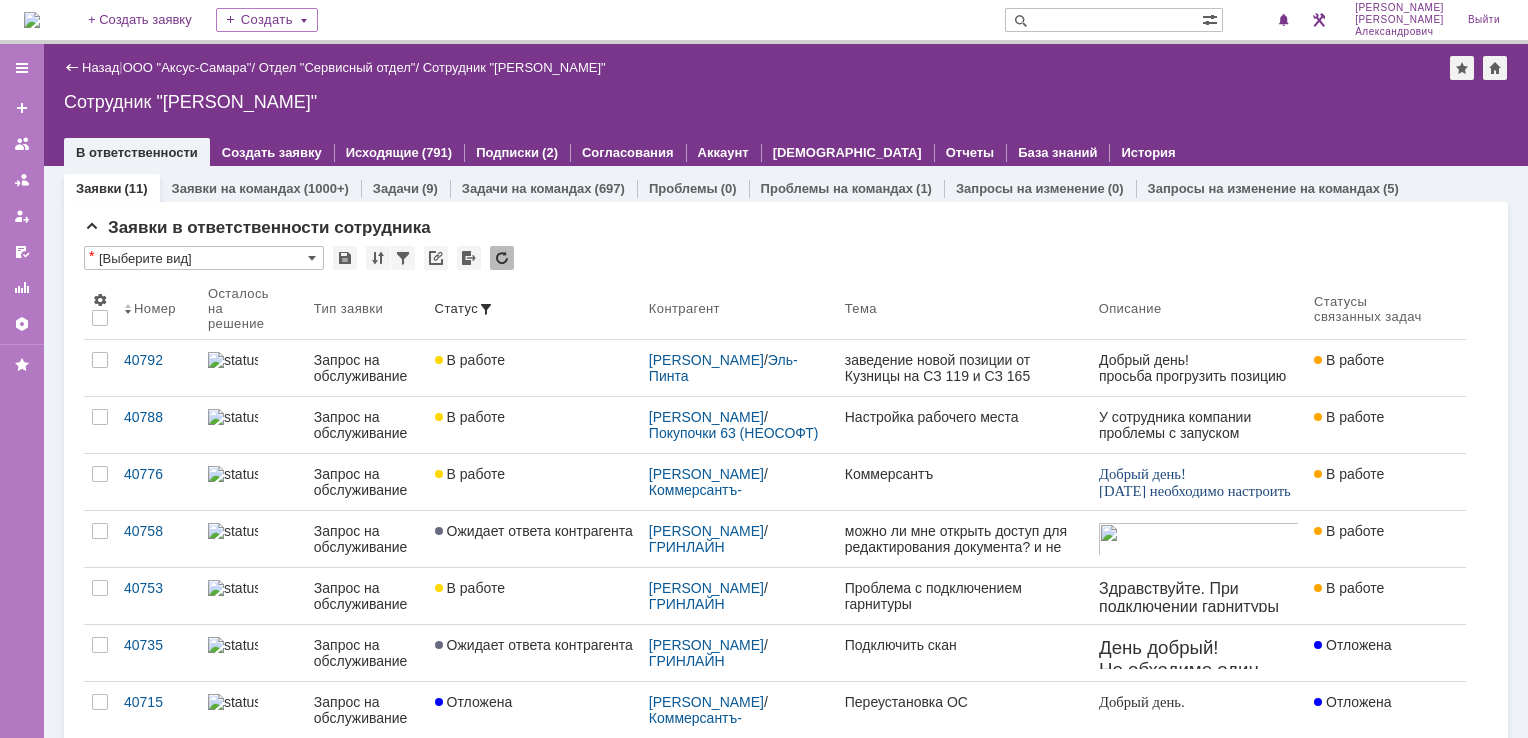 click at bounding box center (32, 20) 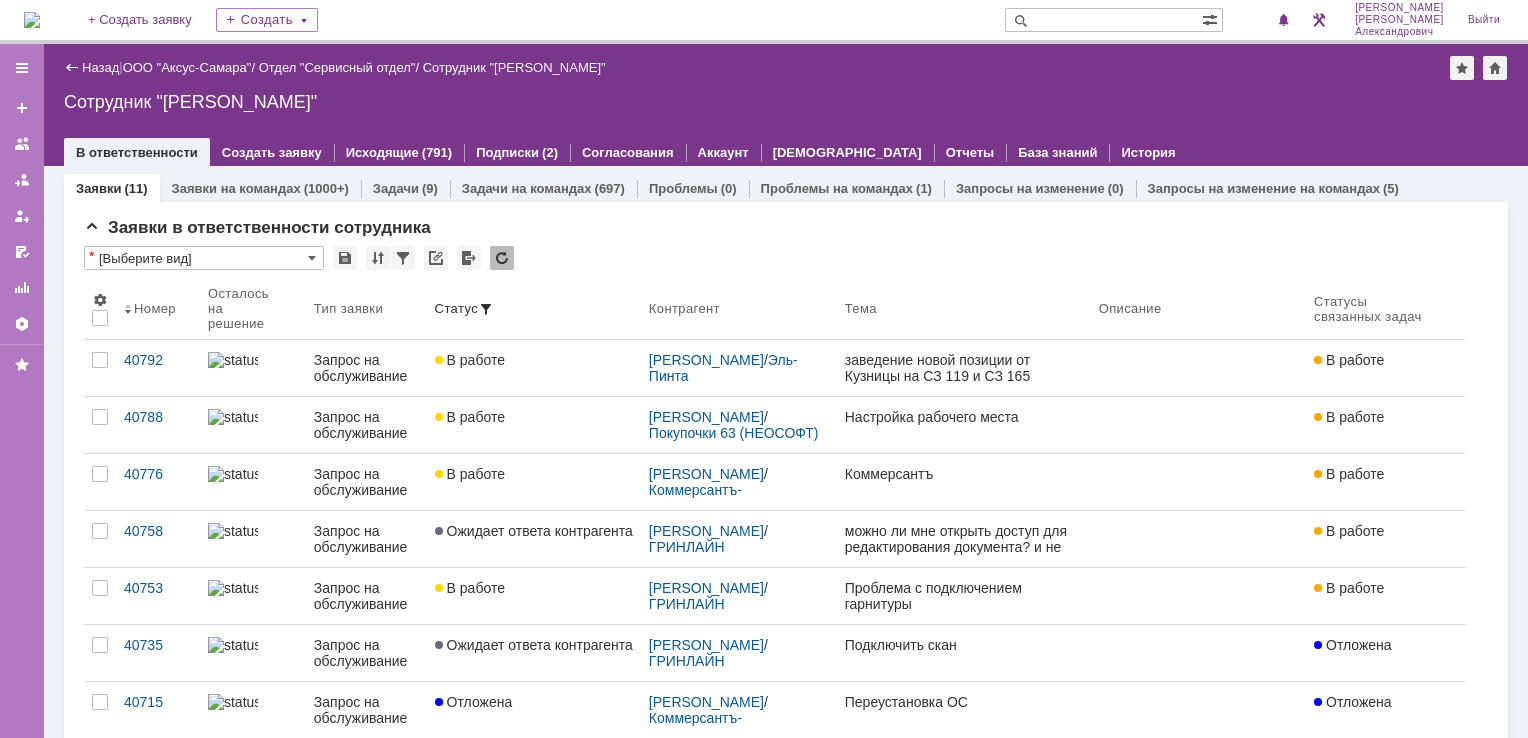 scroll, scrollTop: 0, scrollLeft: 0, axis: both 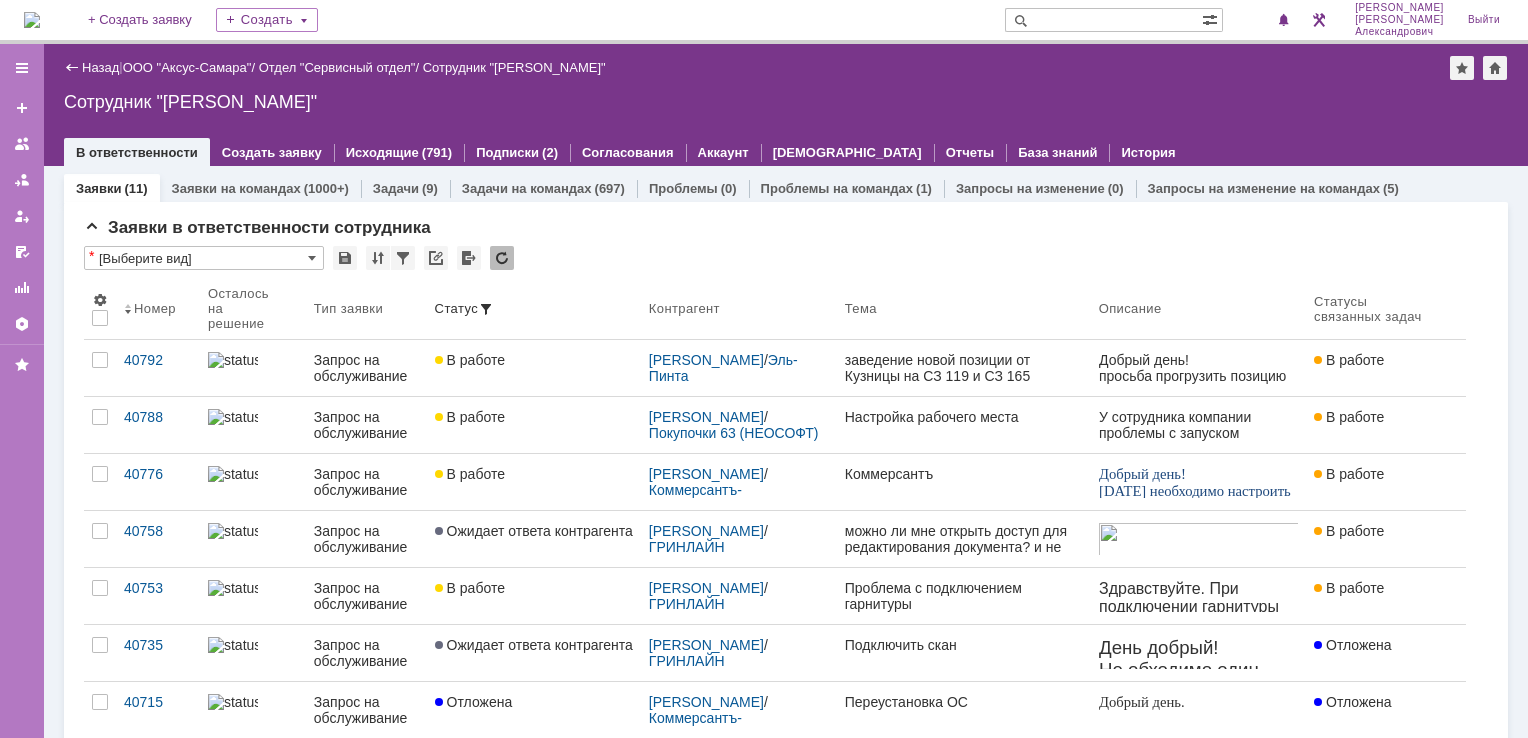 click at bounding box center [32, 20] 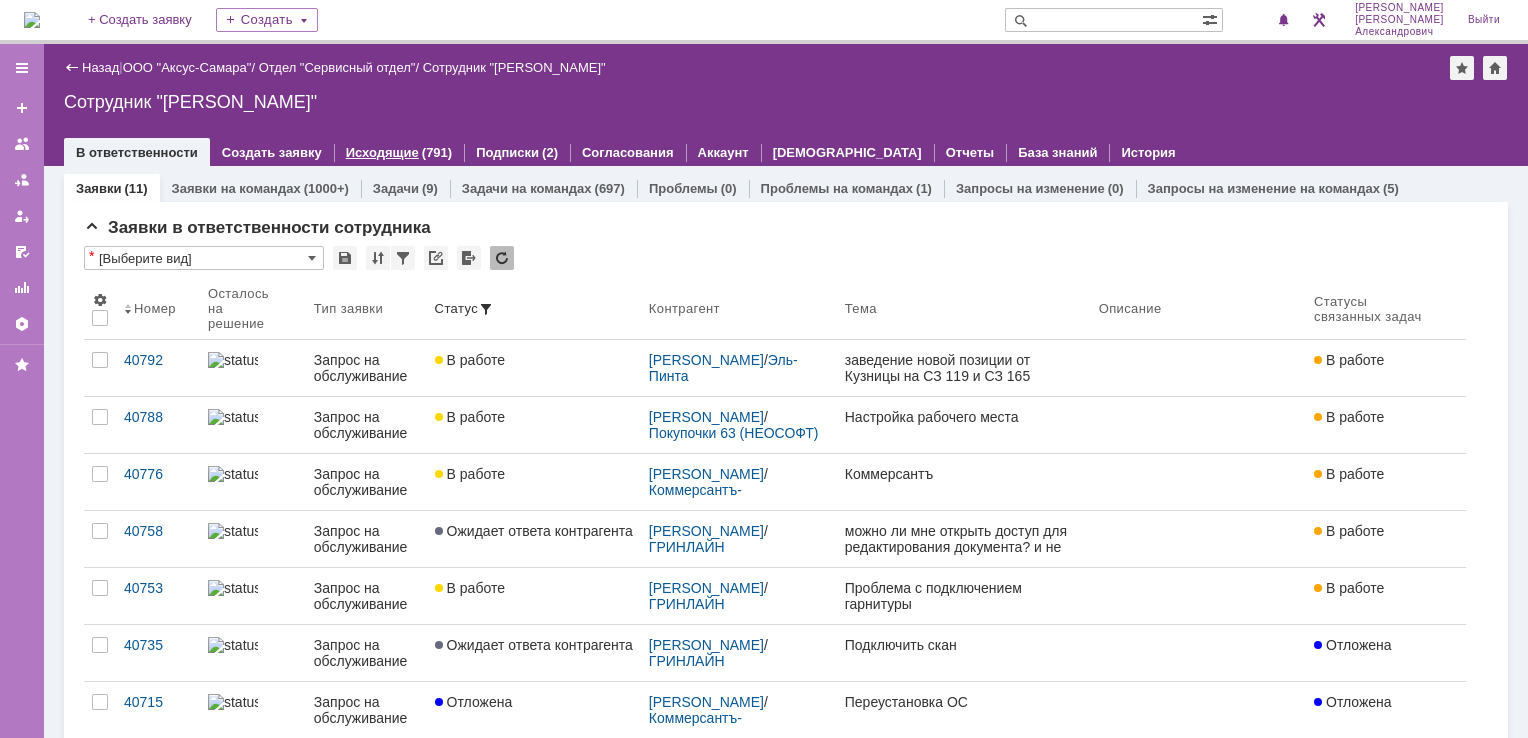 scroll, scrollTop: 0, scrollLeft: 0, axis: both 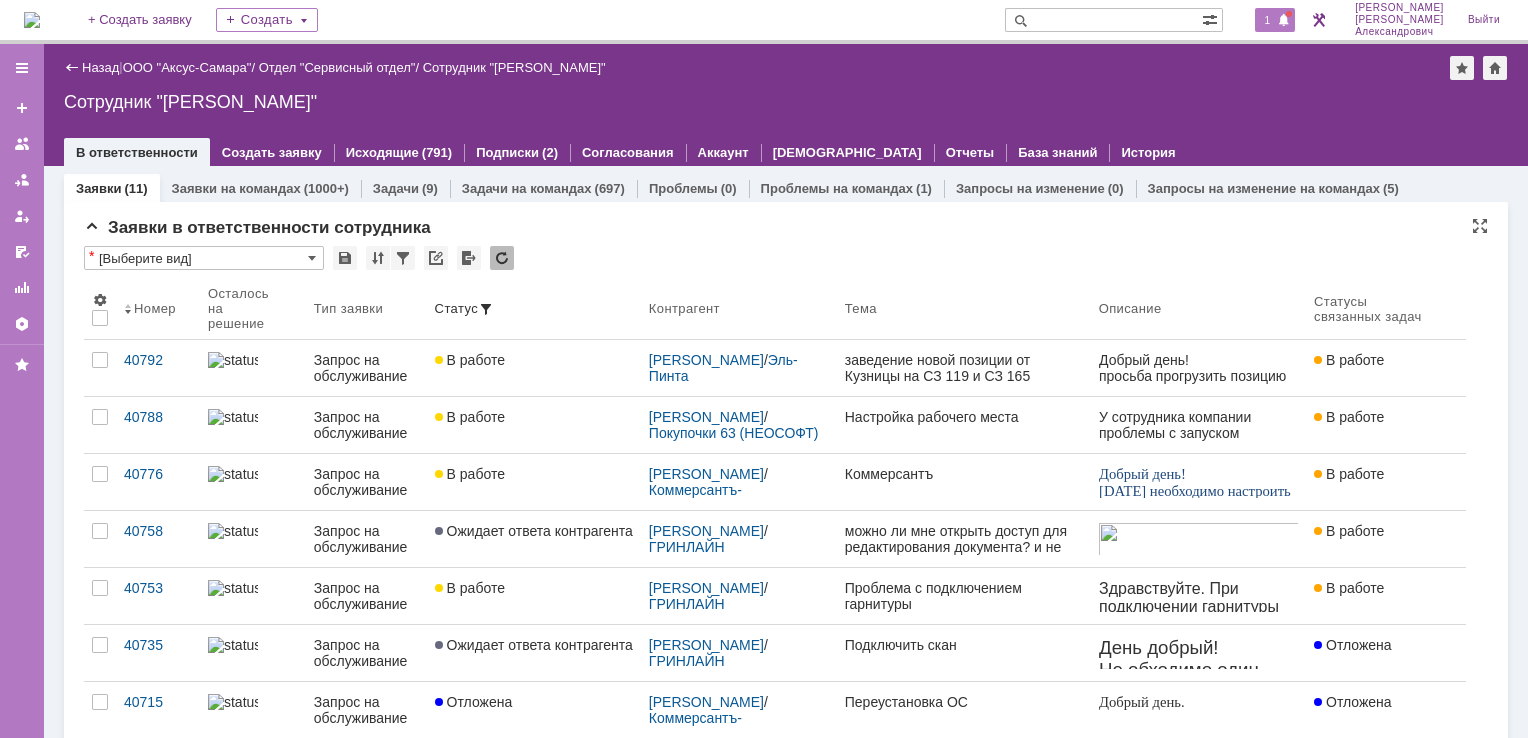 click on "1" at bounding box center [1268, 20] 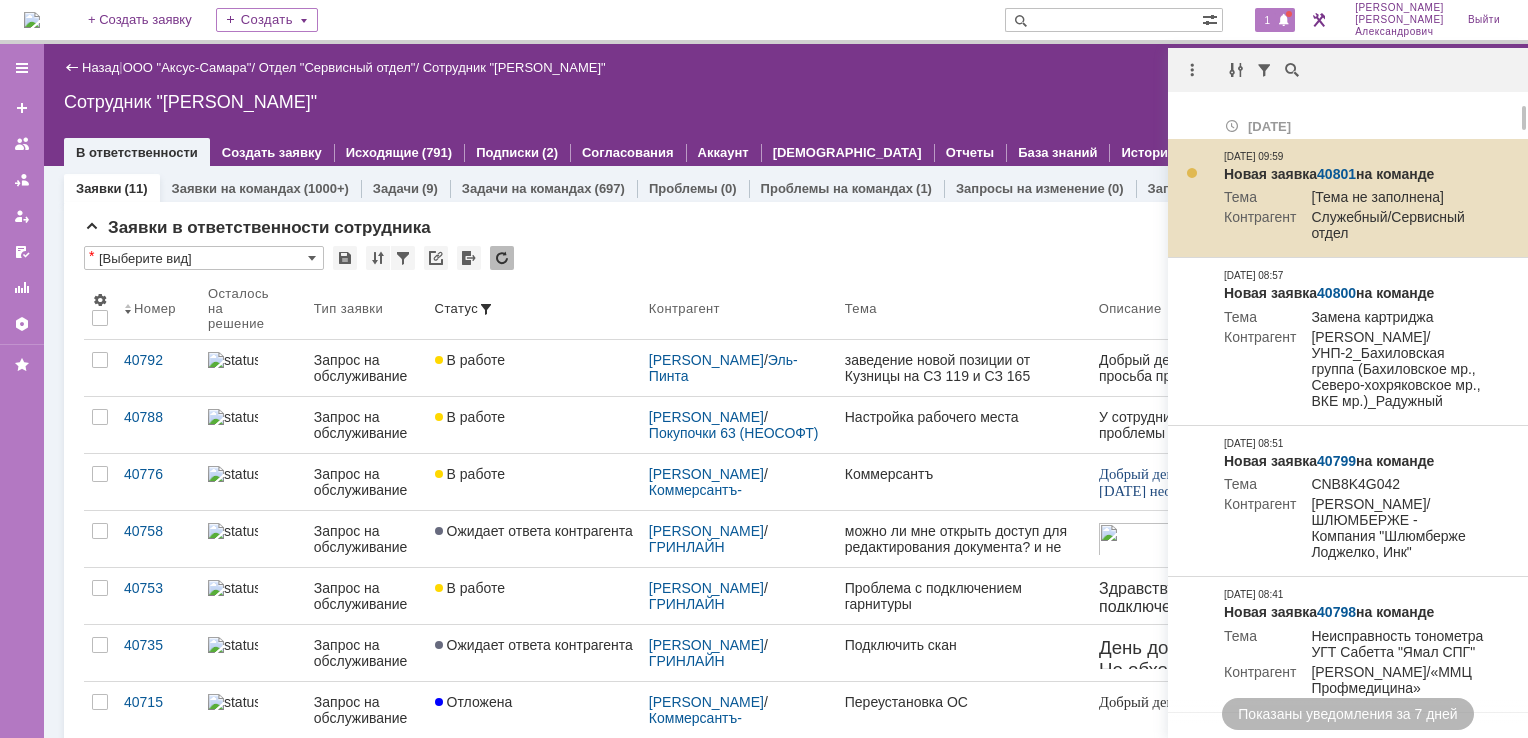 click on "40801" at bounding box center [1336, 174] 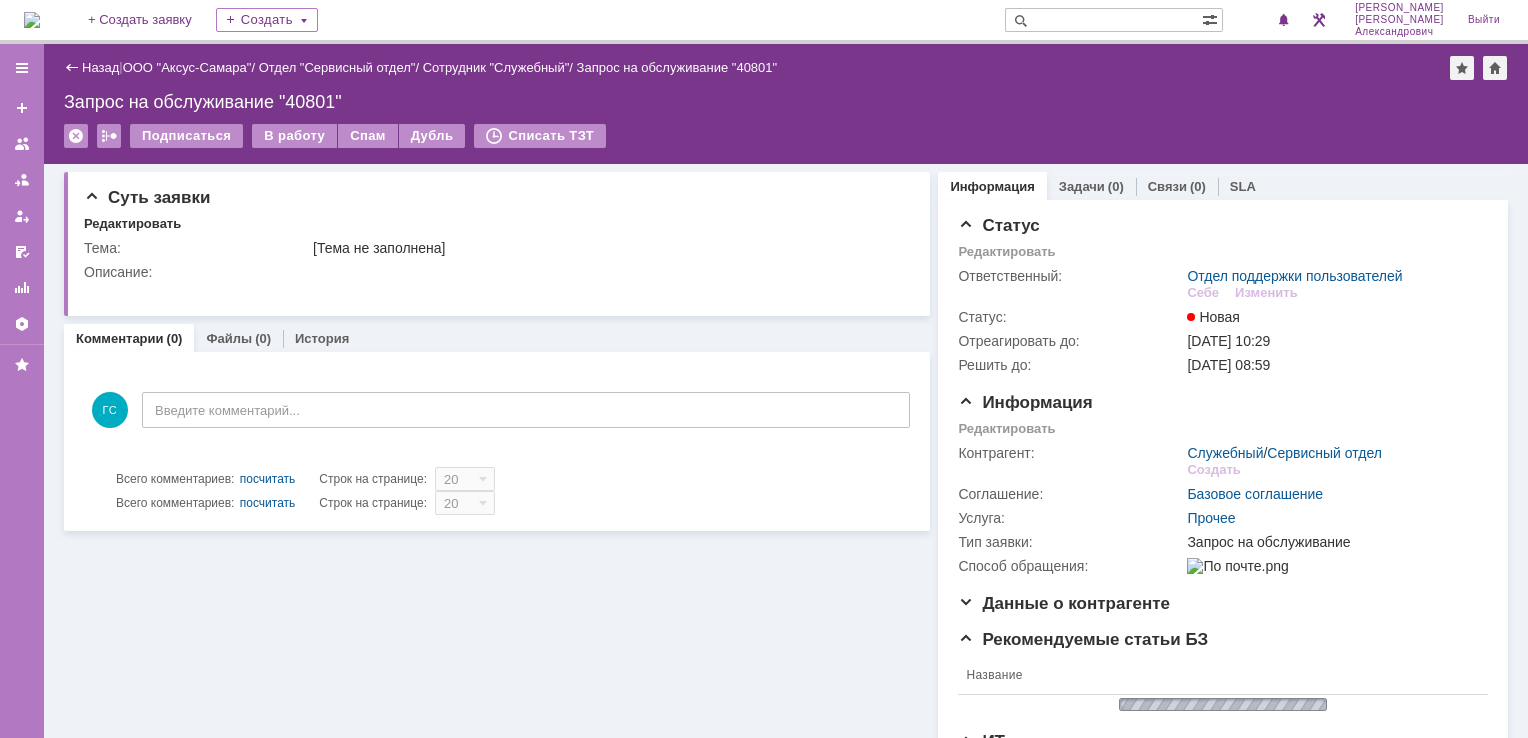 scroll, scrollTop: 0, scrollLeft: 0, axis: both 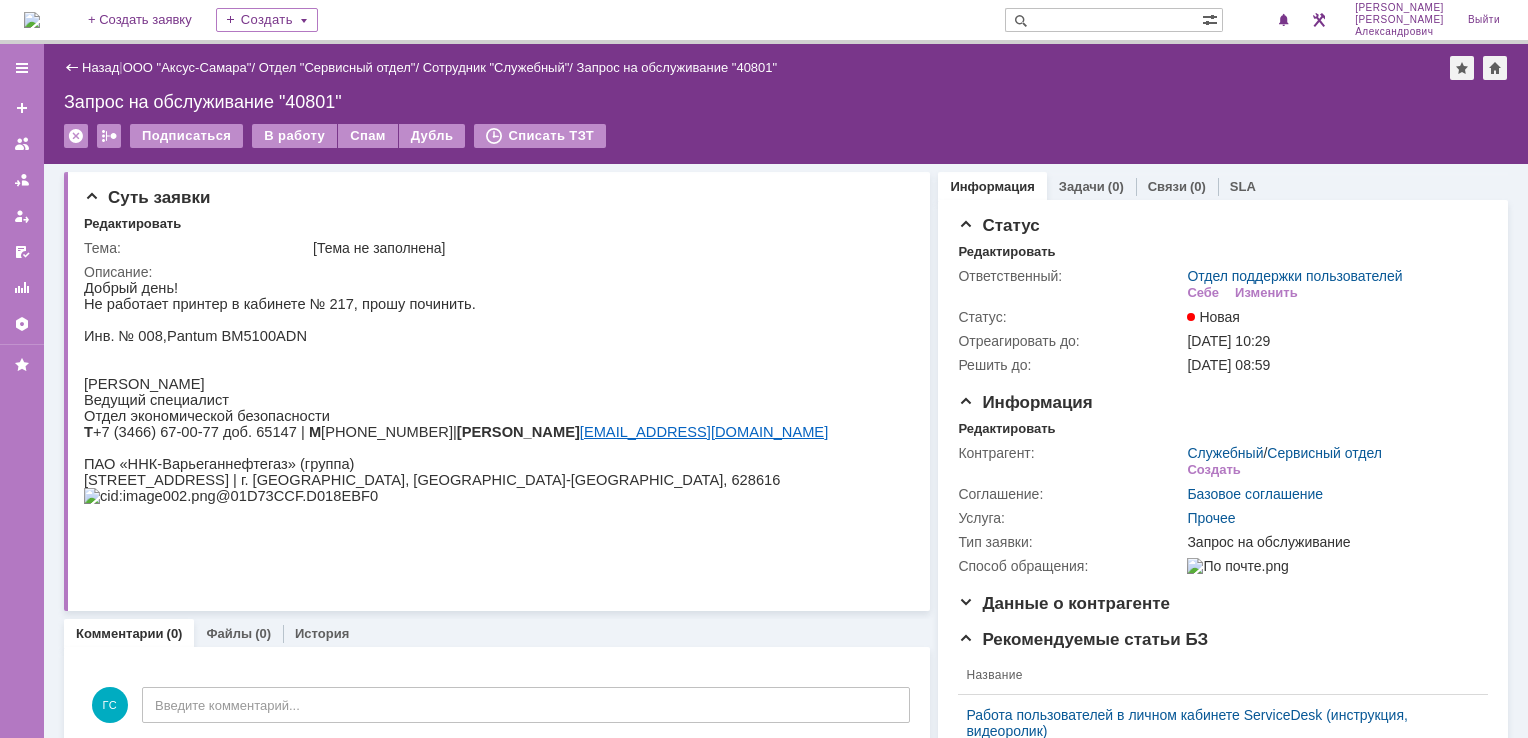 click at bounding box center (32, 20) 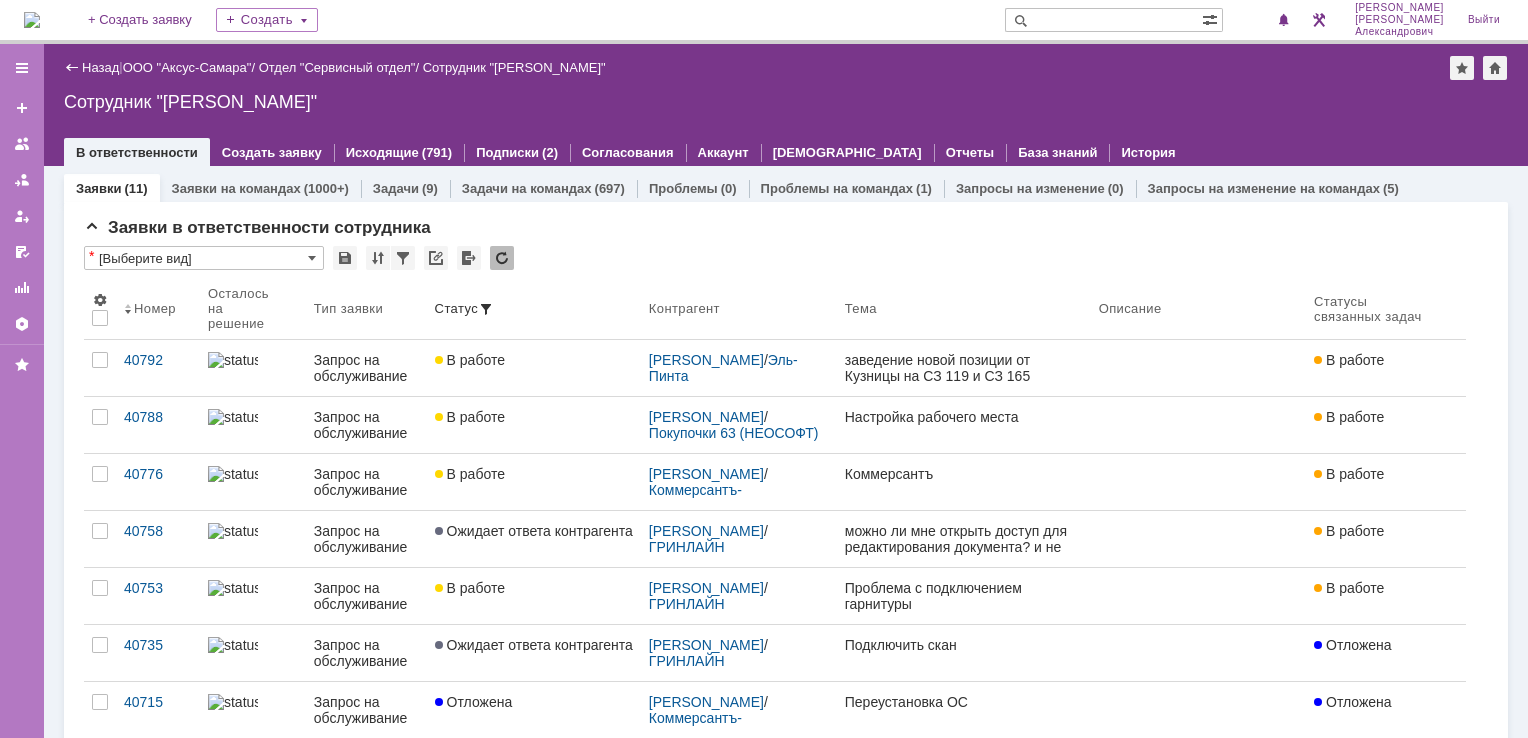 scroll, scrollTop: 0, scrollLeft: 0, axis: both 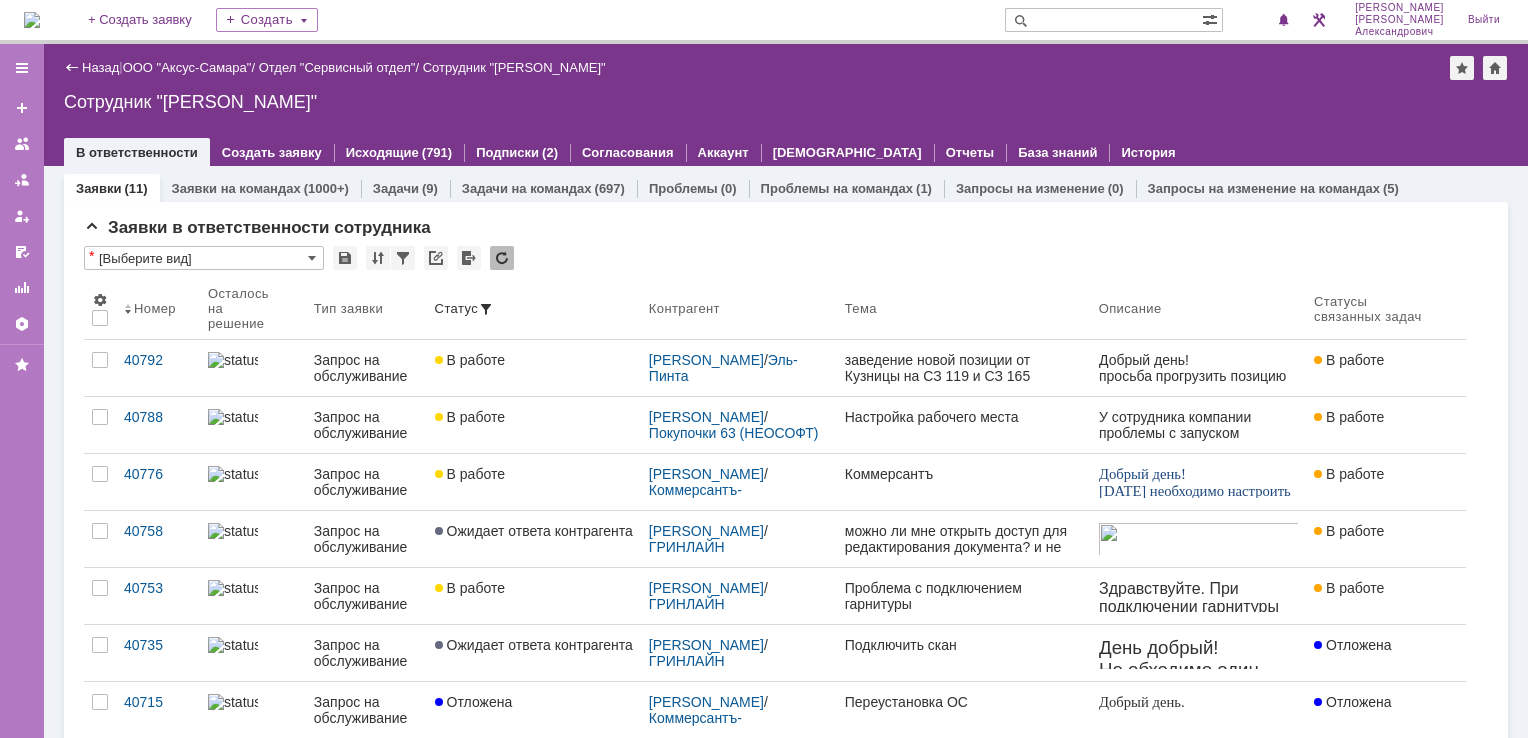 click at bounding box center [32, 20] 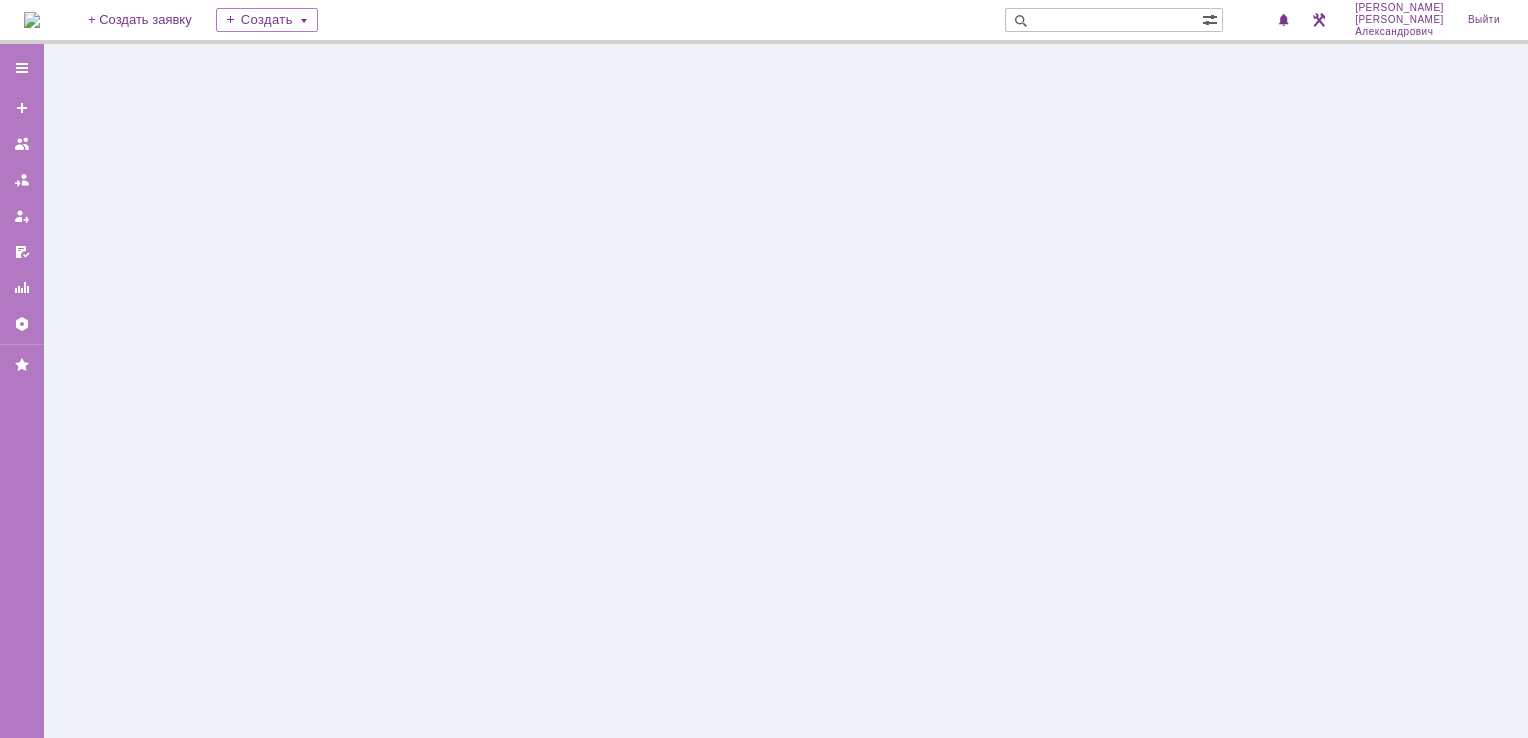 click at bounding box center [32, 20] 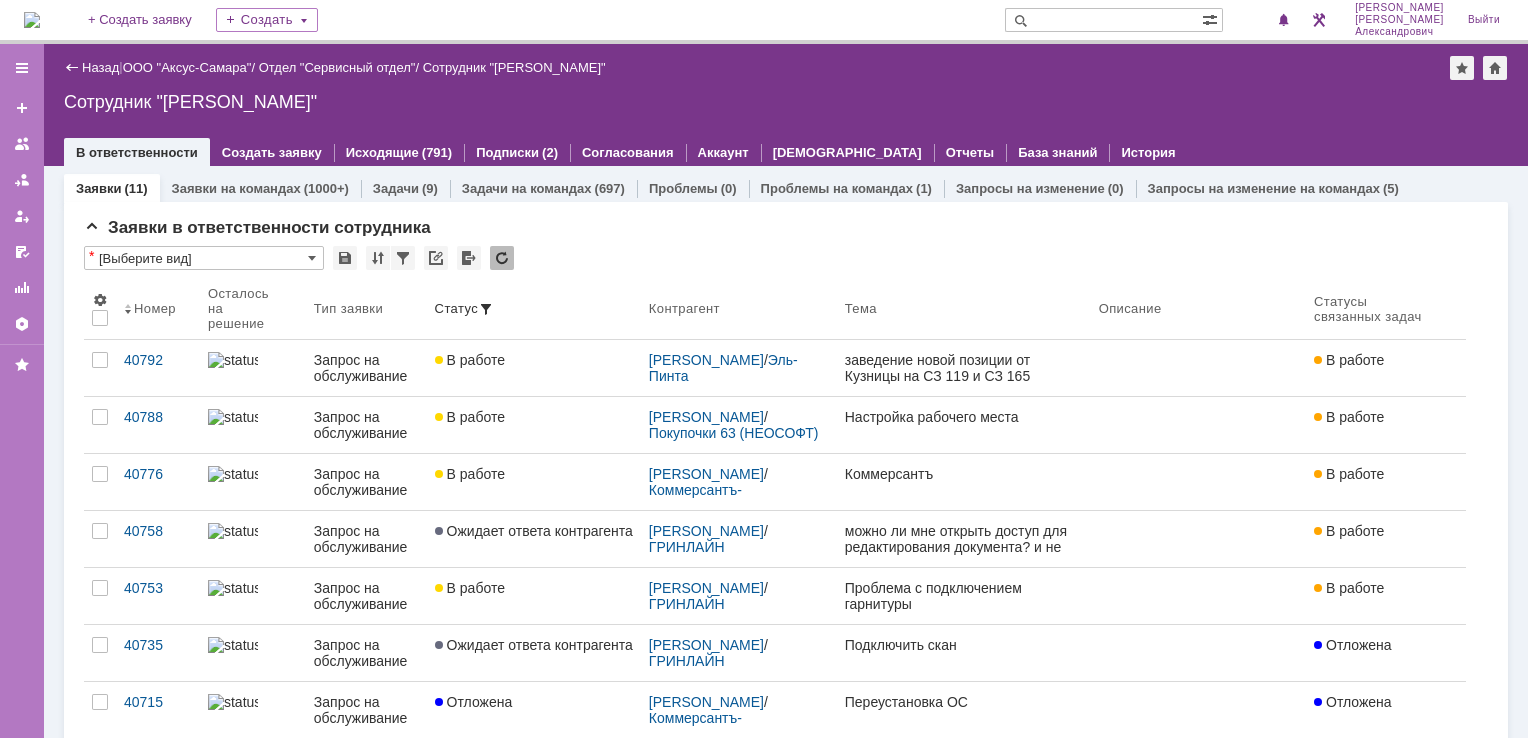 scroll, scrollTop: 0, scrollLeft: 0, axis: both 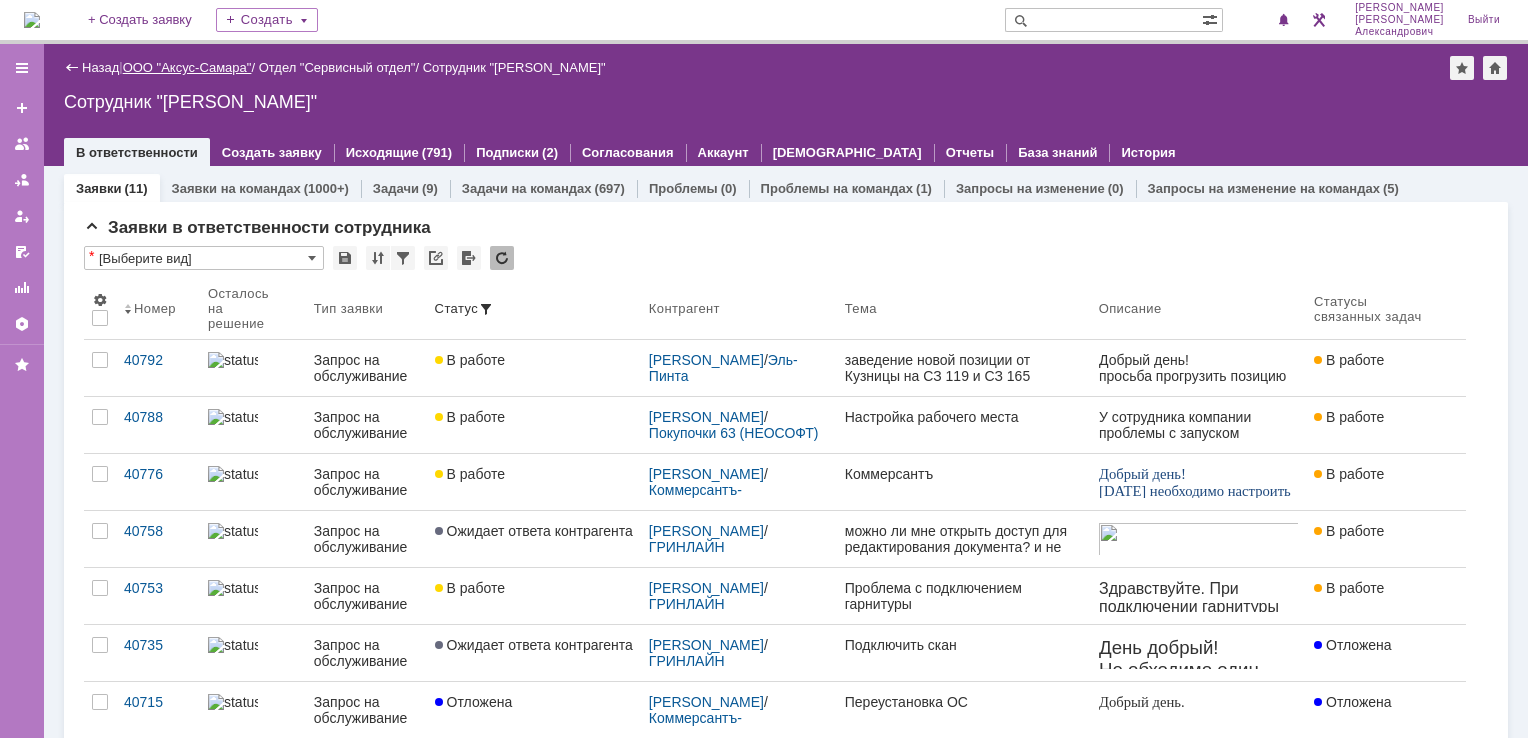 click on "ООО "Аксус-Самара"" at bounding box center (187, 67) 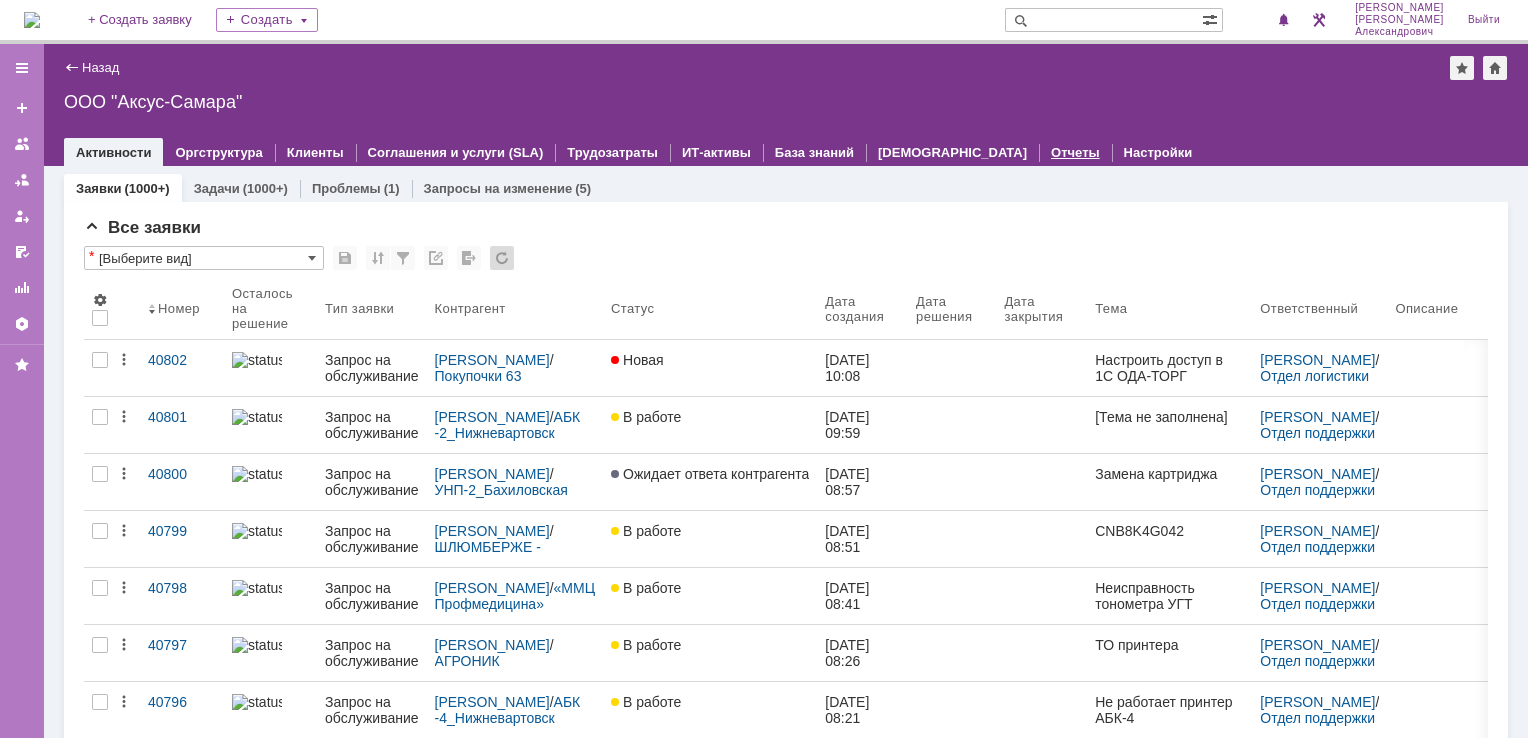 click on "Отчеты" at bounding box center (1075, 152) 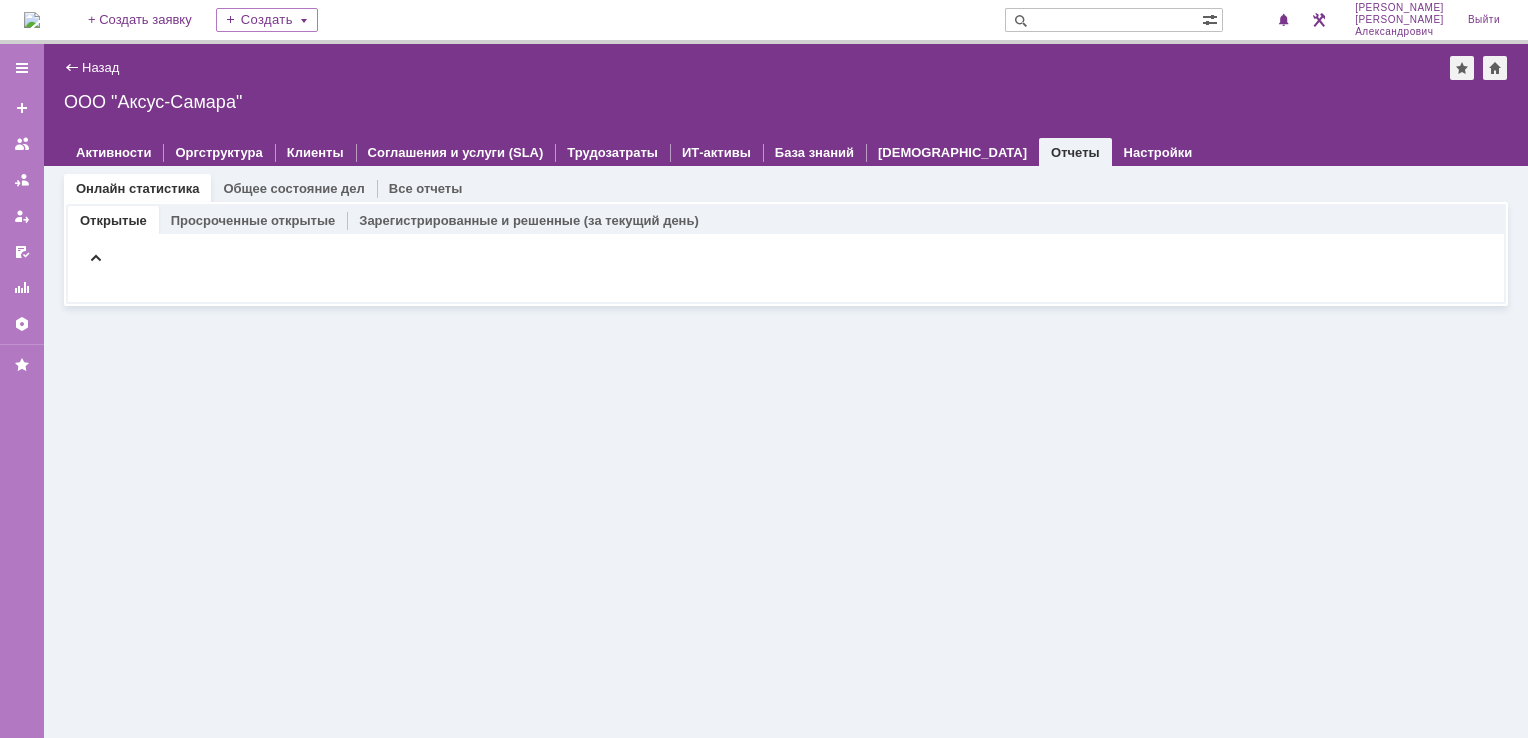 scroll, scrollTop: 0, scrollLeft: 0, axis: both 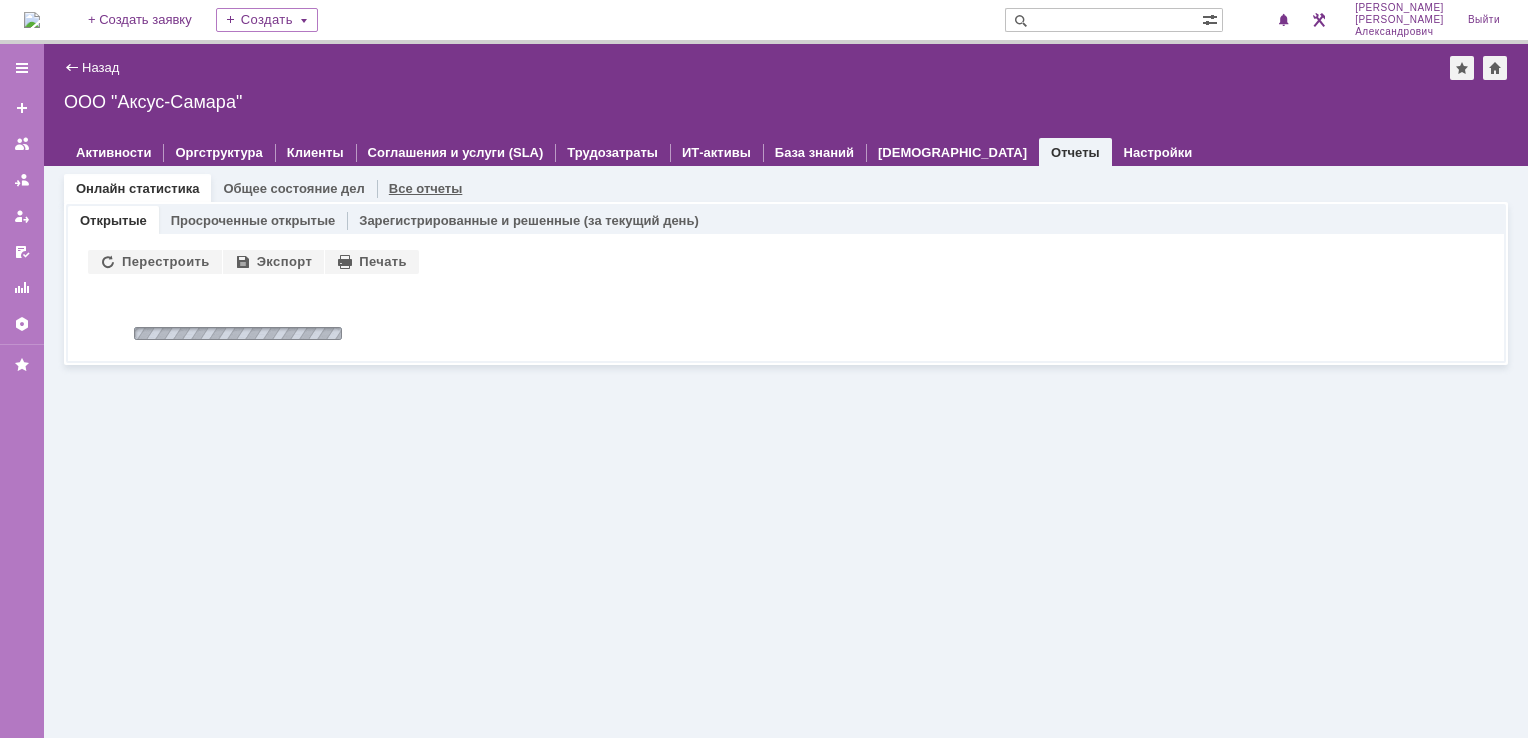 click on "Все отчеты" at bounding box center (426, 188) 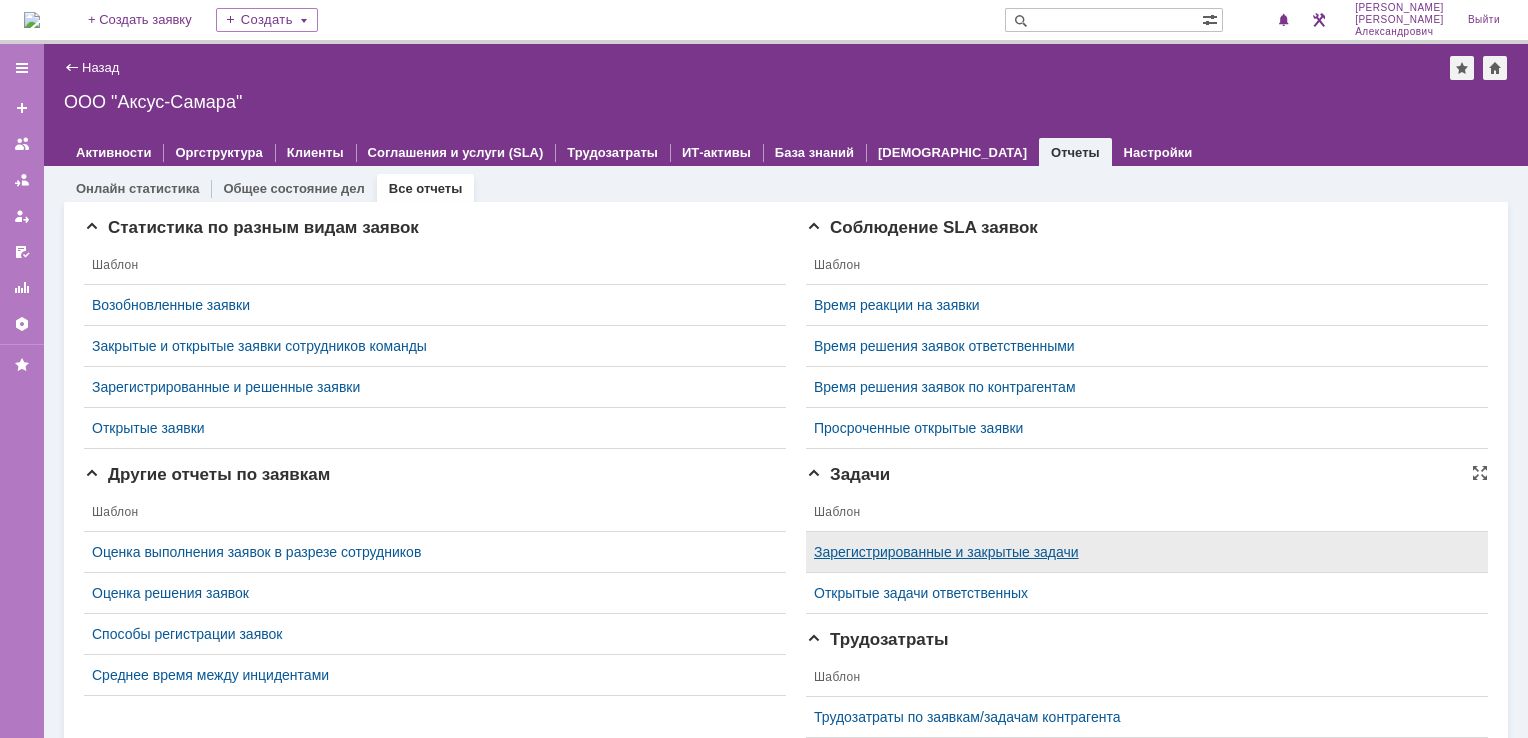 click on "Зарегистрированные и закрытые задачи" at bounding box center (946, 552) 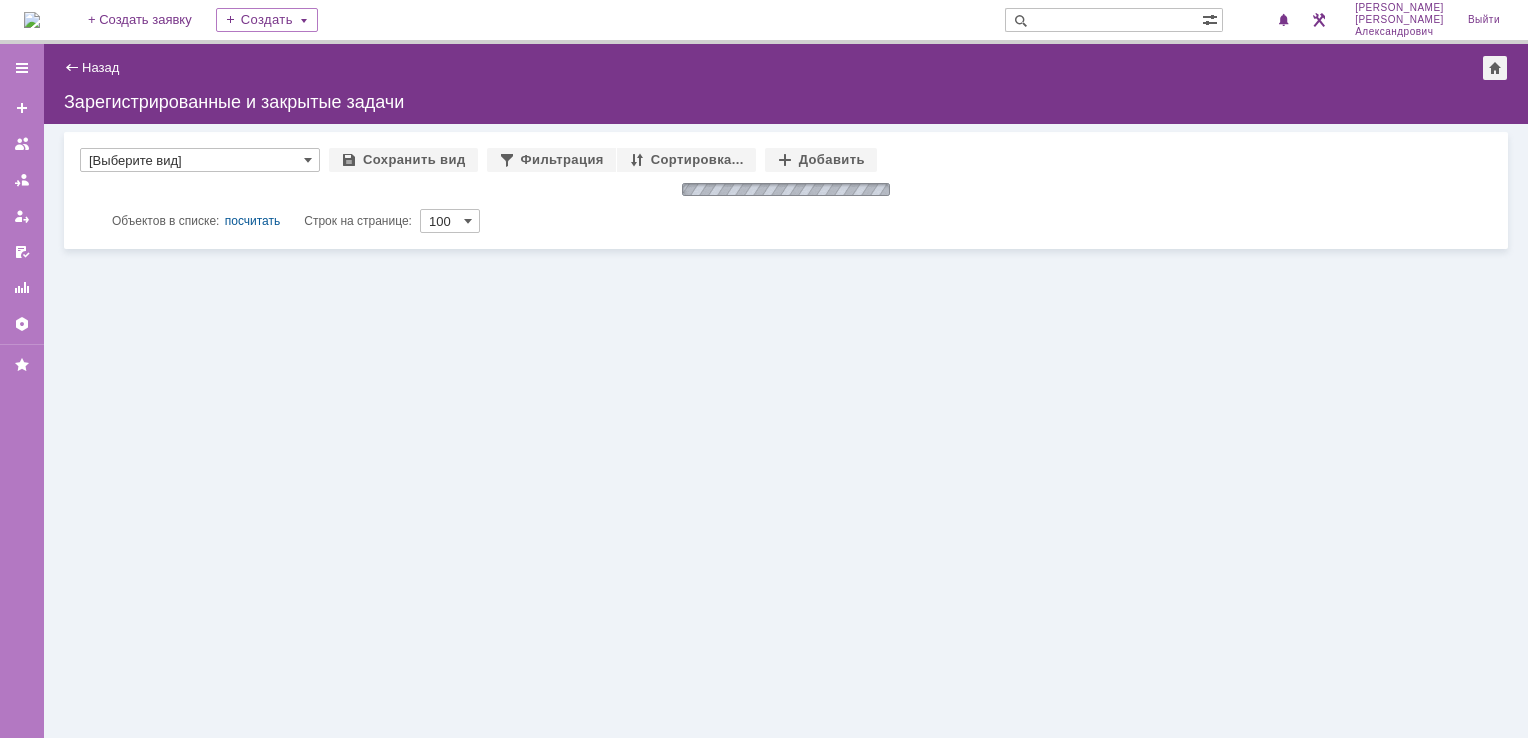 type on "[Выберите вид]" 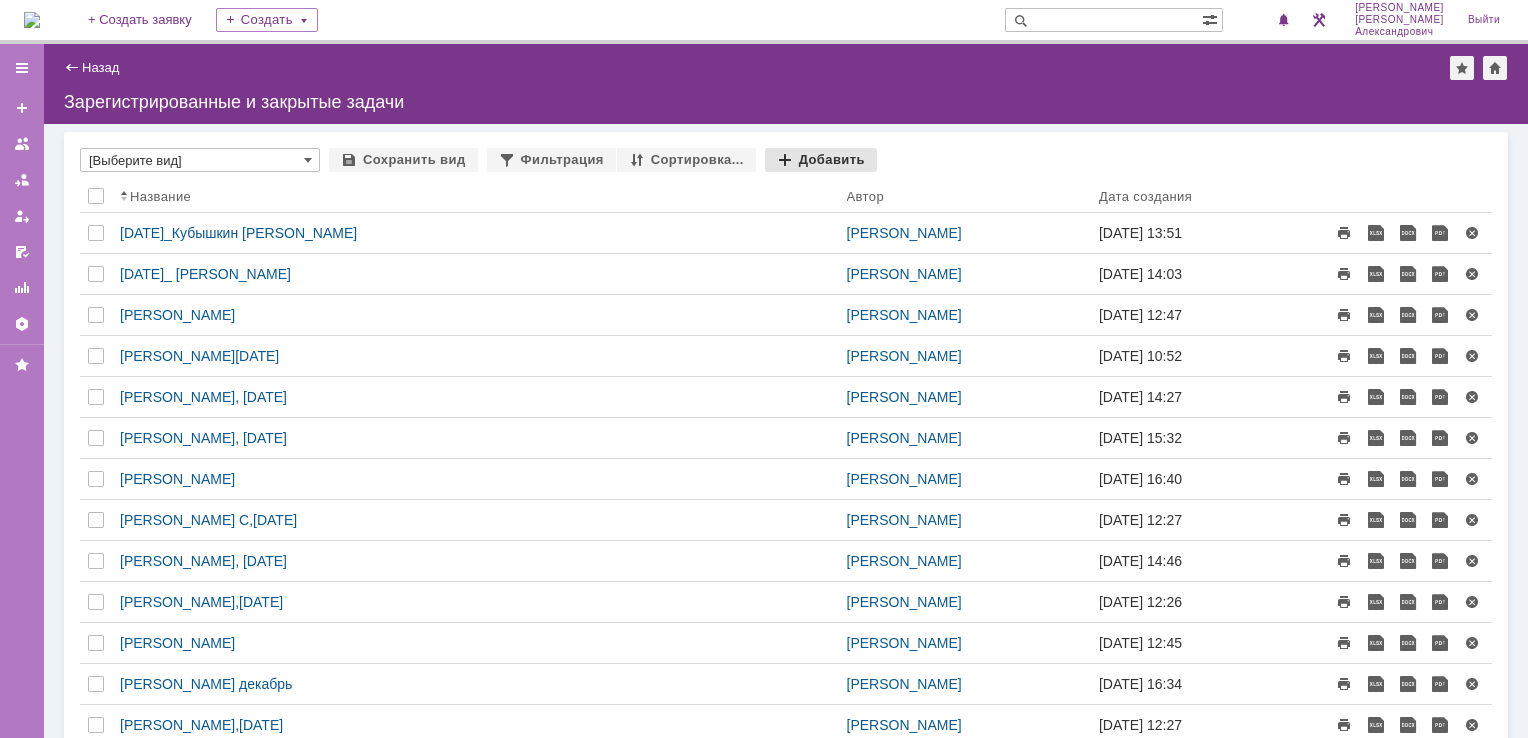click on "Добавить" at bounding box center [821, 160] 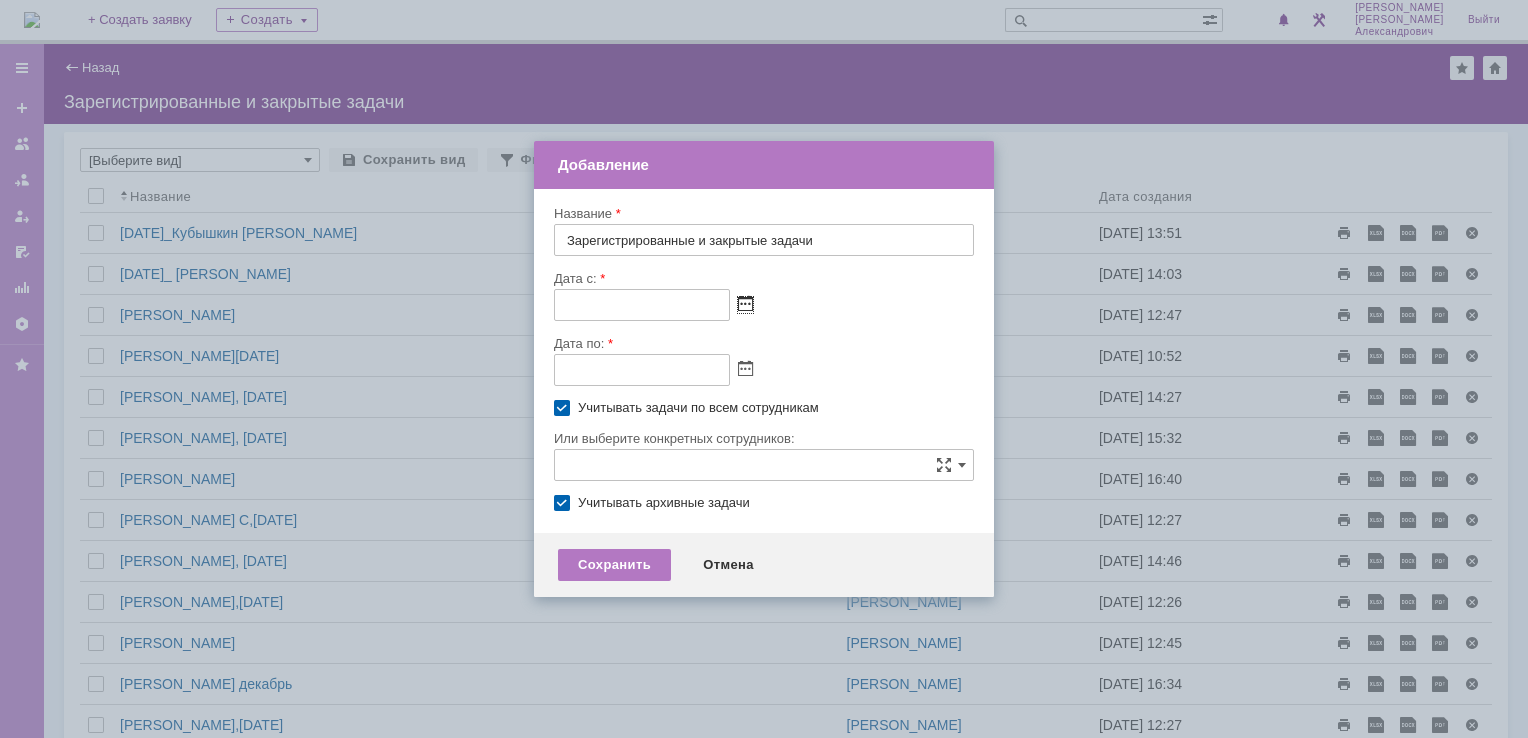 click at bounding box center [745, 305] 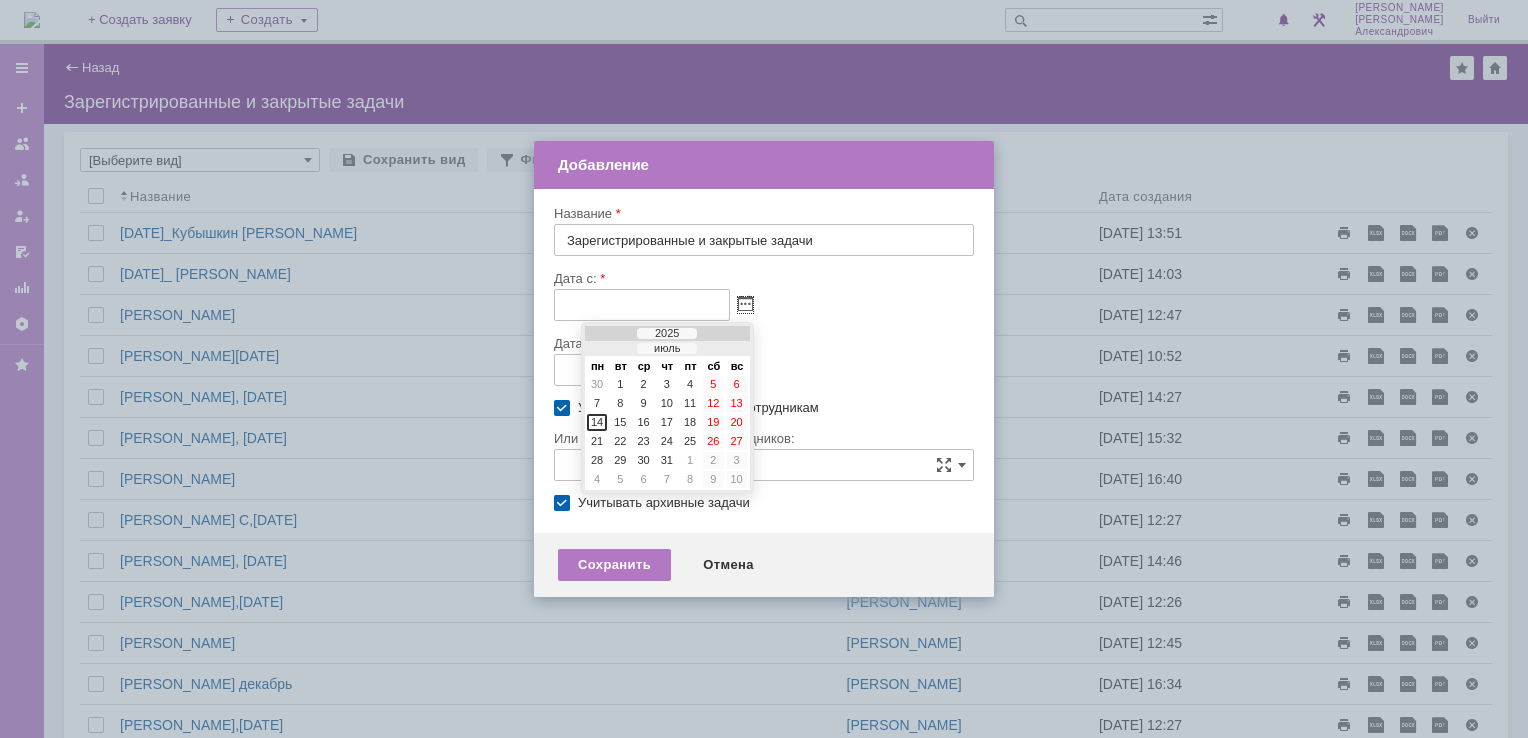 click at bounding box center (610, 349) 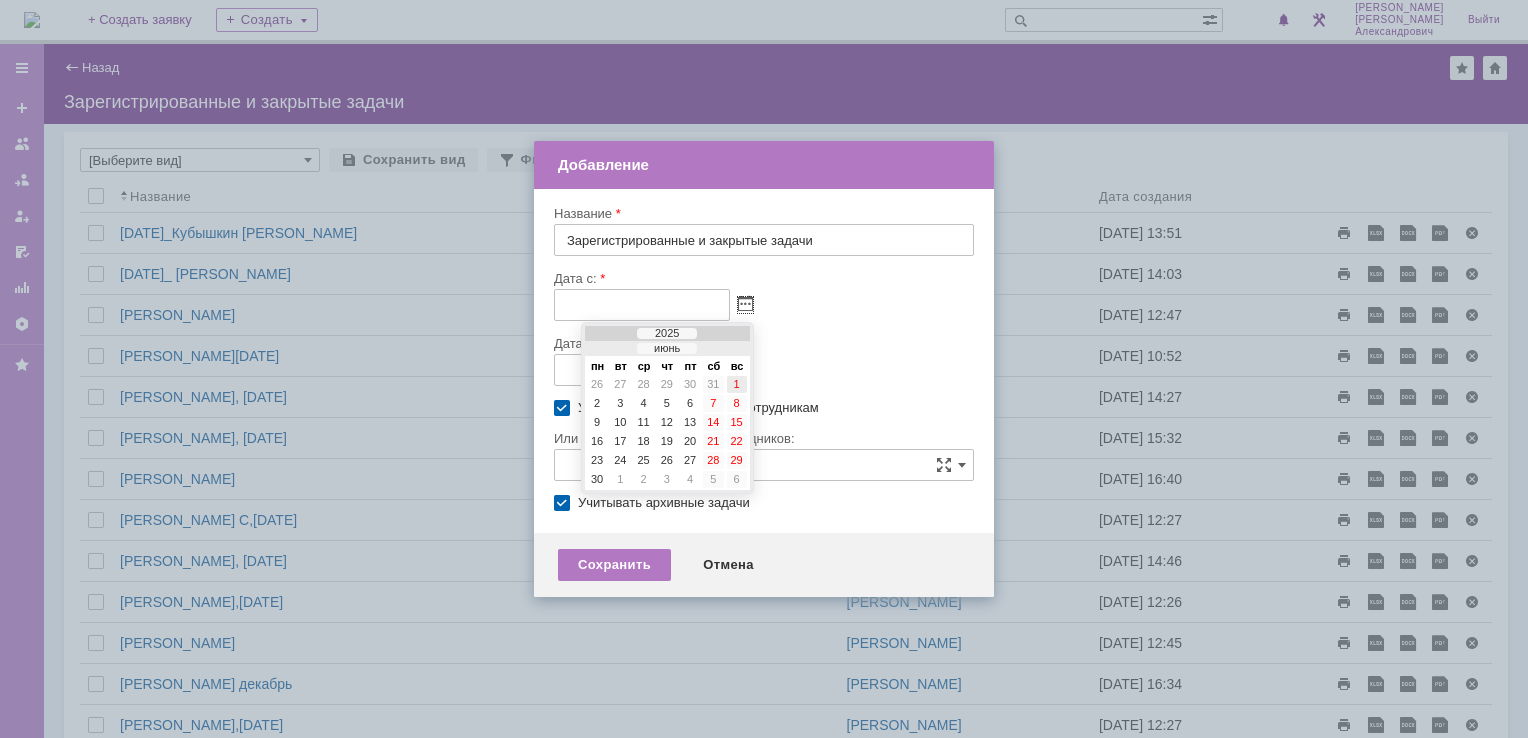 click on "1" at bounding box center [737, 384] 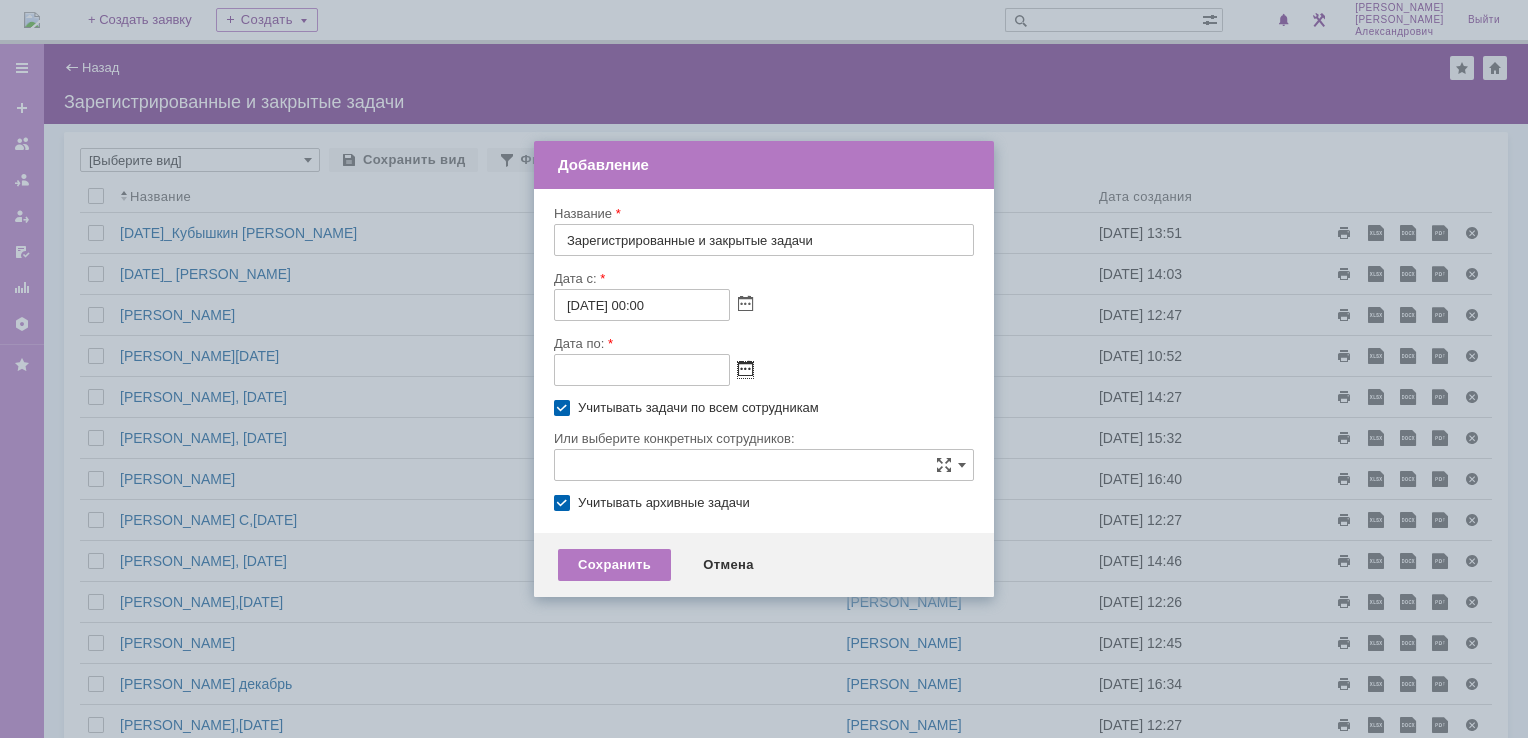 click at bounding box center (745, 370) 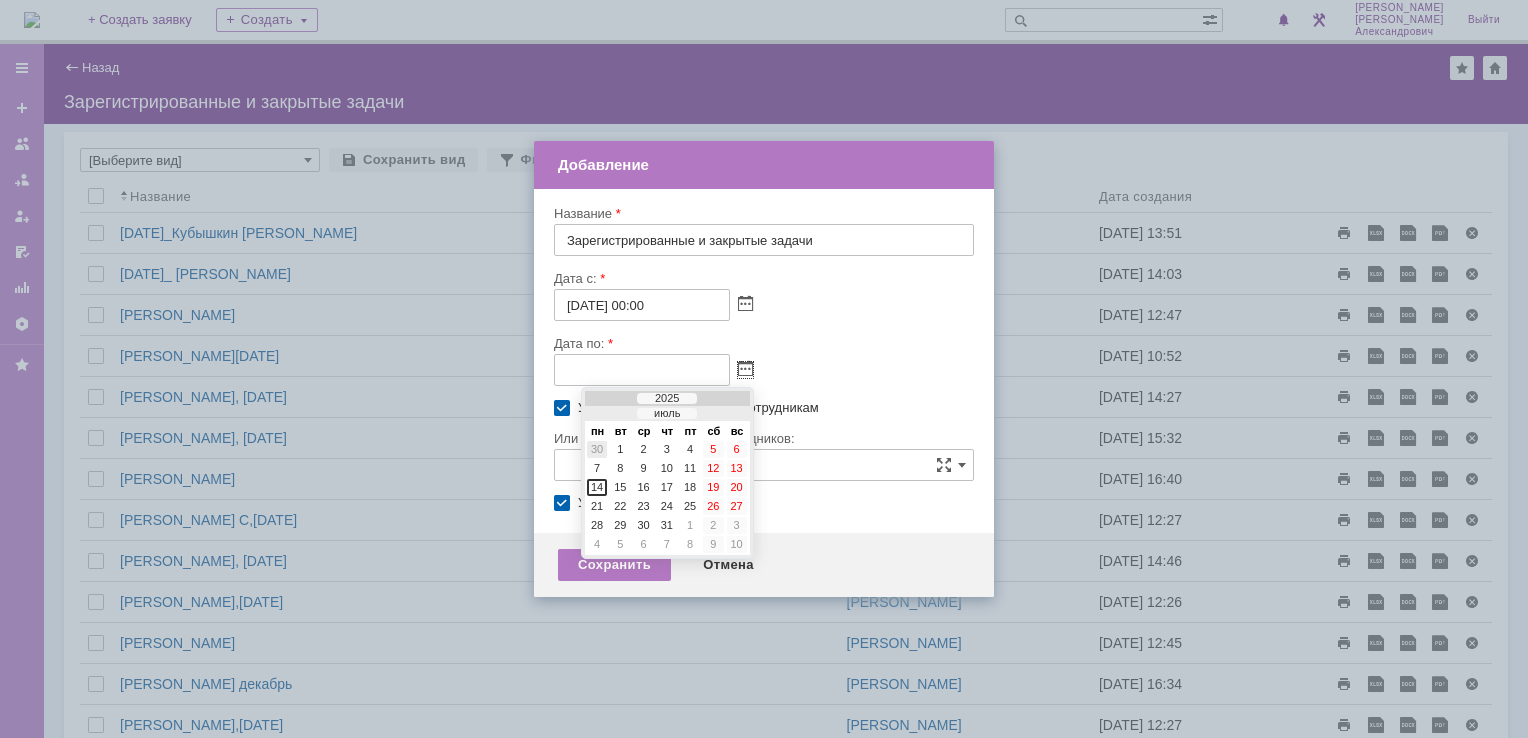 click on "30" at bounding box center [597, 449] 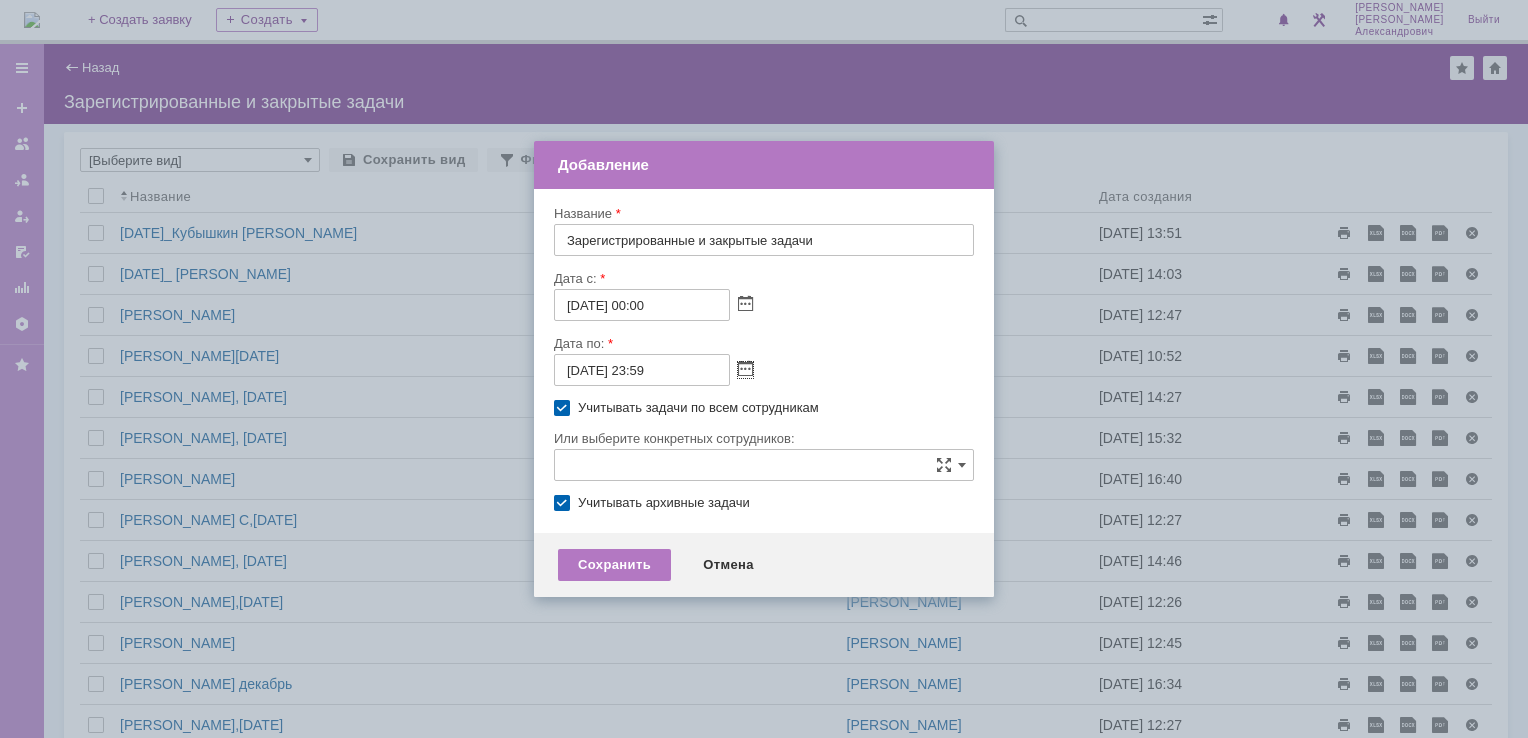 drag, startPoint x: 560, startPoint y: 402, endPoint x: 571, endPoint y: 426, distance: 26.400757 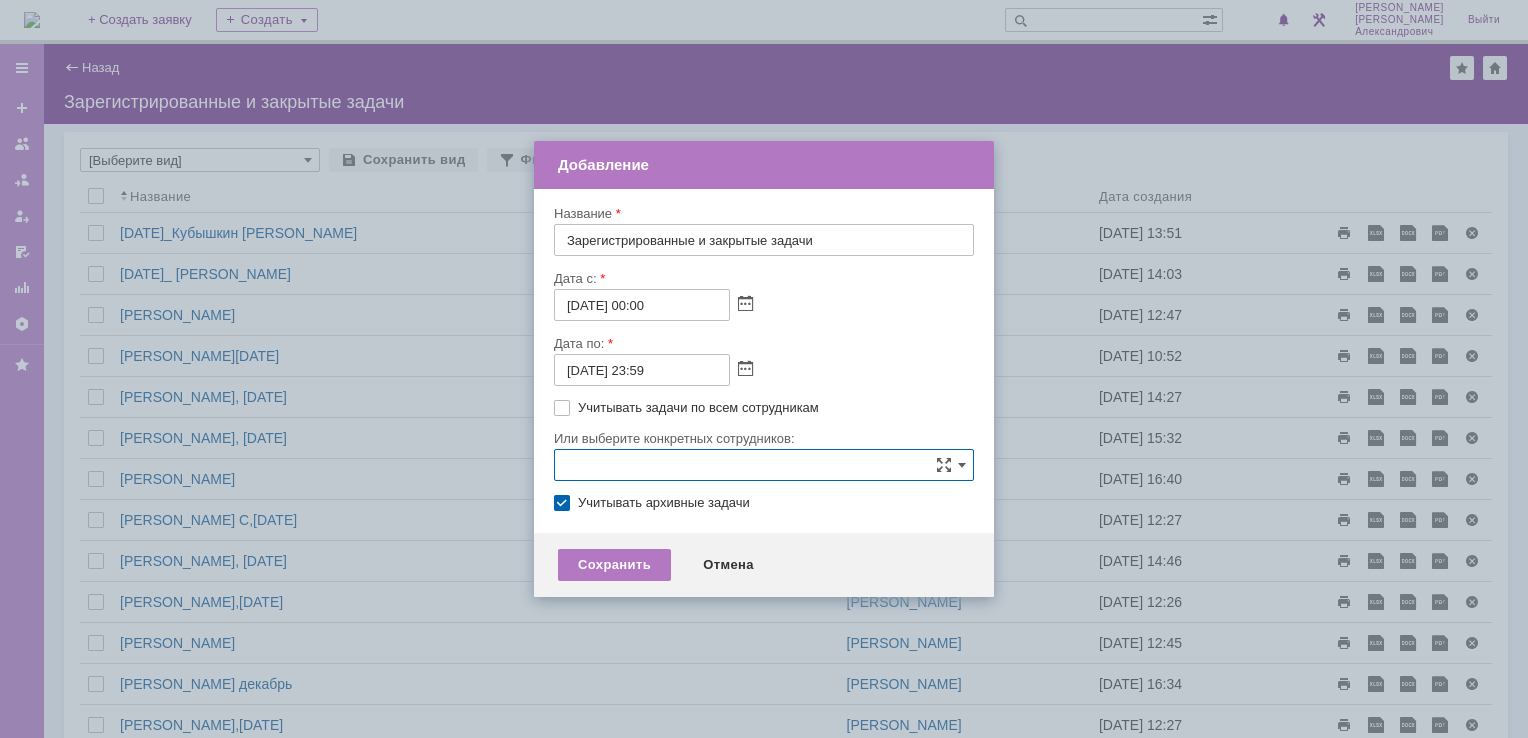 click at bounding box center [764, 465] 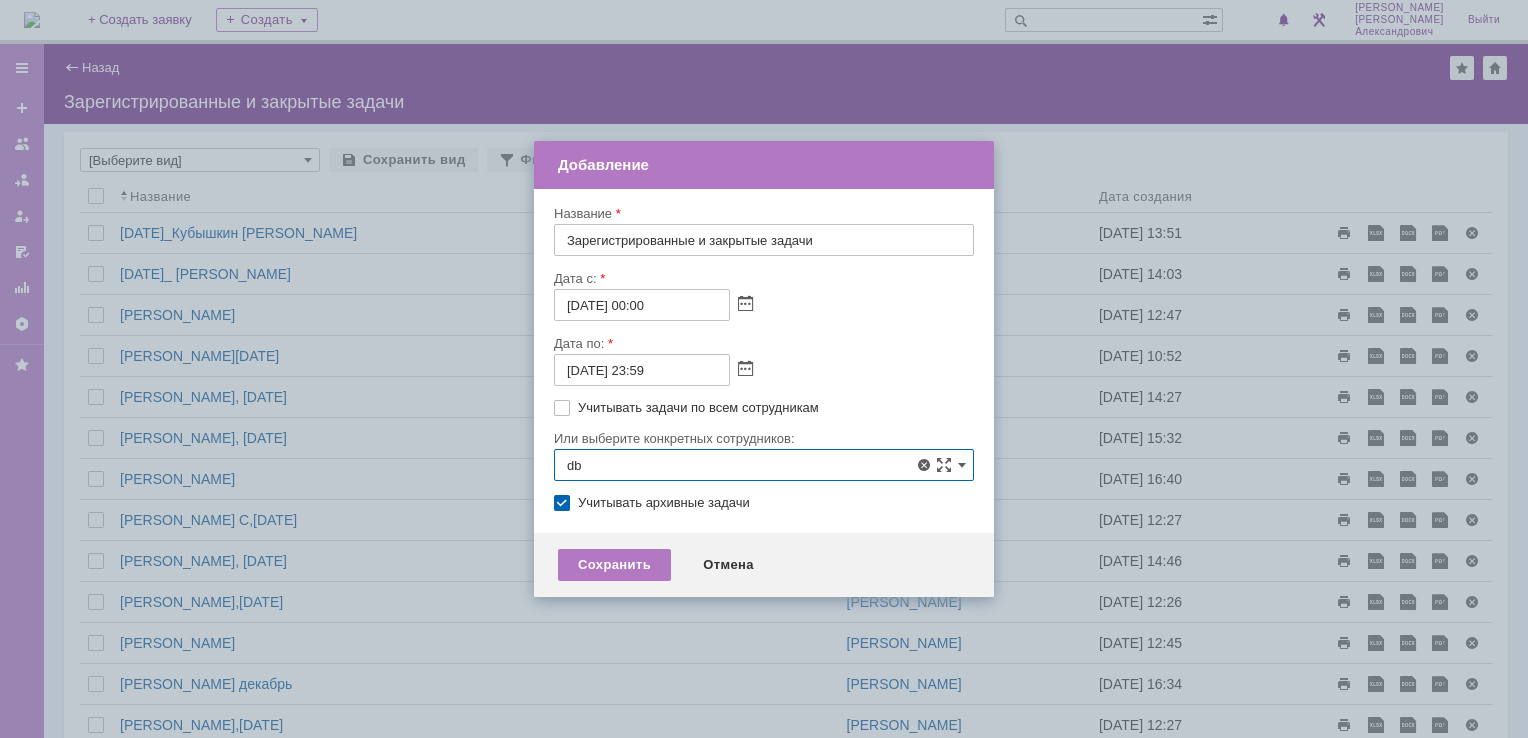 type on "d" 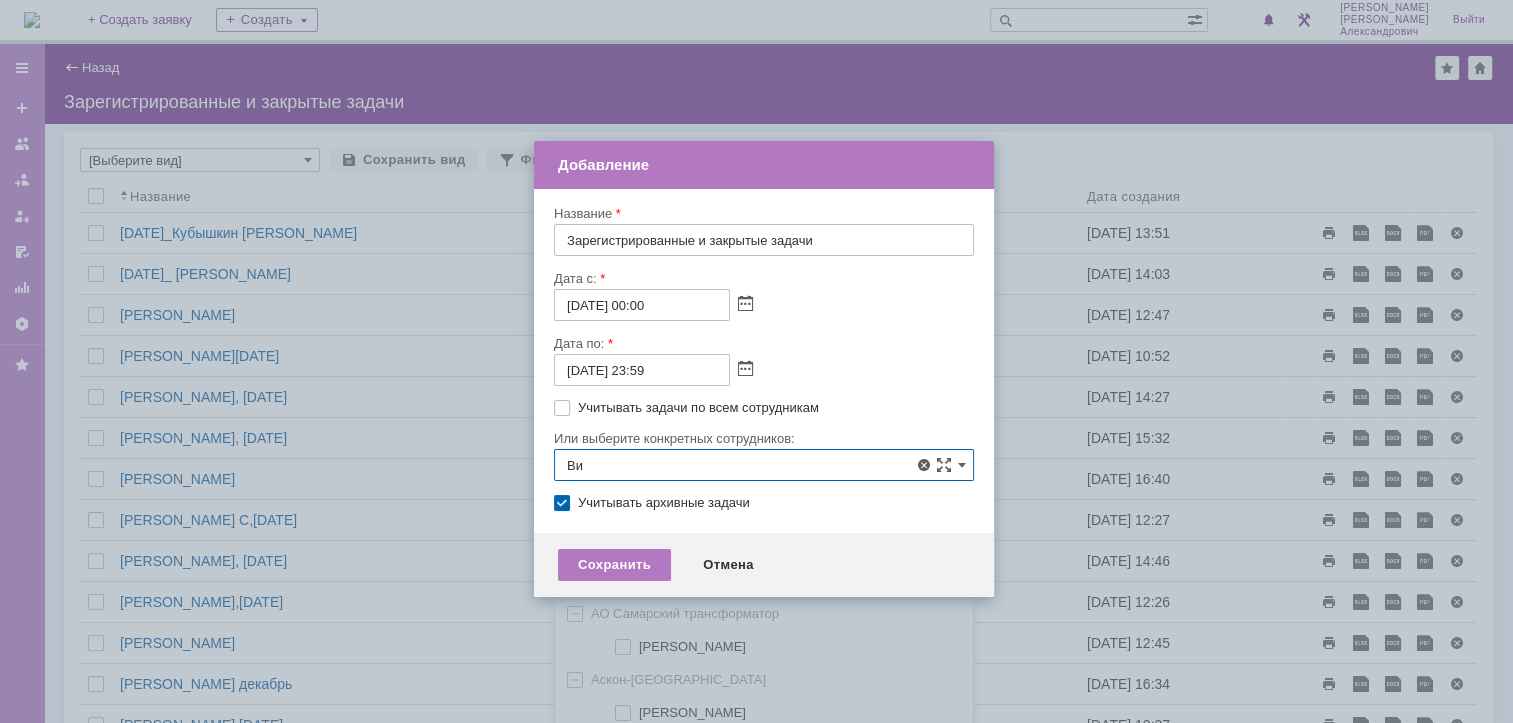 type on "В" 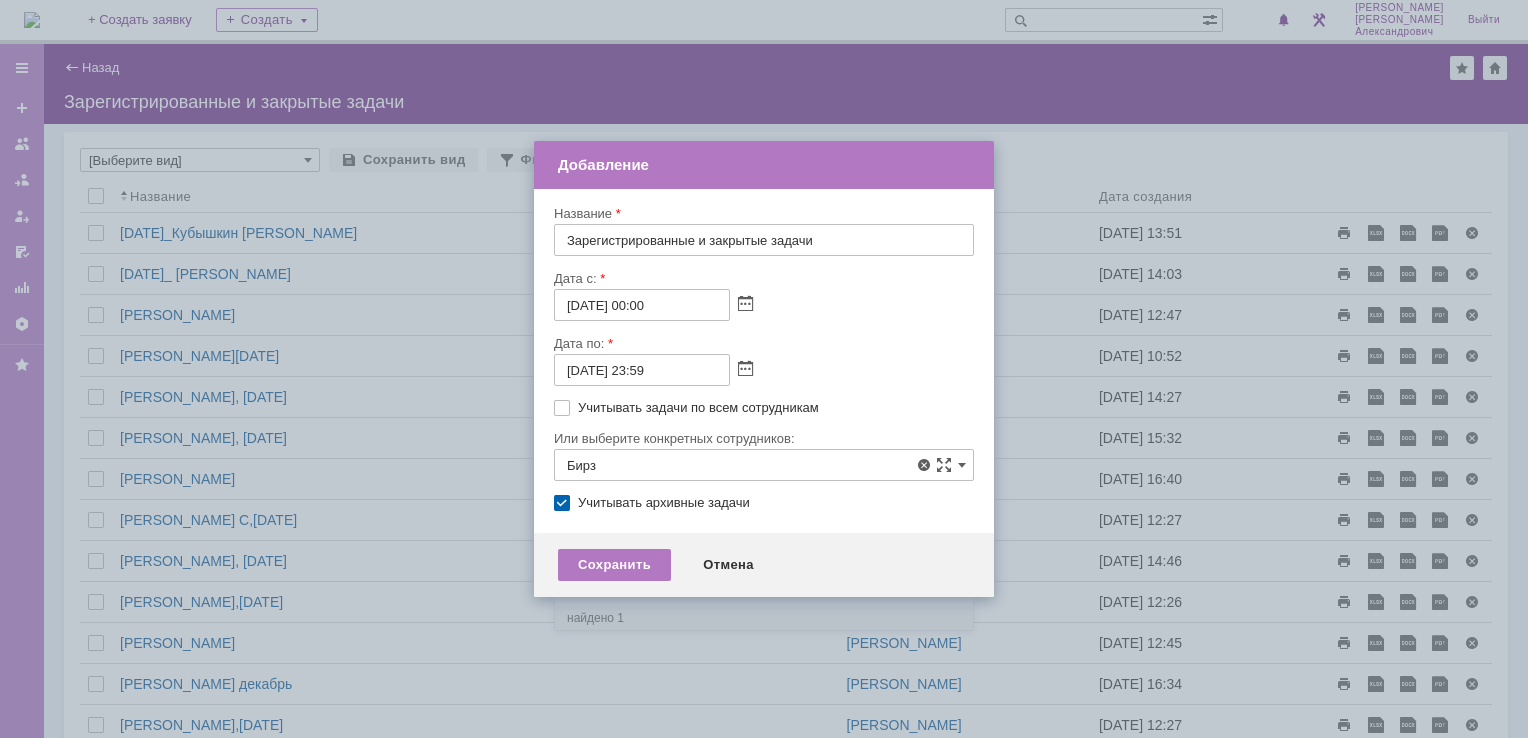click at bounding box center (639, 578) 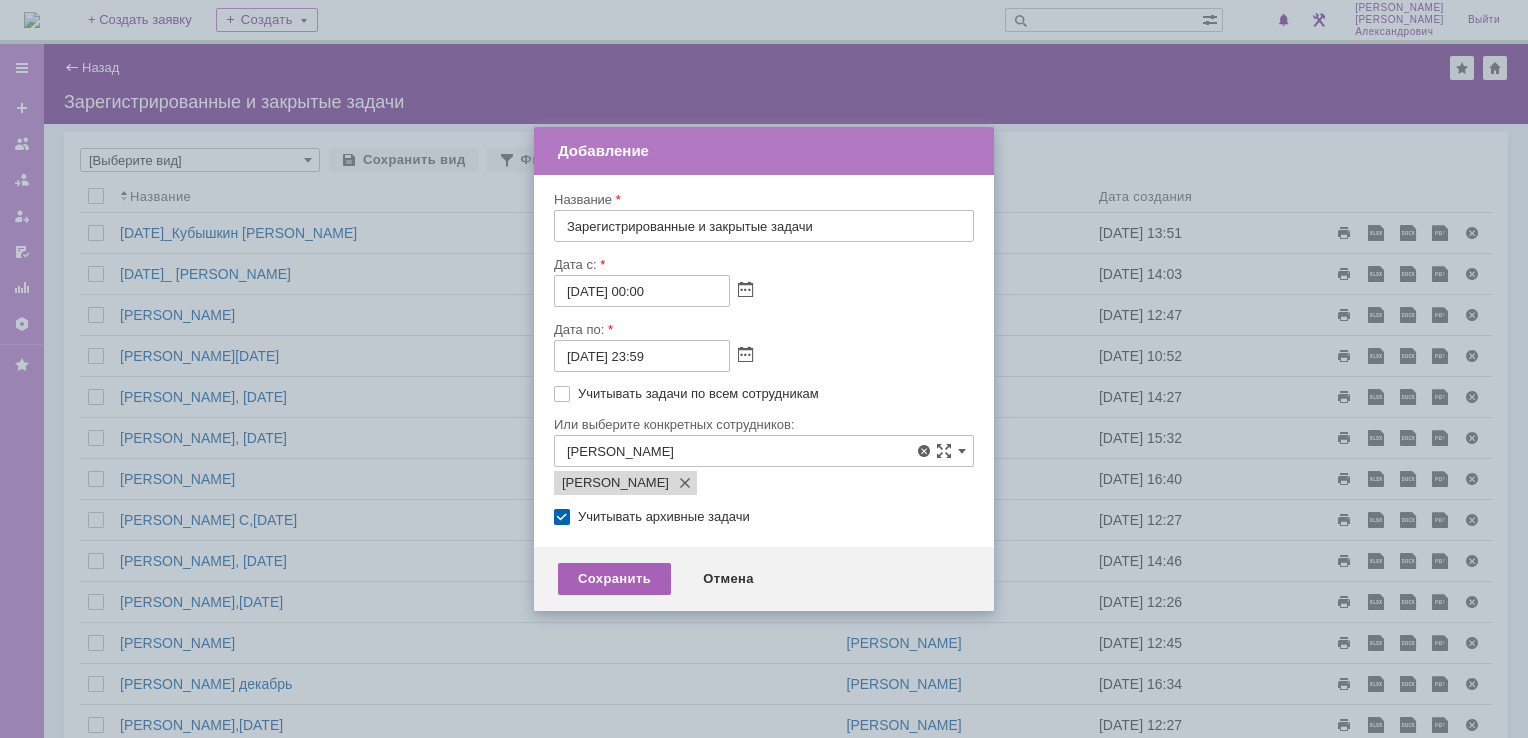 click on "Сохранить" at bounding box center [614, 579] 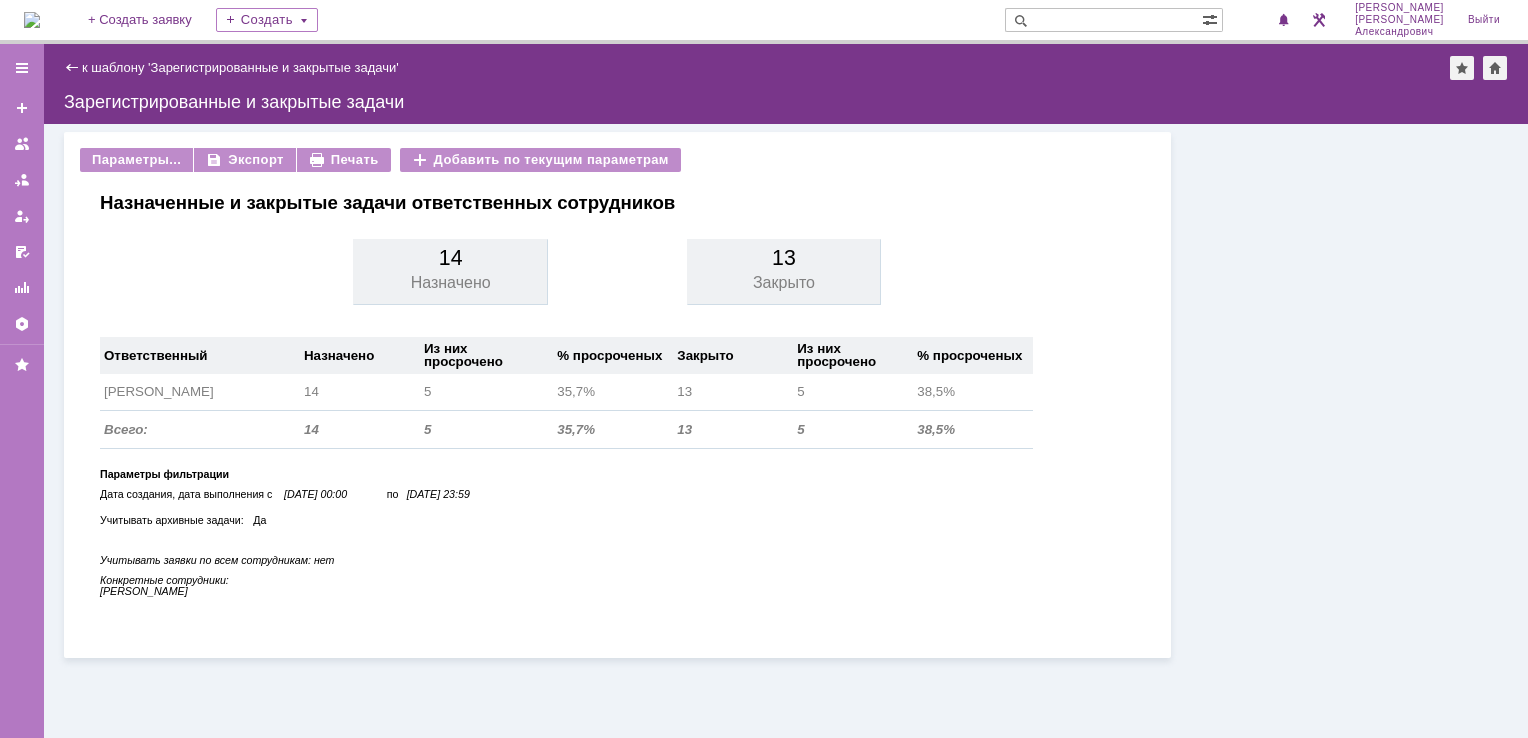 click at bounding box center (32, 20) 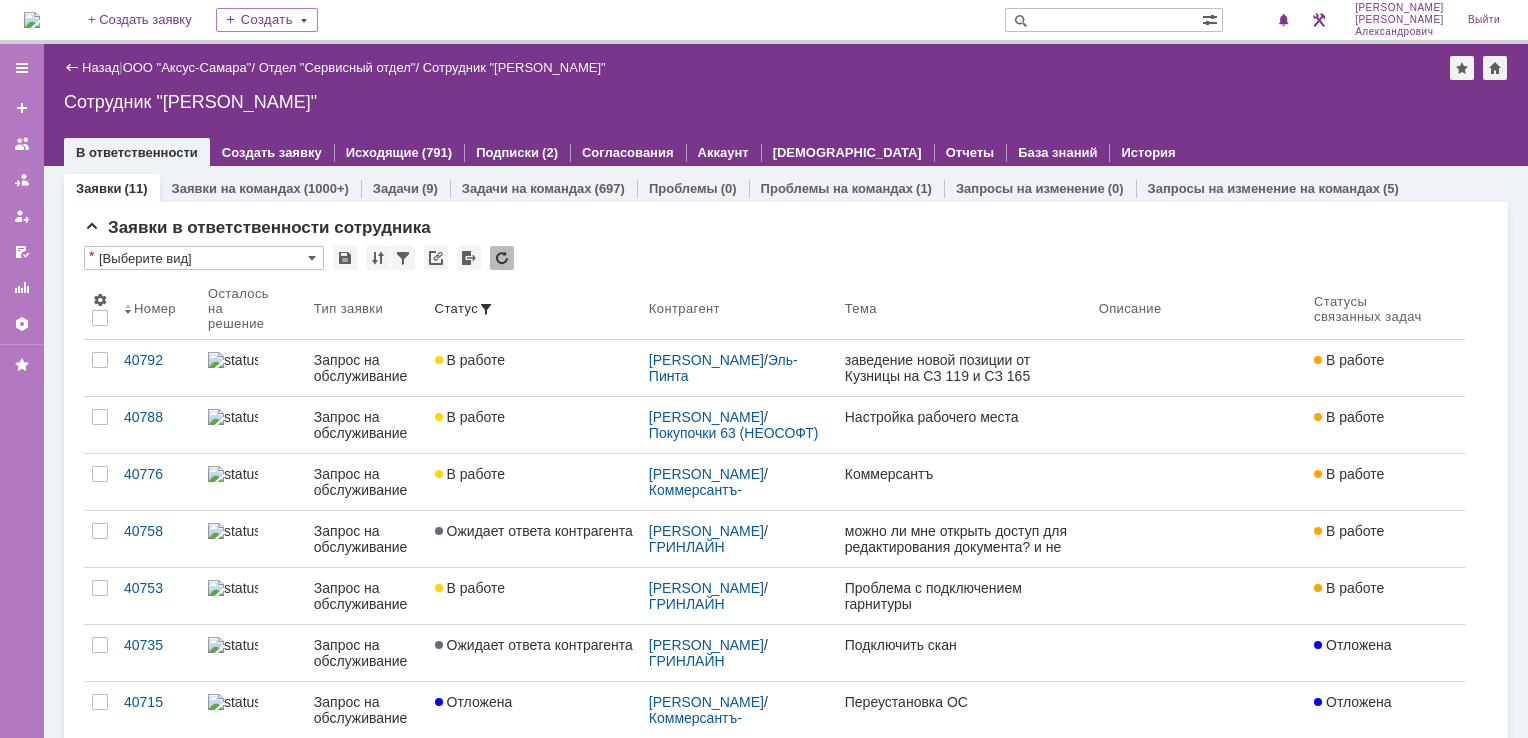 scroll, scrollTop: 0, scrollLeft: 0, axis: both 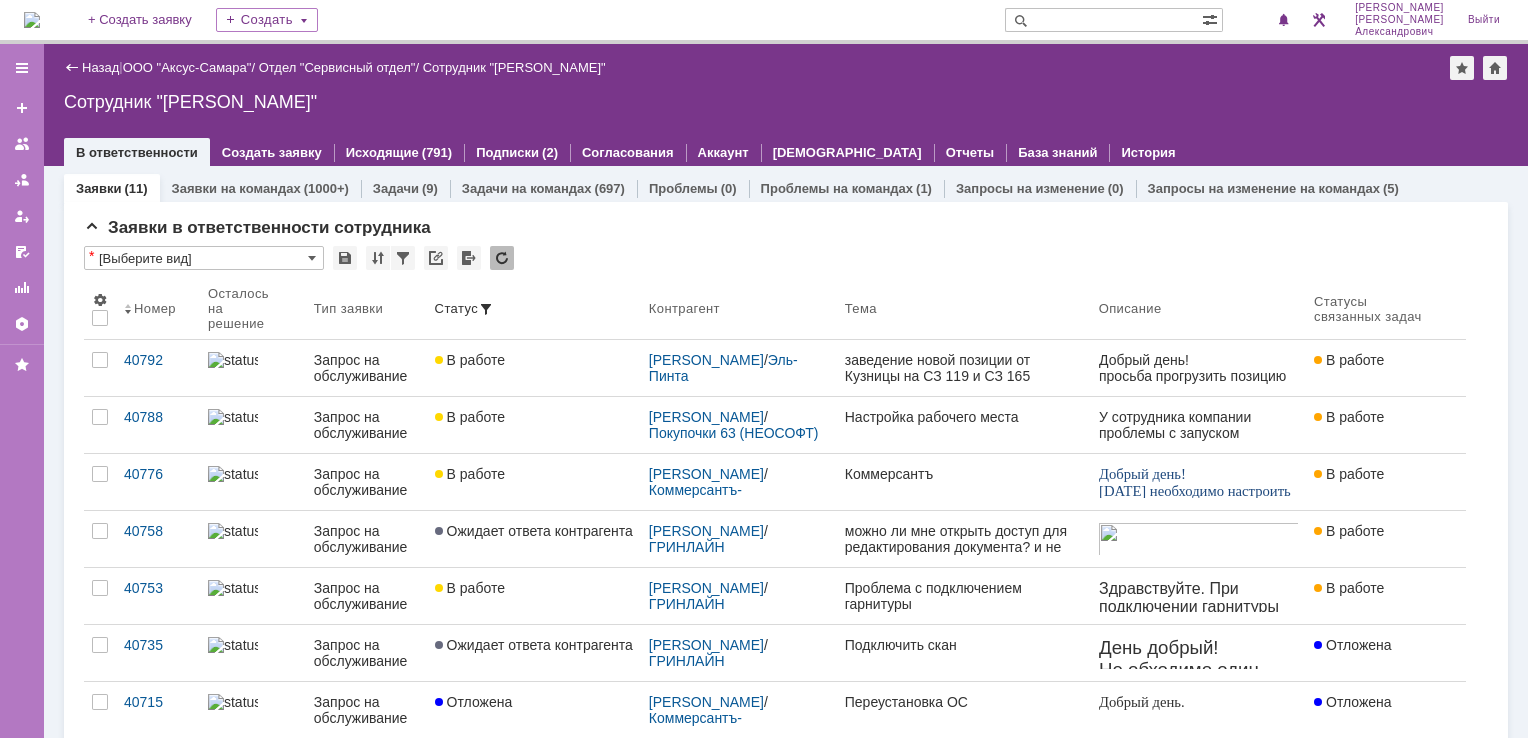 click at bounding box center [32, 20] 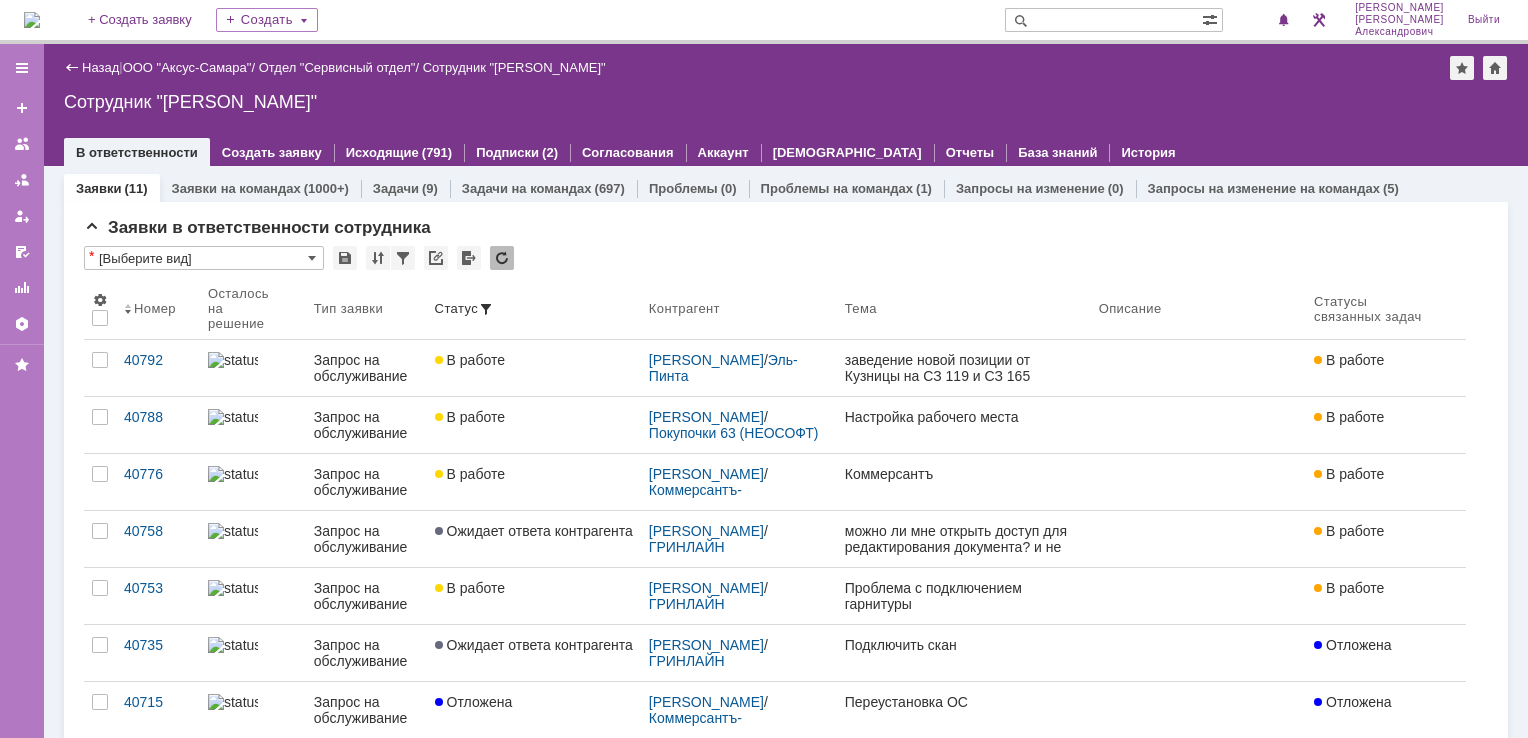 scroll, scrollTop: 0, scrollLeft: 0, axis: both 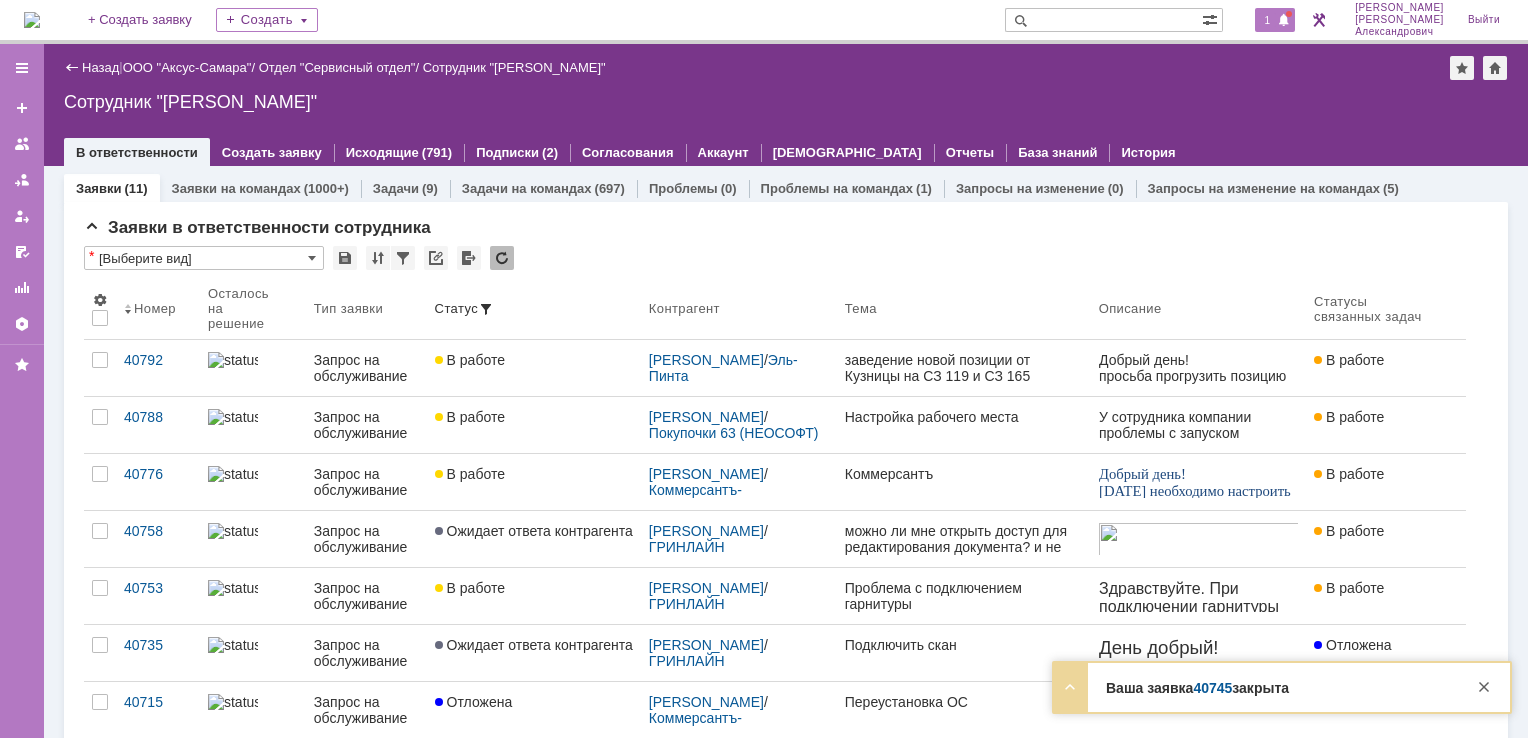click on "1" at bounding box center (1268, 20) 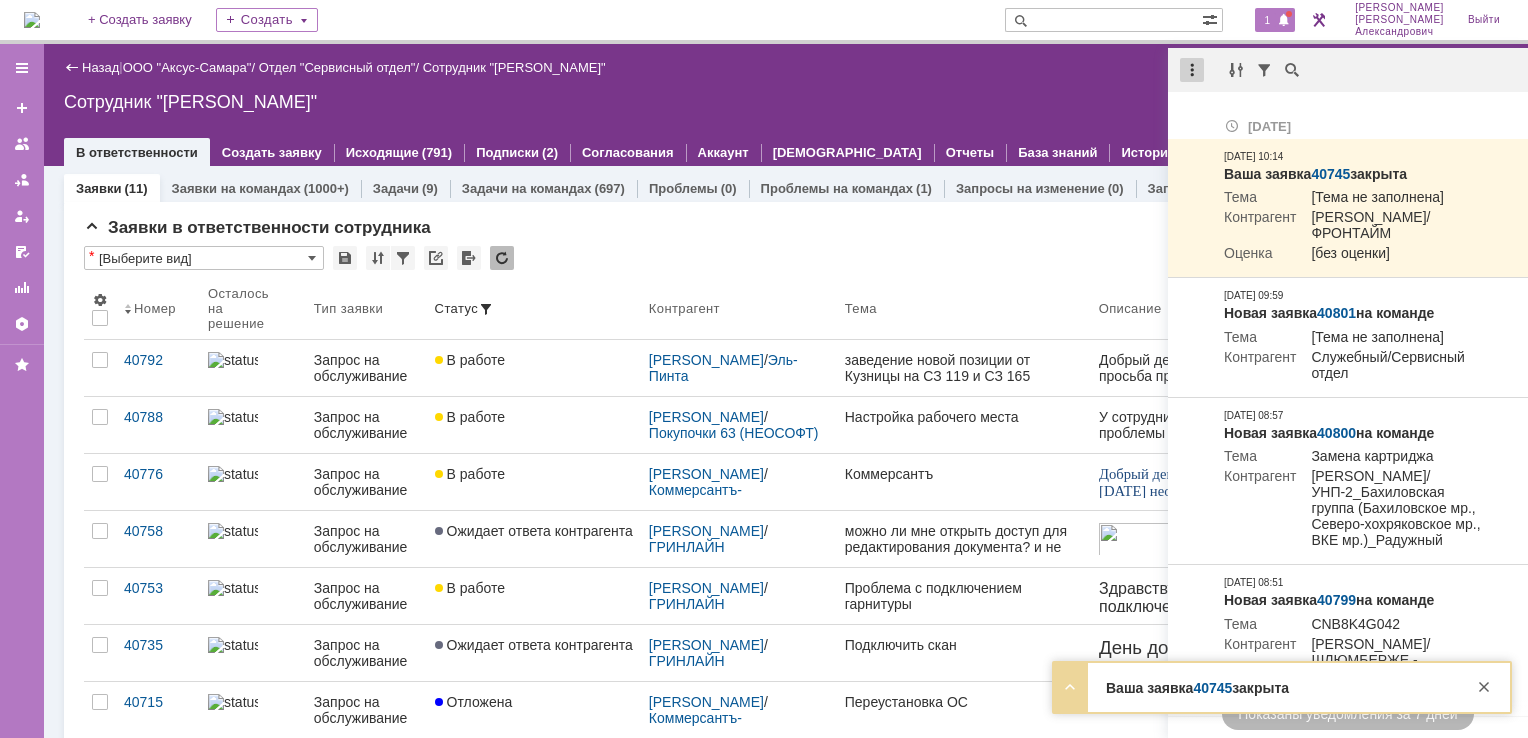 click at bounding box center [1192, 70] 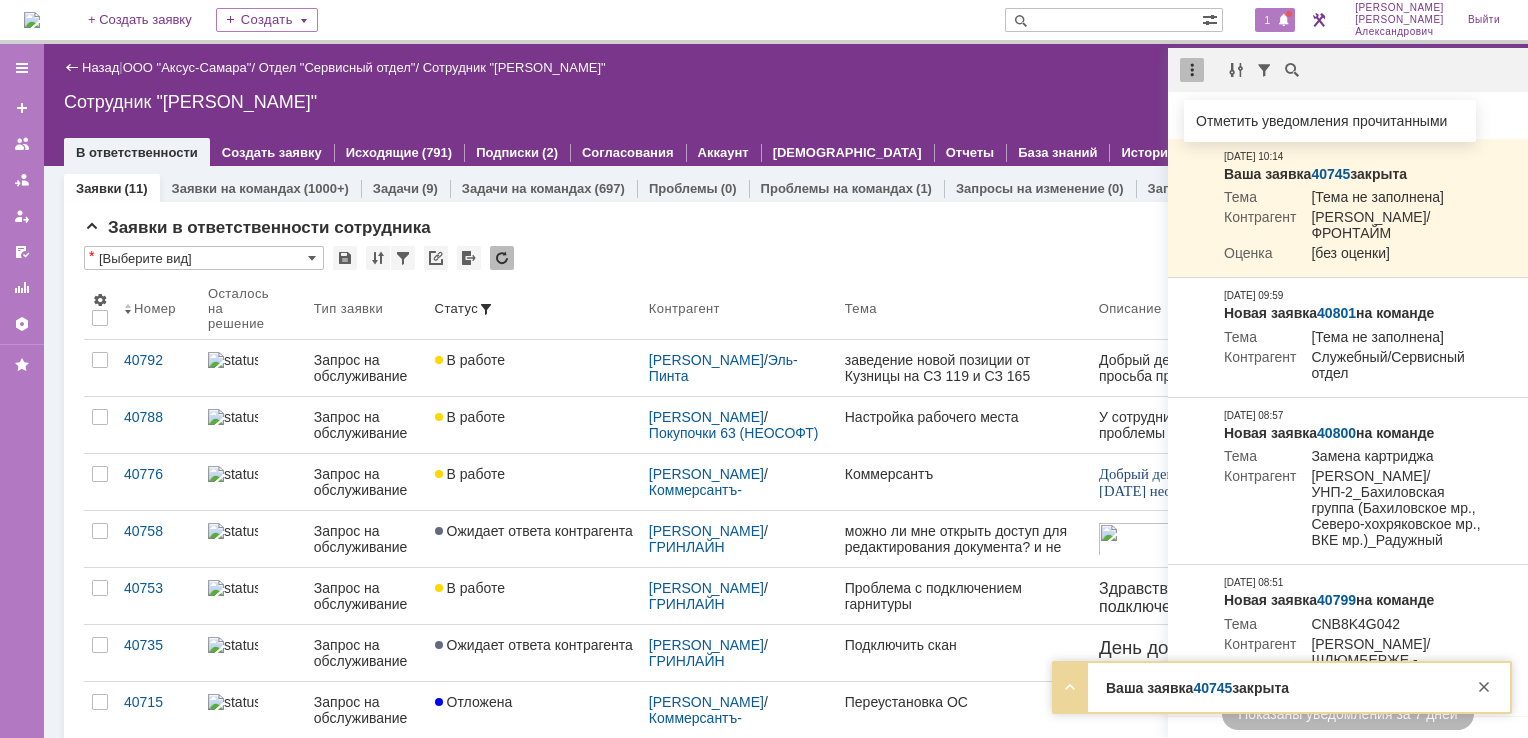 drag, startPoint x: 1228, startPoint y: 118, endPoint x: 1112, endPoint y: 88, distance: 119.81653 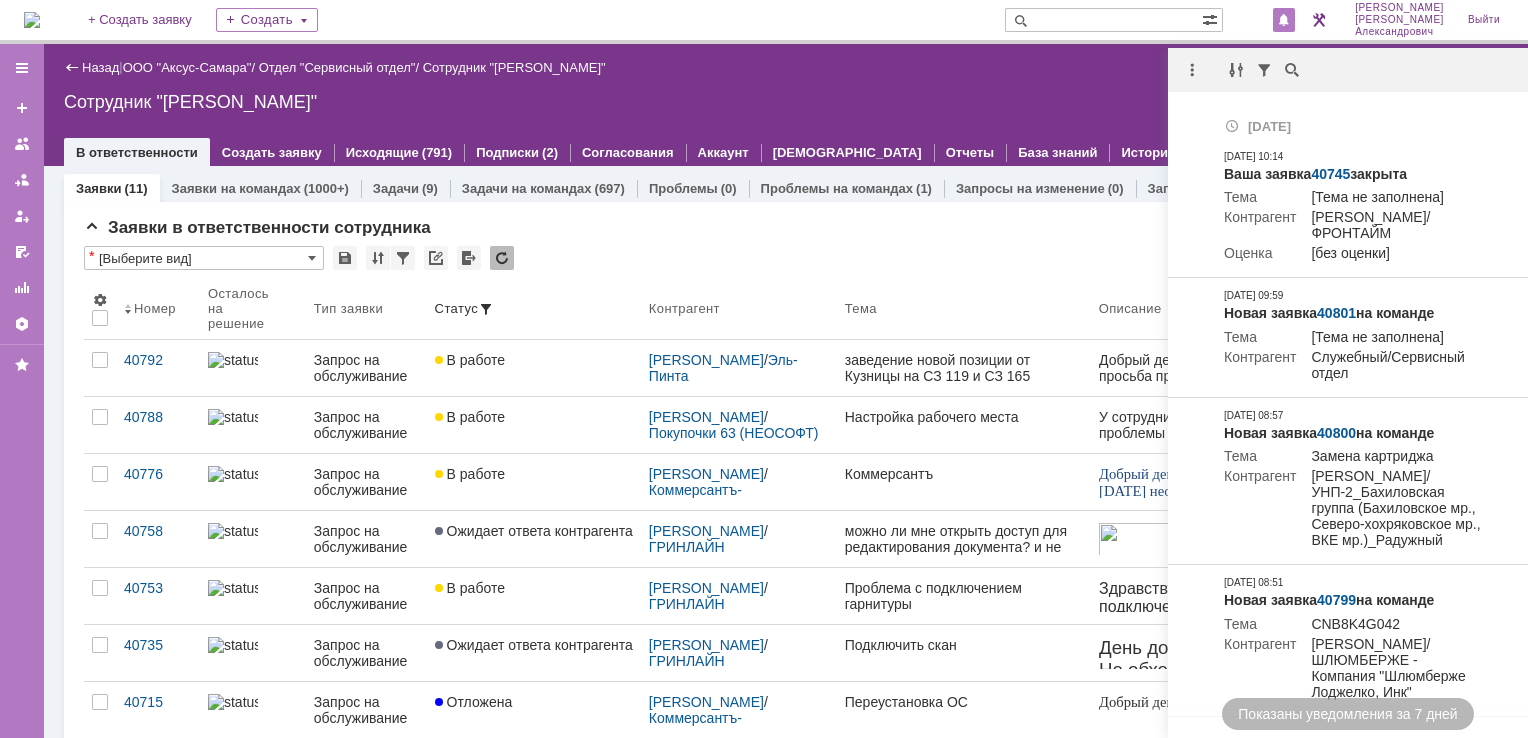 click on "Назад   |   ООО "Аксус-Самара"  /   Отдел "Сервисный отдел"  /   Сотрудник "Галстьян Степан Александрович" Сотрудник "Галстьян Степан Александрович" employee$43271409 В ответственности Создать заявку Исходящие (791) Подписки (2) Согласования Аккаунт Дашборды Отчеты База знаний История" at bounding box center (786, 105) 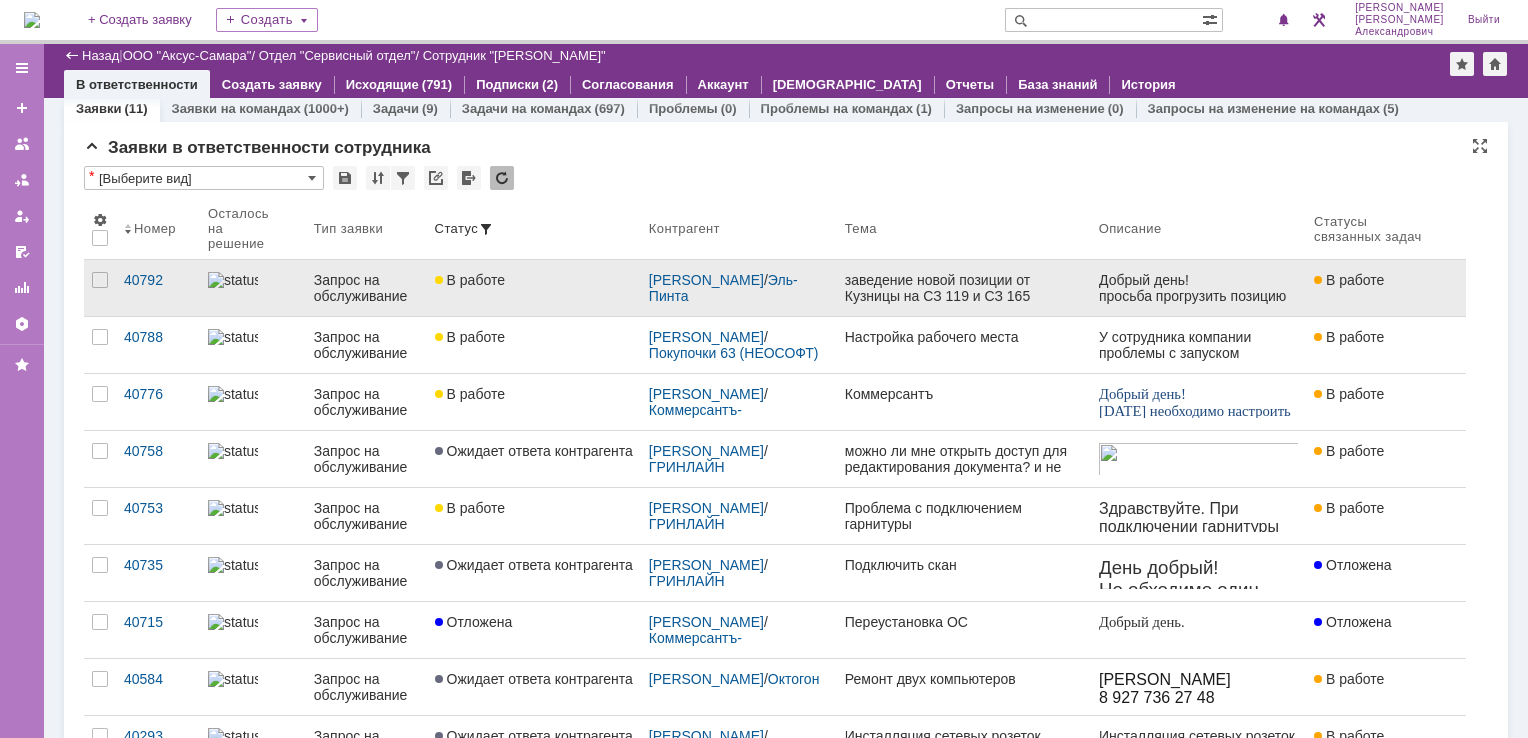 scroll, scrollTop: 0, scrollLeft: 0, axis: both 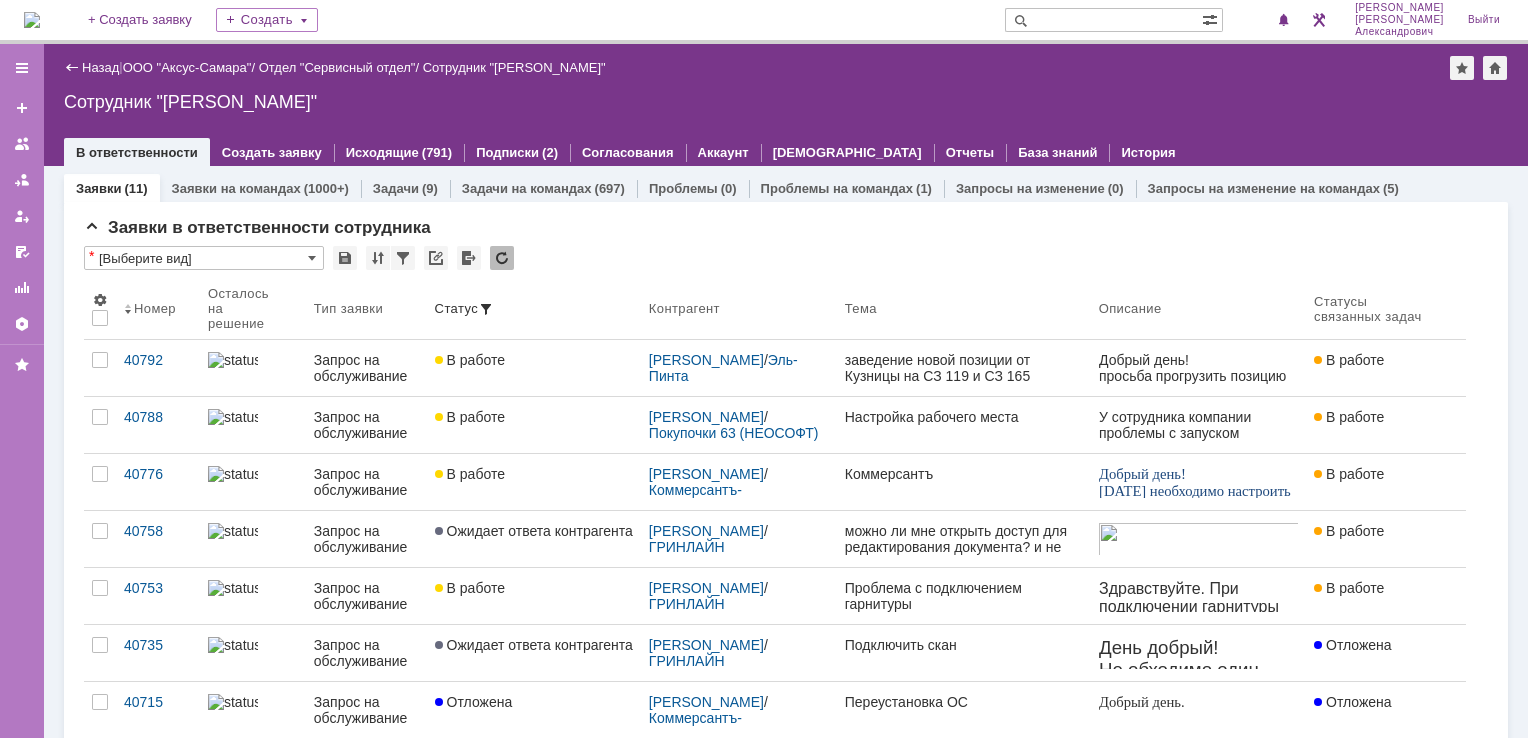 click on "Назад   |   ООО "Аксус-Самара"  /   Отдел "Сервисный отдел"  /   Сотрудник "Галстьян Степан Александрович"" at bounding box center (786, 68) 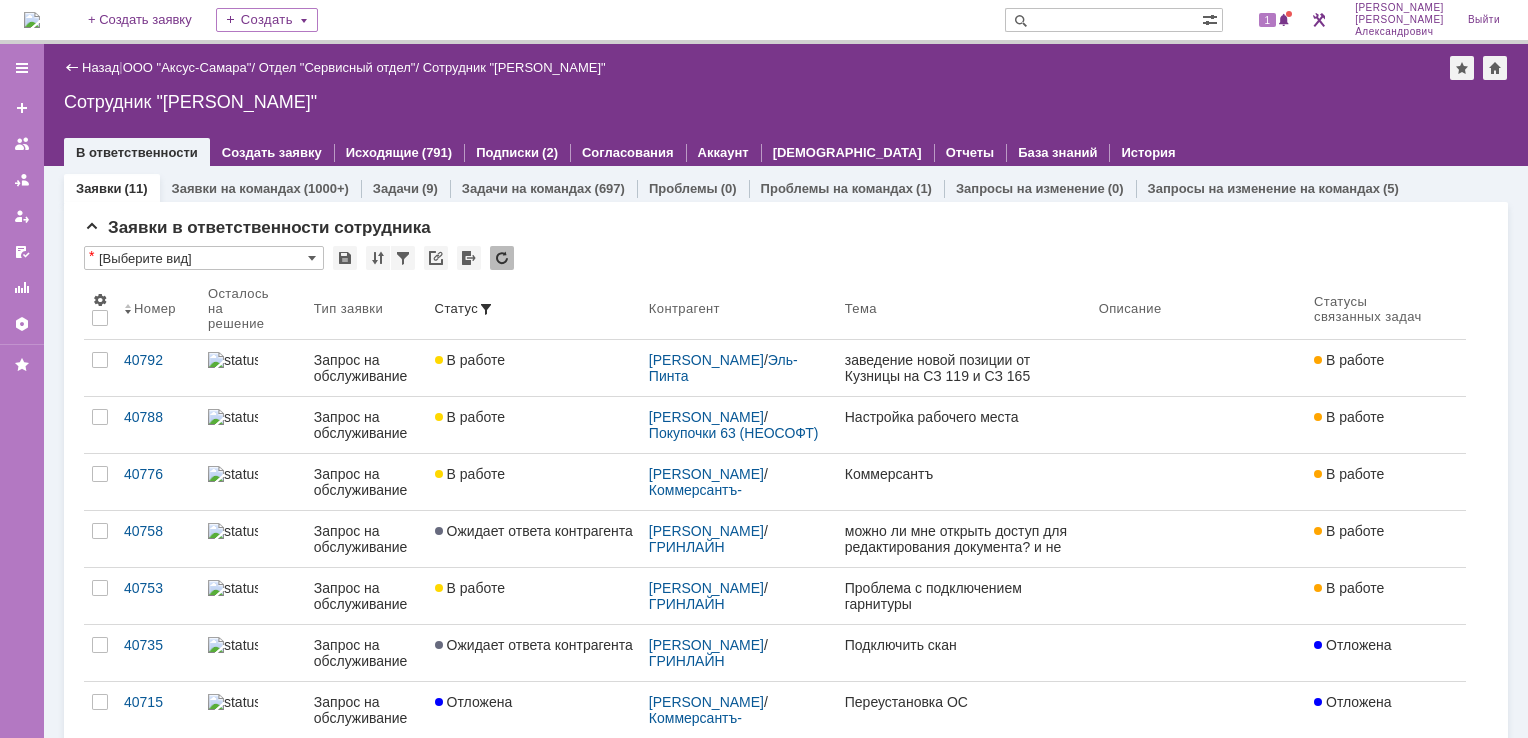 scroll, scrollTop: 0, scrollLeft: 0, axis: both 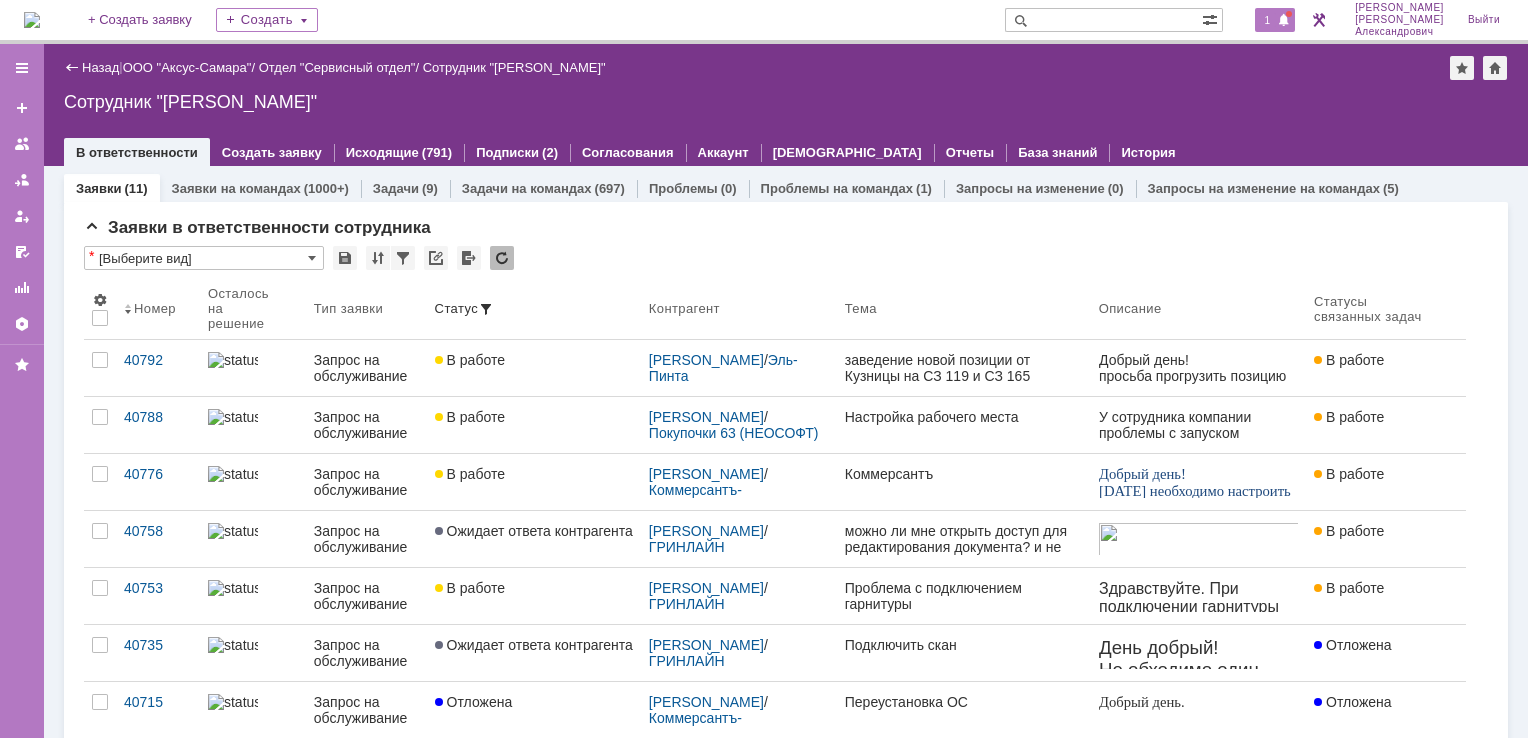 click on "1" at bounding box center (1268, 20) 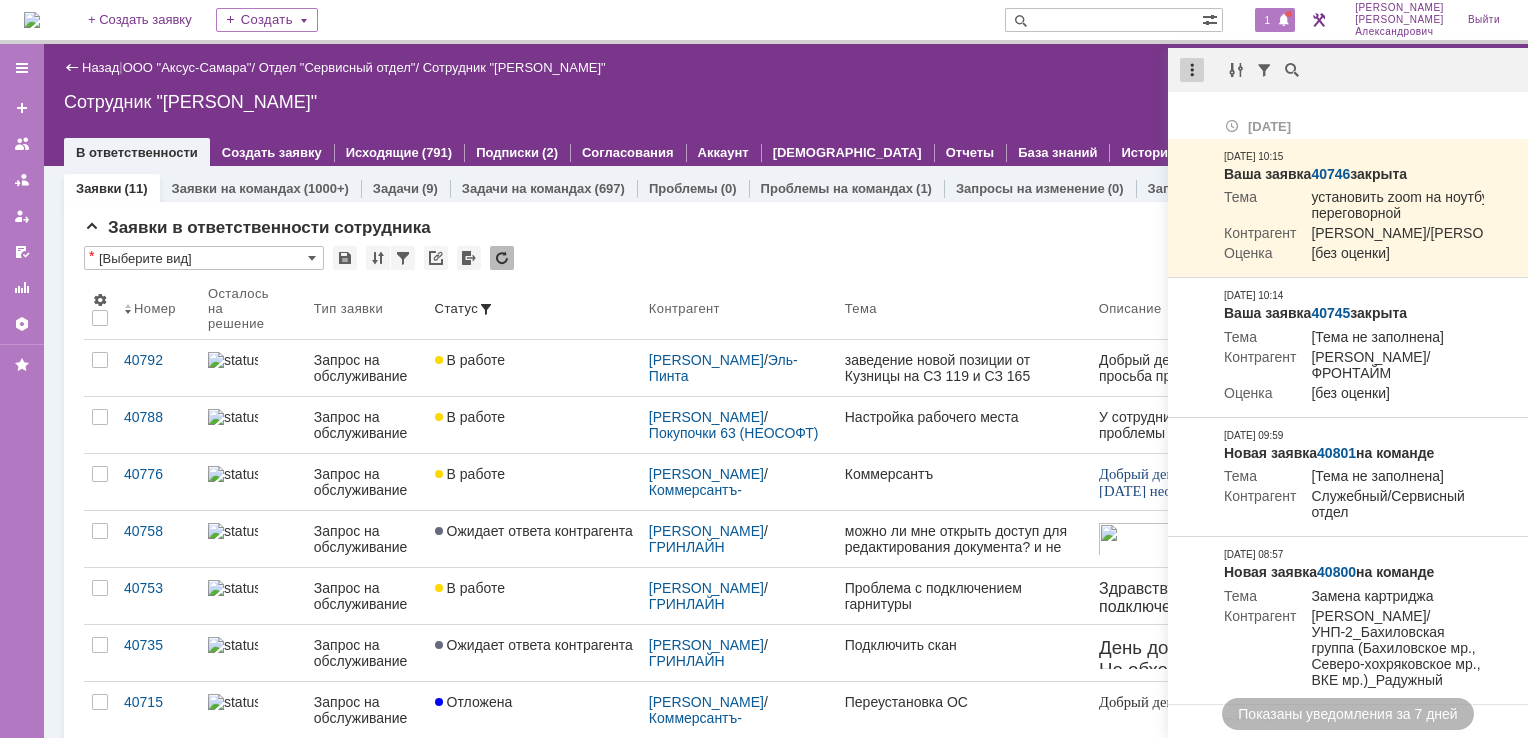 click at bounding box center (1192, 70) 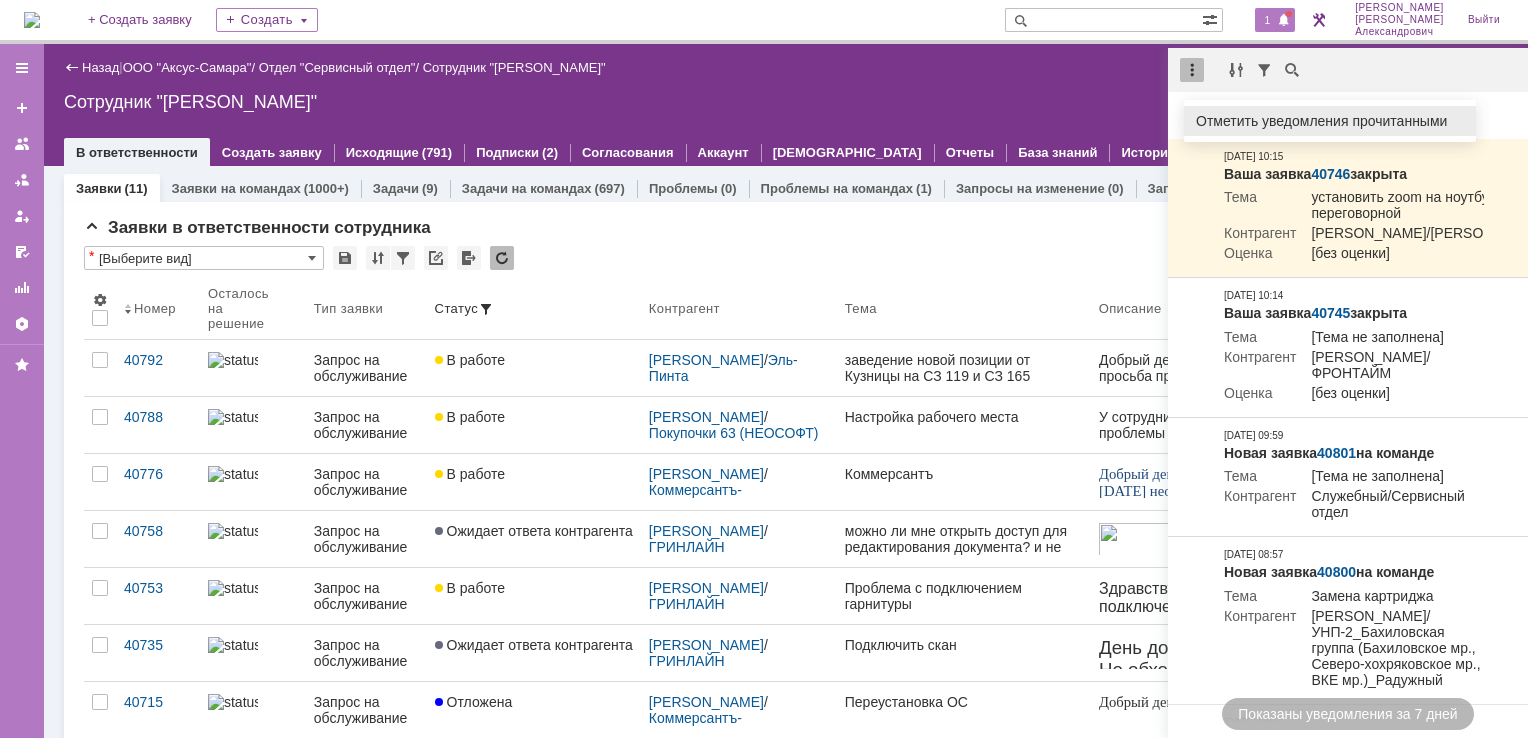 click on "Отметить уведомления прочитанными" at bounding box center (1330, 121) 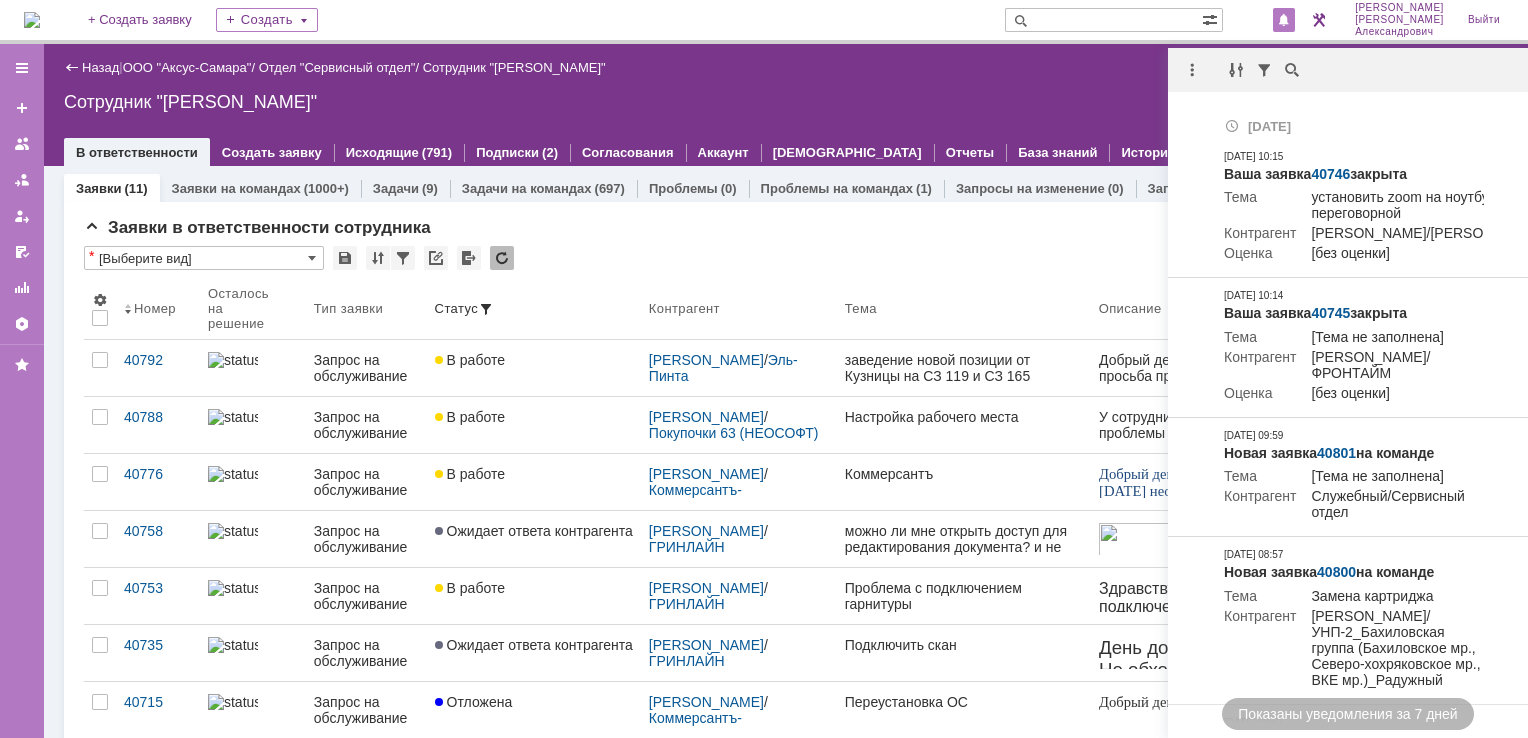 click on "Сотрудник "[PERSON_NAME]"" at bounding box center (786, 102) 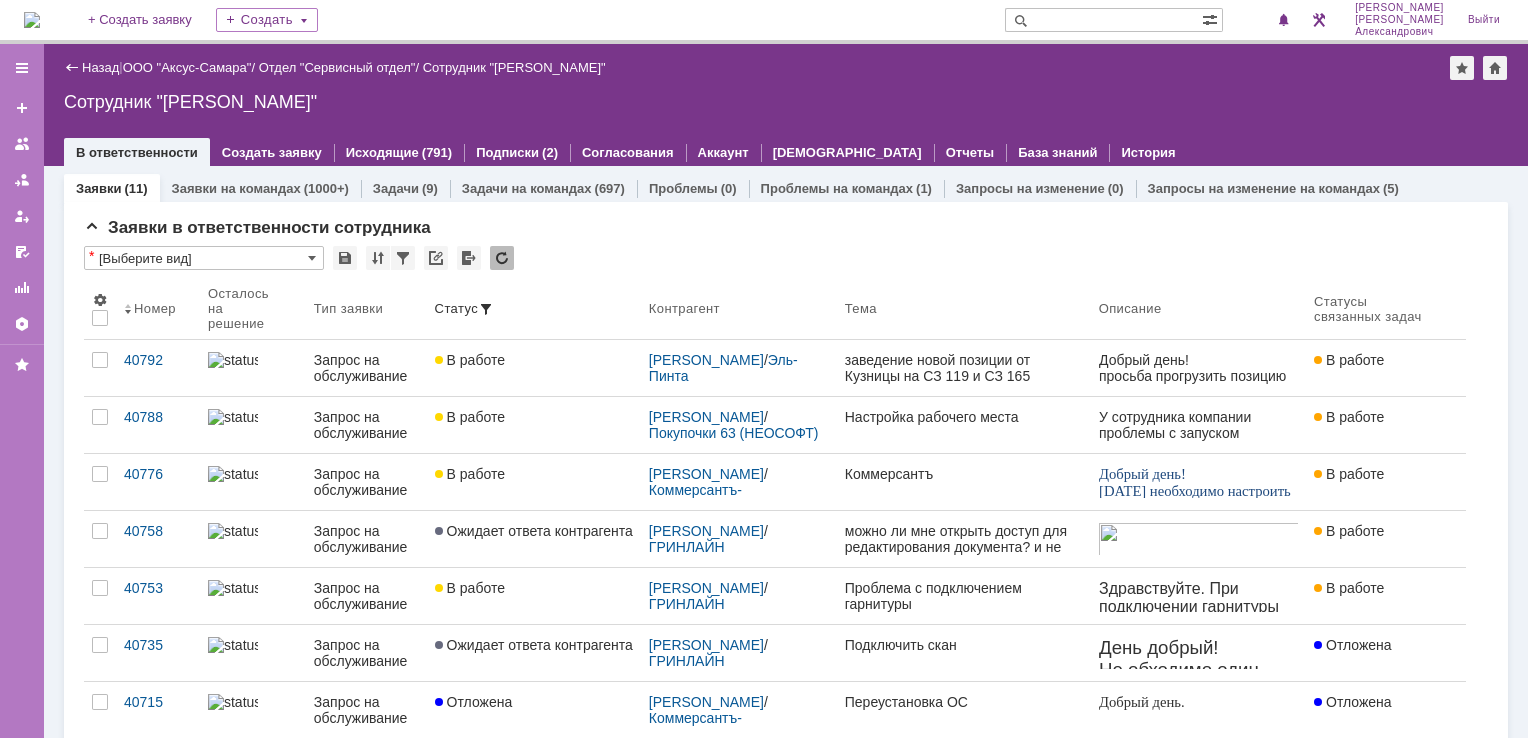 click at bounding box center [32, 20] 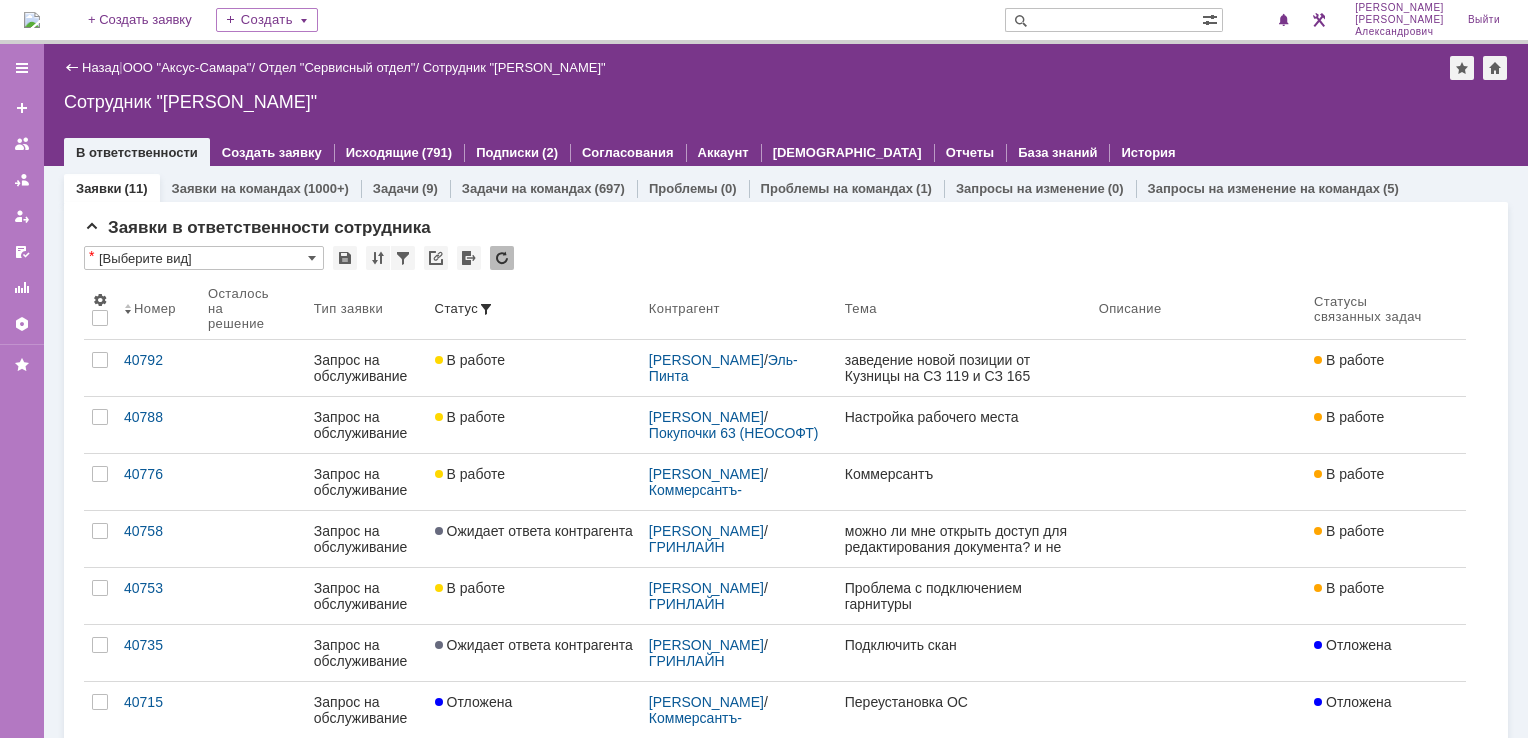 scroll, scrollTop: 0, scrollLeft: 0, axis: both 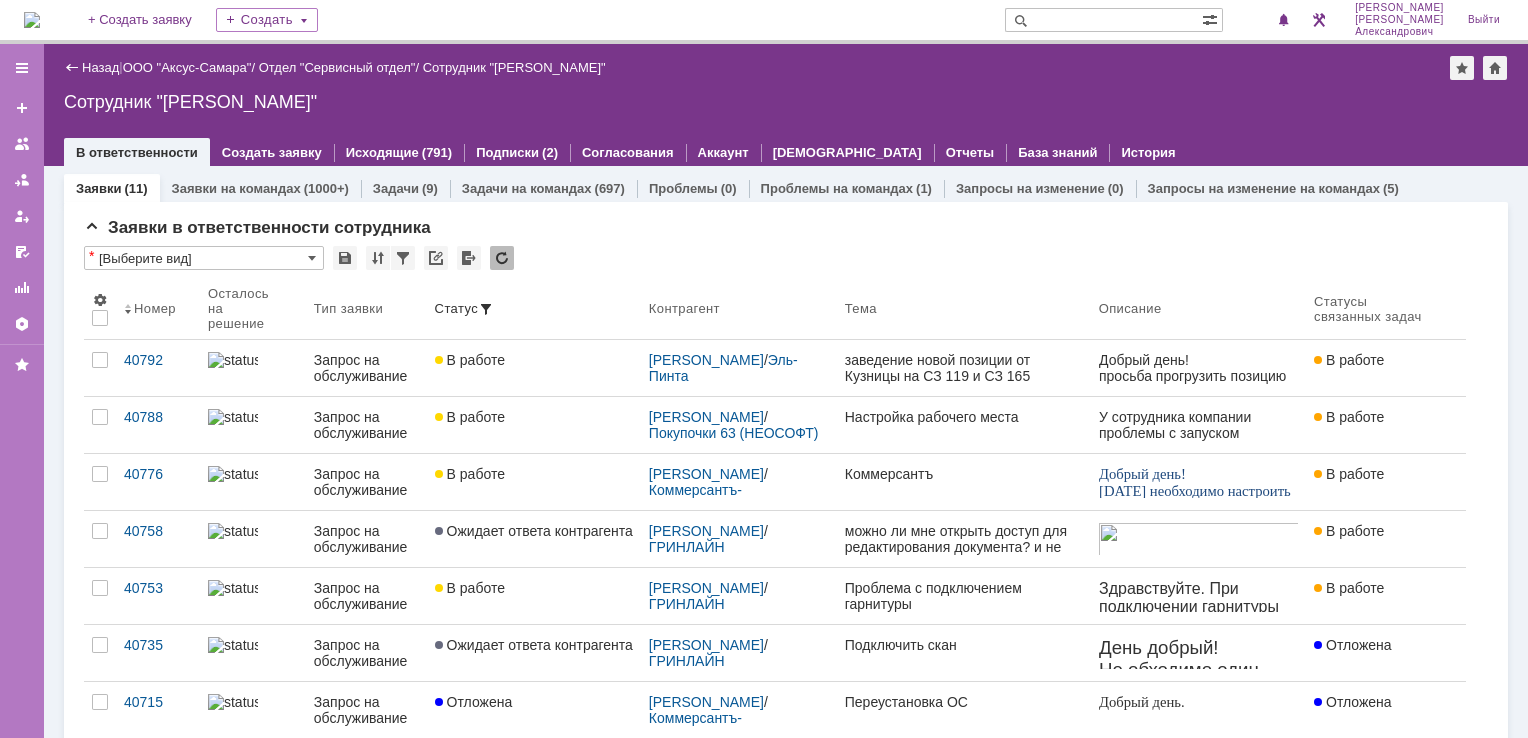 click at bounding box center (32, 20) 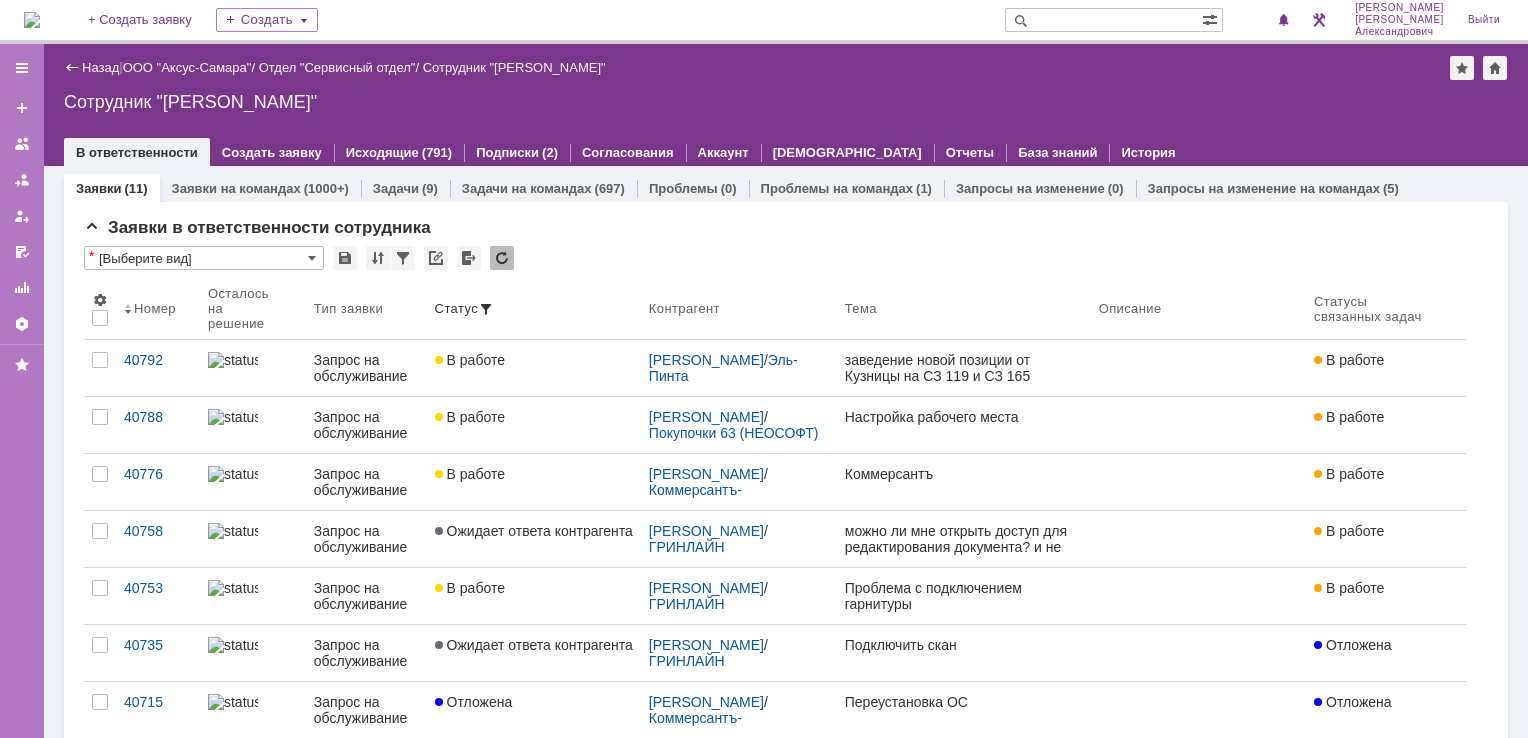 scroll, scrollTop: 0, scrollLeft: 0, axis: both 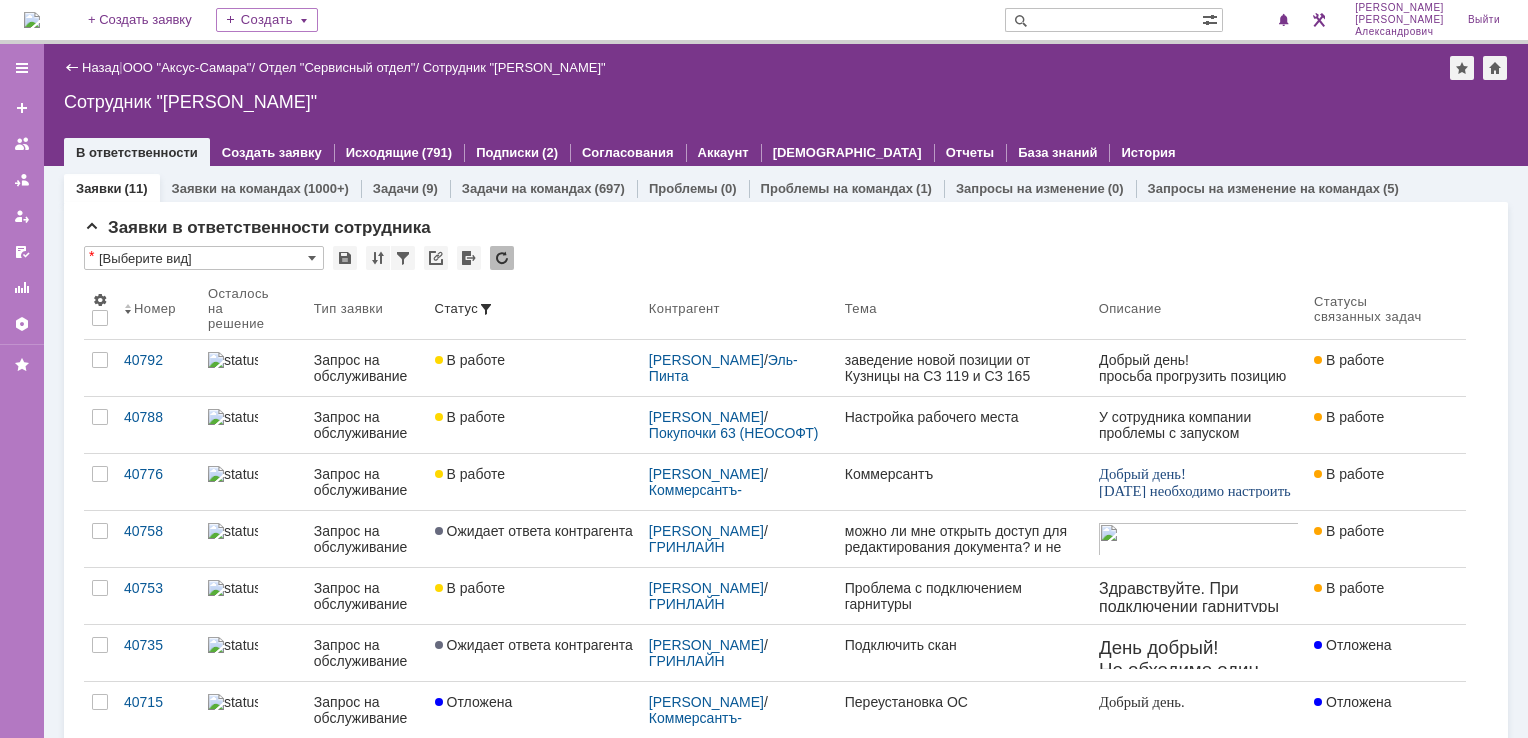 click at bounding box center (32, 20) 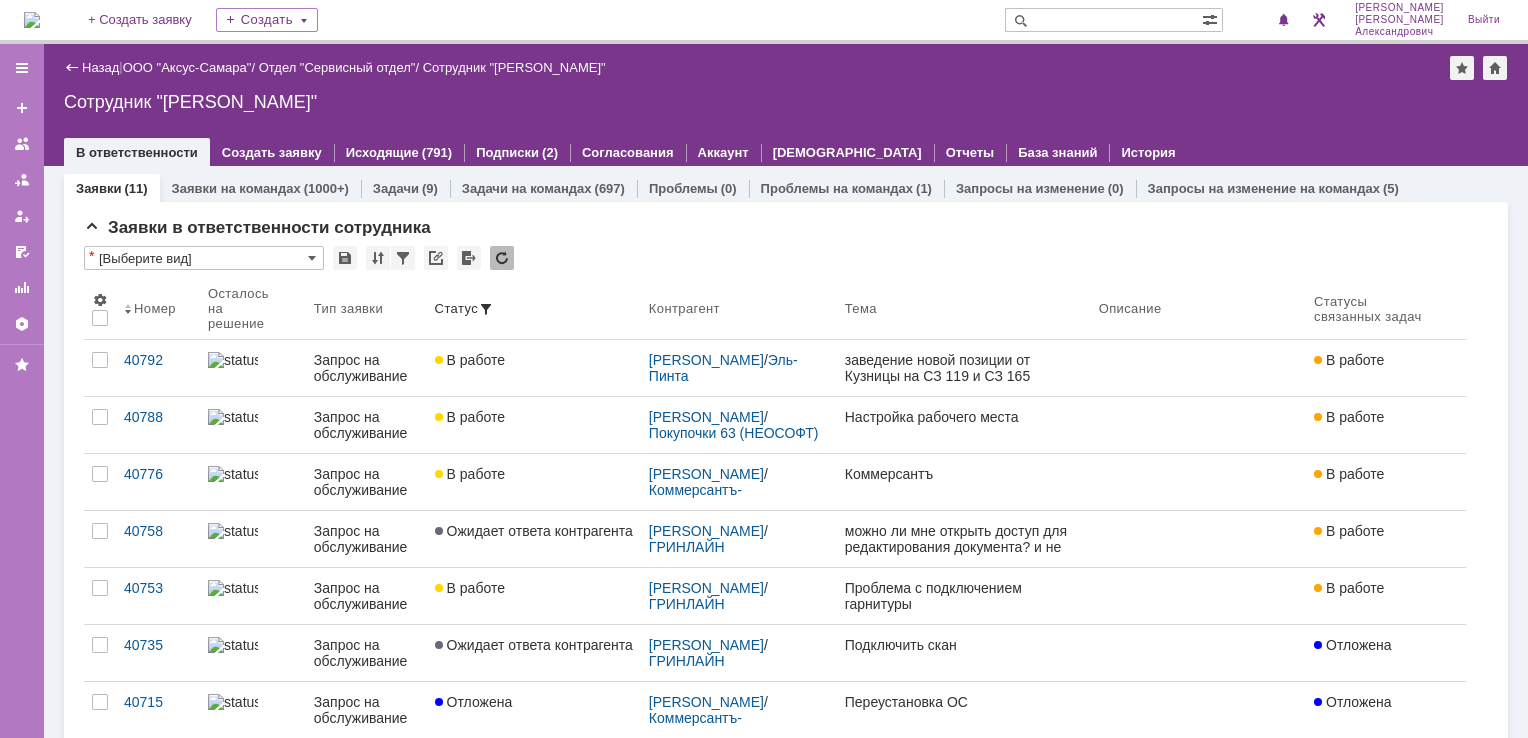 scroll, scrollTop: 0, scrollLeft: 0, axis: both 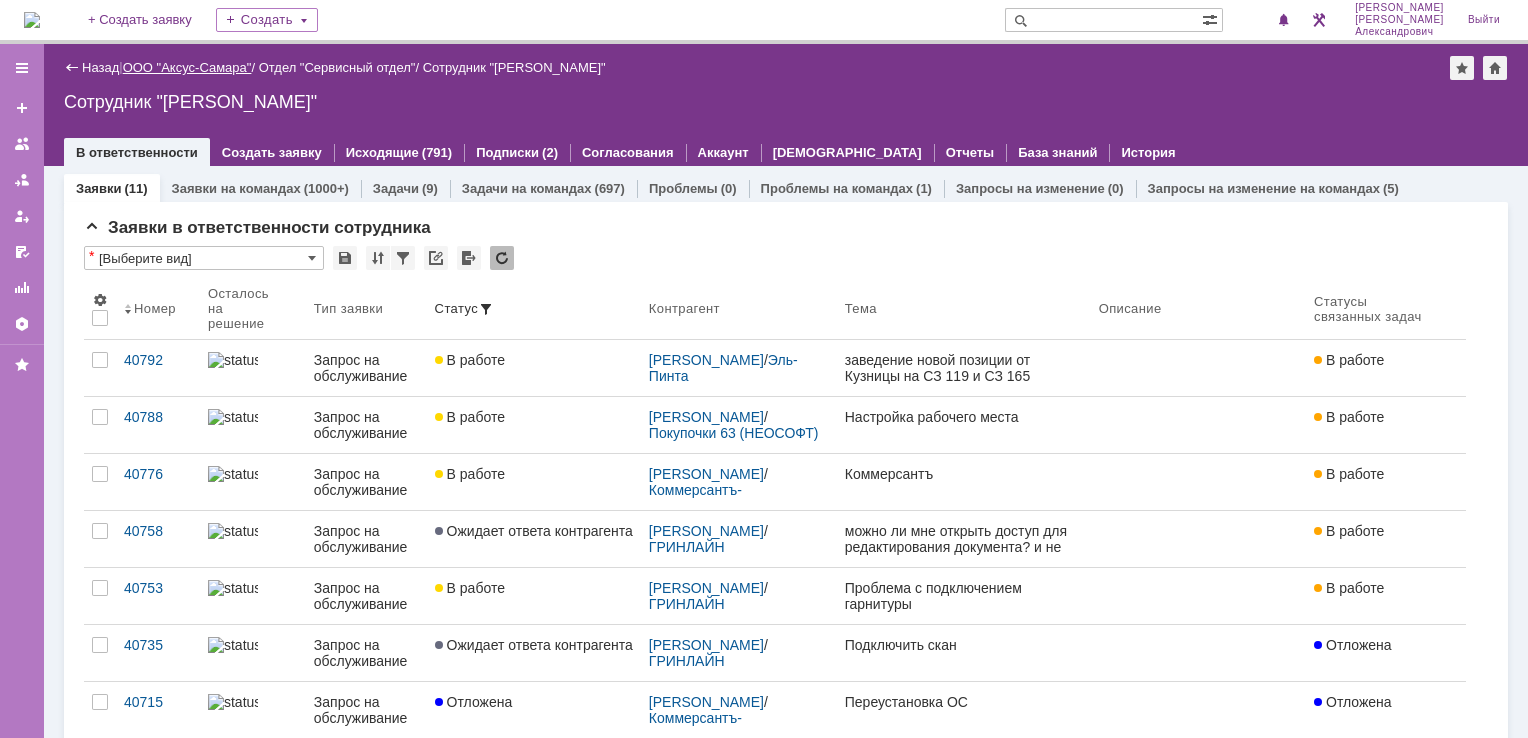 click on "ООО "Аксус-Самара"" at bounding box center (187, 67) 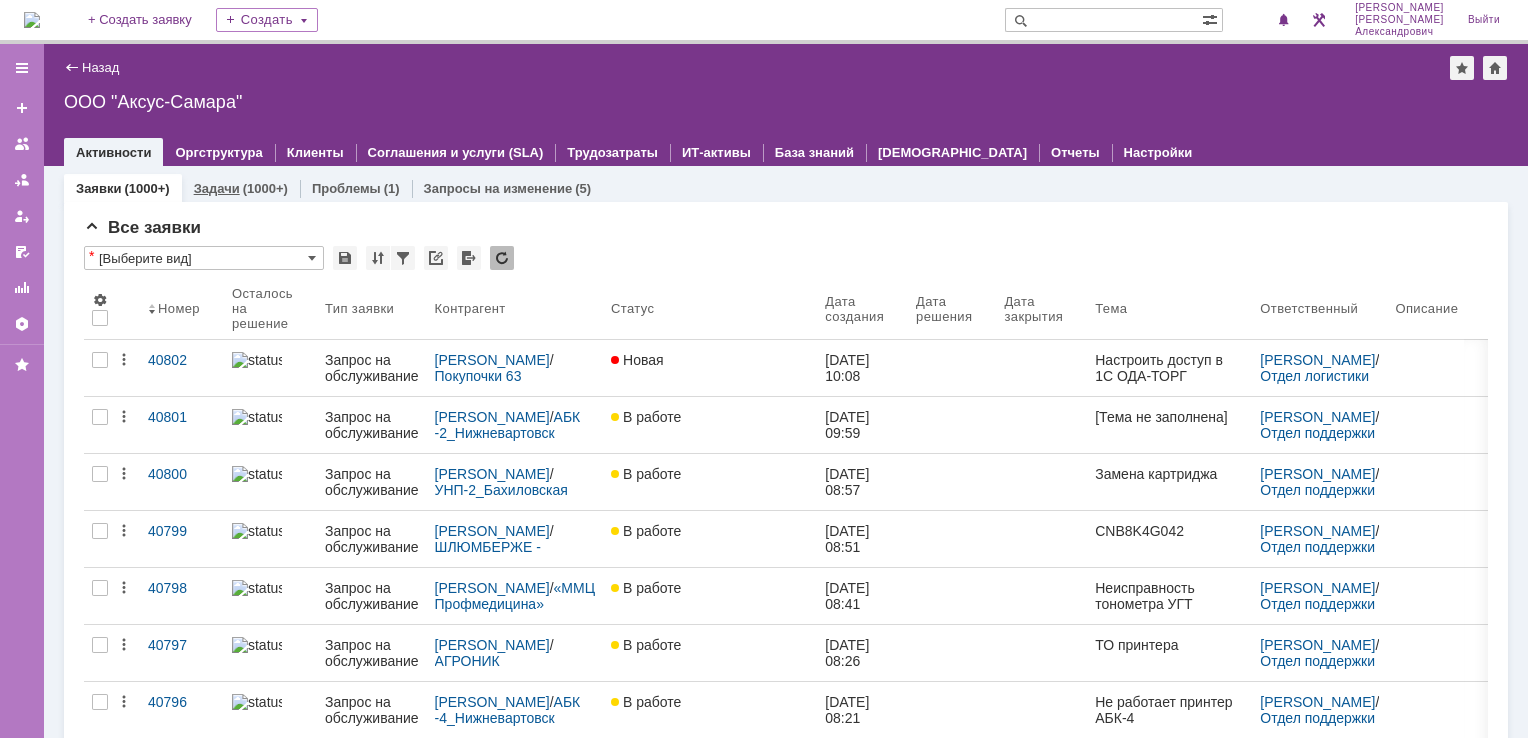 click on "(1000+)" at bounding box center [265, 188] 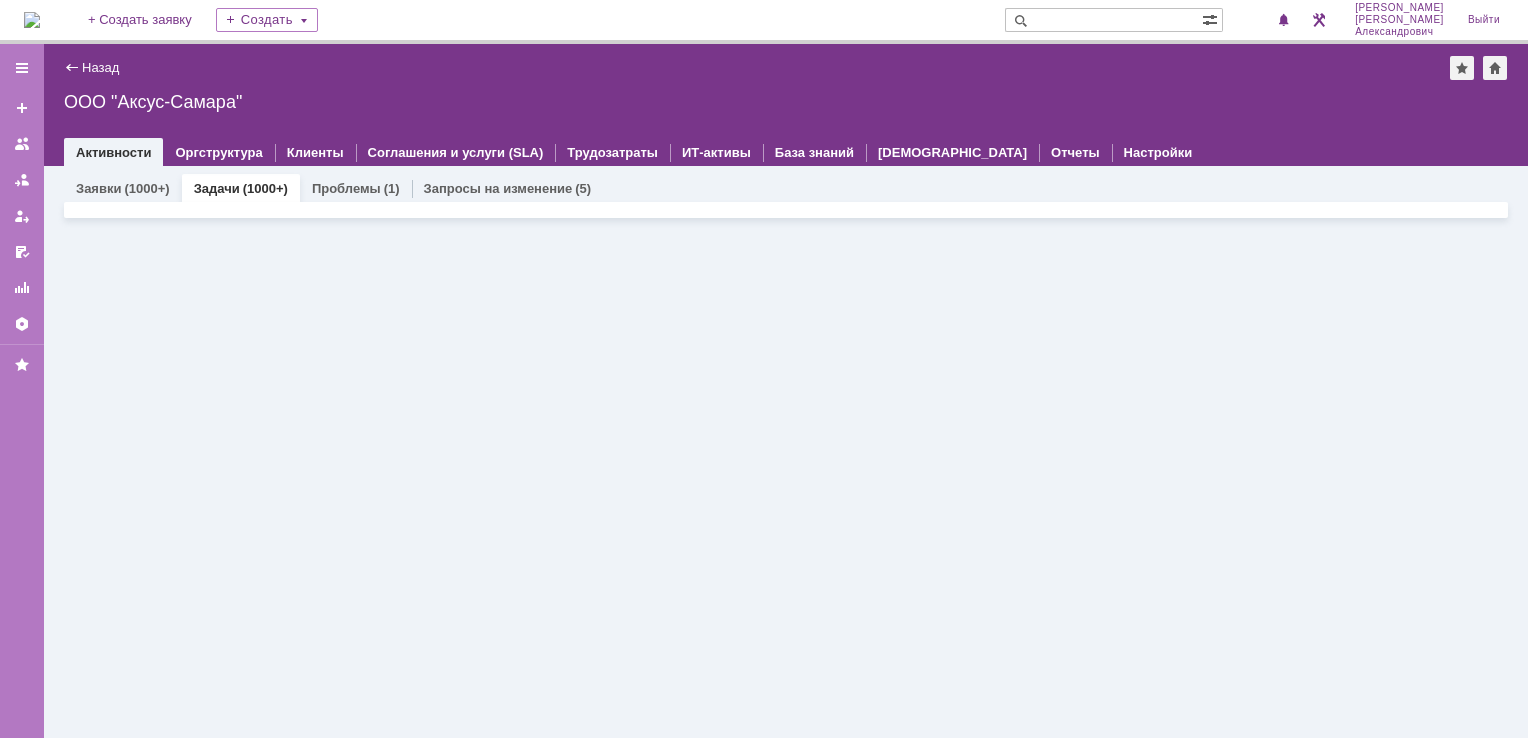 scroll, scrollTop: 0, scrollLeft: 0, axis: both 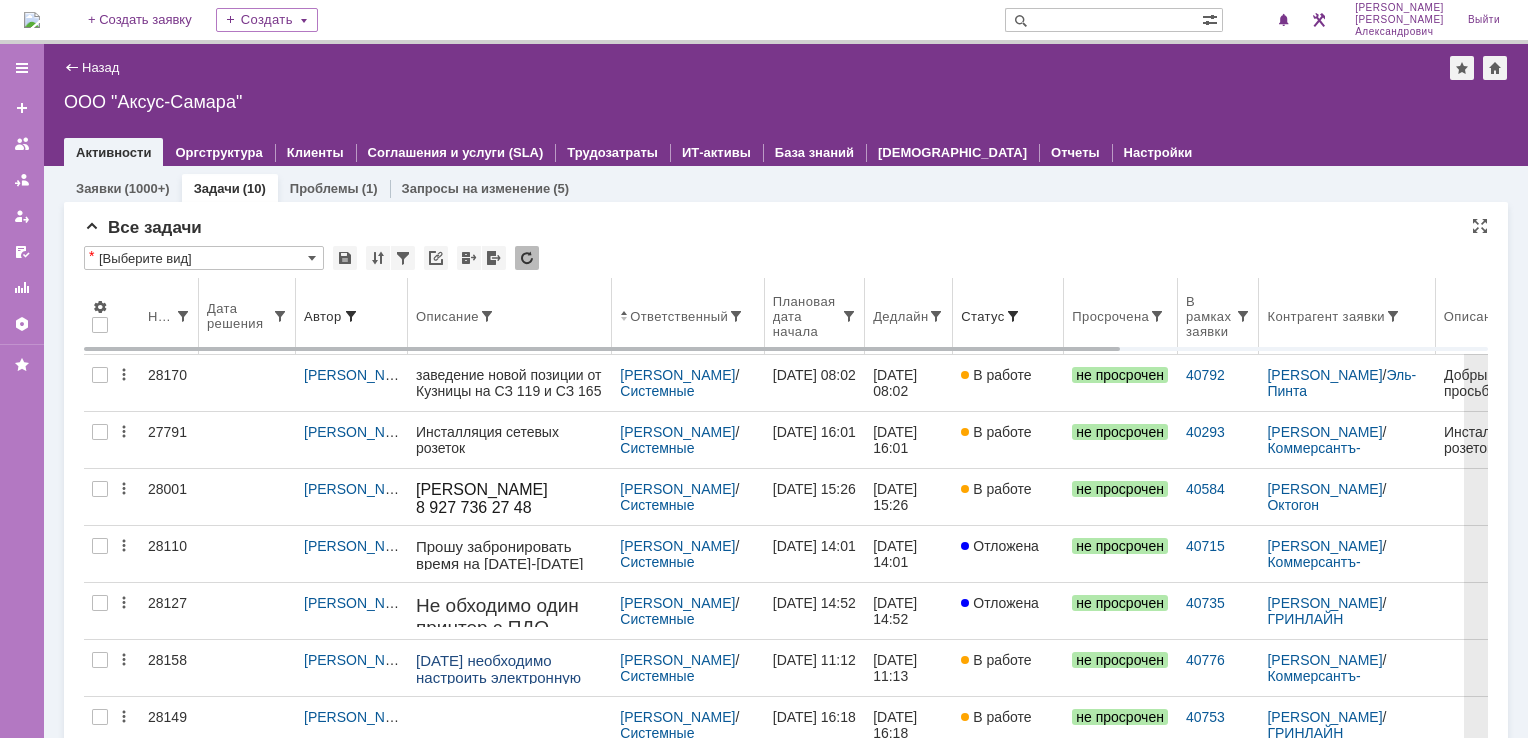 click on "Дедлайн" at bounding box center [909, 316] 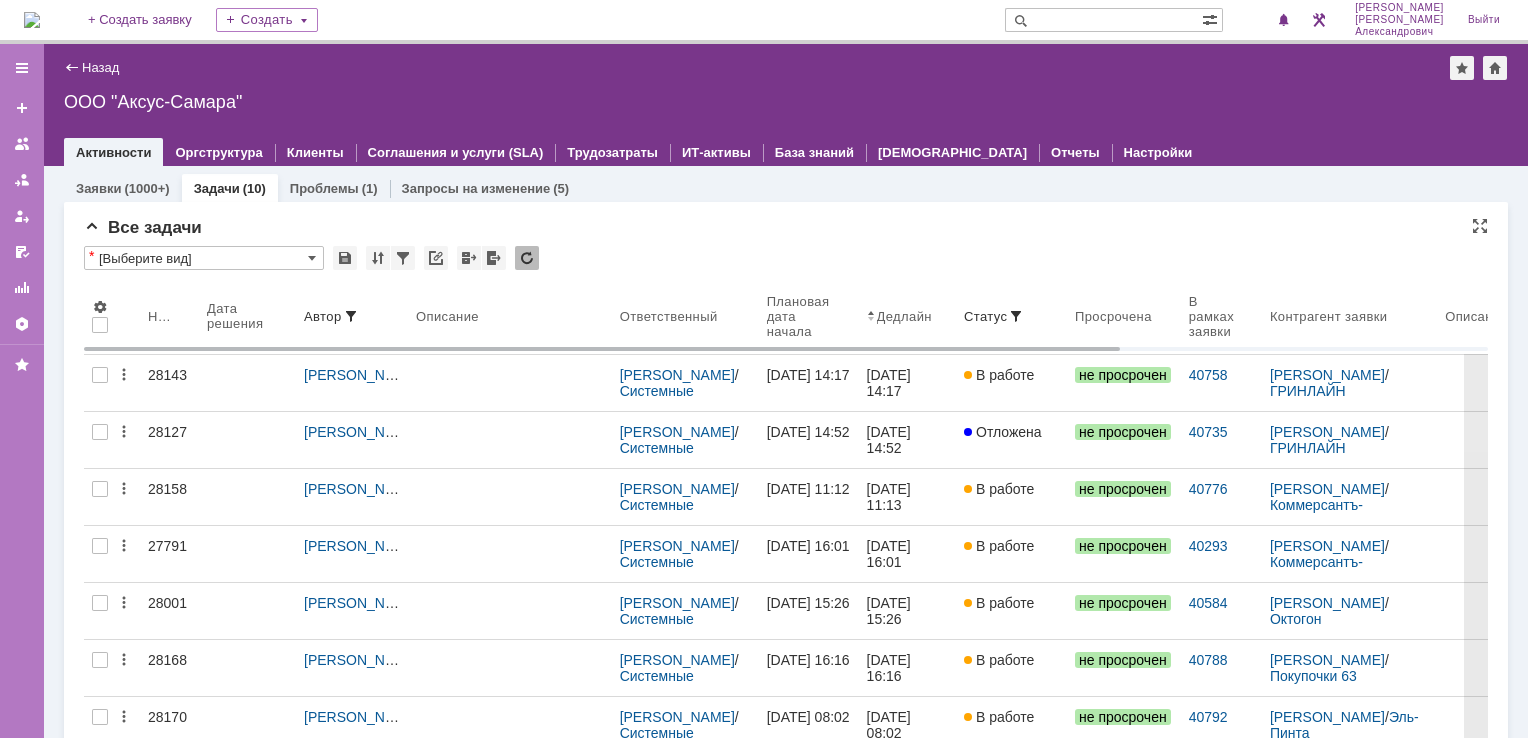 scroll, scrollTop: 0, scrollLeft: 0, axis: both 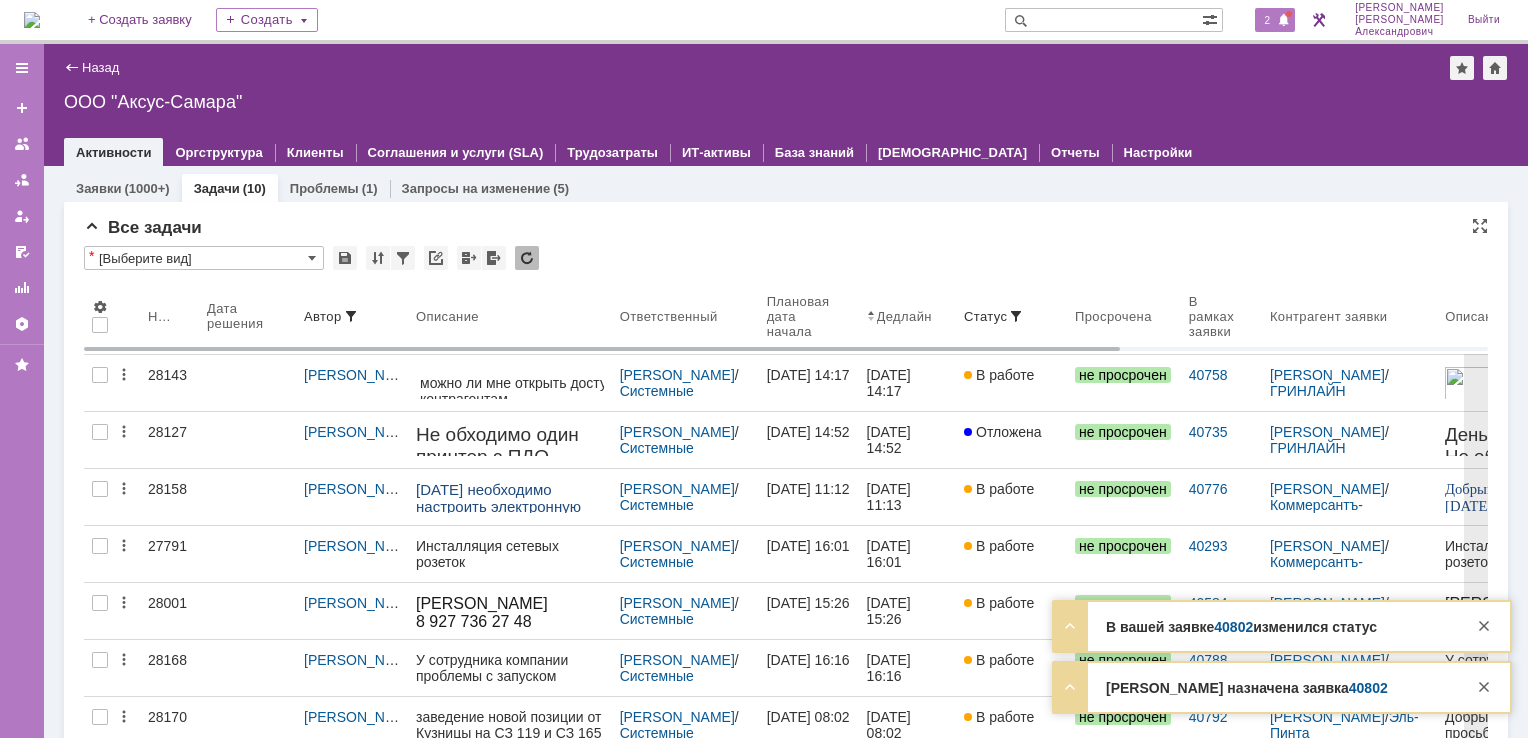 click on "2" at bounding box center [1268, 20] 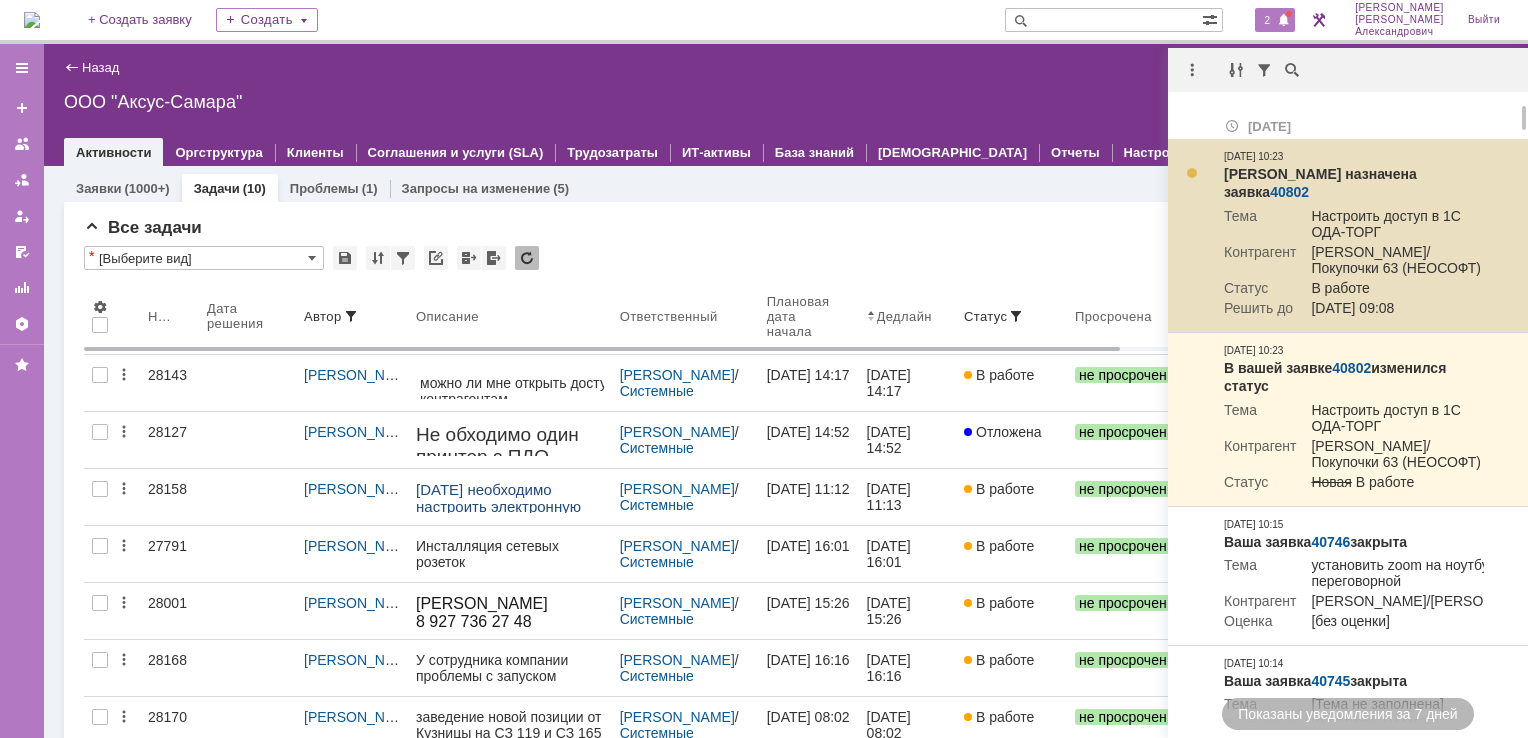 click on "40802" at bounding box center [1289, 192] 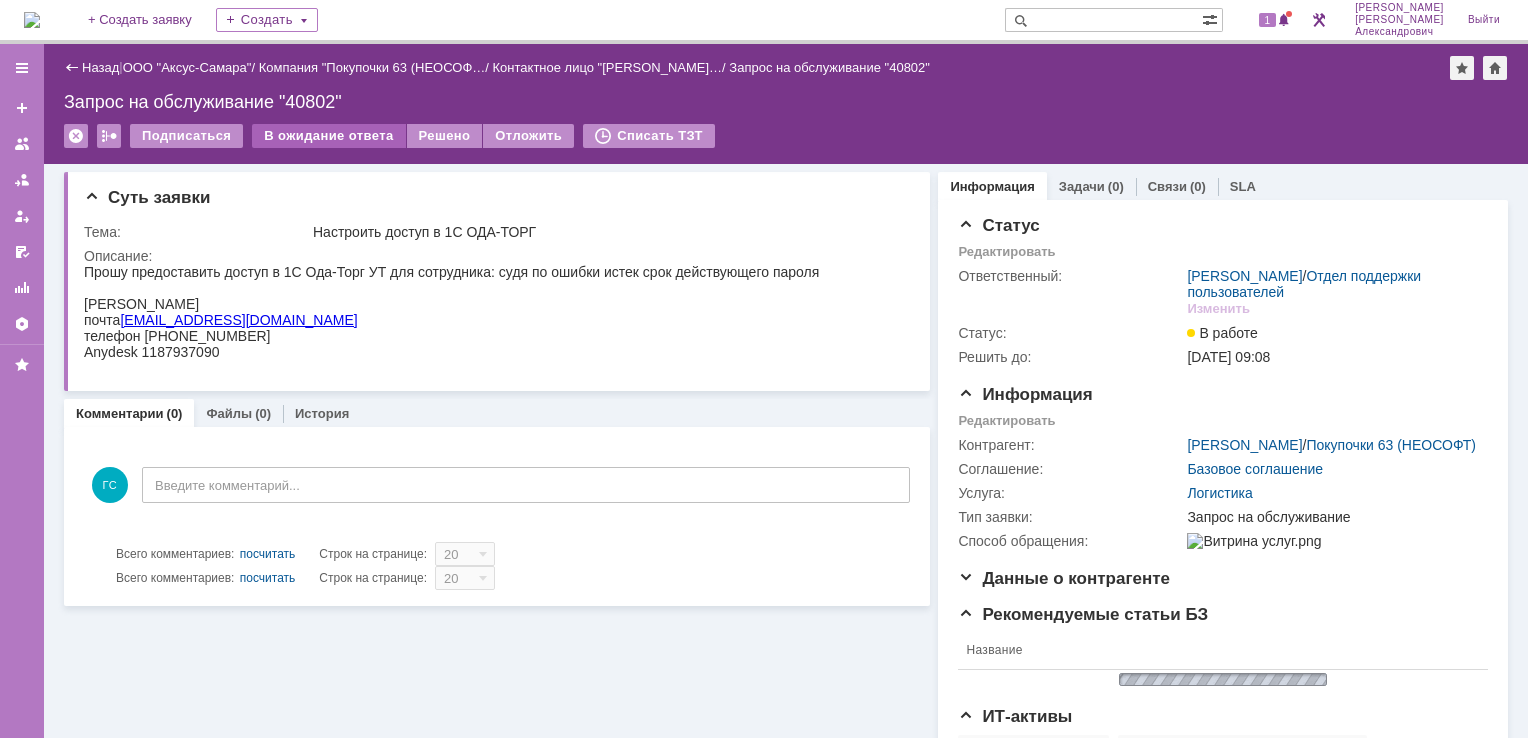 scroll, scrollTop: 0, scrollLeft: 0, axis: both 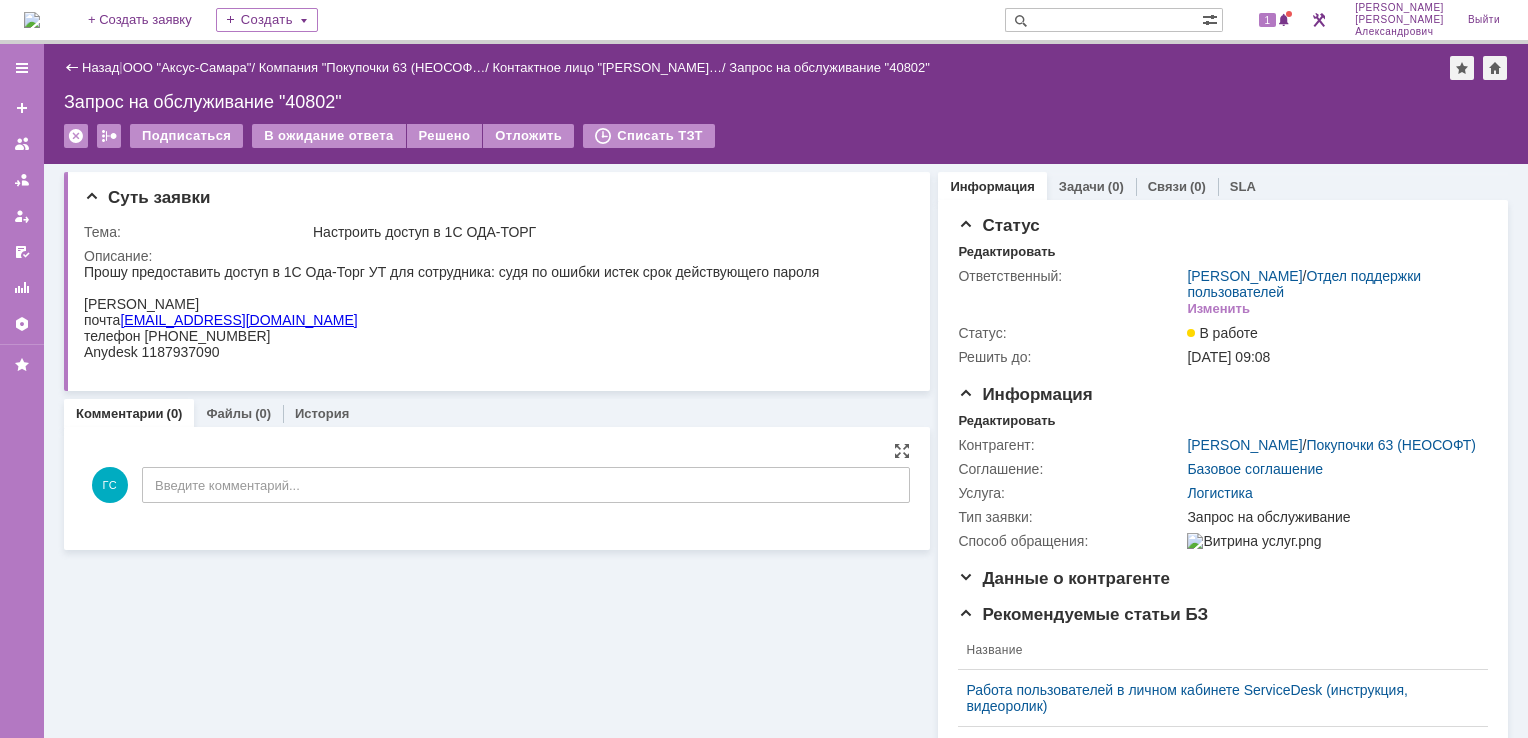 click on "ГС Введите комментарий..." at bounding box center (497, 487) 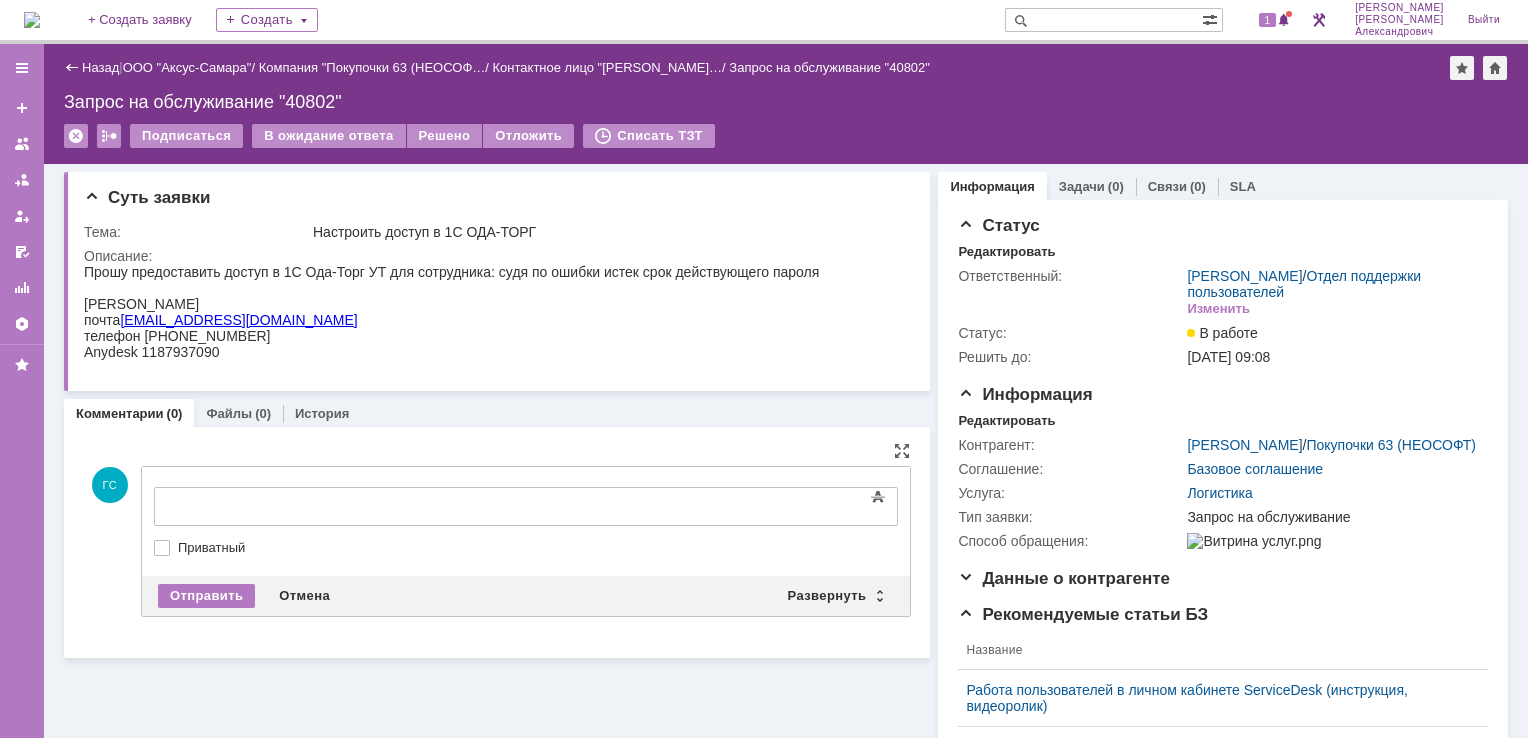 scroll, scrollTop: 0, scrollLeft: 0, axis: both 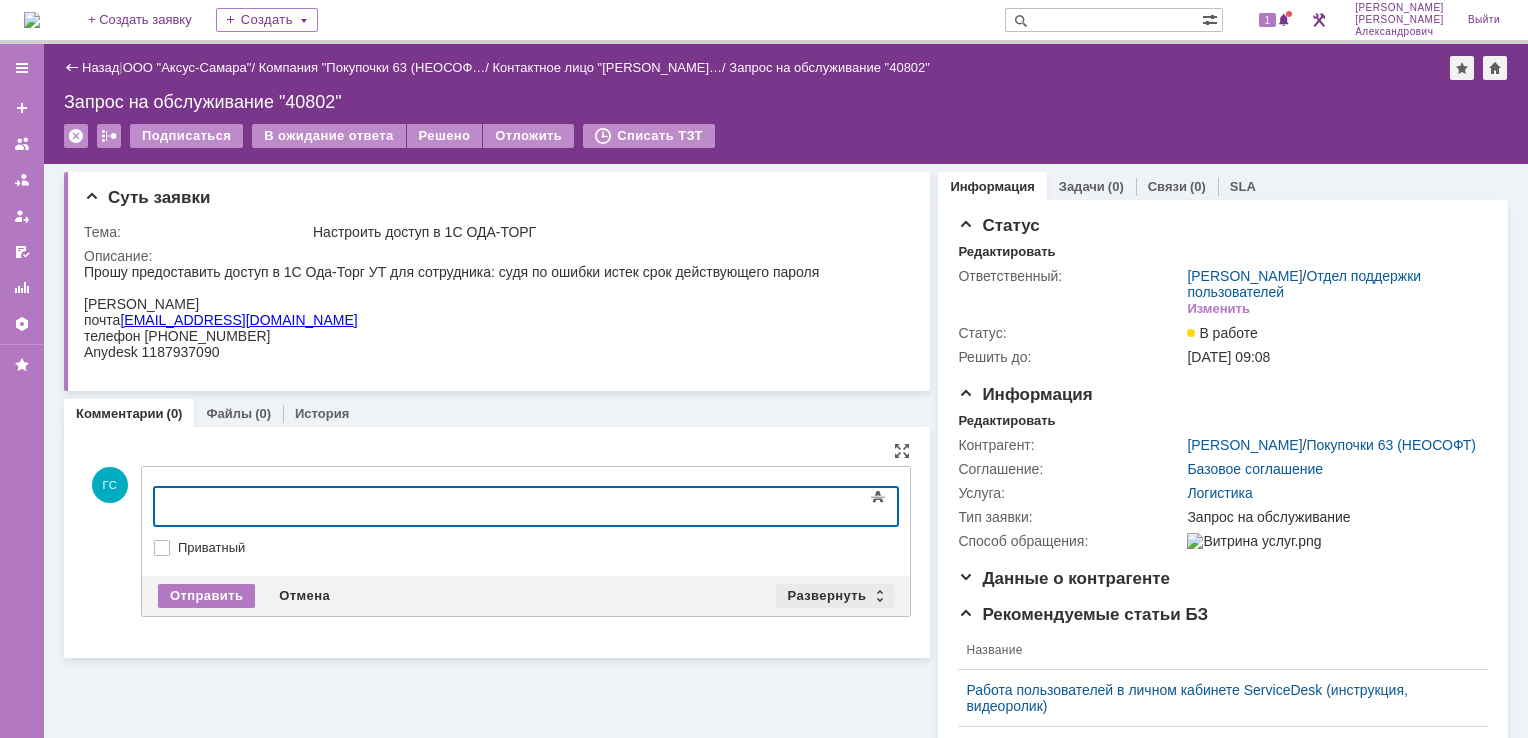 click on "Развернуть" at bounding box center [835, 596] 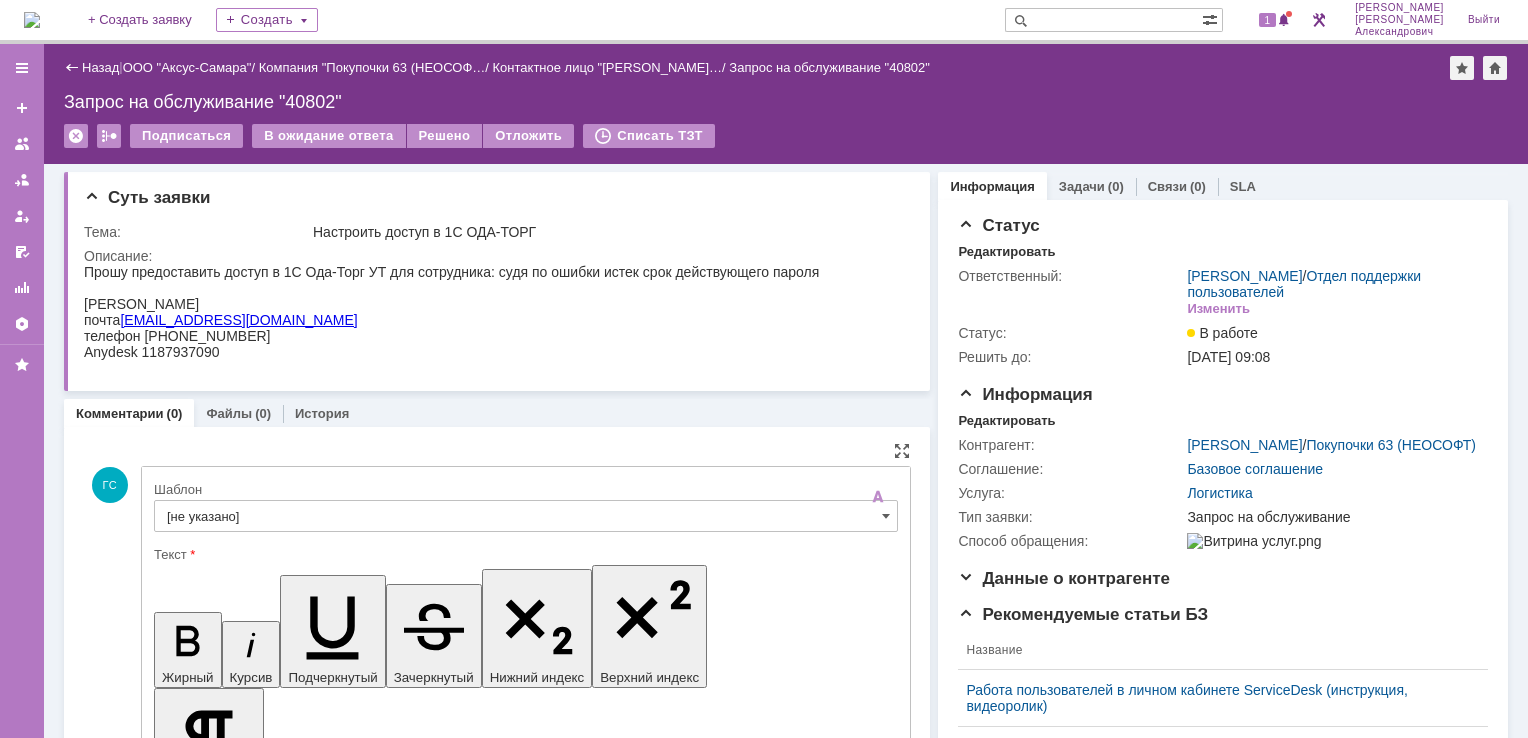 scroll, scrollTop: 0, scrollLeft: 0, axis: both 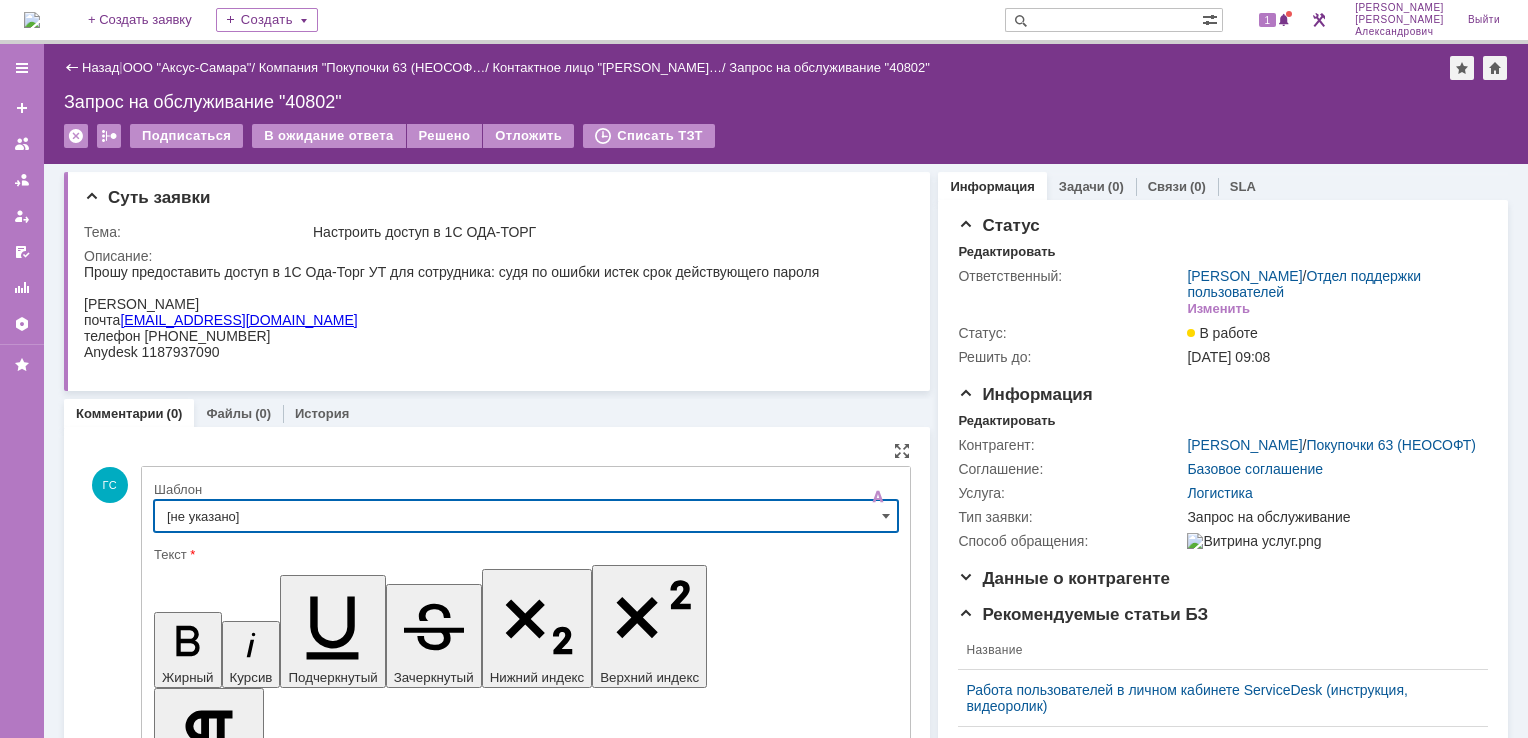 click on "[не указано]" at bounding box center (526, 516) 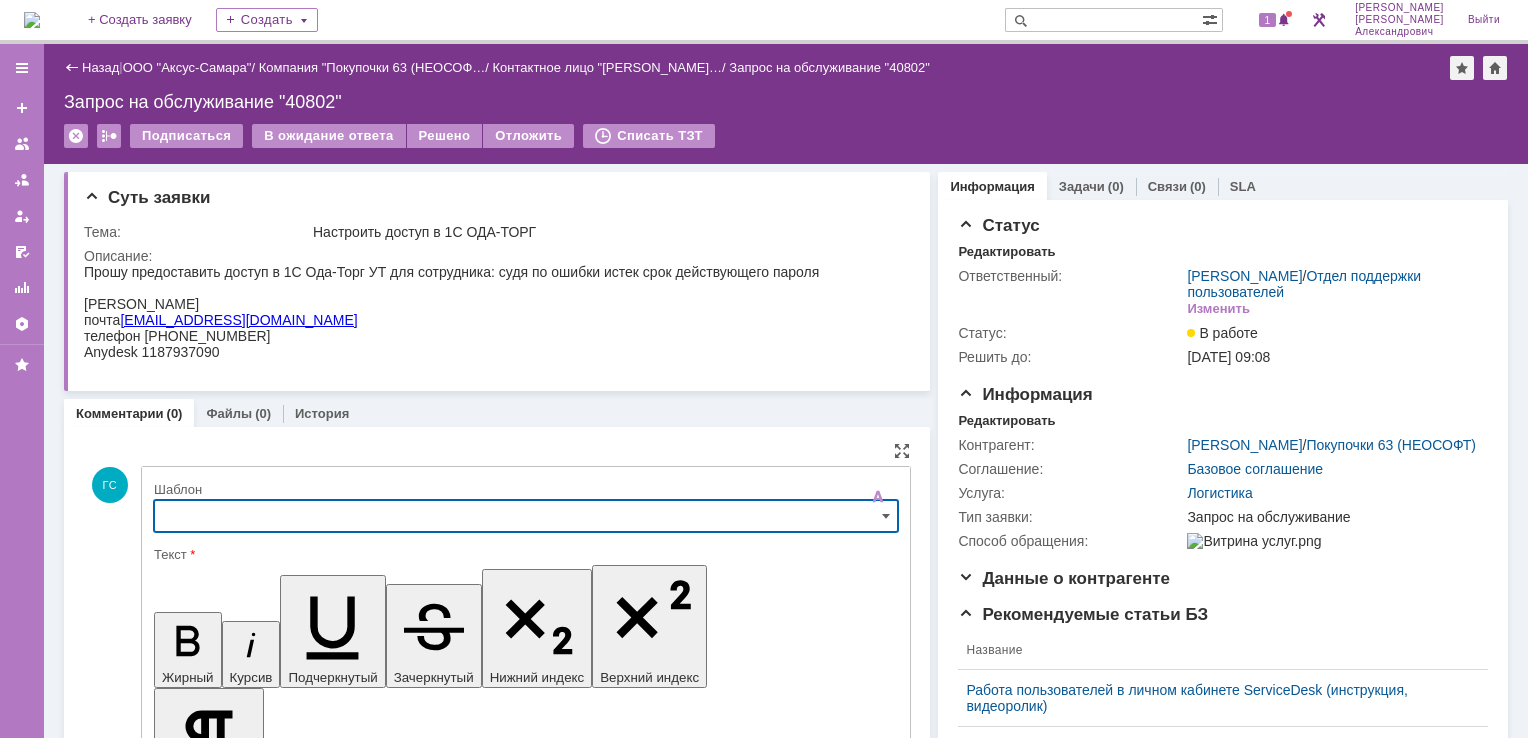 scroll, scrollTop: 84, scrollLeft: 0, axis: vertical 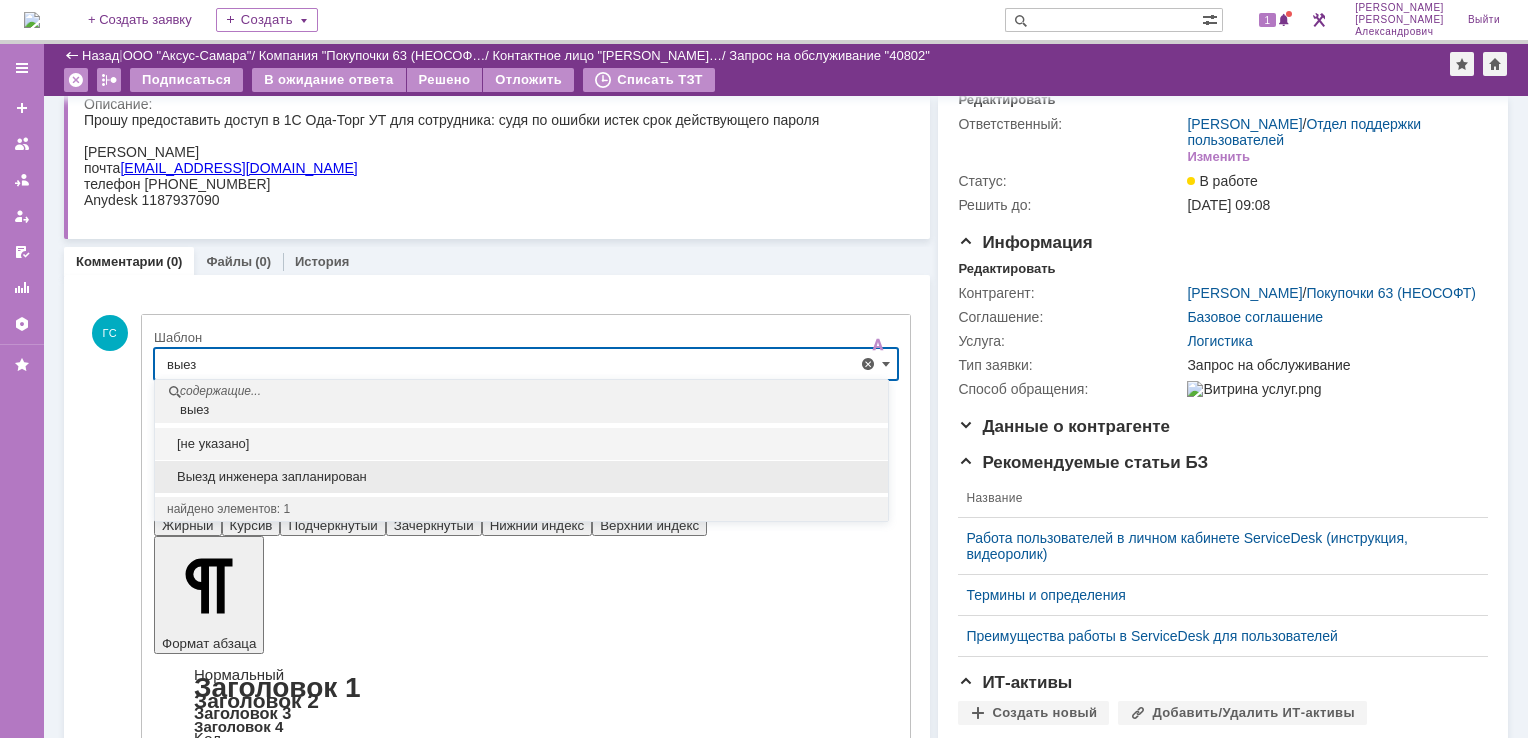 click on "Выезд инженера запланирован" at bounding box center [521, 477] 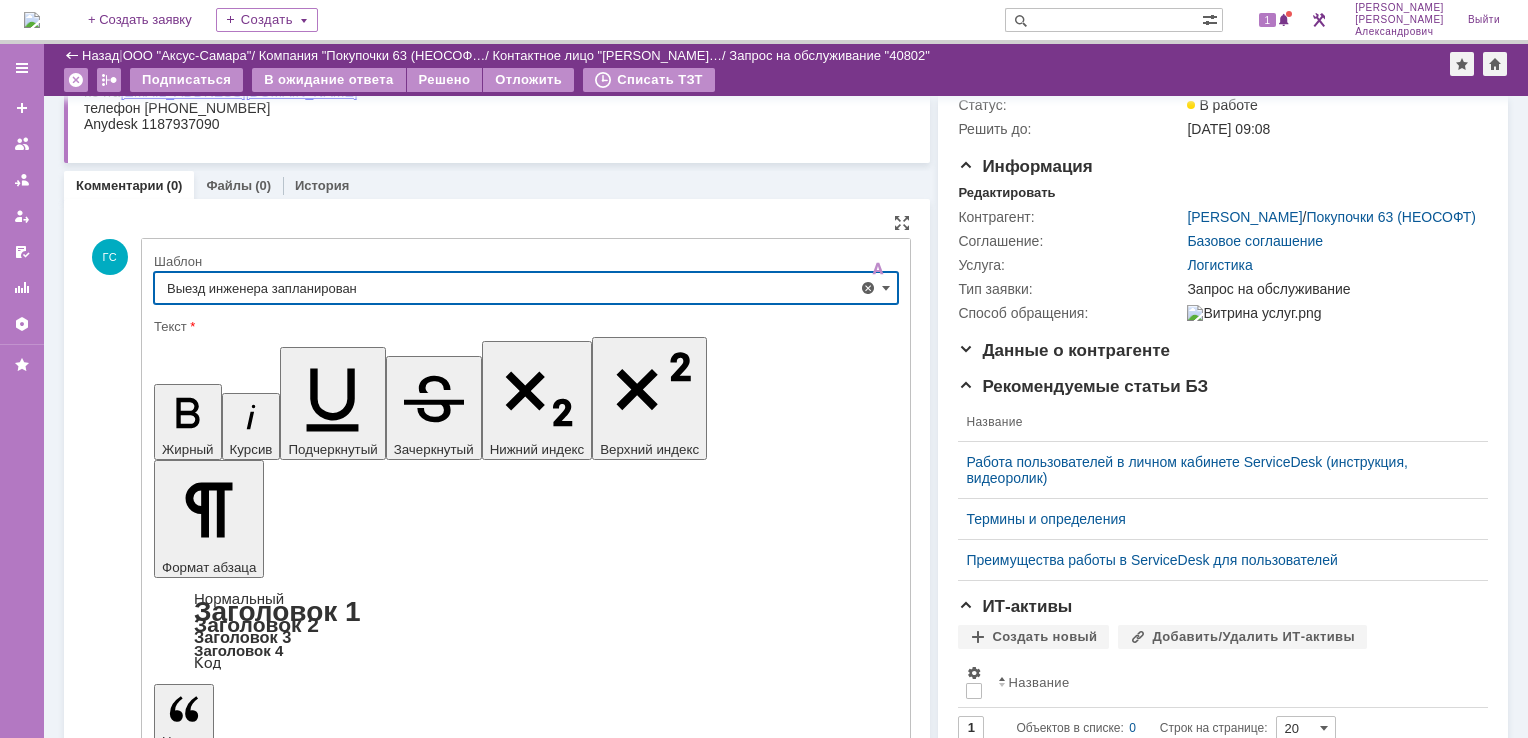 scroll, scrollTop: 248, scrollLeft: 0, axis: vertical 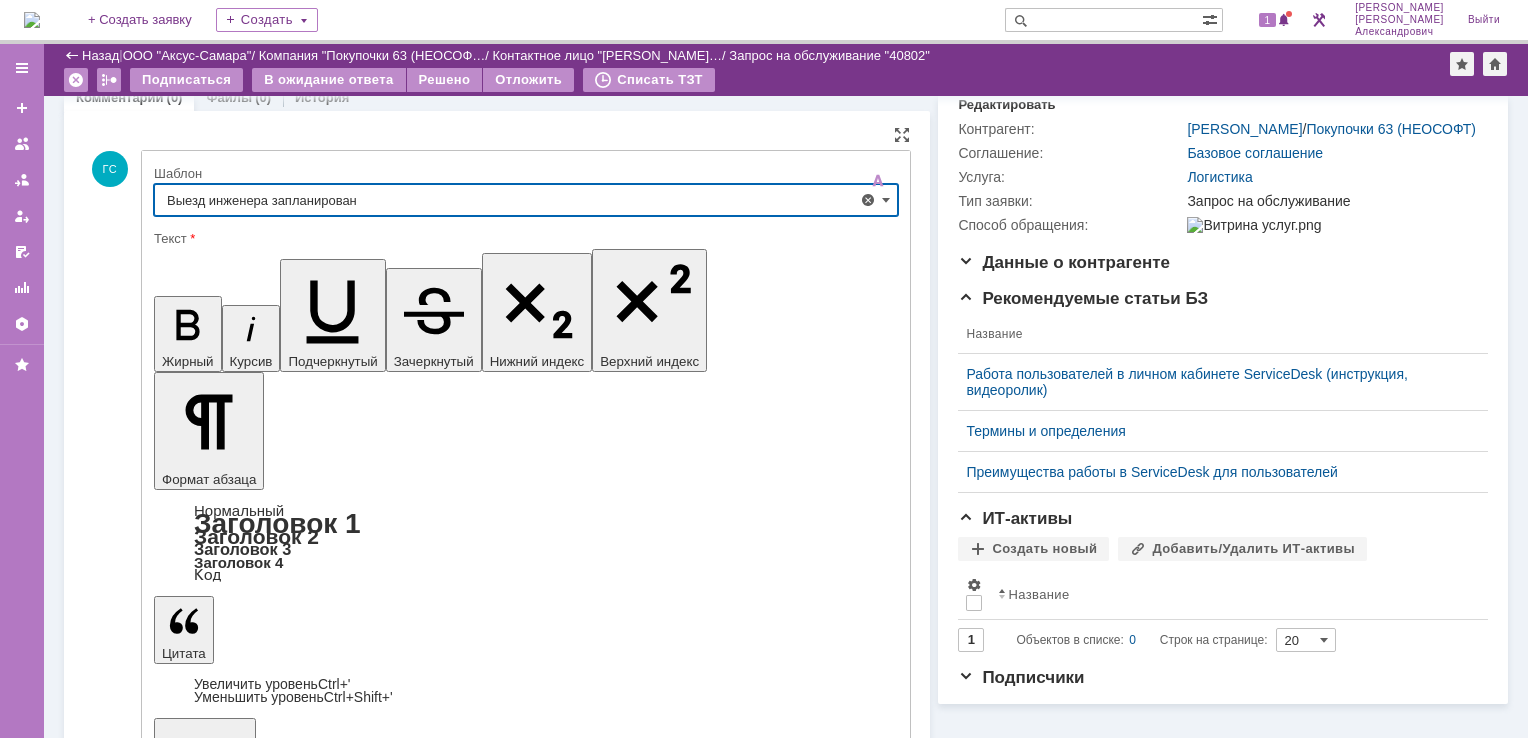 type on "Выезд инженера запланирован" 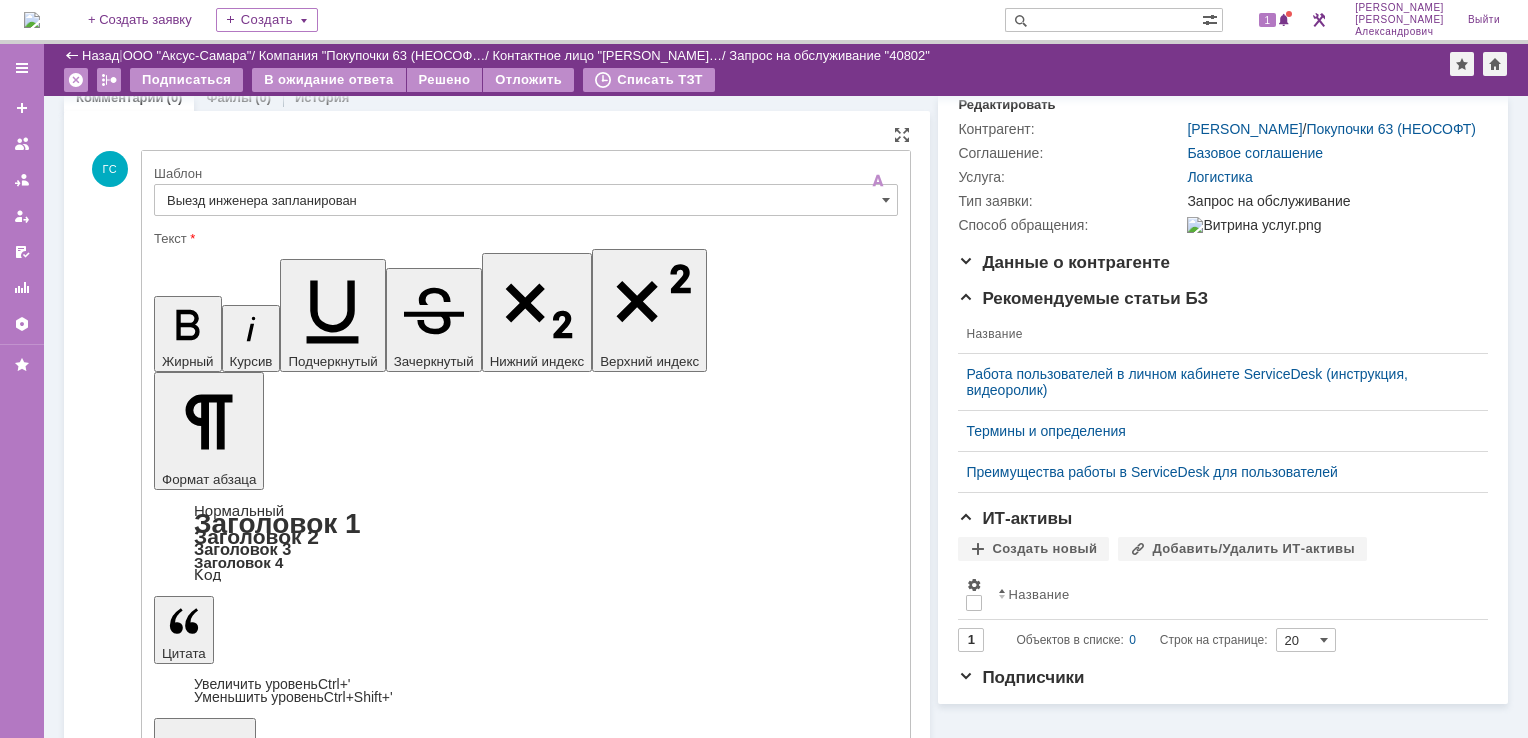 click on "Отправить" at bounding box center [206, 5350] 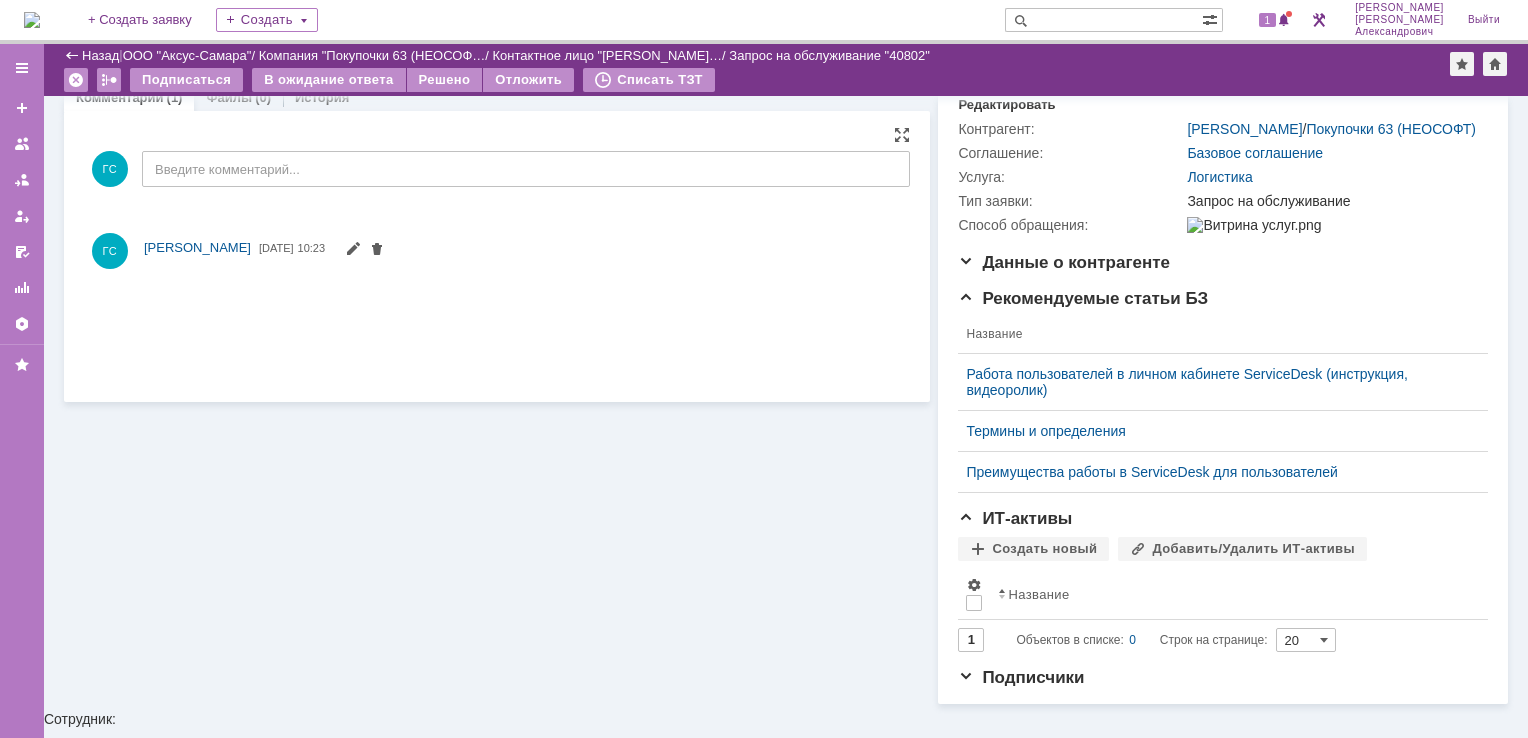 scroll, scrollTop: 20, scrollLeft: 0, axis: vertical 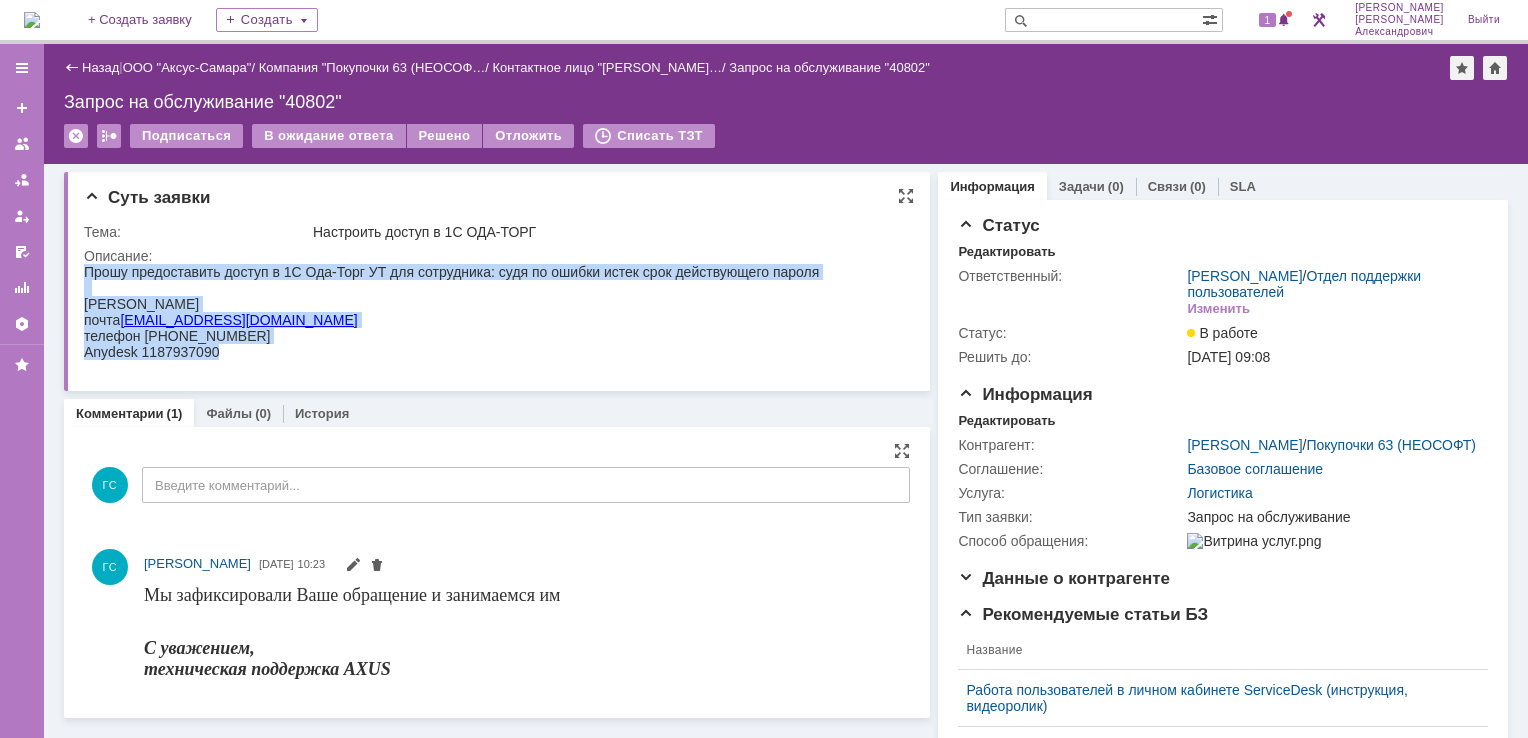 drag, startPoint x: 84, startPoint y: 272, endPoint x: 452, endPoint y: 638, distance: 519.0183 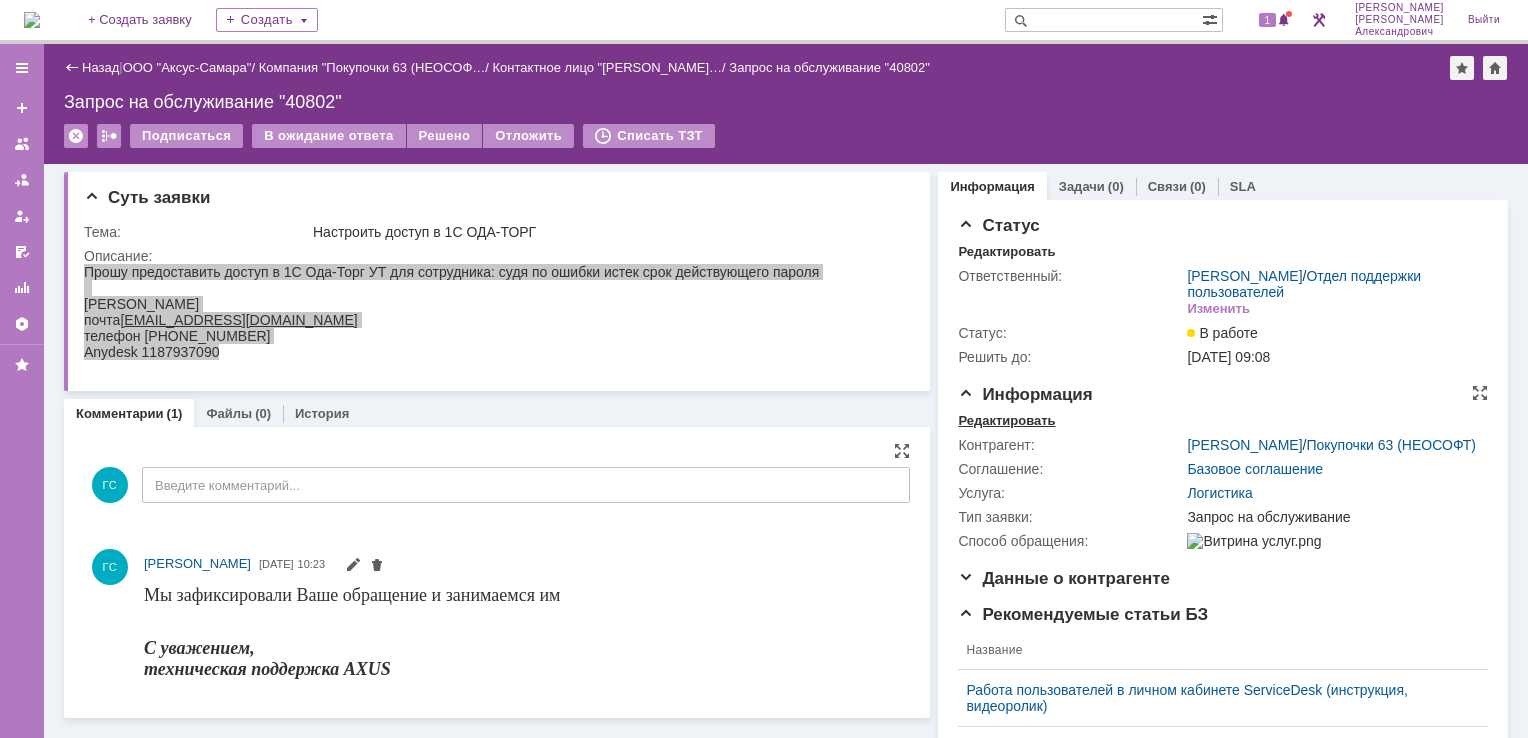click on "Редактировать" at bounding box center [1006, 421] 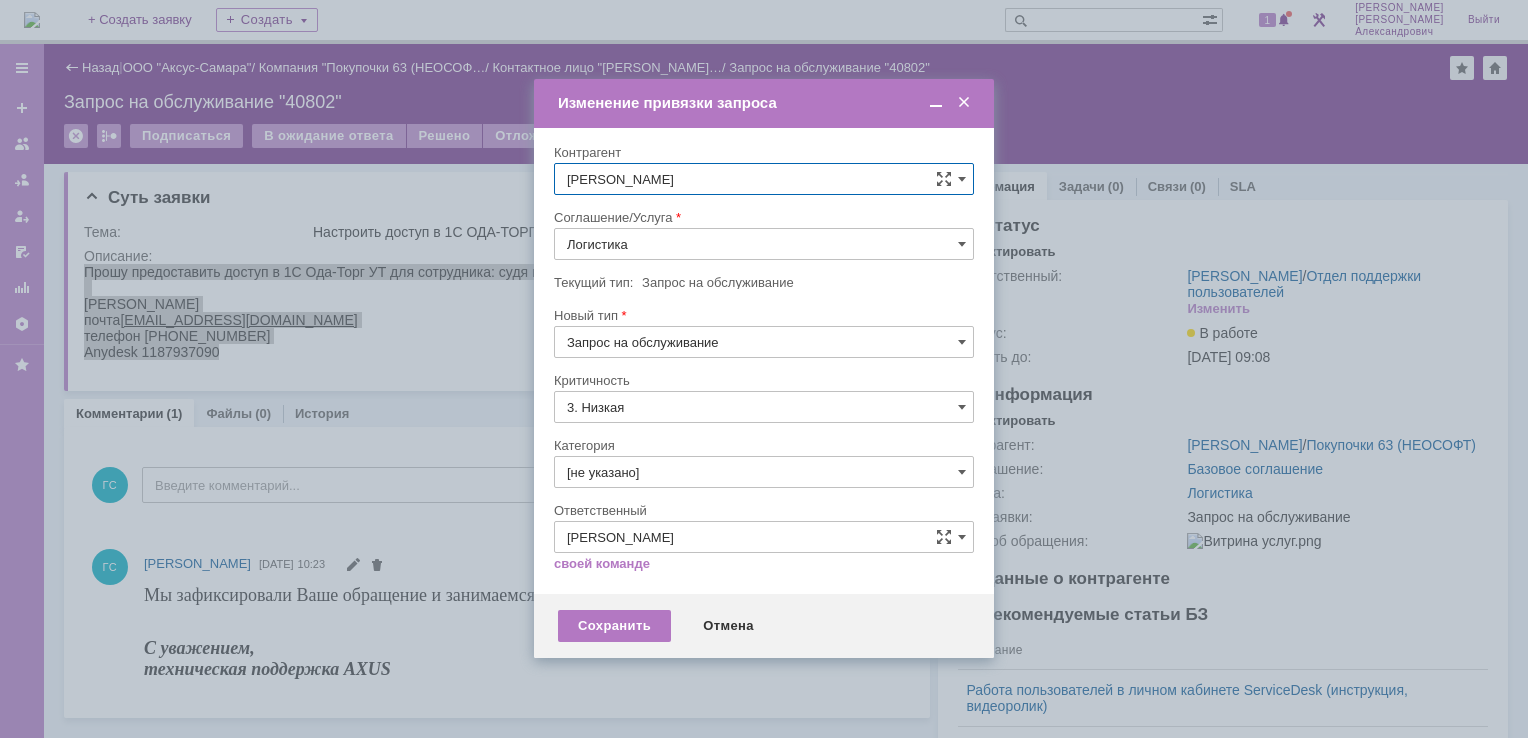 click on "Логистика" at bounding box center [764, 244] 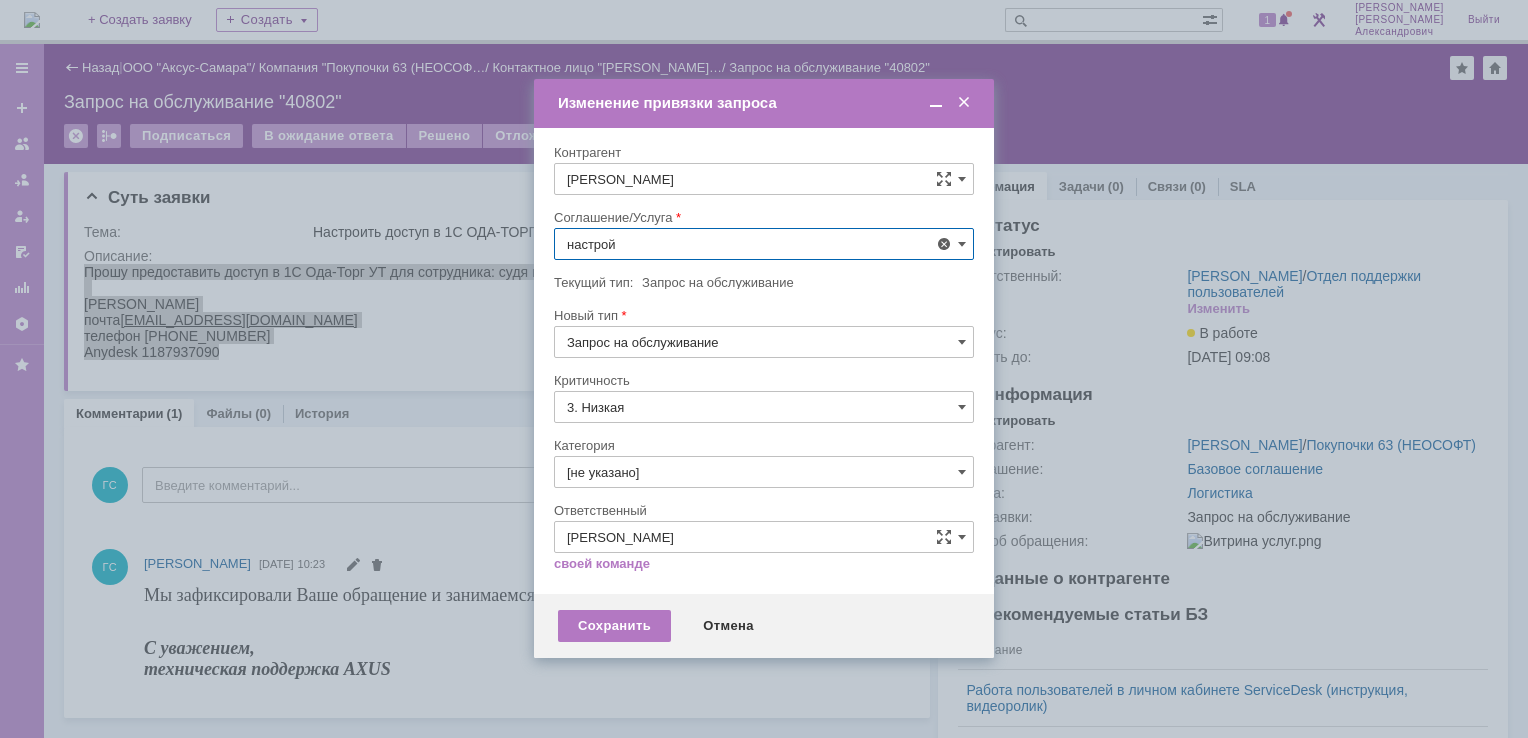 scroll, scrollTop: 130, scrollLeft: 0, axis: vertical 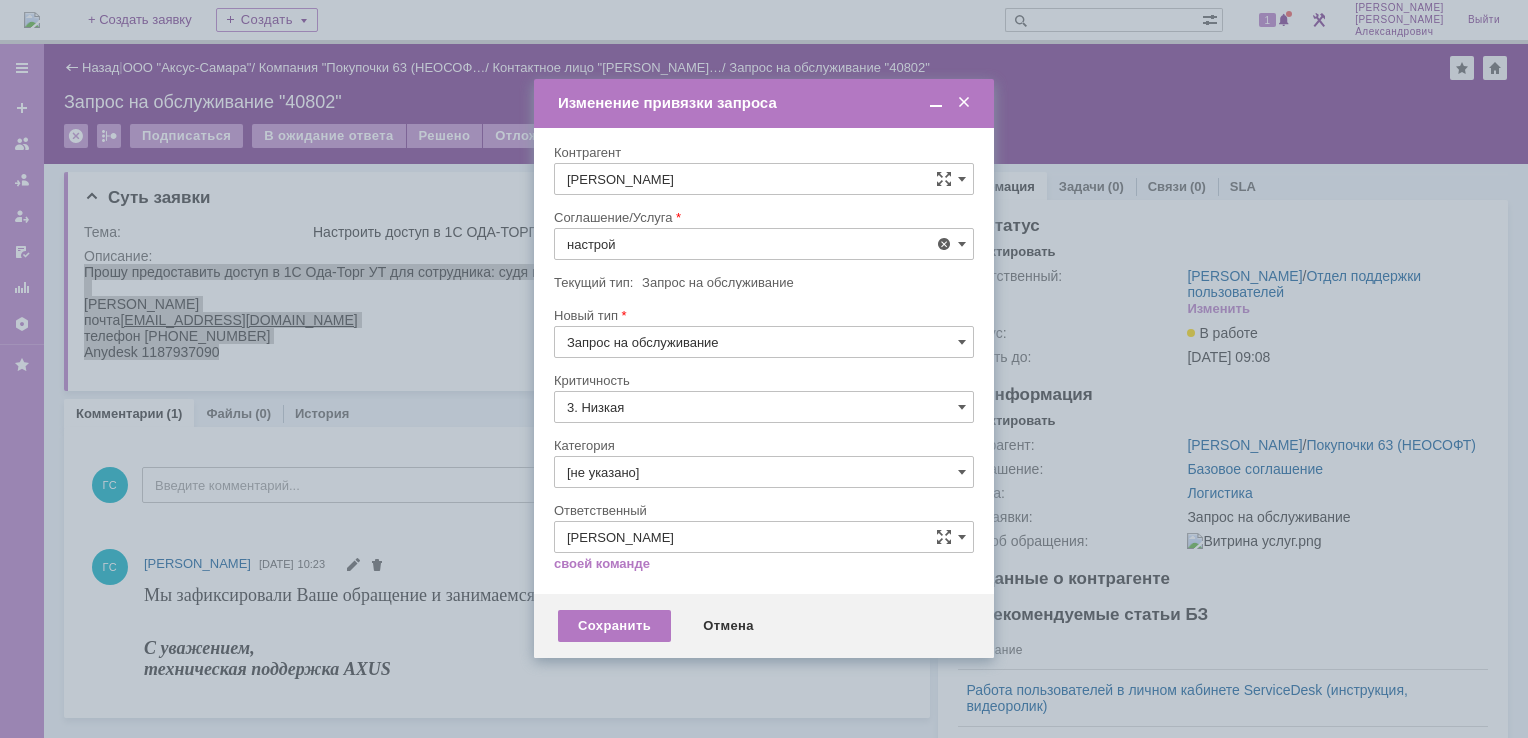 click on "АРМ_Настройка" at bounding box center (764, 486) 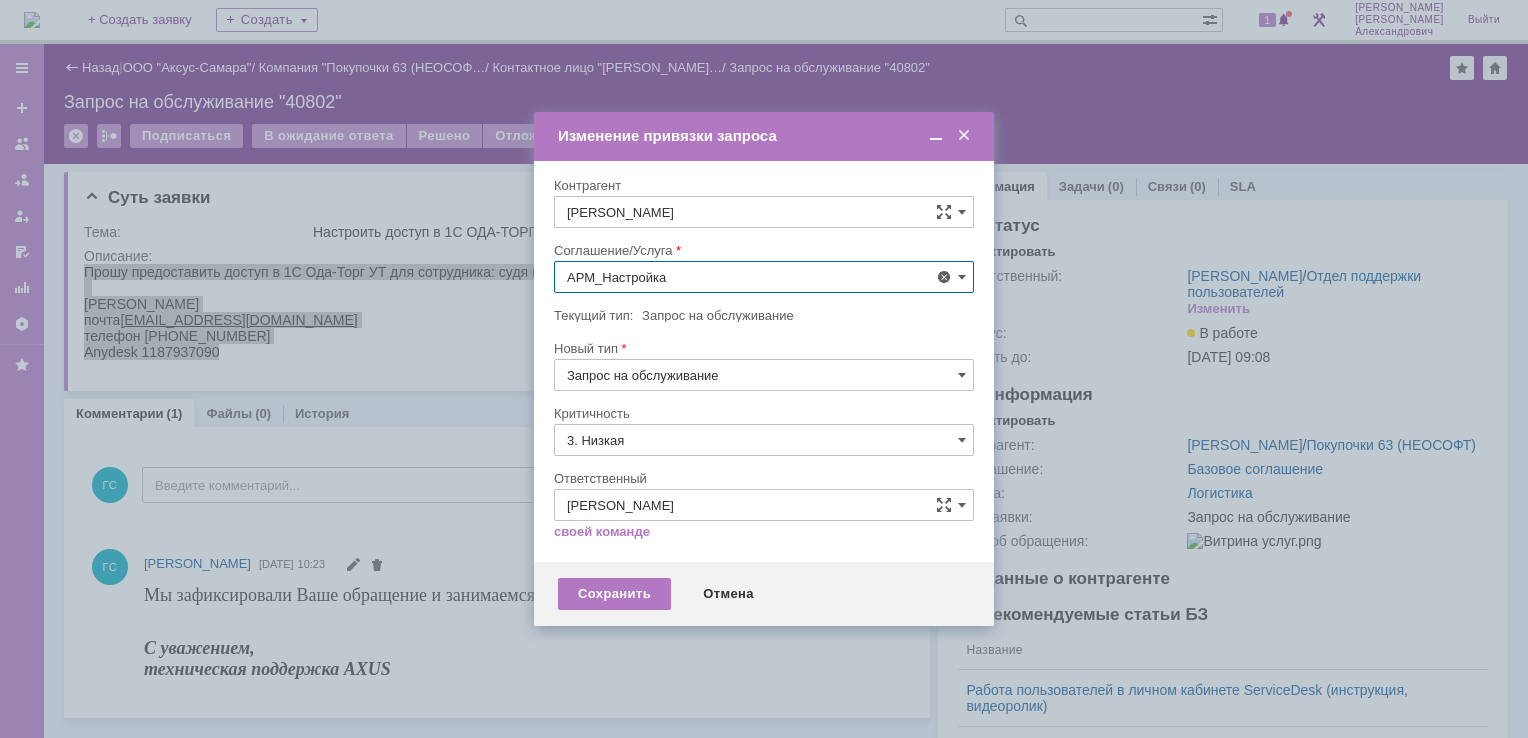type on "АРМ_Настройка" 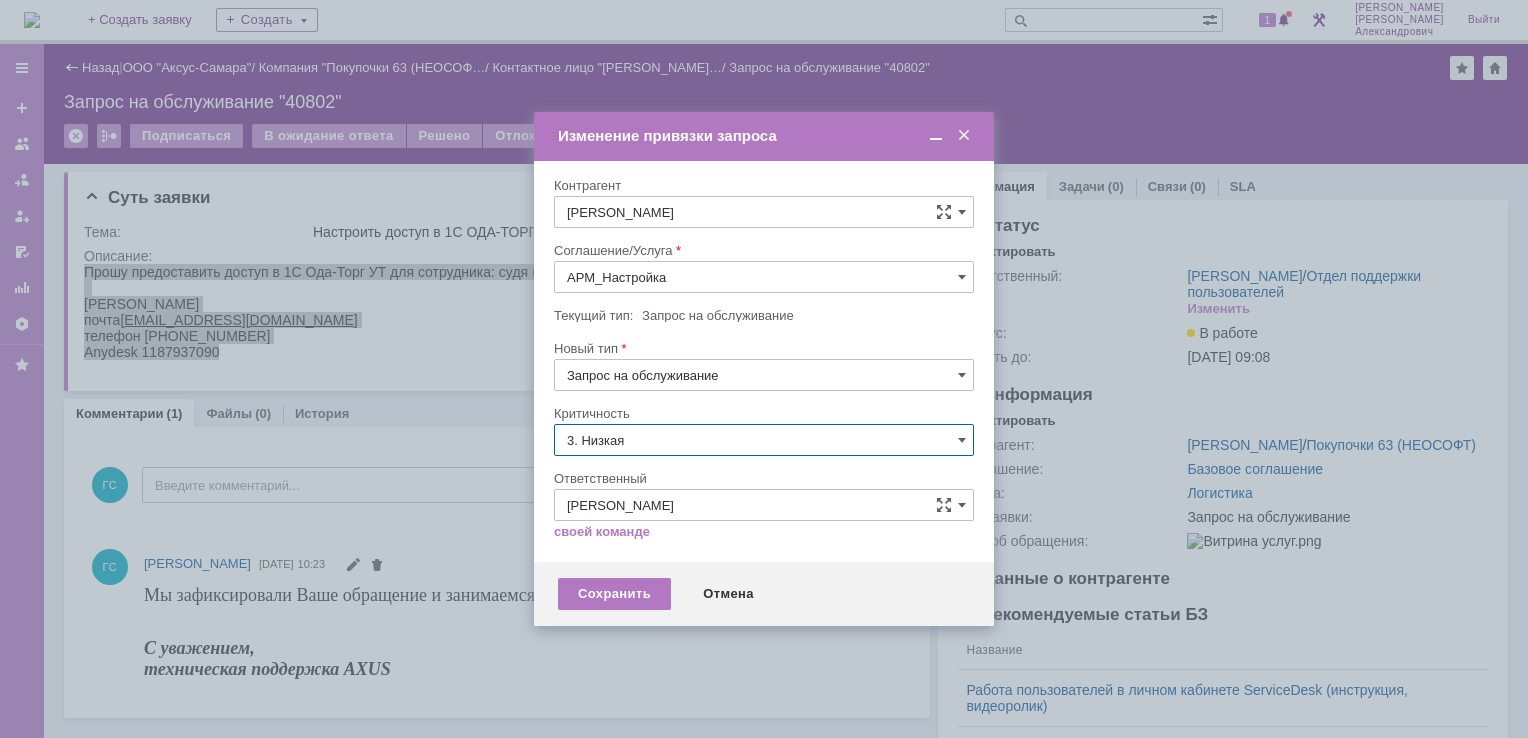 click on "3. Низкая" at bounding box center (764, 440) 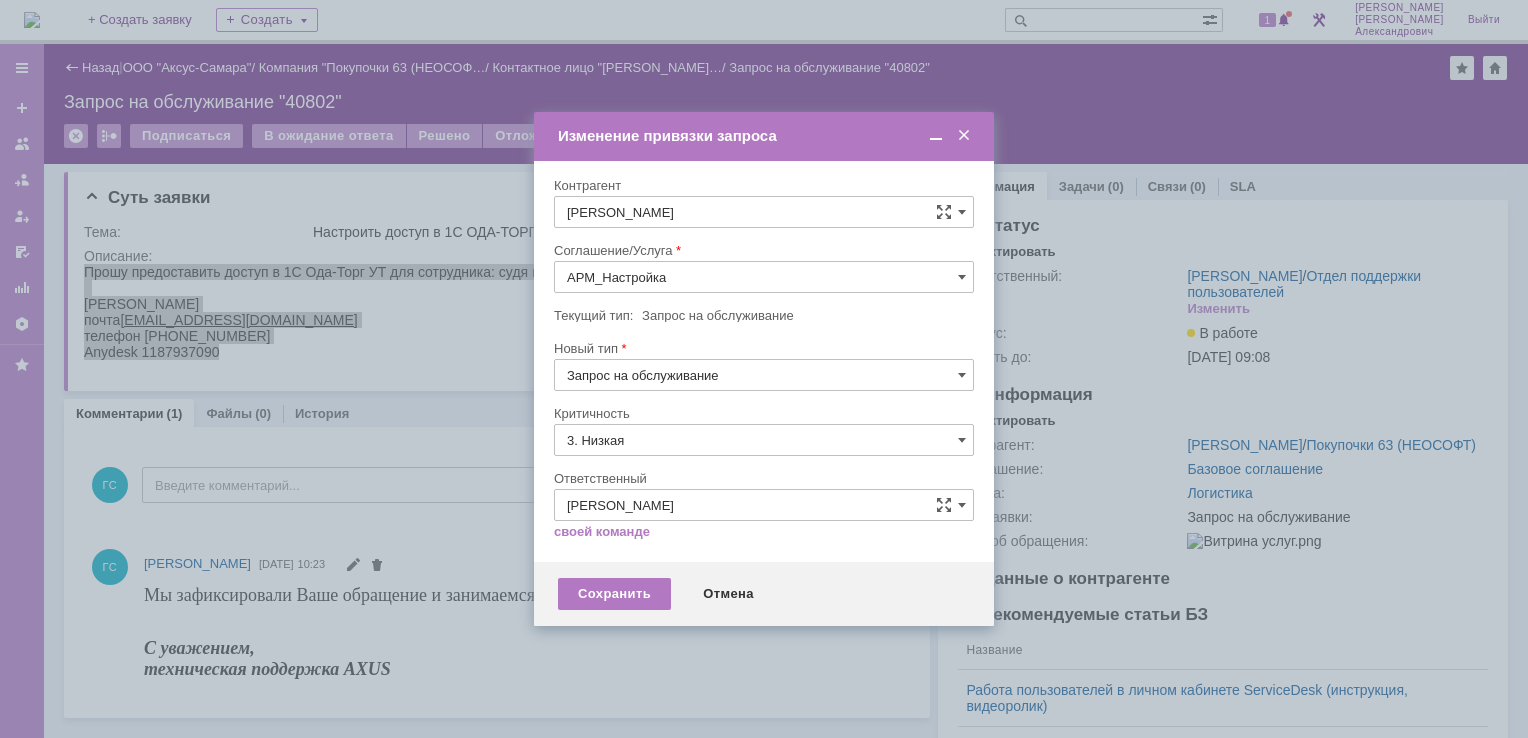 click on "[не указано]" at bounding box center [764, 477] 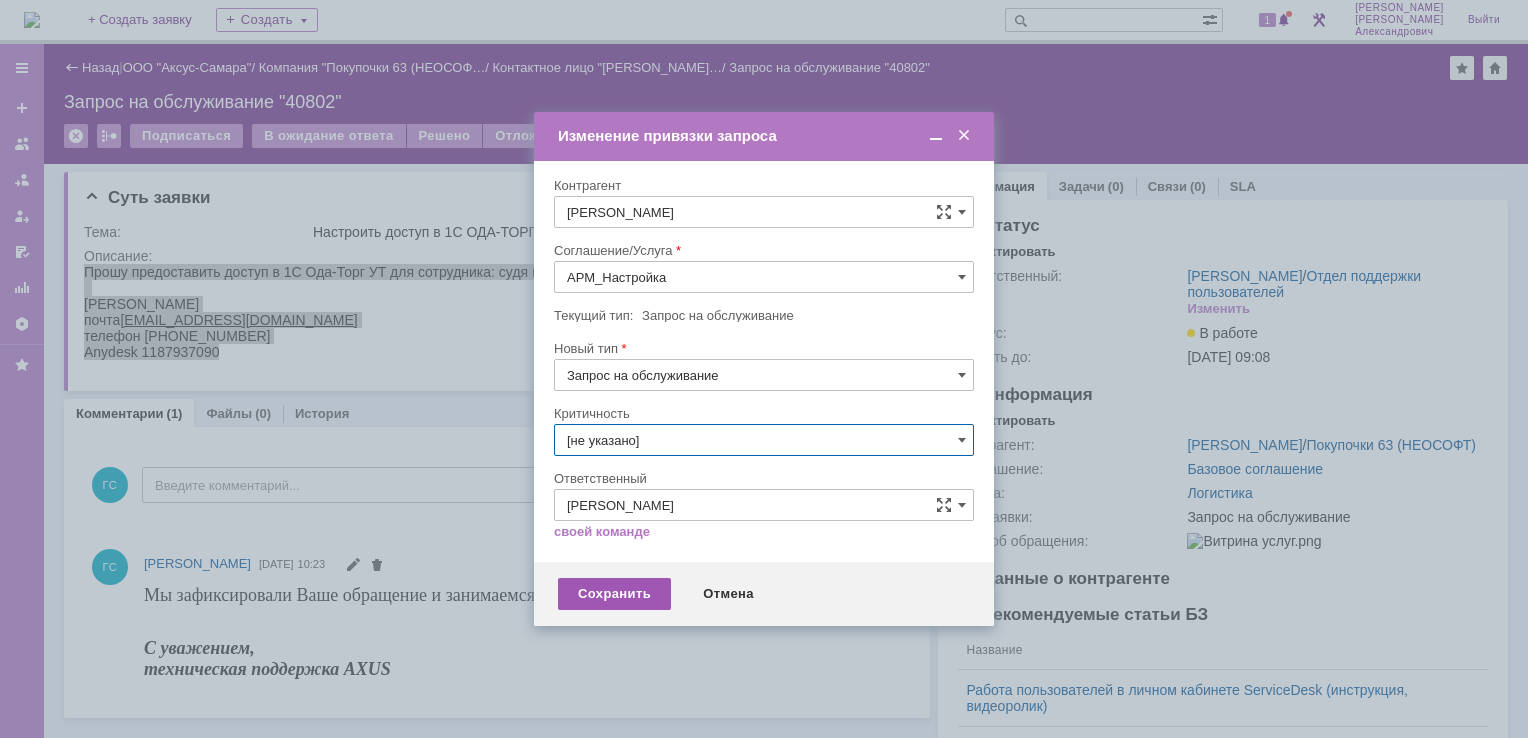 type on "[не указано]" 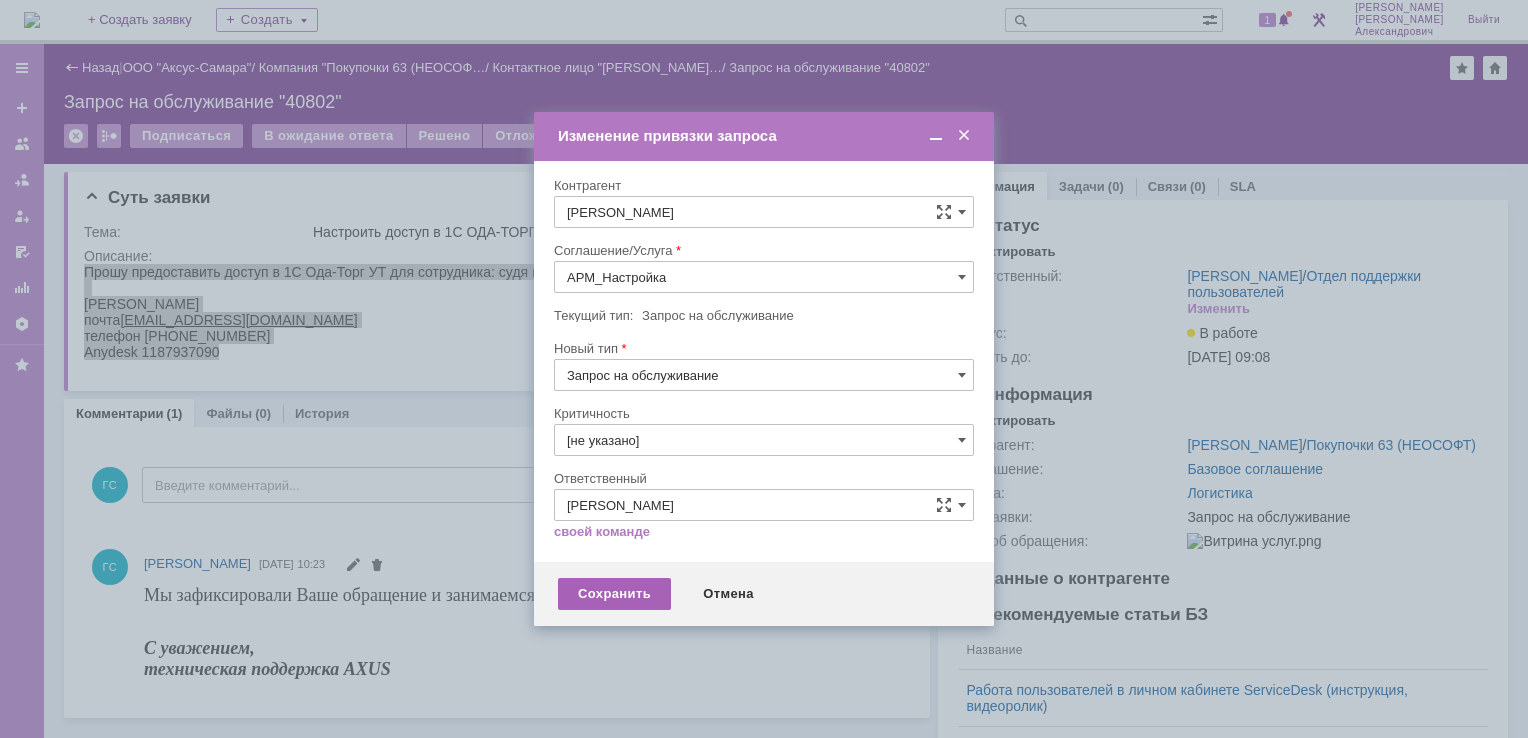 click on "Сохранить" at bounding box center (614, 594) 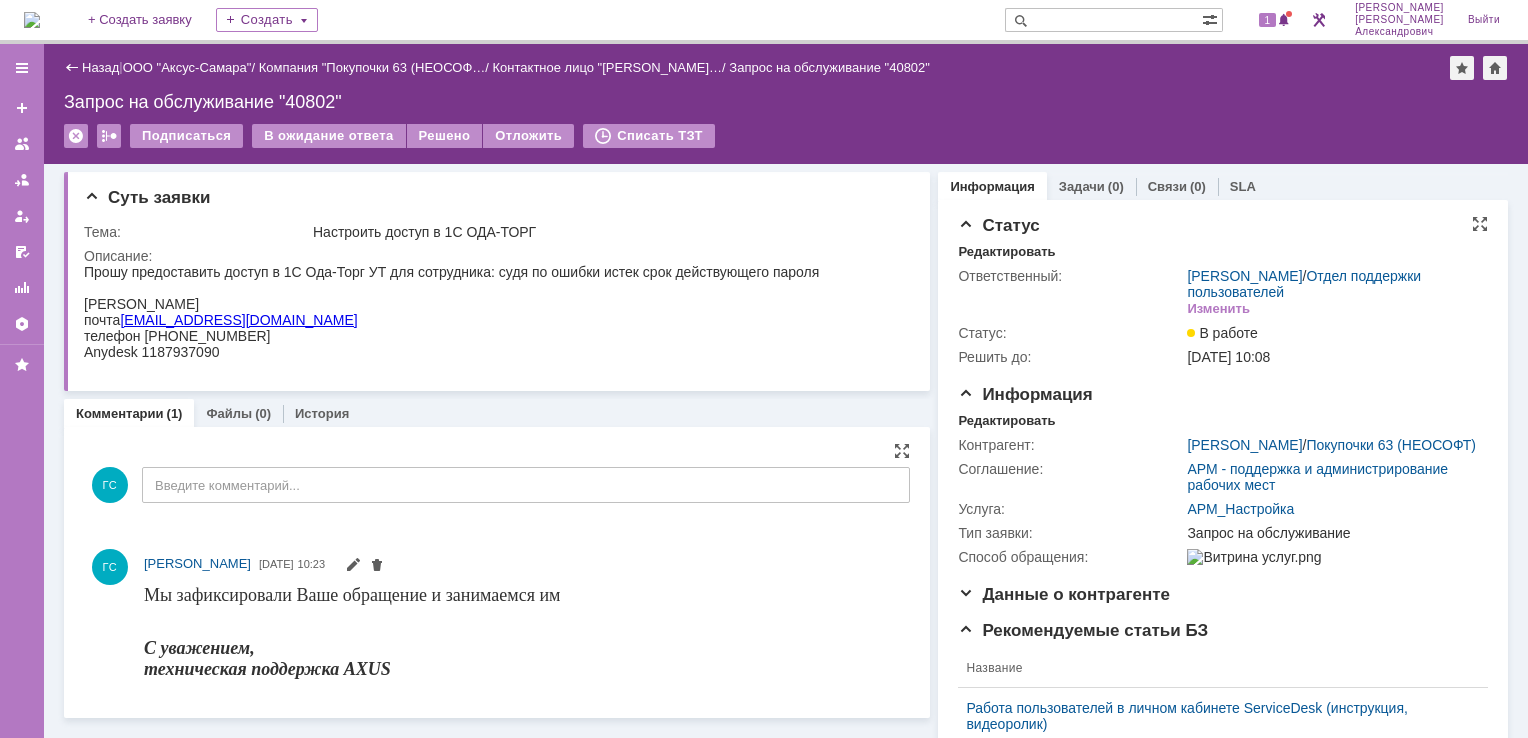 scroll, scrollTop: 0, scrollLeft: 0, axis: both 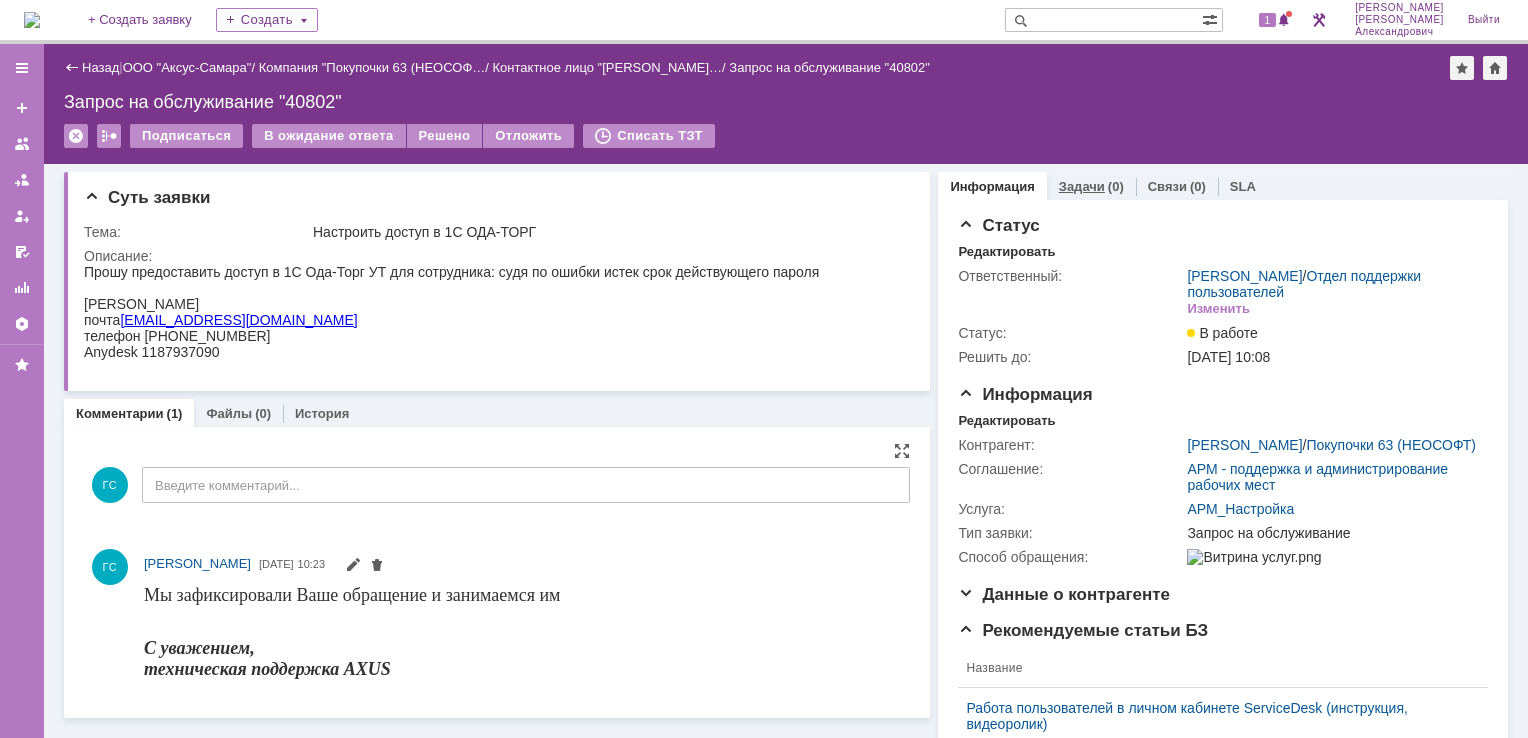 click on "Задачи" at bounding box center (1082, 186) 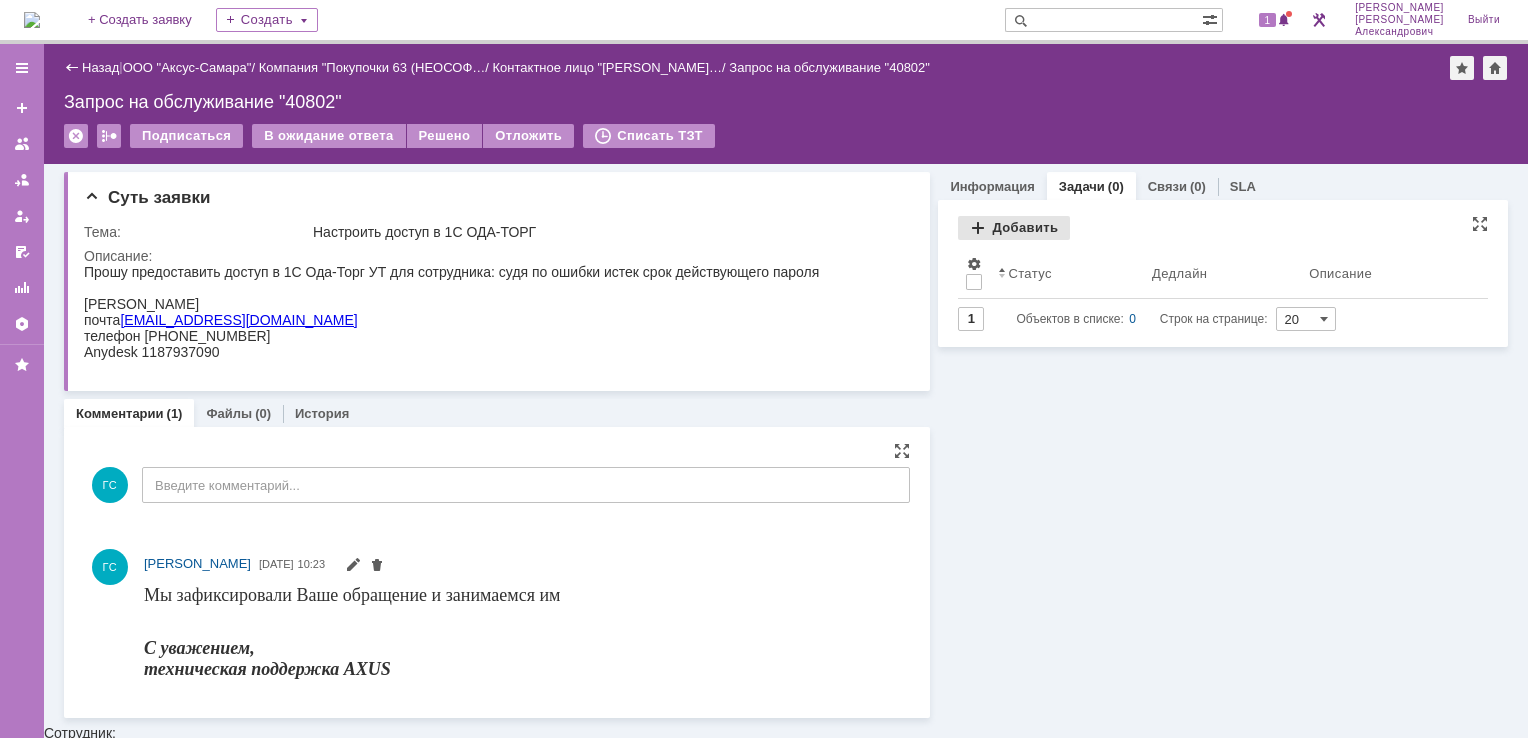 click on "Добавить" at bounding box center (1014, 228) 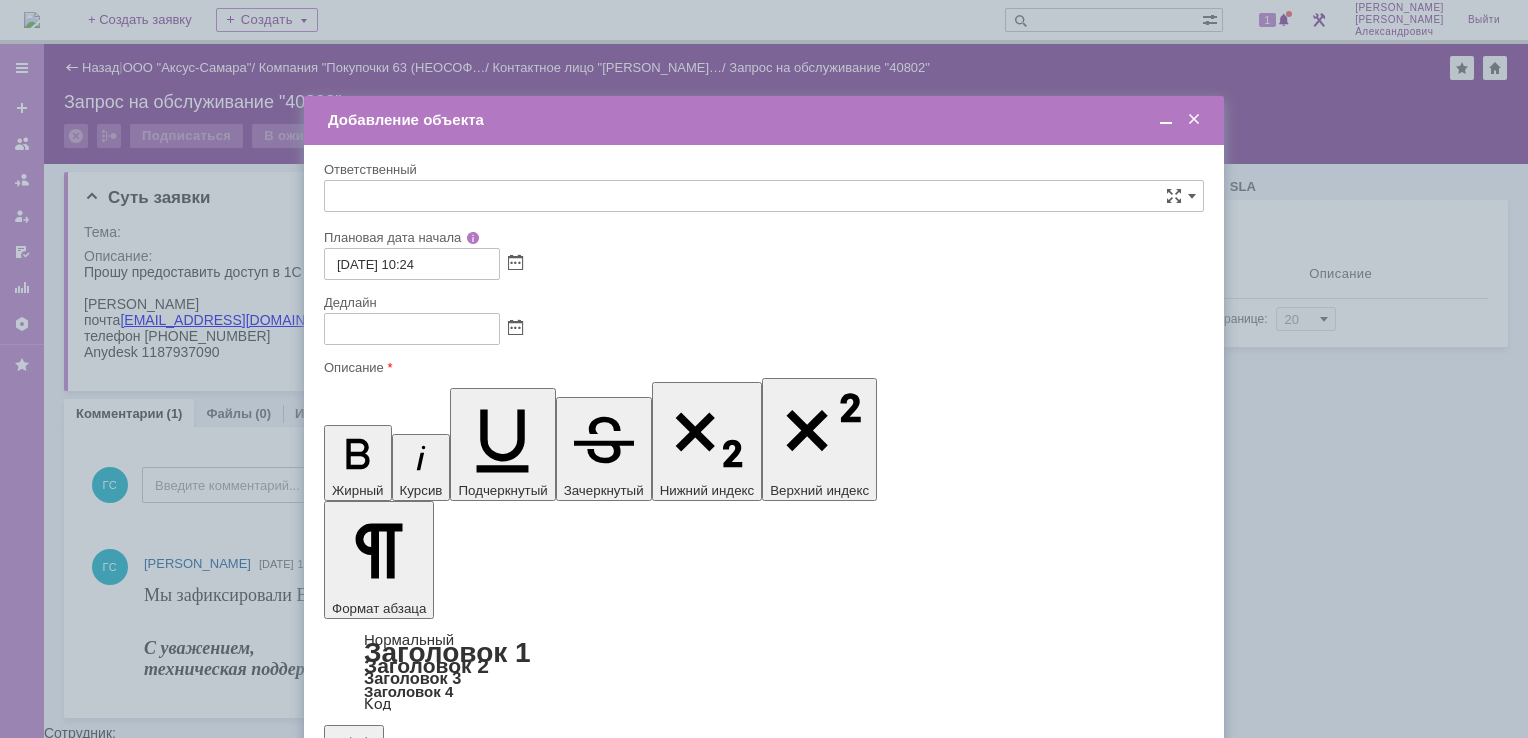 scroll, scrollTop: 0, scrollLeft: 0, axis: both 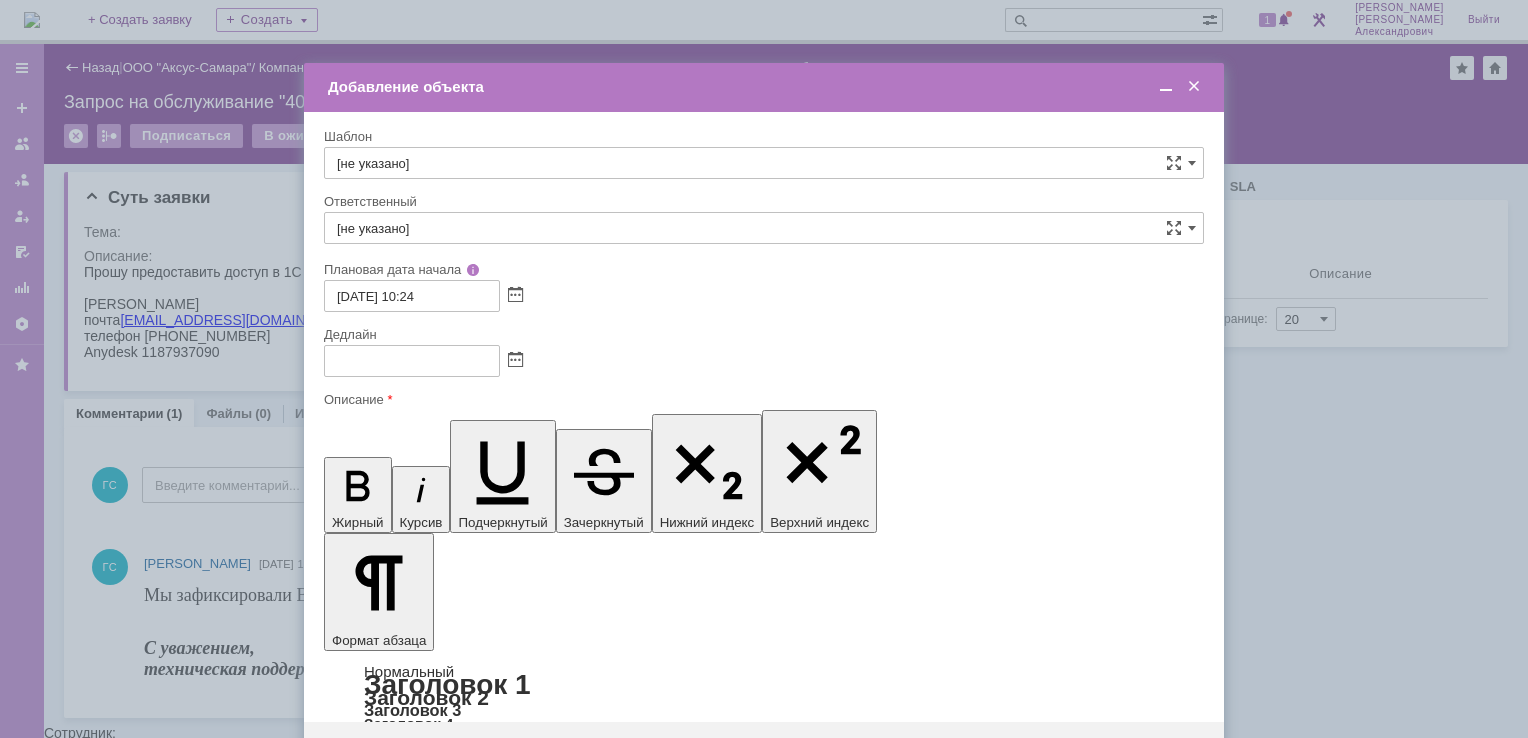 click at bounding box center [487, 5824] 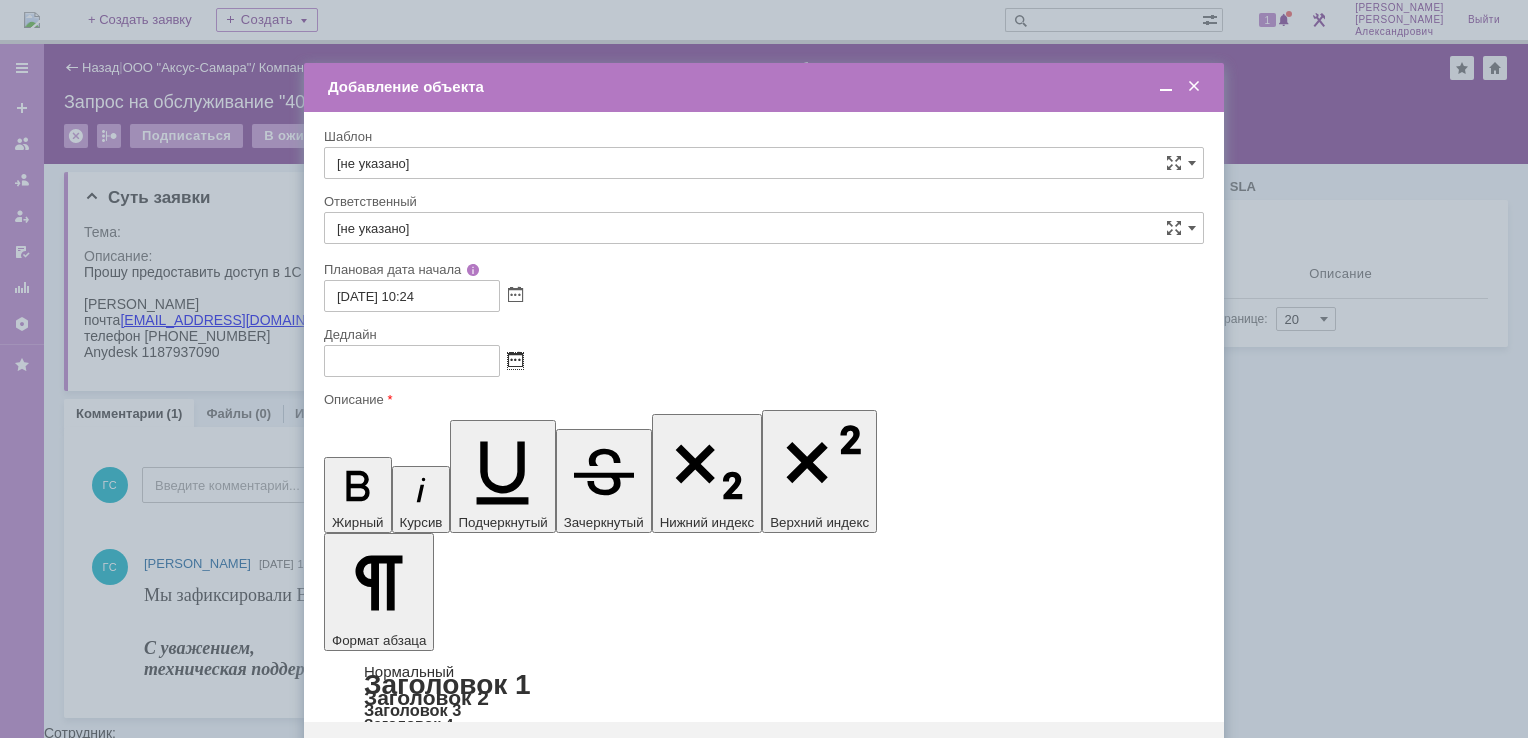 click at bounding box center [515, 361] 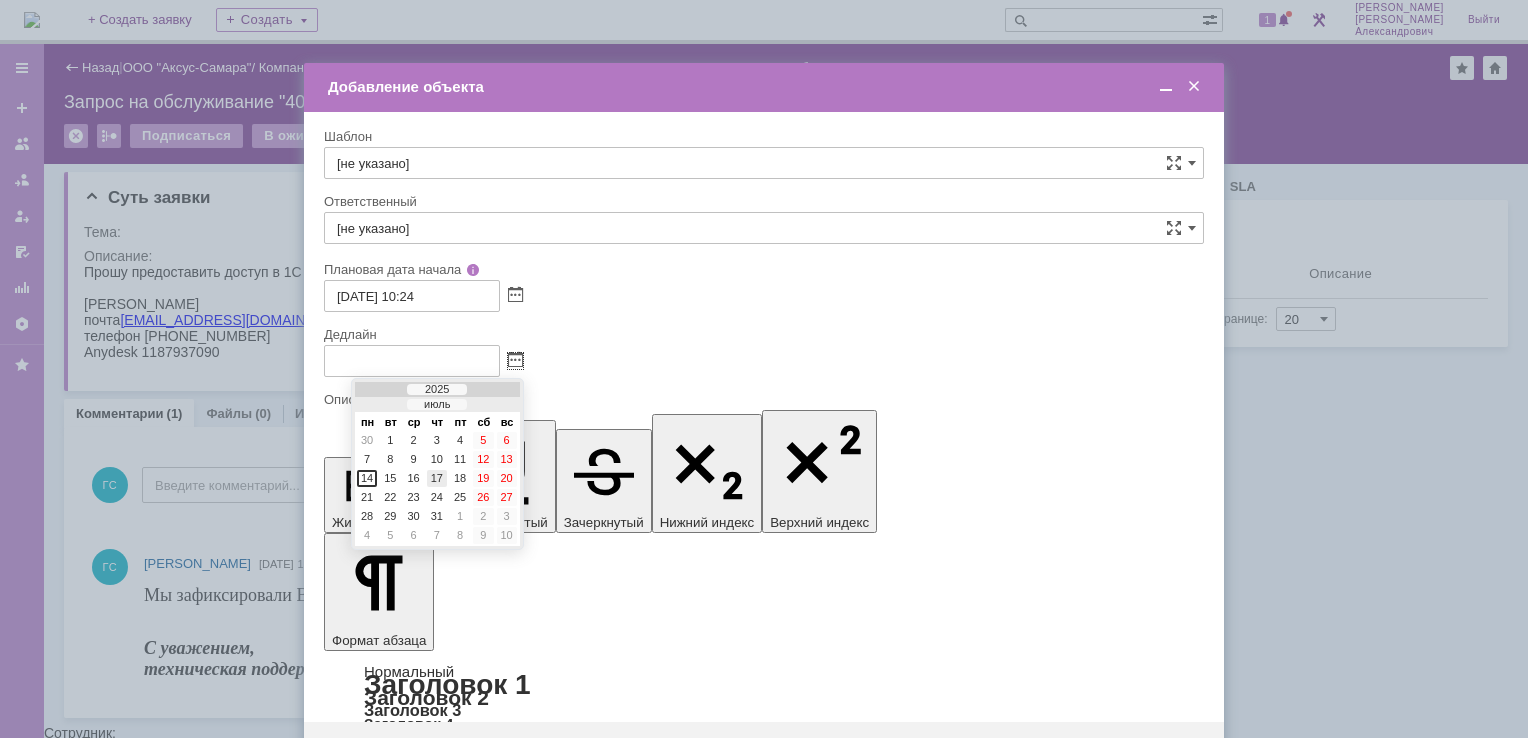 click on "17" at bounding box center (437, 478) 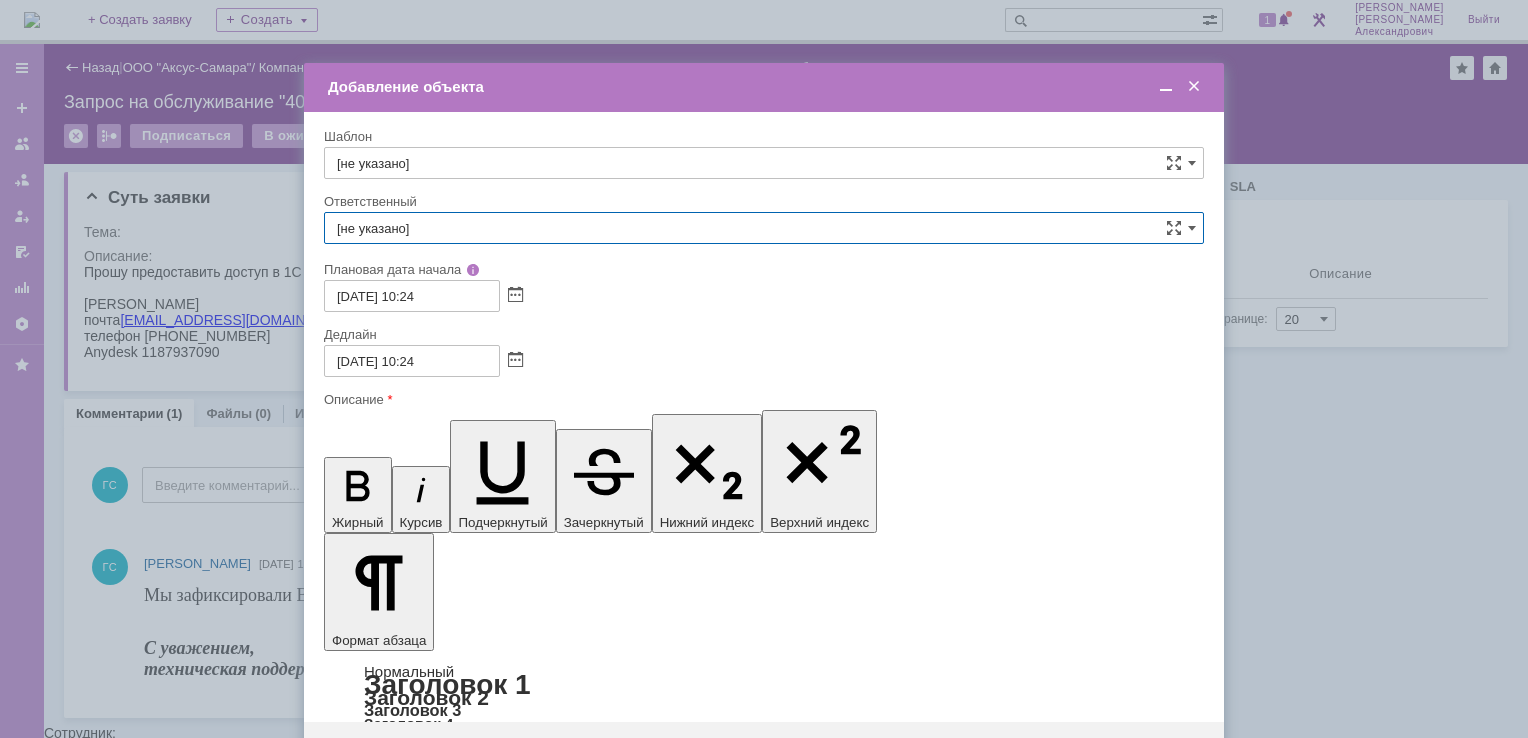 click on "[не указано]" at bounding box center (764, 228) 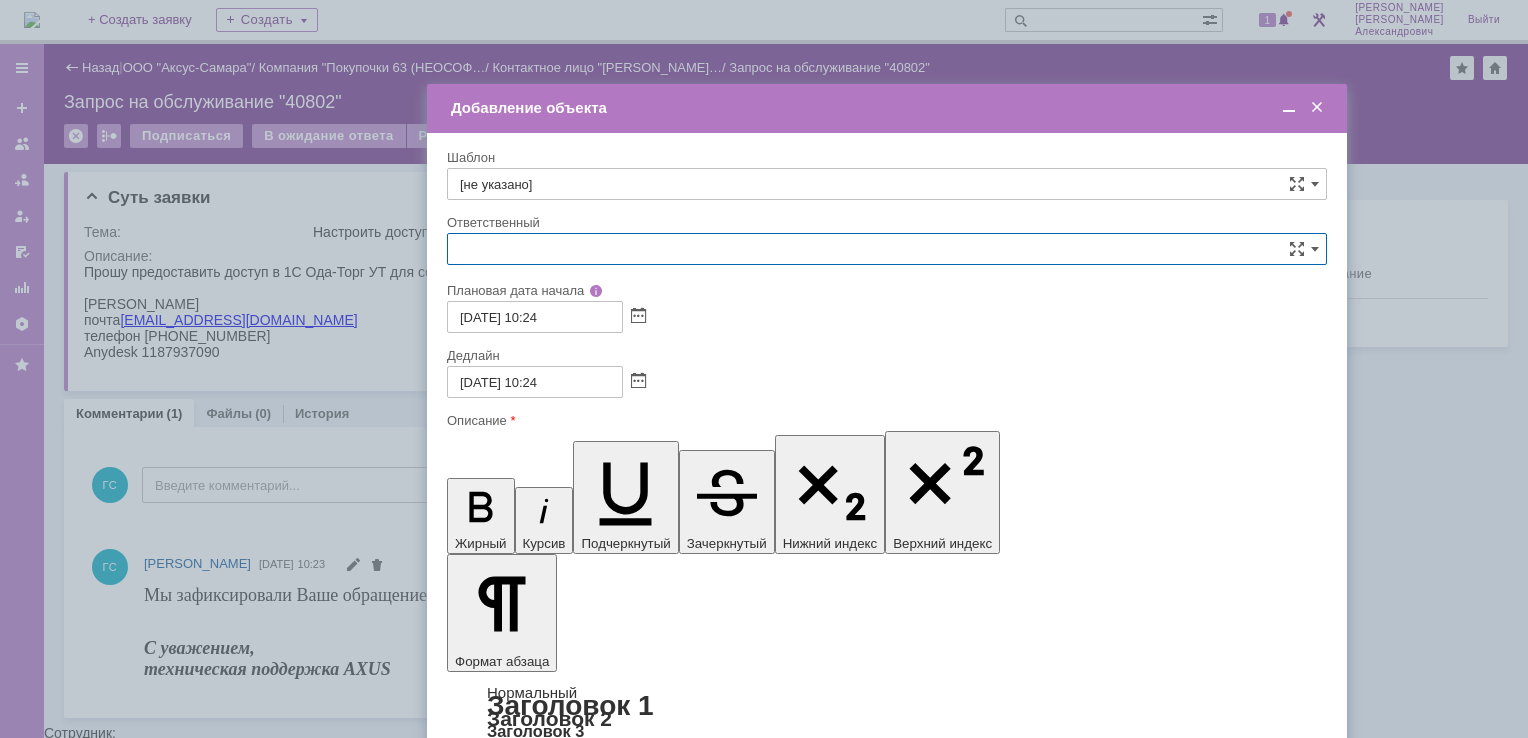 type on "[не указано]" 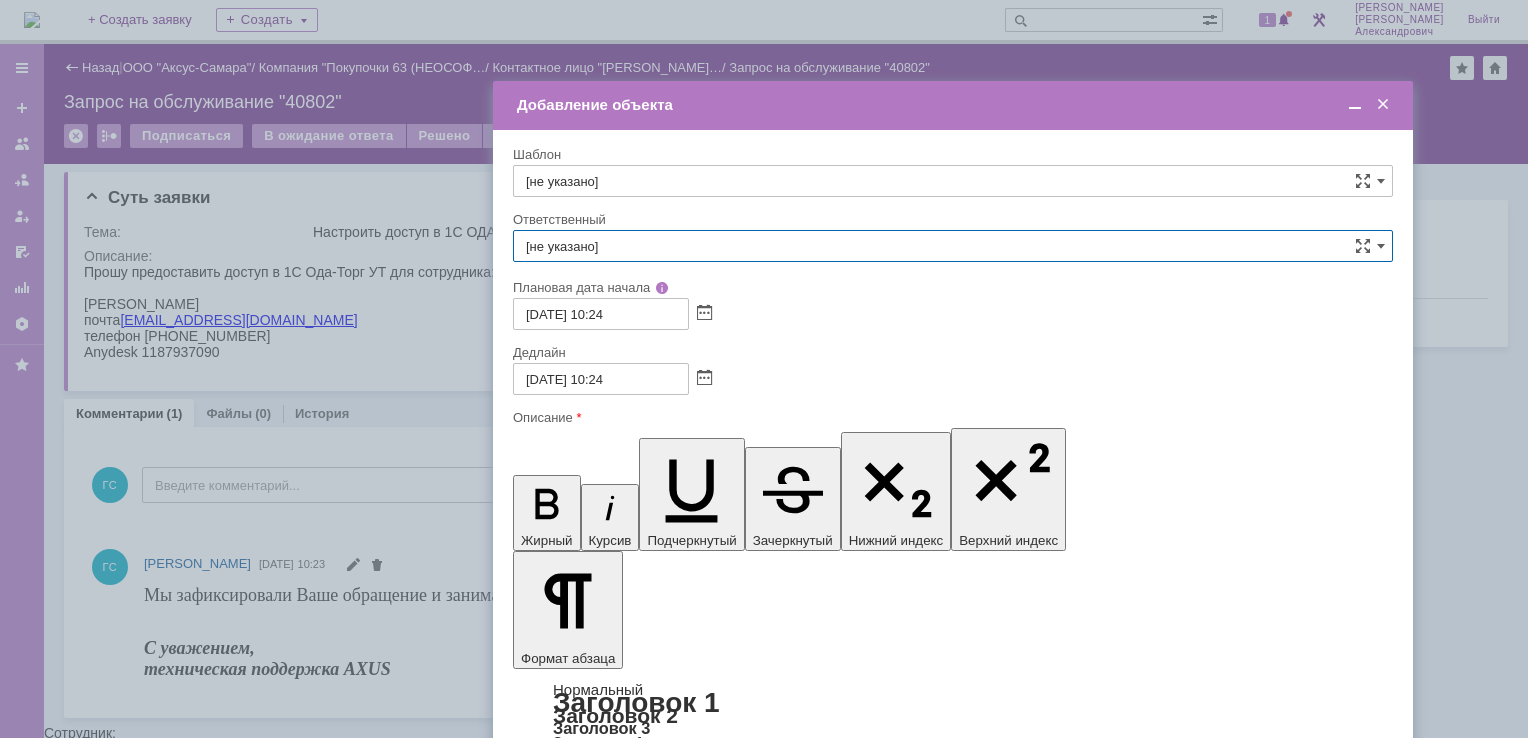 drag, startPoint x: 597, startPoint y: 94, endPoint x: 786, endPoint y: 112, distance: 189.85521 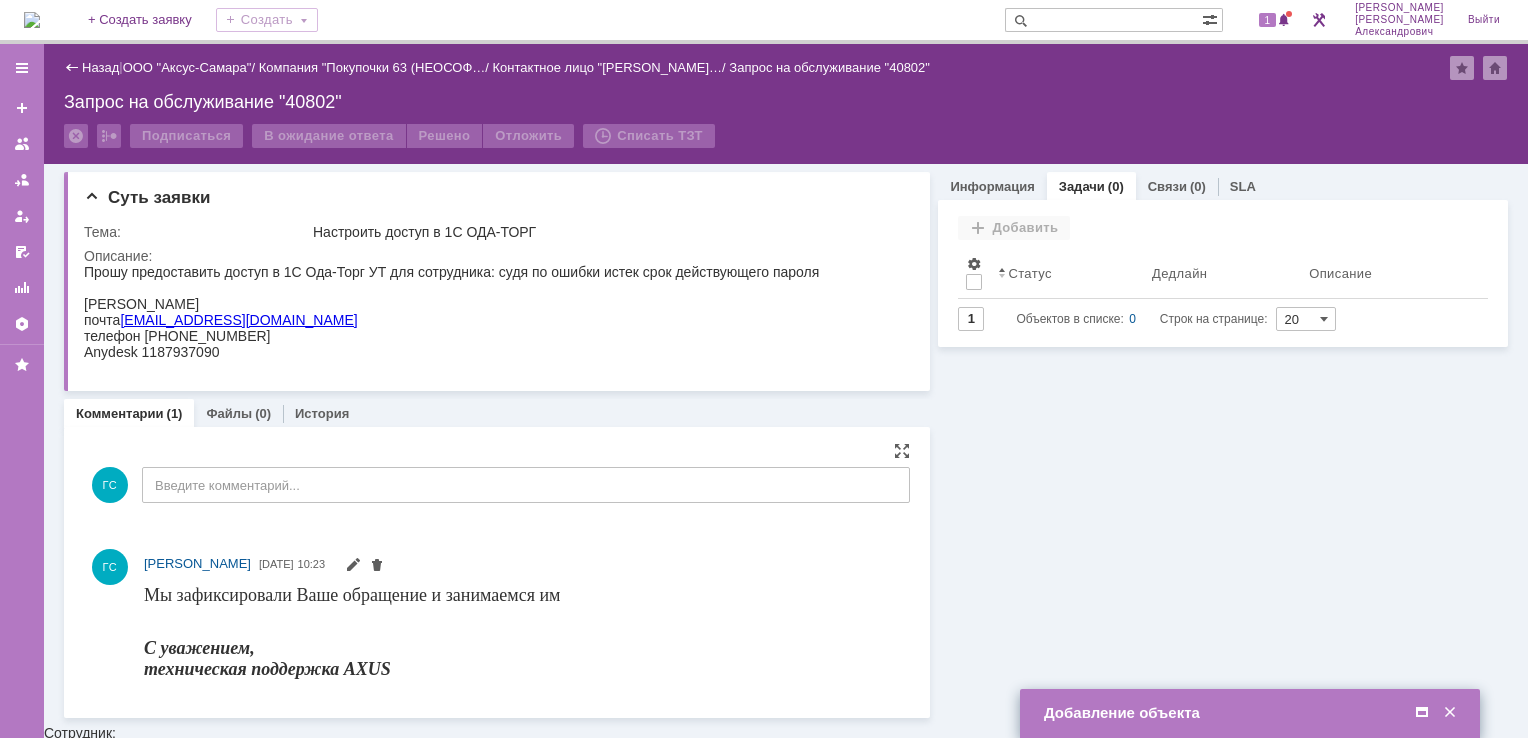 click at bounding box center [1422, 713] 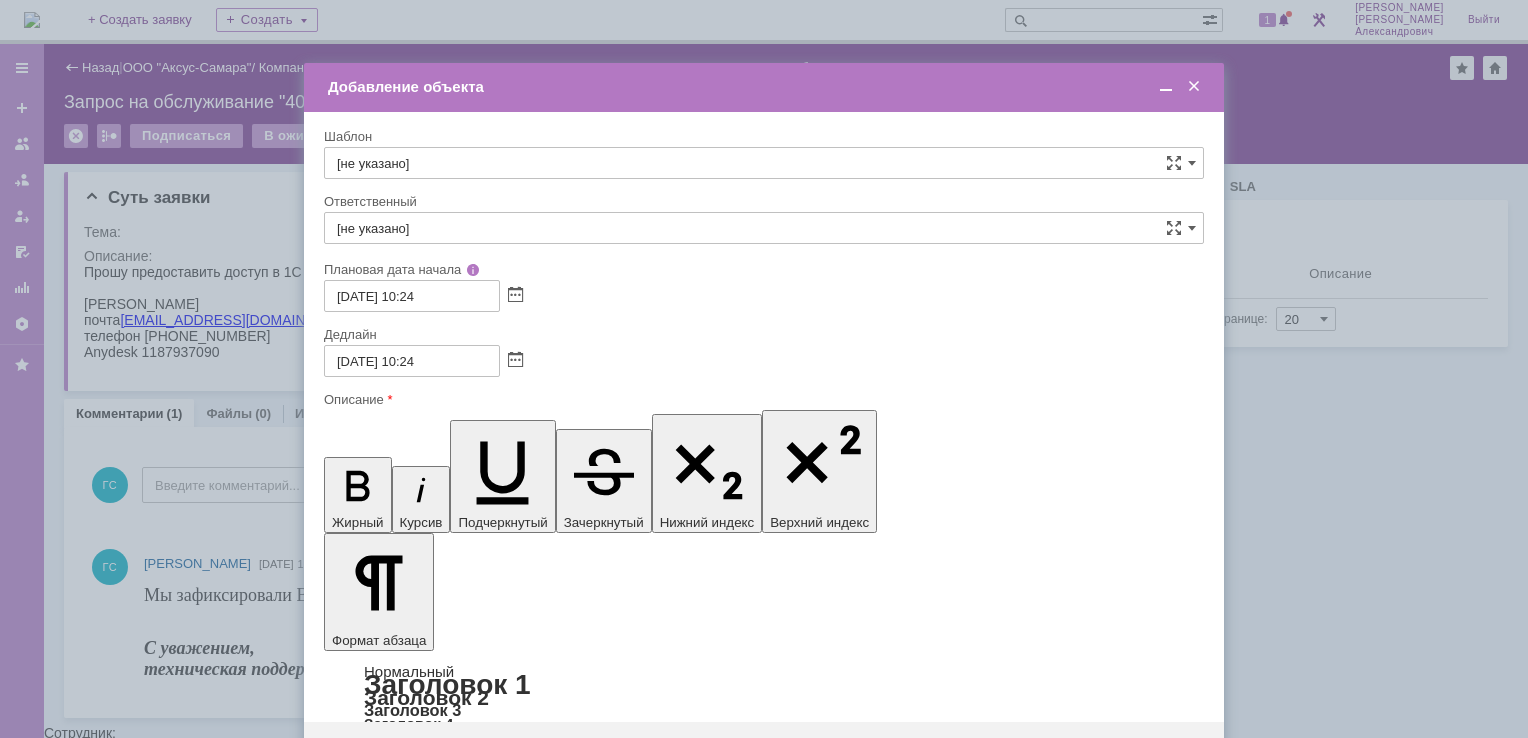 click on "[не указано]" at bounding box center (764, 228) 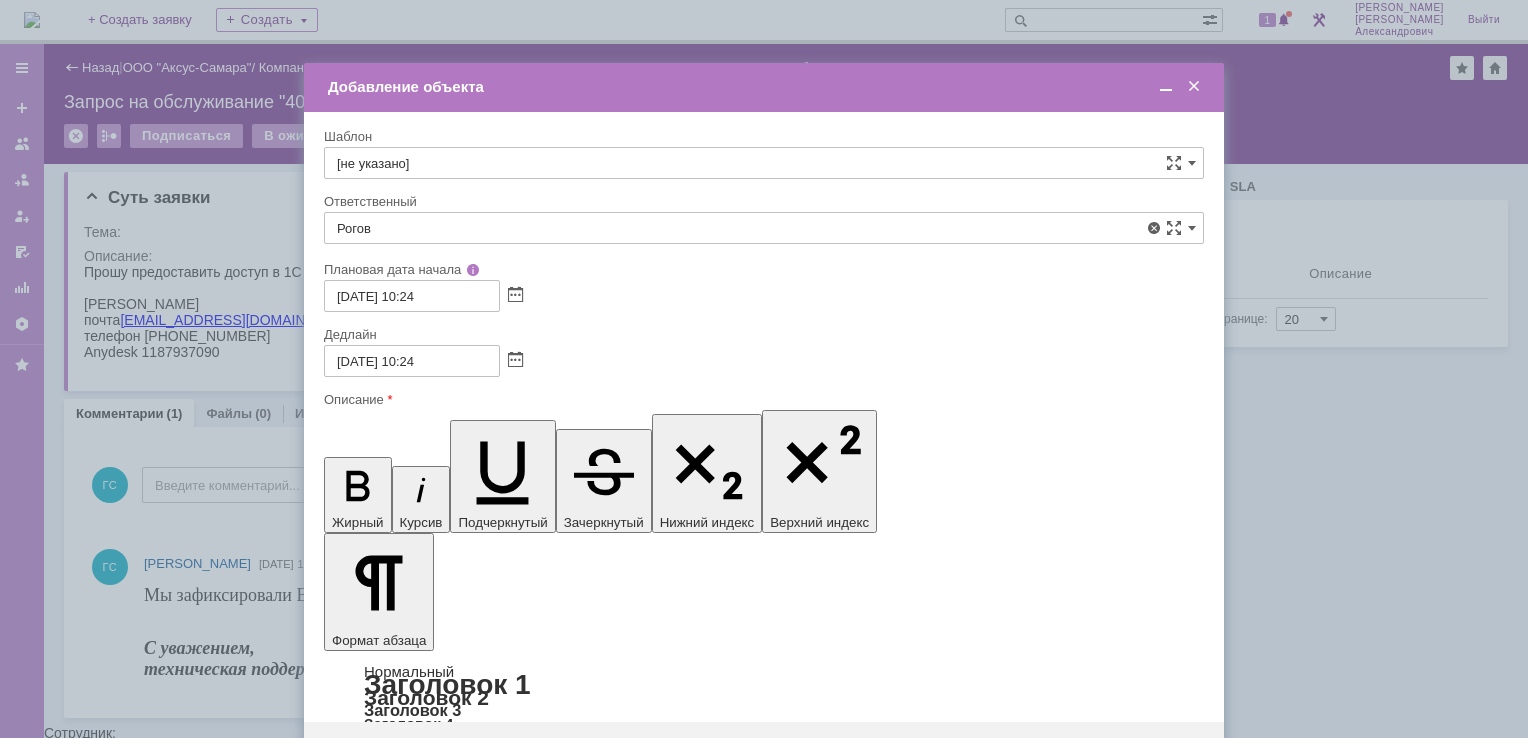 click on "[PERSON_NAME]" at bounding box center [764, 374] 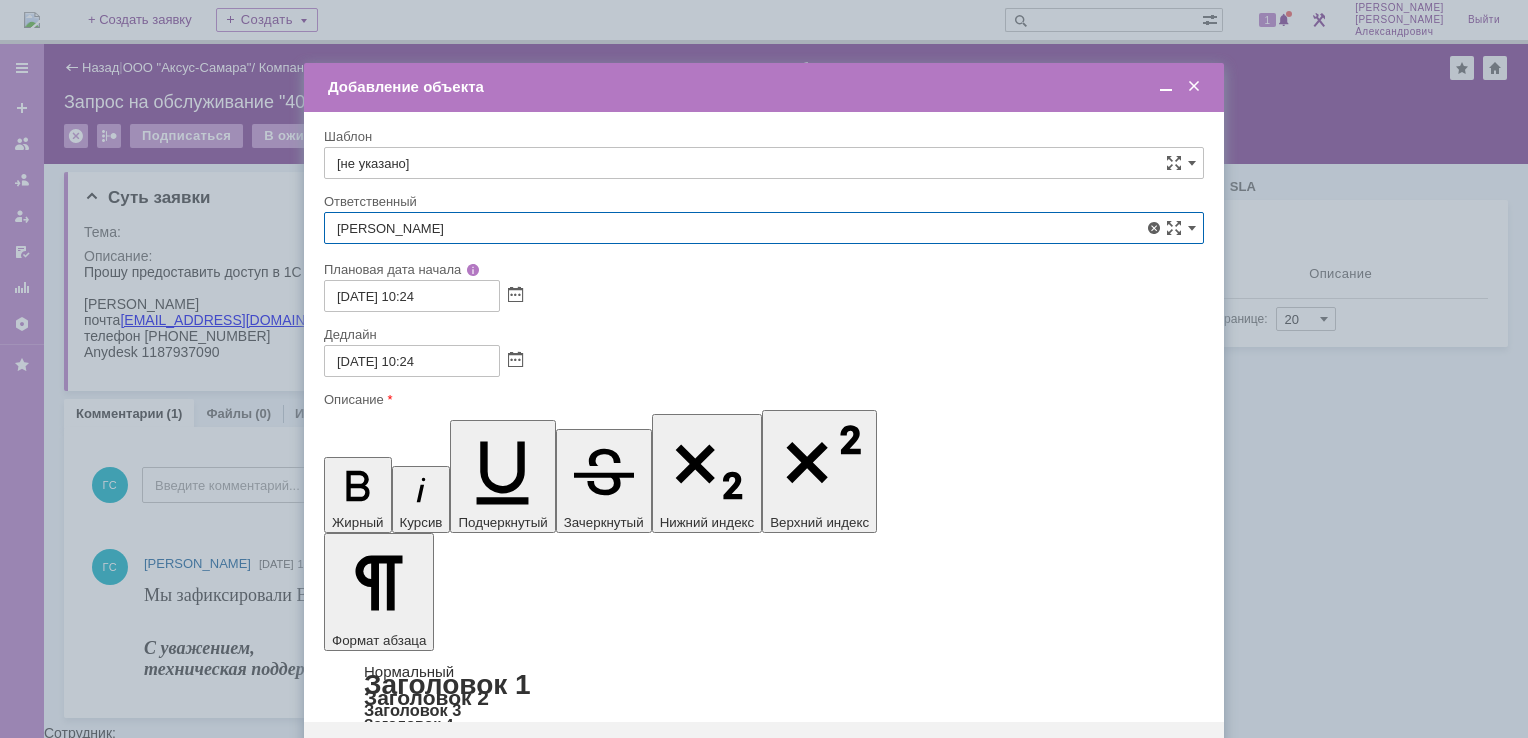 type on "[PERSON_NAME]" 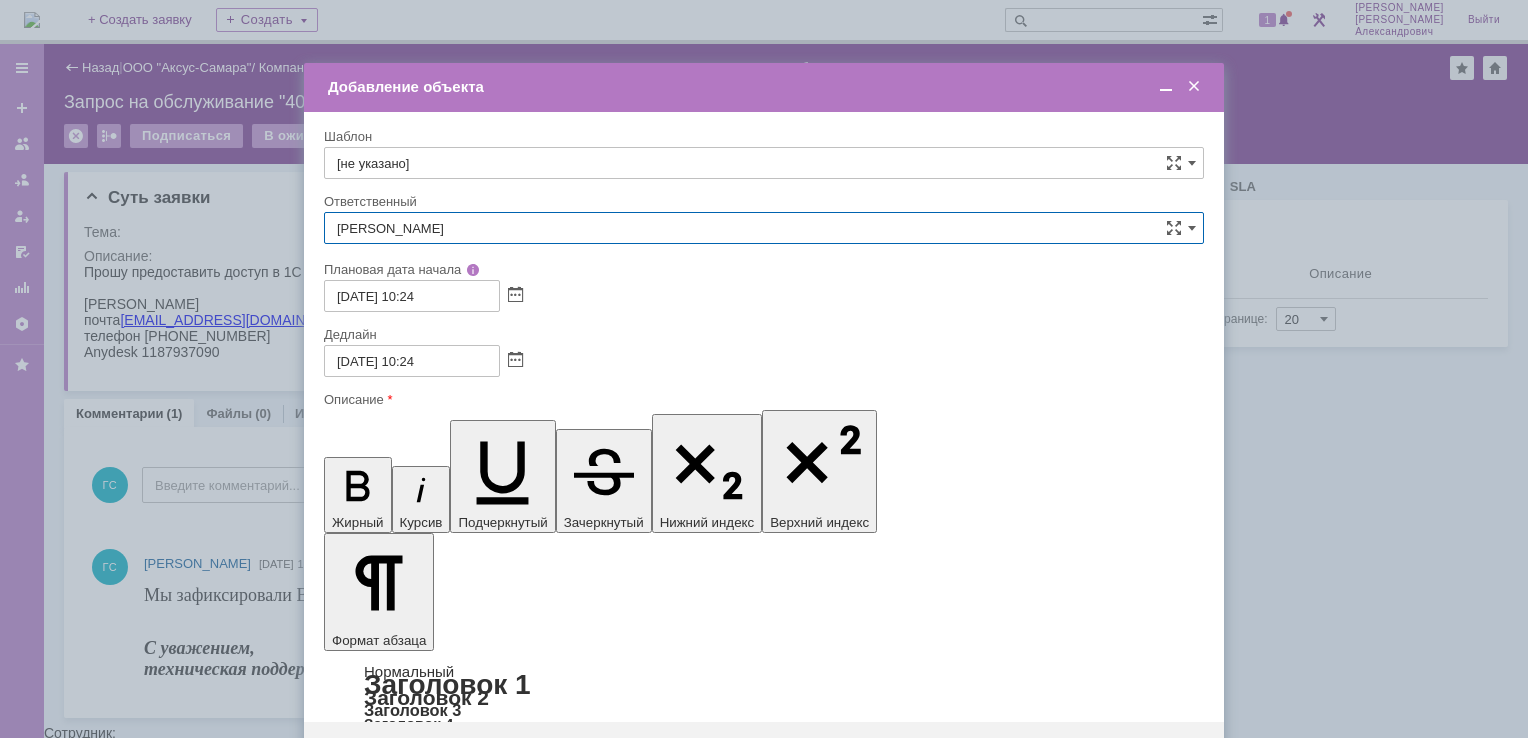 click on "Сохранить" at bounding box center (384, 754) 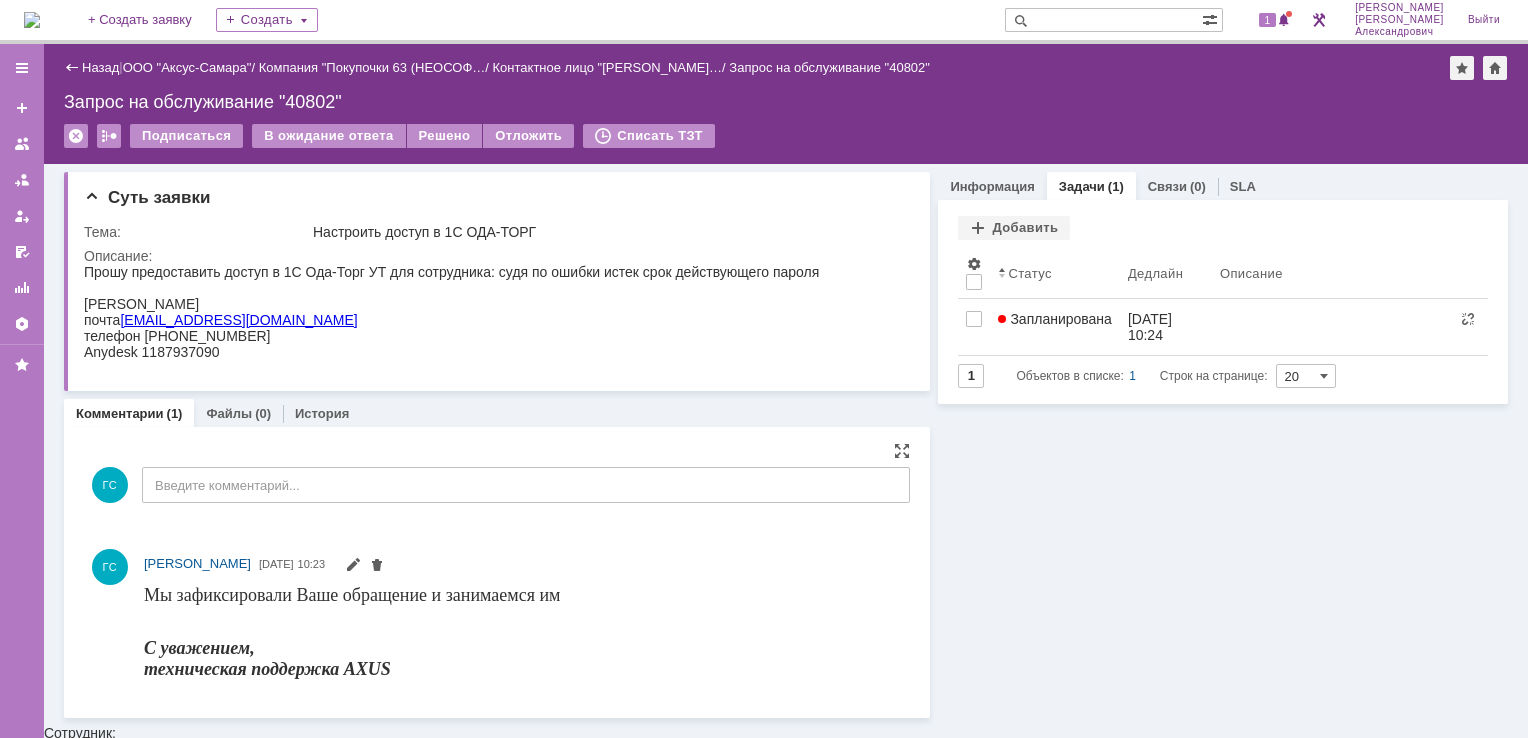 scroll, scrollTop: 0, scrollLeft: 0, axis: both 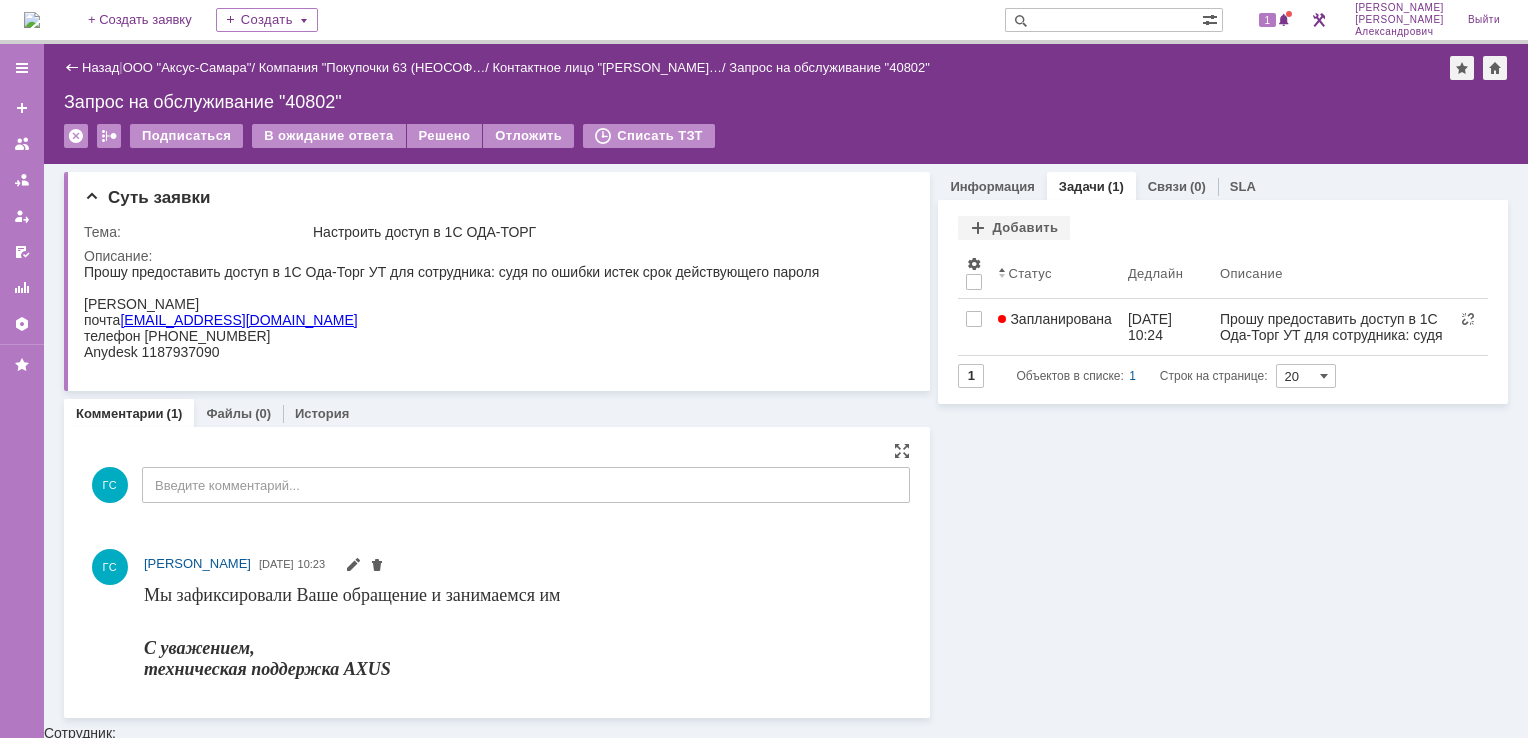 drag, startPoint x: 40, startPoint y: 25, endPoint x: 552, endPoint y: 58, distance: 513.0624 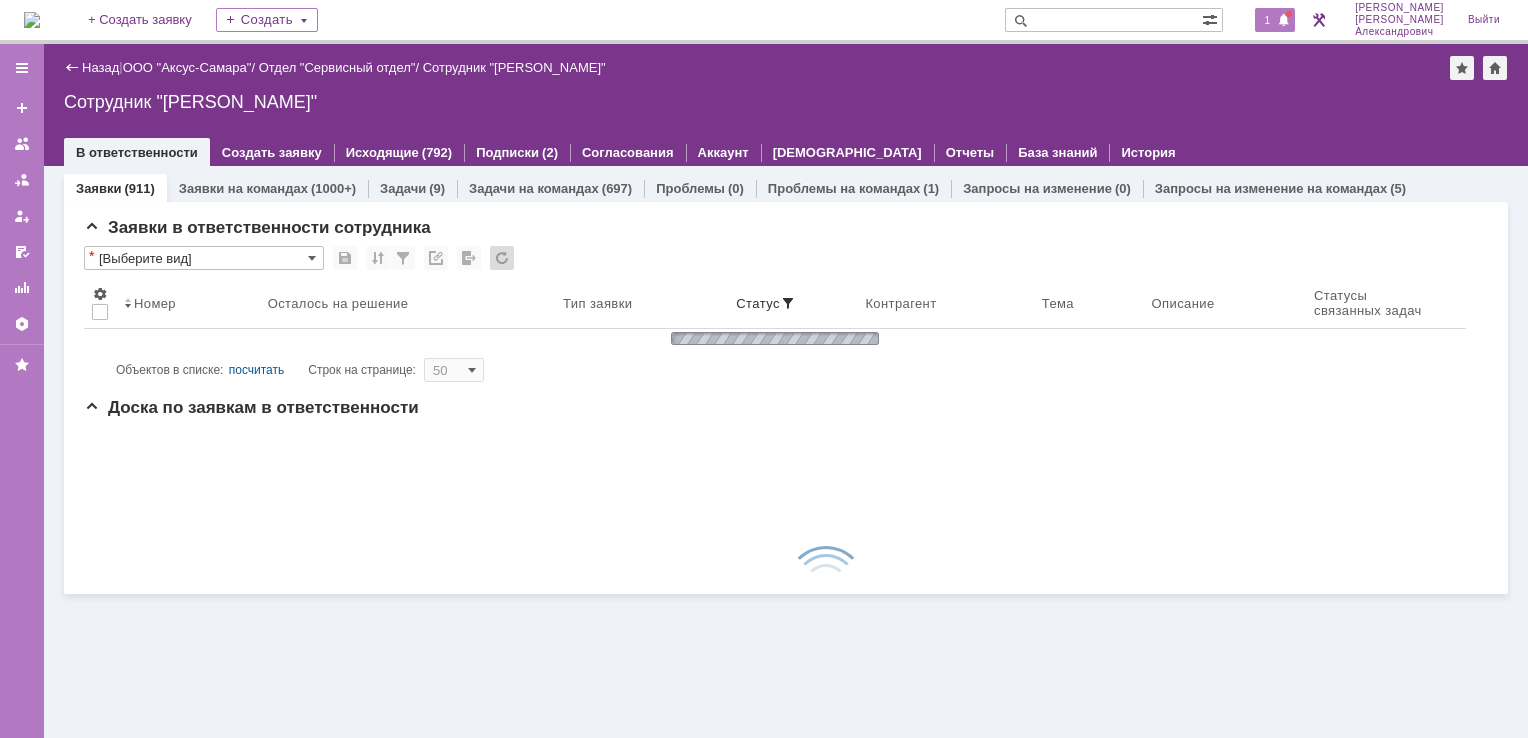 scroll, scrollTop: 0, scrollLeft: 0, axis: both 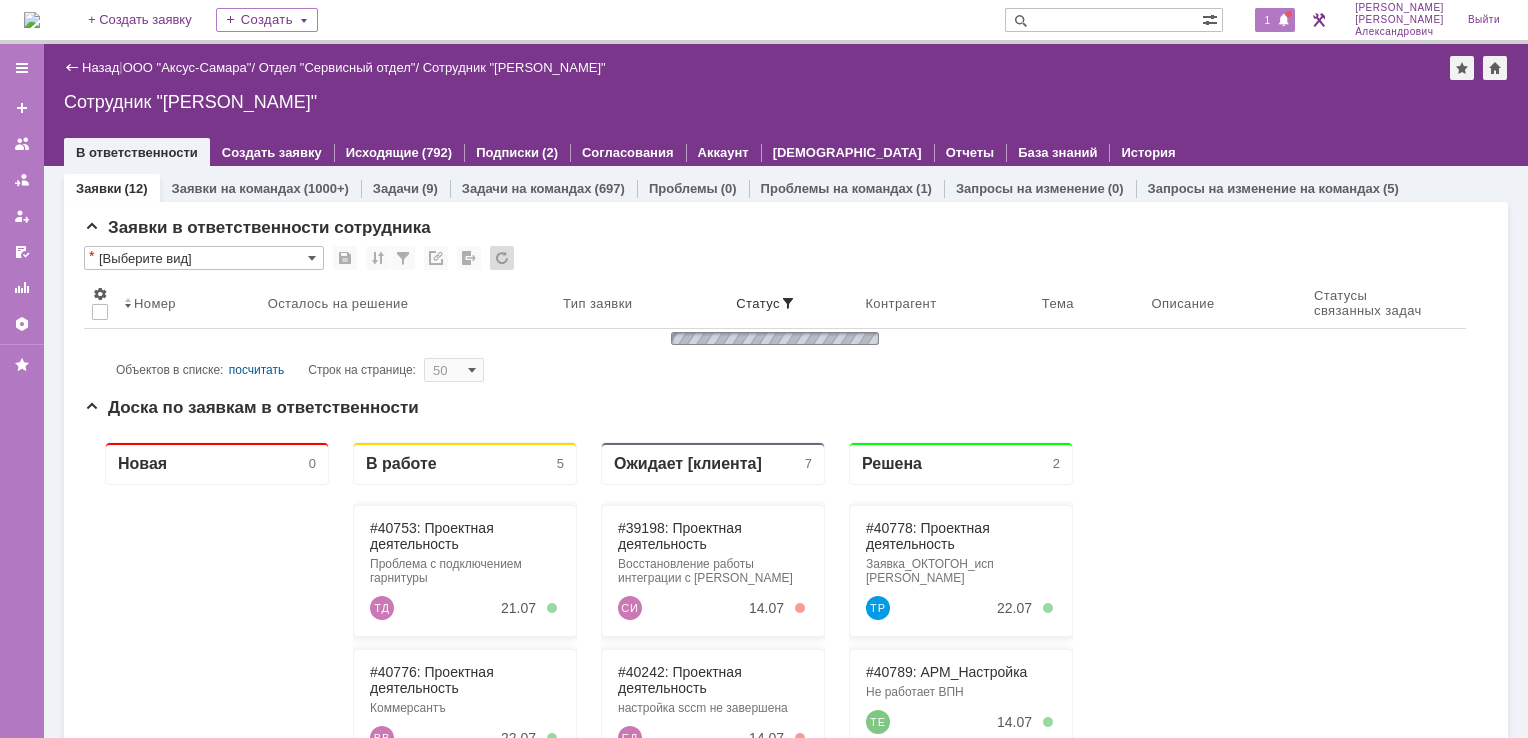 click on "1" at bounding box center [1268, 20] 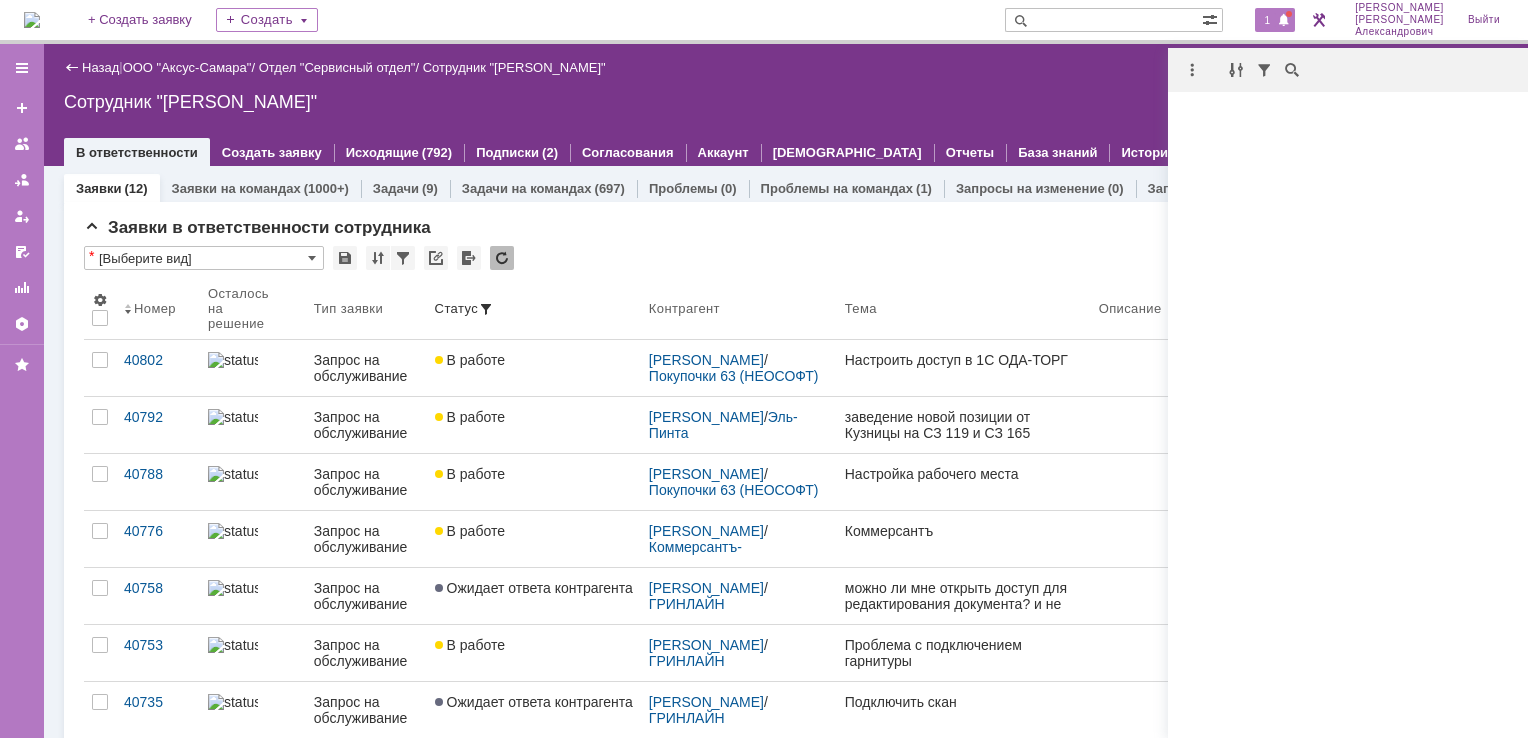 scroll, scrollTop: 0, scrollLeft: 0, axis: both 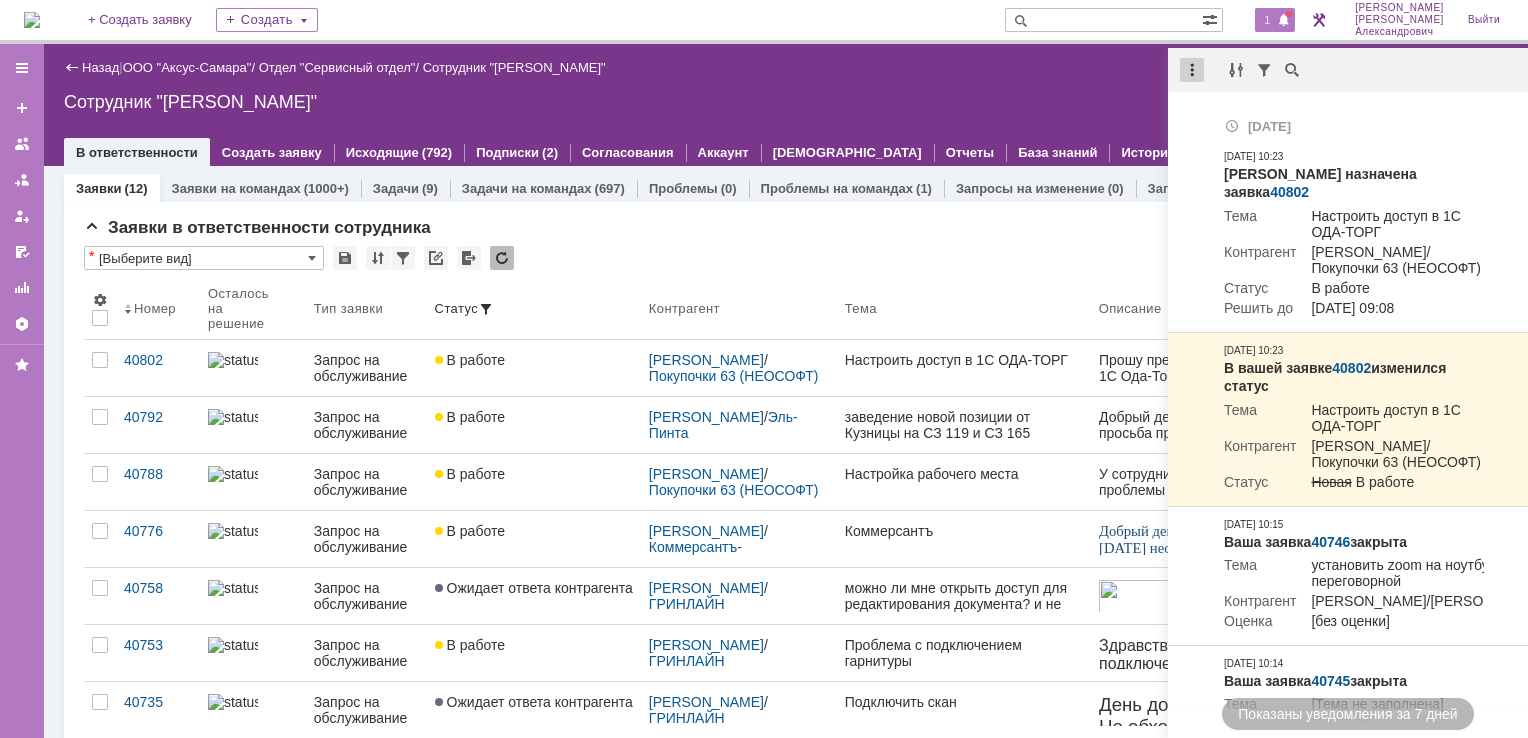click at bounding box center (1192, 70) 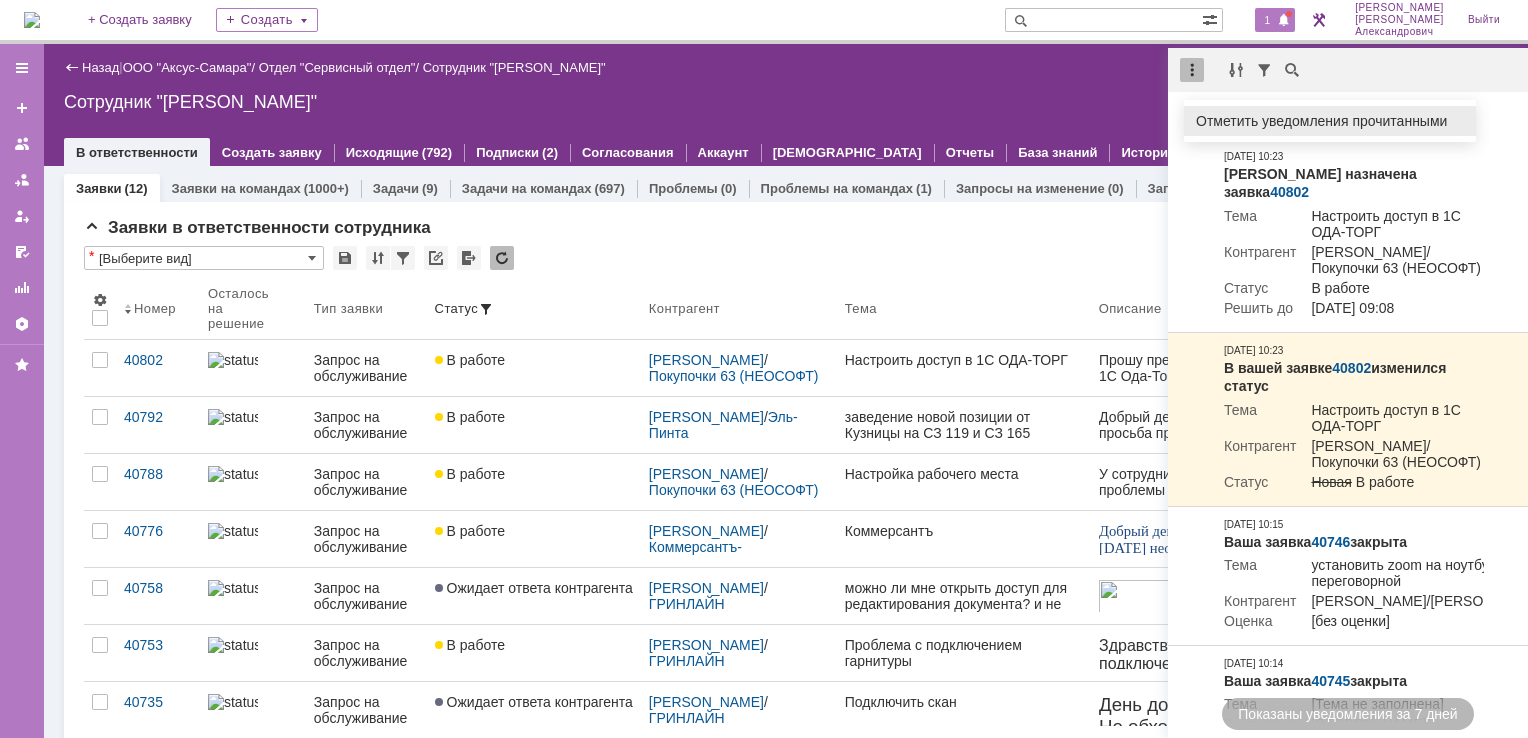 click on "Отметить уведомления прочитанными" at bounding box center (1330, 121) 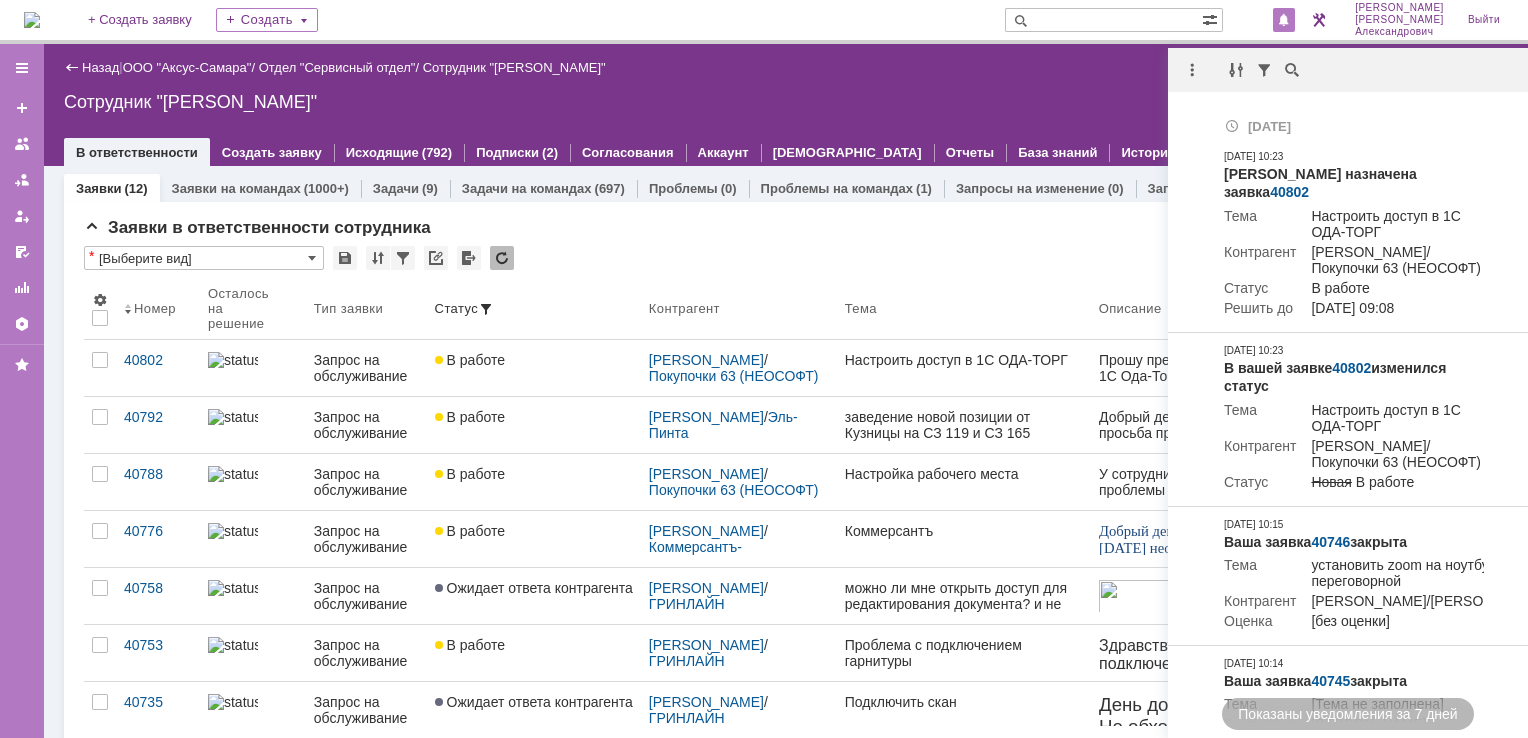 click on "Назад   |   ООО "Аксус-Самара"  /   Отдел "Сервисный отдел"  /   Сотрудник "[PERSON_NAME]" Сотрудник "[PERSON_NAME]" employee$43271409 В ответственности Создать заявку Исходящие (792) Подписки (2) Согласования Аккаунт Дашборды Отчеты База знаний История" at bounding box center [786, 105] 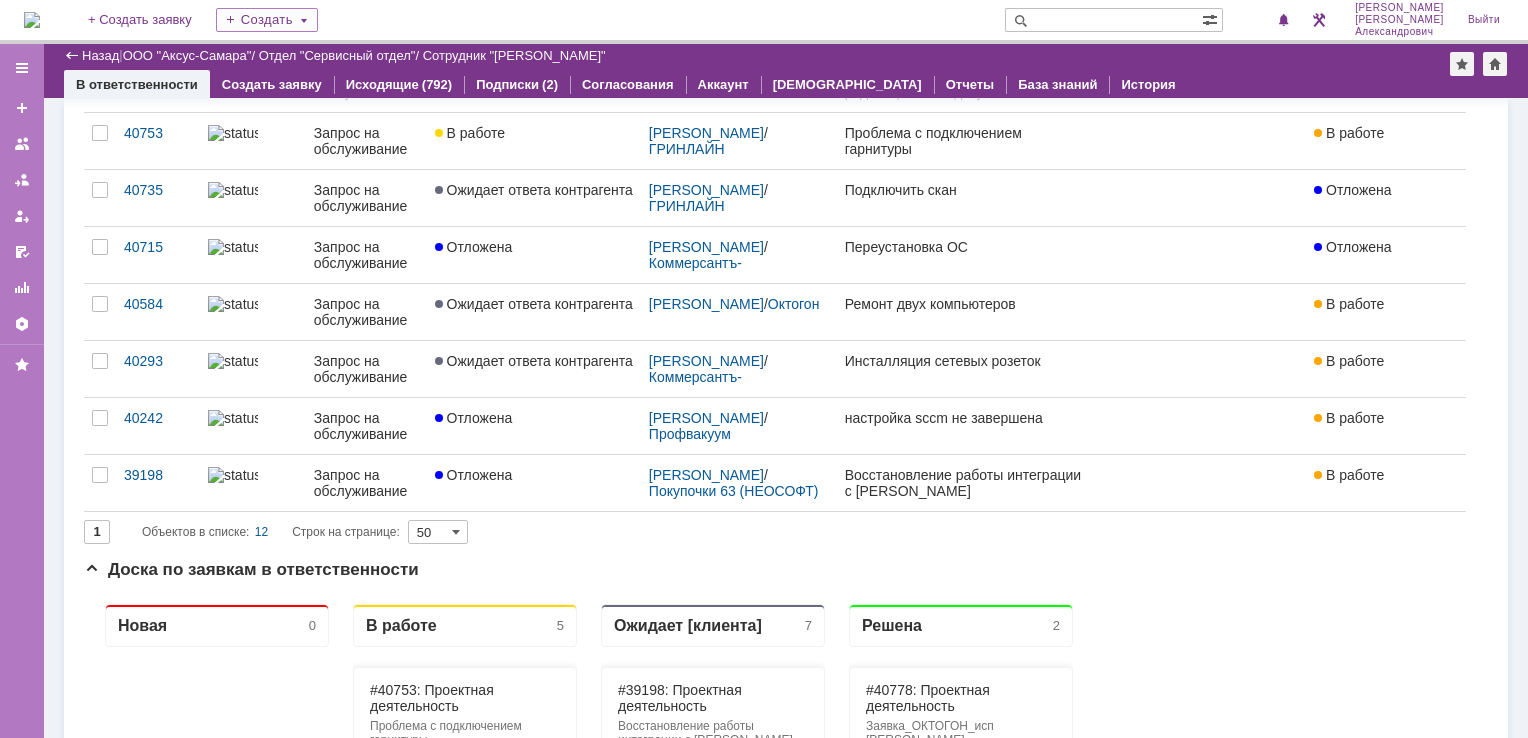 scroll, scrollTop: 500, scrollLeft: 0, axis: vertical 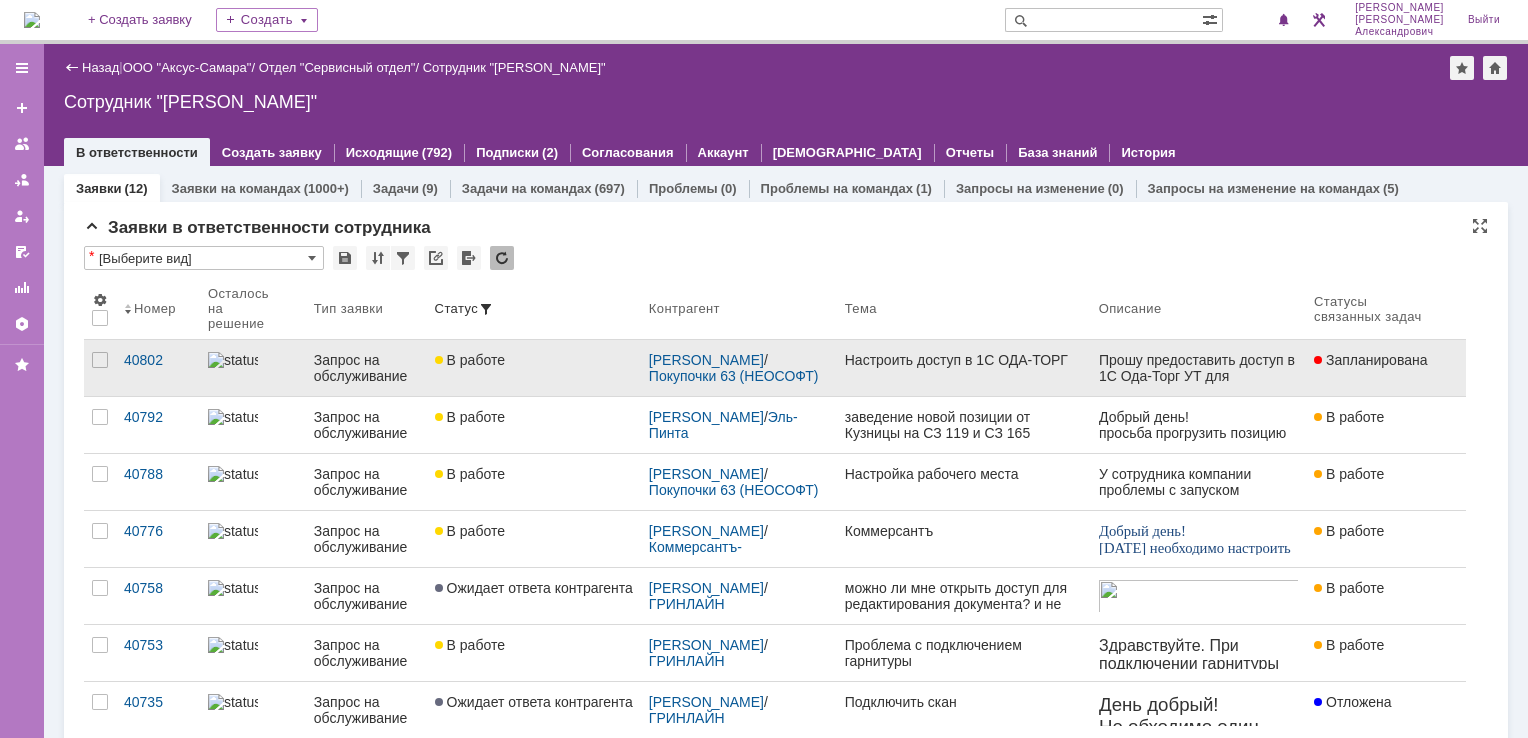 click on "Настроить доступ в 1С ОДА-ТОРГ" at bounding box center (964, 360) 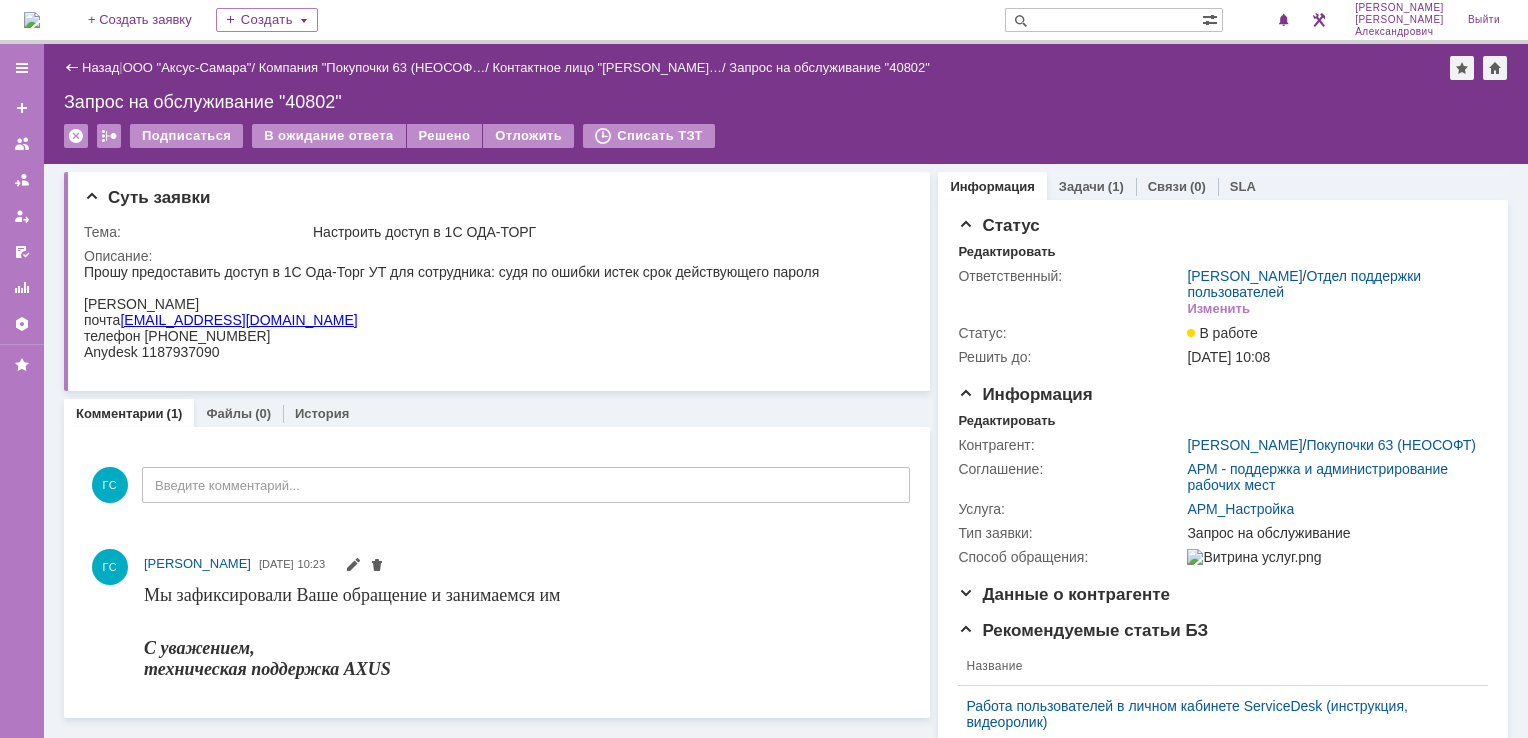 scroll, scrollTop: 0, scrollLeft: 0, axis: both 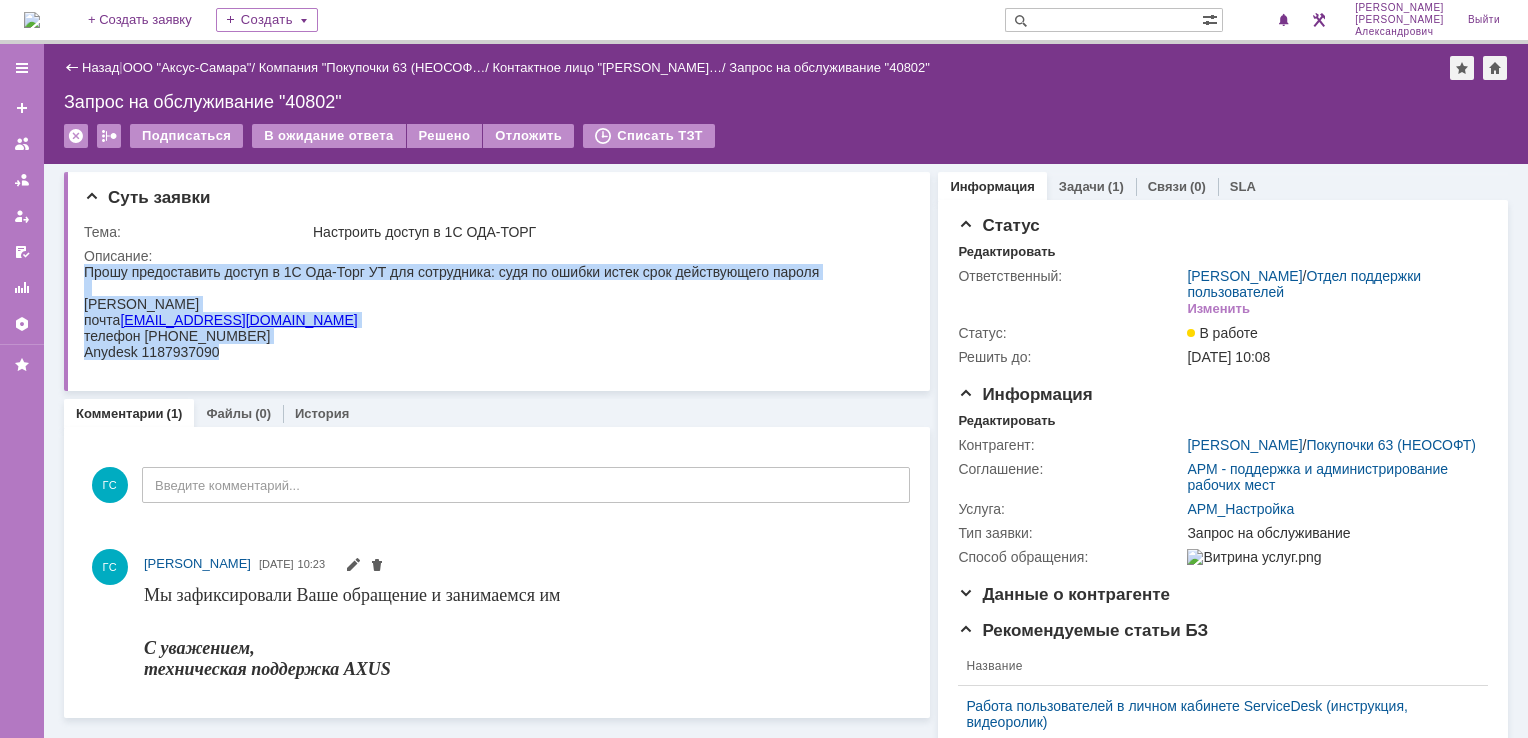 drag, startPoint x: 223, startPoint y: 362, endPoint x: 76, endPoint y: 265, distance: 176.11928 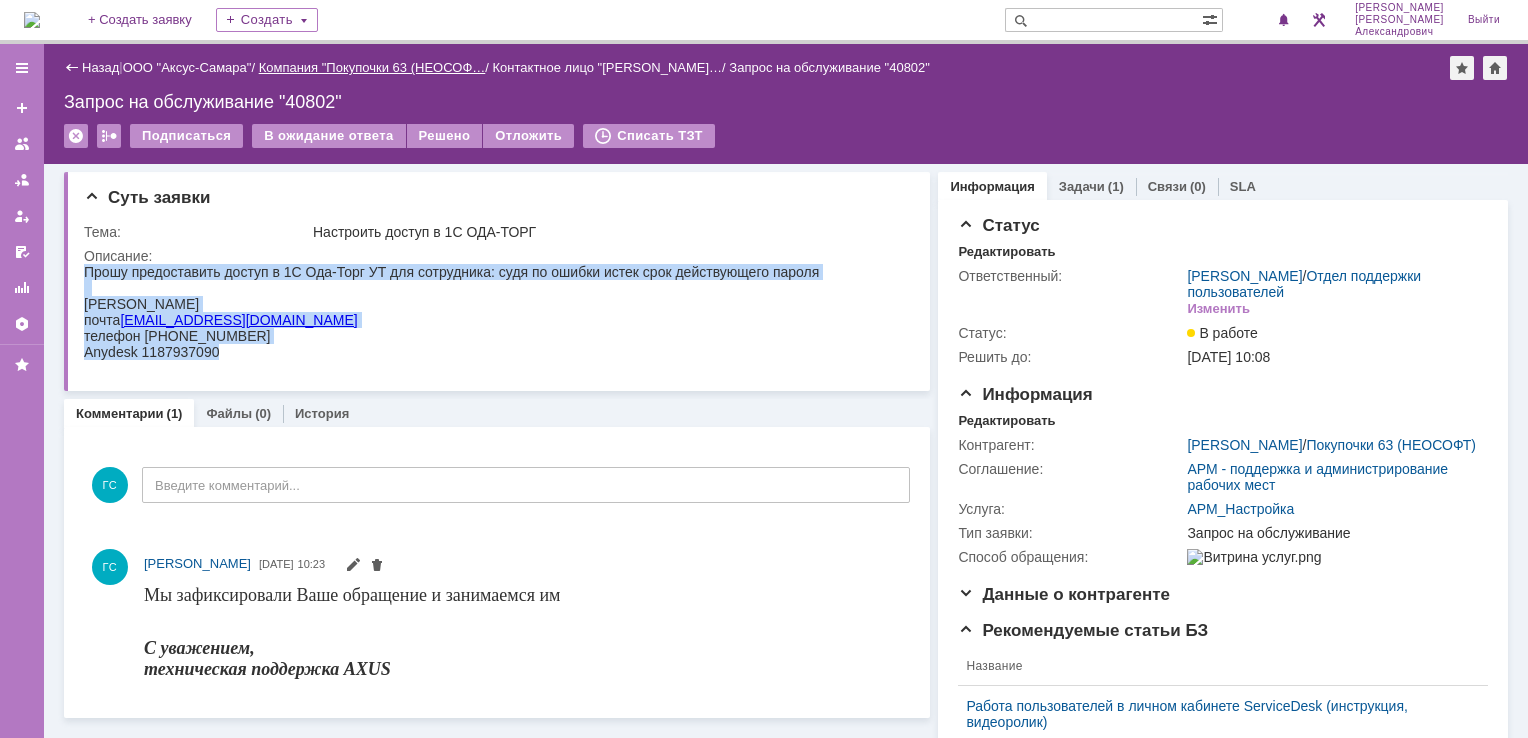 copy on "Прошу предоставить доступ в 1С Ода-Торг УТ для сотрудника: судя по ошибки истек срок действующего пароля   [PERSON_NAME] почта  [EMAIL_ADDRESS][DOMAIN_NAME] телефон [PHONE_NUMBER] Anydesk 1187937090" 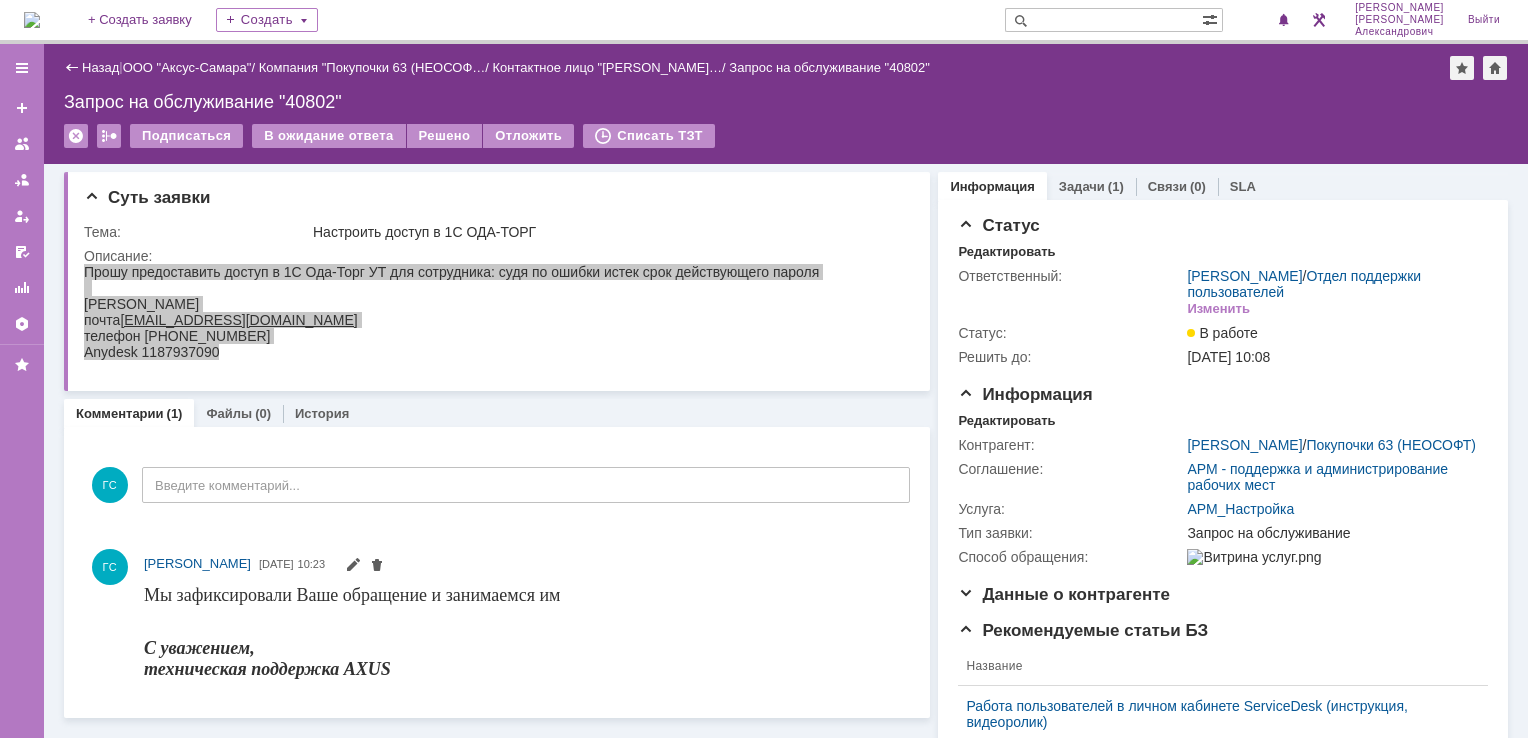 click at bounding box center (32, 20) 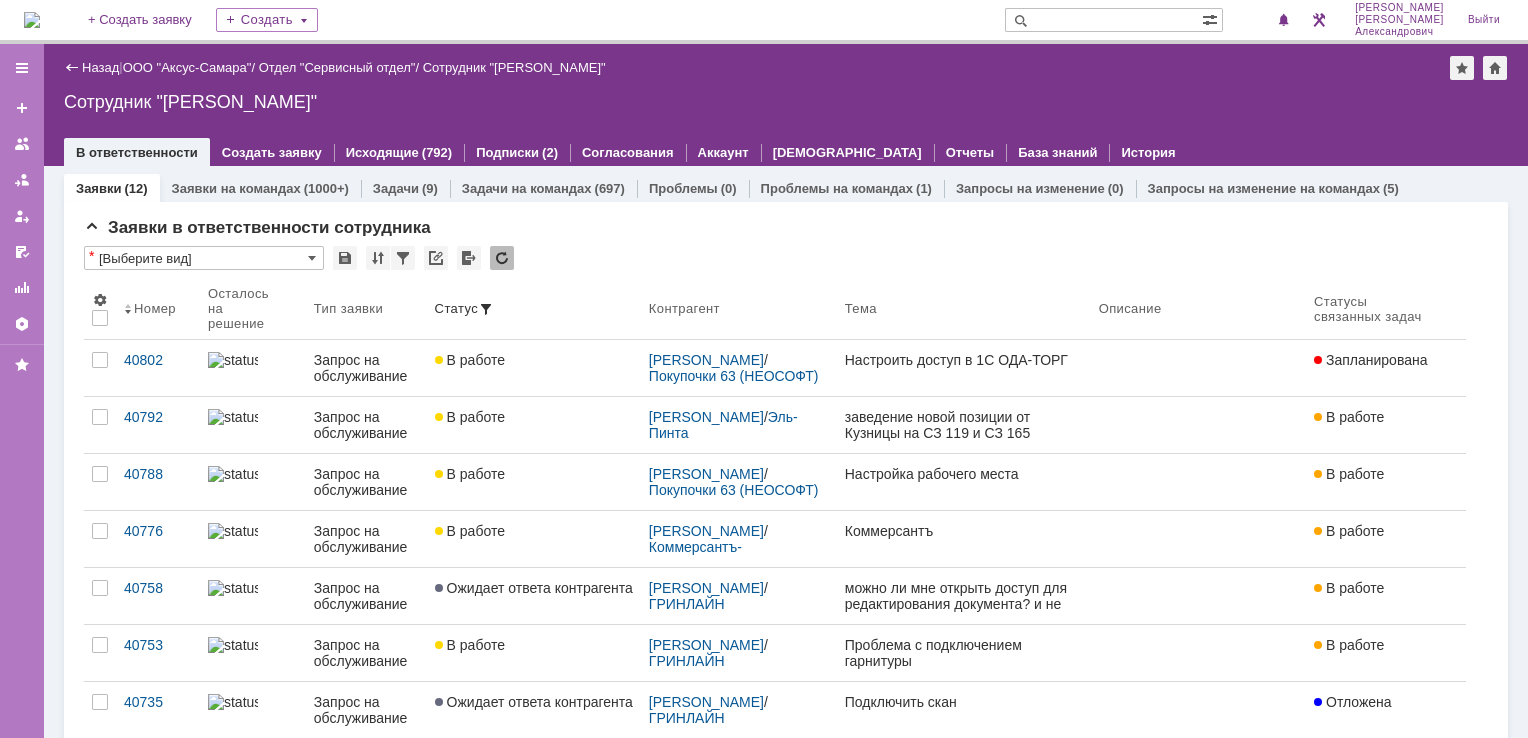 scroll, scrollTop: 0, scrollLeft: 0, axis: both 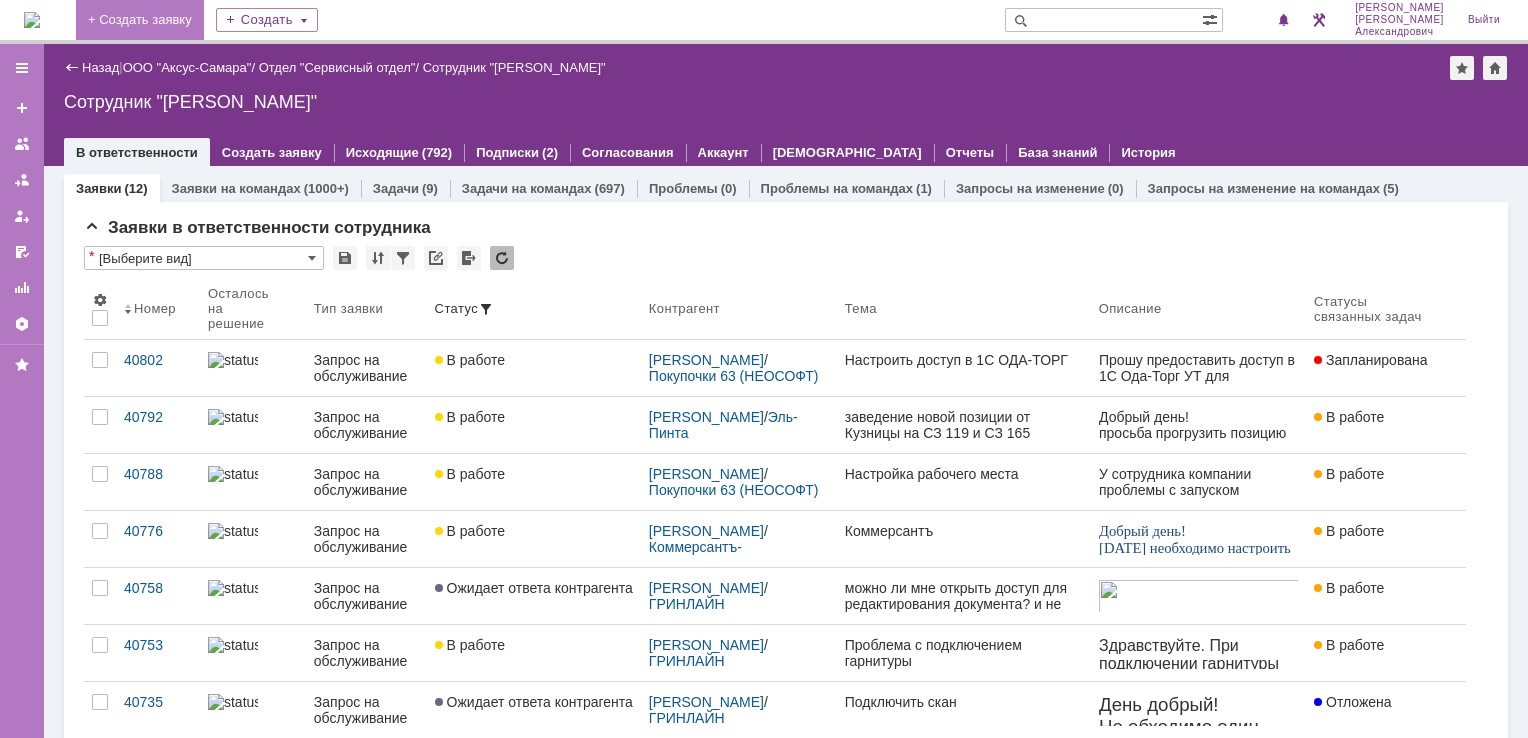 click on "+ Создать заявку" at bounding box center [140, 20] 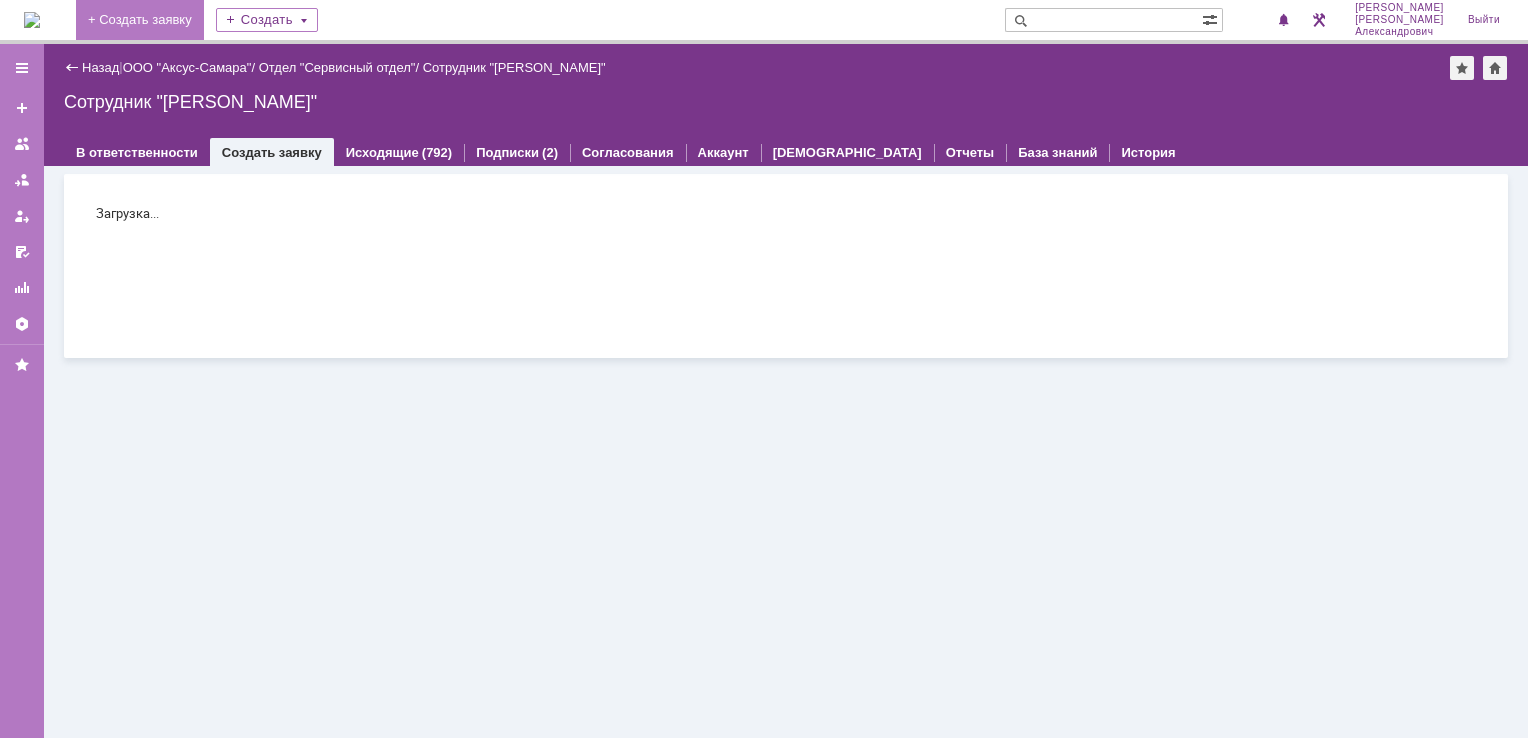 scroll, scrollTop: 0, scrollLeft: 0, axis: both 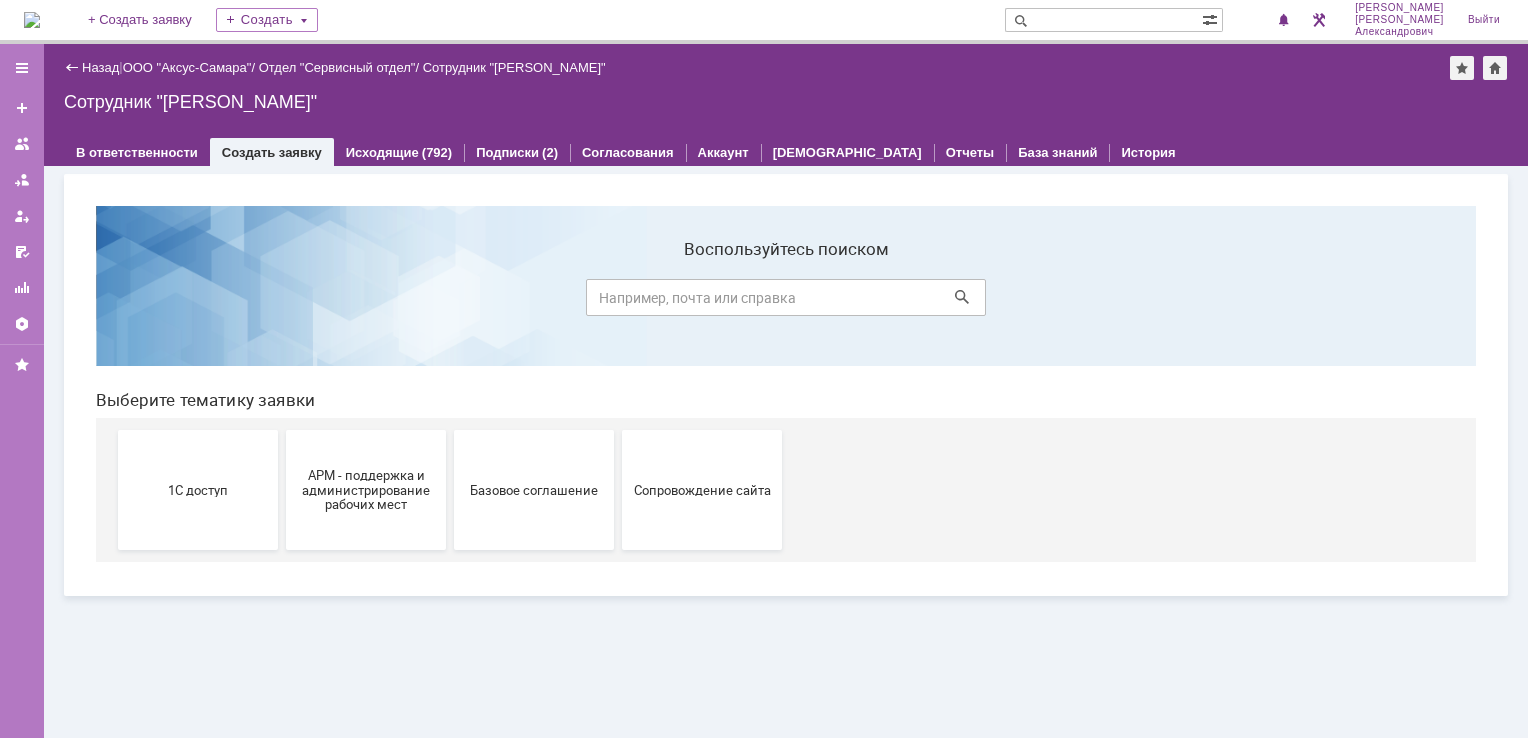 click on "1С доступ АРМ - поддержка и администрирование рабочих мест Базовое соглашение Сопровождение сайта" at bounding box center [790, 490] 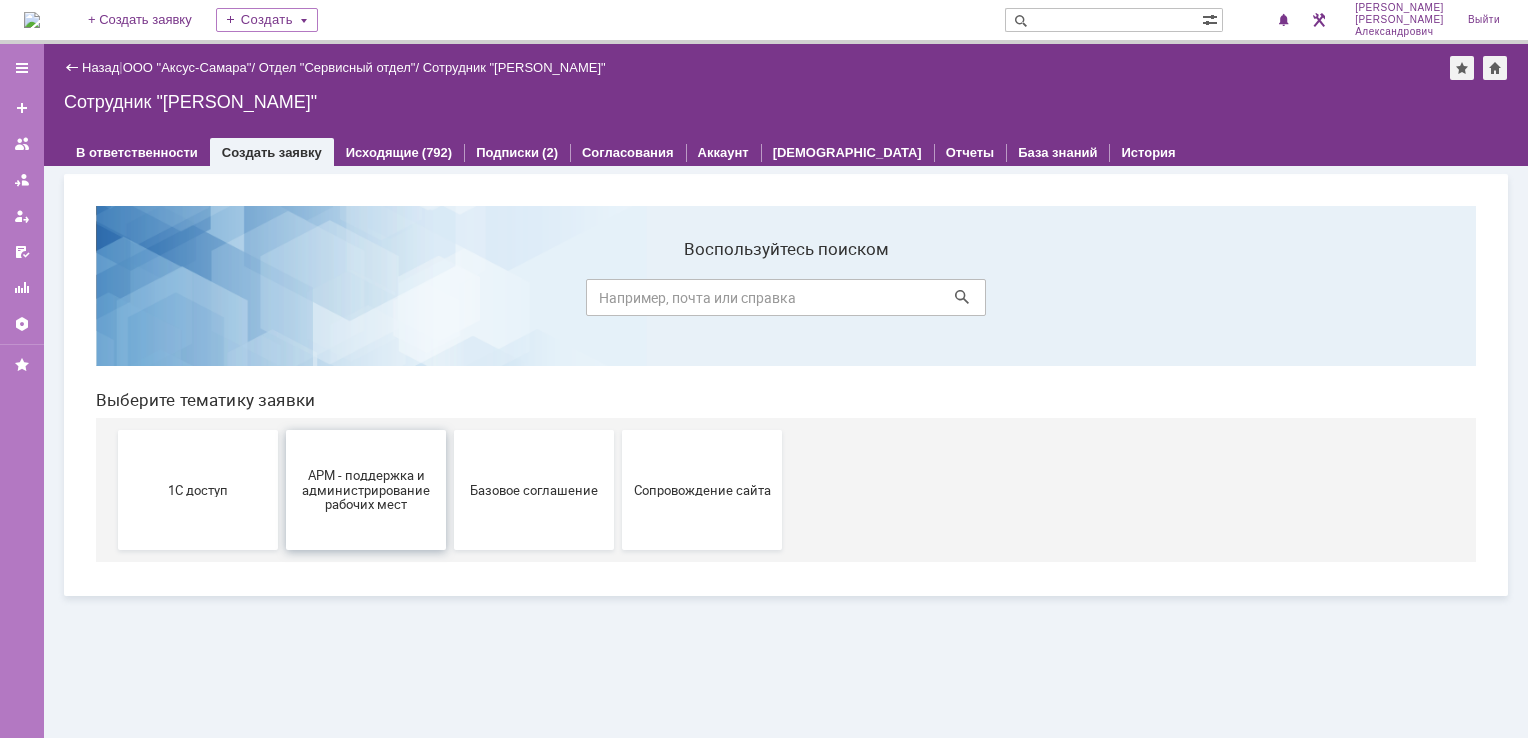 click on "АРМ - поддержка и администрирование рабочих мест" at bounding box center [366, 489] 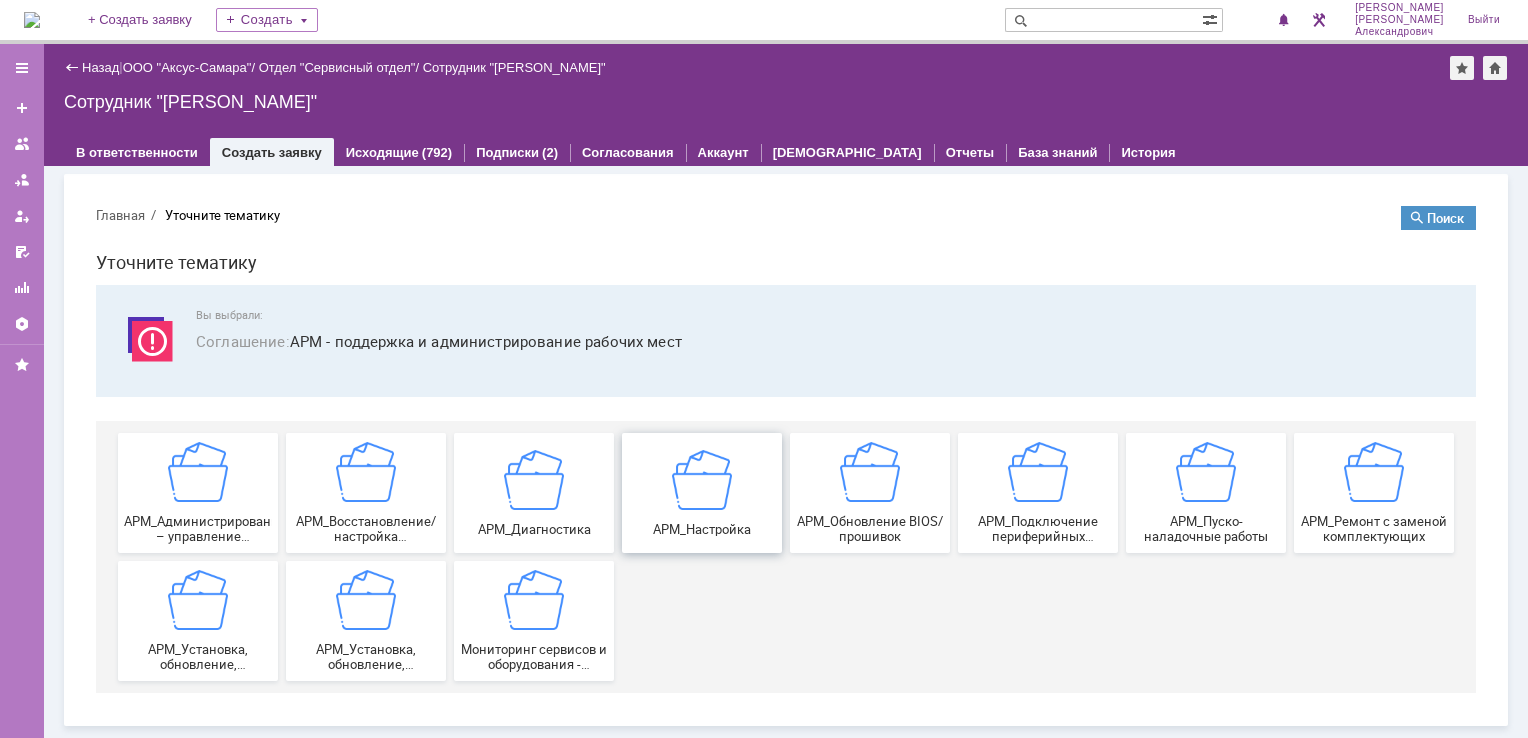 click on "АРМ_Настройка" at bounding box center [702, 492] 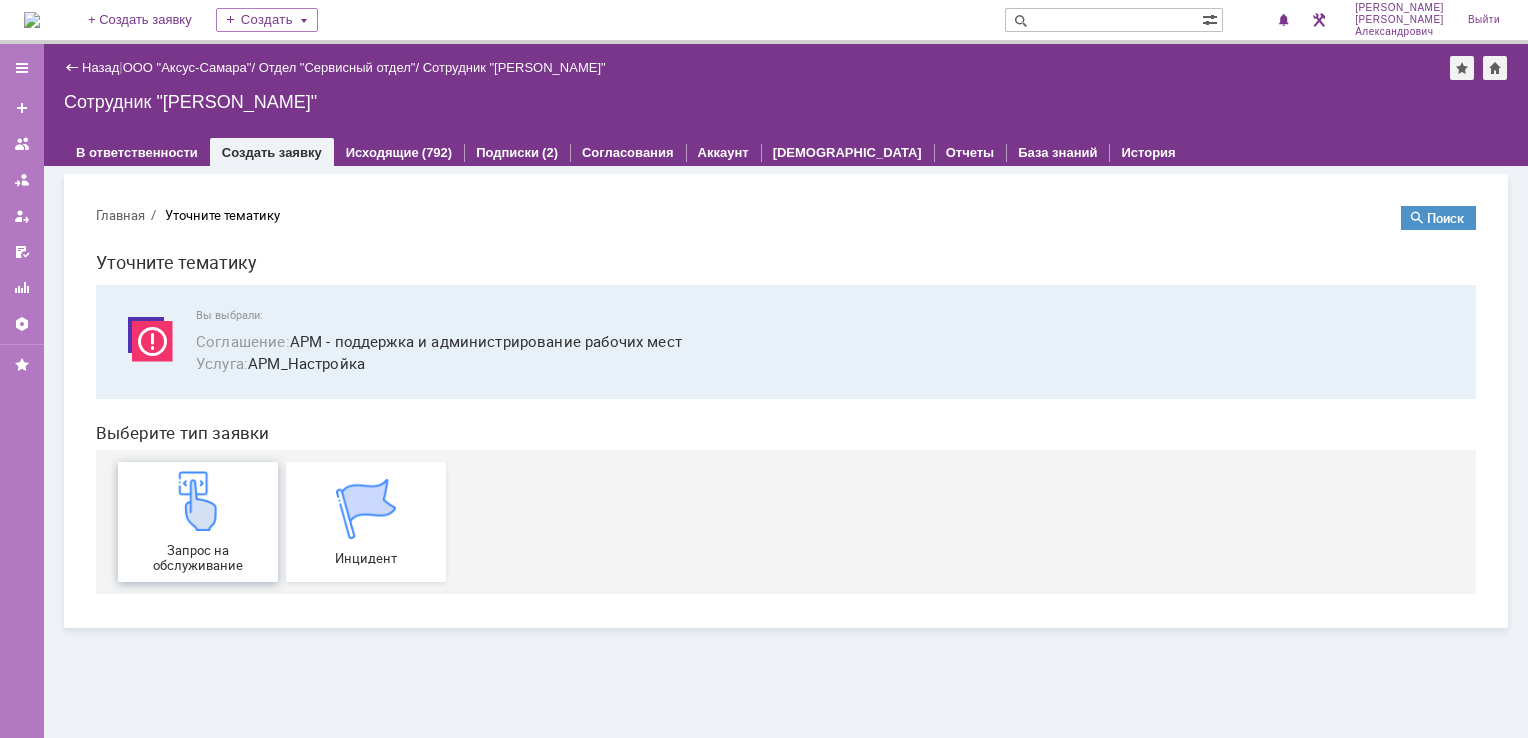 click at bounding box center [198, 501] 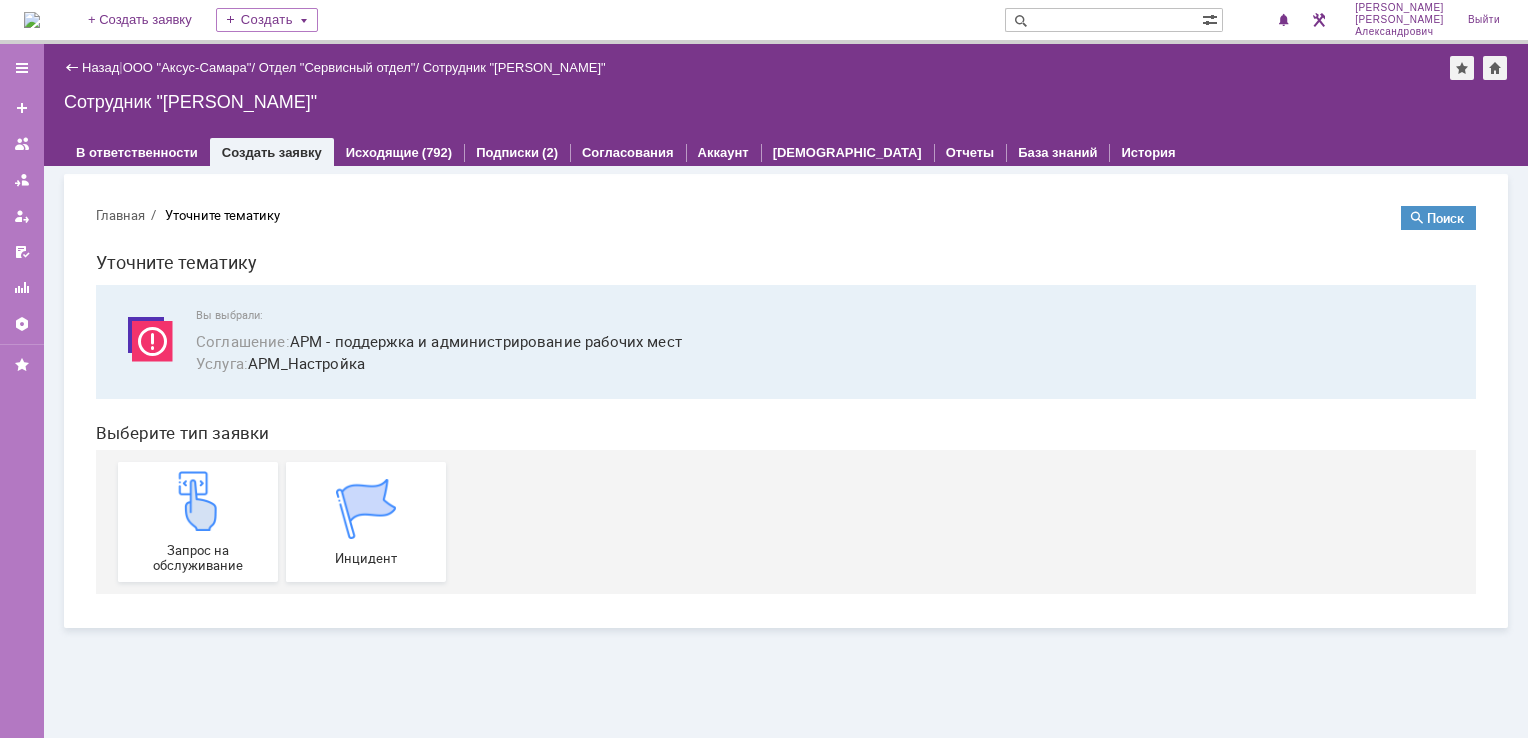 click at bounding box center (32, 20) 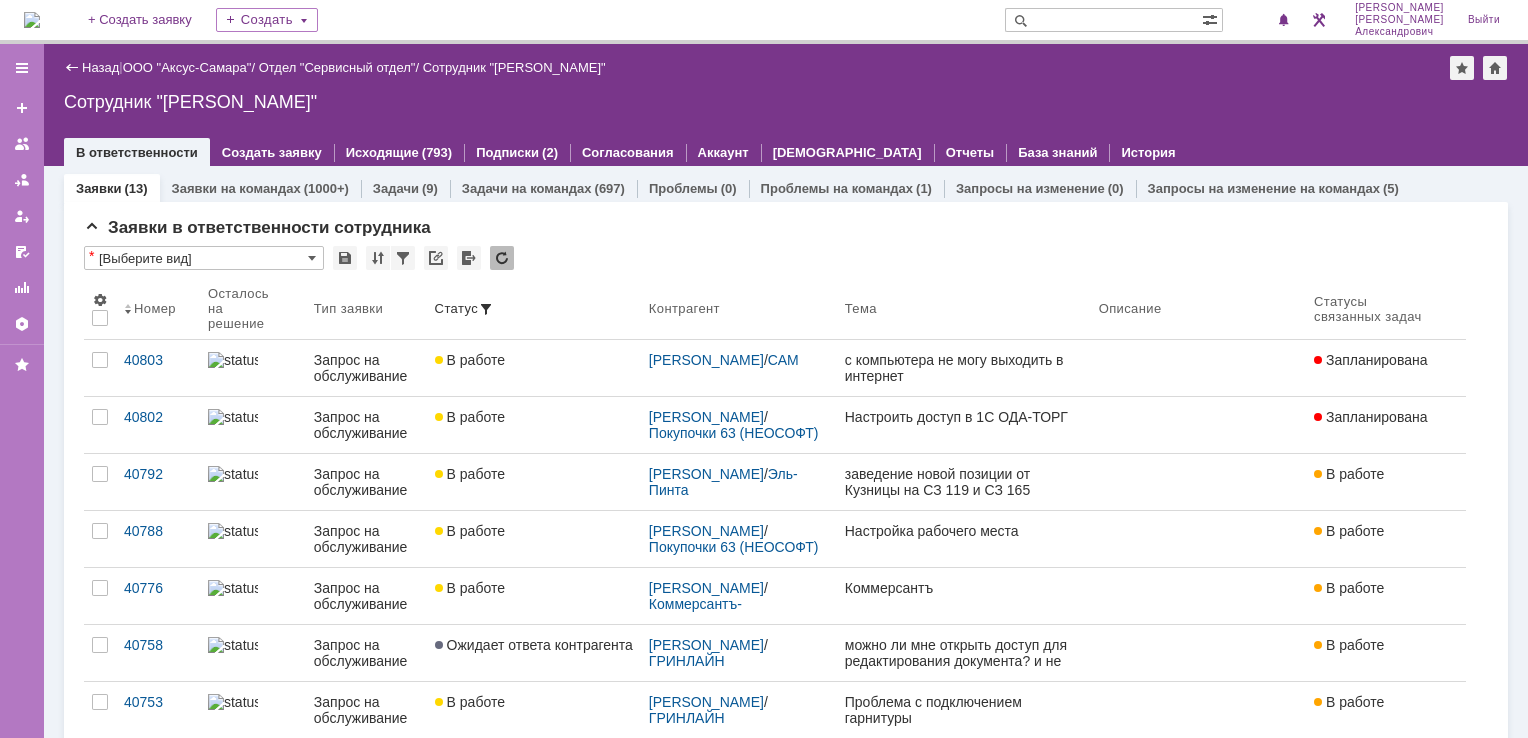 scroll, scrollTop: 0, scrollLeft: 0, axis: both 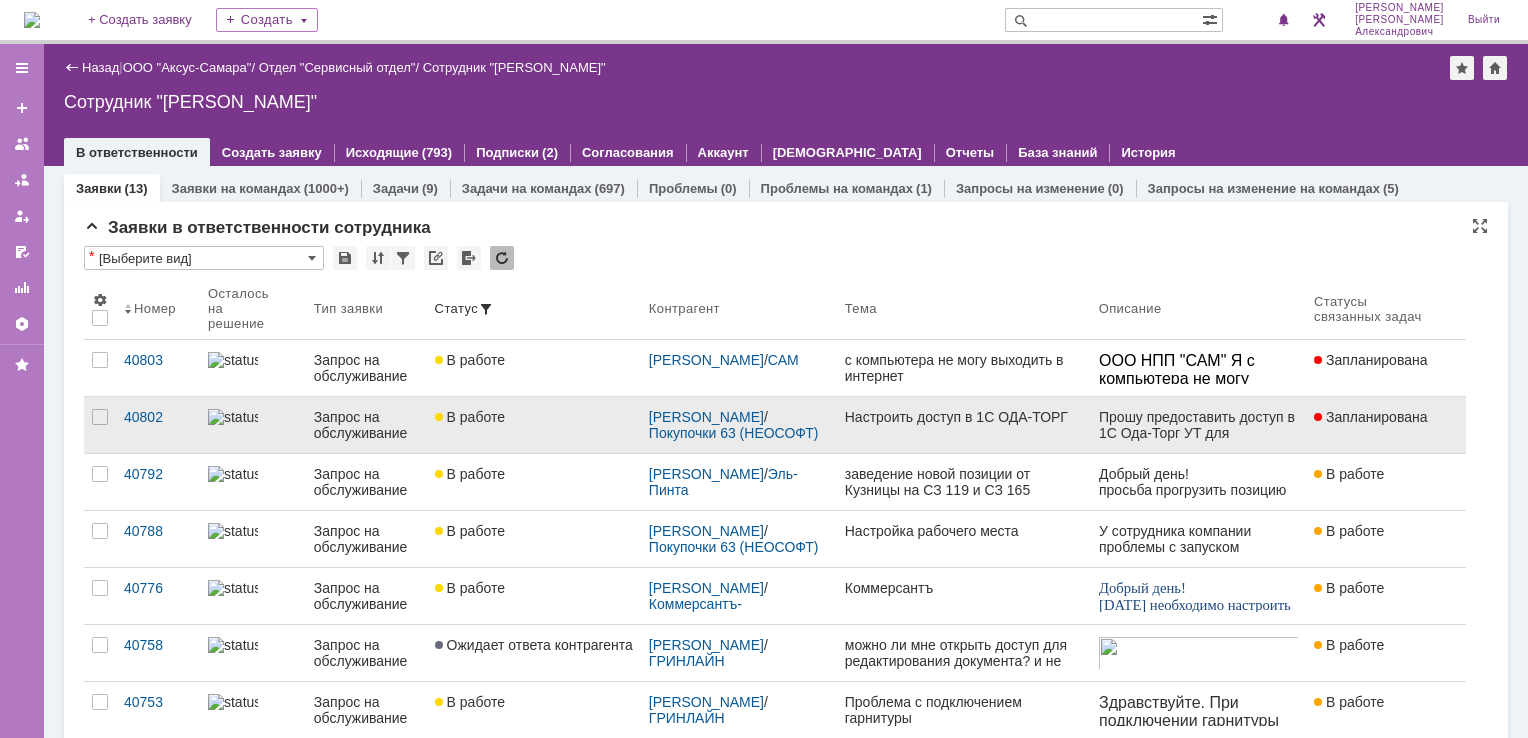 click on "Настроить доступ в 1С ОДА-ТОРГ" at bounding box center (964, 425) 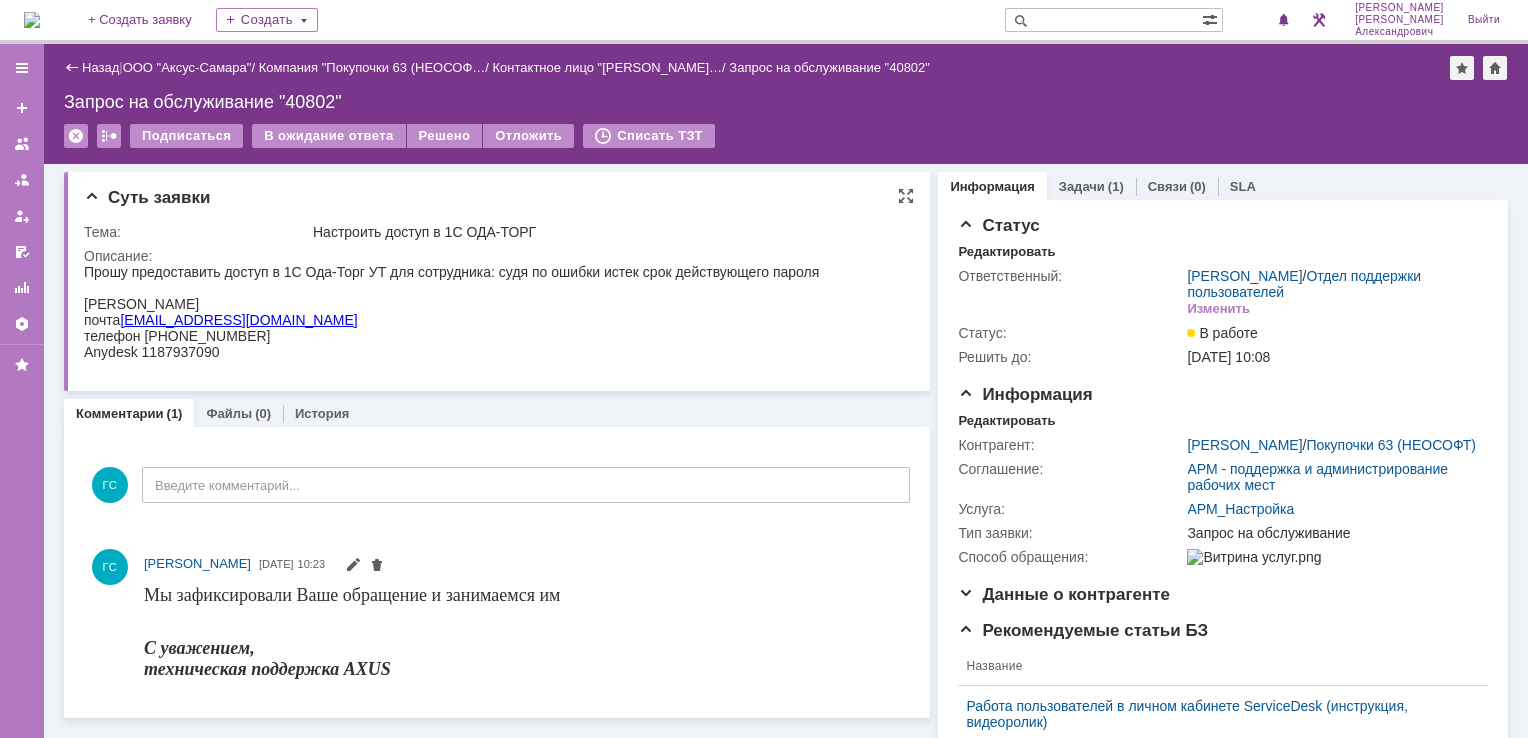 scroll, scrollTop: 0, scrollLeft: 0, axis: both 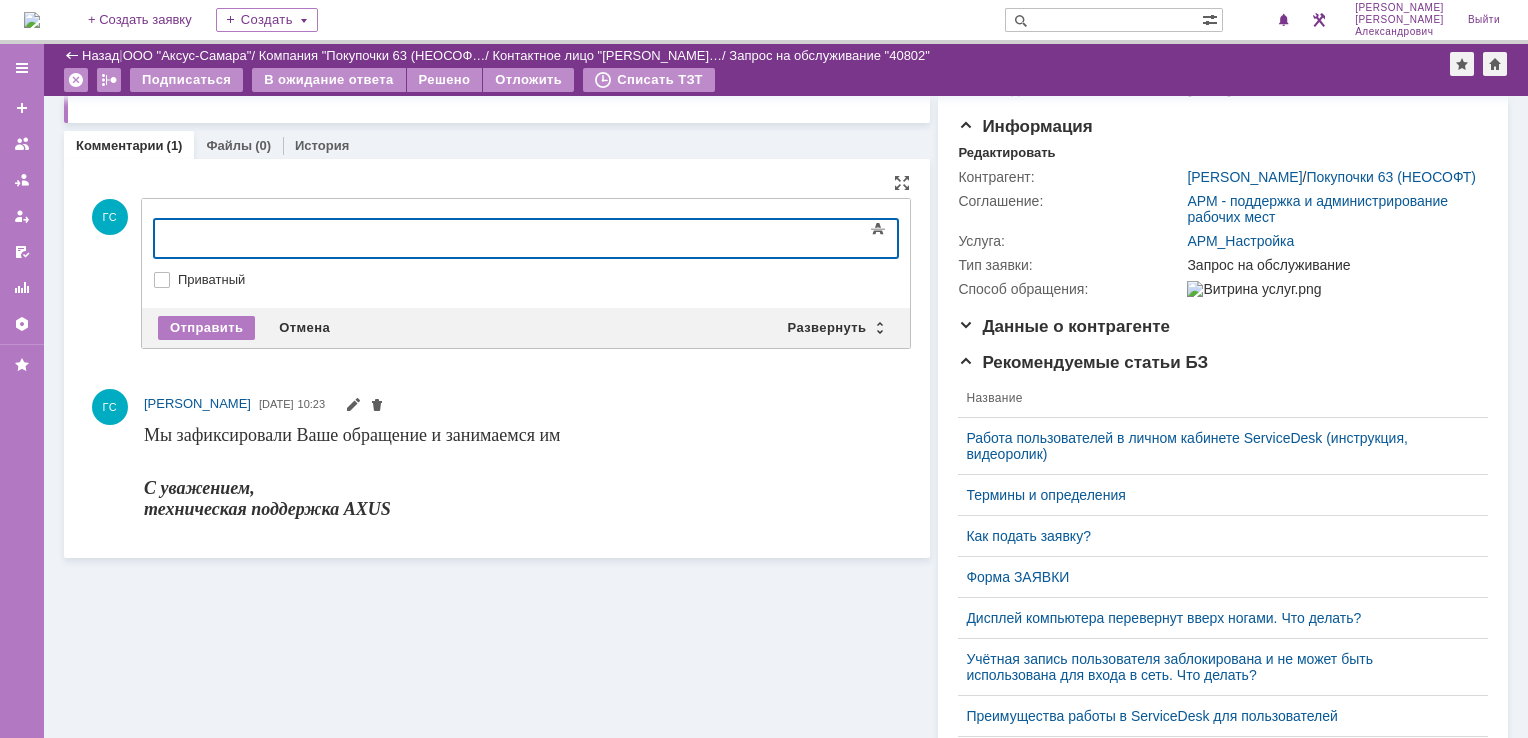 type 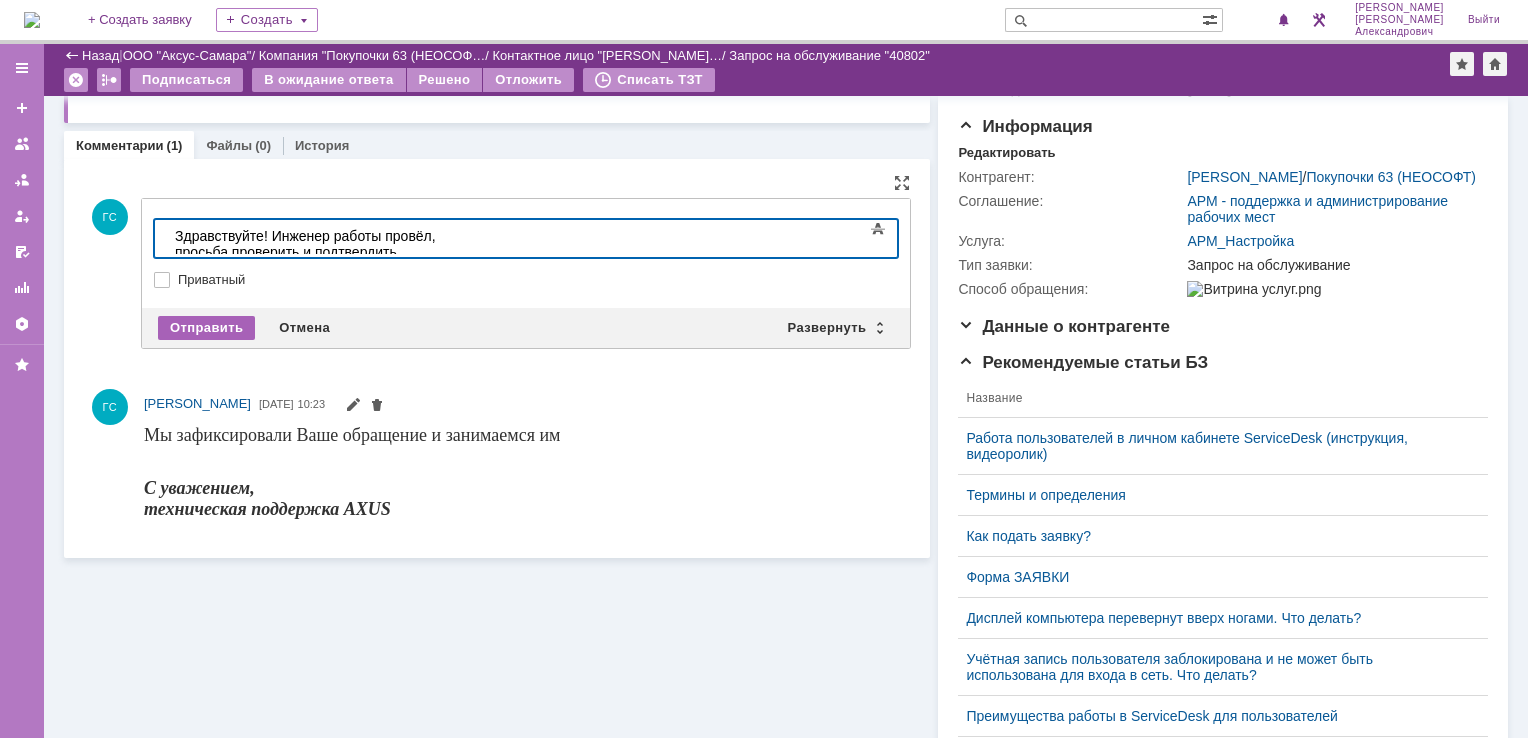 click on "Отправить" at bounding box center (206, 328) 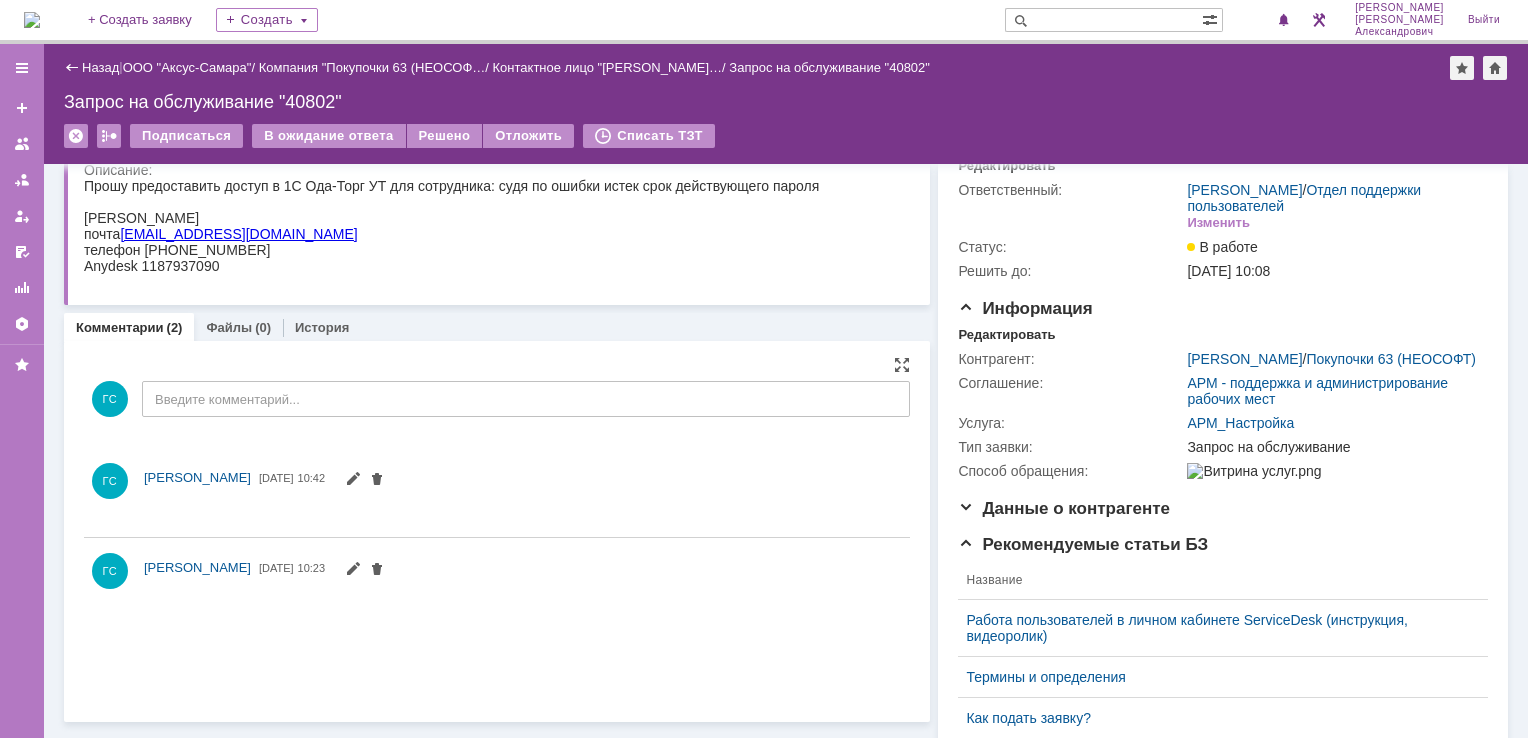 scroll, scrollTop: 0, scrollLeft: 0, axis: both 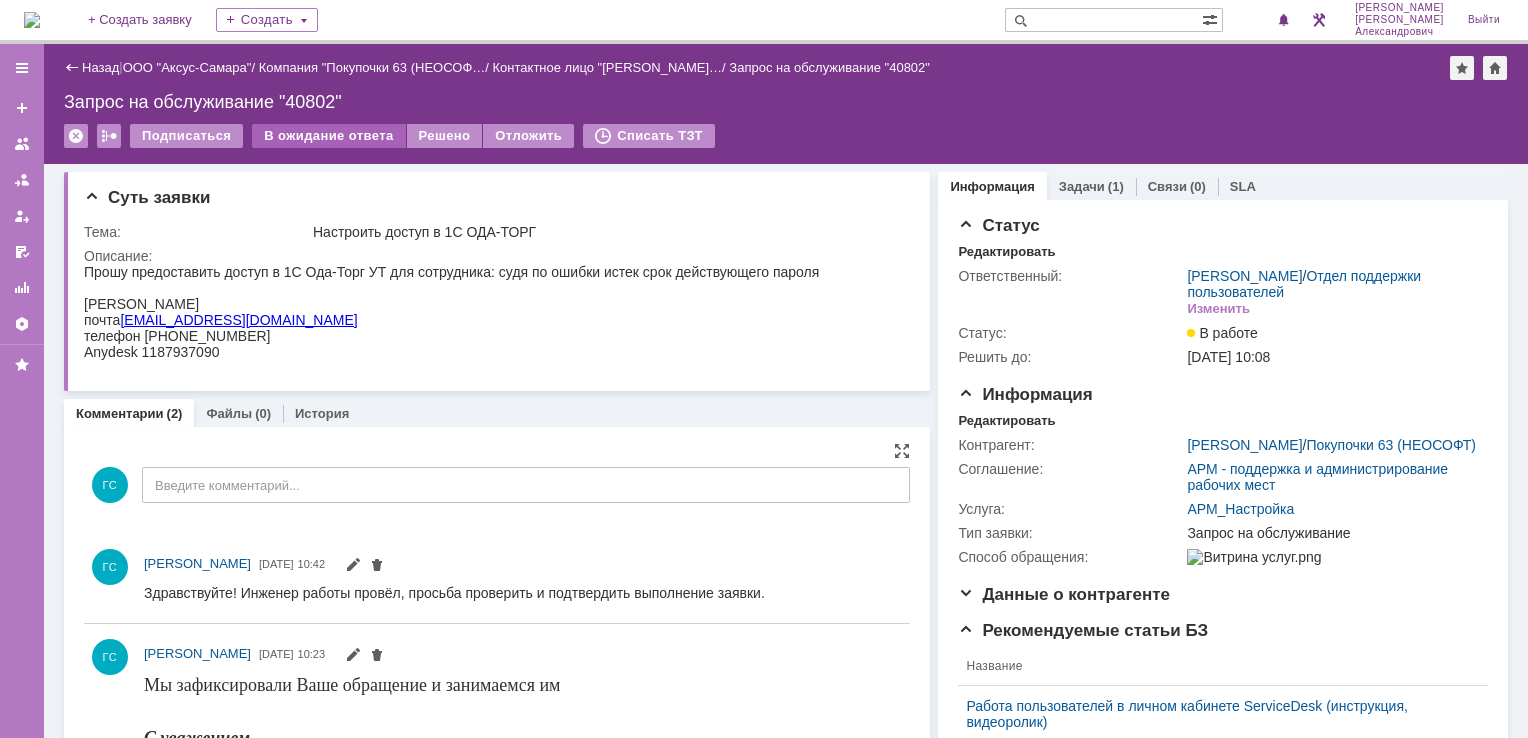 click on "В ожидание ответа" at bounding box center (328, 136) 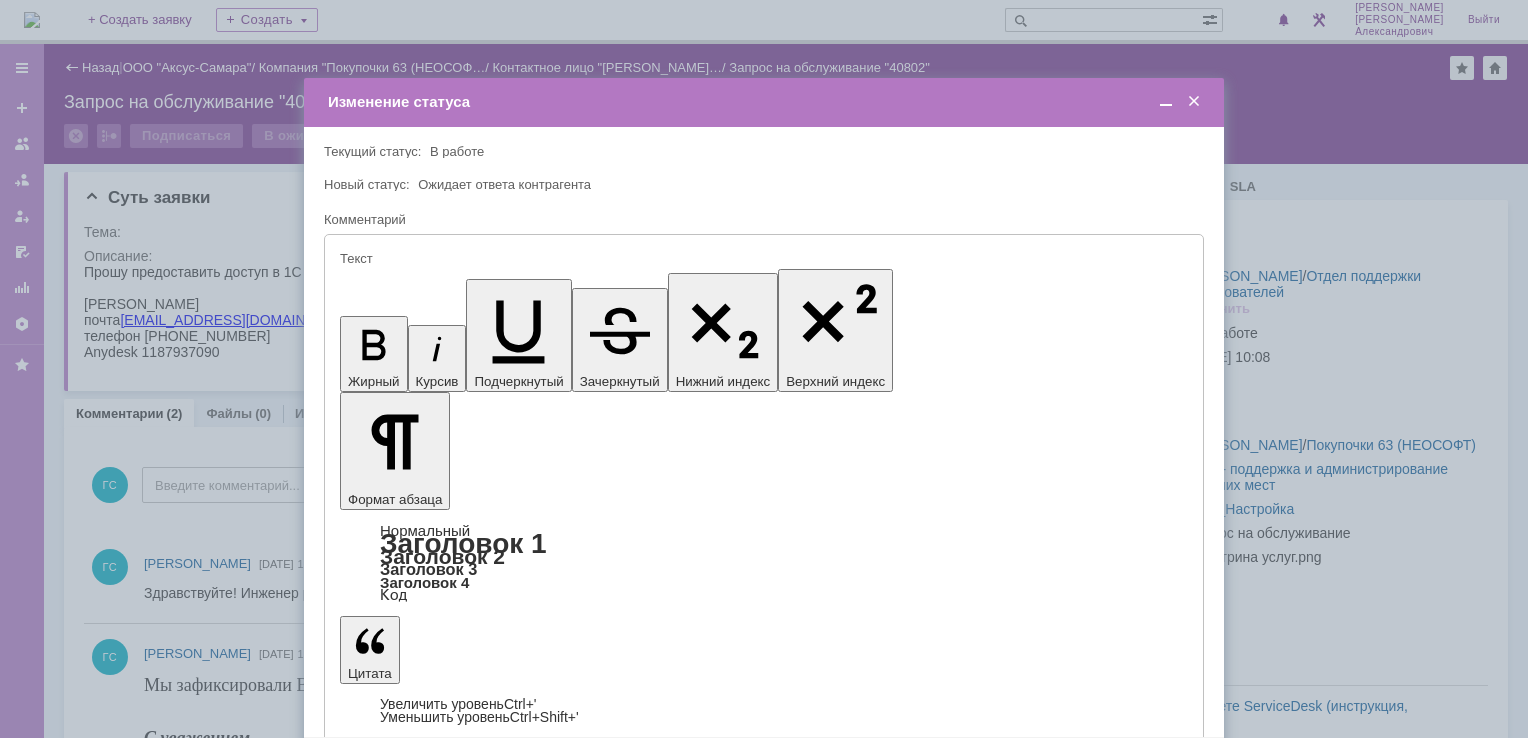type on "[не указано]" 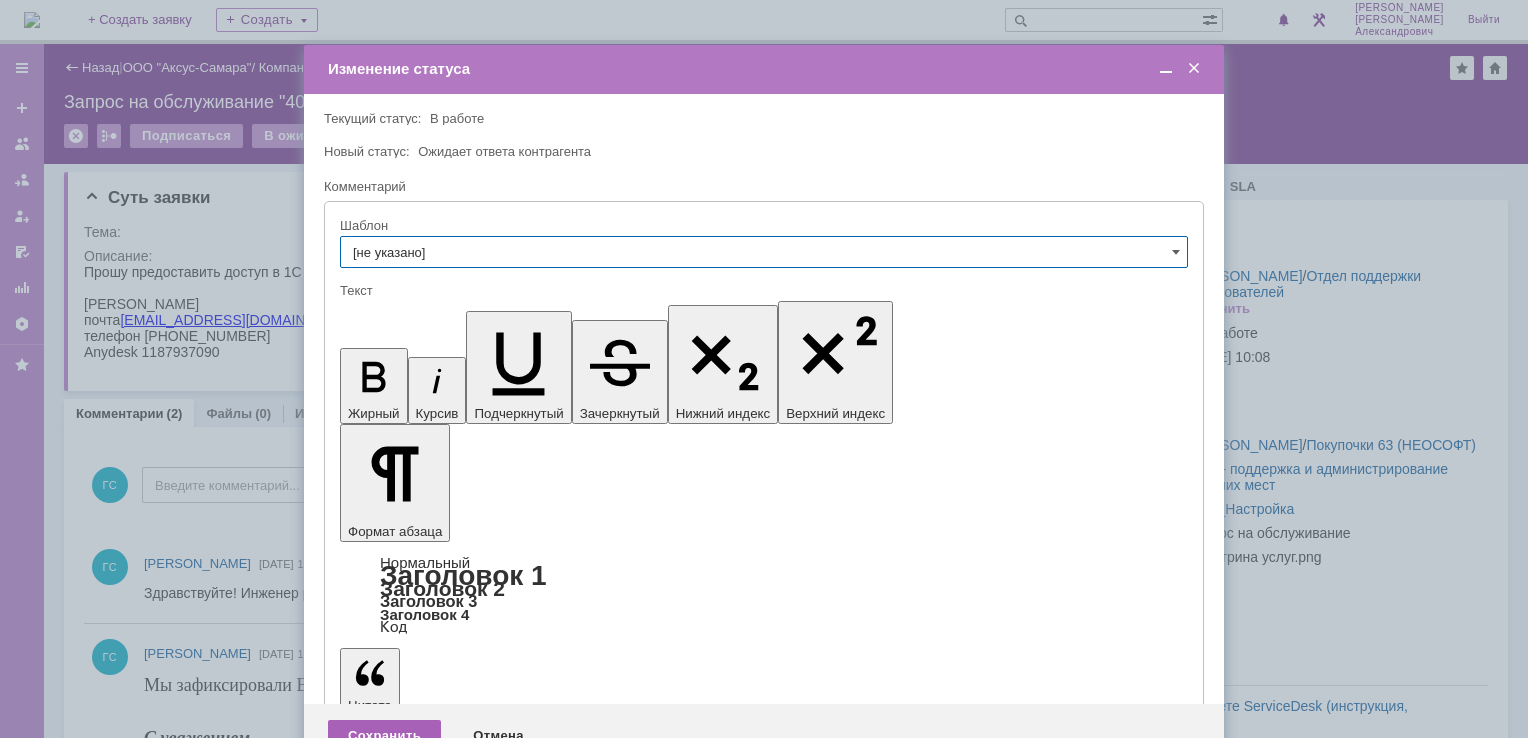 click on "Сохранить" at bounding box center (384, 736) 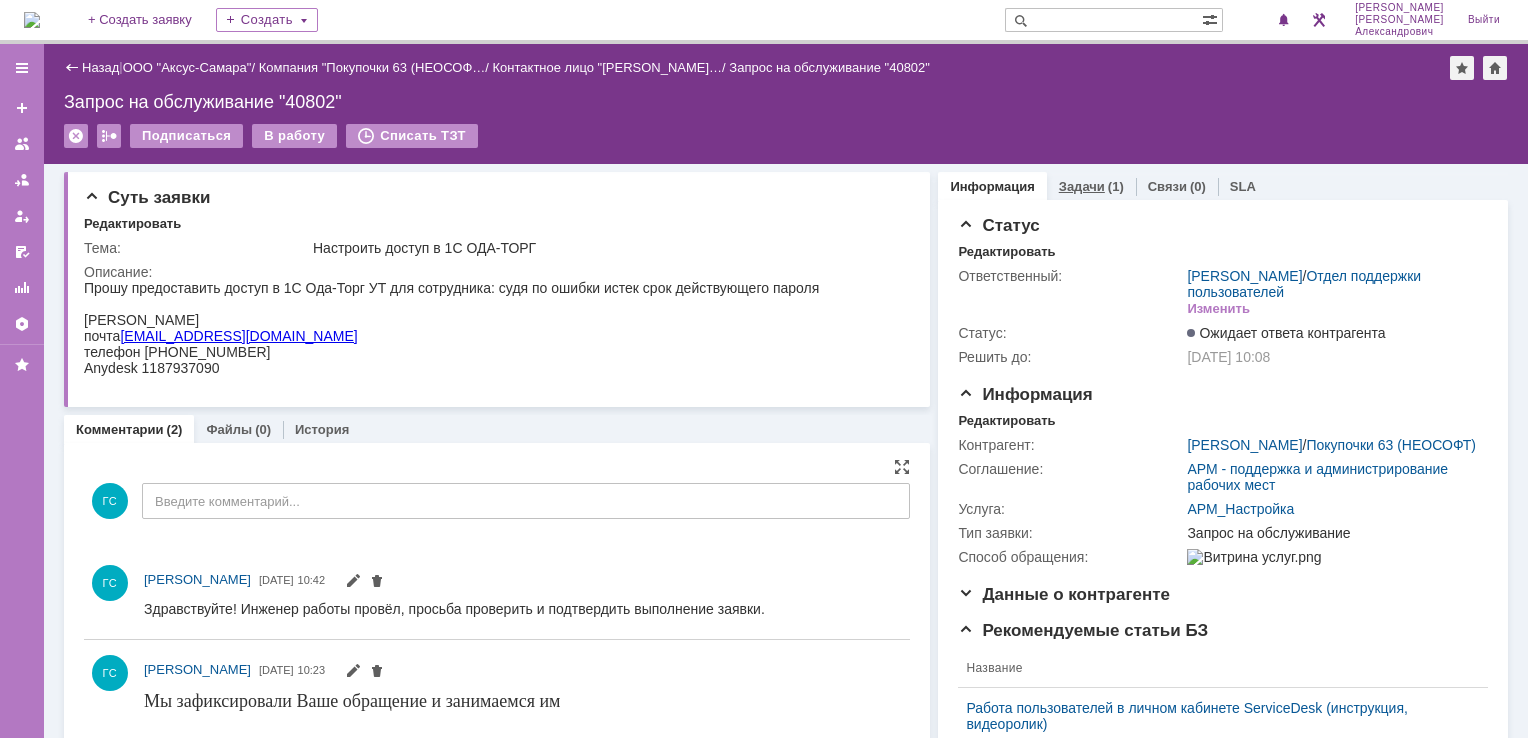 scroll, scrollTop: 0, scrollLeft: 0, axis: both 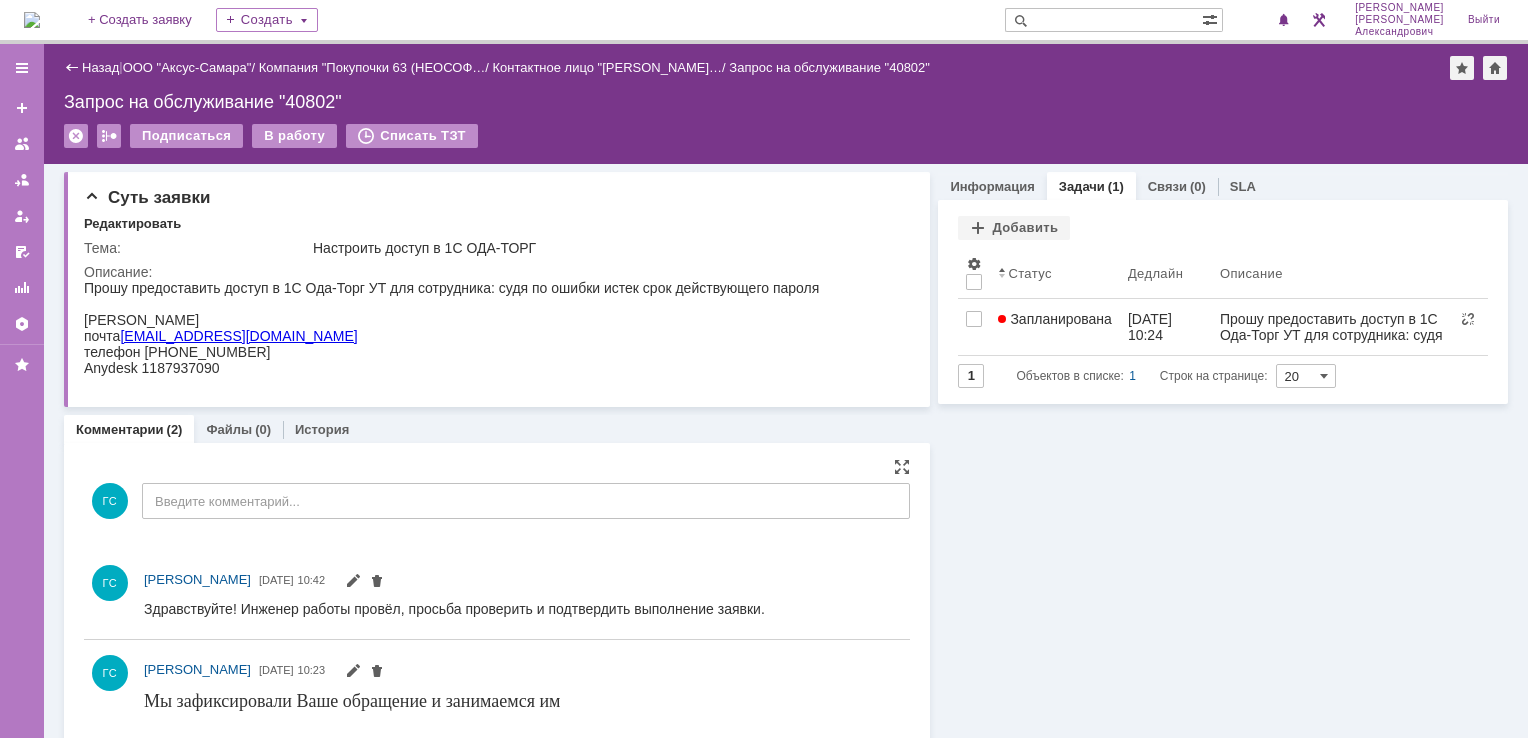 click at bounding box center [32, 20] 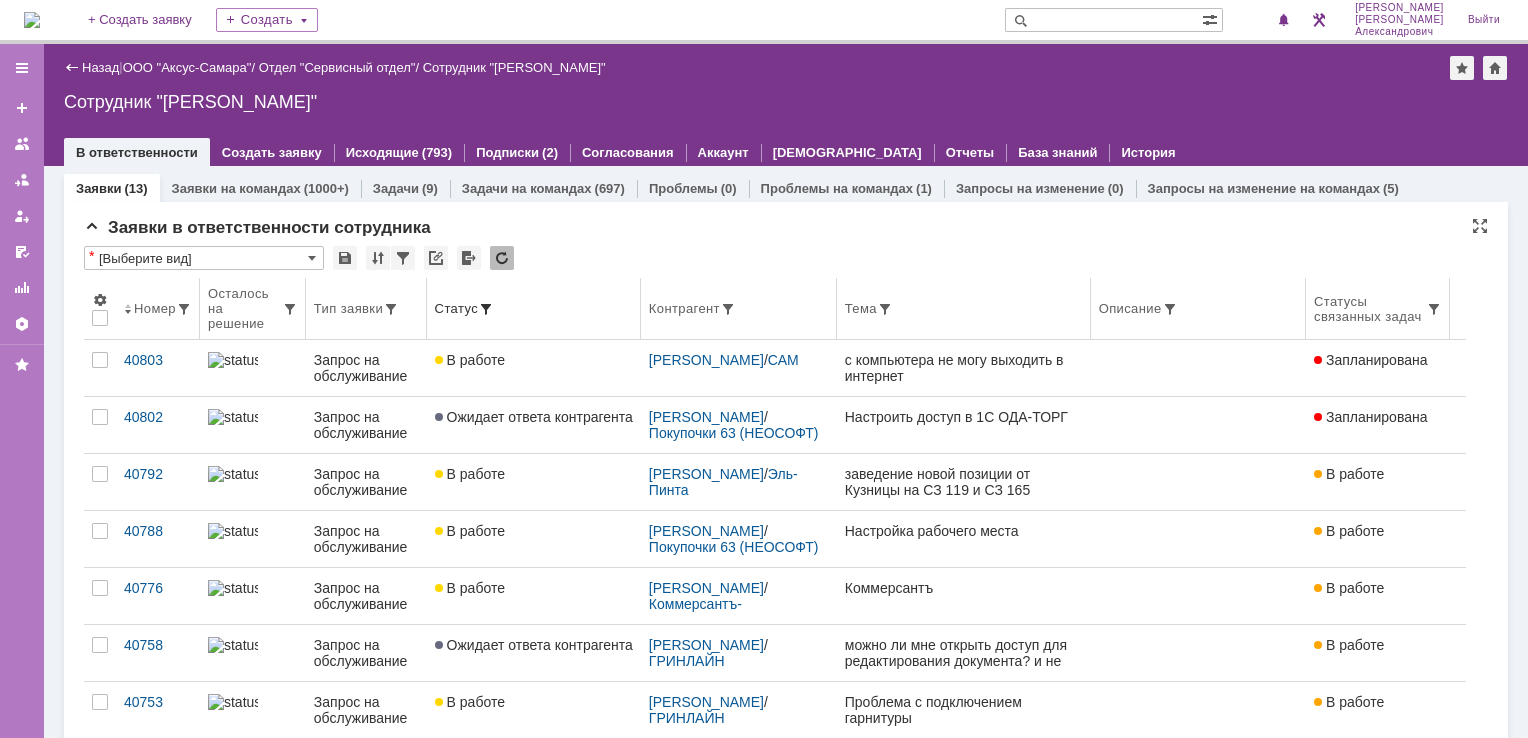 scroll, scrollTop: 0, scrollLeft: 0, axis: both 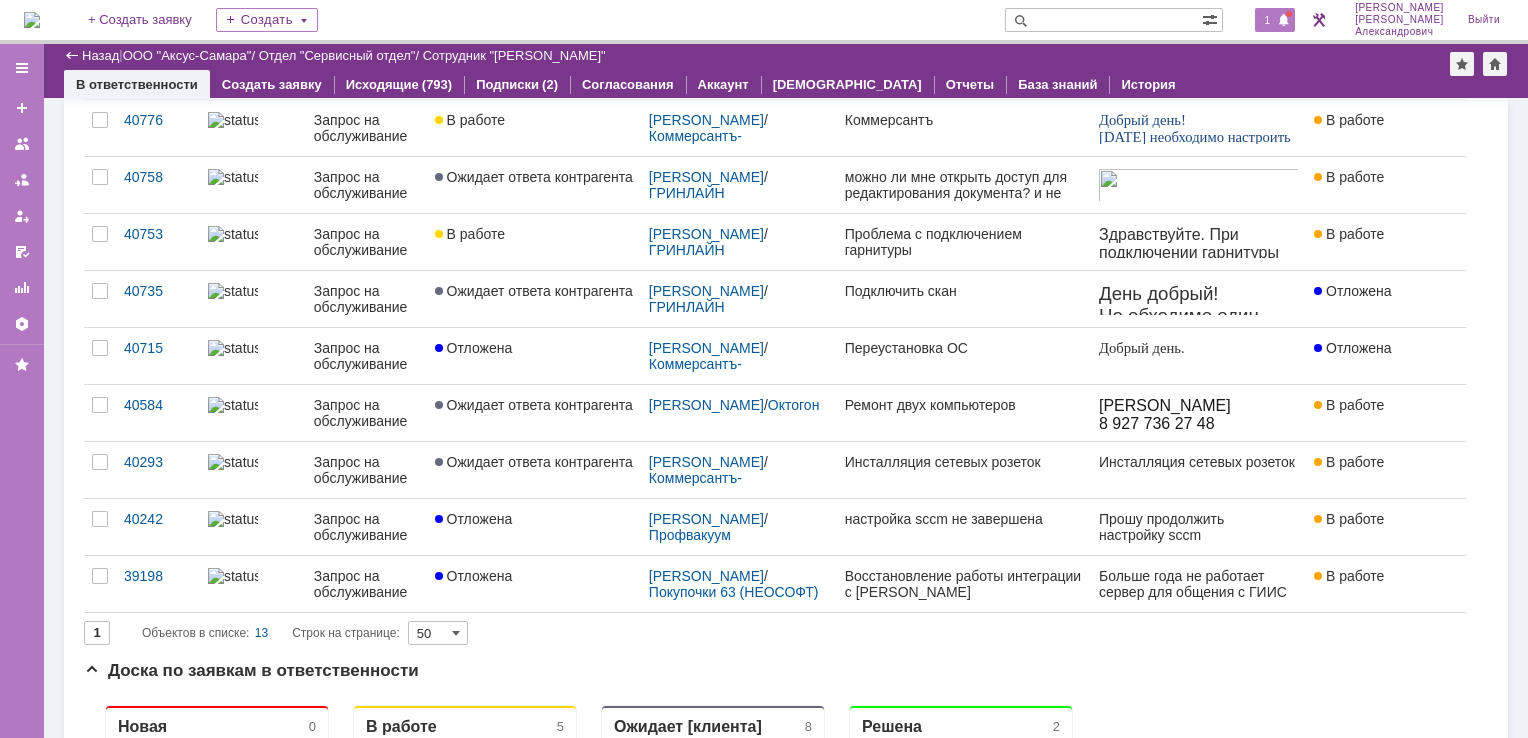 click at bounding box center [1284, 21] 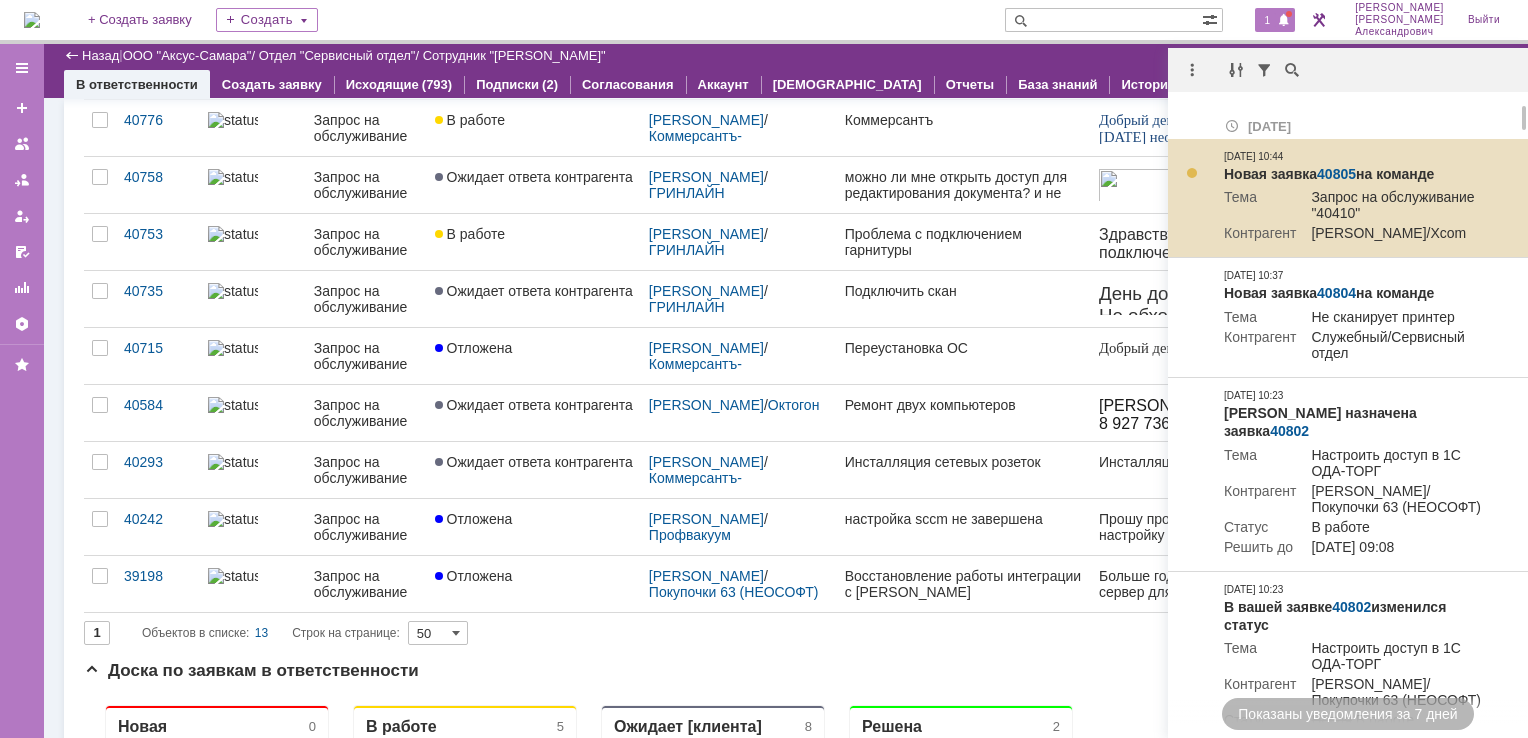 click on "40805" at bounding box center [1336, 174] 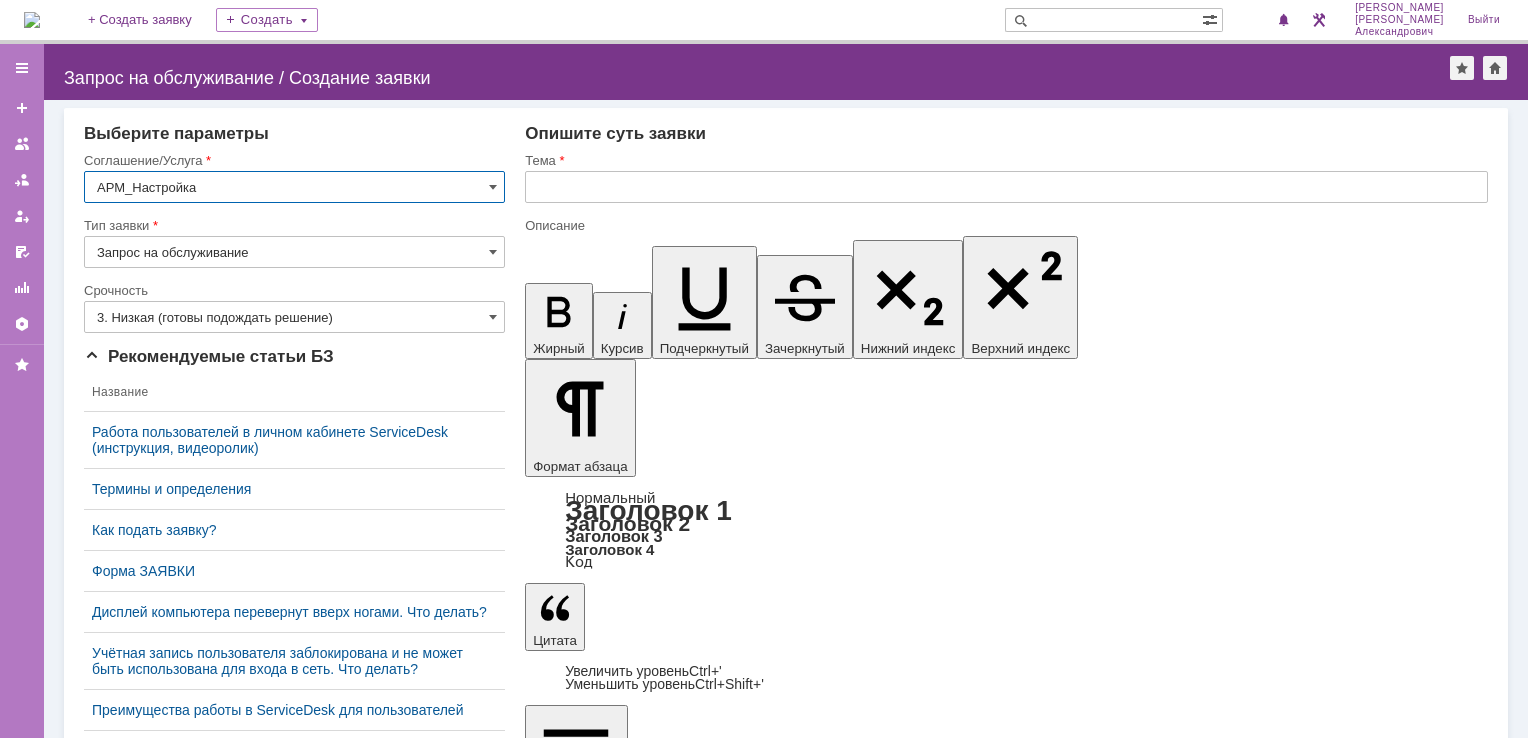 scroll, scrollTop: 0, scrollLeft: 0, axis: both 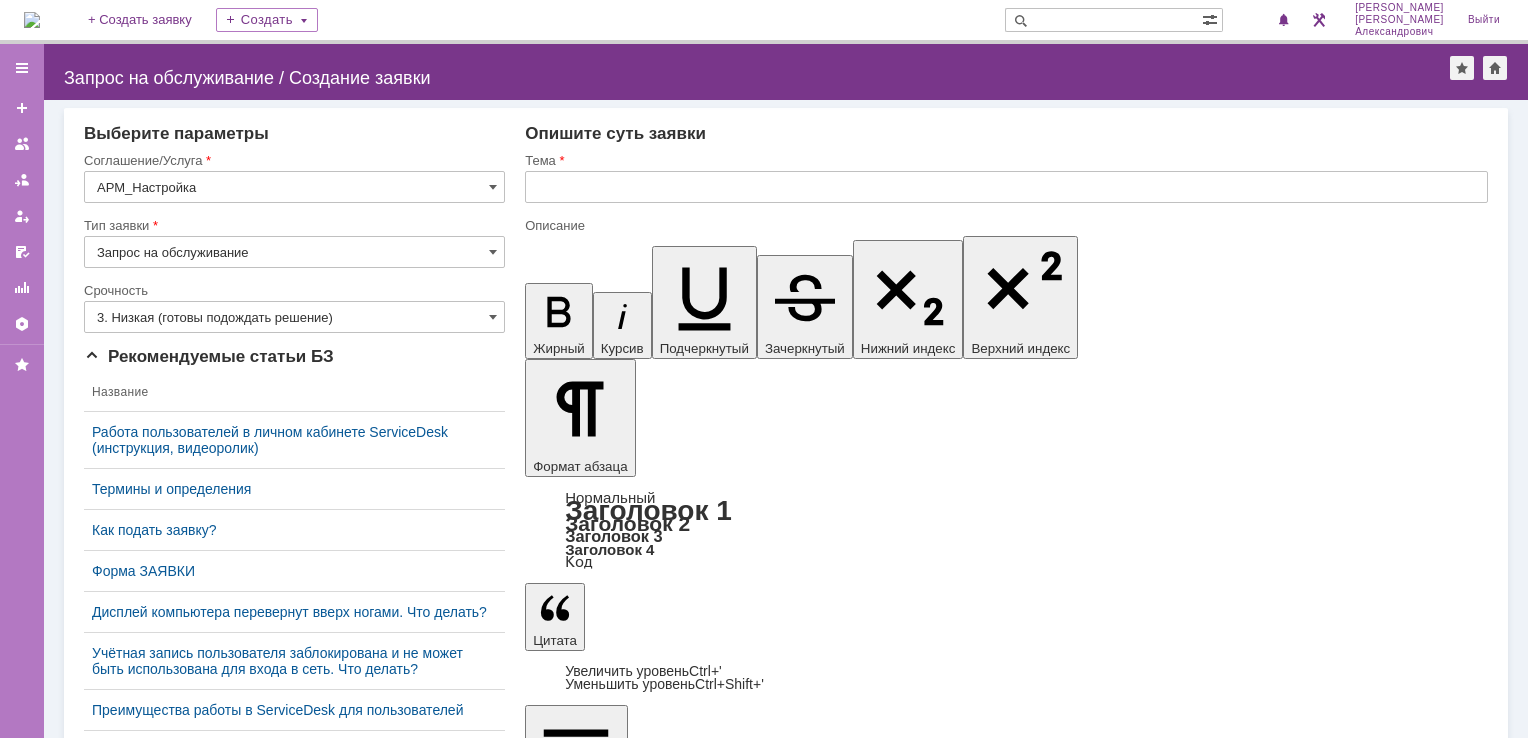 click at bounding box center [688, 5981] 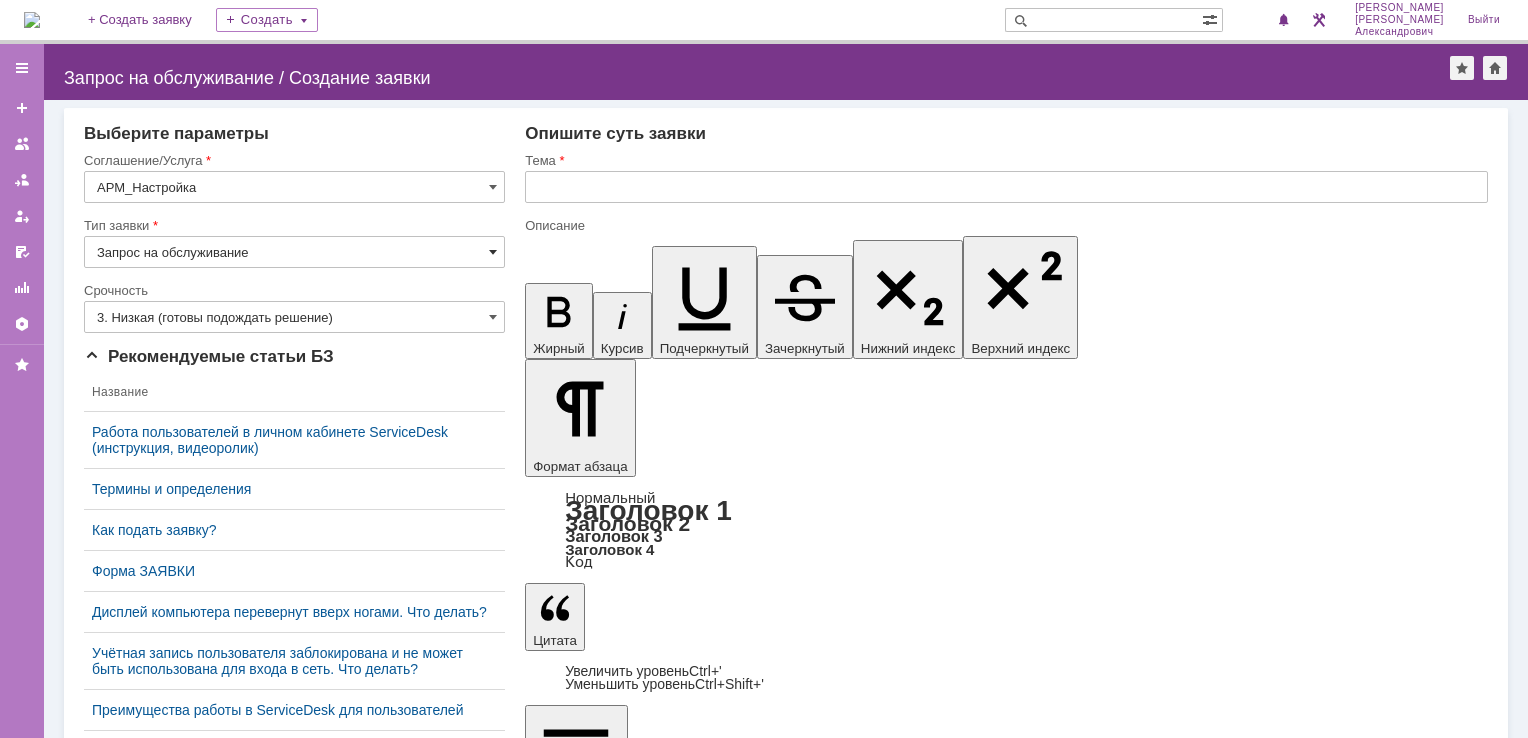 click at bounding box center [493, 252] 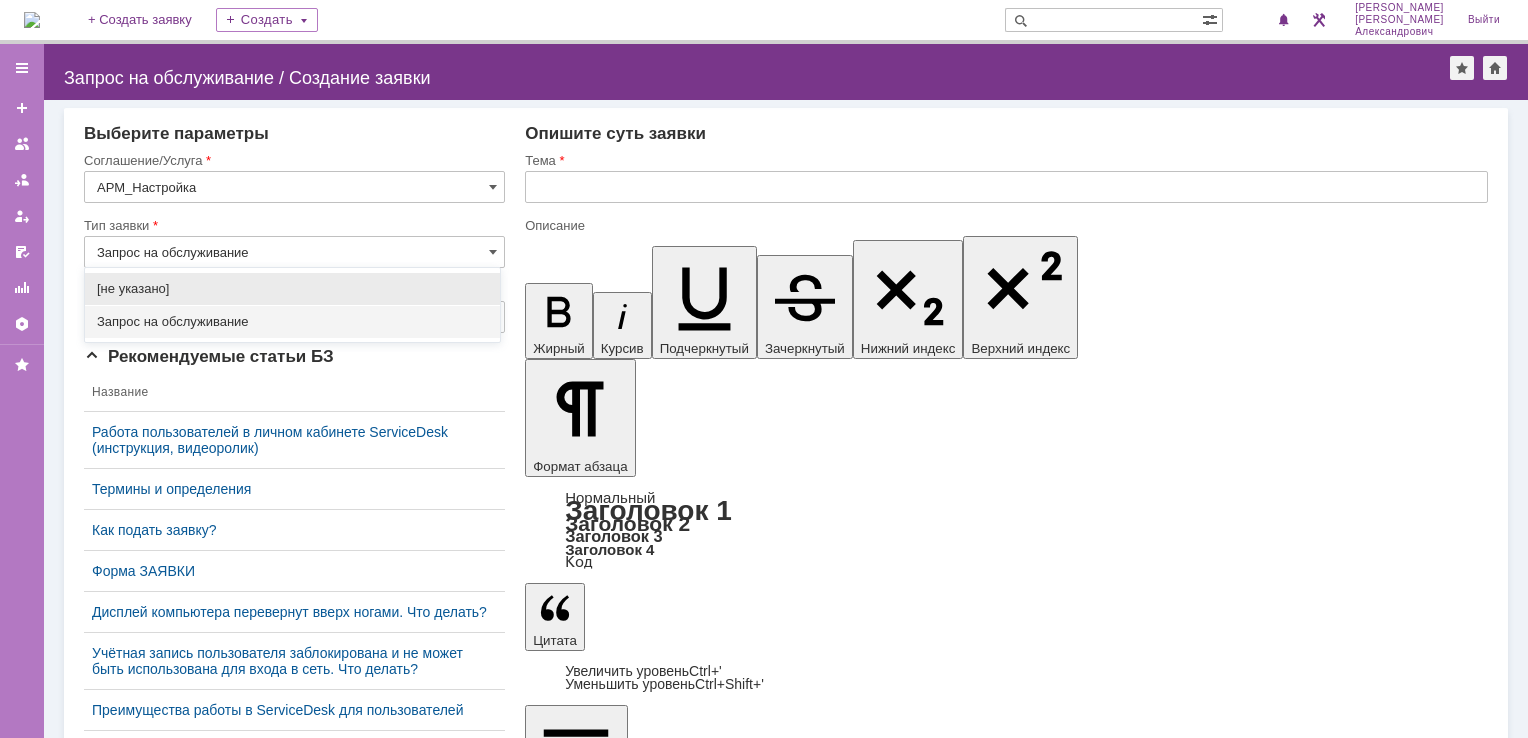click on "Запрос на обслуживание" at bounding box center (292, 322) 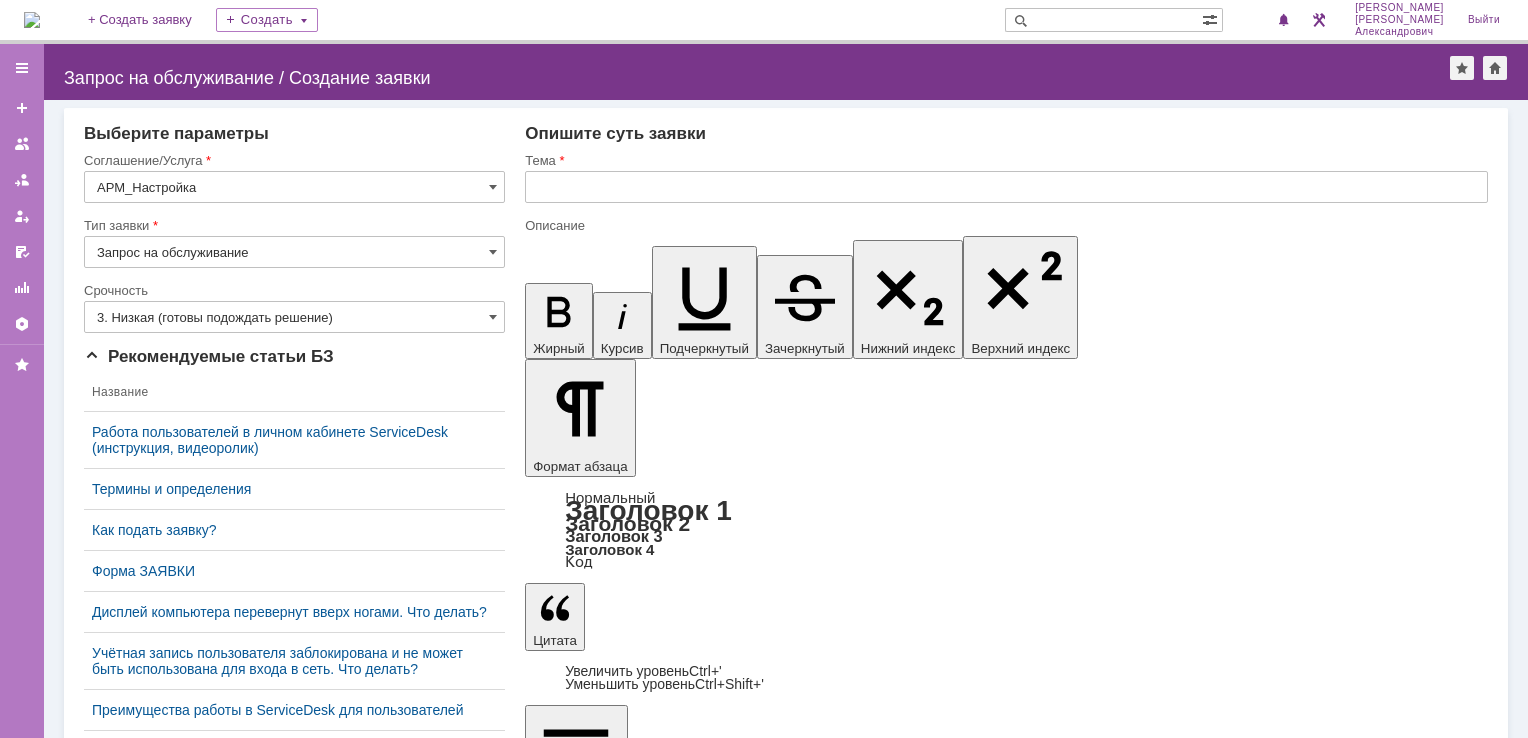 type on "Запрос на обслуживание" 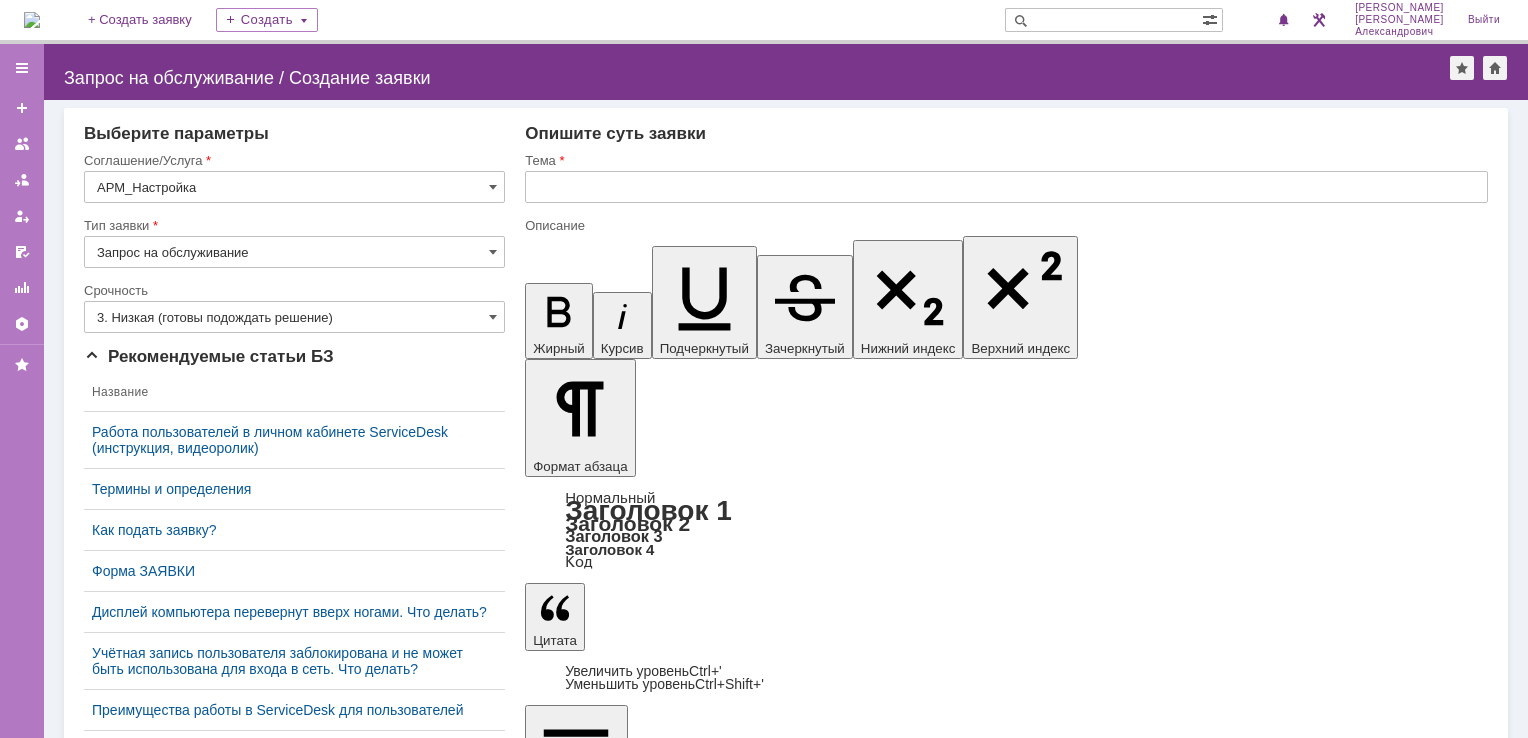 drag, startPoint x: 687, startPoint y: 5932, endPoint x: 1002, endPoint y: 5923, distance: 315.12854 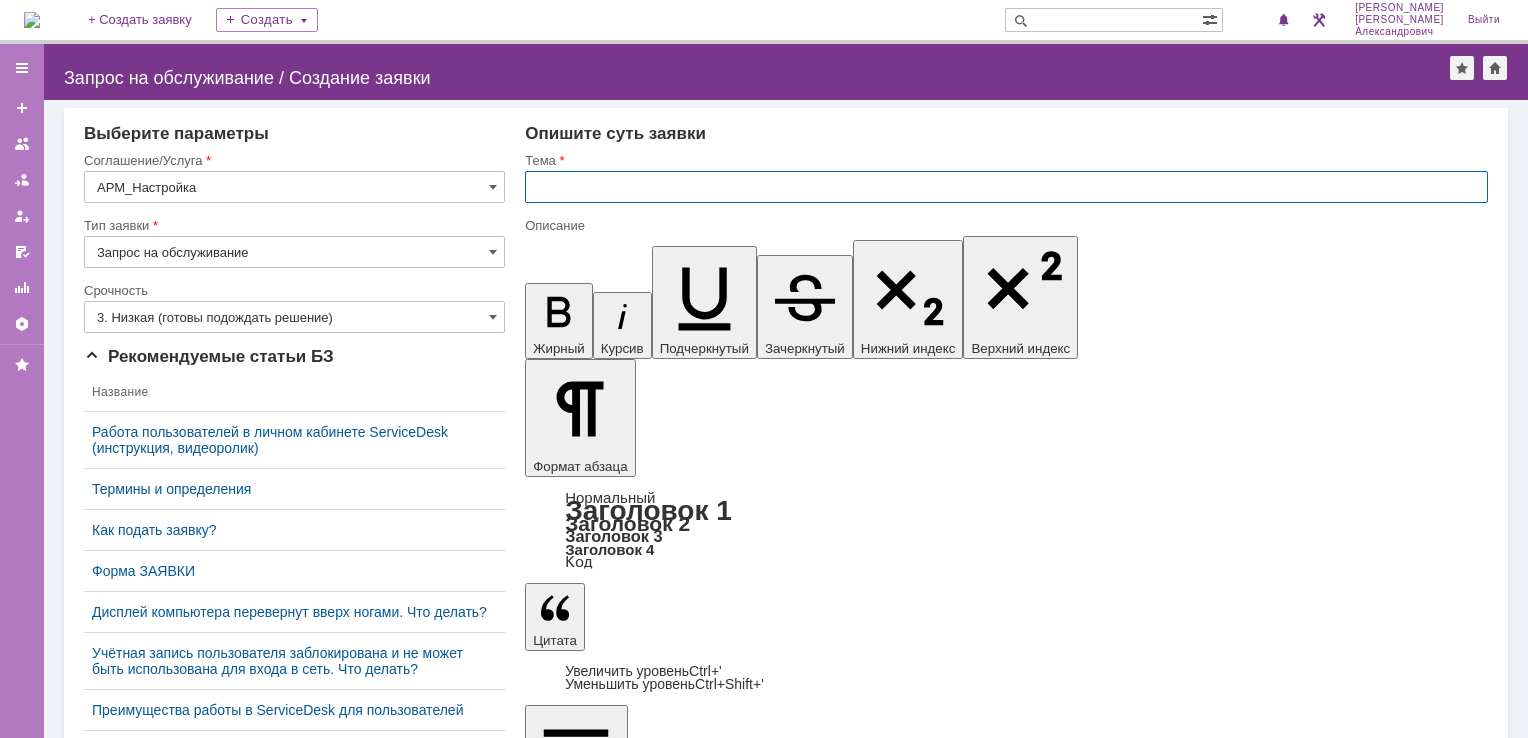 click at bounding box center [1006, 187] 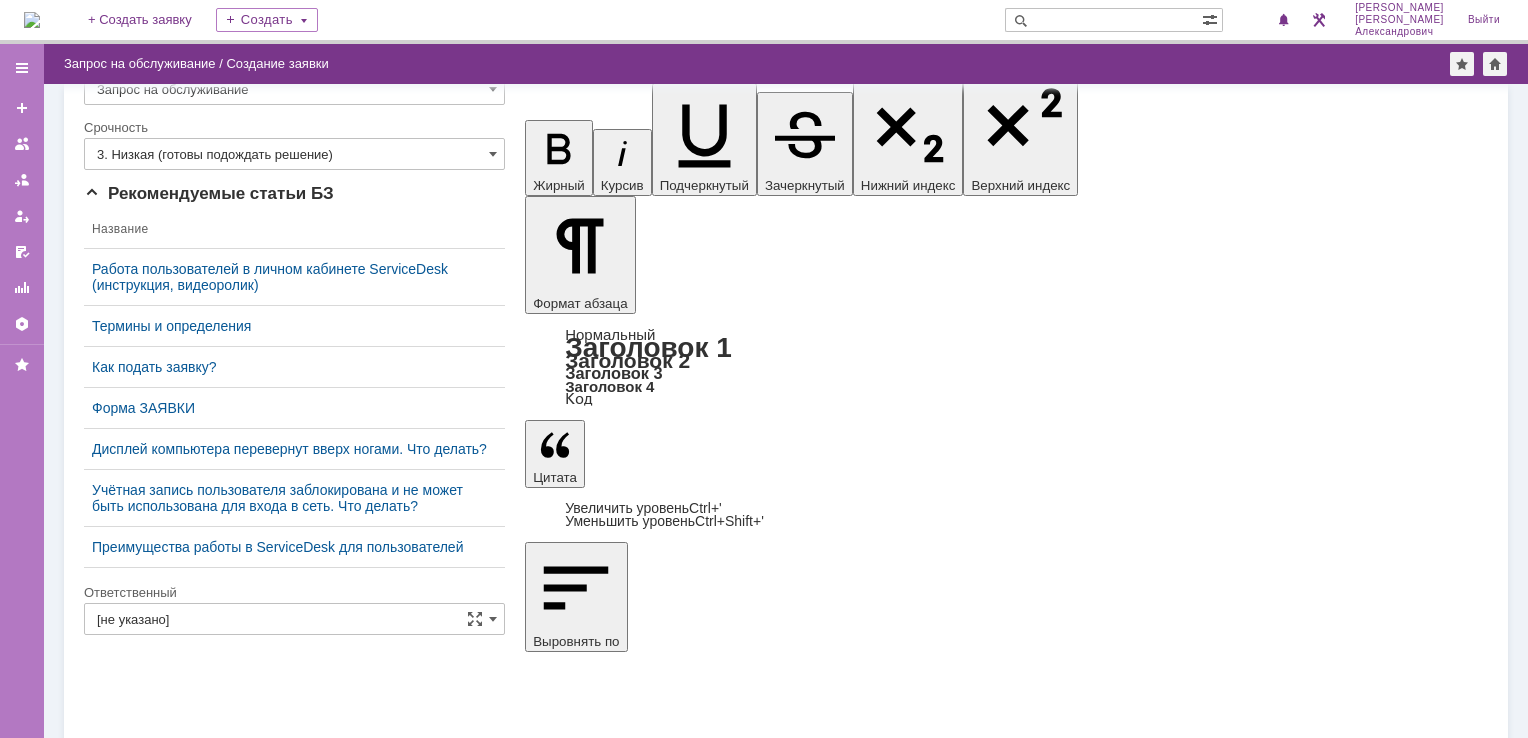 type on "с компьютера не могу выходить в интернет" 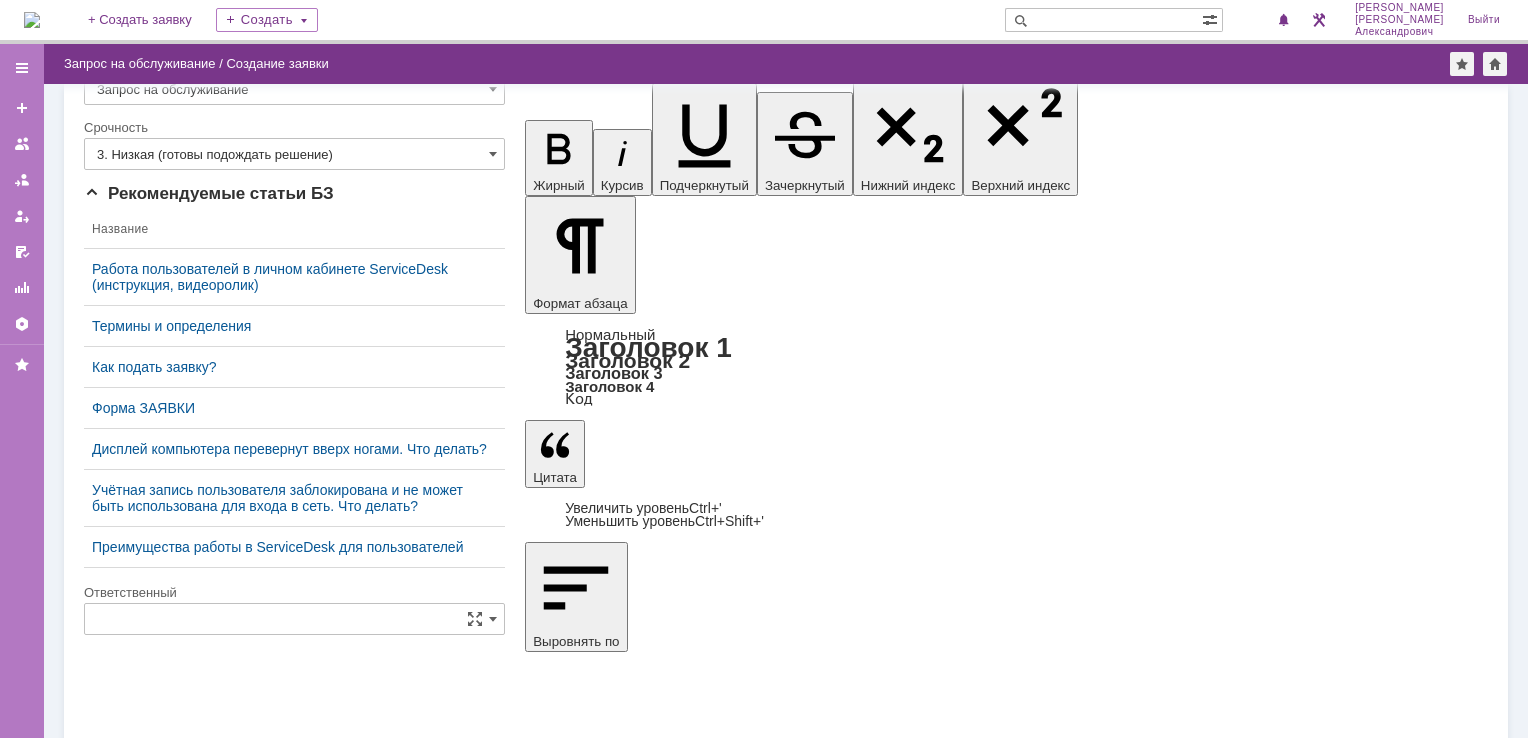 scroll, scrollTop: 328, scrollLeft: 0, axis: vertical 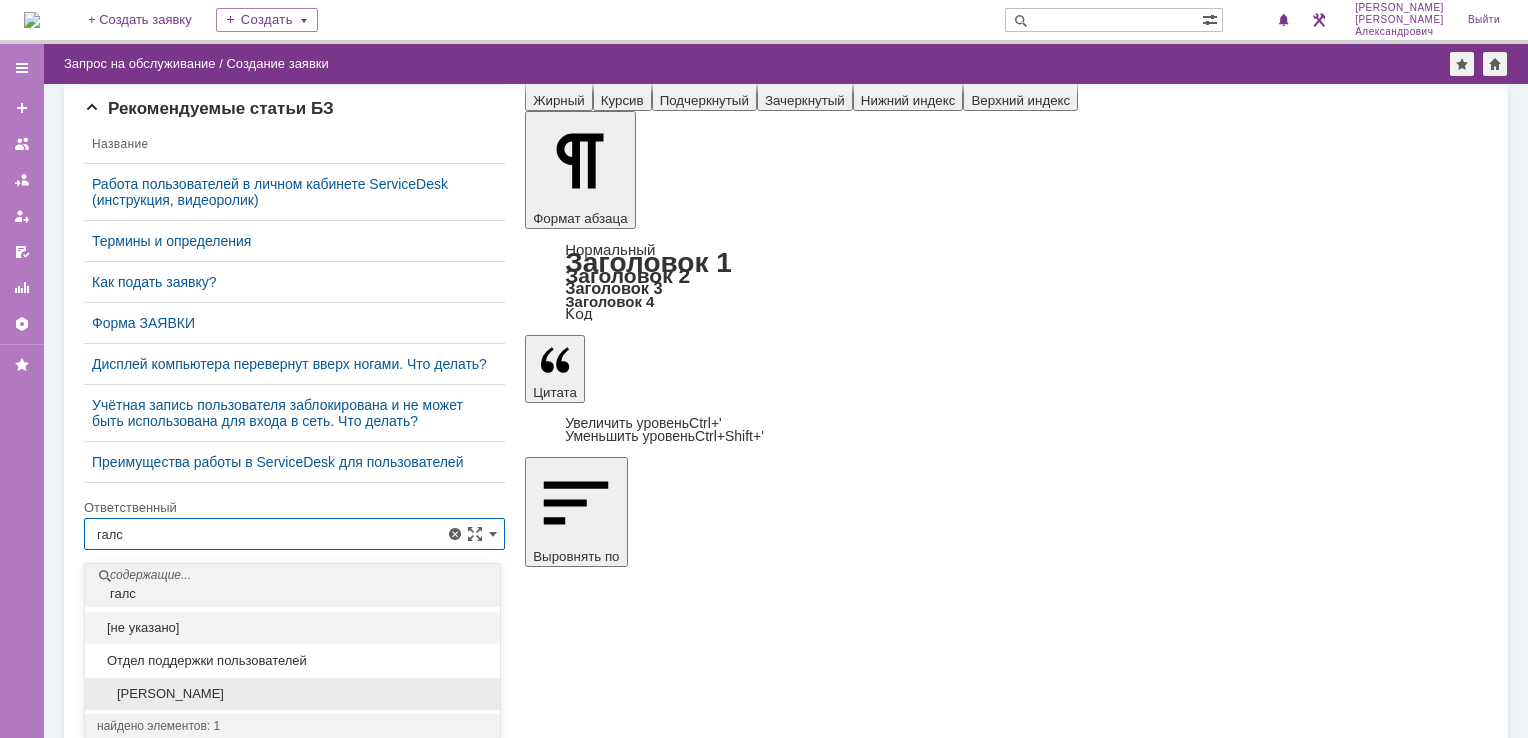 click on "[PERSON_NAME]" at bounding box center (292, 694) 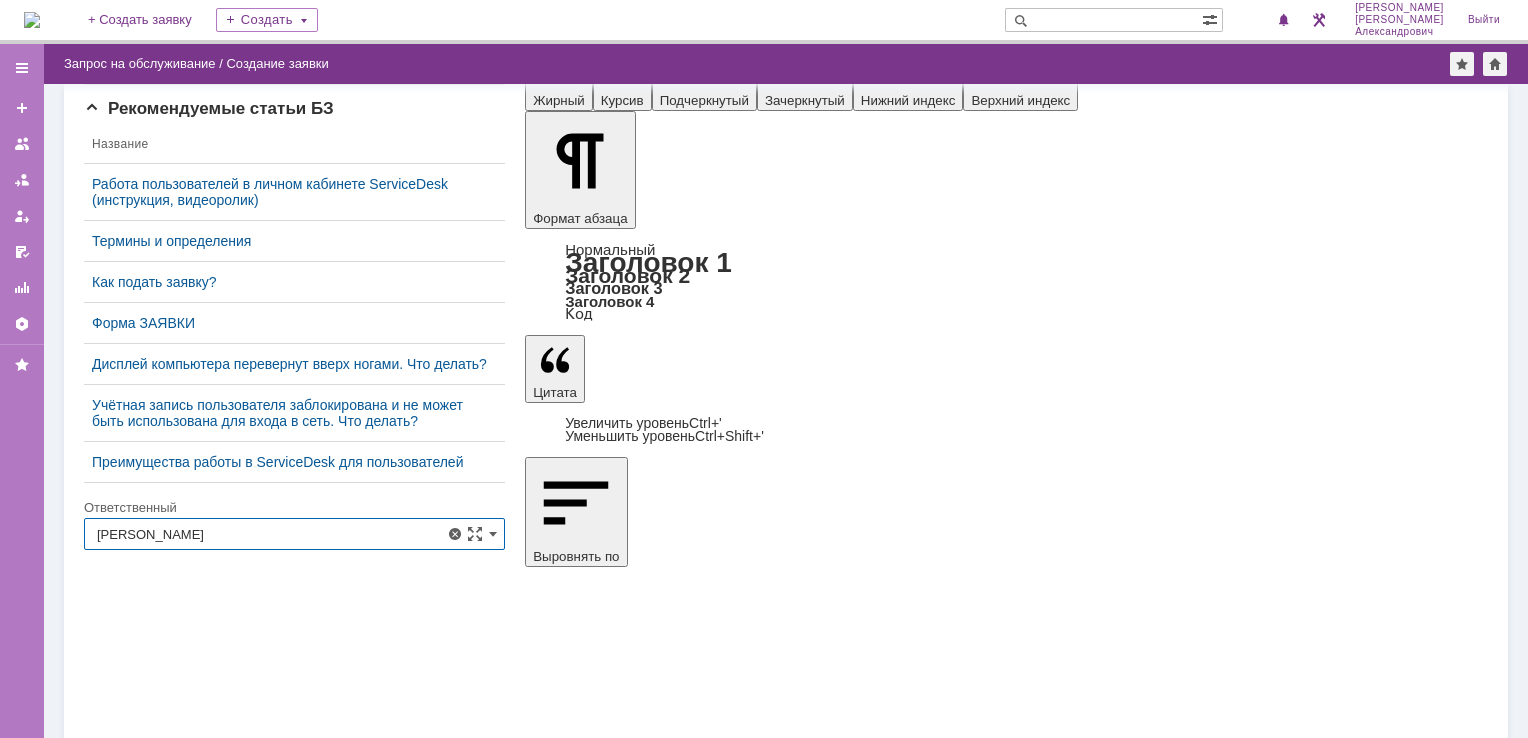 scroll, scrollTop: 147, scrollLeft: 0, axis: vertical 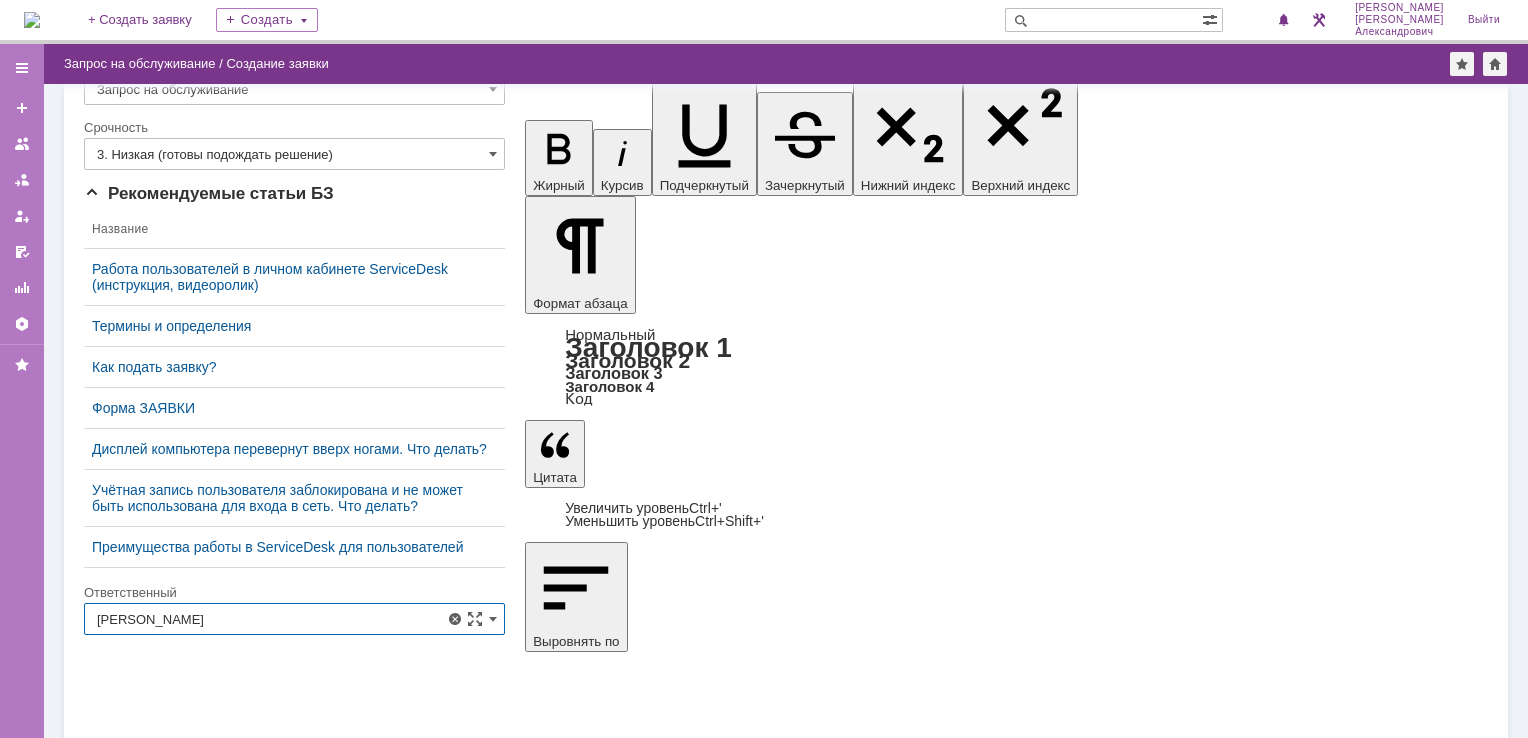 type on "[PERSON_NAME]" 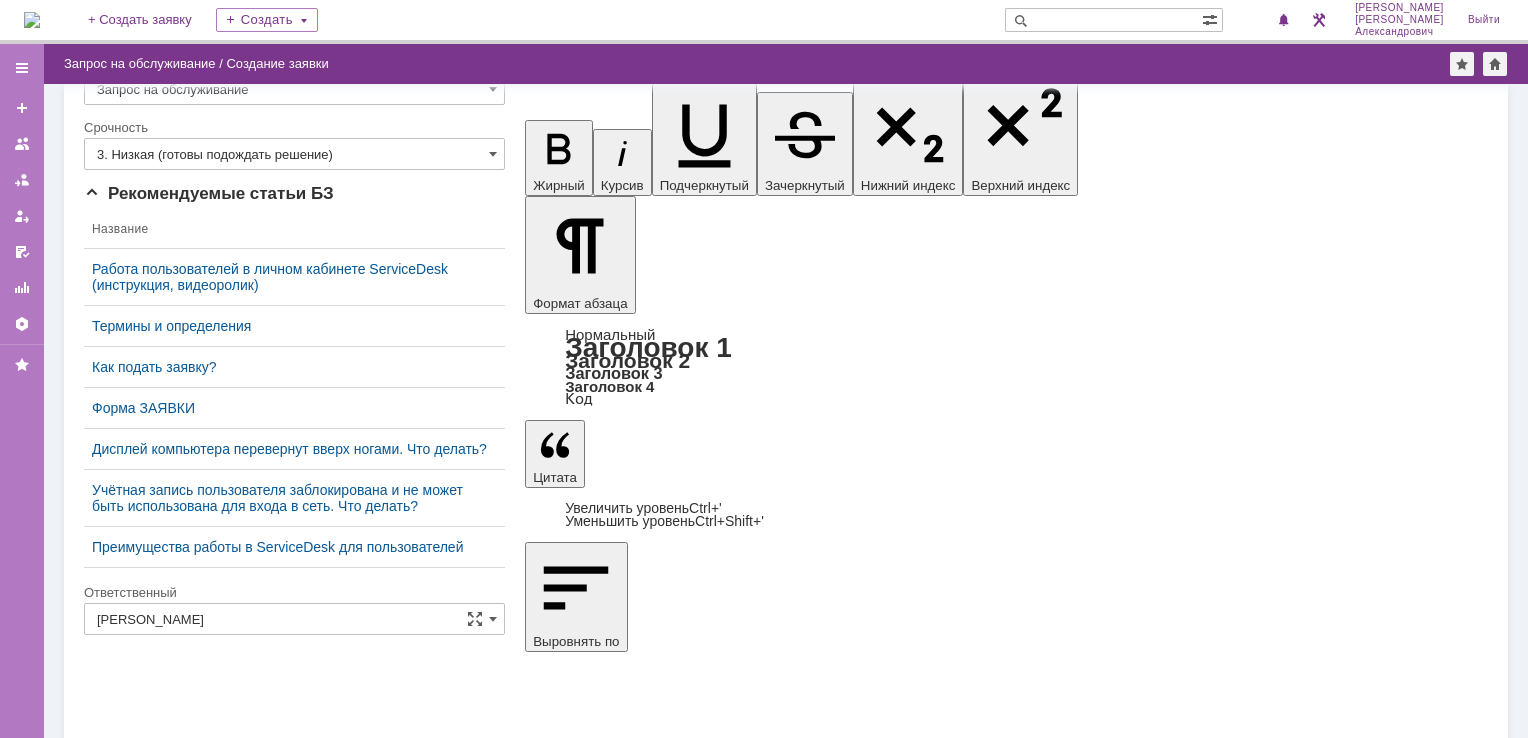 click on "Сохранить" at bounding box center (144, 6049) 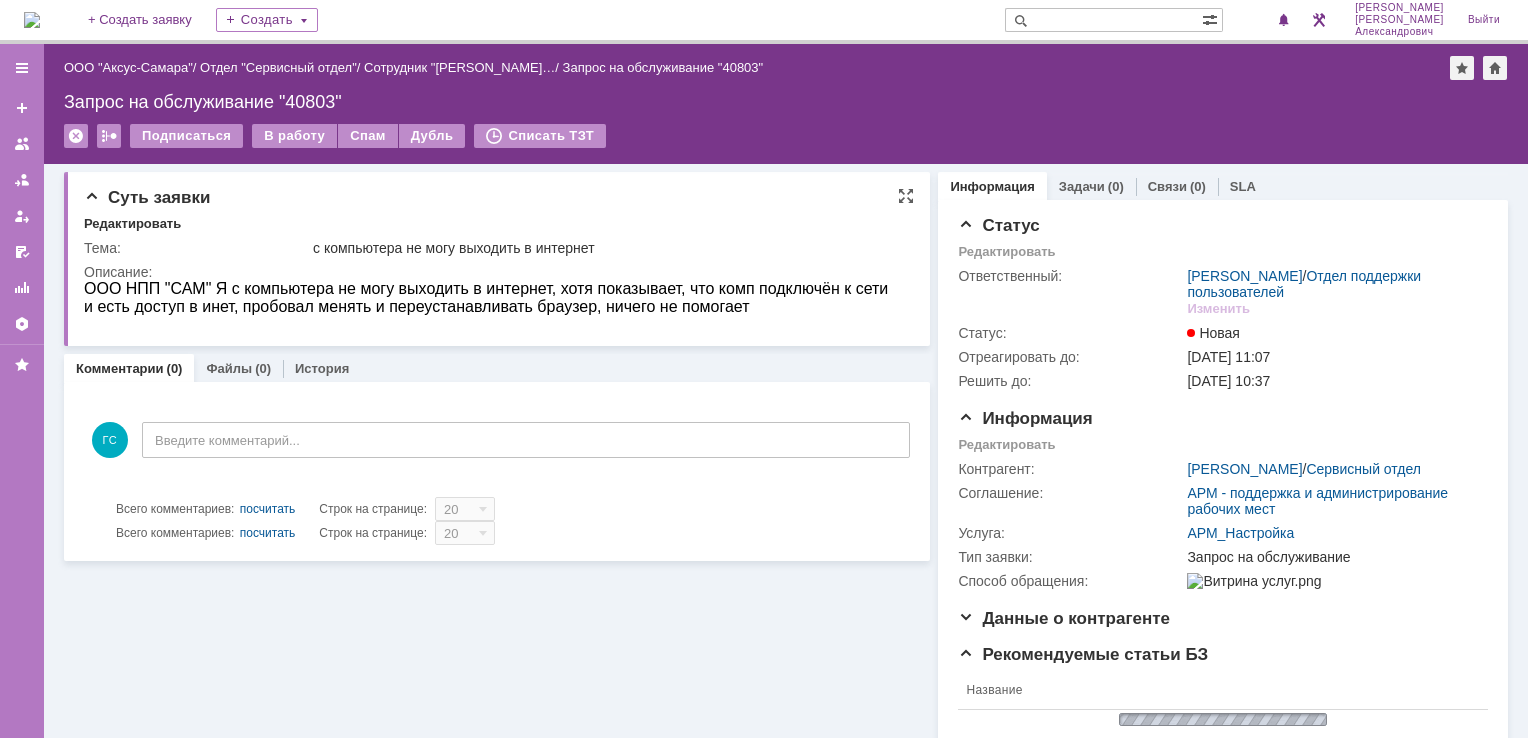 scroll, scrollTop: 0, scrollLeft: 0, axis: both 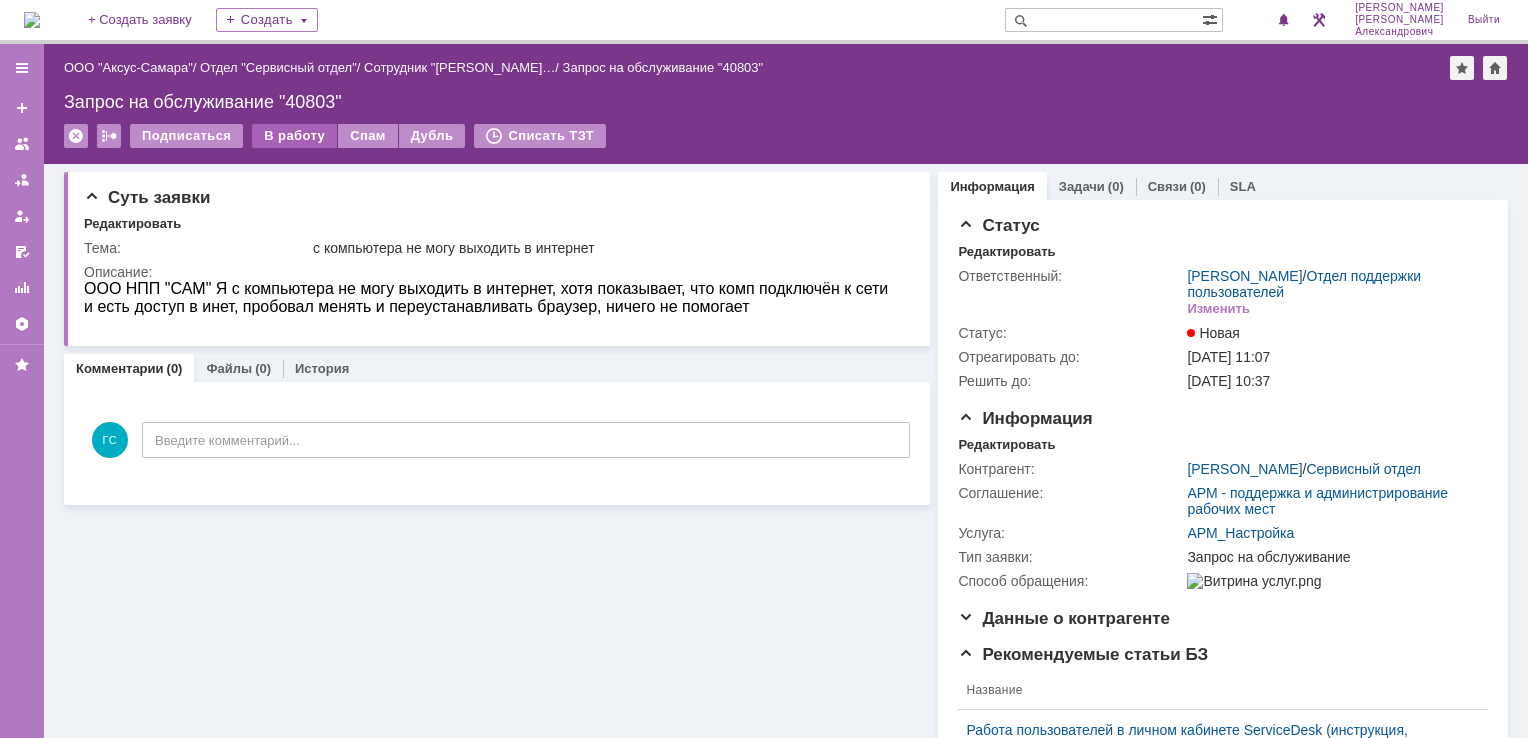 click on "В работу" at bounding box center (294, 136) 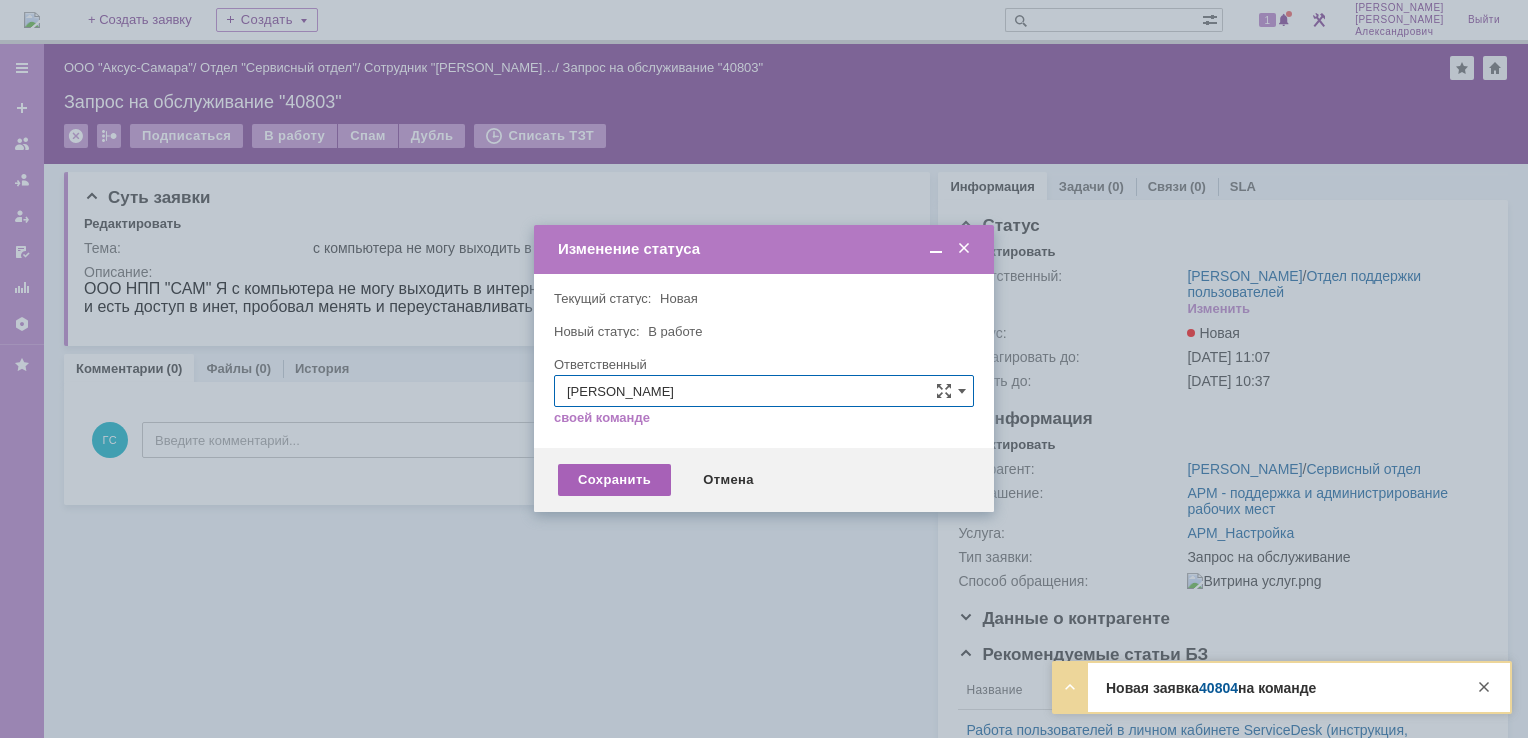 click on "Сохранить" at bounding box center [614, 480] 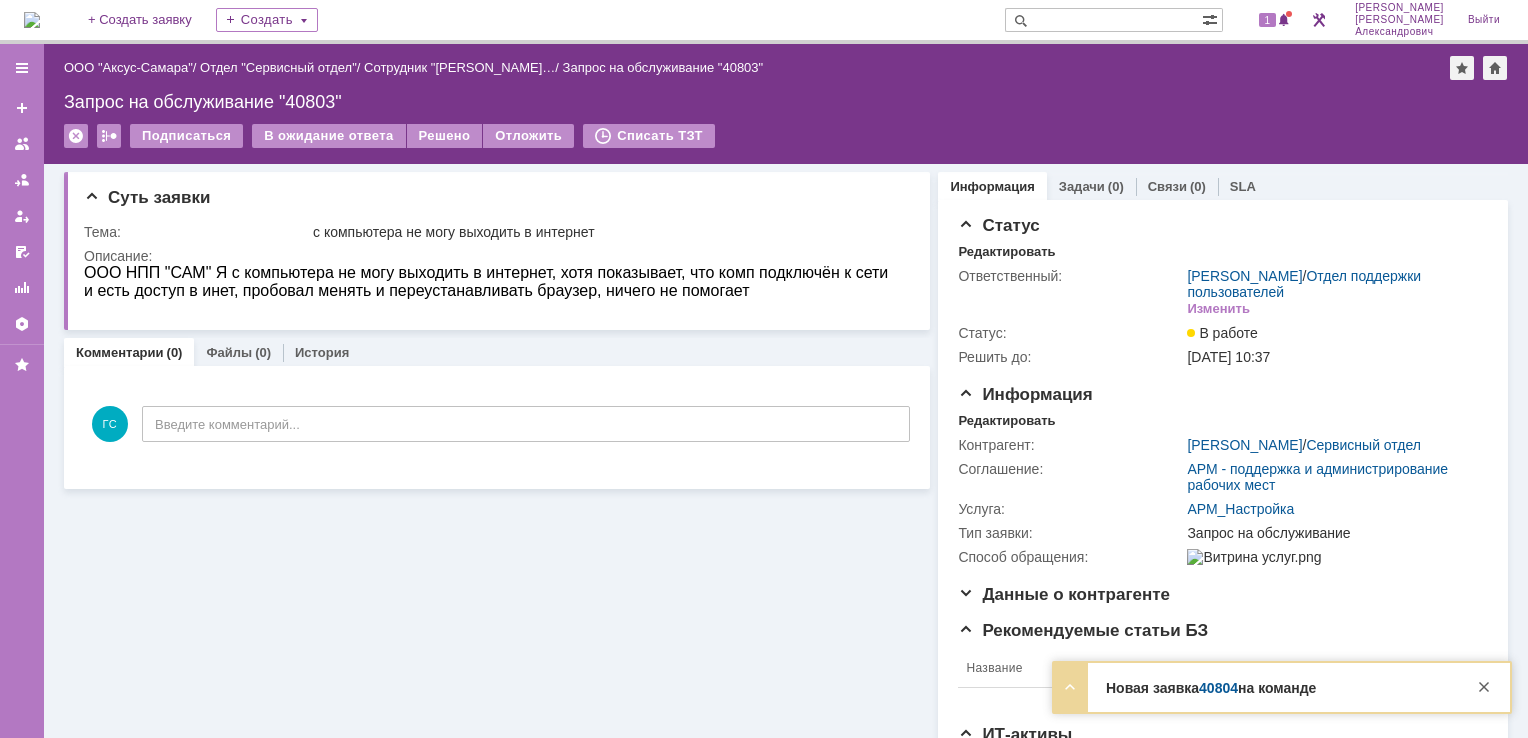 scroll, scrollTop: 0, scrollLeft: 0, axis: both 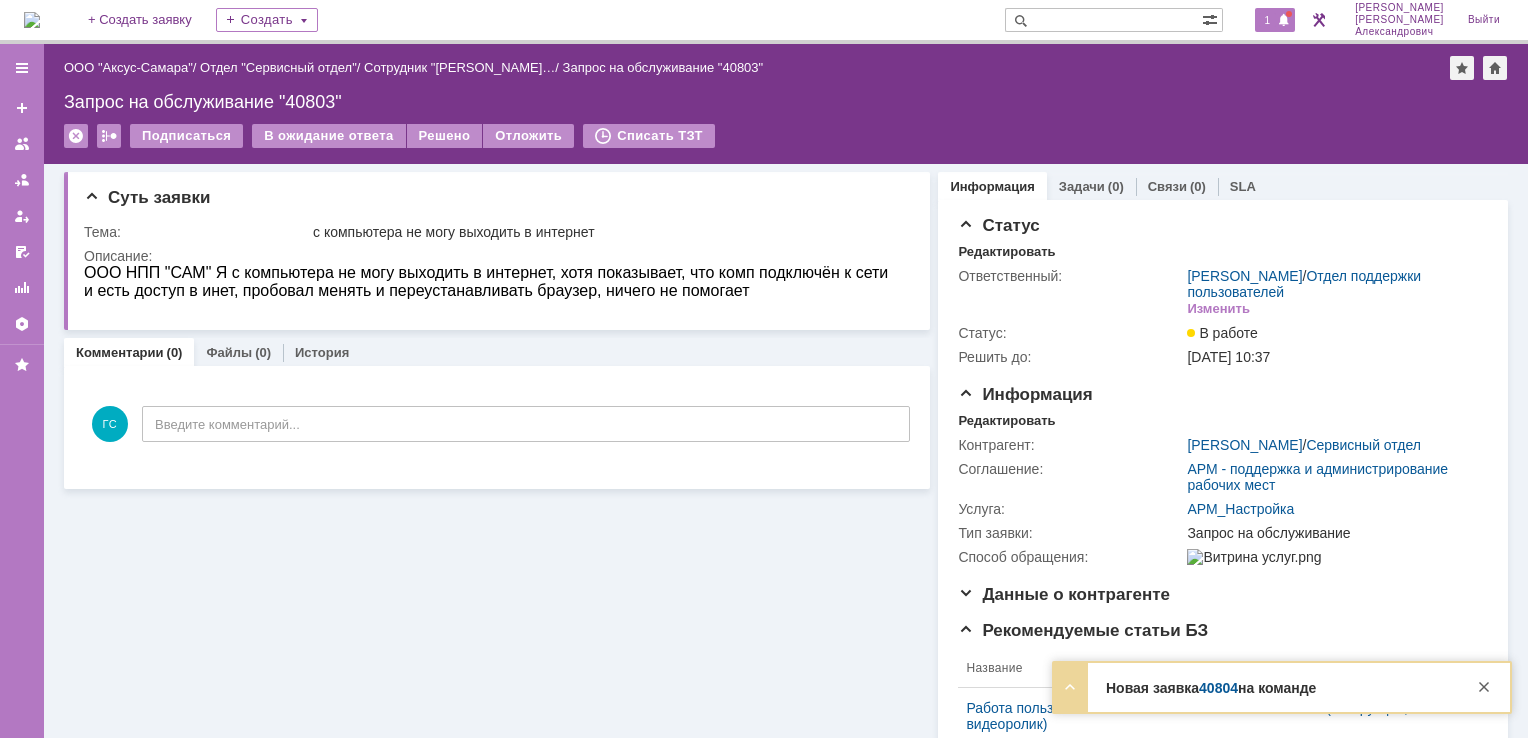 click on "1" at bounding box center (1268, 20) 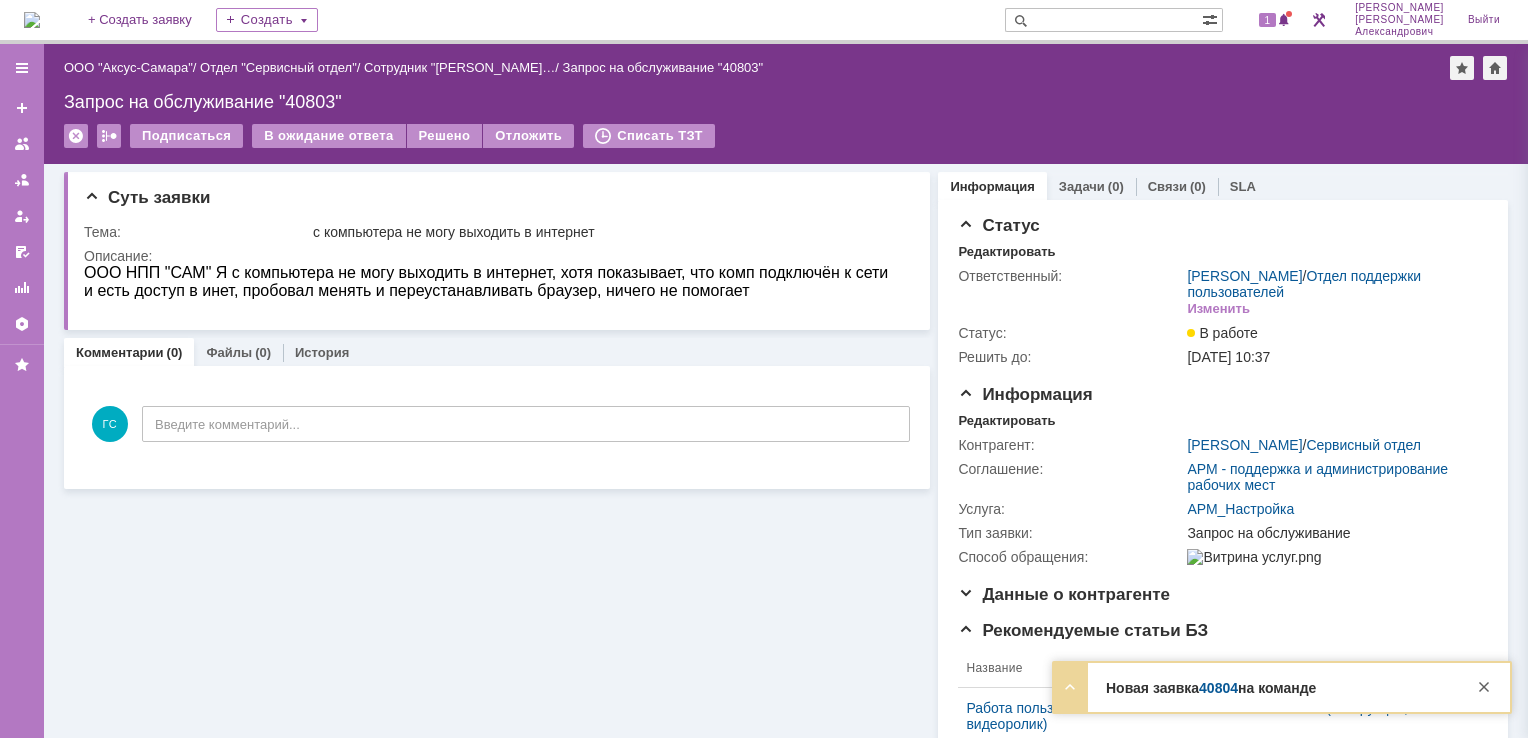 click on "Назад   |   ООО "Аксус-Самара"  /   Отдел "Сервисный отдел"  /   Сотрудник "Галстьян Степан Але…  /   Запрос на обслуживание "40803" Запрос на обслуживание "40803"
Подписаться В ожидание ответа Решено Отложить Списать ТЗТ serviceCall$45552634 Карточка заявки" at bounding box center (786, 104) 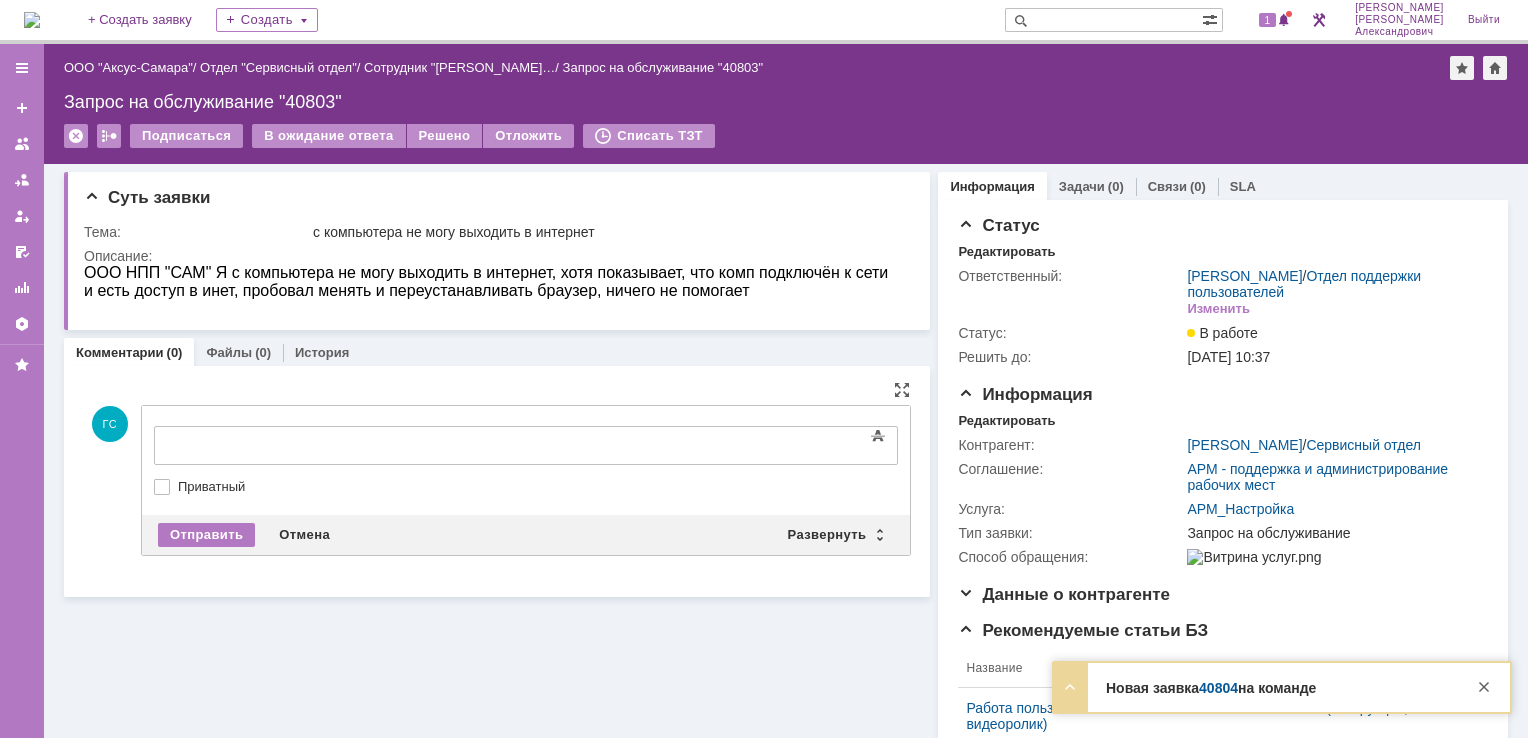 scroll, scrollTop: 0, scrollLeft: 0, axis: both 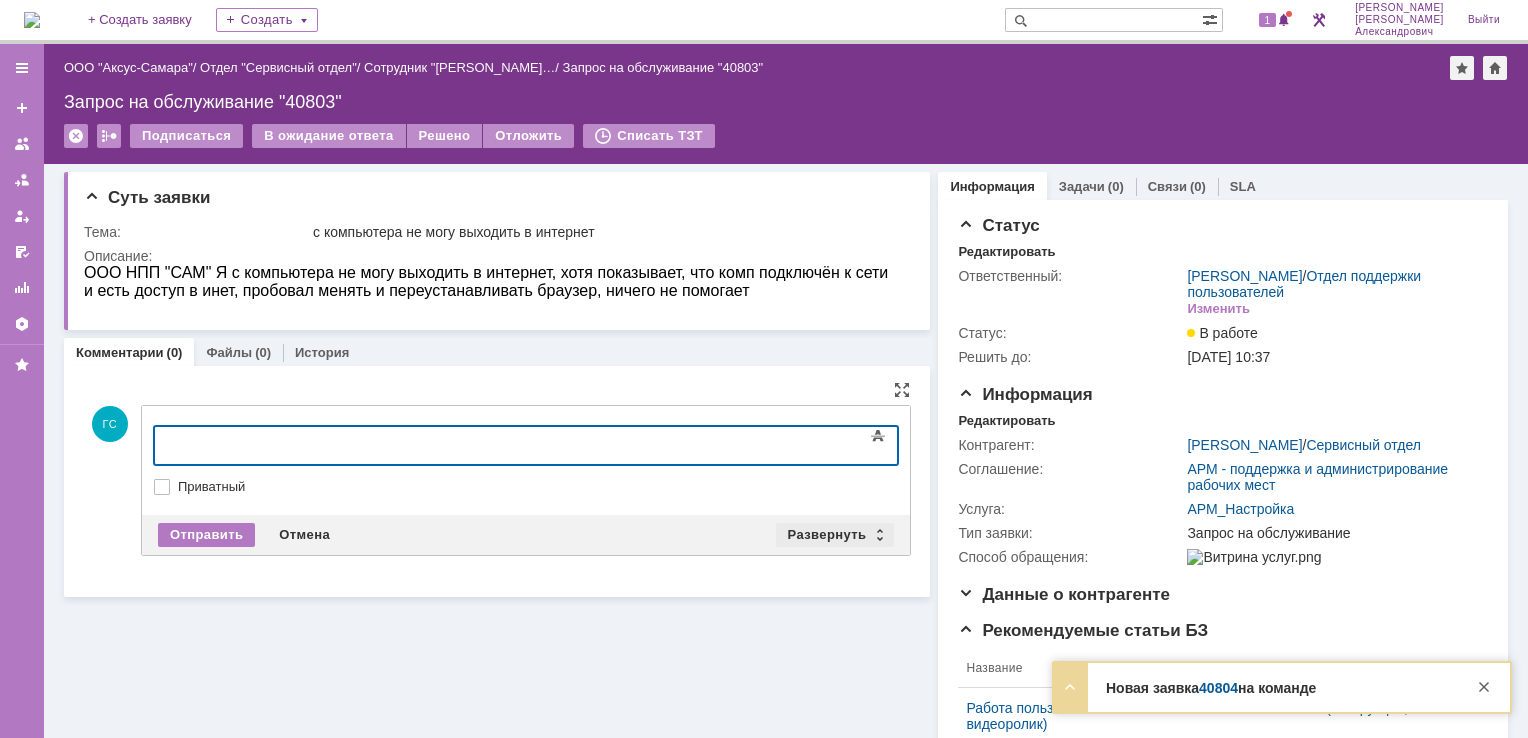 click on "Развернуть" at bounding box center (835, 535) 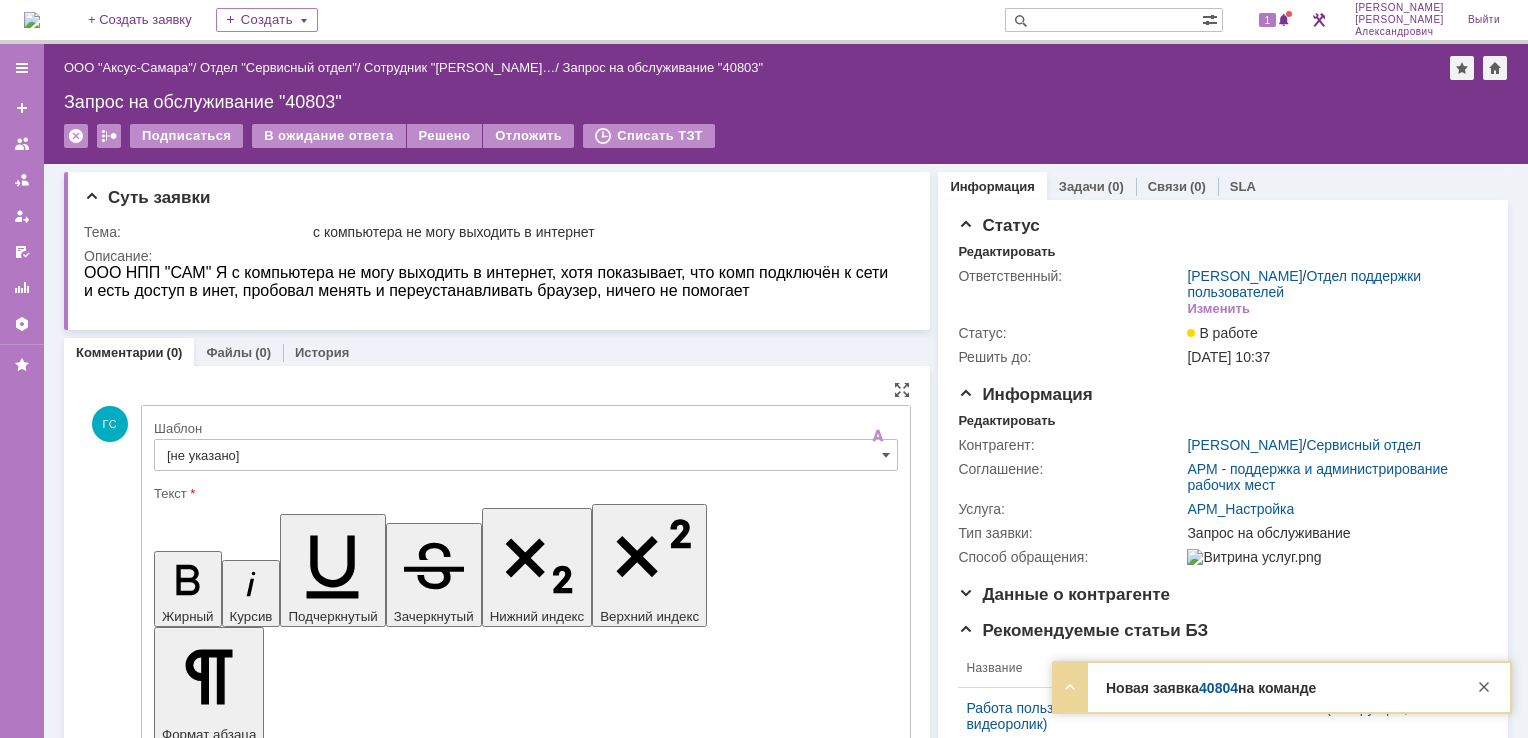 scroll, scrollTop: 0, scrollLeft: 0, axis: both 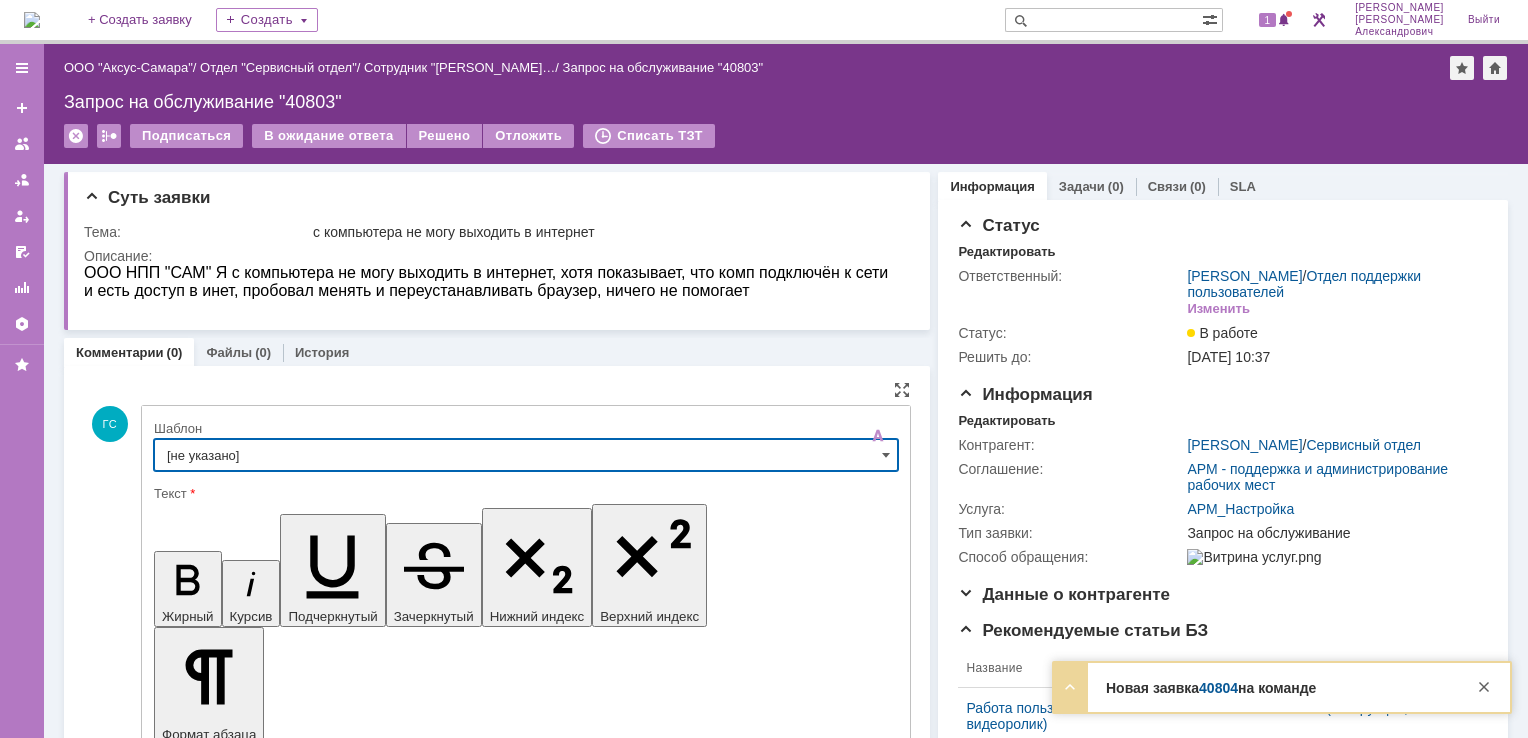 click on "[не указано]" at bounding box center (526, 455) 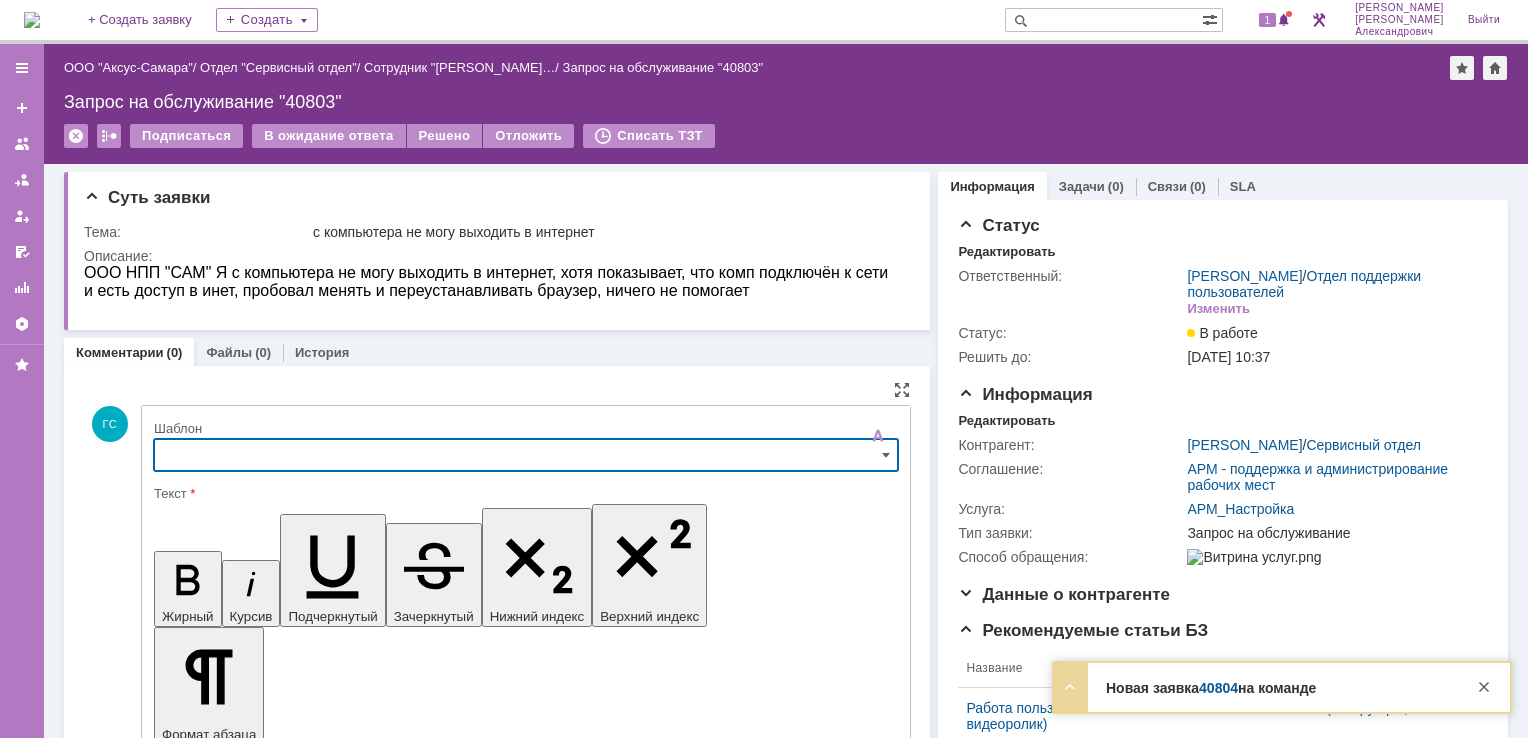 scroll, scrollTop: 24, scrollLeft: 0, axis: vertical 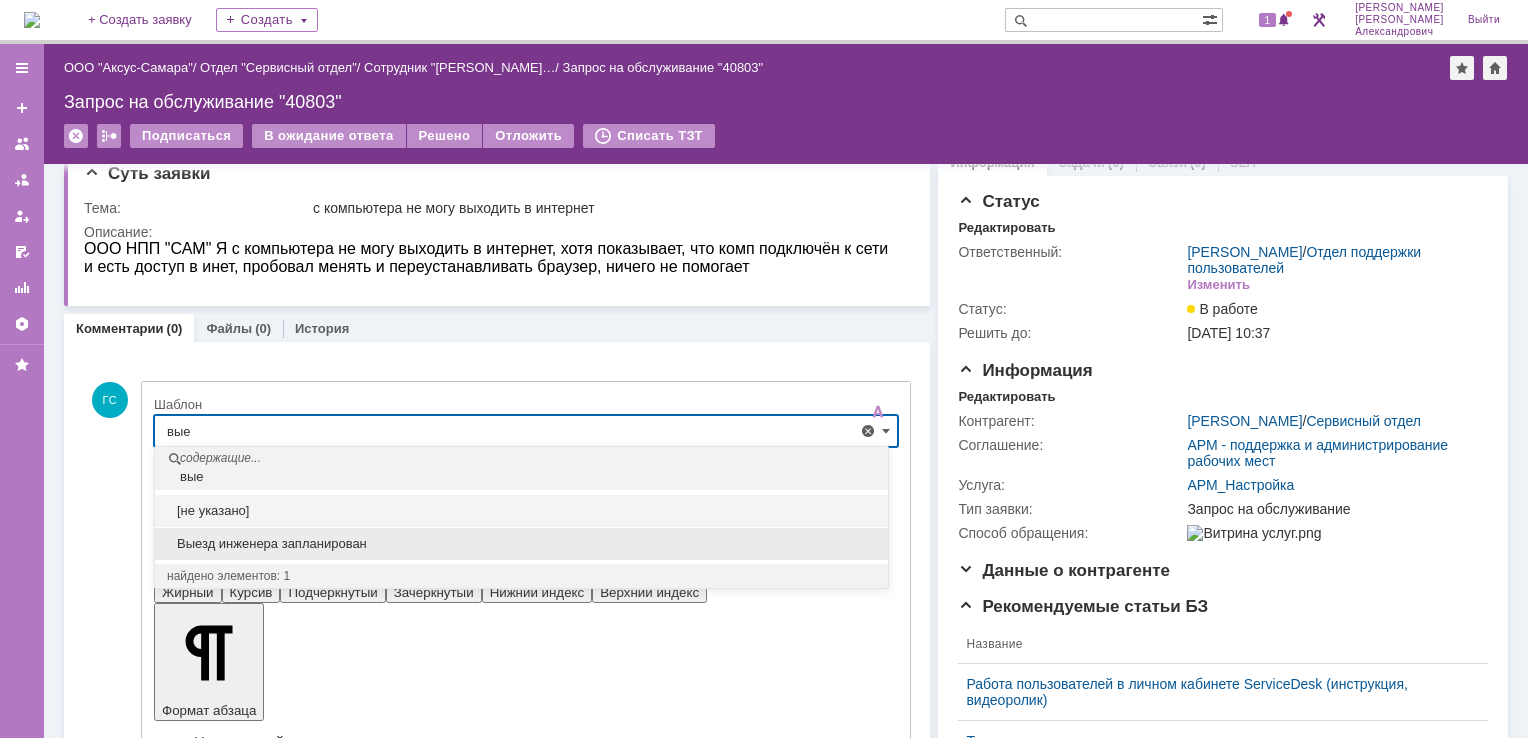 click on "Выезд инженера запланирован" at bounding box center [521, 544] 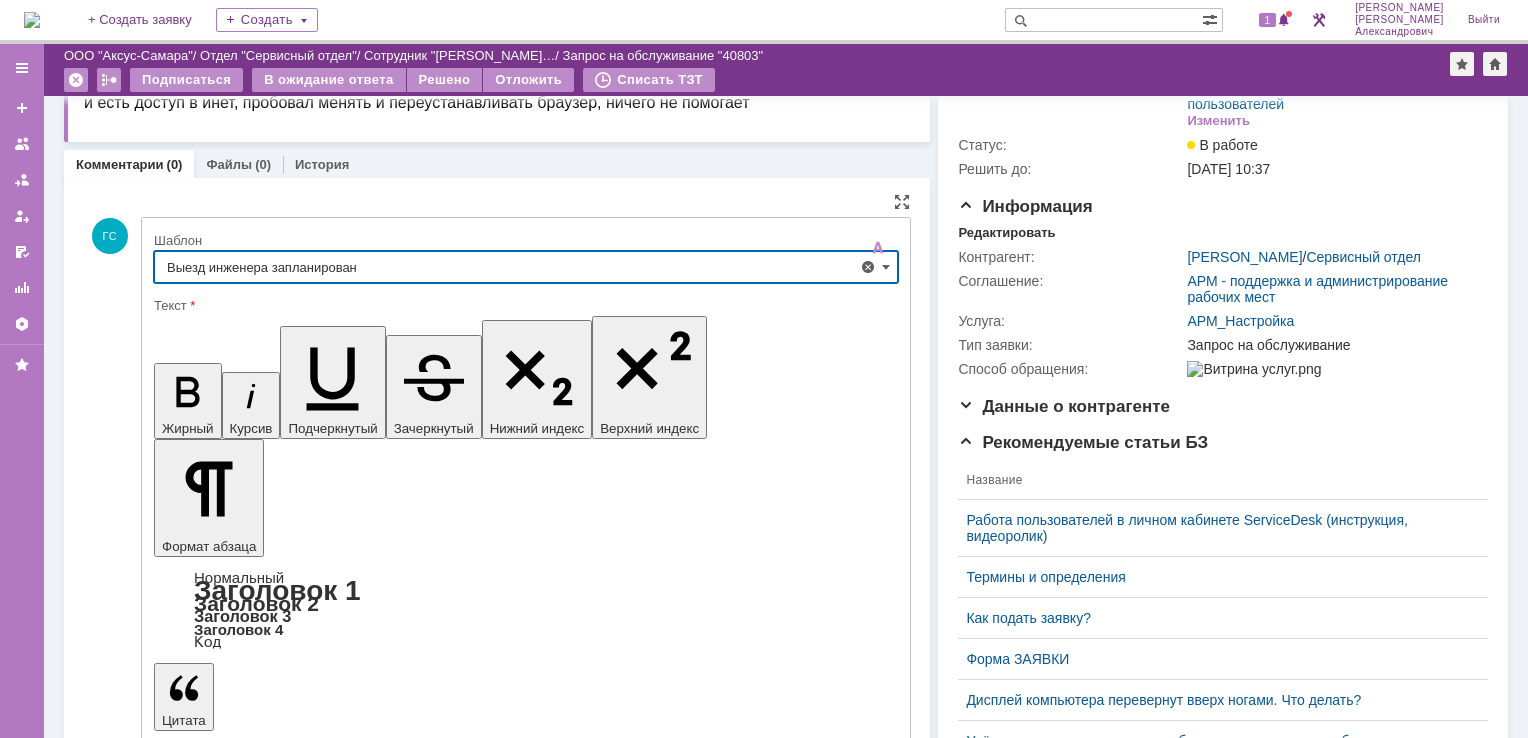 scroll, scrollTop: 224, scrollLeft: 0, axis: vertical 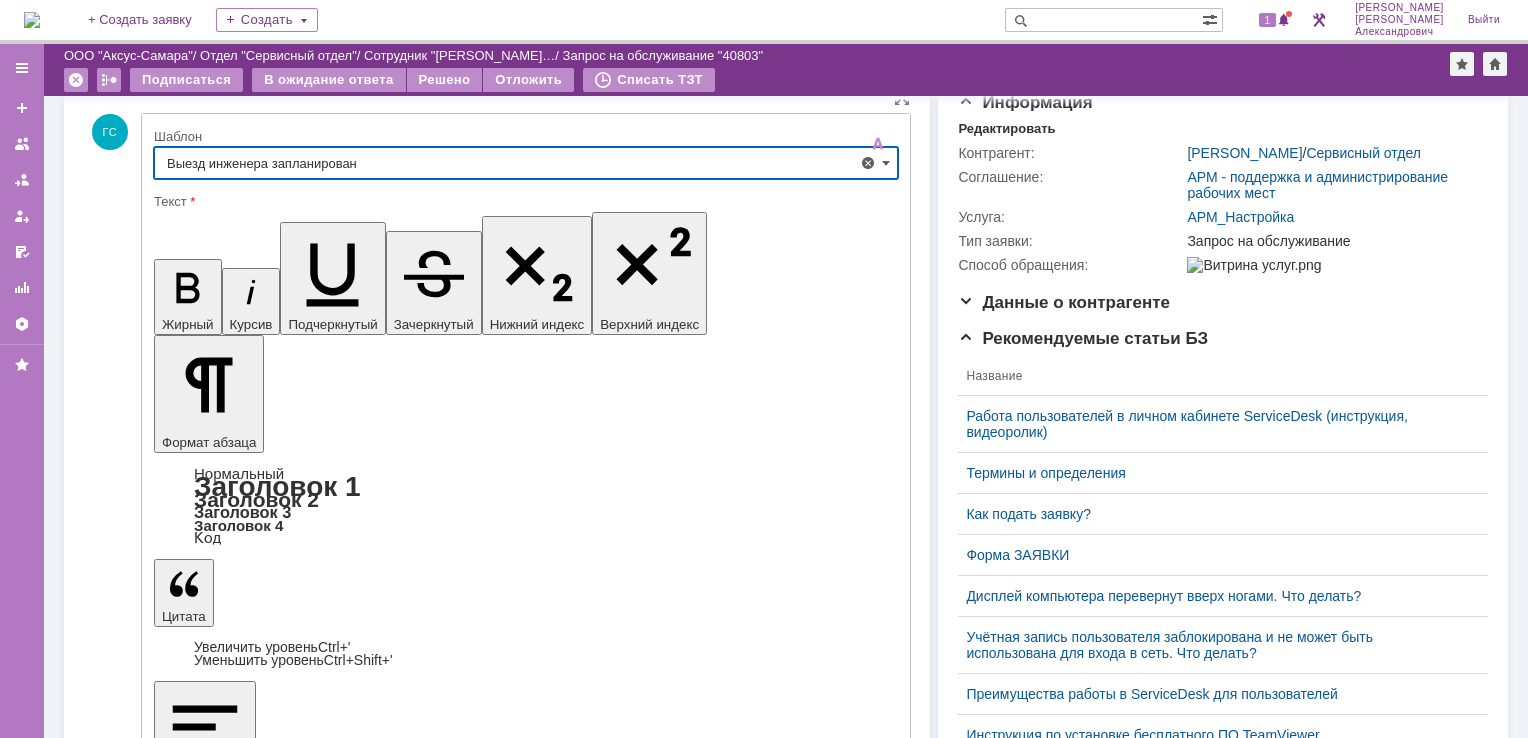 type on "Выезд инженера запланирован" 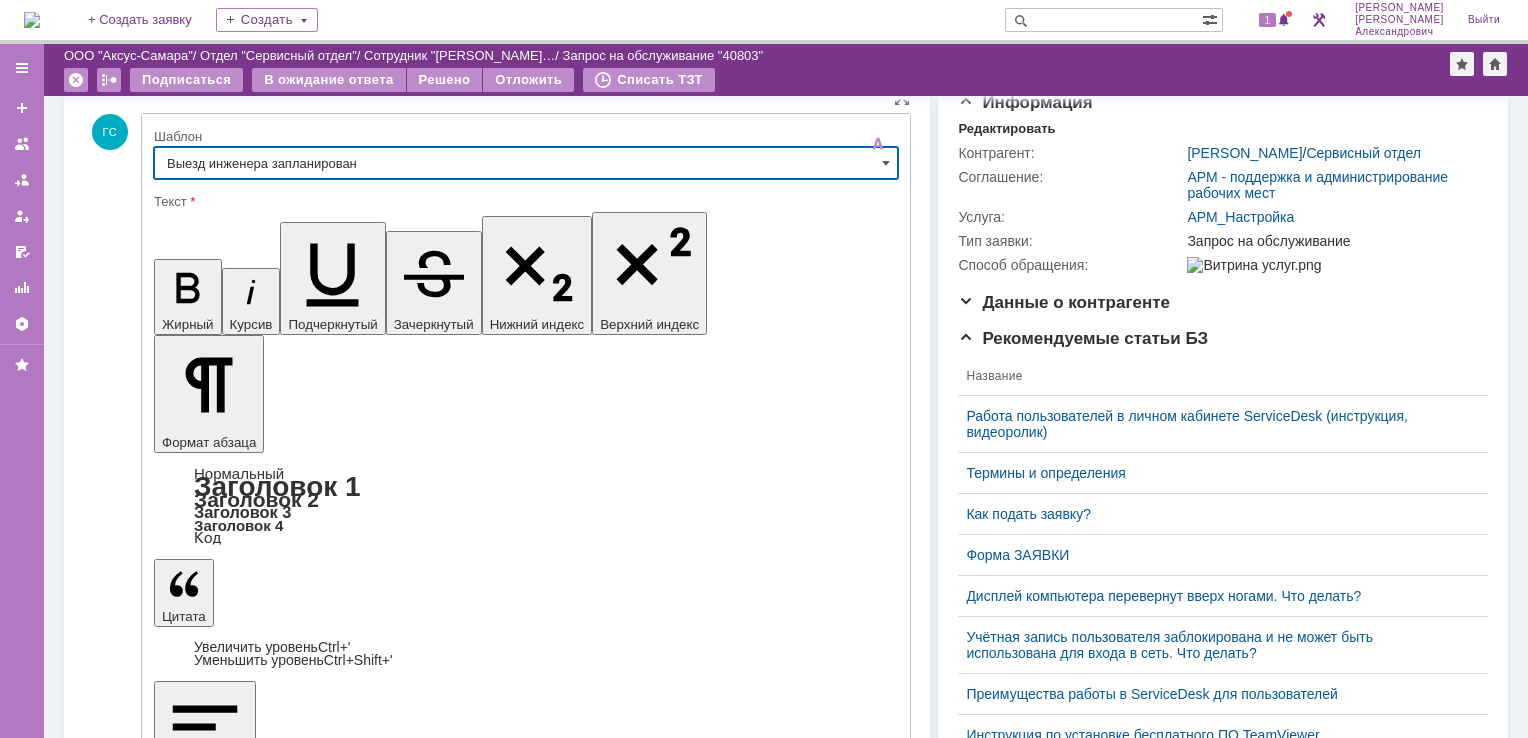 click on "Отправить" at bounding box center (206, 5313) 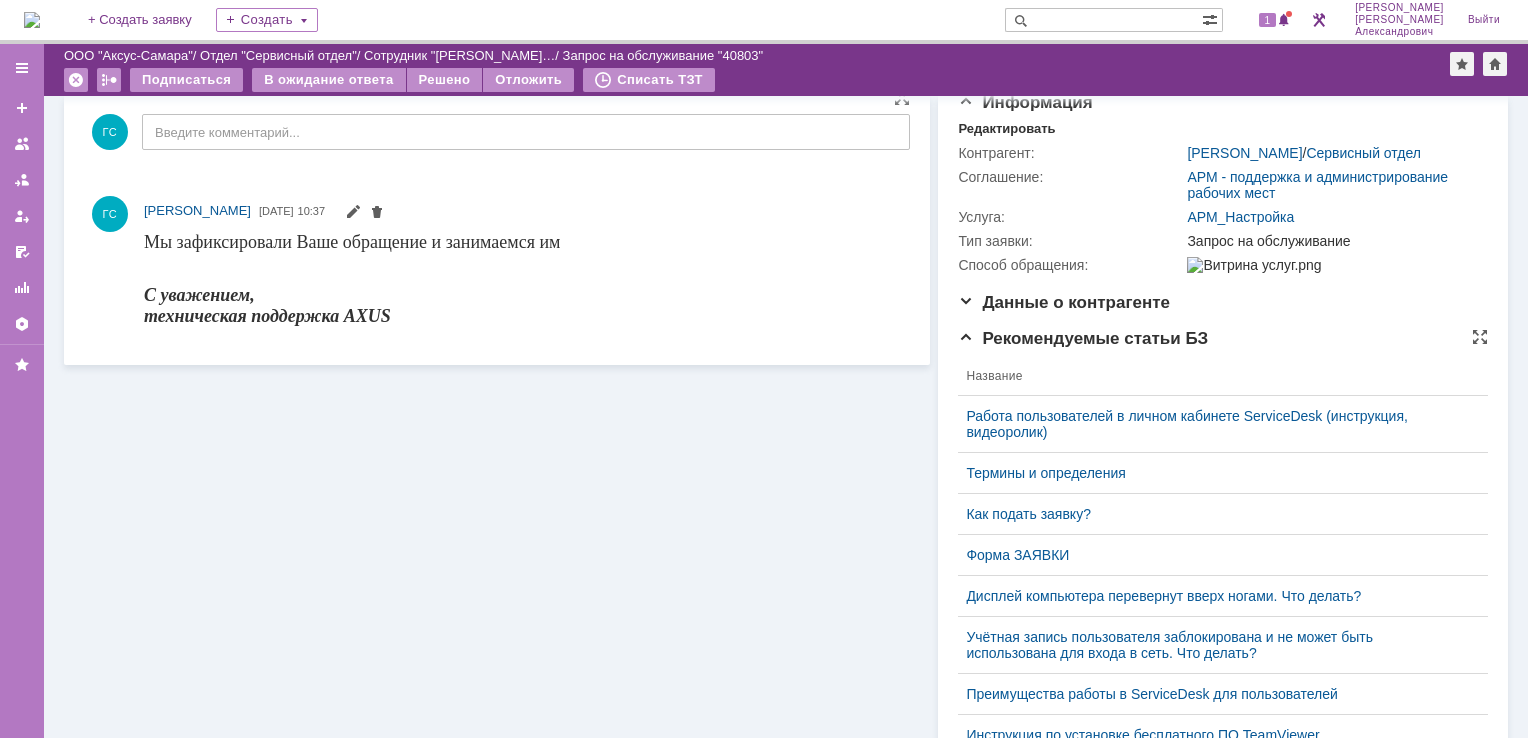 scroll, scrollTop: 0, scrollLeft: 0, axis: both 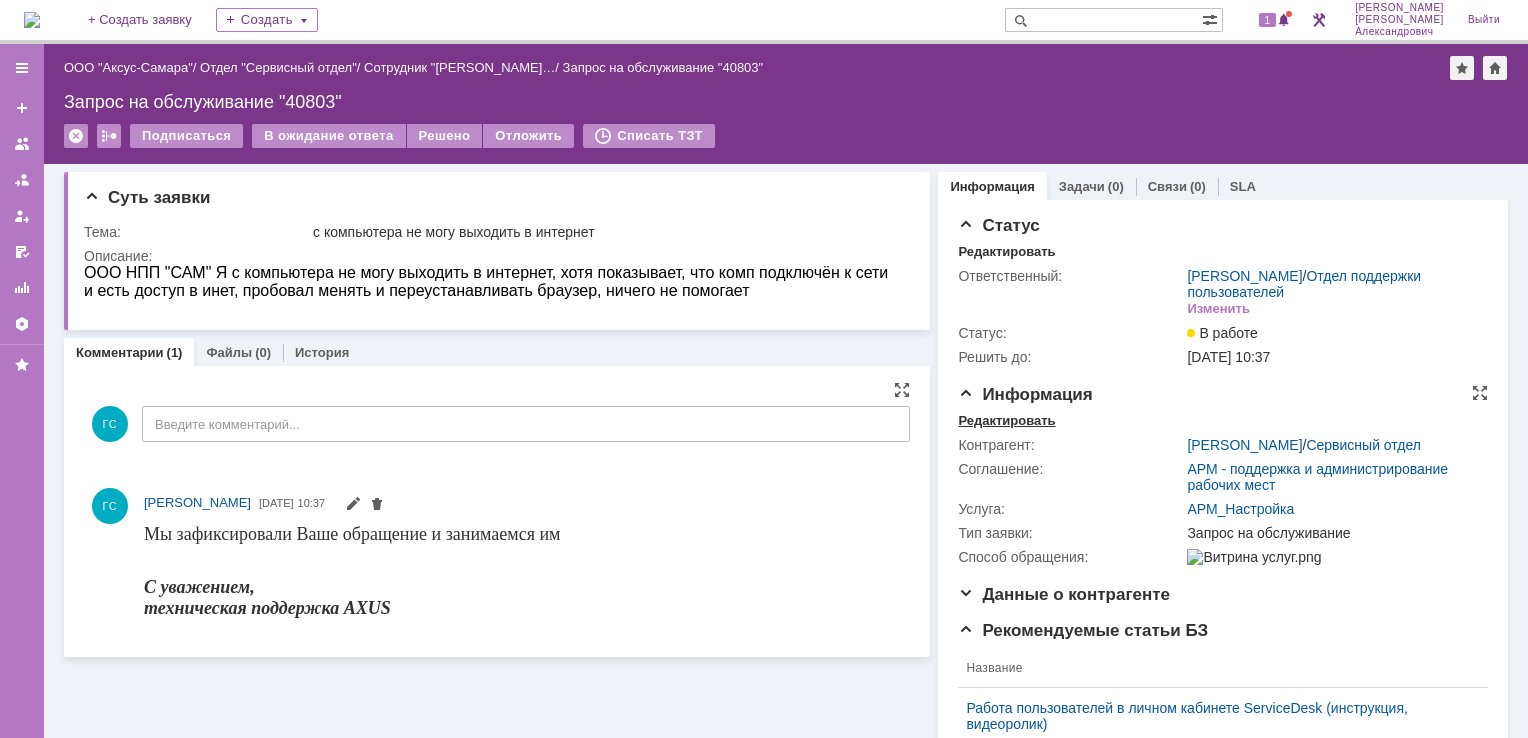 click on "Редактировать" at bounding box center [1006, 421] 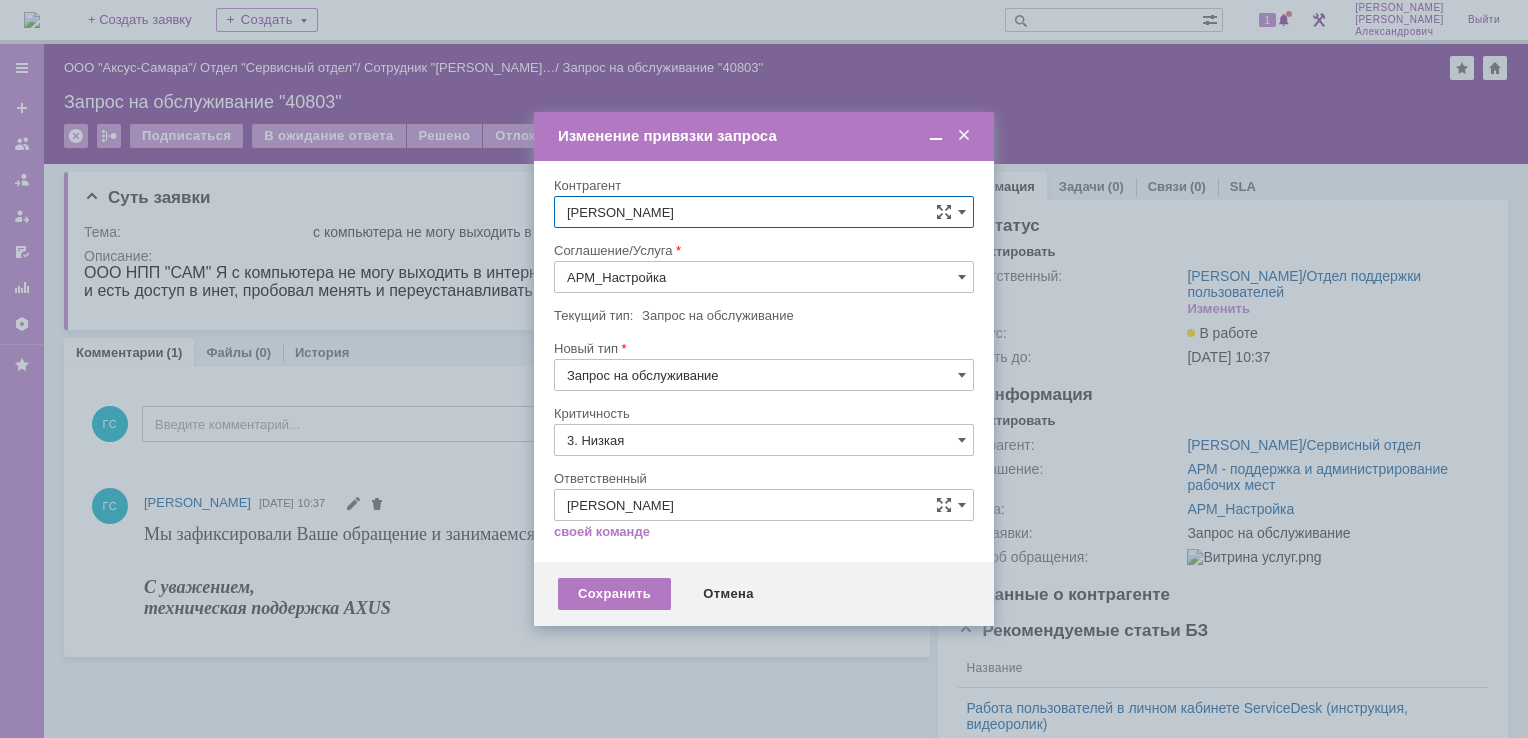 click on "Галстьян Степан Александрович" at bounding box center (764, 212) 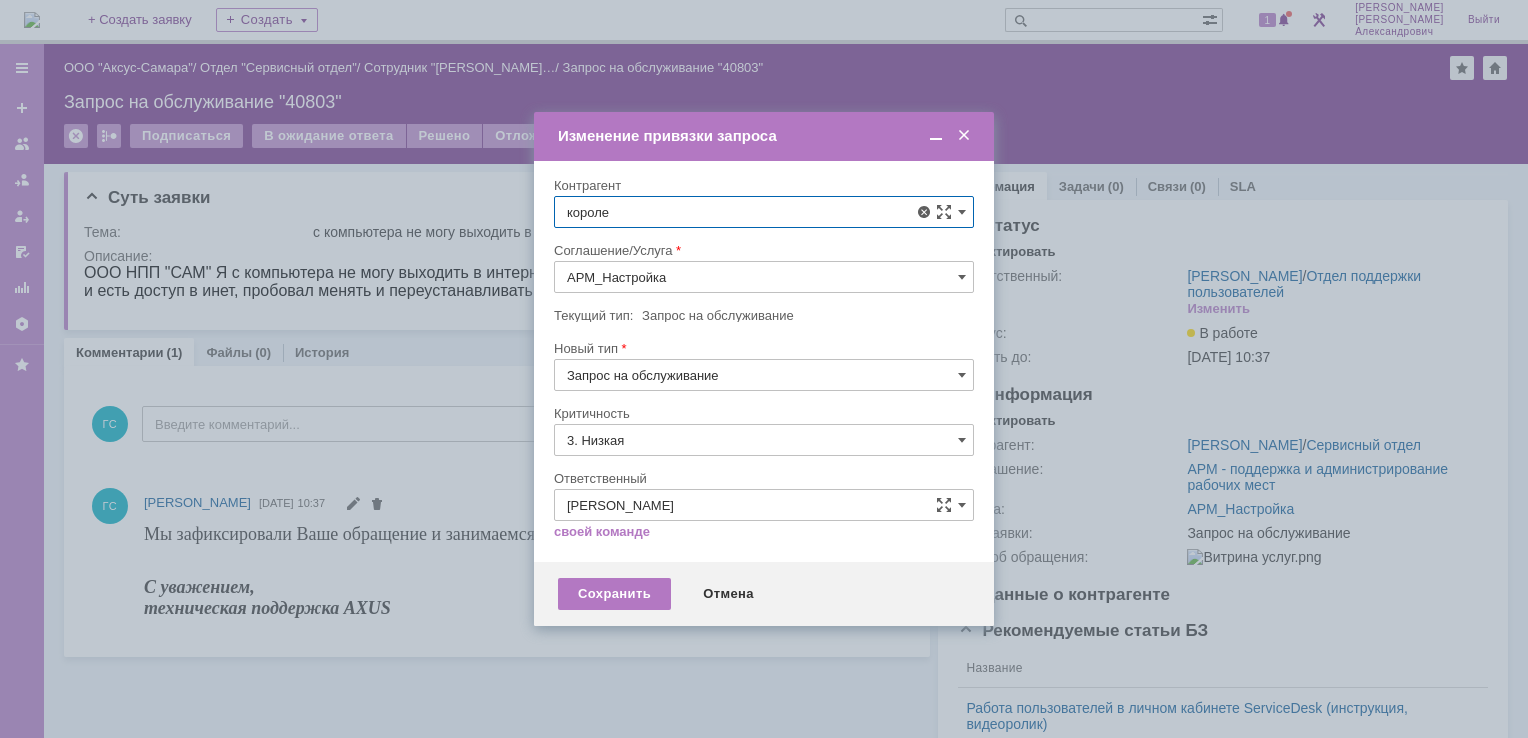 type on "короле" 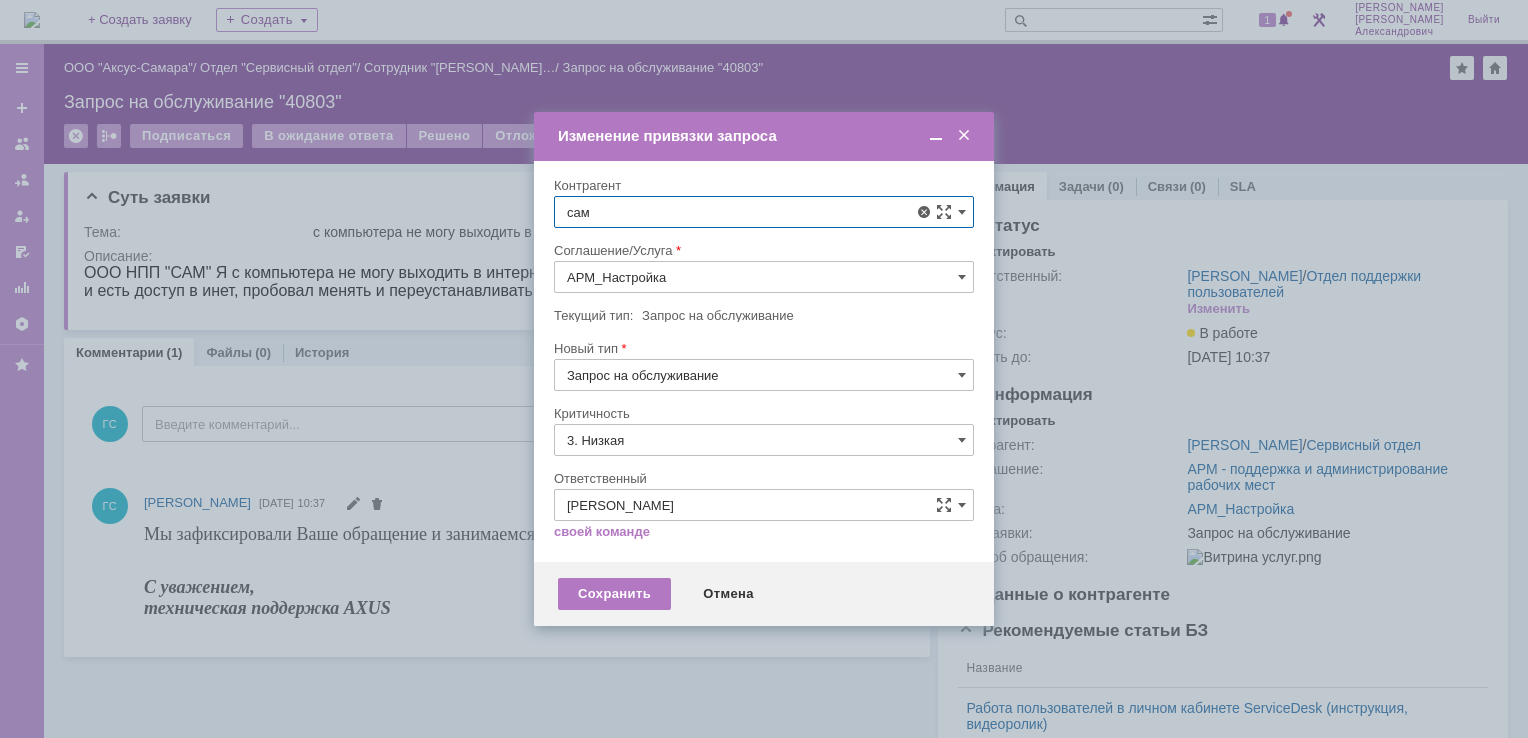 scroll, scrollTop: 580, scrollLeft: 0, axis: vertical 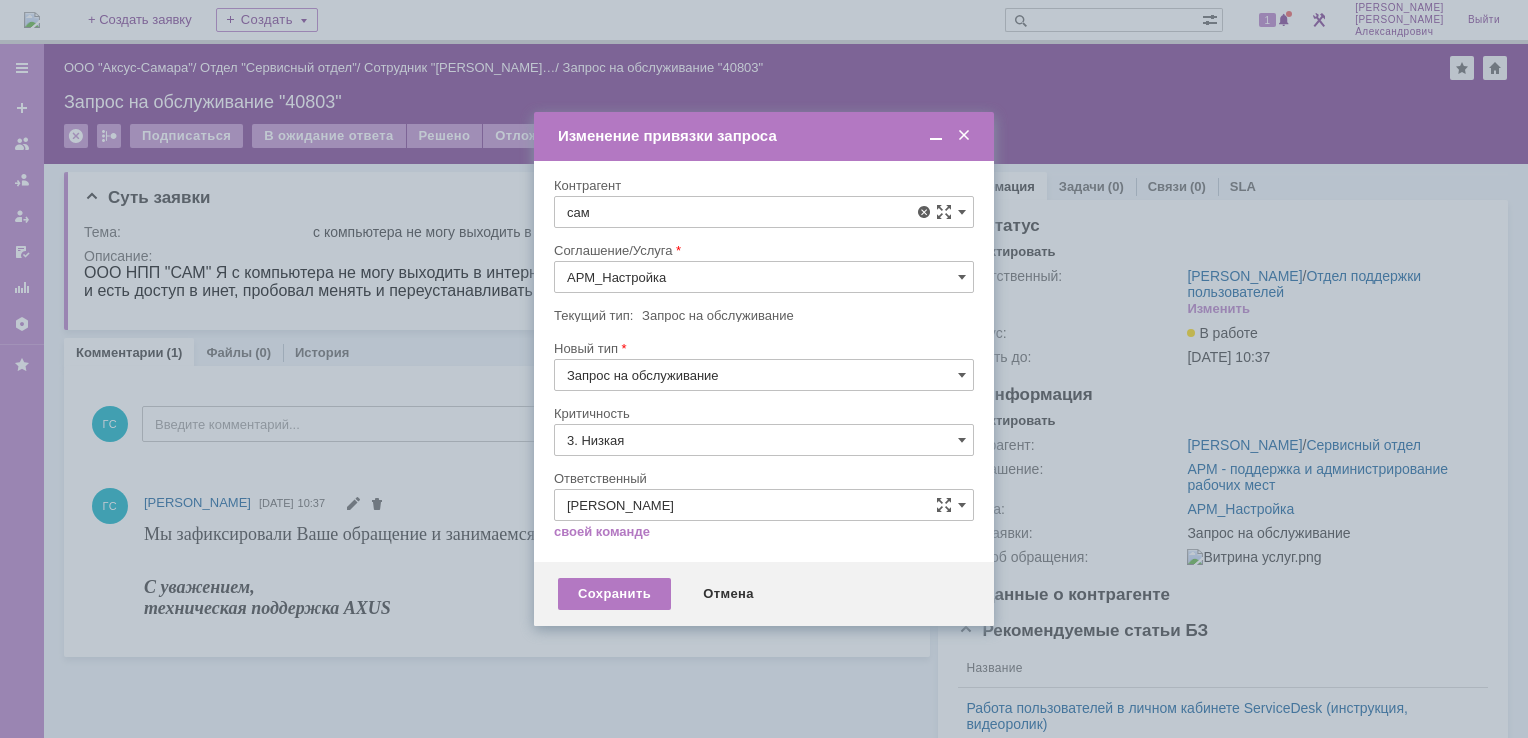 click on "САМ" at bounding box center [776, 423] 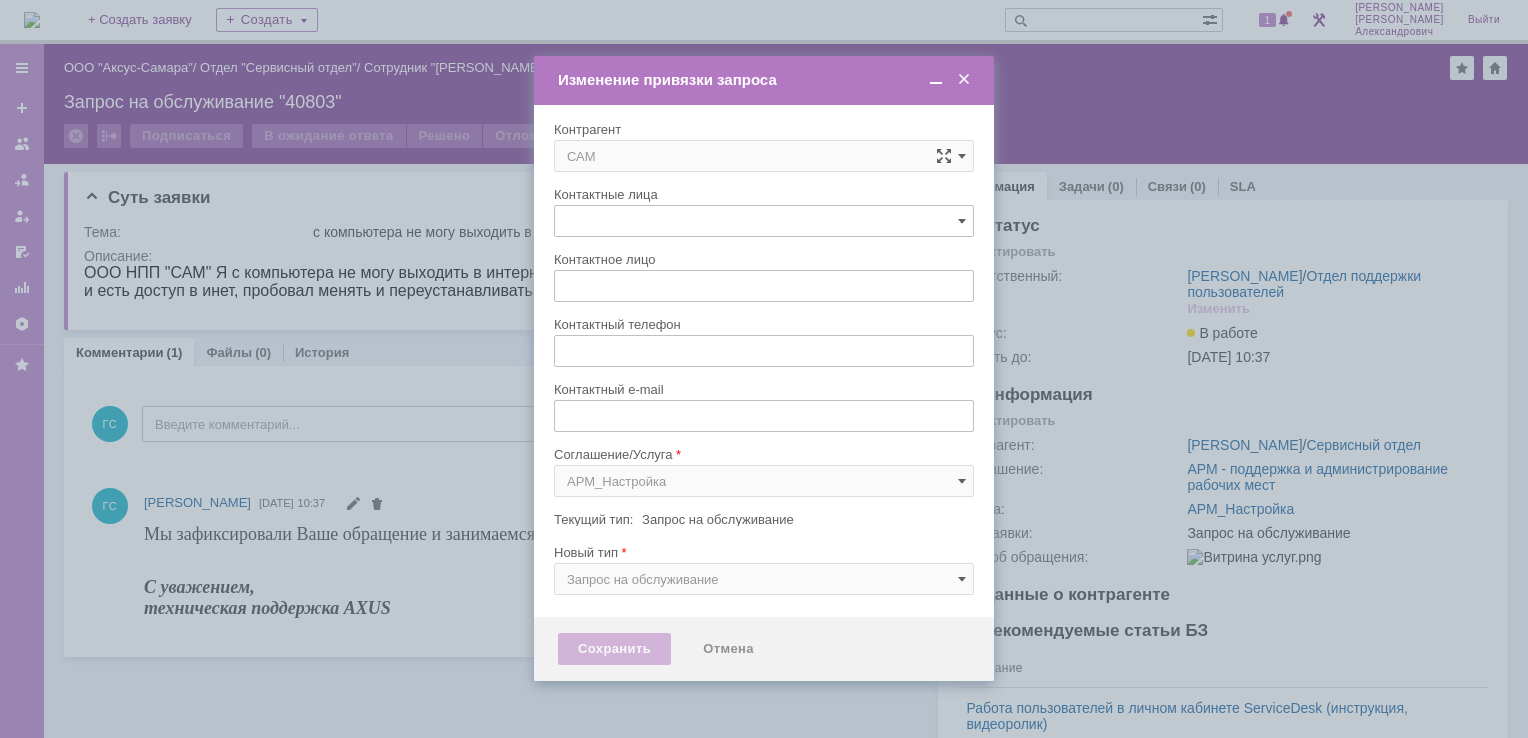 type on "[не указано]" 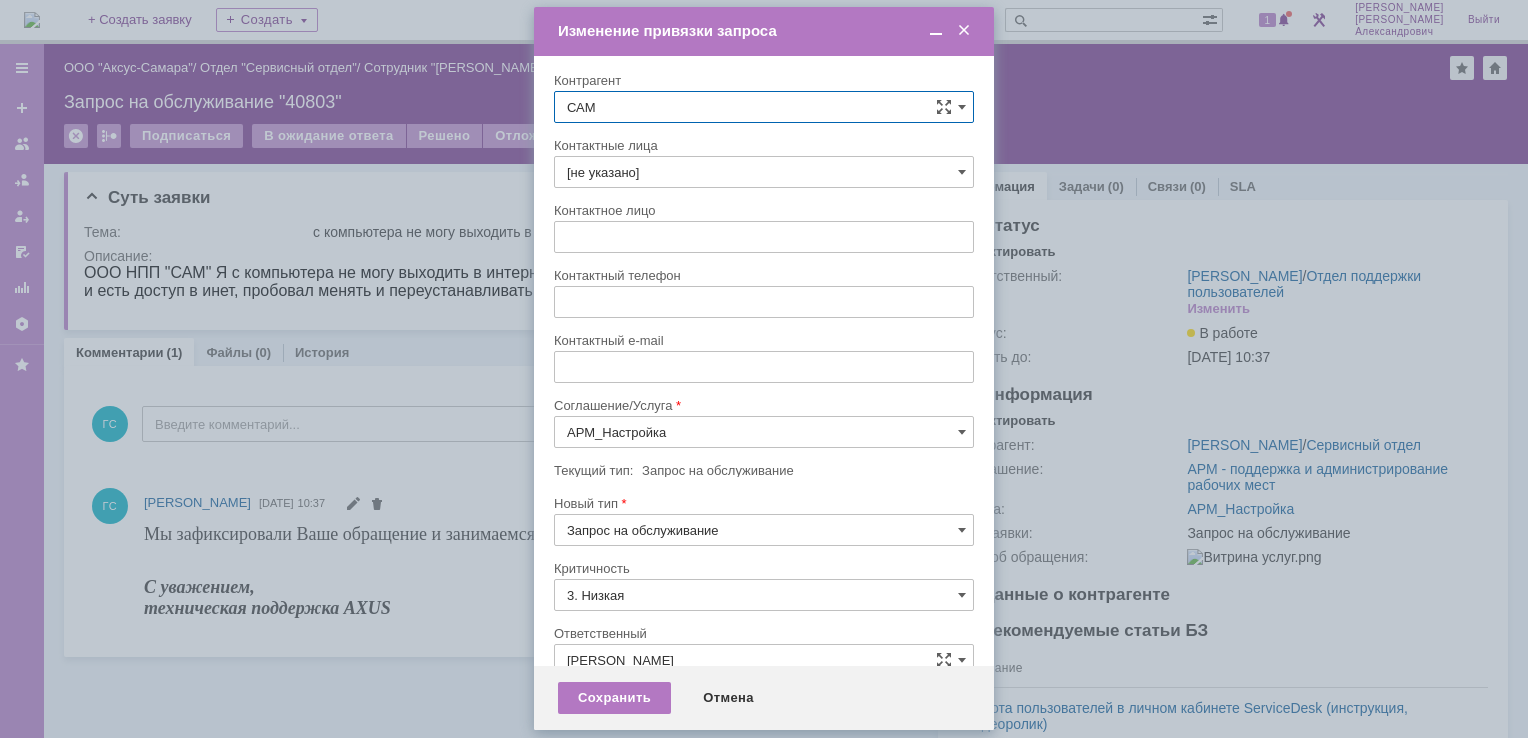 click on "САМ" at bounding box center (764, 107) 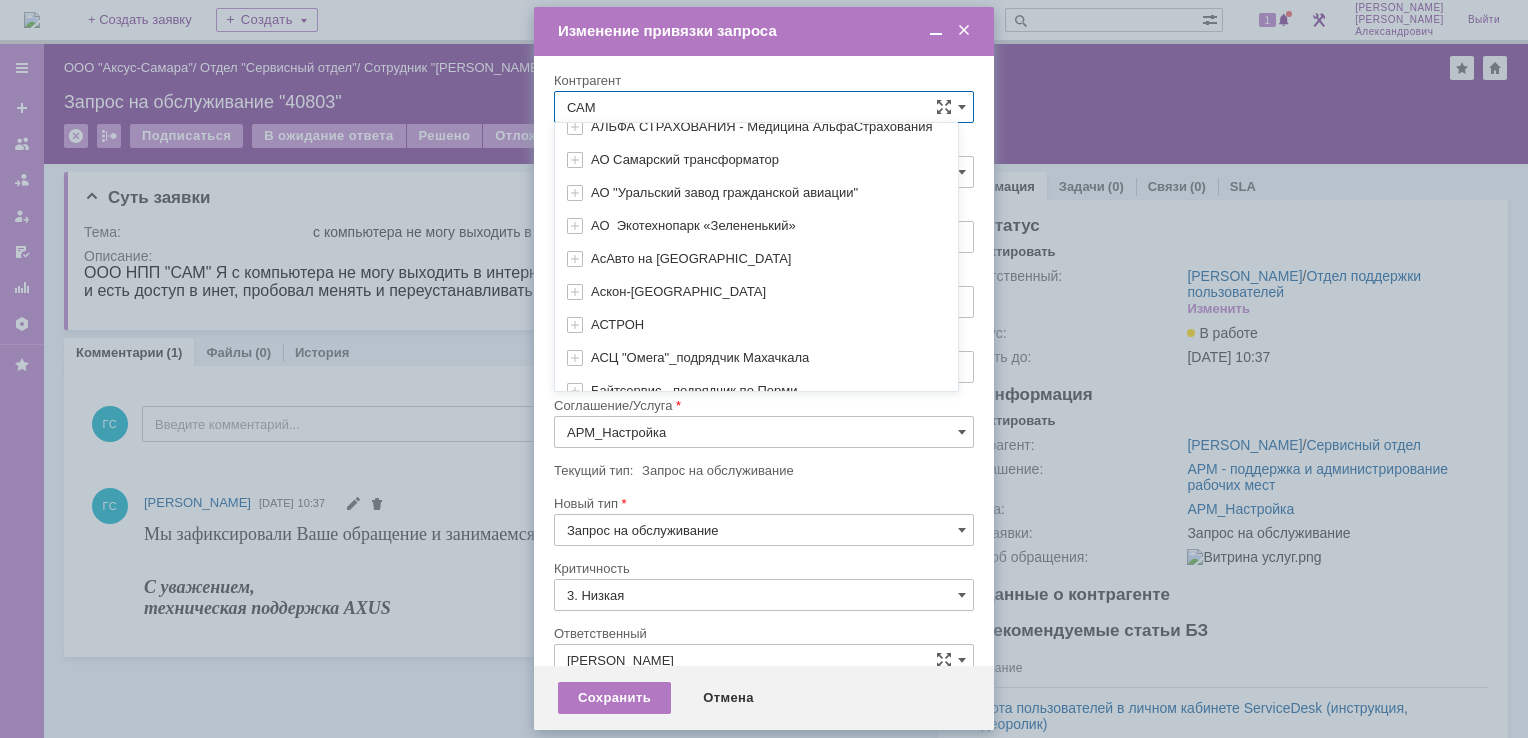 scroll, scrollTop: 597, scrollLeft: 0, axis: vertical 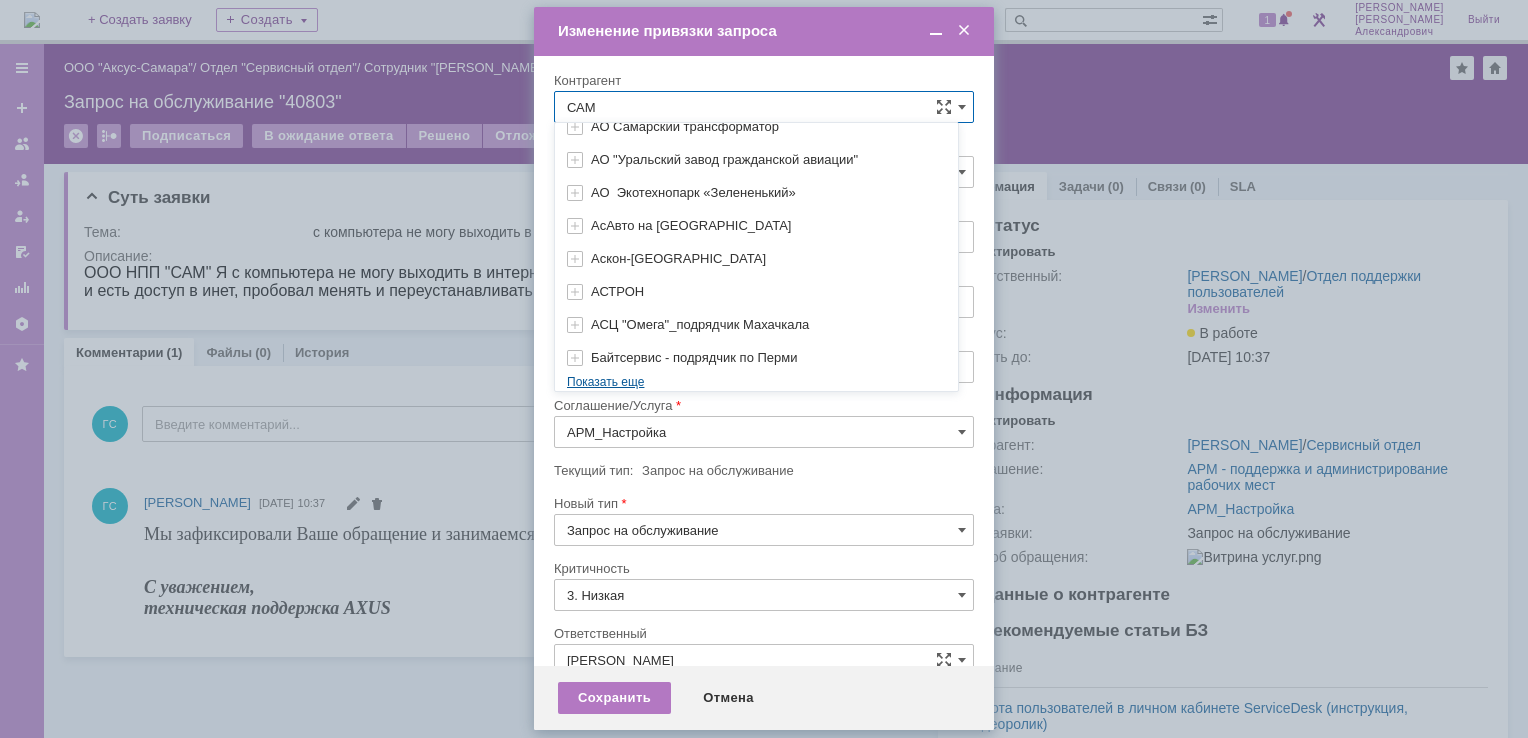 click on "[не указано] AVON AXUS Axus Computers DELPHI Xcom АВТОВАЗ Автоматизация успеха Автоматизация Успеха Автоматизация успеха-подрядчик по 1С Гринлайн АГЕНТСТВО БЕЗОПАСНОСТИ АГЕНТСТВО БЕЗОПАСНОСТИ - АСБиО «Агентство безопасности», АГРОНИК Адвокатское бюро "РБЛ" АйтиКонсалт Аксус Сервис Самара АЛЬФА СТРАХОВАНИЯ - Медицина АльфаСтрахования АО Самарский трансформатор АО "Уральский завод гражданской авиации" АО  Экотехнопарк «Зелененький» АсАвто на Алма-Атинской Аскон-Самара АСТРОН АСЦ "Омега"_подрядчик Махачкала Байтсервис - подрядчик по Перми Пусто Показать еще" at bounding box center [756, -39] 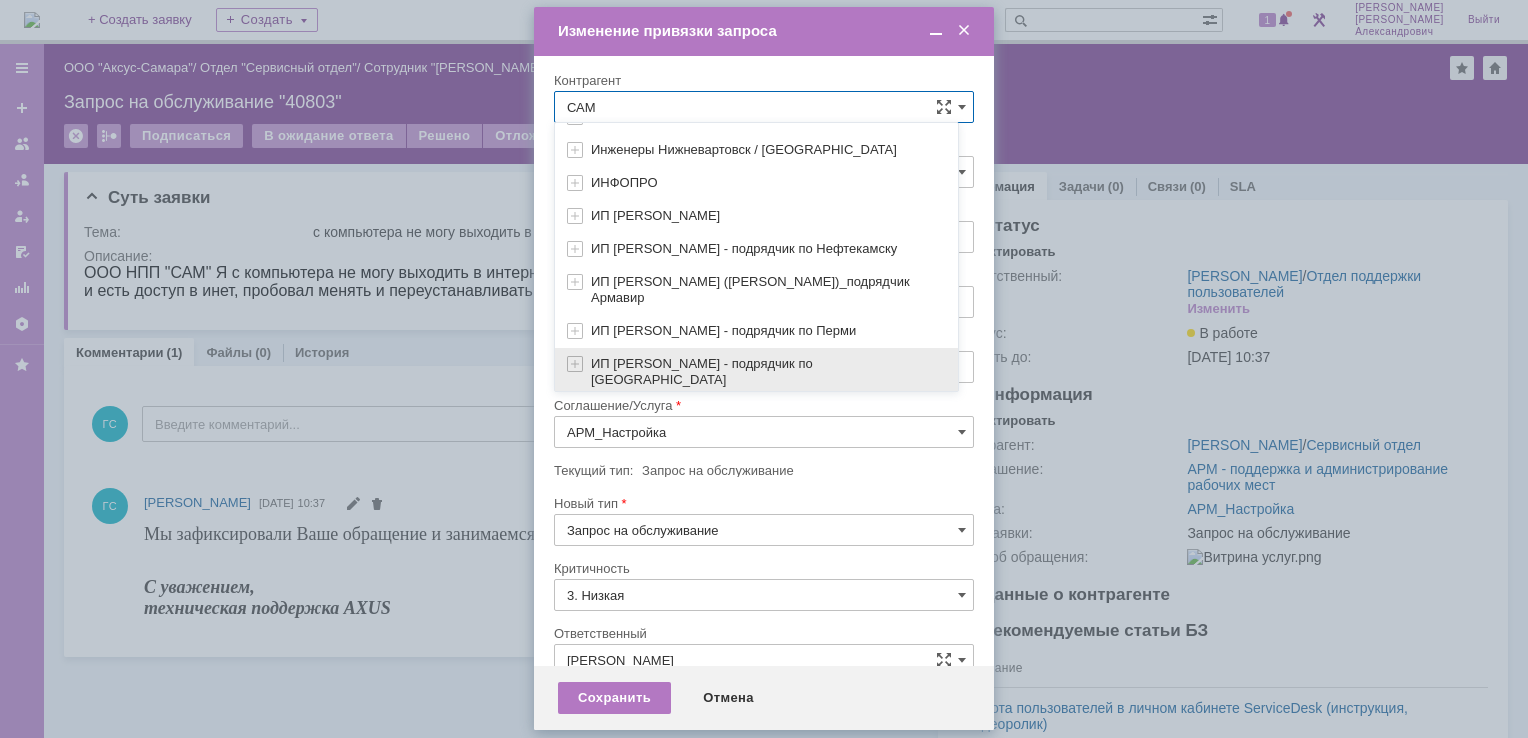 scroll, scrollTop: 1465, scrollLeft: 0, axis: vertical 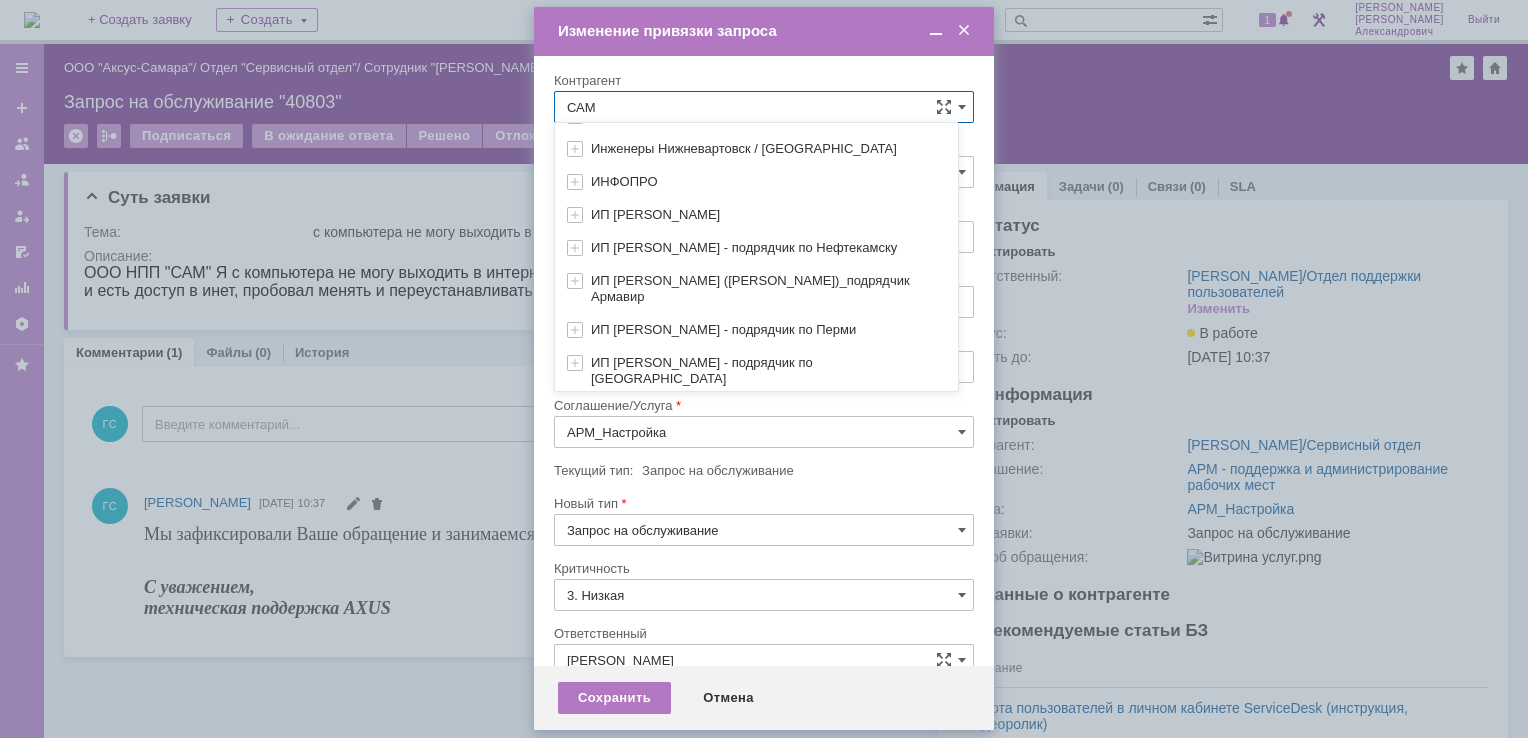 click on "САМ" at bounding box center [764, 107] 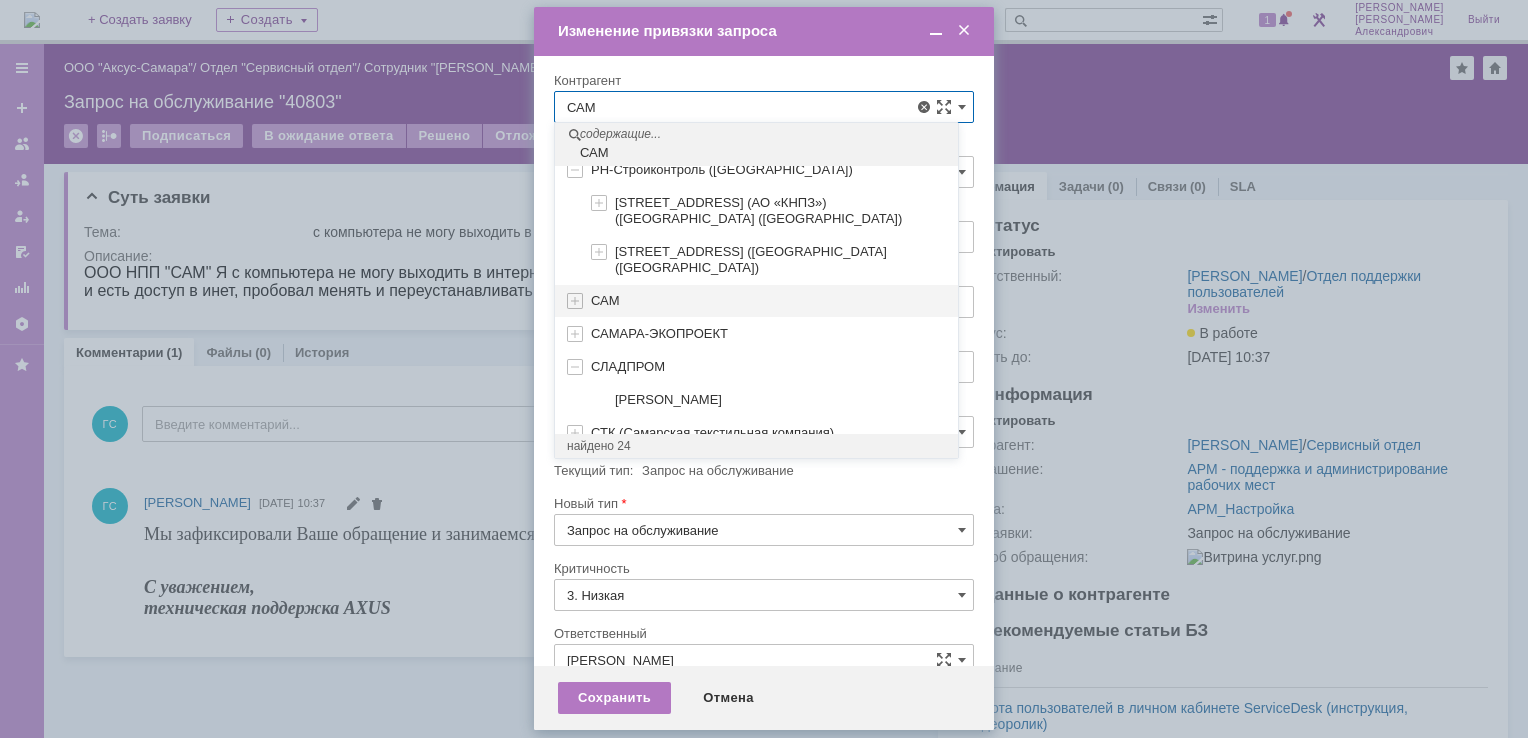 scroll, scrollTop: 0, scrollLeft: 0, axis: both 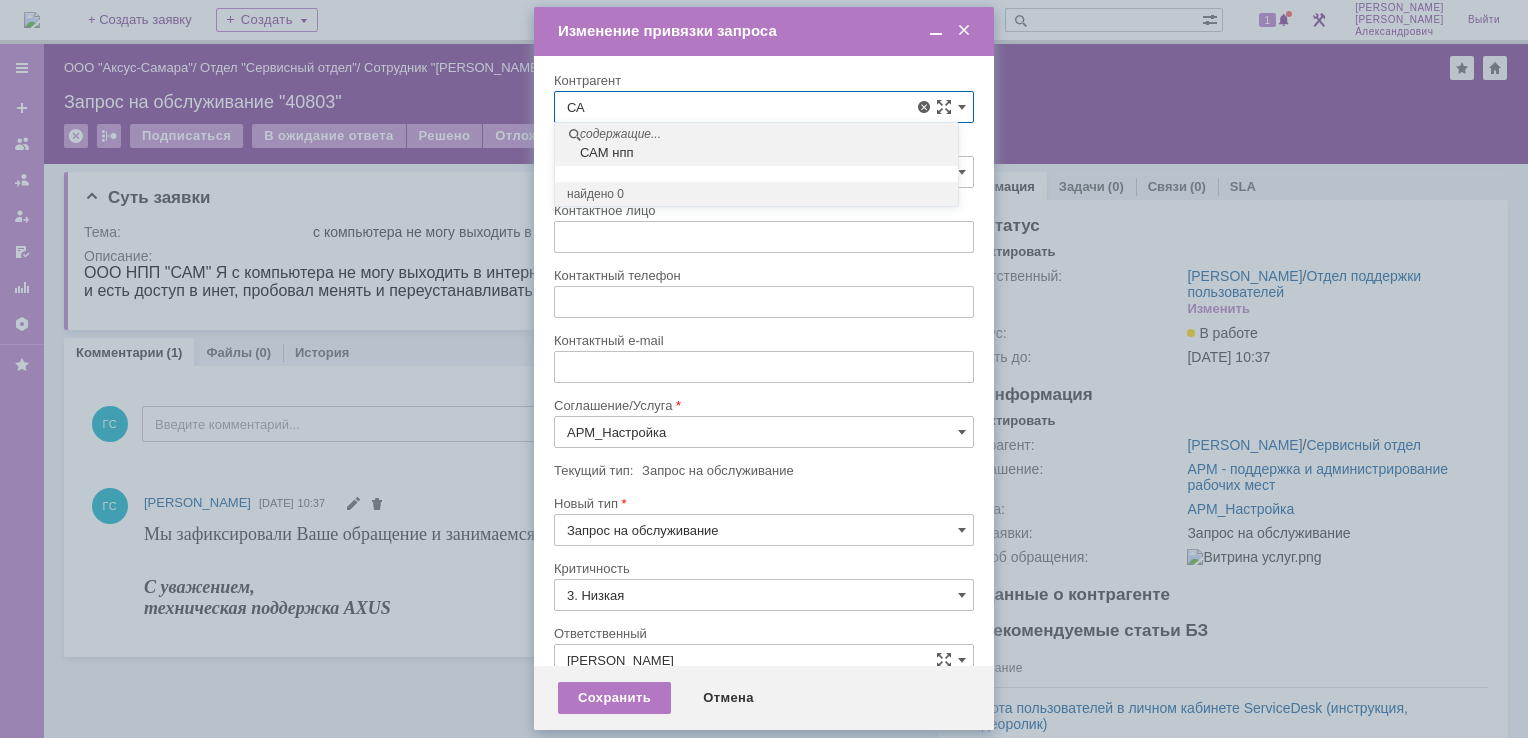 type on "С" 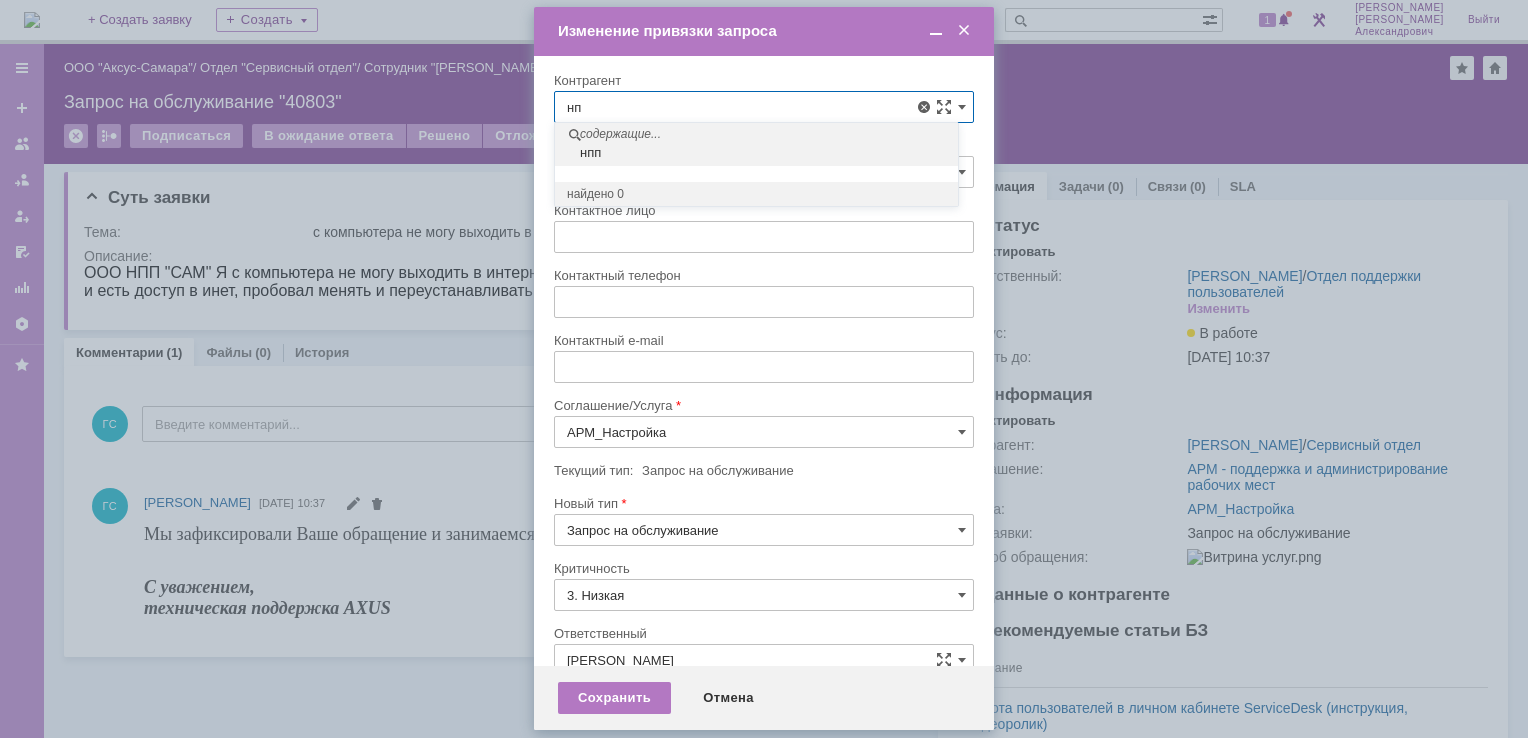 type on "н" 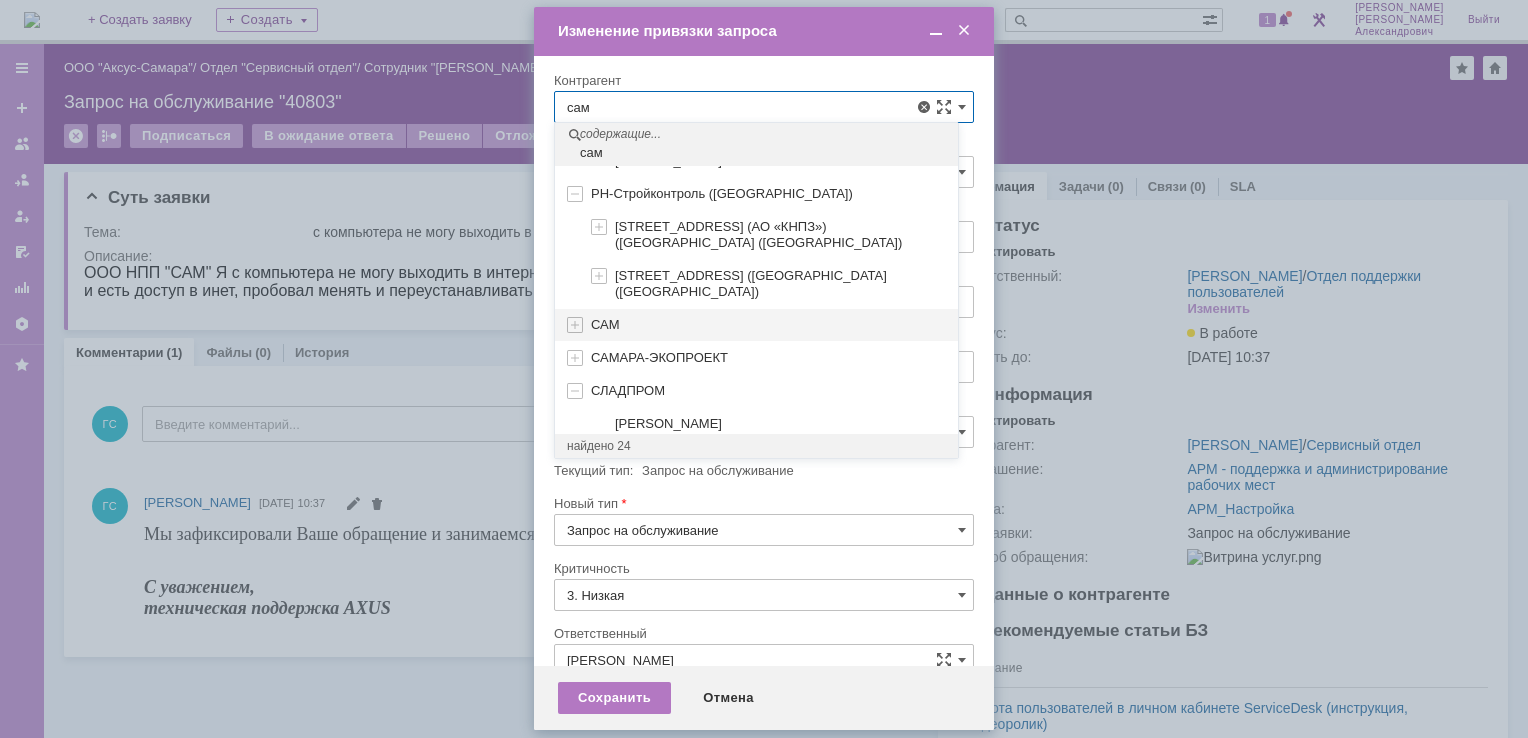 scroll, scrollTop: 600, scrollLeft: 0, axis: vertical 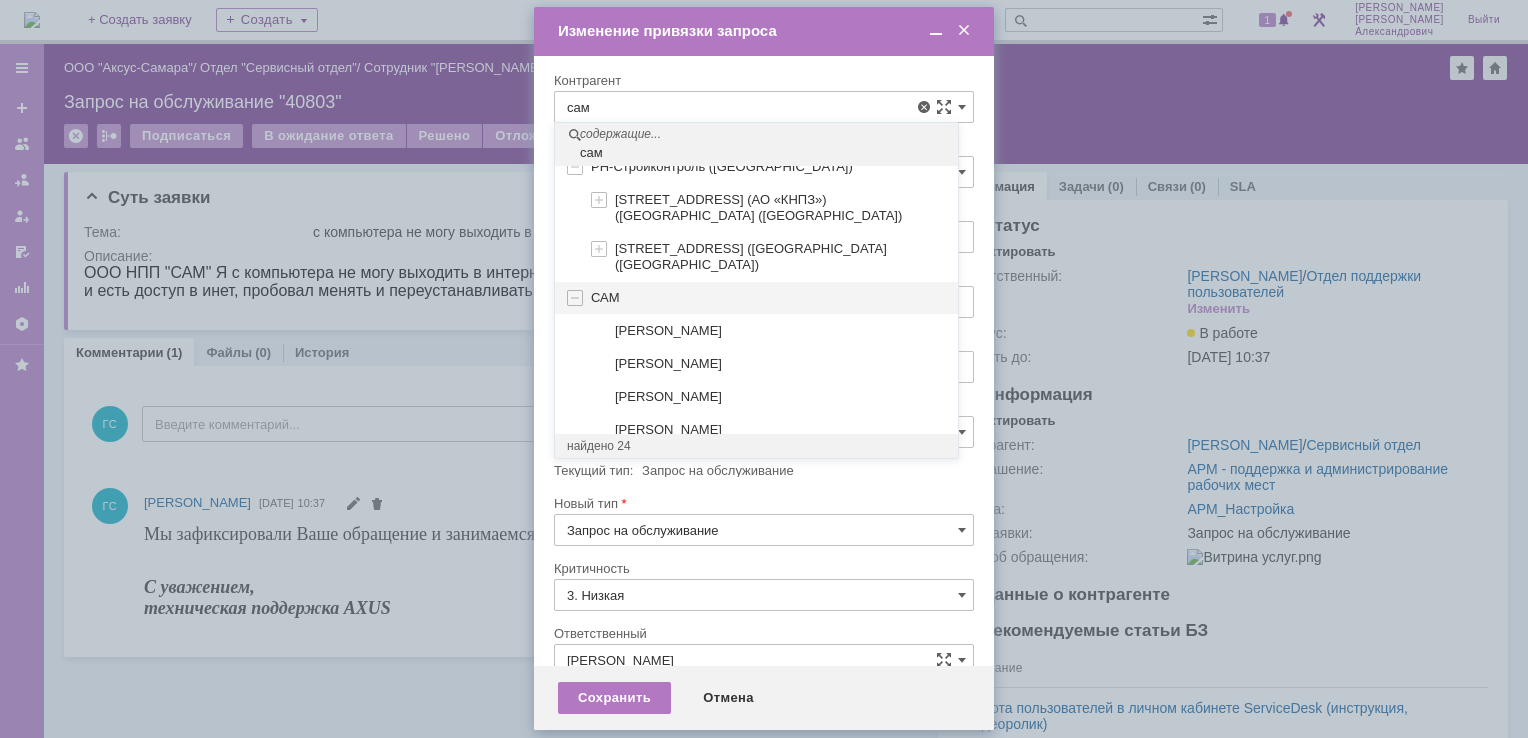 click on "САМ" at bounding box center (605, 297) 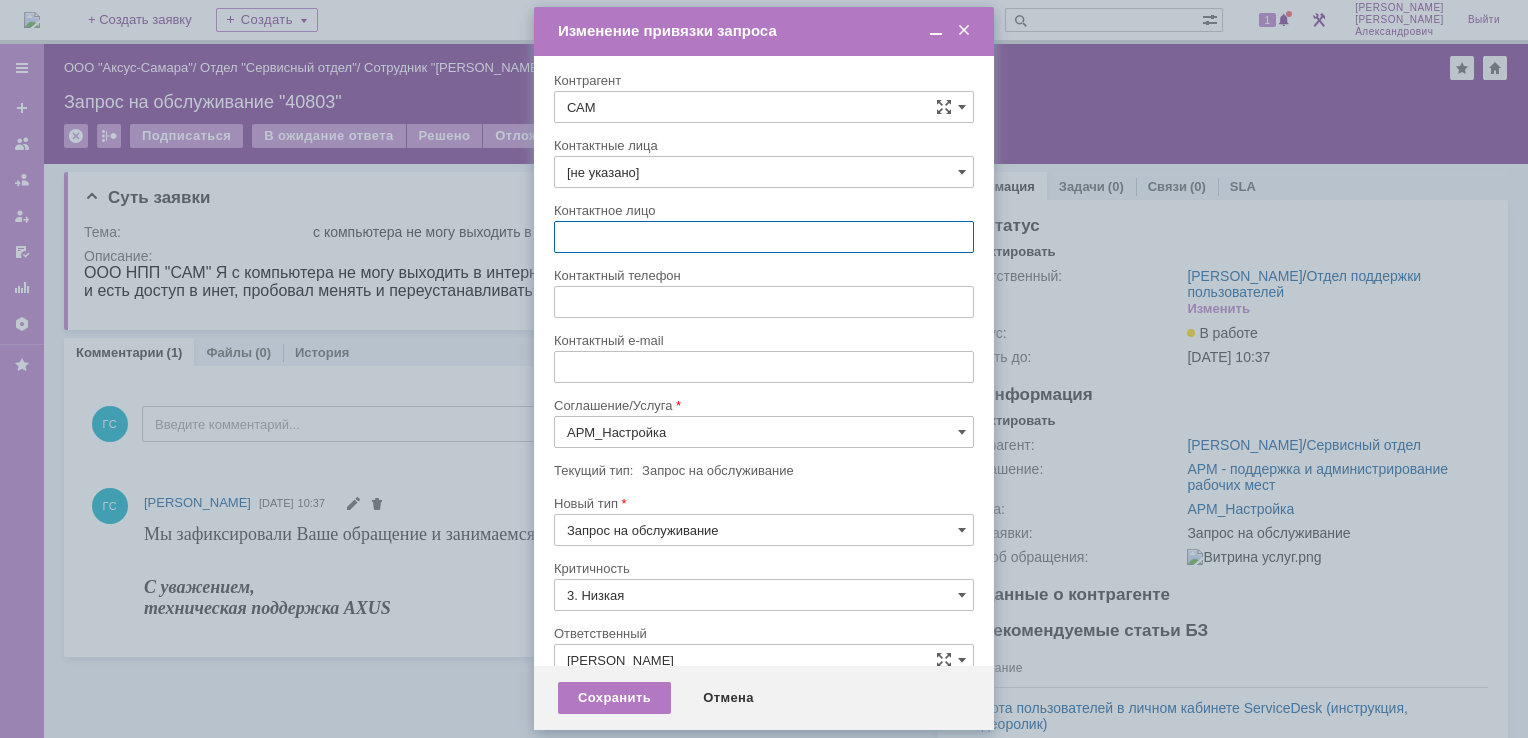 click at bounding box center (764, 237) 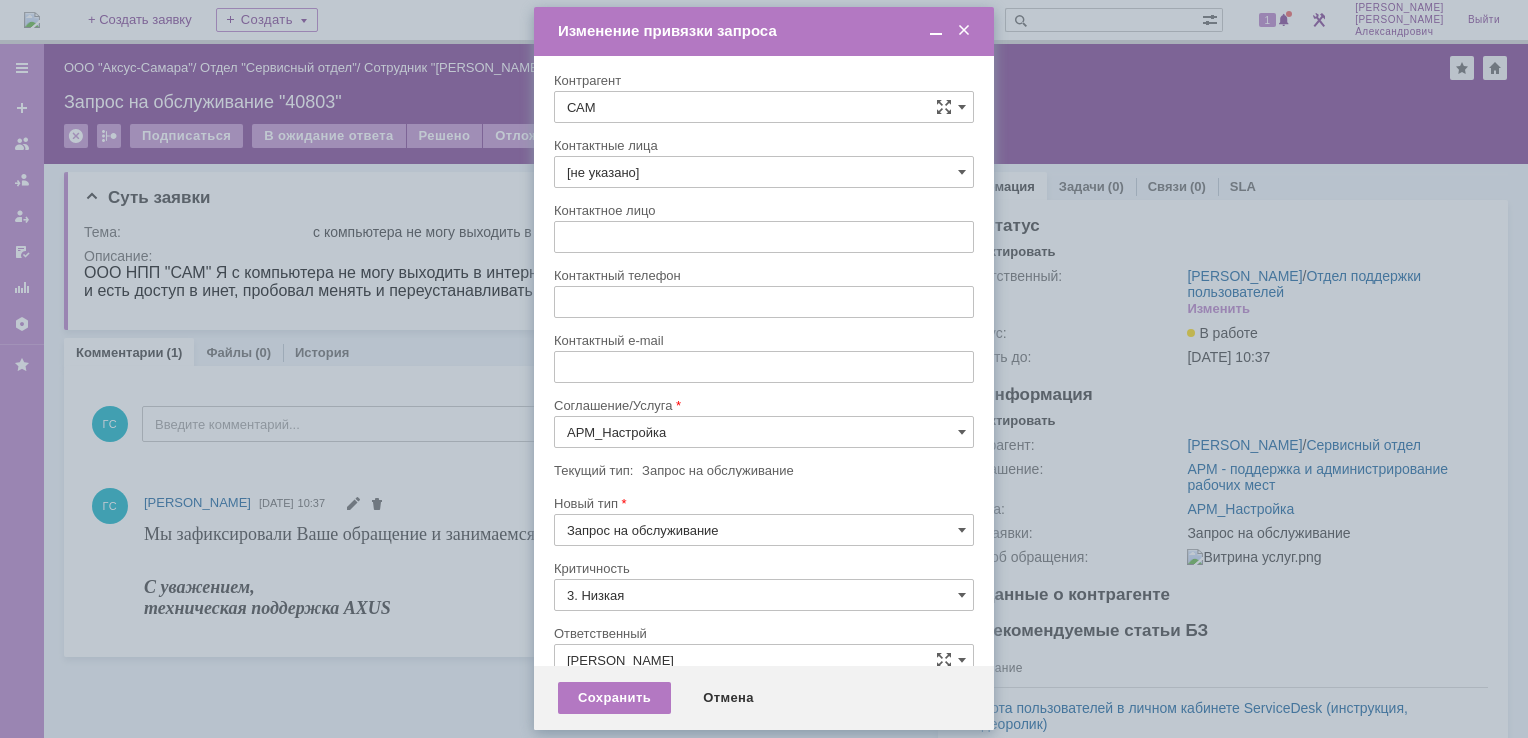 click on "Внимание!                   Контрагент САМ Контактные лица [не указано] Контактное лицо Контактный телефон Контактный e-mail Соглашение/Услуга АРМ_Настройка Текущий тип:    Запрос на обслуживание Запрос на обслуживание Новый тип Запрос на обслуживание Критичность 3. Низкая Категория [не указано] Ответственный Галстьян Степан Александрович себе своей команде" at bounding box center [764, 386] 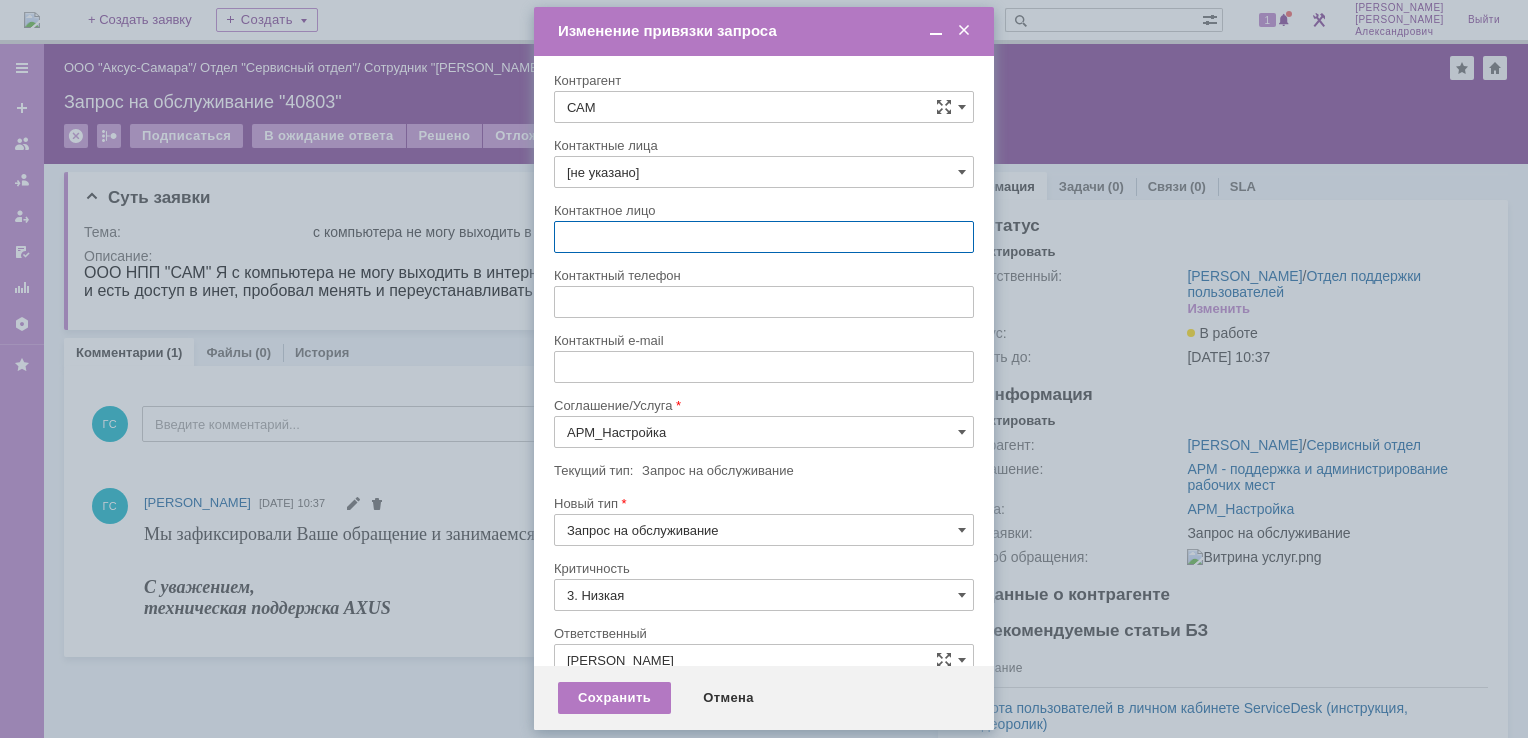 click at bounding box center (764, 237) 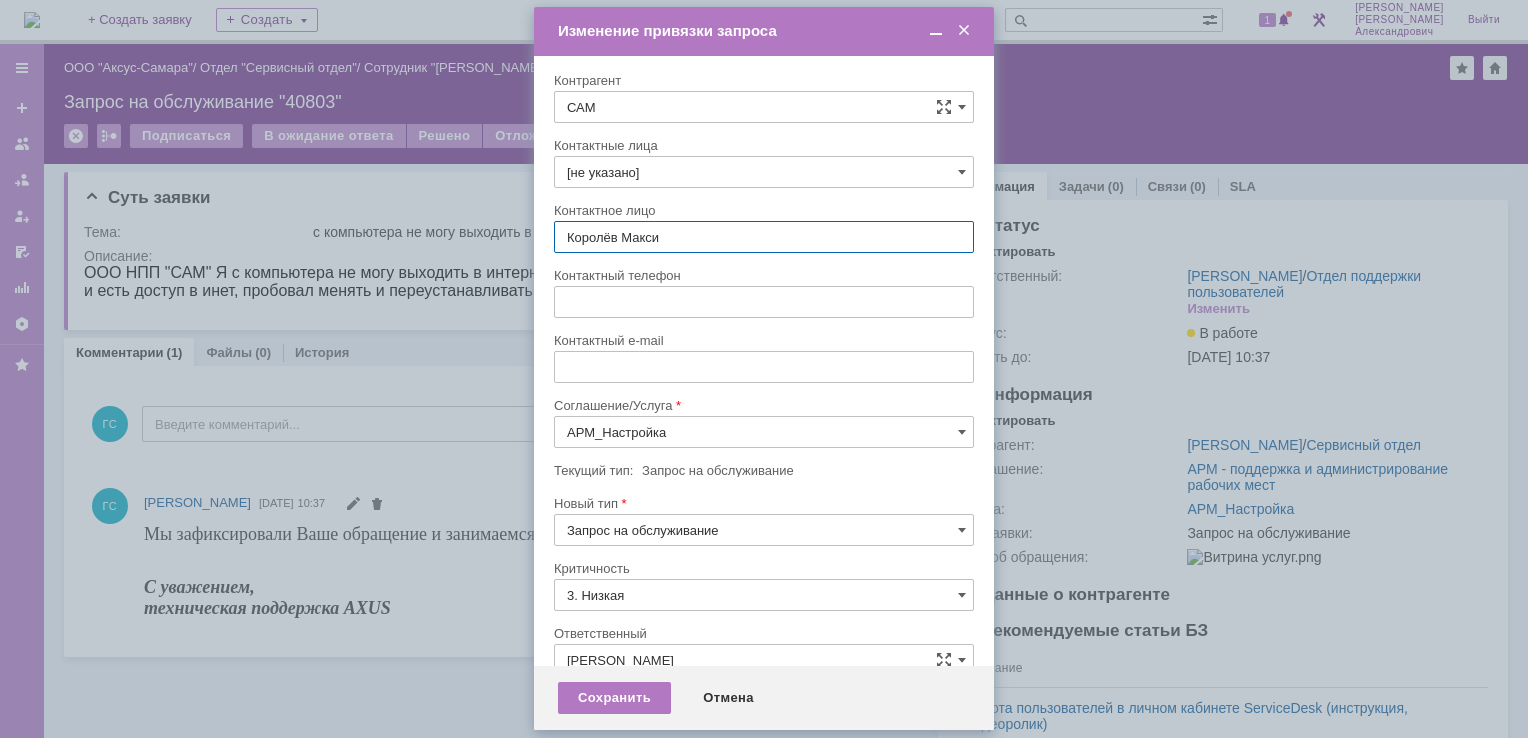 type on "[PERSON_NAME]" 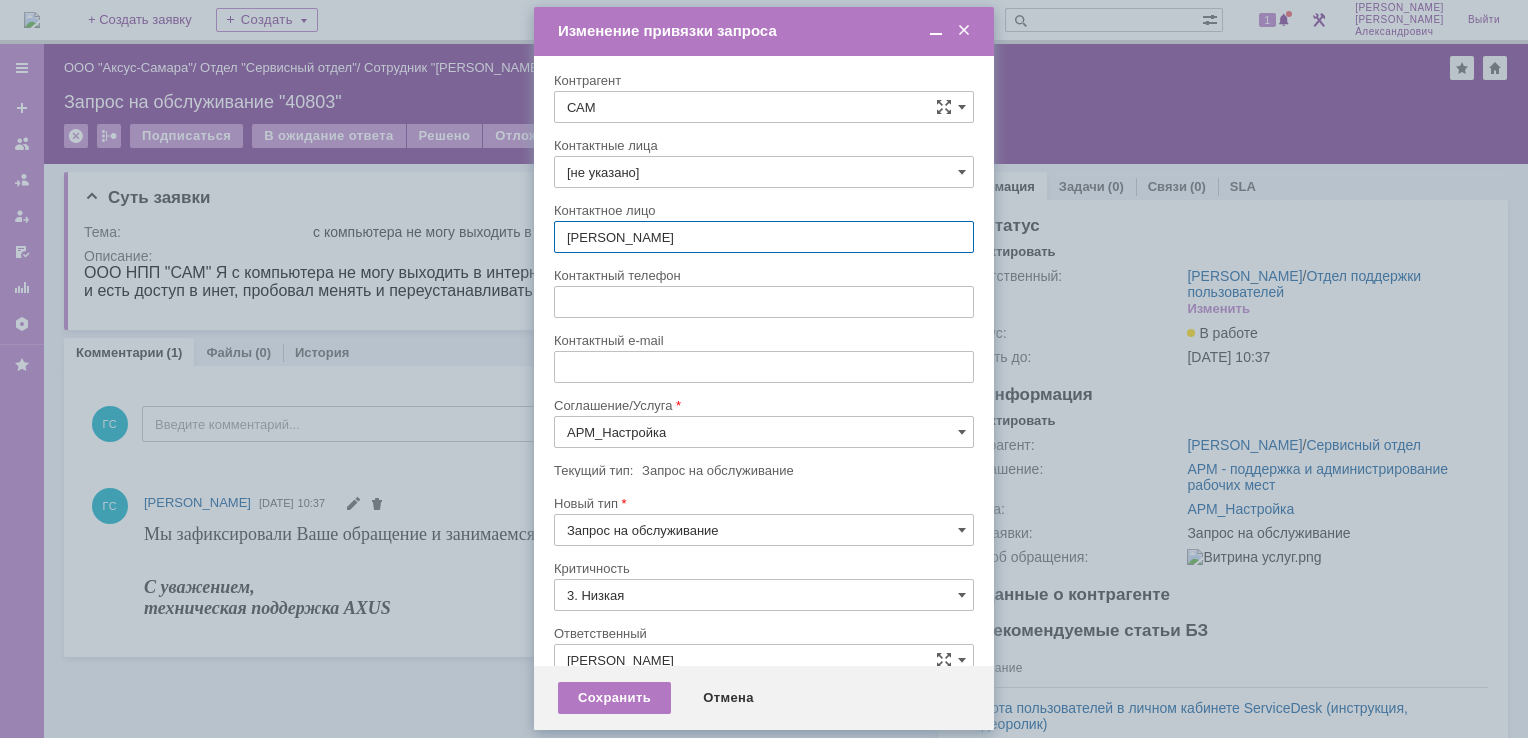 type 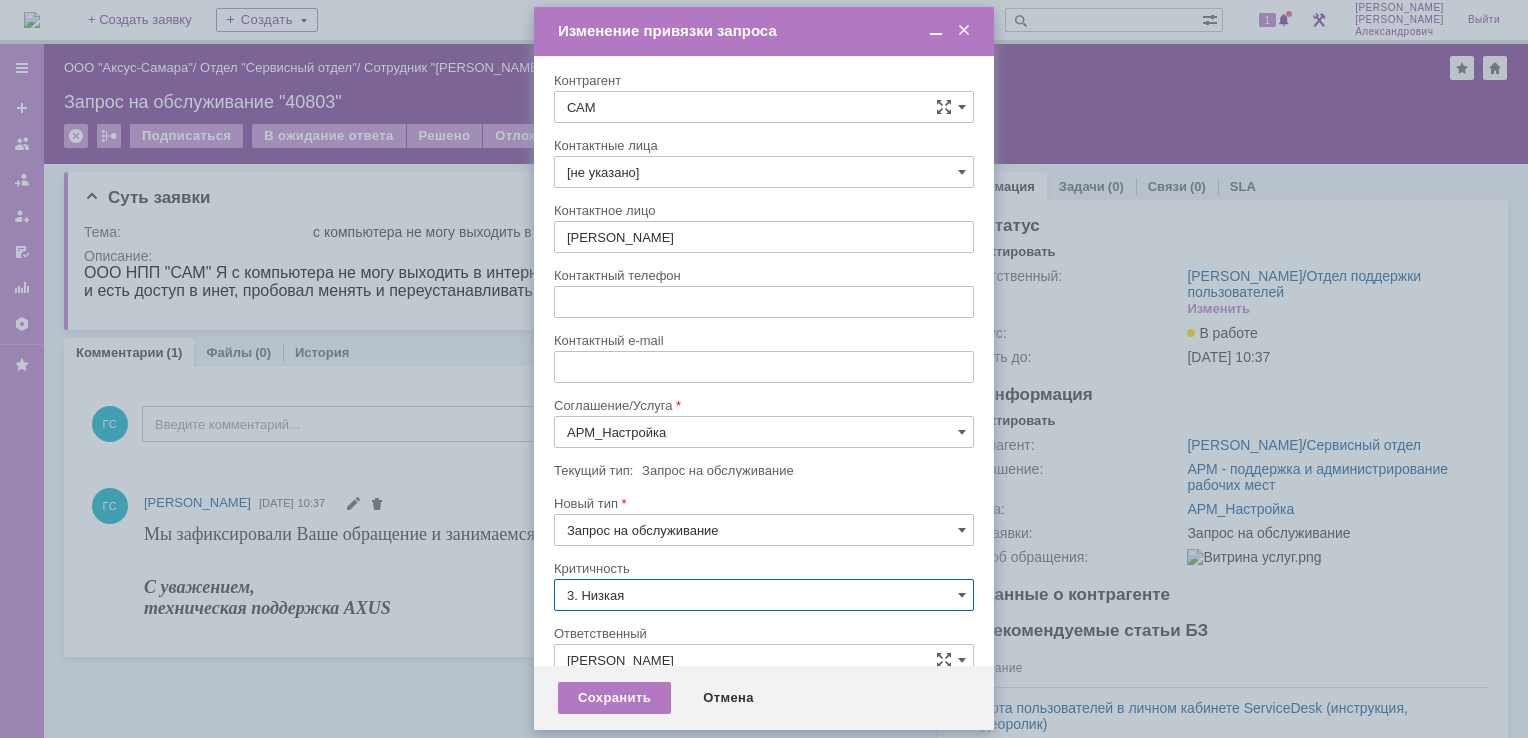 click on "3. Низкая" at bounding box center (764, 595) 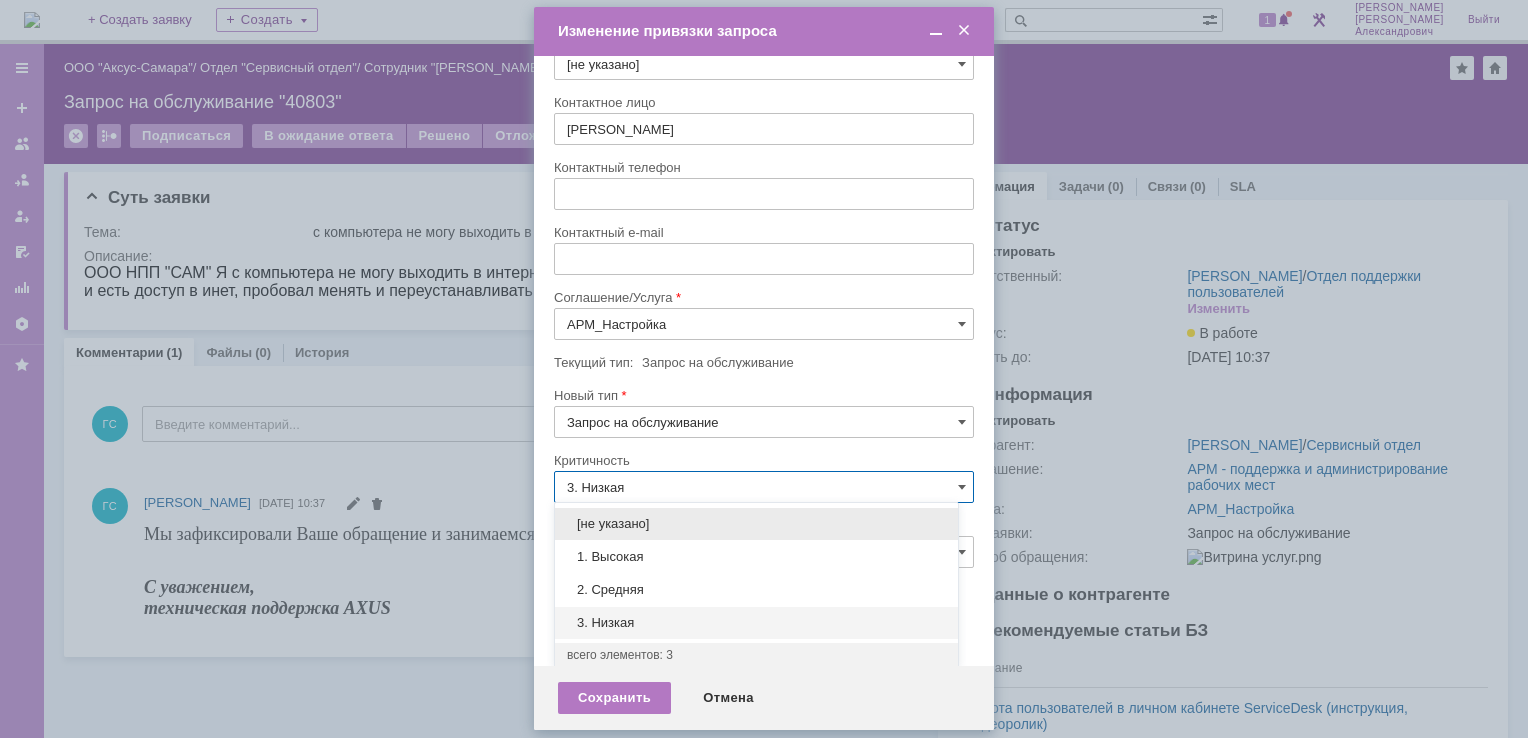 click on "[не указано]" at bounding box center [756, 524] 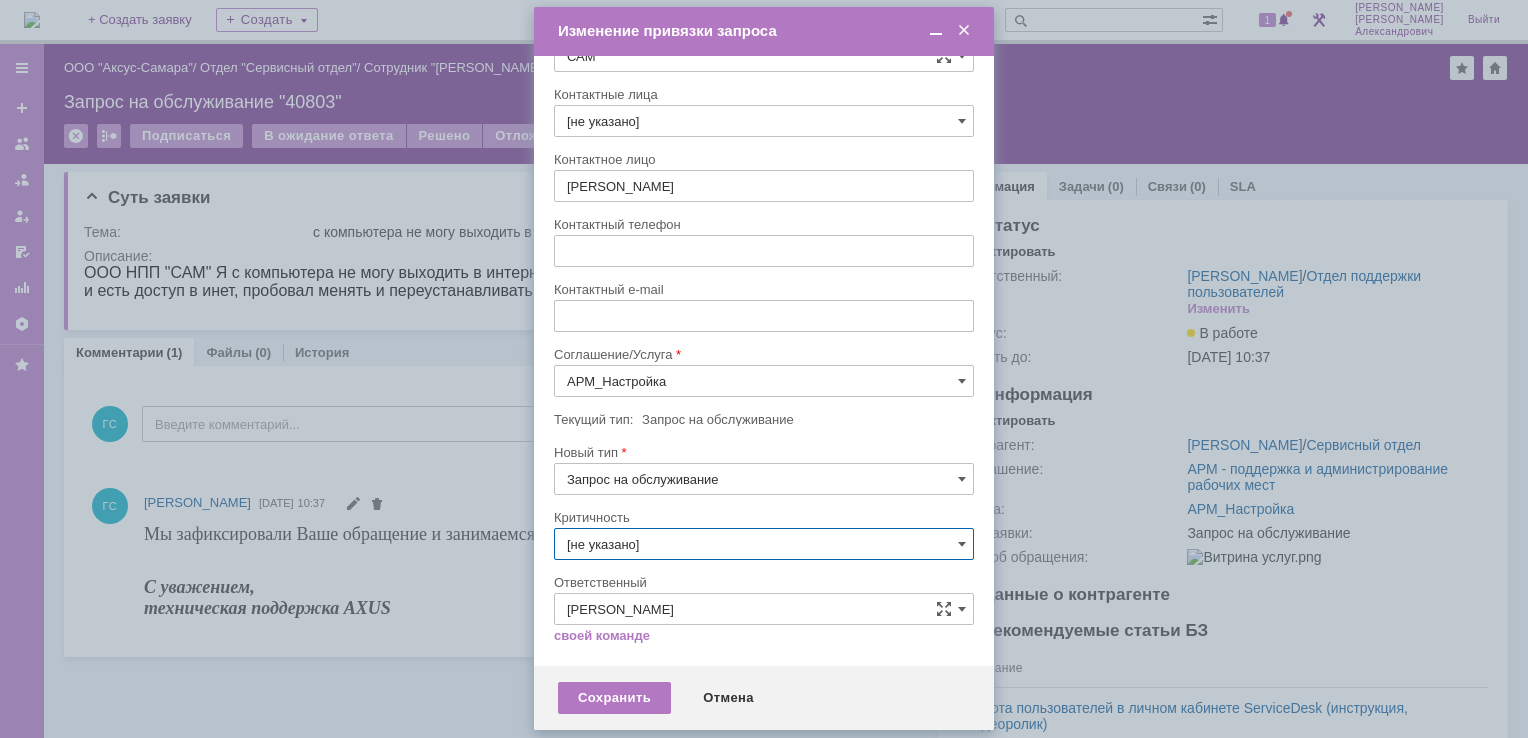 scroll, scrollTop: 50, scrollLeft: 0, axis: vertical 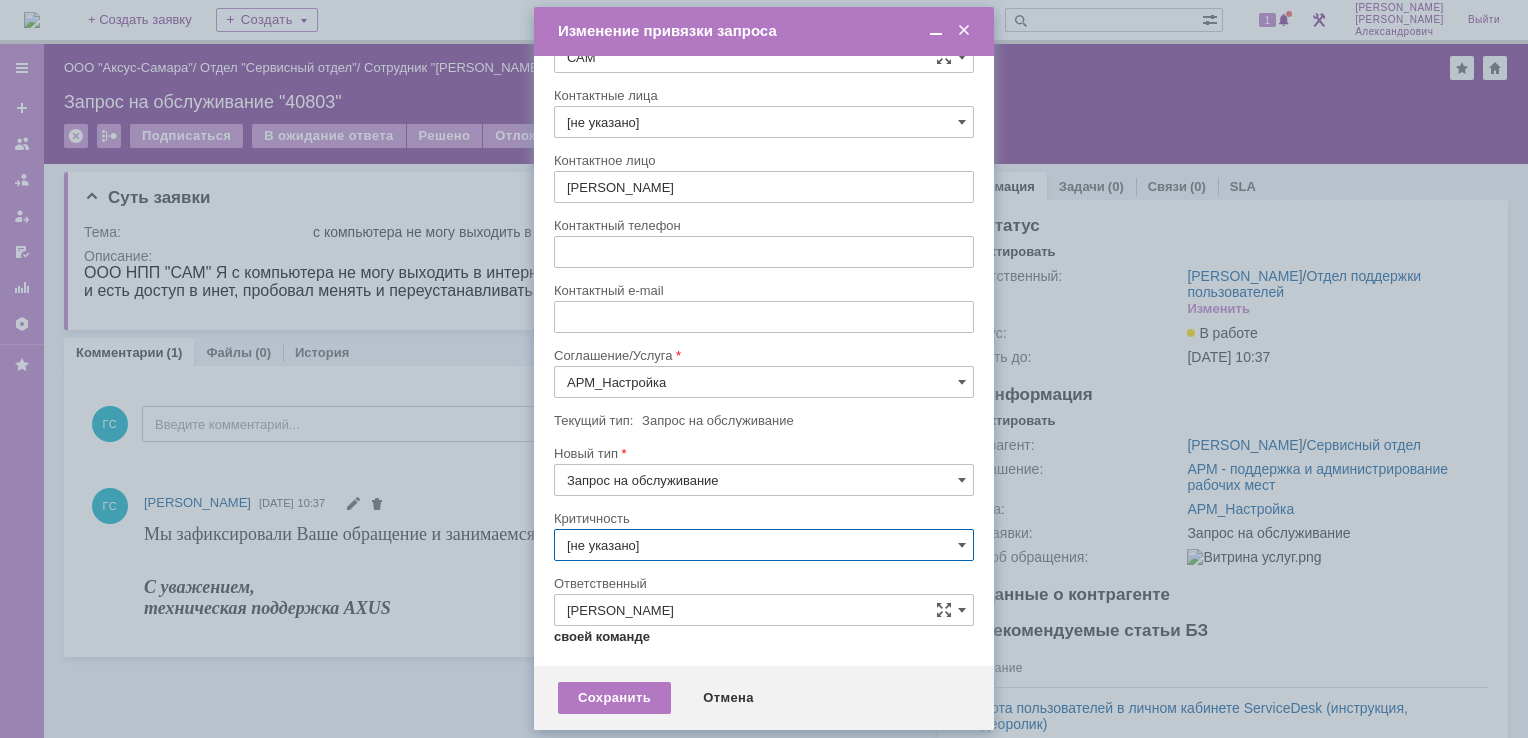 type on "[не указано]" 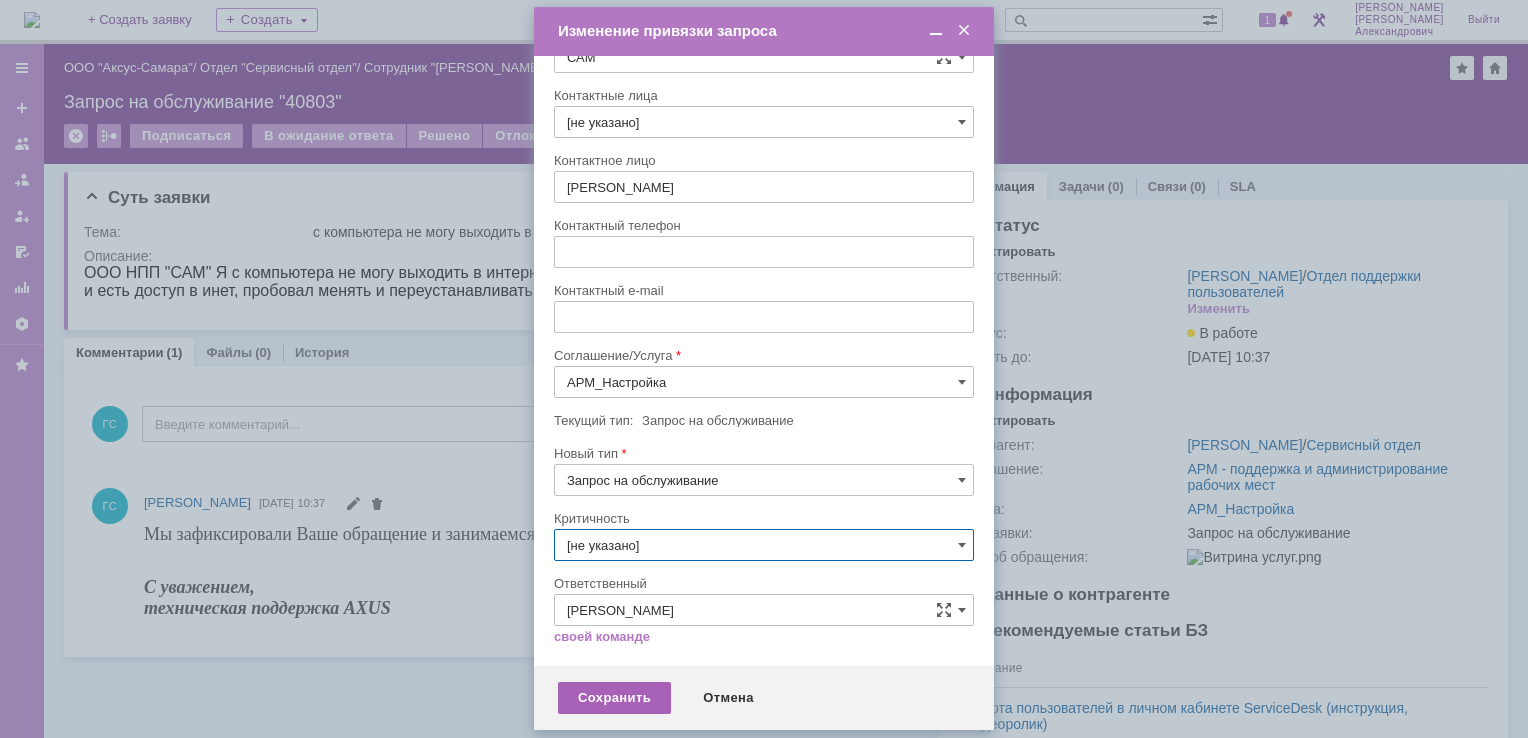 click on "Сохранить" at bounding box center [614, 698] 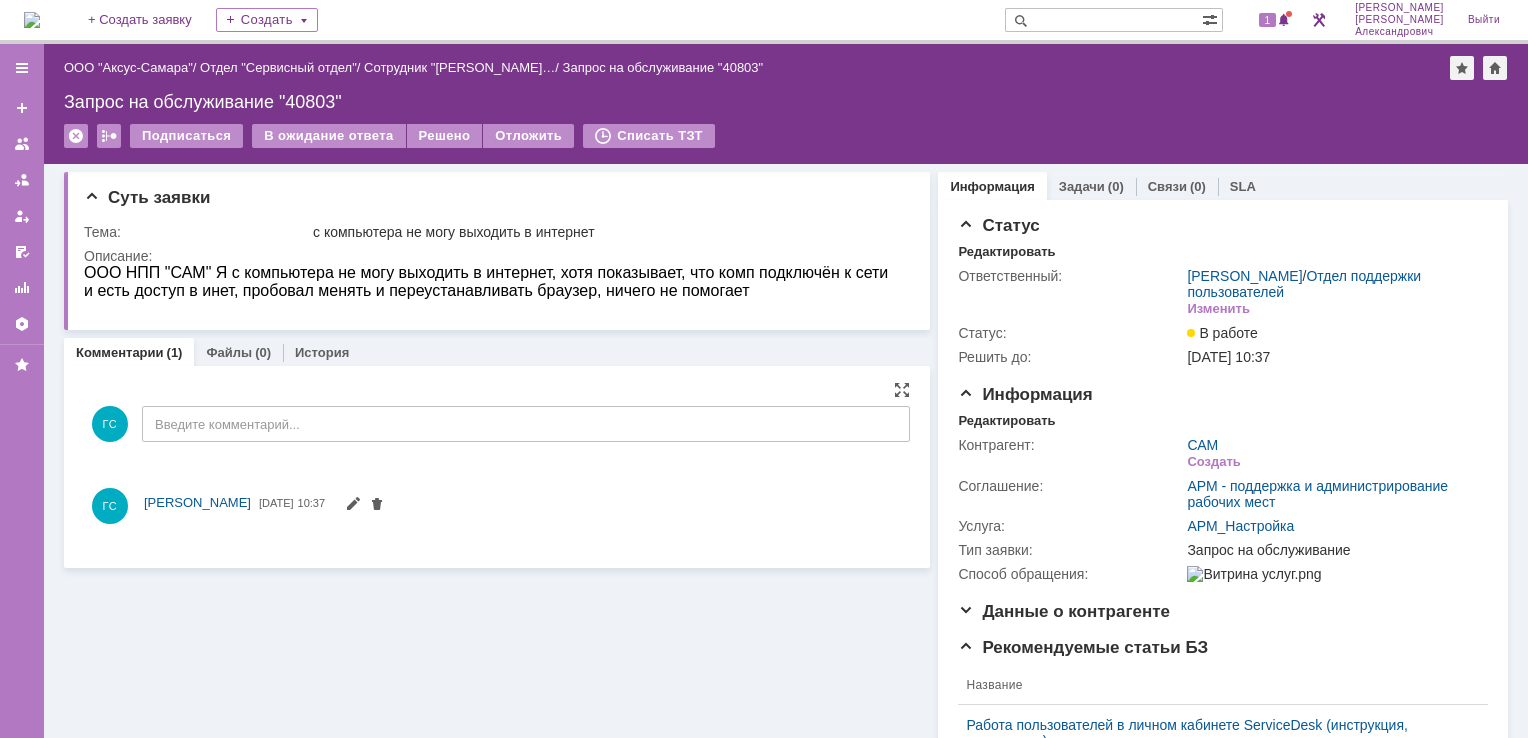 scroll, scrollTop: 0, scrollLeft: 0, axis: both 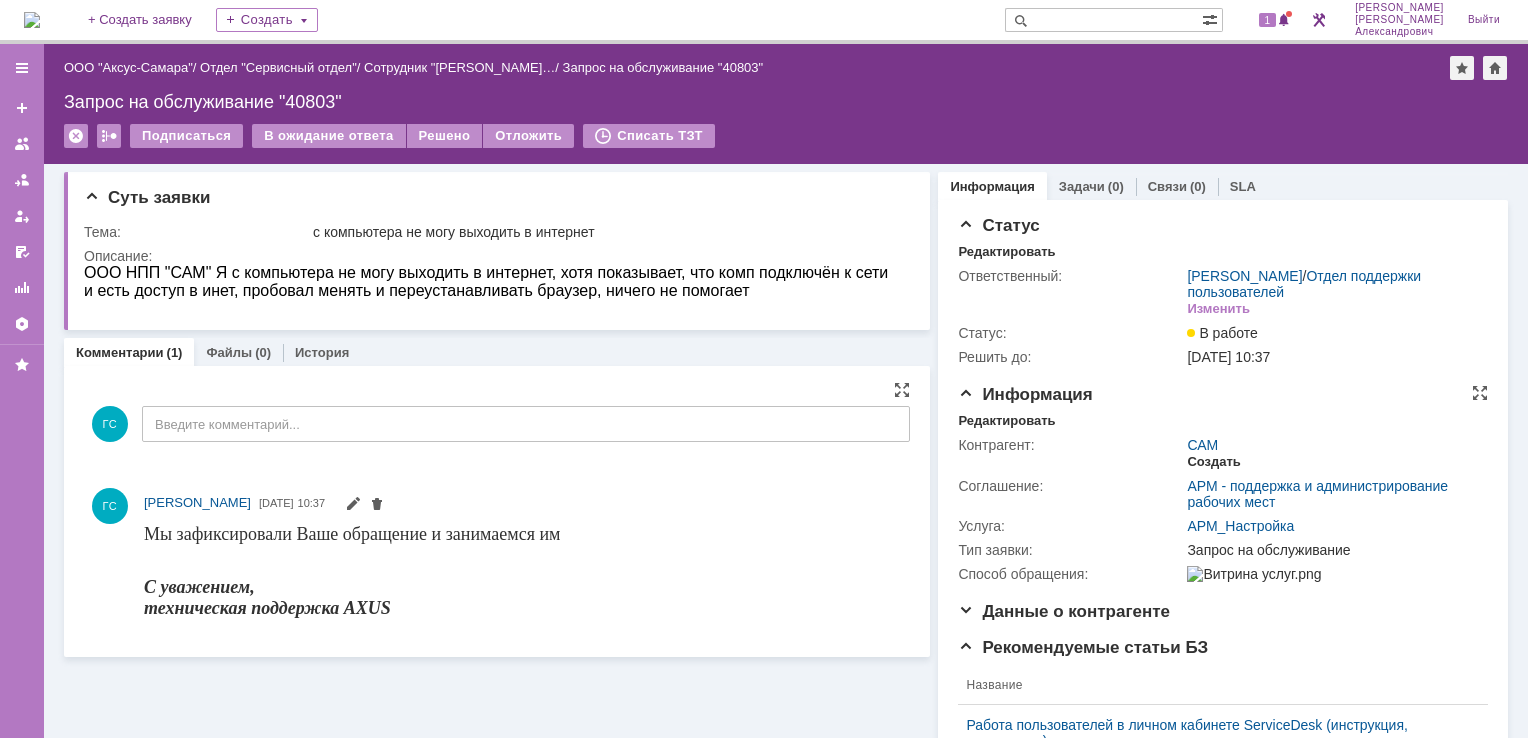 click on "Создать" at bounding box center [1213, 462] 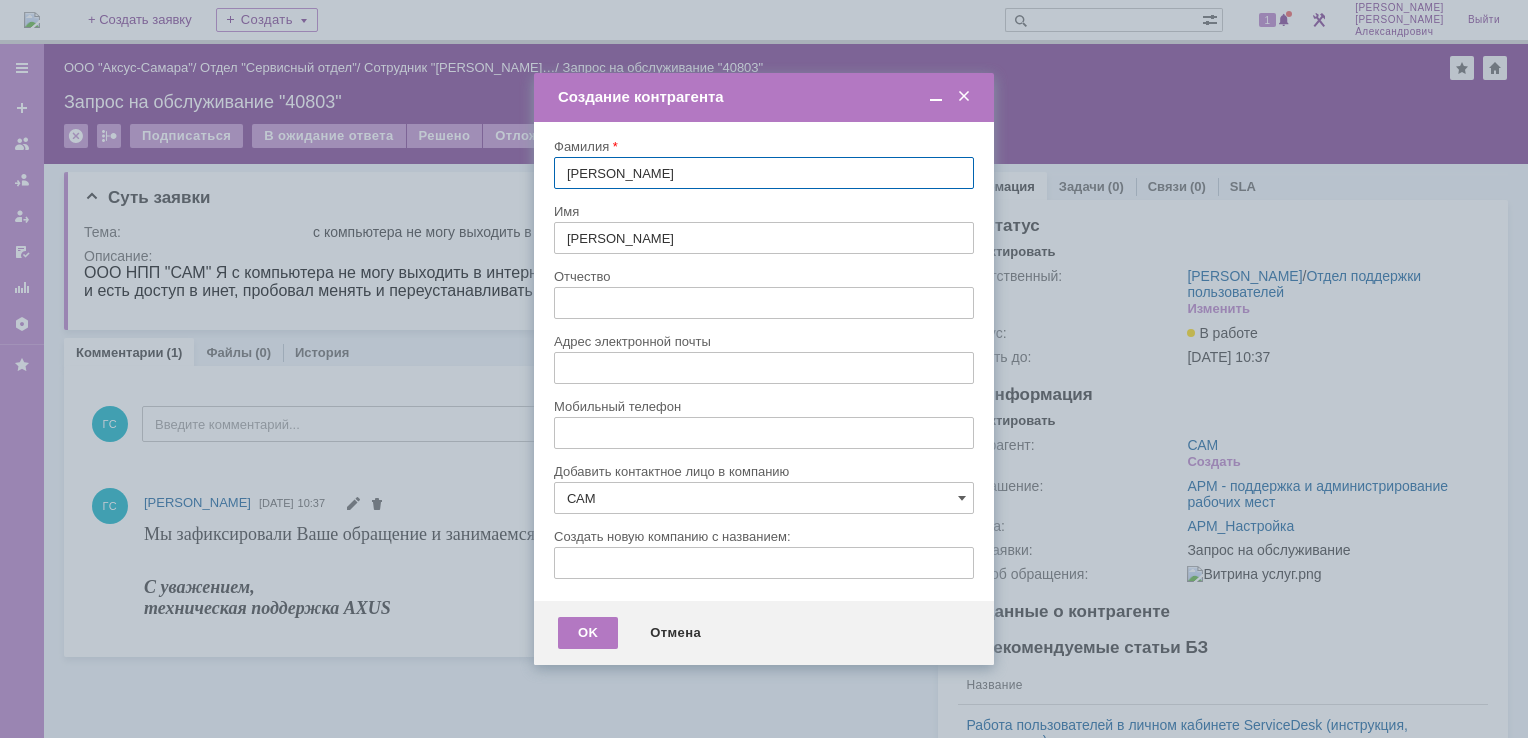 type 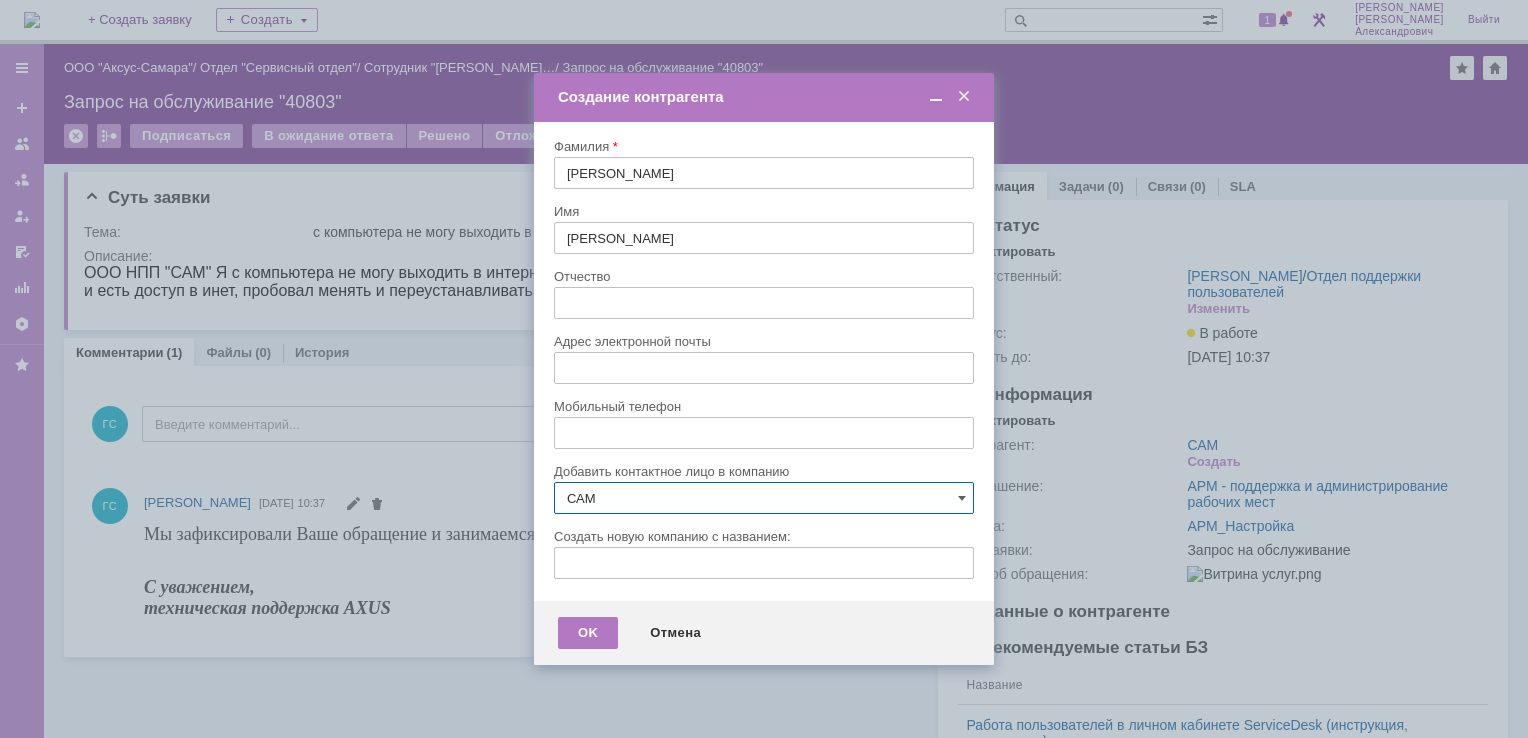 click on "САМ" at bounding box center [764, 498] 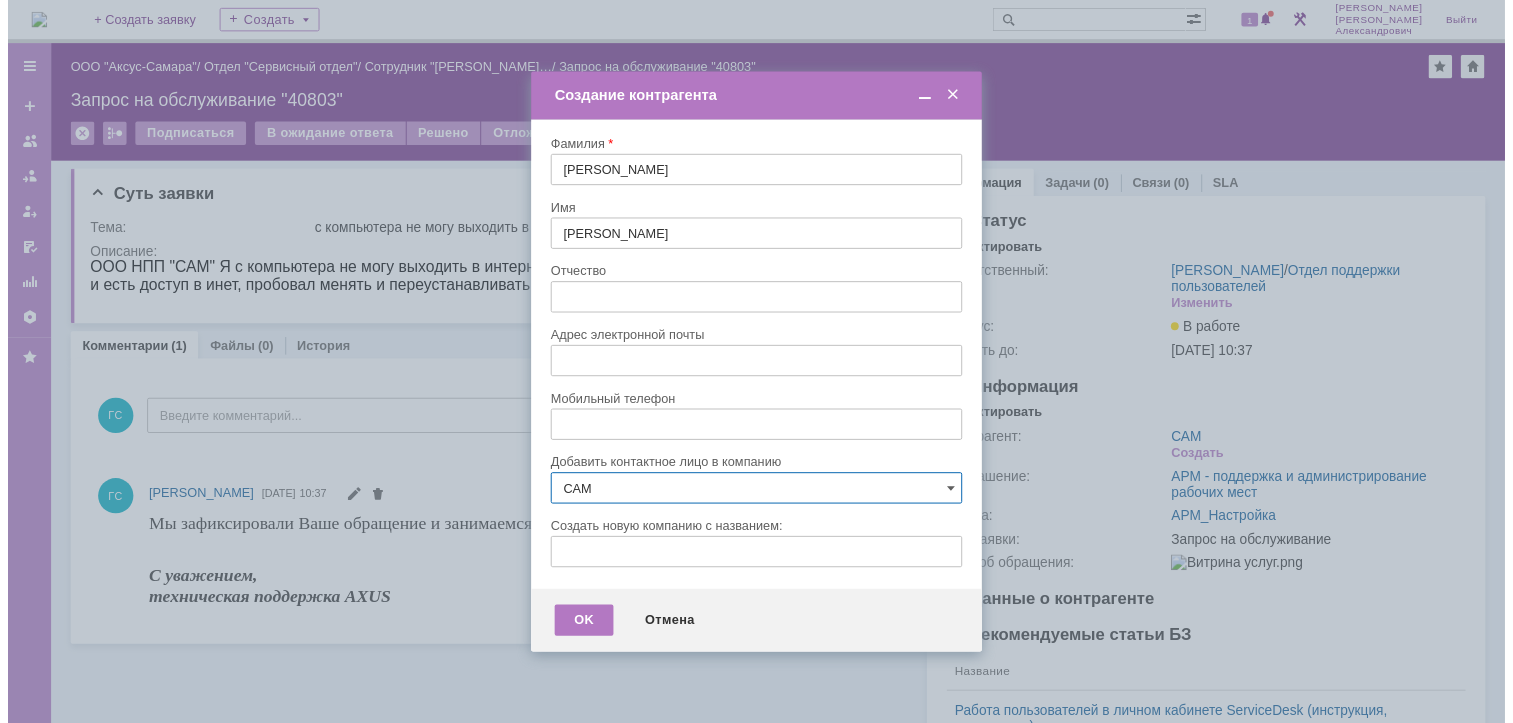 scroll, scrollTop: 59, scrollLeft: 0, axis: vertical 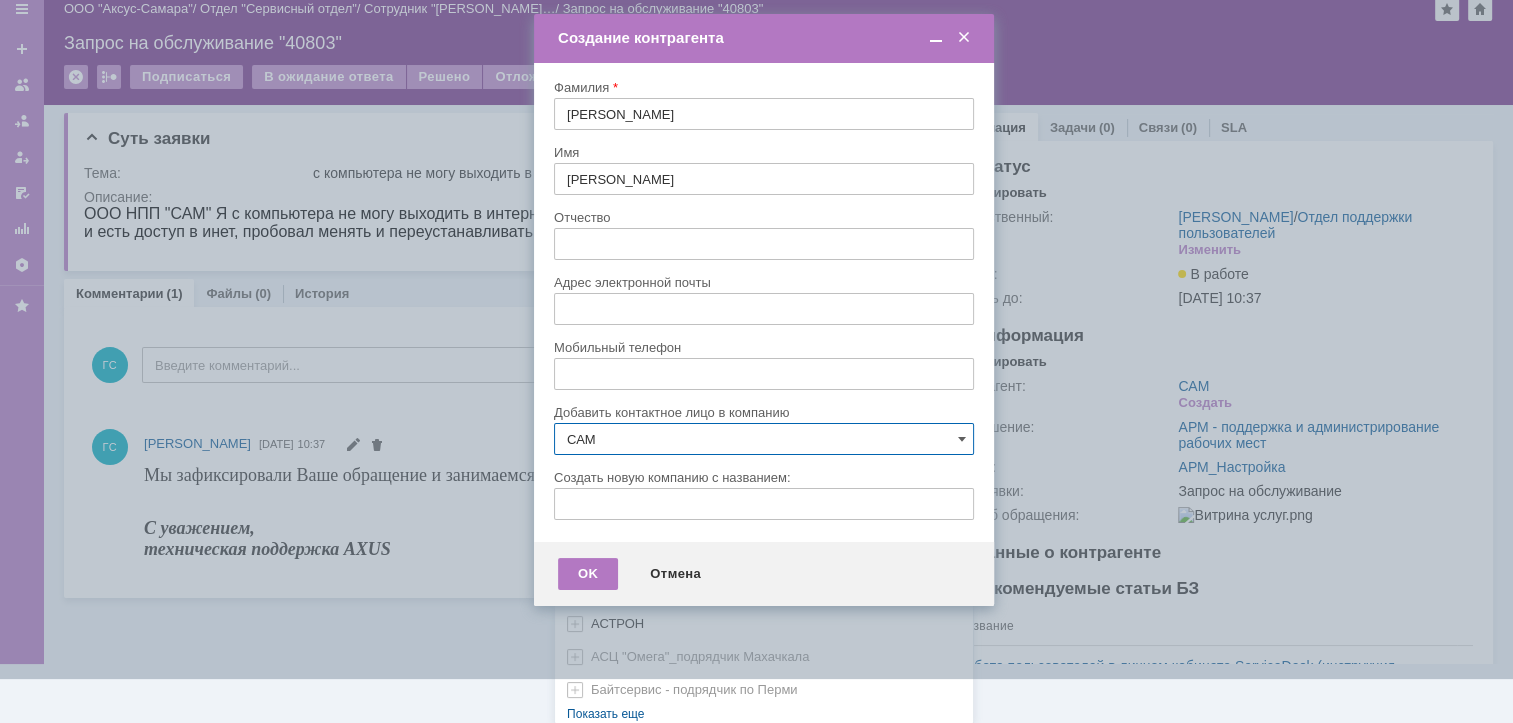 click on "САМ" at bounding box center [764, 439] 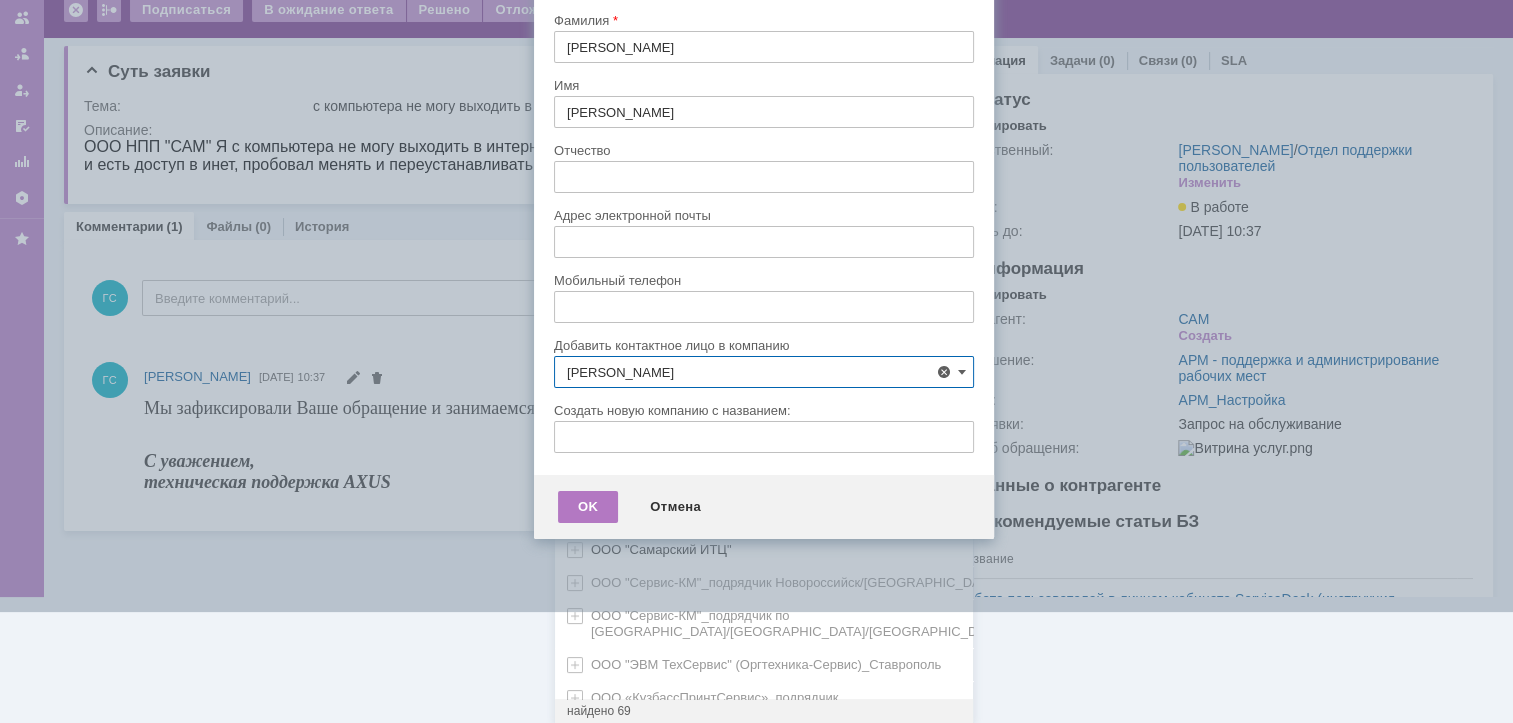scroll, scrollTop: 0, scrollLeft: 0, axis: both 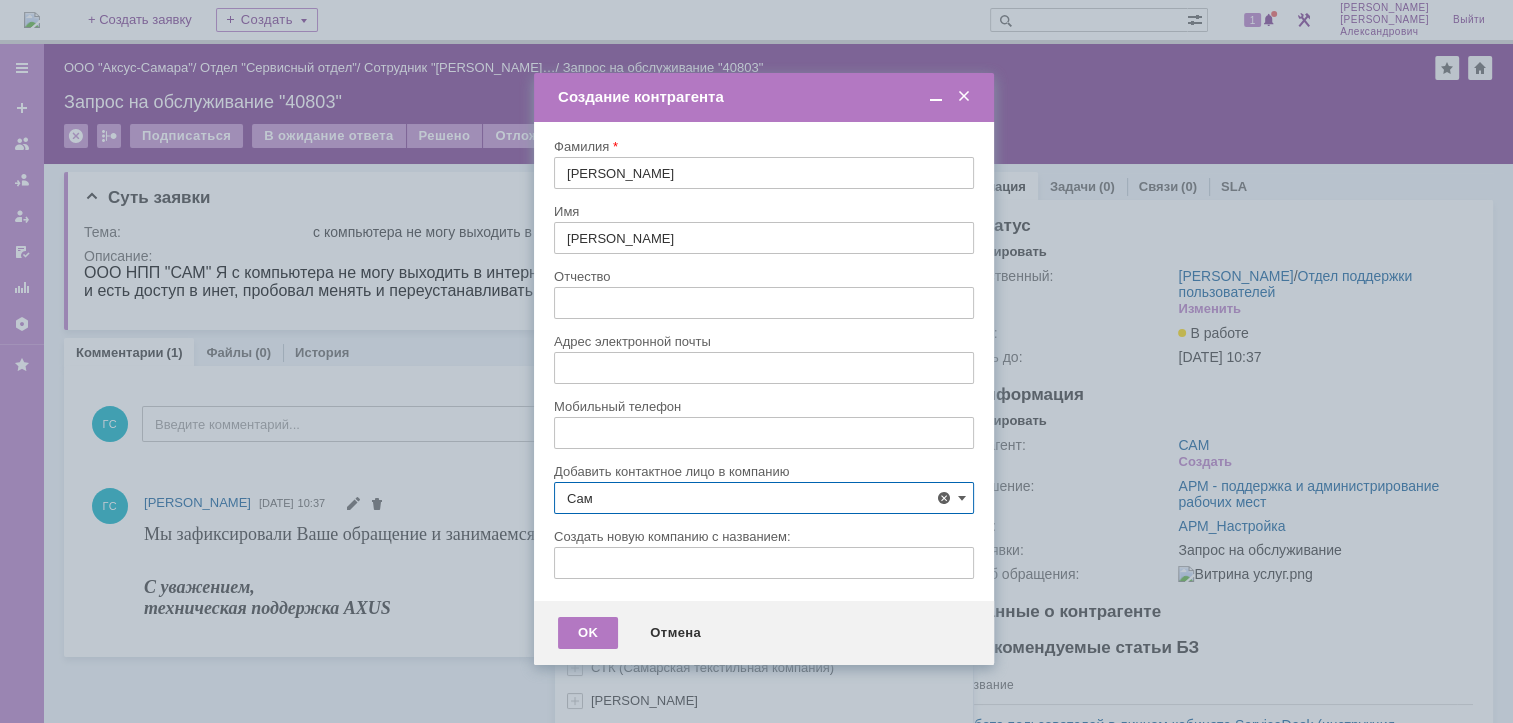 click on "САМ" at bounding box center (776, 602) 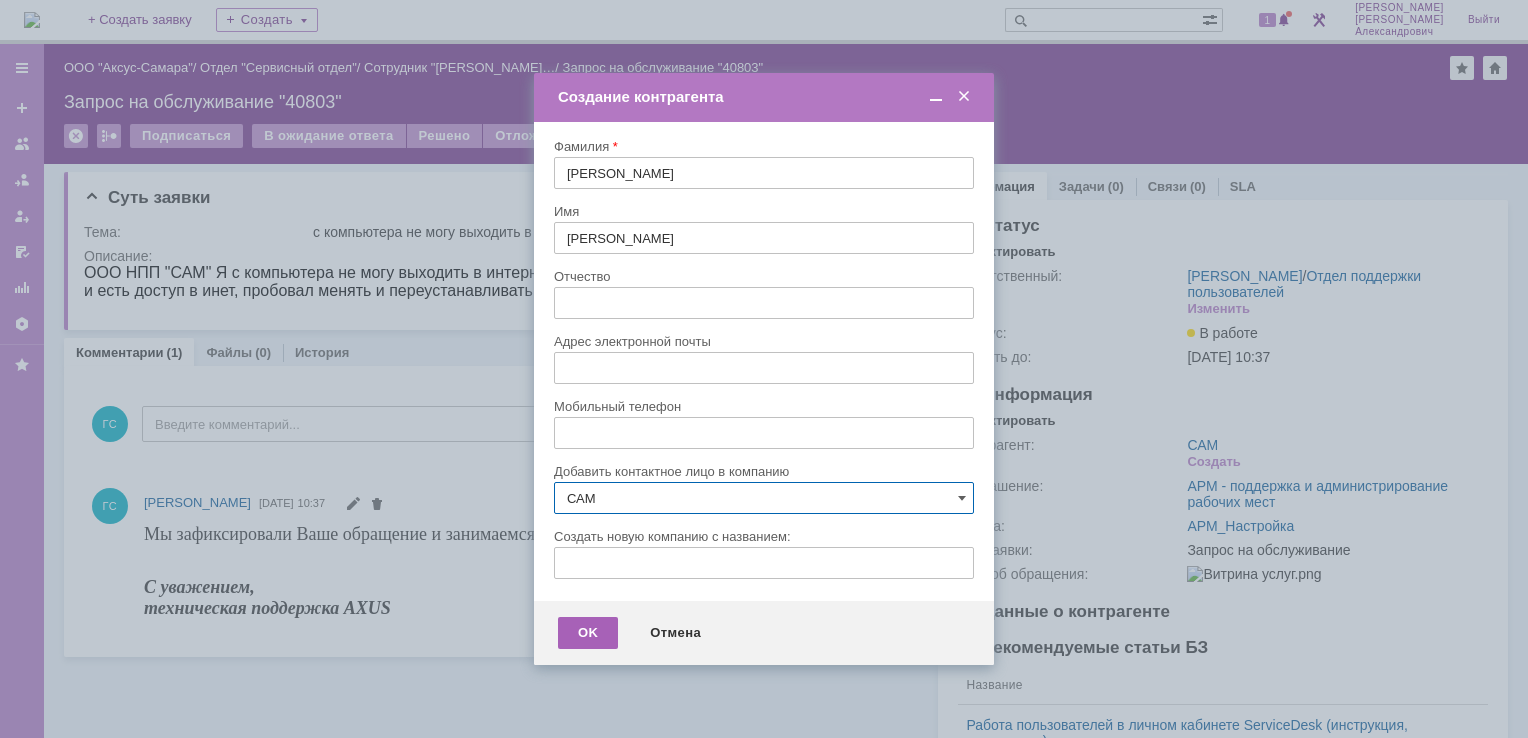 click on "OK" at bounding box center (588, 633) 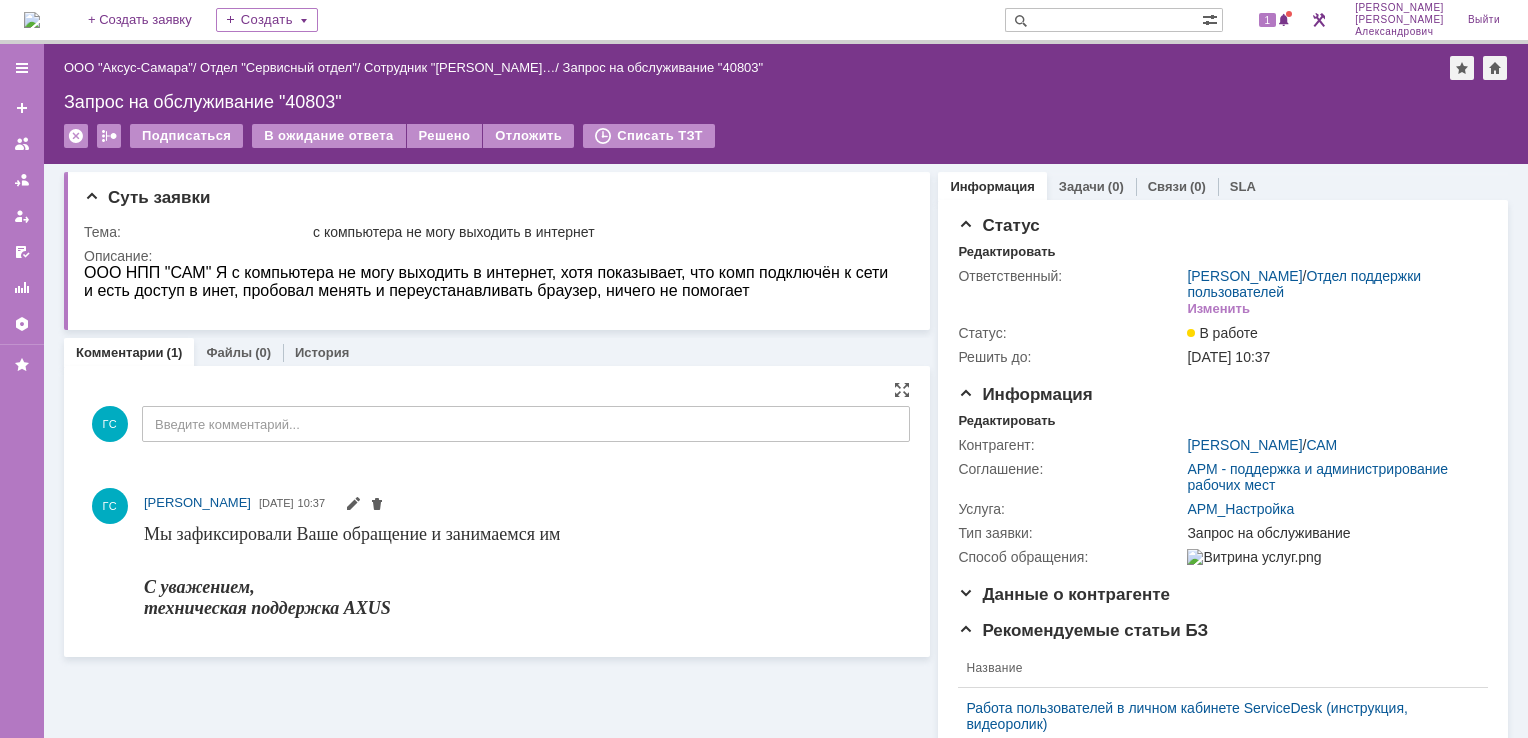 scroll, scrollTop: 0, scrollLeft: 0, axis: both 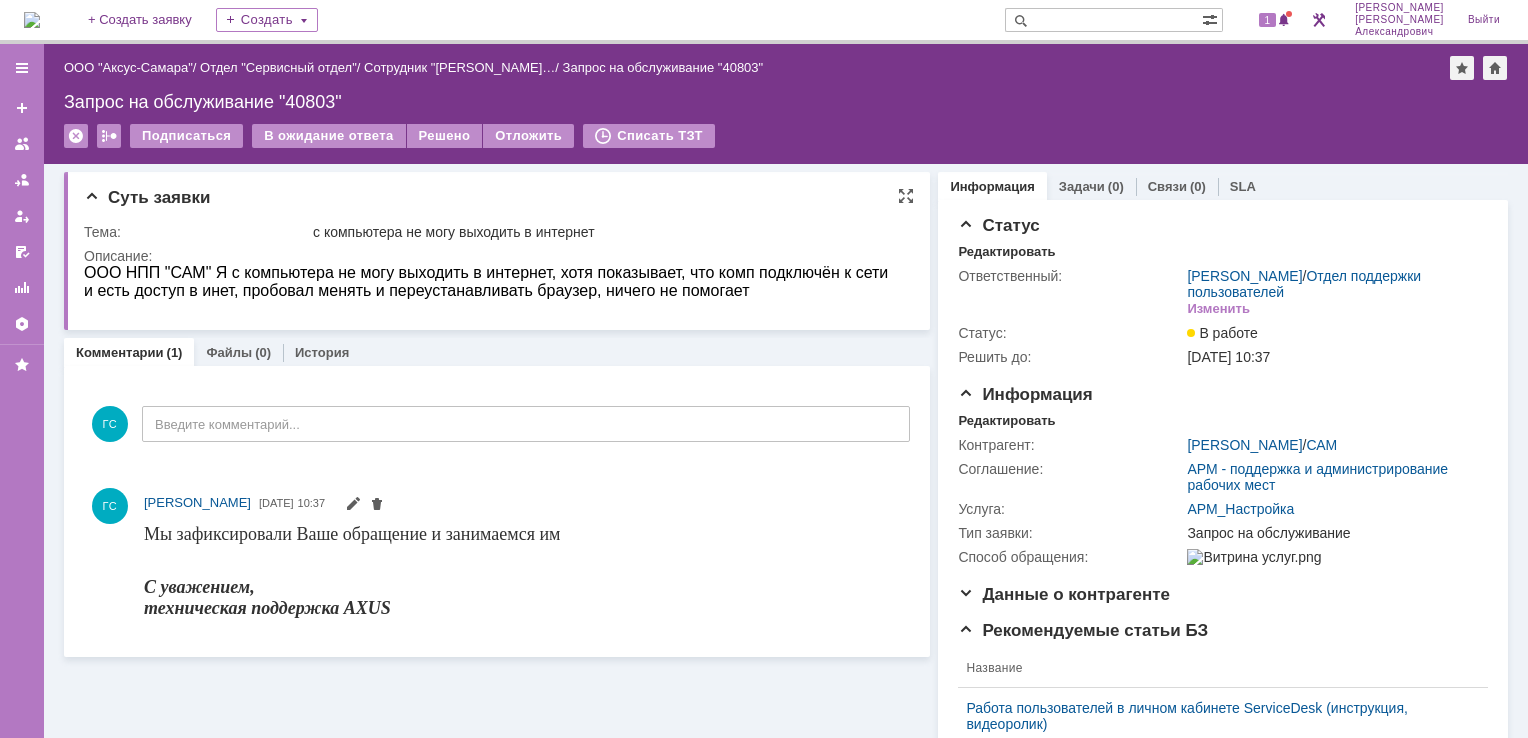 drag, startPoint x: 83, startPoint y: 273, endPoint x: 373, endPoint y: 318, distance: 293.4706 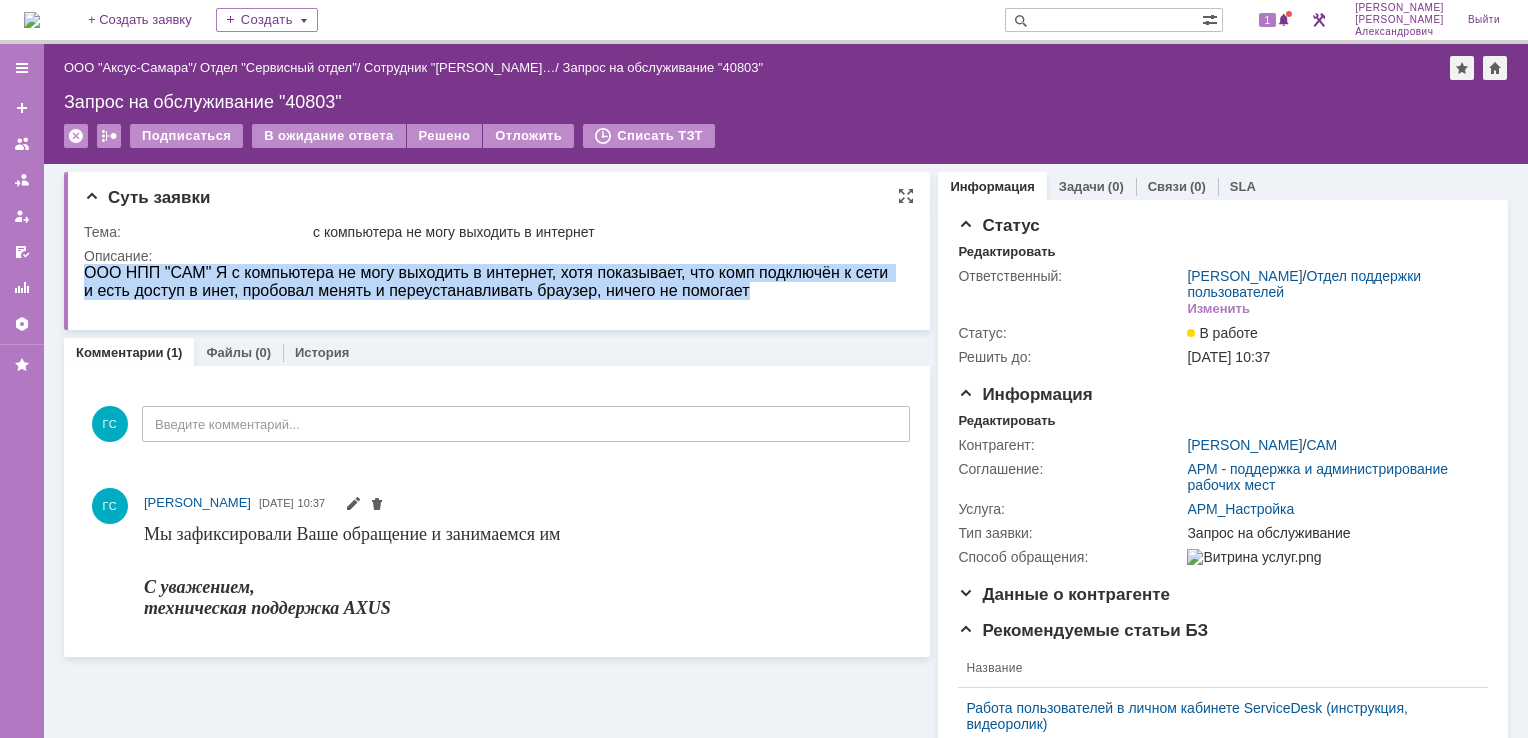 drag, startPoint x: 705, startPoint y: 298, endPoint x: 64, endPoint y: 281, distance: 641.2254 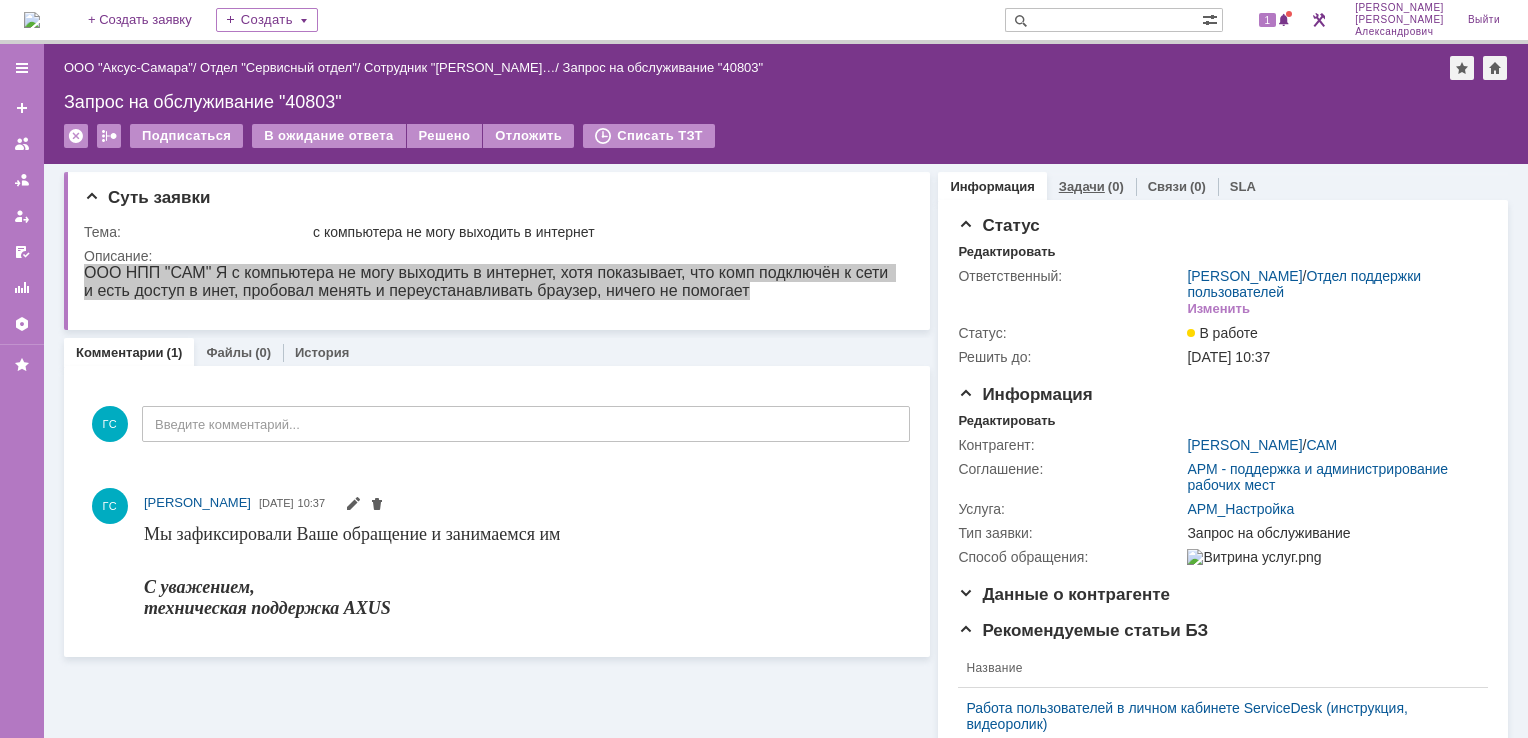 click on "Задачи" at bounding box center [1082, 186] 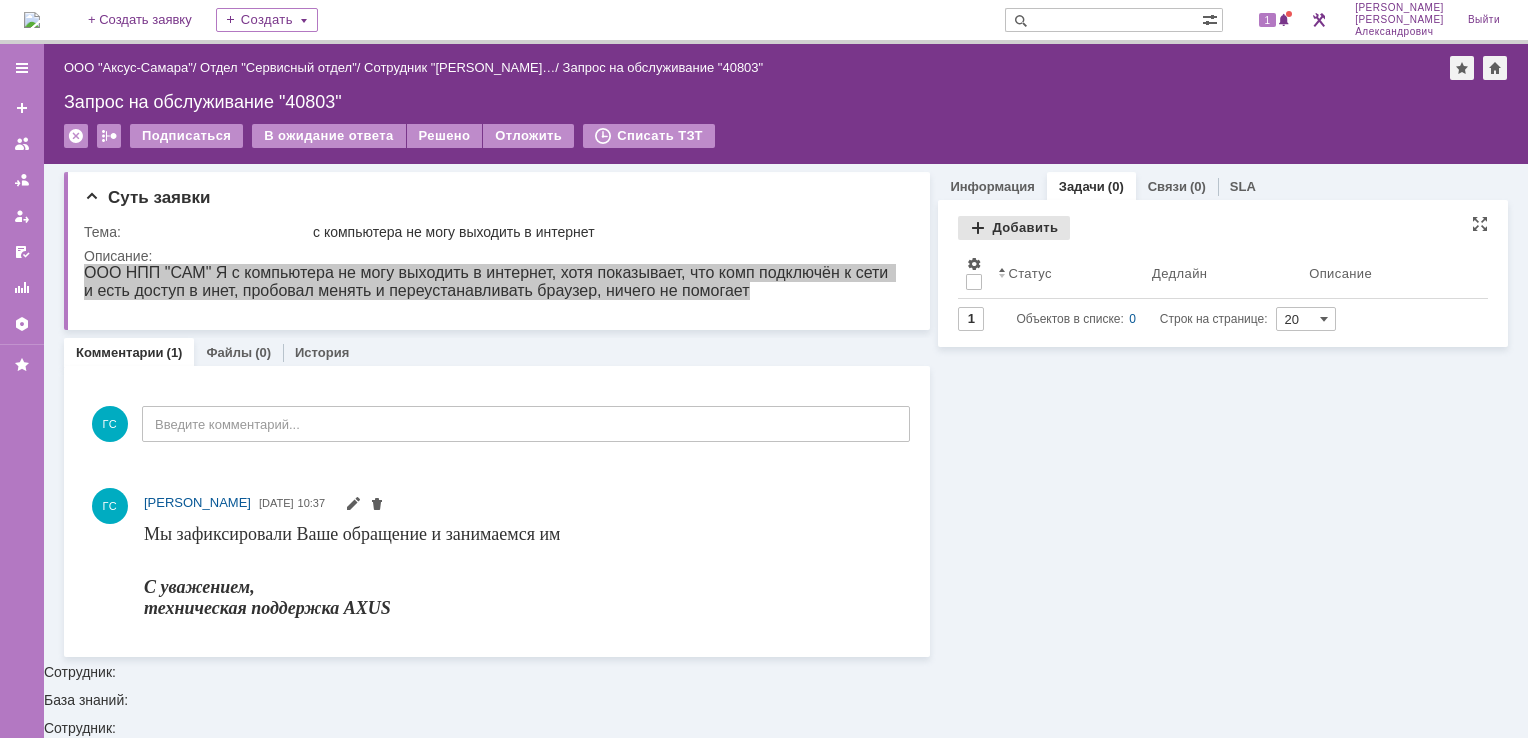 click on "Добавить" at bounding box center [1014, 228] 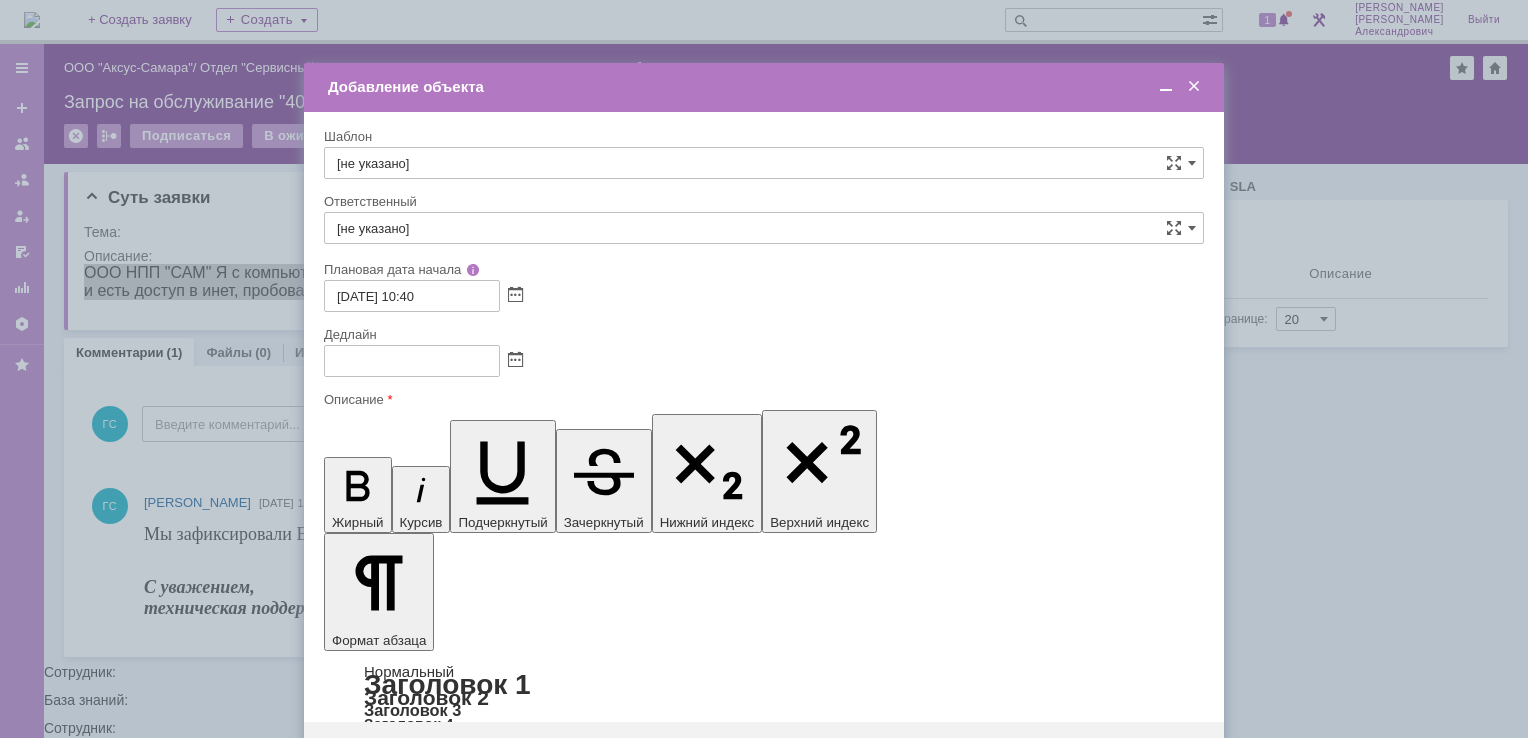 scroll, scrollTop: 0, scrollLeft: 0, axis: both 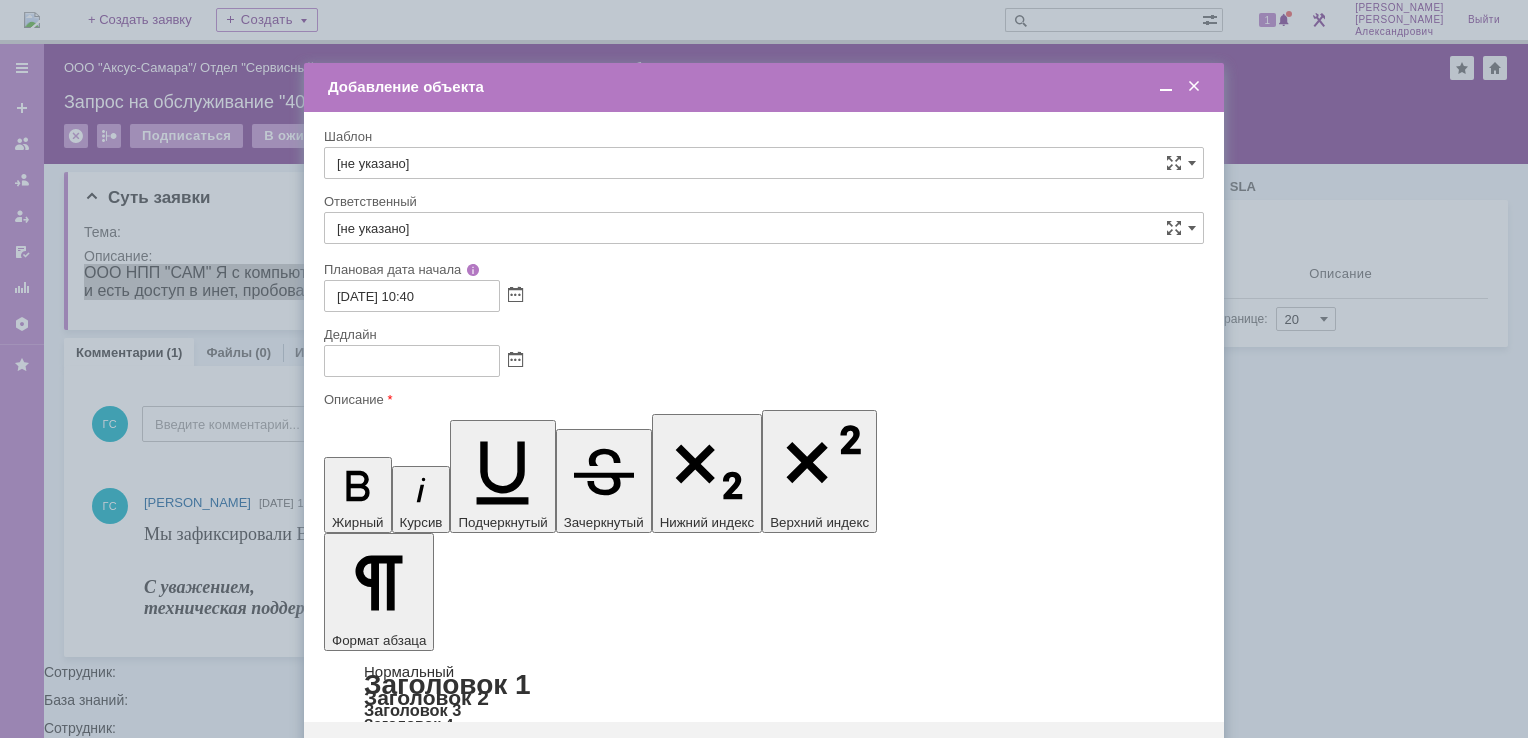 click at bounding box center [487, 5824] 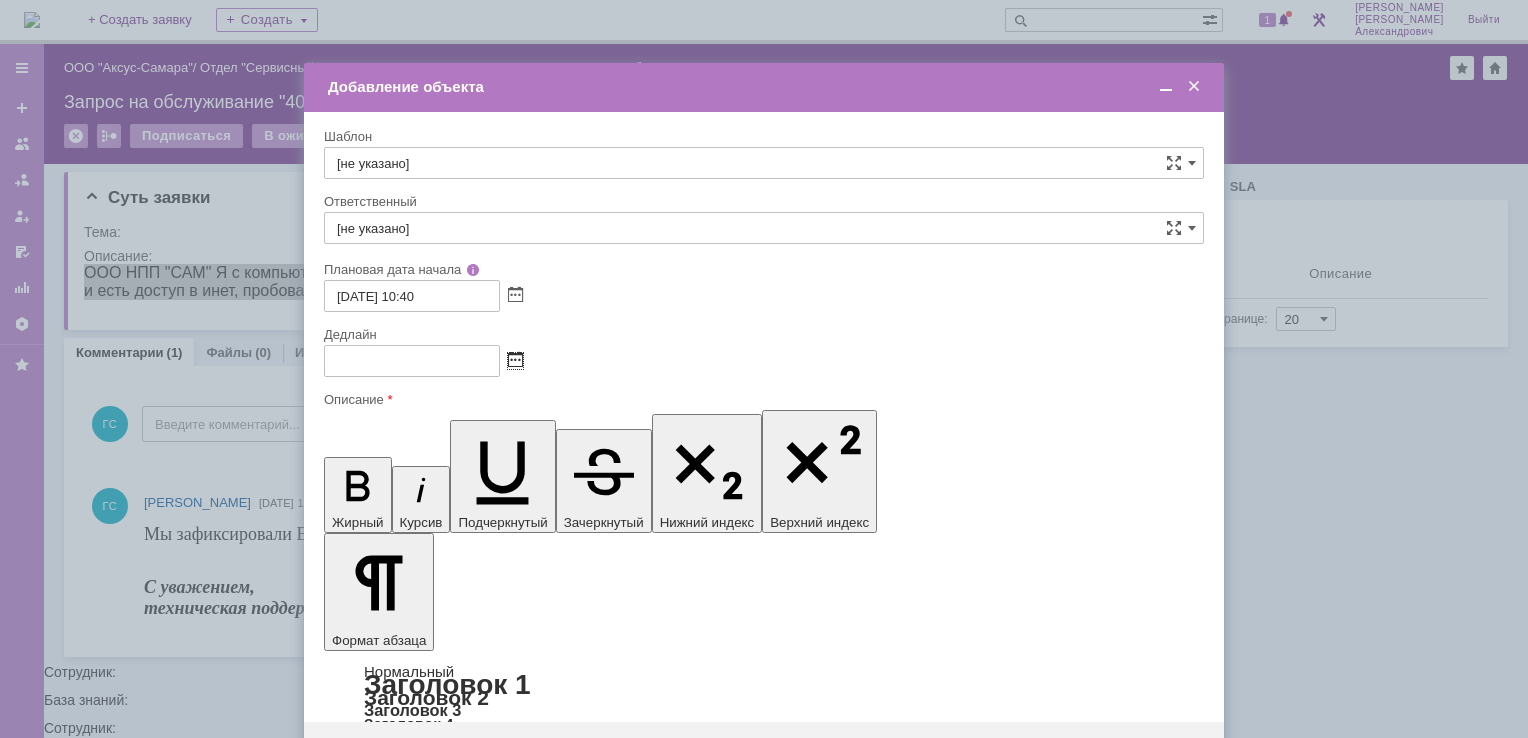click at bounding box center (515, 361) 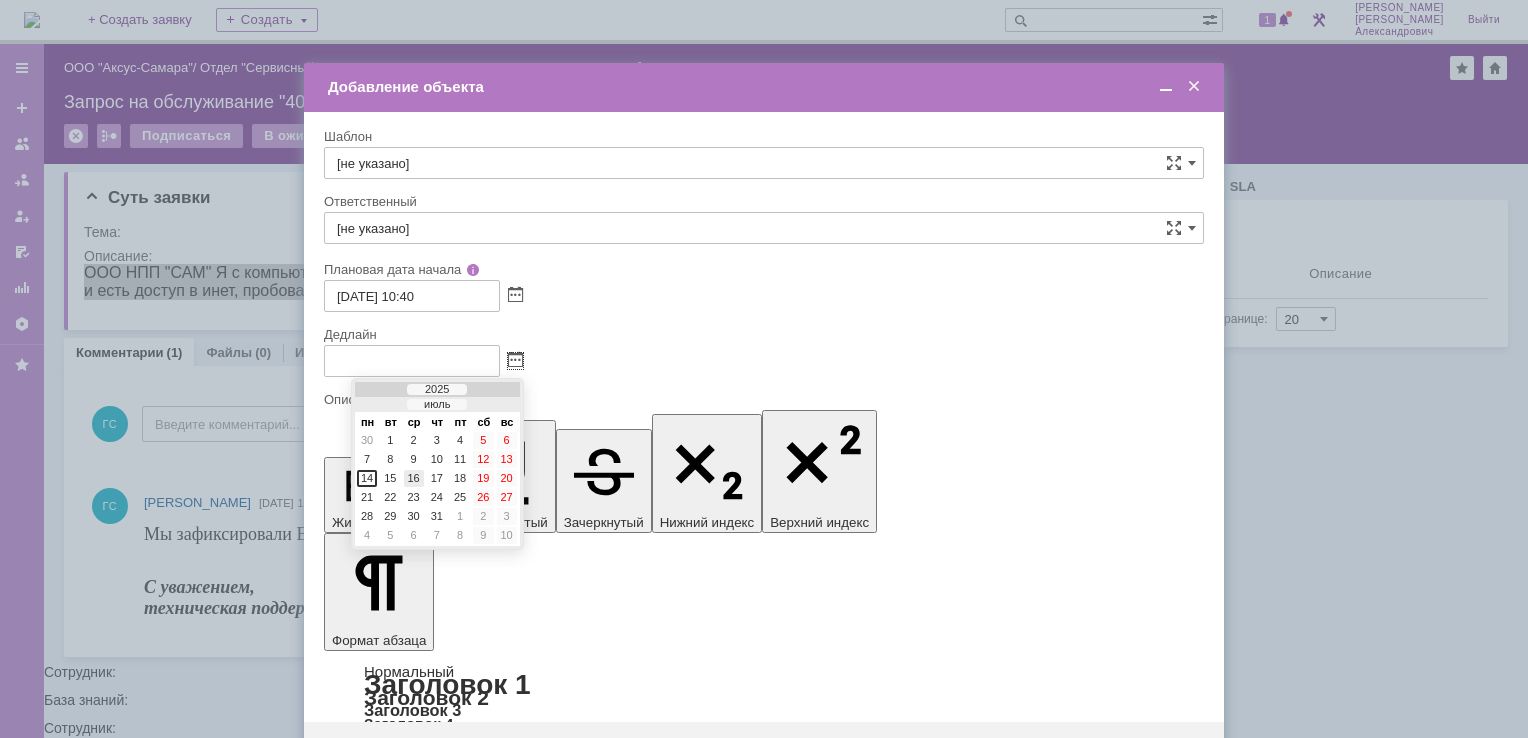 click on "16" at bounding box center (414, 478) 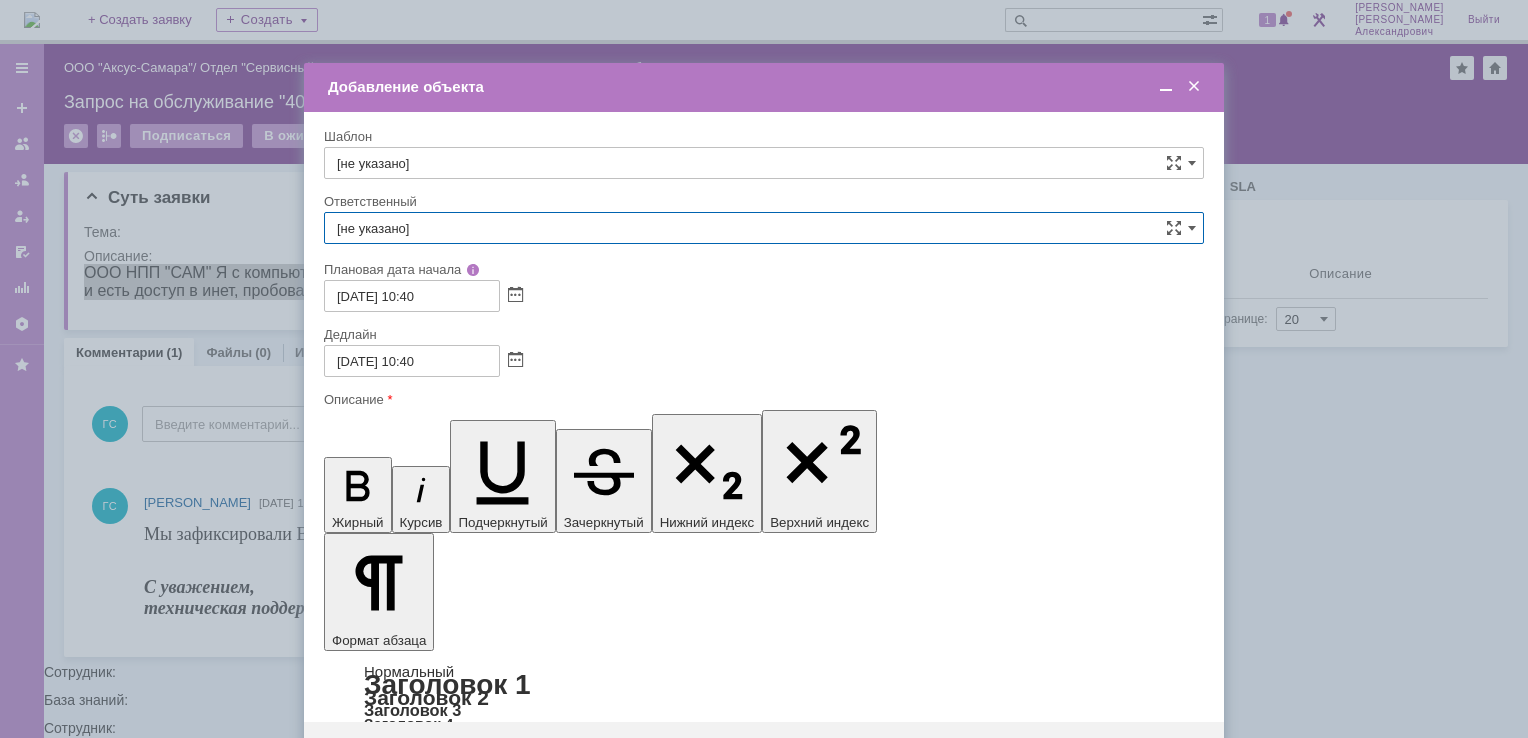 click on "[не указано]" at bounding box center (764, 228) 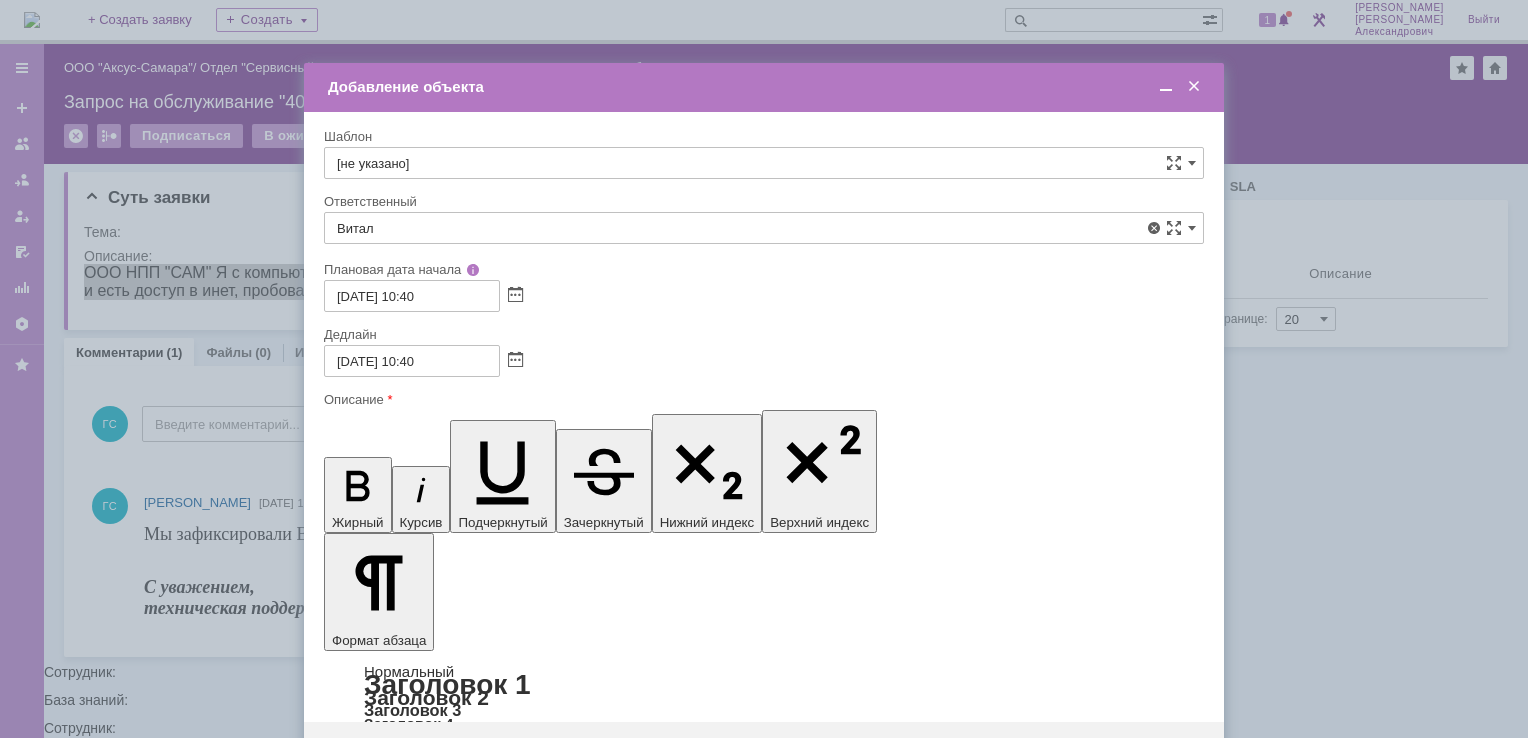 click on "[PERSON_NAME]" at bounding box center [764, 374] 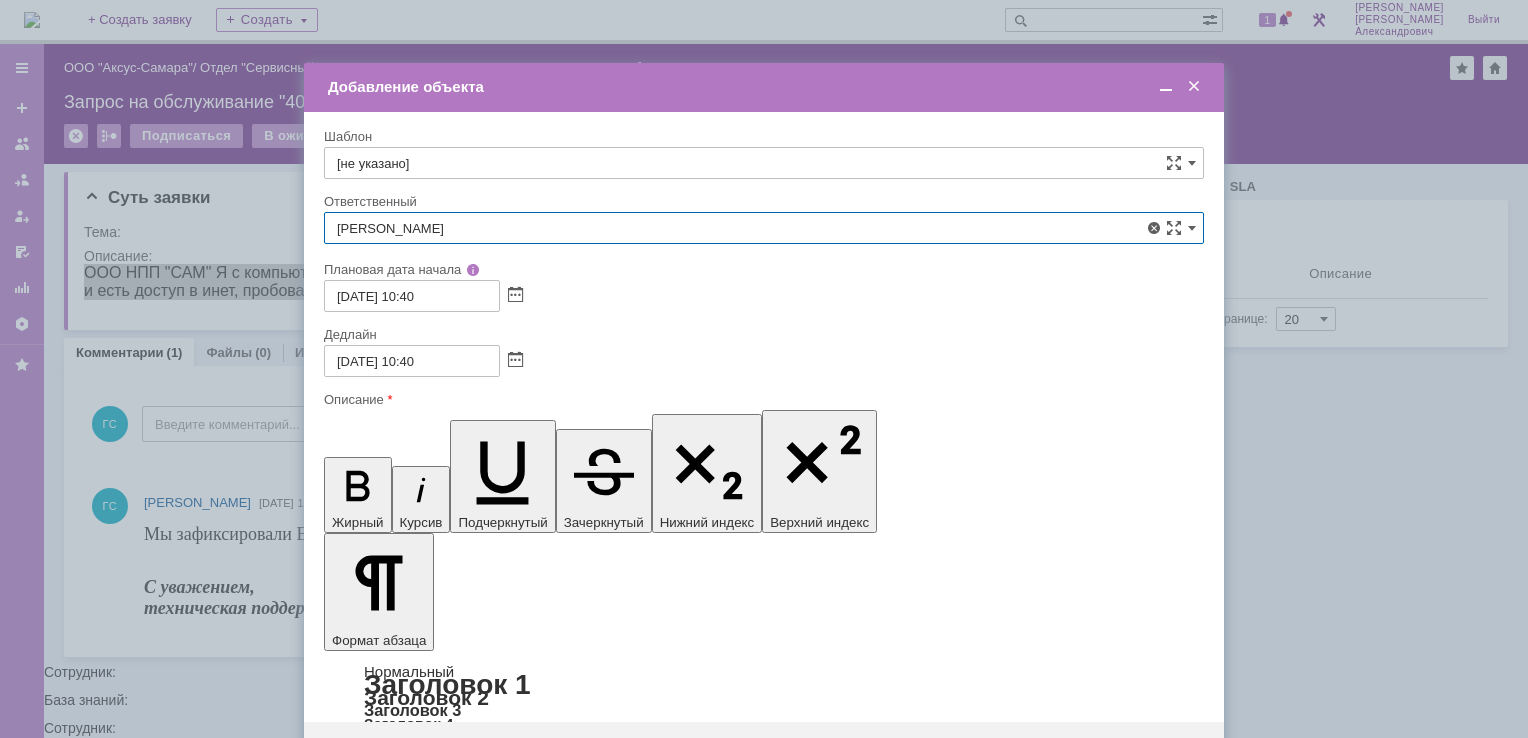 type on "[PERSON_NAME]" 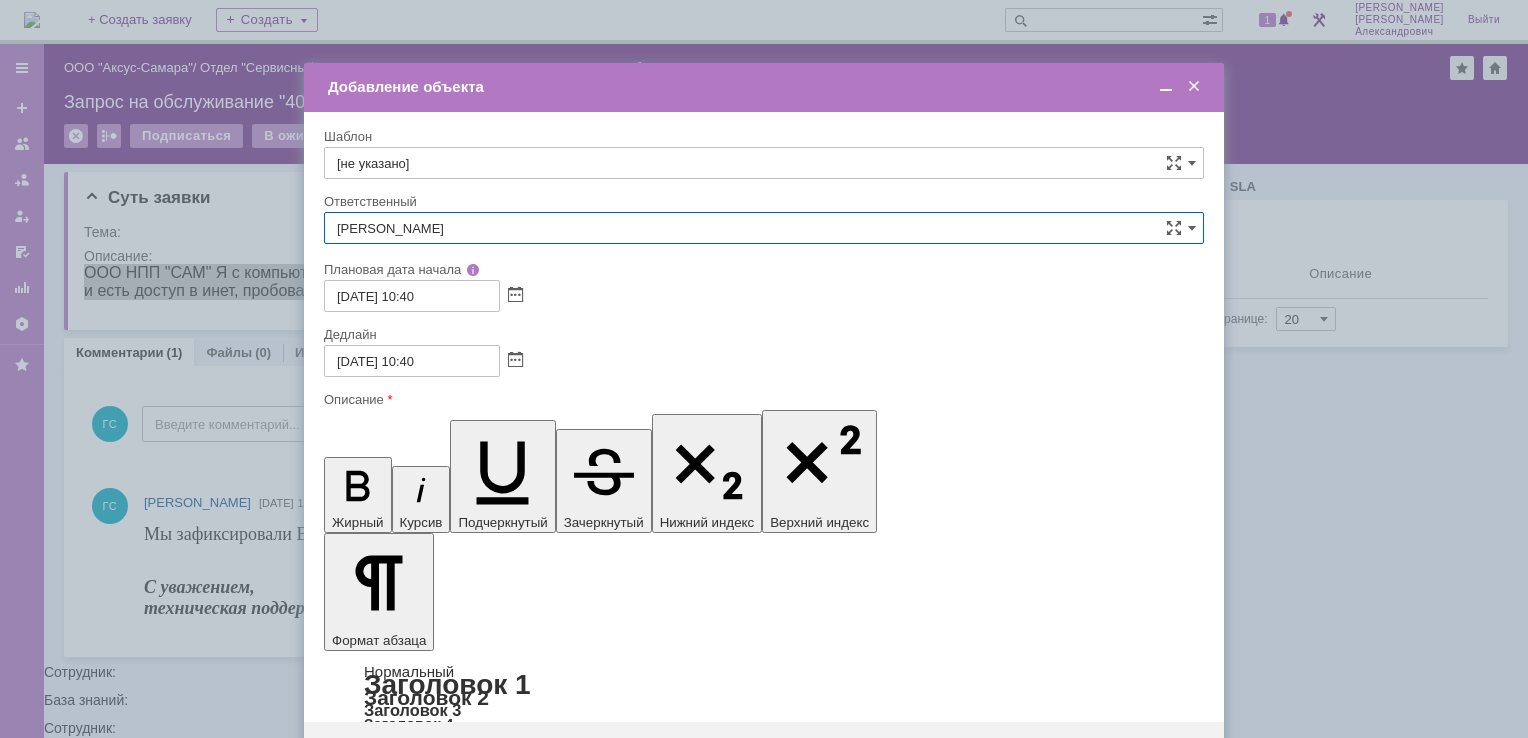 click on "Сохранить" at bounding box center (384, 754) 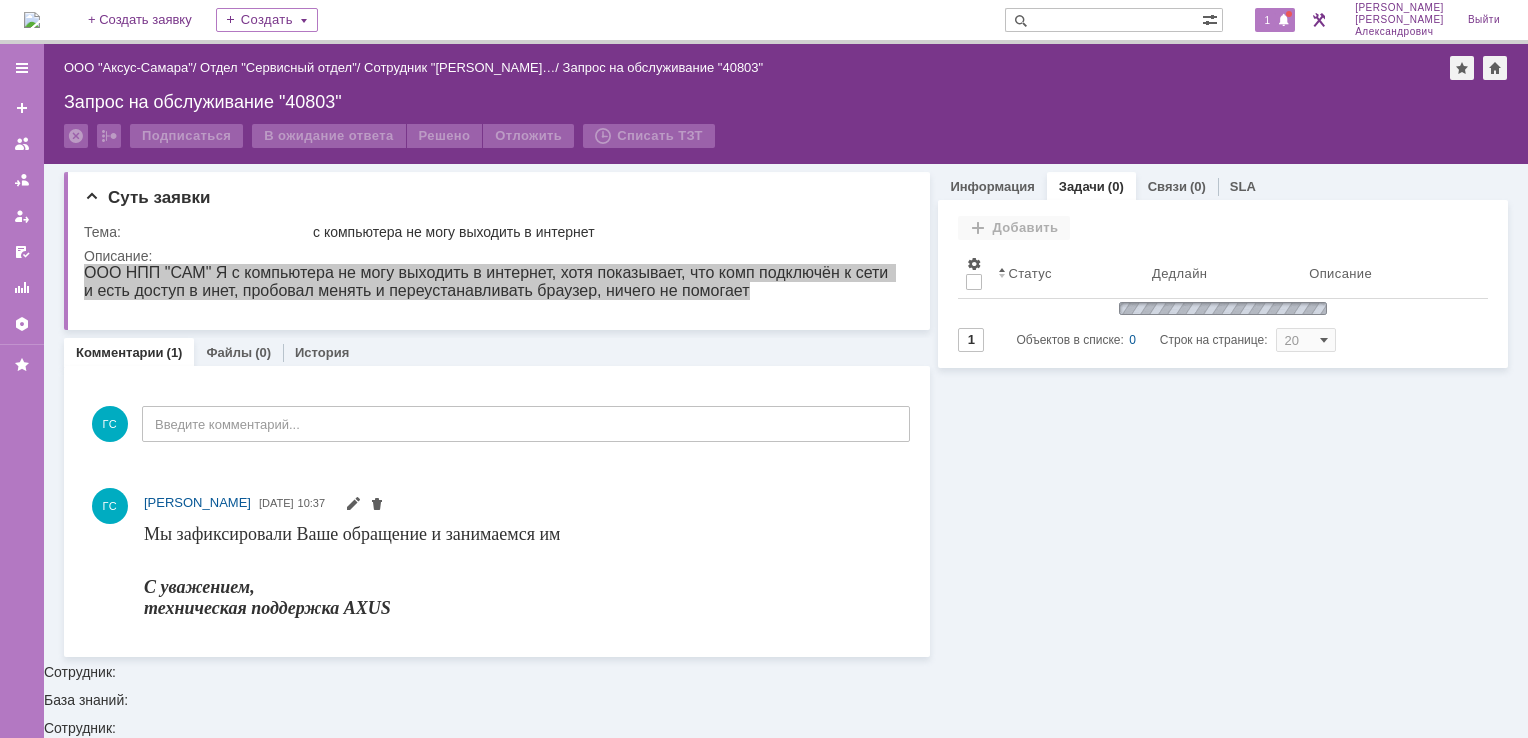 click on "1" at bounding box center [1268, 20] 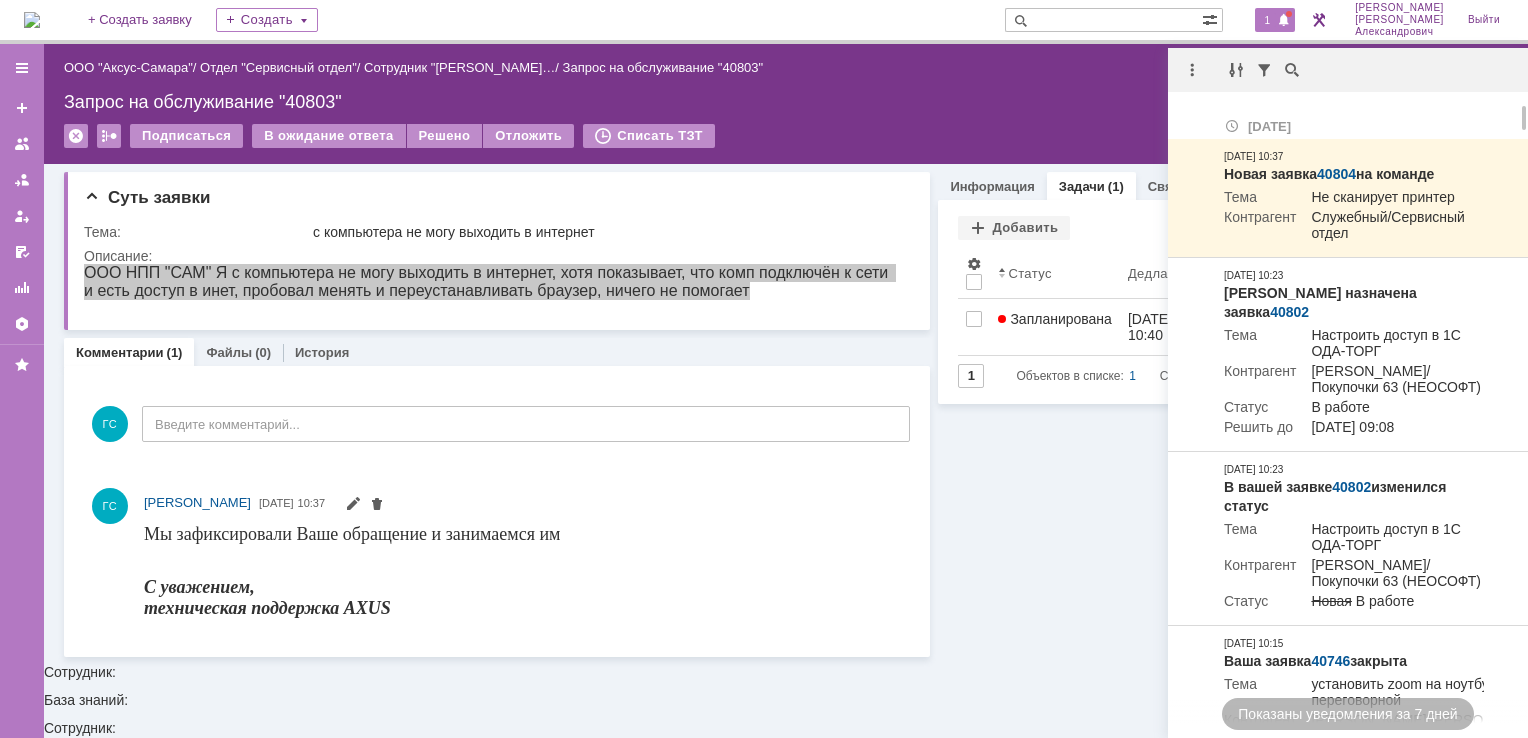 scroll, scrollTop: 0, scrollLeft: 0, axis: both 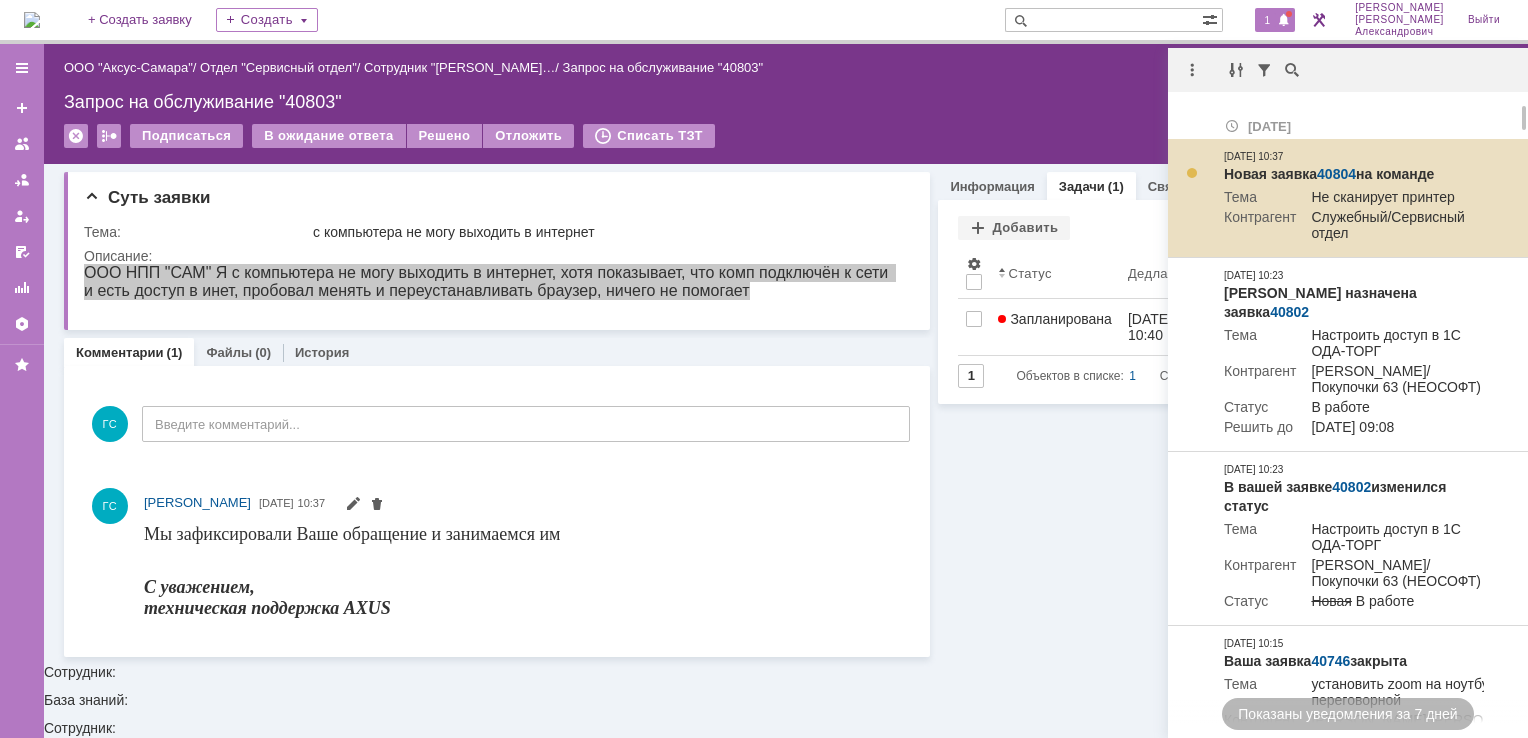 click on "40804" at bounding box center (1336, 174) 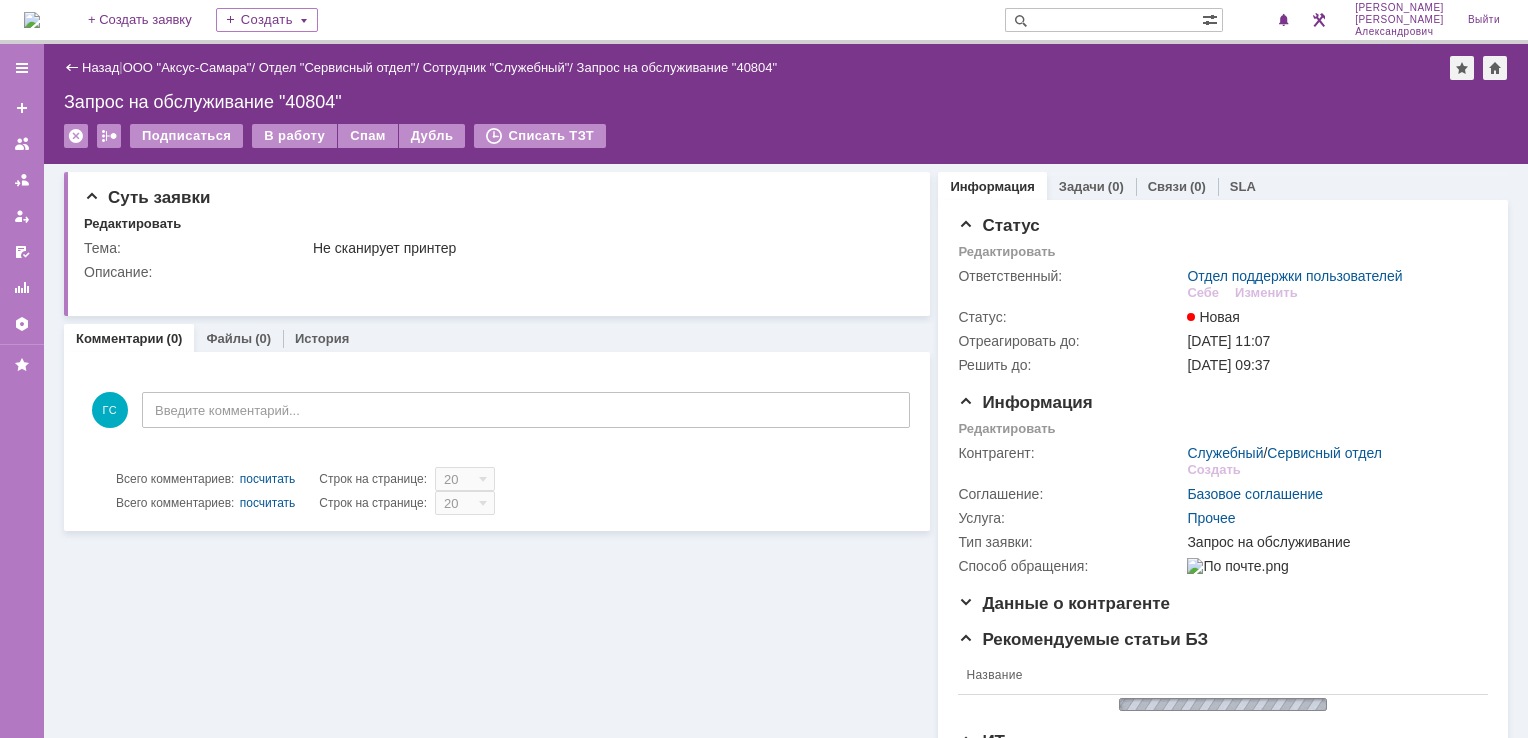scroll, scrollTop: 0, scrollLeft: 0, axis: both 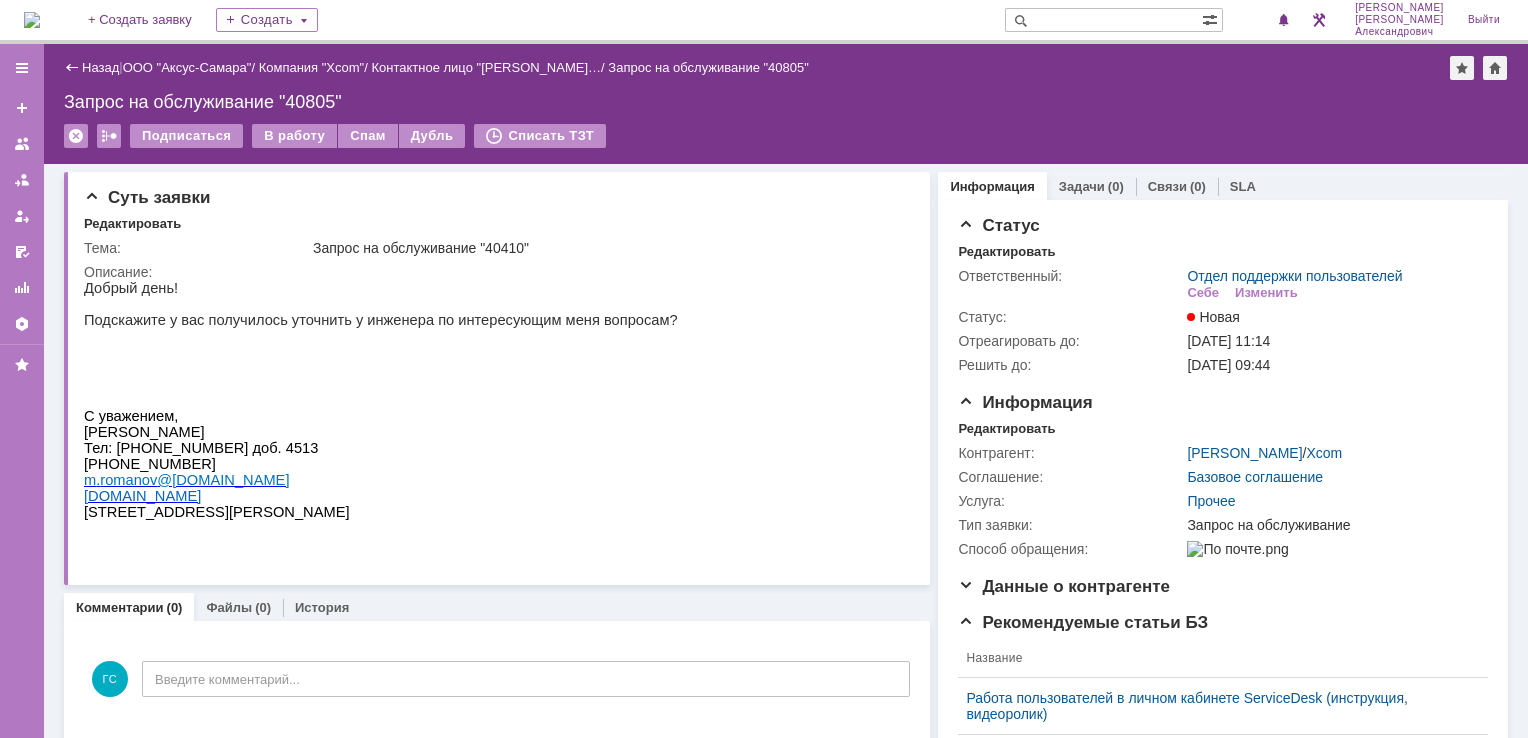 click at bounding box center (32, 20) 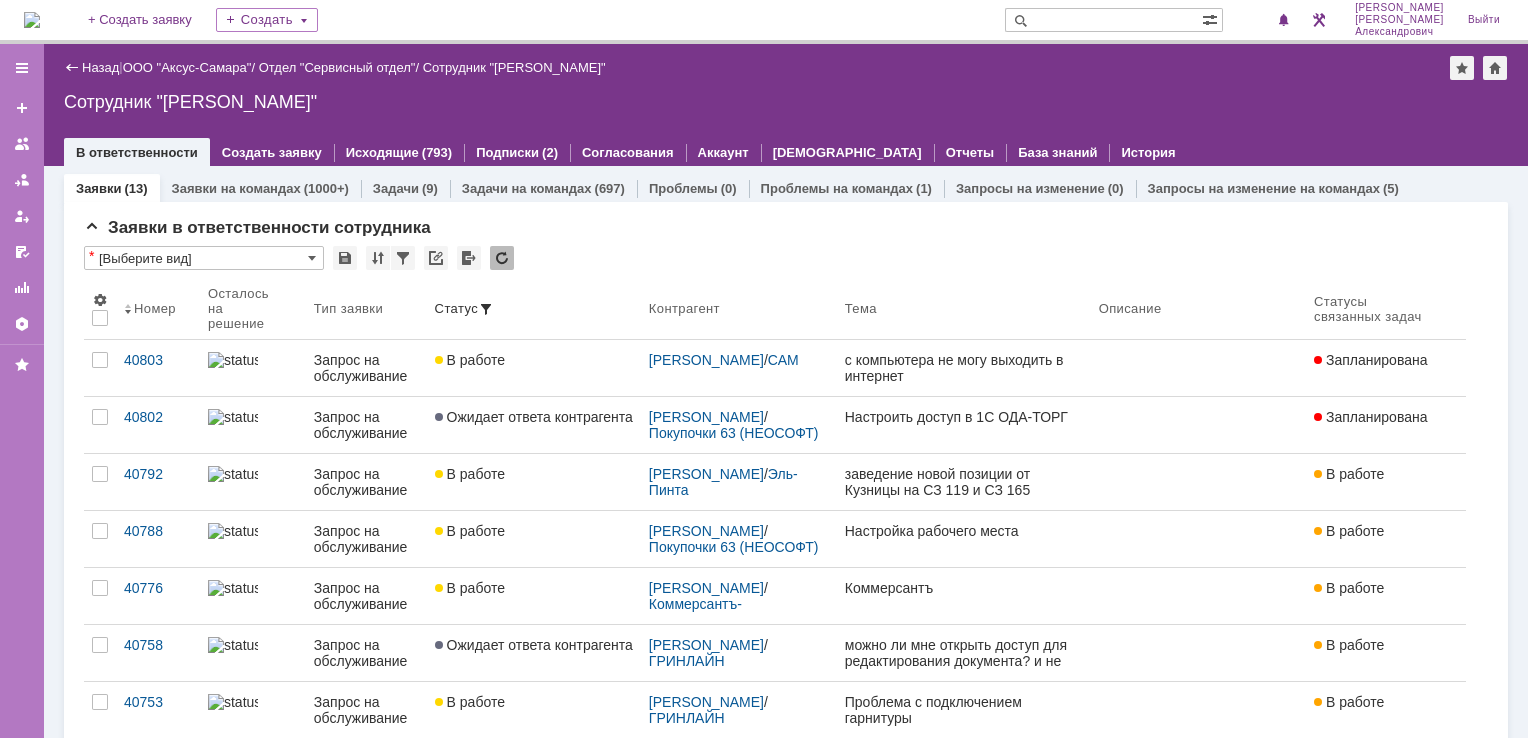 scroll, scrollTop: 0, scrollLeft: 0, axis: both 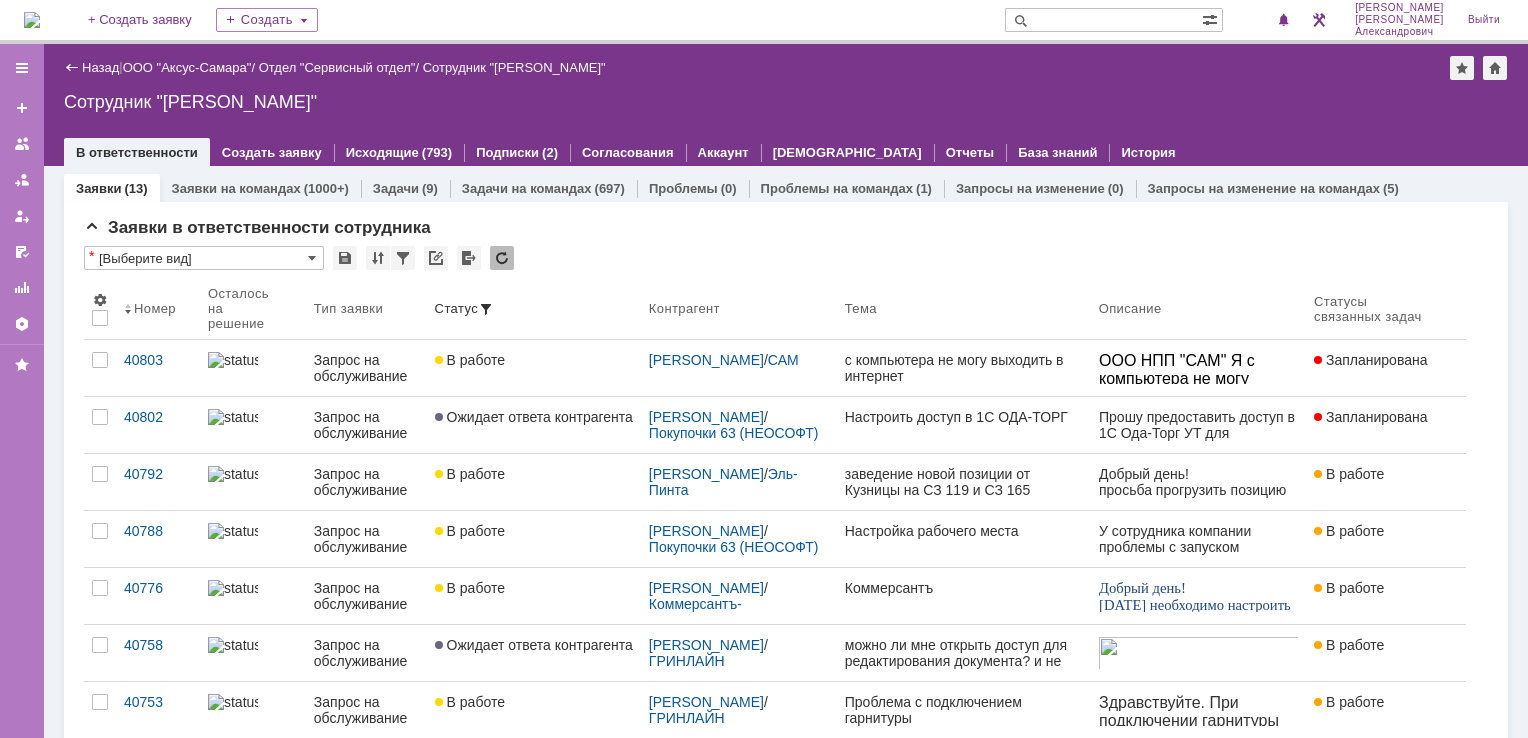 click at bounding box center [32, 20] 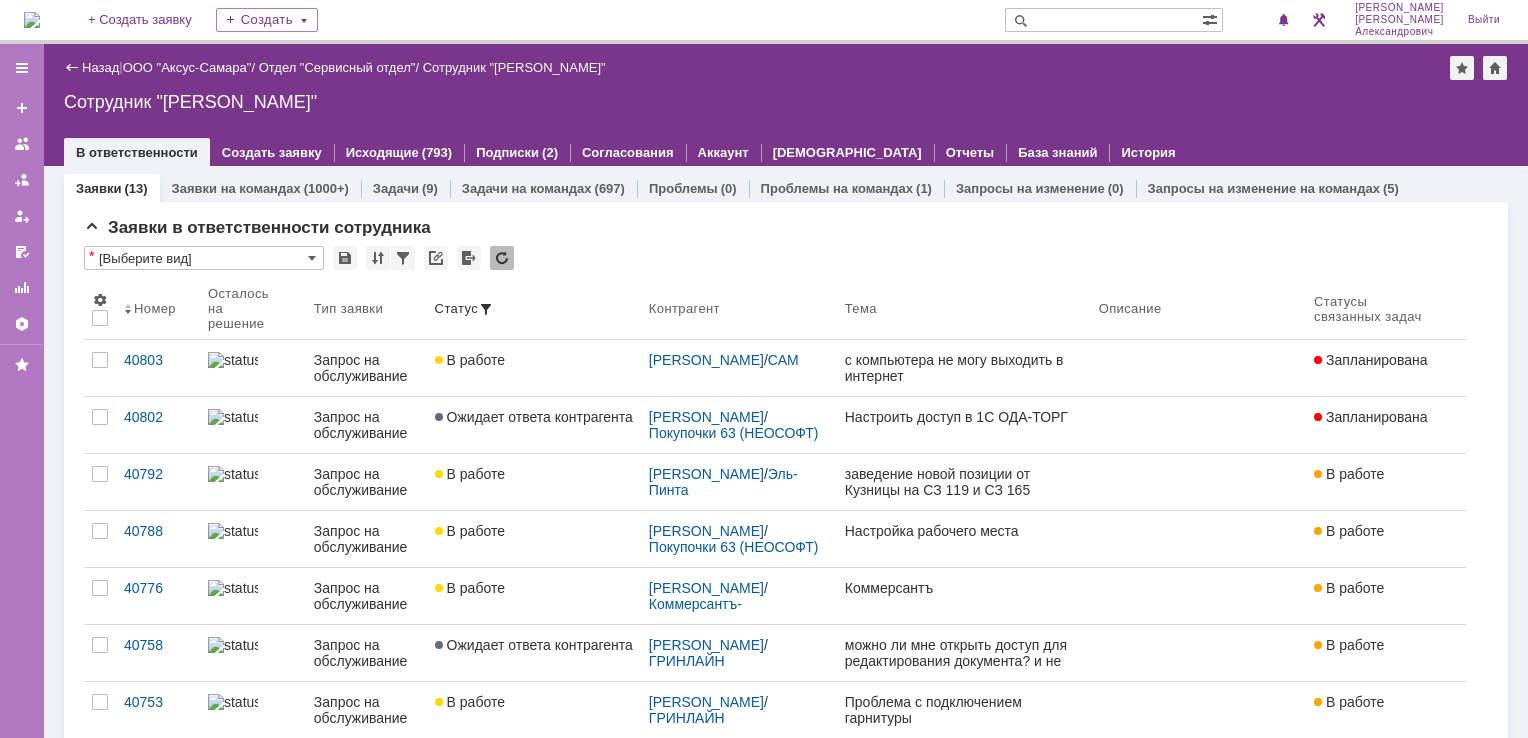 scroll, scrollTop: 0, scrollLeft: 0, axis: both 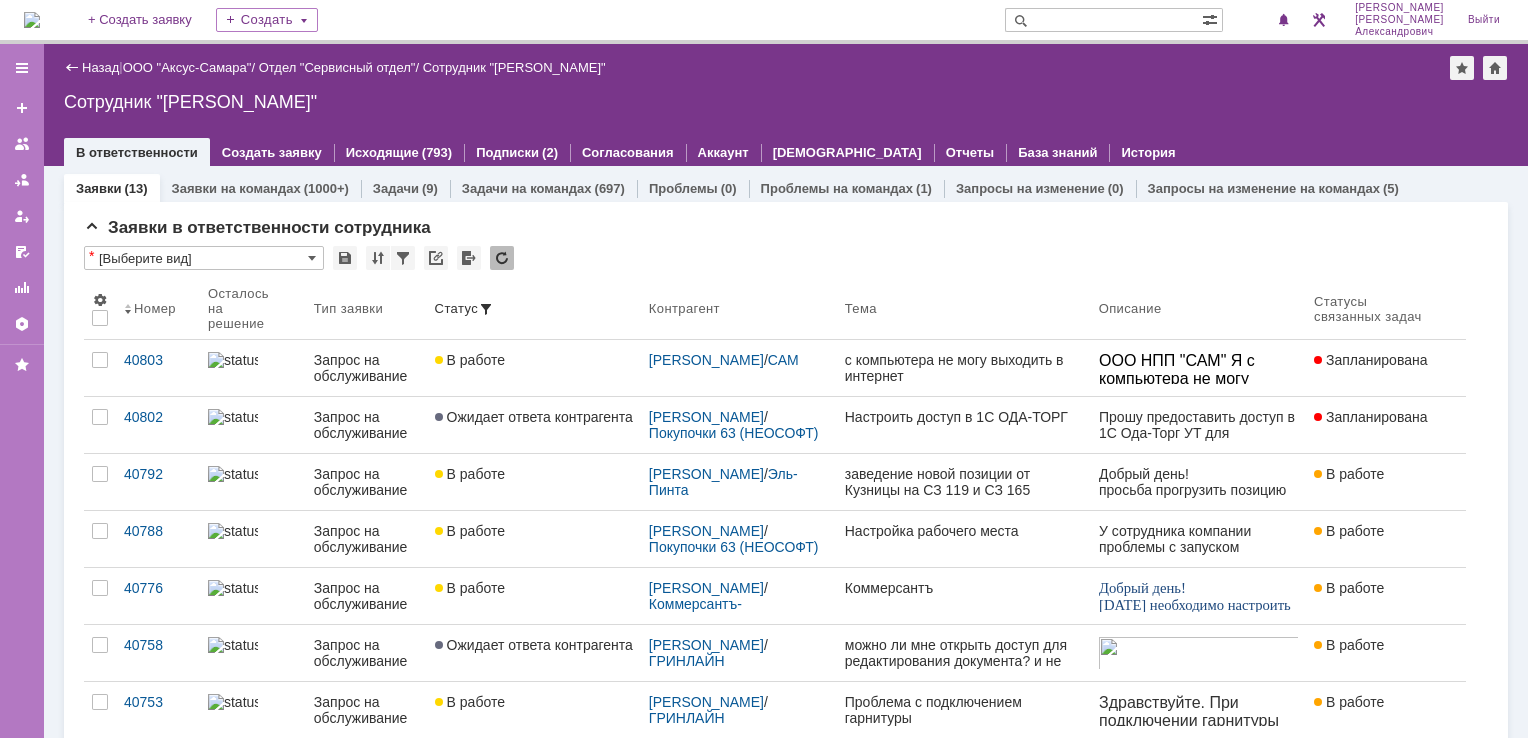 click at bounding box center (32, 20) 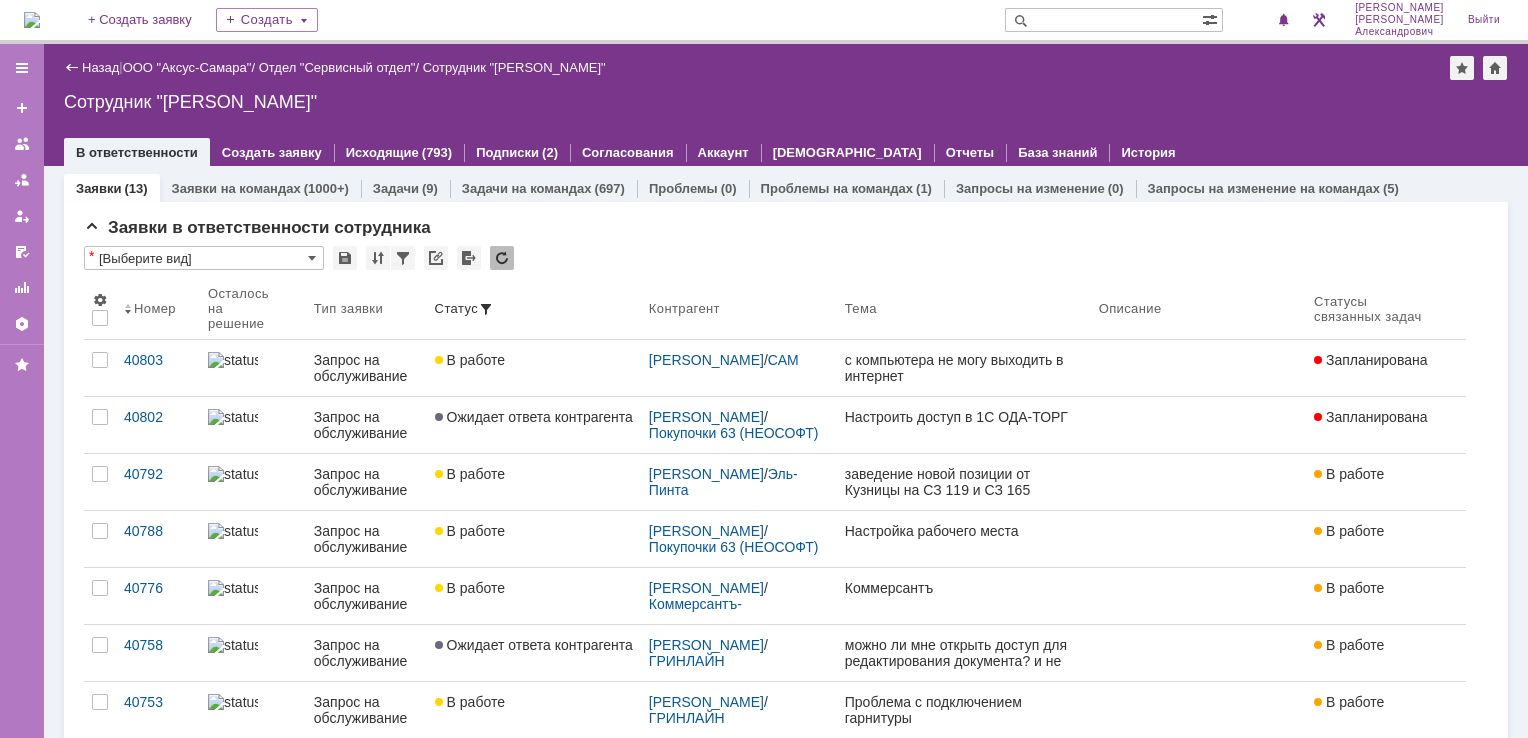 scroll, scrollTop: 0, scrollLeft: 0, axis: both 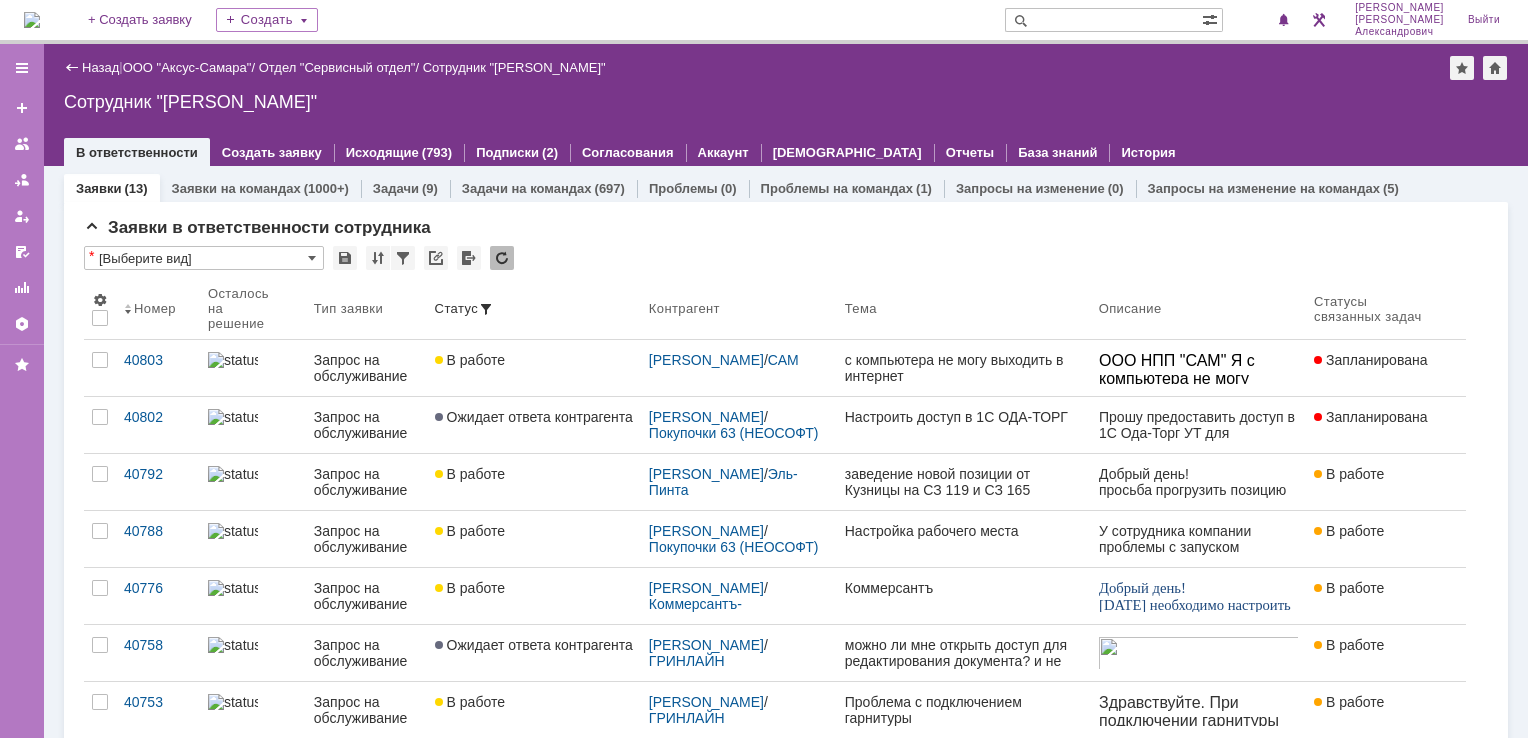 click at bounding box center [32, 20] 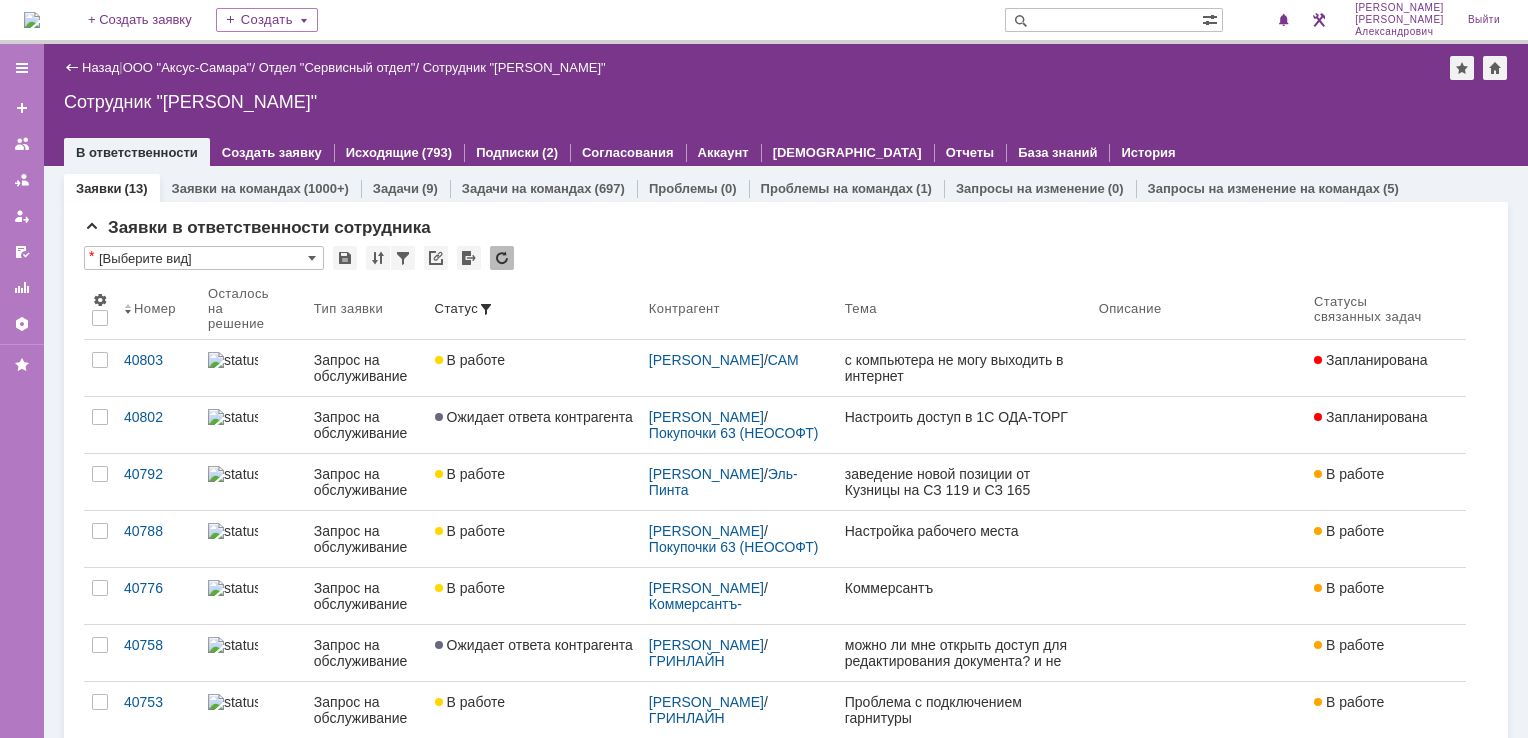 scroll, scrollTop: 0, scrollLeft: 0, axis: both 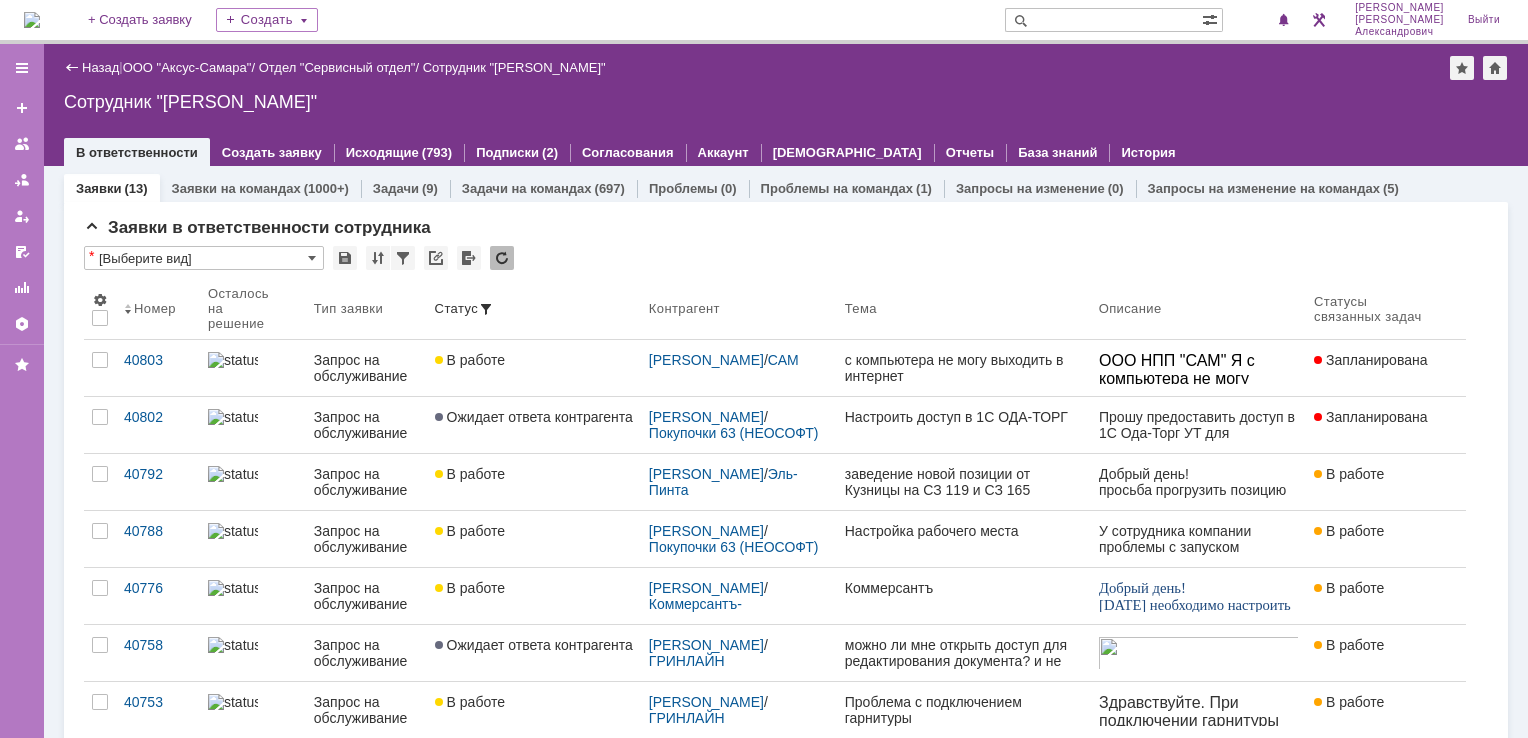 click at bounding box center [32, 20] 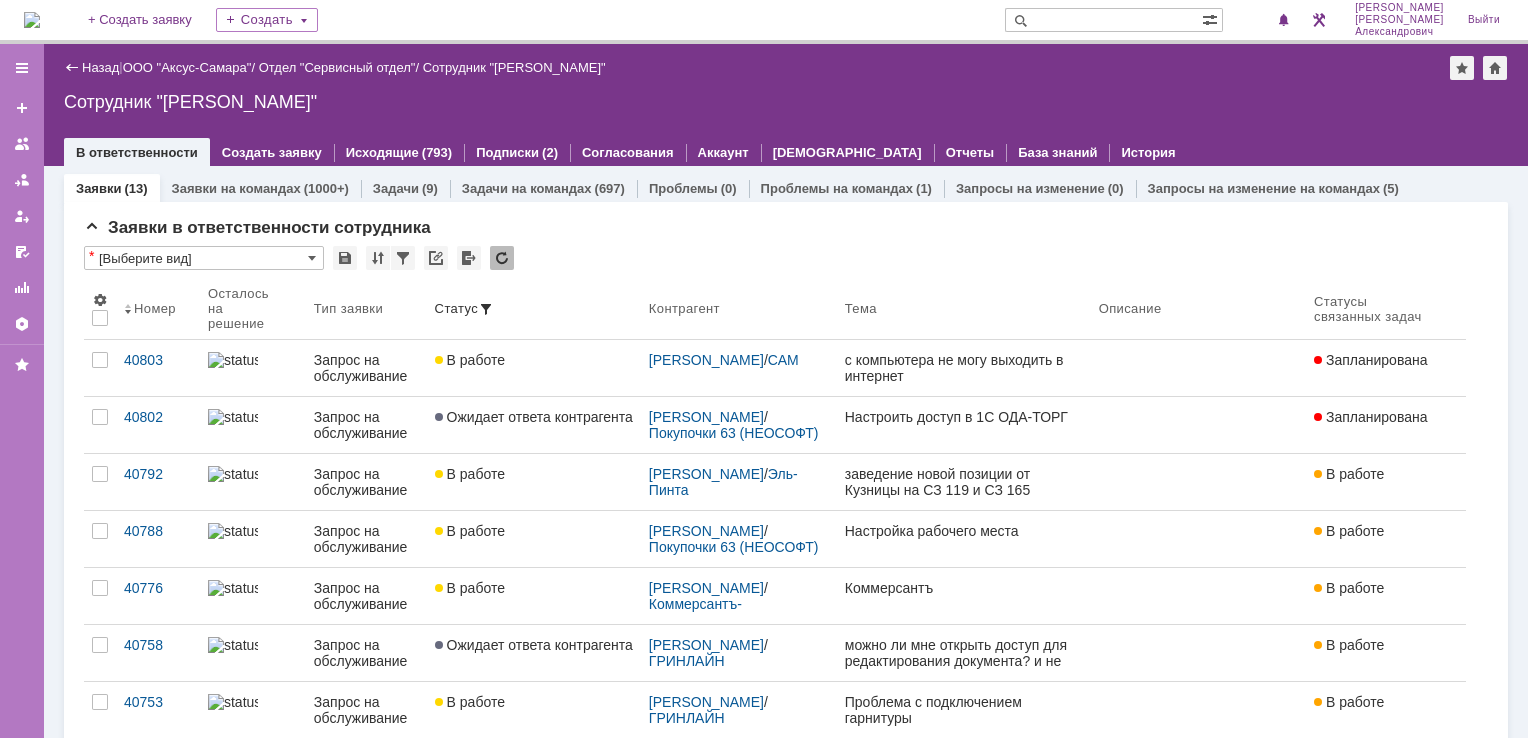 scroll, scrollTop: 0, scrollLeft: 0, axis: both 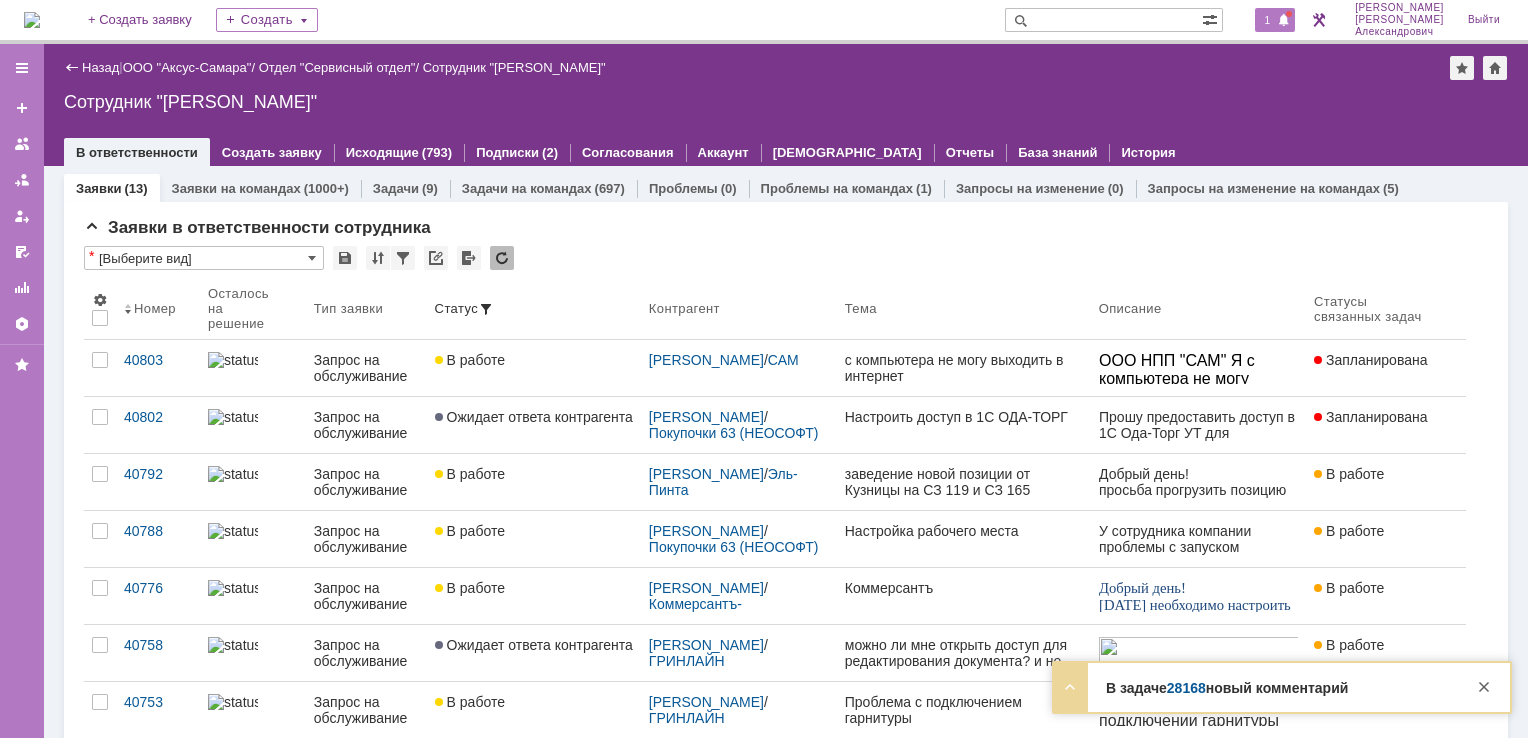 click on "1" at bounding box center (1275, 20) 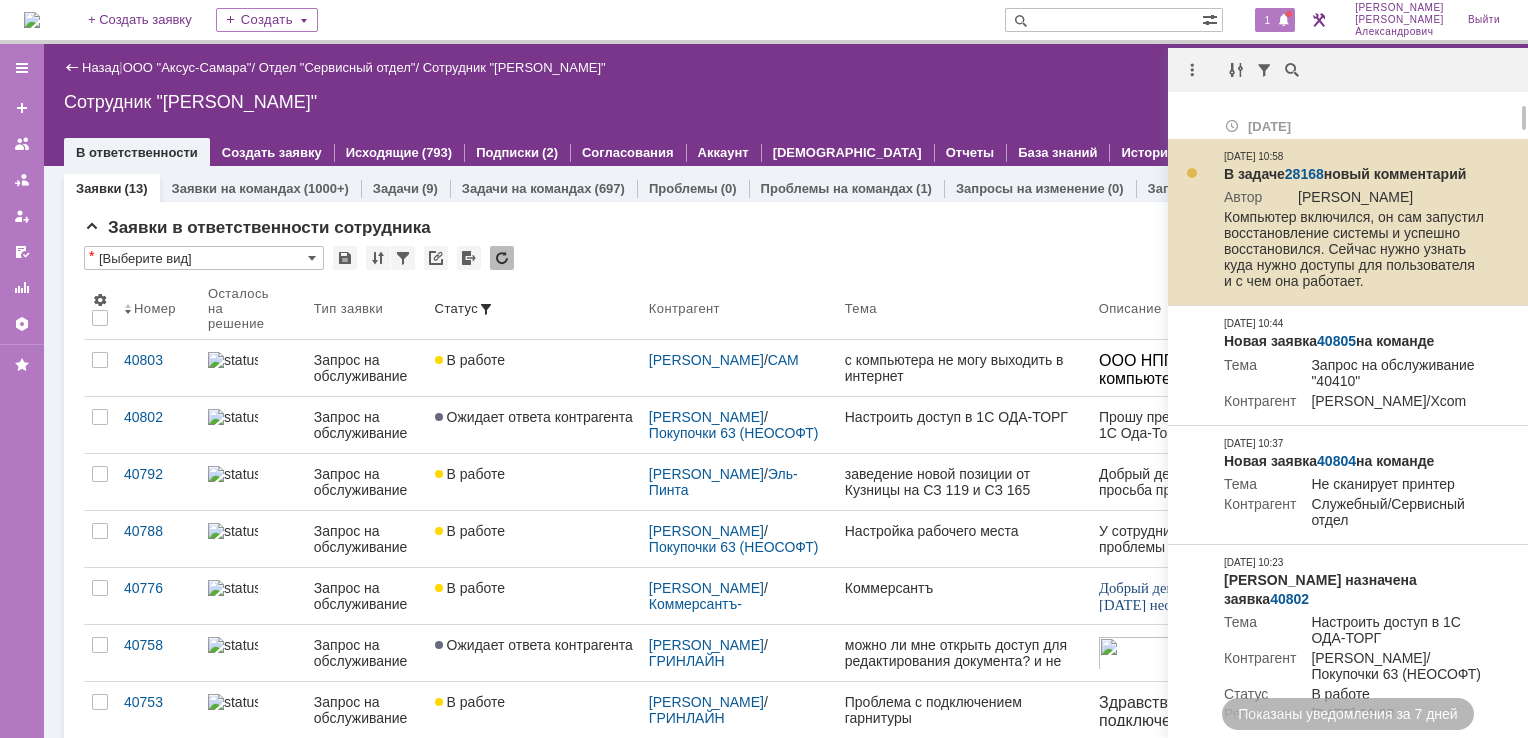 click on "28168" at bounding box center [1304, 174] 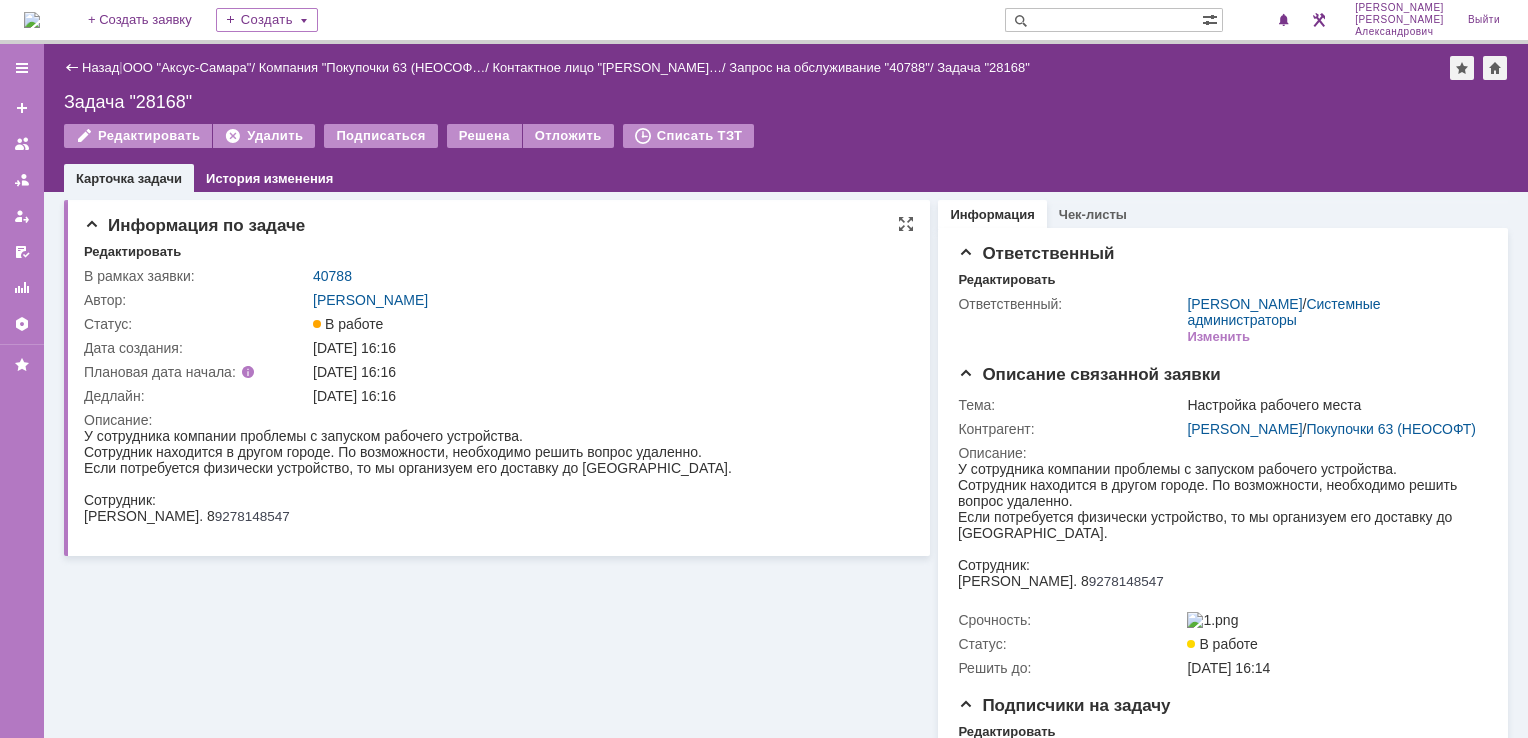 scroll, scrollTop: 0, scrollLeft: 0, axis: both 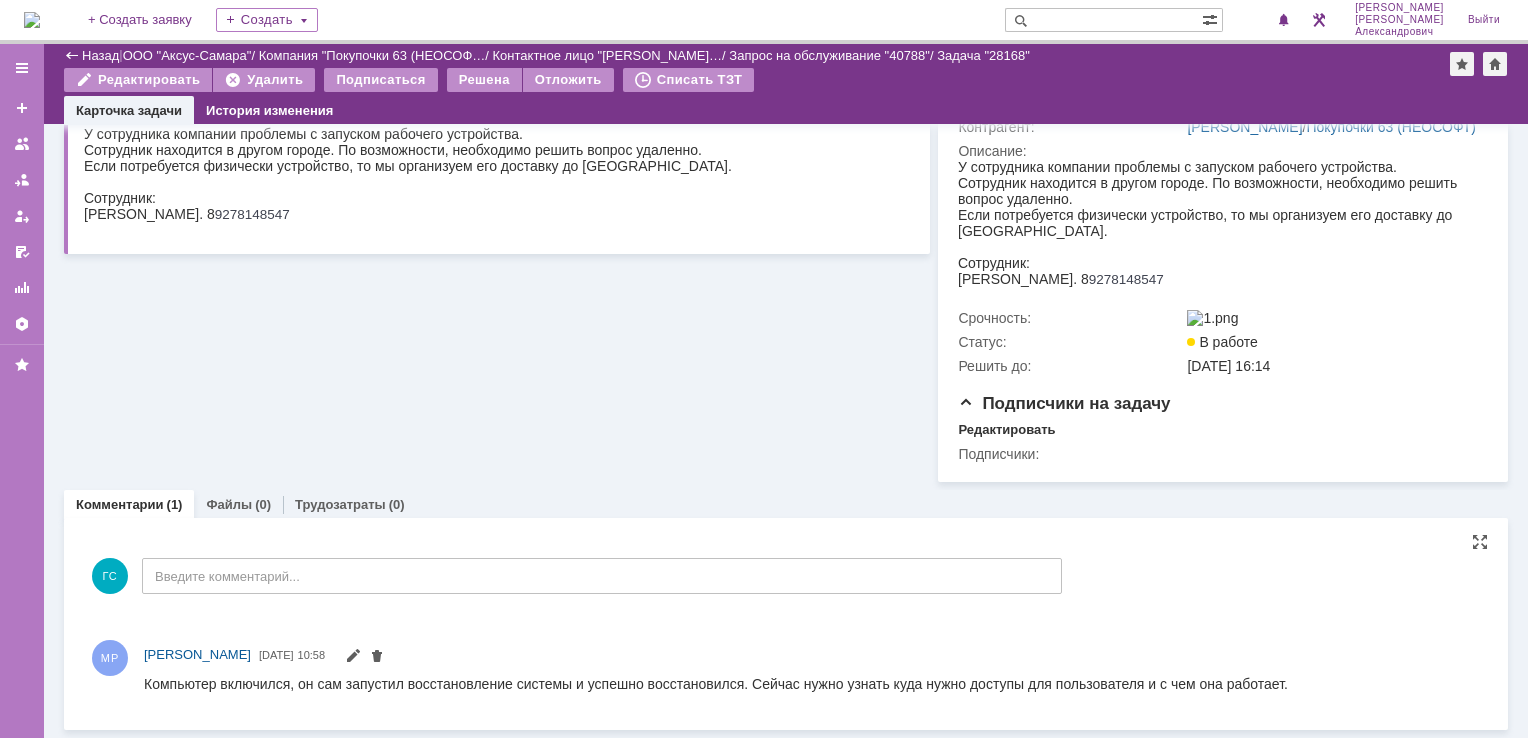 drag, startPoint x: 146, startPoint y: 685, endPoint x: 1129, endPoint y: 788, distance: 988.38153 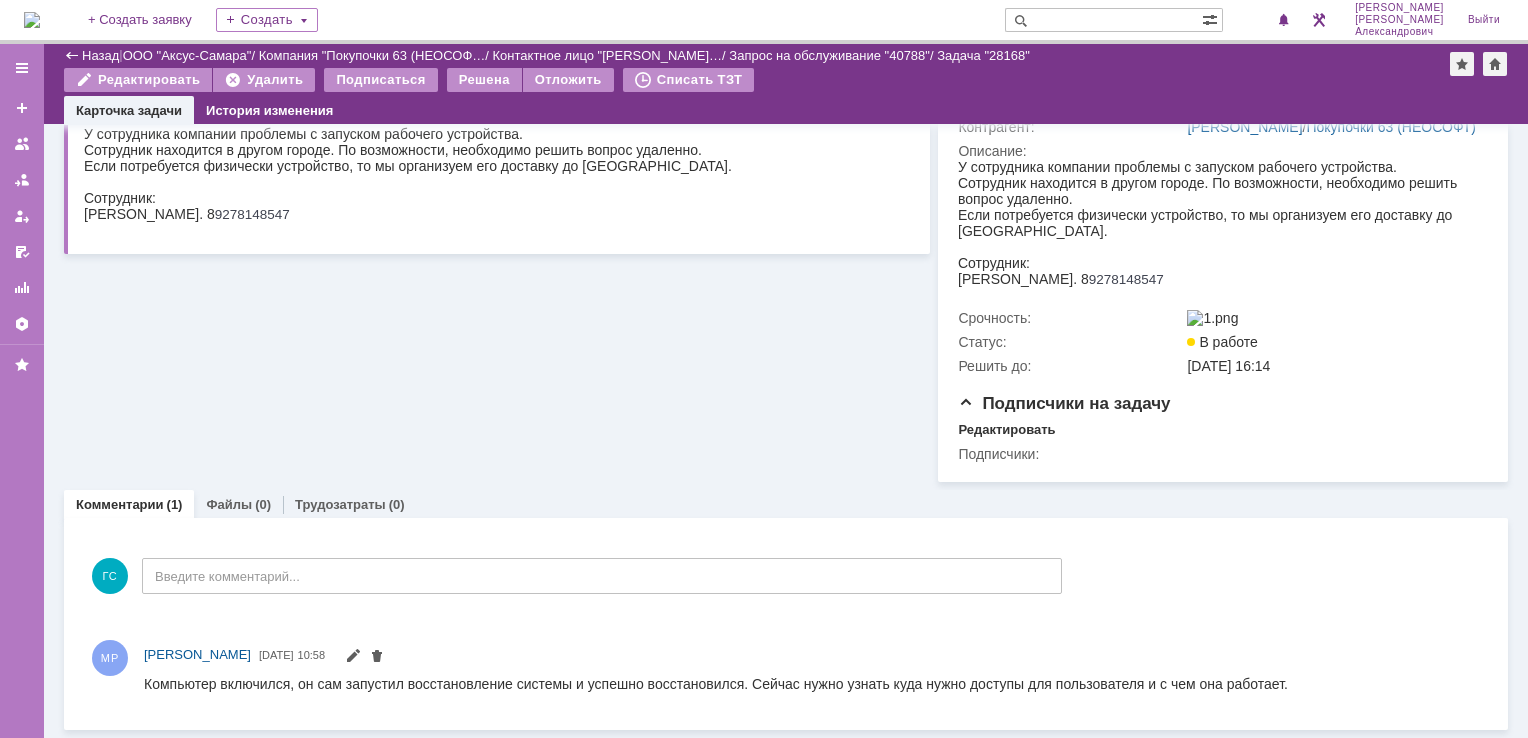 copy on "Компьютер включился, он сам запустил восстановление системы и успешно восстановился. Сейчас нужно узнать куда нужно доступы для пользователя и с чем она работает." 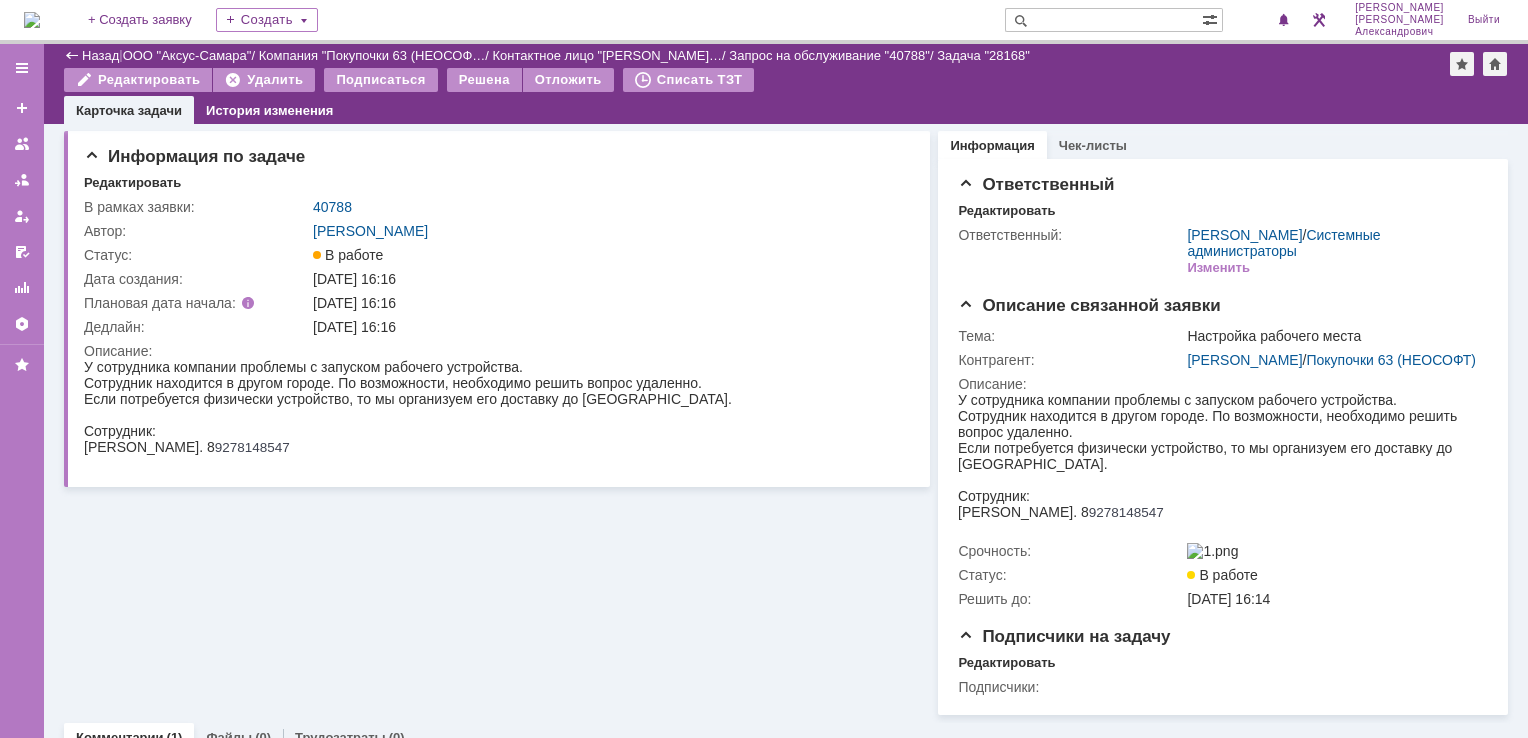 scroll, scrollTop: 0, scrollLeft: 0, axis: both 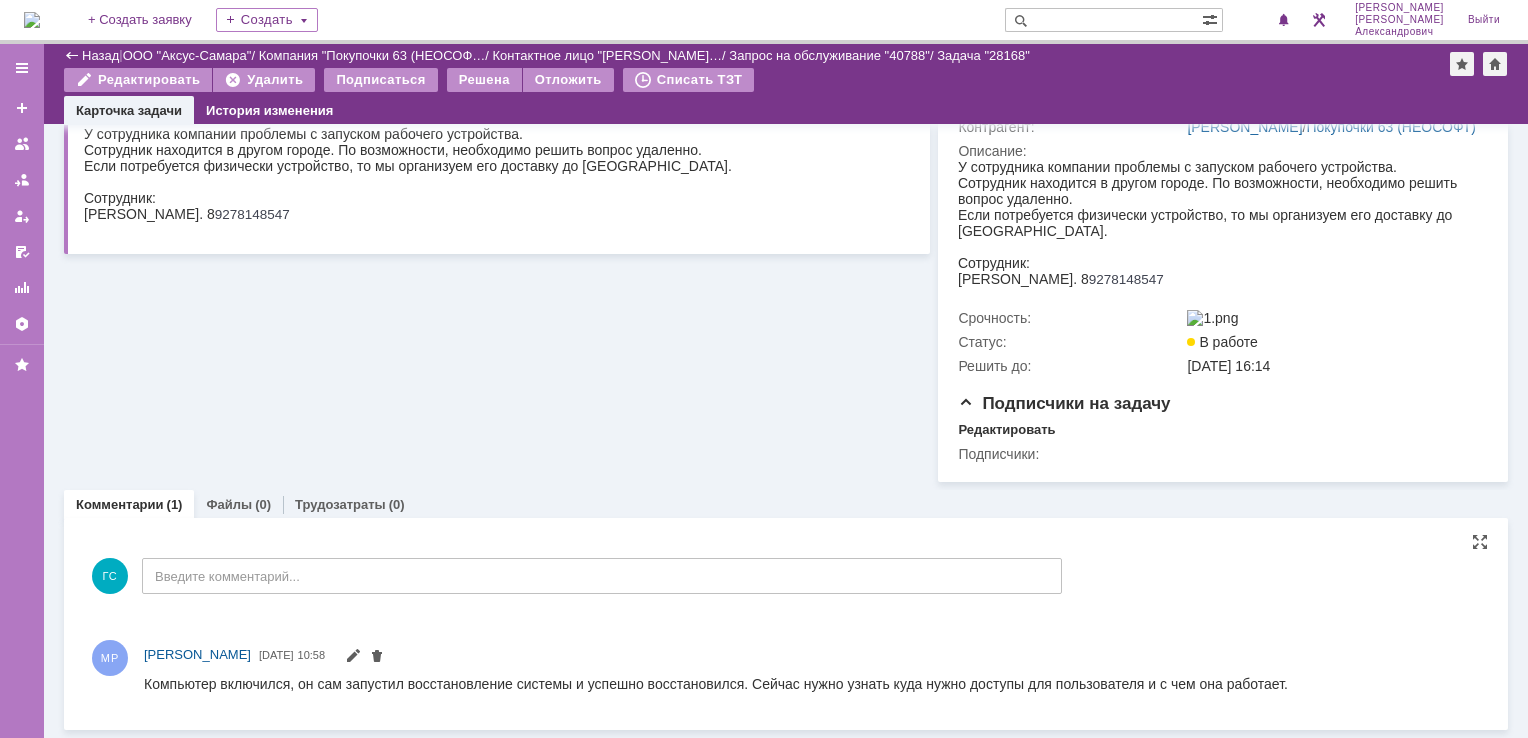 drag, startPoint x: 748, startPoint y: 682, endPoint x: 1127, endPoint y: 709, distance: 379.9605 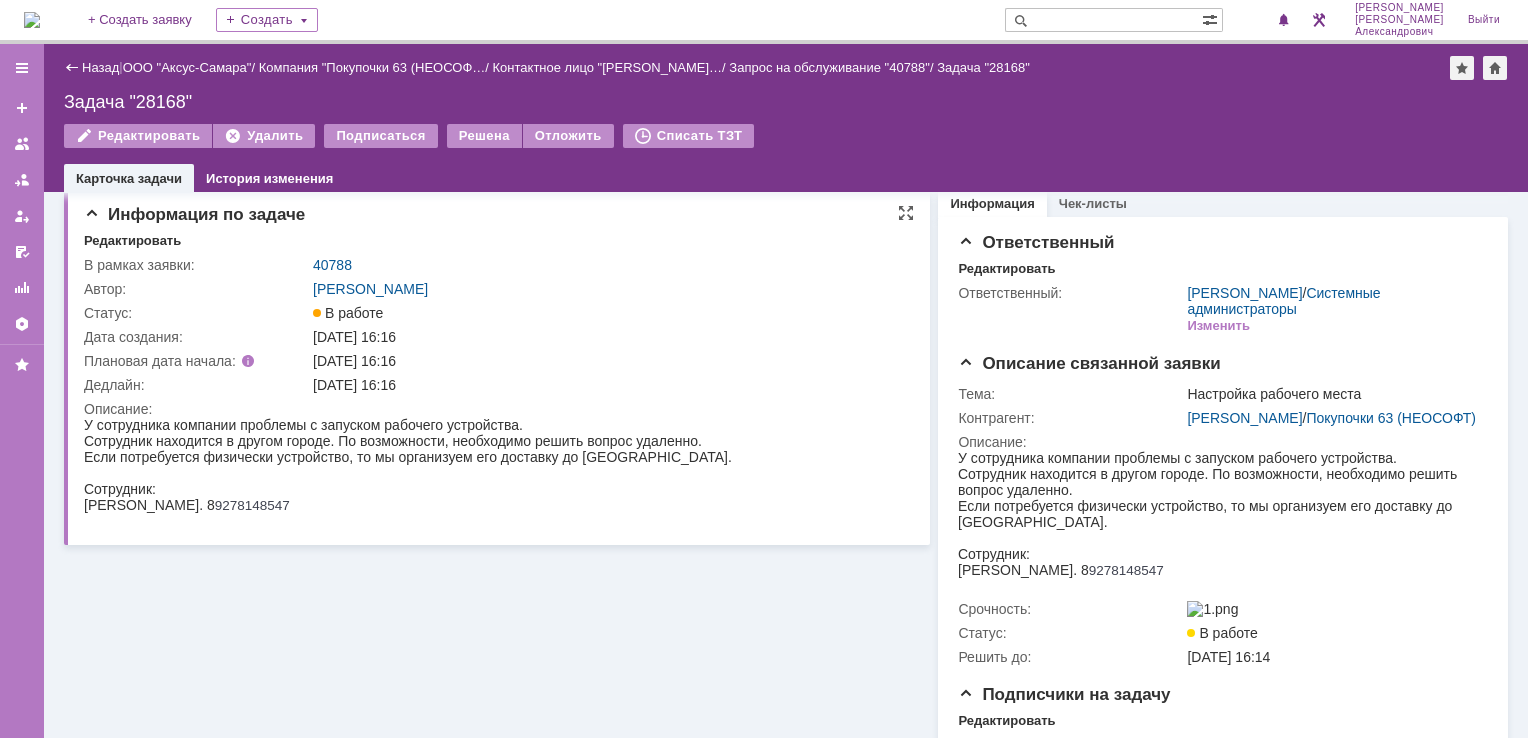 scroll, scrollTop: 0, scrollLeft: 0, axis: both 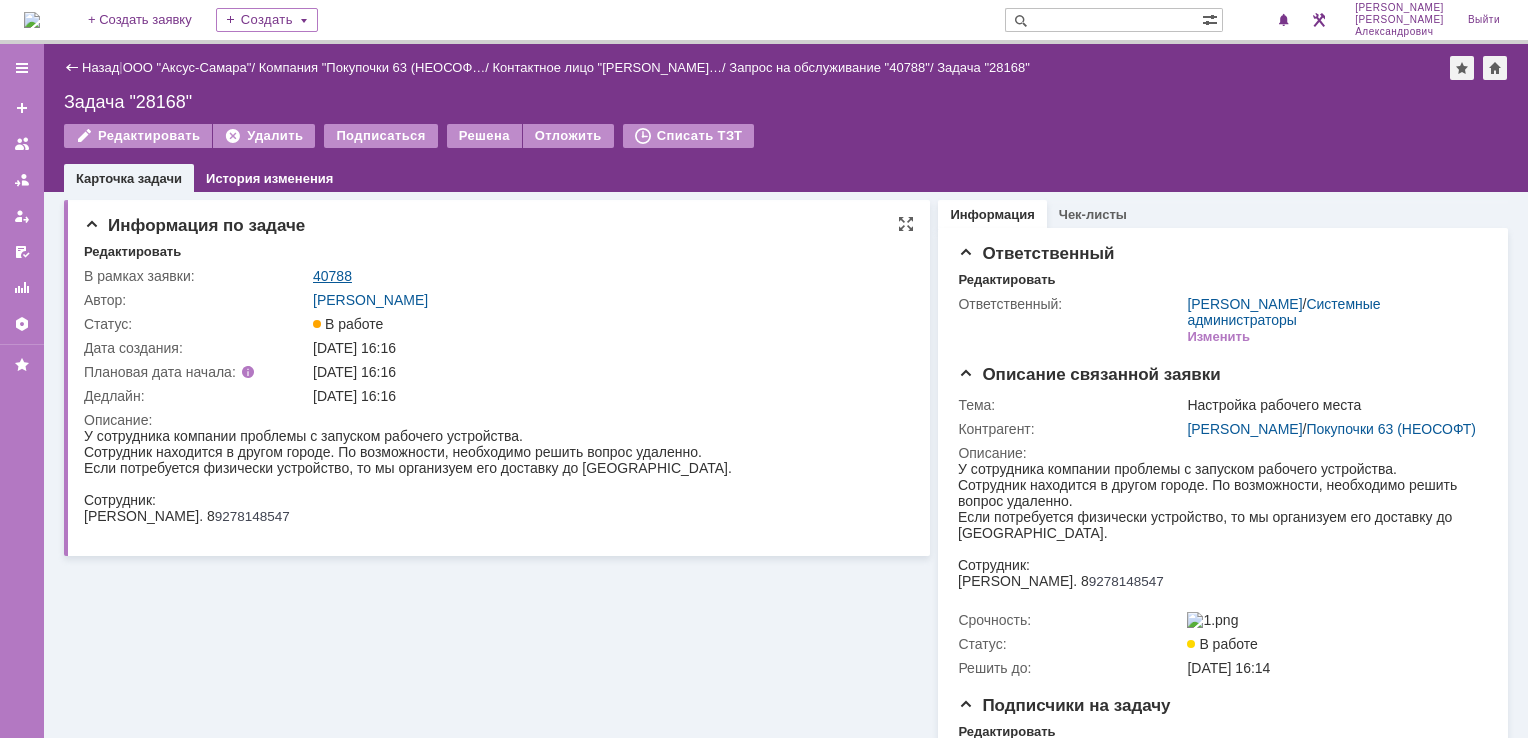 click on "40788" at bounding box center [332, 276] 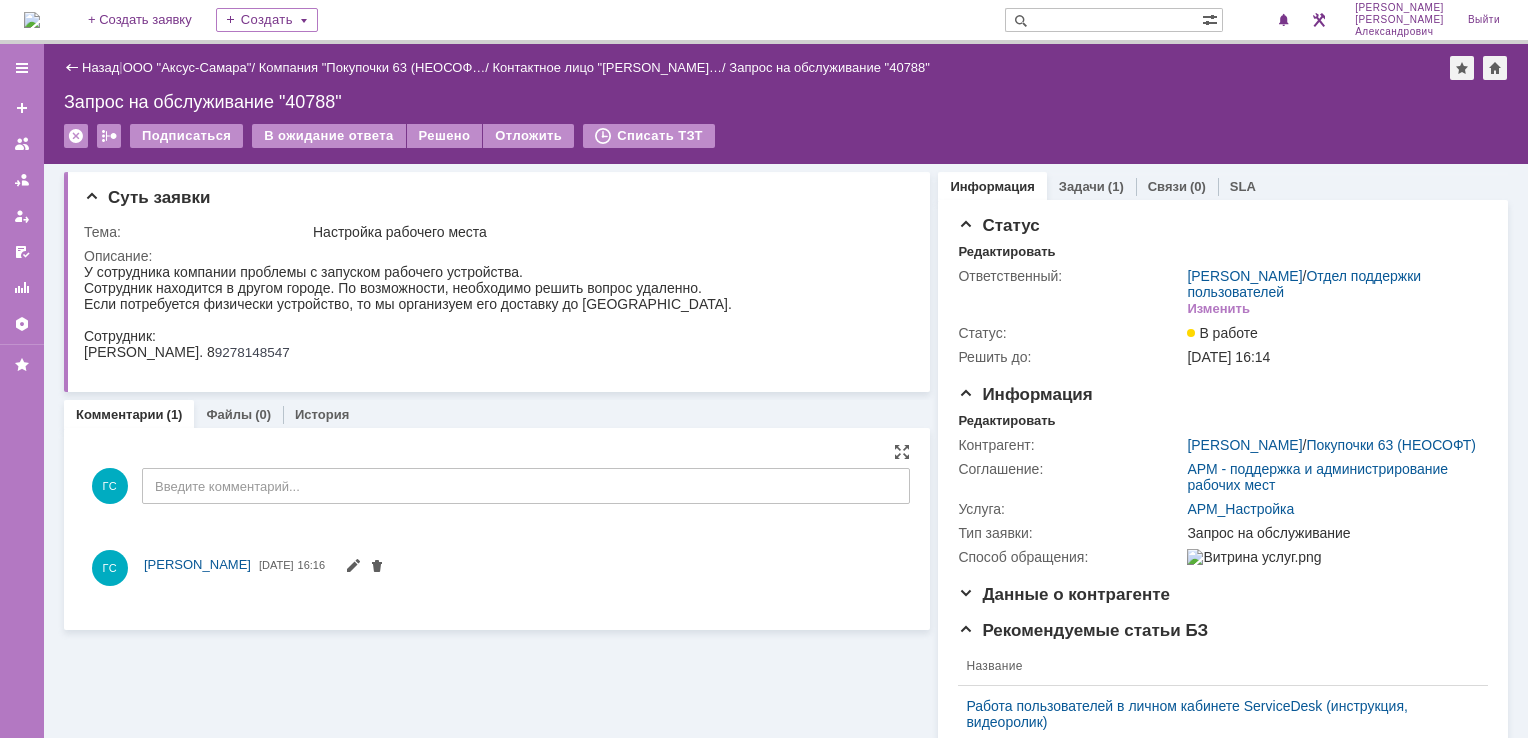 scroll, scrollTop: 0, scrollLeft: 0, axis: both 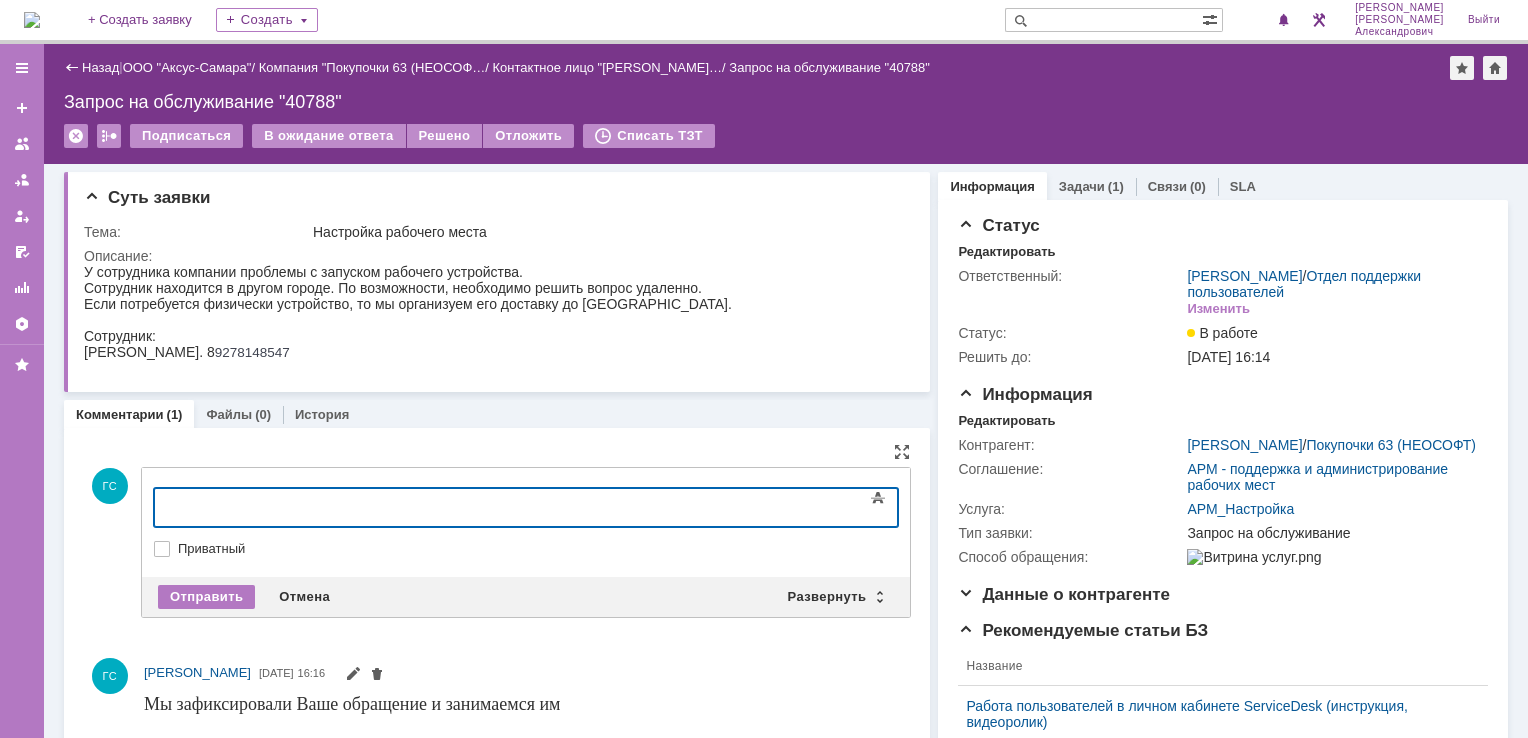 type 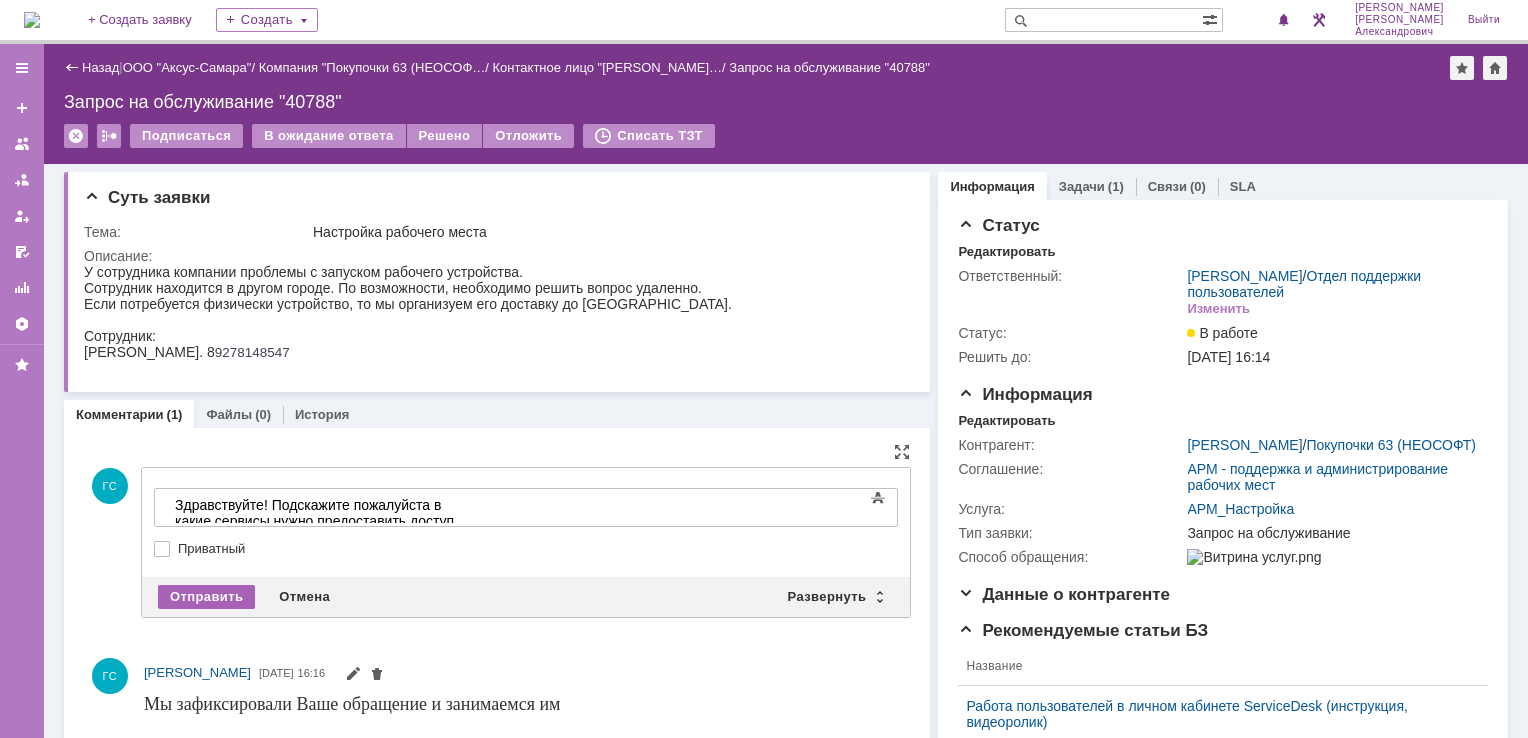 click on "Отправить" at bounding box center (206, 597) 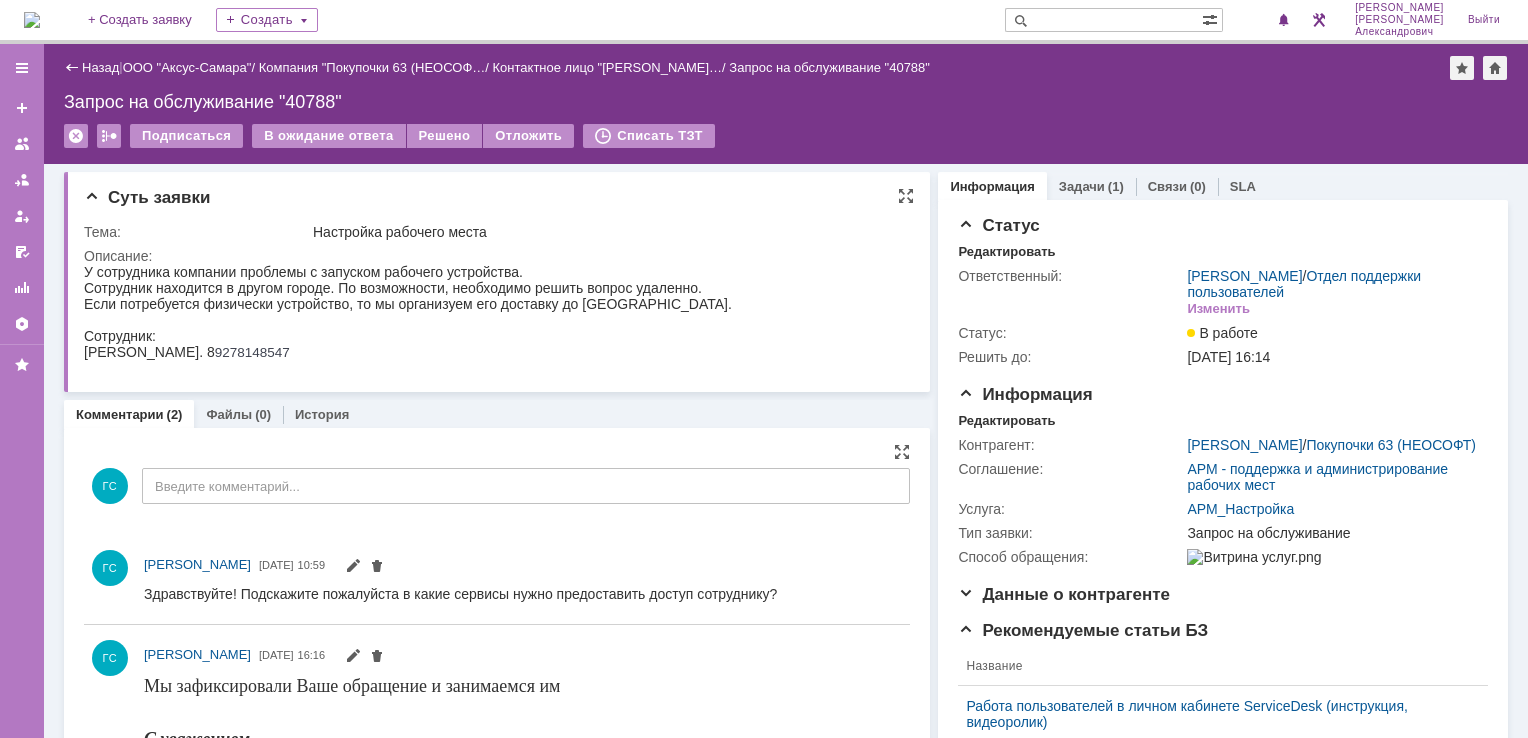 scroll, scrollTop: 0, scrollLeft: 0, axis: both 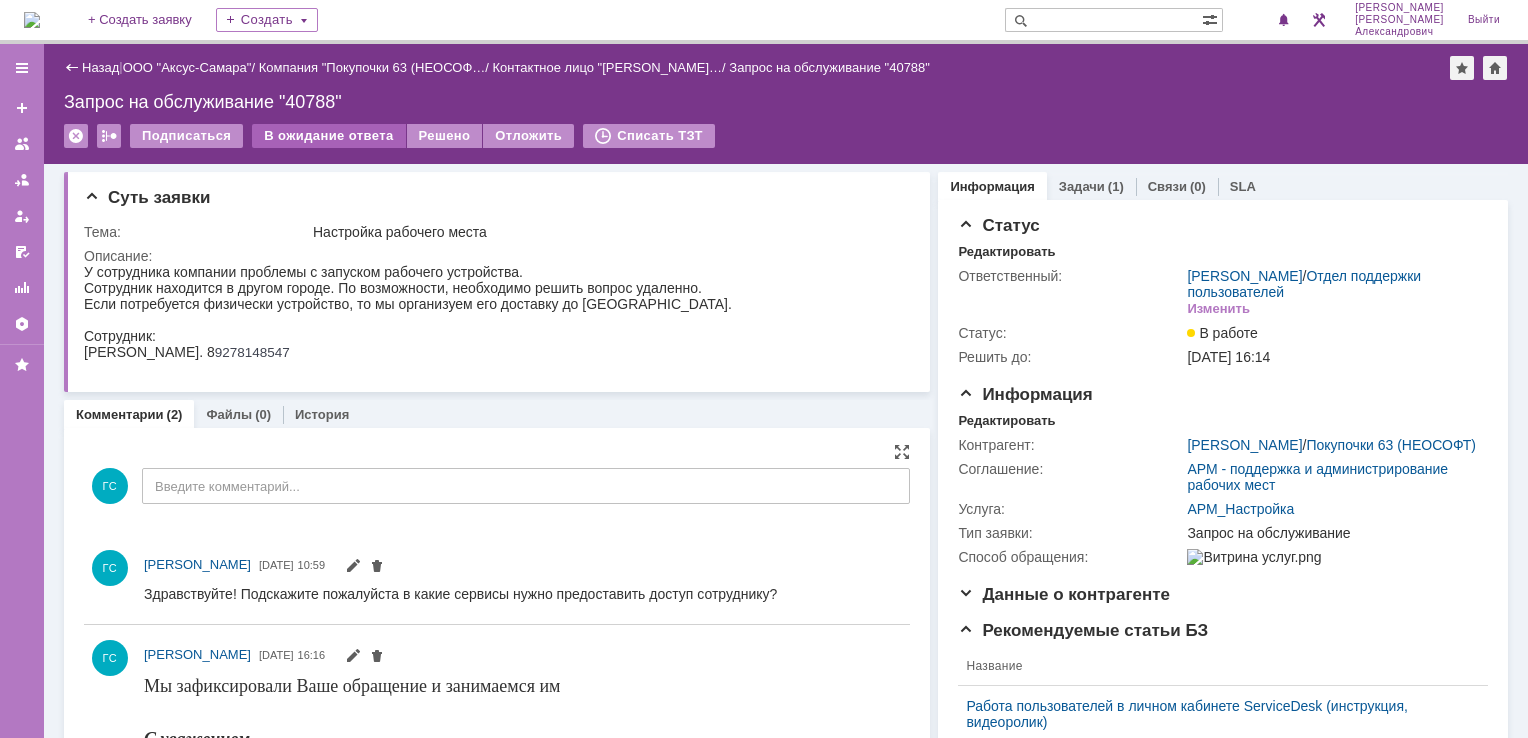 click on "В ожидание ответа" at bounding box center [328, 136] 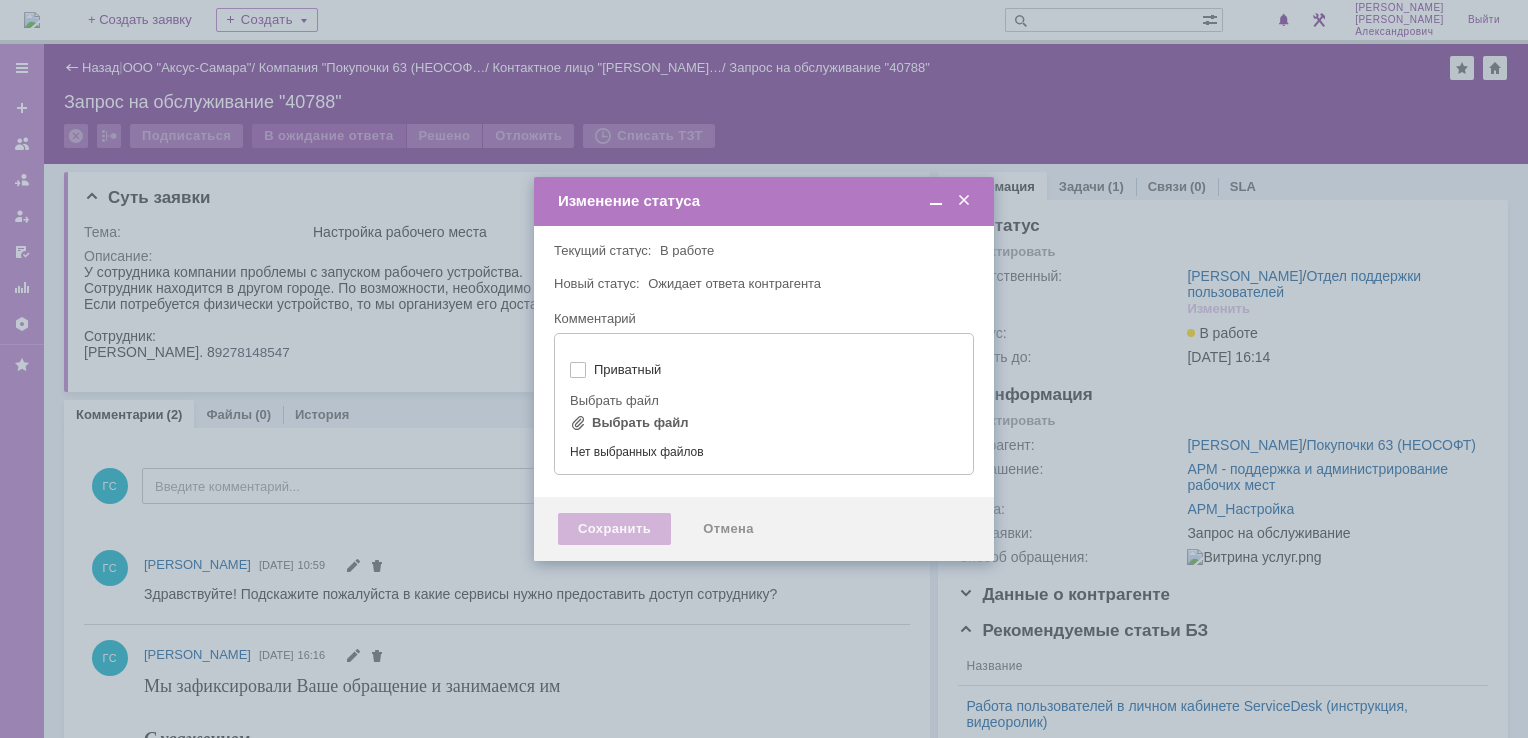 type on "[не указано]" 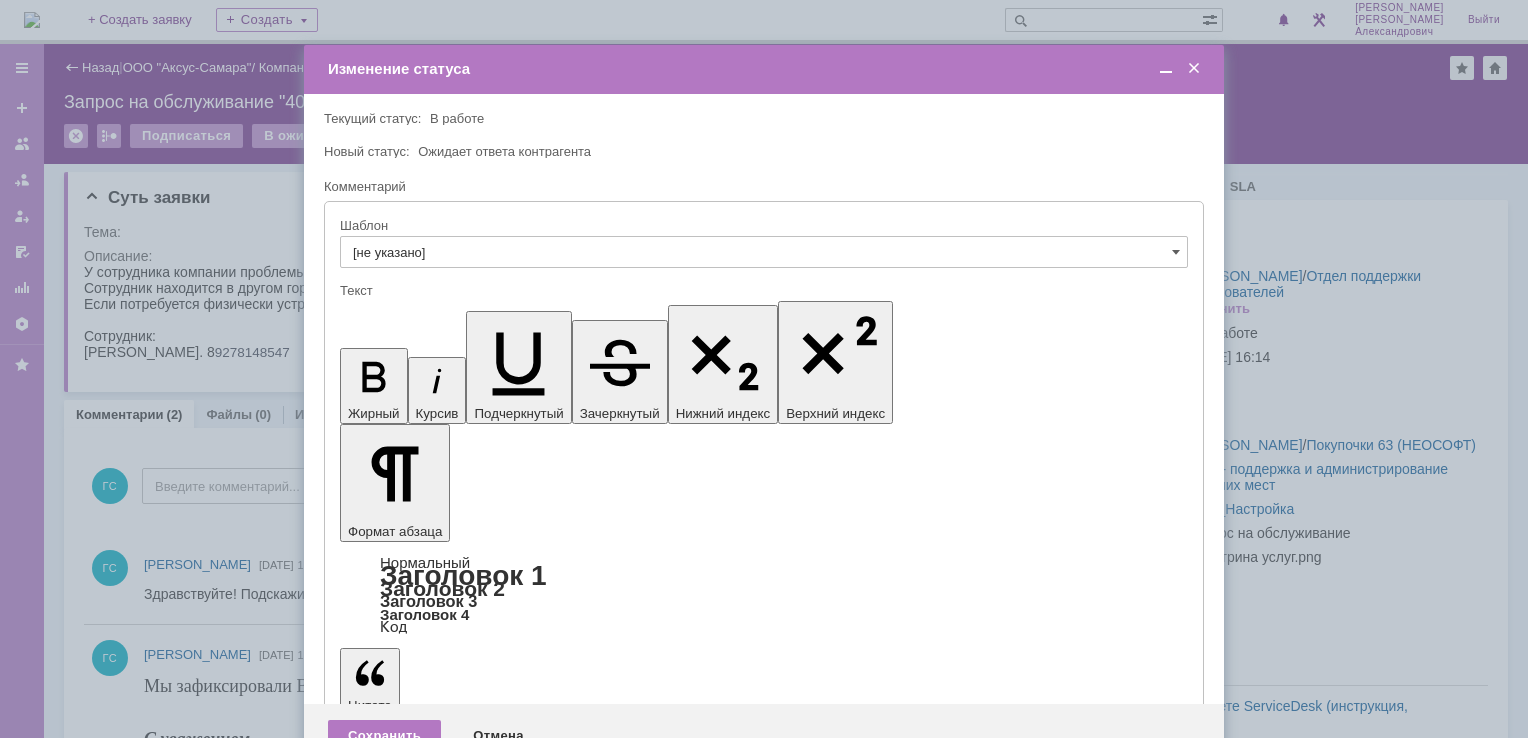 scroll, scrollTop: 0, scrollLeft: 0, axis: both 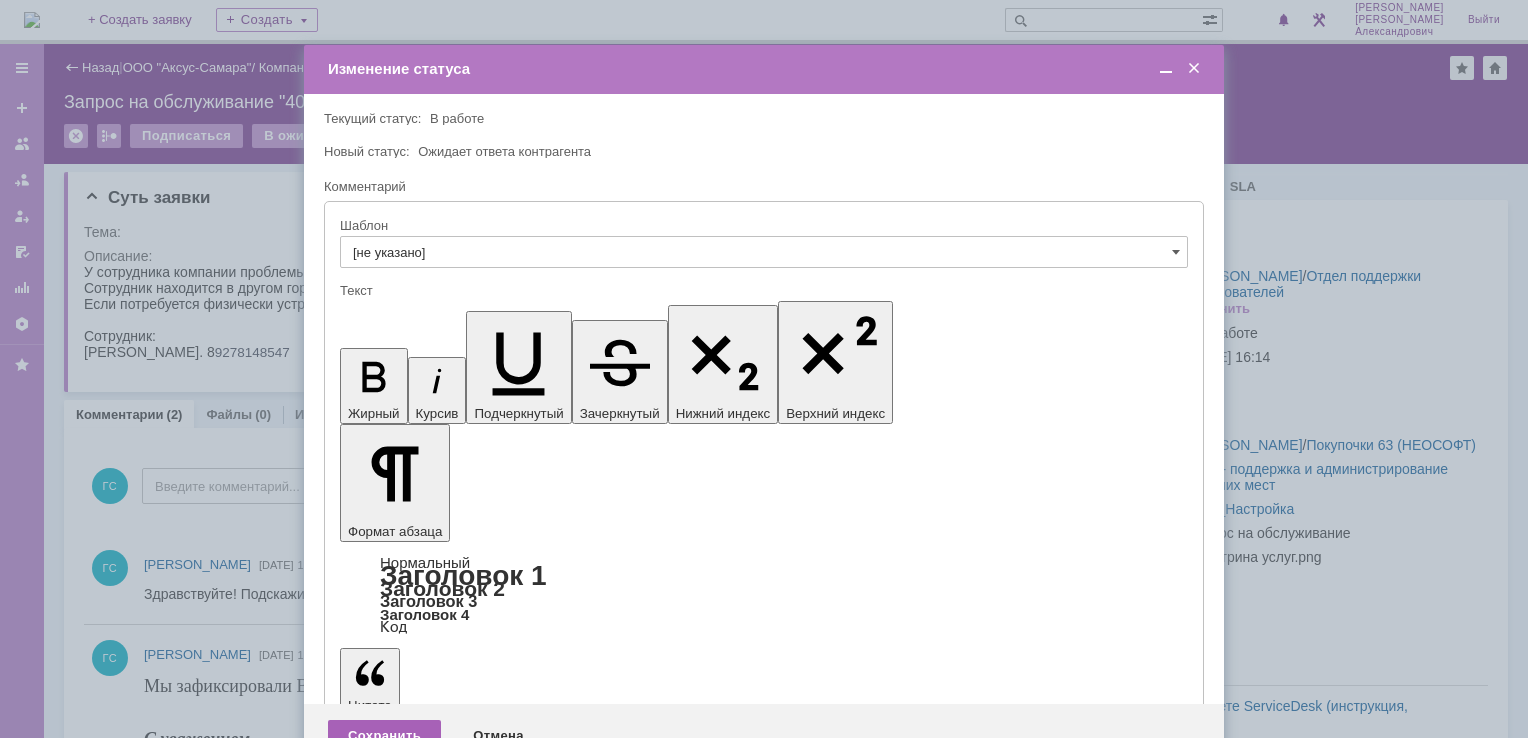 click on "Сохранить" at bounding box center (384, 736) 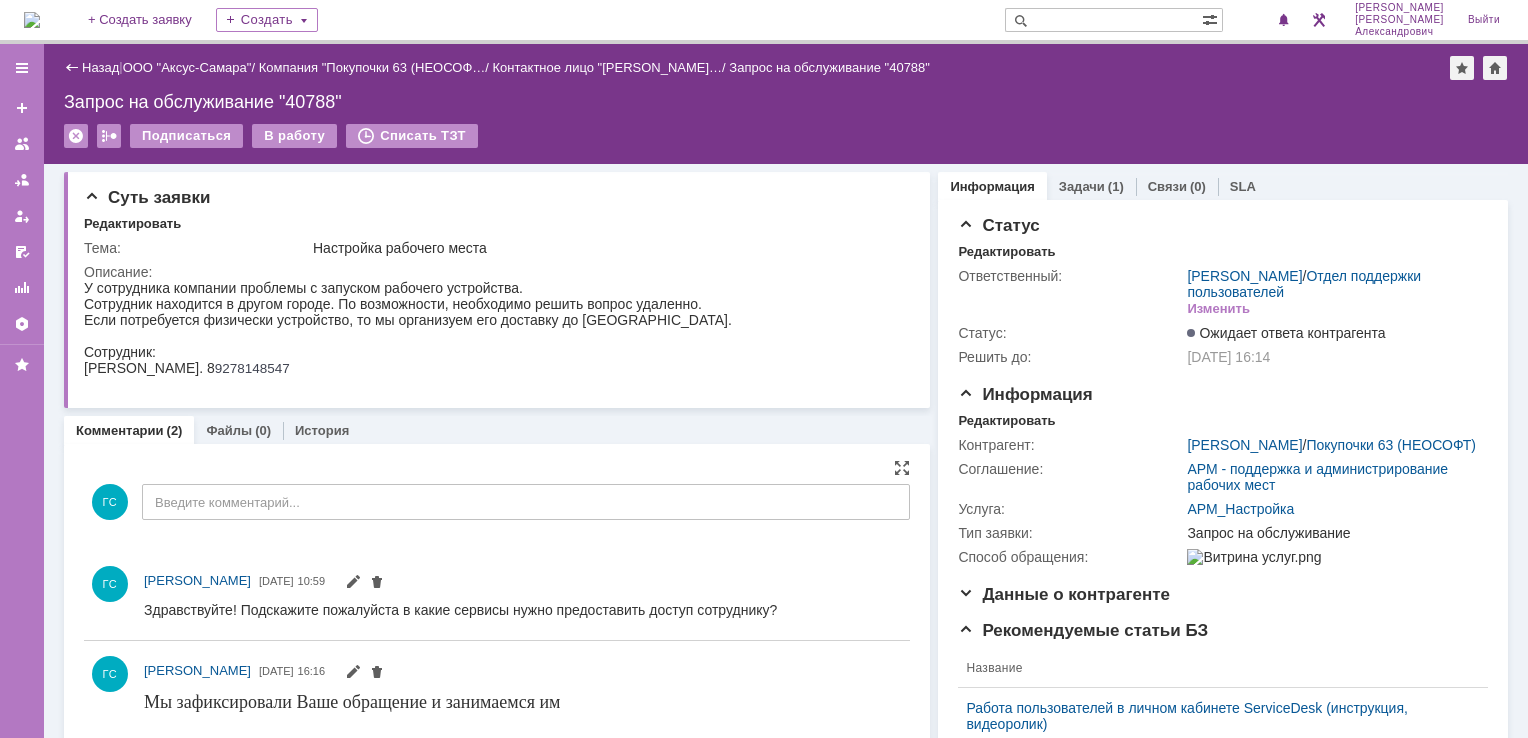 scroll, scrollTop: 0, scrollLeft: 0, axis: both 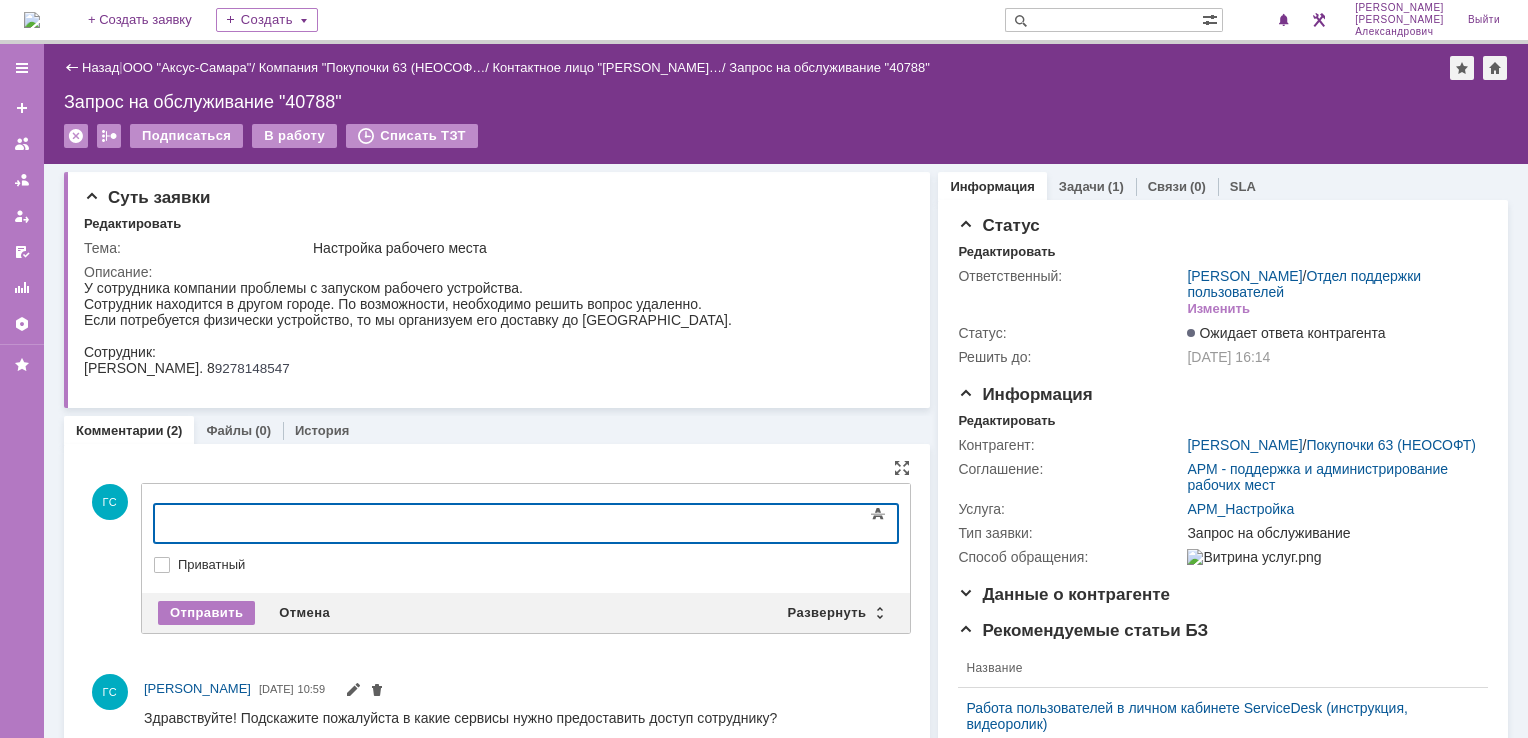 type 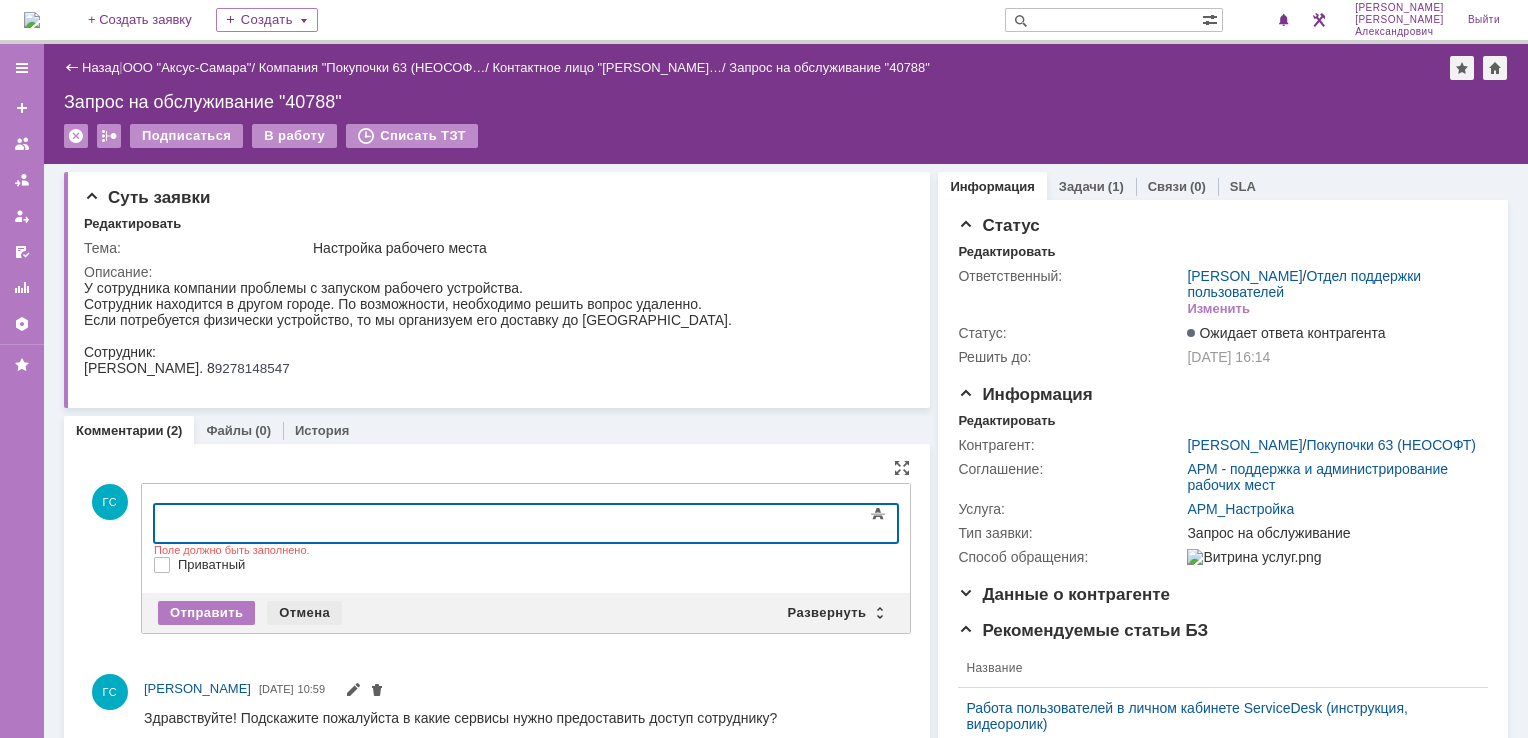 click on "Отмена" at bounding box center [304, 613] 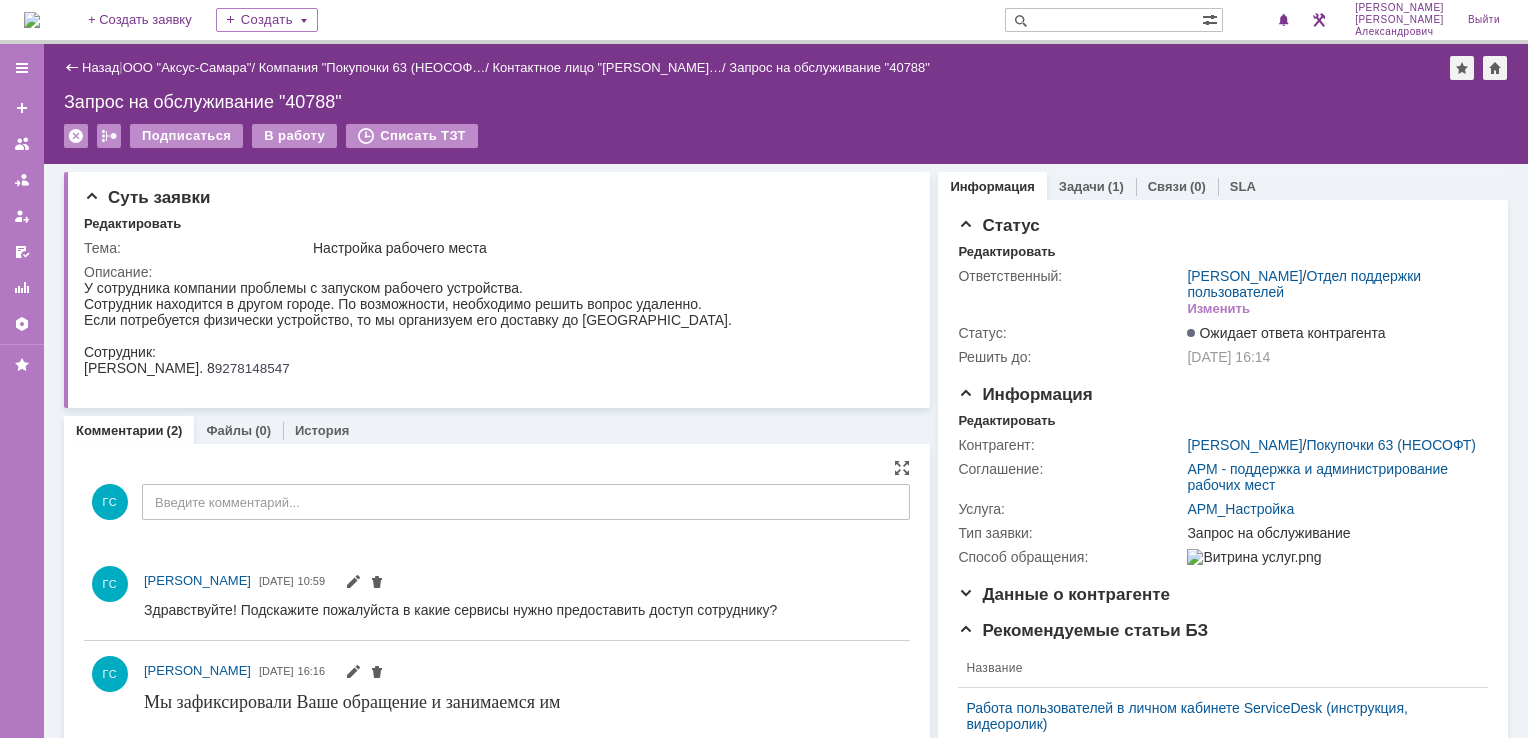 click at bounding box center [32, 20] 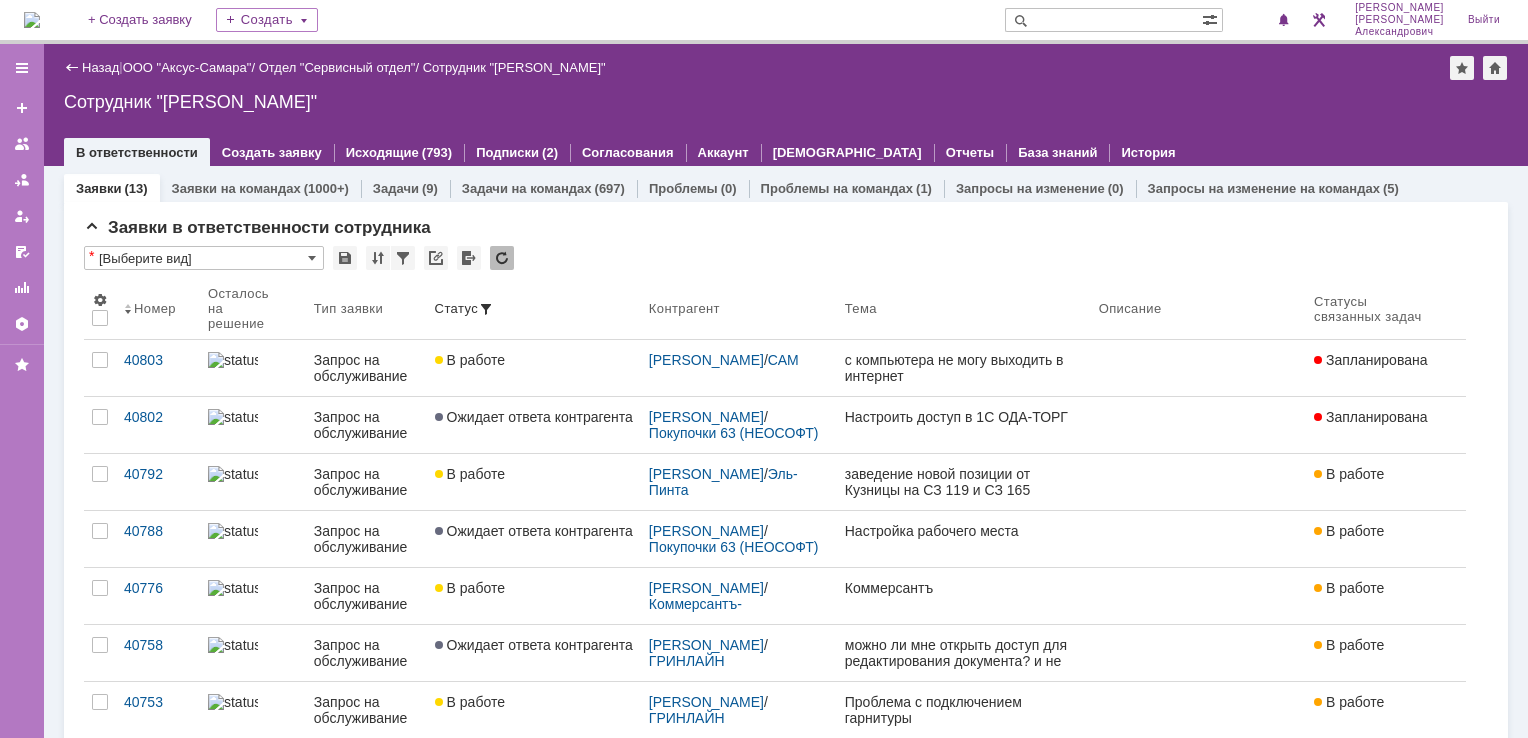 scroll, scrollTop: 0, scrollLeft: 0, axis: both 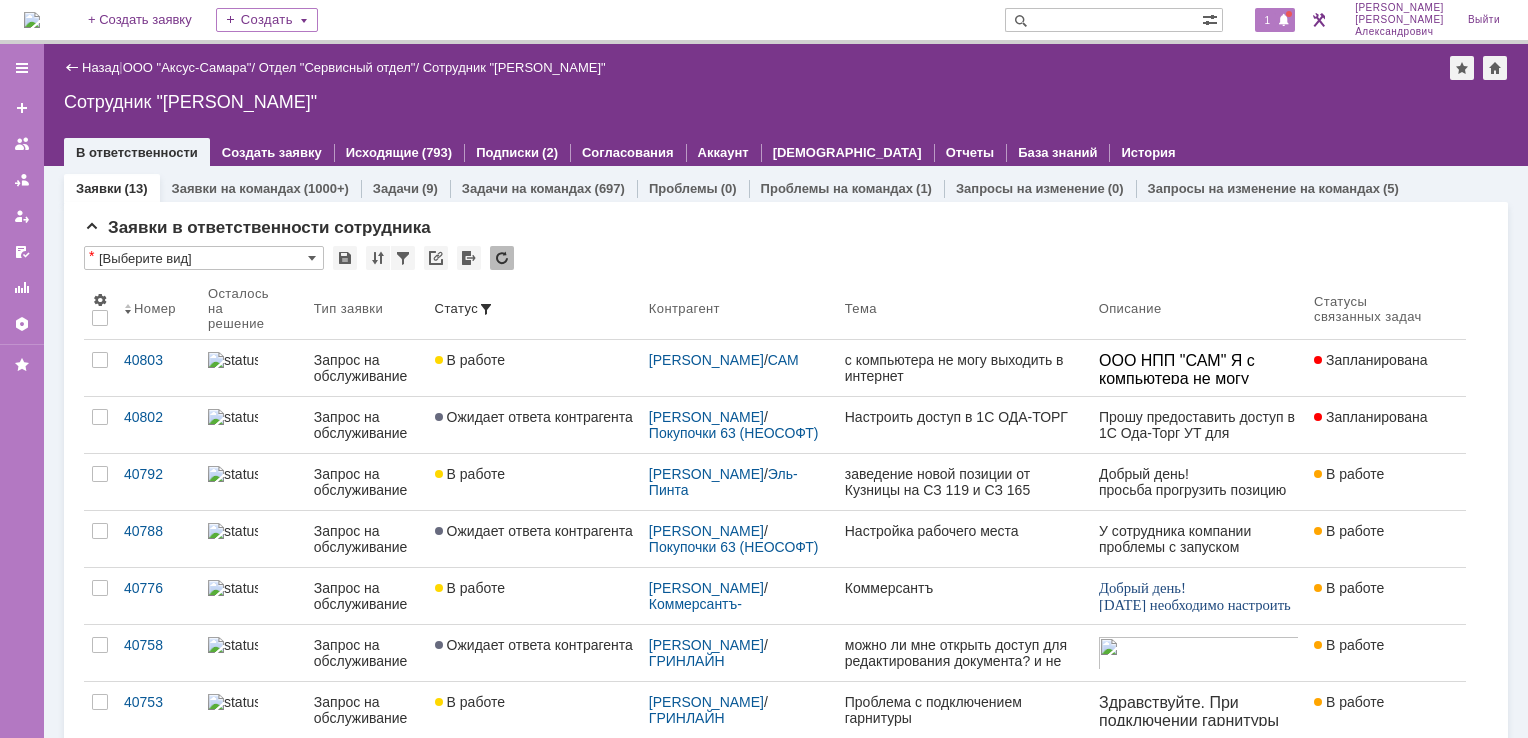 click on "1" at bounding box center [1268, 20] 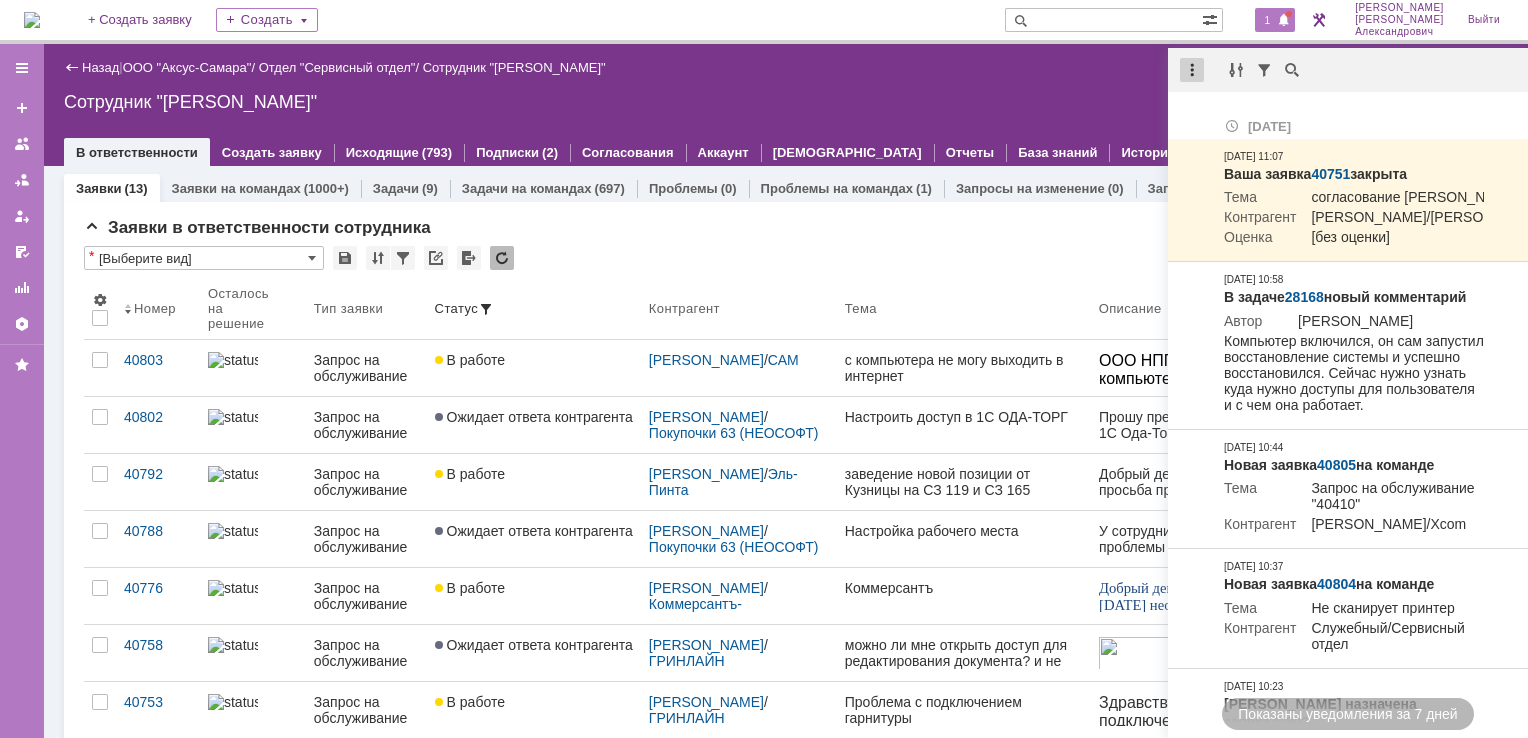 click at bounding box center [1192, 70] 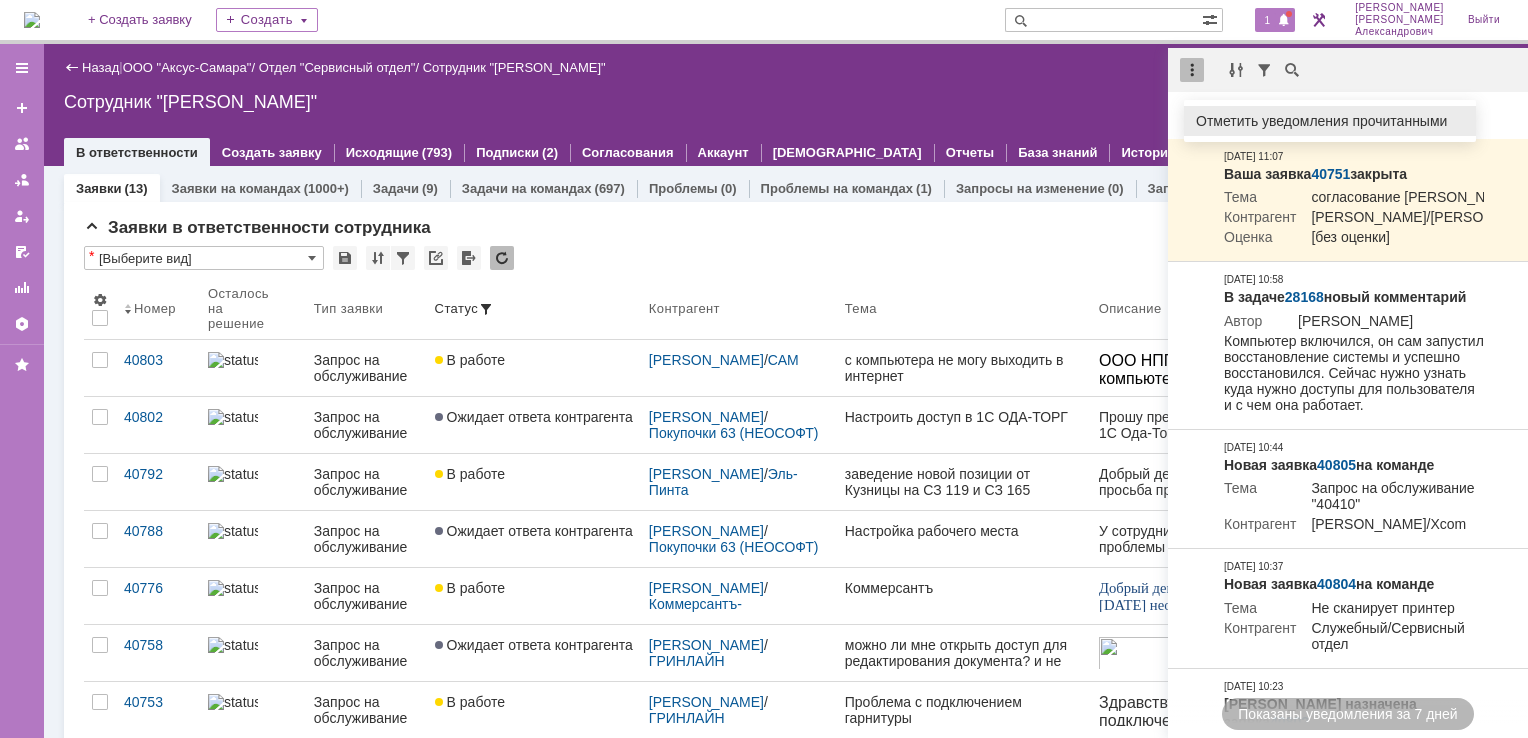 click on "Отметить уведомления прочитанными" at bounding box center (1330, 121) 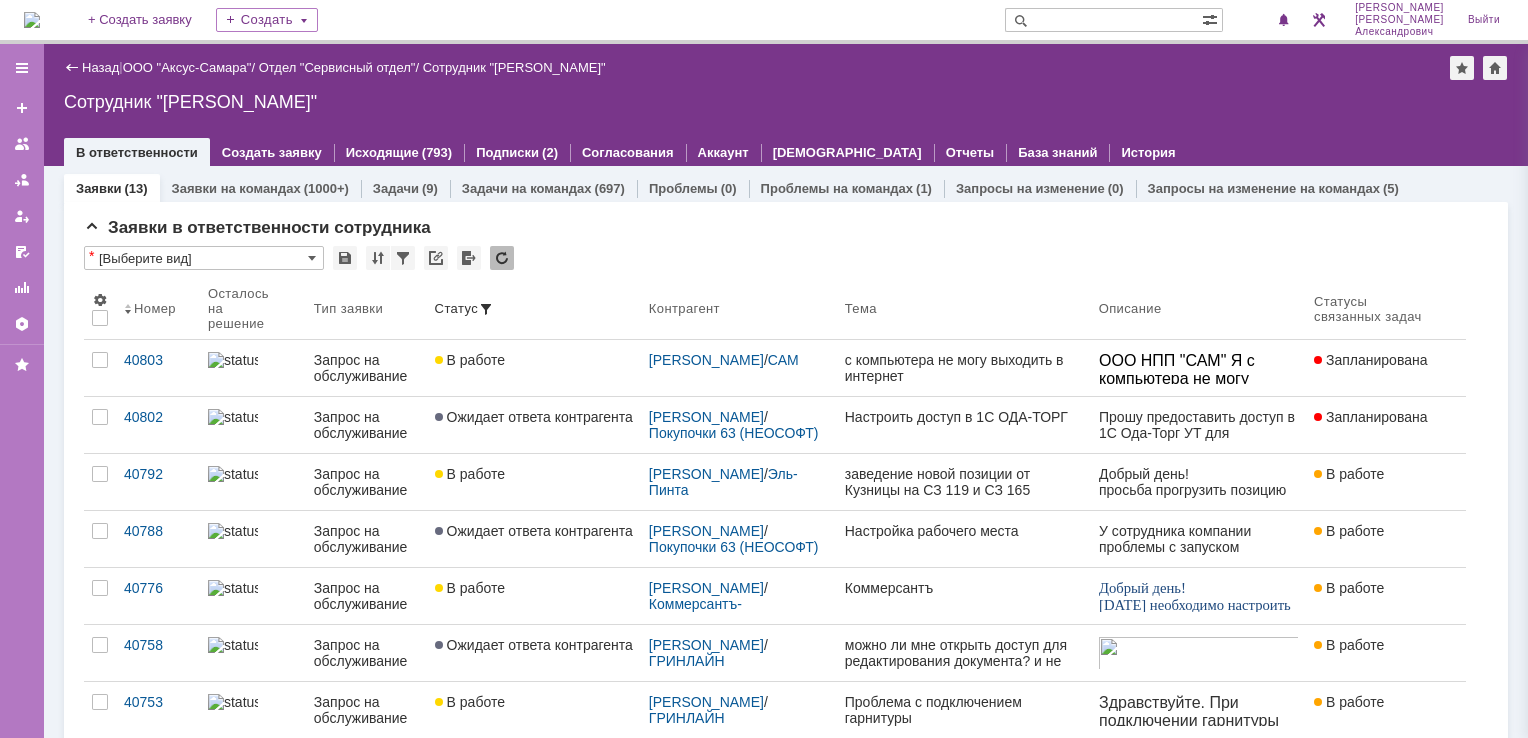 click on "Назад   |   ООО "Аксус-Самара"  /   Отдел "Сервисный отдел"  /   Сотрудник "Галстьян Степан Александрович" Сотрудник "Галстьян Степан Александрович" employee$43271409 В ответственности Создать заявку Исходящие (793) Подписки (2) Согласования Аккаунт Дашборды Отчеты База знаний История" at bounding box center (786, 105) 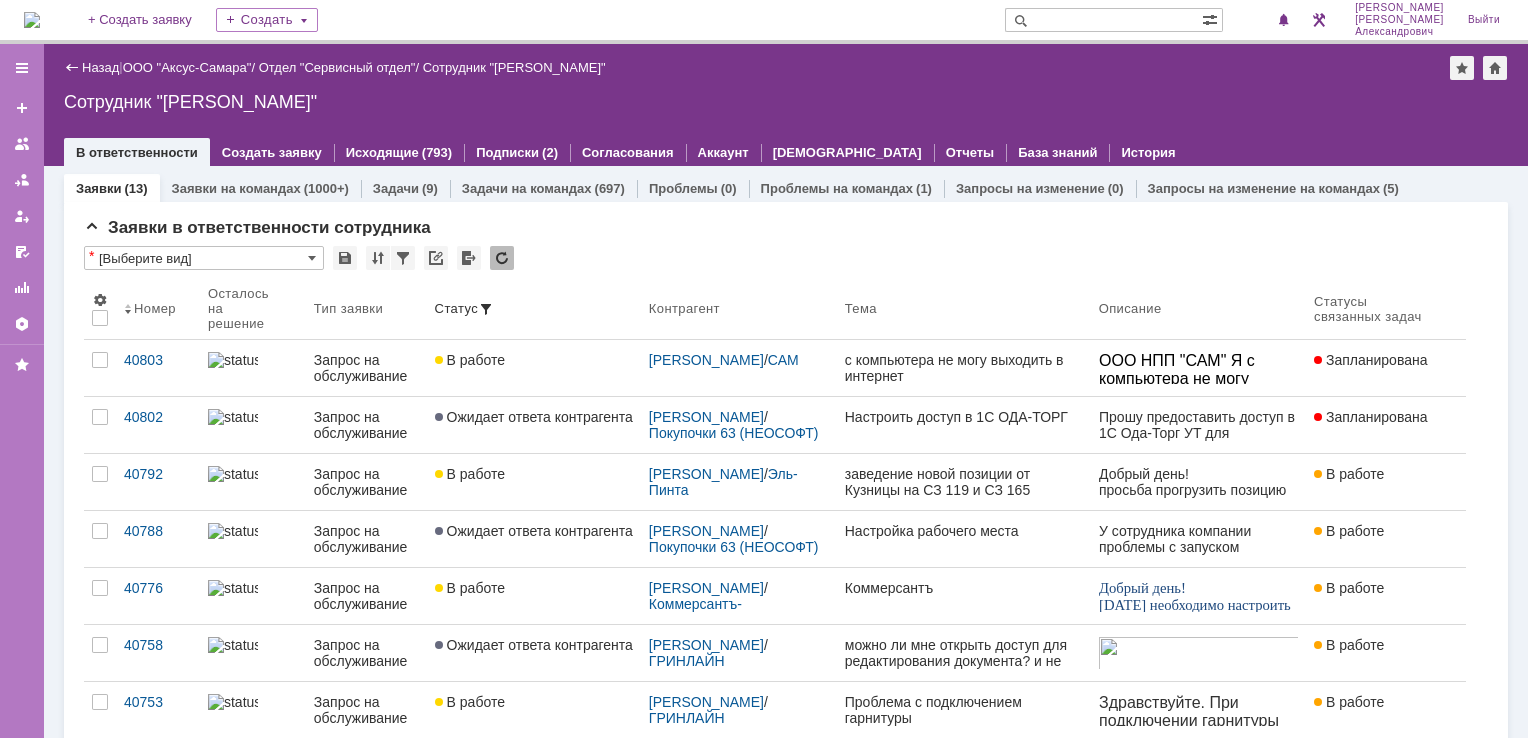 click at bounding box center [32, 20] 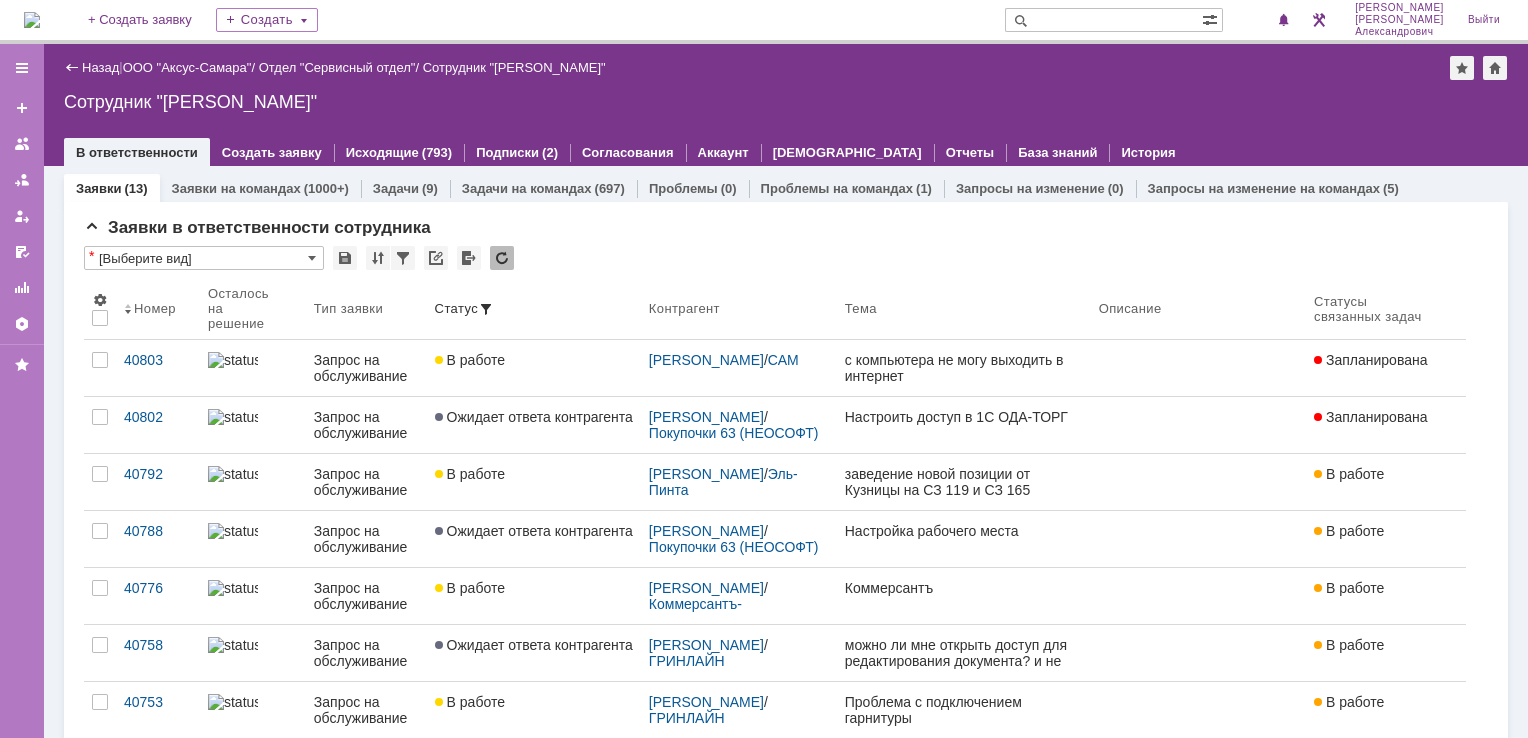 scroll, scrollTop: 0, scrollLeft: 0, axis: both 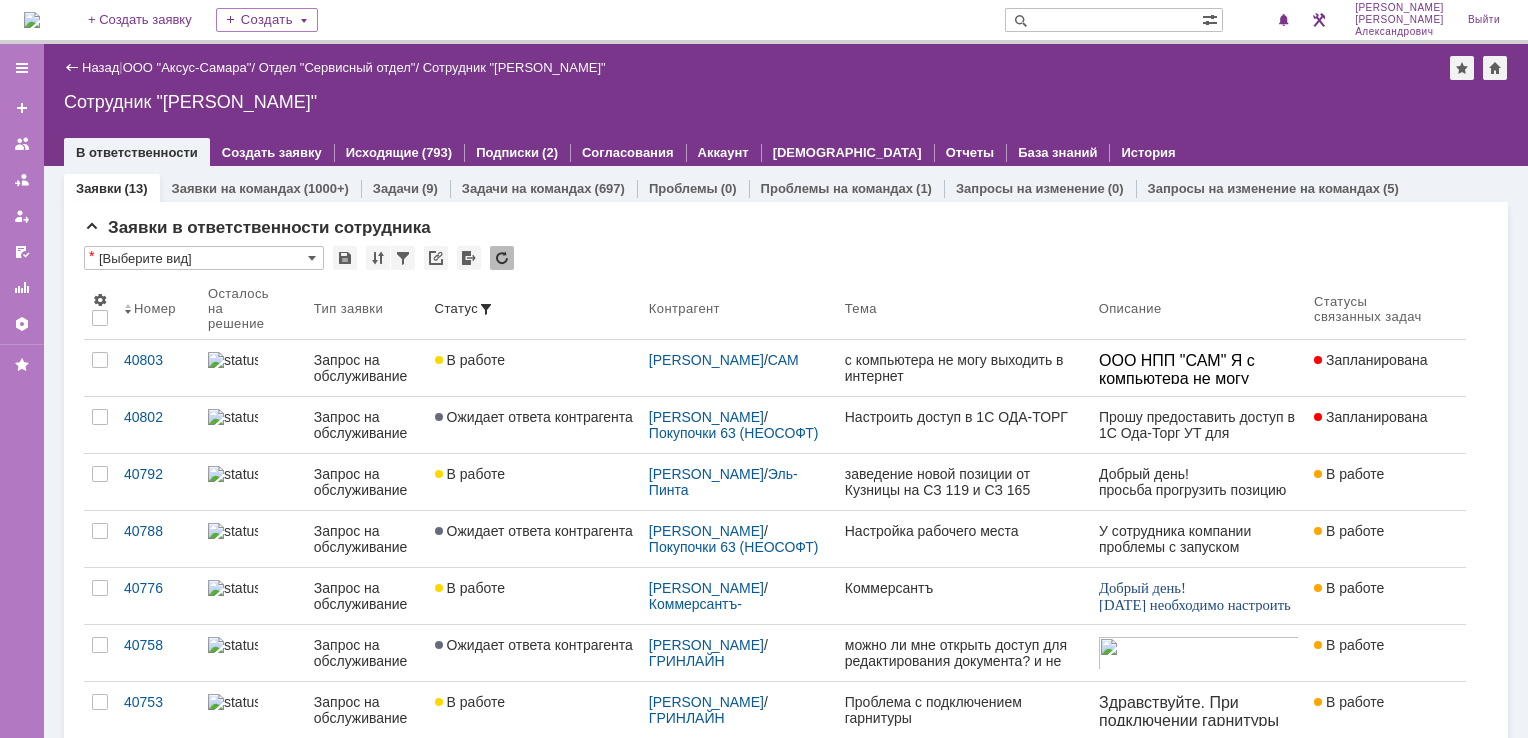 click at bounding box center (32, 20) 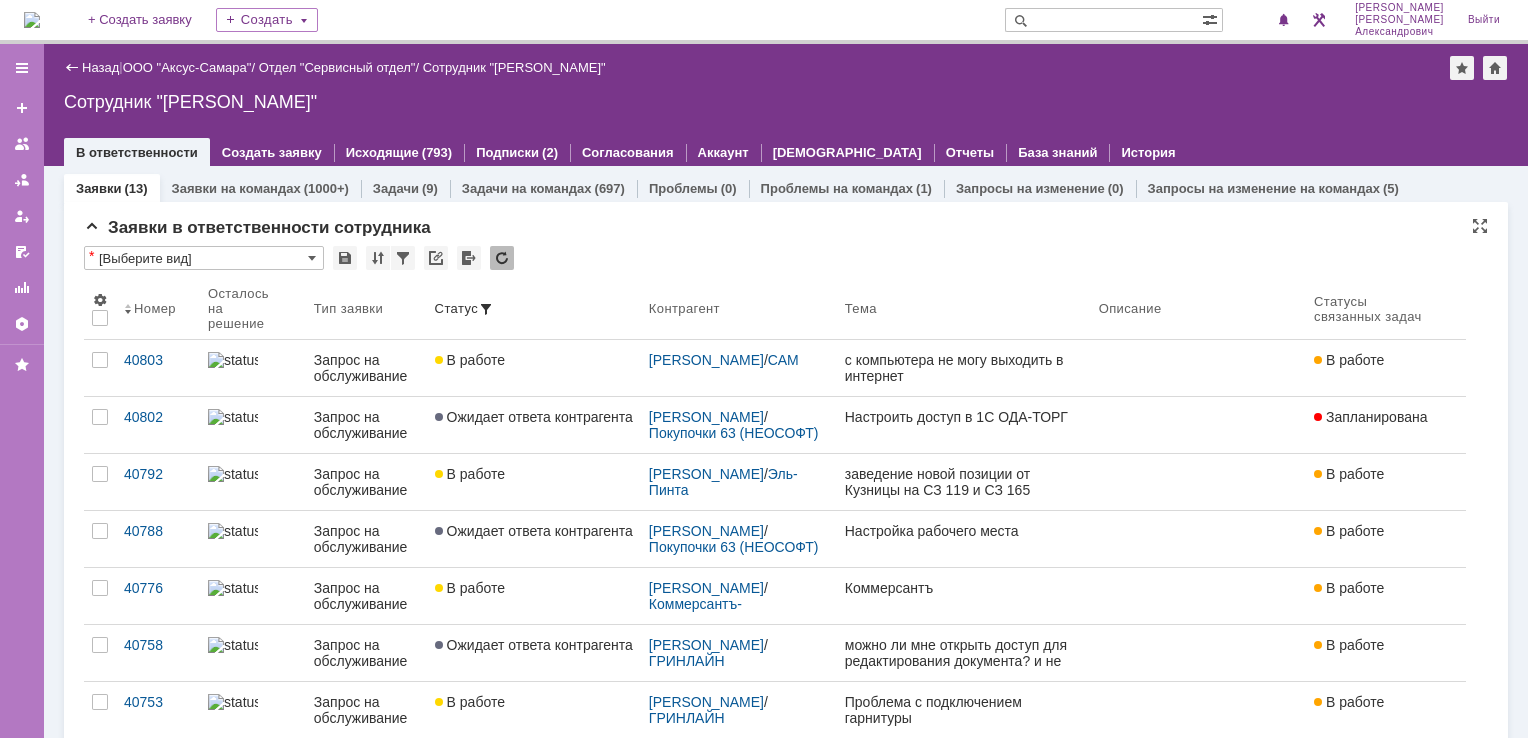 scroll, scrollTop: 0, scrollLeft: 0, axis: both 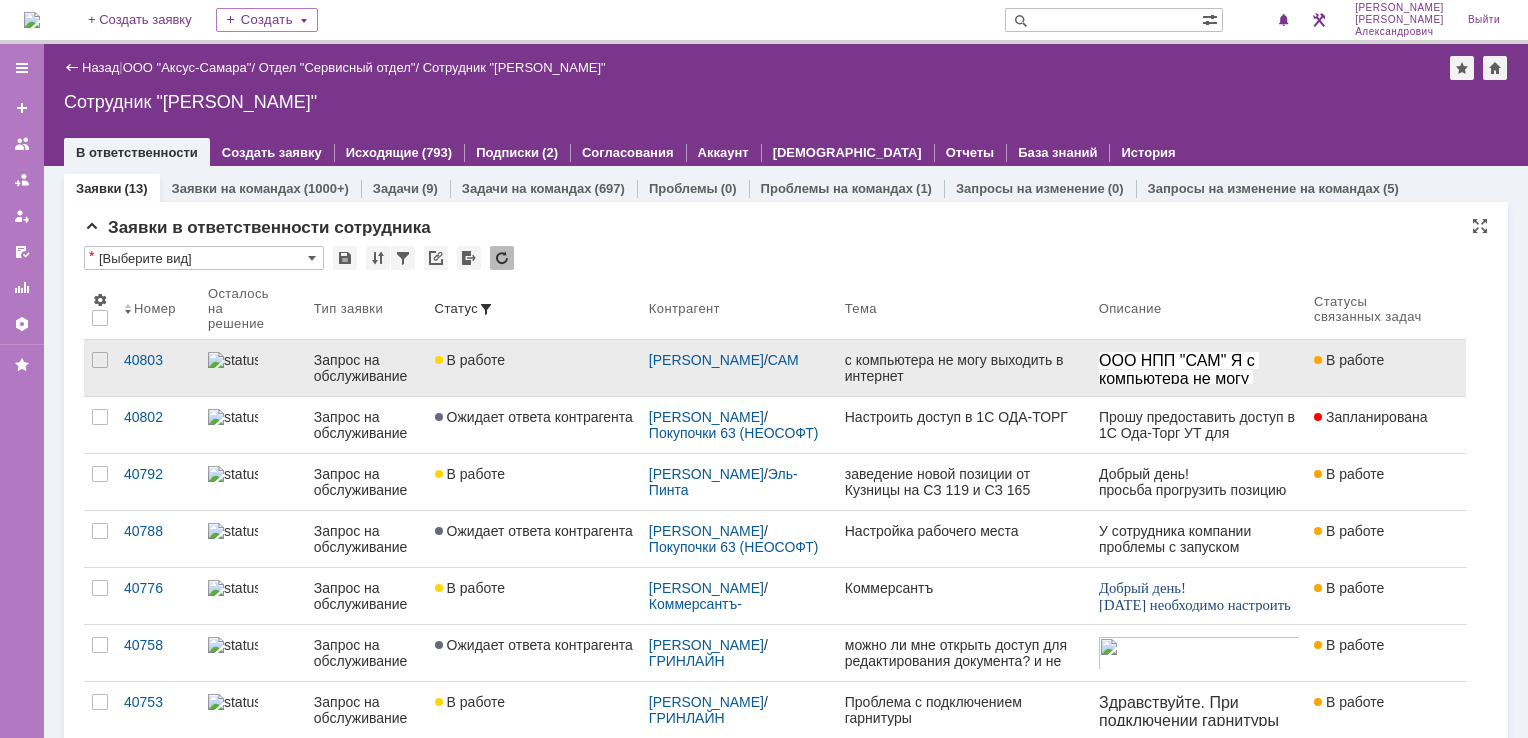 click on "с компьютера не могу выходить в интернет" at bounding box center [964, 368] 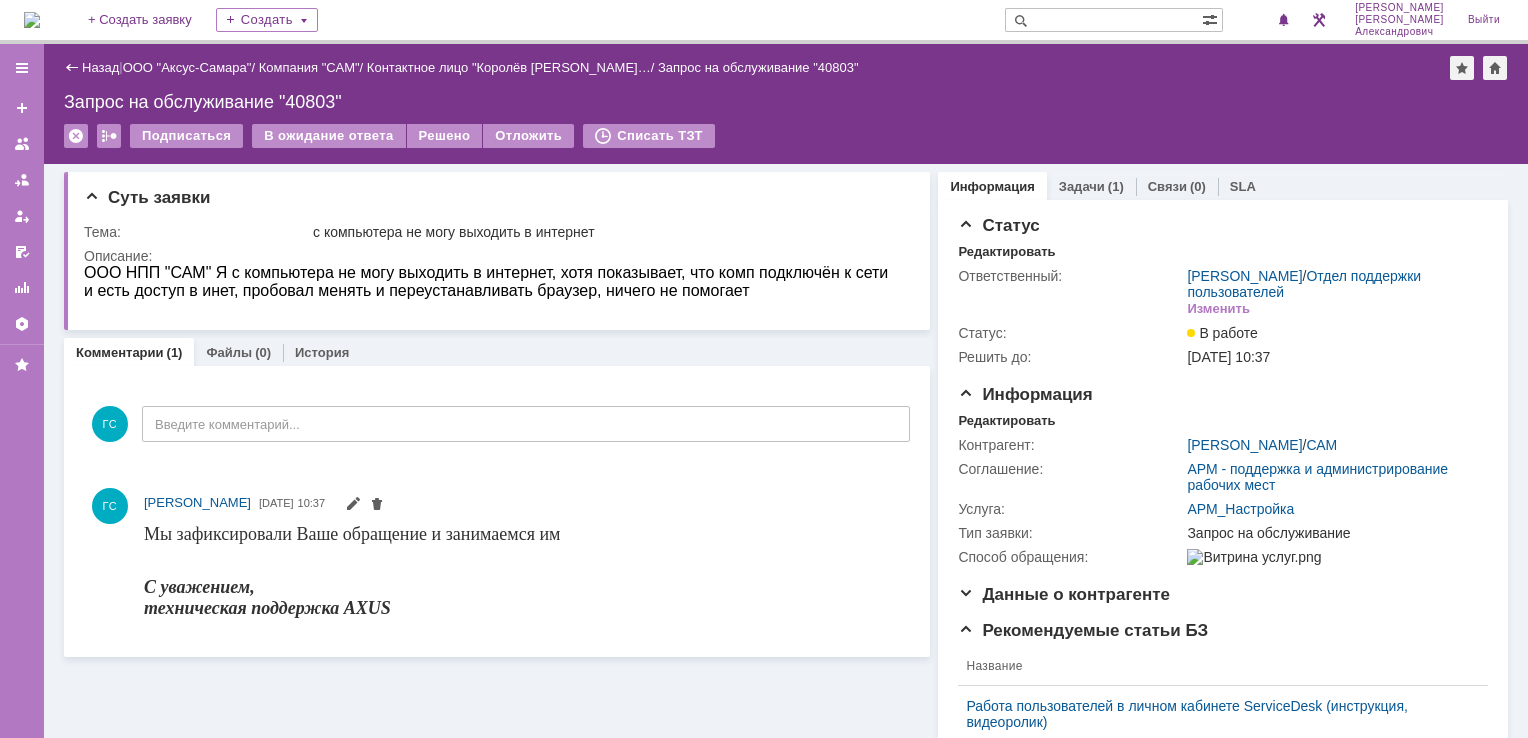 scroll, scrollTop: 0, scrollLeft: 0, axis: both 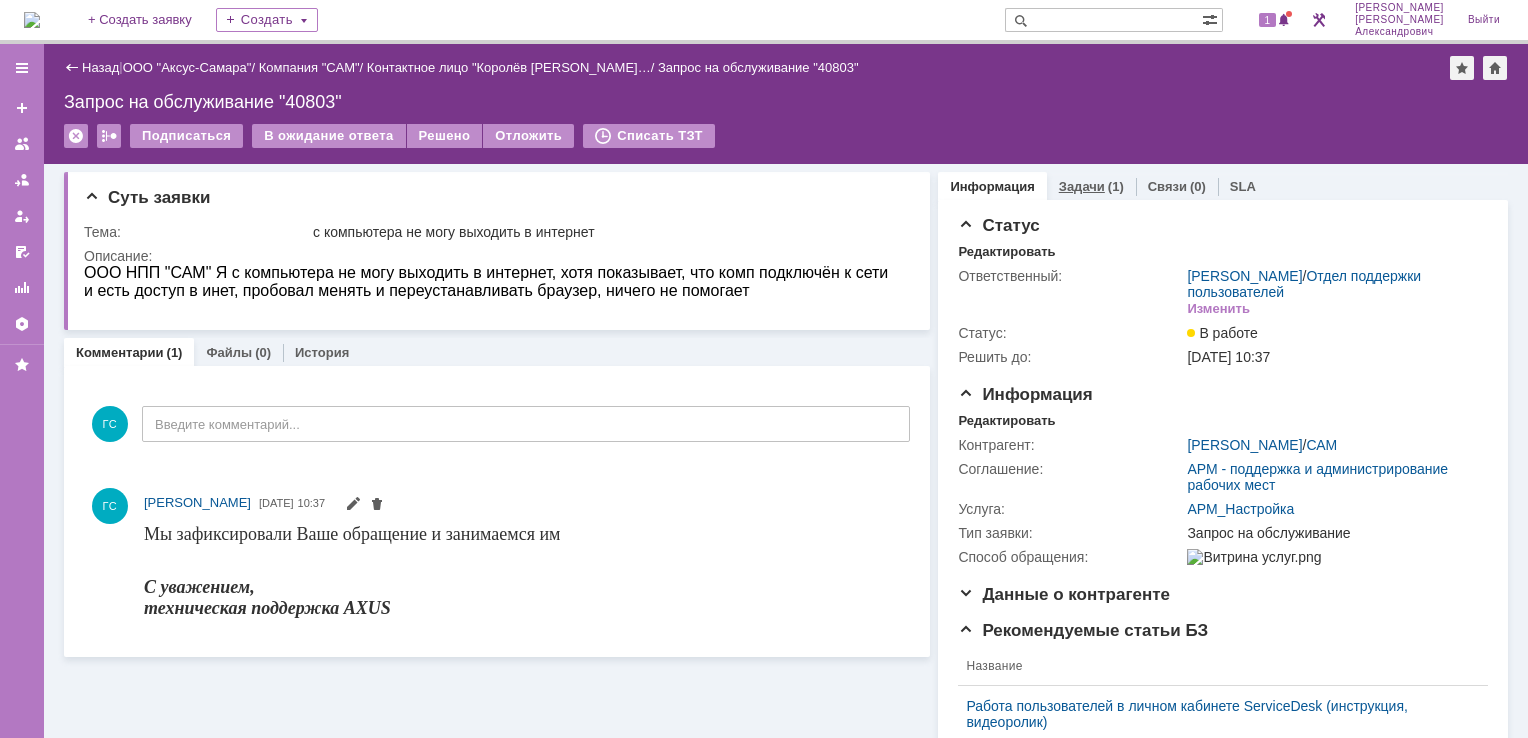 click on "Задачи" at bounding box center (1082, 186) 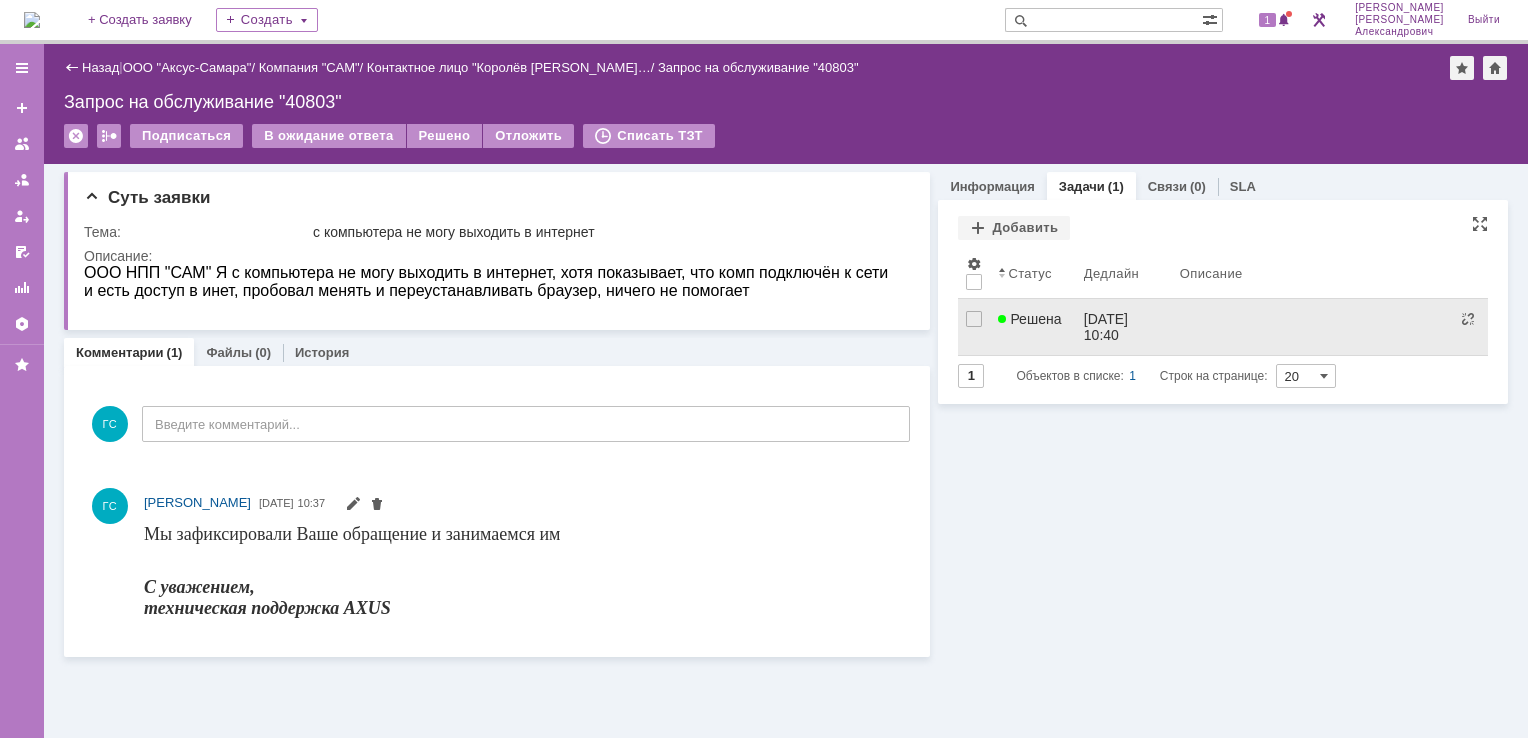 scroll, scrollTop: 0, scrollLeft: 0, axis: both 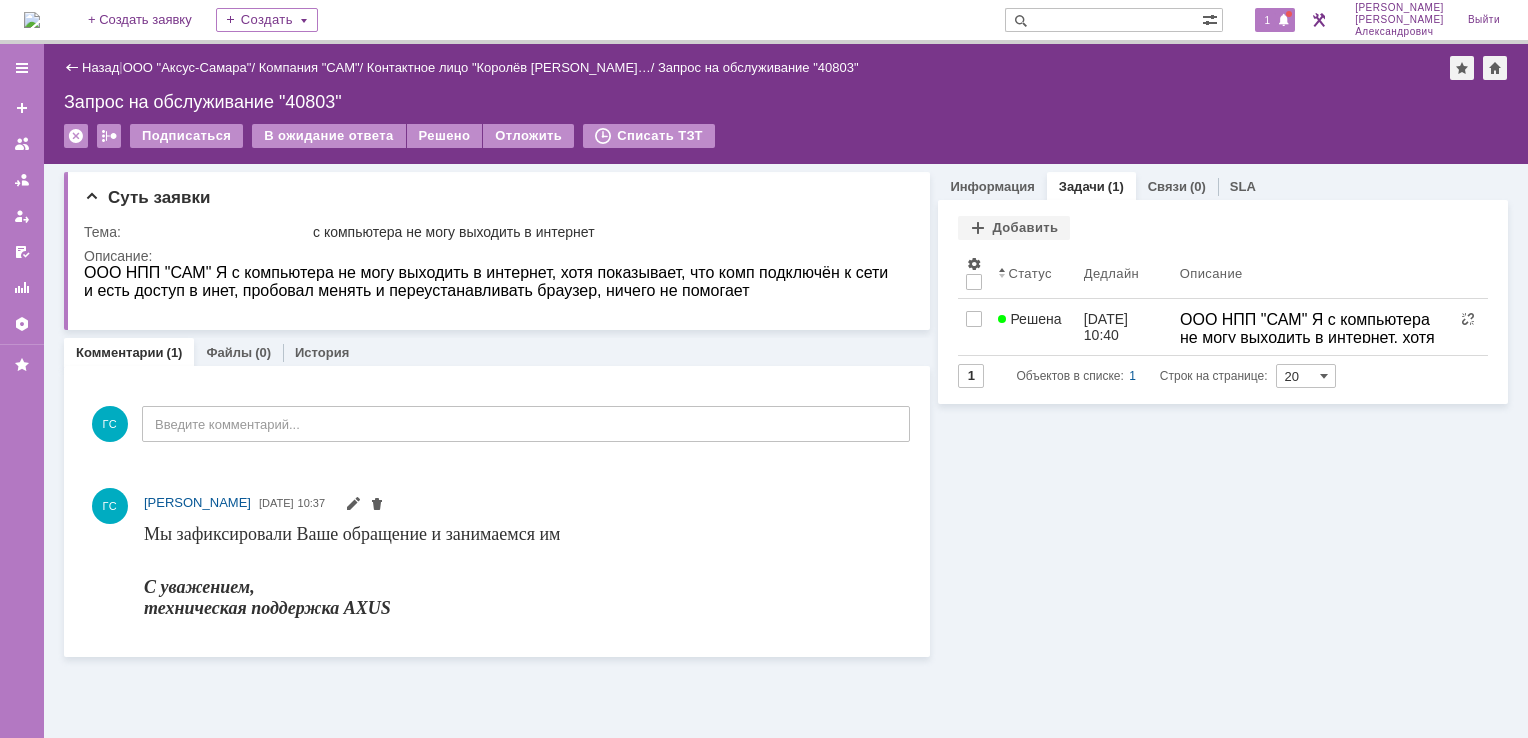 click on "1" at bounding box center (1268, 20) 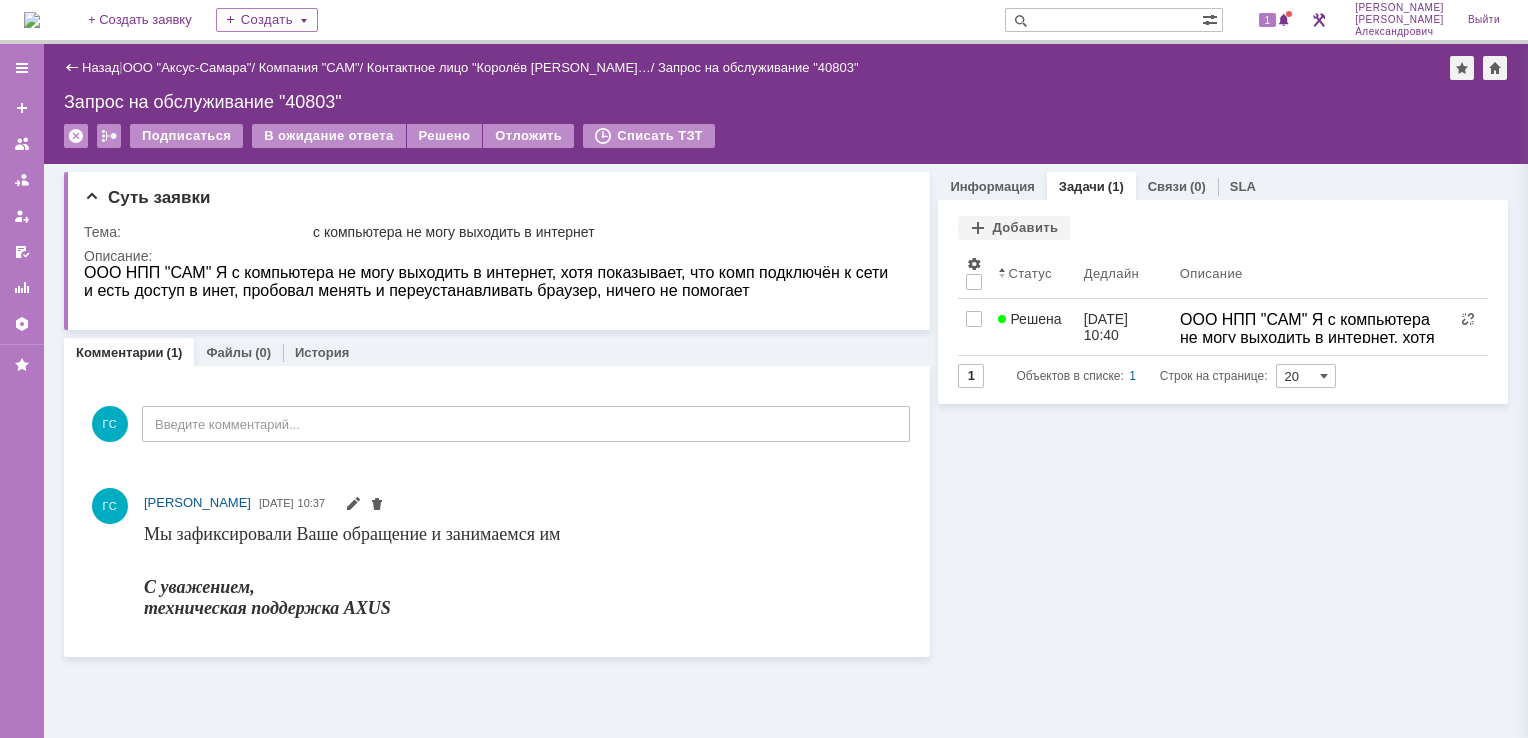 click on "Запрос на обслуживание "40803"" at bounding box center (786, 102) 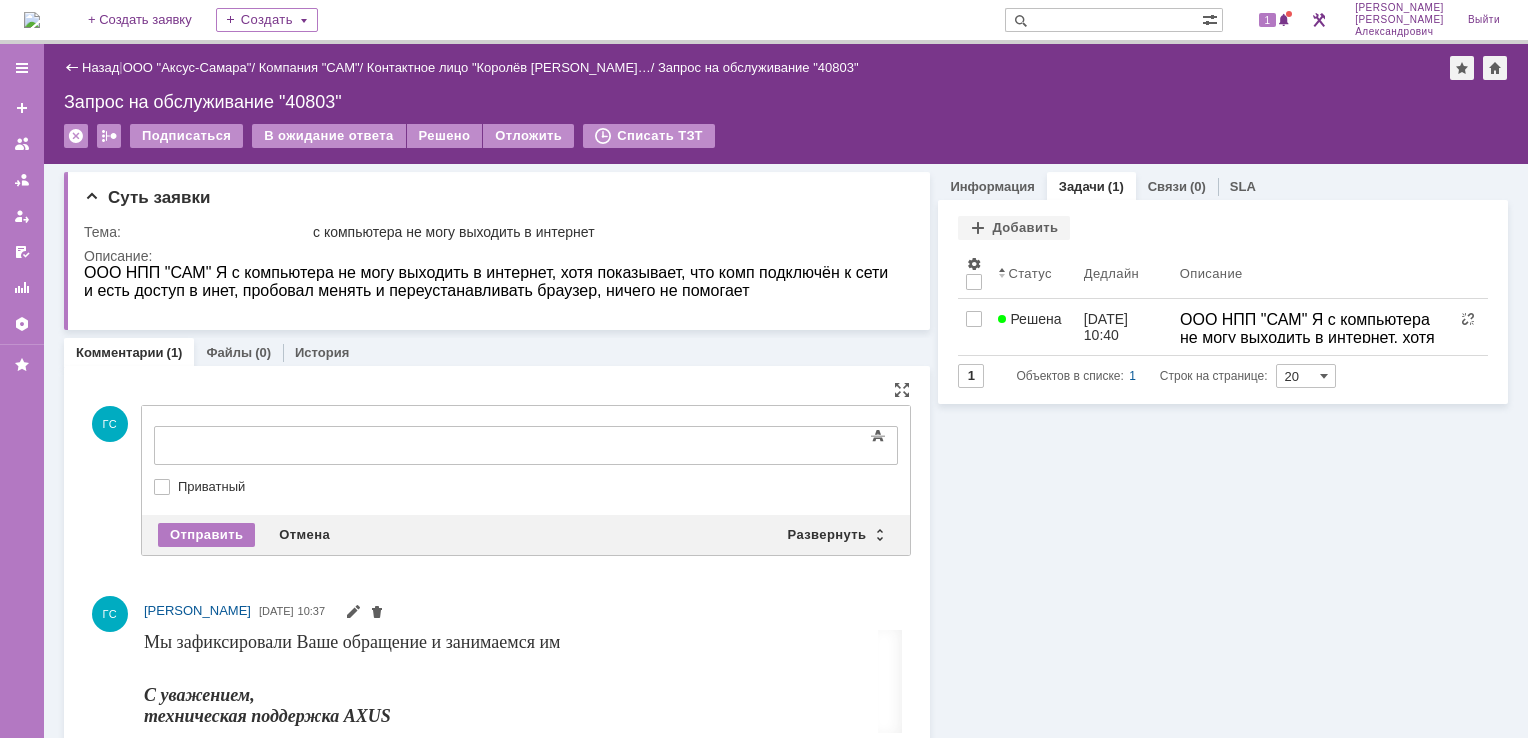 scroll, scrollTop: 0, scrollLeft: 0, axis: both 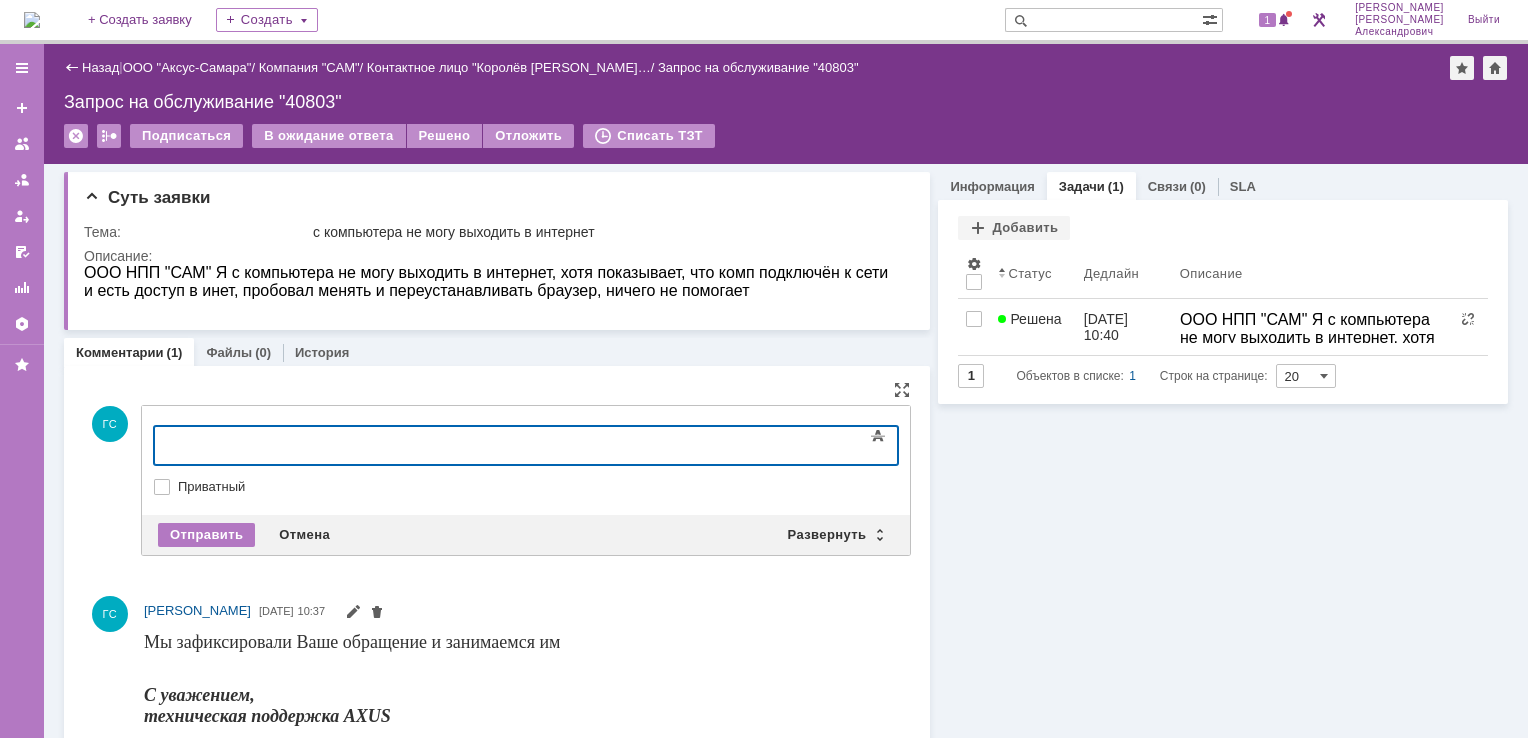 type 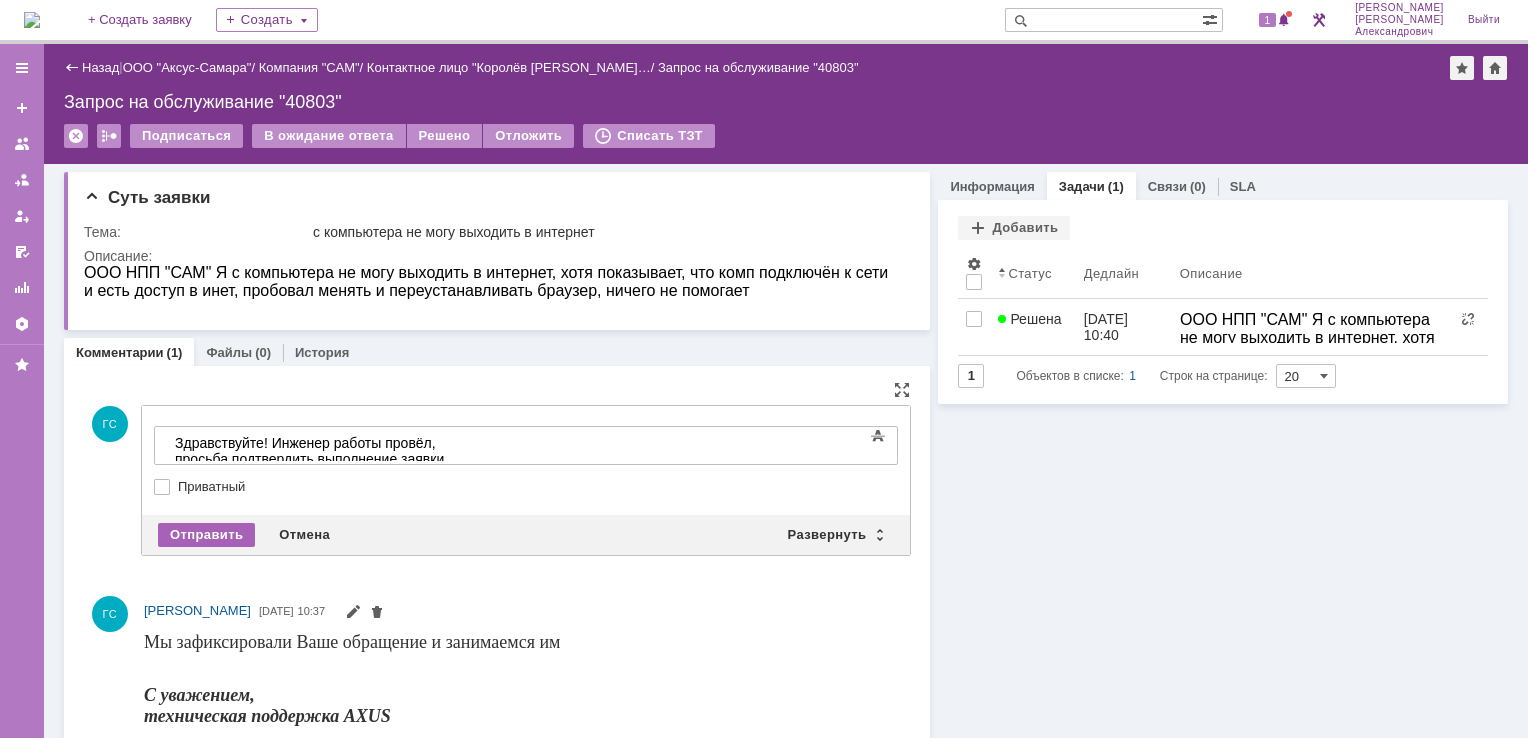 click on "Отправить" at bounding box center (206, 535) 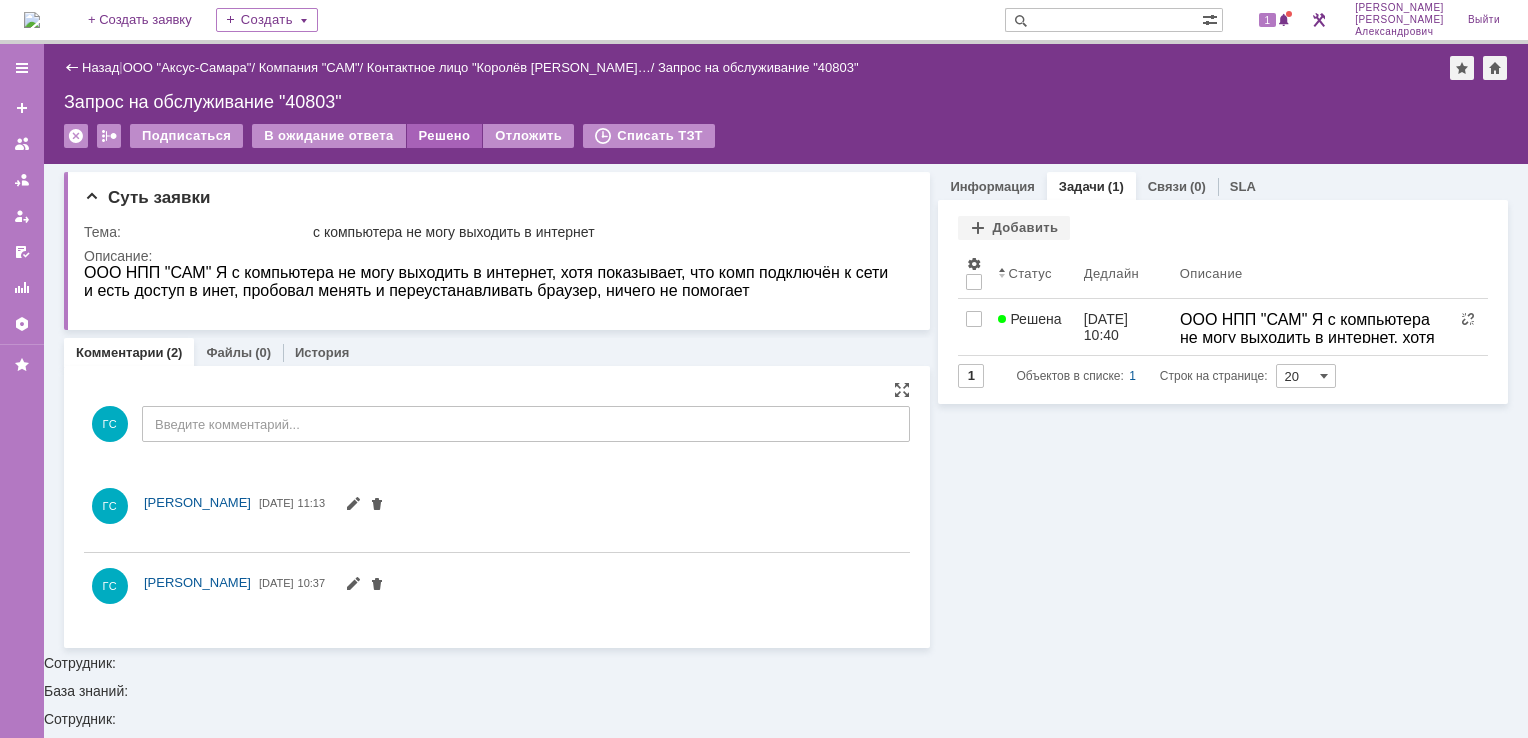 click on "Решено" at bounding box center (445, 136) 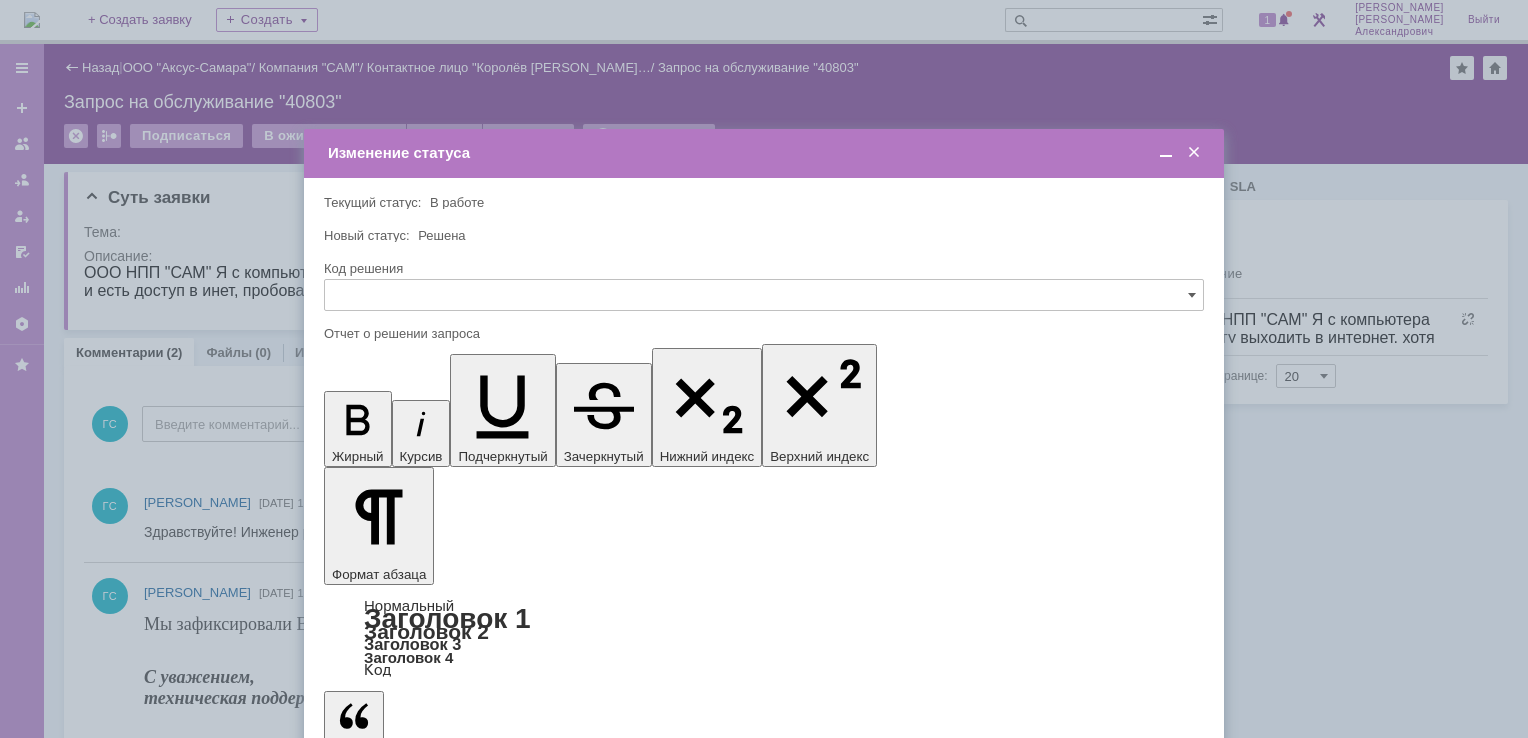 scroll, scrollTop: 0, scrollLeft: 0, axis: both 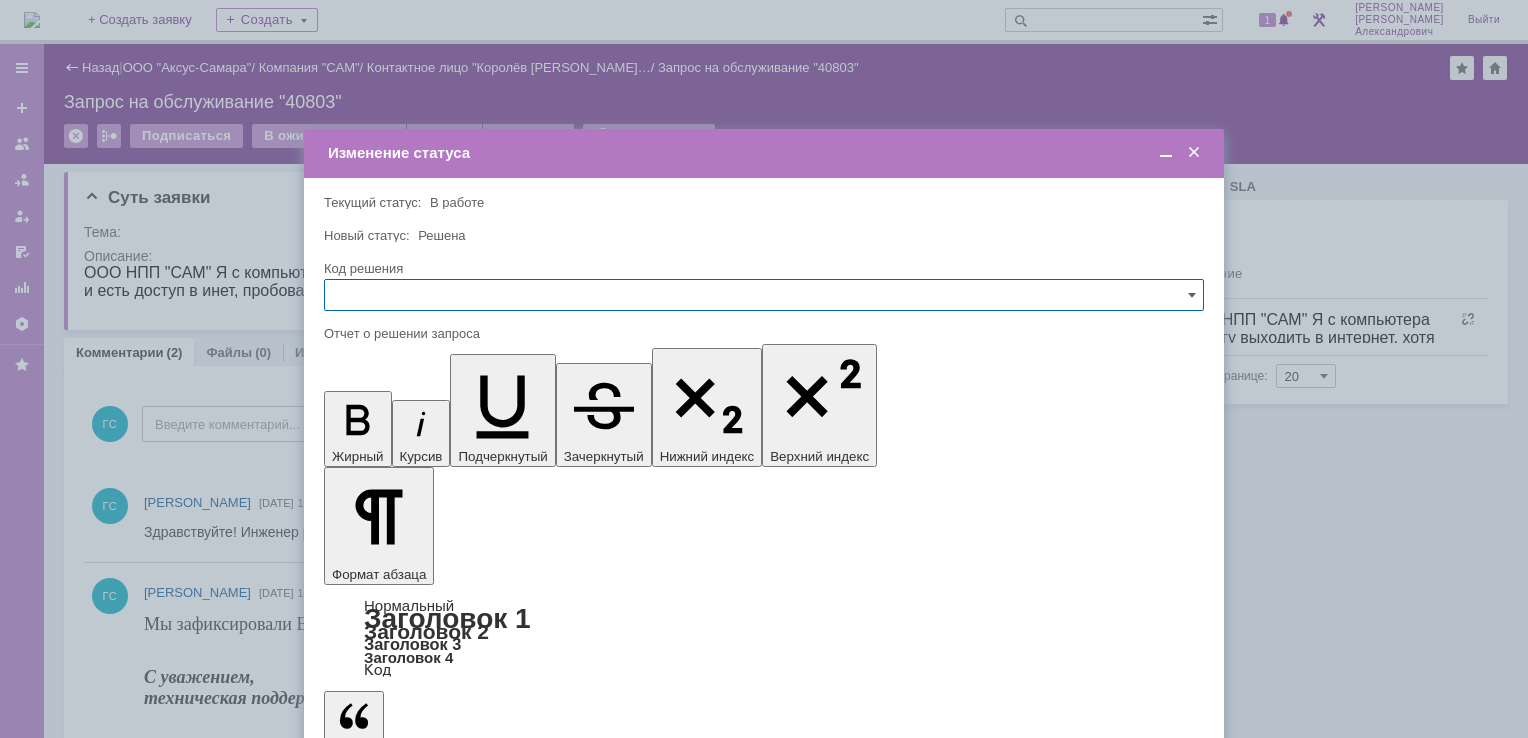 click on "Сохранить" at bounding box center (384, 820) 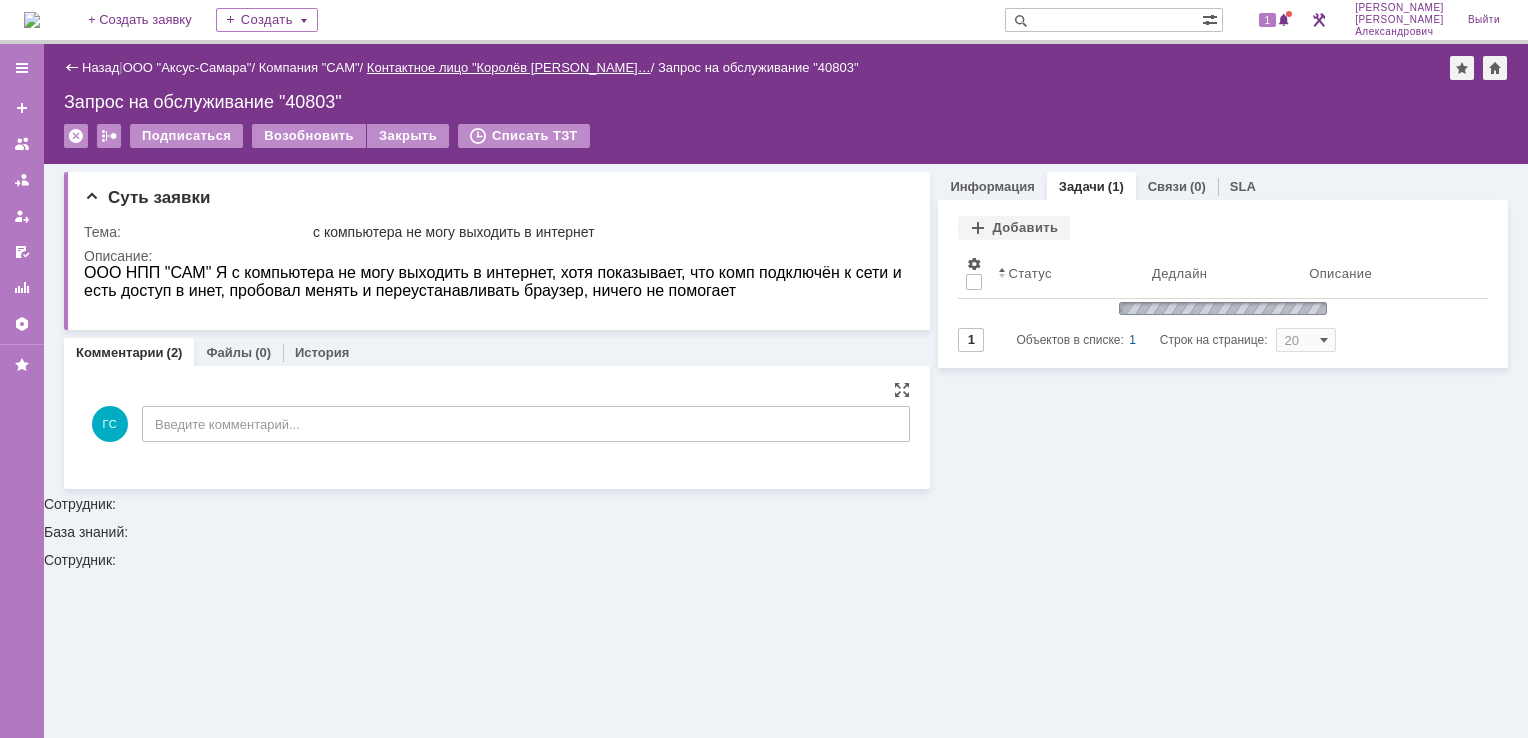 scroll, scrollTop: 0, scrollLeft: 0, axis: both 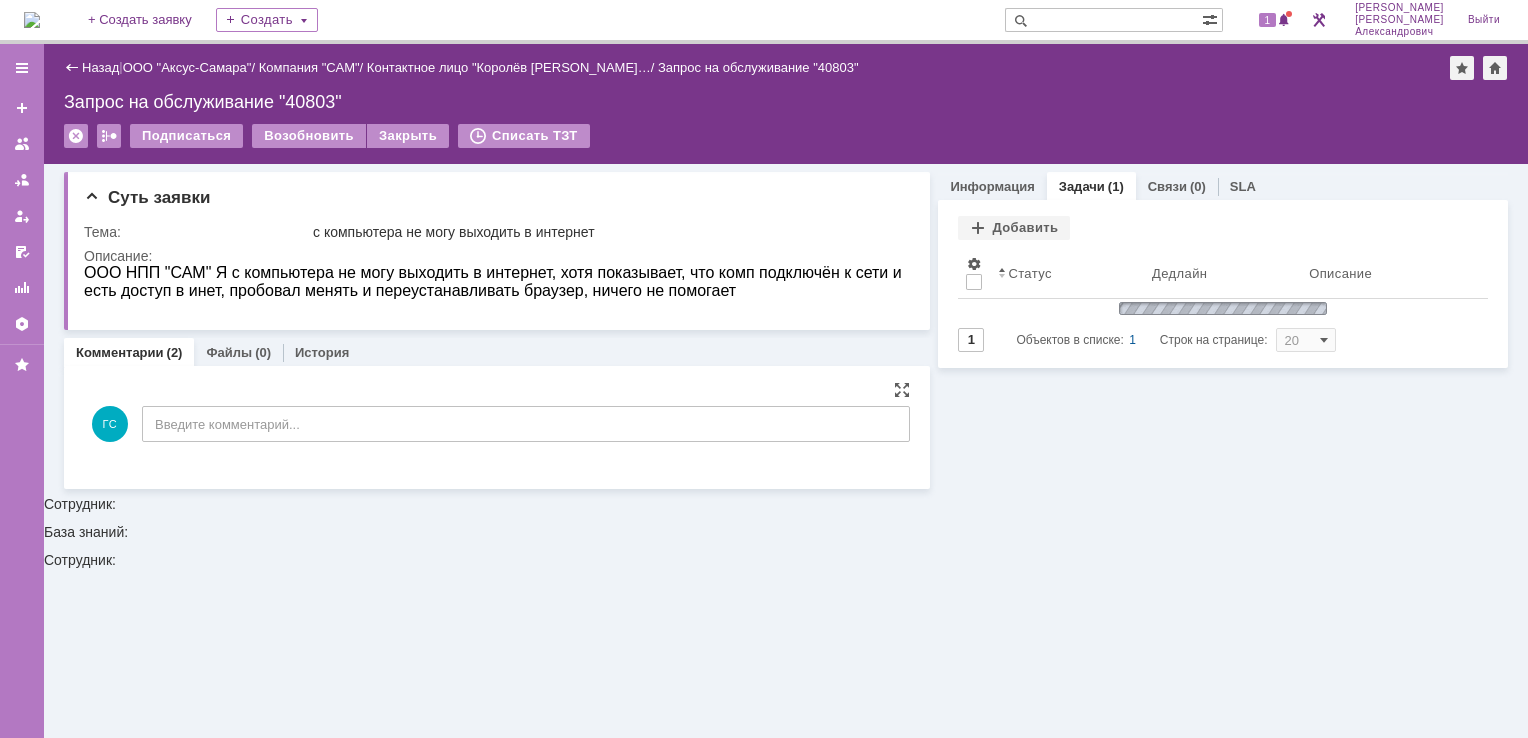 click at bounding box center [32, 20] 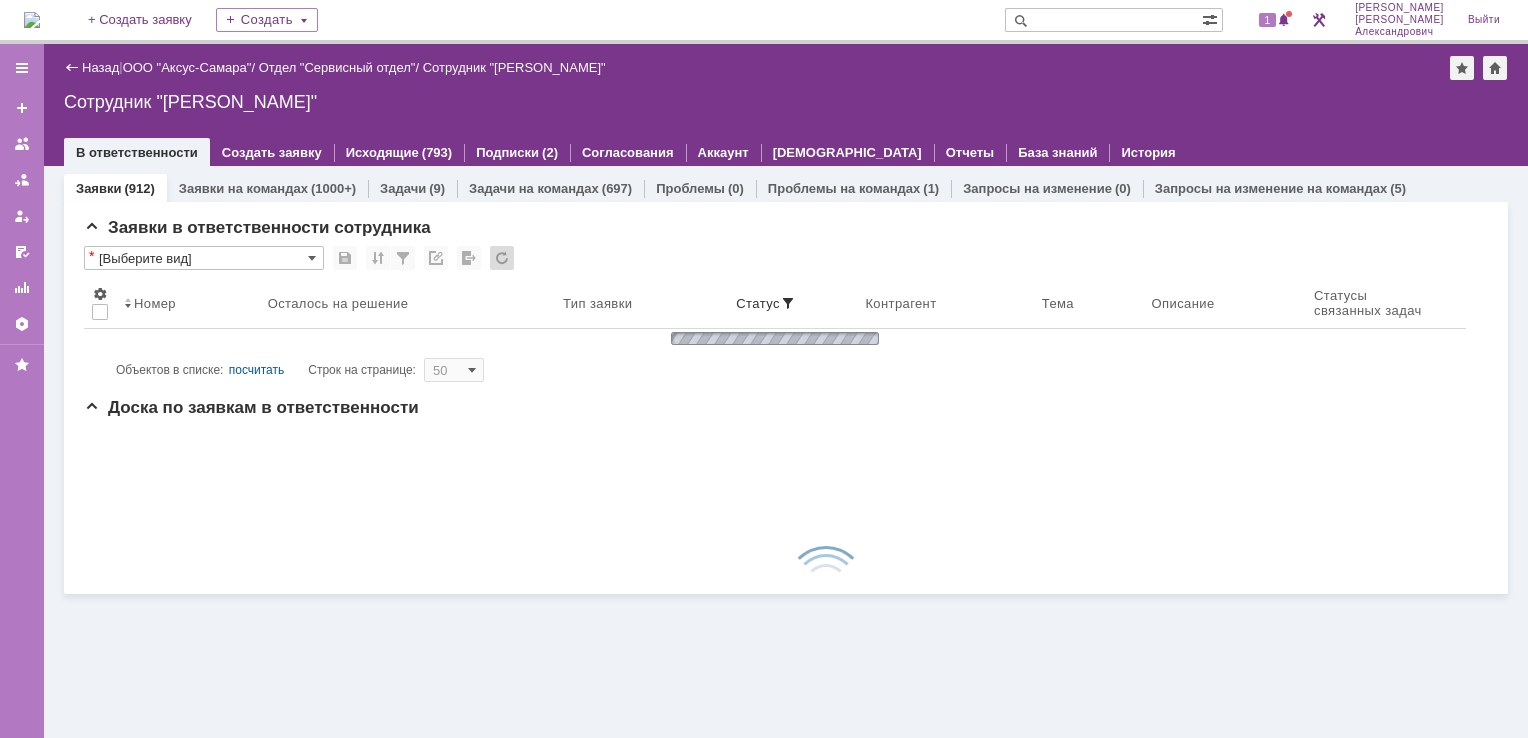 scroll, scrollTop: 0, scrollLeft: 0, axis: both 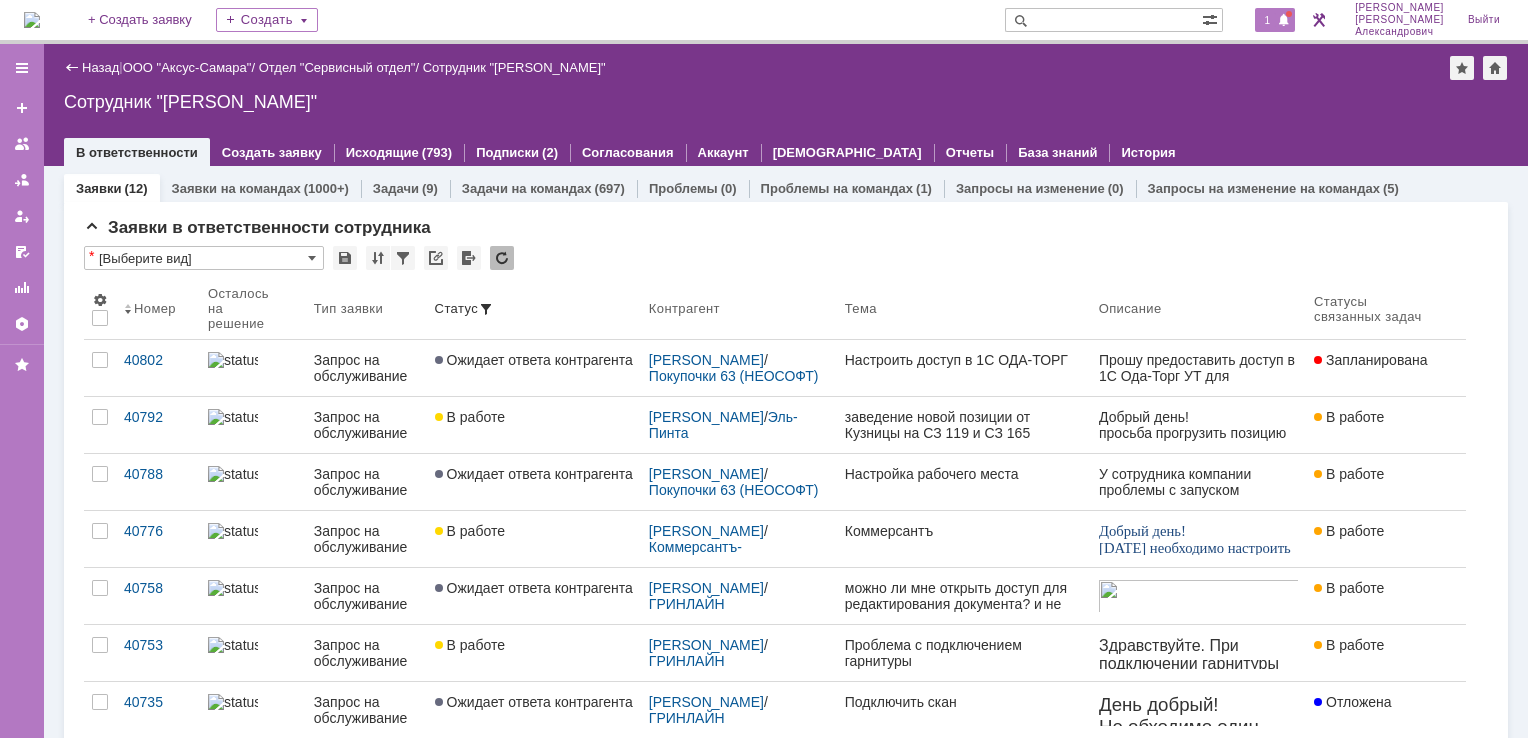 click at bounding box center [1284, 21] 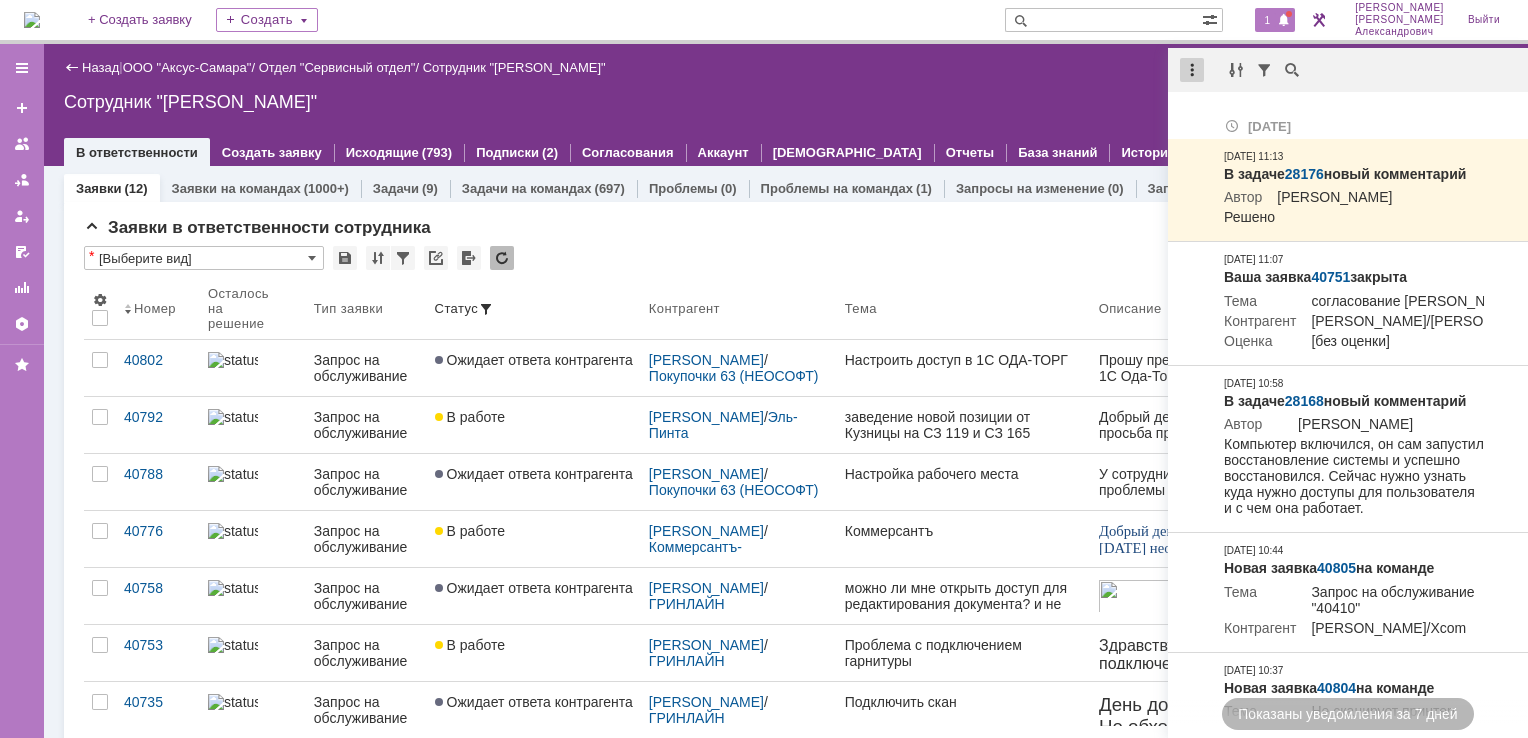click at bounding box center (1192, 70) 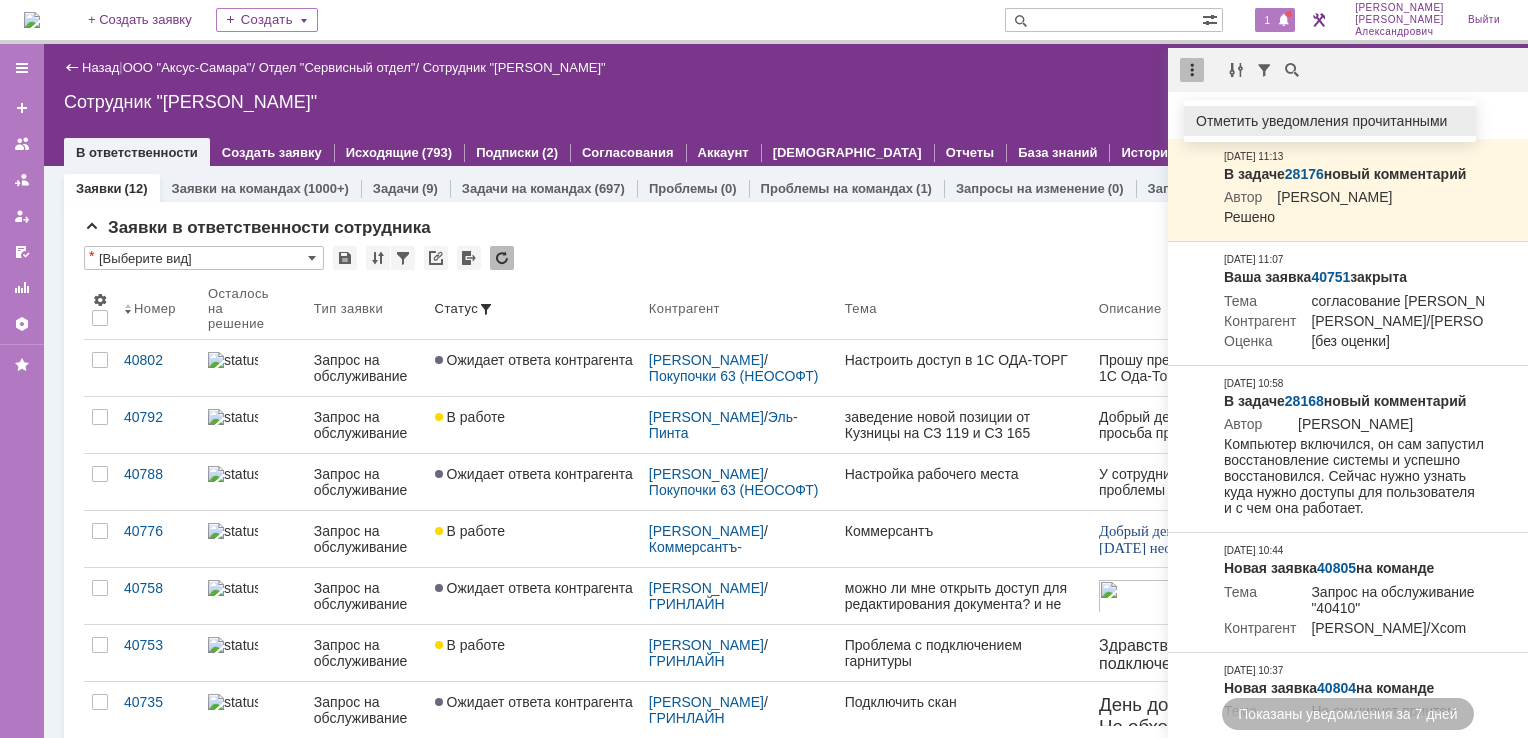 click on "Отметить уведомления прочитанными" at bounding box center (1330, 121) 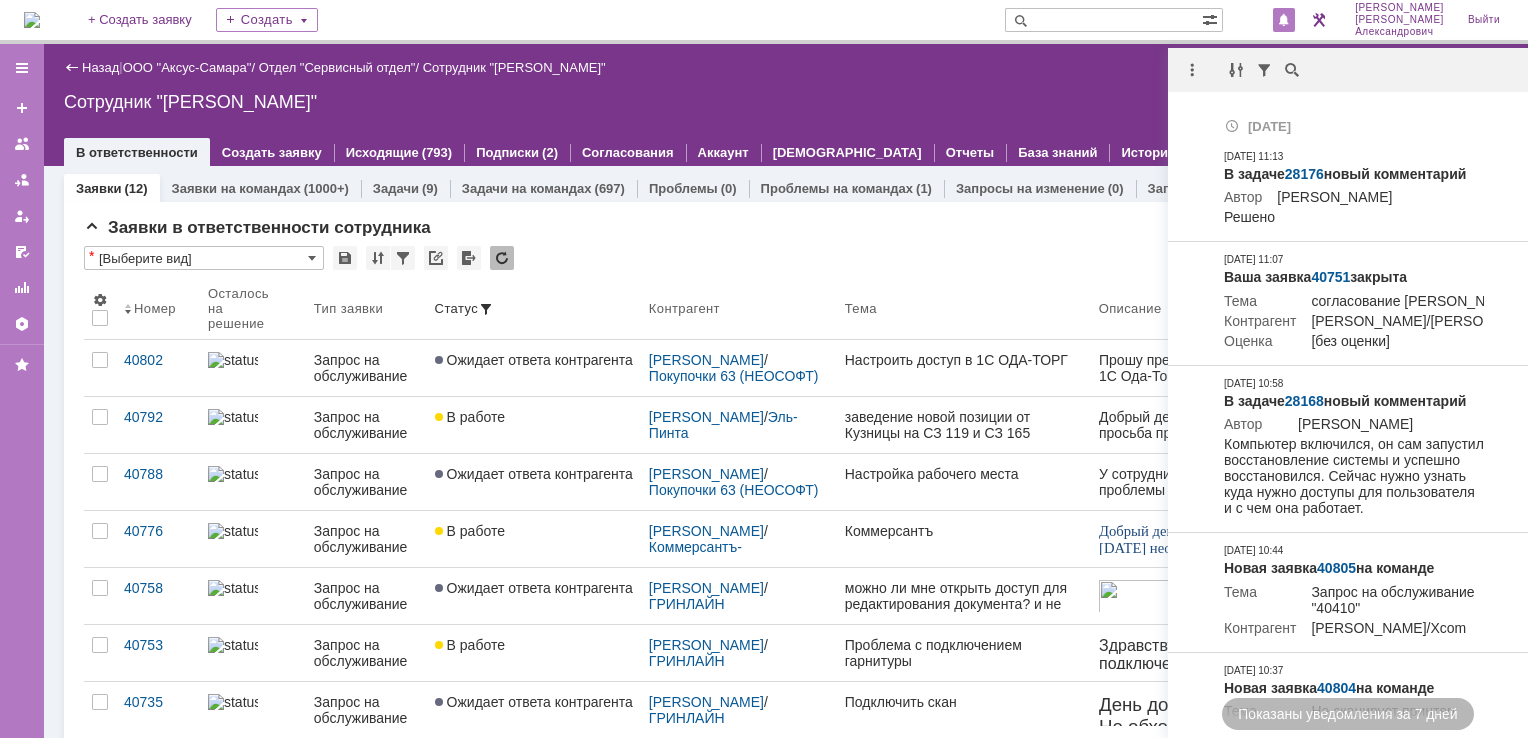click on "Назад   |   ООО "Аксус-Самара"  /   Отдел "Сервисный отдел"  /   Сотрудник "Галстьян Степан Александрович" Сотрудник "Галстьян Степан Александрович" employee$43271409 В ответственности Создать заявку Исходящие (793) Подписки (2) Согласования Аккаунт Дашборды Отчеты База знаний История" at bounding box center [786, 105] 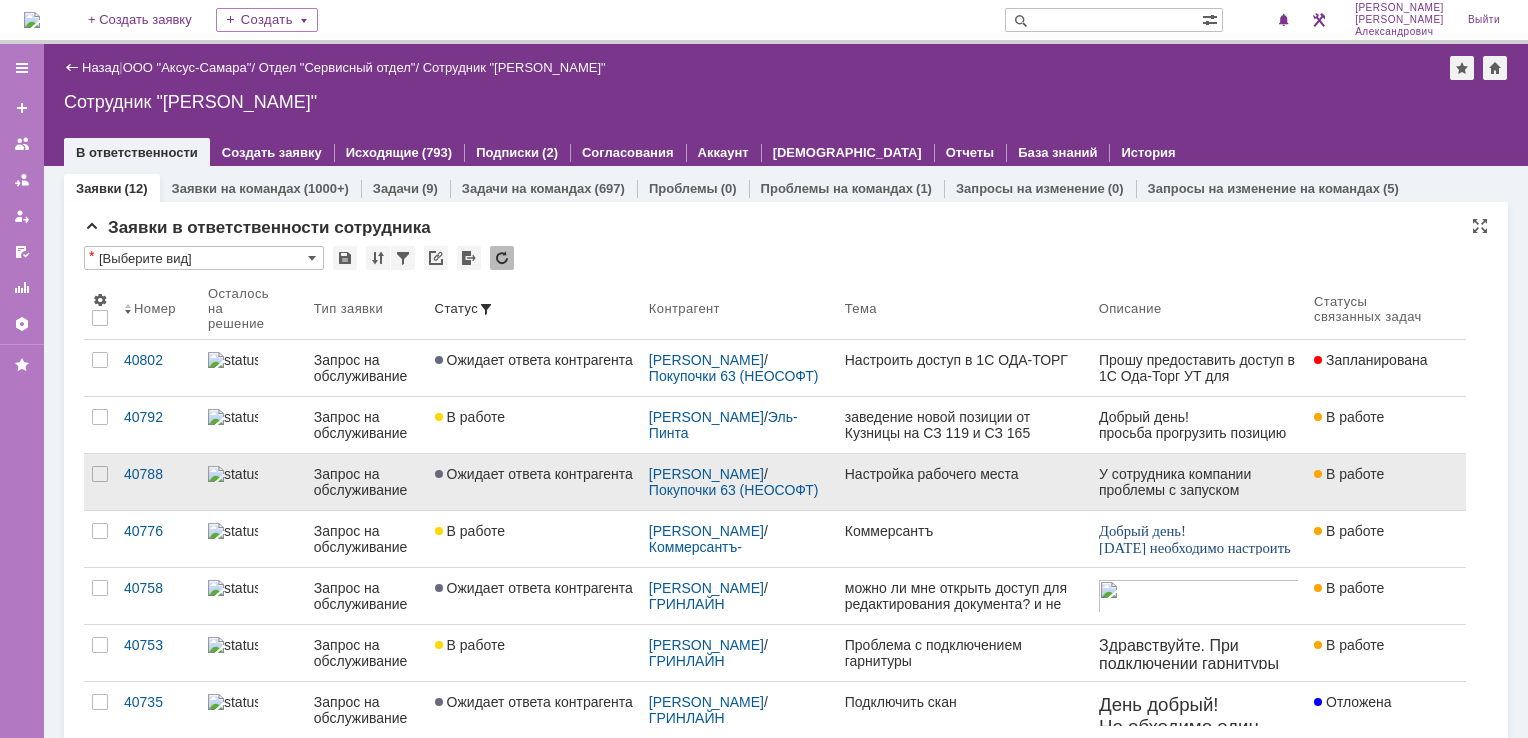 scroll, scrollTop: 0, scrollLeft: 0, axis: both 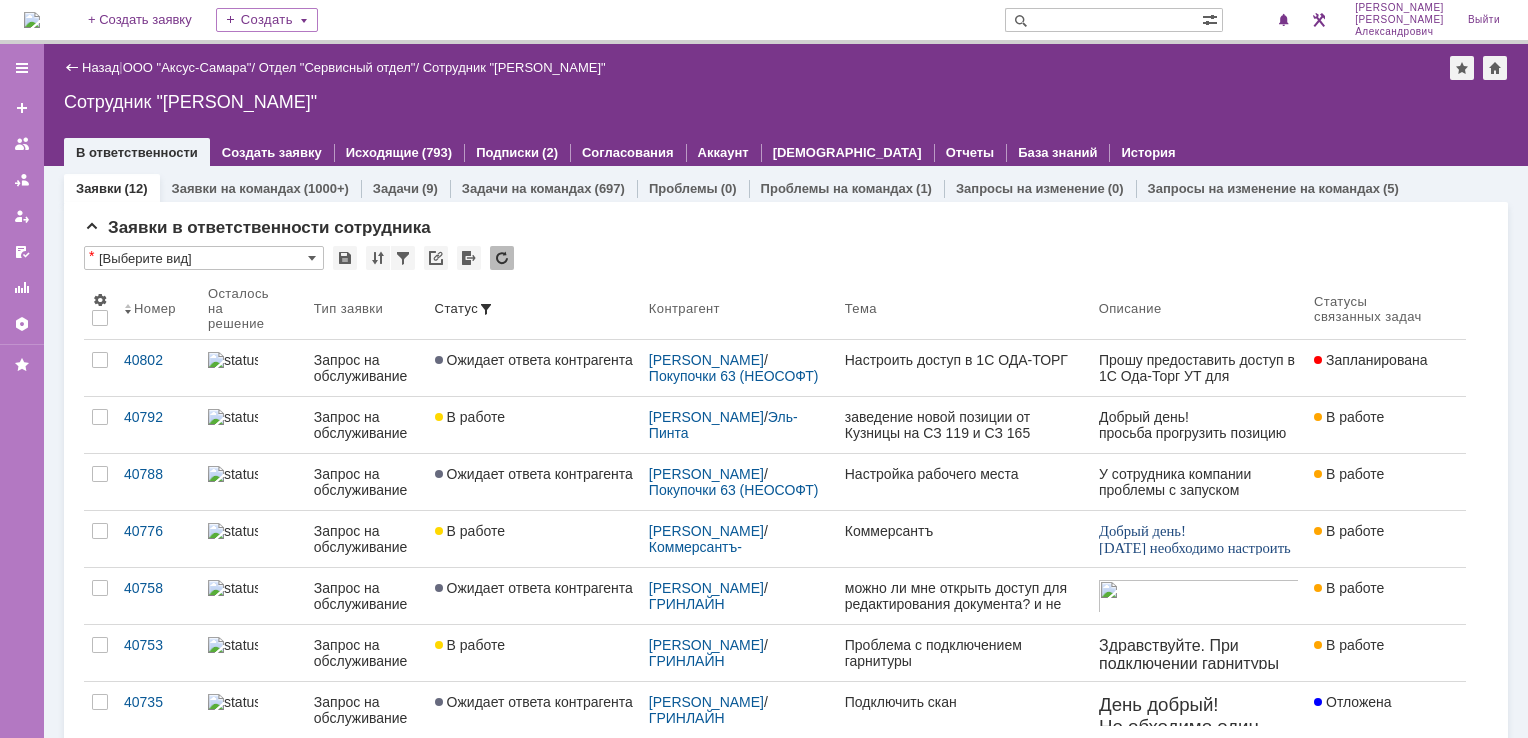 click at bounding box center [32, 20] 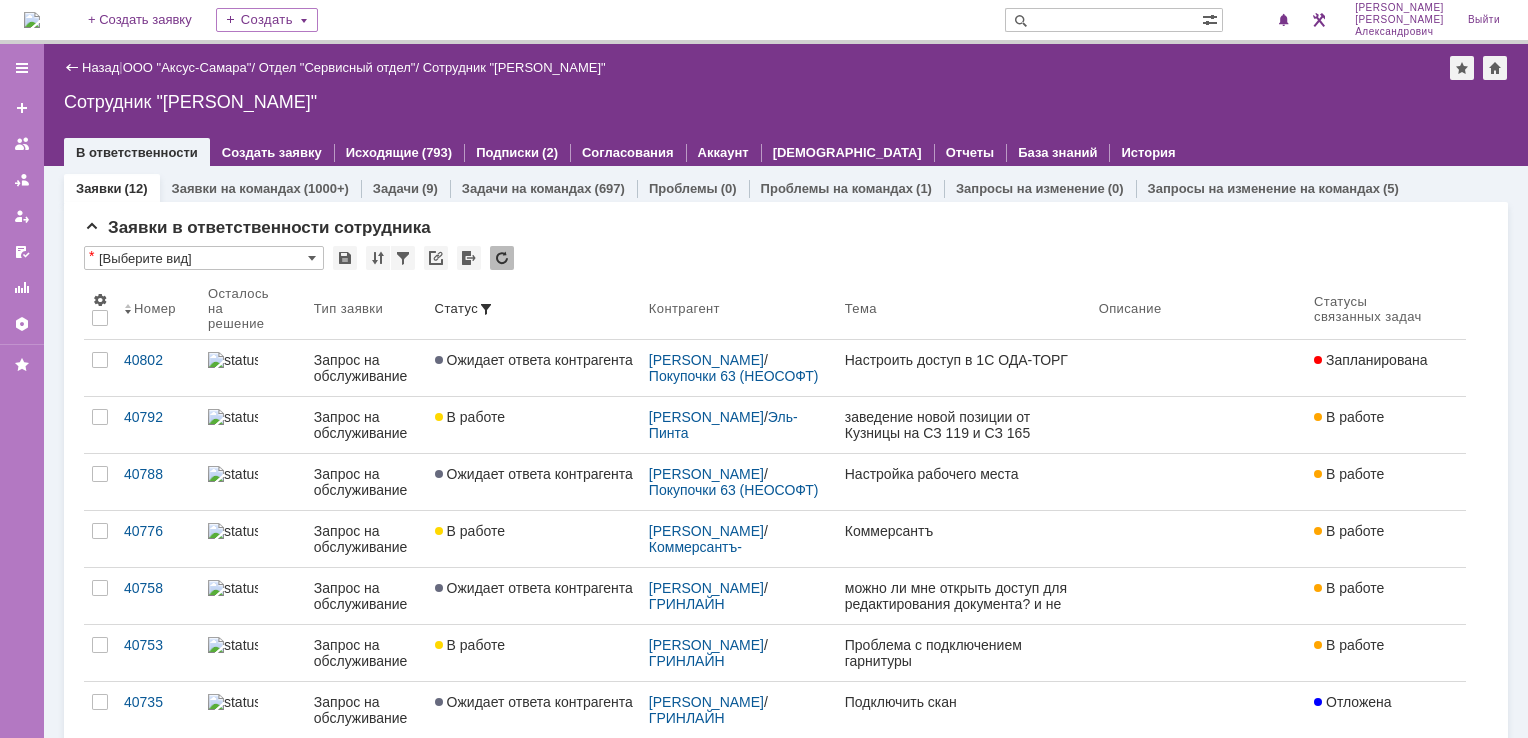 scroll, scrollTop: 0, scrollLeft: 0, axis: both 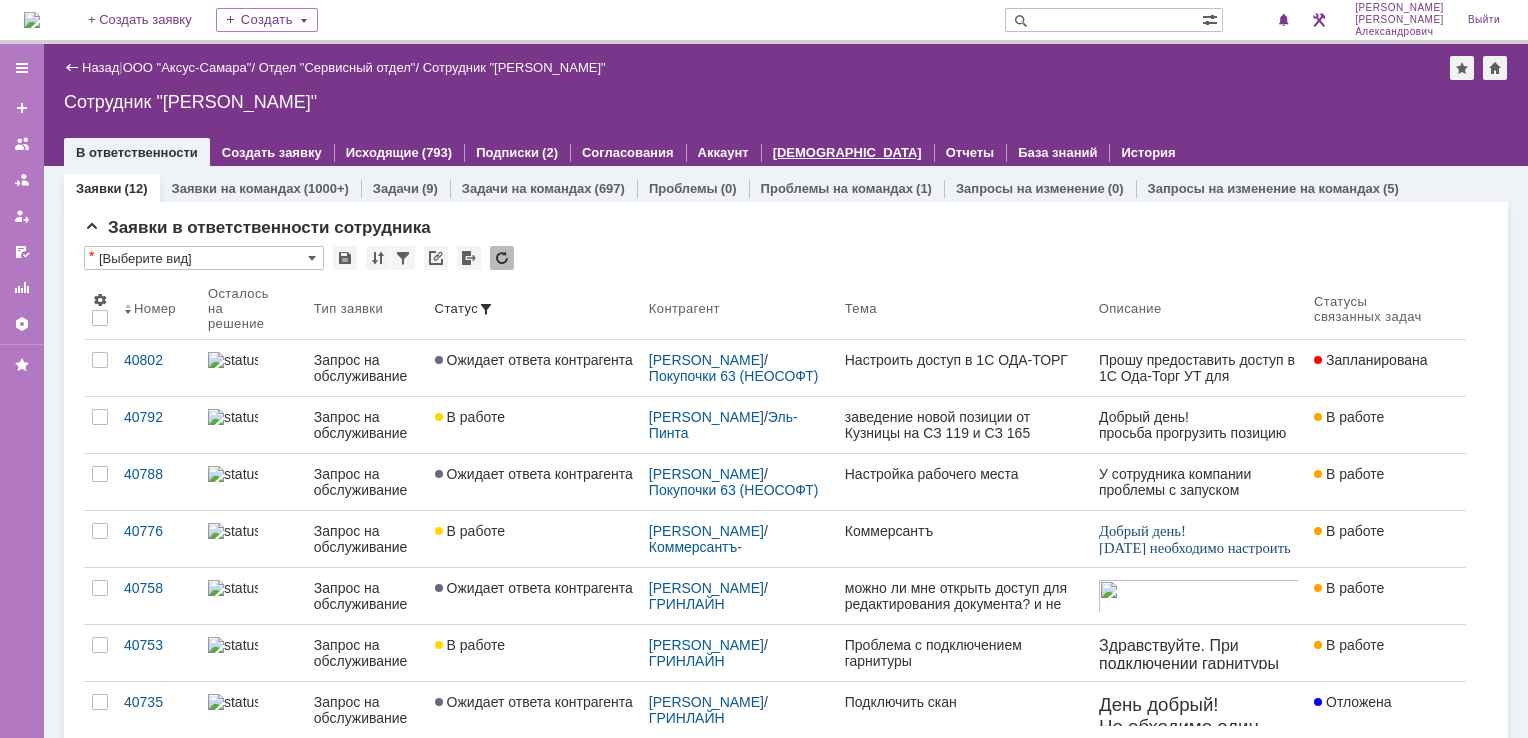click on "На домашнюю" at bounding box center (32, 20) 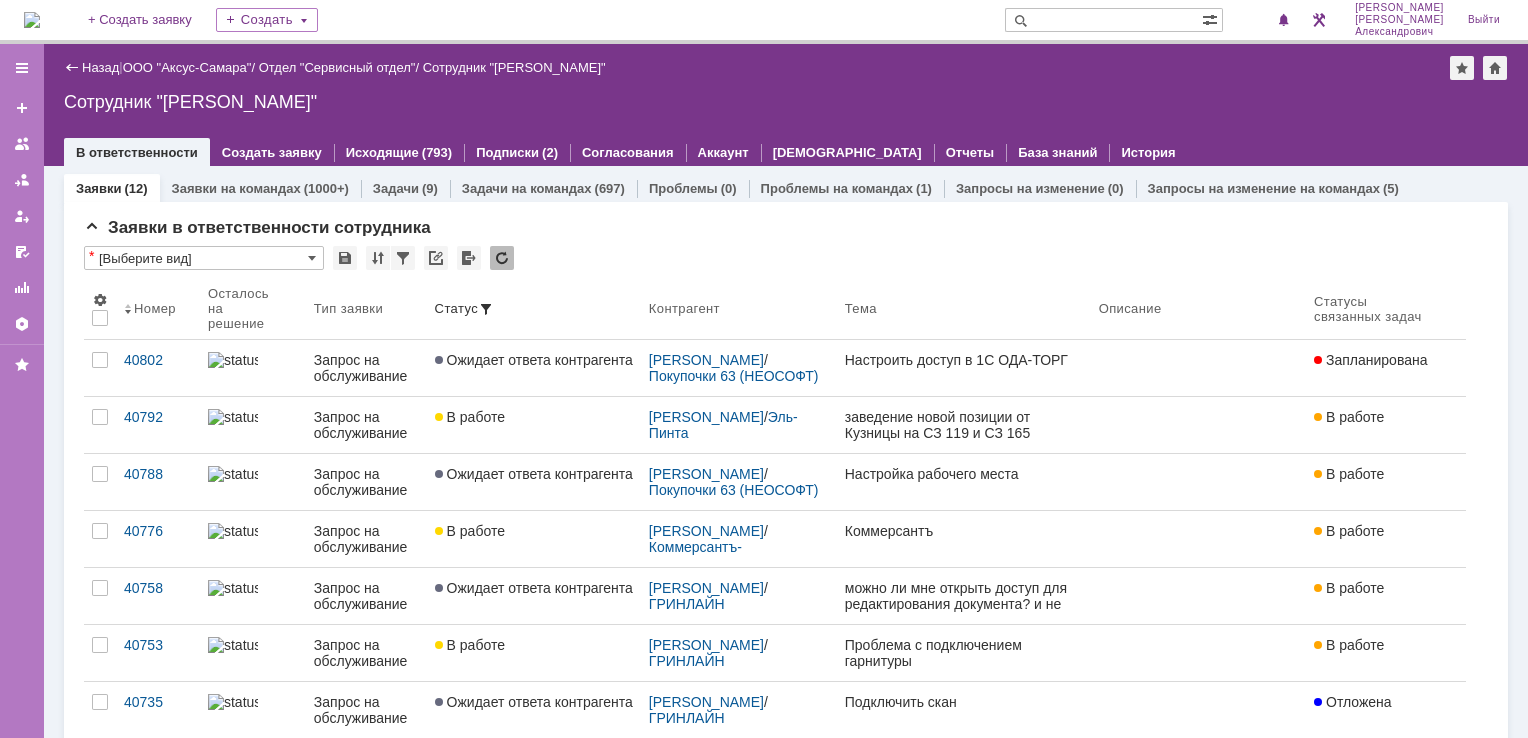 scroll, scrollTop: 0, scrollLeft: 0, axis: both 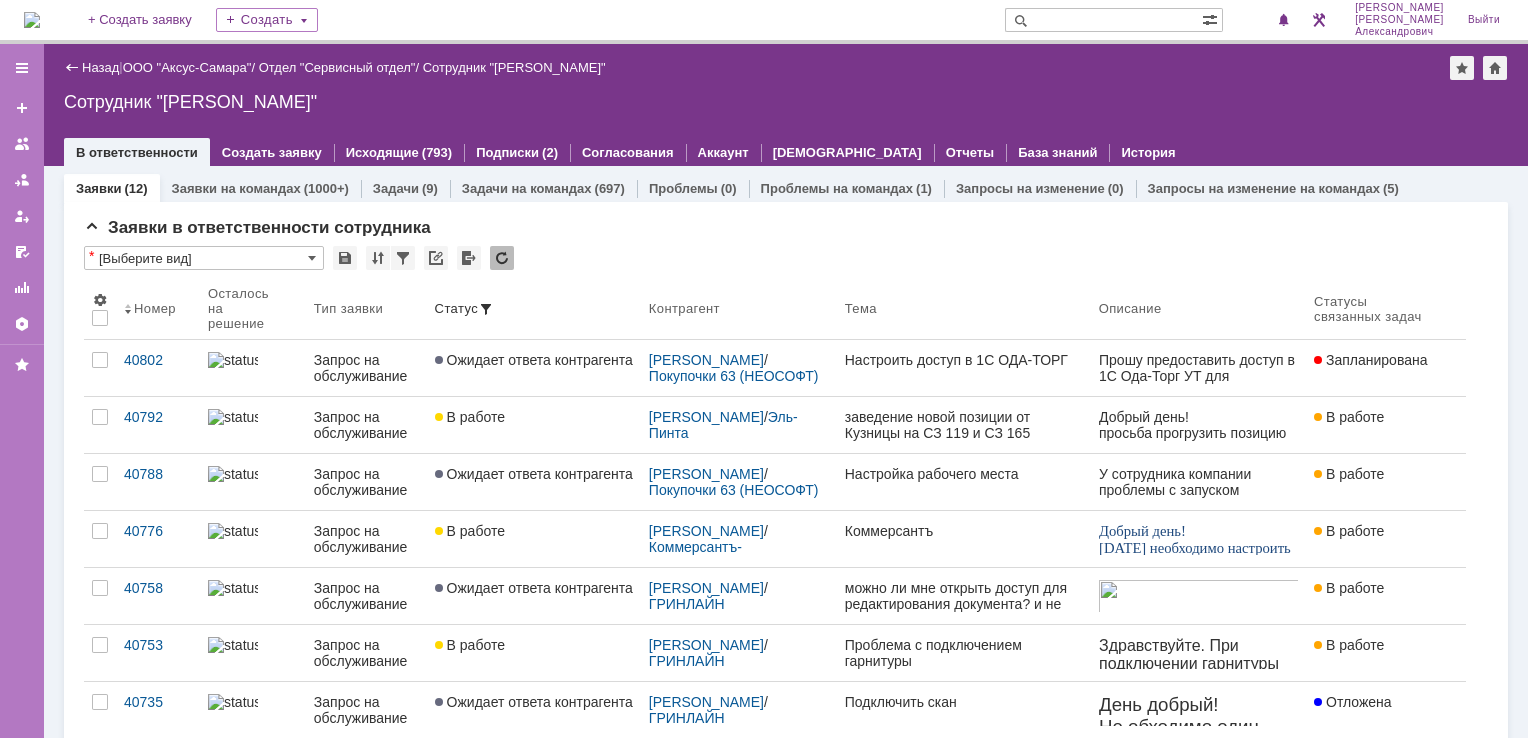click at bounding box center (32, 20) 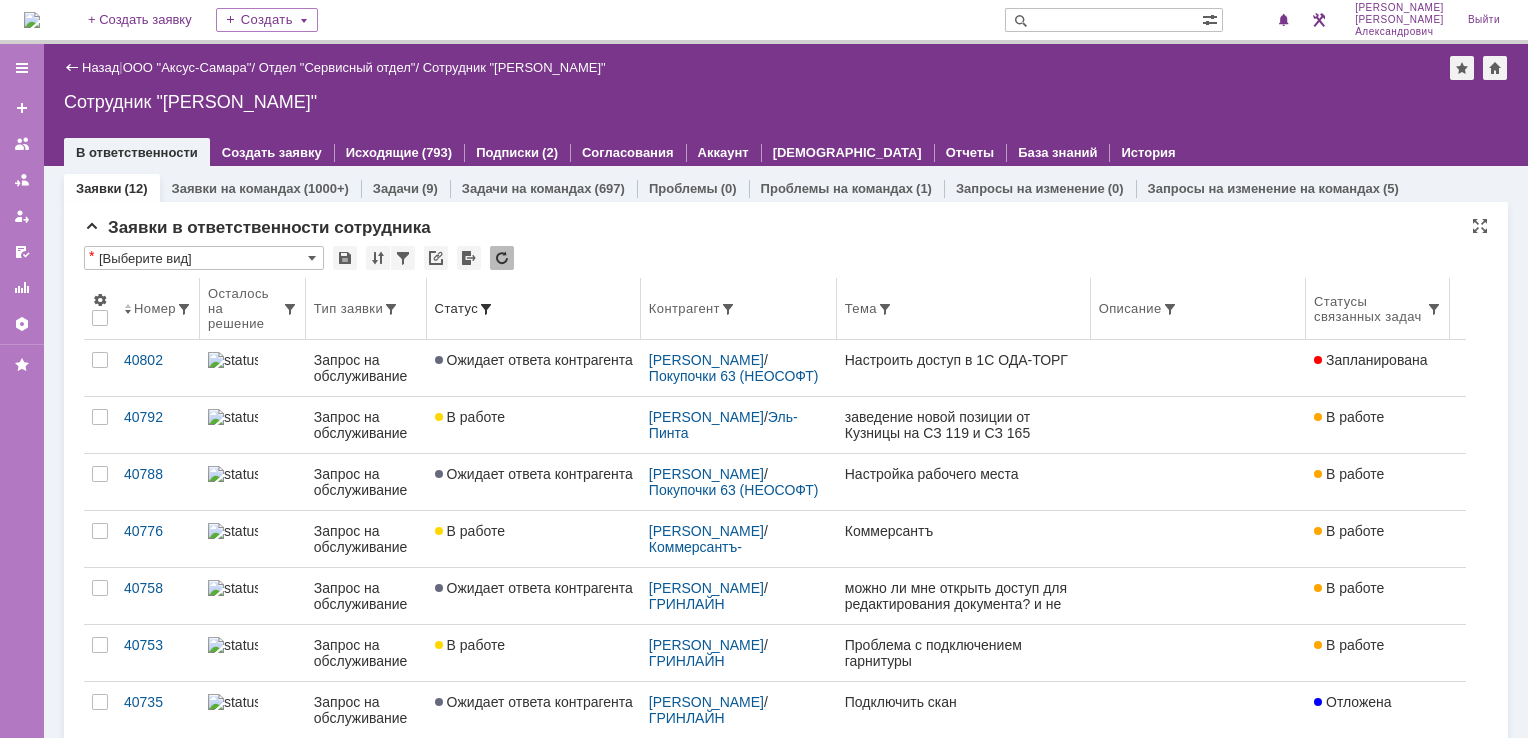 scroll, scrollTop: 0, scrollLeft: 0, axis: both 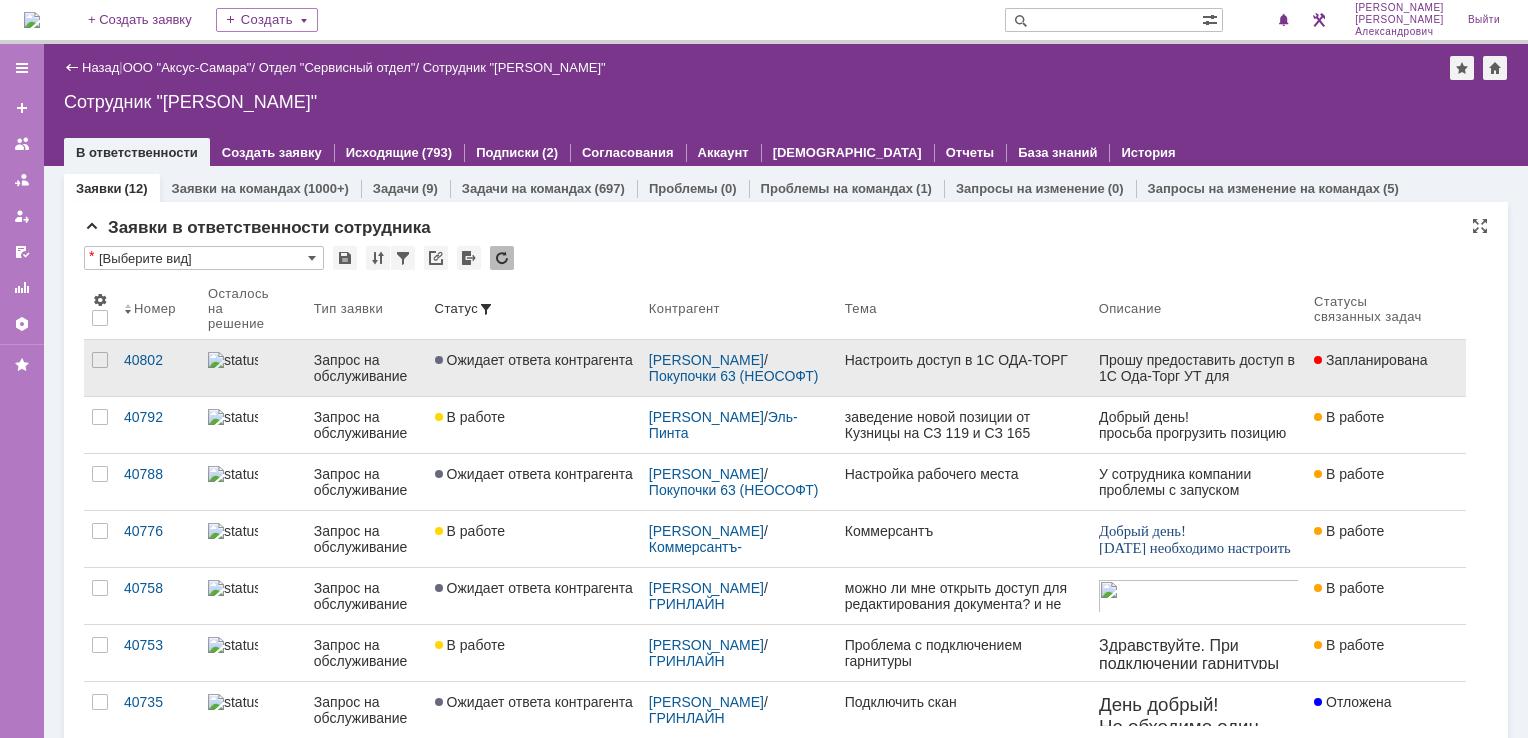 click on "Настроить доступ в 1С ОДА-ТОРГ" at bounding box center (964, 368) 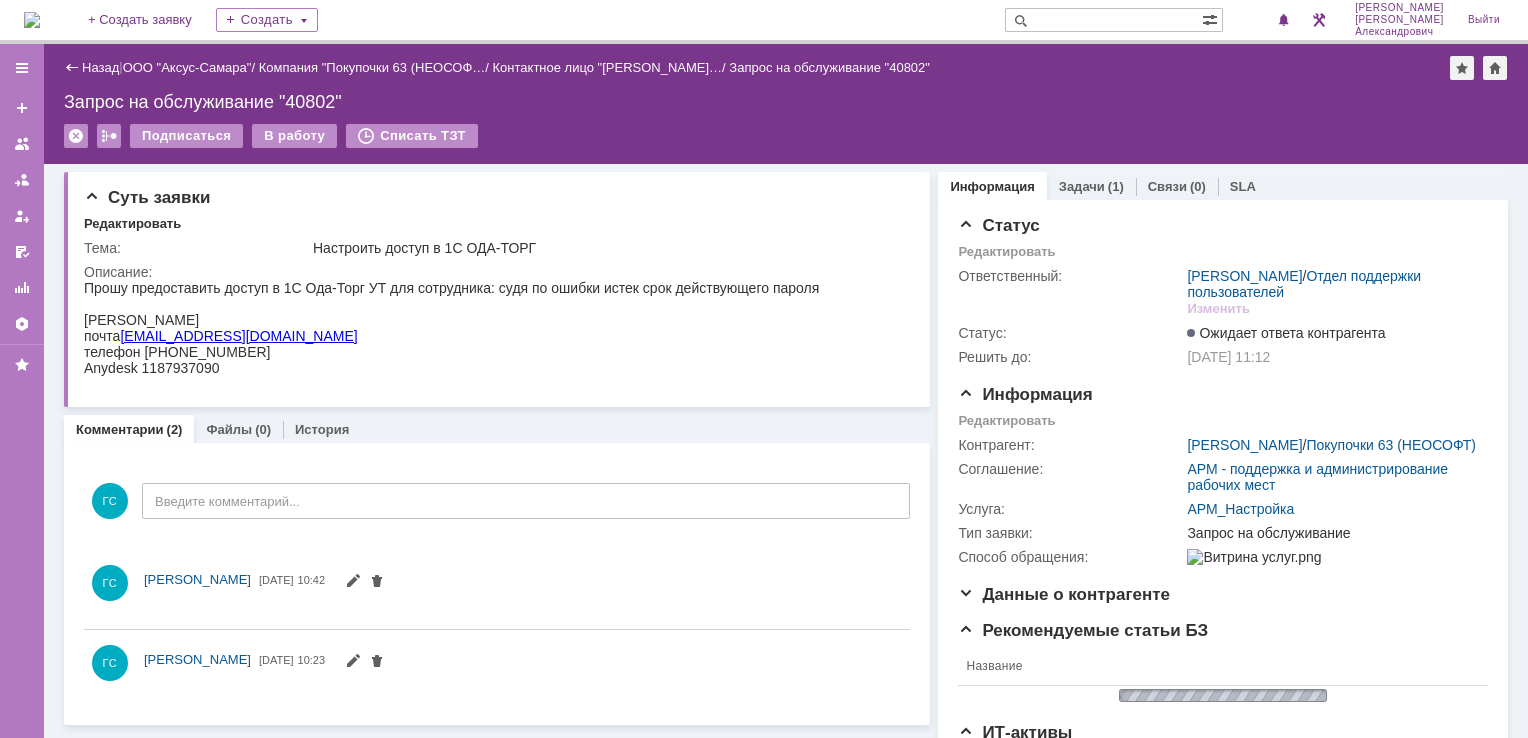 scroll, scrollTop: 0, scrollLeft: 0, axis: both 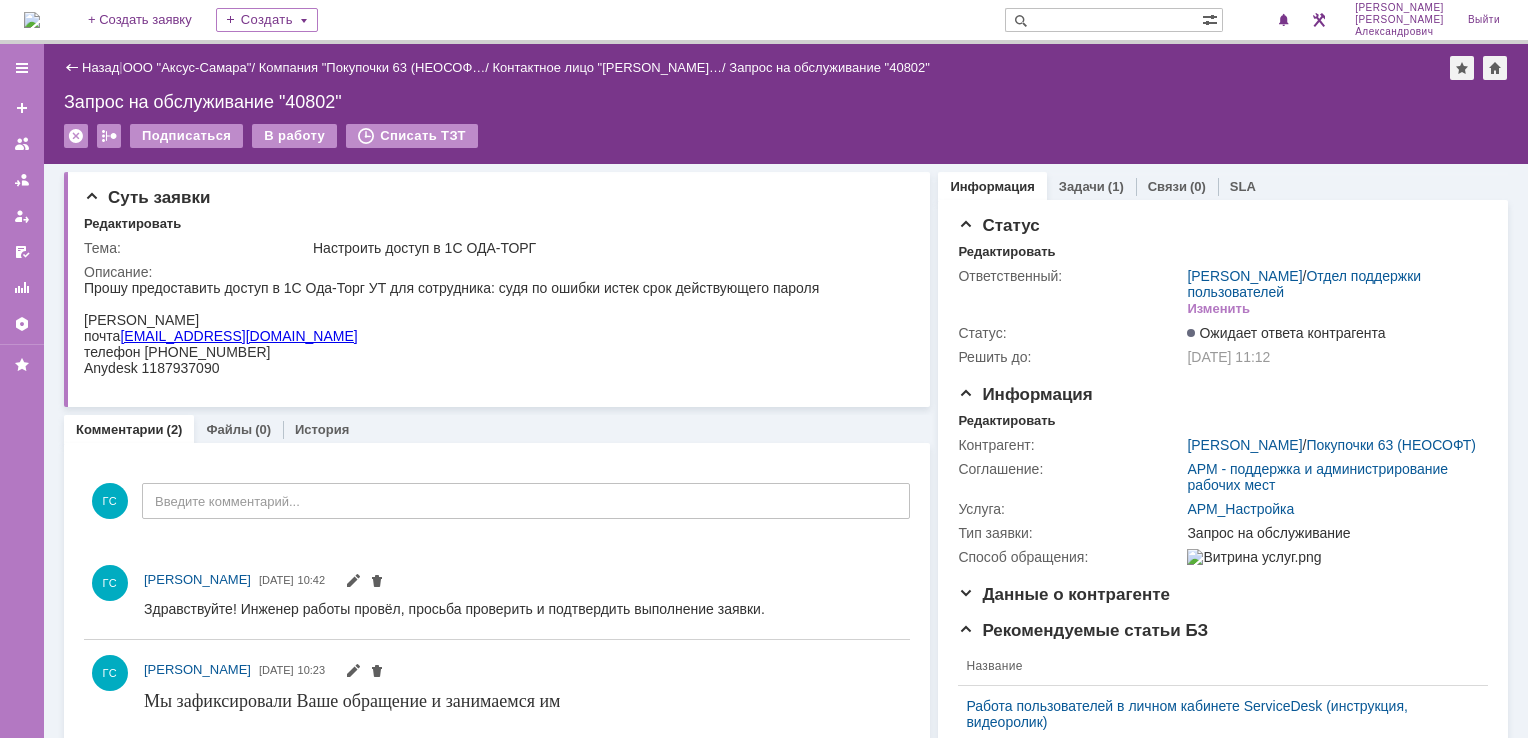click at bounding box center (32, 20) 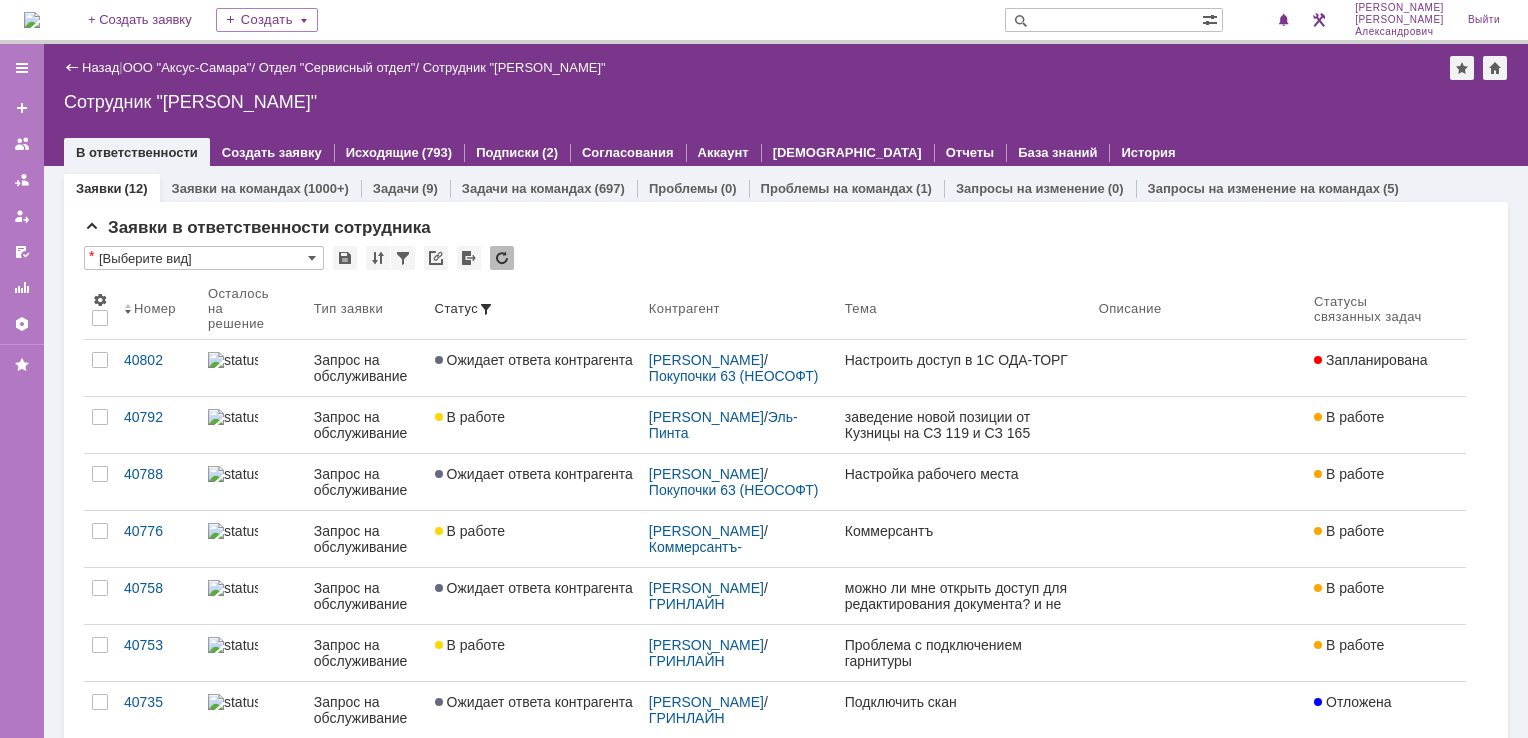 scroll, scrollTop: 0, scrollLeft: 0, axis: both 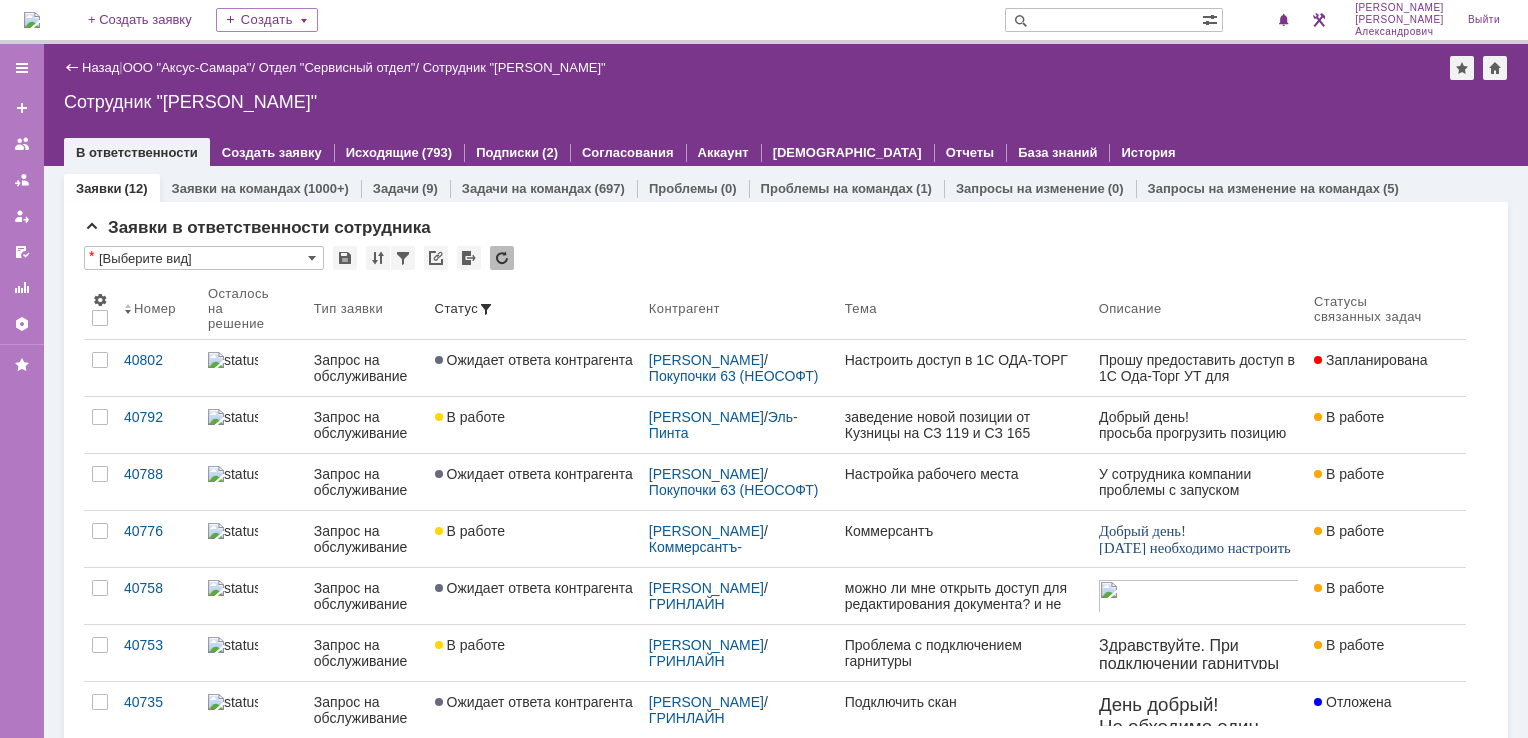 click at bounding box center [32, 20] 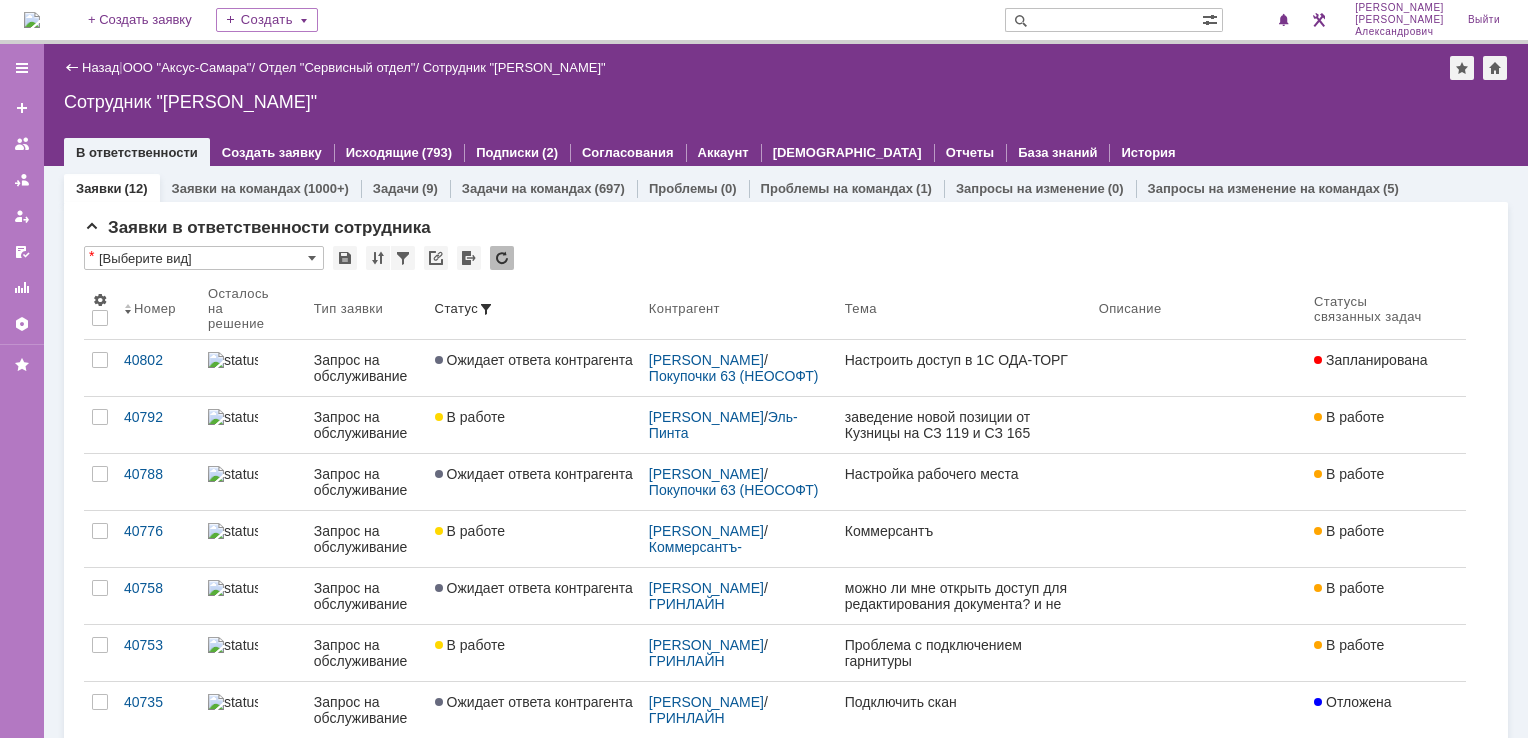 scroll, scrollTop: 0, scrollLeft: 0, axis: both 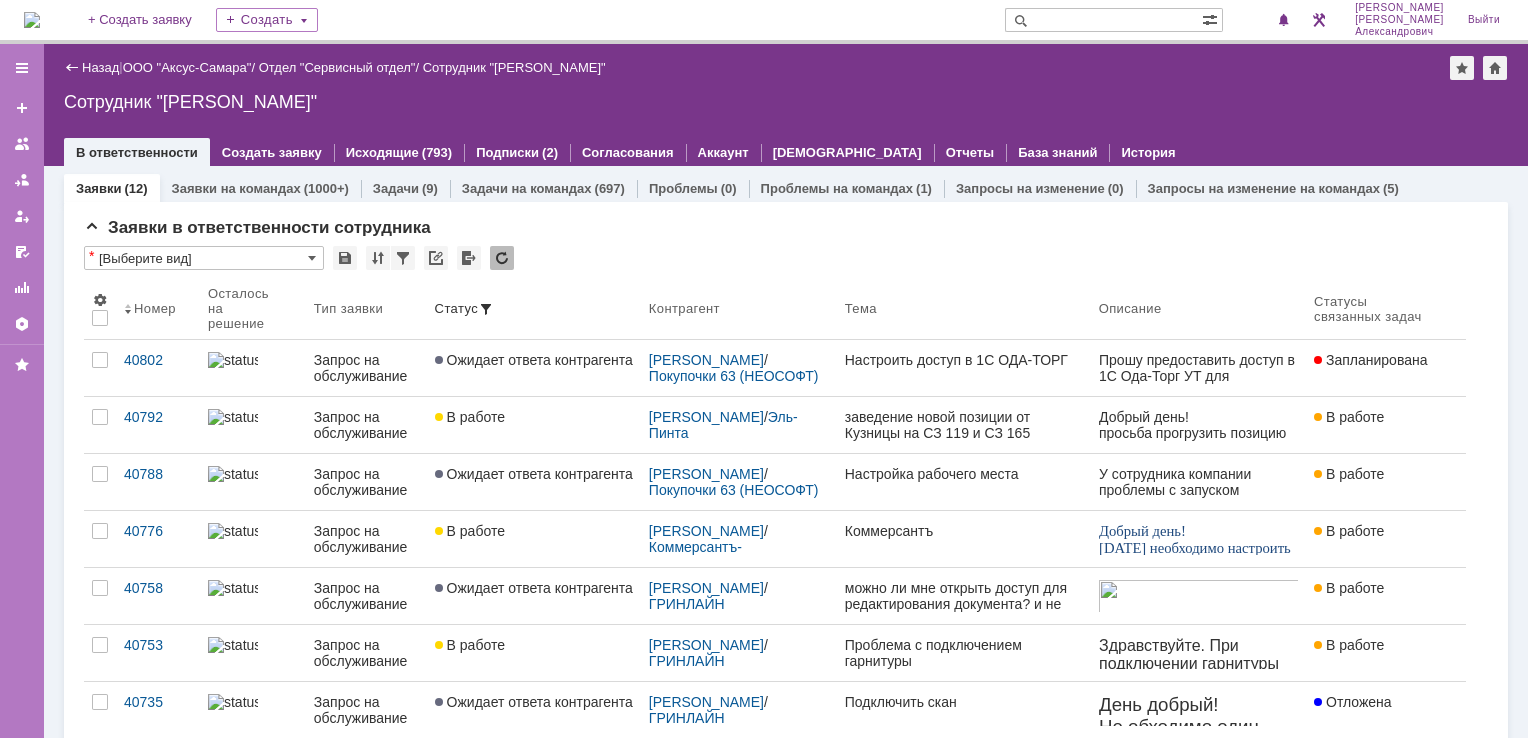 click at bounding box center (32, 20) 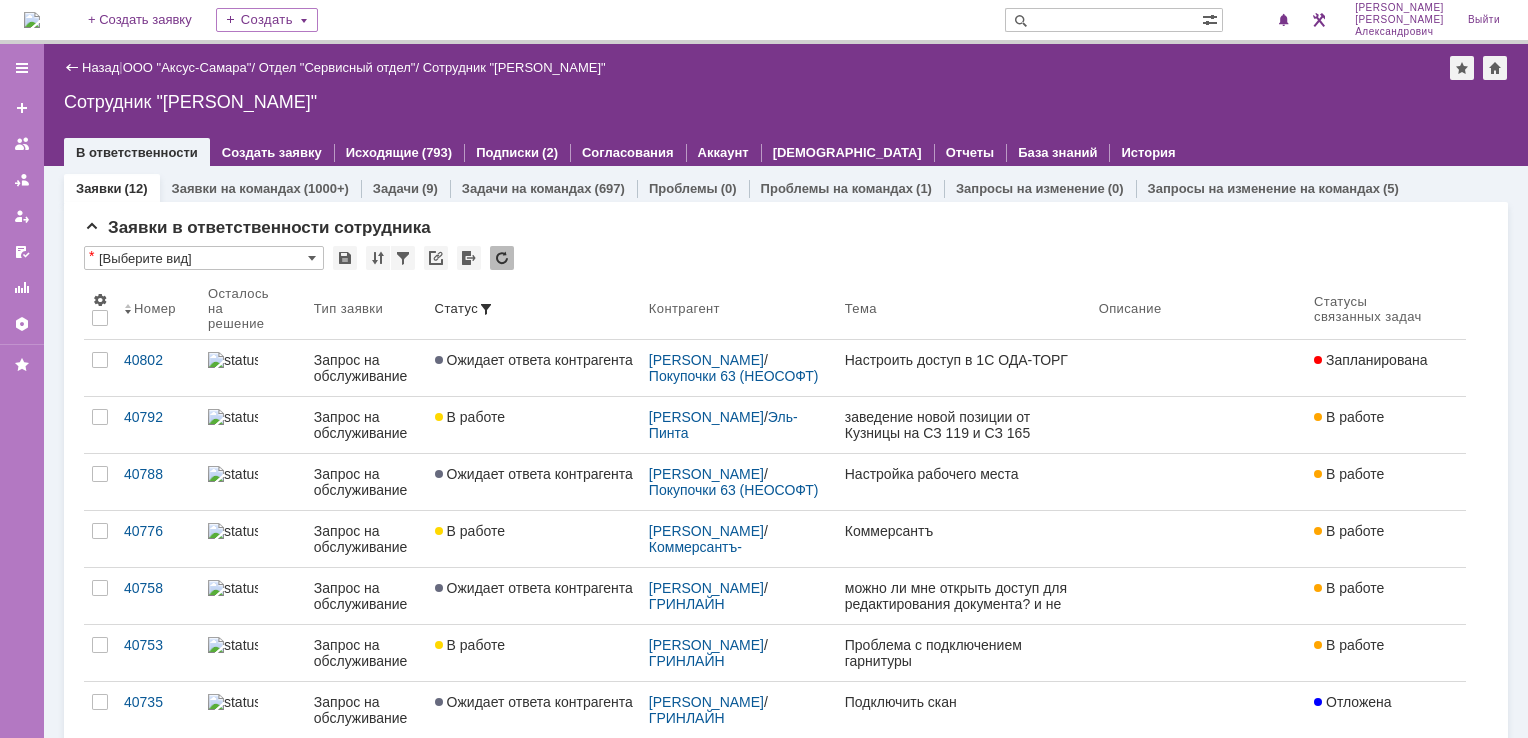 scroll, scrollTop: 0, scrollLeft: 0, axis: both 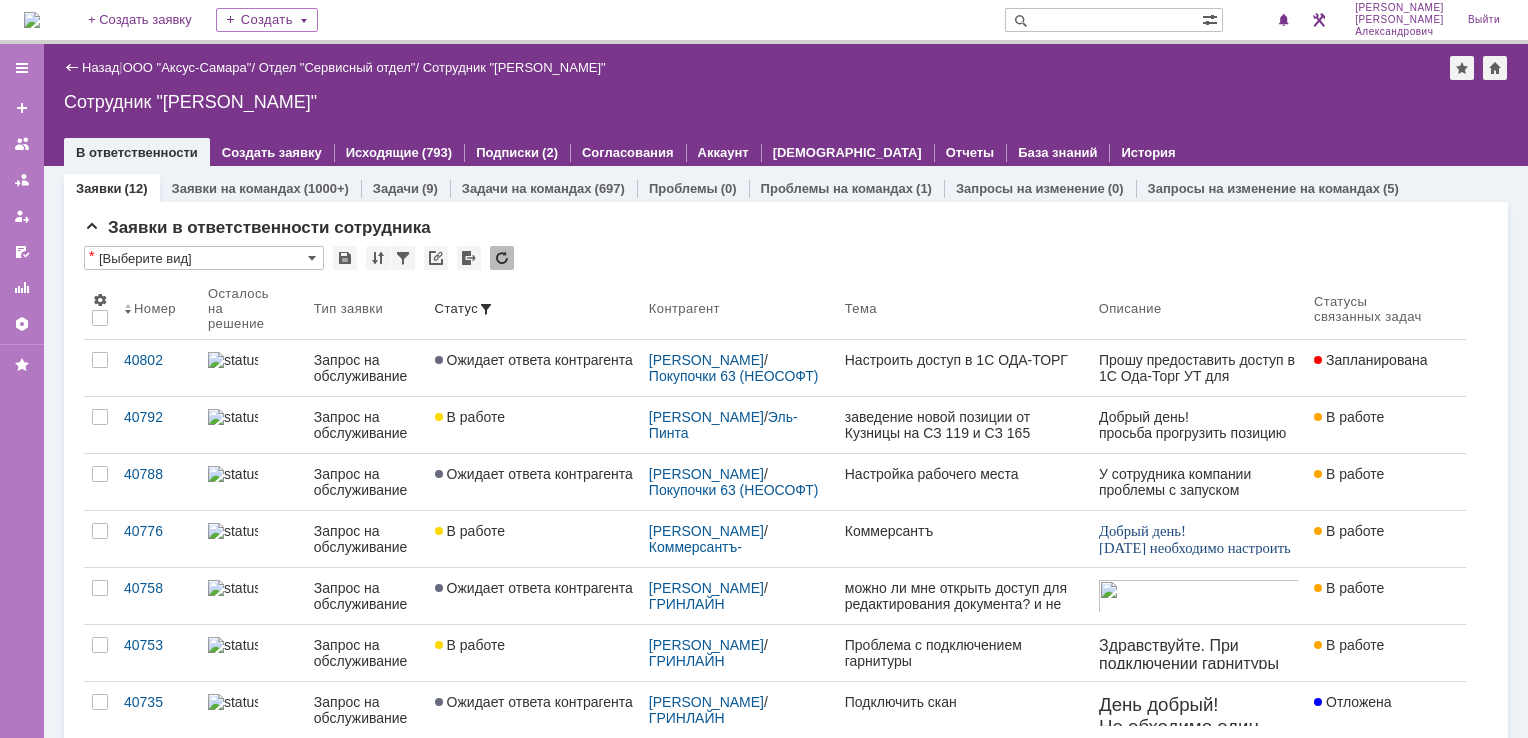 click at bounding box center (32, 20) 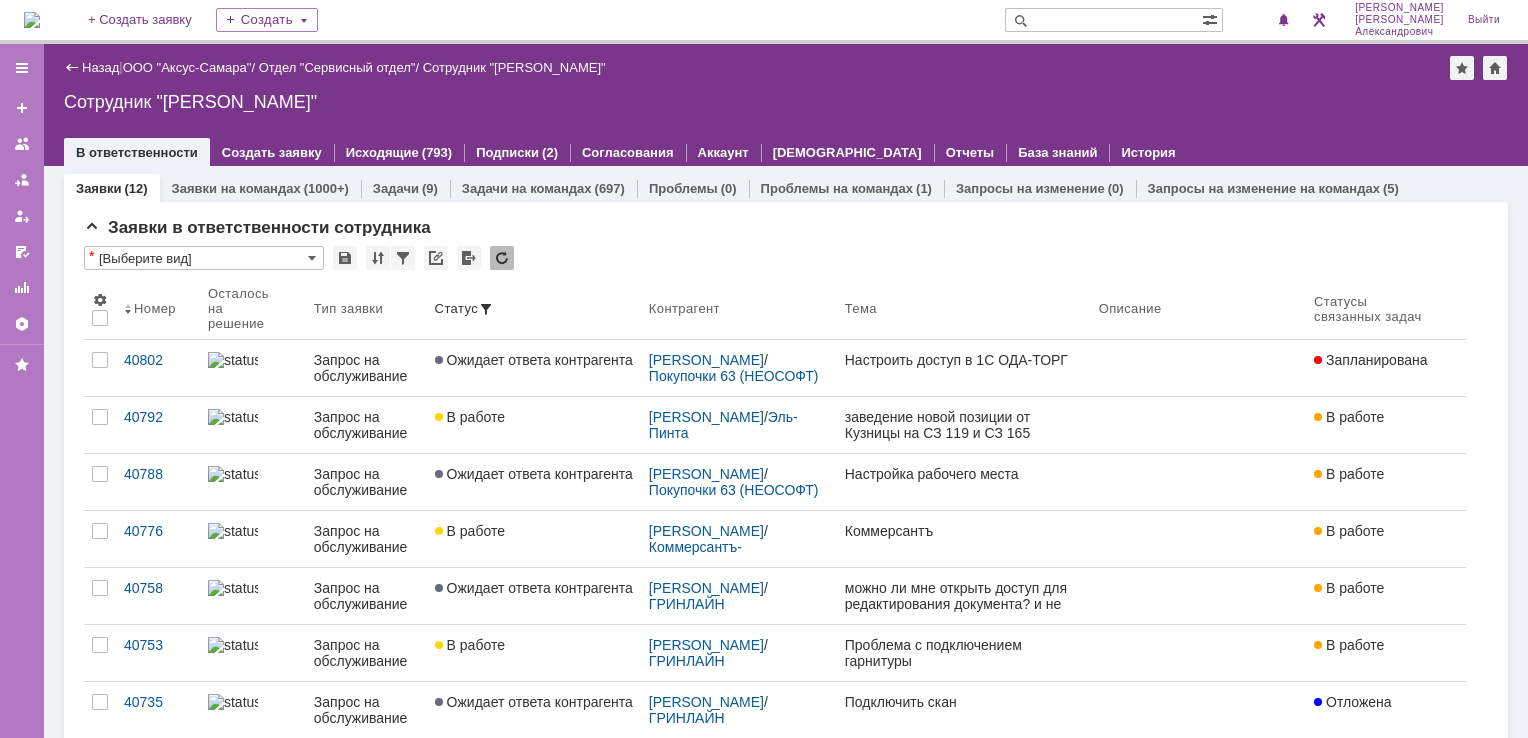 scroll, scrollTop: 0, scrollLeft: 0, axis: both 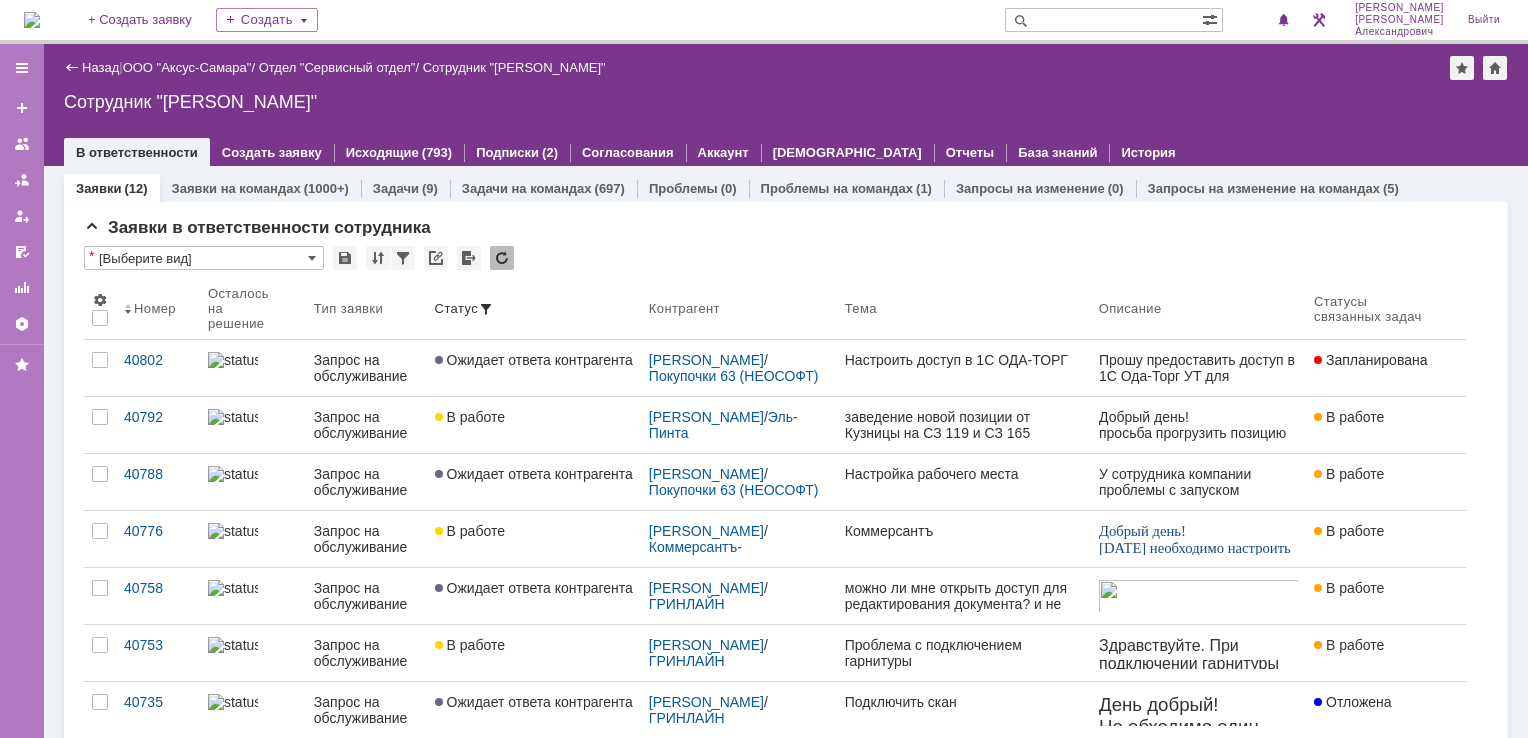 click at bounding box center (32, 20) 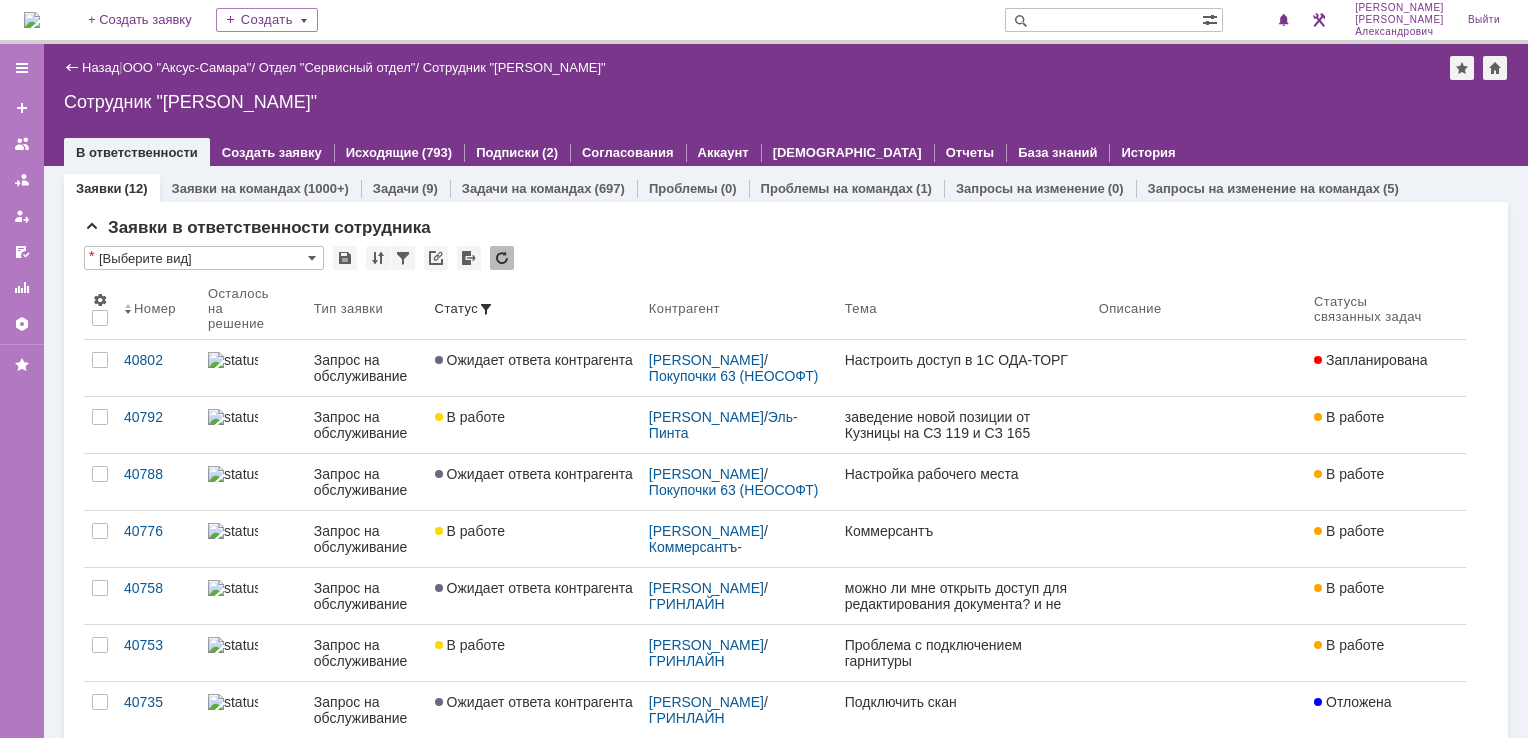 scroll, scrollTop: 0, scrollLeft: 0, axis: both 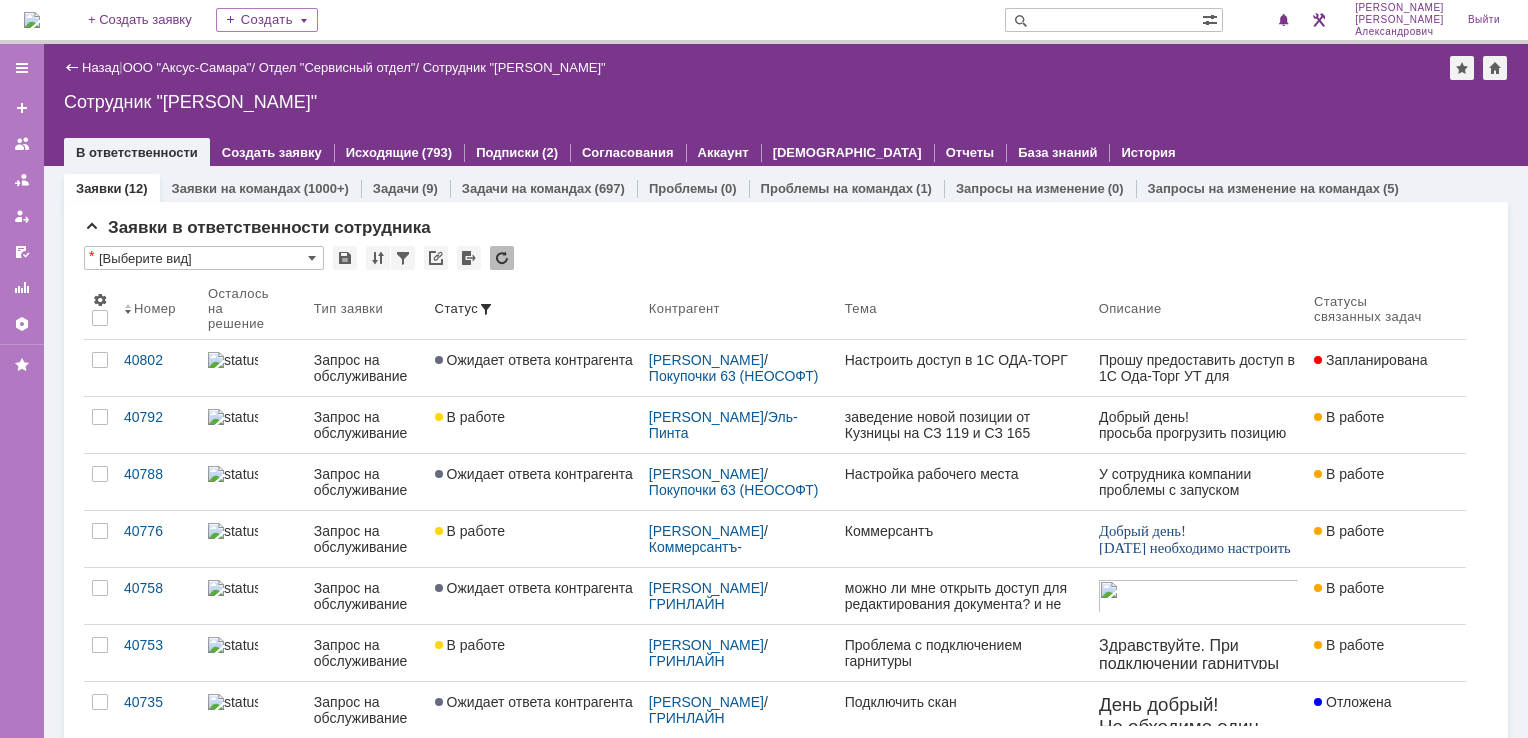 click at bounding box center (32, 20) 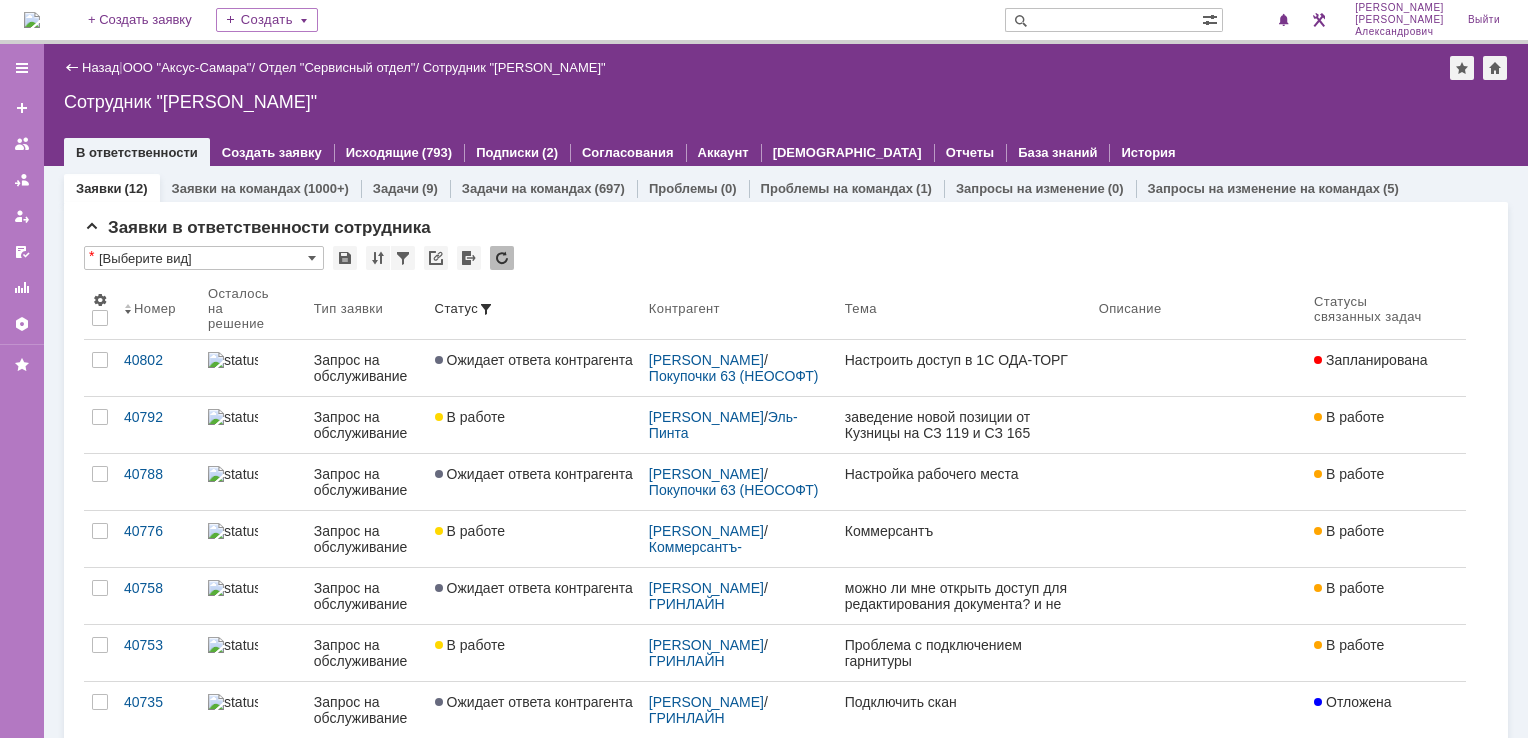 scroll, scrollTop: 0, scrollLeft: 0, axis: both 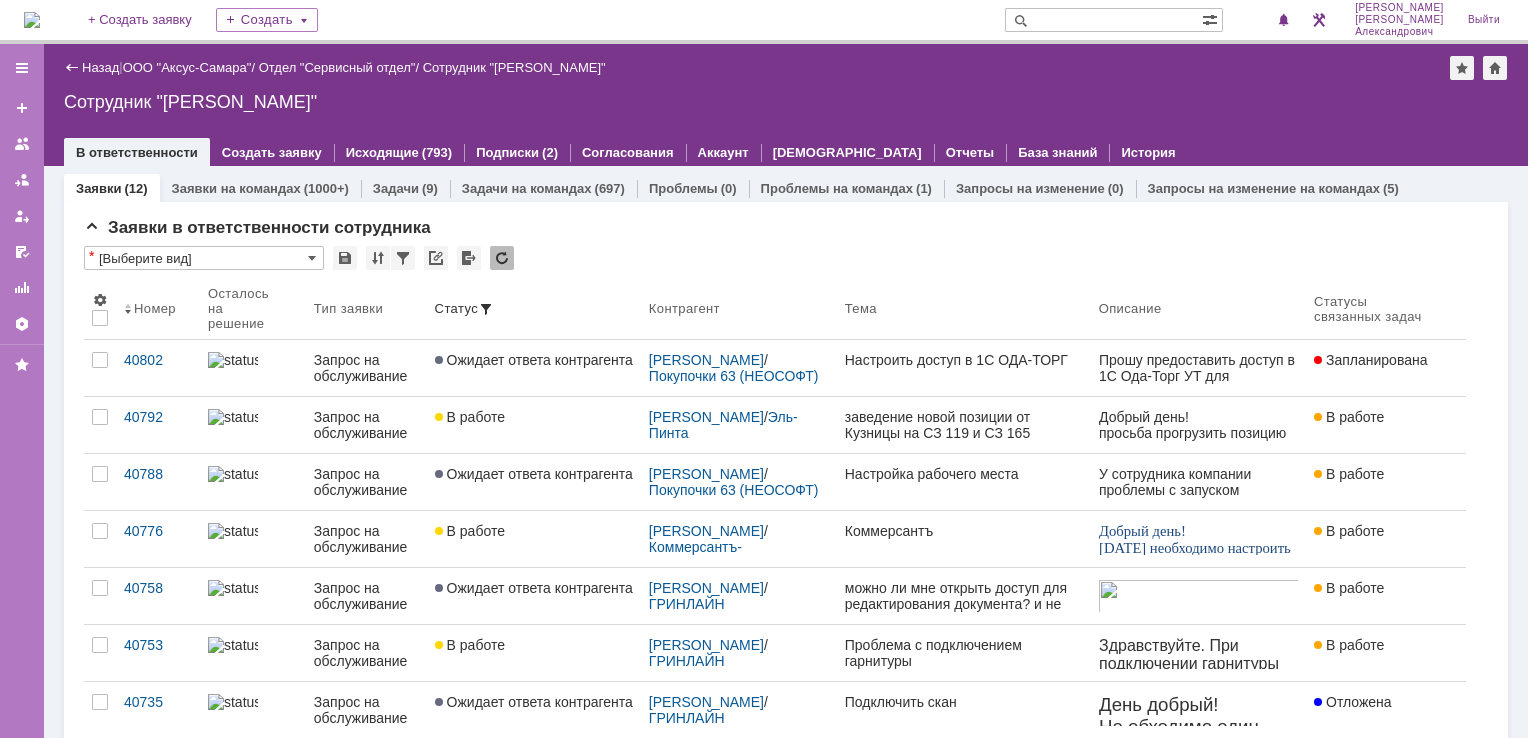 click at bounding box center [32, 20] 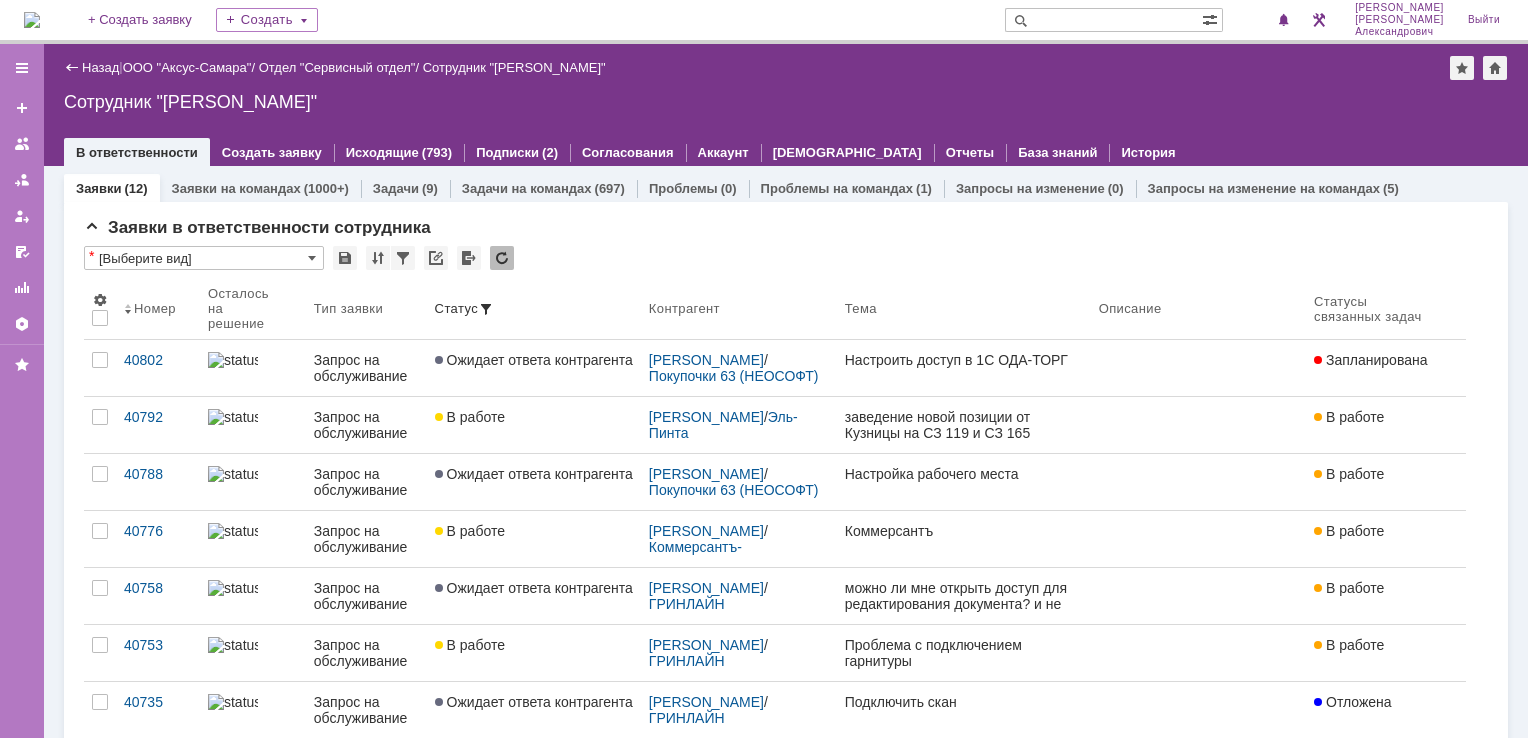 scroll, scrollTop: 0, scrollLeft: 0, axis: both 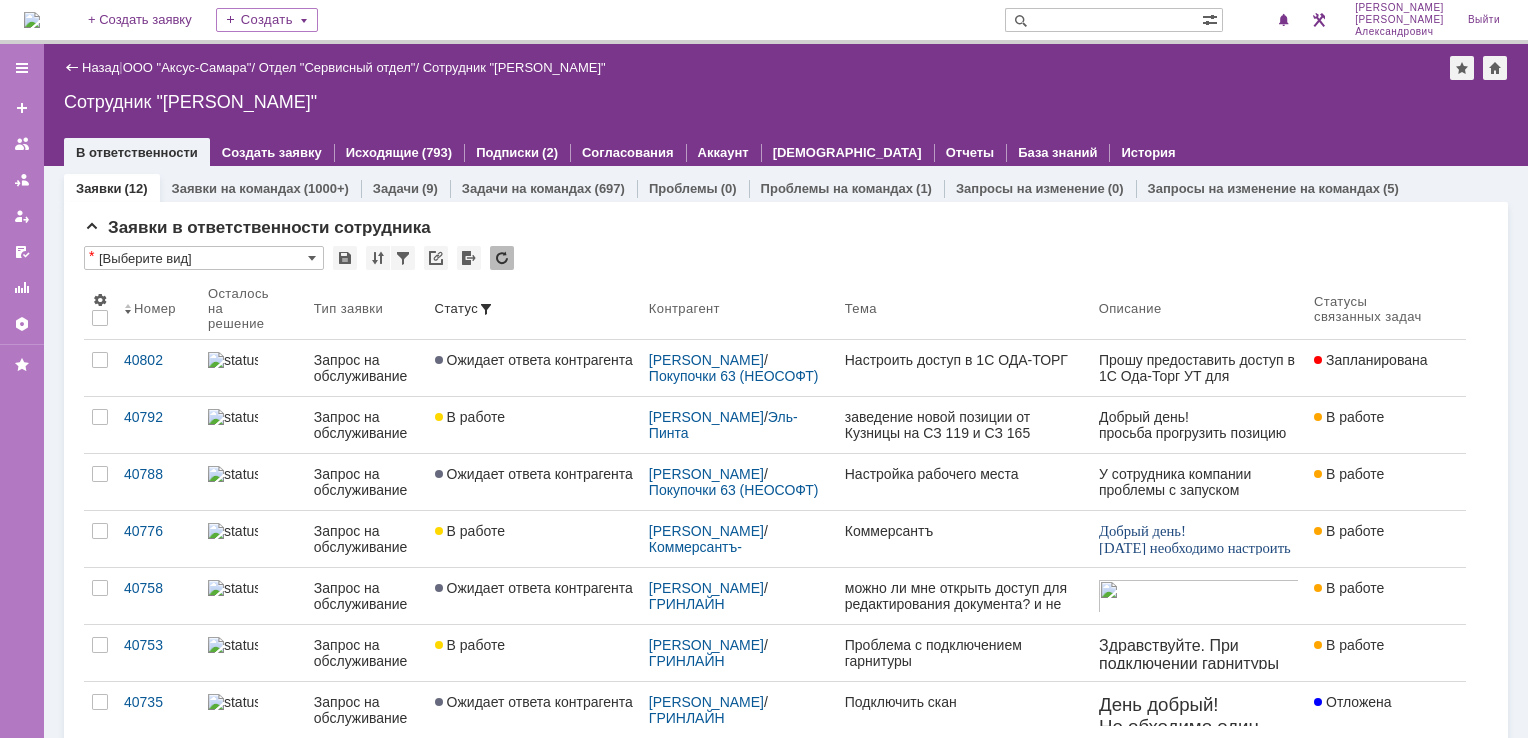click at bounding box center [32, 20] 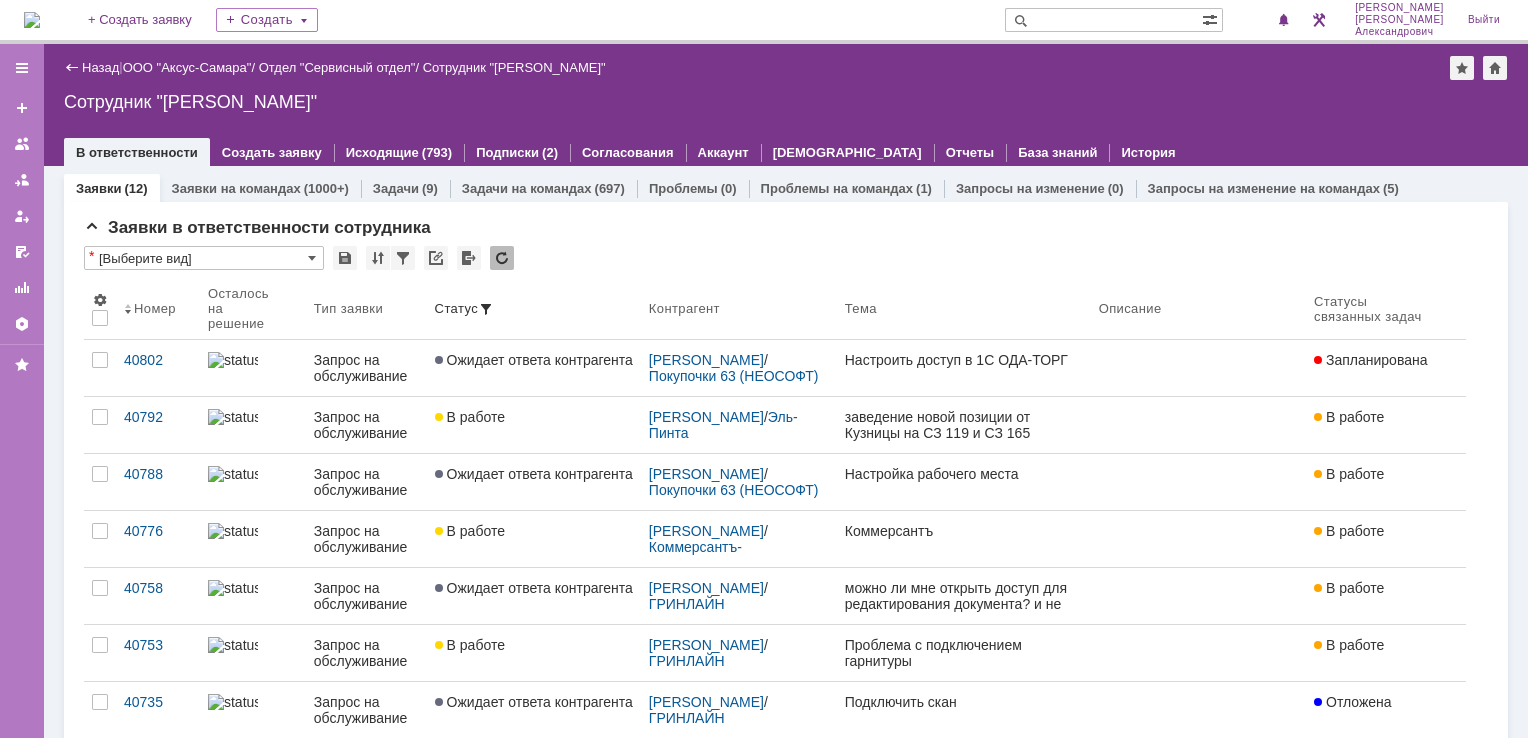 scroll, scrollTop: 0, scrollLeft: 0, axis: both 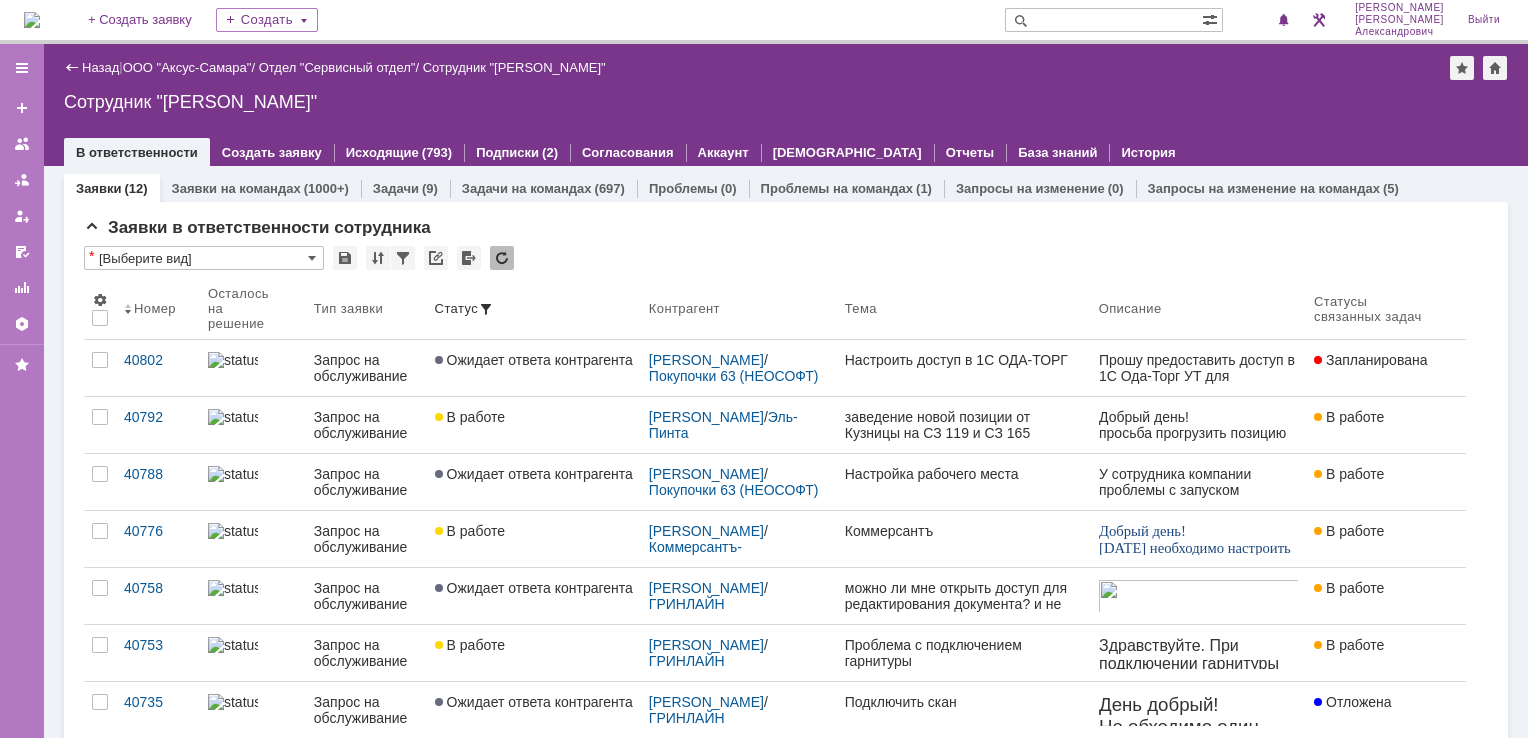 click at bounding box center (32, 20) 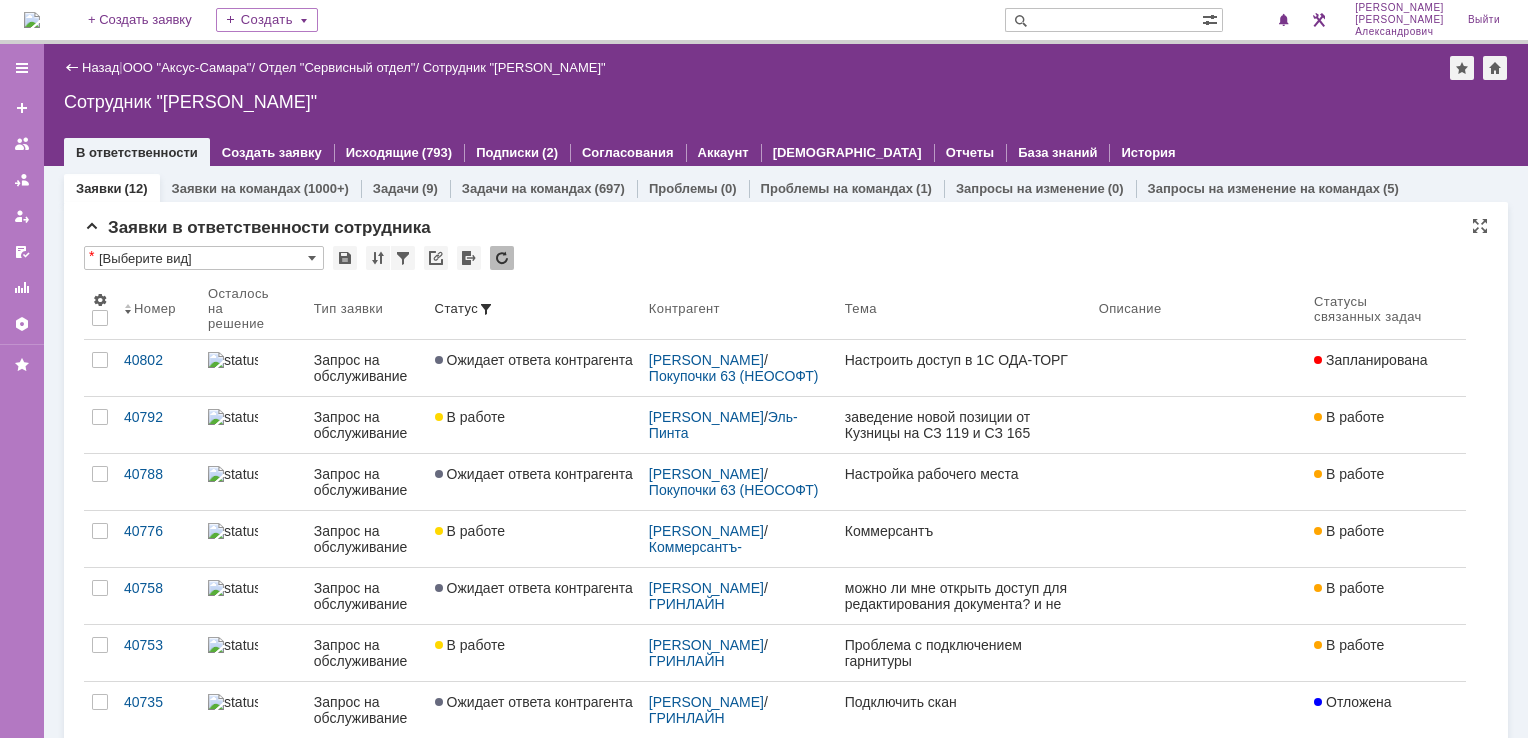 scroll, scrollTop: 0, scrollLeft: 0, axis: both 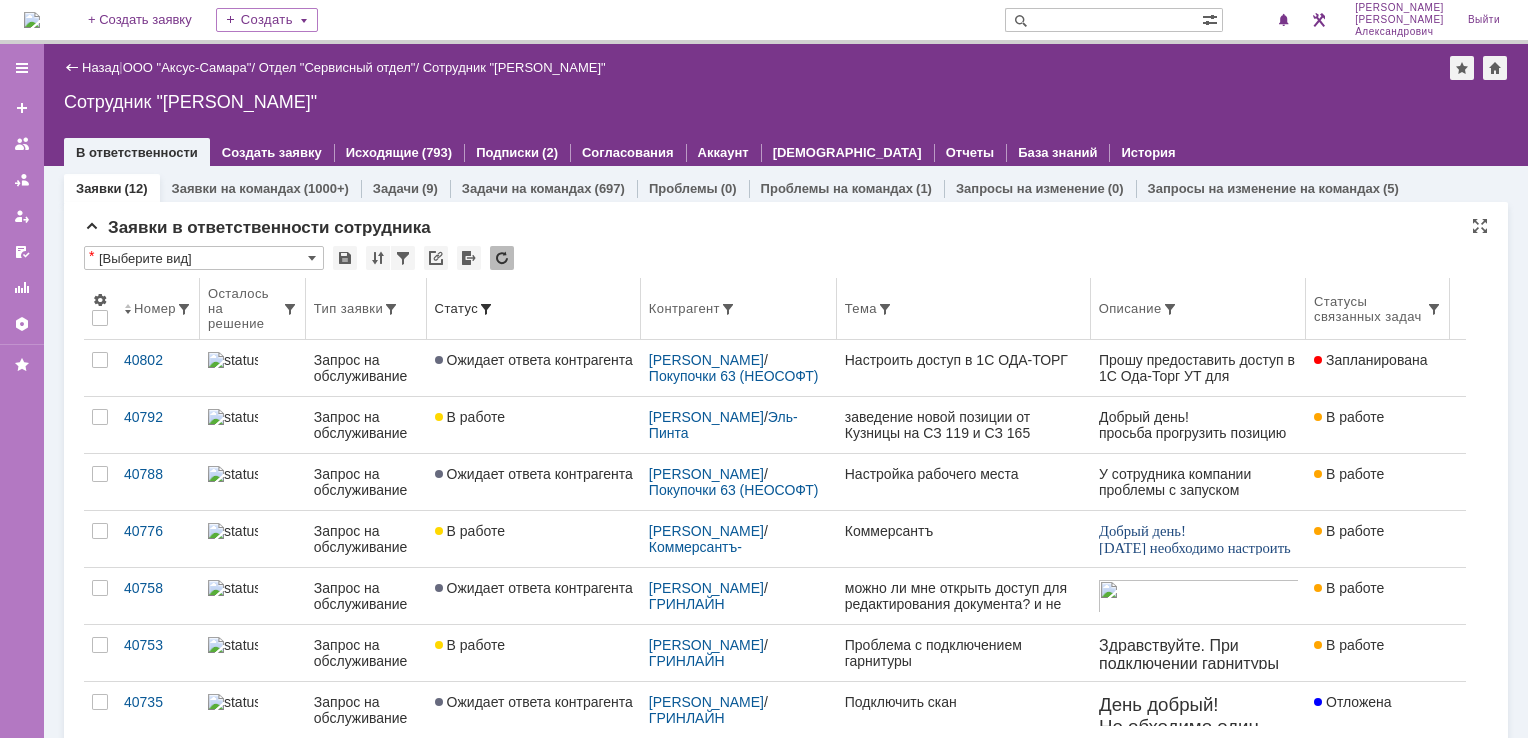 click on "Статус" at bounding box center [534, 309] 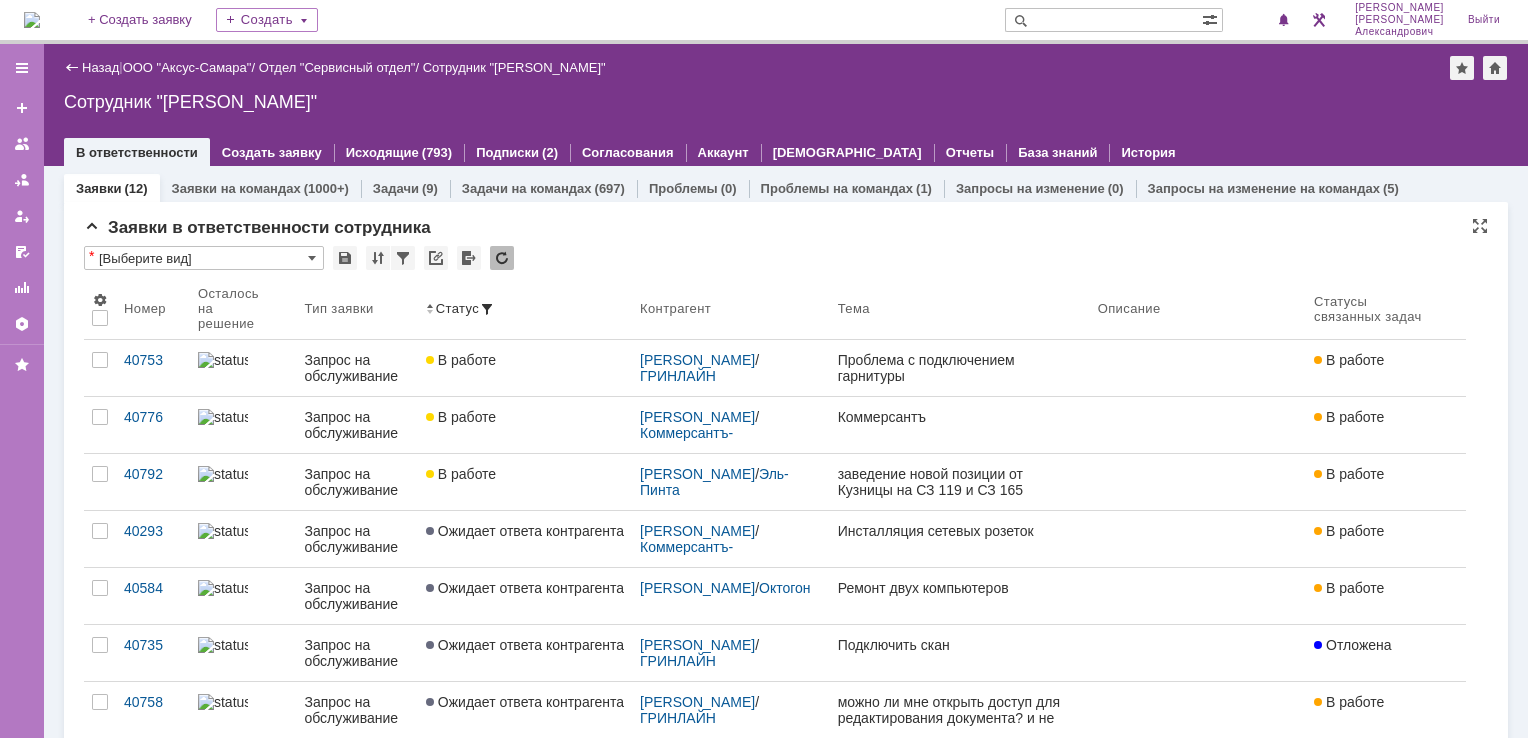 scroll, scrollTop: 0, scrollLeft: 0, axis: both 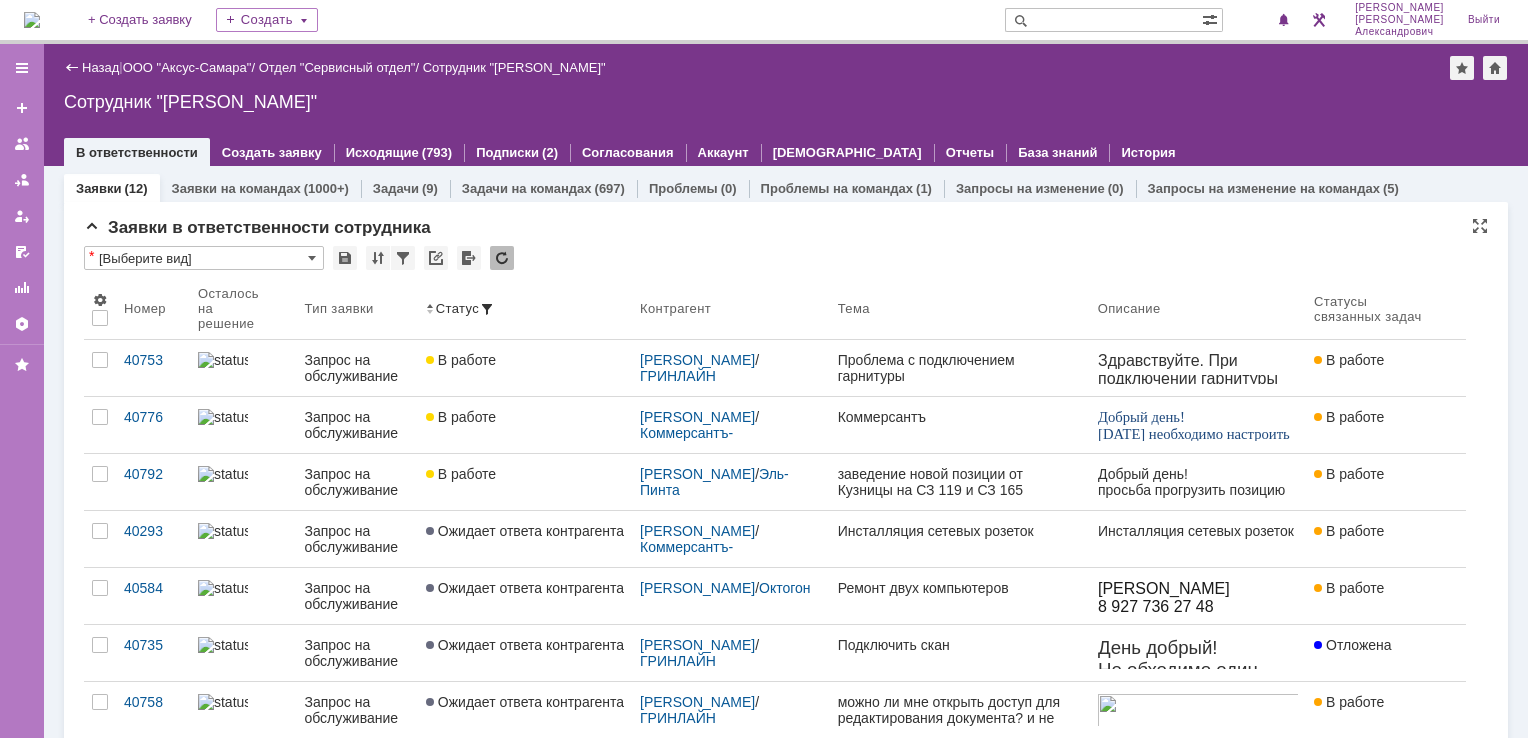 click at bounding box center (32, 20) 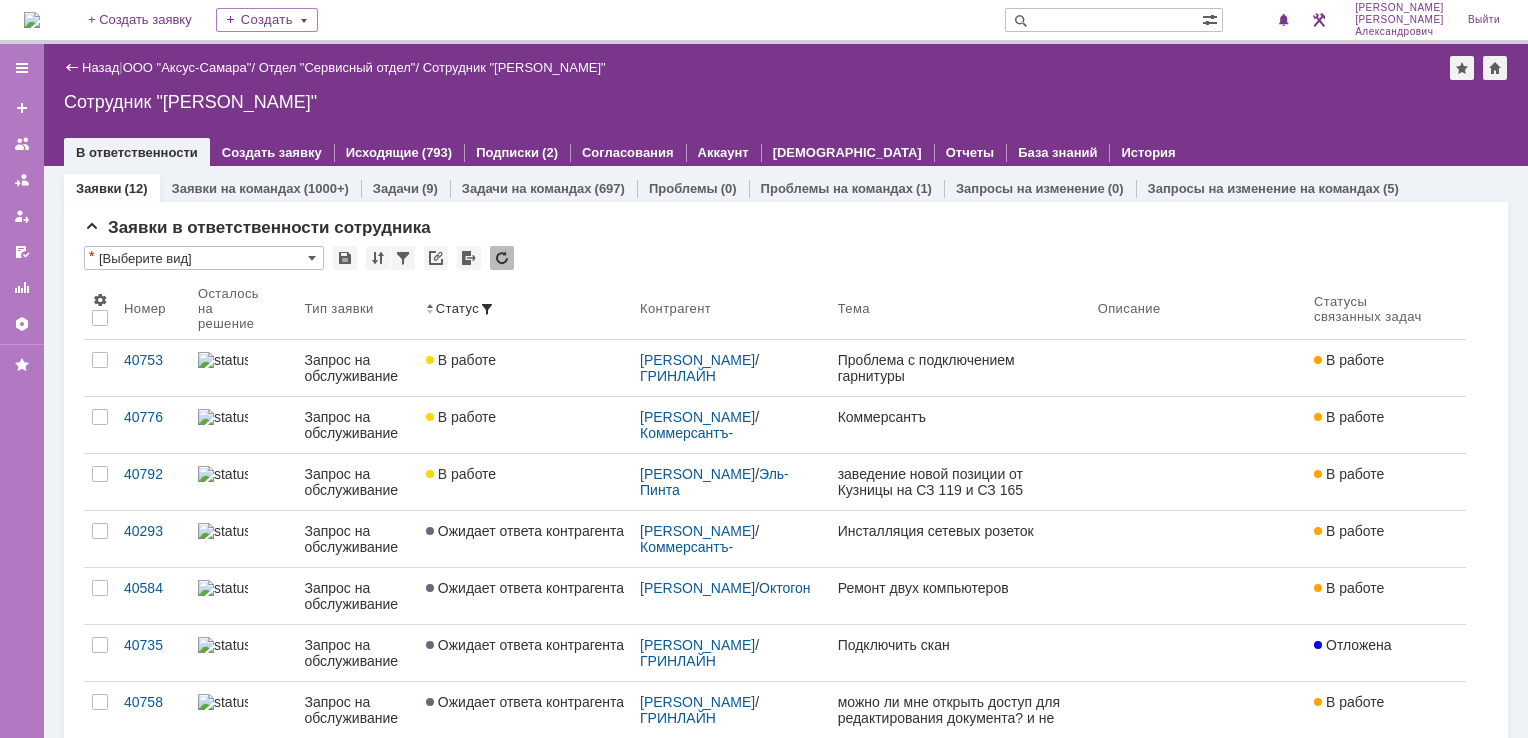 scroll, scrollTop: 0, scrollLeft: 0, axis: both 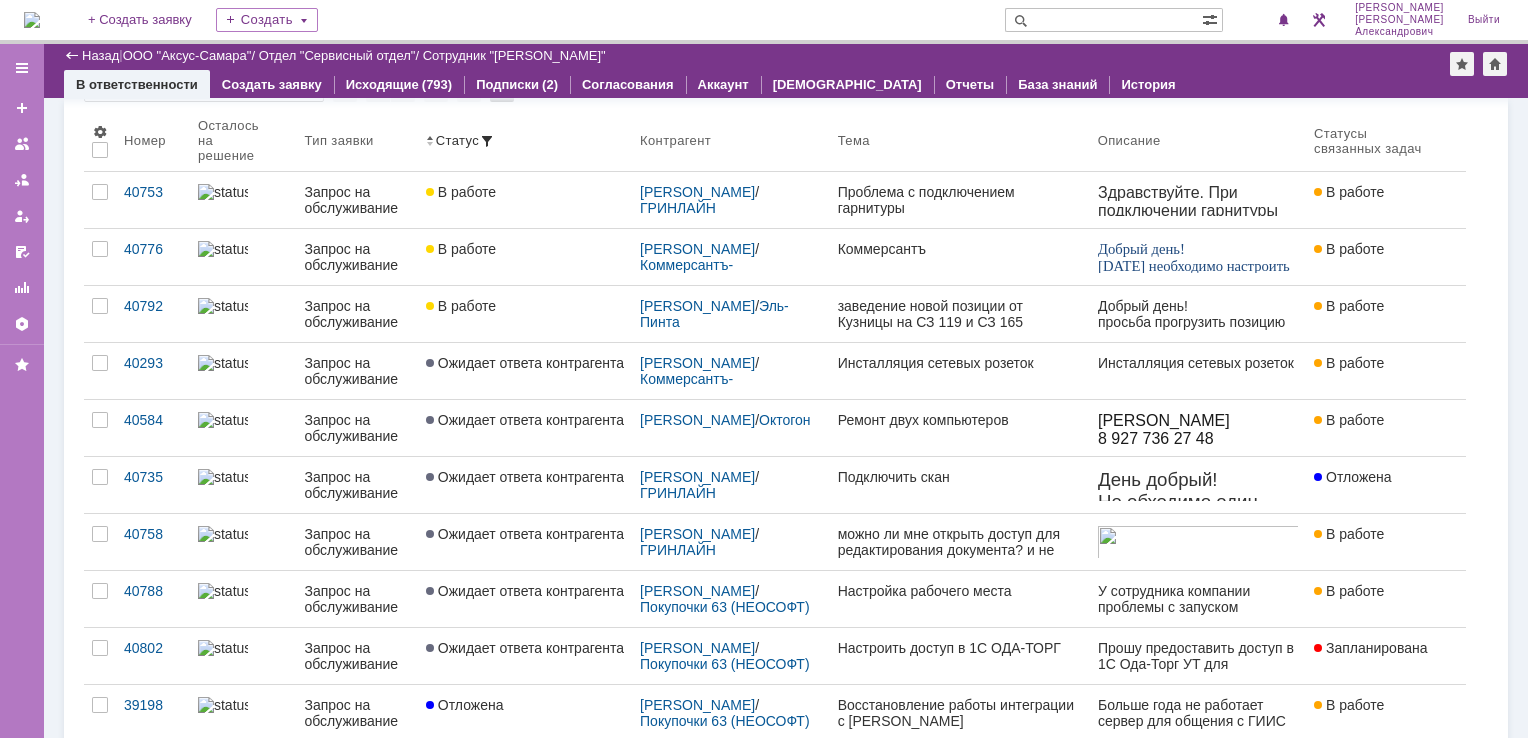 click at bounding box center [32, 20] 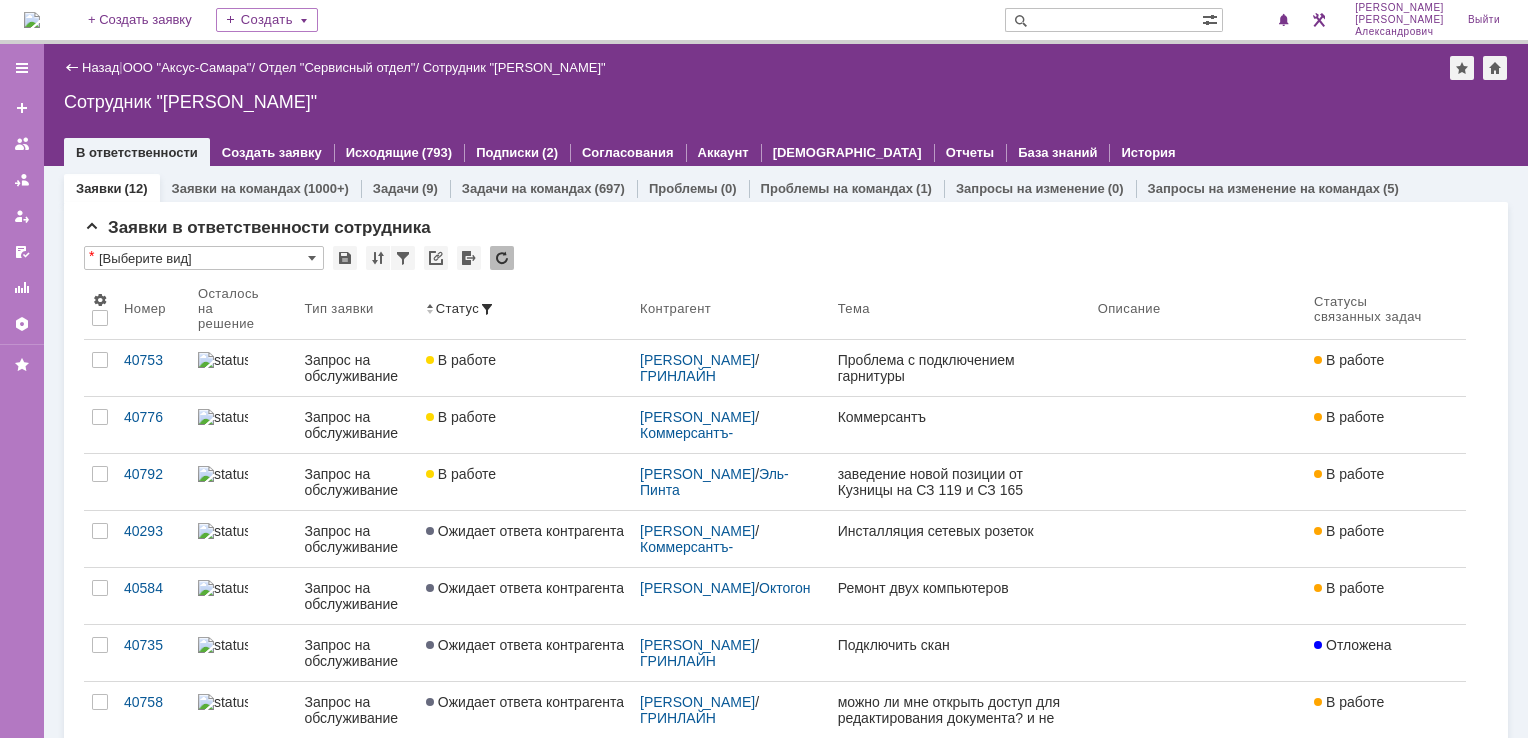 scroll, scrollTop: 0, scrollLeft: 0, axis: both 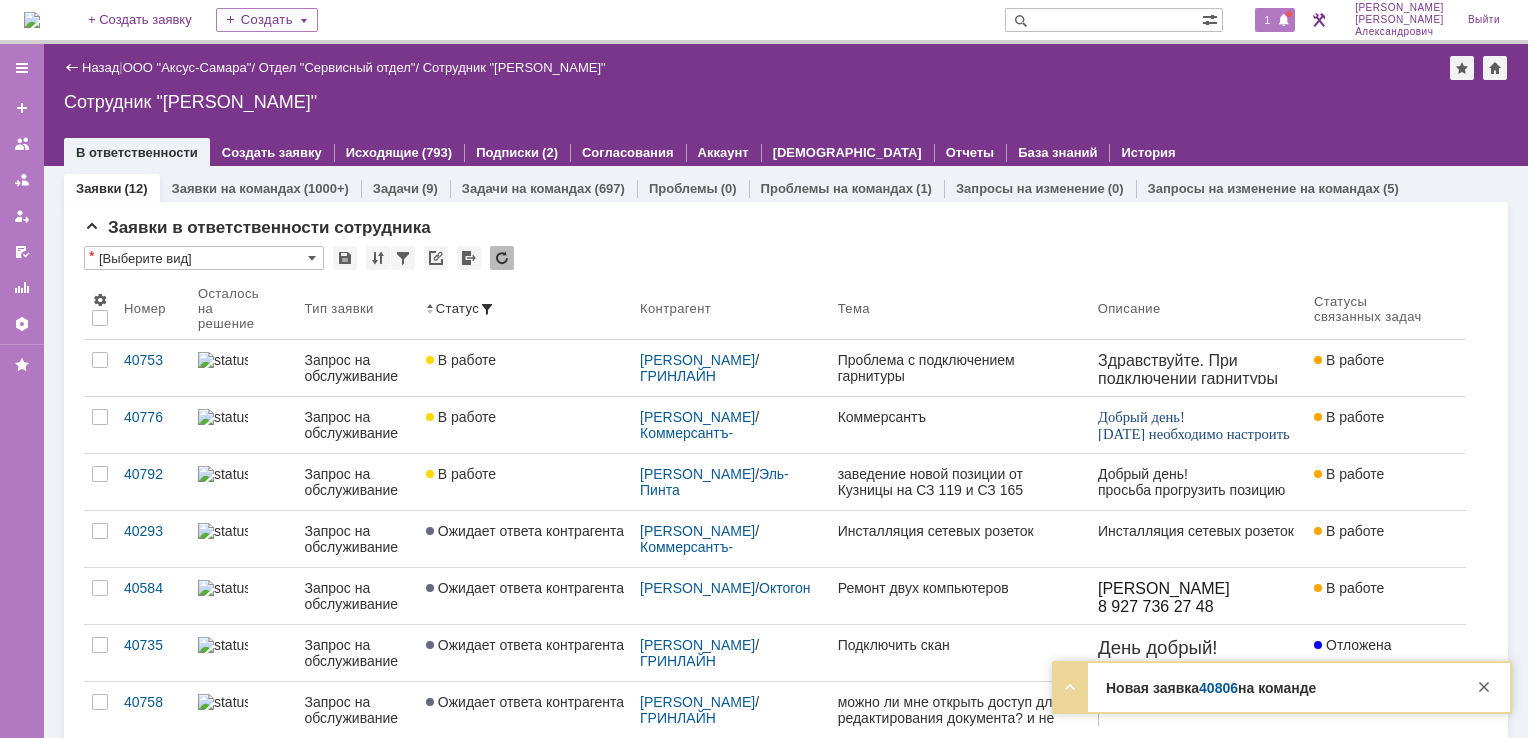 click on "1" at bounding box center (1275, 20) 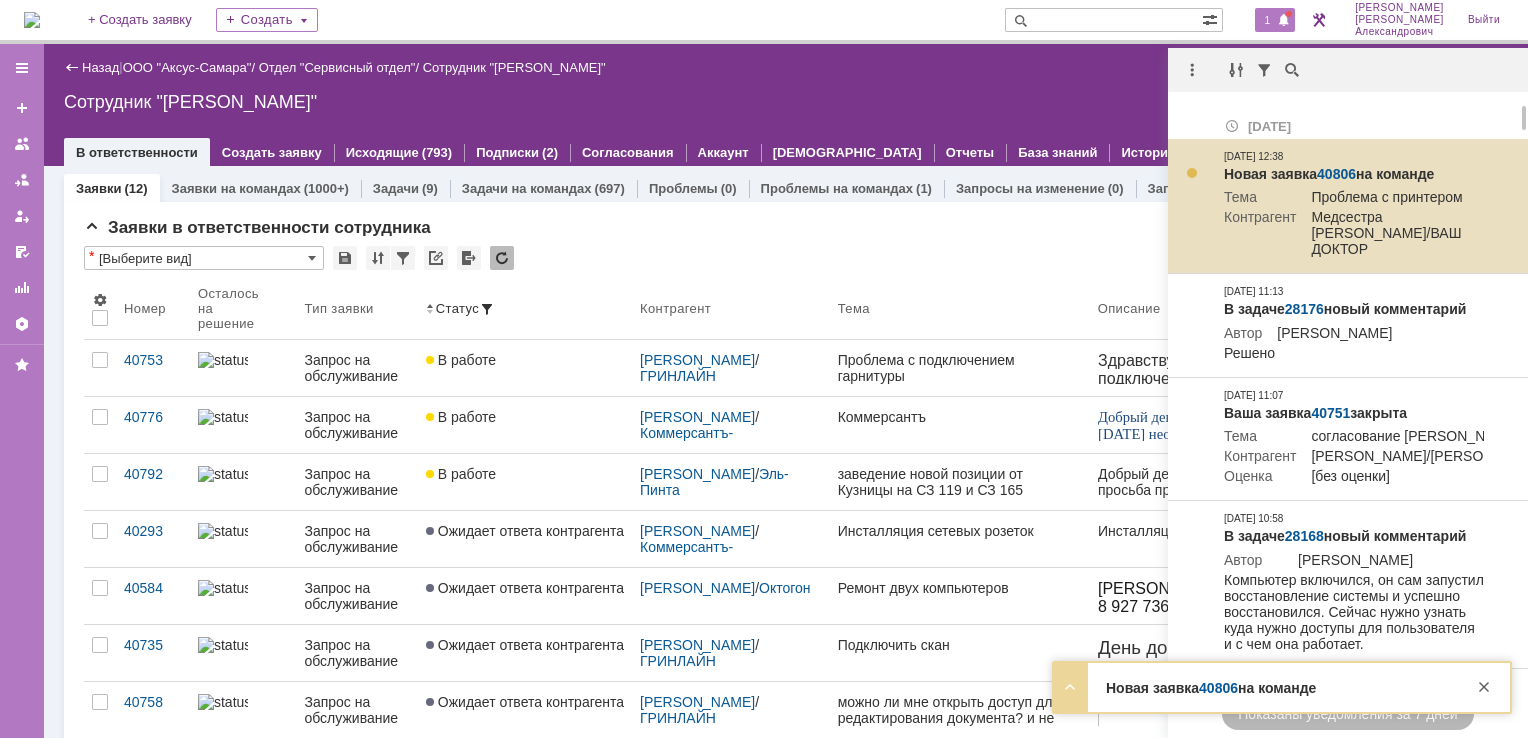 click on "40806" at bounding box center [1336, 174] 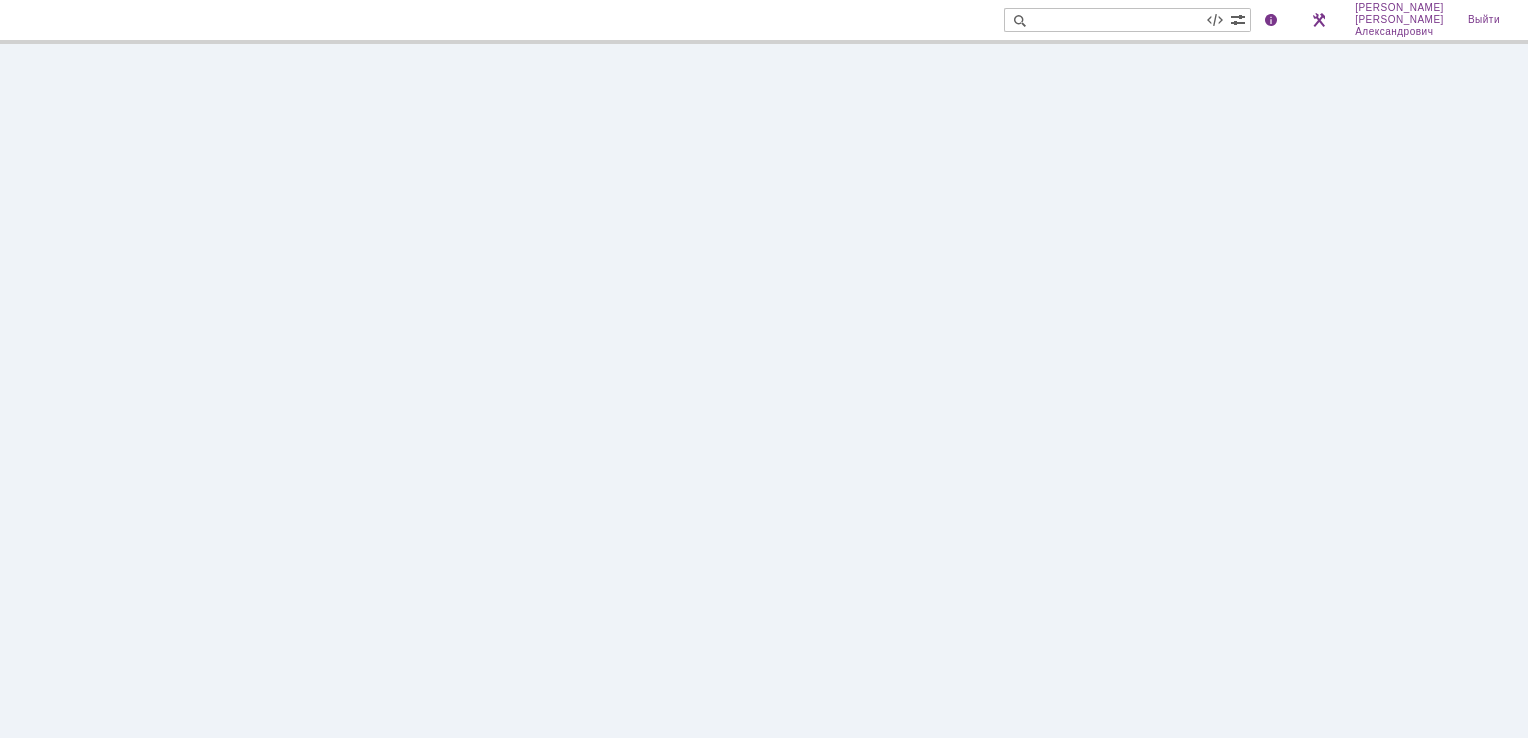 scroll, scrollTop: 0, scrollLeft: 0, axis: both 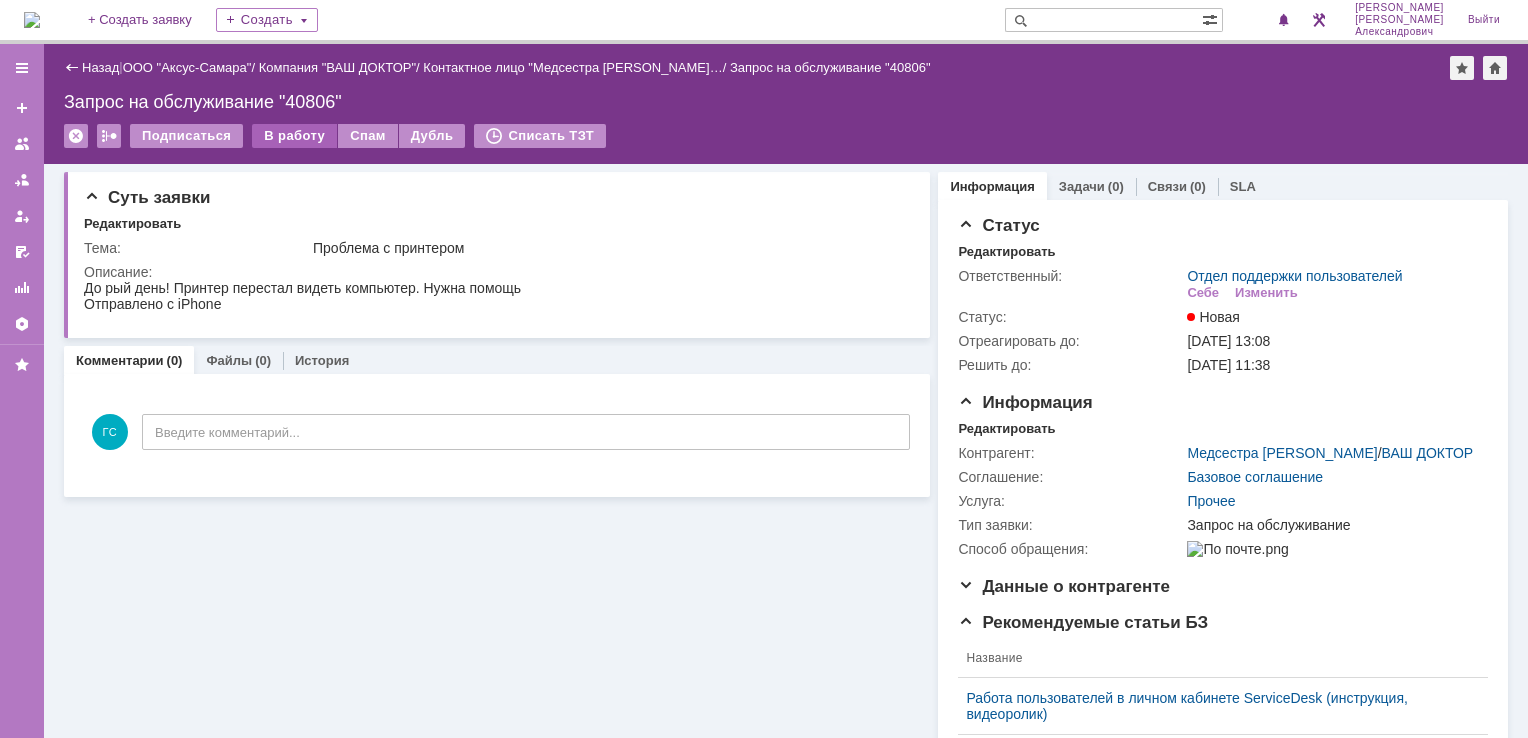 click on "В работу" at bounding box center [294, 136] 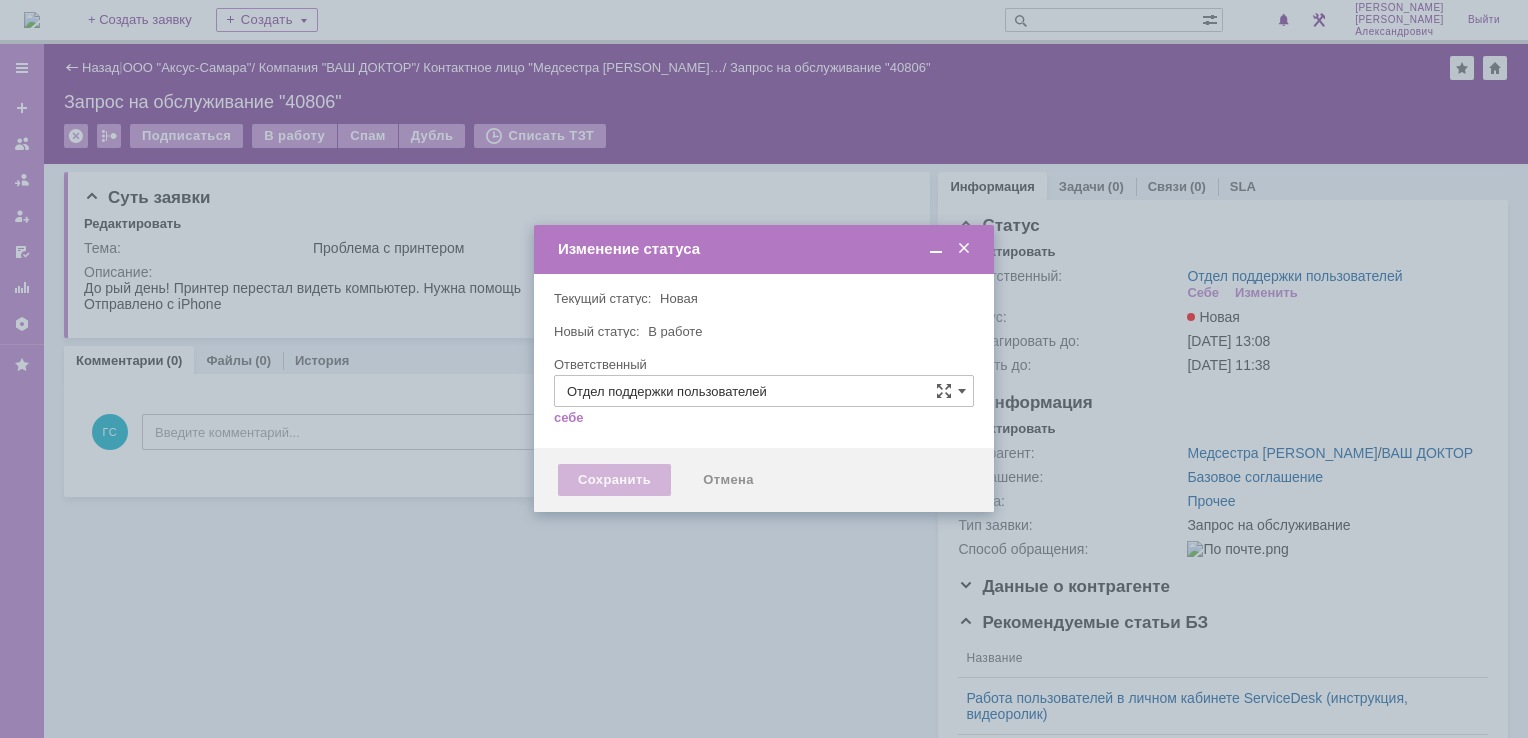 type on "[PERSON_NAME]" 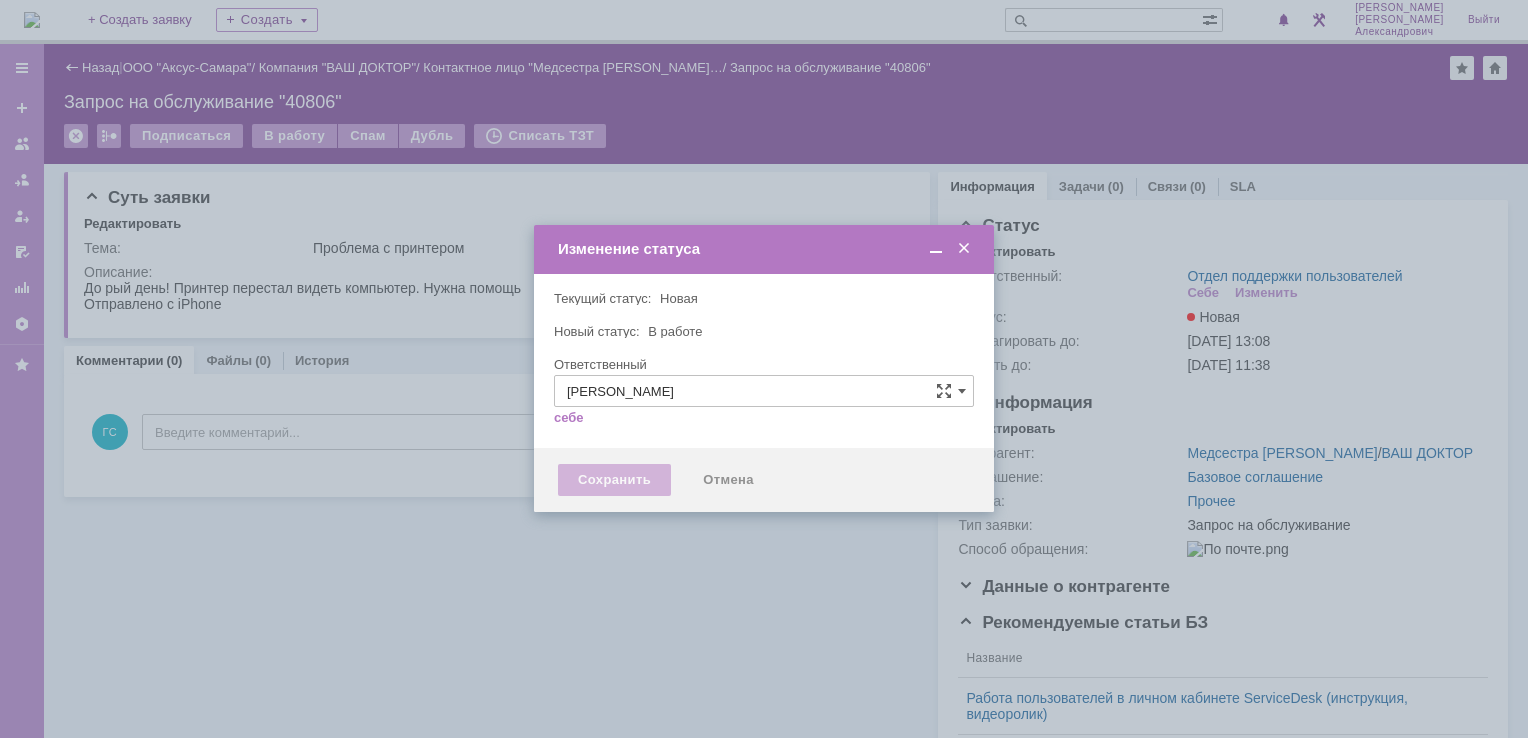 type 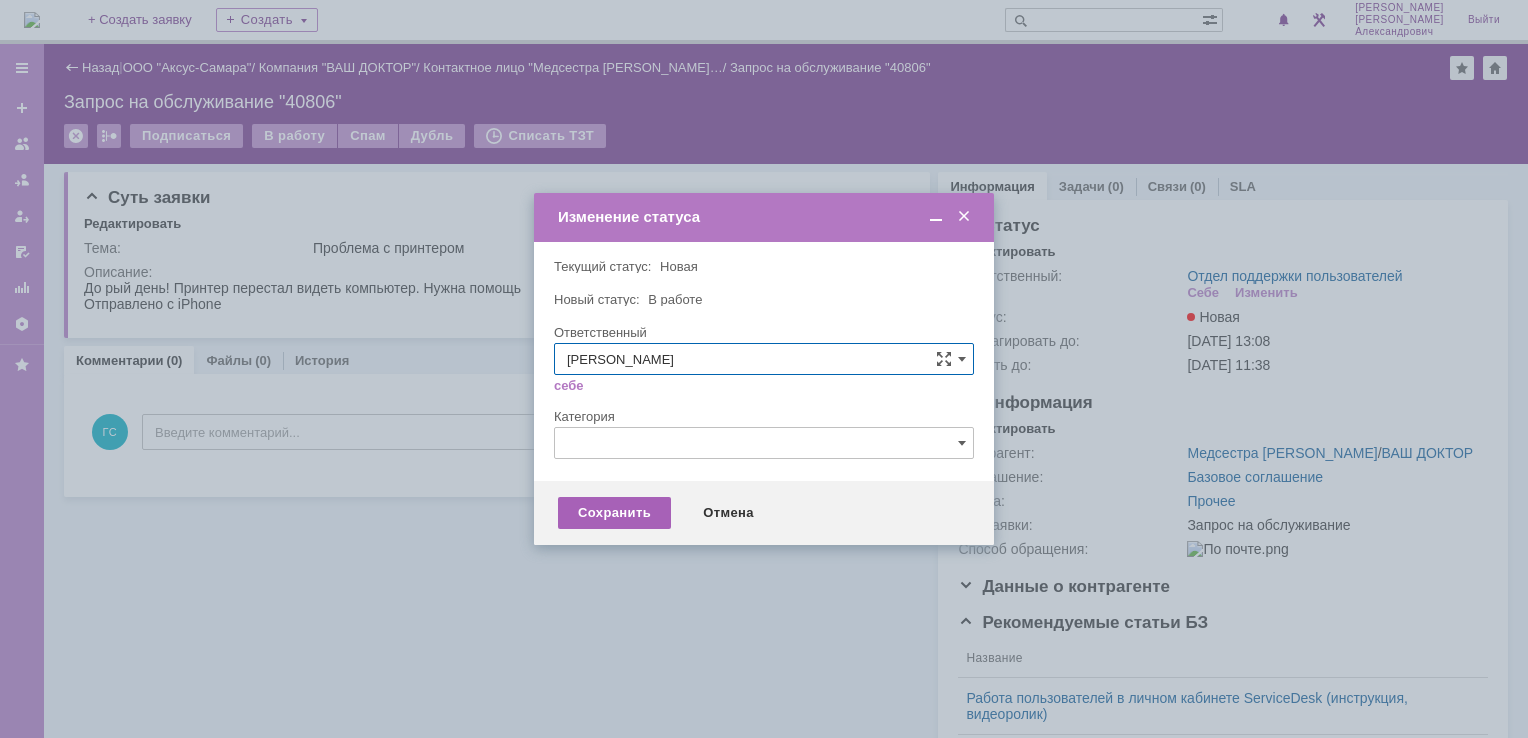 click on "Сохранить" at bounding box center [614, 513] 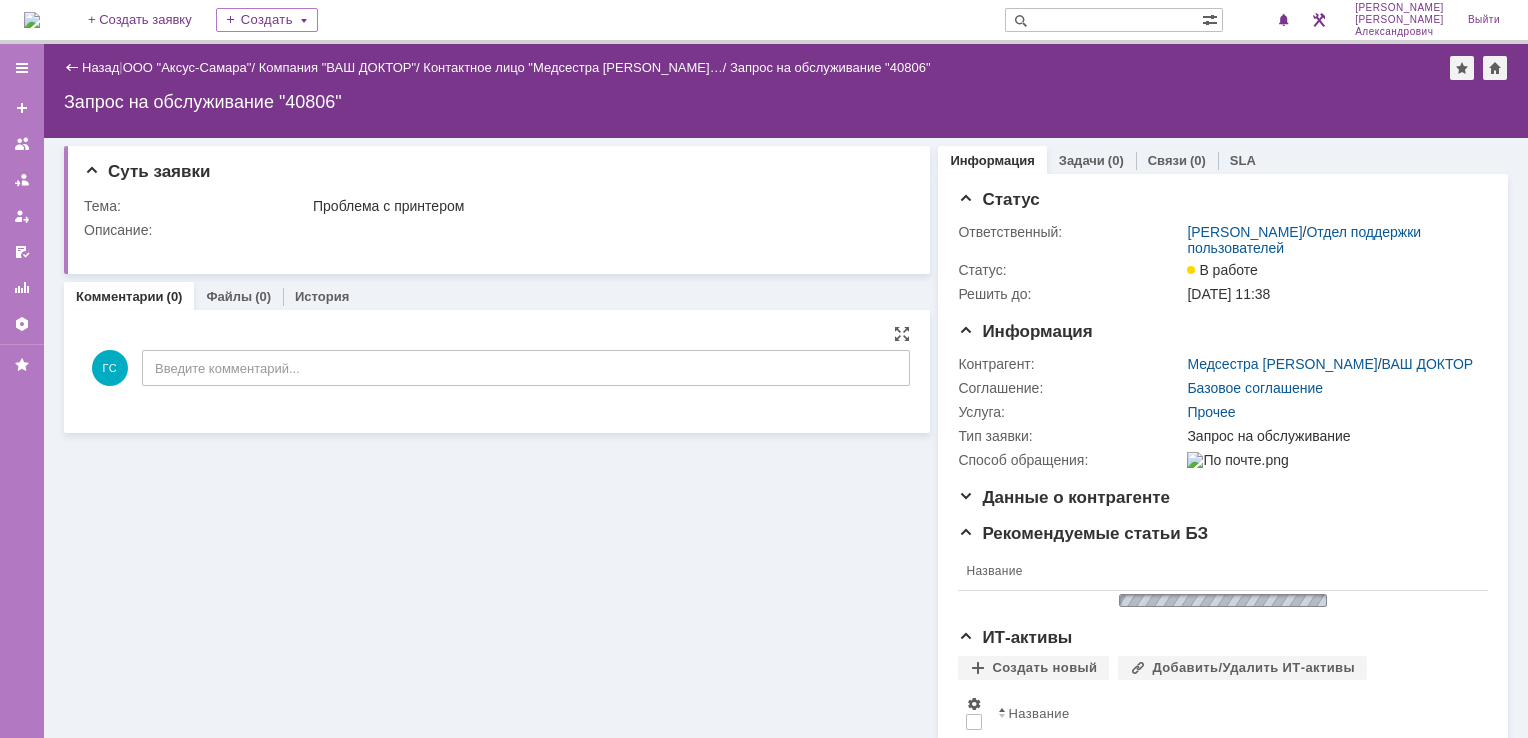 scroll, scrollTop: 0, scrollLeft: 0, axis: both 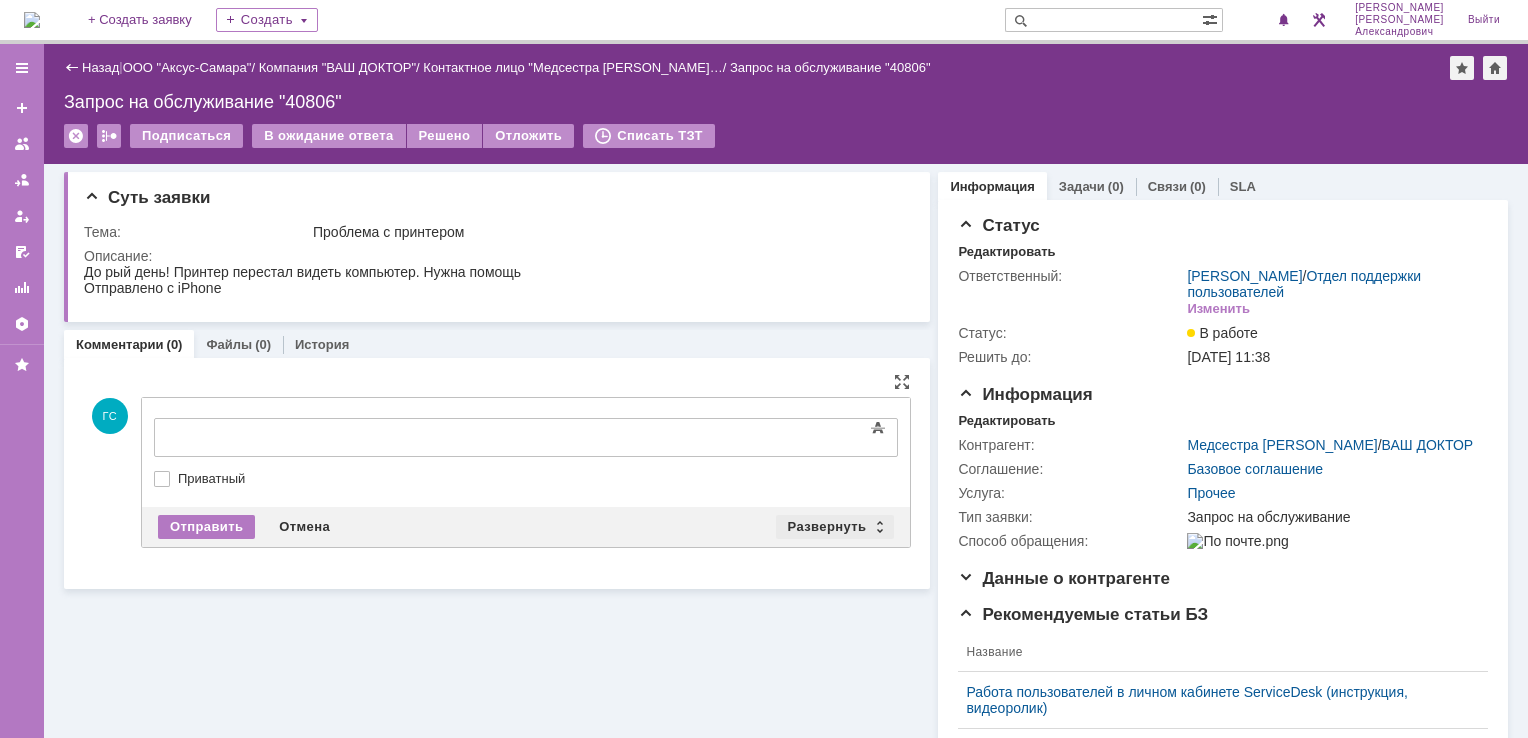 click on "Развернуть" at bounding box center (835, 527) 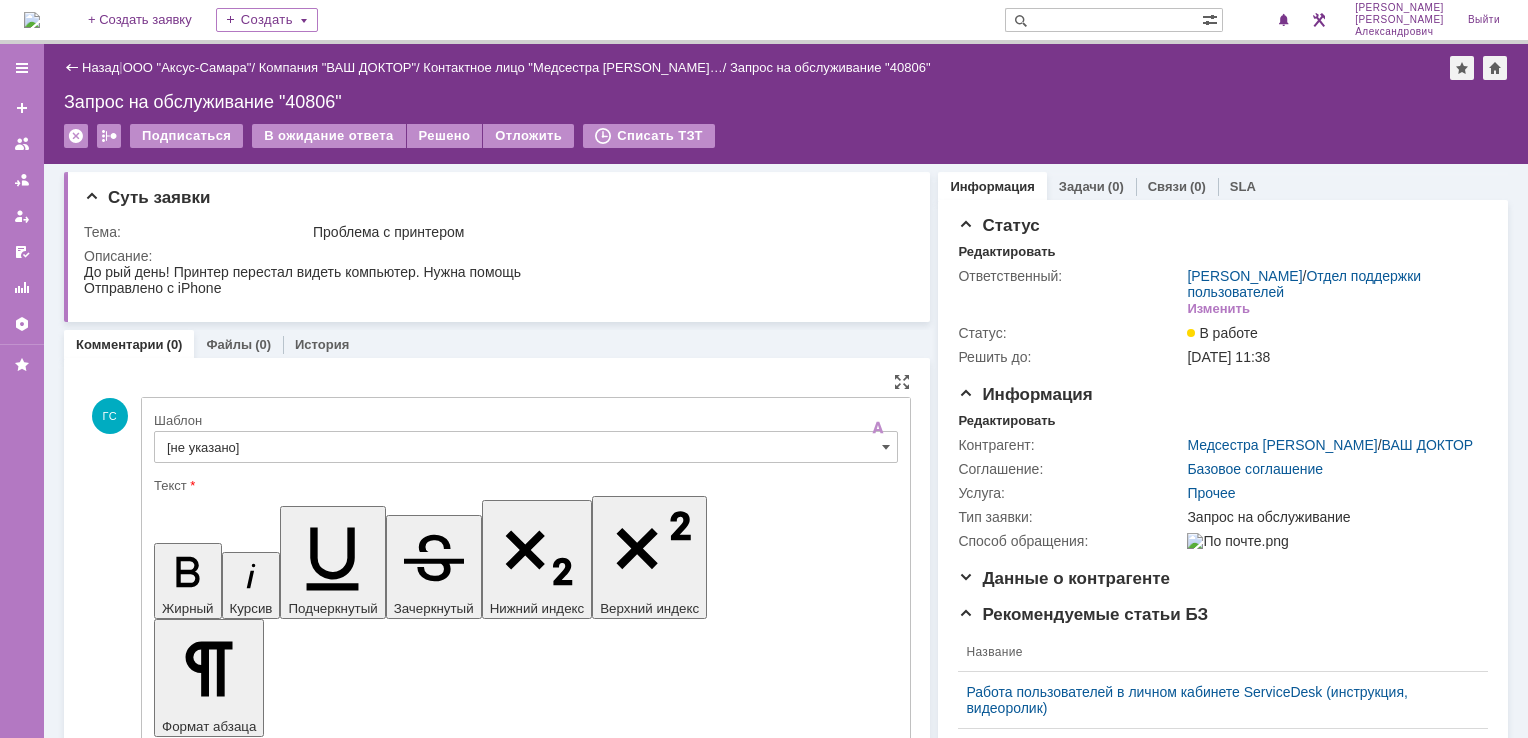 scroll, scrollTop: 0, scrollLeft: 0, axis: both 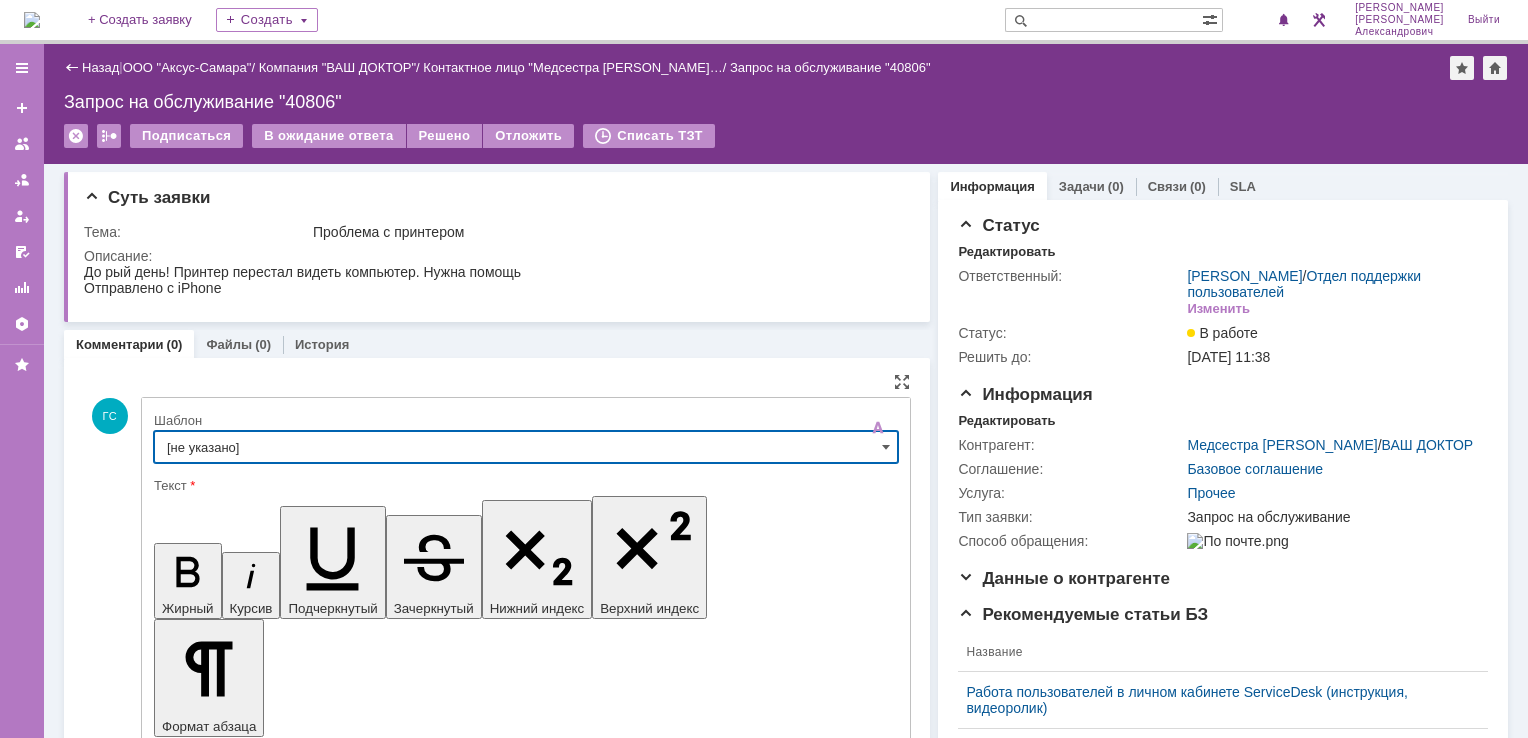 click on "[не указано]" at bounding box center [526, 447] 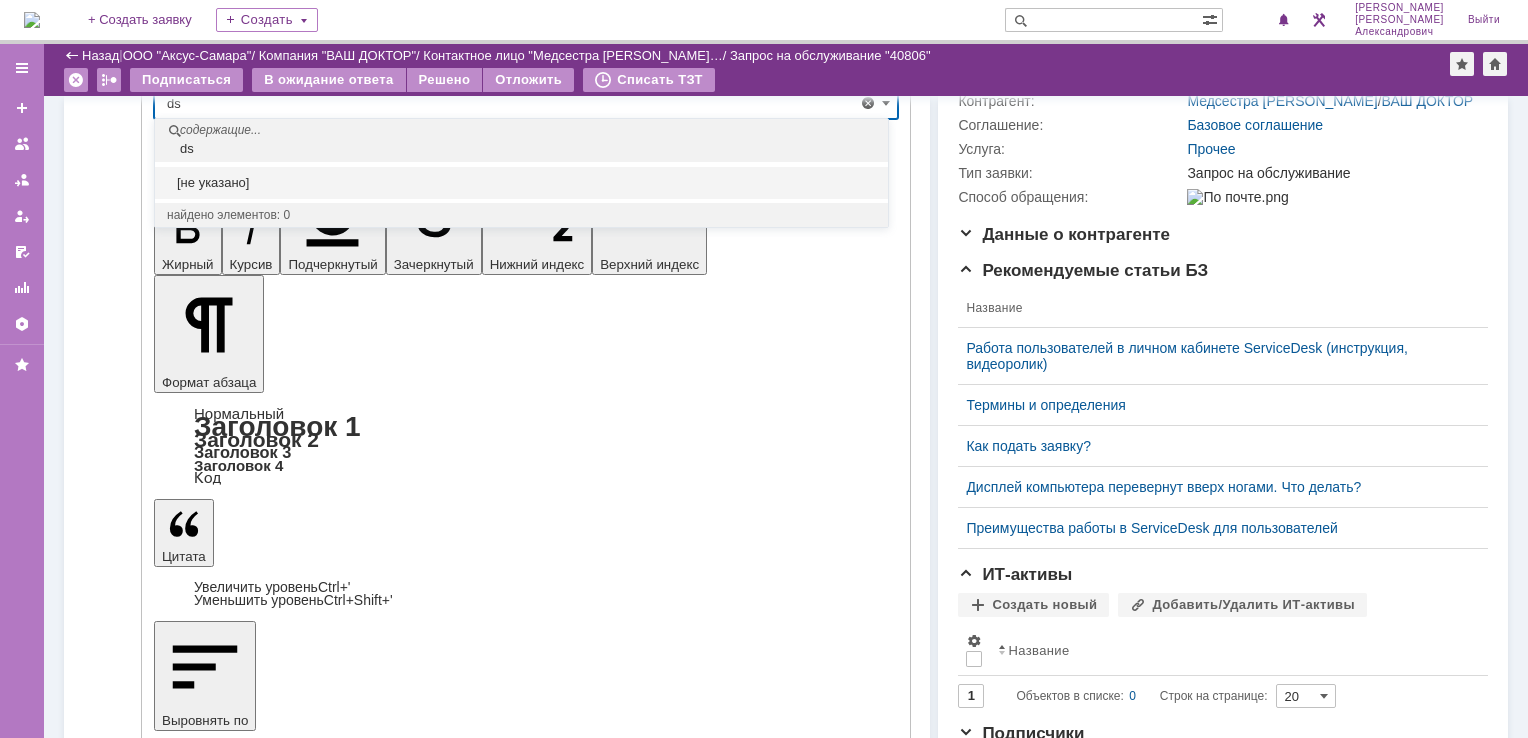 scroll, scrollTop: 0, scrollLeft: 0, axis: both 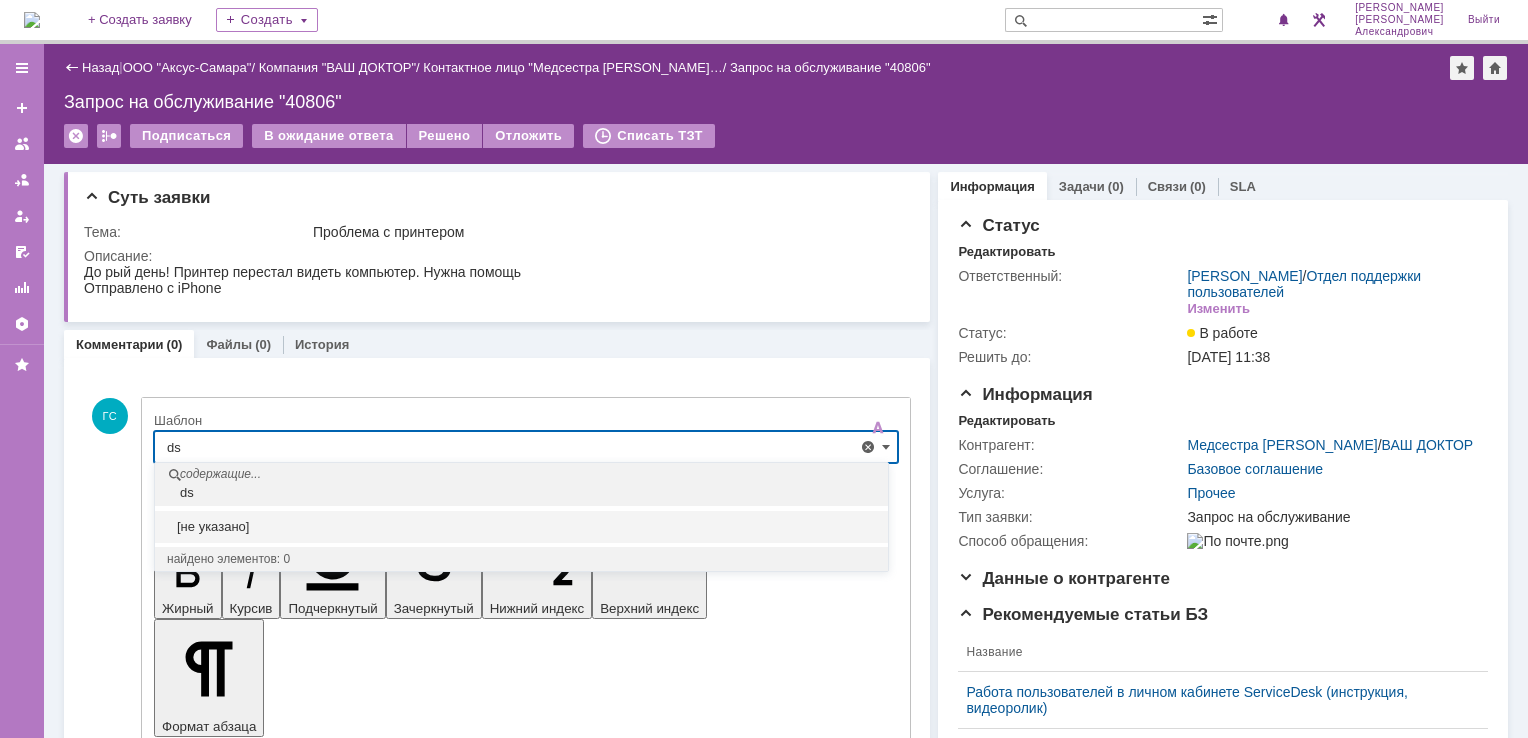 type on "d" 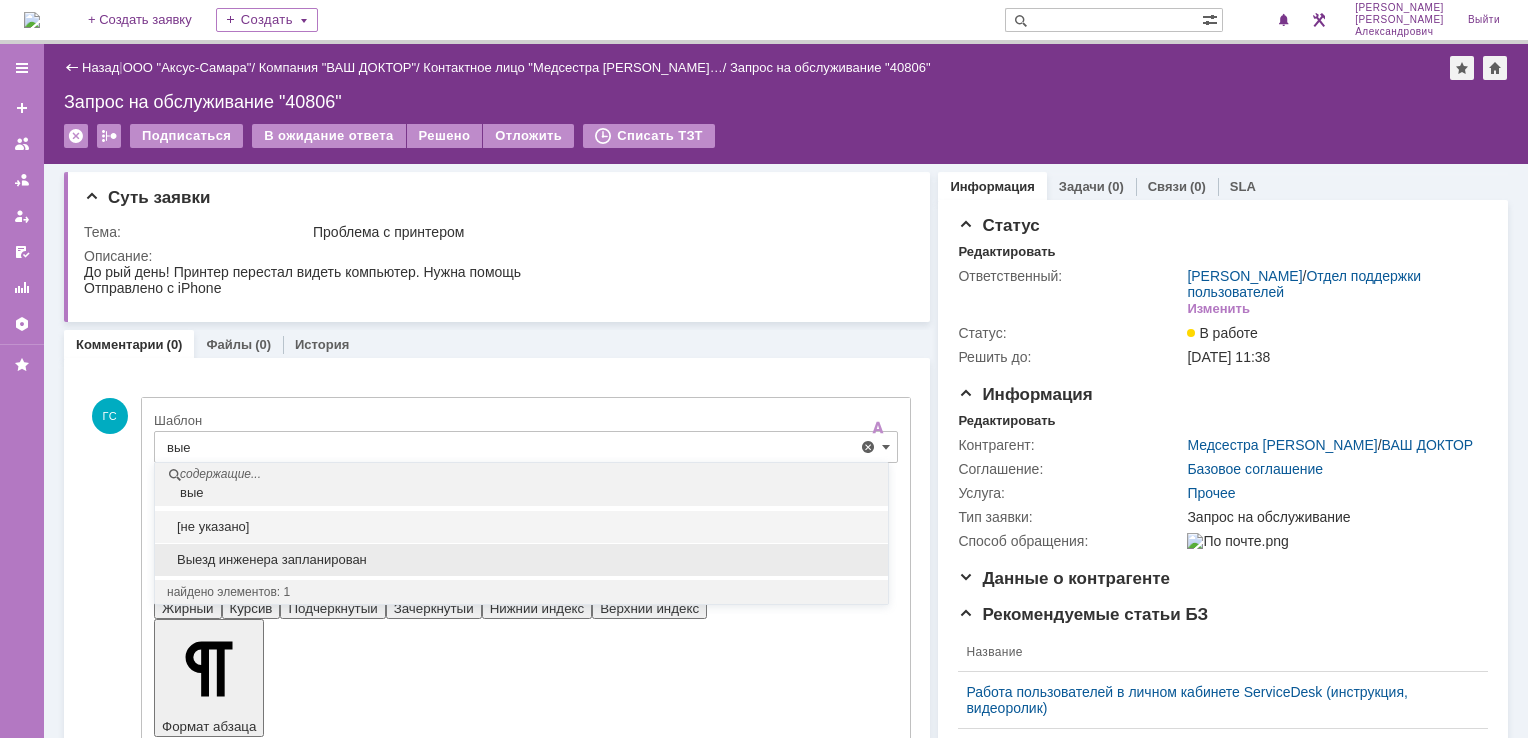 click on "Выезд инженера запланирован" at bounding box center (521, 560) 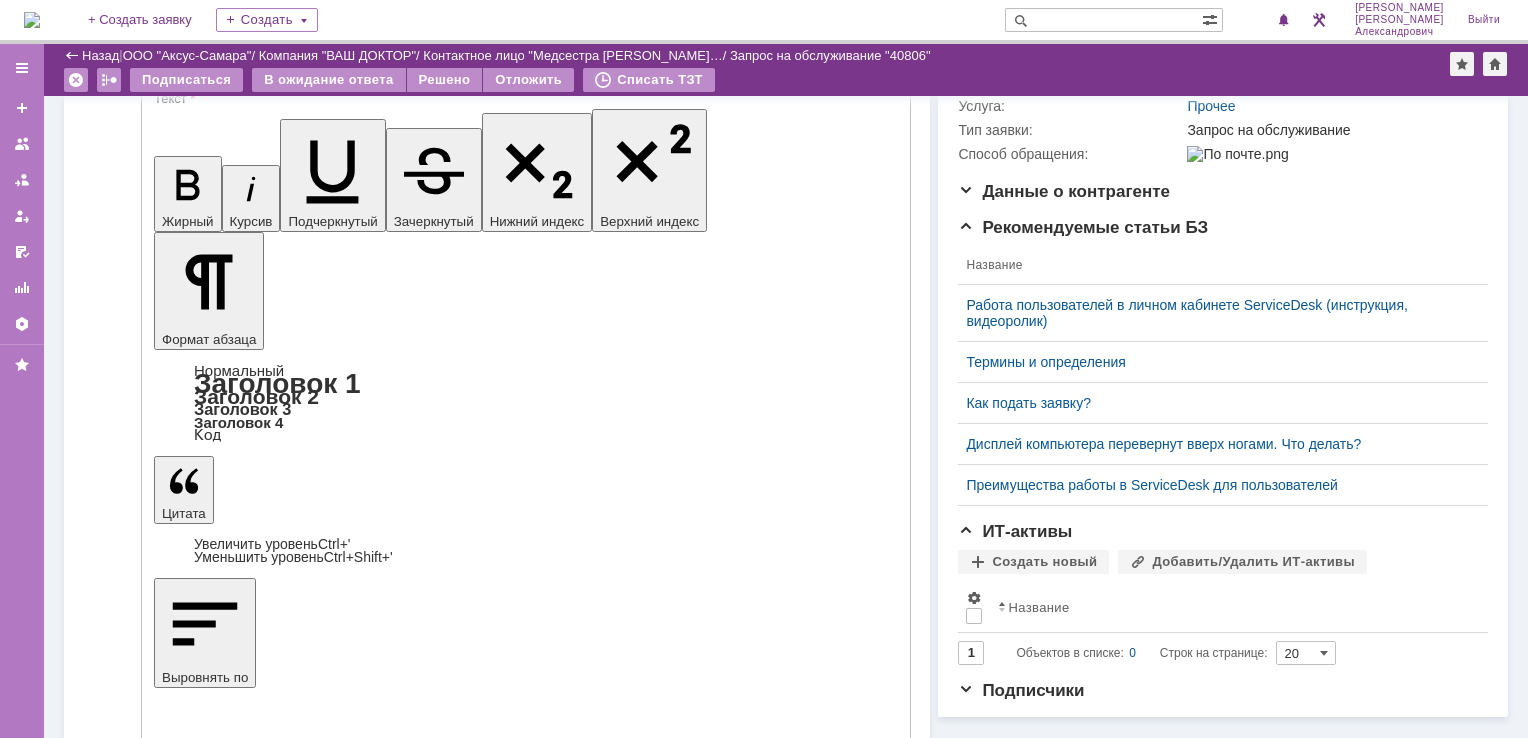 type on "Выезд инженера запланирован" 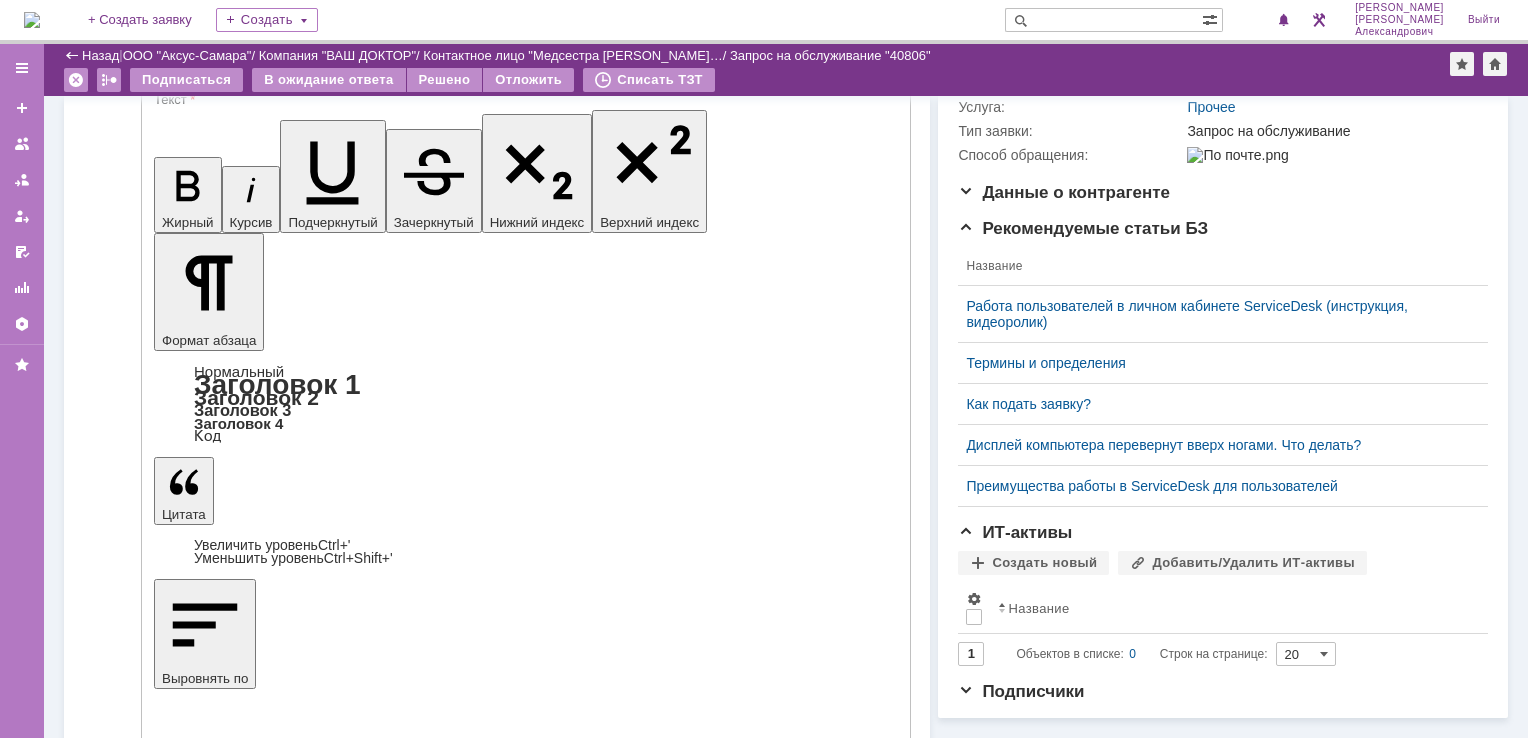 click on "Отправить" at bounding box center (206, 5211) 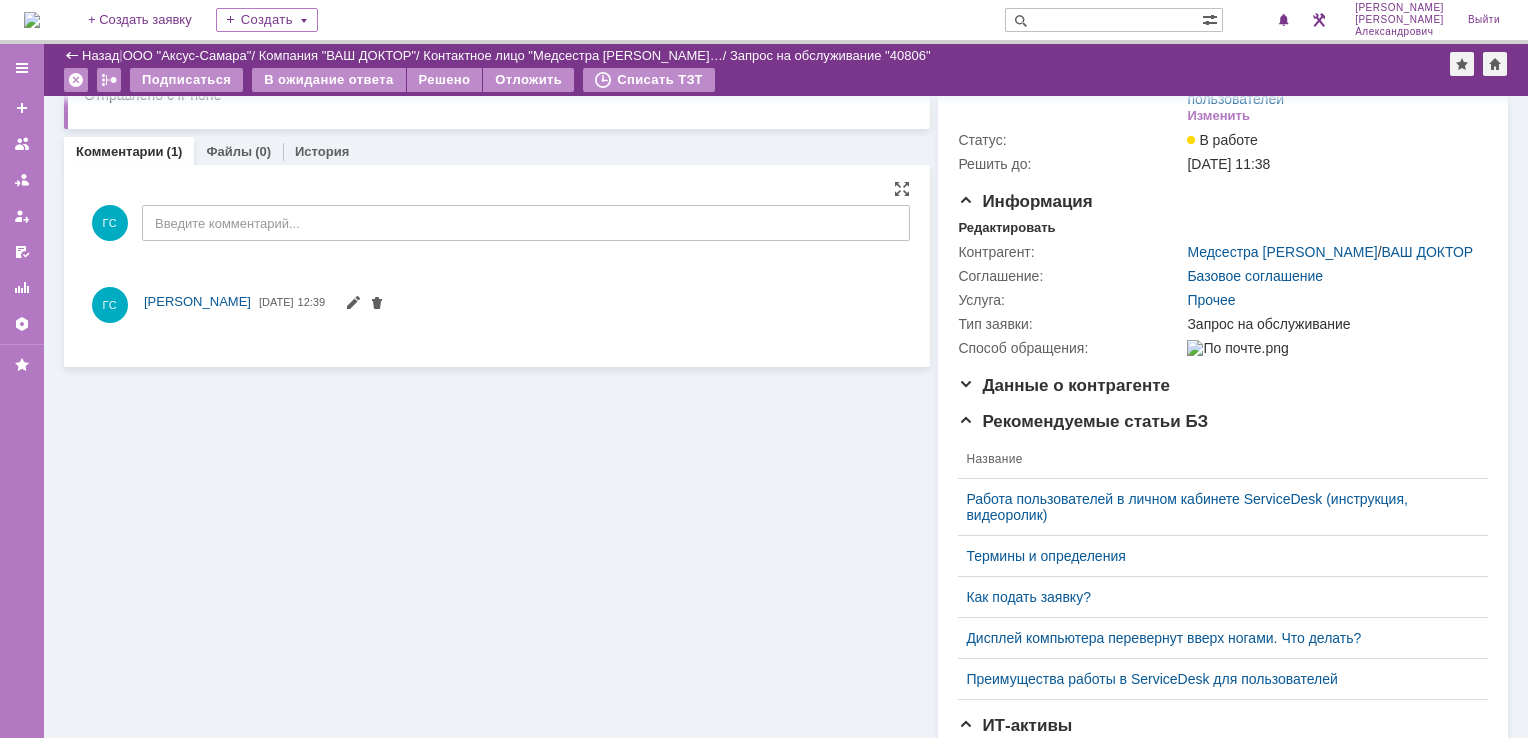scroll, scrollTop: 118, scrollLeft: 0, axis: vertical 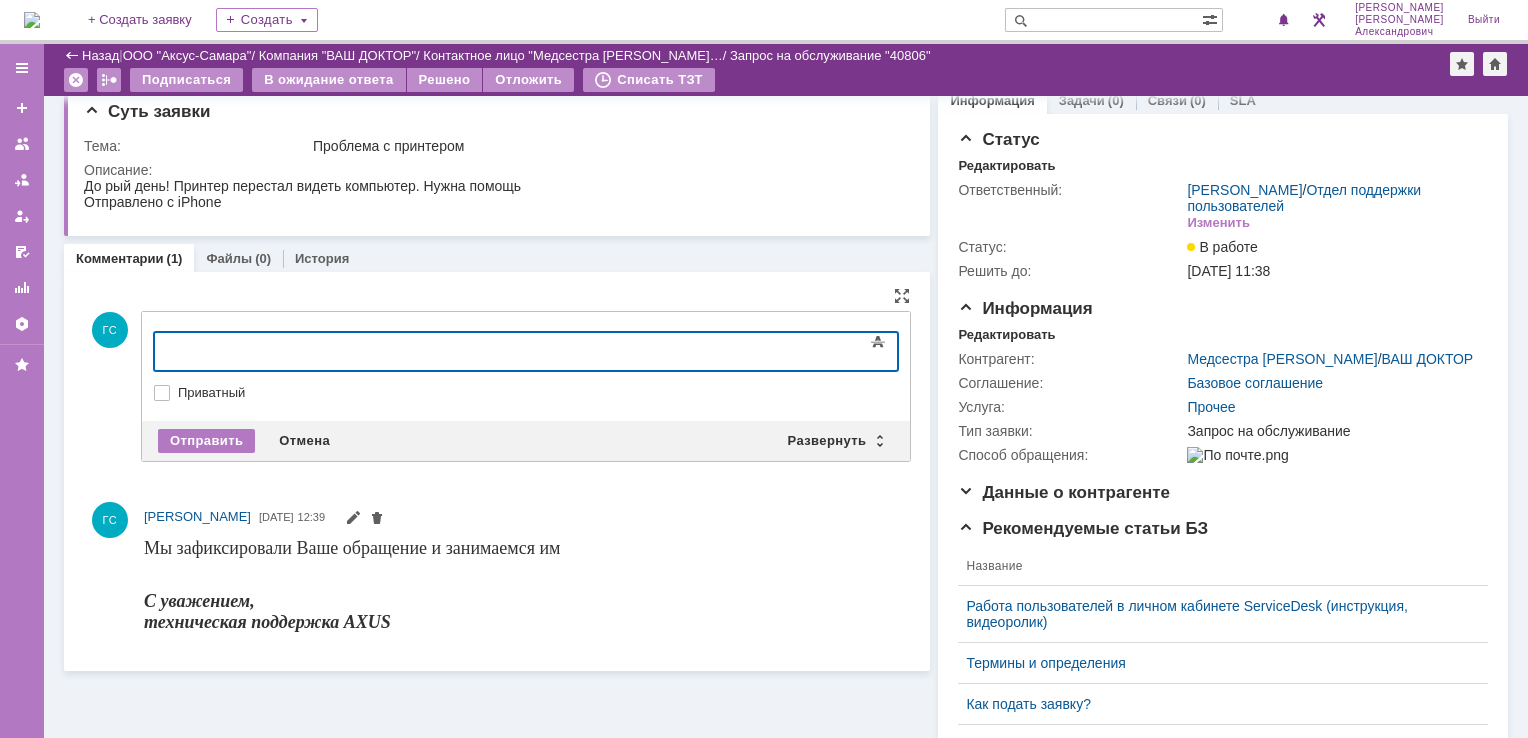 type 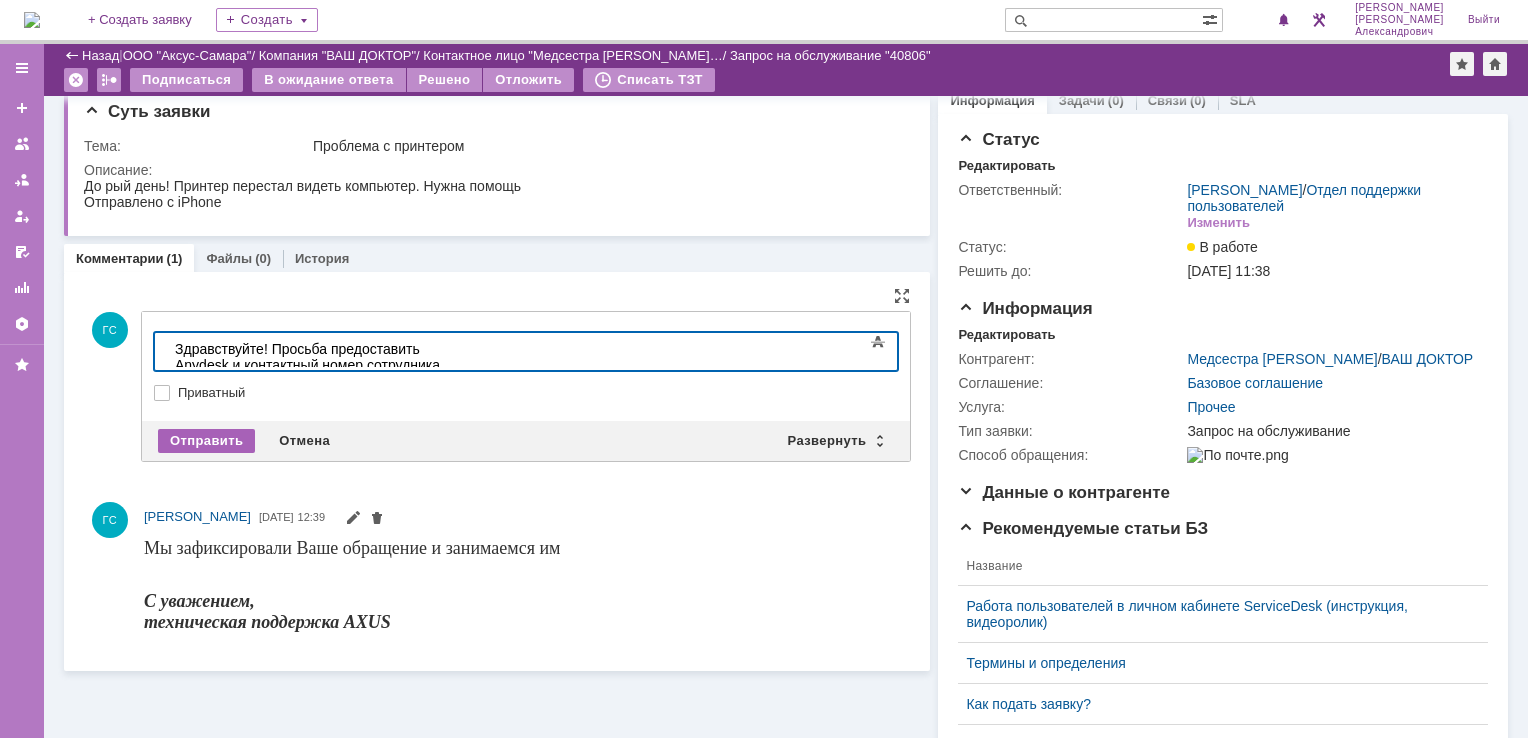 click on "Отправить" at bounding box center (206, 441) 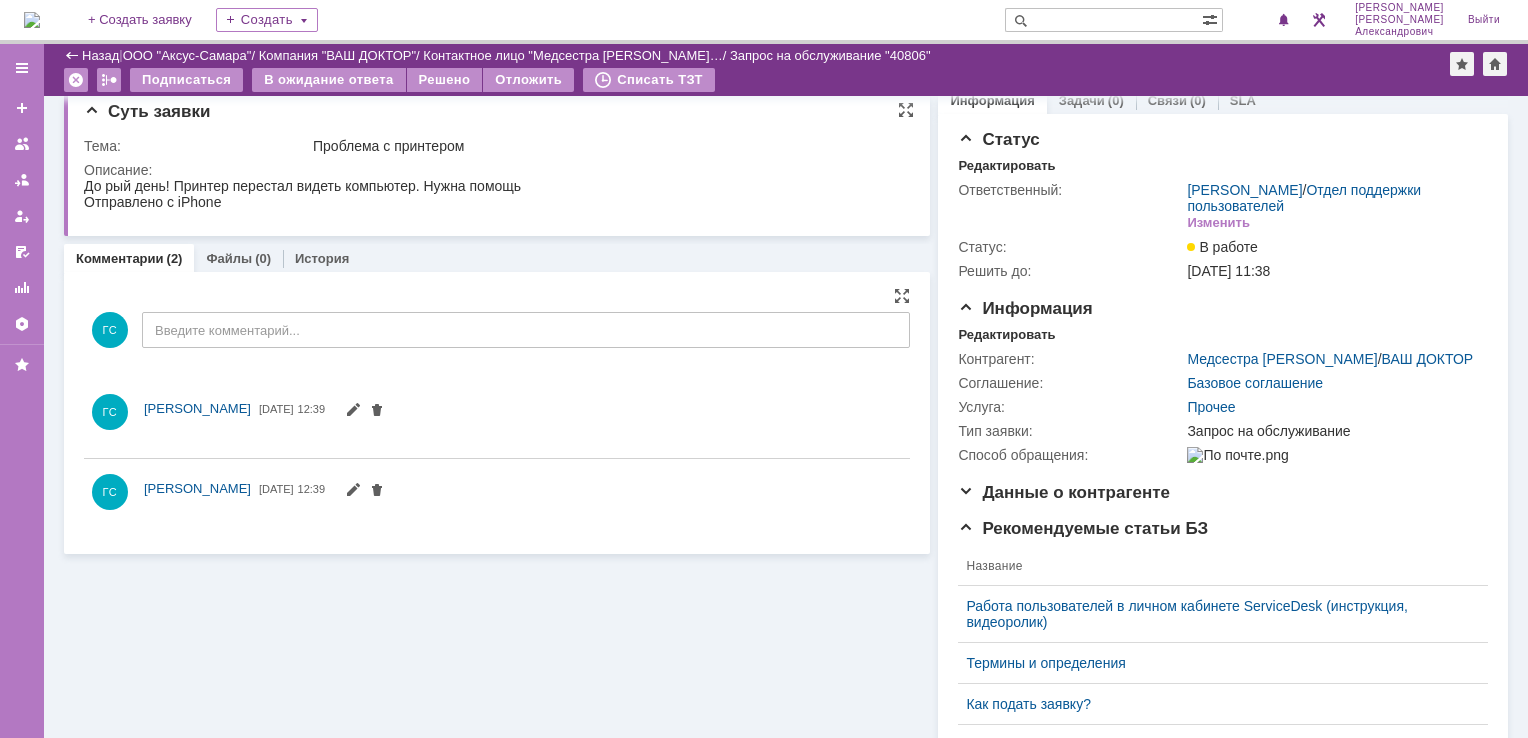 scroll, scrollTop: 0, scrollLeft: 0, axis: both 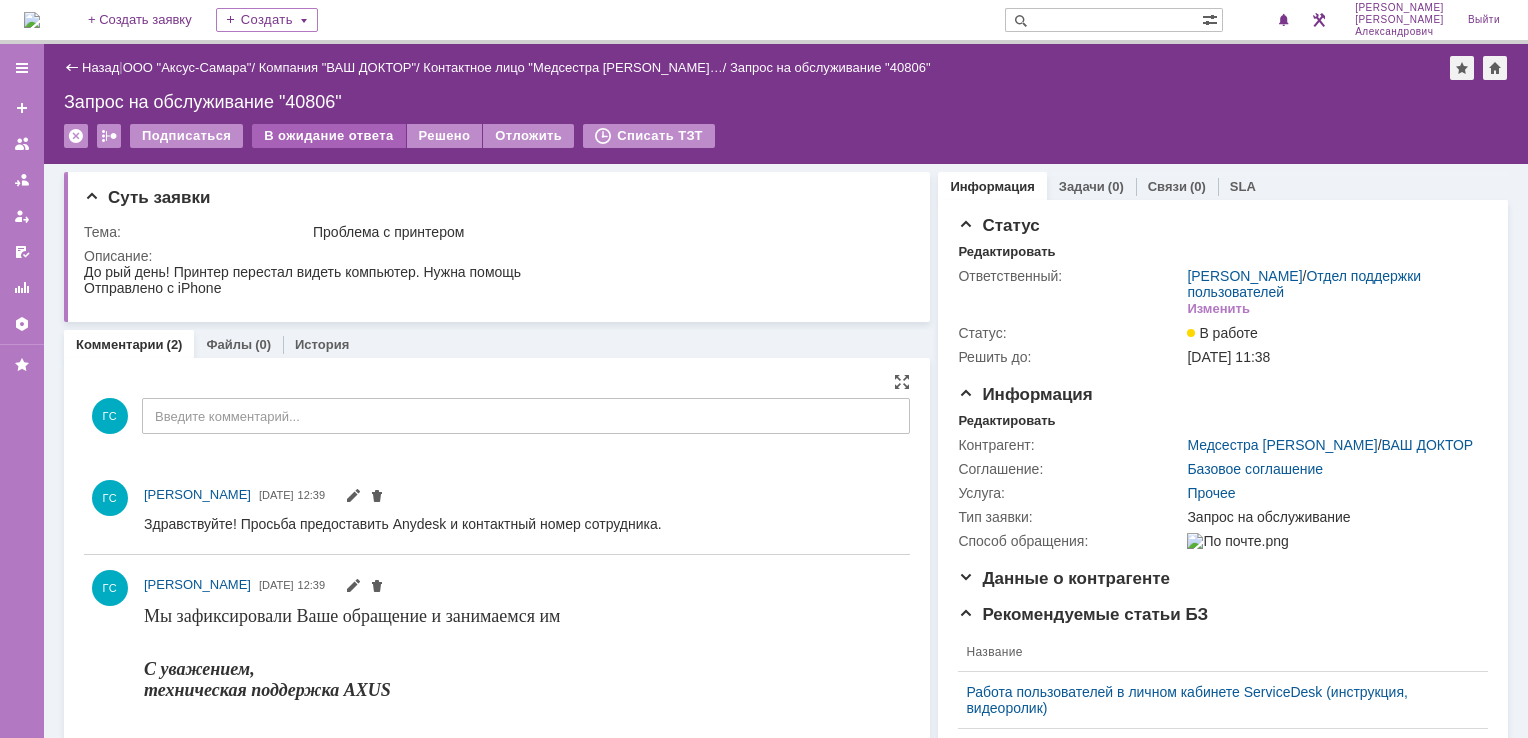 click on "В ожидание ответа" at bounding box center (328, 136) 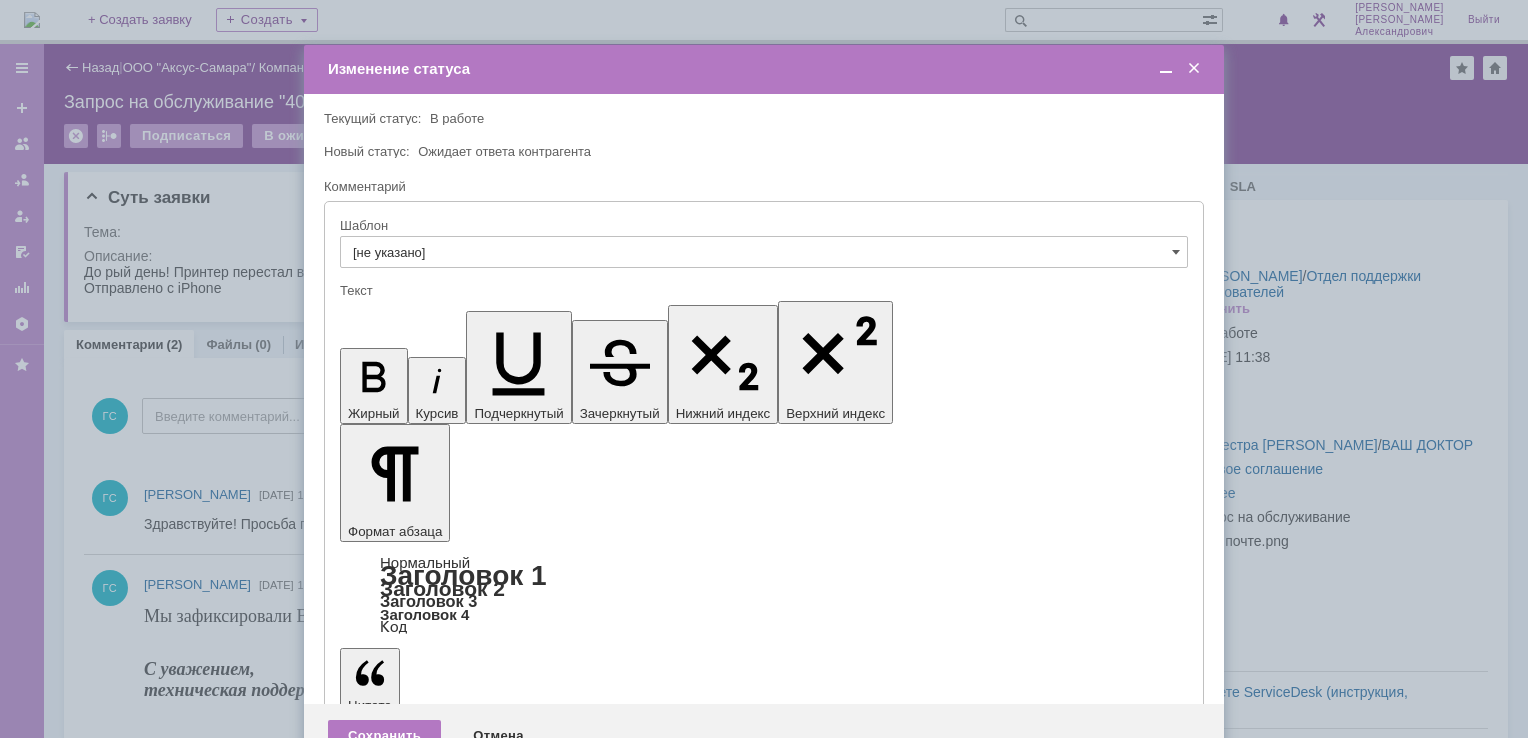 scroll, scrollTop: 0, scrollLeft: 0, axis: both 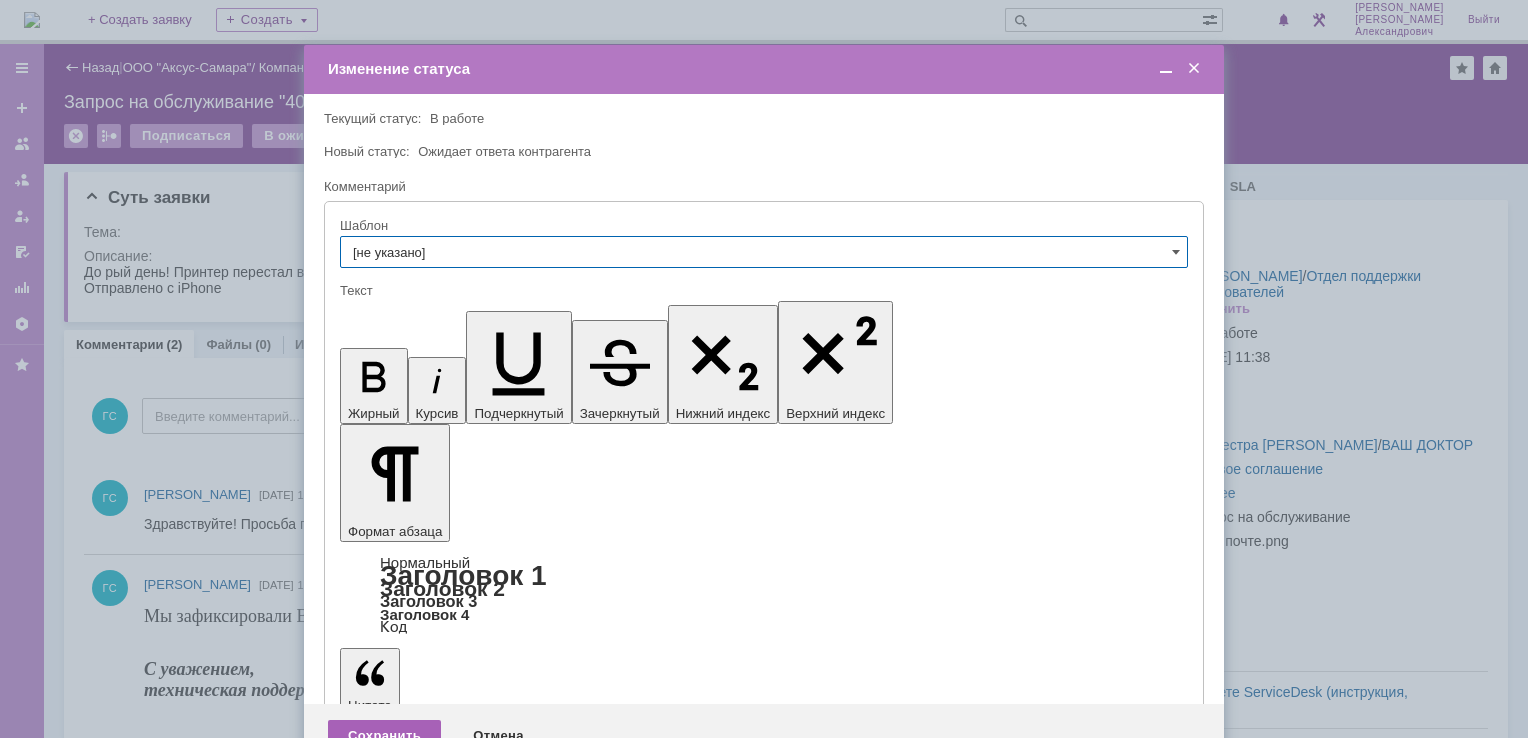 click on "Сохранить" at bounding box center [384, 736] 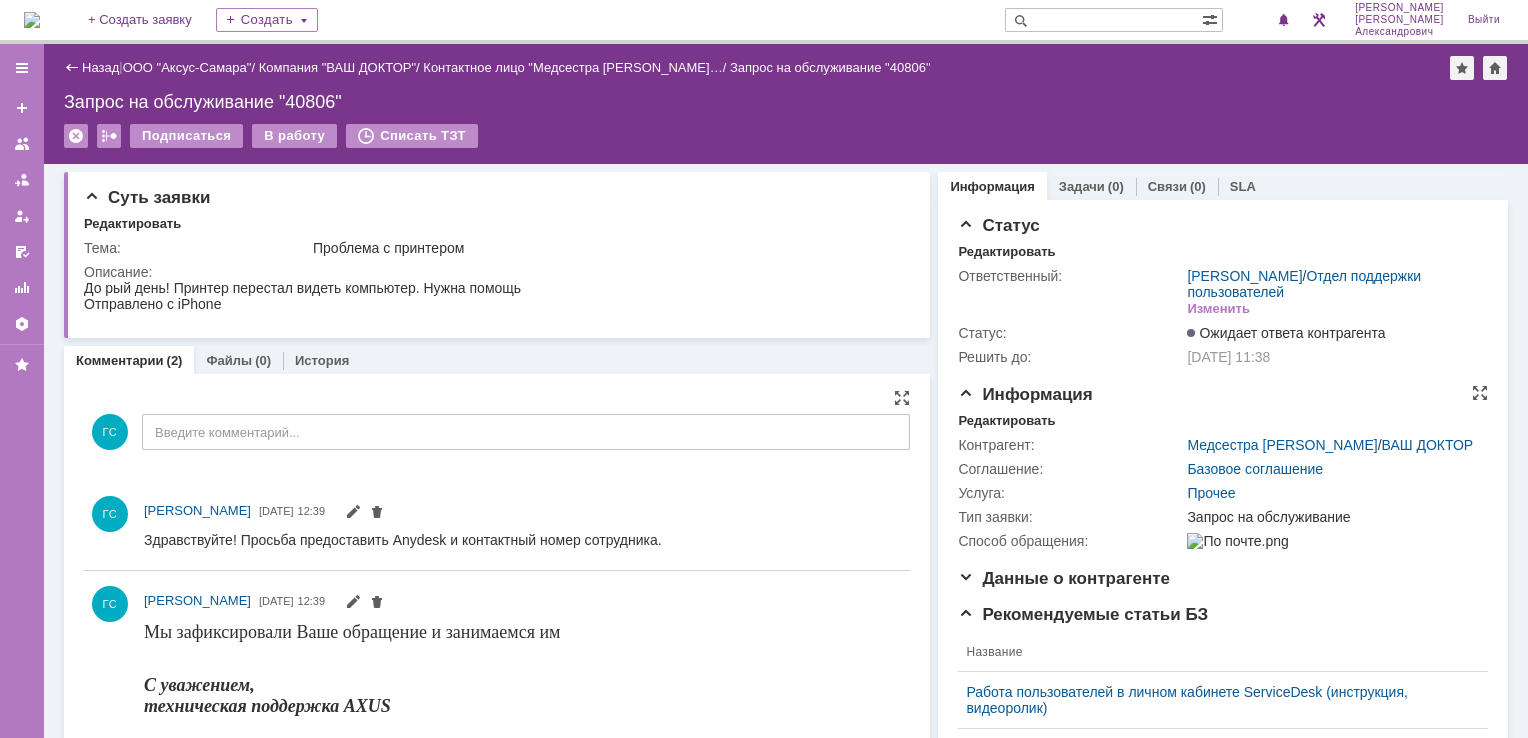 scroll, scrollTop: 0, scrollLeft: 0, axis: both 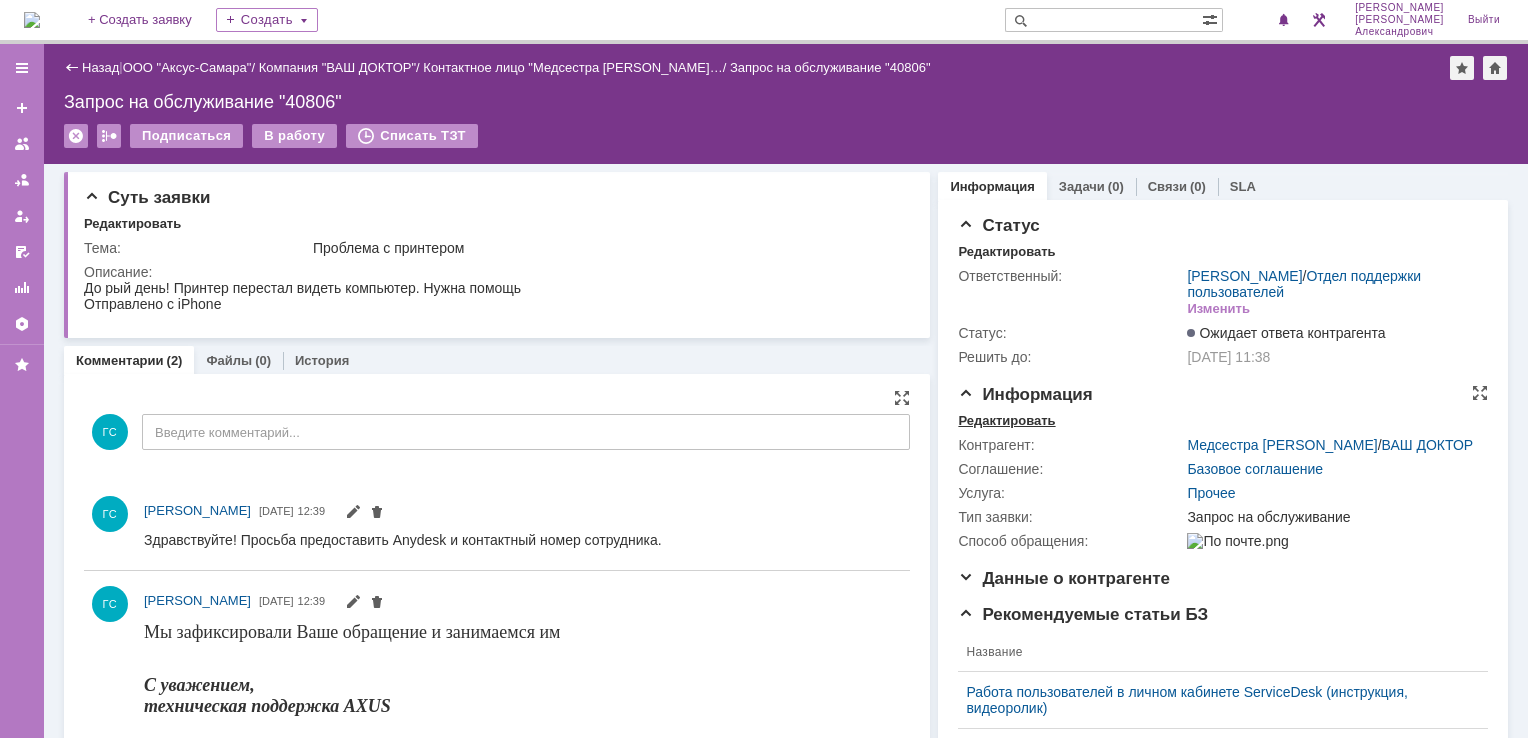 click on "Редактировать" at bounding box center (1006, 421) 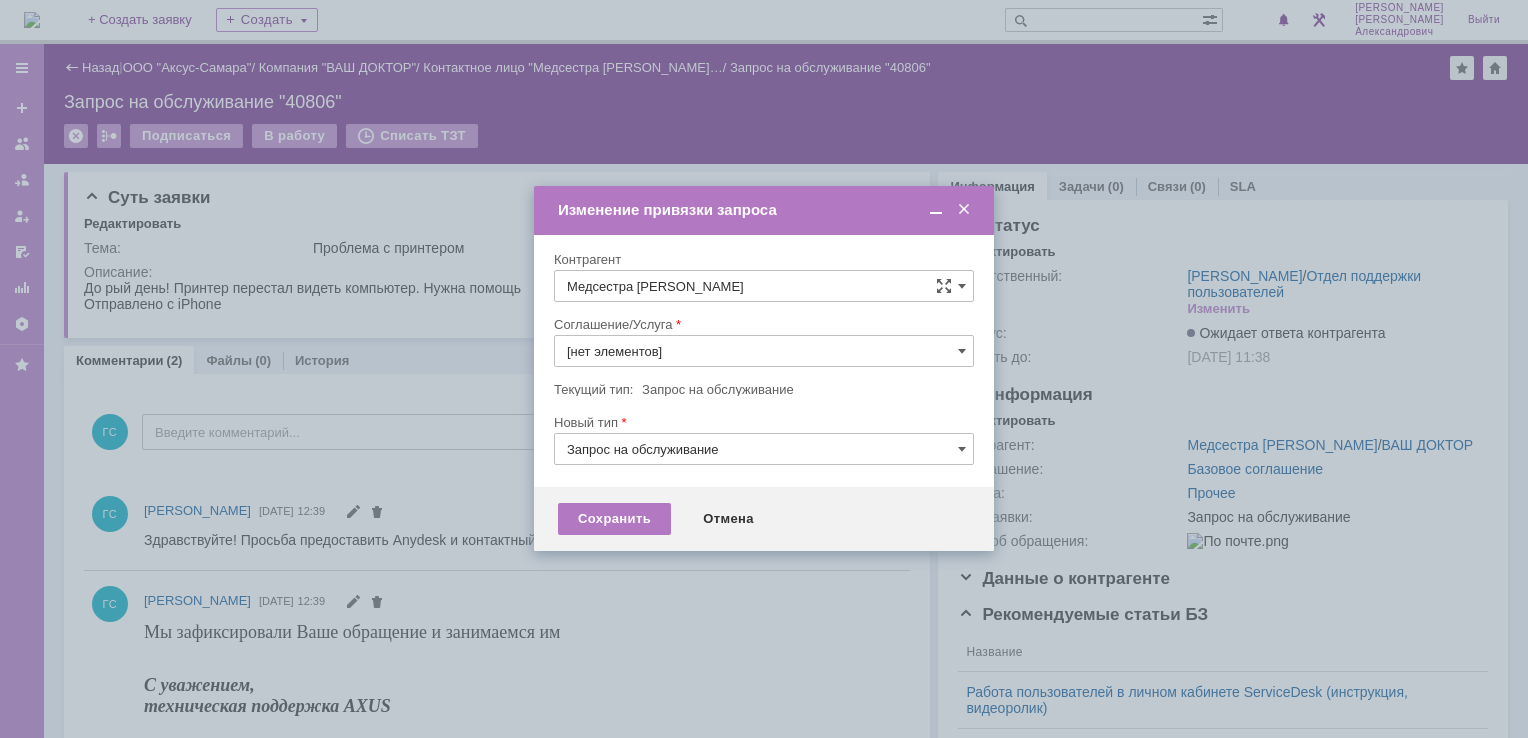 type on "Прочее" 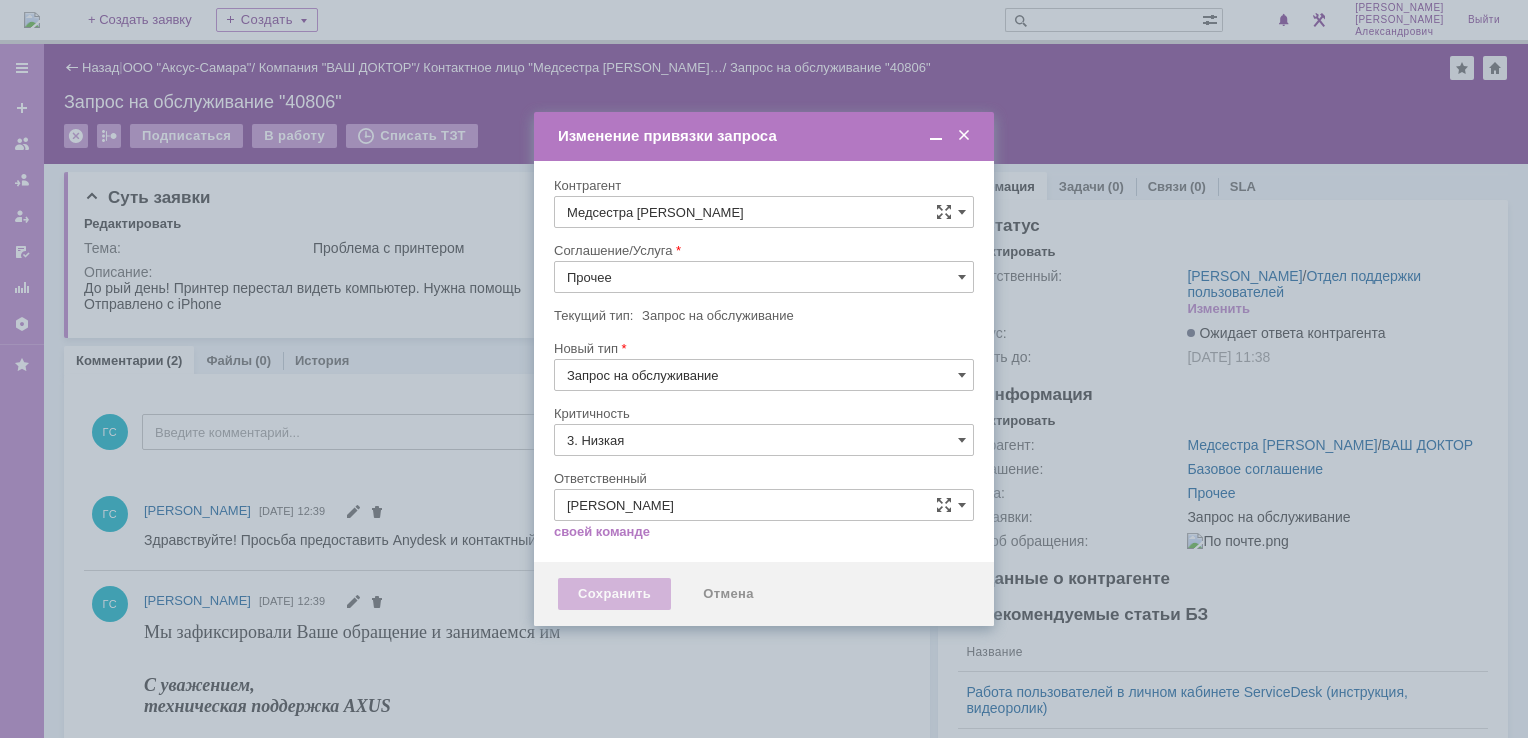 type on "[не указано]" 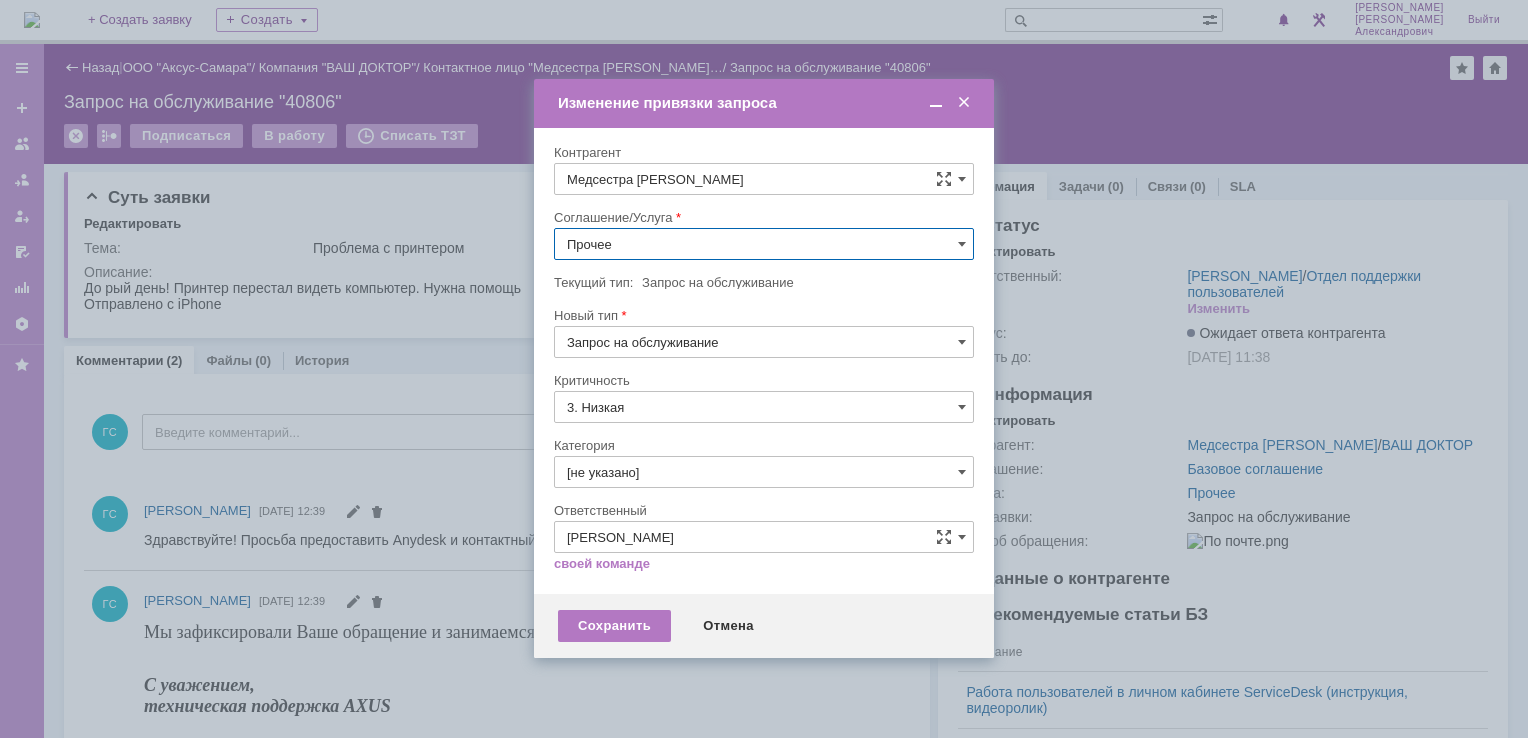 click on "Прочее" at bounding box center (764, 244) 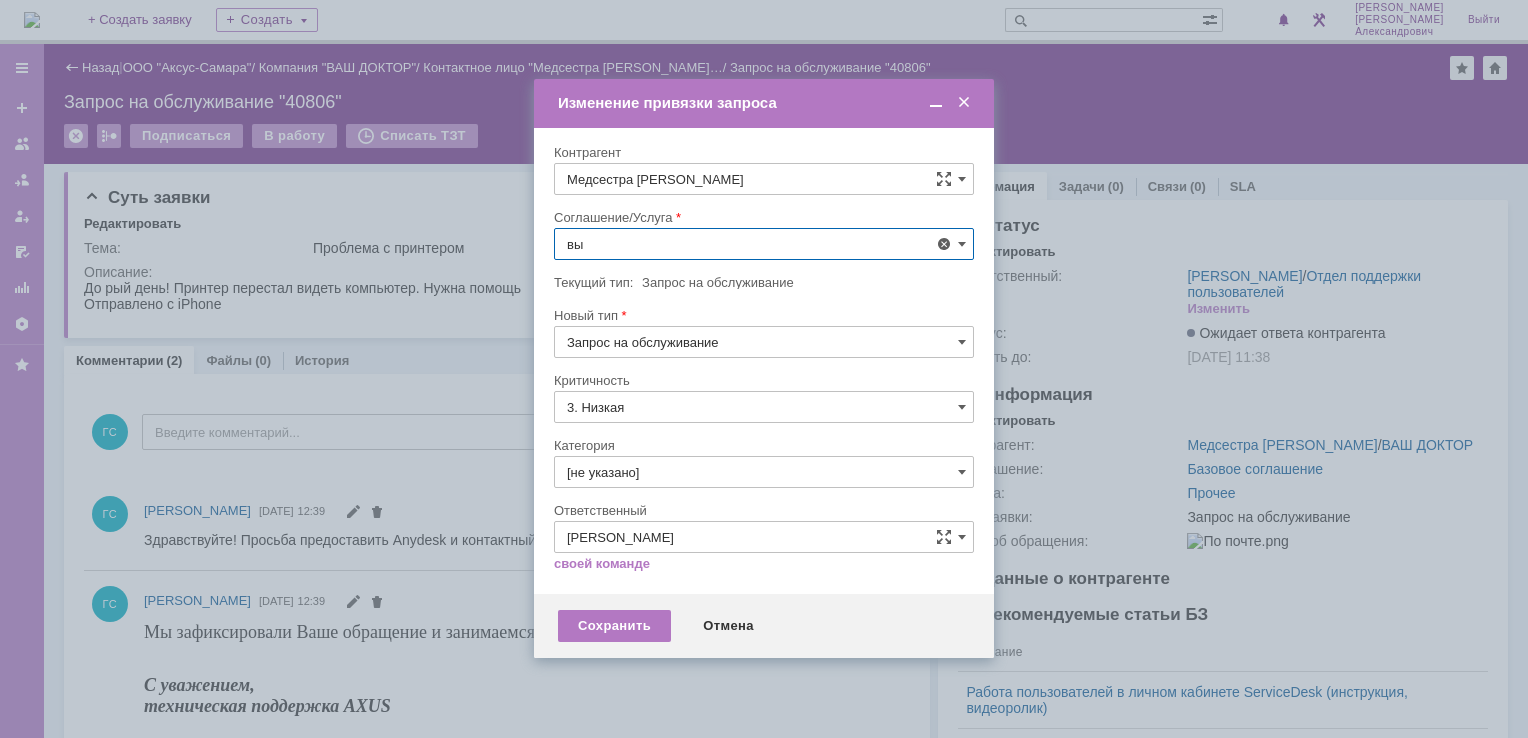 type on "в" 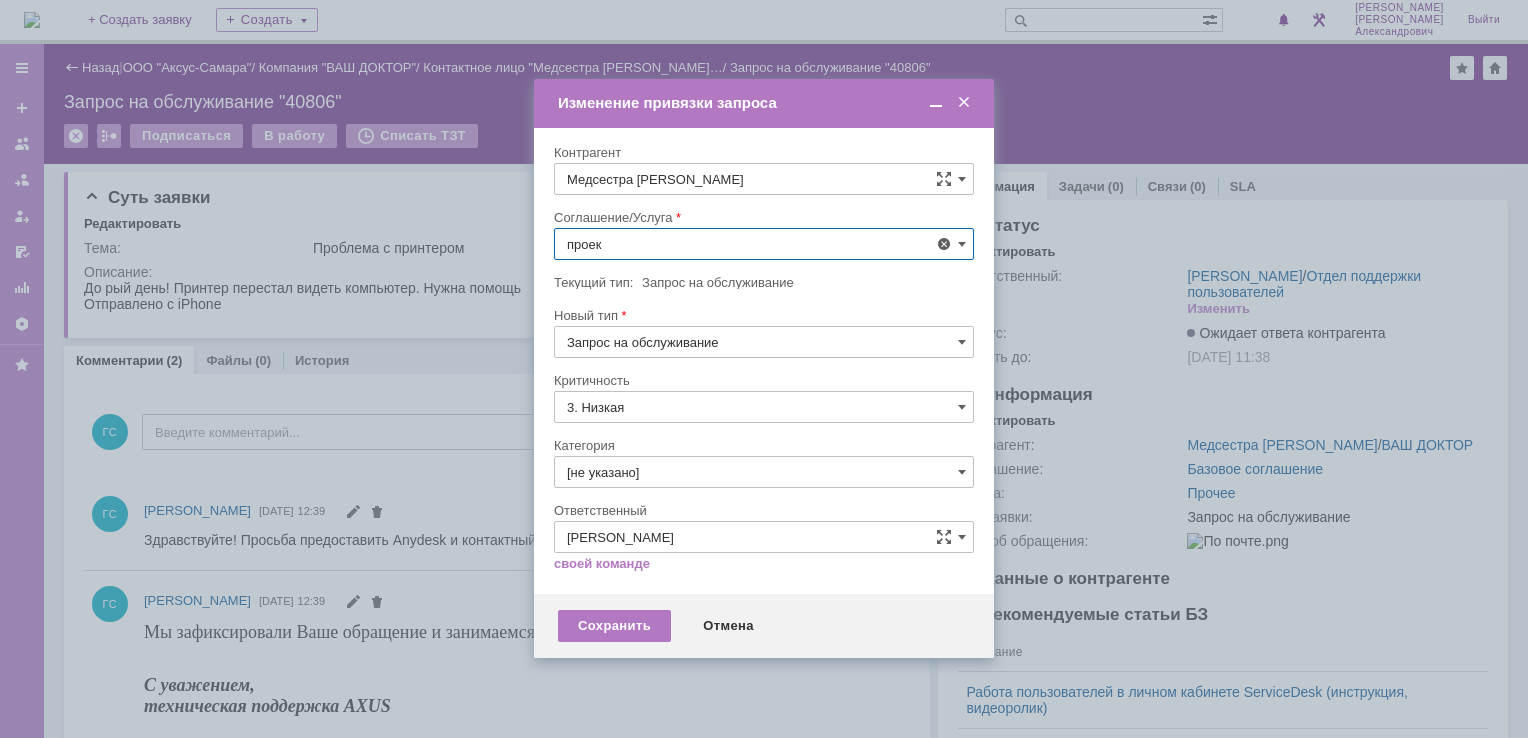 click on "Проектная деятельность" at bounding box center (764, 390) 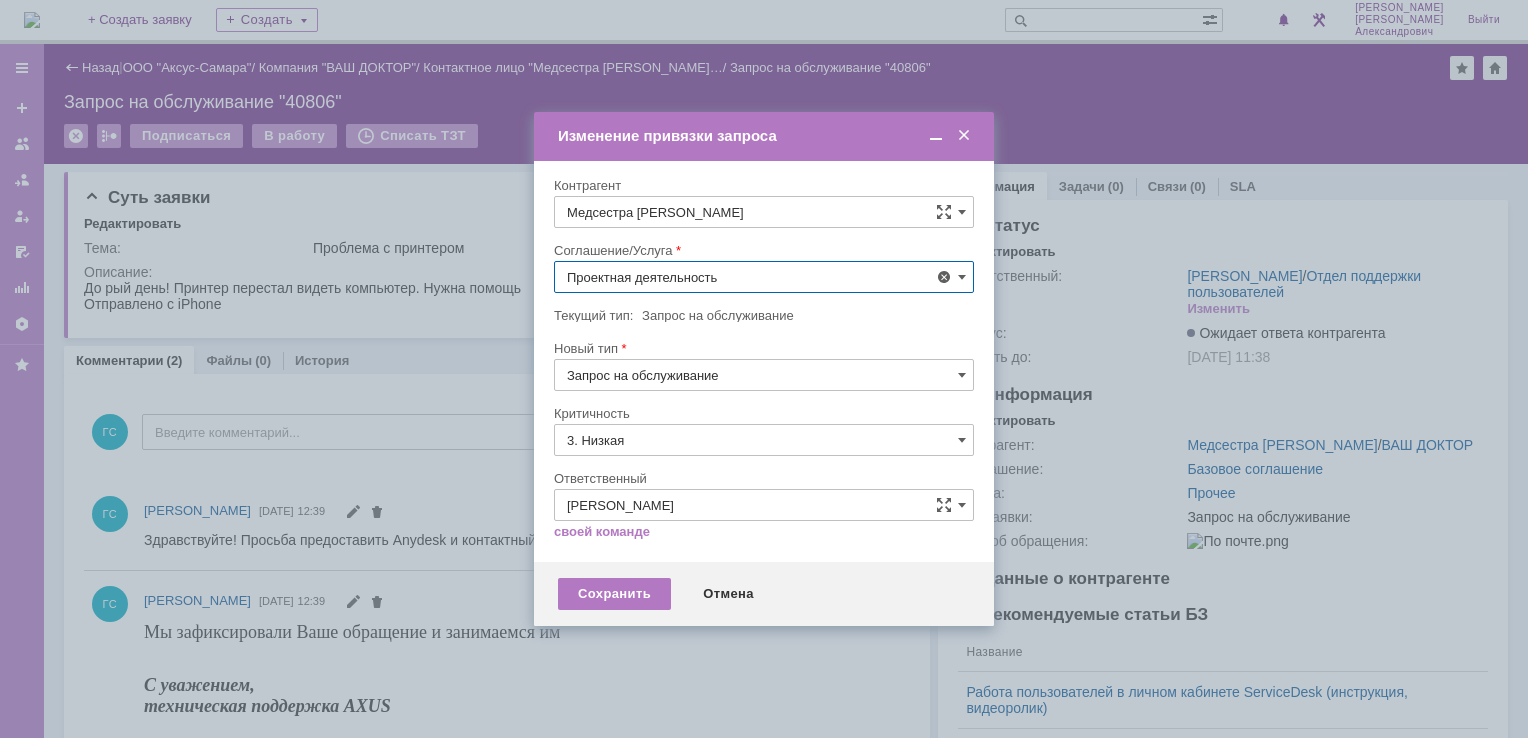 type on "Проектная деятельность" 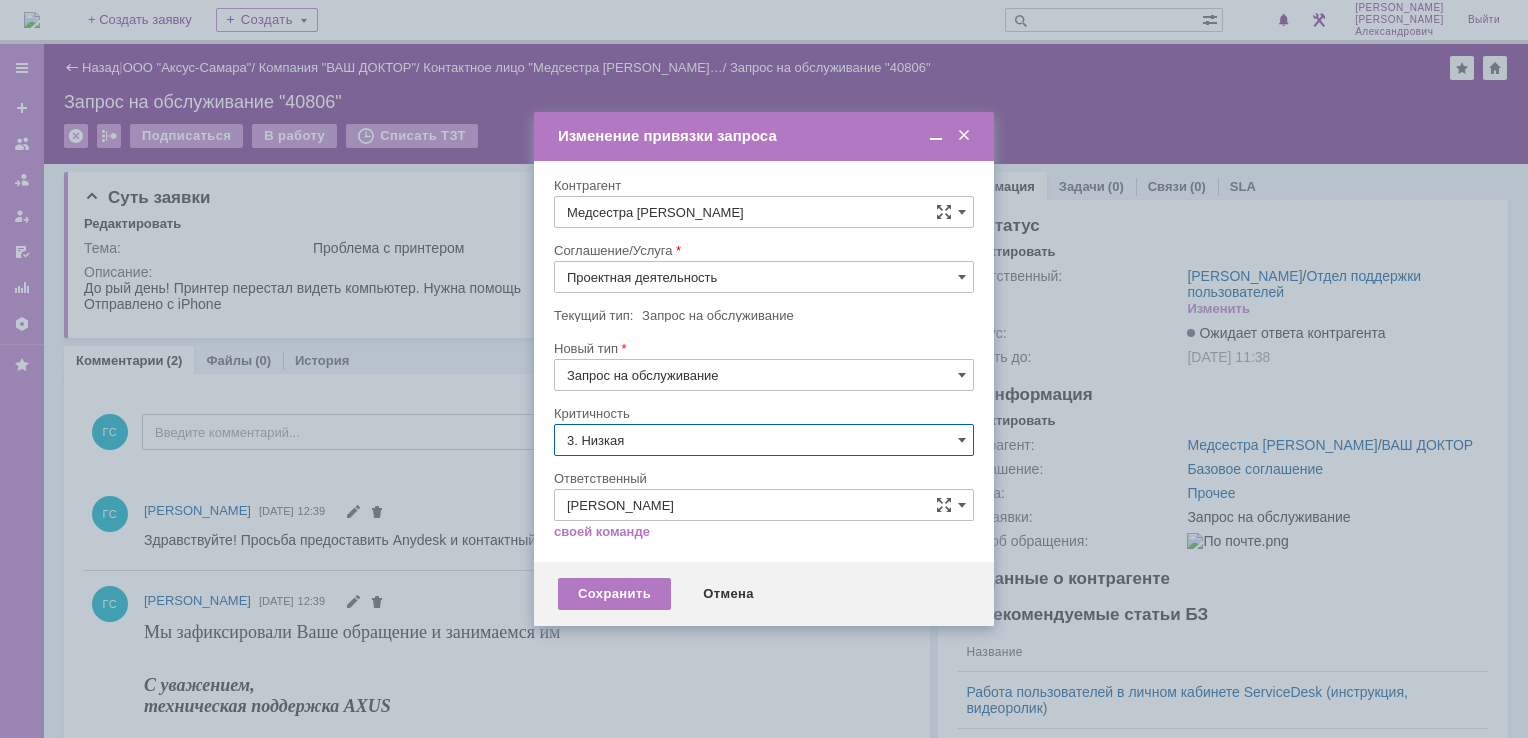 click on "3. Низкая" at bounding box center [764, 440] 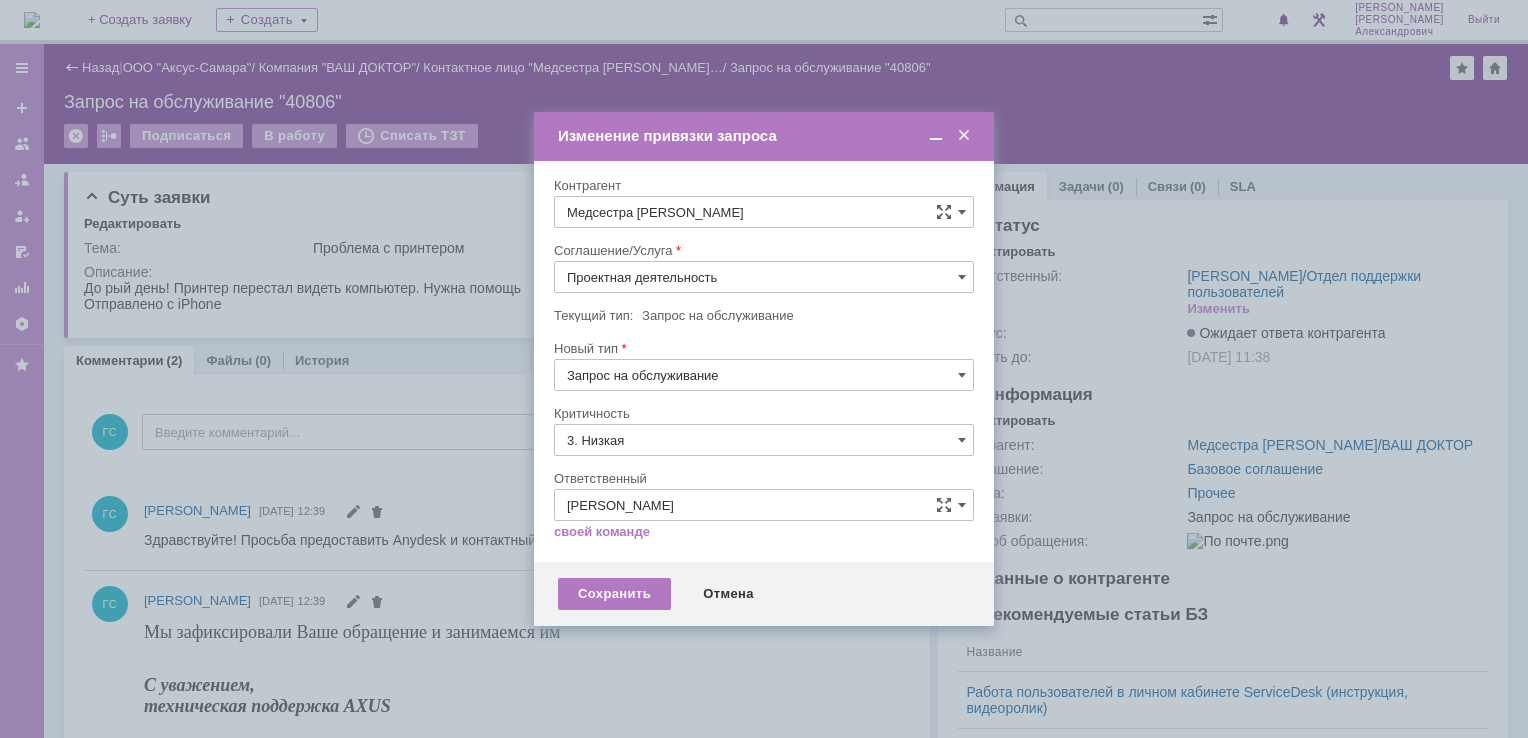 click on "[не указано]" at bounding box center (764, 477) 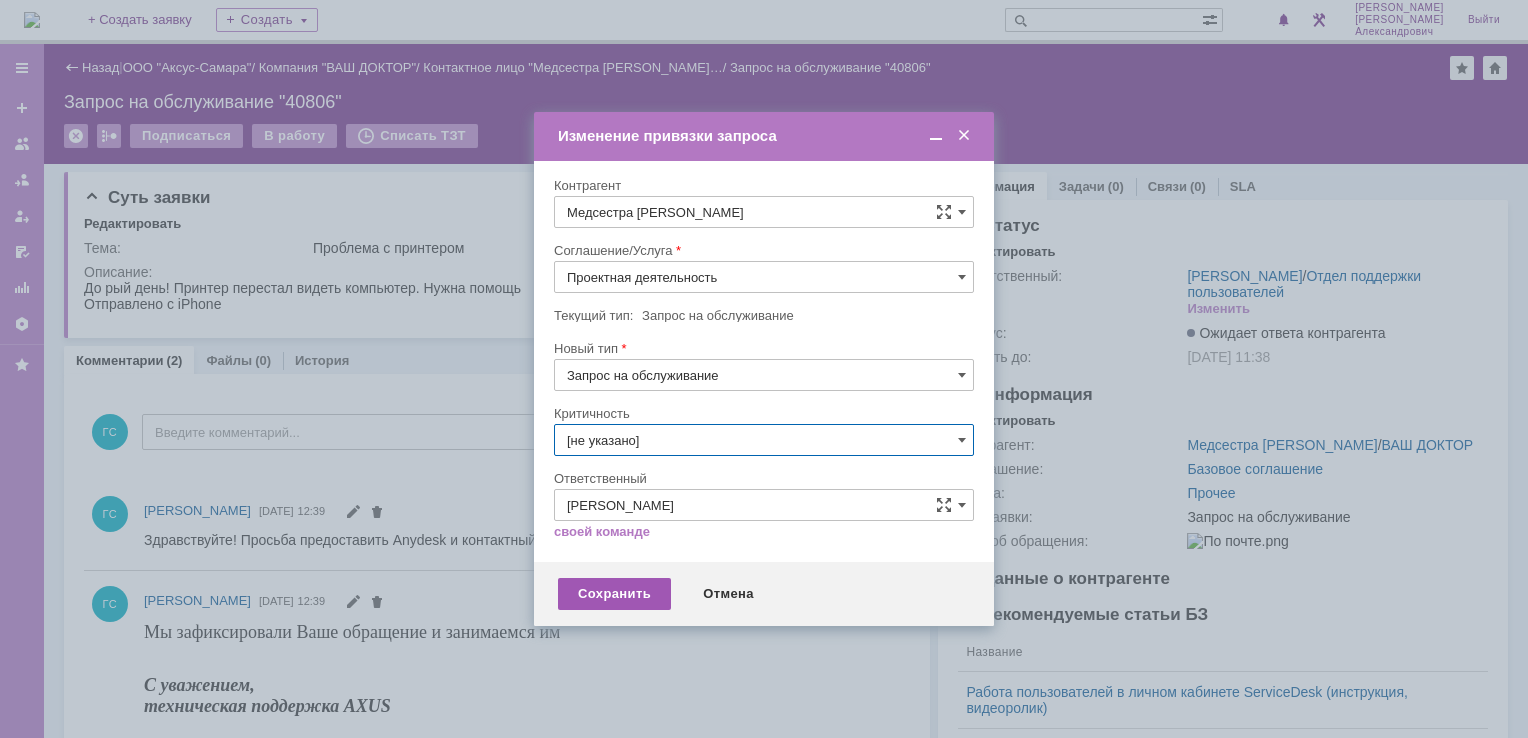 type on "[не указано]" 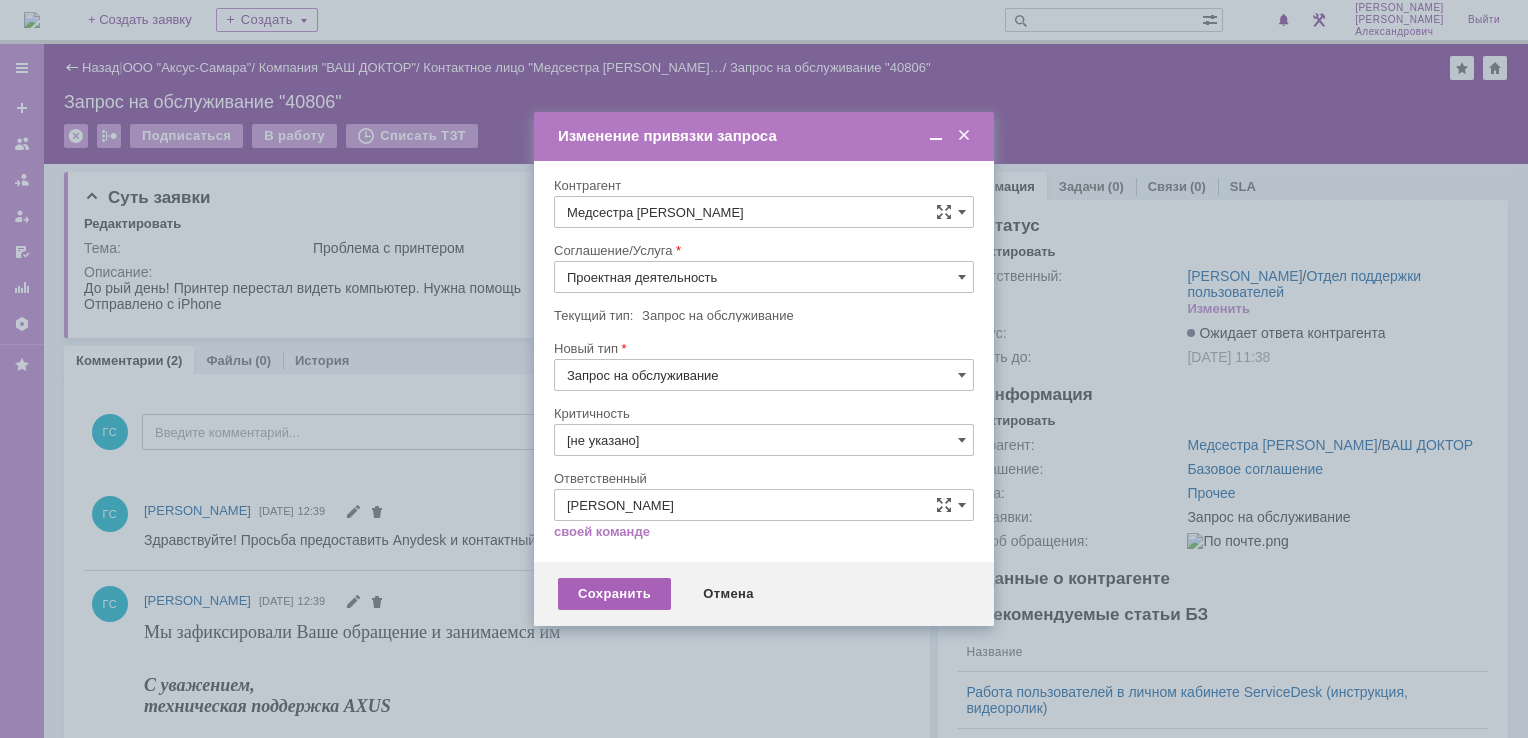 click on "Сохранить" at bounding box center (614, 594) 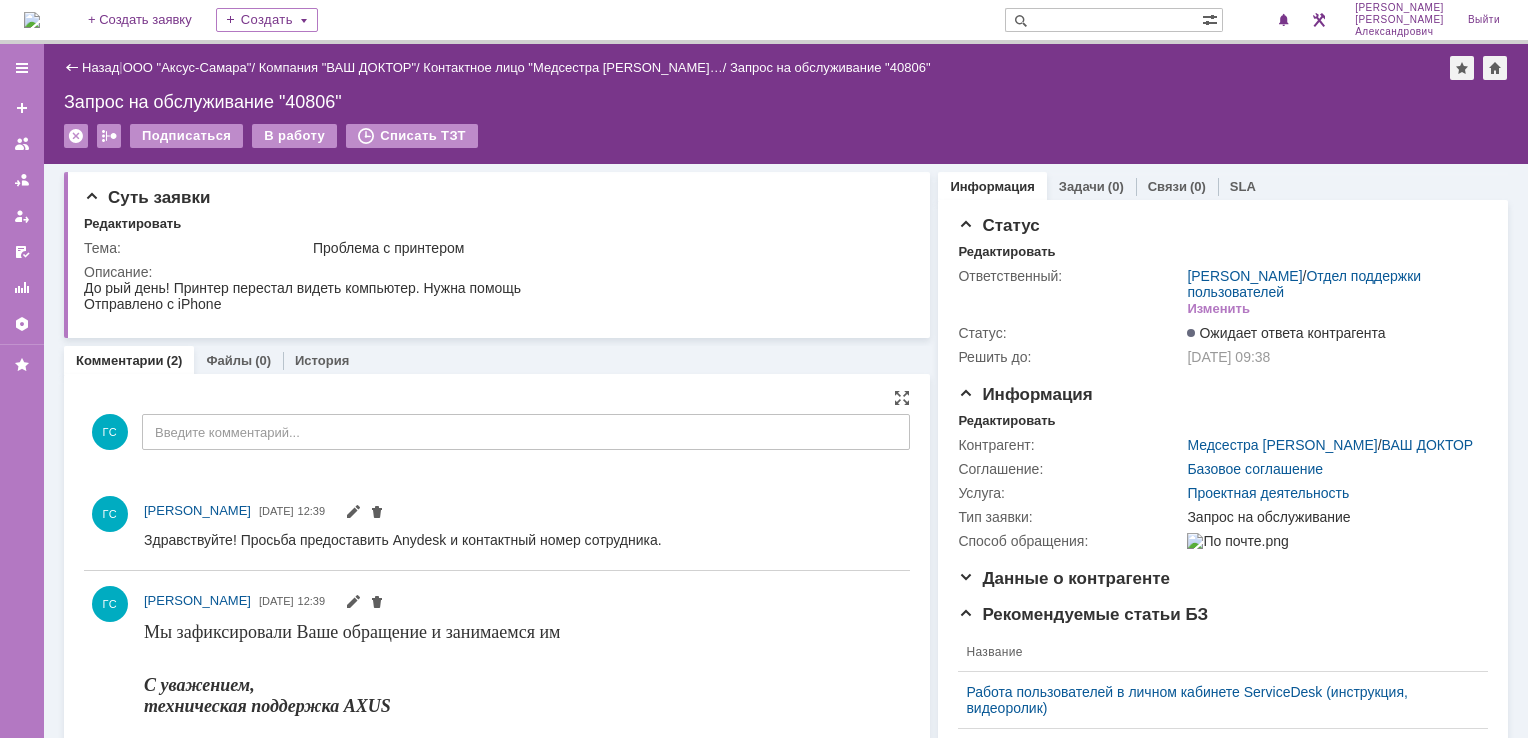scroll, scrollTop: 0, scrollLeft: 0, axis: both 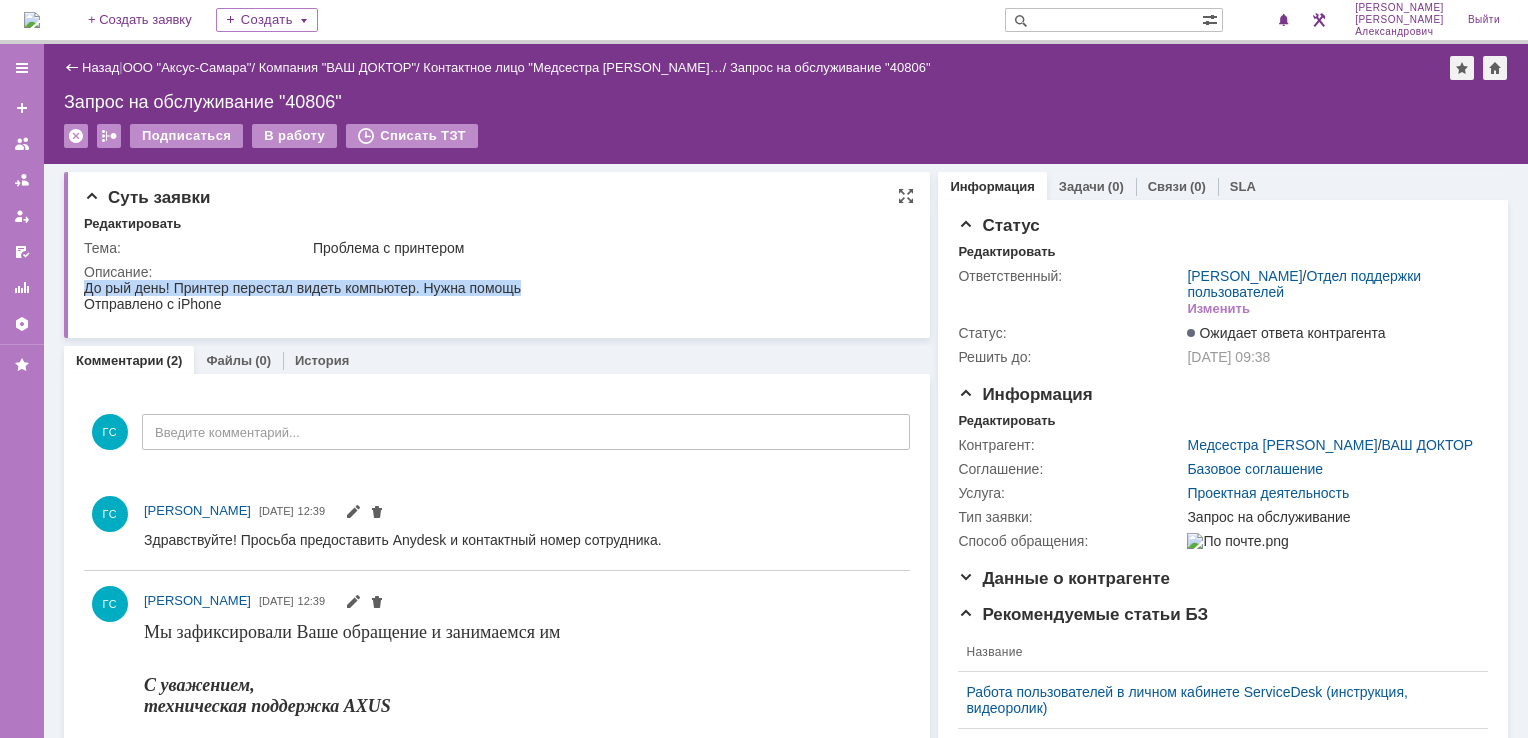 drag, startPoint x: 84, startPoint y: 282, endPoint x: 514, endPoint y: 285, distance: 430.01047 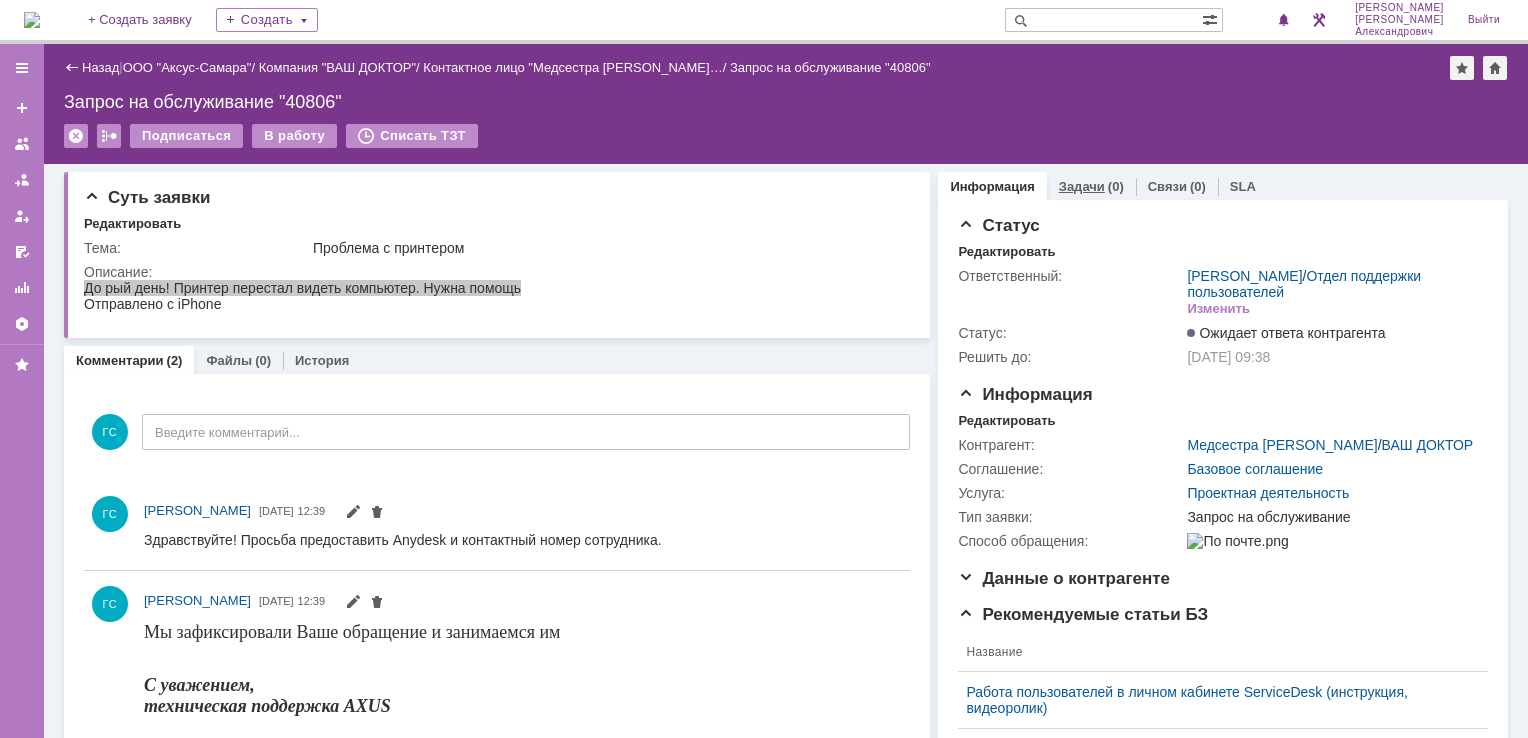 click on "Задачи" at bounding box center [1082, 186] 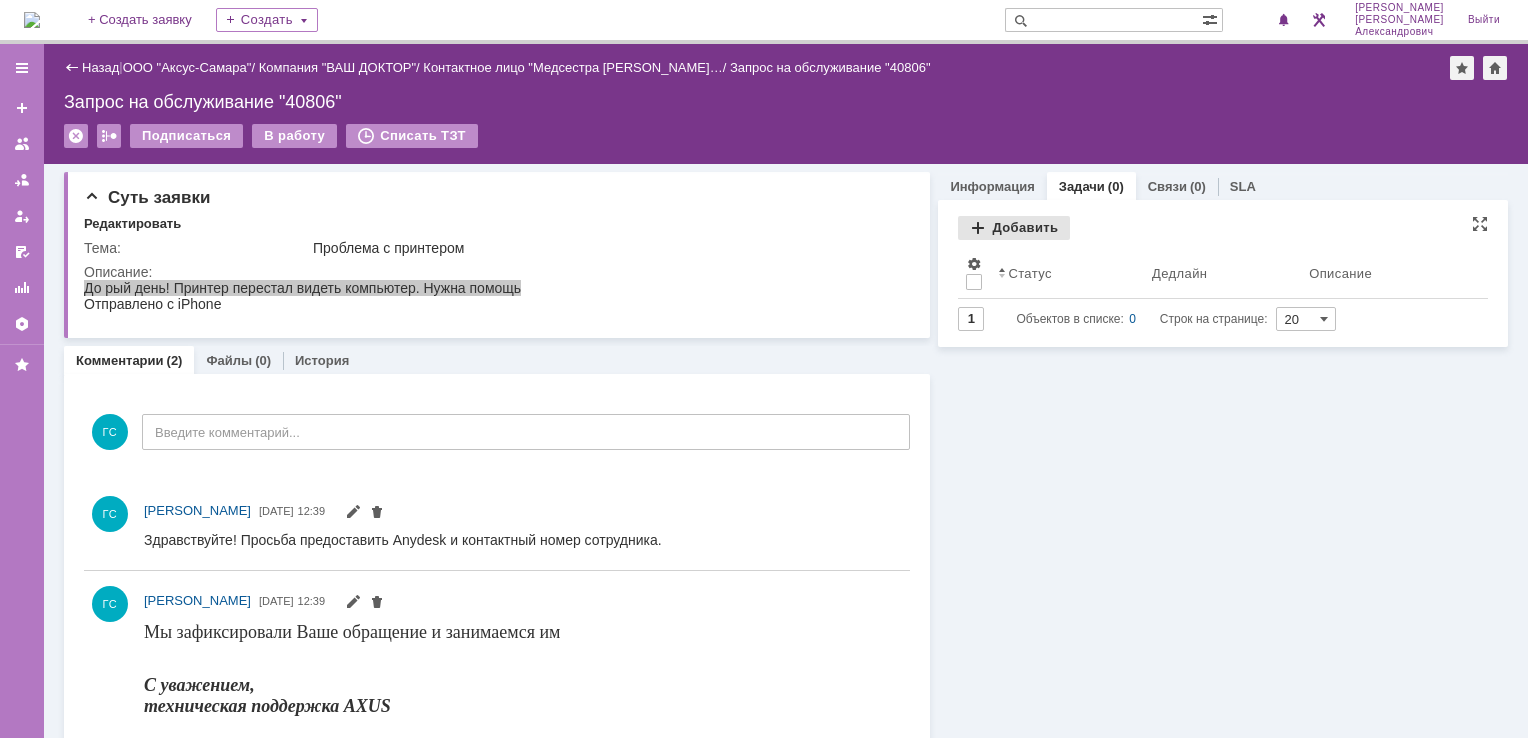 click on "Добавить" at bounding box center (1014, 228) 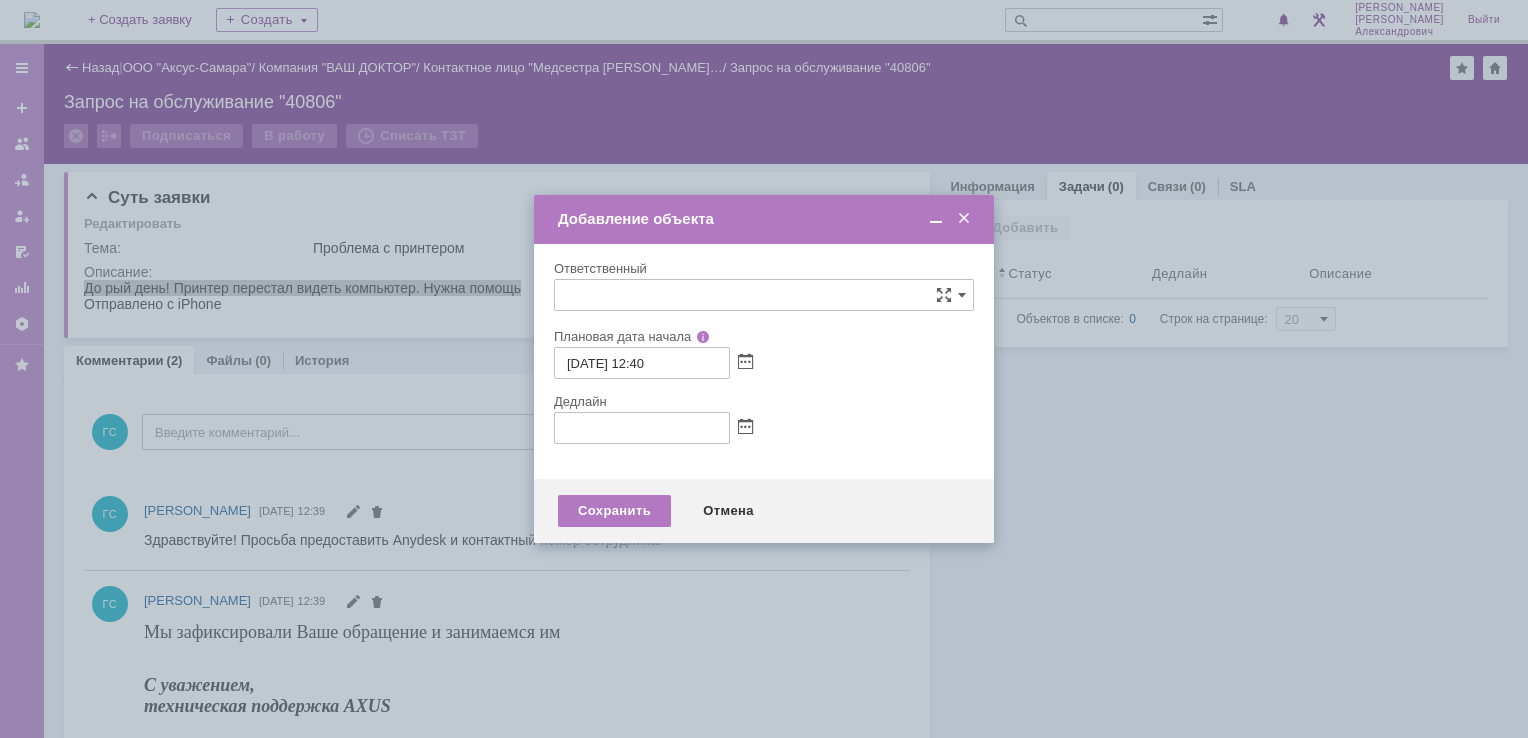 type on "[не указано]" 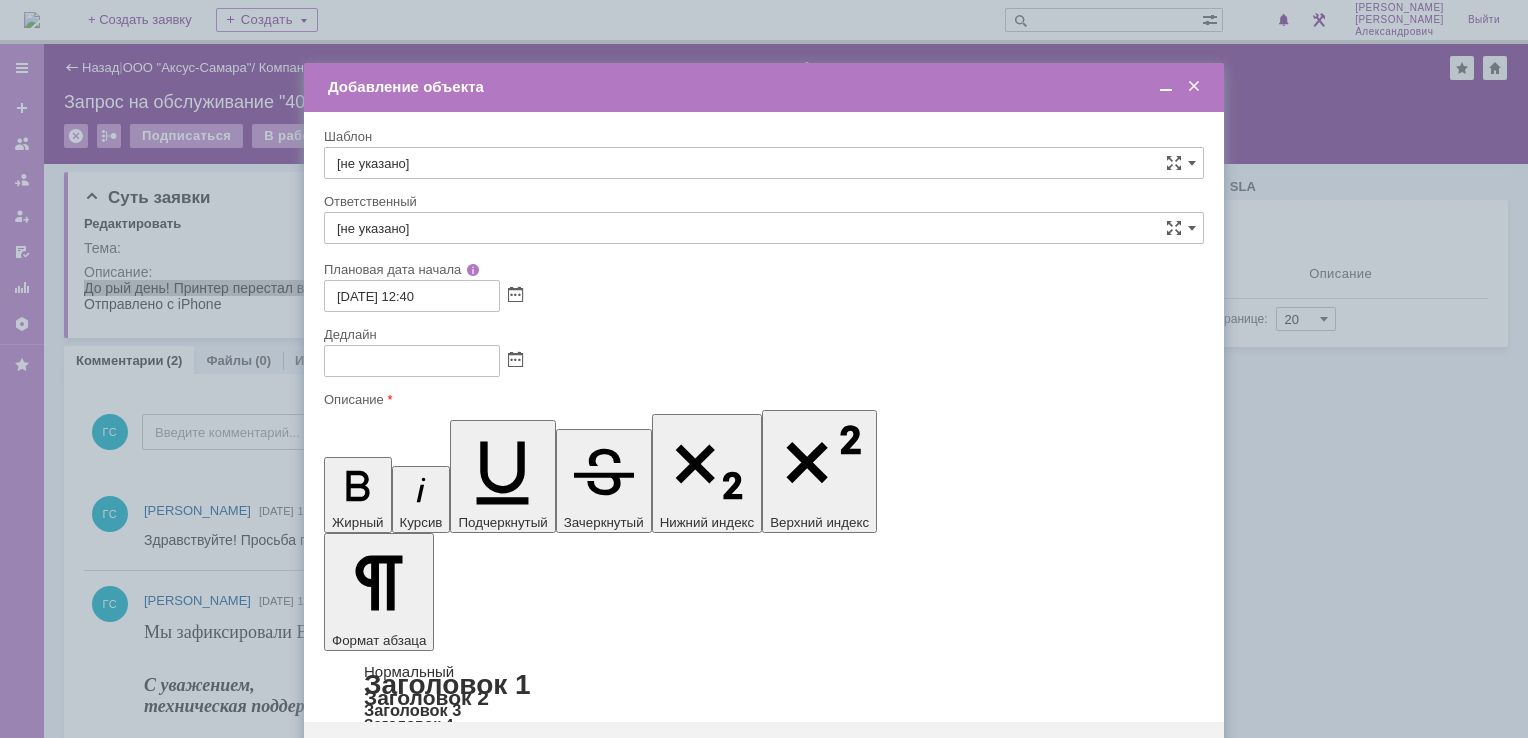scroll, scrollTop: 0, scrollLeft: 0, axis: both 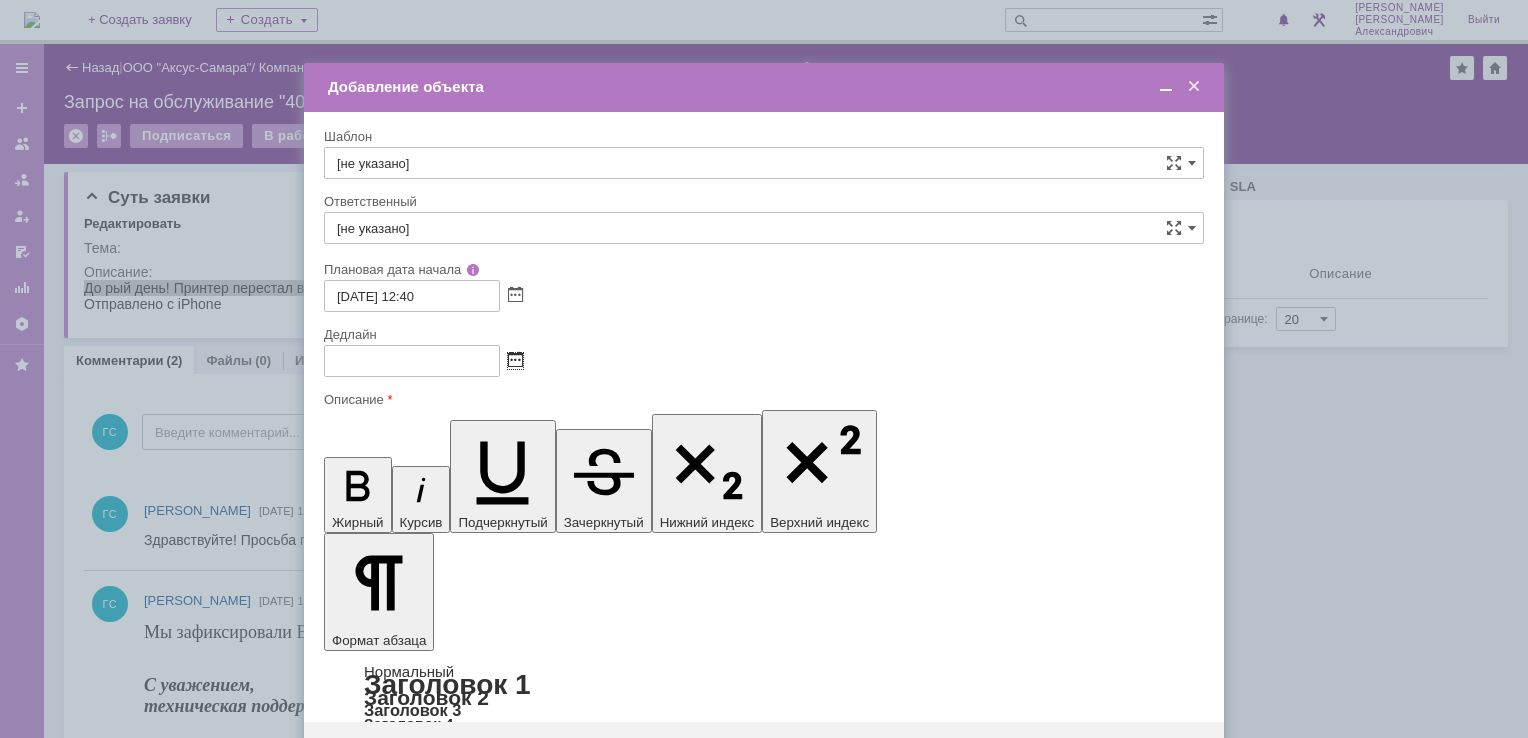 click at bounding box center (515, 361) 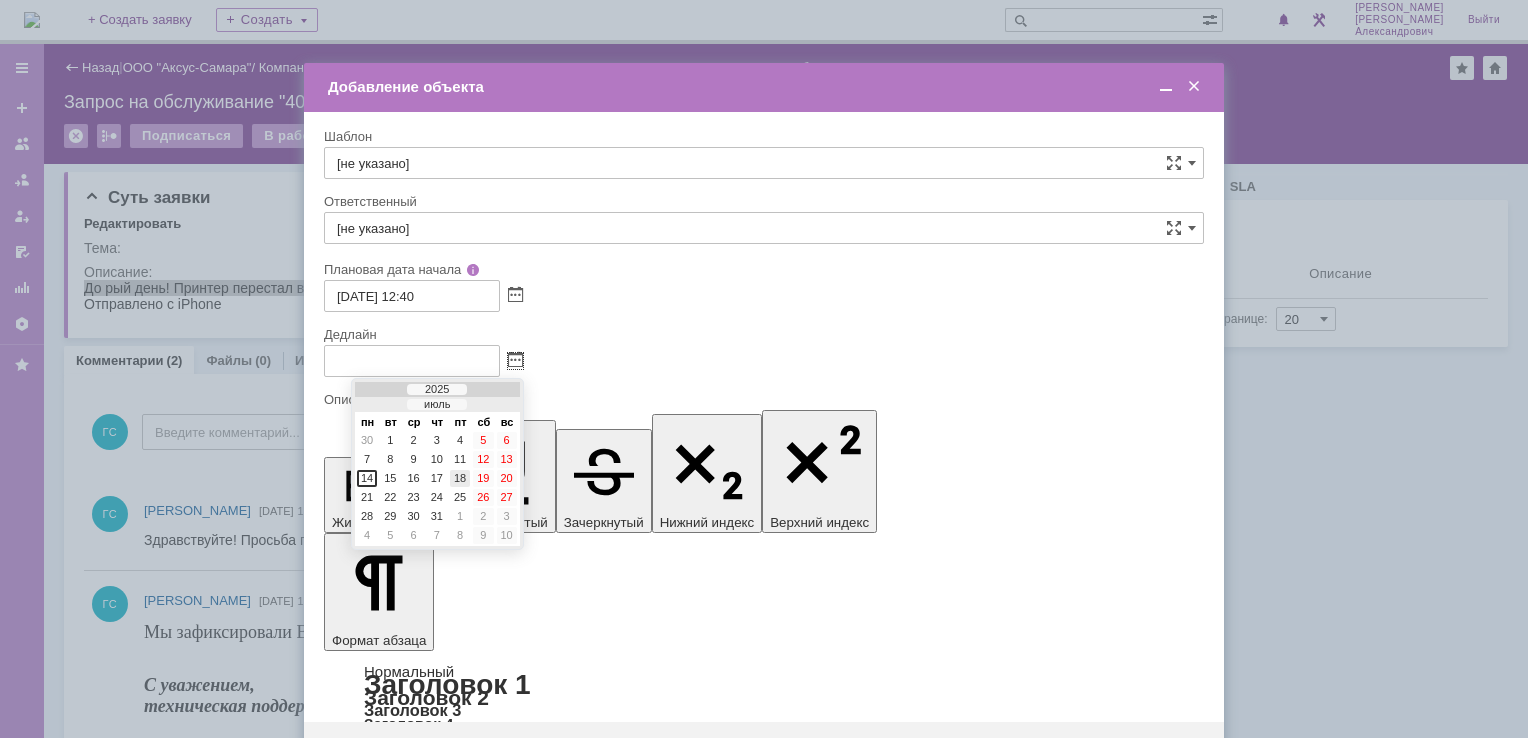 click on "18" at bounding box center [460, 478] 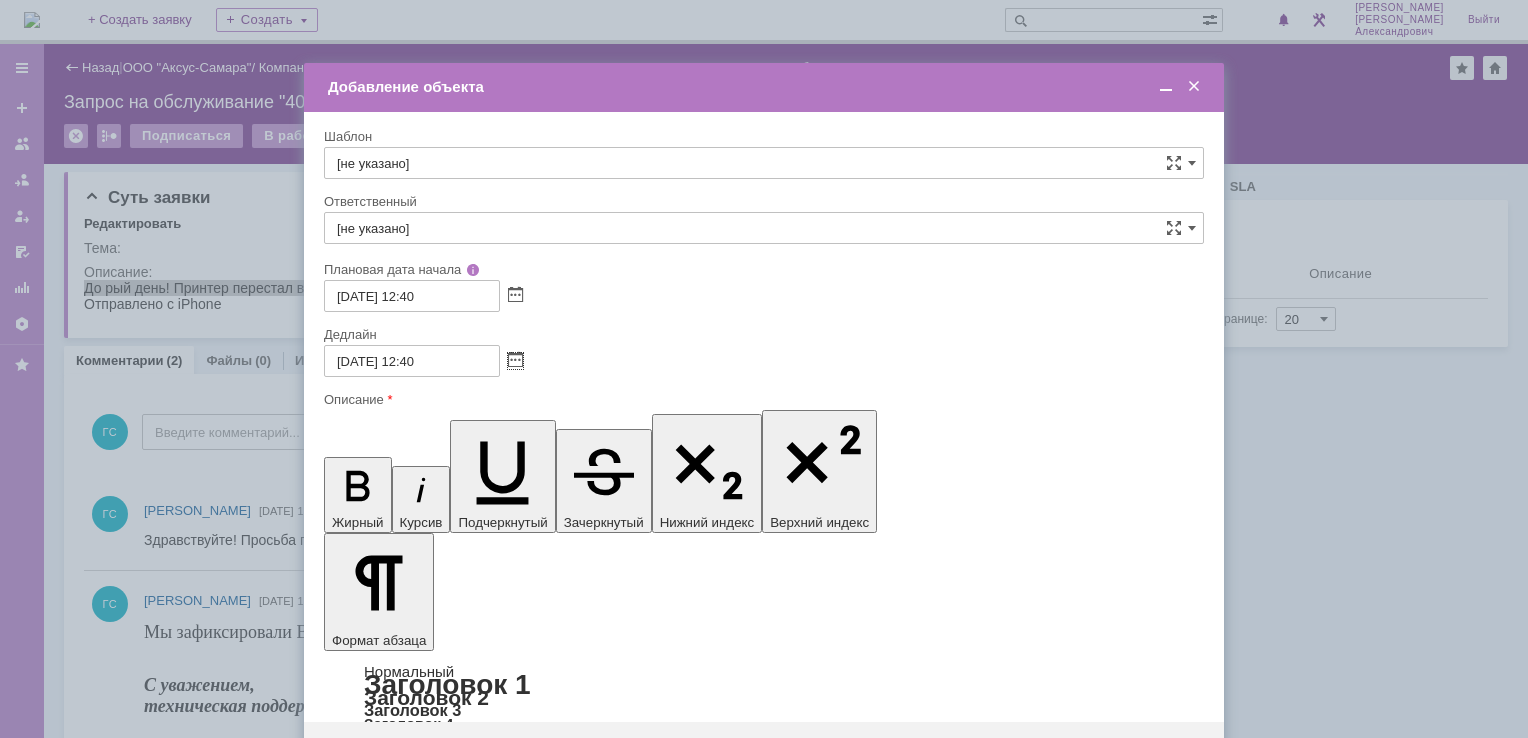 click on "[не указано]" at bounding box center (764, 228) 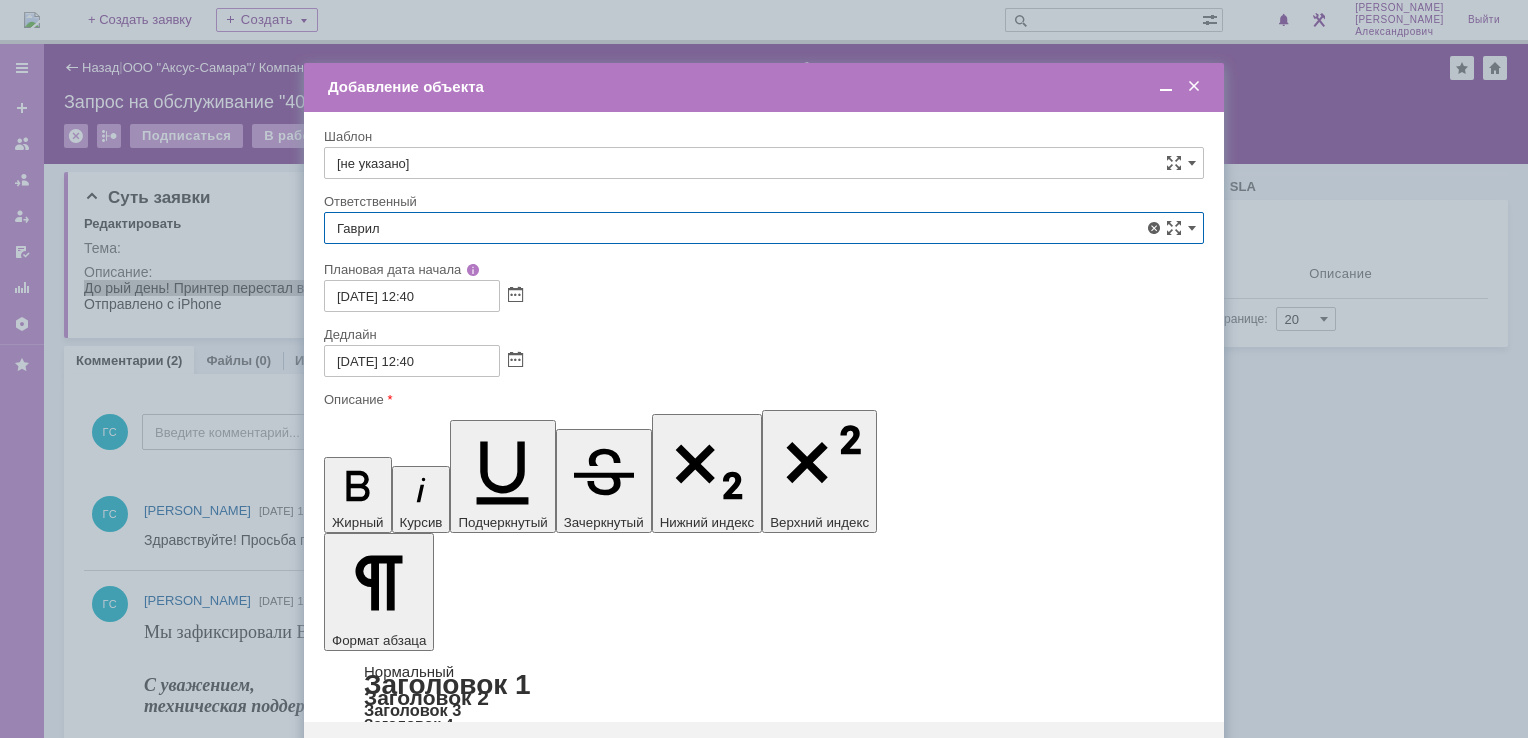 click on "[PERSON_NAME]" at bounding box center (764, 440) 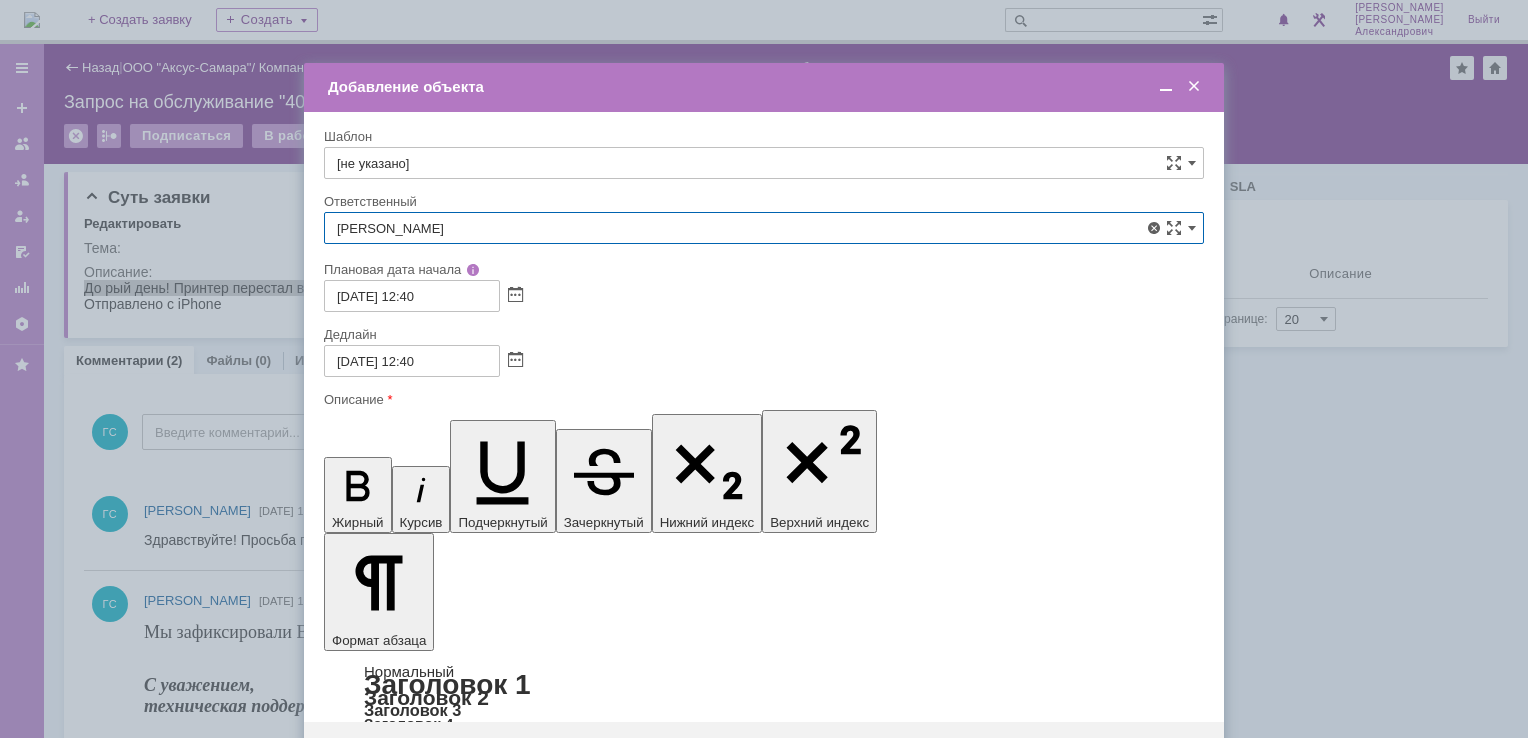 type on "[PERSON_NAME]" 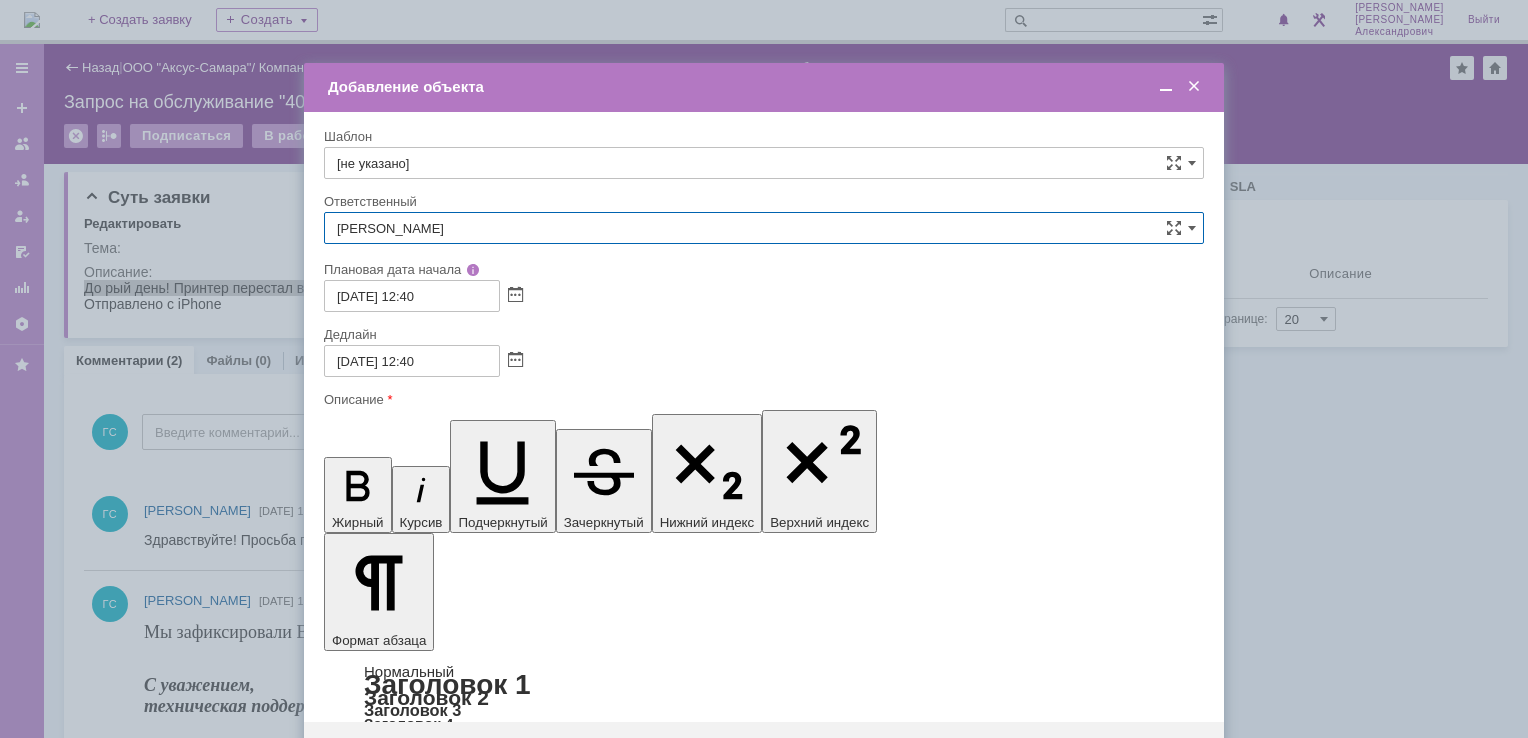 click on "Сохранить" at bounding box center (384, 754) 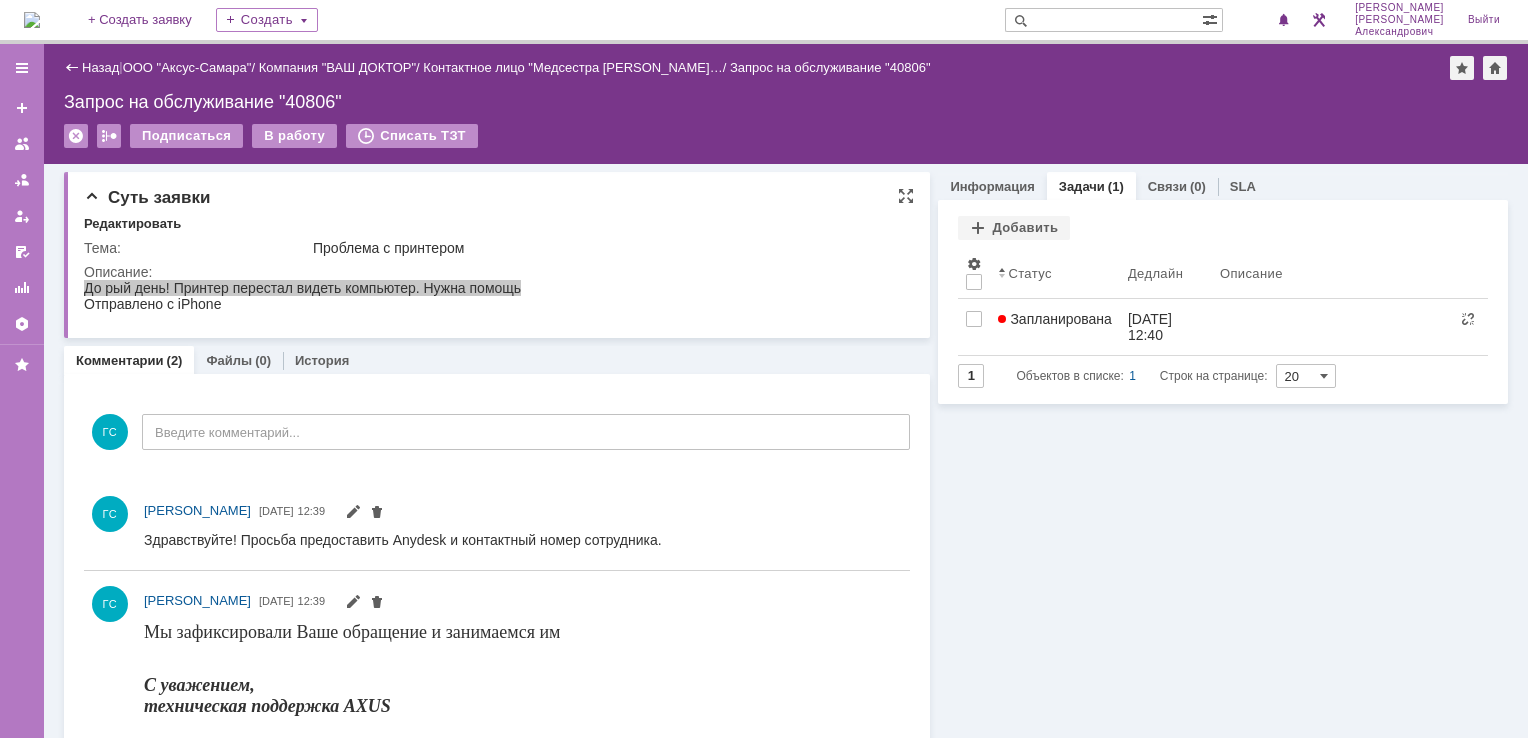 scroll, scrollTop: 0, scrollLeft: 0, axis: both 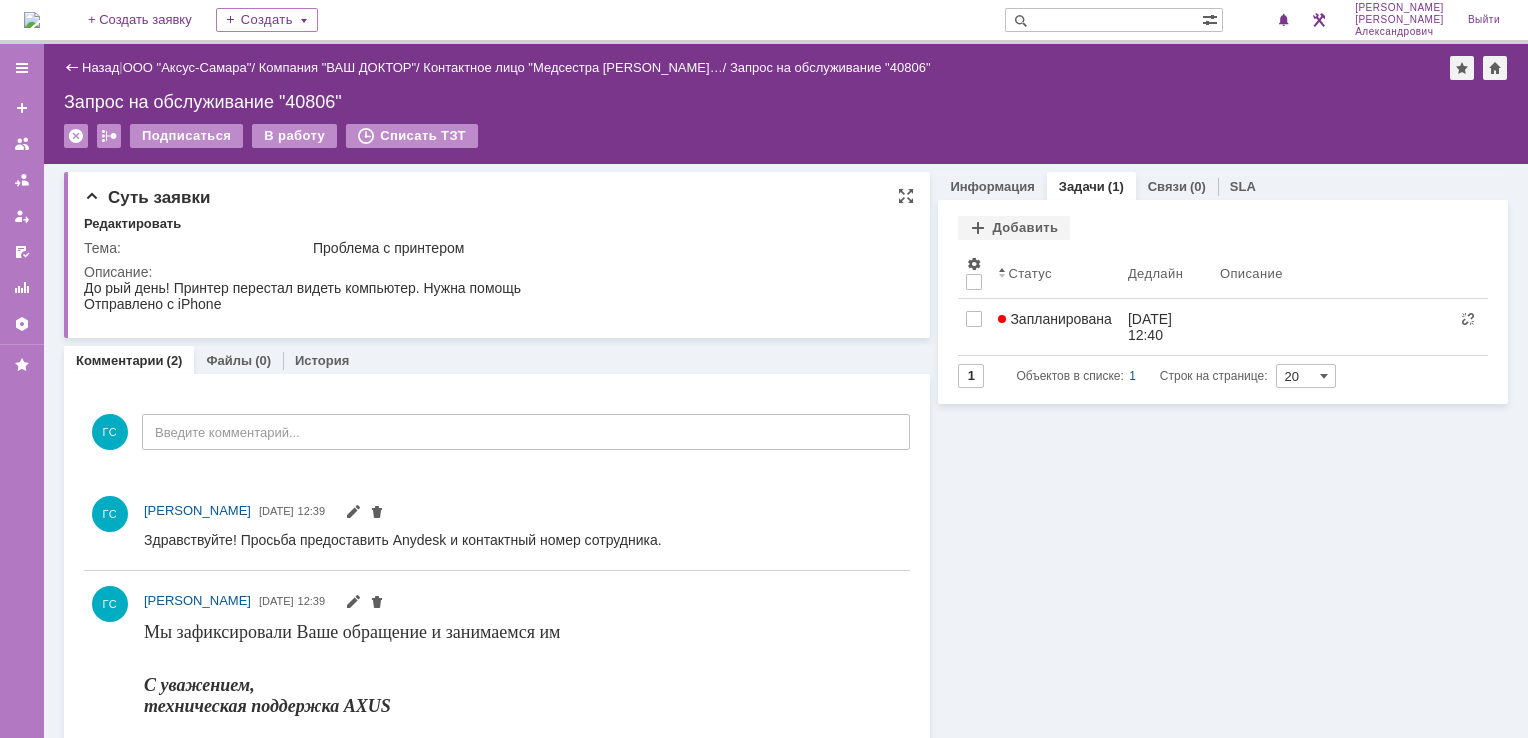 click on "До рый день! Принтер перестал видеть компьютер. Нужна помощь
Отправлено с iPhone" at bounding box center (490, 296) 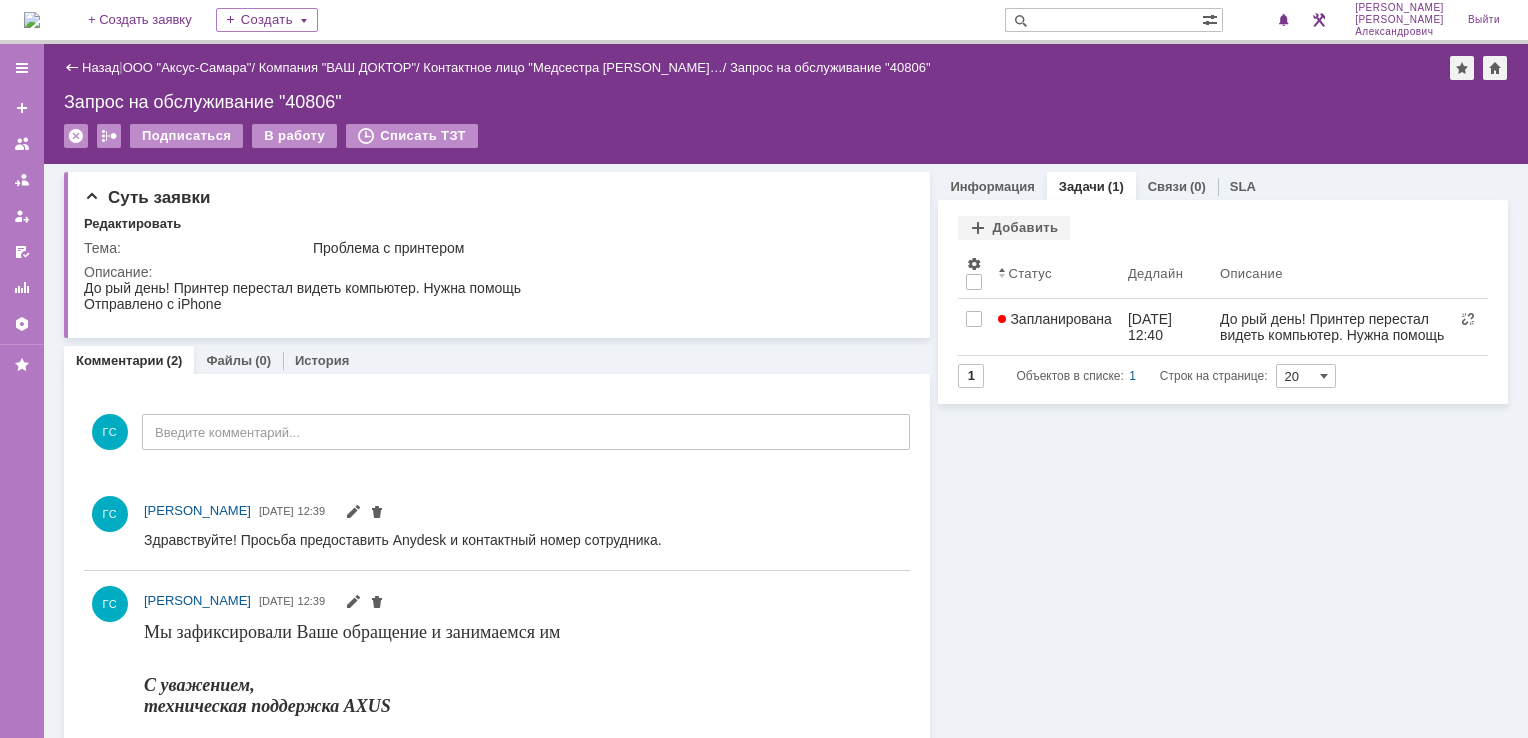 click at bounding box center [32, 20] 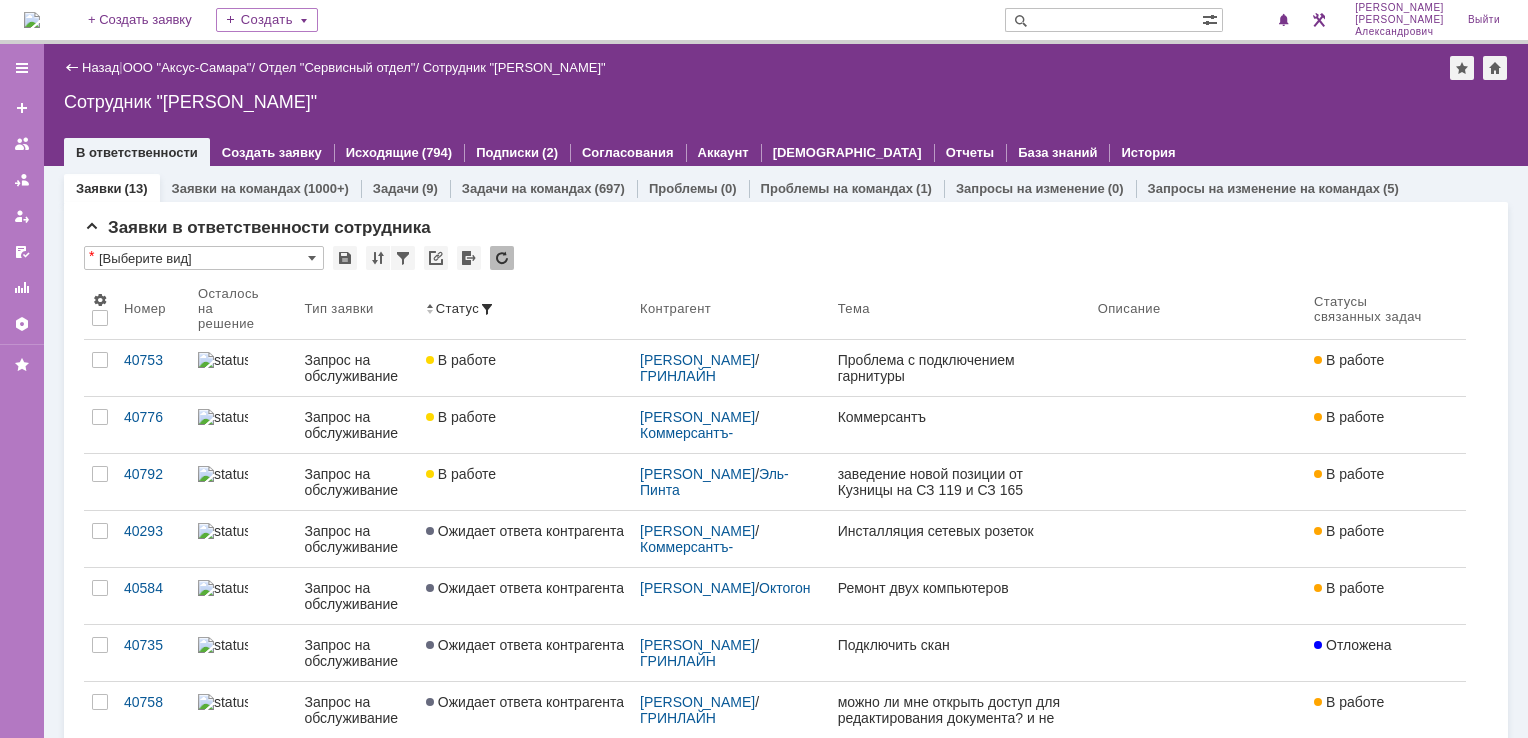 scroll, scrollTop: 0, scrollLeft: 0, axis: both 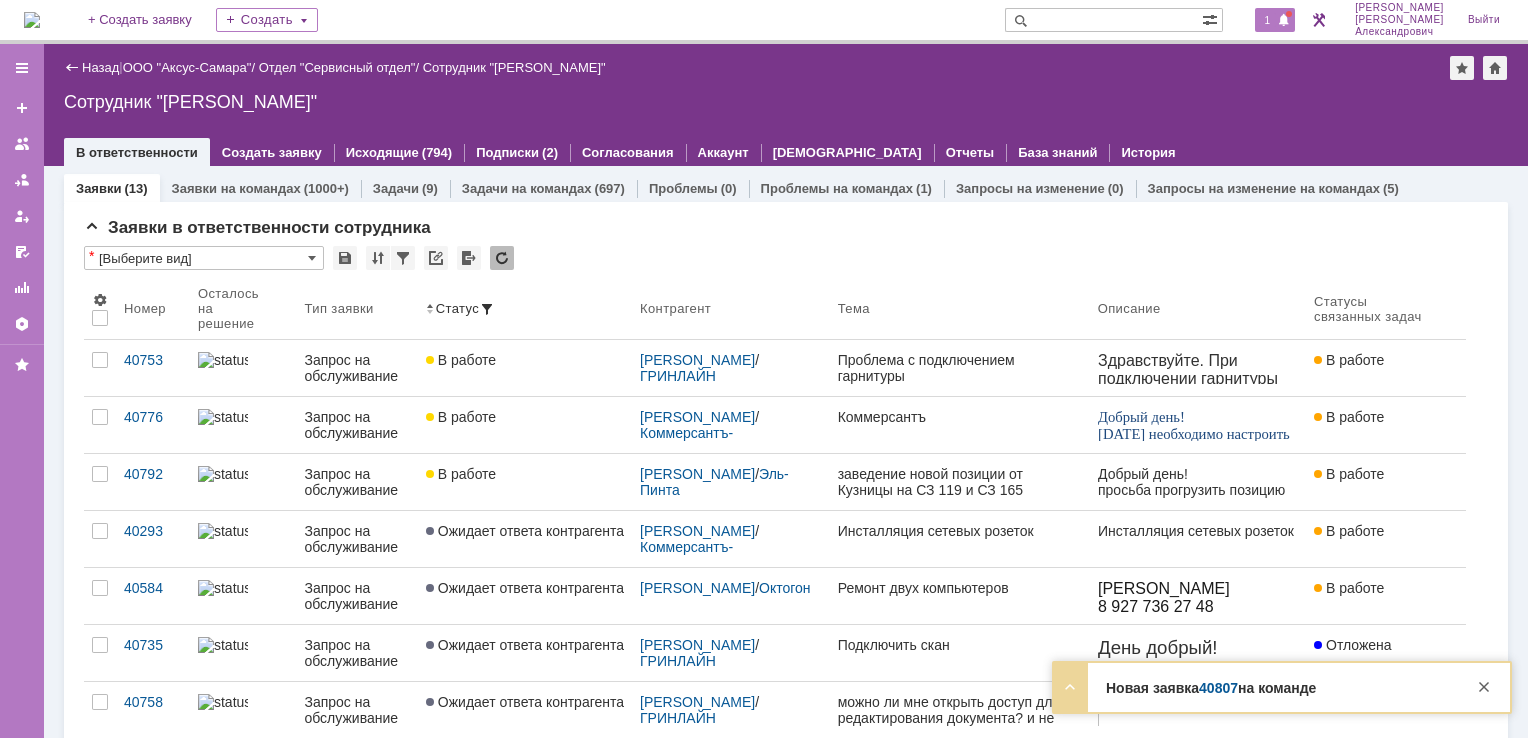 click on "1" at bounding box center [1268, 20] 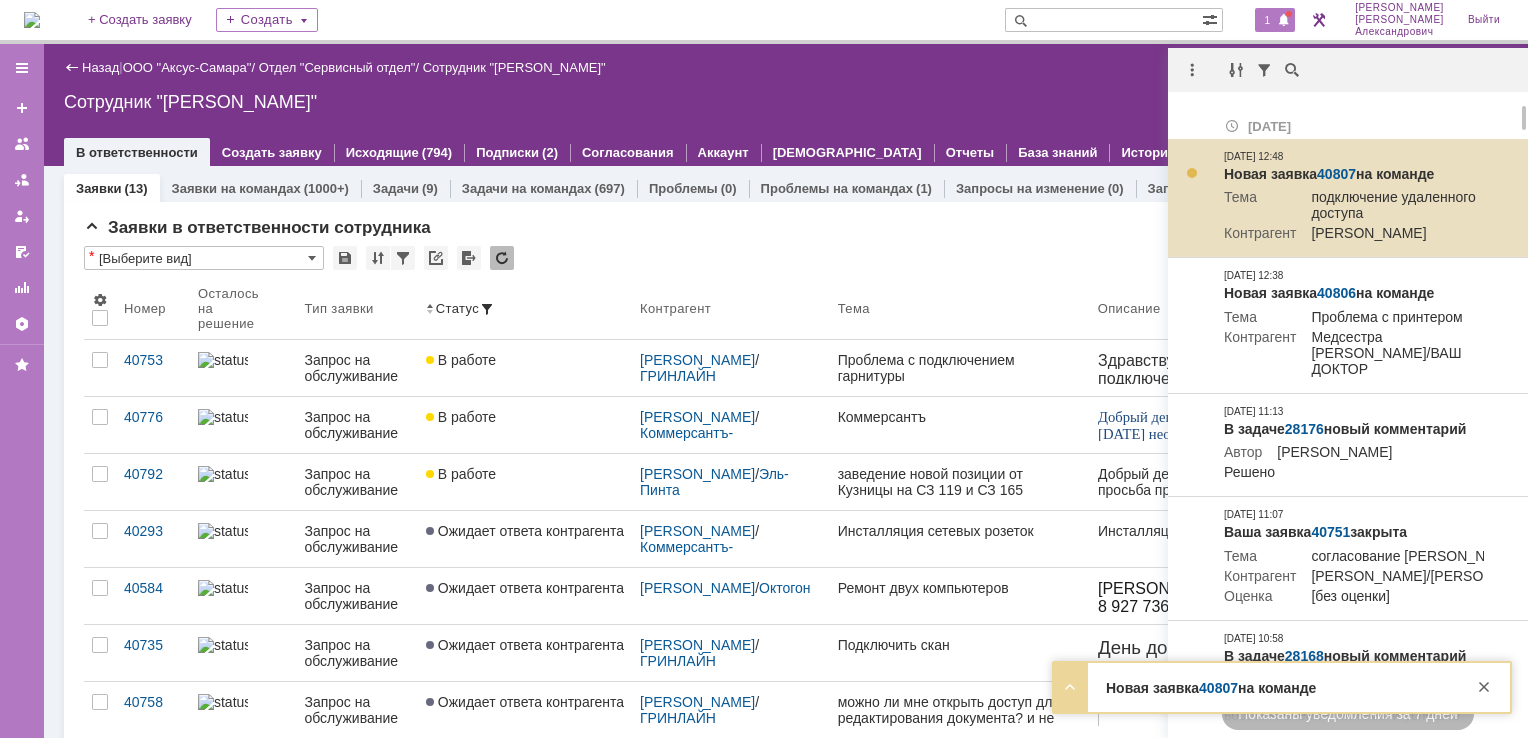 click on "40807" at bounding box center (1336, 174) 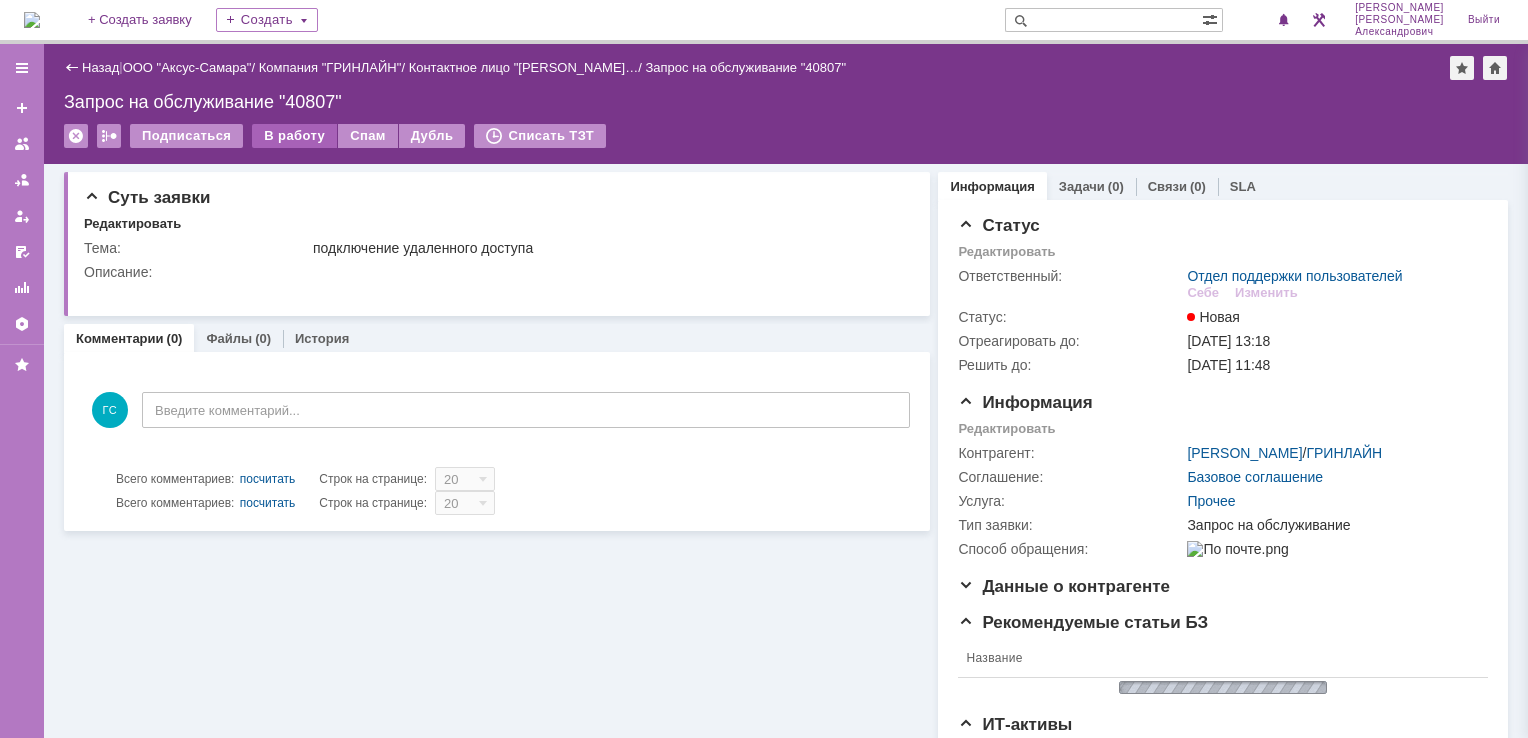 scroll, scrollTop: 0, scrollLeft: 0, axis: both 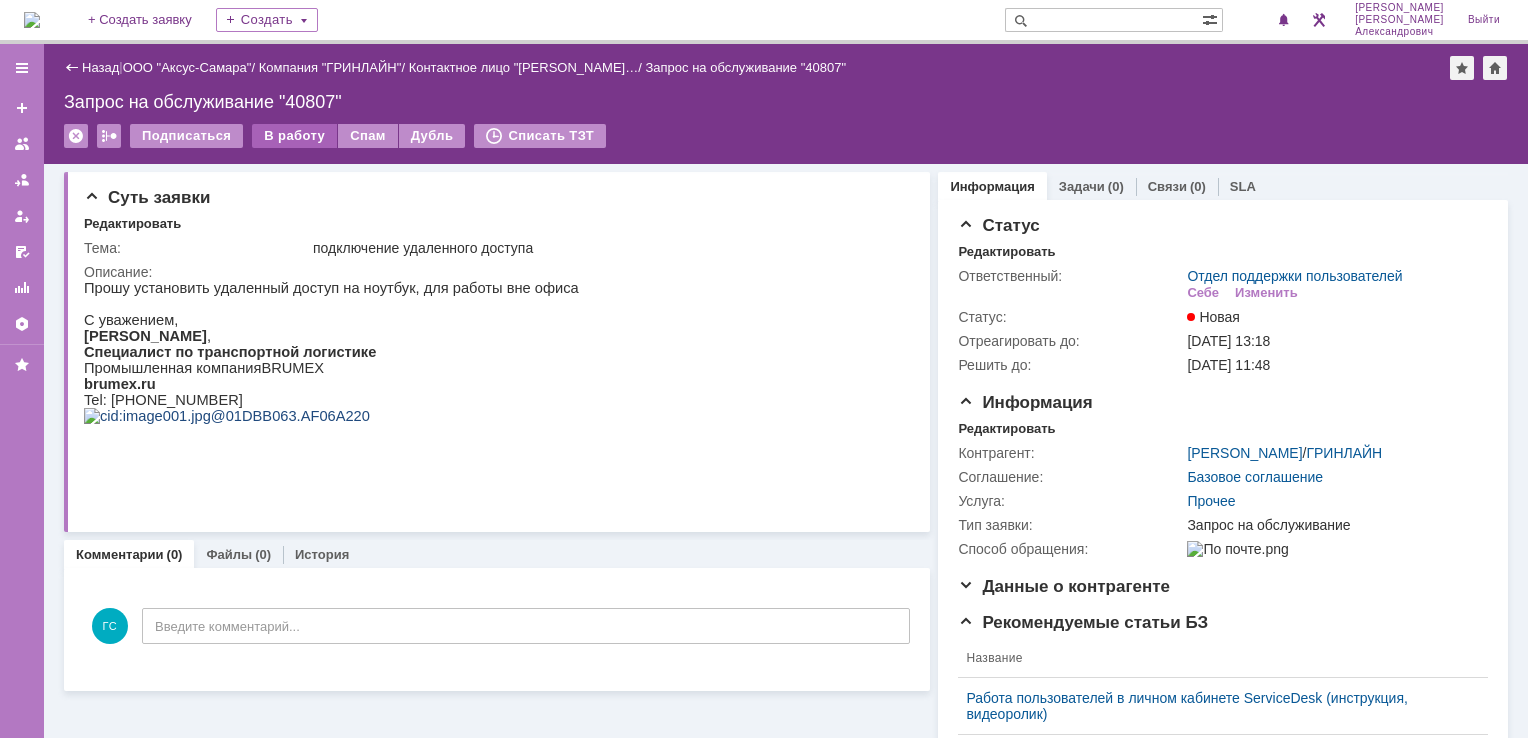 click on "В работу" at bounding box center [294, 136] 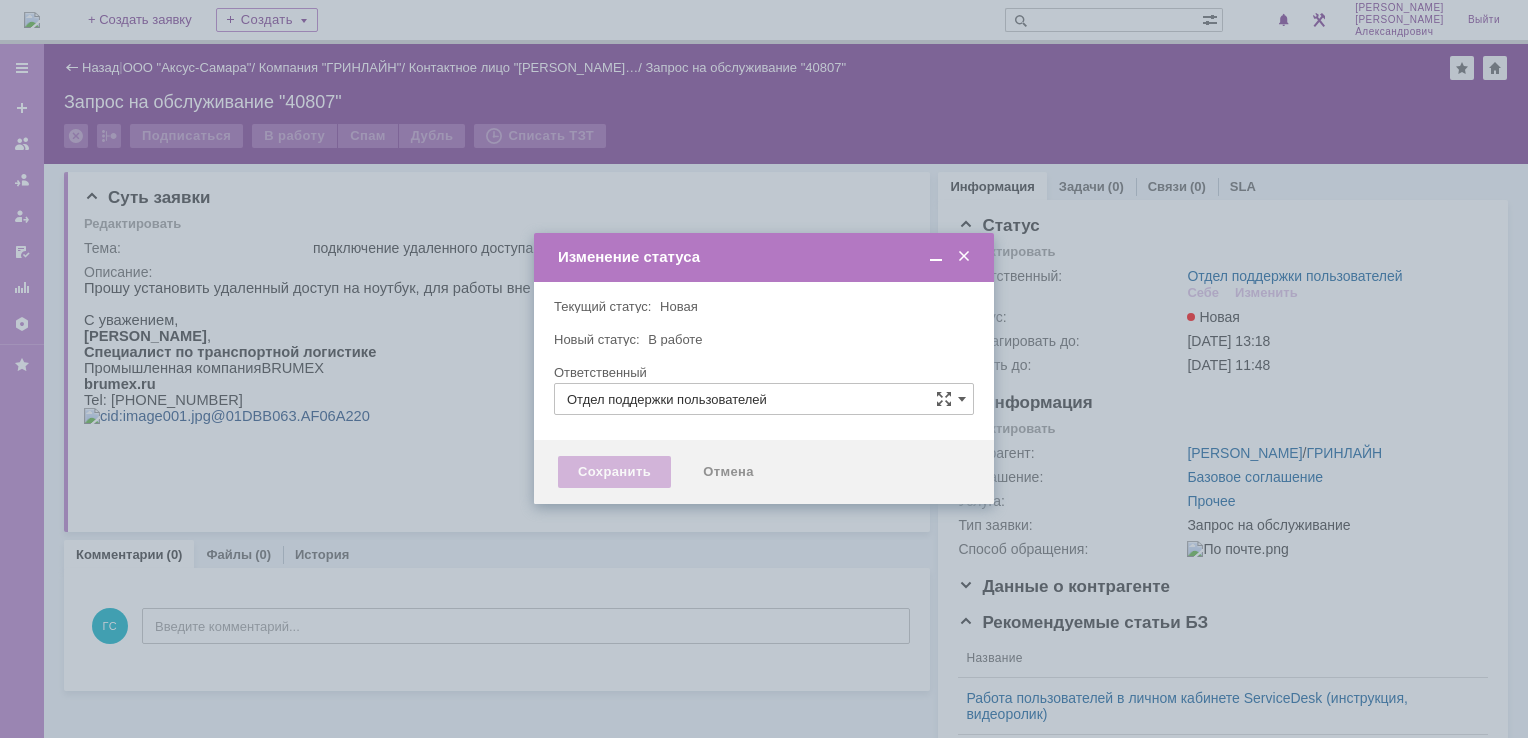 type on "[PERSON_NAME]" 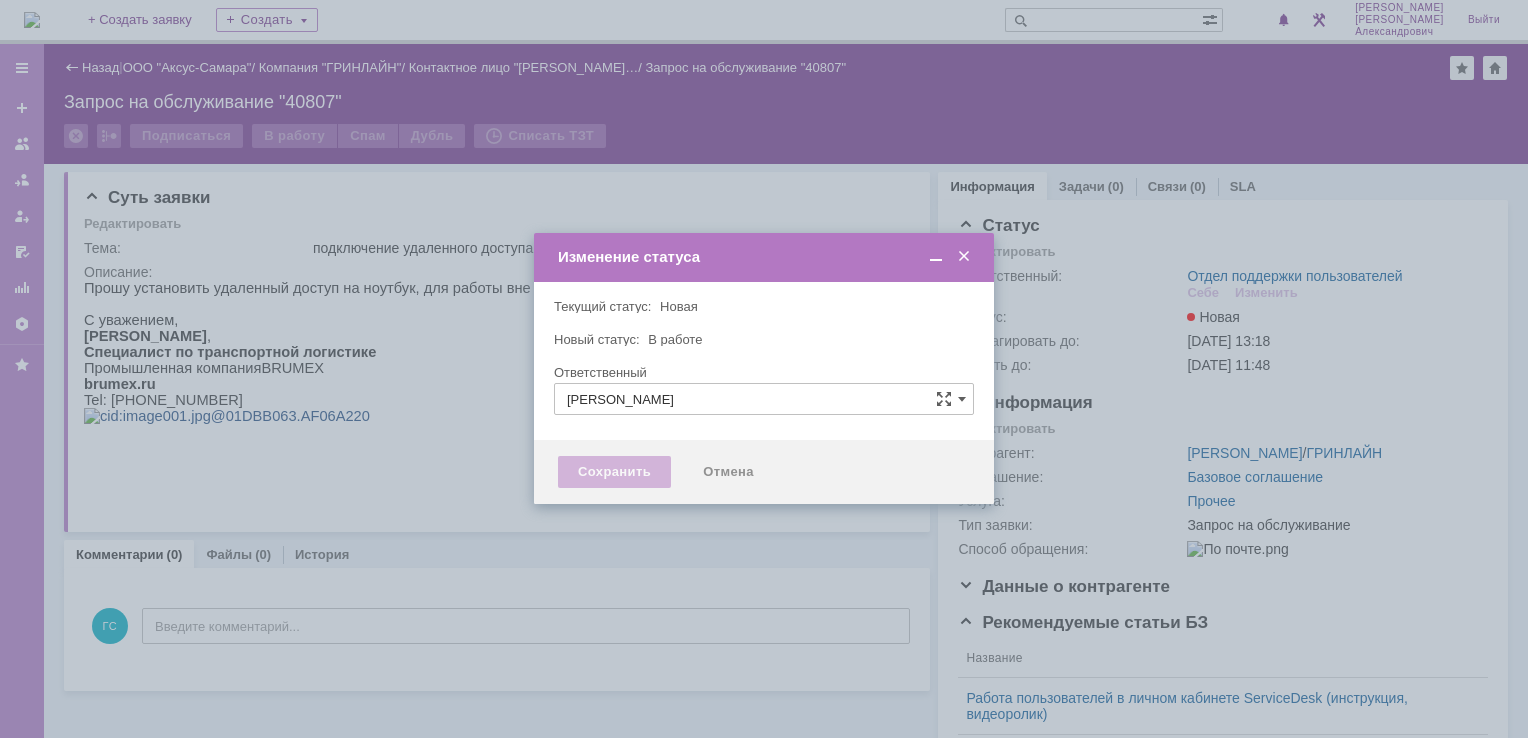 type 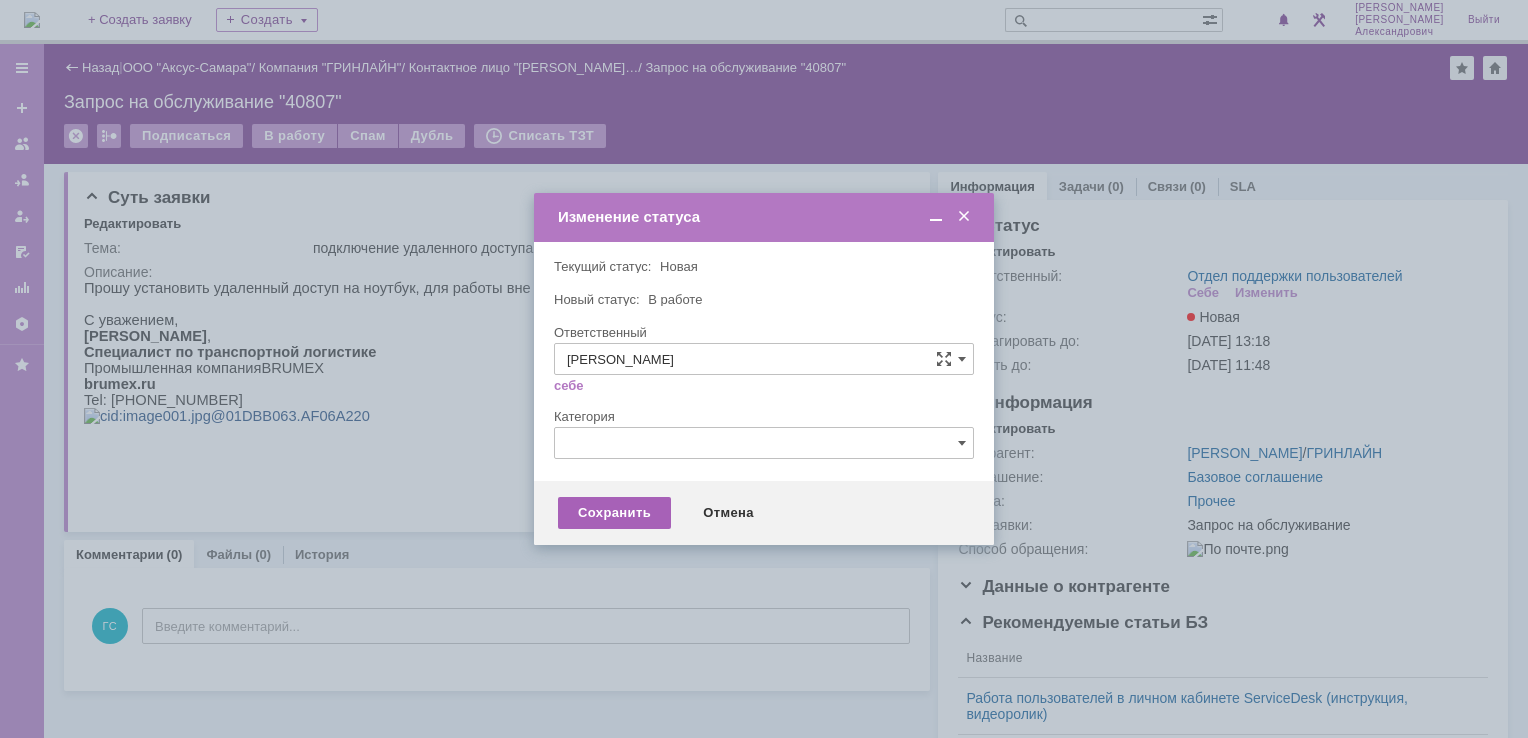 click on "Сохранить" at bounding box center [614, 513] 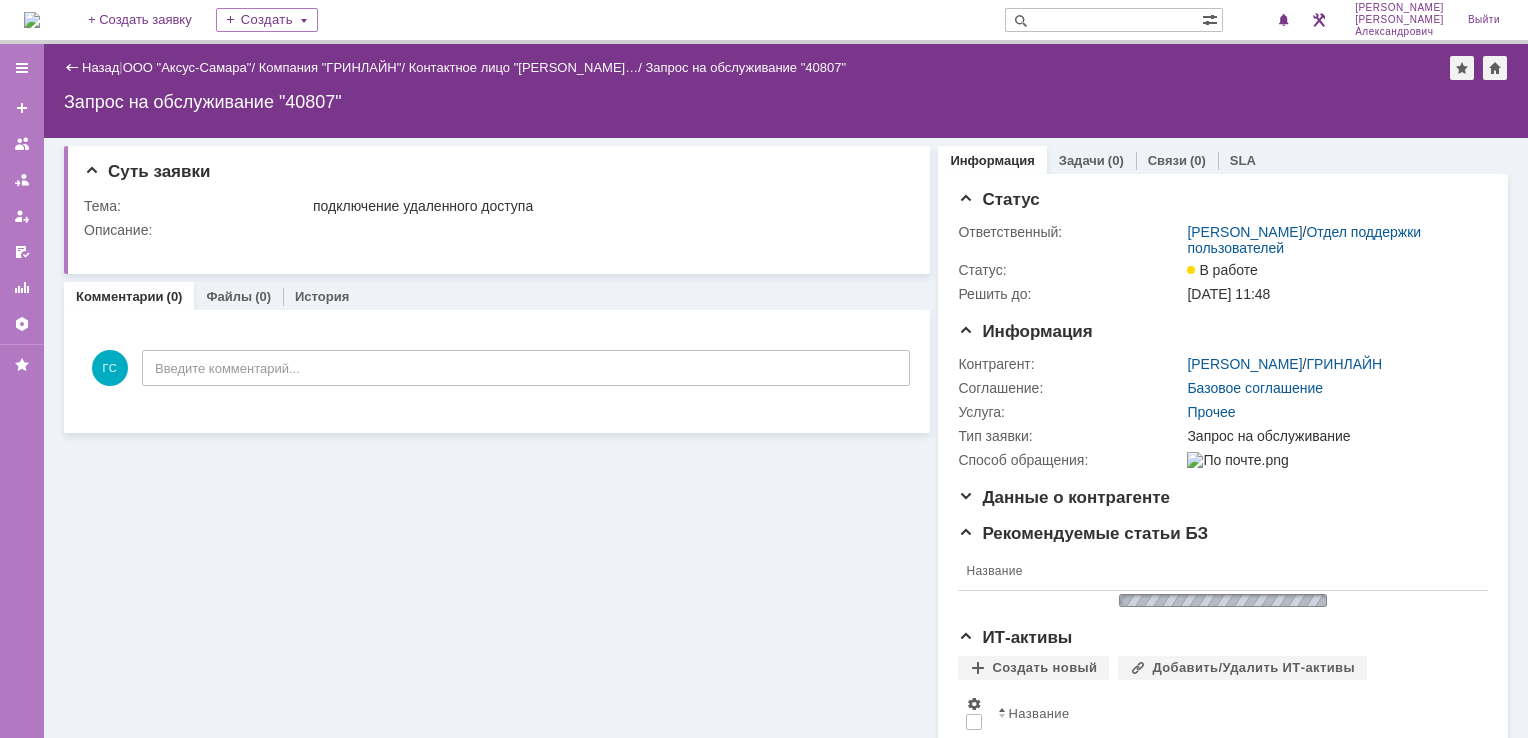 scroll, scrollTop: 0, scrollLeft: 0, axis: both 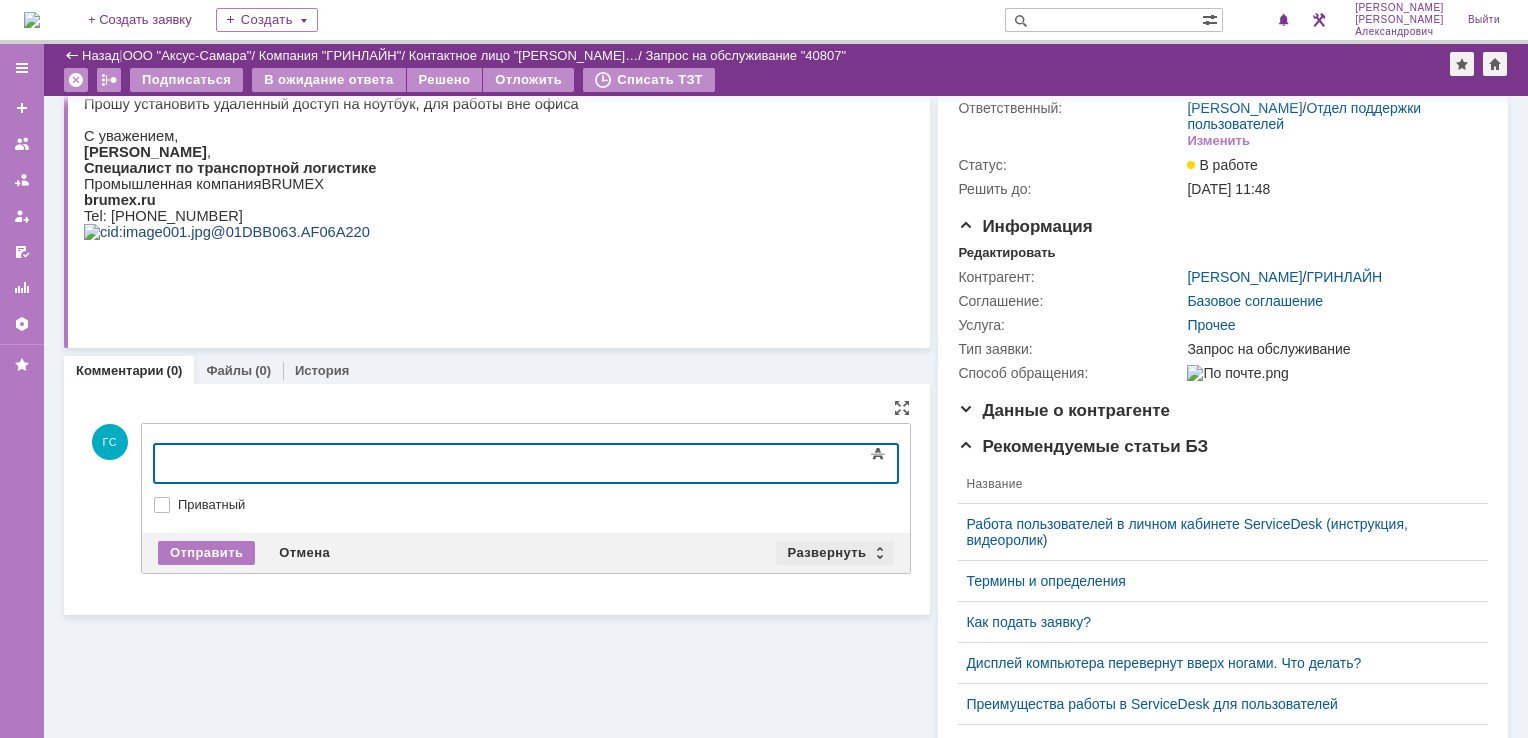 click on "Развернуть" at bounding box center [835, 553] 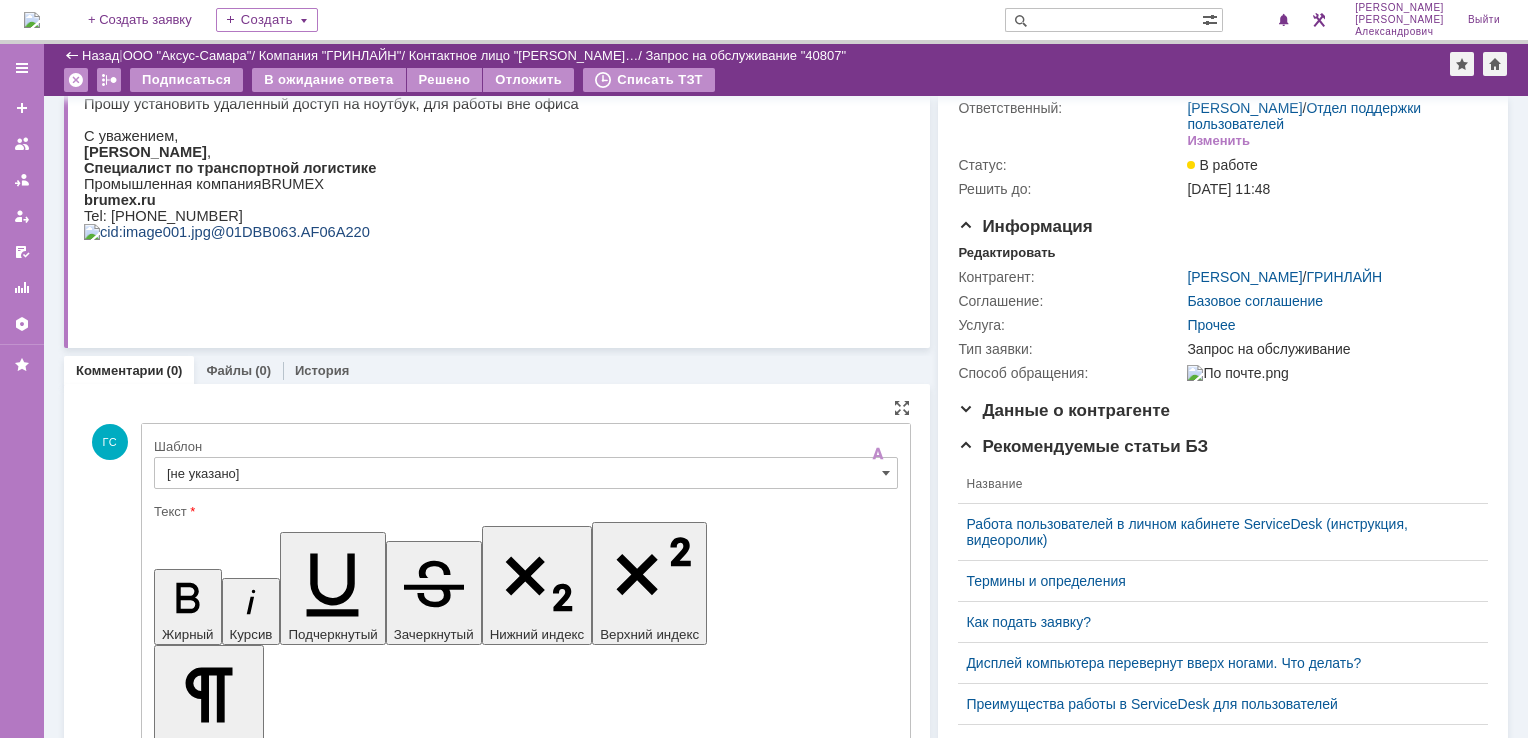 scroll, scrollTop: 0, scrollLeft: 0, axis: both 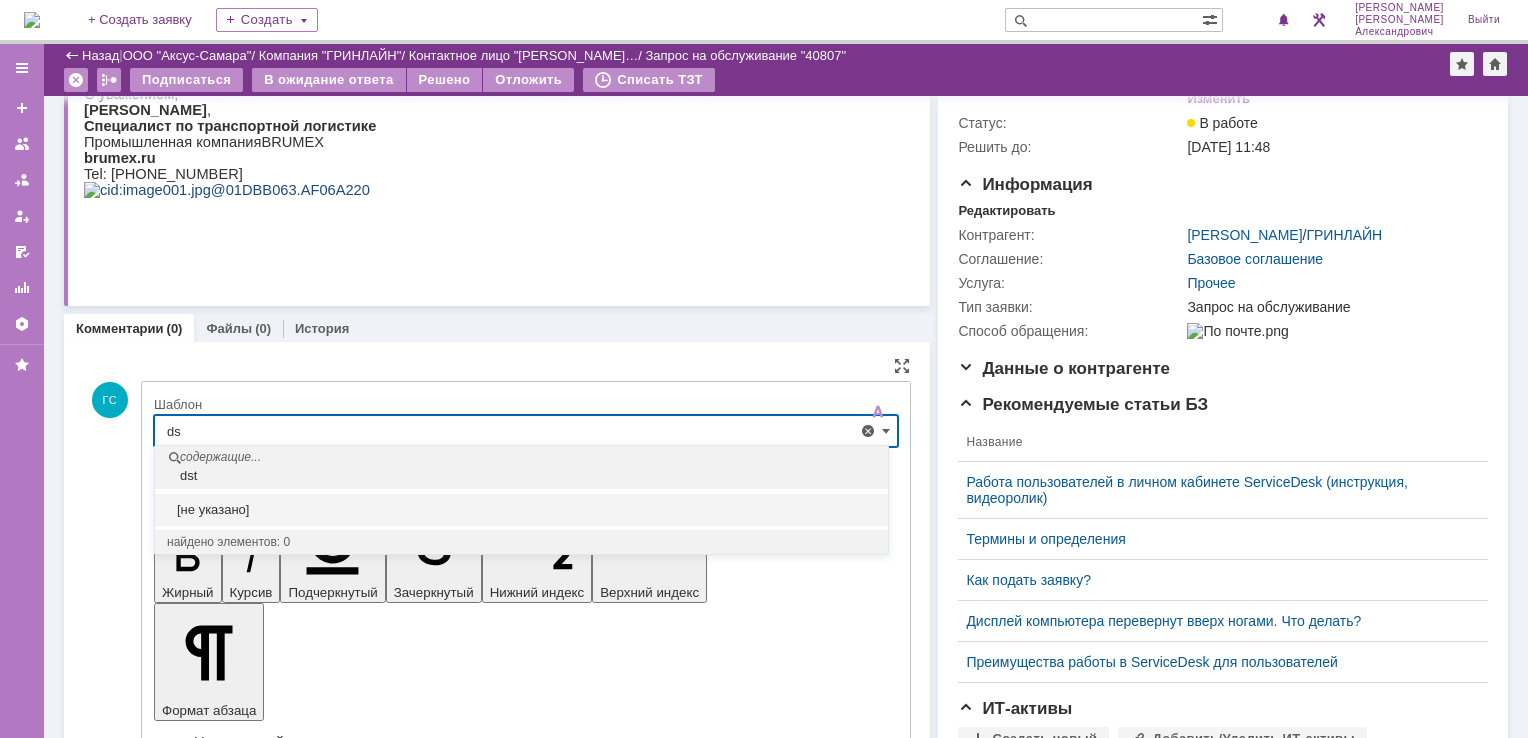 type on "d" 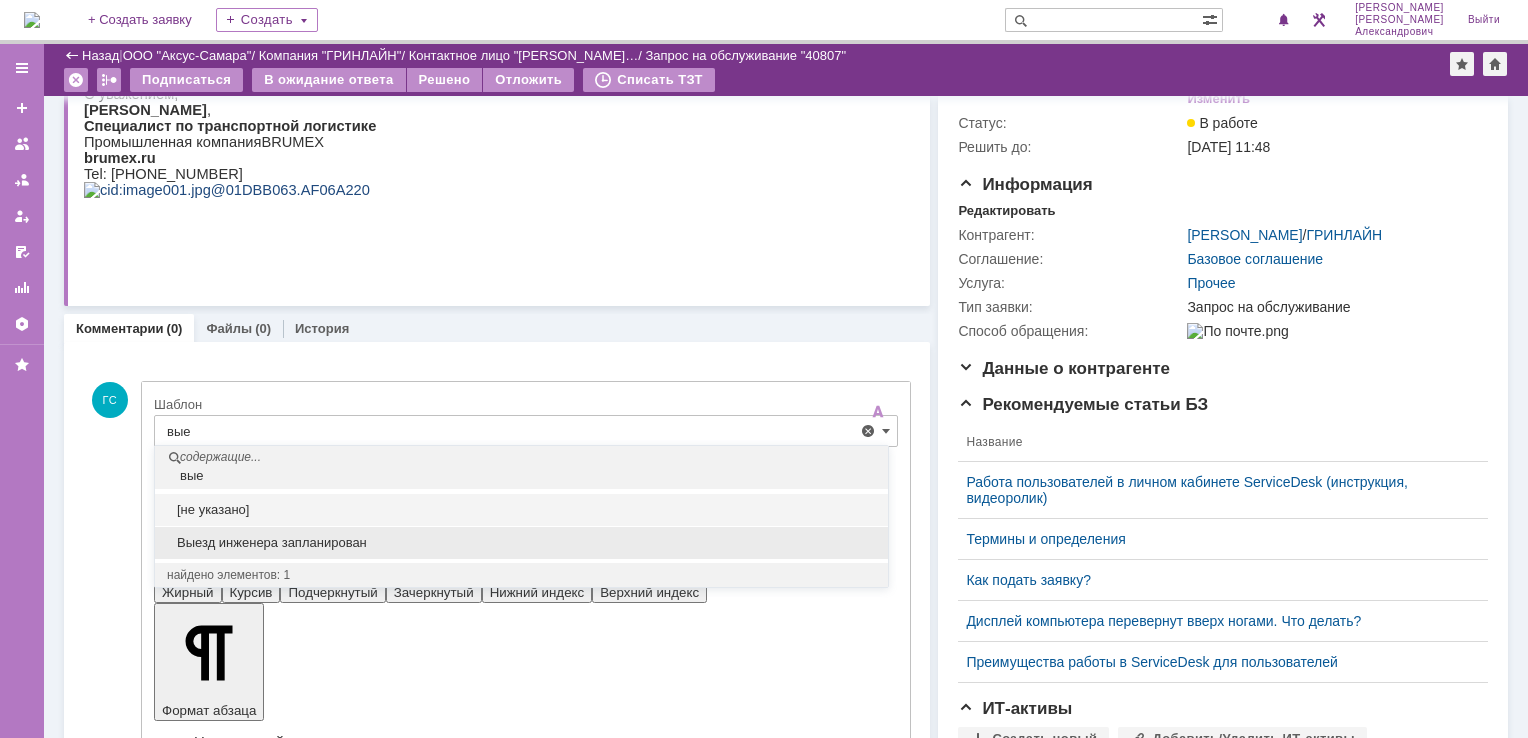 click on "Выезд инженера запланирован" at bounding box center (521, 543) 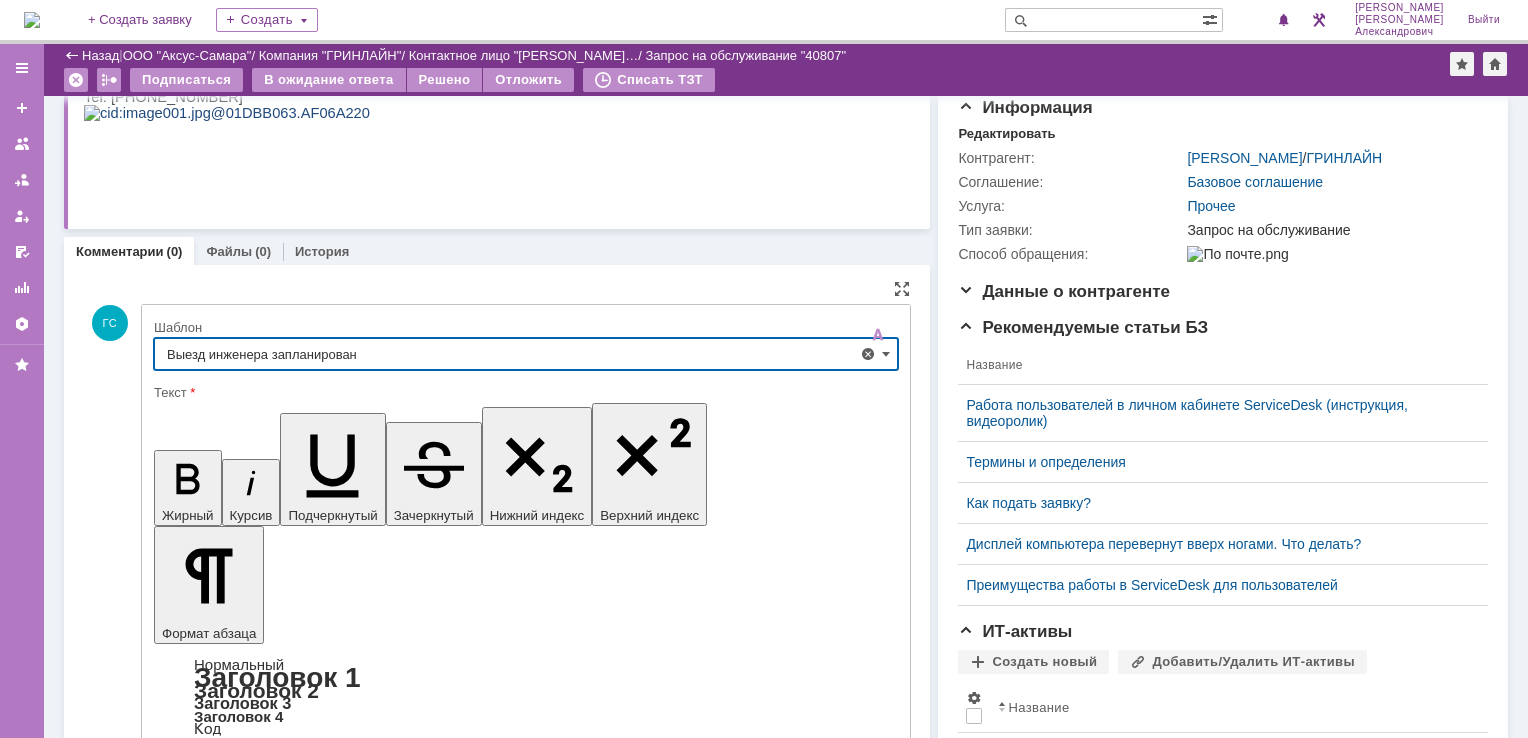 scroll, scrollTop: 334, scrollLeft: 0, axis: vertical 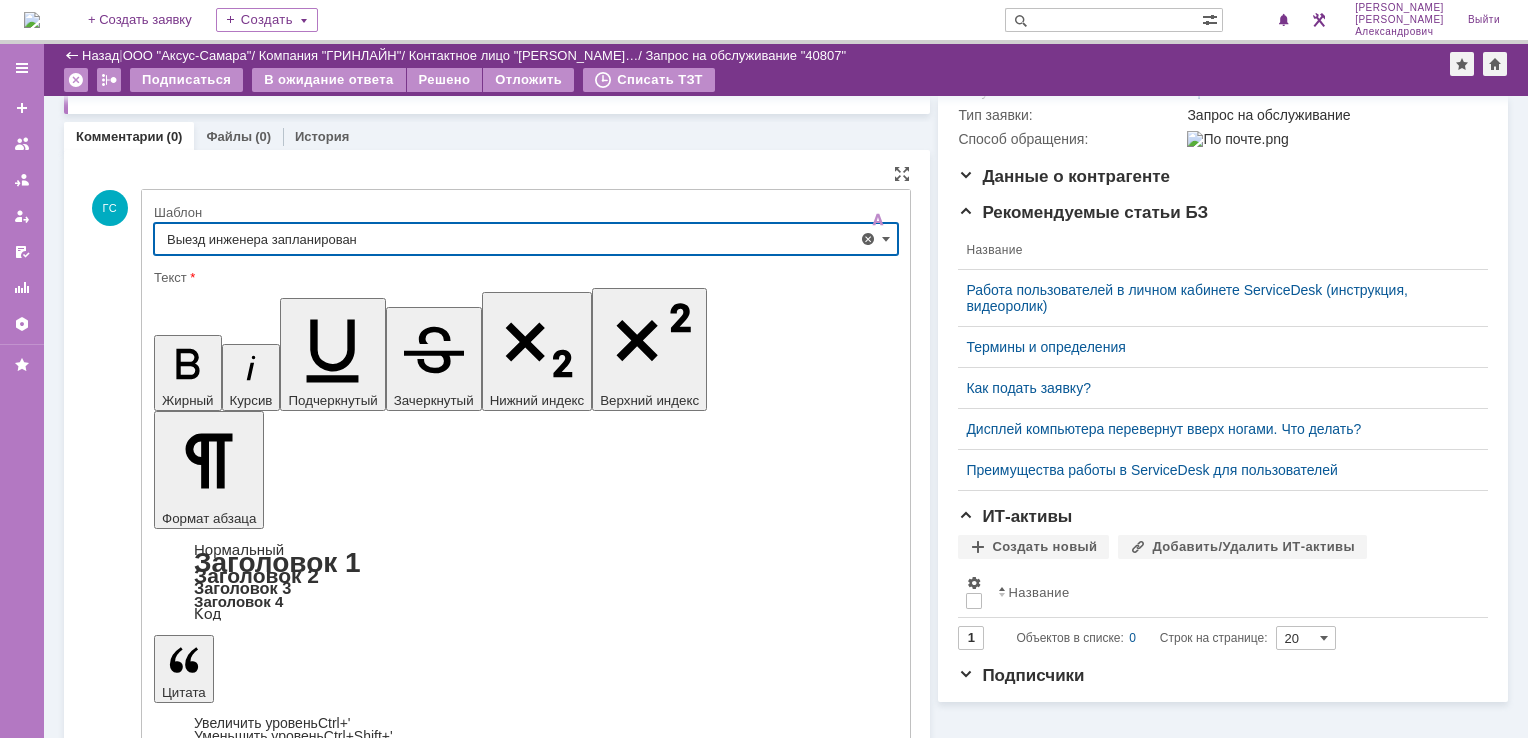 type on "Выезд инженера запланирован" 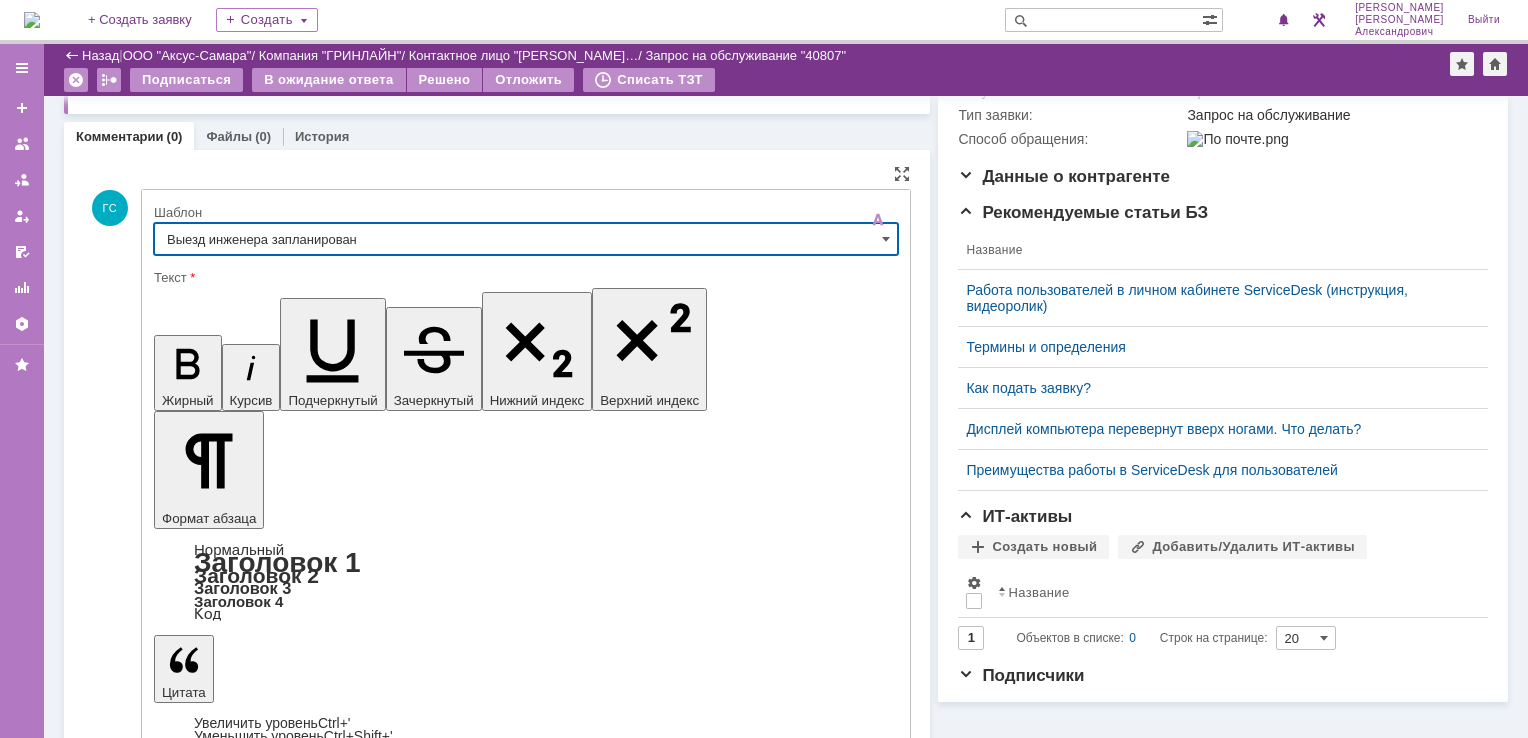 click on "Отправить" at bounding box center [206, 5389] 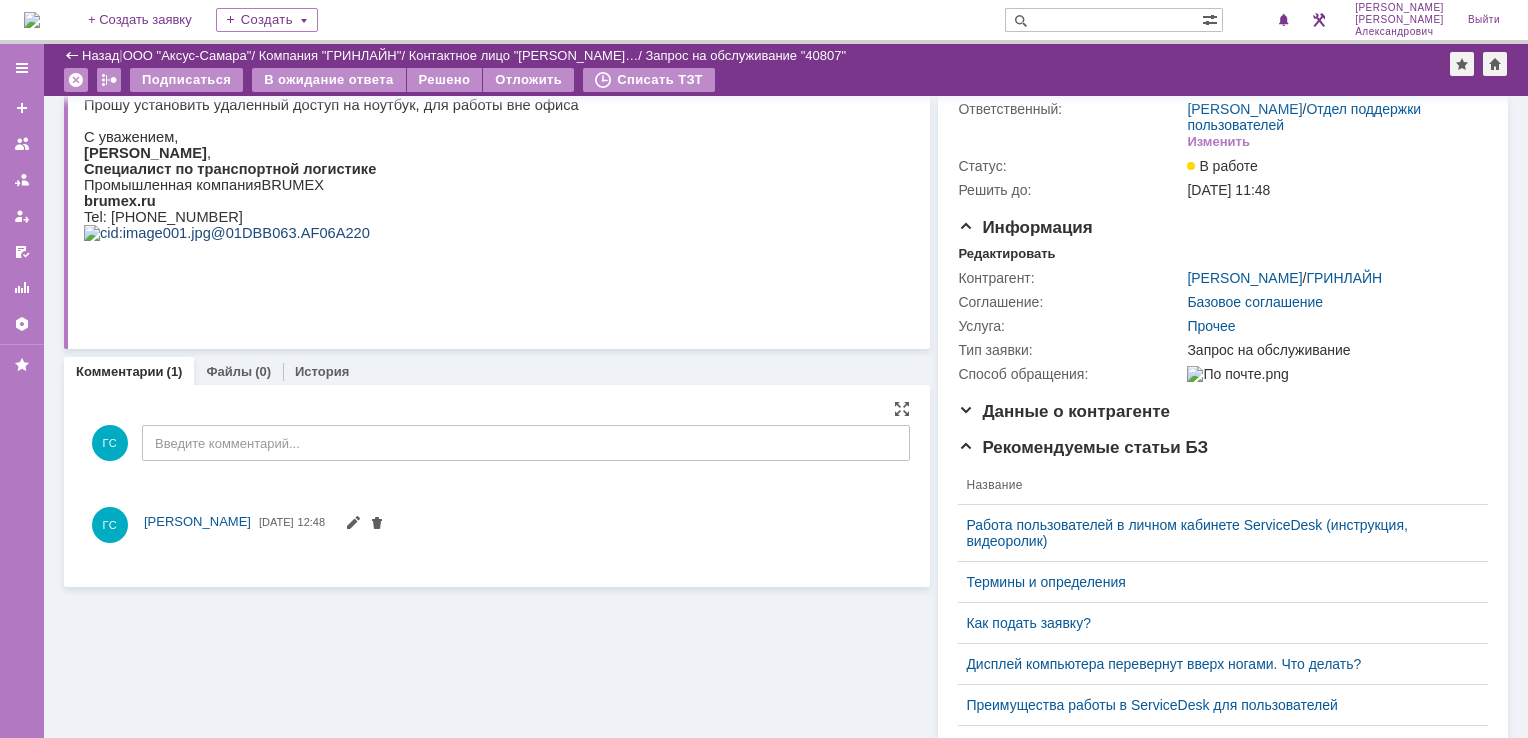 scroll, scrollTop: 0, scrollLeft: 0, axis: both 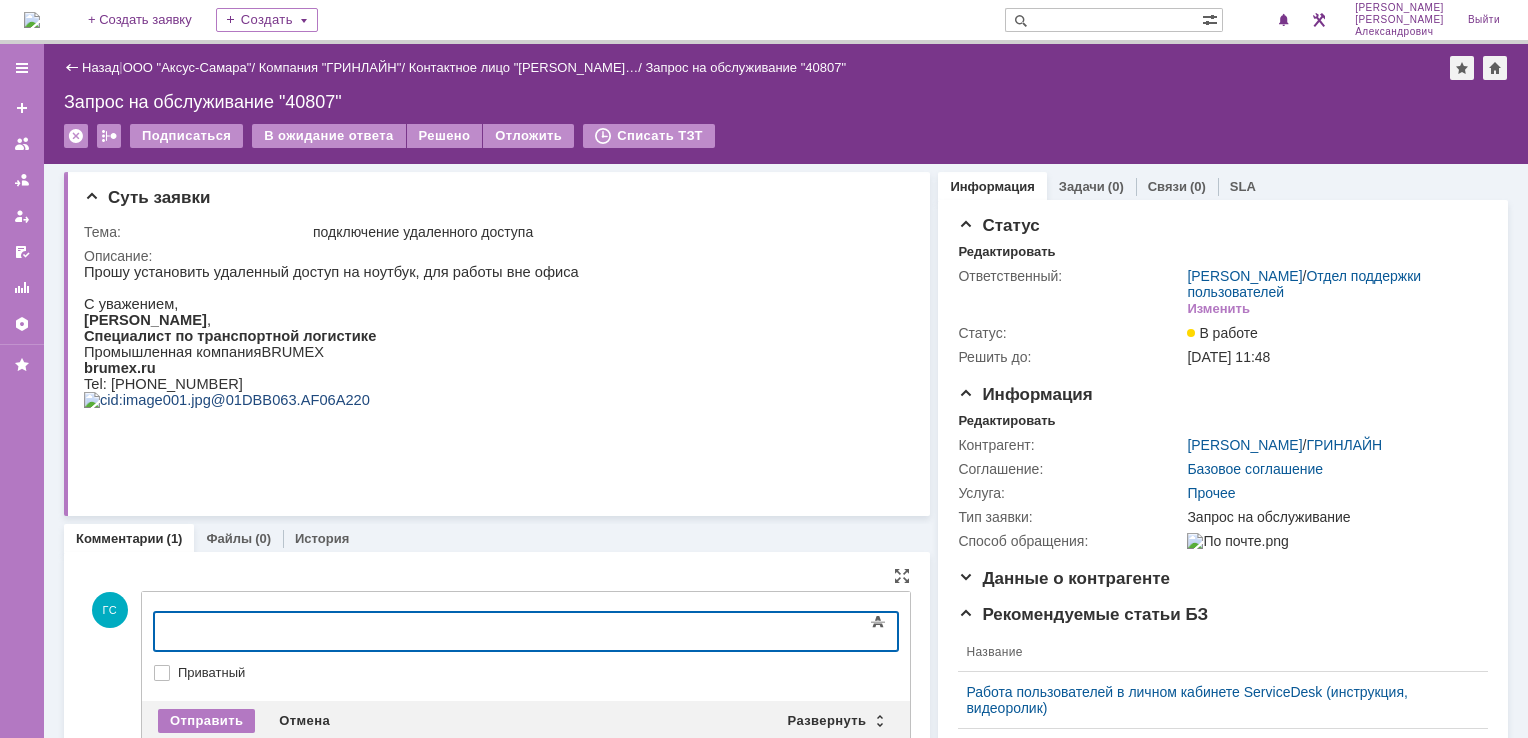 type 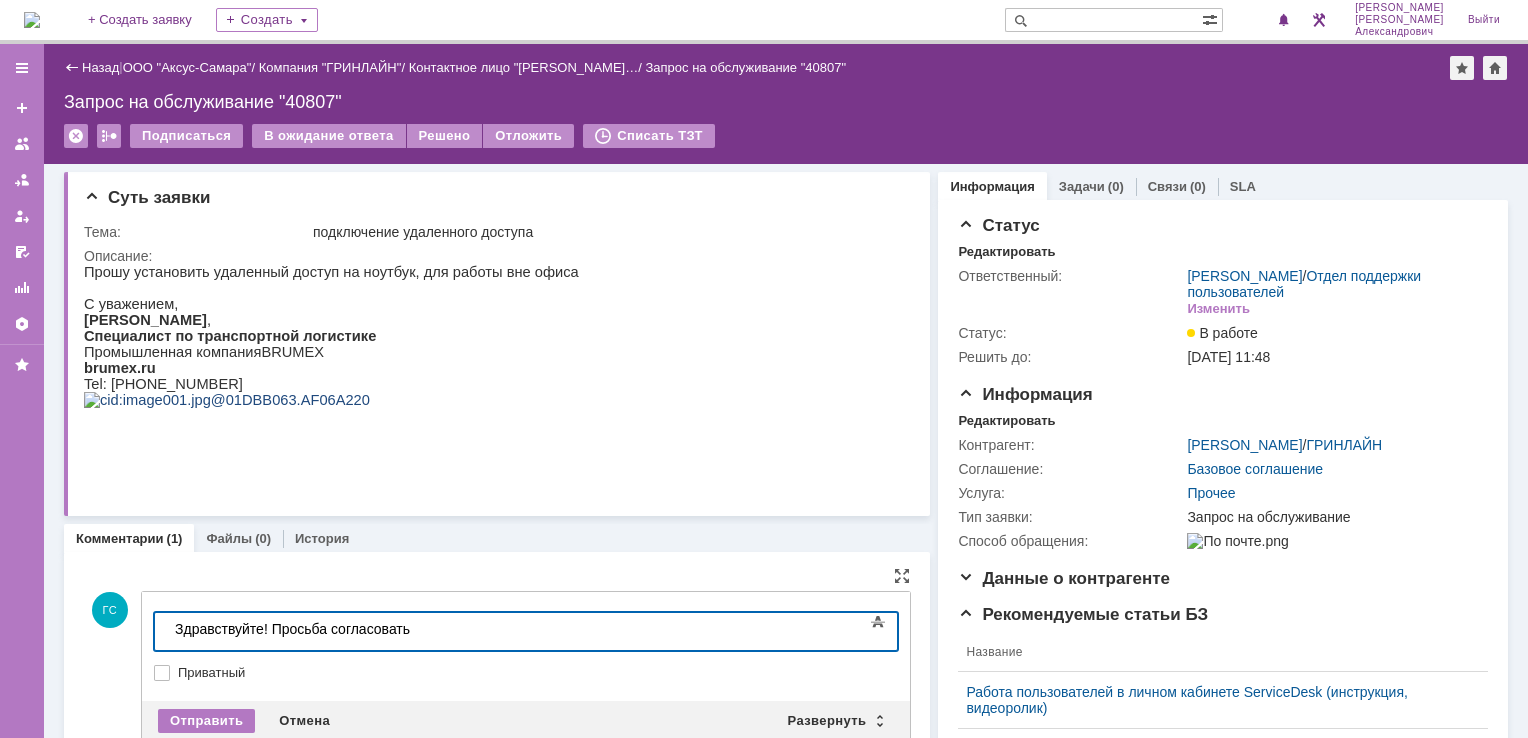 click on "Здравствуйте! Просьба согласовать" at bounding box center [317, 629] 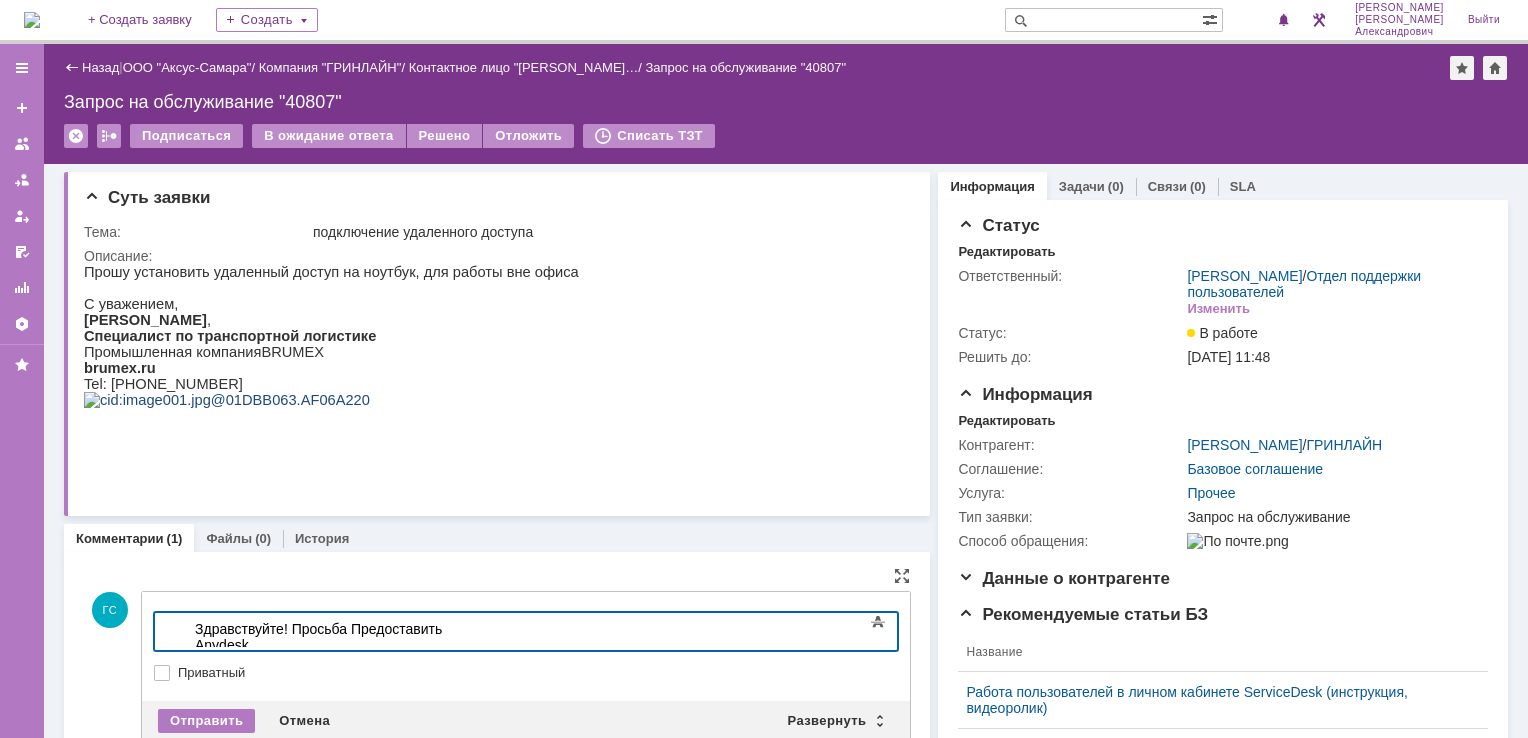 click on "Здравствуйте! Просьба Предоставить Anydesk" at bounding box center [327, 637] 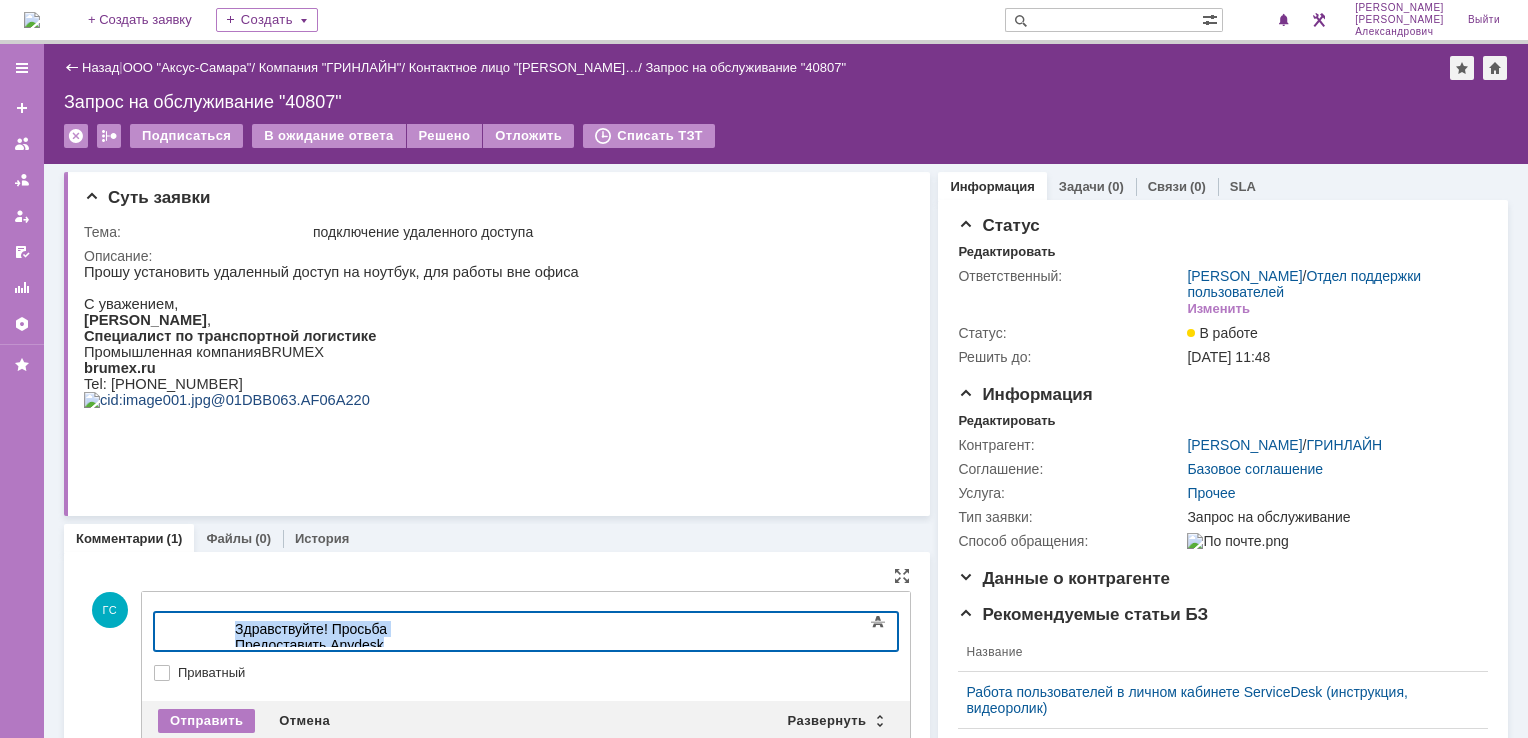drag, startPoint x: 236, startPoint y: 629, endPoint x: 560, endPoint y: 624, distance: 324.03857 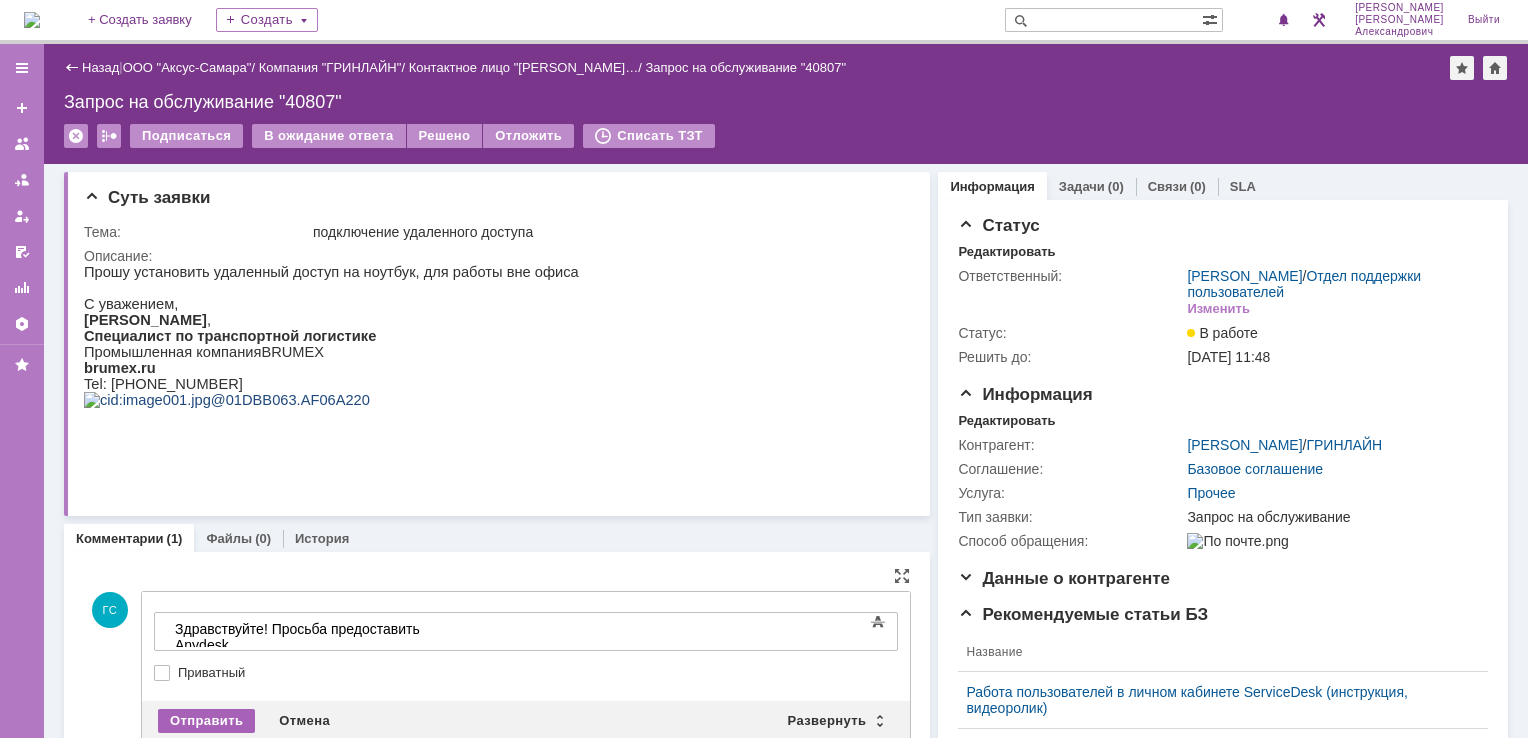 click on "Отправить" at bounding box center (206, 721) 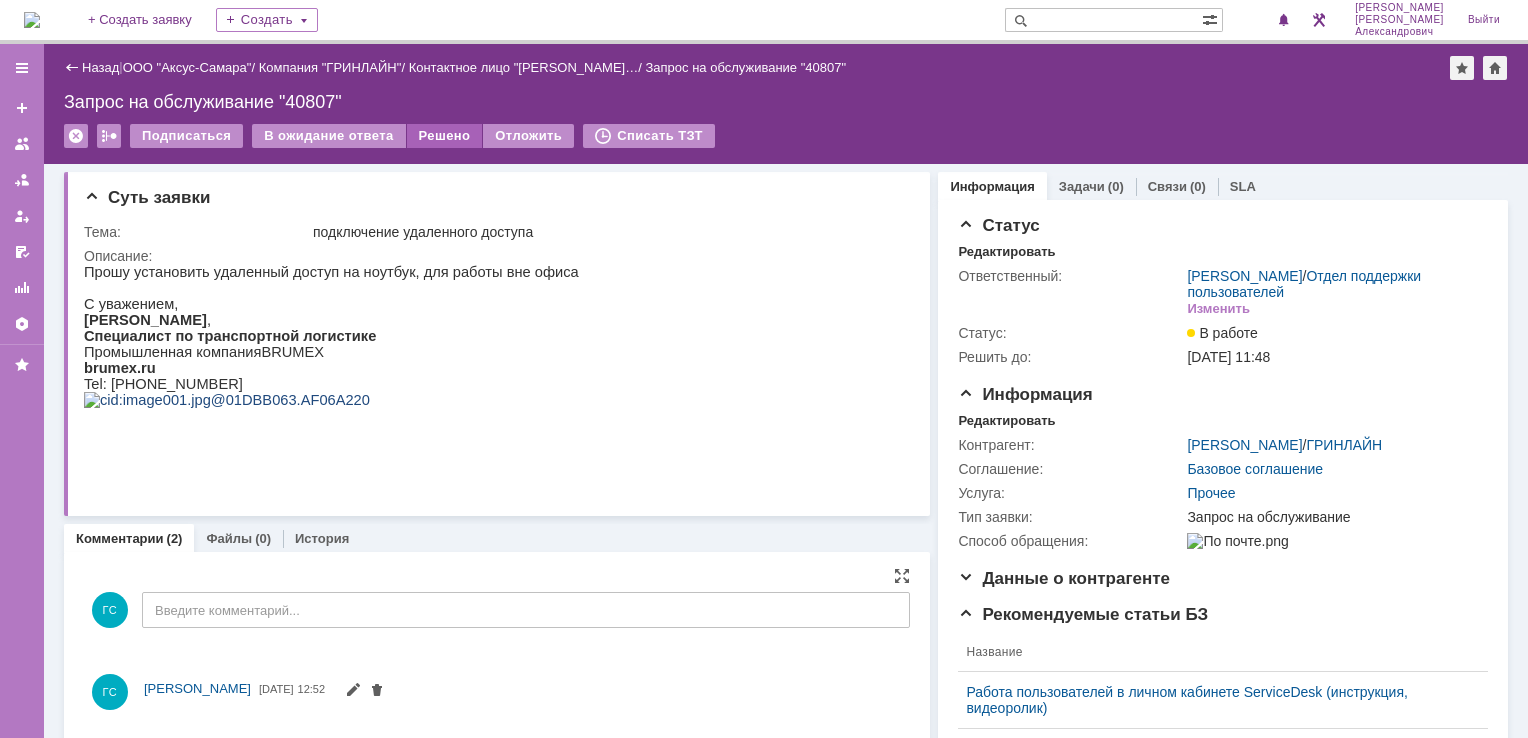 scroll, scrollTop: 0, scrollLeft: 0, axis: both 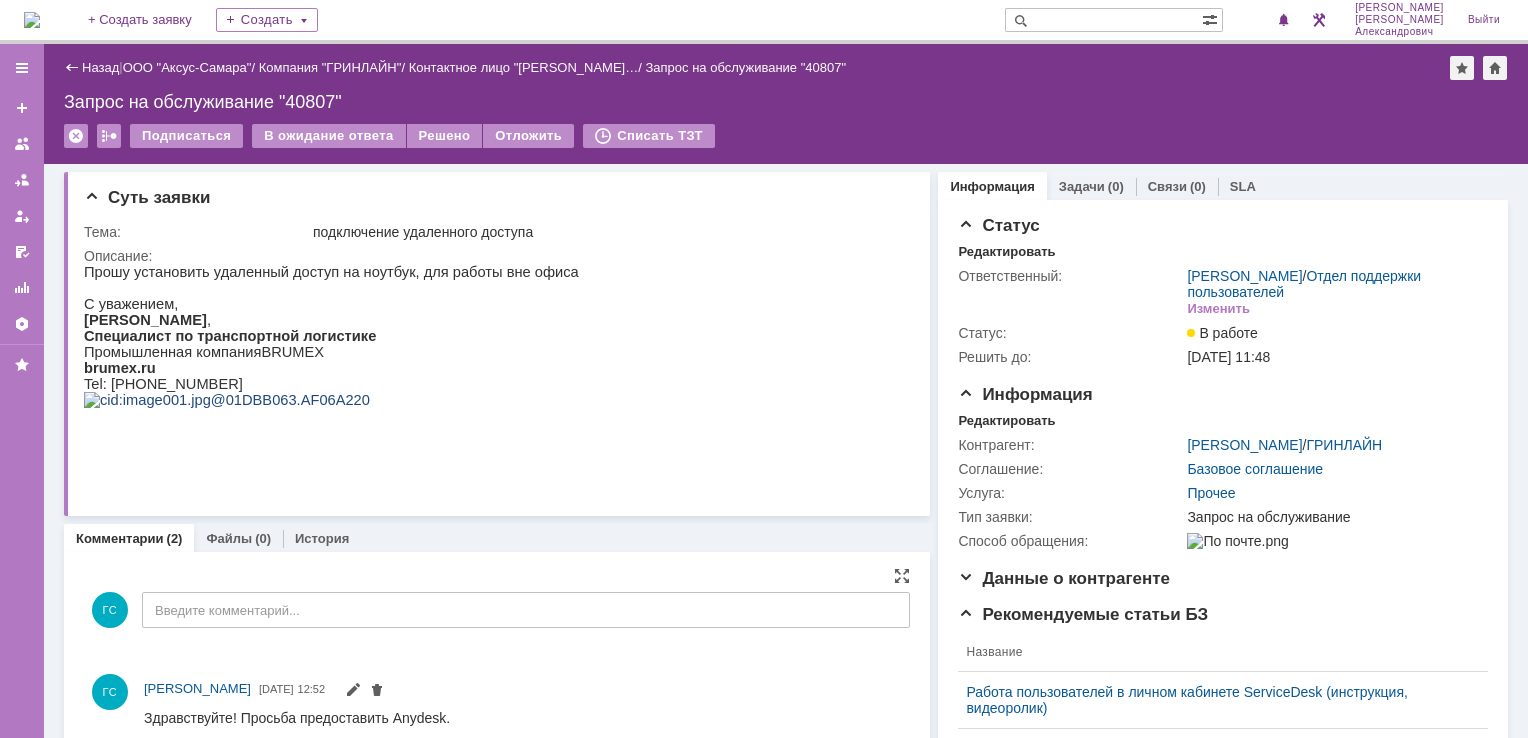 click on "Подписаться В ожидание ответа Решено Отложить Списать ТЗТ" at bounding box center (786, 145) 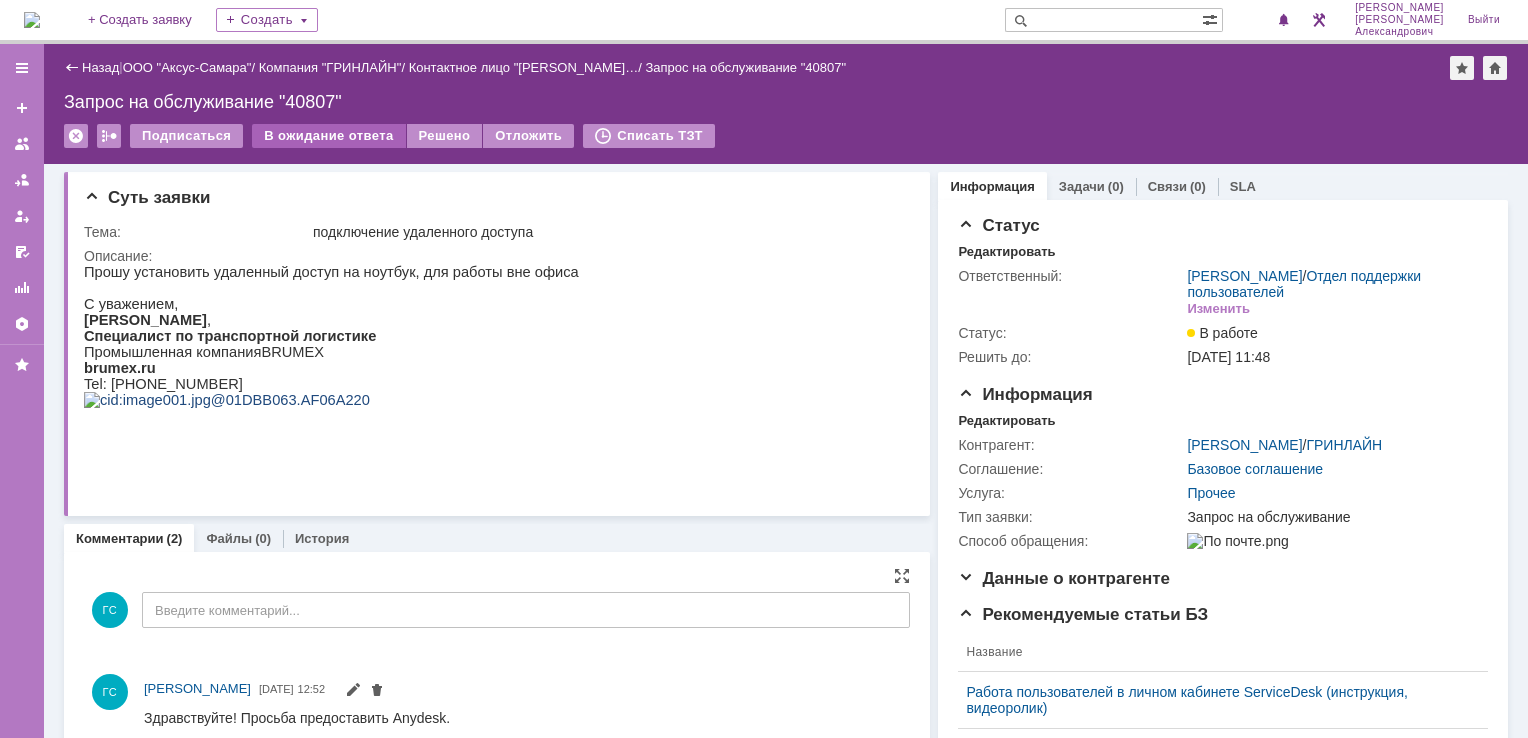 click on "В ожидание ответа" at bounding box center [328, 136] 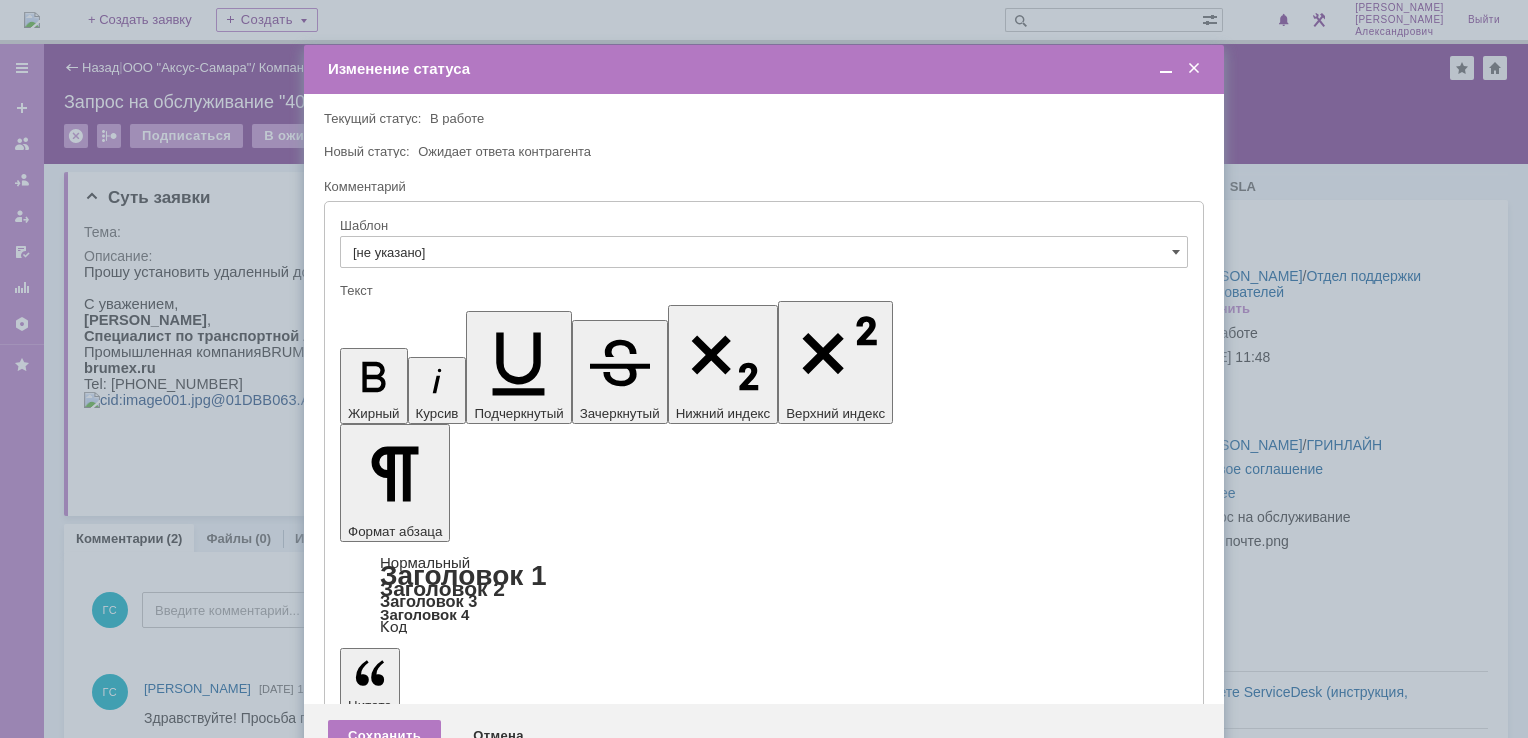 scroll, scrollTop: 0, scrollLeft: 0, axis: both 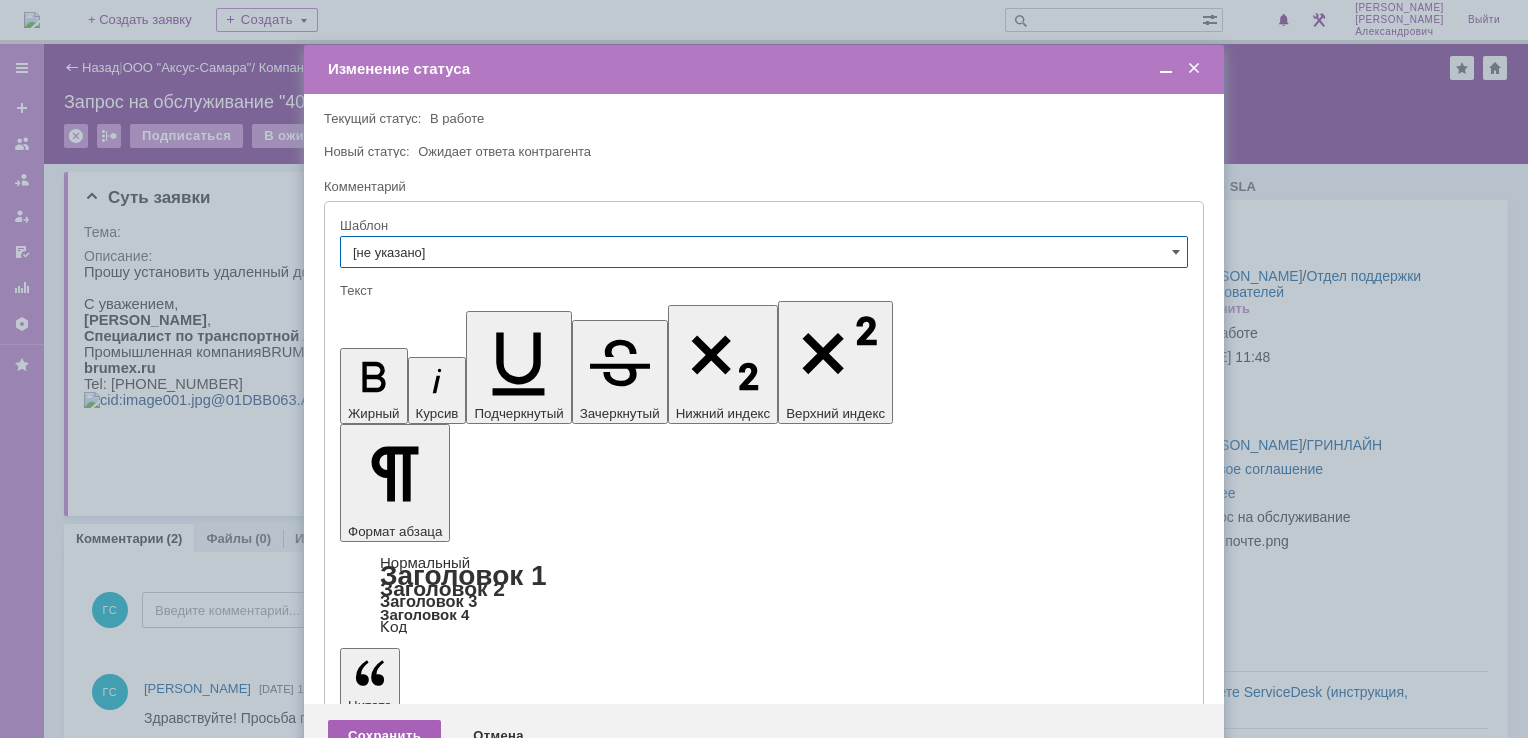 click on "Сохранить" at bounding box center [384, 736] 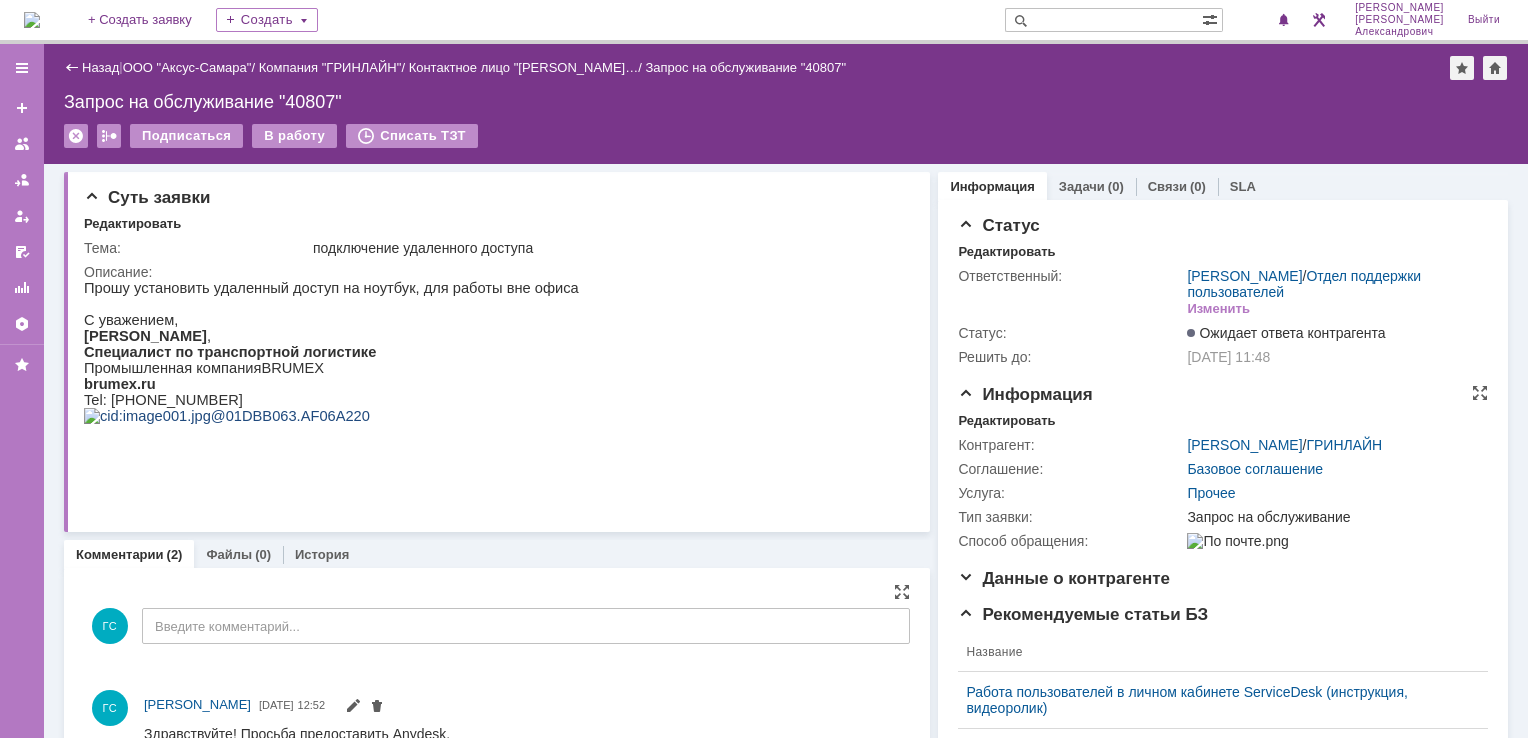 scroll, scrollTop: 0, scrollLeft: 0, axis: both 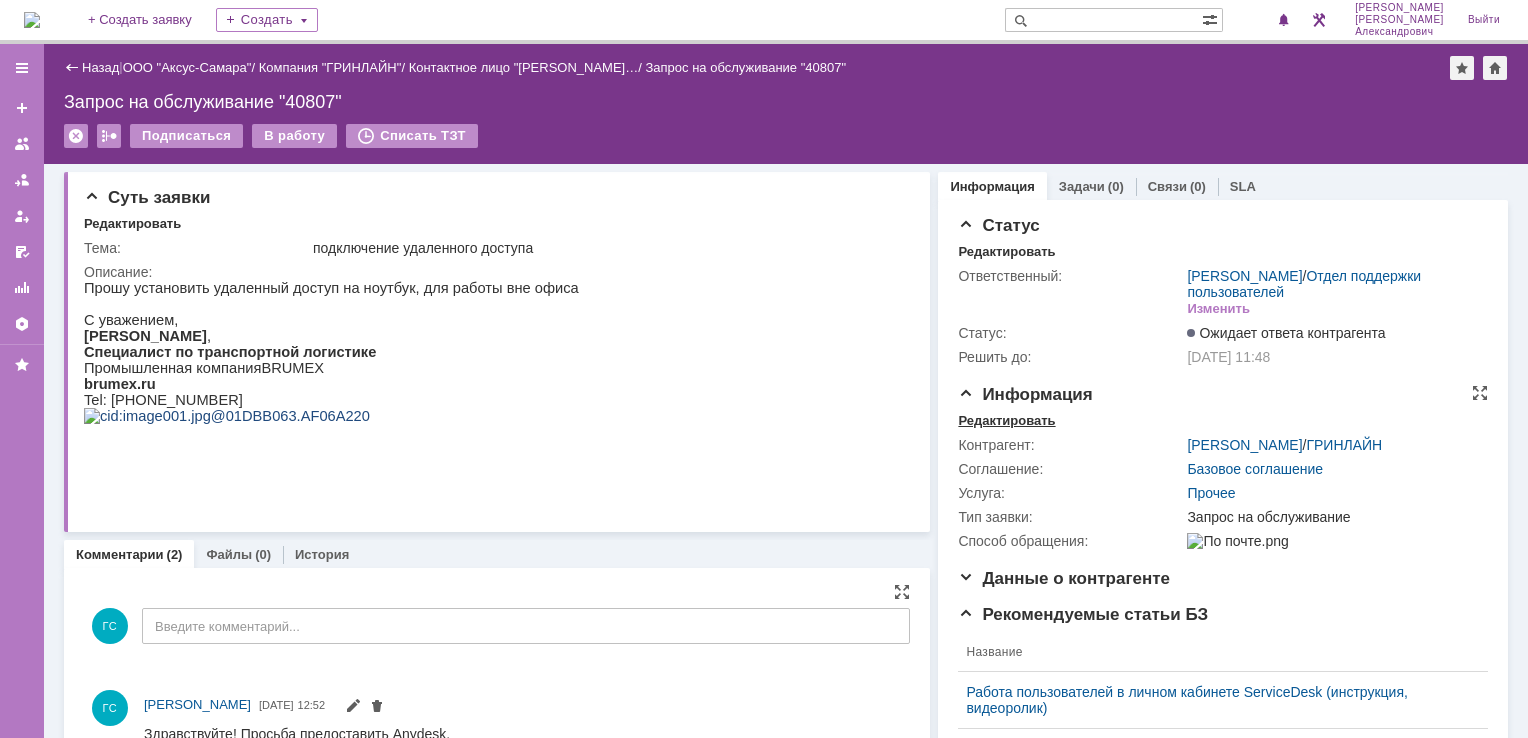 click on "Редактировать" at bounding box center [1006, 421] 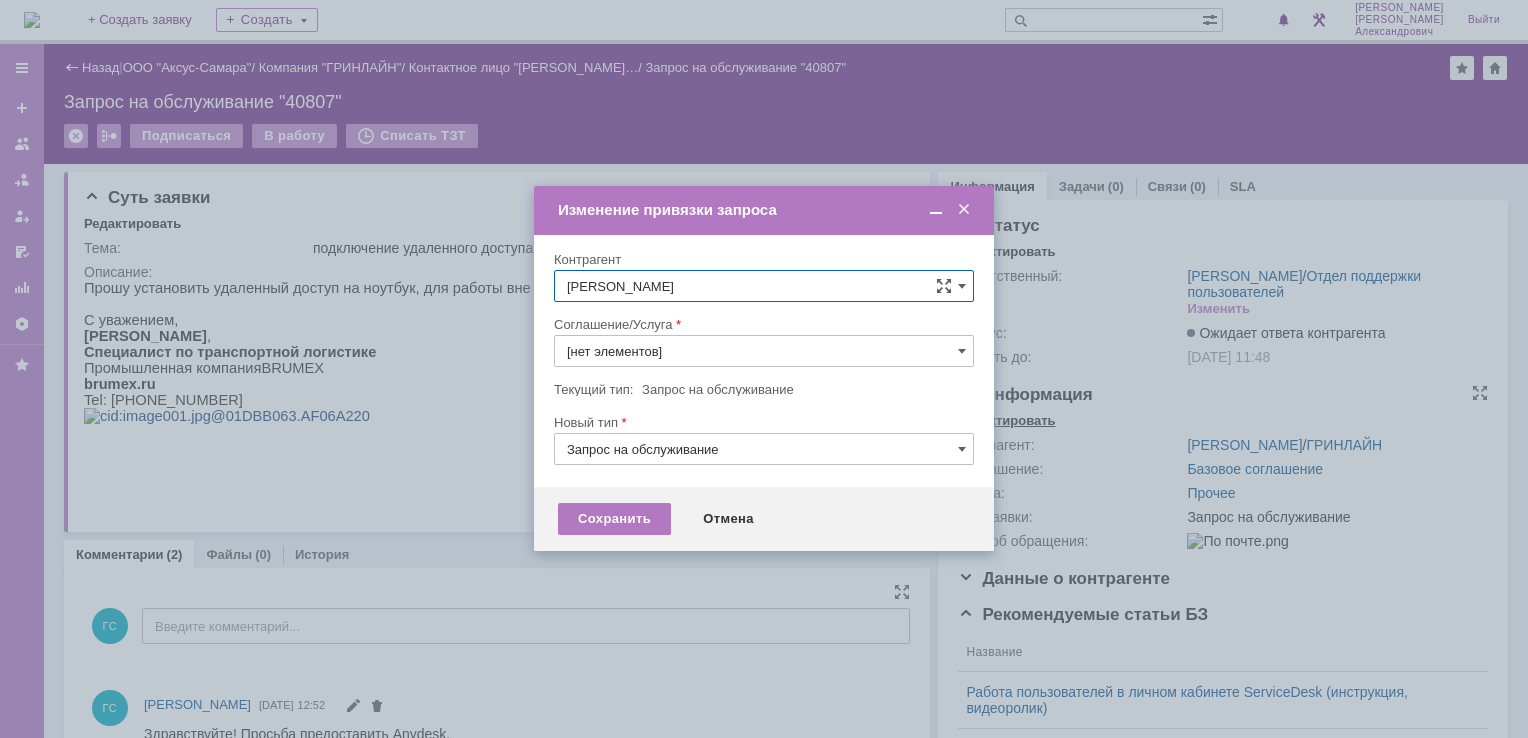 type on "Прочее" 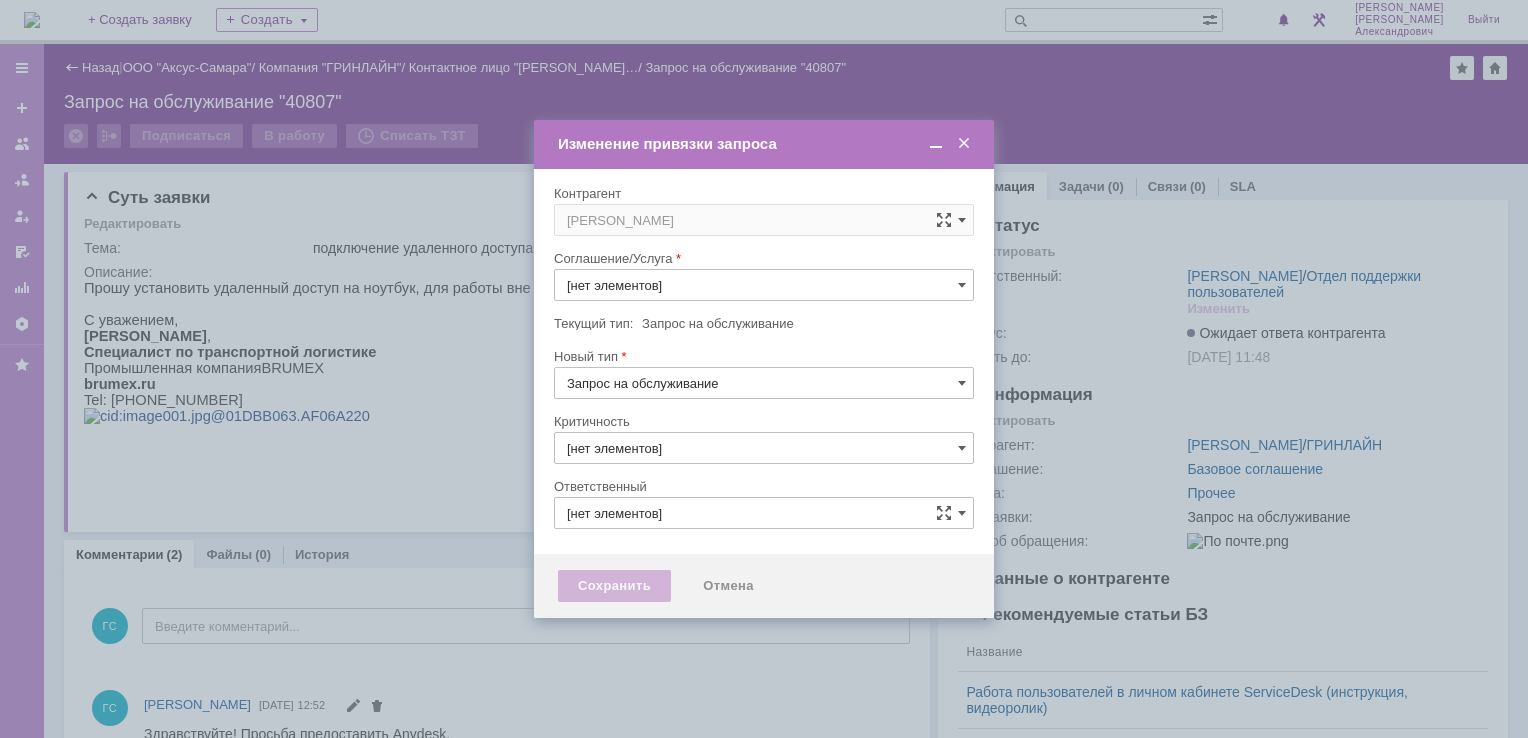 type on "Прочее" 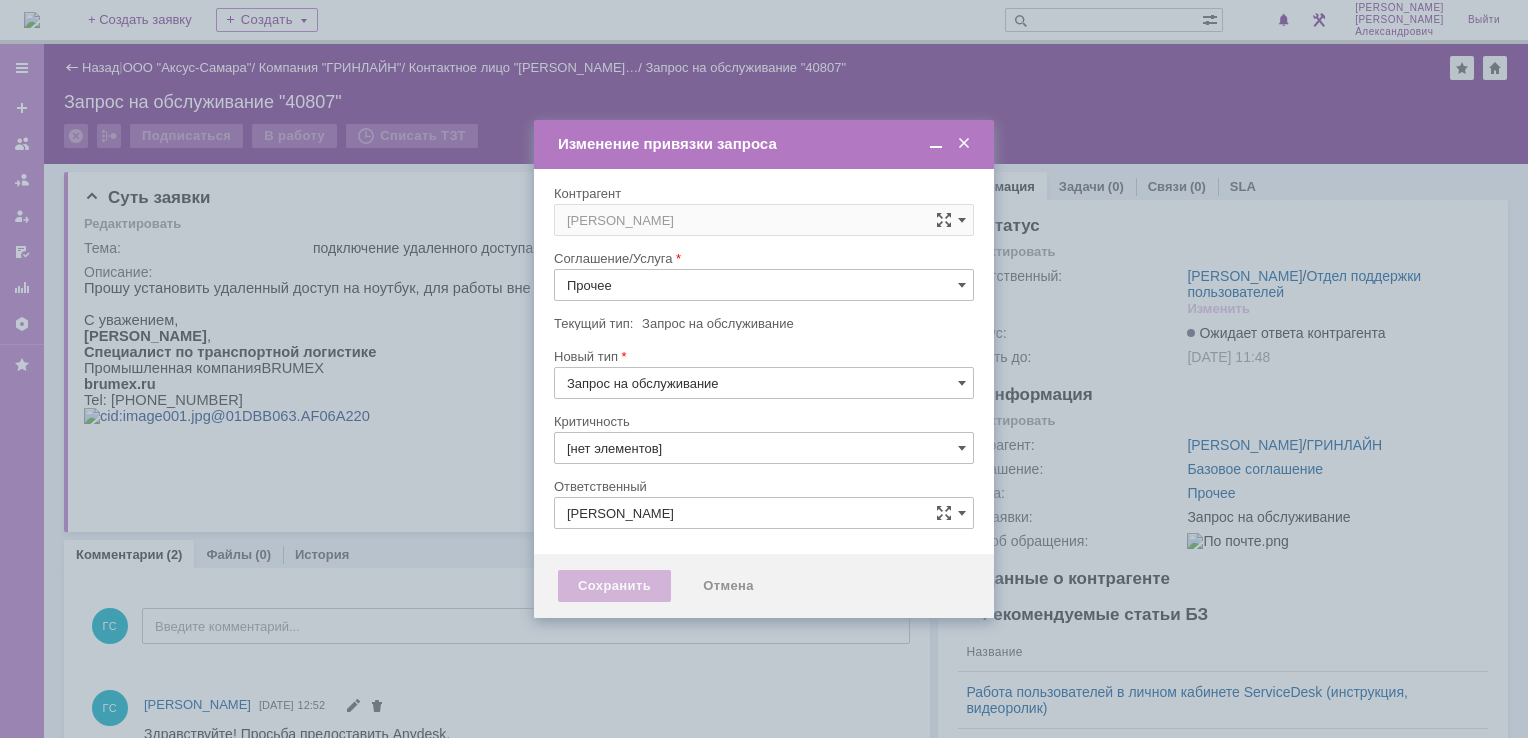 type on "3. Низкая" 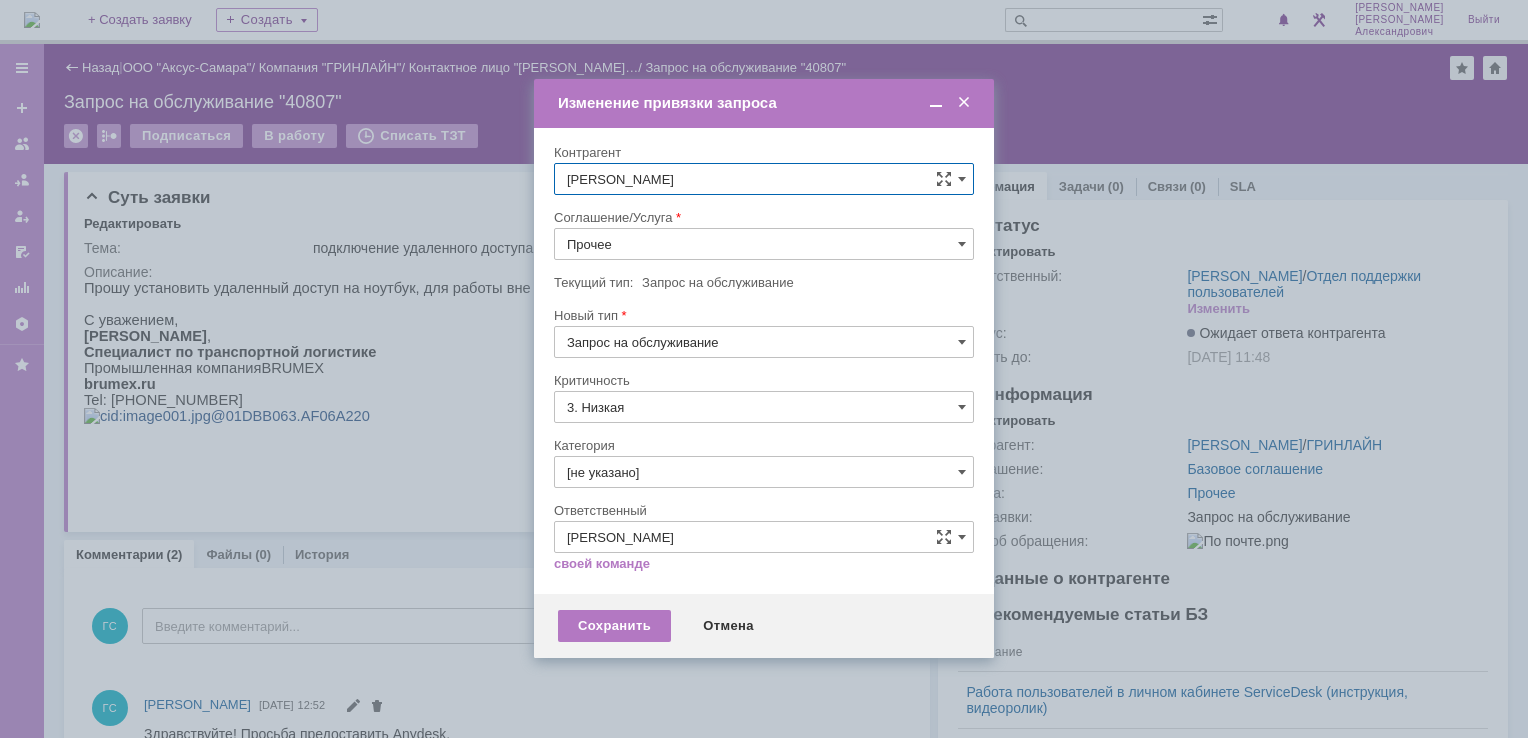 click on "Прочее" at bounding box center (764, 244) 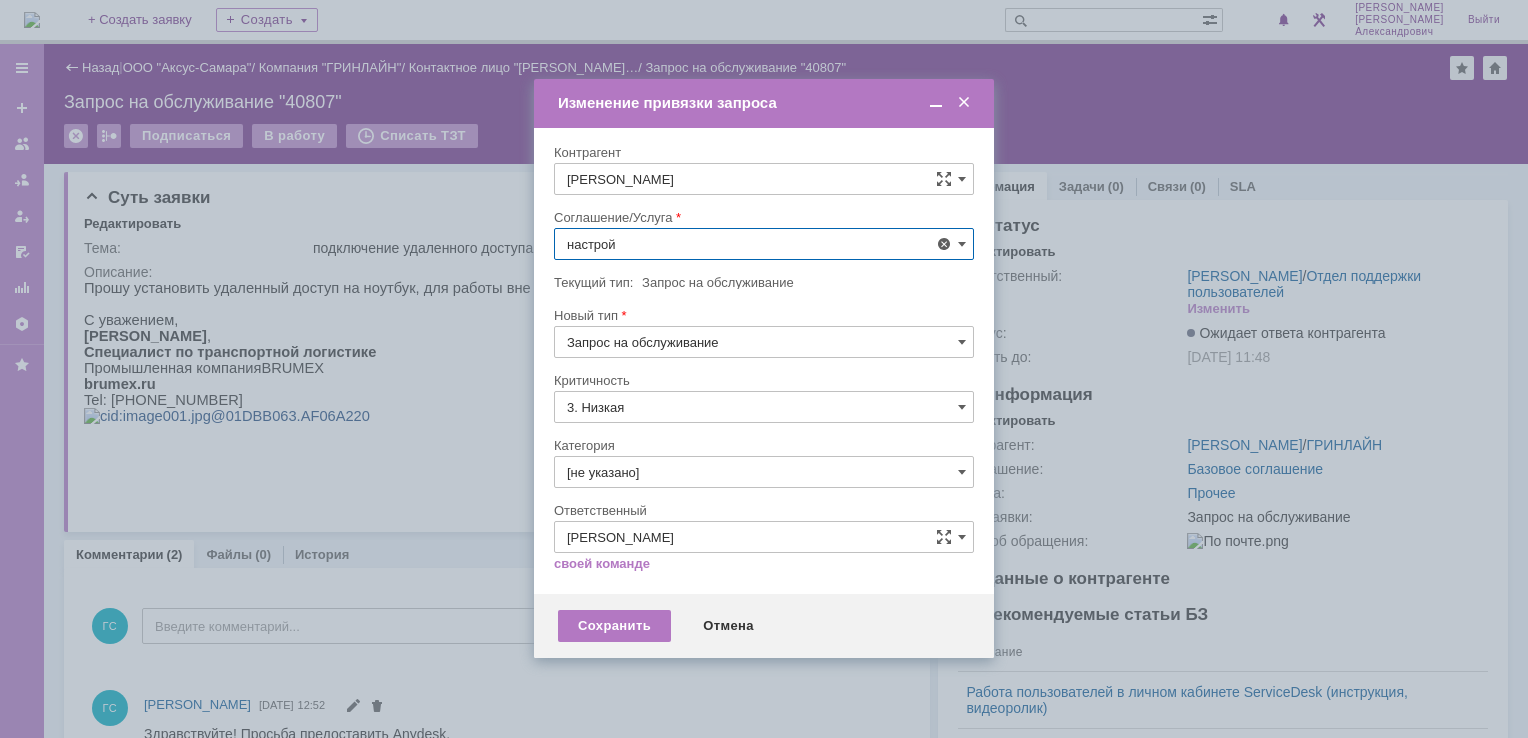 scroll, scrollTop: 130, scrollLeft: 0, axis: vertical 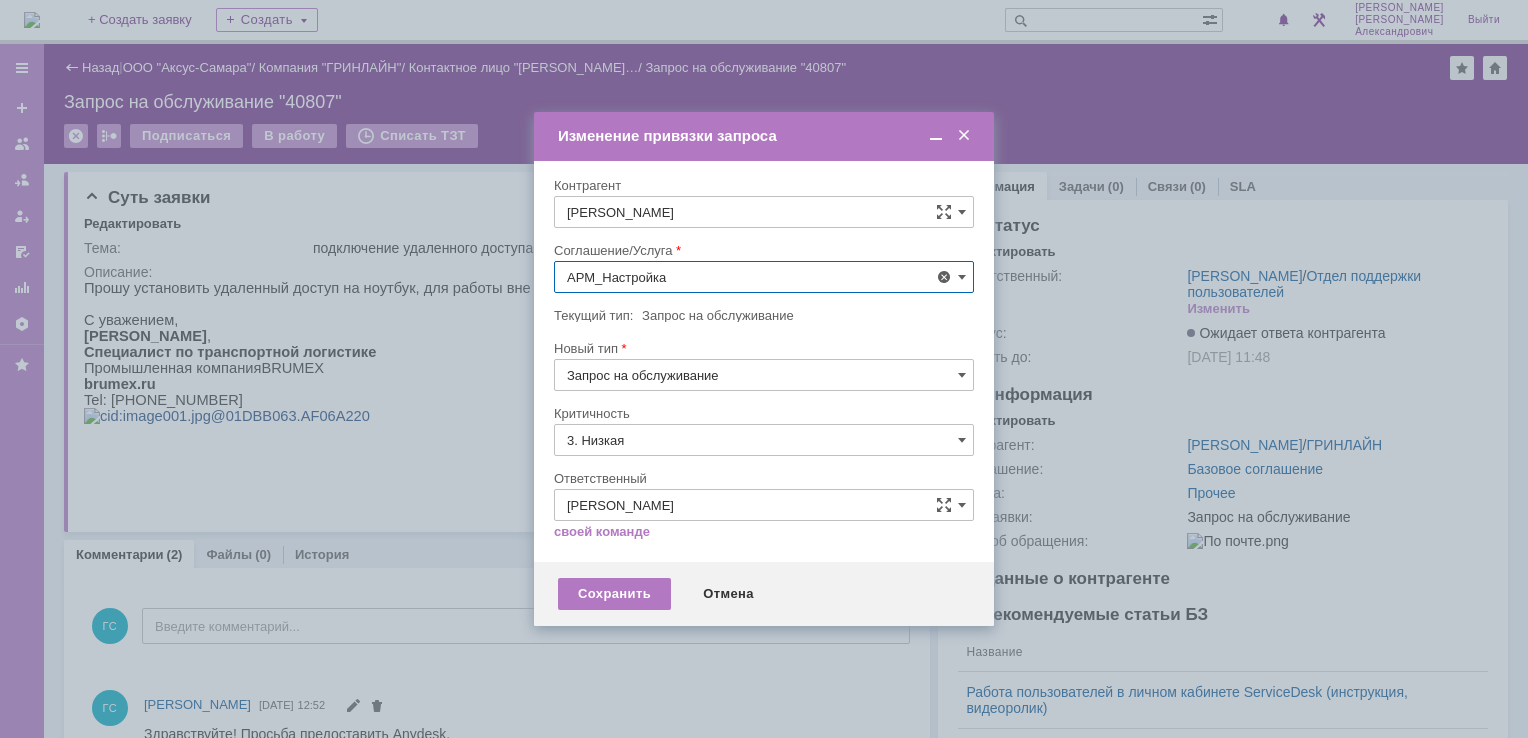 type on "АРМ_Настройка" 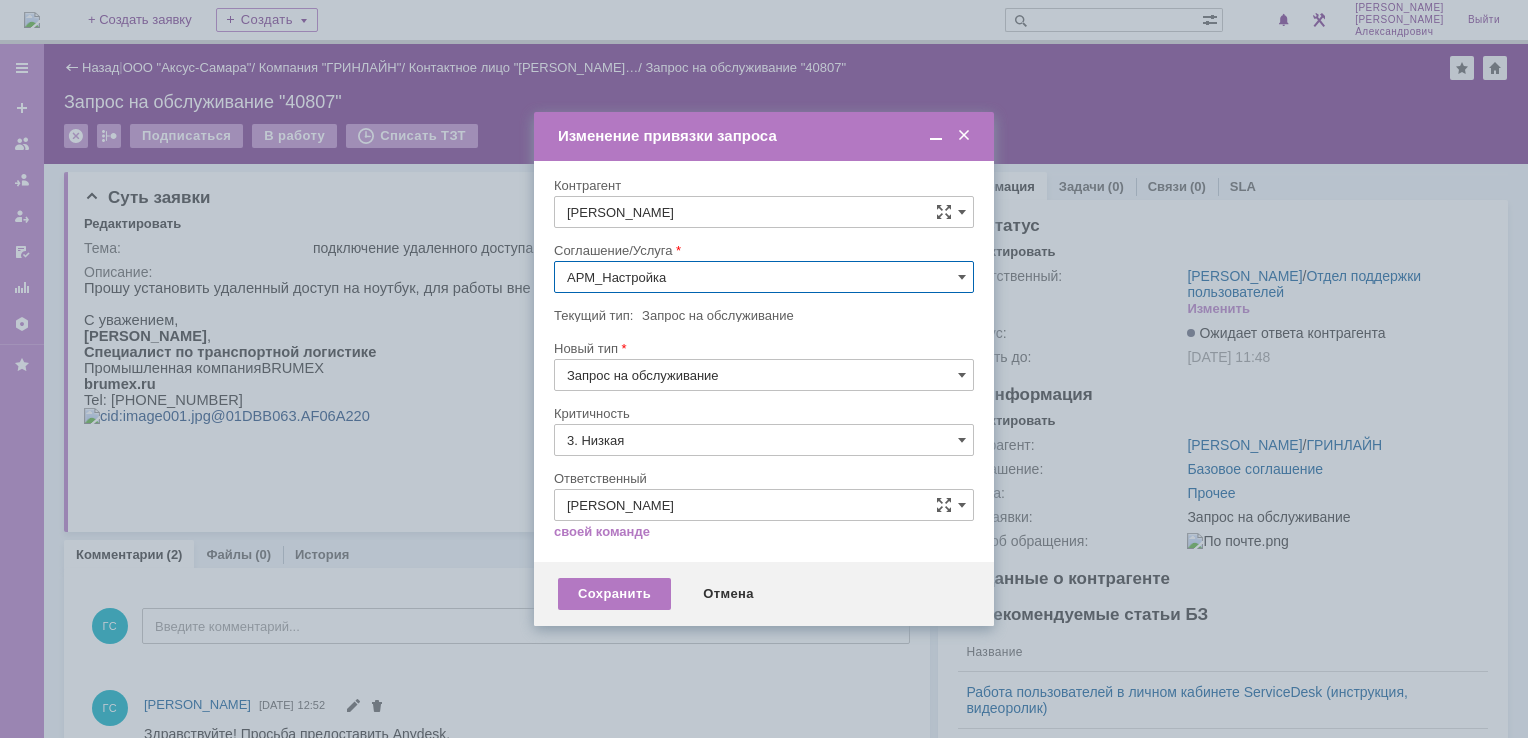 click on "3. Низкая" at bounding box center (764, 440) 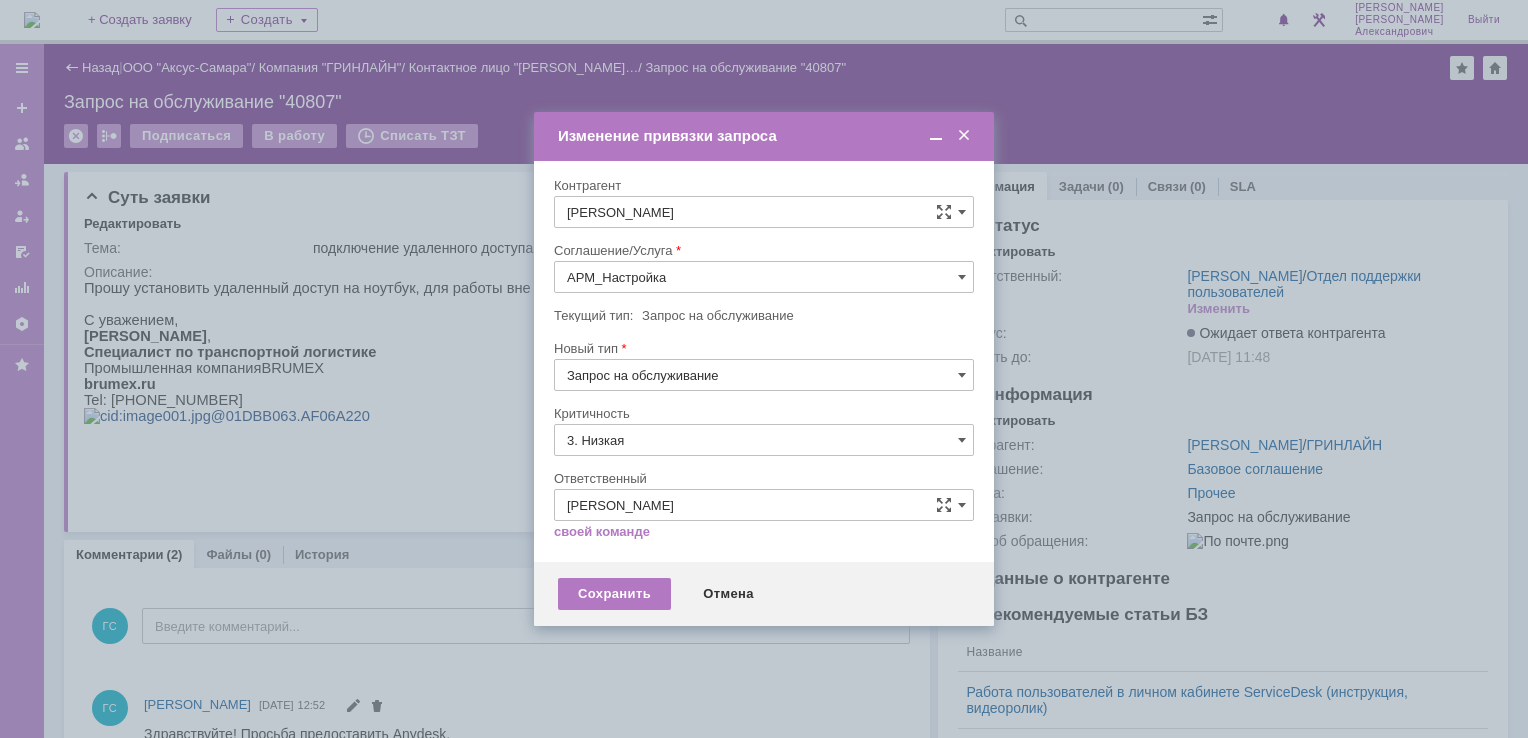 click on "[не указано]" at bounding box center (764, 477) 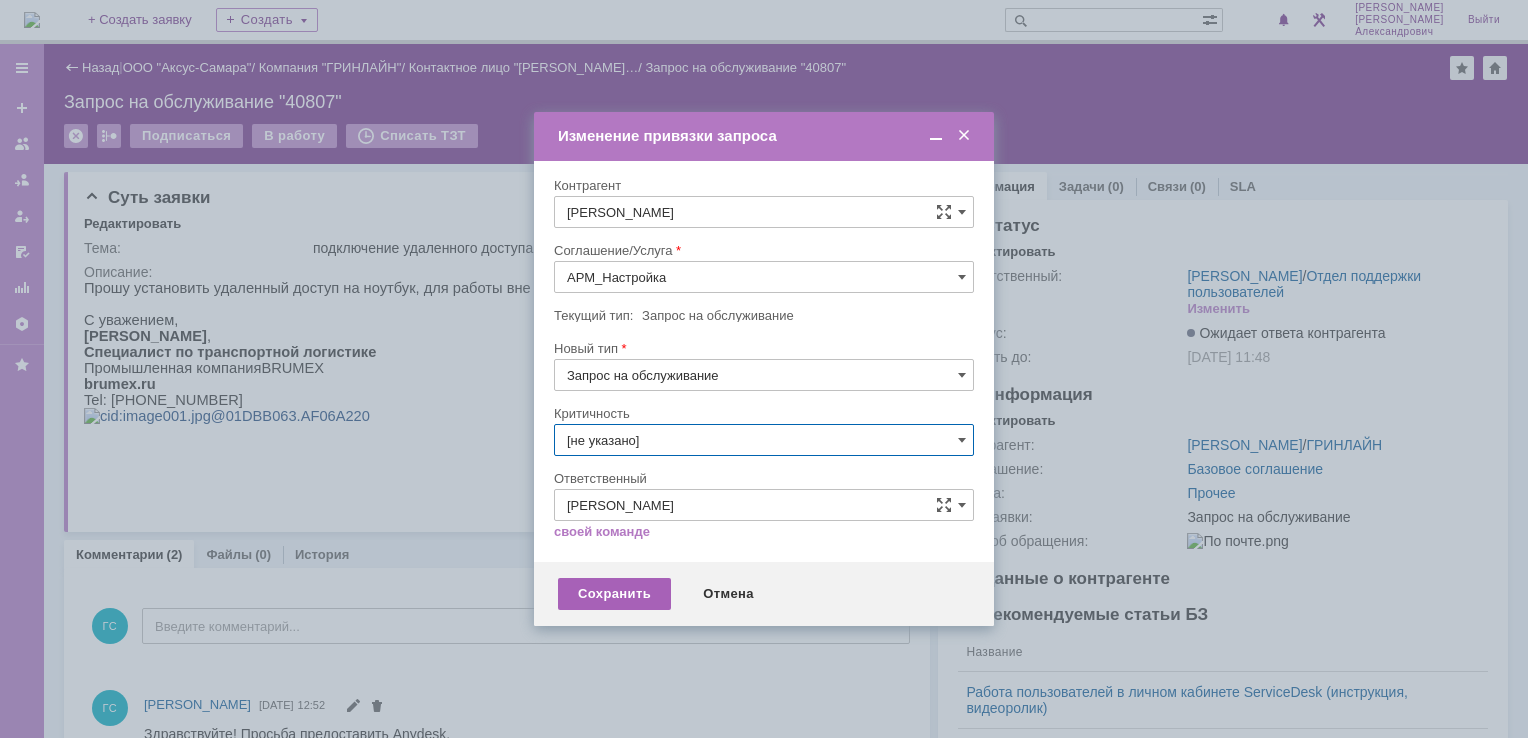type on "[не указано]" 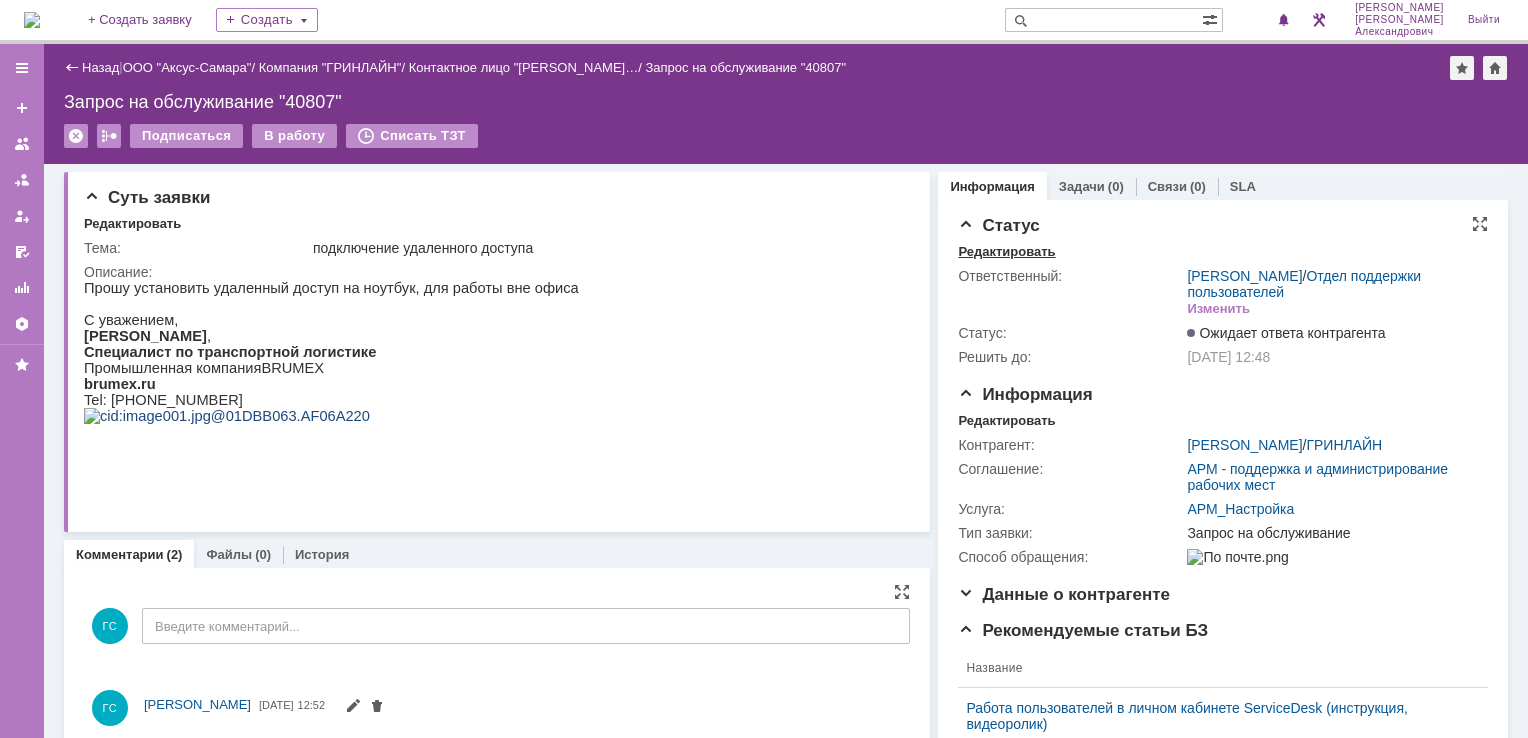 scroll, scrollTop: 0, scrollLeft: 0, axis: both 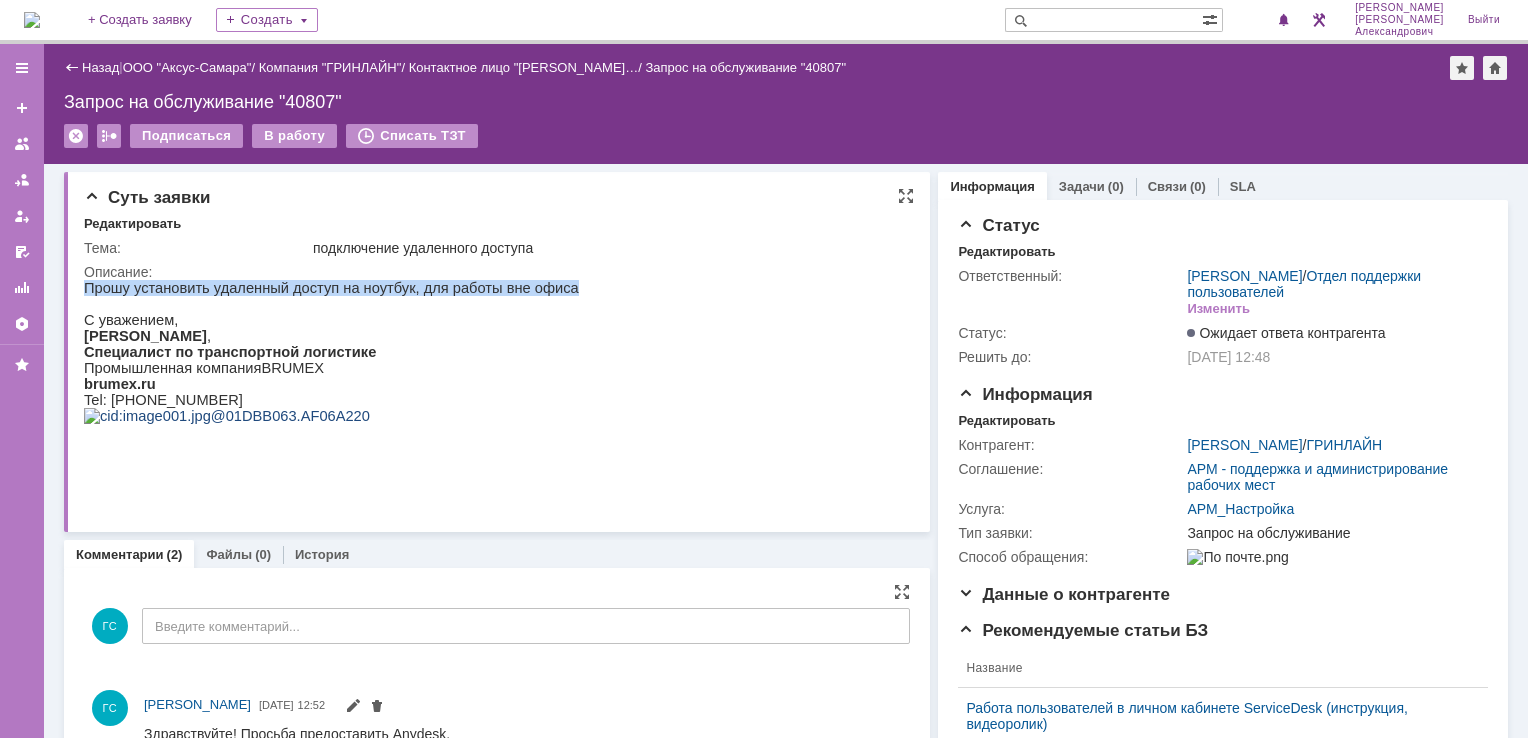 drag, startPoint x: 86, startPoint y: 287, endPoint x: 530, endPoint y: 293, distance: 444.04053 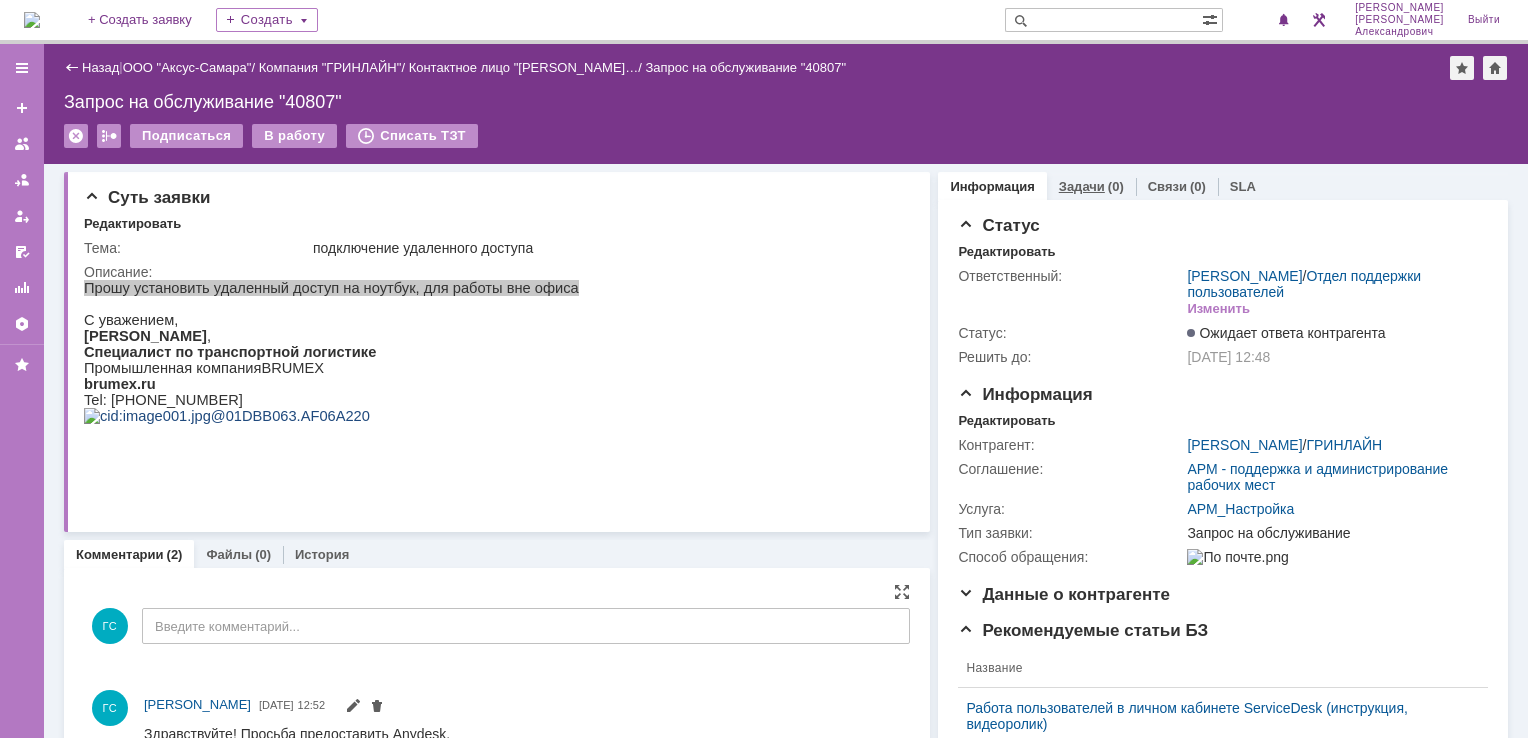 click on "Задачи" at bounding box center [1082, 186] 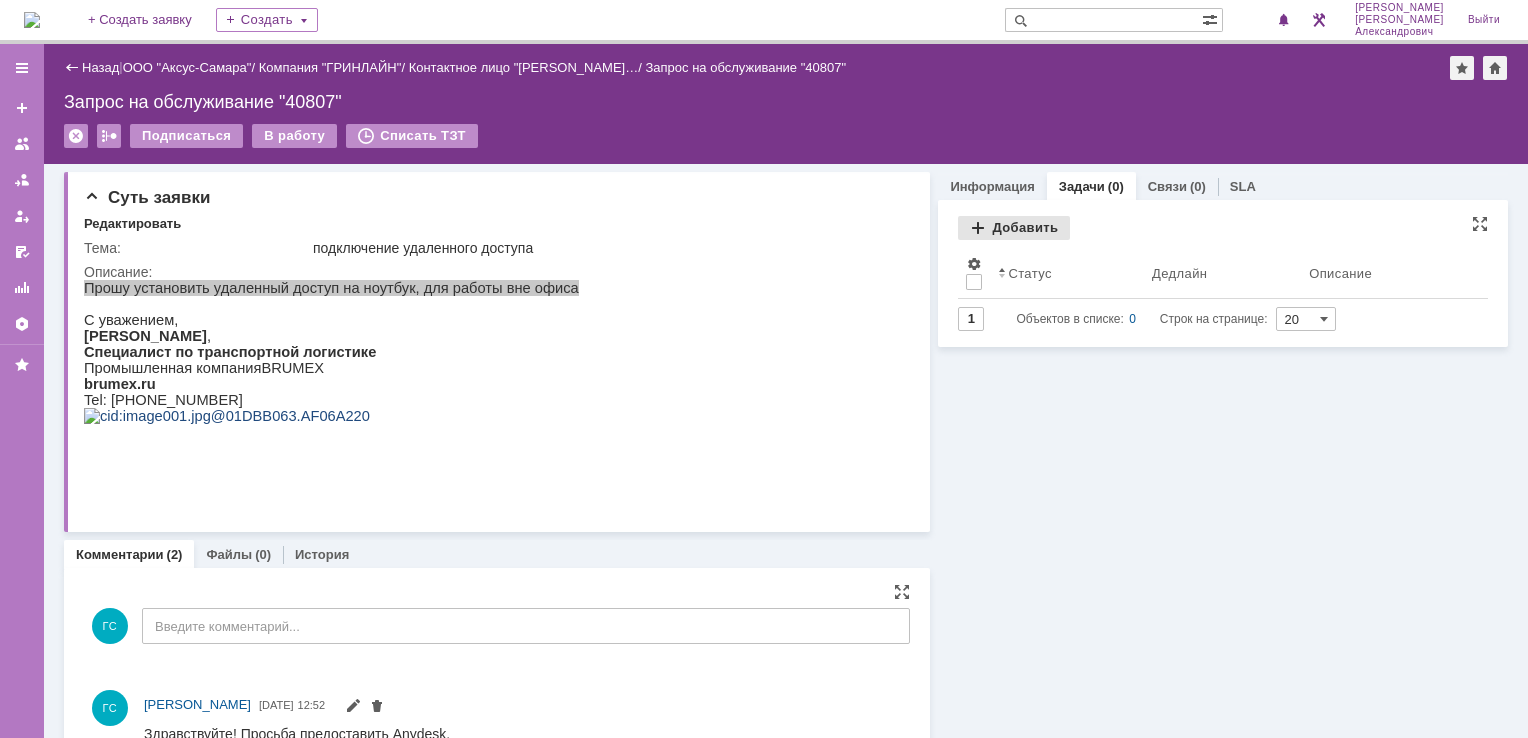 click on "Добавить" at bounding box center [1014, 228] 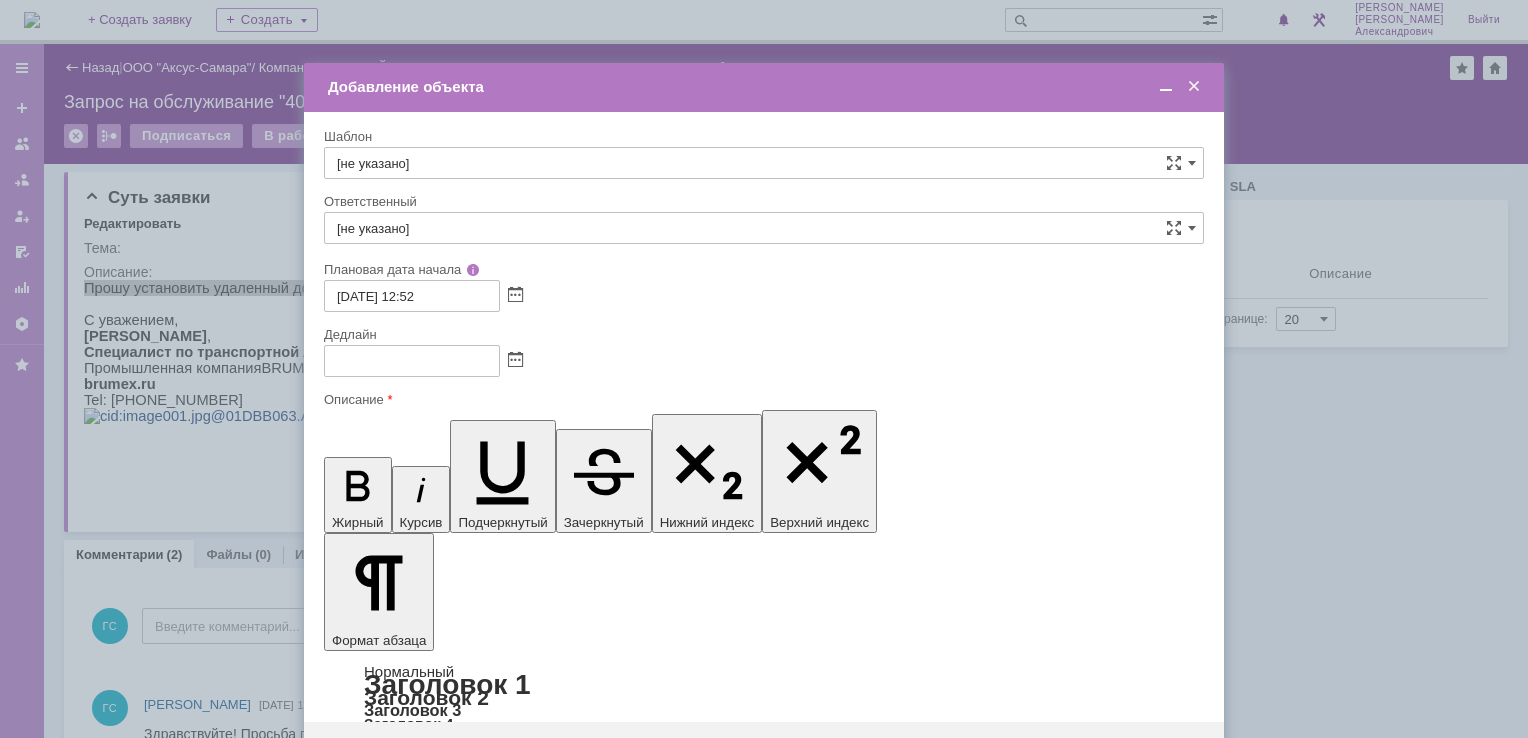 scroll, scrollTop: 0, scrollLeft: 0, axis: both 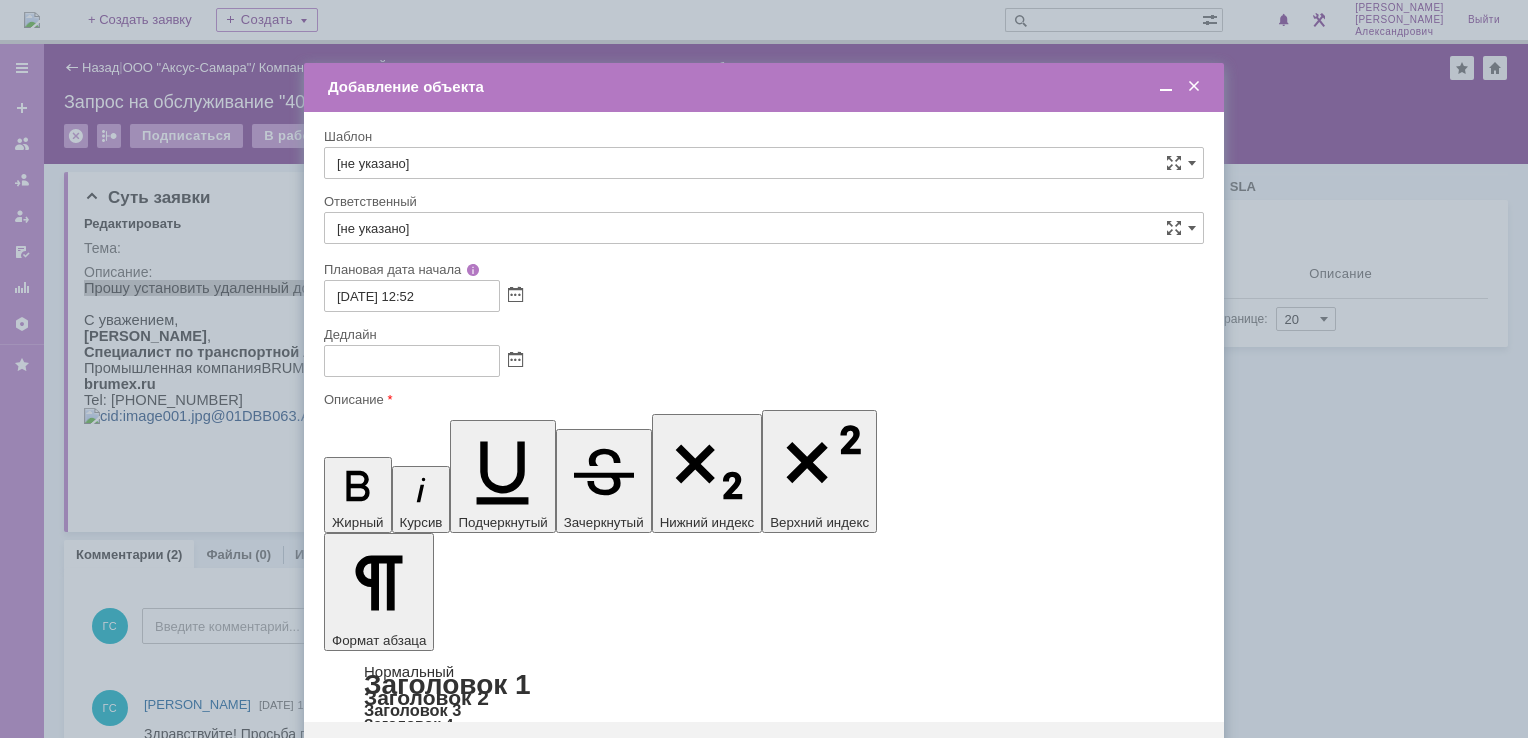 click at bounding box center [487, 5824] 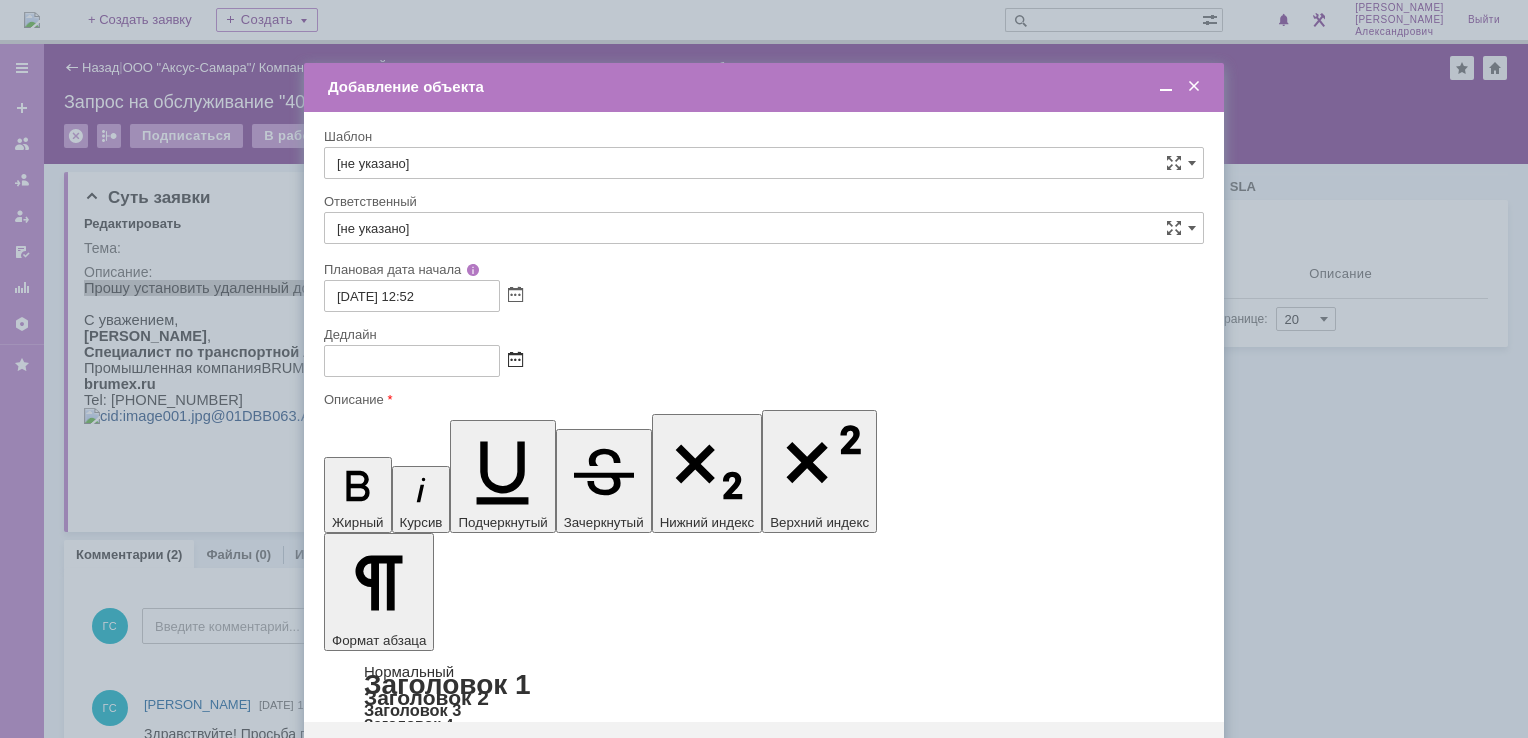 click at bounding box center (515, 361) 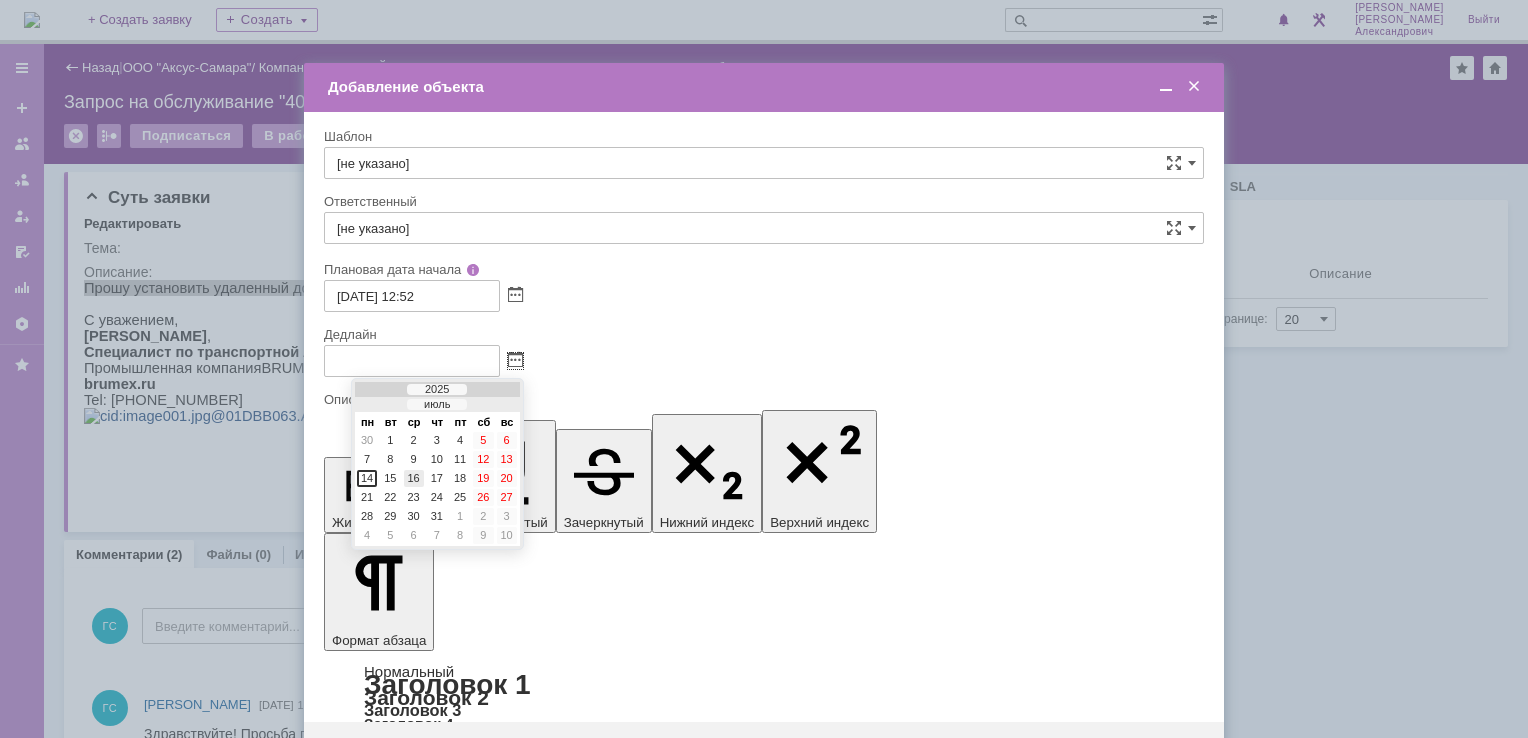 click on "16" at bounding box center (414, 478) 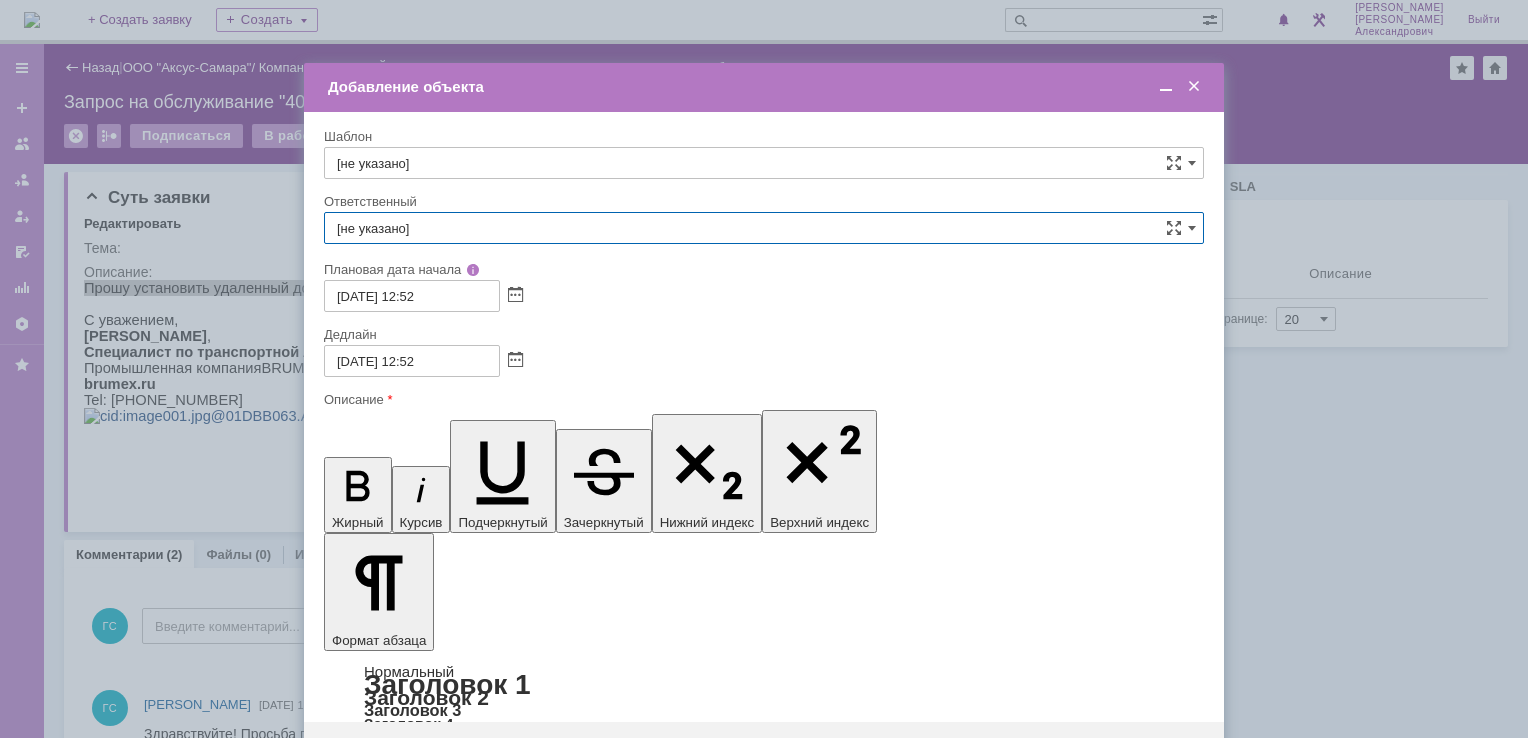 click on "[не указано]" at bounding box center (764, 228) 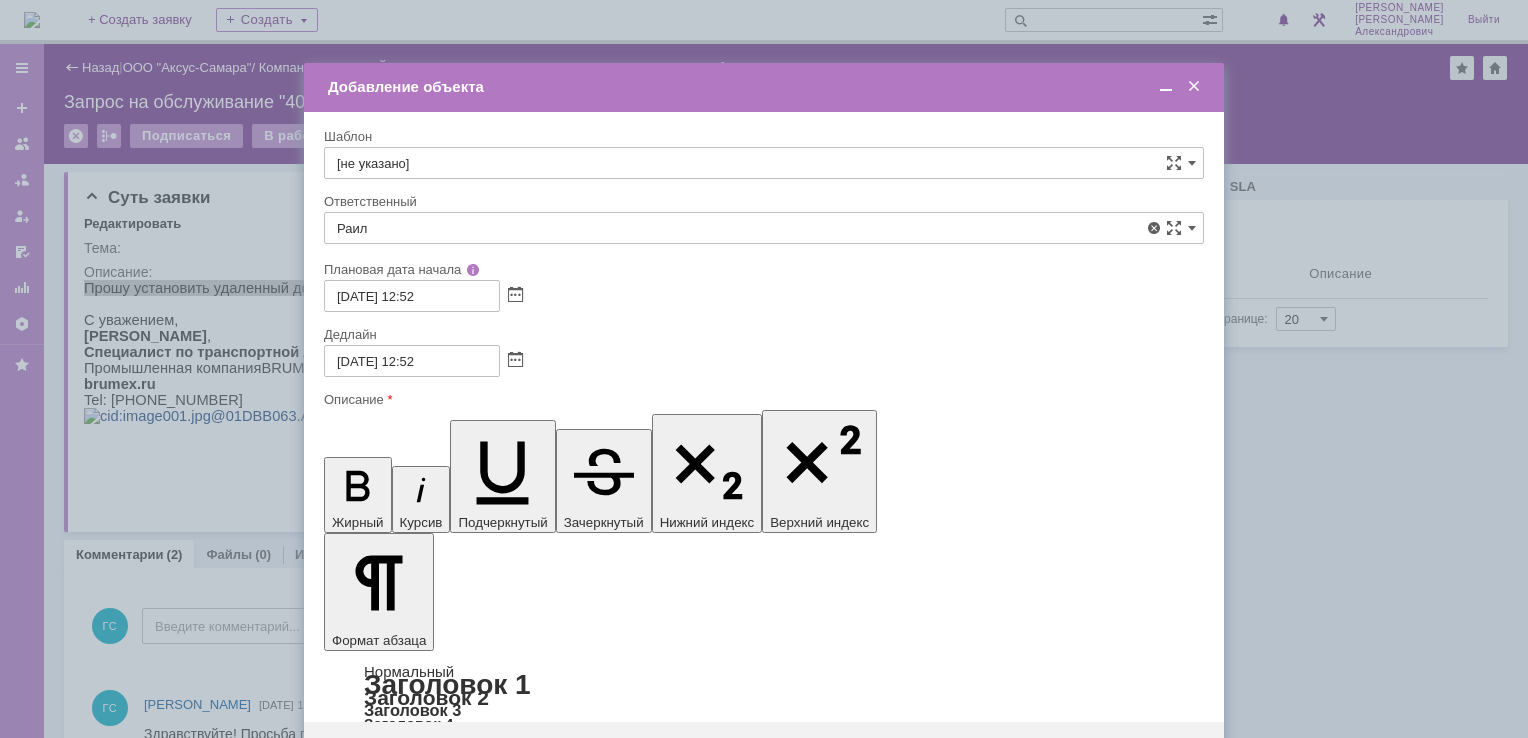 click on "[PERSON_NAME]" at bounding box center (764, 374) 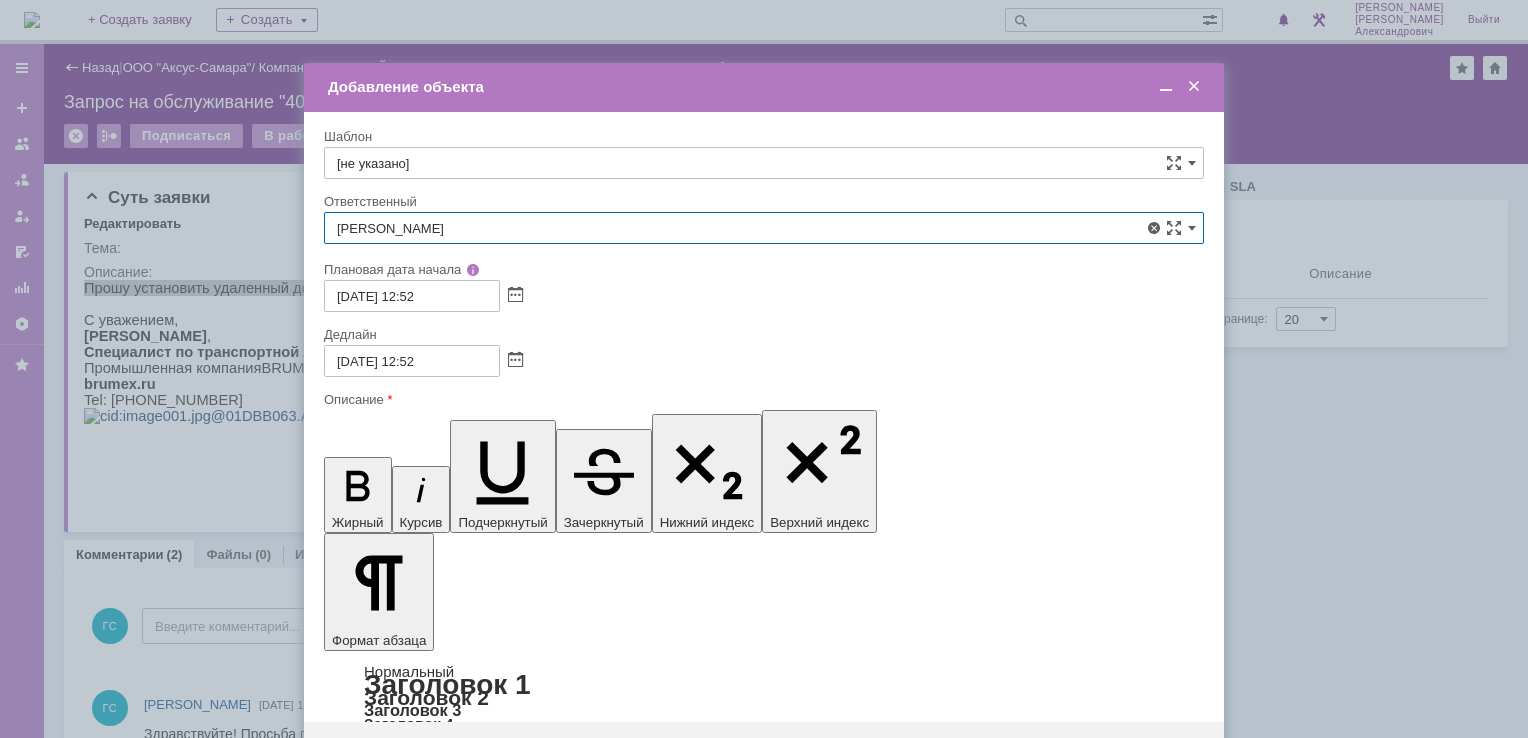 type on "[PERSON_NAME]" 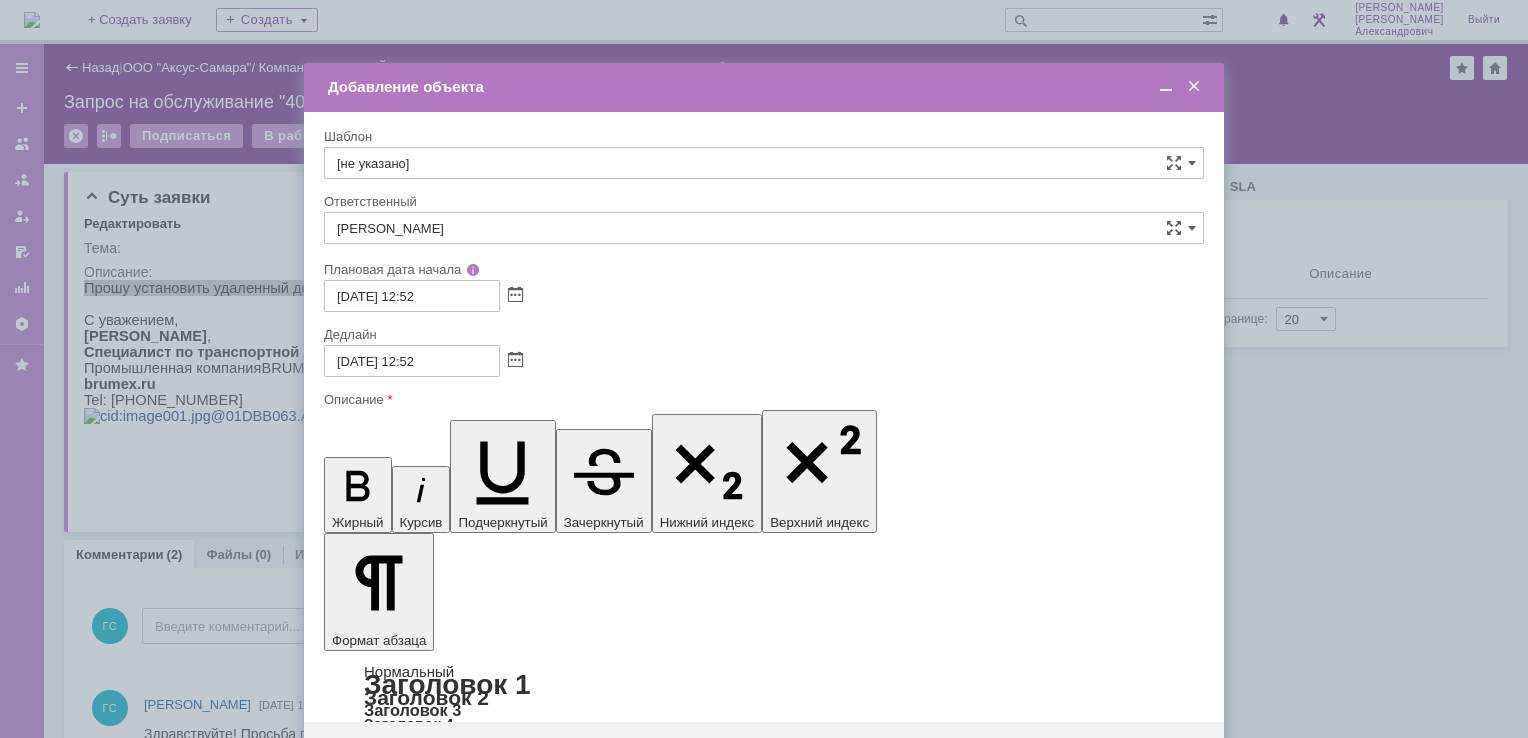 click on "Сохранить" at bounding box center [384, 754] 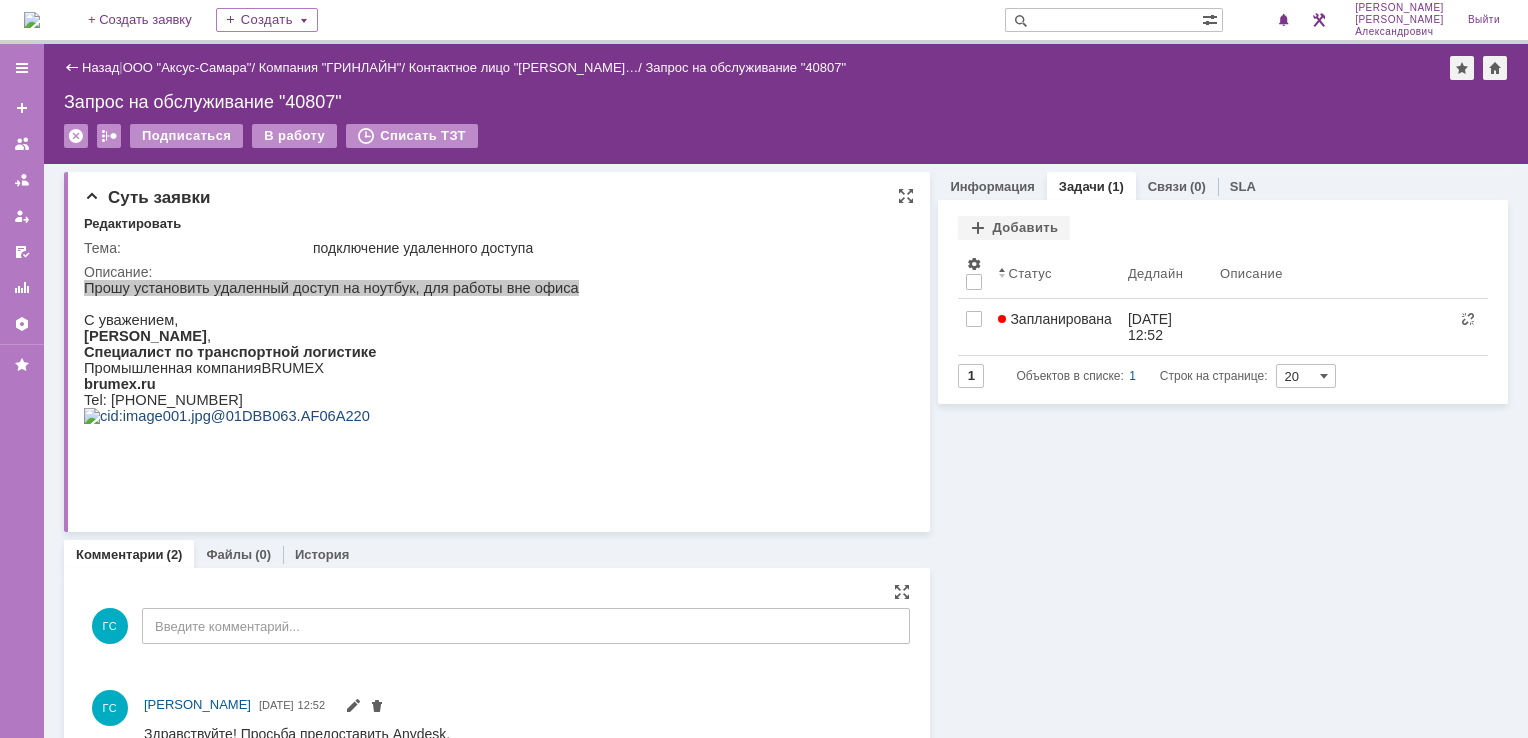 scroll, scrollTop: 0, scrollLeft: 0, axis: both 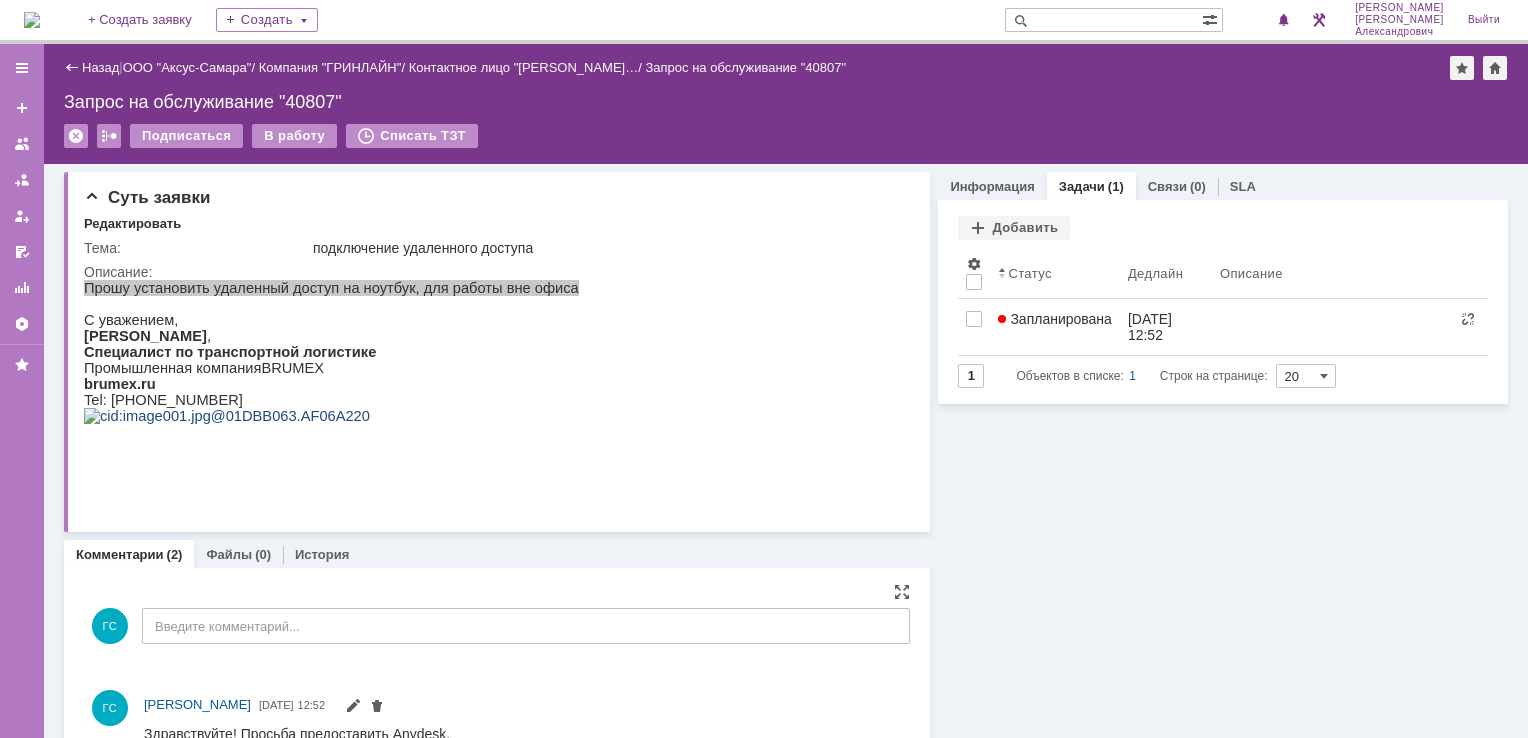 click at bounding box center [32, 20] 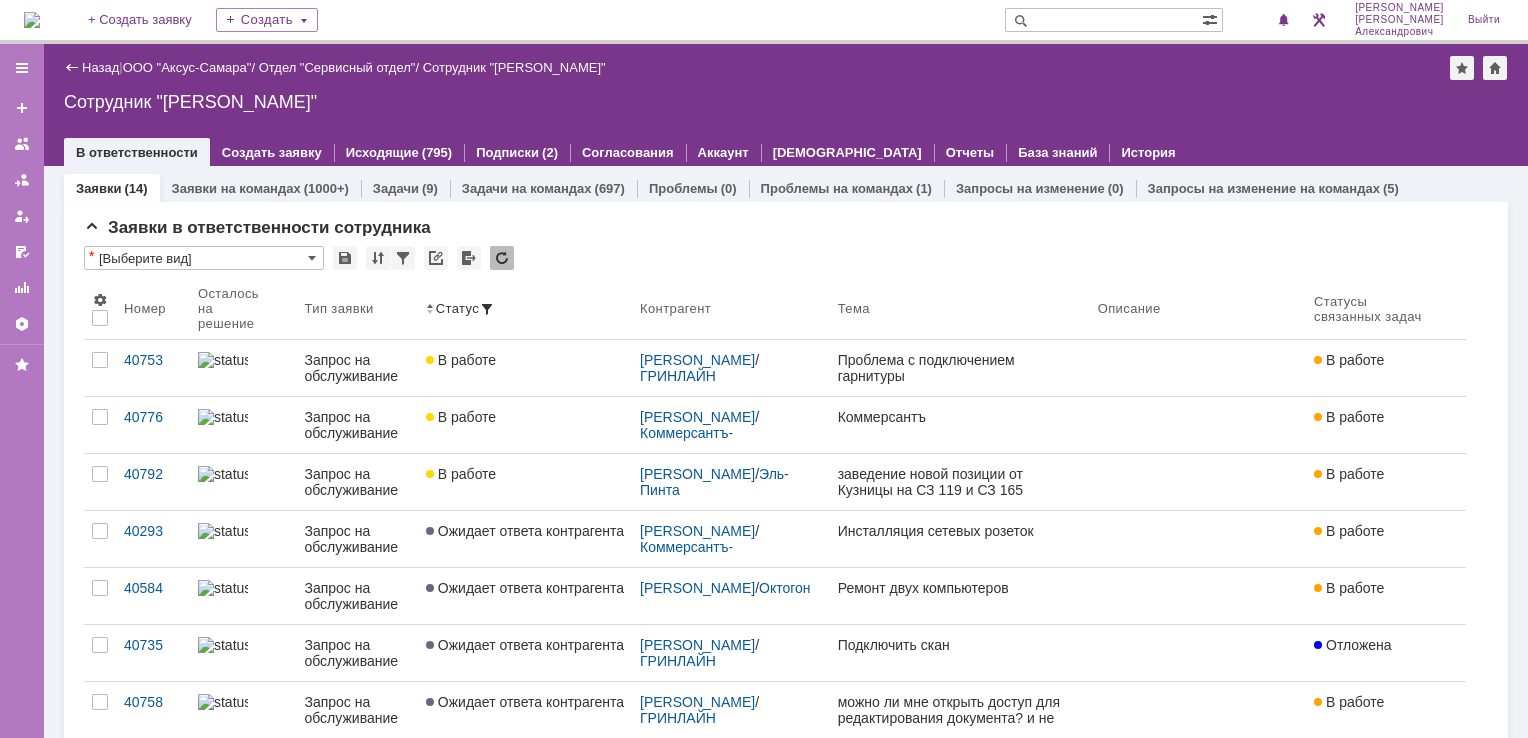 scroll, scrollTop: 0, scrollLeft: 0, axis: both 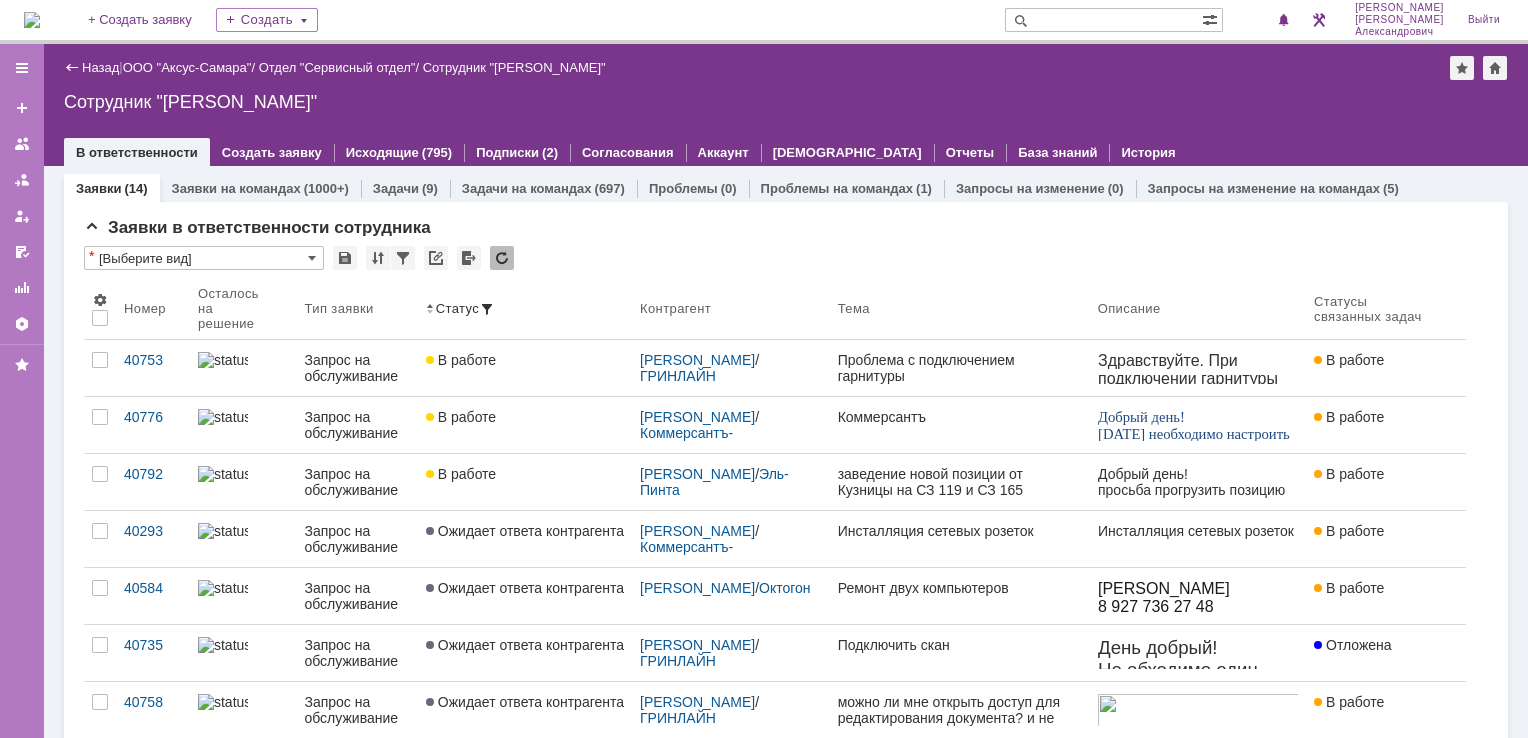 click at bounding box center (32, 20) 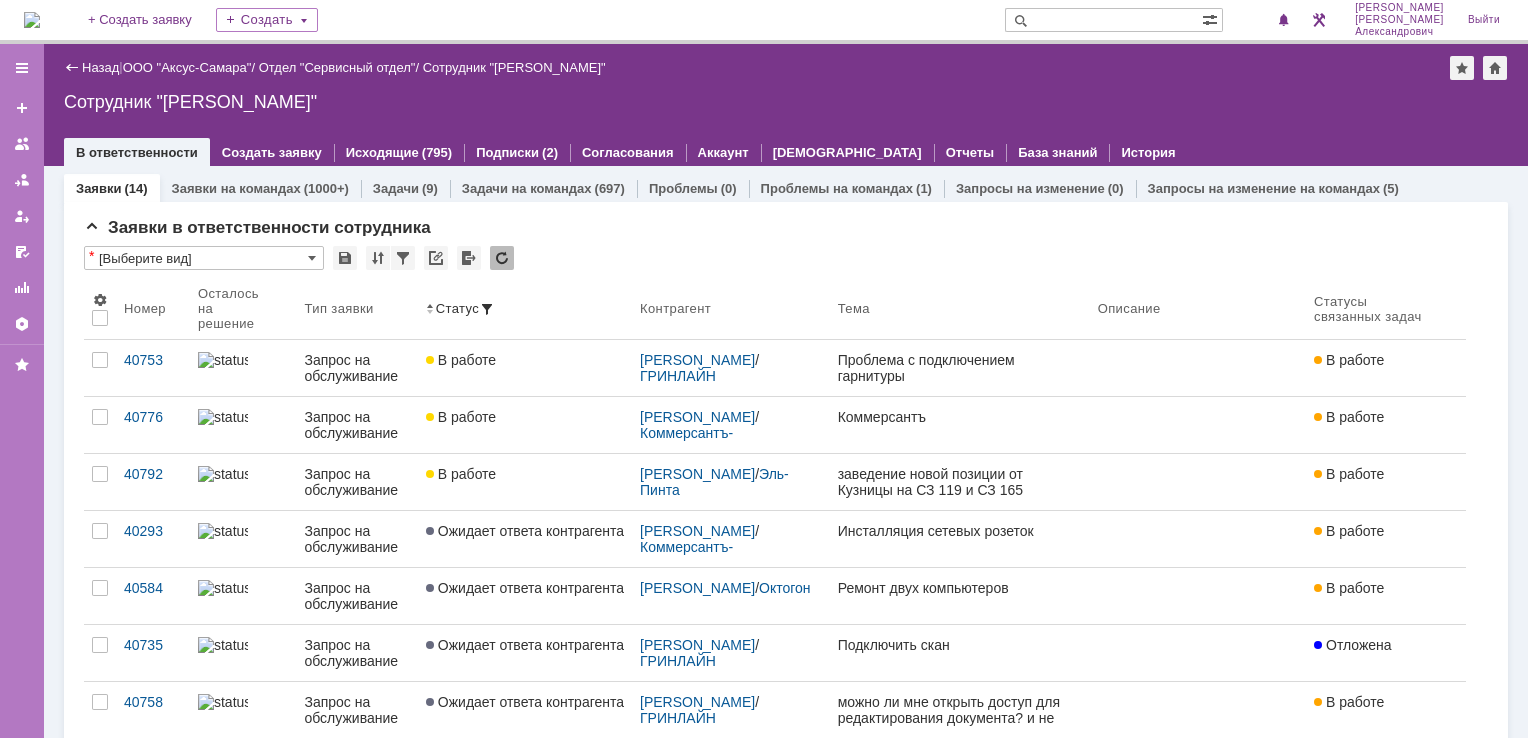 scroll, scrollTop: 0, scrollLeft: 0, axis: both 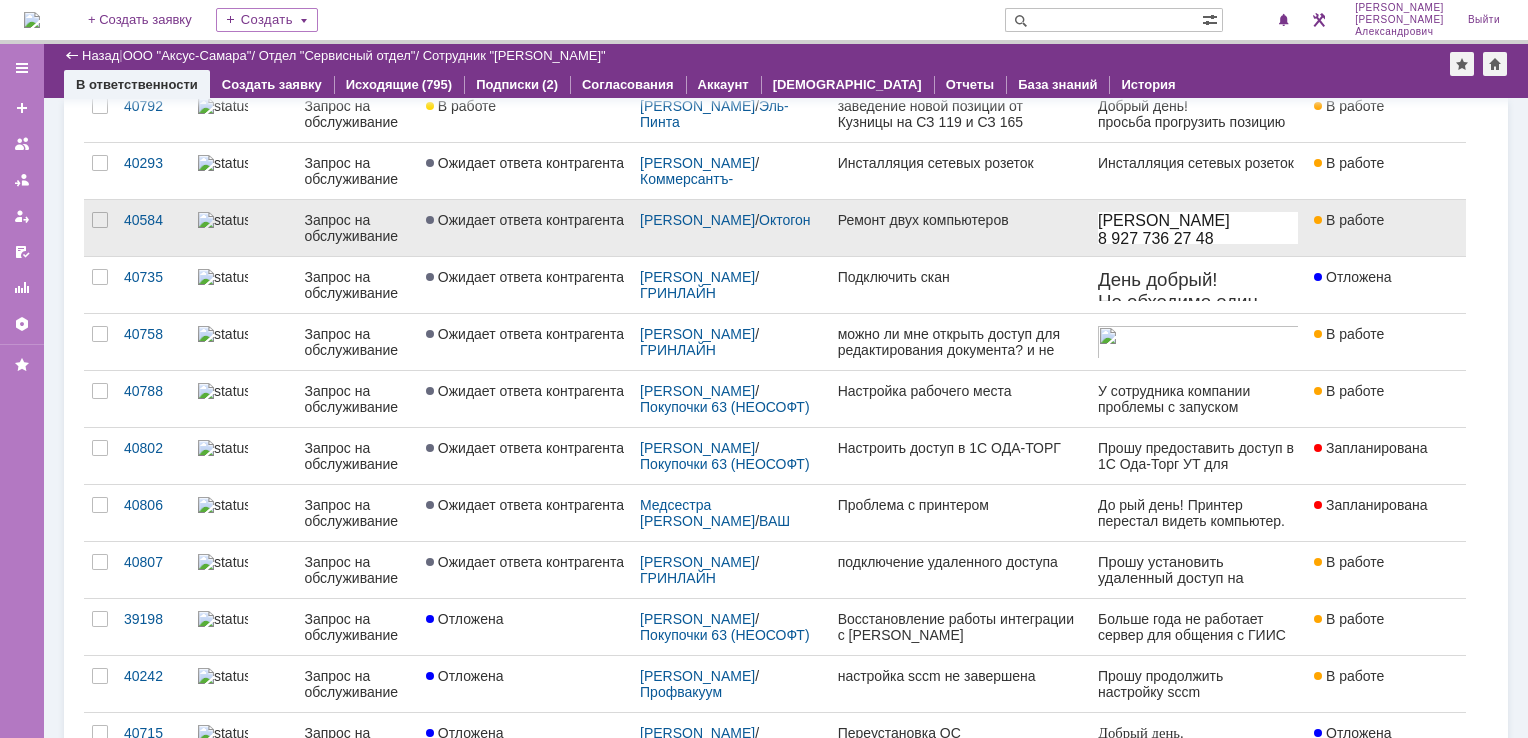 click on "Ожидает ответа контрагента" at bounding box center [525, 228] 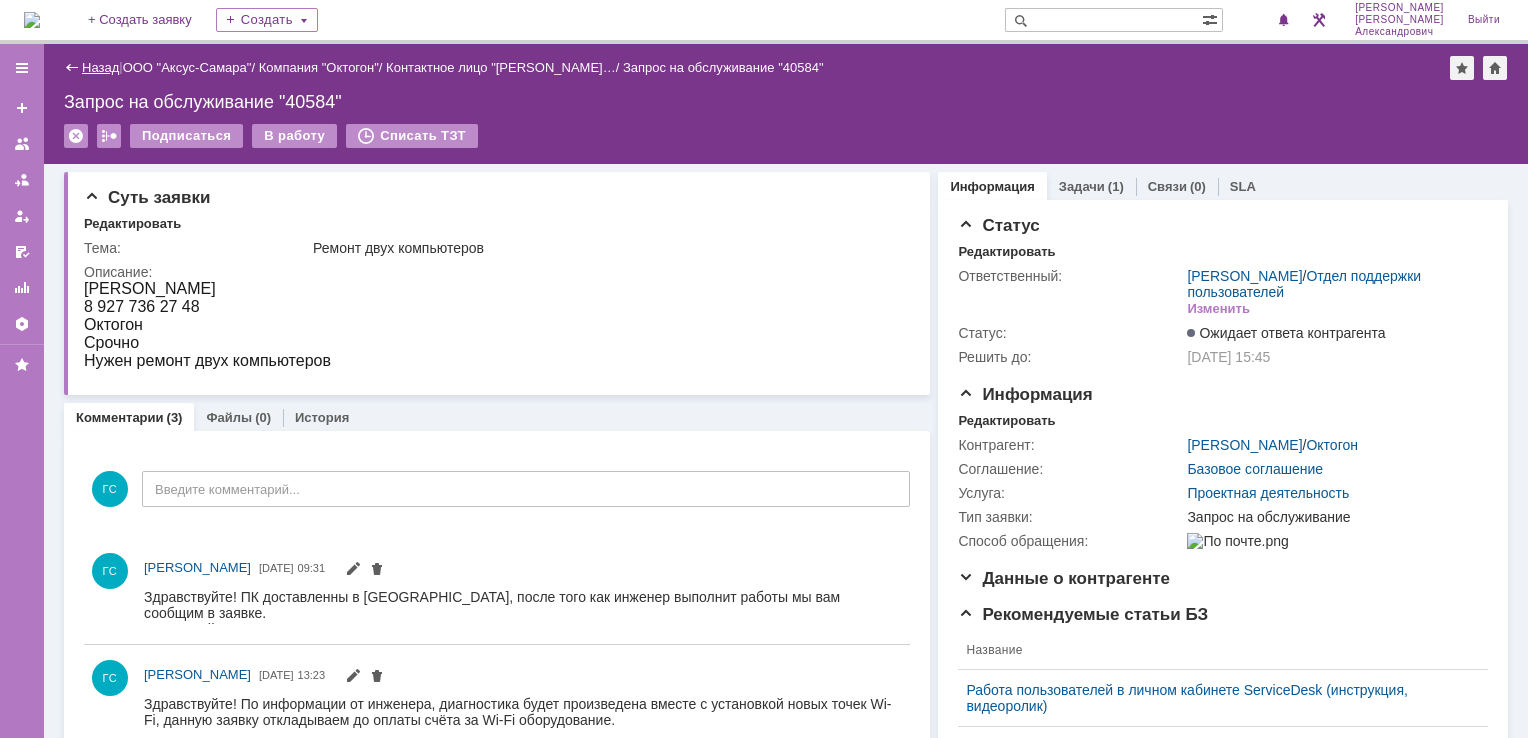 click on "Назад" at bounding box center [100, 67] 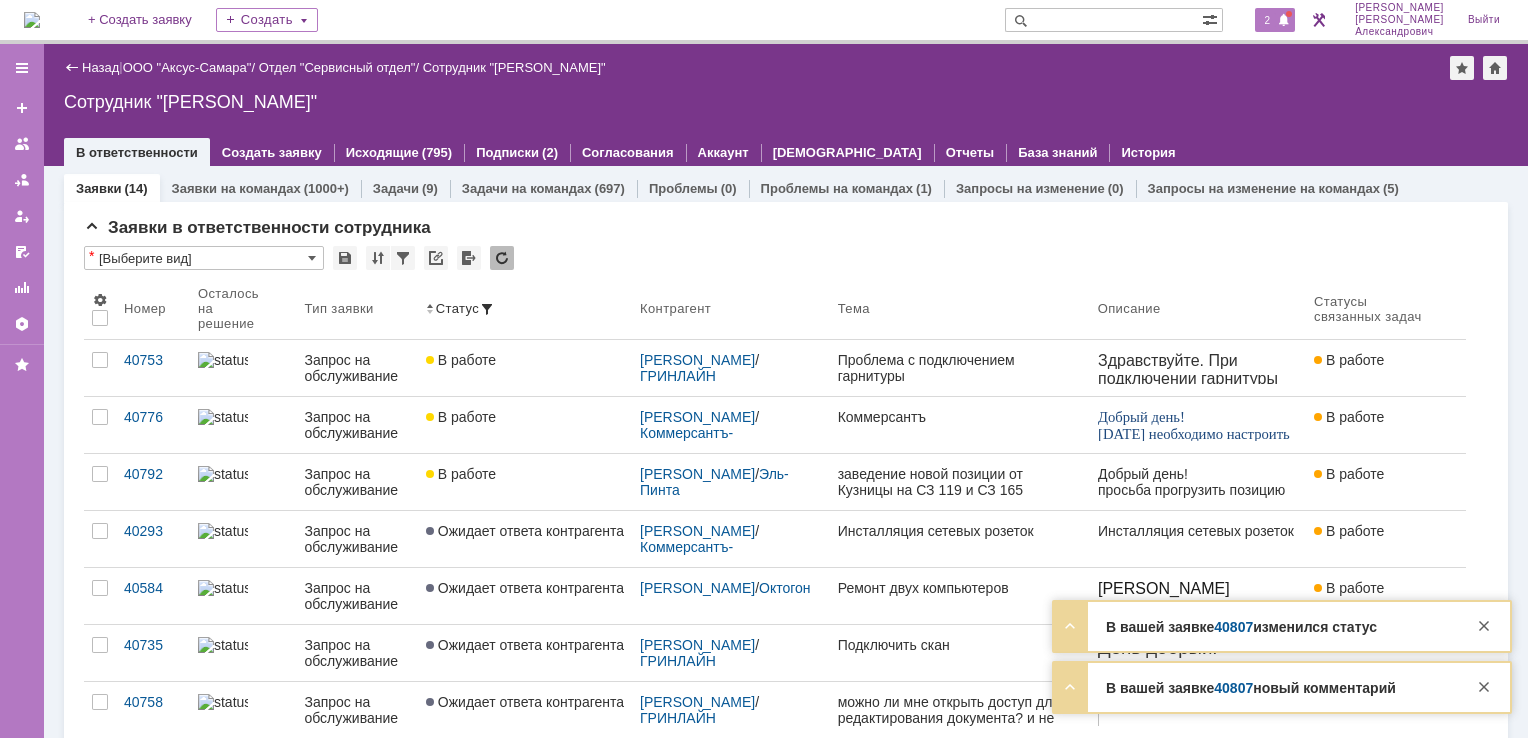 click on "2" at bounding box center [1268, 20] 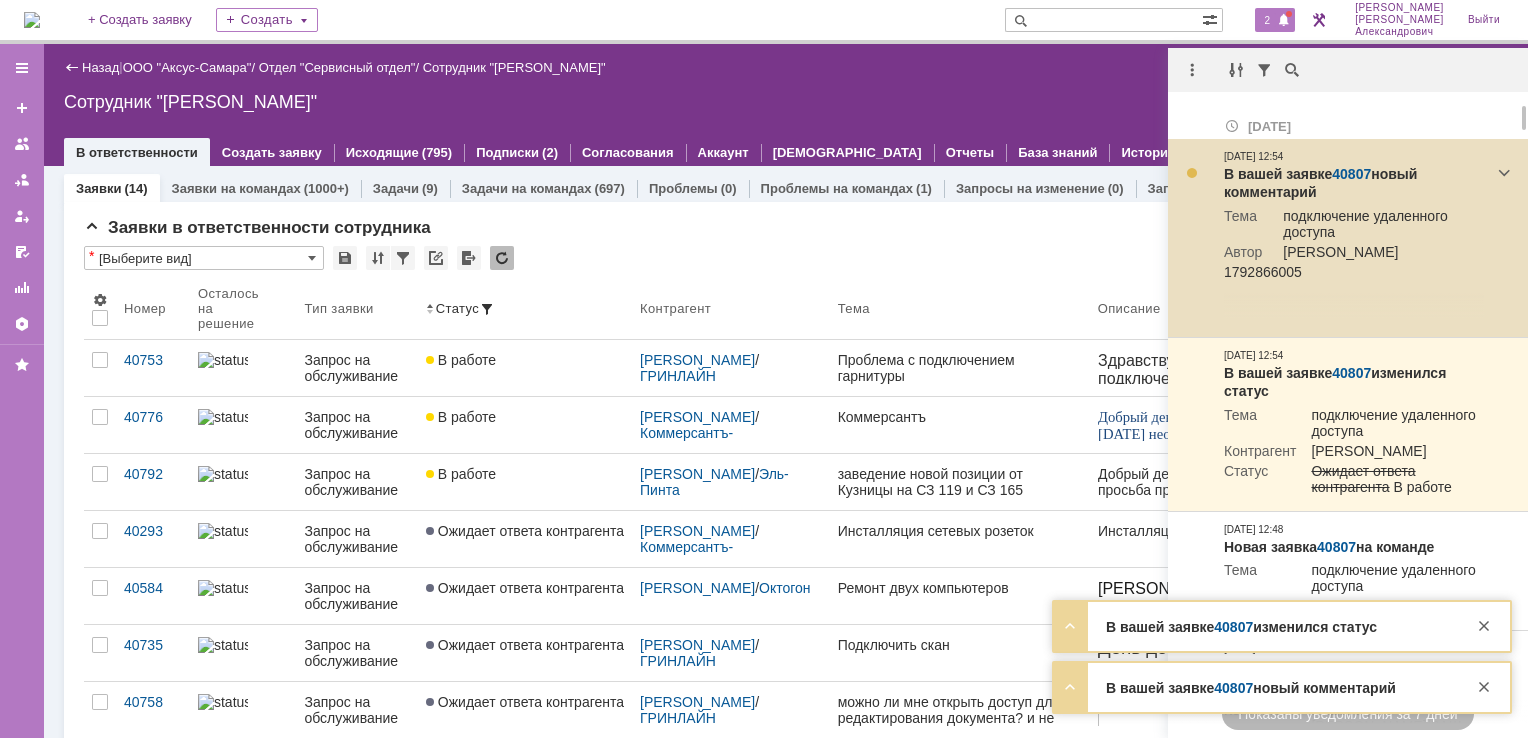 drag, startPoint x: 1276, startPoint y: 26, endPoint x: 1338, endPoint y: 187, distance: 172.52536 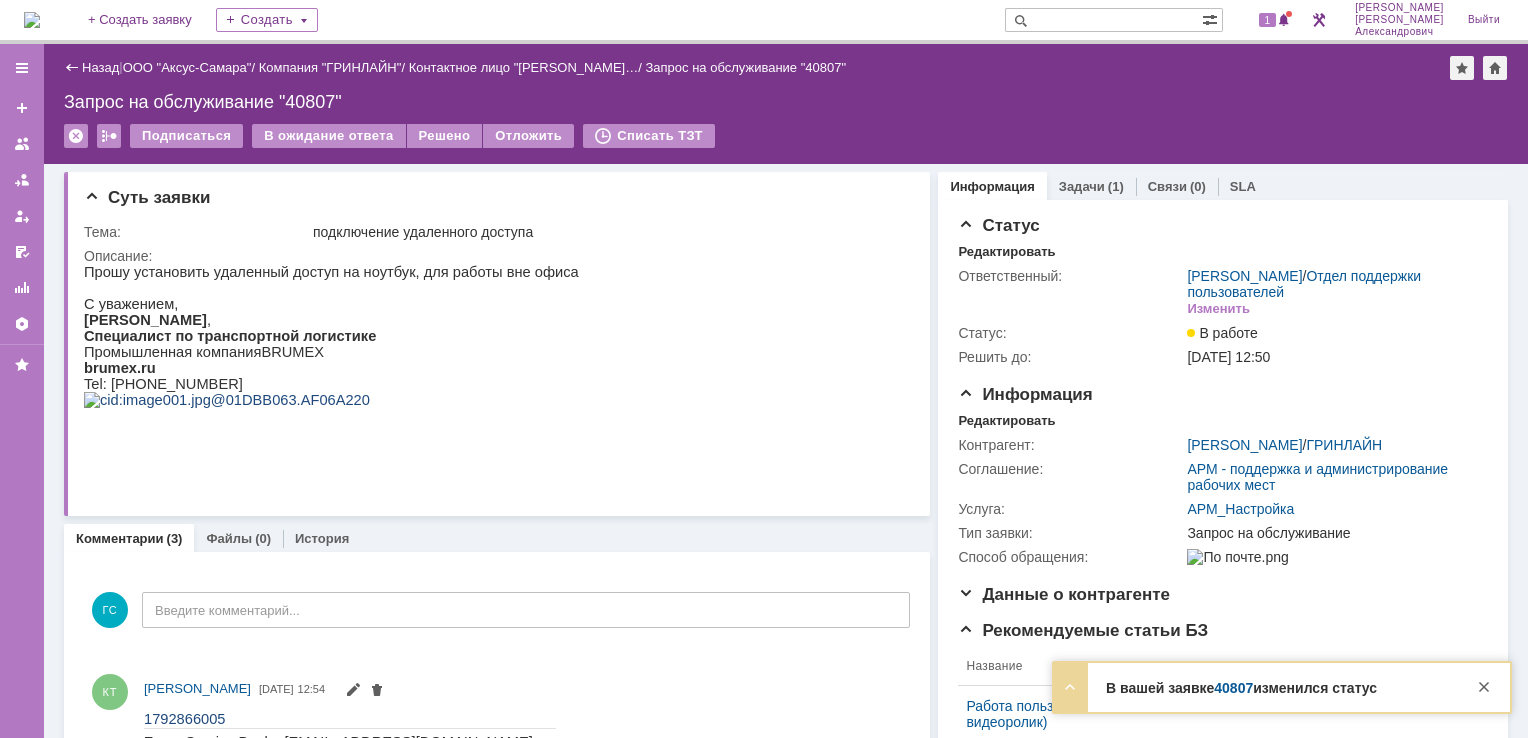 scroll, scrollTop: 0, scrollLeft: 0, axis: both 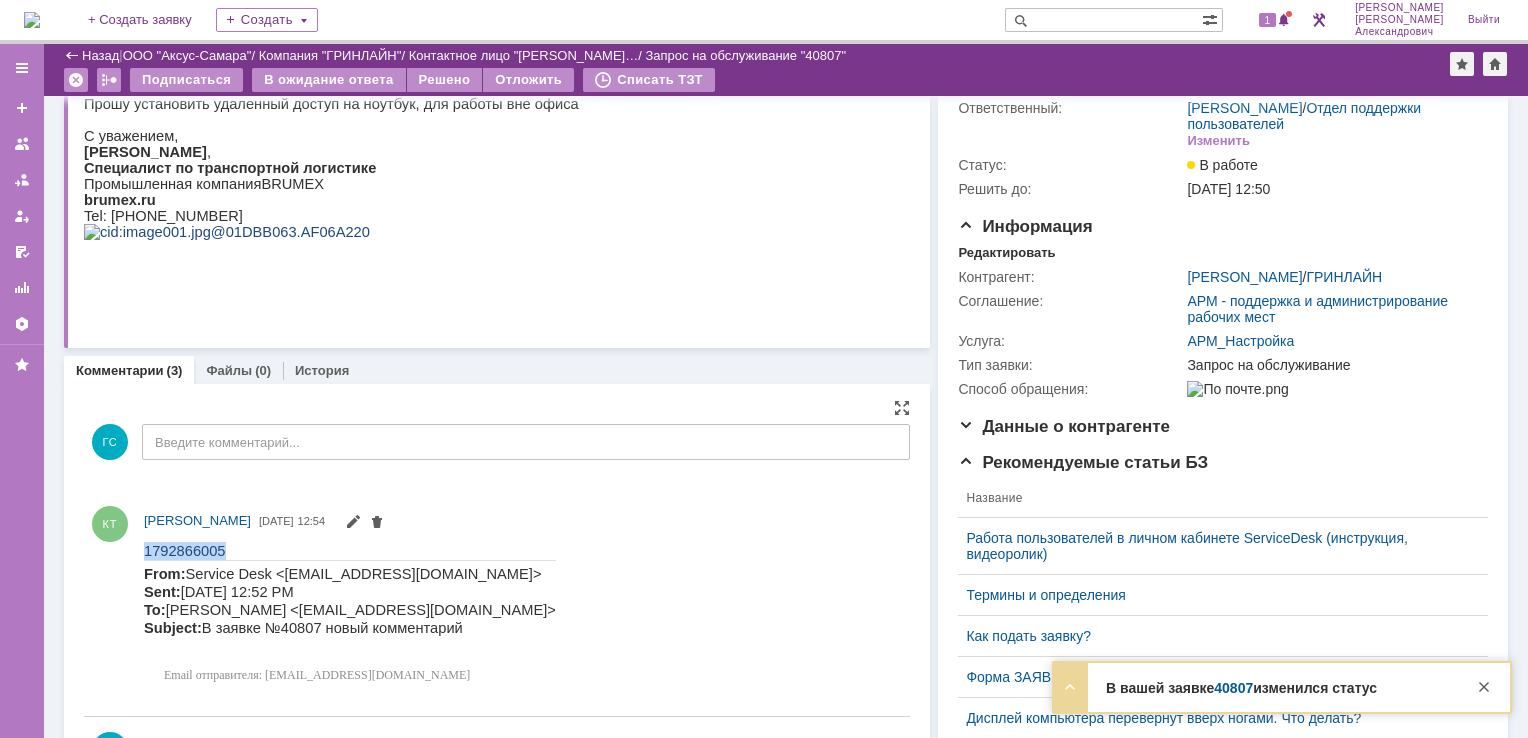 drag, startPoint x: 144, startPoint y: 550, endPoint x: 260, endPoint y: 546, distance: 116.06895 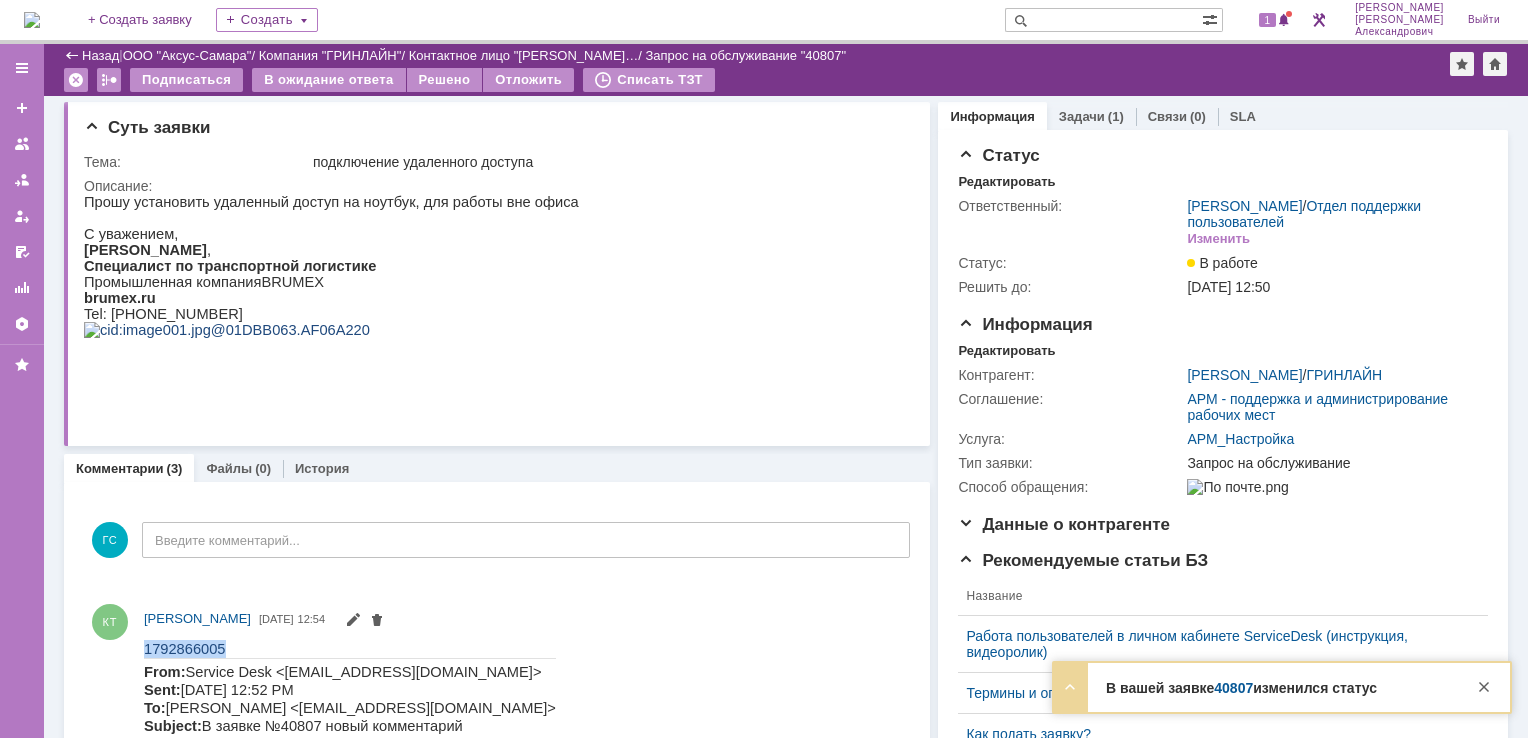 scroll, scrollTop: 0, scrollLeft: 0, axis: both 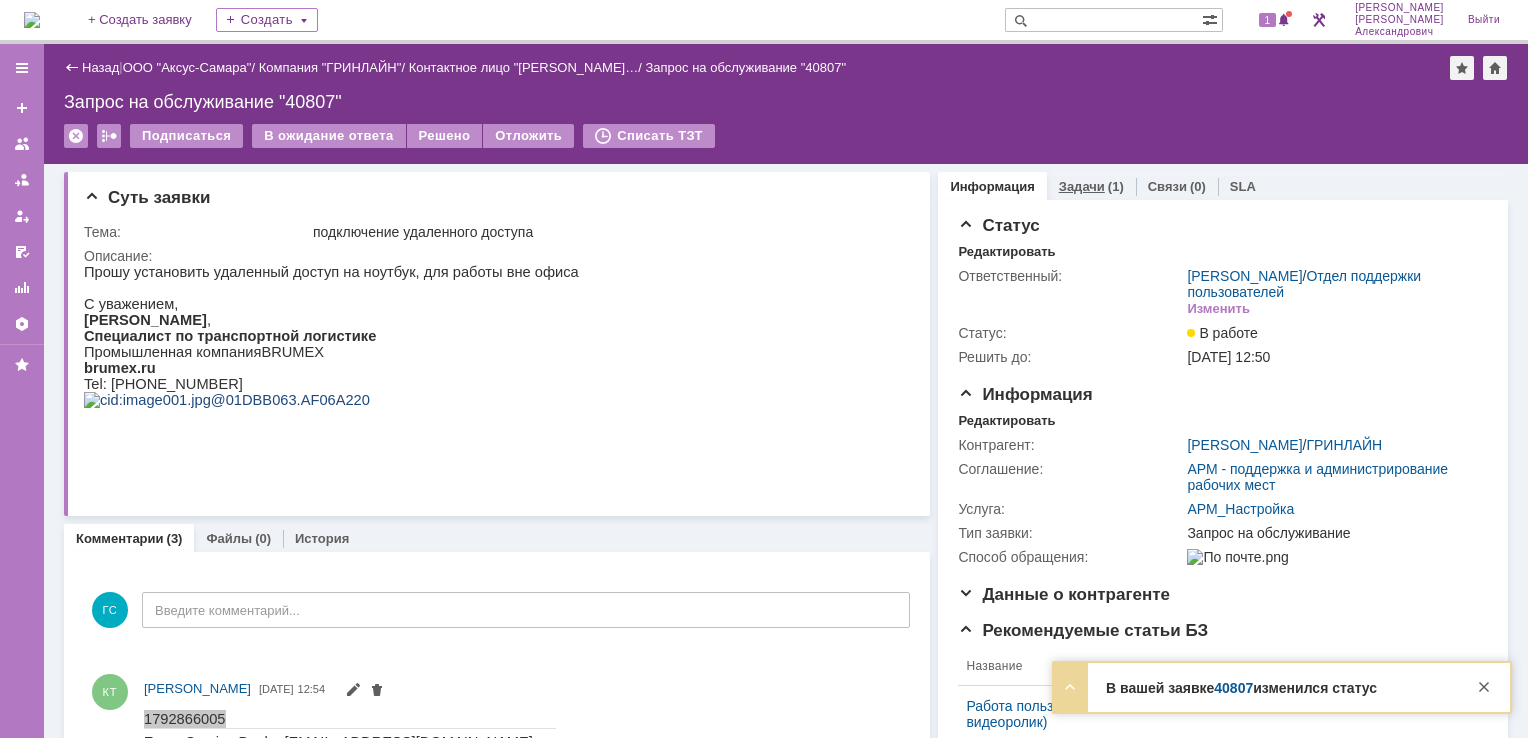 click on "(1)" at bounding box center [1116, 186] 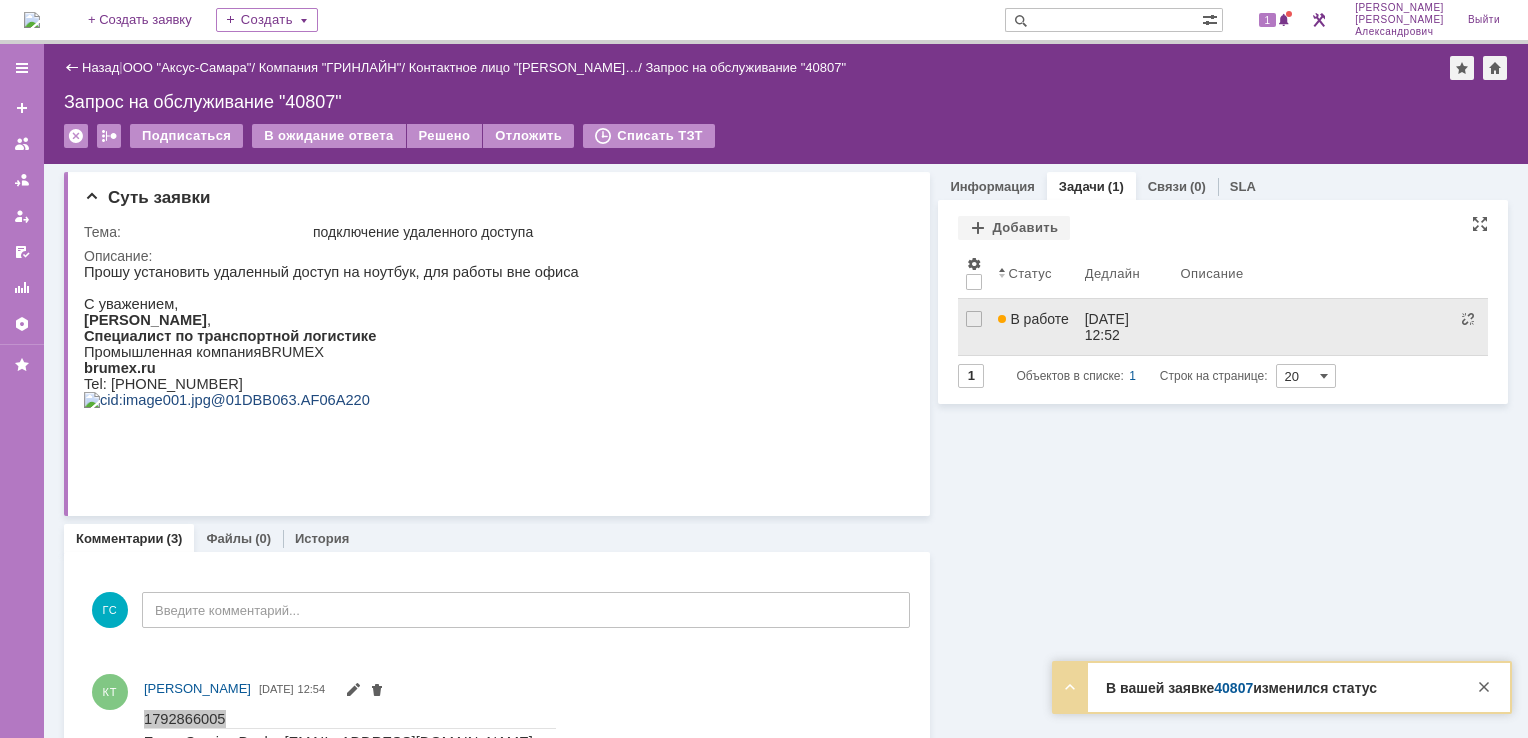 scroll, scrollTop: 0, scrollLeft: 0, axis: both 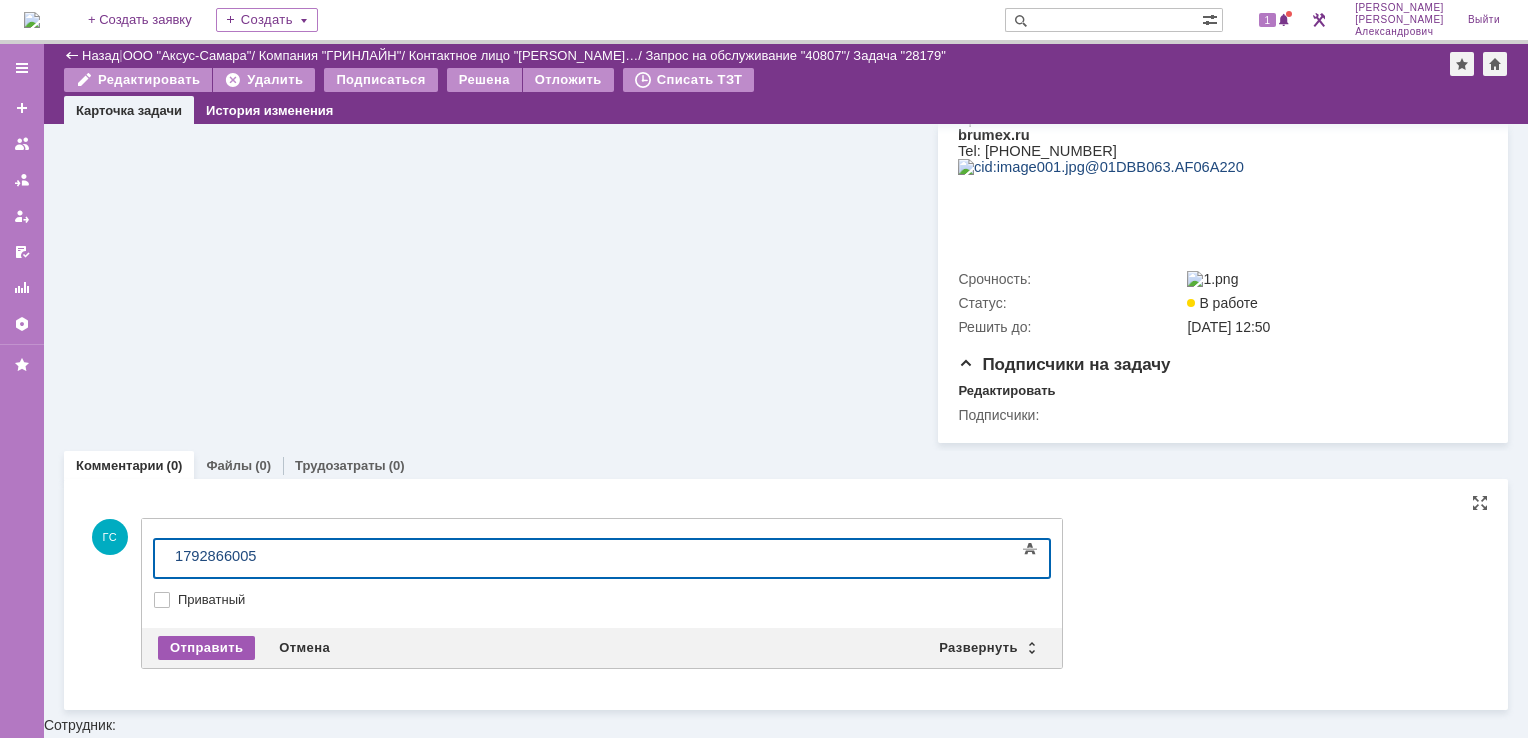 click on "Отправить" at bounding box center (206, 648) 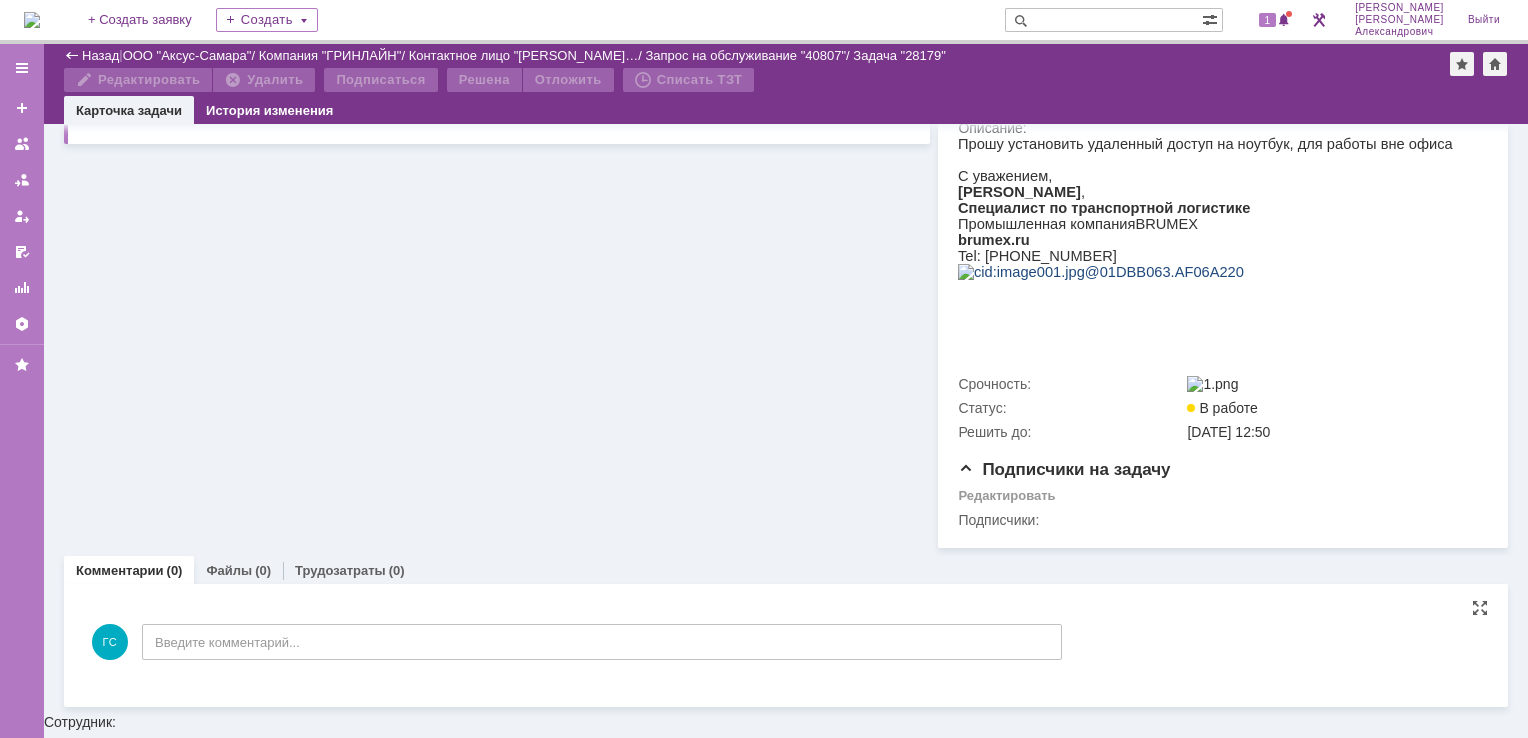 scroll, scrollTop: 346, scrollLeft: 0, axis: vertical 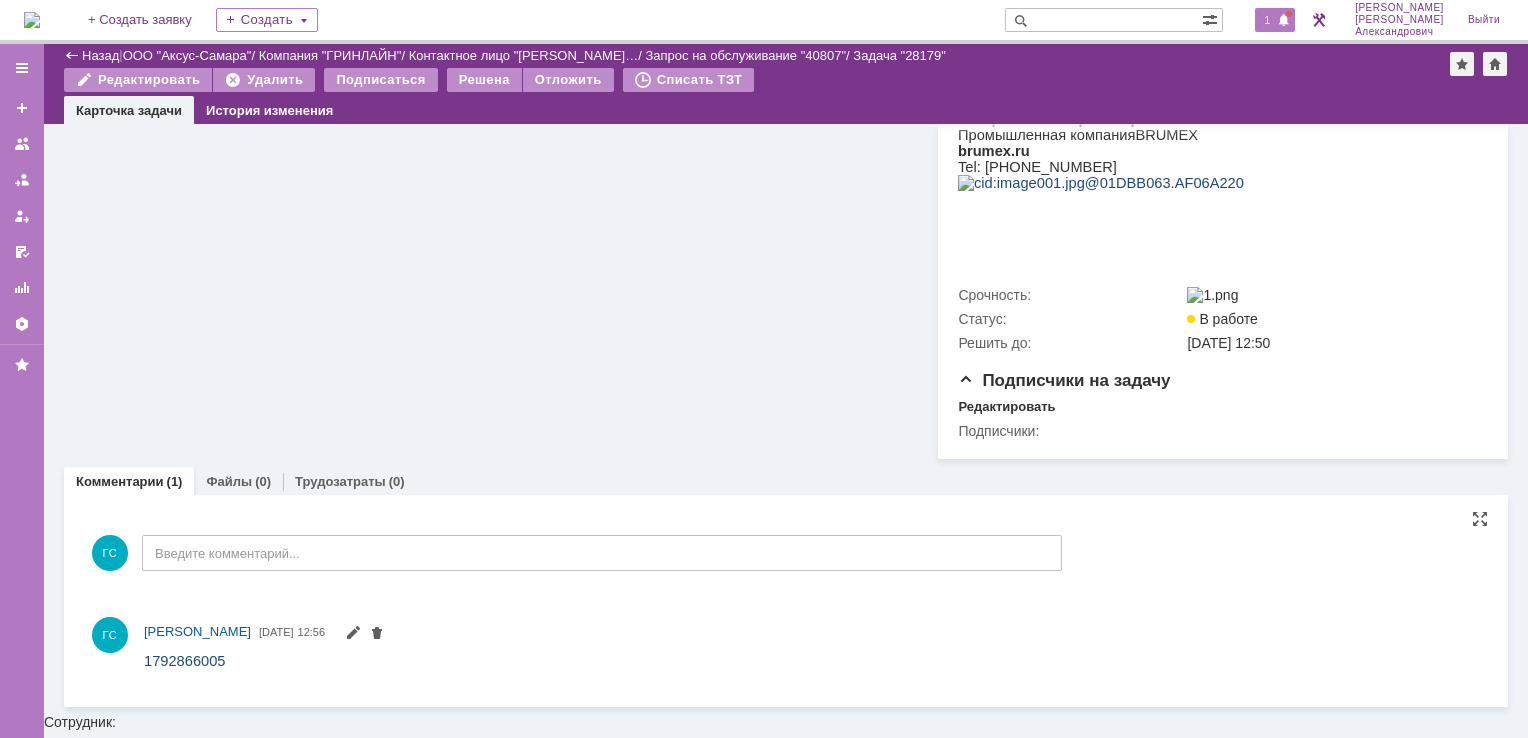 click on "1" at bounding box center [1268, 20] 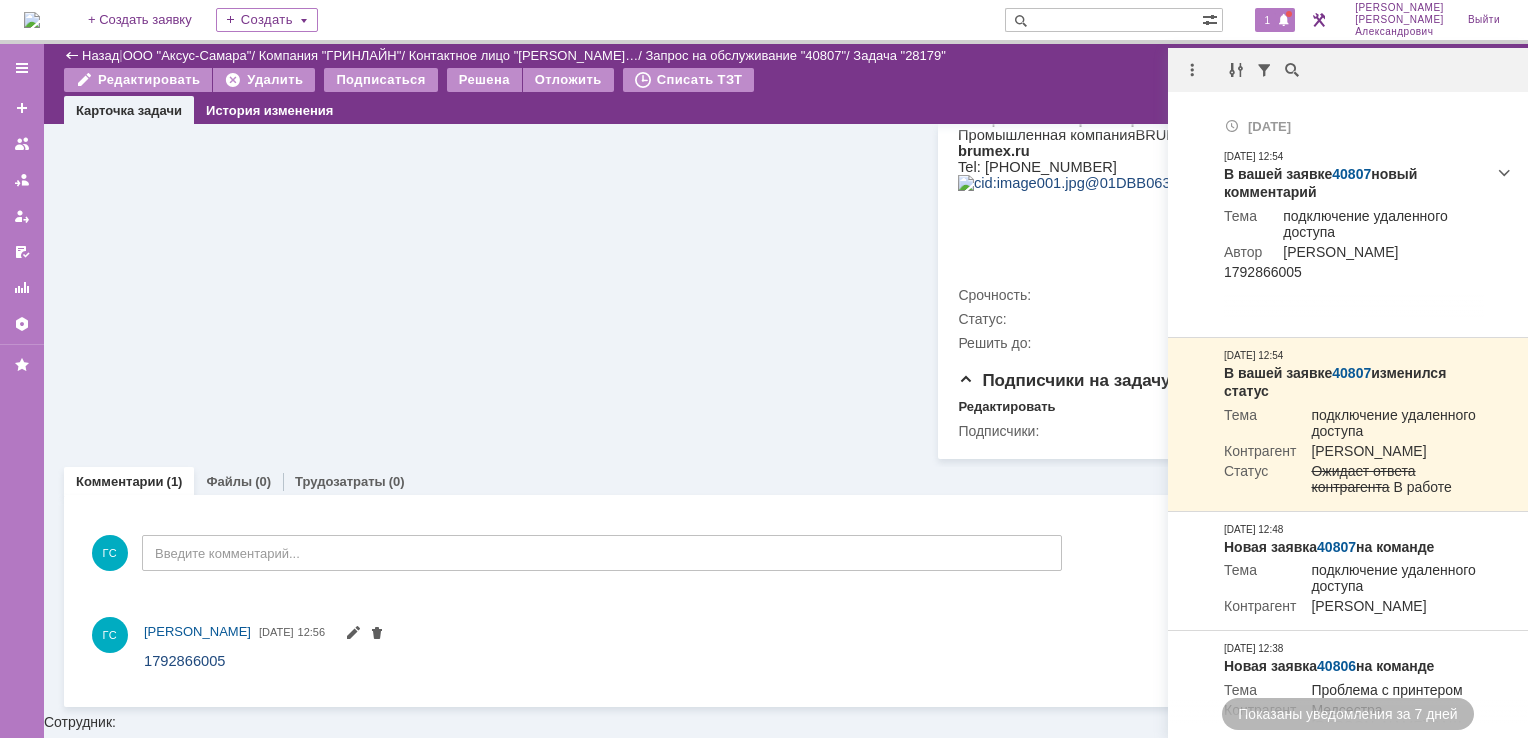 click on "Информация по задаче Редактировать В рамках заявки: 40807 Автор: [PERSON_NAME]: В работе Дата создания: 14[DATE]:52 Плановая дата начала: 14[DATE]:52 Дедлайн: 16[DATE]:52 Описание:" at bounding box center [497, 118] 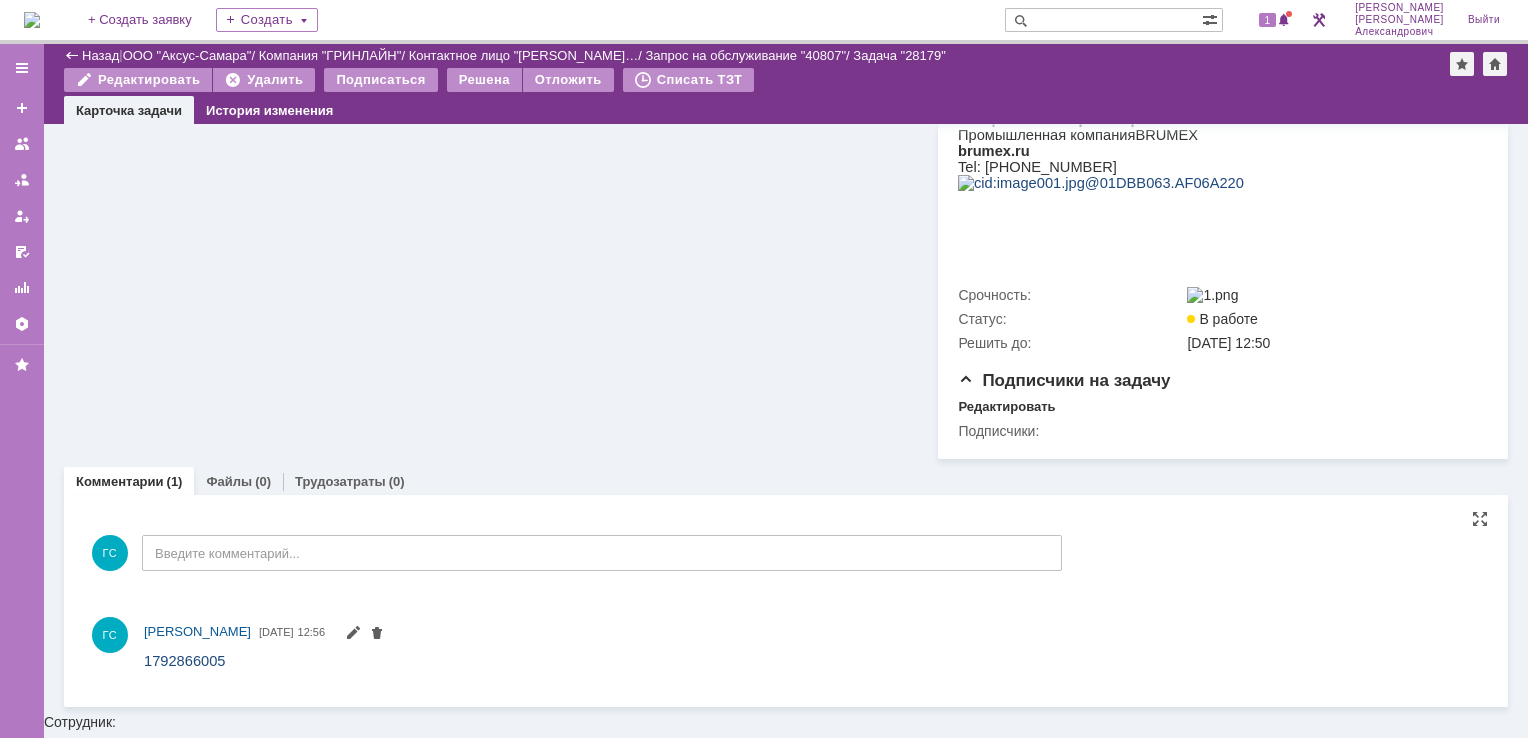 click at bounding box center [32, 20] 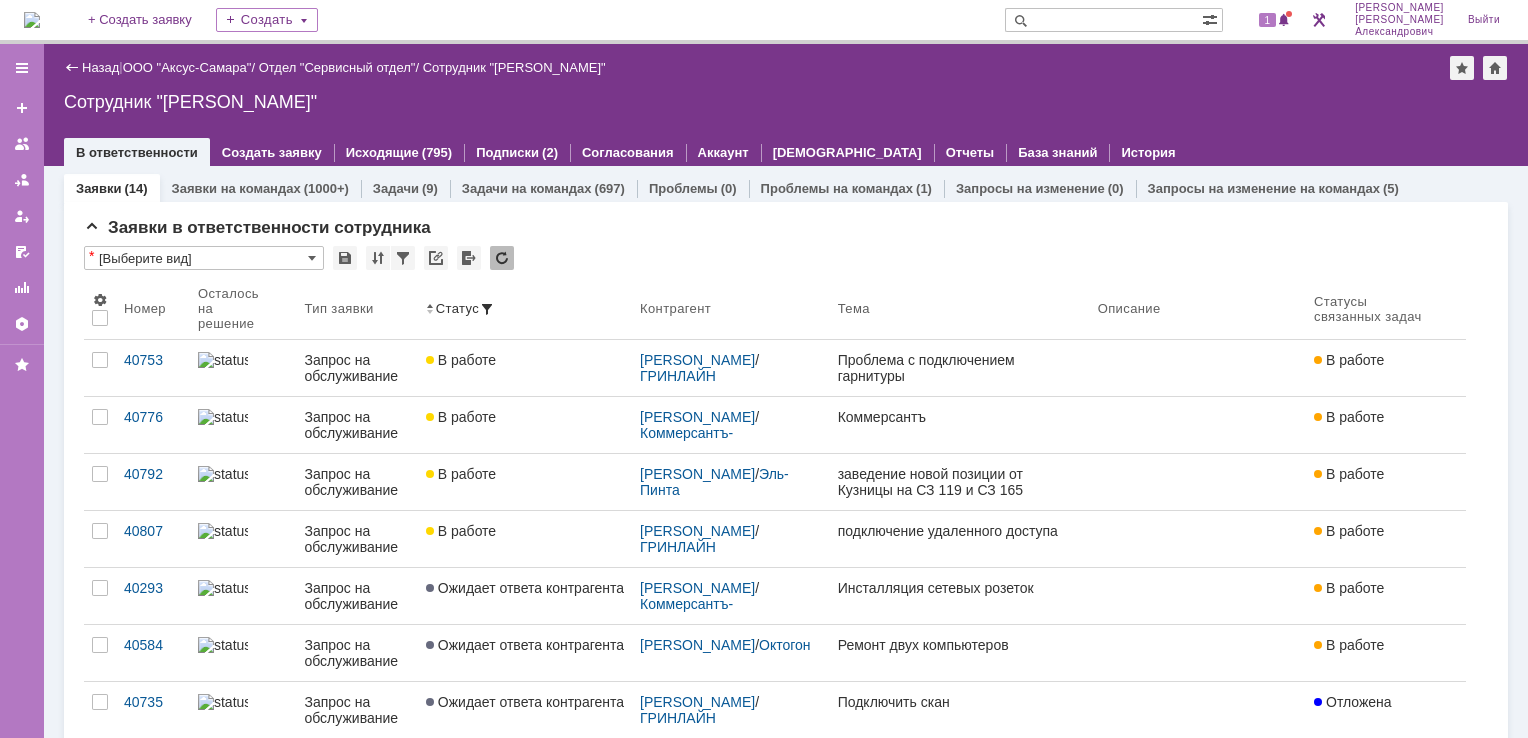 scroll, scrollTop: 0, scrollLeft: 0, axis: both 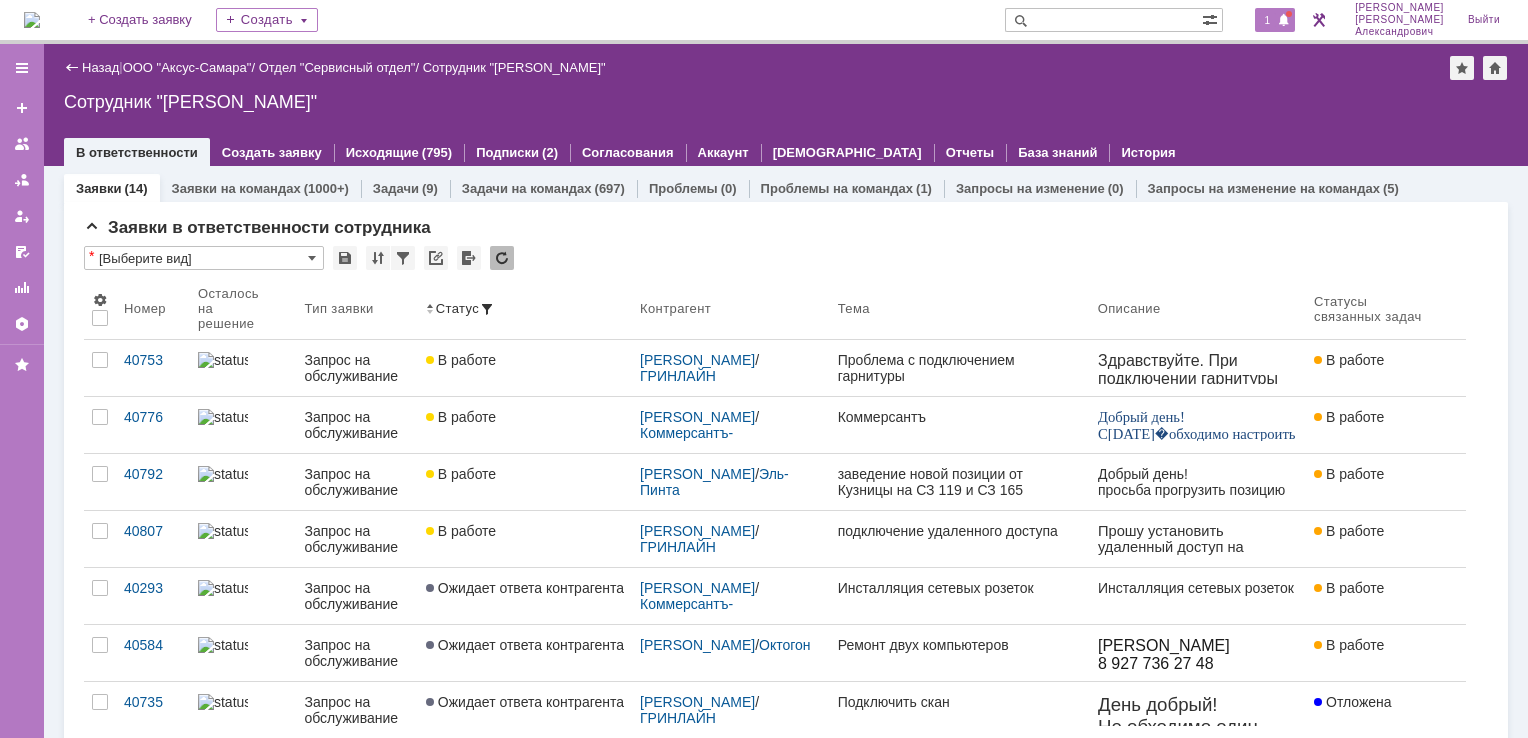 click on "1" at bounding box center (1268, 20) 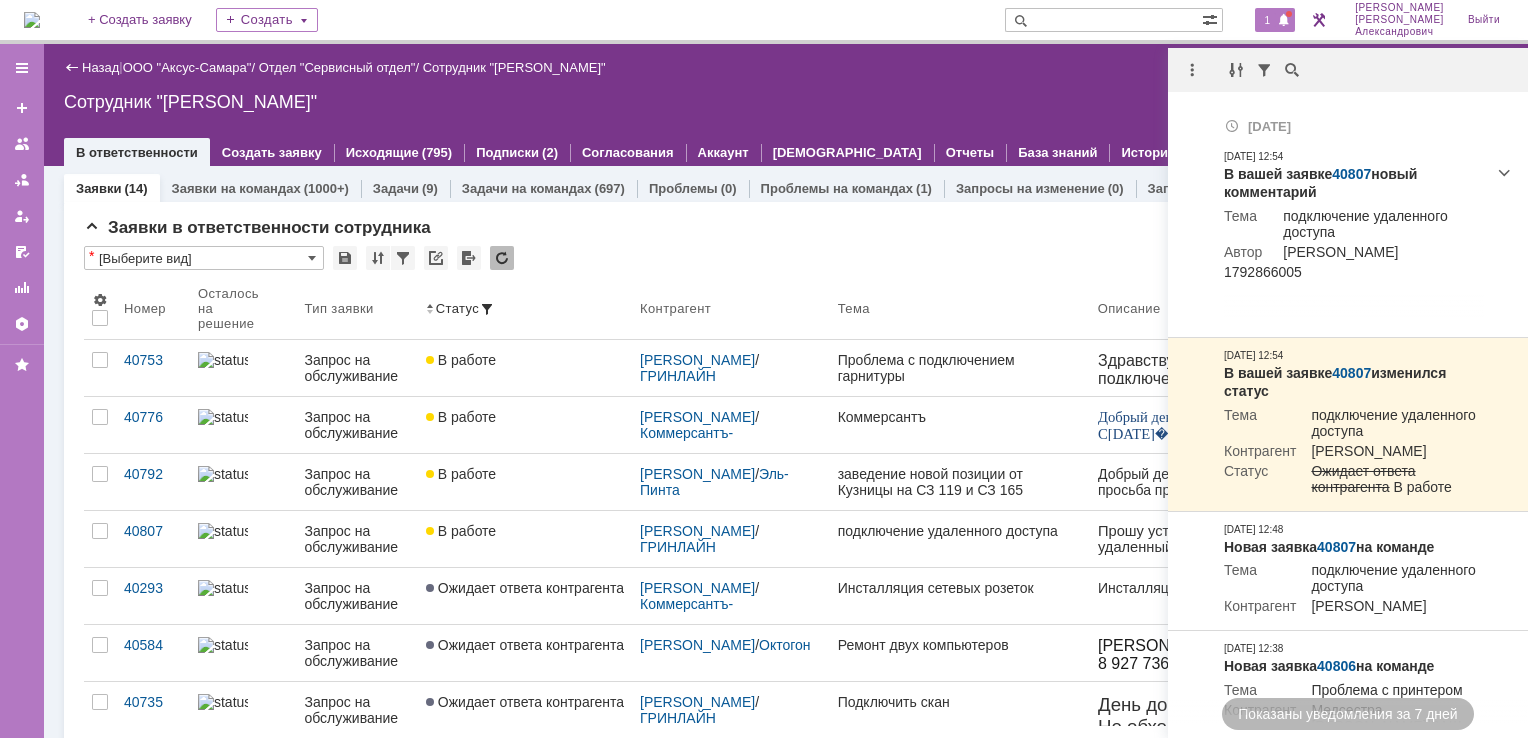 click on "Назад   |   ООО "Аксус-Самара"  /   Отдел "Сервисный отдел"  /   Сотрудник "[PERSON_NAME]"" at bounding box center [786, 68] 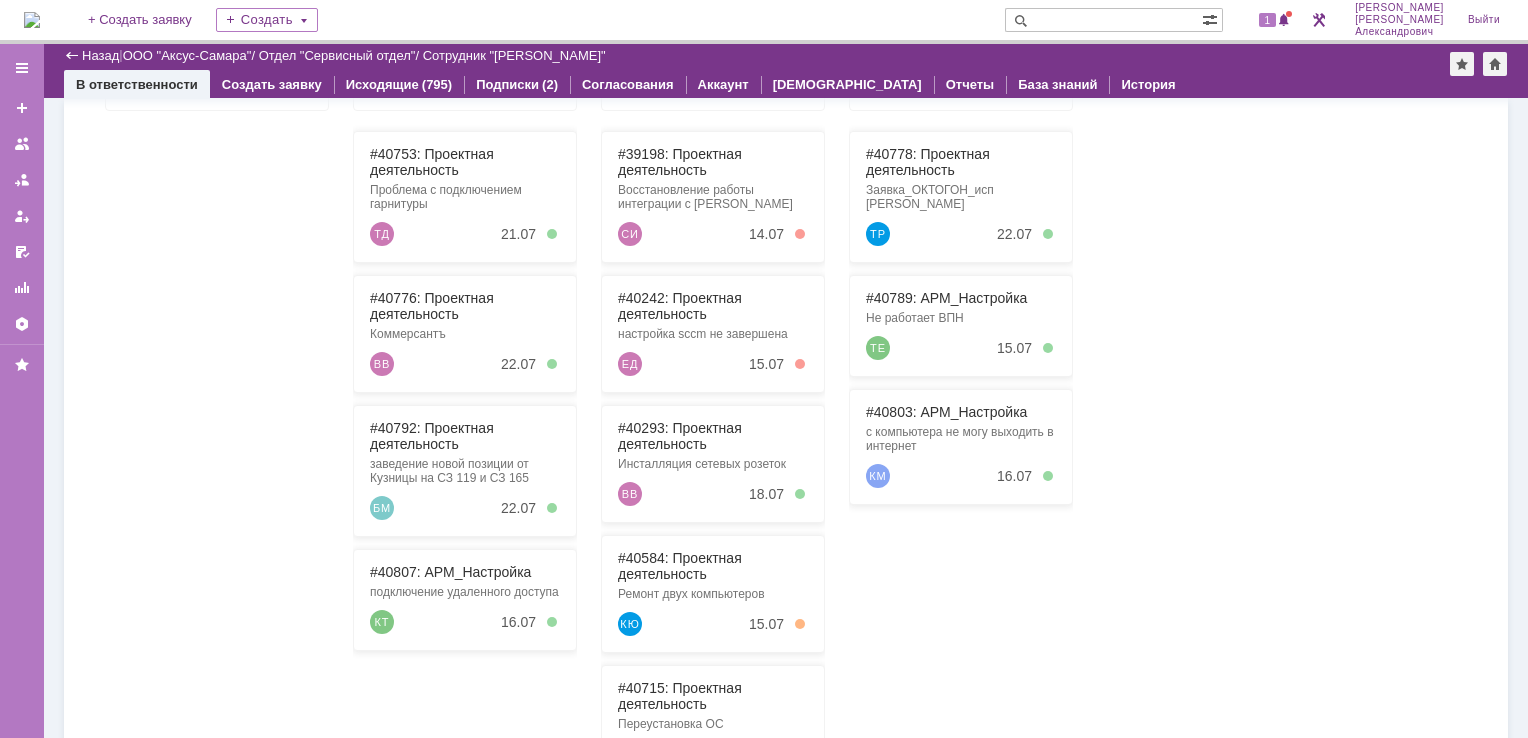scroll, scrollTop: 1100, scrollLeft: 0, axis: vertical 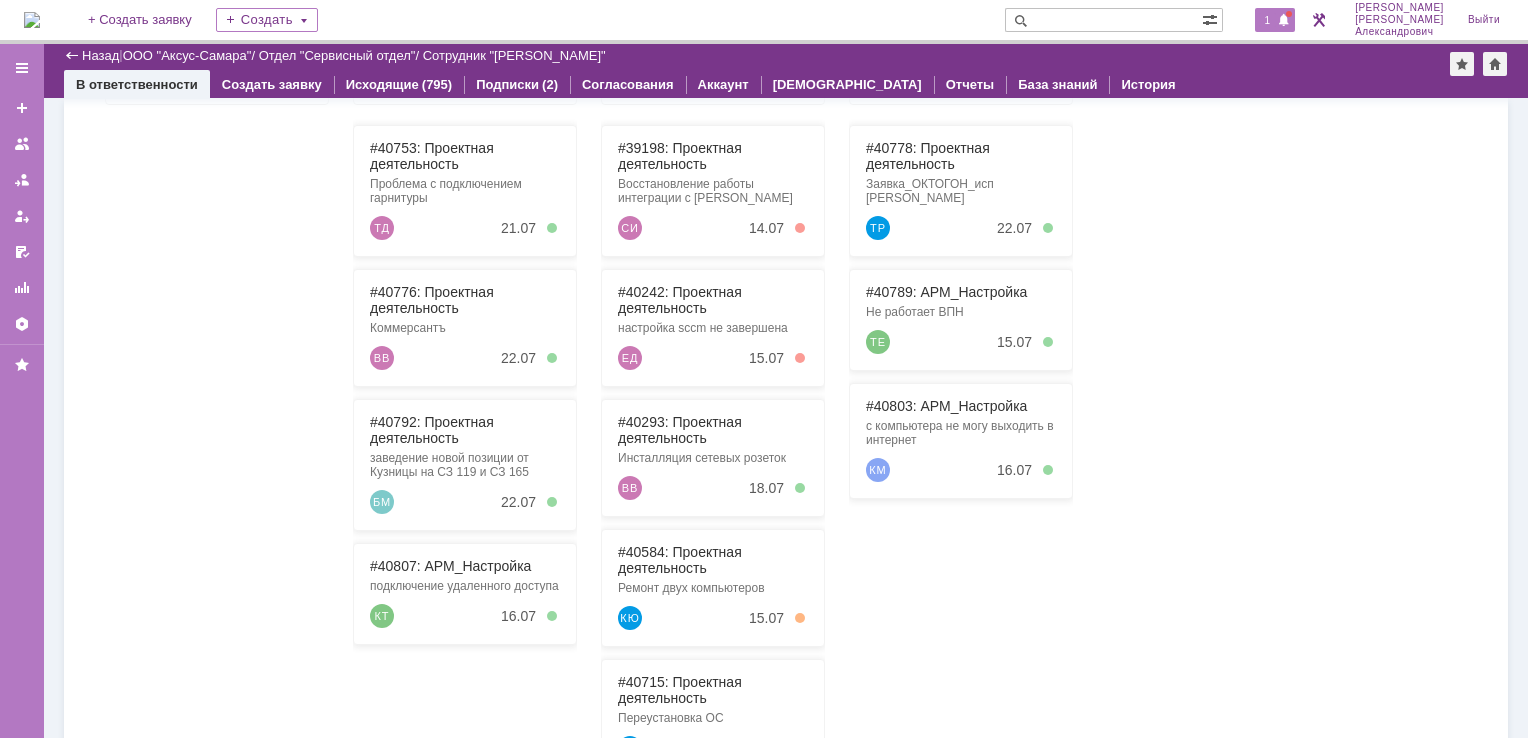 click on "1" at bounding box center [1275, 20] 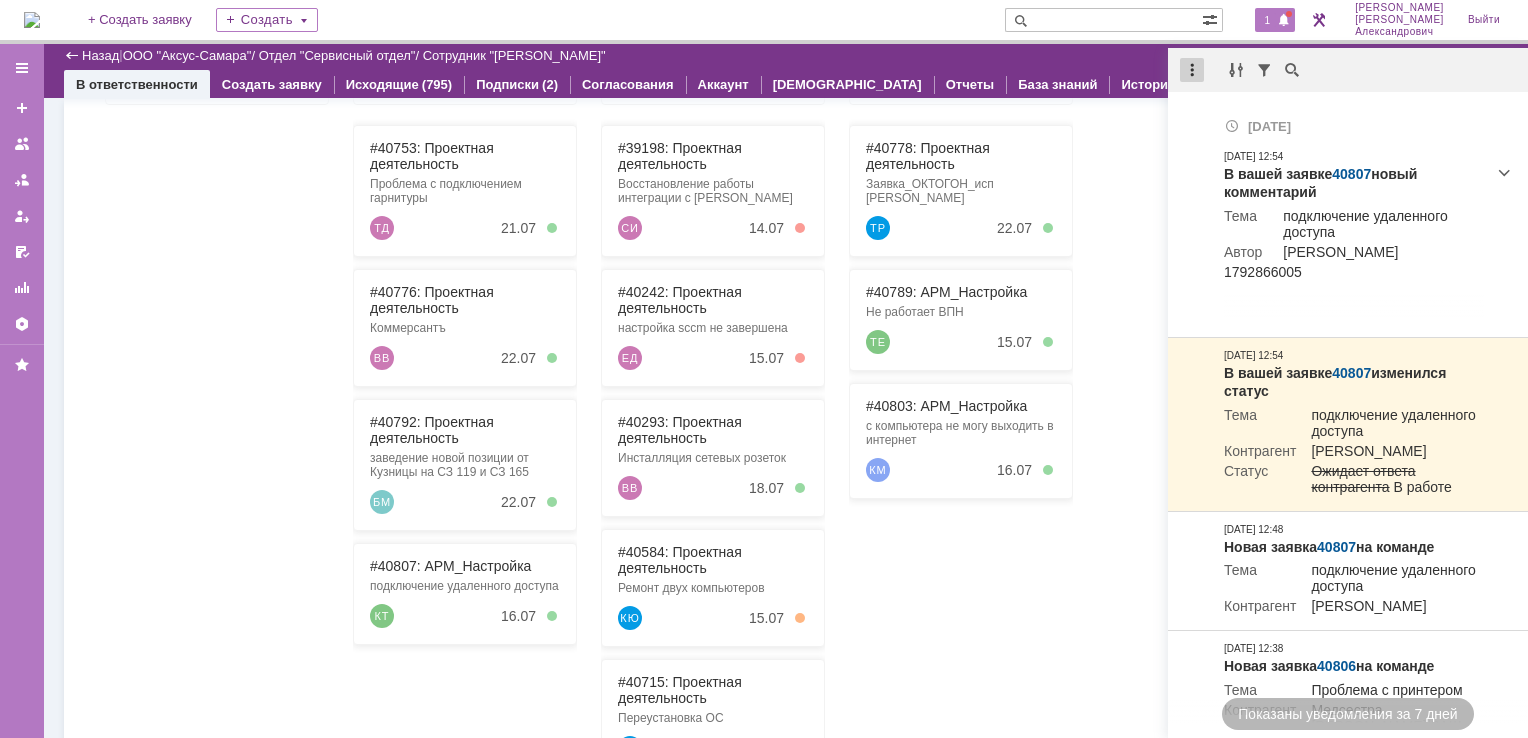 click at bounding box center (1192, 70) 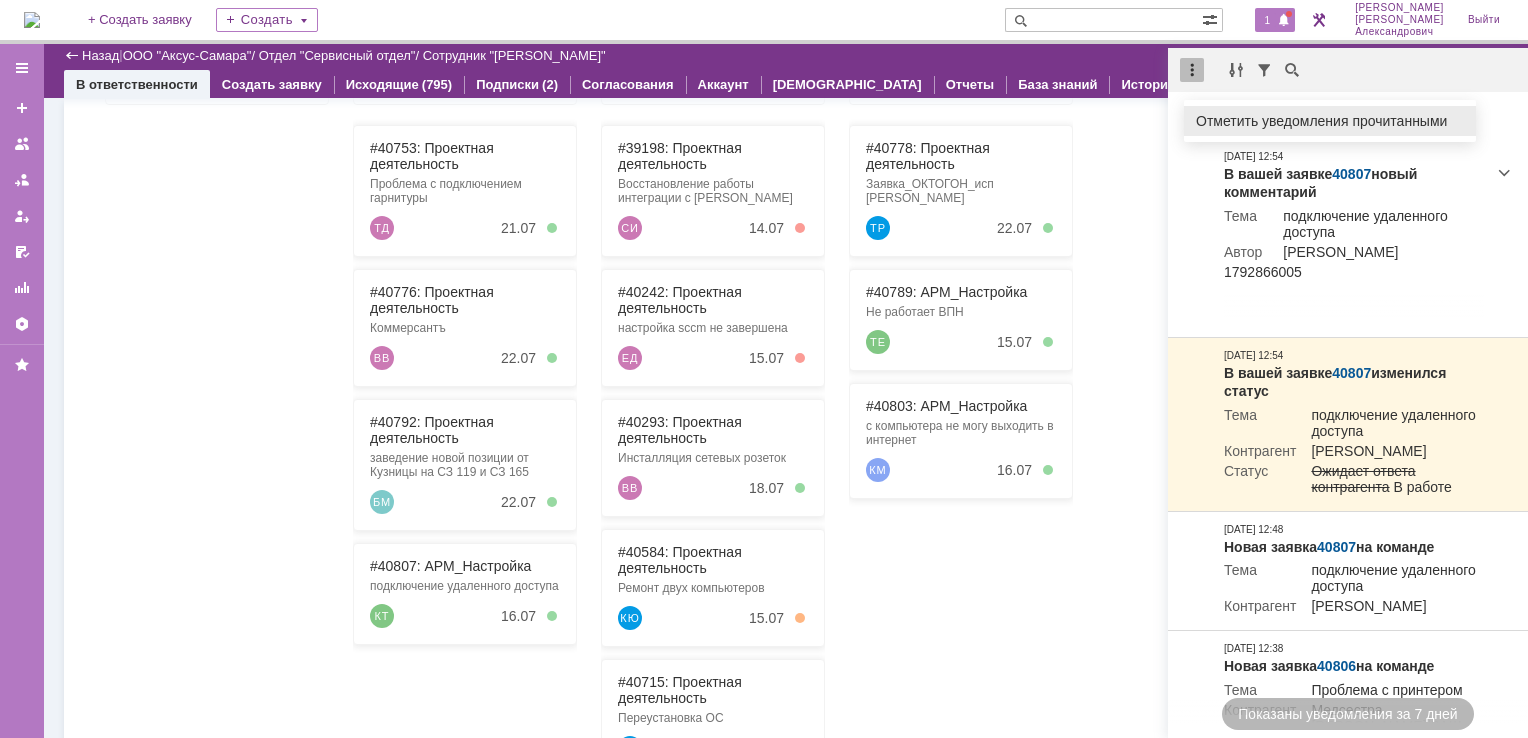 click on "Отметить уведомления прочитанными" at bounding box center (1330, 121) 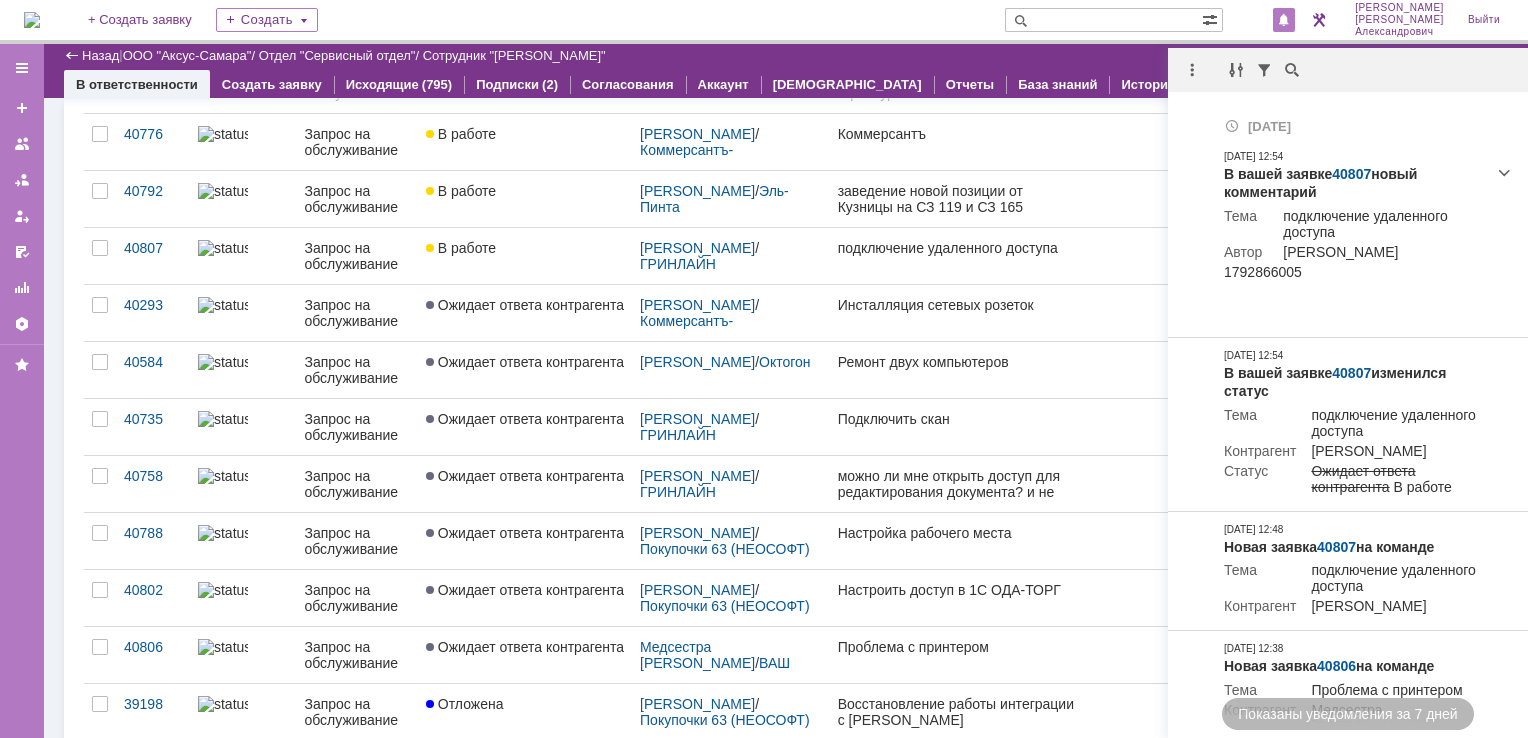 scroll, scrollTop: 0, scrollLeft: 0, axis: both 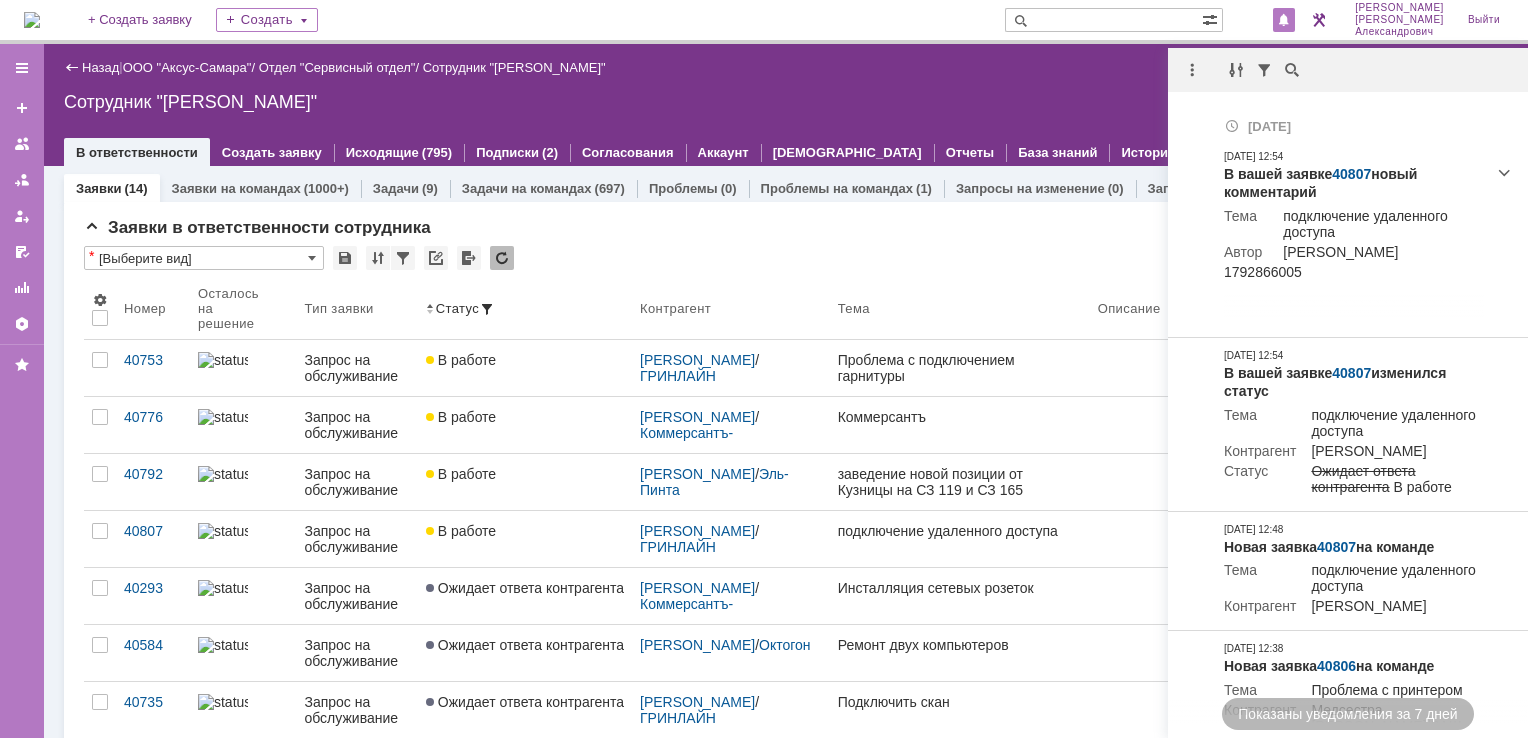 click on "Назад   |   ООО "Аксус-Самара"  /   Отдел "Сервисный отдел"  /   Сотрудник "Галстьян Степан Александрович"" at bounding box center (786, 68) 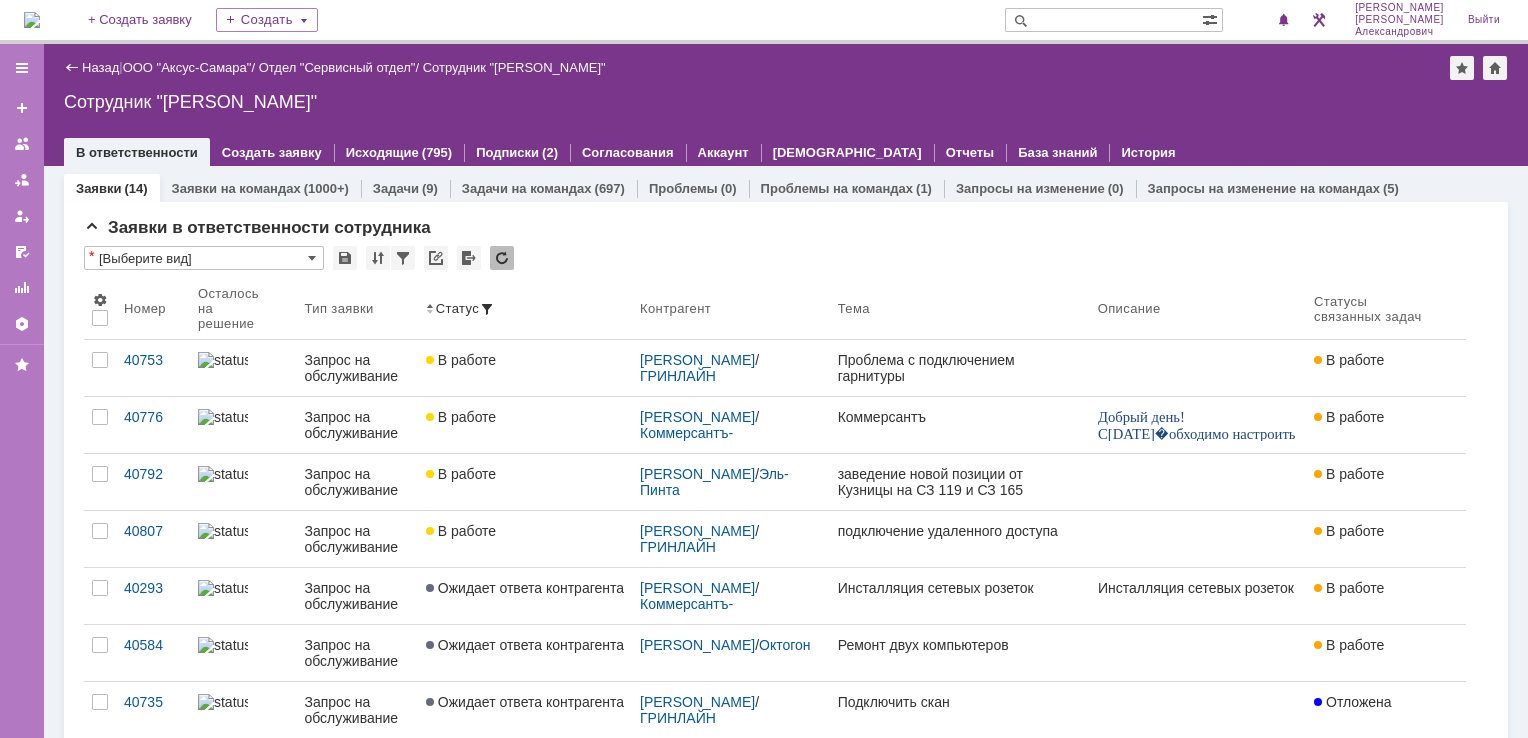click at bounding box center (32, 20) 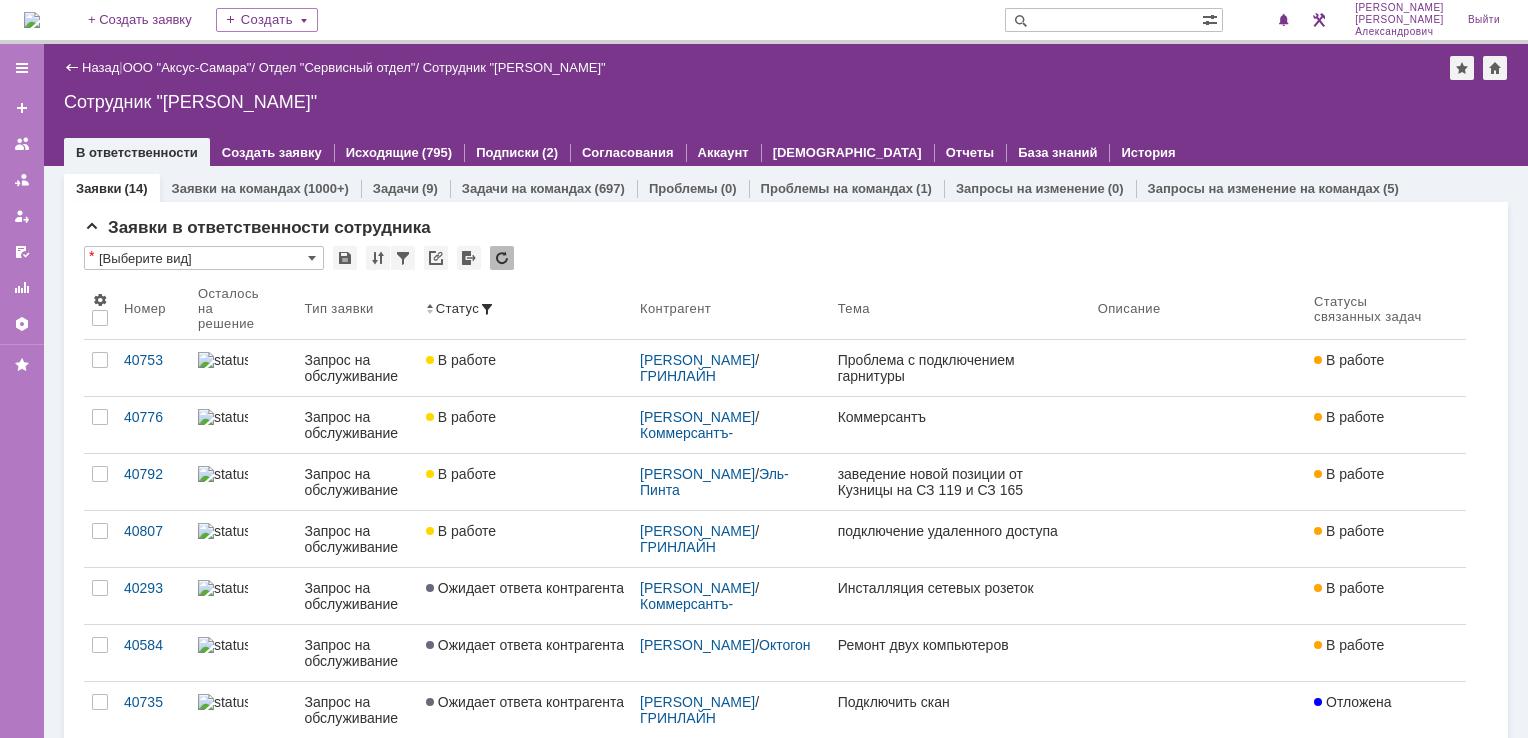 scroll, scrollTop: 0, scrollLeft: 0, axis: both 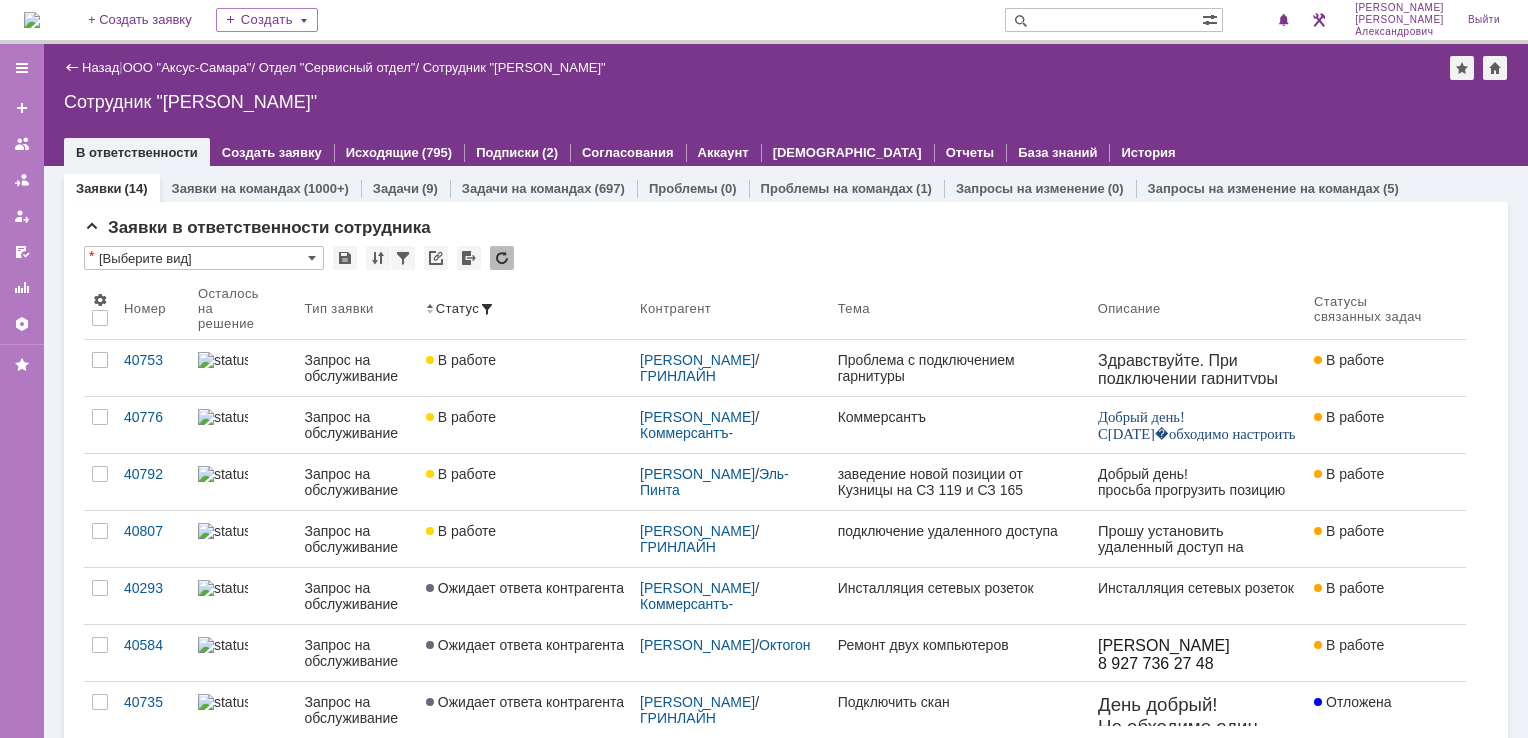 click at bounding box center (32, 20) 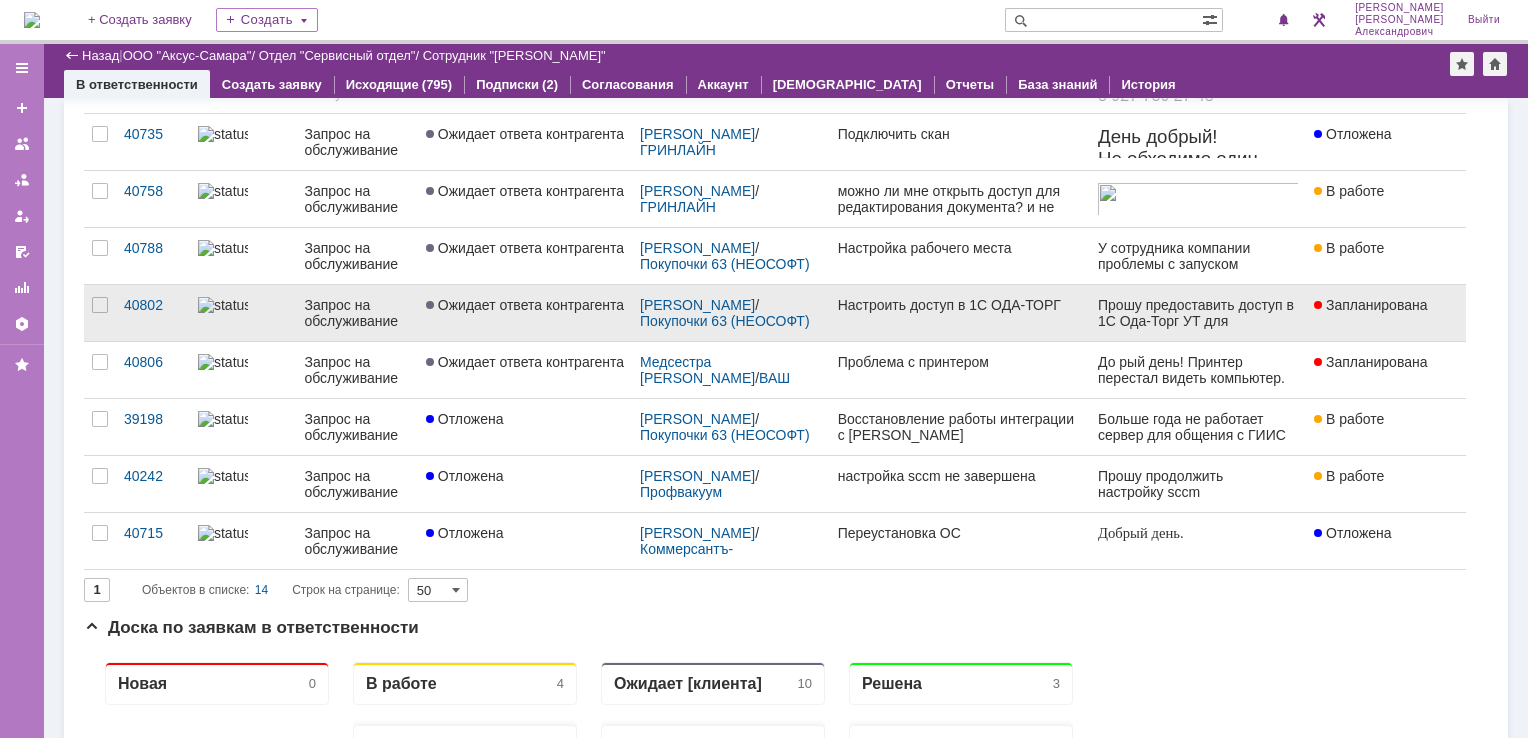 click on "Настроить доступ в 1С ОДА-ТОРГ" at bounding box center [960, 305] 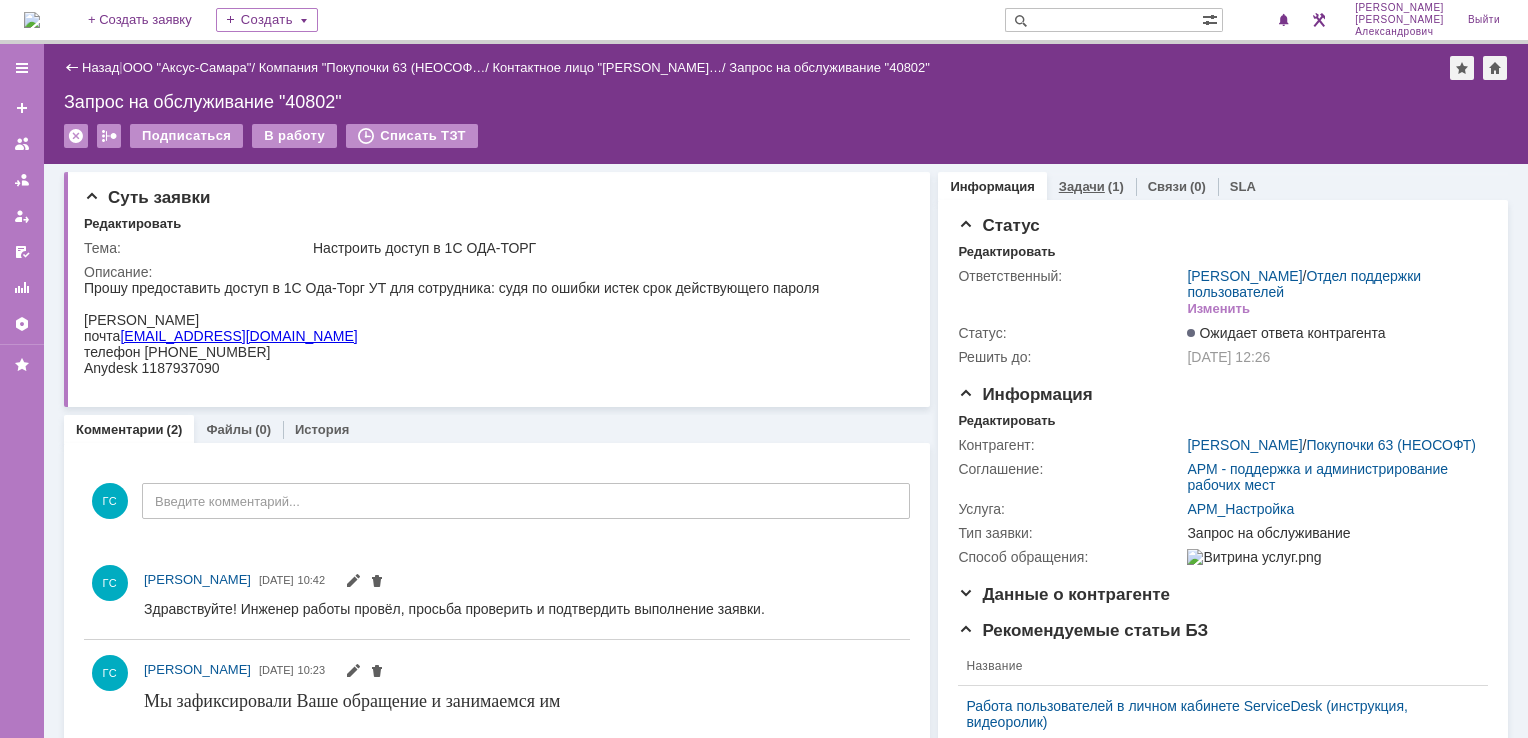 click on "Задачи (1)" at bounding box center [1091, 186] 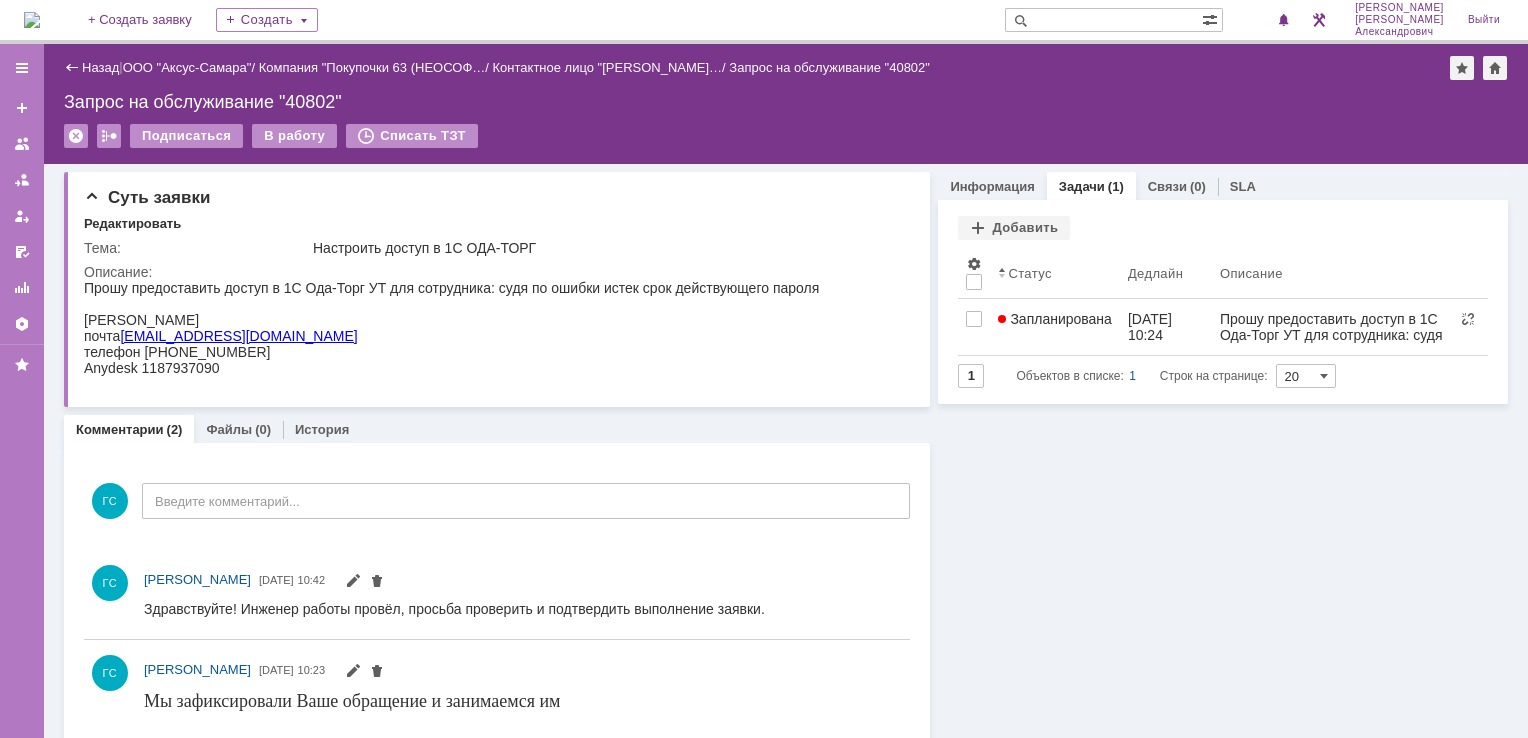 click at bounding box center [32, 20] 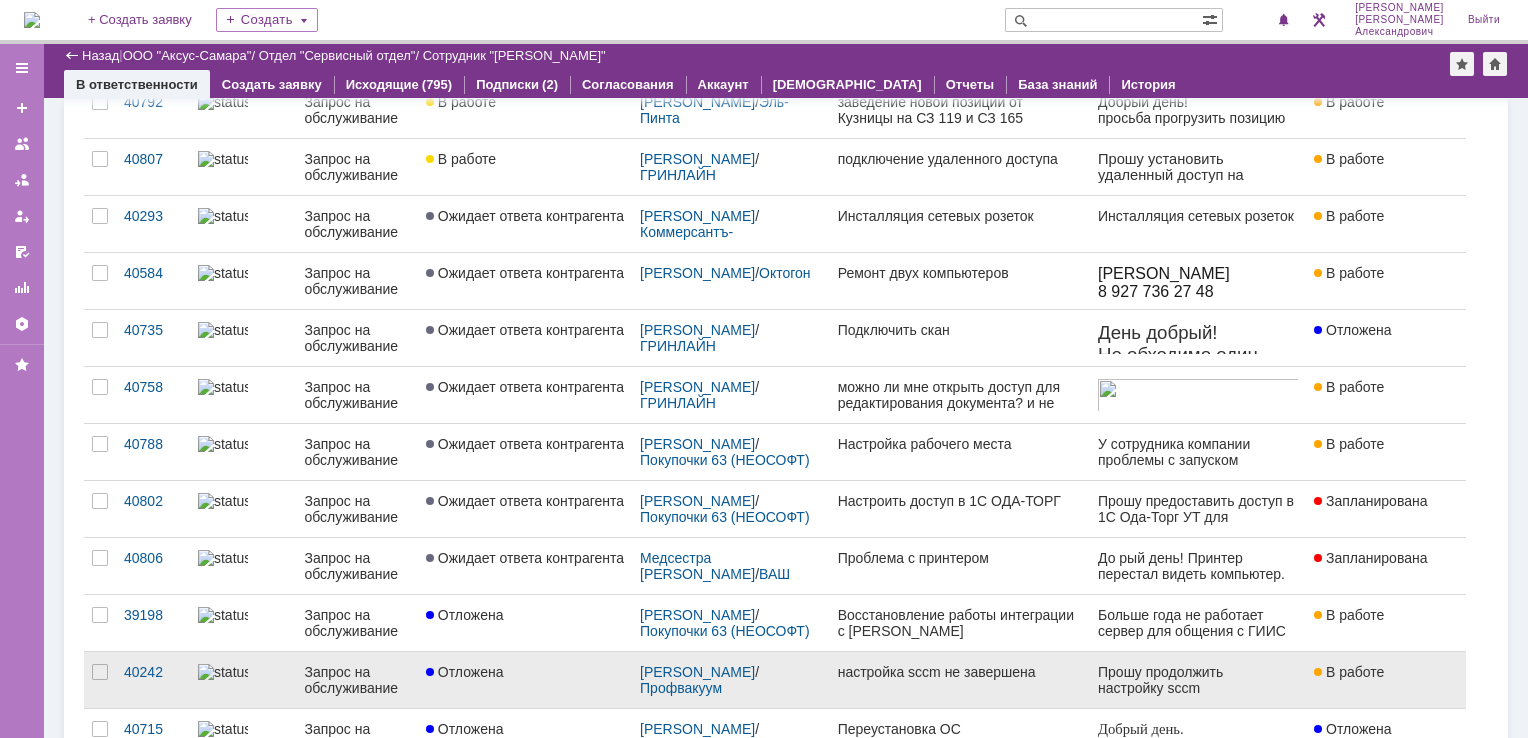 scroll, scrollTop: 300, scrollLeft: 0, axis: vertical 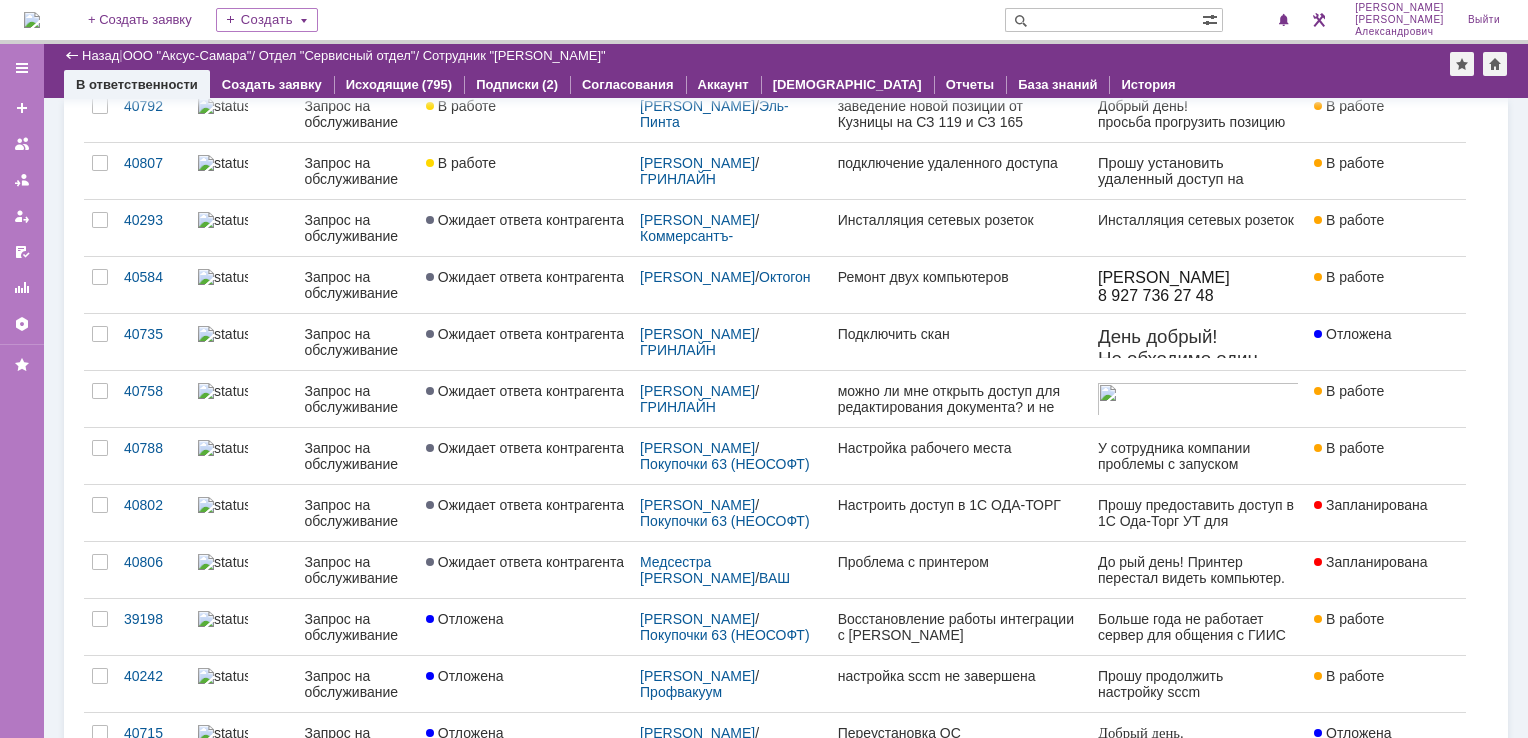 click at bounding box center [32, 20] 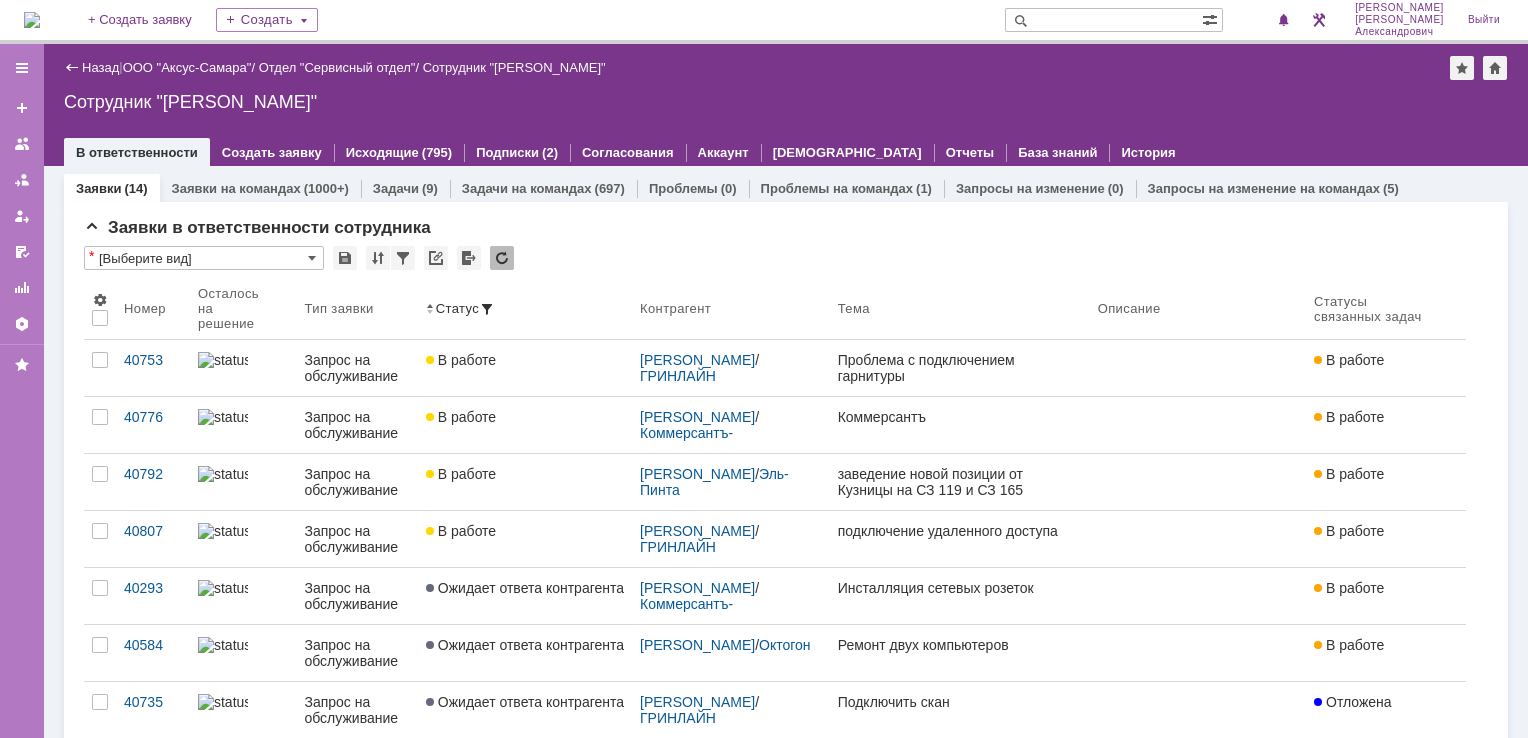 scroll, scrollTop: 0, scrollLeft: 0, axis: both 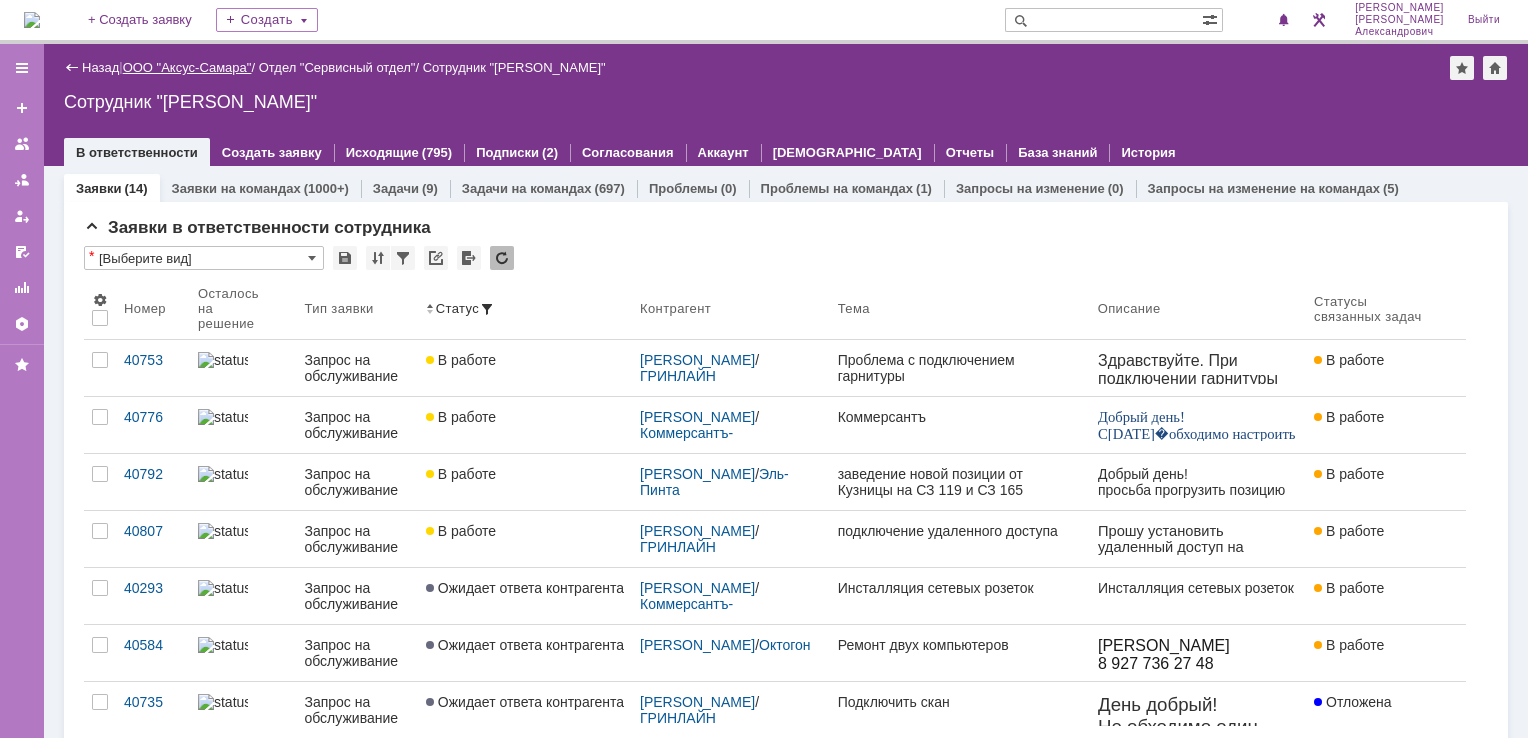 click on "ООО "Аксус-Самара"" at bounding box center (187, 67) 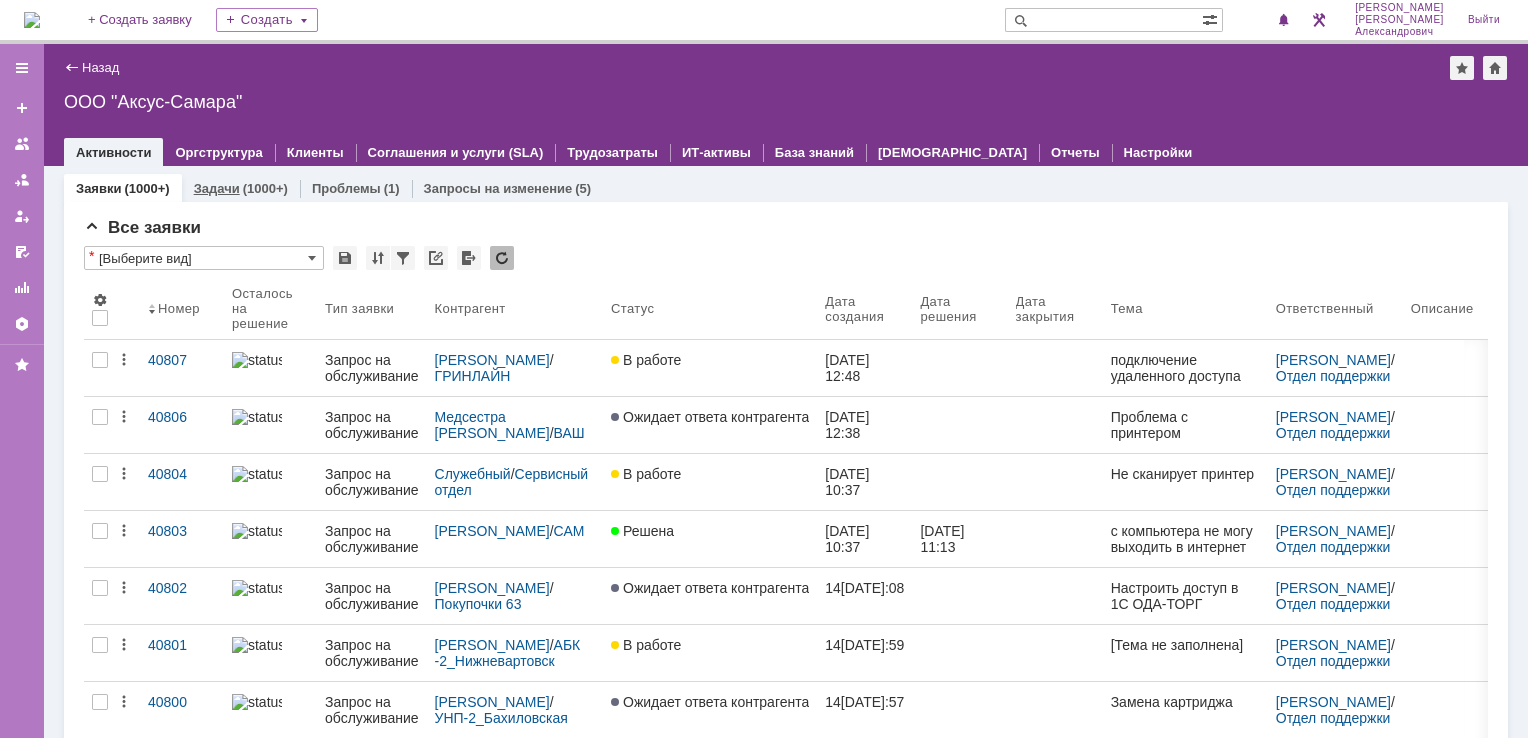 click on "Задачи" at bounding box center [217, 188] 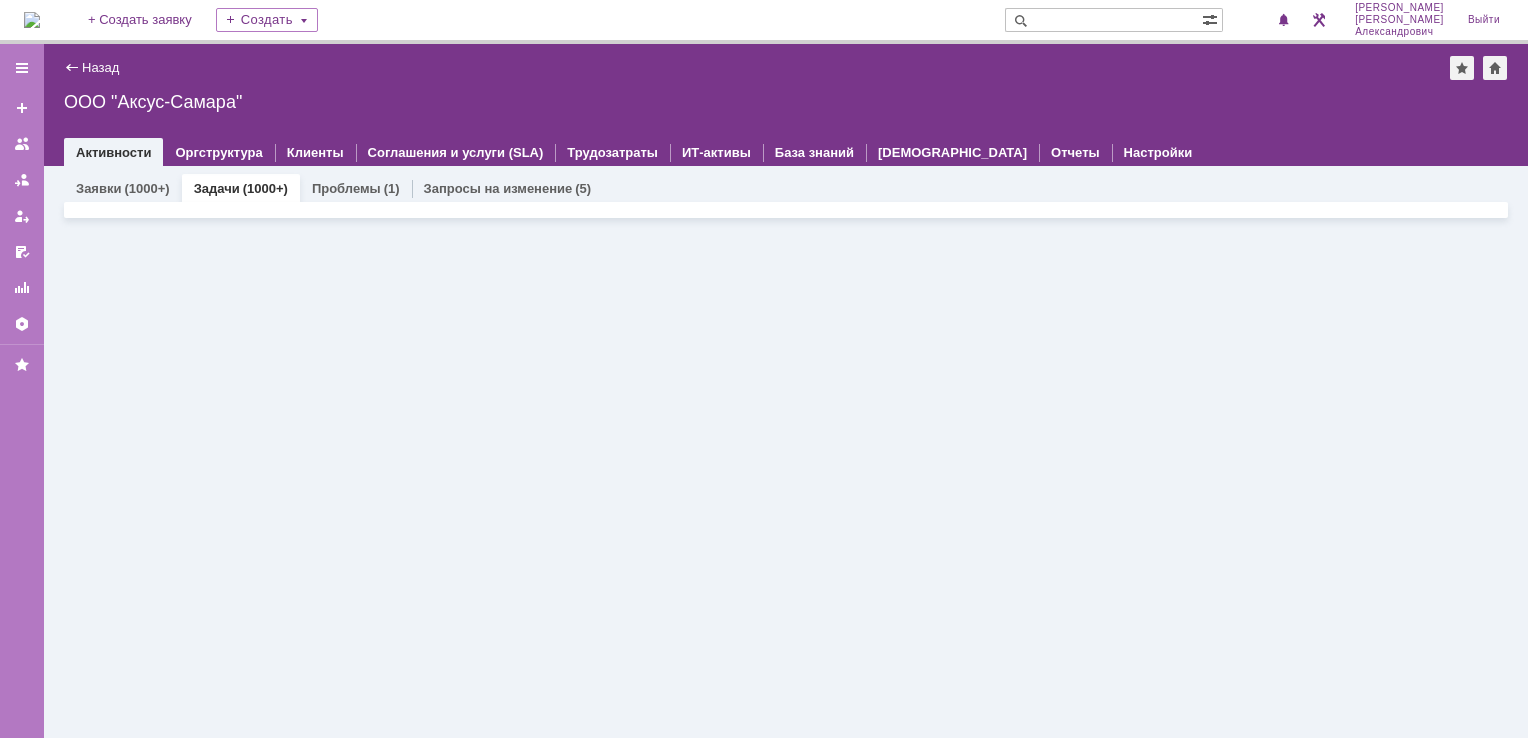scroll, scrollTop: 0, scrollLeft: 0, axis: both 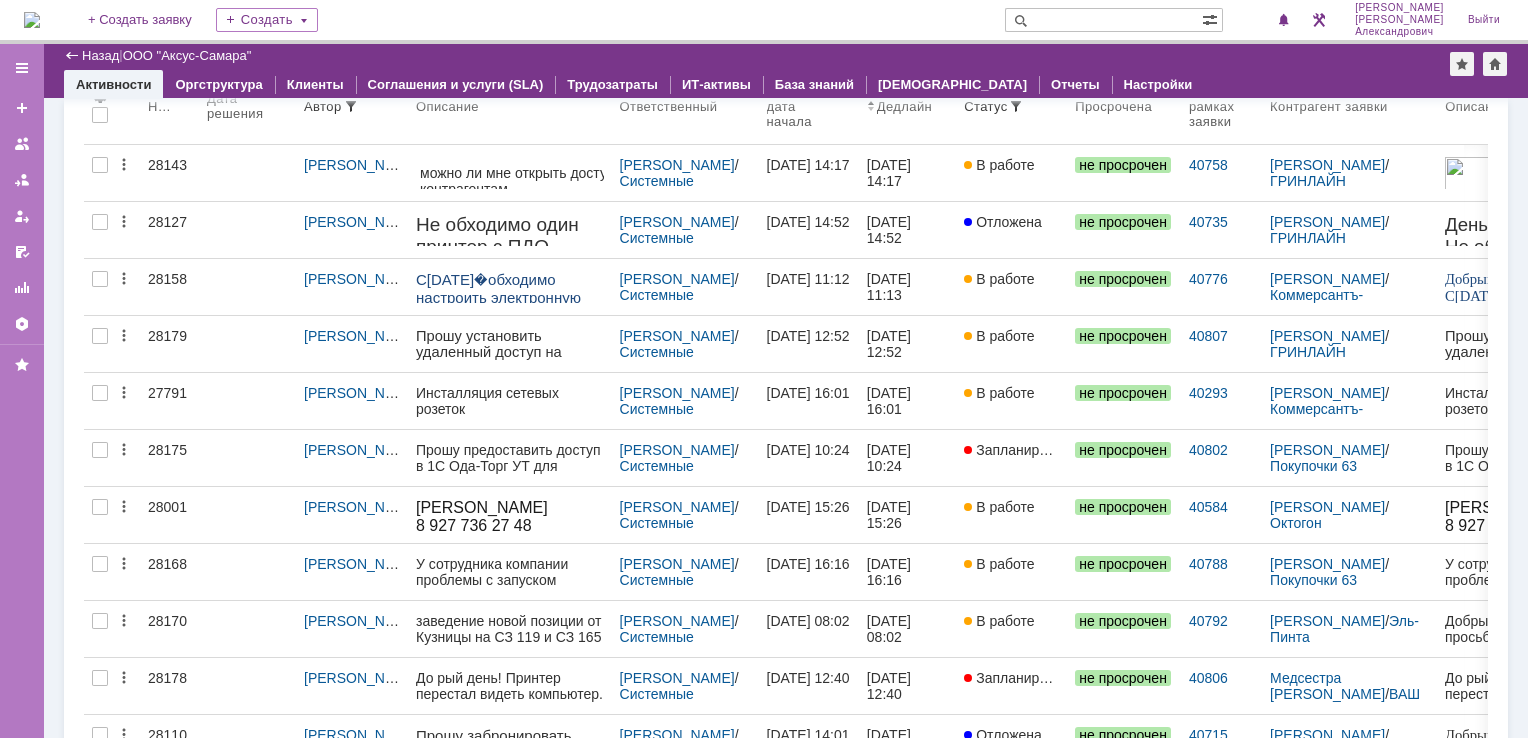 click at bounding box center [32, 20] 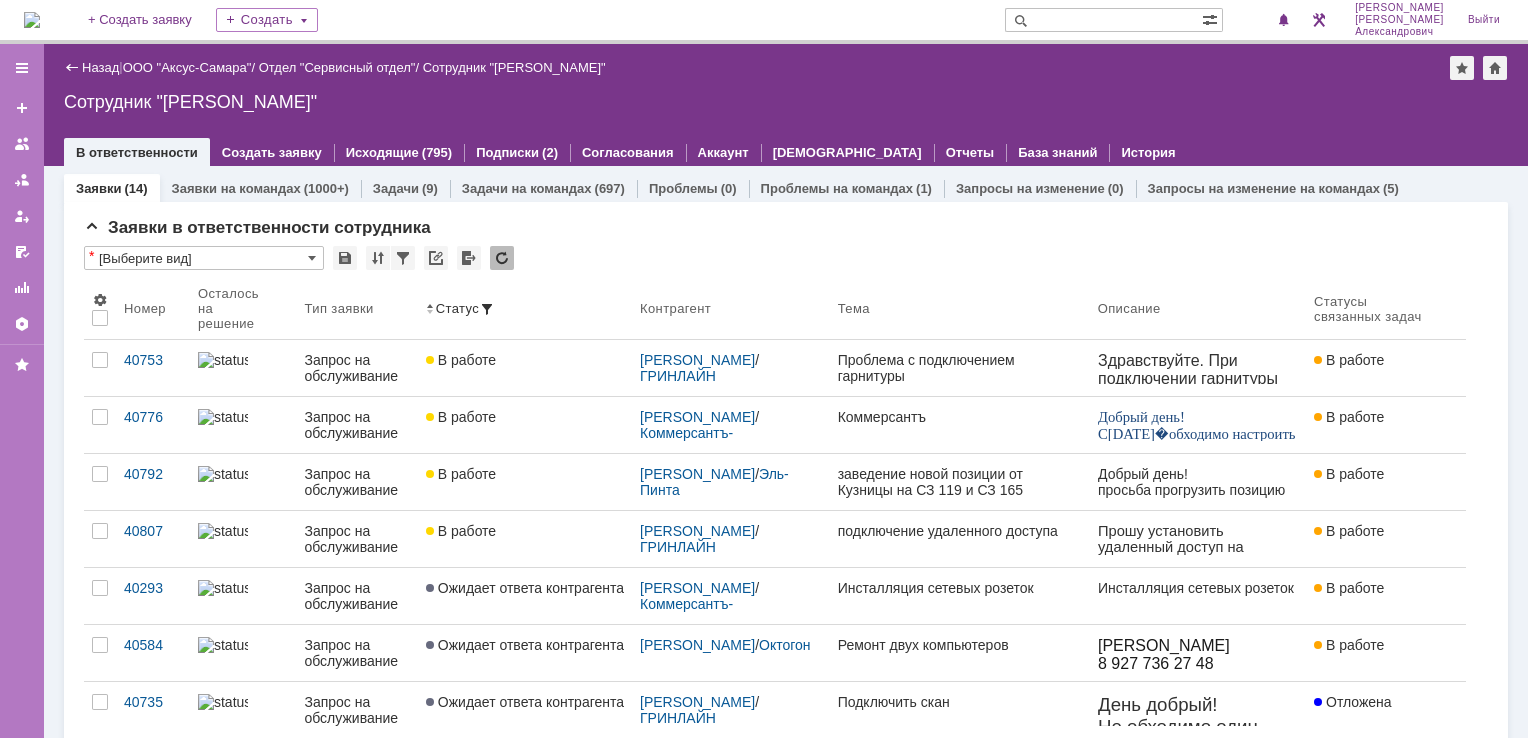 scroll, scrollTop: 0, scrollLeft: 0, axis: both 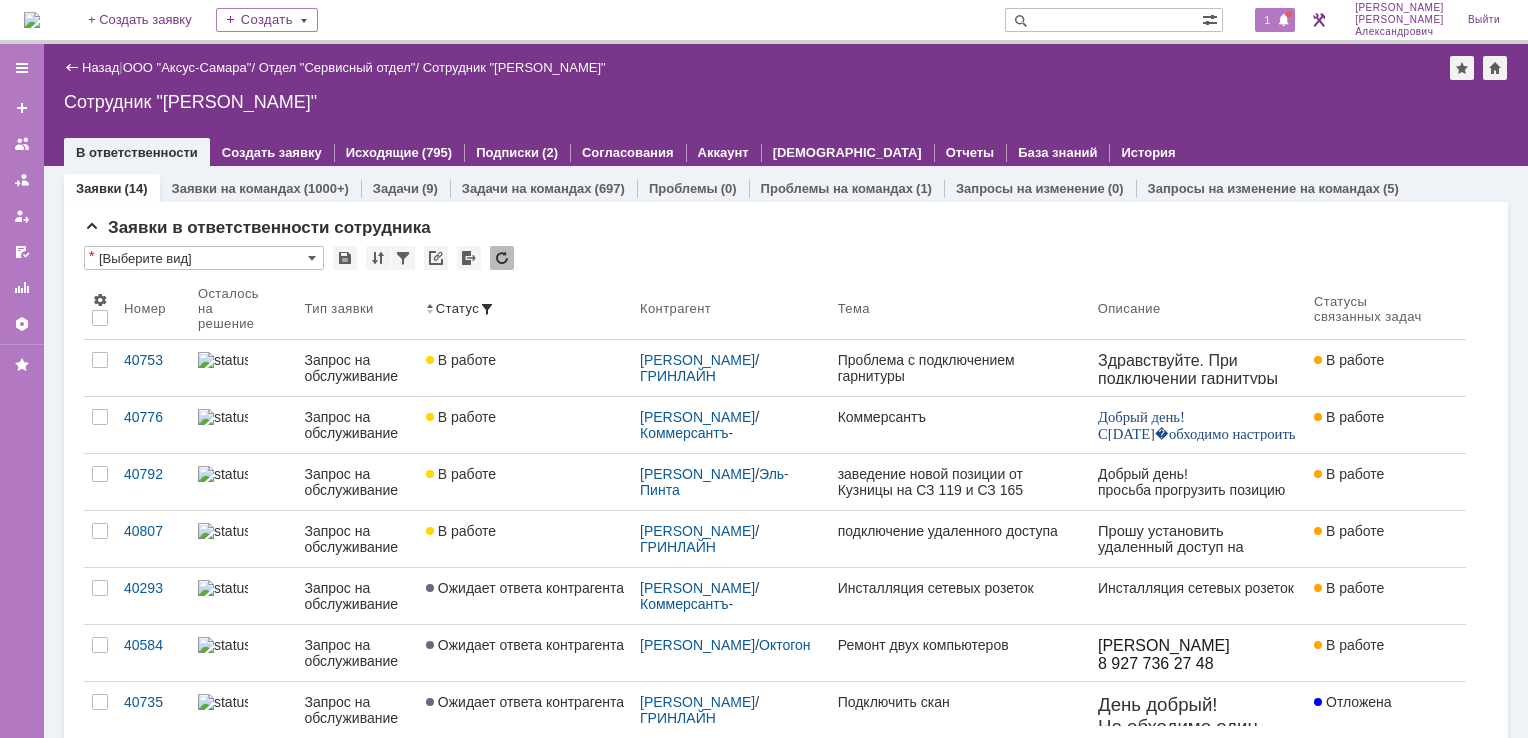 click on "1" at bounding box center (1268, 20) 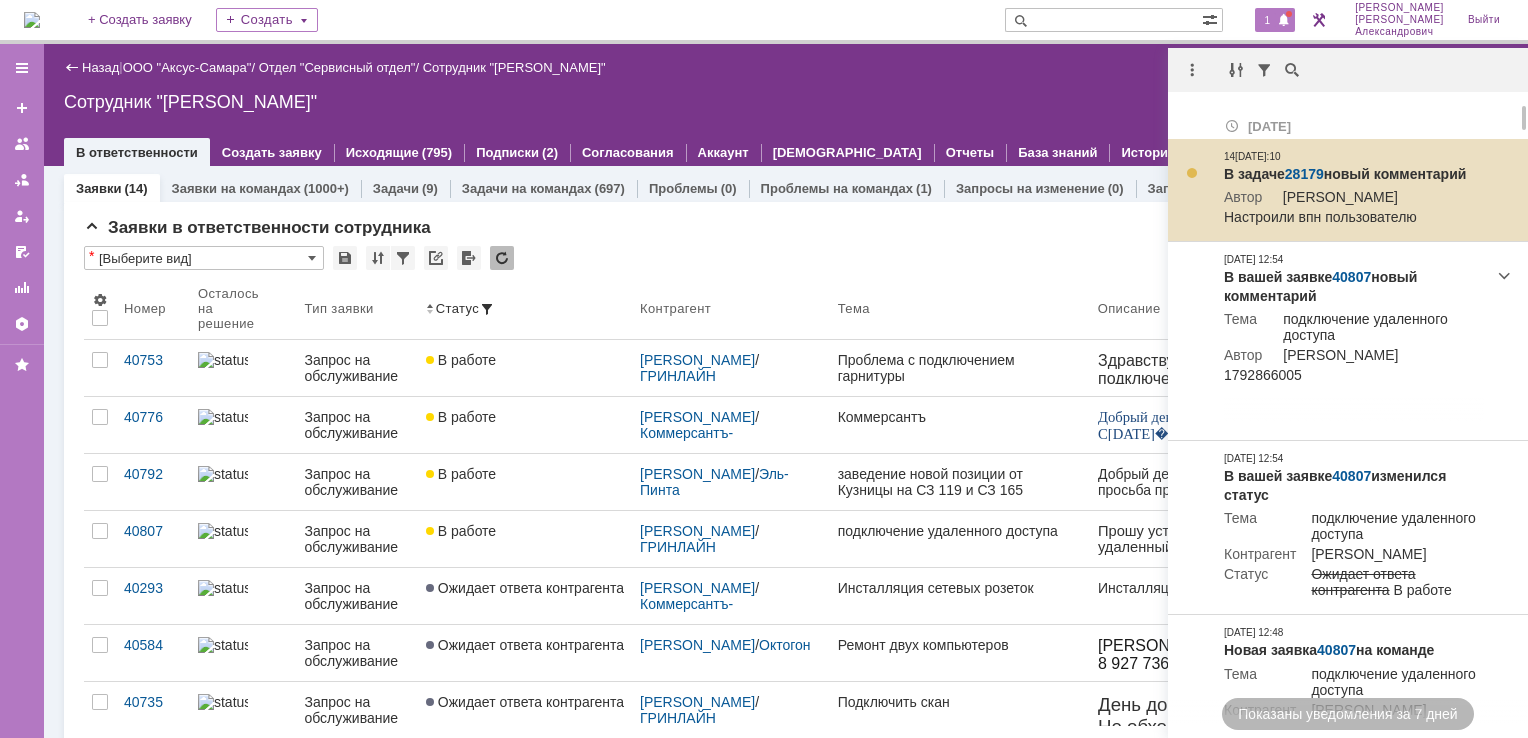 click on "28179" at bounding box center (1304, 174) 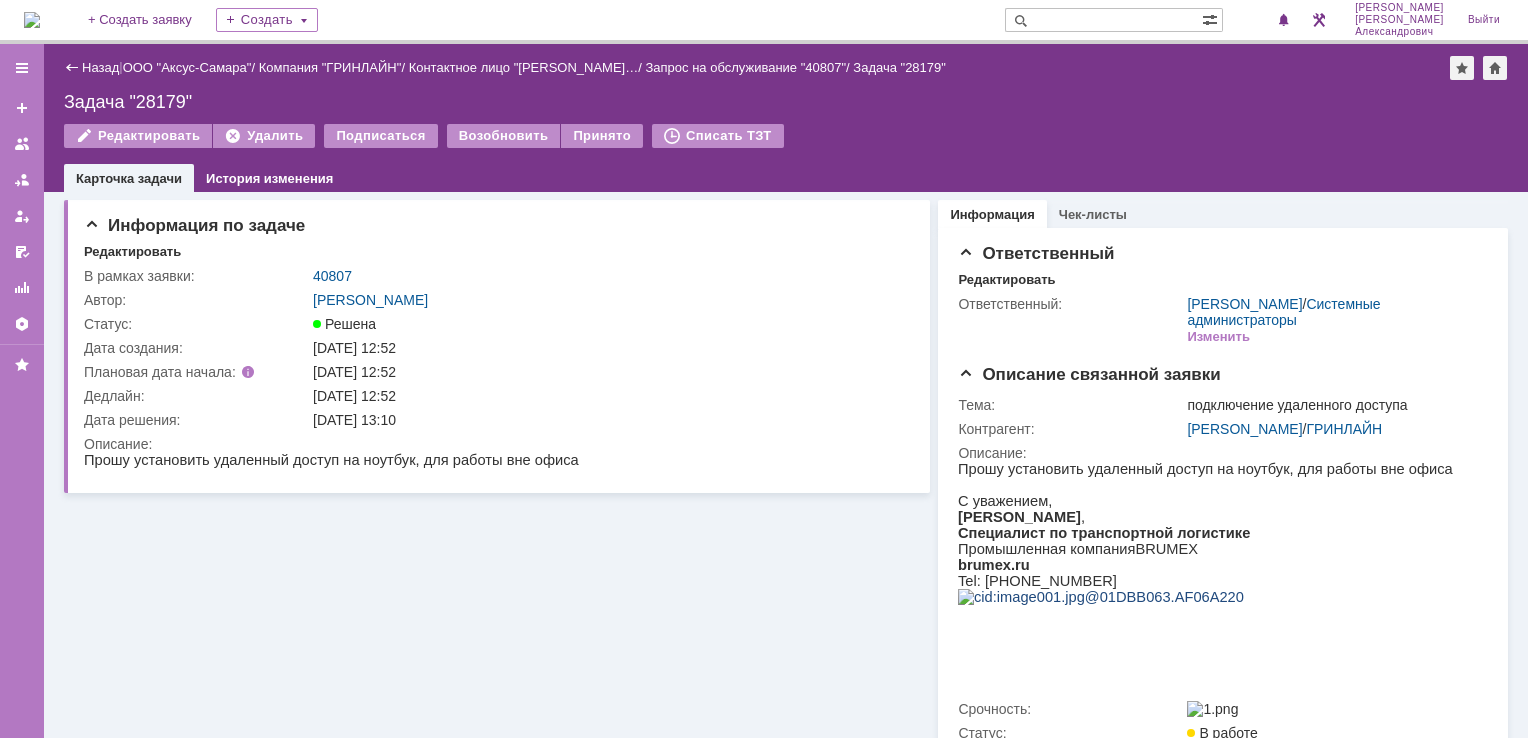scroll, scrollTop: 0, scrollLeft: 0, axis: both 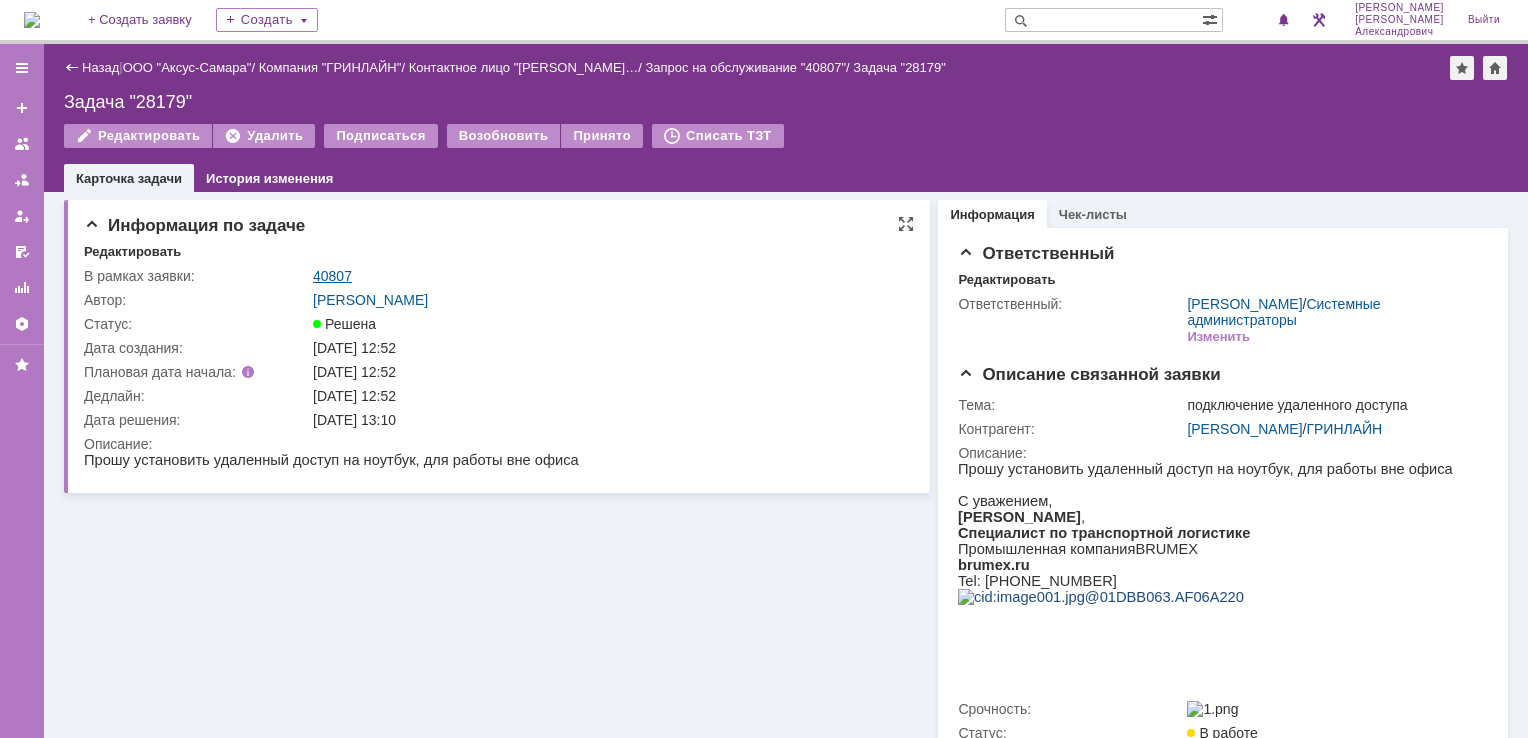 click on "40807" at bounding box center [332, 276] 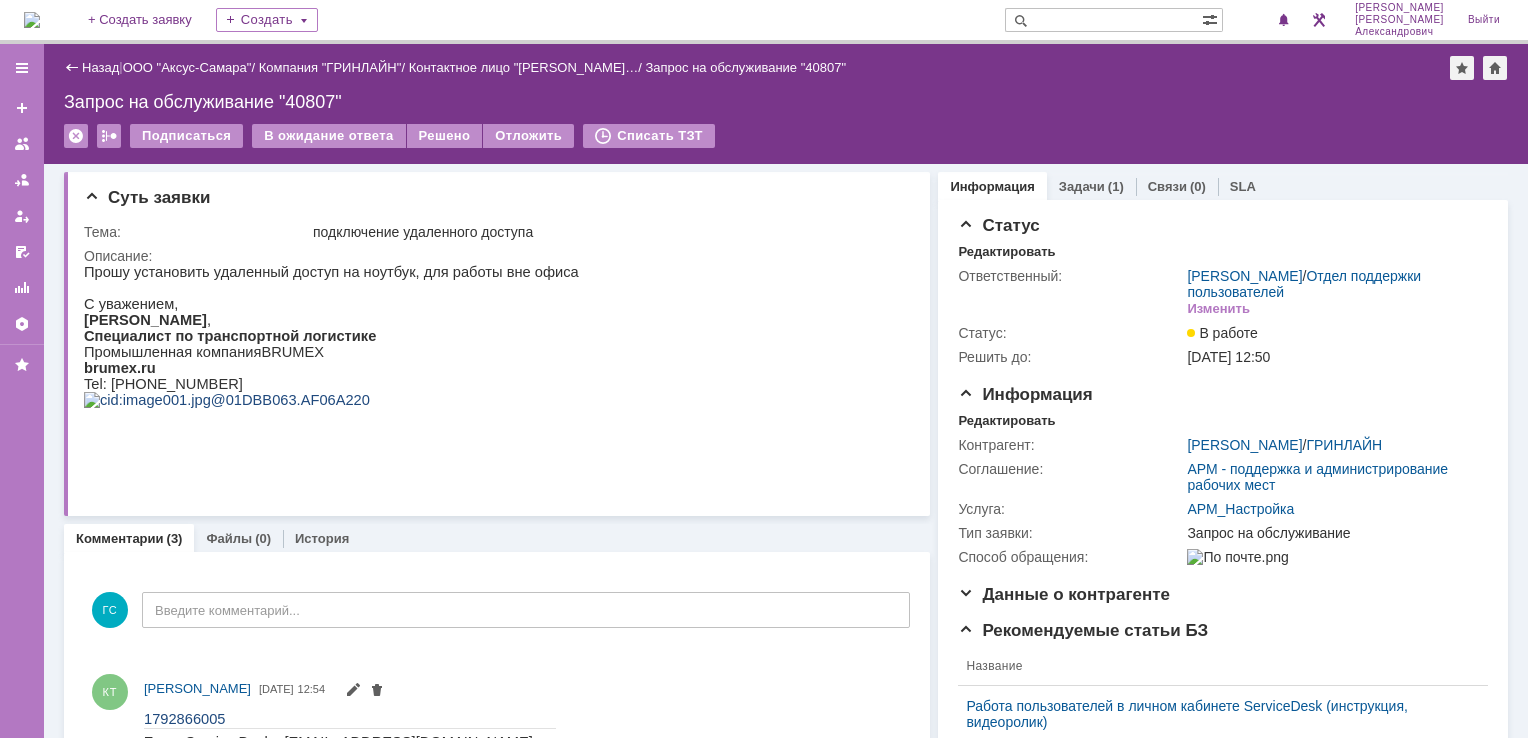 scroll, scrollTop: 0, scrollLeft: 0, axis: both 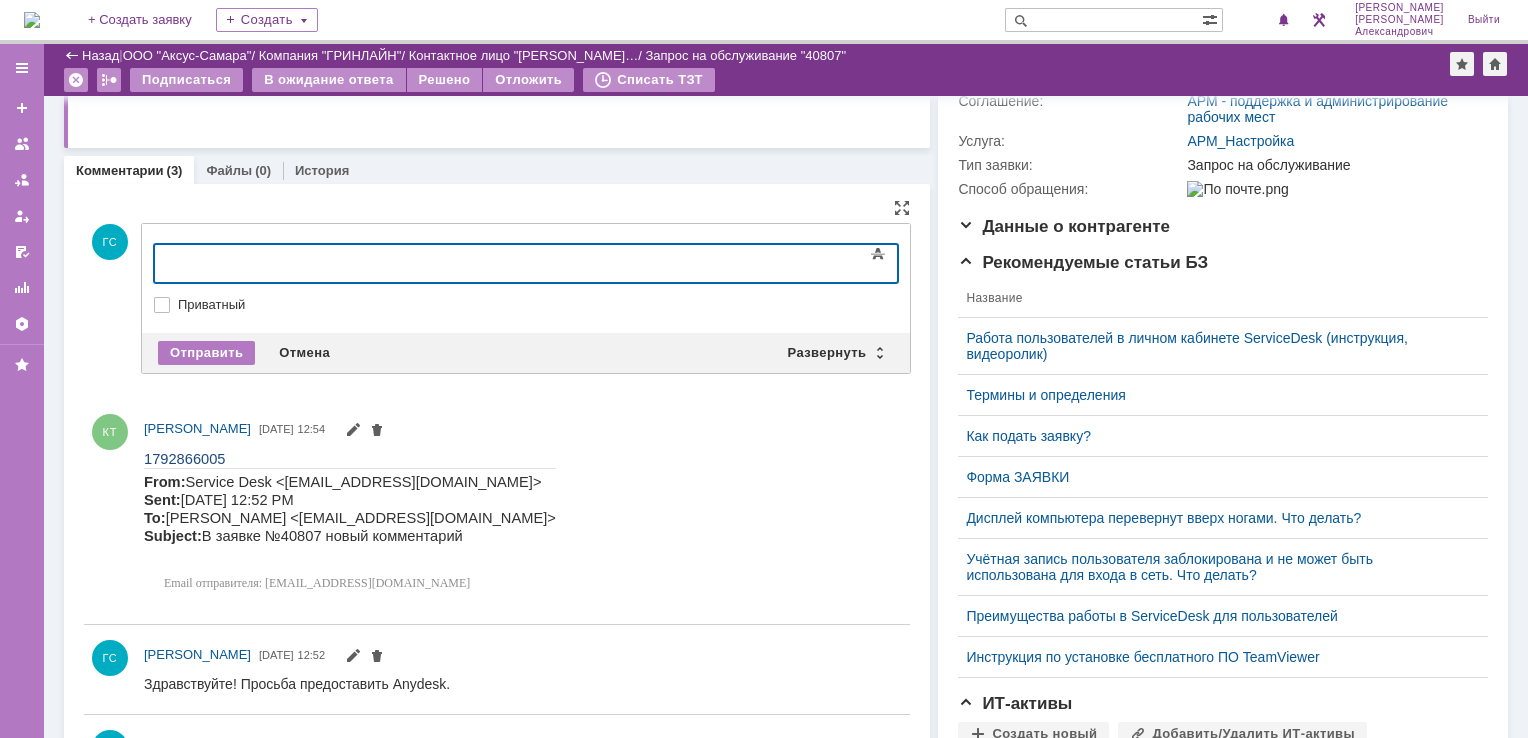 type 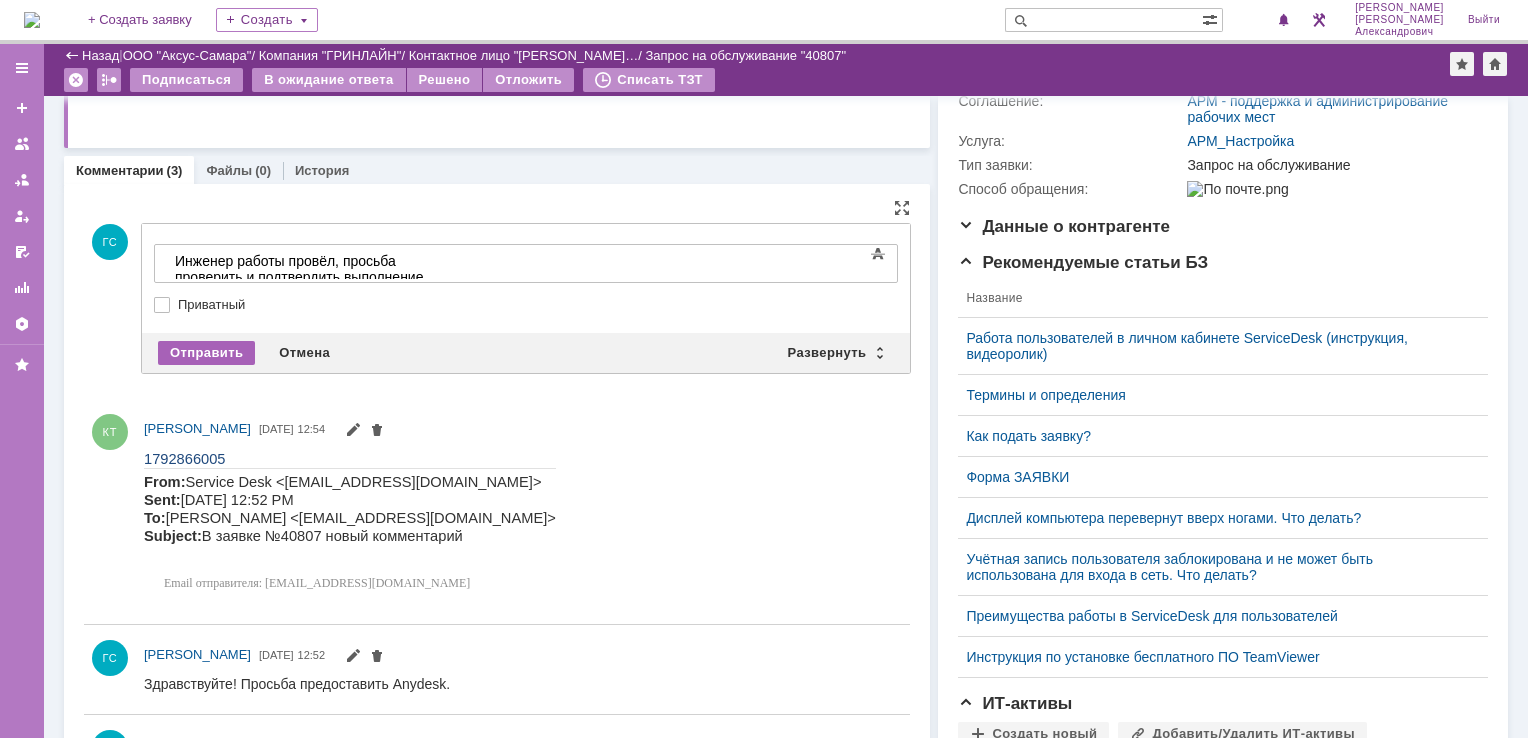 click on "Отправить" at bounding box center [206, 353] 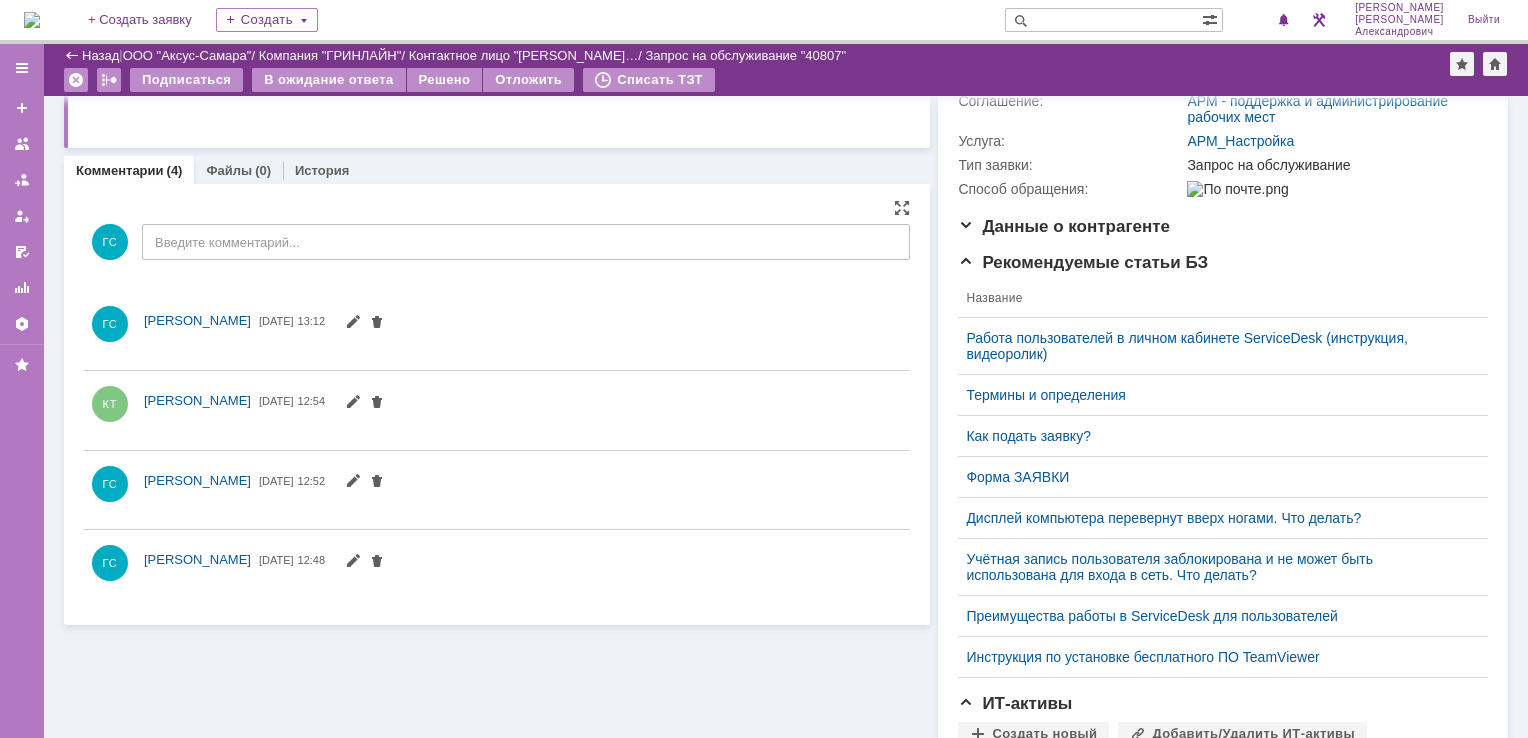 scroll, scrollTop: 0, scrollLeft: 0, axis: both 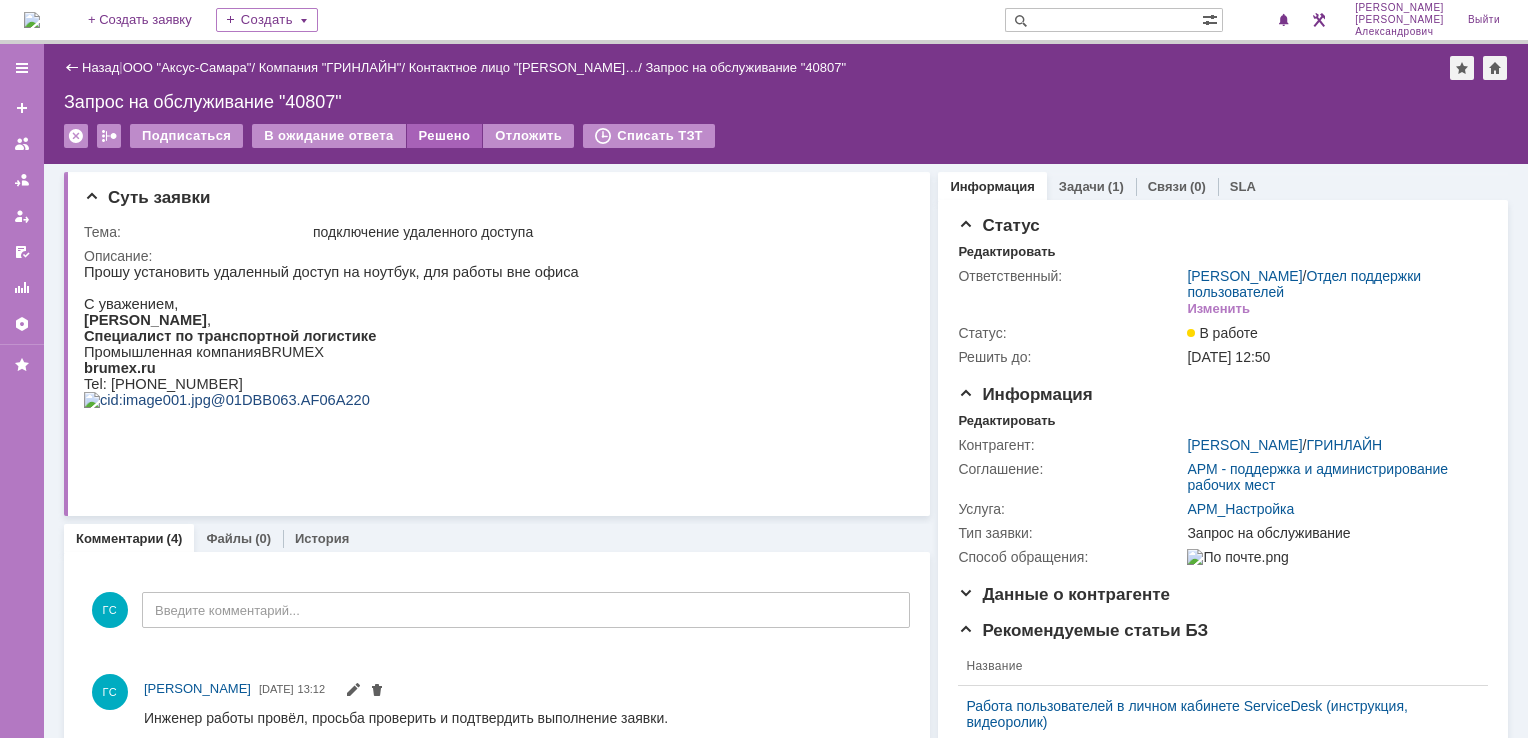 click on "Решено" at bounding box center [445, 136] 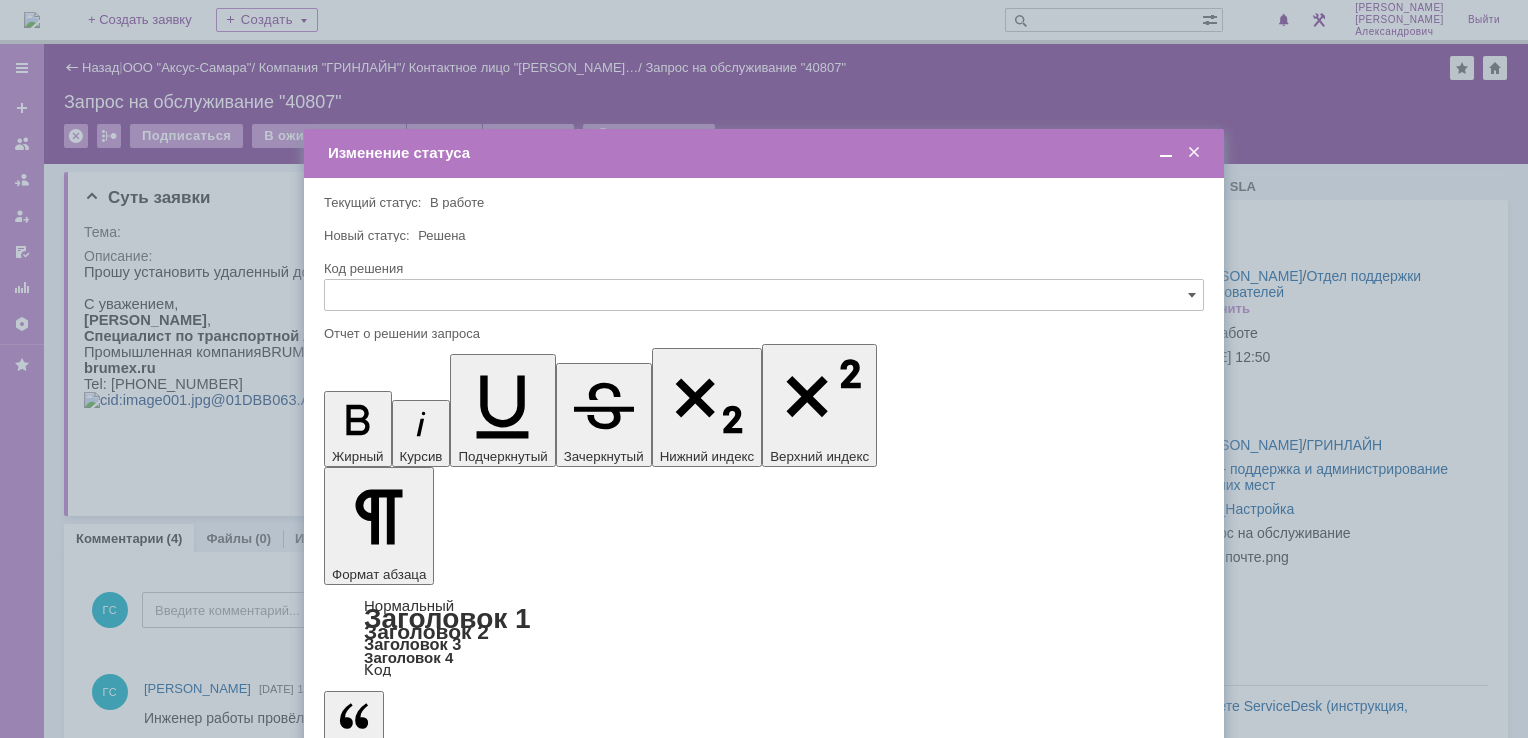 scroll, scrollTop: 0, scrollLeft: 0, axis: both 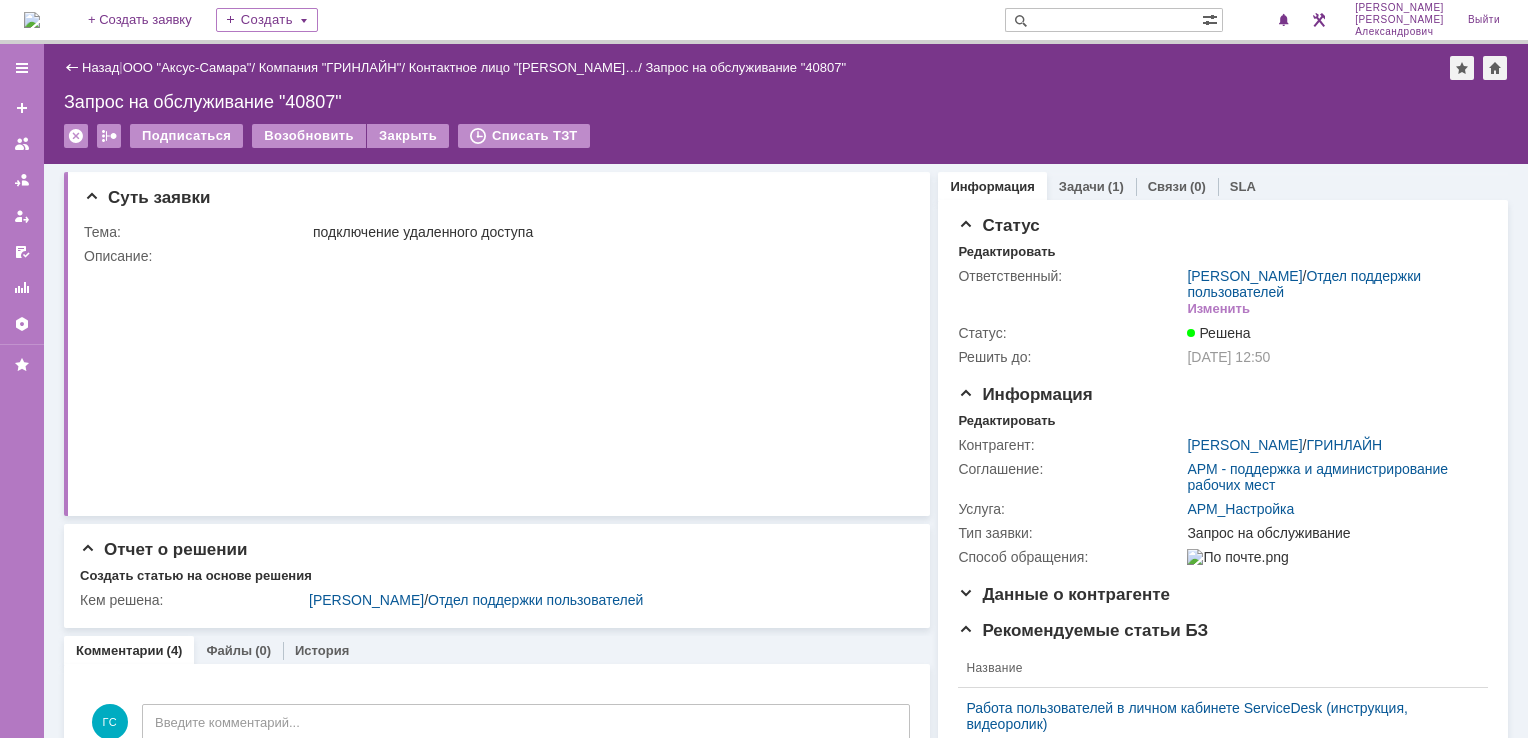 click at bounding box center (32, 20) 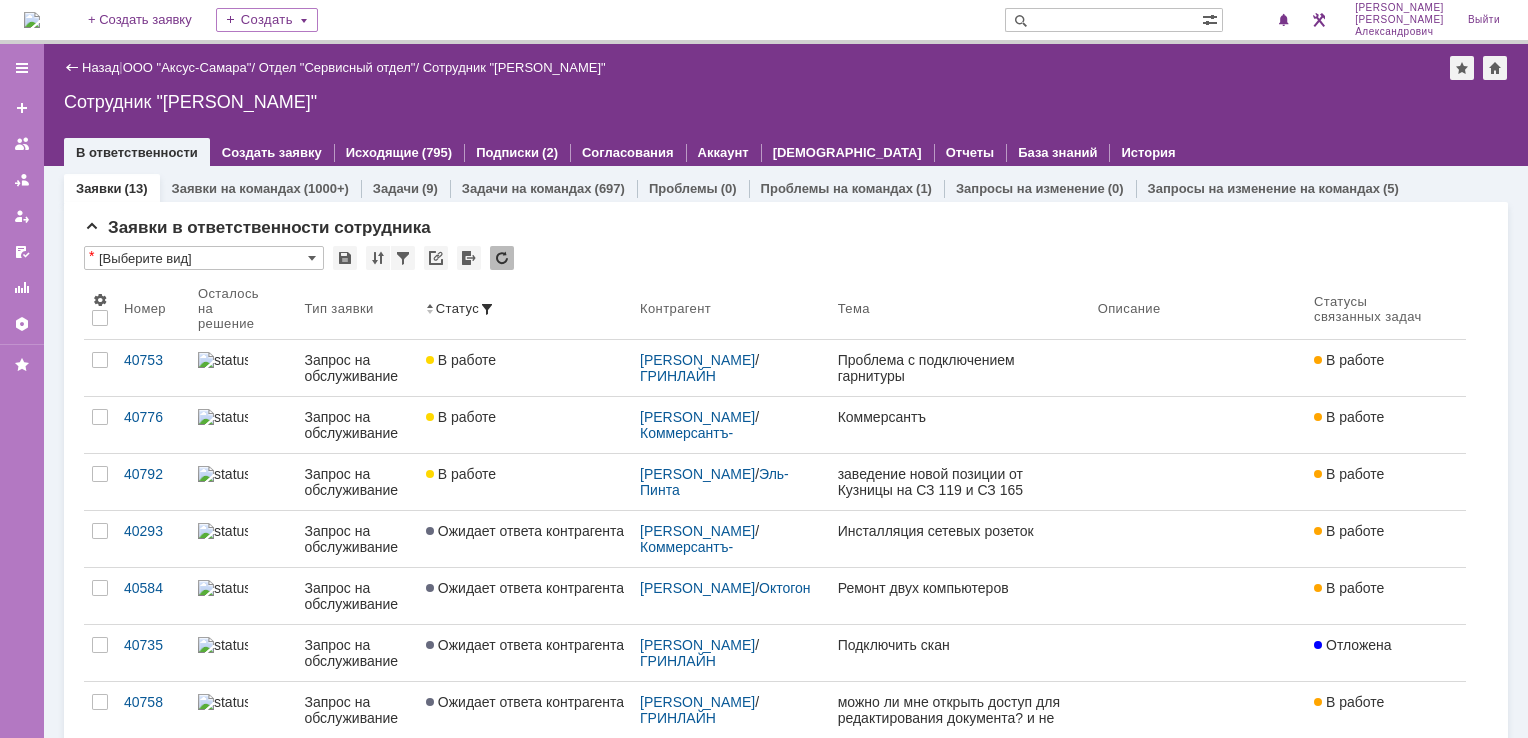 scroll, scrollTop: 0, scrollLeft: 0, axis: both 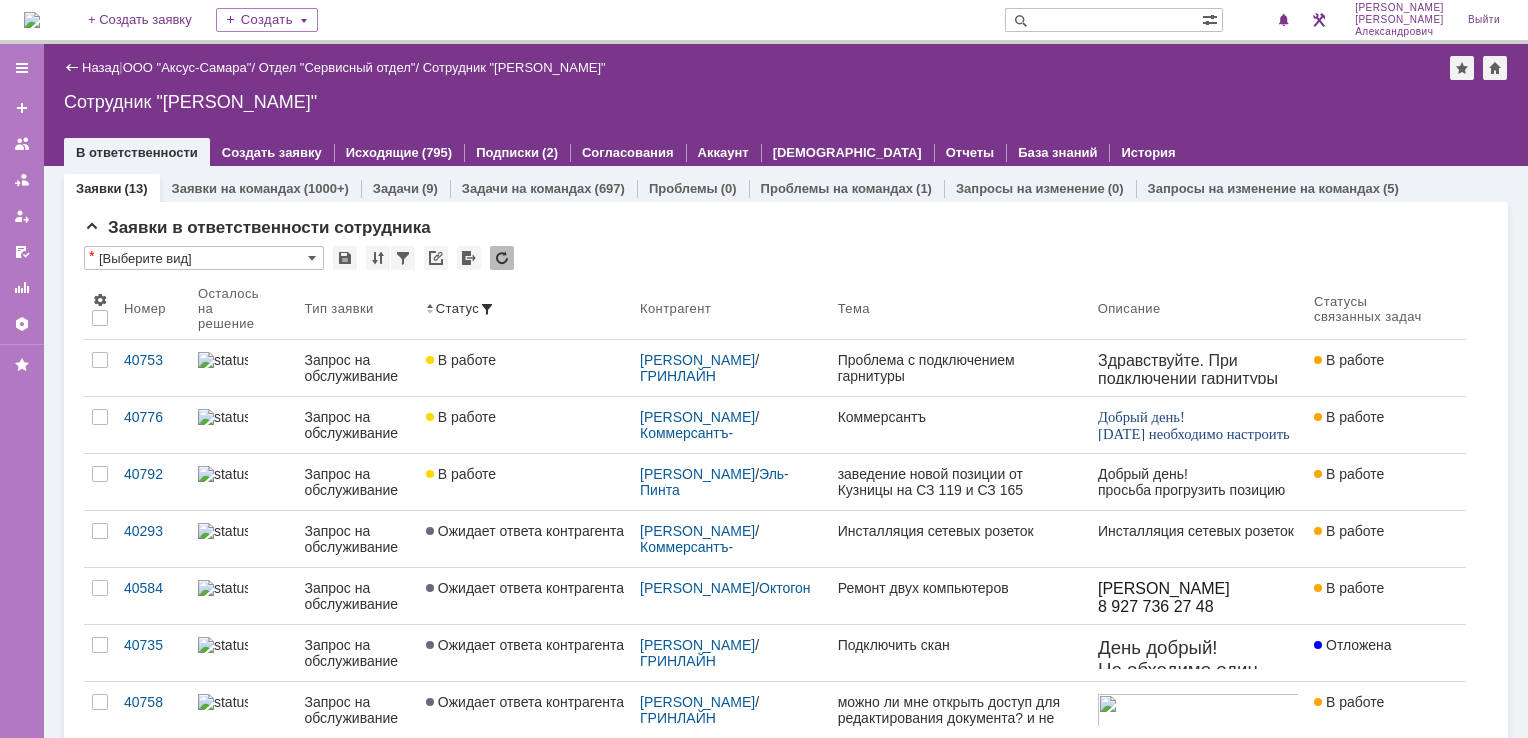click at bounding box center [32, 20] 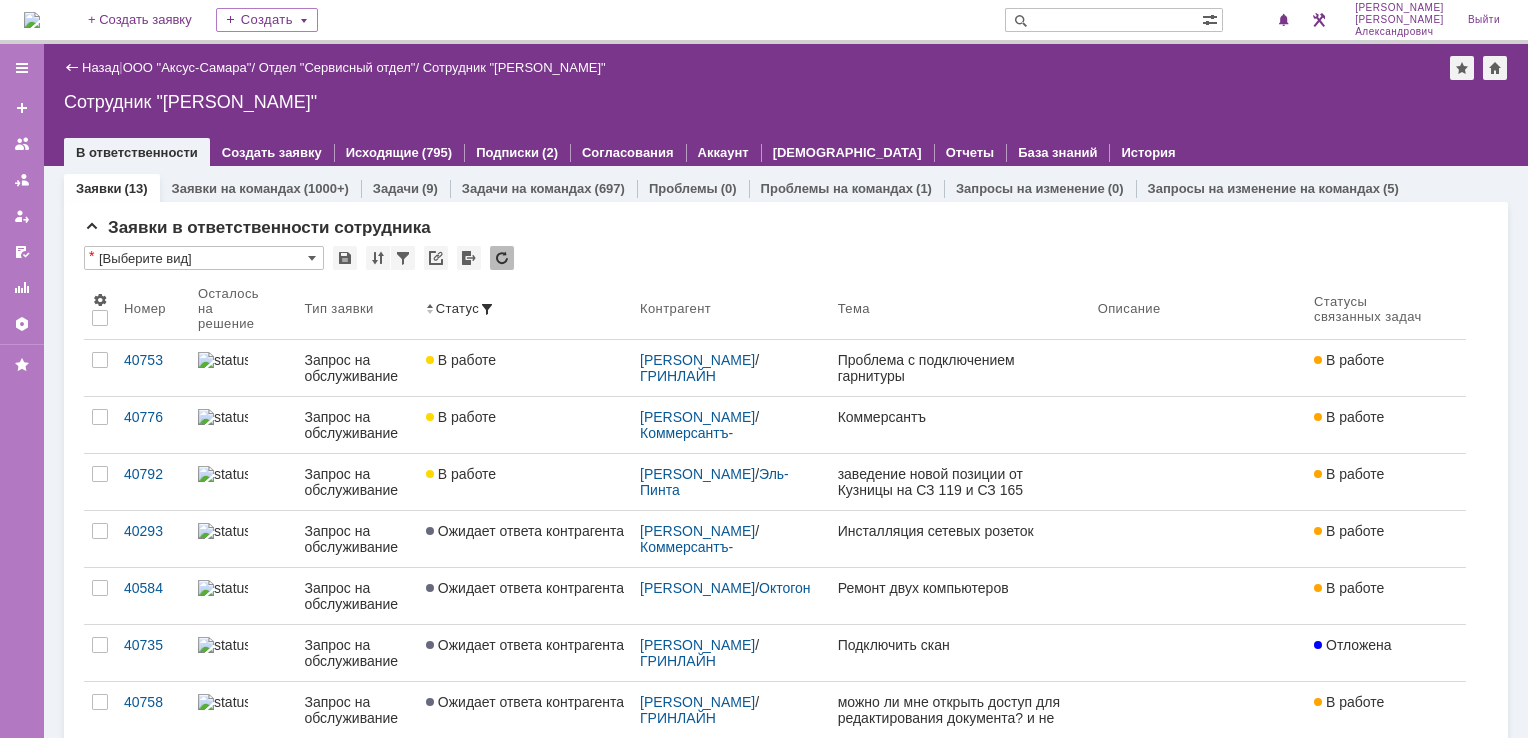scroll, scrollTop: 0, scrollLeft: 0, axis: both 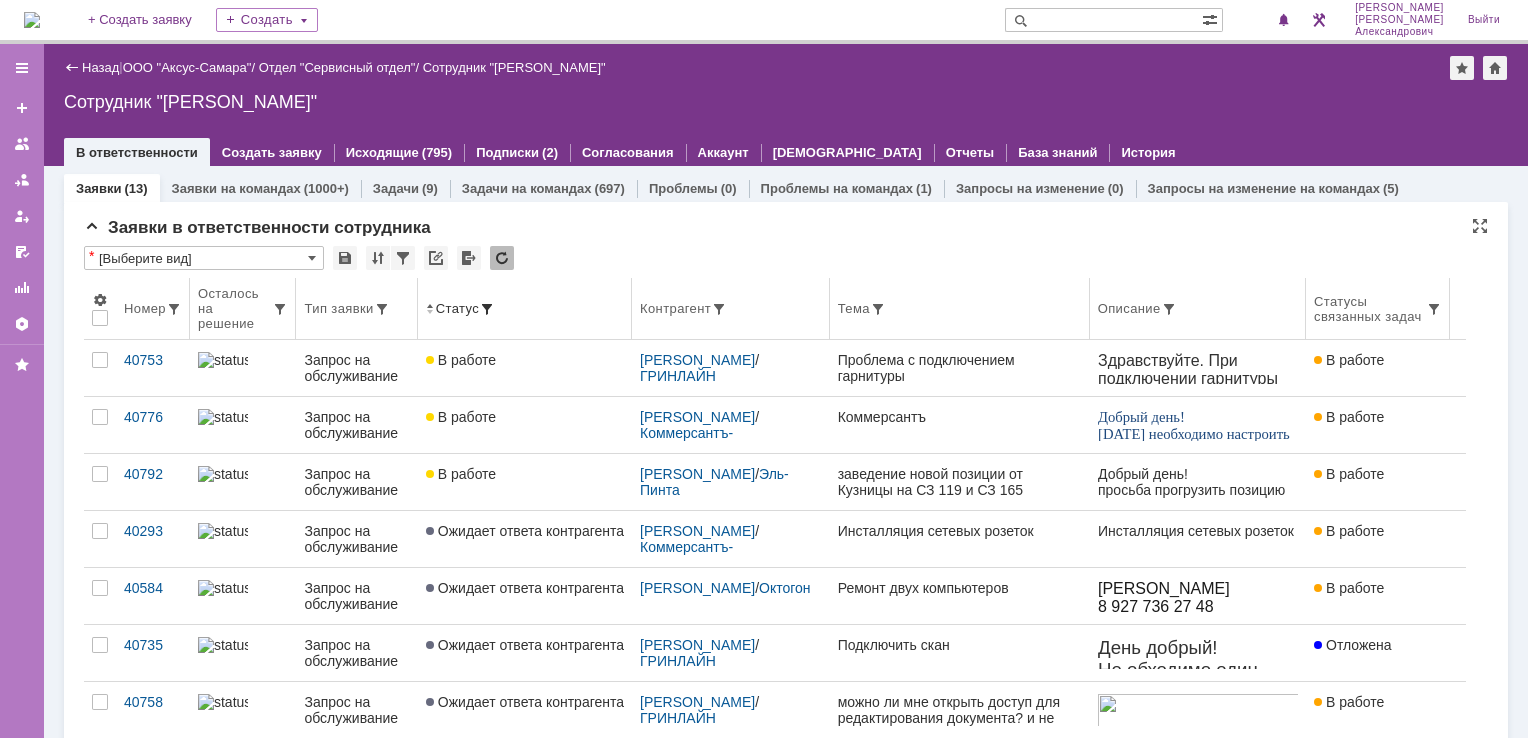 click on "Контрагент" at bounding box center [731, 309] 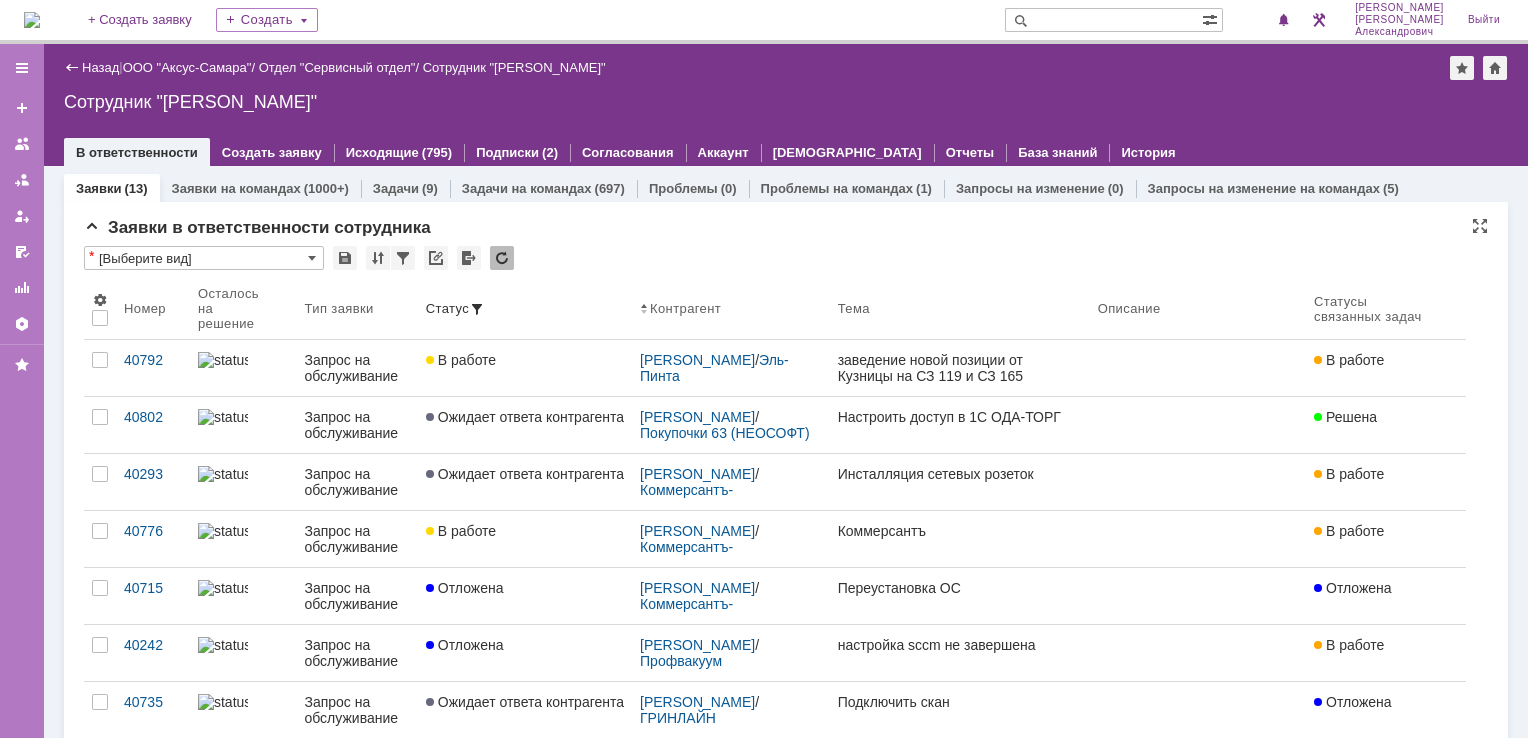 scroll, scrollTop: 0, scrollLeft: 0, axis: both 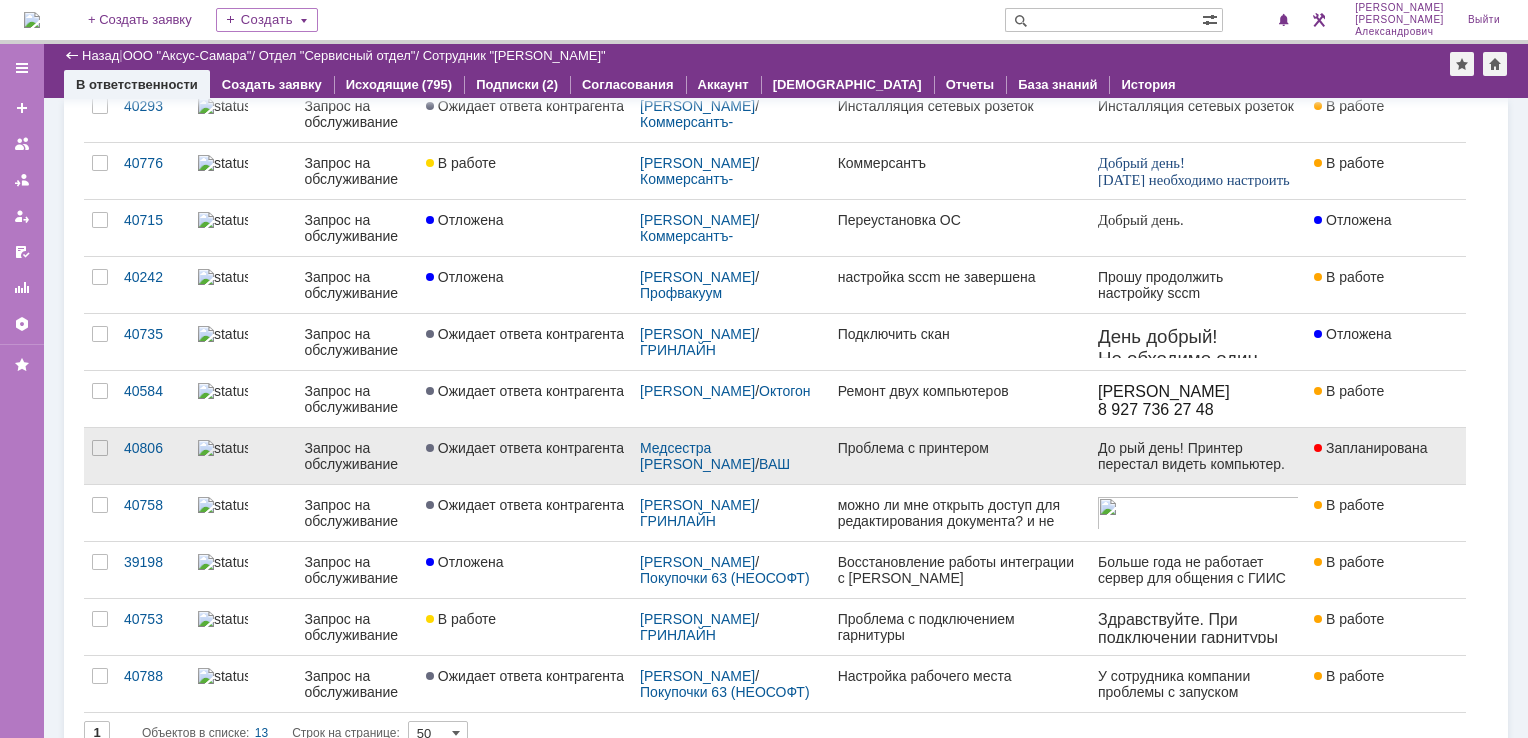 click on "Проблема с принтером" at bounding box center (960, 456) 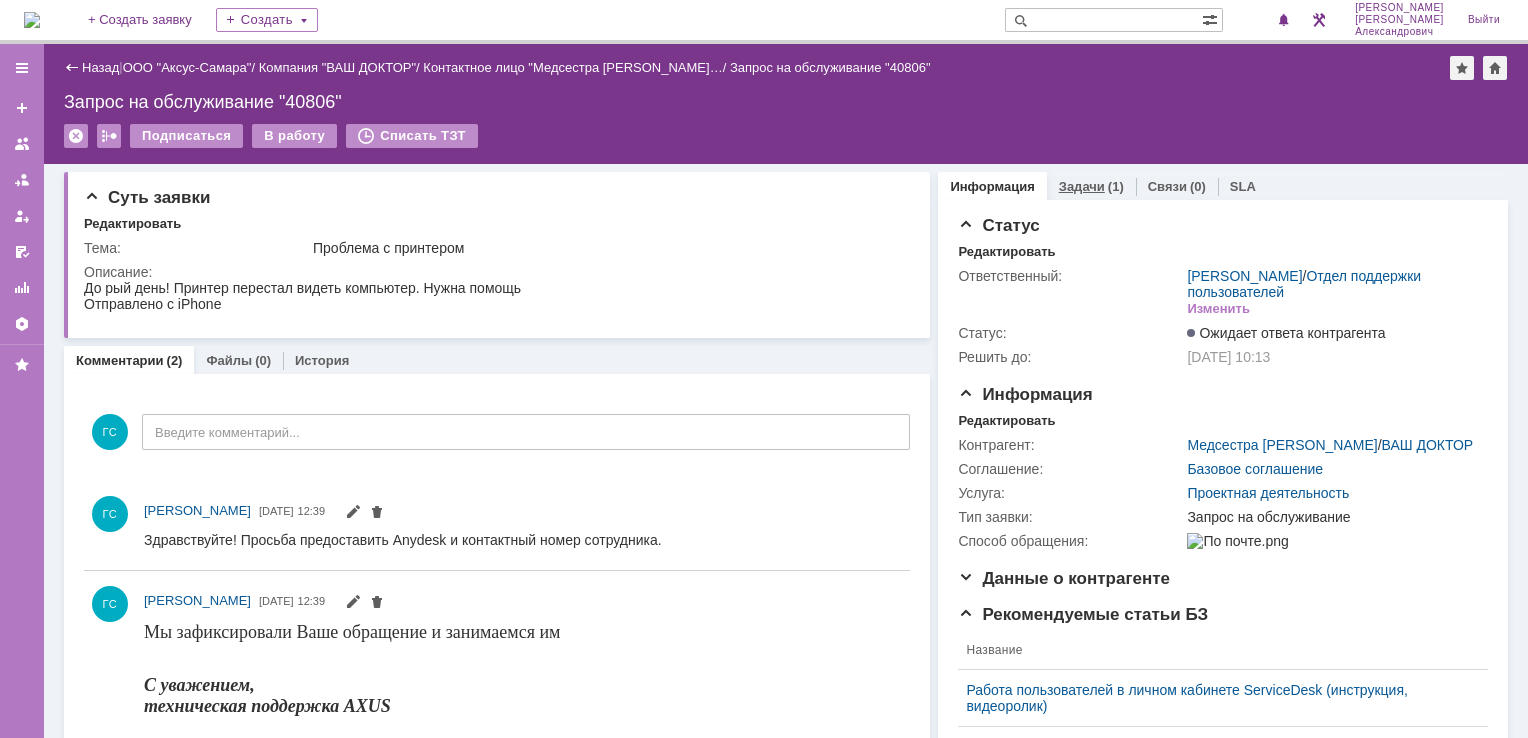 scroll, scrollTop: 0, scrollLeft: 0, axis: both 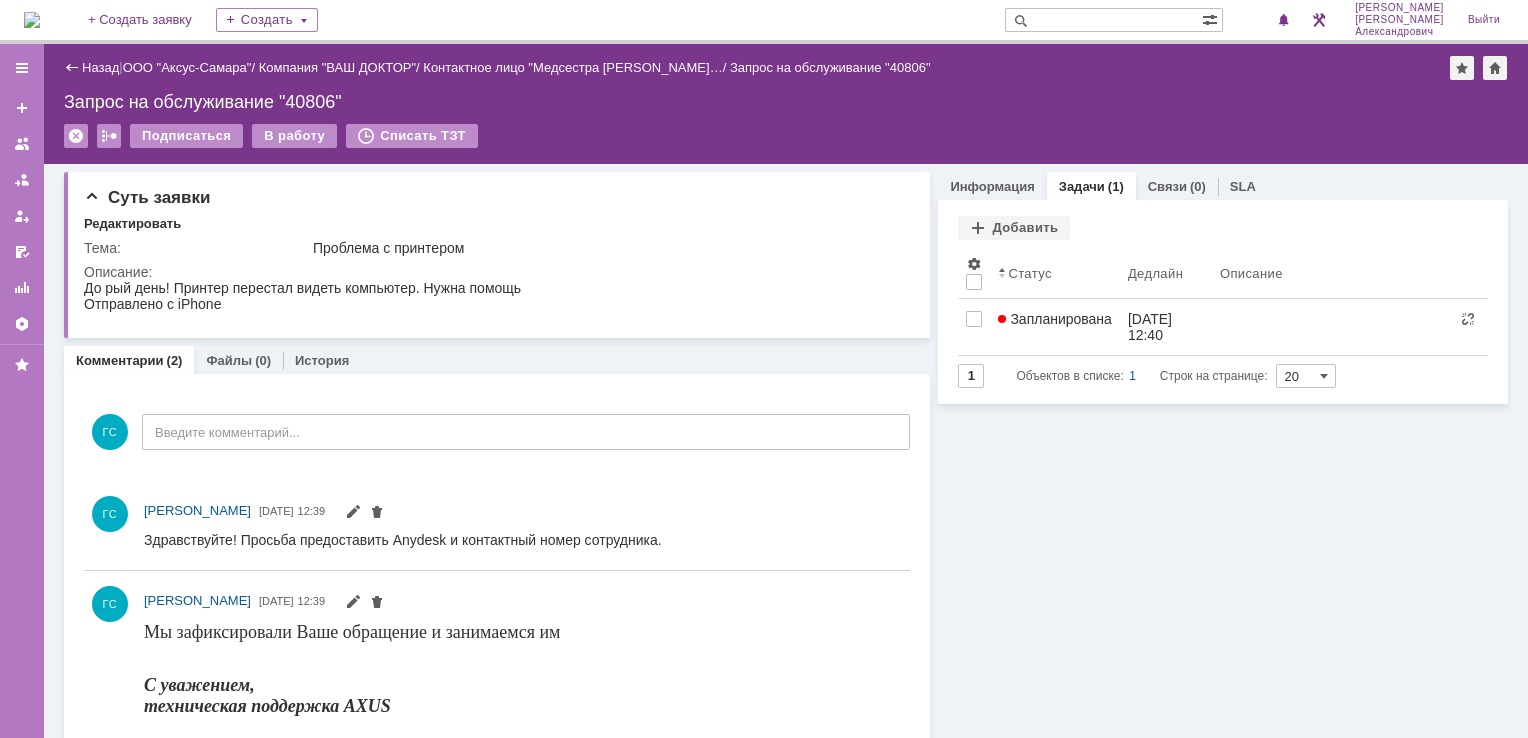 click on "Запланирована" at bounding box center (1055, 327) 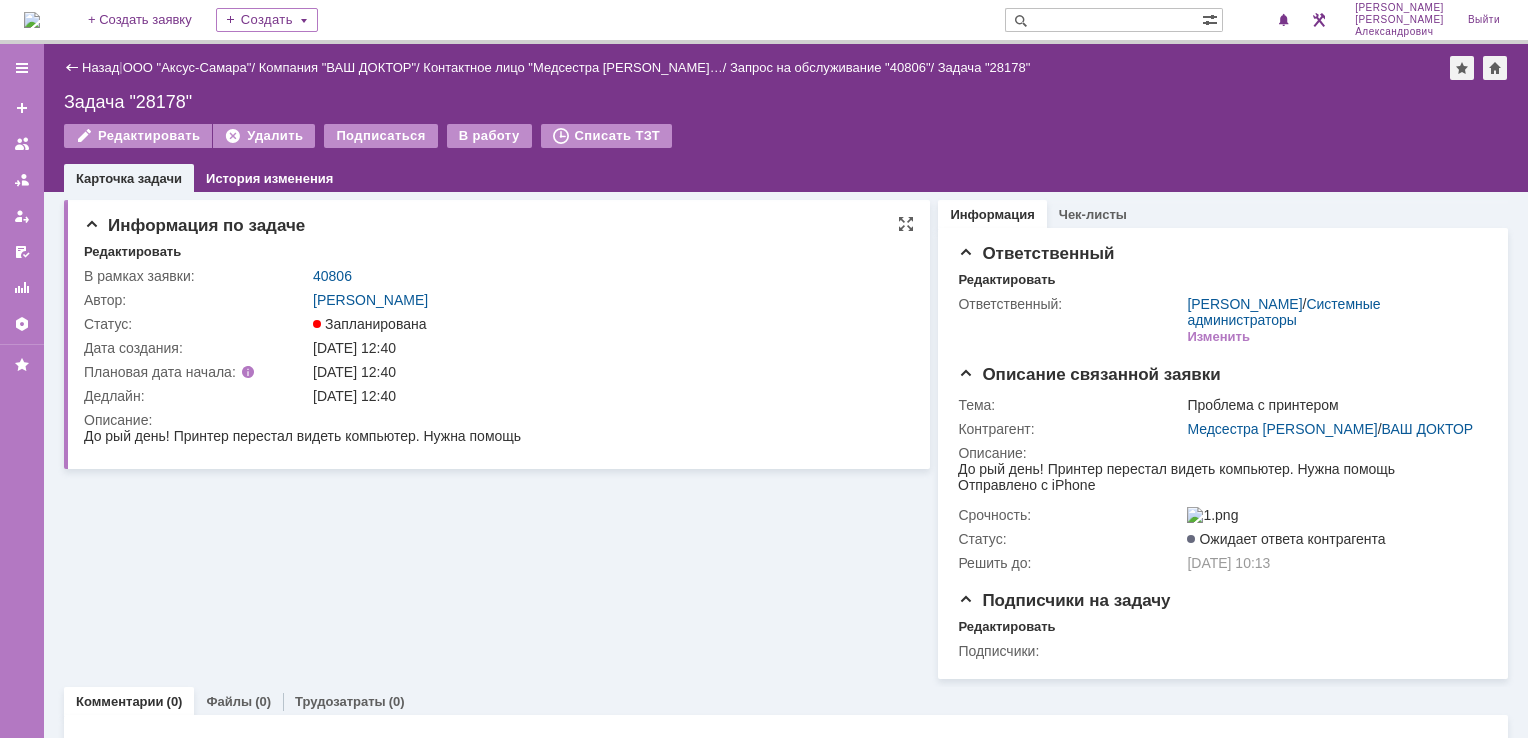 scroll, scrollTop: 0, scrollLeft: 0, axis: both 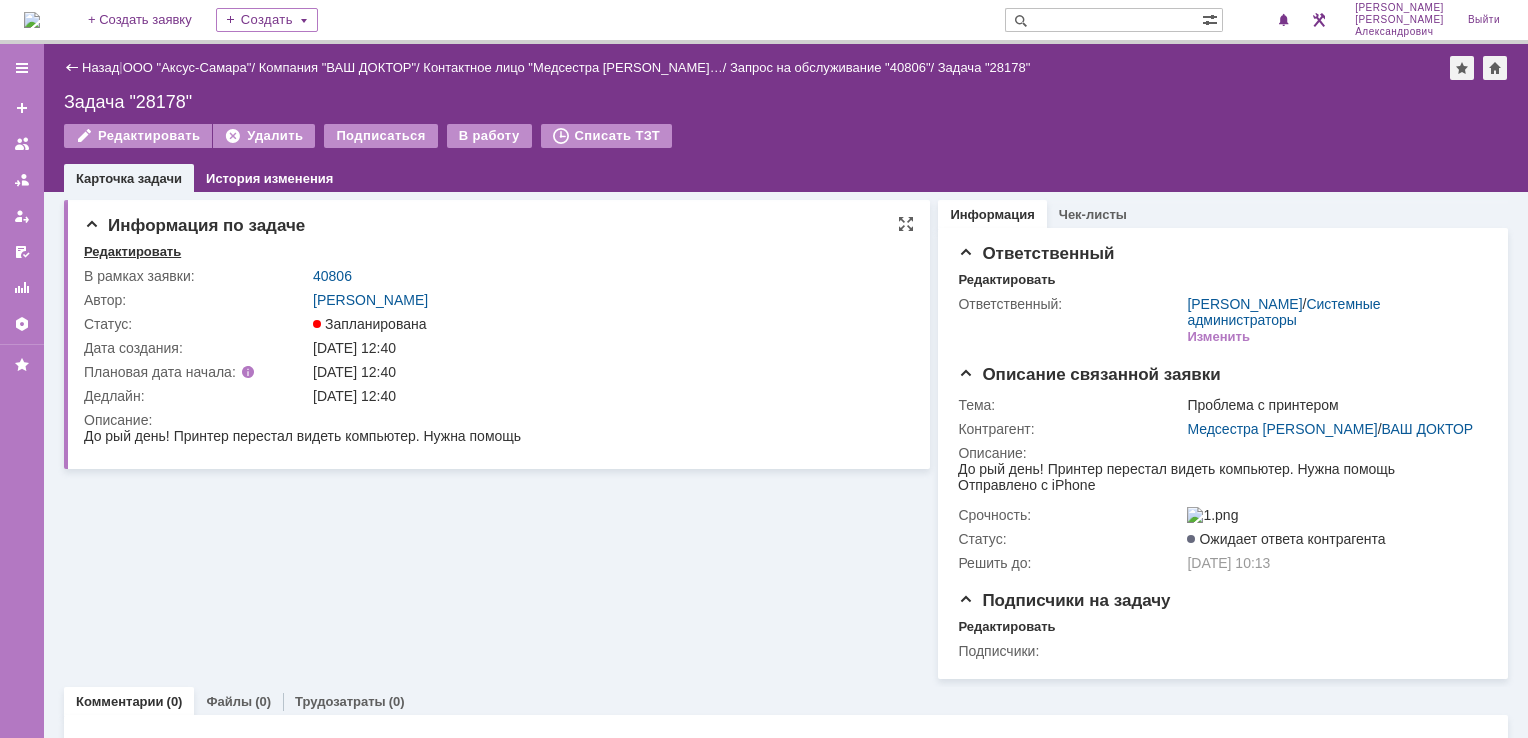 click on "Редактировать" at bounding box center [132, 252] 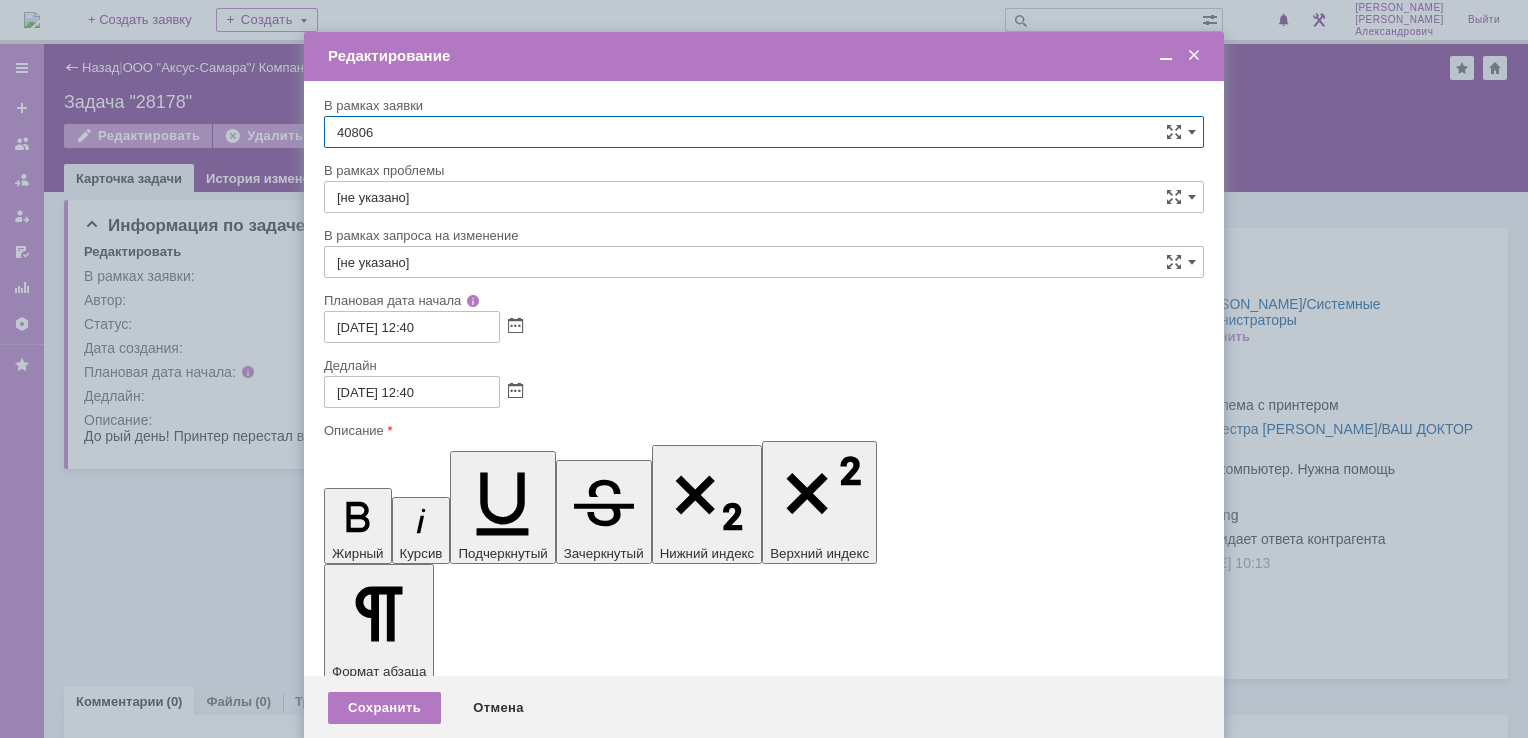 scroll, scrollTop: 0, scrollLeft: 0, axis: both 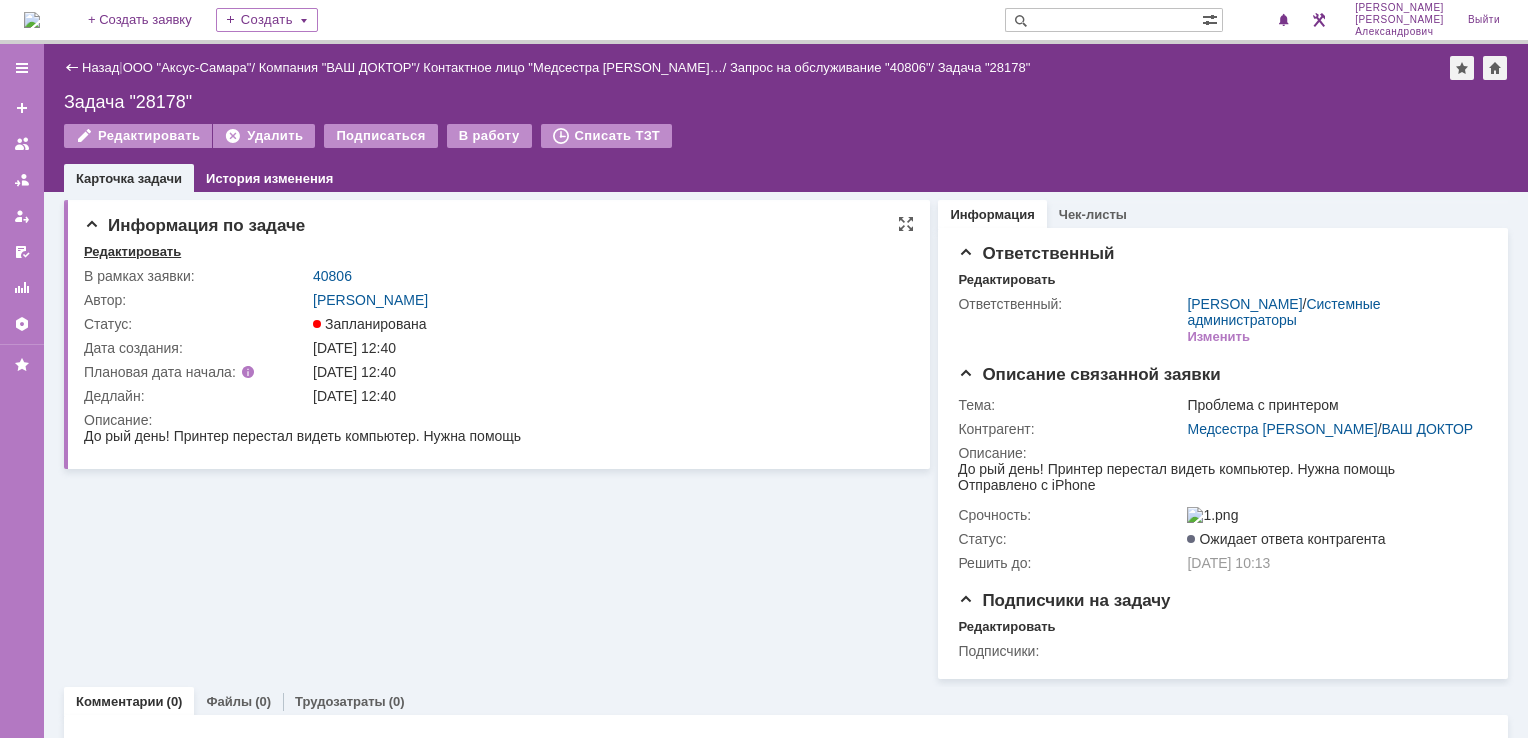 click on "Редактировать" at bounding box center (132, 252) 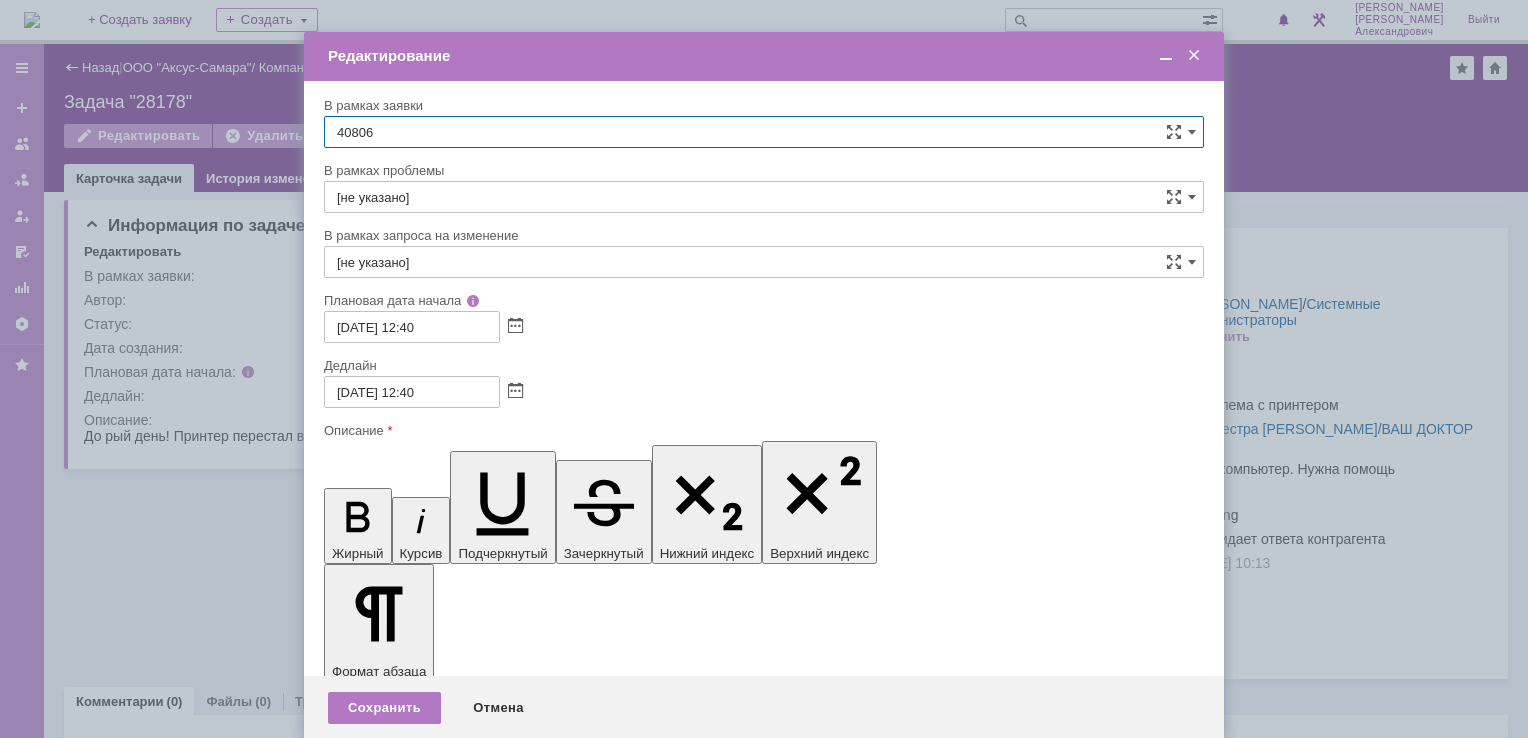 scroll, scrollTop: 0, scrollLeft: 0, axis: both 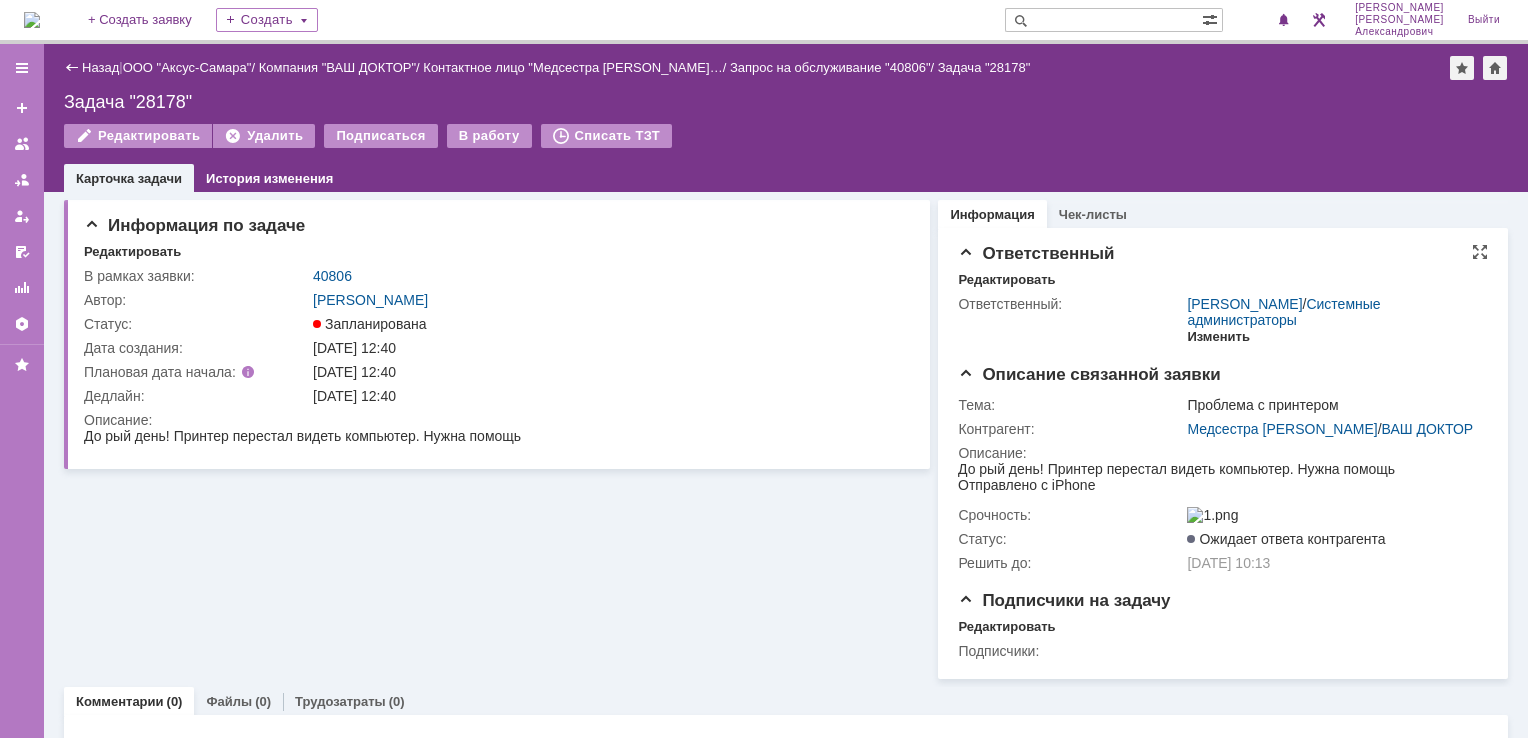 click on "Изменить" at bounding box center [1218, 337] 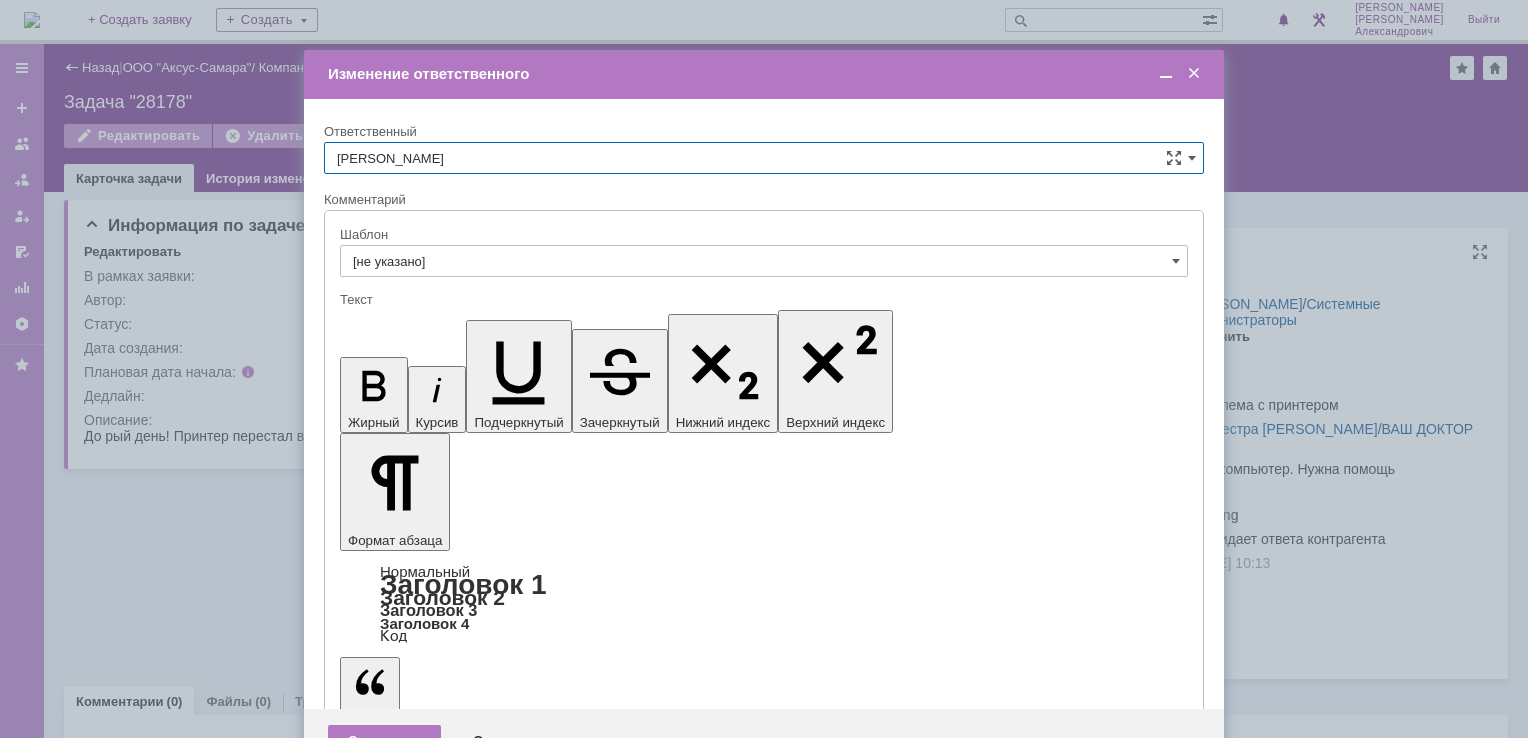 scroll, scrollTop: 0, scrollLeft: 0, axis: both 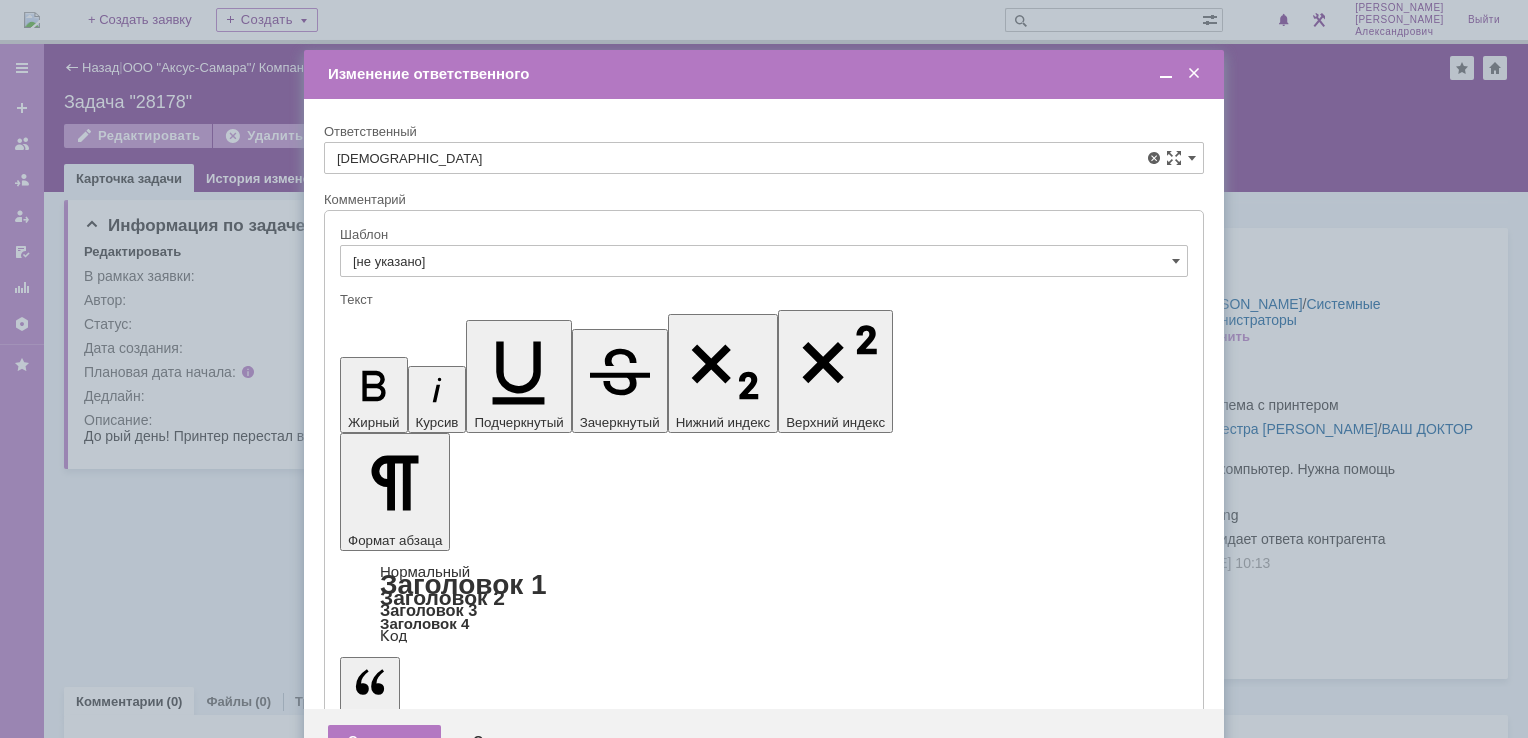 click on "[PERSON_NAME]" at bounding box center (764, 304) 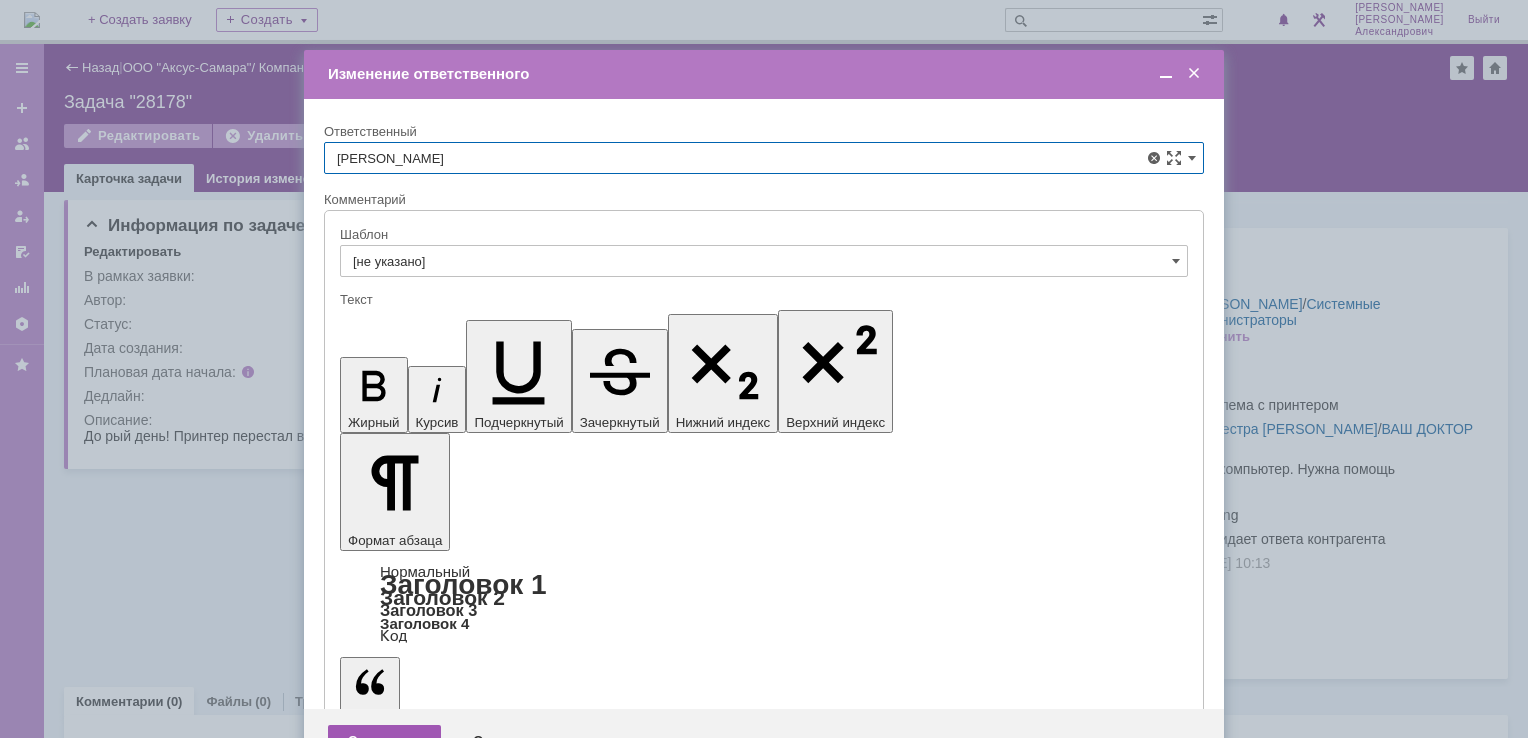 type on "[PERSON_NAME]" 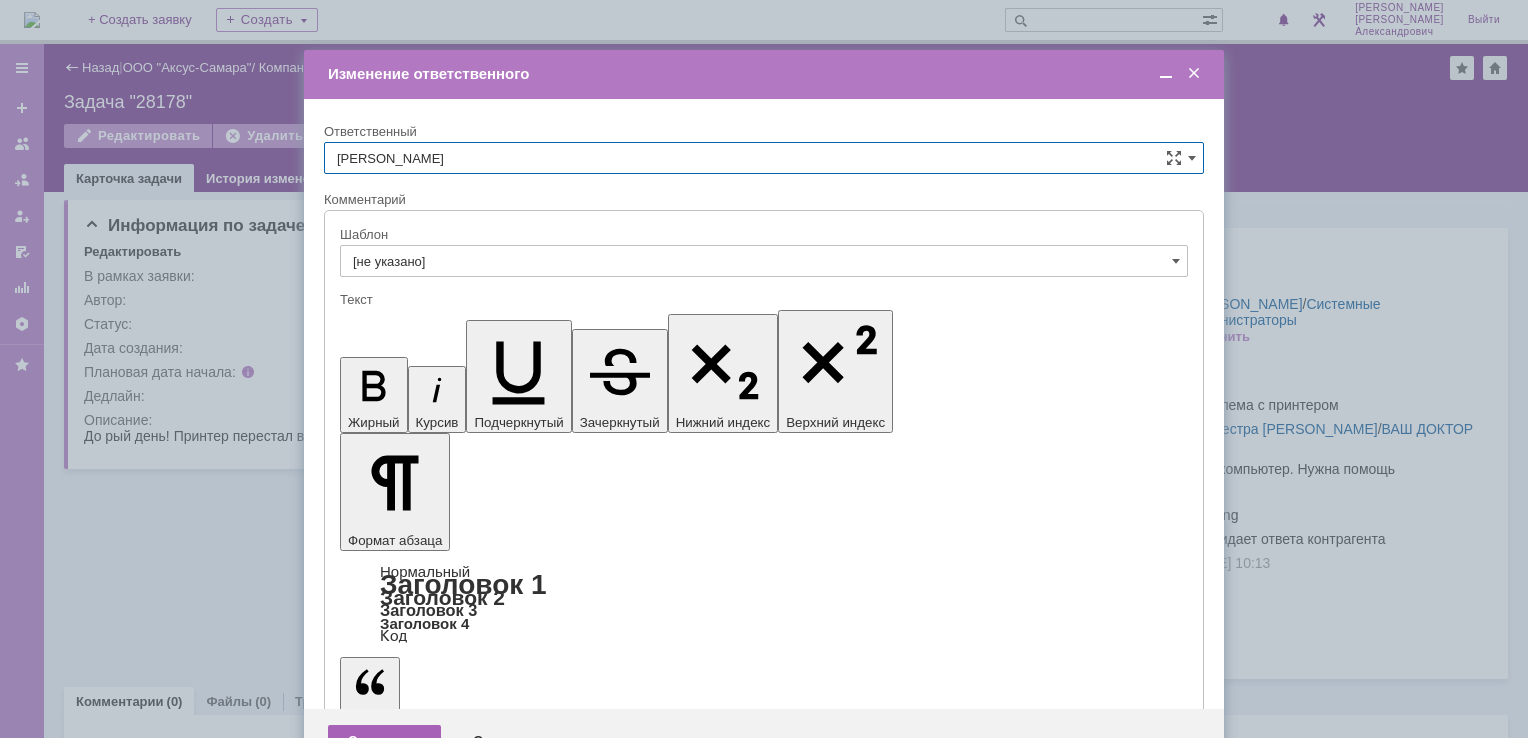 click on "Сохранить" at bounding box center (384, 741) 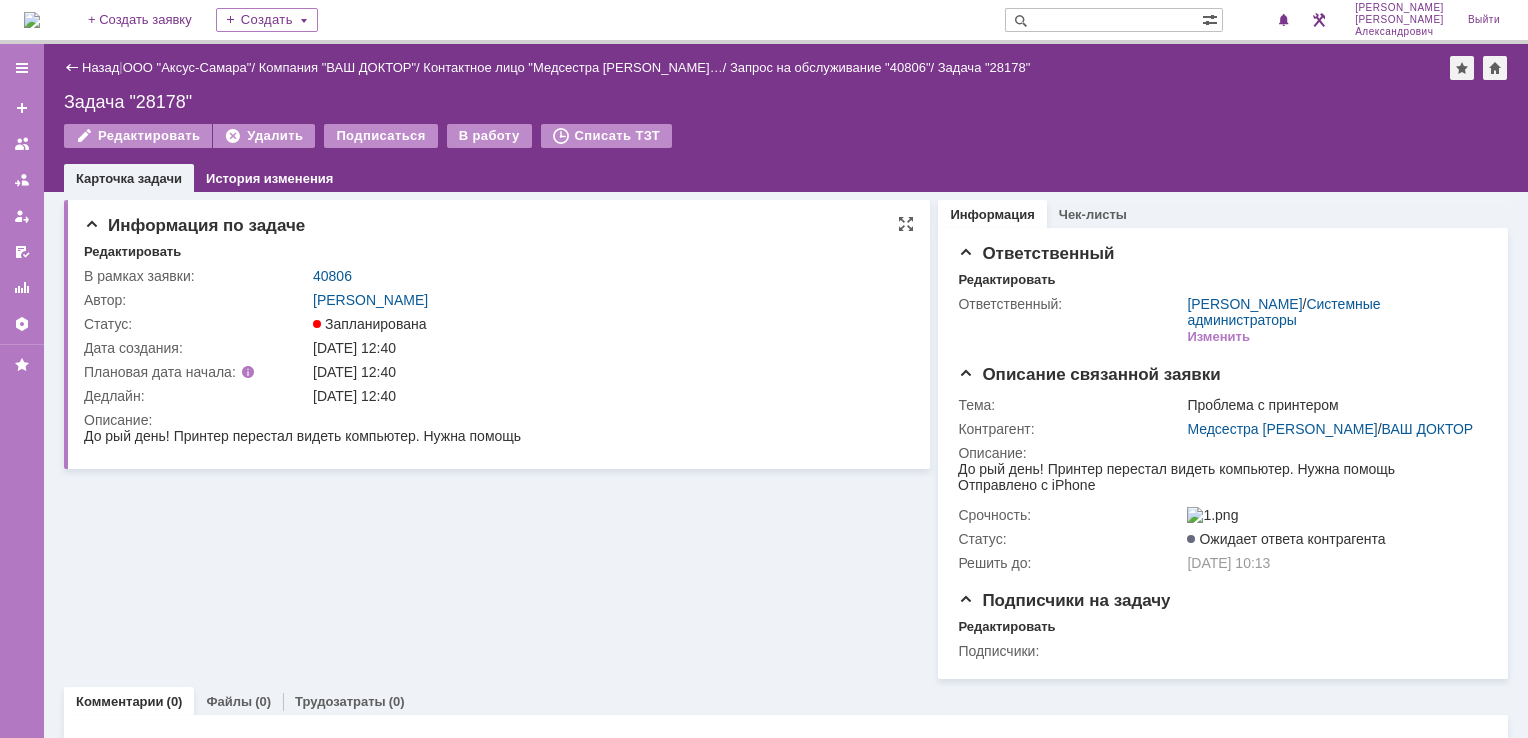 scroll, scrollTop: 0, scrollLeft: 0, axis: both 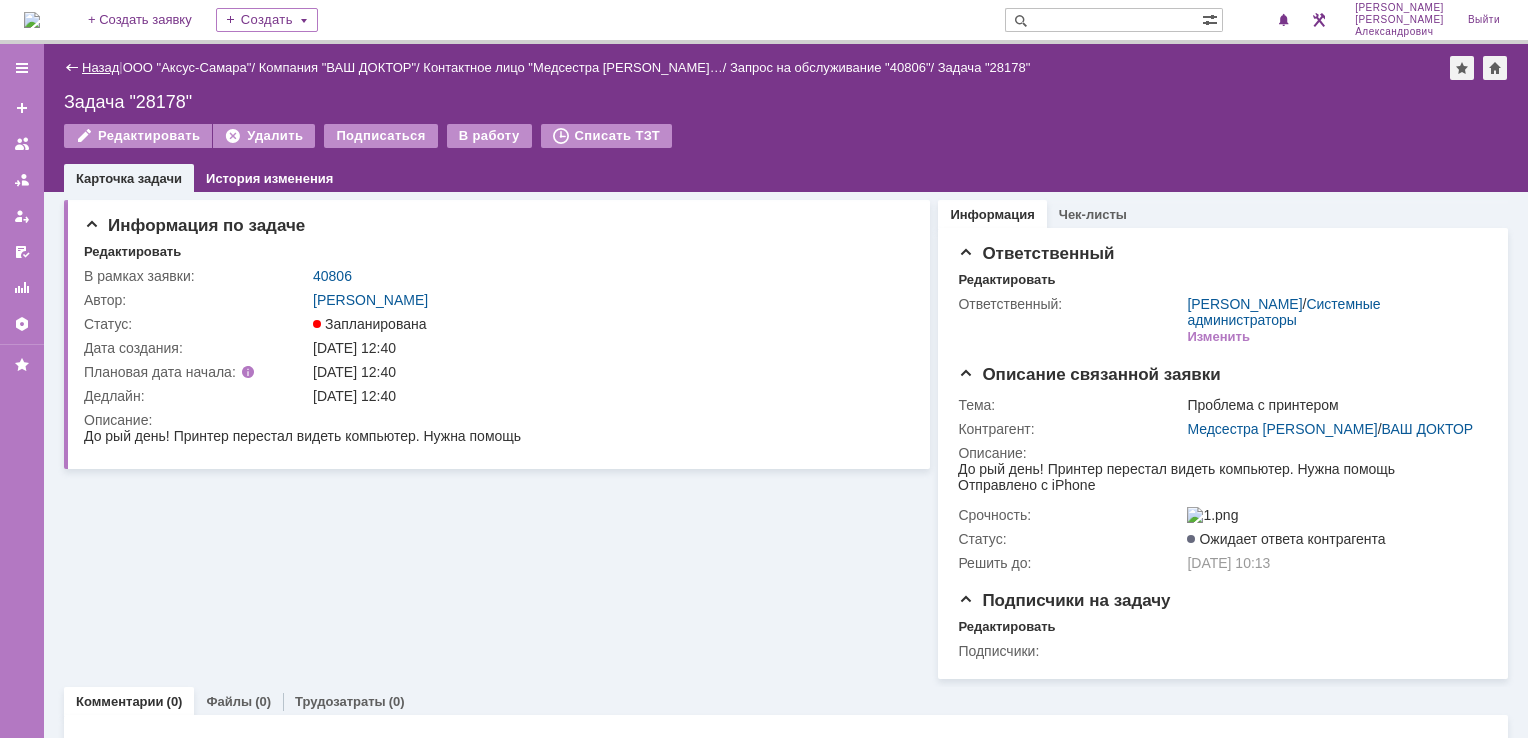 click on "Назад" at bounding box center [100, 67] 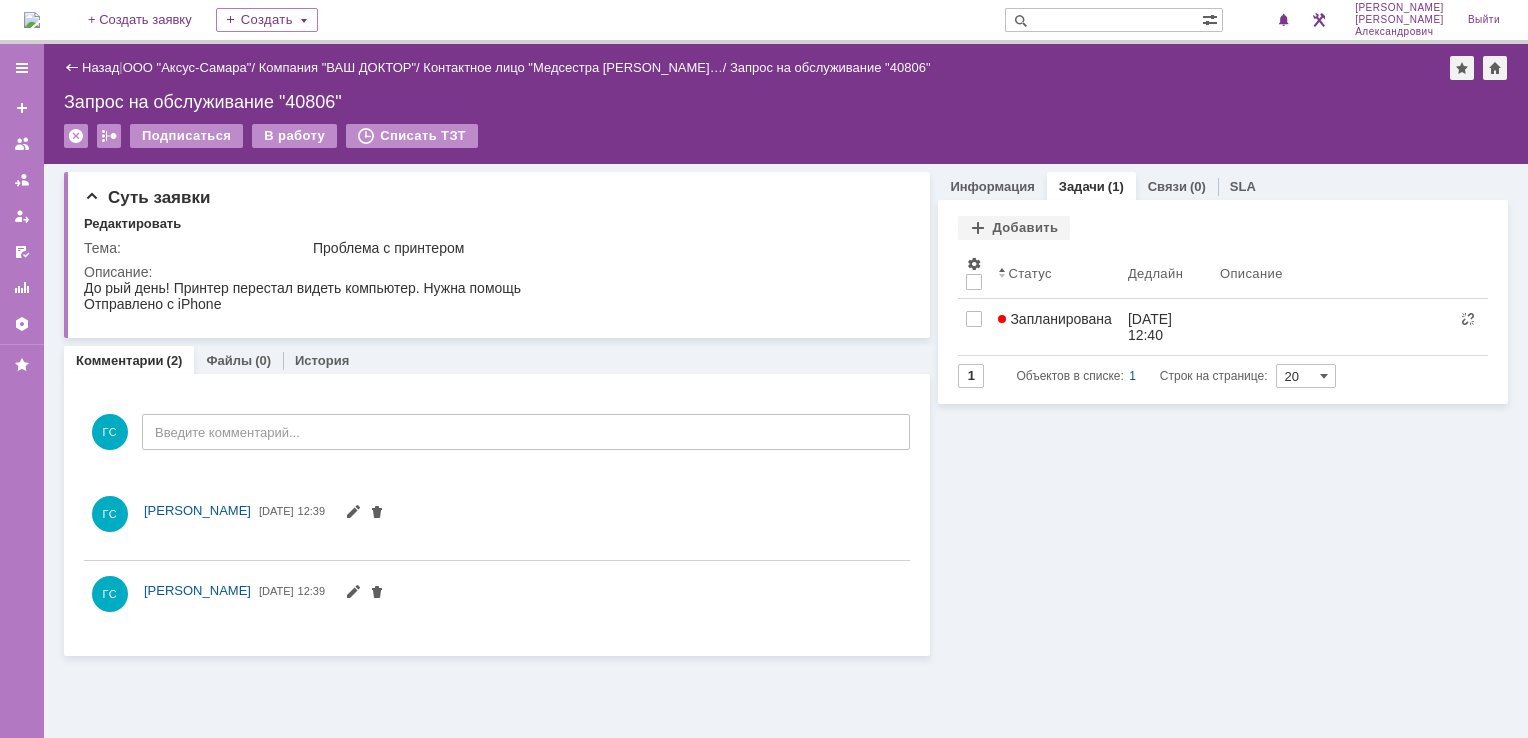 scroll, scrollTop: 0, scrollLeft: 0, axis: both 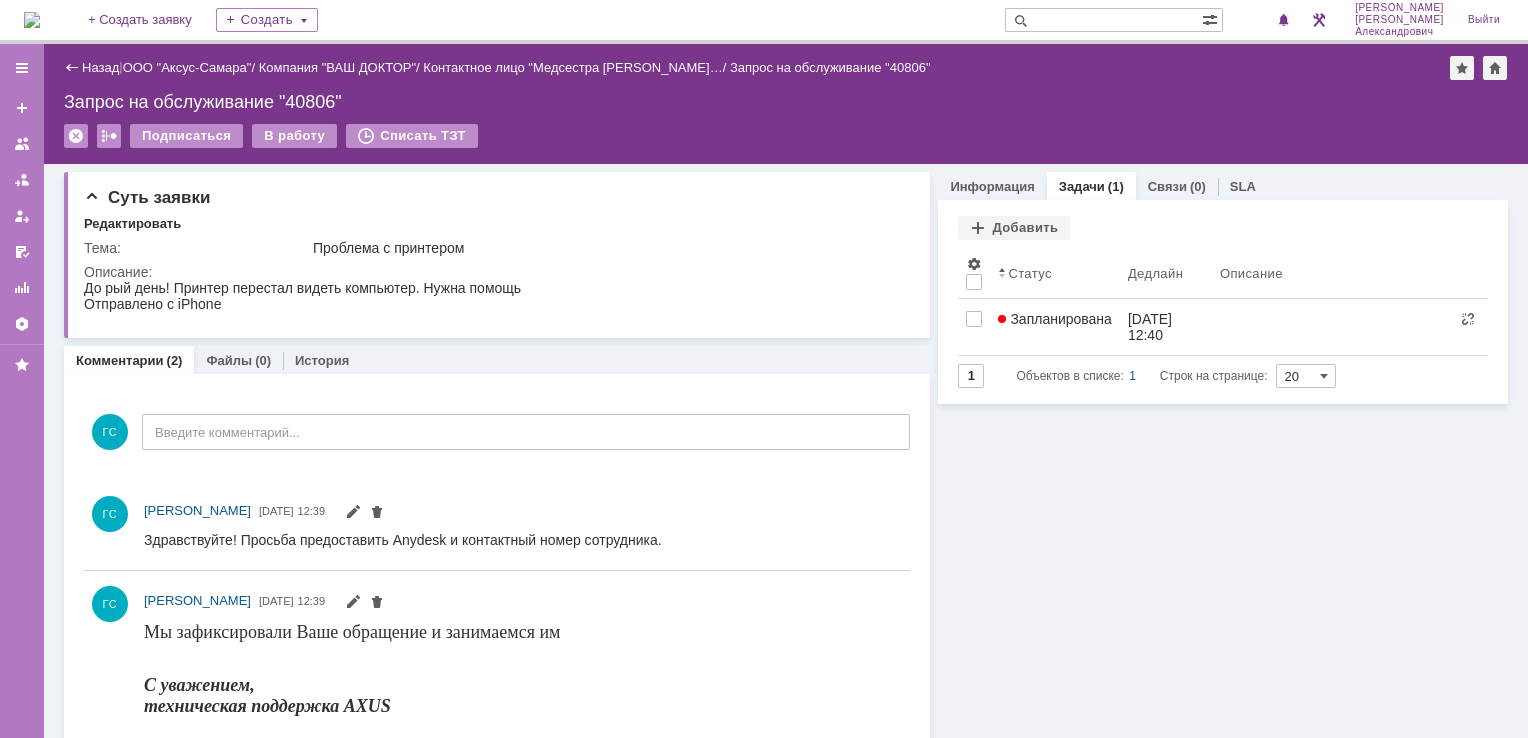 click on "Назад" at bounding box center [100, 67] 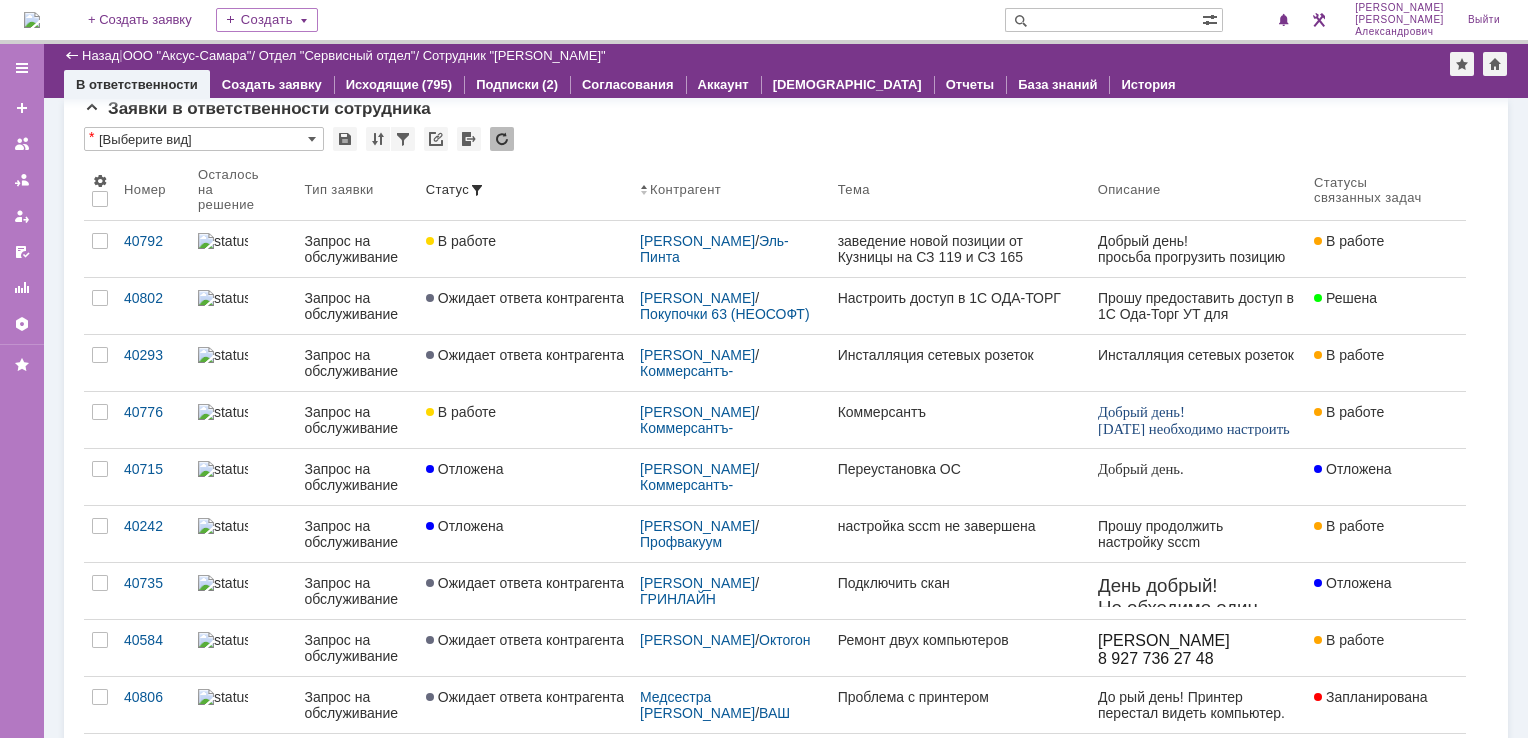 scroll, scrollTop: 0, scrollLeft: 0, axis: both 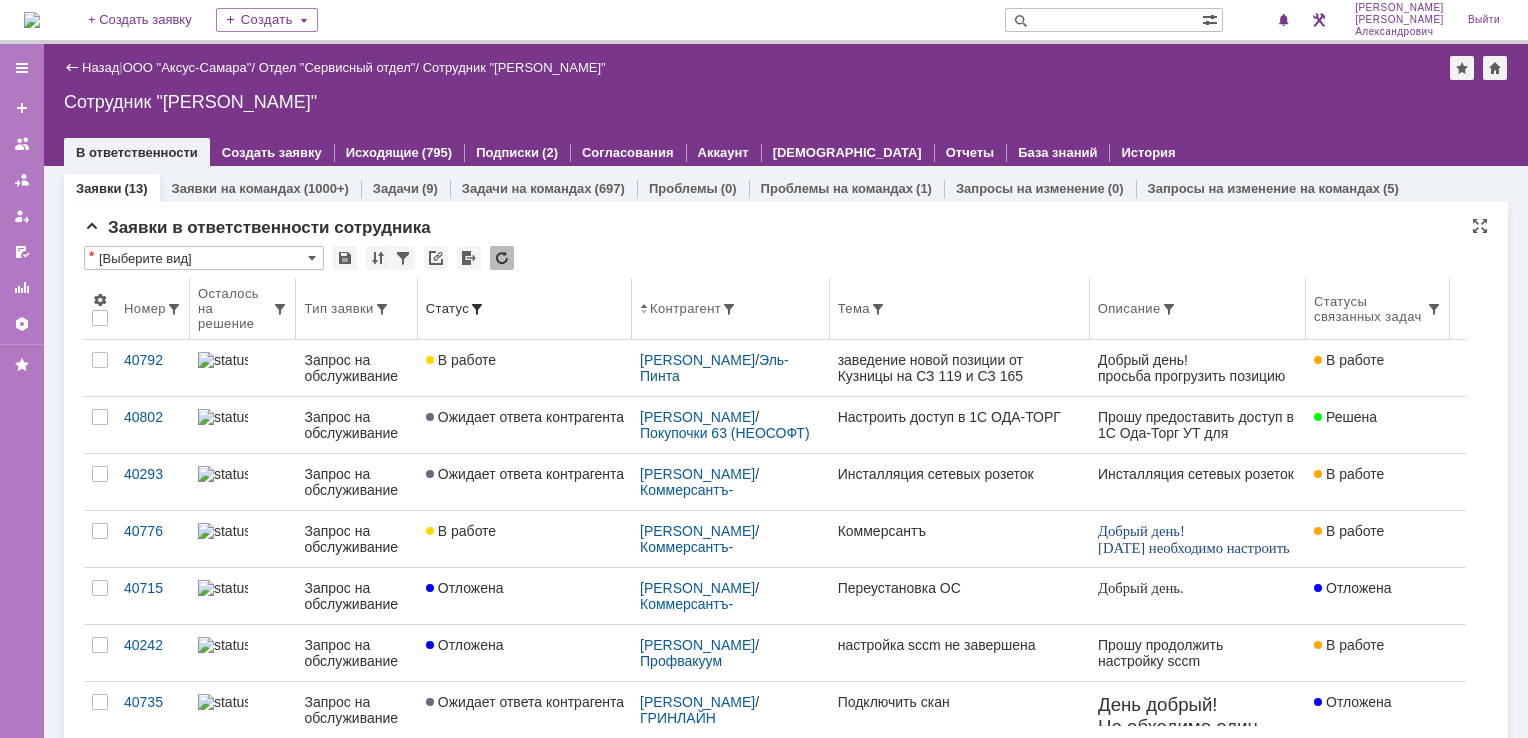 click on "Осталось на решение" at bounding box center [235, 308] 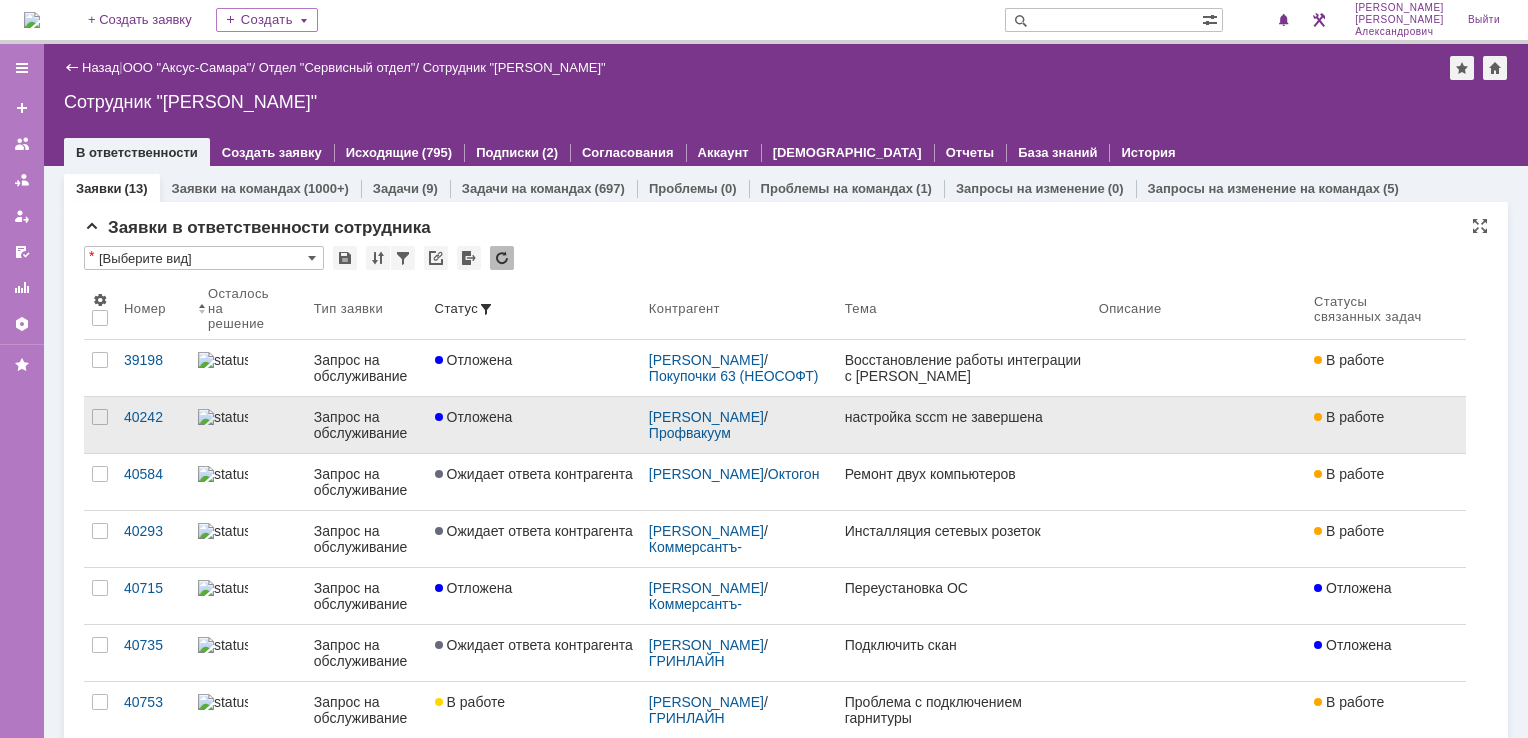 scroll, scrollTop: 0, scrollLeft: 0, axis: both 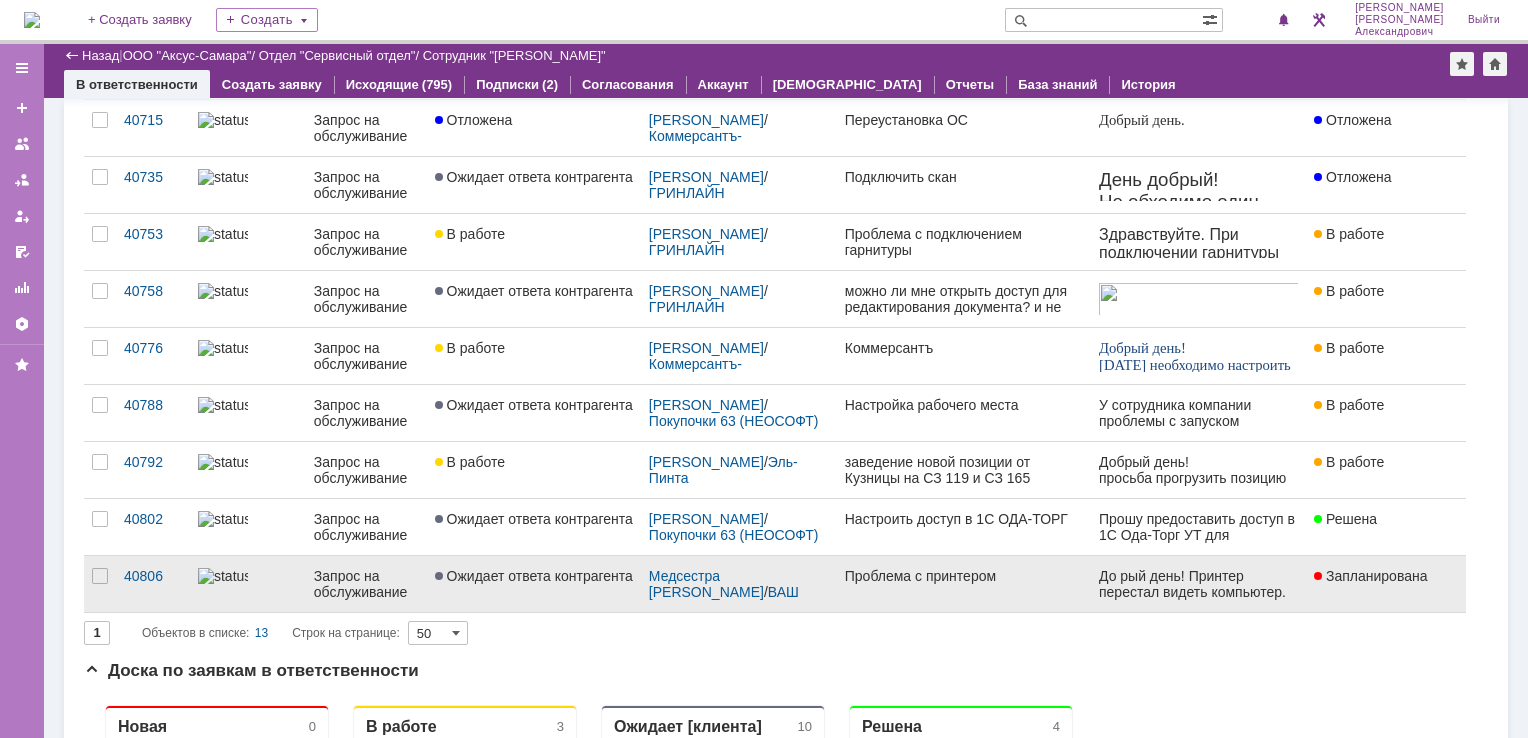 click on "Проблема с принтером" at bounding box center (964, 576) 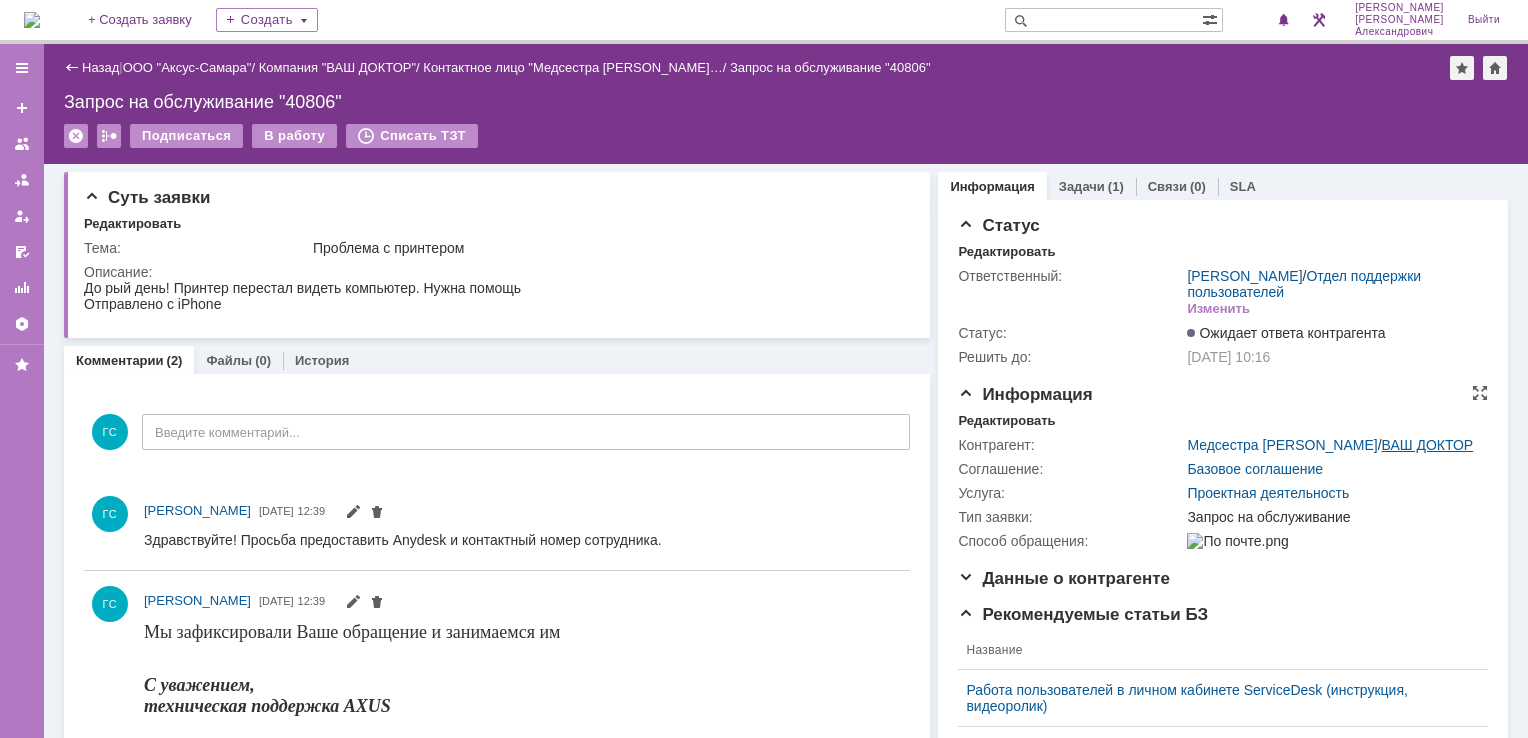 scroll, scrollTop: 0, scrollLeft: 0, axis: both 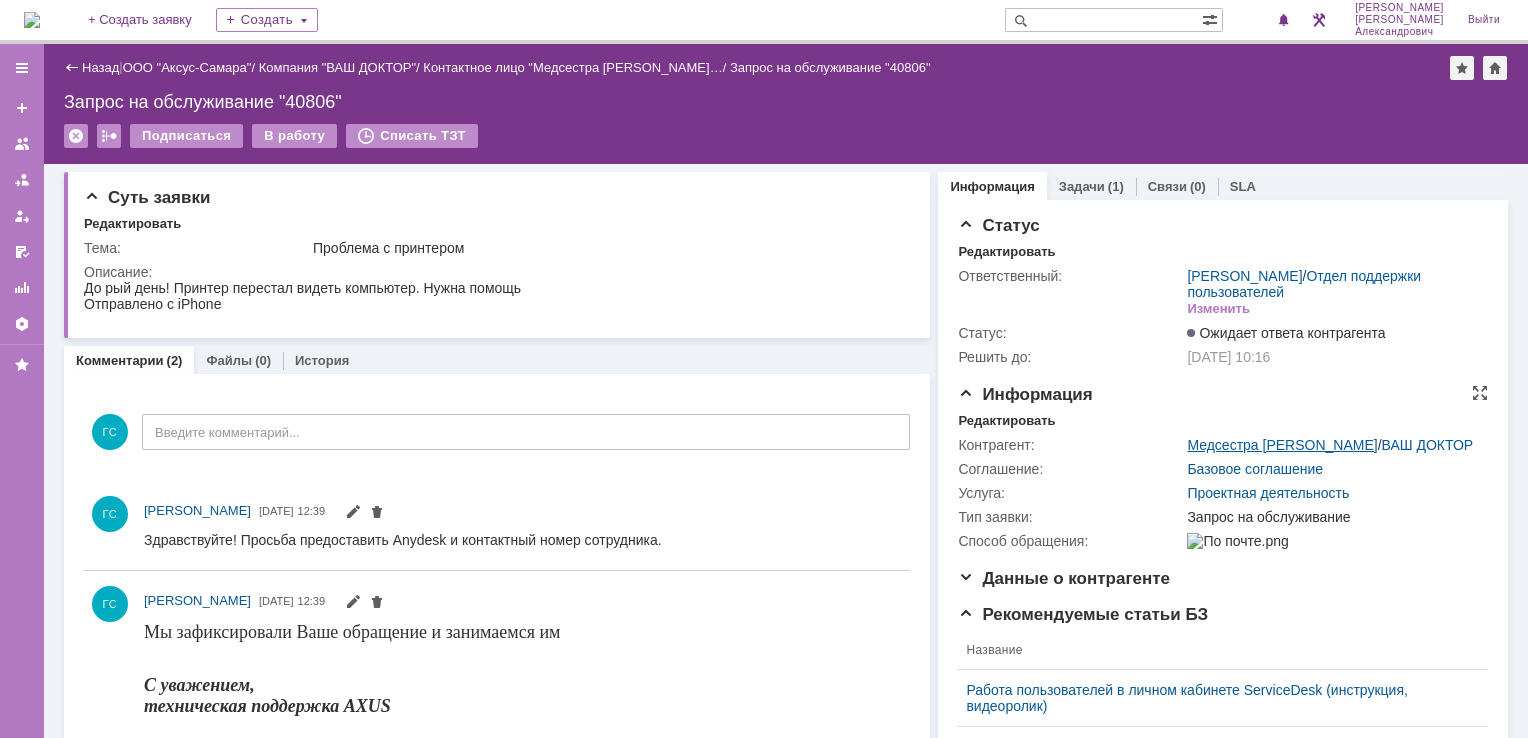 click on "Медсестра [PERSON_NAME]" at bounding box center (1282, 445) 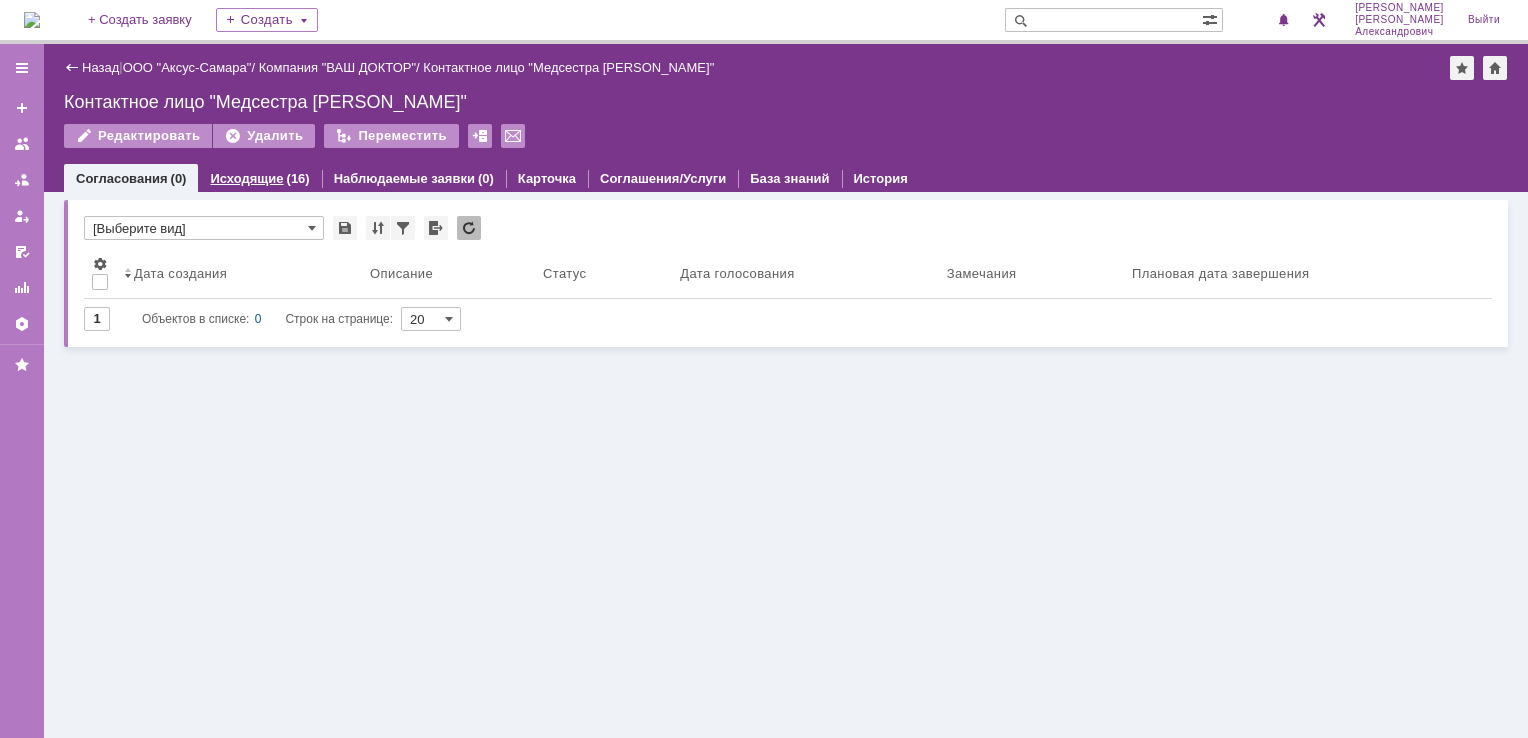 click on "Исходящие" at bounding box center (246, 178) 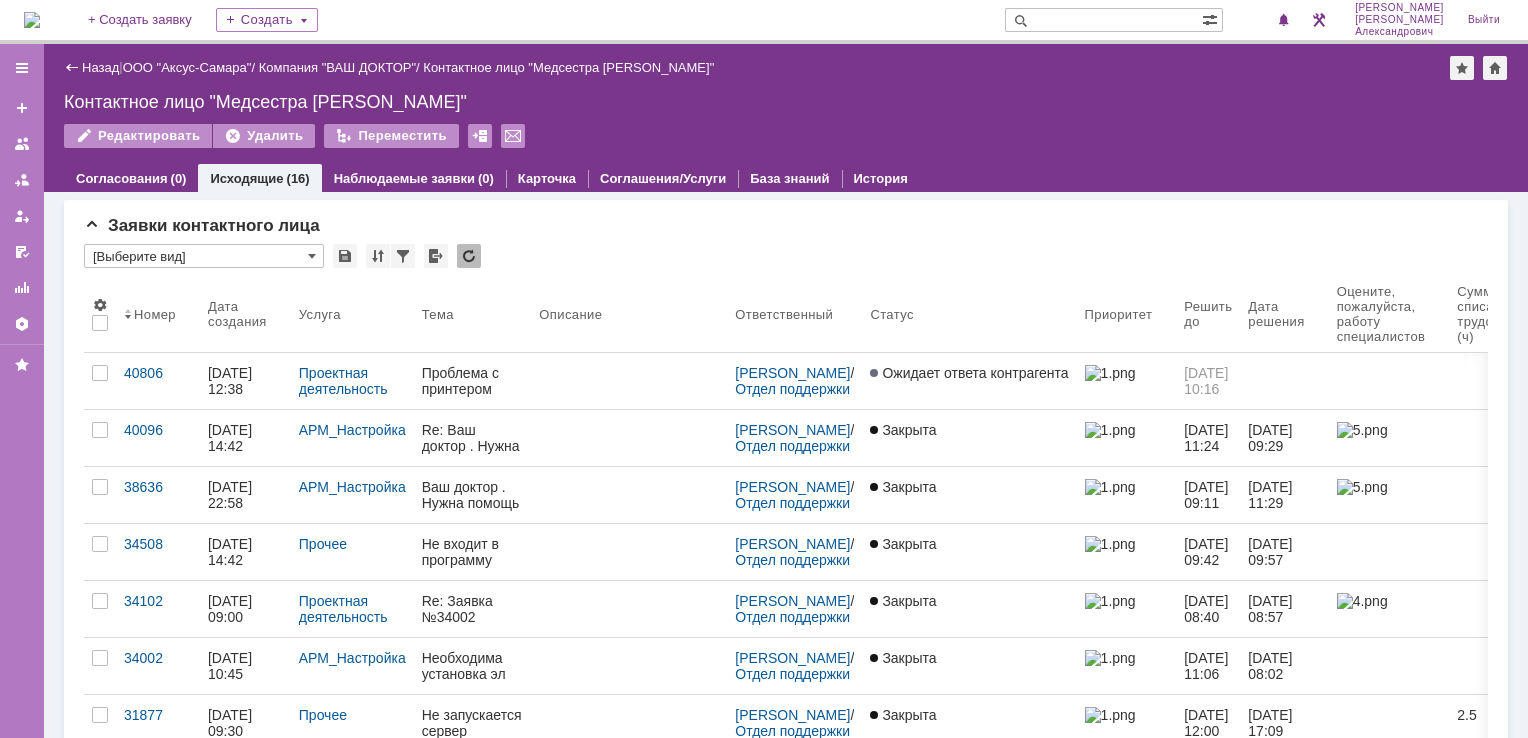 scroll, scrollTop: 0, scrollLeft: 0, axis: both 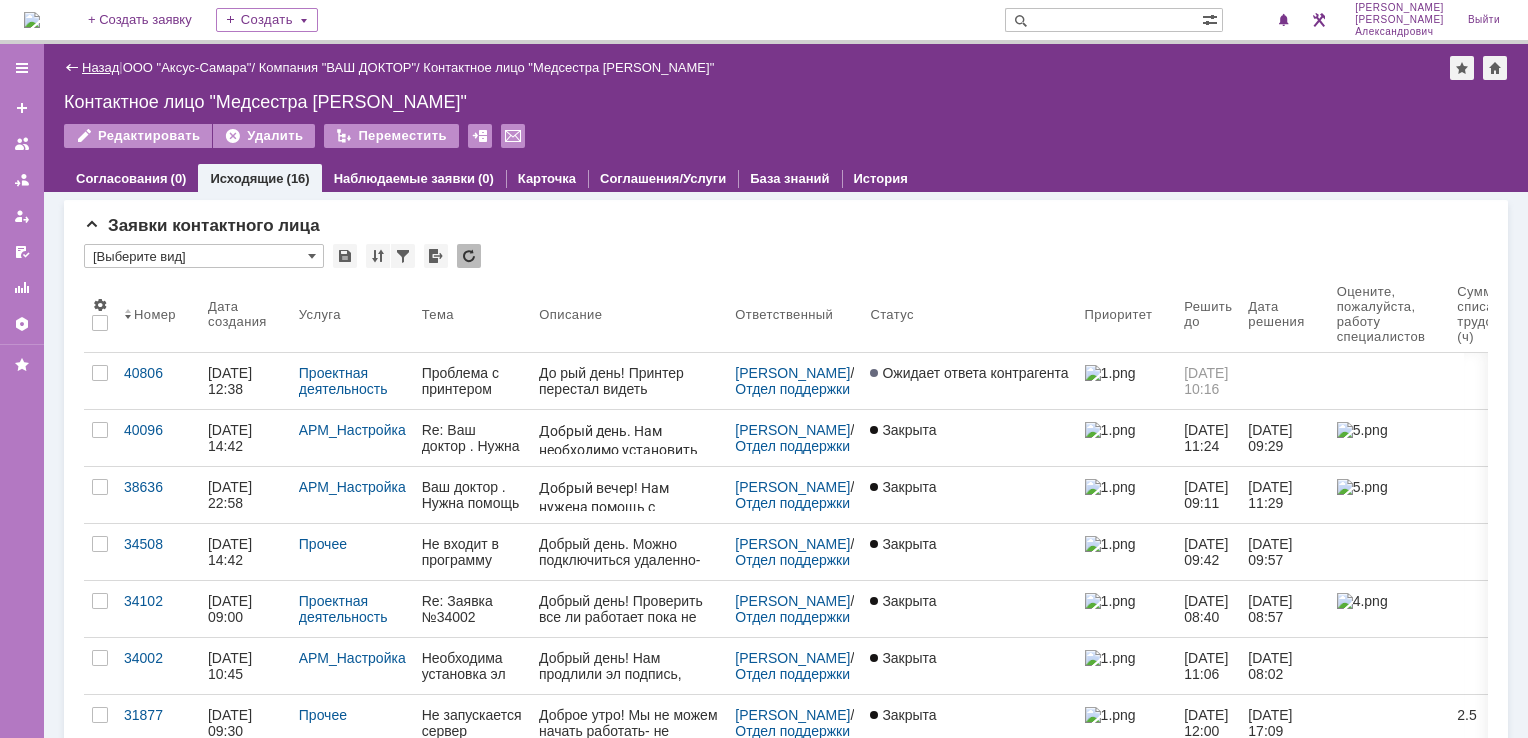 click on "Назад" at bounding box center [100, 67] 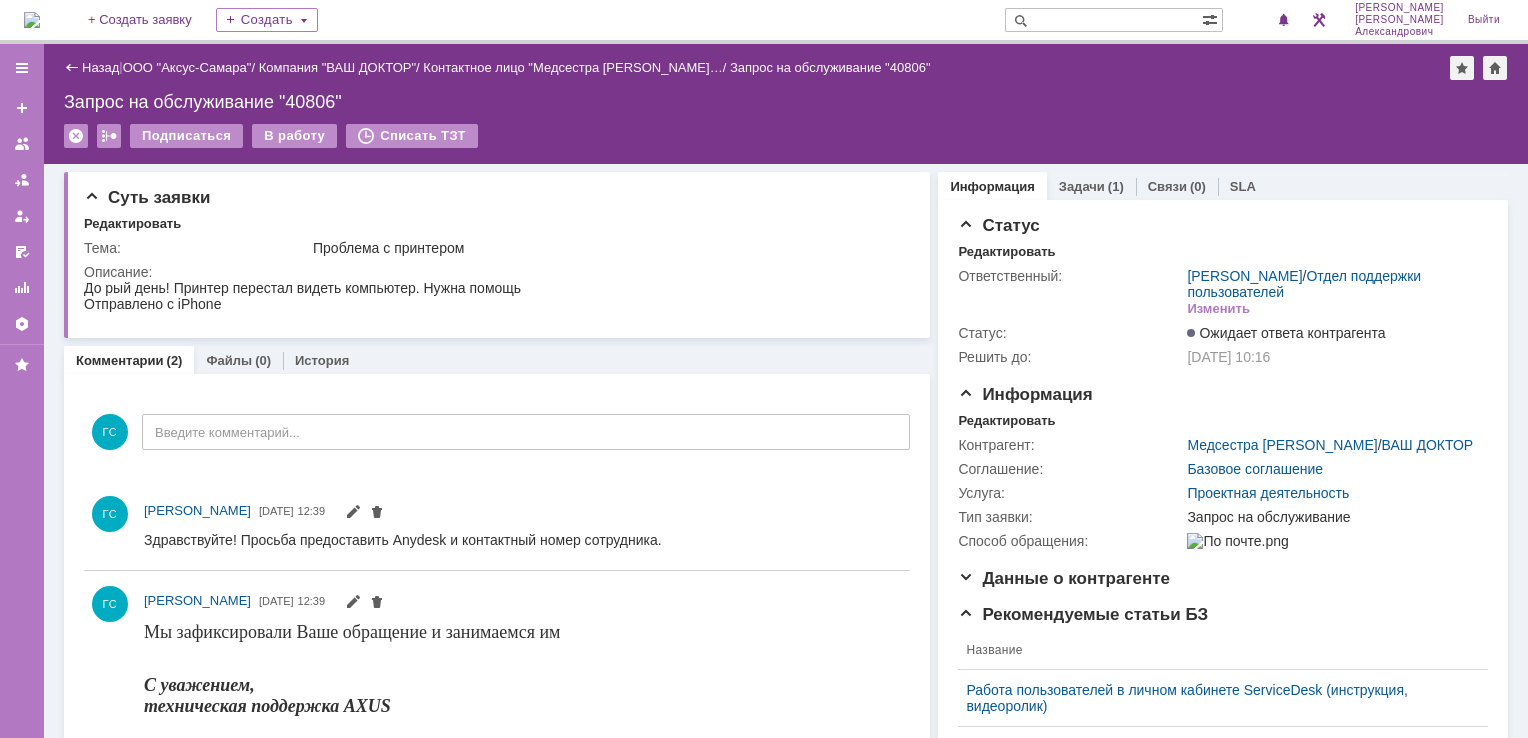 scroll, scrollTop: 0, scrollLeft: 0, axis: both 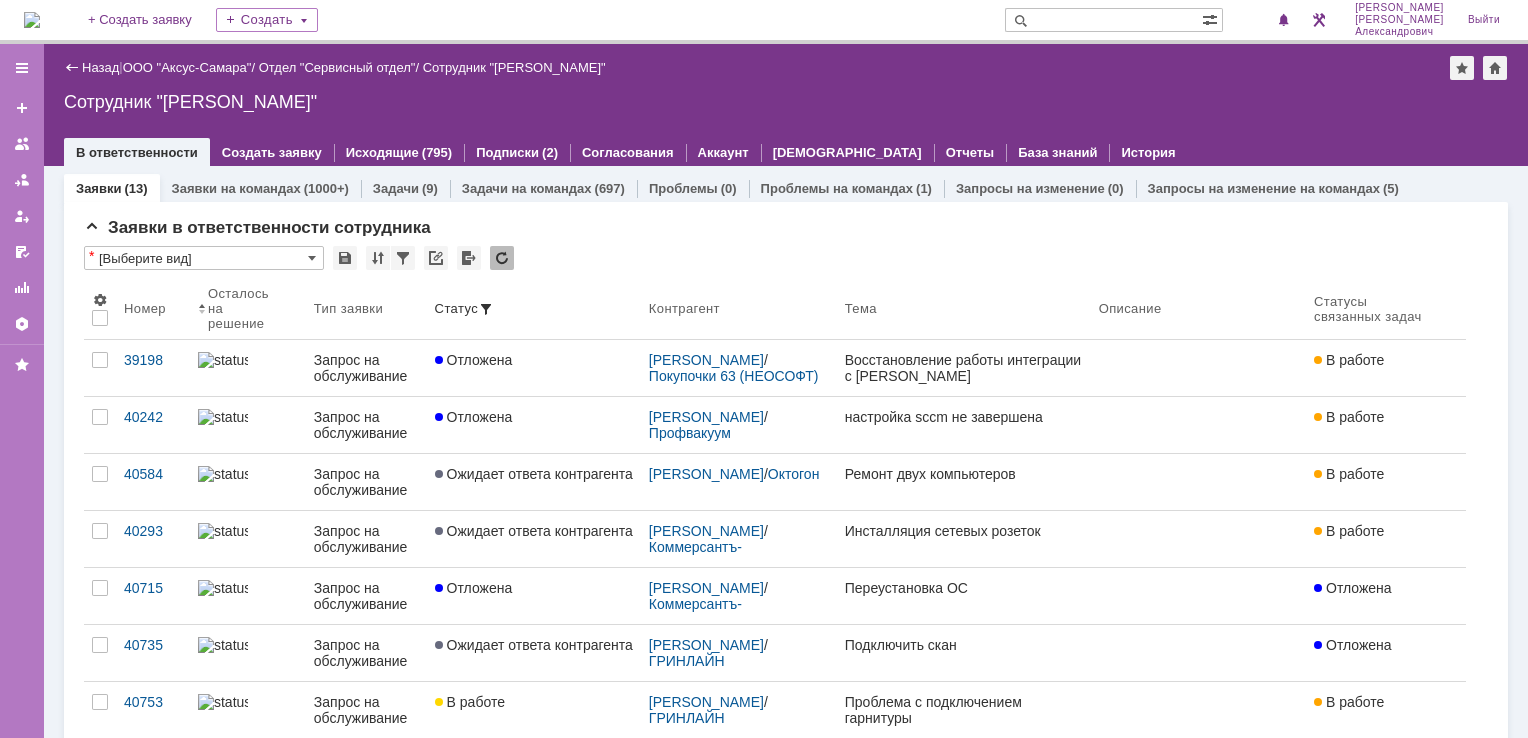 click at bounding box center (1103, 20) 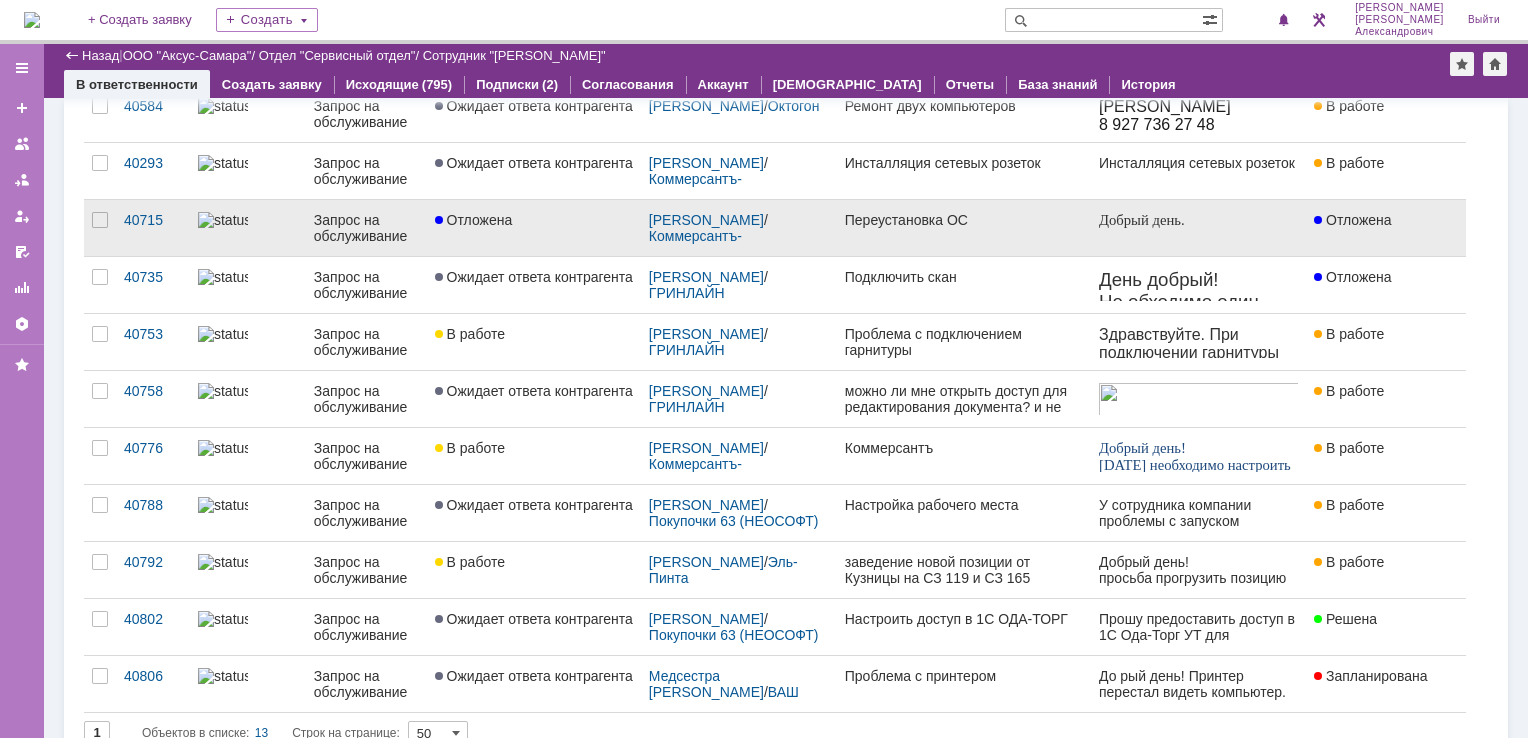 click on "Переустановка ОС" at bounding box center [964, 228] 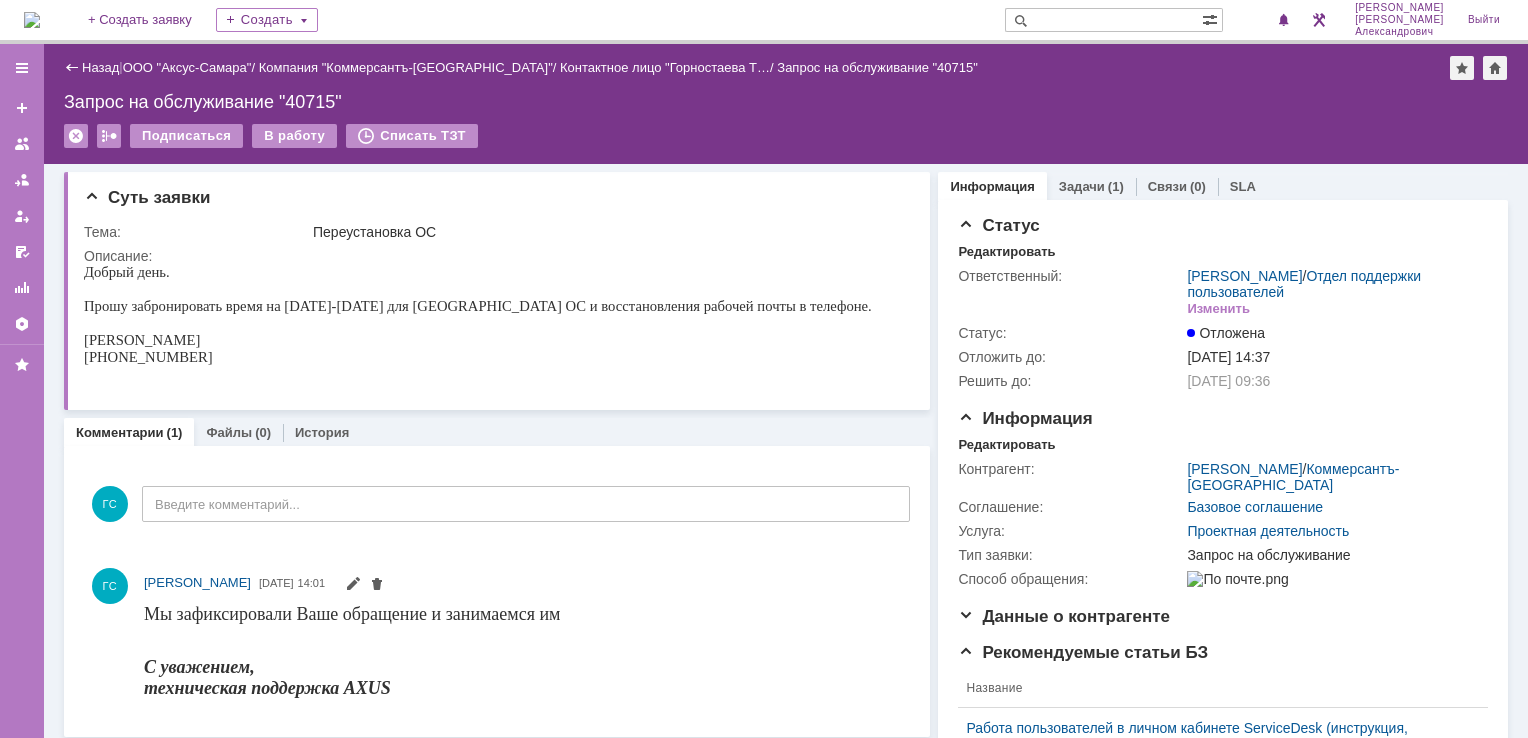 drag, startPoint x: 84, startPoint y: 342, endPoint x: 255, endPoint y: 355, distance: 171.49344 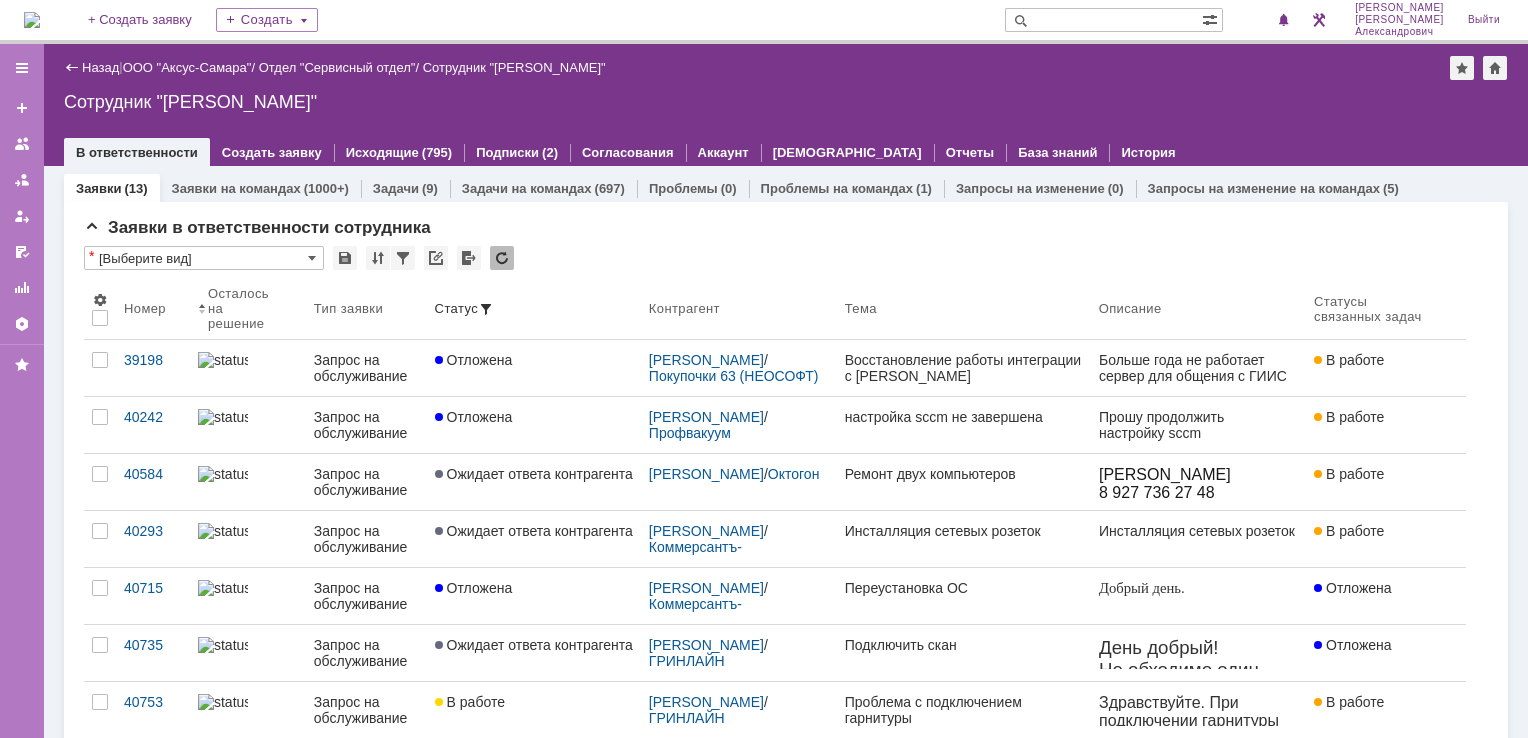 click at bounding box center [32, 20] 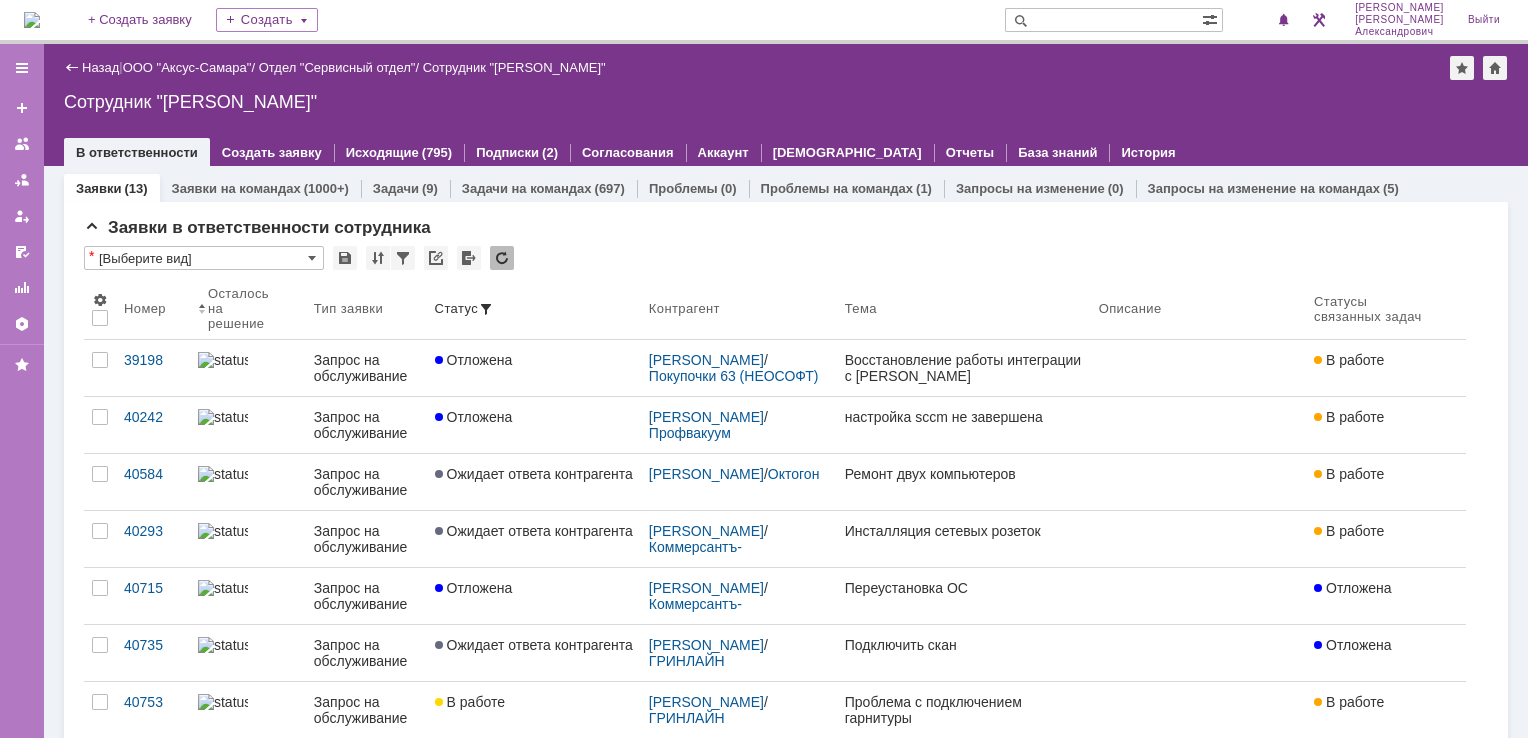 scroll, scrollTop: 0, scrollLeft: 0, axis: both 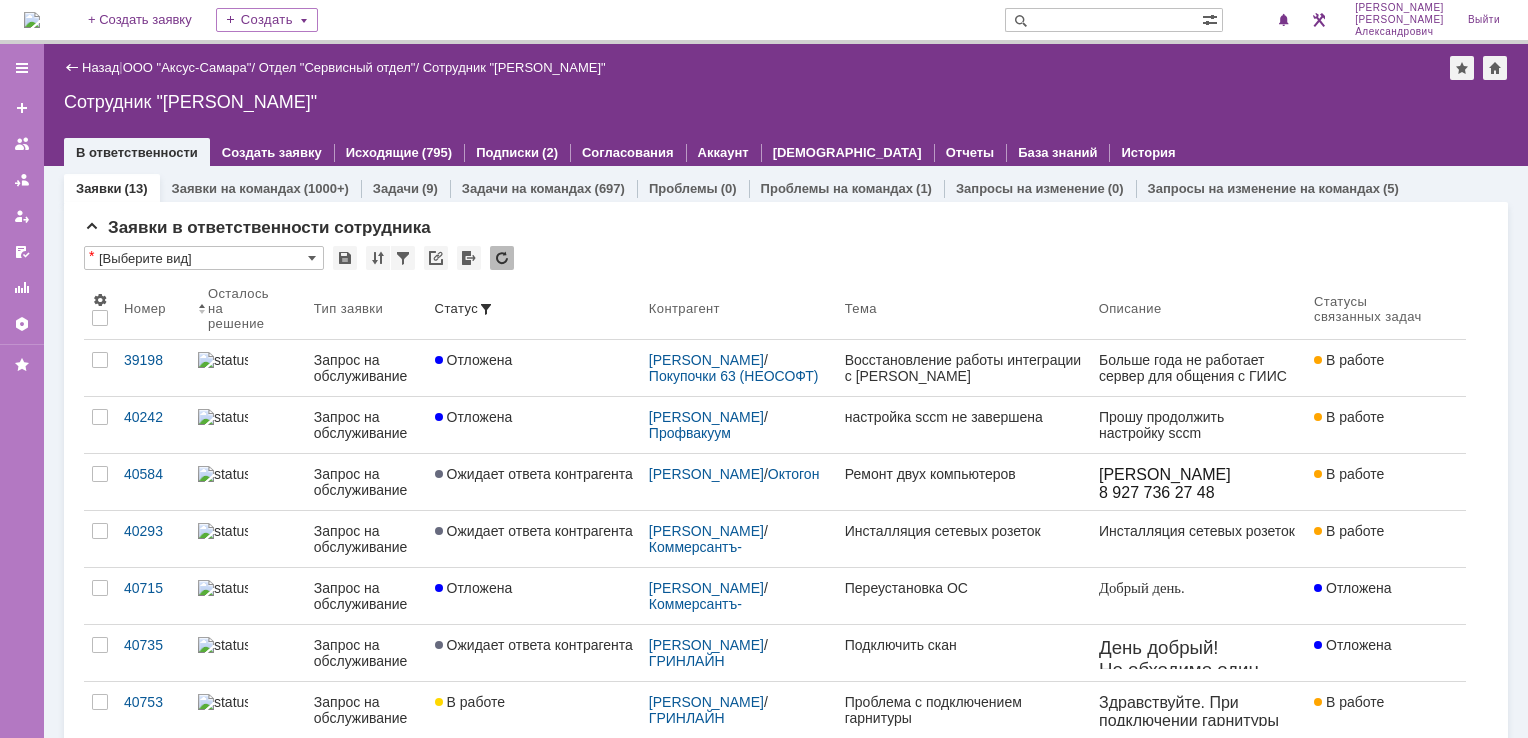 click at bounding box center [32, 20] 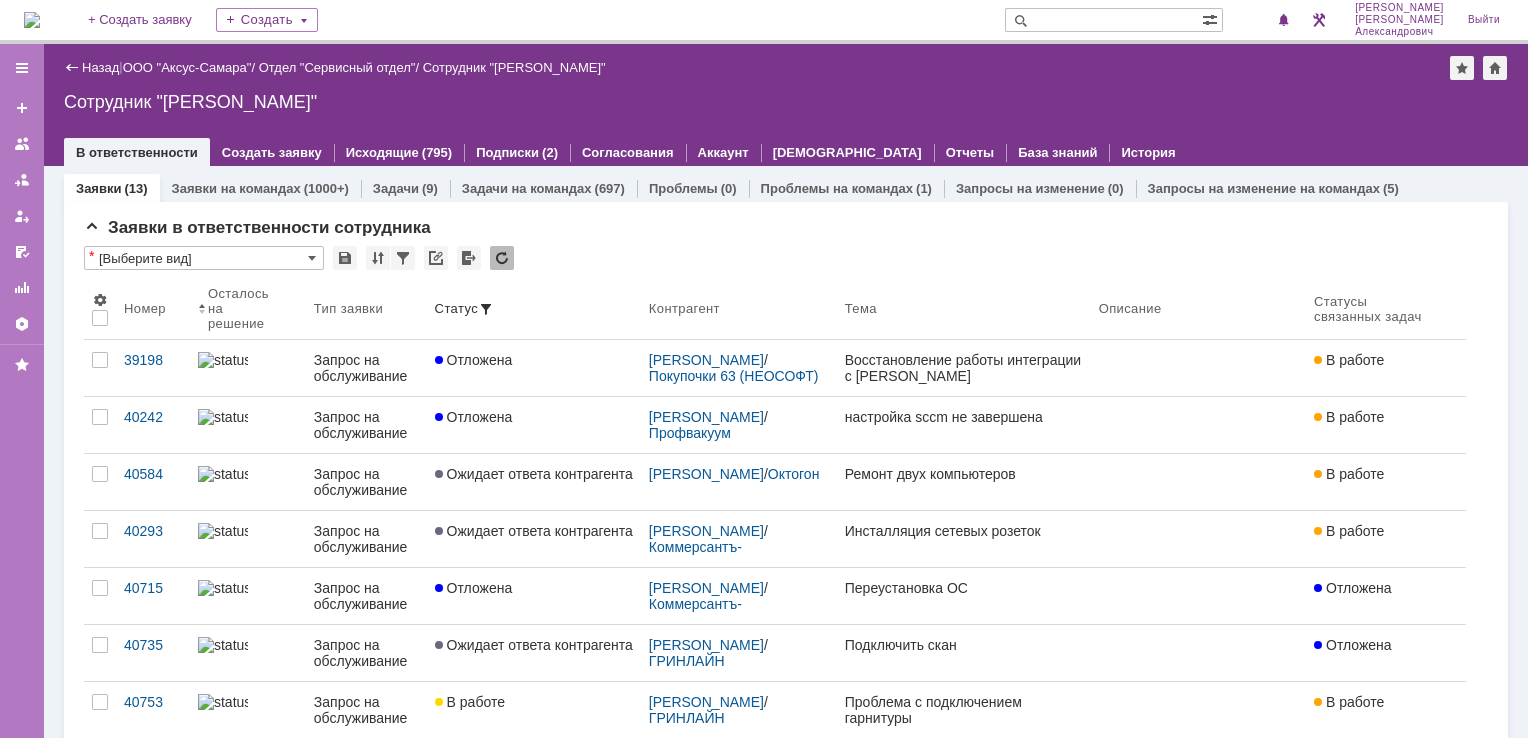 scroll, scrollTop: 0, scrollLeft: 0, axis: both 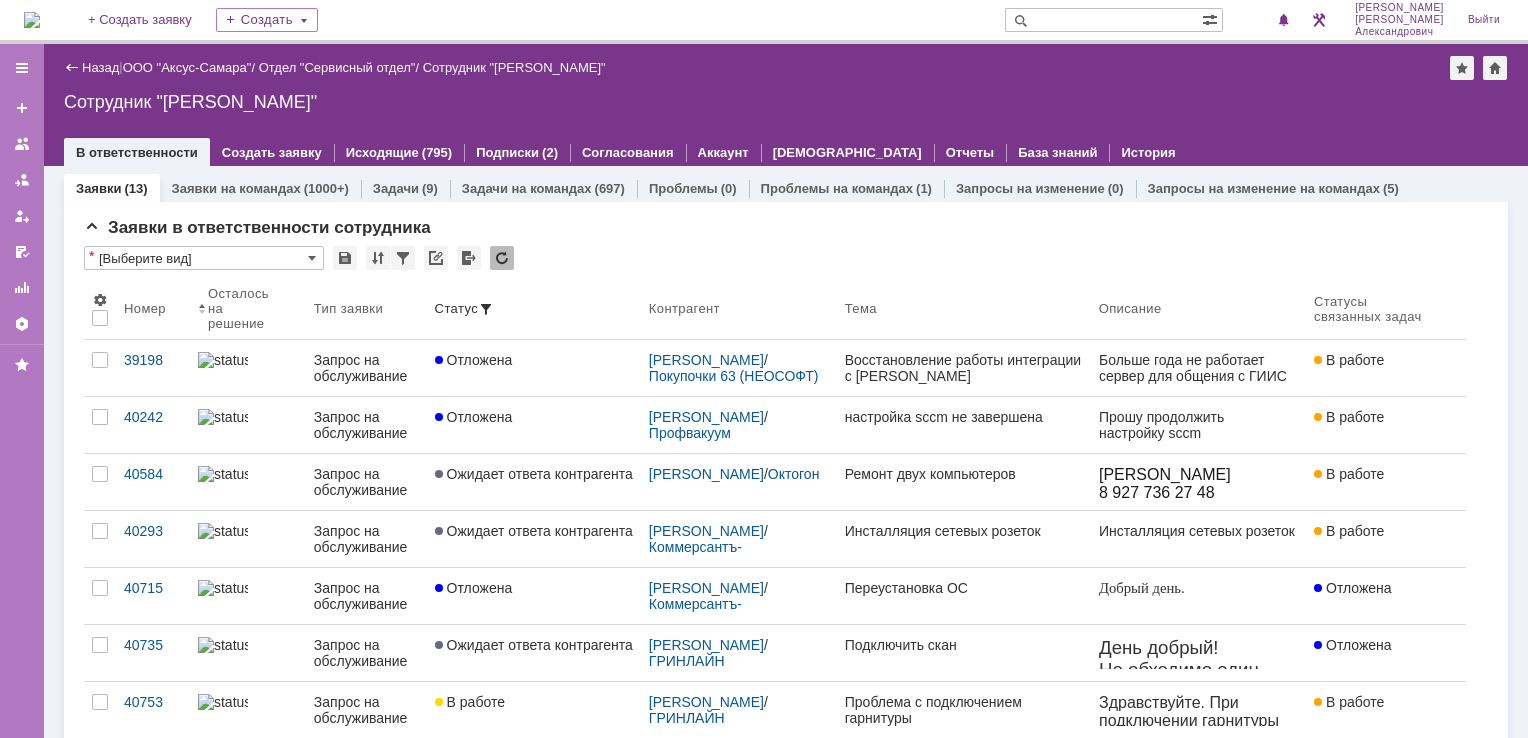 click at bounding box center (32, 20) 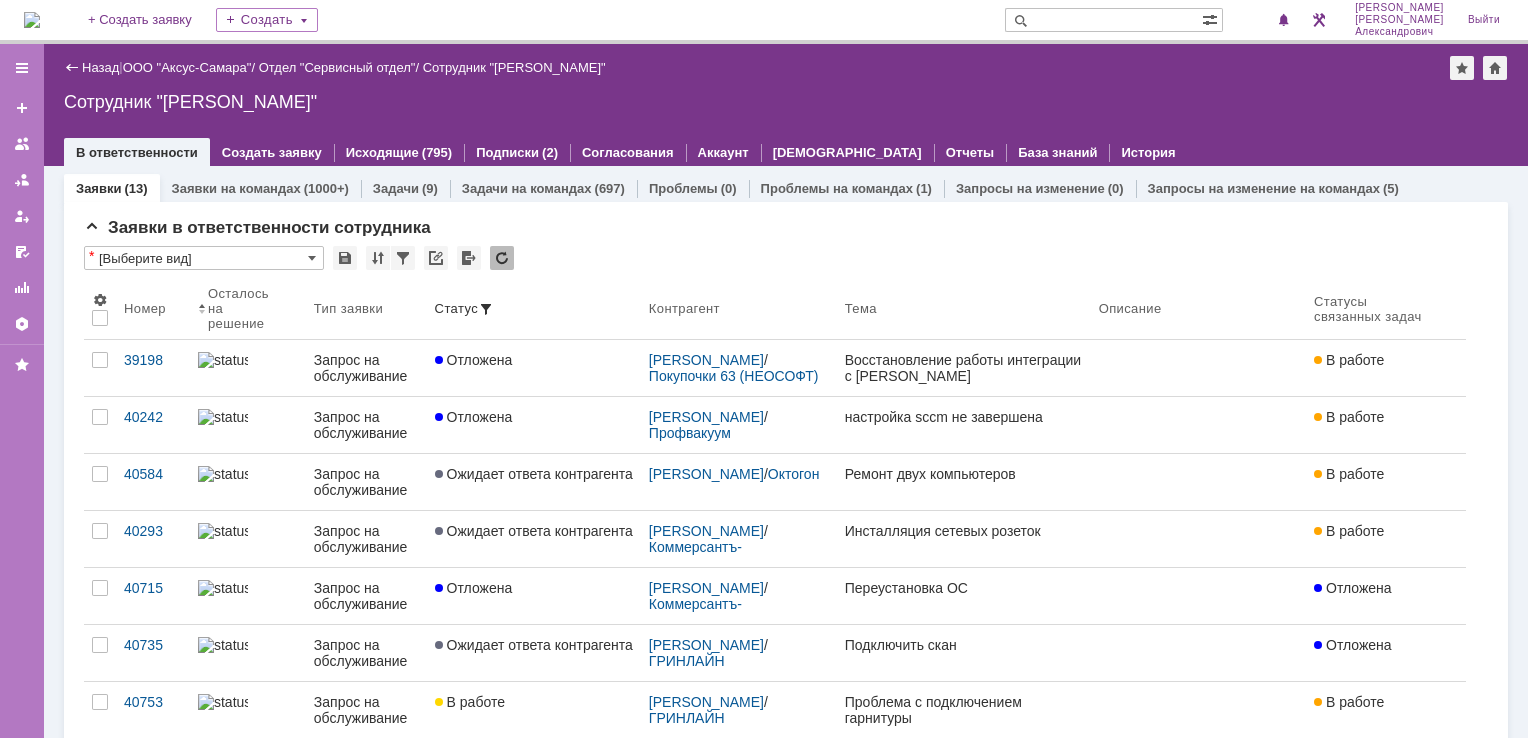scroll, scrollTop: 0, scrollLeft: 0, axis: both 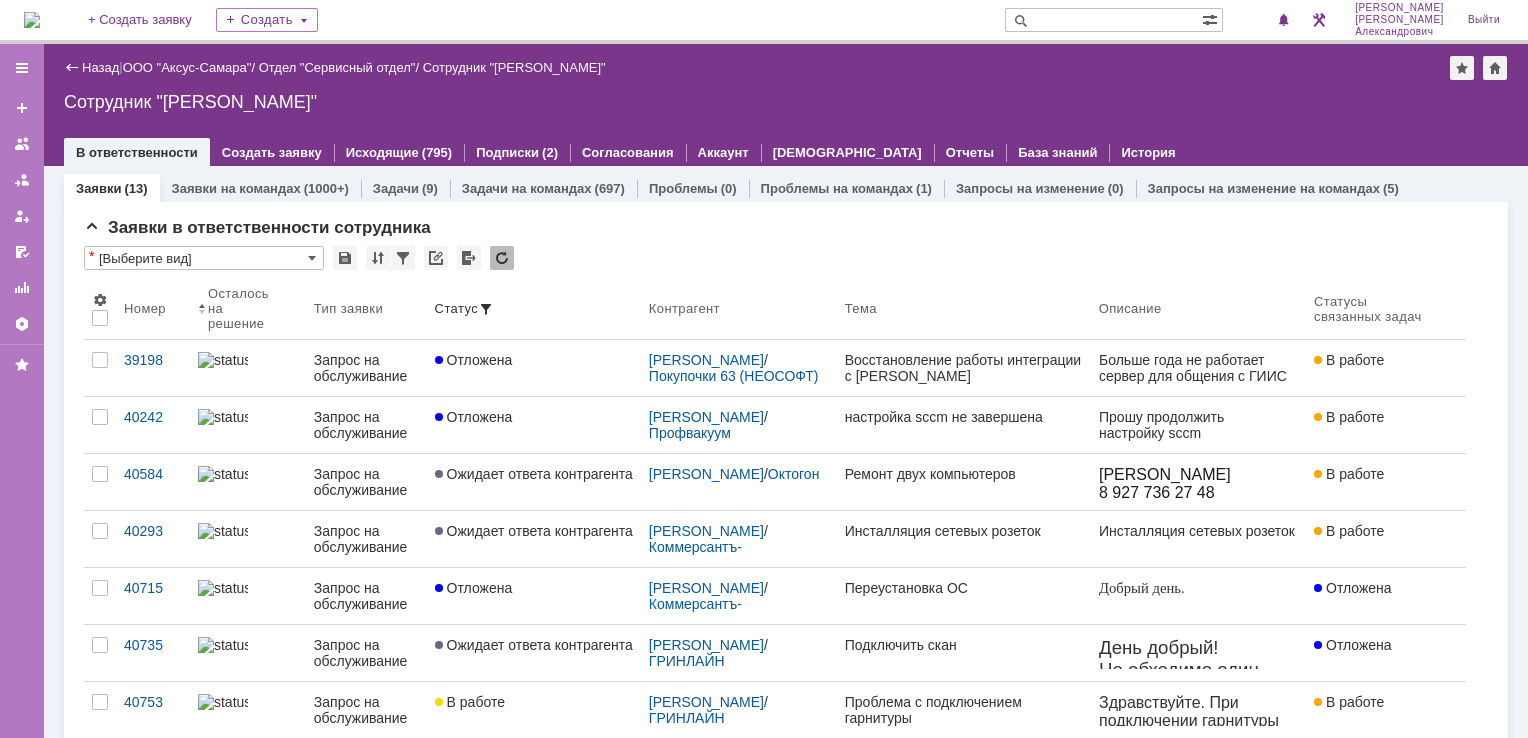 click at bounding box center (32, 20) 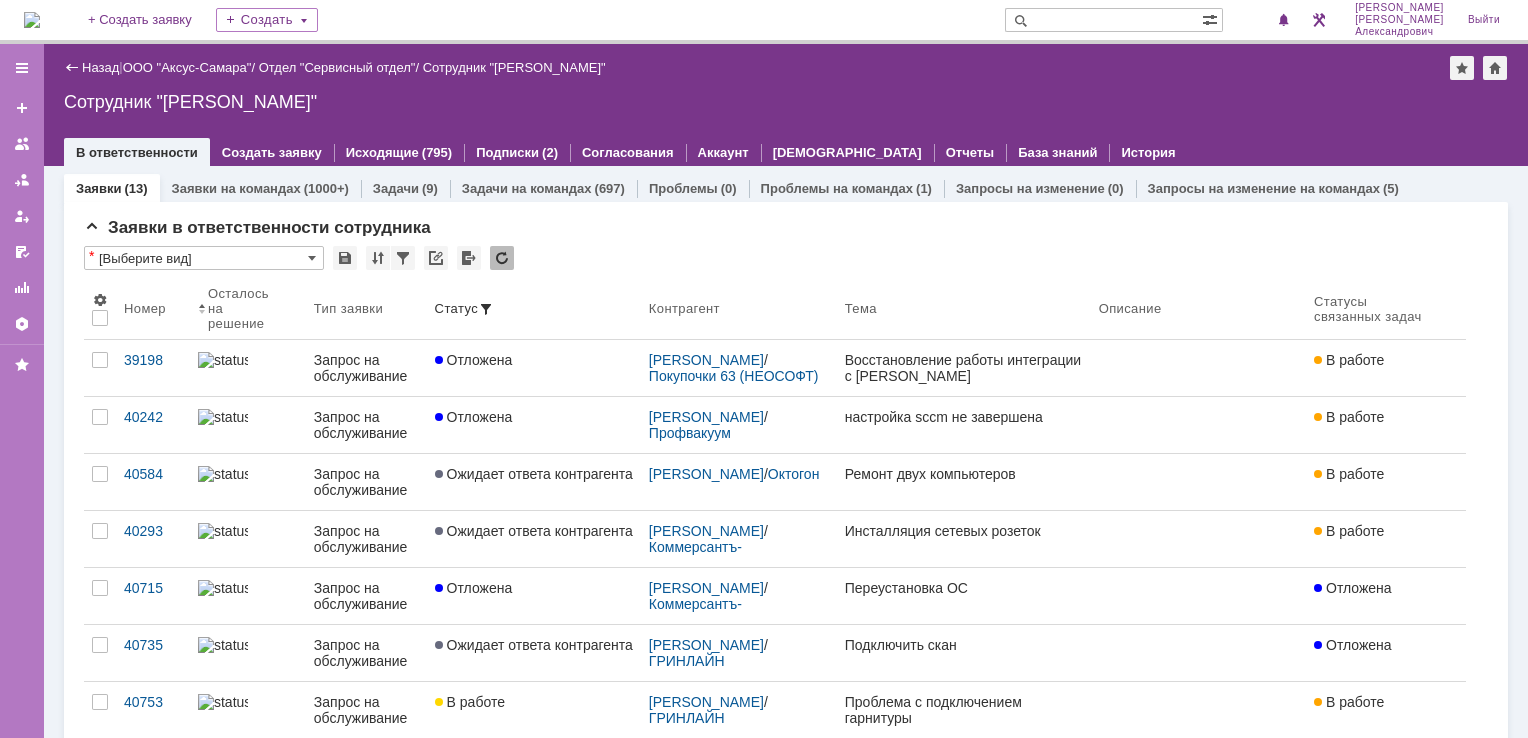 scroll, scrollTop: 0, scrollLeft: 0, axis: both 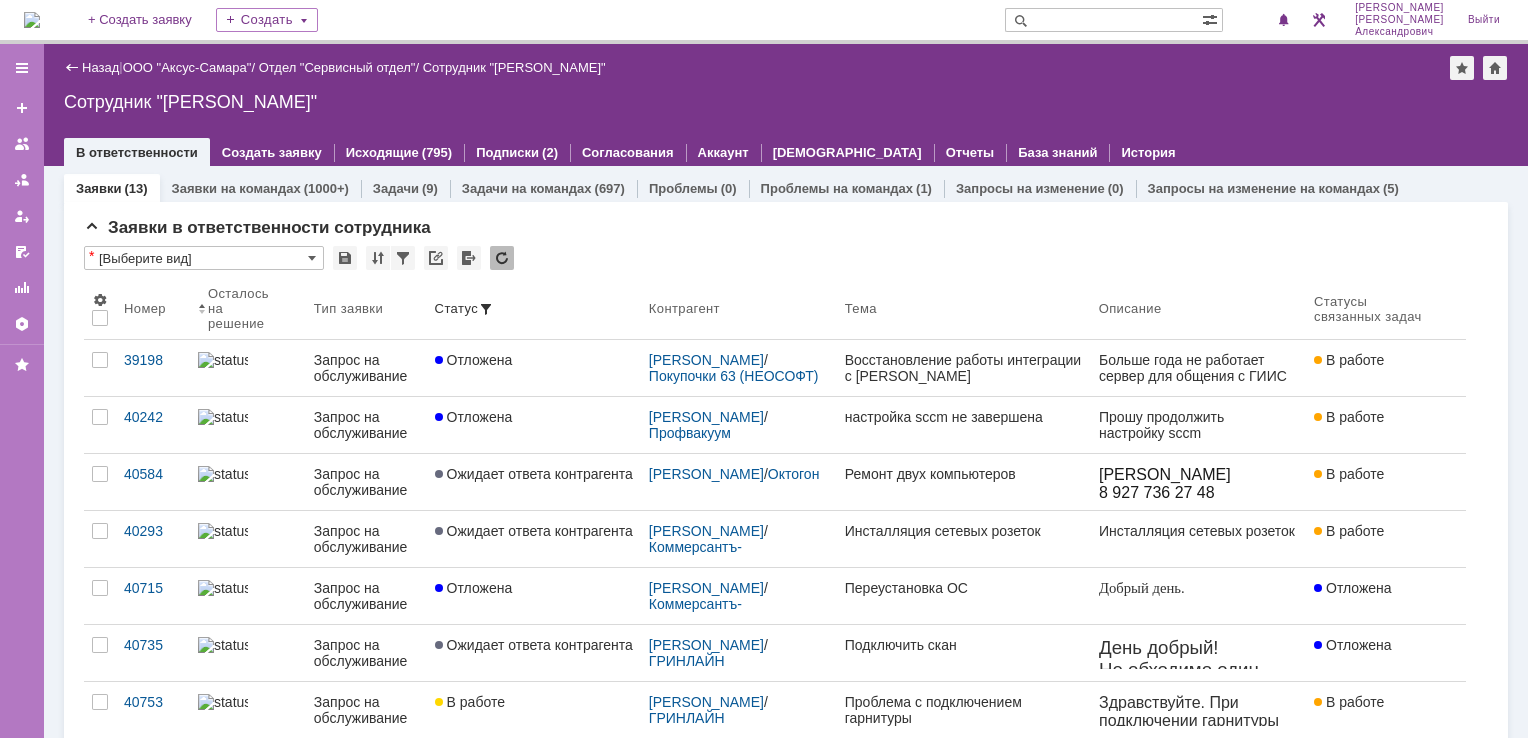 click at bounding box center (32, 20) 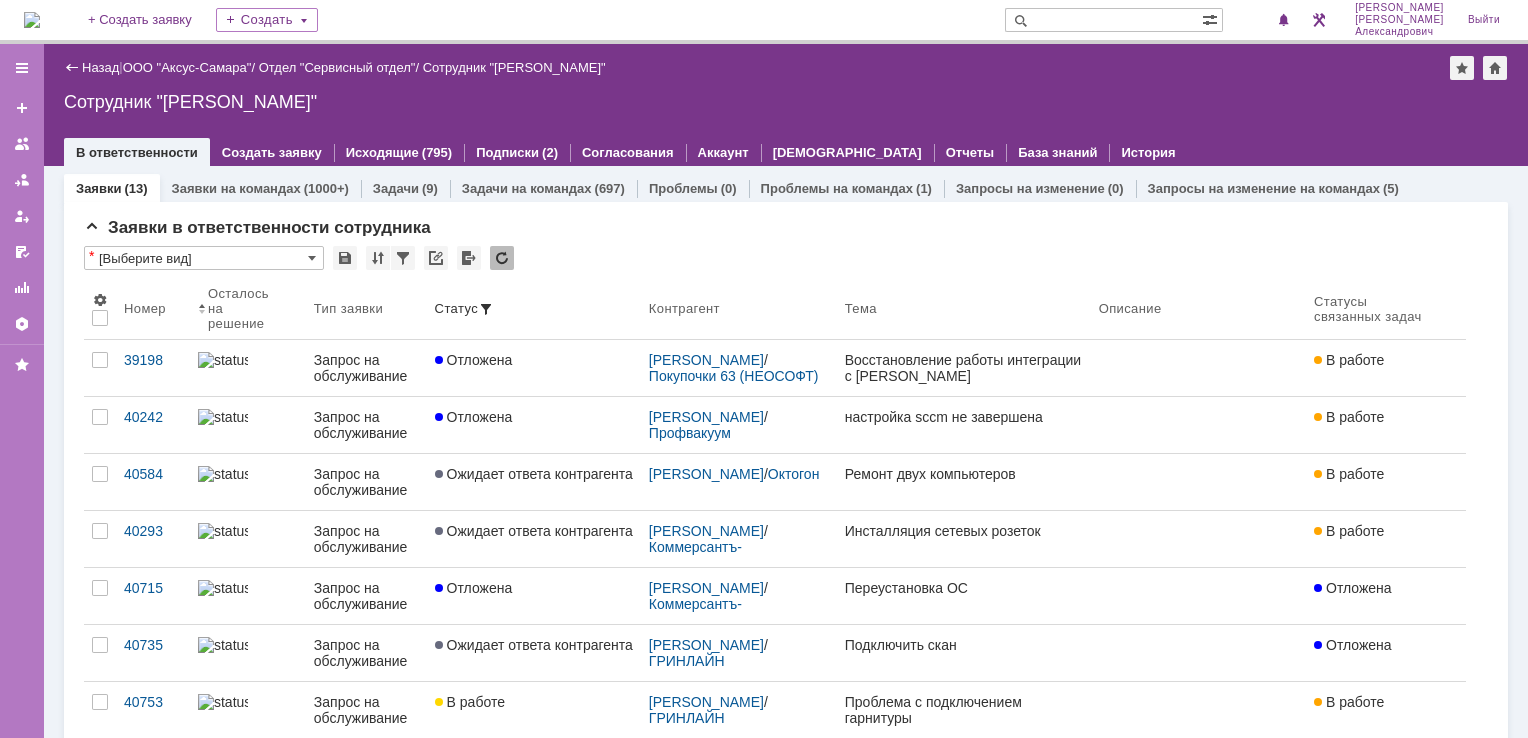 scroll, scrollTop: 0, scrollLeft: 0, axis: both 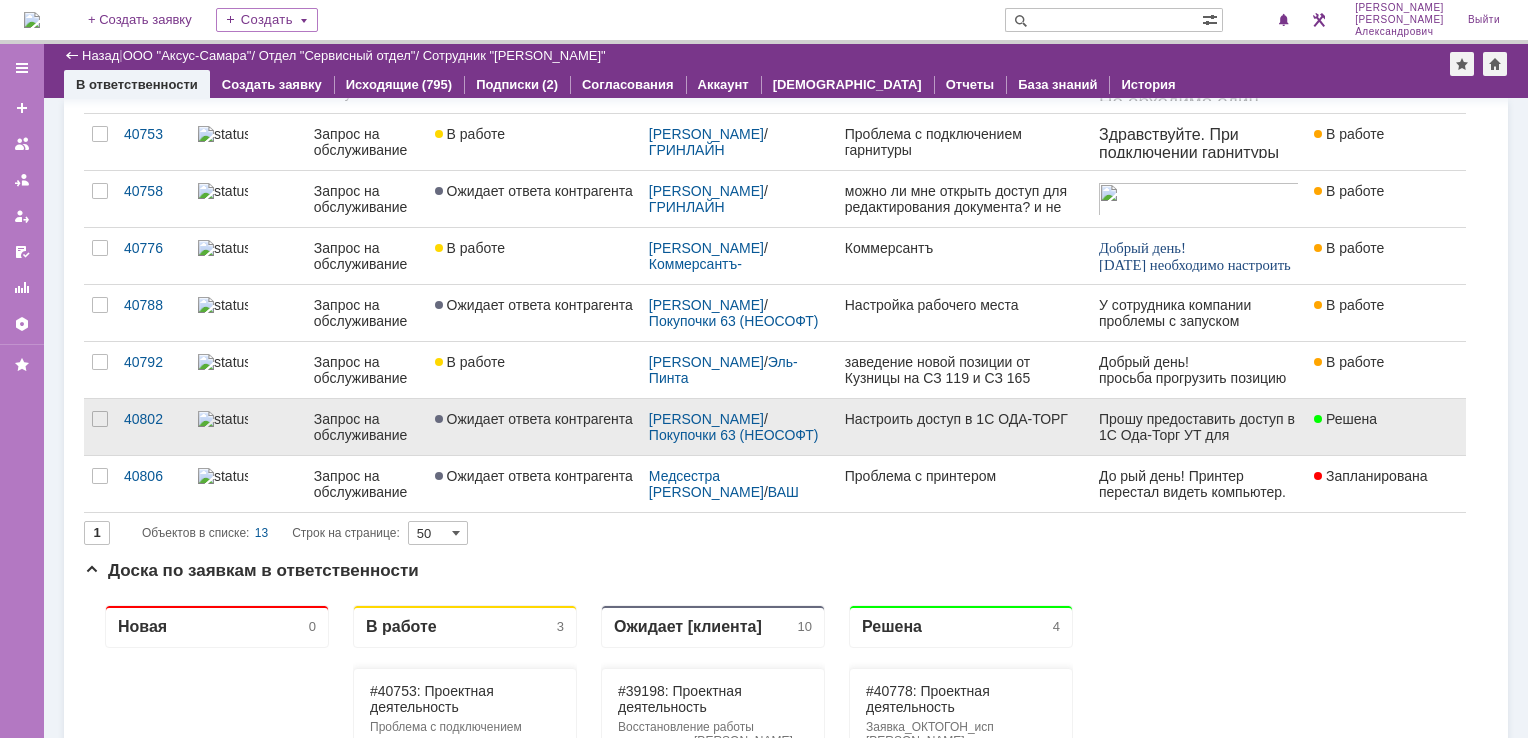 click on "Настроить доступ в 1С ОДА-ТОРГ" at bounding box center (964, 427) 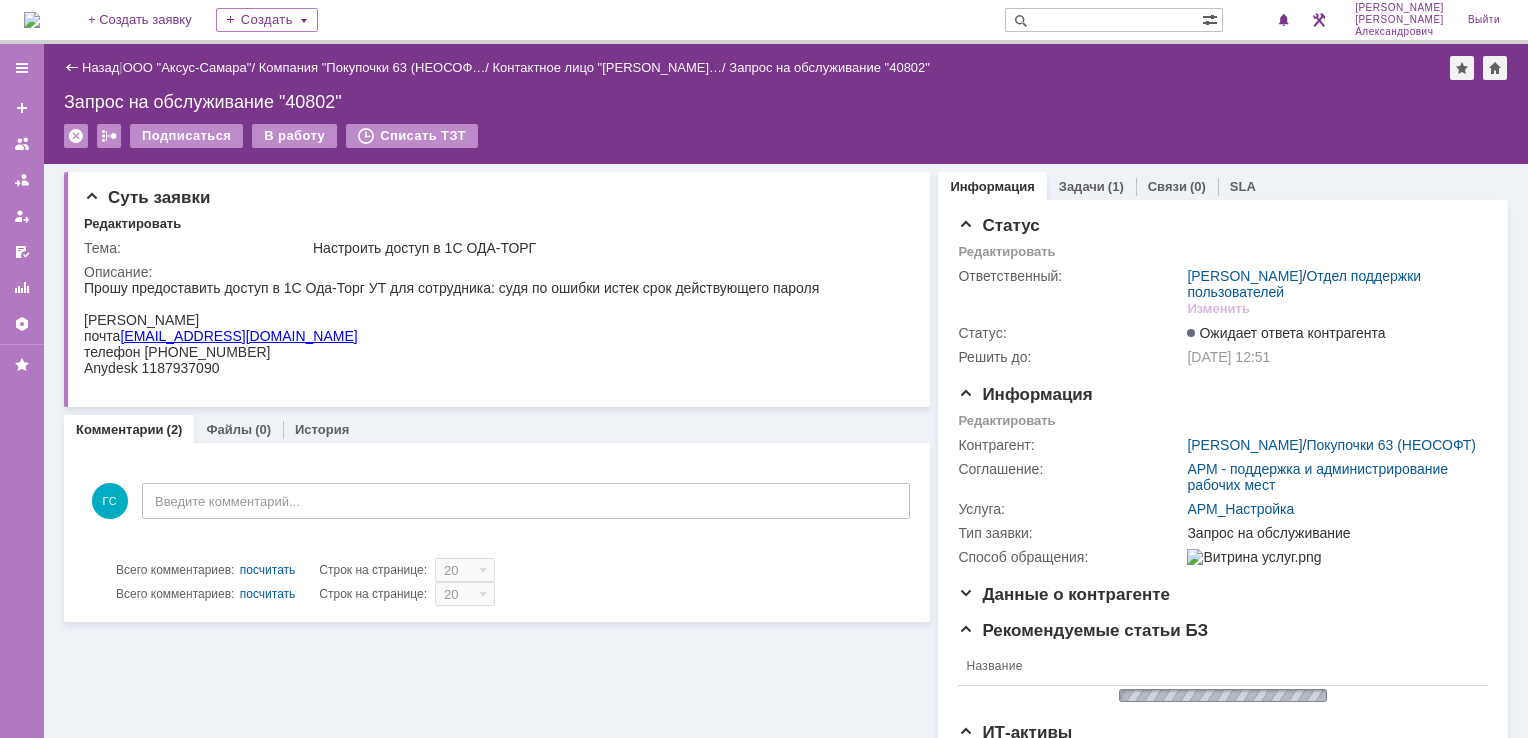 scroll, scrollTop: 0, scrollLeft: 0, axis: both 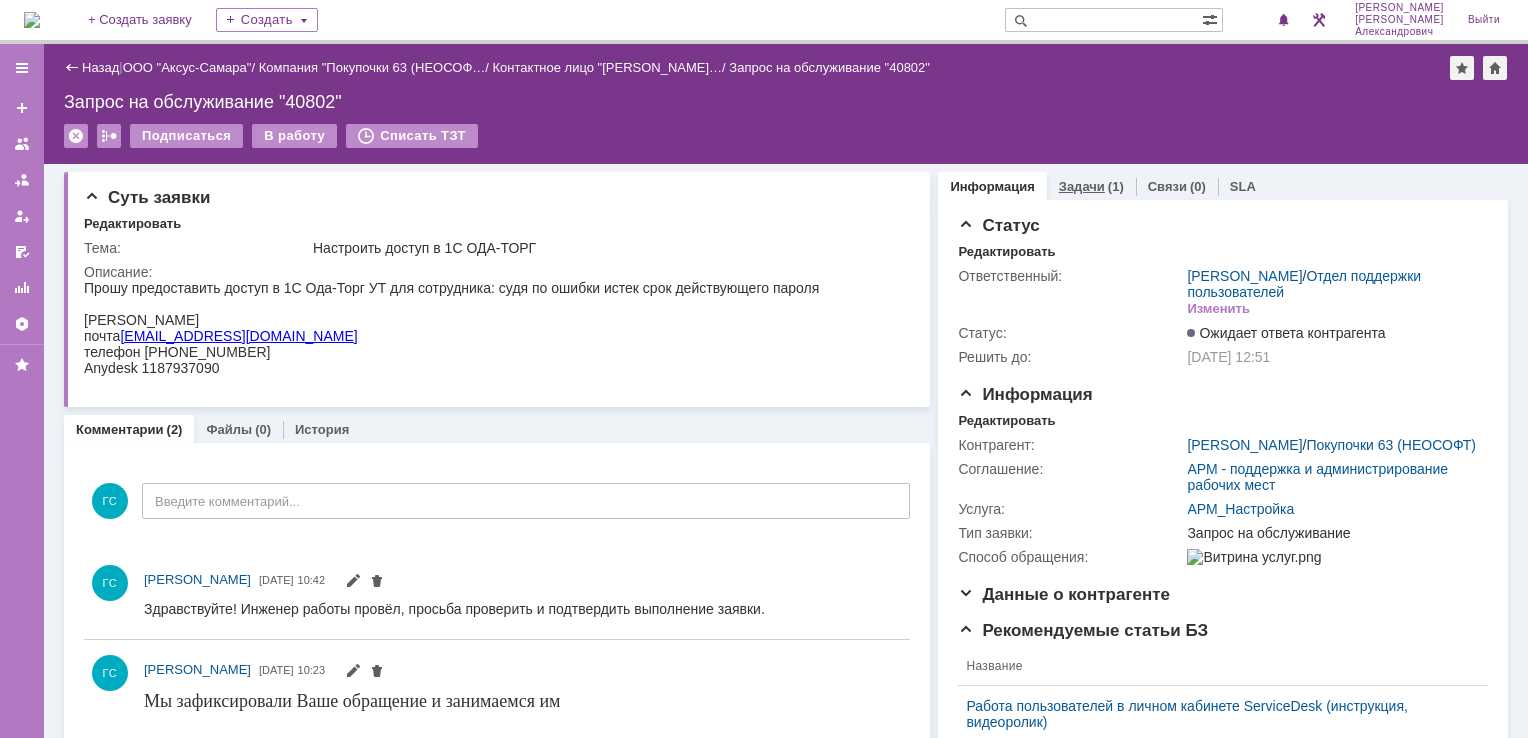 click on "(1)" at bounding box center [1116, 186] 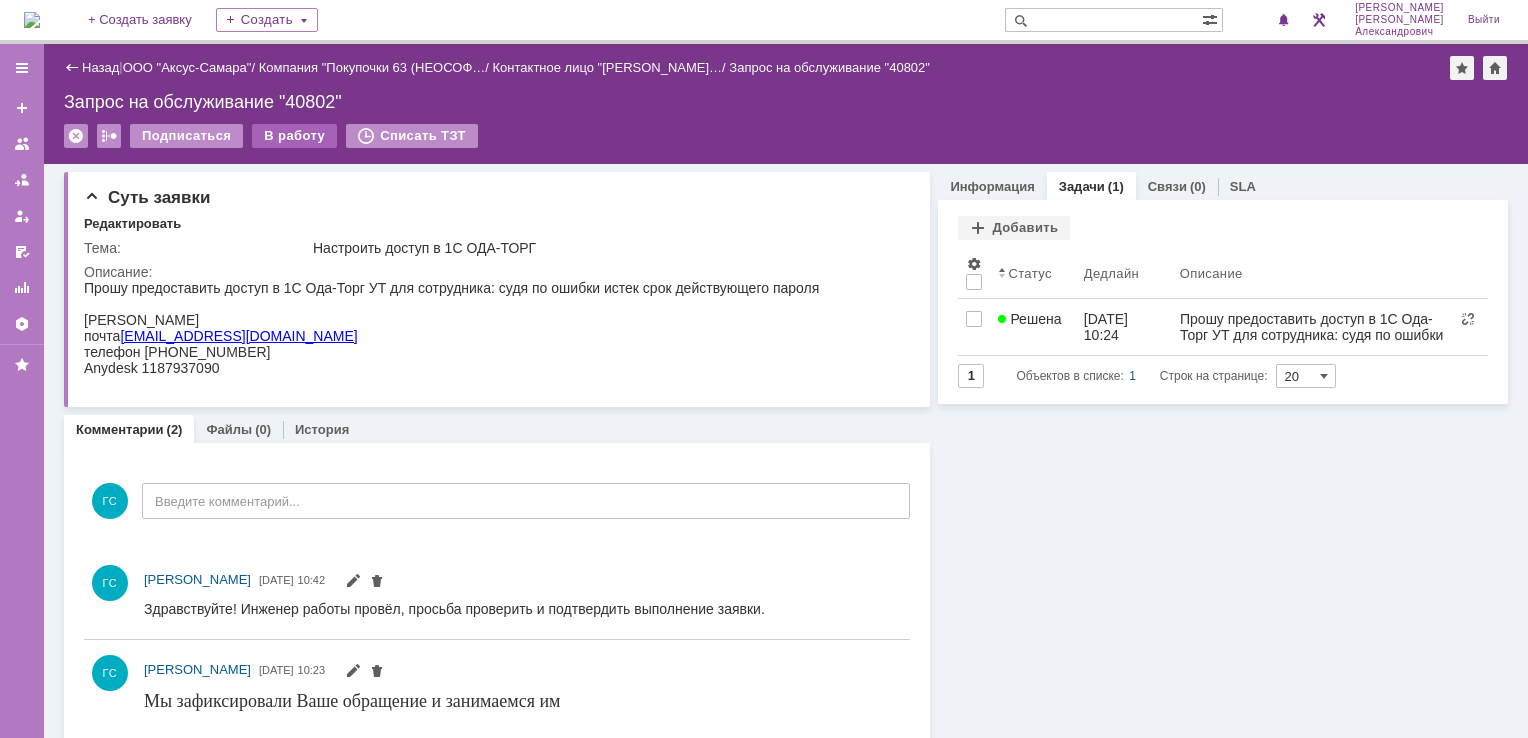 click on "В работу" at bounding box center (294, 136) 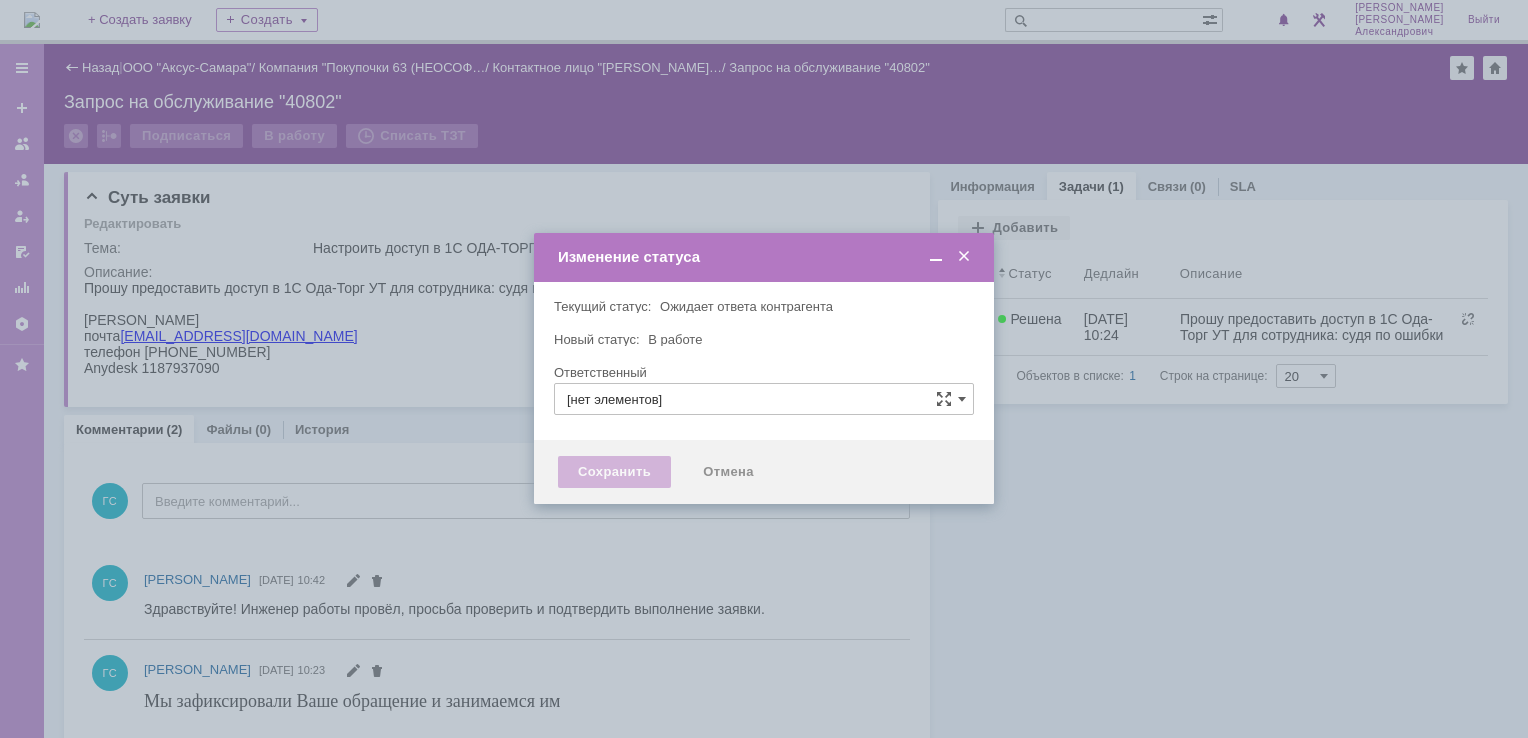 type on "[PERSON_NAME]" 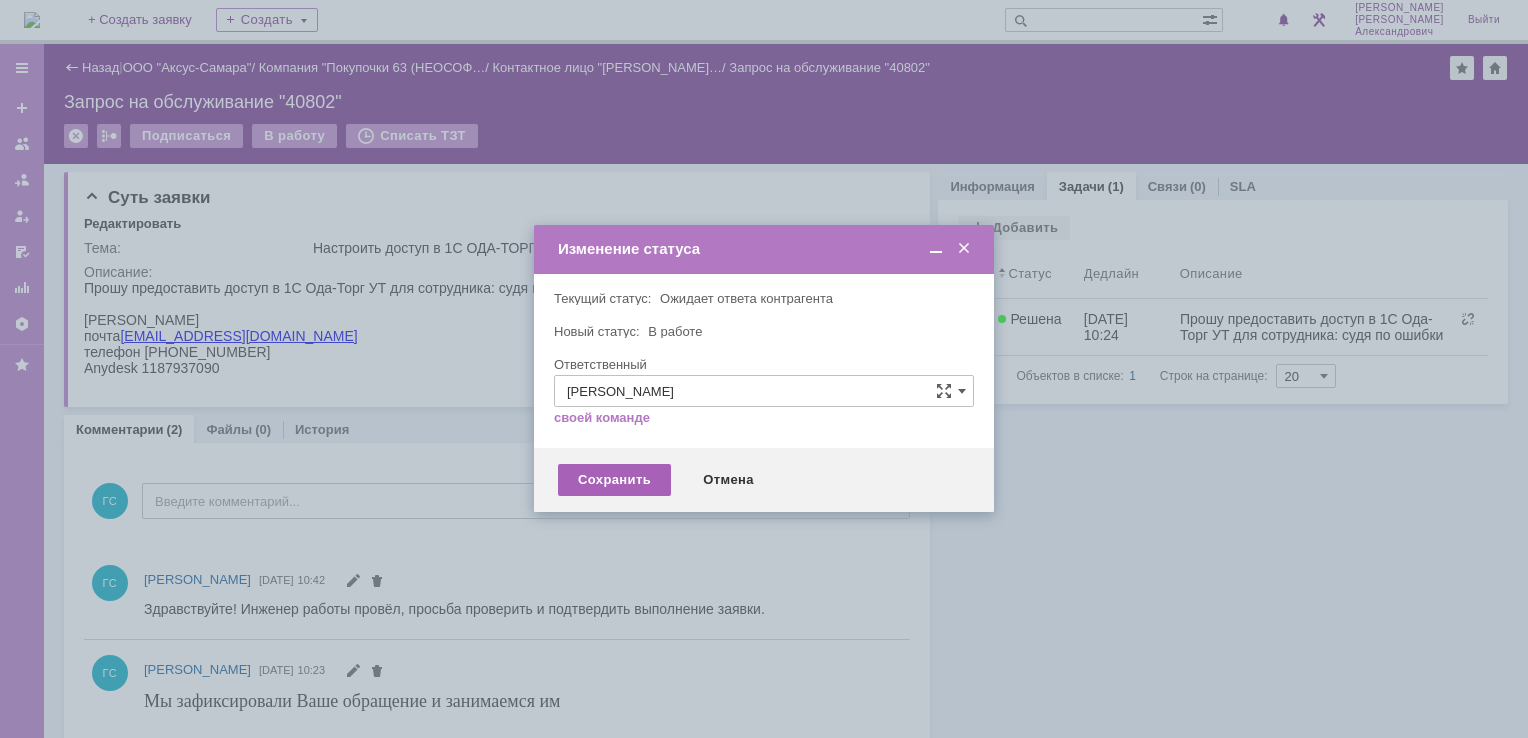 click on "Сохранить" at bounding box center (614, 480) 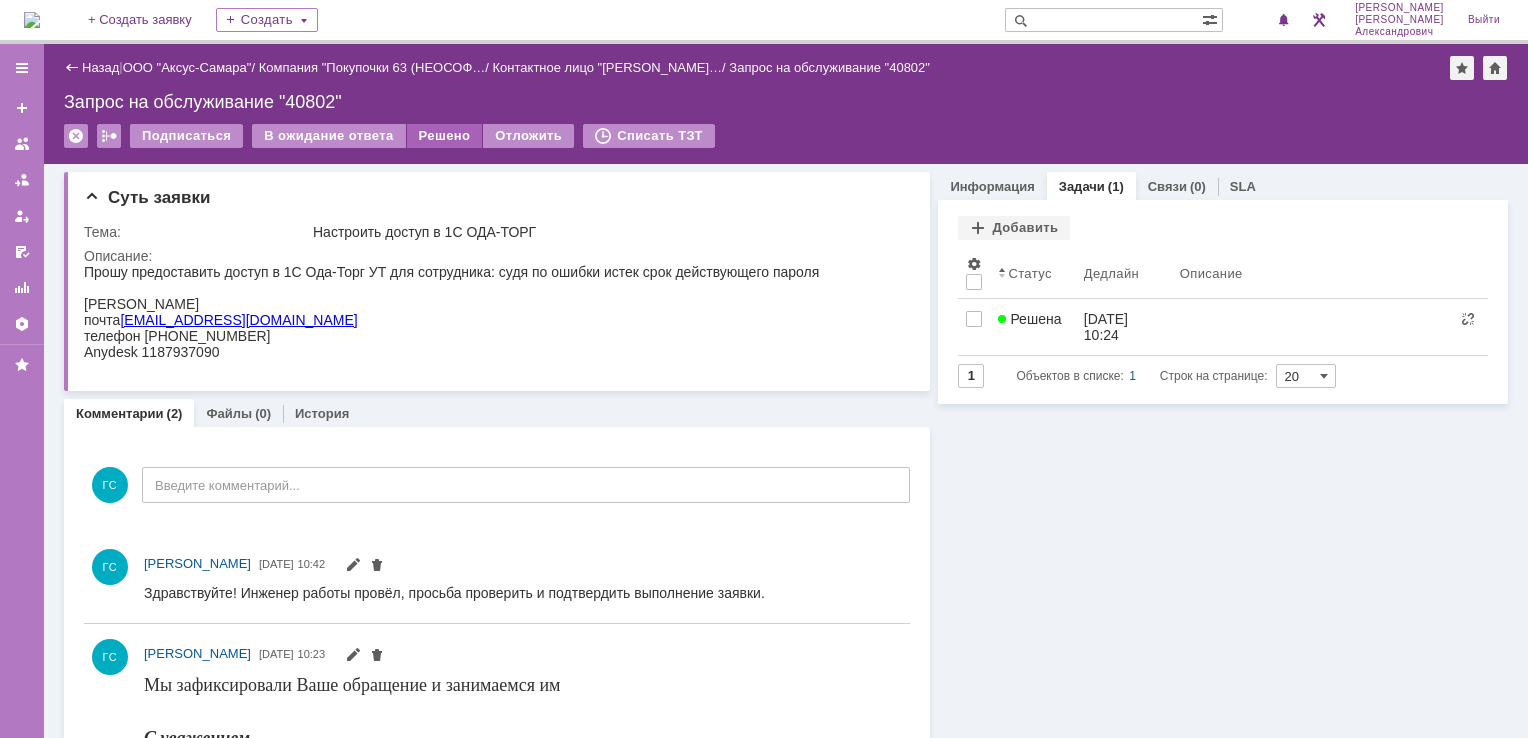 click on "Решено" at bounding box center [445, 136] 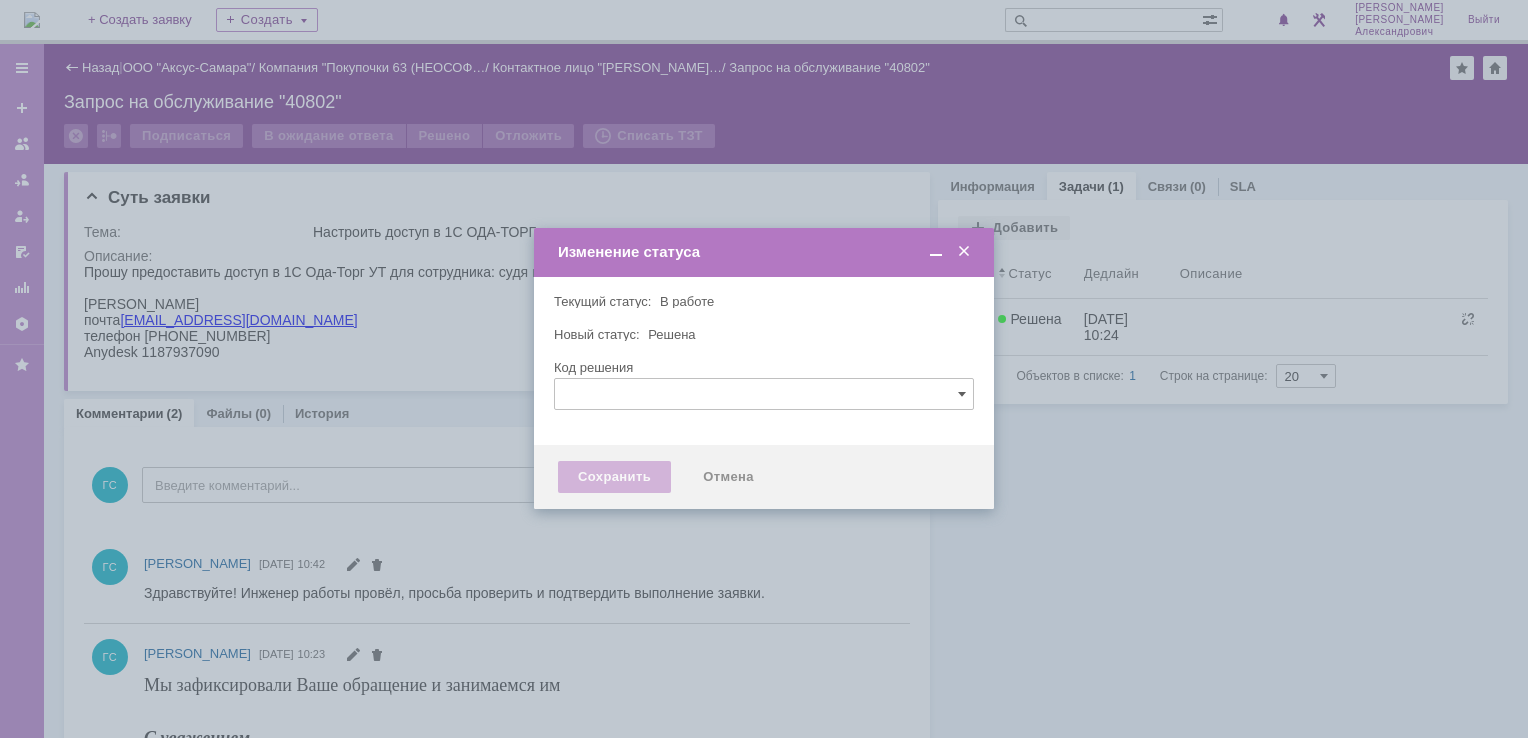 type 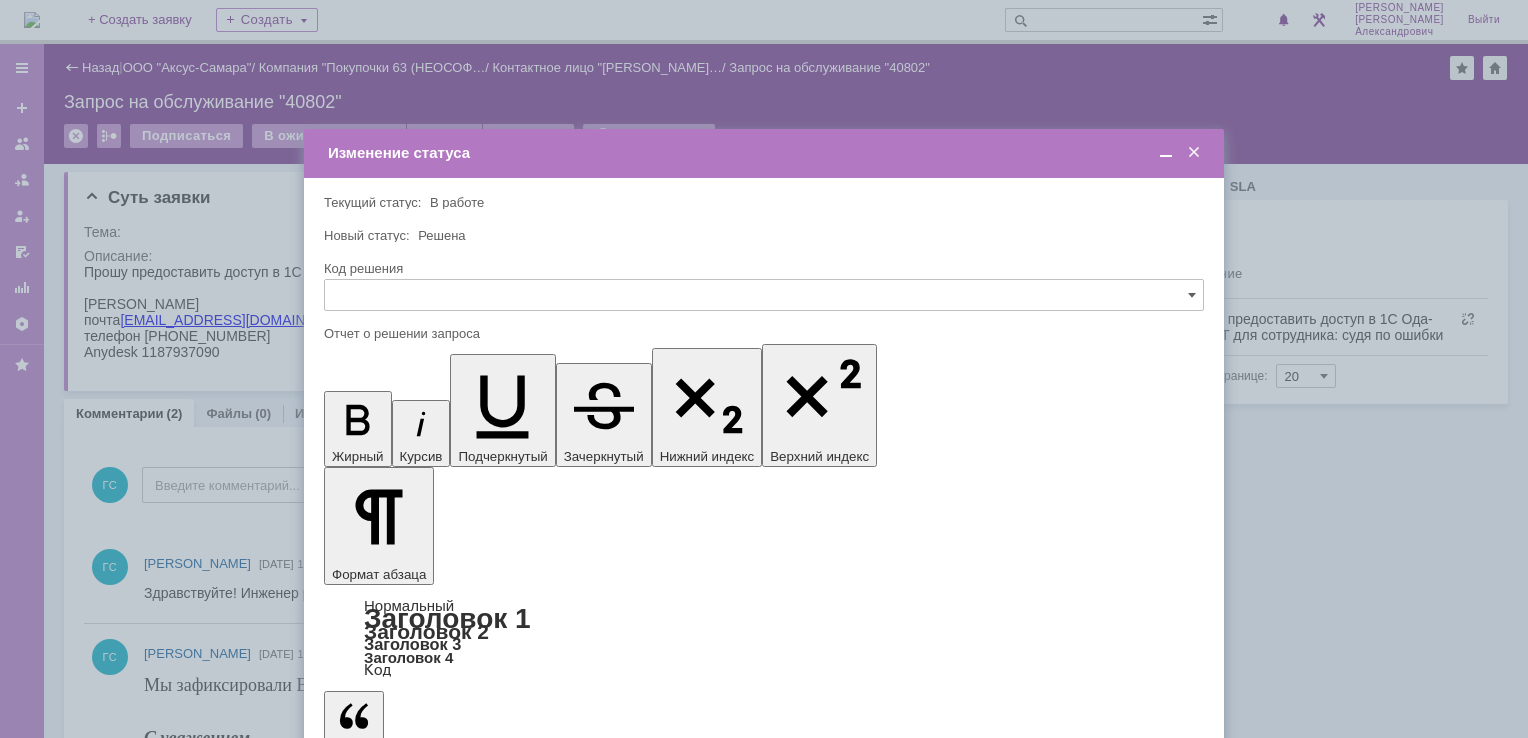 click on "Сохранить" at bounding box center (384, 820) 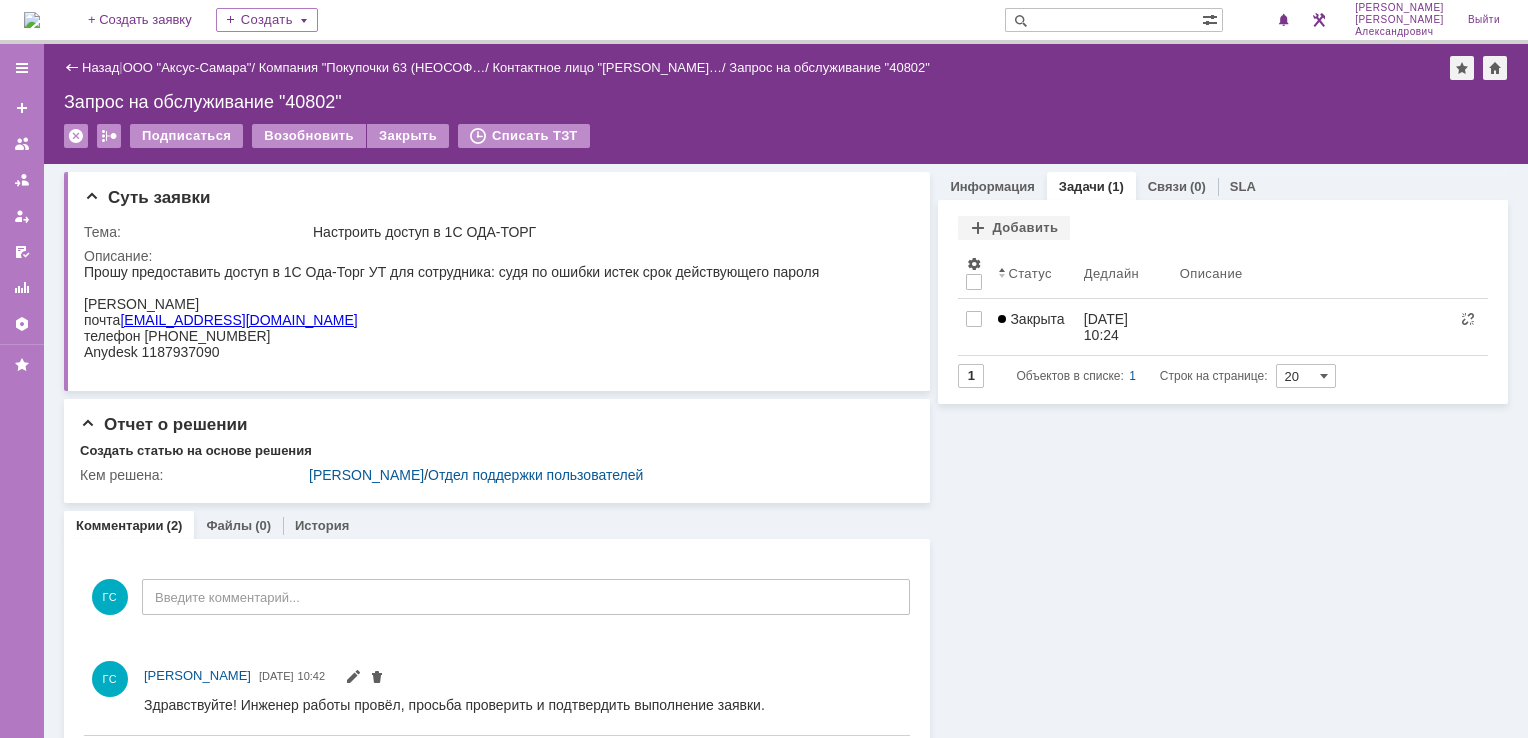 click at bounding box center (32, 20) 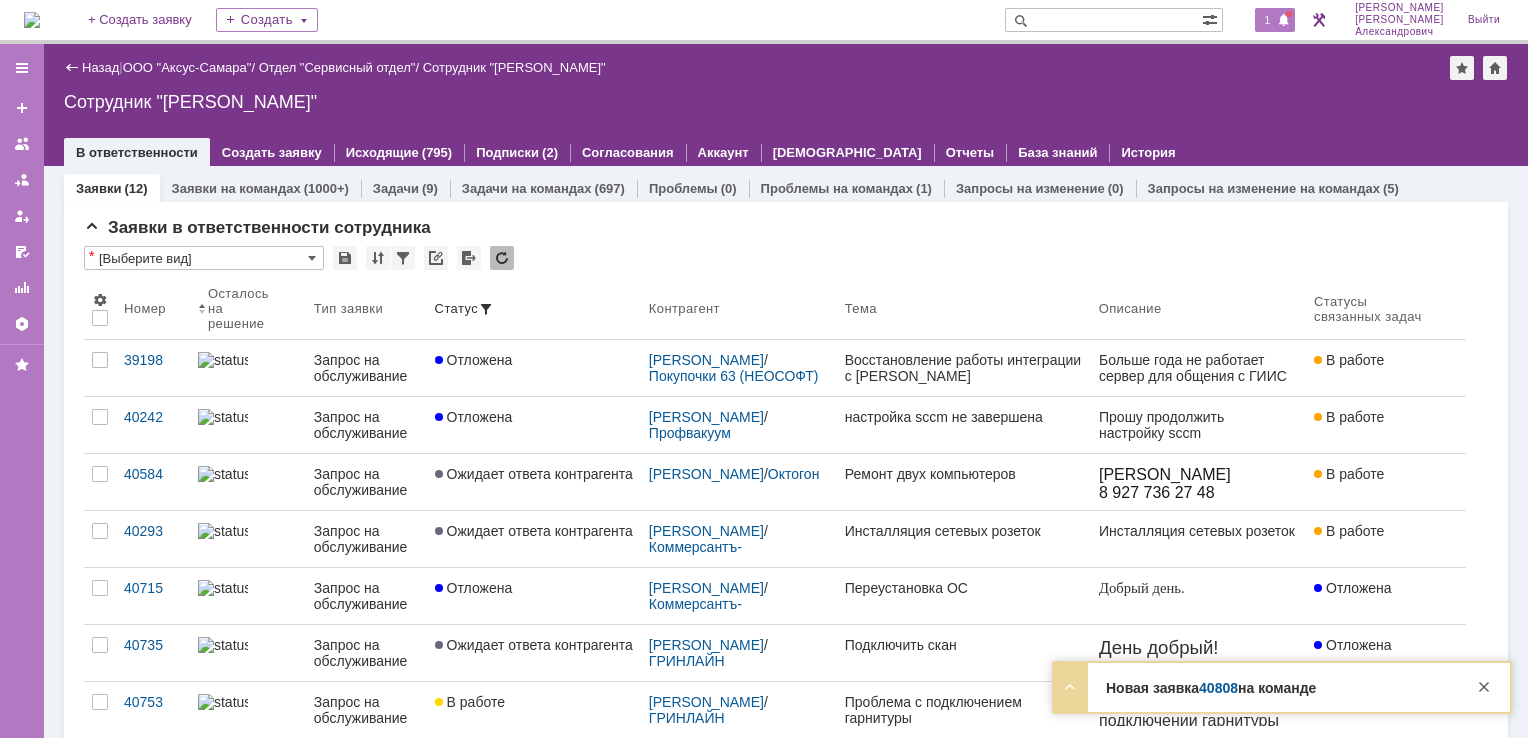 click on "1" at bounding box center (1268, 20) 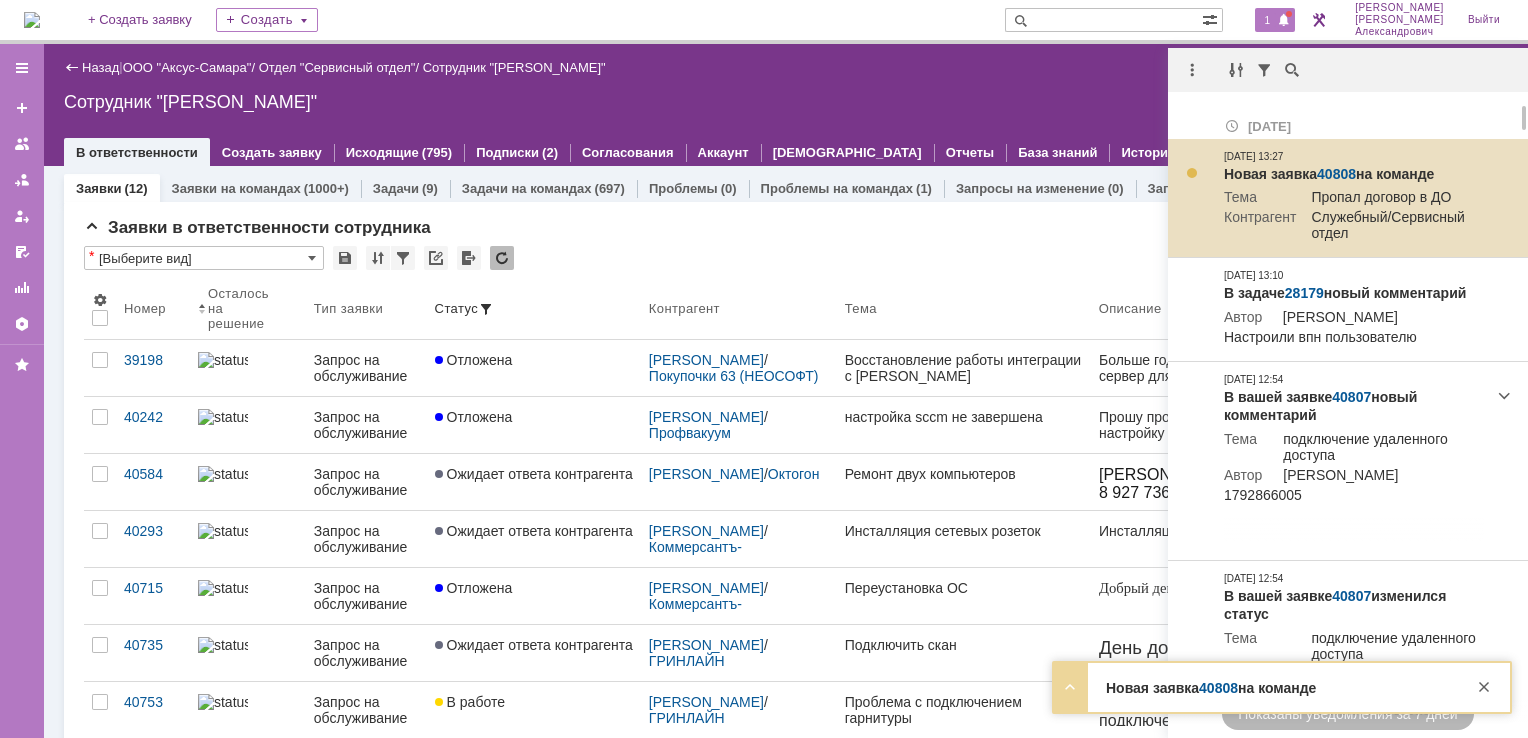 click on "40808" at bounding box center [1336, 174] 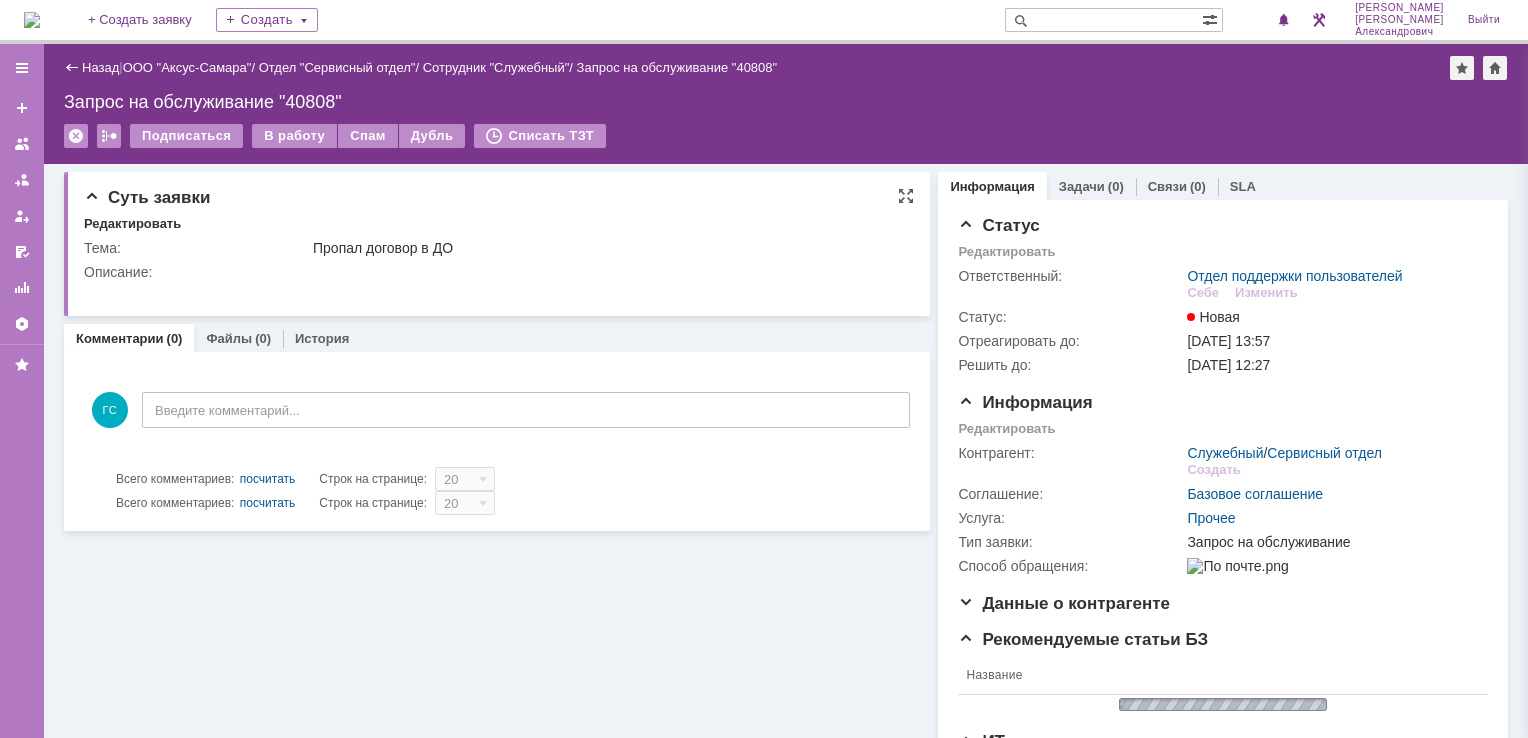 scroll, scrollTop: 0, scrollLeft: 0, axis: both 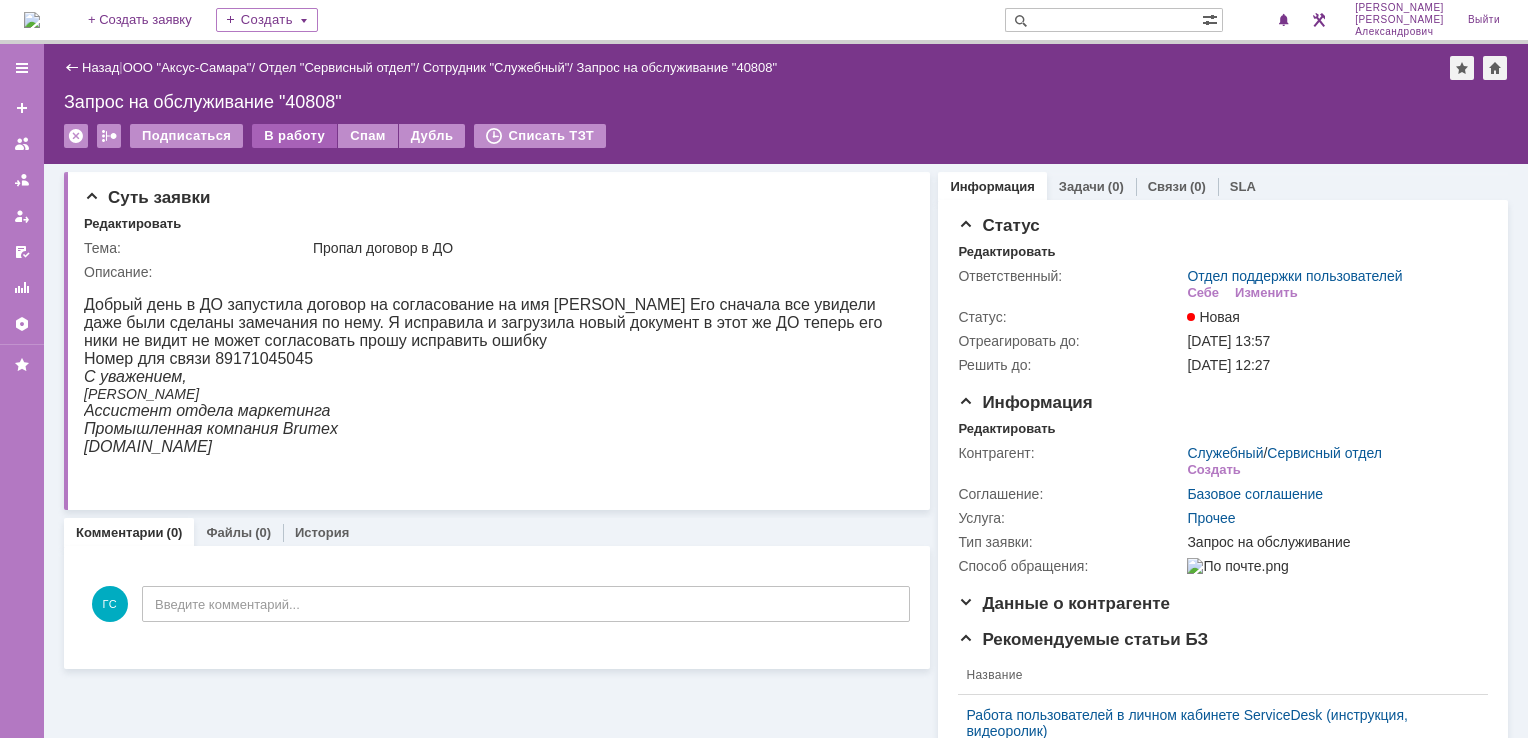 click on "В работу" at bounding box center [294, 136] 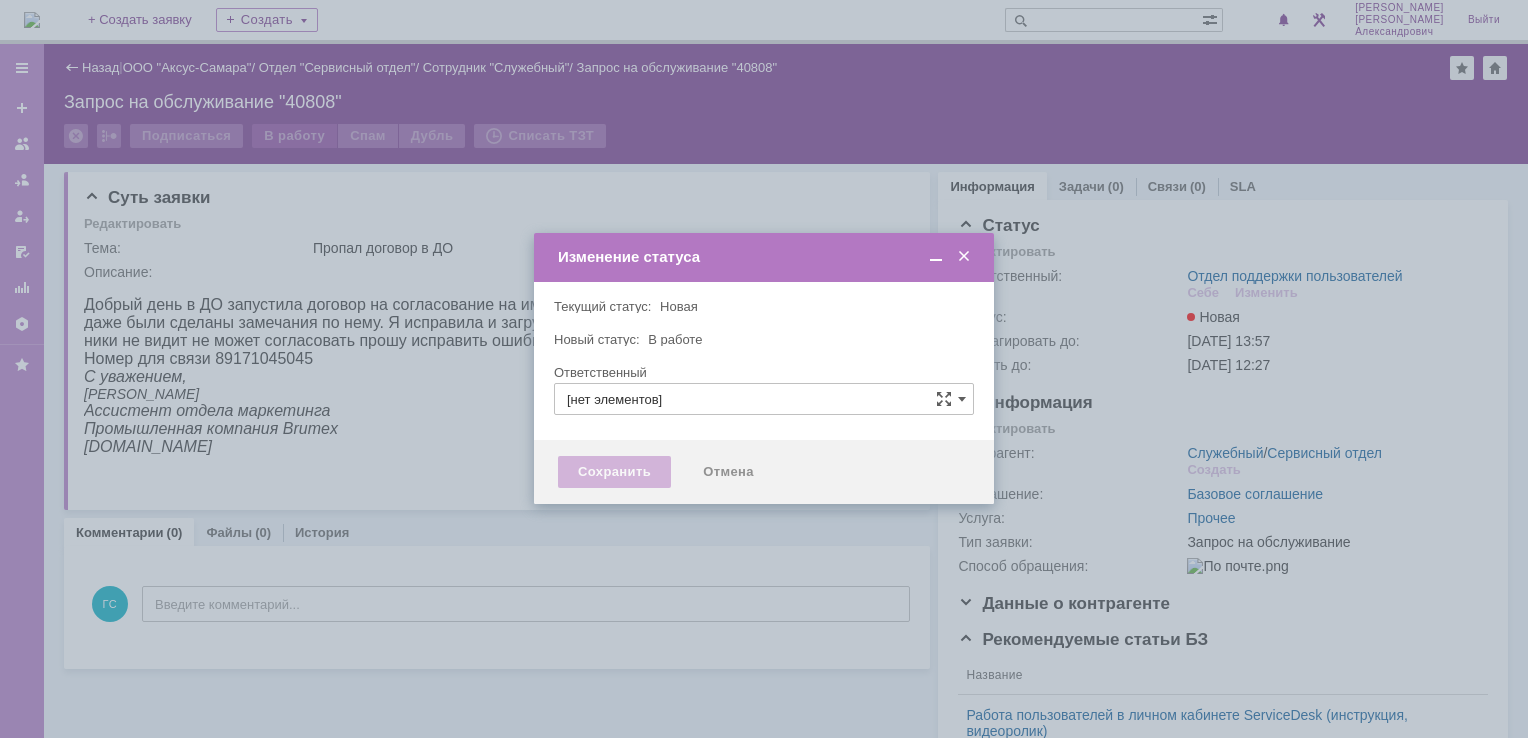 type on "[PERSON_NAME]" 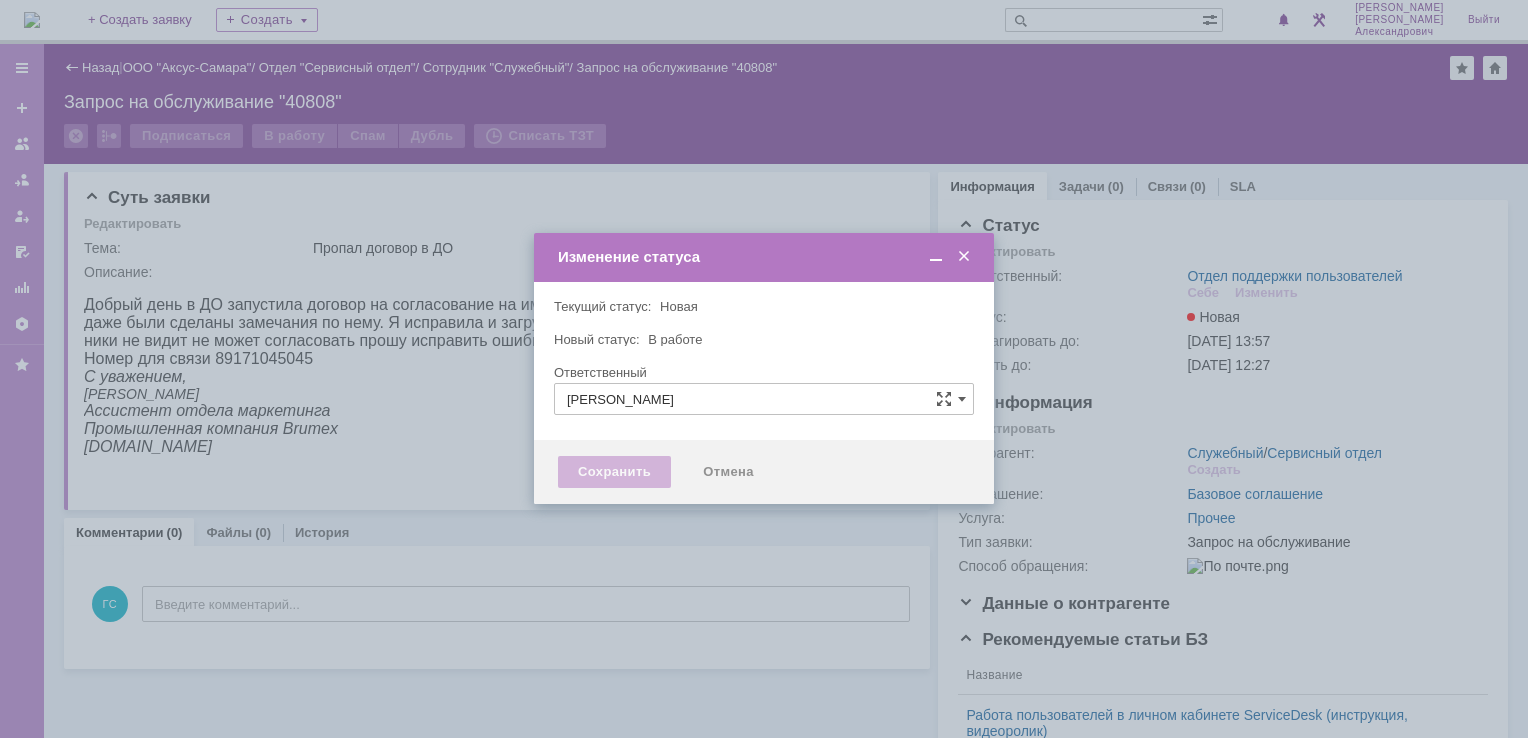 type 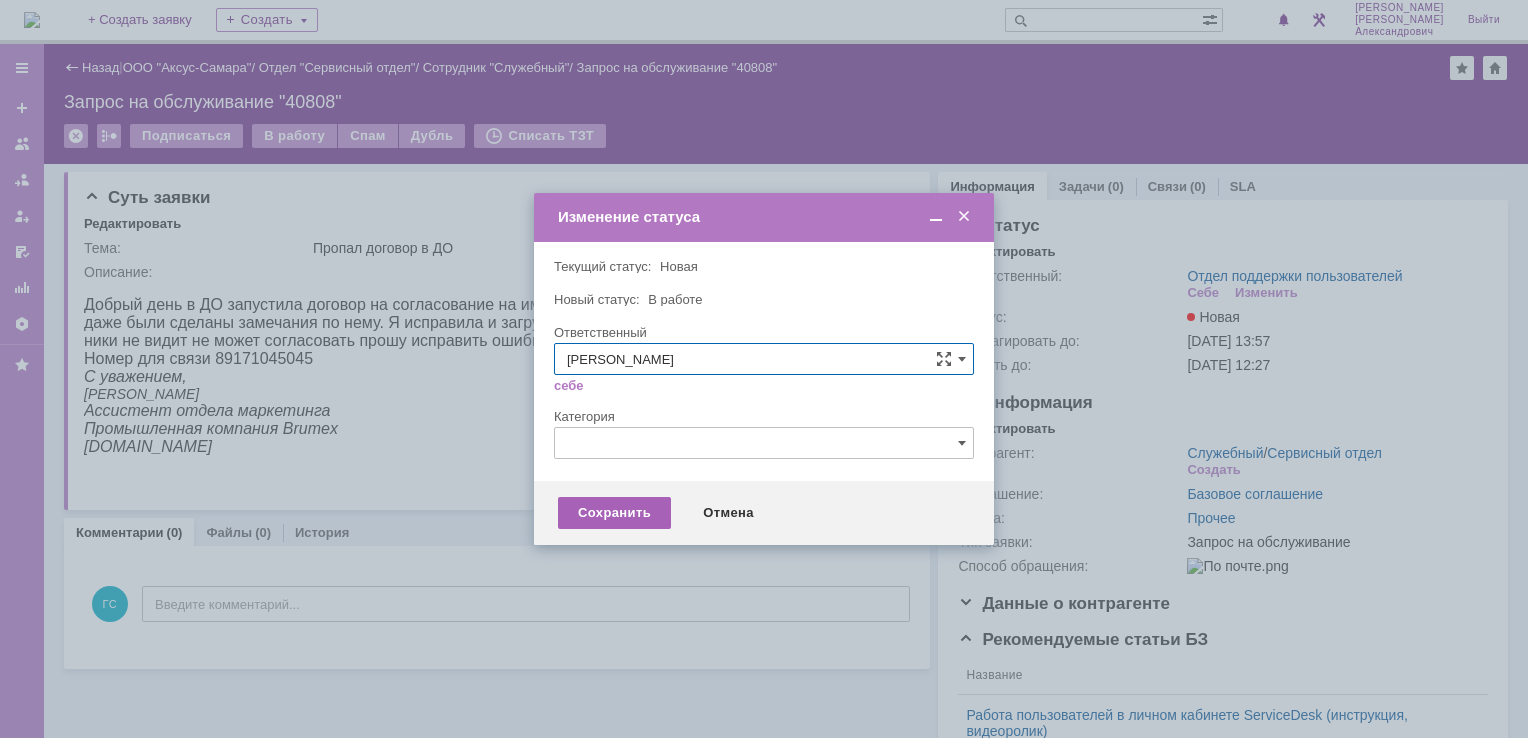 click on "Сохранить" at bounding box center [614, 513] 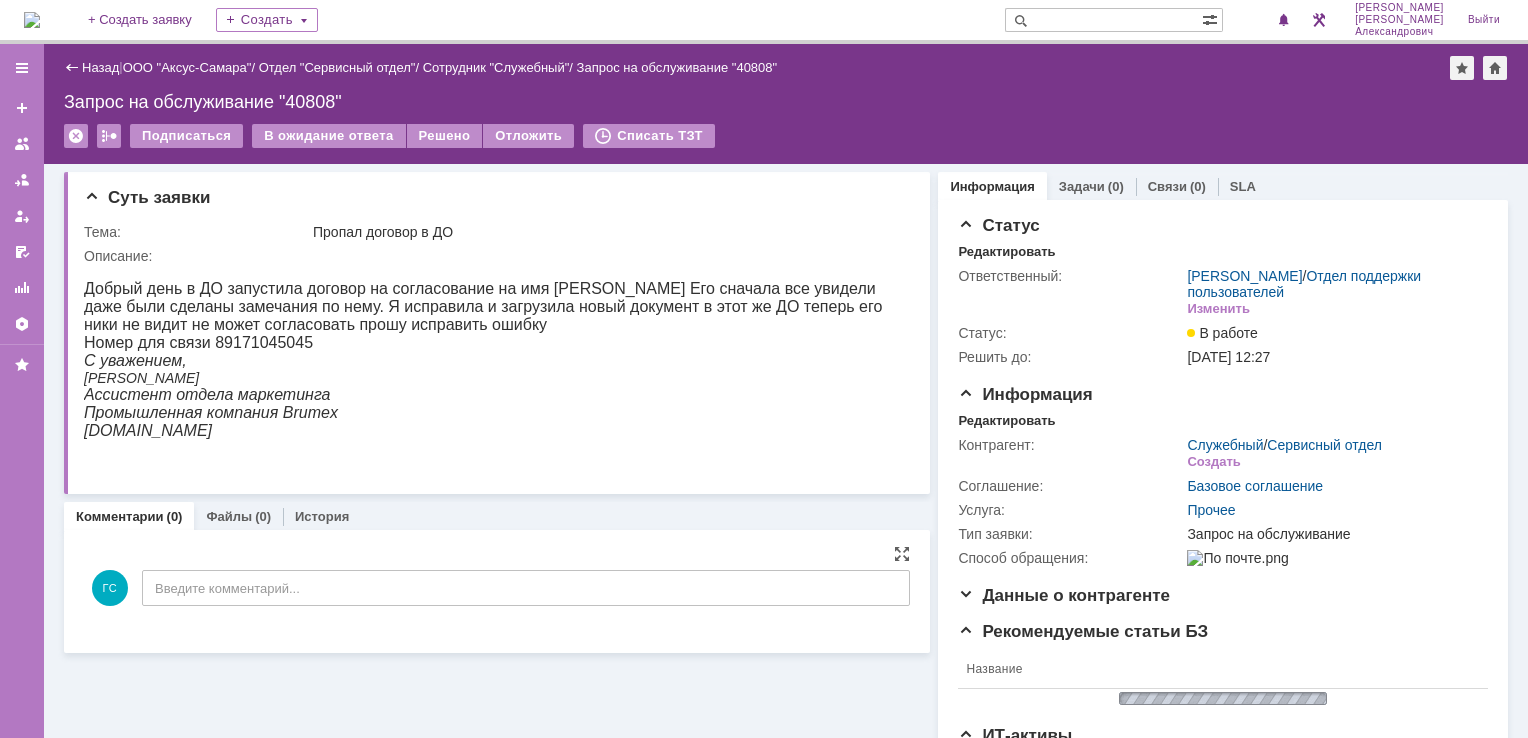 scroll, scrollTop: 0, scrollLeft: 0, axis: both 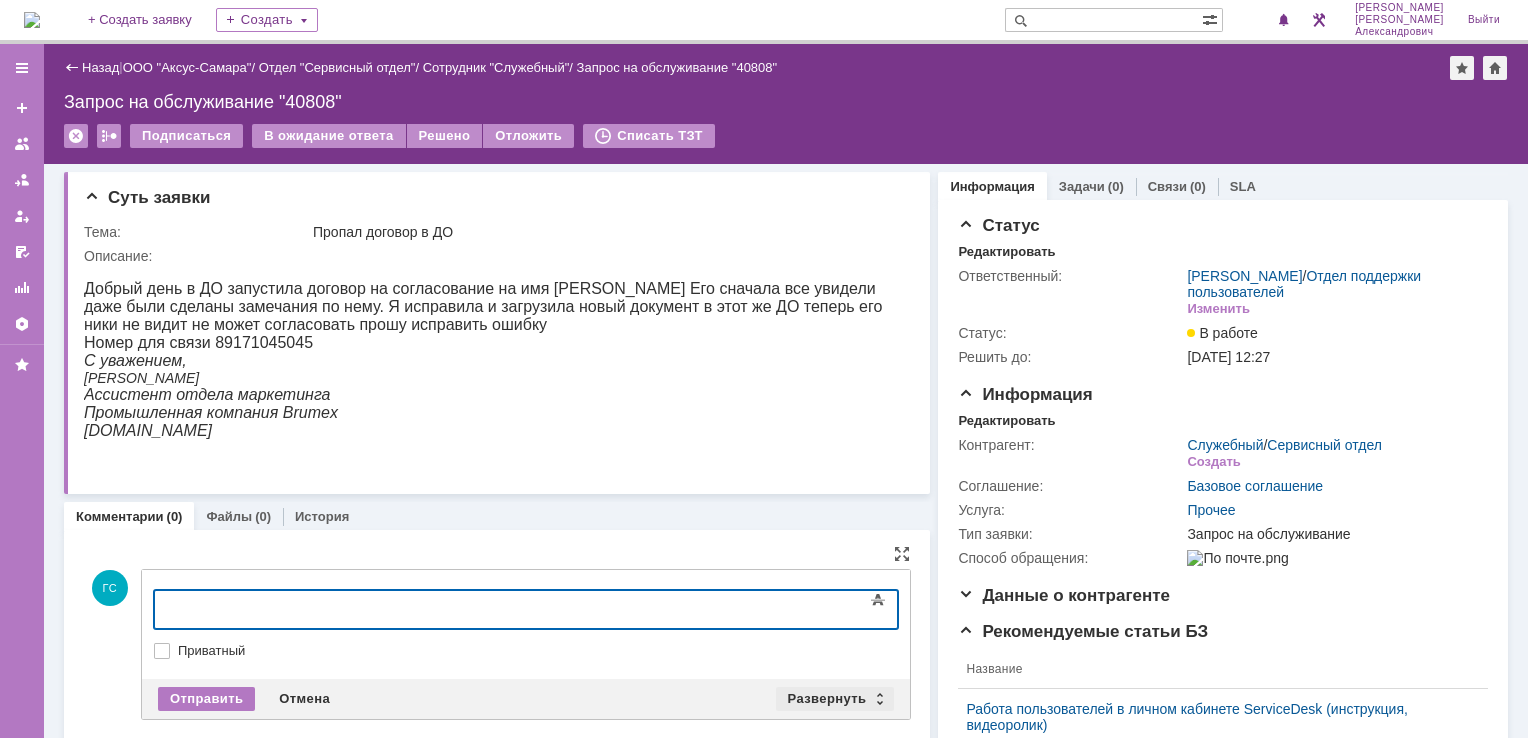 click on "Развернуть" at bounding box center [835, 699] 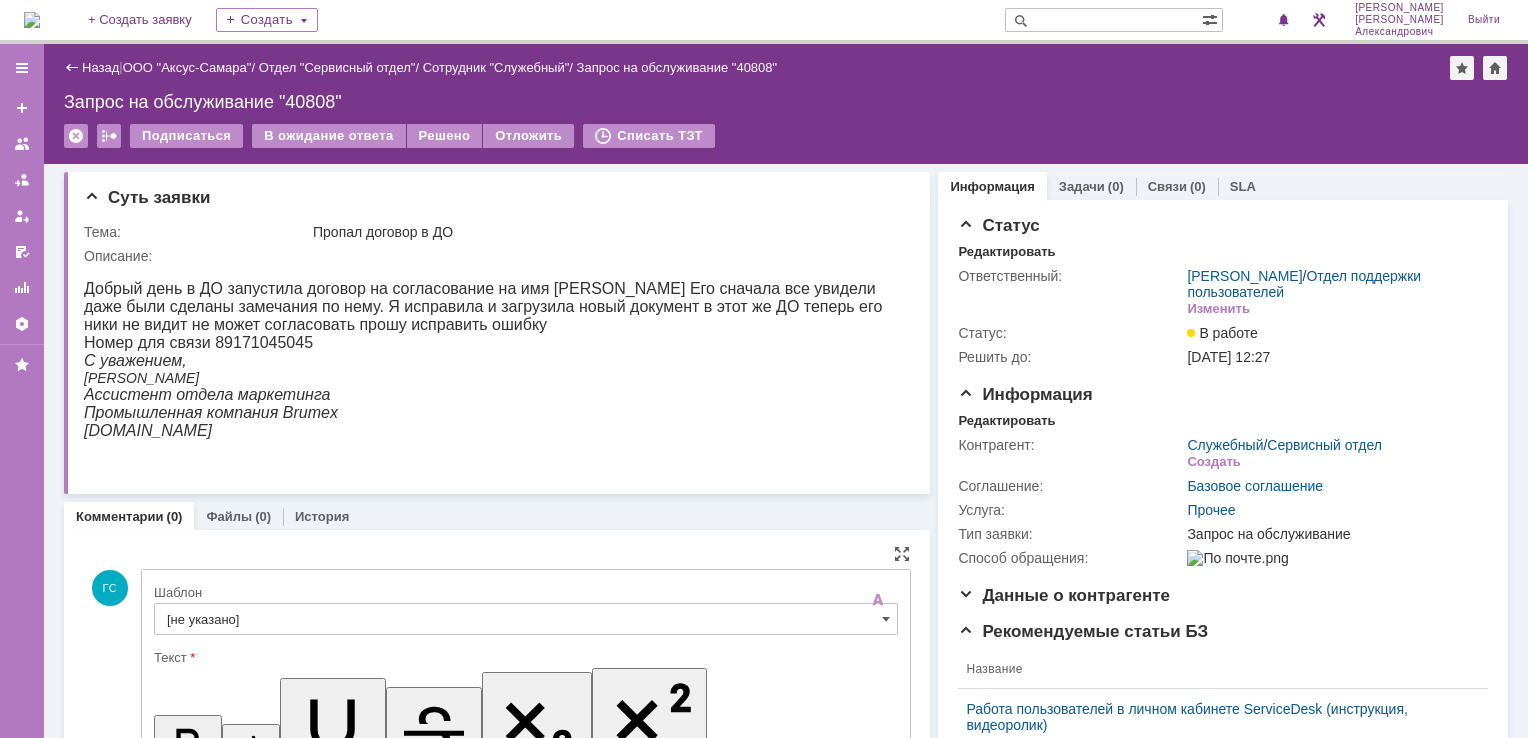 scroll, scrollTop: 0, scrollLeft: 0, axis: both 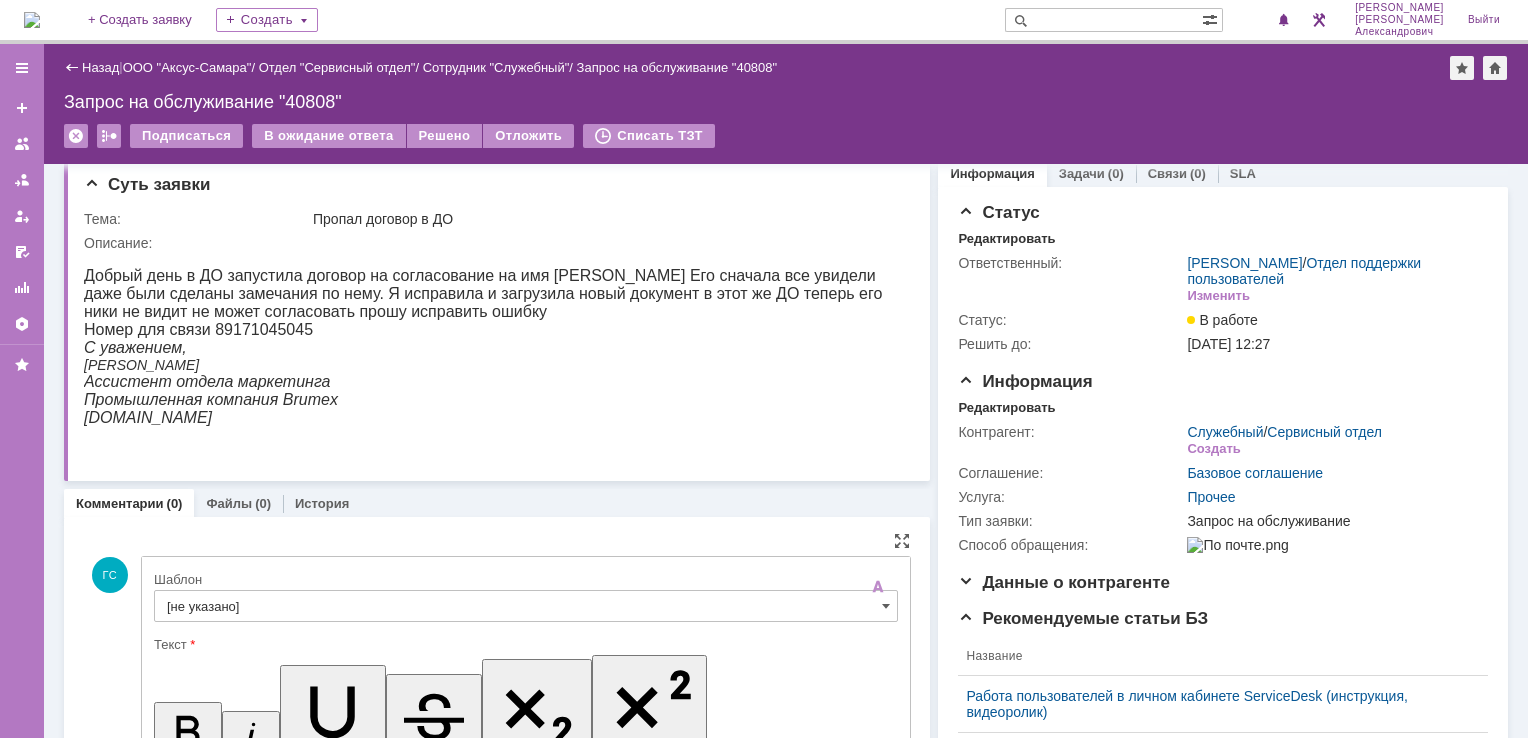 click at bounding box center (526, 629) 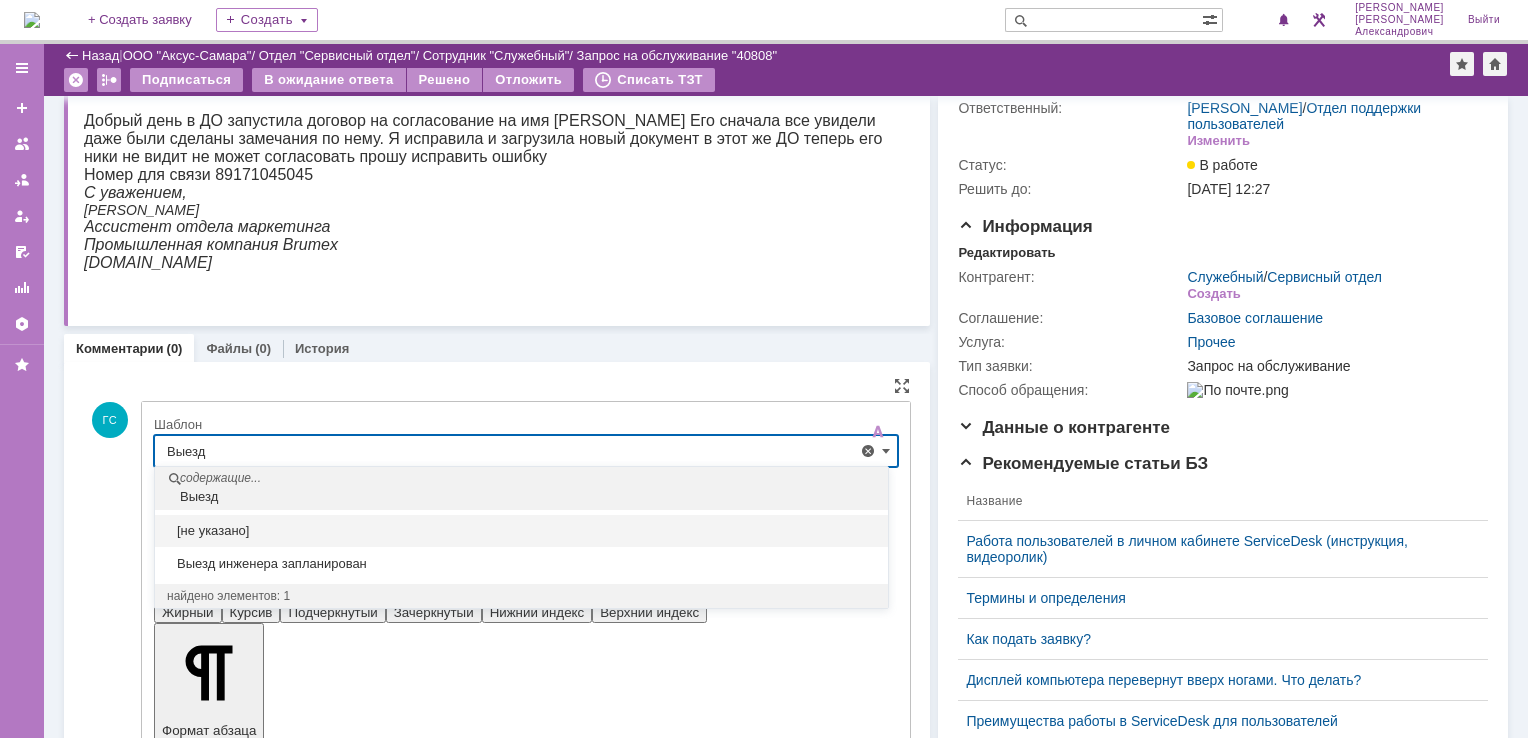 scroll, scrollTop: 300, scrollLeft: 0, axis: vertical 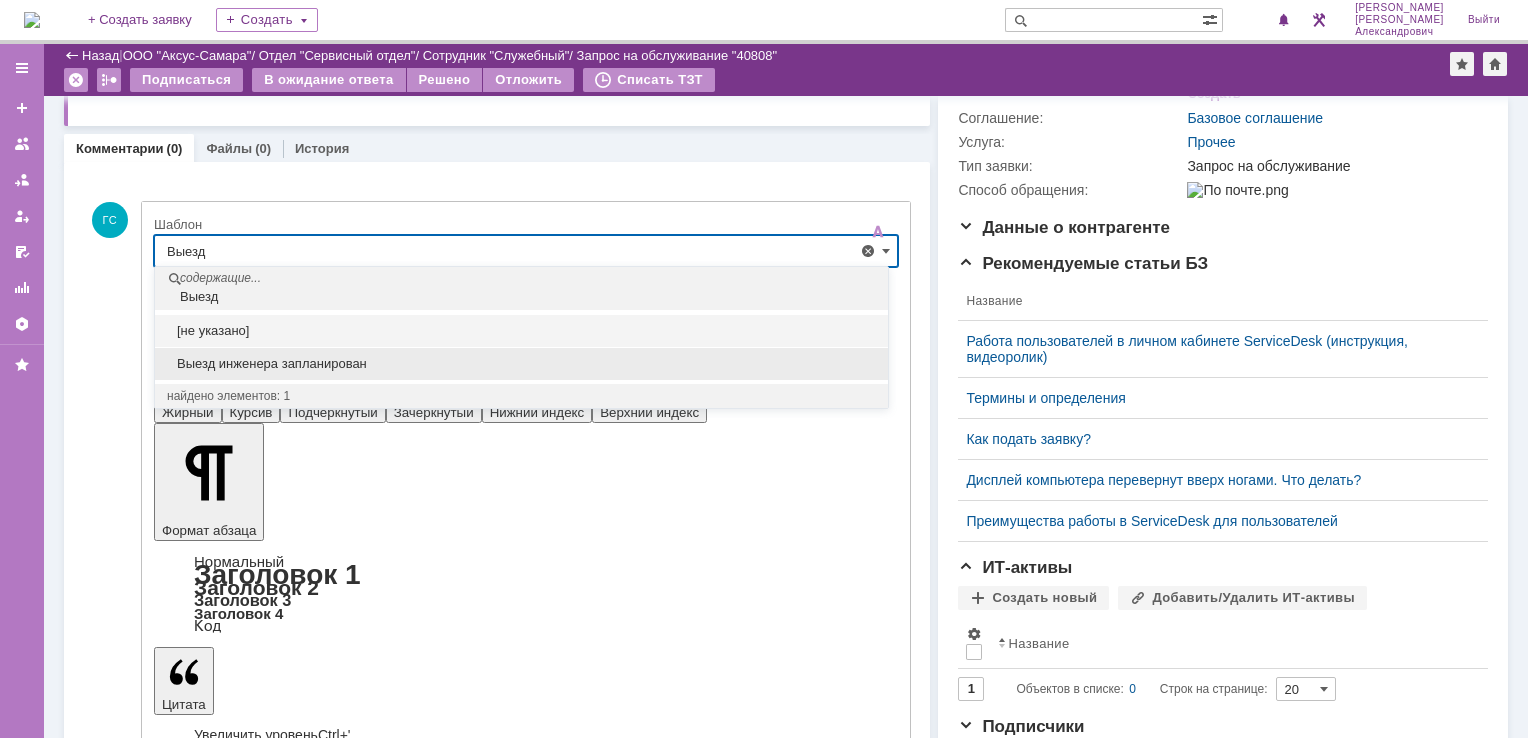click on "Выезд инженера запланирован" at bounding box center [521, 364] 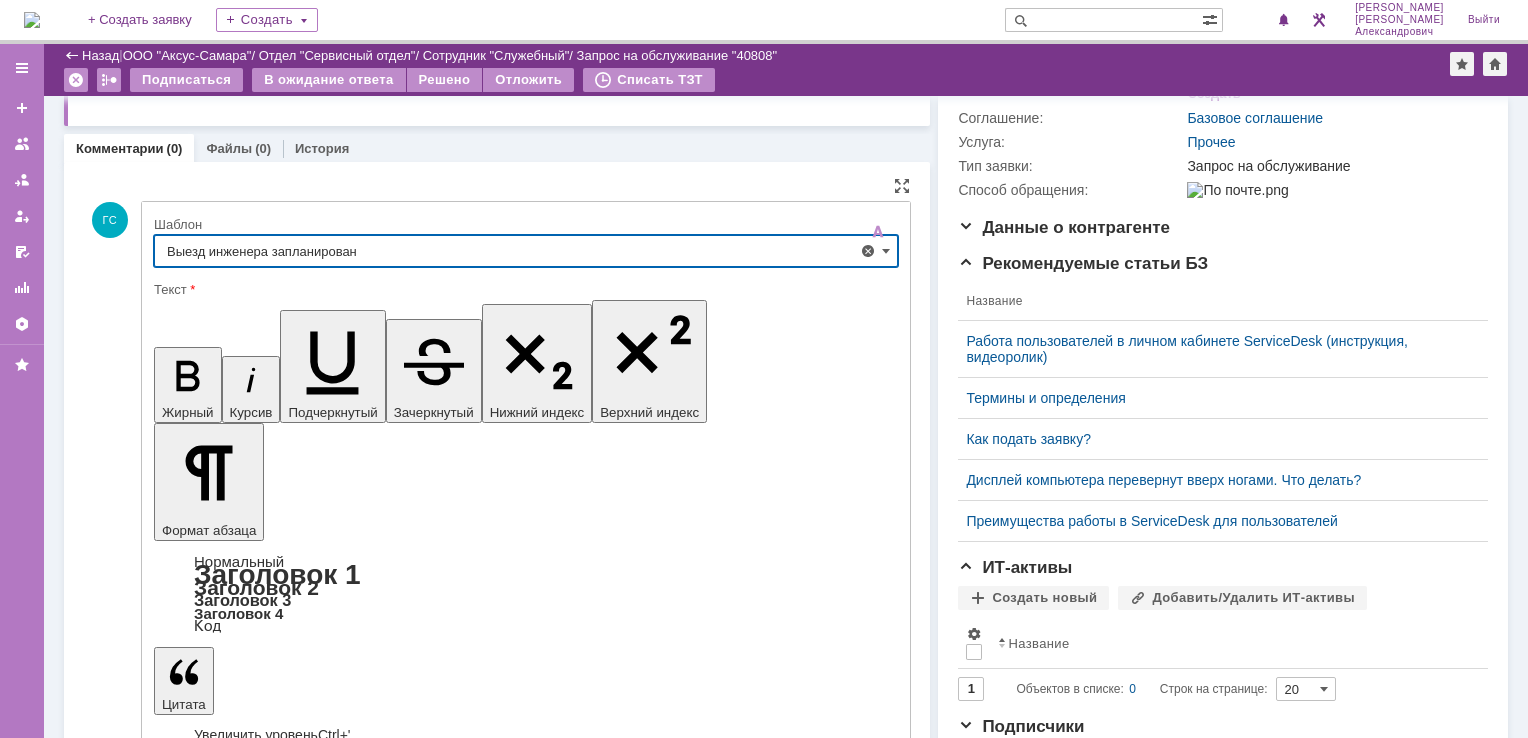 type on "Выезд инженера запланирован" 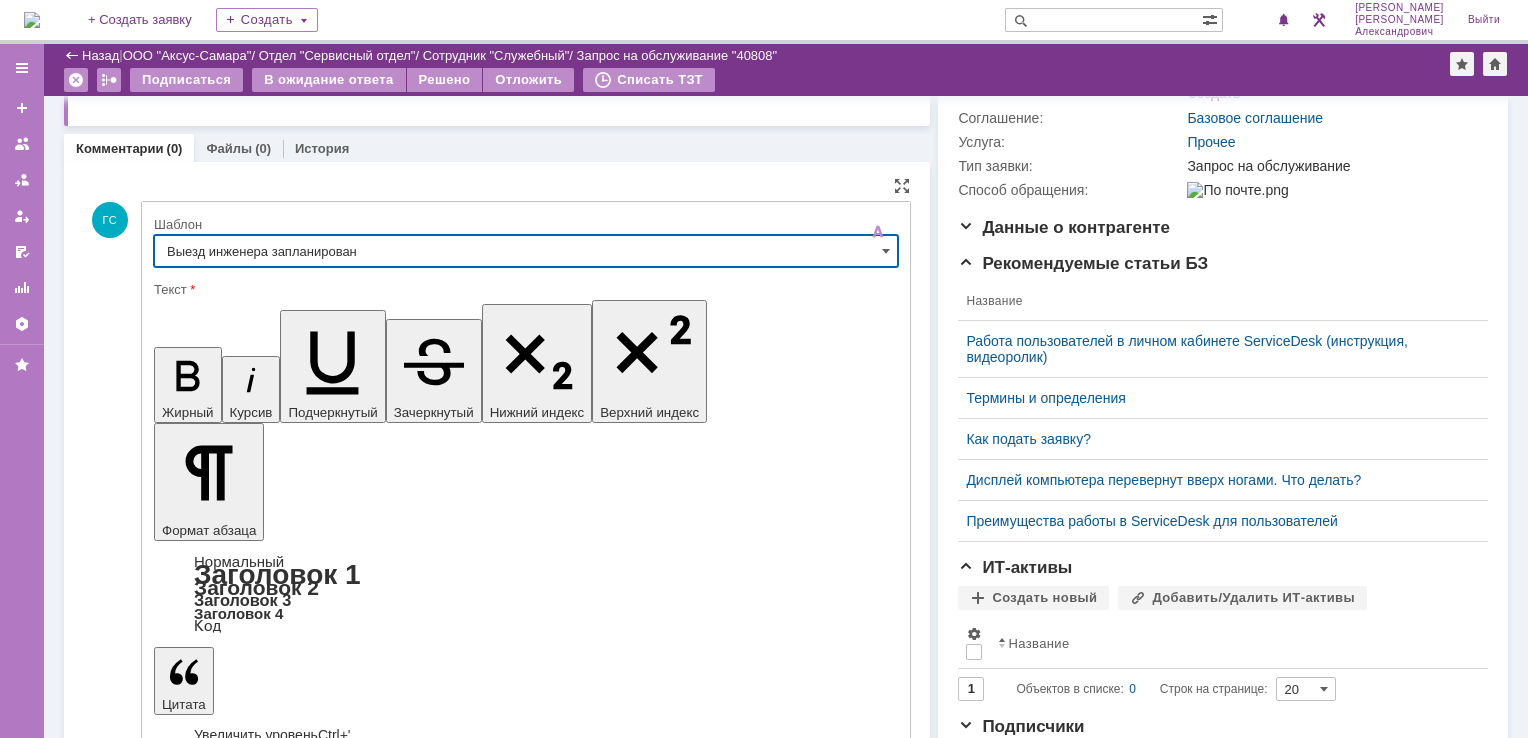 click on "ГС Добавление комментария       Внимание!                   Основные параметры Шаблон Выезд инженера запланирован Текст Жирный Курсив Подчеркнутый Зачеркнутый Нижний индекс Верхний индекс Формат абзаца Нормальный Заголовок 1 Заголовок 2 Заголовок 3 Заголовок 4 Код Цитата Увеличить уровень Ctrl+' Уменьшить уровень Ctrl+Shift+' Выровнять по
По левому краю
По центру
По правому краю
По ширине Нумерованный список Маркированный список Уменьшить отступ Увеличить отступ Шрифт Arial Georgia Impact Tahoma Times New Roman Verdana Courier New Размер шрифта 8 9 10 11 12 13 14 16 18 20 24 28 32 36 48 60 72 96" at bounding box center (497, 2811) 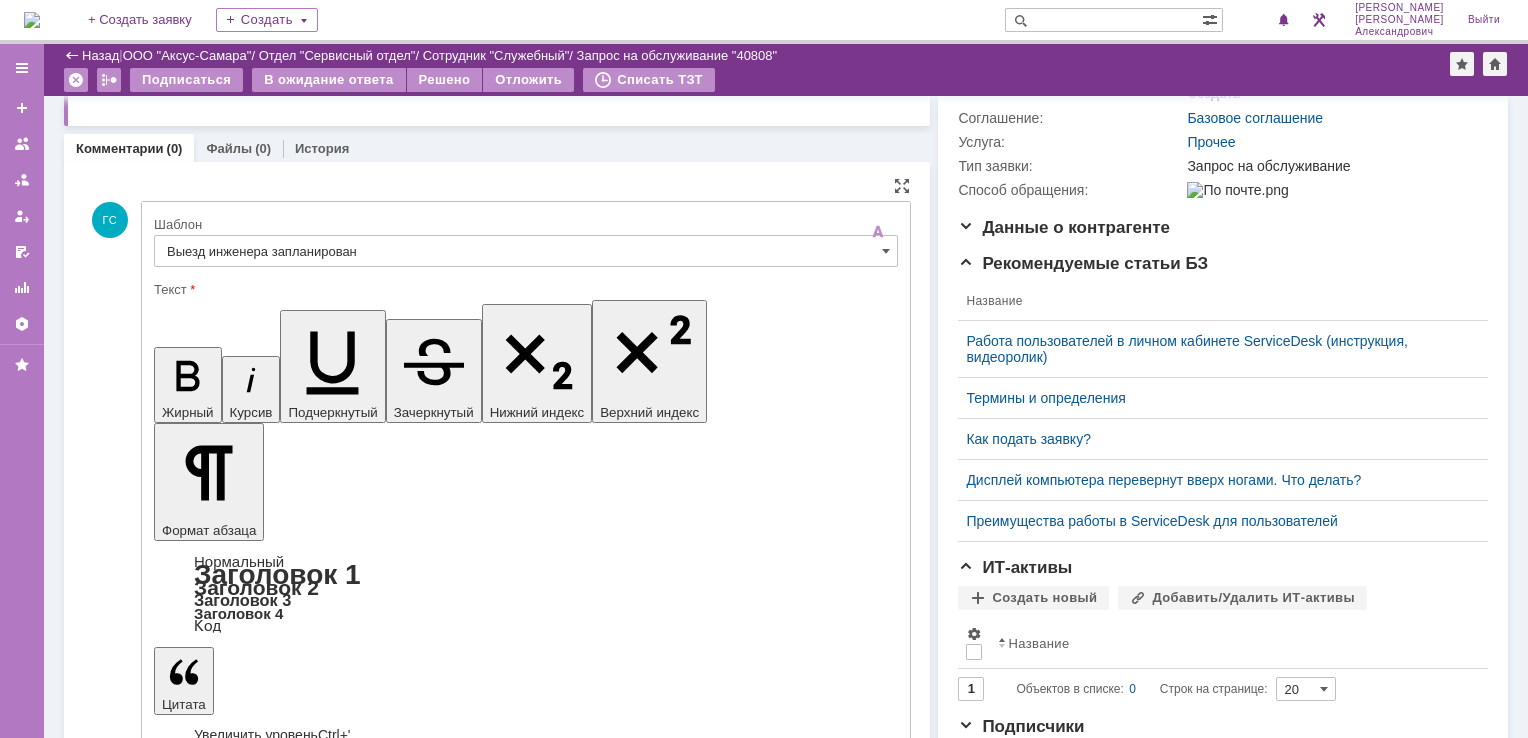 click on "Отправить" at bounding box center [206, 5401] 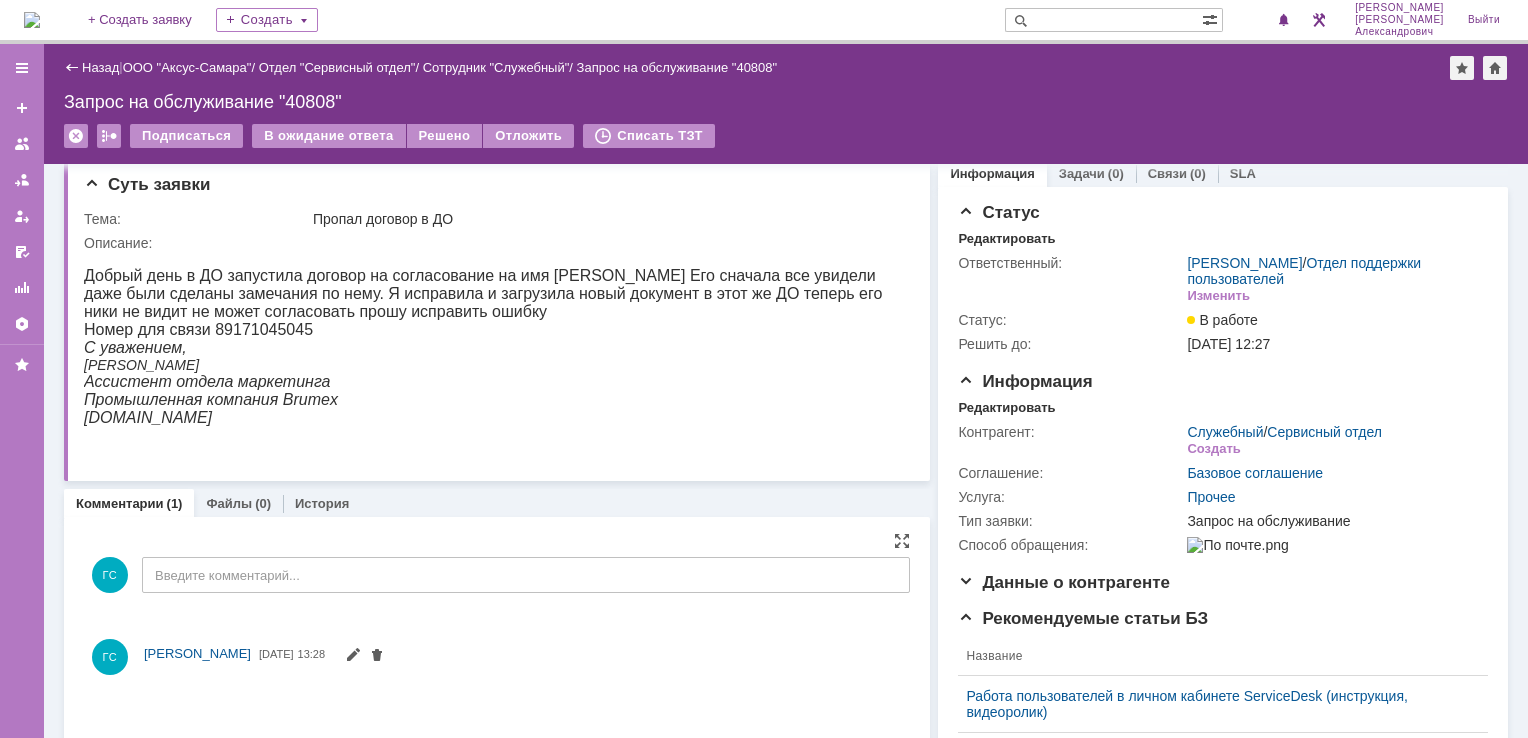 scroll, scrollTop: 0, scrollLeft: 0, axis: both 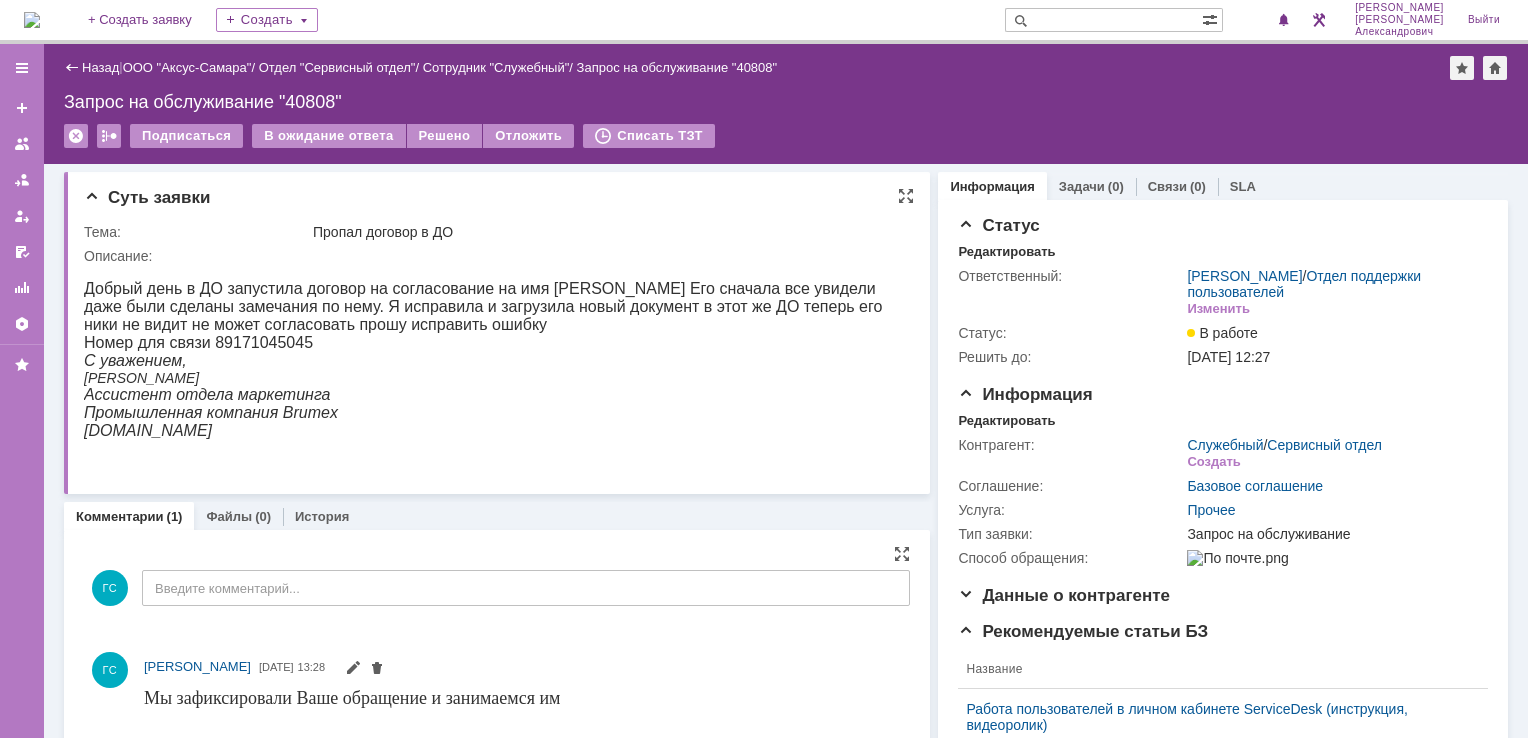 drag, startPoint x: 316, startPoint y: 355, endPoint x: 163, endPoint y: 561, distance: 256.6028 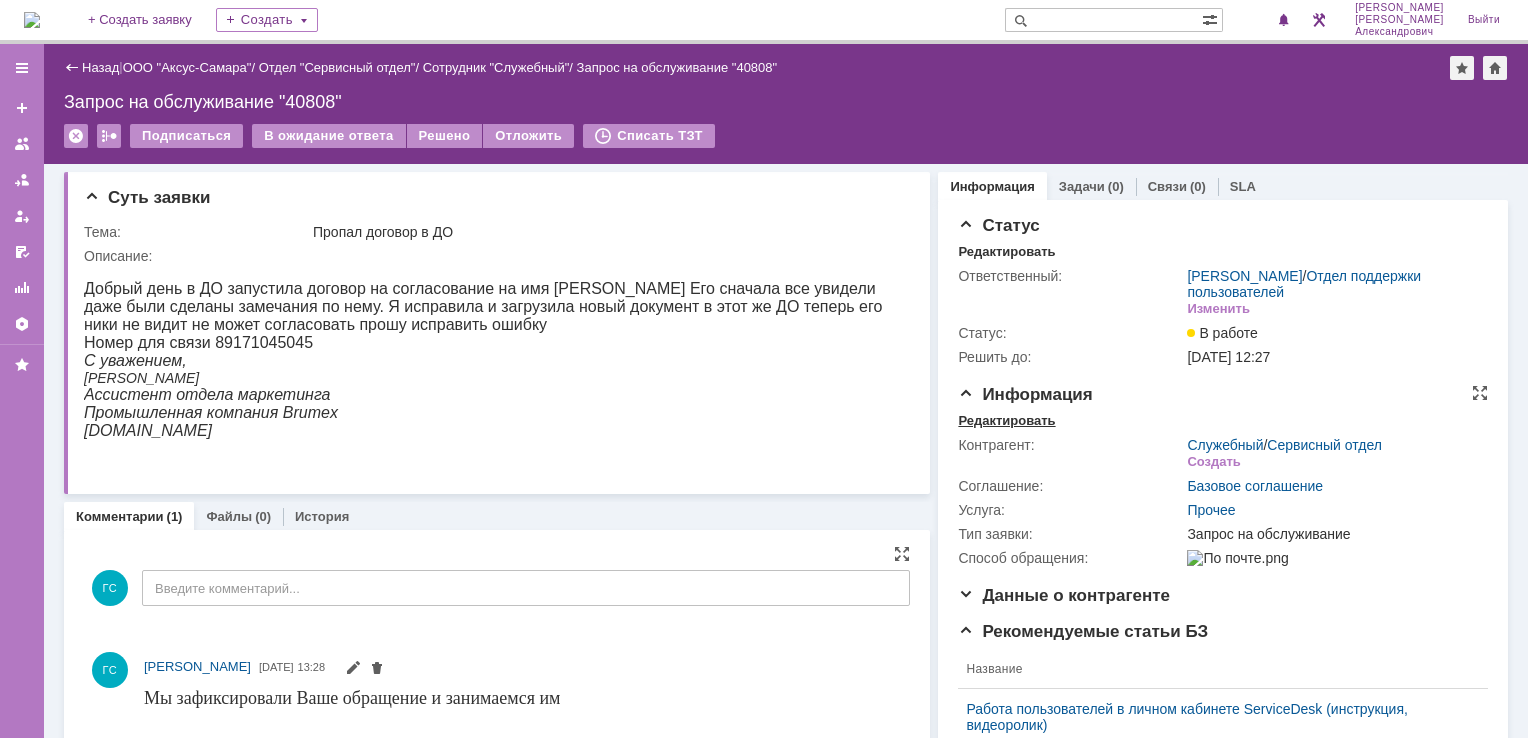 click on "Редактировать" at bounding box center (1006, 421) 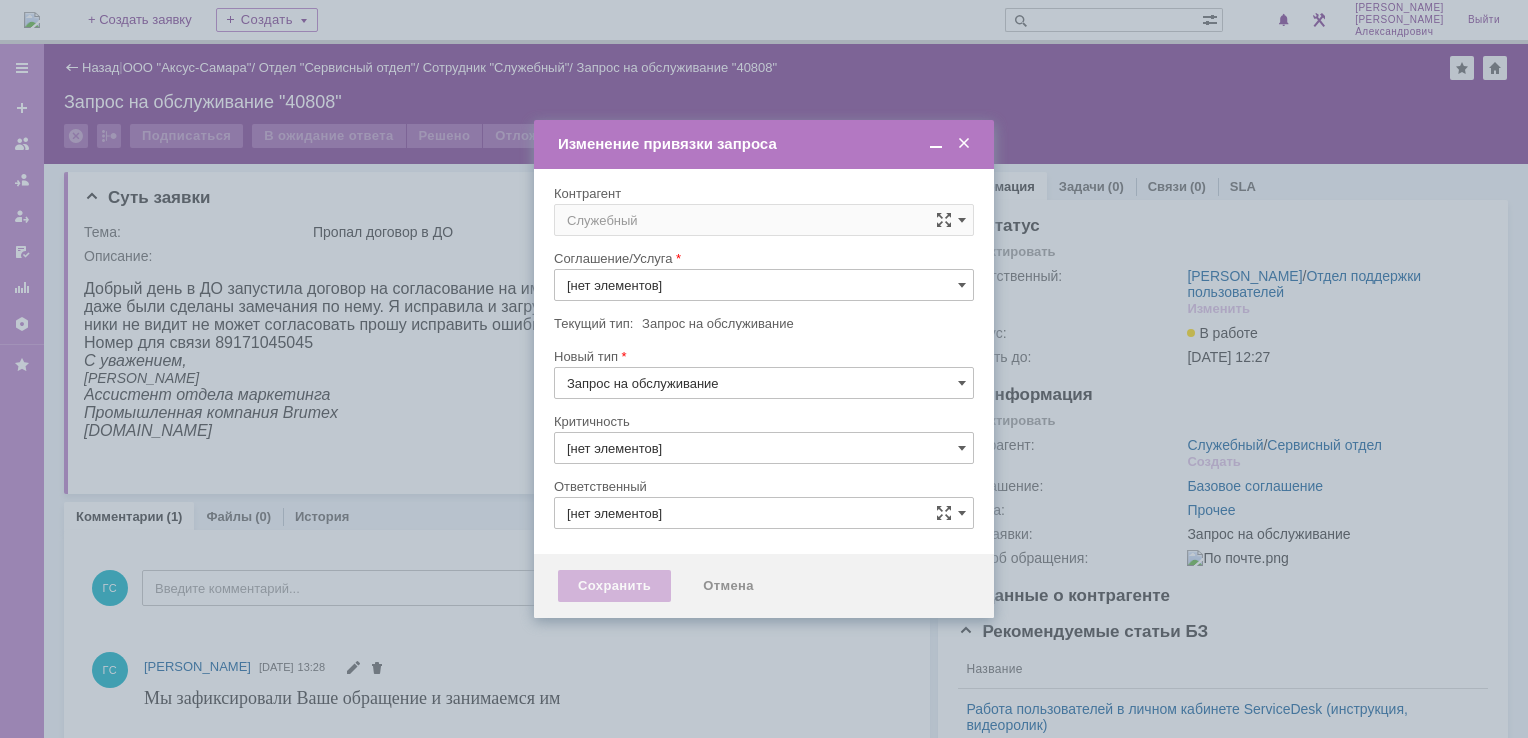 type on "Прочее" 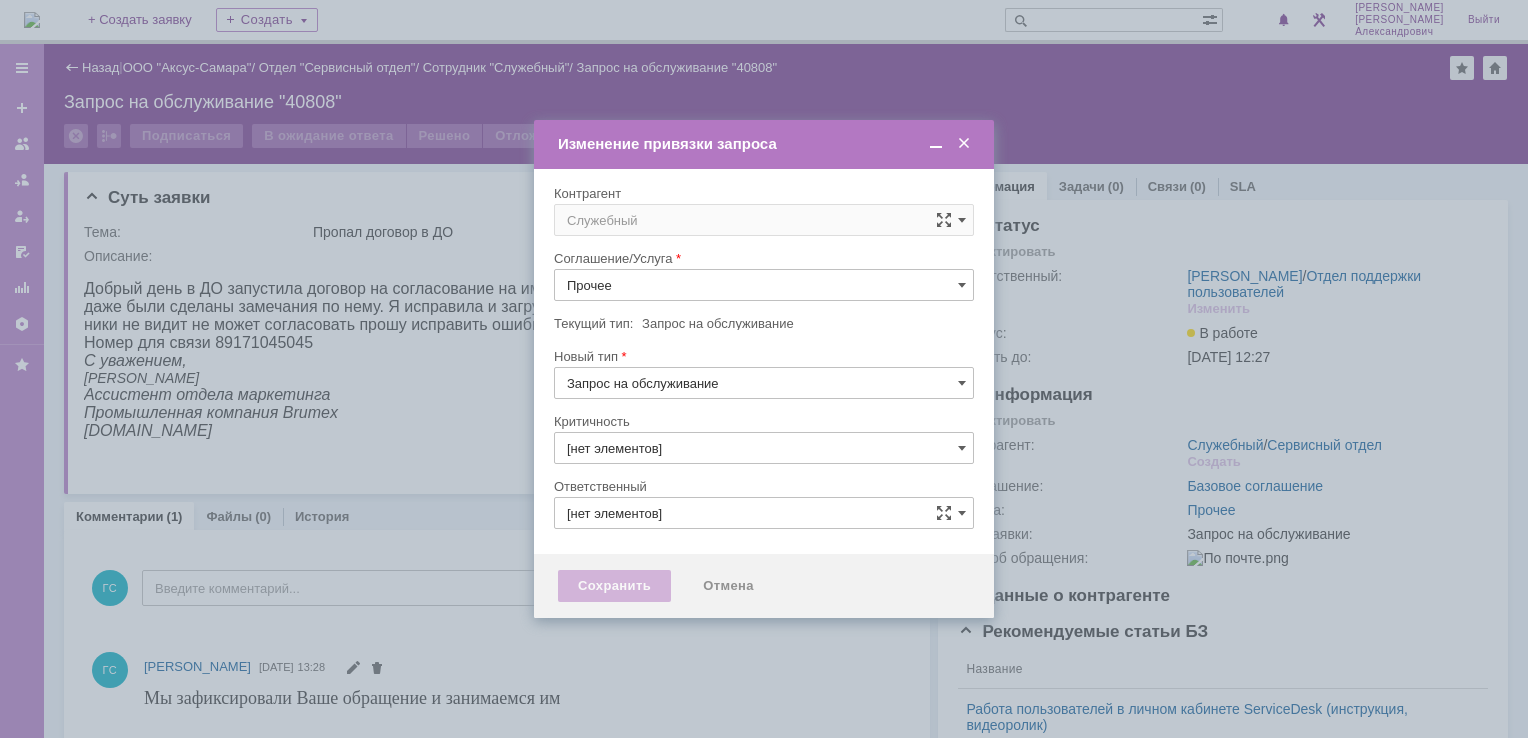 type on "3. Низкая" 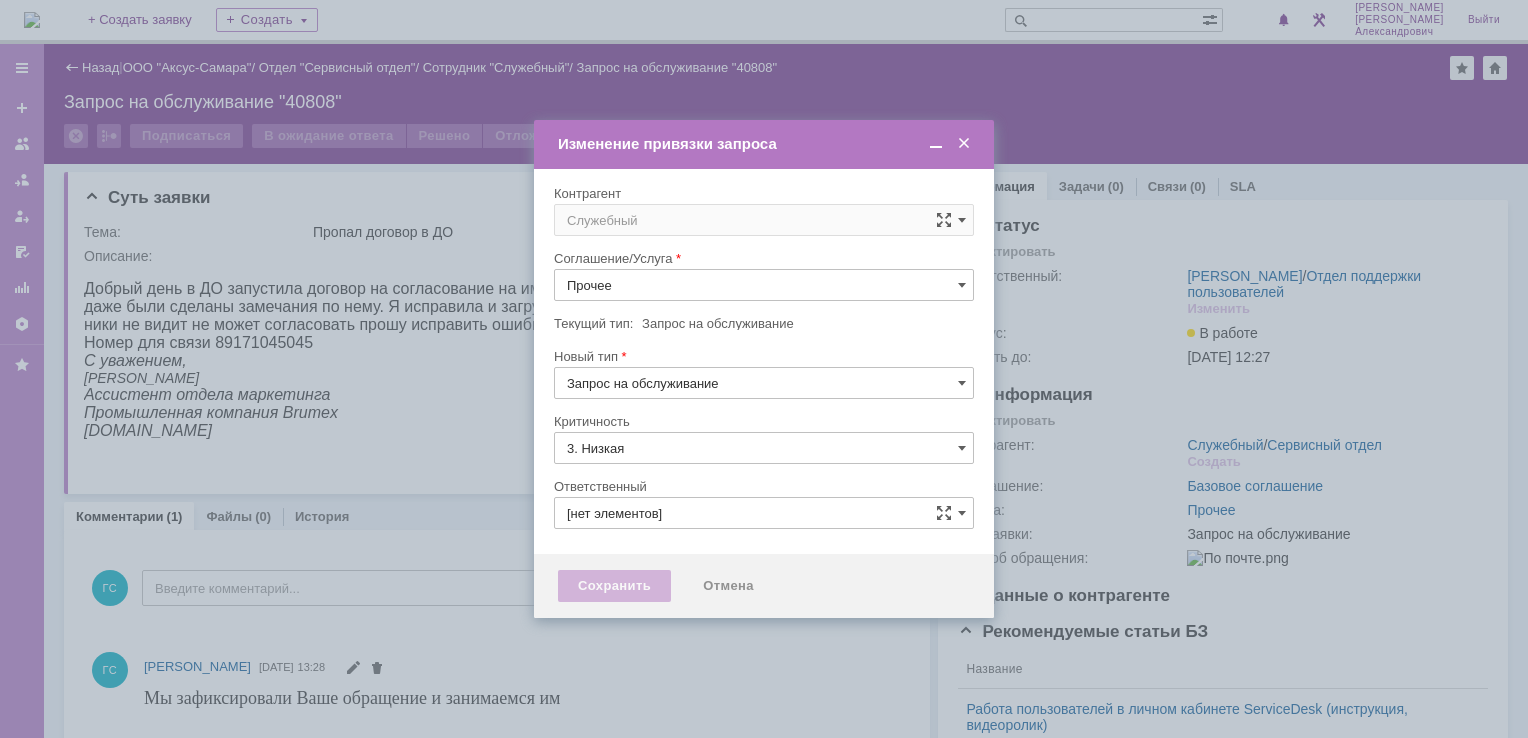 type on "[PERSON_NAME]" 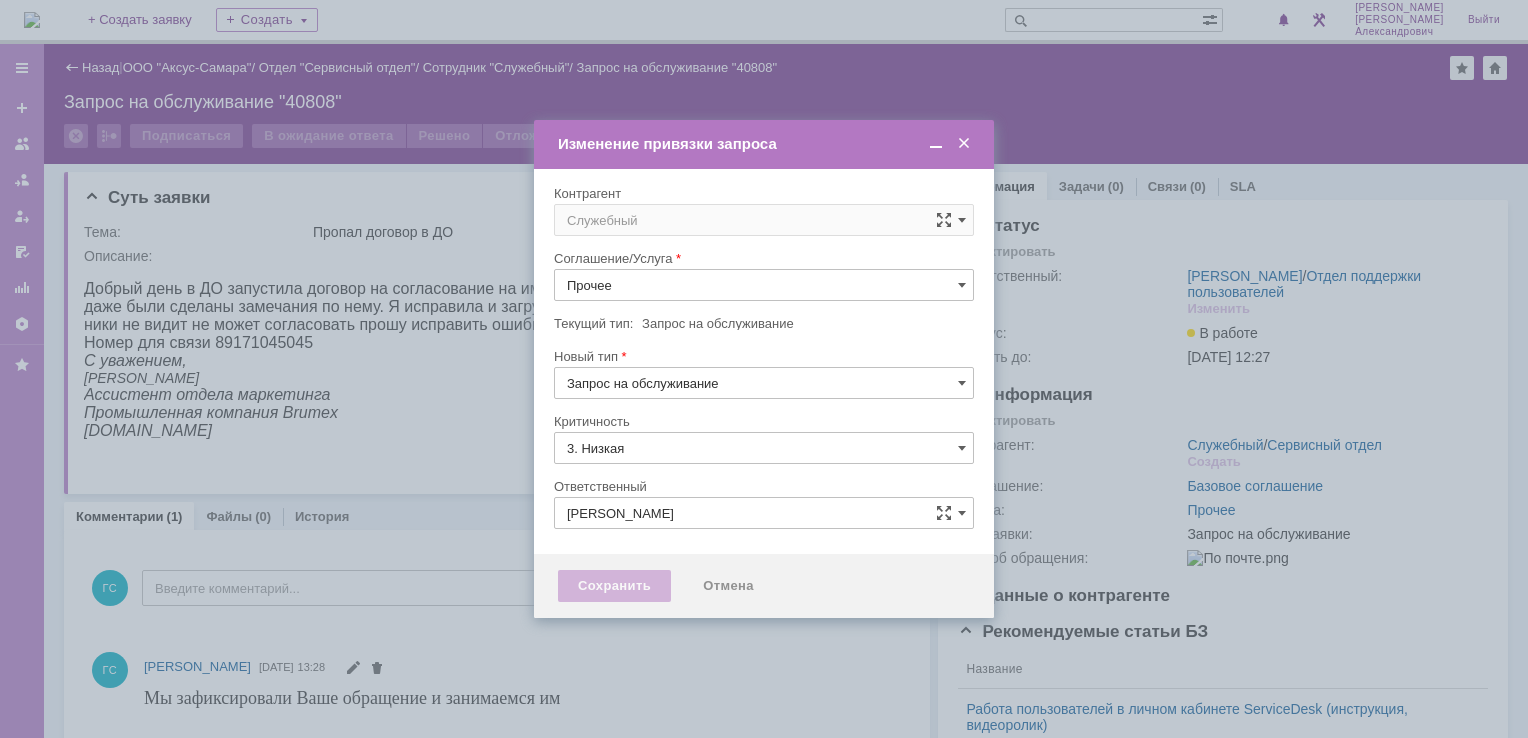 type on "[не указано]" 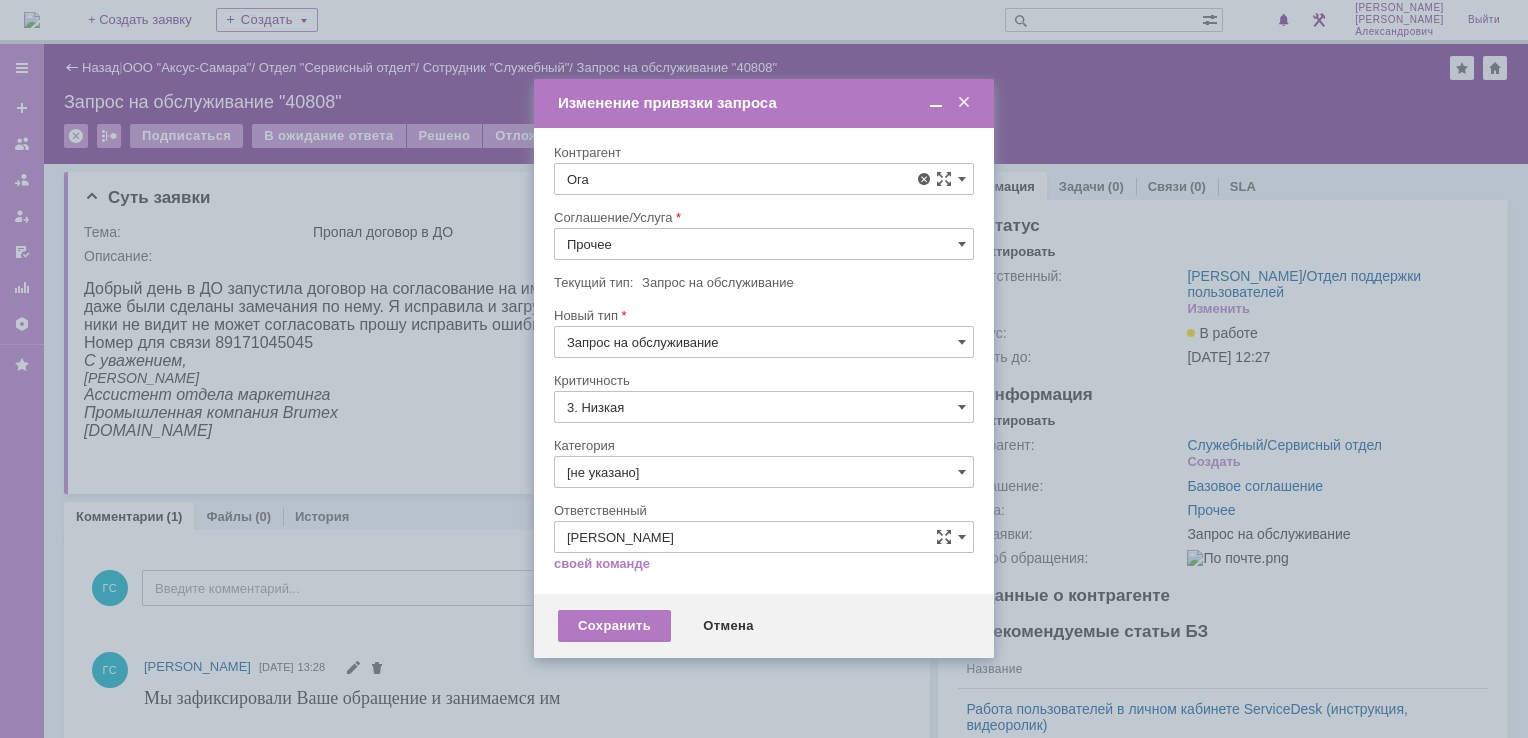 click on "[PERSON_NAME]" at bounding box center [788, 328] 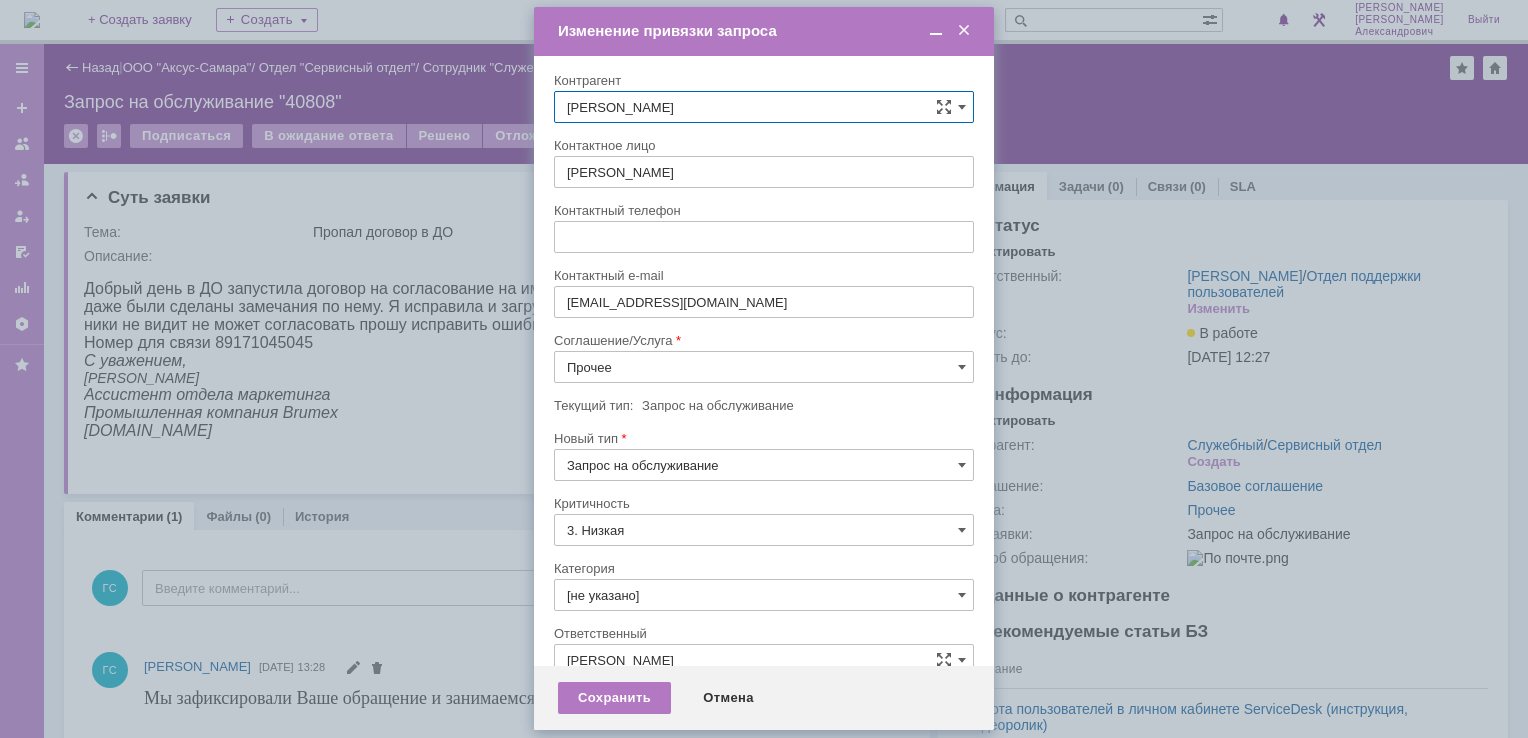 click on "Запрос на обслуживание" at bounding box center [764, 465] 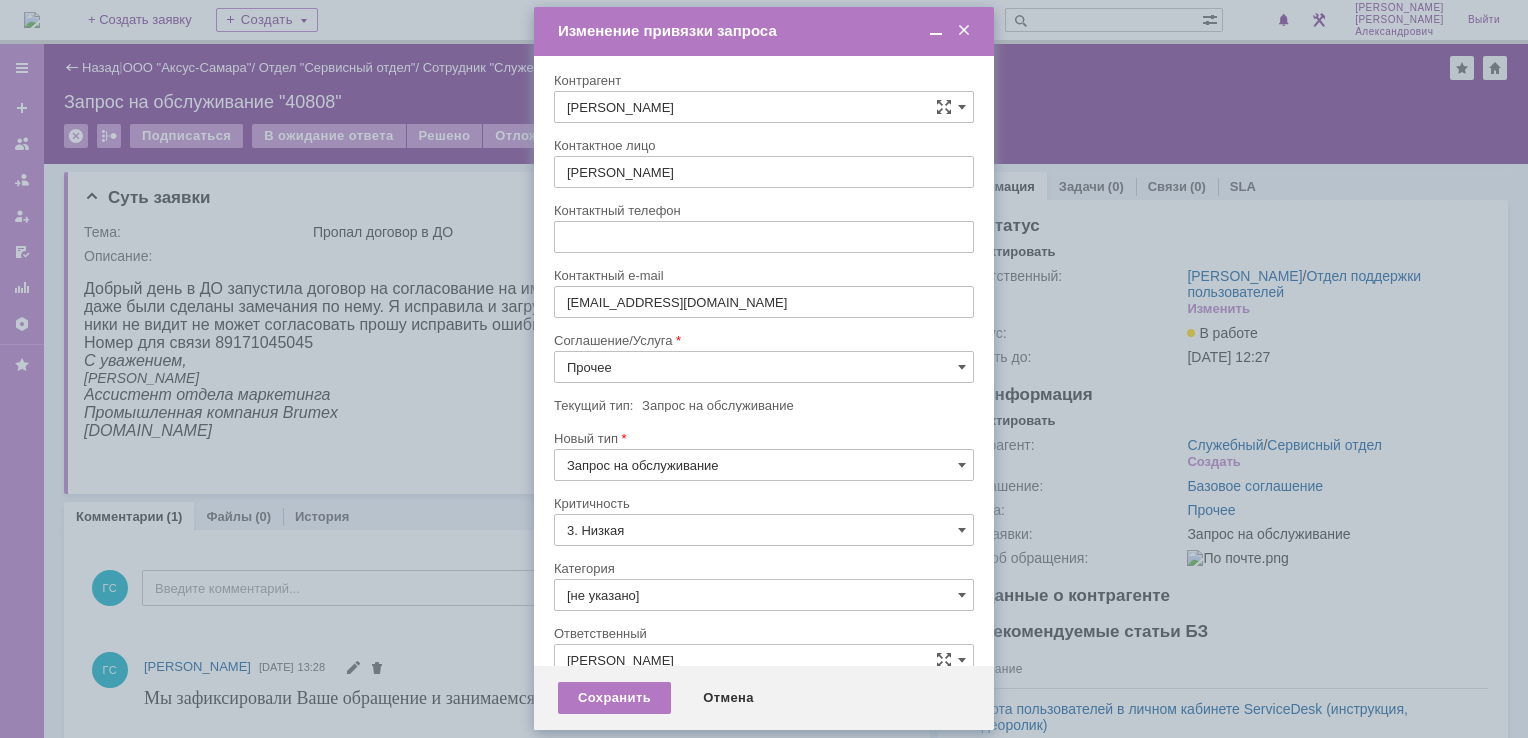 click on "Новый тип" at bounding box center (762, 438) 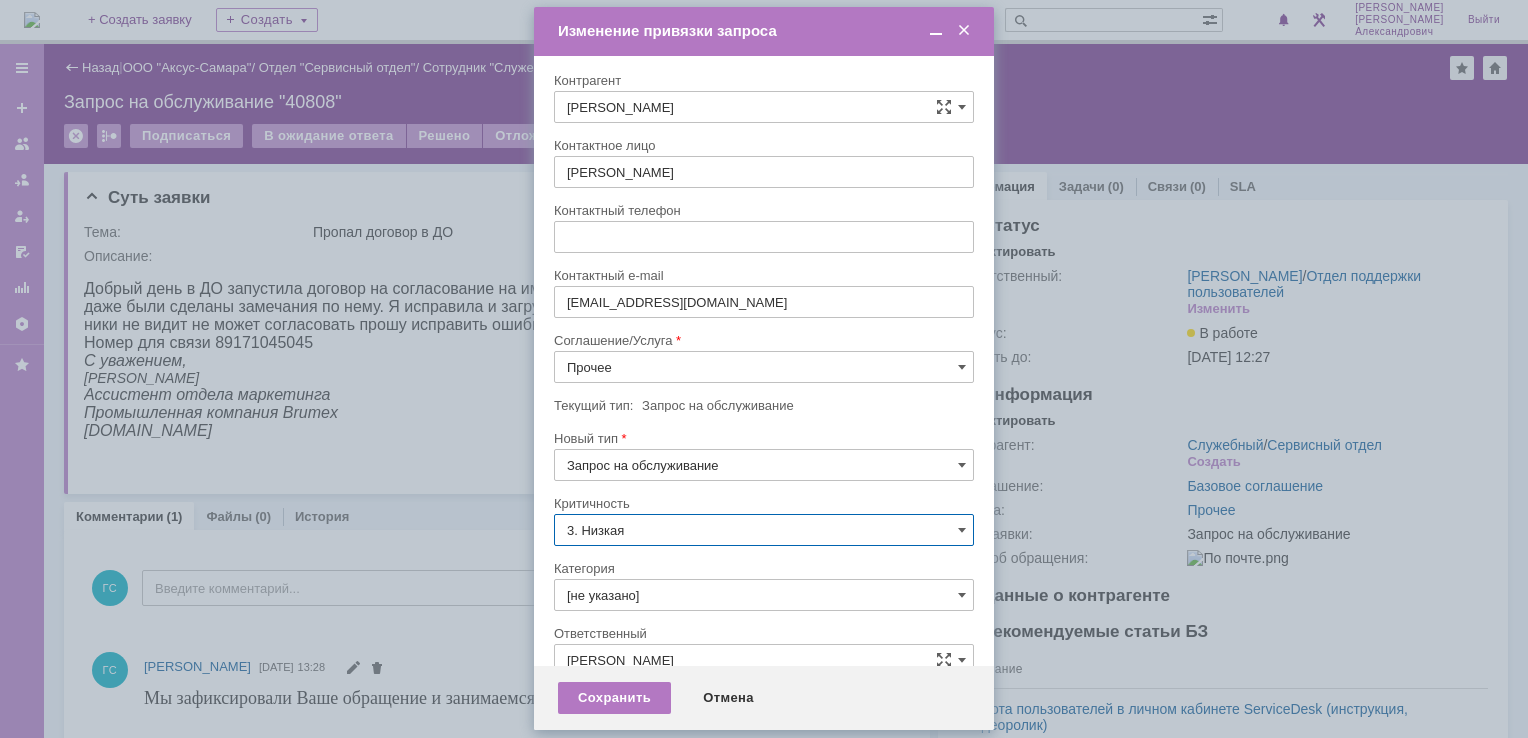 click on "3. Низкая" at bounding box center (764, 530) 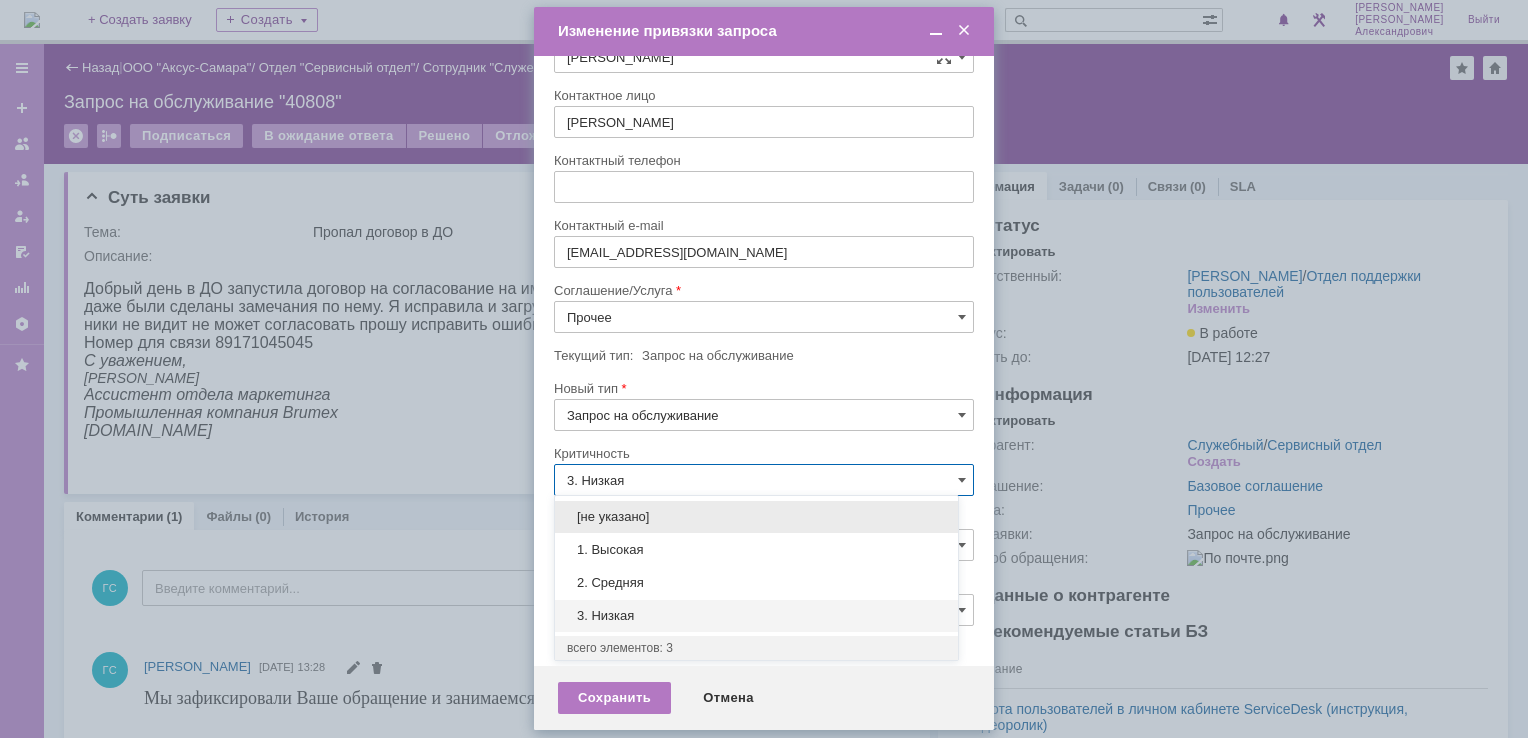 click on "[не указано]" at bounding box center [756, 517] 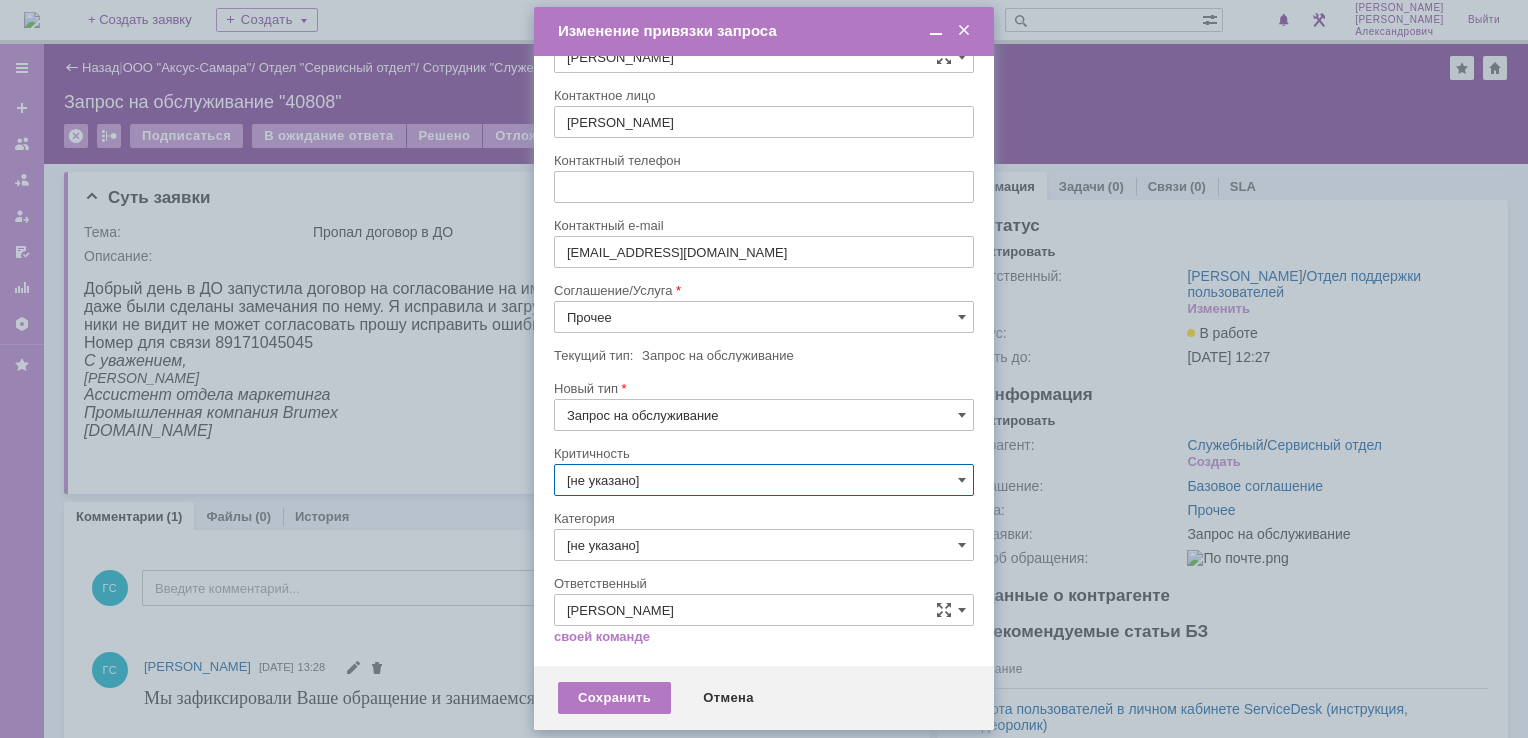 type on "[не указано]" 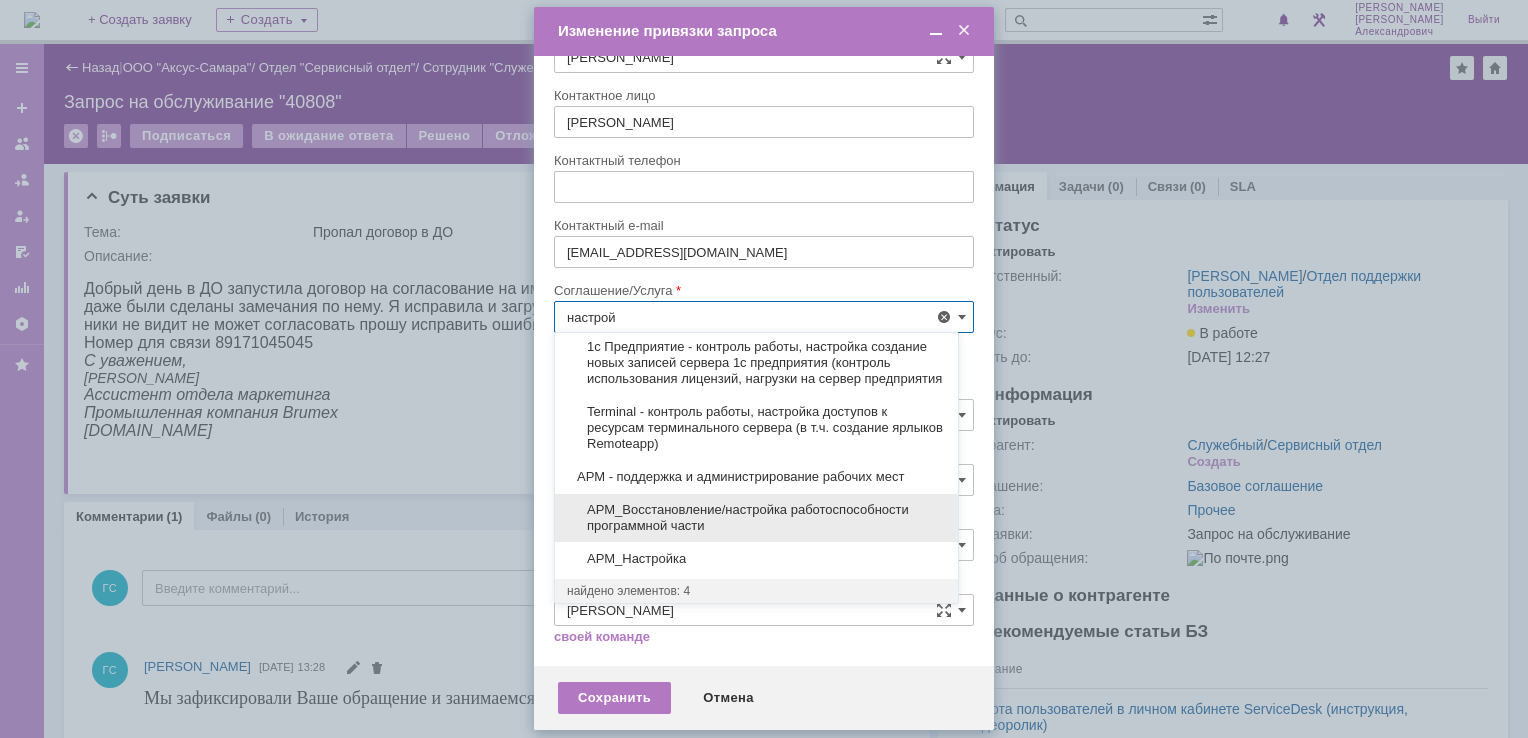 scroll, scrollTop: 130, scrollLeft: 0, axis: vertical 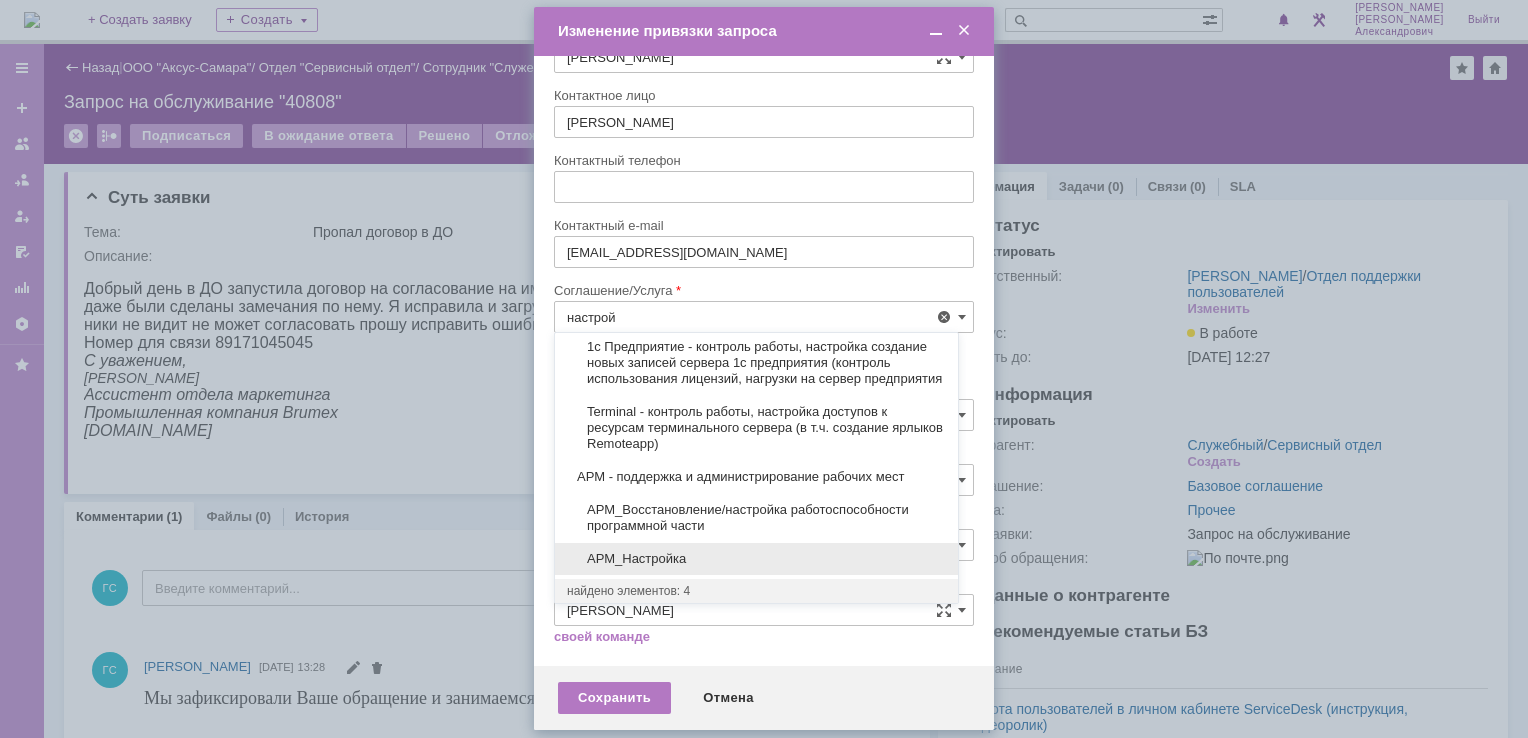click on "АРМ_Настройка" at bounding box center [756, 559] 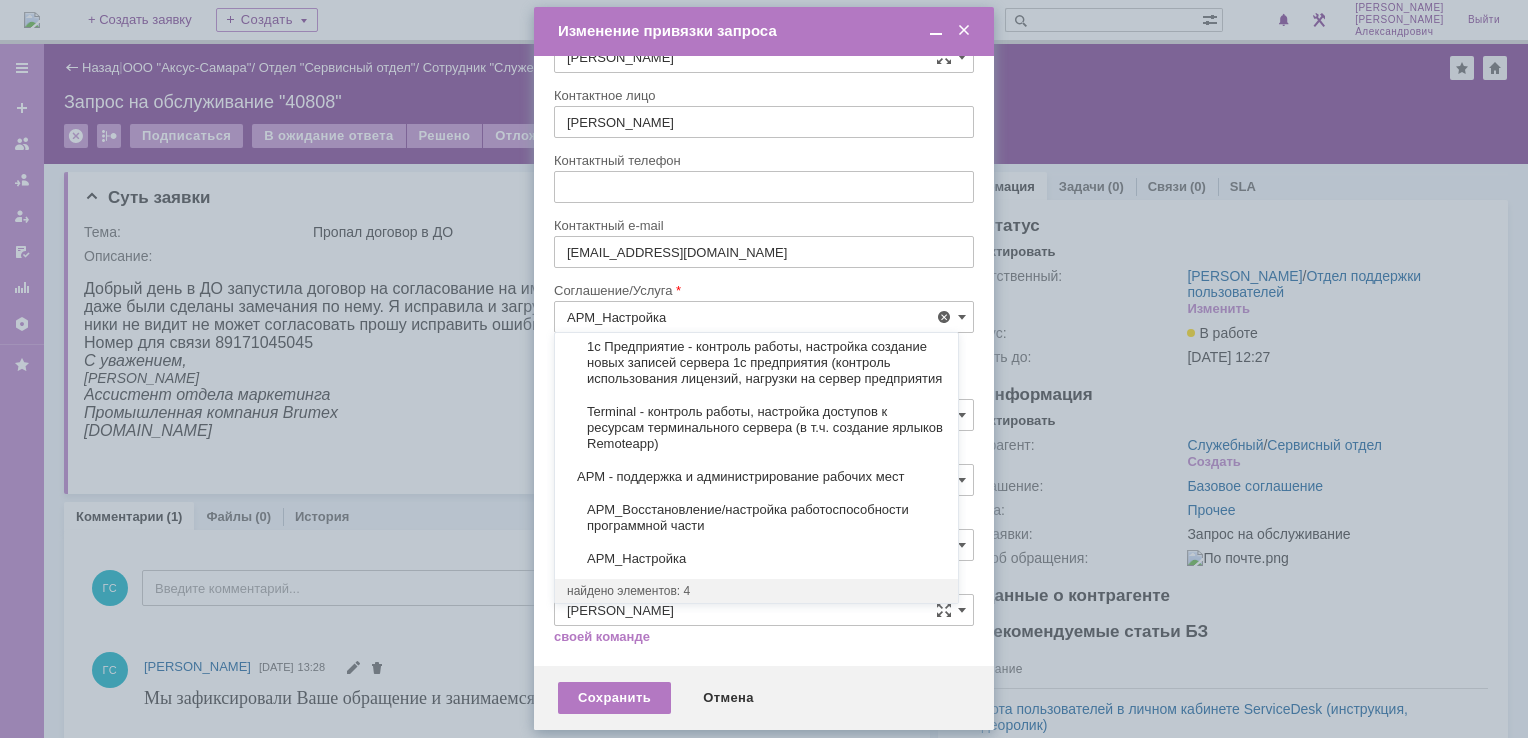 scroll, scrollTop: 0, scrollLeft: 0, axis: both 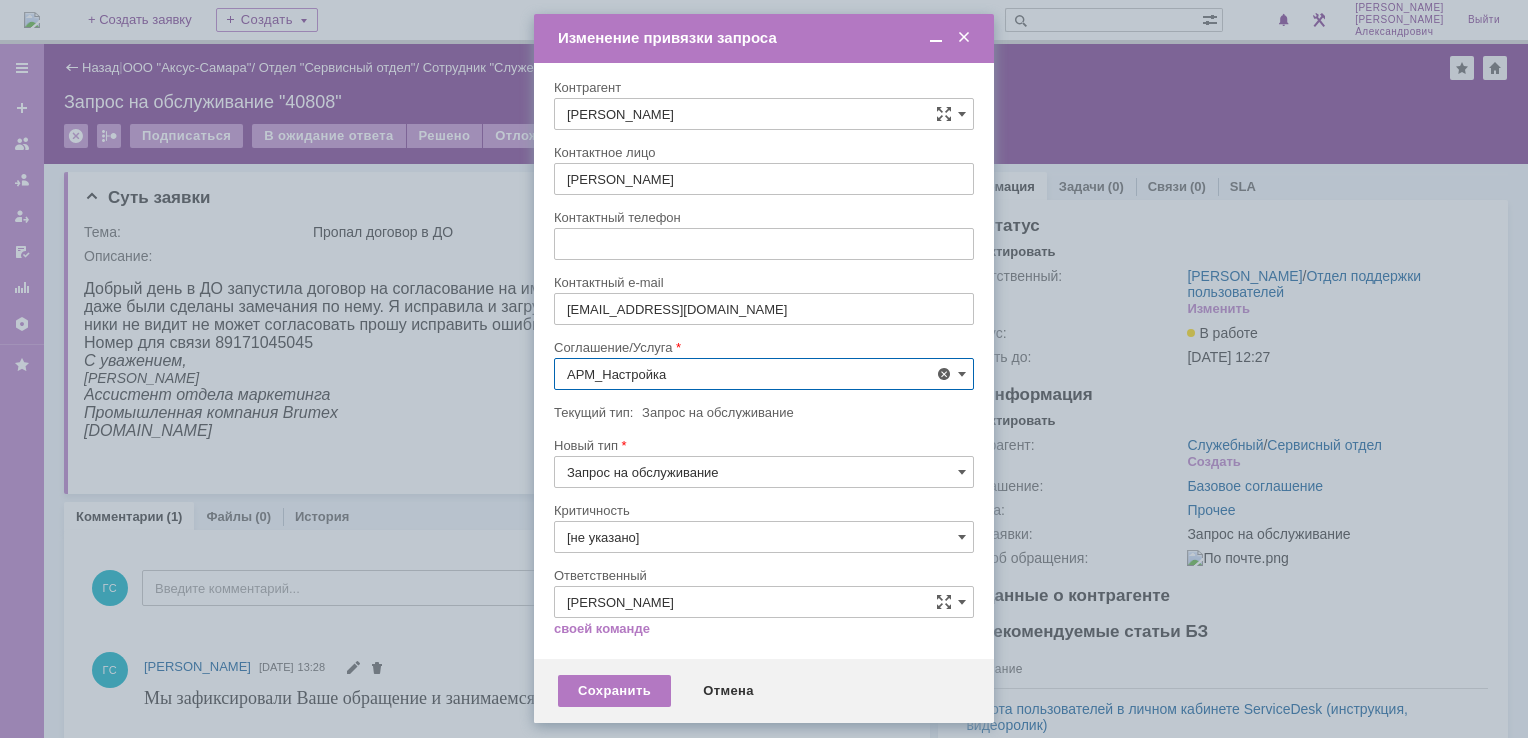 type on "АРМ_Настройка" 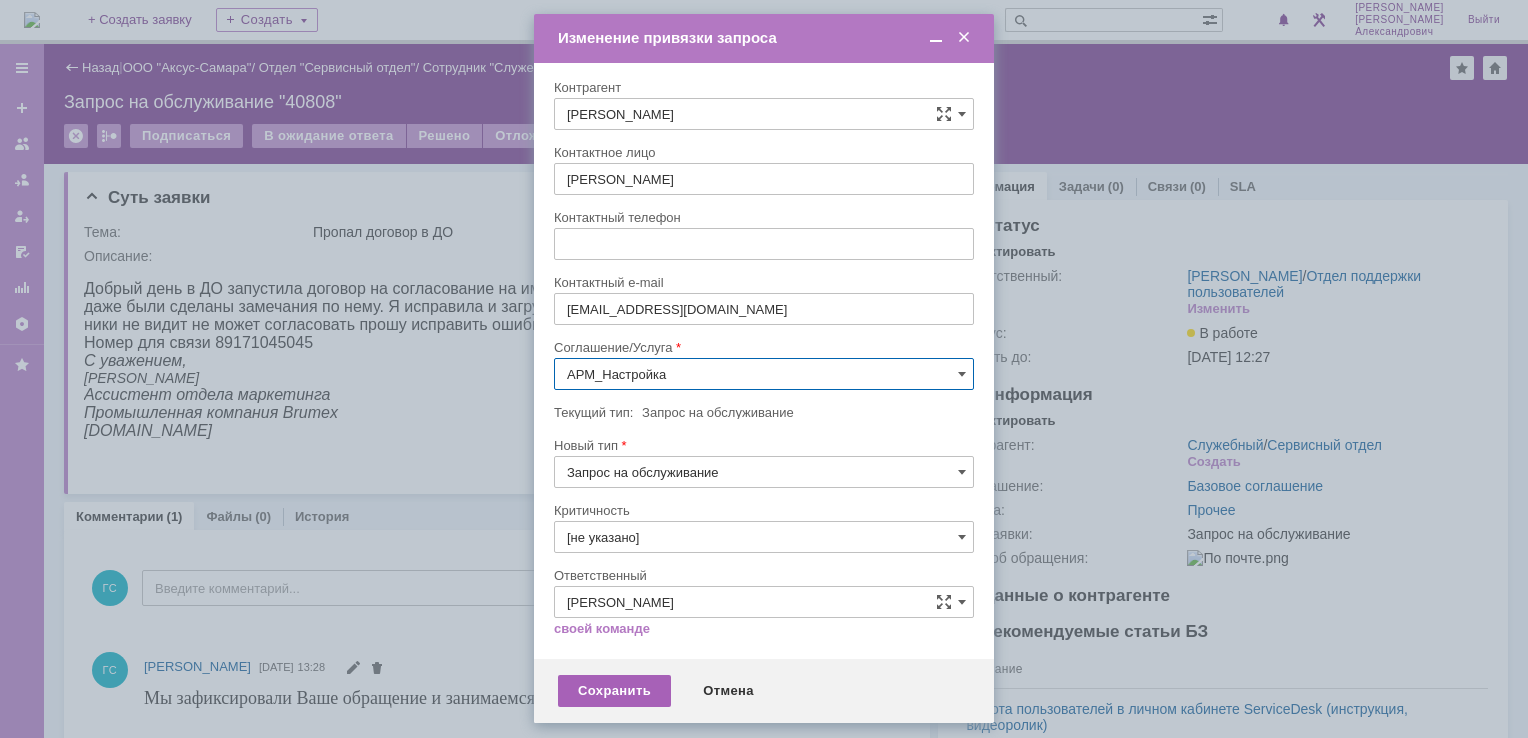 click on "Сохранить" at bounding box center [614, 691] 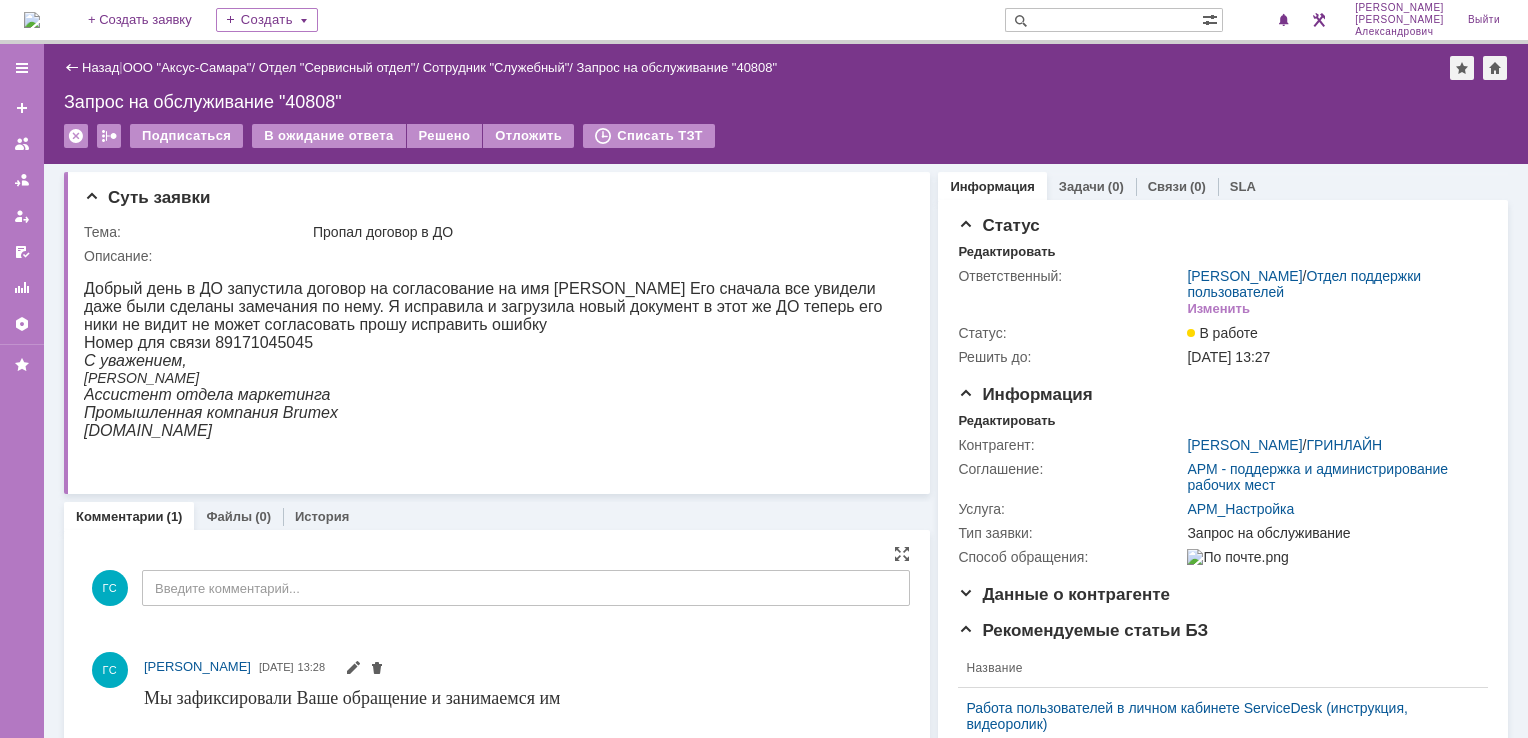 scroll, scrollTop: 0, scrollLeft: 0, axis: both 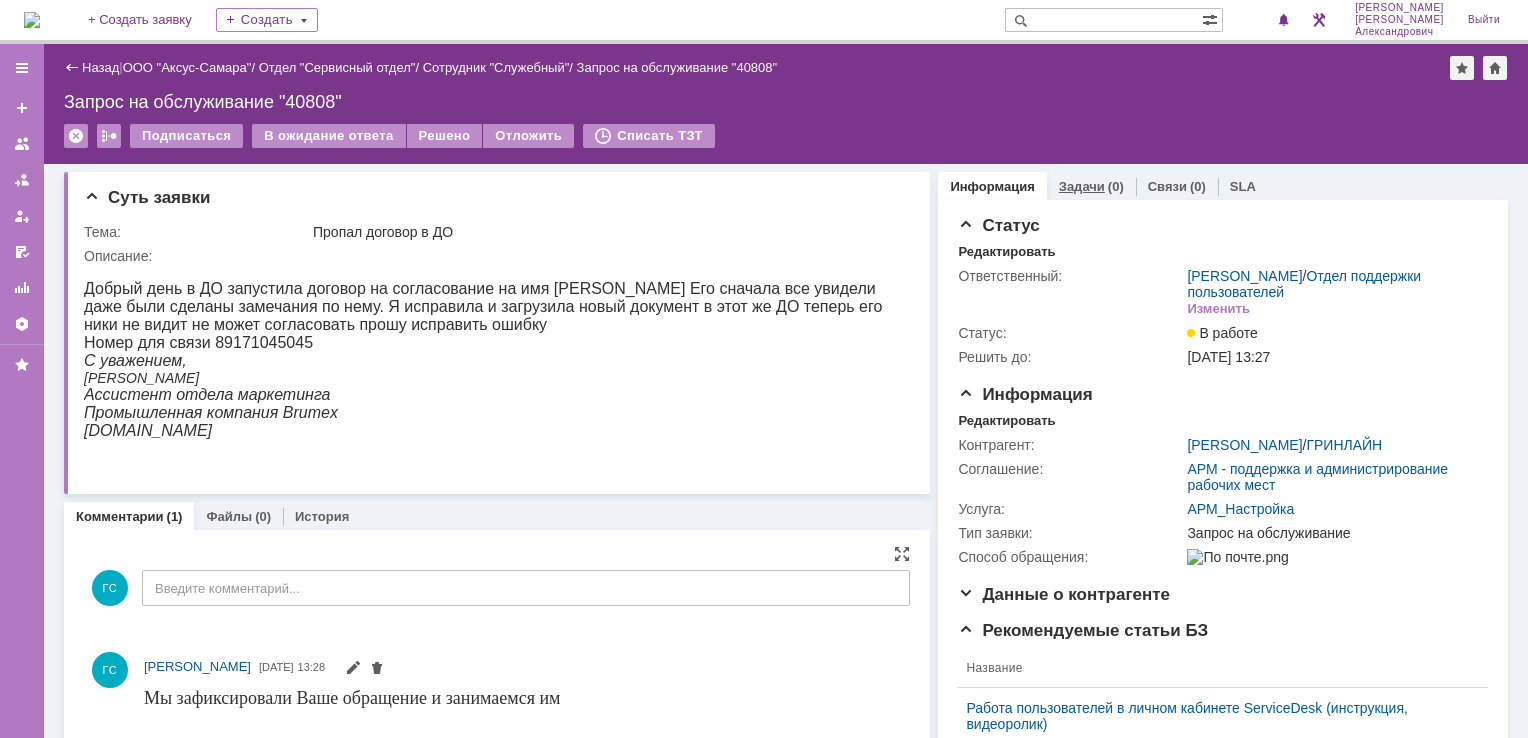 drag, startPoint x: 1078, startPoint y: 182, endPoint x: 1064, endPoint y: 182, distance: 14 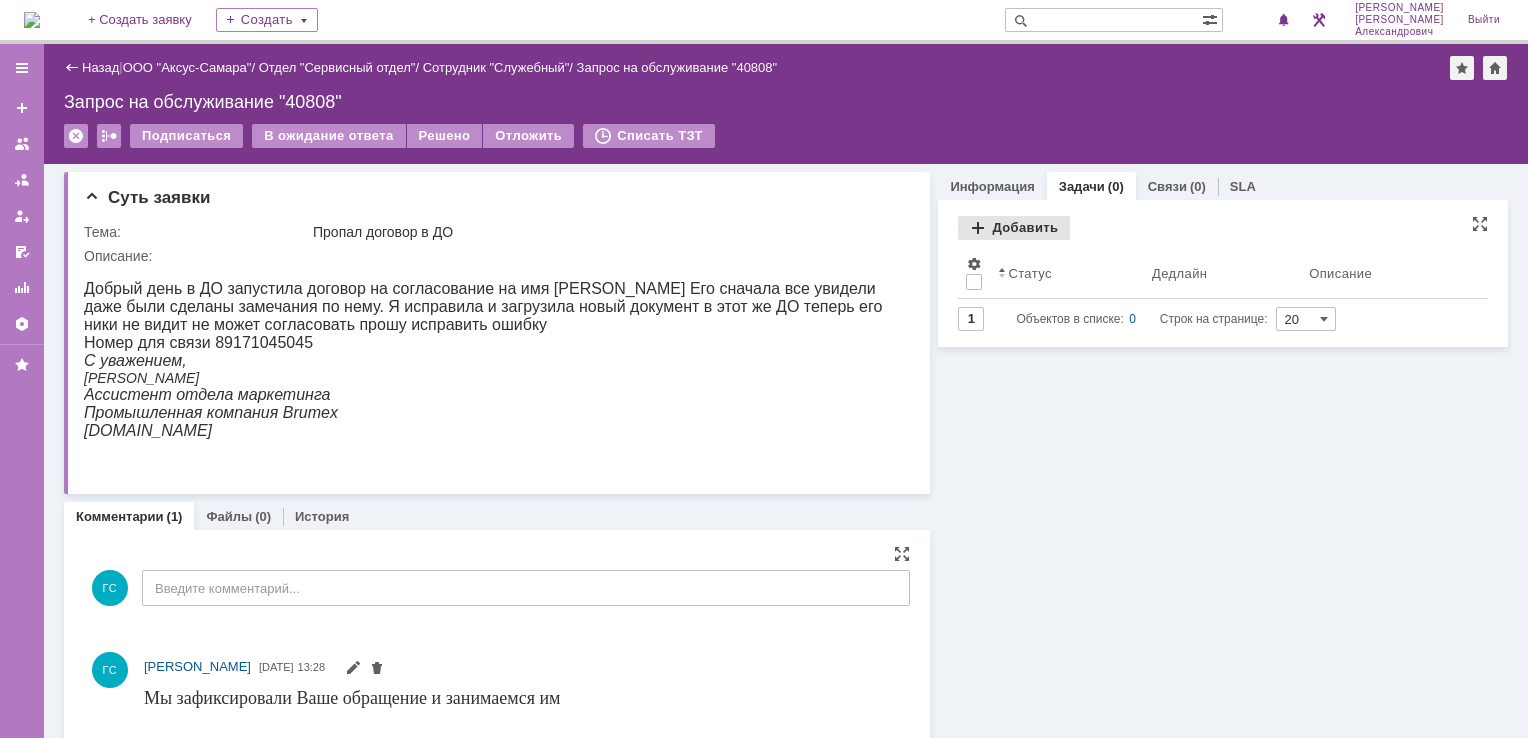 click on "Добавить" at bounding box center [1014, 228] 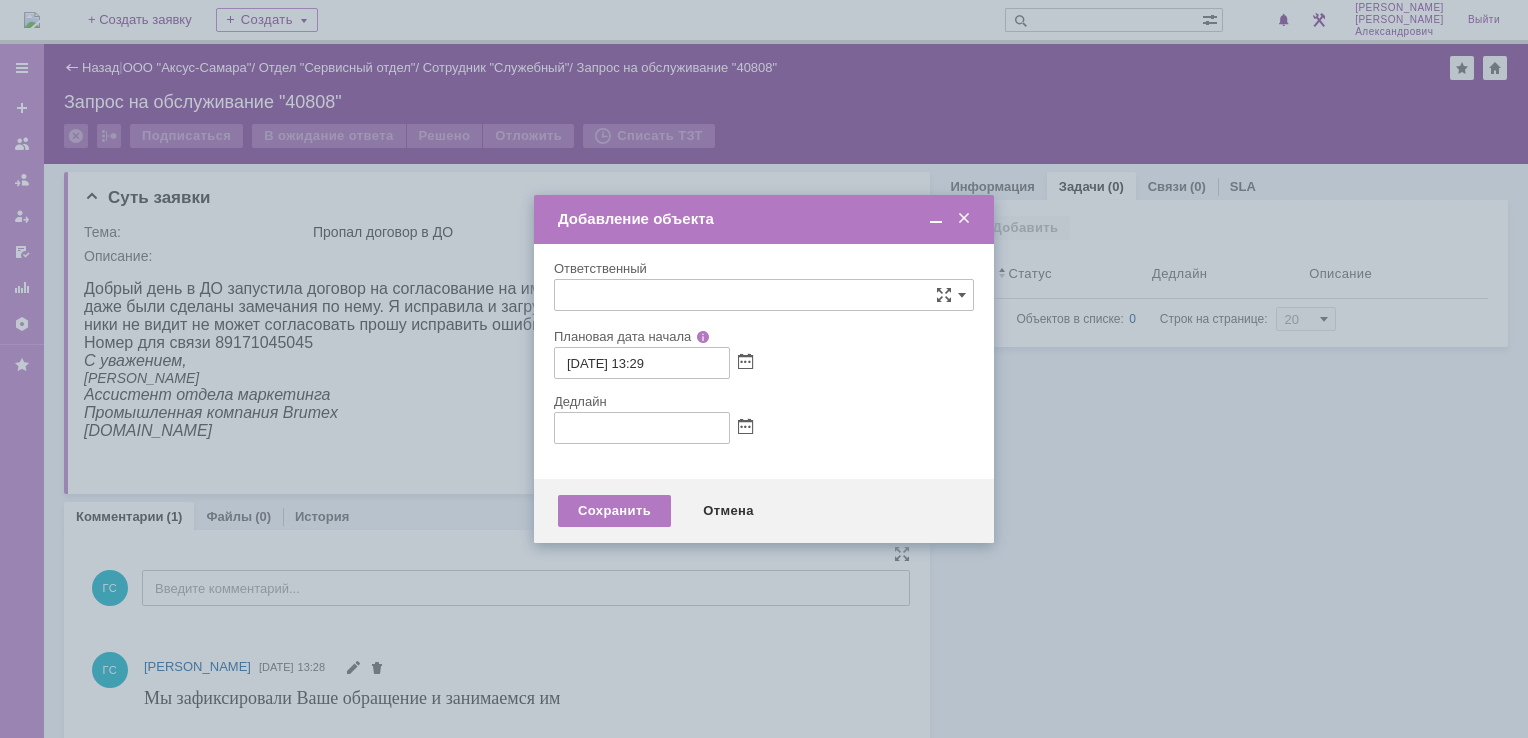 type on "[не указано]" 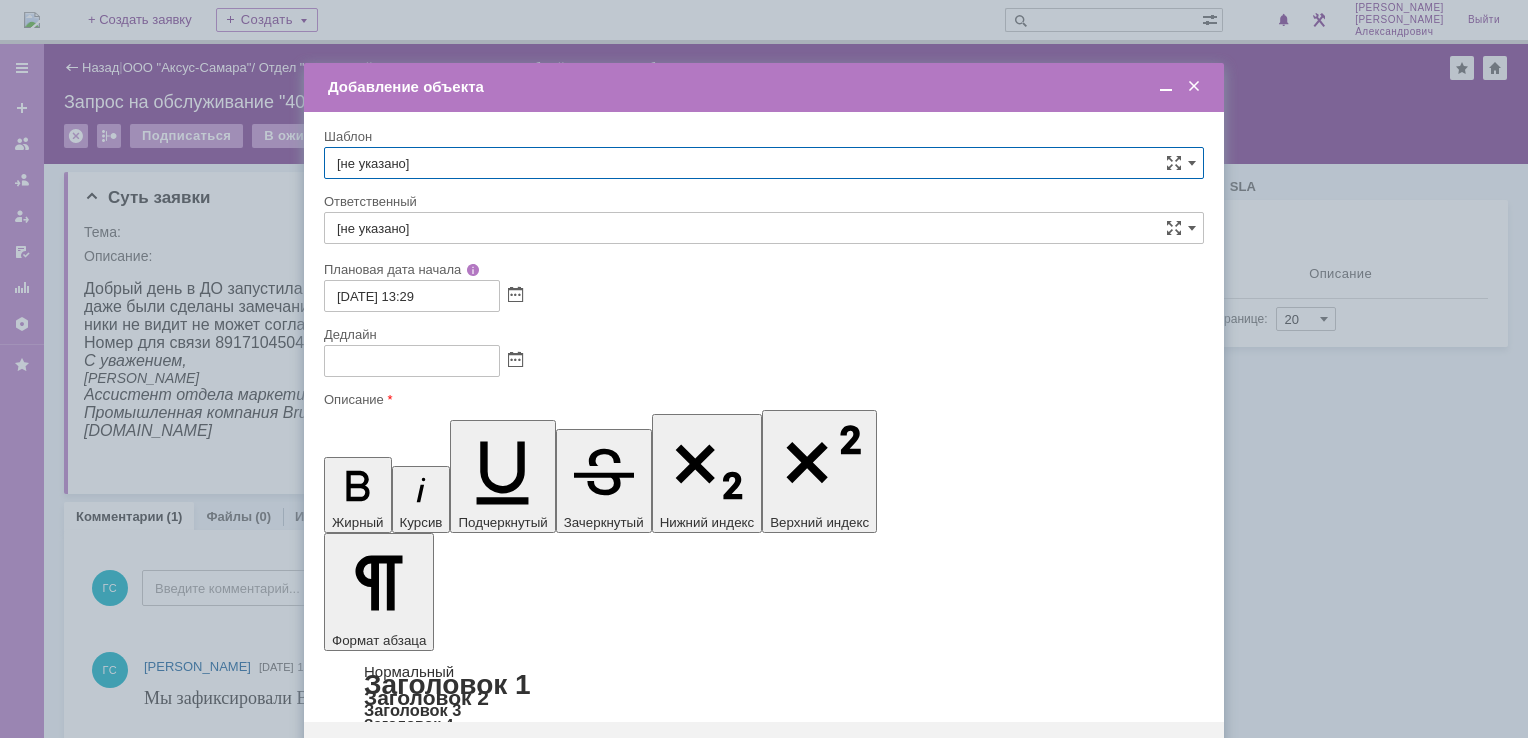 scroll, scrollTop: 0, scrollLeft: 0, axis: both 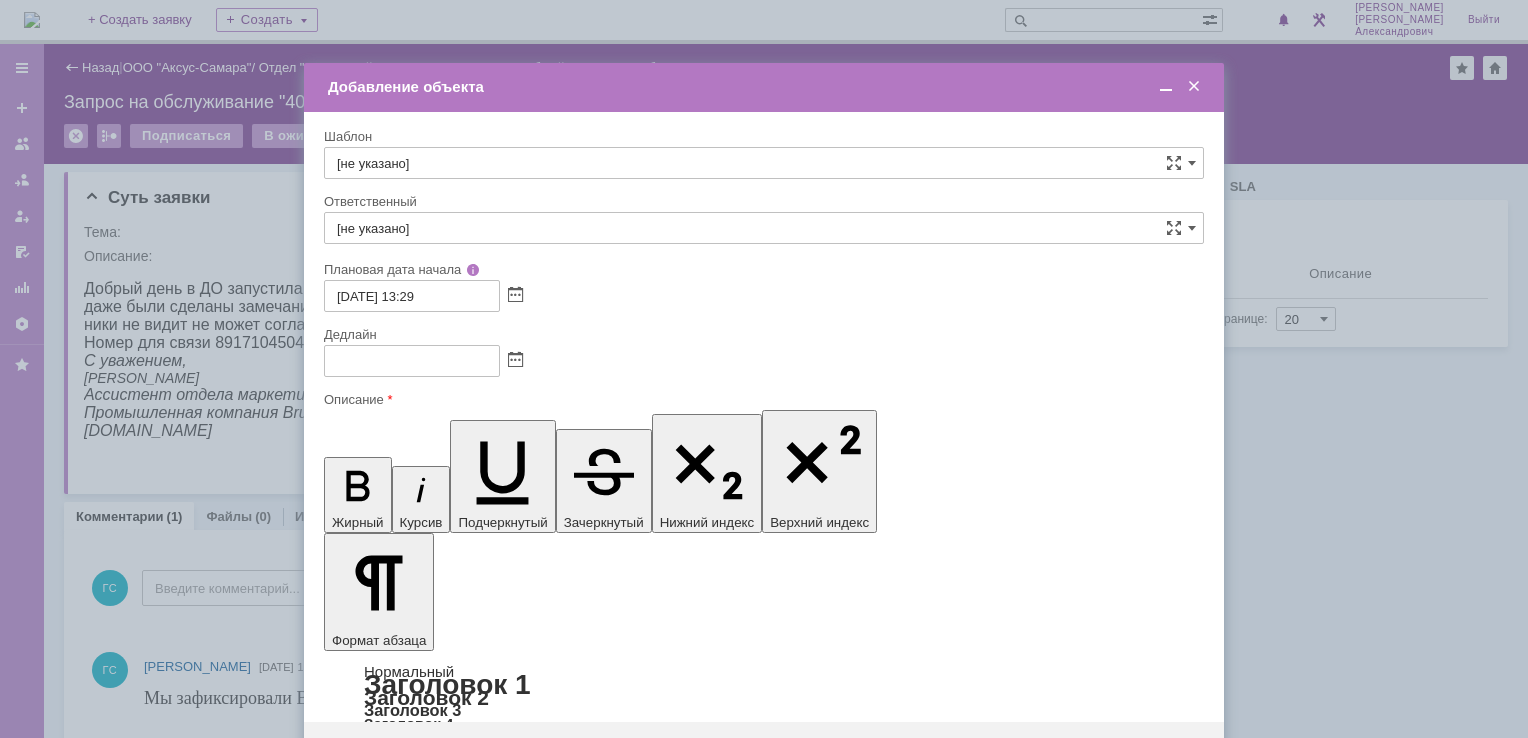 click at bounding box center (487, 5824) 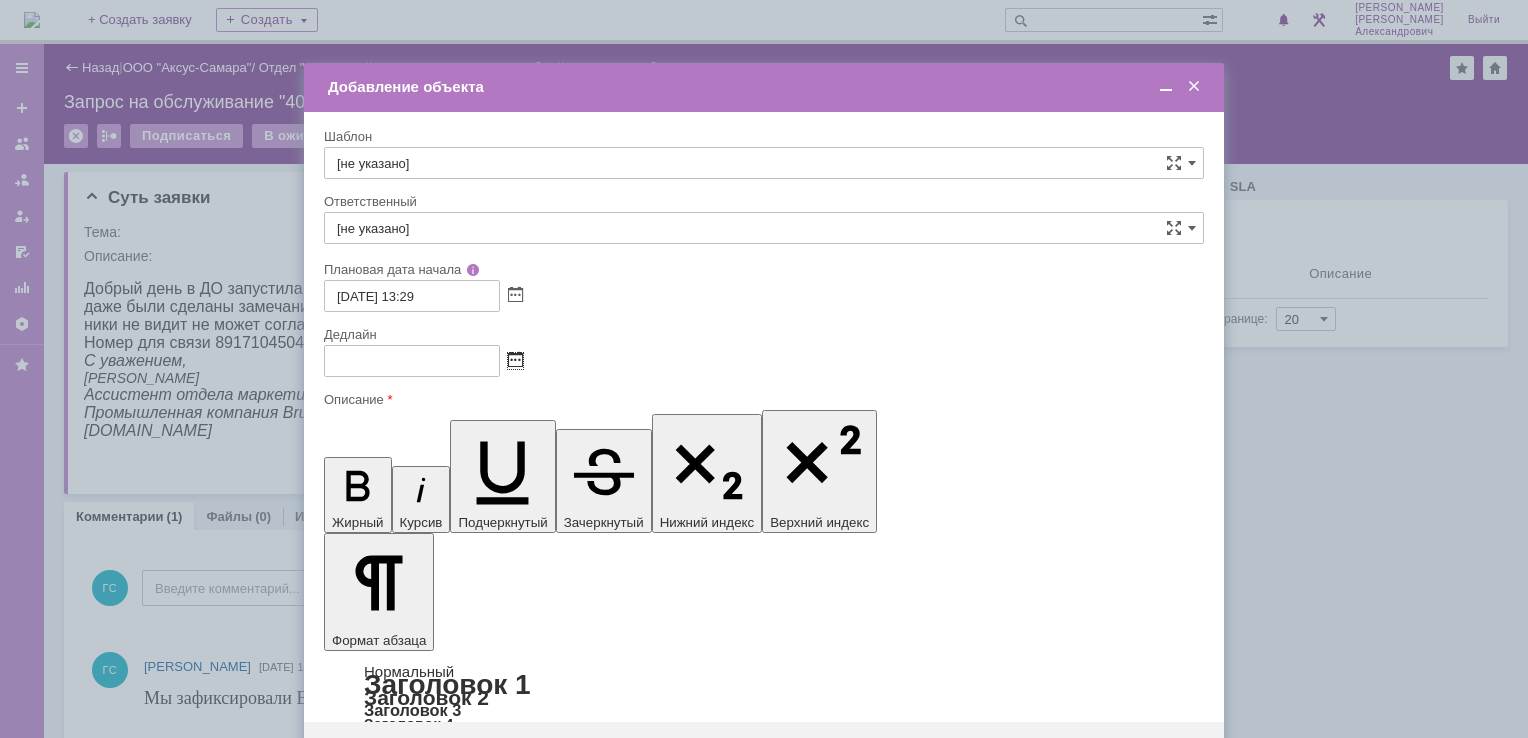click at bounding box center (515, 361) 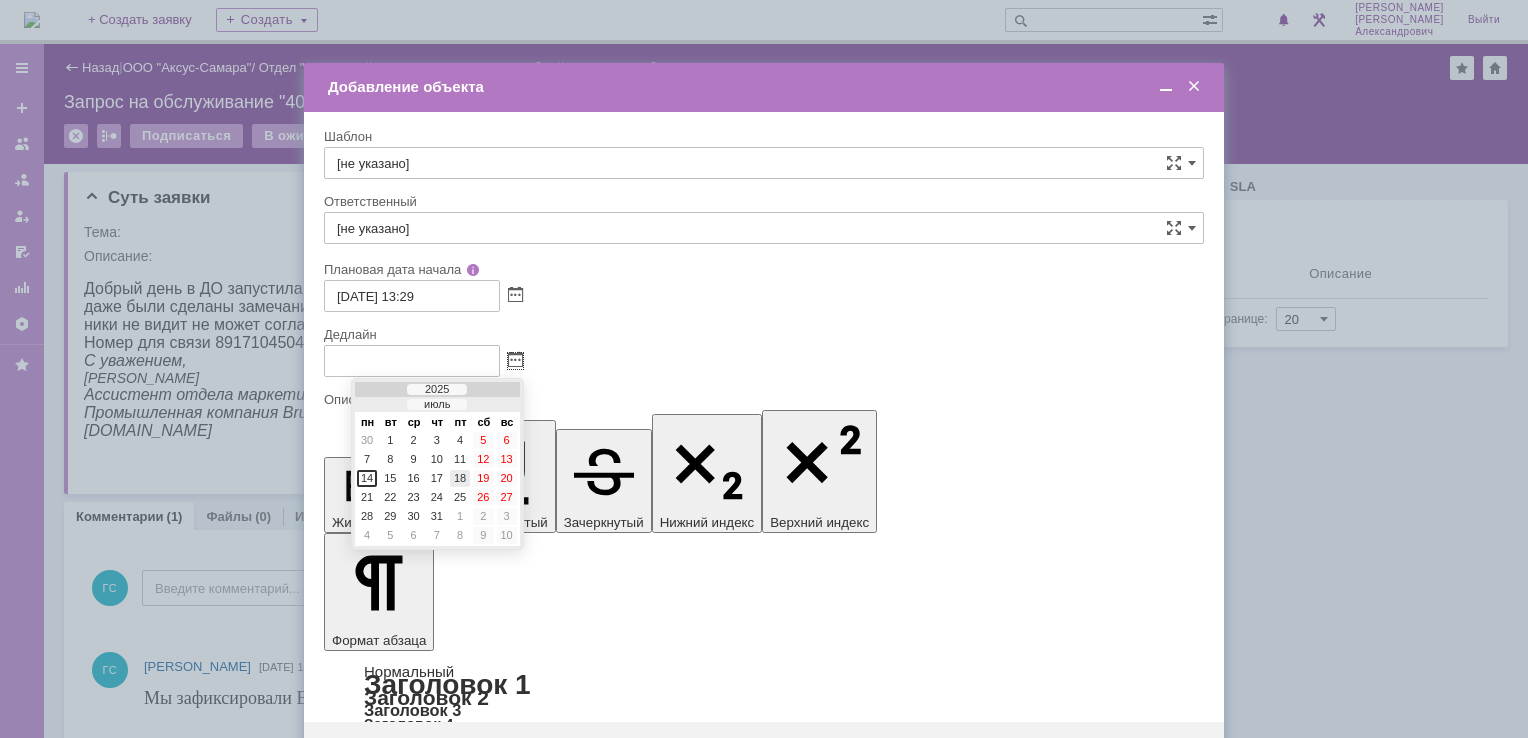 click on "18" at bounding box center [460, 478] 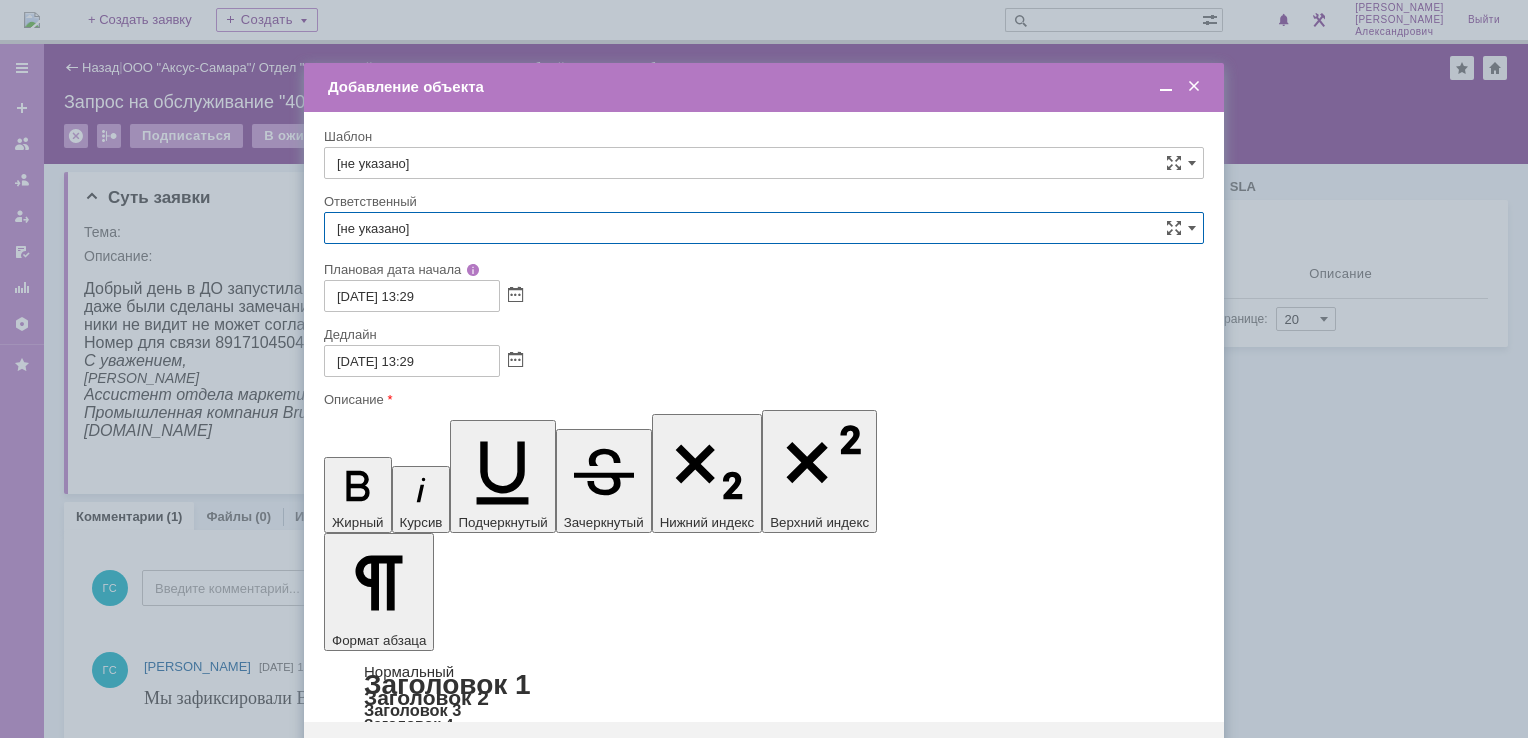 click on "[не указано]" at bounding box center (764, 228) 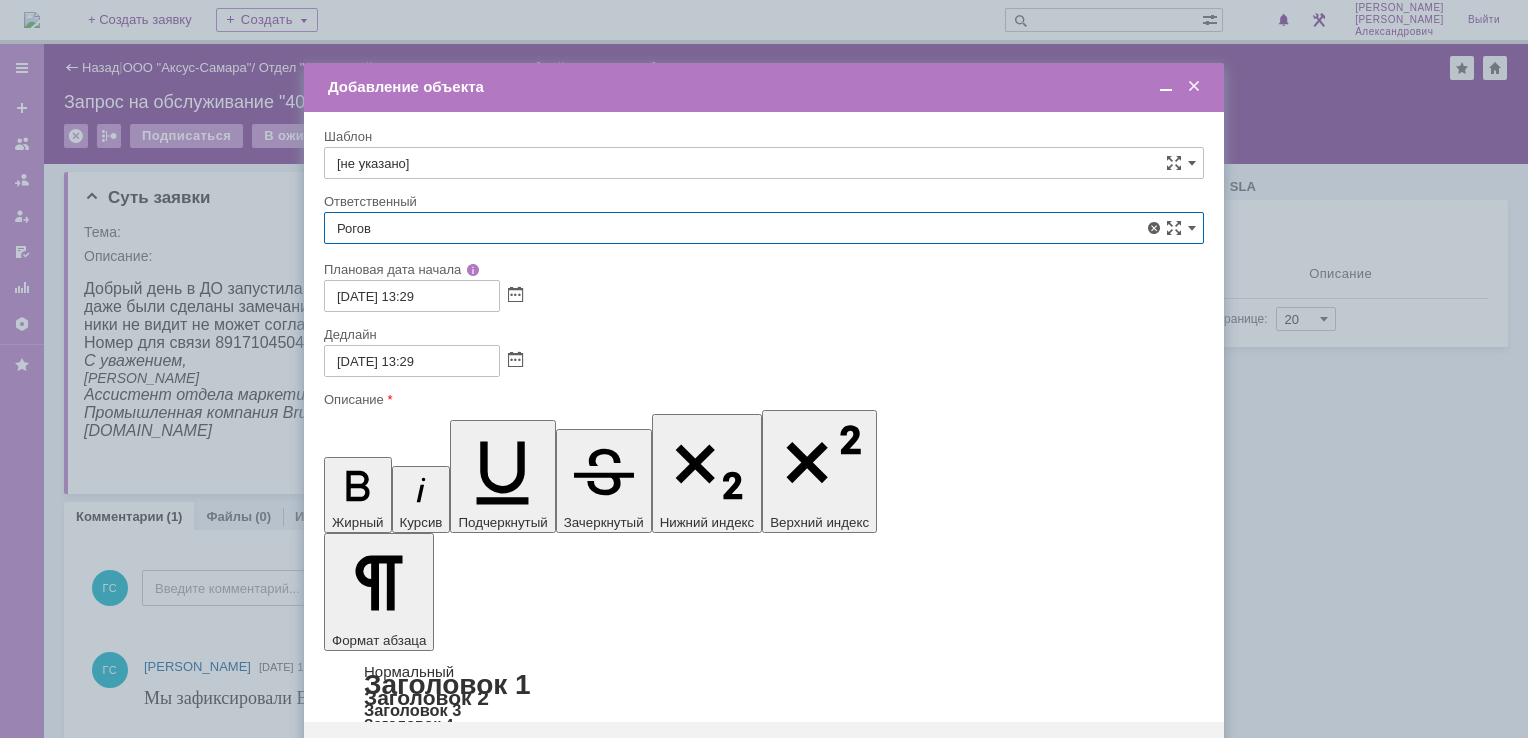 click on "[PERSON_NAME]" at bounding box center [764, 374] 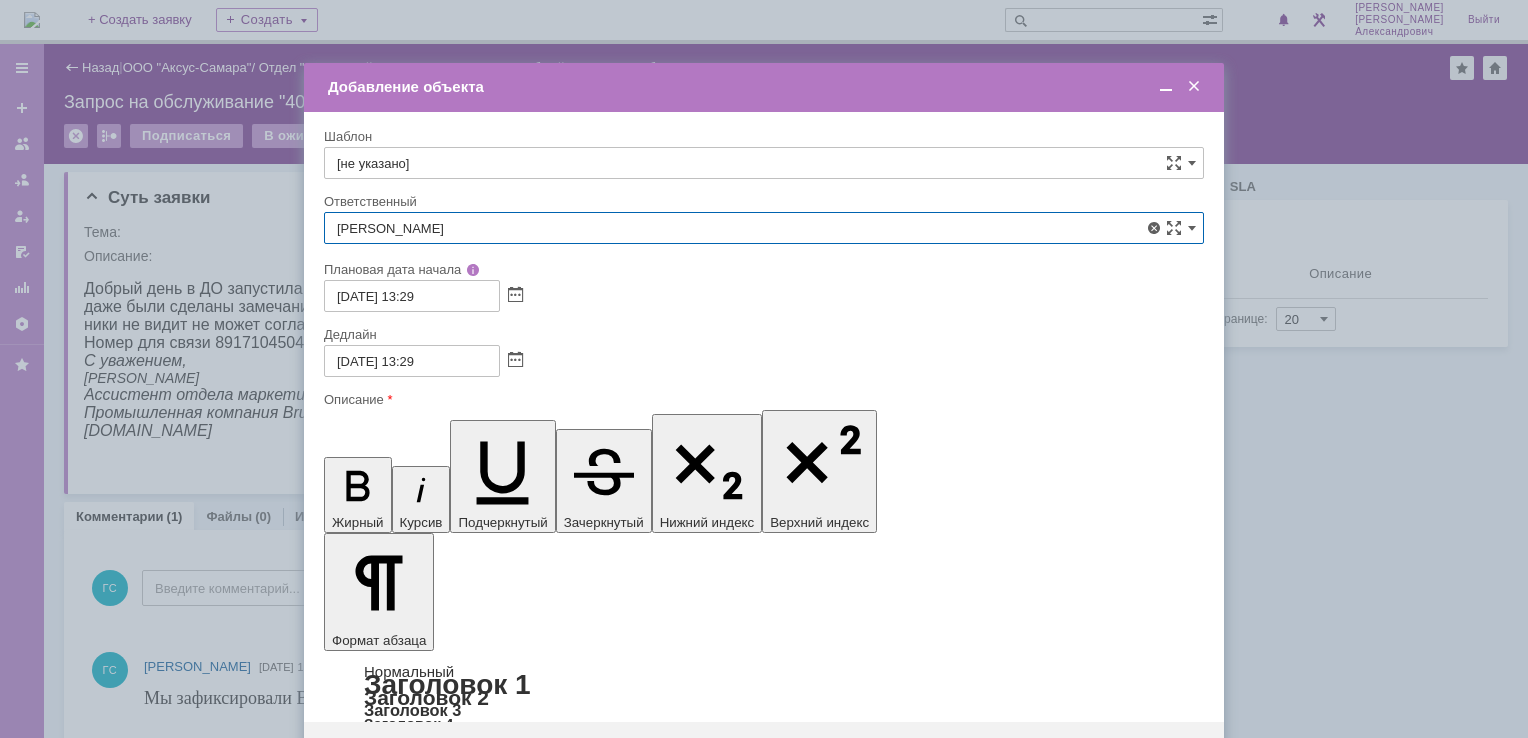 type on "[PERSON_NAME]" 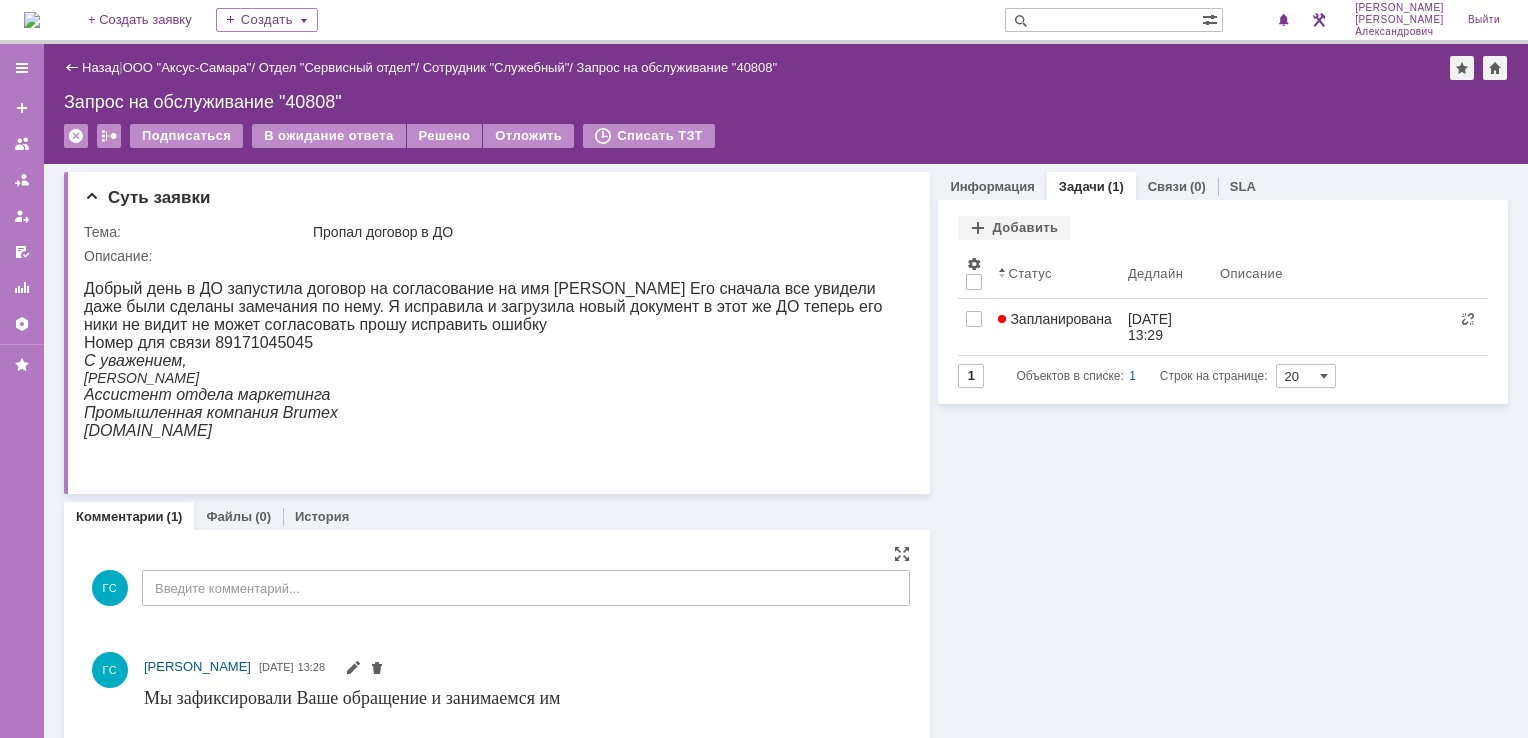 scroll, scrollTop: 0, scrollLeft: 0, axis: both 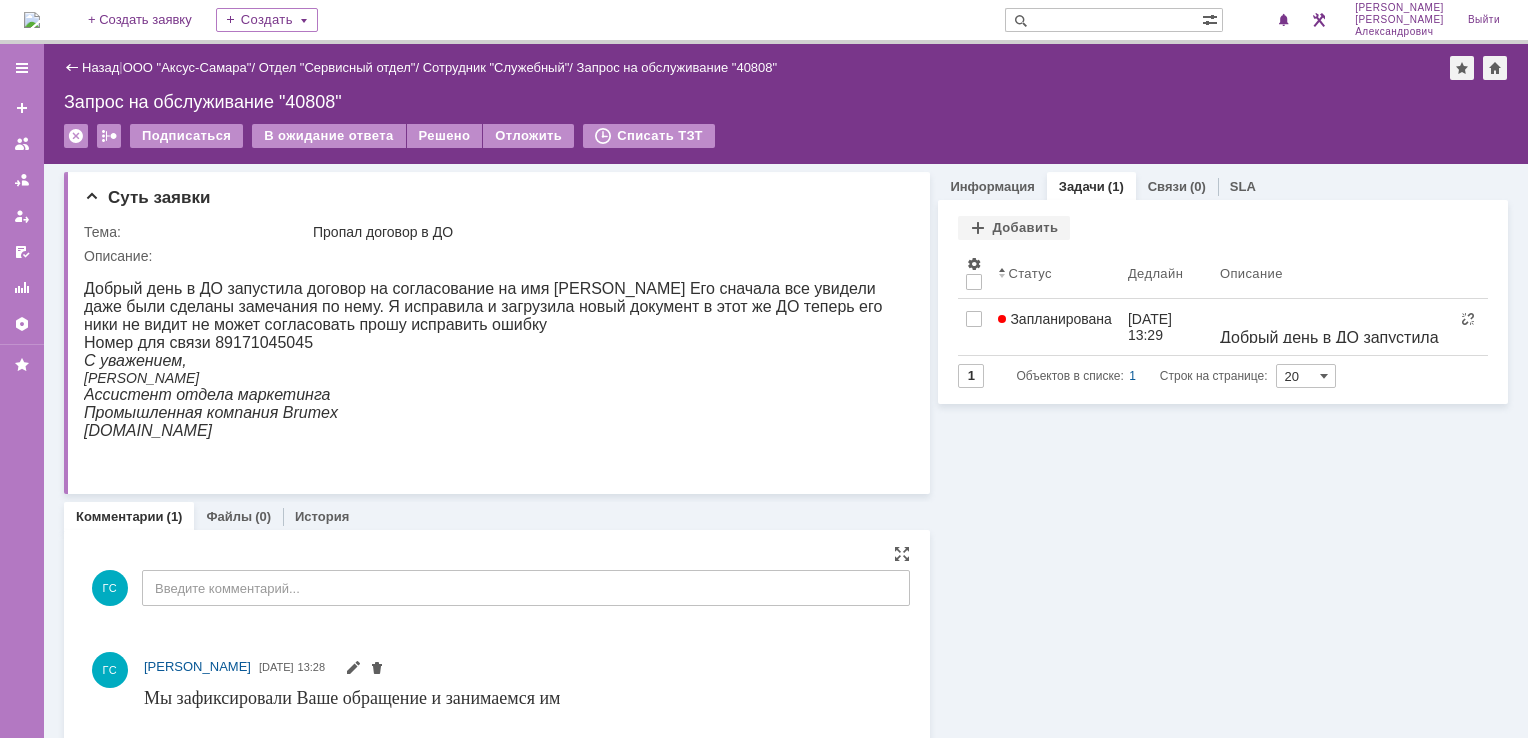 click at bounding box center (32, 20) 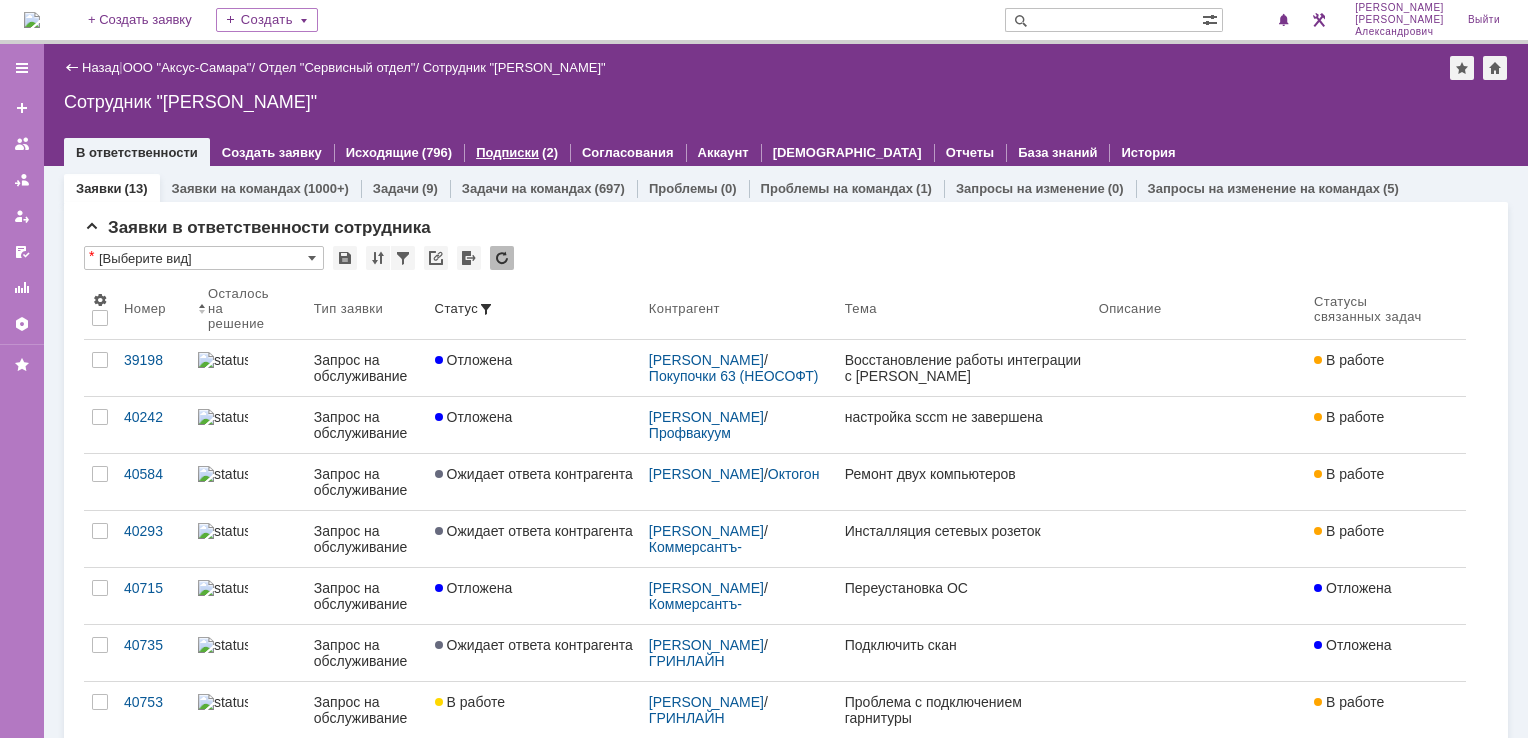 scroll, scrollTop: 0, scrollLeft: 0, axis: both 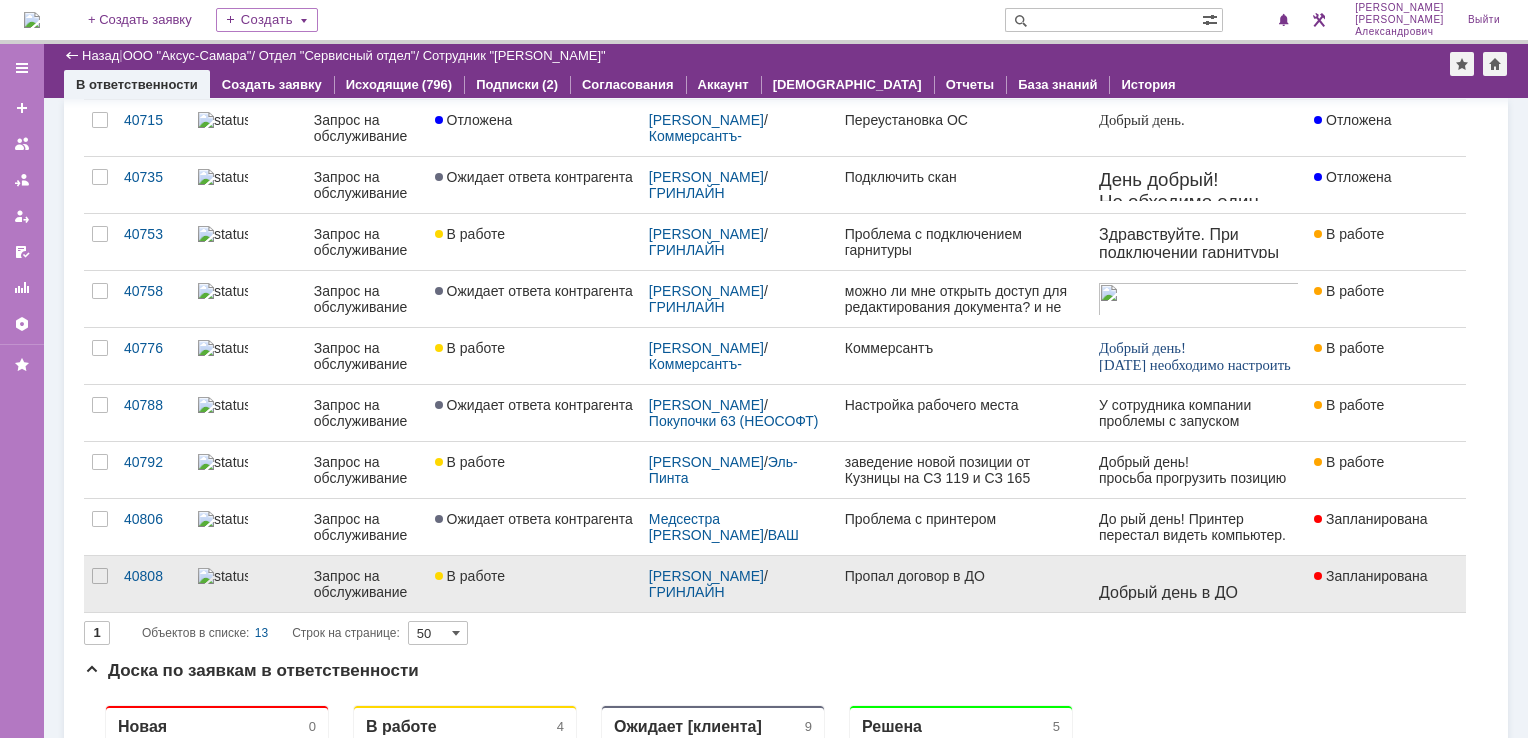 click on "Пропал договор в ДО" at bounding box center (964, 576) 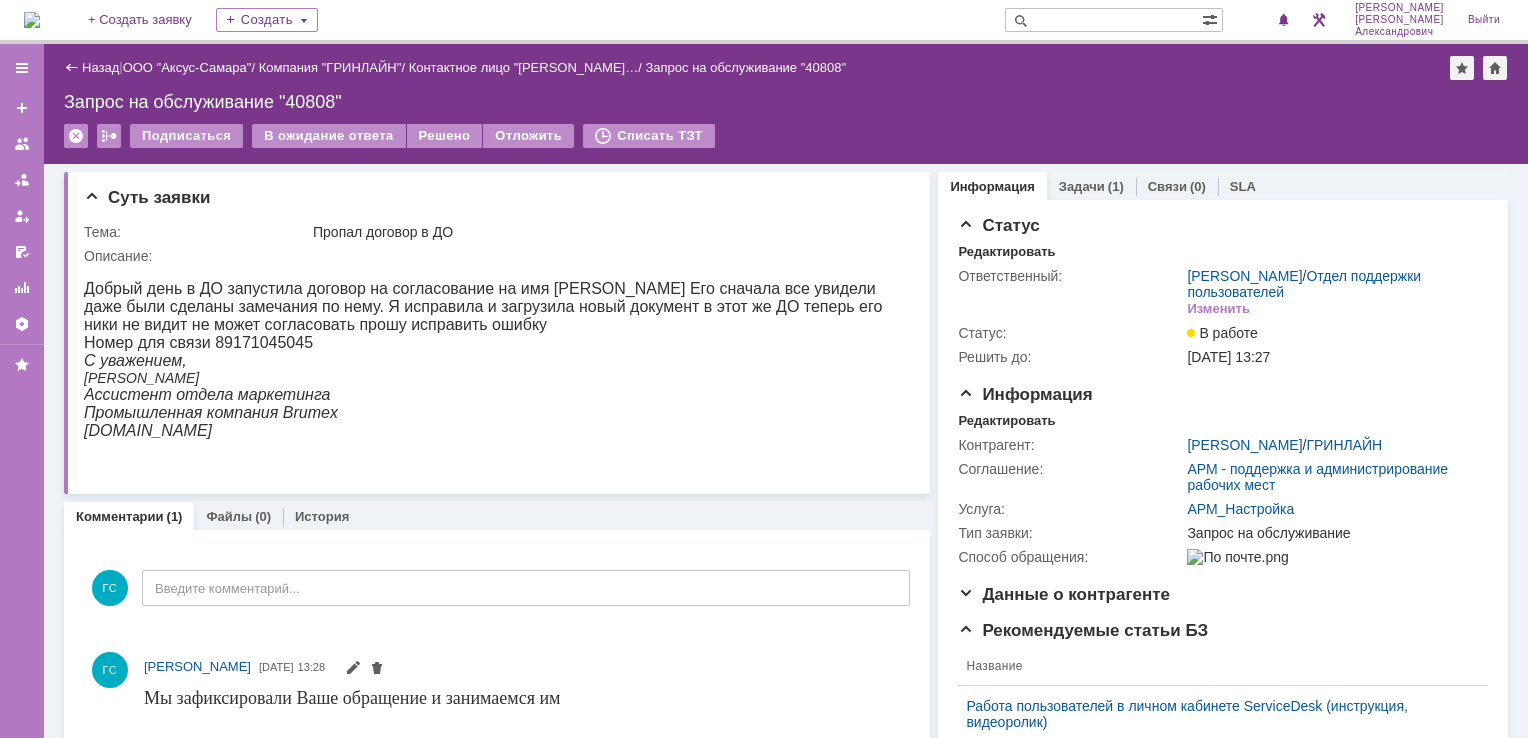 scroll, scrollTop: 0, scrollLeft: 0, axis: both 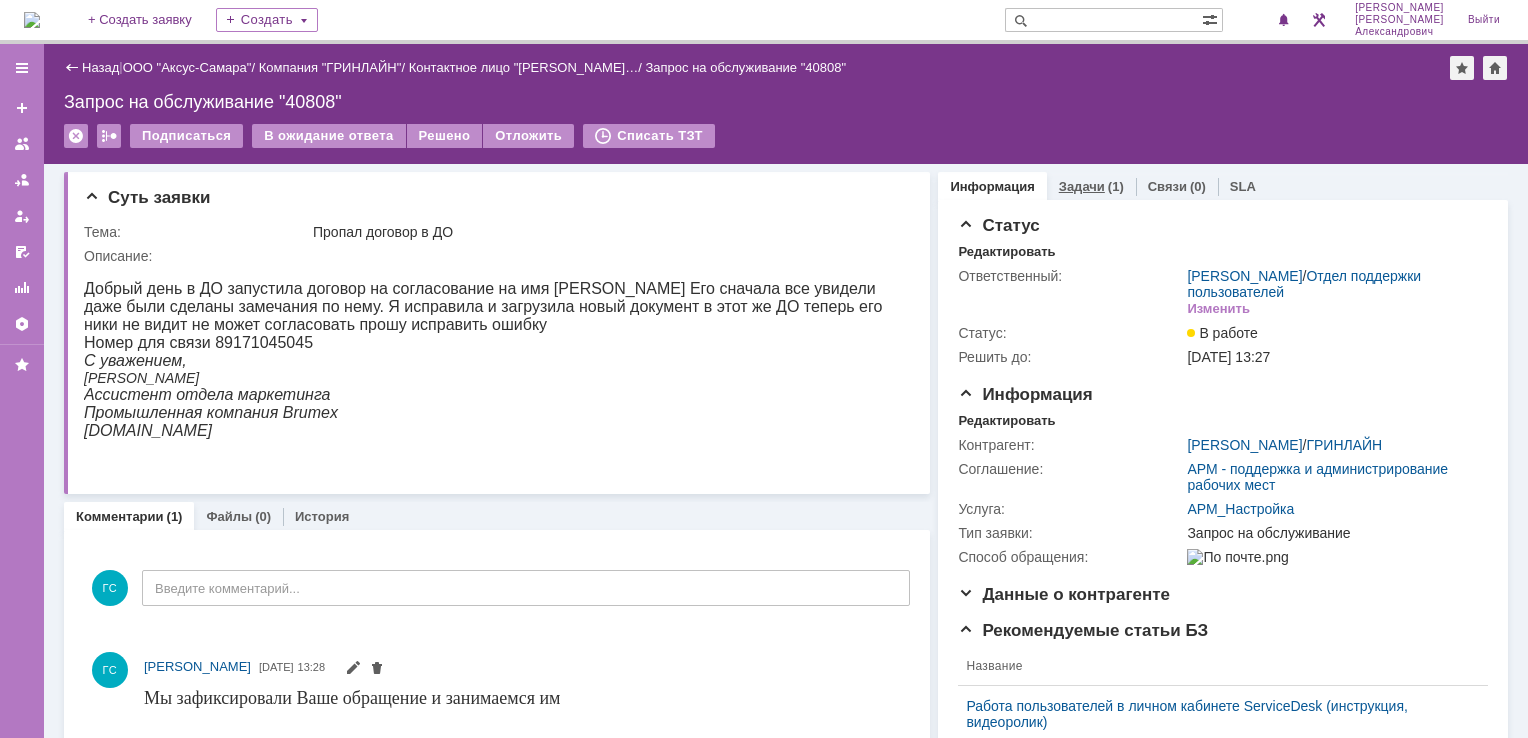 click on "Задачи" at bounding box center (1082, 186) 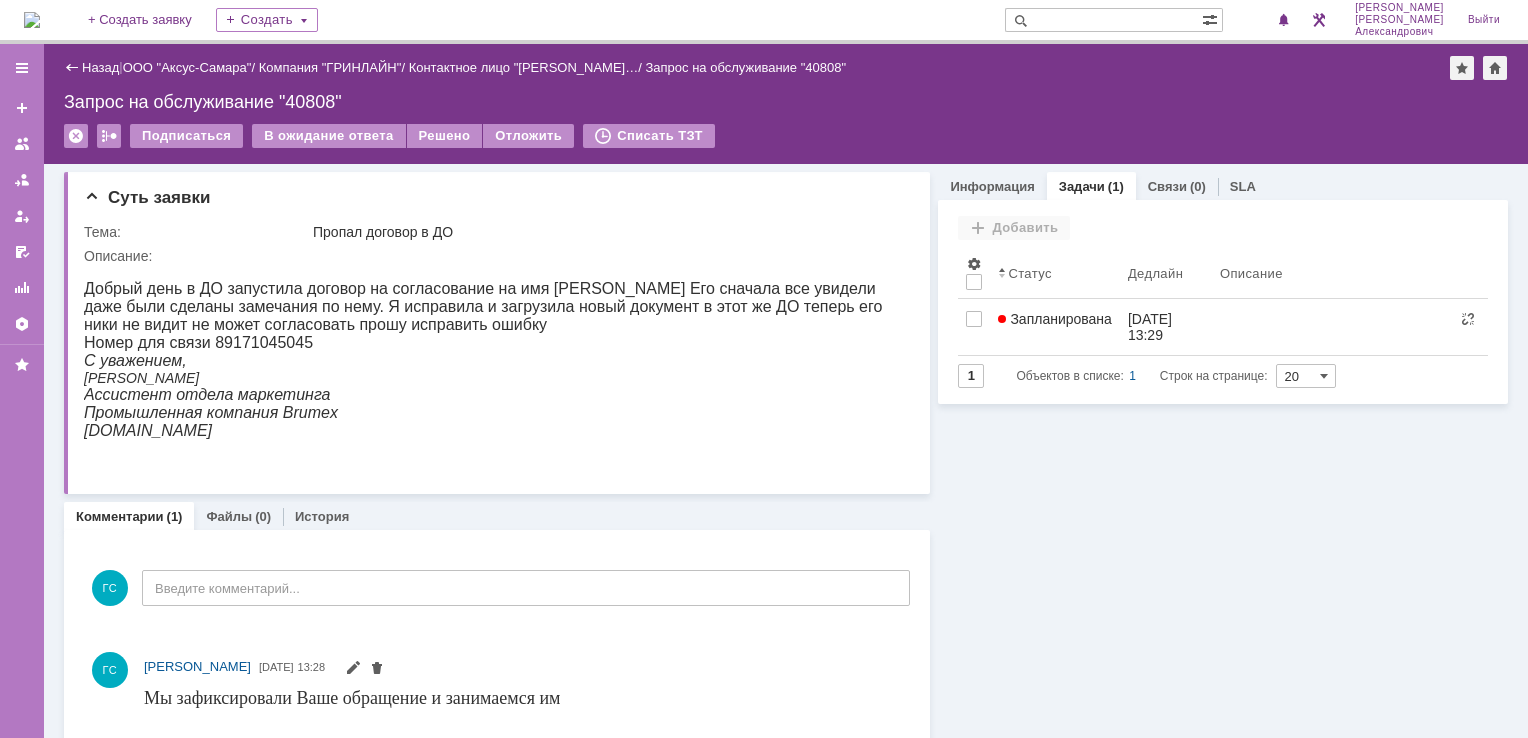 scroll, scrollTop: 0, scrollLeft: 0, axis: both 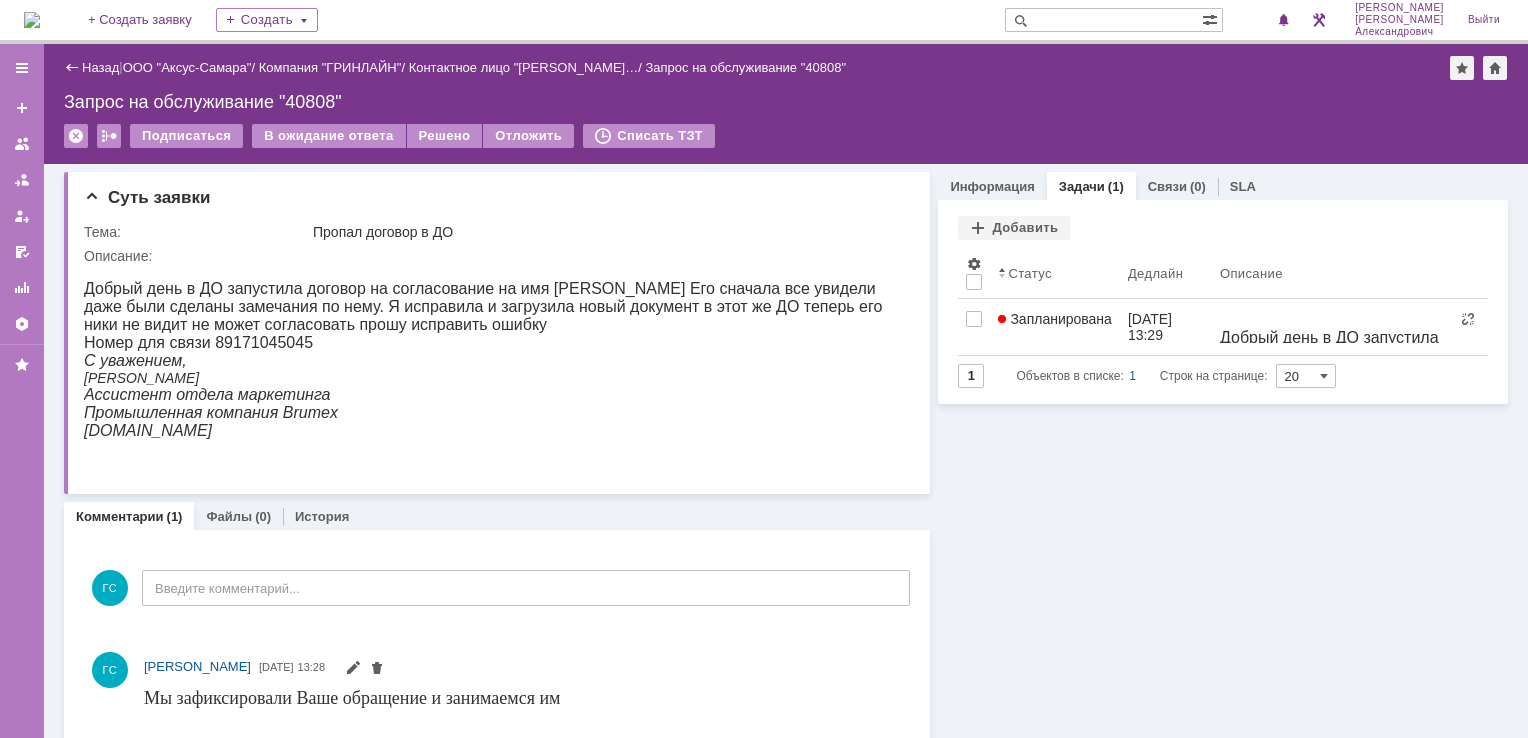 click at bounding box center [32, 20] 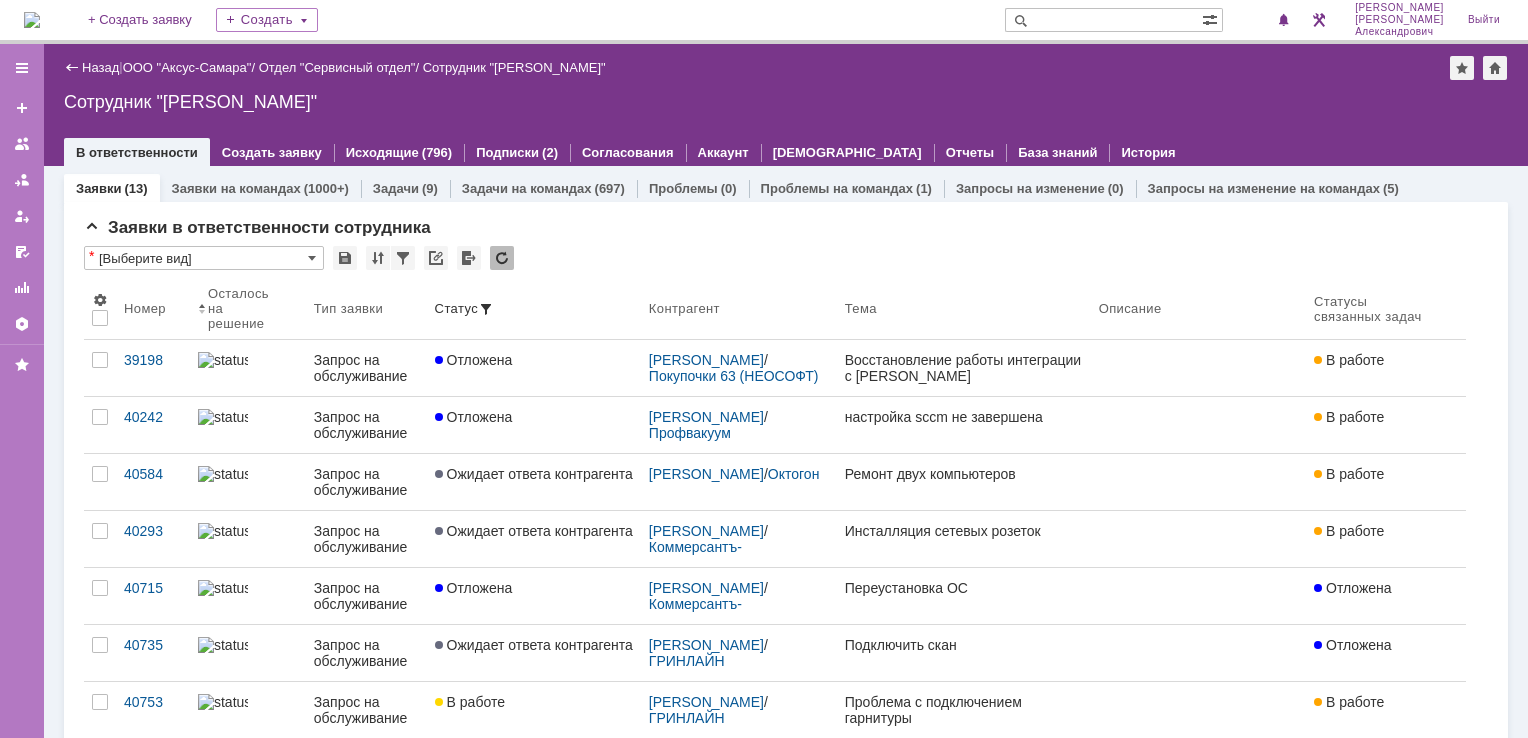 scroll, scrollTop: 0, scrollLeft: 0, axis: both 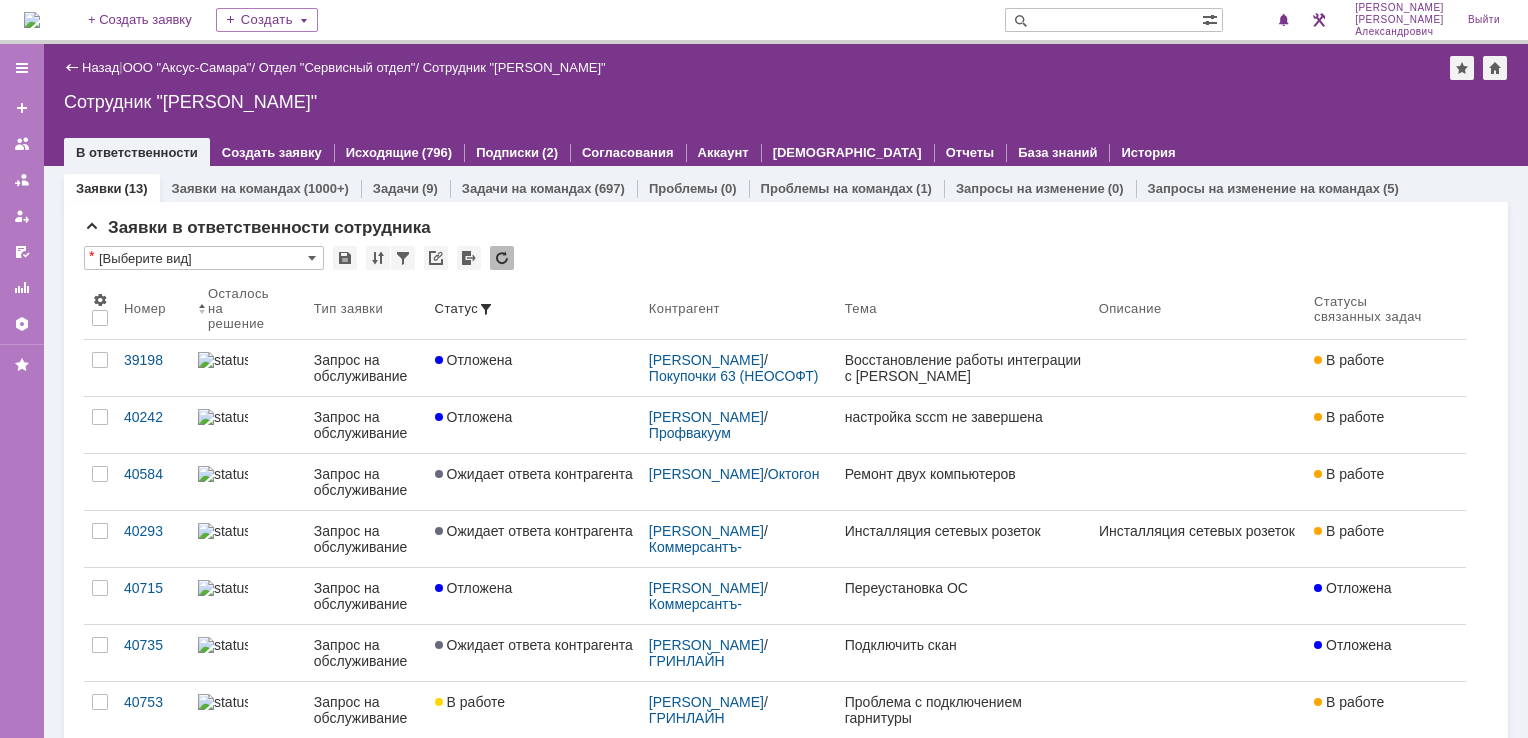 click at bounding box center [32, 20] 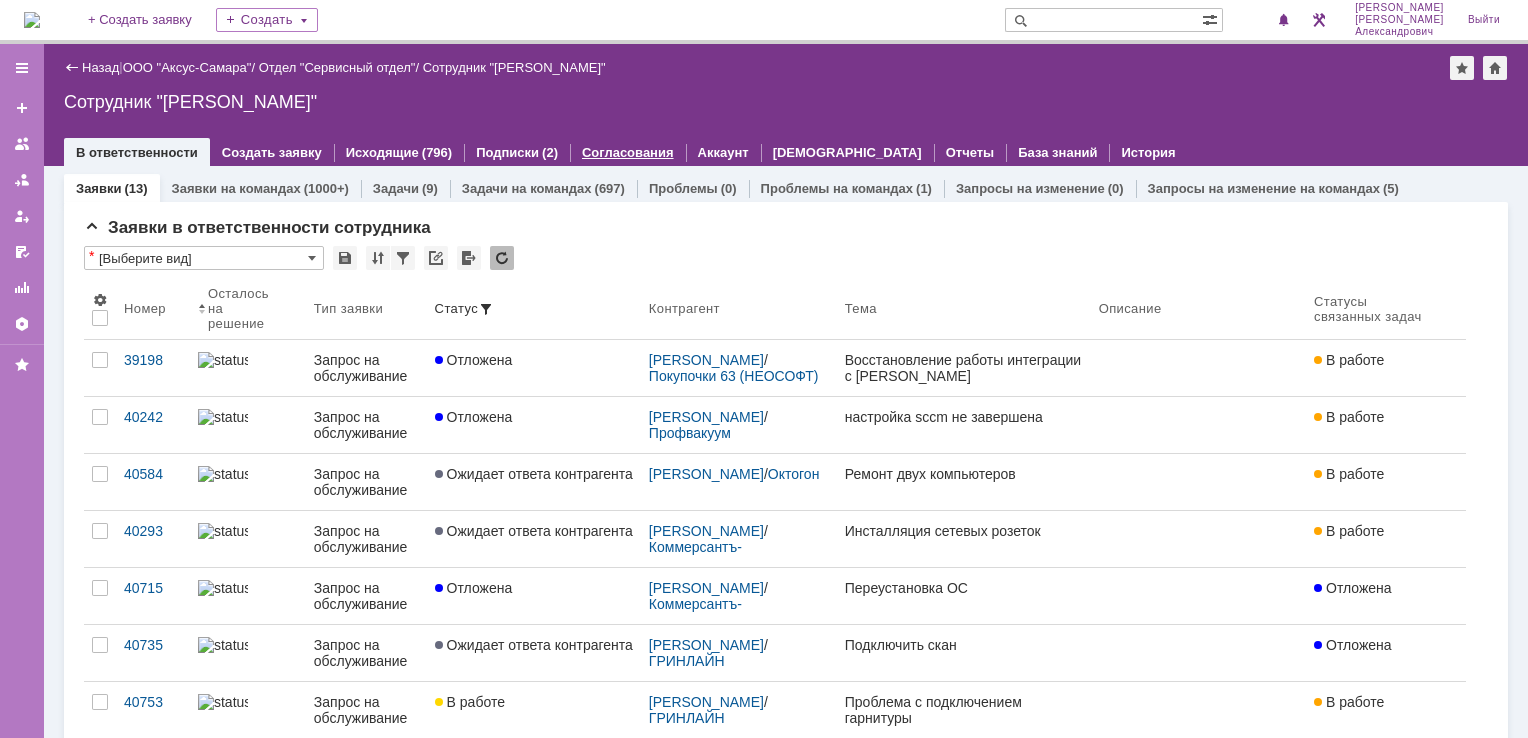 scroll, scrollTop: 0, scrollLeft: 0, axis: both 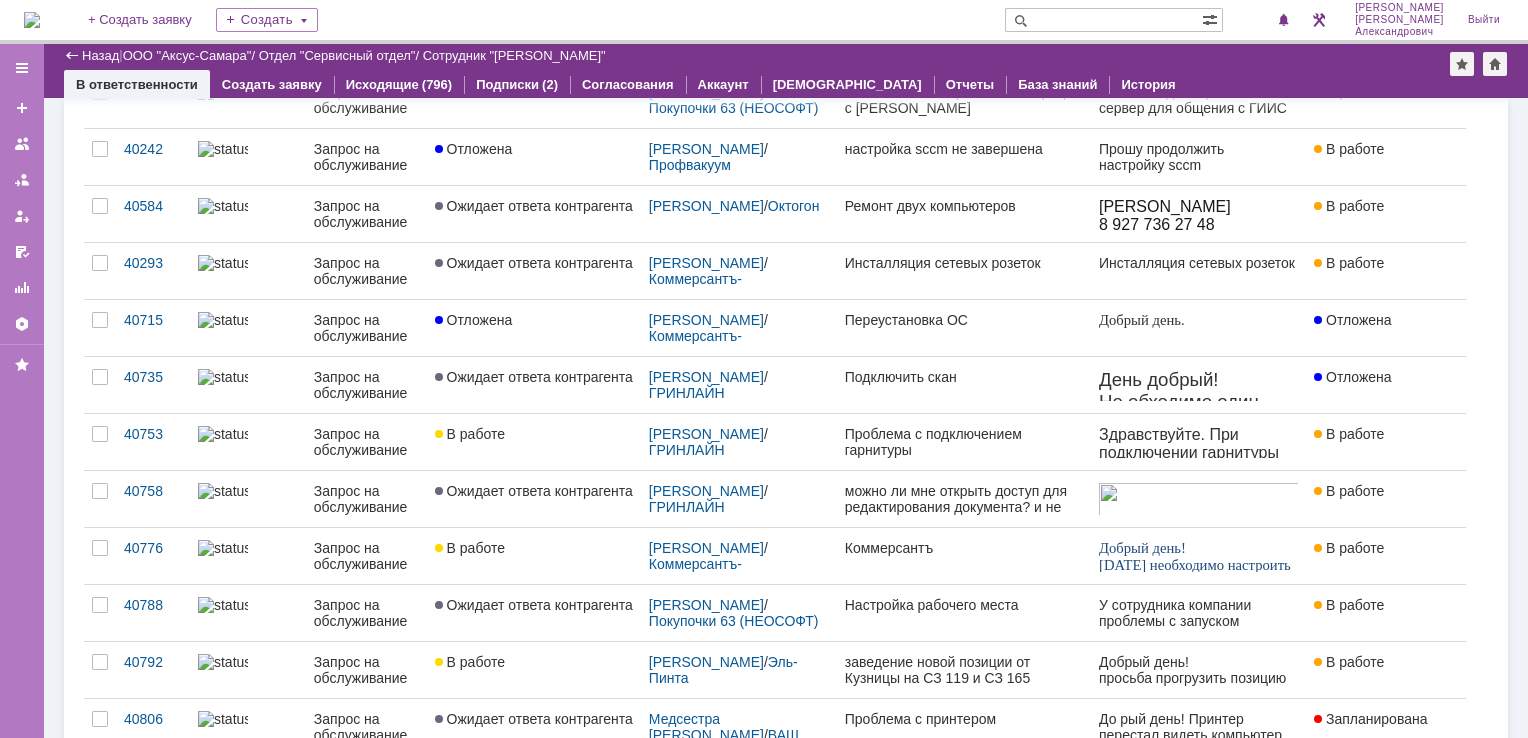 click at bounding box center (32, 20) 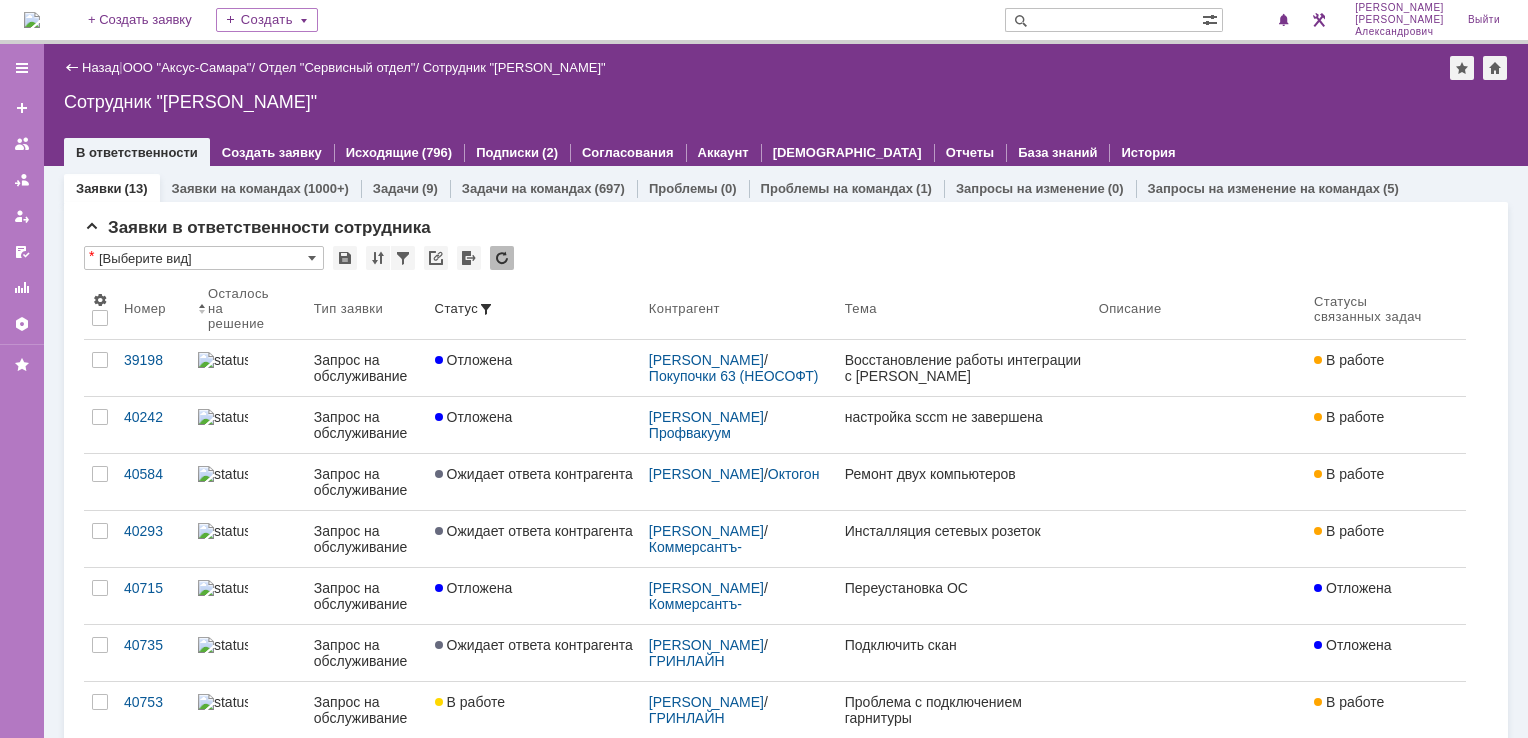 scroll, scrollTop: 0, scrollLeft: 0, axis: both 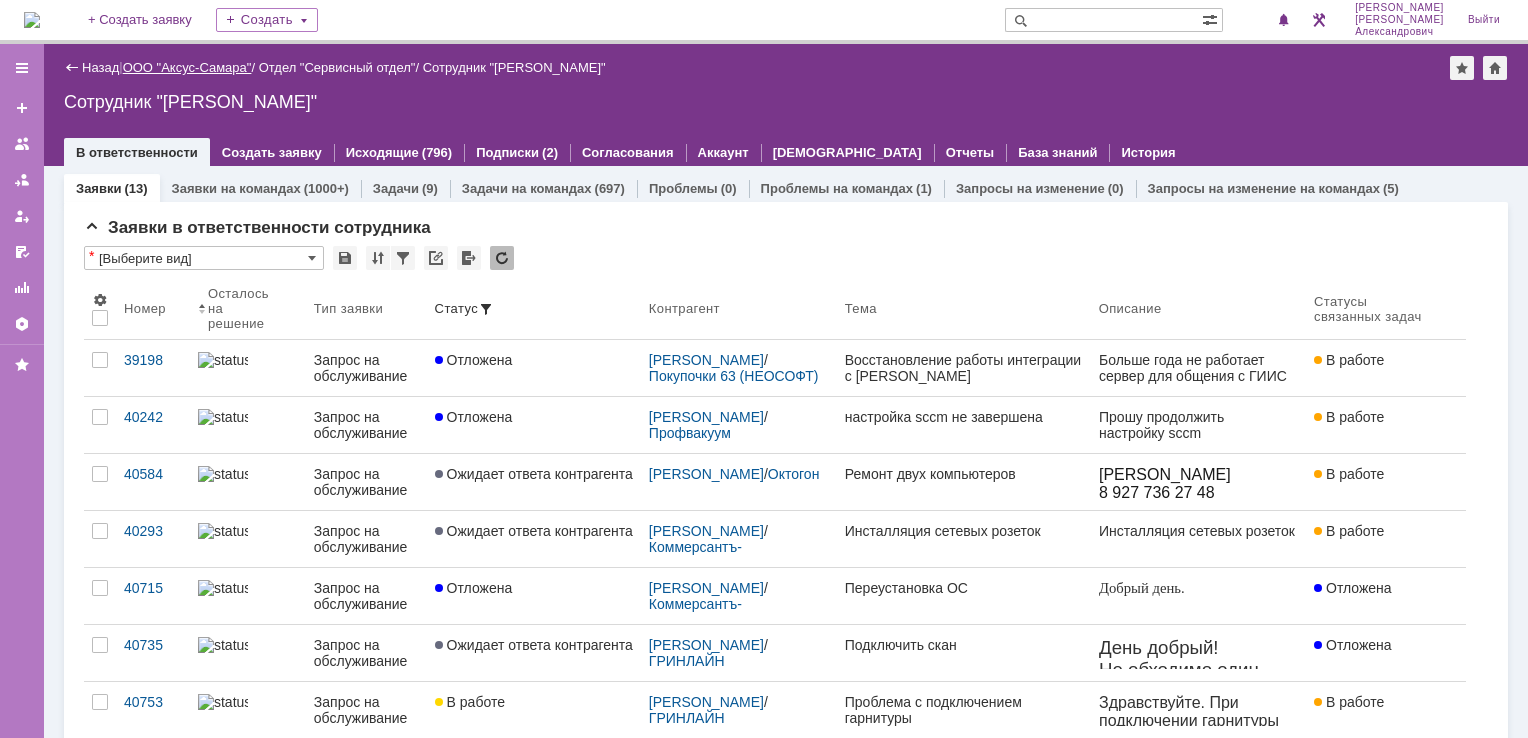 click on "ООО "Аксус-Самара"" at bounding box center (187, 67) 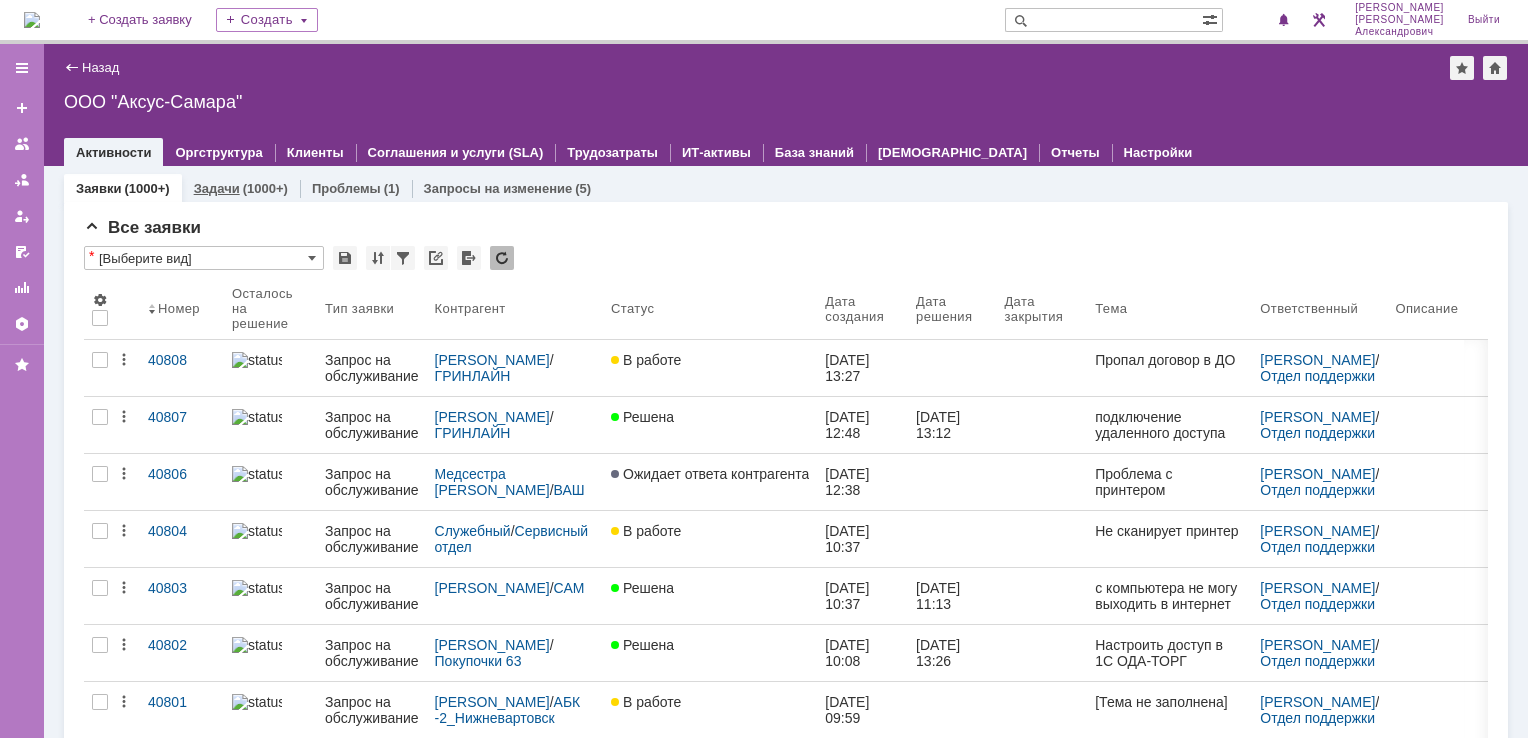 click on "Задачи" at bounding box center (217, 188) 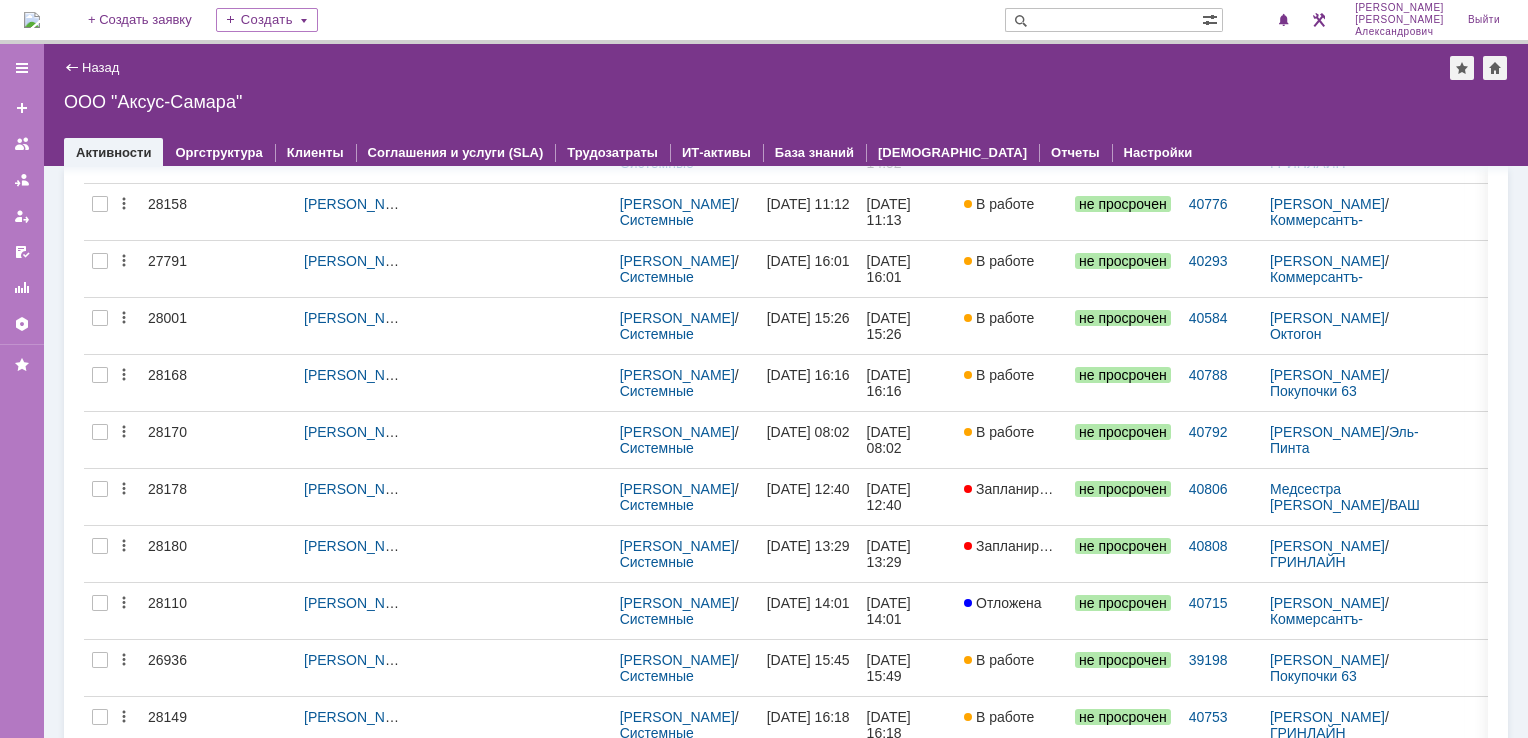 scroll, scrollTop: 0, scrollLeft: 0, axis: both 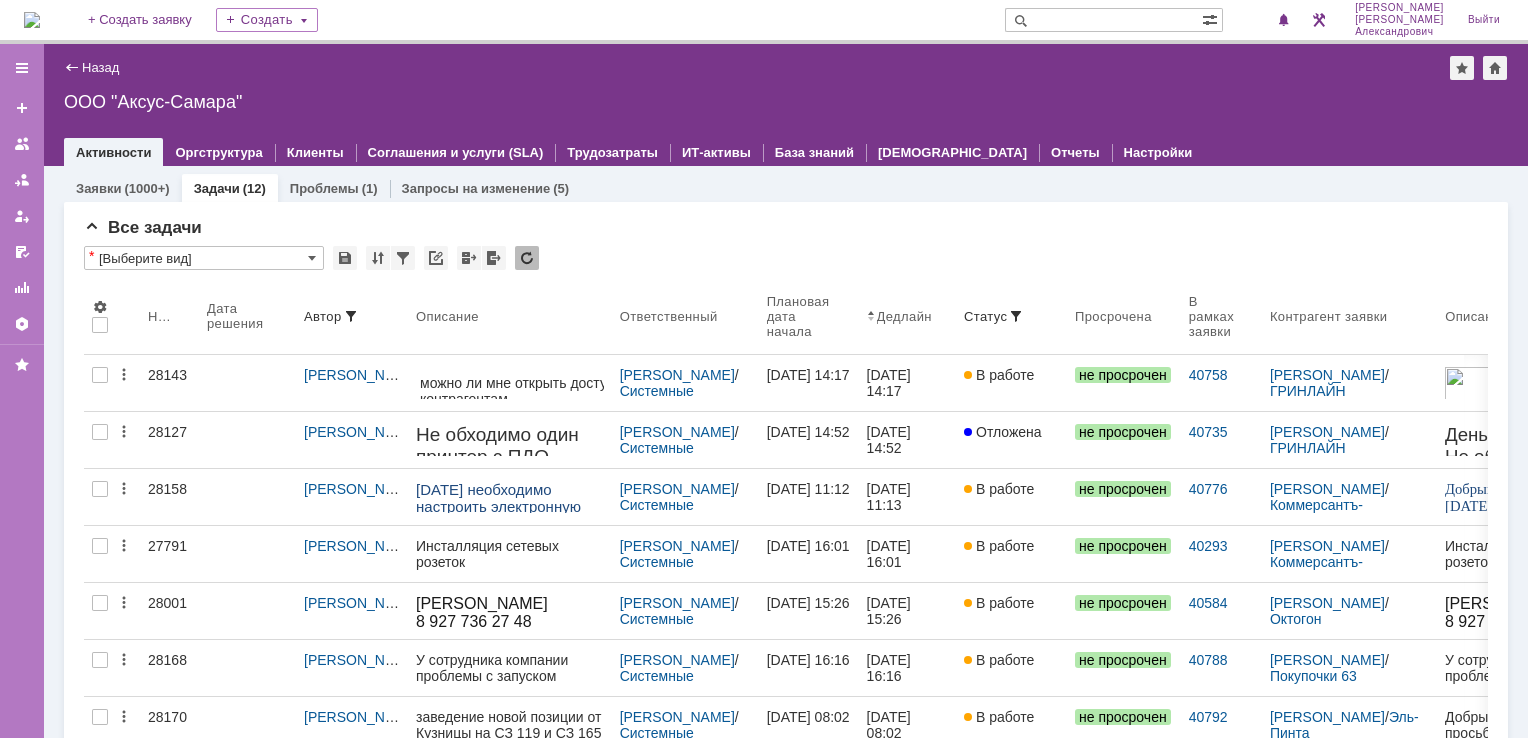 click at bounding box center [32, 20] 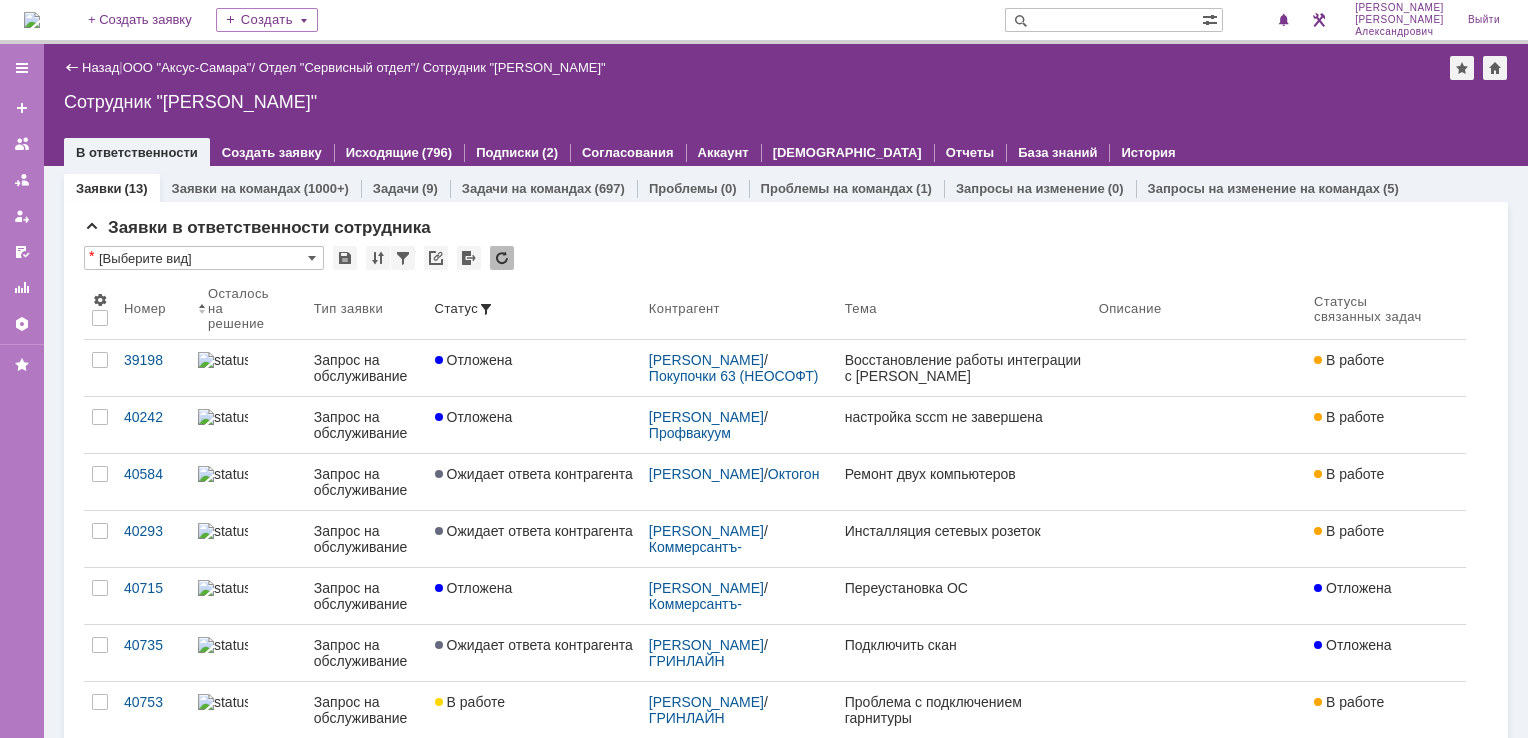 scroll, scrollTop: 0, scrollLeft: 0, axis: both 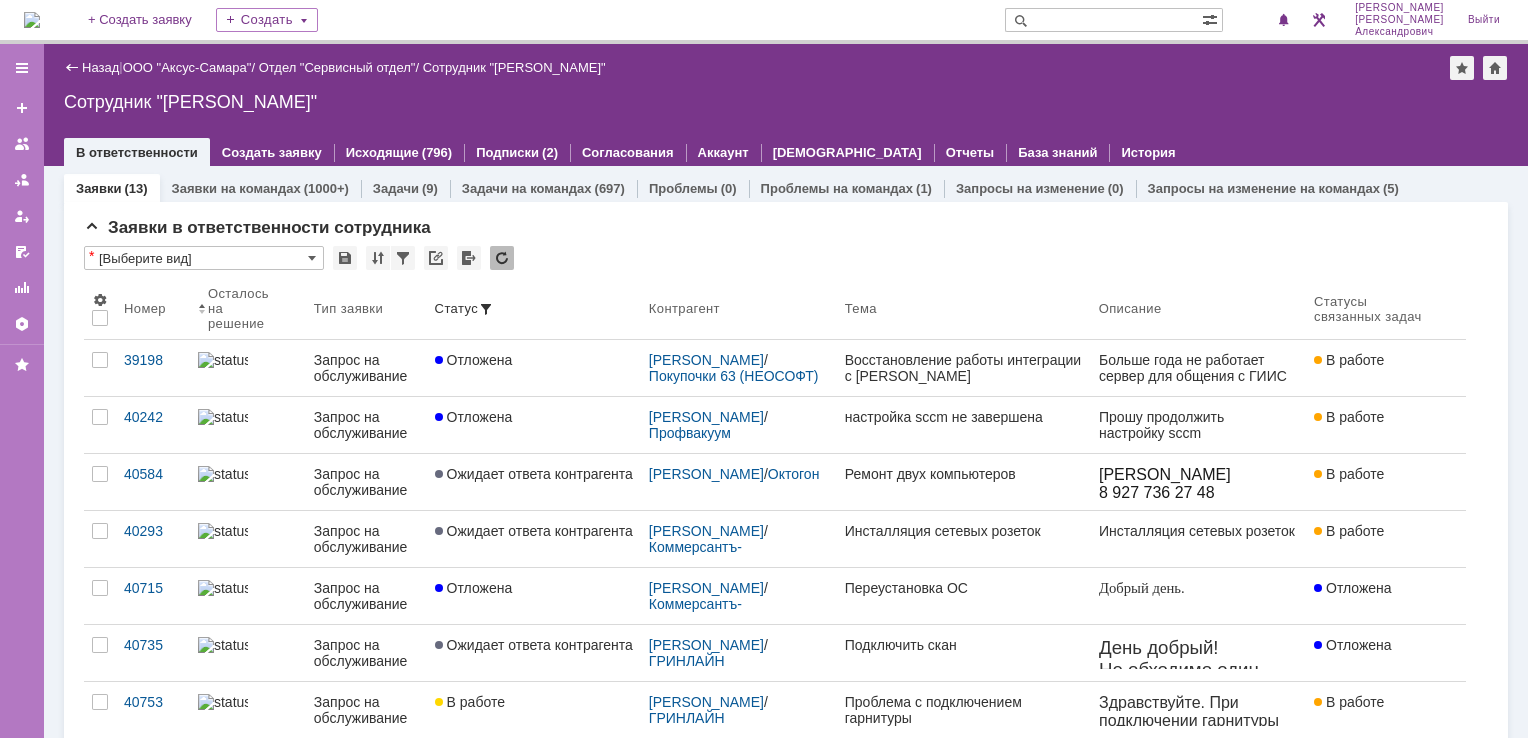 click at bounding box center (32, 20) 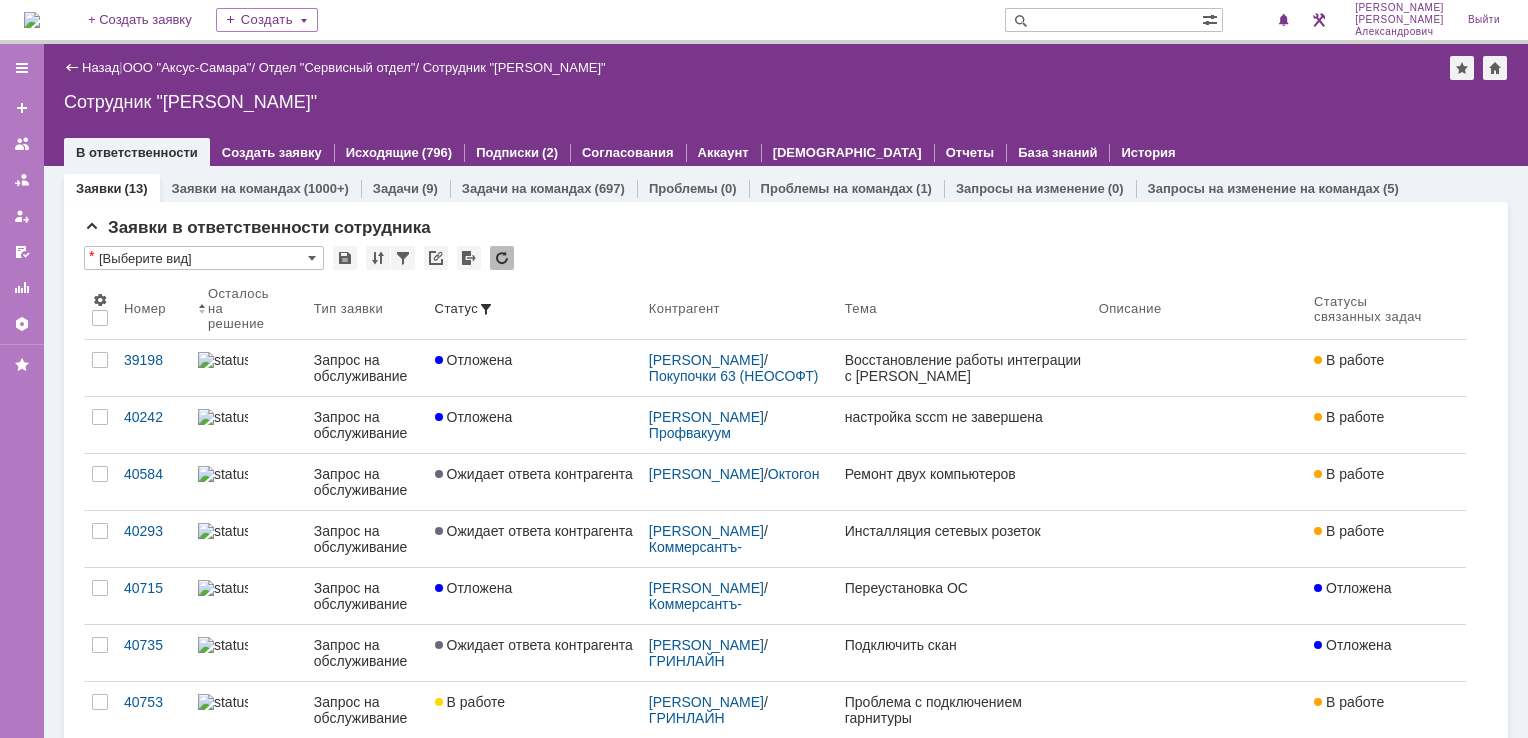 scroll, scrollTop: 0, scrollLeft: 0, axis: both 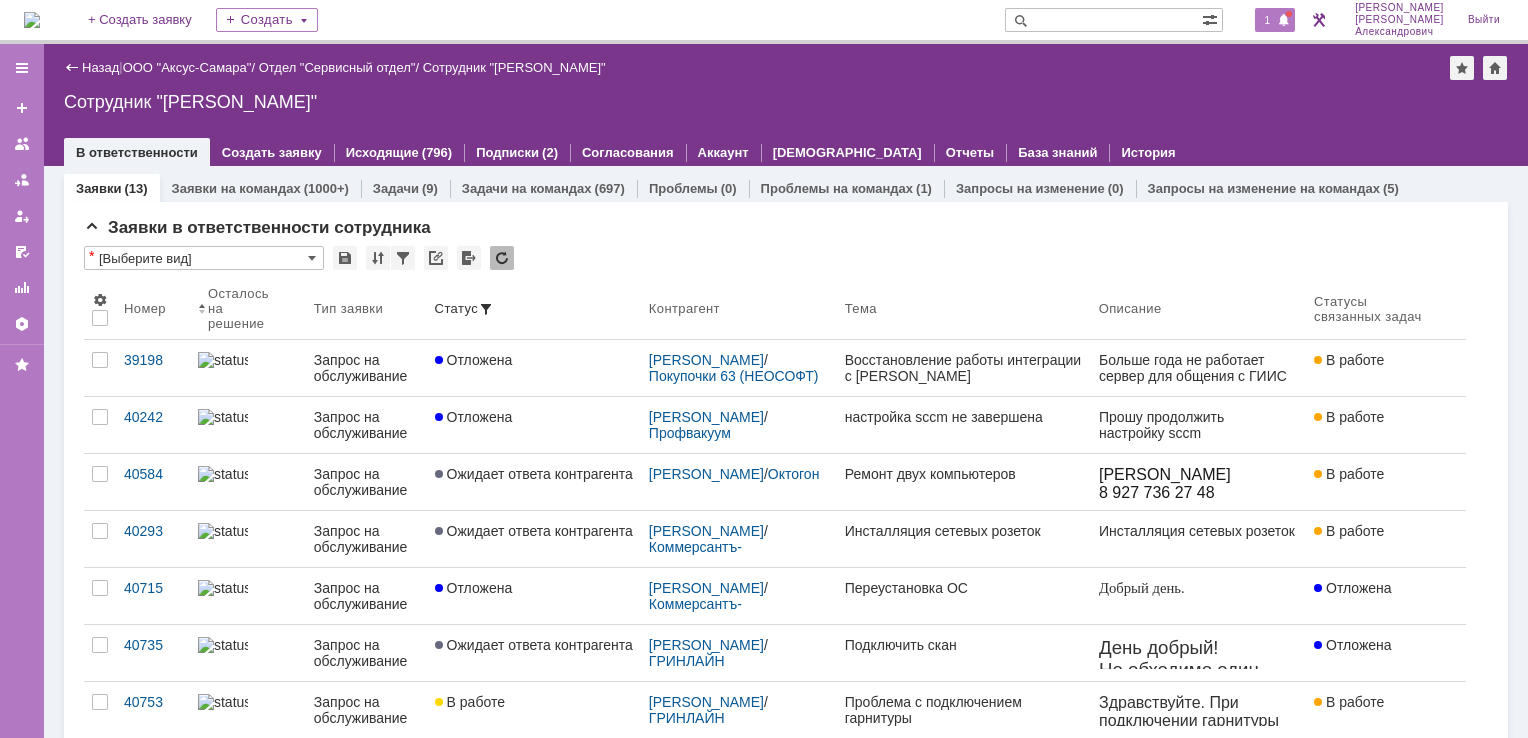 click at bounding box center (1284, 21) 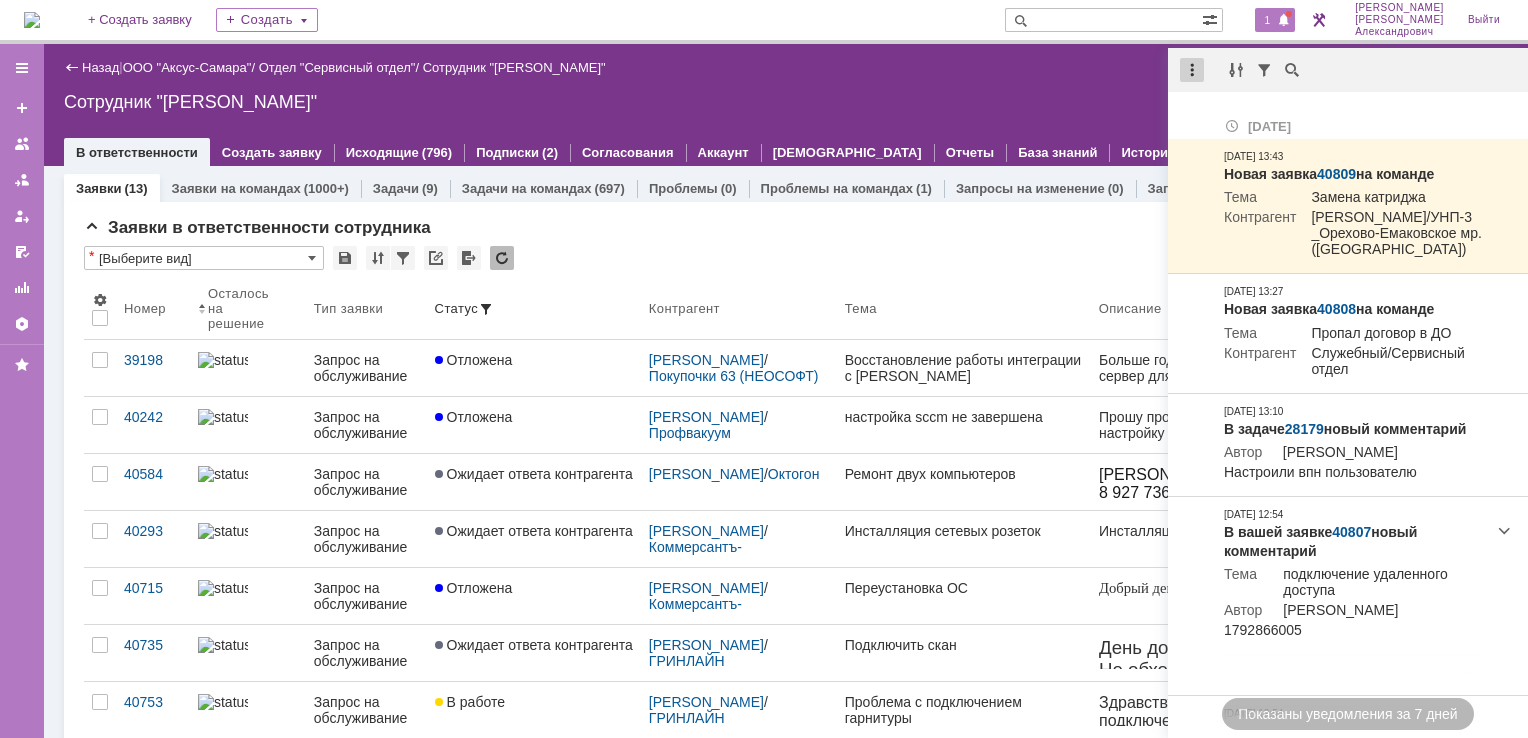 click at bounding box center (1192, 70) 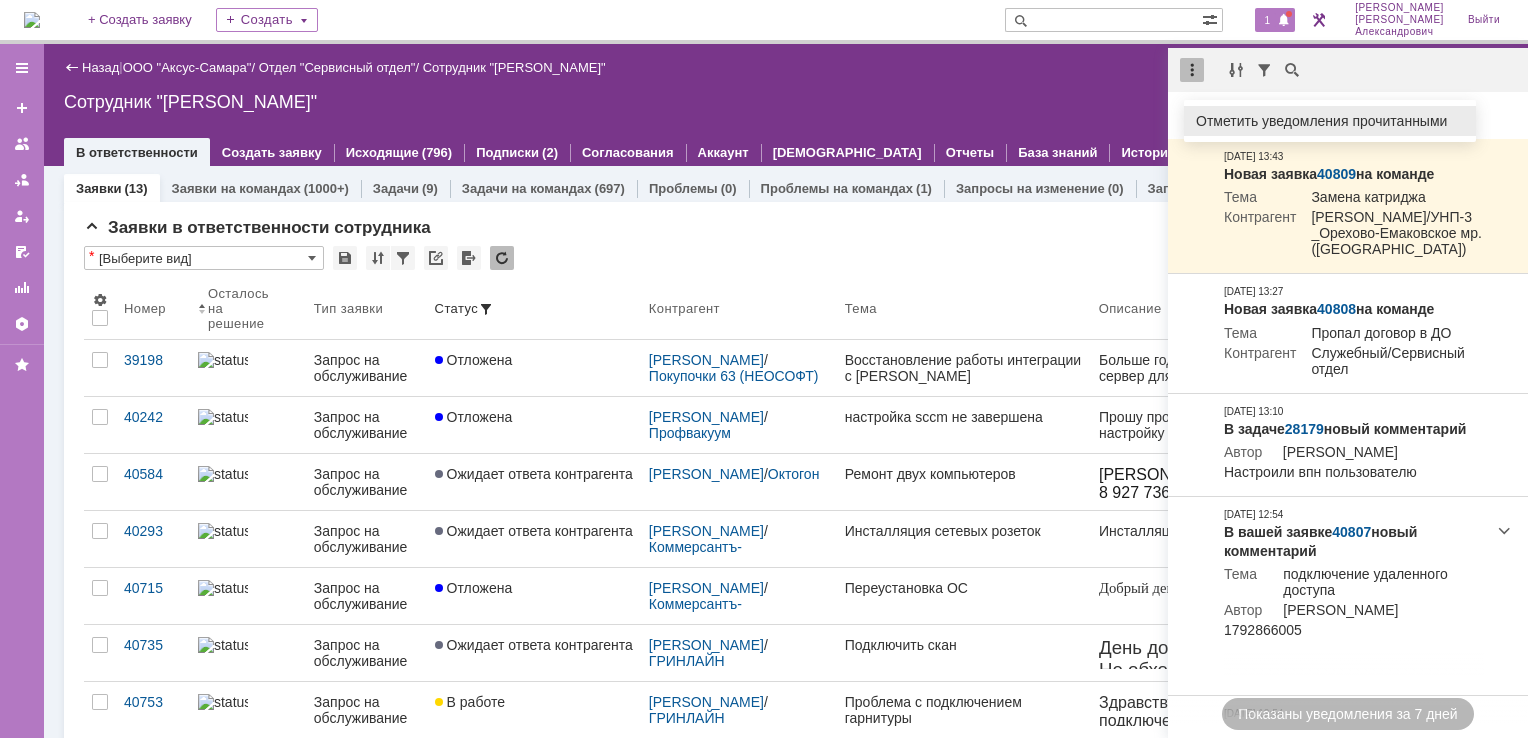 click on "Отметить уведомления прочитанными" at bounding box center (1330, 121) 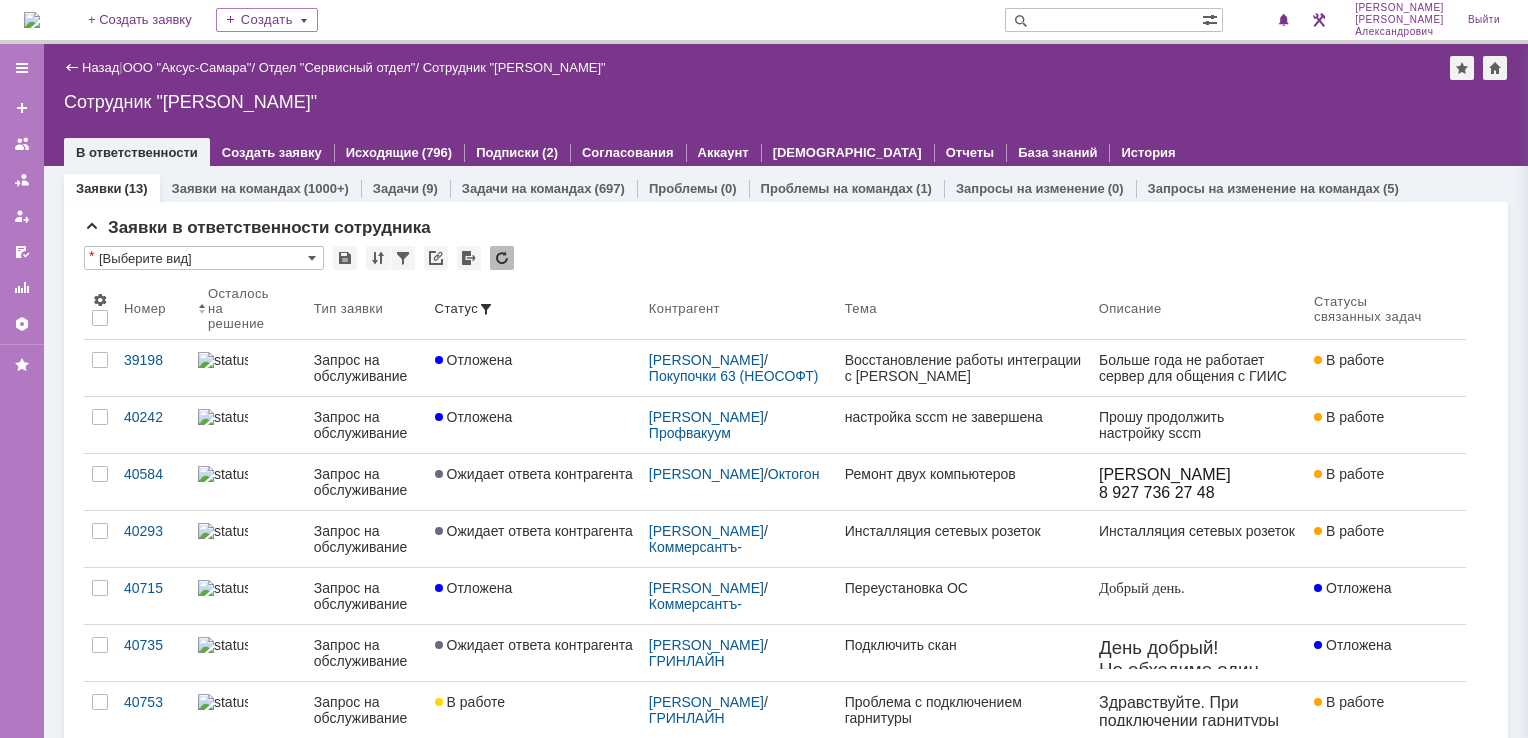 click on "Сотрудник "Галстьян Степан Александрович"" at bounding box center (786, 102) 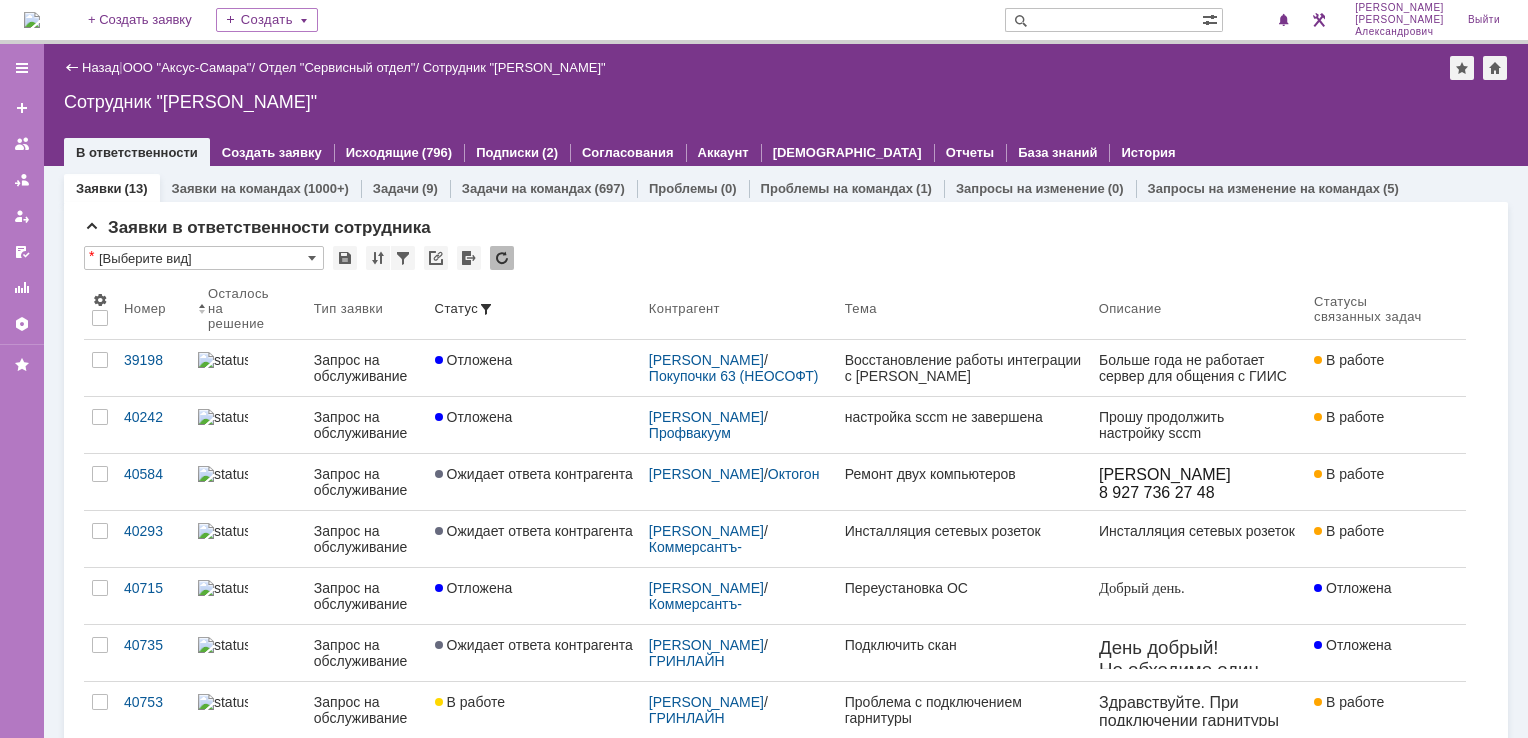 click at bounding box center [32, 20] 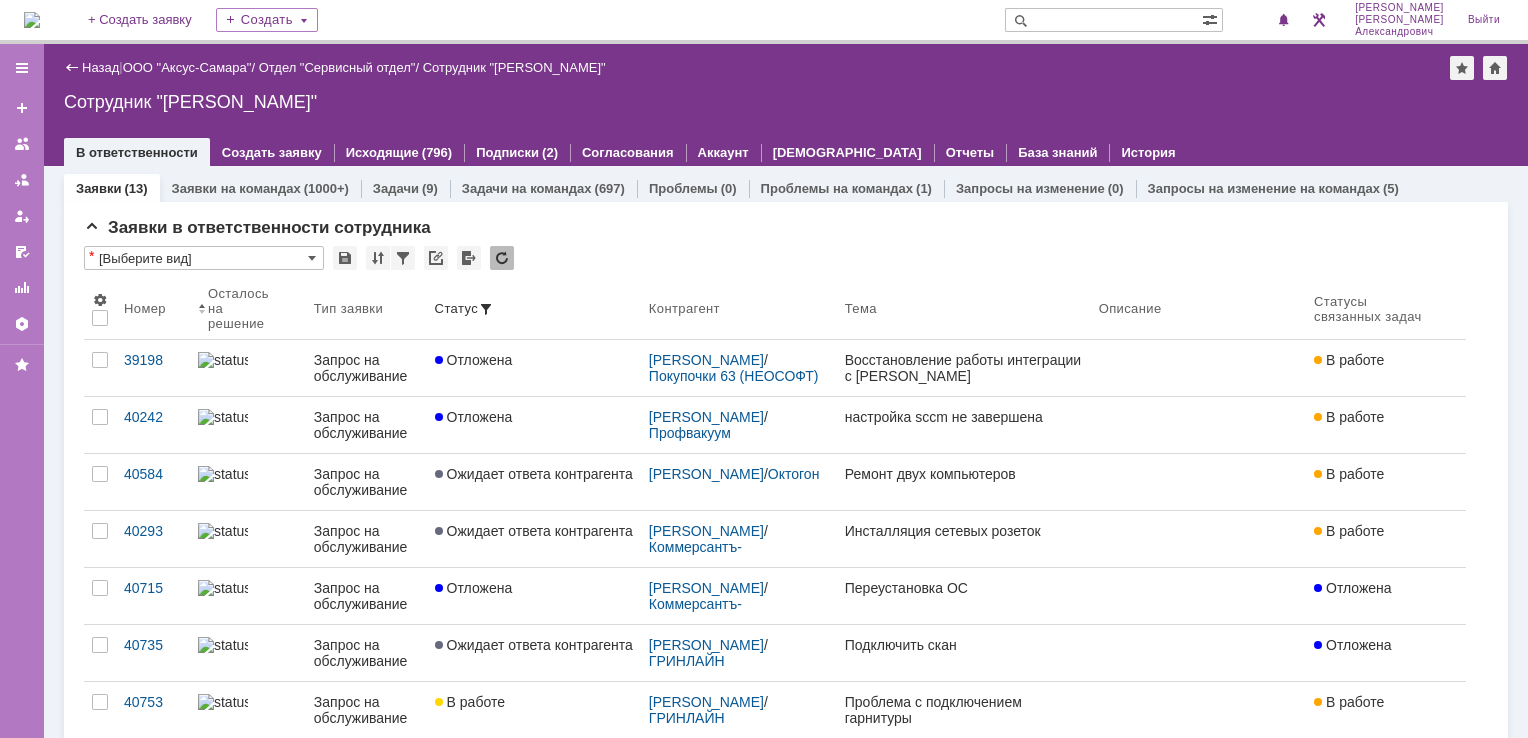 scroll, scrollTop: 0, scrollLeft: 0, axis: both 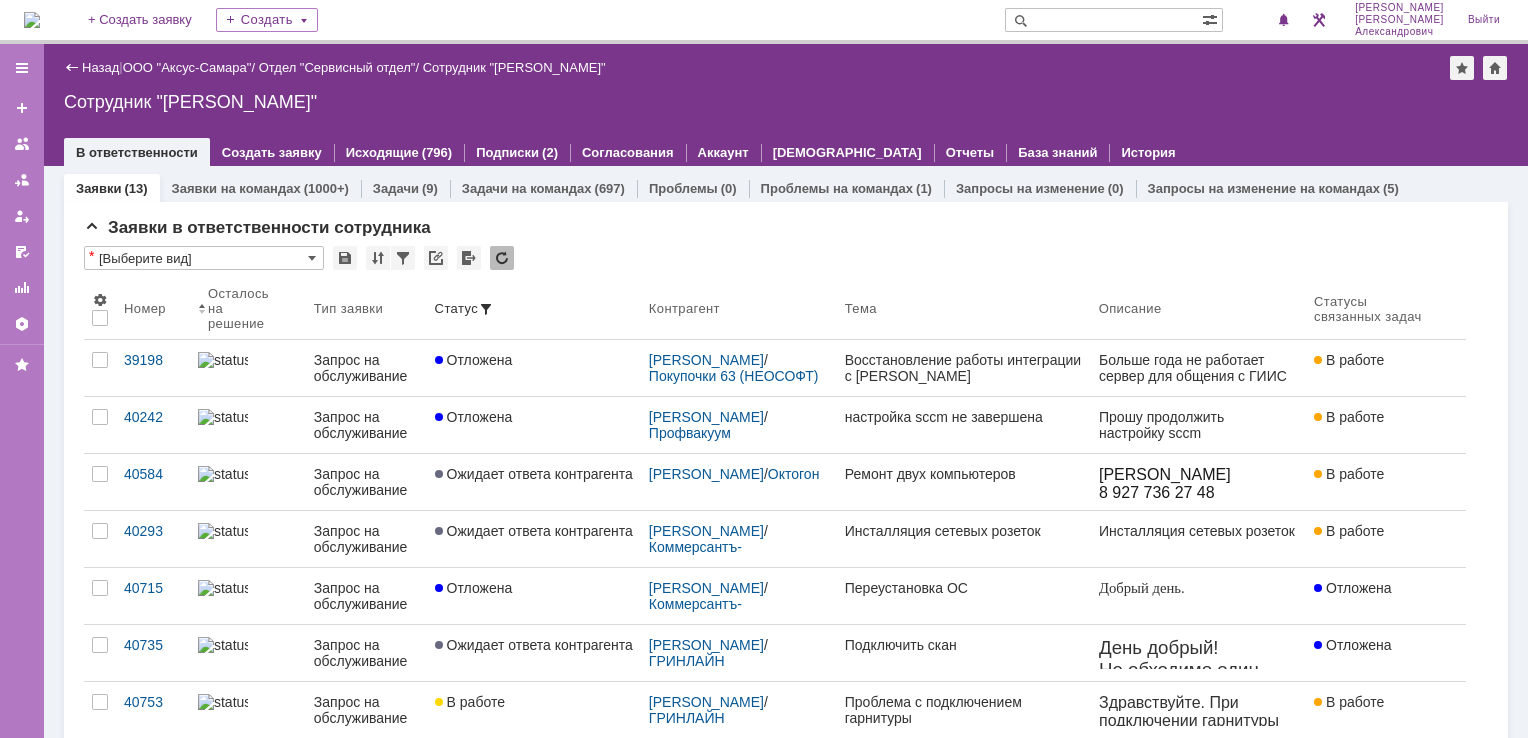 click at bounding box center [32, 20] 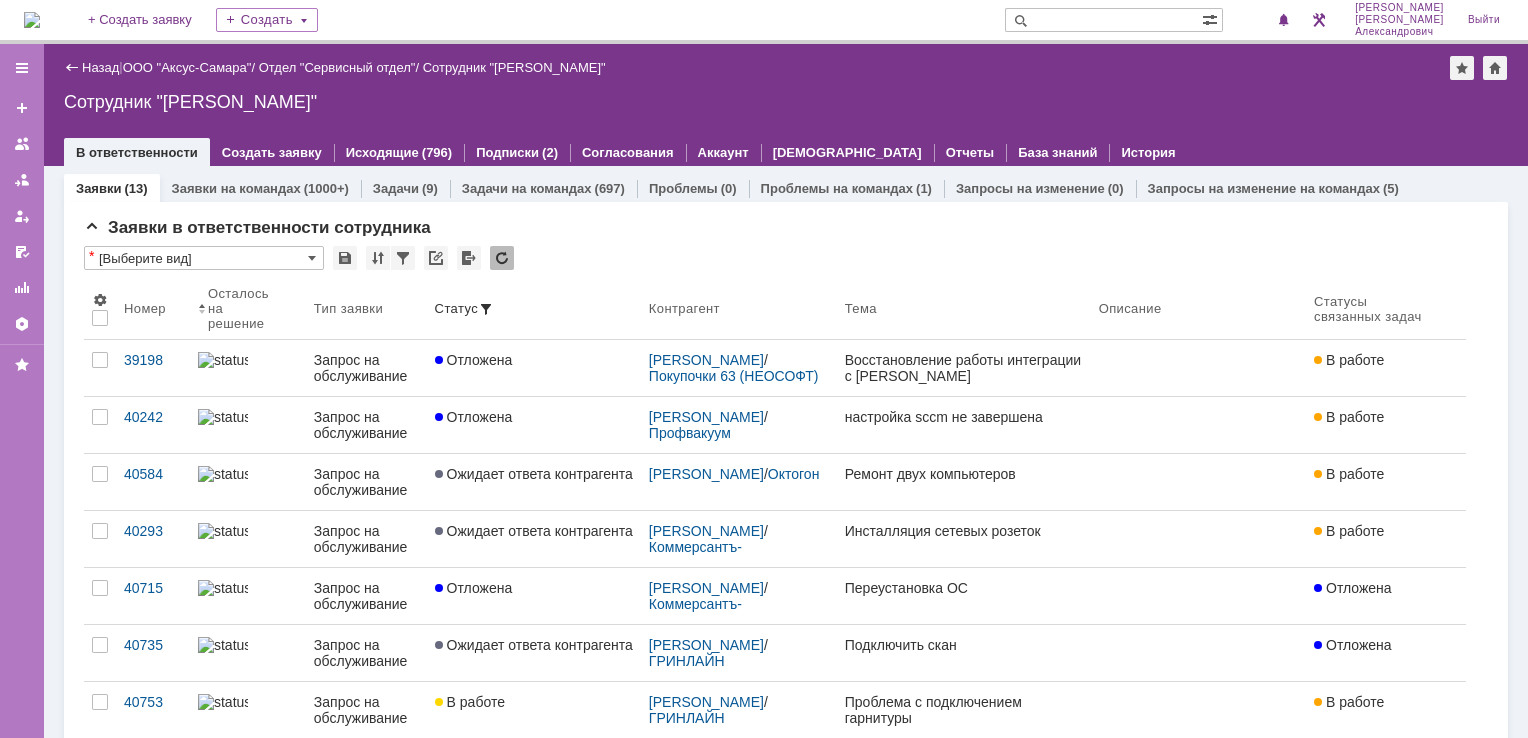 scroll, scrollTop: 0, scrollLeft: 0, axis: both 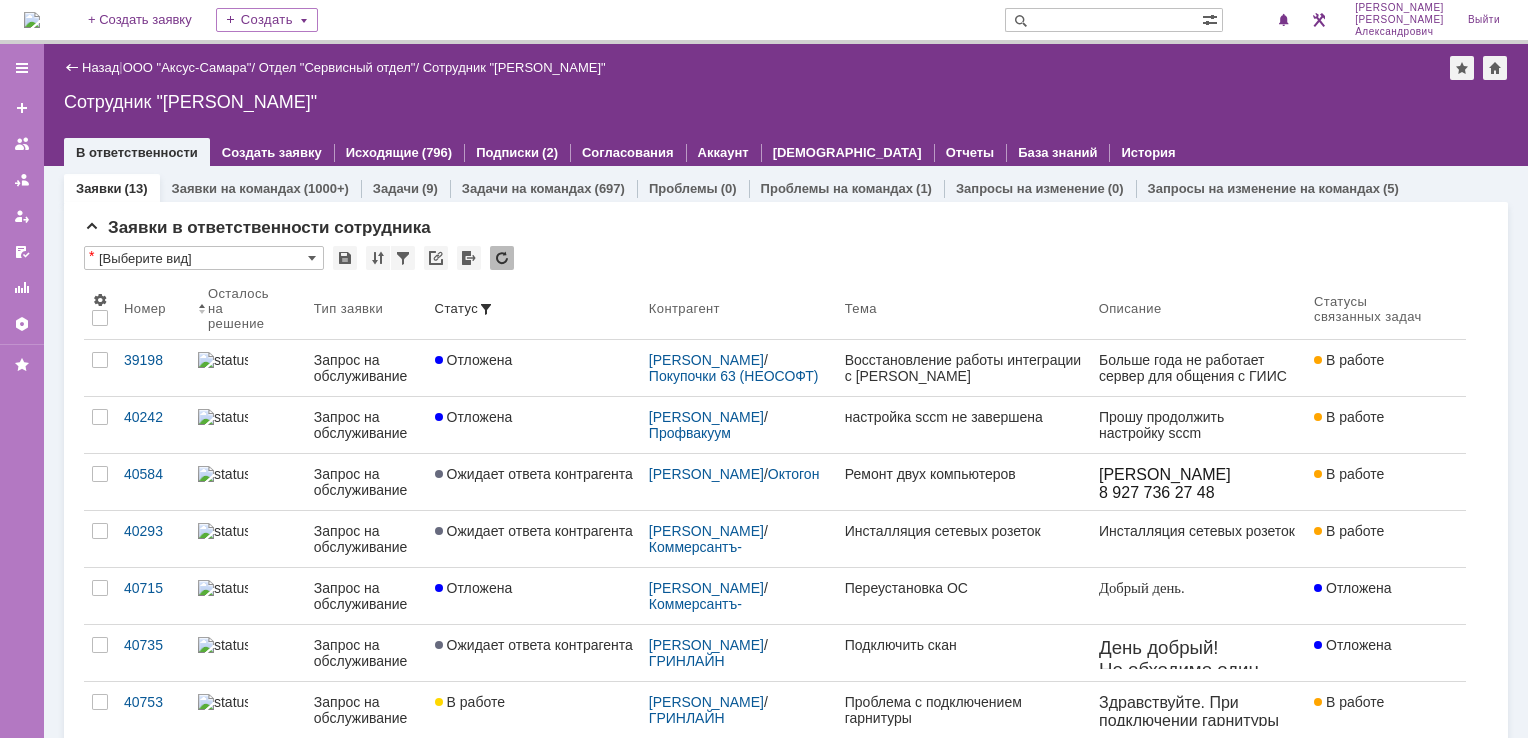 click on "На домашнюю + Создать заявку Создать Галстьян  Степан  Александрович Выйти" at bounding box center (764, 22) 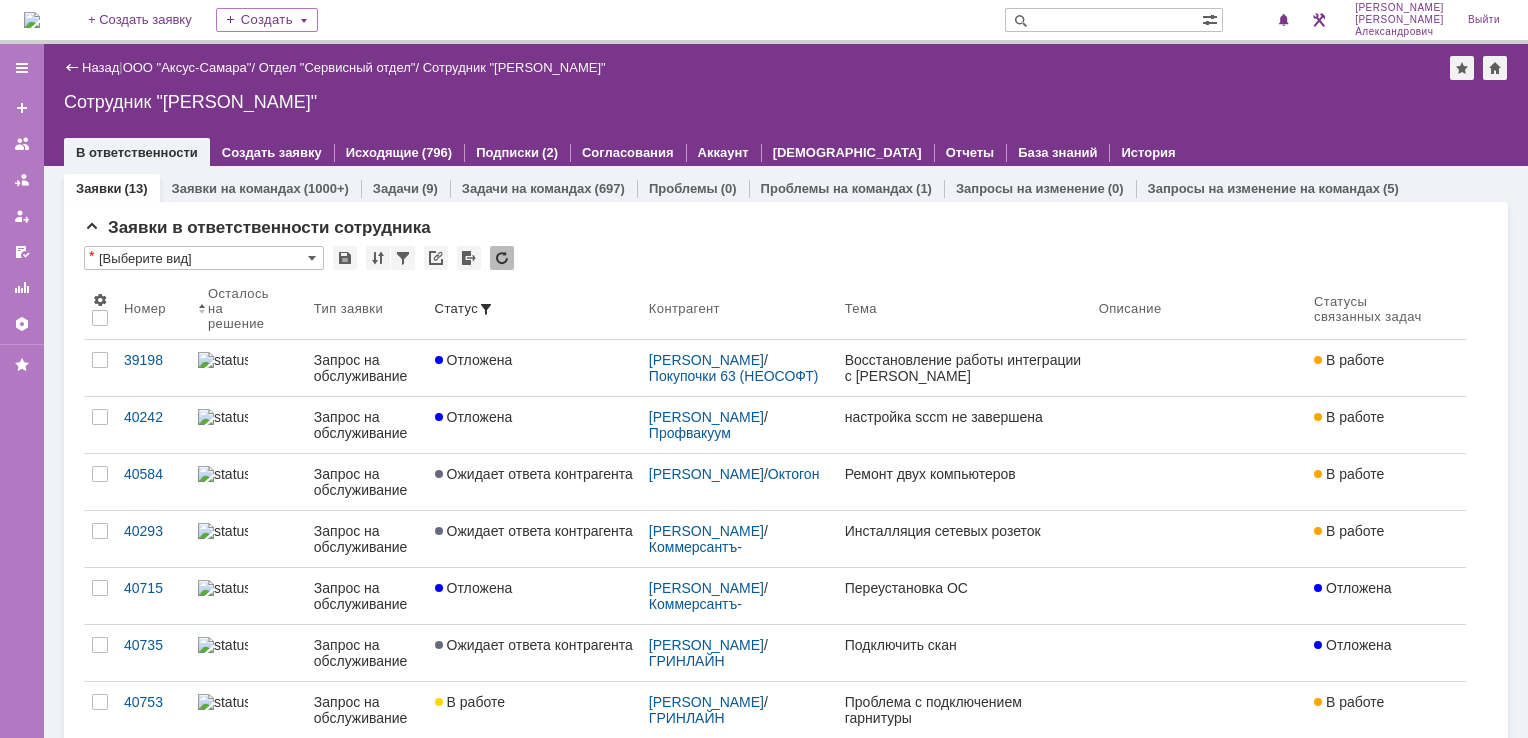 scroll, scrollTop: 0, scrollLeft: 0, axis: both 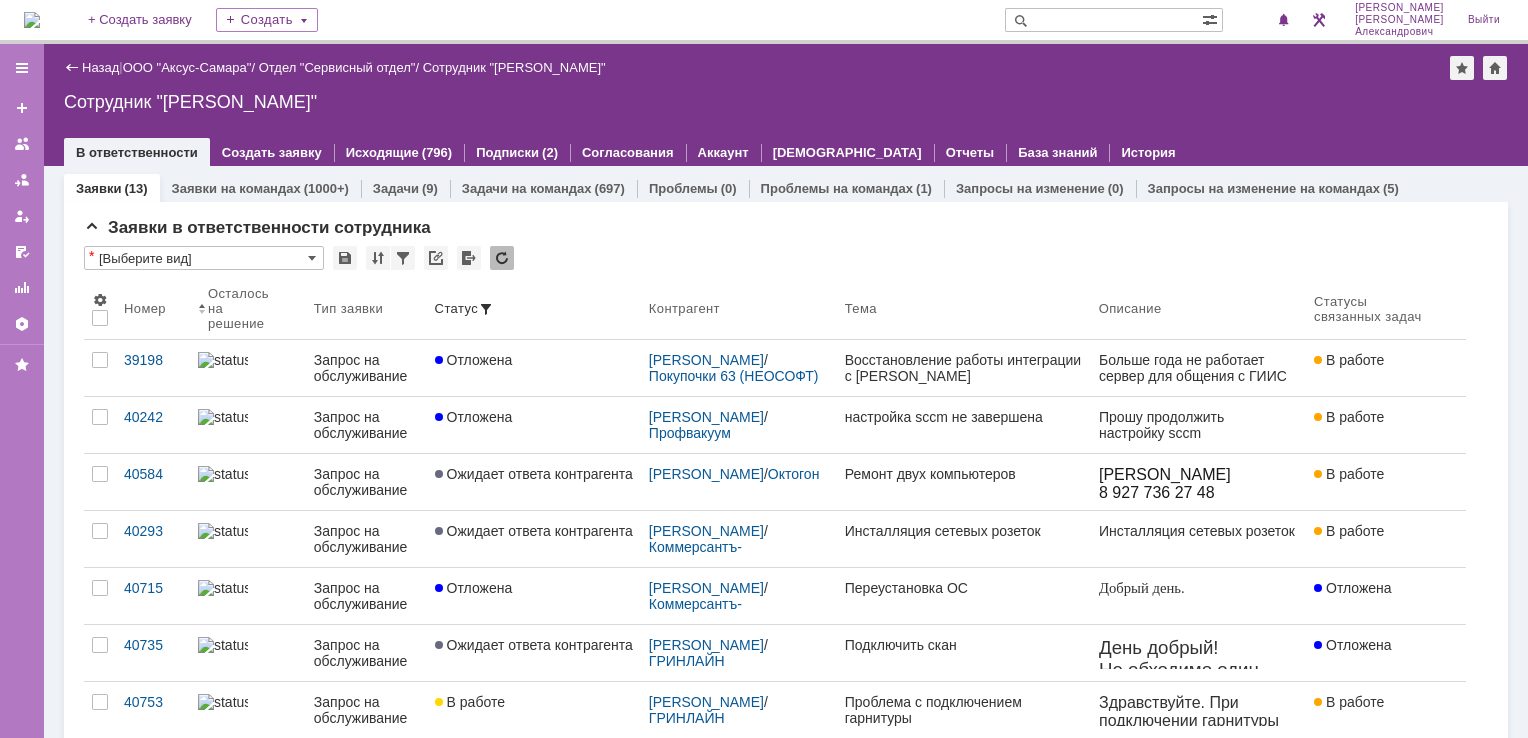 click at bounding box center (32, 20) 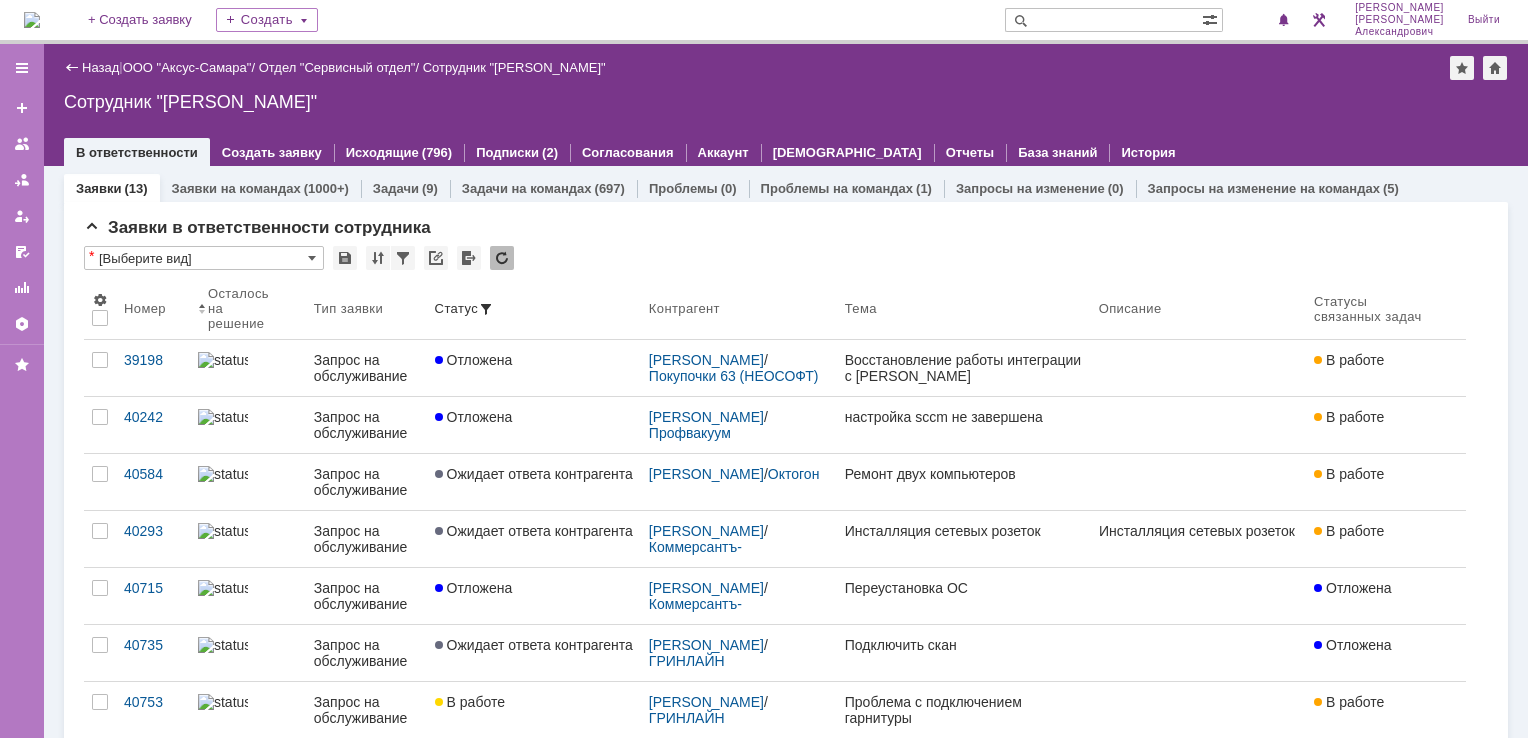 scroll, scrollTop: 0, scrollLeft: 0, axis: both 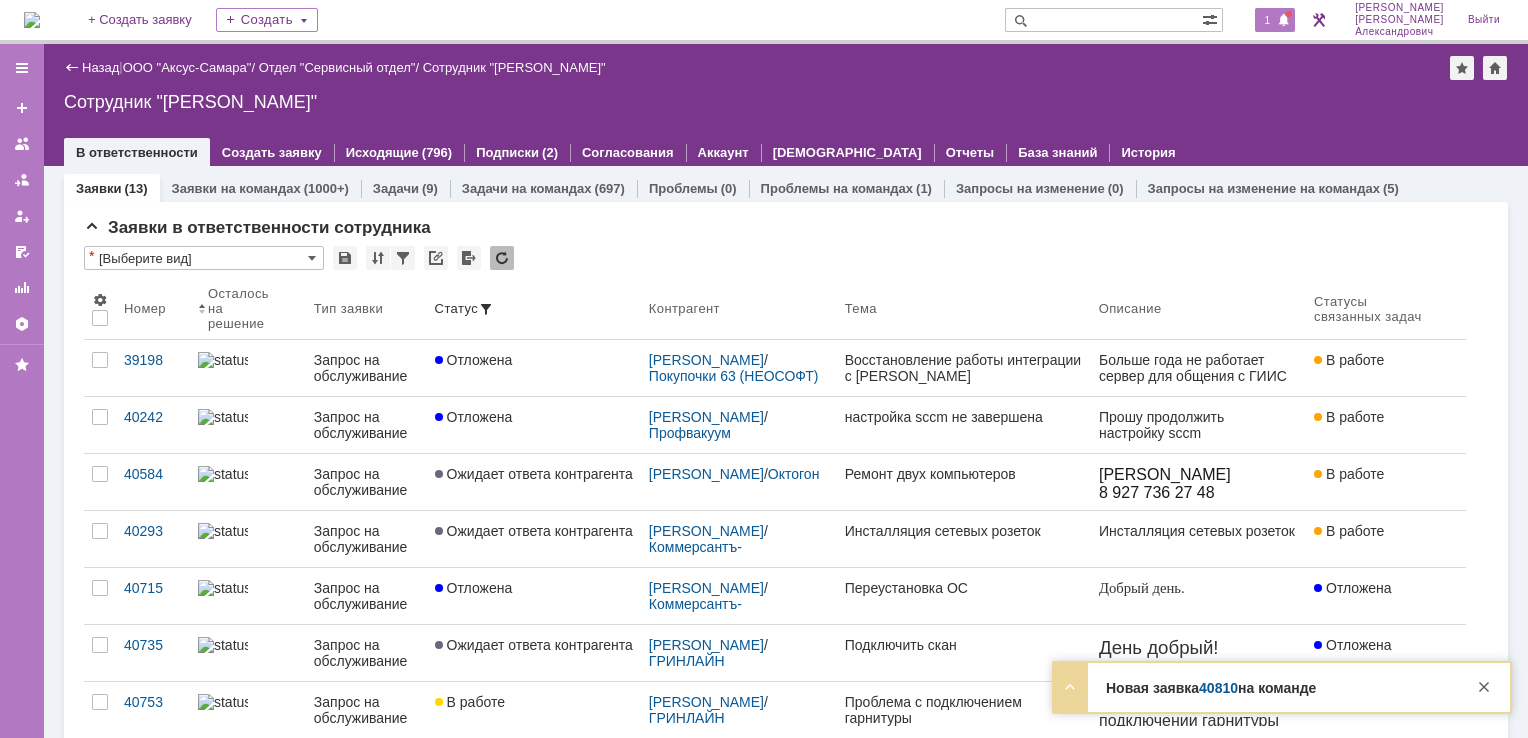 click on "1" at bounding box center [1268, 20] 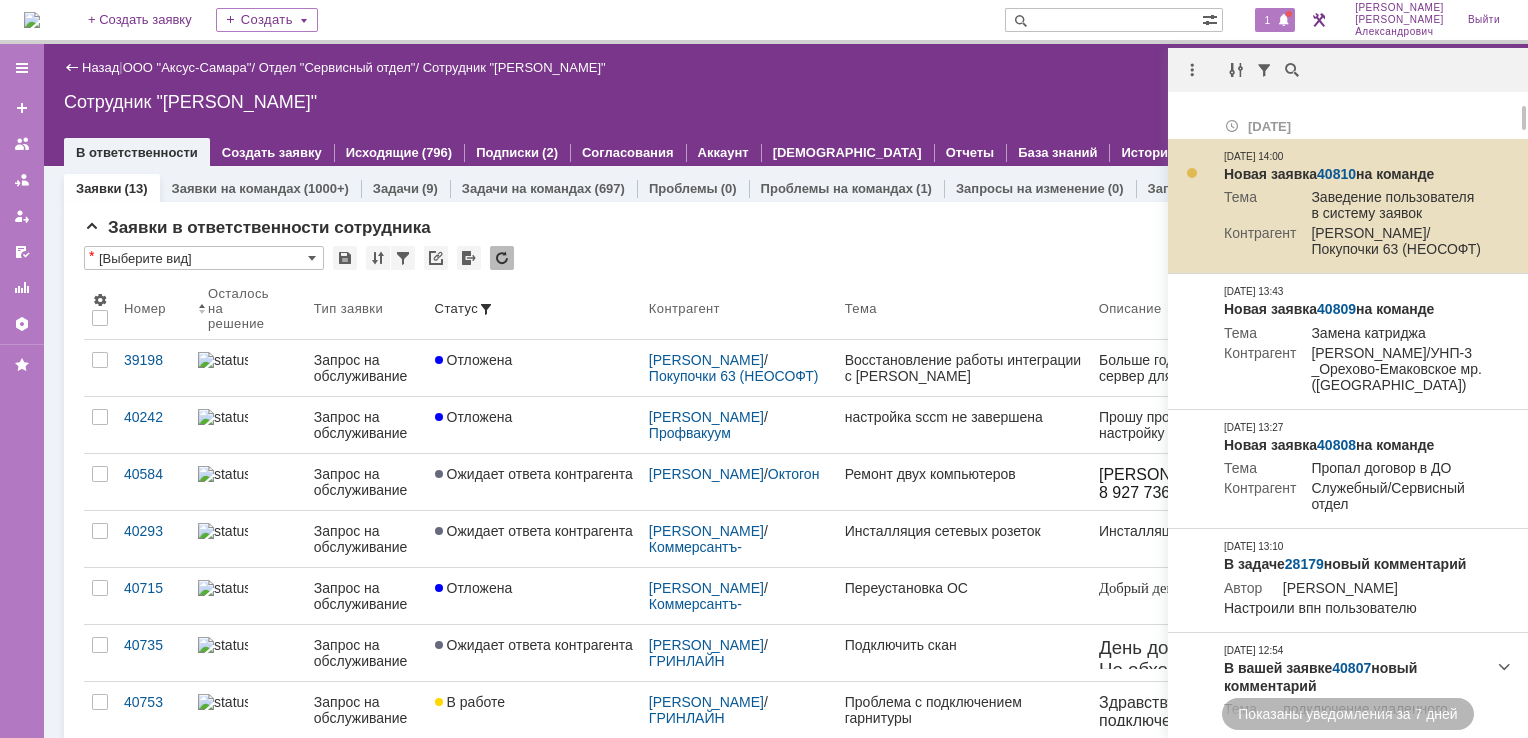 click on "40810" at bounding box center [1336, 174] 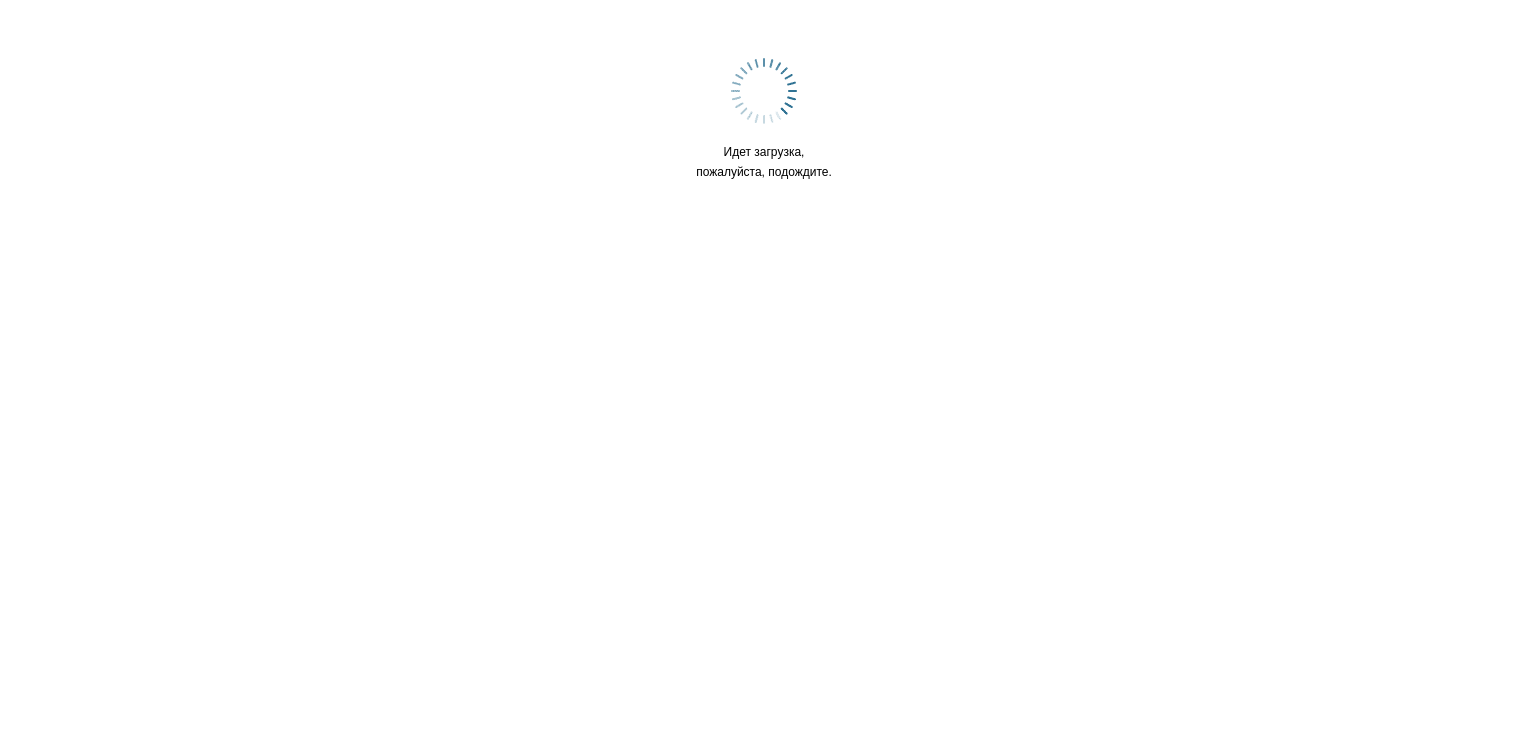 scroll, scrollTop: 0, scrollLeft: 0, axis: both 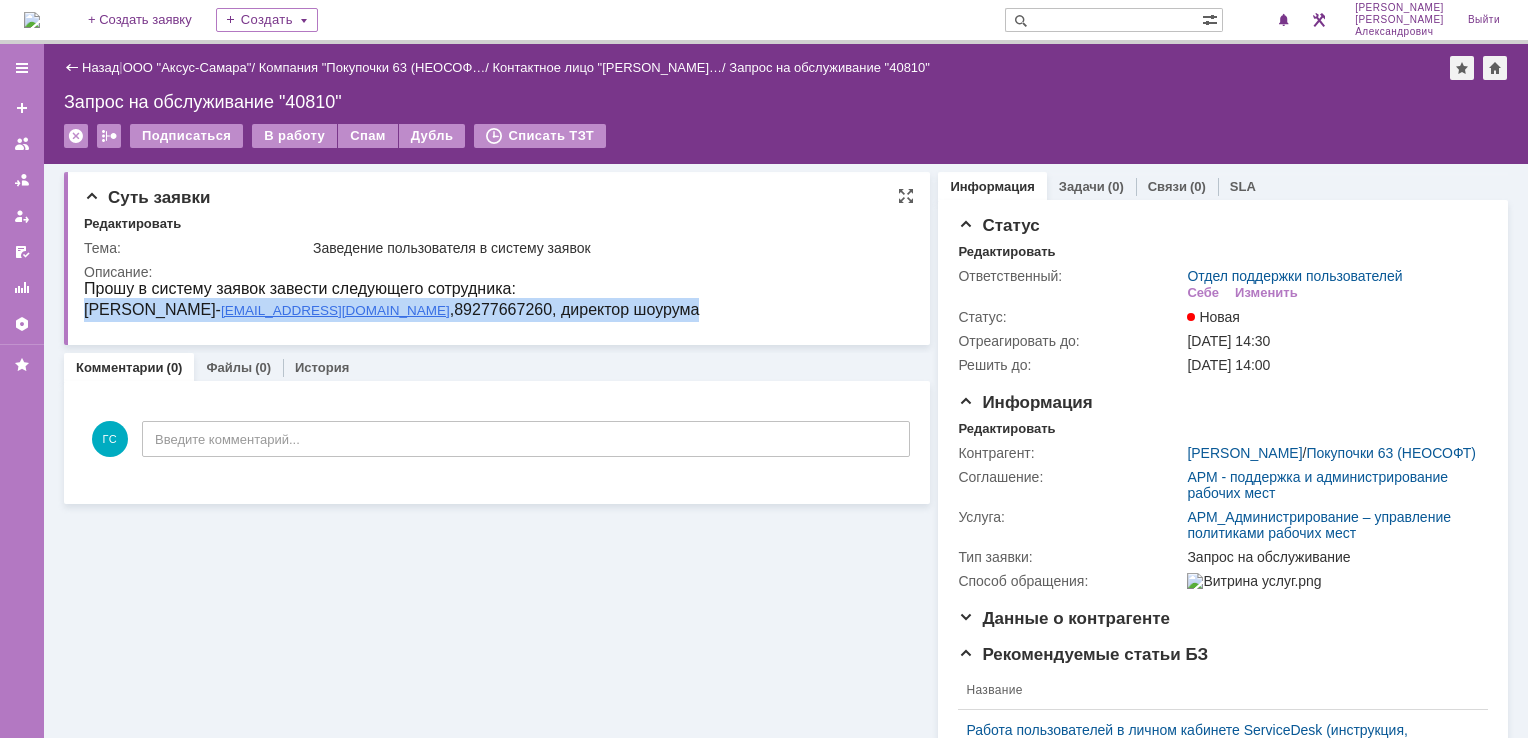 drag, startPoint x: 86, startPoint y: 308, endPoint x: 640, endPoint y: 314, distance: 554.0325 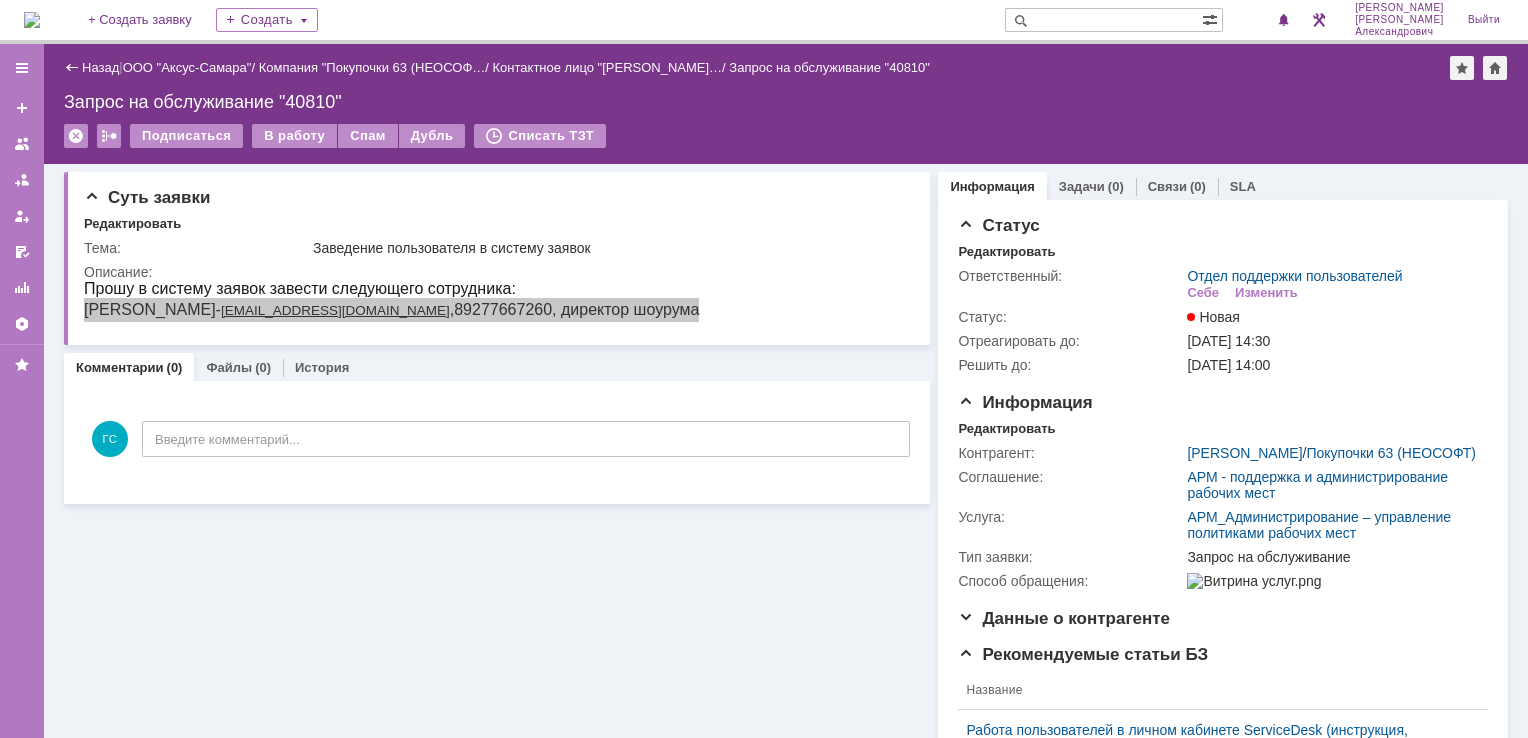drag, startPoint x: 280, startPoint y: 145, endPoint x: 308, endPoint y: 165, distance: 34.4093 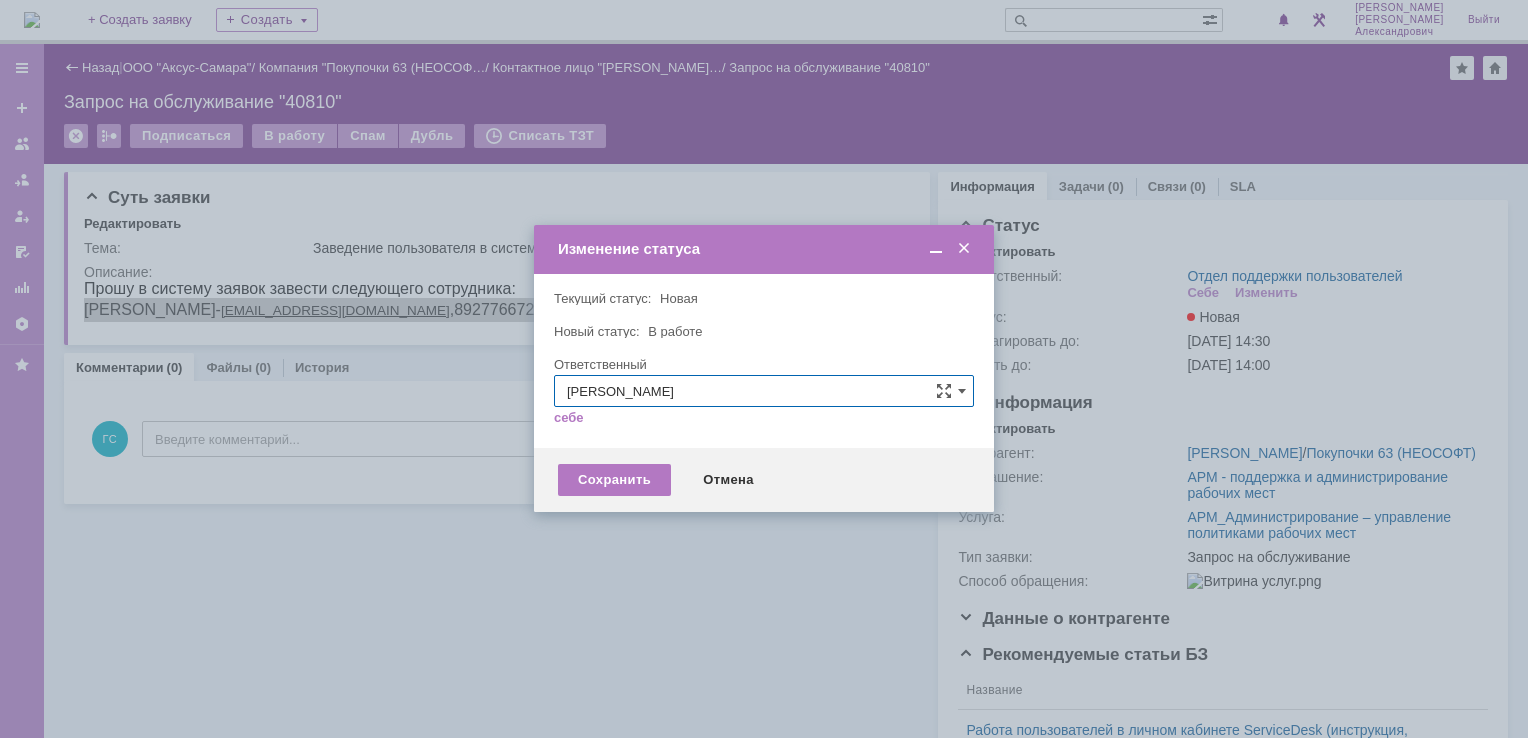 click on "Сохранить Отмена" at bounding box center (764, 480) 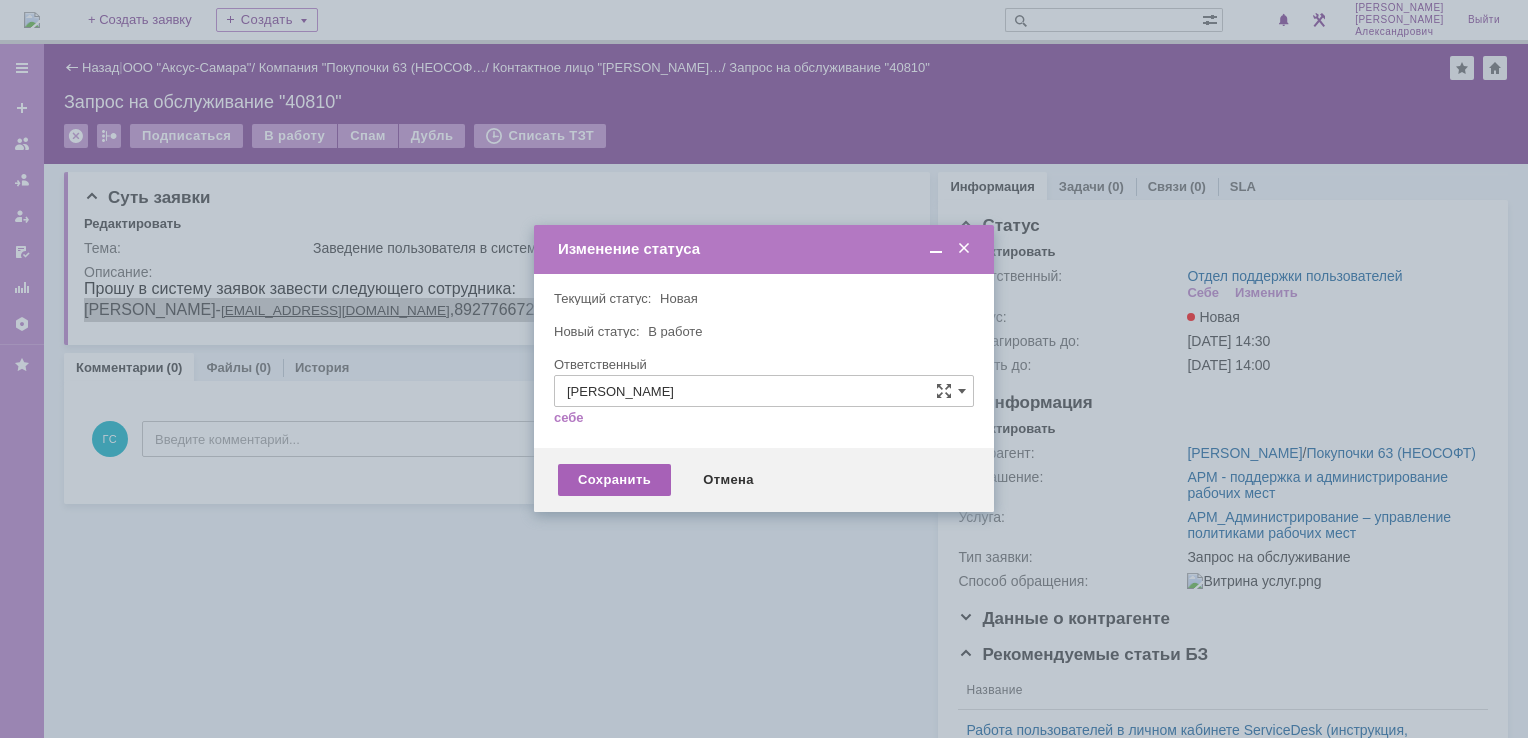 click on "Сохранить" at bounding box center (614, 480) 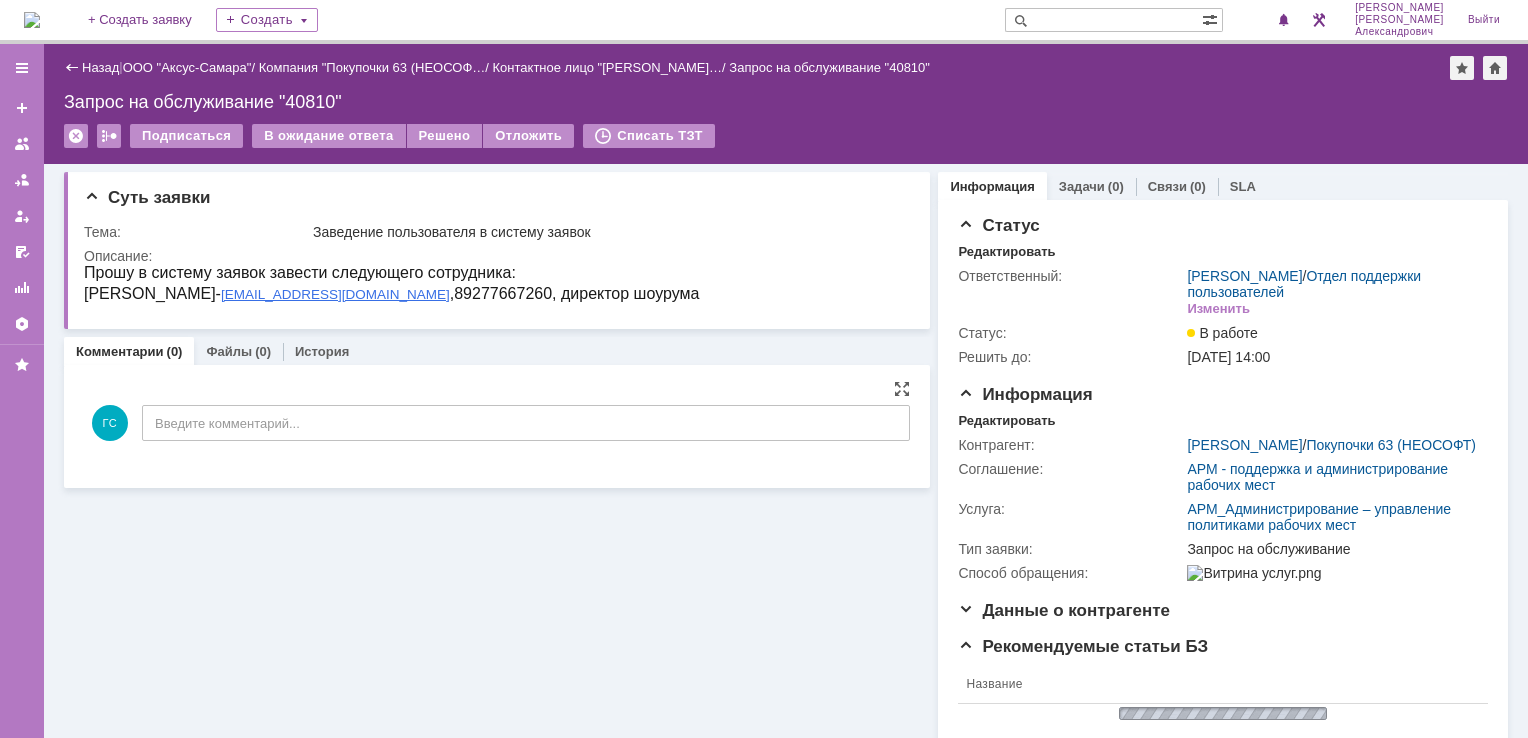 scroll, scrollTop: 0, scrollLeft: 0, axis: both 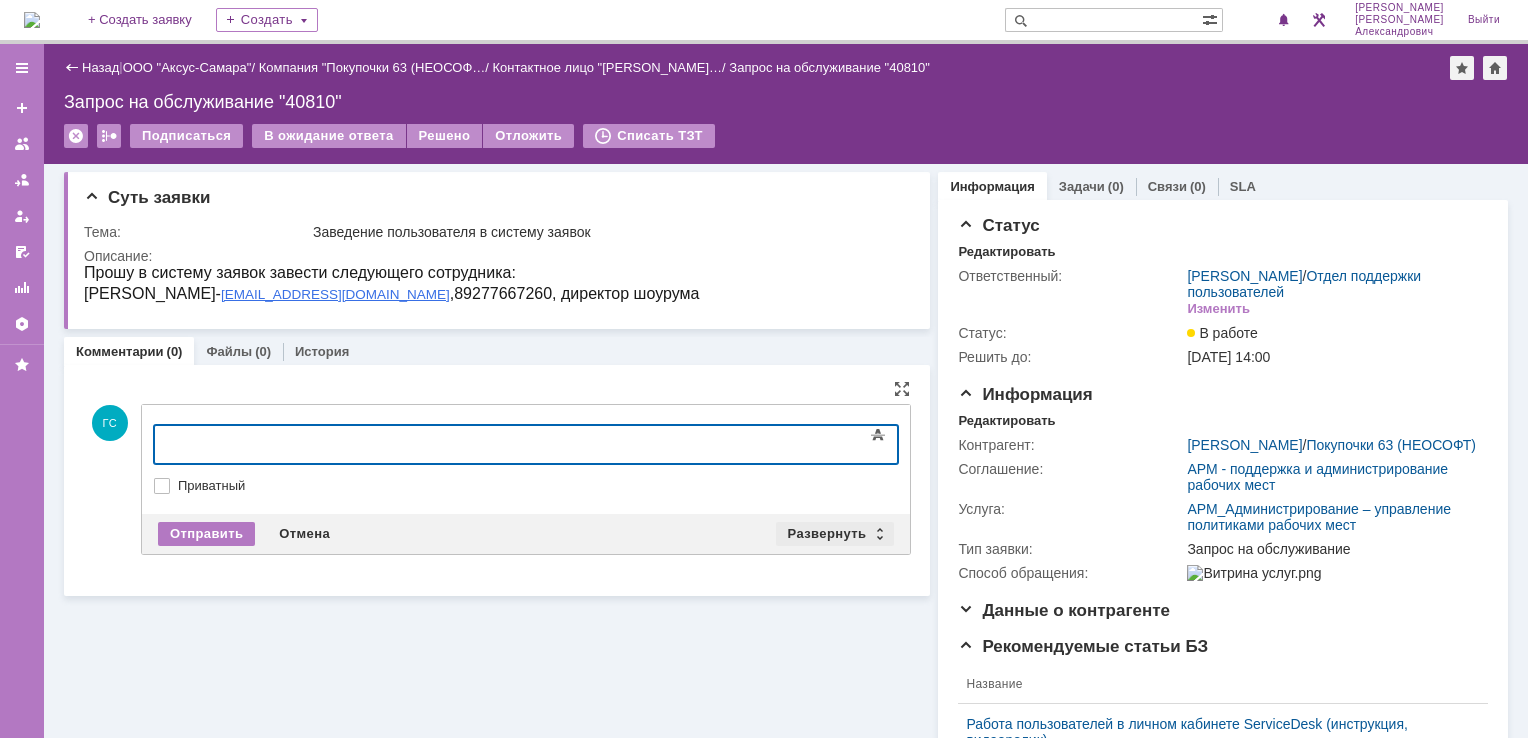 click on "Развернуть" at bounding box center [835, 534] 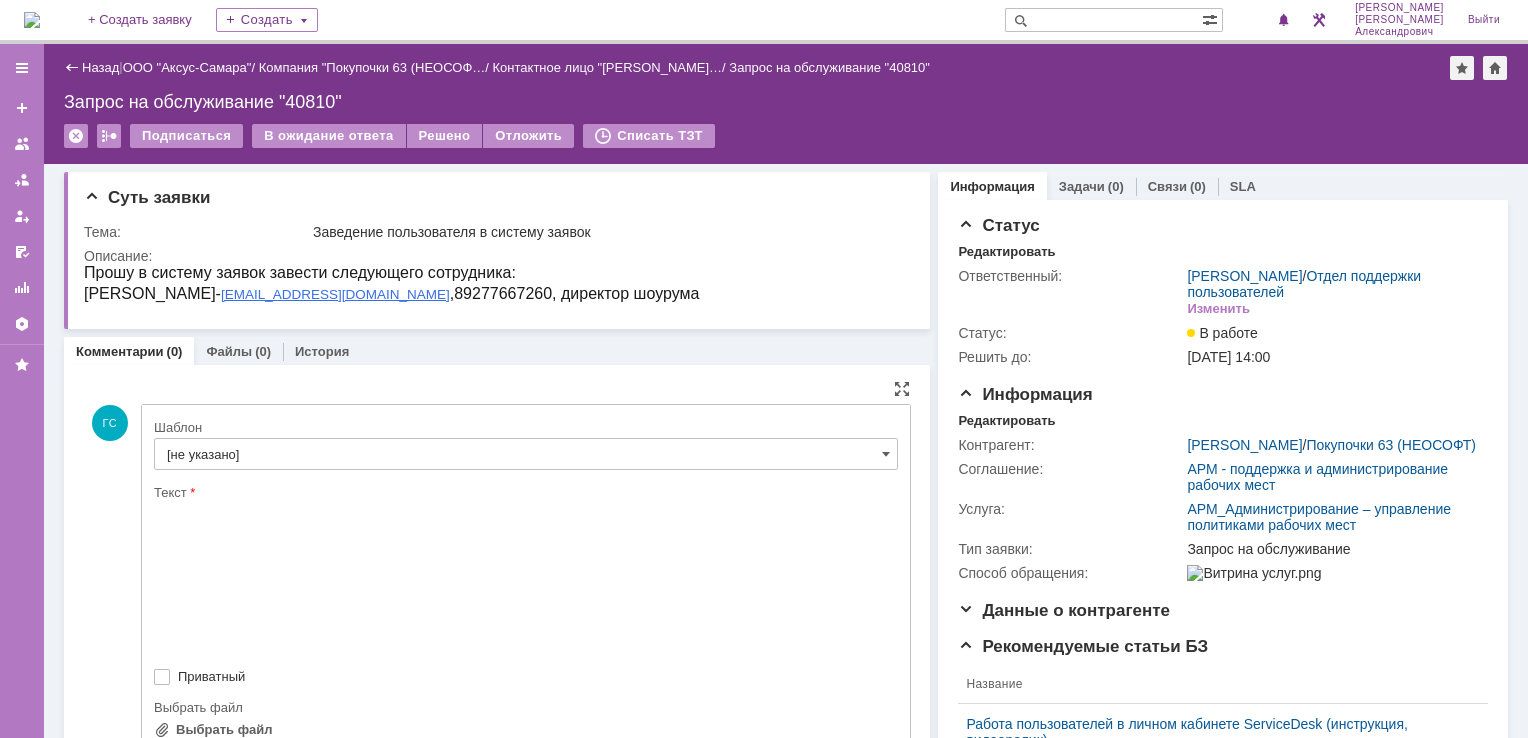 scroll, scrollTop: 0, scrollLeft: 0, axis: both 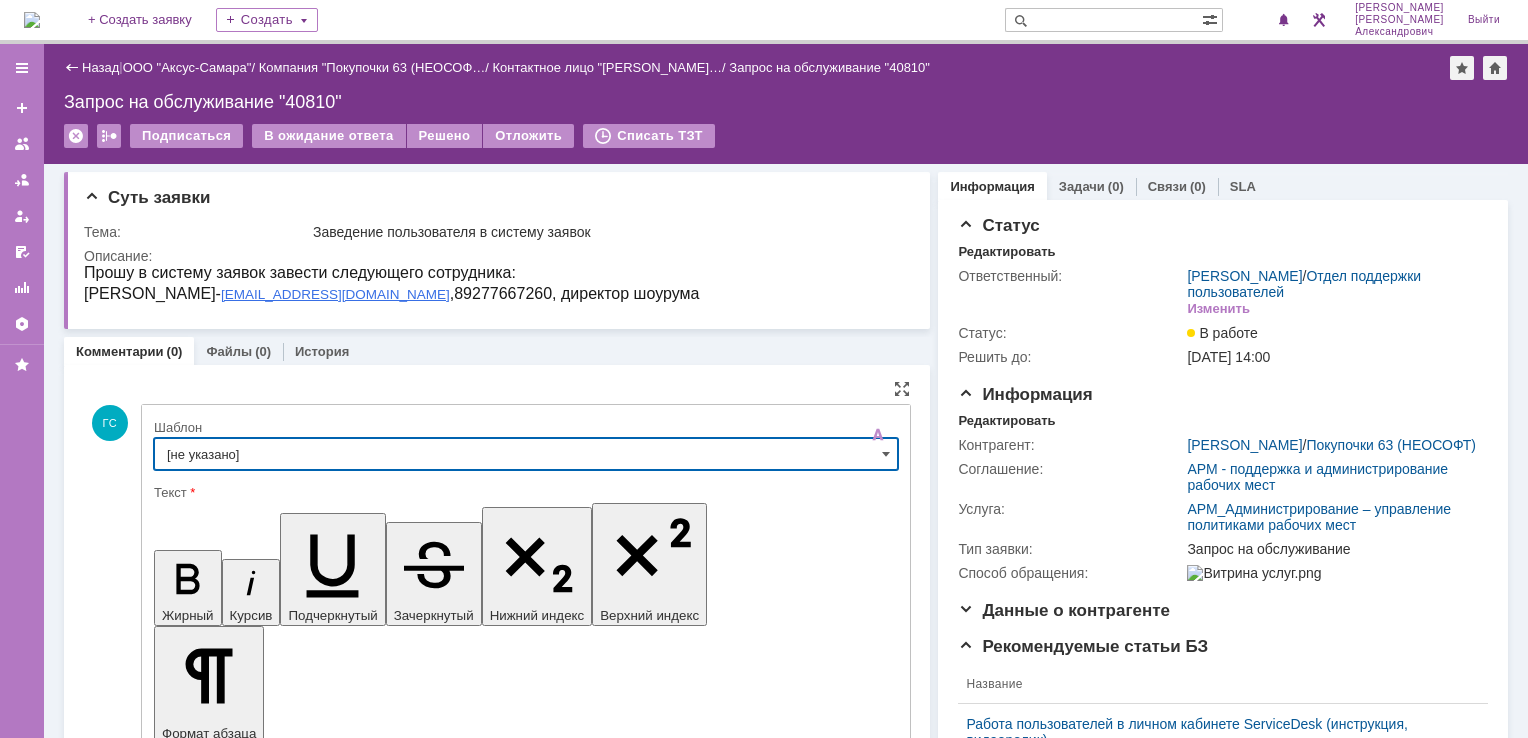 click on "[не указано]" at bounding box center [526, 454] 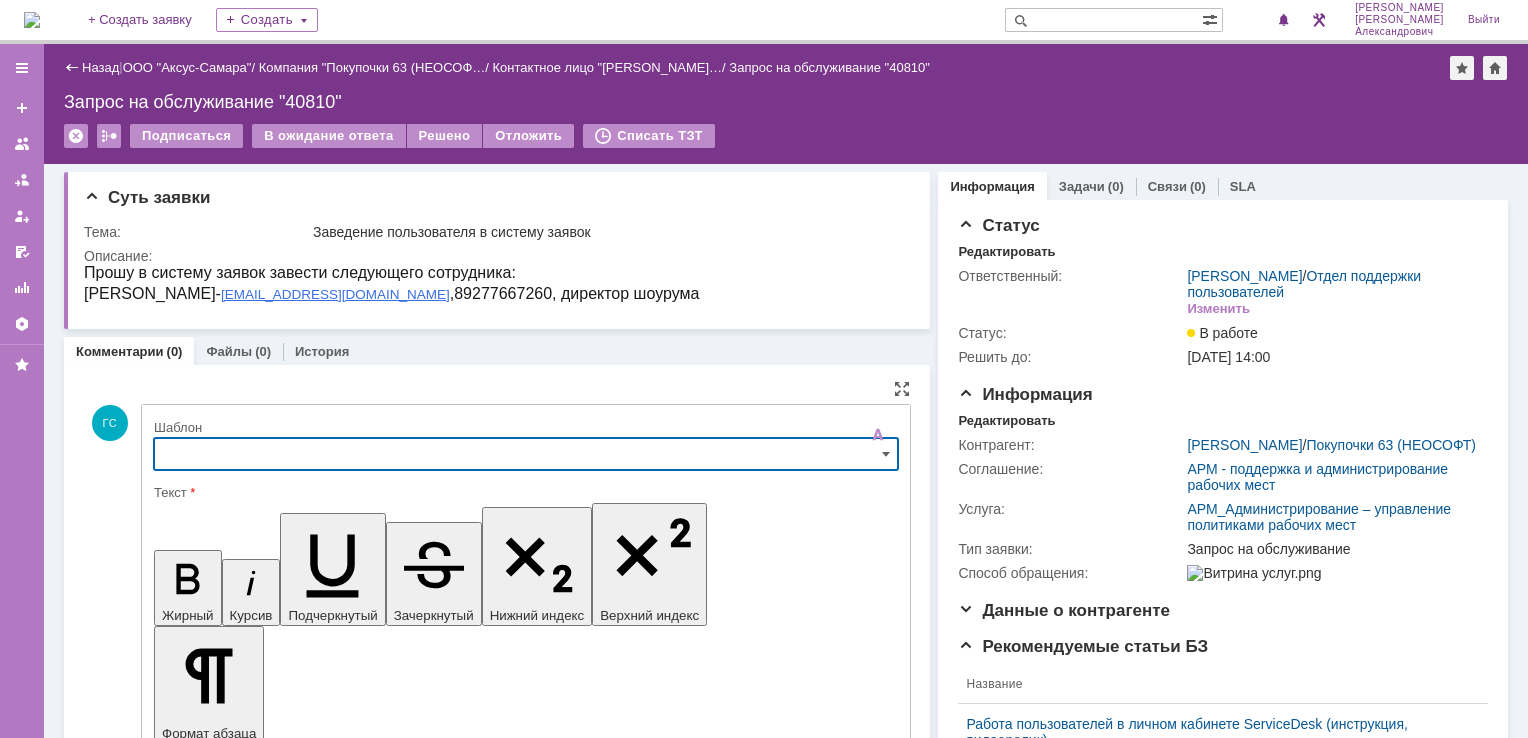 scroll, scrollTop: 23, scrollLeft: 0, axis: vertical 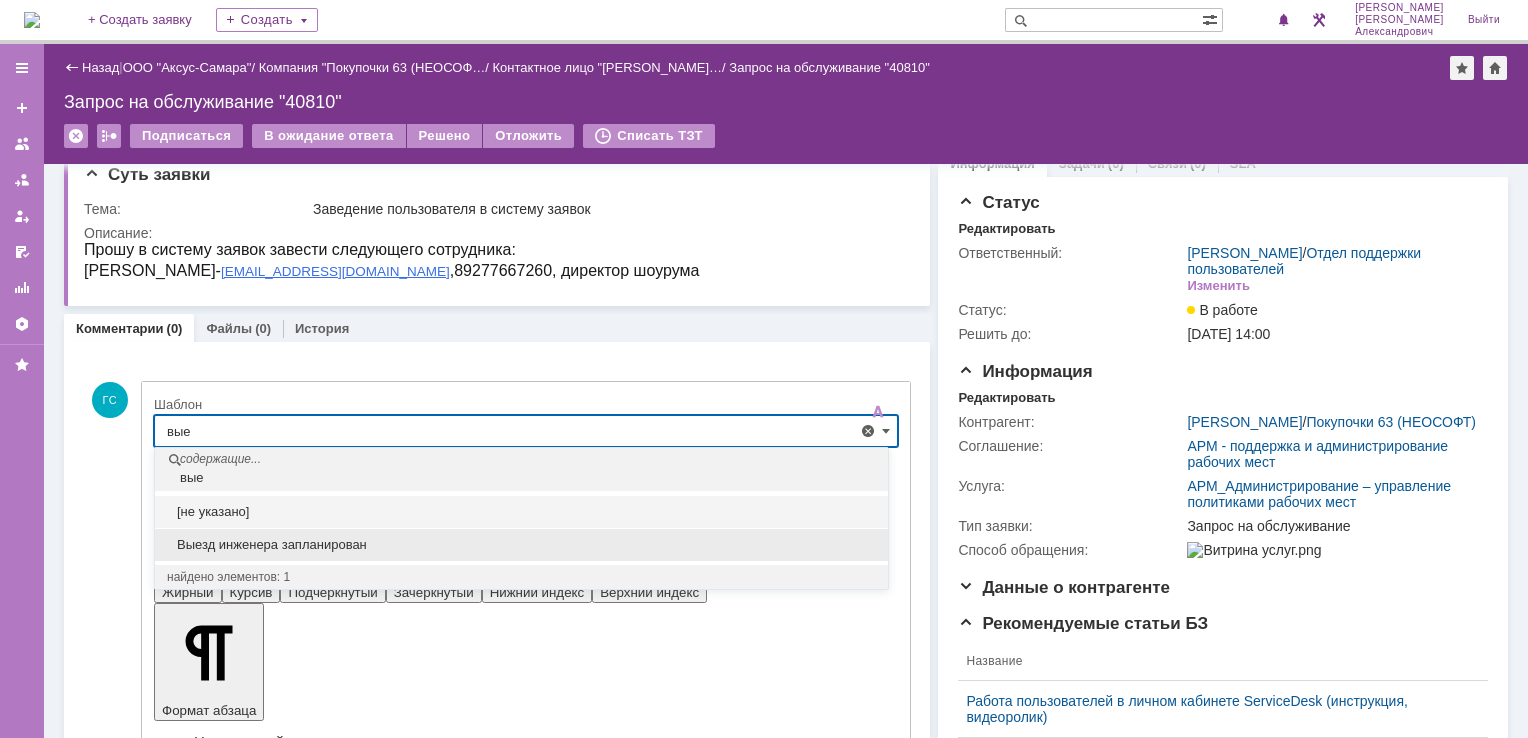 click on "Выезд инженера запланирован" at bounding box center (521, 545) 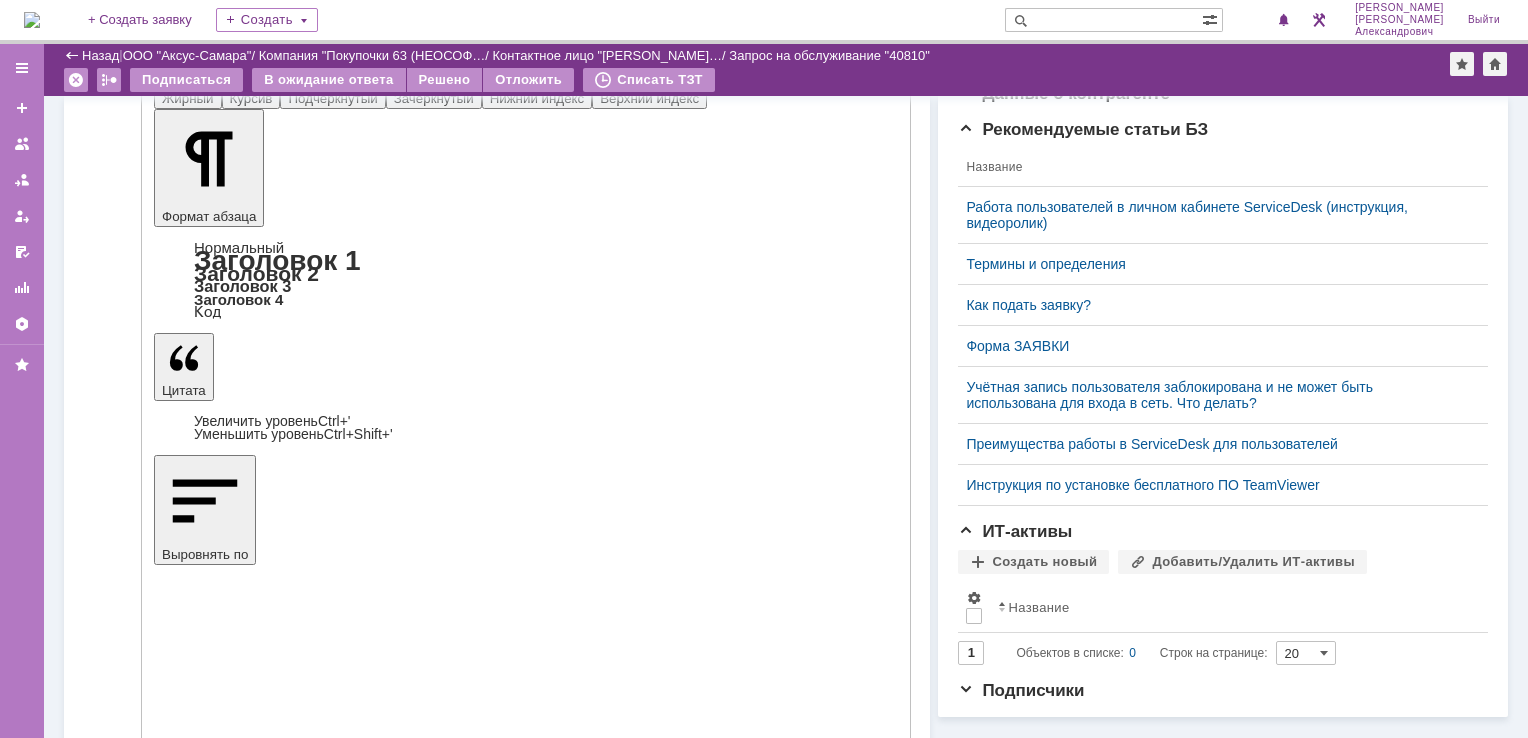 type on "Выезд инженера запланирован" 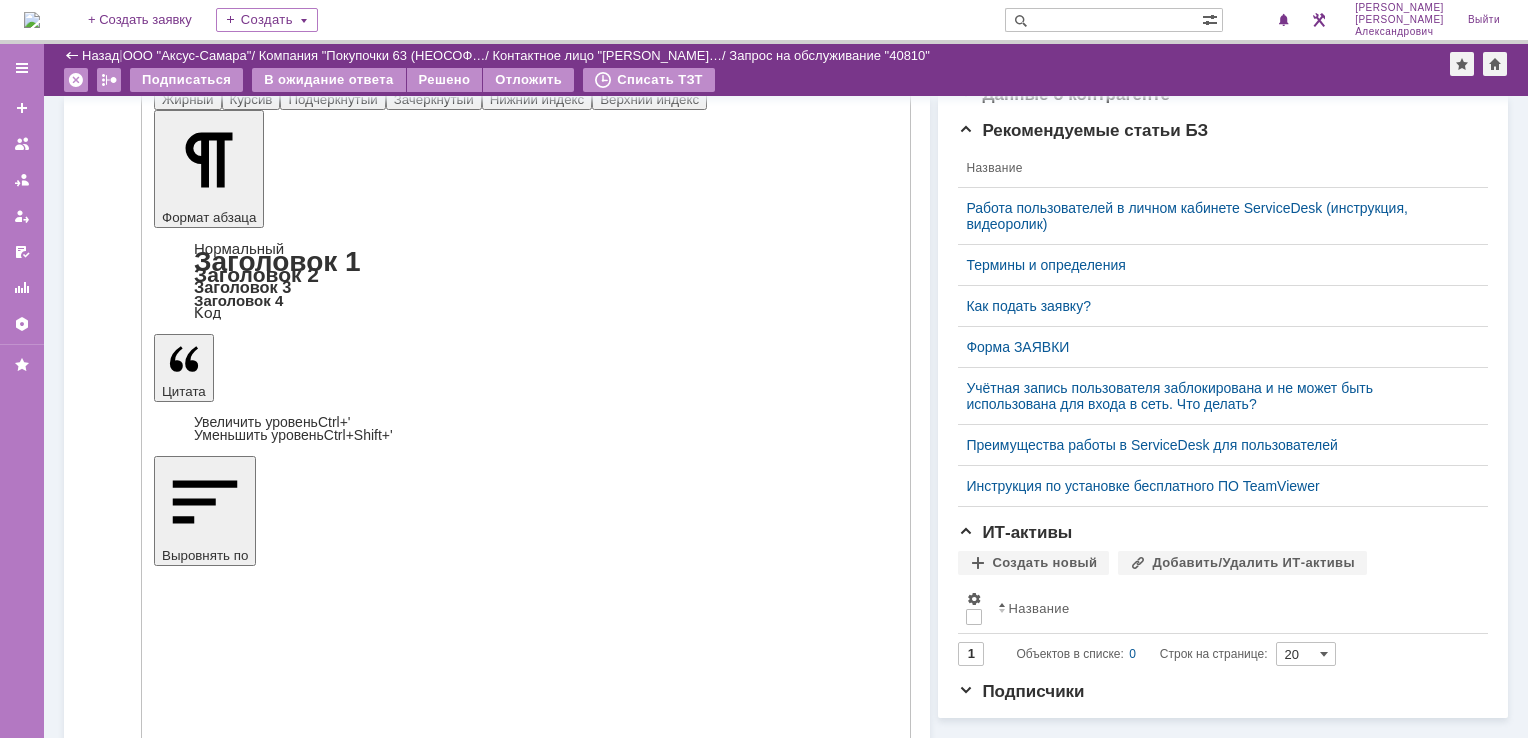 click on "Отправить" at bounding box center [206, 5088] 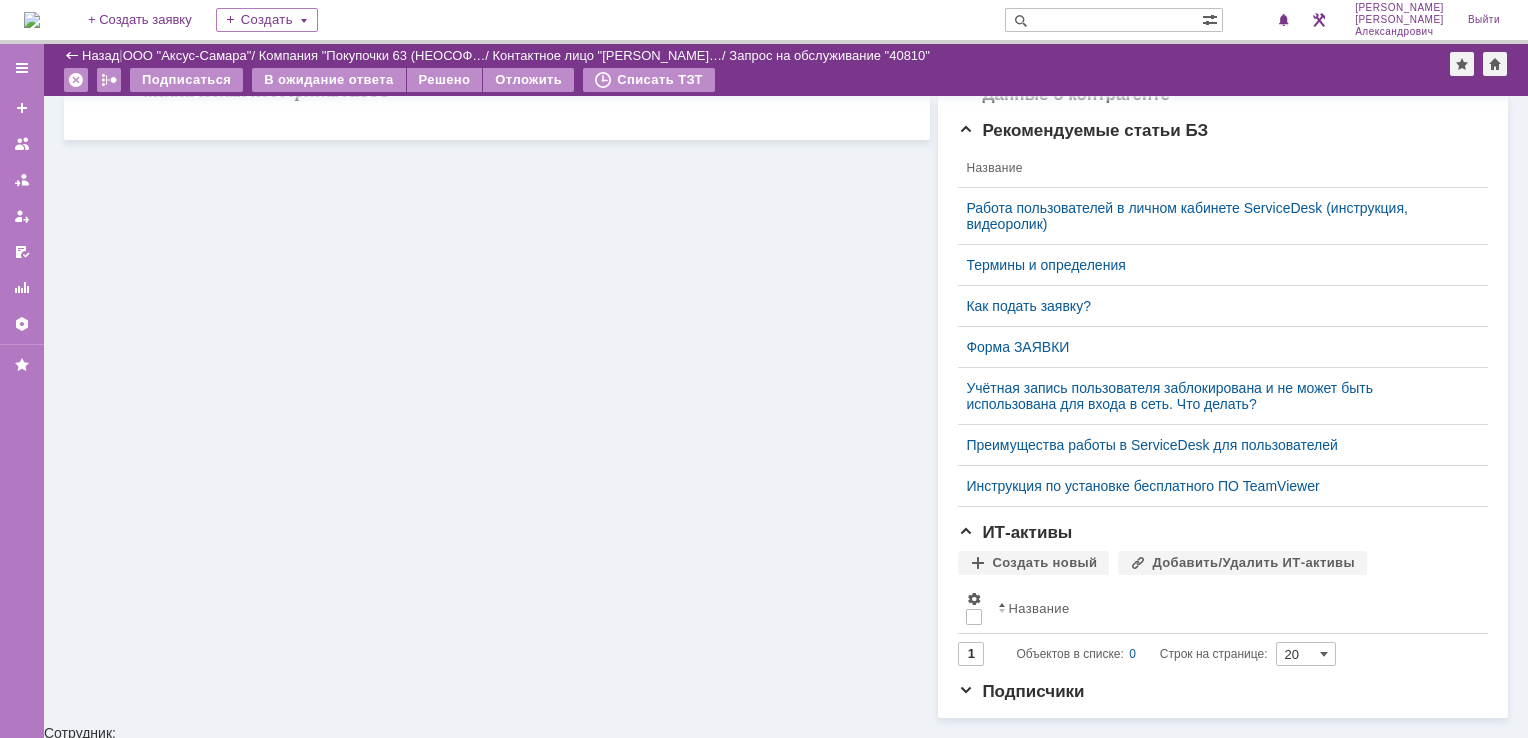 scroll, scrollTop: 0, scrollLeft: 0, axis: both 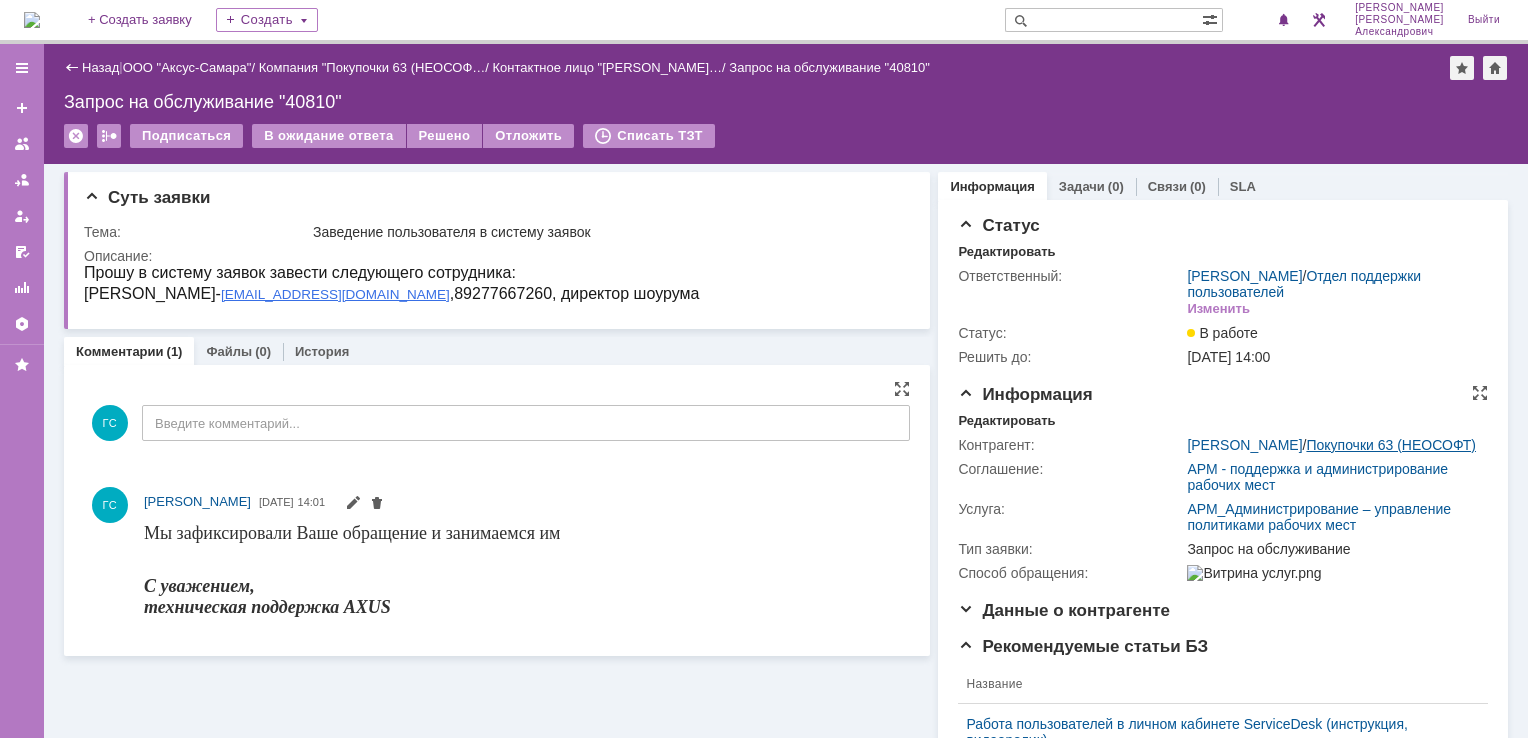 click on "Покупочки 63 (НЕОСОФТ)" at bounding box center (1391, 445) 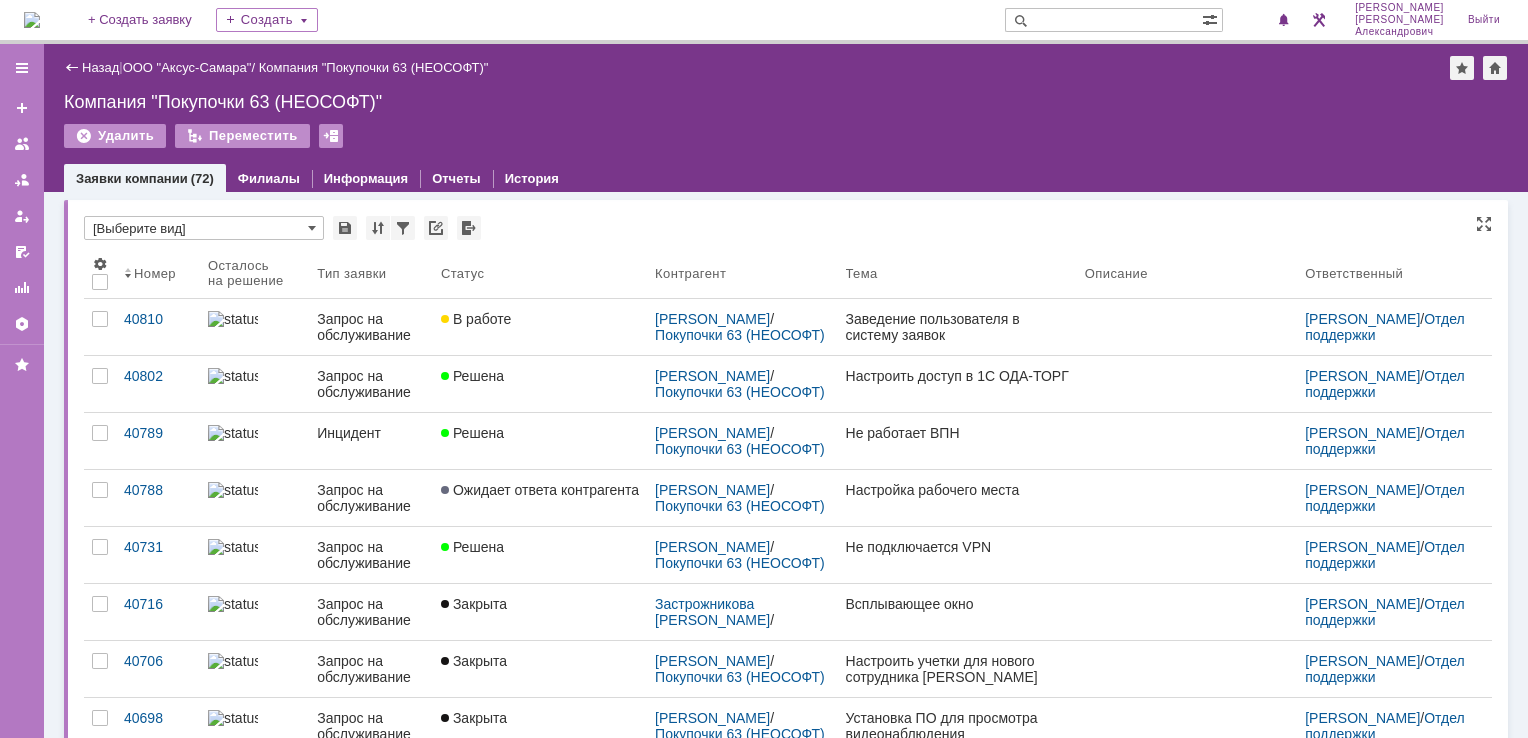 scroll, scrollTop: 0, scrollLeft: 0, axis: both 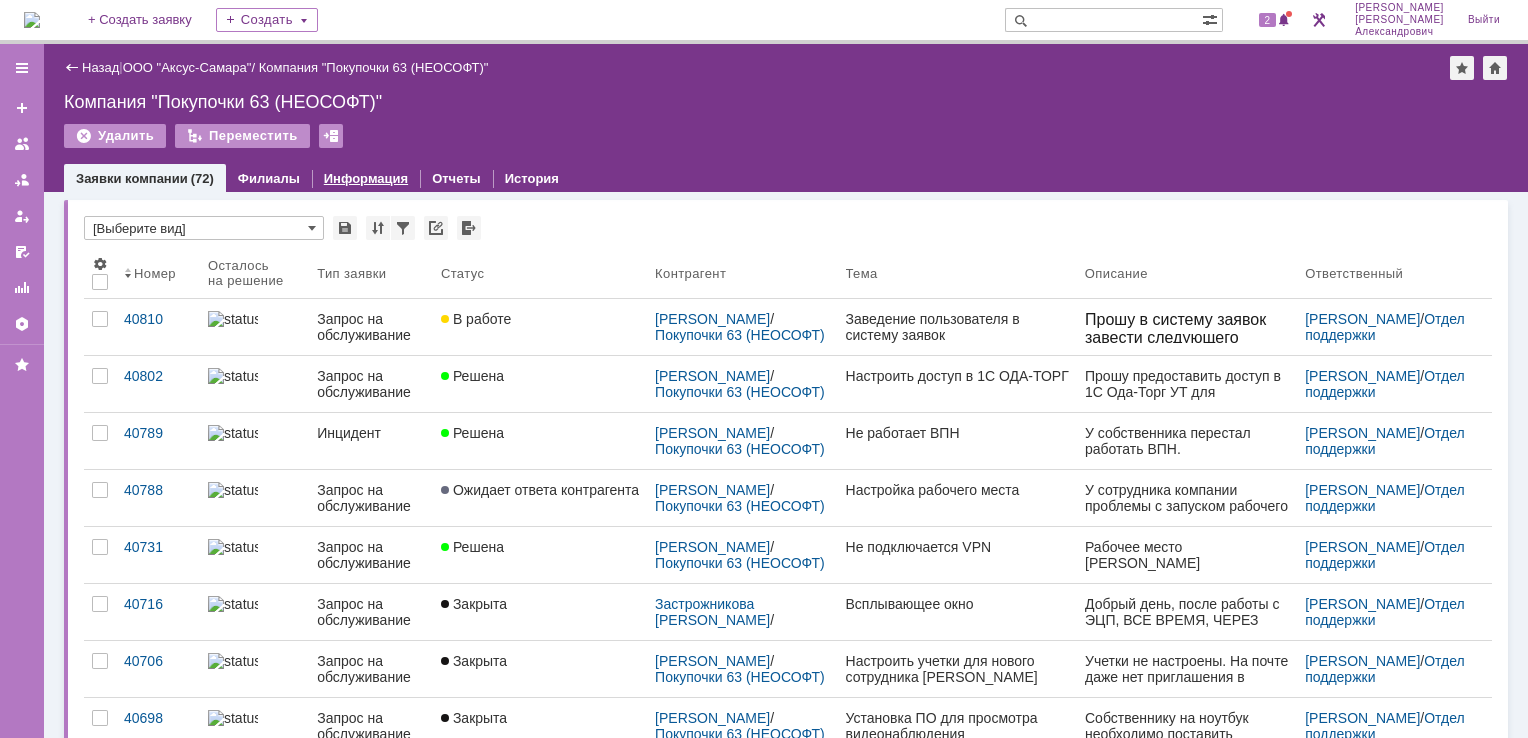 click on "Информация" at bounding box center (366, 178) 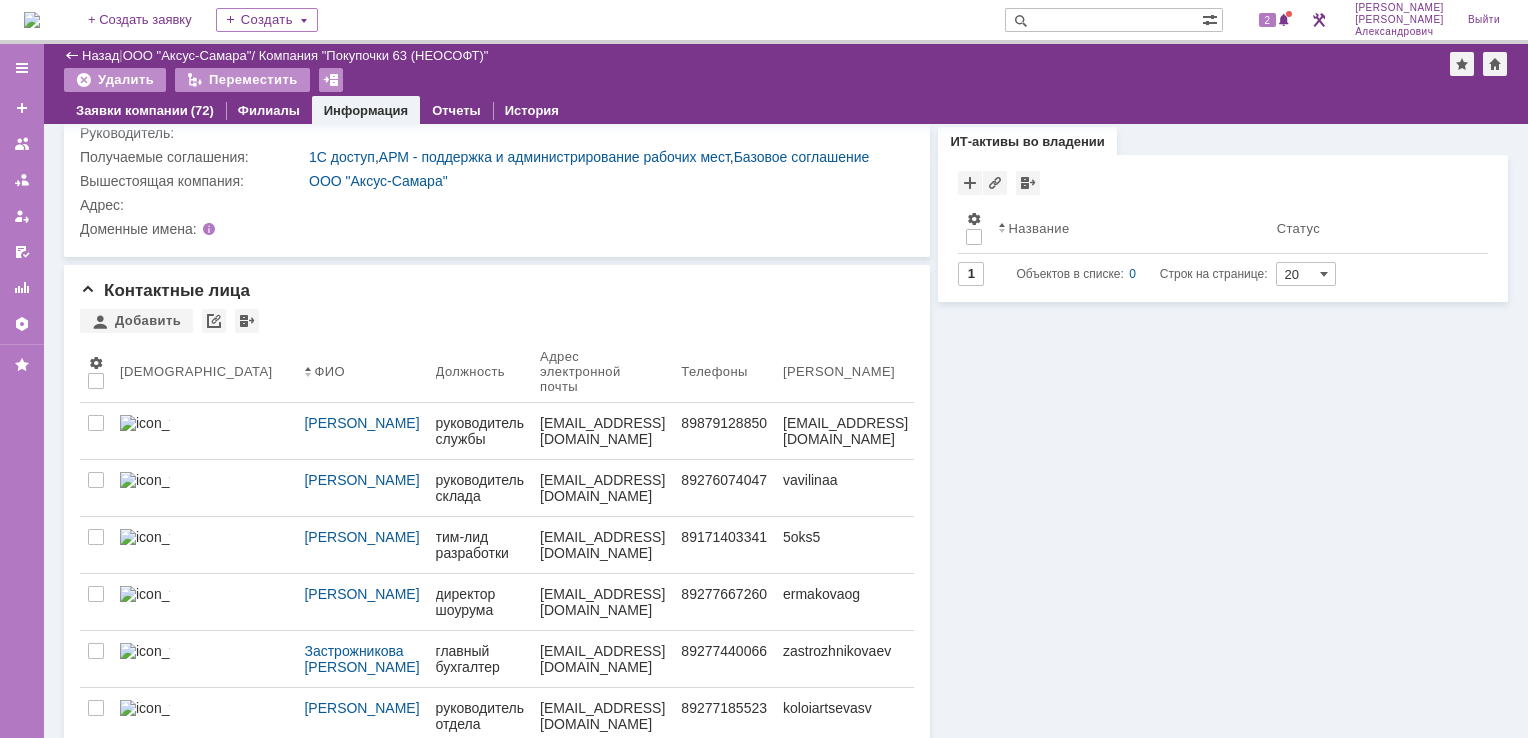 scroll, scrollTop: 100, scrollLeft: 0, axis: vertical 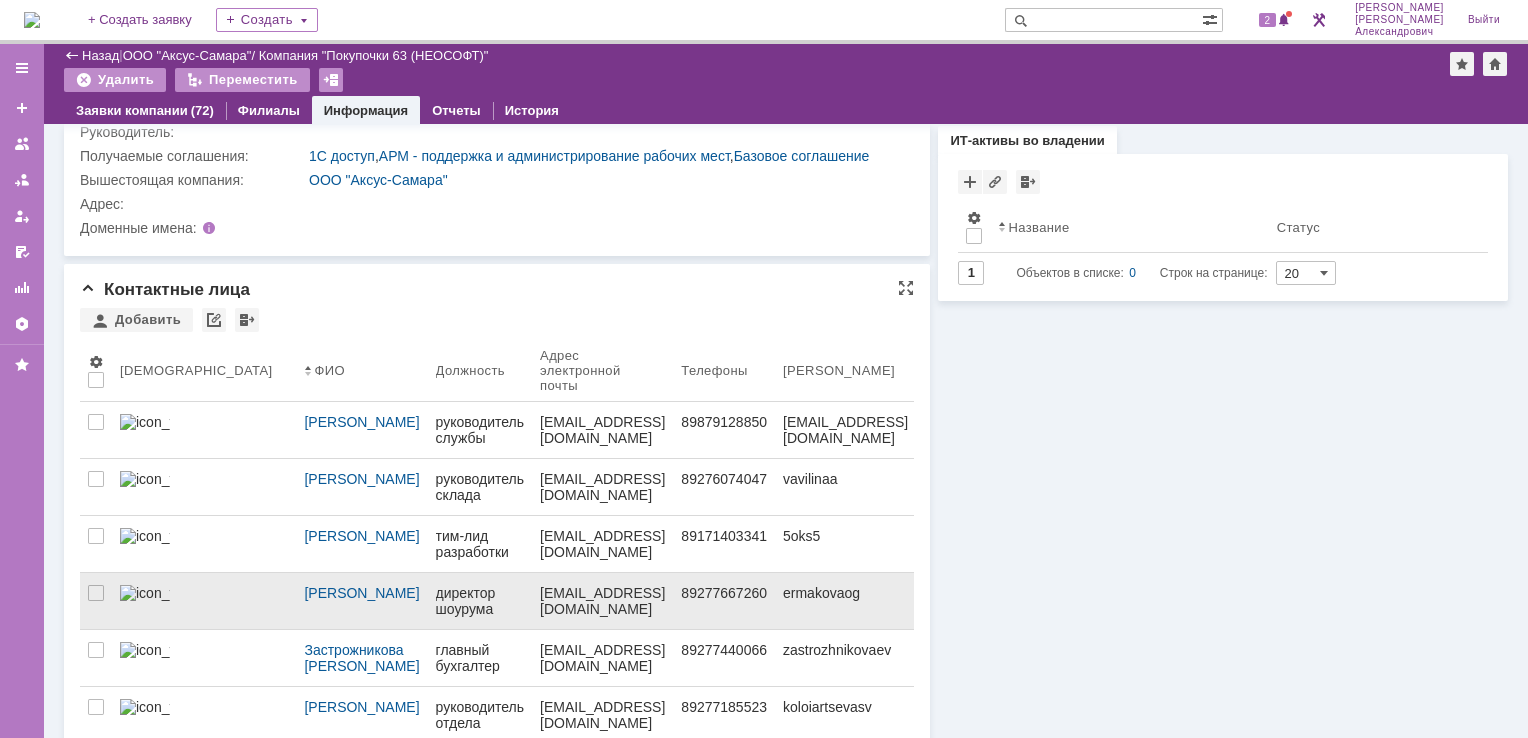 click on "[EMAIL_ADDRESS][DOMAIN_NAME]" at bounding box center (602, 601) 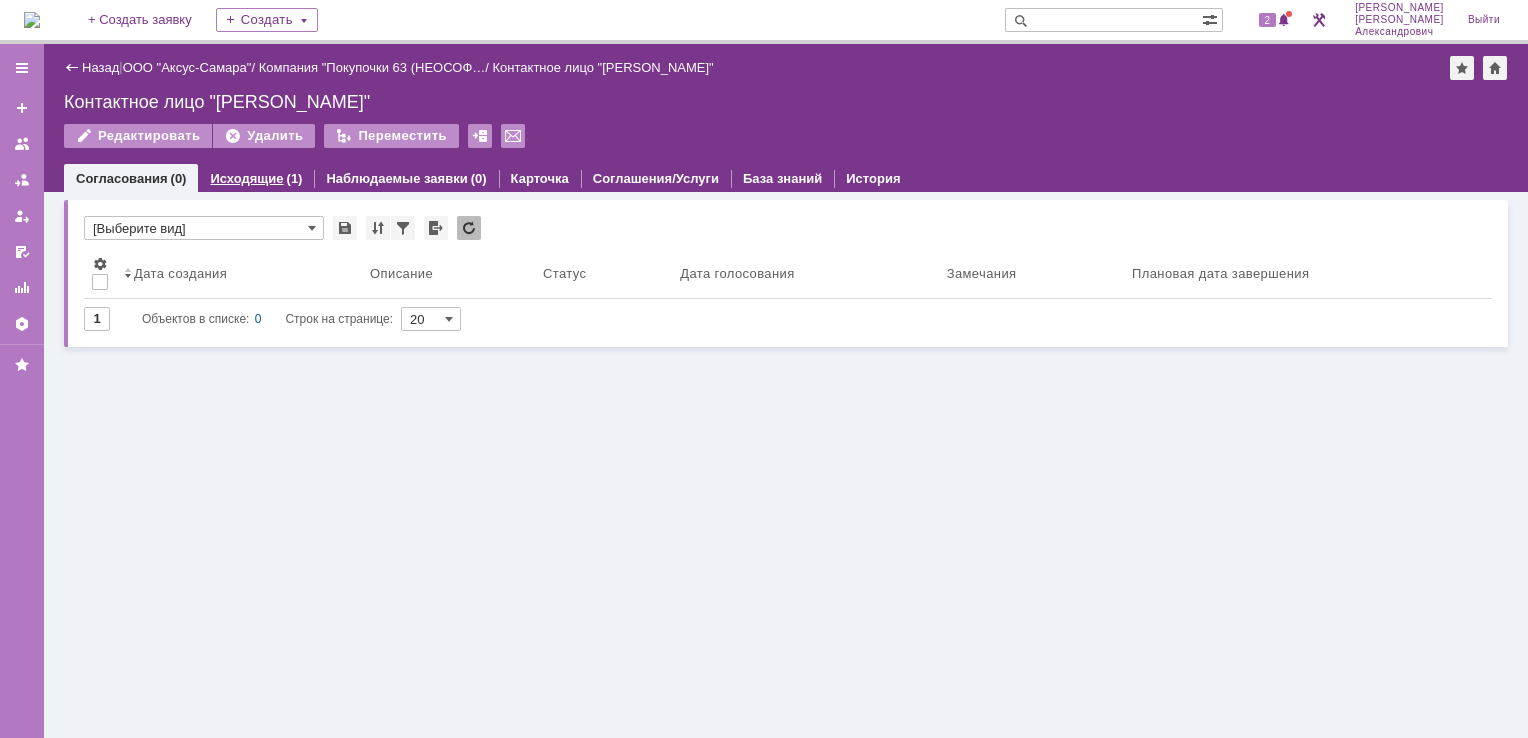 click on "Исходящие" at bounding box center (246, 178) 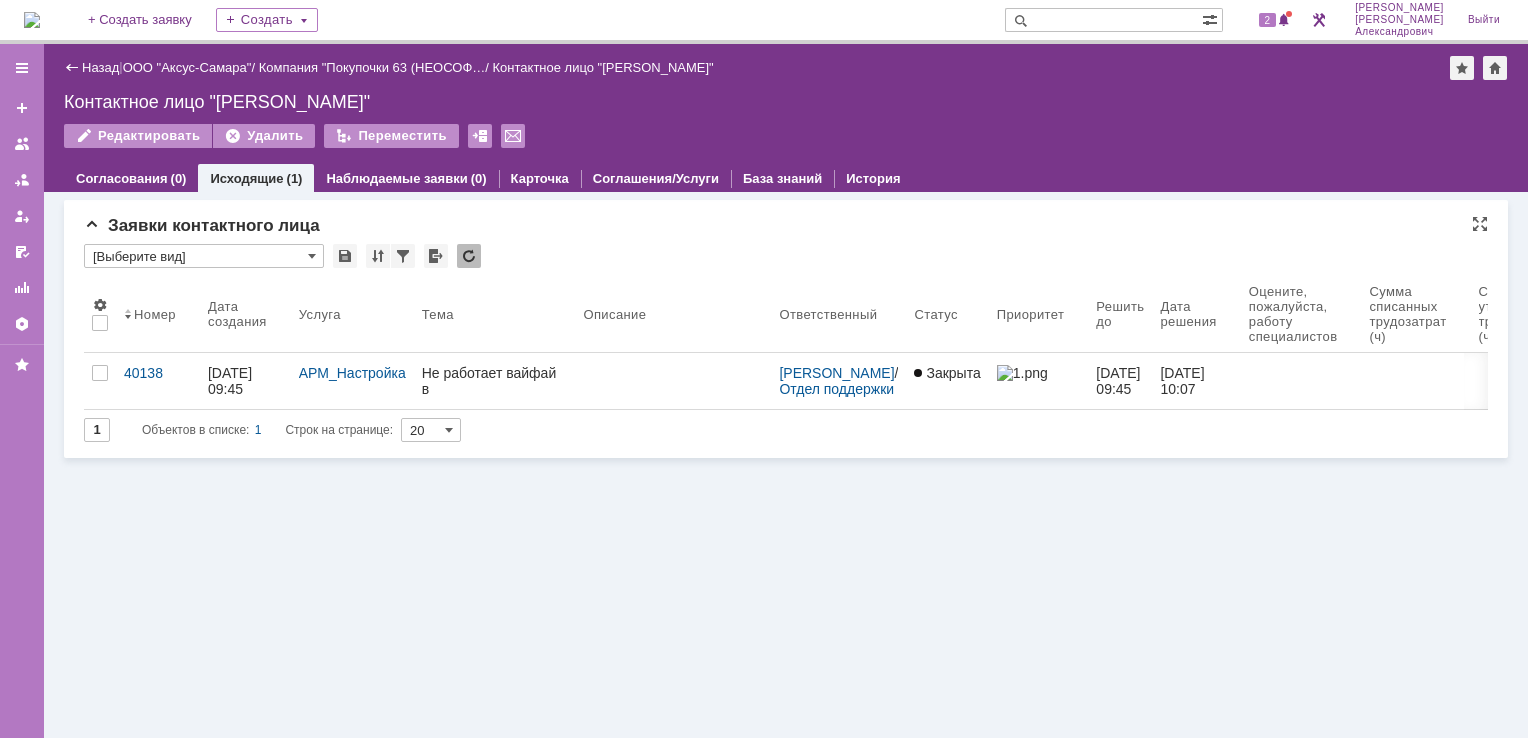 scroll, scrollTop: 0, scrollLeft: 0, axis: both 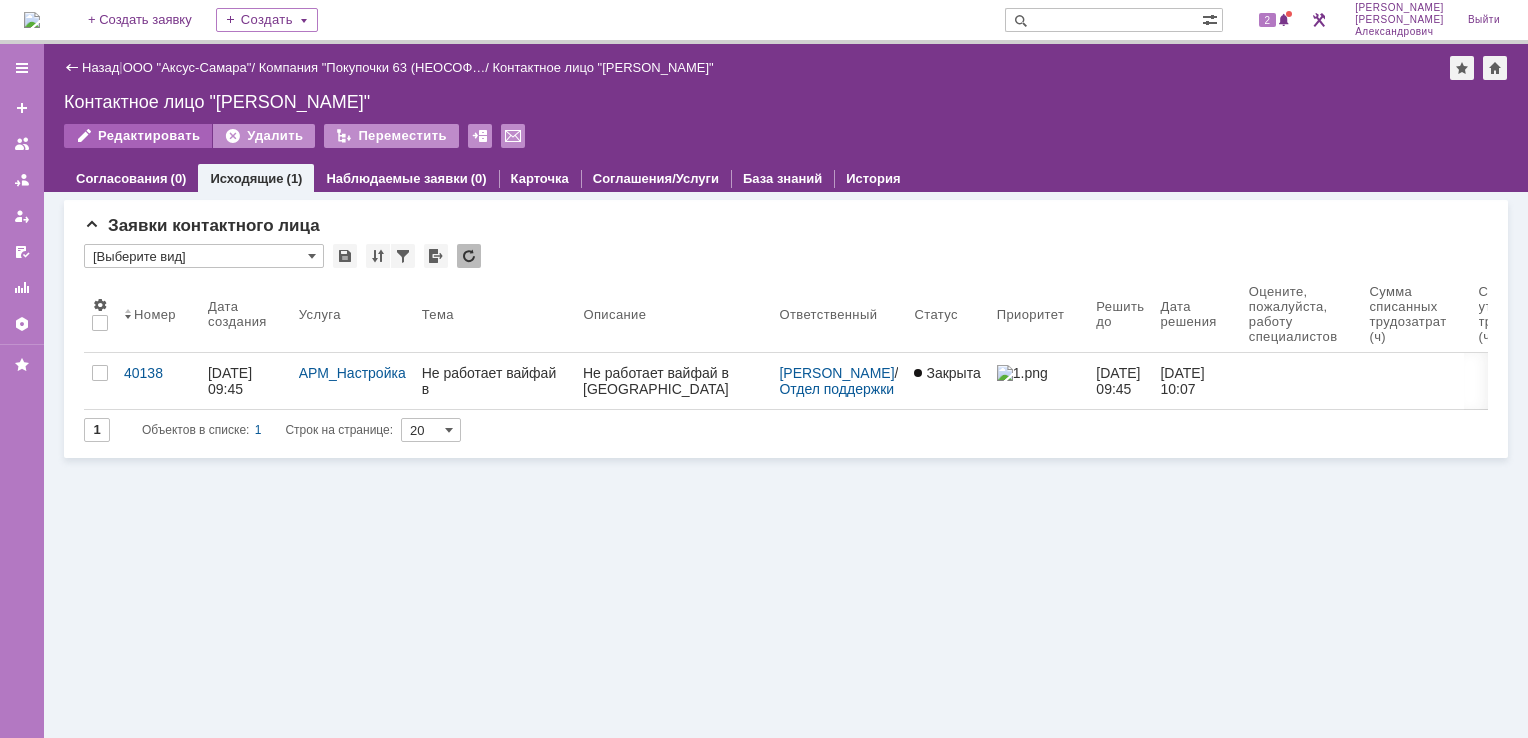 click on "Редактировать" at bounding box center [138, 136] 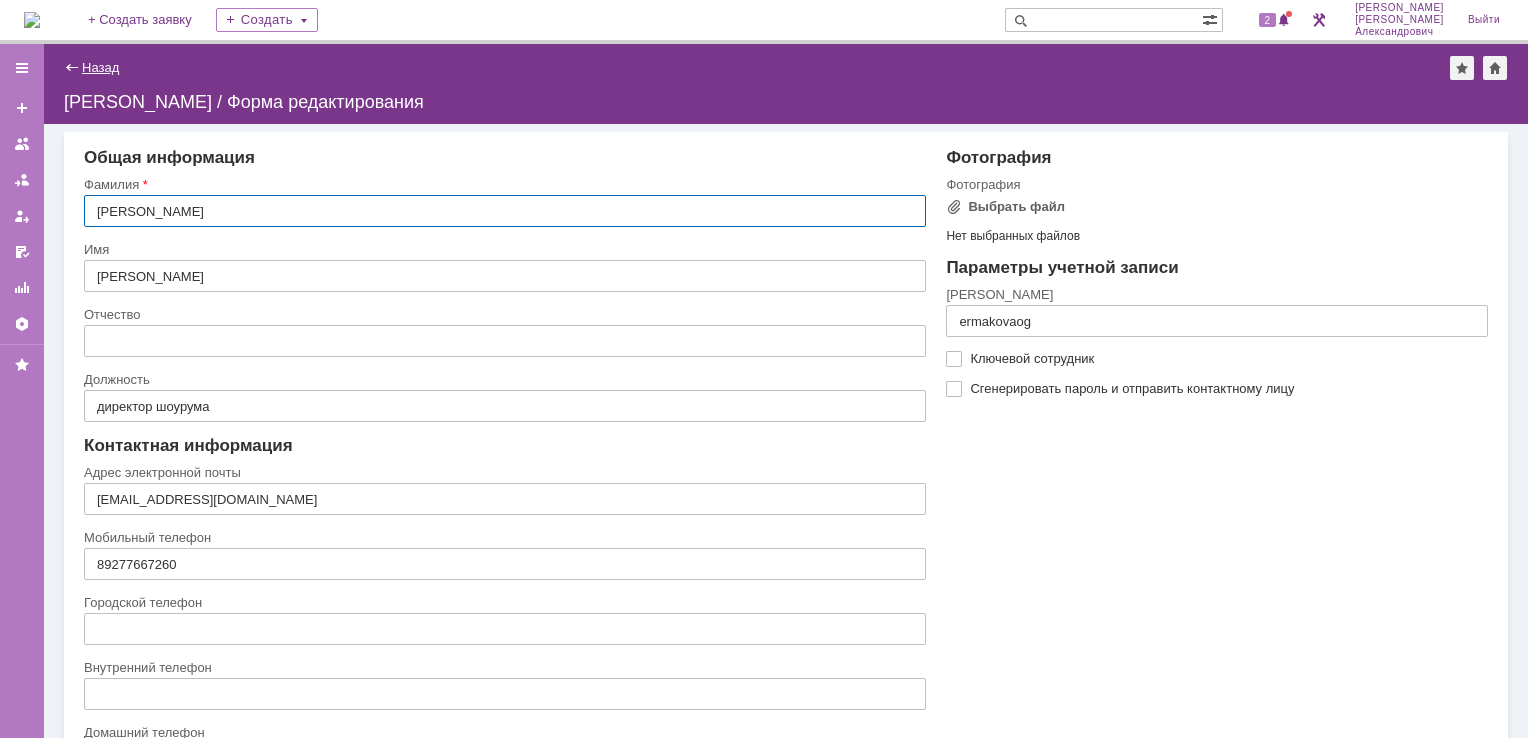 click on "Назад" at bounding box center [100, 67] 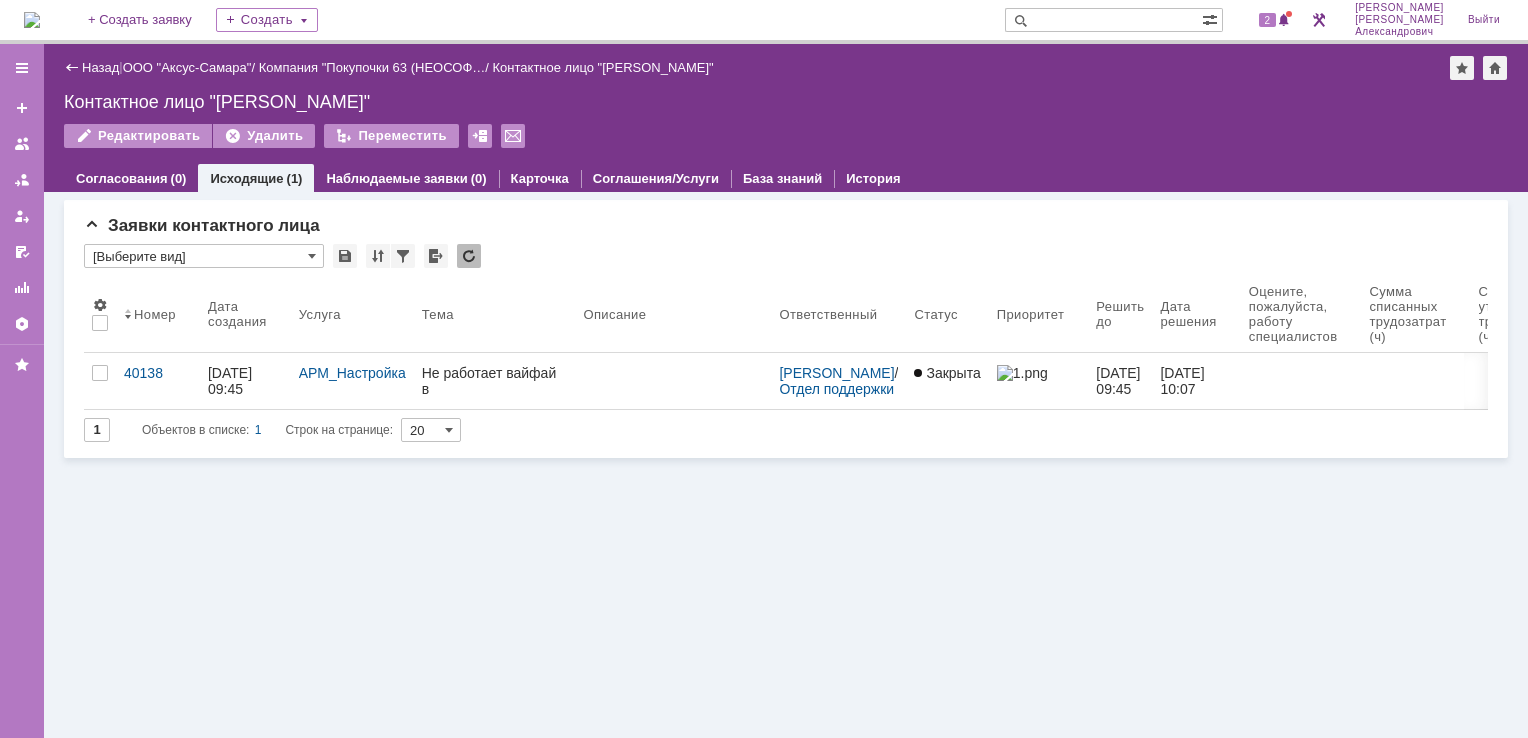 scroll, scrollTop: 0, scrollLeft: 0, axis: both 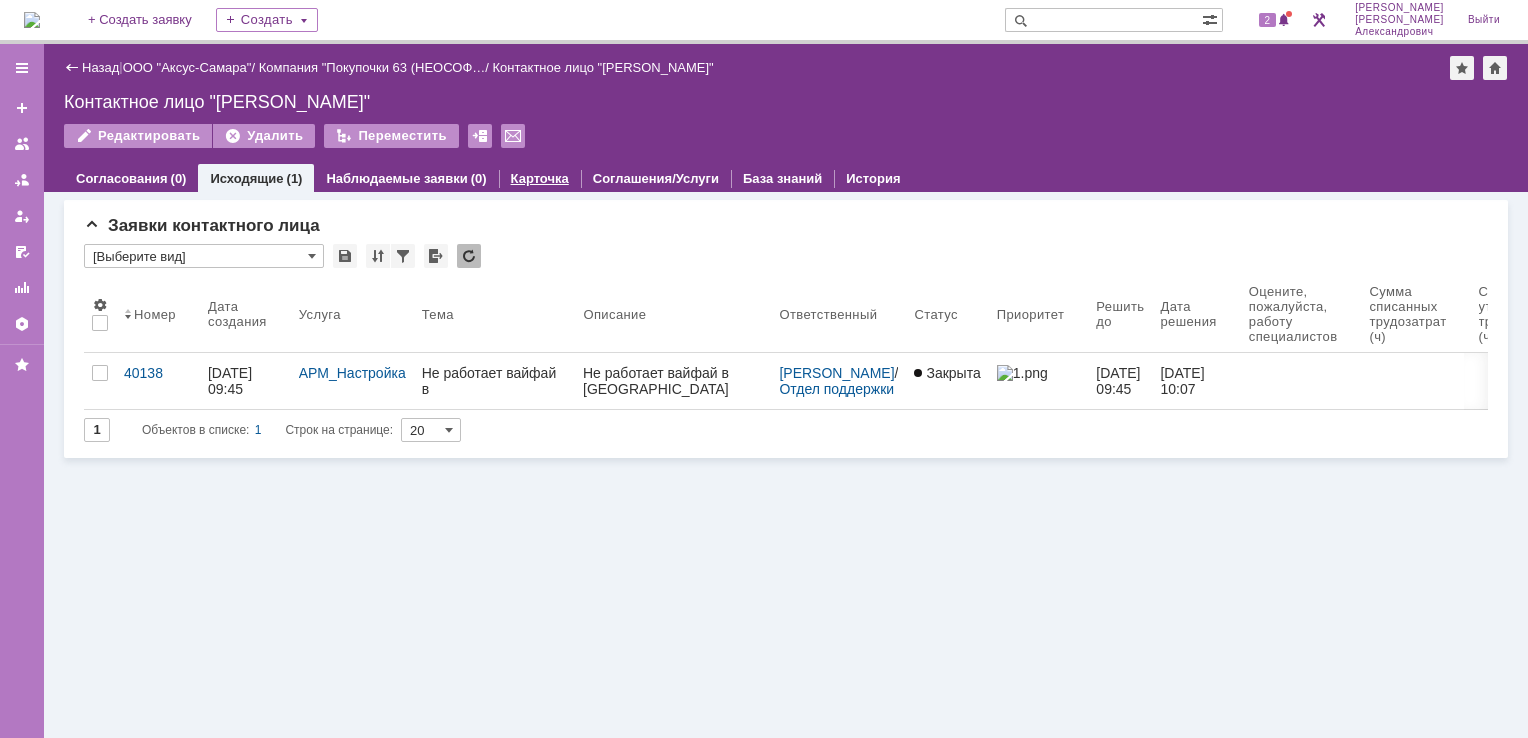 click on "Карточка" at bounding box center (540, 178) 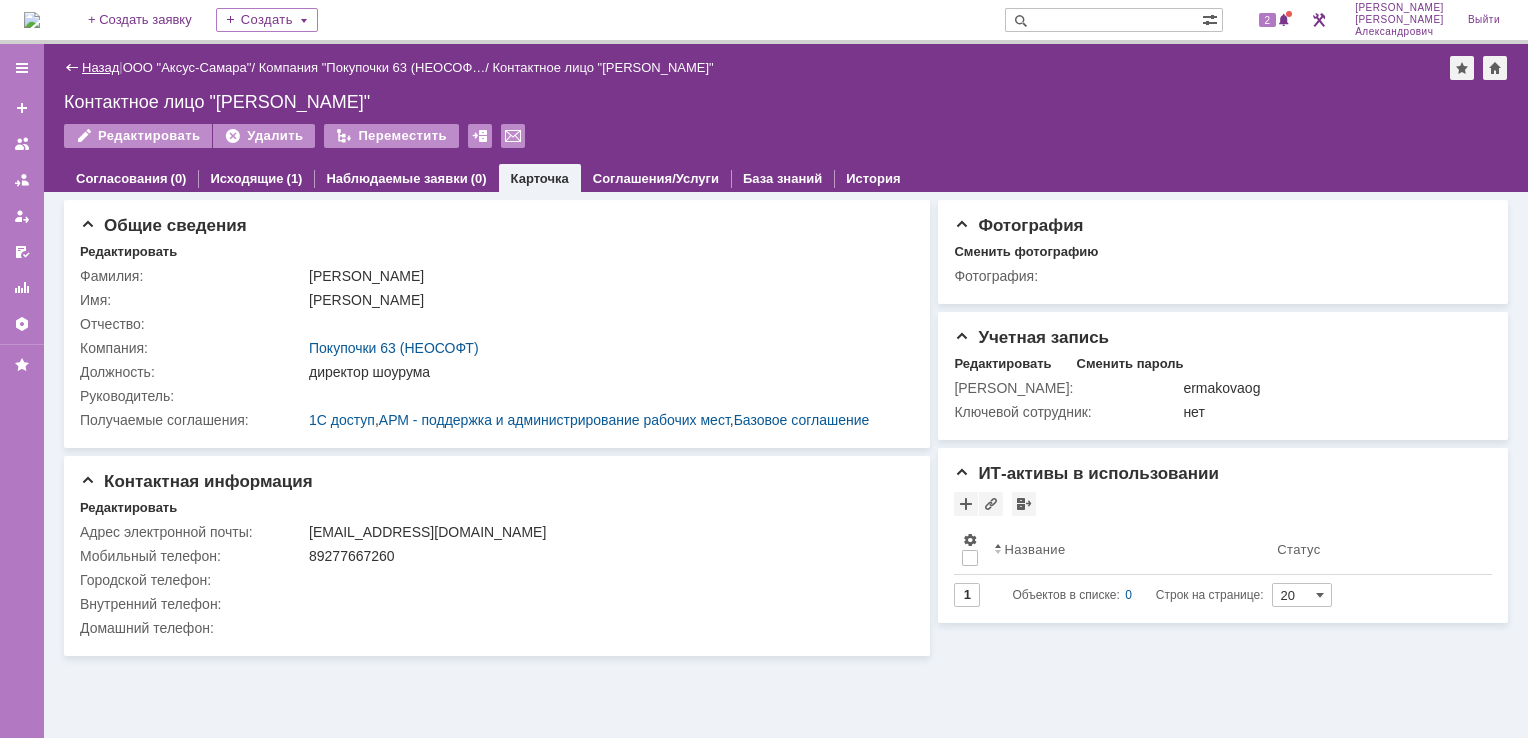 click on "Назад" at bounding box center (100, 67) 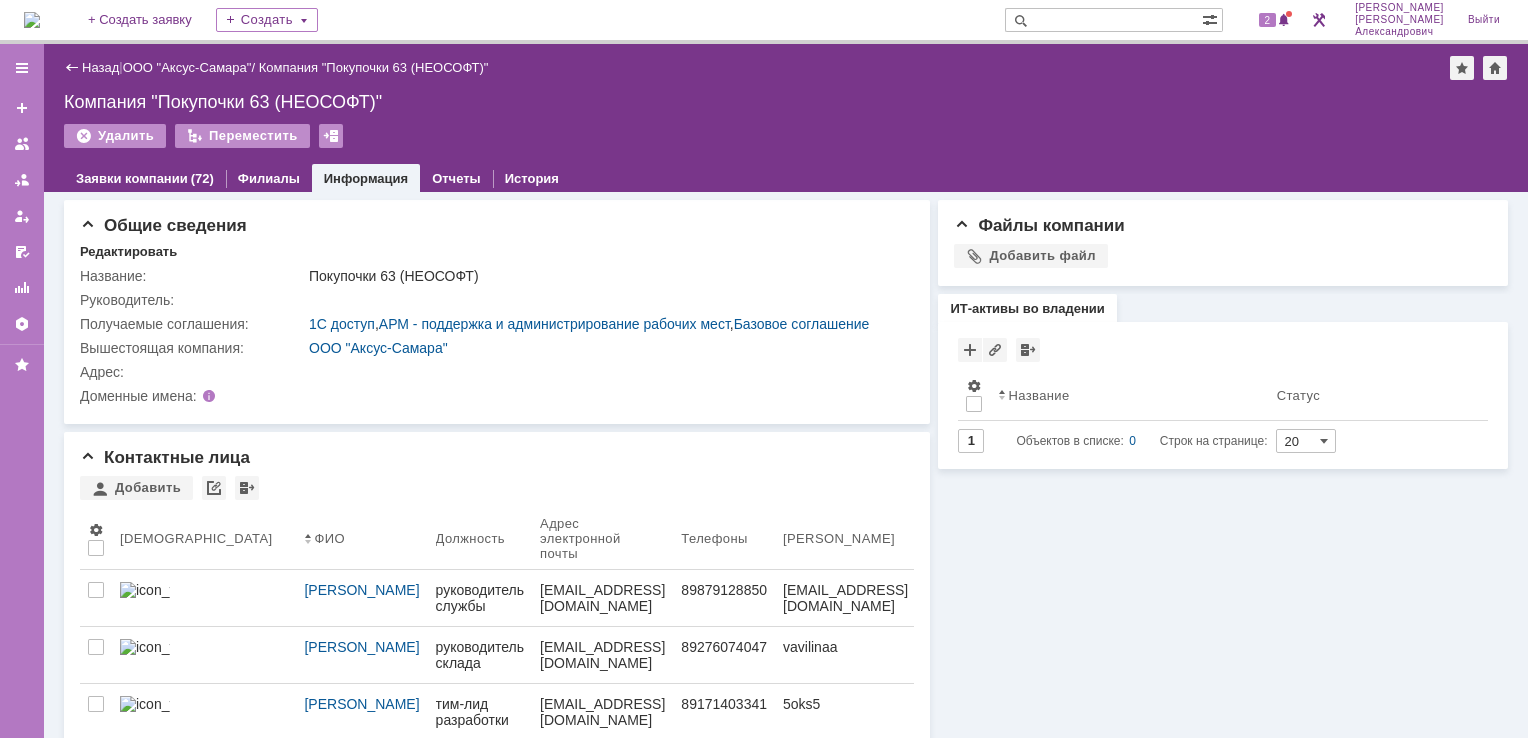 click on "Назад" at bounding box center [100, 67] 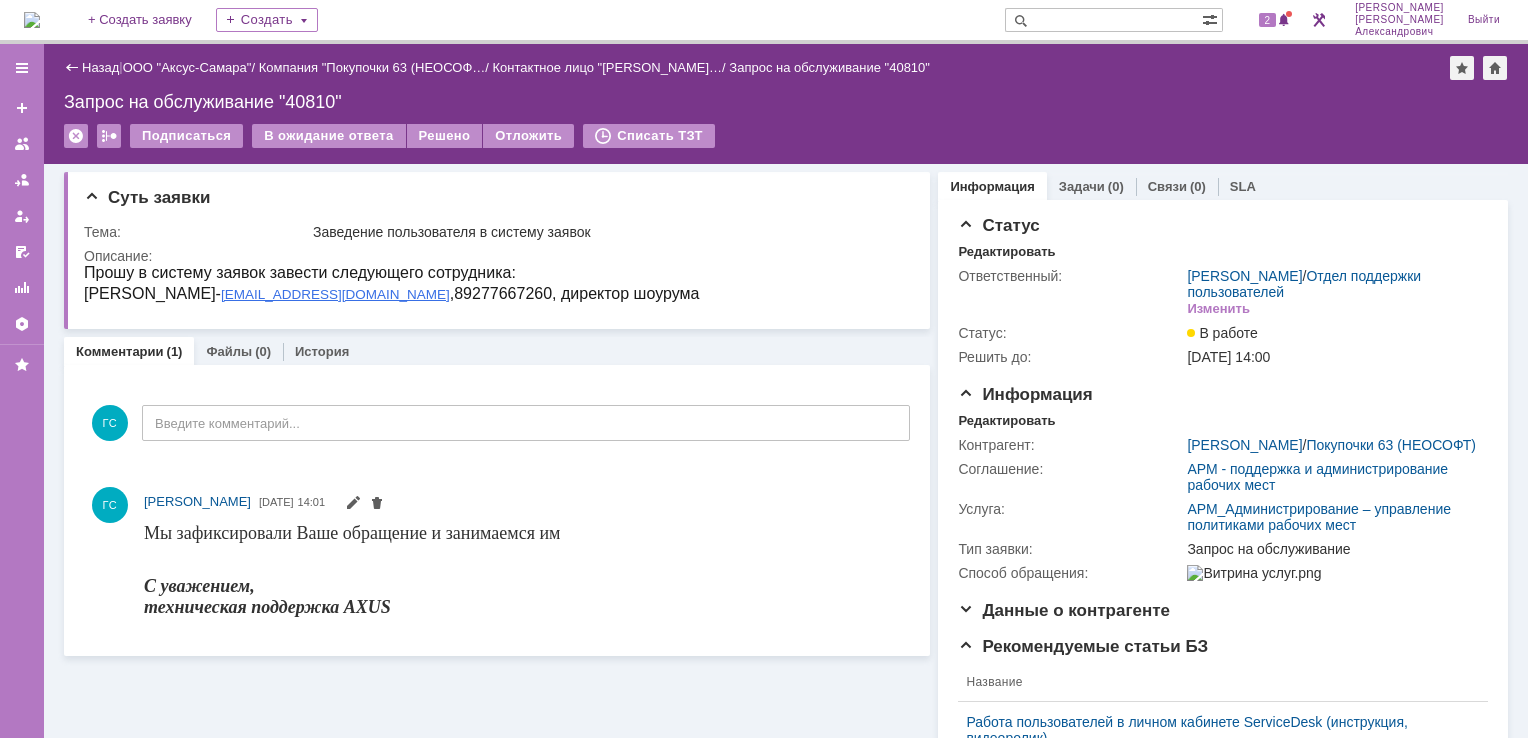 scroll, scrollTop: 0, scrollLeft: 0, axis: both 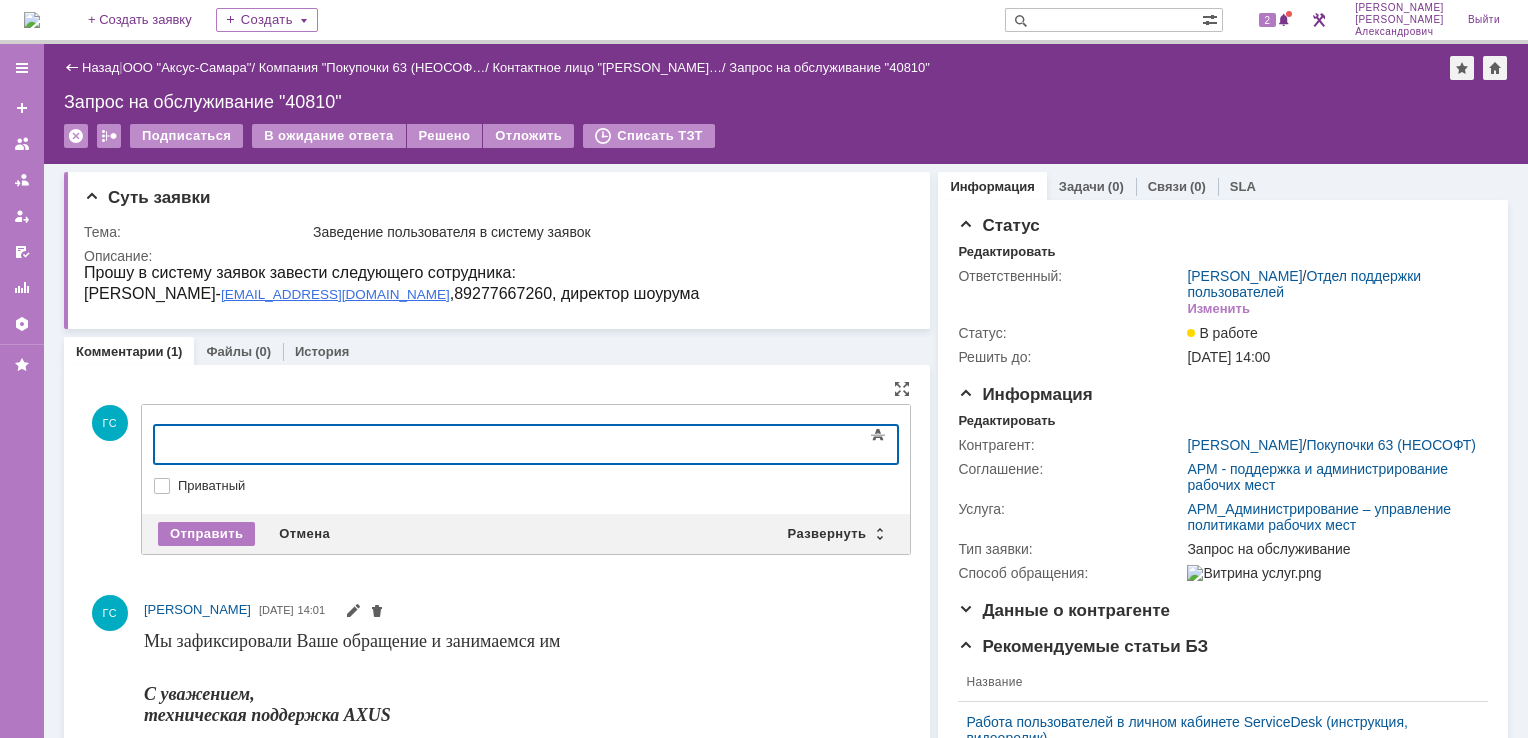 type 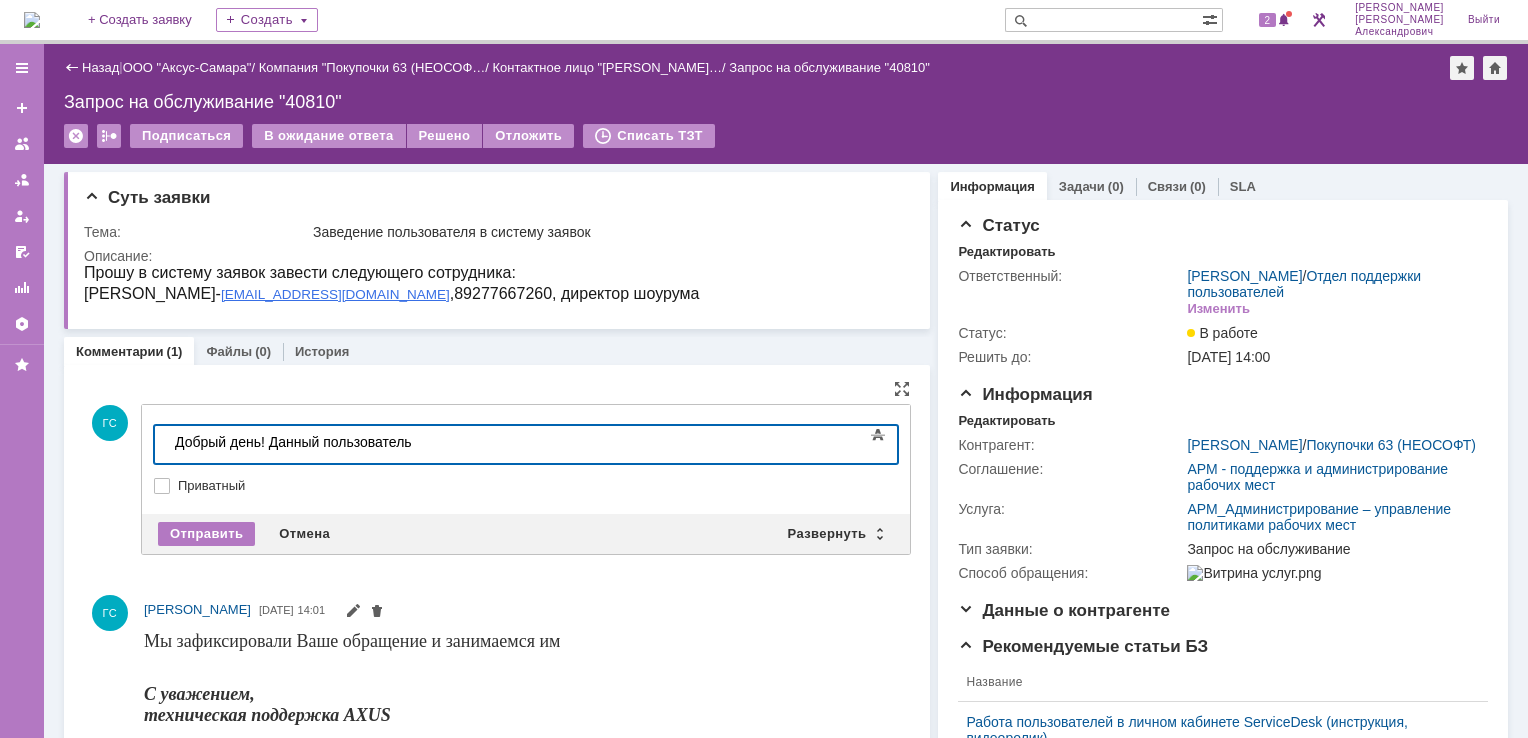 click on "Добрый день! Данный пользователь" at bounding box center (317, 442) 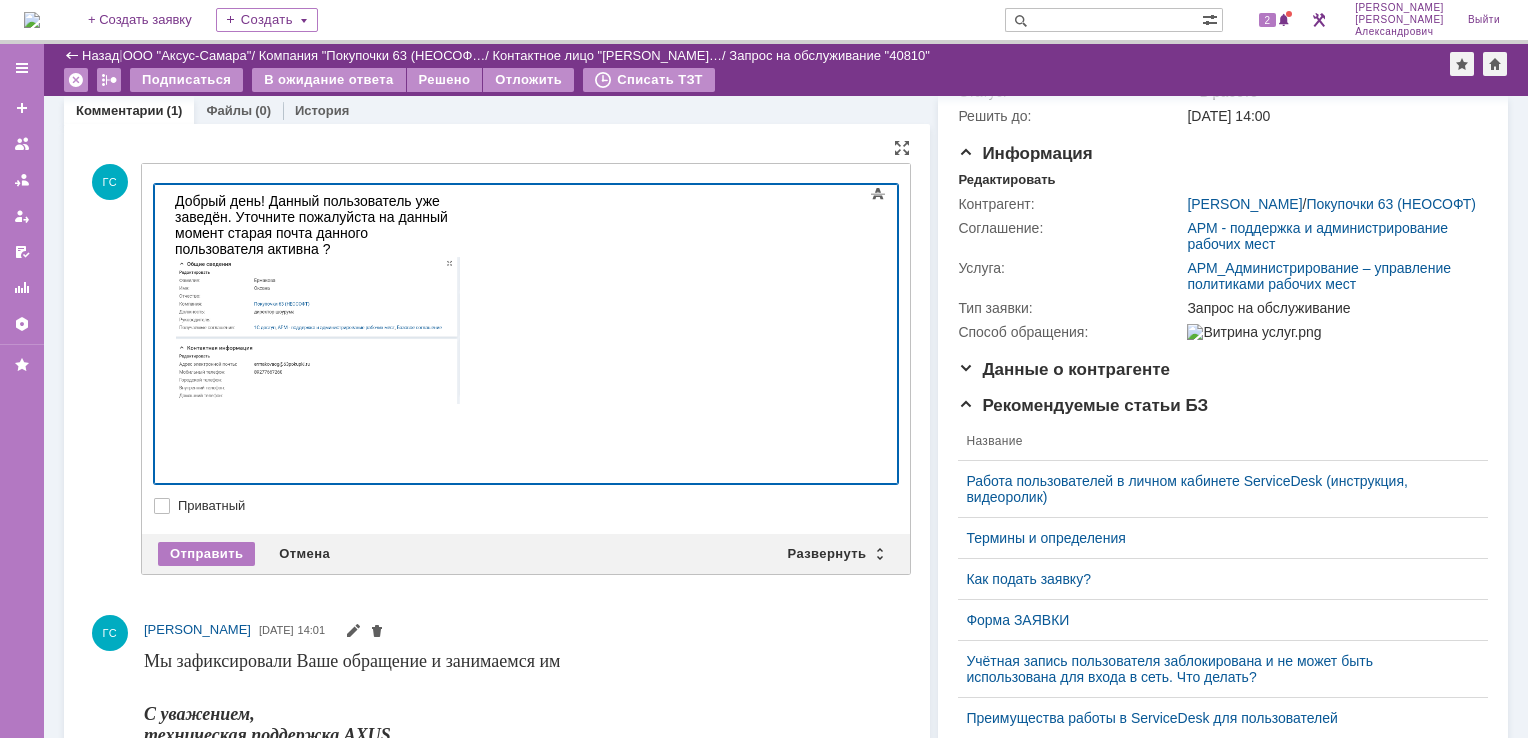 scroll, scrollTop: 200, scrollLeft: 0, axis: vertical 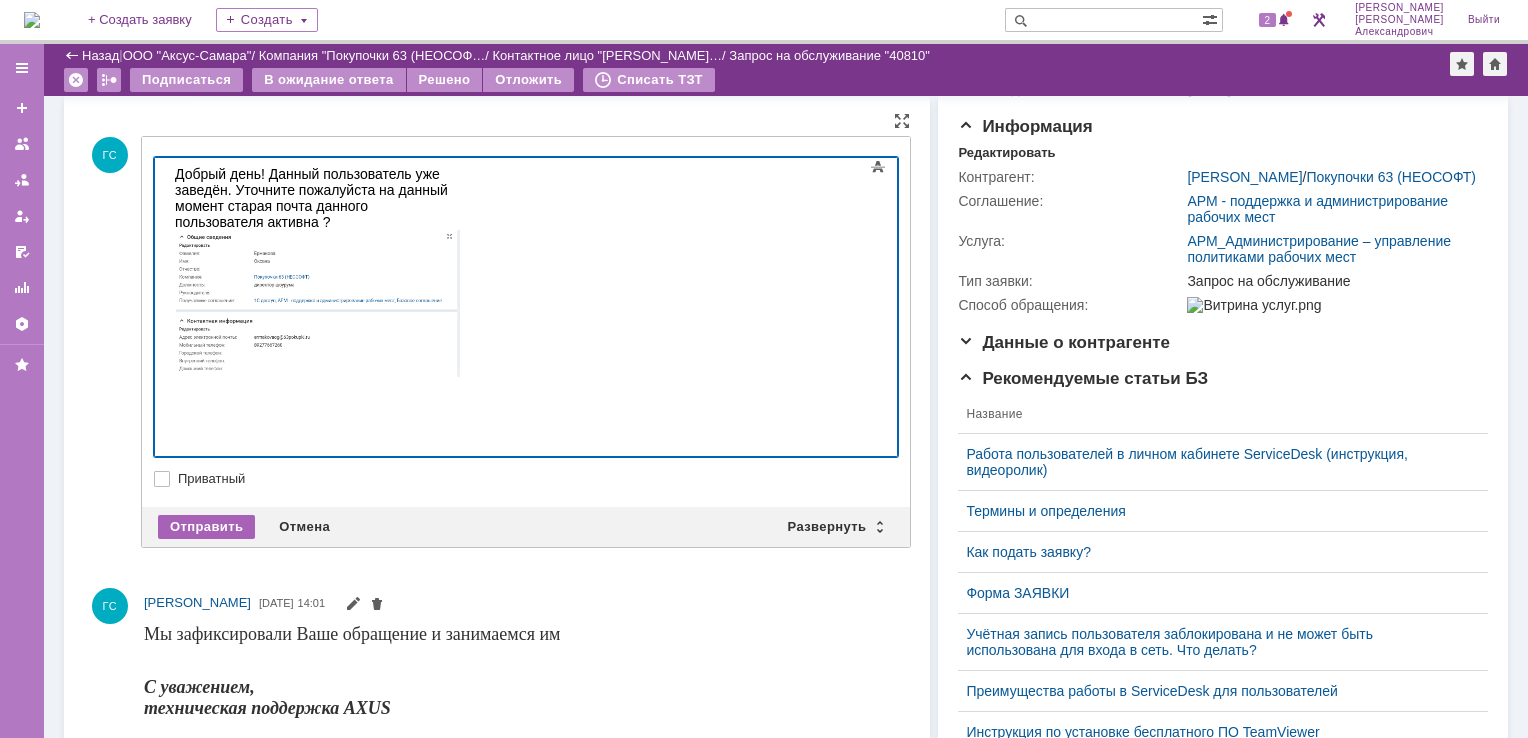 click on "Отправить" at bounding box center (206, 527) 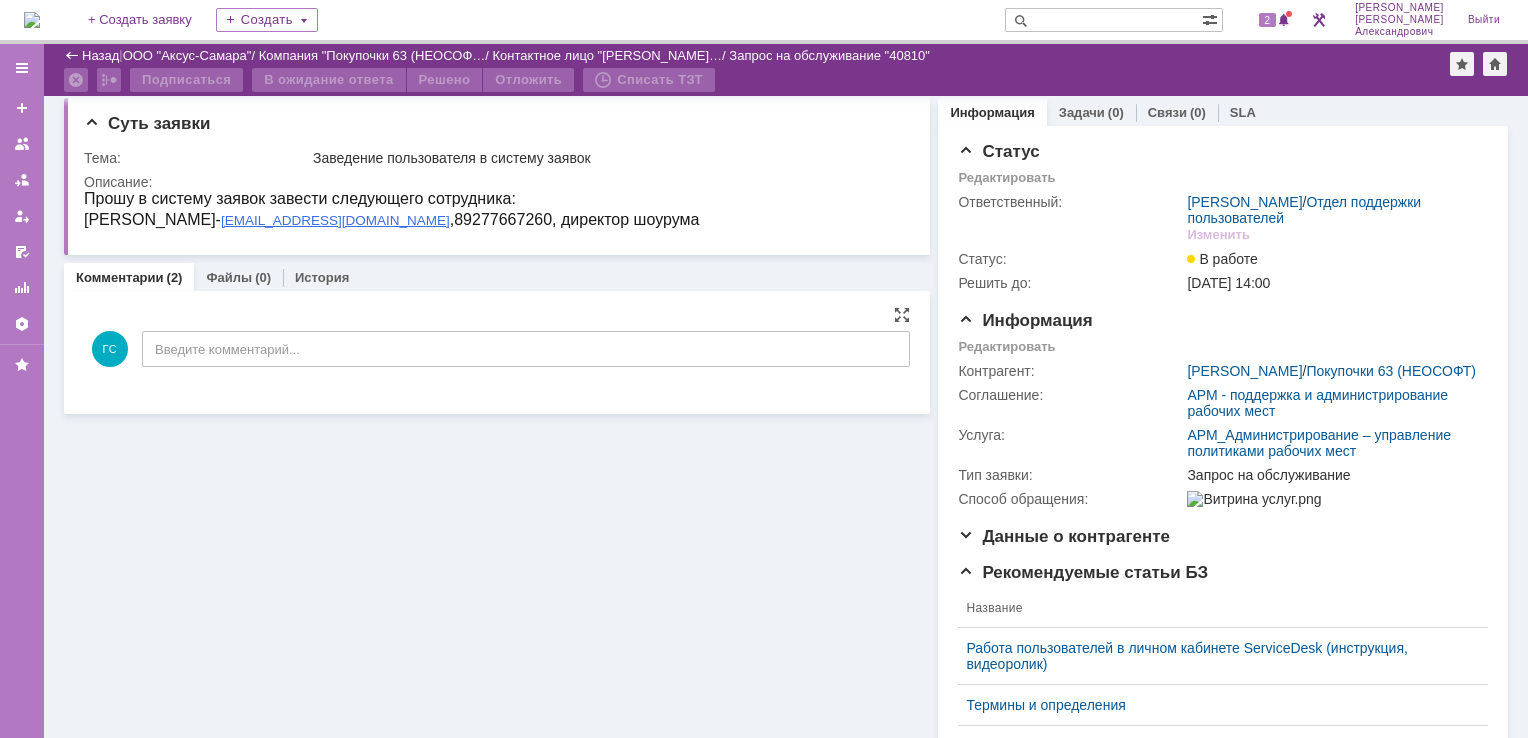 scroll, scrollTop: 0, scrollLeft: 0, axis: both 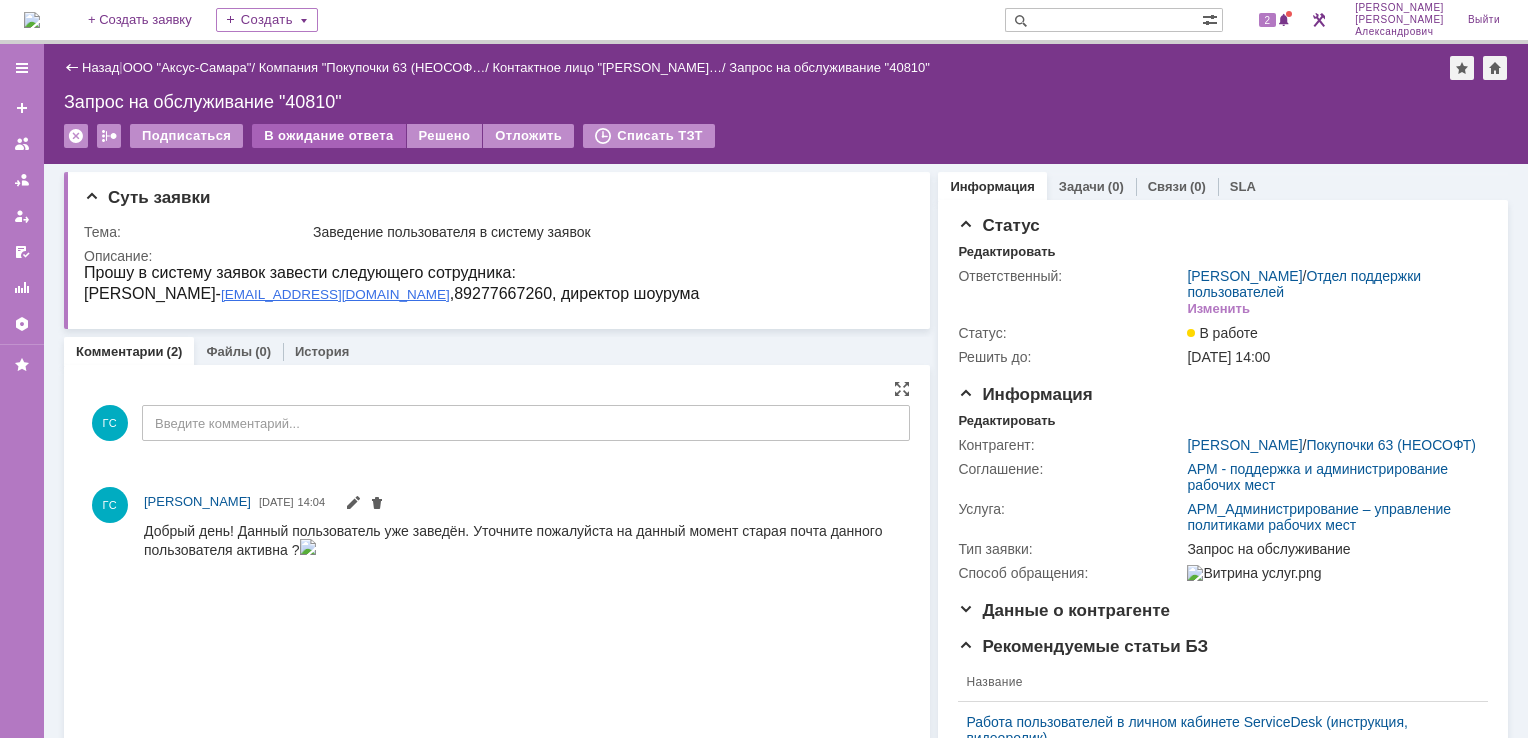 click on "В ожидание ответа" at bounding box center (328, 136) 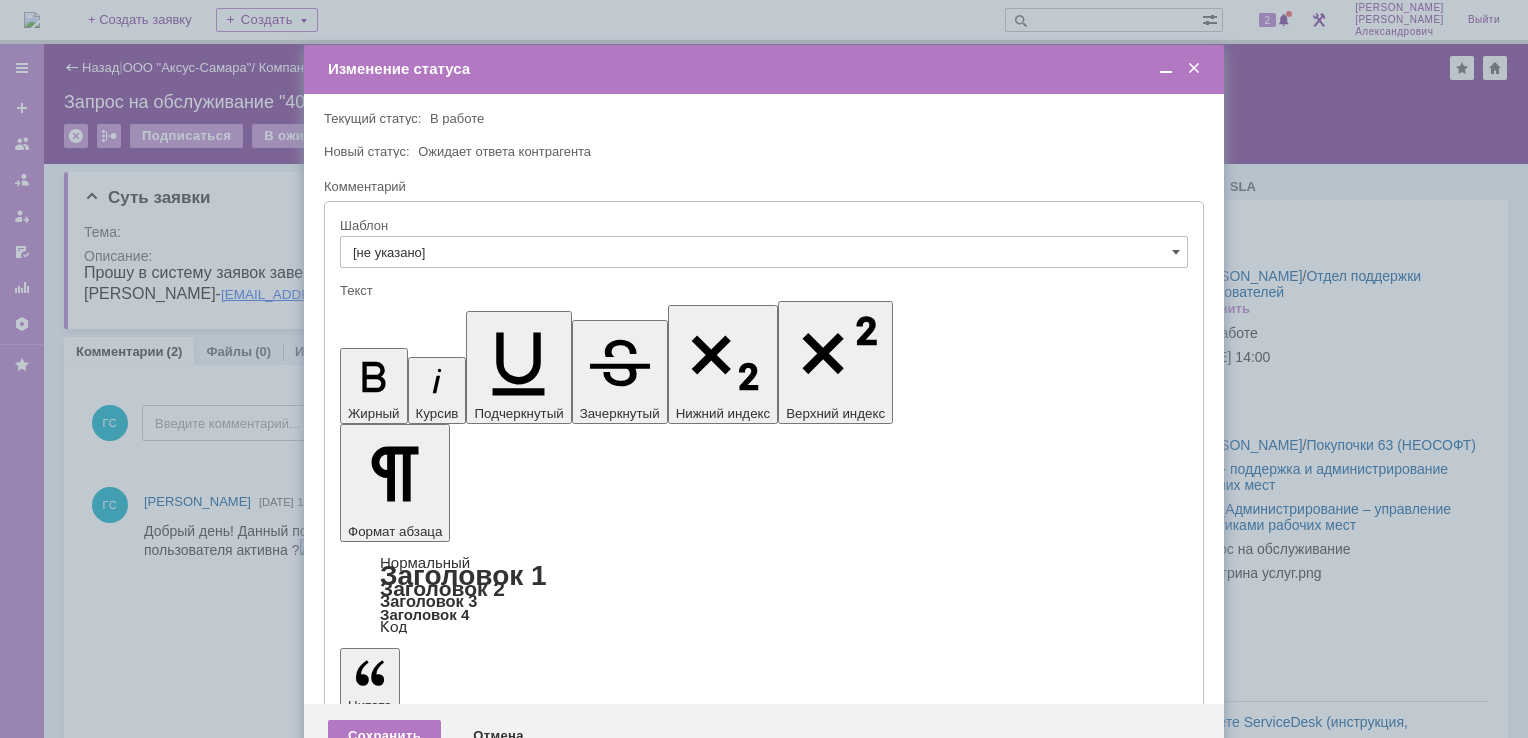 scroll, scrollTop: 0, scrollLeft: 0, axis: both 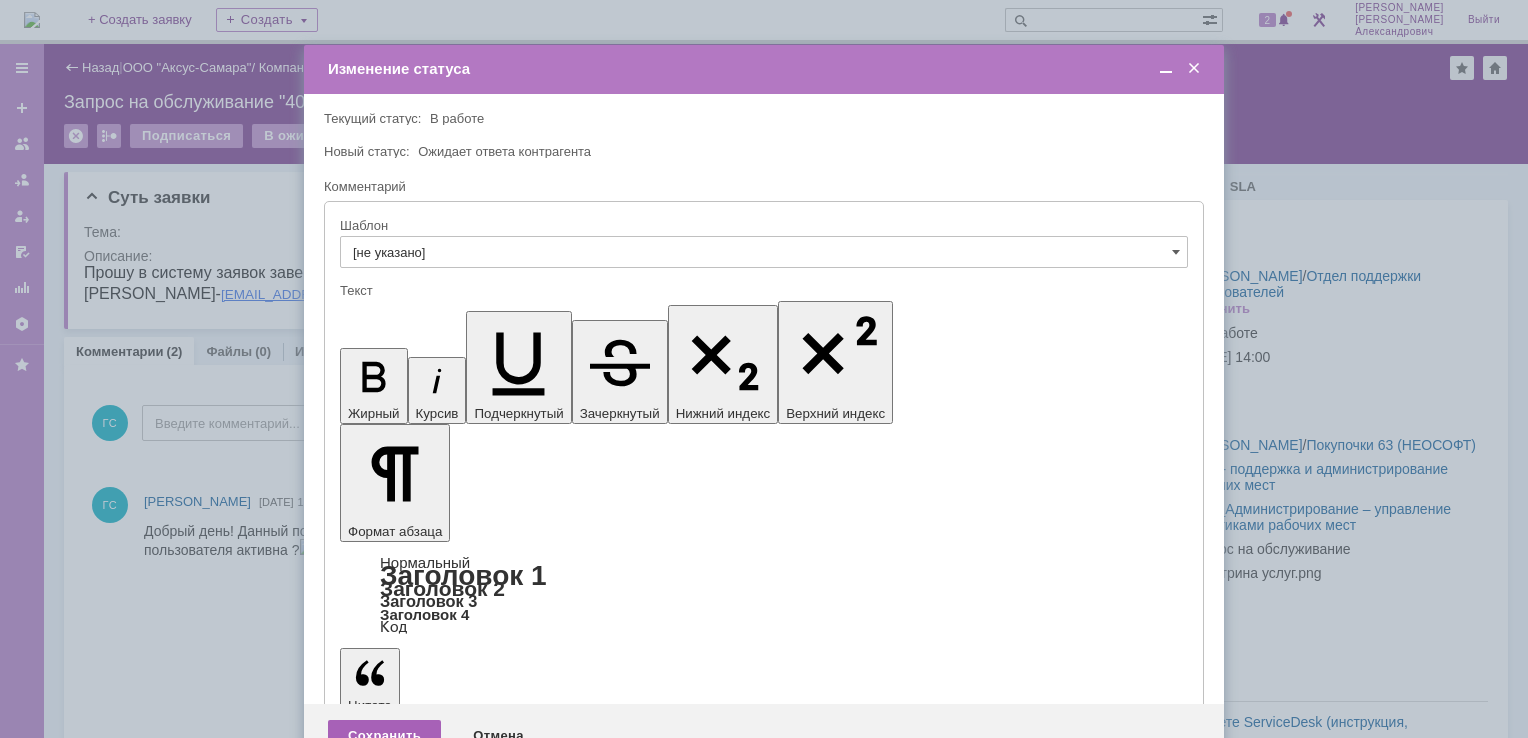 click on "Сохранить" at bounding box center [384, 736] 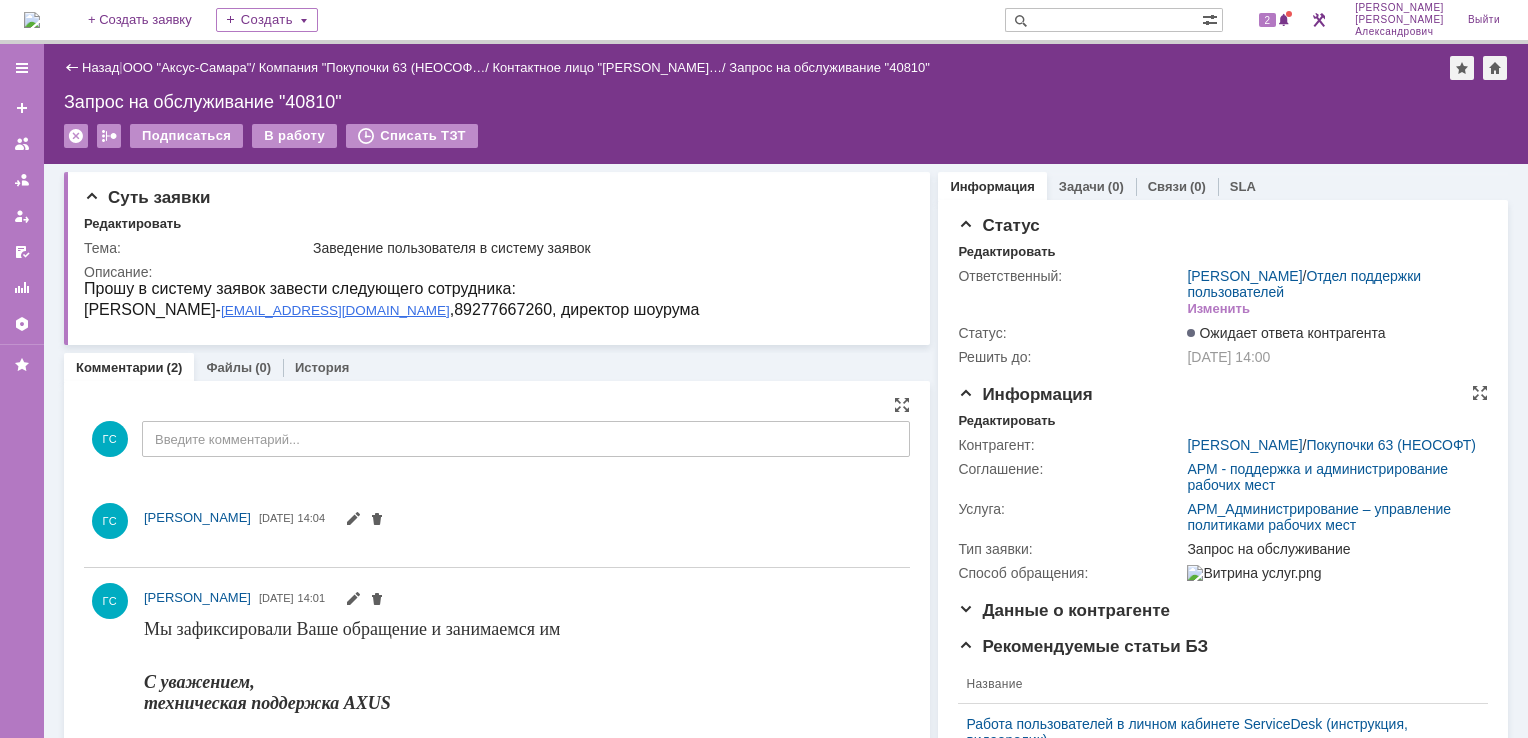 scroll, scrollTop: 0, scrollLeft: 0, axis: both 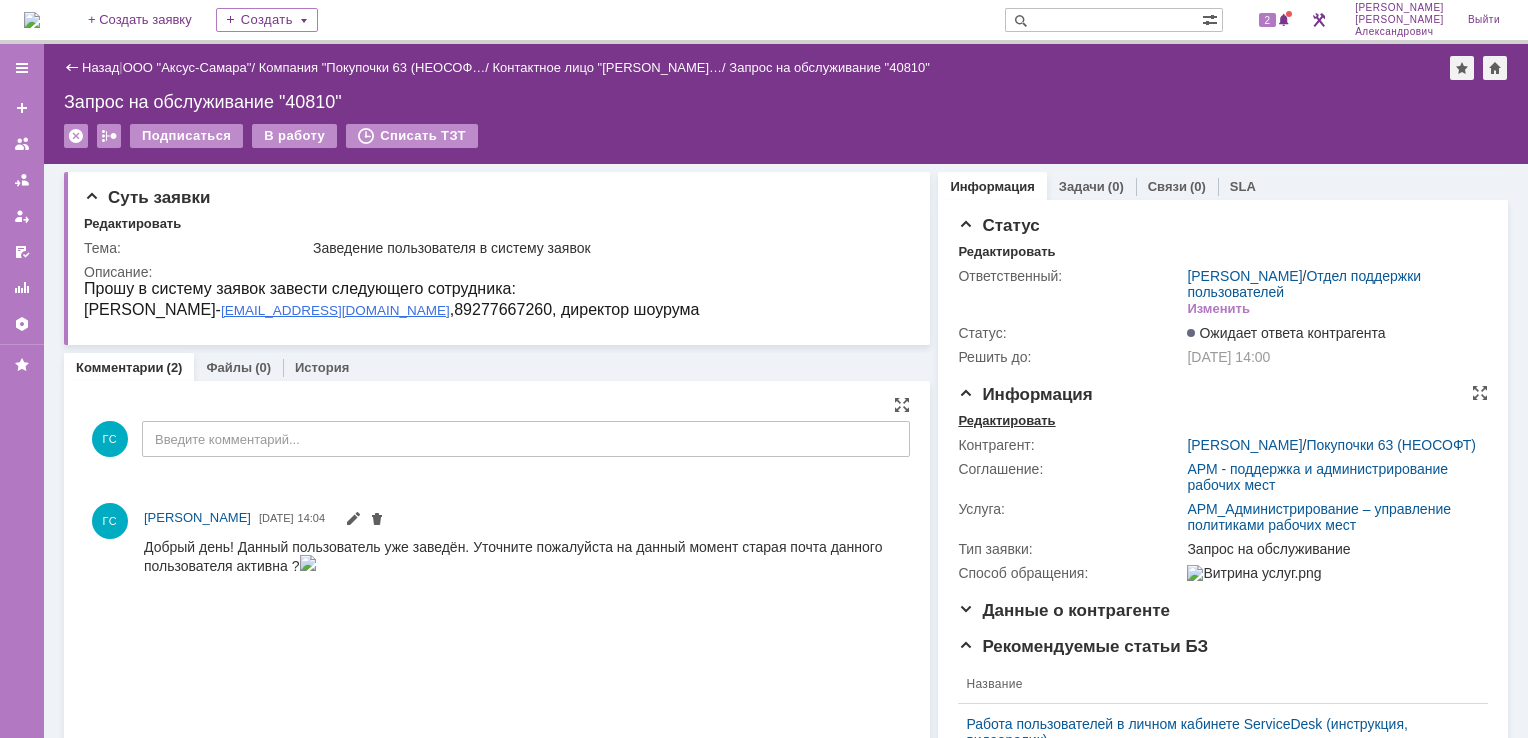 click on "Редактировать" at bounding box center [1006, 421] 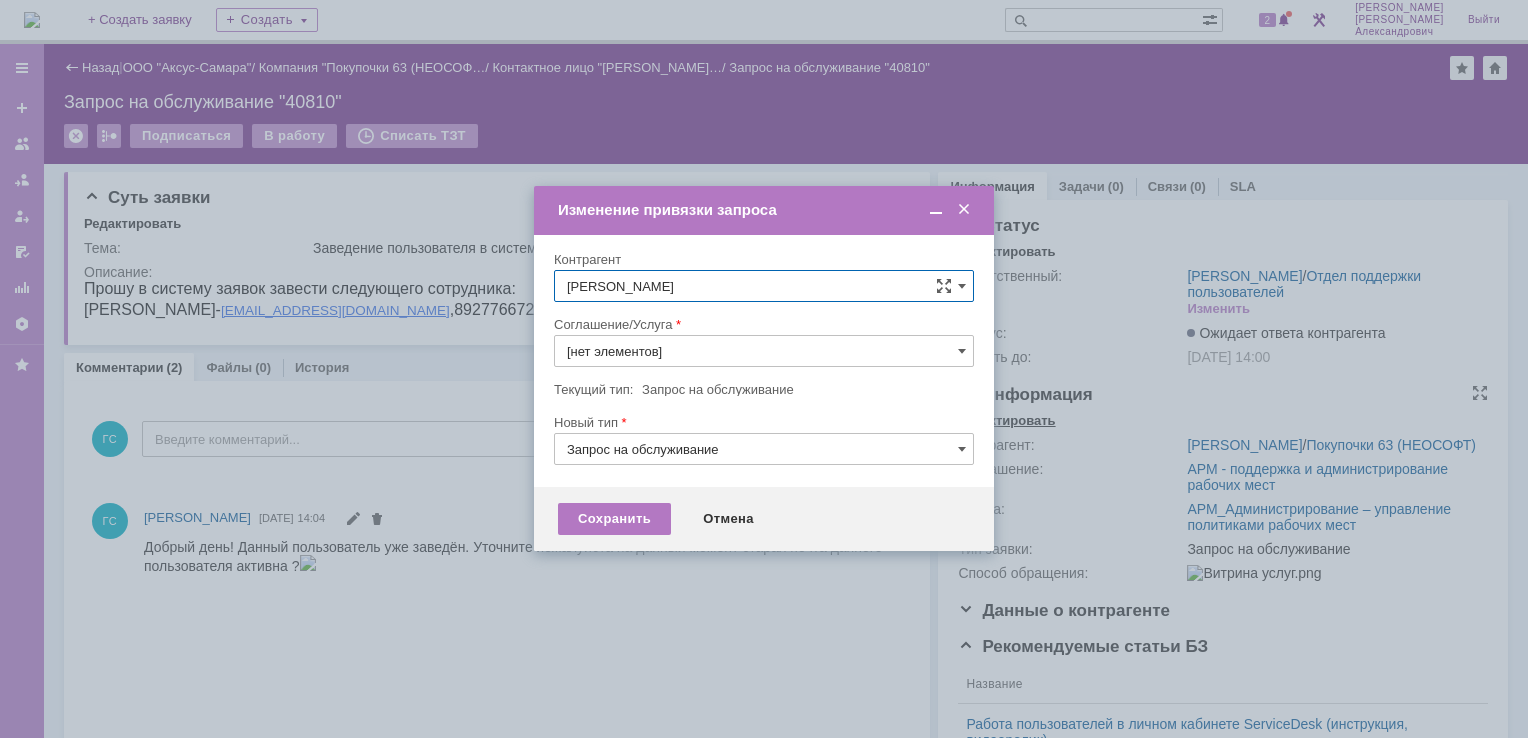 type on "АРМ_Администрирование – управление политиками рабочих мест" 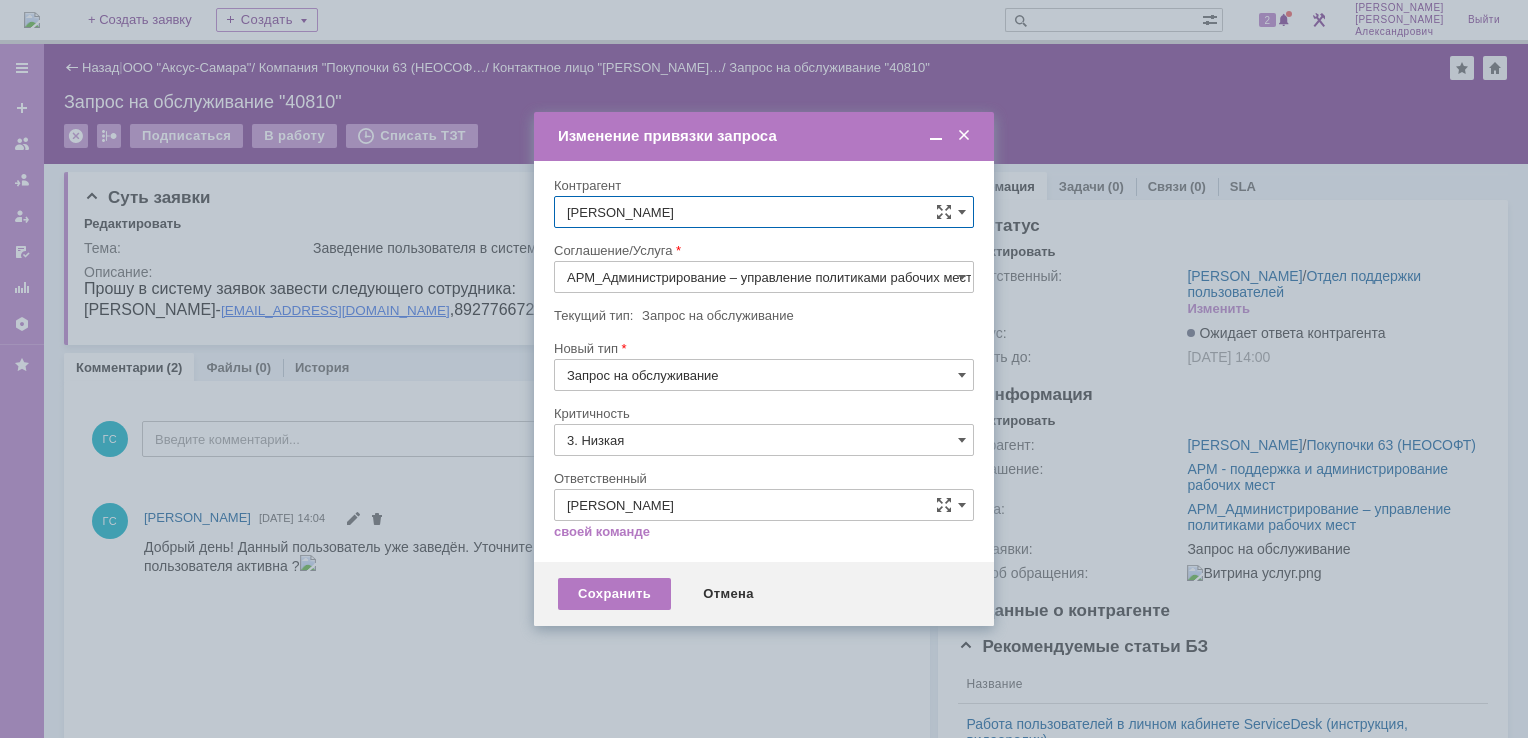 click on "АРМ_Администрирование – управление политиками рабочих мест" at bounding box center [764, 277] 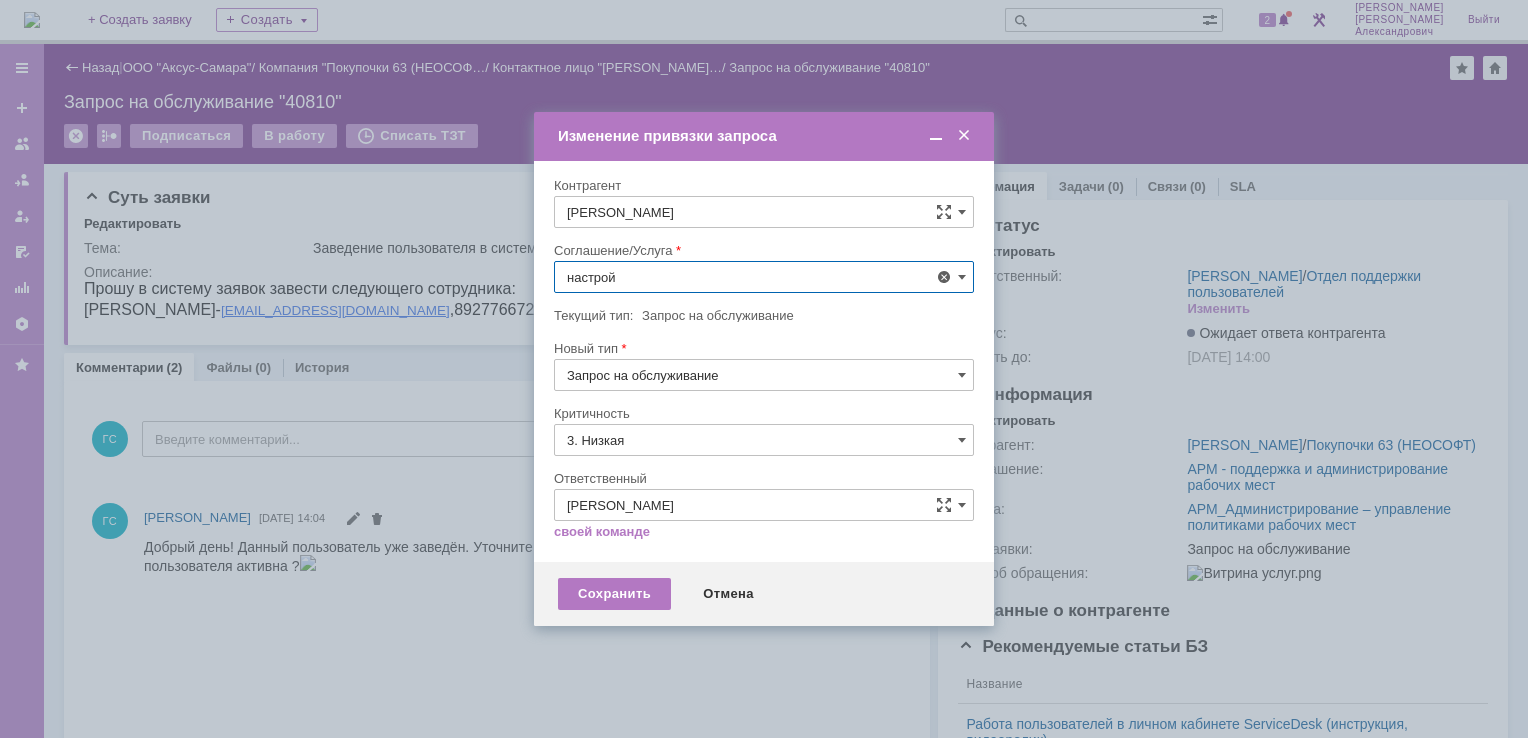 scroll, scrollTop: 130, scrollLeft: 0, axis: vertical 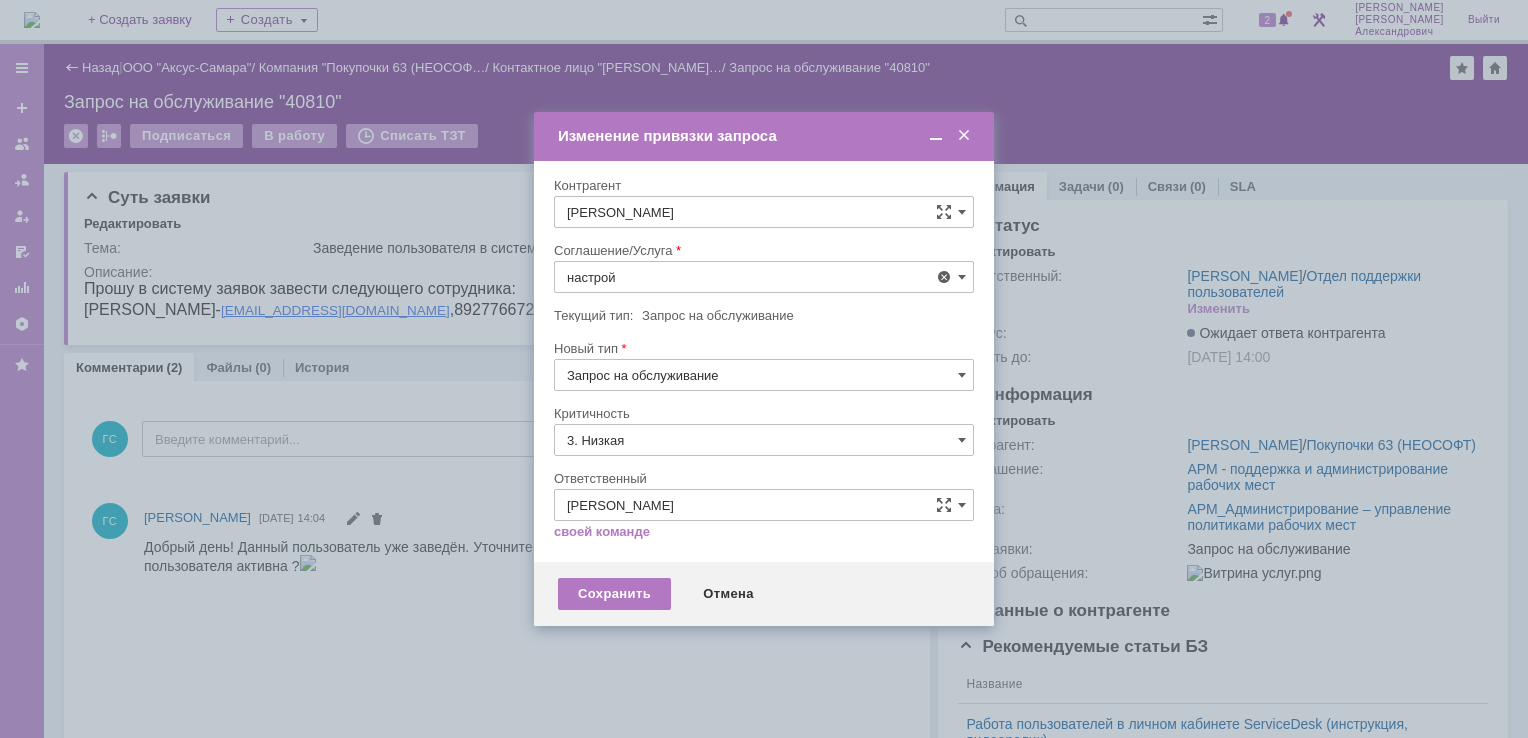 click on "АРМ_Настройка" at bounding box center [764, 519] 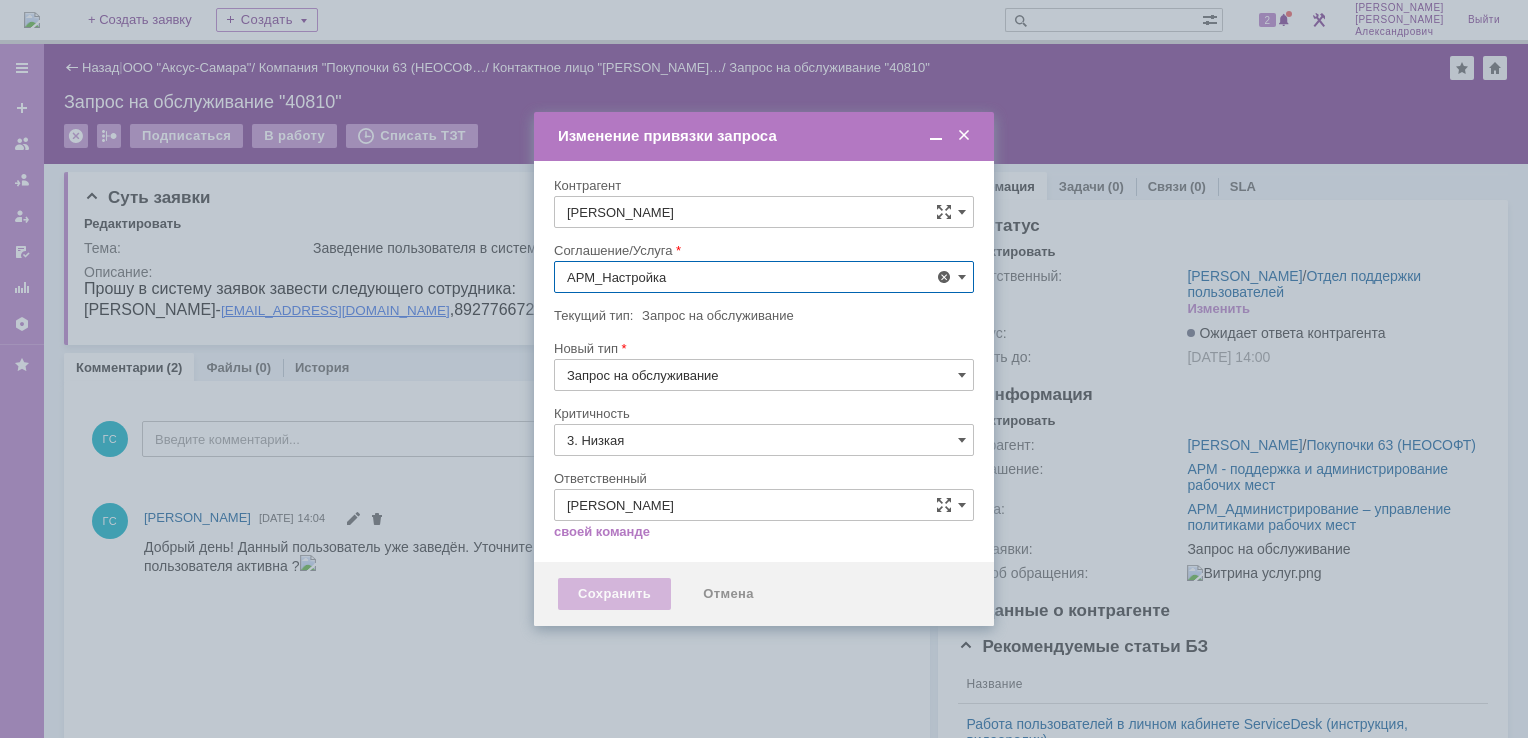 type on "АРМ_Настройка" 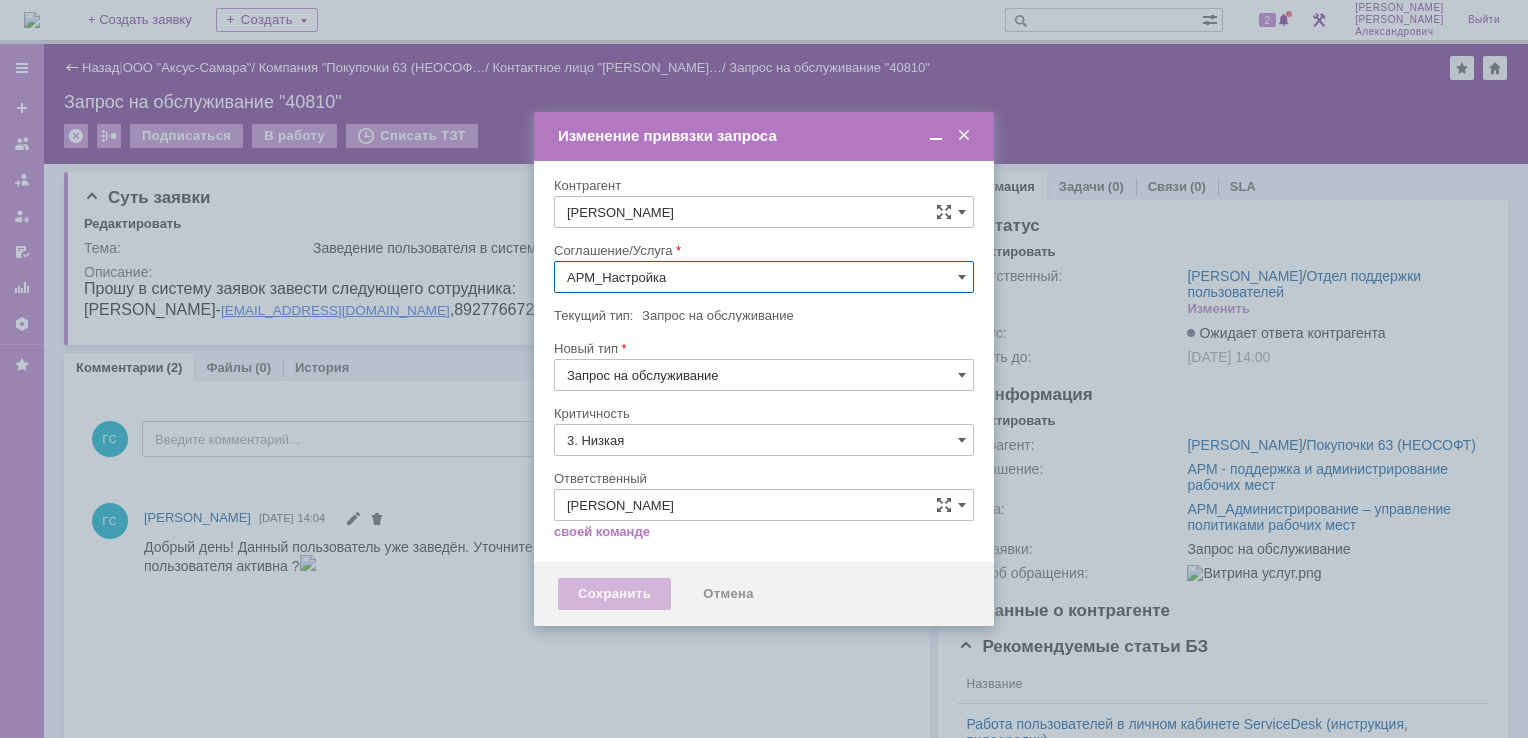 click on "3. Низкая" at bounding box center [764, 440] 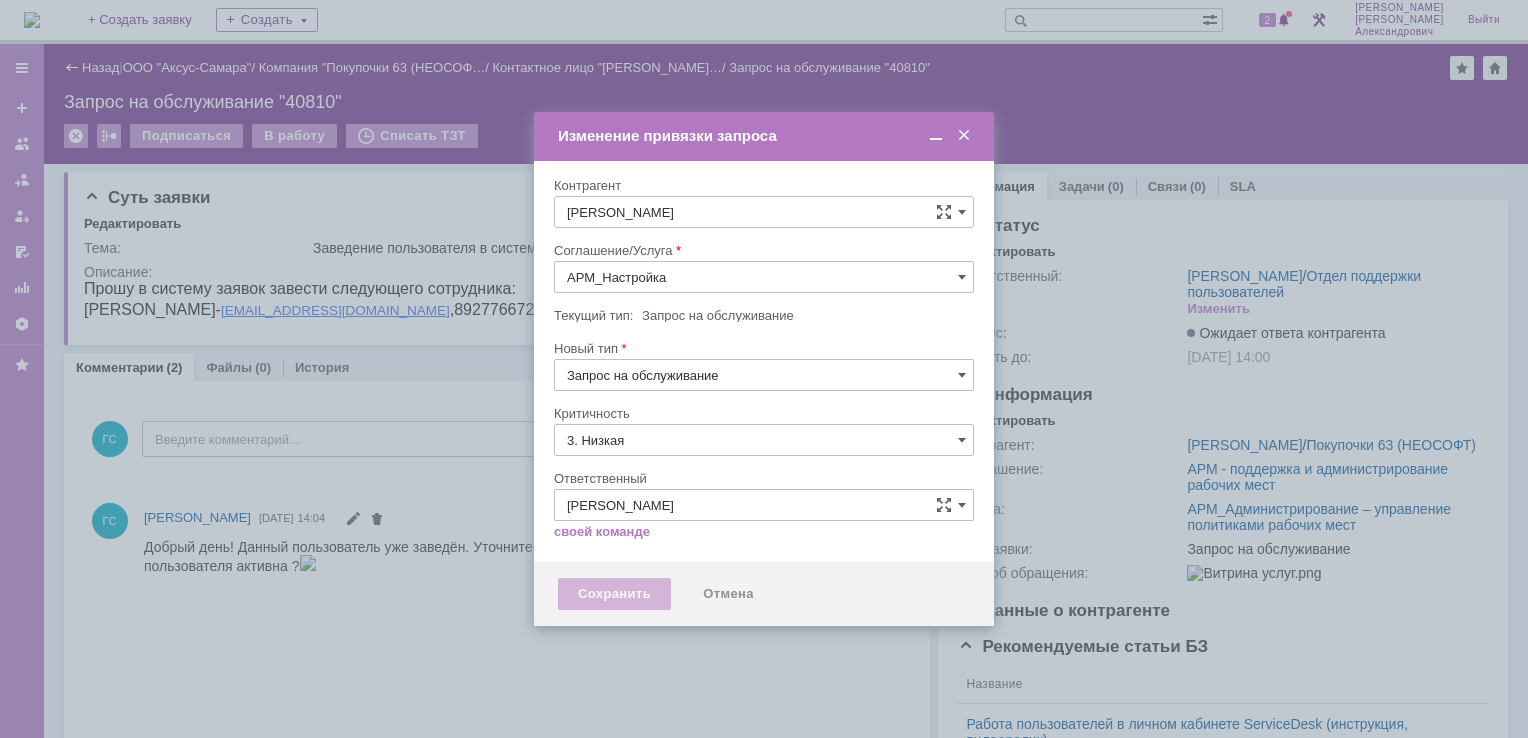 click on "[не указано]" at bounding box center [764, 477] 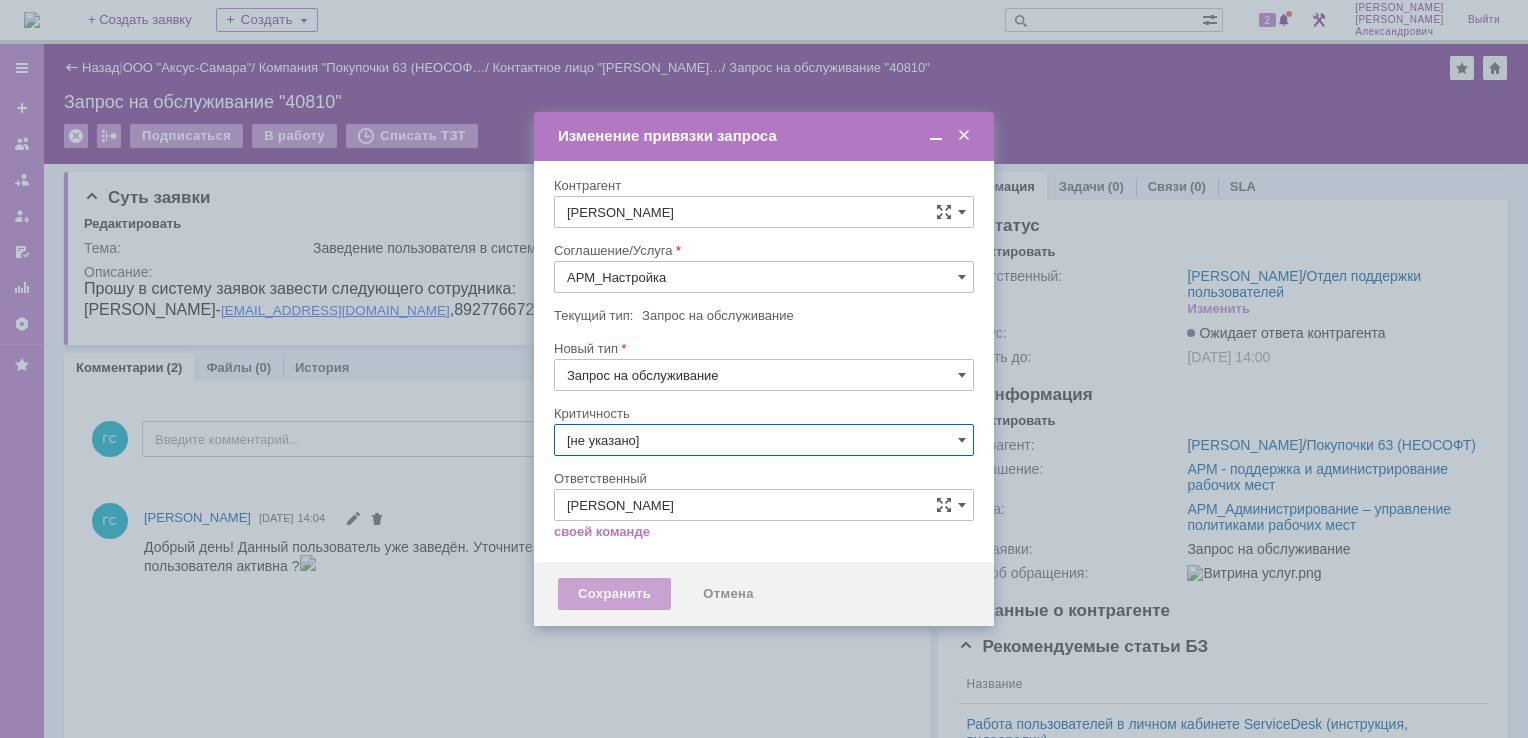 type on "[не указано]" 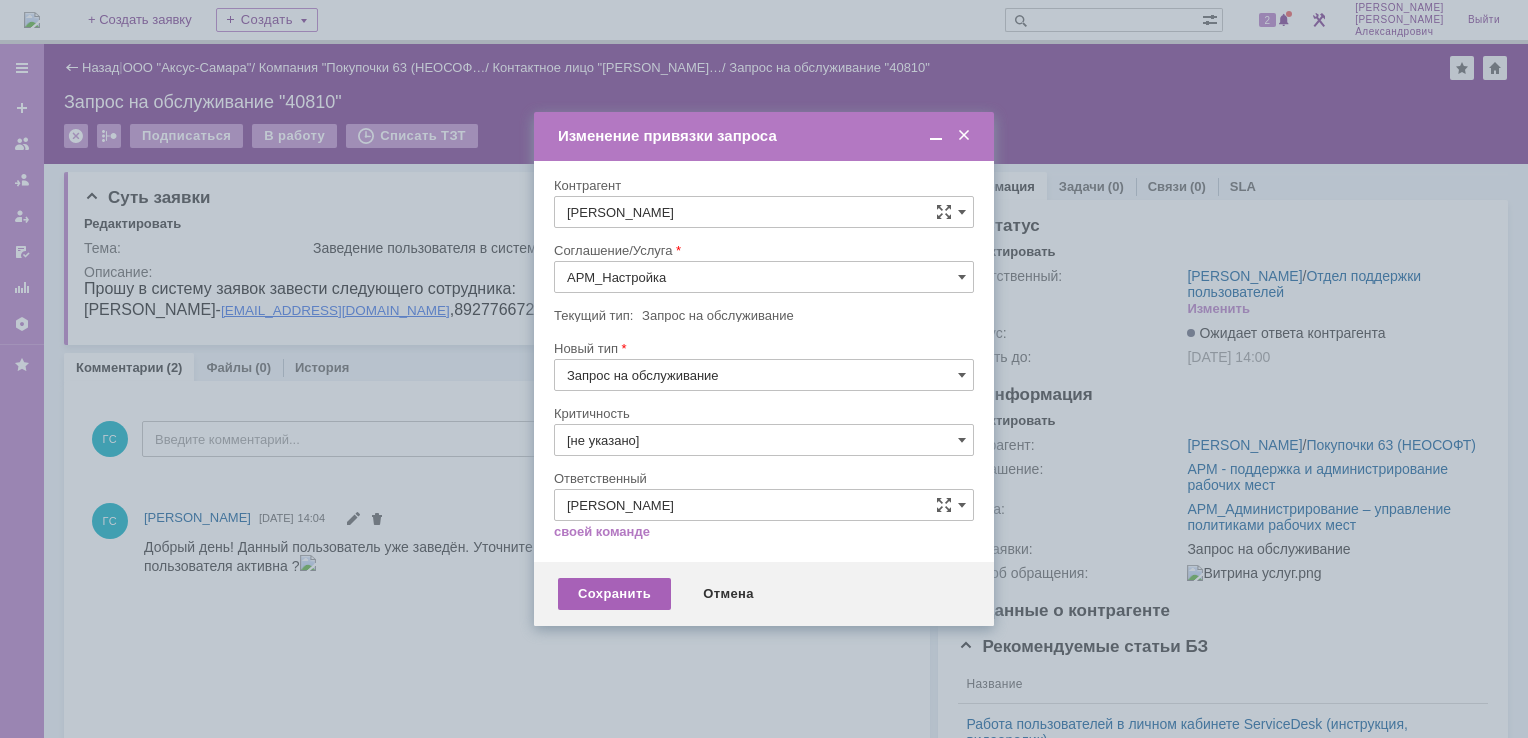 click on "Сохранить" at bounding box center (614, 594) 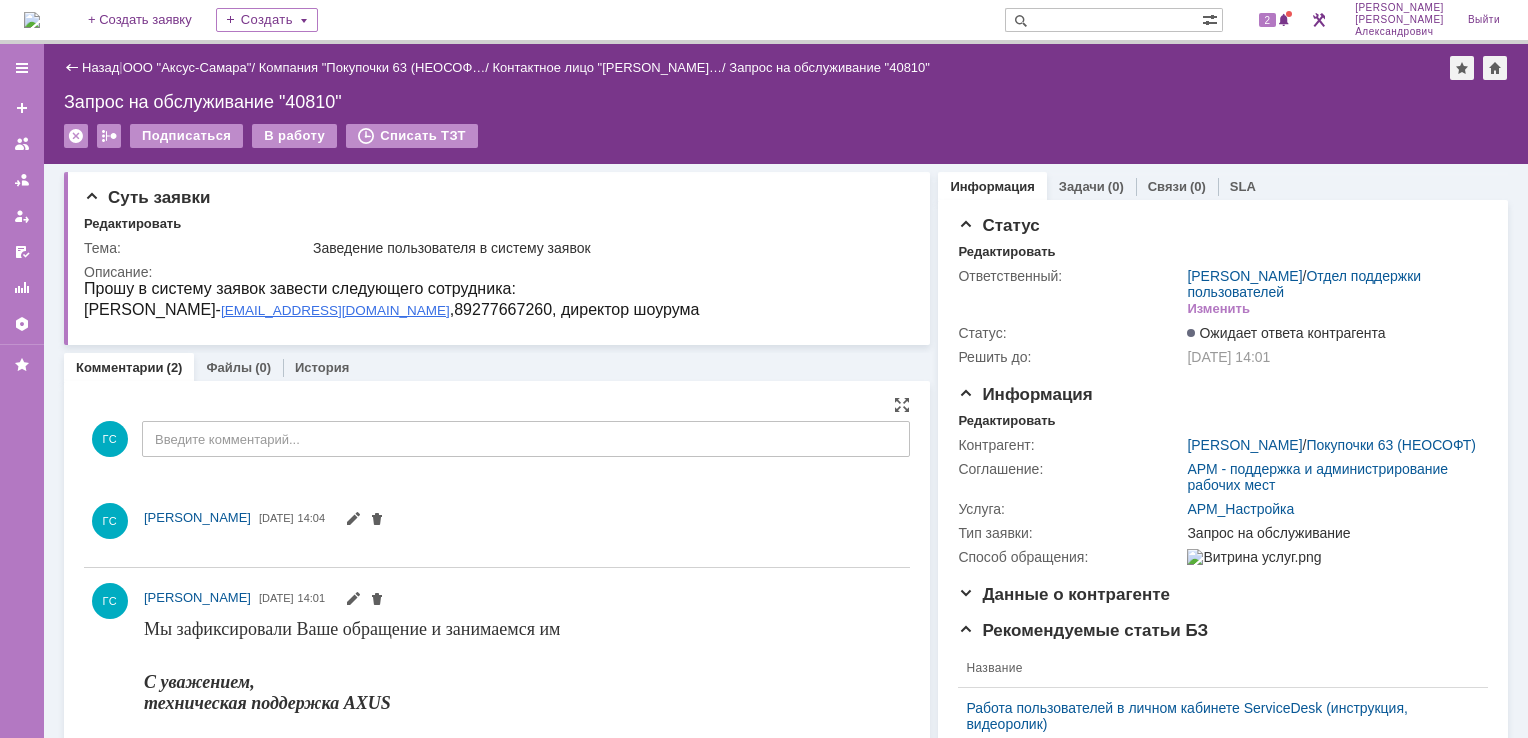 scroll, scrollTop: 0, scrollLeft: 0, axis: both 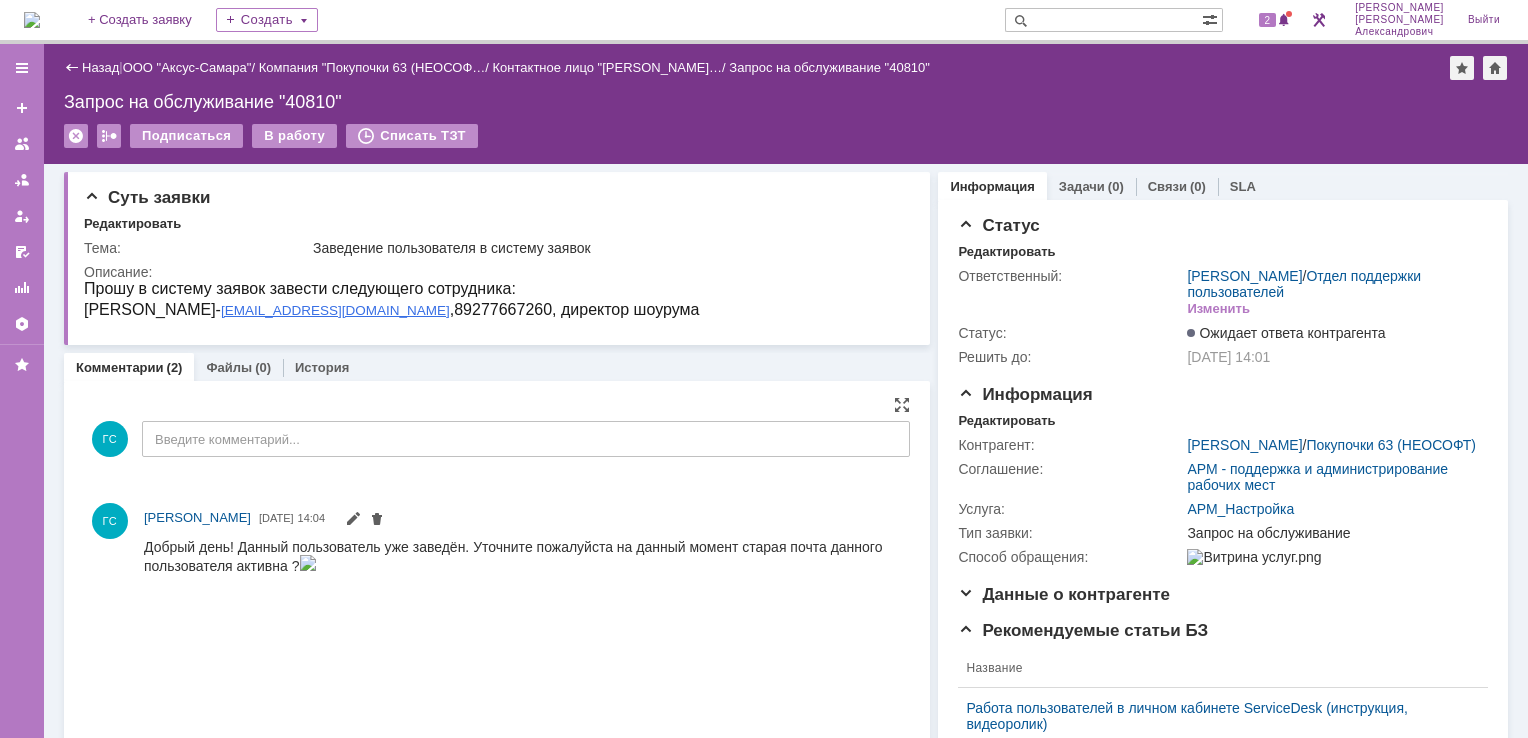 click at bounding box center [32, 20] 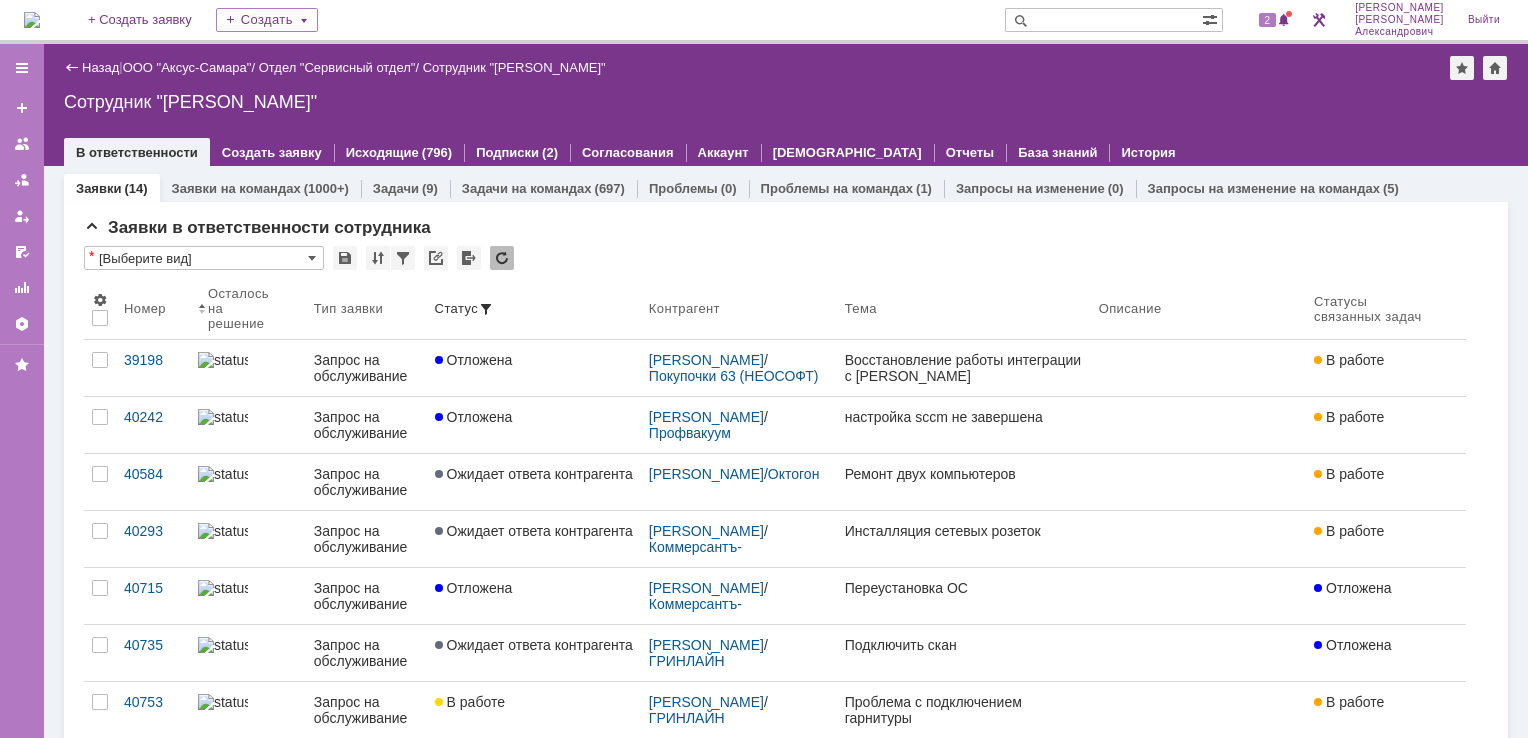 scroll, scrollTop: 0, scrollLeft: 0, axis: both 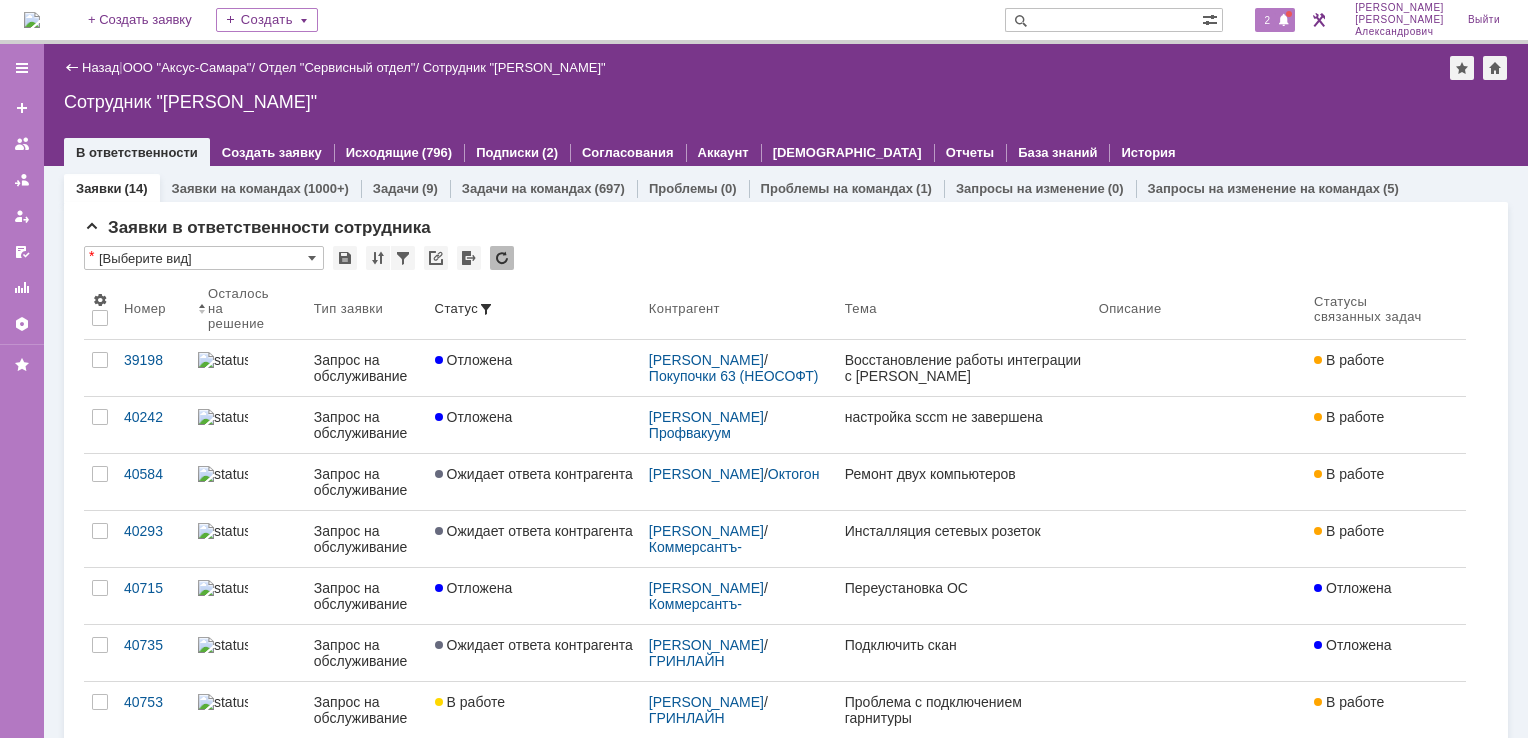 click on "2" at bounding box center (1275, 20) 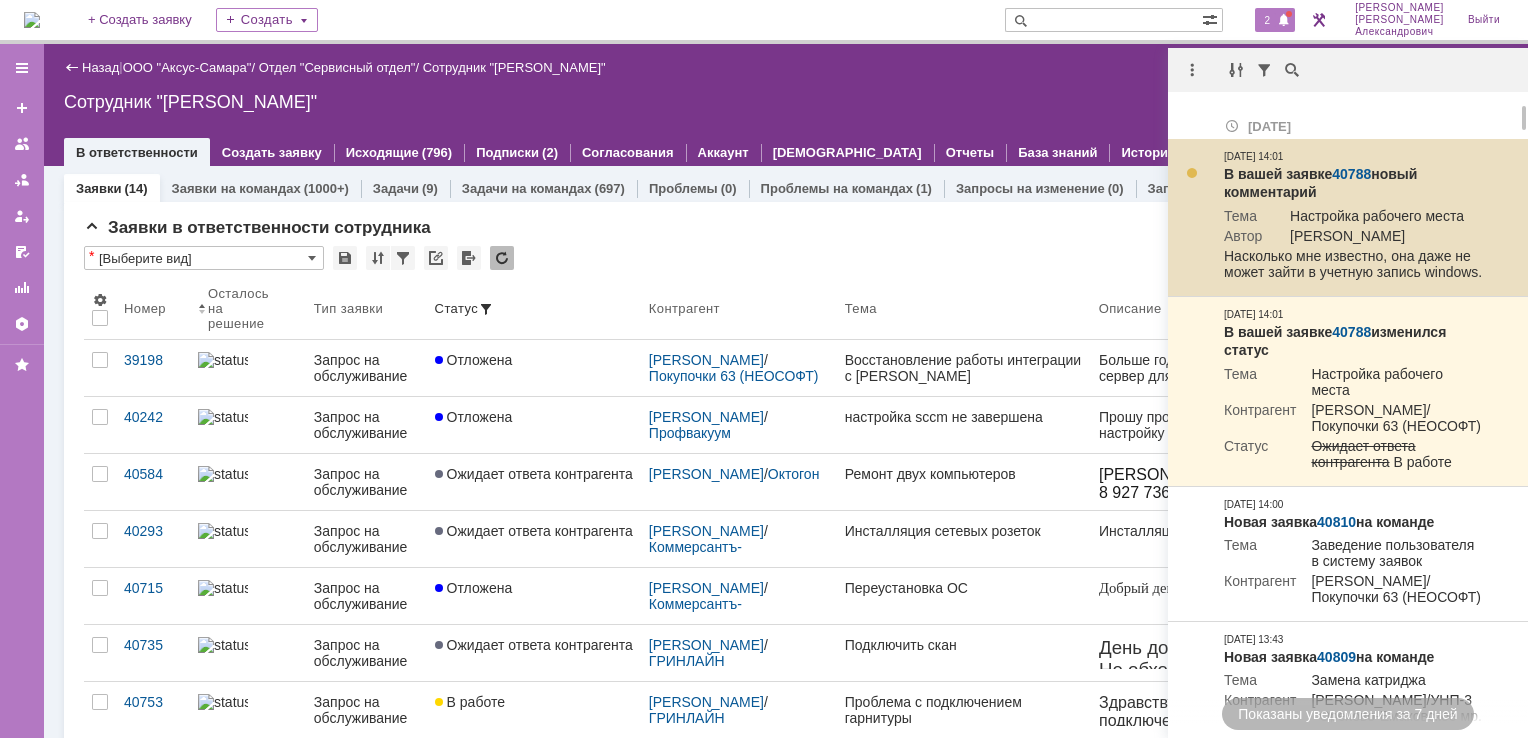 click on "40788" at bounding box center [1351, 174] 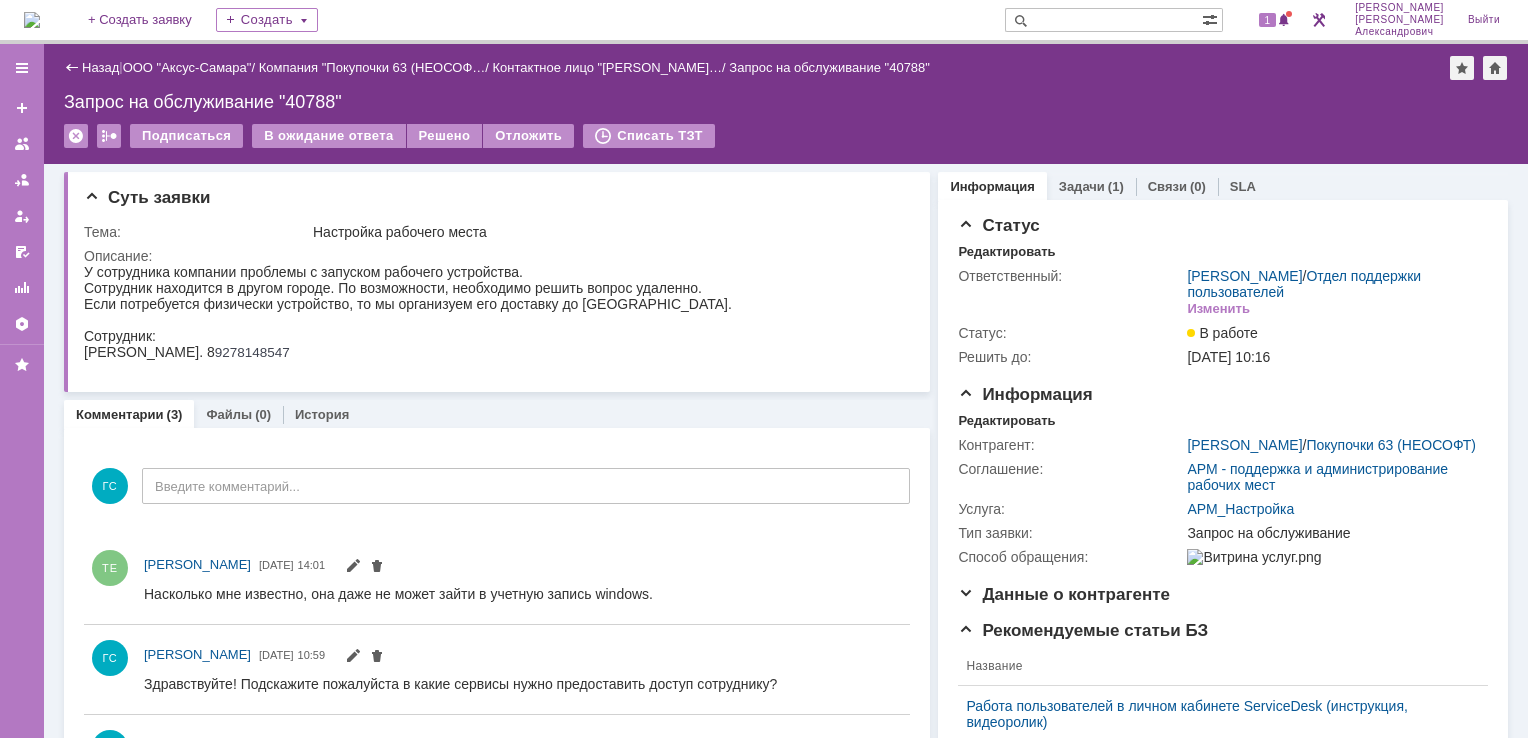 scroll, scrollTop: 0, scrollLeft: 0, axis: both 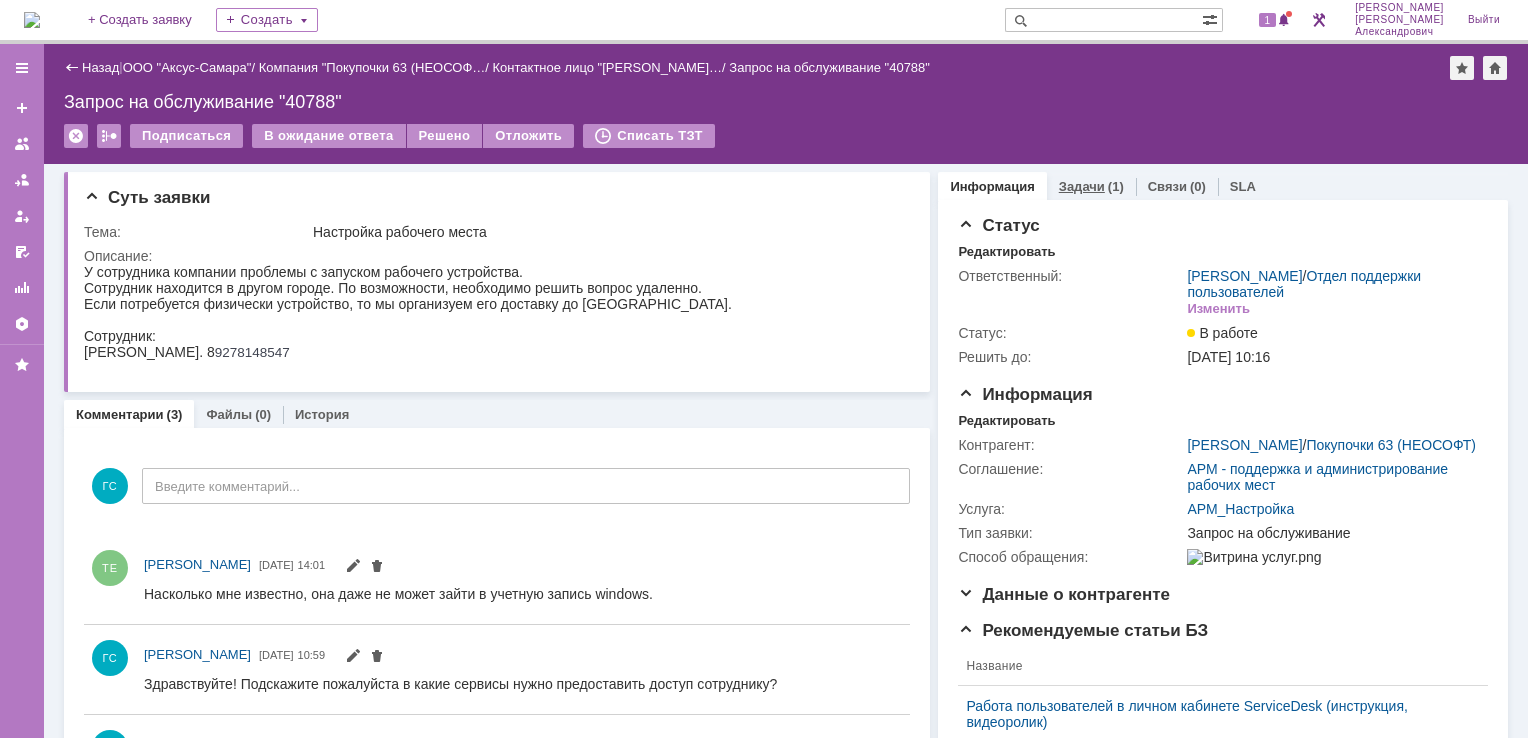 click on "Задачи" at bounding box center (1082, 186) 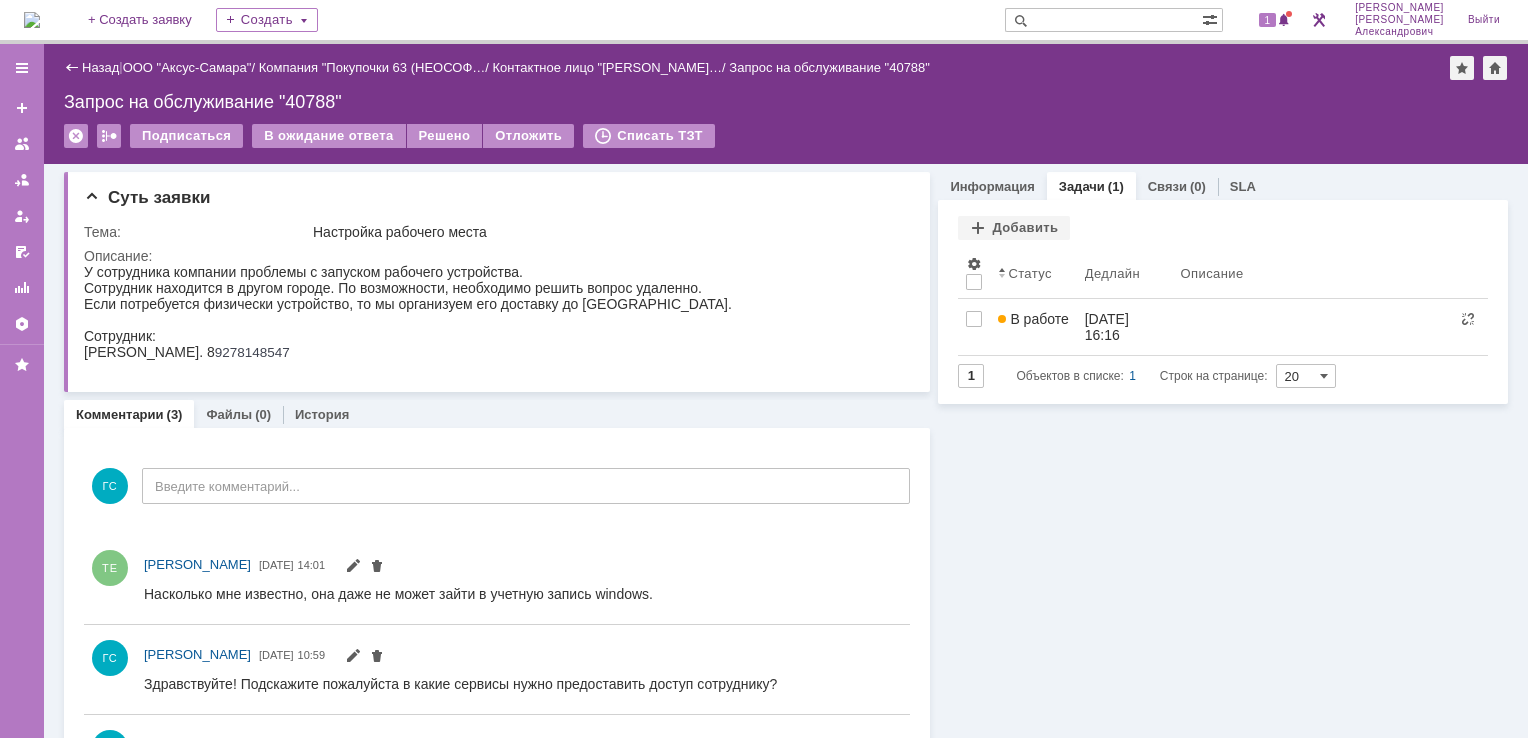 scroll, scrollTop: 0, scrollLeft: 0, axis: both 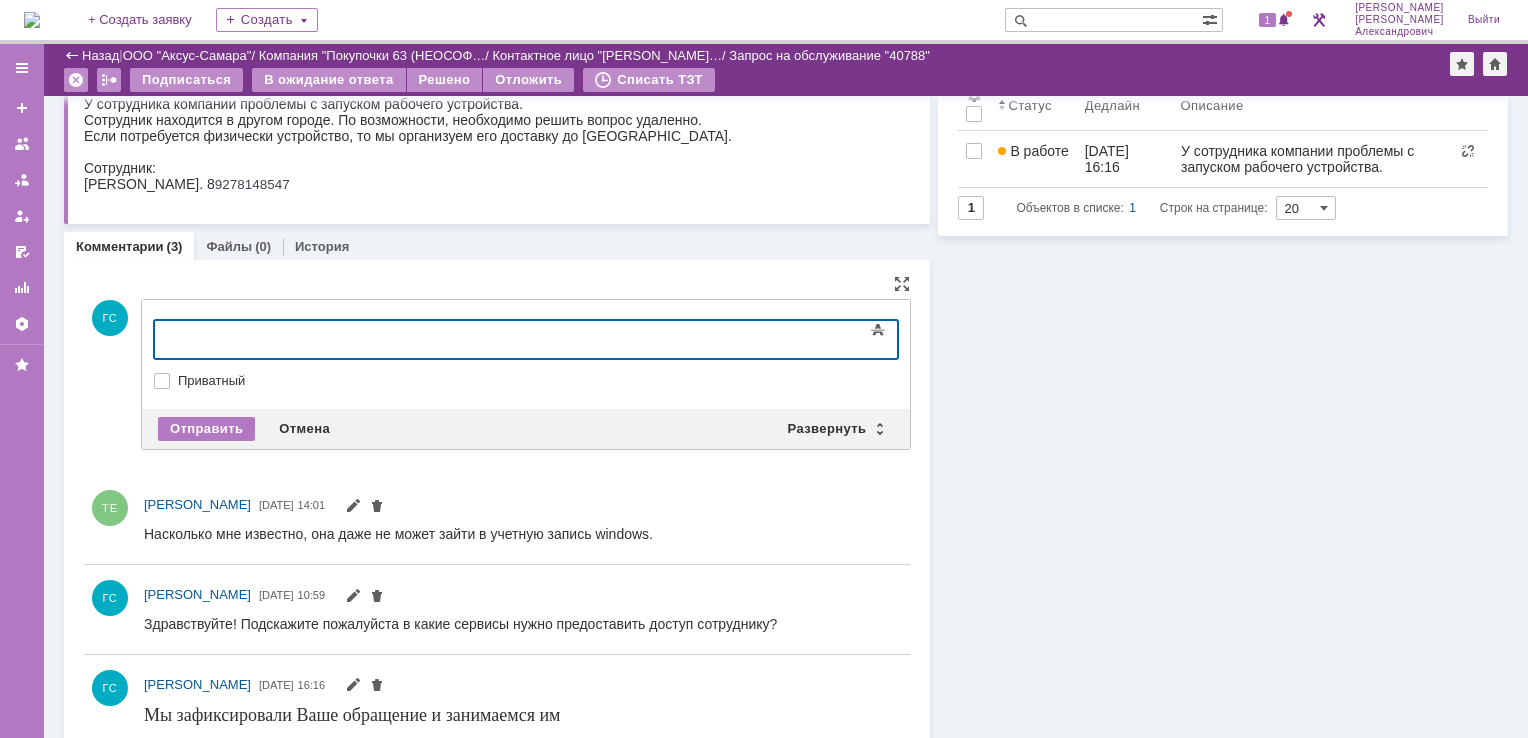 type 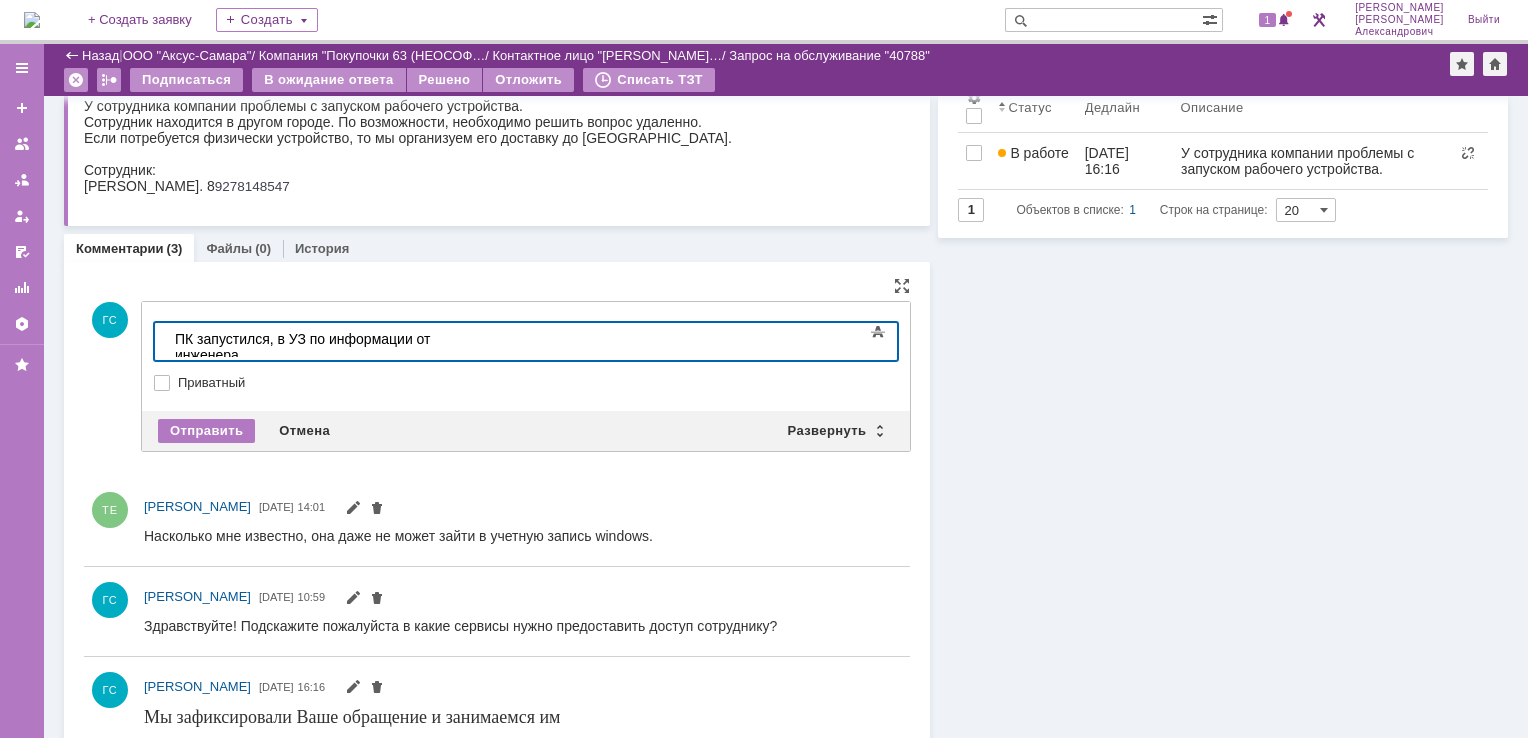 scroll, scrollTop: 100, scrollLeft: 0, axis: vertical 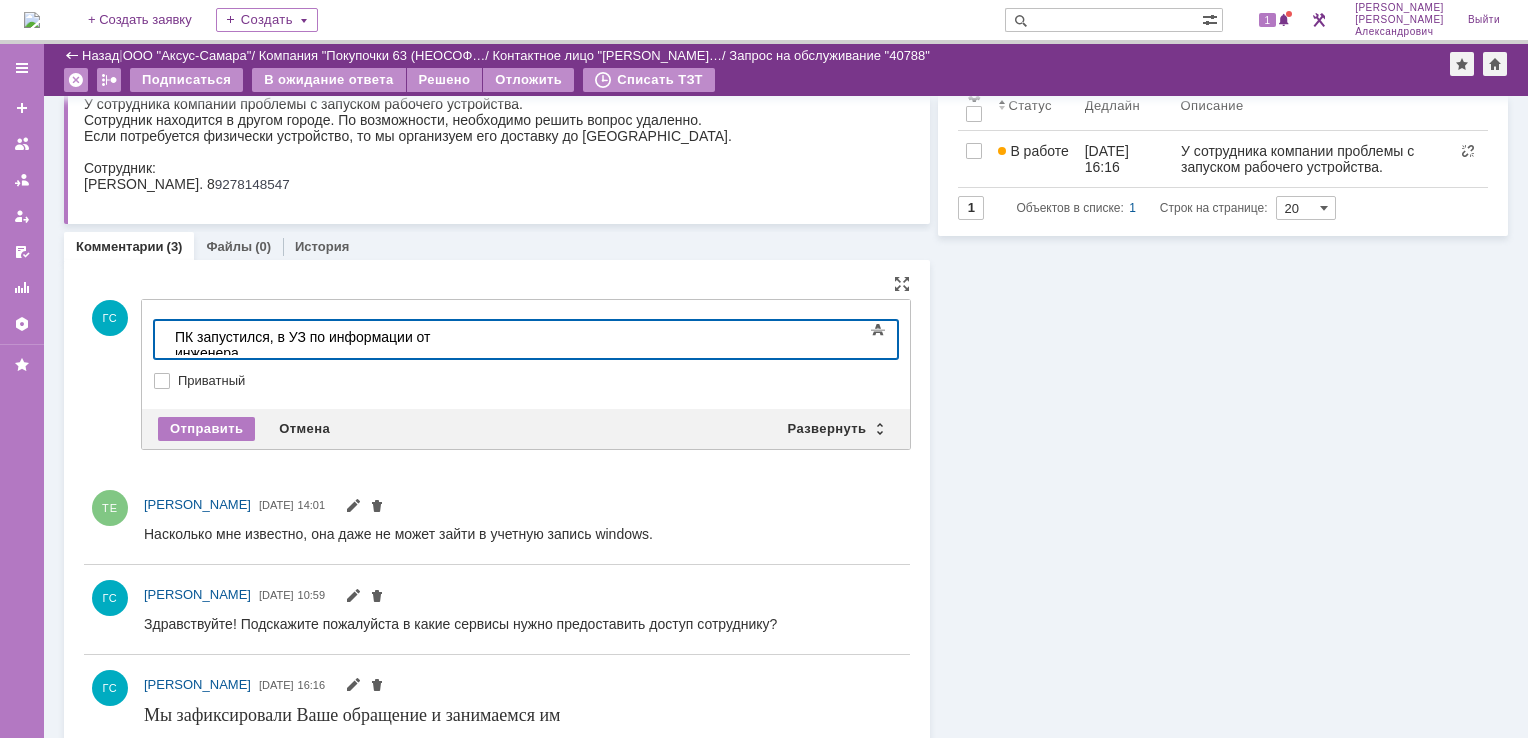 drag, startPoint x: 275, startPoint y: 335, endPoint x: 544, endPoint y: 338, distance: 269.01672 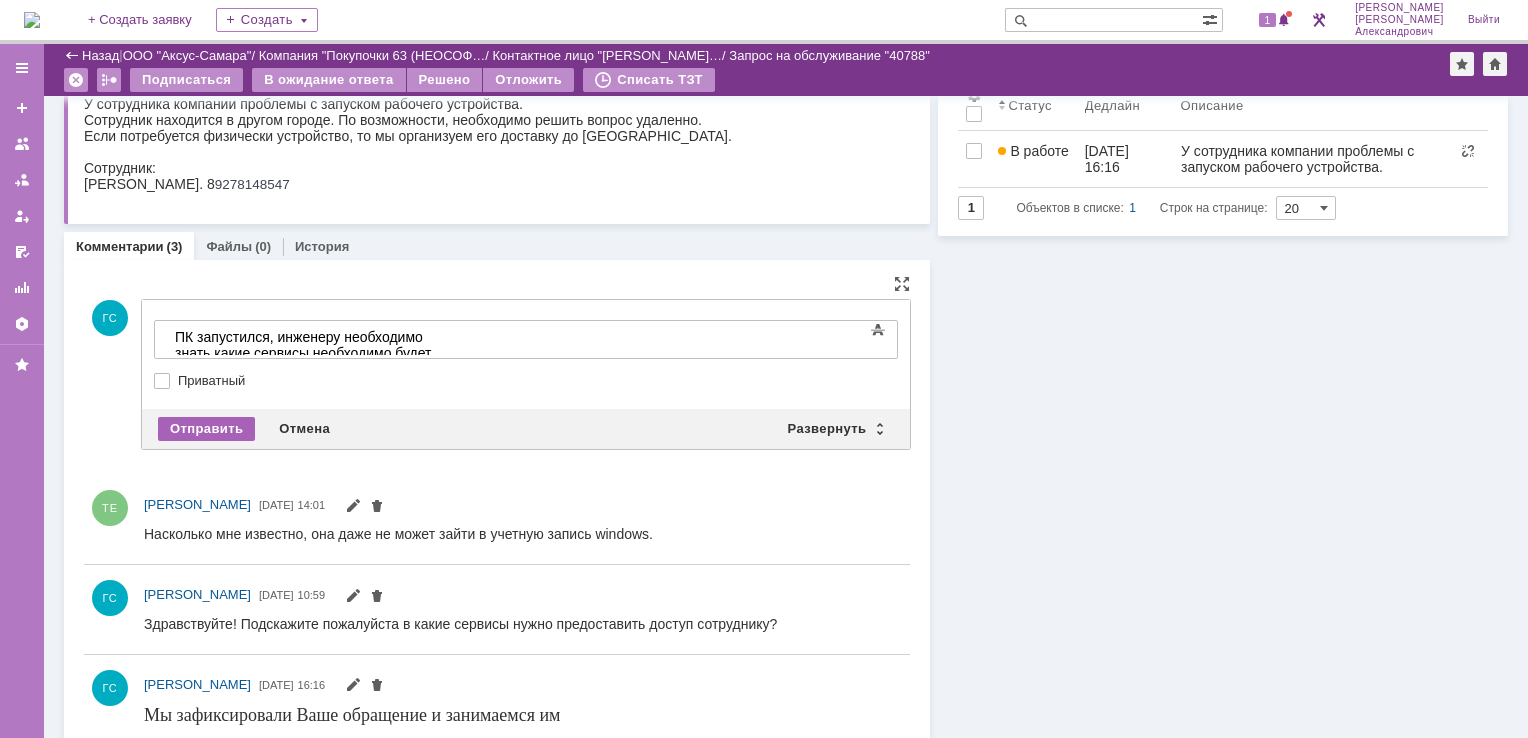 click on "Отправить" at bounding box center (206, 429) 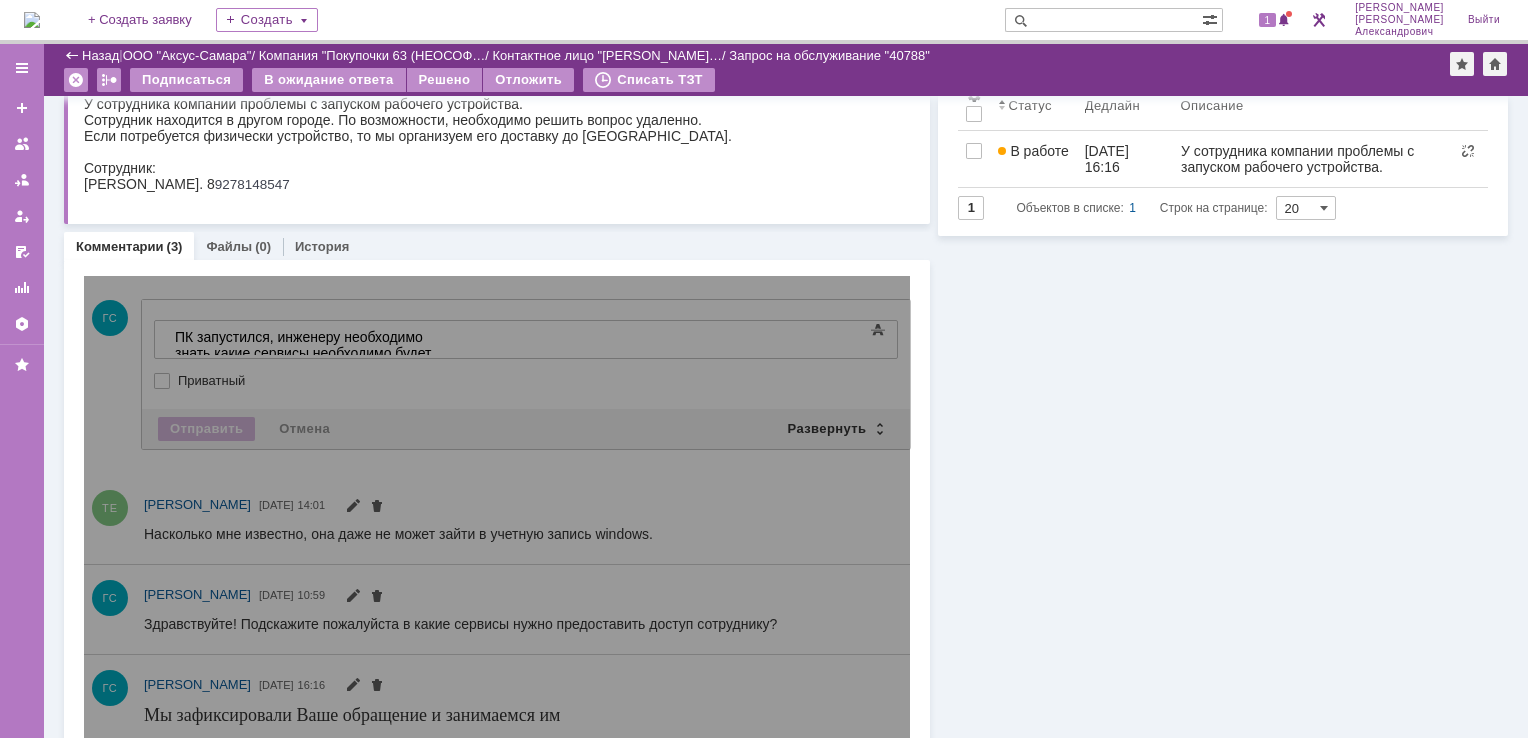 scroll, scrollTop: 0, scrollLeft: 0, axis: both 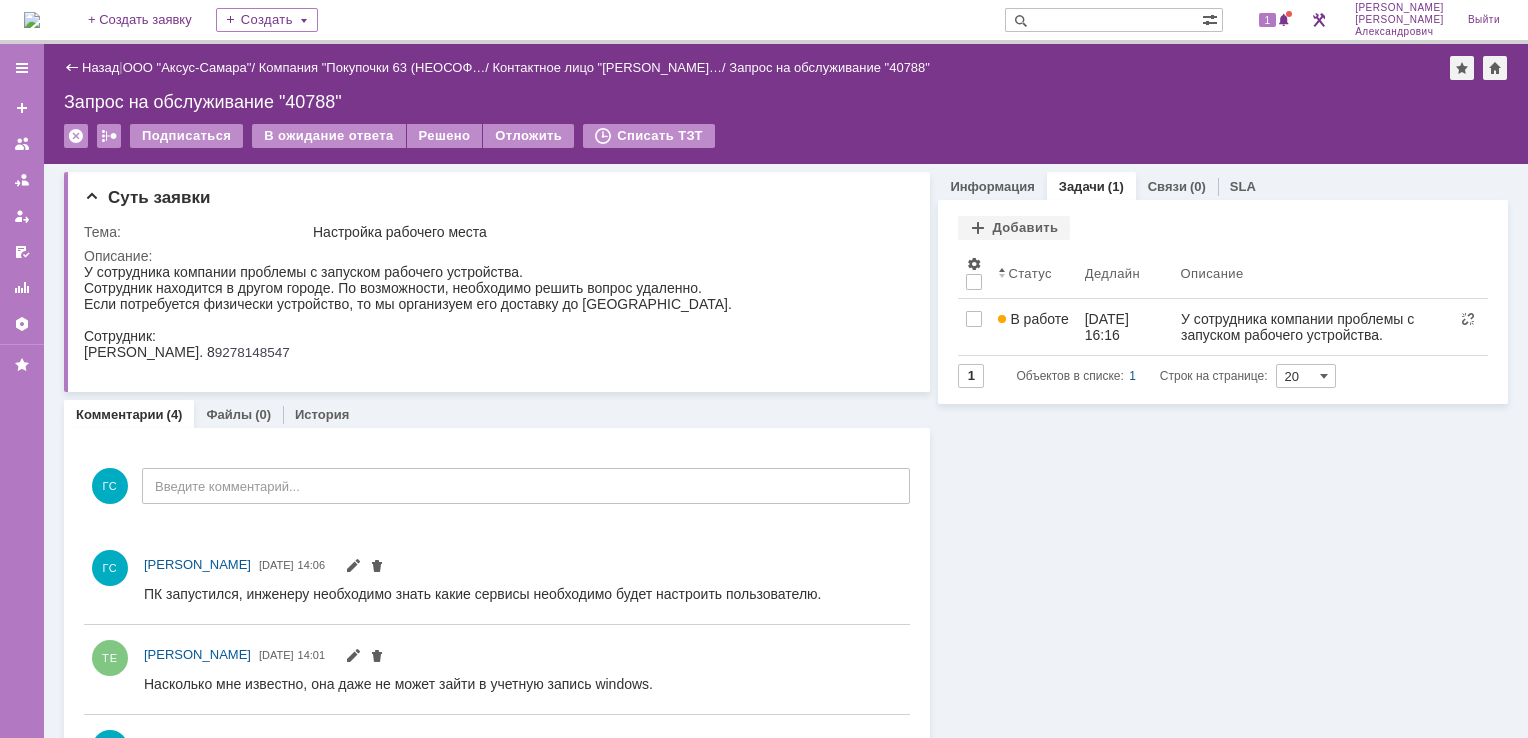 click on "1" at bounding box center [1265, 20] 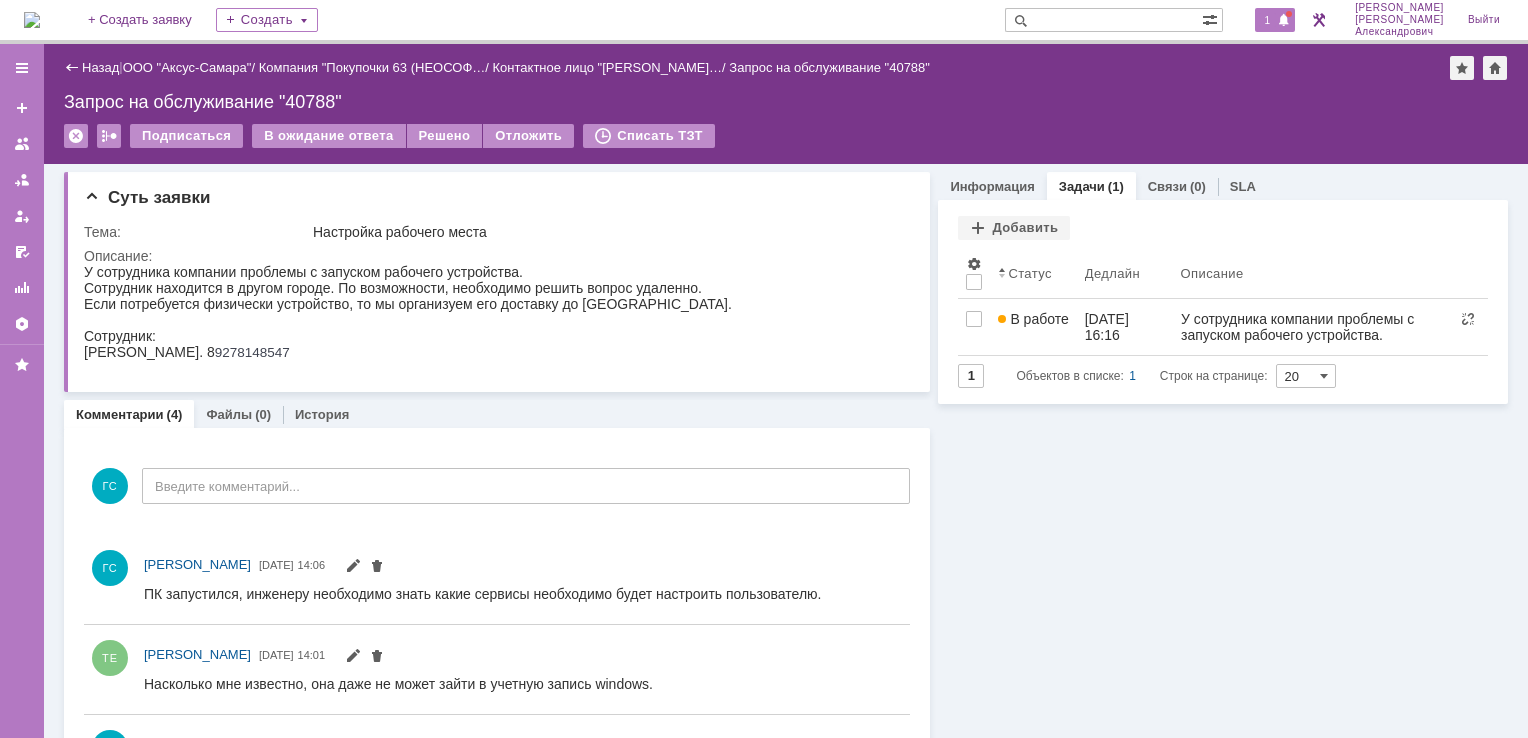 click on "1" at bounding box center [1268, 20] 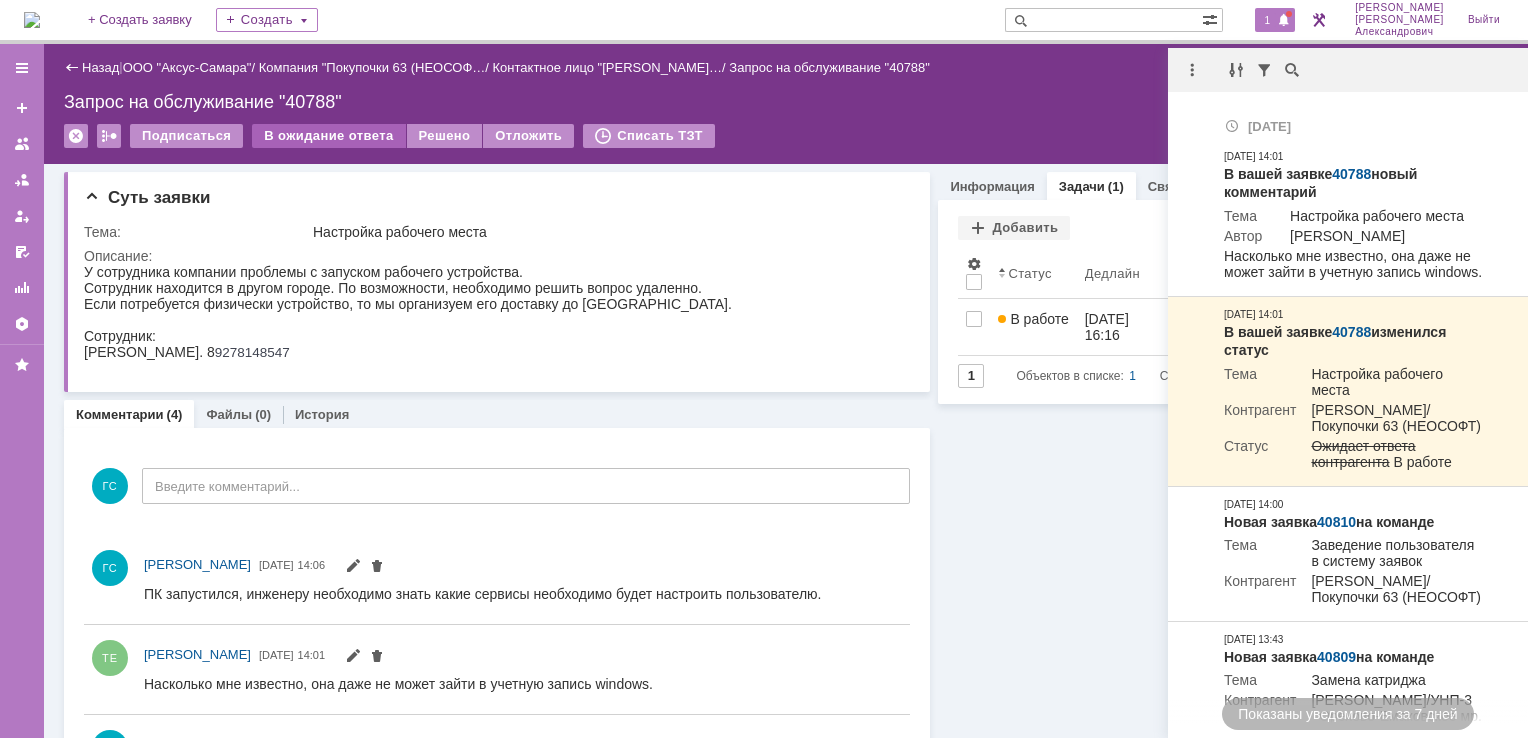 click on "В ожидание ответа" at bounding box center (328, 136) 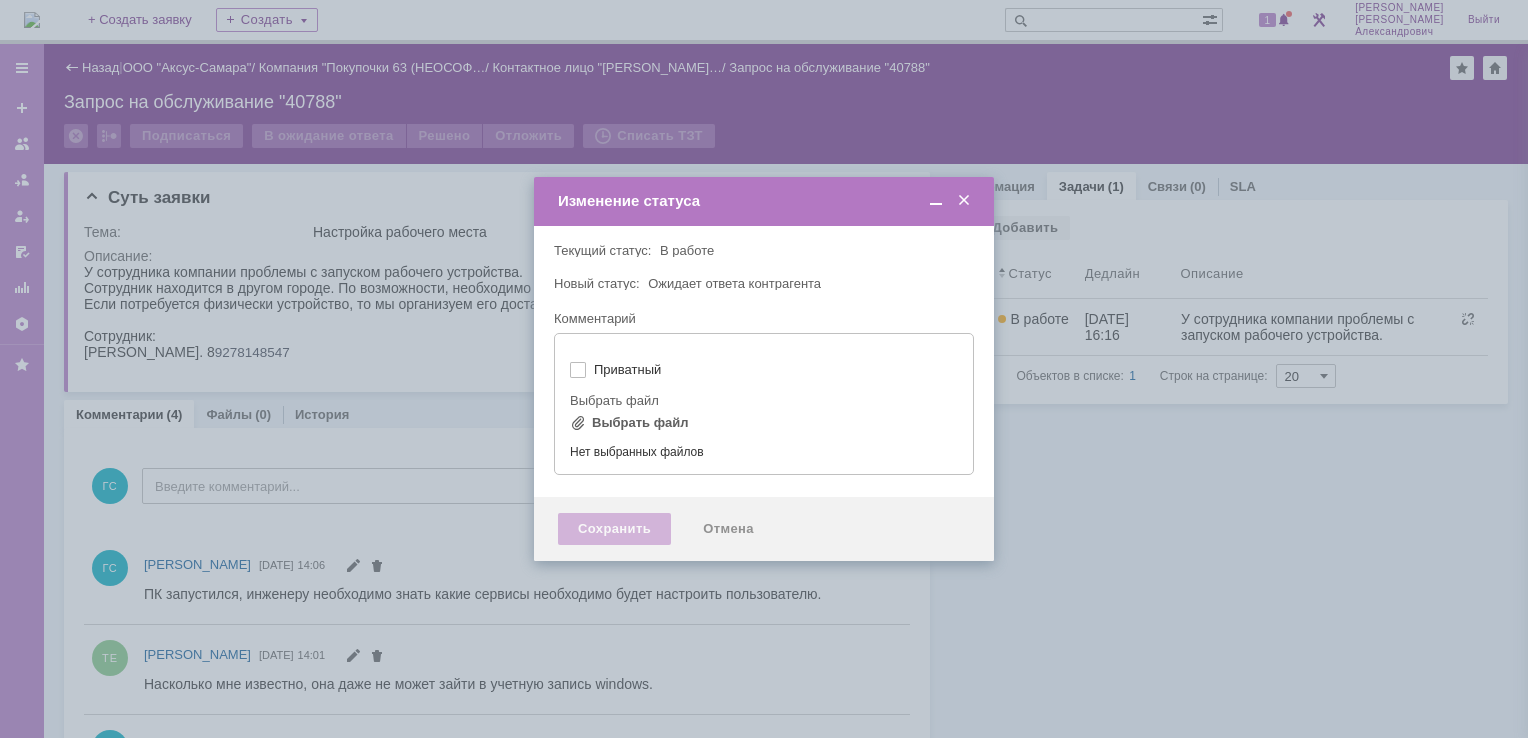 type on "[не указано]" 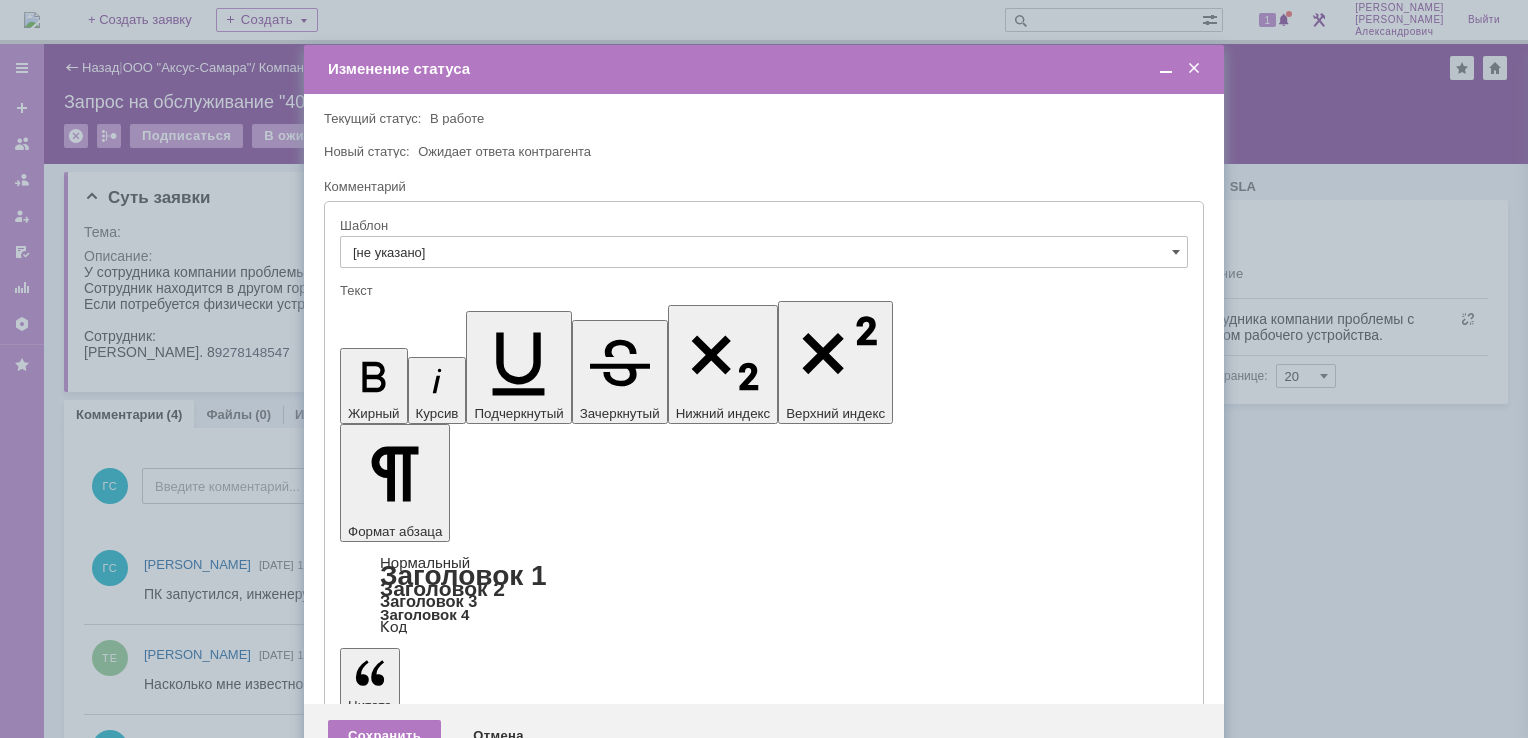 scroll, scrollTop: 0, scrollLeft: 0, axis: both 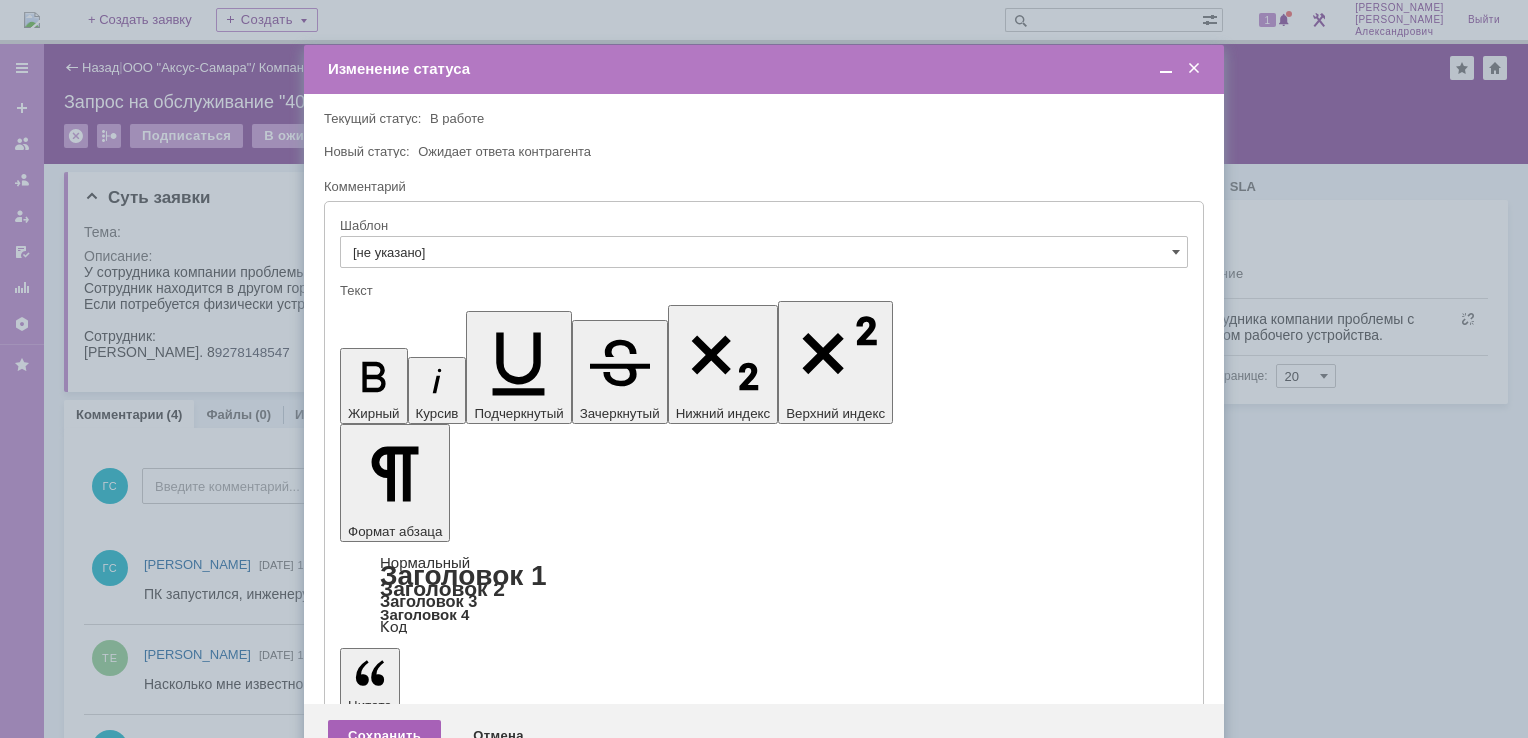 click on "Сохранить" at bounding box center (384, 736) 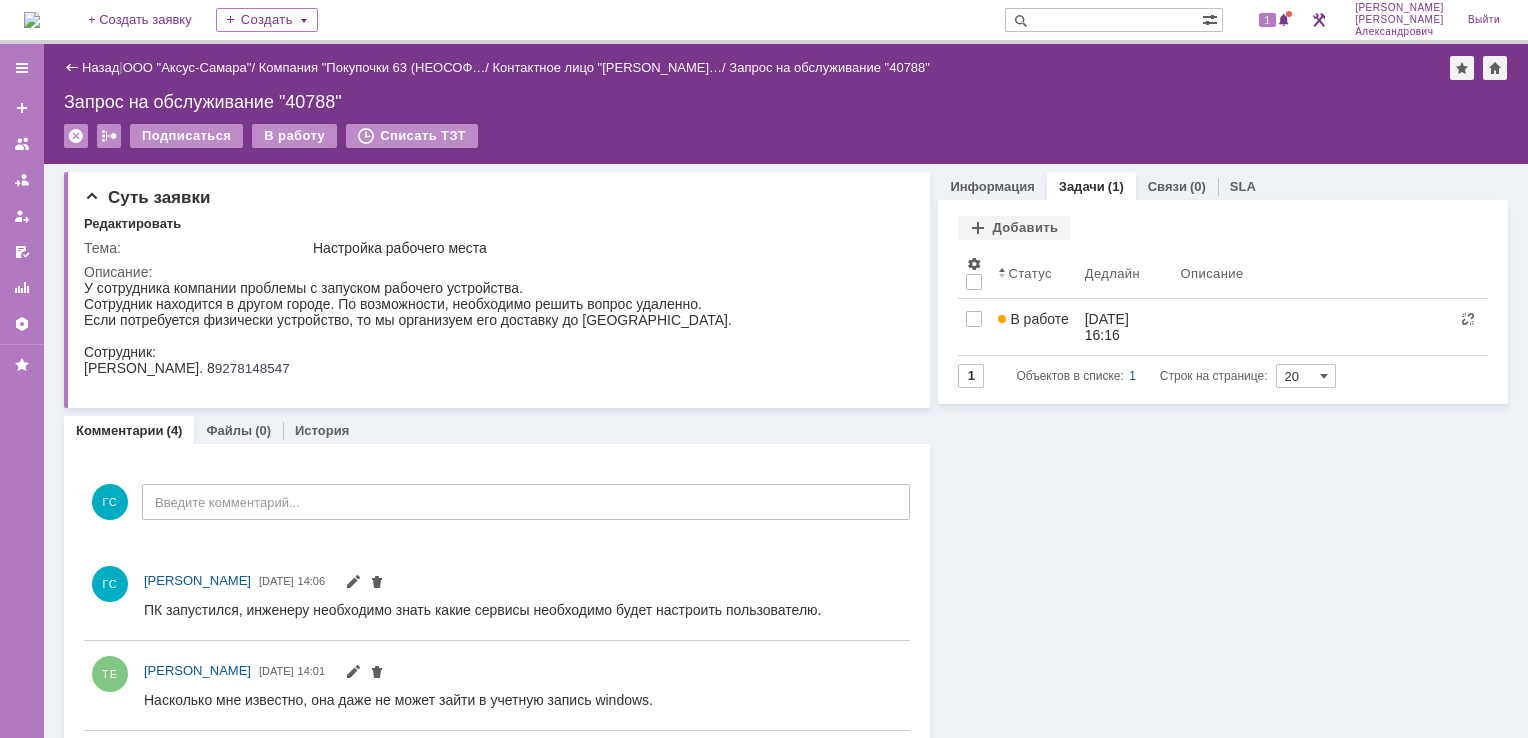 scroll, scrollTop: 0, scrollLeft: 0, axis: both 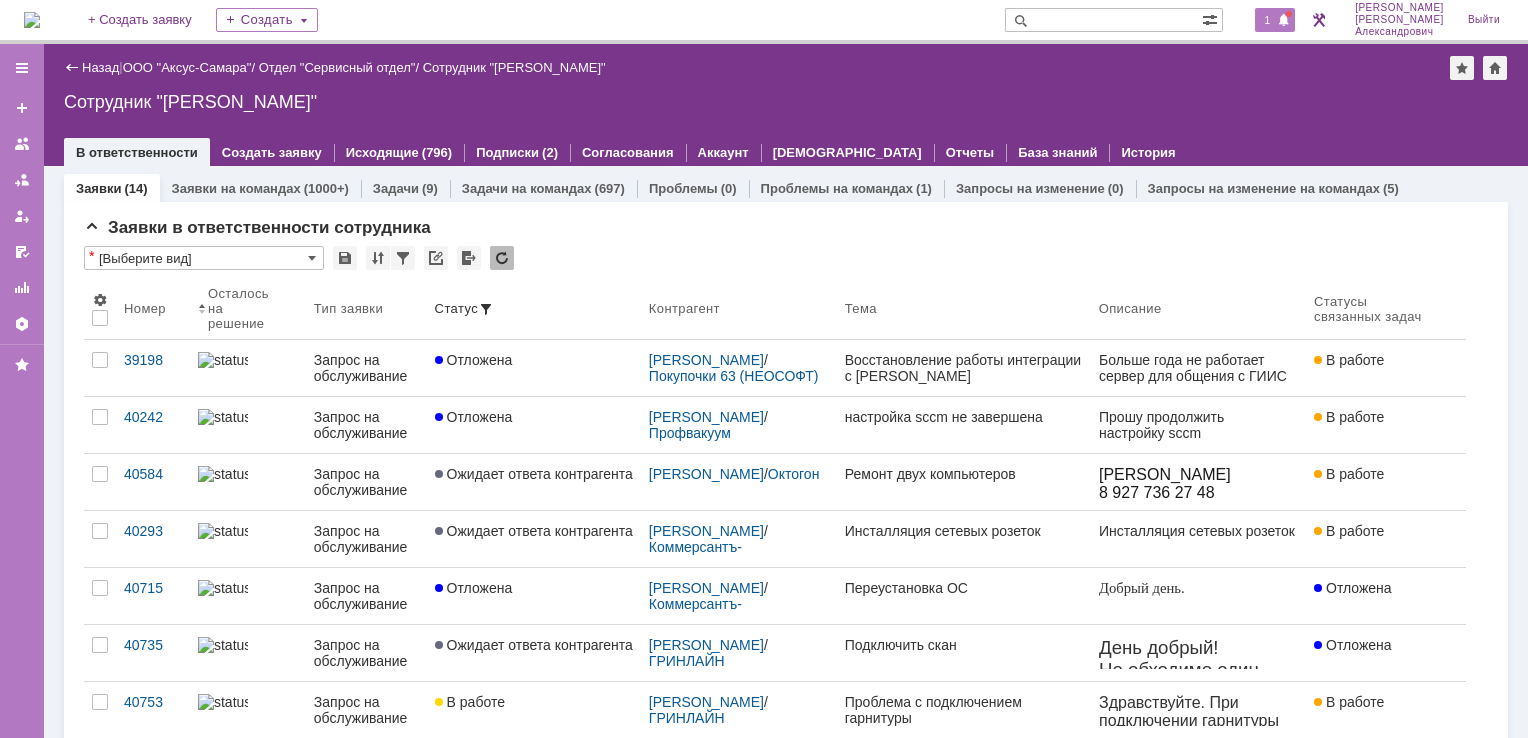 click at bounding box center (1289, 14) 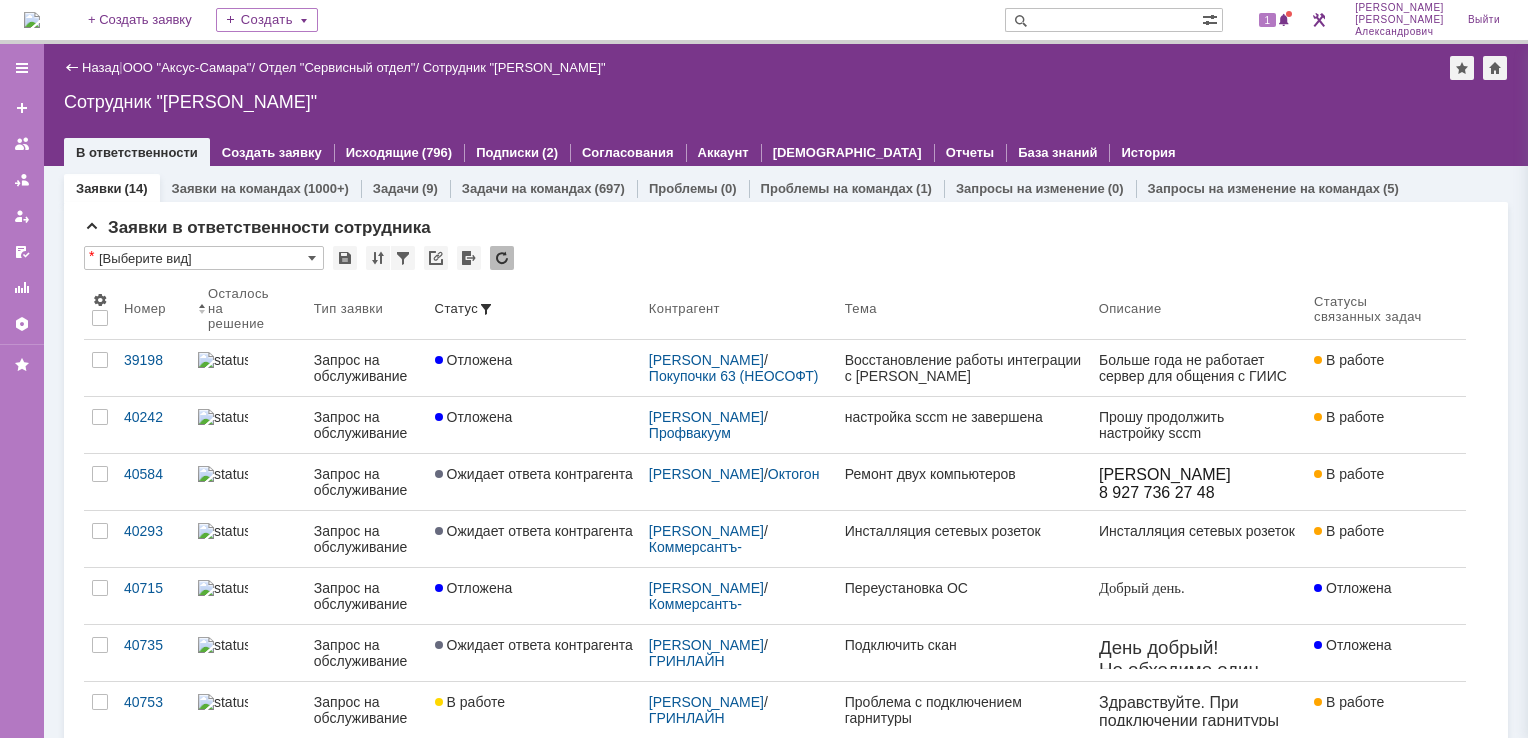 click on "Сотрудник "[PERSON_NAME]"" at bounding box center (786, 102) 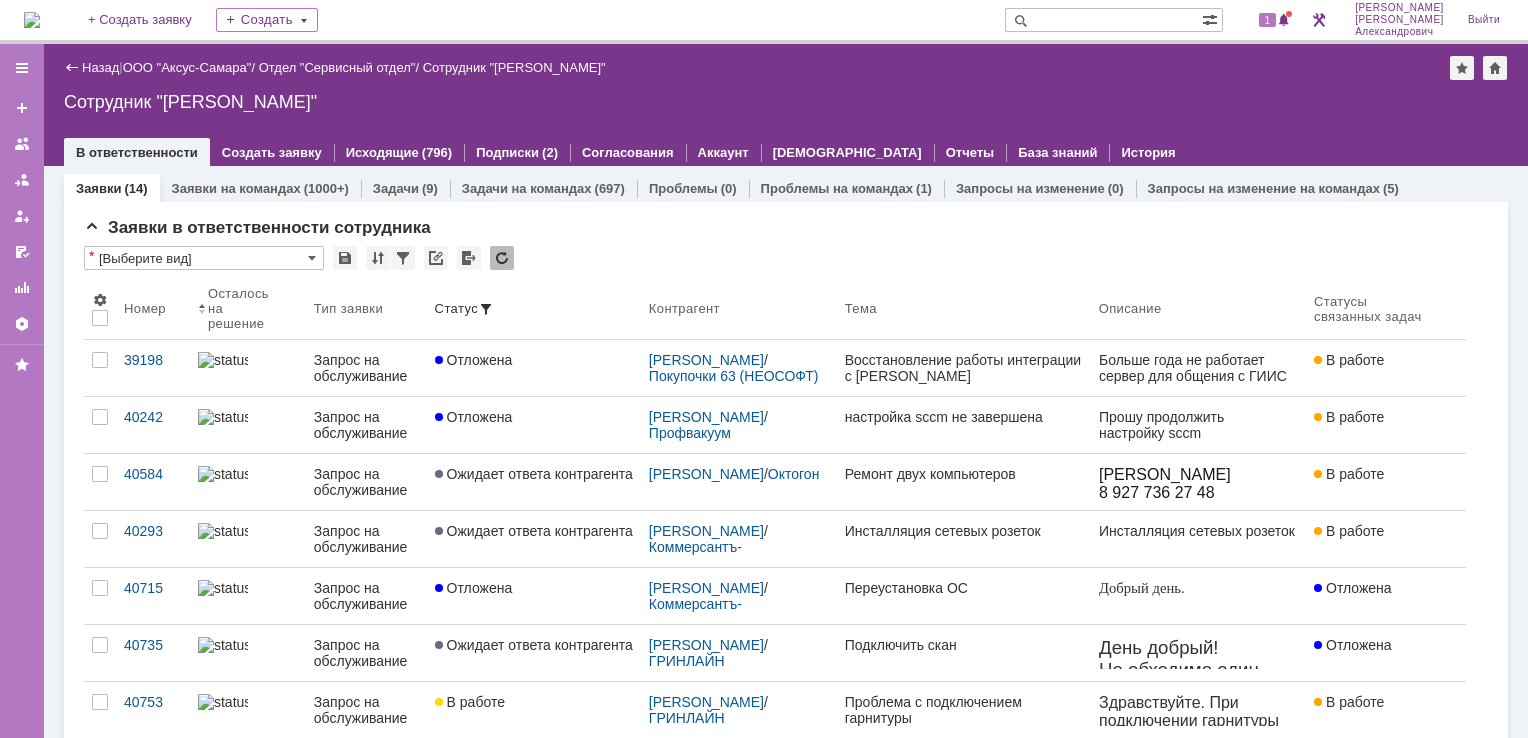 click at bounding box center (32, 20) 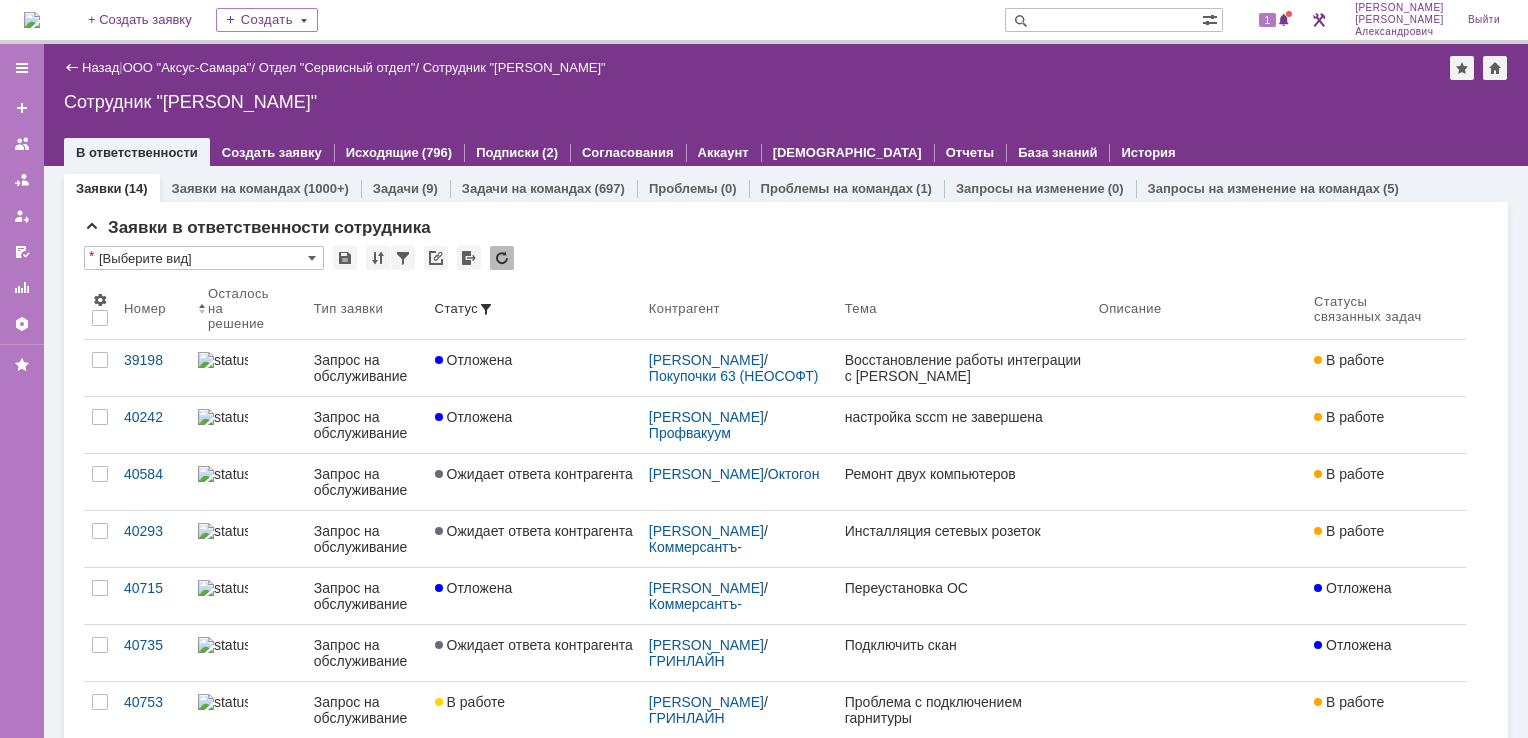 scroll, scrollTop: 0, scrollLeft: 0, axis: both 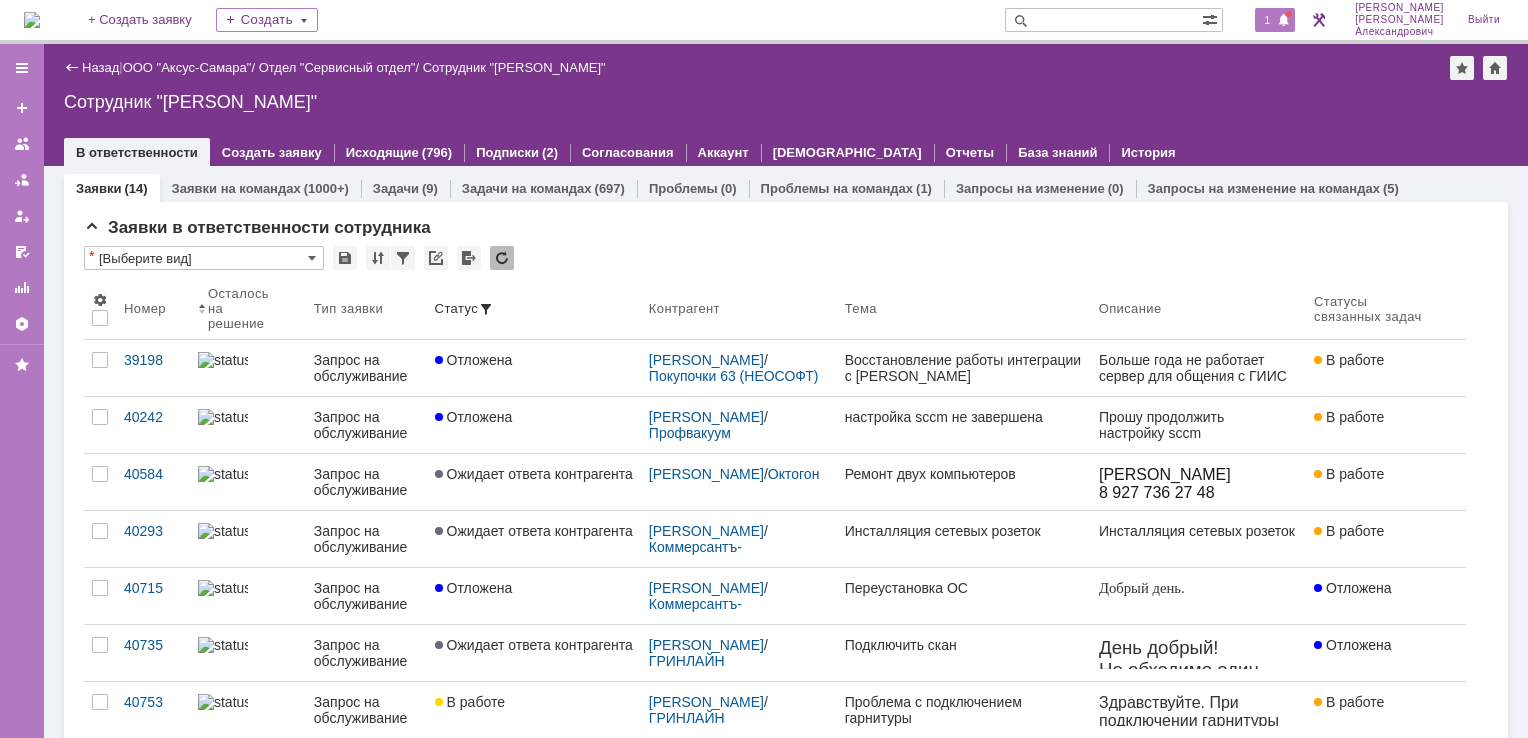 click at bounding box center (1284, 21) 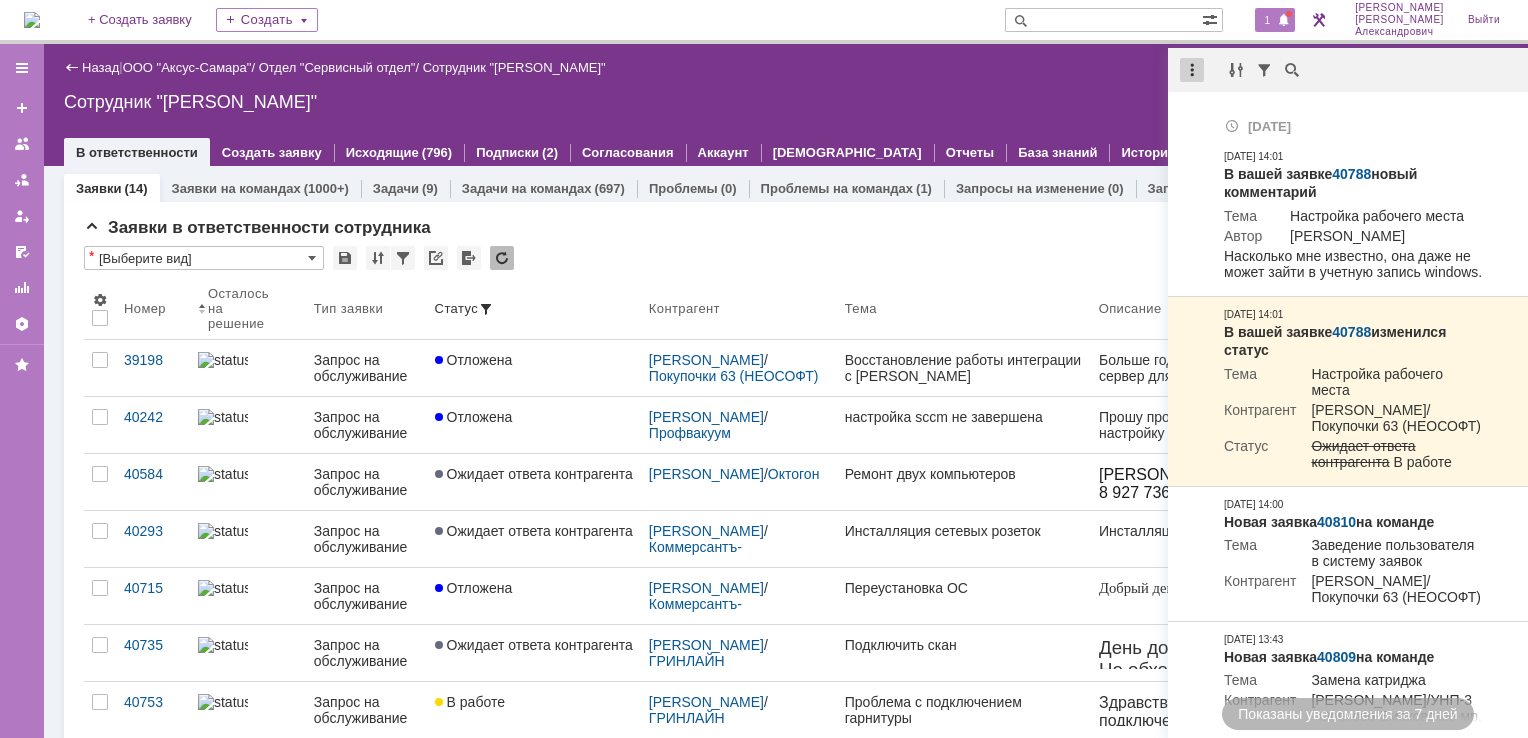 click at bounding box center (1192, 70) 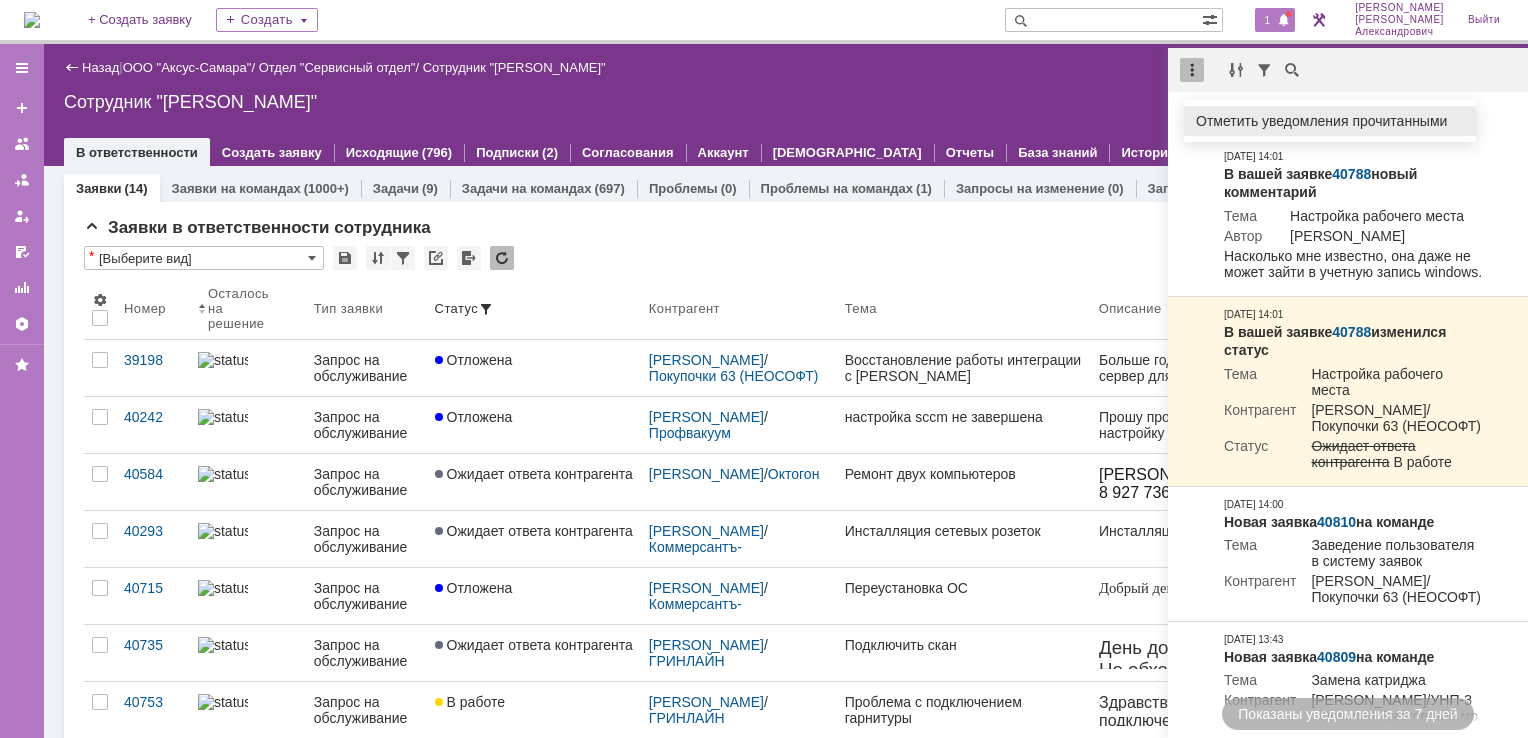 click on "Отметить уведомления прочитанными" at bounding box center [1330, 121] 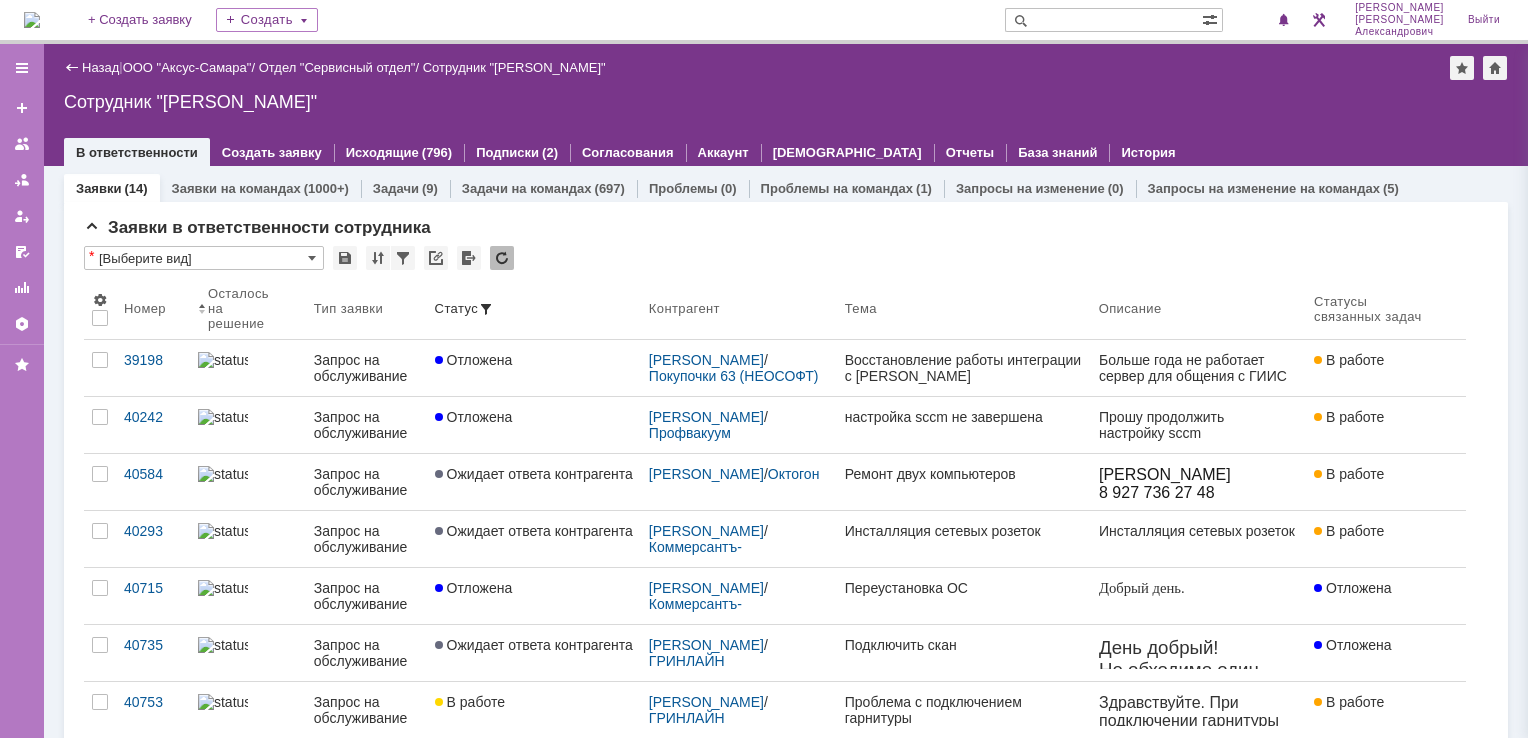 click on "Назад   |   ООО "Аксус-Самара"  /   Отдел "Сервисный отдел"  /   Сотрудник "Галстьян Степан Александрович" Сотрудник "Галстьян Степан Александрович" employee$43271409 В ответственности Создать заявку Исходящие (796) Подписки (2) Согласования Аккаунт Дашборды Отчеты База знаний История" at bounding box center (786, 105) 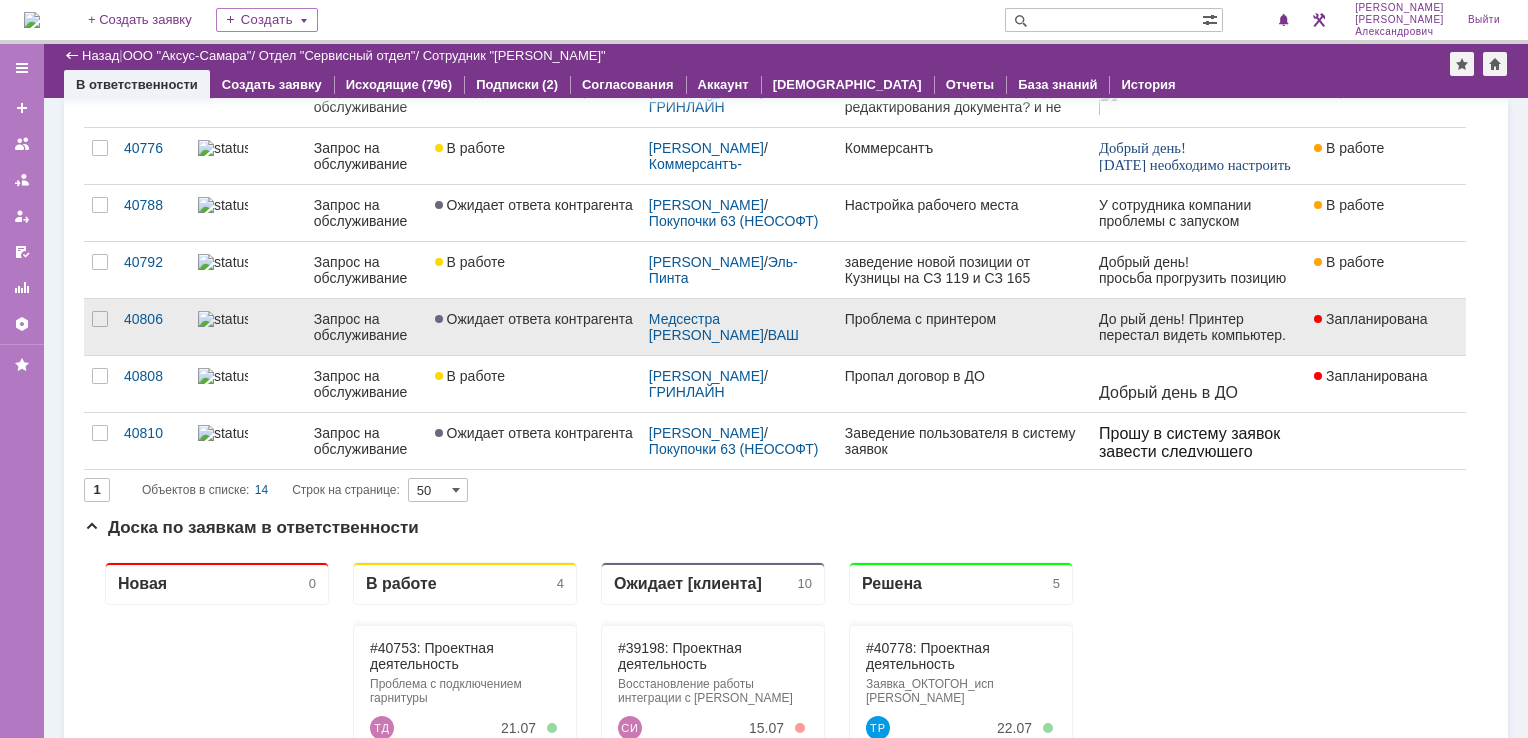 scroll, scrollTop: 500, scrollLeft: 0, axis: vertical 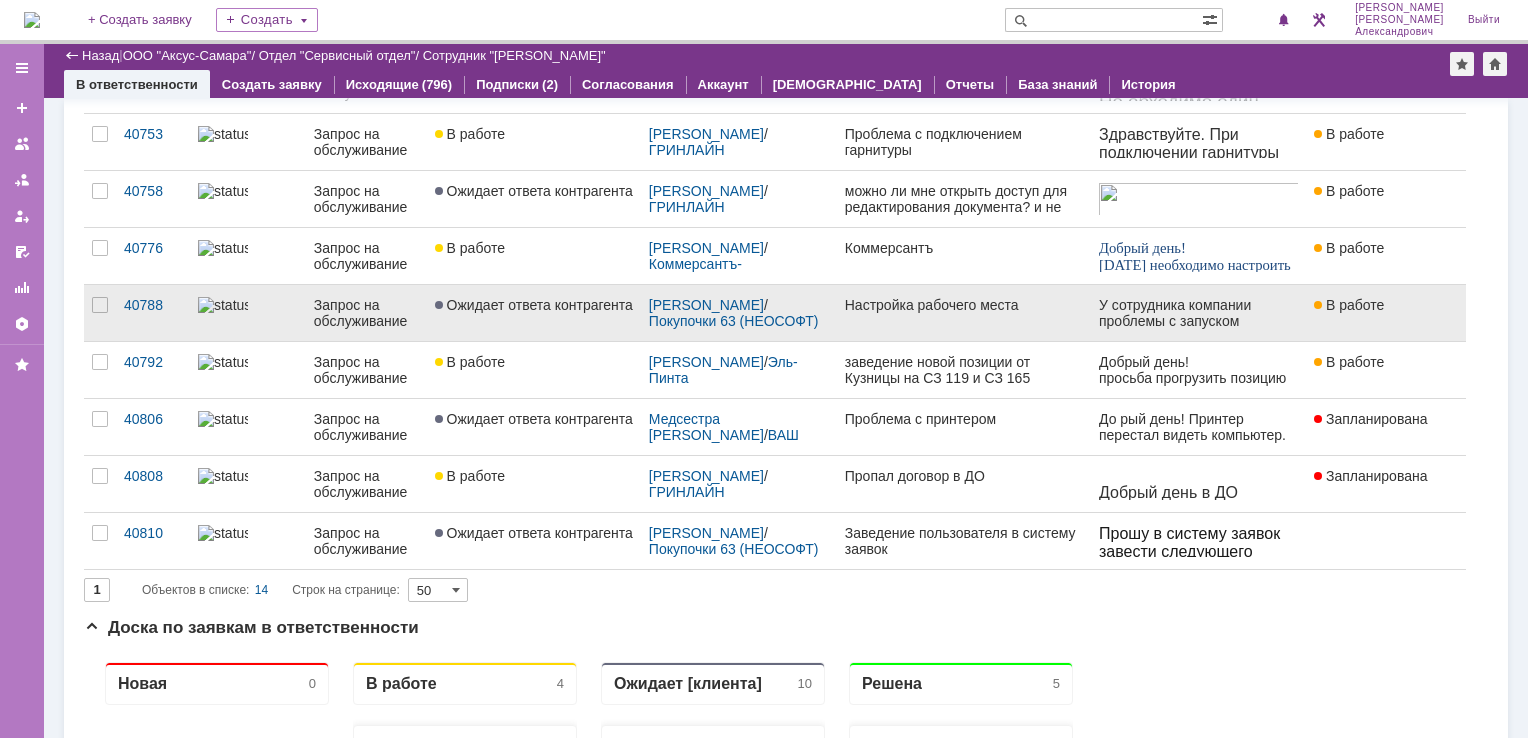 click on "Настройка рабочего места" at bounding box center (964, 313) 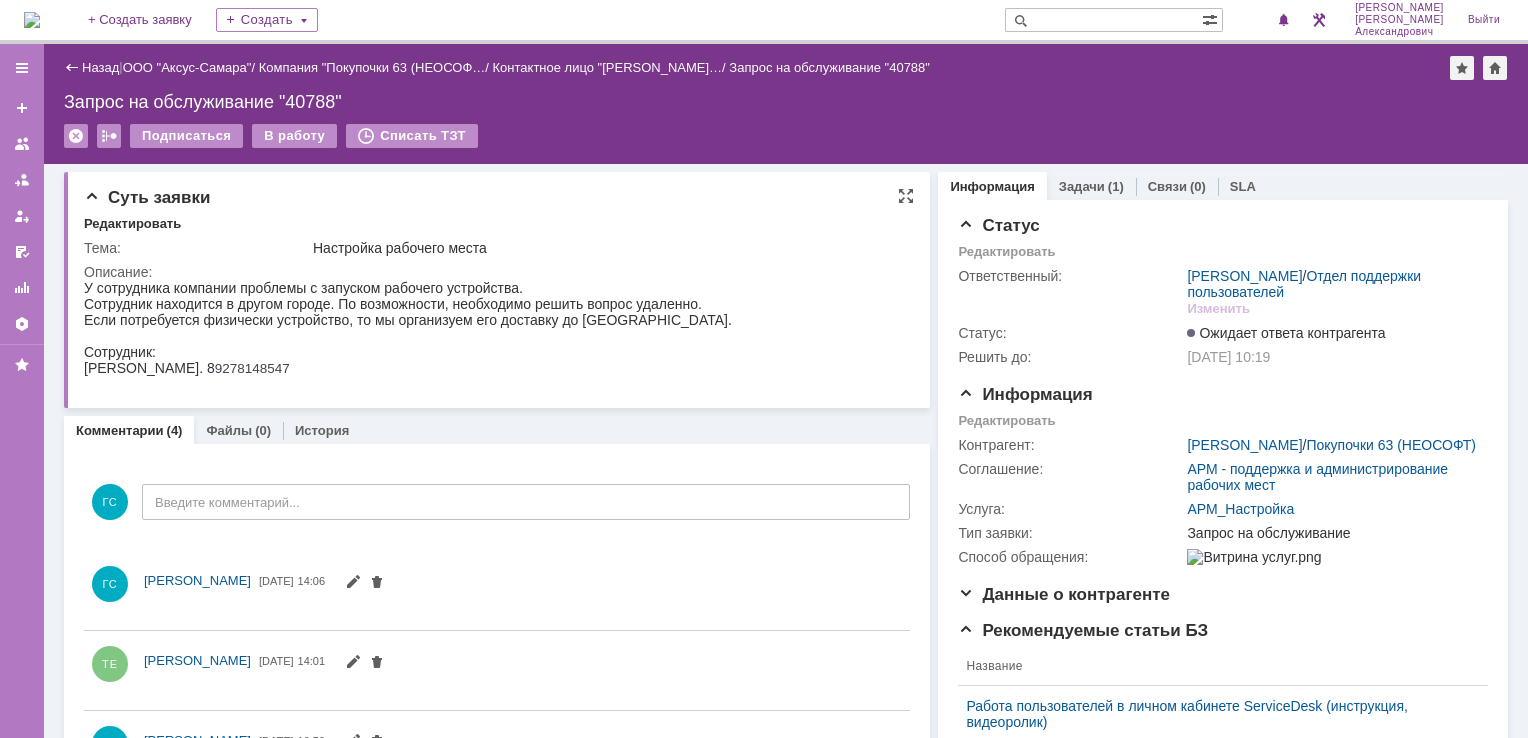 scroll, scrollTop: 0, scrollLeft: 0, axis: both 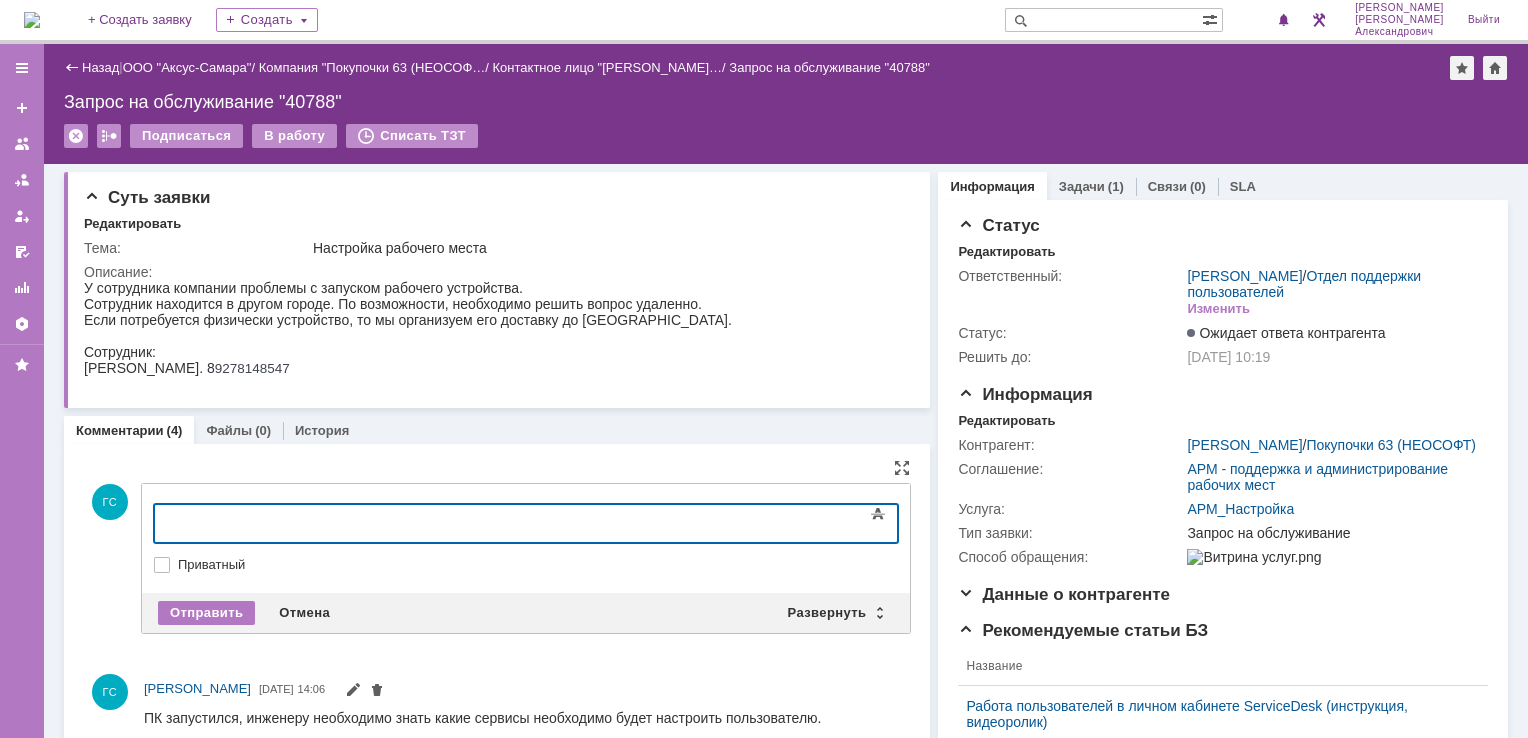 type 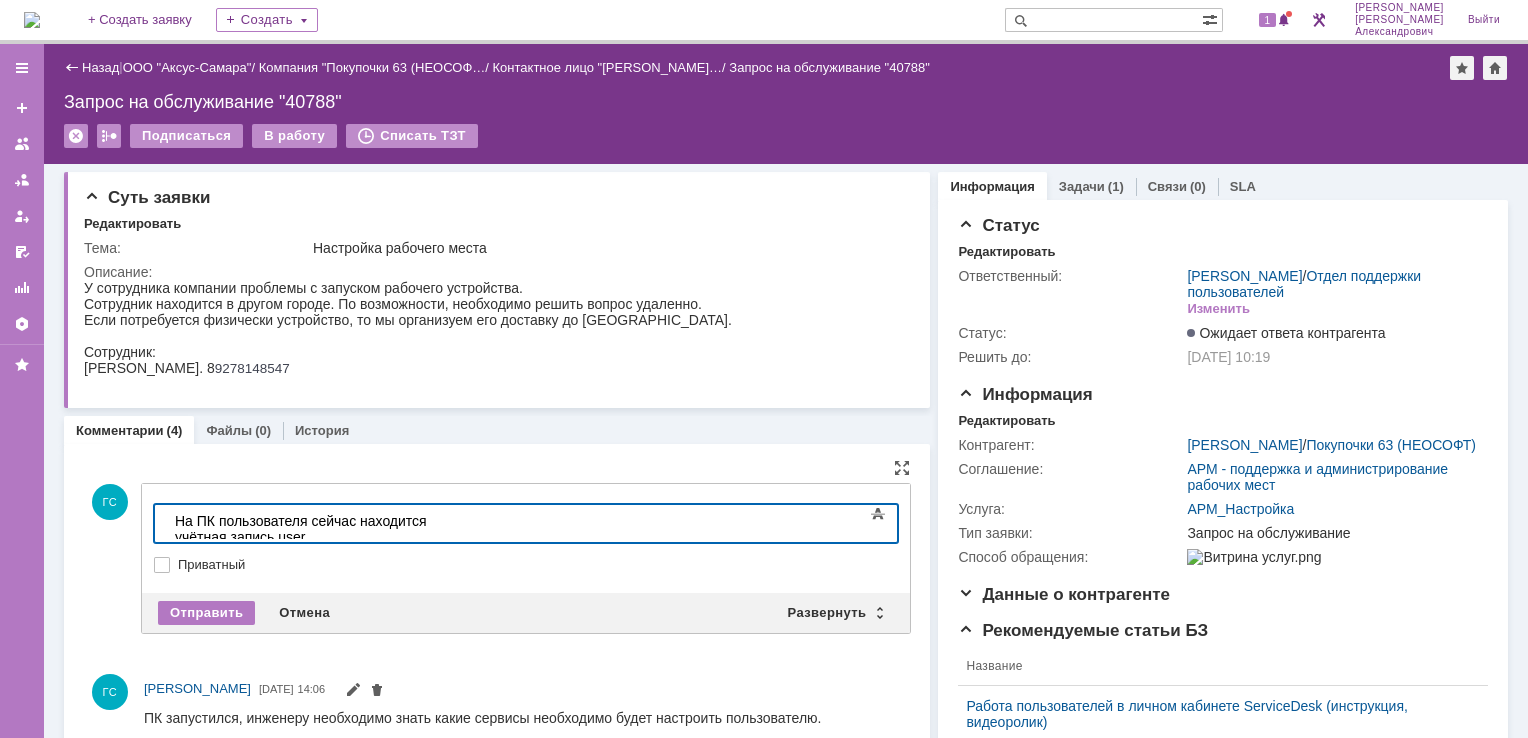 click on "На ПК пользователя сейчас находится учётная запись user." at bounding box center [317, 529] 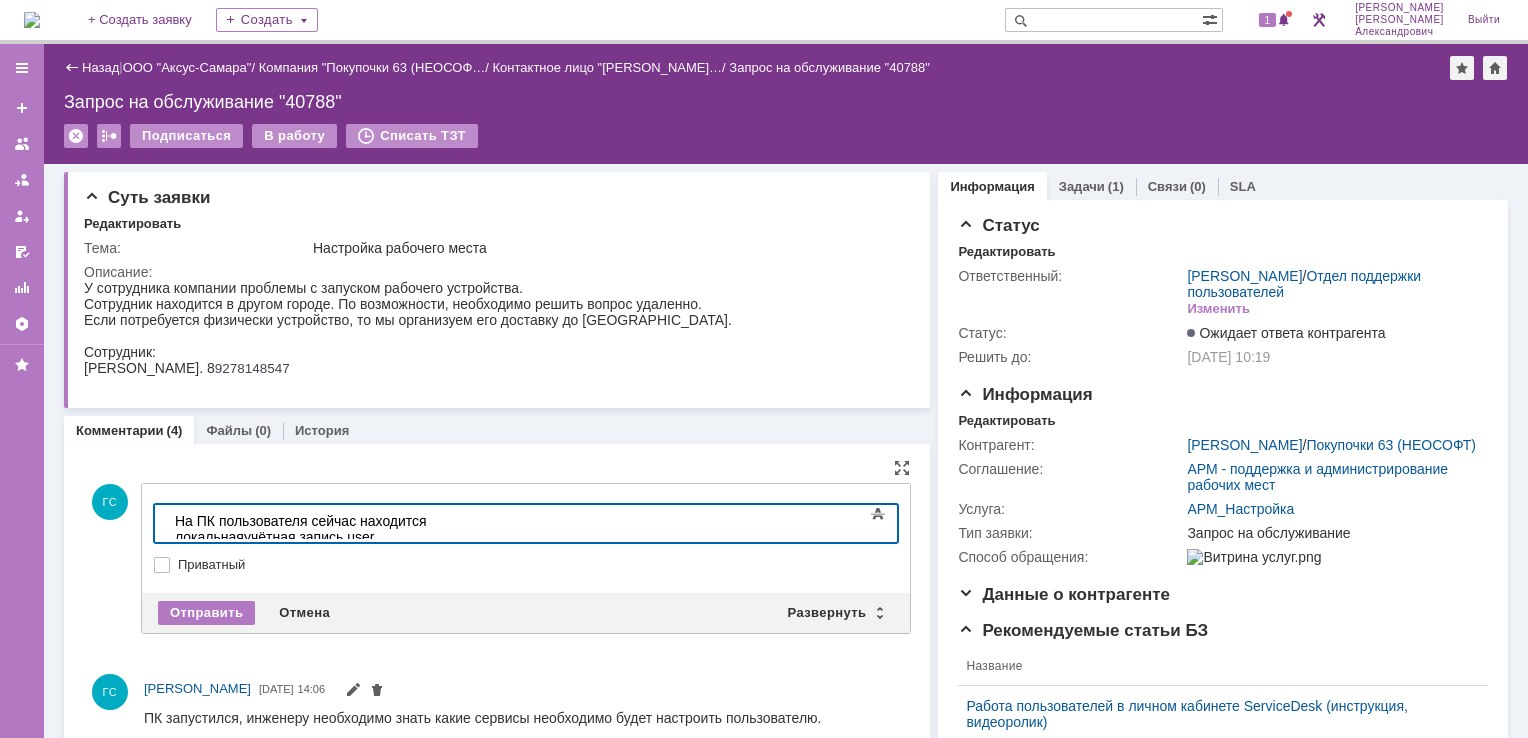 drag, startPoint x: 742, startPoint y: 532, endPoint x: 725, endPoint y: 534, distance: 17.117243 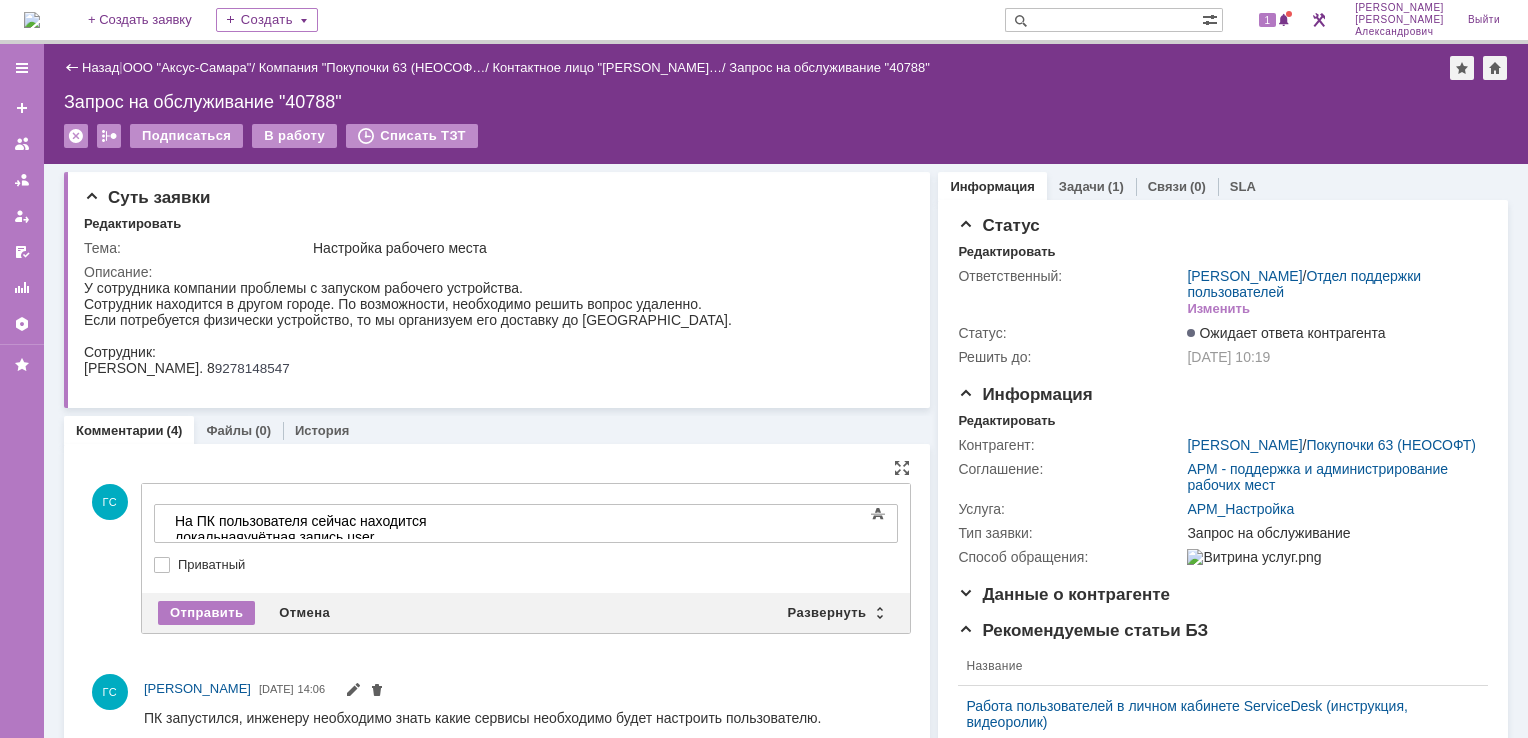 click on "Отправить Отмена Развернуть Свернуть" at bounding box center [526, 613] 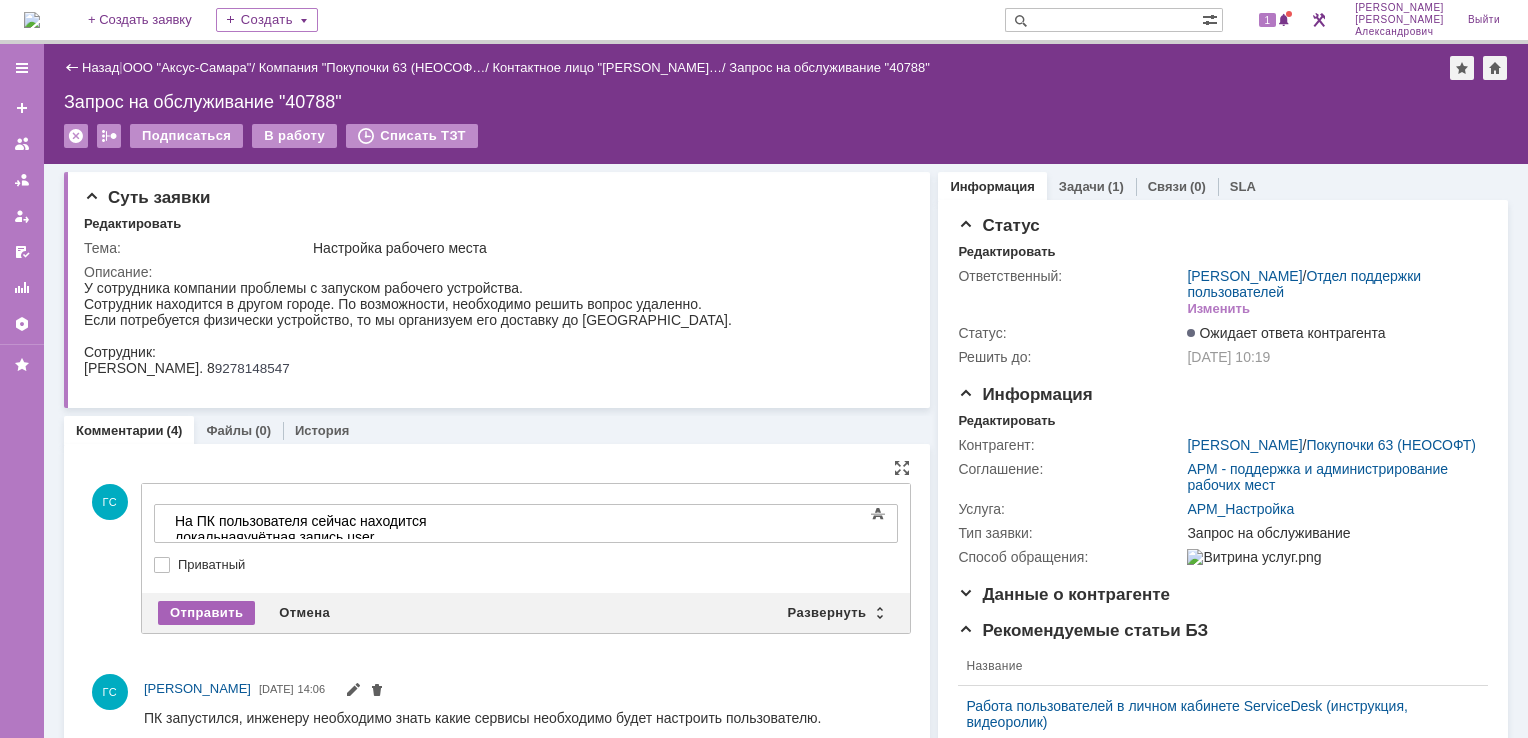click on "Отправить" at bounding box center [206, 613] 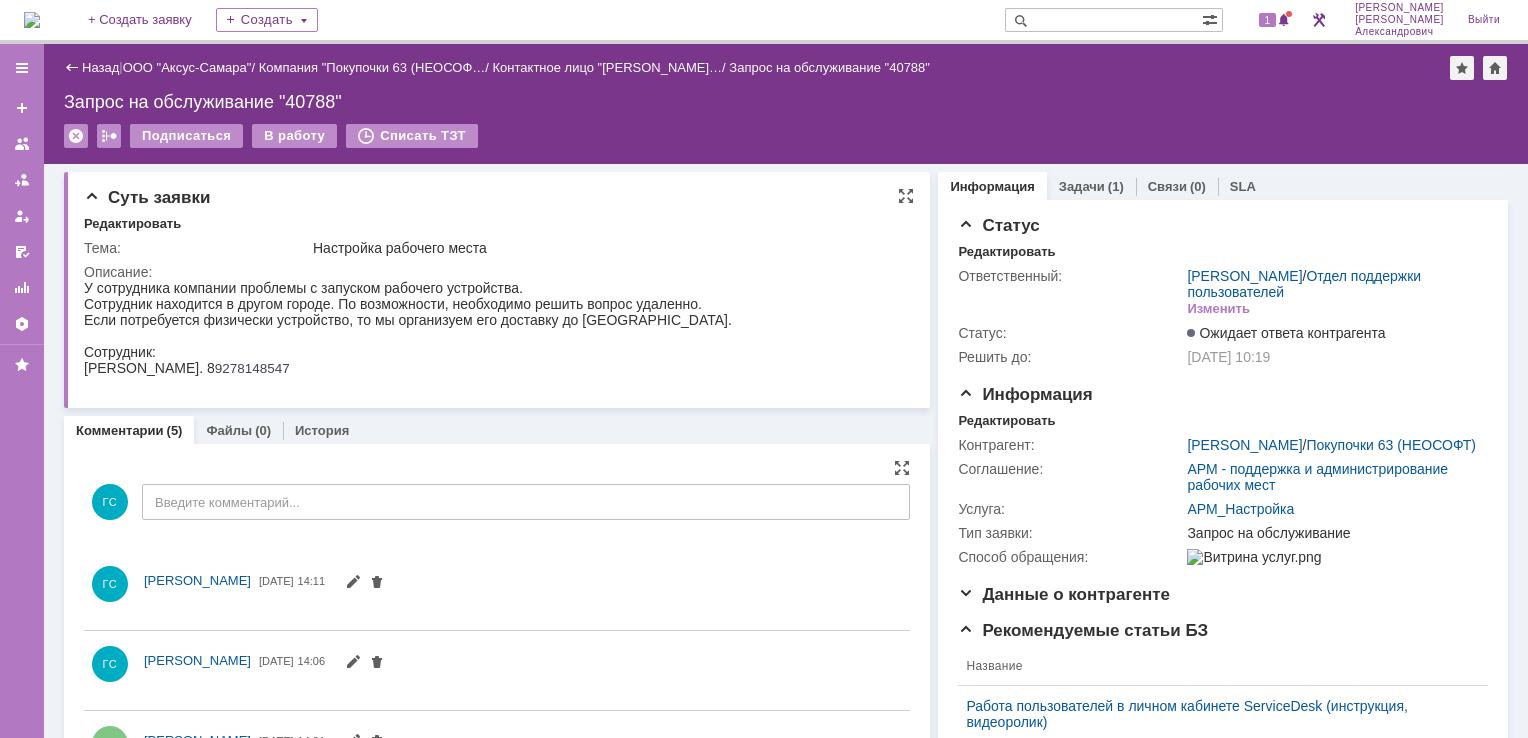 scroll, scrollTop: 0, scrollLeft: 0, axis: both 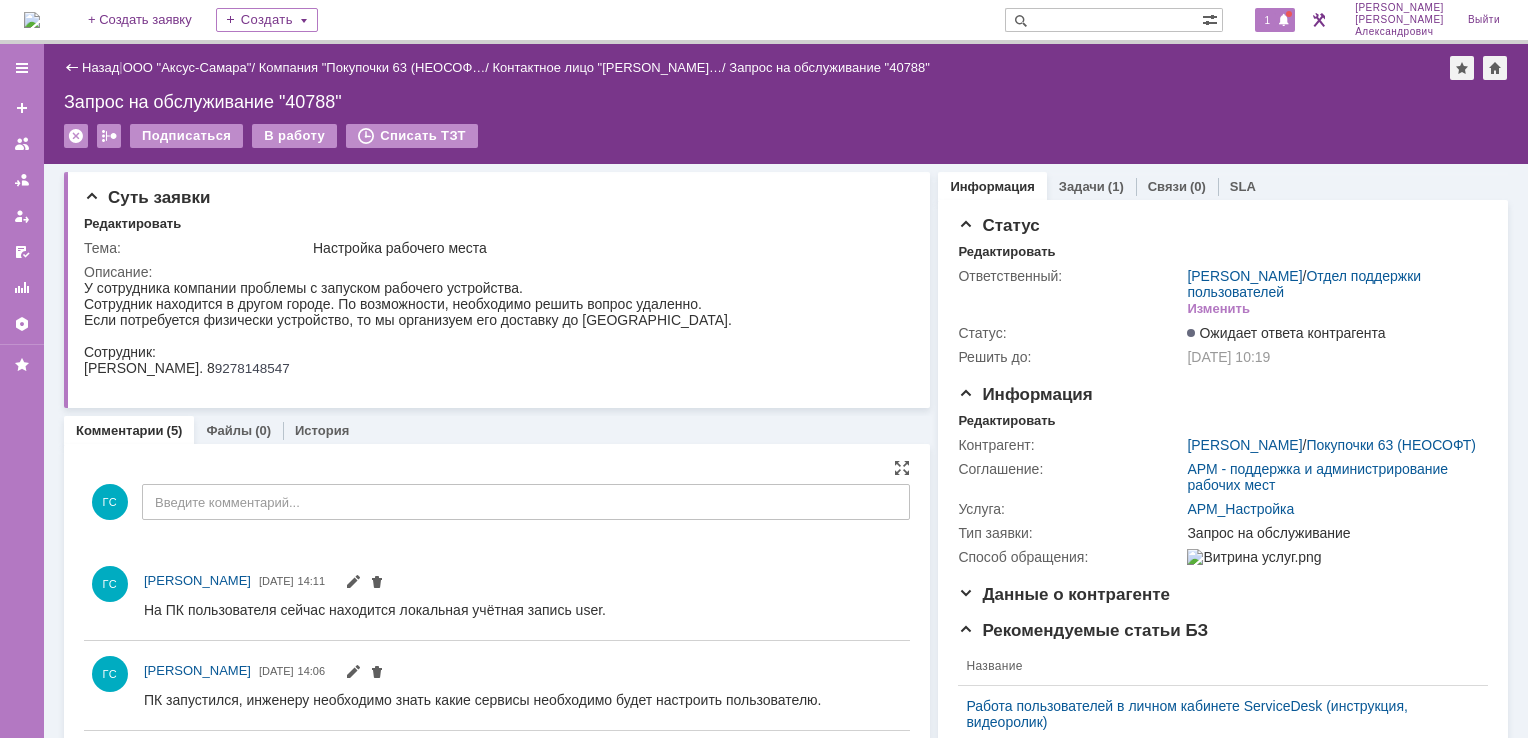 drag, startPoint x: 1282, startPoint y: 34, endPoint x: 1286, endPoint y: 16, distance: 18.439089 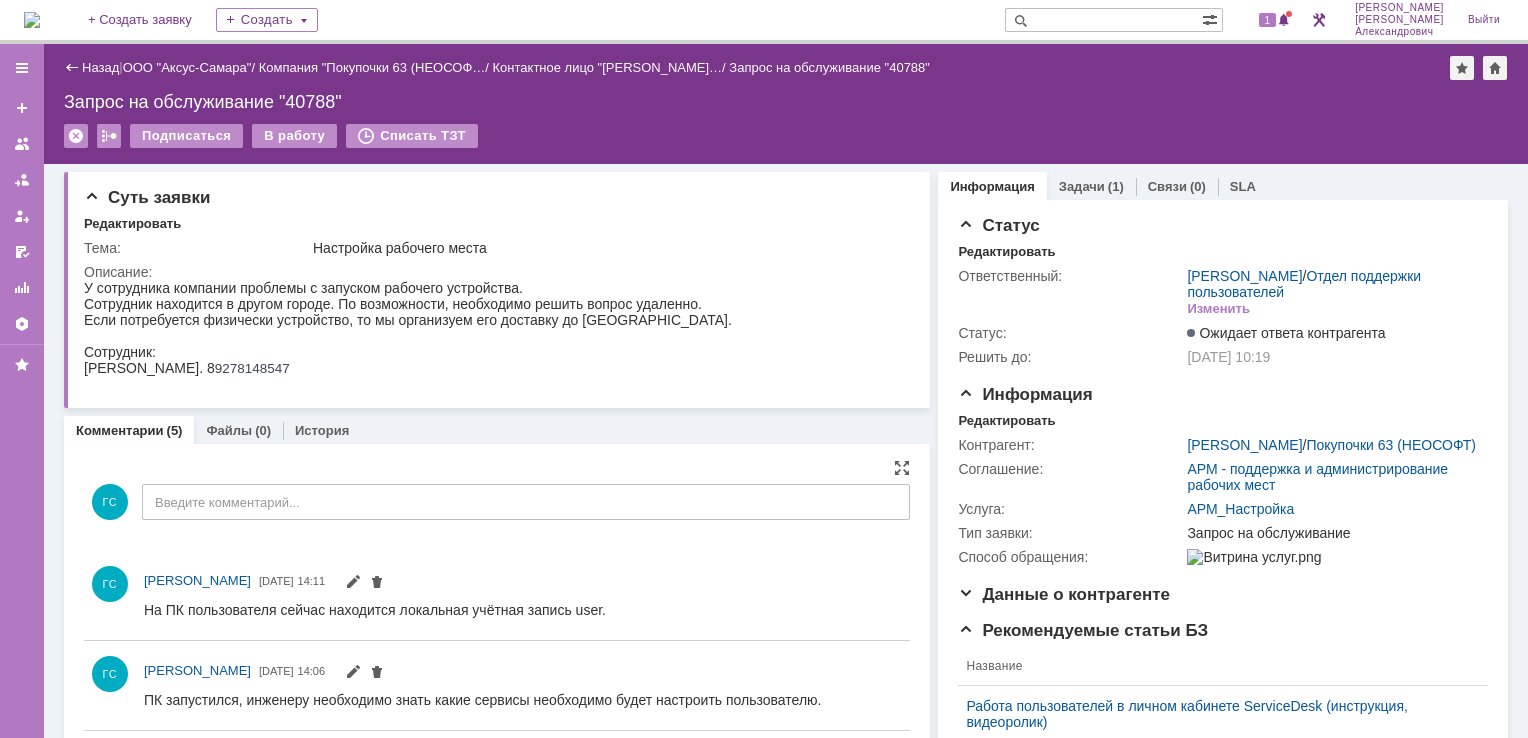 click on "1" at bounding box center (1265, 20) 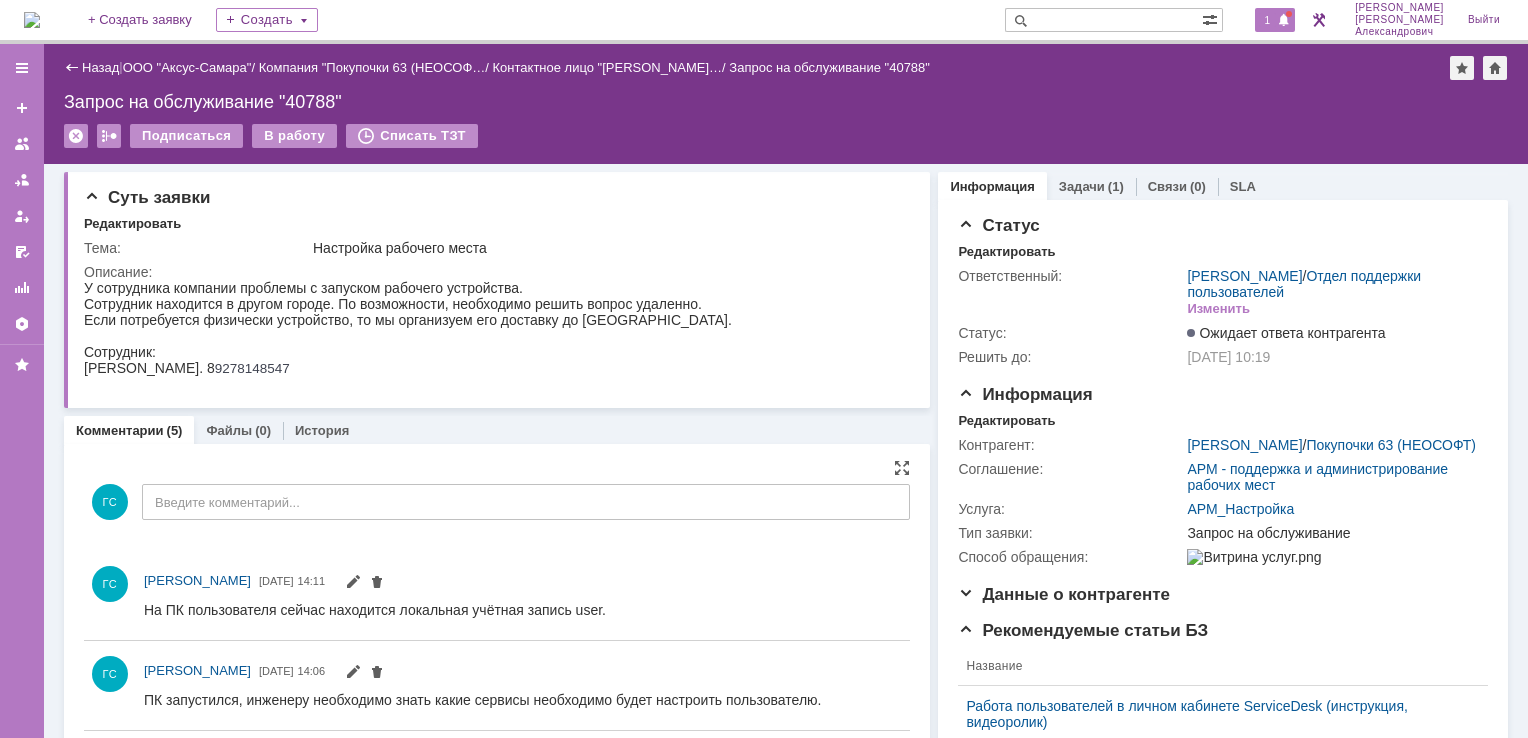 click at bounding box center (1284, 21) 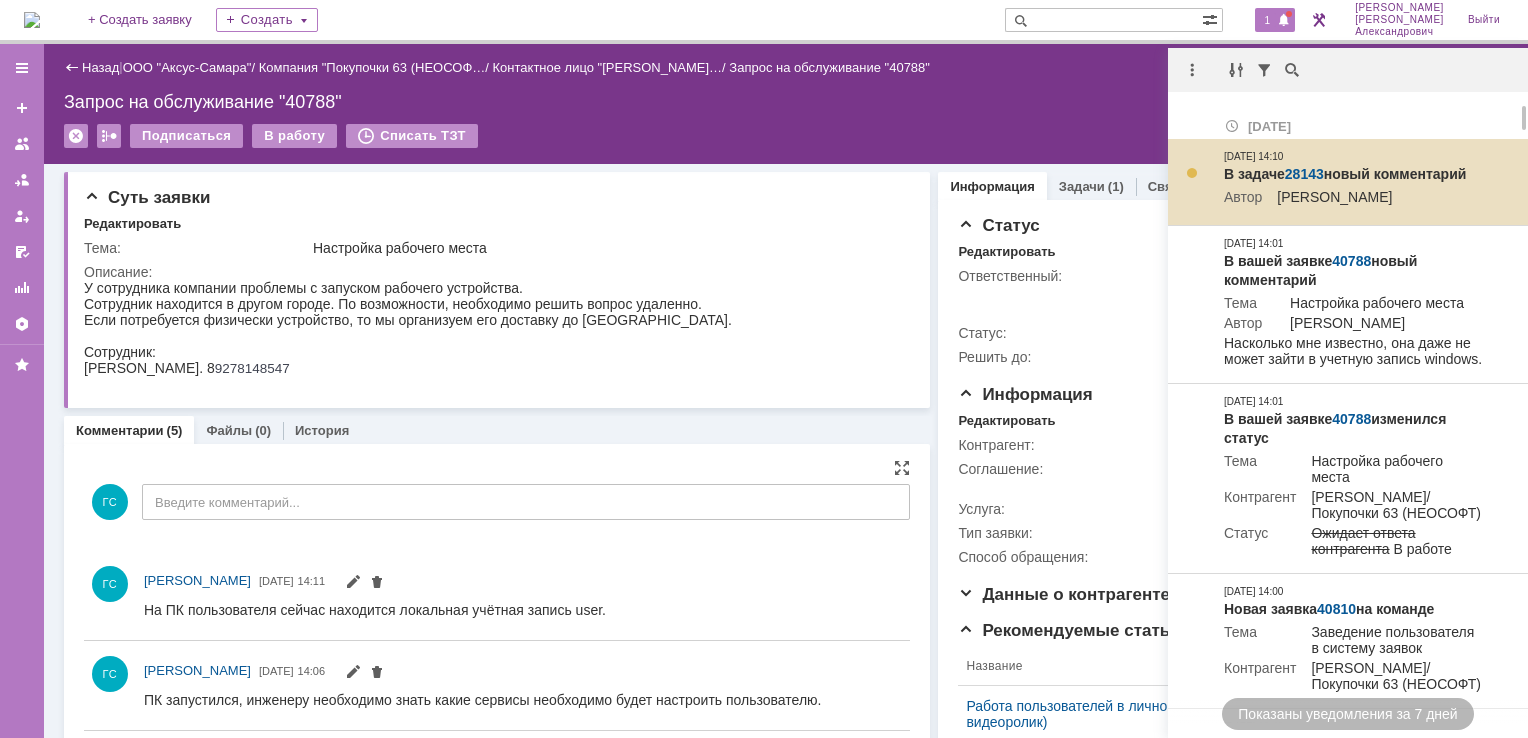 click on "28143" at bounding box center (1304, 174) 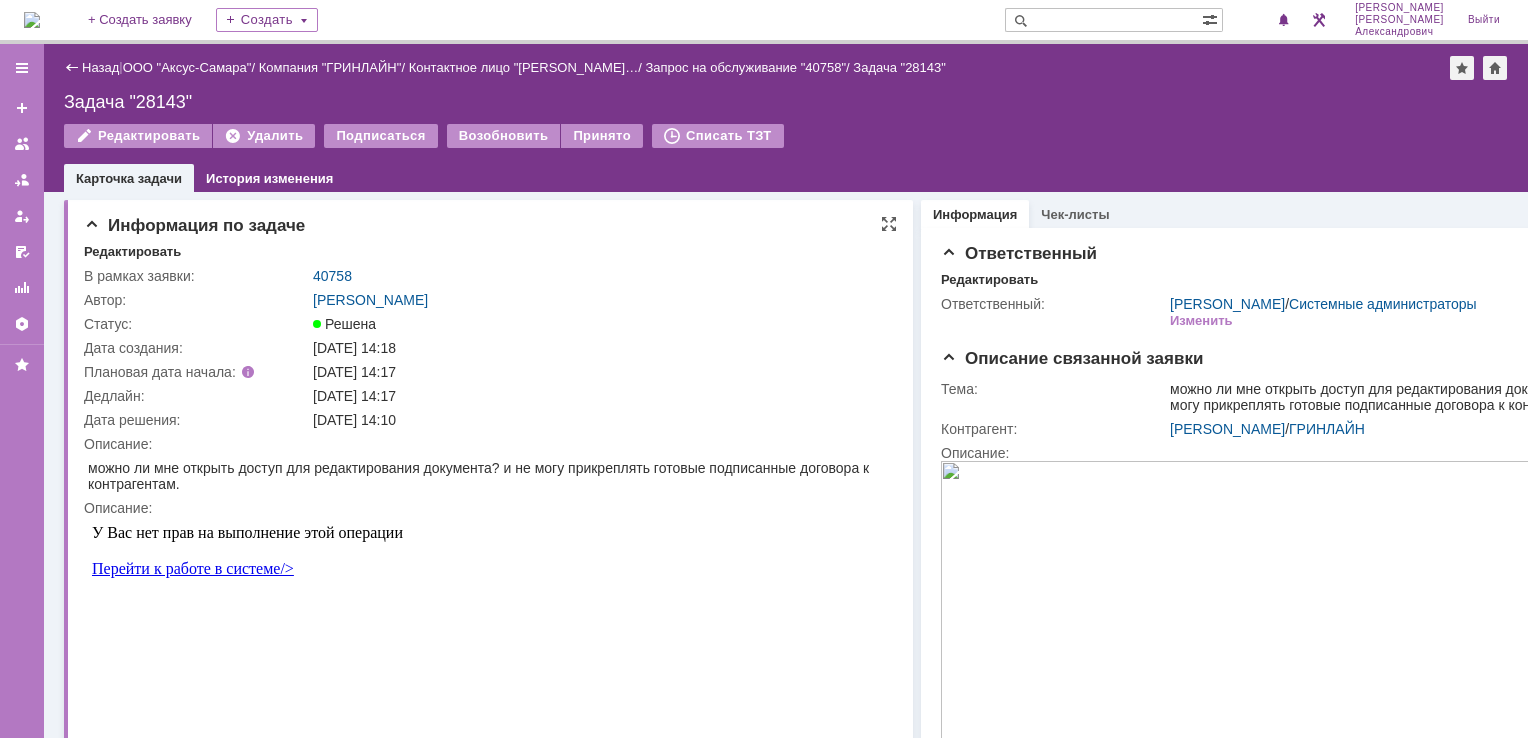 scroll, scrollTop: 0, scrollLeft: 0, axis: both 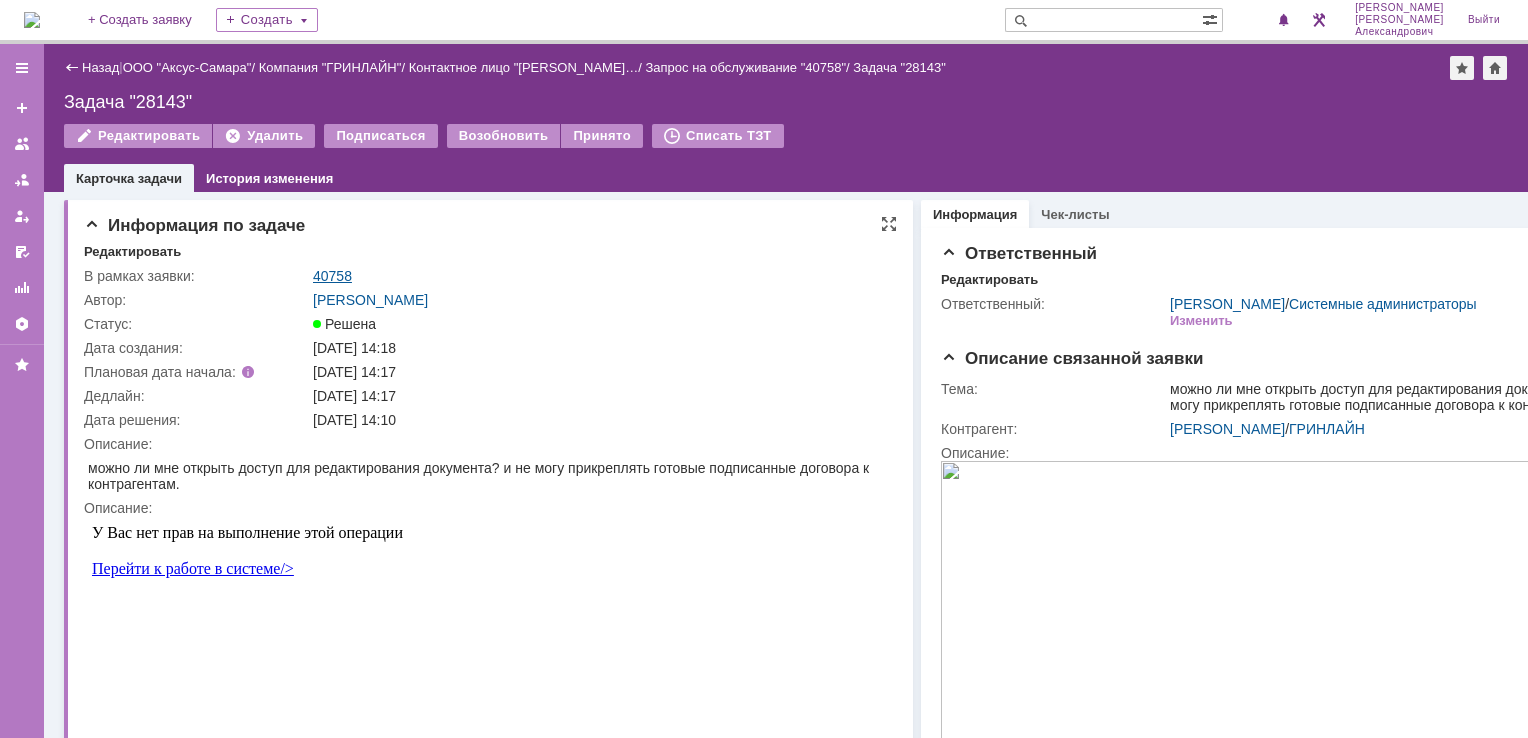click on "40758" at bounding box center (332, 276) 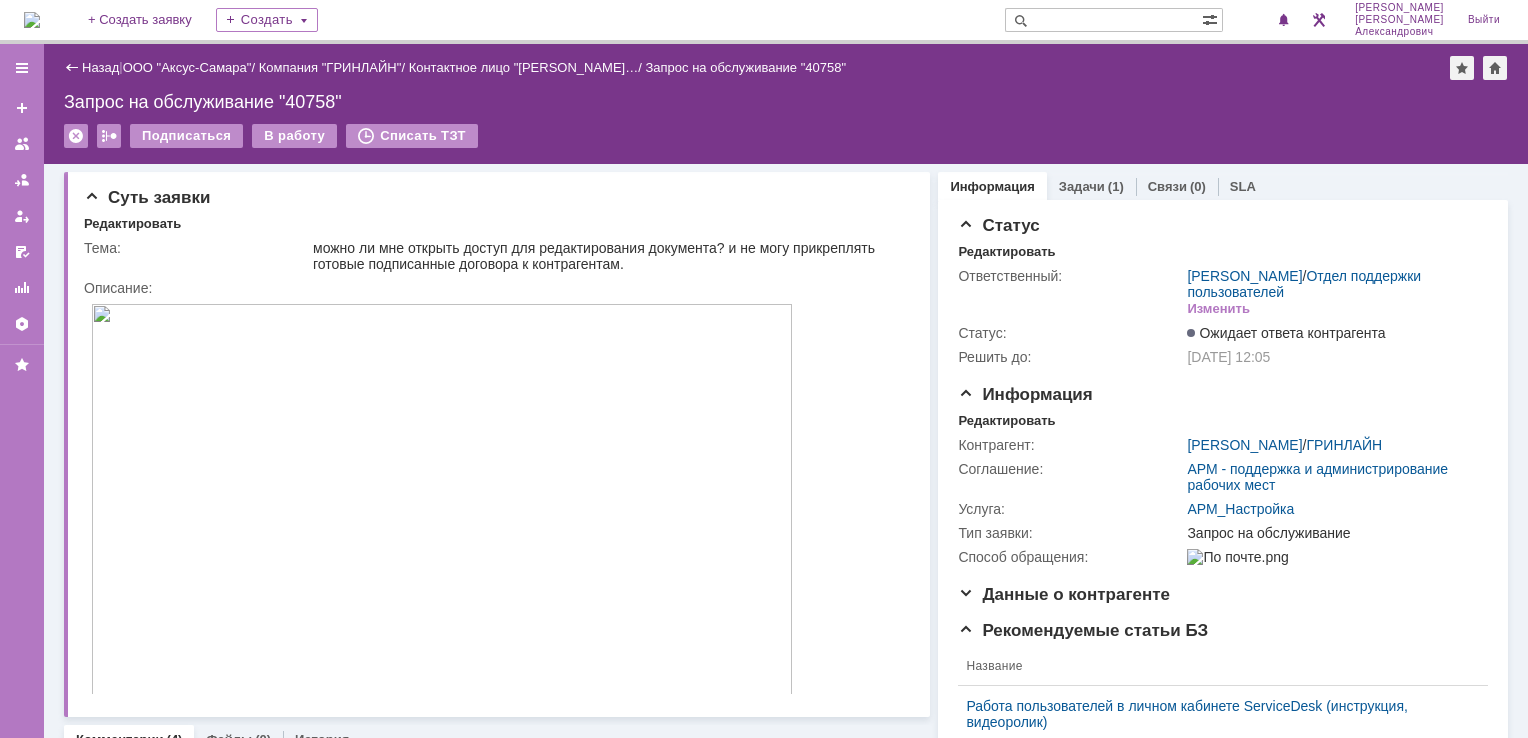 scroll, scrollTop: 0, scrollLeft: 0, axis: both 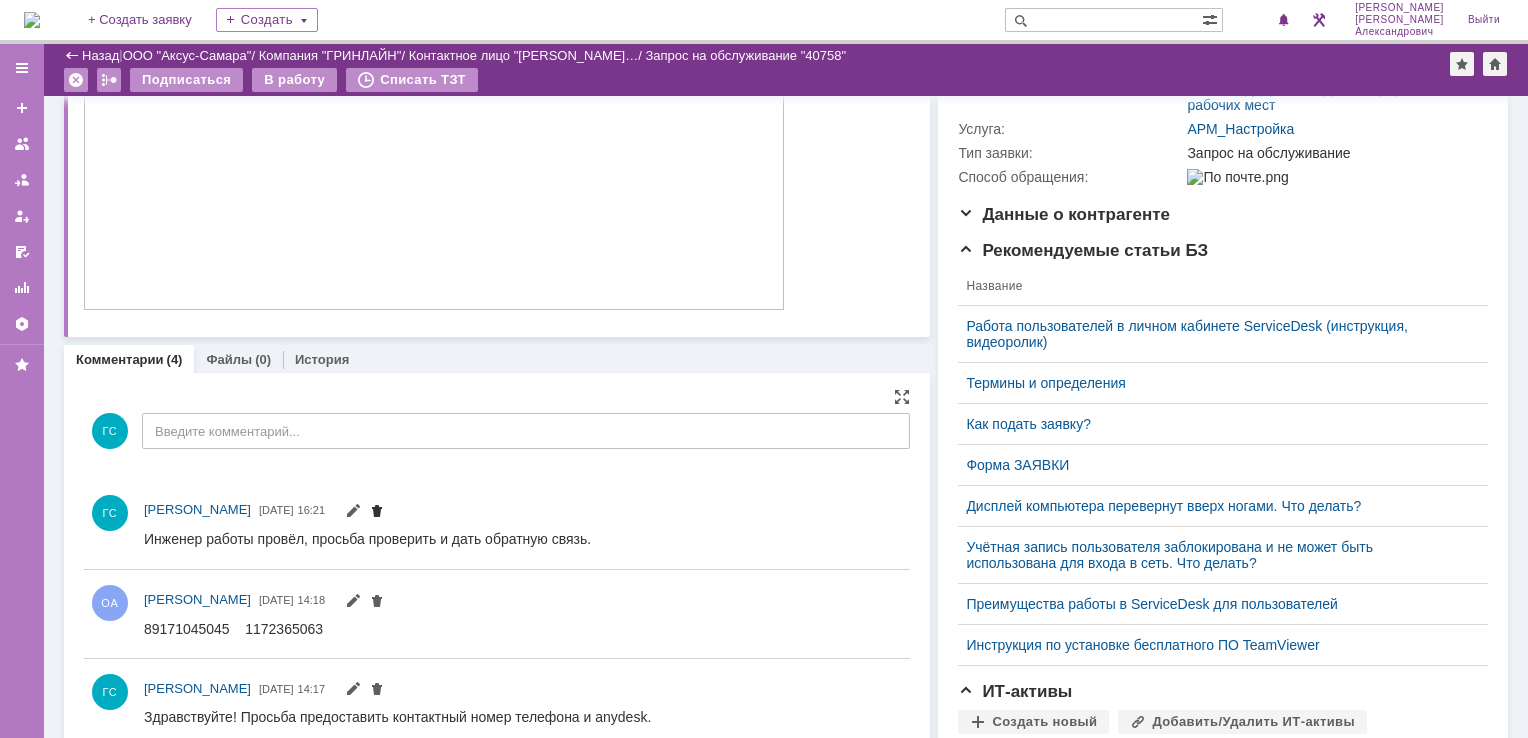 click at bounding box center [377, 513] 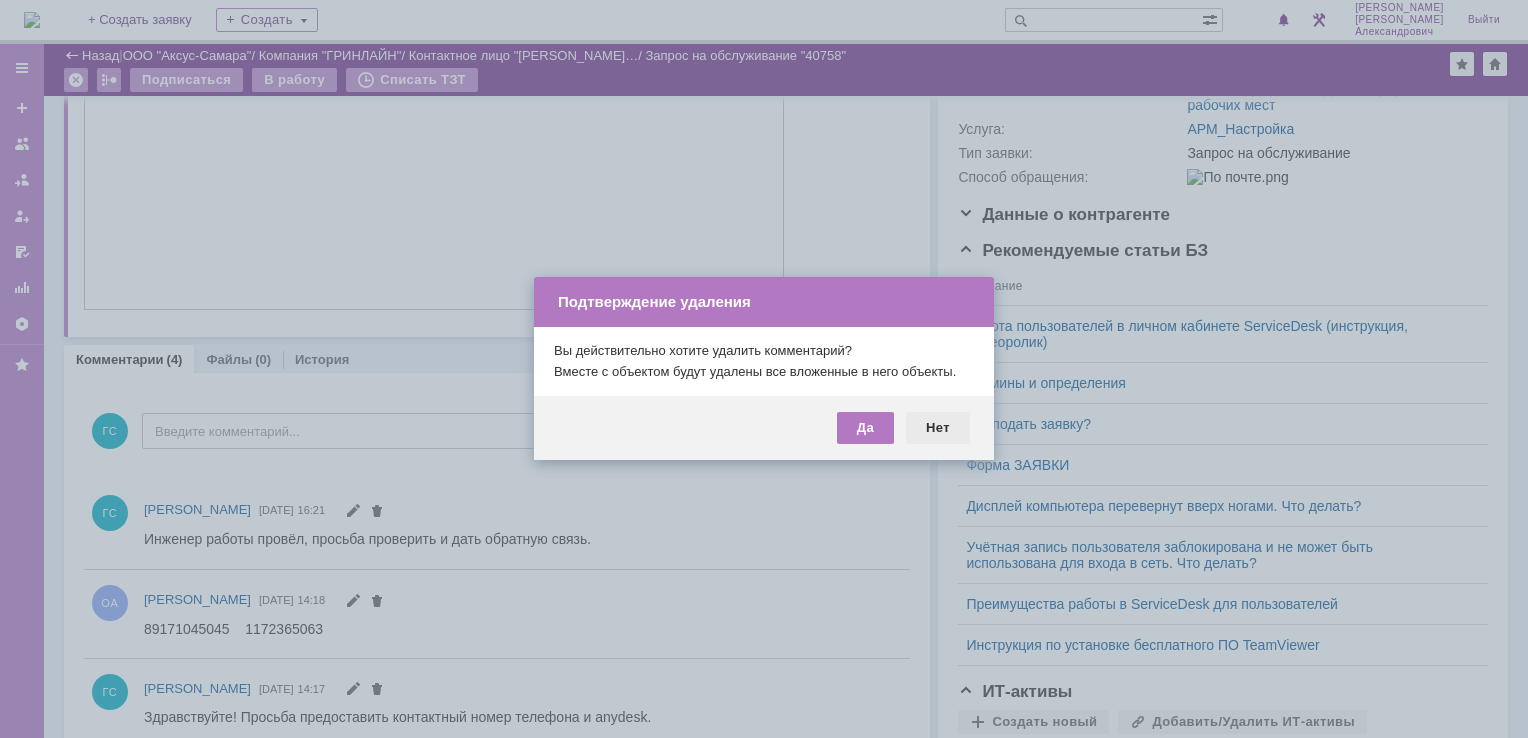 click on "Нет" at bounding box center (938, 428) 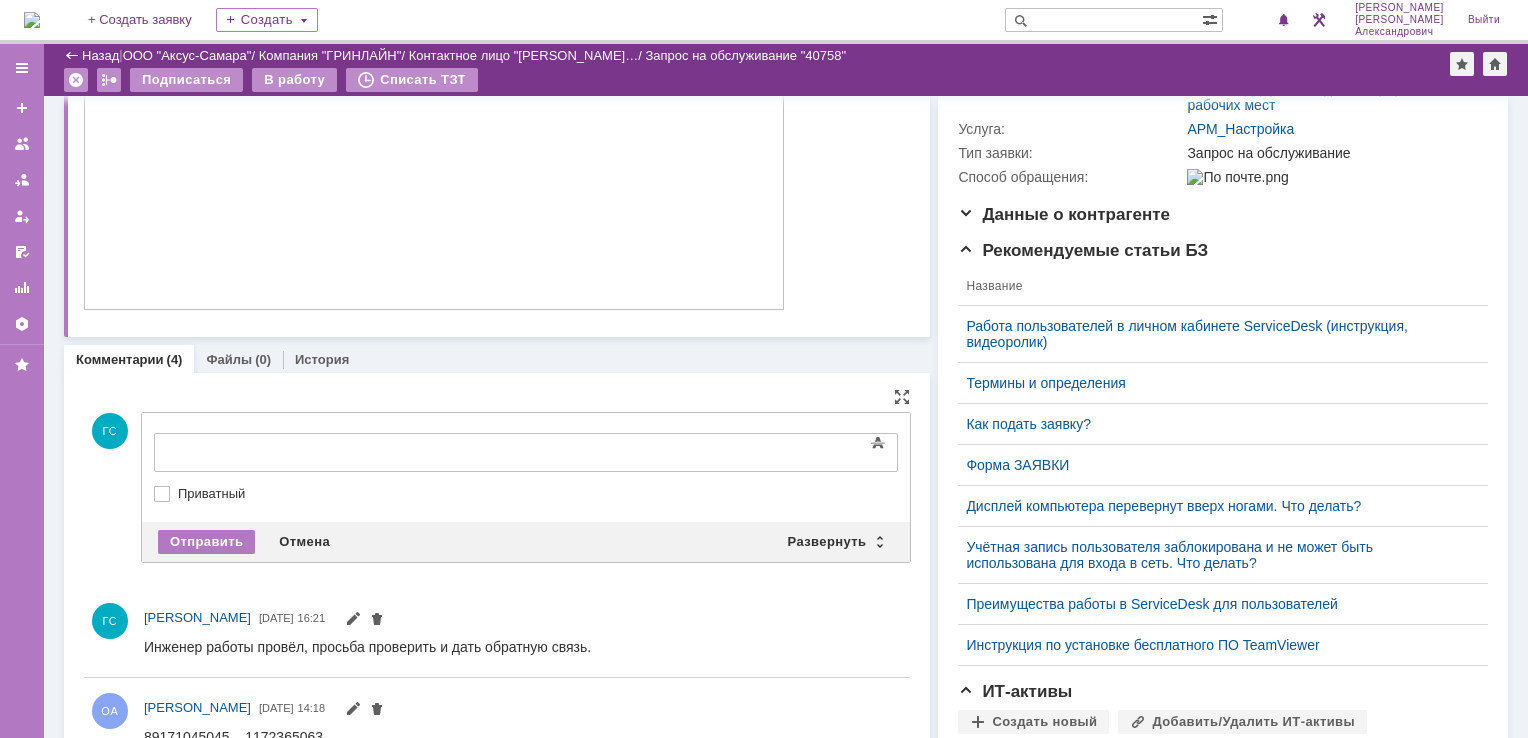 scroll, scrollTop: 0, scrollLeft: 0, axis: both 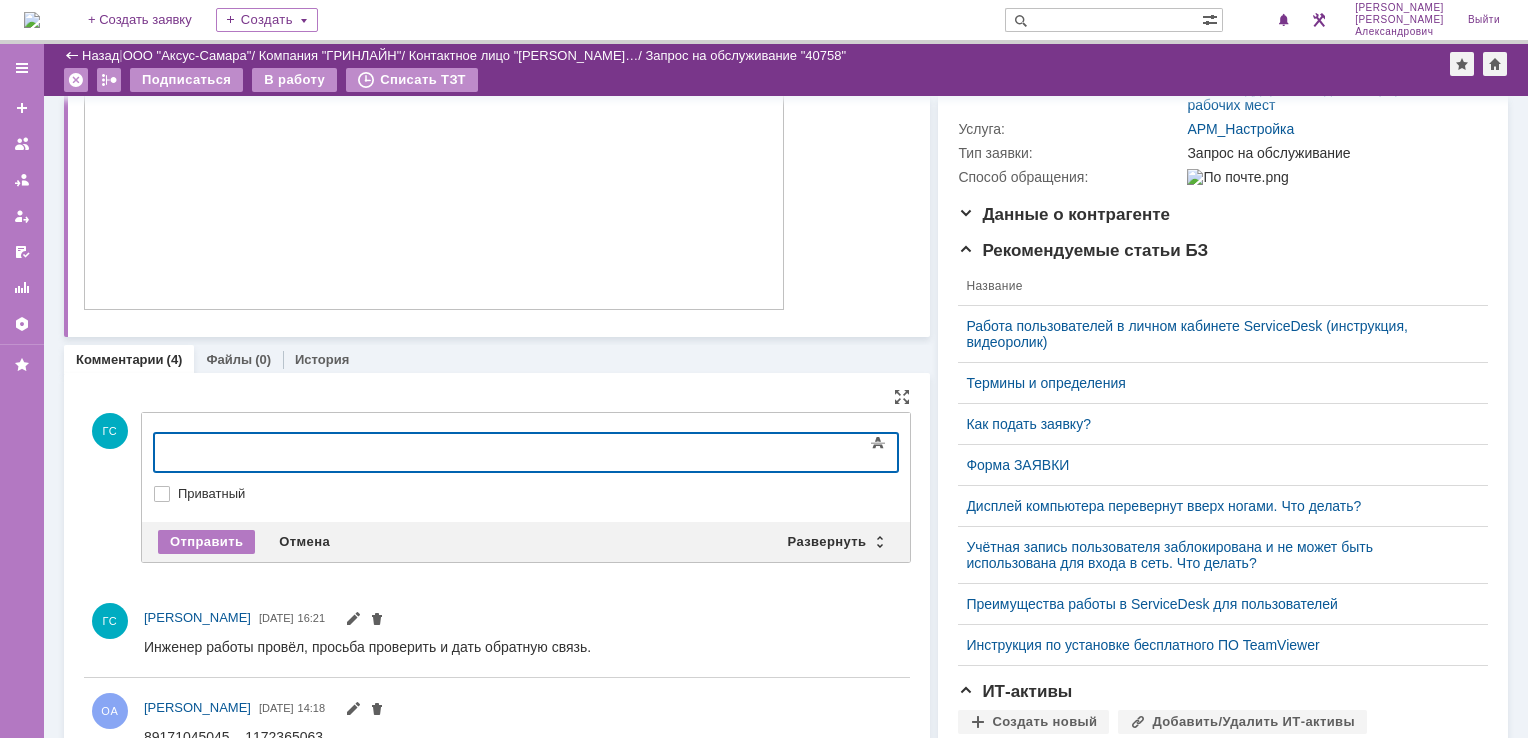 type 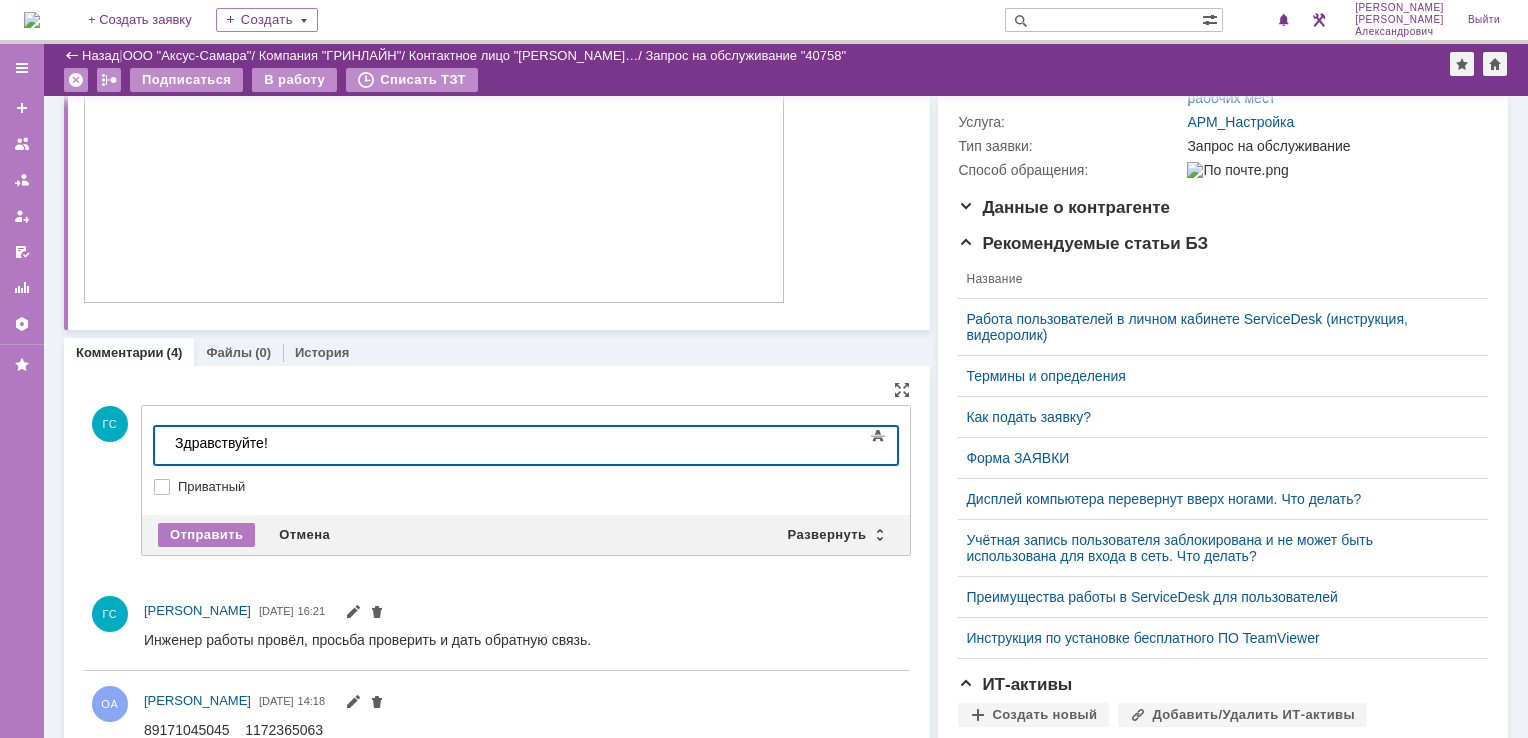 scroll, scrollTop: 320, scrollLeft: 0, axis: vertical 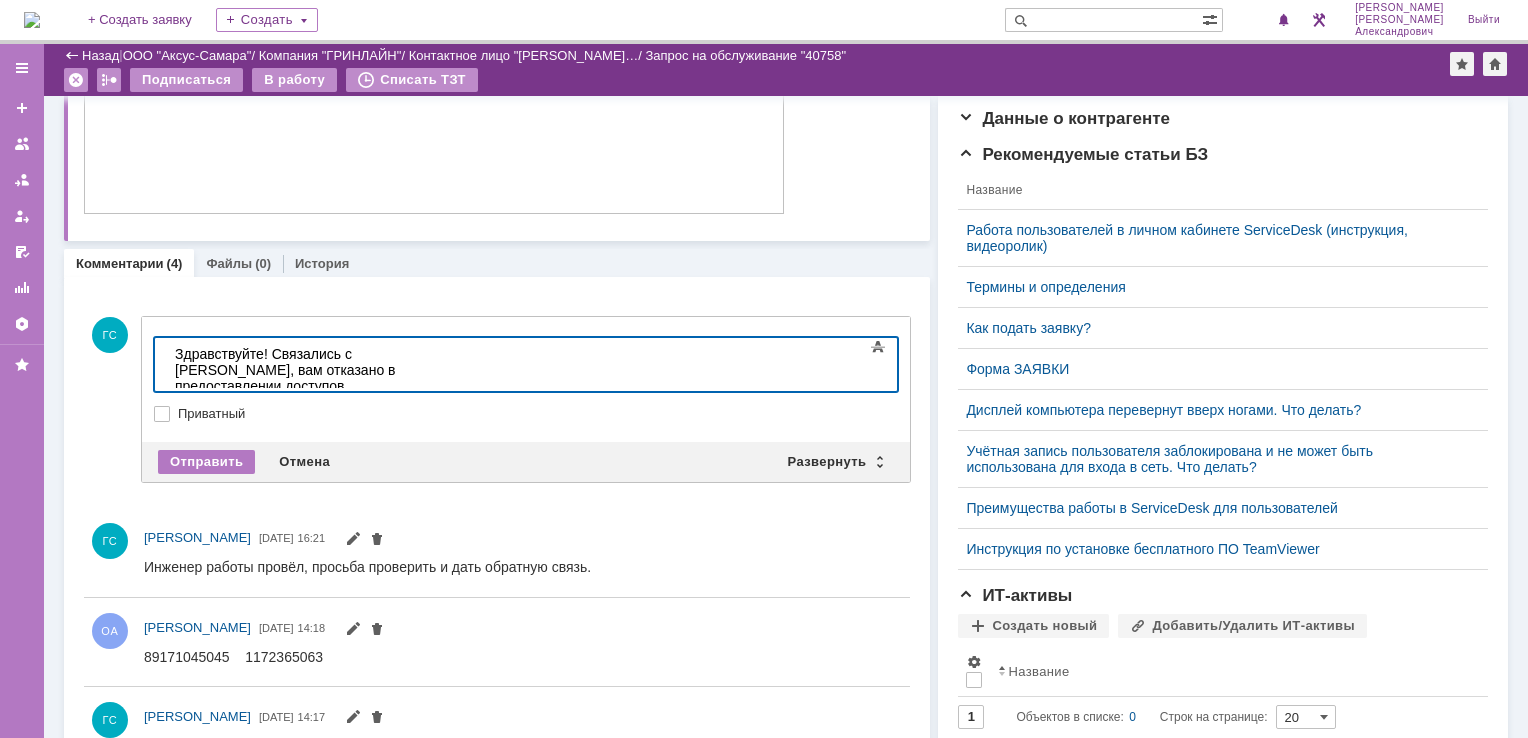 click on "Здравствуйте! Связались с [PERSON_NAME], вам отказано в предоставлении доступов для  редактирования" at bounding box center [317, 378] 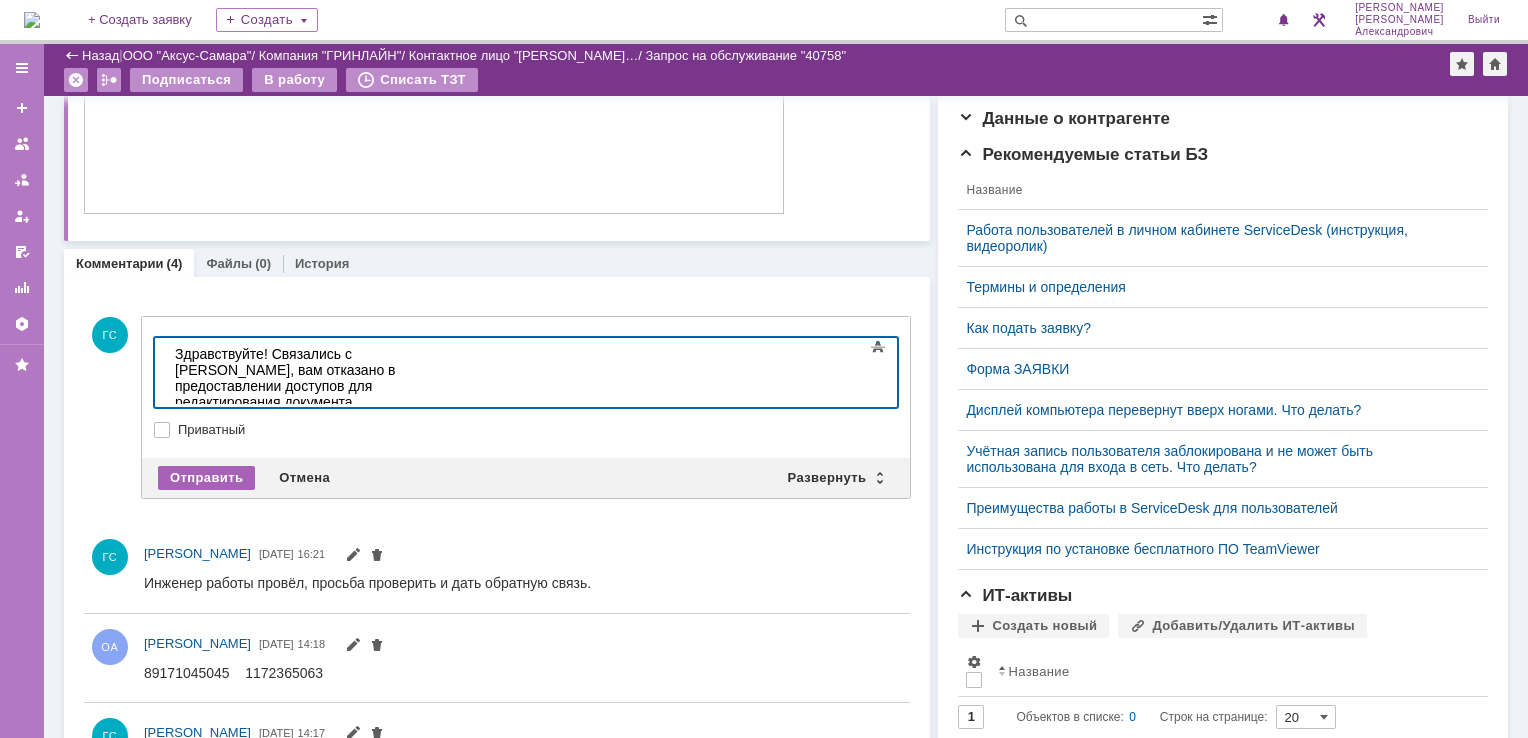 click on "Отправить" at bounding box center [206, 478] 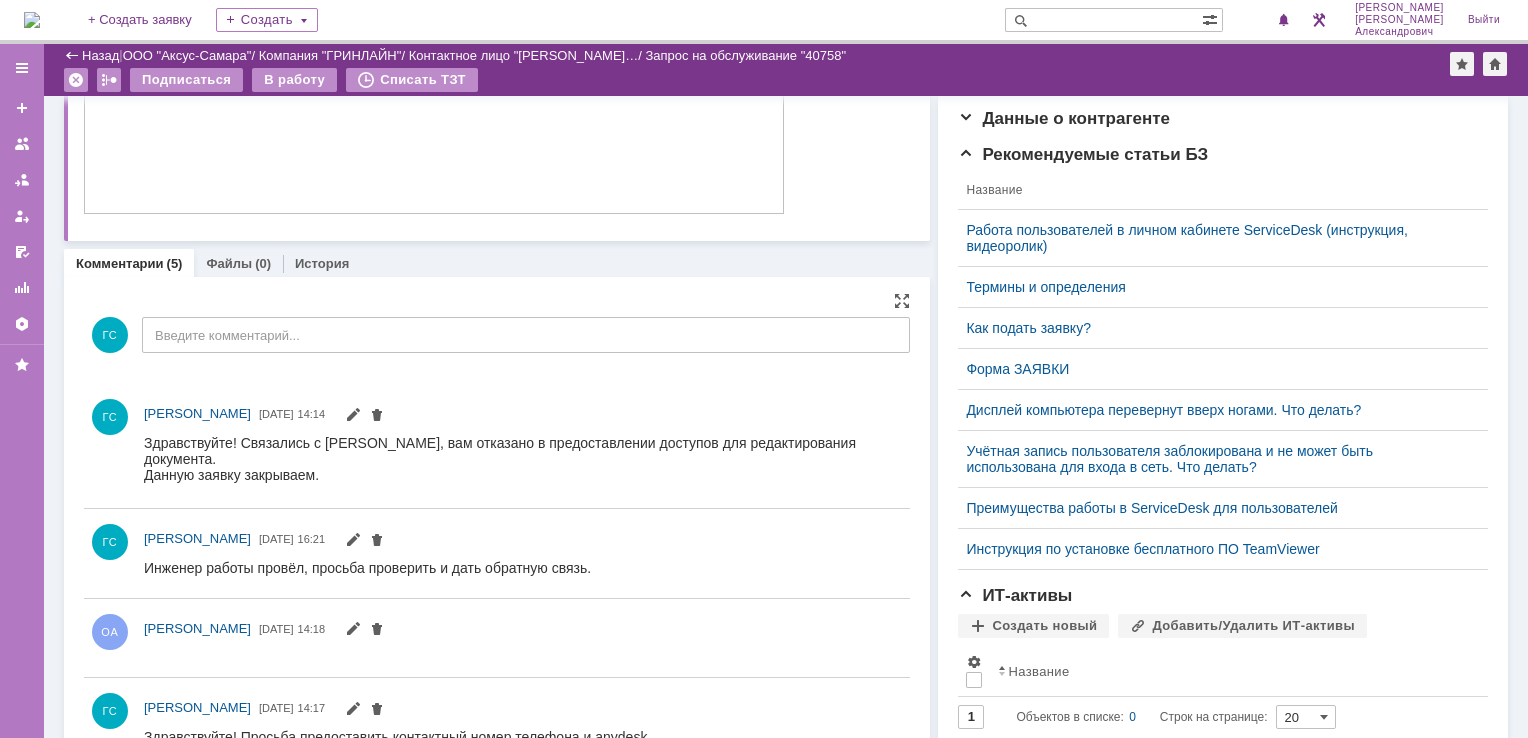 scroll, scrollTop: 0, scrollLeft: 0, axis: both 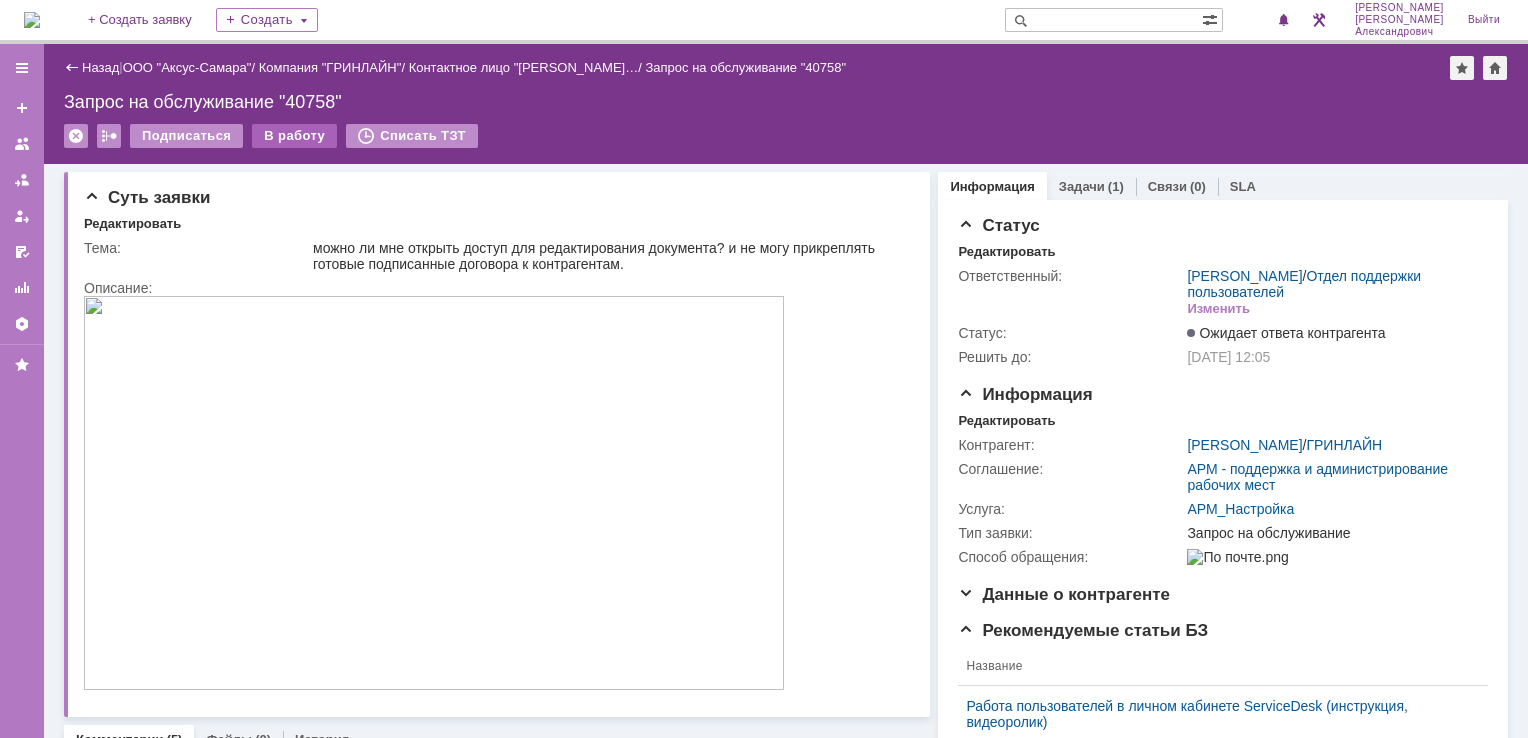 click on "В работу" at bounding box center [294, 136] 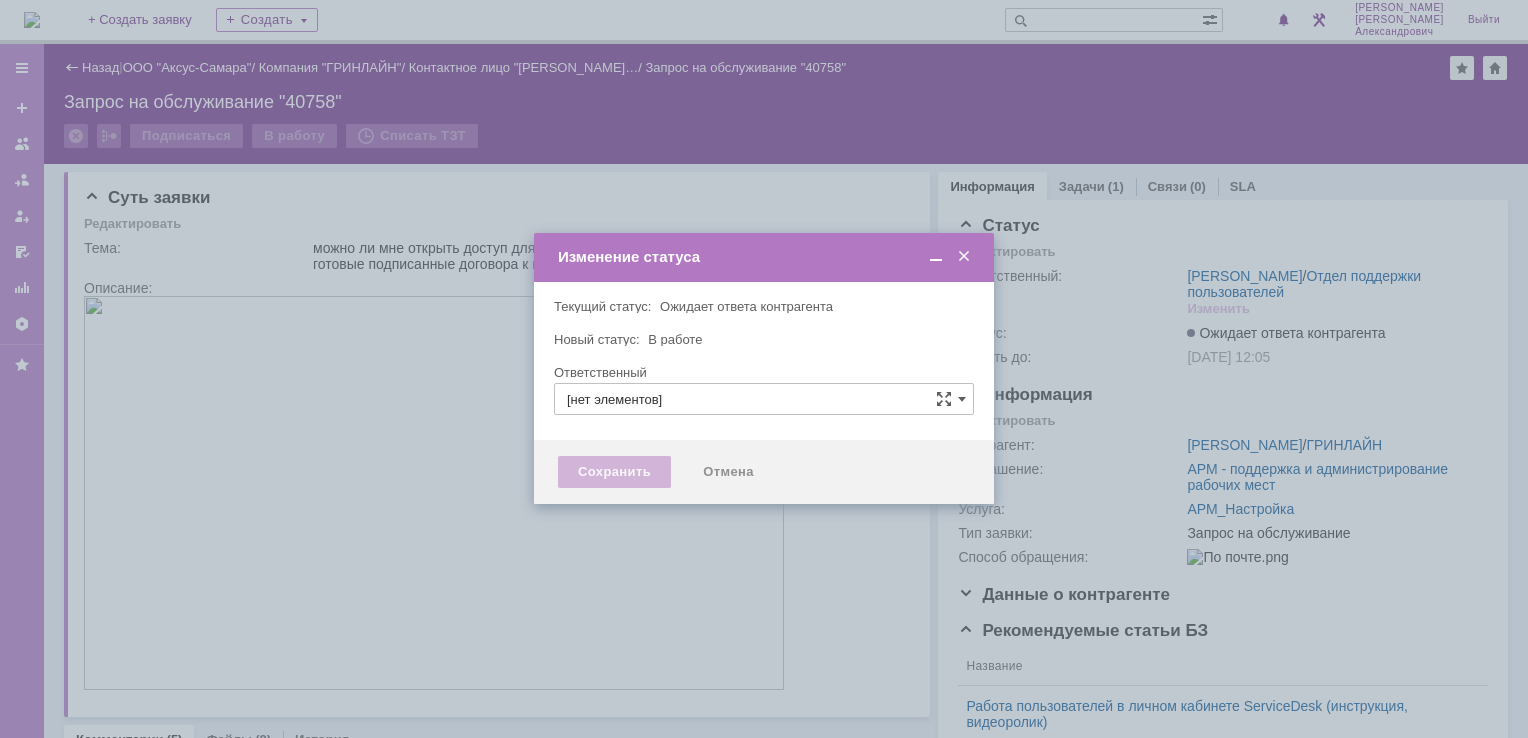 type on "[PERSON_NAME]" 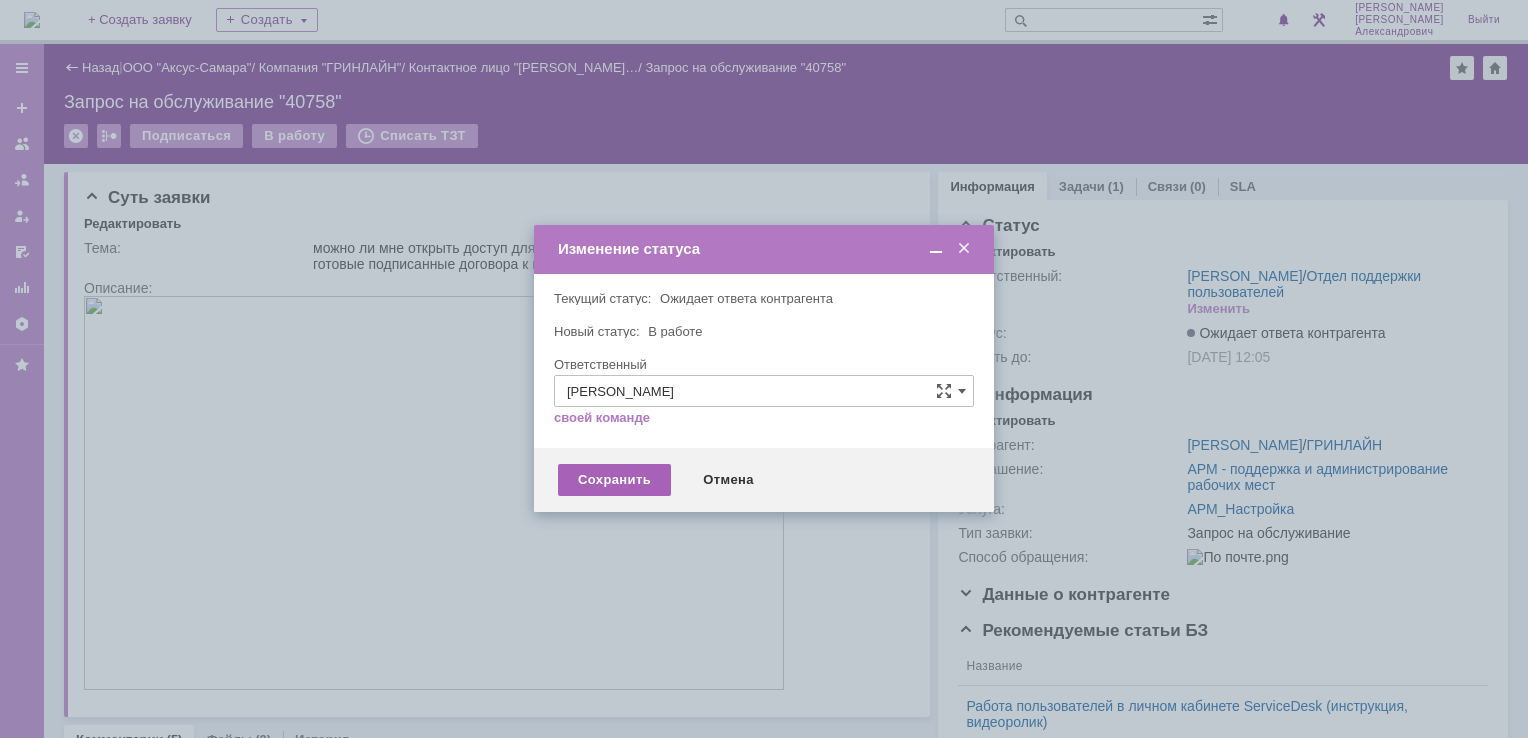 click on "Сохранить" at bounding box center [614, 480] 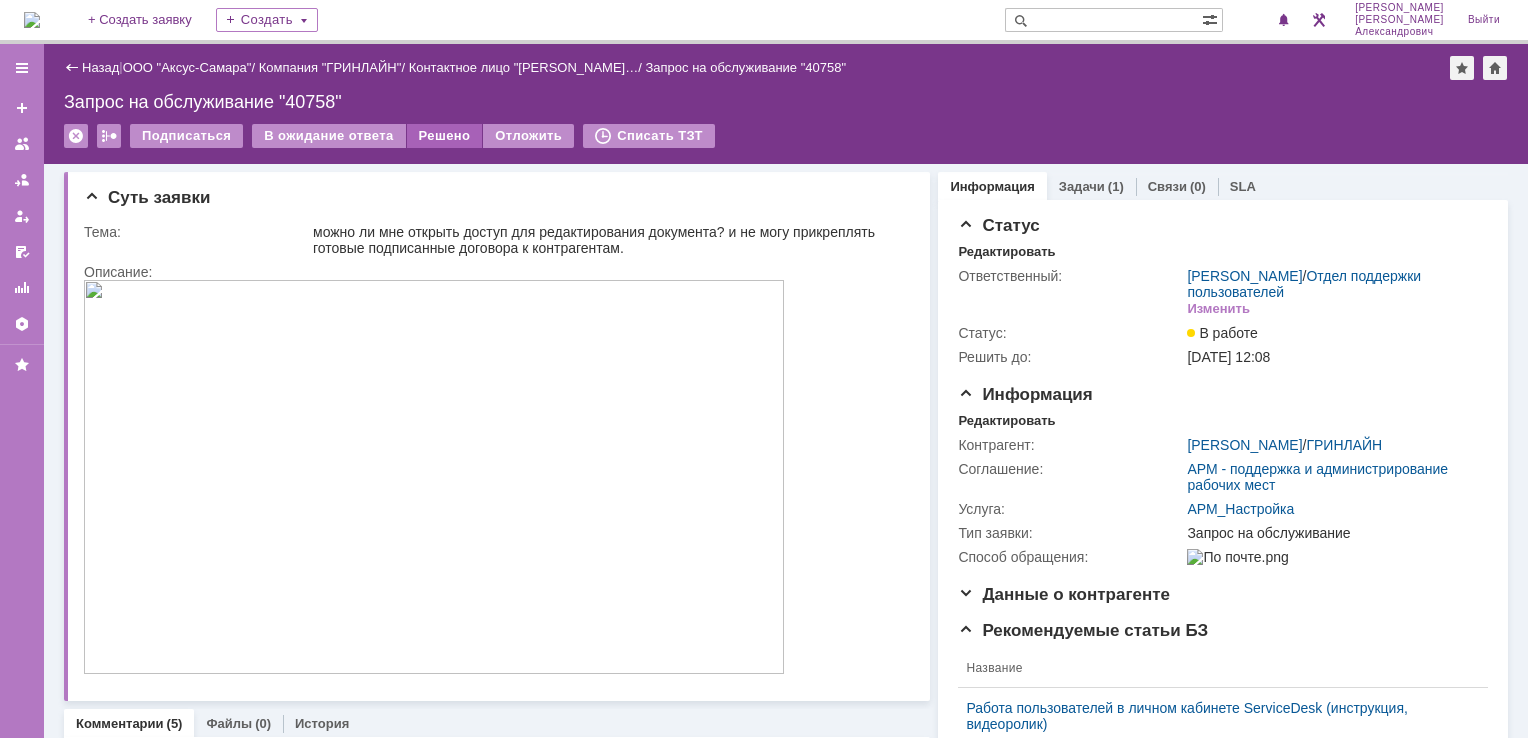 scroll, scrollTop: 0, scrollLeft: 0, axis: both 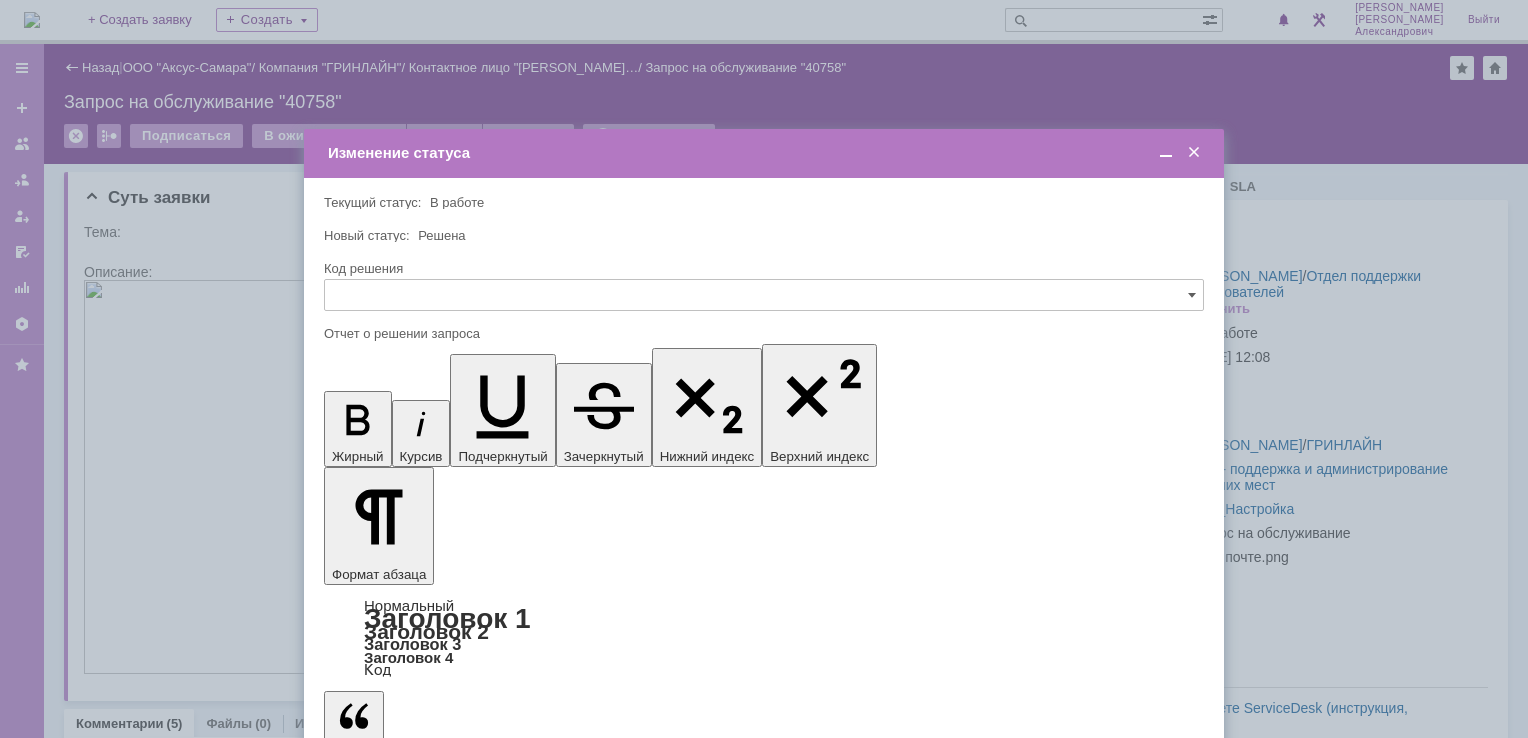 click on "Сохранить" at bounding box center [384, 820] 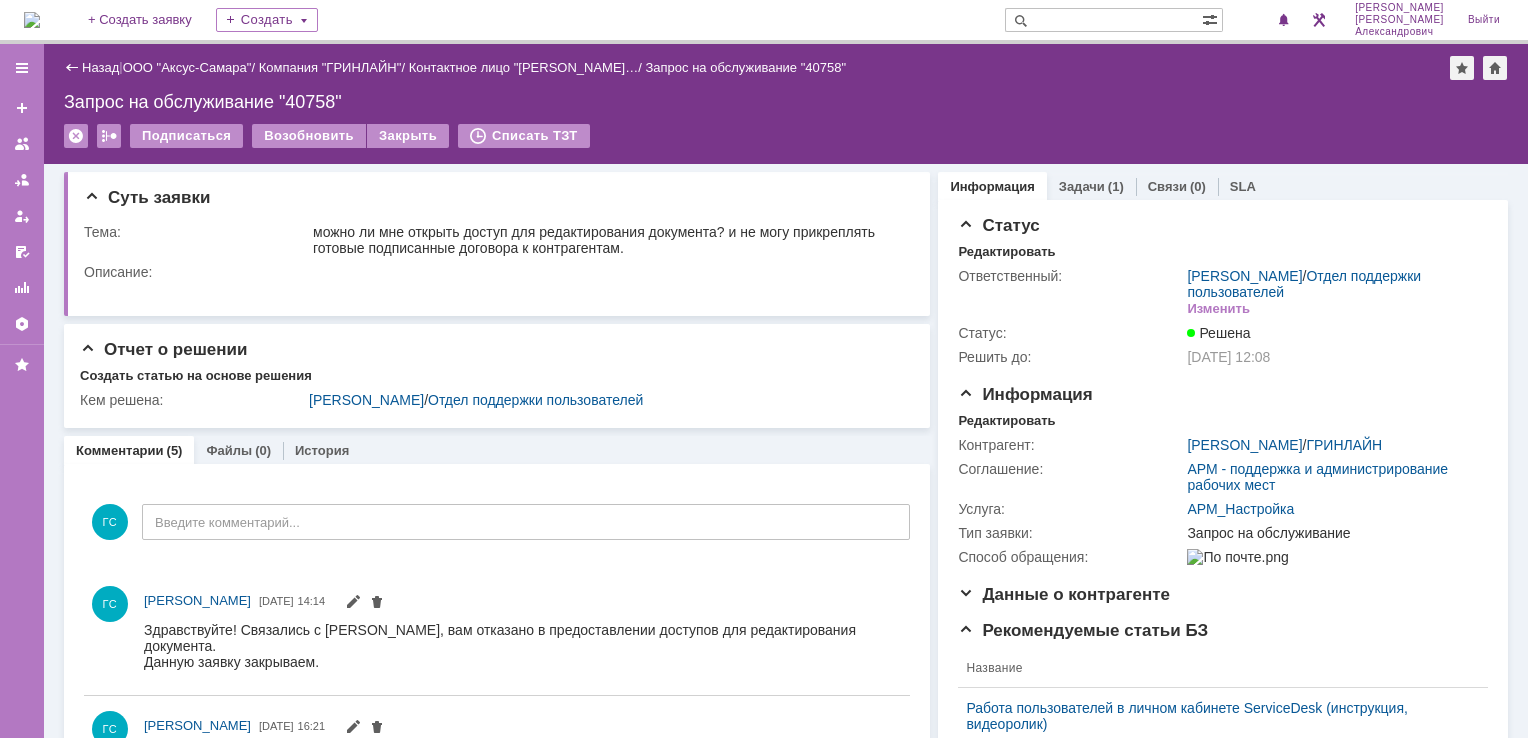 scroll, scrollTop: 0, scrollLeft: 0, axis: both 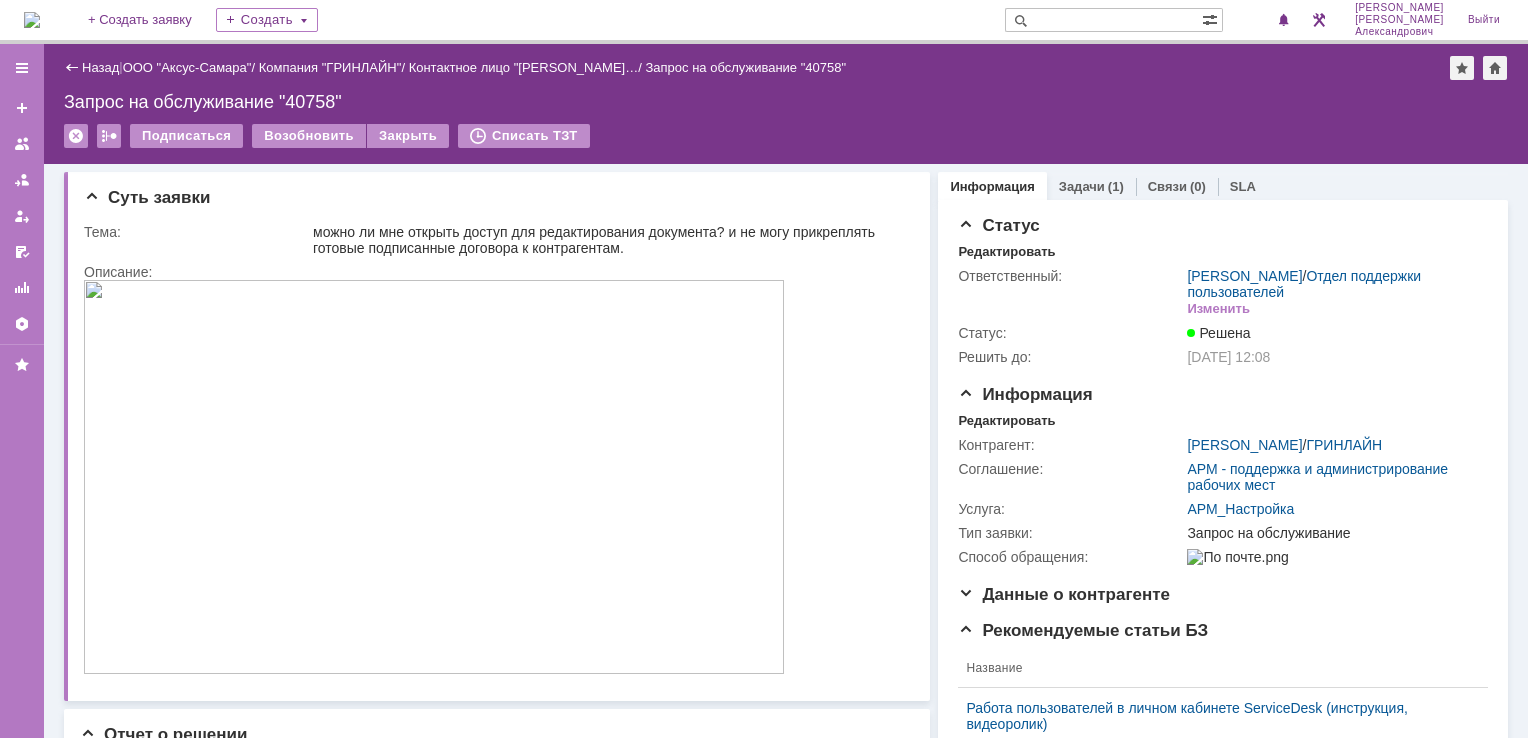 click at bounding box center [32, 20] 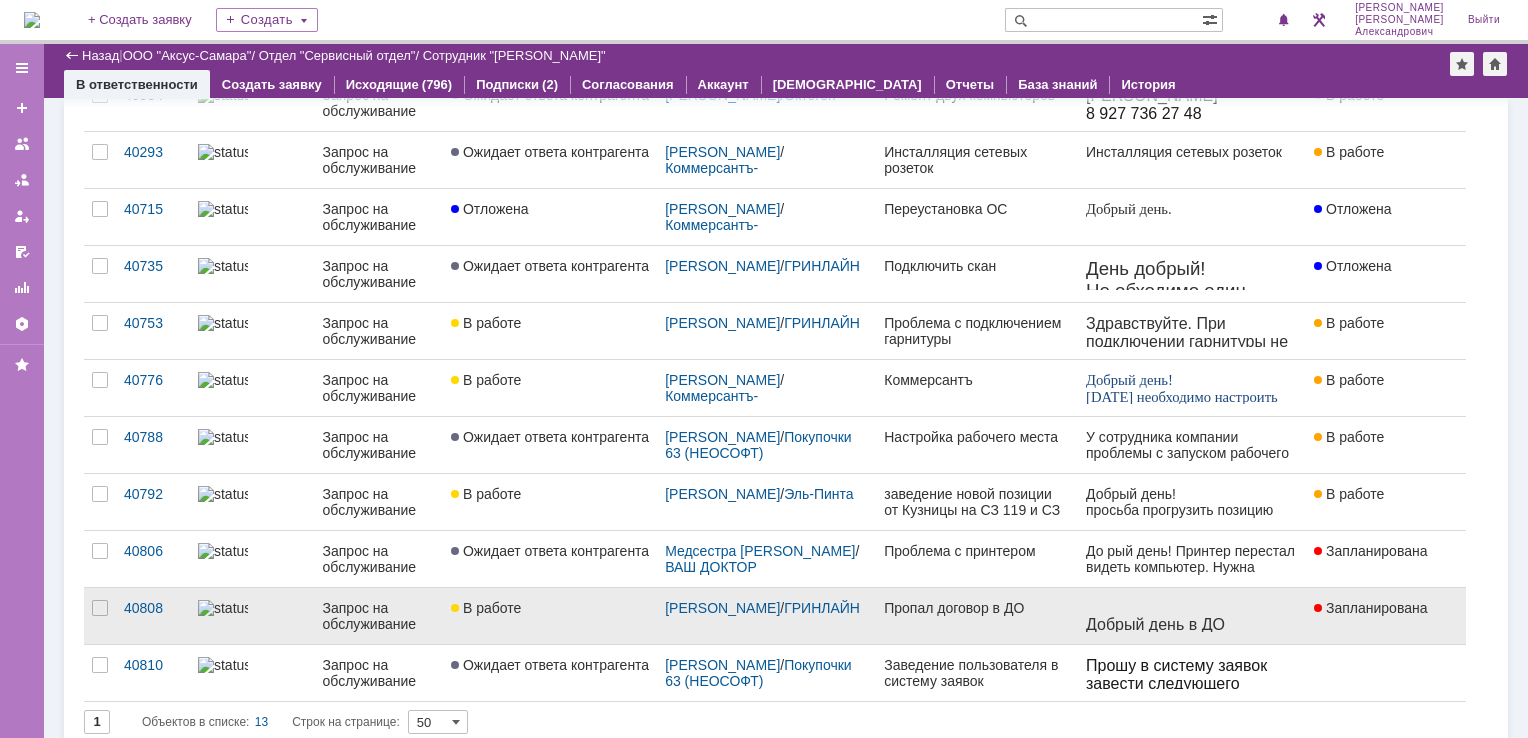 click on "Пропал договор в ДО" at bounding box center (976, 616) 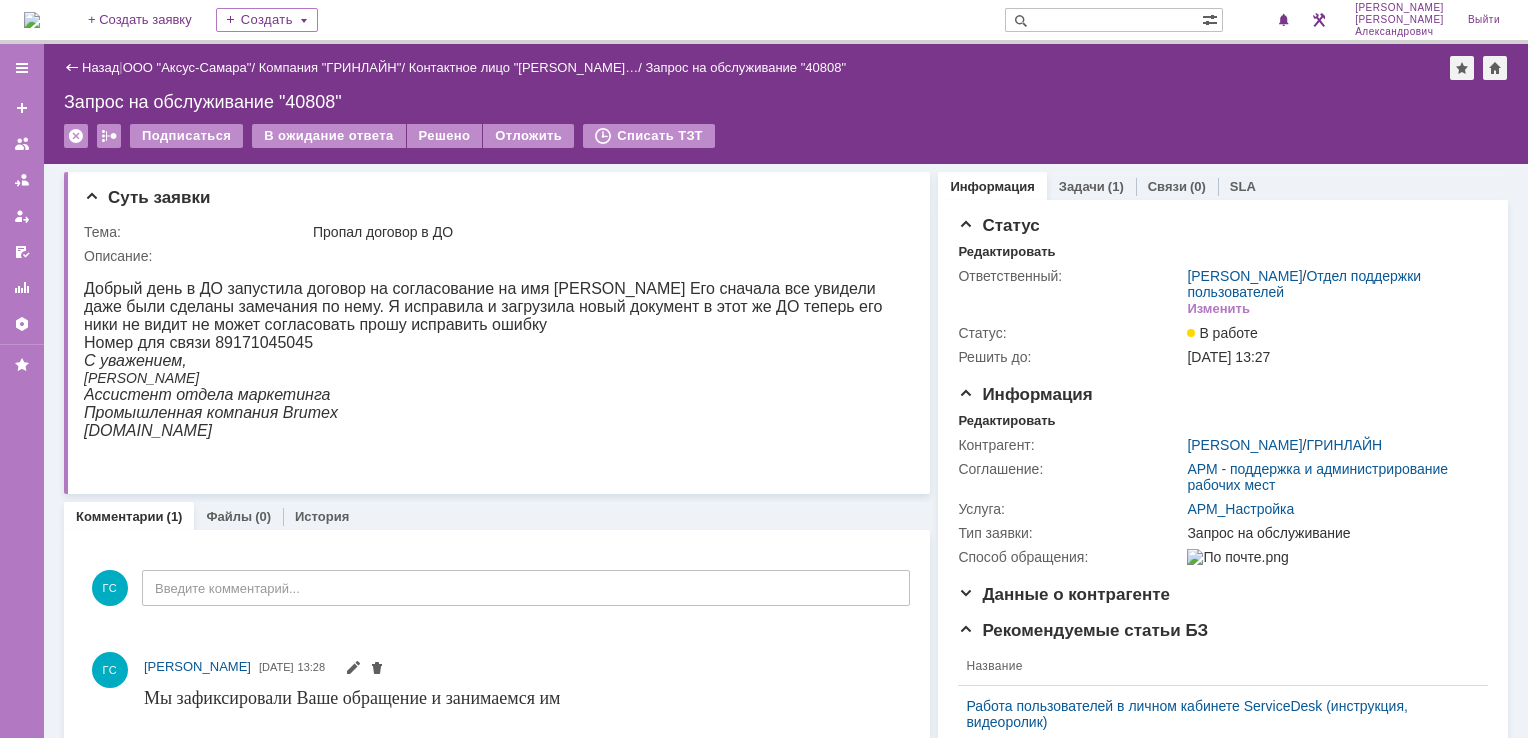 click at bounding box center (32, 20) 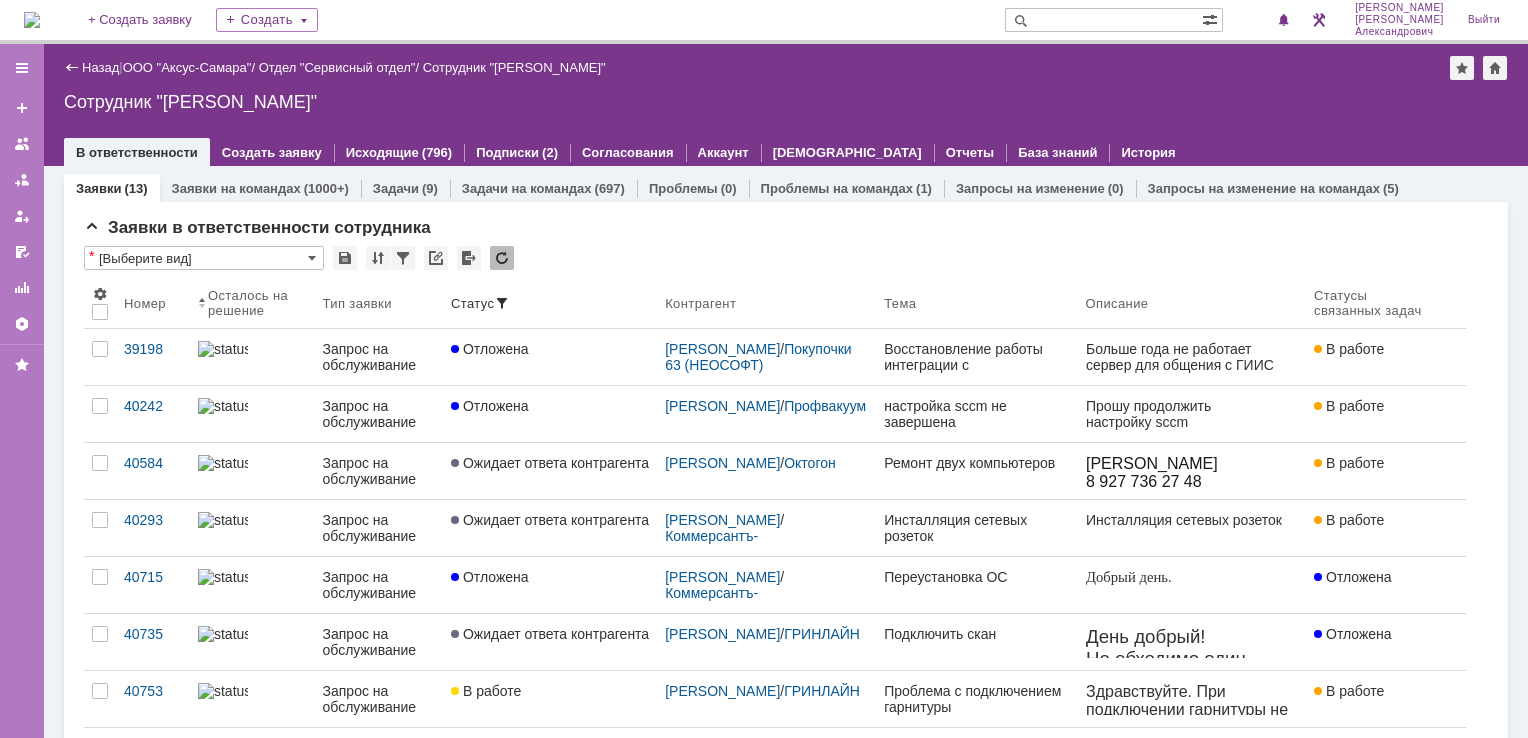 click at bounding box center [32, 20] 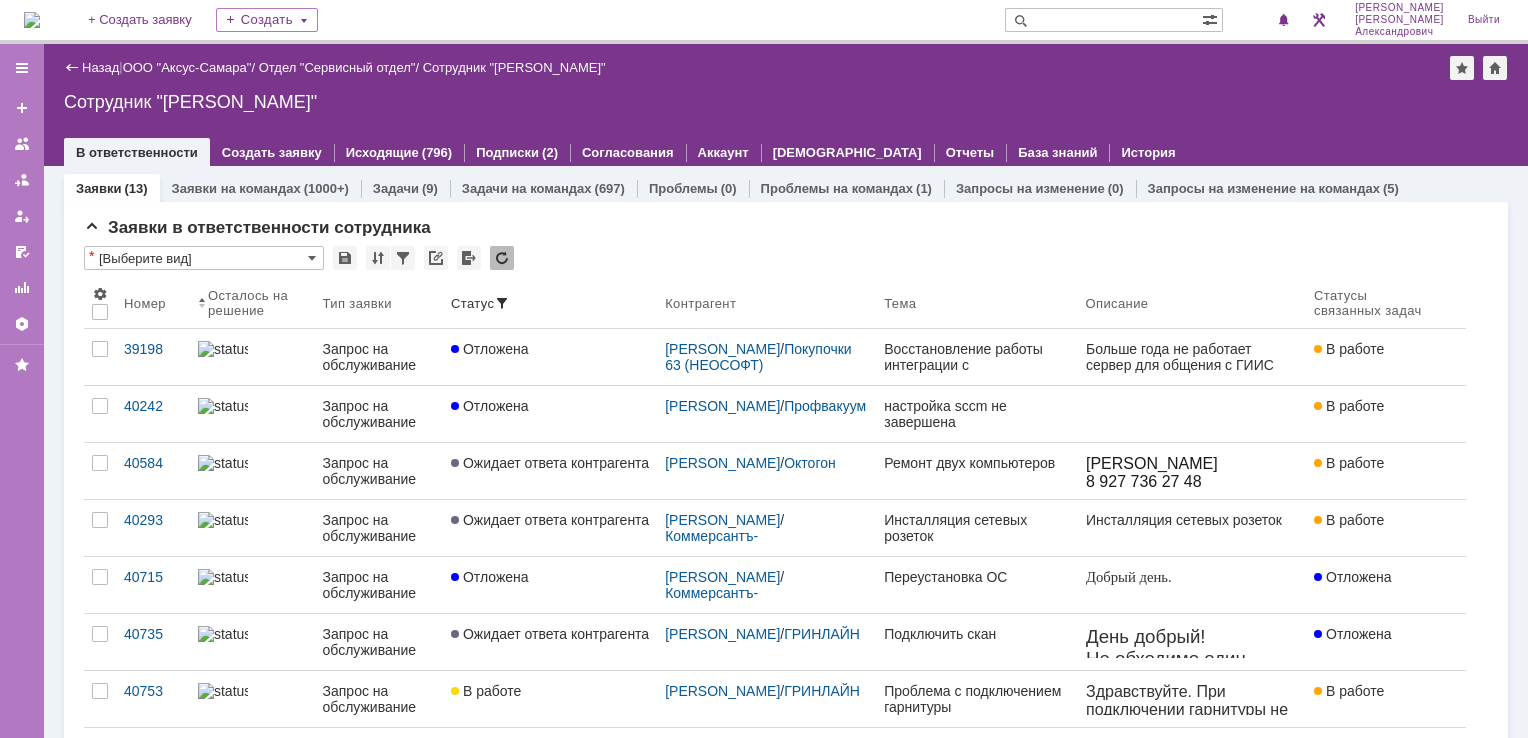 scroll, scrollTop: 0, scrollLeft: 0, axis: both 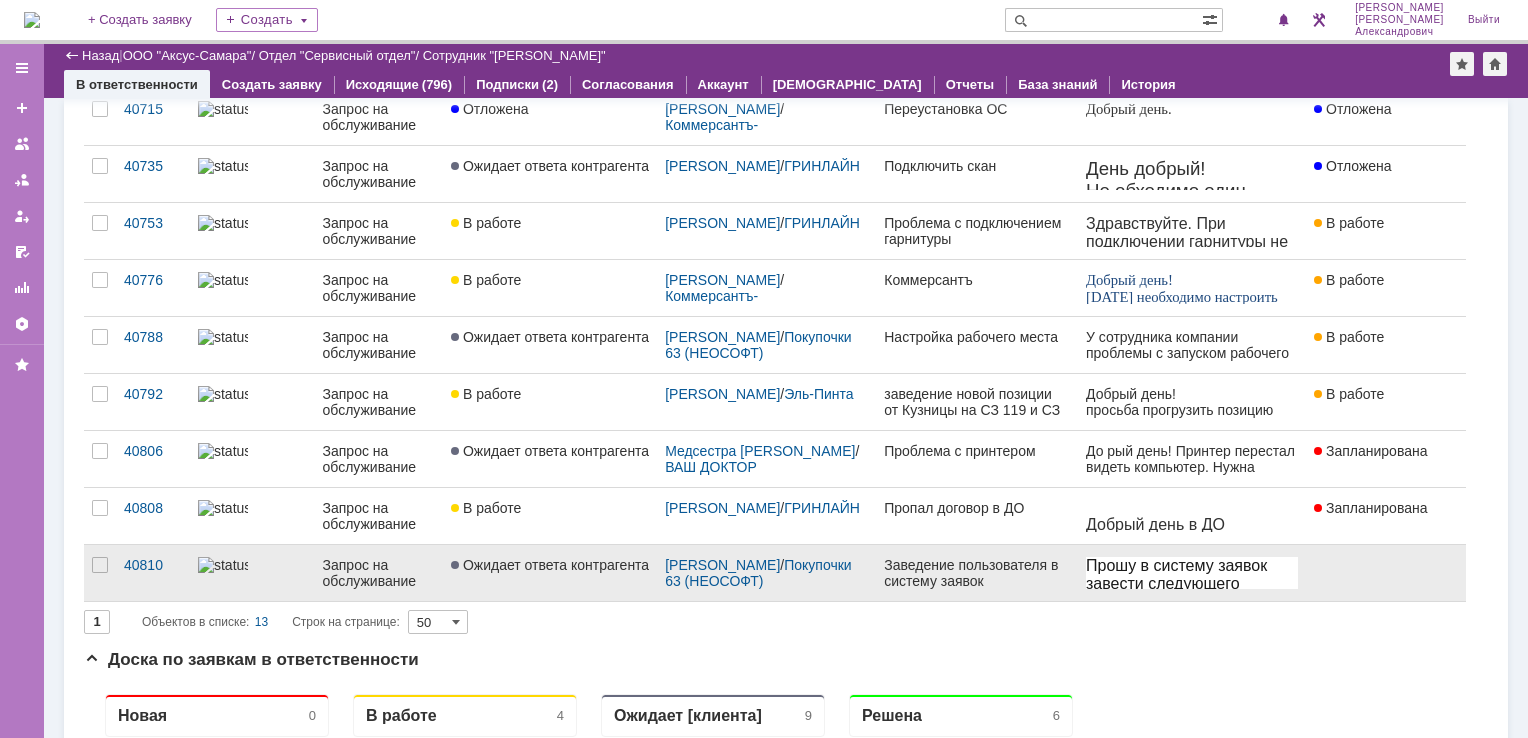 click on "Заведение пользователя в систему заявок" at bounding box center [976, 573] 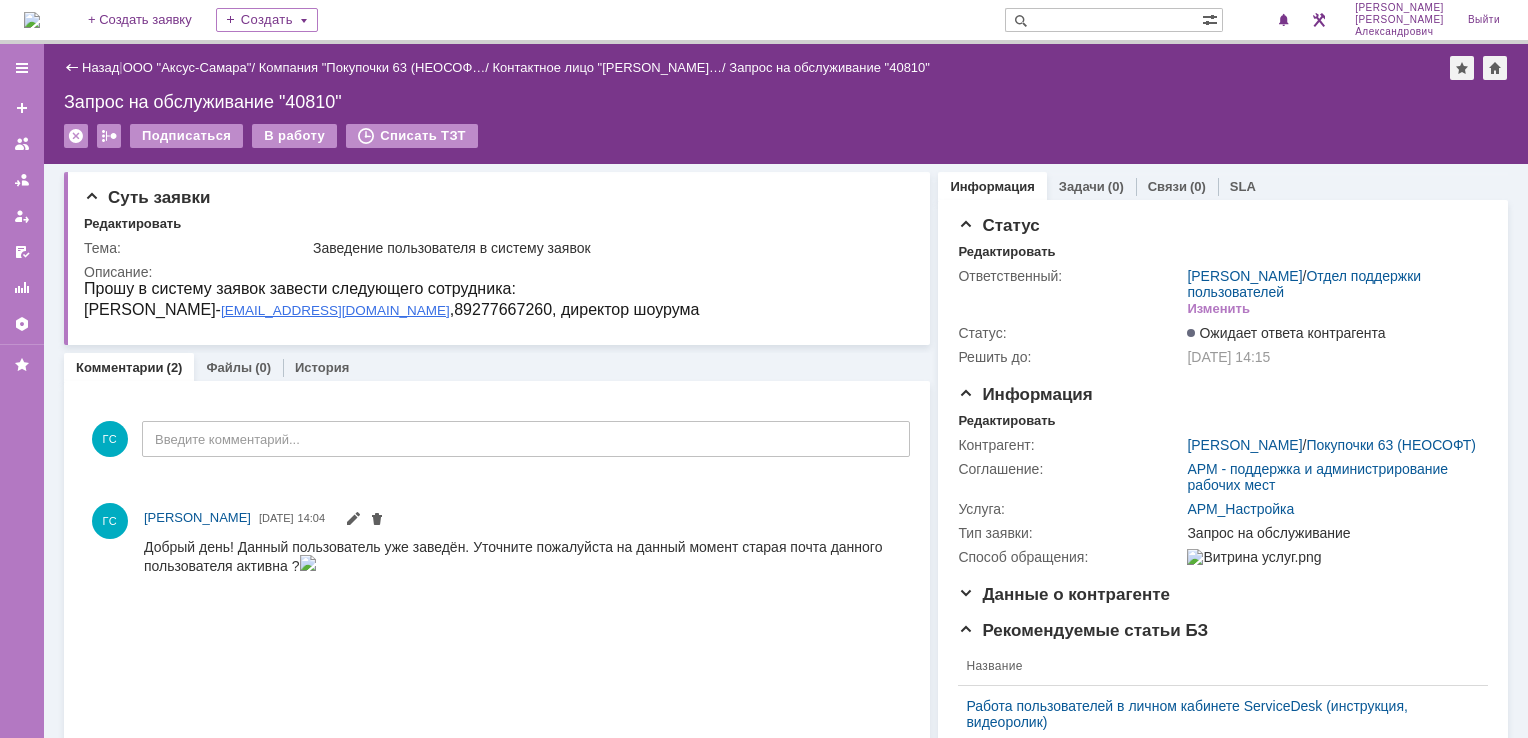 scroll, scrollTop: 0, scrollLeft: 0, axis: both 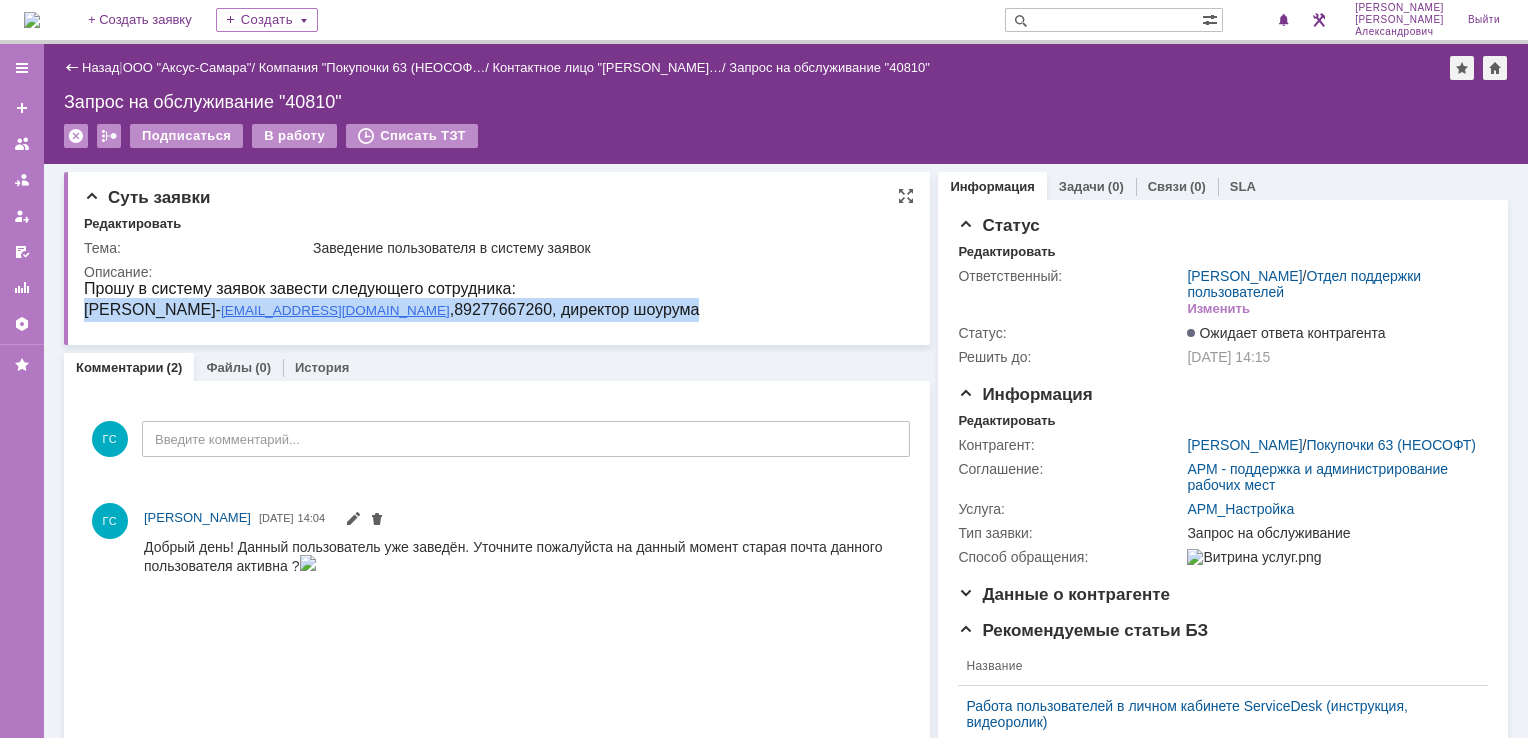 drag, startPoint x: 85, startPoint y: 310, endPoint x: 628, endPoint y: 302, distance: 543.0589 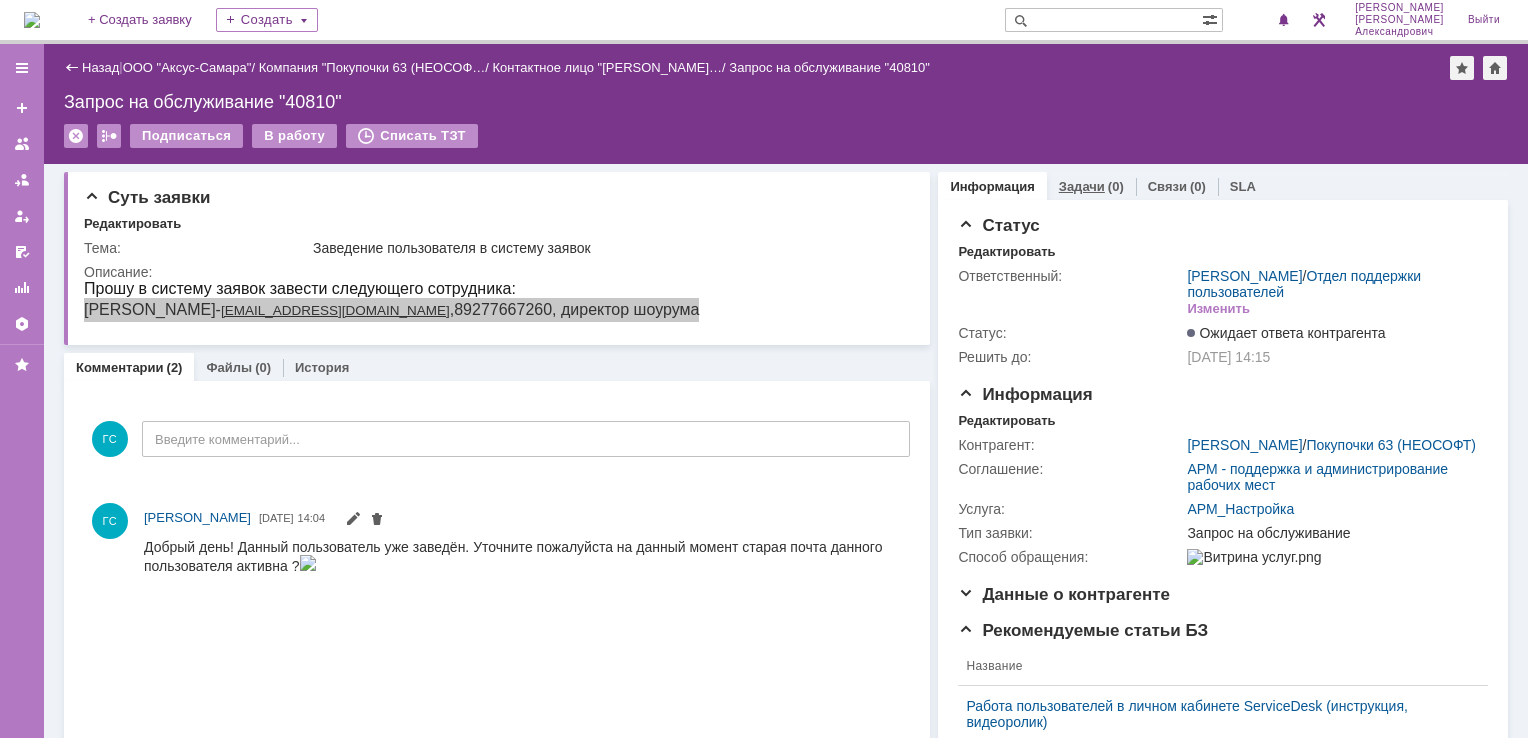 click on "Задачи" at bounding box center (1082, 186) 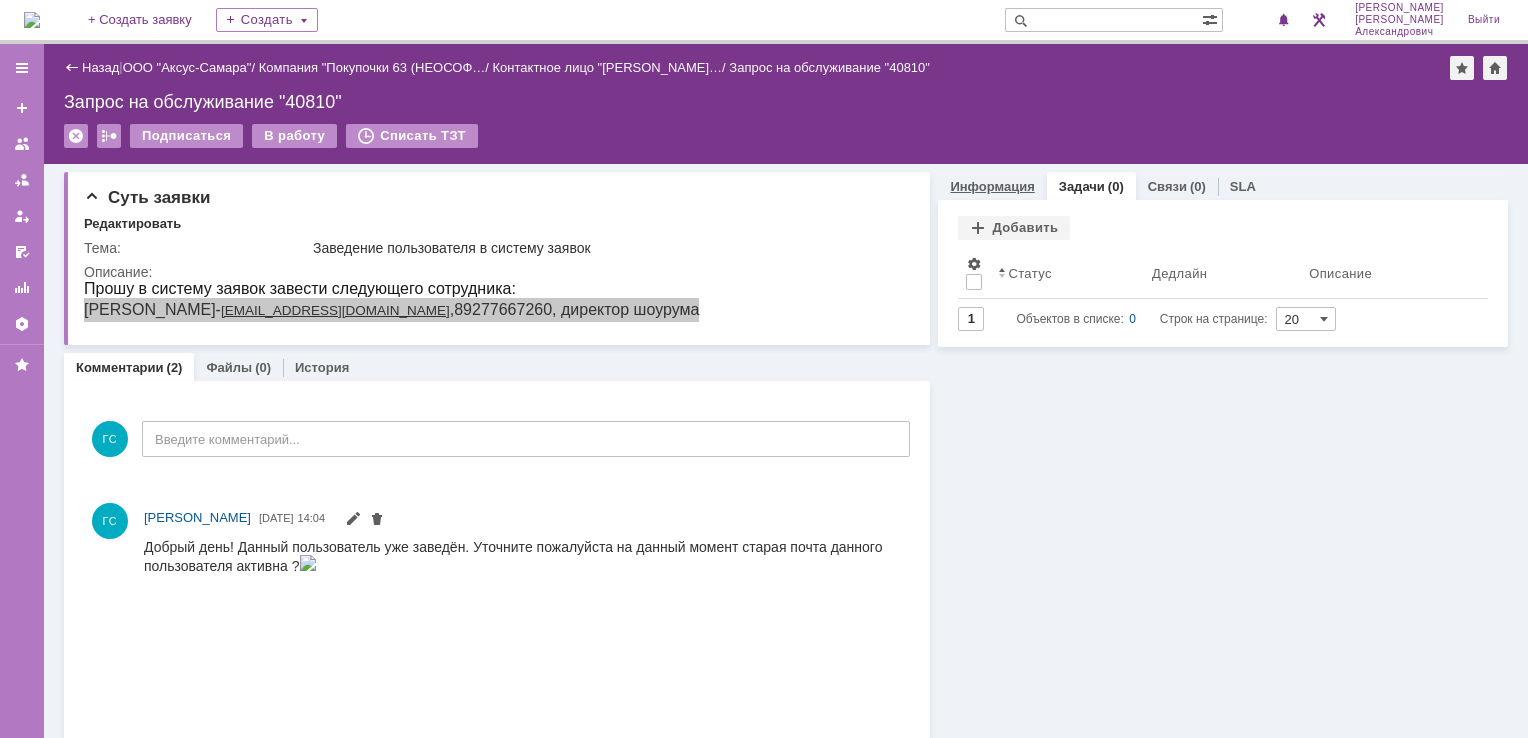 click on "Информация" at bounding box center [992, 186] 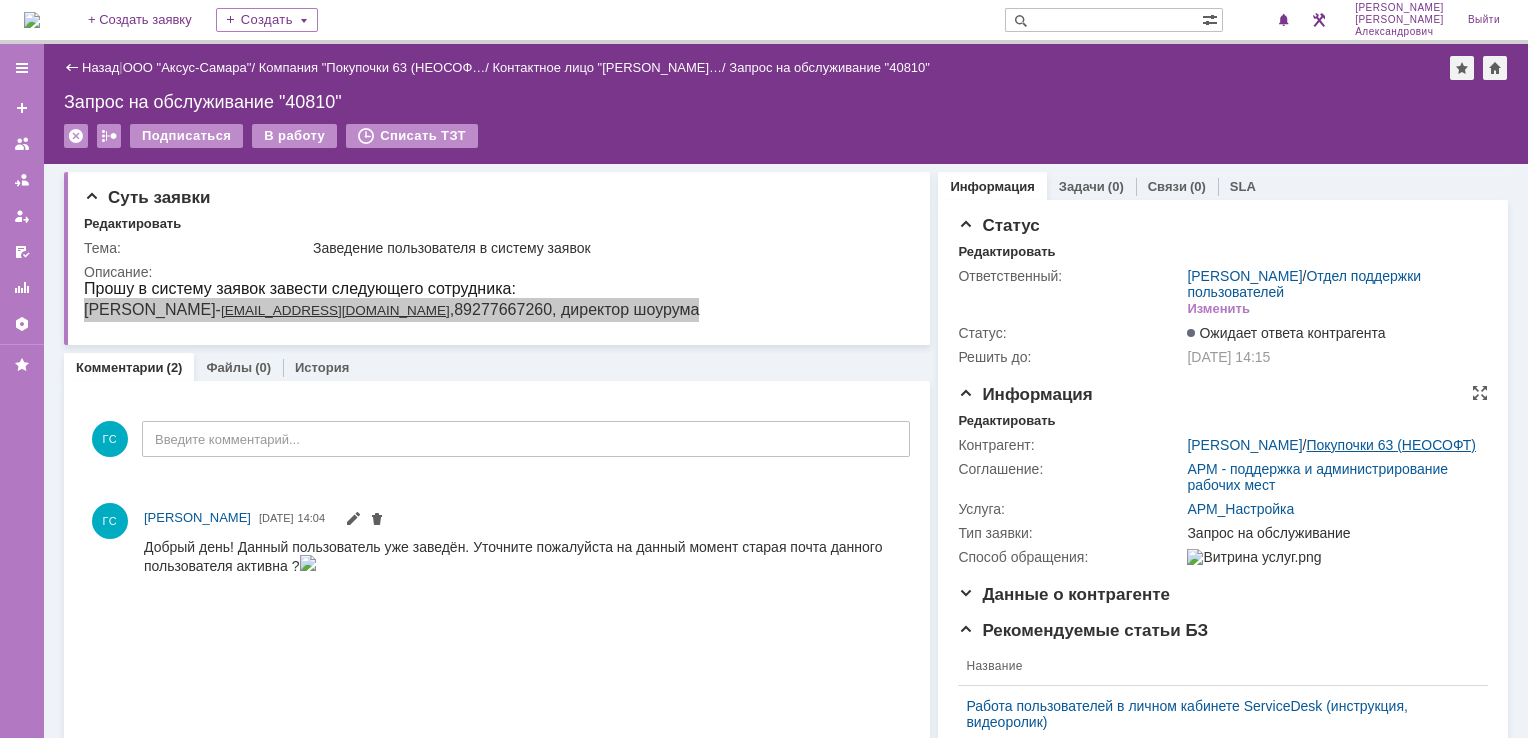 click on "Покупочки 63 (НЕОСОФТ)" at bounding box center (1391, 445) 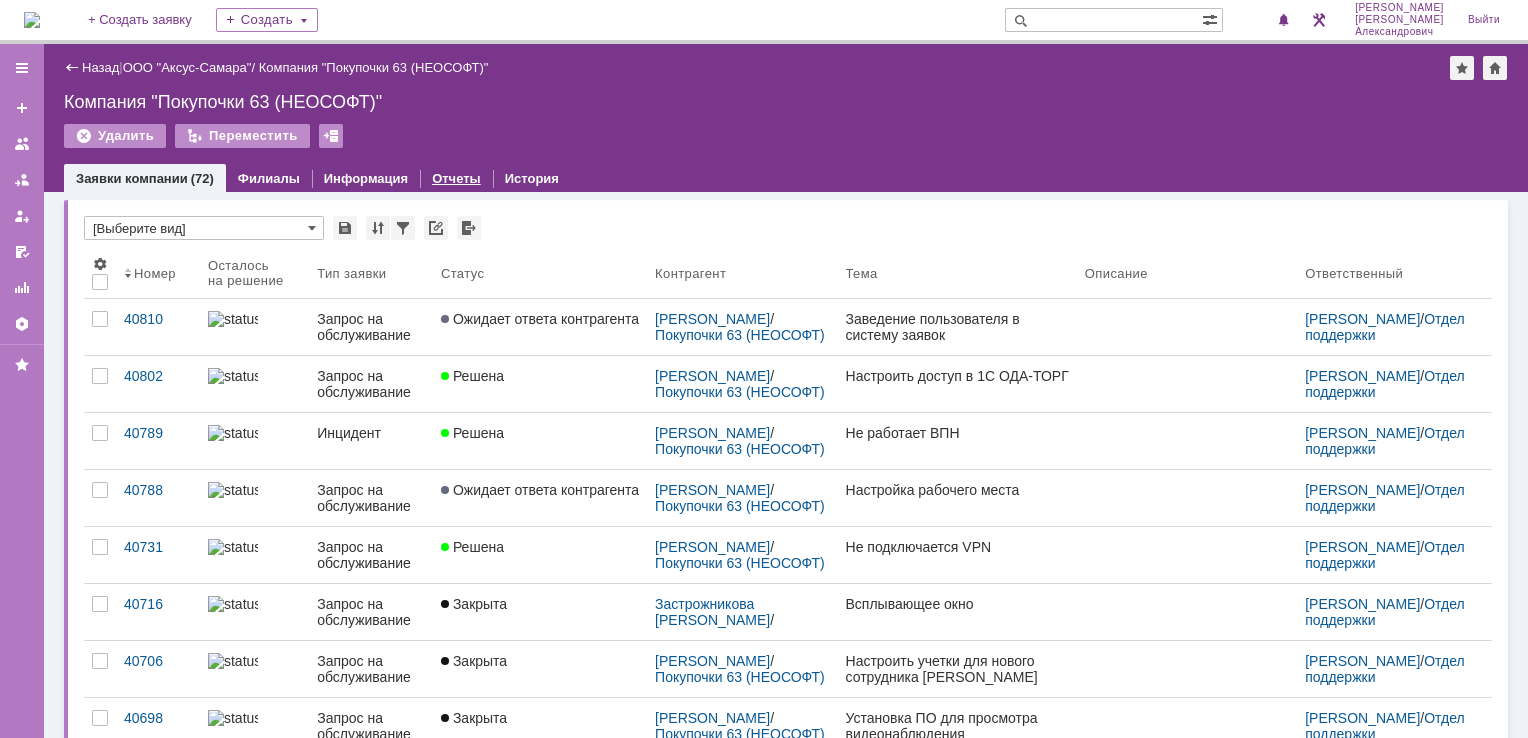 scroll, scrollTop: 0, scrollLeft: 0, axis: both 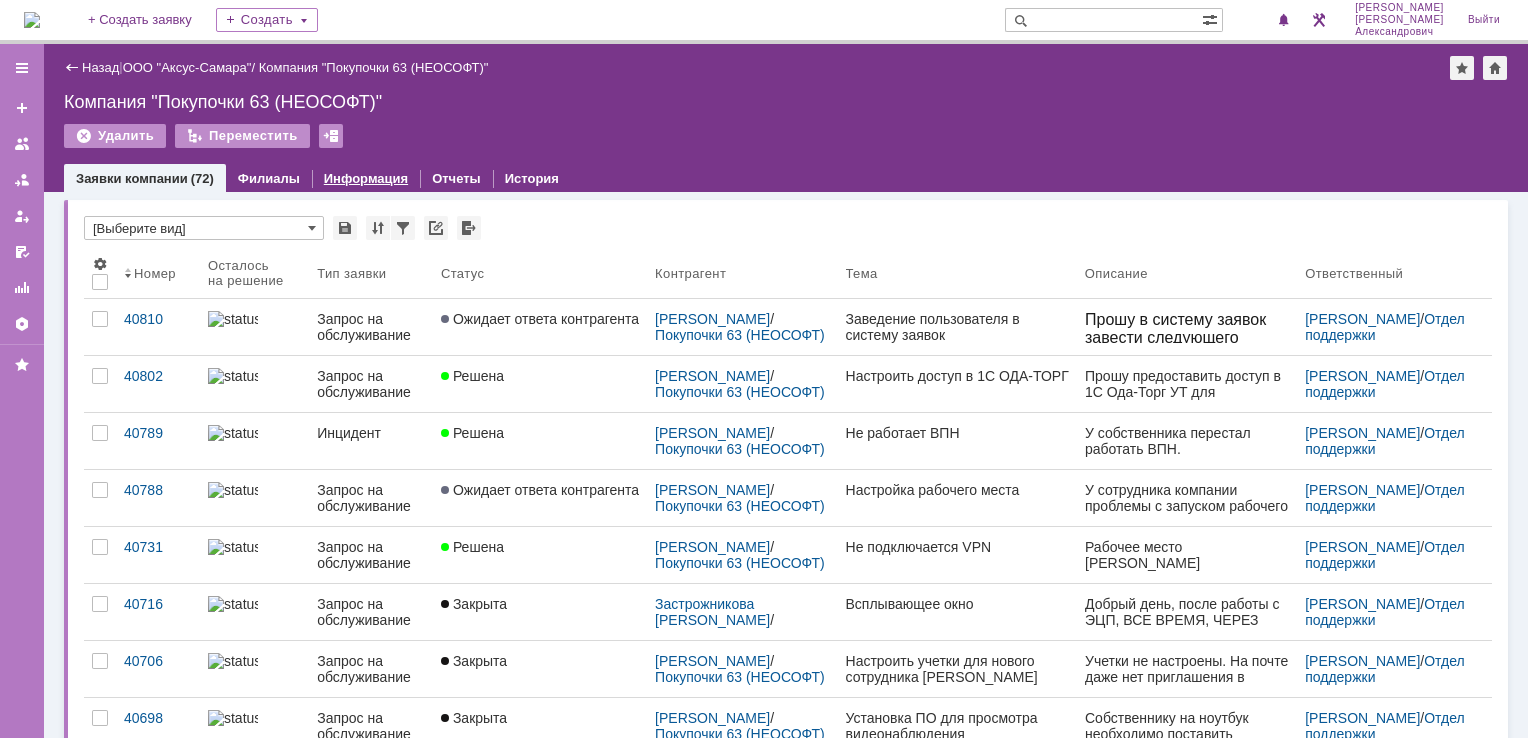click on "Информация" at bounding box center [366, 178] 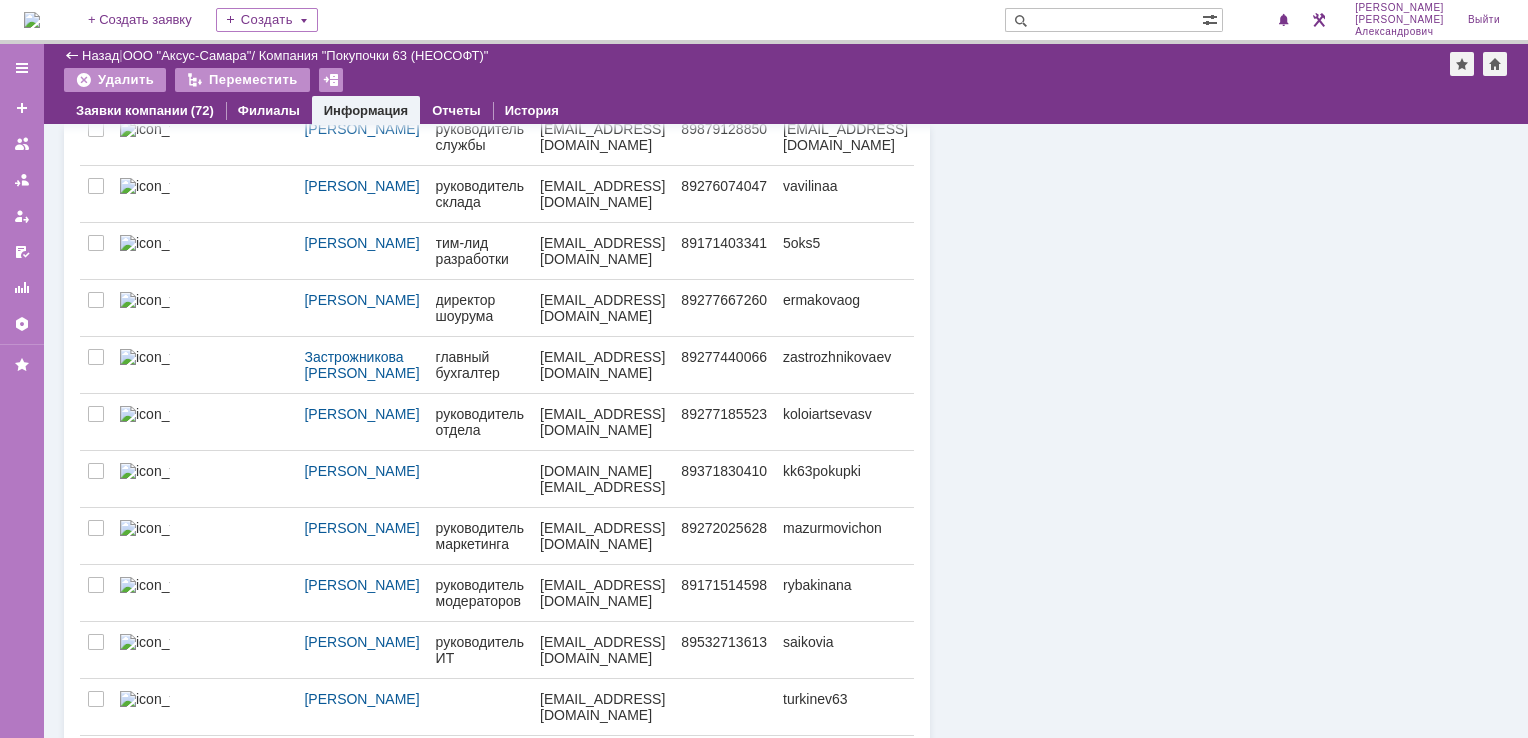 scroll, scrollTop: 400, scrollLeft: 0, axis: vertical 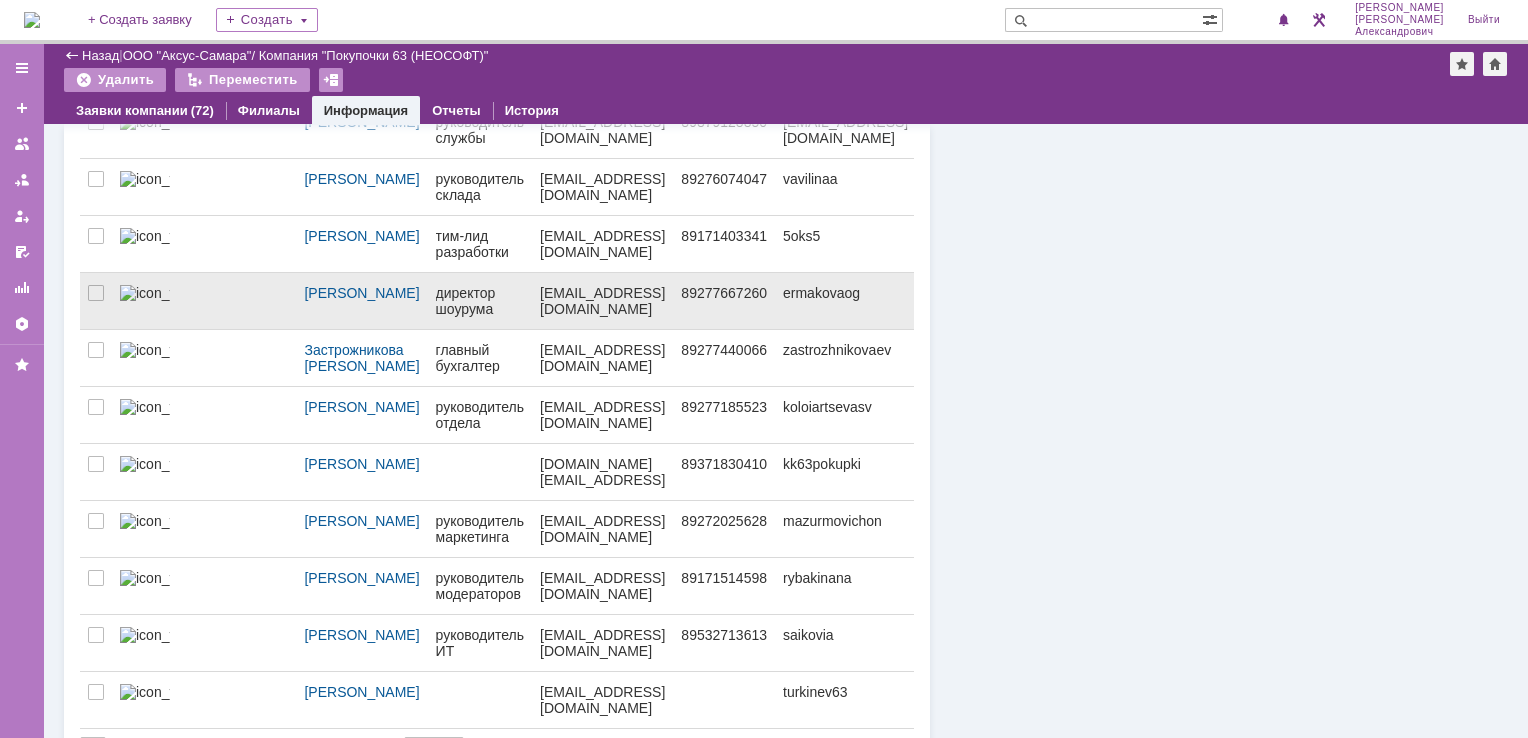 click on "ermakovaog@63pokupki.ru" at bounding box center (602, 301) 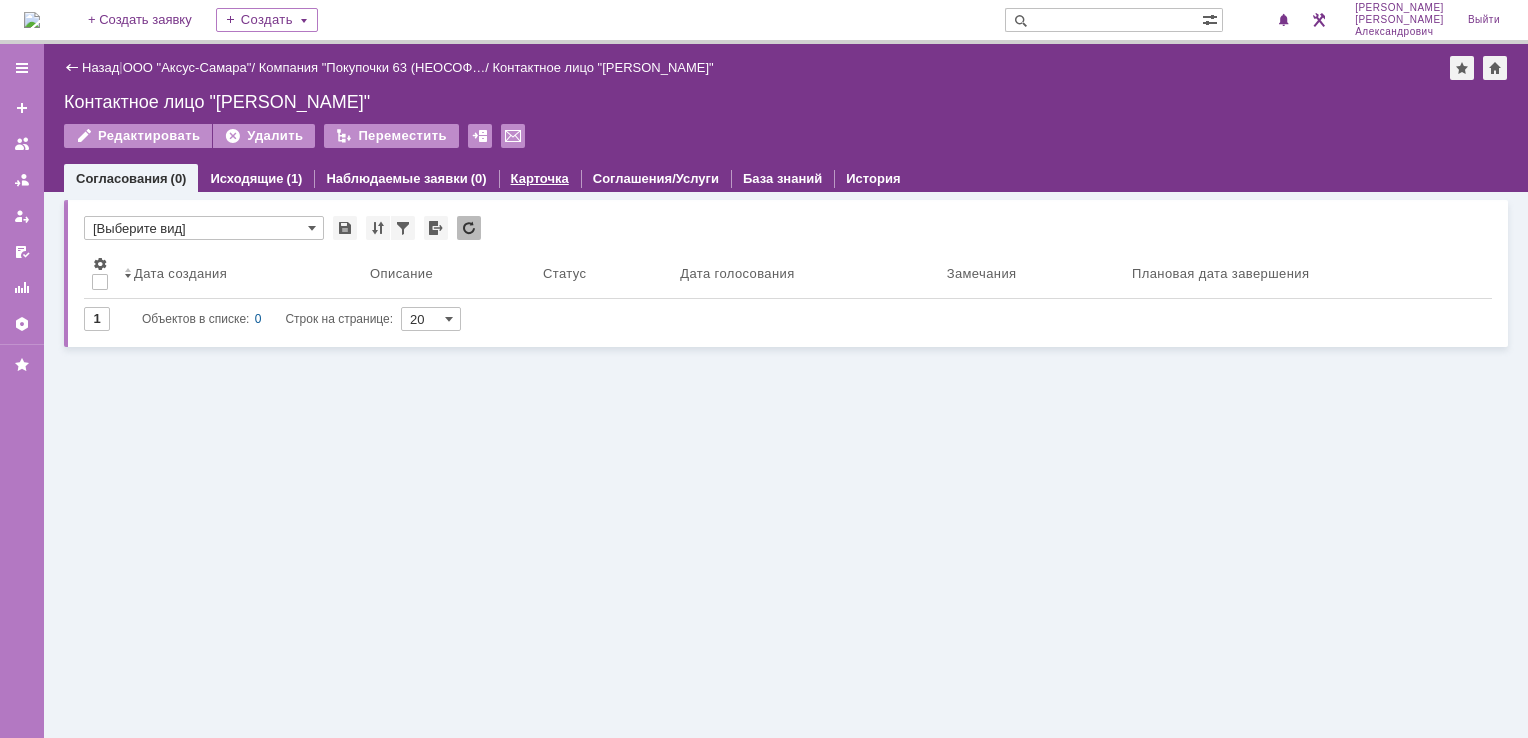 click on "Карточка" at bounding box center (540, 178) 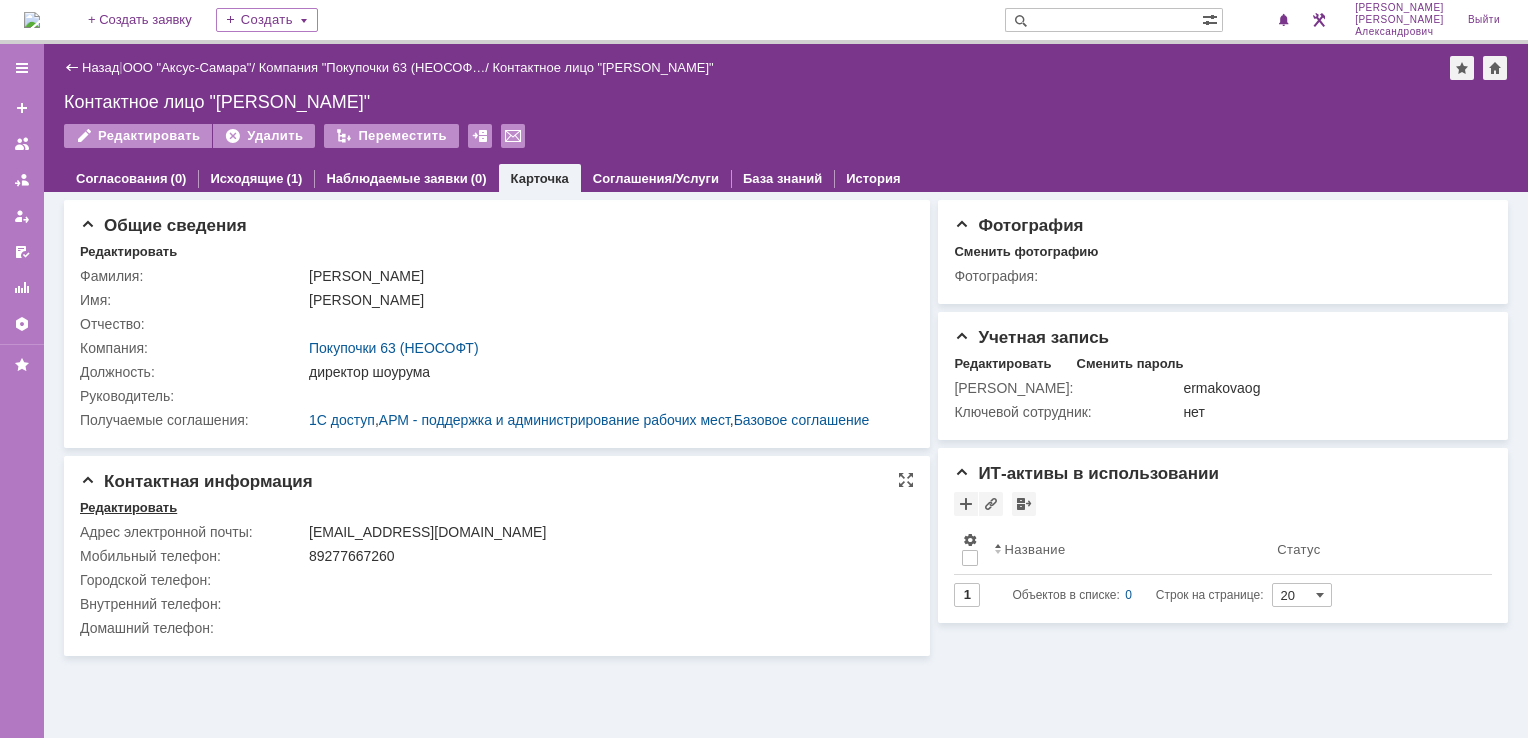 click on "Редактировать" at bounding box center [128, 508] 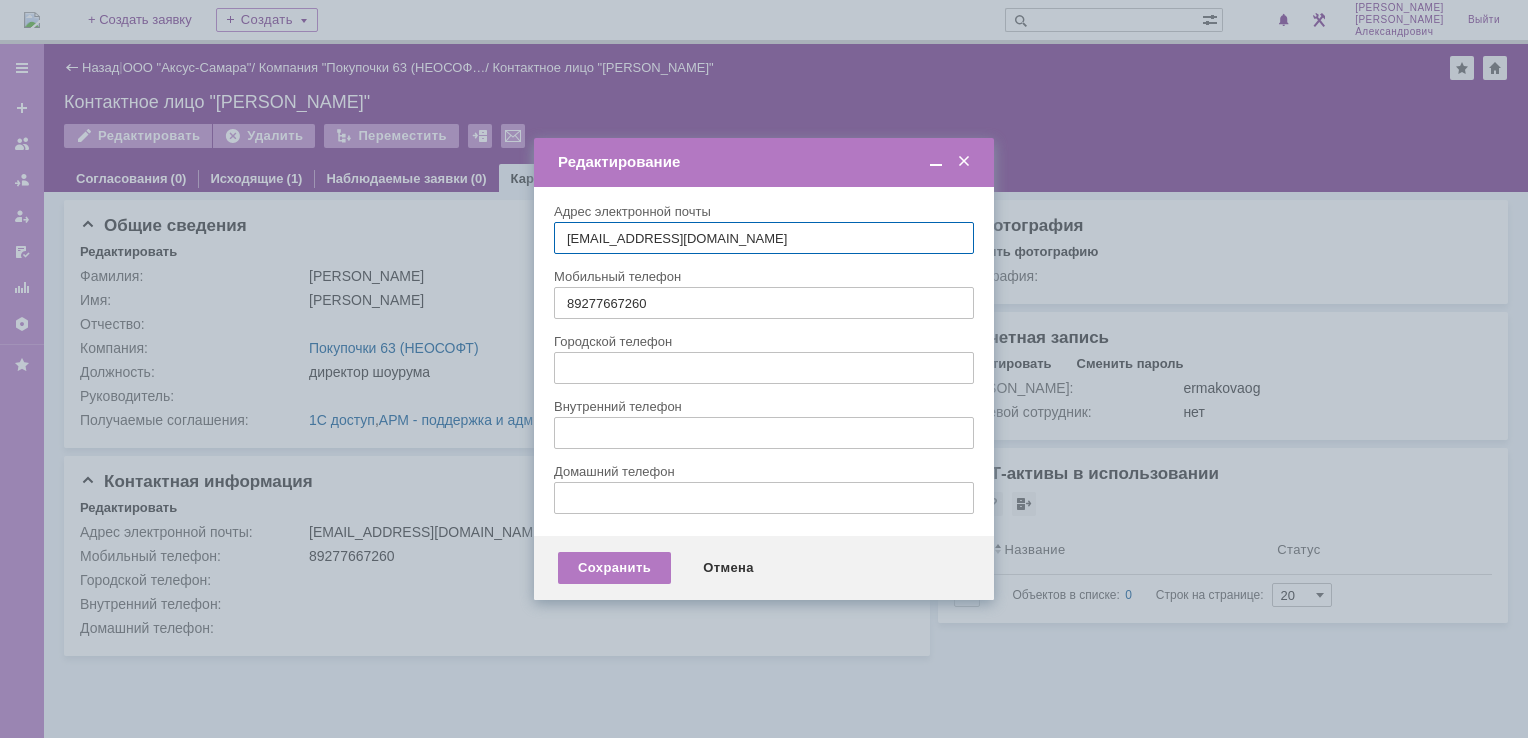 click at bounding box center [964, 162] 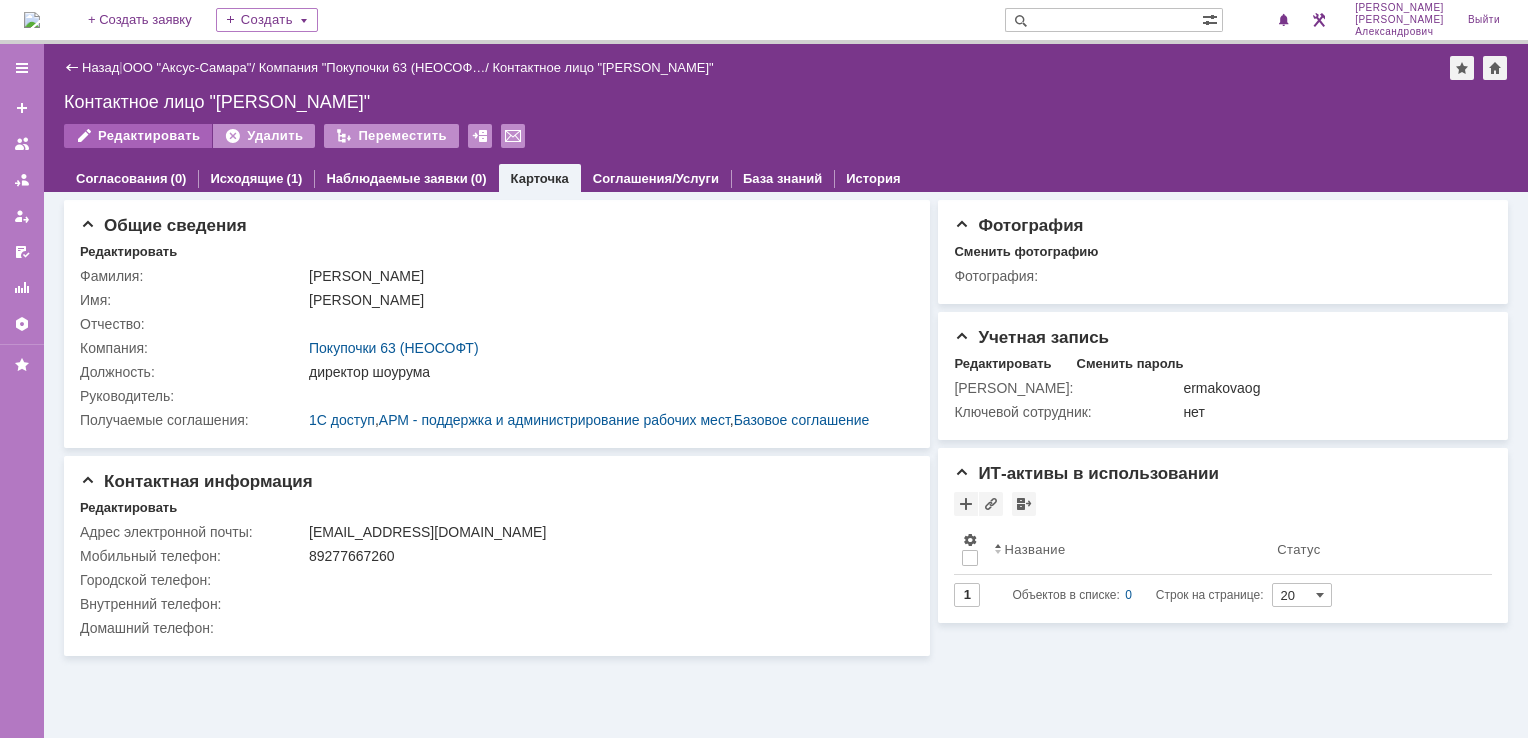 click on "Редактировать" at bounding box center (138, 136) 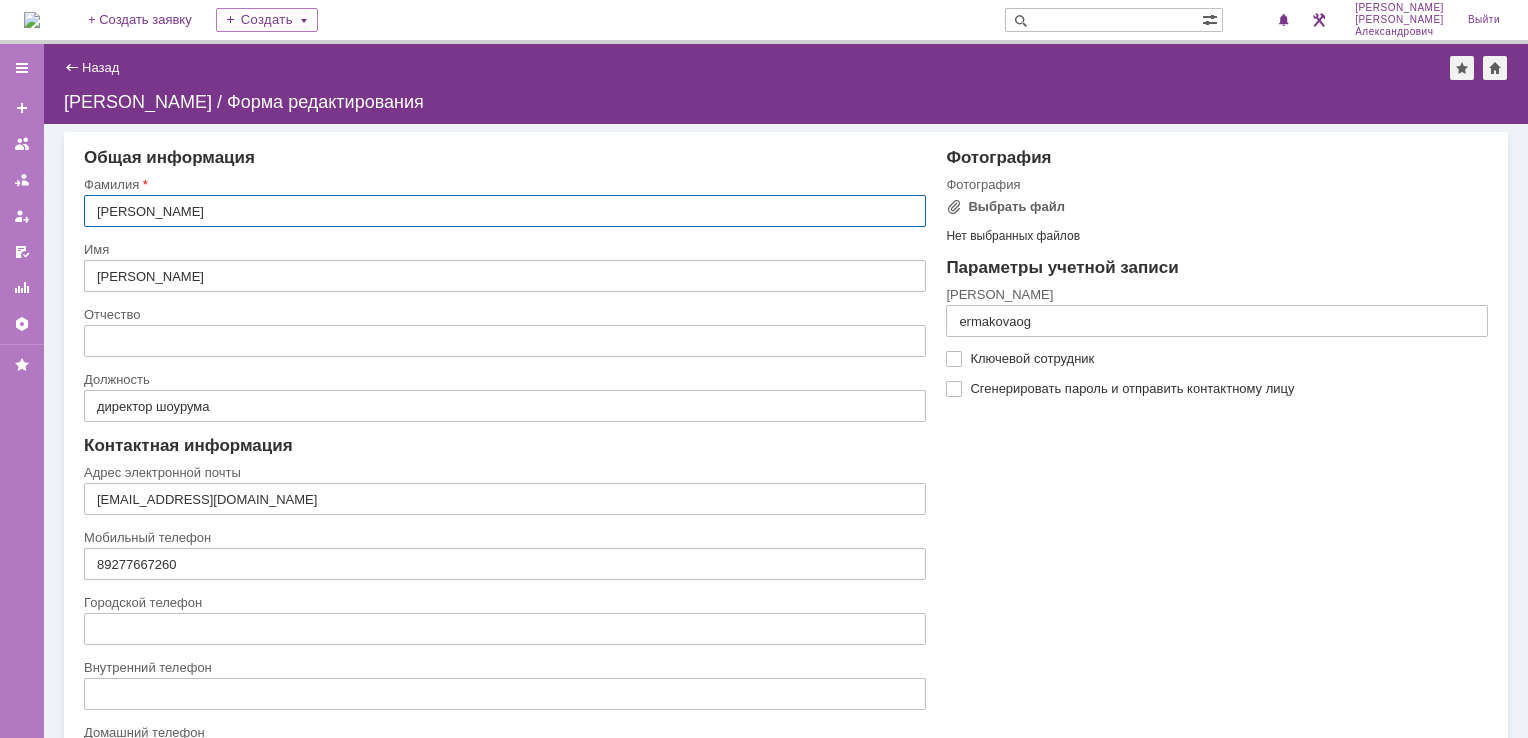 click on "ermakovaog@63pokupki.ru" at bounding box center (505, 499) 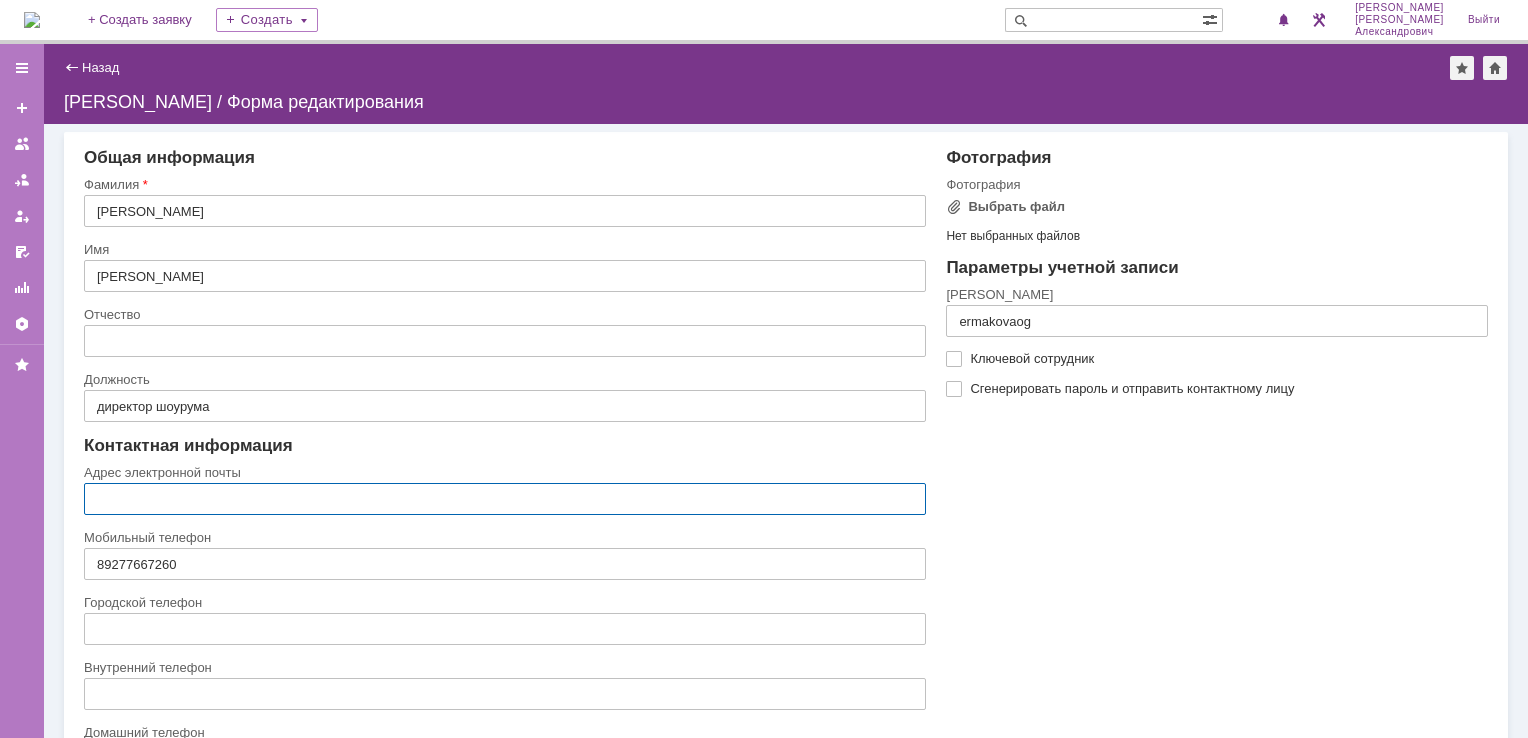 paste on "-.play.oxic@gmail.com.89277667260" 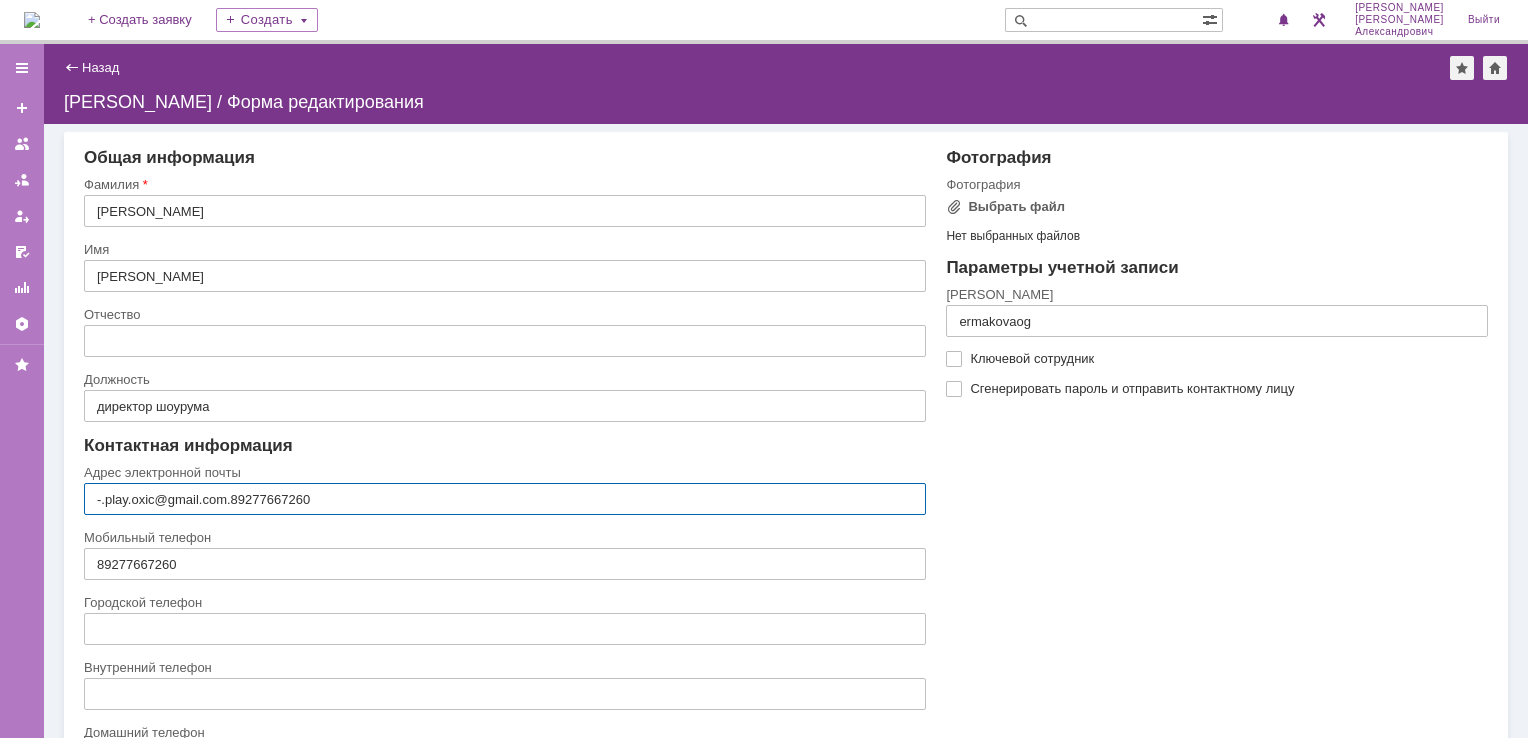drag, startPoint x: 230, startPoint y: 497, endPoint x: 336, endPoint y: 499, distance: 106.01887 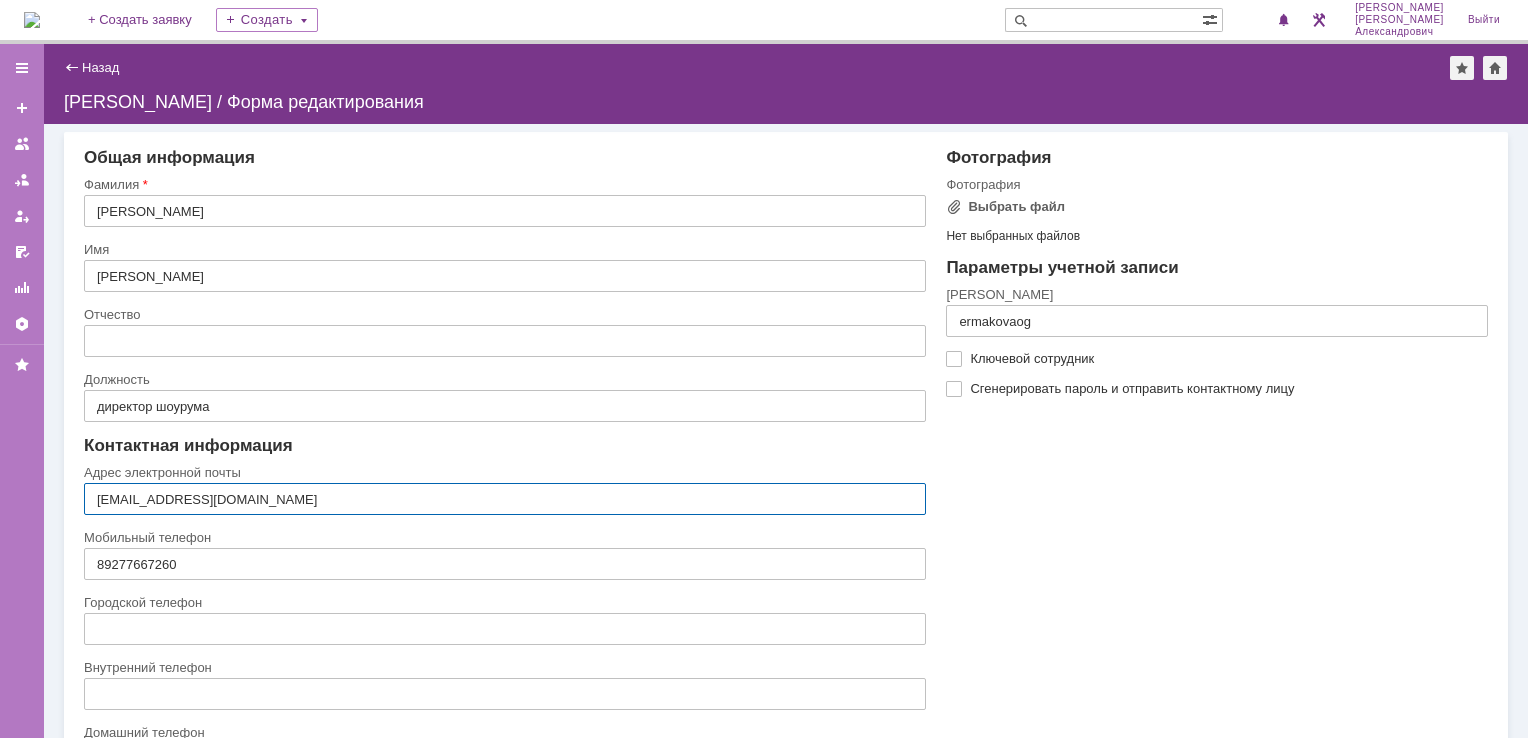 click on "-.play.oxic@gmail.com" at bounding box center (505, 499) 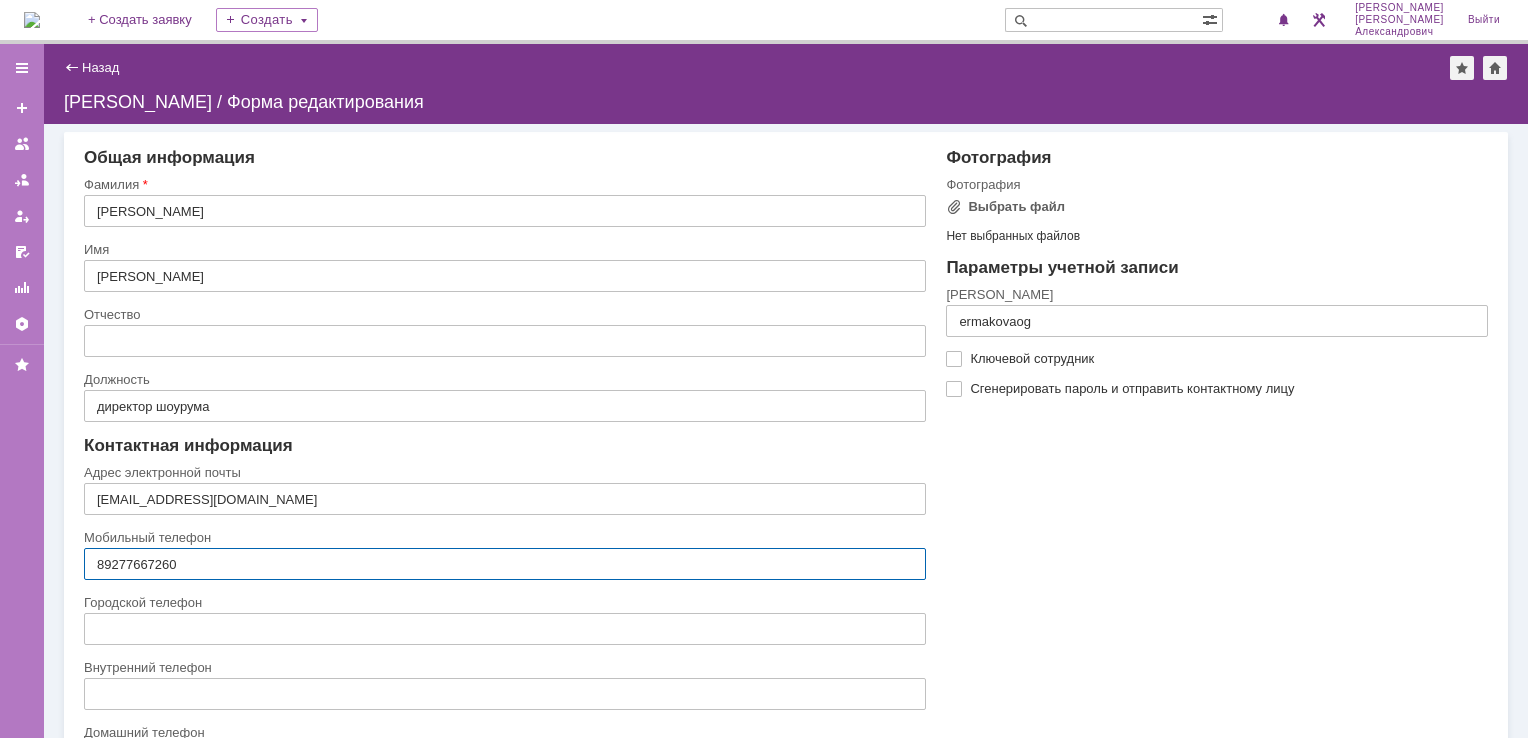 click on "89277667260" at bounding box center [505, 564] 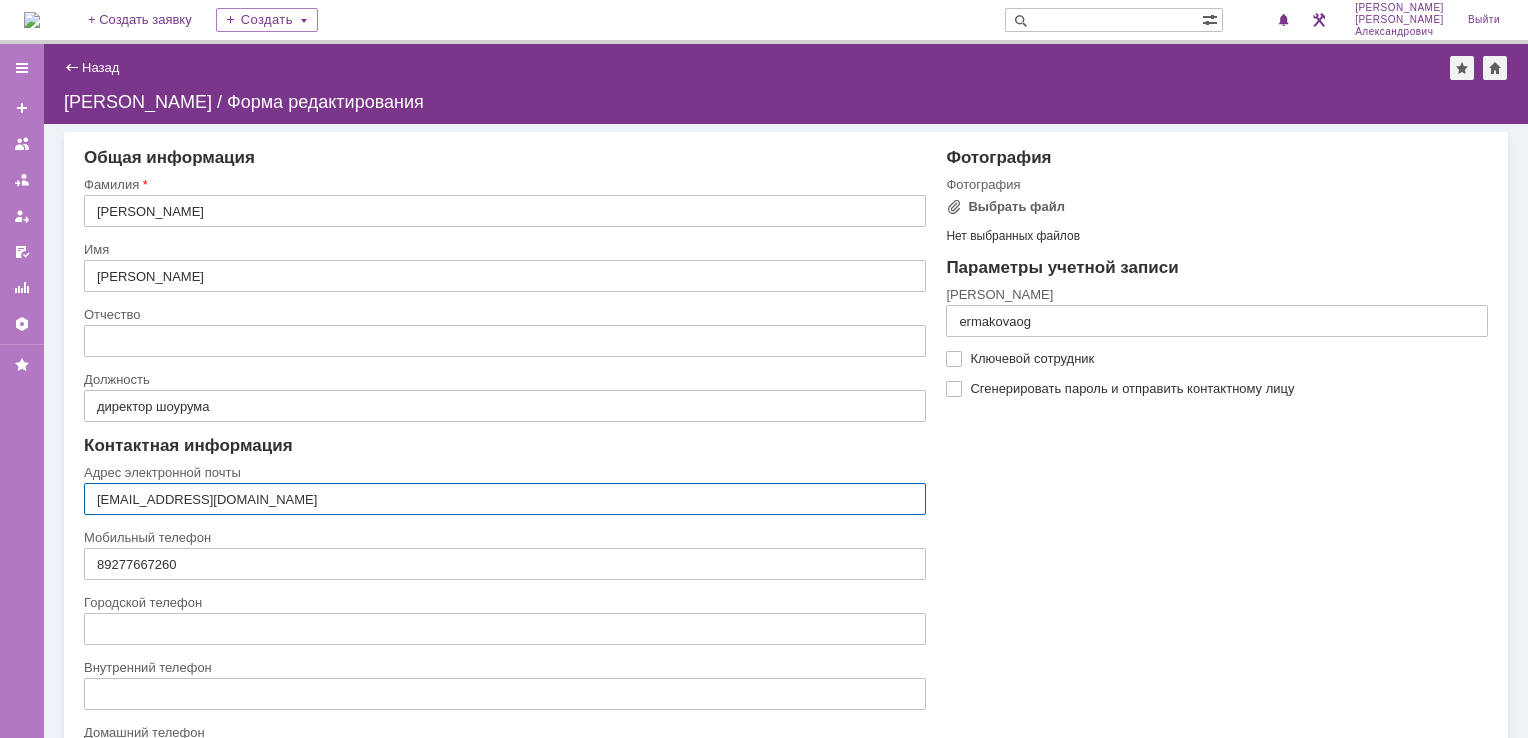 click on "p.lay.oxic@gmail.com" at bounding box center (505, 499) 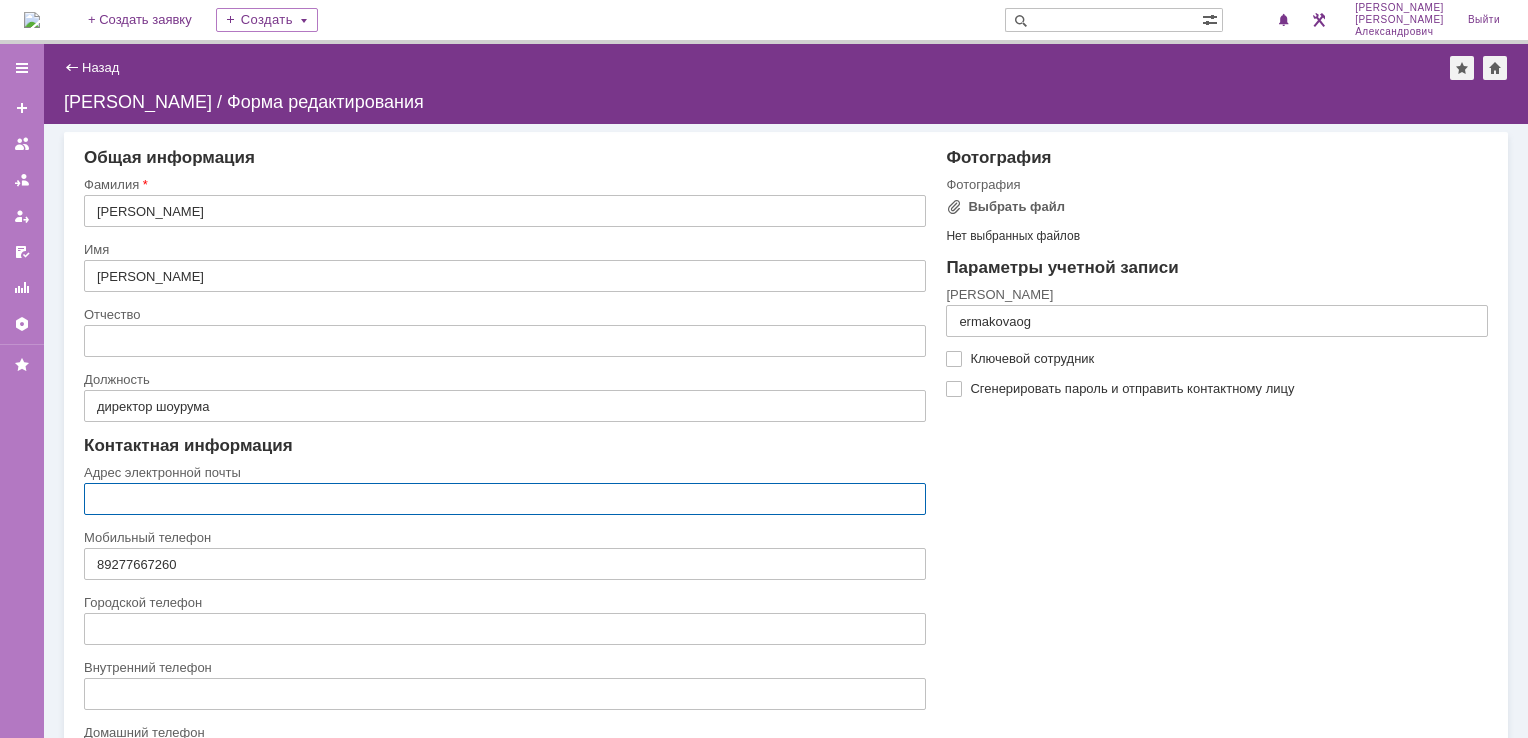 paste on "[EMAIL_ADDRESS][DOMAIN_NAME]" 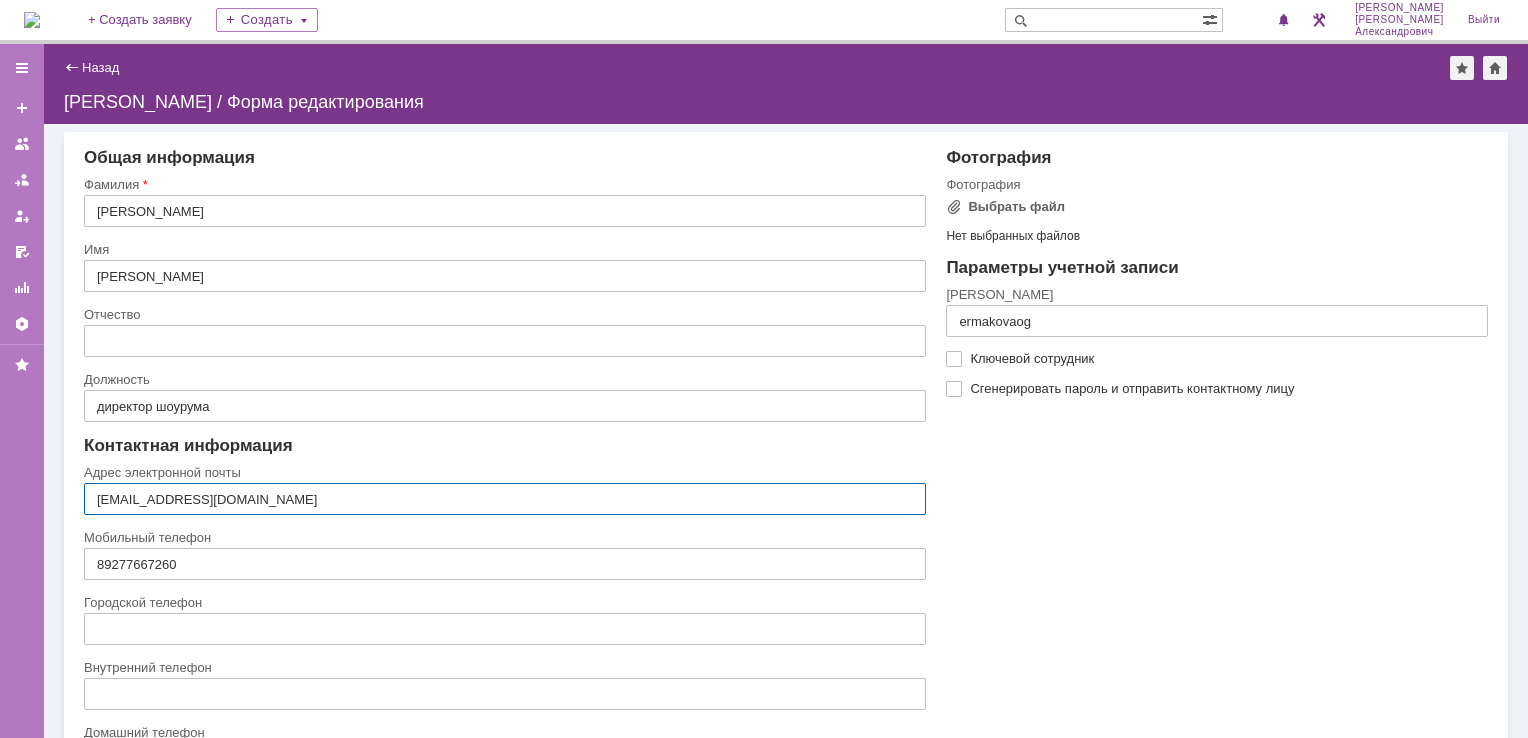 click on "[EMAIL_ADDRESS][DOMAIN_NAME]" at bounding box center [505, 499] 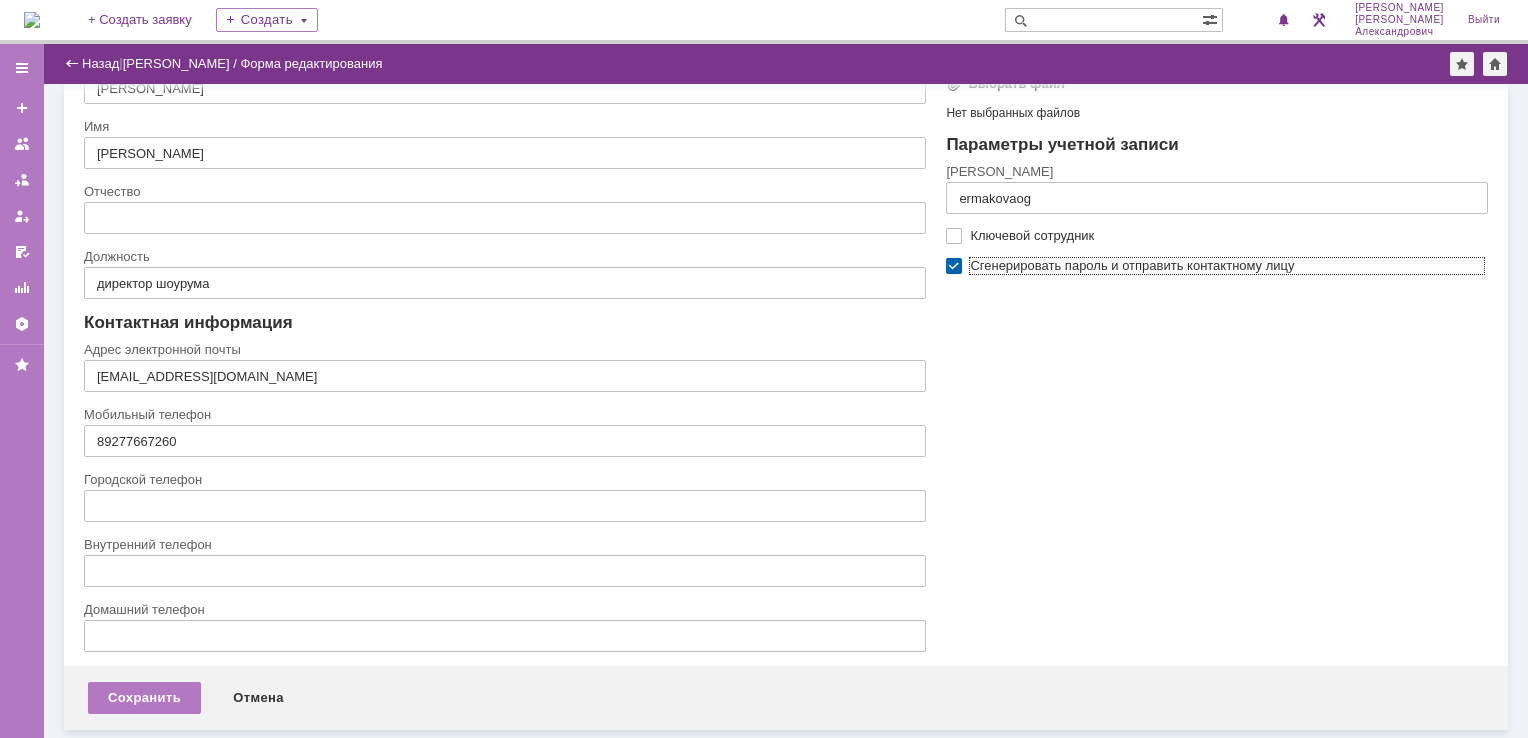 scroll, scrollTop: 82, scrollLeft: 0, axis: vertical 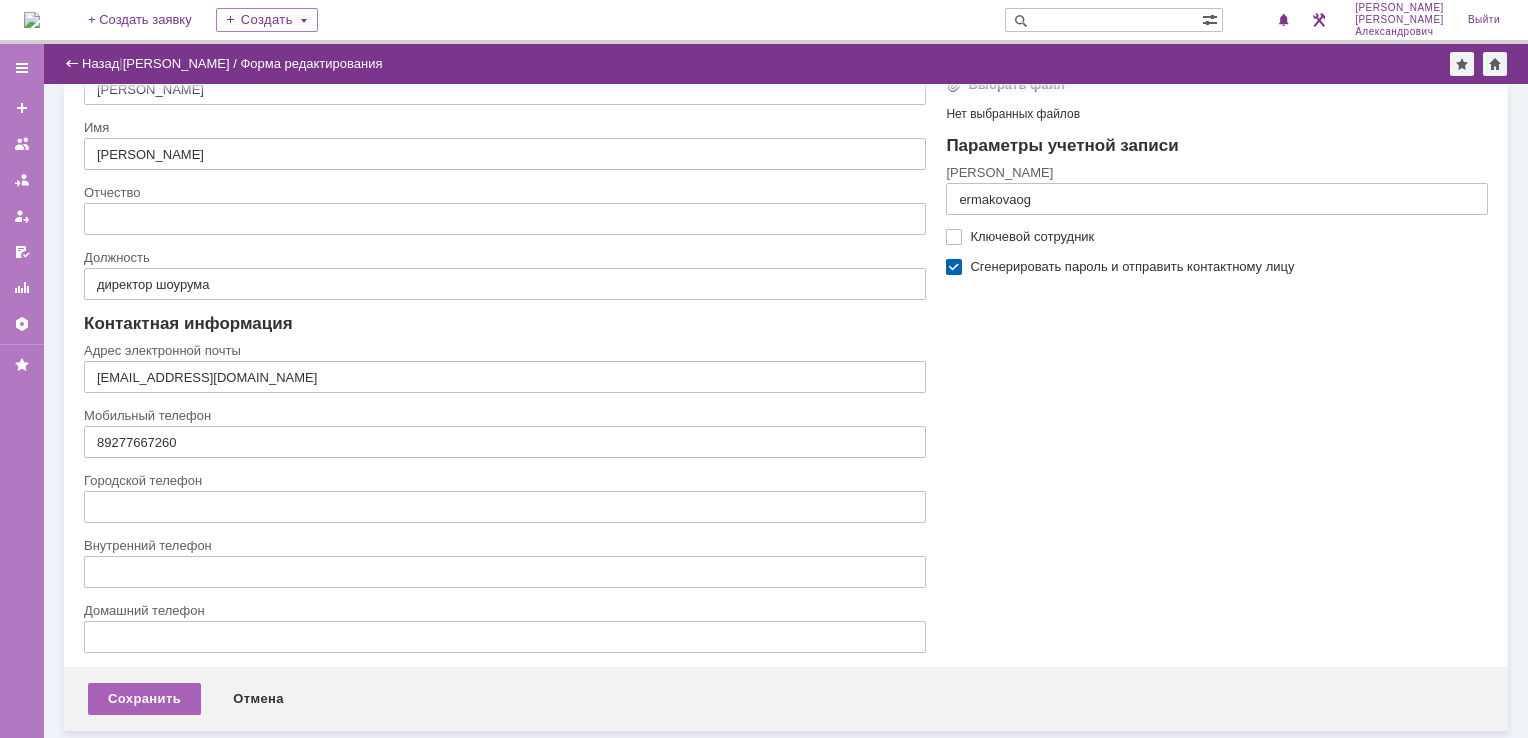 click on "Сохранить" at bounding box center [144, 699] 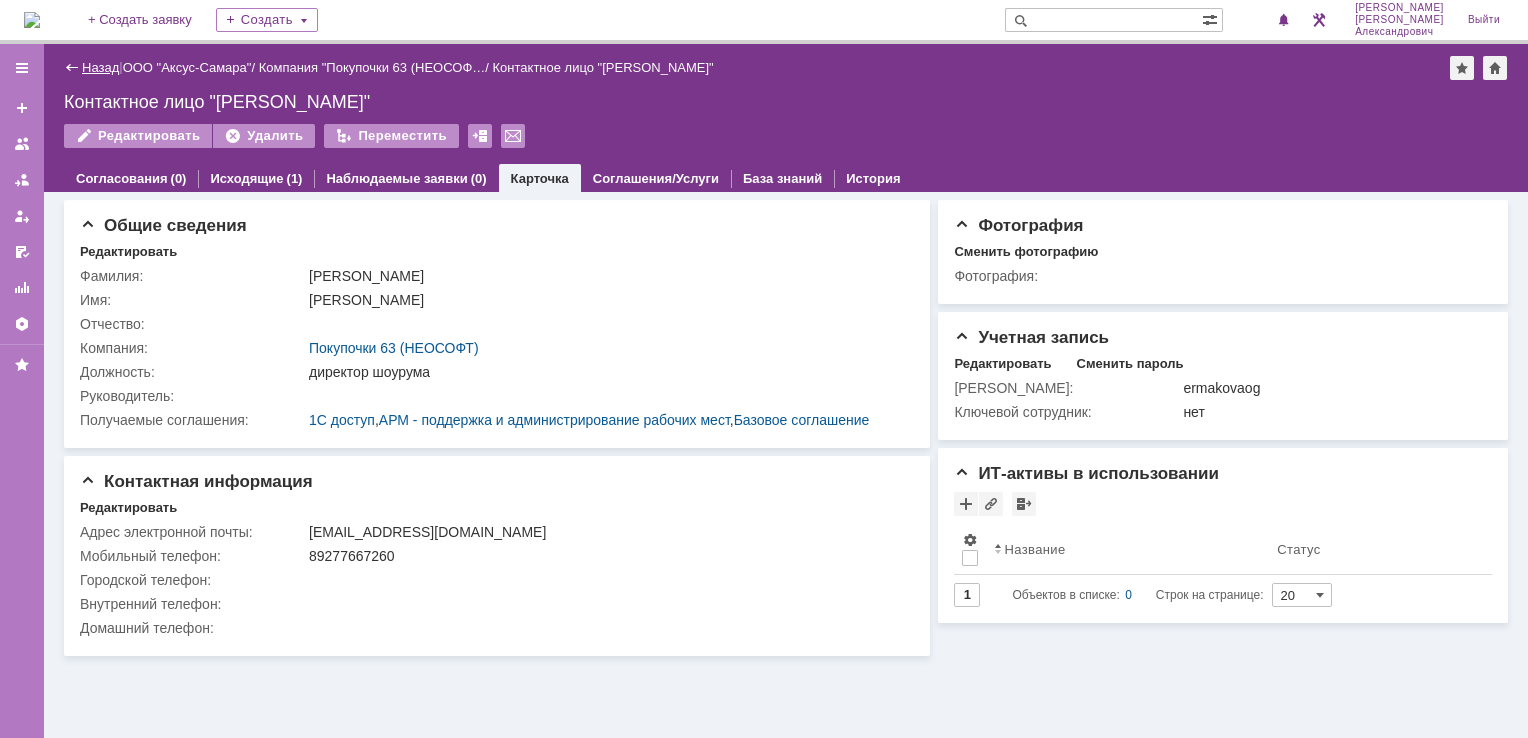 click on "Назад" at bounding box center (100, 67) 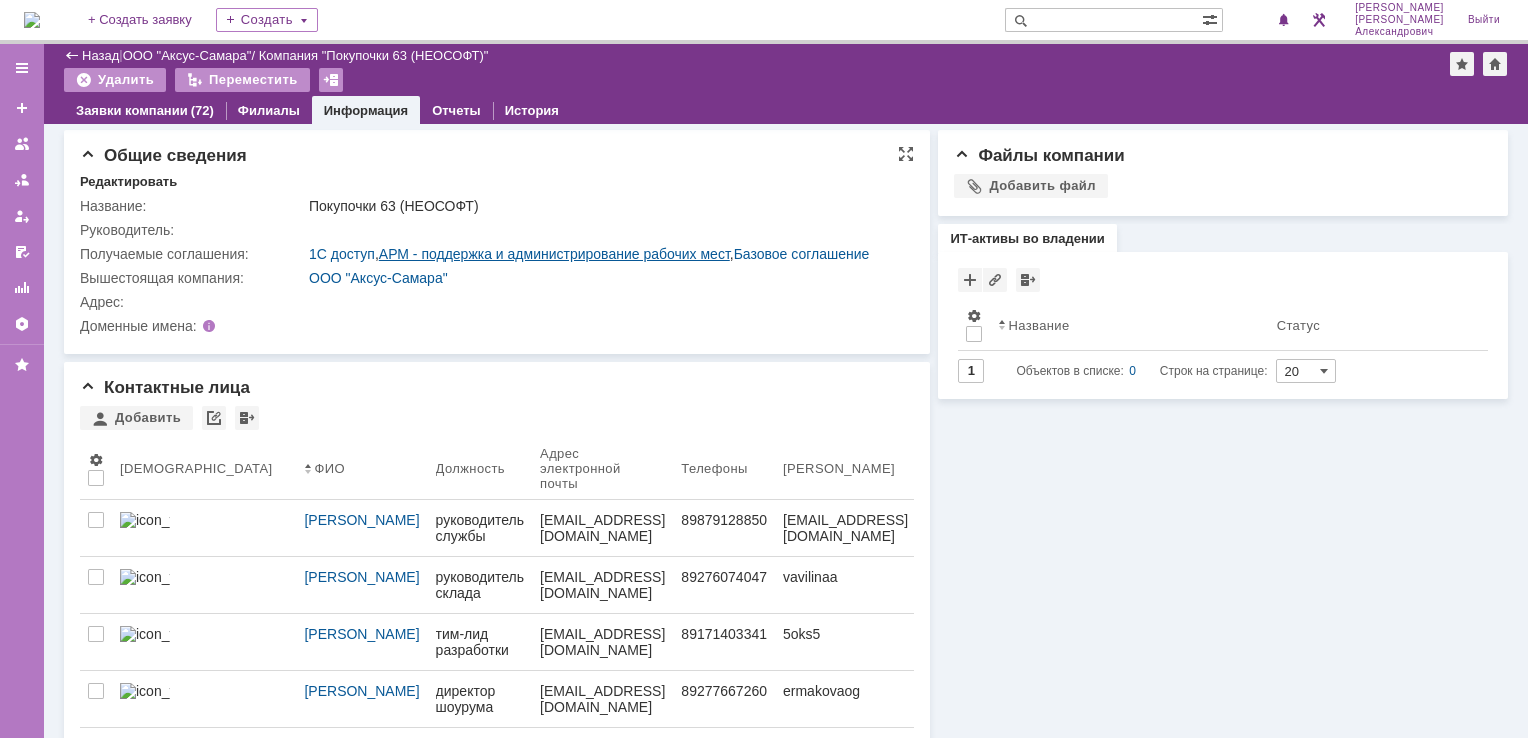 scroll, scrollTop: 0, scrollLeft: 0, axis: both 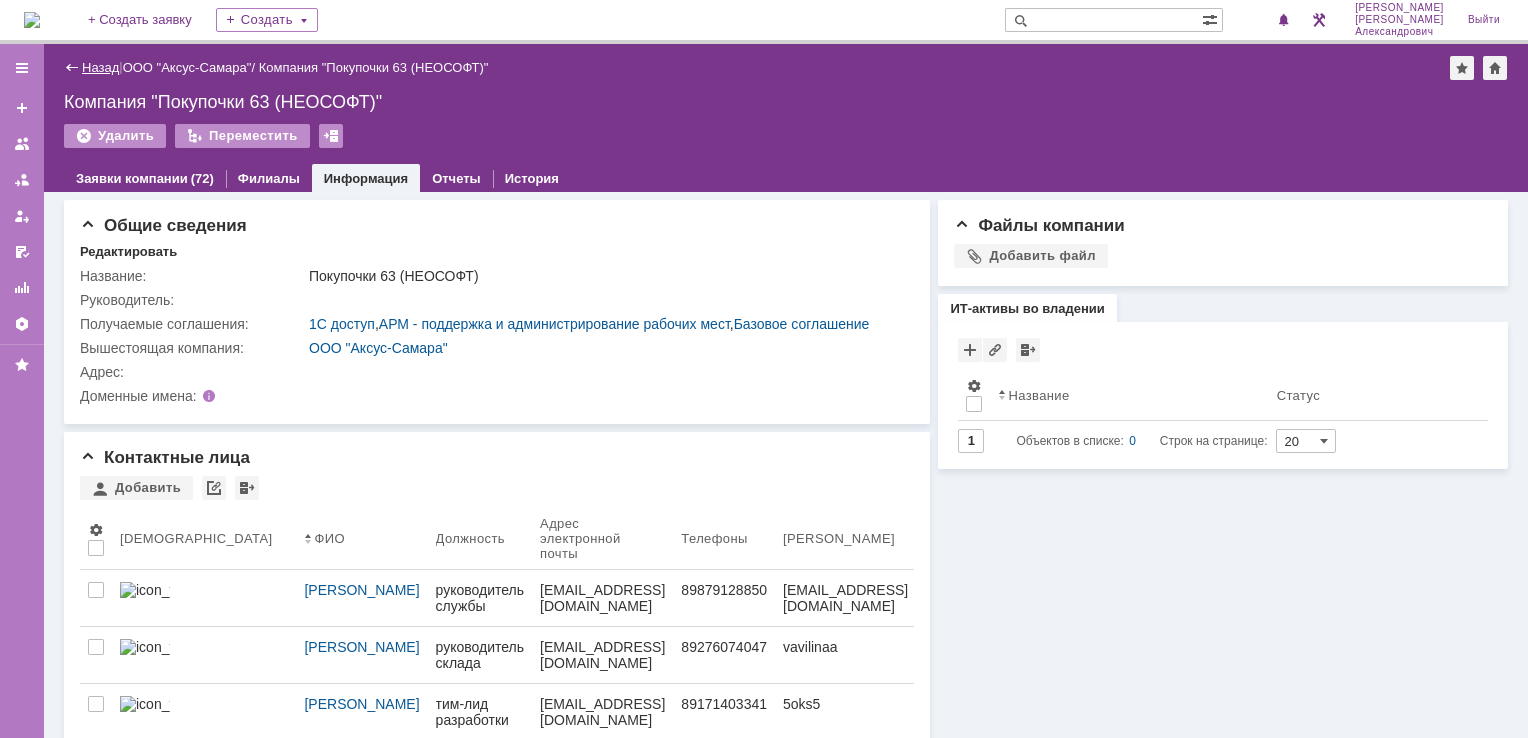 click on "Назад" at bounding box center [100, 67] 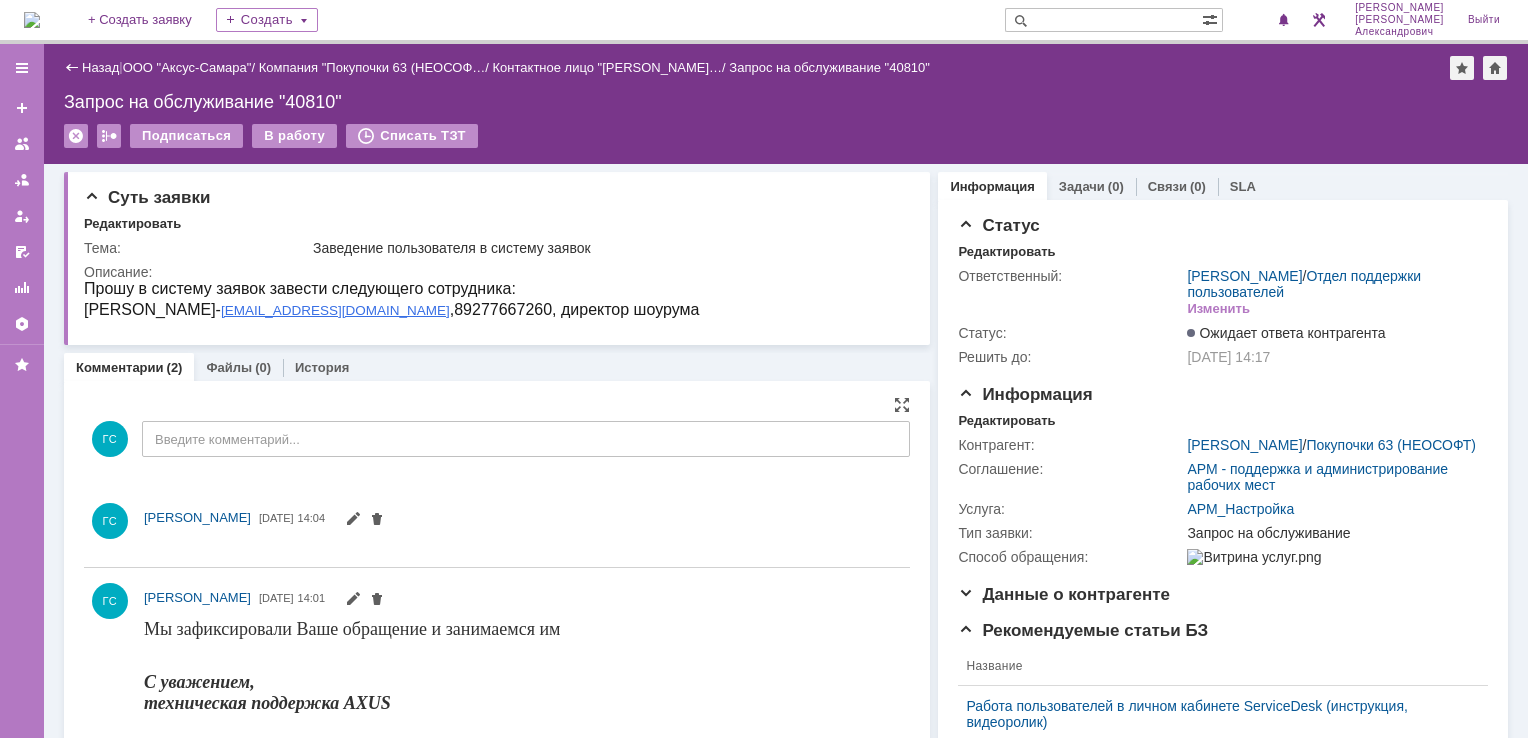 scroll, scrollTop: 0, scrollLeft: 0, axis: both 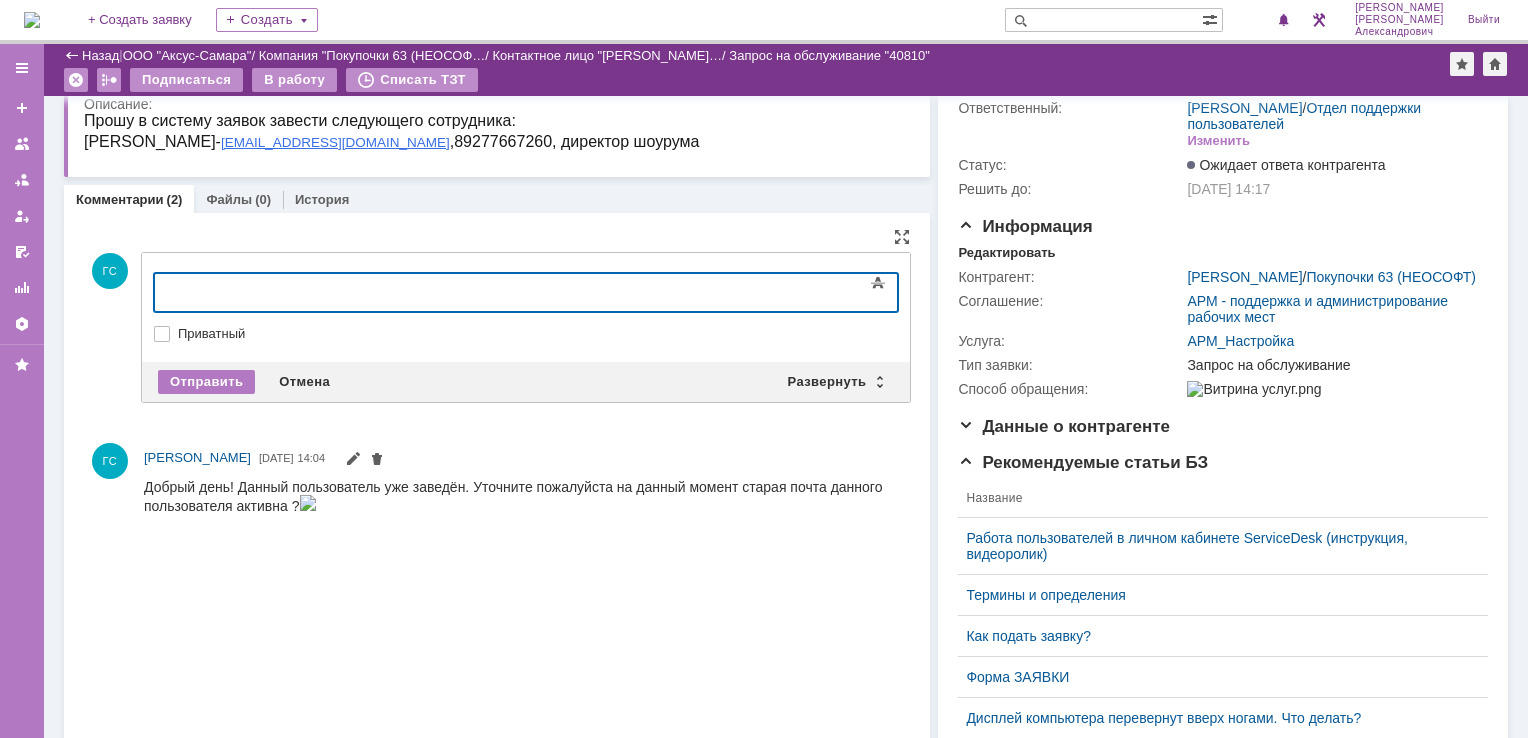 type 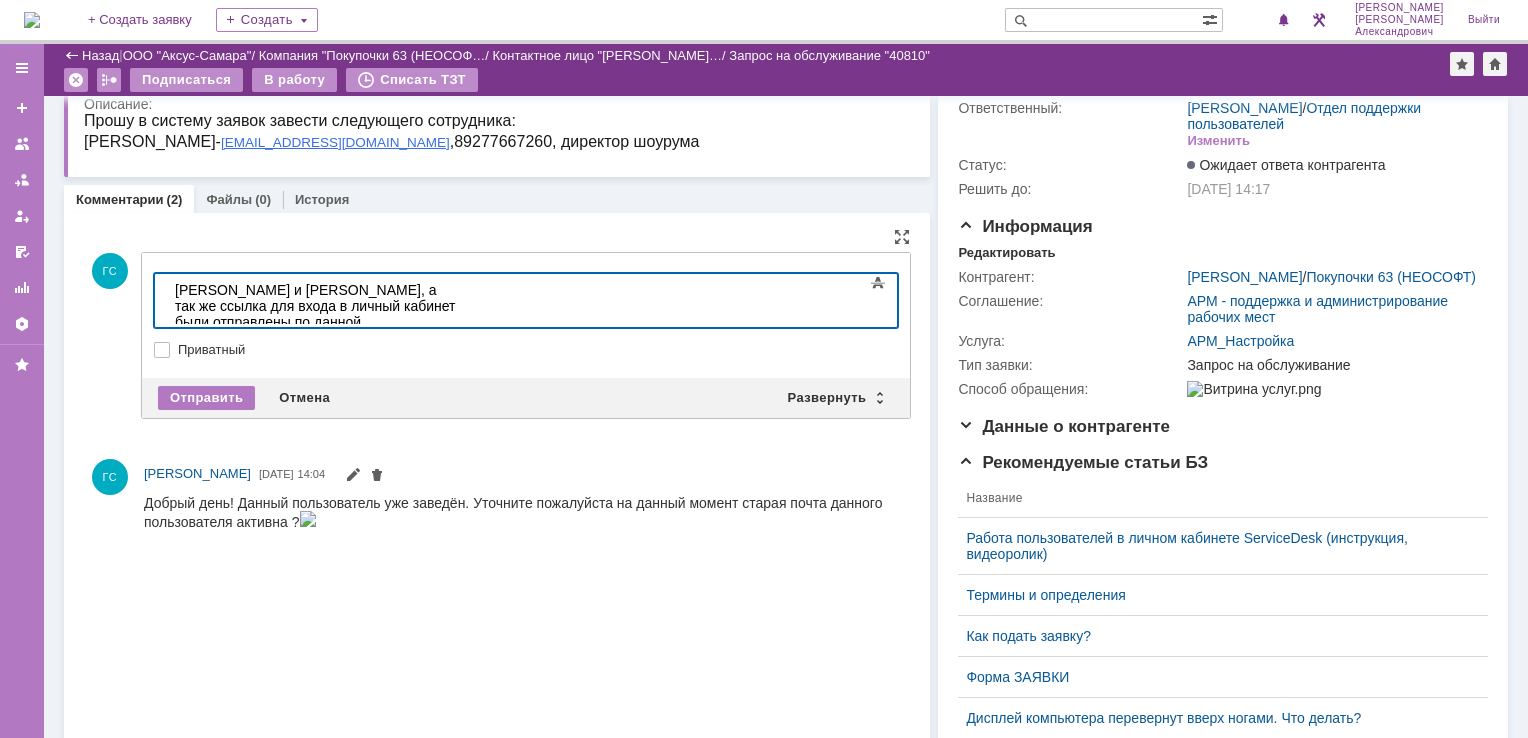 click at bounding box center [213, 338] 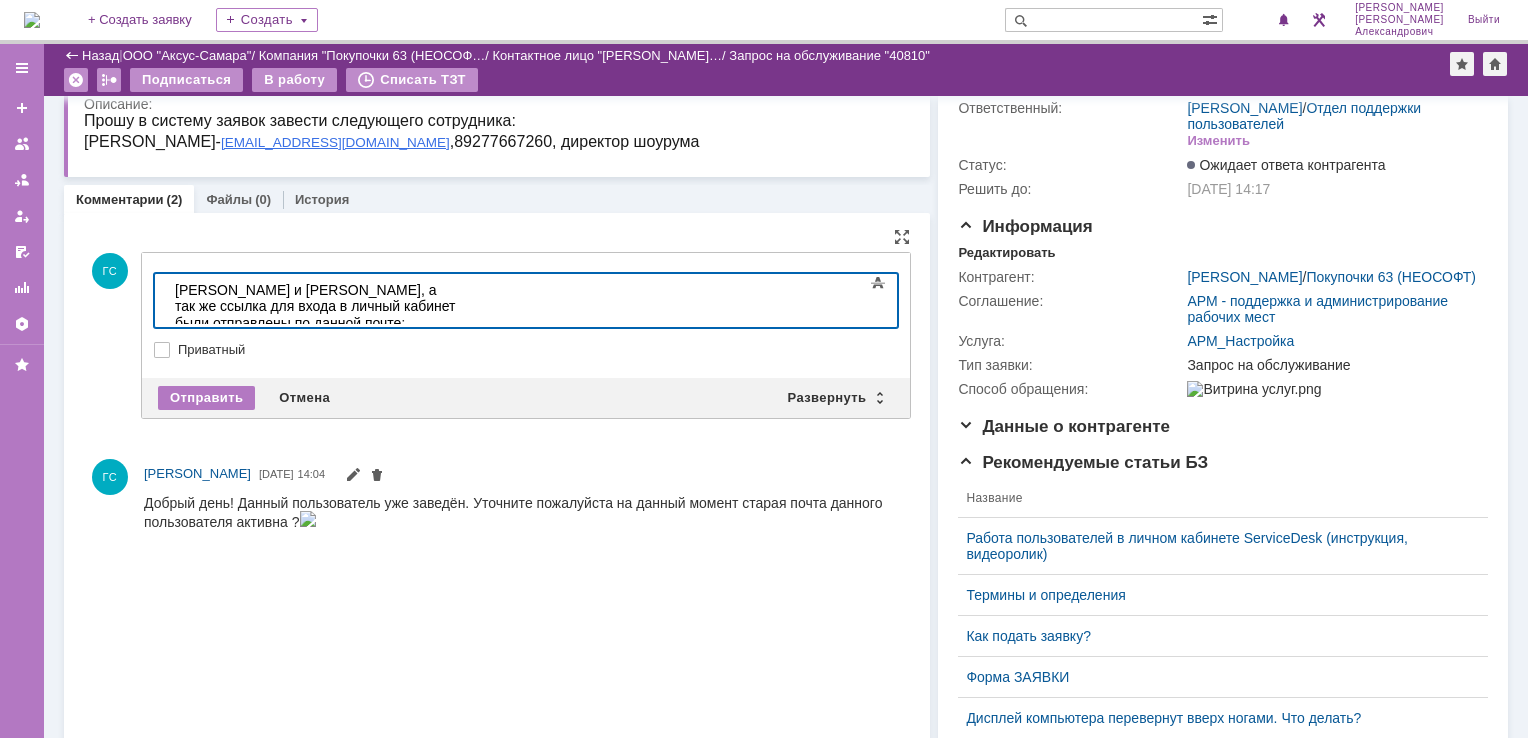 click on "​Логин и Пароль, а так же ссылка для входа в личный кабинет были отправлены по данной почте   : play.oxic@gmail.com" at bounding box center [317, 314] 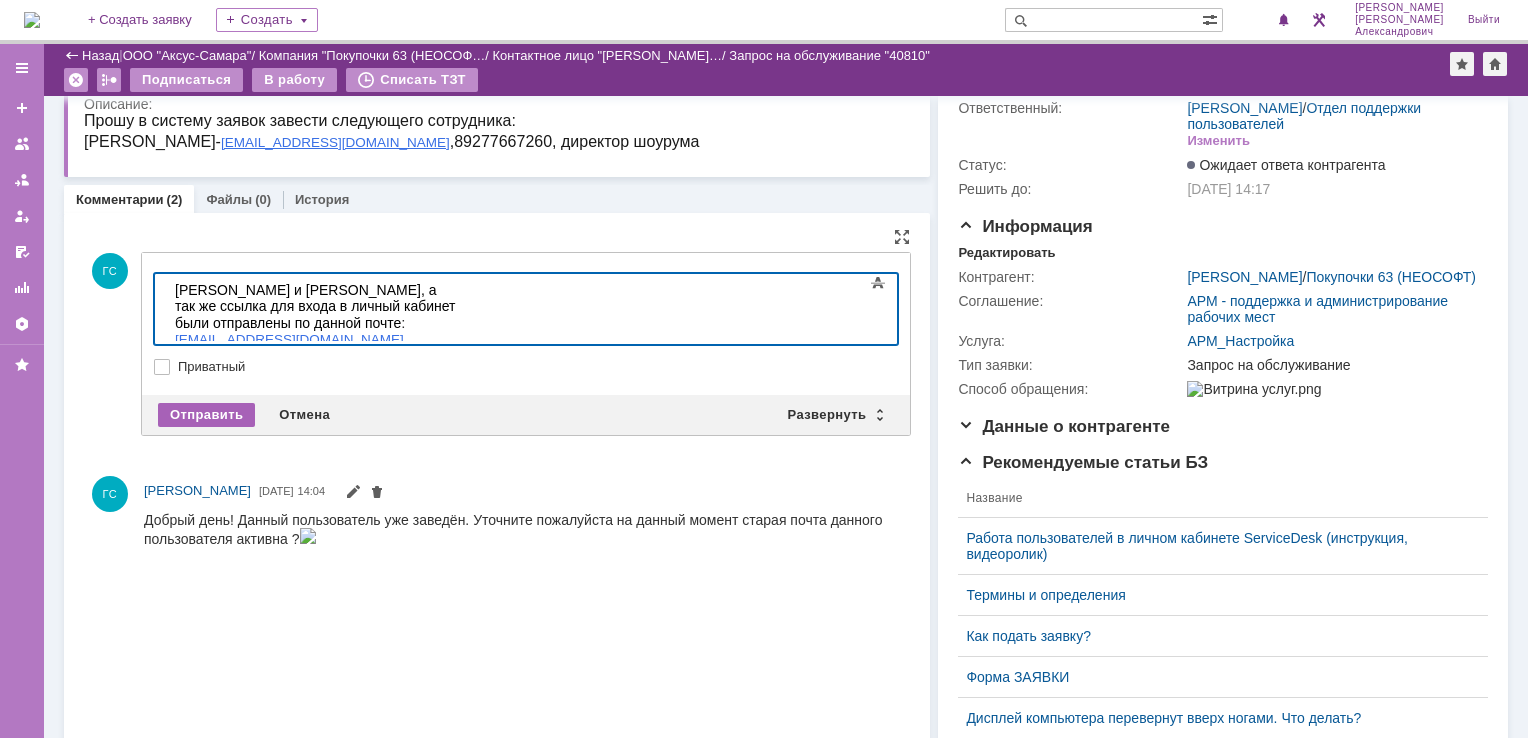 click on "Отправить" at bounding box center [206, 415] 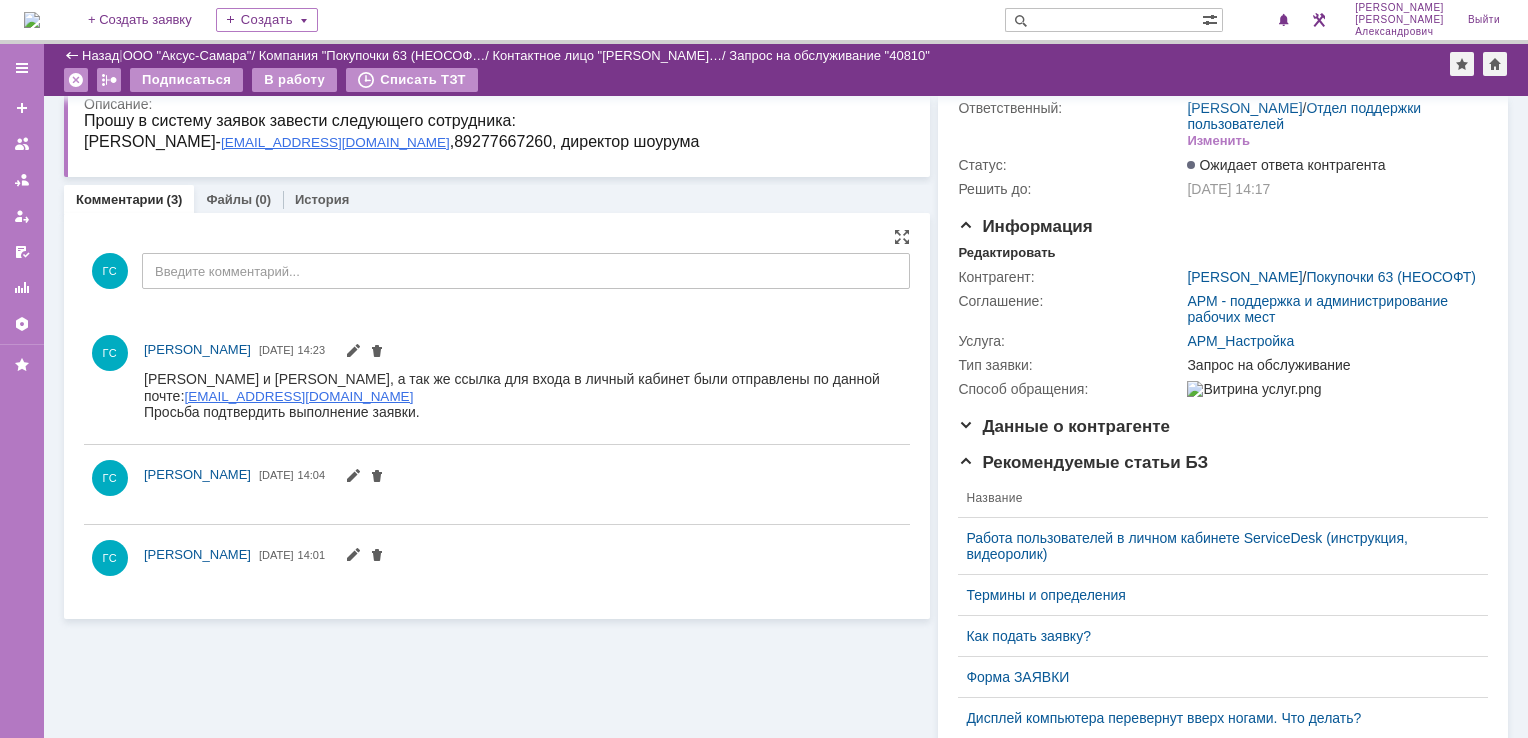 scroll, scrollTop: 0, scrollLeft: 0, axis: both 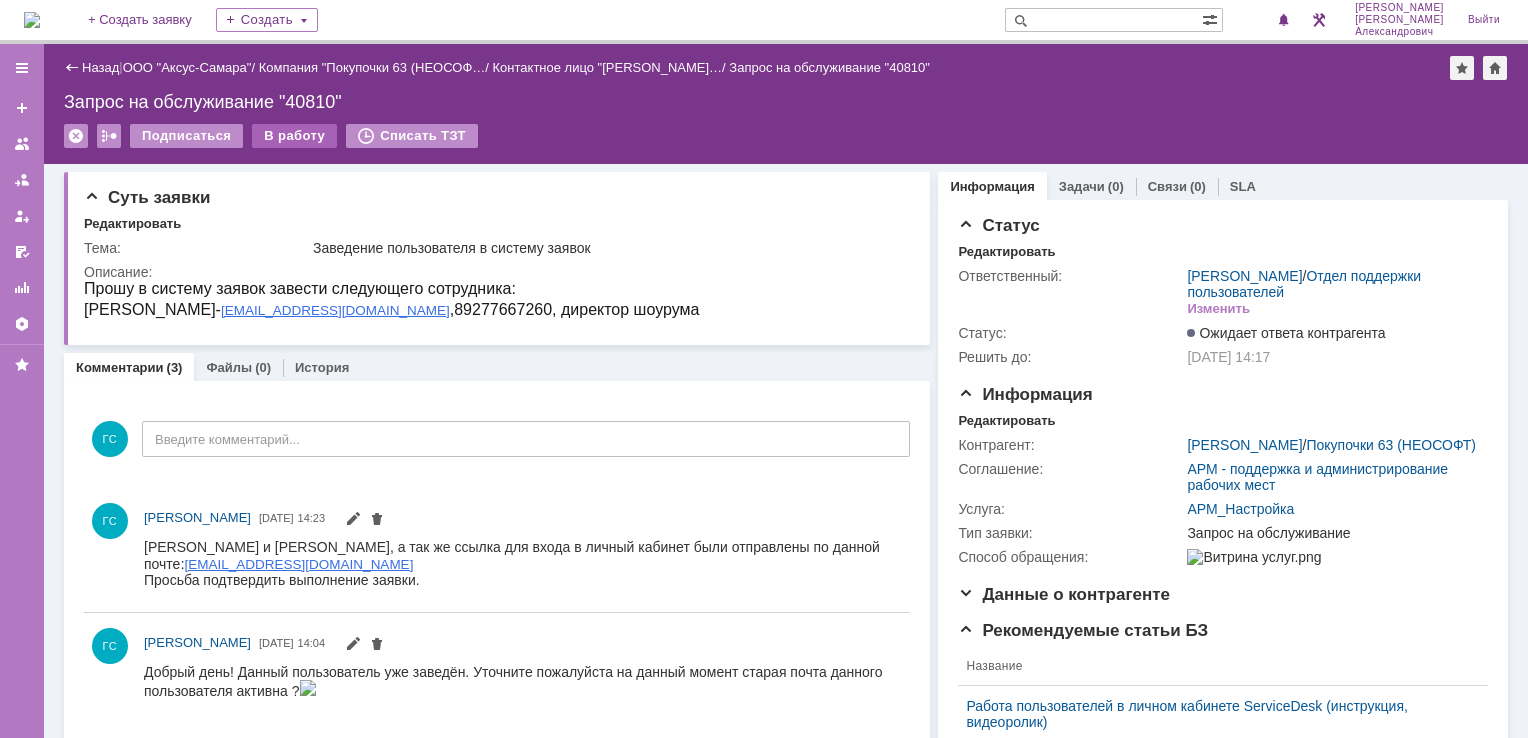 click on "В работу" at bounding box center [294, 136] 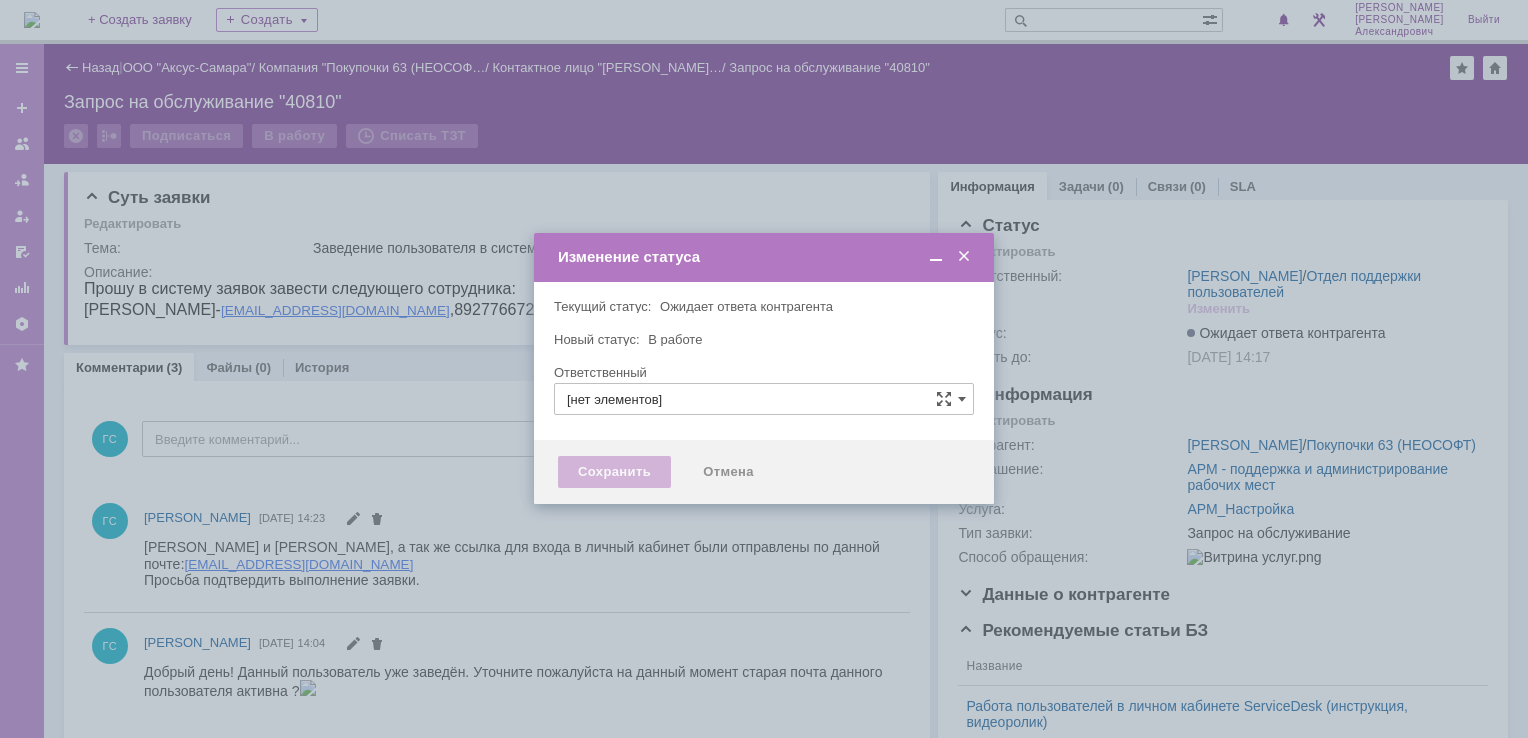 type on "[PERSON_NAME]" 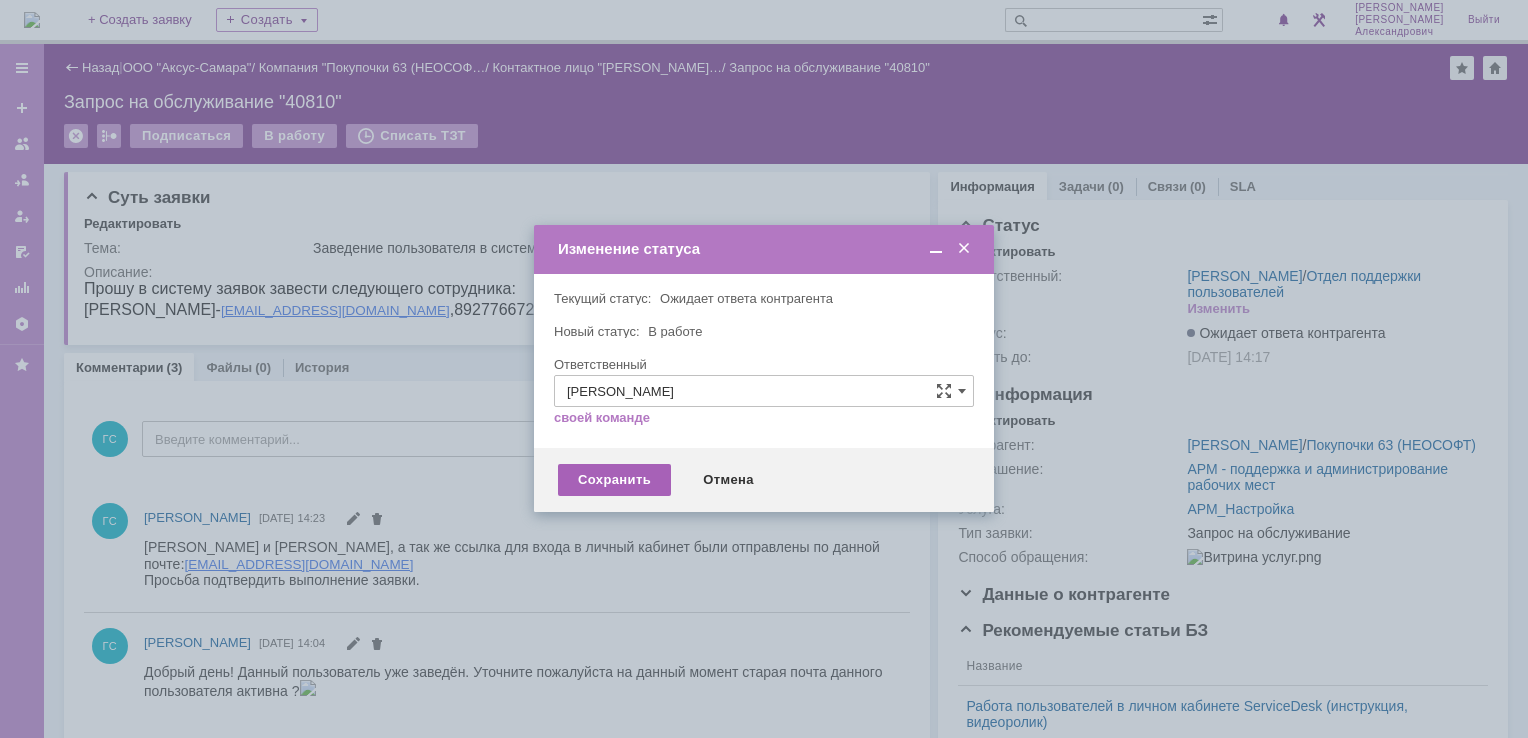 click on "Сохранить" at bounding box center [614, 480] 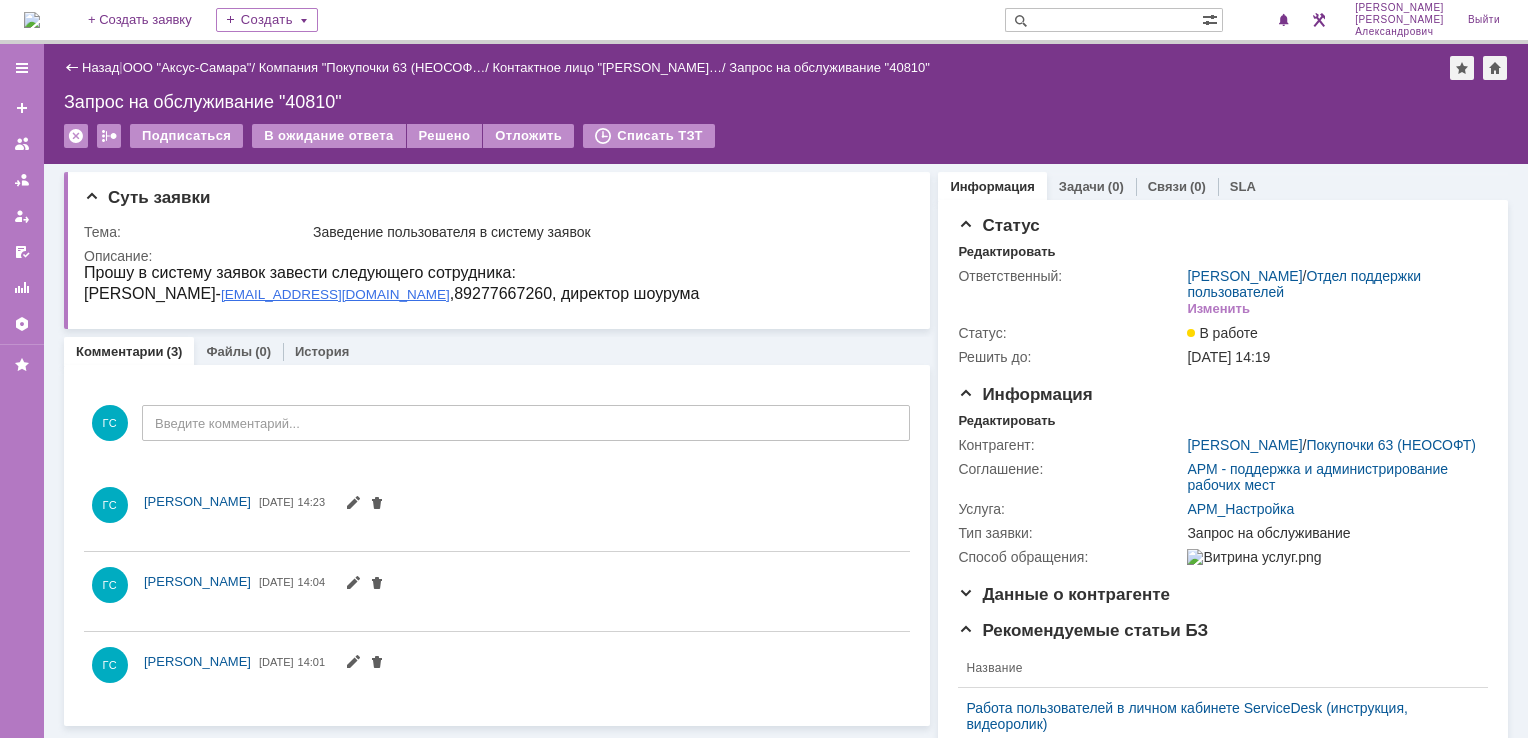 scroll, scrollTop: 0, scrollLeft: 0, axis: both 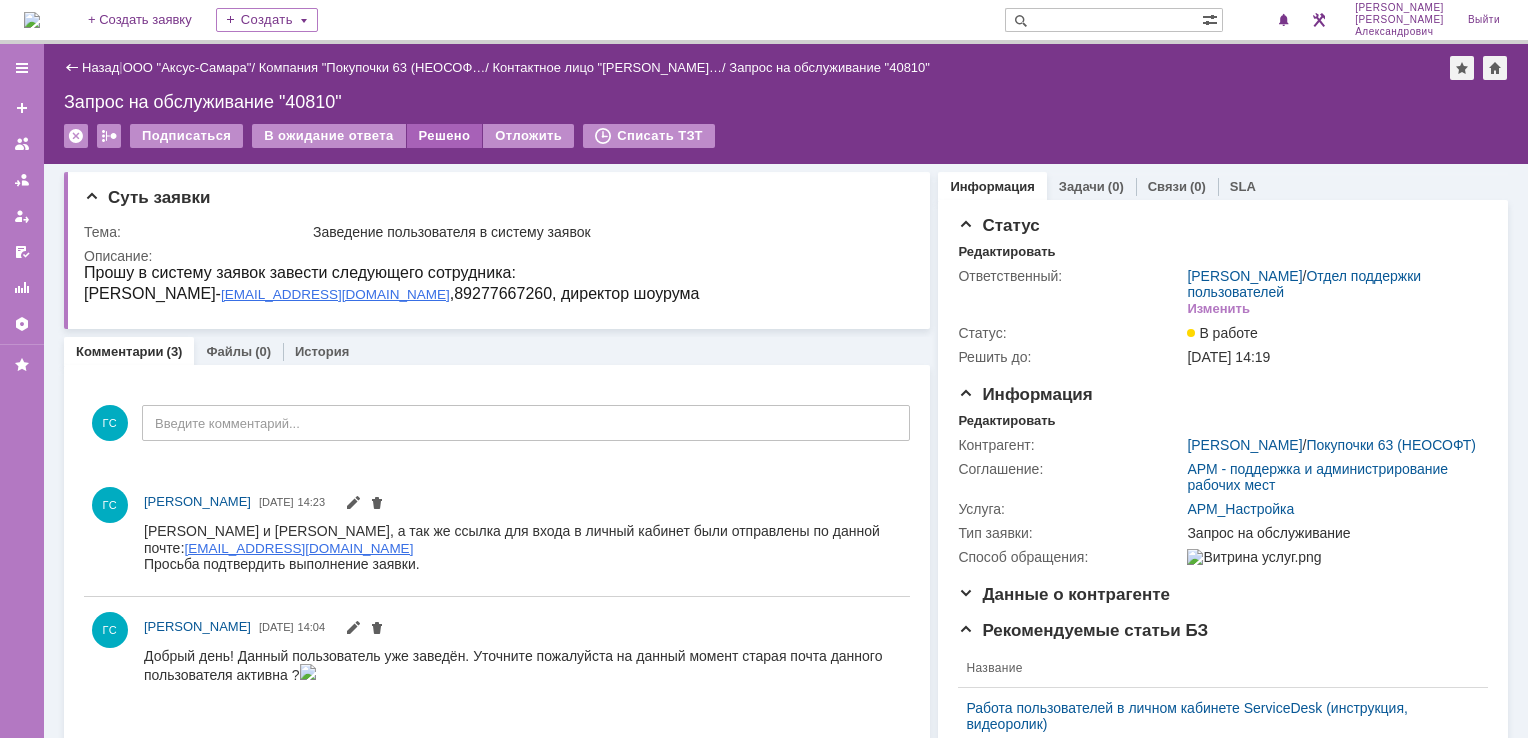 click on "Решено" at bounding box center (445, 136) 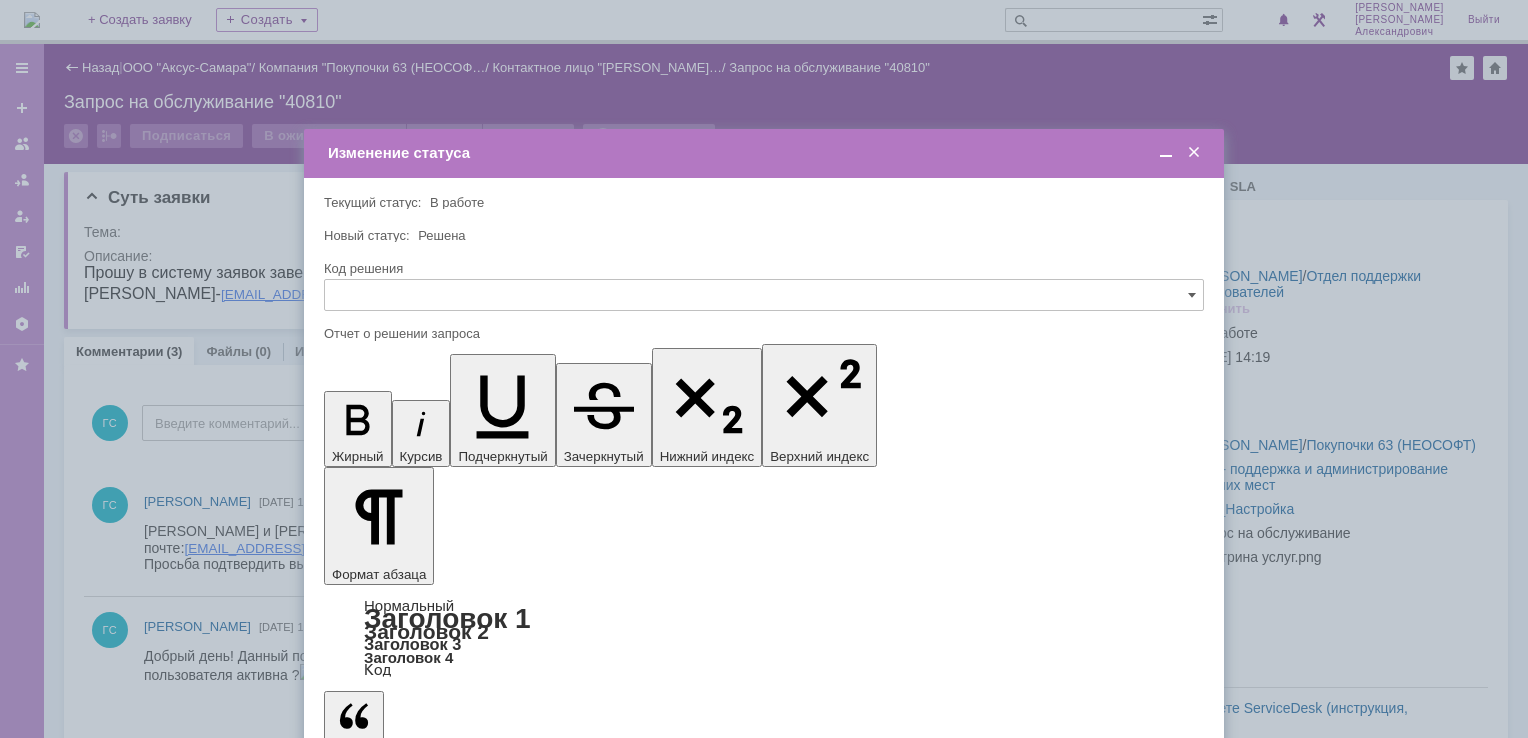 scroll, scrollTop: 0, scrollLeft: 0, axis: both 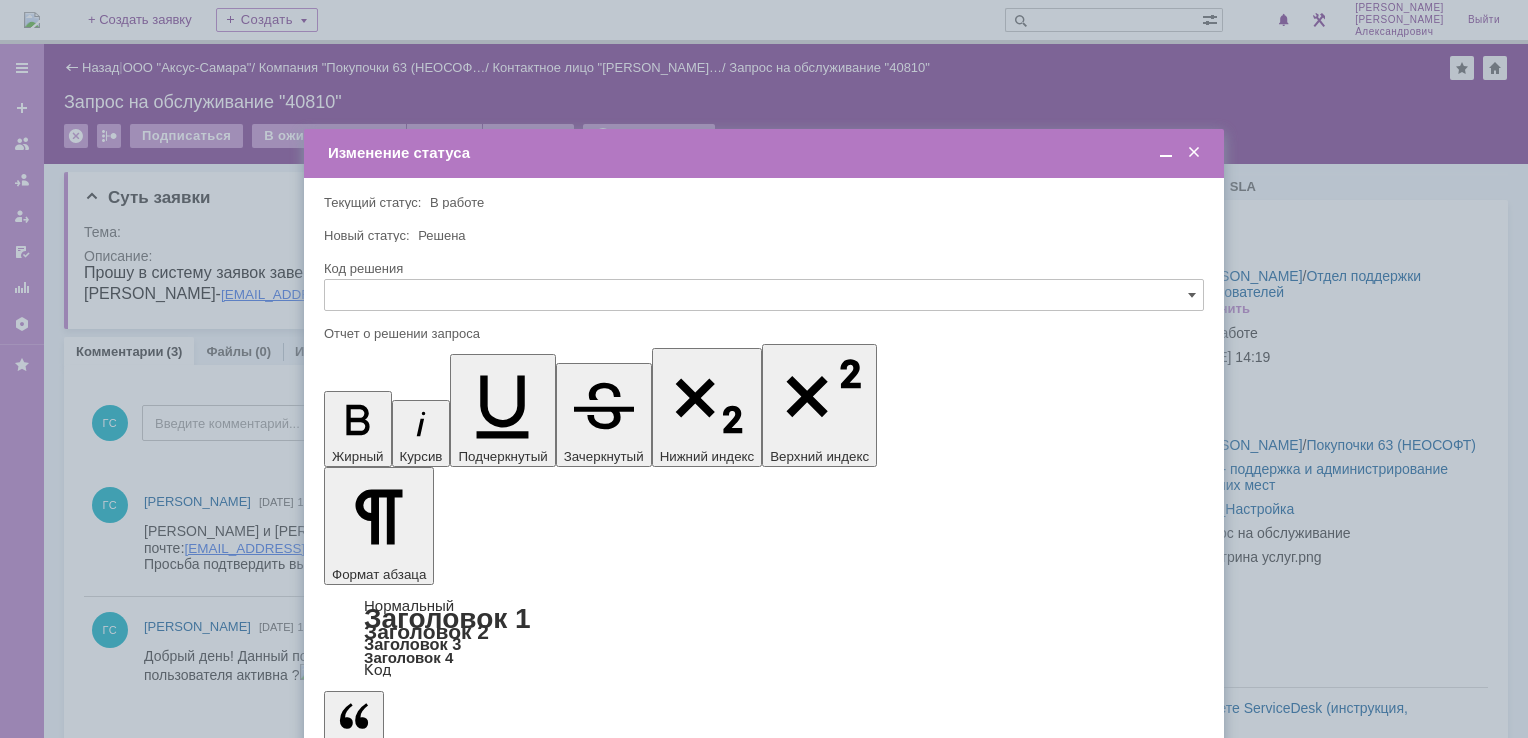 click on "Сохранить" at bounding box center [384, 820] 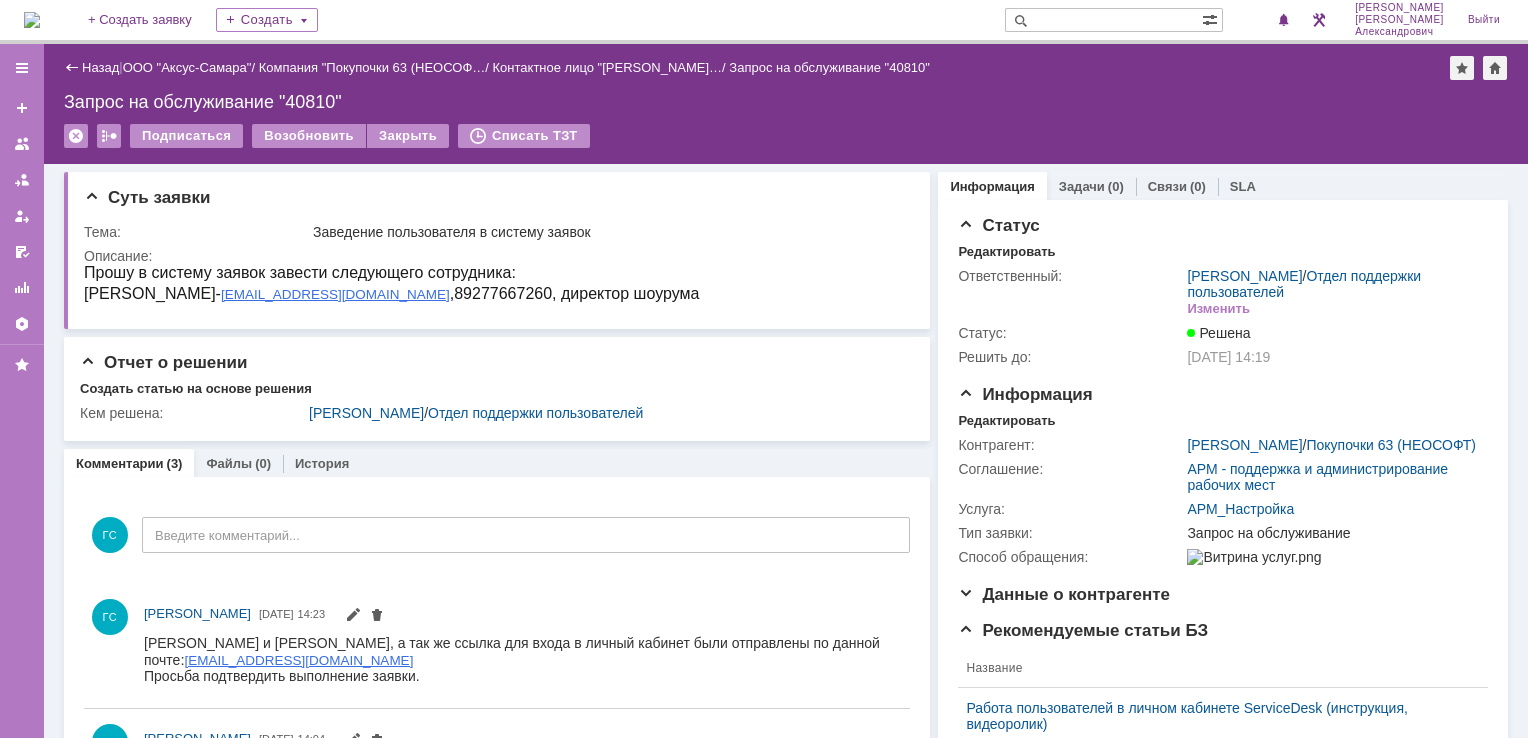 scroll, scrollTop: 0, scrollLeft: 0, axis: both 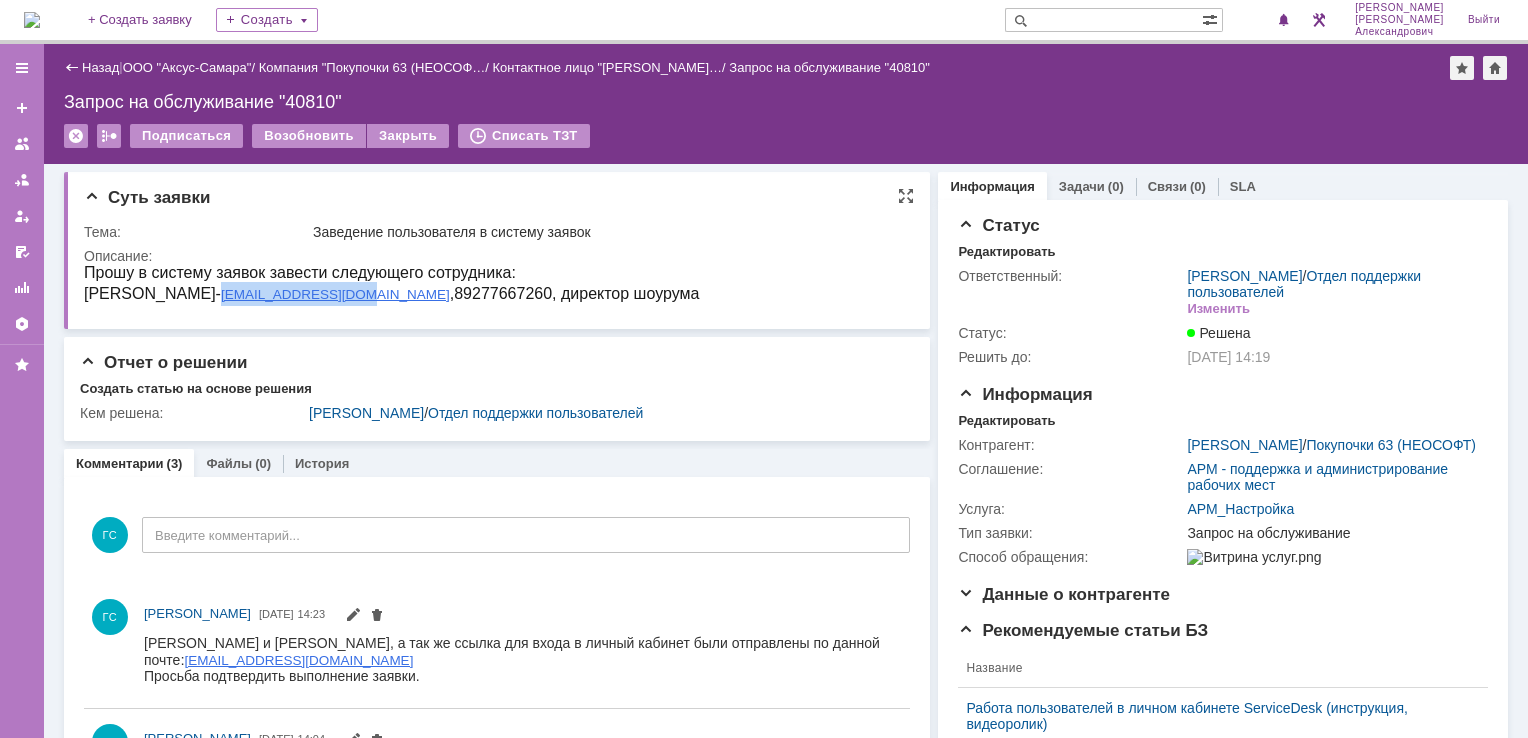 drag, startPoint x: 357, startPoint y: 299, endPoint x: 228, endPoint y: 291, distance: 129.24782 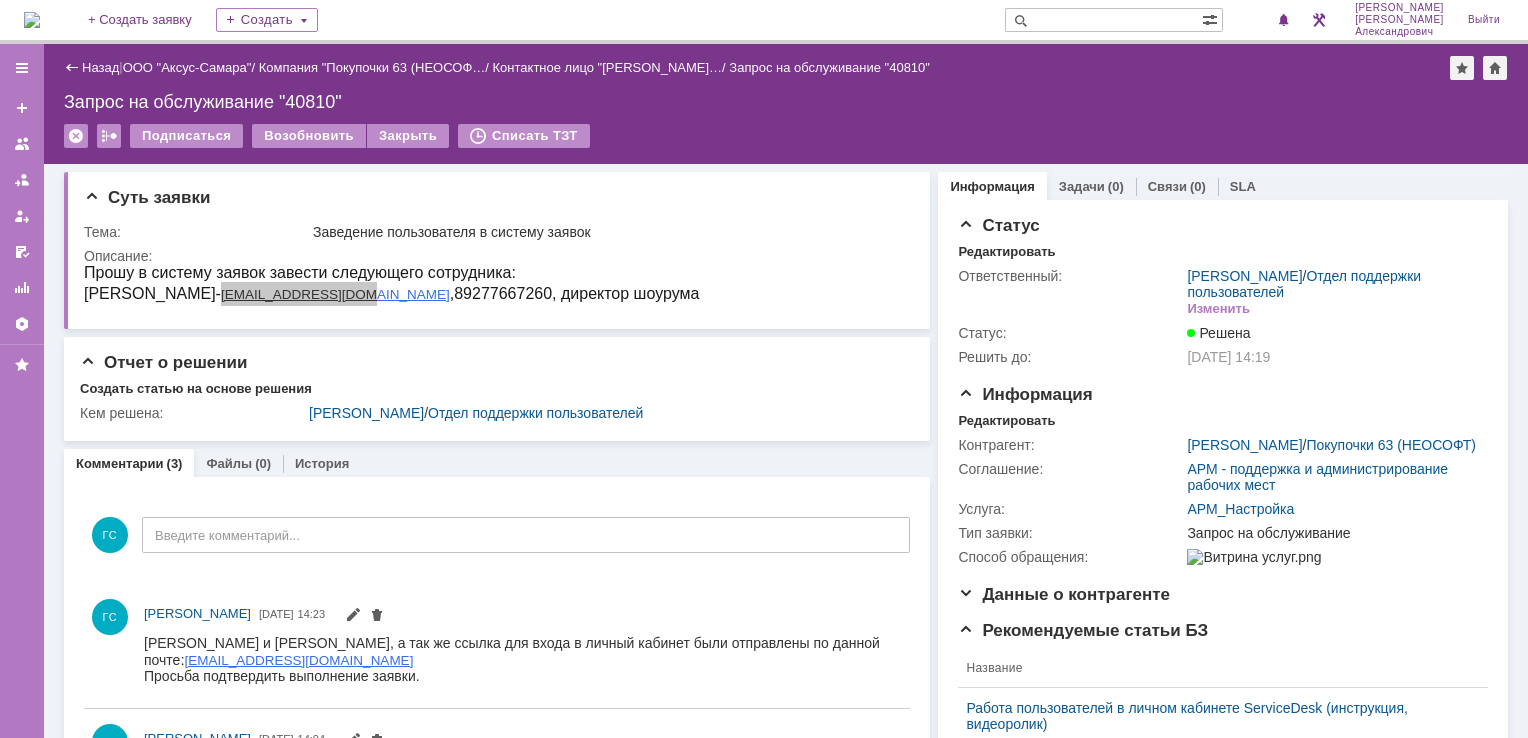 click at bounding box center [32, 20] 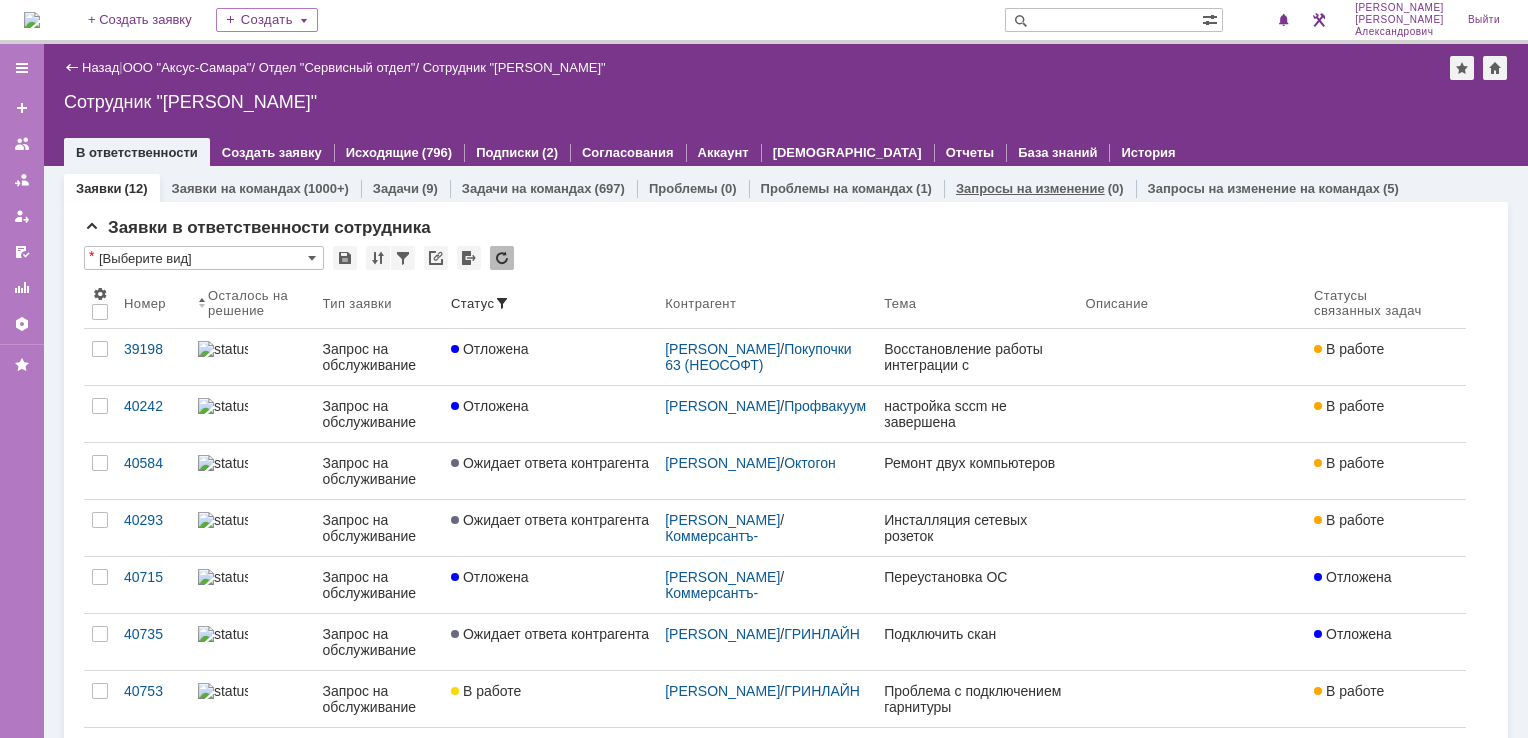 scroll, scrollTop: 0, scrollLeft: 0, axis: both 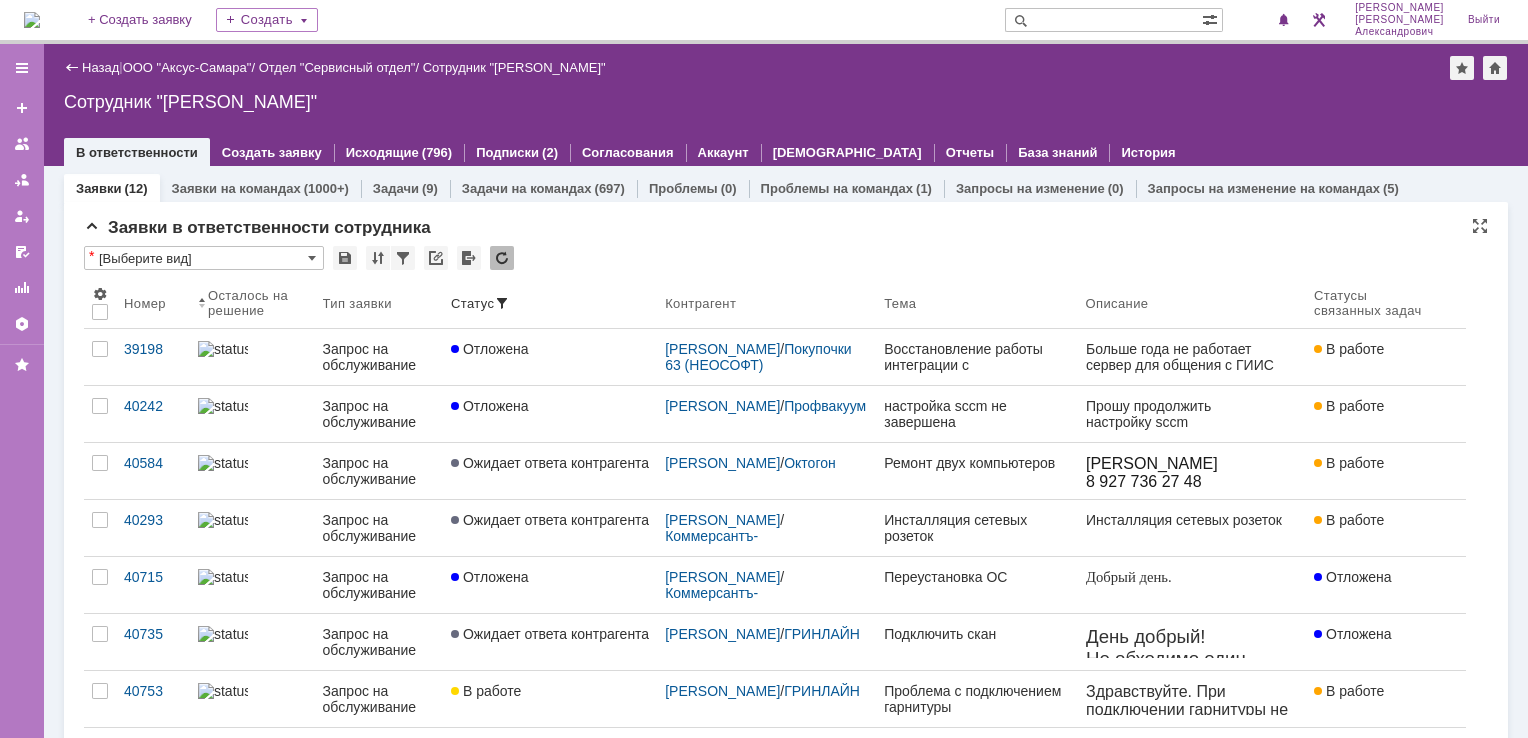 click at bounding box center [32, 20] 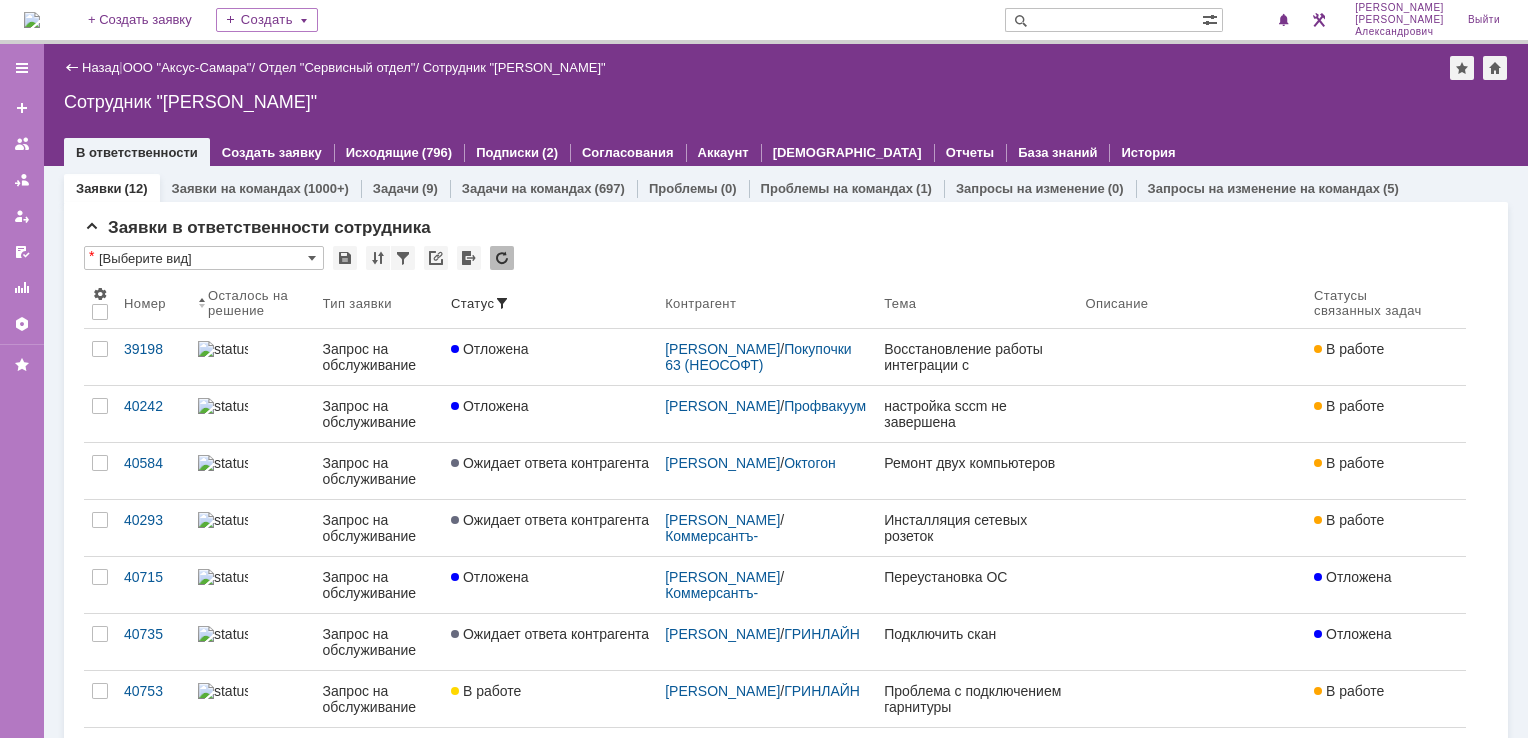 scroll, scrollTop: 0, scrollLeft: 0, axis: both 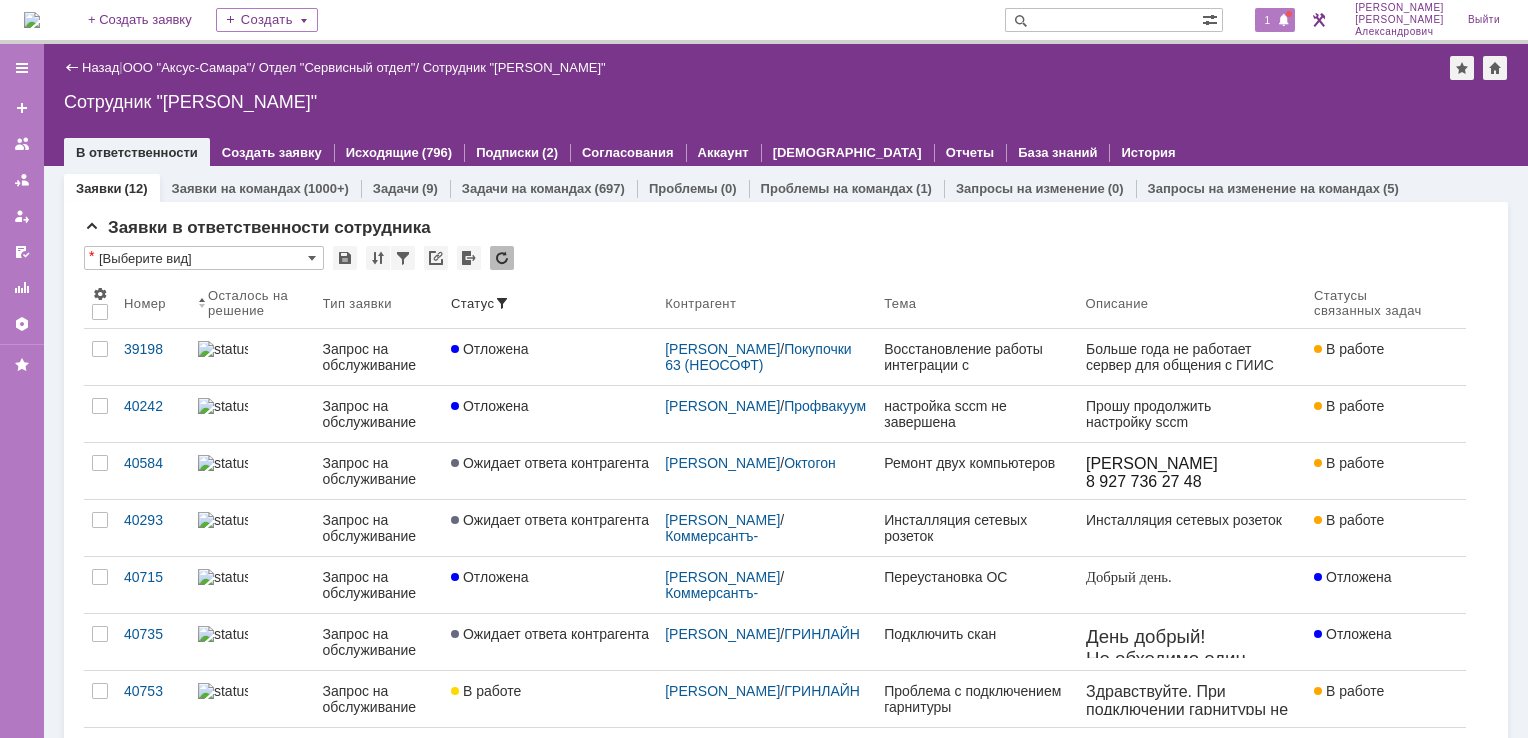 click at bounding box center (1284, 21) 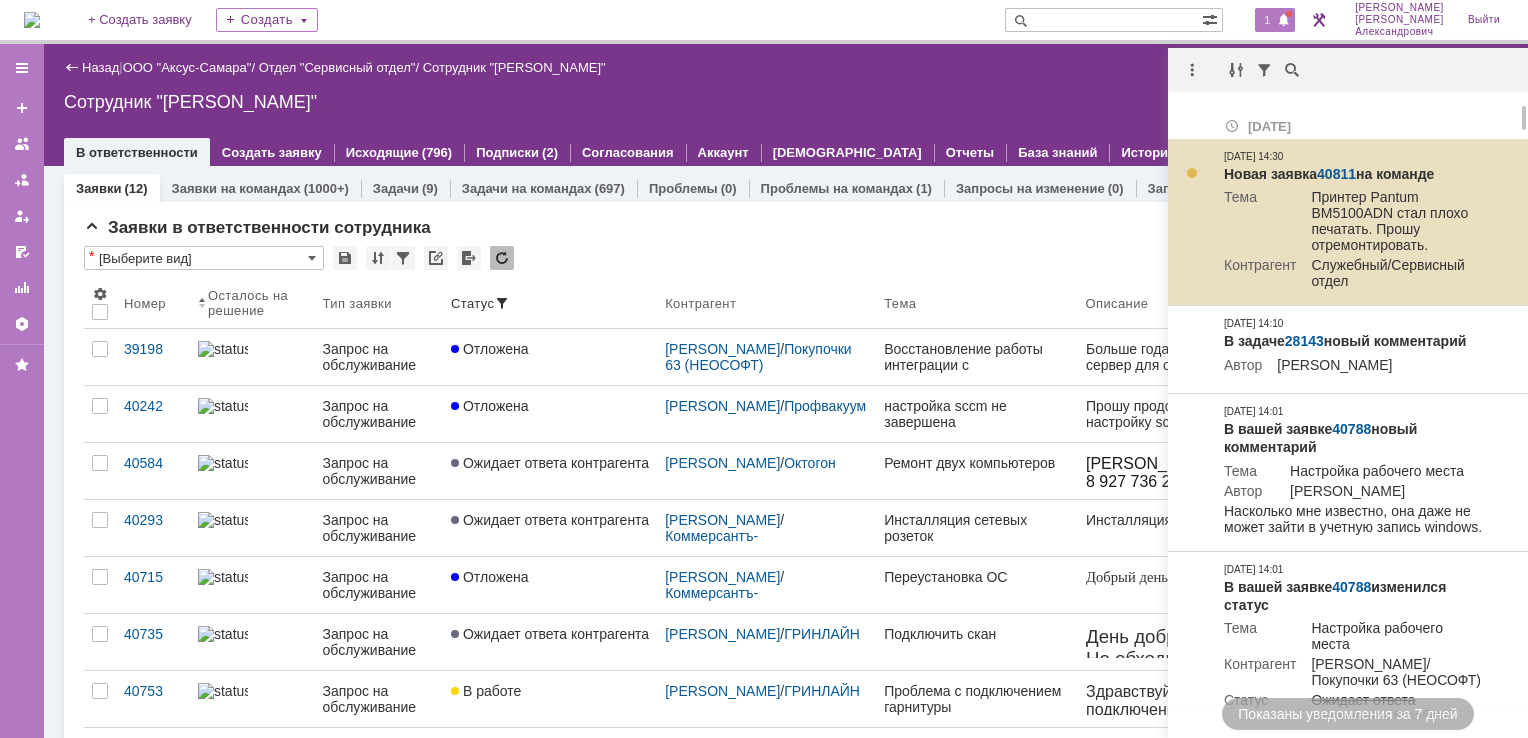 click on "40811" at bounding box center [1336, 174] 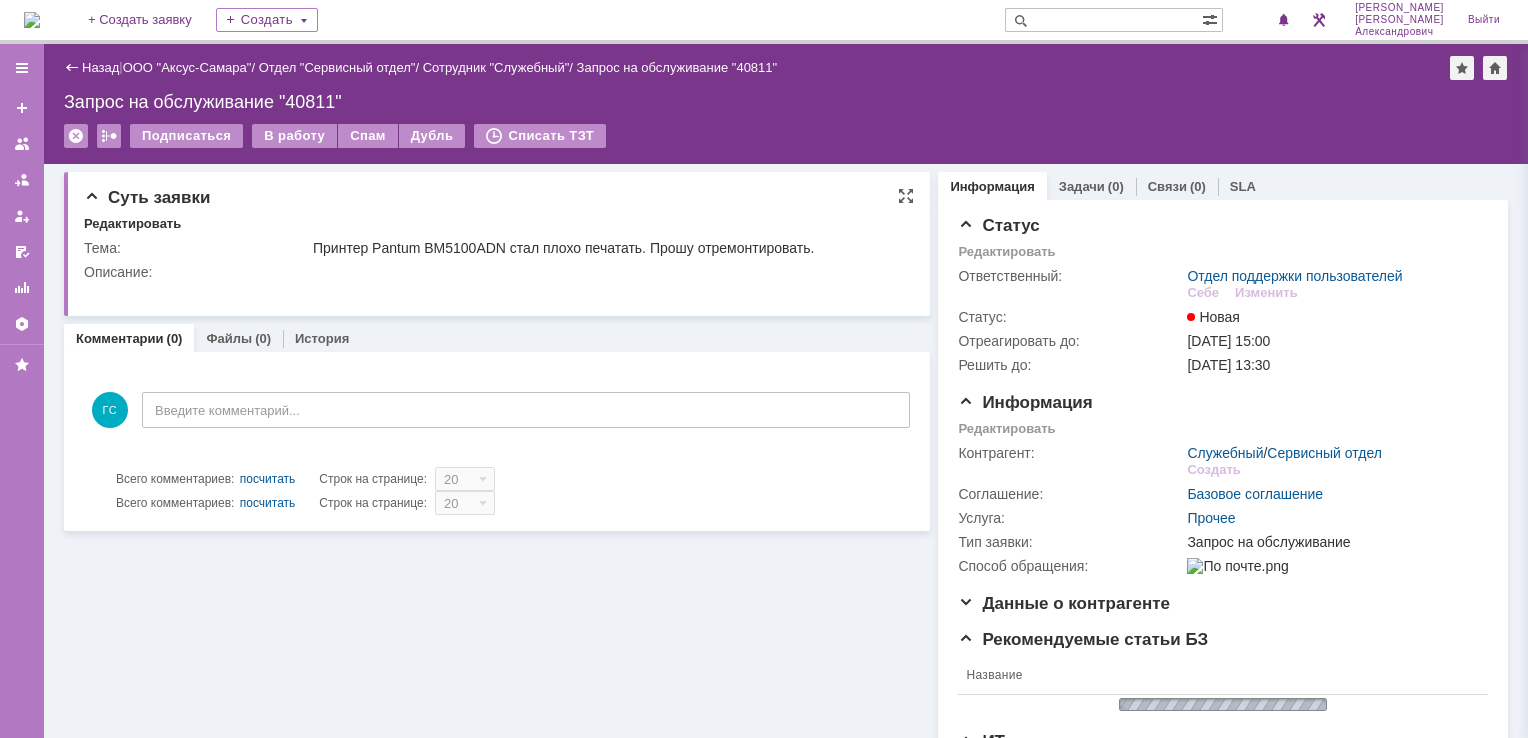 scroll, scrollTop: 0, scrollLeft: 0, axis: both 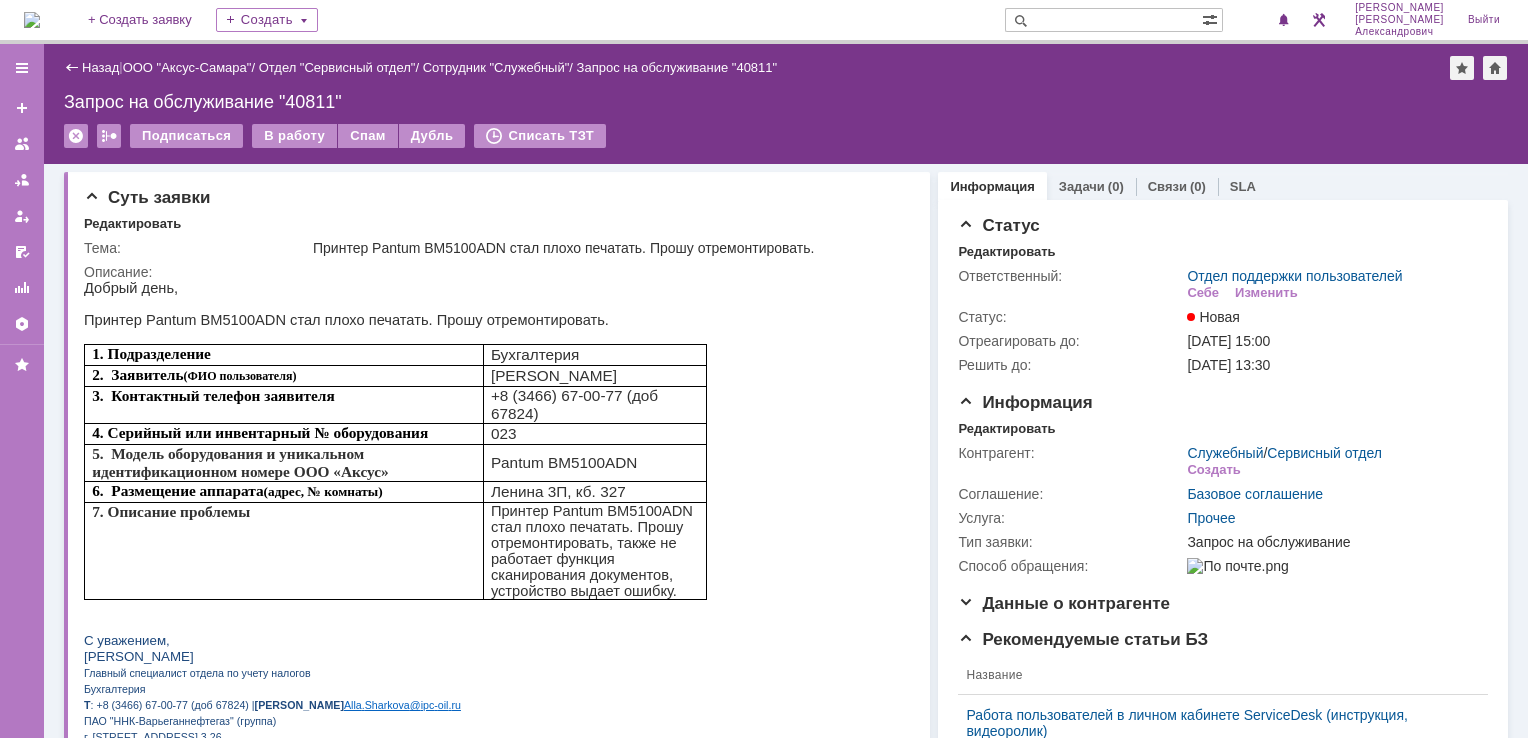 click at bounding box center (32, 20) 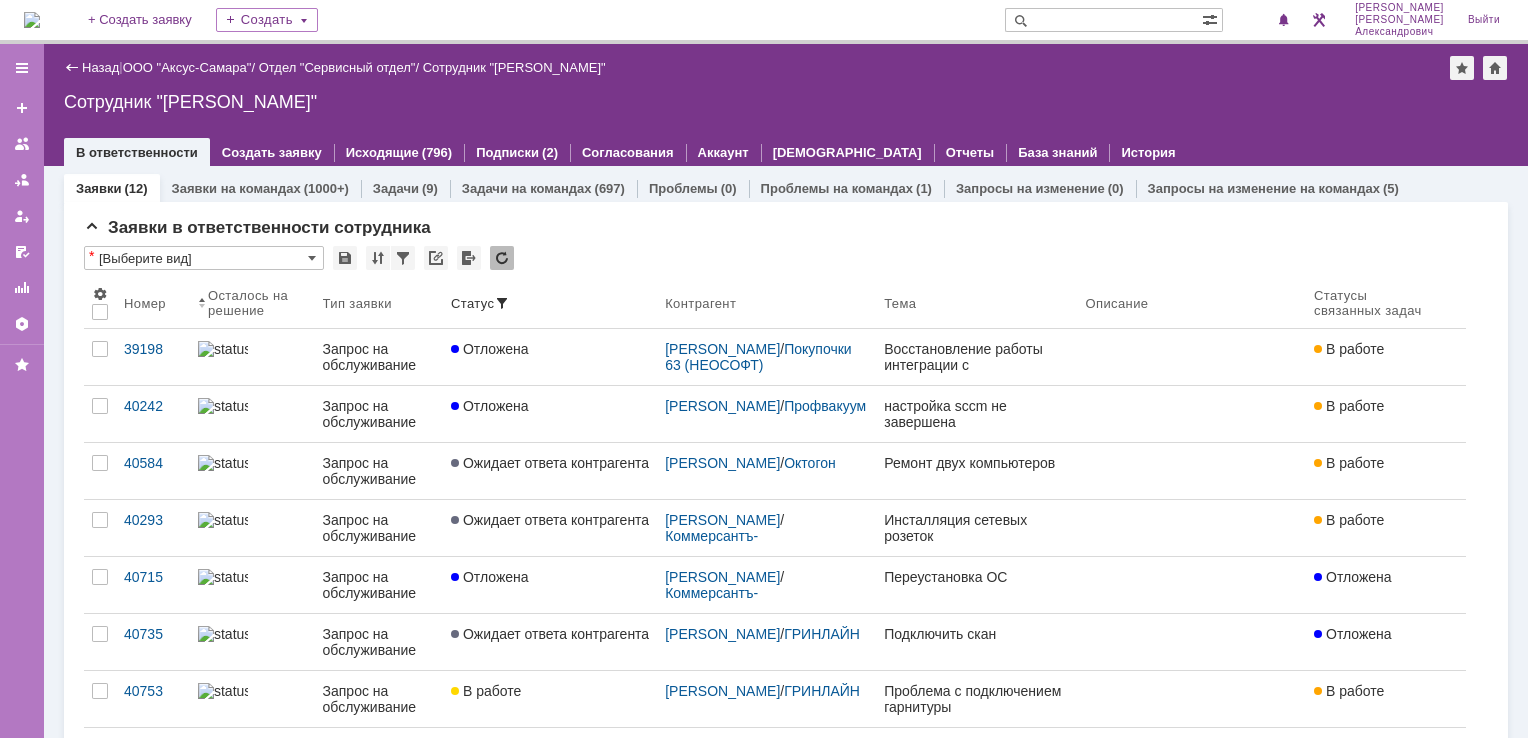 scroll, scrollTop: 0, scrollLeft: 0, axis: both 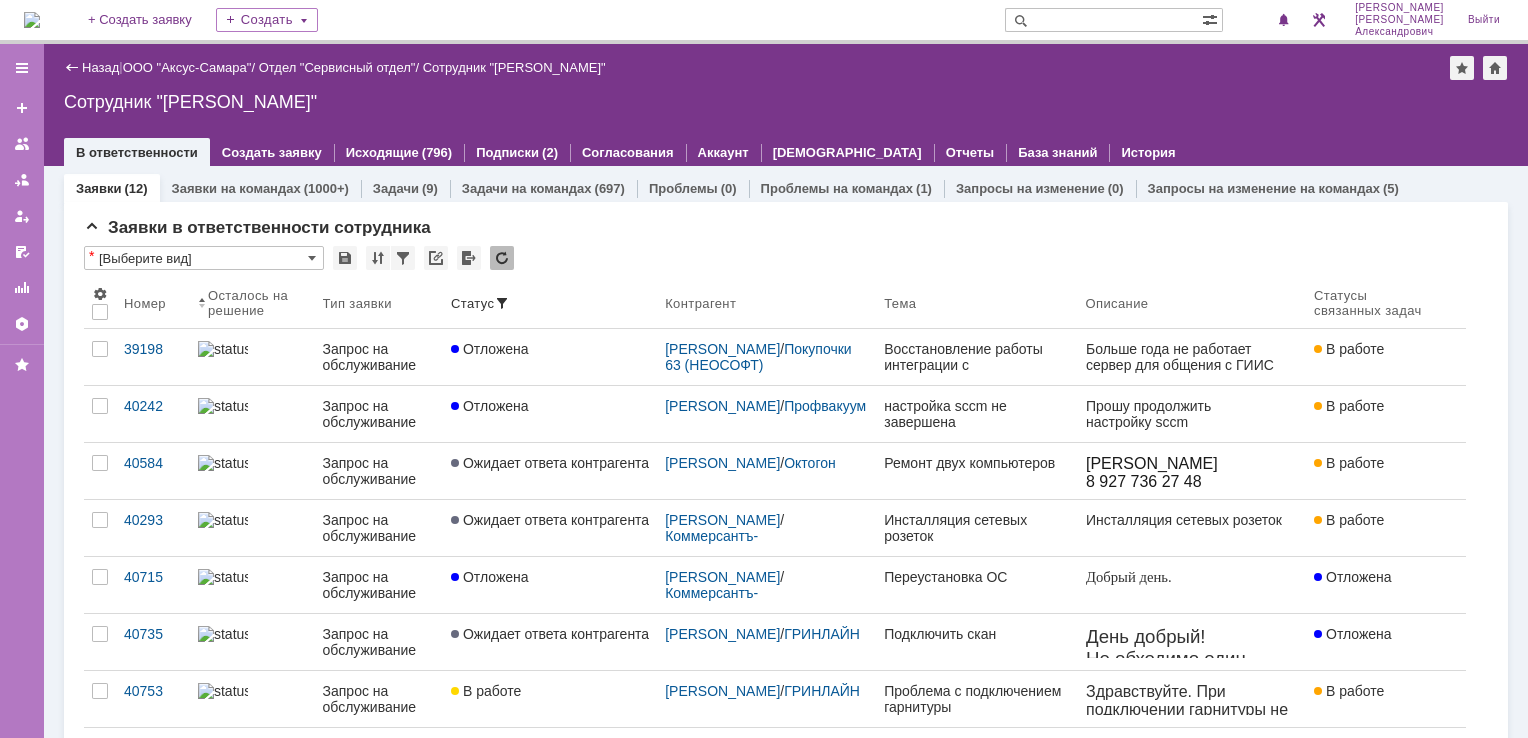 click at bounding box center [32, 20] 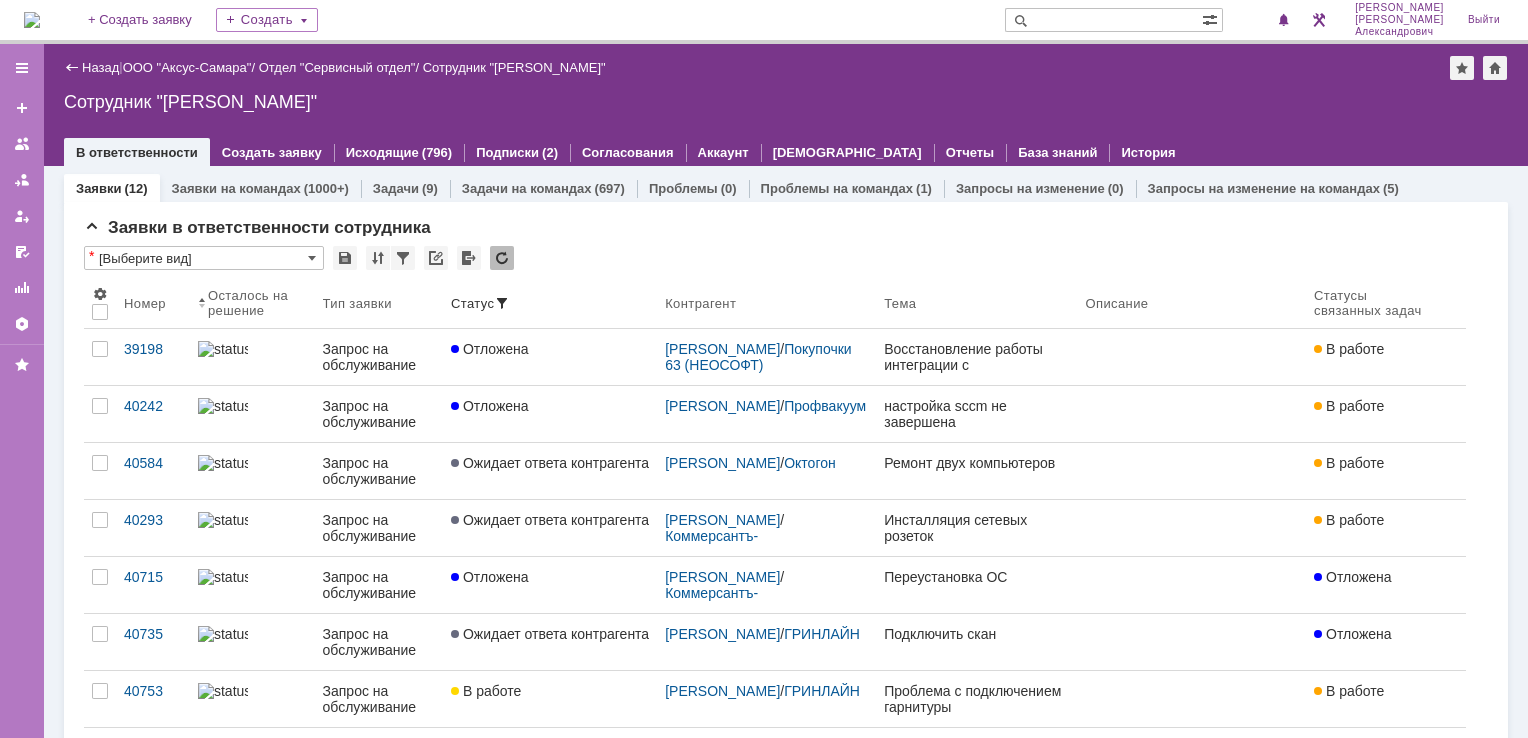 scroll, scrollTop: 0, scrollLeft: 0, axis: both 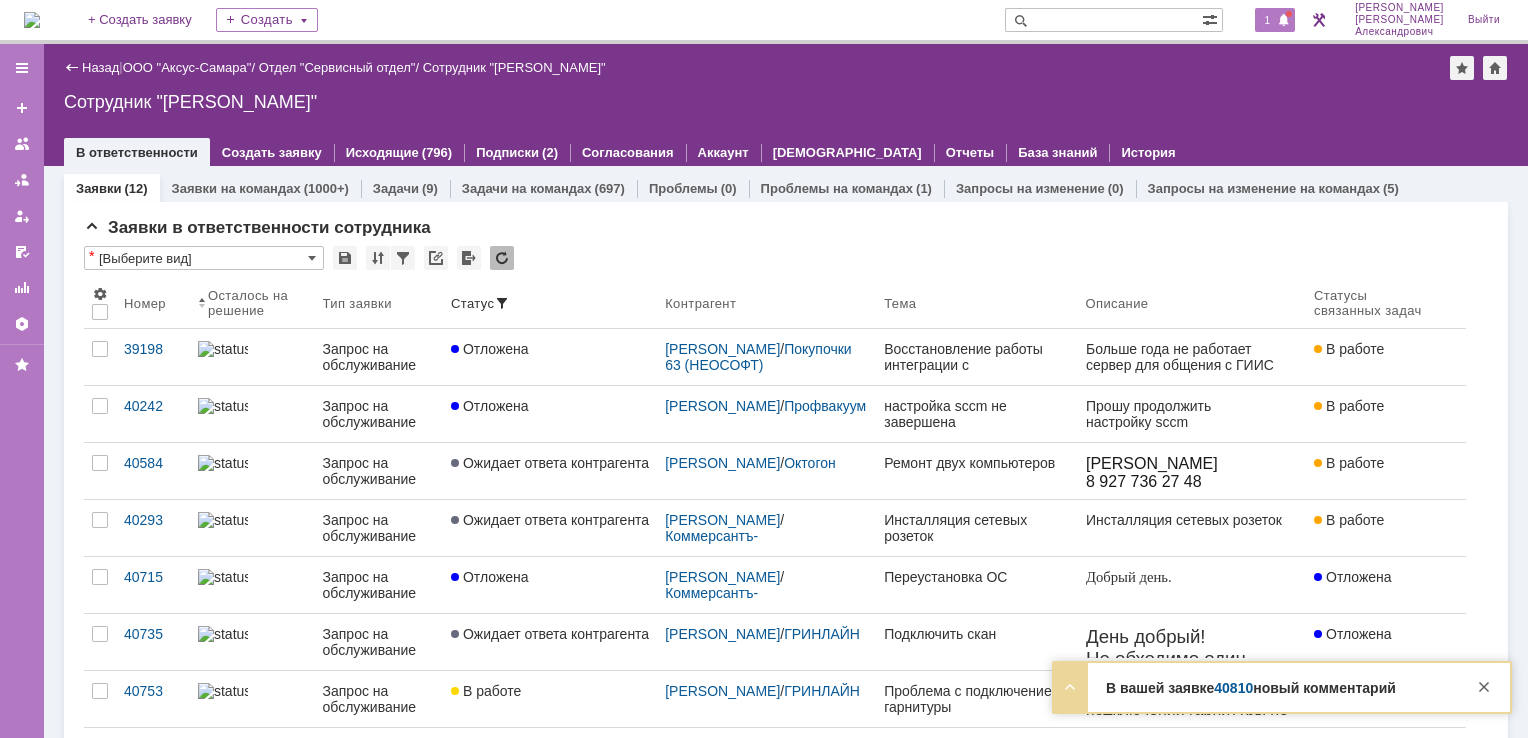 click on "1" at bounding box center (1275, 20) 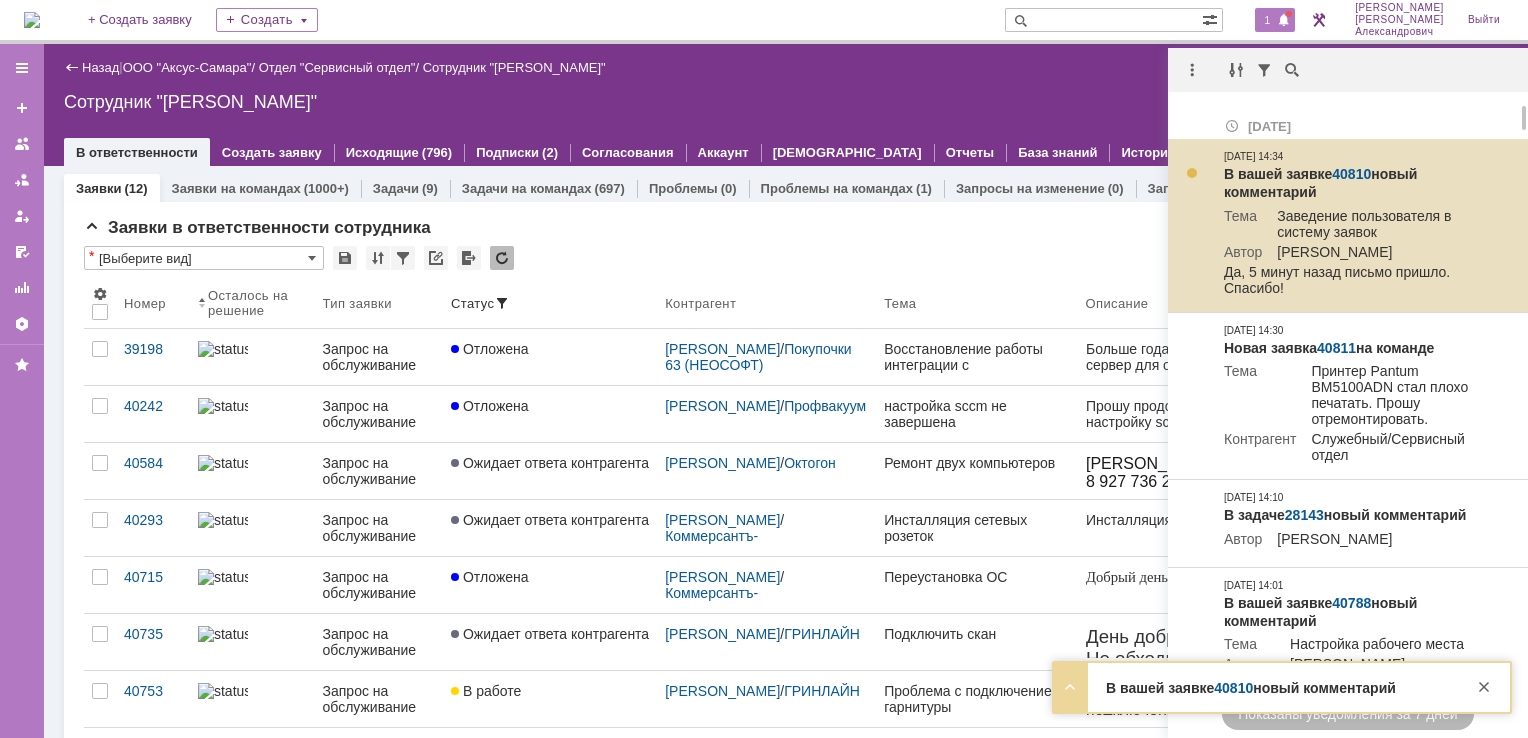click on "40810" at bounding box center (1351, 174) 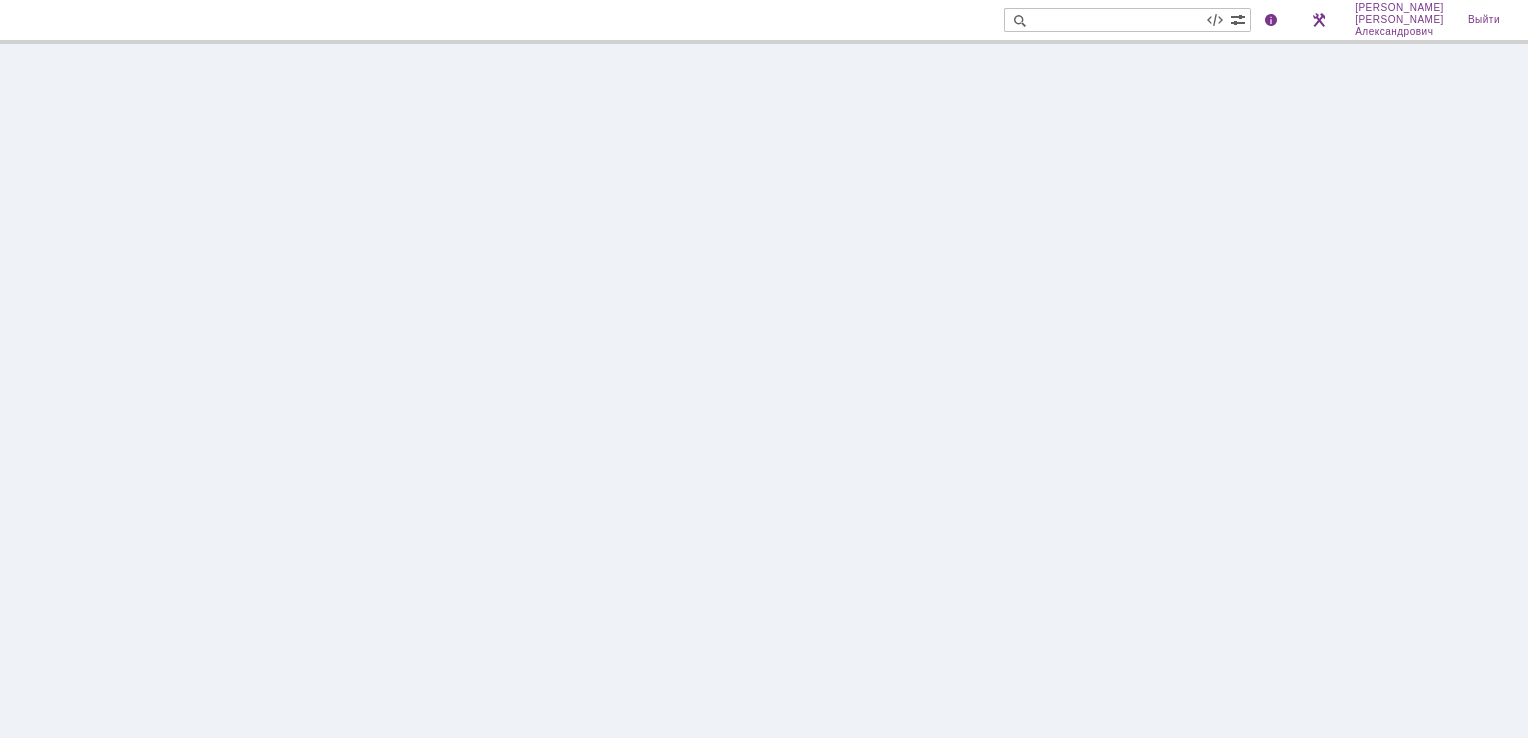 scroll, scrollTop: 0, scrollLeft: 0, axis: both 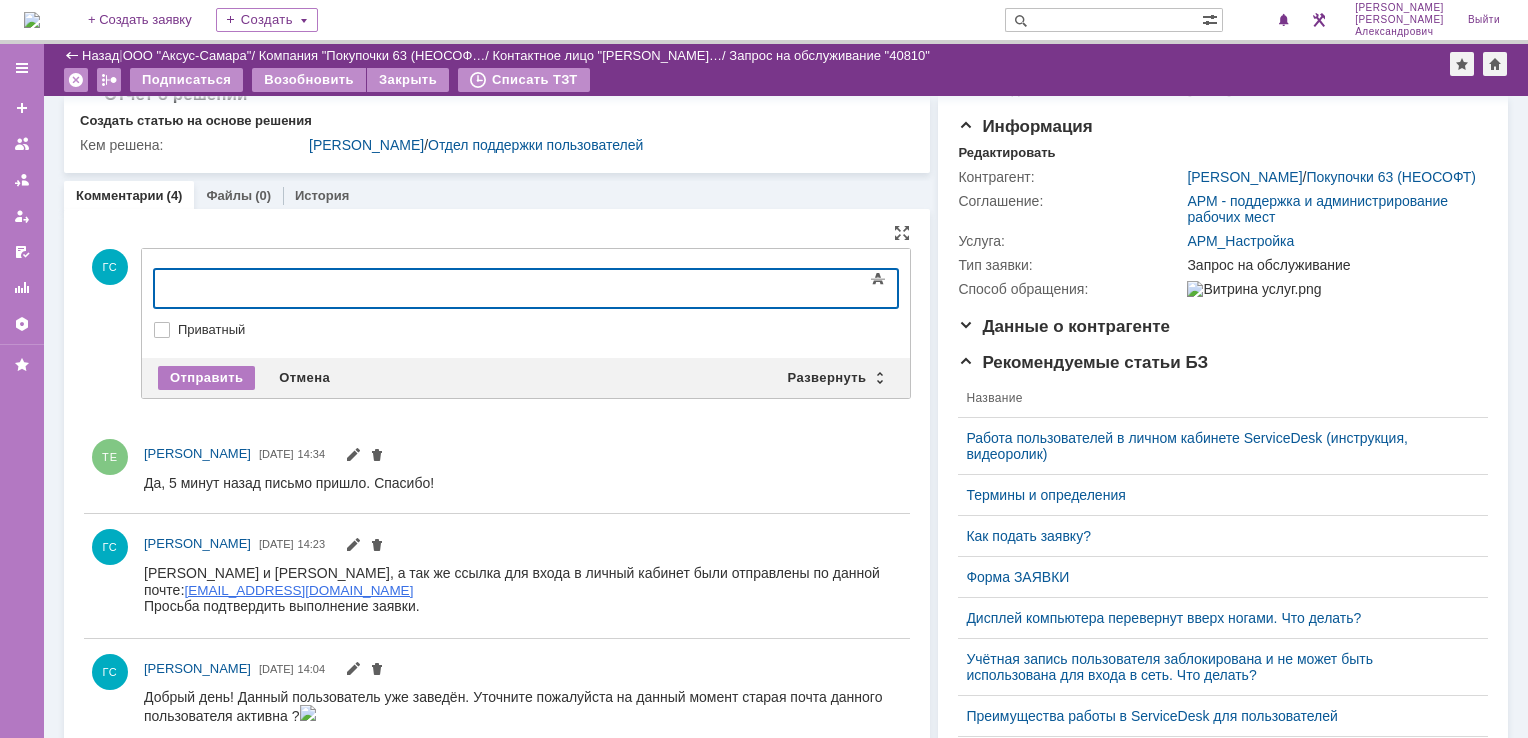 type 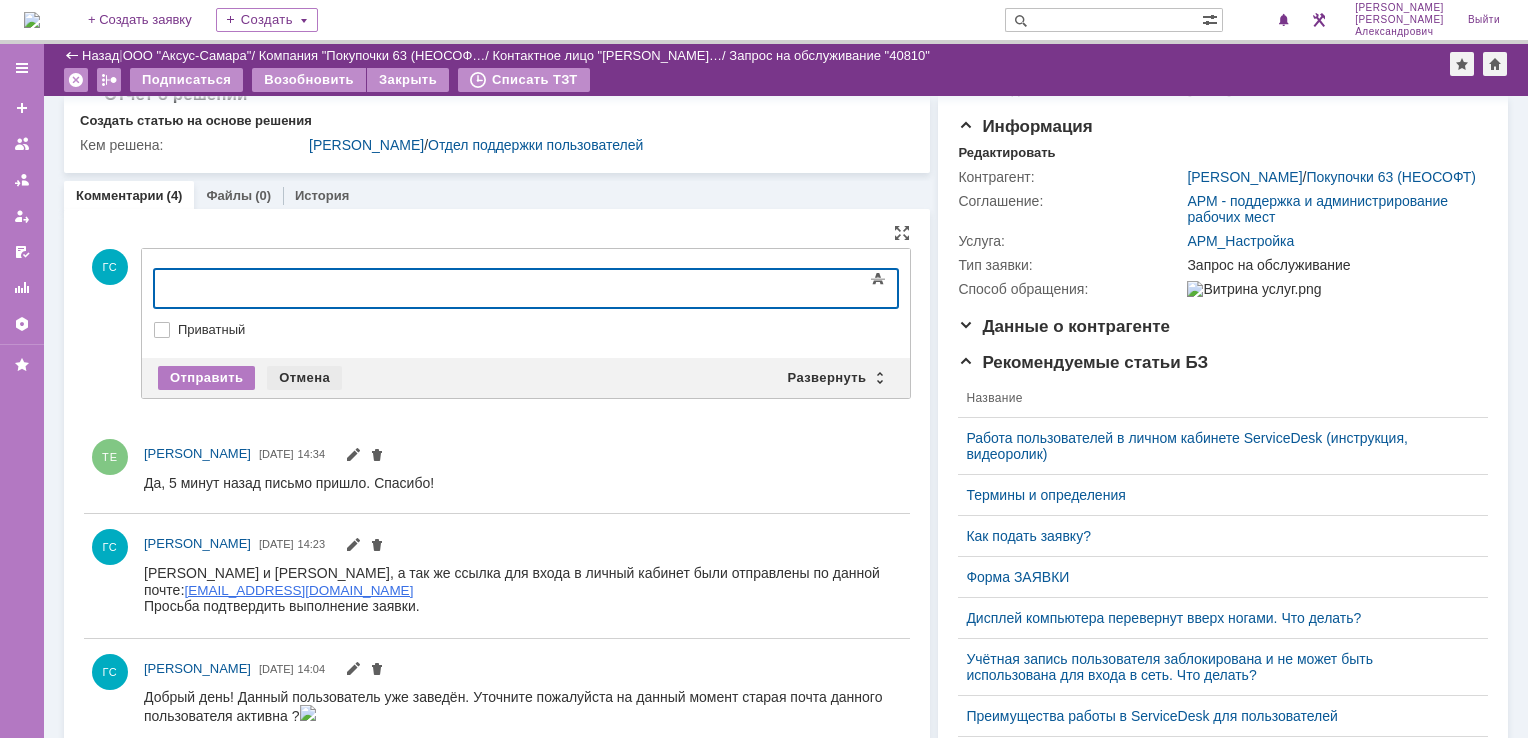 click on "Отмена" at bounding box center [304, 378] 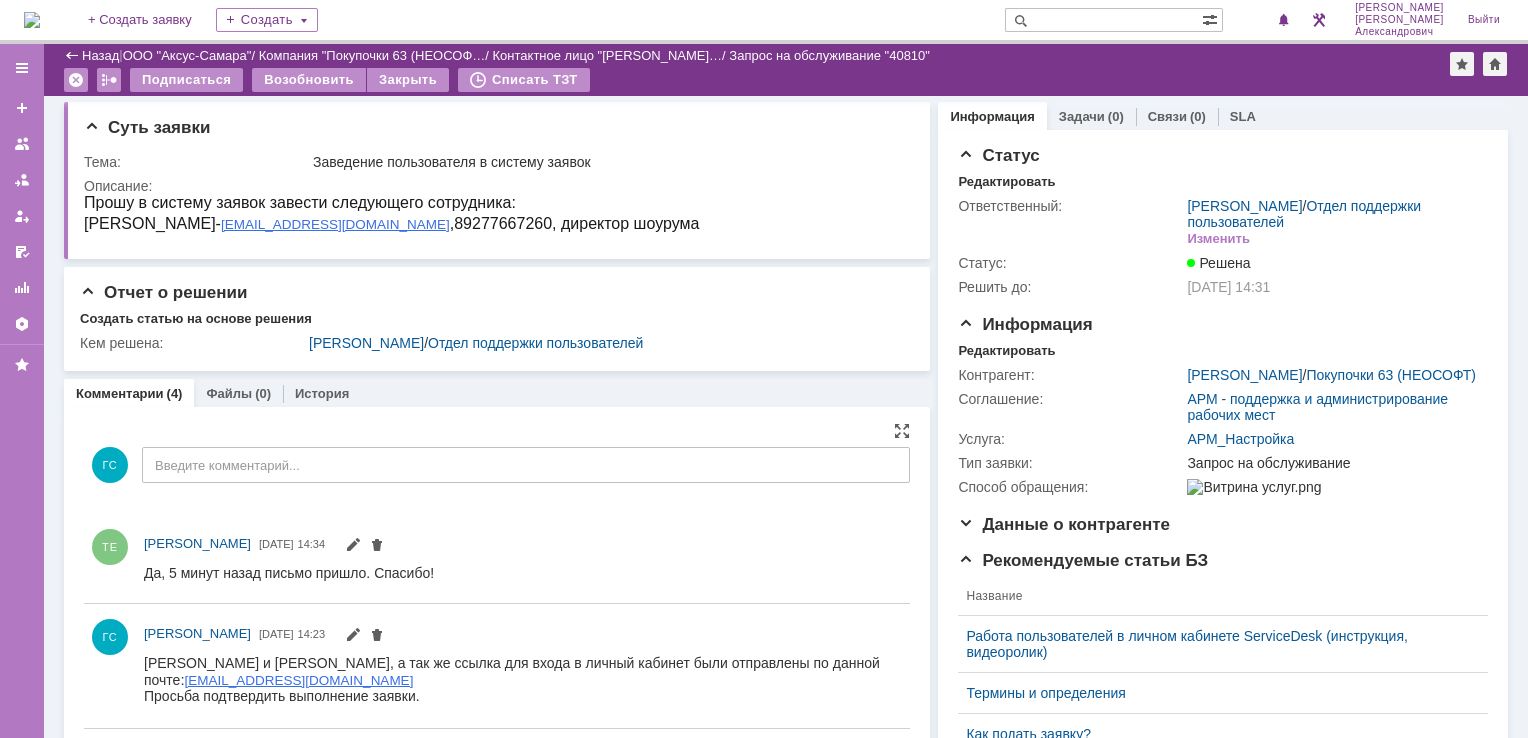 scroll, scrollTop: 0, scrollLeft: 0, axis: both 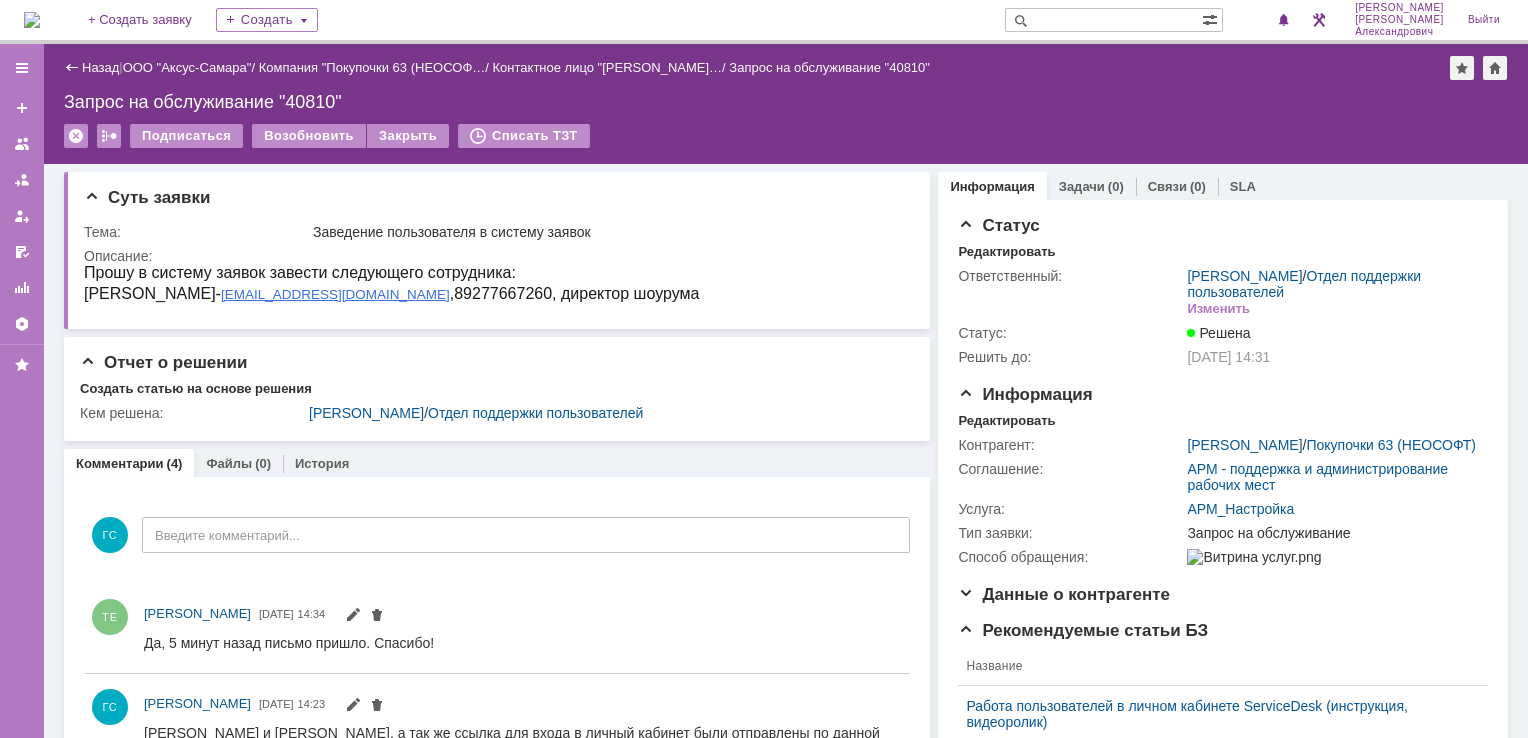 click at bounding box center (32, 20) 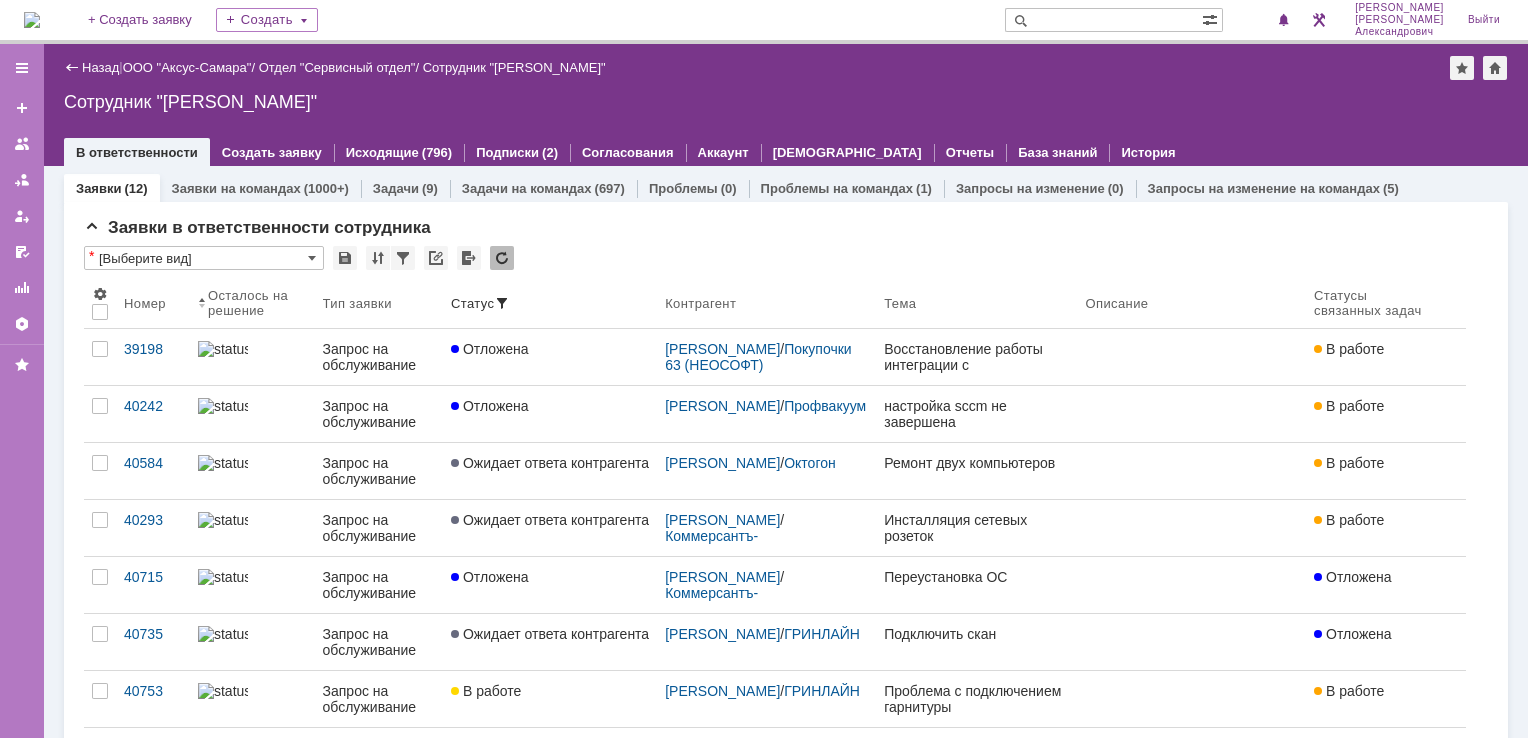 scroll, scrollTop: 0, scrollLeft: 0, axis: both 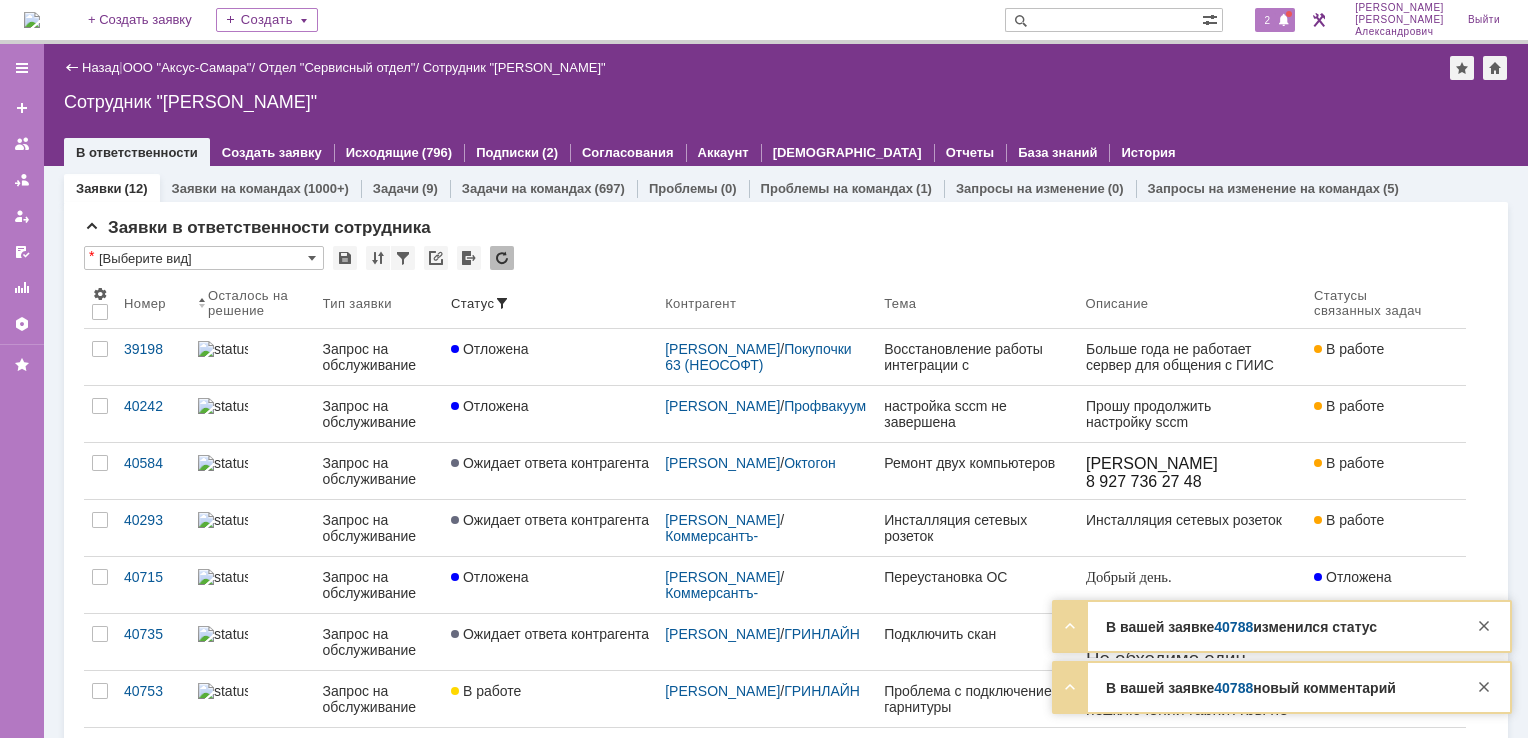click on "2" at bounding box center (1268, 20) 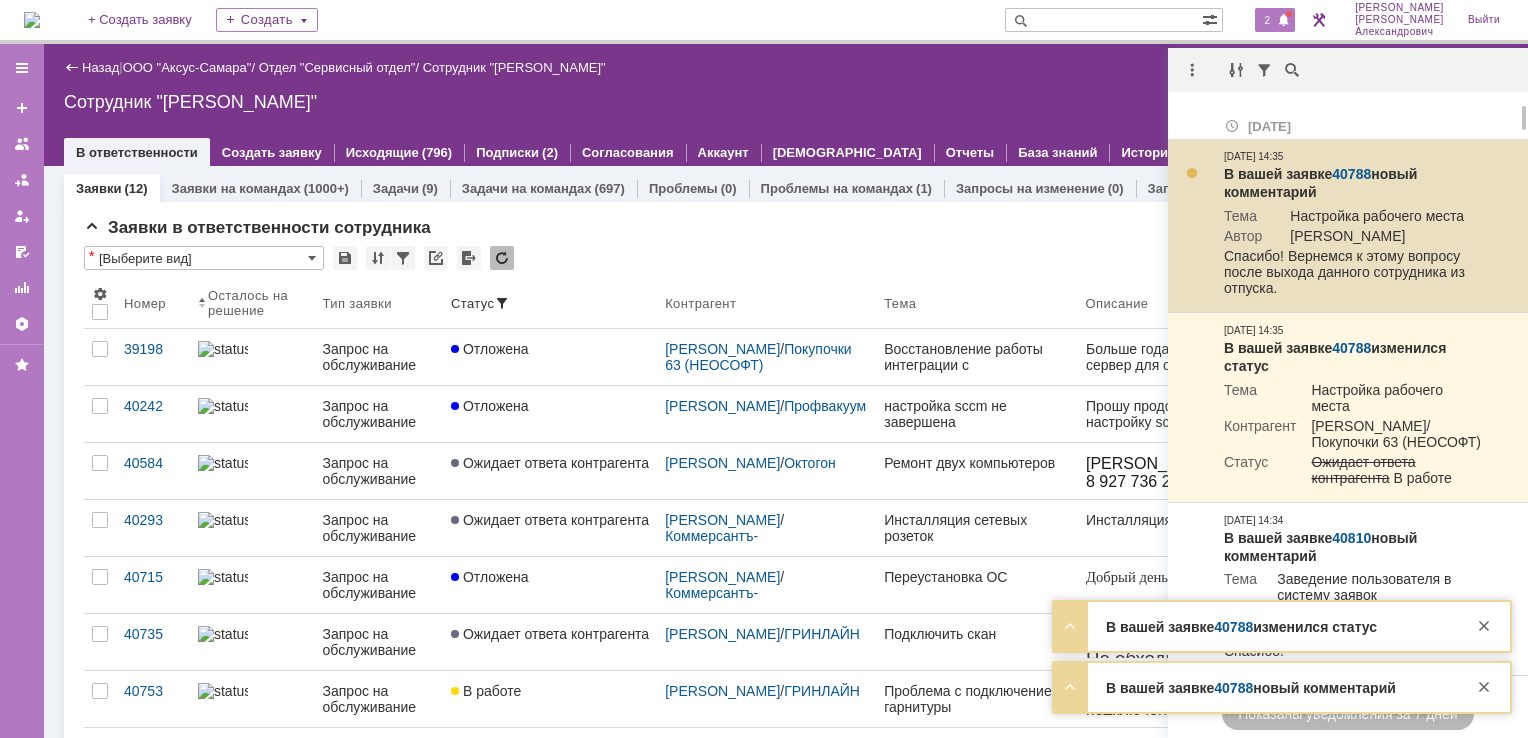 click on "40788" at bounding box center [1351, 174] 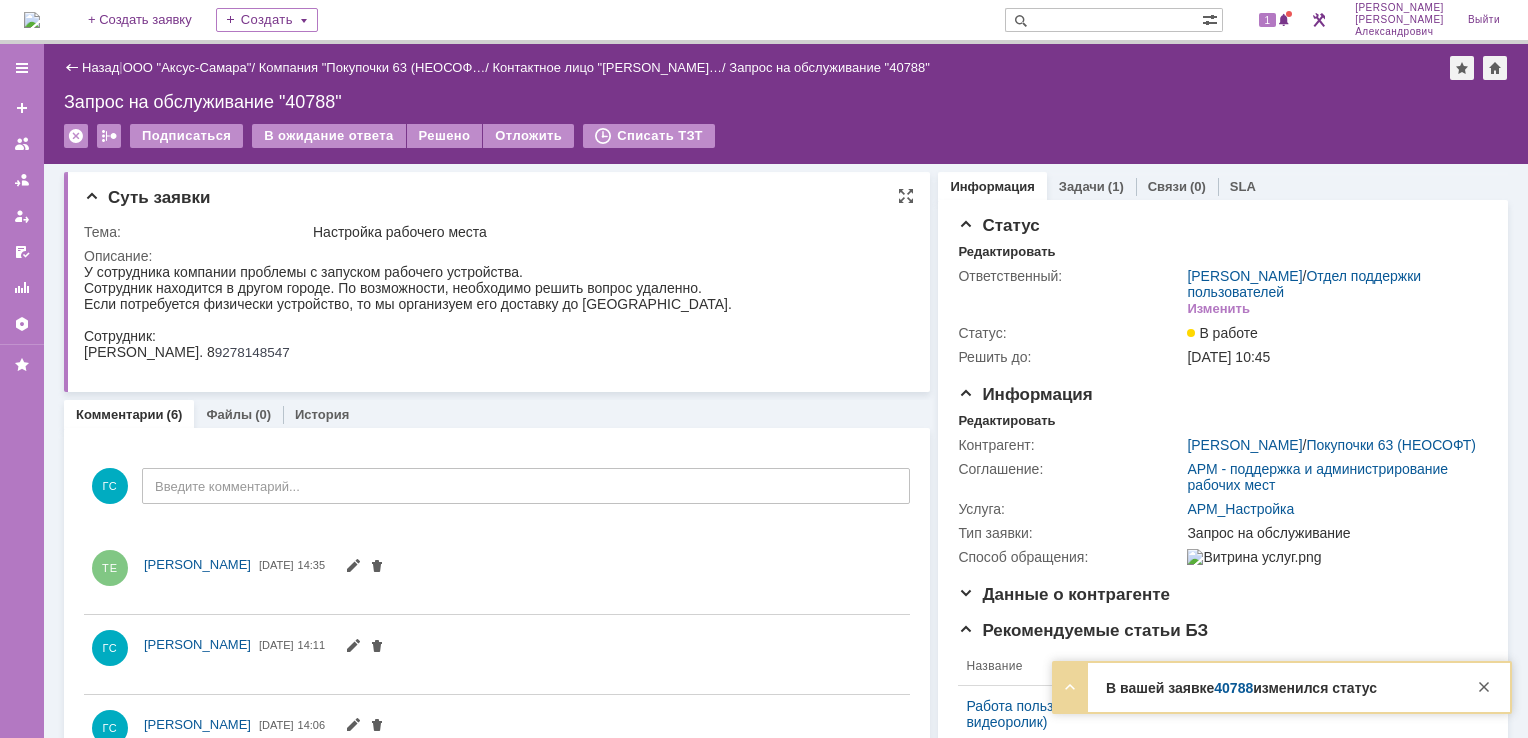 scroll, scrollTop: 0, scrollLeft: 0, axis: both 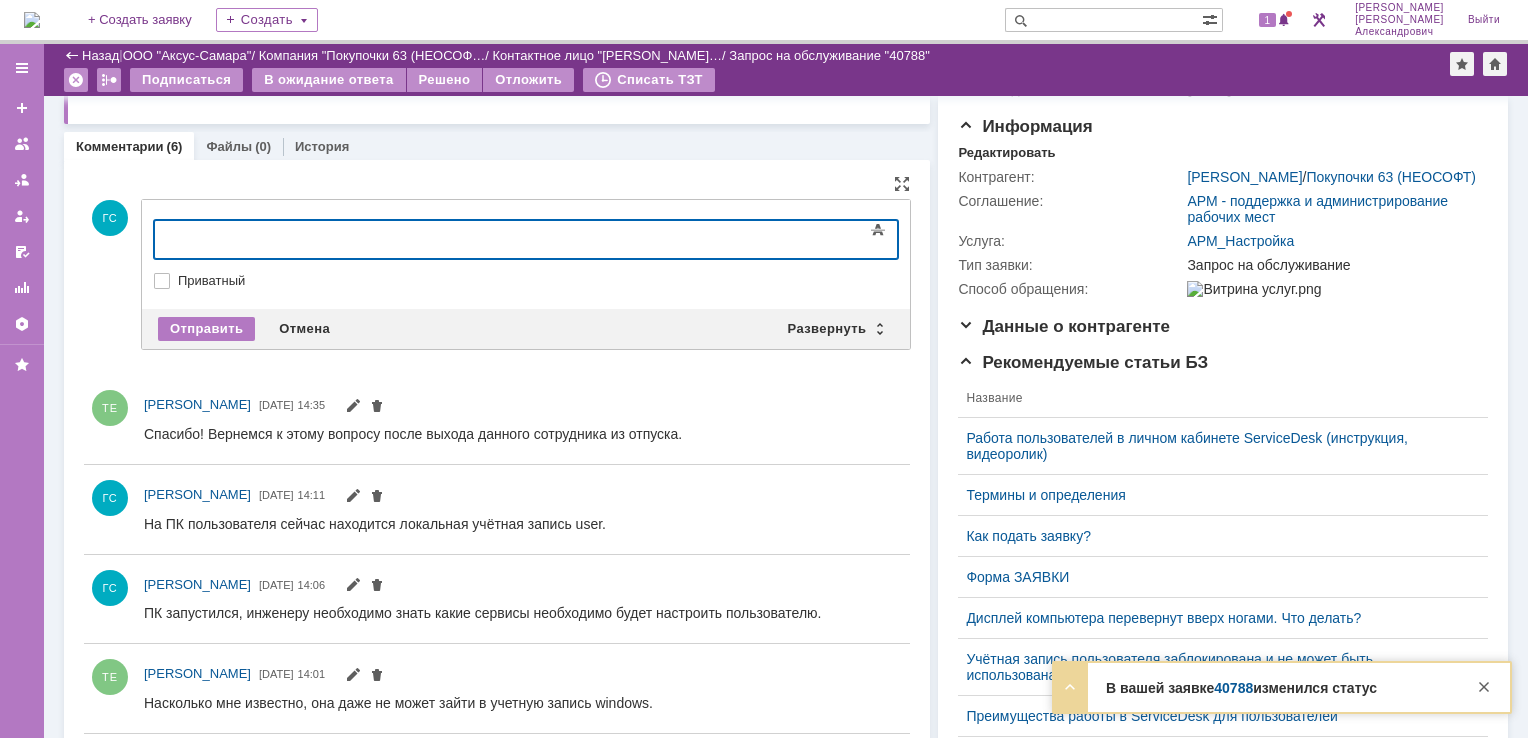 type 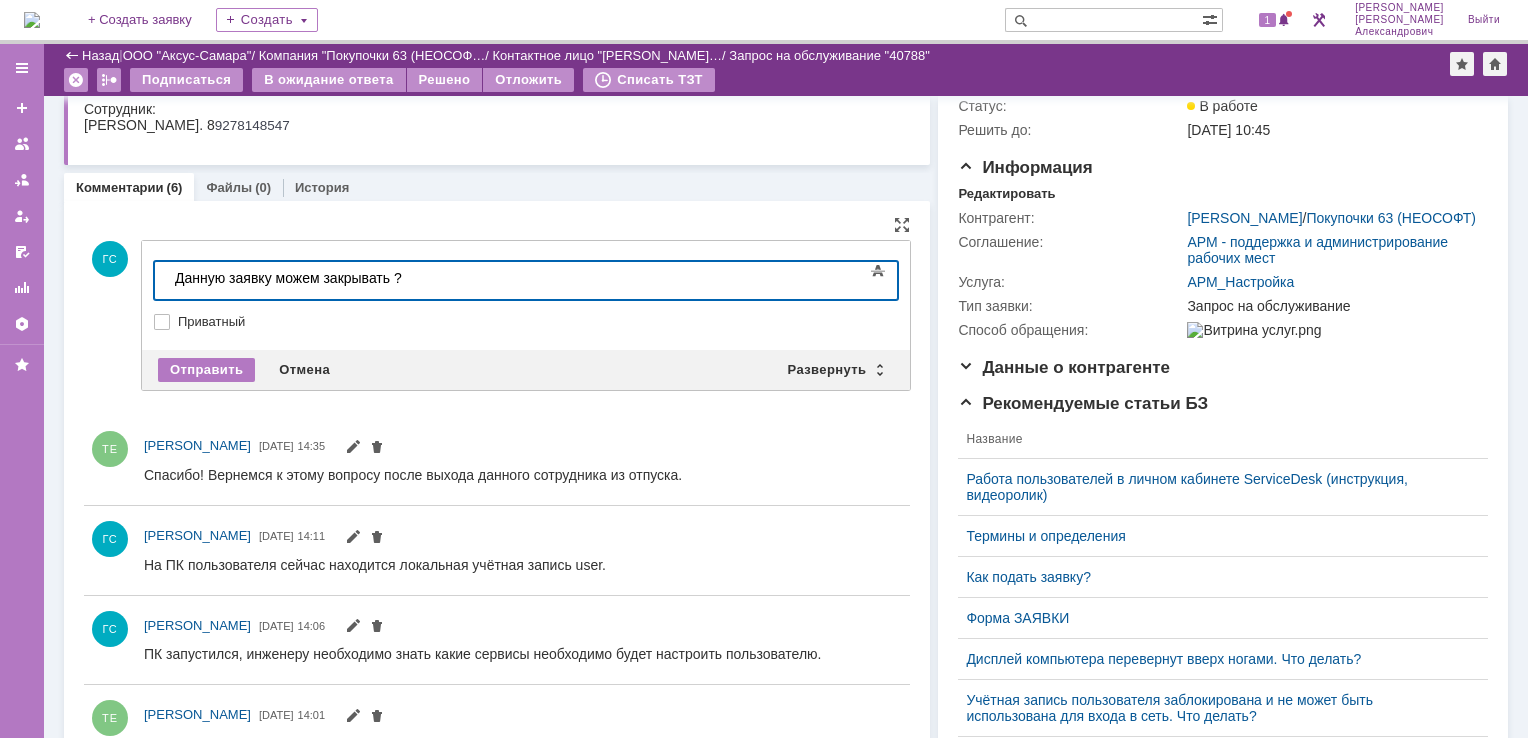 scroll, scrollTop: 200, scrollLeft: 0, axis: vertical 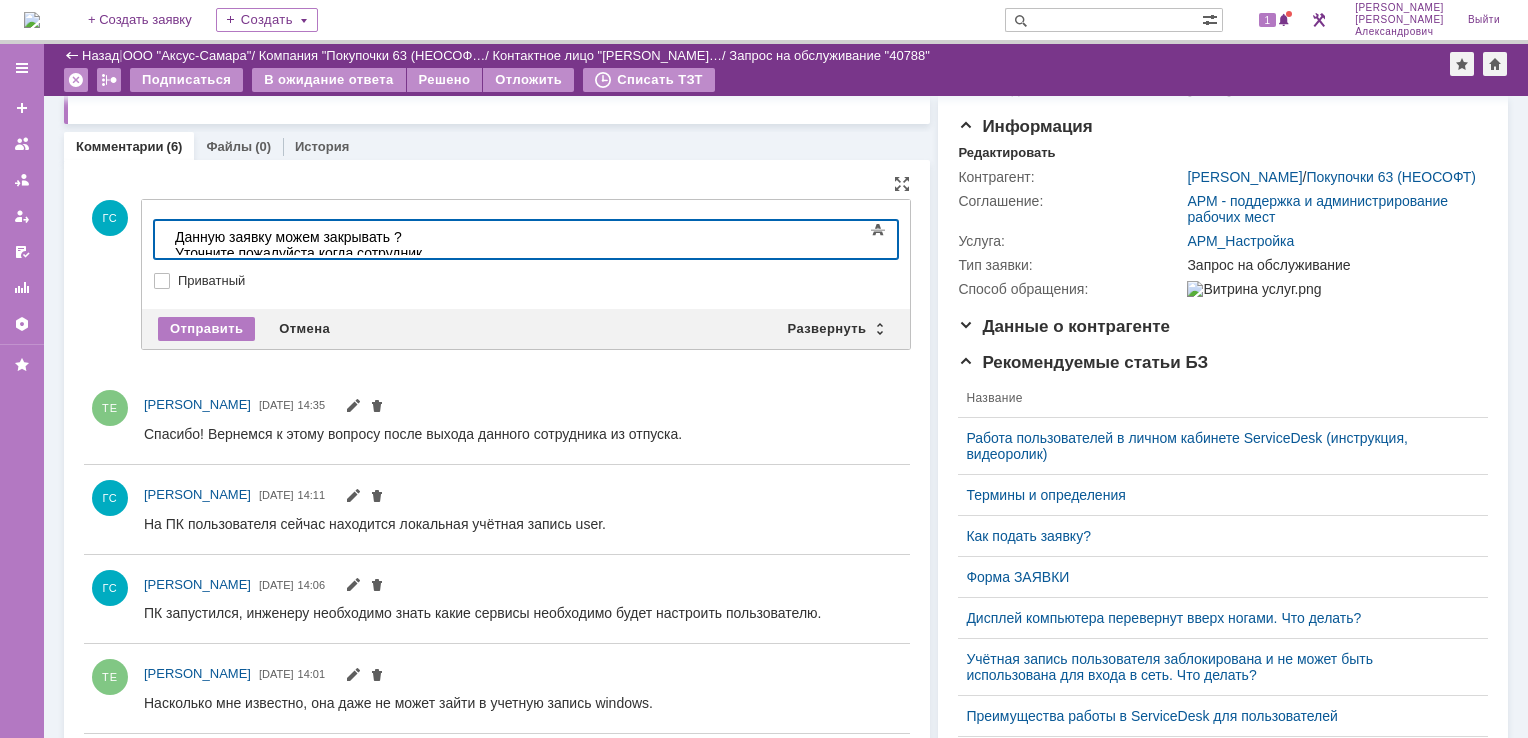 click on "Данную заявку можем закрывать ? Уточните пожалуйста когда сотрудник выйдет из отпуска?" at bounding box center [317, 253] 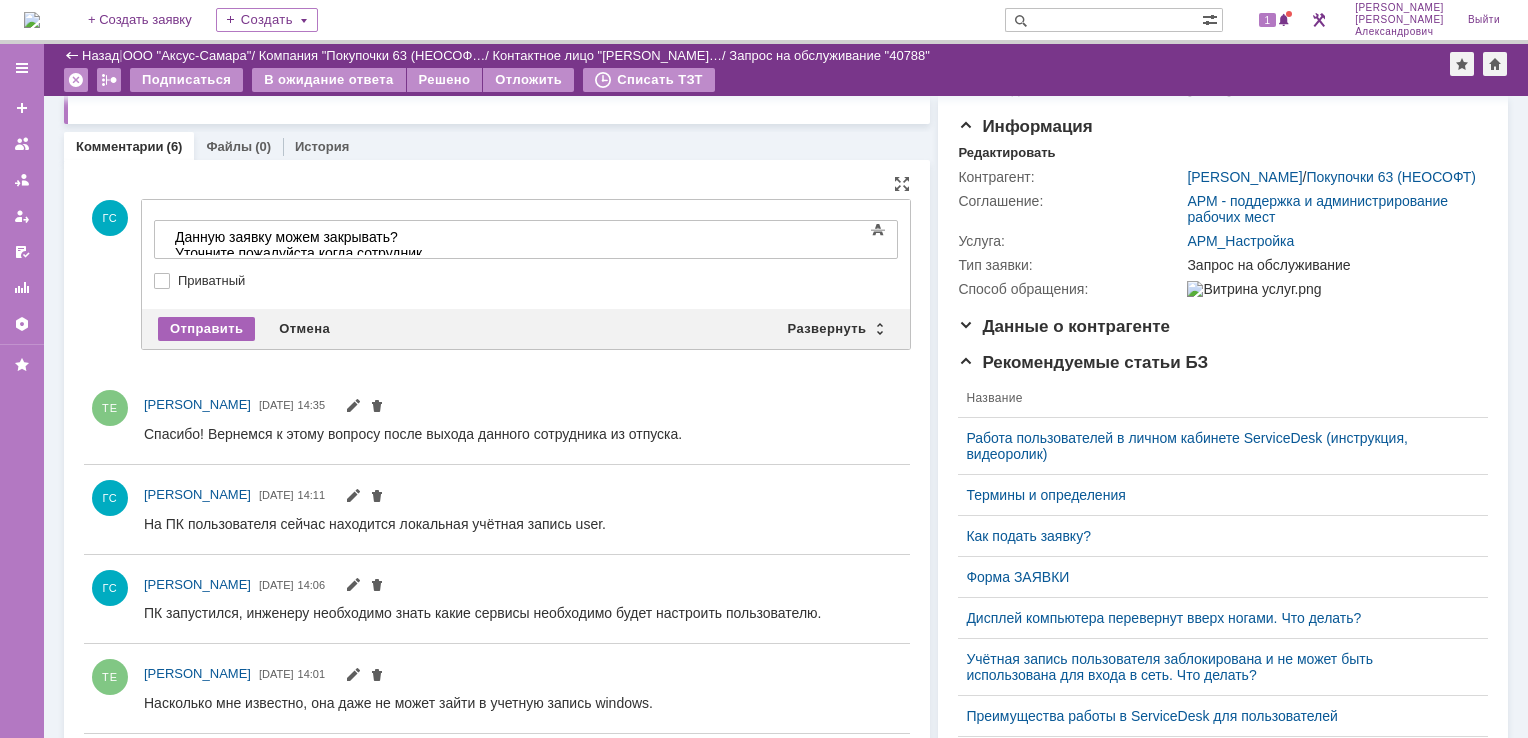 click on "Отправить" at bounding box center [206, 329] 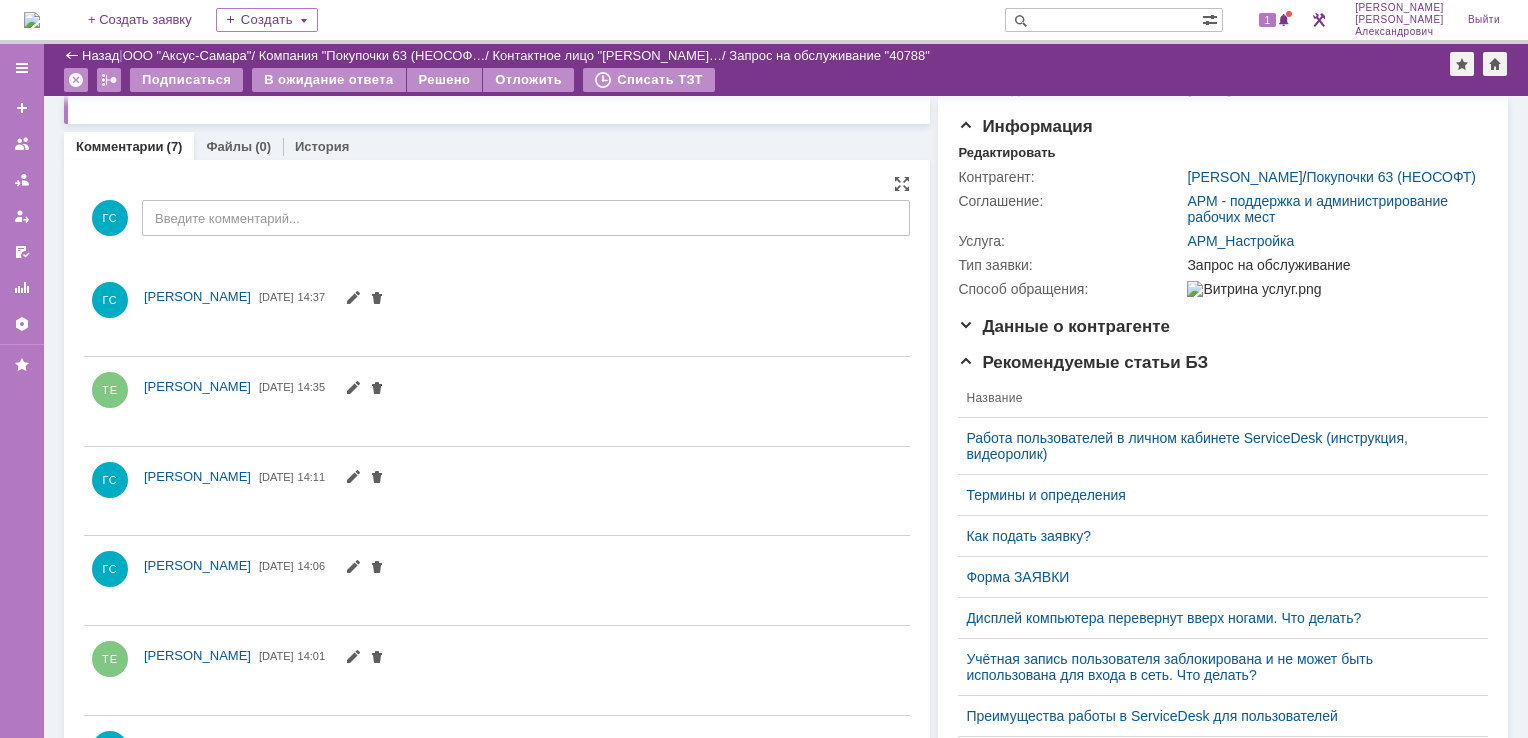 scroll, scrollTop: 6, scrollLeft: 0, axis: vertical 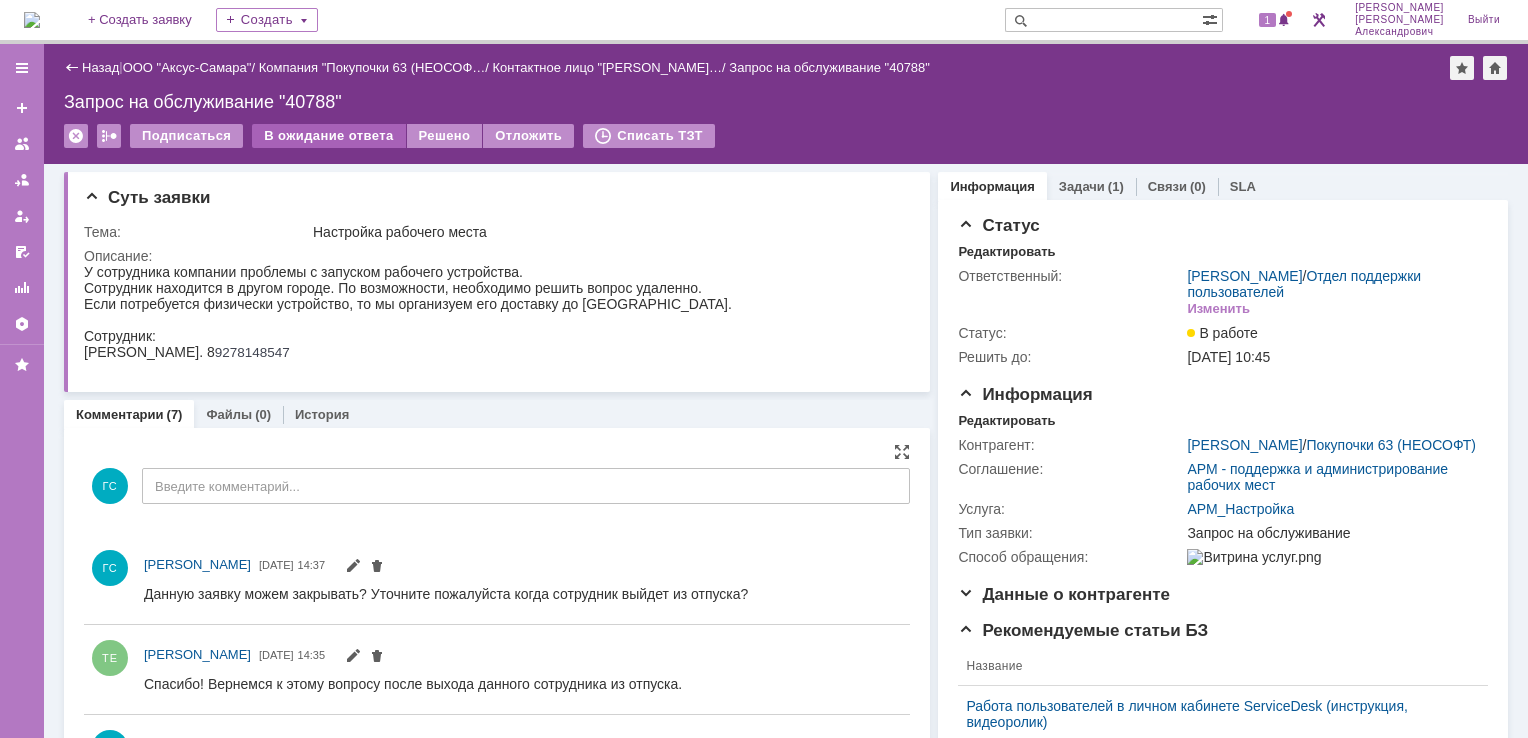 click on "В ожидание ответа" at bounding box center (328, 136) 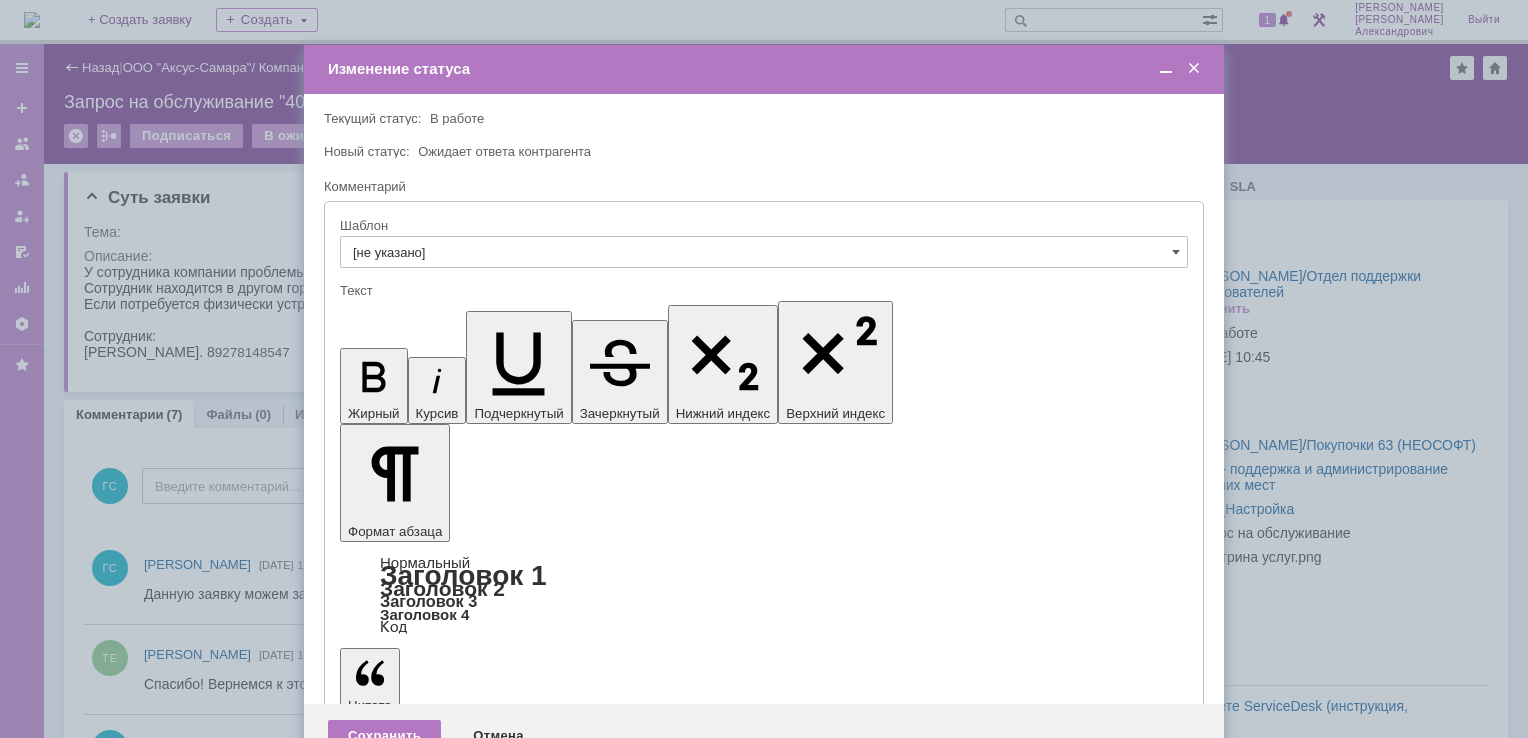 scroll, scrollTop: 0, scrollLeft: 0, axis: both 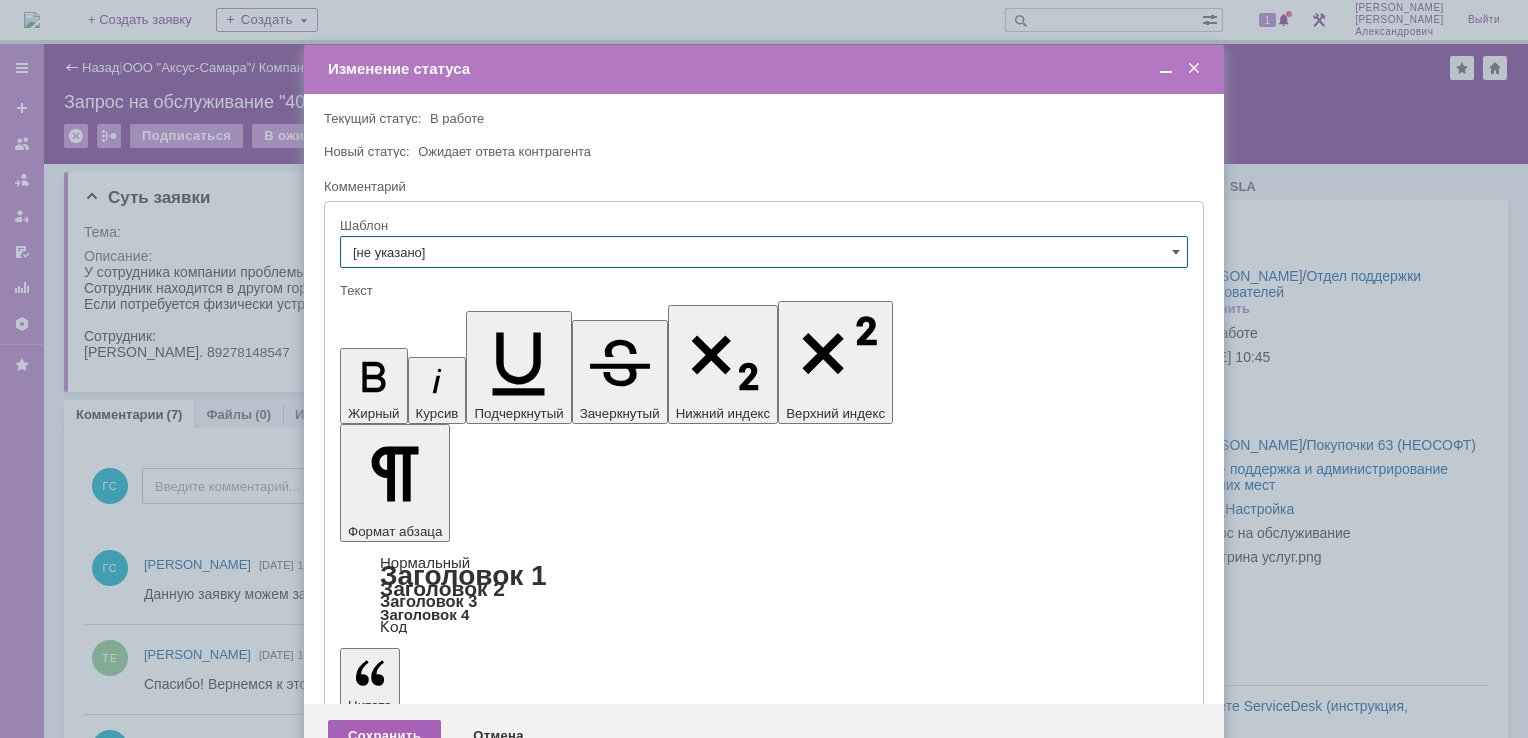 click on "Сохранить" at bounding box center (384, 736) 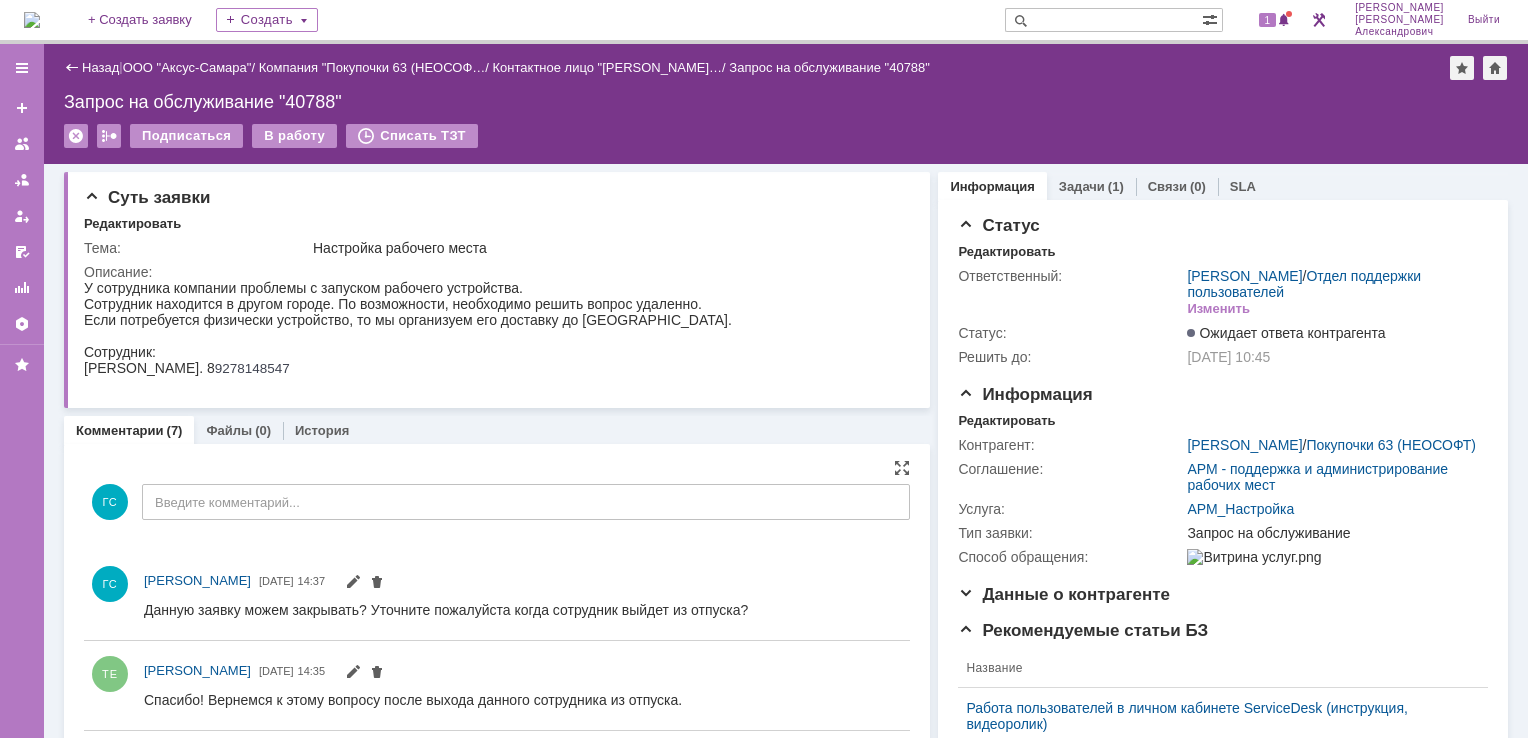 scroll, scrollTop: 0, scrollLeft: 0, axis: both 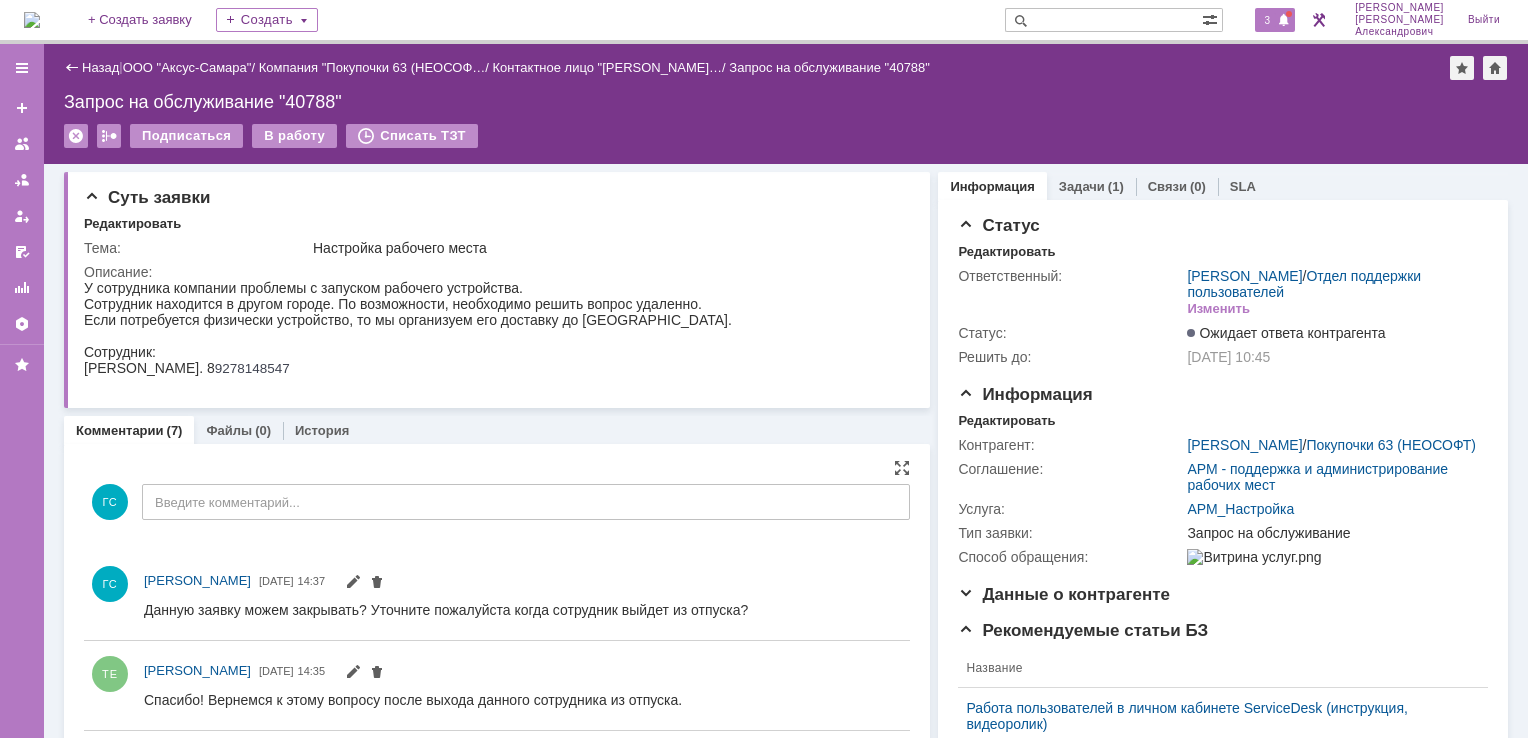 click at bounding box center (1284, 21) 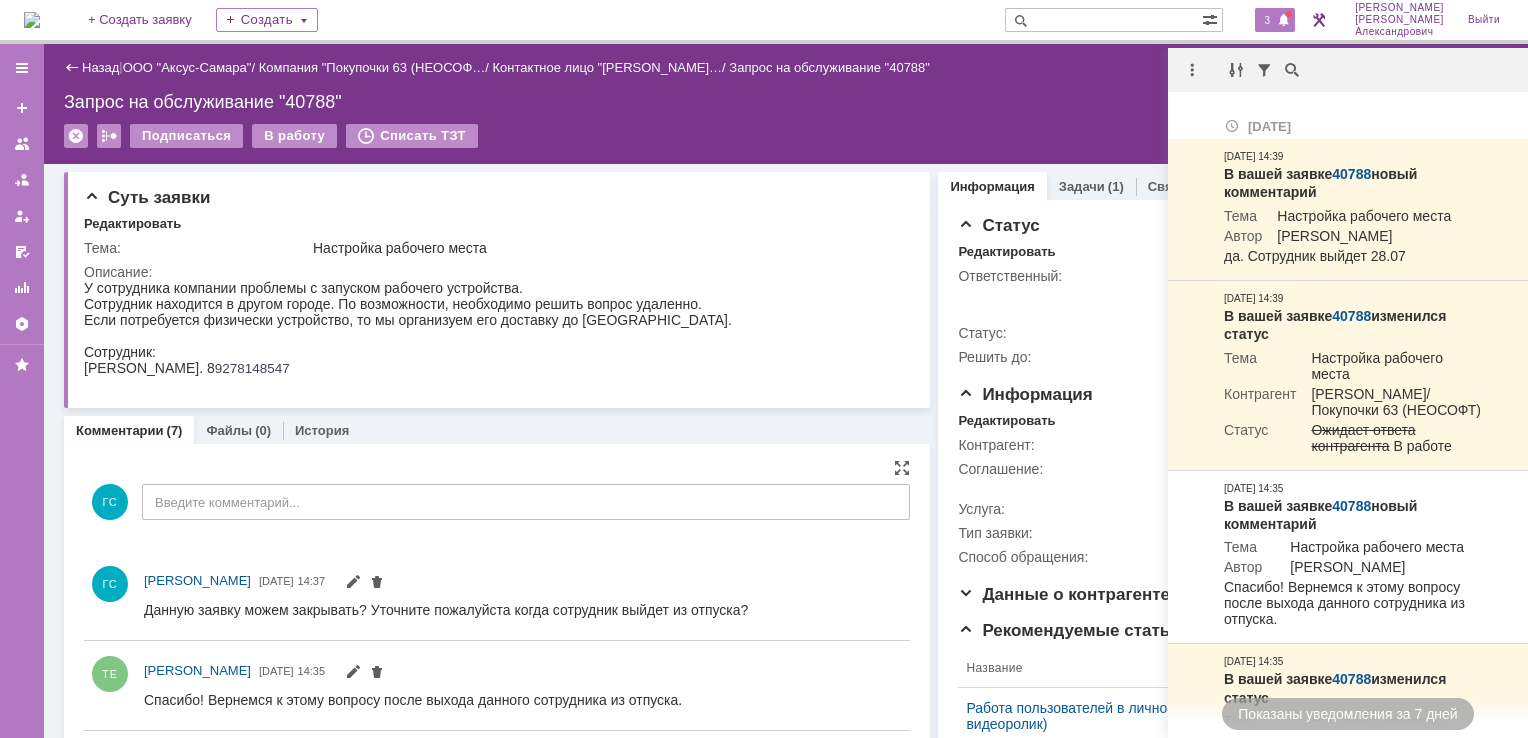 click on "Запрос на обслуживание "40788"" at bounding box center [786, 102] 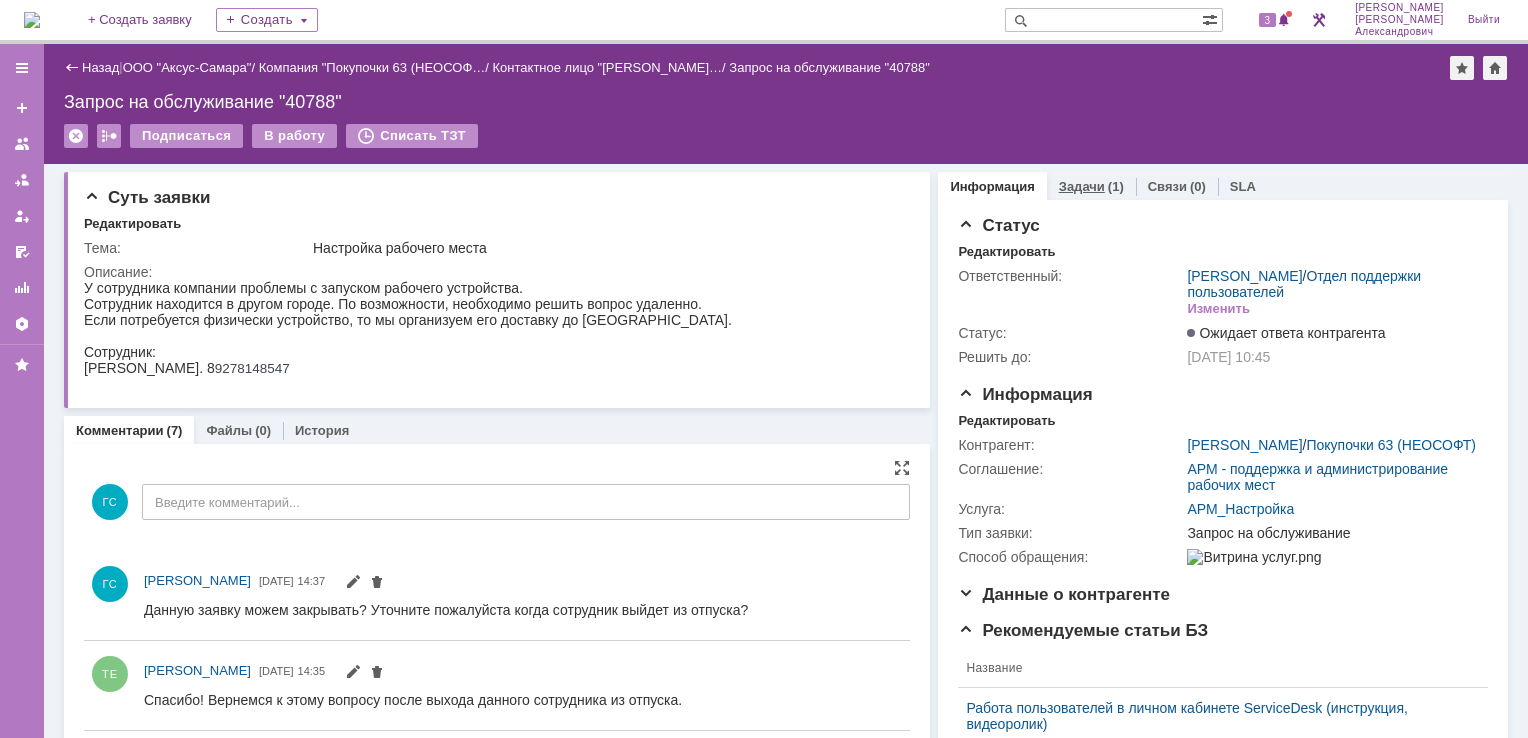 click on "Задачи" at bounding box center (1082, 186) 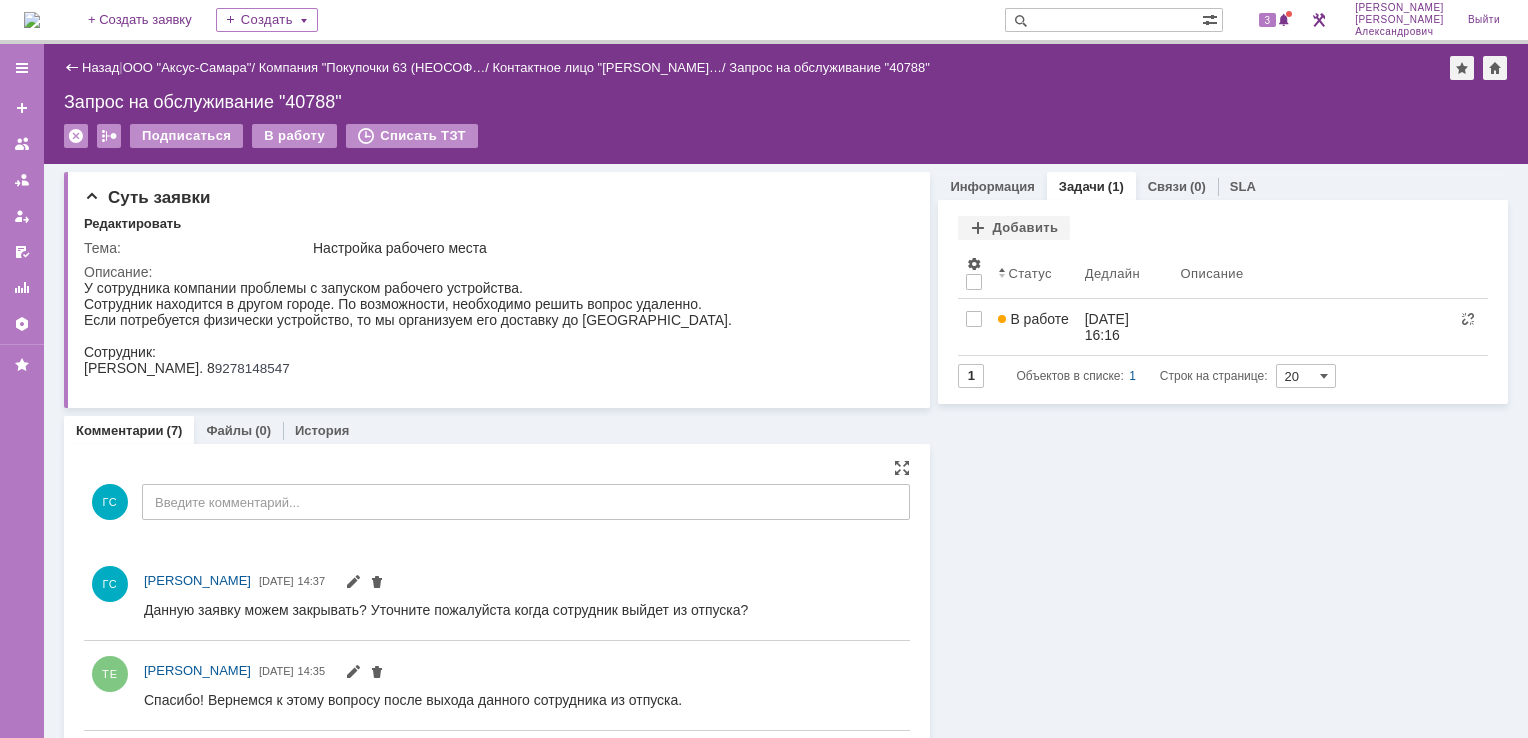scroll, scrollTop: 0, scrollLeft: 0, axis: both 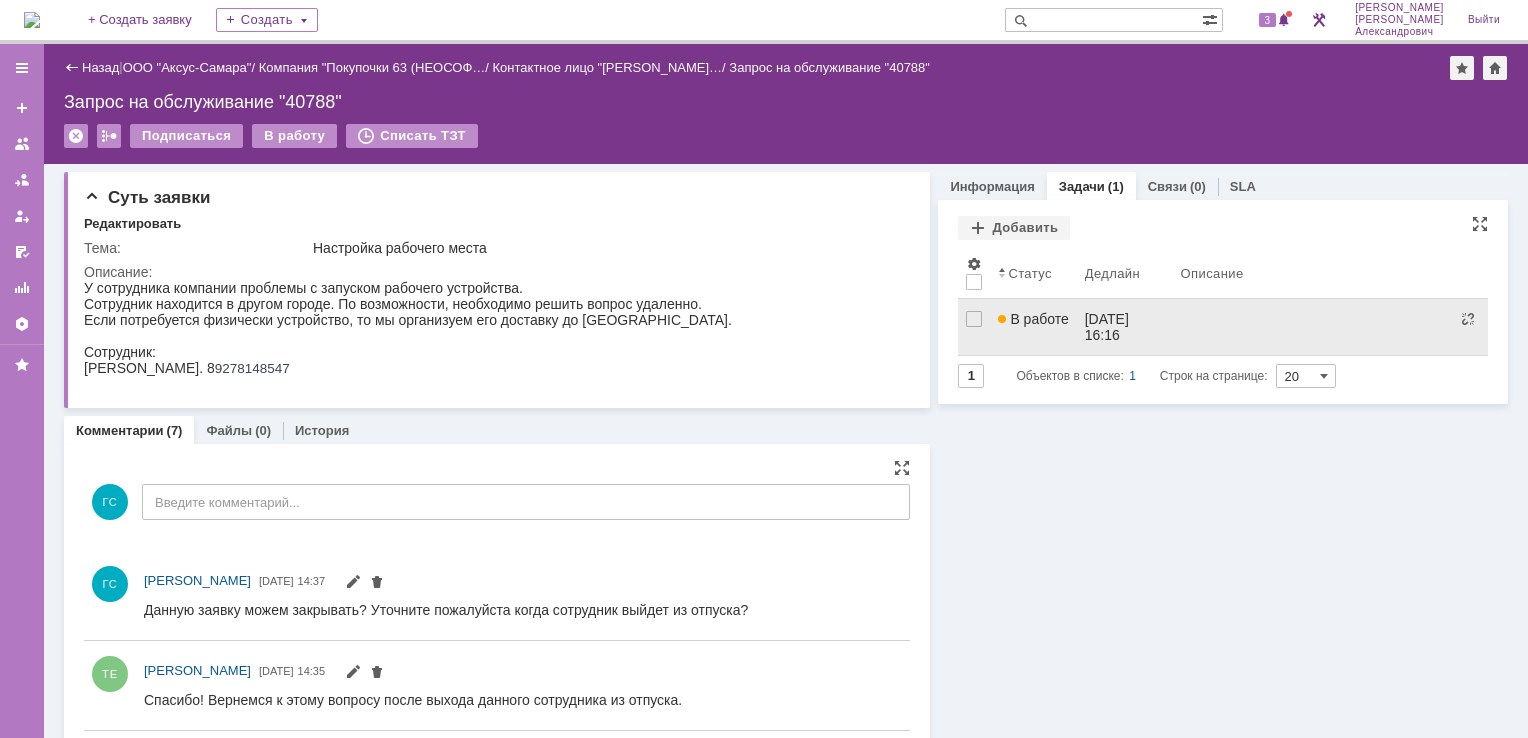 click on "17.07.2025 16:16" at bounding box center [1125, 327] 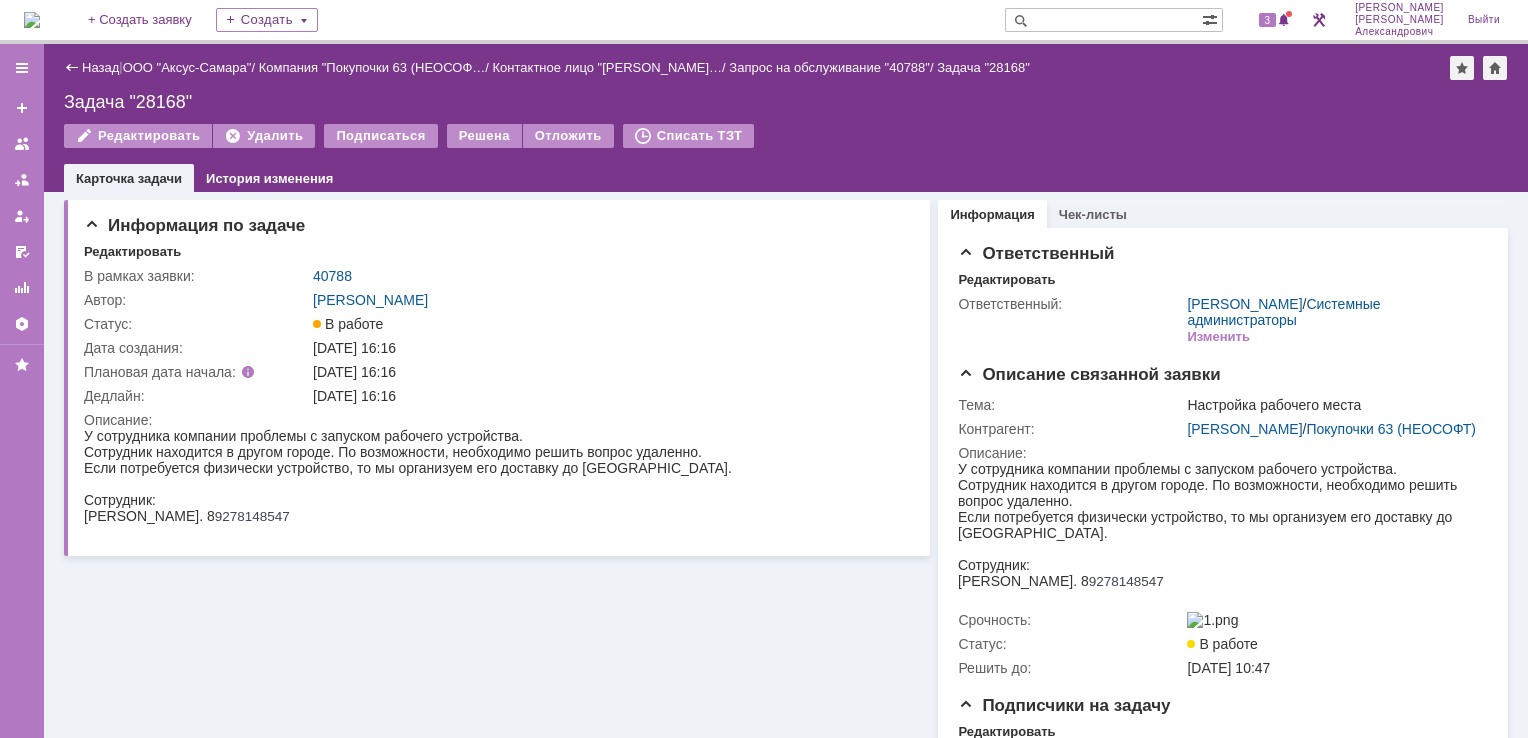 scroll, scrollTop: 0, scrollLeft: 0, axis: both 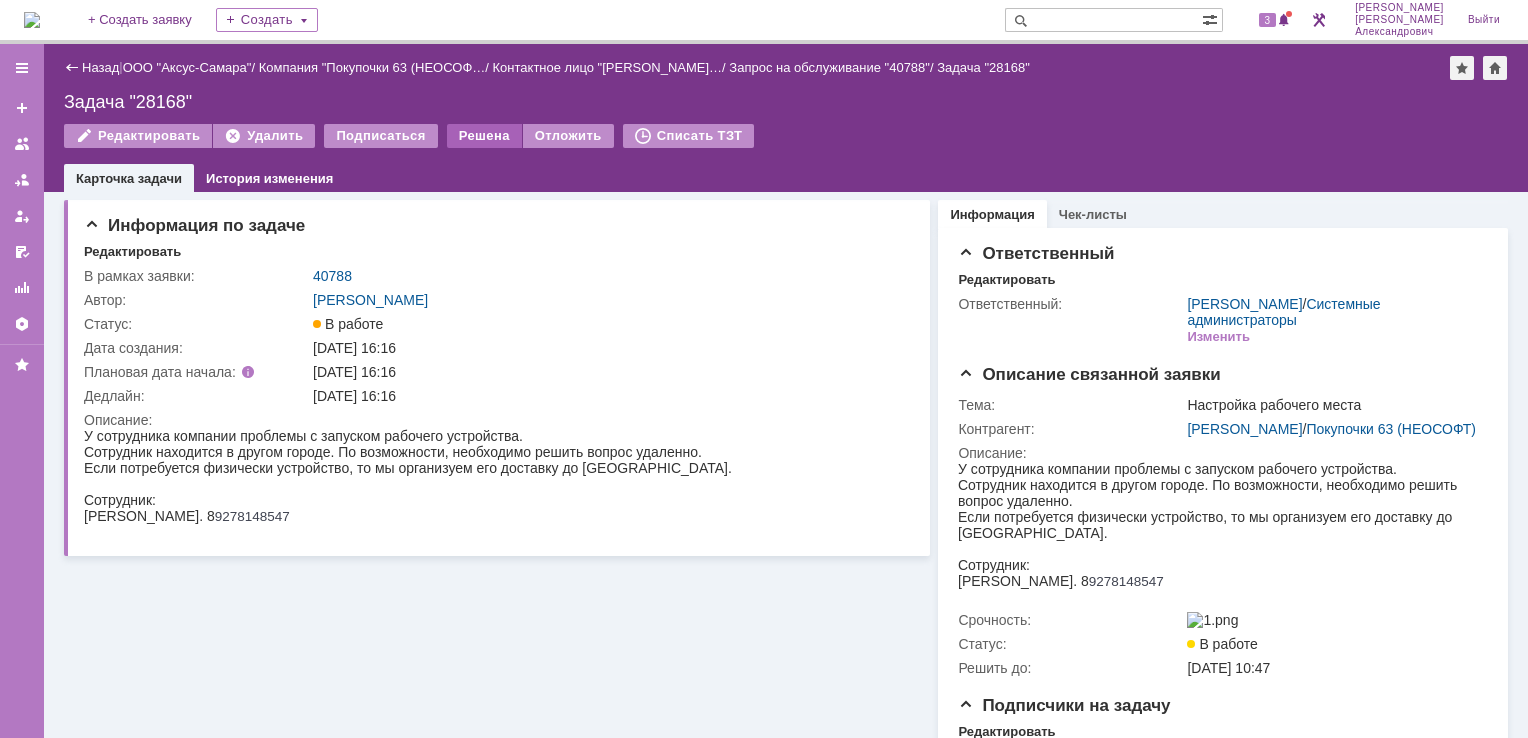 click on "Решена" at bounding box center (484, 136) 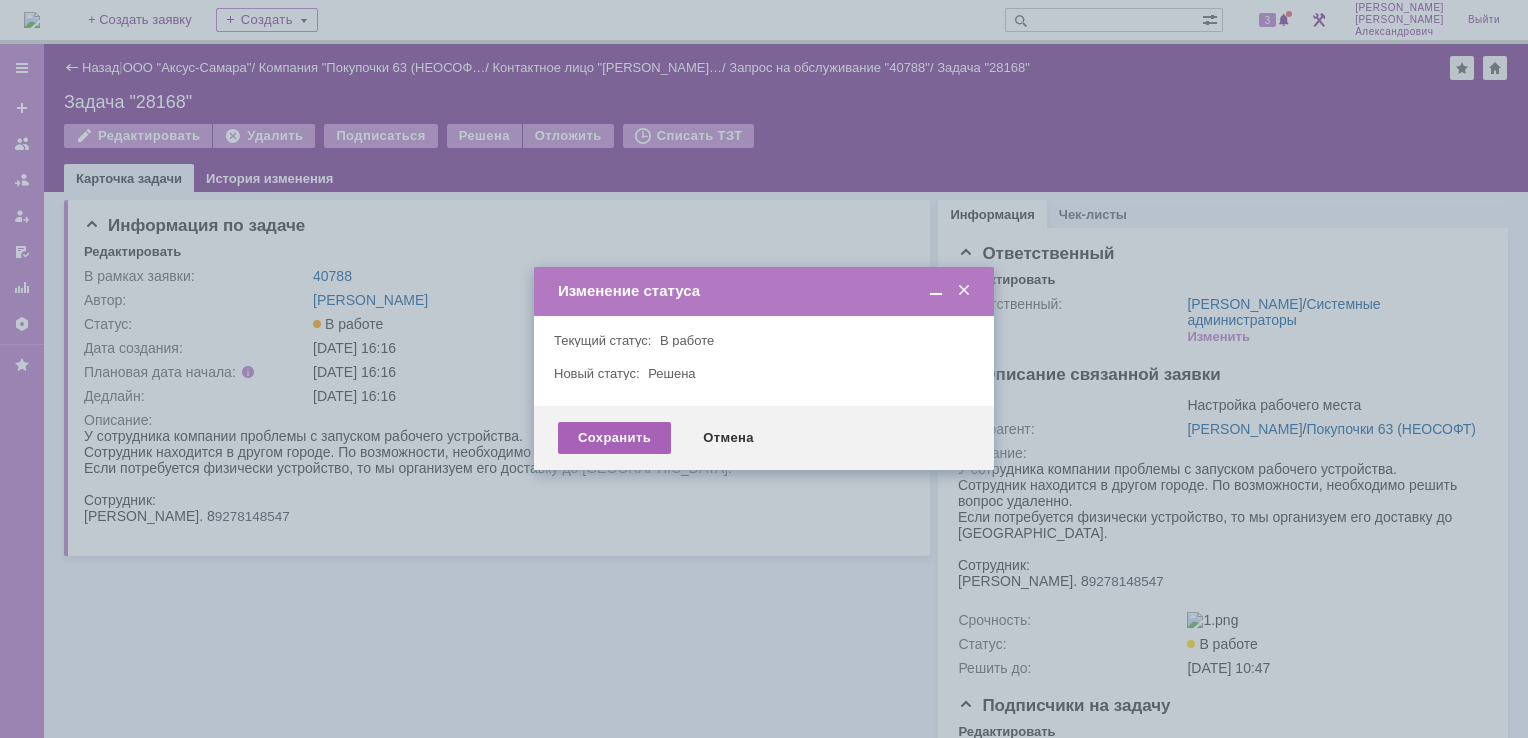 click on "Сохранить" at bounding box center (614, 438) 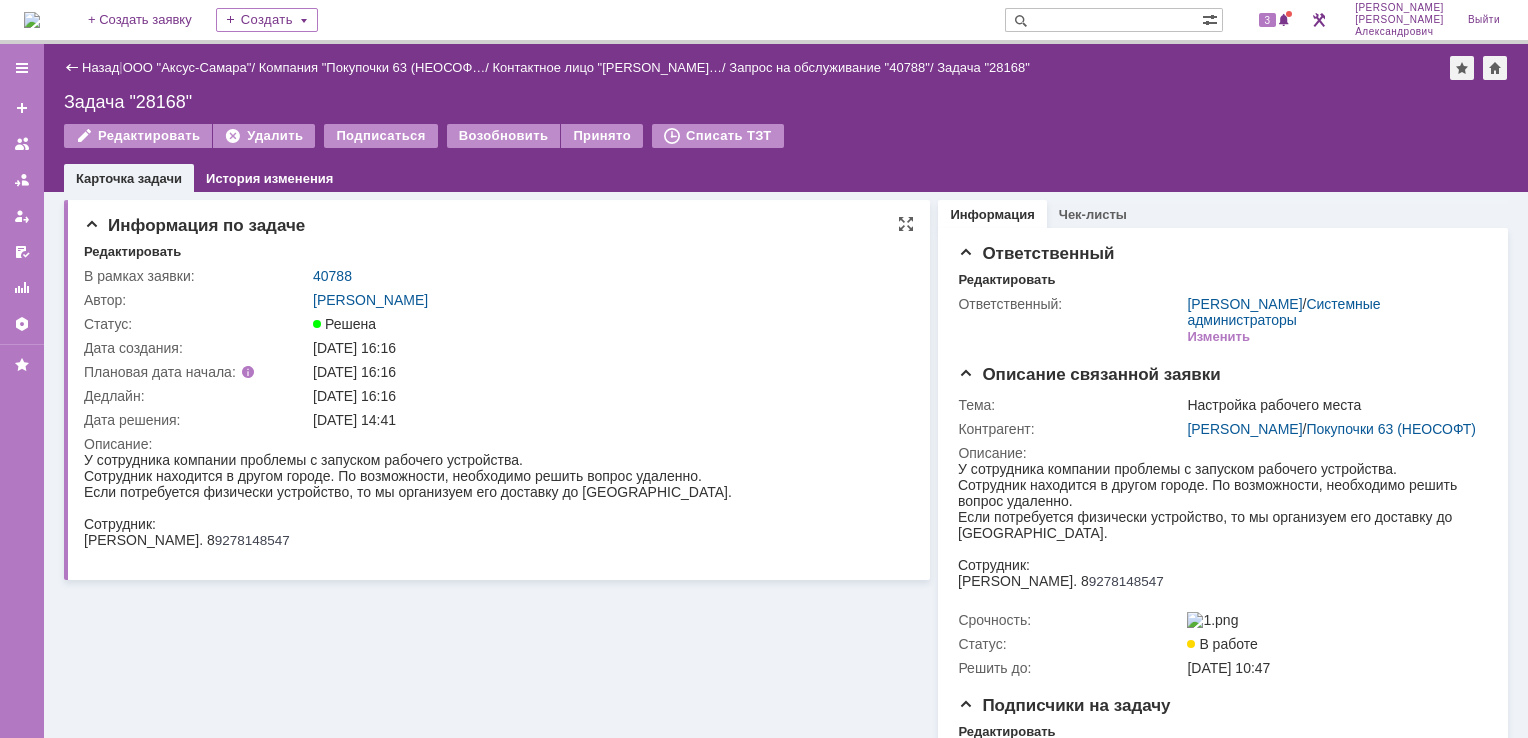 scroll, scrollTop: 0, scrollLeft: 0, axis: both 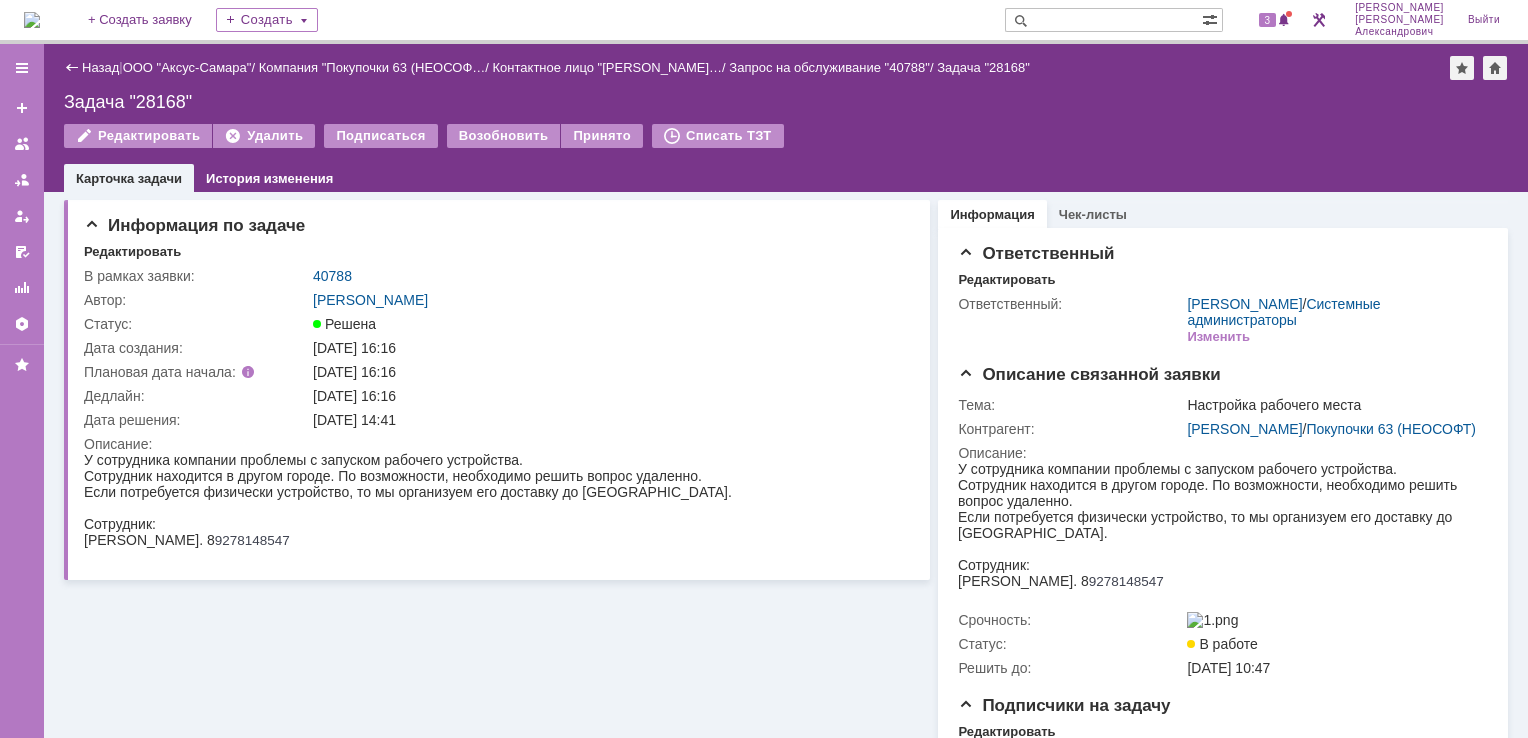 drag, startPoint x: 95, startPoint y: 63, endPoint x: 122, endPoint y: 63, distance: 27 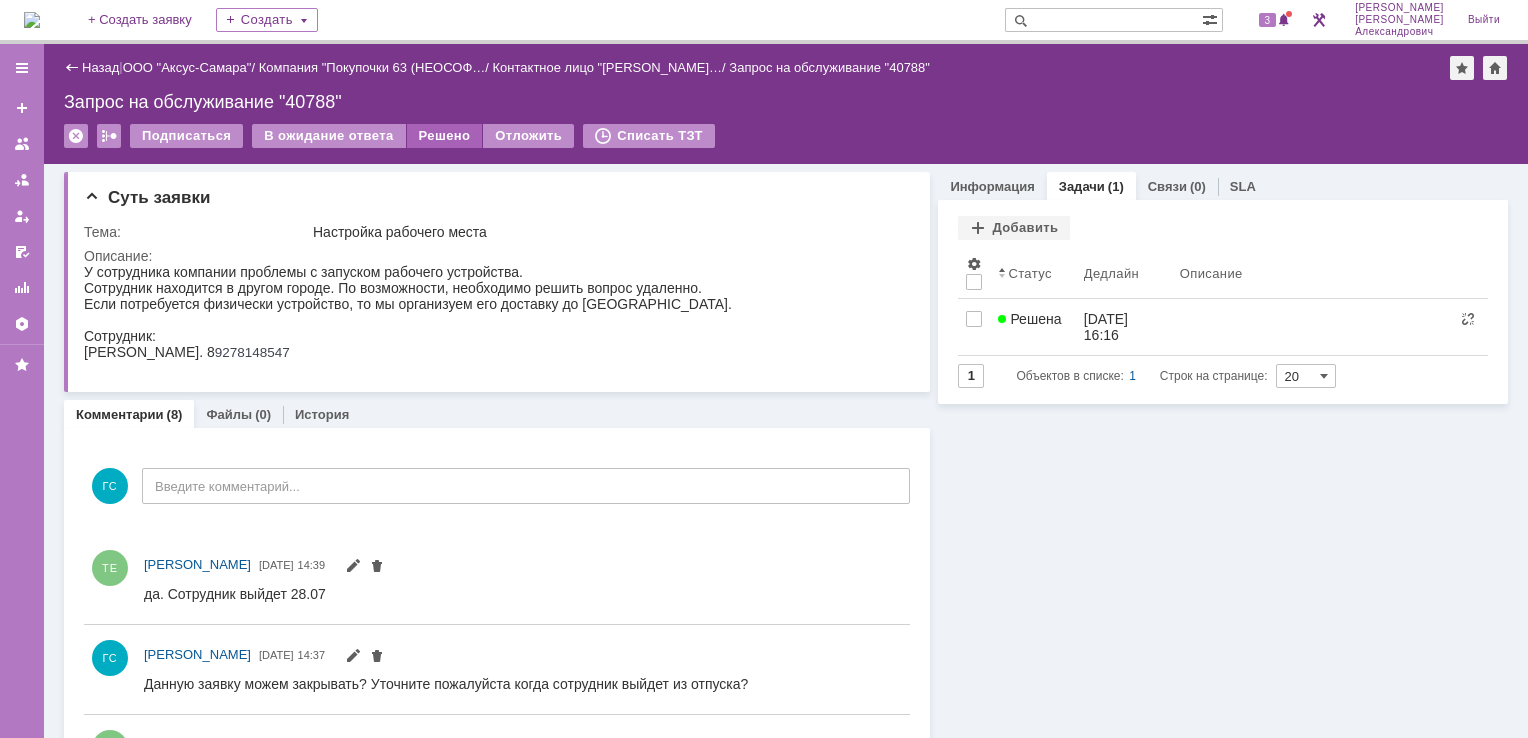 scroll, scrollTop: 0, scrollLeft: 0, axis: both 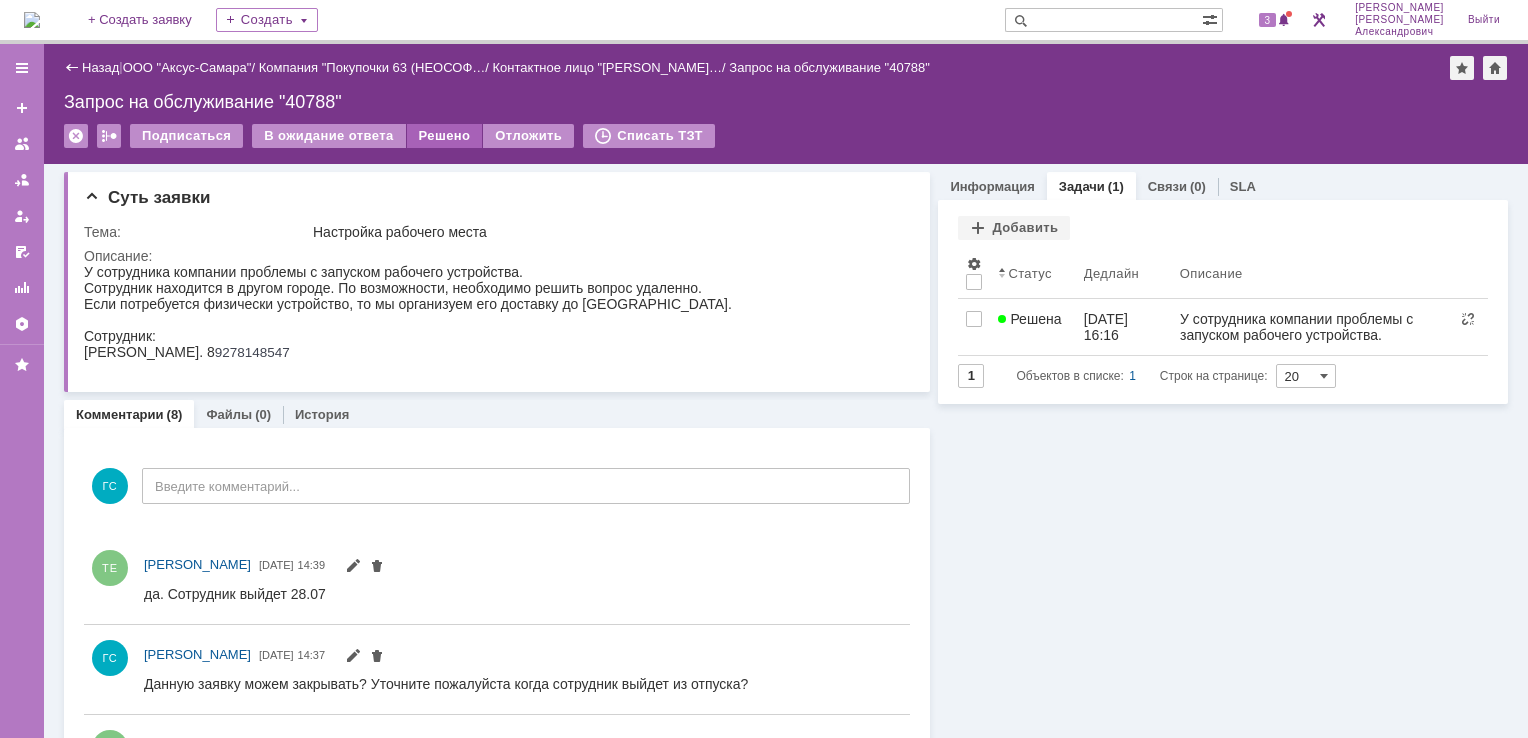 click on "Решено" at bounding box center (445, 136) 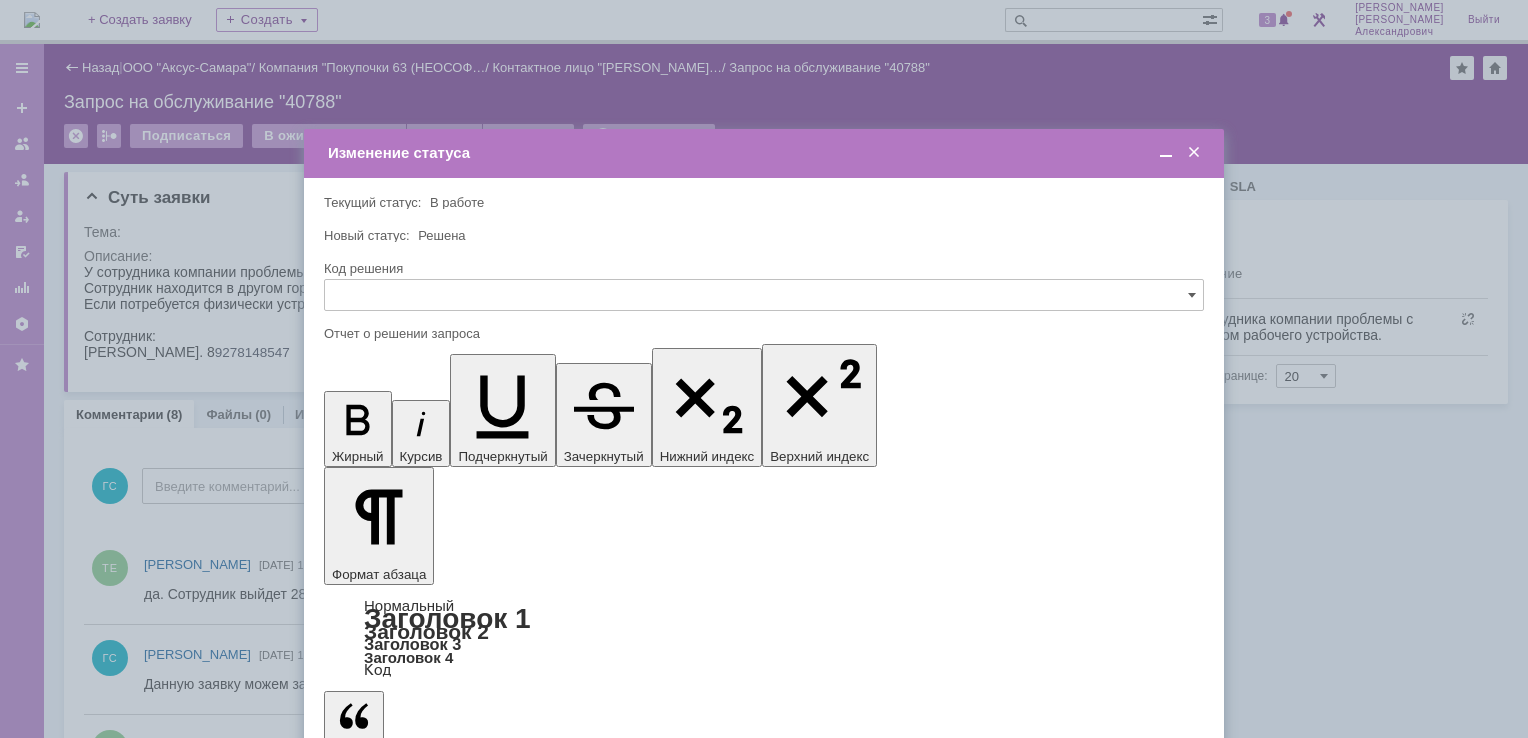 scroll, scrollTop: 0, scrollLeft: 0, axis: both 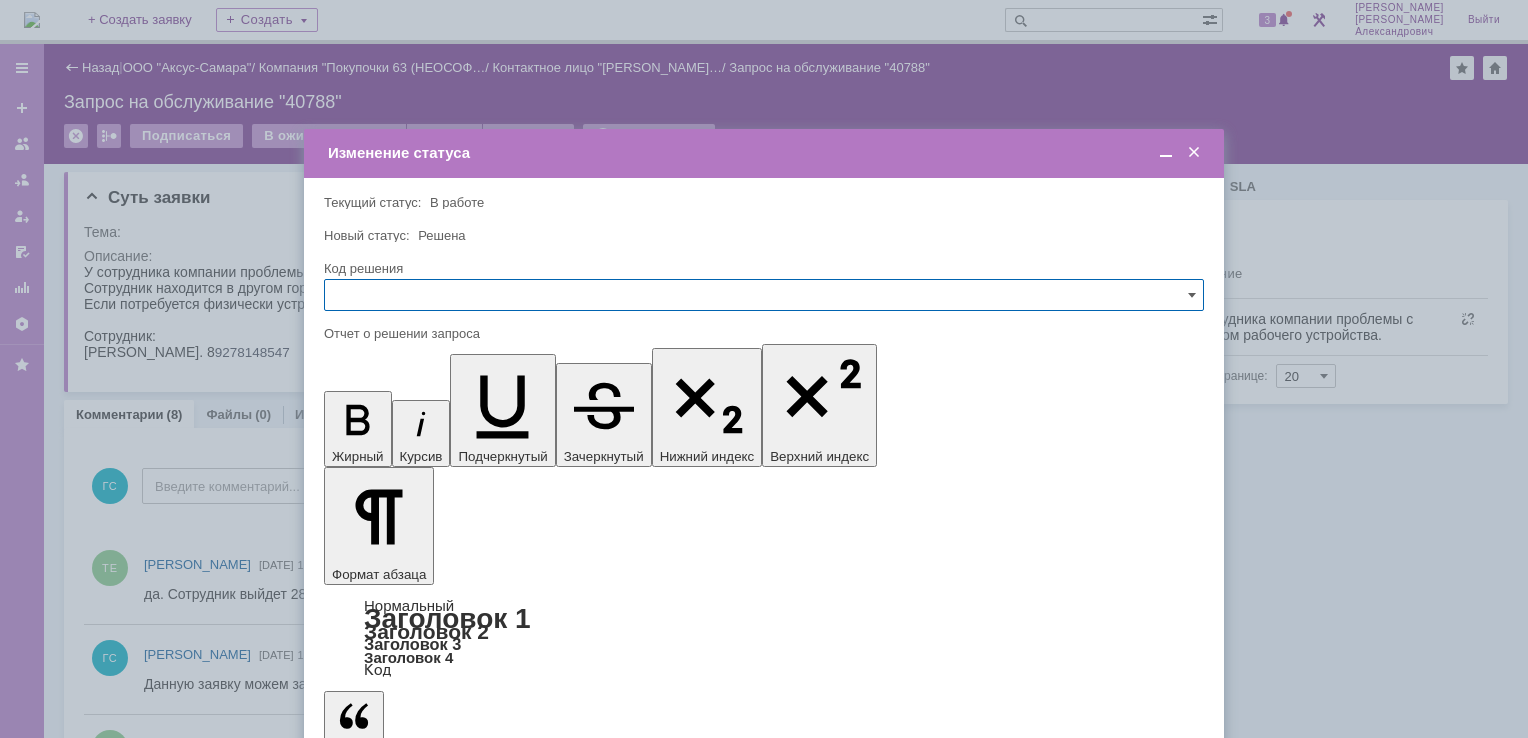 click on "Сохранить" at bounding box center [384, 820] 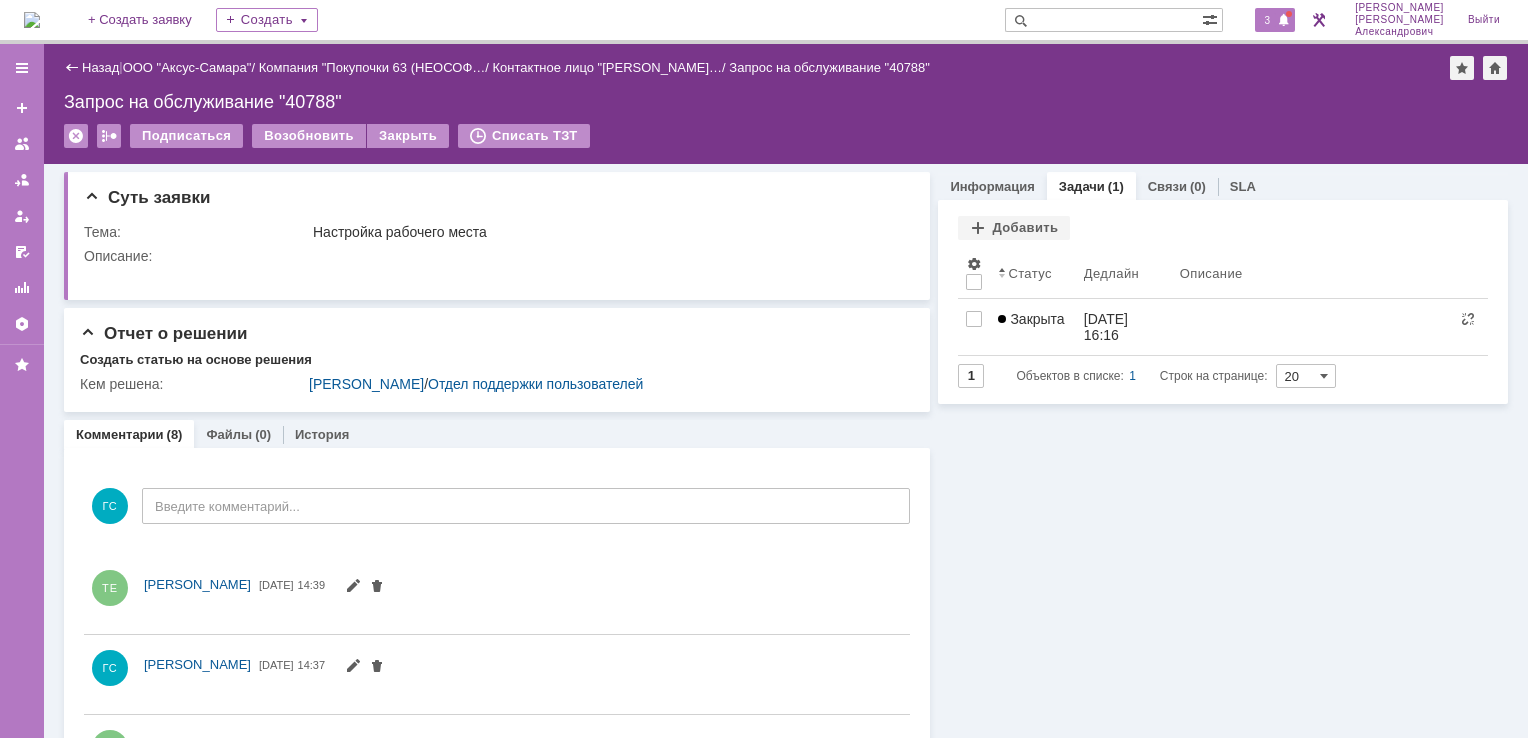 scroll, scrollTop: 0, scrollLeft: 0, axis: both 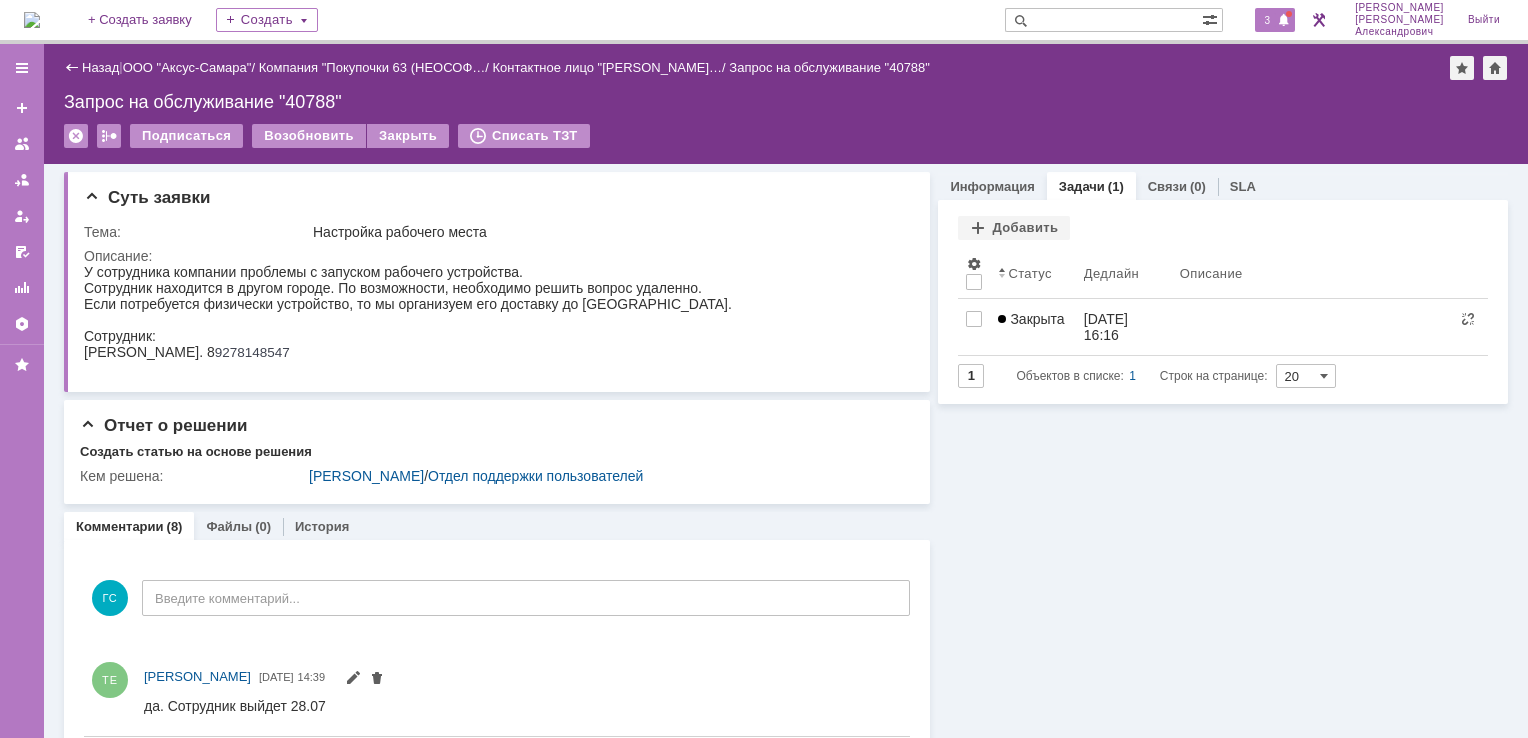 click on "3" at bounding box center [1268, 20] 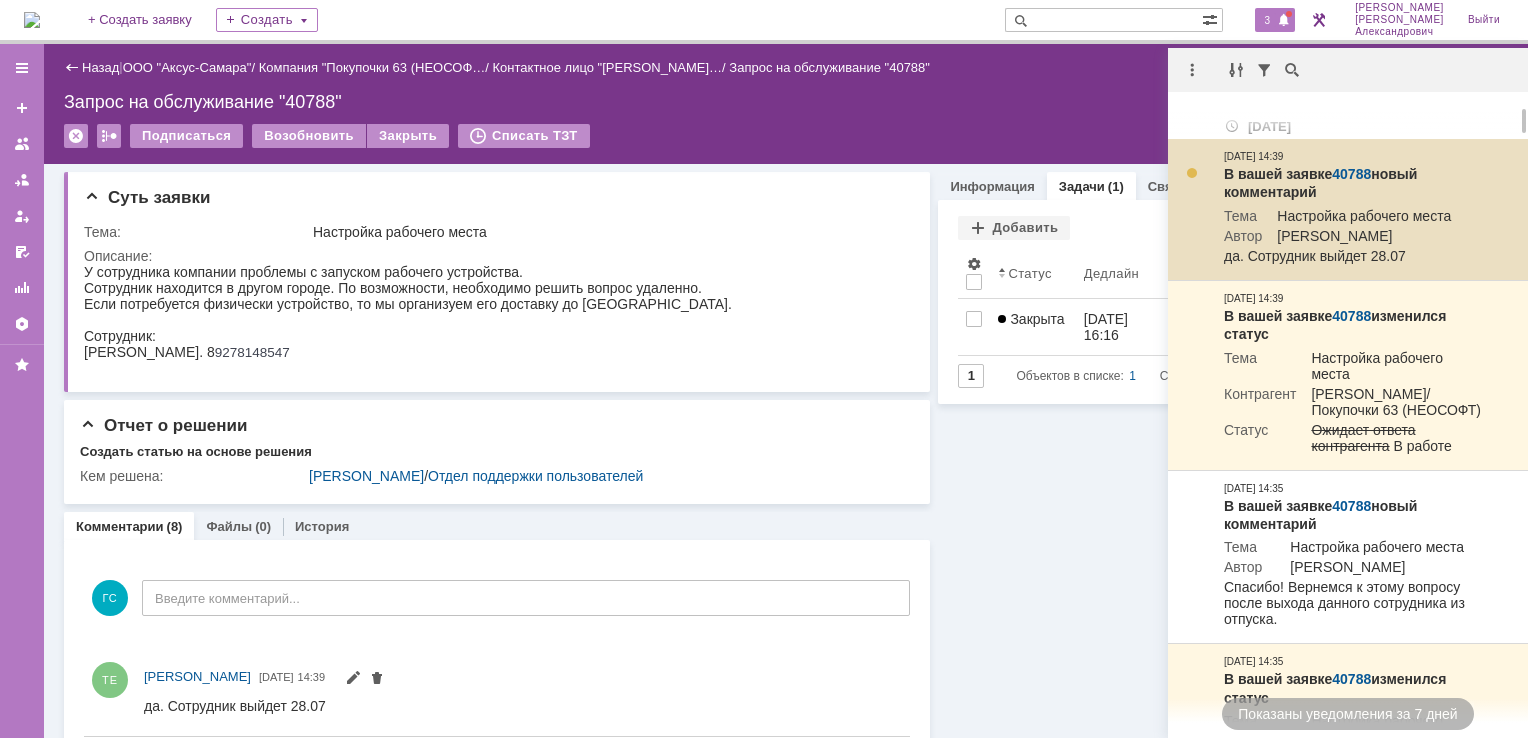 scroll, scrollTop: 100, scrollLeft: 0, axis: vertical 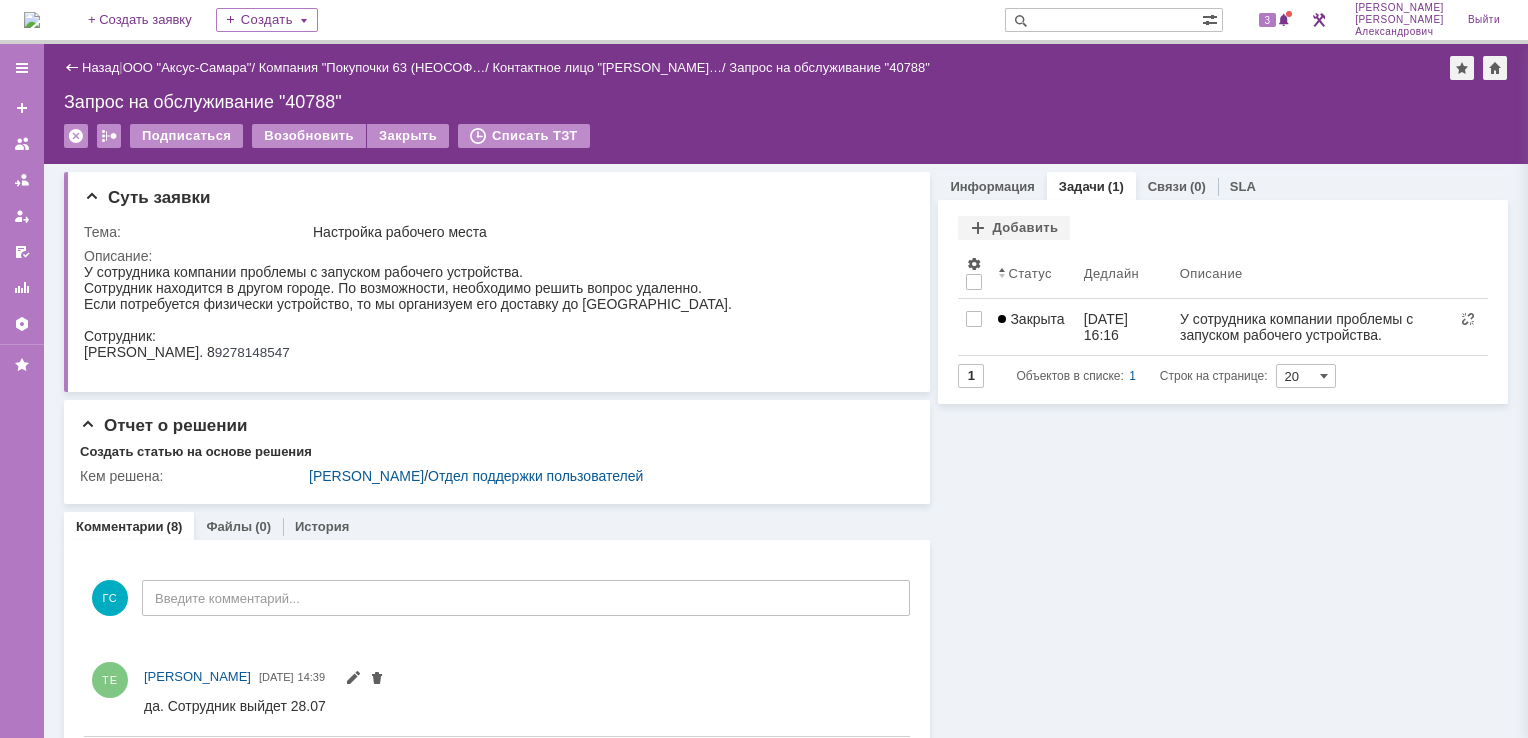 click at bounding box center [32, 20] 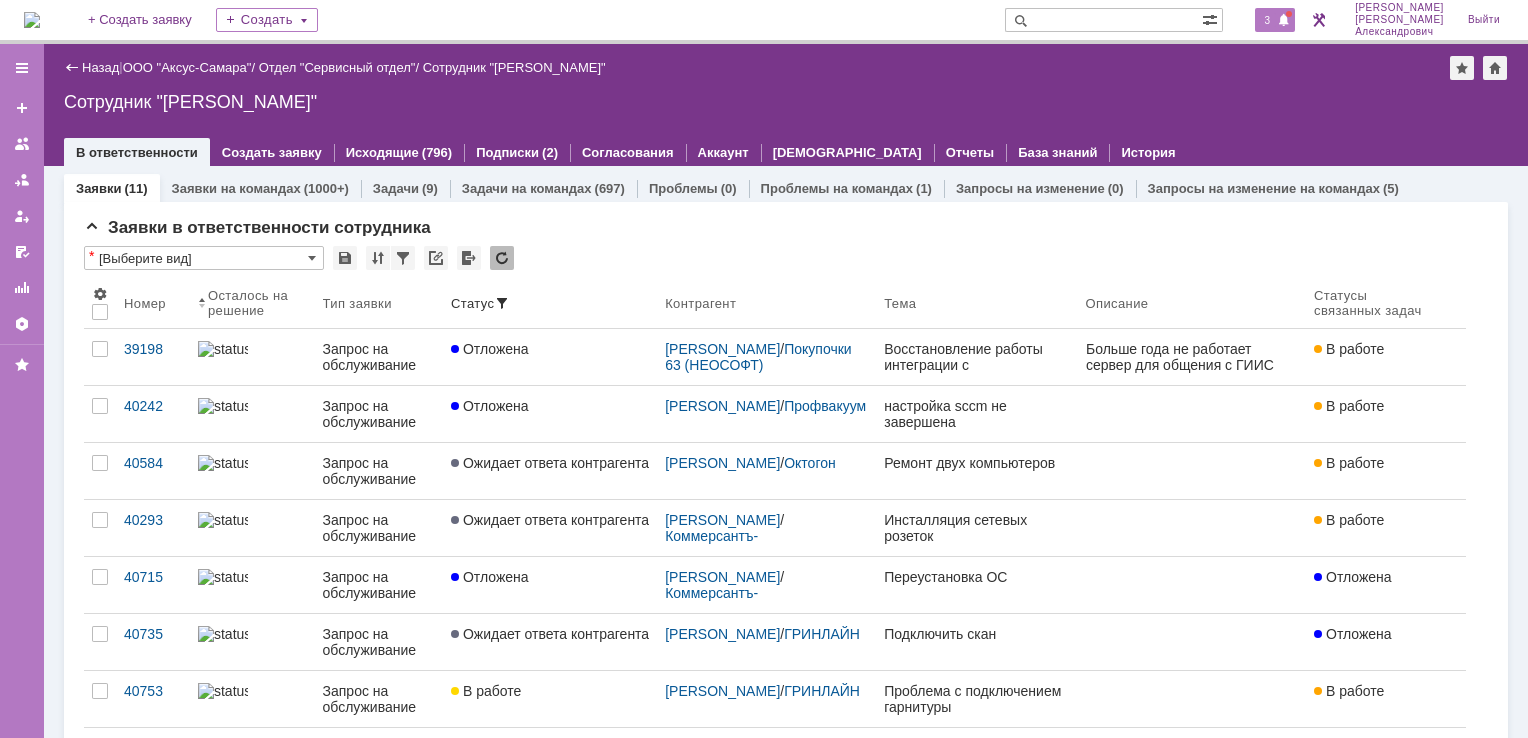 click on "3" at bounding box center [1268, 20] 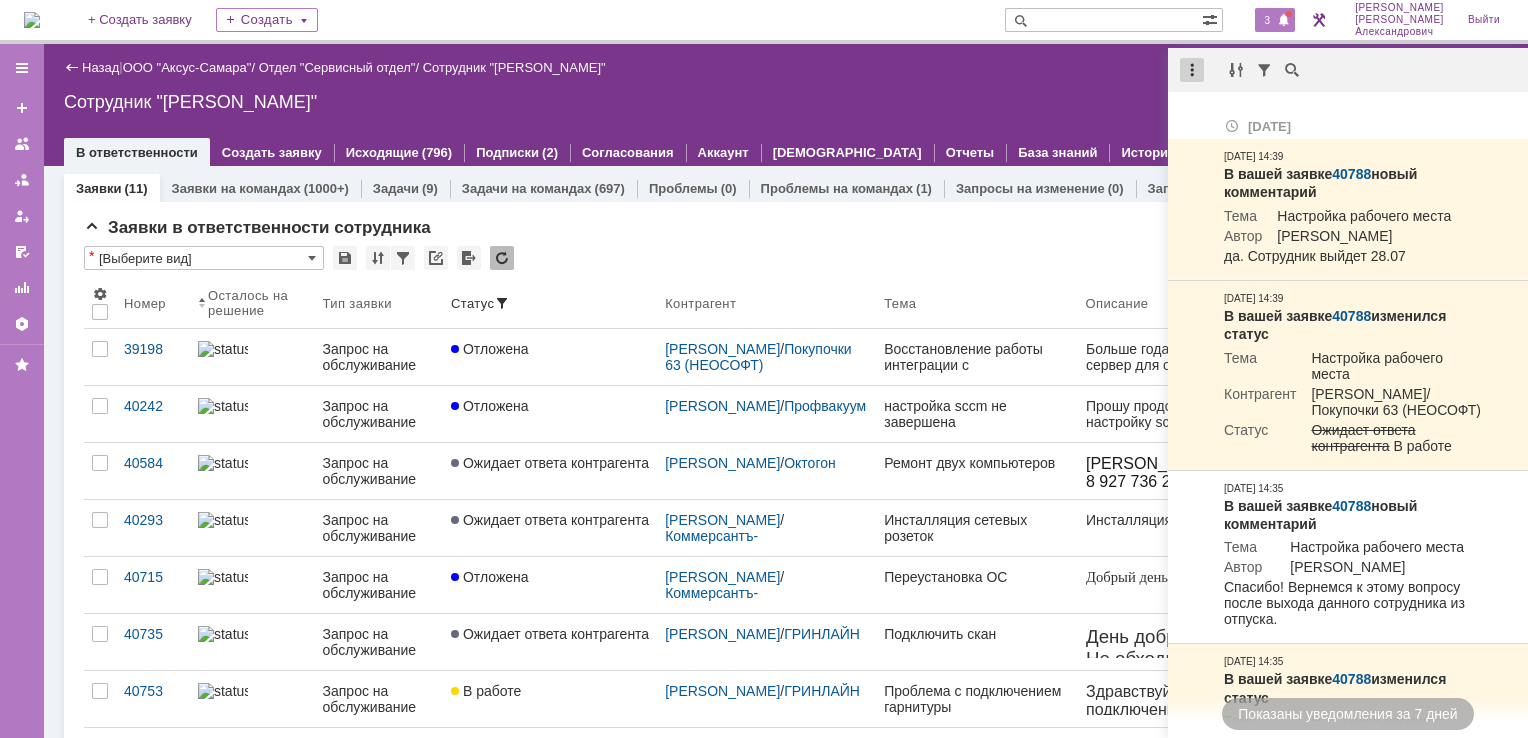 drag, startPoint x: 1206, startPoint y: 77, endPoint x: 1191, endPoint y: 70, distance: 16.552946 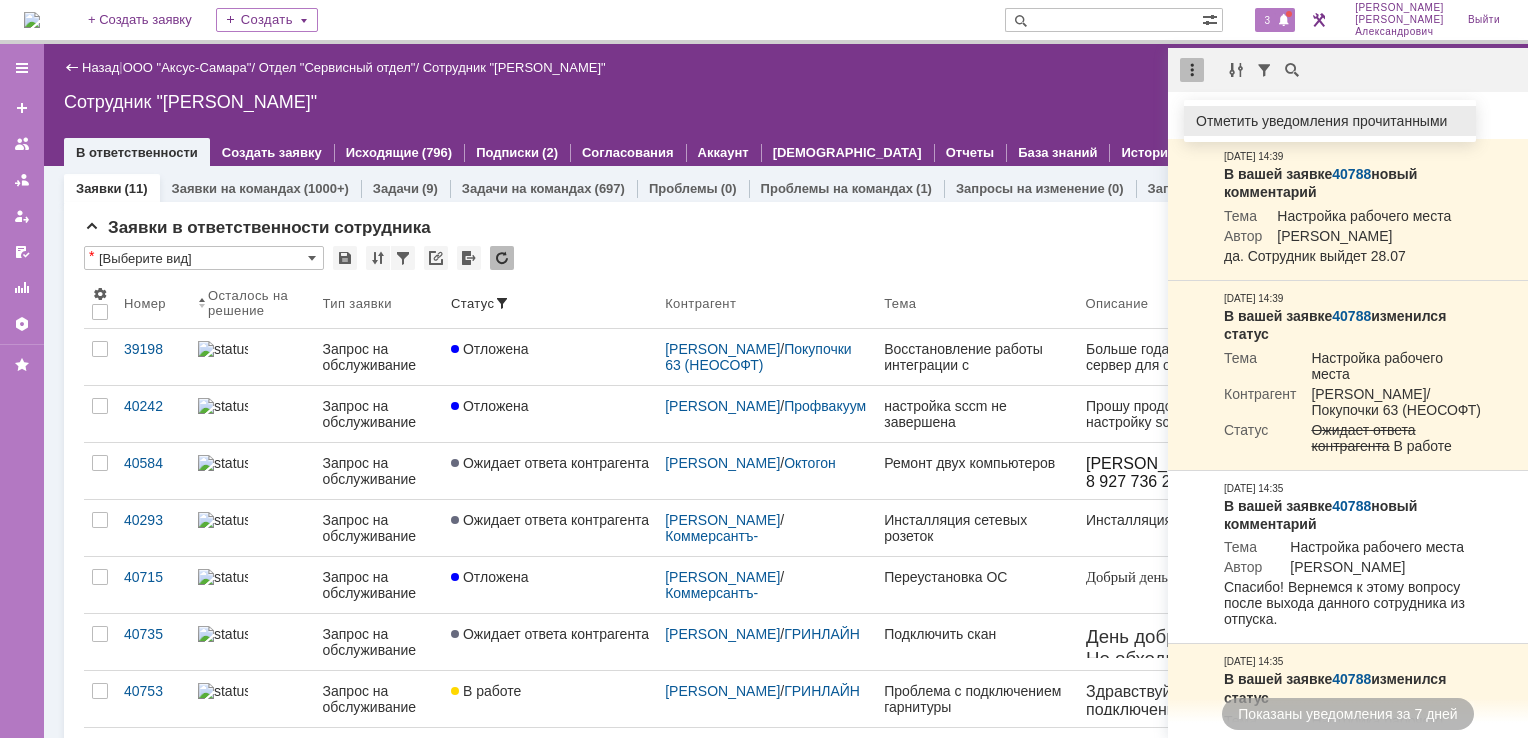 click on "Отметить уведомления прочитанными" at bounding box center [1330, 121] 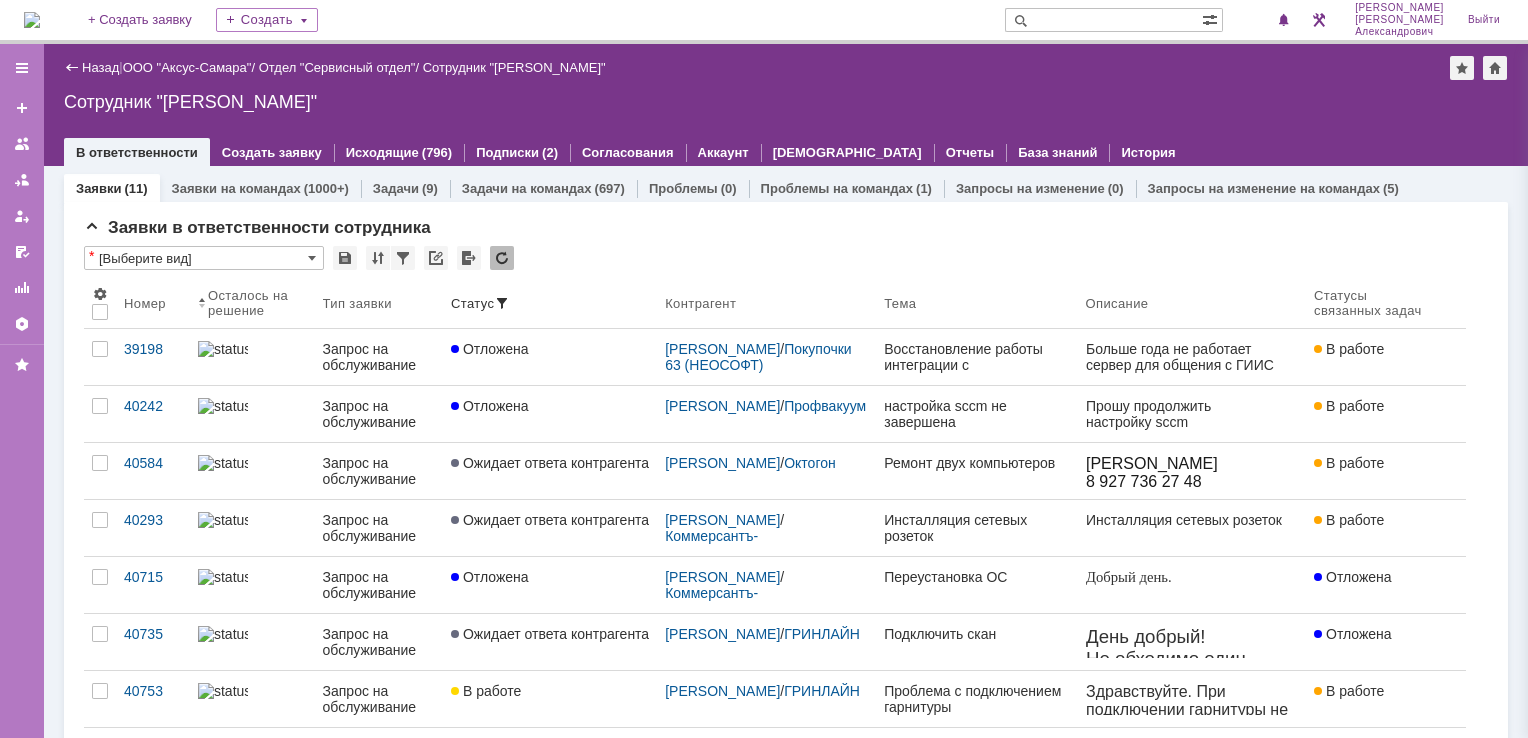click on "Сотрудник "[PERSON_NAME]"" at bounding box center [786, 102] 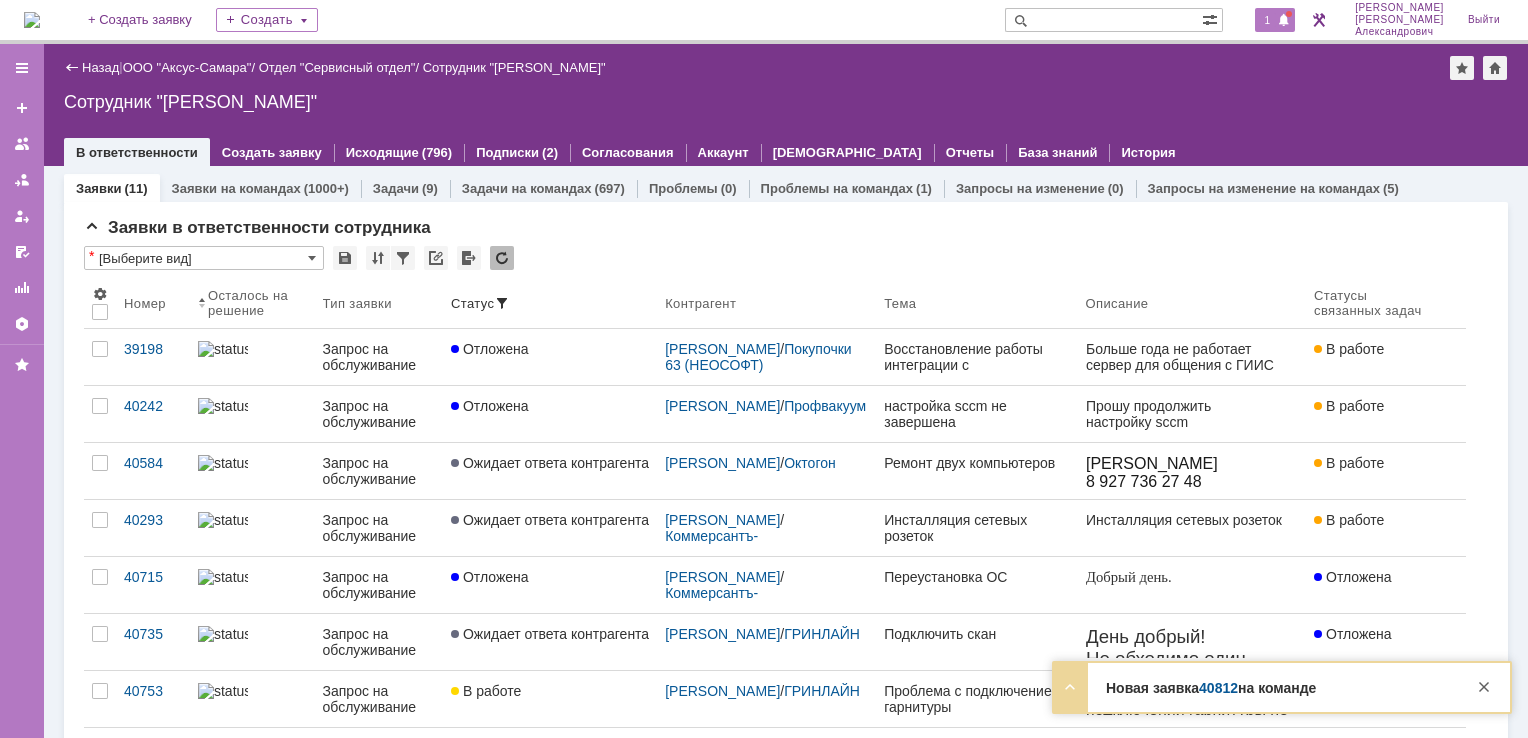 click on "1" at bounding box center [1275, 20] 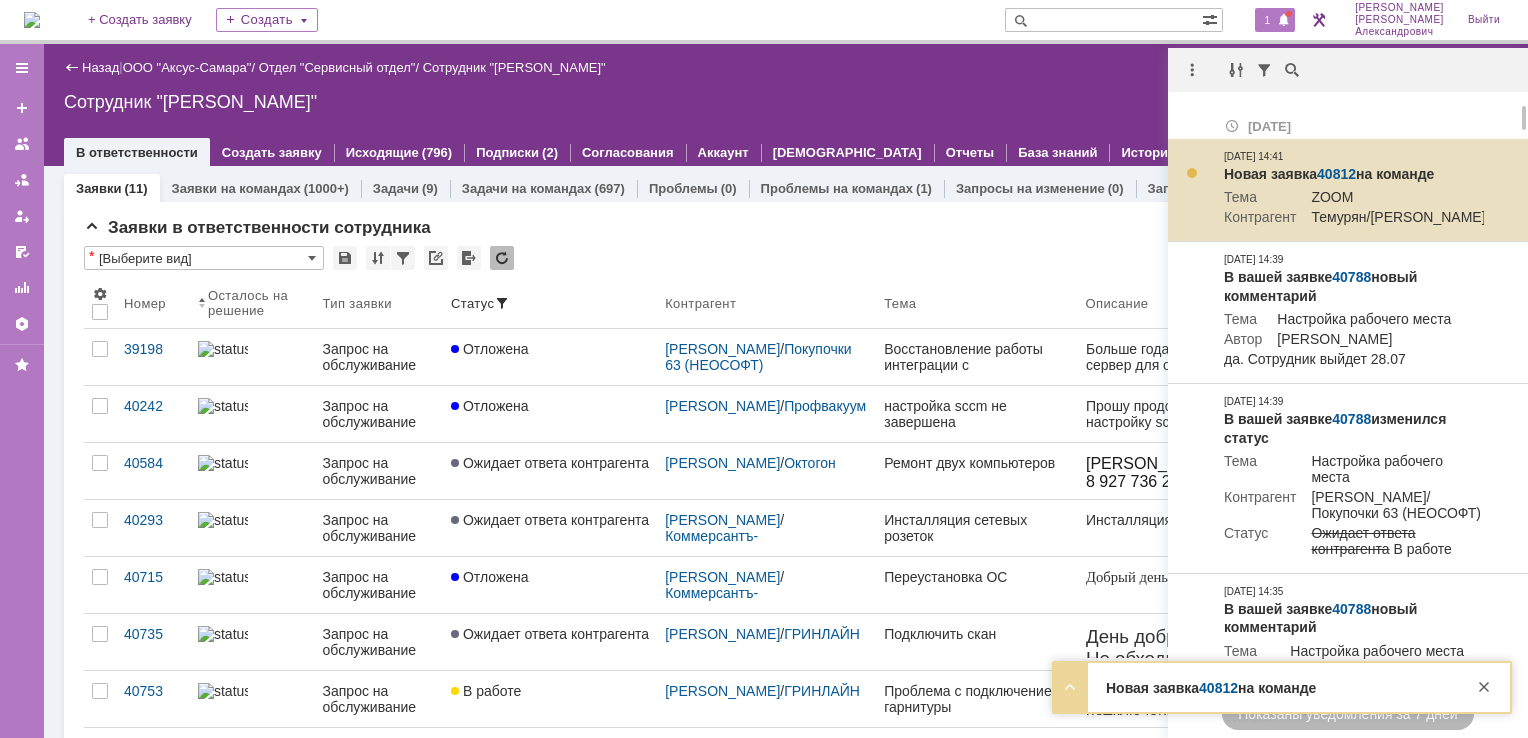 click on "40812" at bounding box center (1336, 174) 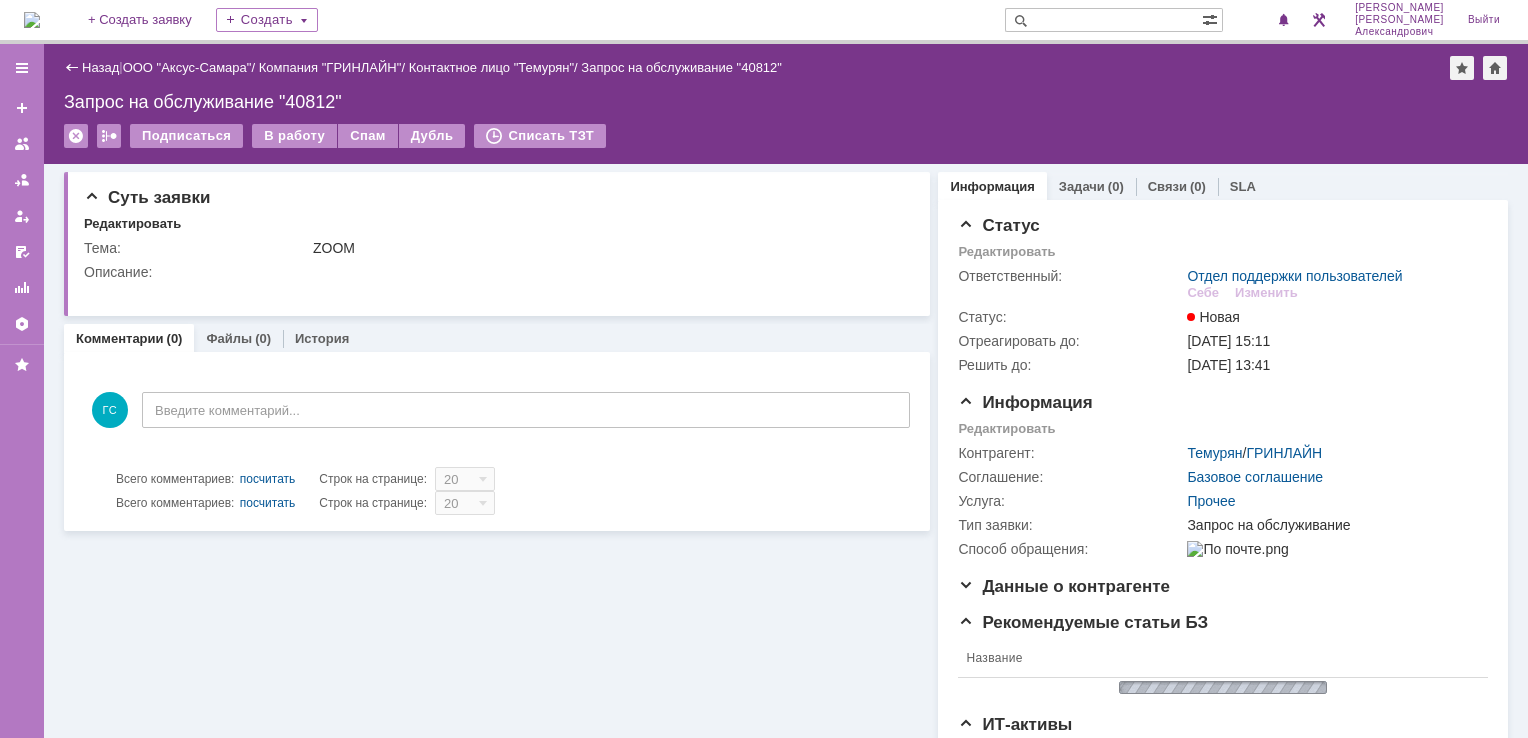 scroll, scrollTop: 0, scrollLeft: 0, axis: both 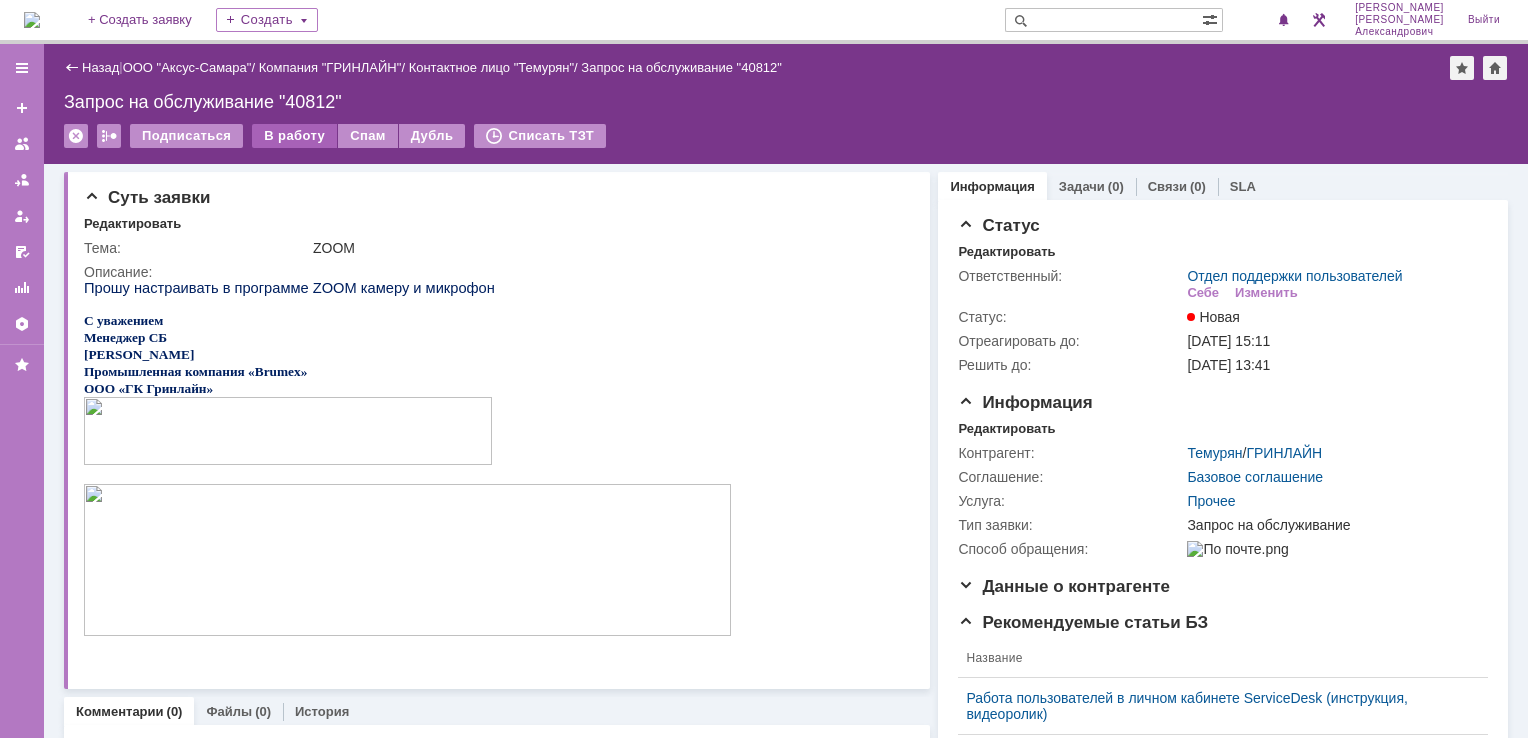 click on "В работу" at bounding box center (294, 136) 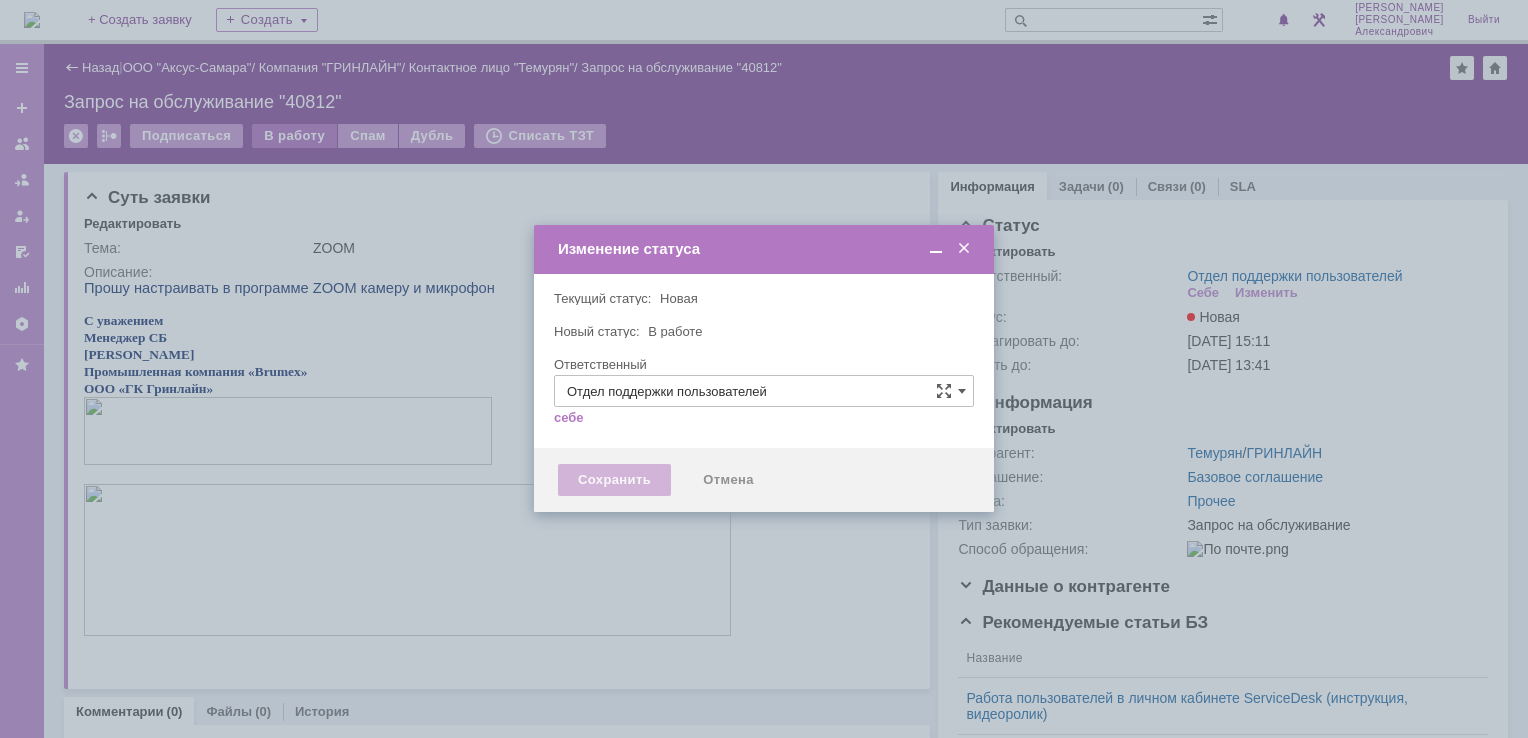type on "[PERSON_NAME]" 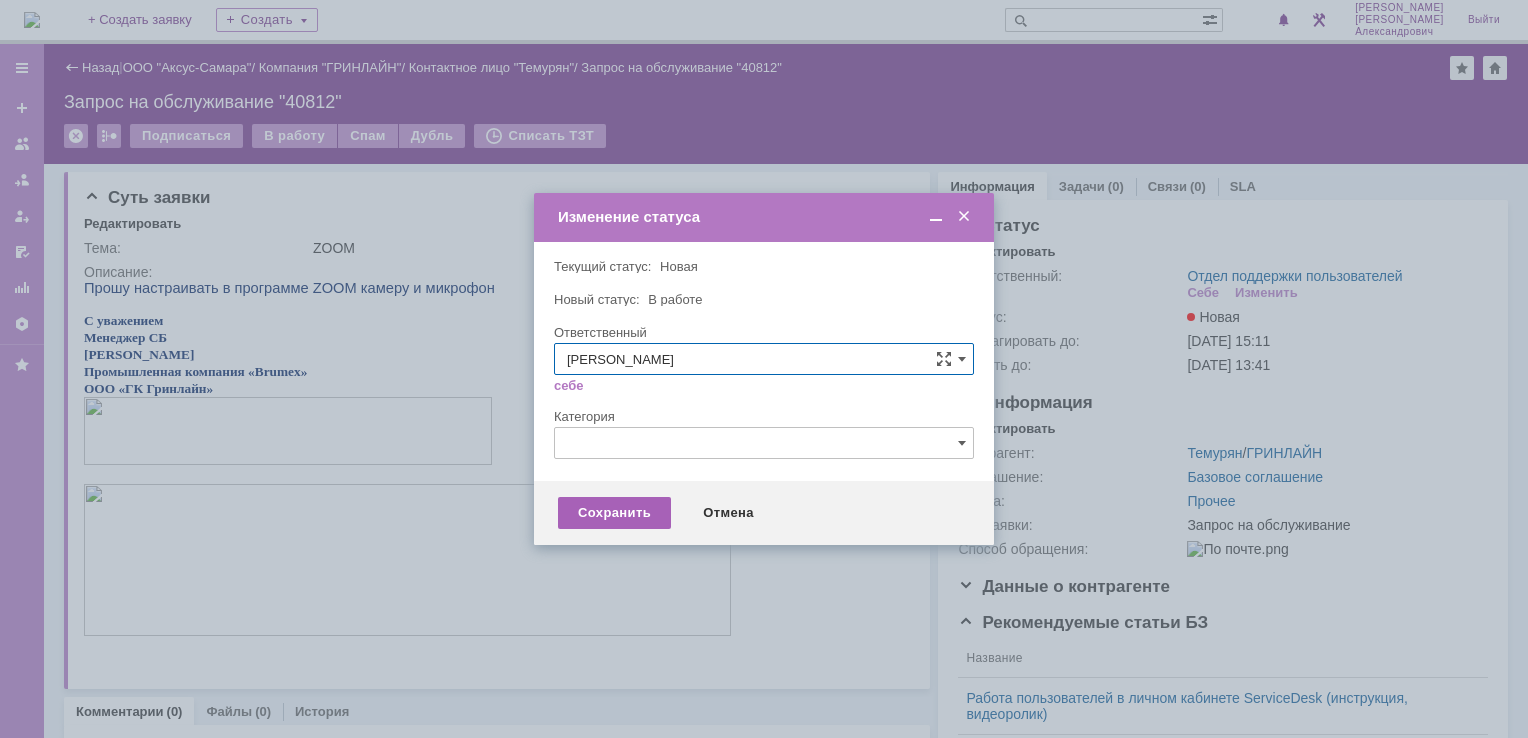 click on "Сохранить" at bounding box center (614, 513) 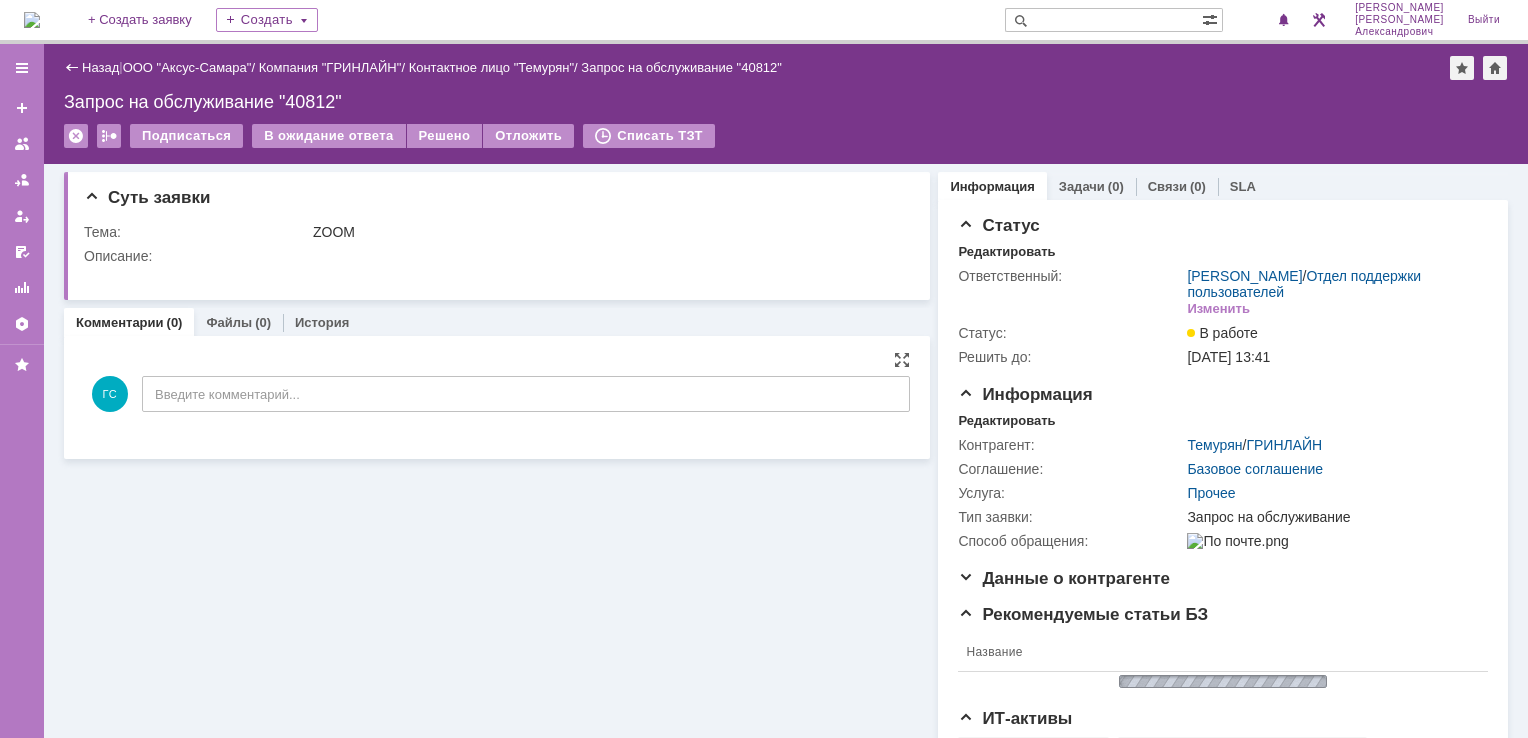 scroll, scrollTop: 0, scrollLeft: 0, axis: both 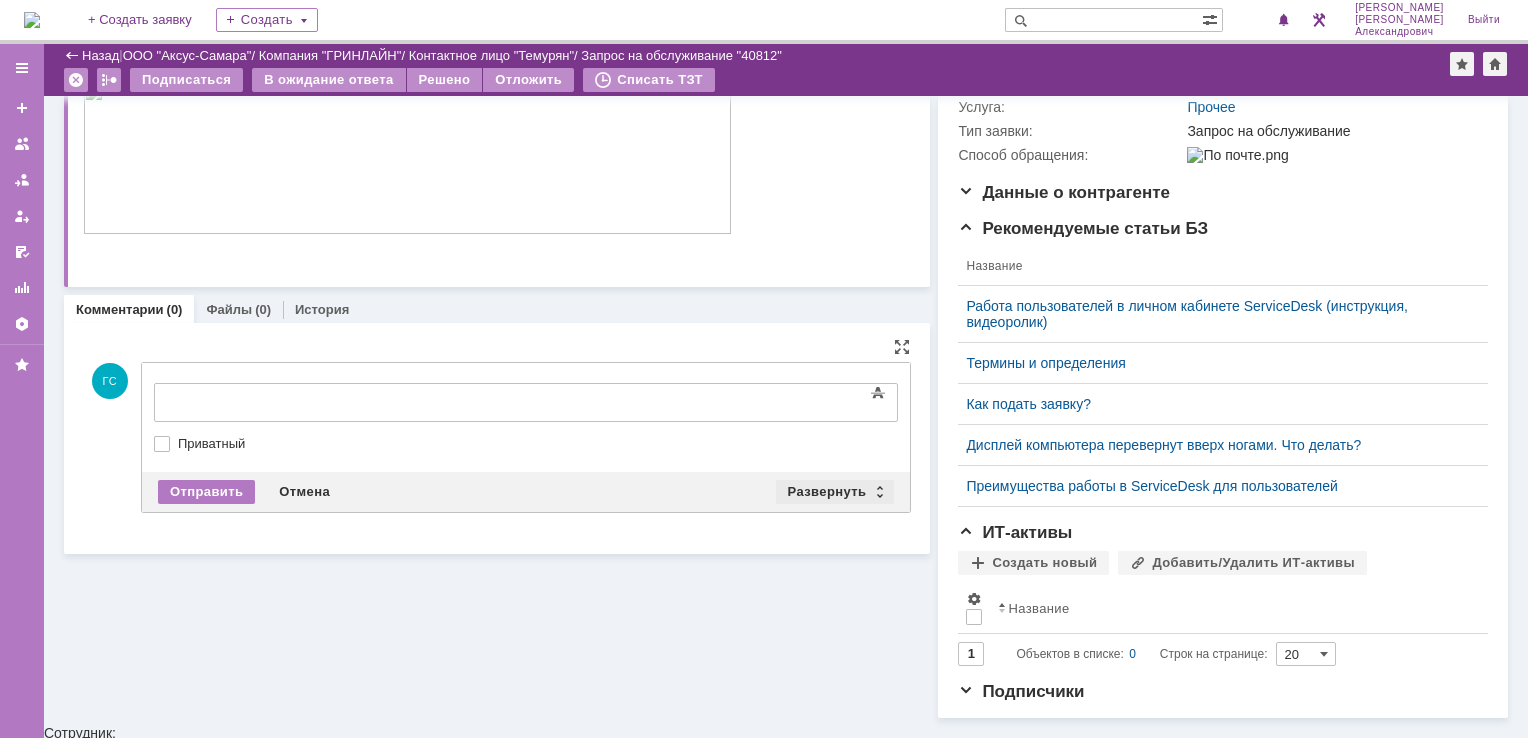 click on "Развернуть" at bounding box center [835, 492] 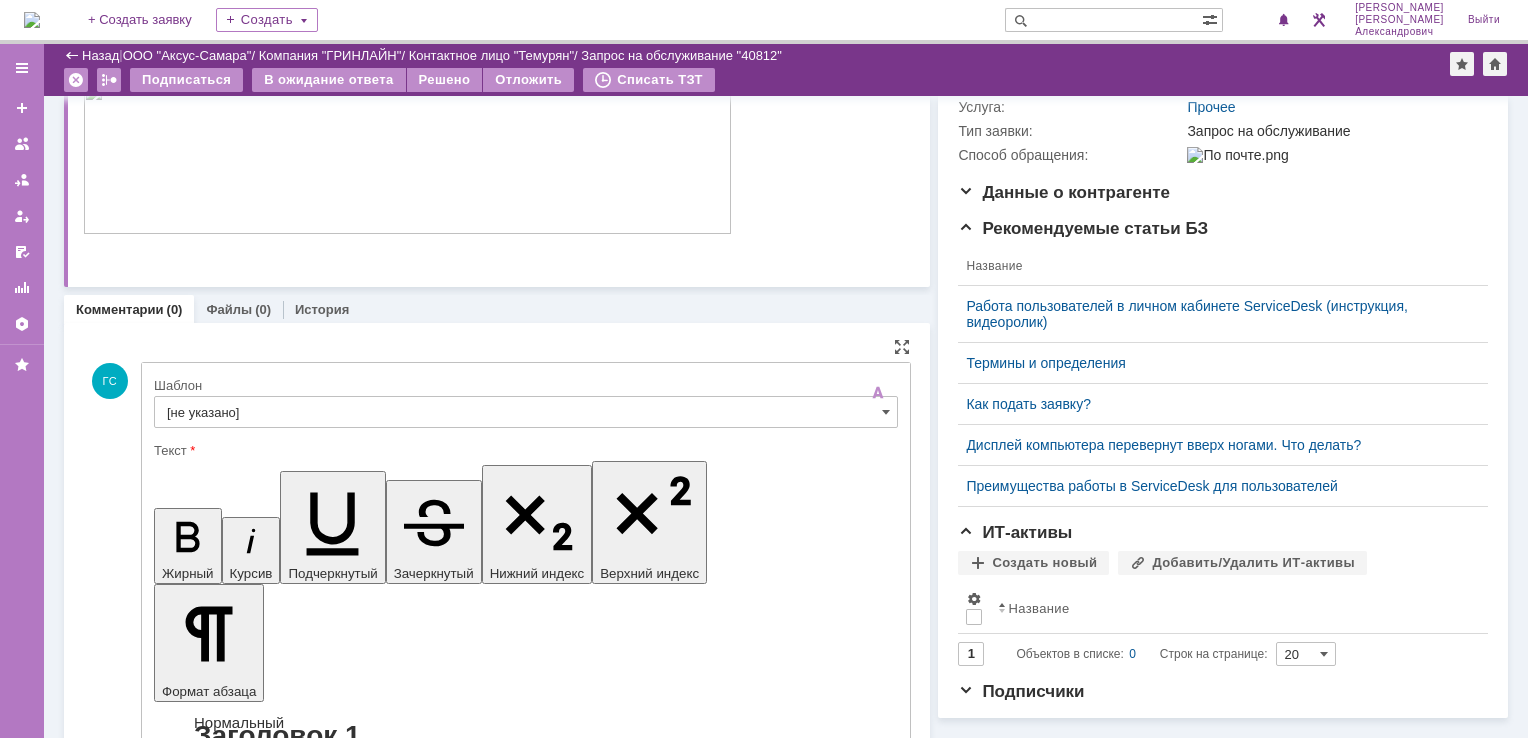scroll, scrollTop: 0, scrollLeft: 0, axis: both 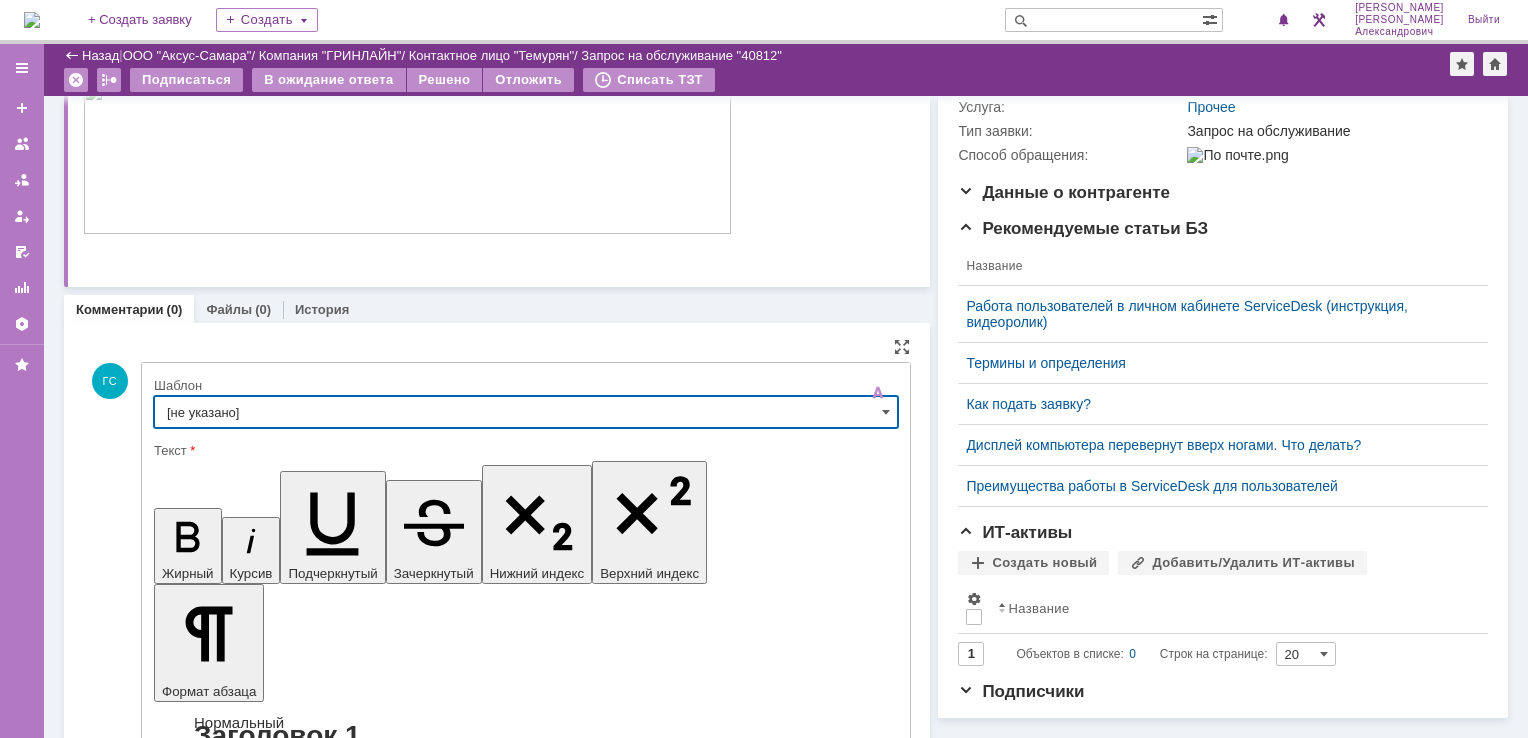 click on "[не указано]" at bounding box center [526, 412] 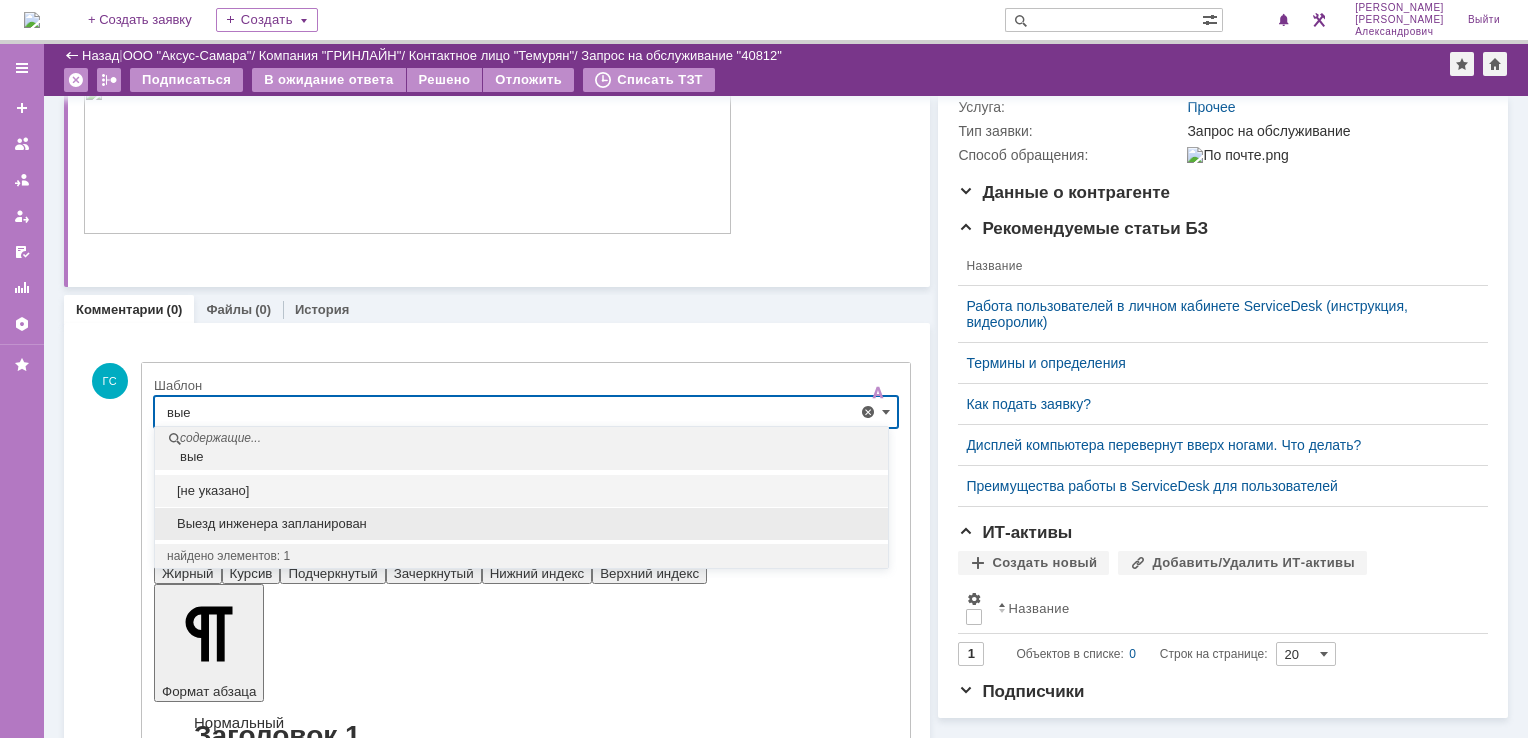 click on "Выезд инженера запланирован" at bounding box center (521, 524) 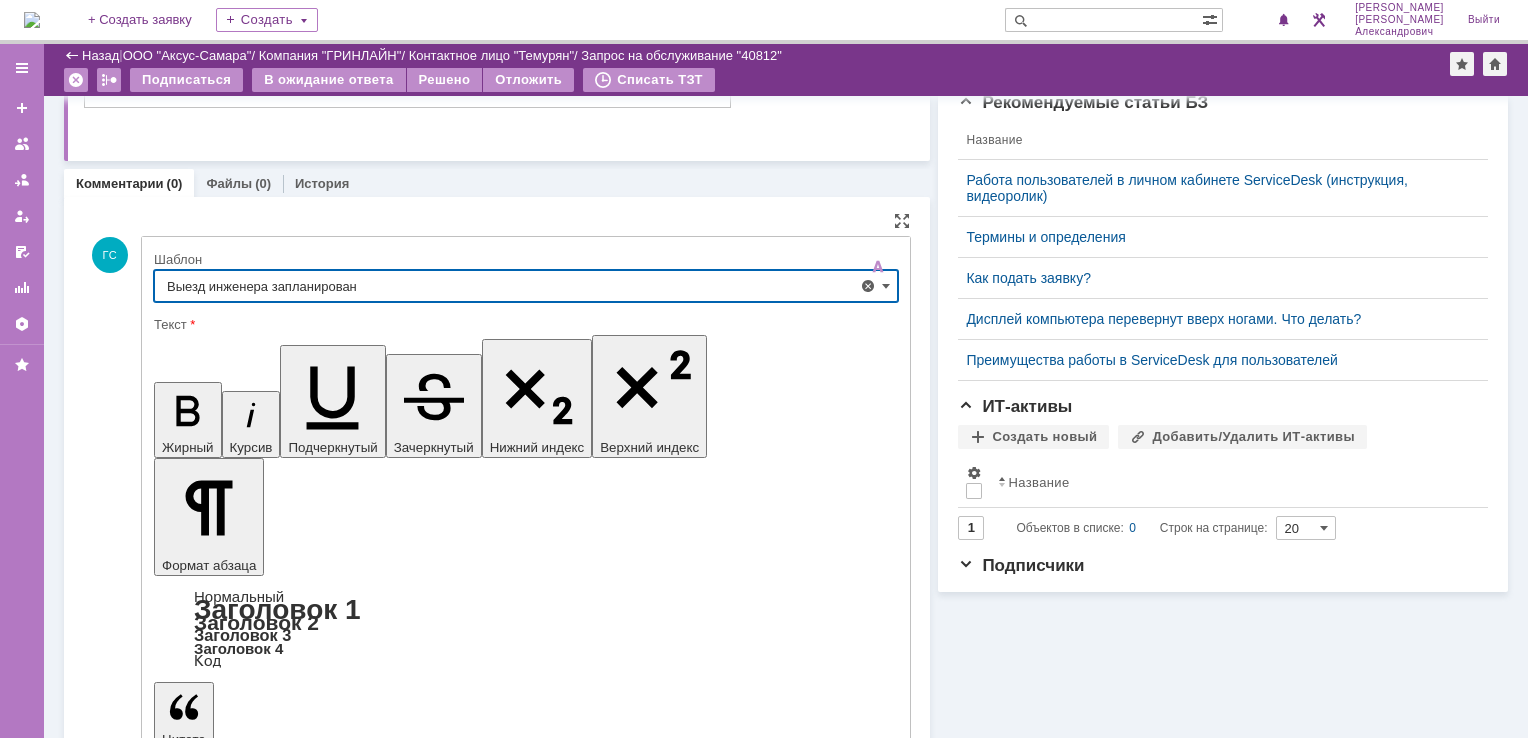 scroll, scrollTop: 469, scrollLeft: 0, axis: vertical 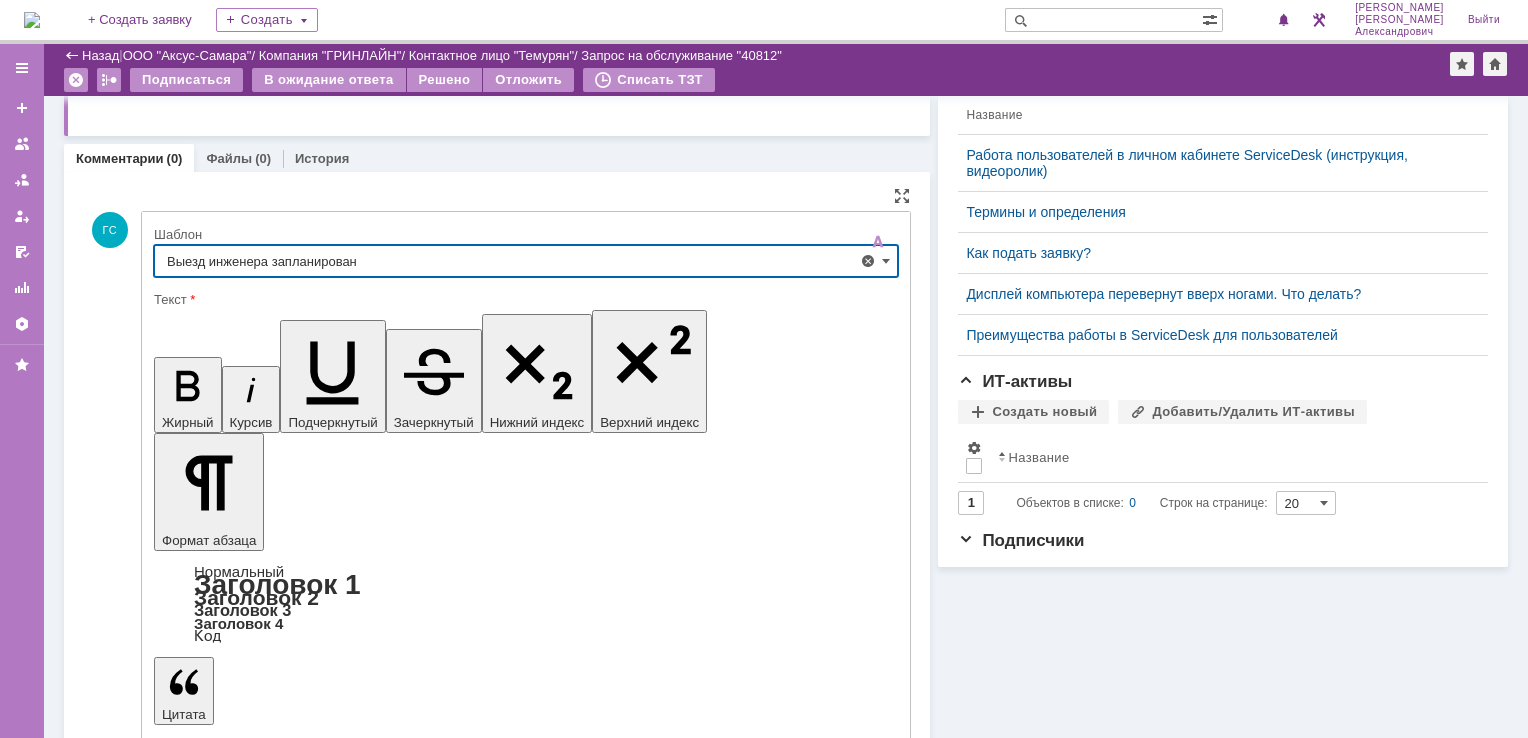 type on "Выезд инженера запланирован" 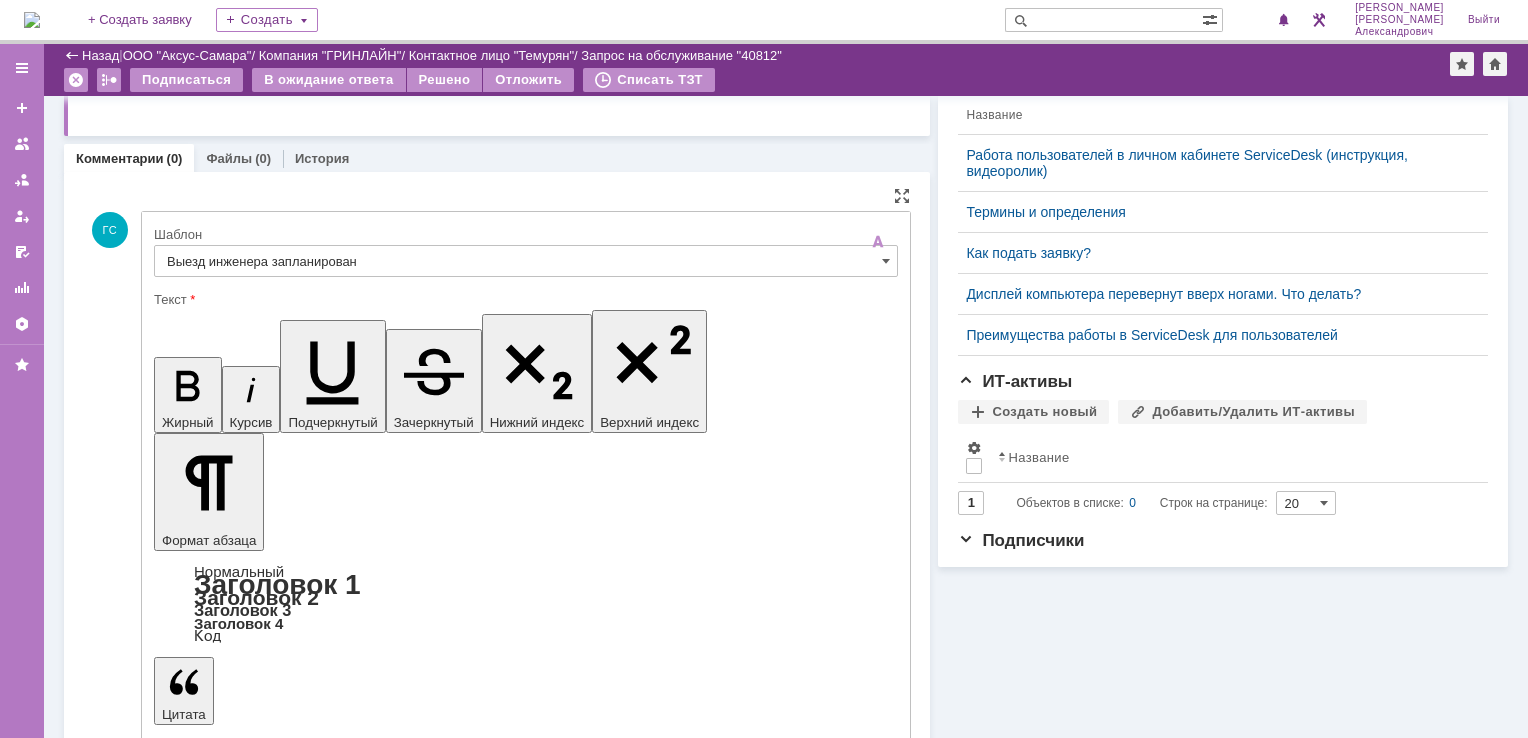 click on "Отправить" at bounding box center [206, 5411] 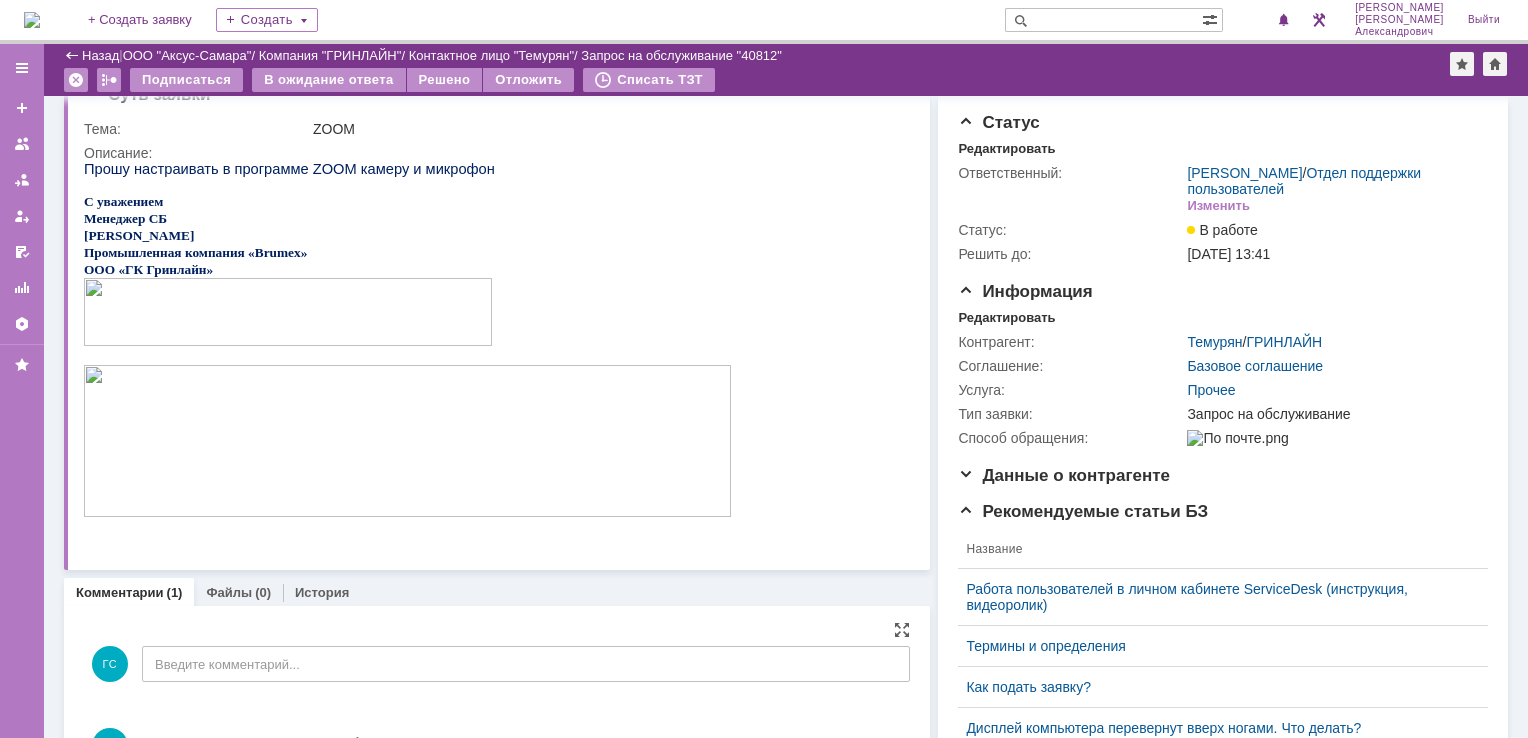 scroll, scrollTop: 0, scrollLeft: 0, axis: both 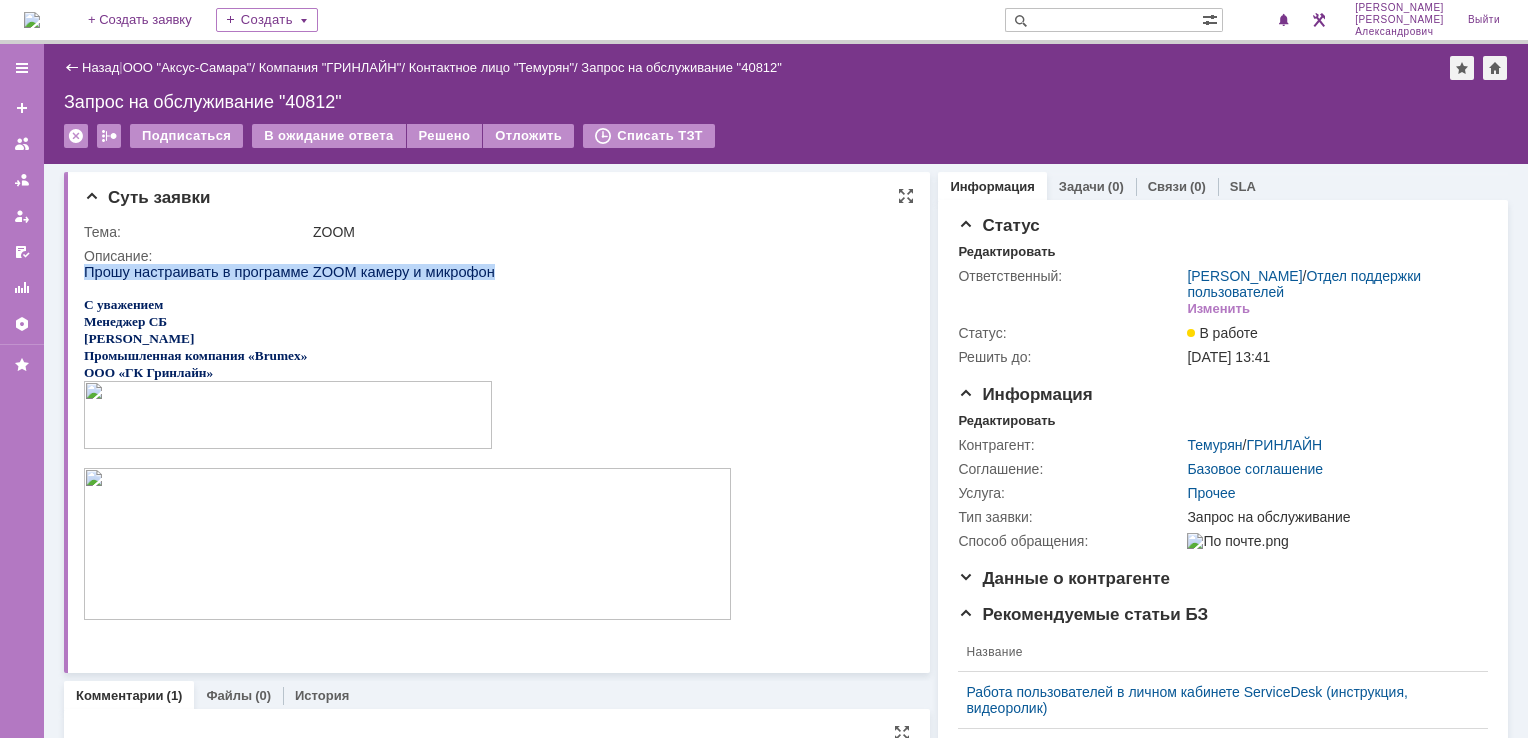 drag, startPoint x: 86, startPoint y: 271, endPoint x: 499, endPoint y: 280, distance: 413.09805 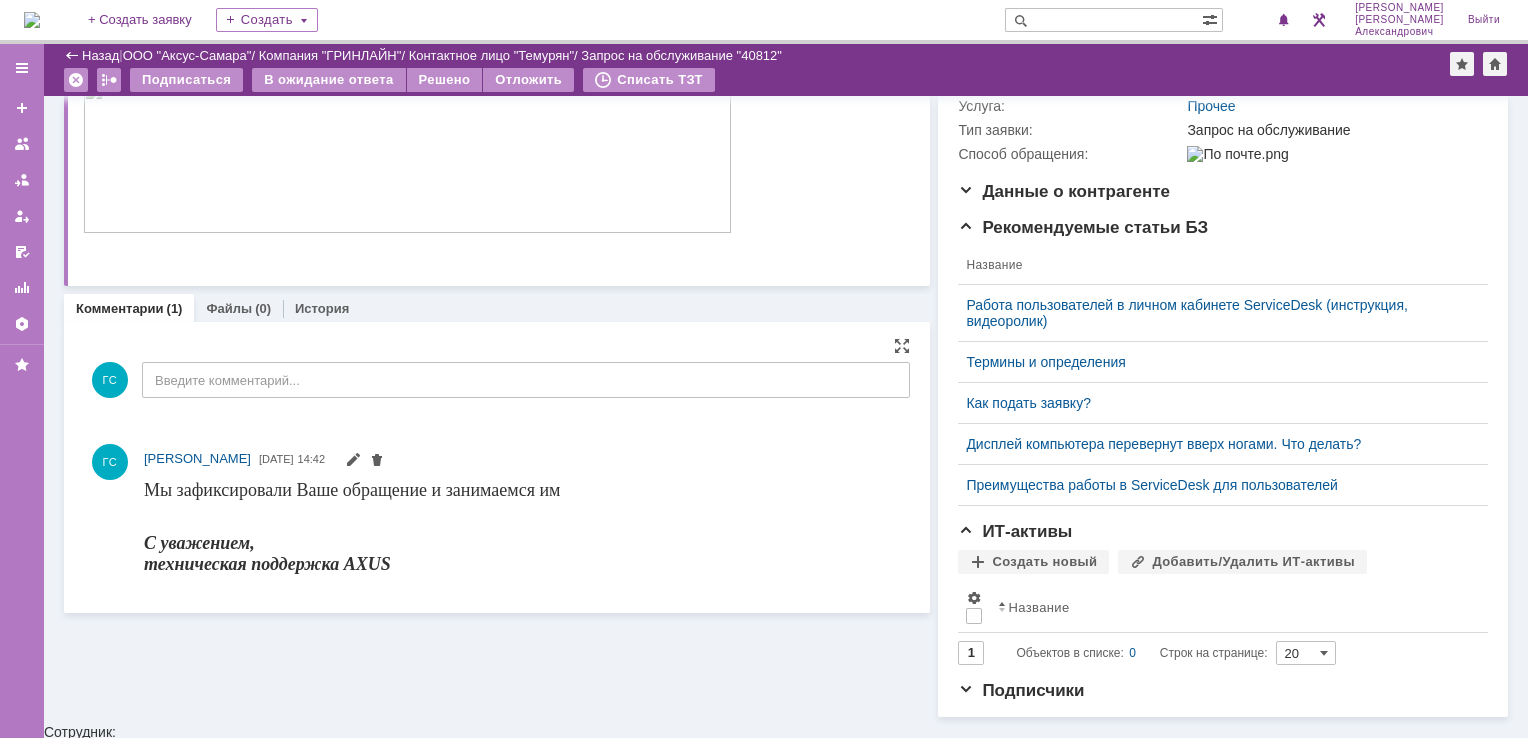 scroll, scrollTop: 318, scrollLeft: 0, axis: vertical 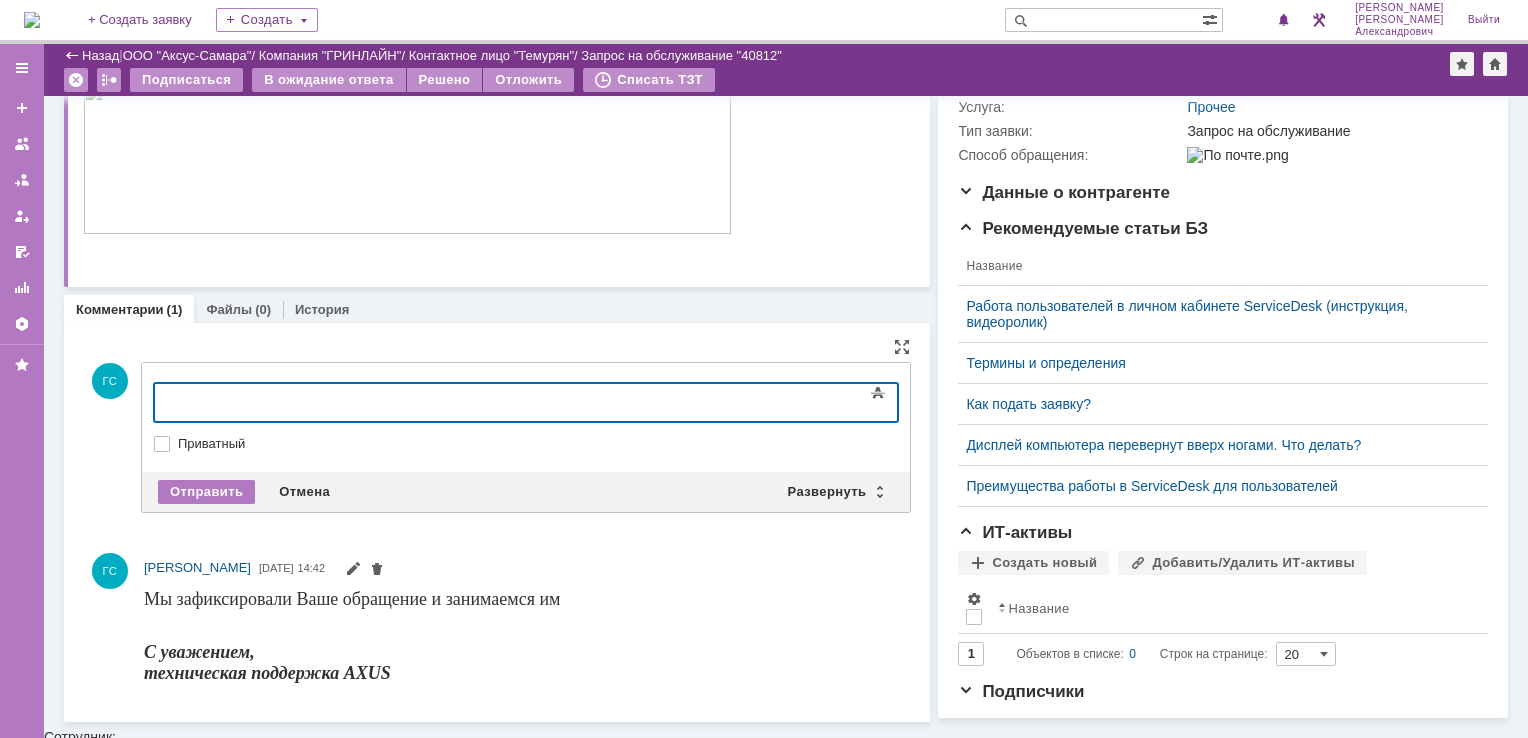 type 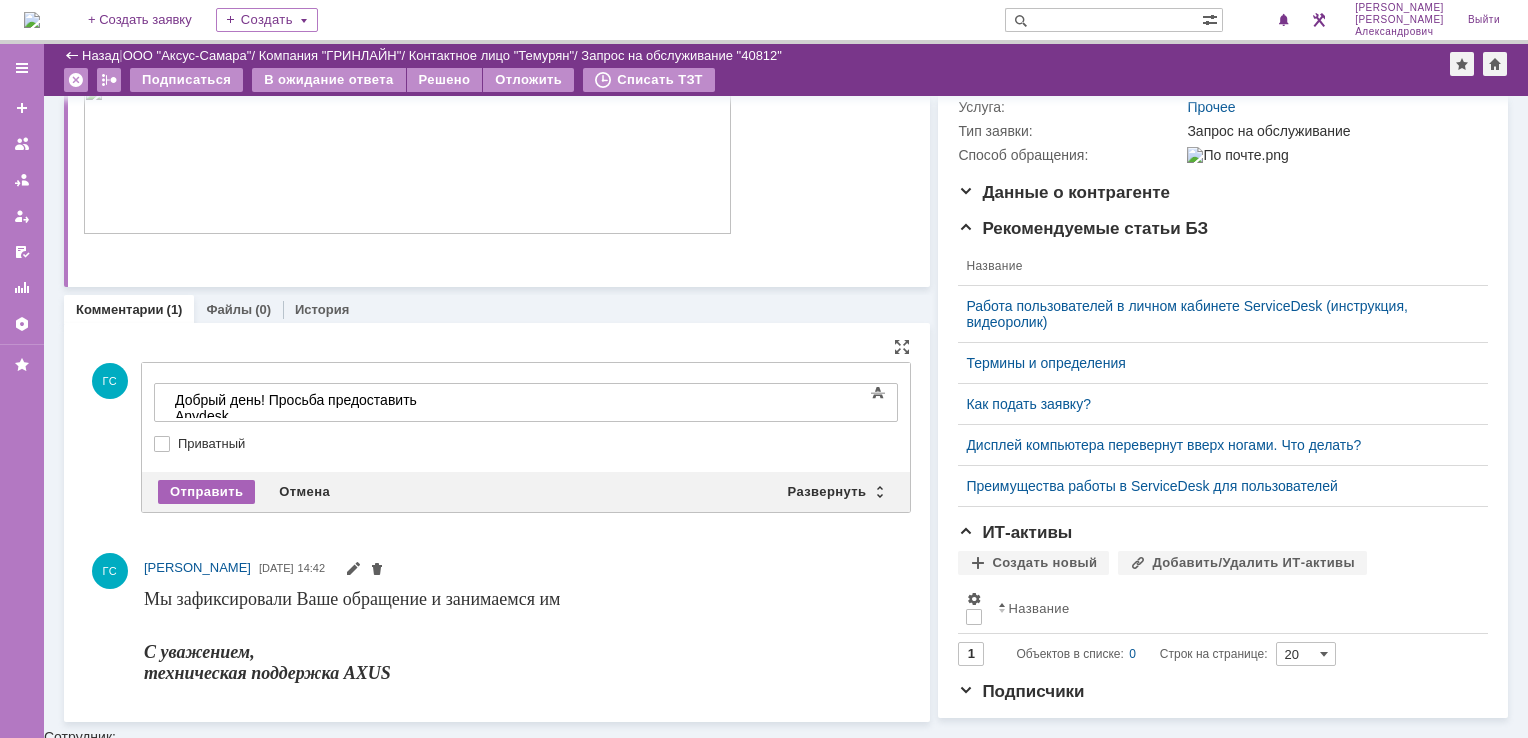click on "Отправить" at bounding box center [206, 492] 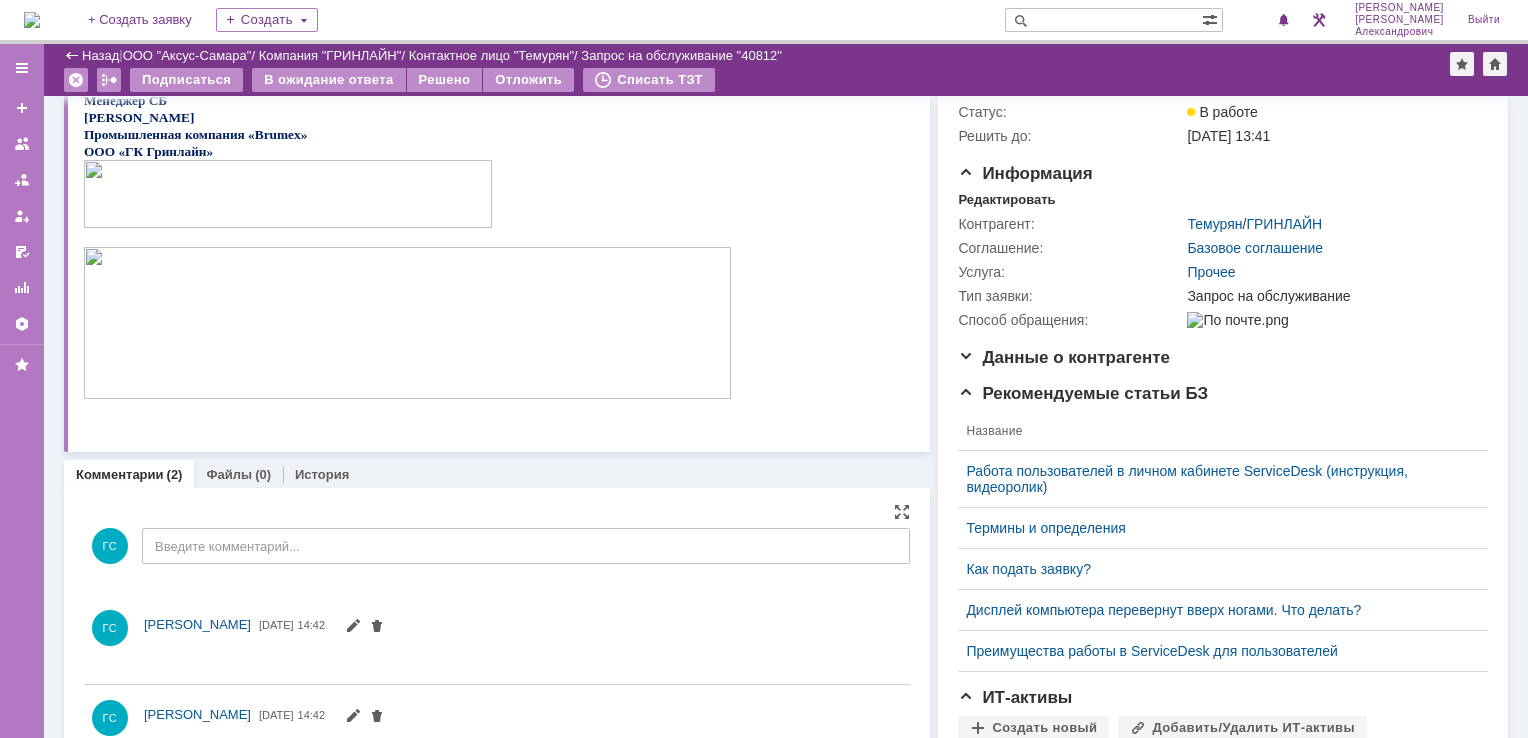 scroll, scrollTop: 0, scrollLeft: 0, axis: both 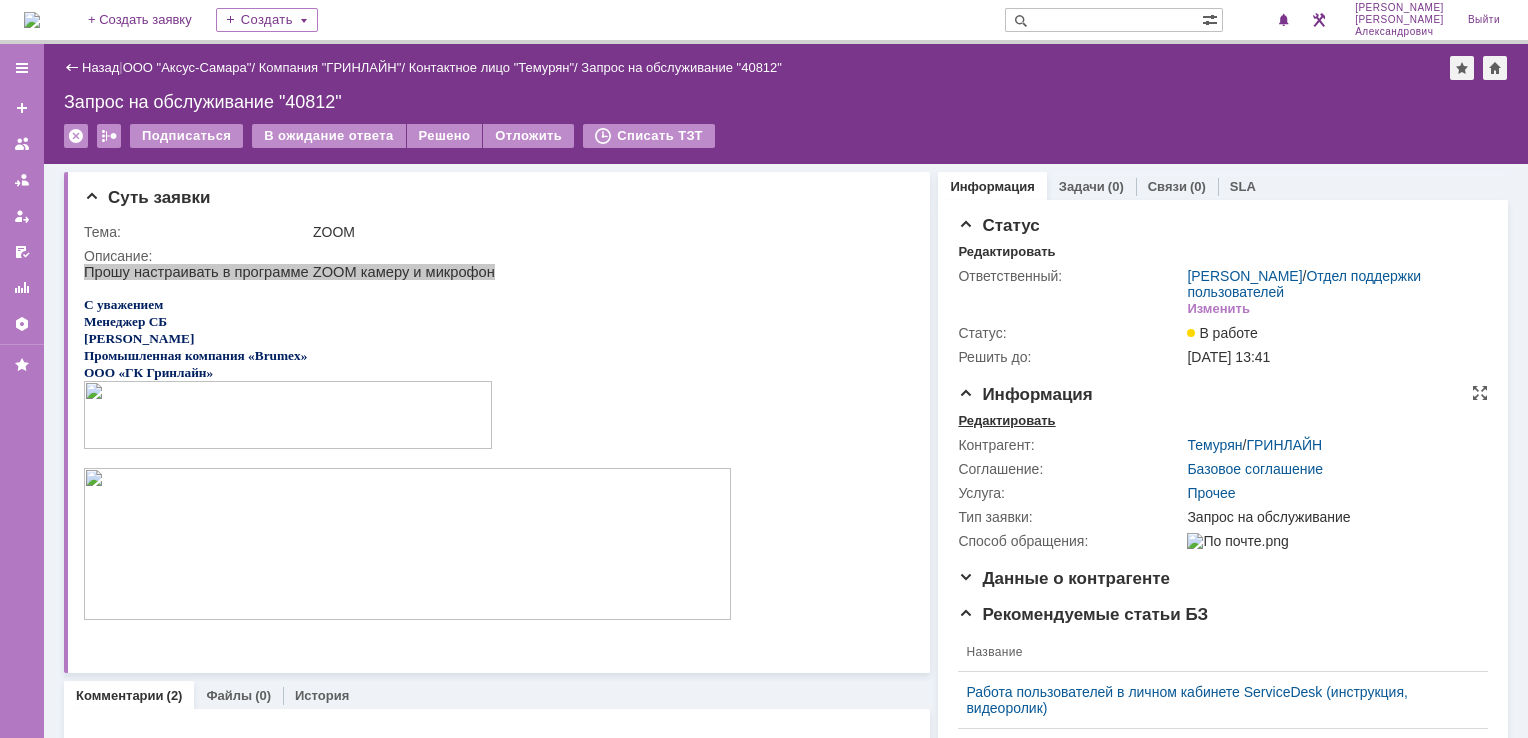click on "Редактировать" at bounding box center [1006, 421] 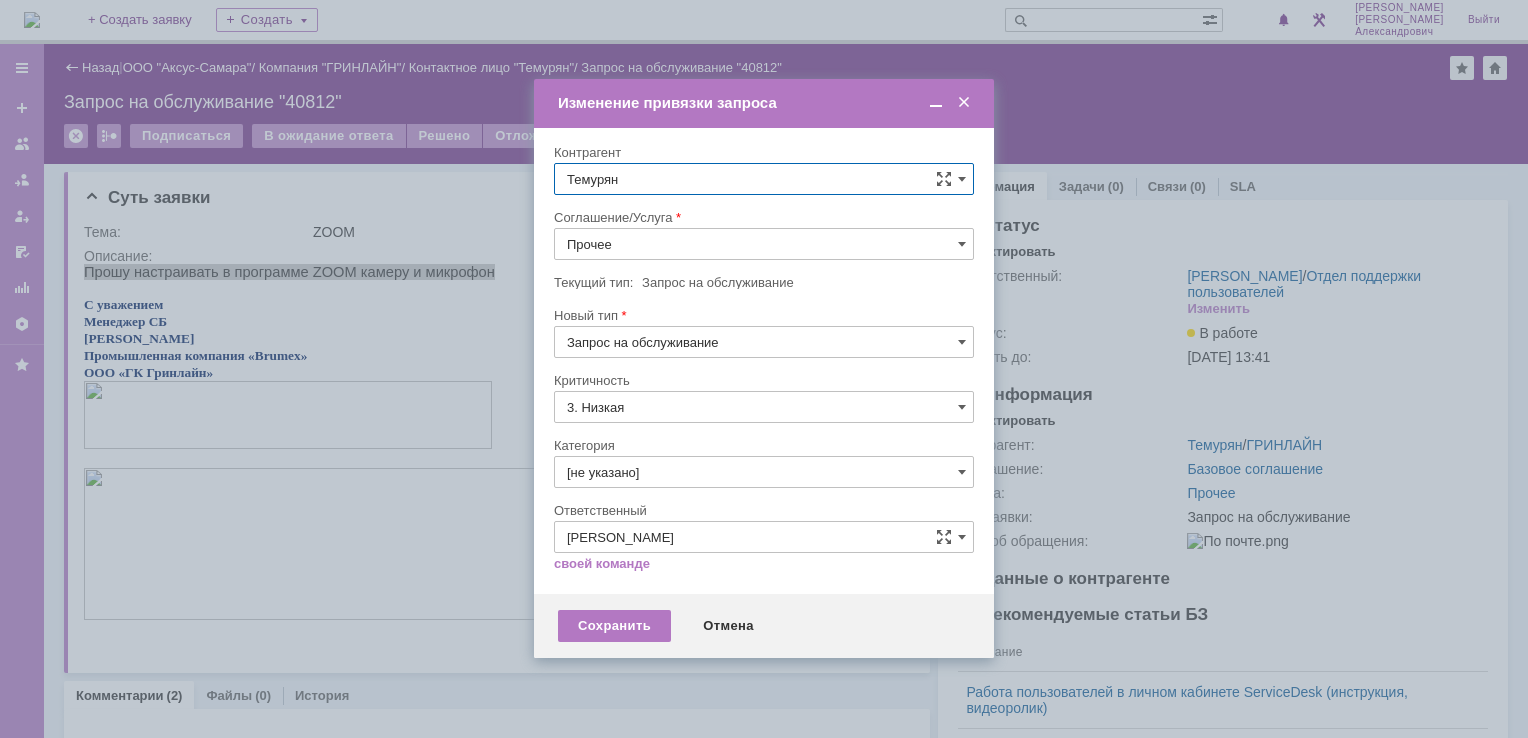 click on "Прочее" at bounding box center [764, 244] 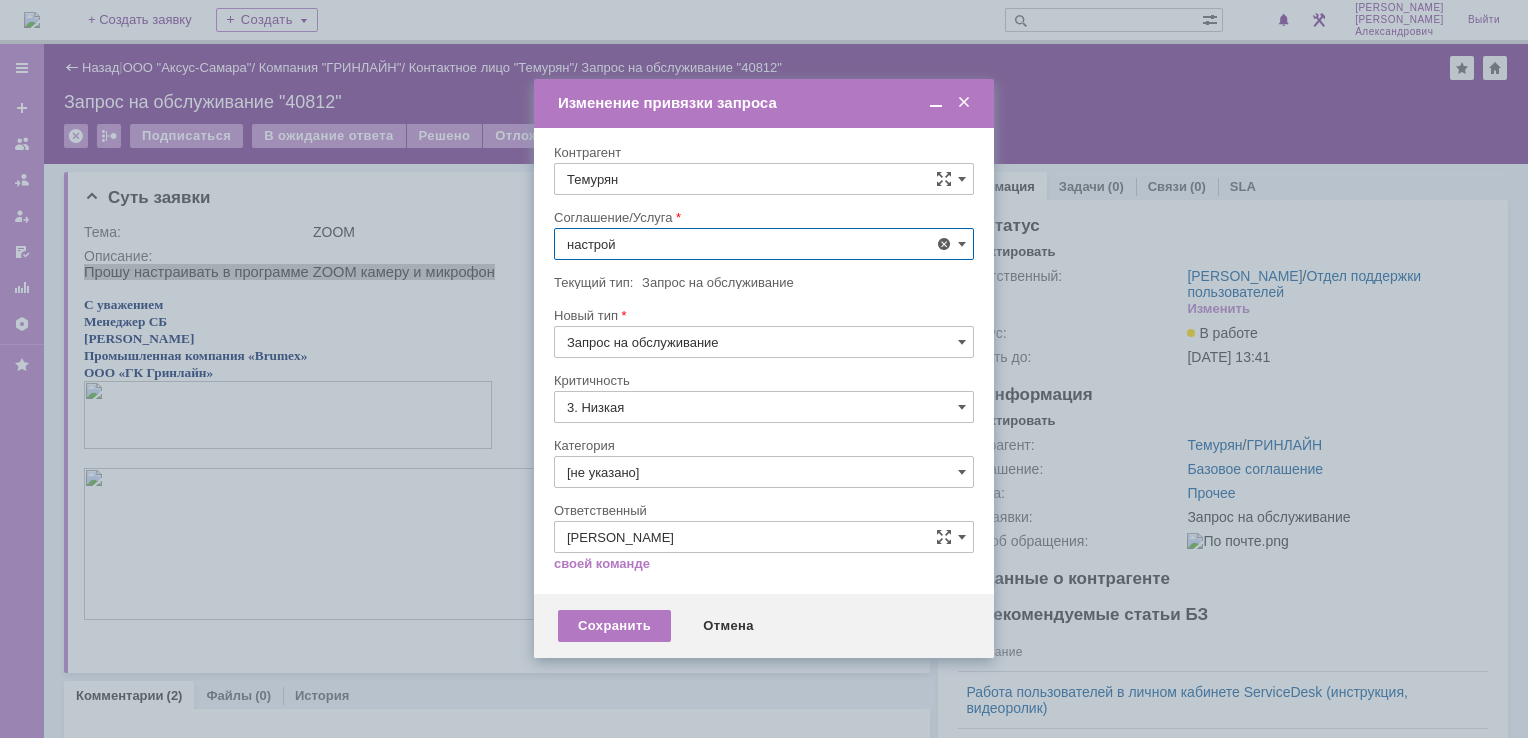 scroll, scrollTop: 130, scrollLeft: 0, axis: vertical 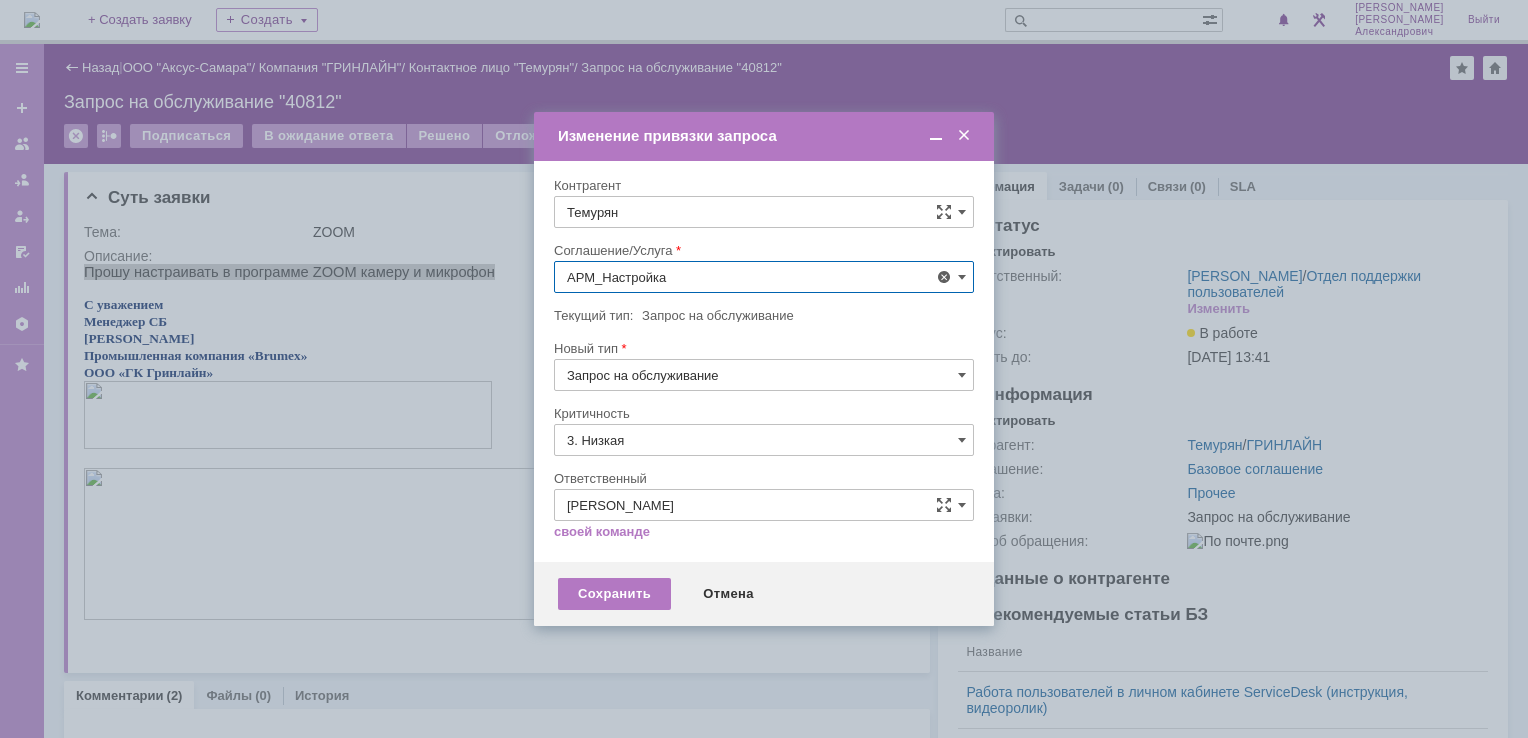 type on "АРМ_Настройка" 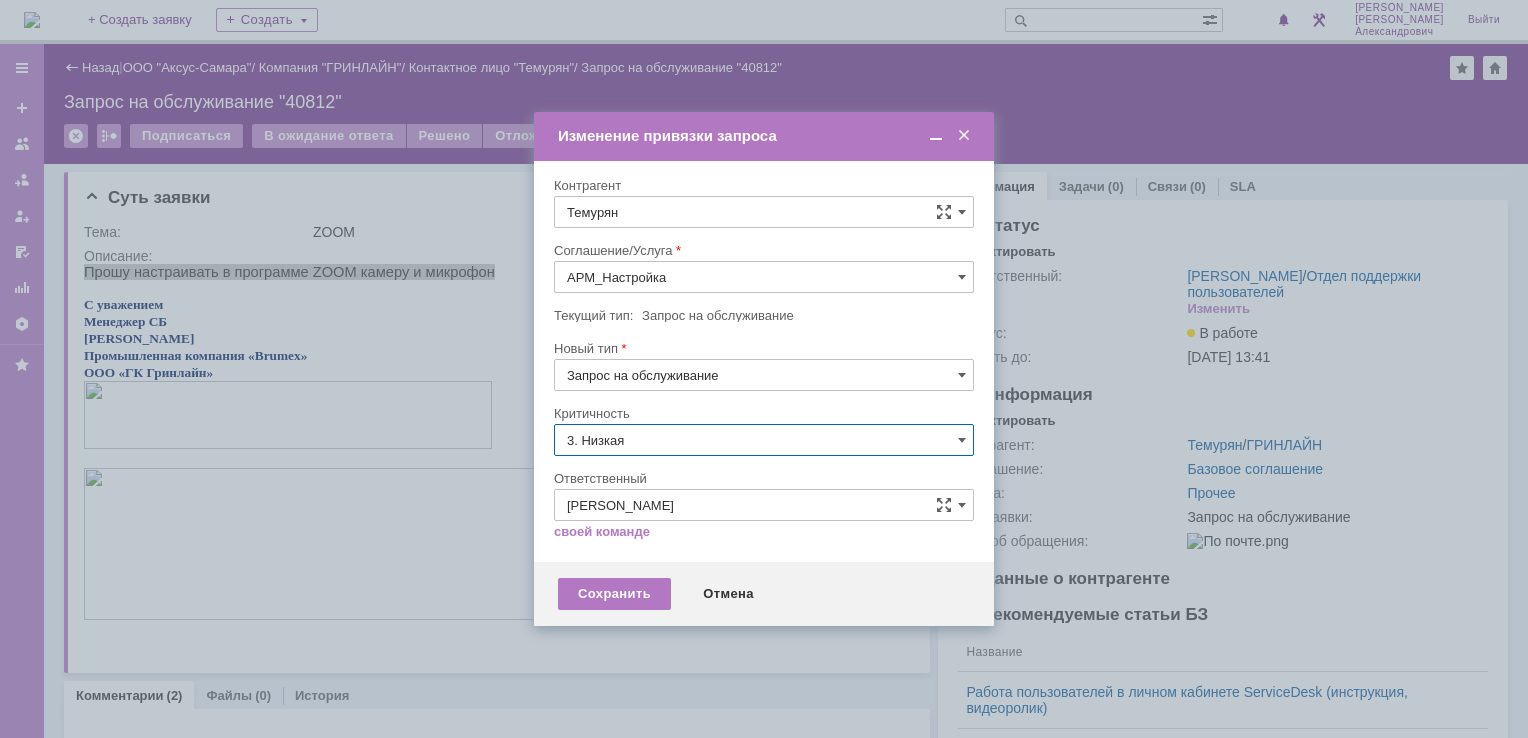 click on "3. Низкая" at bounding box center (764, 440) 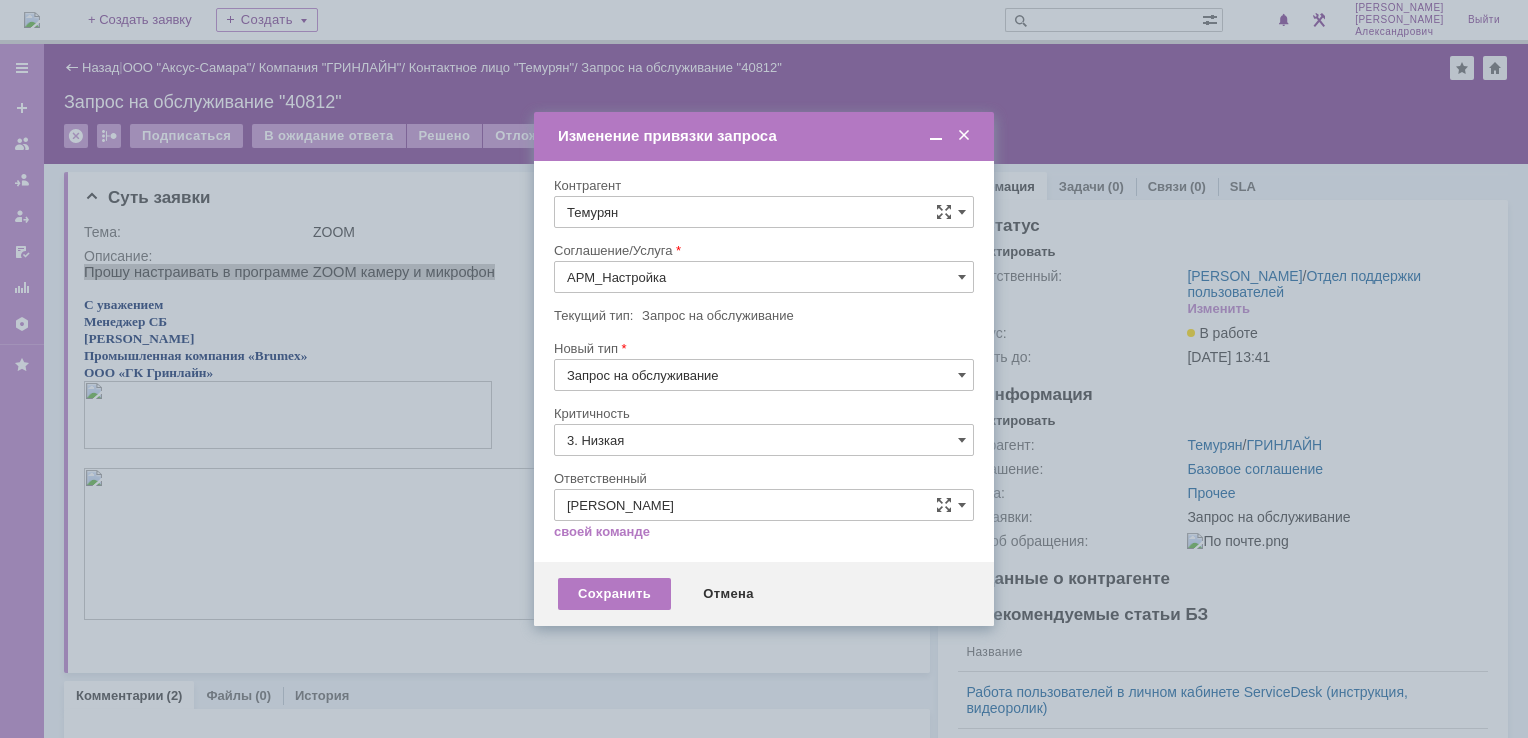 drag, startPoint x: 671, startPoint y: 467, endPoint x: 644, endPoint y: 534, distance: 72.235725 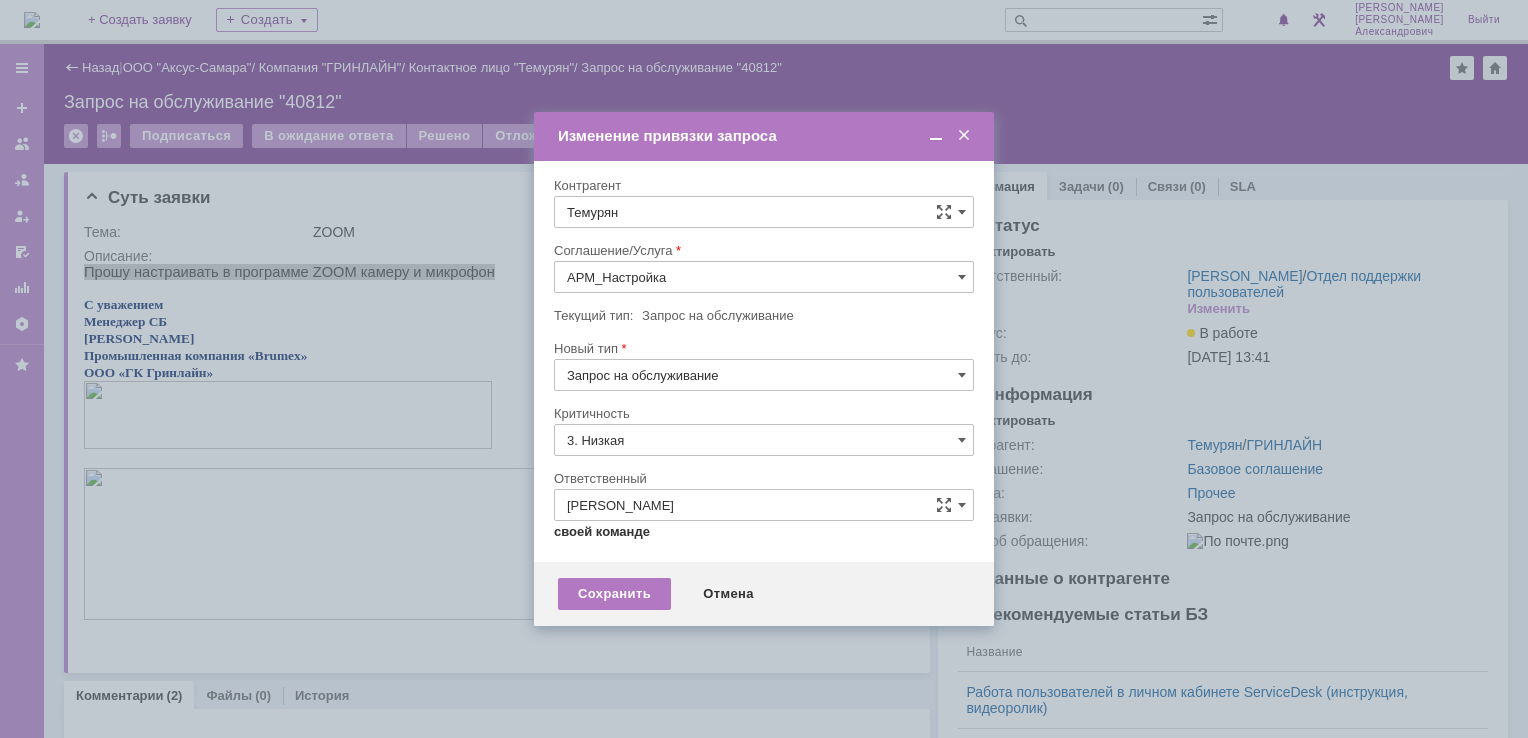 click on "[не указано]" at bounding box center (764, 477) 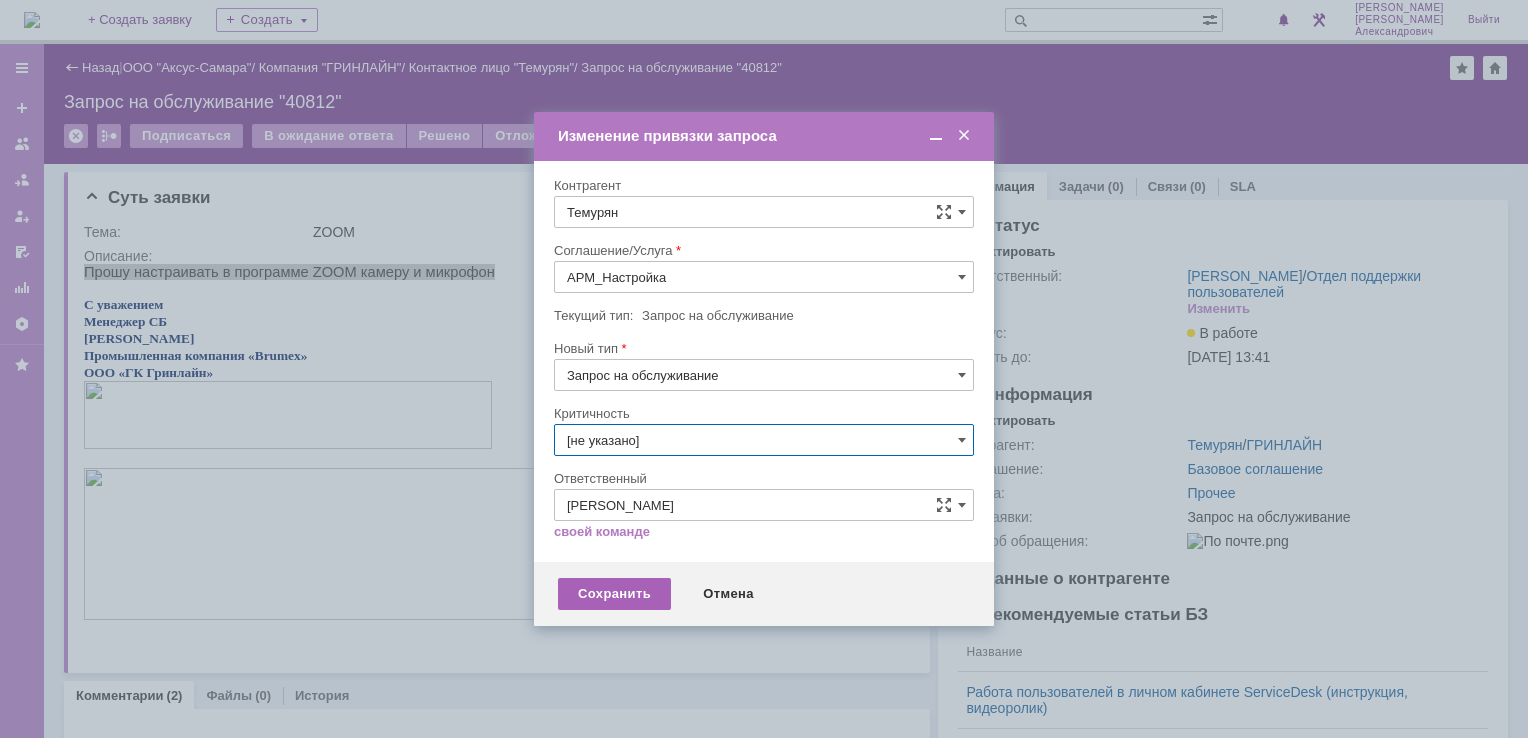 type on "[не указано]" 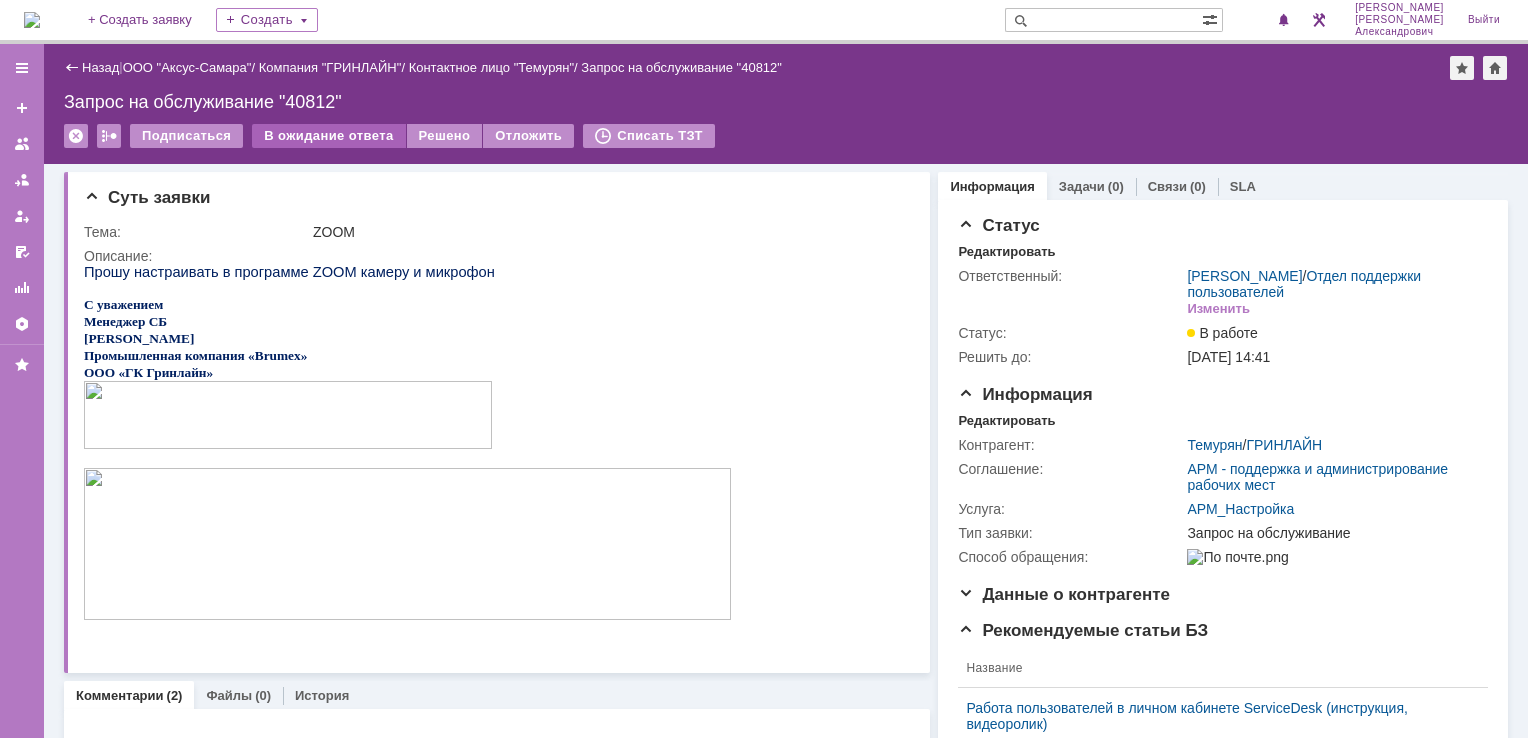 scroll, scrollTop: 0, scrollLeft: 0, axis: both 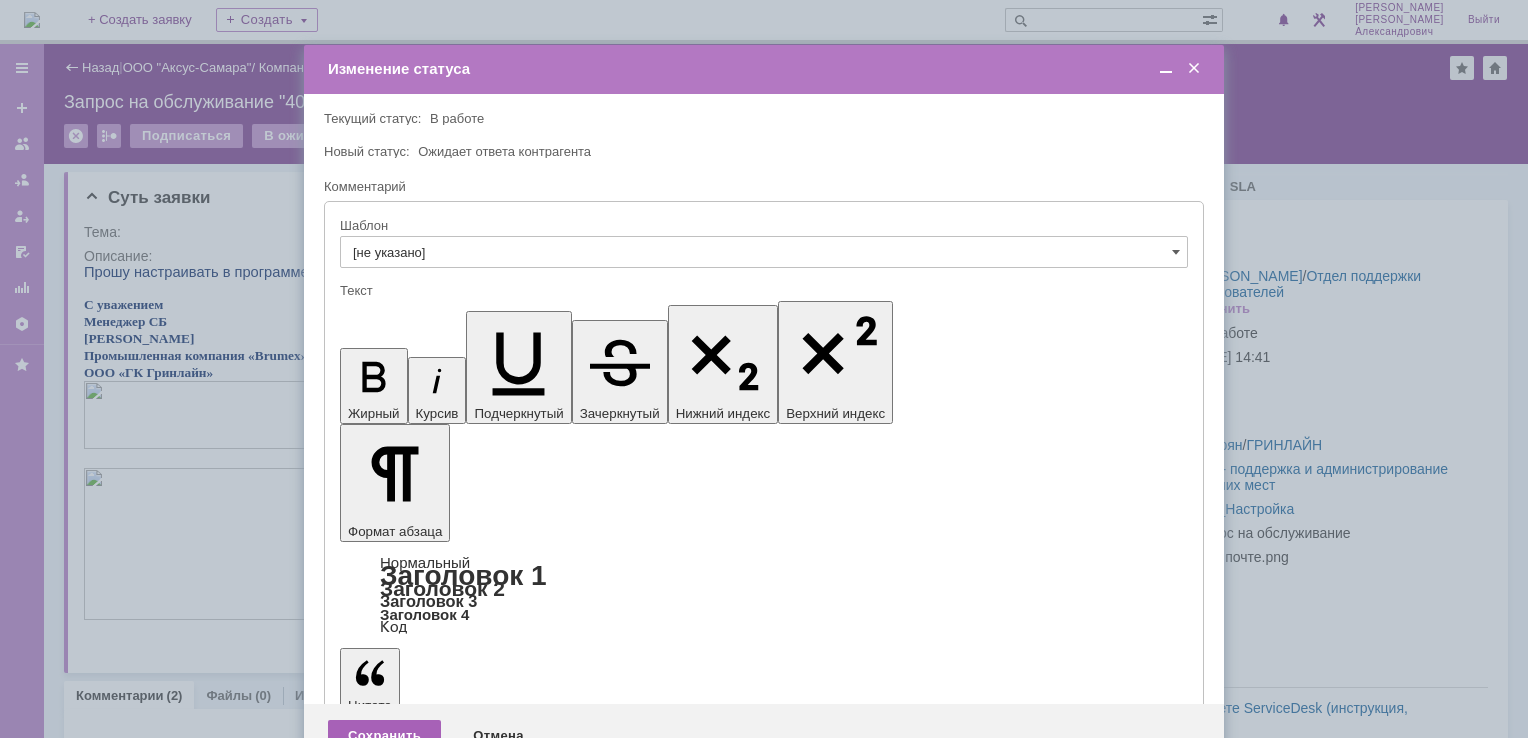 click on "Сохранить" at bounding box center [384, 736] 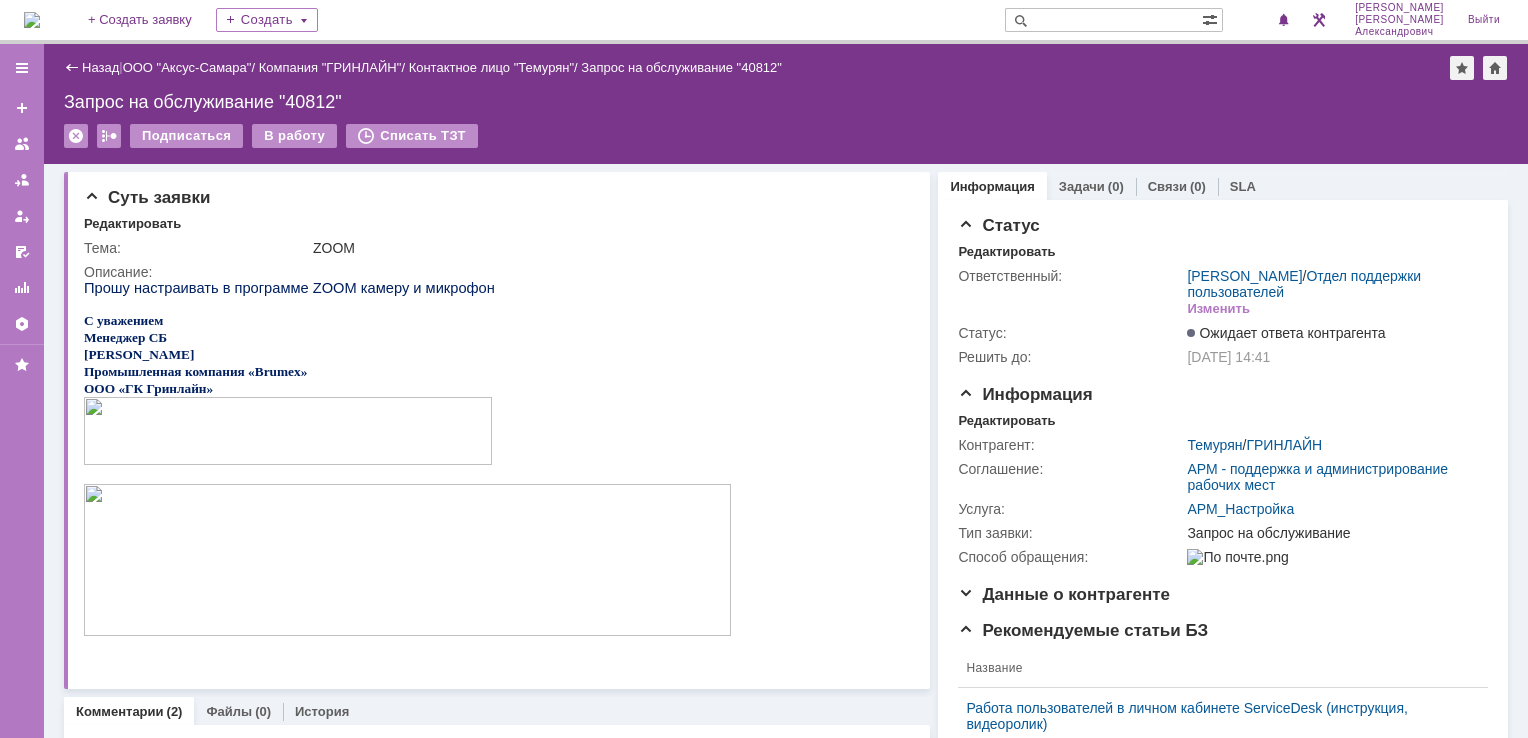 scroll, scrollTop: 0, scrollLeft: 0, axis: both 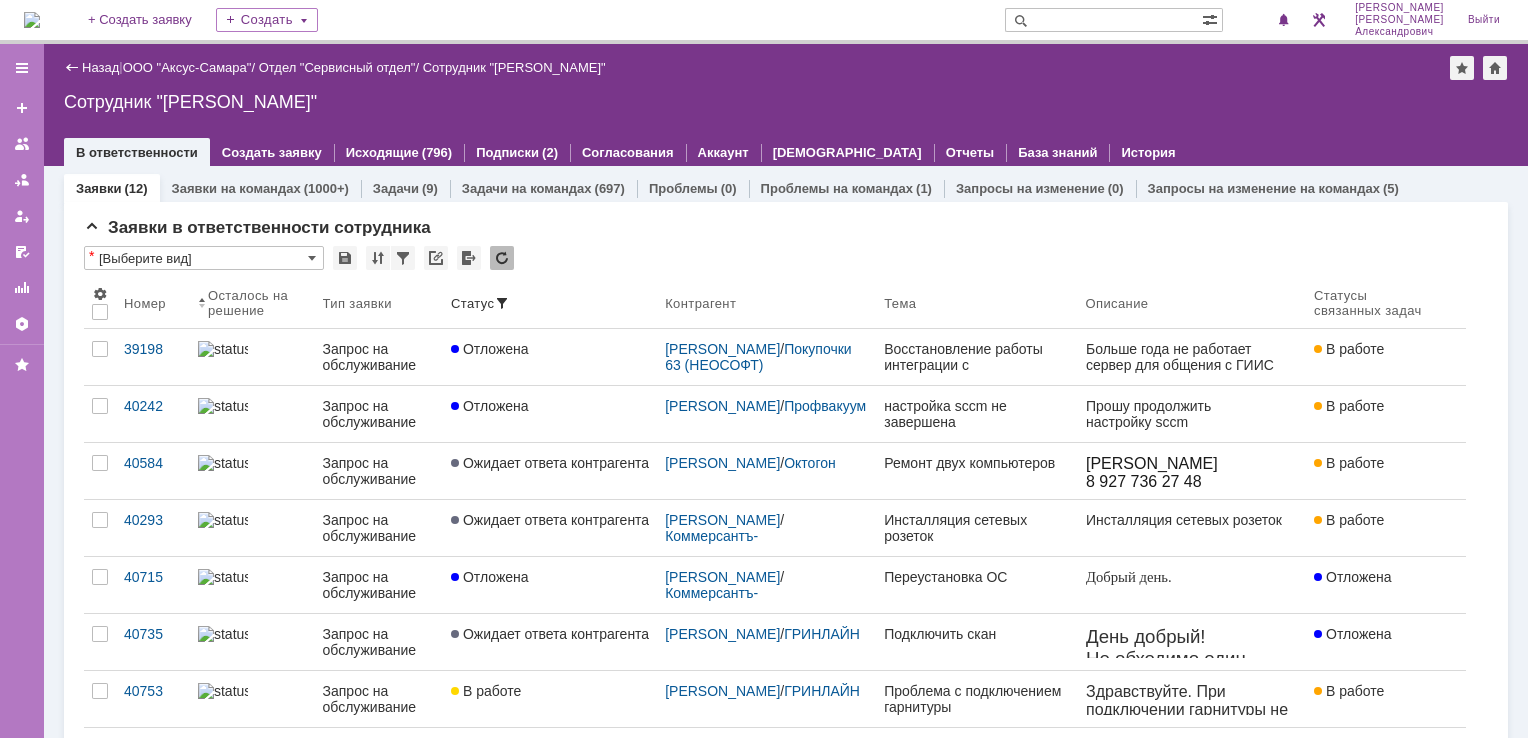 click at bounding box center (32, 20) 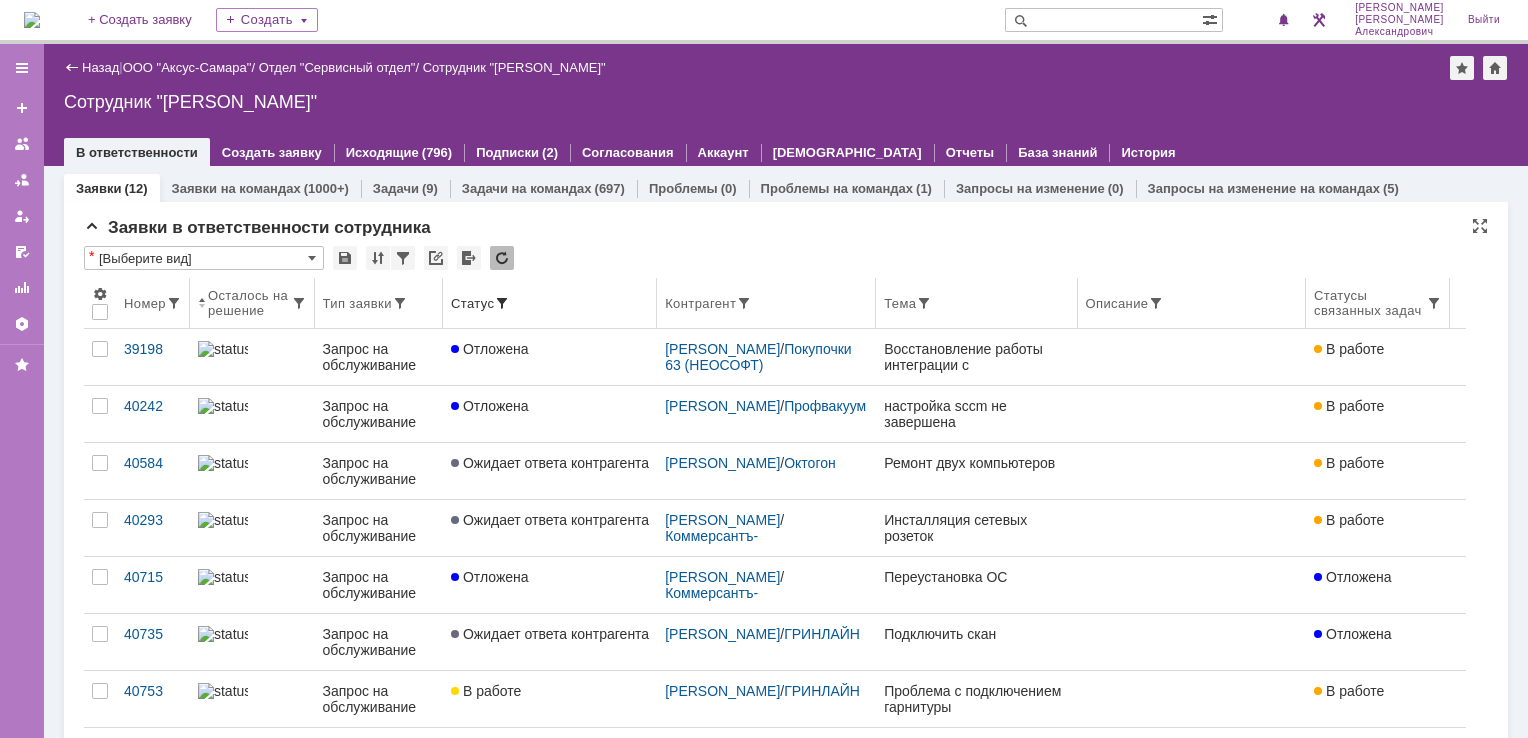 scroll, scrollTop: 0, scrollLeft: 0, axis: both 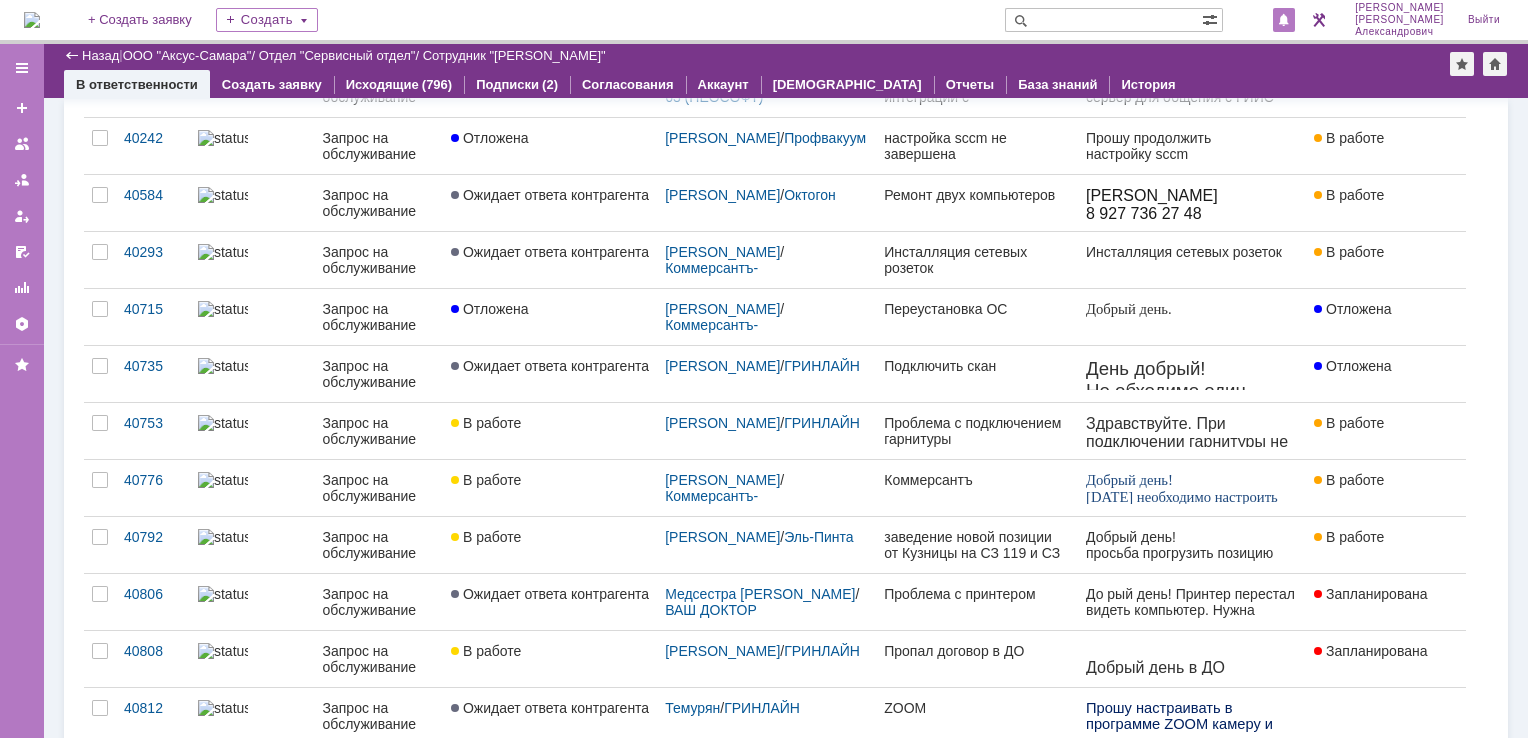 click at bounding box center (1284, 21) 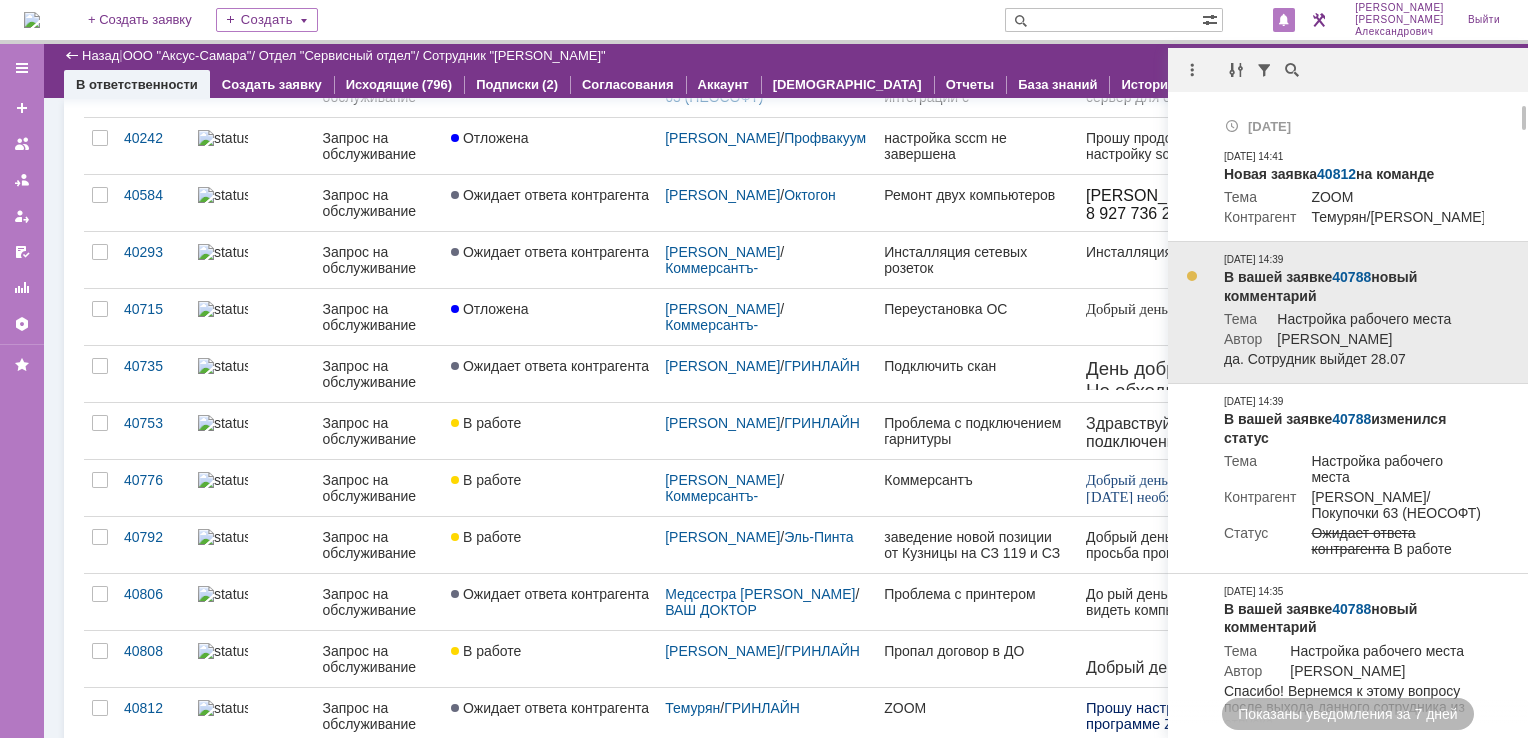 click on "40788" at bounding box center (1351, 277) 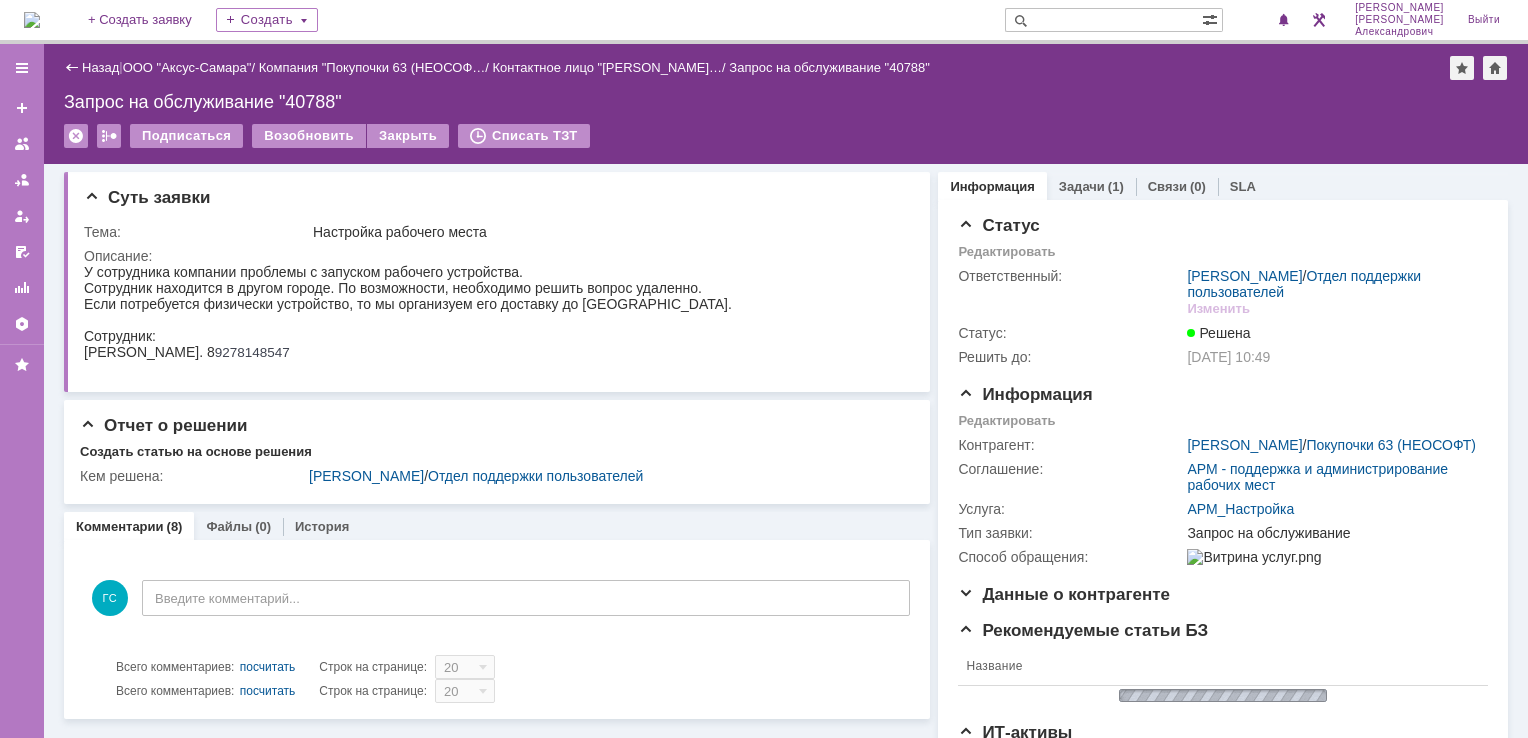 scroll, scrollTop: 0, scrollLeft: 0, axis: both 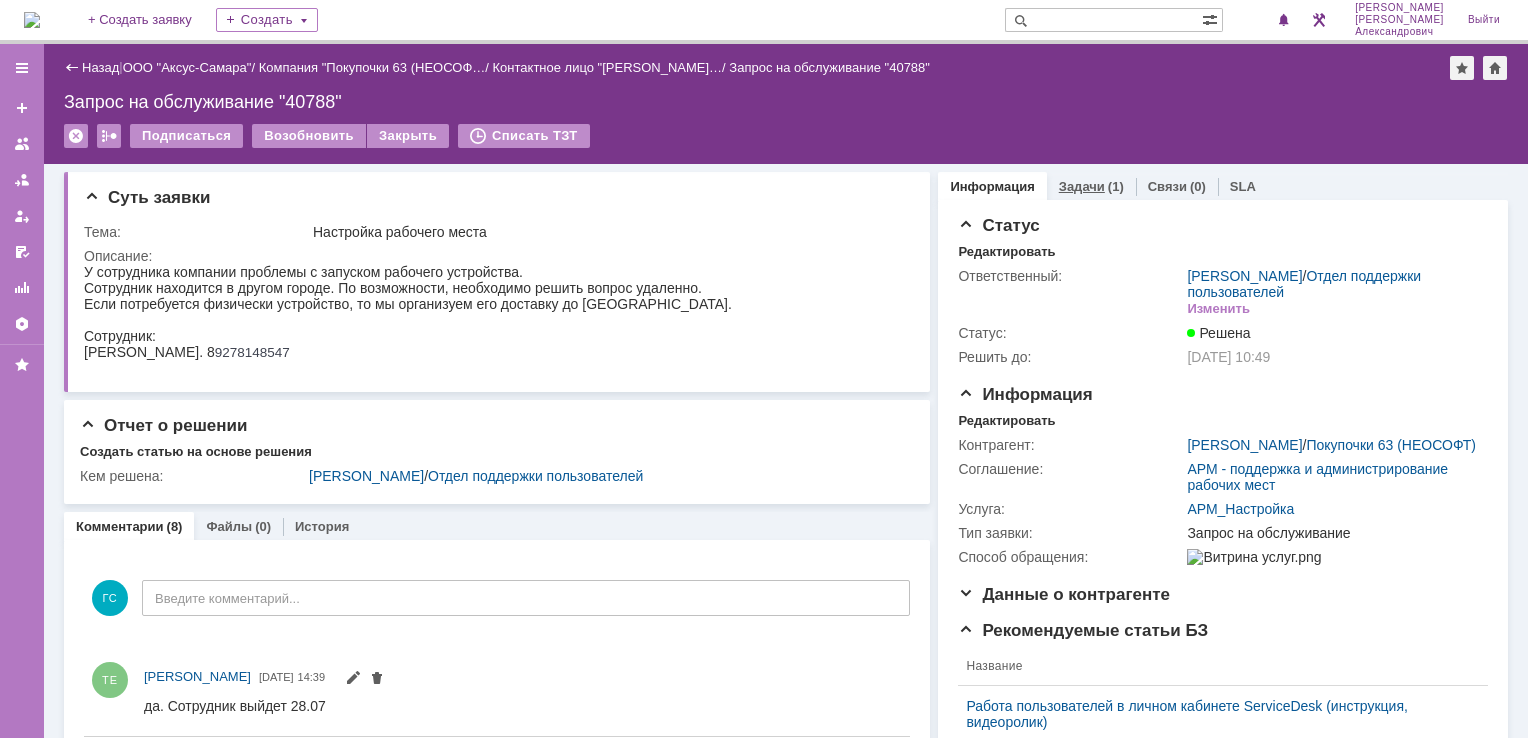 click on "Задачи" at bounding box center (1082, 186) 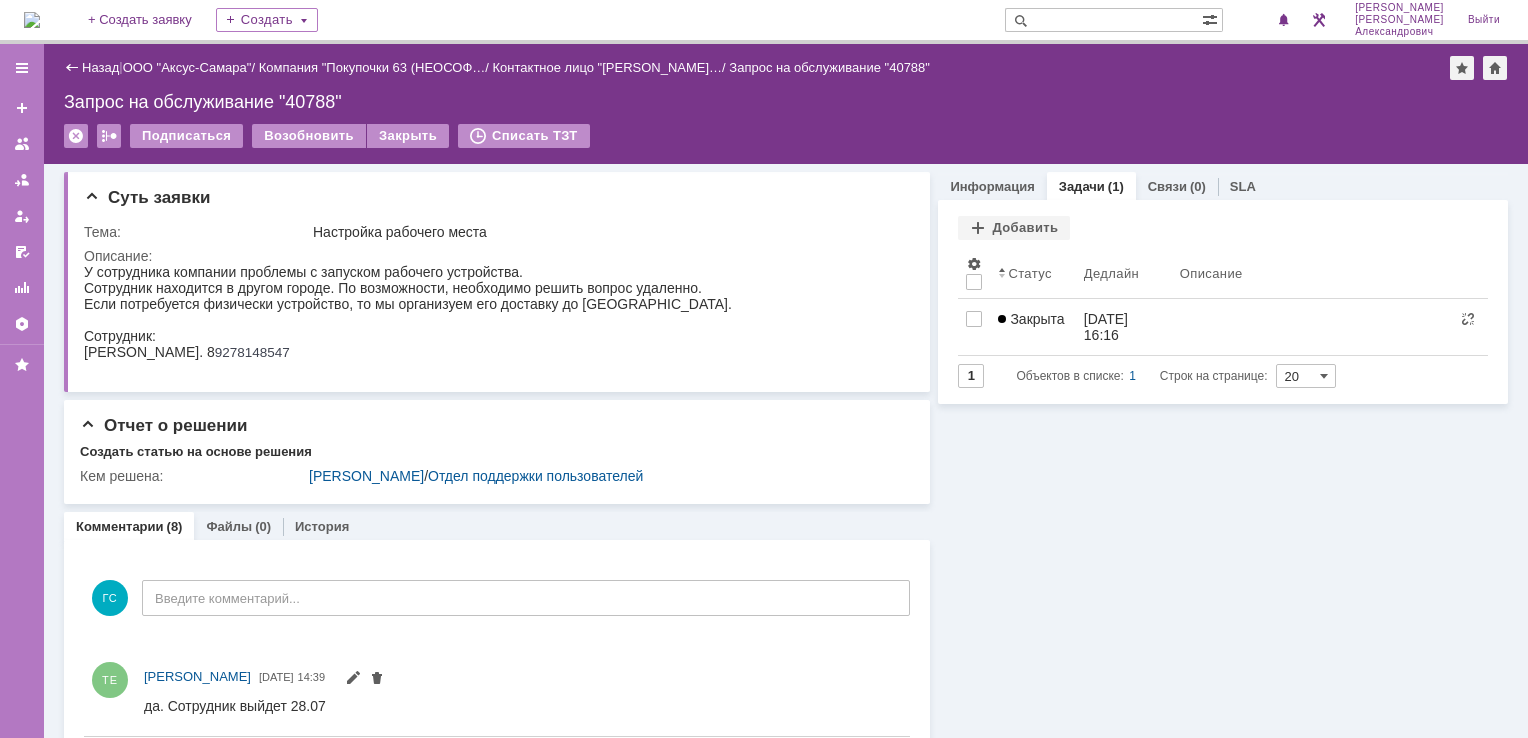 scroll, scrollTop: 0, scrollLeft: 0, axis: both 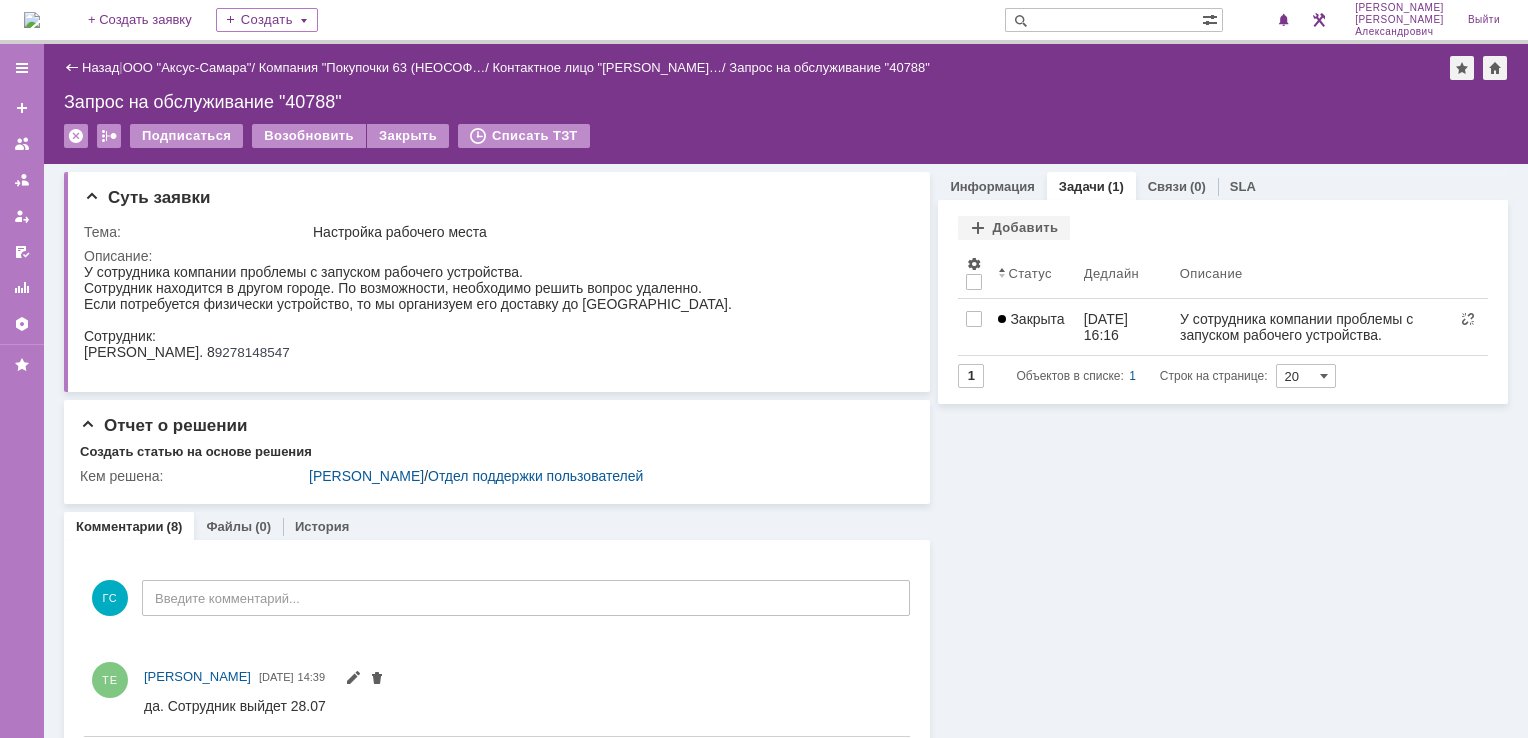 click at bounding box center (32, 20) 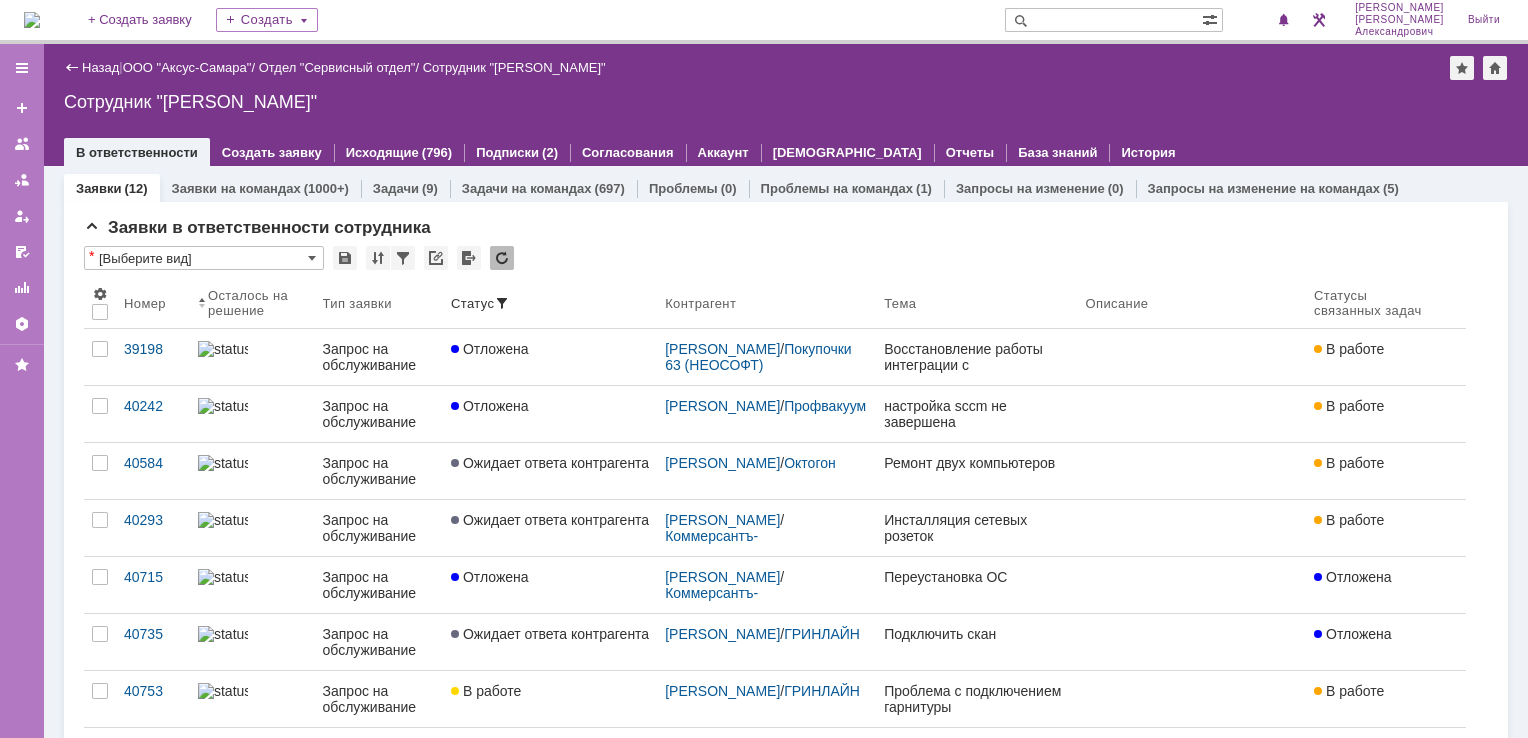 scroll, scrollTop: 0, scrollLeft: 0, axis: both 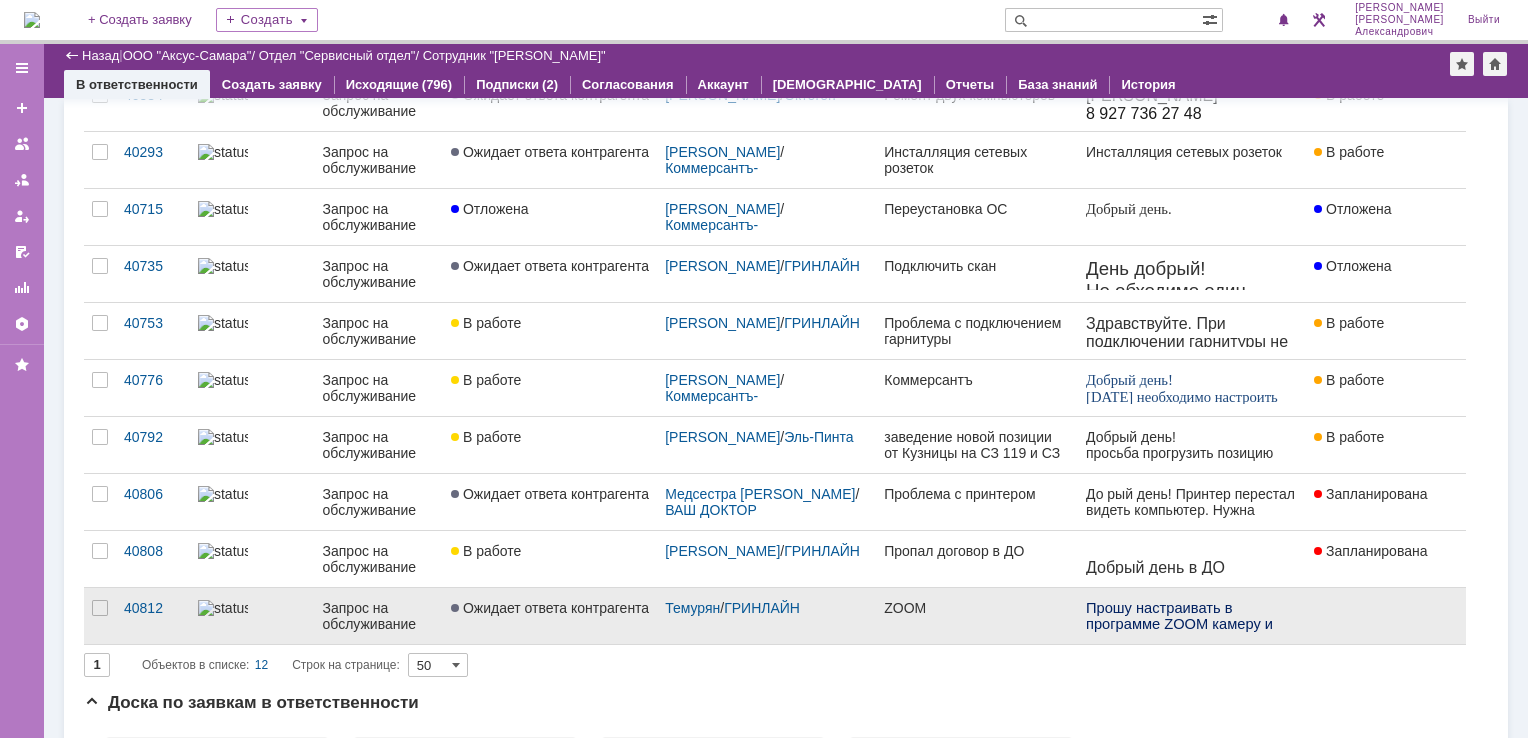 click on "ZOOM" at bounding box center [976, 608] 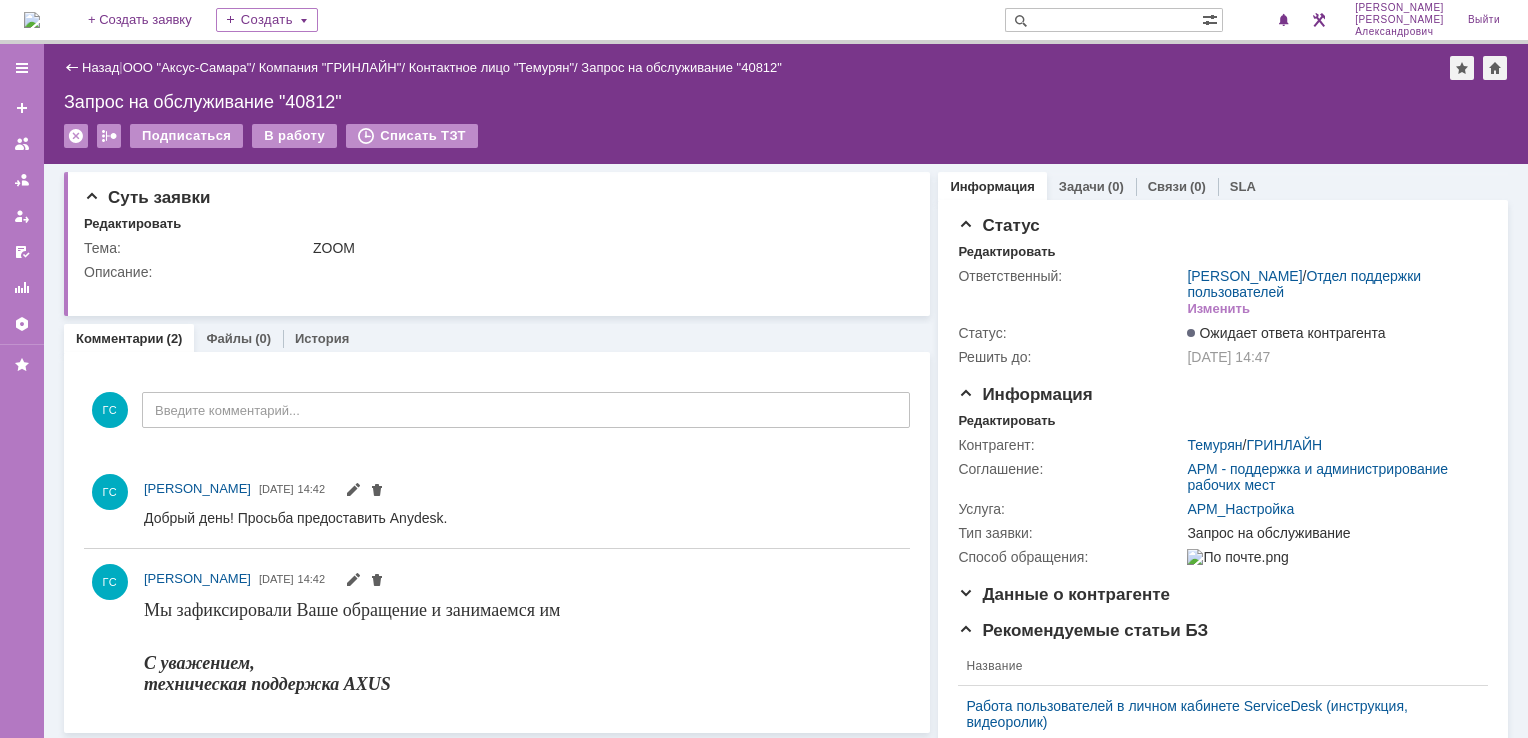 scroll, scrollTop: 0, scrollLeft: 0, axis: both 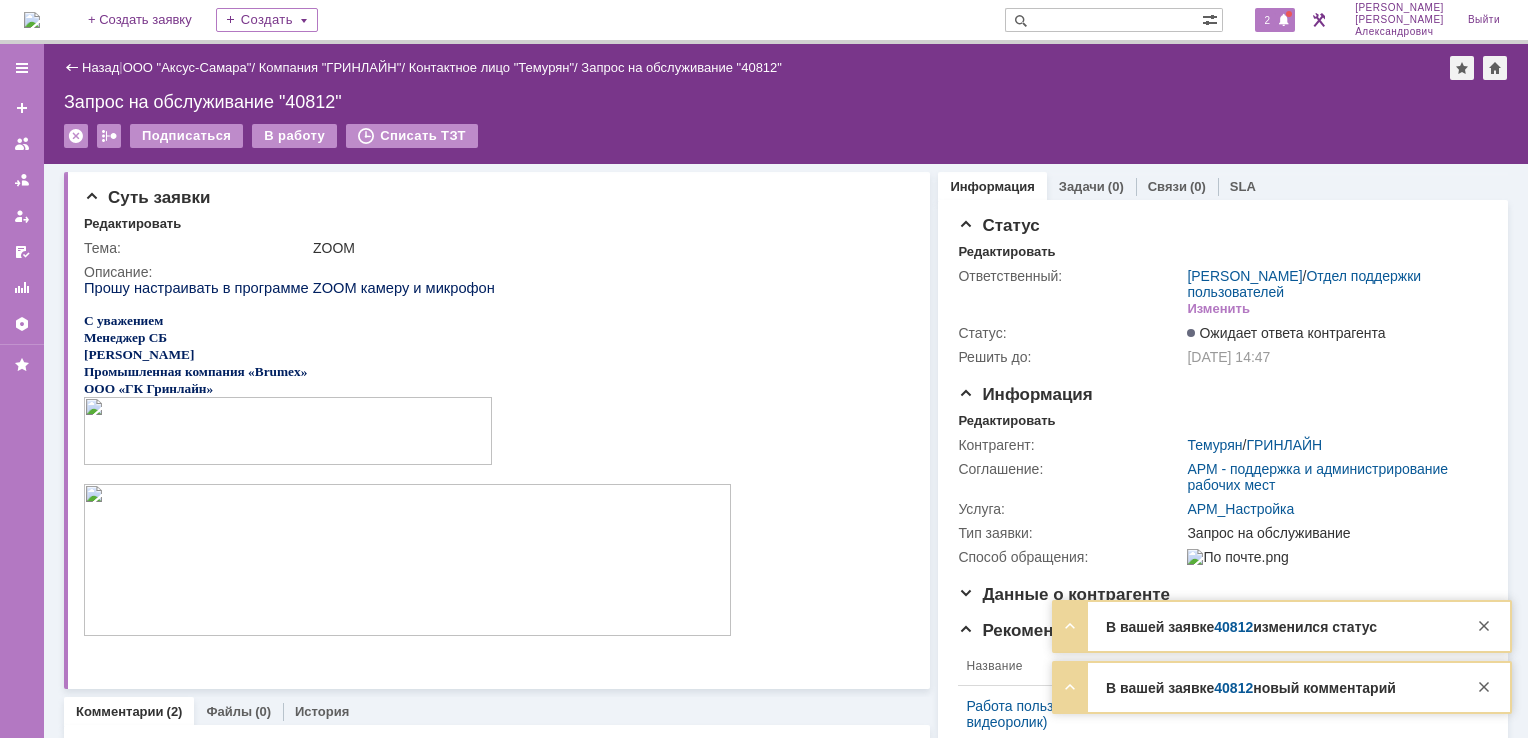 click on "2" at bounding box center (1268, 20) 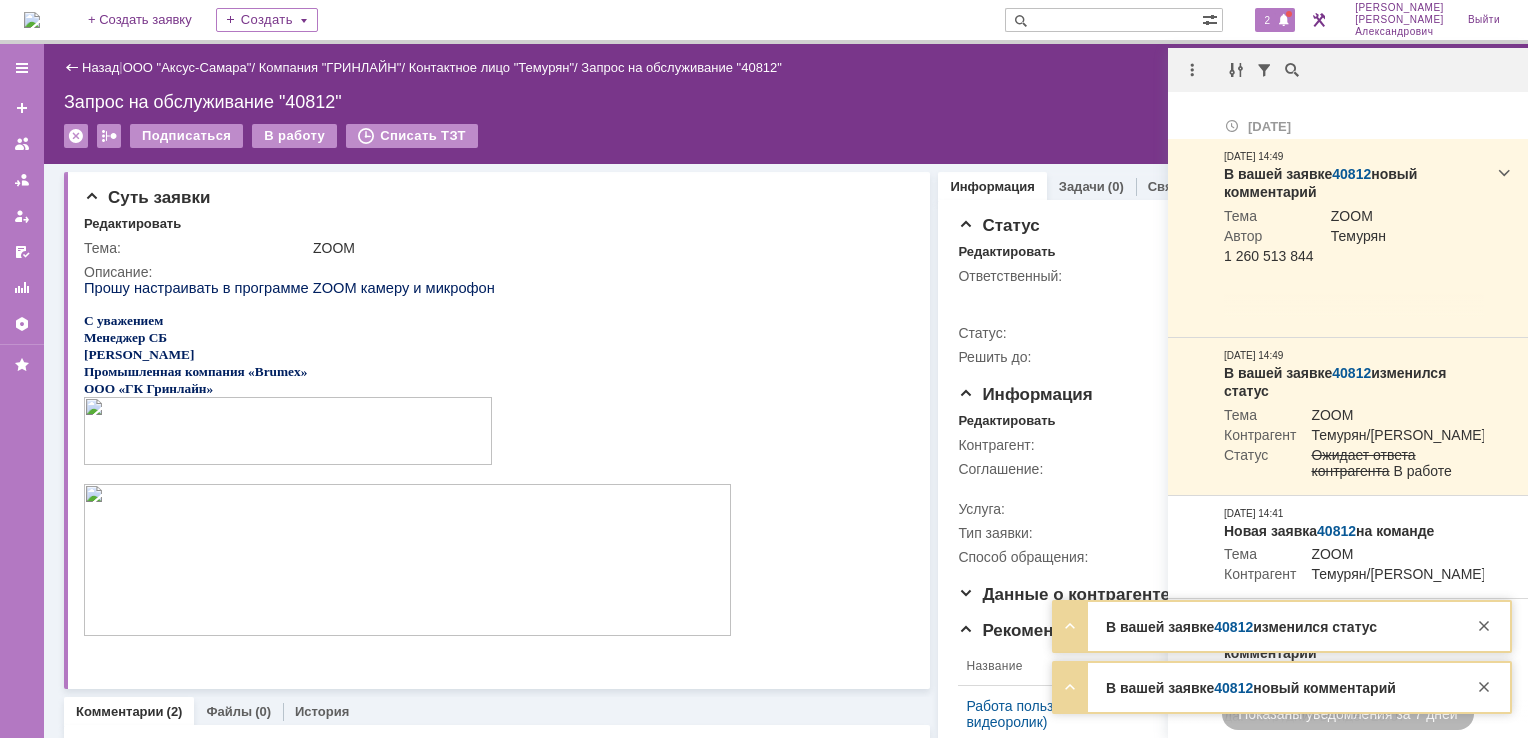 click on "Подписаться В работу Списать ТЗТ" at bounding box center [786, 145] 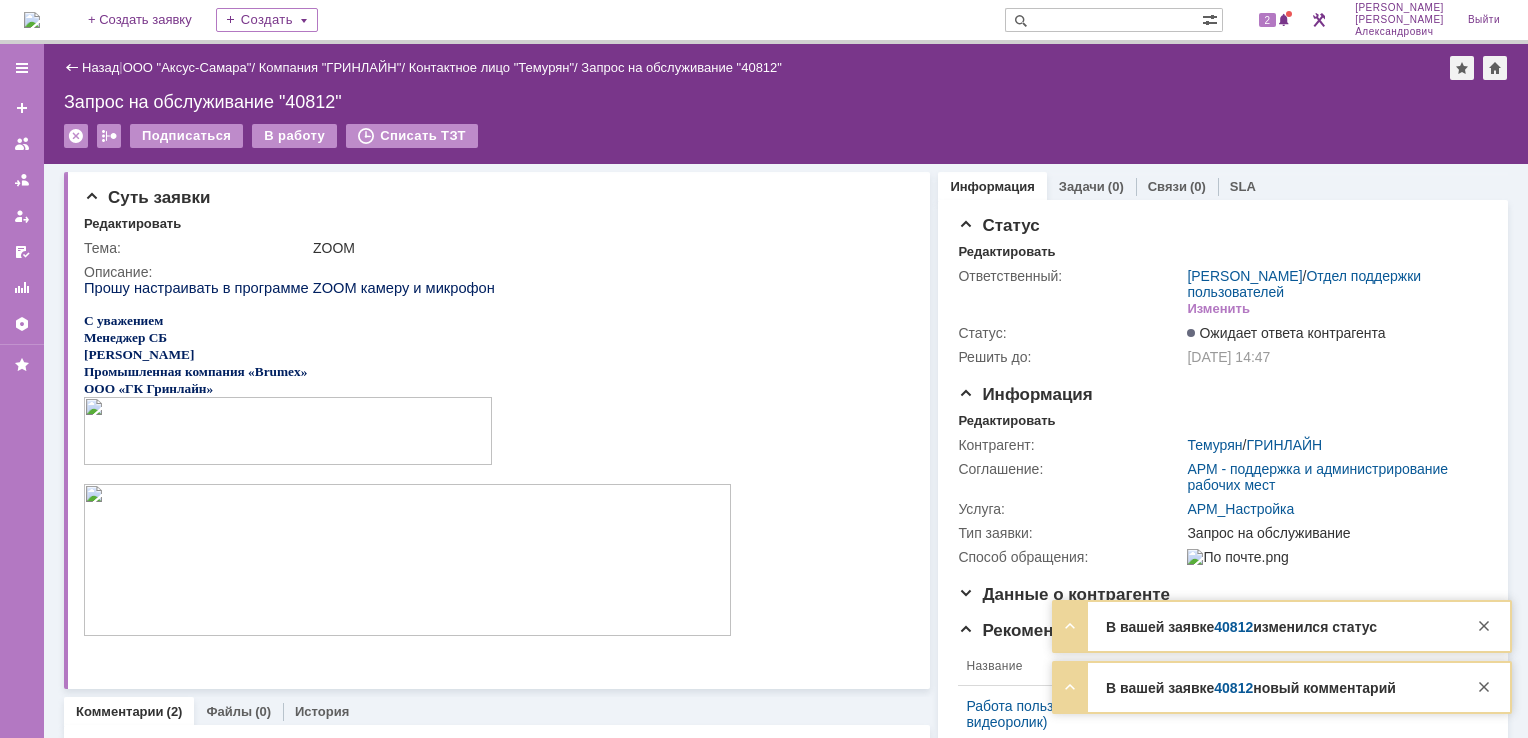 click at bounding box center [1103, 20] 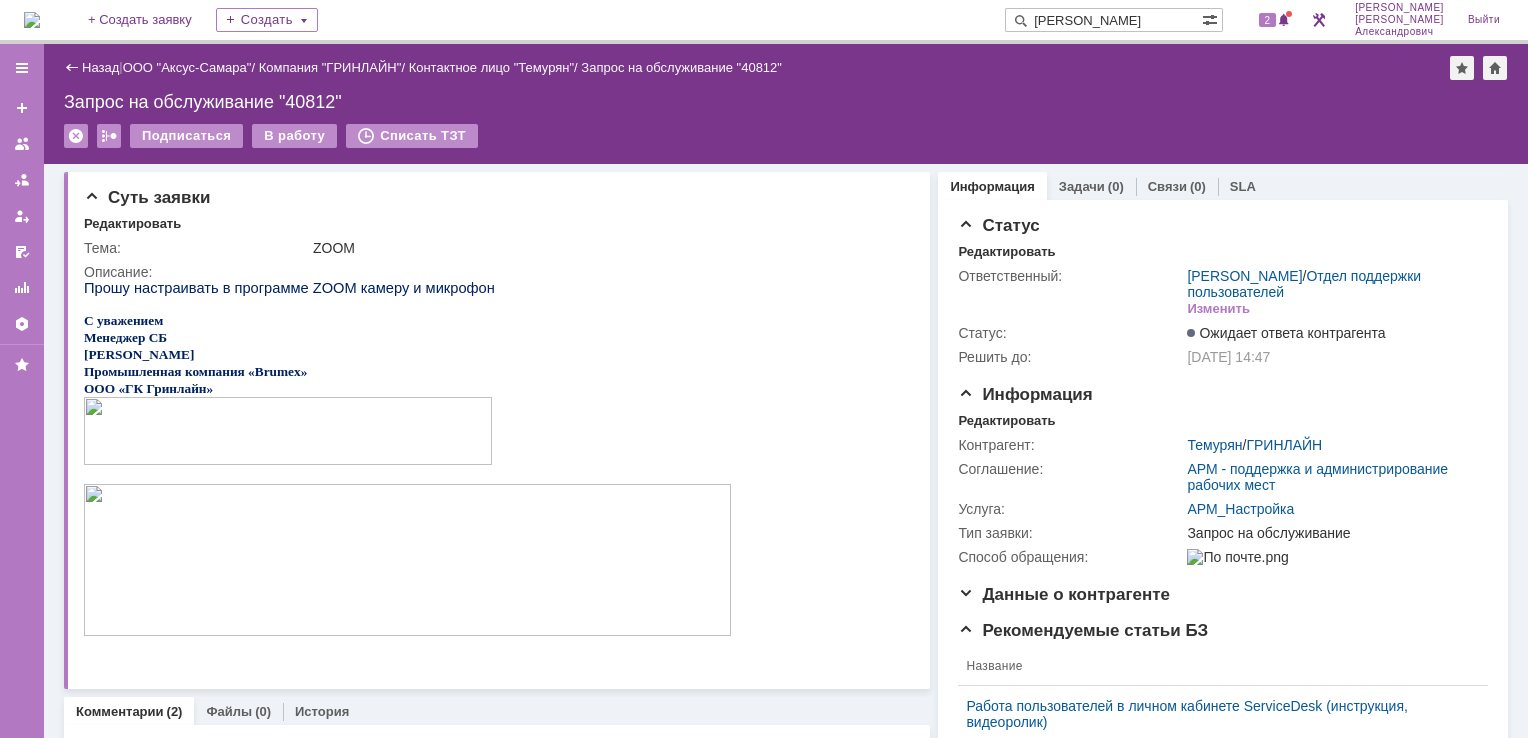 type on "оксана ермакова" 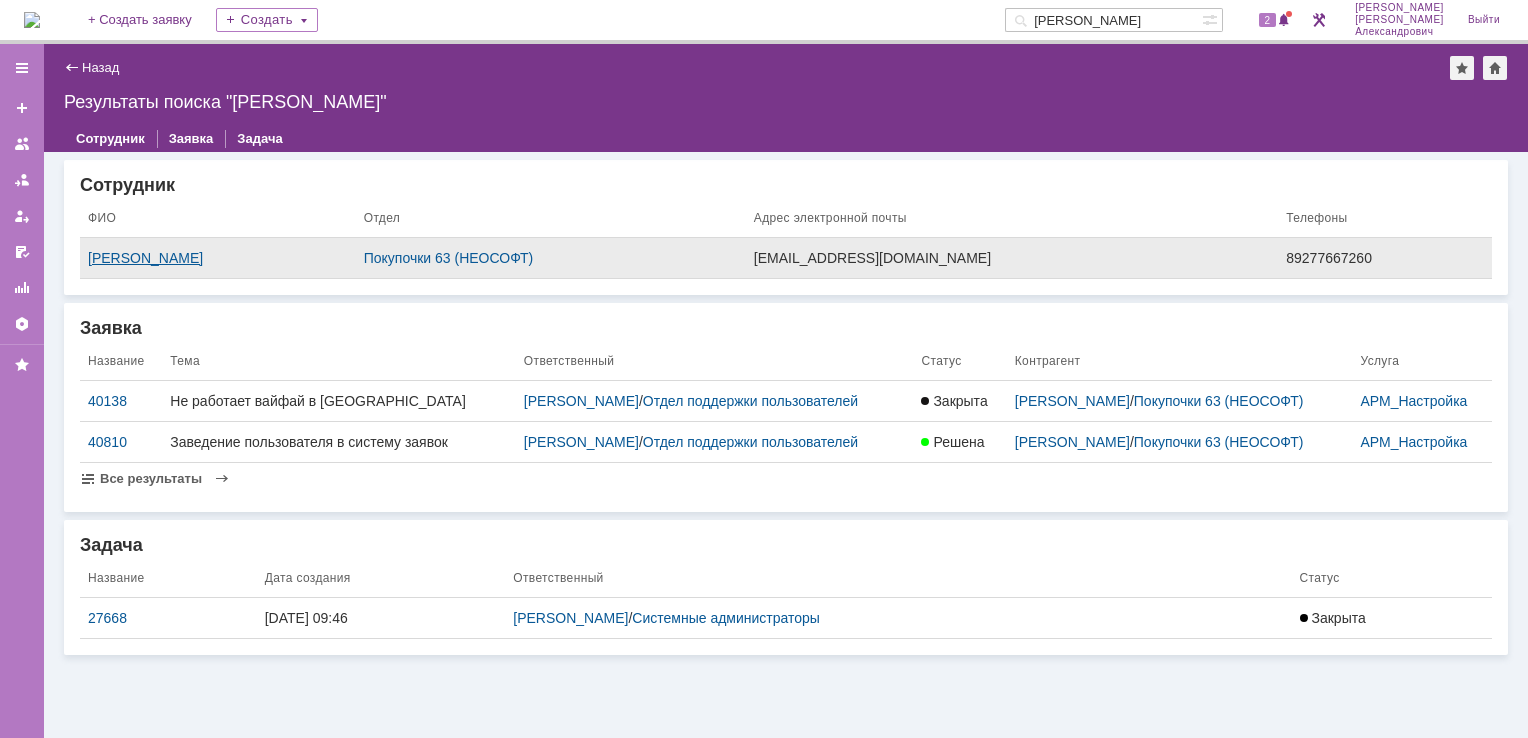 click on "Ермакова Оксана" at bounding box center (218, 258) 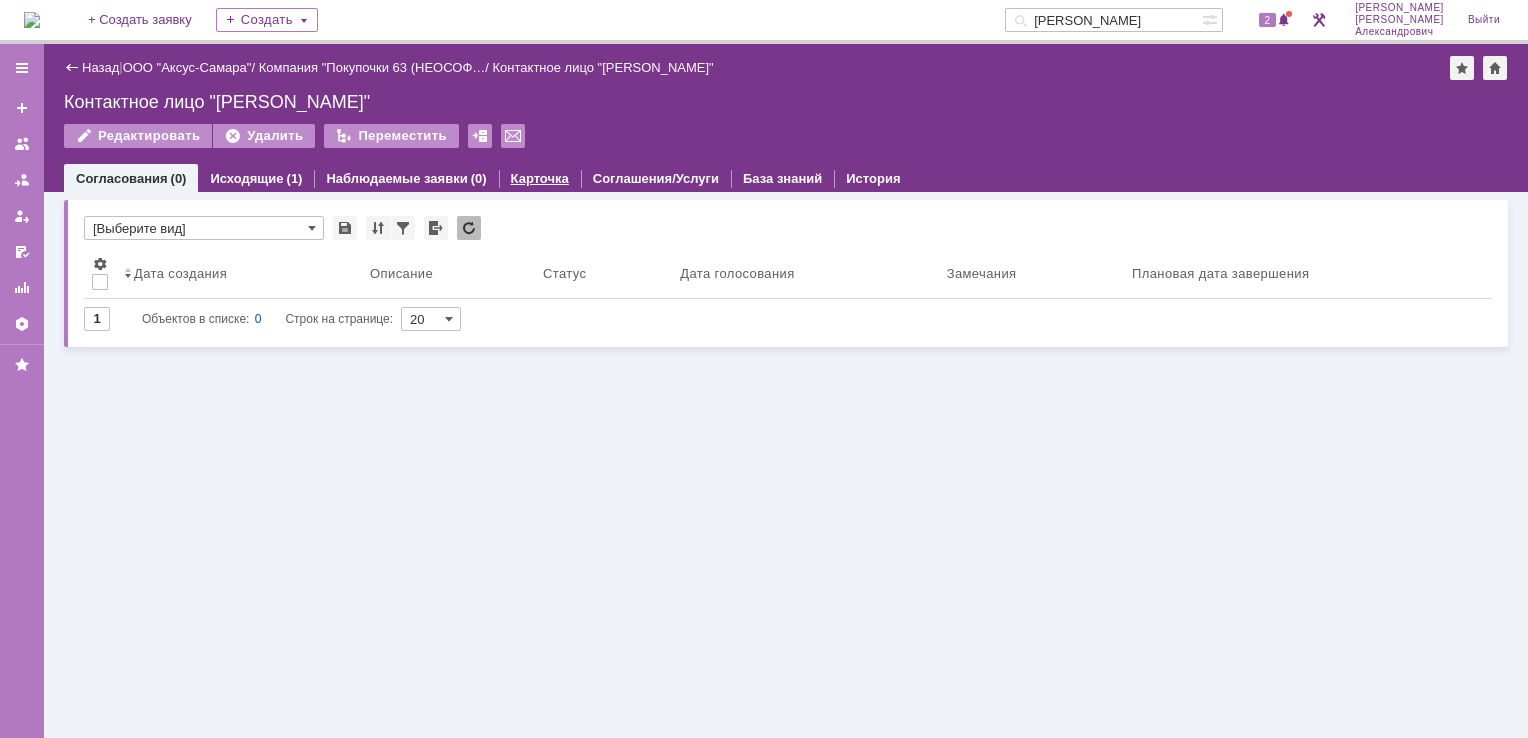 click on "Карточка" at bounding box center [540, 178] 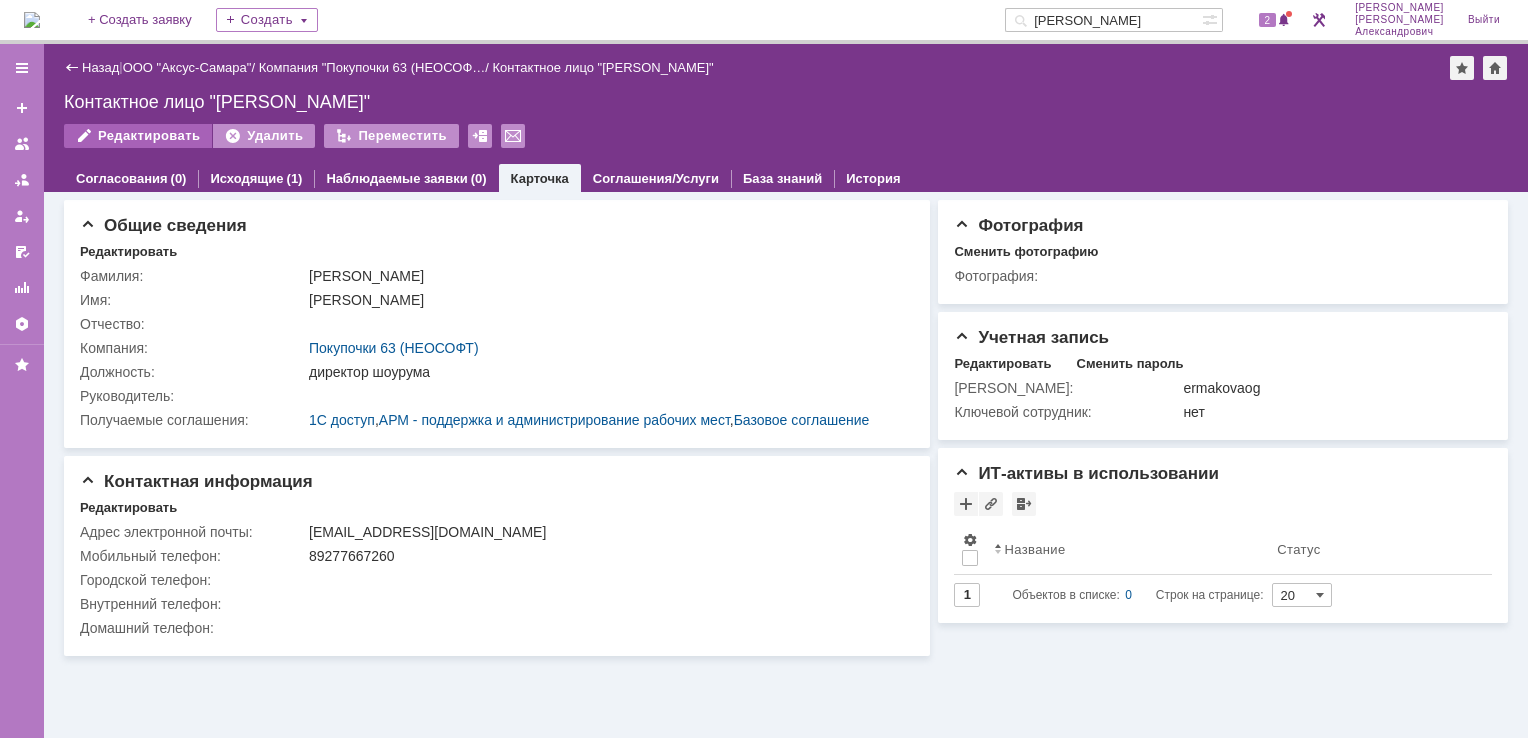 click on "Редактировать" at bounding box center (138, 136) 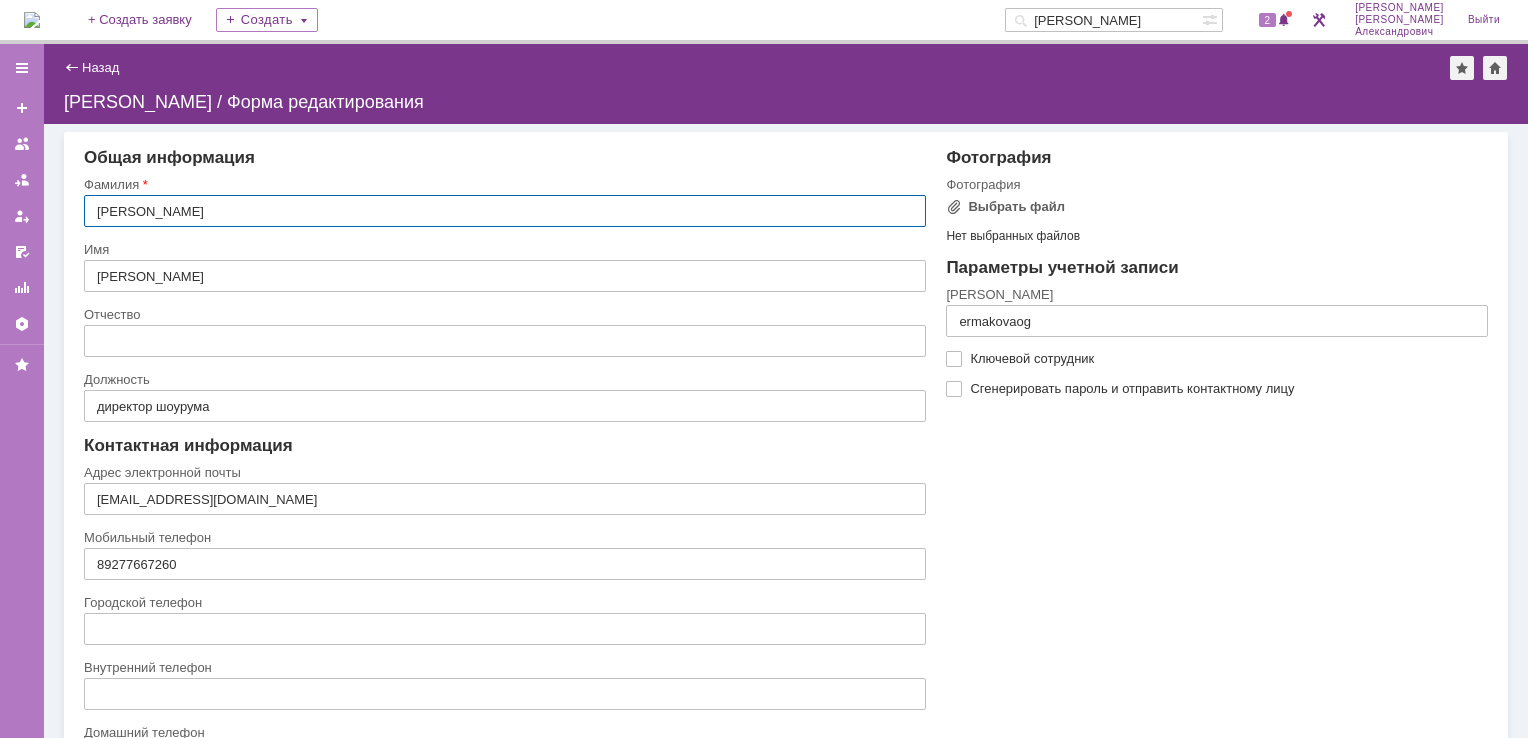 click on "Сгенерировать пароль и отправить контактному лицу" at bounding box center (1227, 389) 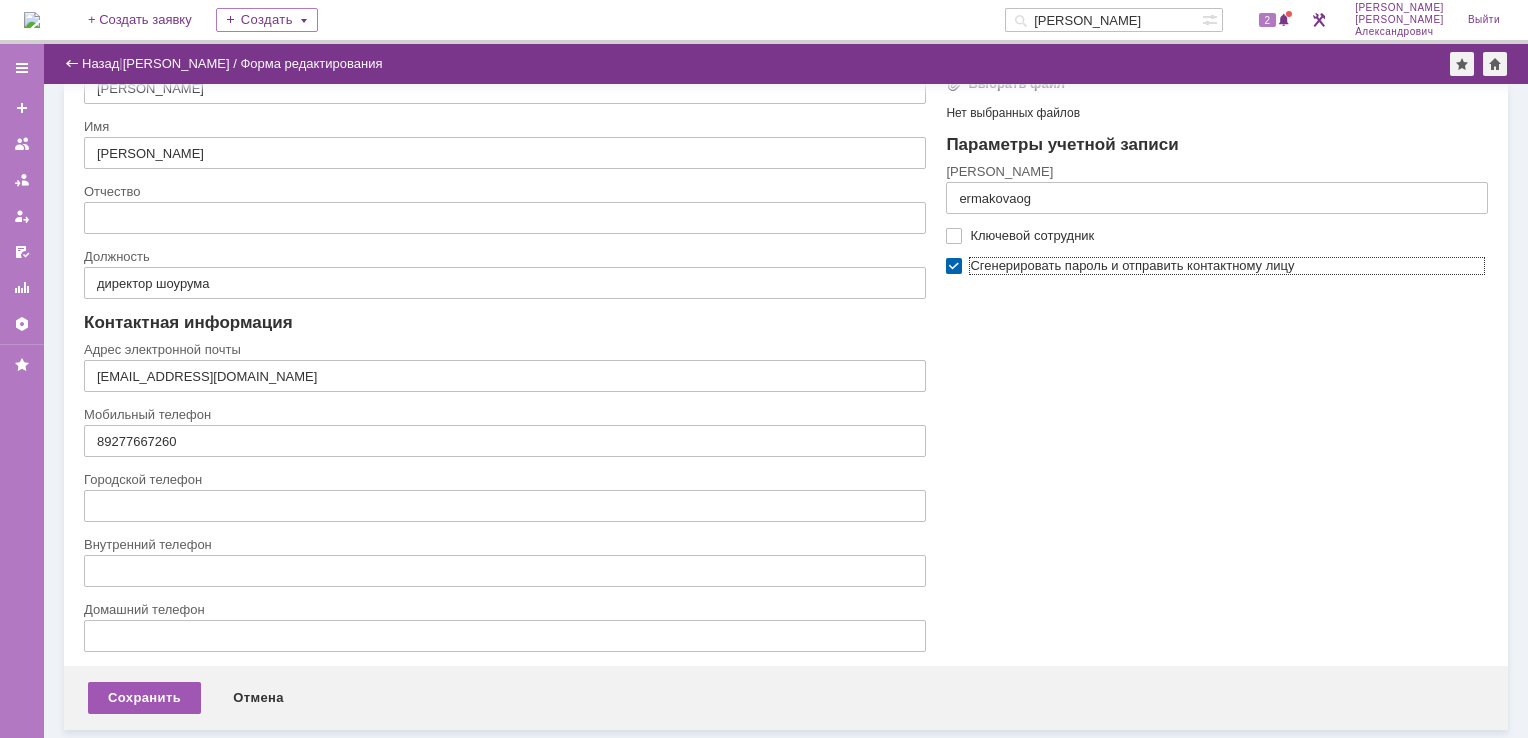 scroll, scrollTop: 82, scrollLeft: 0, axis: vertical 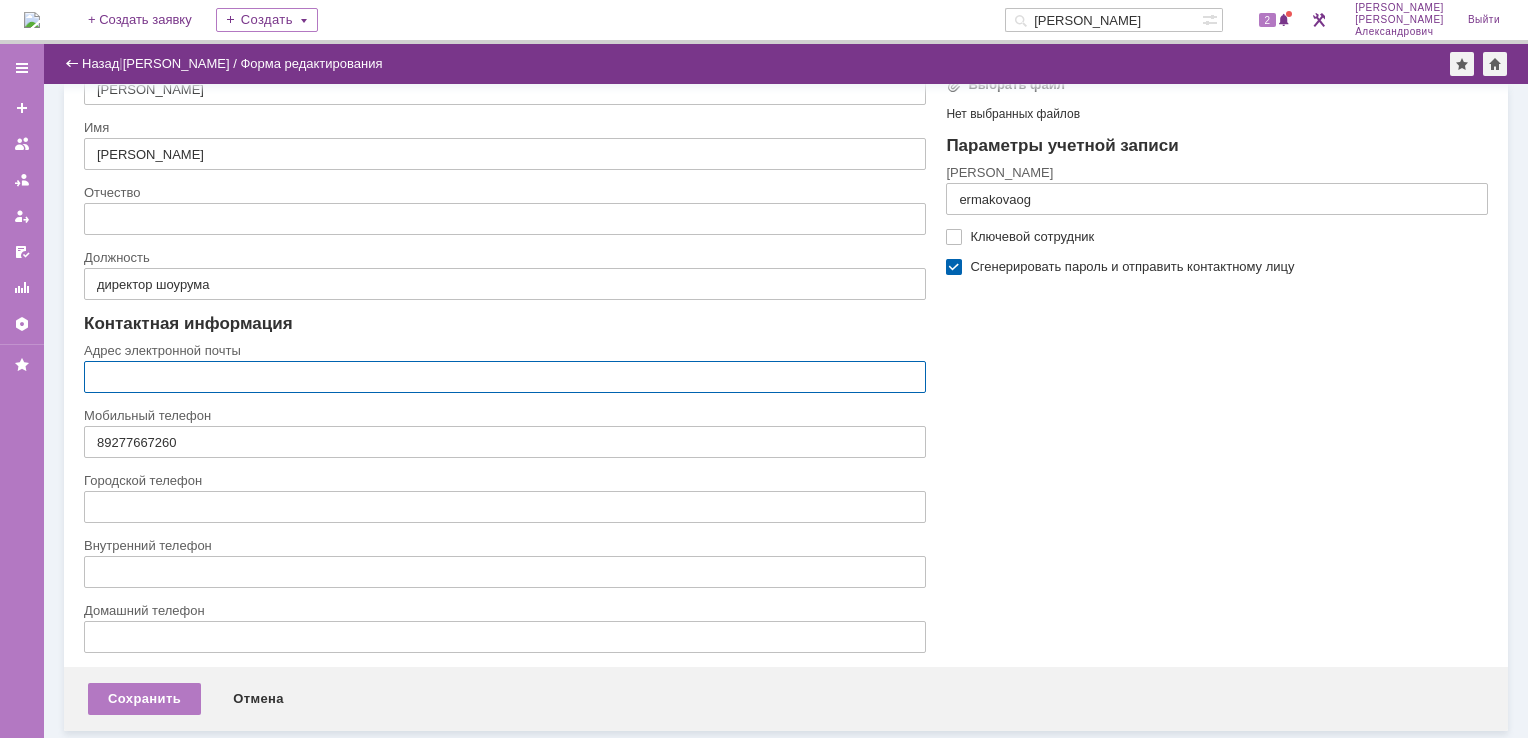 paste on "play.oxic@gmail.com" 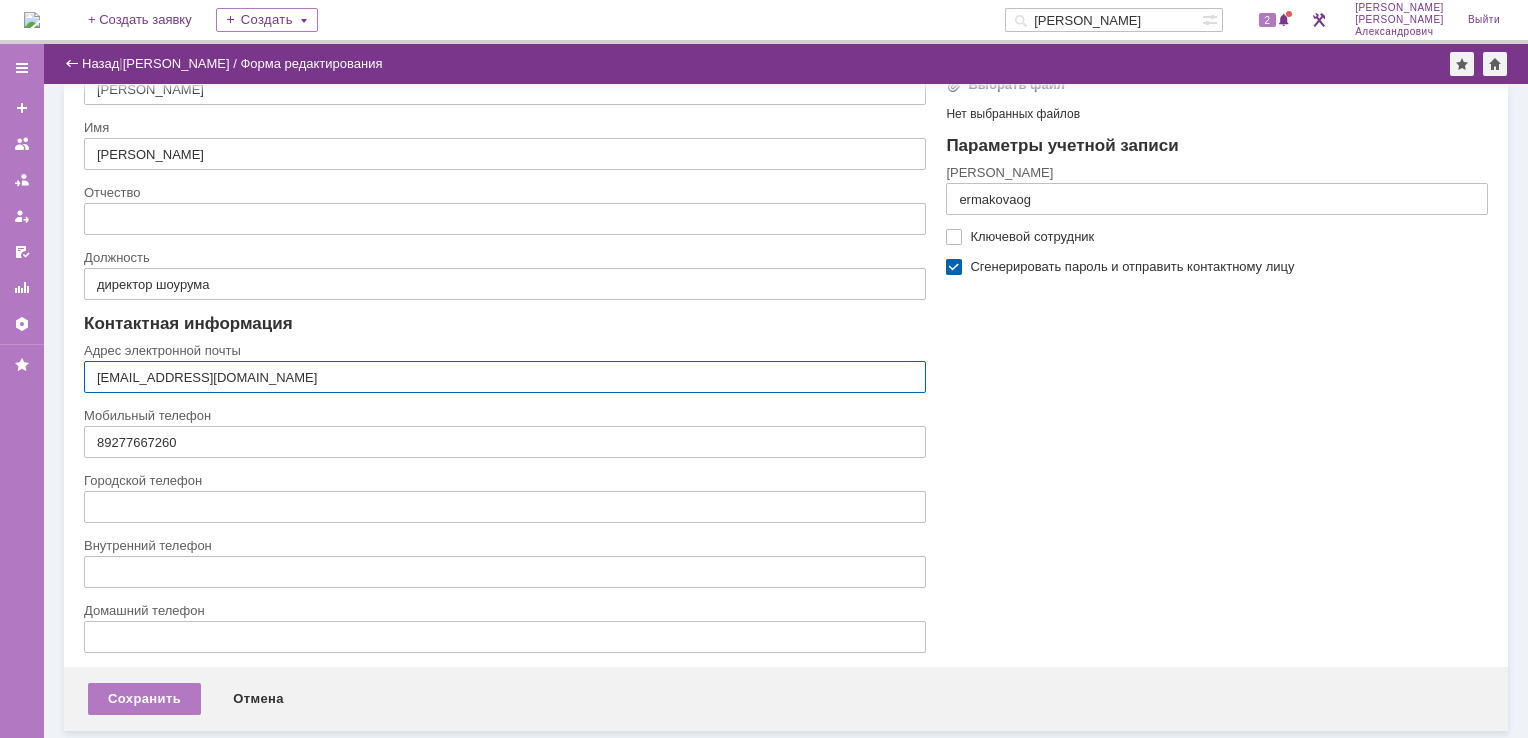 click on "play.oxic@gmail.com" at bounding box center [505, 377] 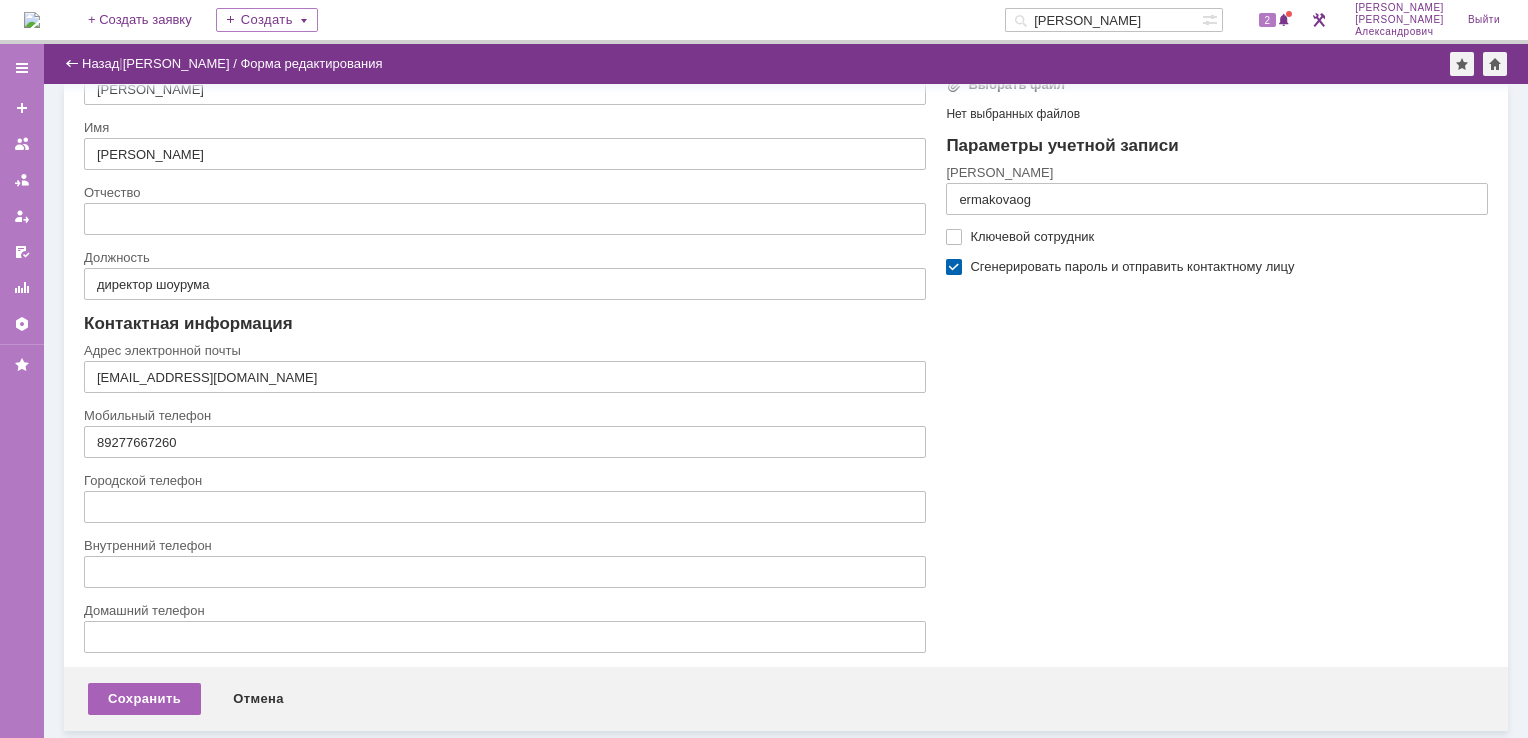 click on "Сохранить" at bounding box center (144, 699) 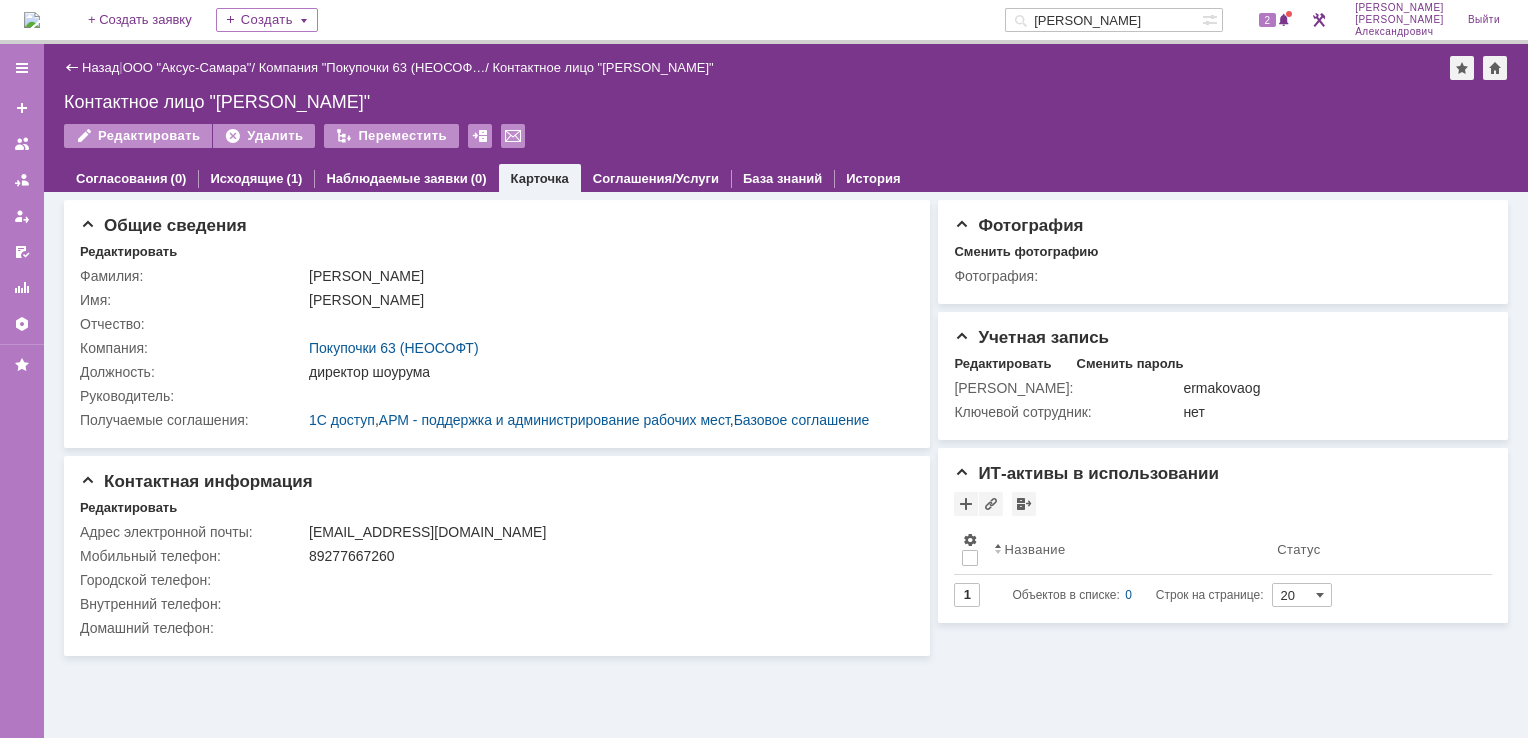 click at bounding box center [32, 20] 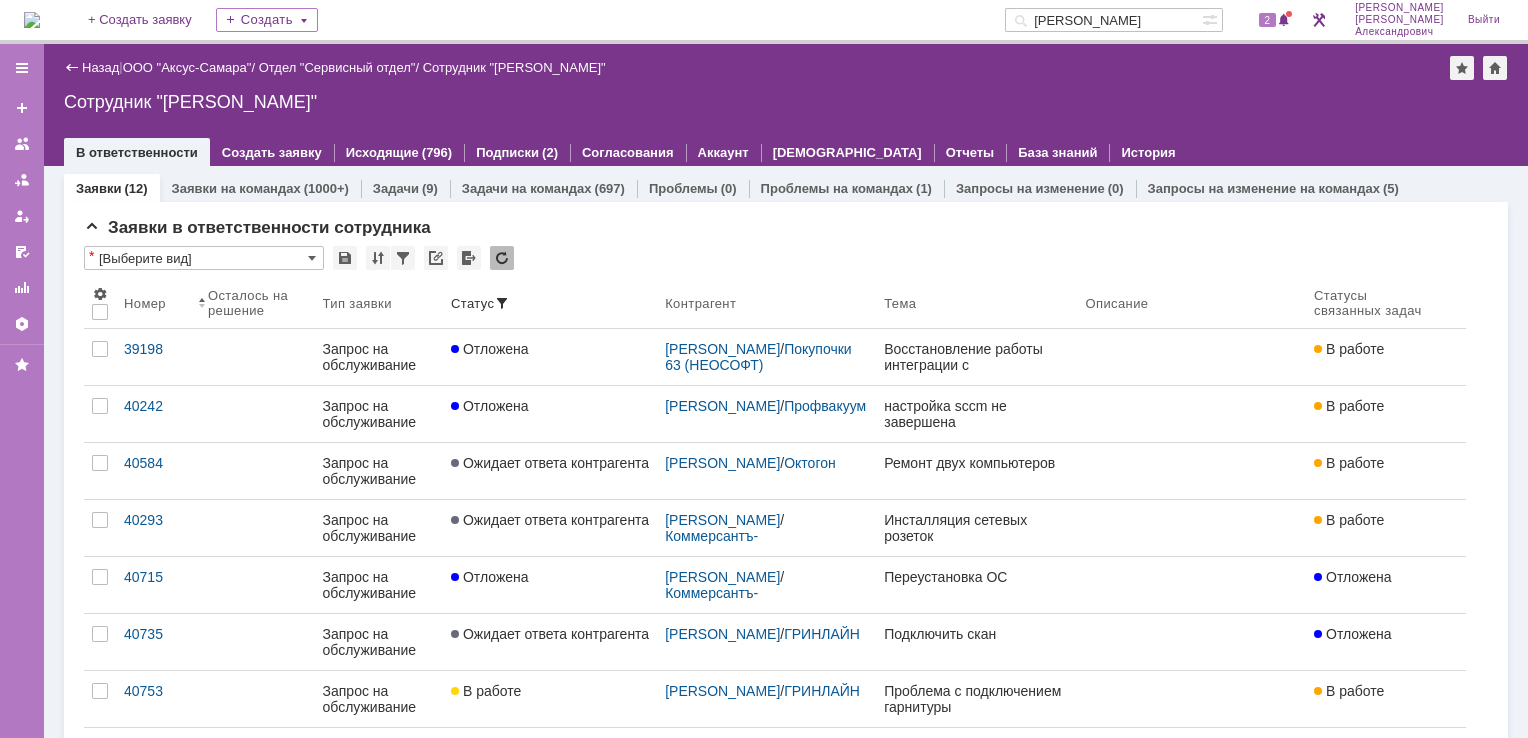 scroll, scrollTop: 0, scrollLeft: 0, axis: both 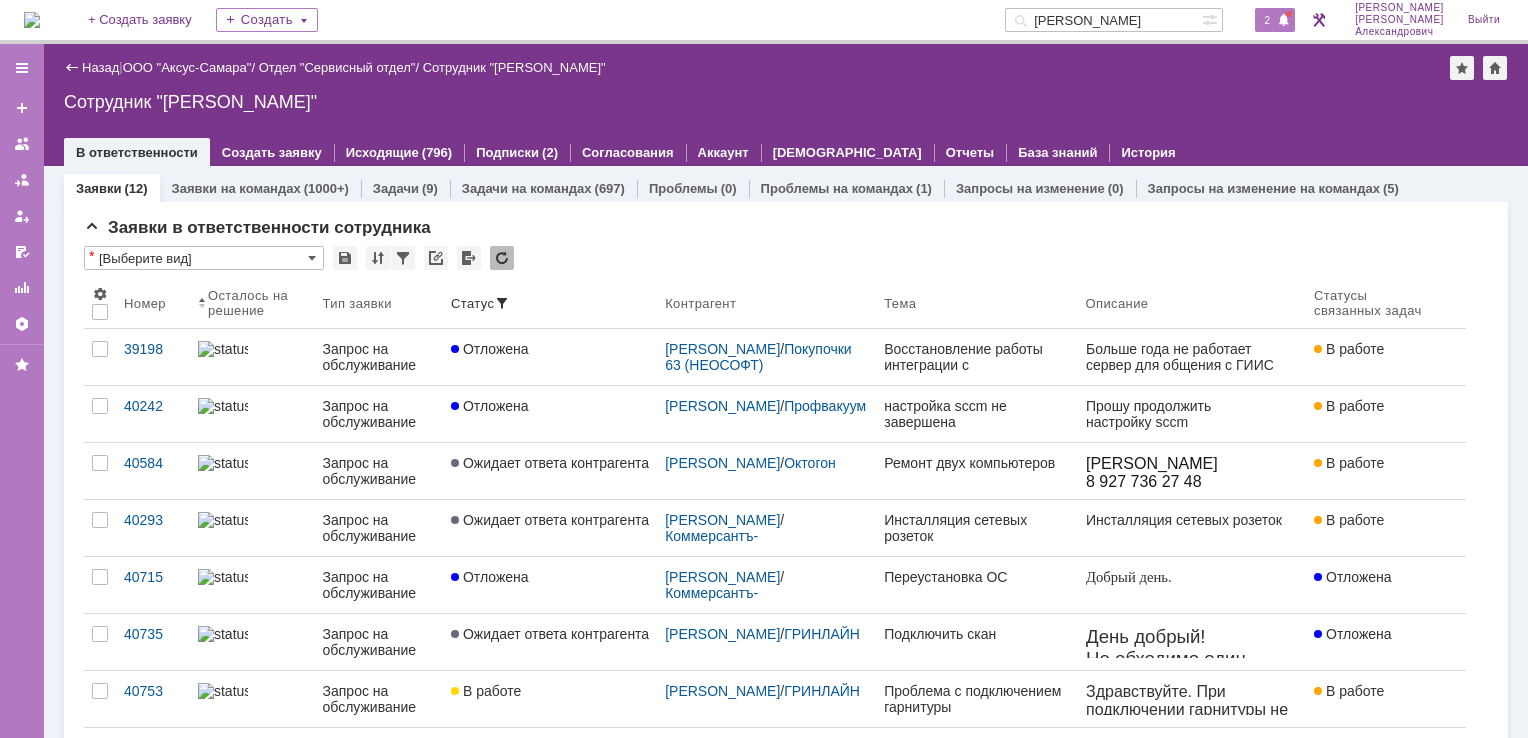 click on "2" at bounding box center (1275, 20) 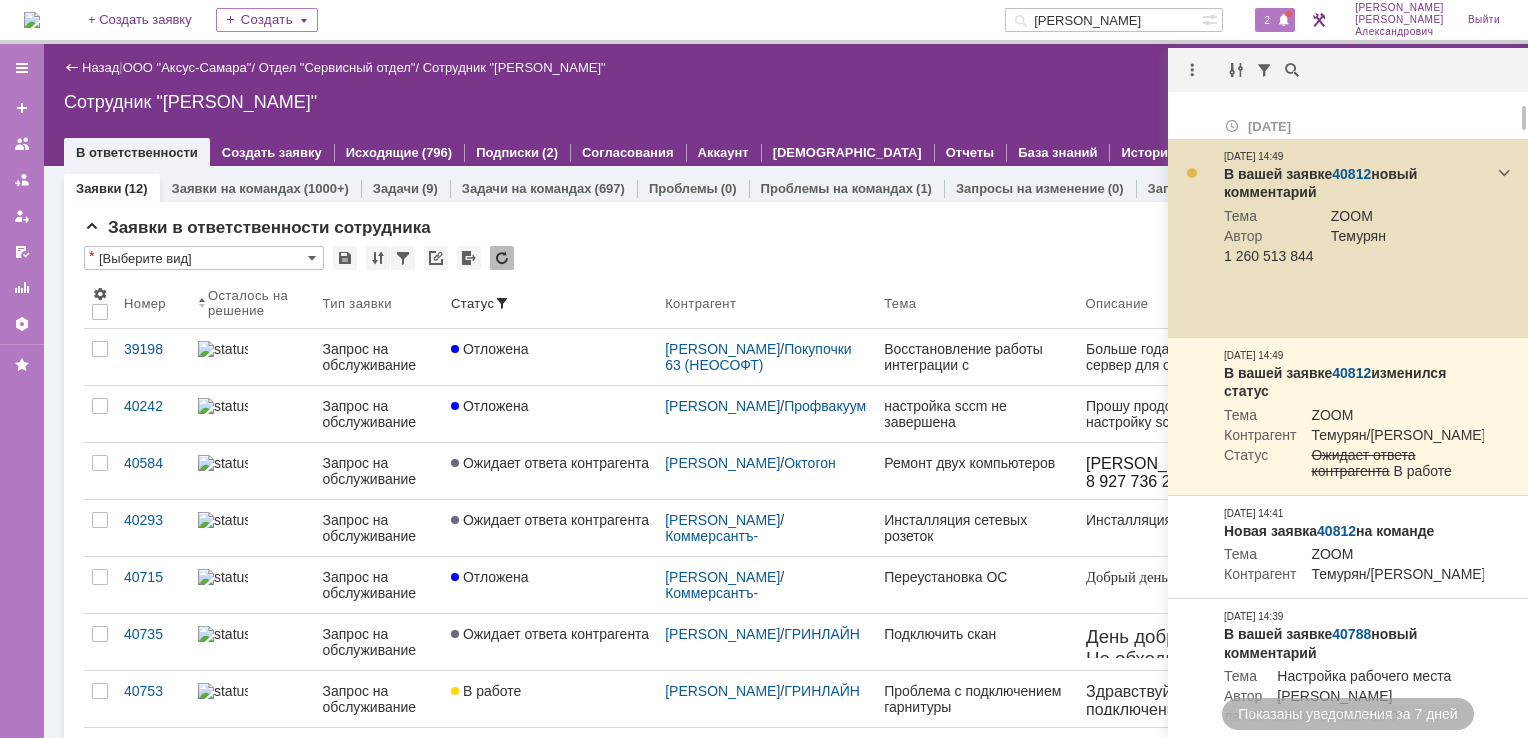 click on "40812" at bounding box center (1351, 174) 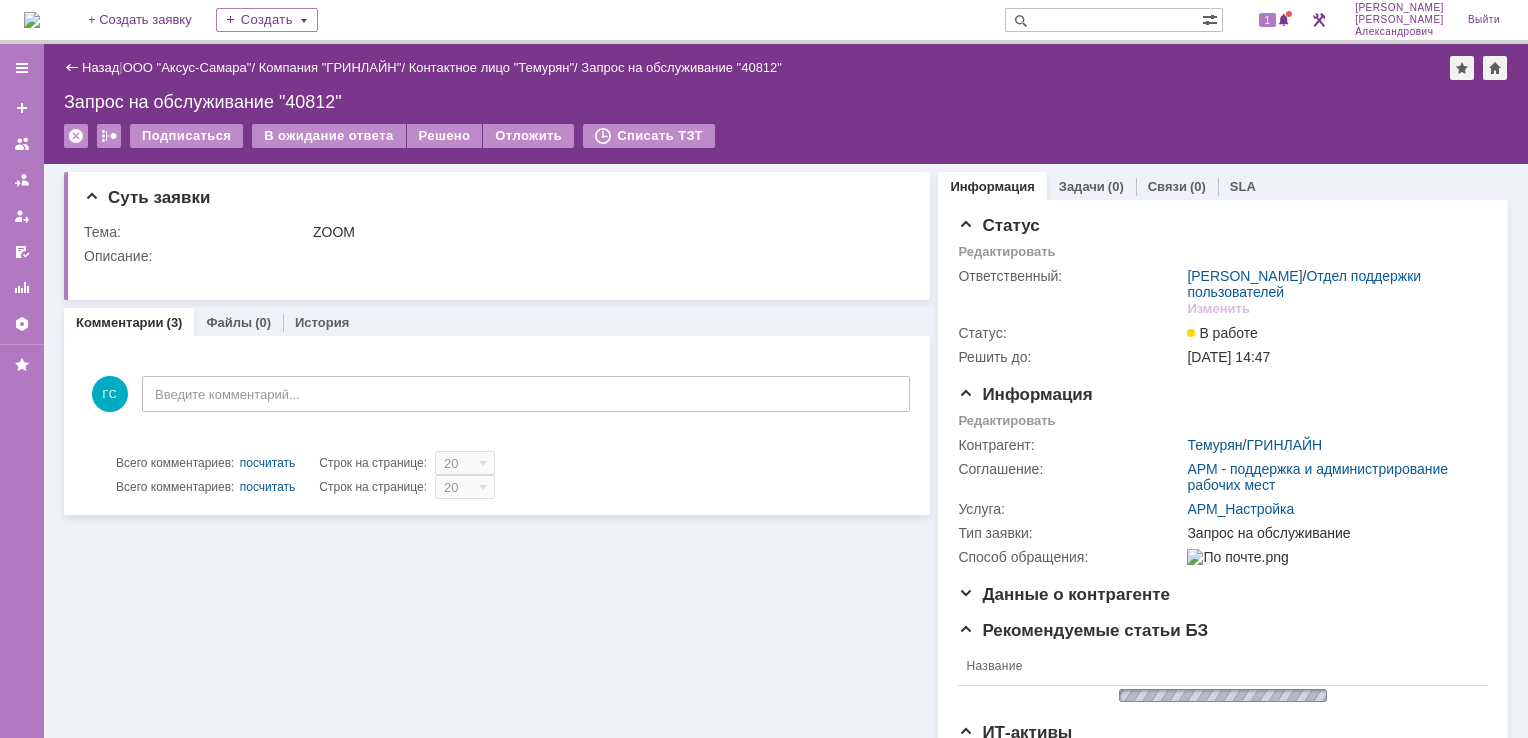 scroll, scrollTop: 0, scrollLeft: 0, axis: both 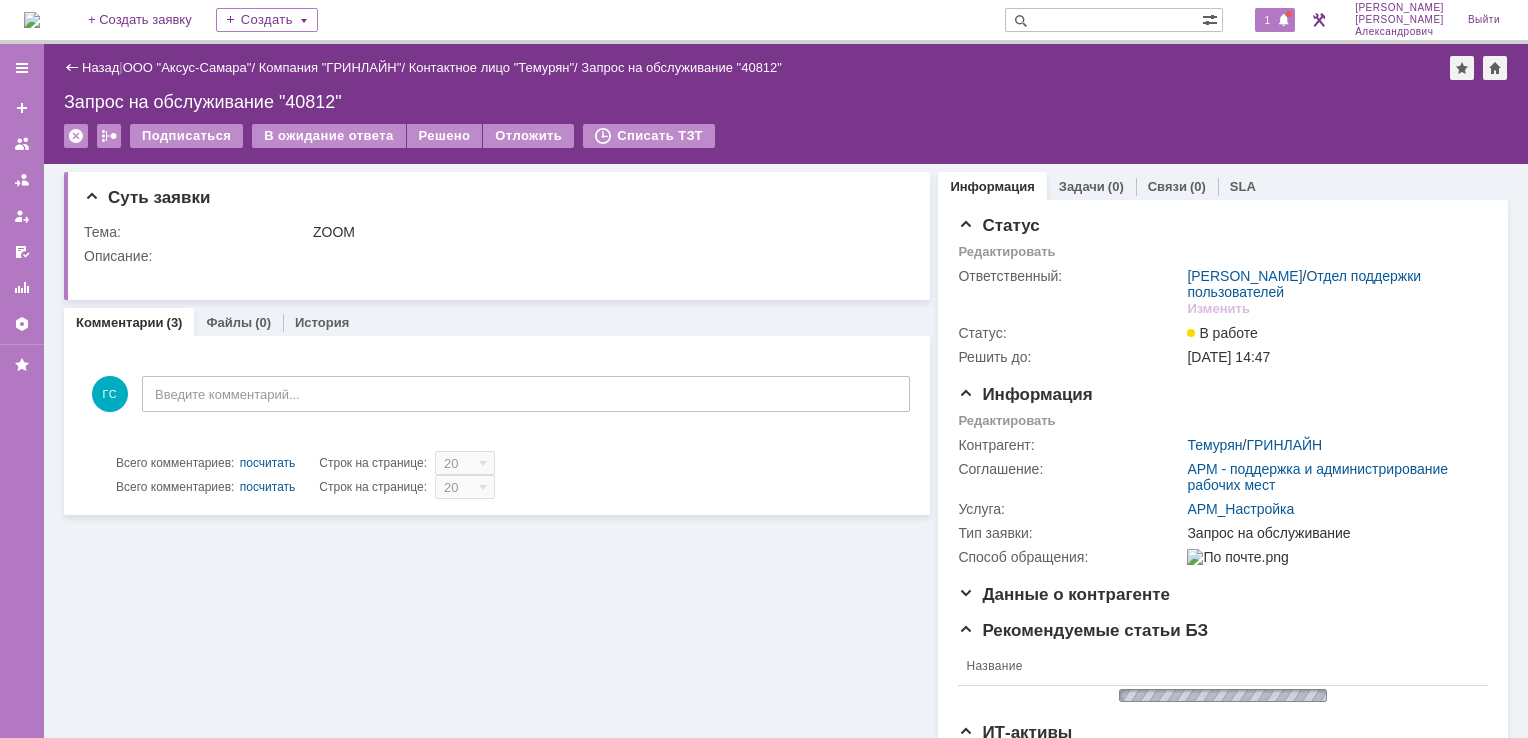 click on "1" at bounding box center (1268, 20) 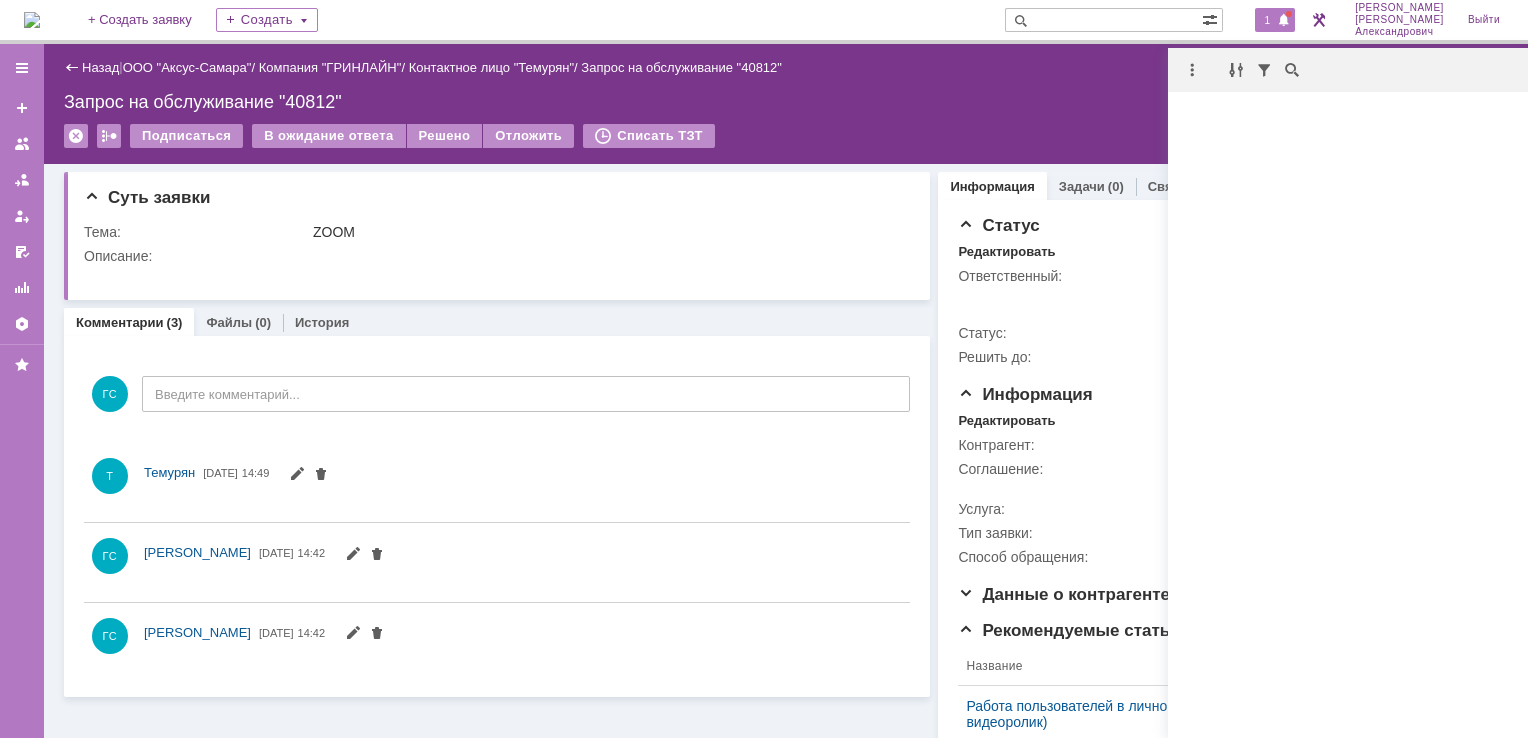 scroll, scrollTop: 0, scrollLeft: 0, axis: both 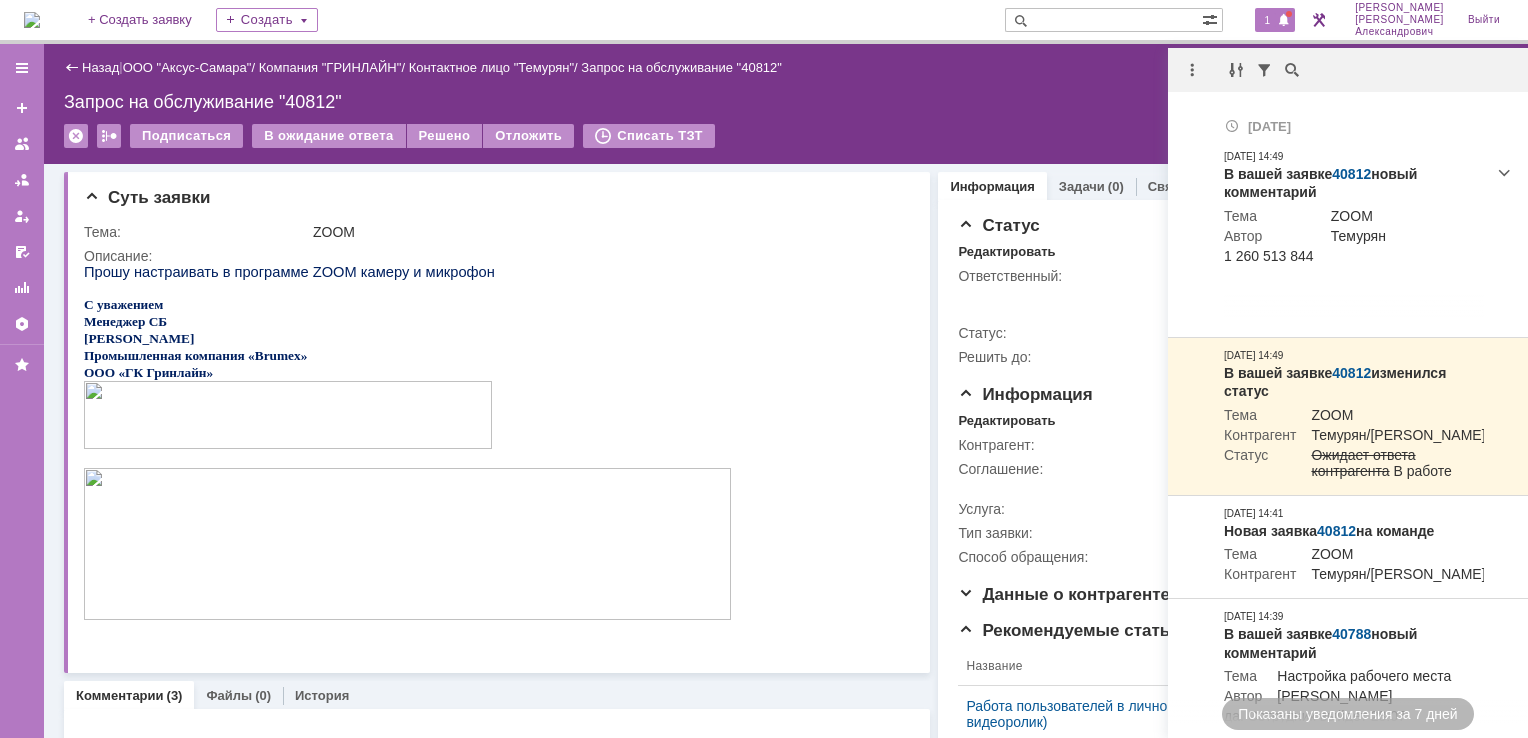 click on "Назад   |   ООО "Аксус-Самара"  /   Компания "ГРИНЛАЙН"  /   Контактное лицо "Темурян"  /   Запрос на обслуживание "40812" Запрос на обслуживание "40812"
Подписаться В ожидание ответа Решено Отложить Списать ТЗТ serviceCall$45552643 Карточка заявки" at bounding box center (786, 104) 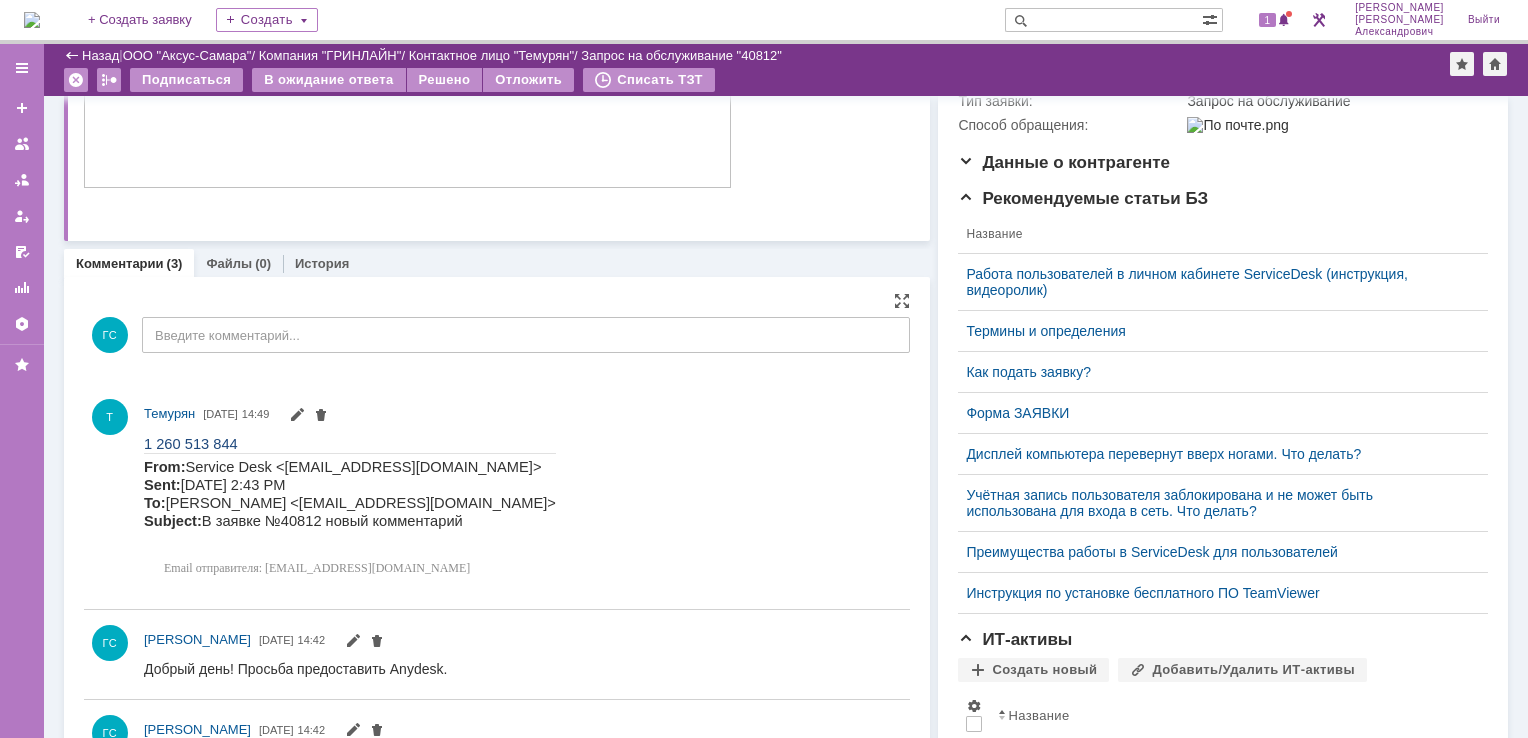scroll, scrollTop: 516, scrollLeft: 0, axis: vertical 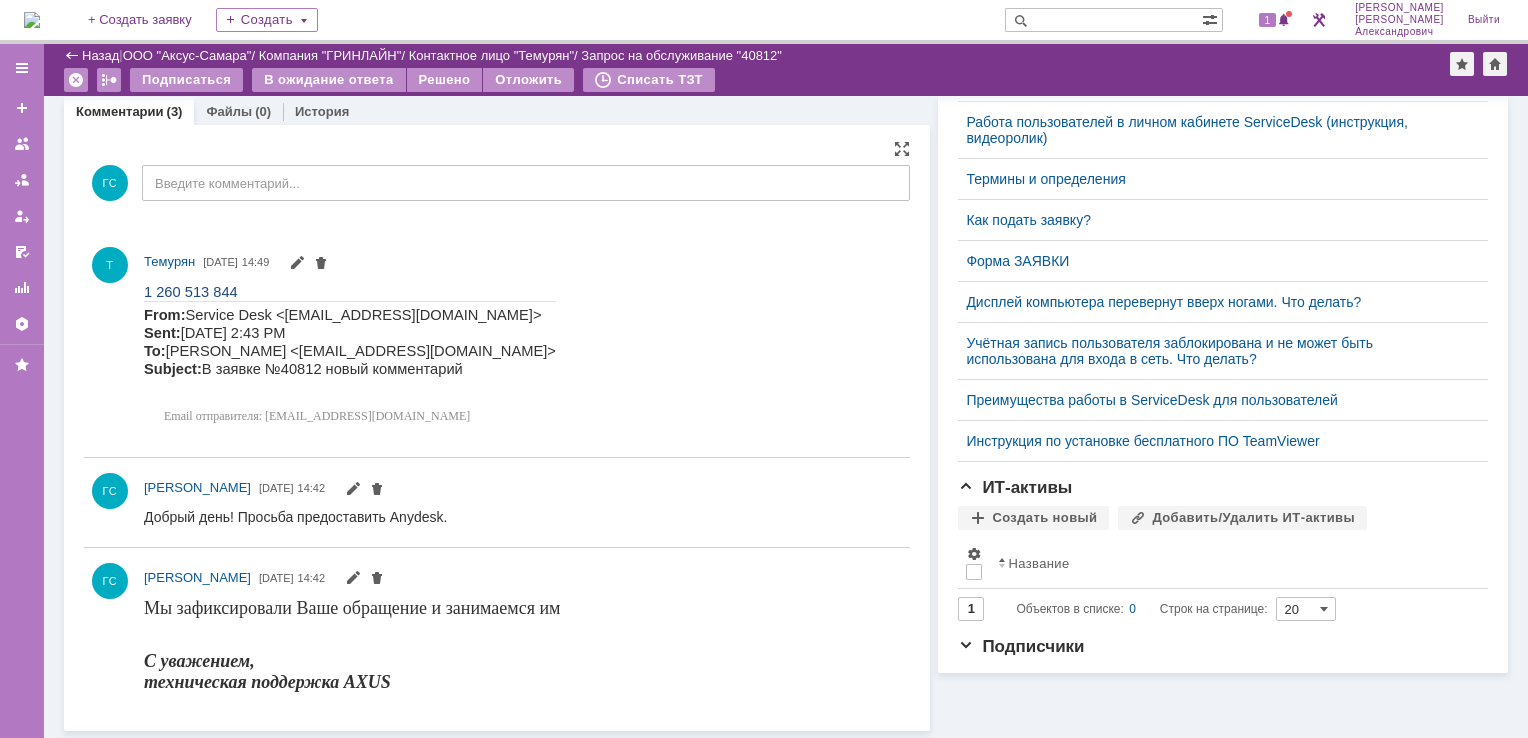 drag, startPoint x: 283, startPoint y: 576, endPoint x: 275, endPoint y: 285, distance: 291.10995 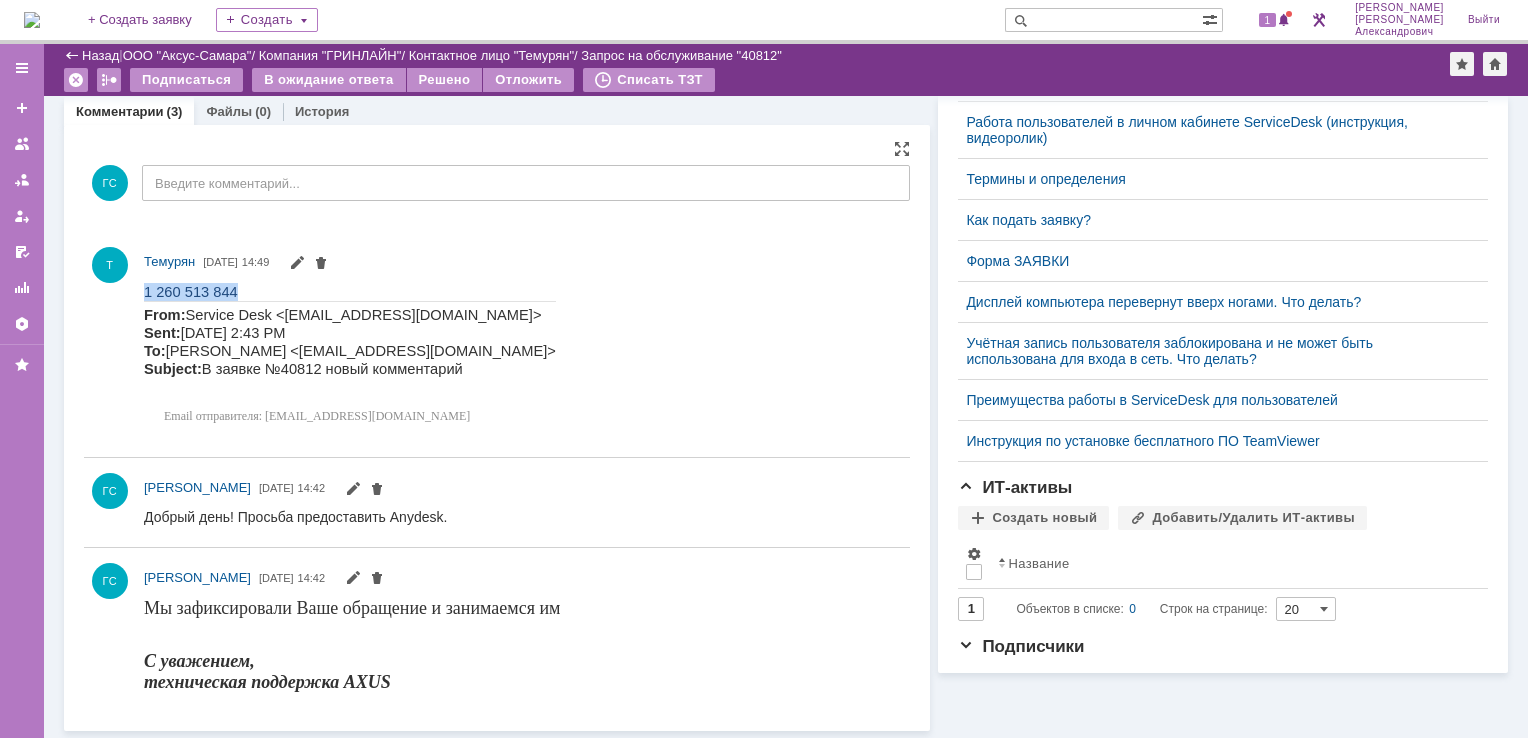 drag, startPoint x: 243, startPoint y: 289, endPoint x: 272, endPoint y: 587, distance: 299.40775 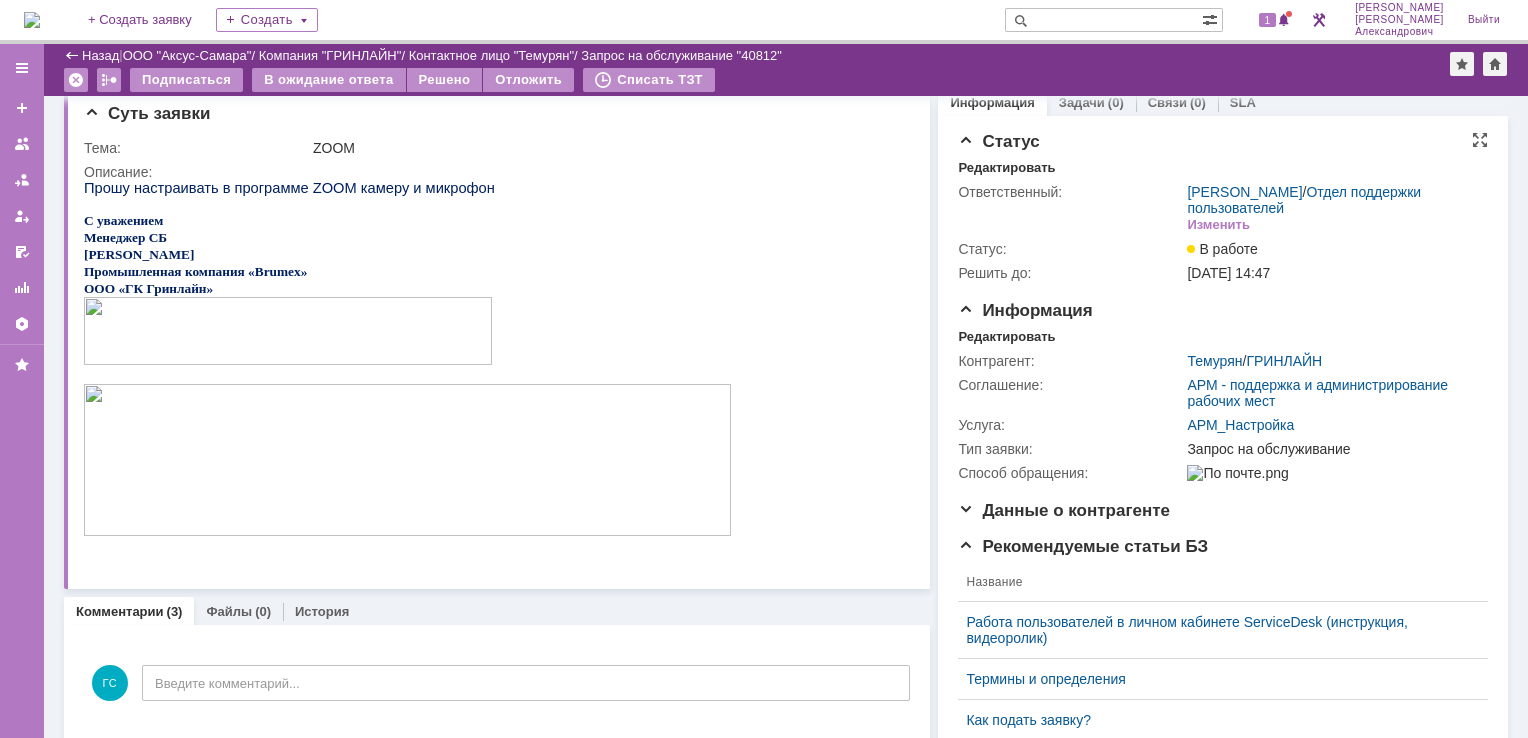 scroll, scrollTop: 0, scrollLeft: 0, axis: both 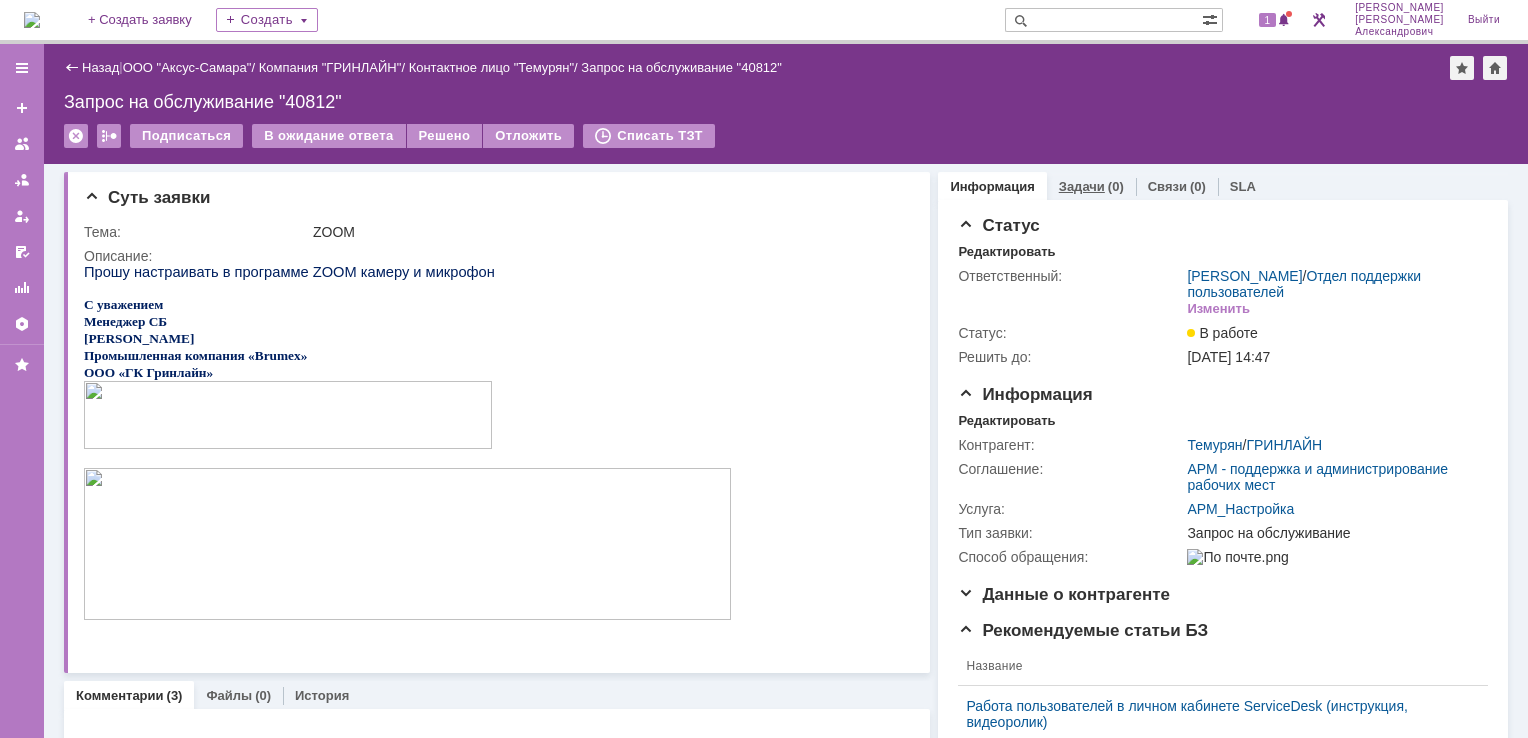 click on "Задачи" at bounding box center (1082, 186) 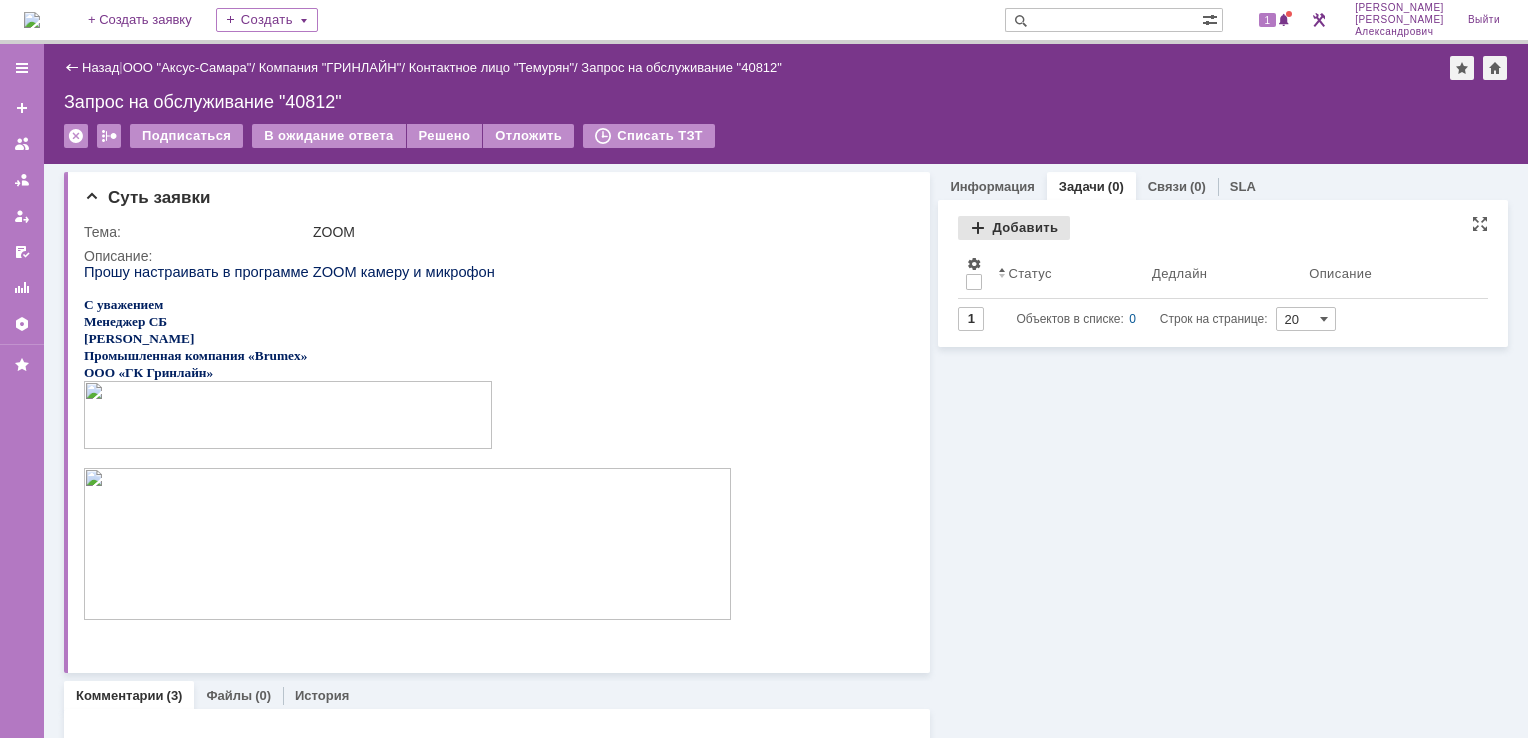 click on "Добавить" at bounding box center [1014, 228] 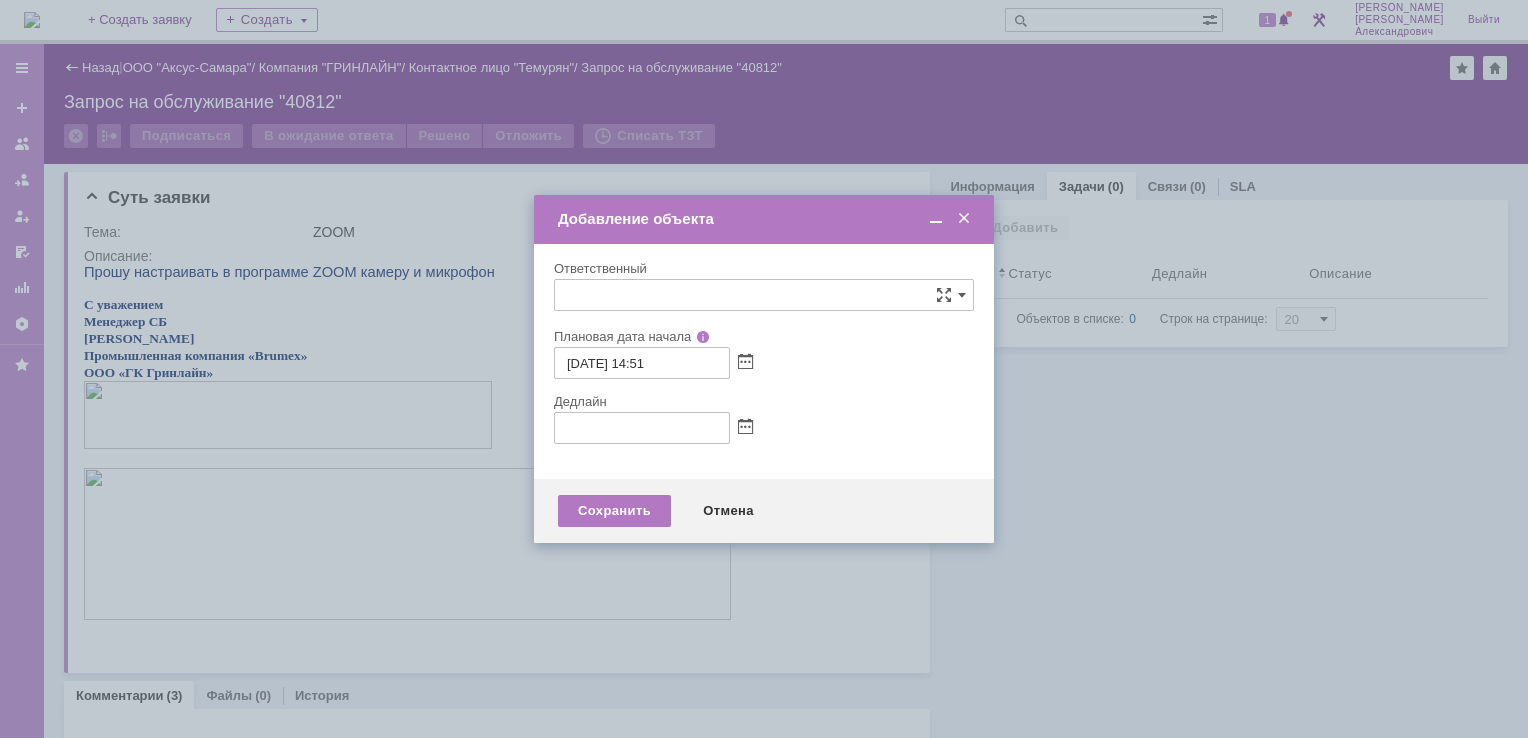 type on "[не указано]" 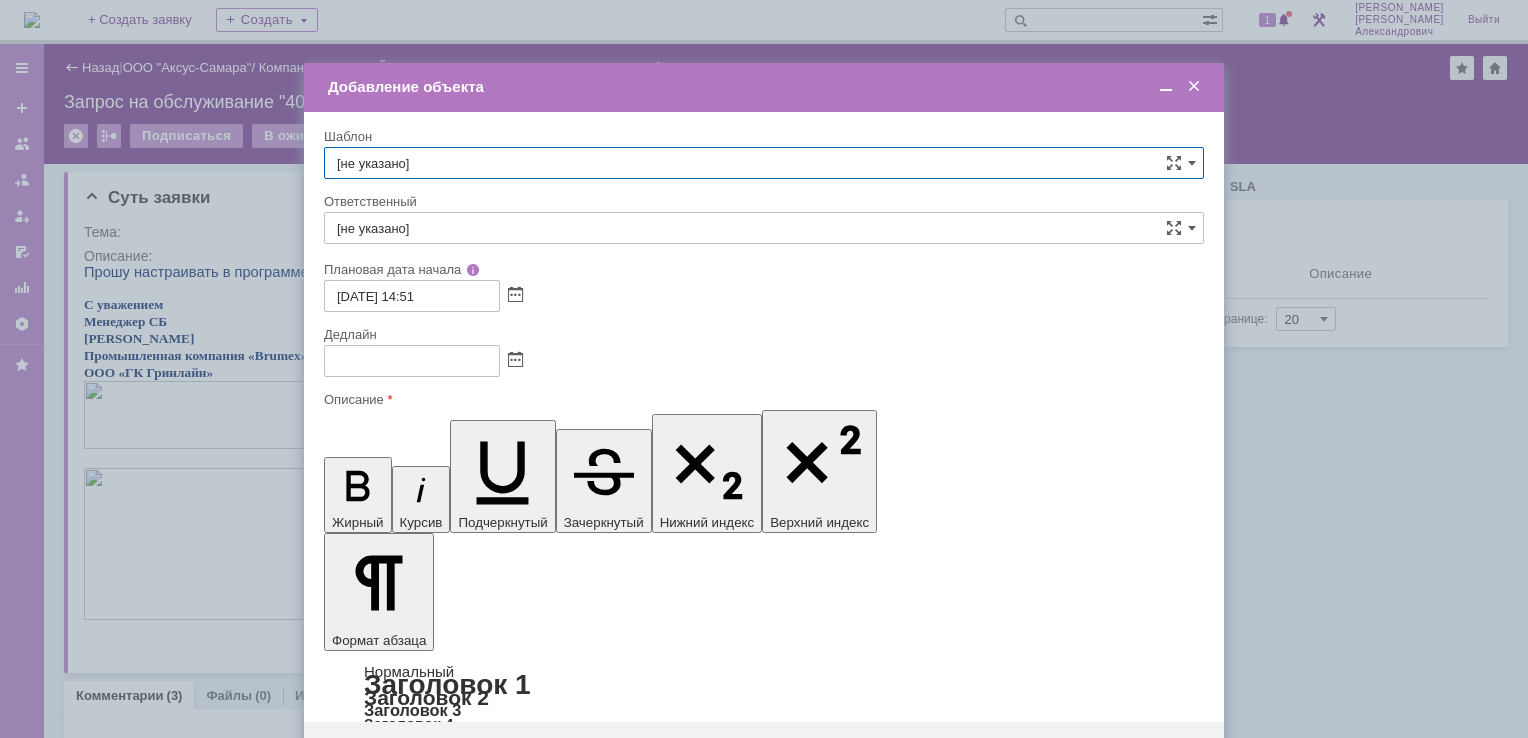 scroll, scrollTop: 0, scrollLeft: 0, axis: both 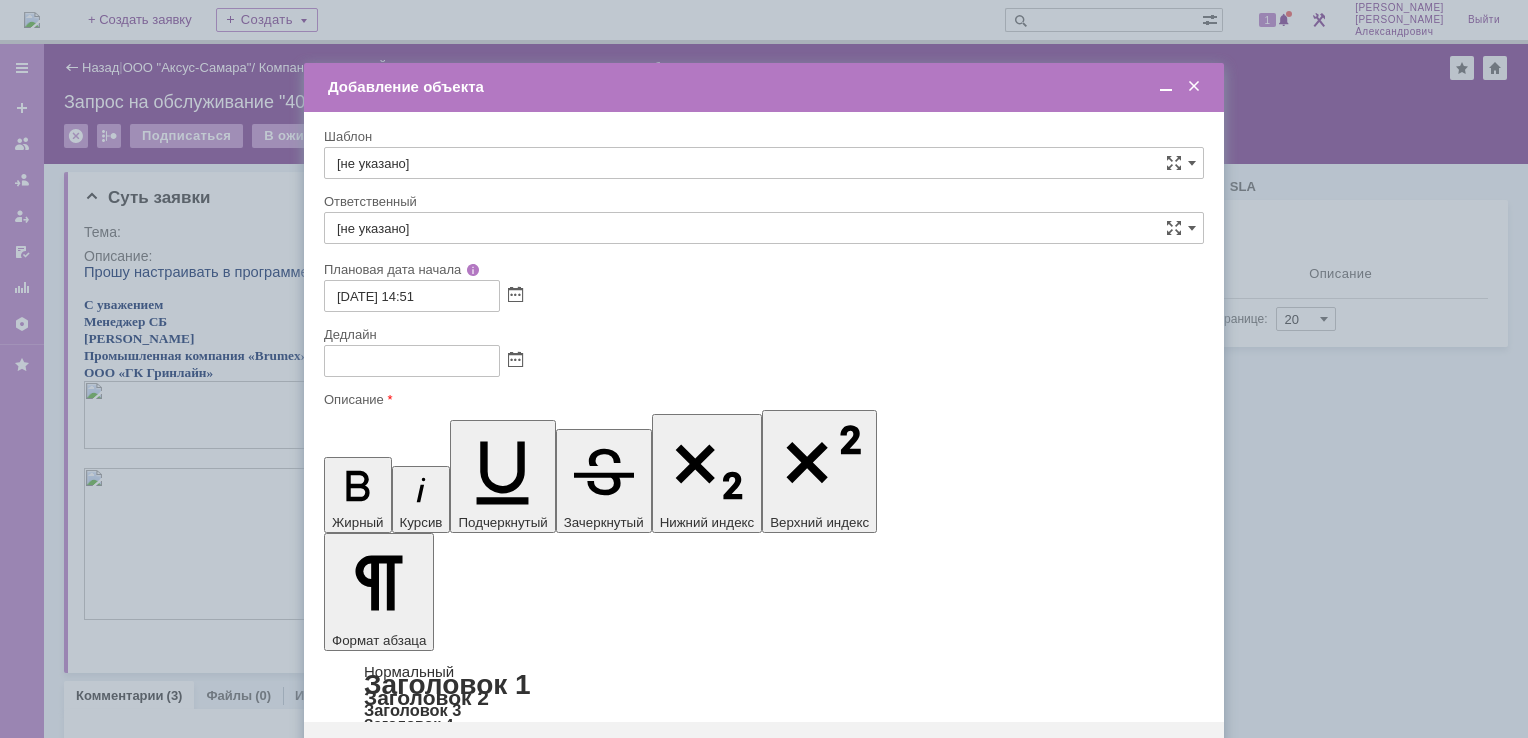 click at bounding box center (487, 5824) 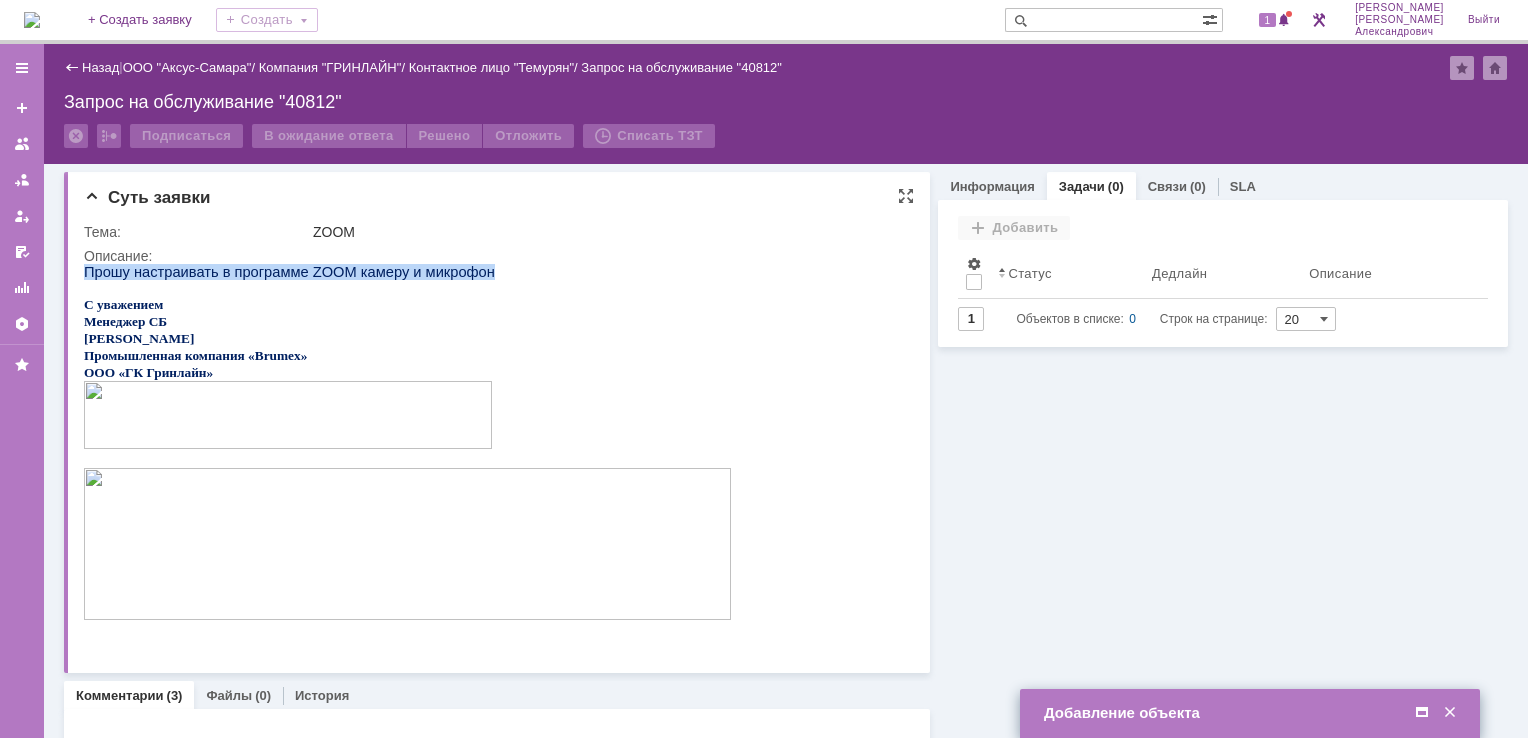 drag, startPoint x: 86, startPoint y: 274, endPoint x: 476, endPoint y: 279, distance: 390.03204 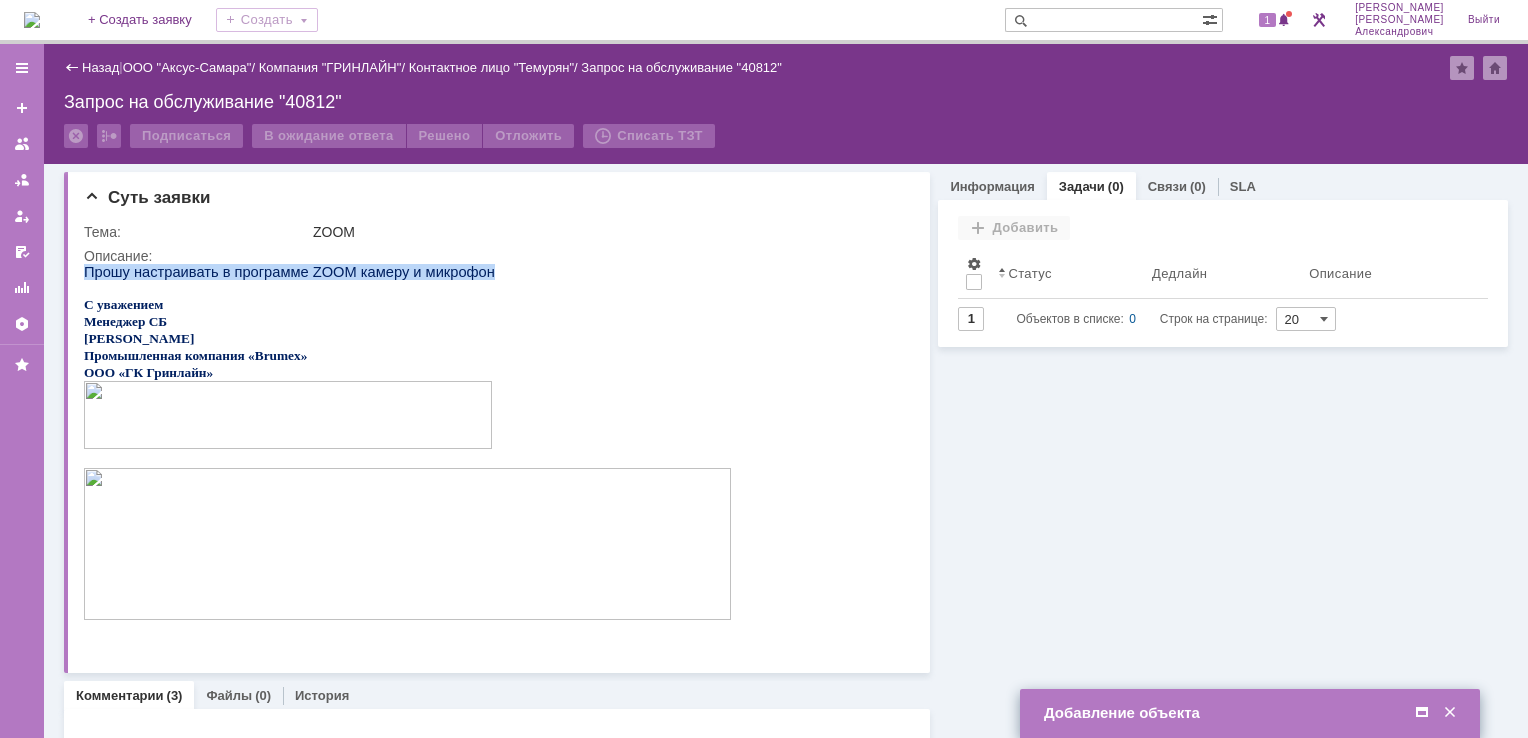 click at bounding box center [1422, 713] 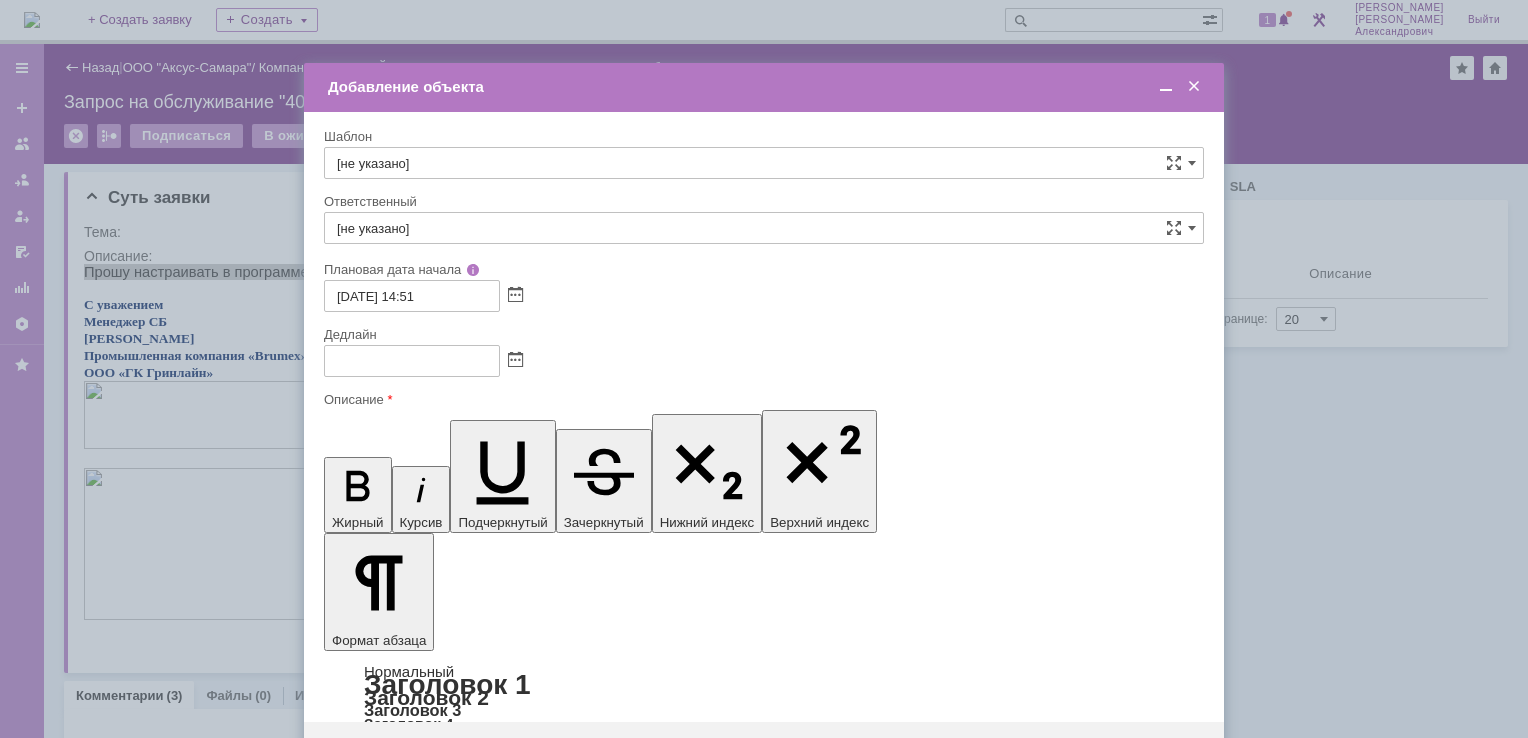 click on "1 260 513 844" at bounding box center (487, 5824) 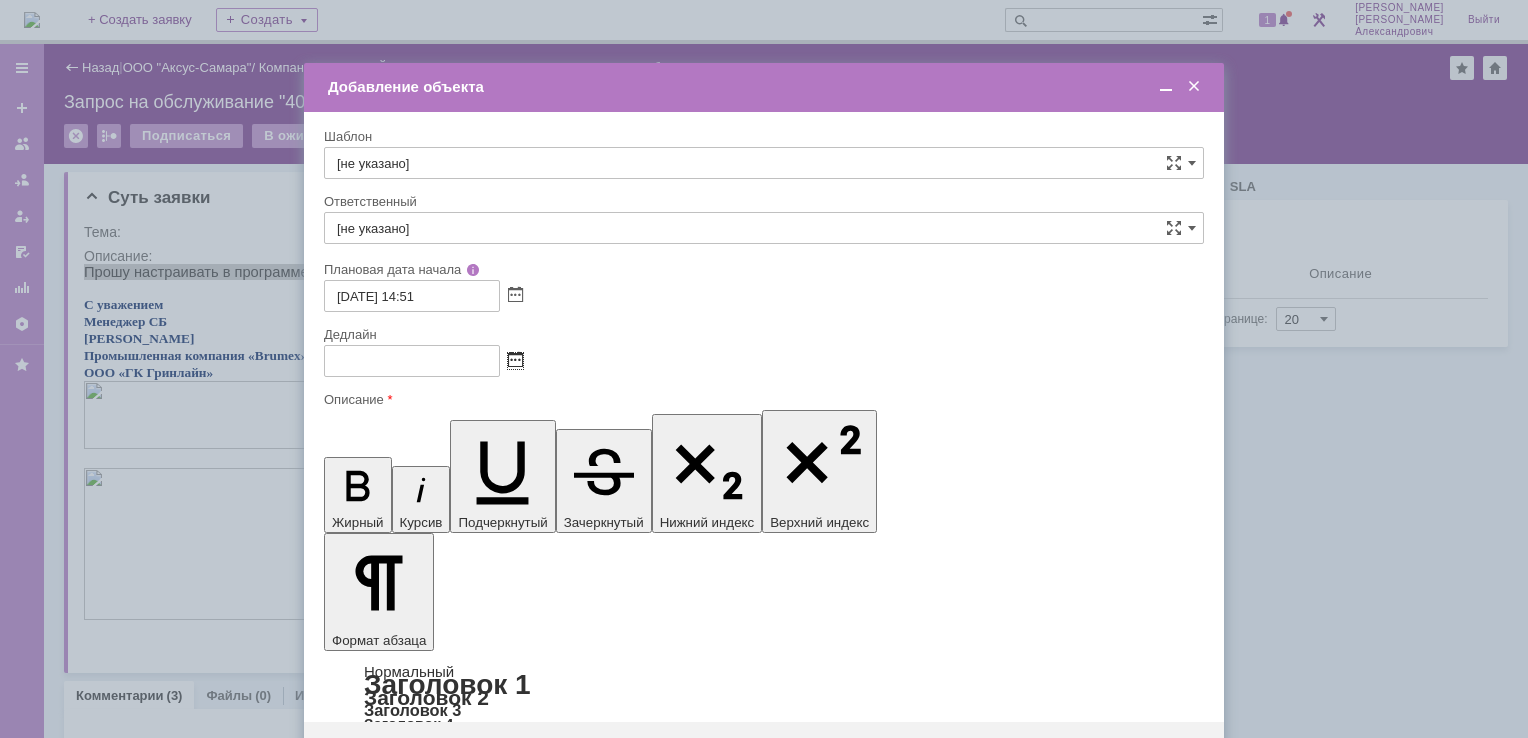 click at bounding box center (515, 361) 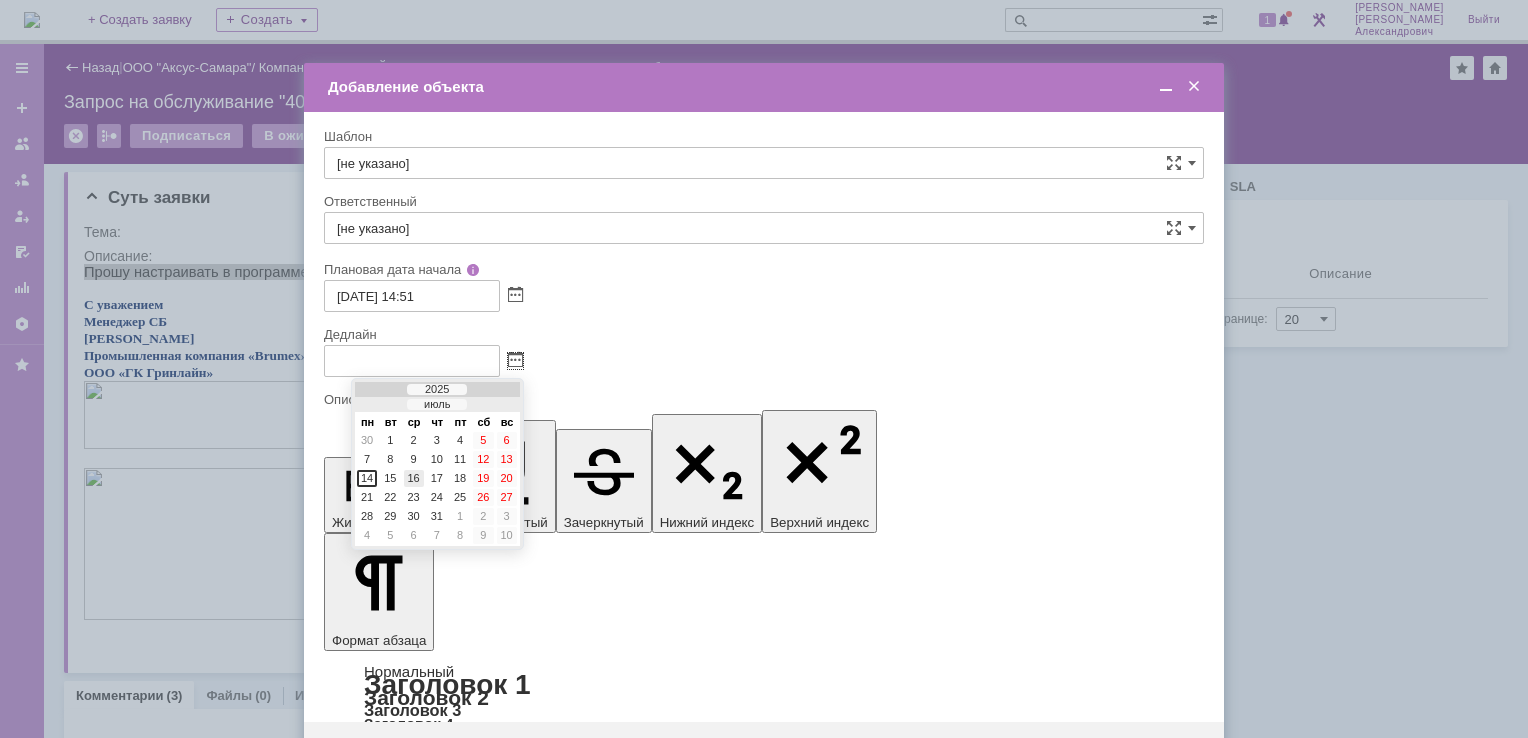 click on "16" at bounding box center [414, 478] 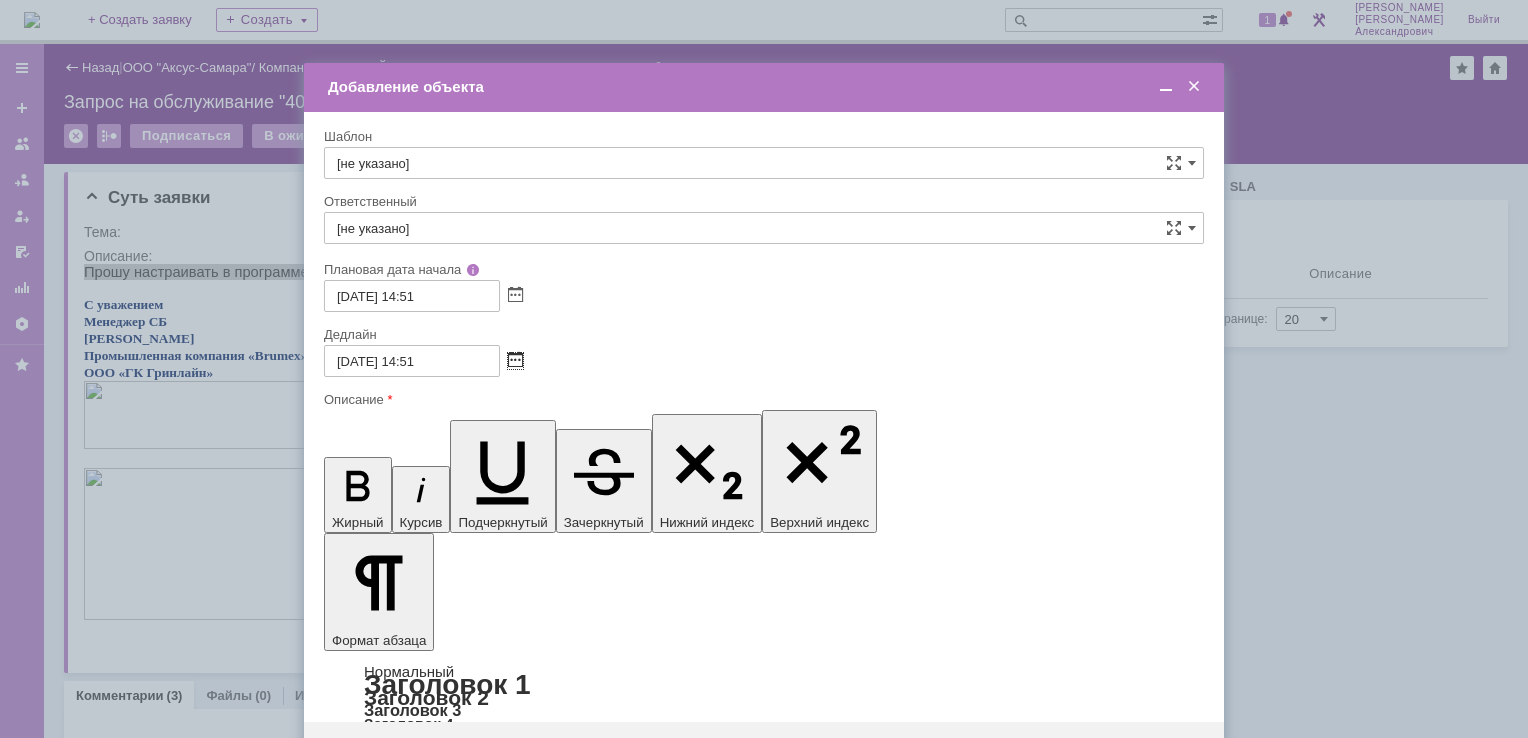 click at bounding box center (515, 361) 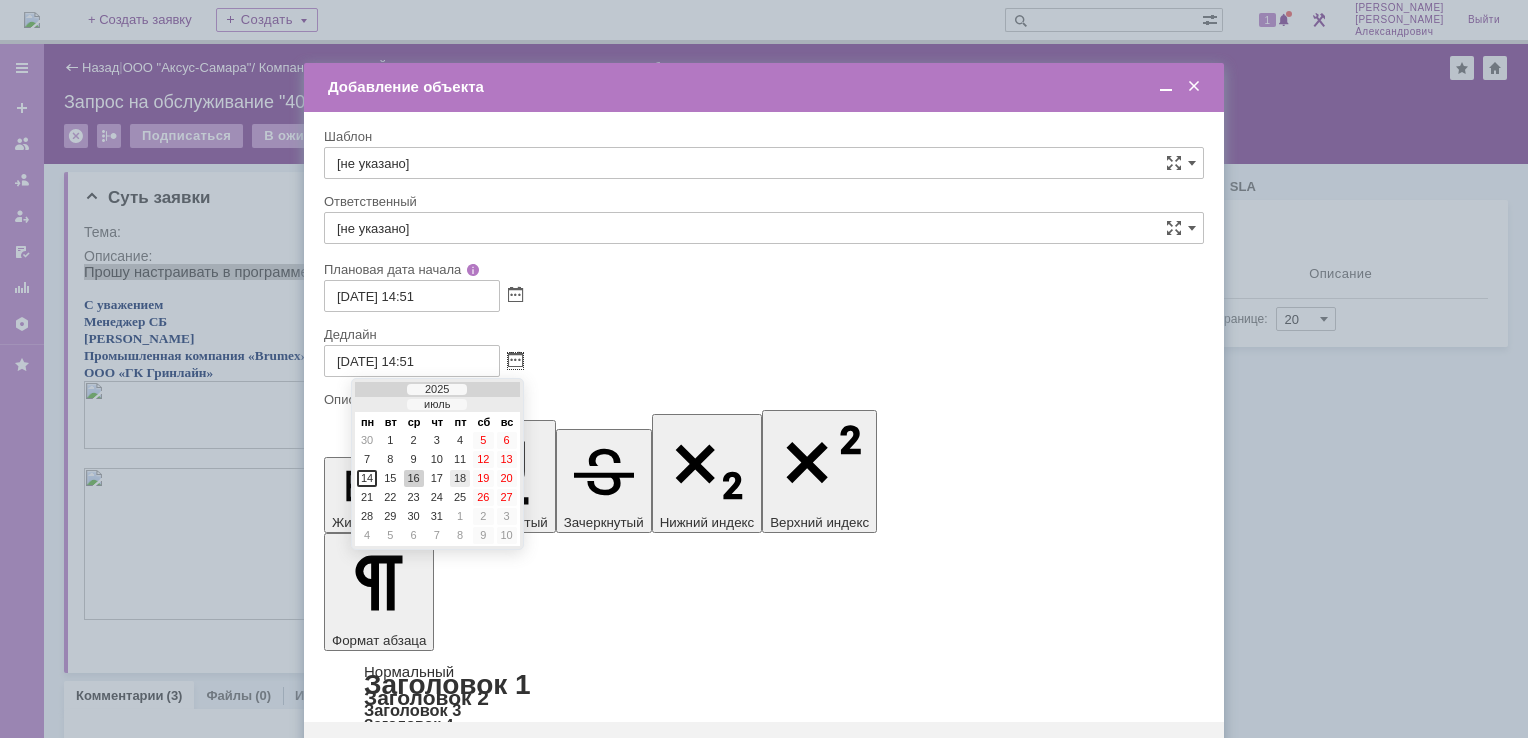click on "18" at bounding box center (460, 478) 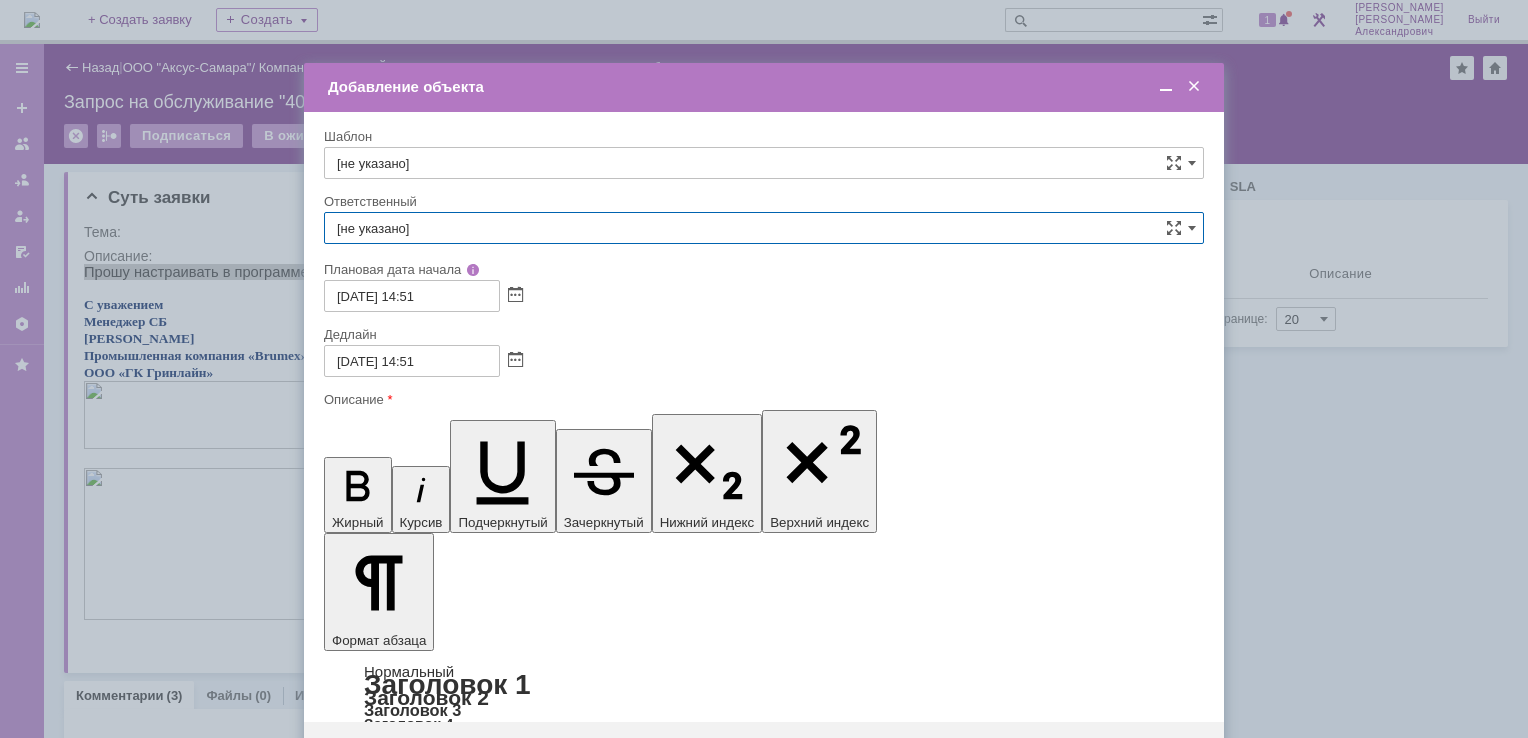 click on "[не указано]" at bounding box center (764, 228) 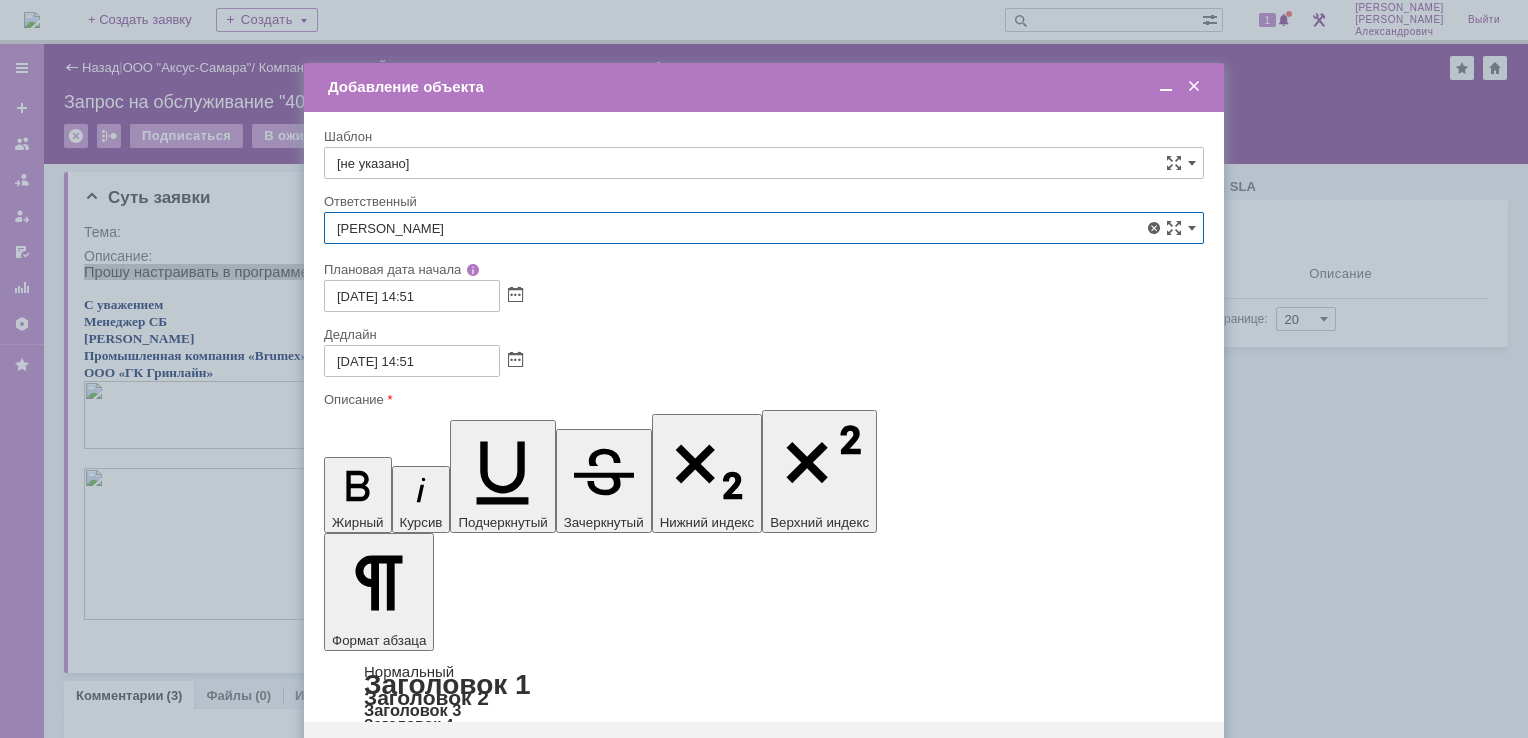 click on "[PERSON_NAME]" at bounding box center (764, 374) 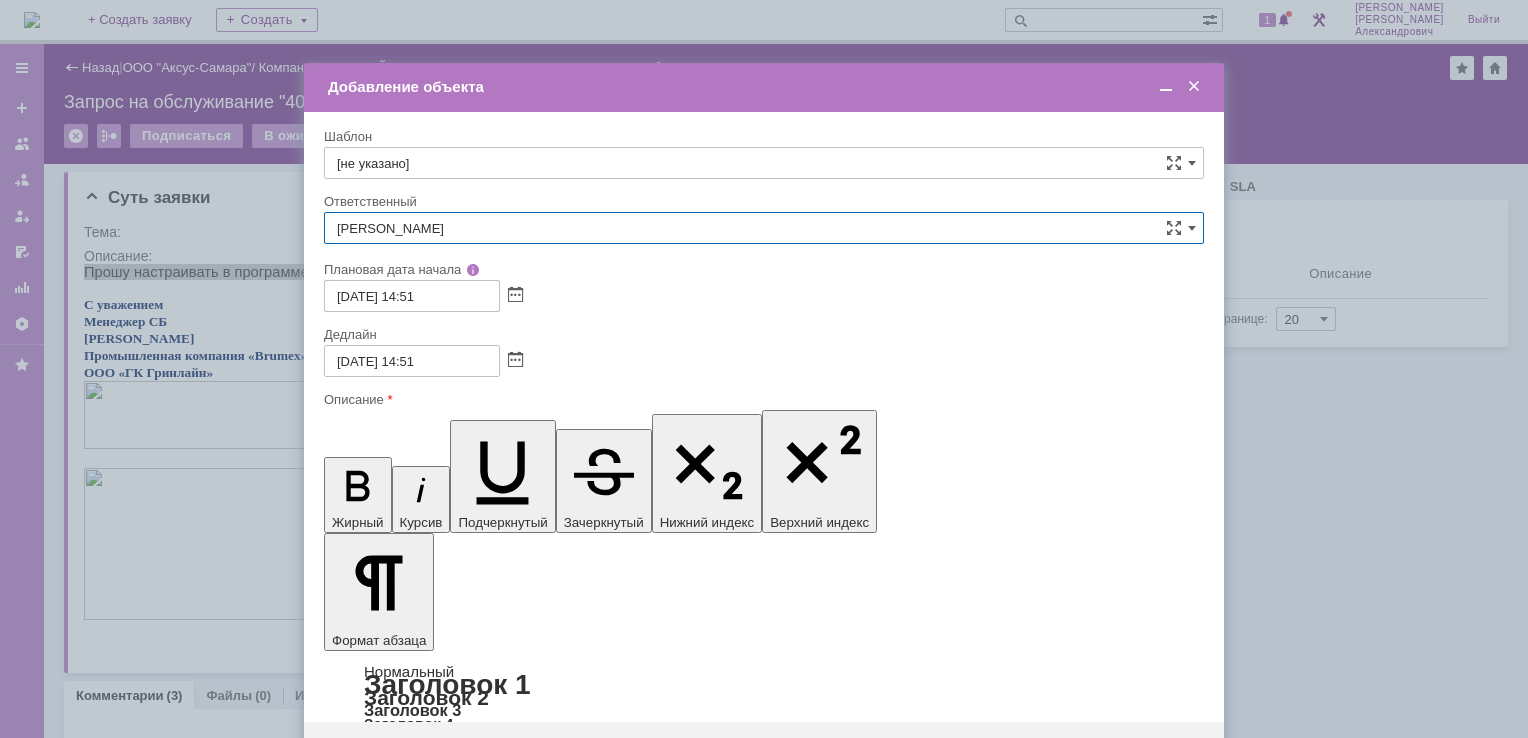 click on "Сохранить" at bounding box center [384, 754] 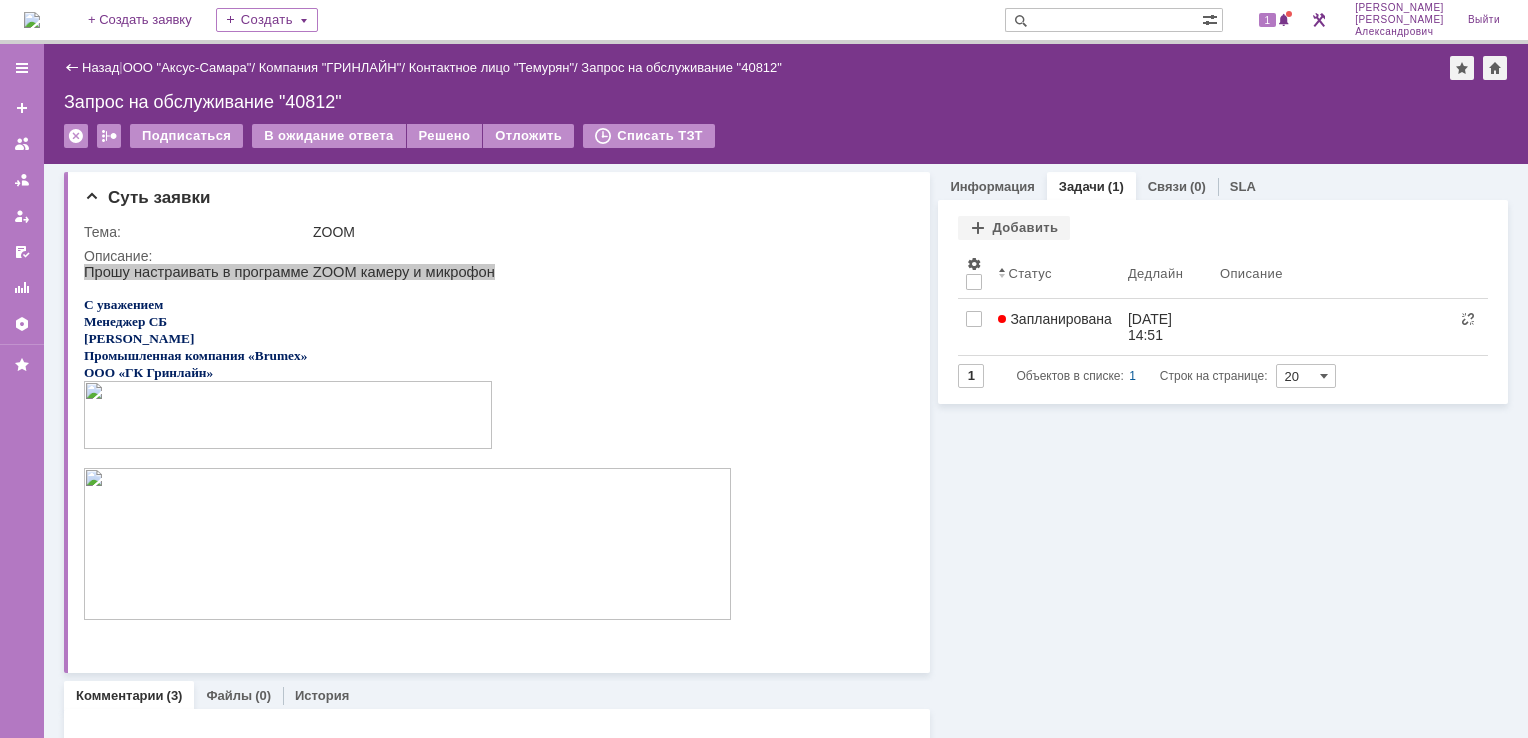 scroll, scrollTop: 0, scrollLeft: 0, axis: both 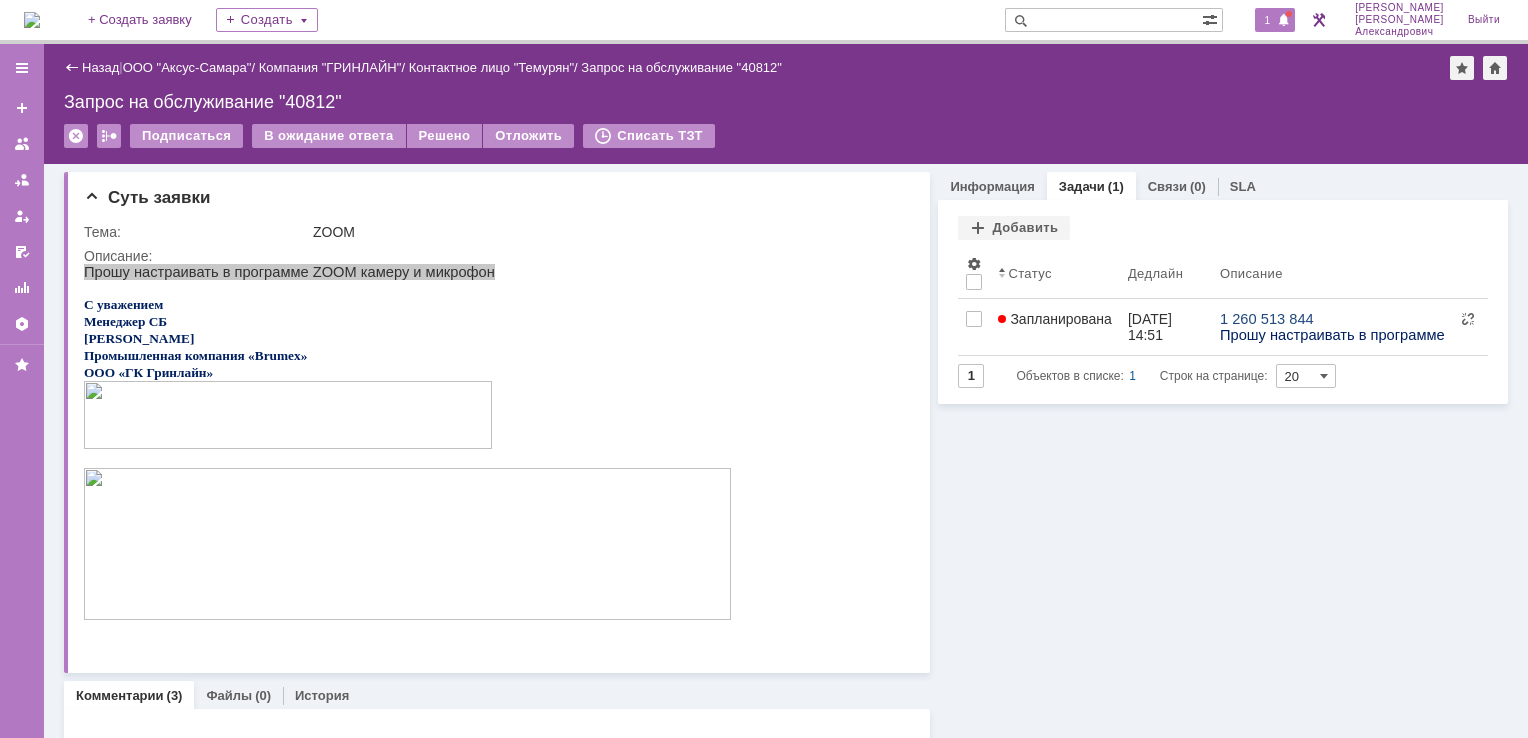 click at bounding box center (1284, 21) 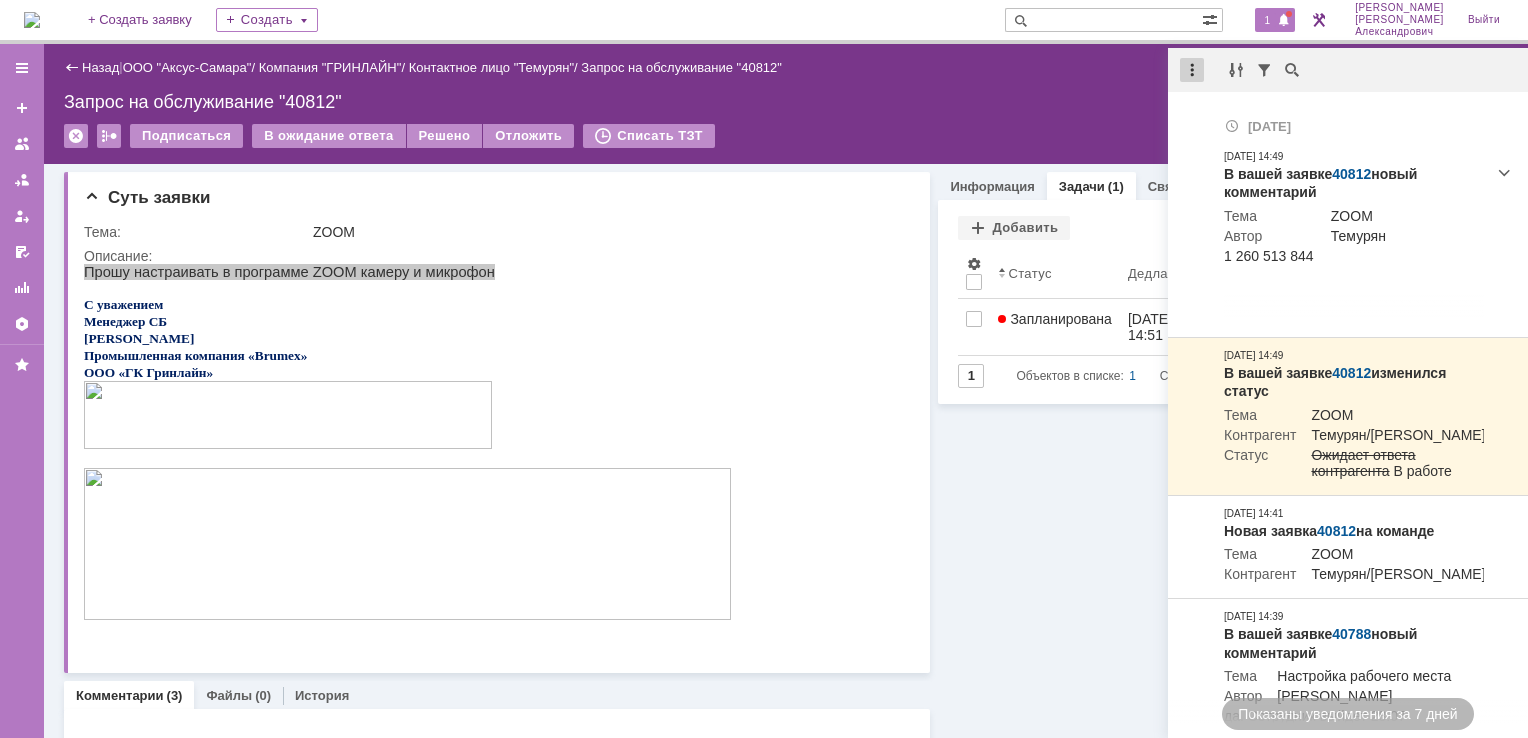 click at bounding box center (1192, 70) 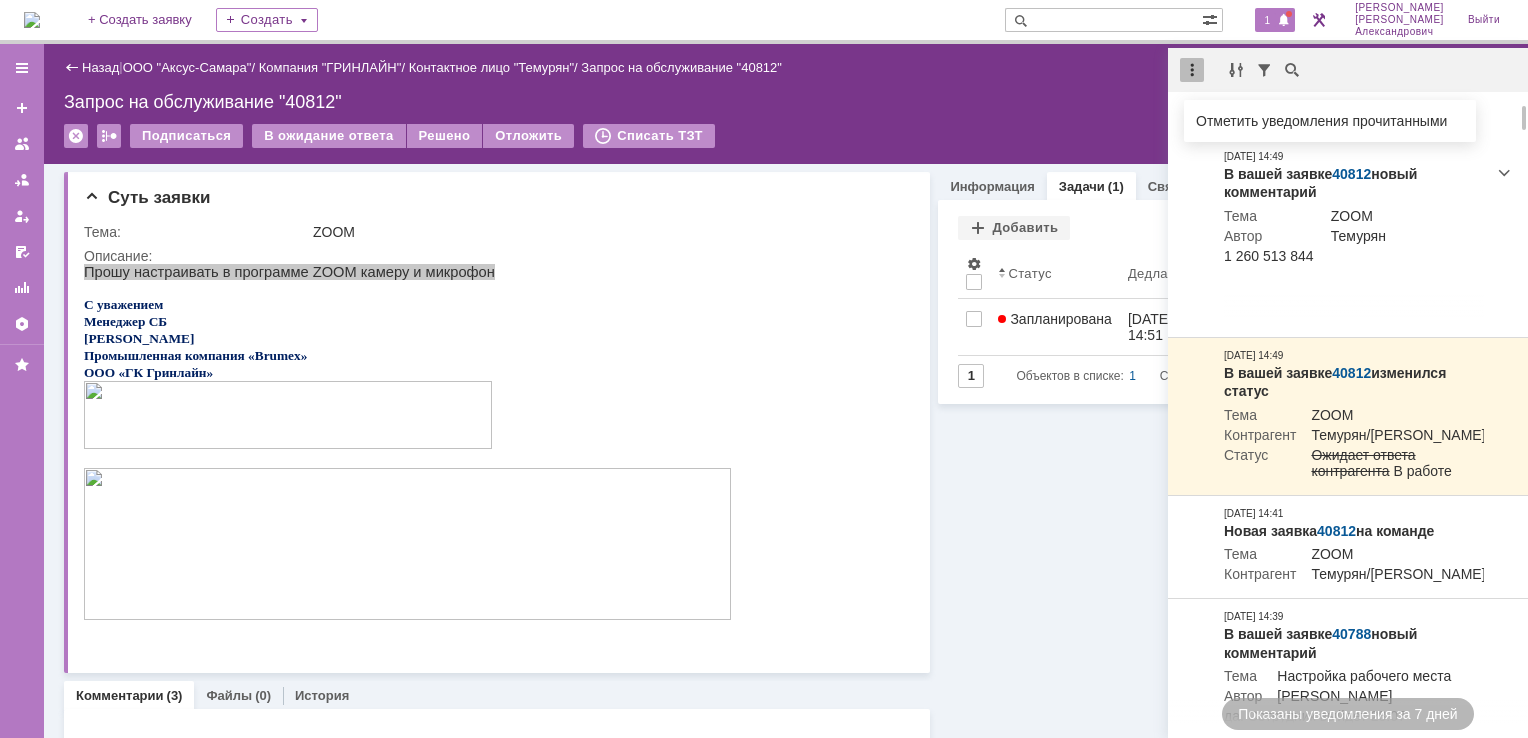 drag, startPoint x: 1236, startPoint y: 131, endPoint x: 1223, endPoint y: 124, distance: 14.764823 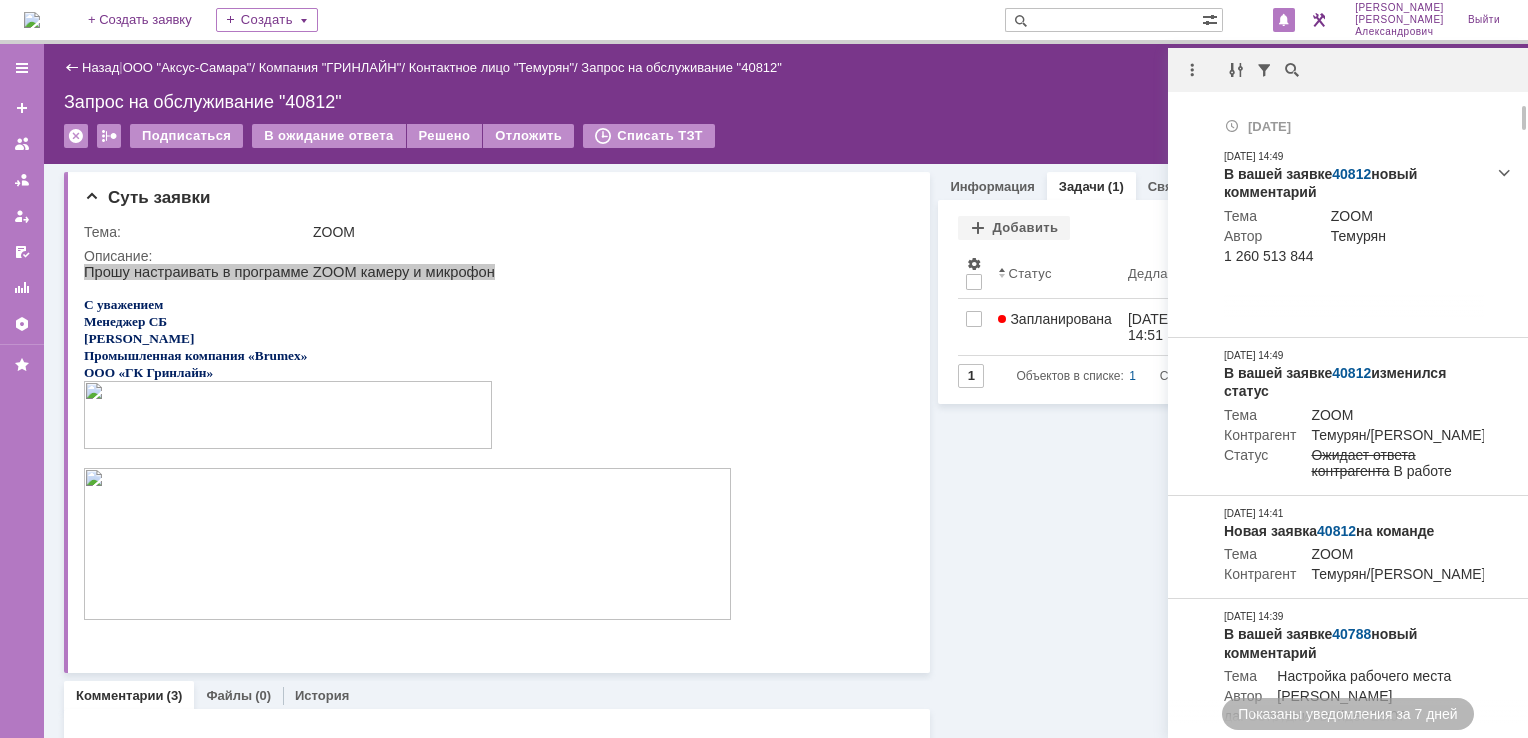 click on "Запрос на обслуживание "40812"" at bounding box center (786, 102) 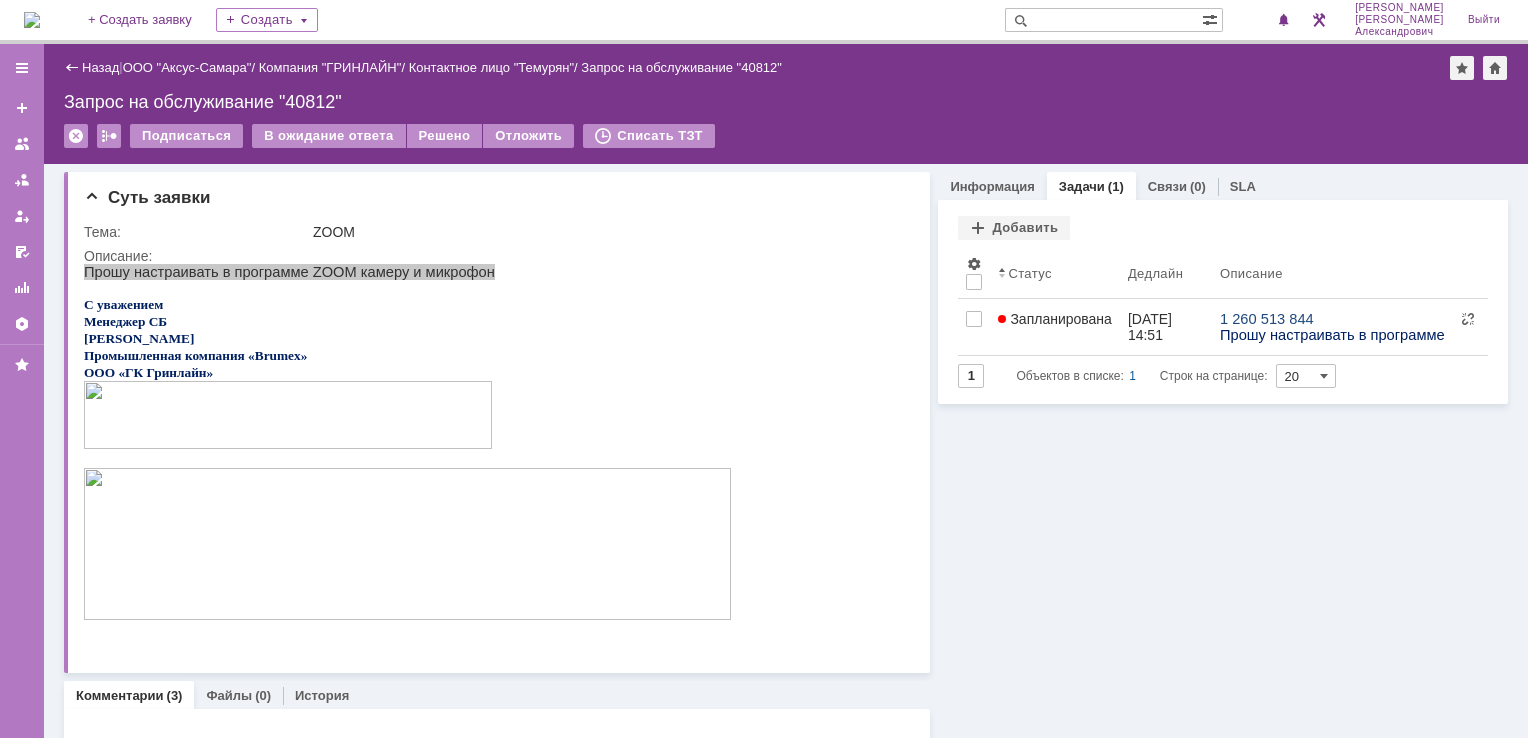click at bounding box center [32, 20] 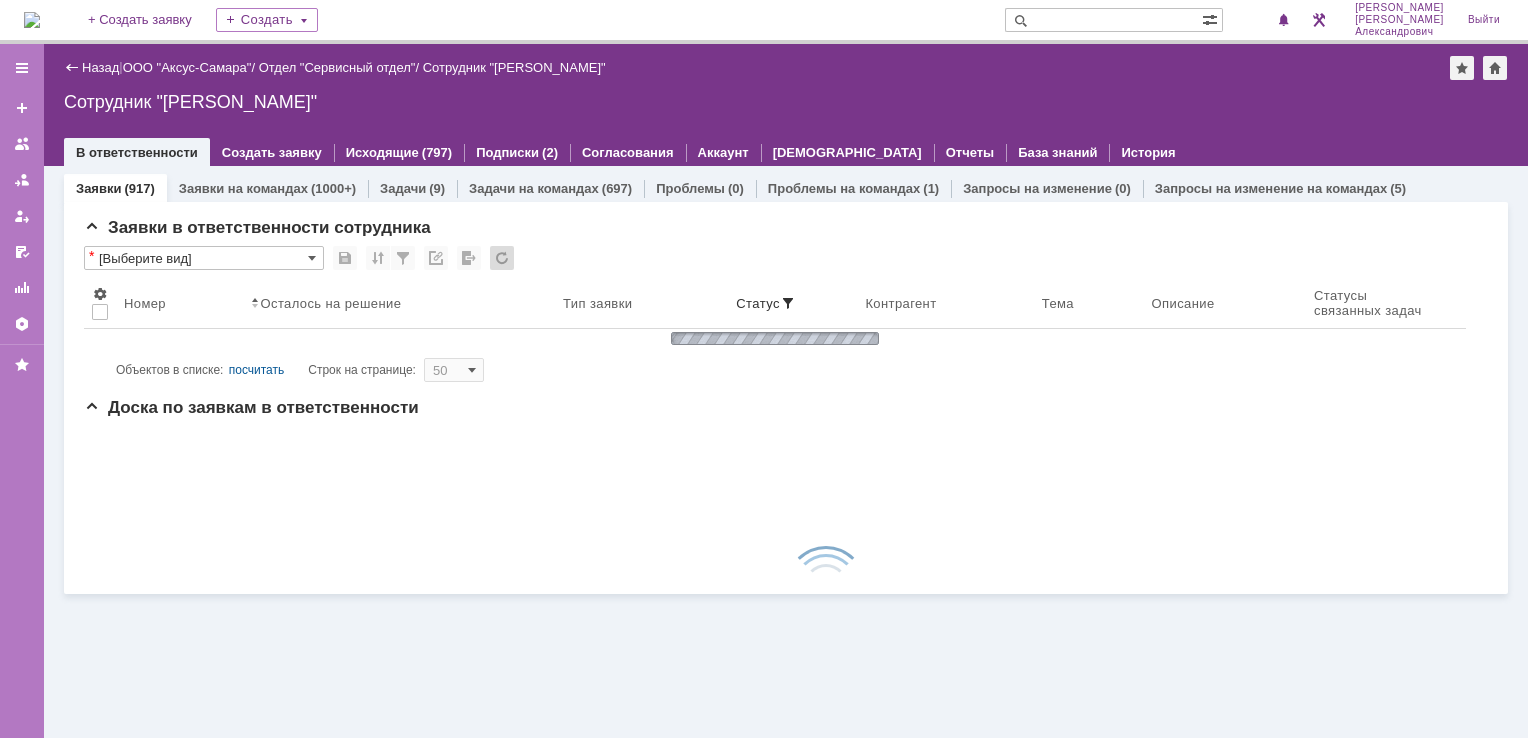 scroll, scrollTop: 0, scrollLeft: 0, axis: both 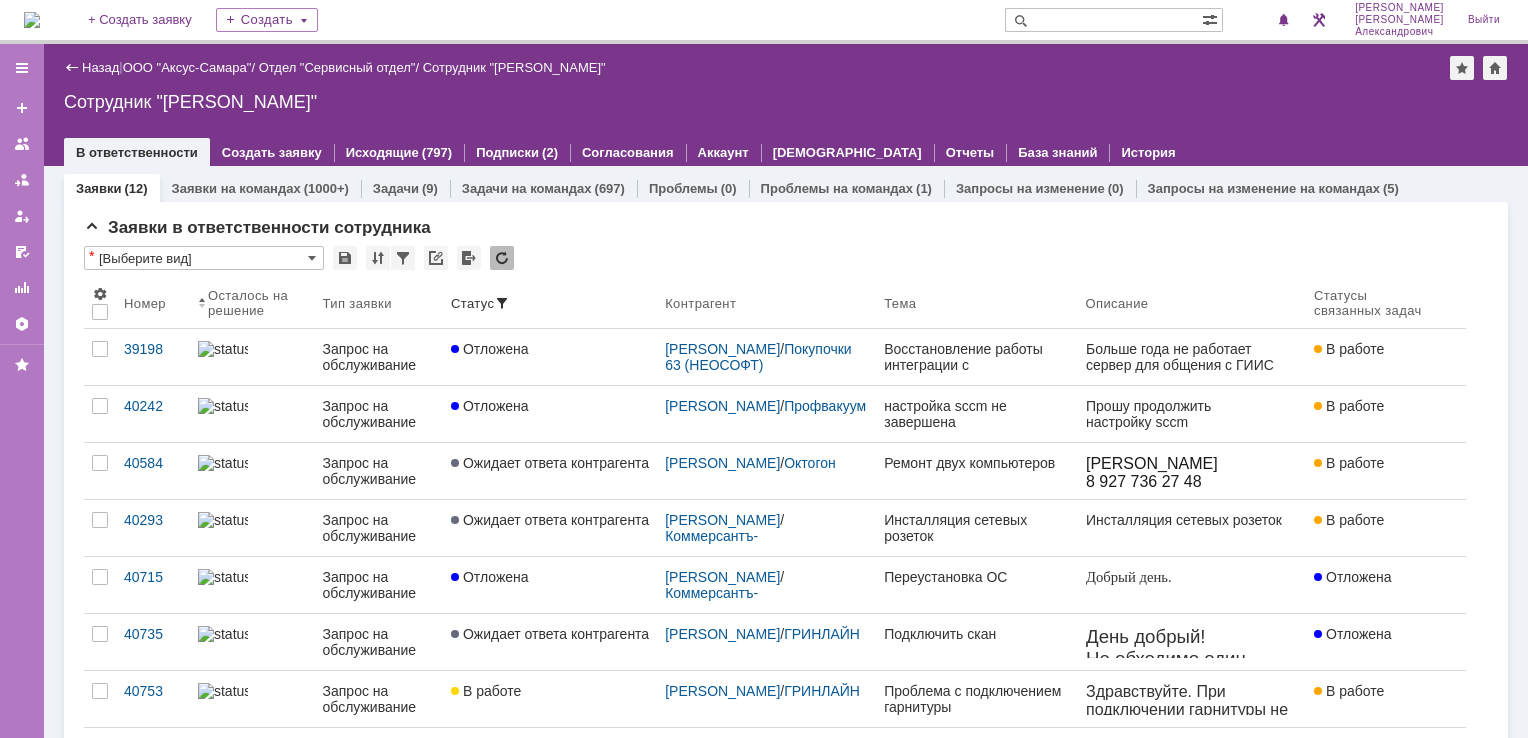 click at bounding box center (32, 20) 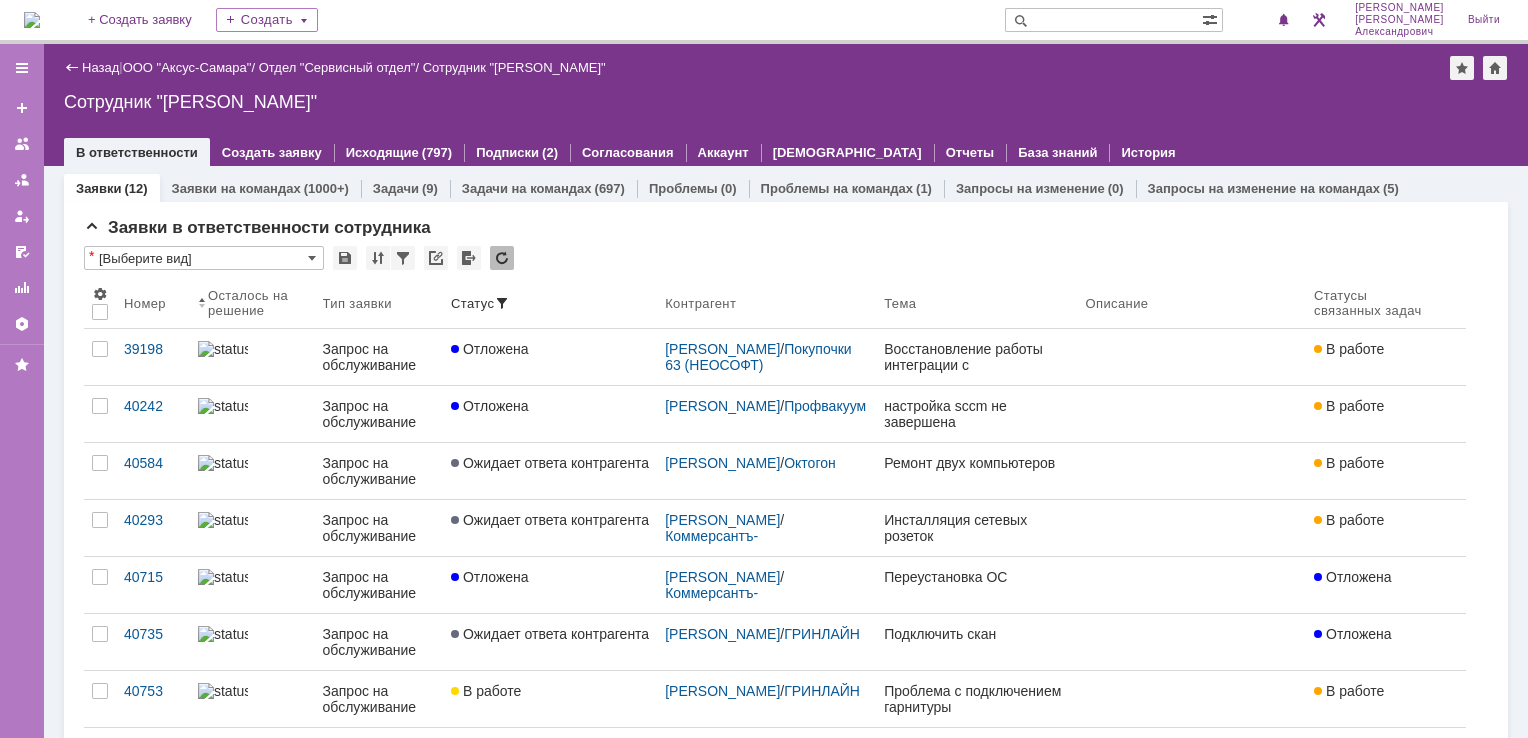 scroll, scrollTop: 0, scrollLeft: 0, axis: both 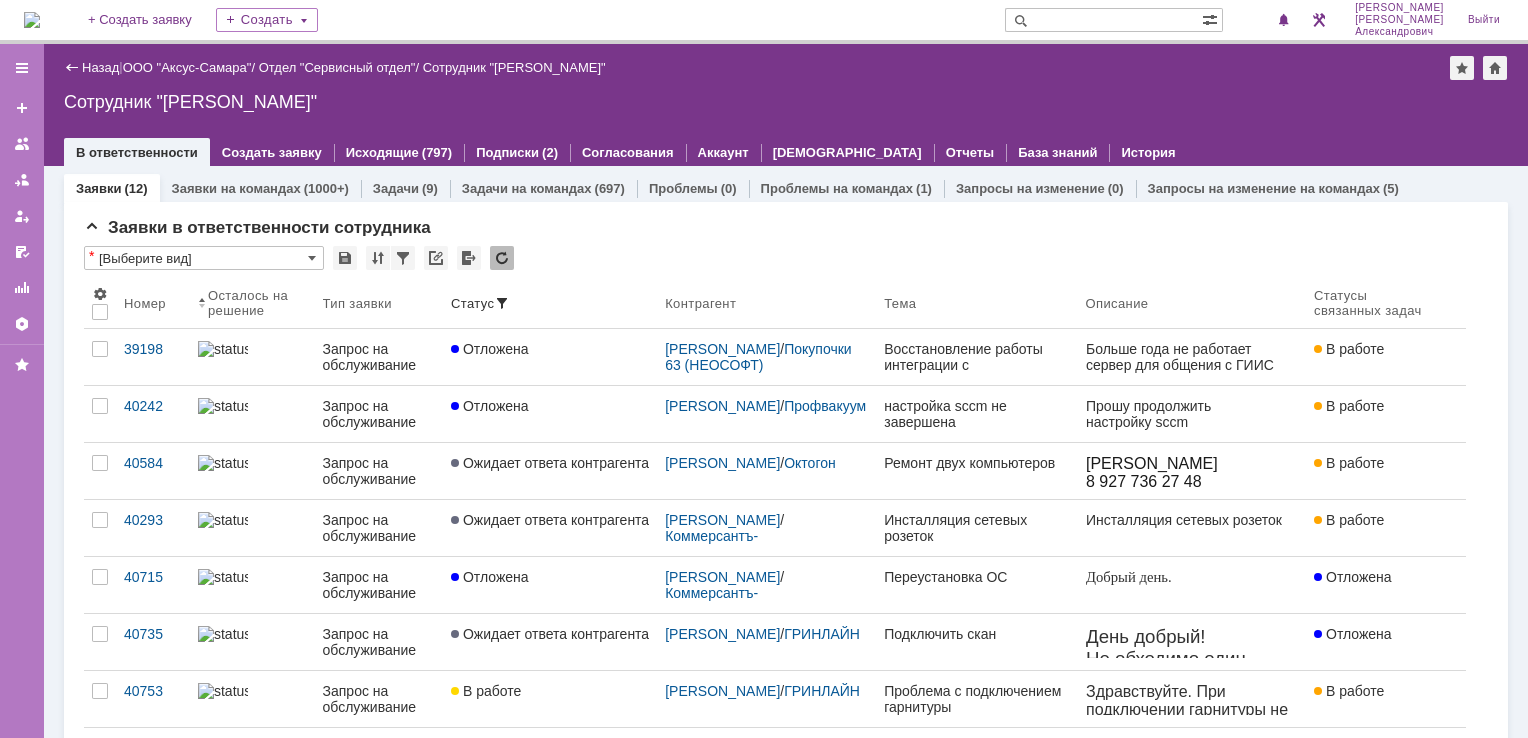 click at bounding box center (32, 20) 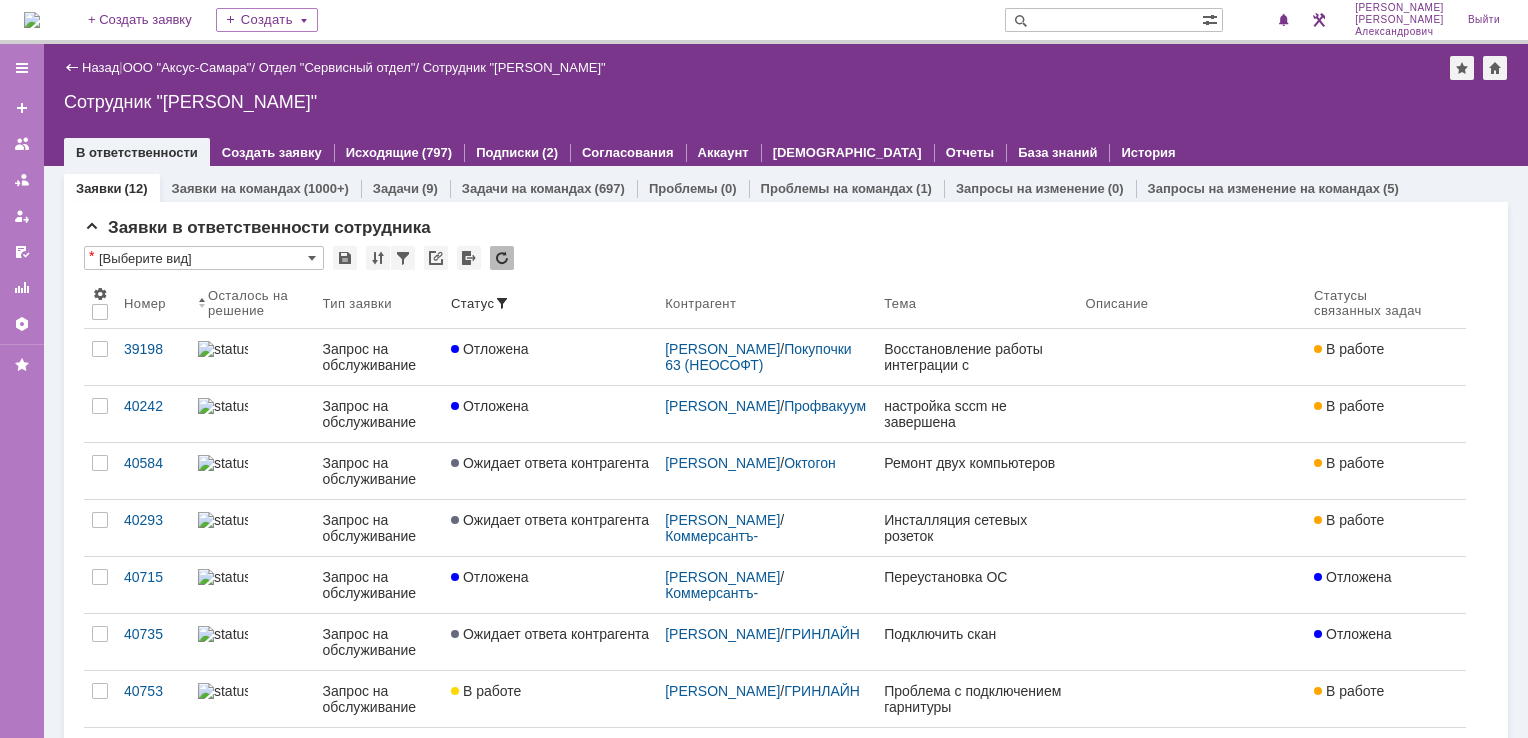 scroll, scrollTop: 0, scrollLeft: 0, axis: both 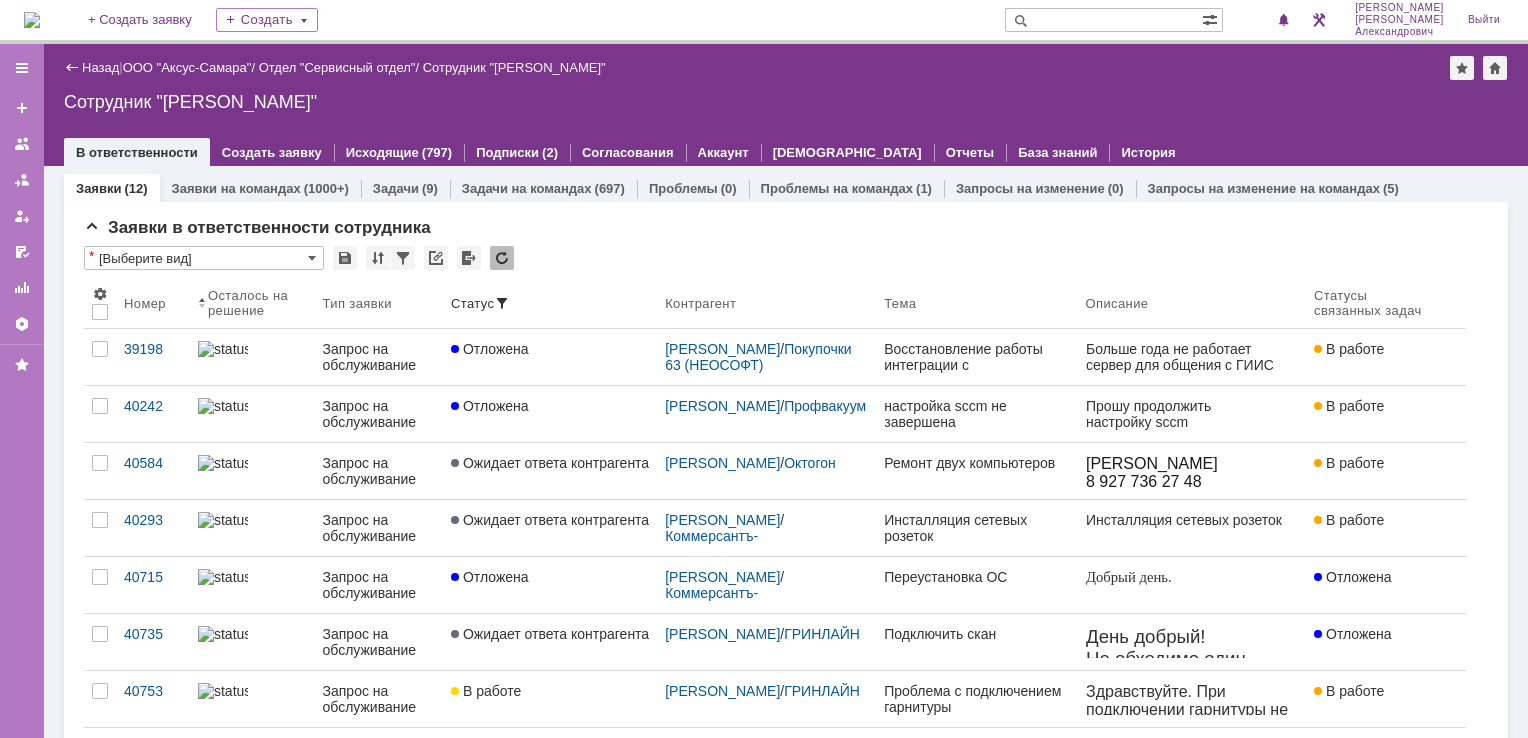 click at bounding box center [1103, 20] 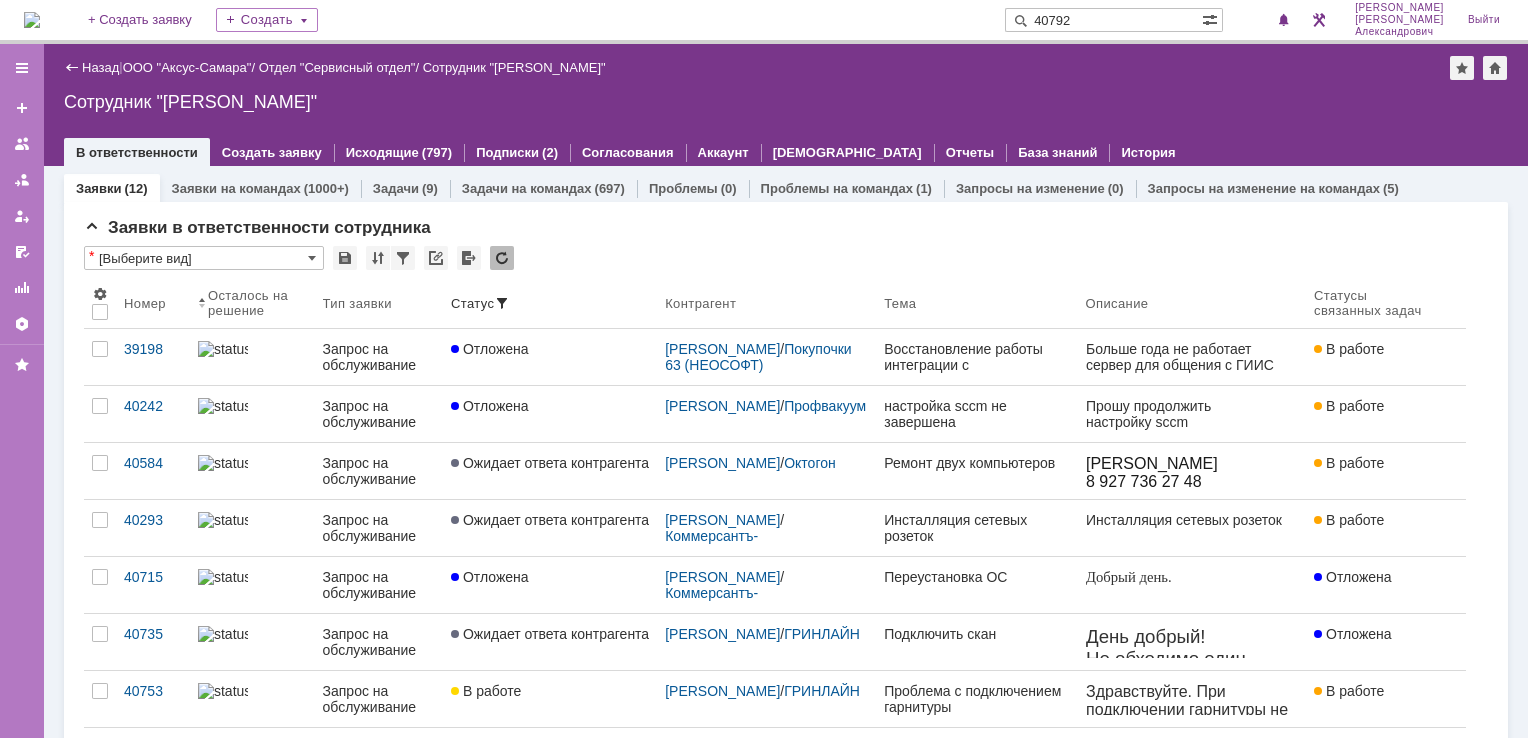 type on "40792" 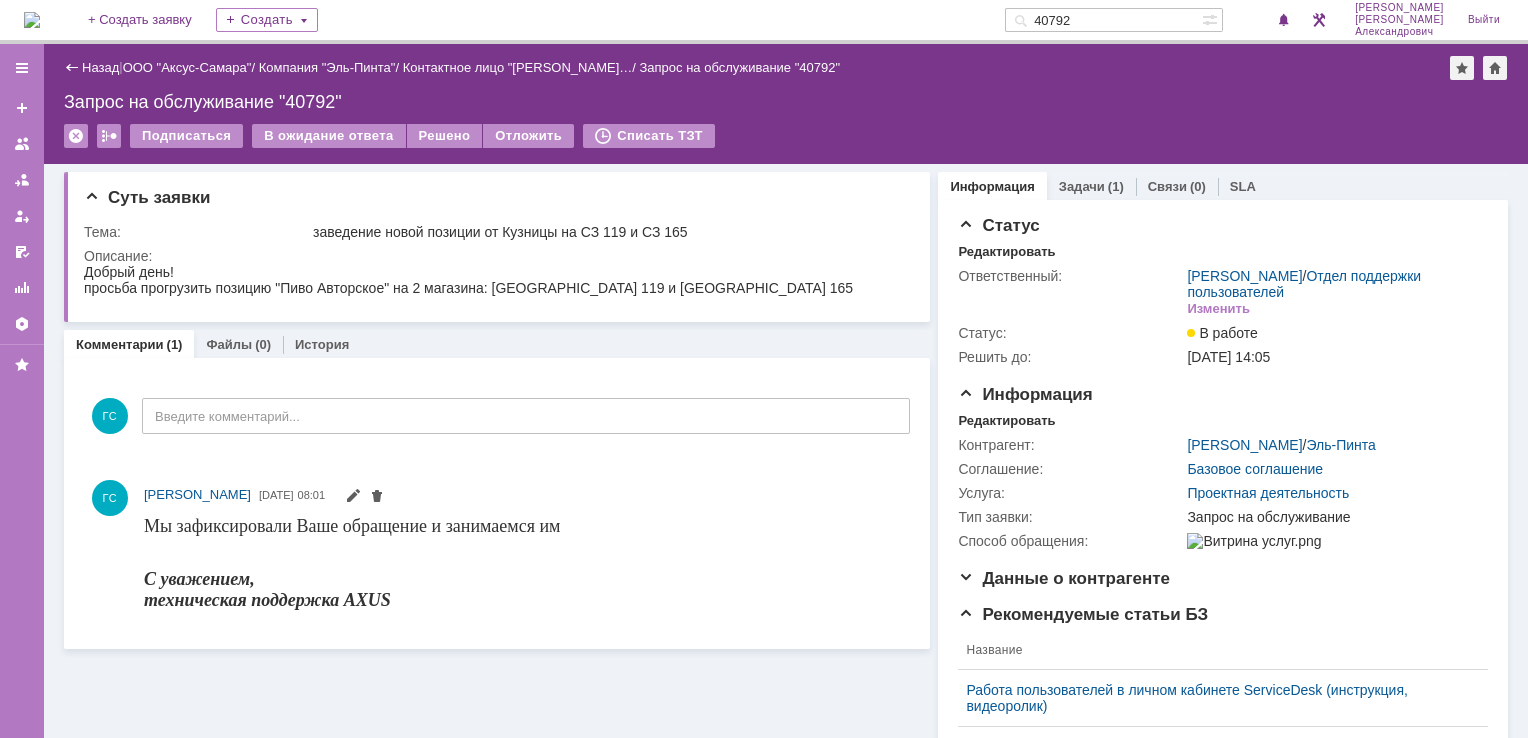 scroll, scrollTop: 0, scrollLeft: 0, axis: both 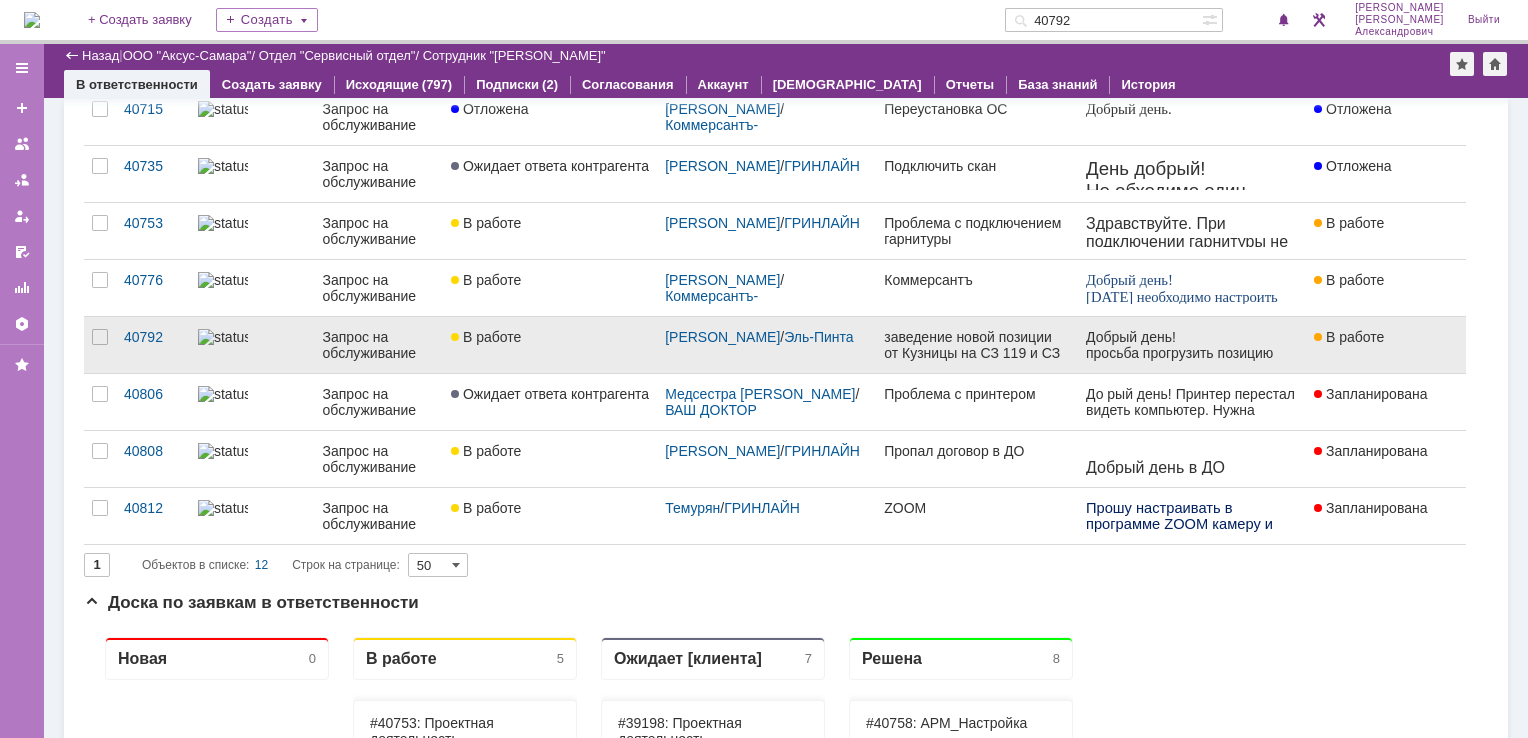 click on "заведение новой позиции от Кузницы на СЗ 119 и СЗ 165" at bounding box center [976, 345] 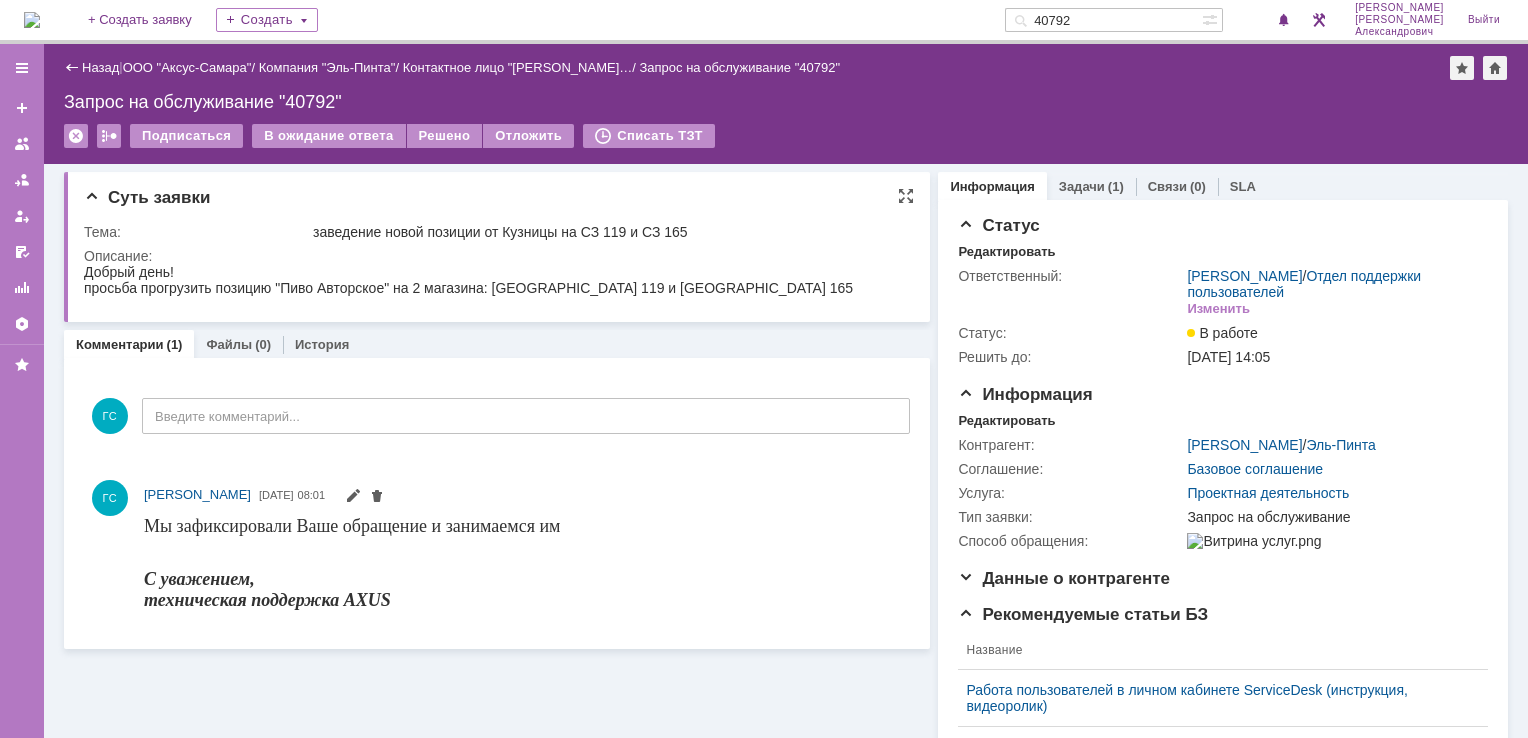 scroll, scrollTop: 0, scrollLeft: 0, axis: both 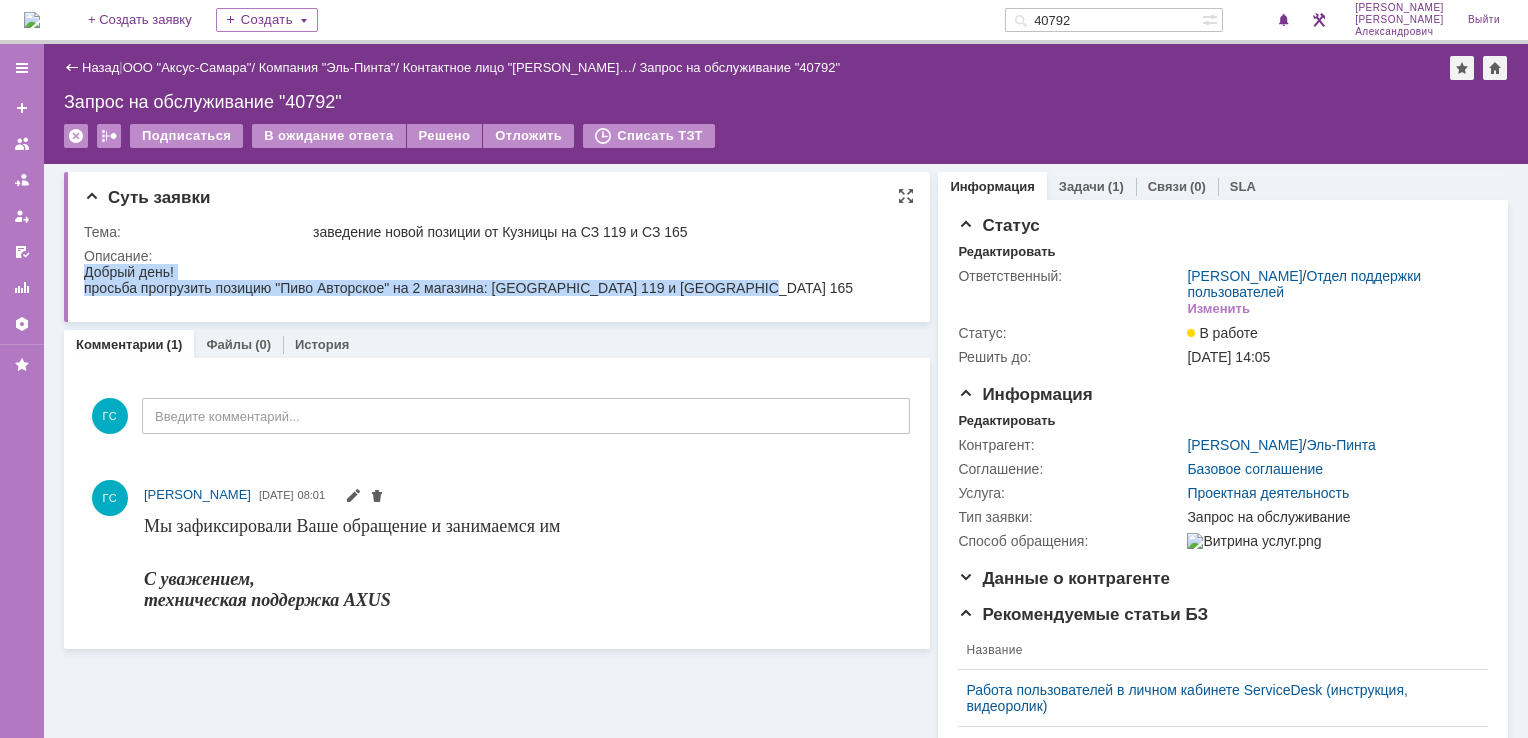 drag, startPoint x: 86, startPoint y: 267, endPoint x: 770, endPoint y: 296, distance: 684.6145 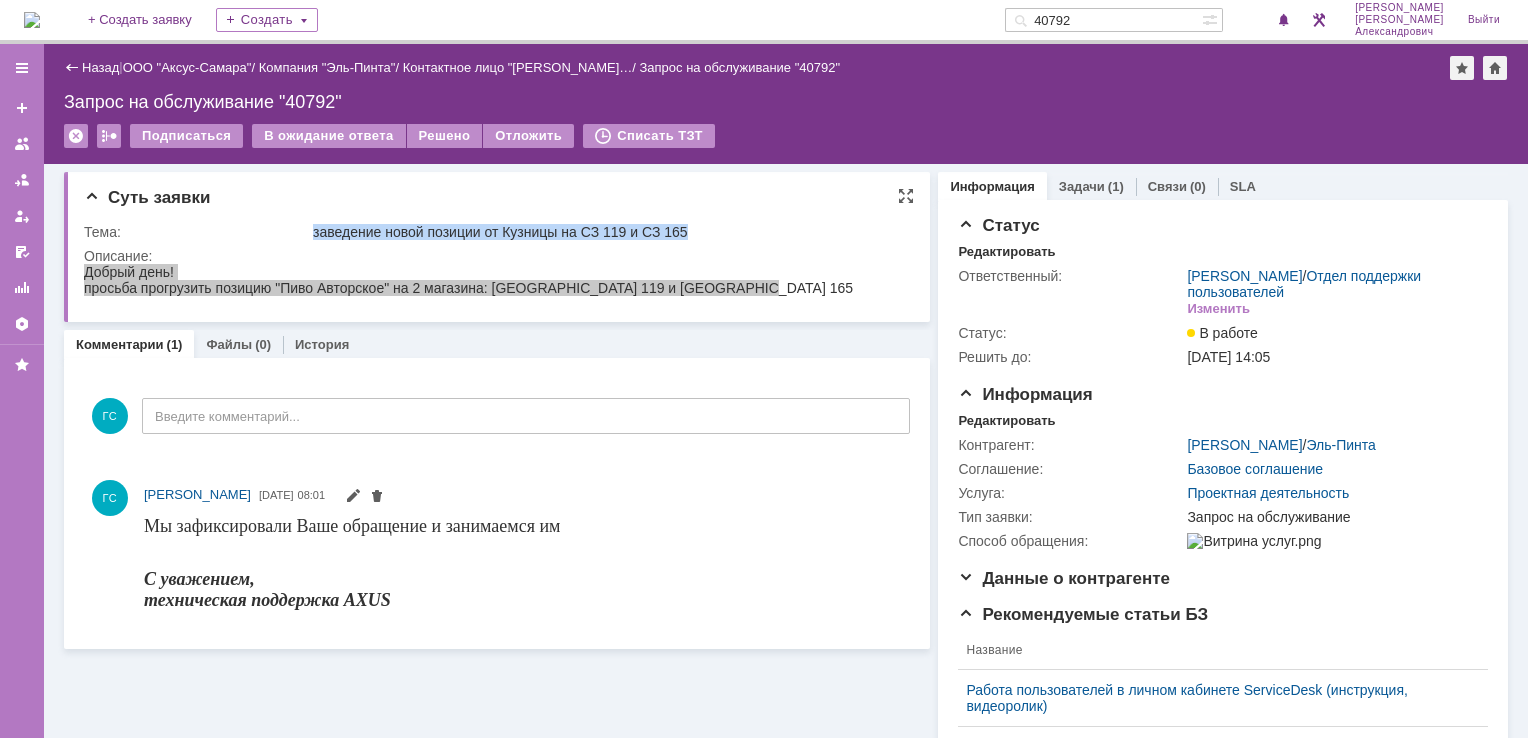 drag, startPoint x: 316, startPoint y: 233, endPoint x: 688, endPoint y: 223, distance: 372.1344 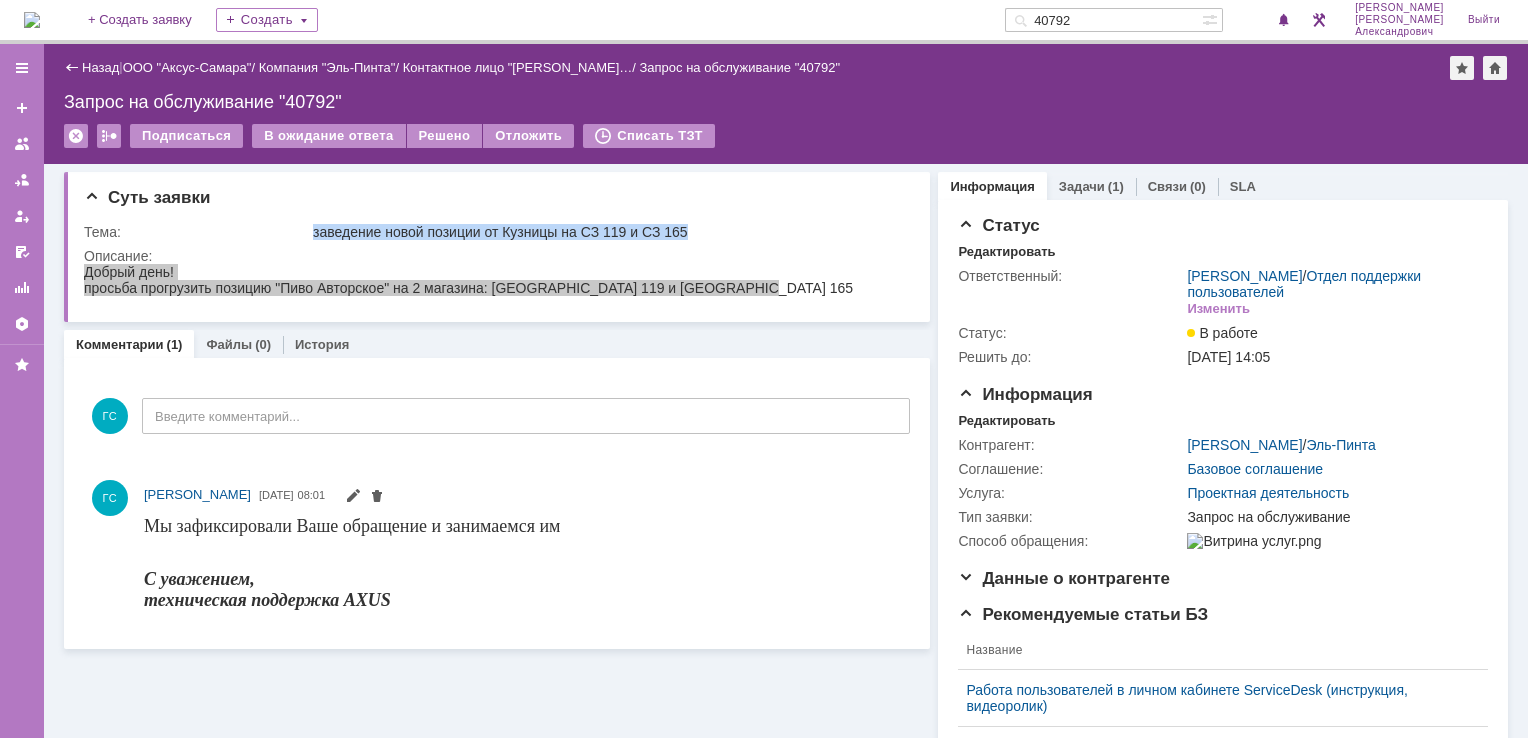 click at bounding box center (32, 20) 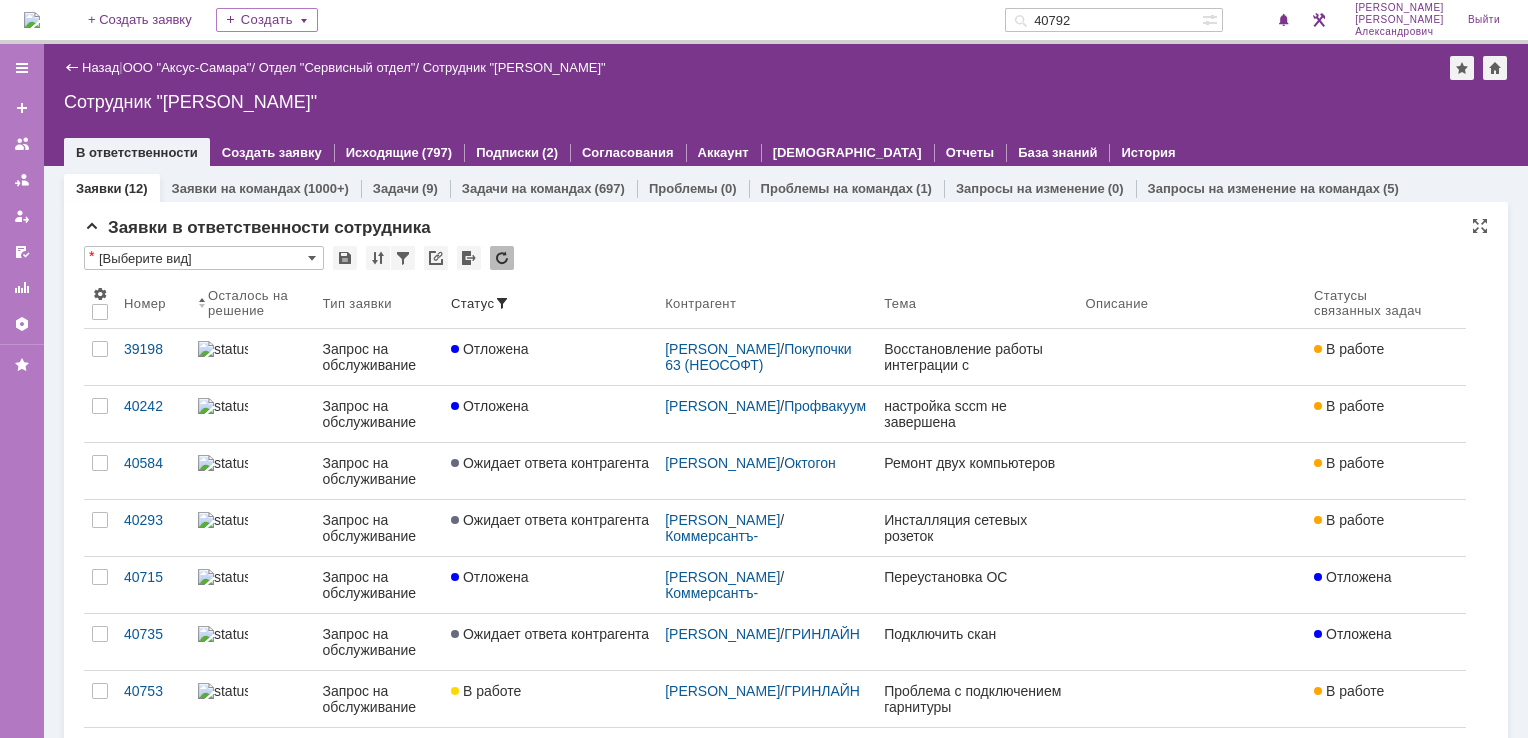 scroll, scrollTop: 0, scrollLeft: 0, axis: both 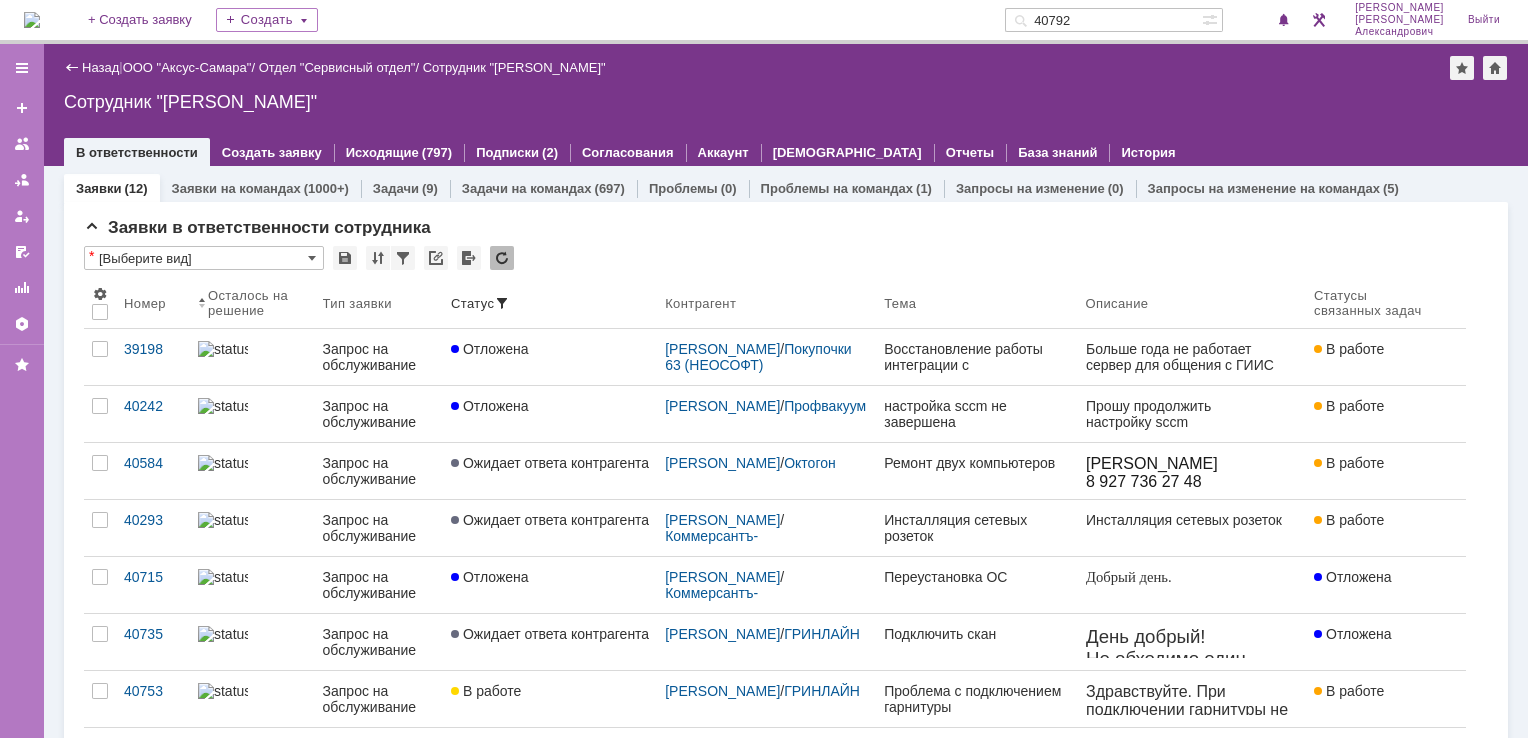 click at bounding box center [32, 20] 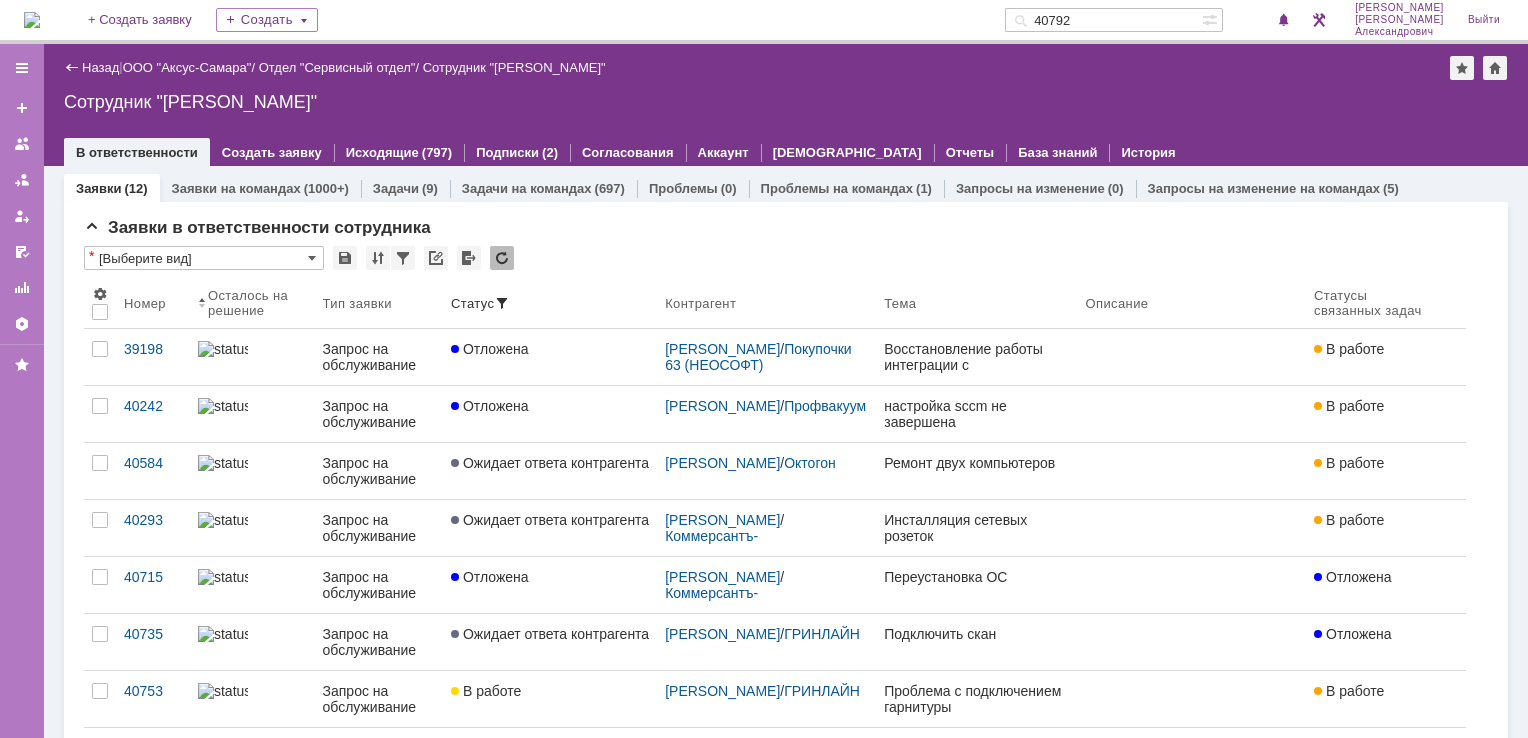 scroll, scrollTop: 0, scrollLeft: 0, axis: both 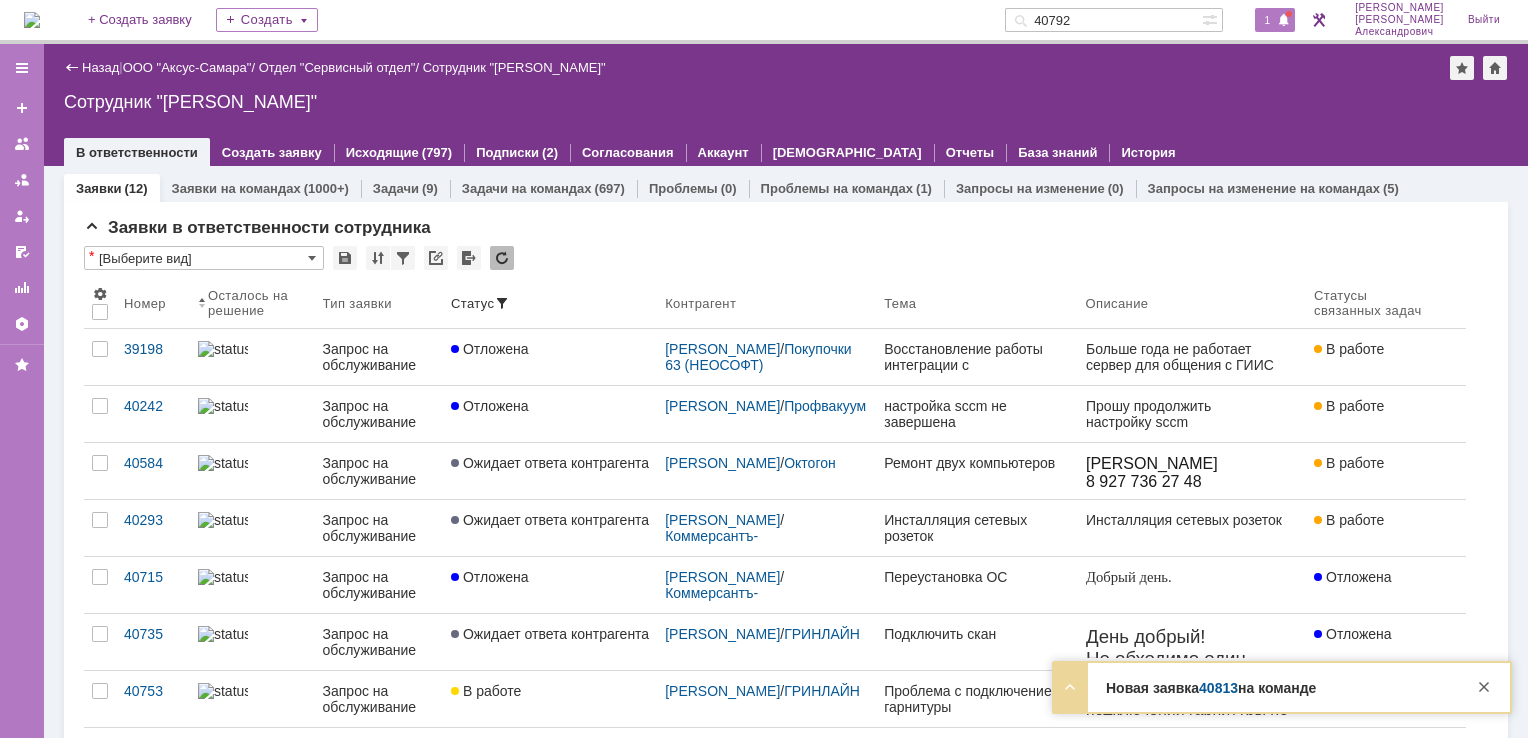 click at bounding box center (1284, 21) 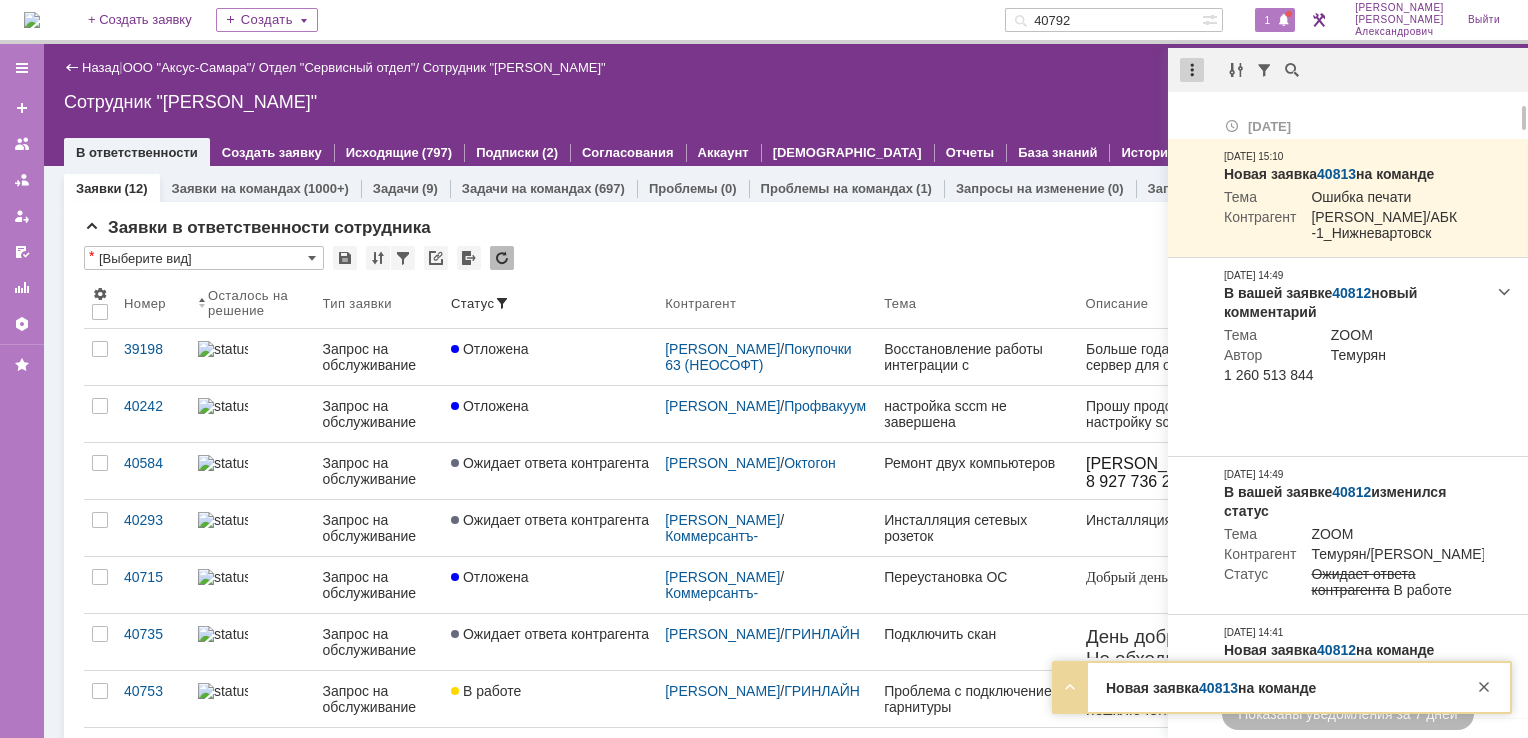 click at bounding box center [1192, 70] 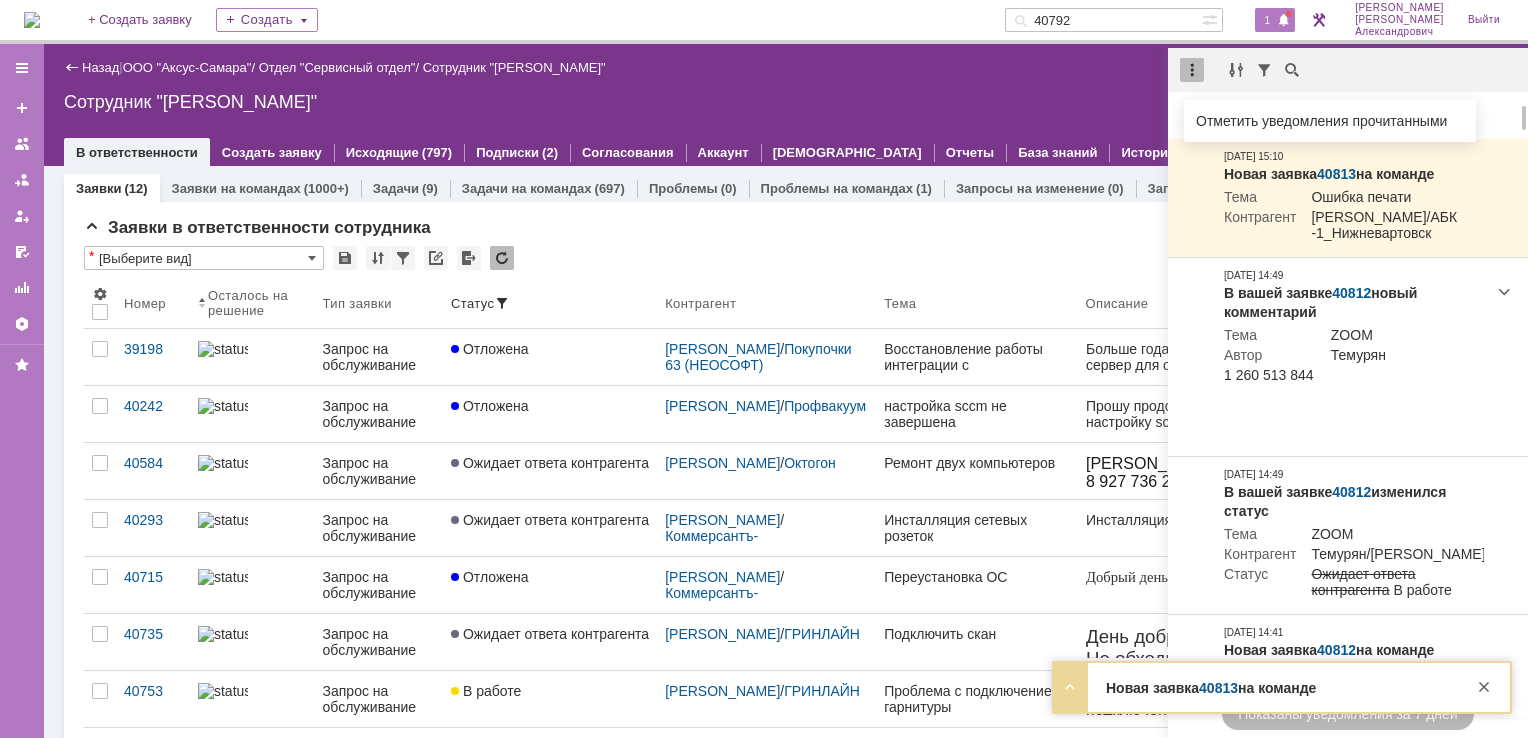 click on "Отметить уведомления прочитанными" at bounding box center (1330, 121) 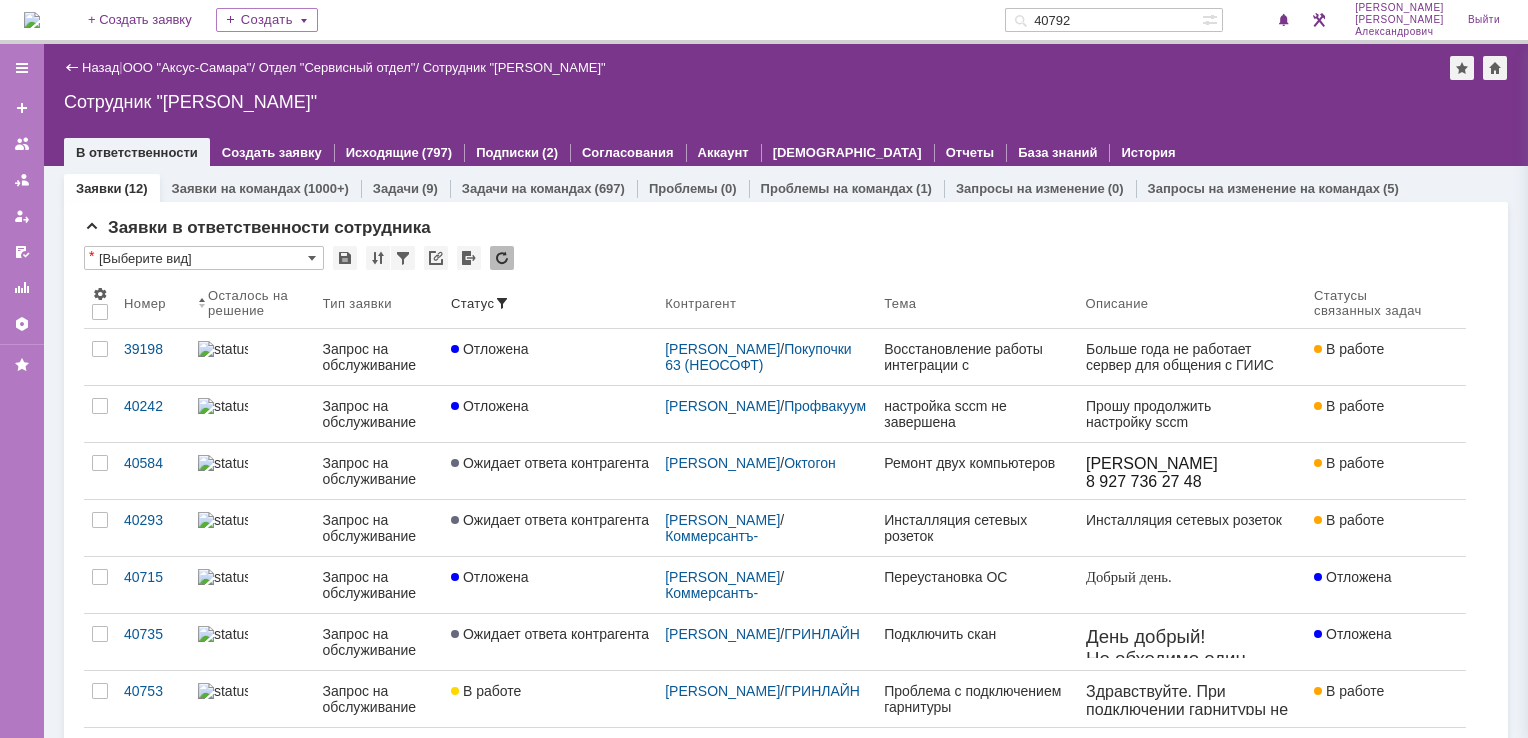 click on "Сотрудник "[PERSON_NAME]"" at bounding box center [786, 102] 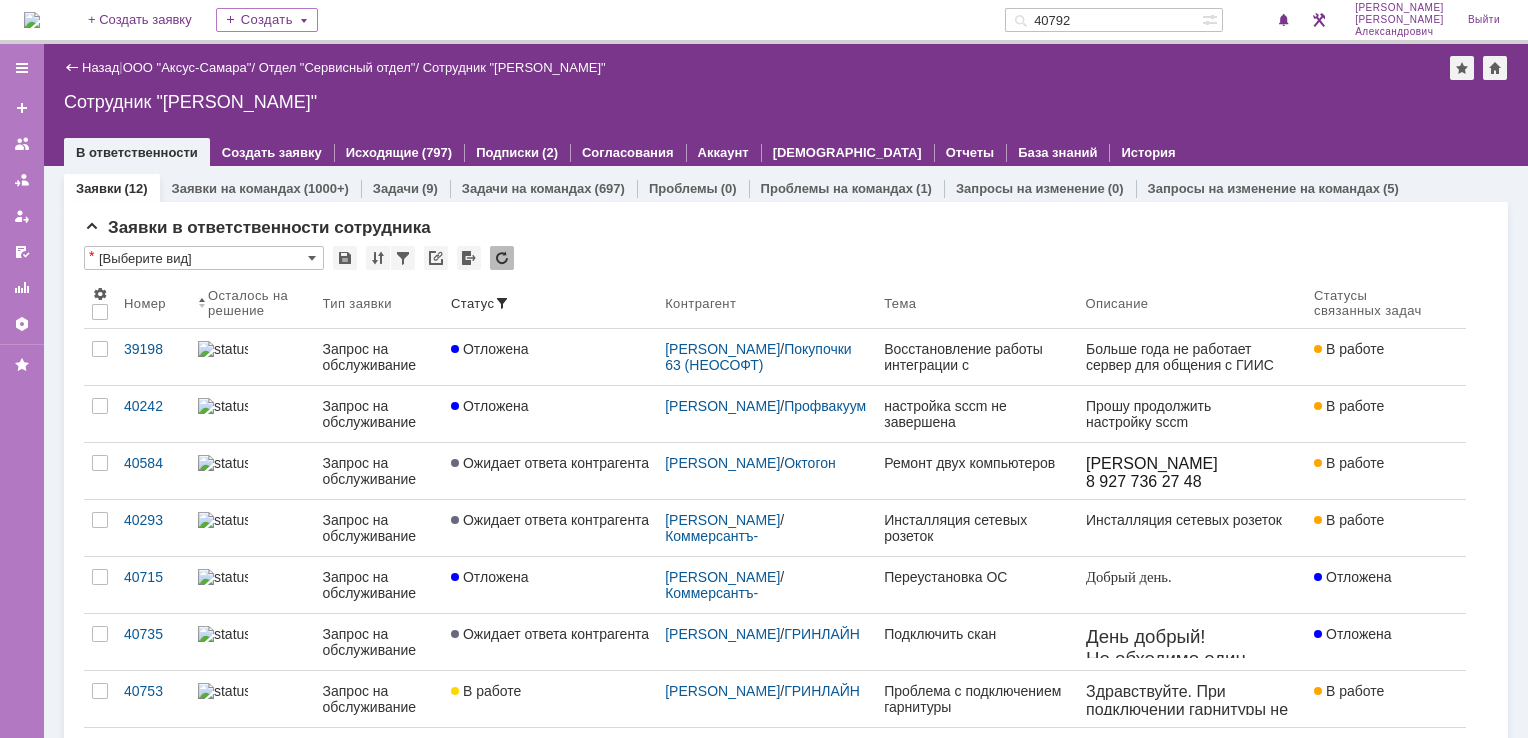scroll, scrollTop: 0, scrollLeft: 0, axis: both 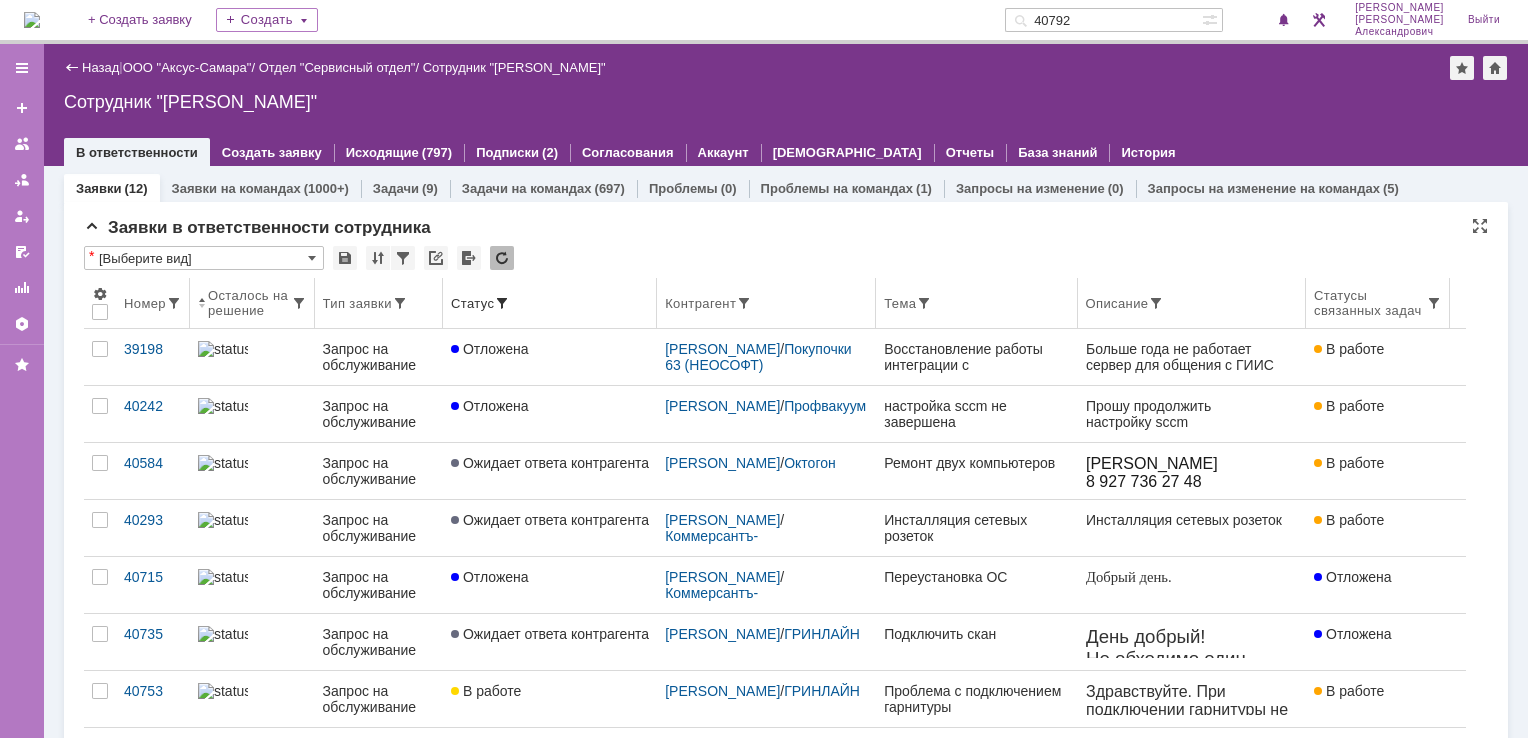 click on "Статус" at bounding box center (550, 303) 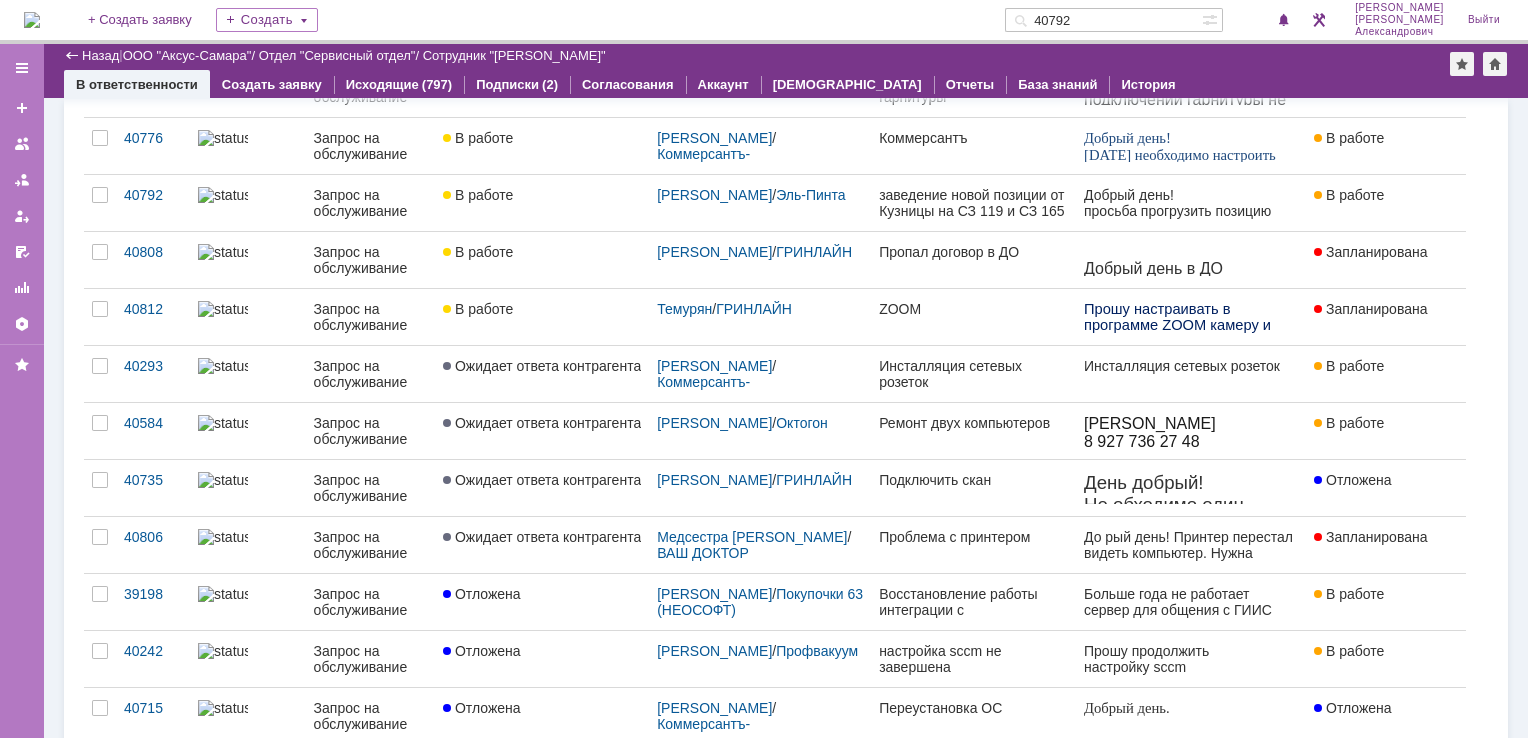 click at bounding box center [32, 20] 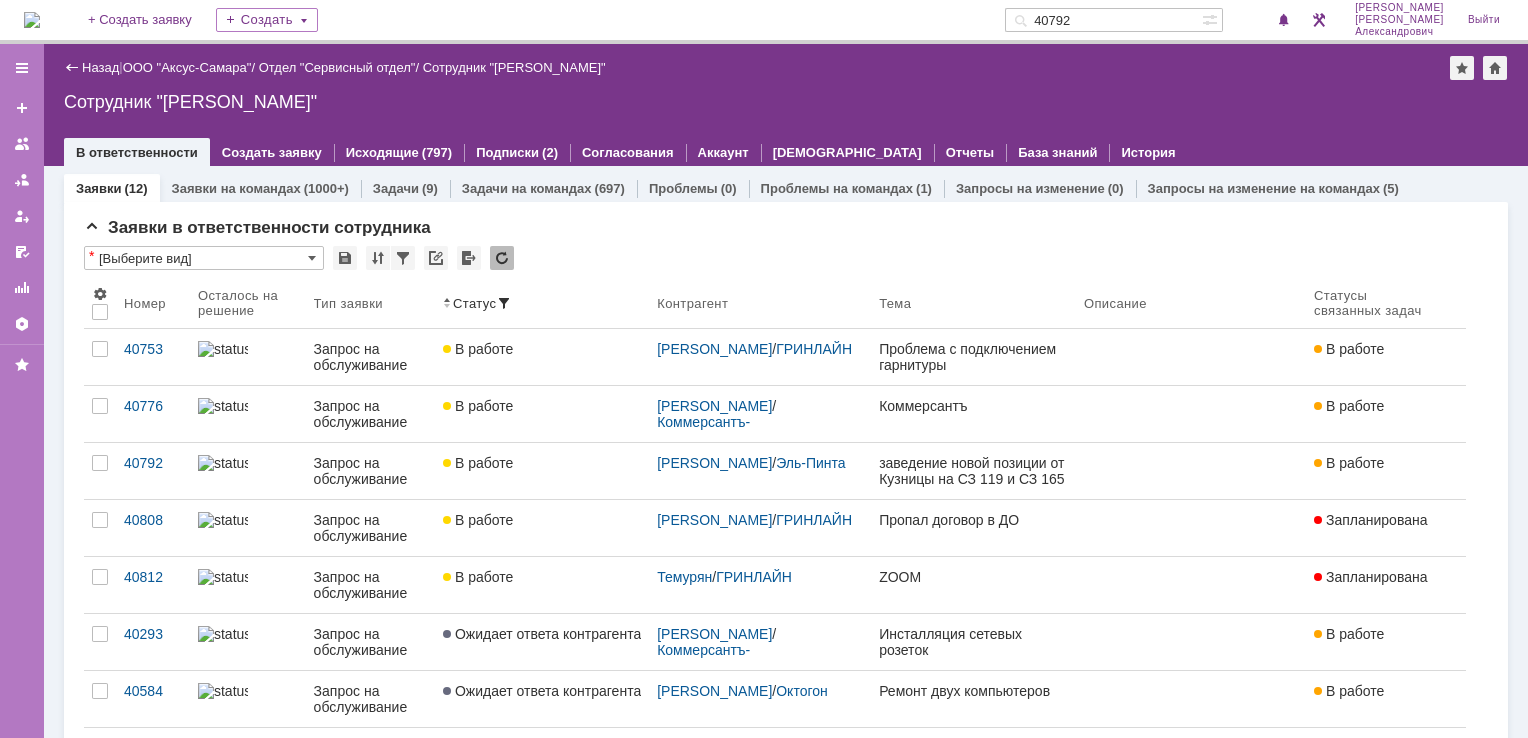 scroll, scrollTop: 0, scrollLeft: 0, axis: both 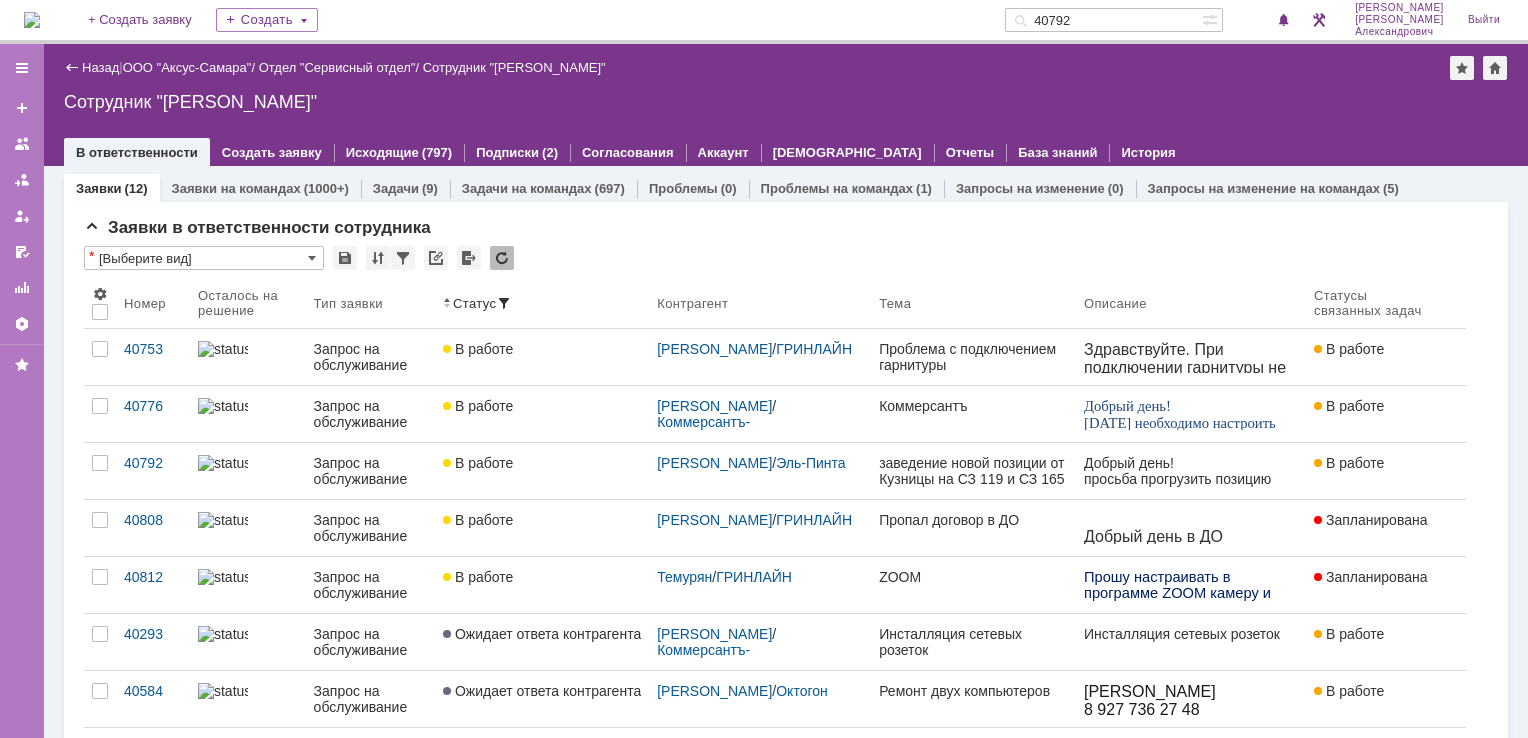 click at bounding box center [32, 20] 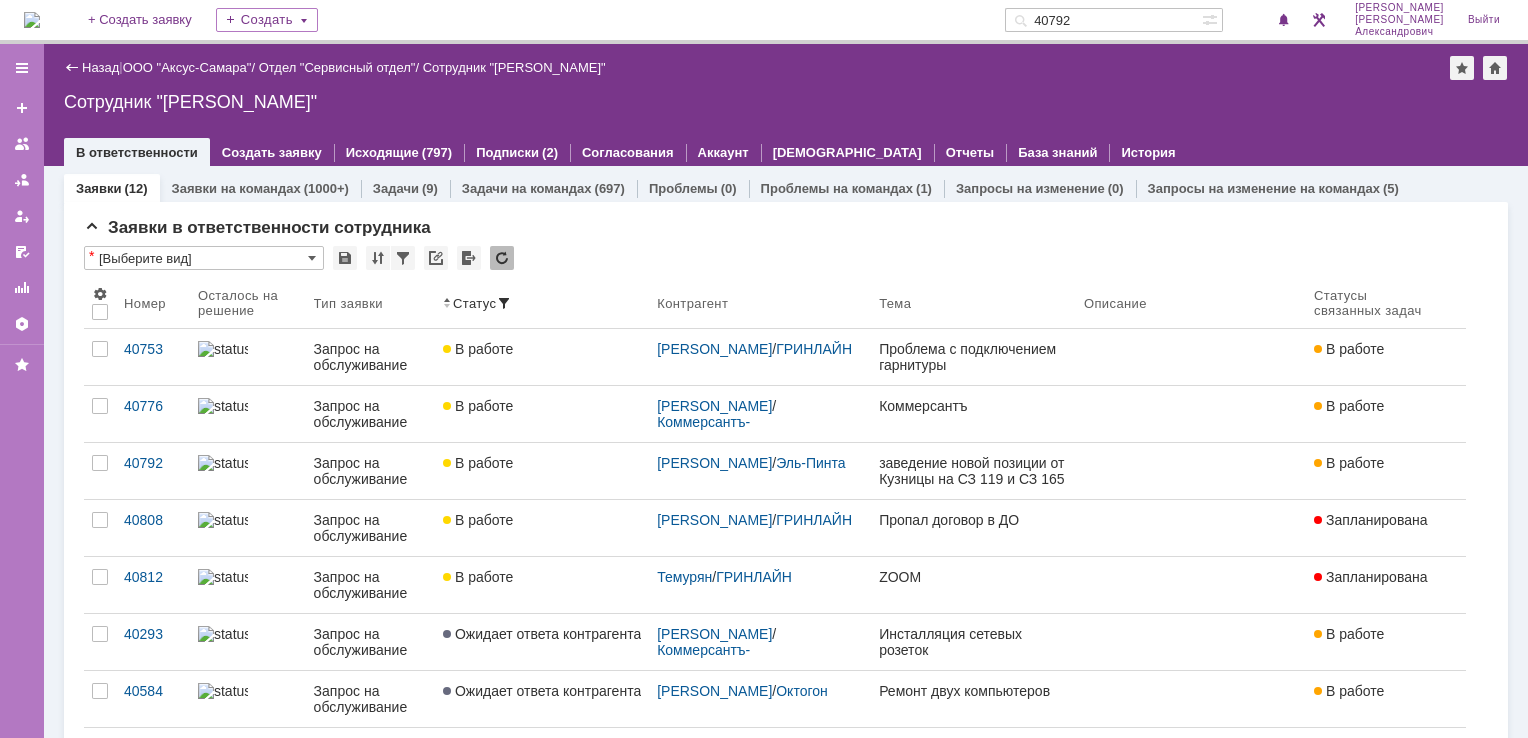scroll, scrollTop: 0, scrollLeft: 0, axis: both 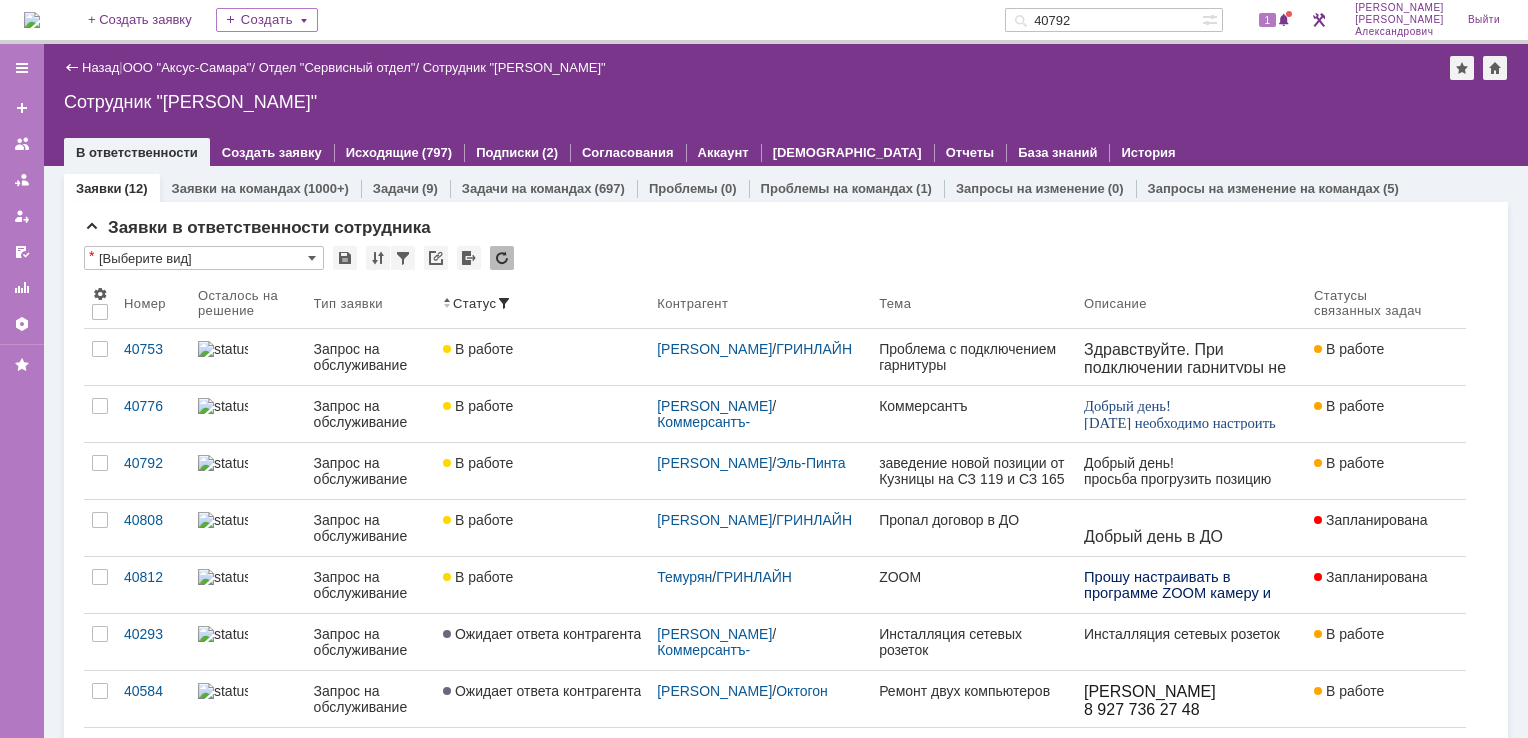click on "На домашнюю + Создать заявку Создать 40792 1 Галстьян  Степан  Александрович Выйти" at bounding box center [764, 22] 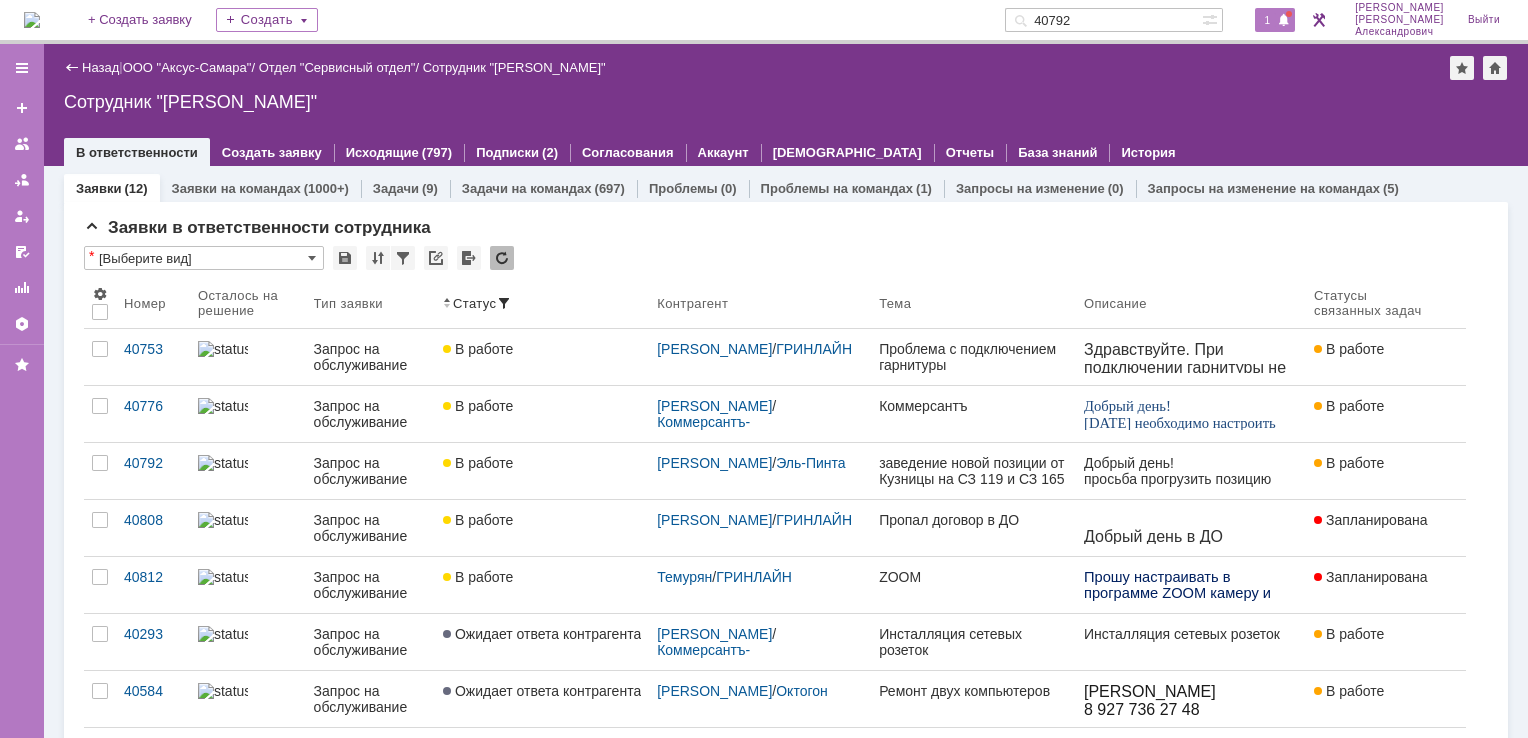 click on "1" at bounding box center (1268, 20) 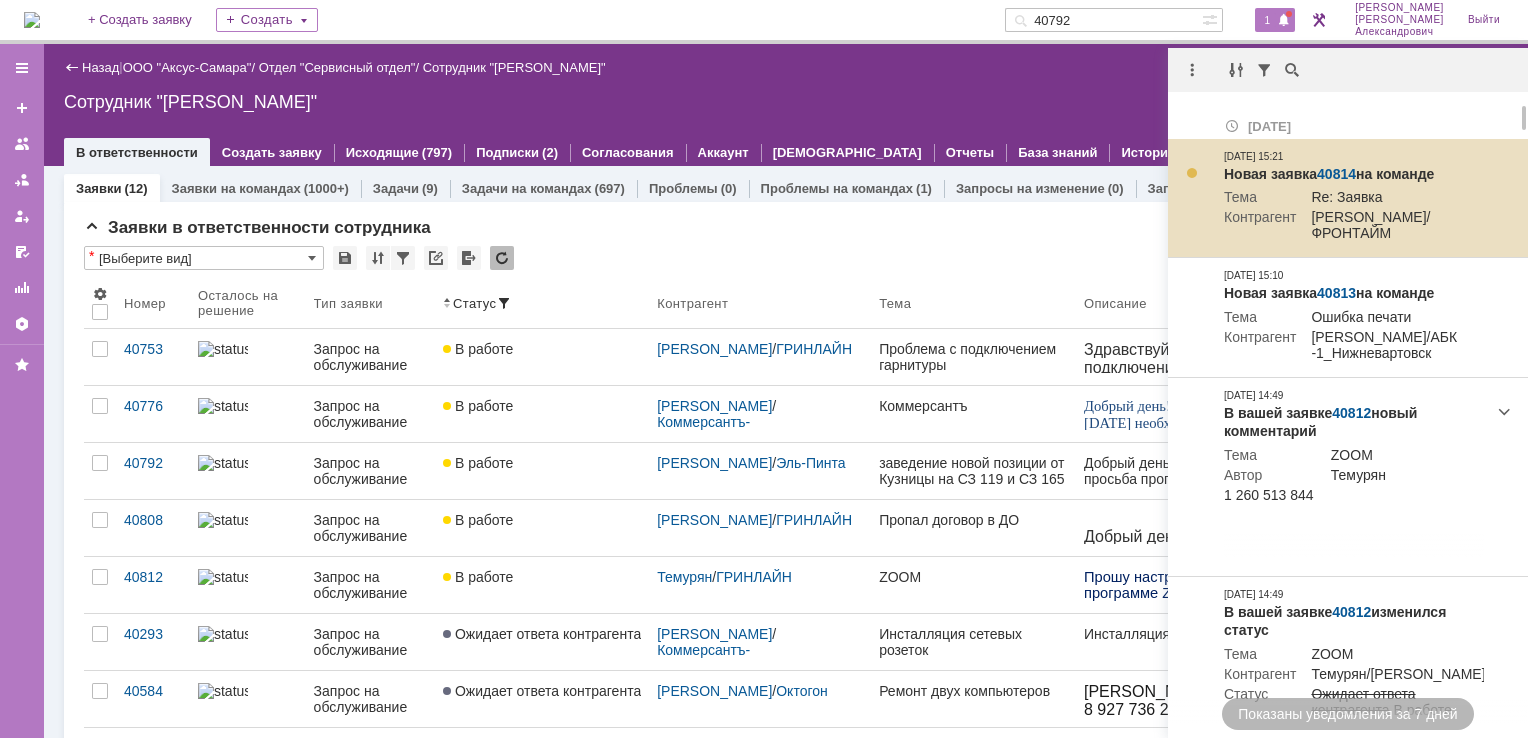 click on "40814" at bounding box center [1336, 174] 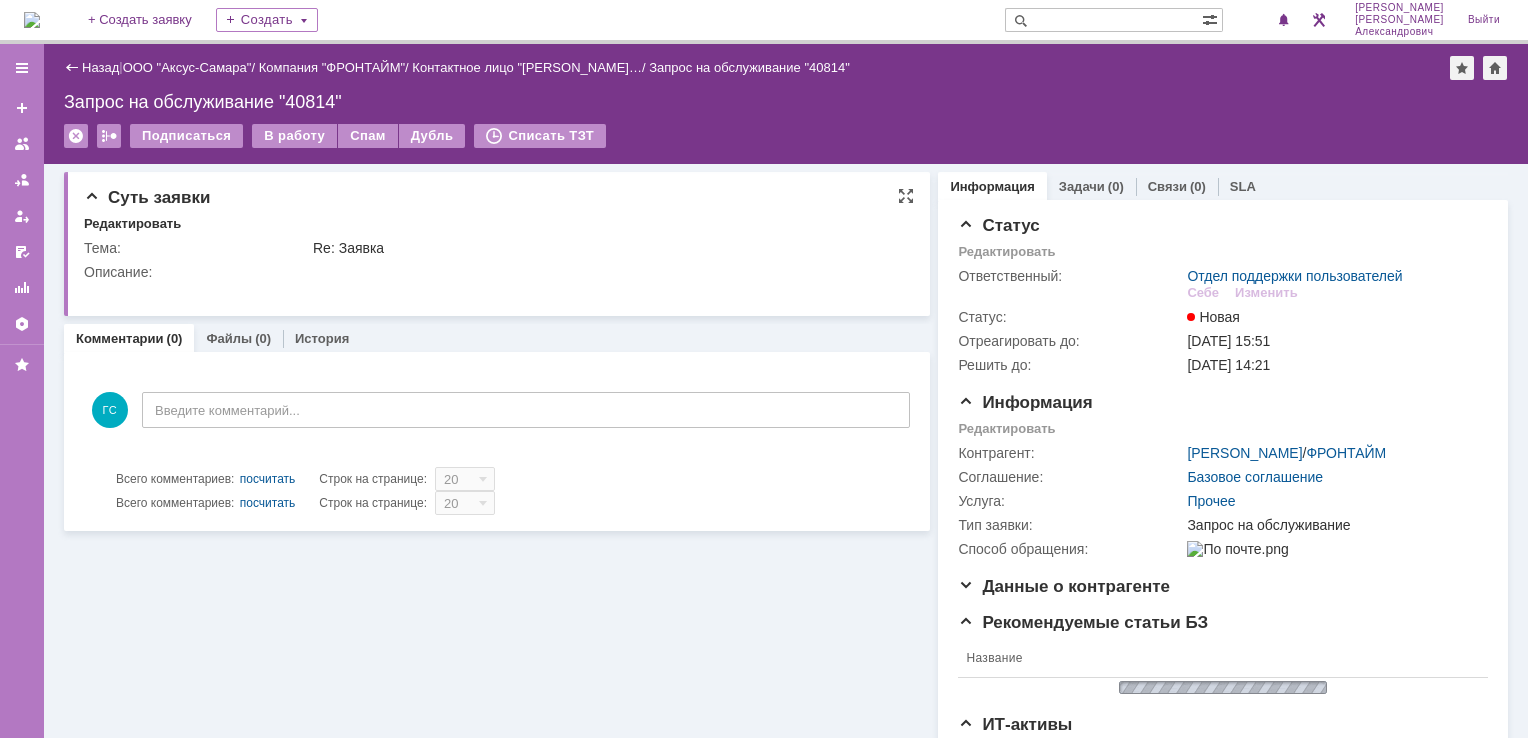 scroll, scrollTop: 0, scrollLeft: 0, axis: both 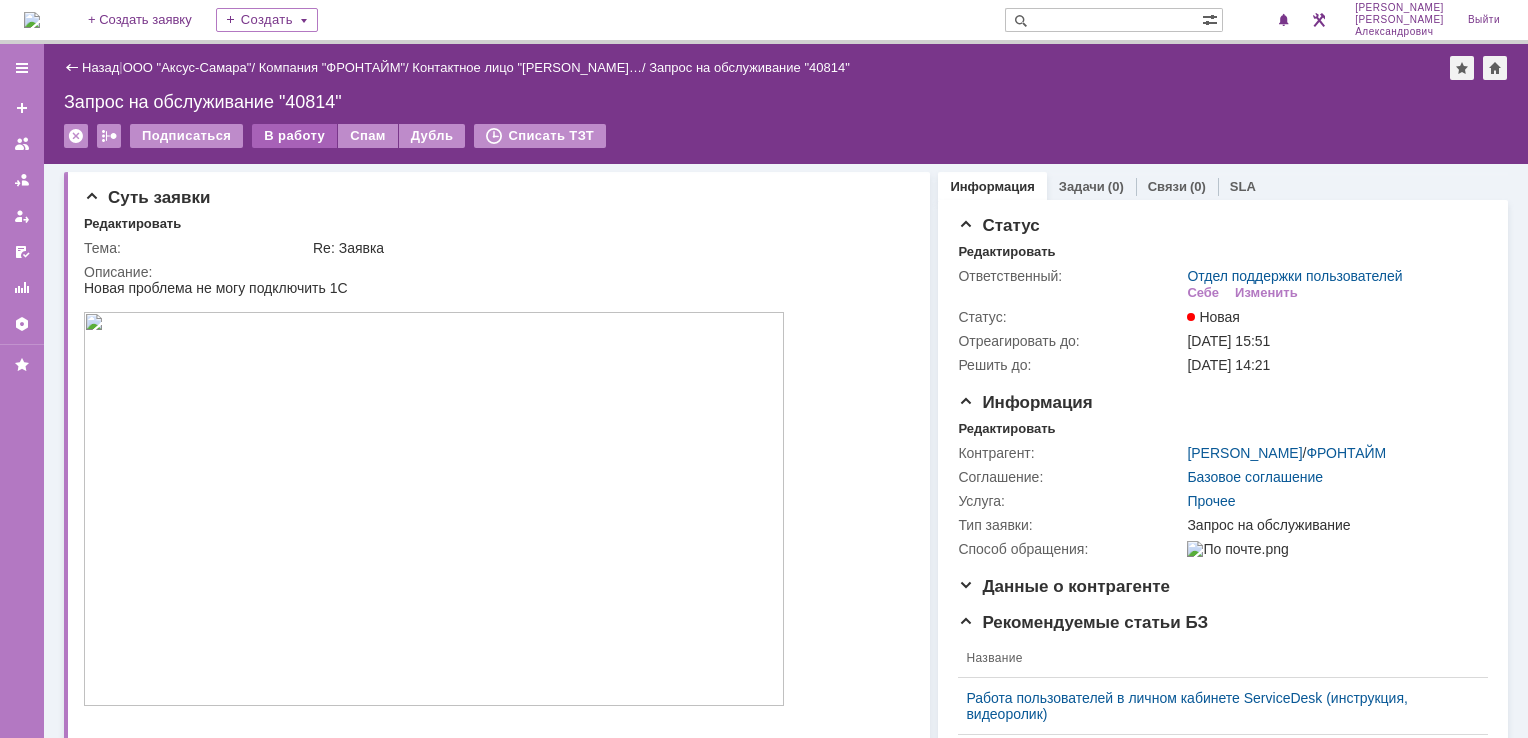 click on "В работу" at bounding box center [294, 136] 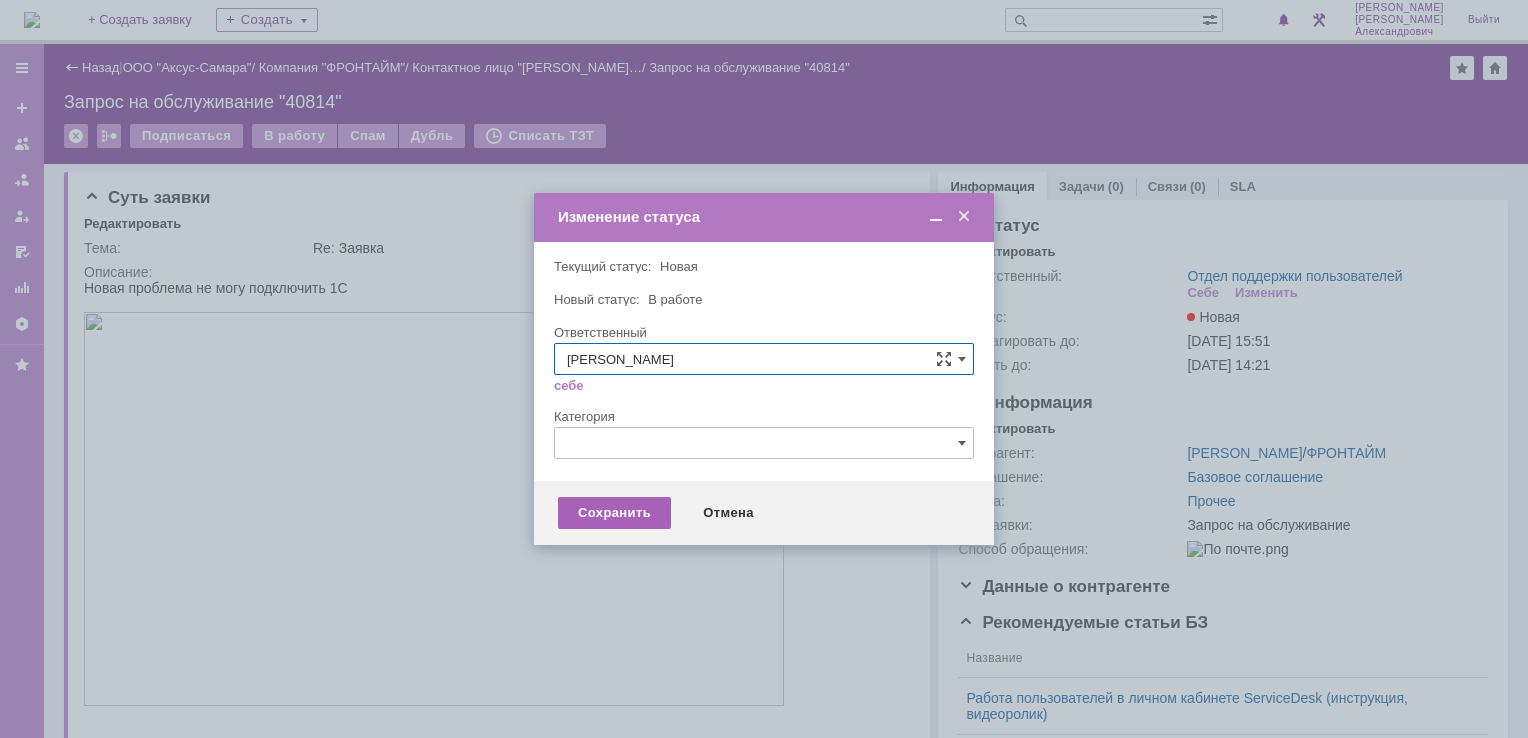click on "Сохранить" at bounding box center (614, 513) 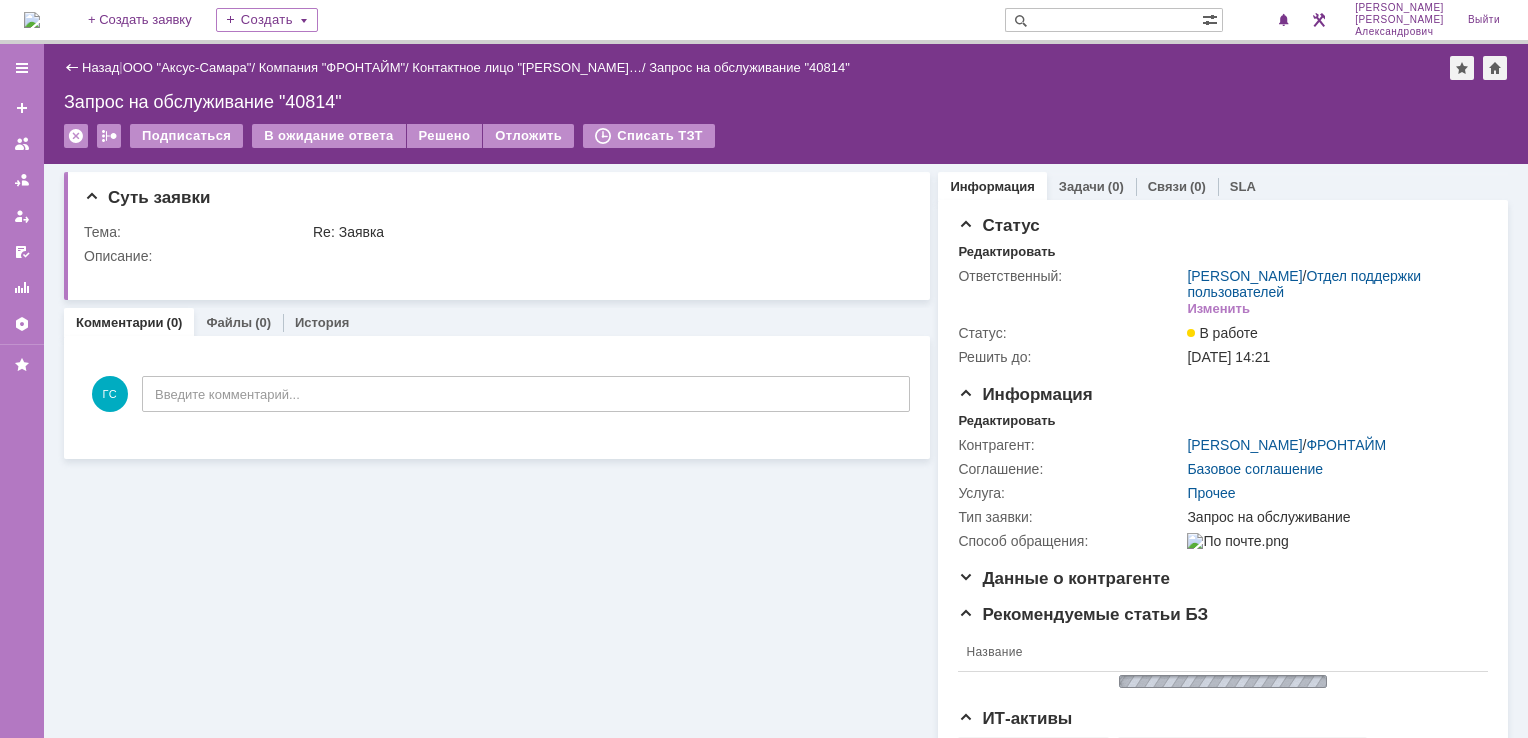 scroll, scrollTop: 0, scrollLeft: 0, axis: both 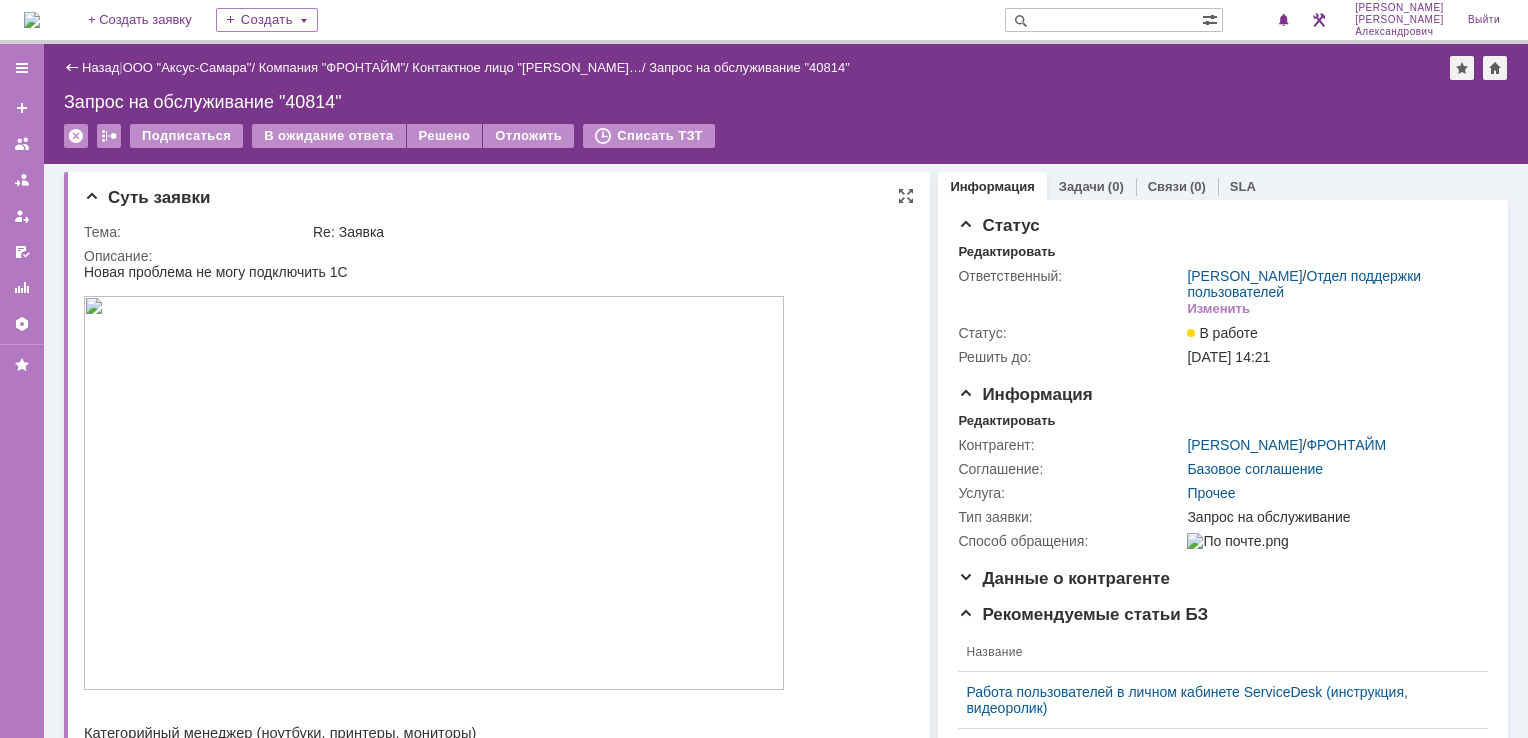 click at bounding box center [434, 493] 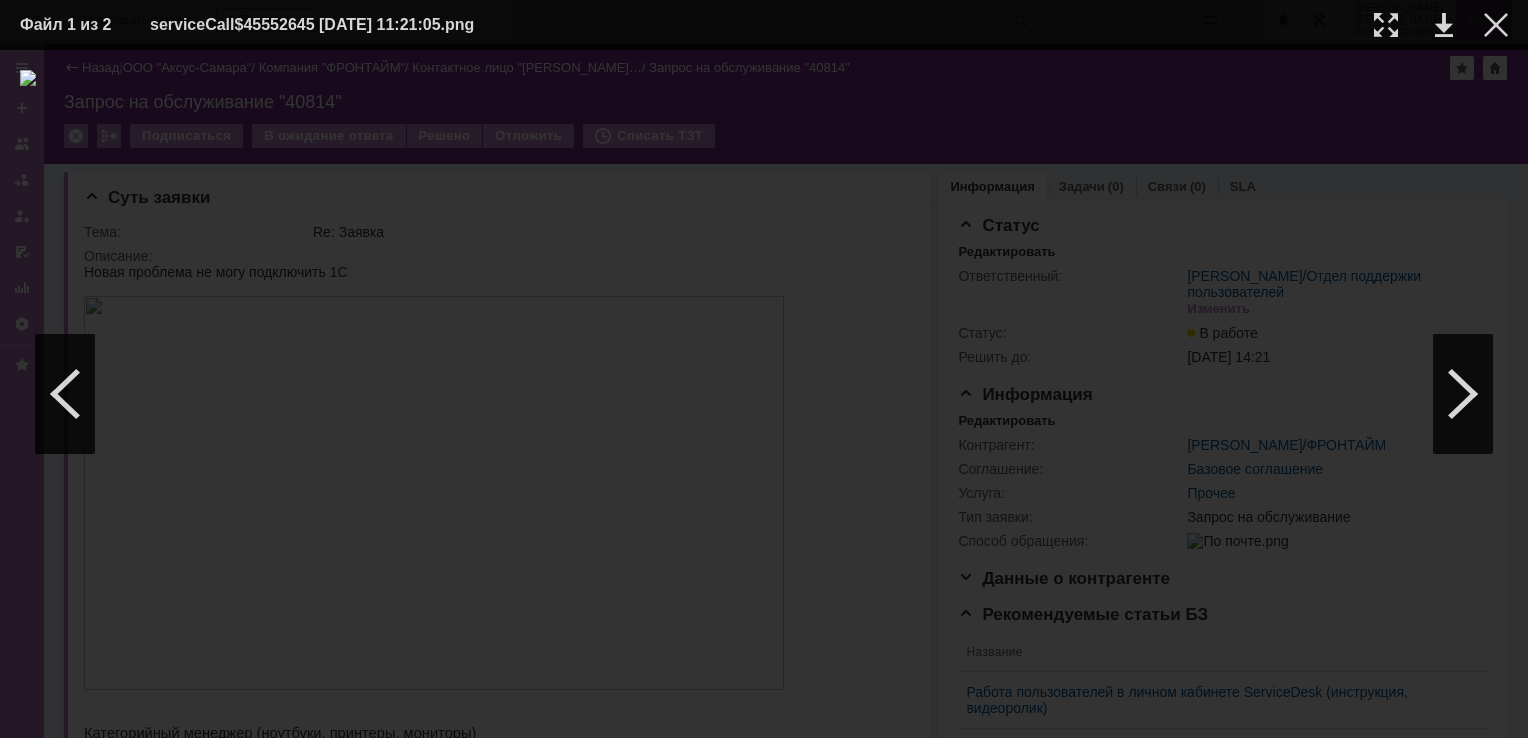 click at bounding box center (1496, 25) 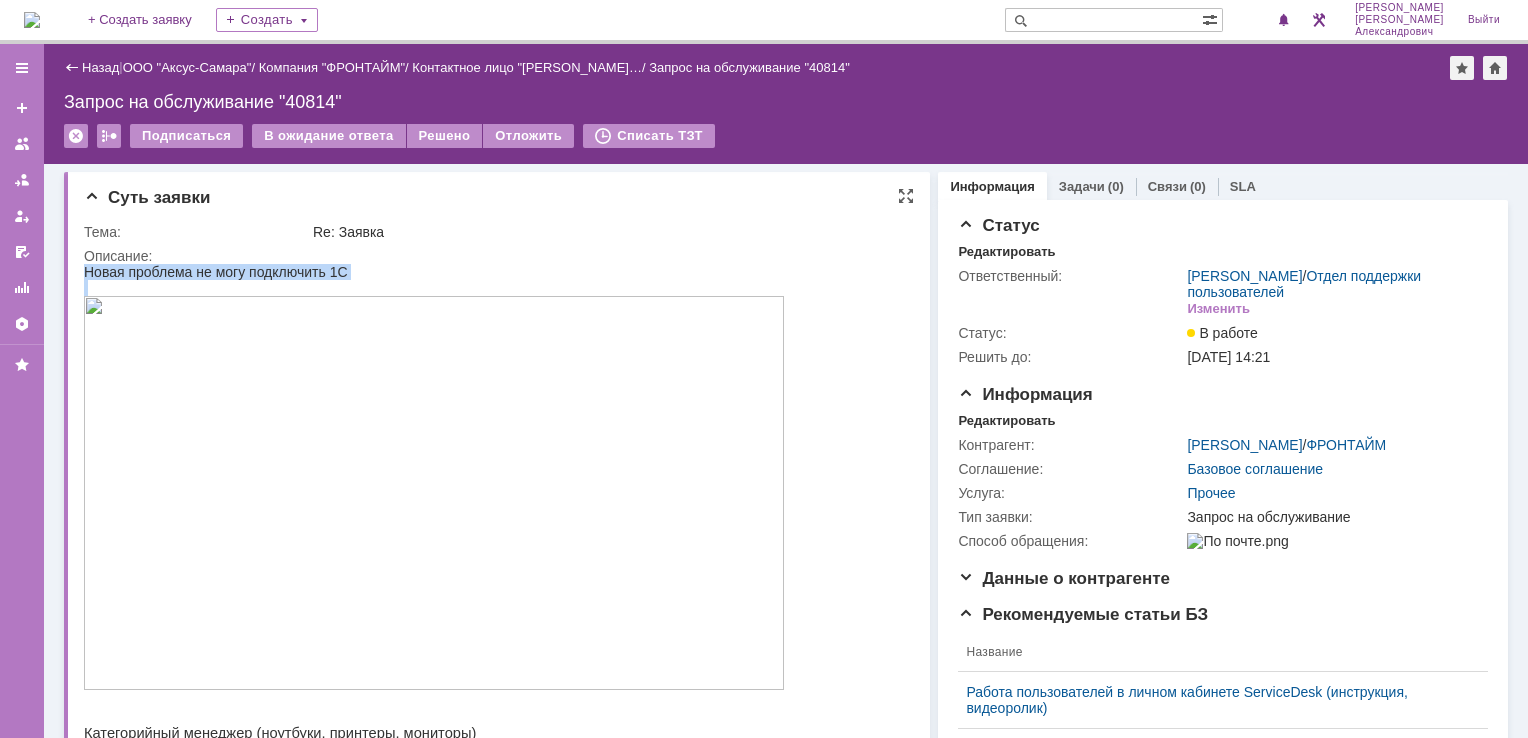 drag, startPoint x: 85, startPoint y: 270, endPoint x: 516, endPoint y: 397, distance: 449.32172 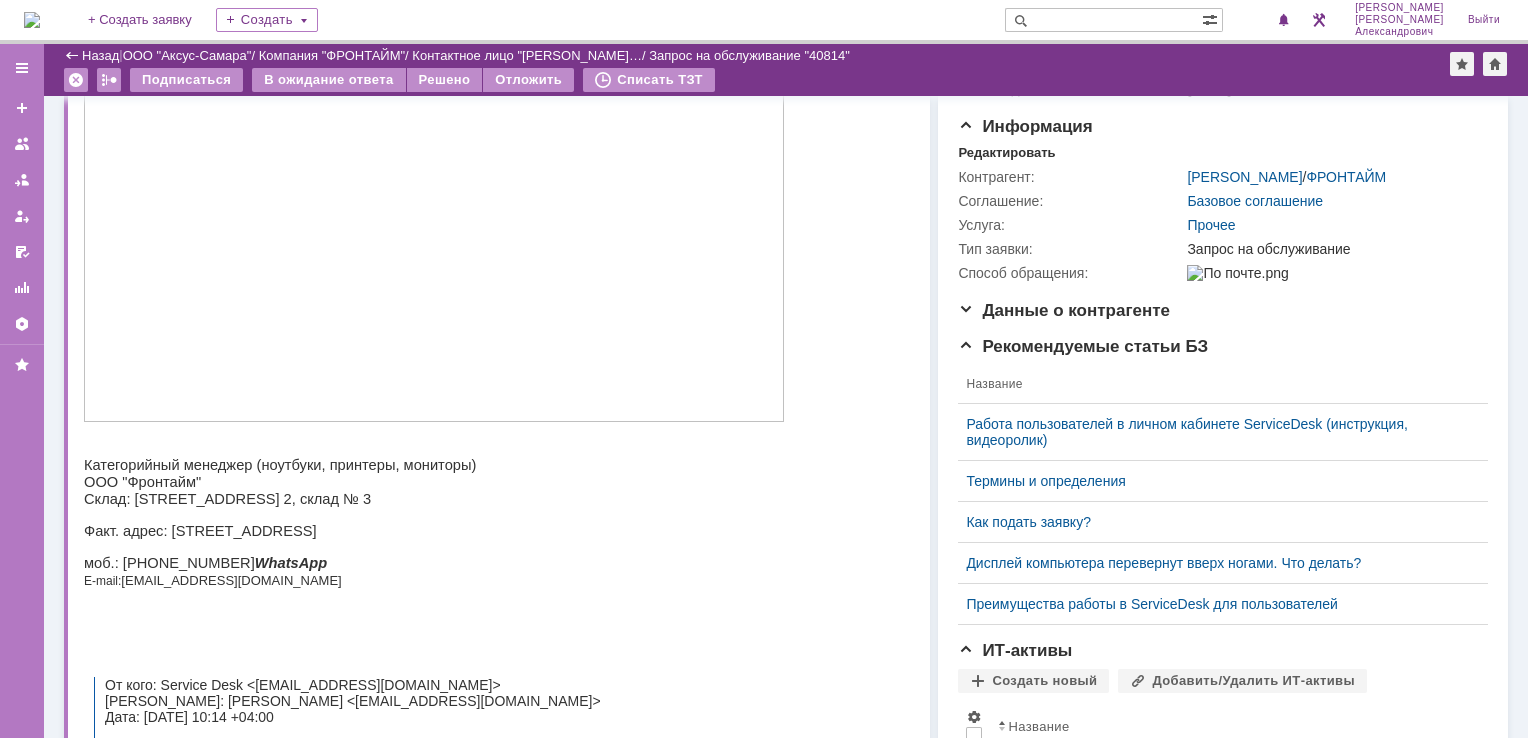 copy on "Новая проблема не могу подключить 1С" 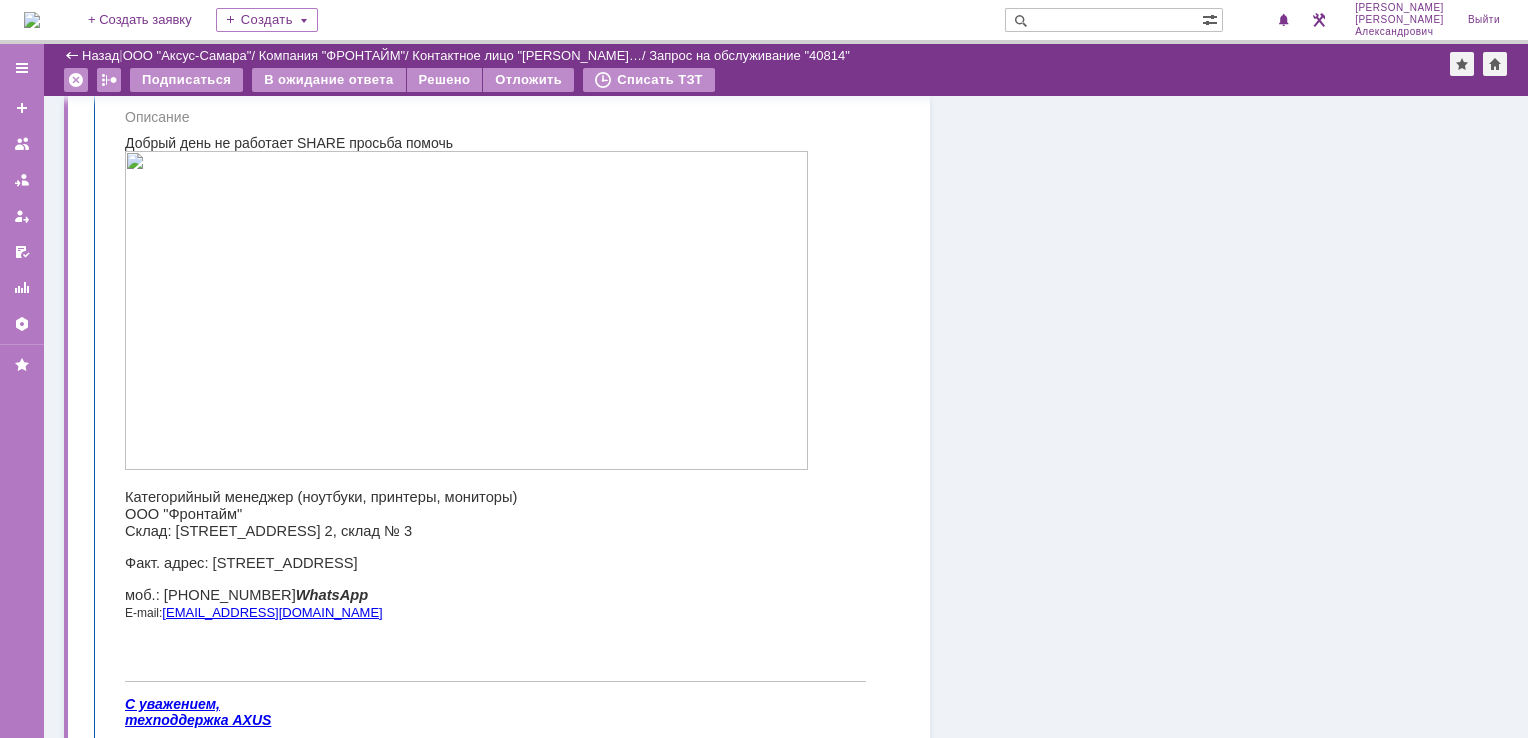 scroll, scrollTop: 1324, scrollLeft: 0, axis: vertical 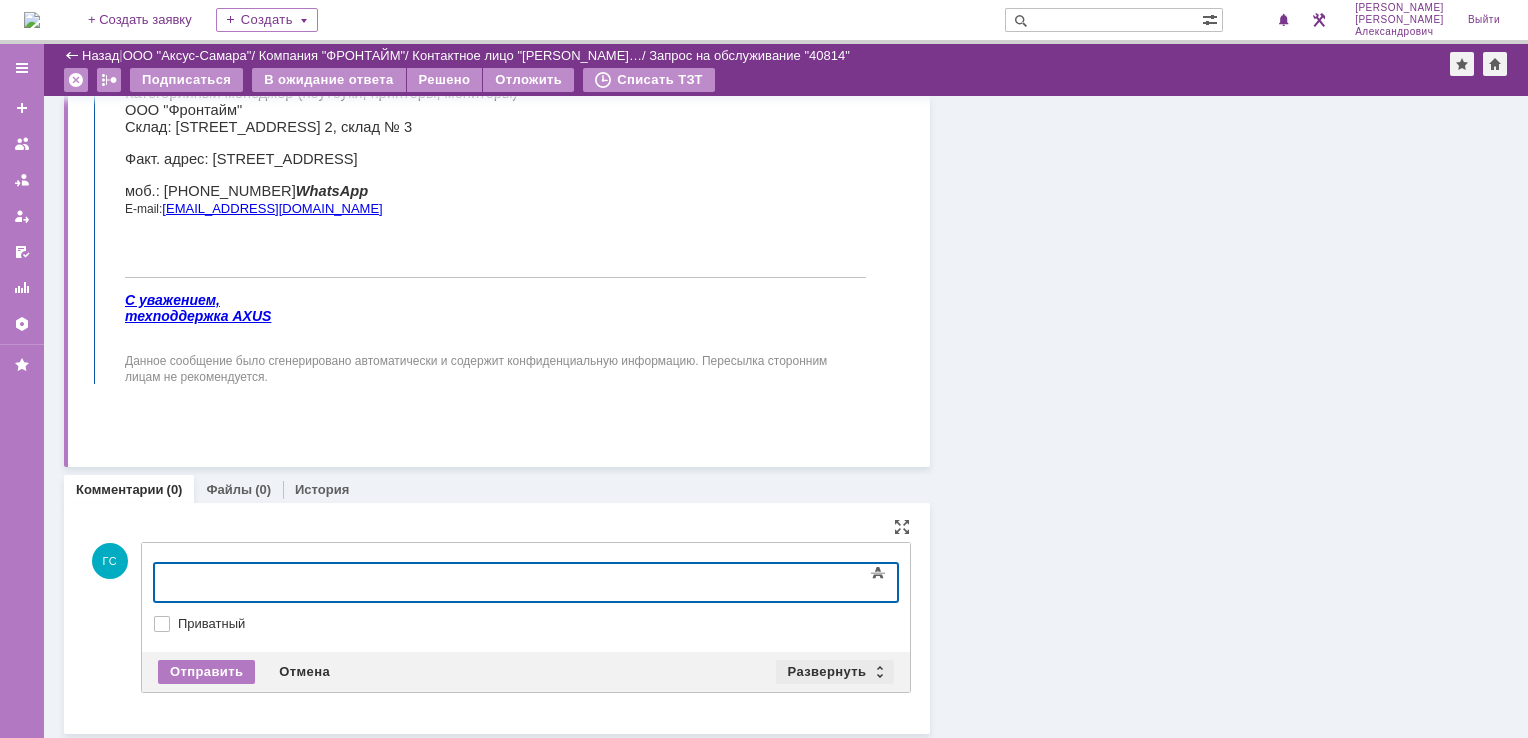 click on "Развернуть" at bounding box center (835, 672) 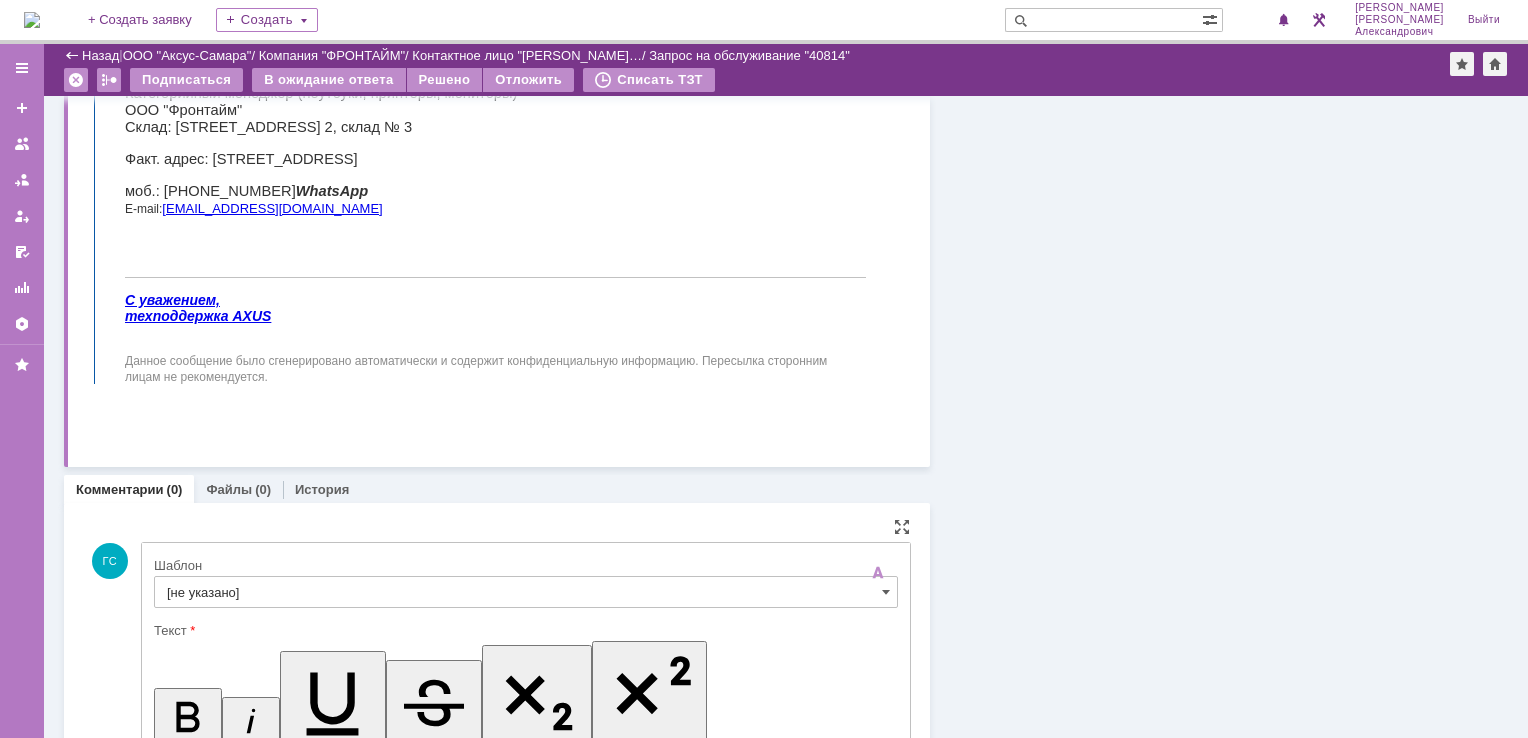 scroll, scrollTop: 0, scrollLeft: 0, axis: both 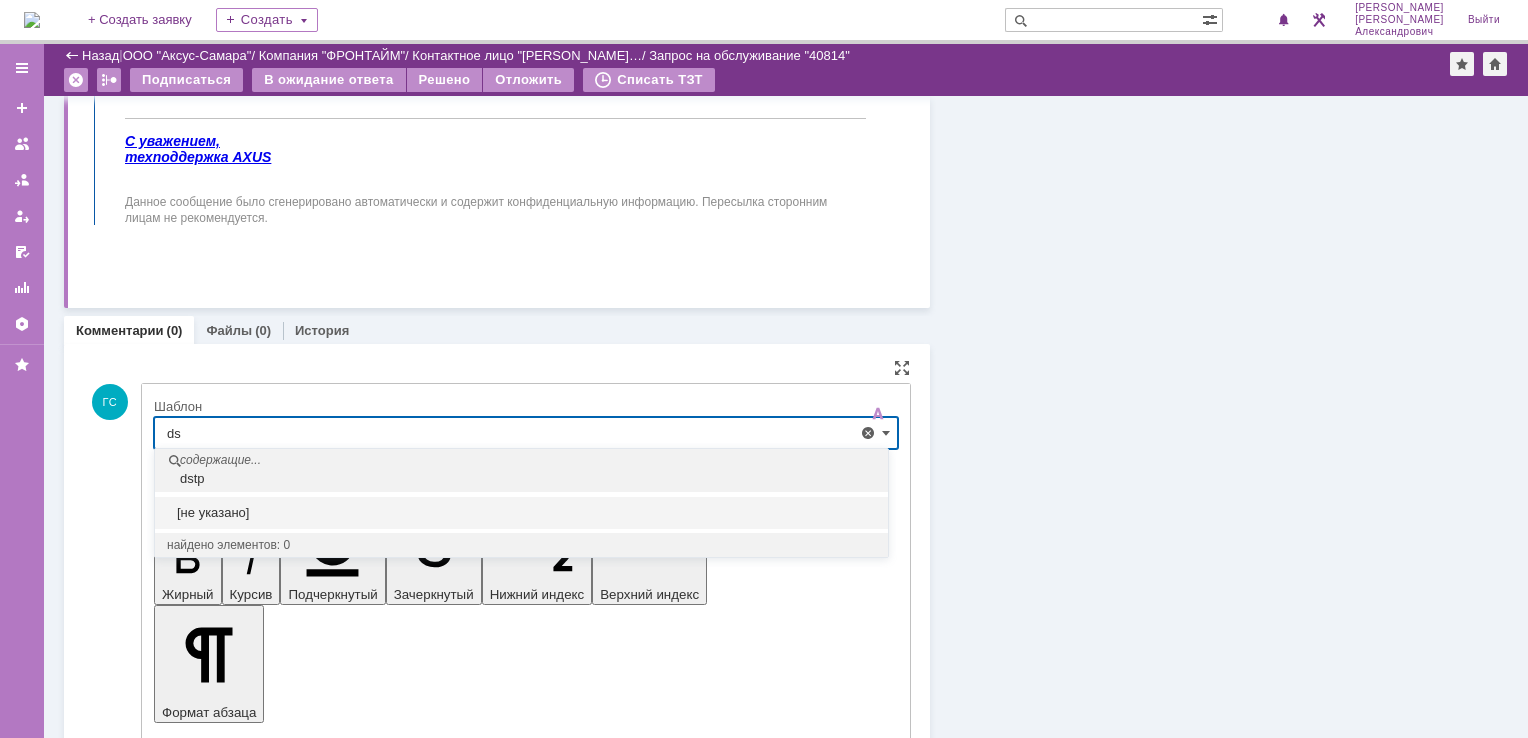 type on "d" 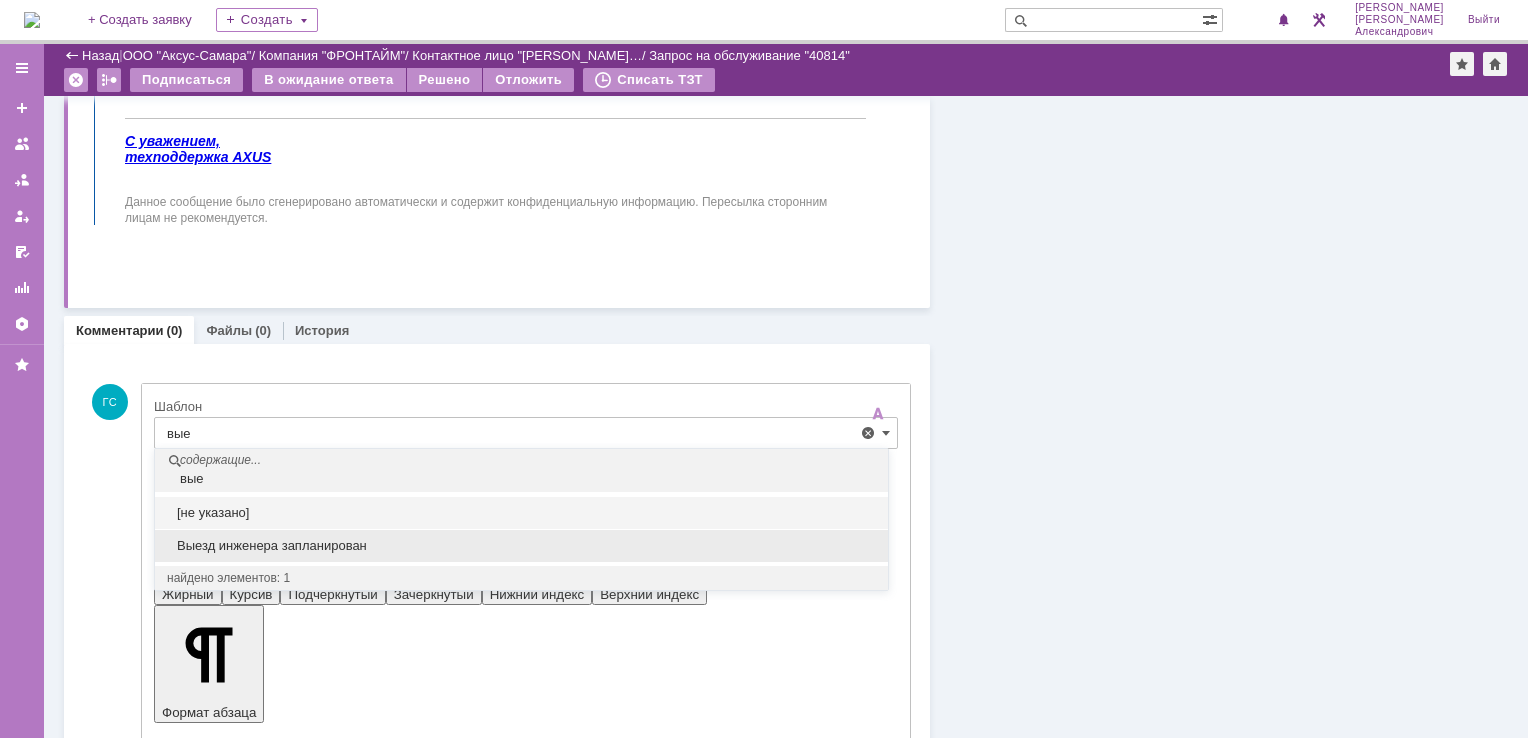 click on "Выезд инженера запланирован" at bounding box center [521, 546] 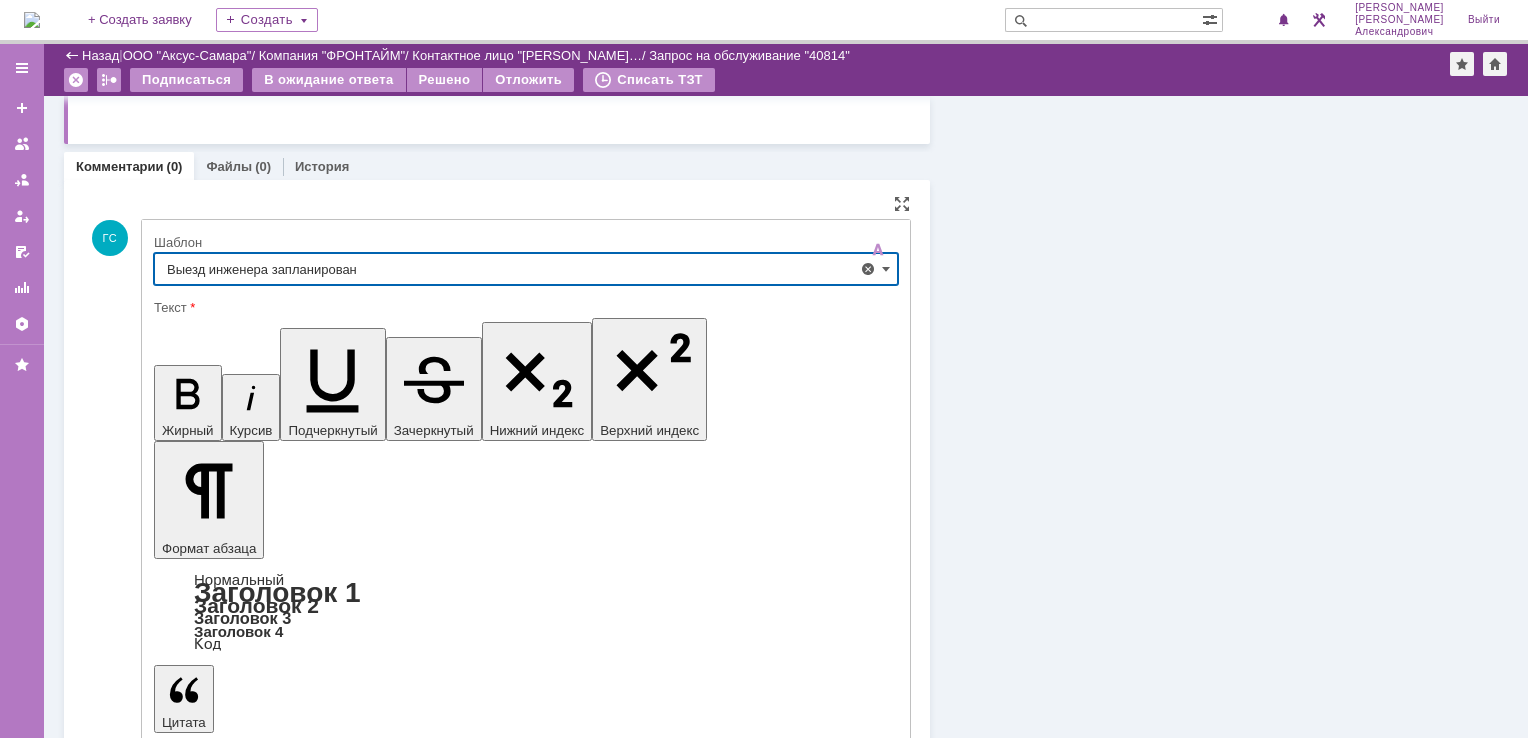 scroll, scrollTop: 1759, scrollLeft: 0, axis: vertical 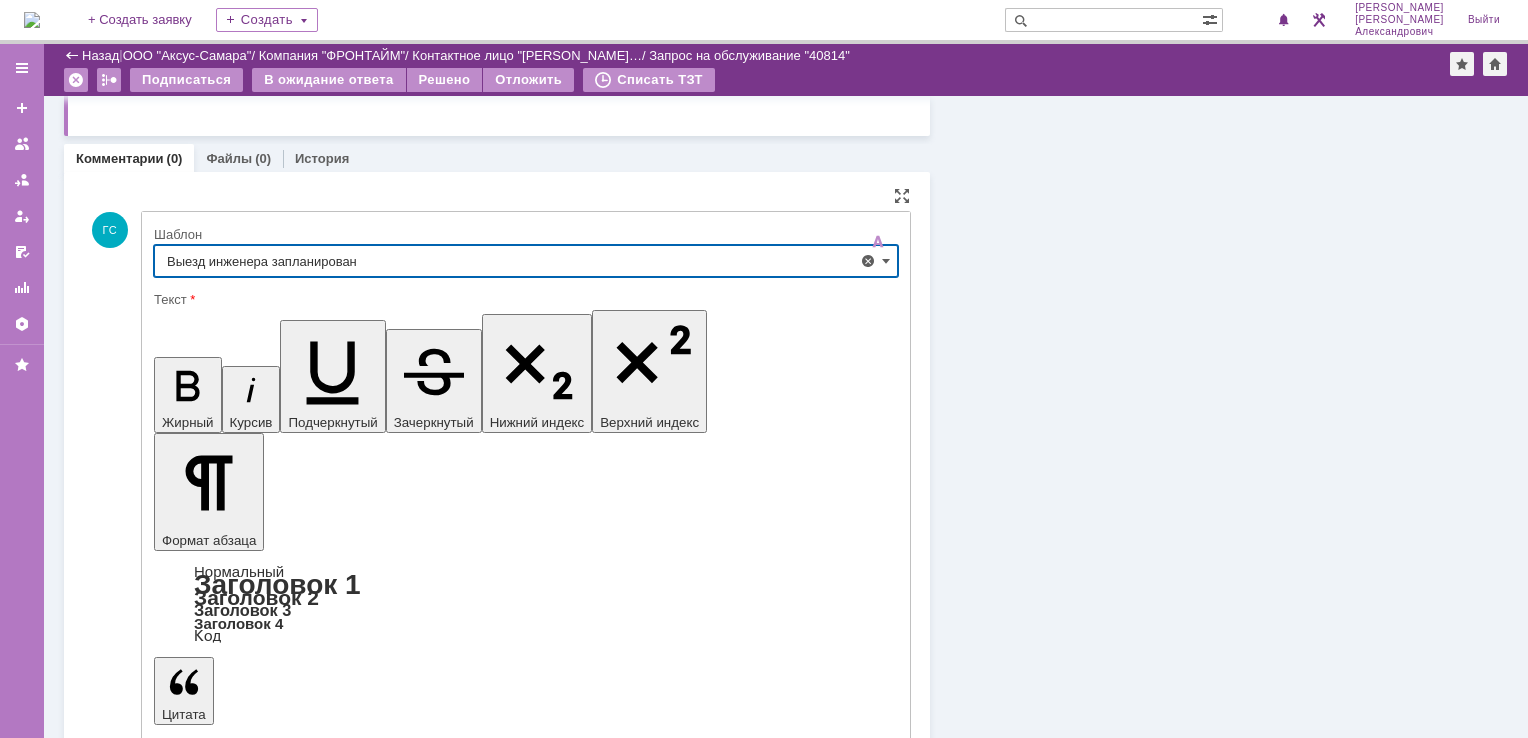 type on "Выезд инженера запланирован" 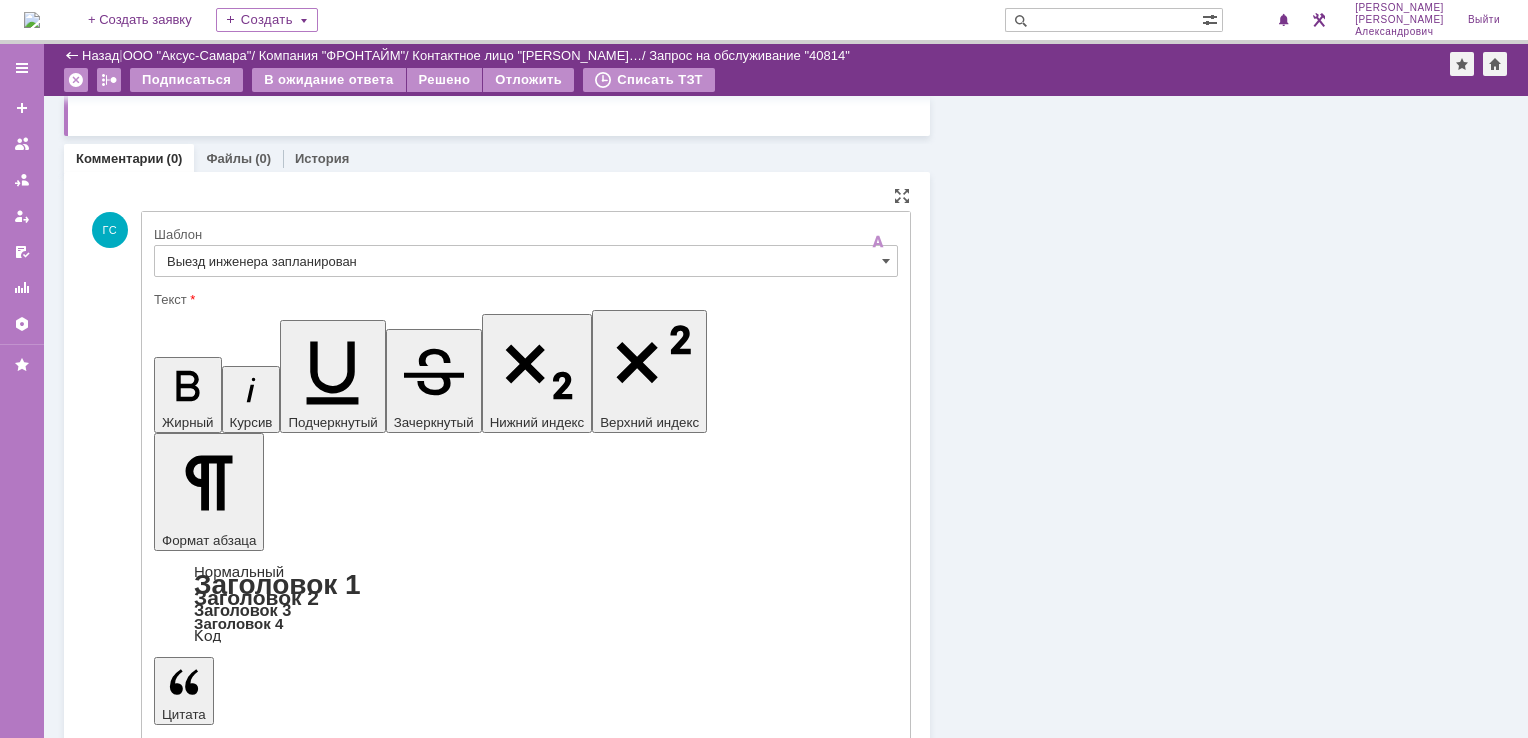 click on "Отправить" at bounding box center [206, 5411] 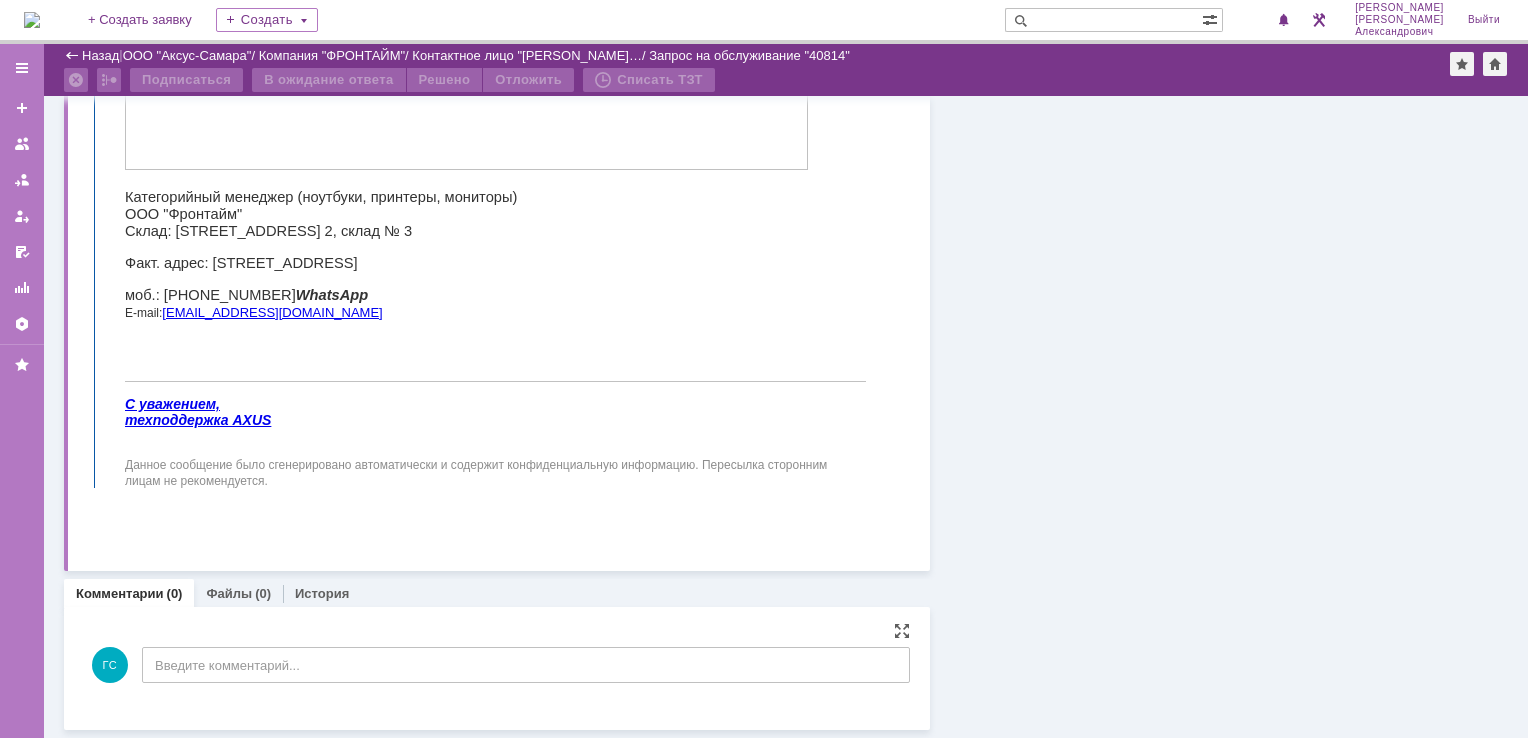 scroll, scrollTop: 1384, scrollLeft: 0, axis: vertical 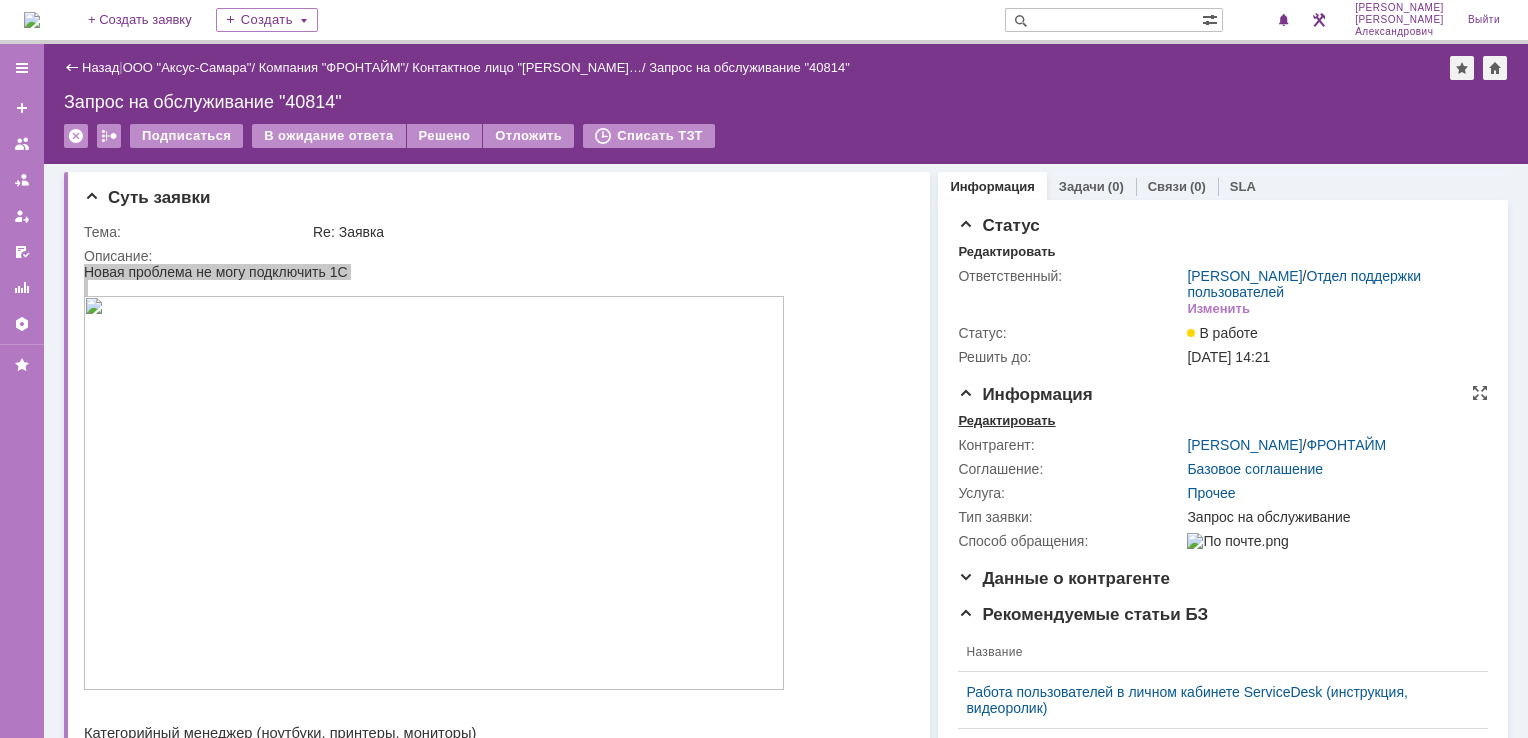 click on "Редактировать" at bounding box center (1006, 421) 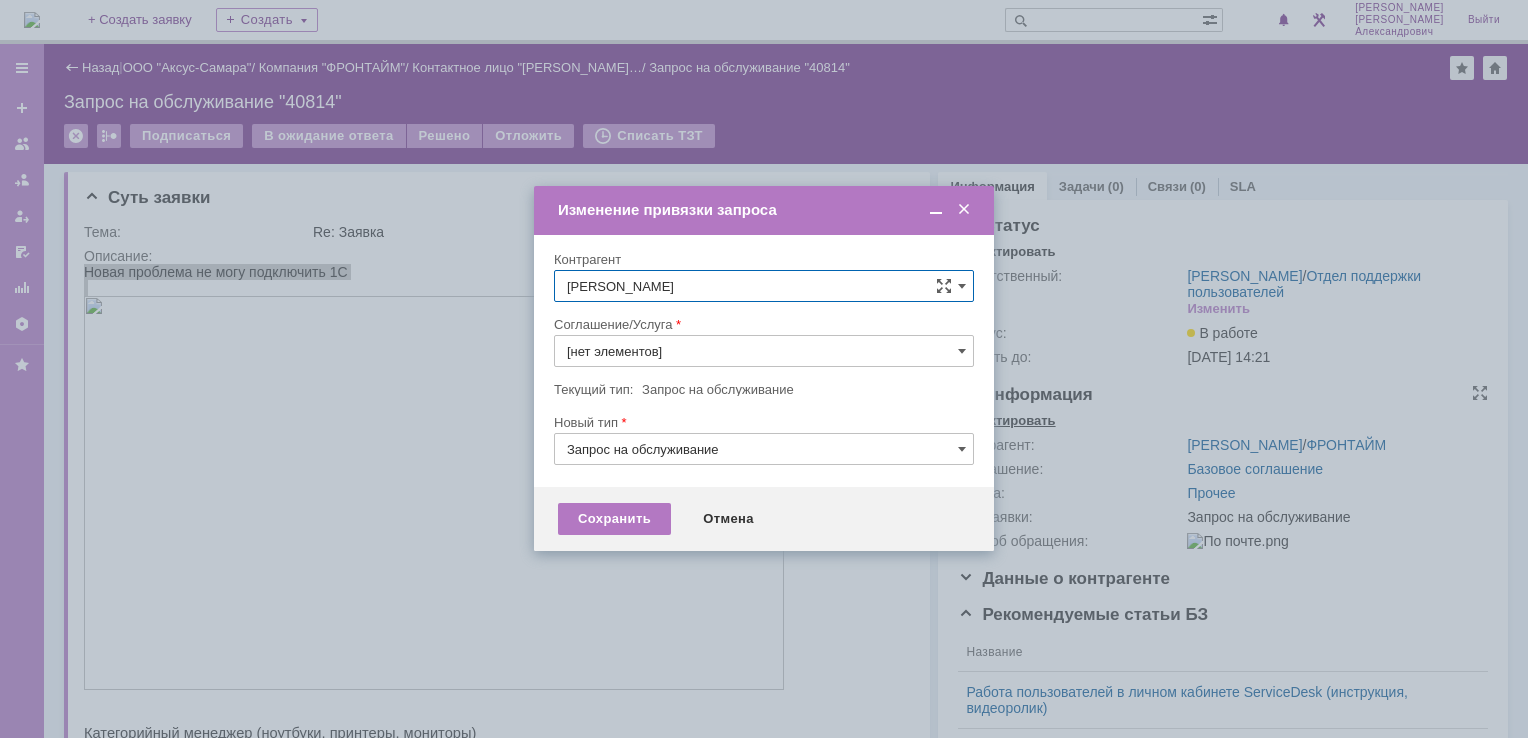 type on "Прочее" 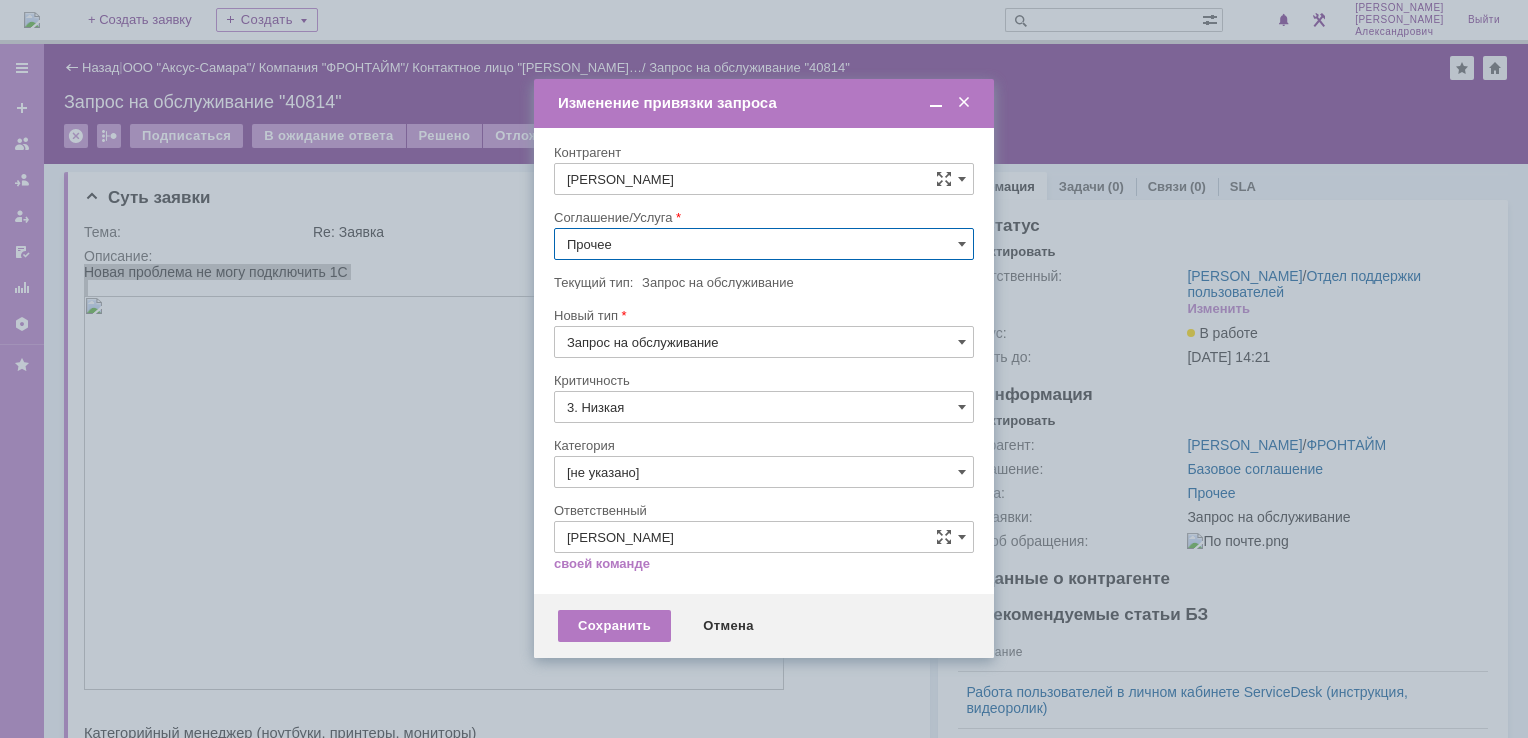 click on "Прочее" at bounding box center [764, 244] 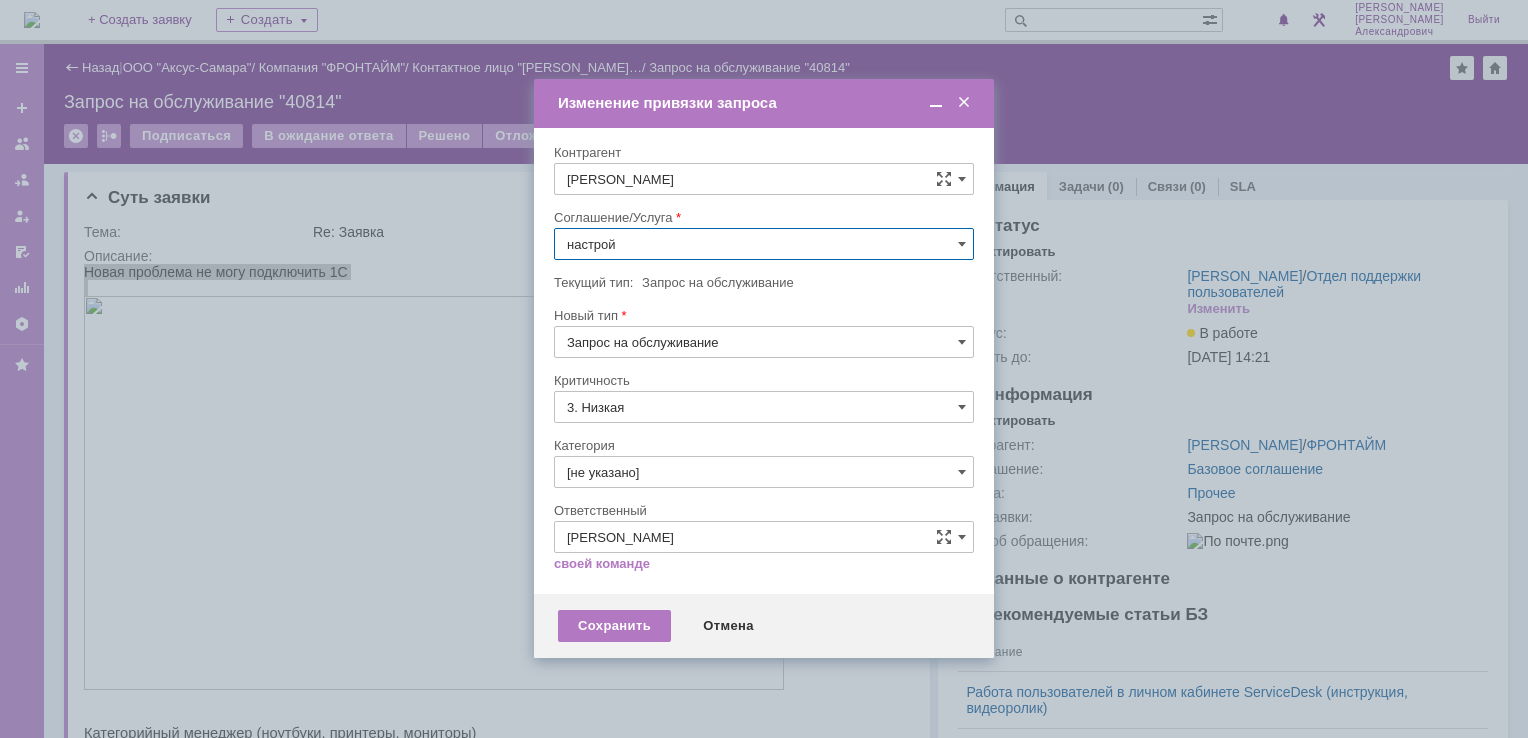scroll, scrollTop: 0, scrollLeft: 0, axis: both 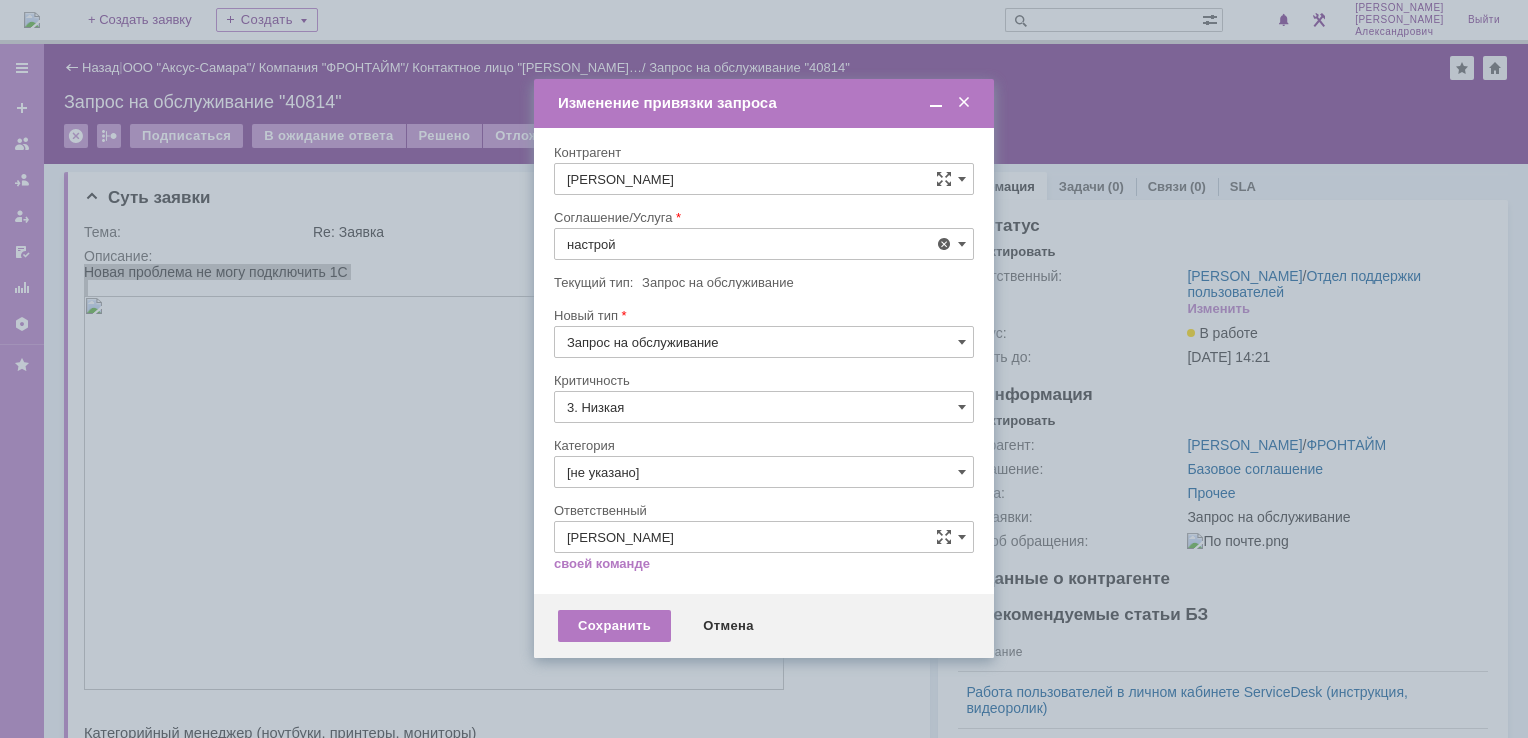 click on "АРМ_Настройка" at bounding box center (764, 439) 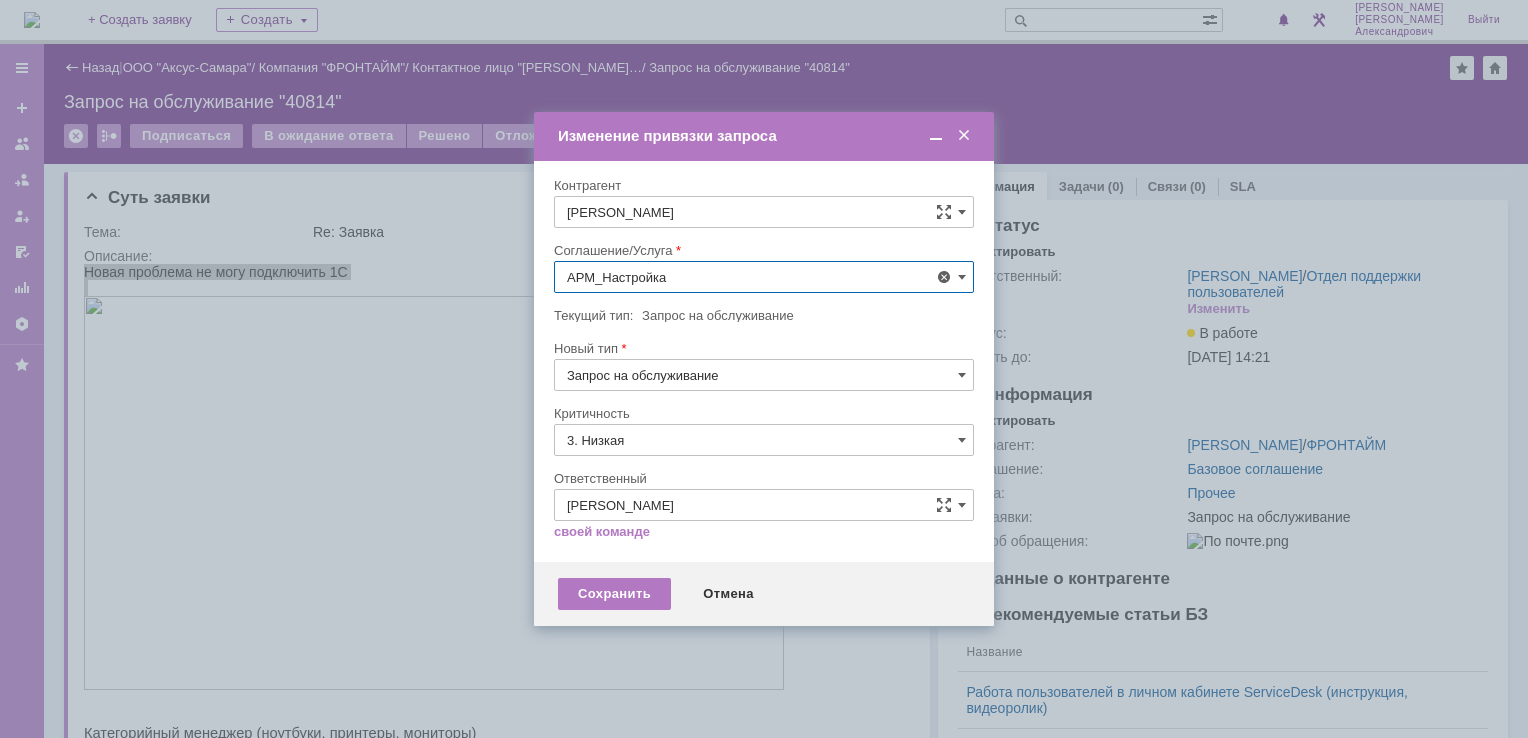 type on "АРМ_Настройка" 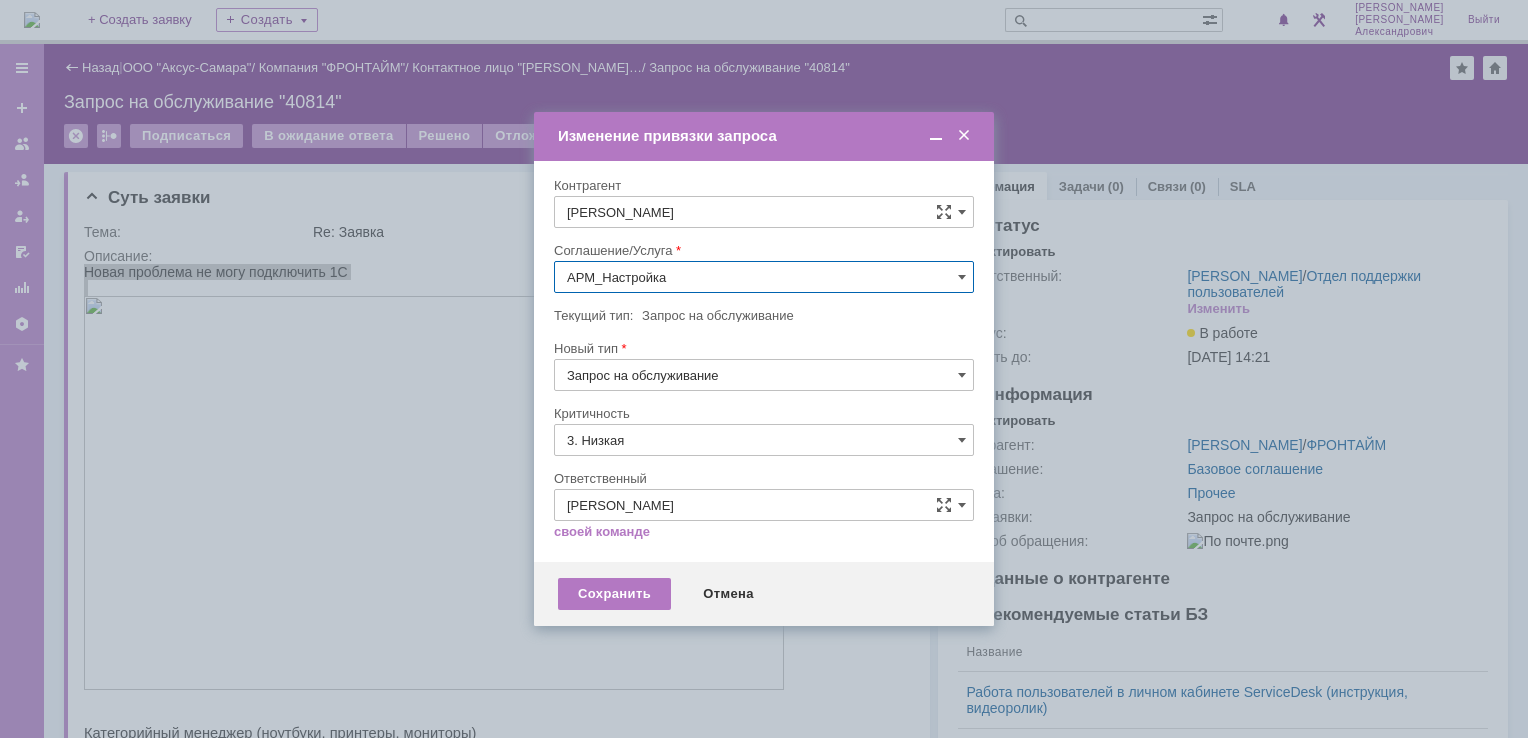 click on "3. Низкая" at bounding box center (764, 440) 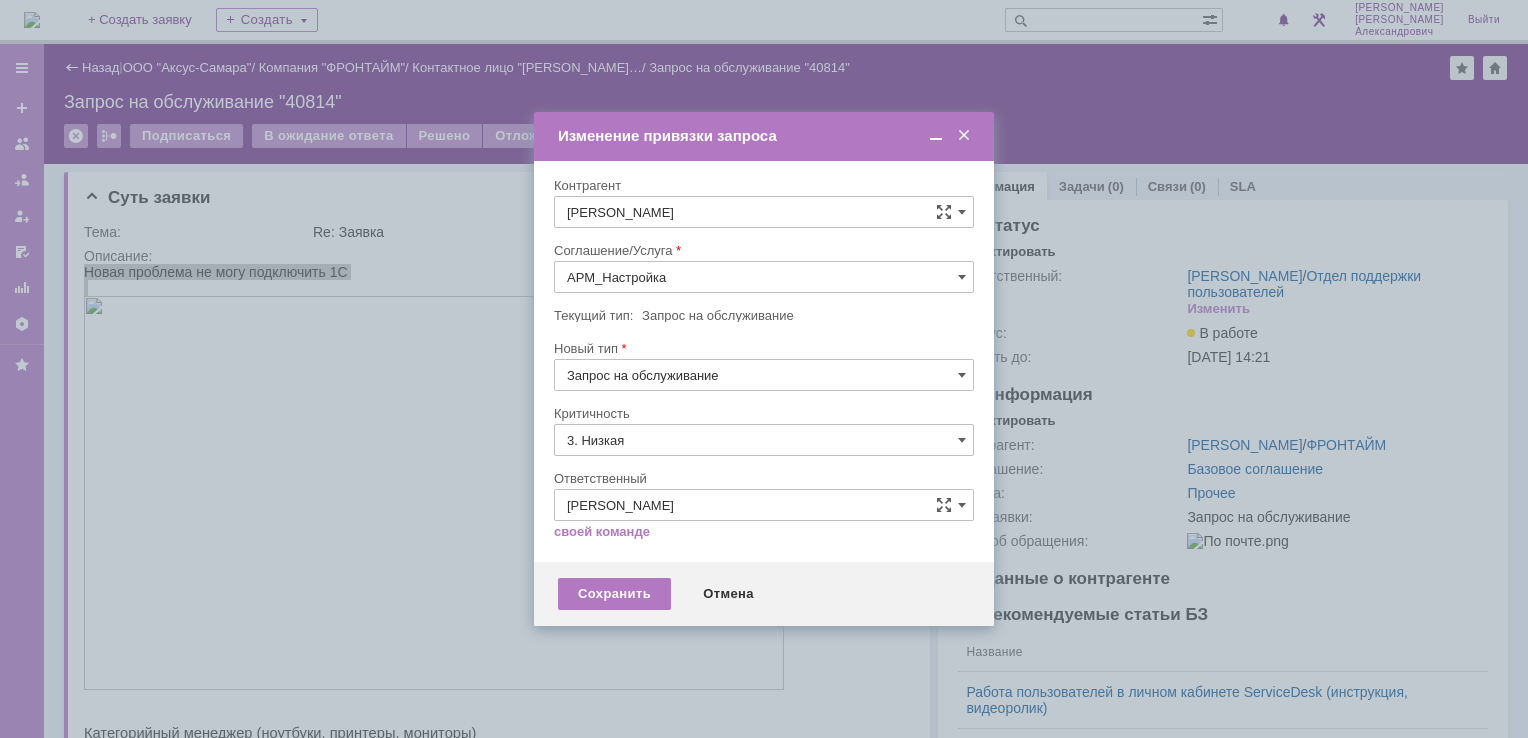 click on "[не указано]" at bounding box center [764, 477] 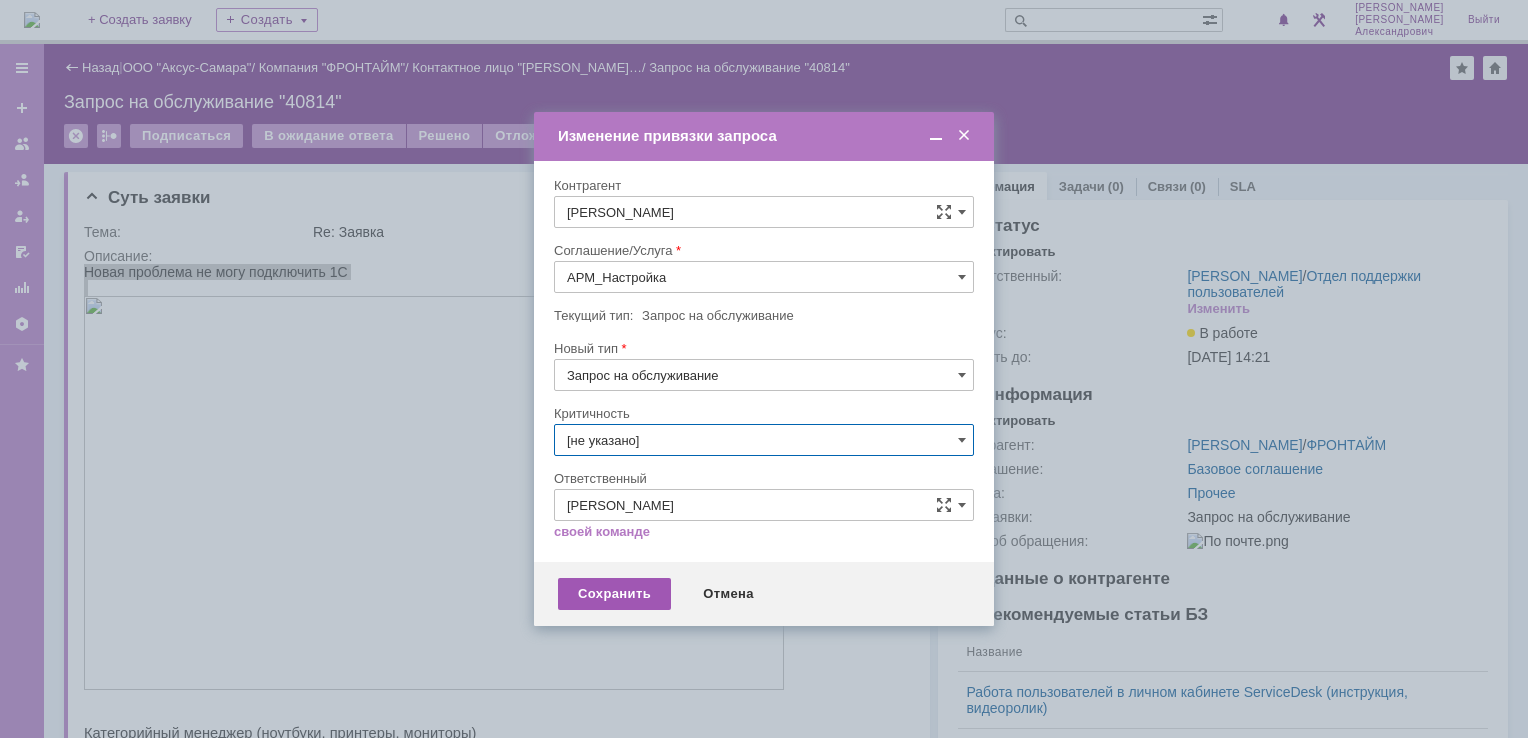 type on "[не указано]" 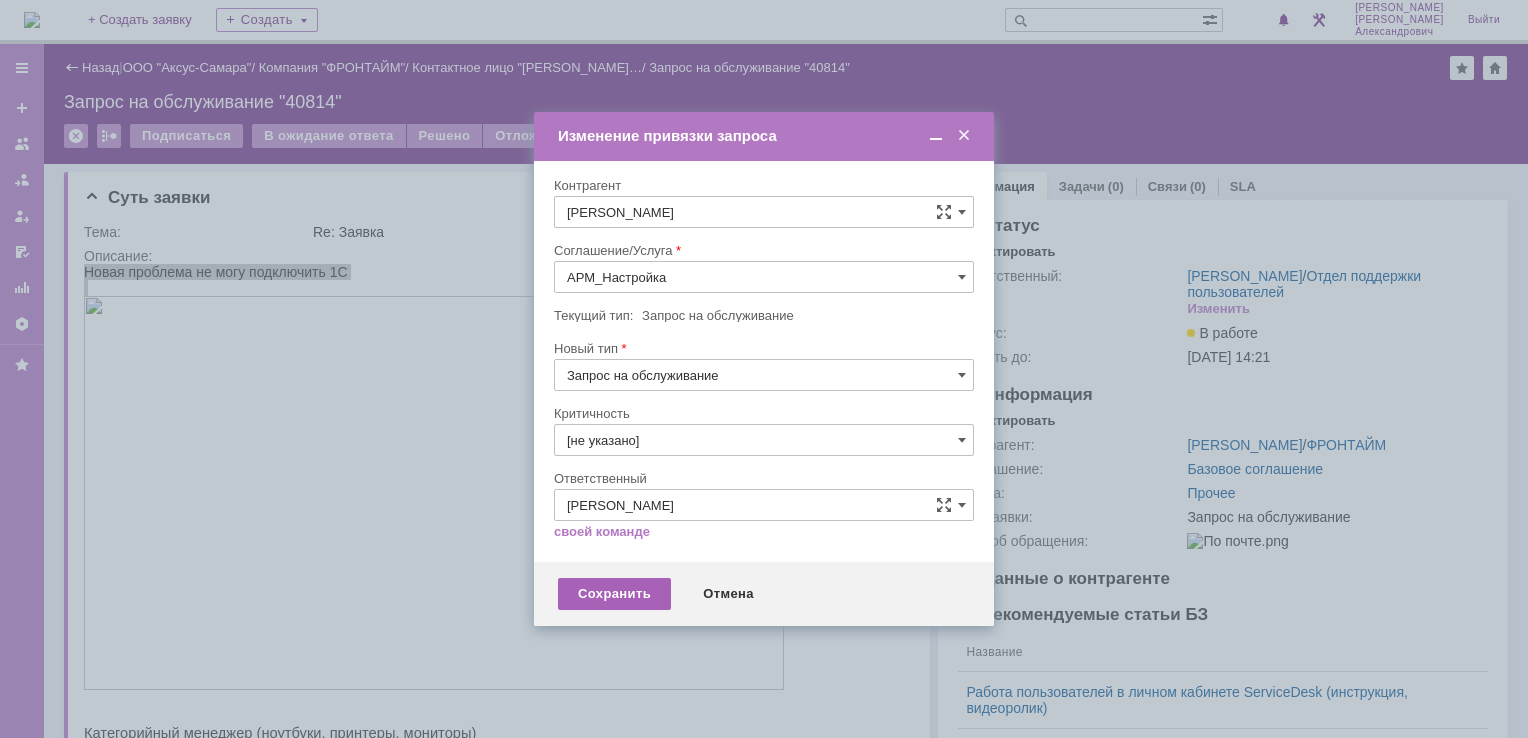 click on "Сохранить" at bounding box center (614, 594) 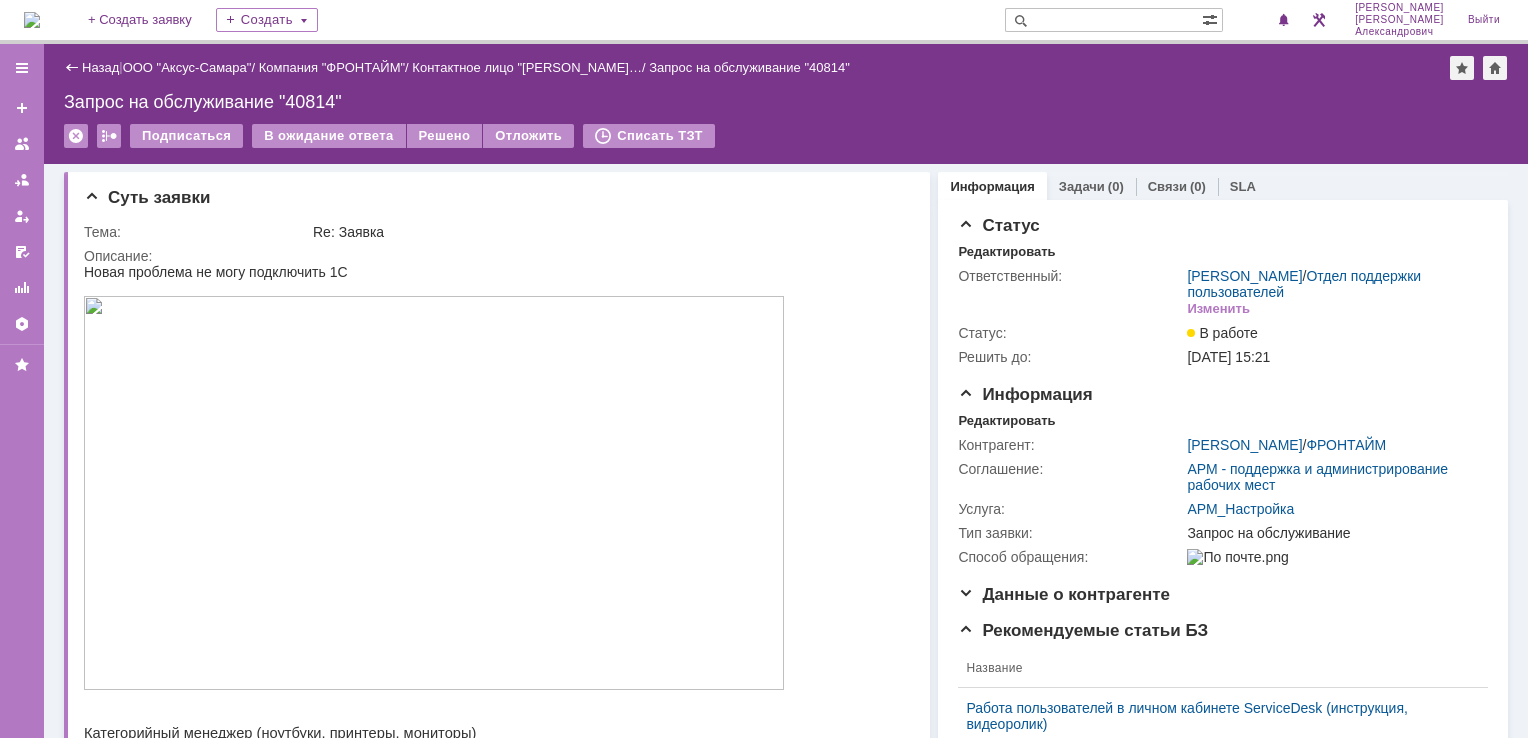 scroll, scrollTop: 0, scrollLeft: 0, axis: both 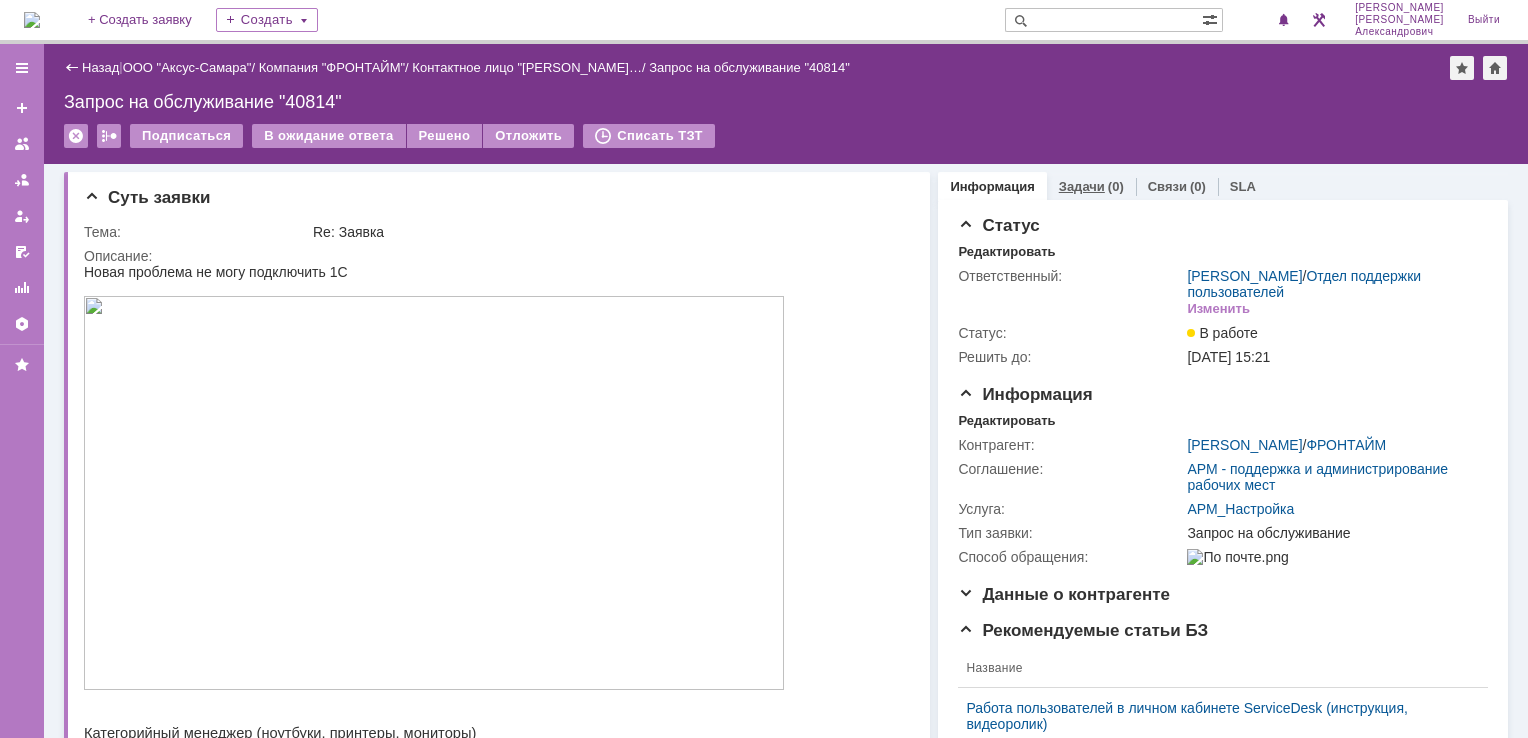 click on "Задачи (0)" at bounding box center [1091, 186] 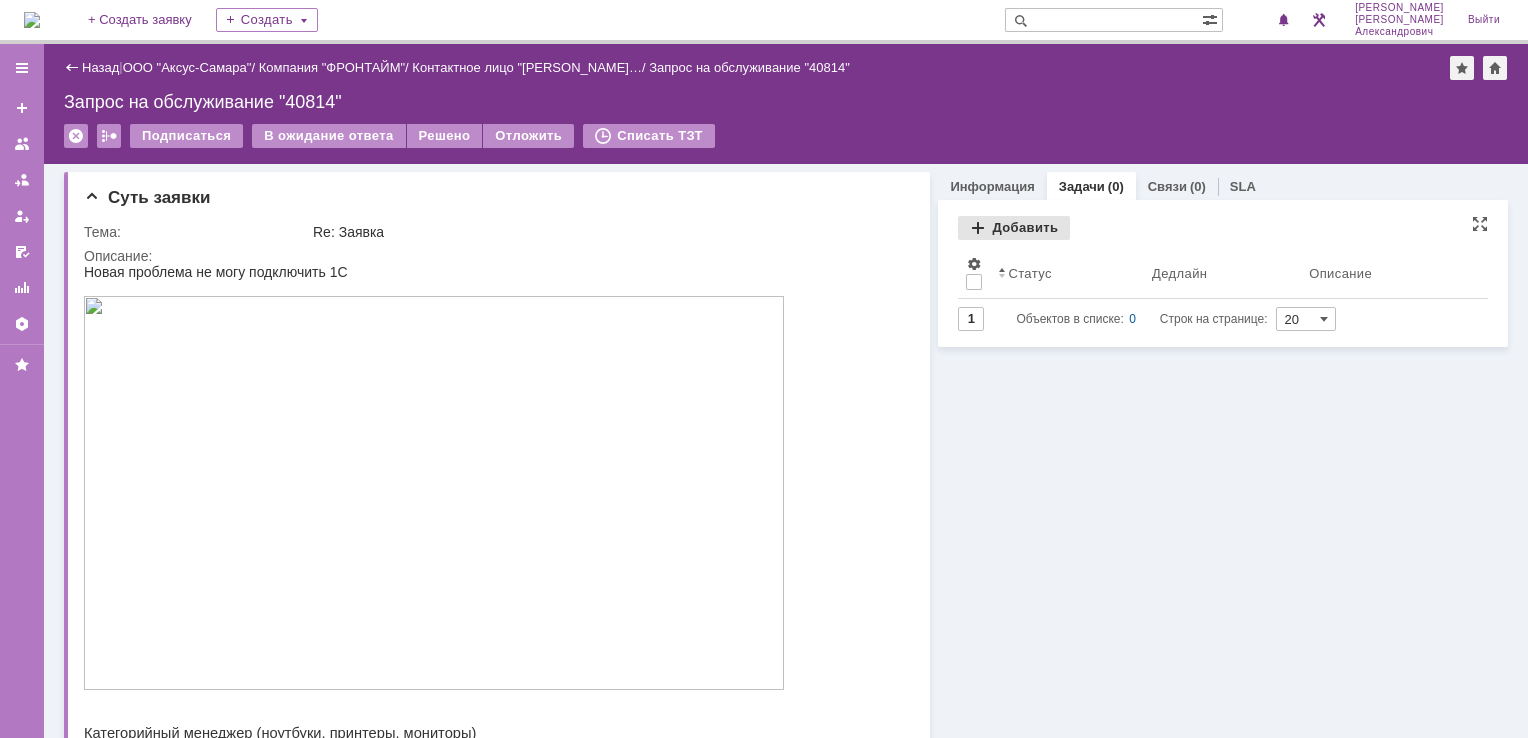 click on "Добавить" at bounding box center (1014, 228) 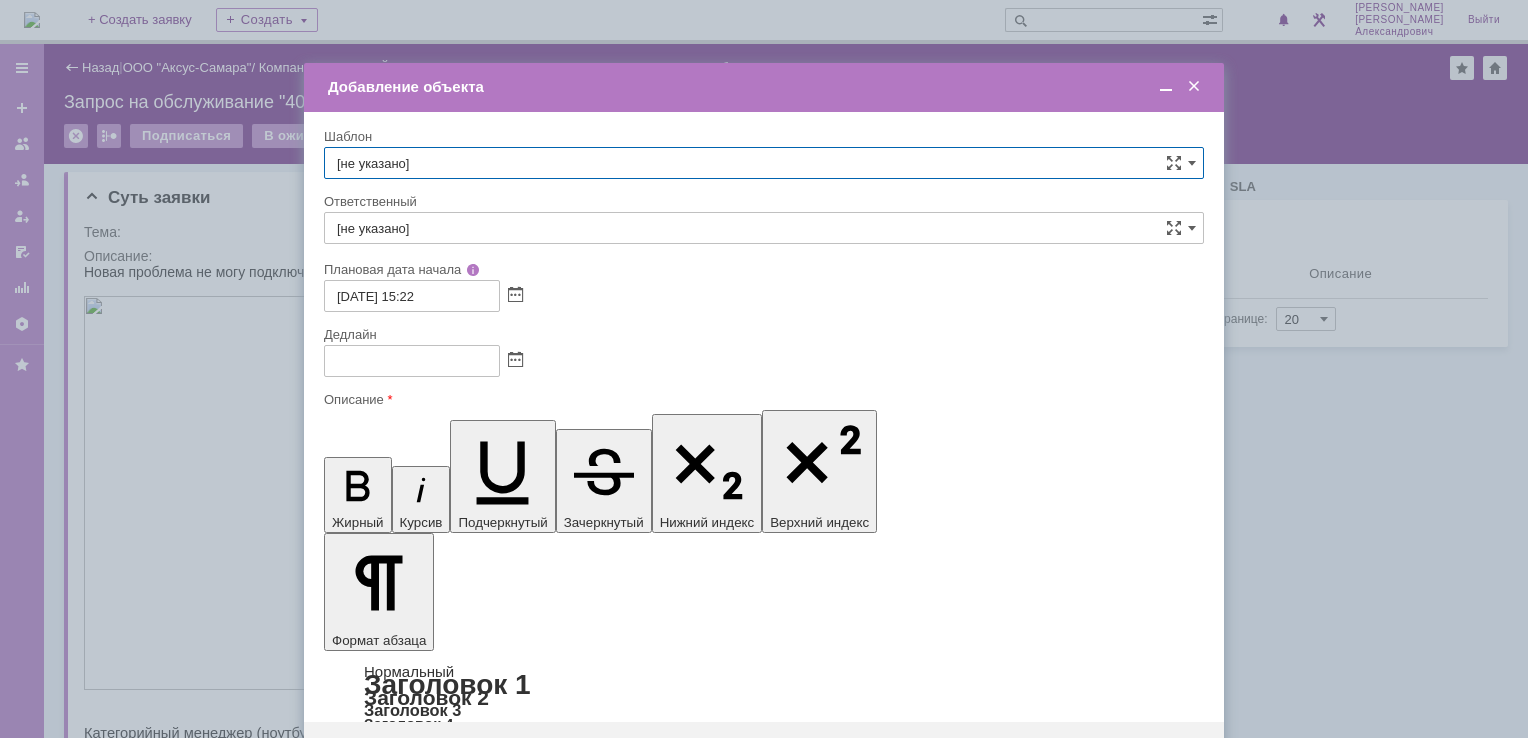scroll, scrollTop: 0, scrollLeft: 0, axis: both 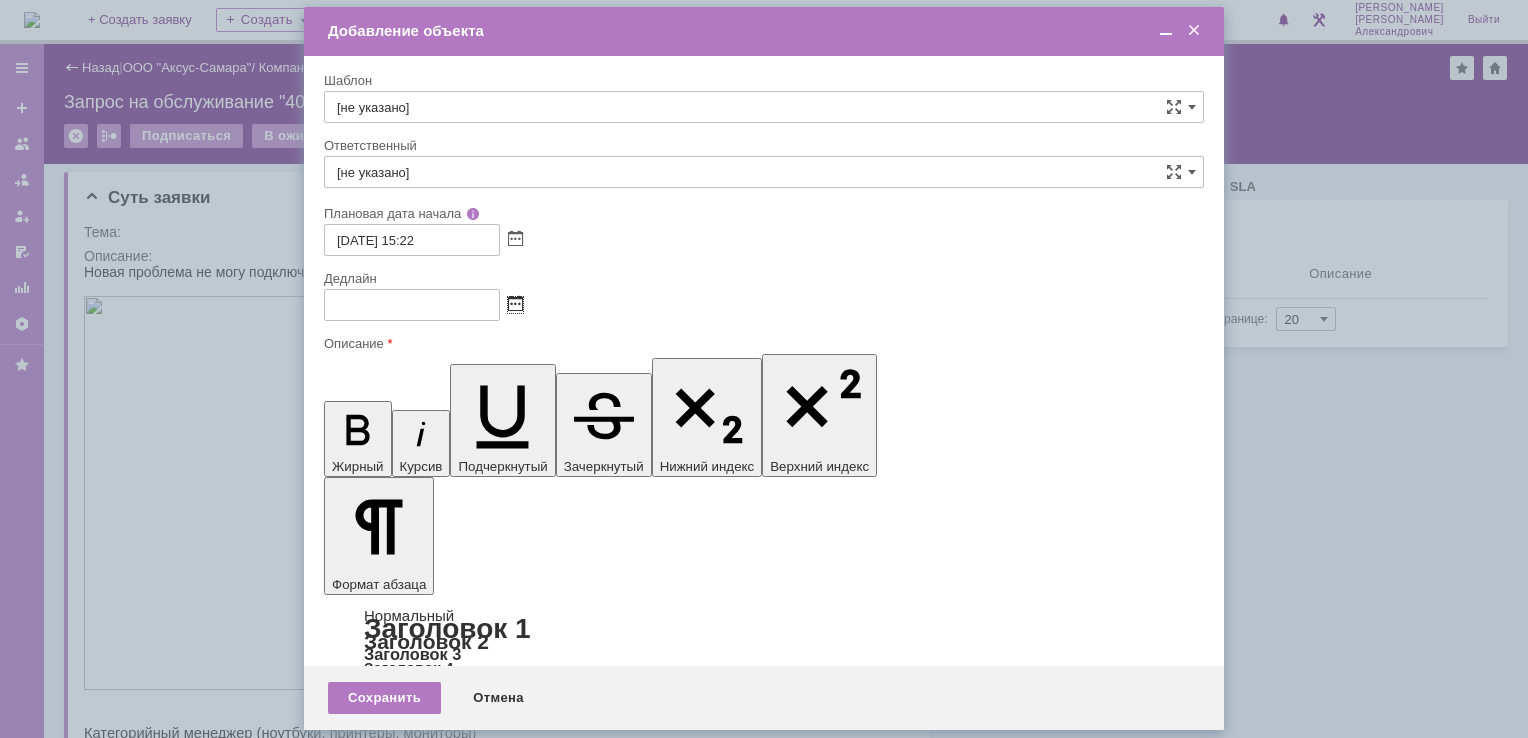click at bounding box center [515, 305] 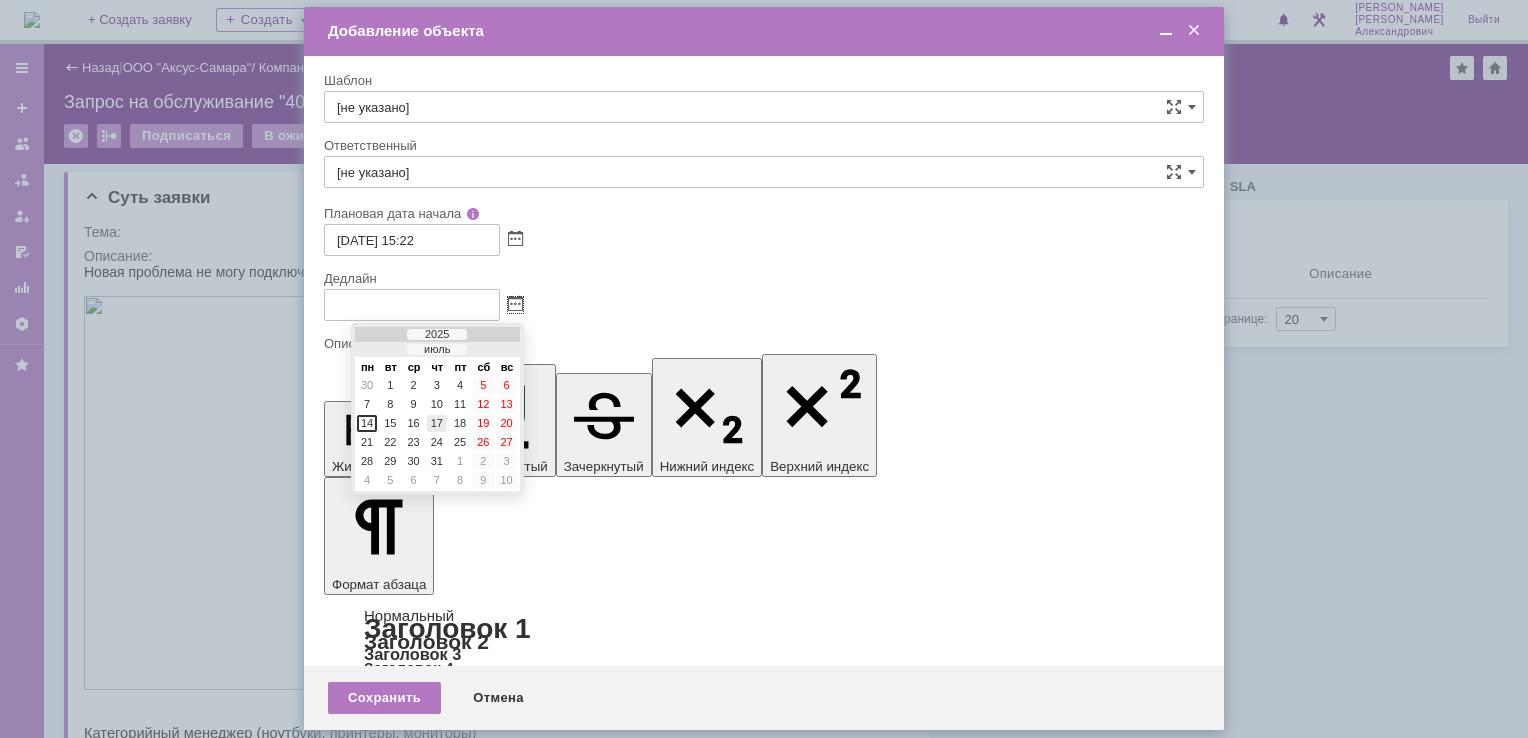 click on "17" at bounding box center [437, 423] 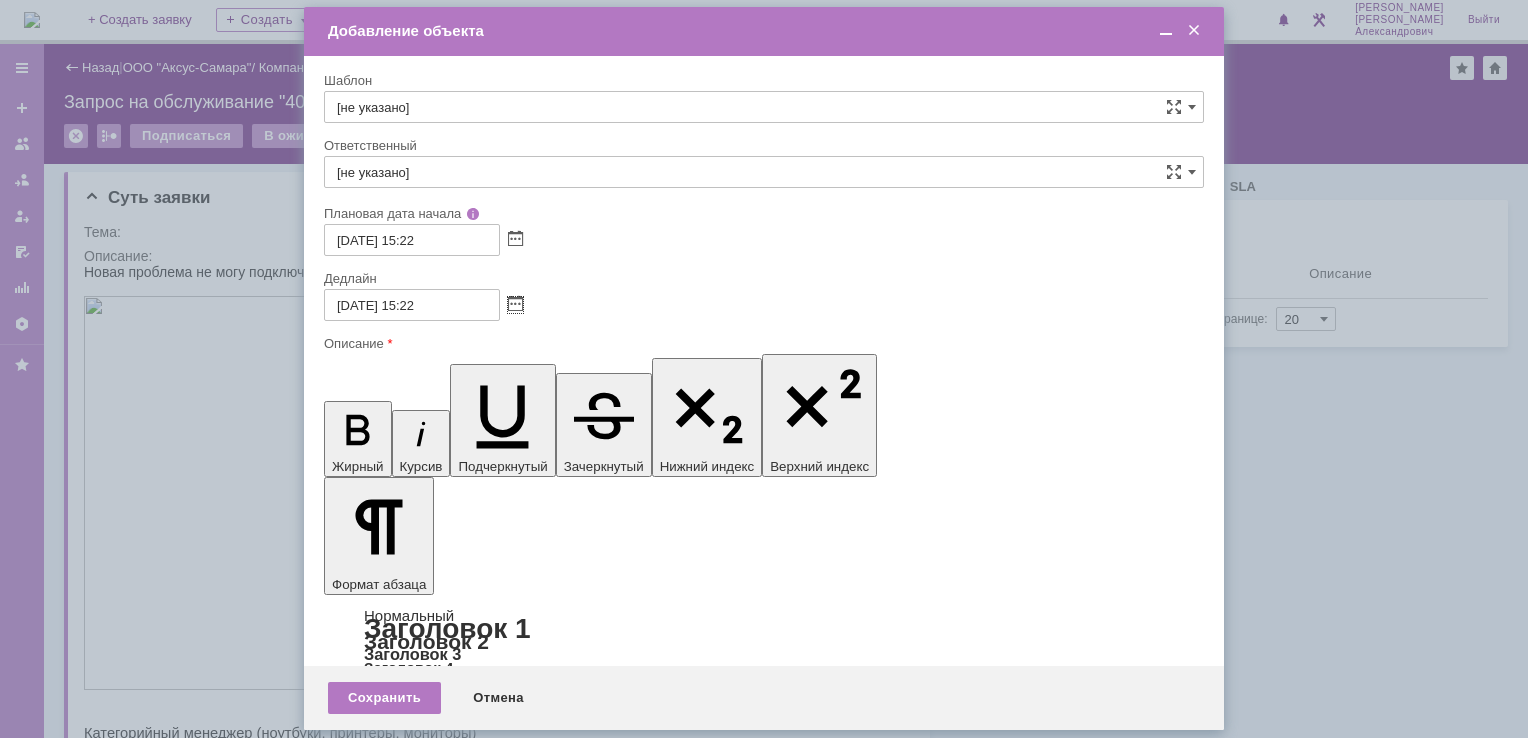 click on "[не указано]" at bounding box center [764, 172] 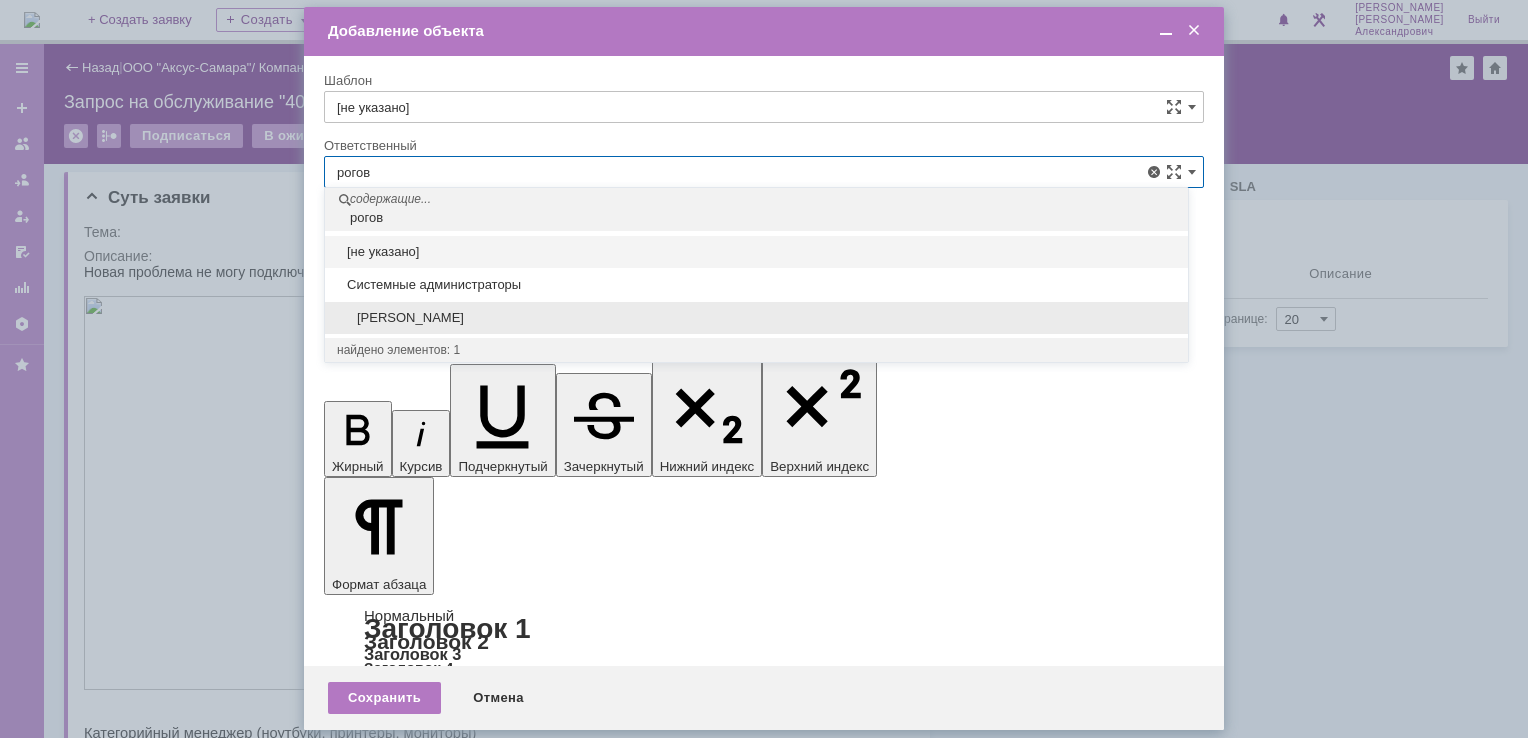 click on "[PERSON_NAME]" at bounding box center (756, 318) 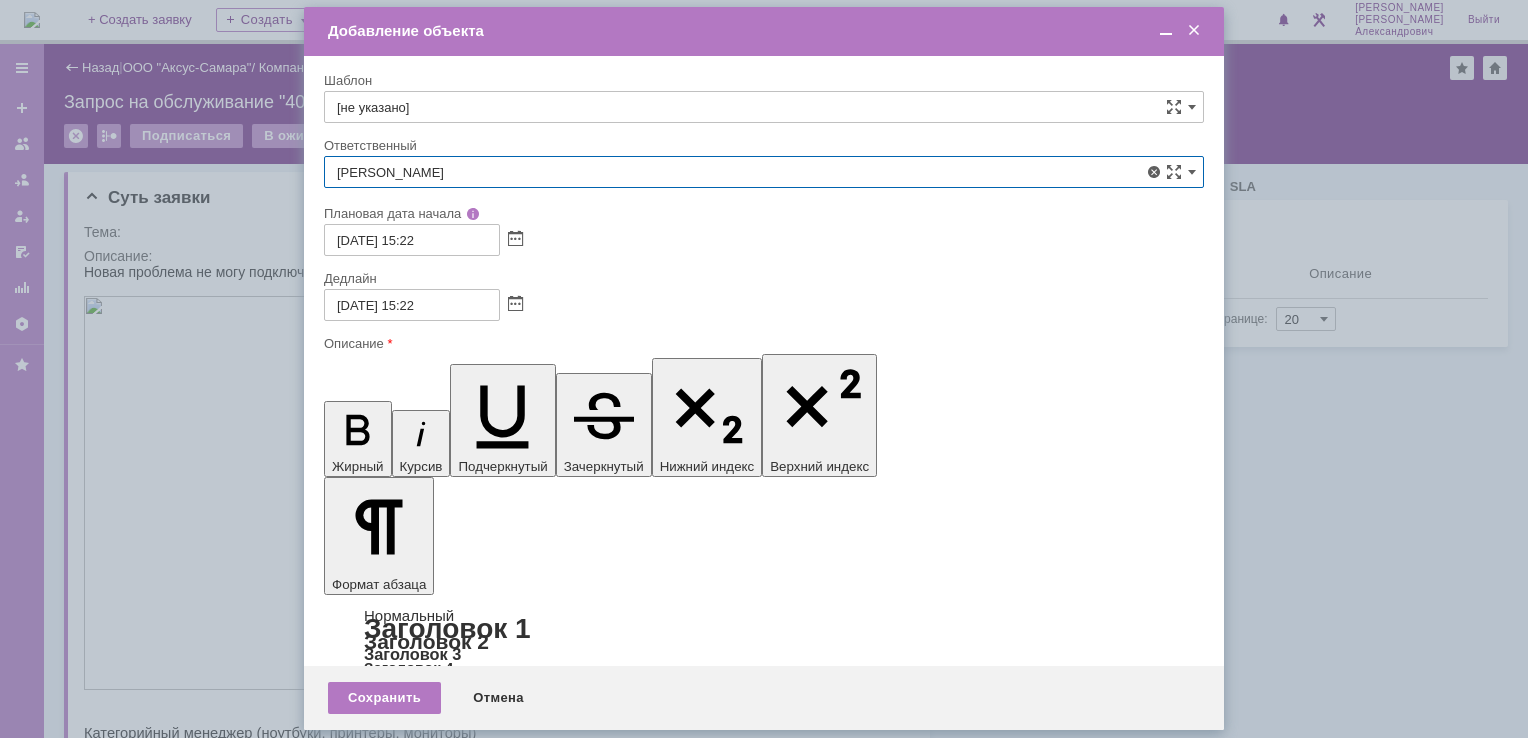 type on "[PERSON_NAME]" 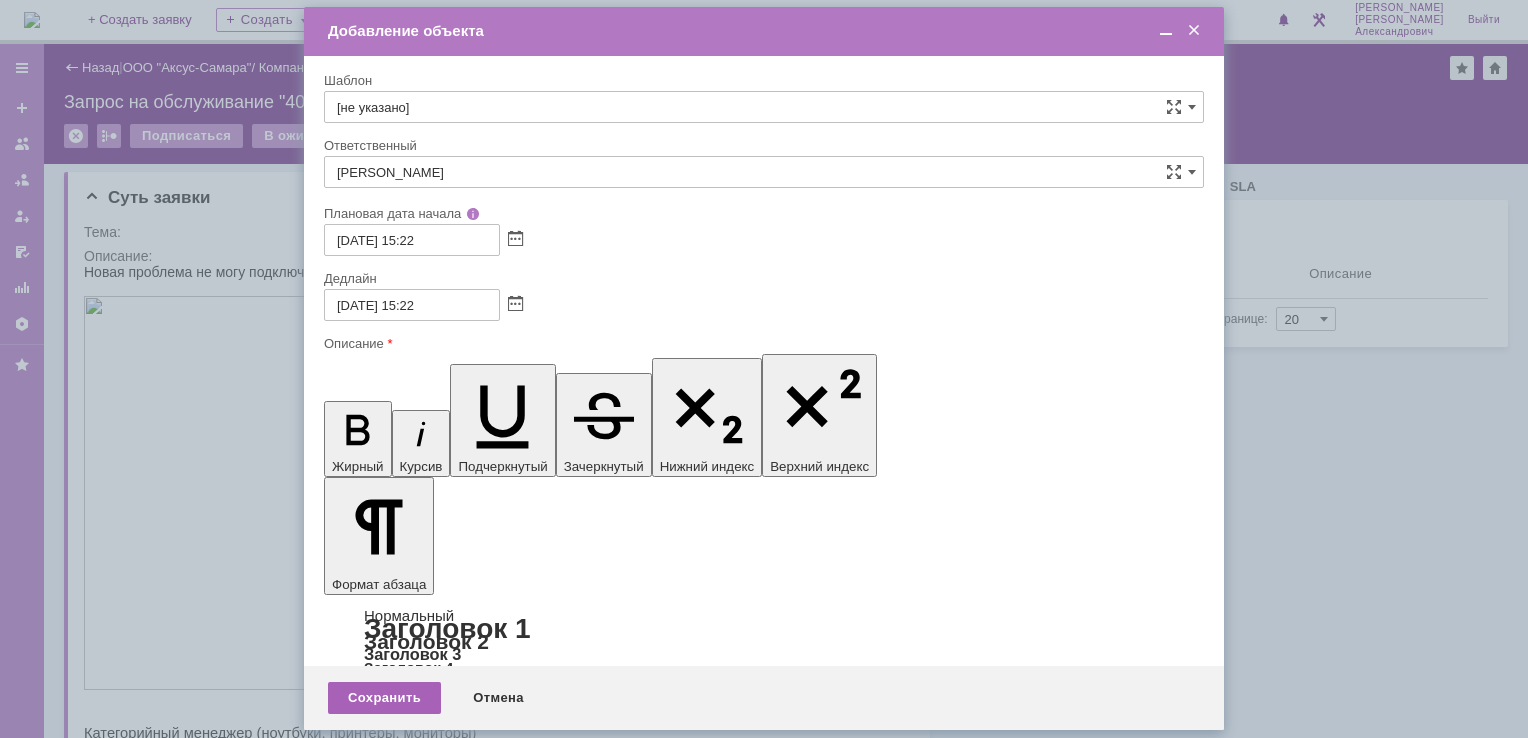 click on "Сохранить" at bounding box center (384, 698) 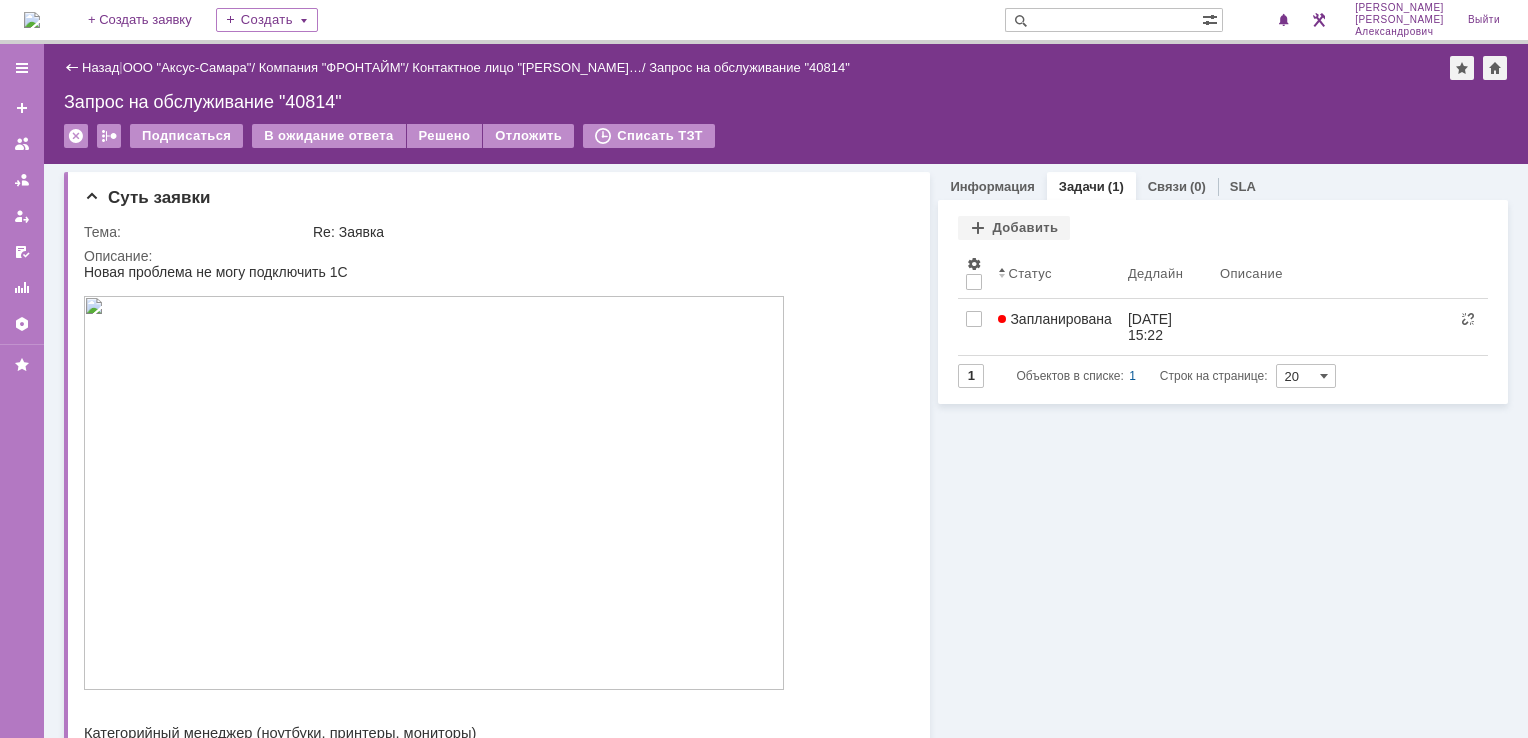scroll, scrollTop: 0, scrollLeft: 0, axis: both 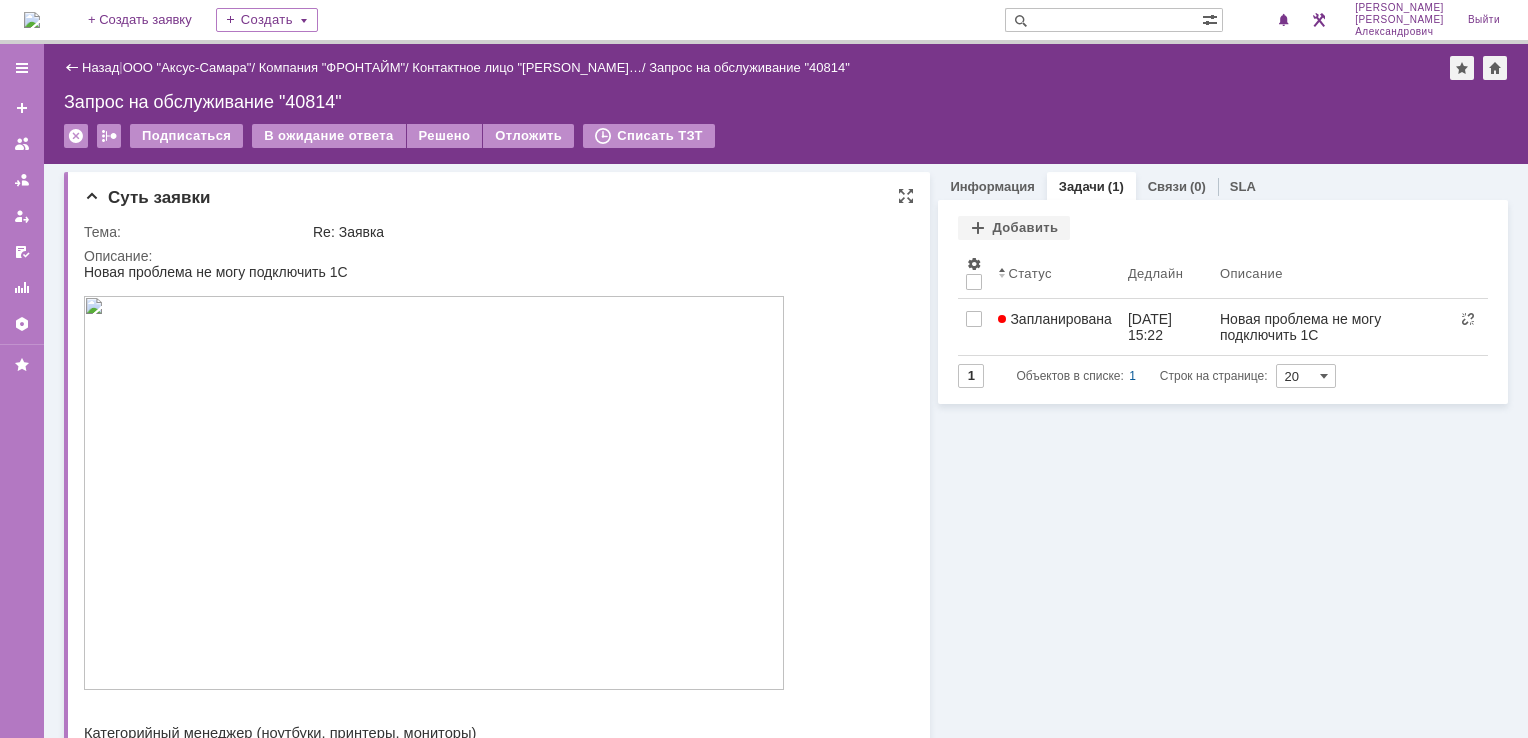 click at bounding box center (434, 493) 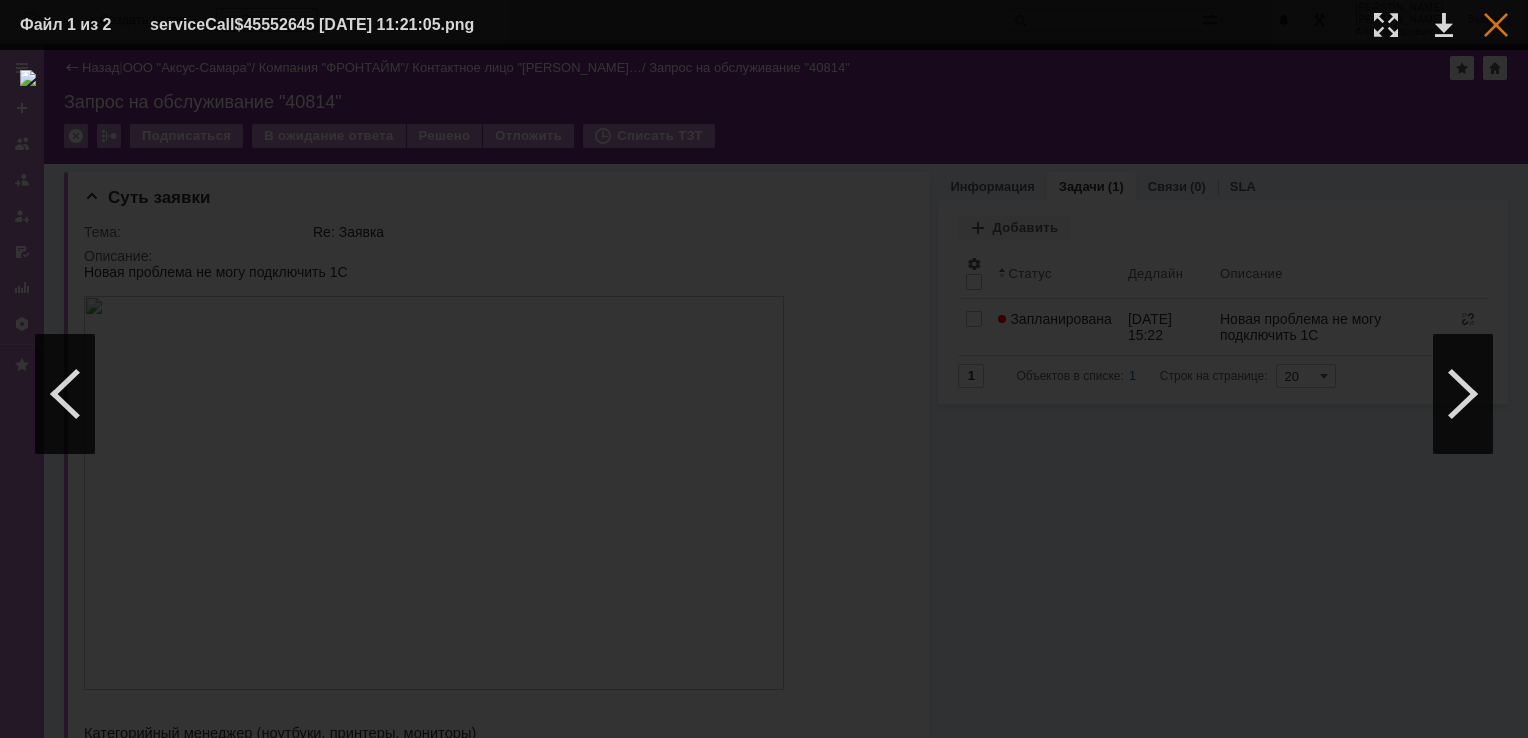 click at bounding box center (1496, 25) 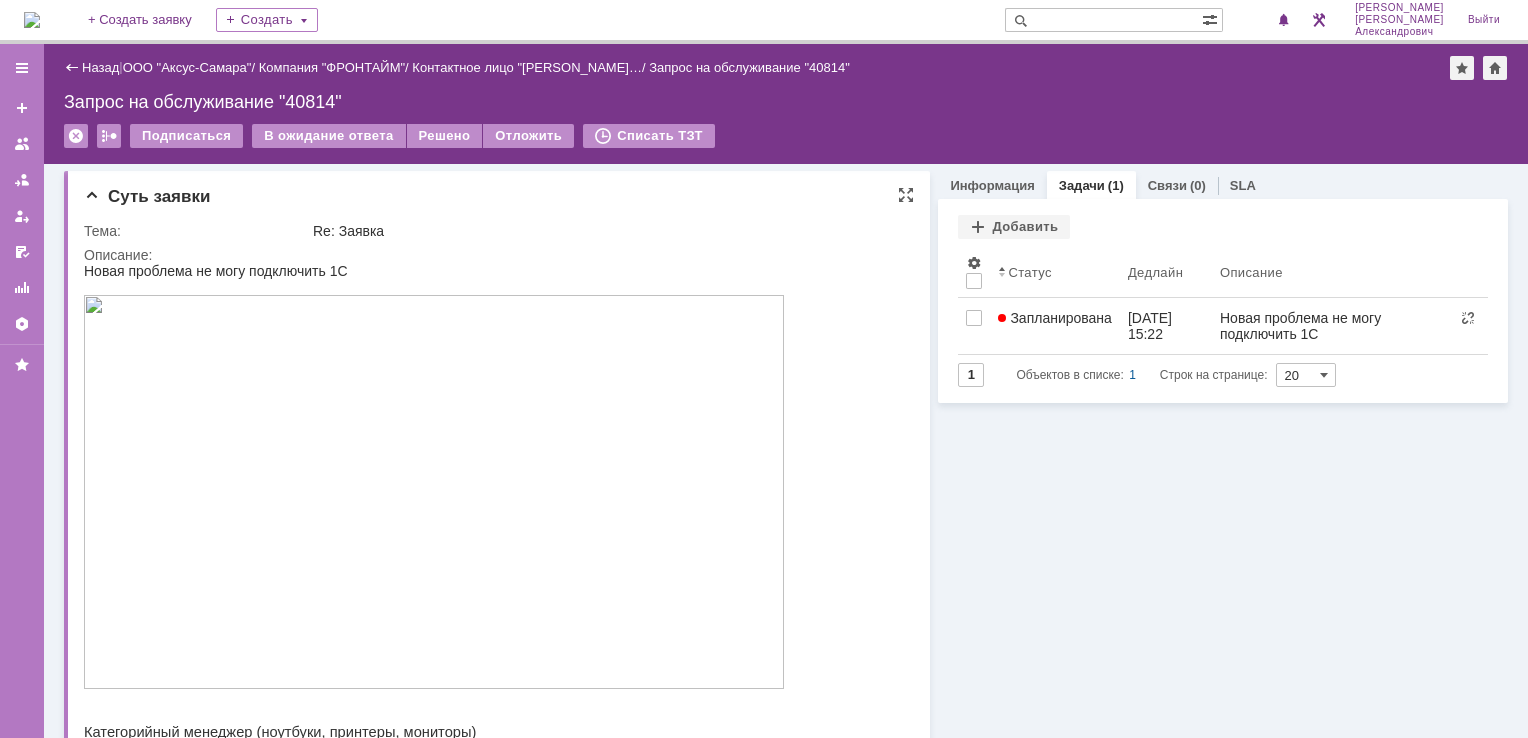 scroll, scrollTop: 0, scrollLeft: 0, axis: both 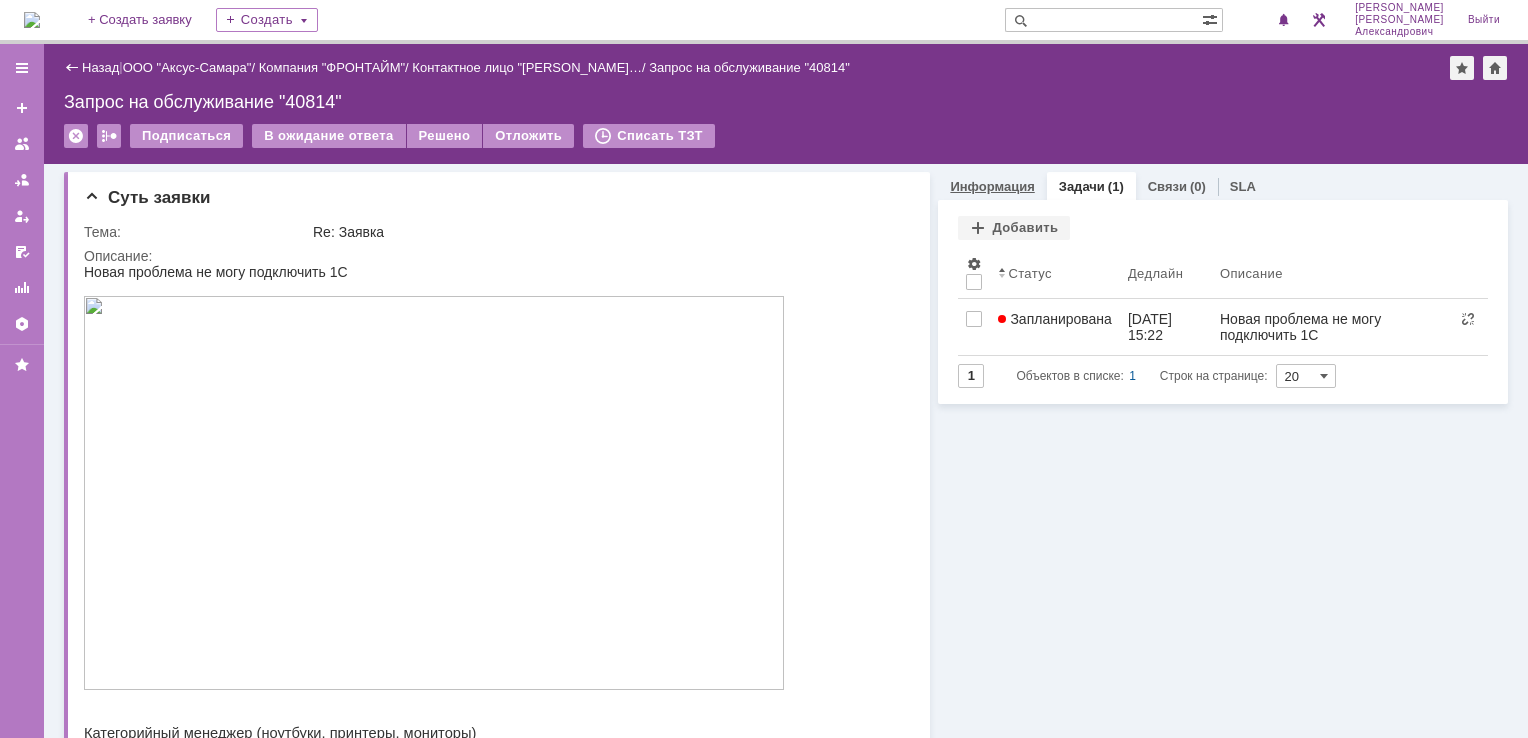 click on "Информация" at bounding box center (992, 186) 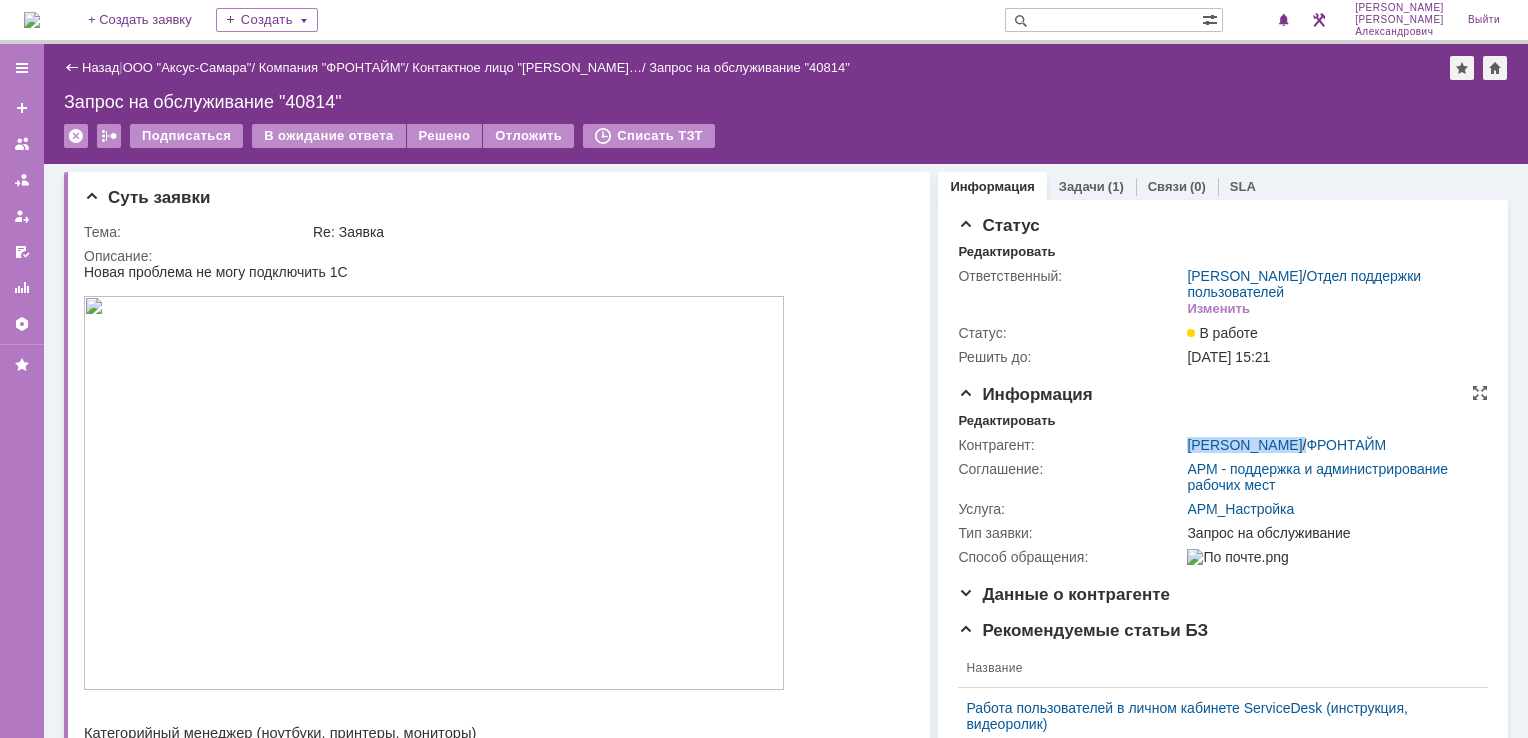 drag, startPoint x: 1171, startPoint y: 445, endPoint x: 1324, endPoint y: 443, distance: 153.01308 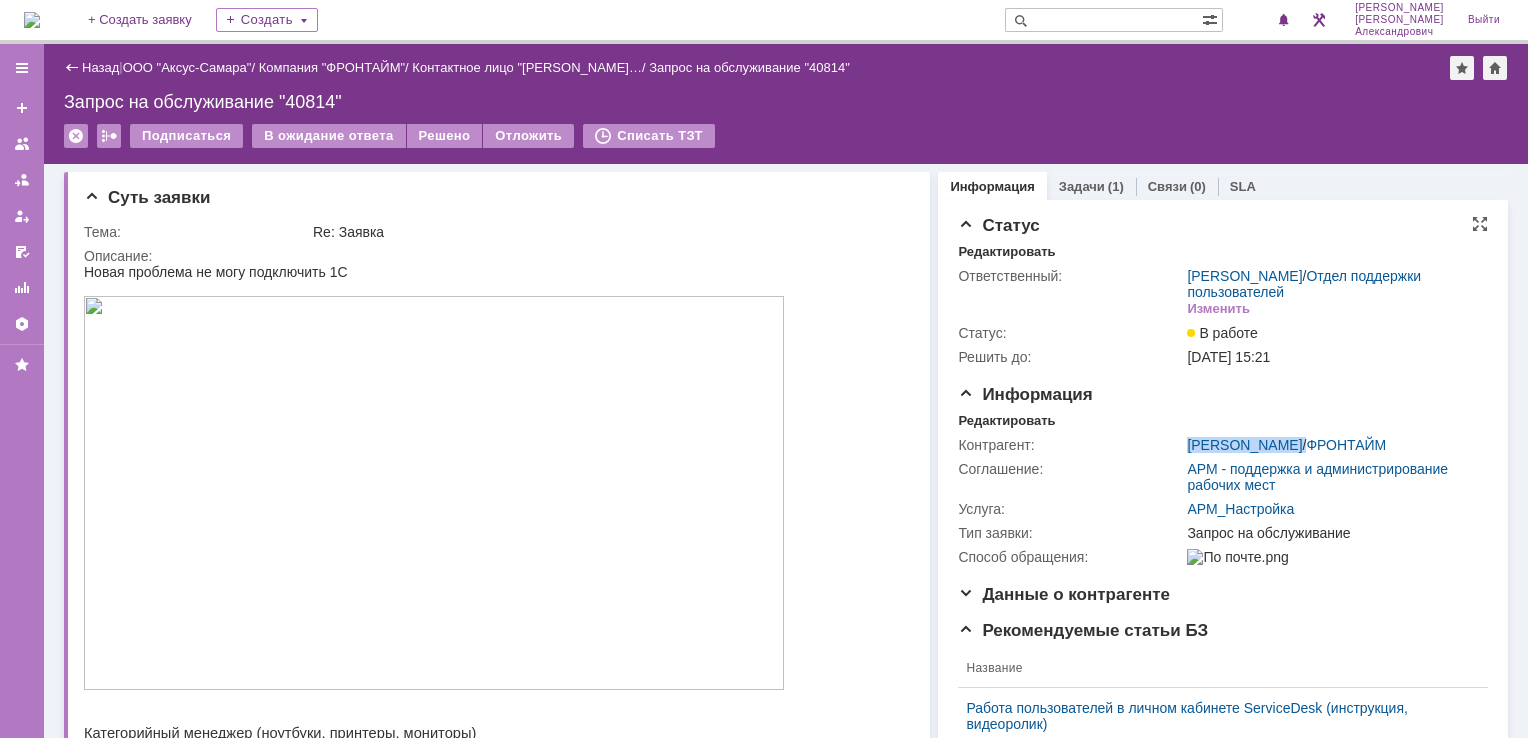 copy on "Екатерина Васильева /" 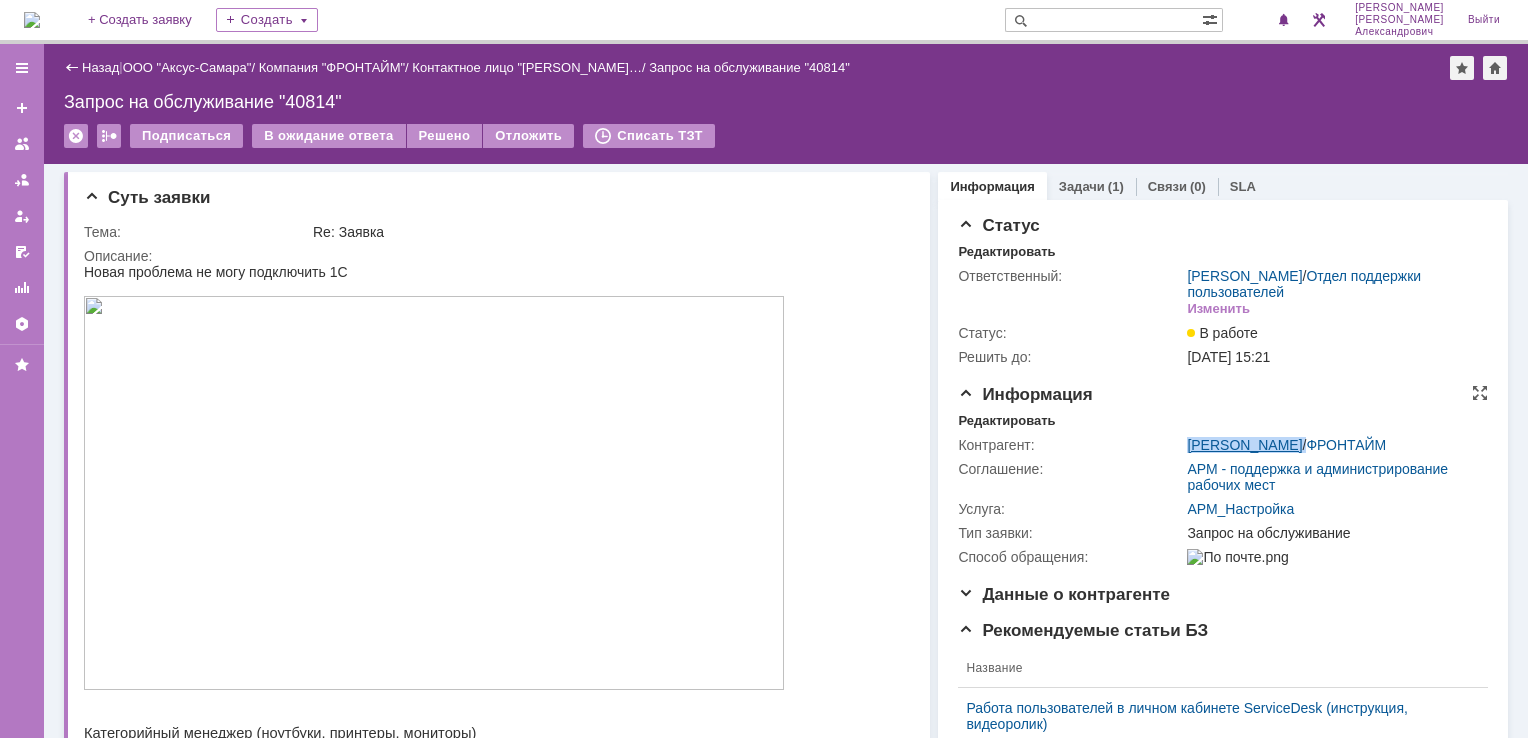 click on "[PERSON_NAME]" at bounding box center (1244, 445) 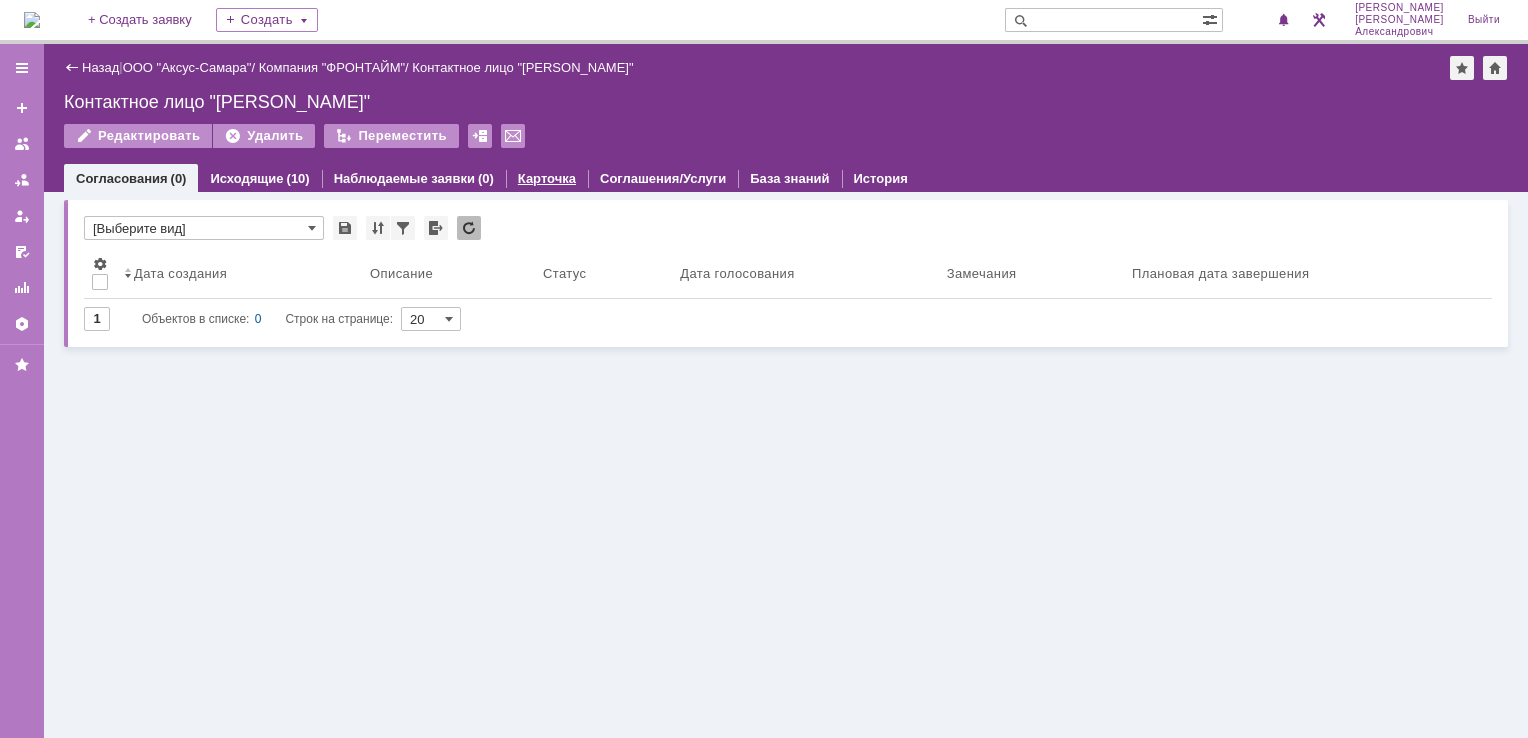 click on "Карточка" at bounding box center [547, 178] 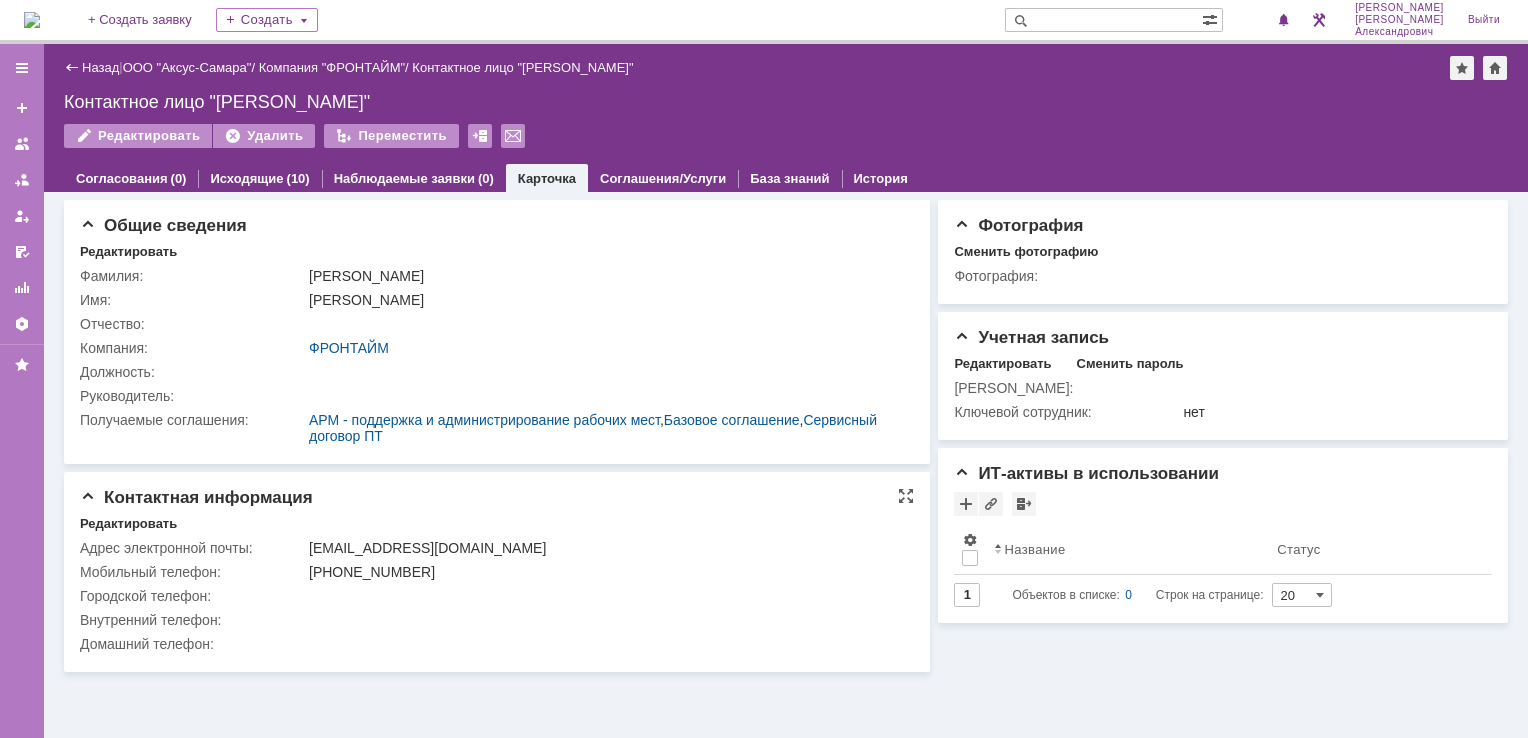 drag, startPoint x: 309, startPoint y: 567, endPoint x: 437, endPoint y: 579, distance: 128.56126 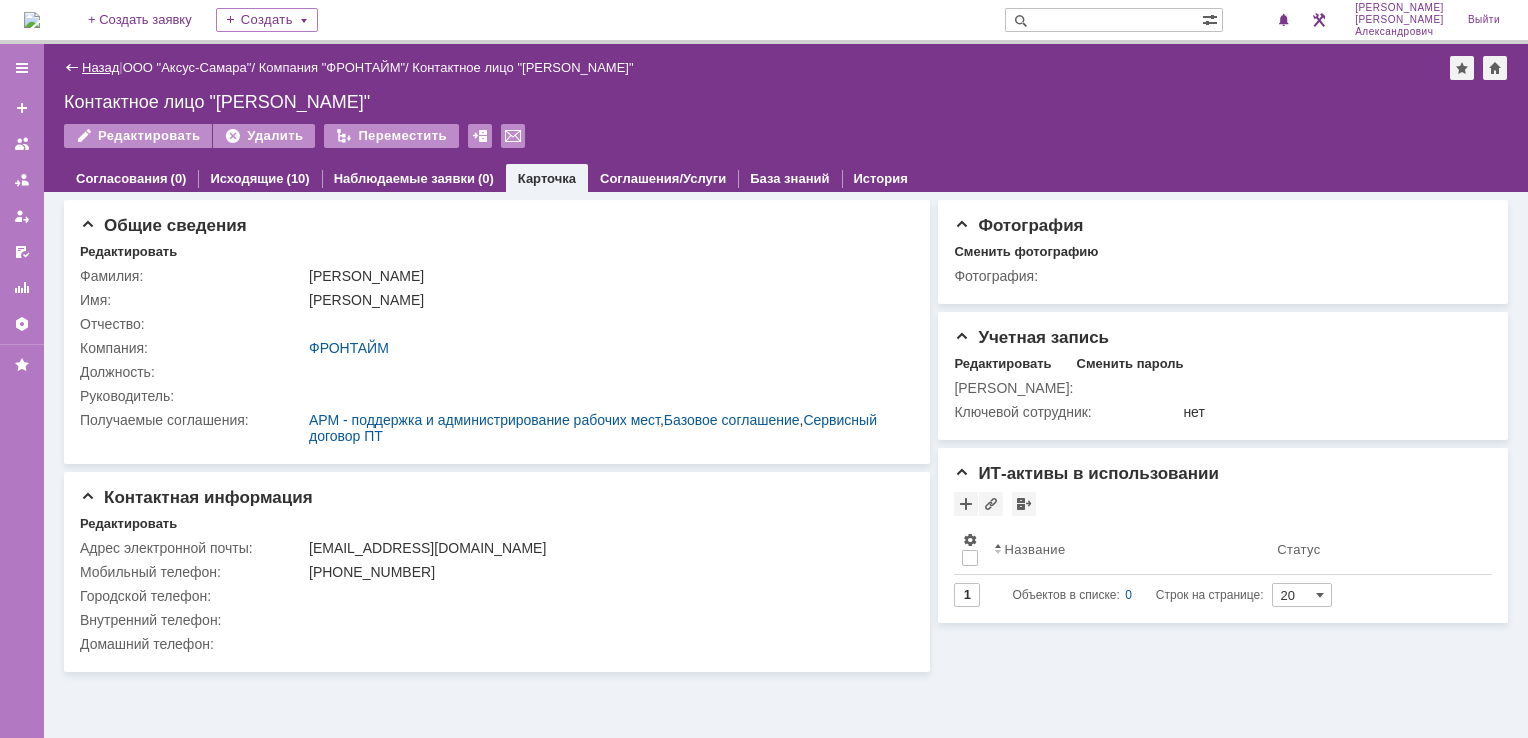 click on "Назад" at bounding box center (100, 67) 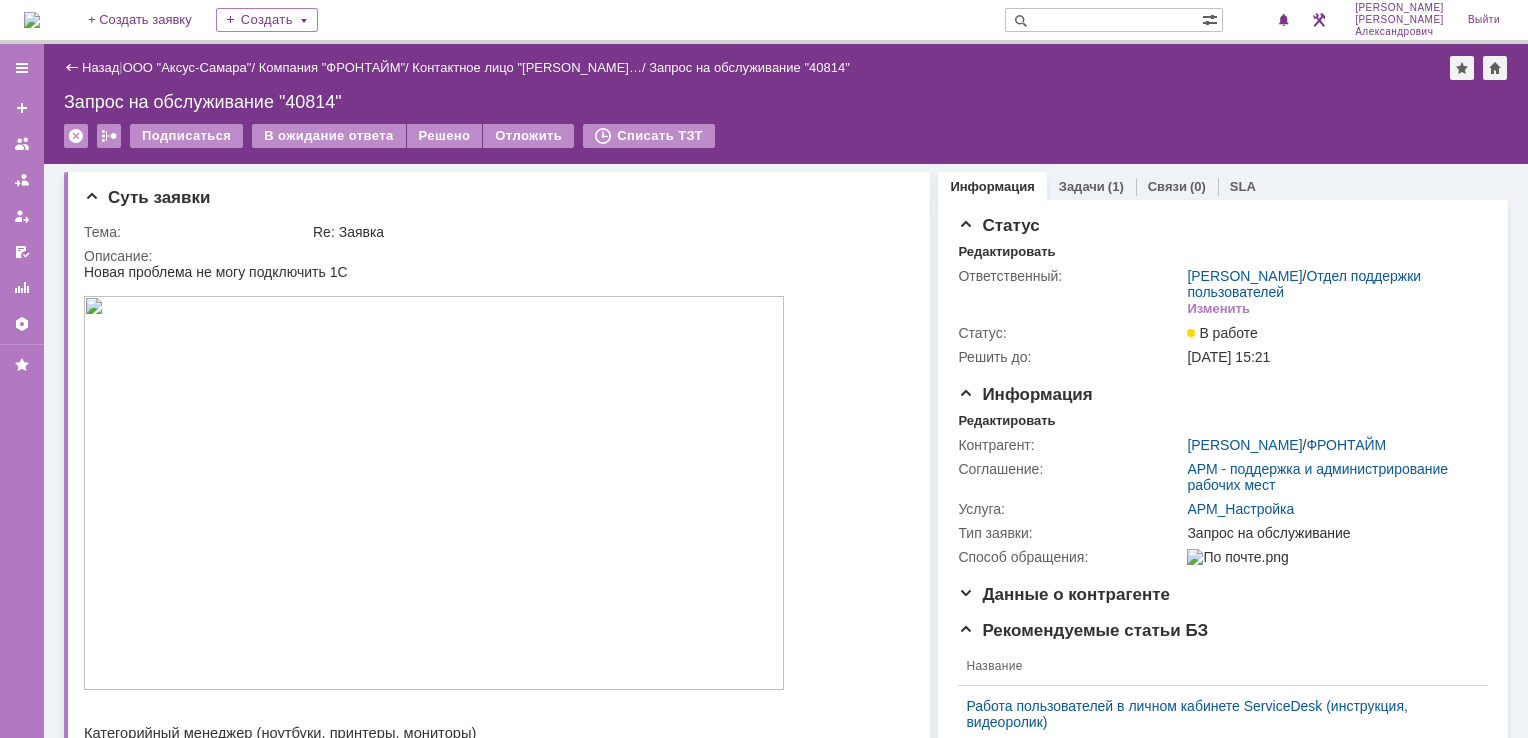scroll, scrollTop: 0, scrollLeft: 0, axis: both 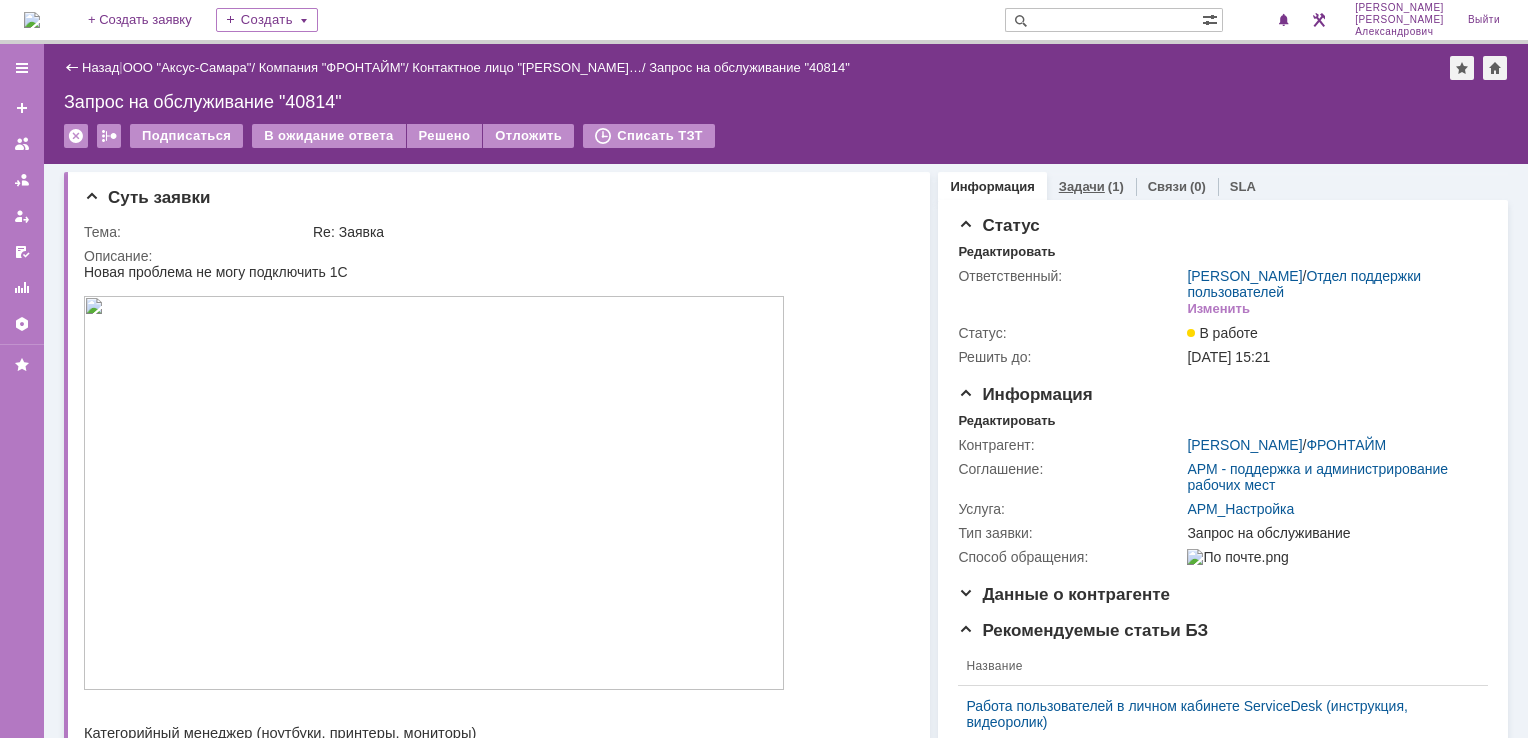 click on "Задачи" at bounding box center (1082, 186) 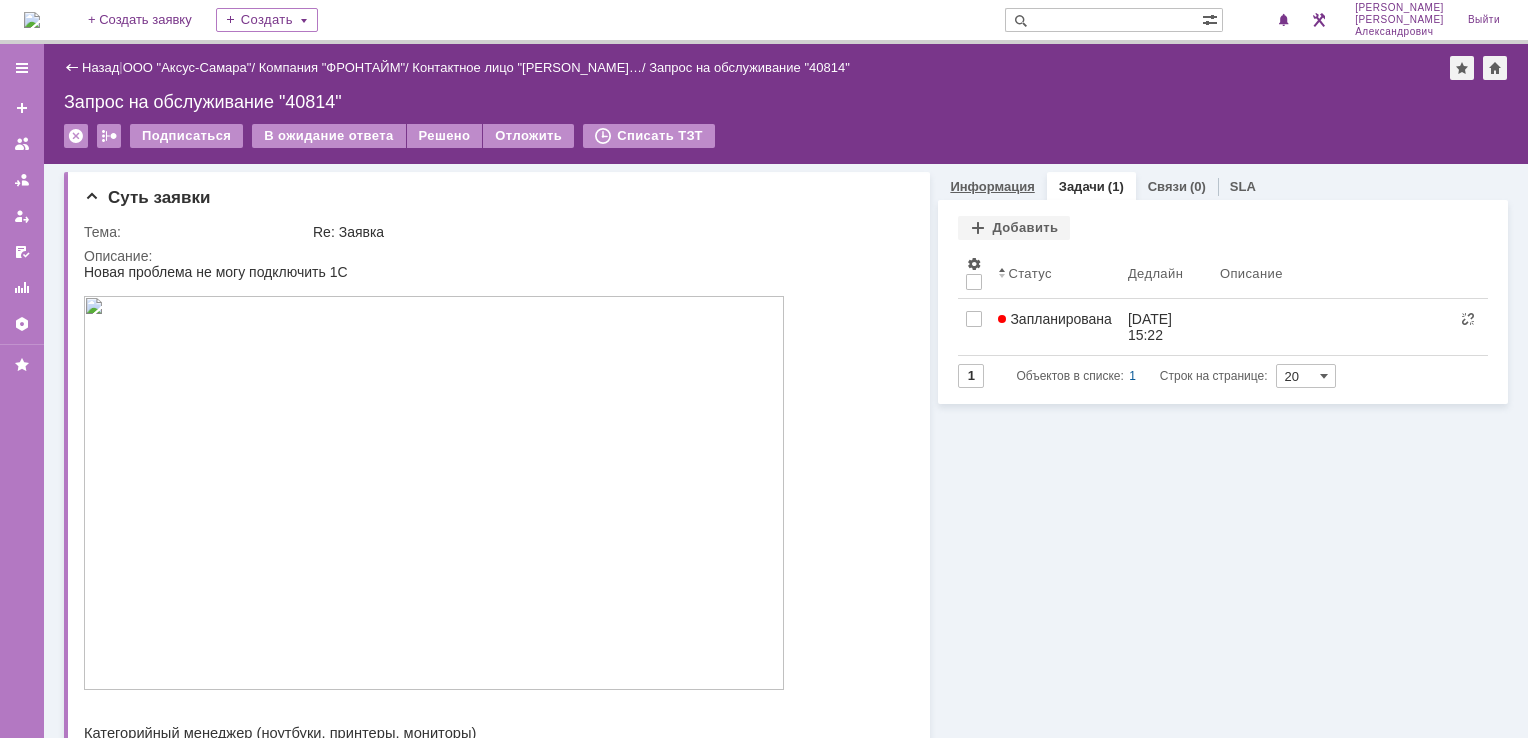 scroll, scrollTop: 0, scrollLeft: 0, axis: both 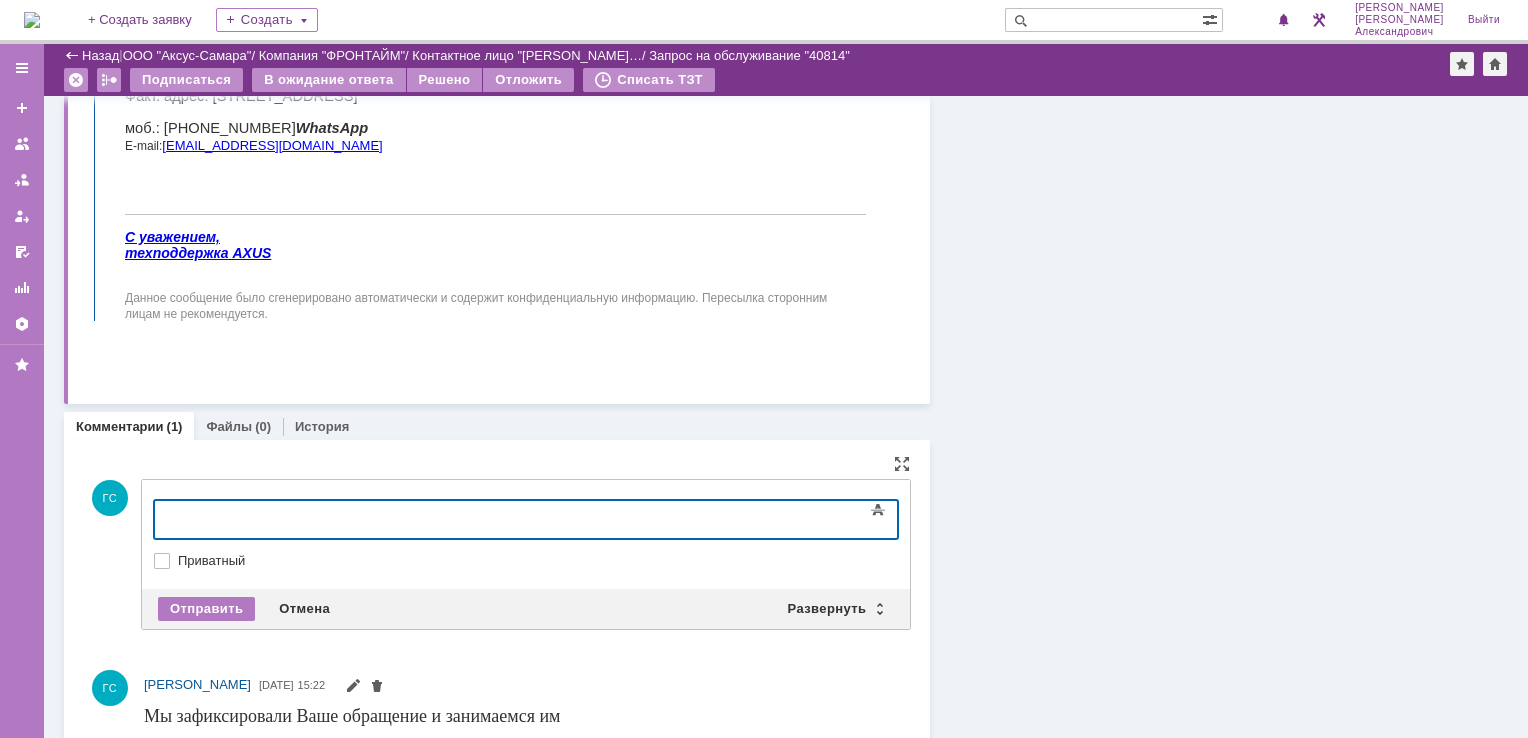 type 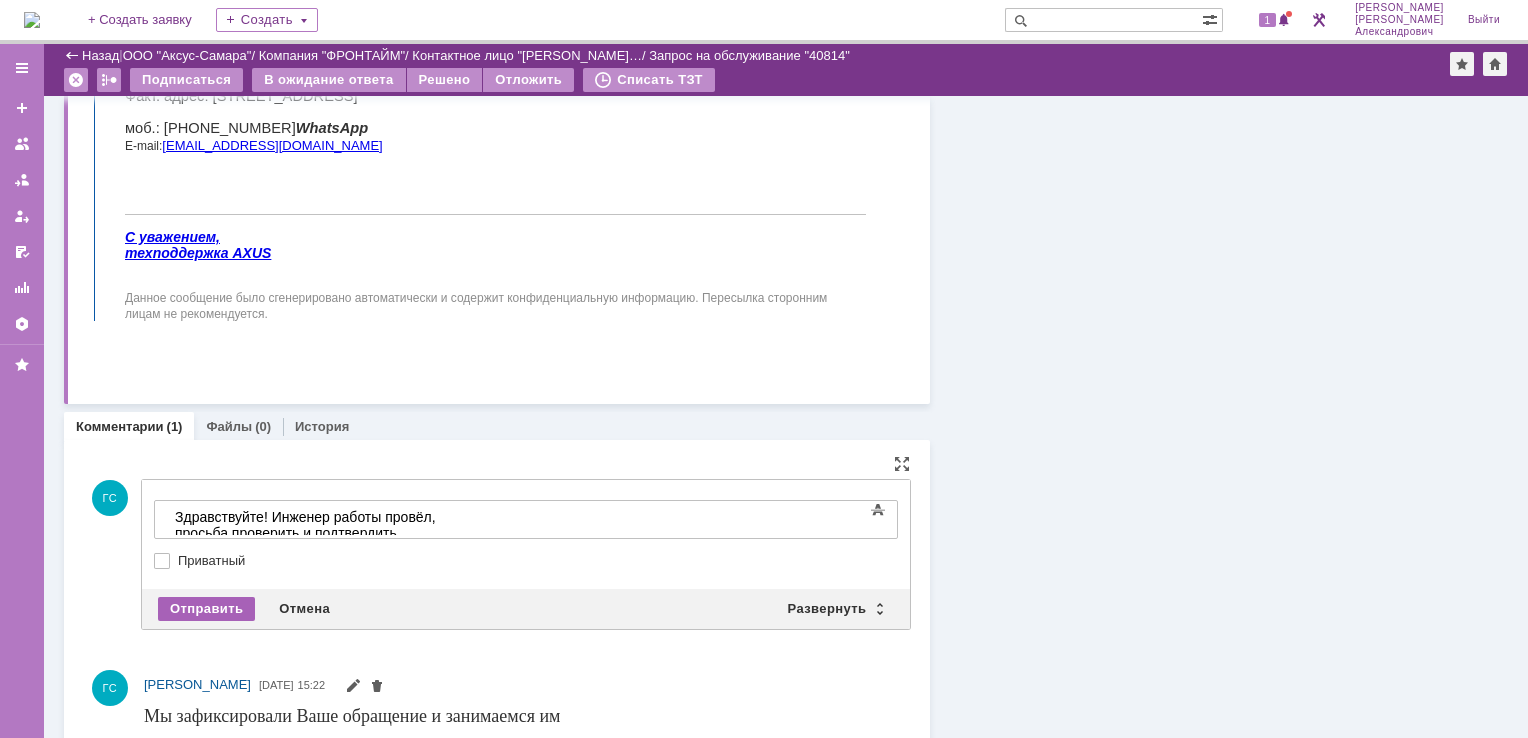 click on "Отправить" at bounding box center [206, 609] 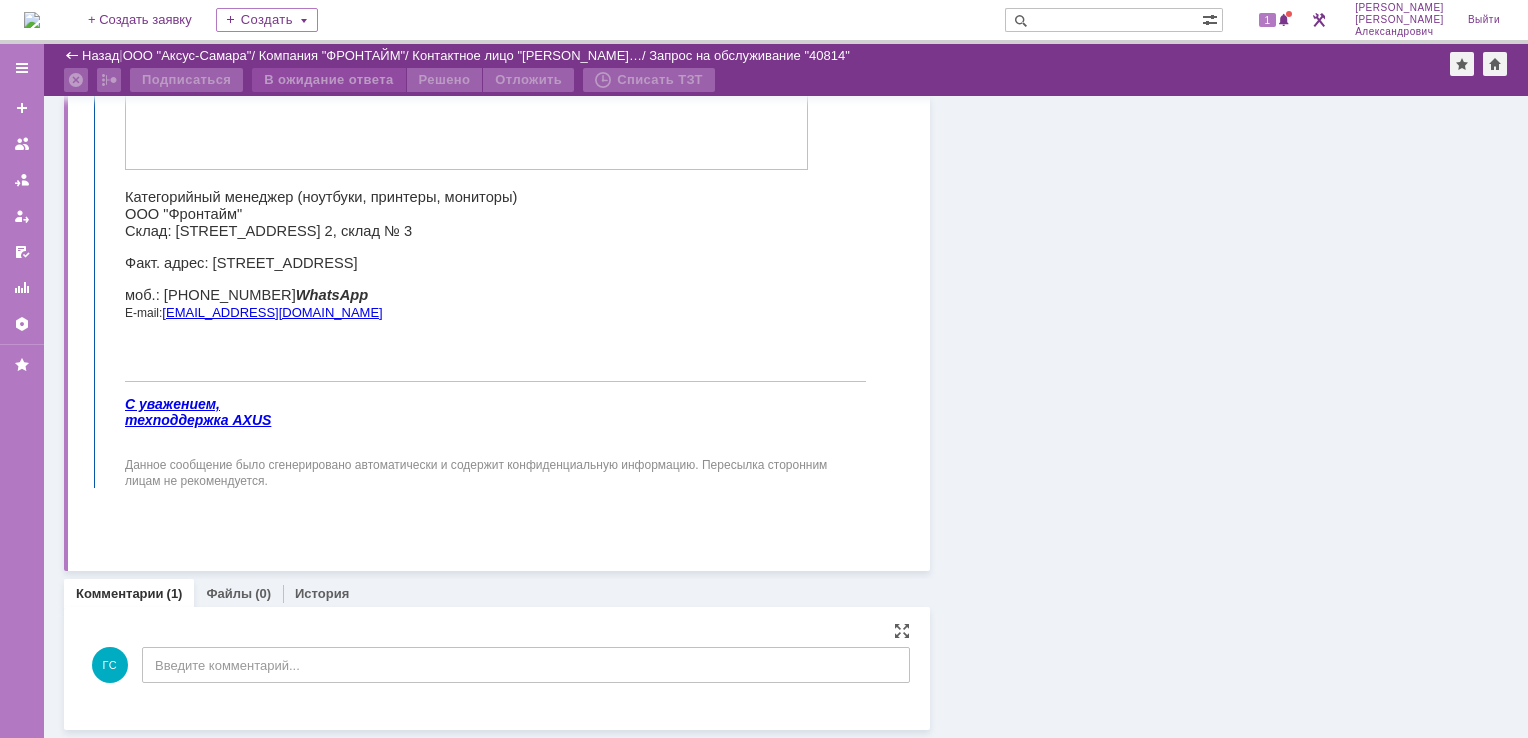 scroll, scrollTop: 1491, scrollLeft: 0, axis: vertical 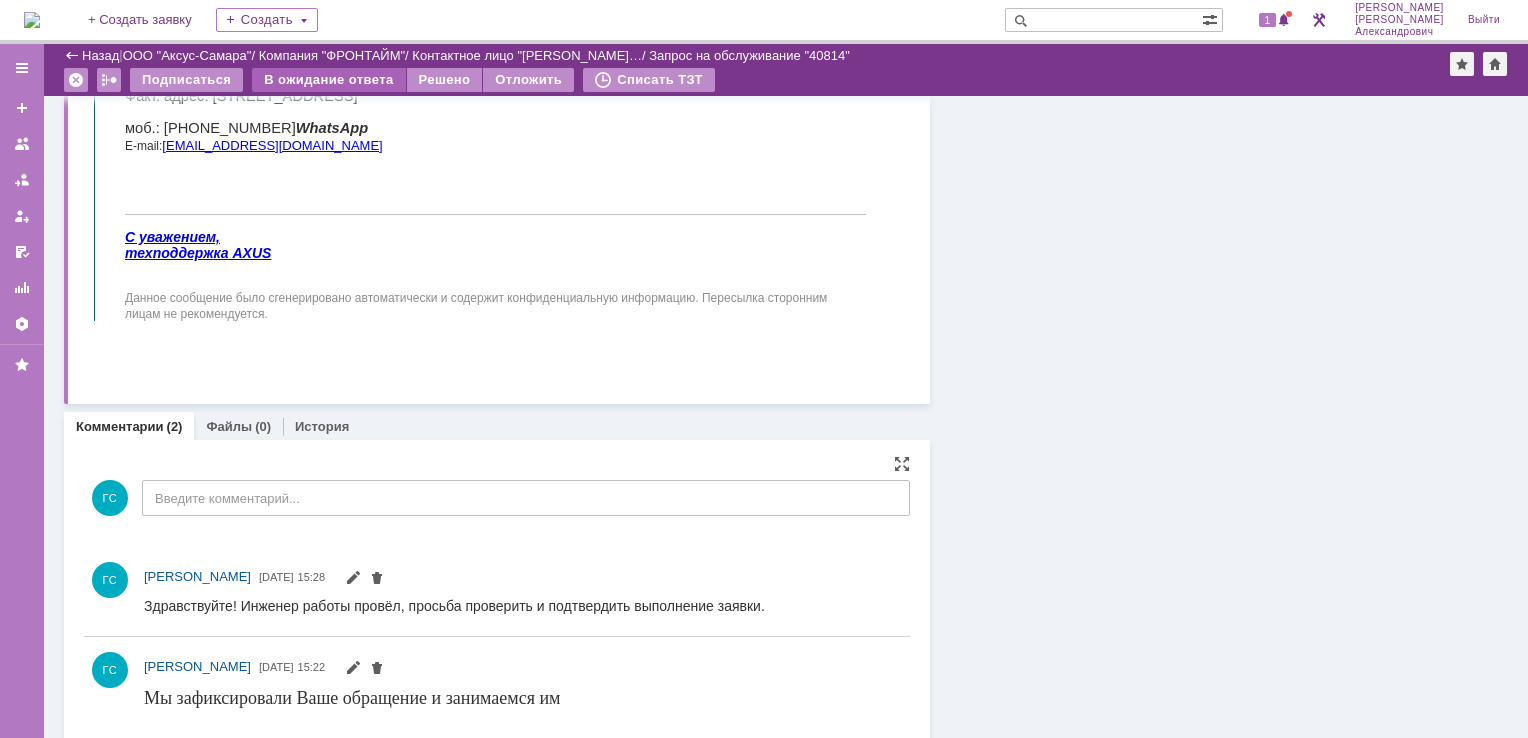click on "В ожидание ответа" at bounding box center (328, 80) 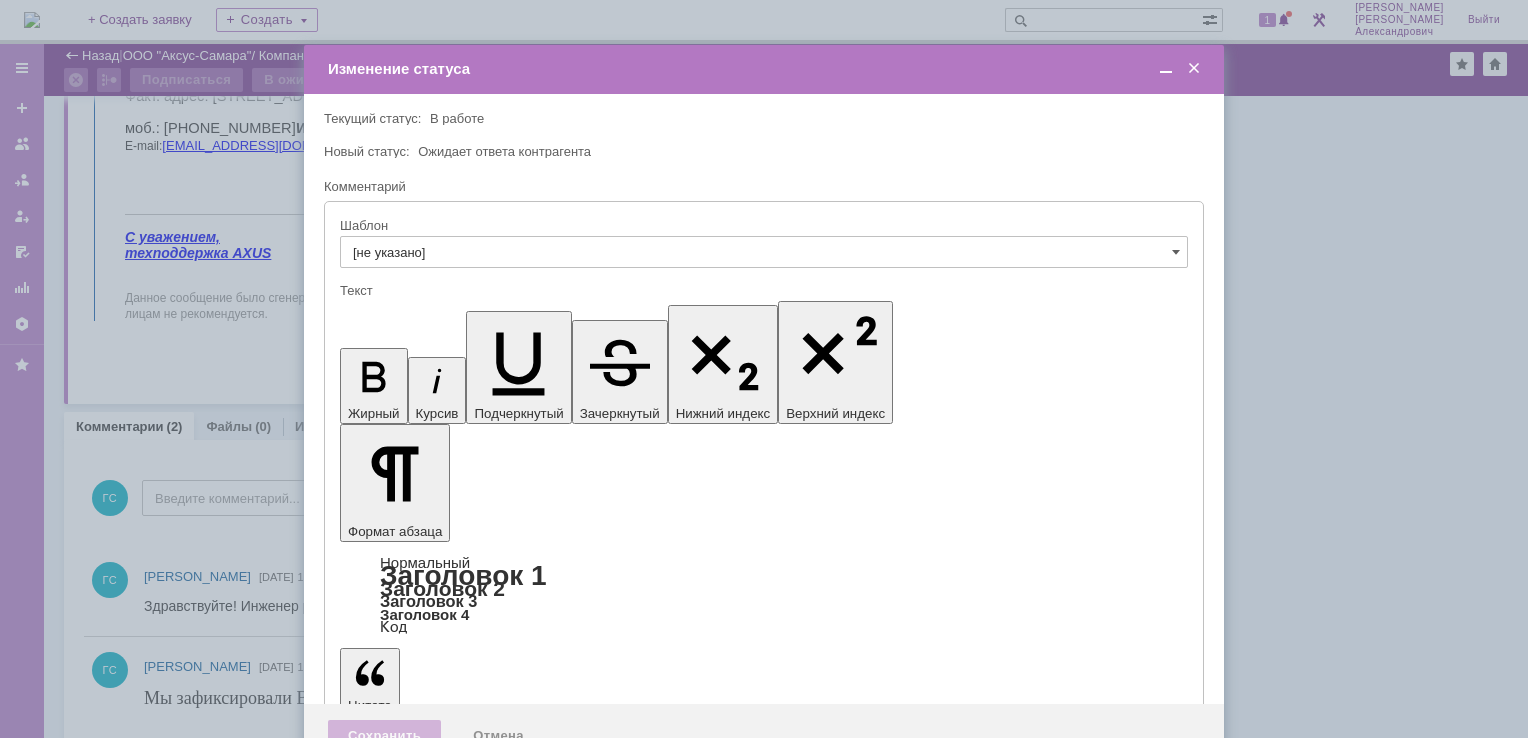 scroll, scrollTop: 0, scrollLeft: 0, axis: both 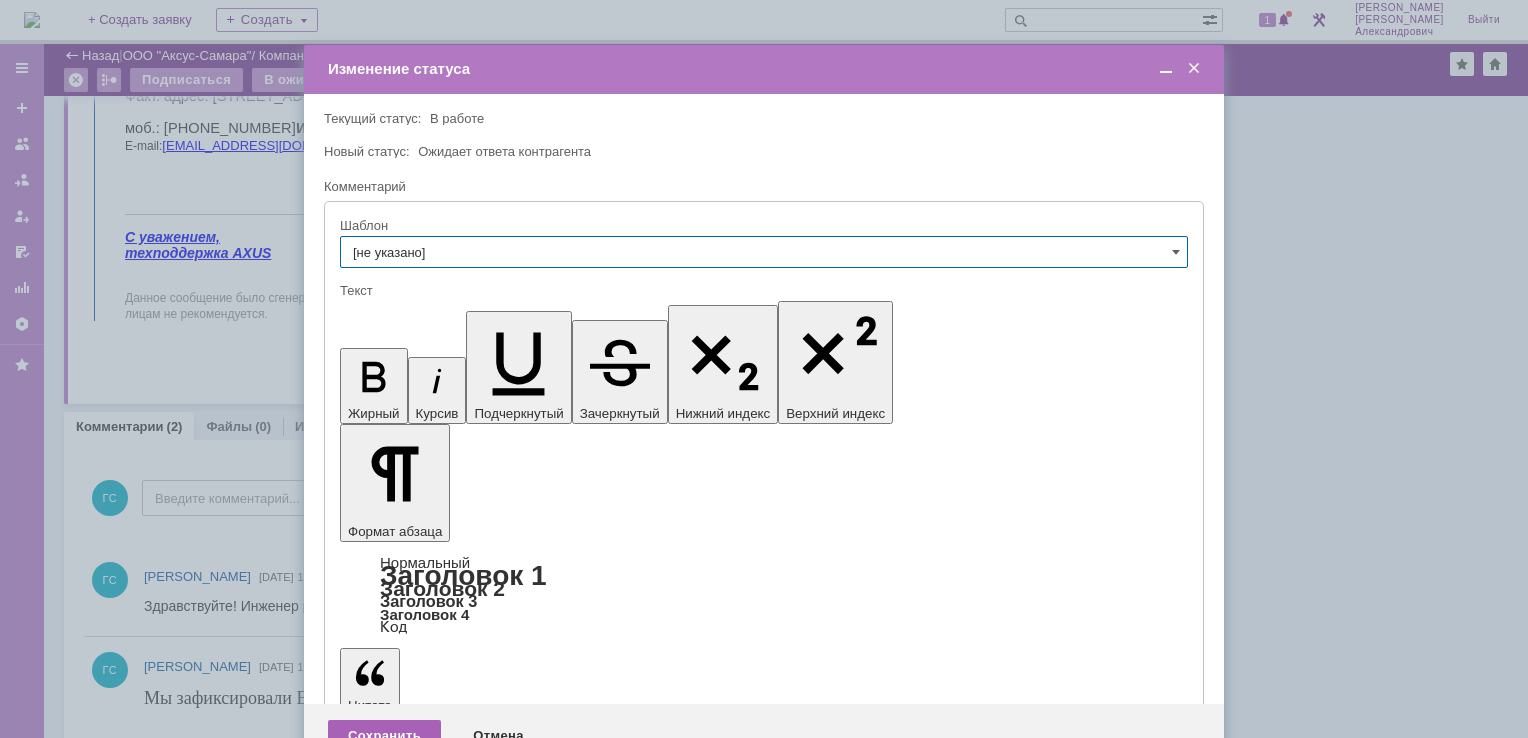 click on "Сохранить" at bounding box center (384, 736) 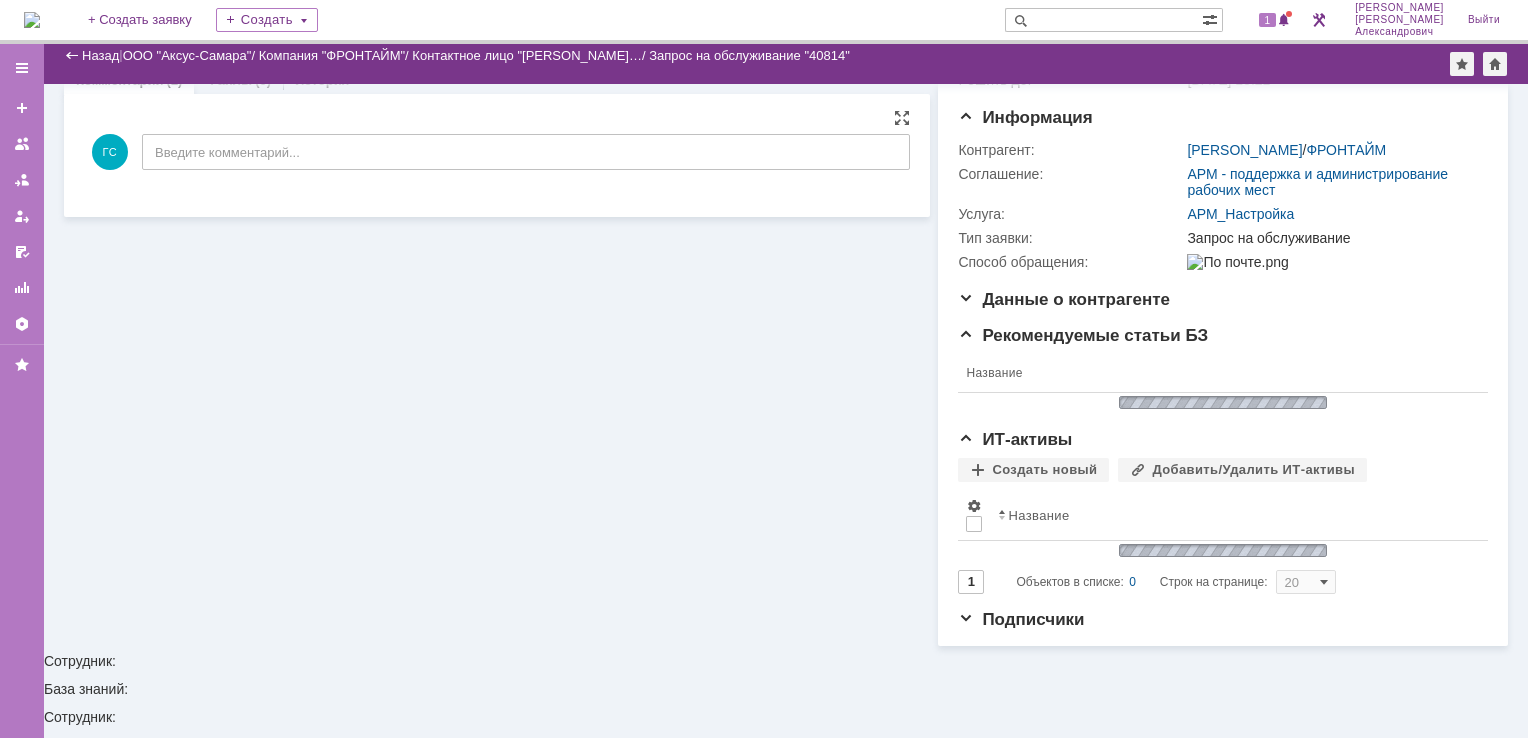 scroll, scrollTop: 156, scrollLeft: 0, axis: vertical 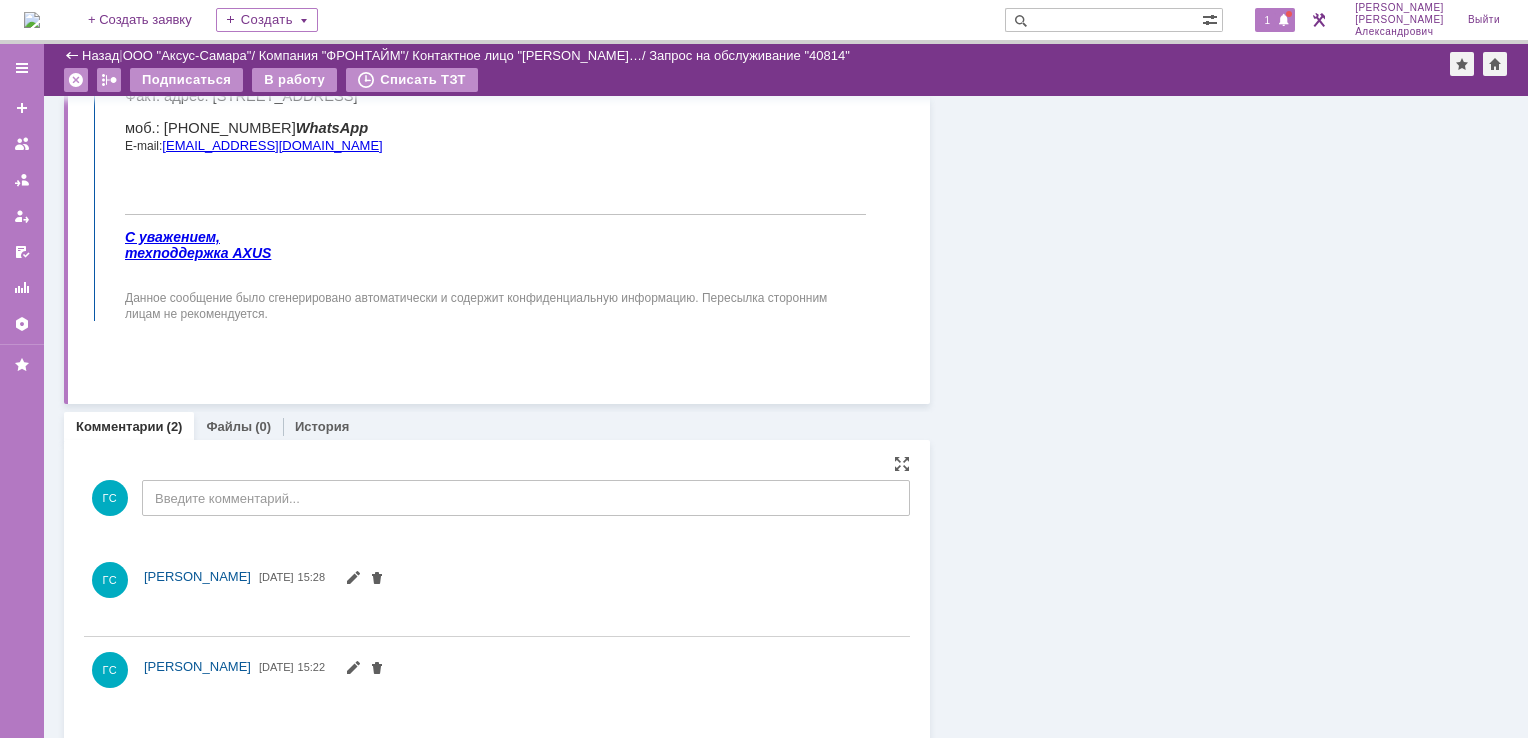 click on "1" at bounding box center (1268, 20) 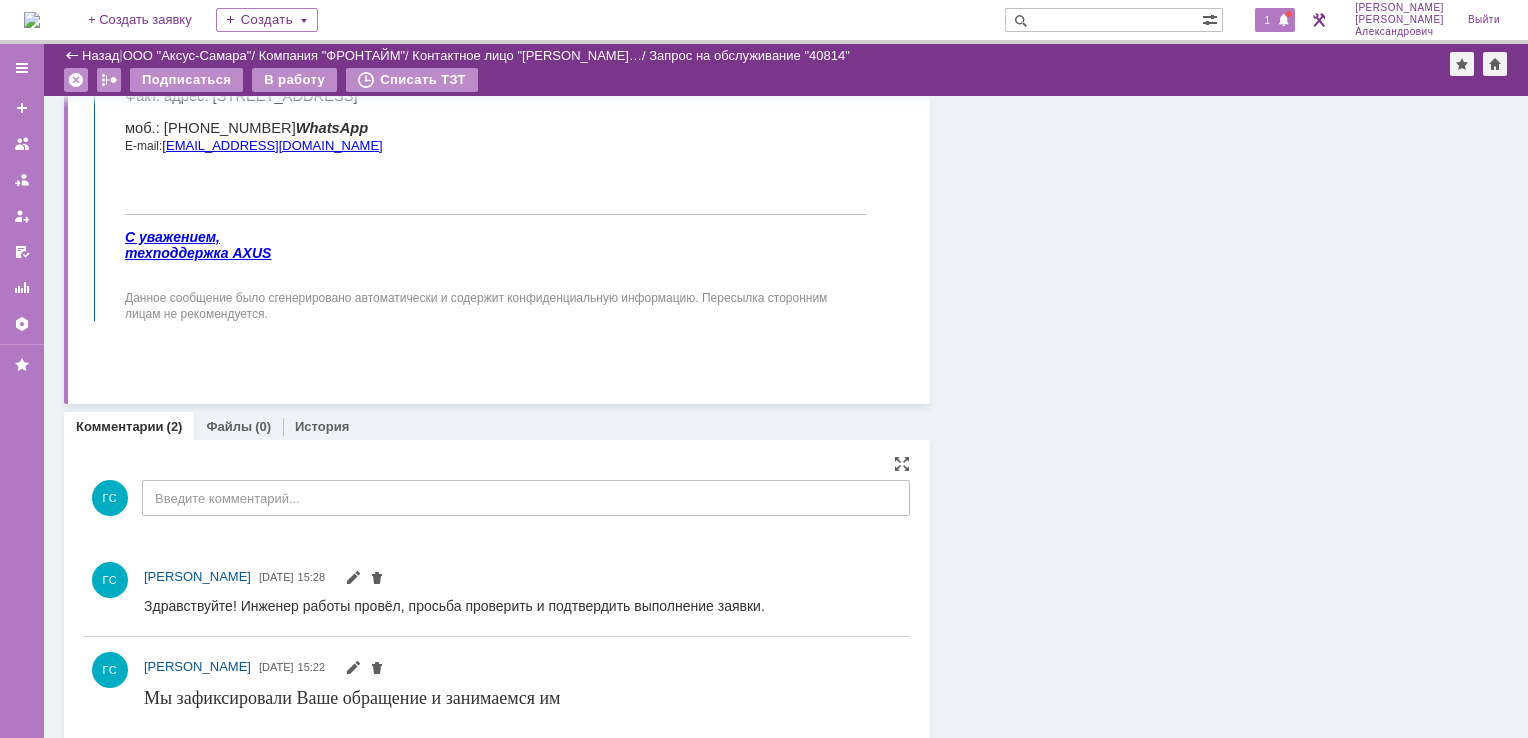 scroll, scrollTop: 0, scrollLeft: 0, axis: both 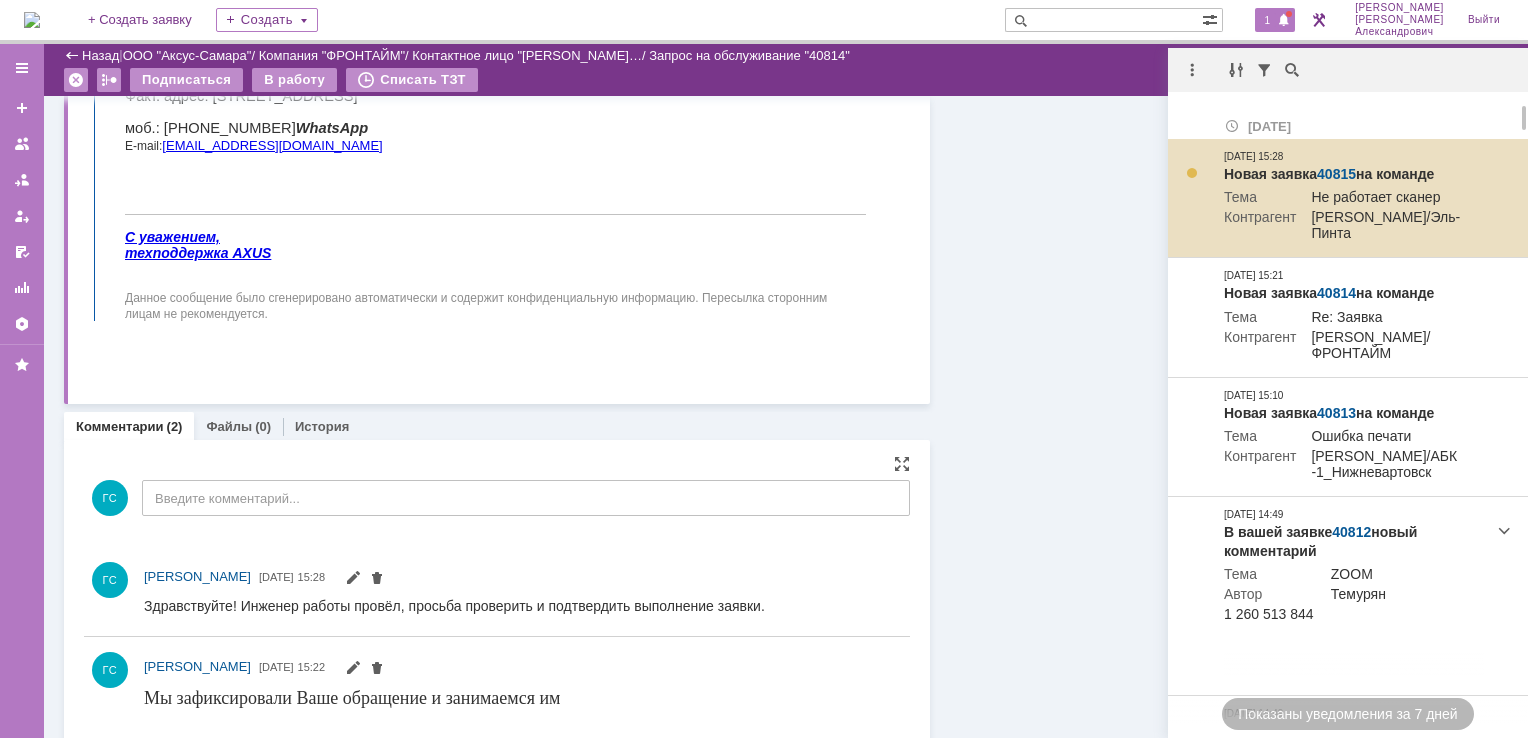 click on "40815" at bounding box center [1336, 174] 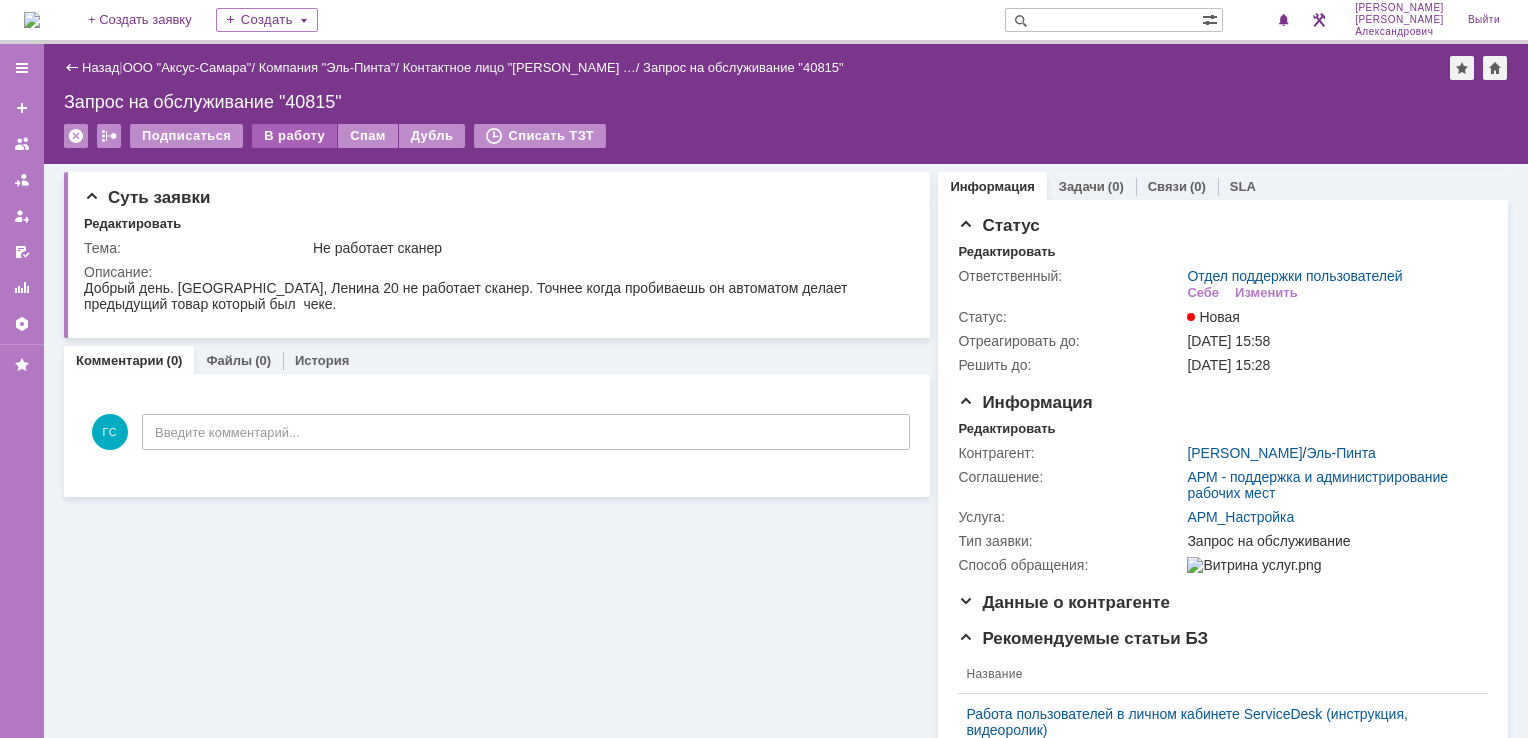 scroll, scrollTop: 0, scrollLeft: 0, axis: both 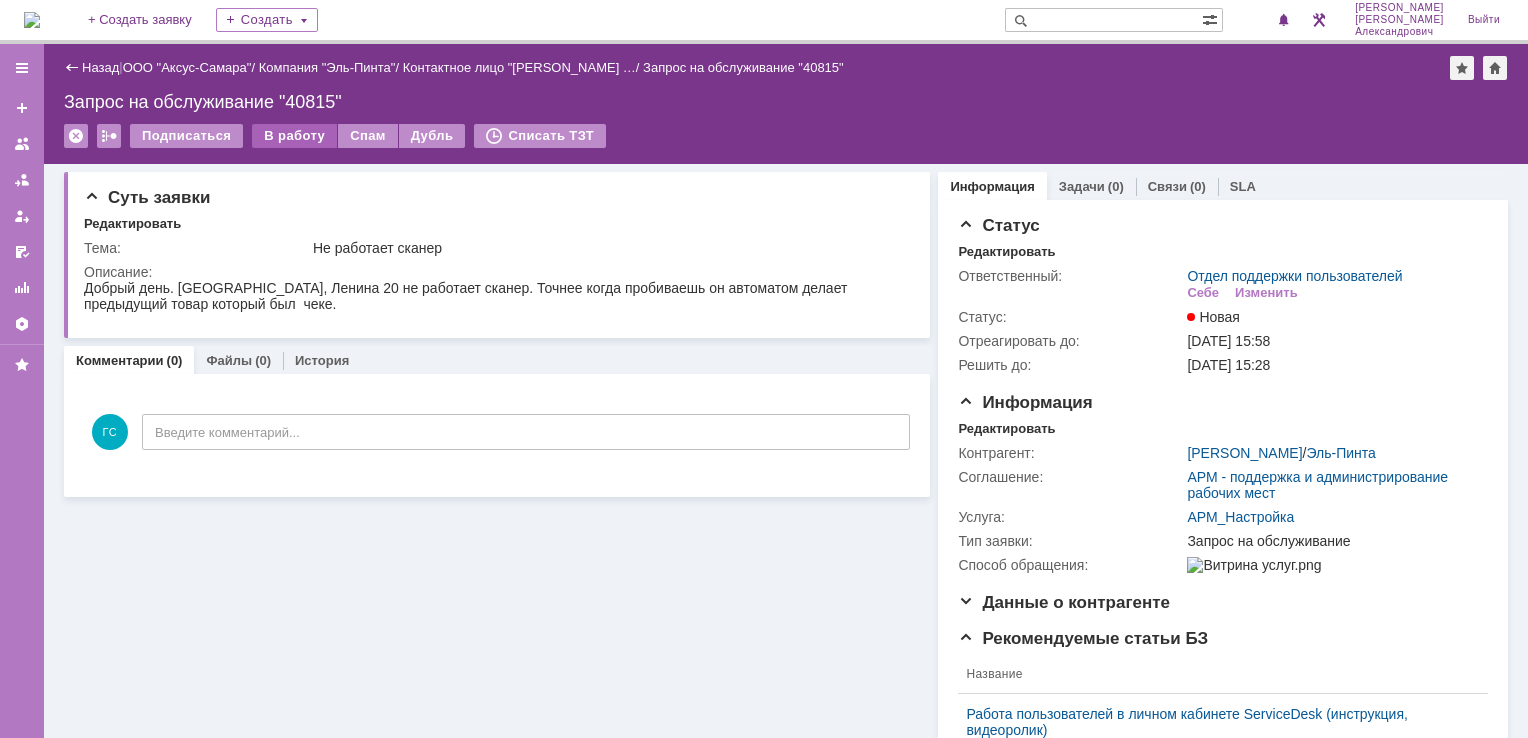 click on "В работу" at bounding box center [294, 136] 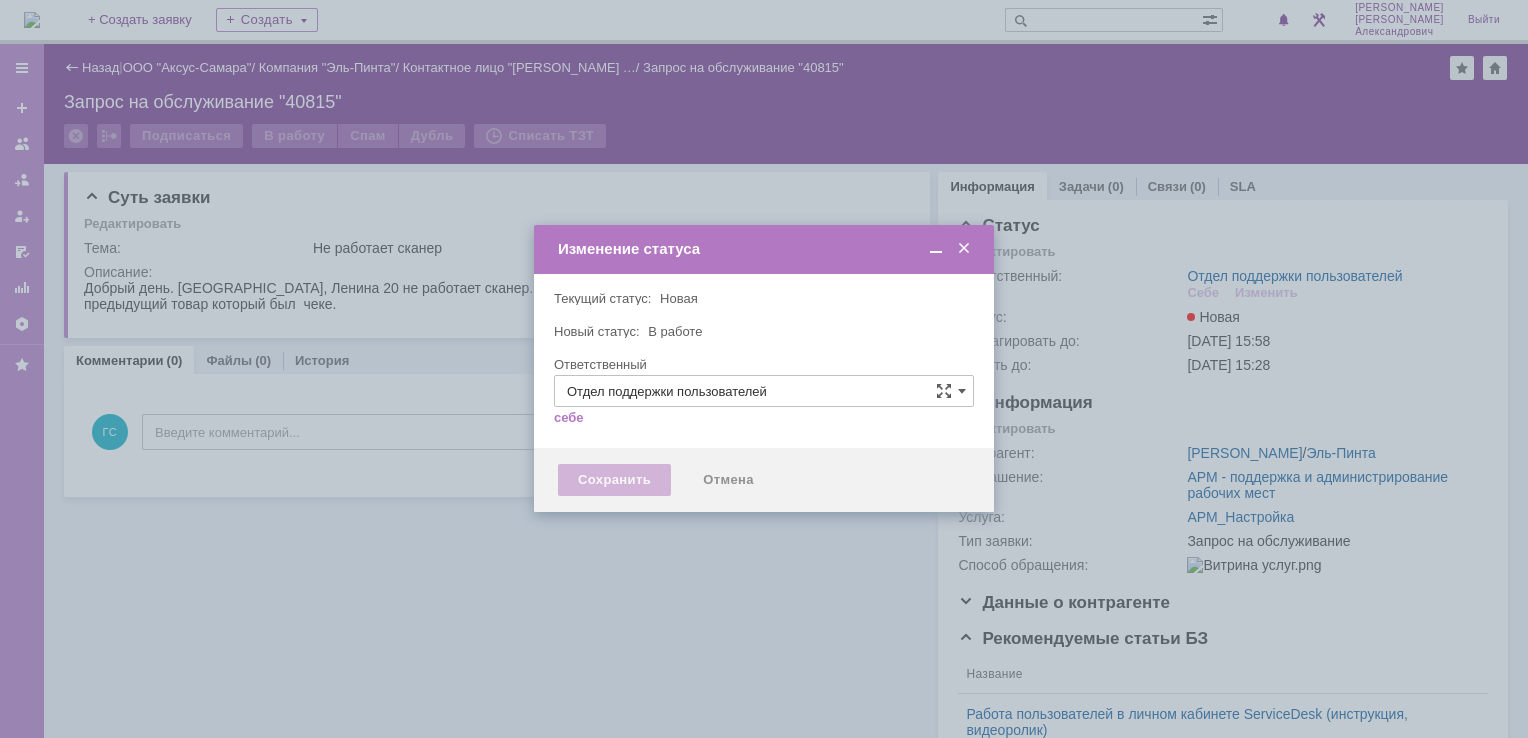 type on "[PERSON_NAME]" 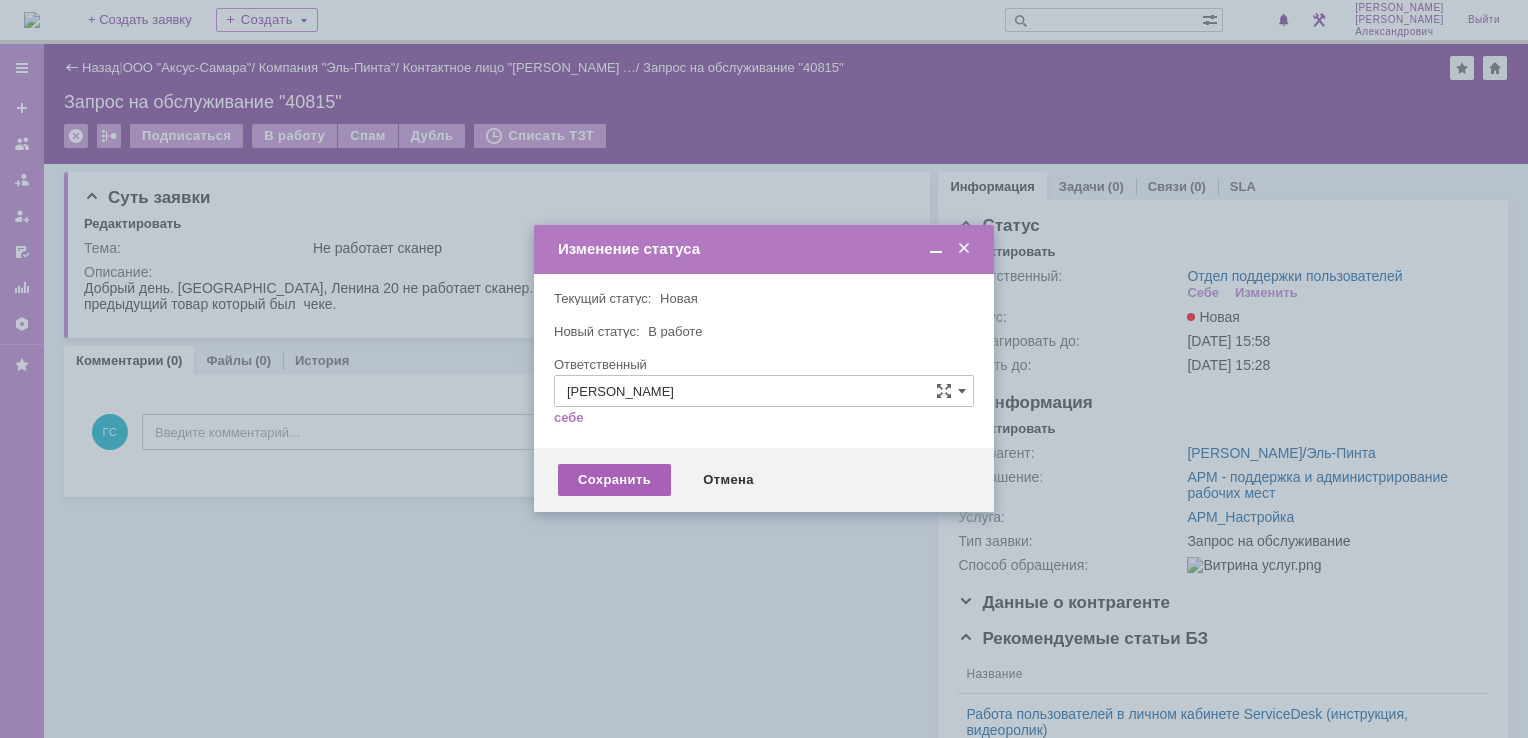 click on "Сохранить" at bounding box center [614, 480] 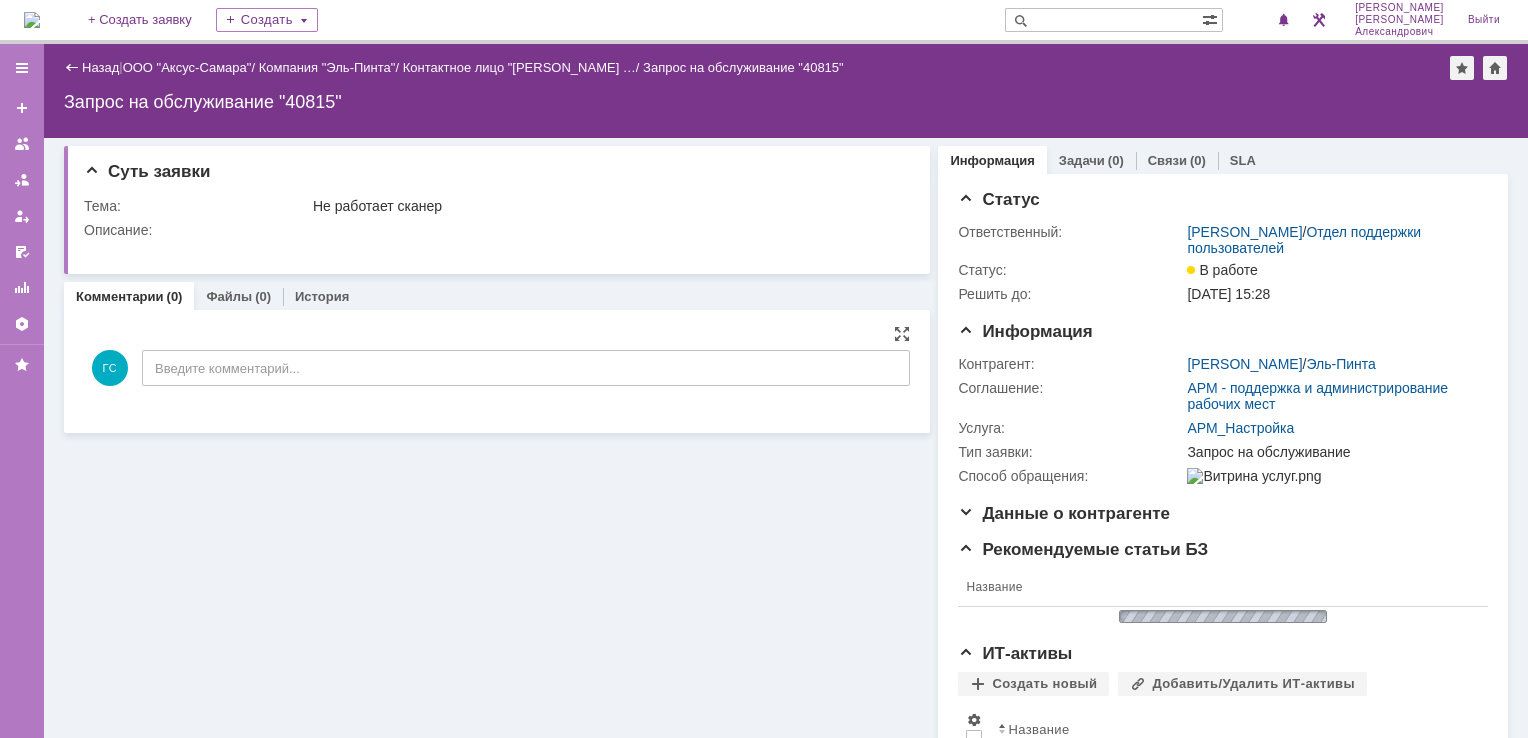 scroll, scrollTop: 0, scrollLeft: 0, axis: both 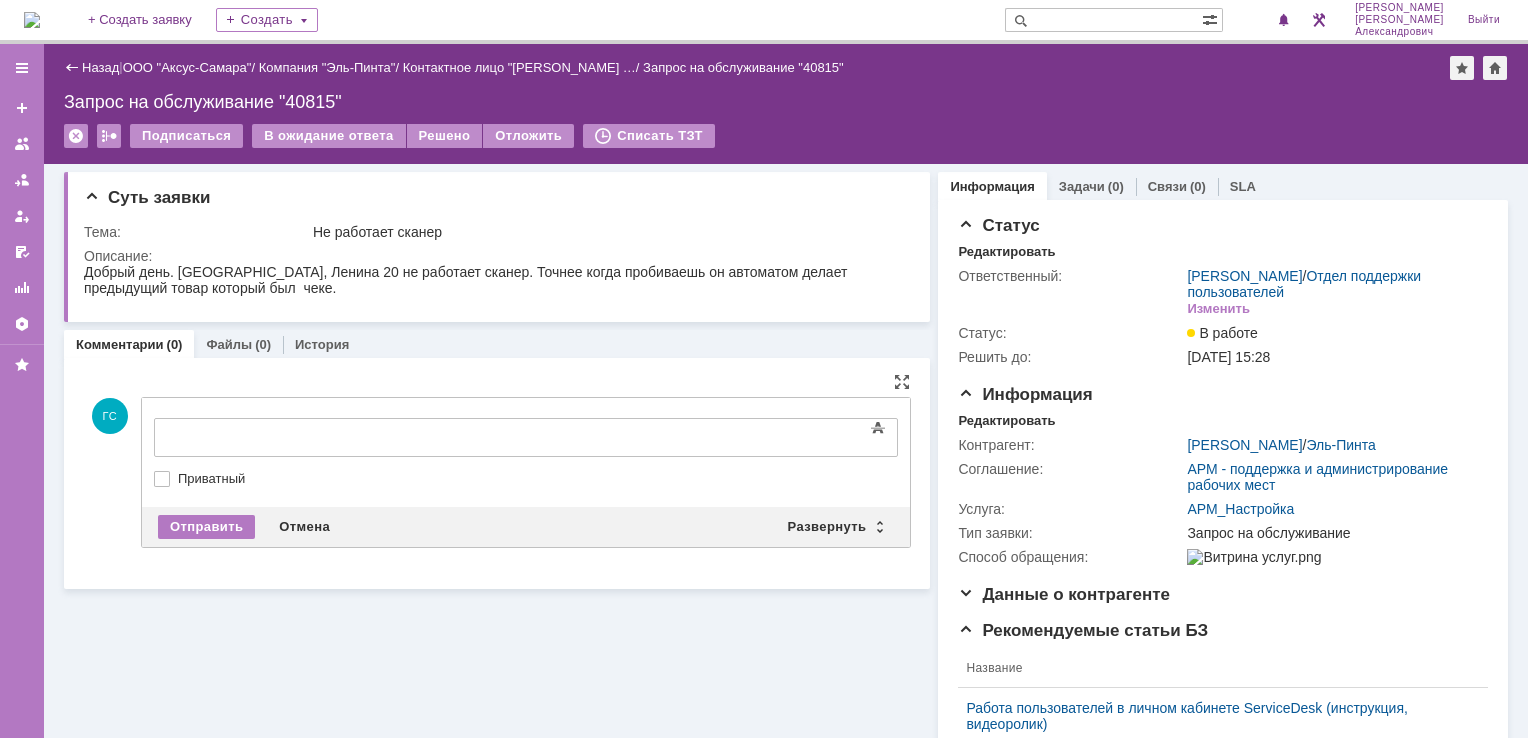 drag, startPoint x: 230, startPoint y: 418, endPoint x: 112, endPoint y: 10, distance: 424.7211 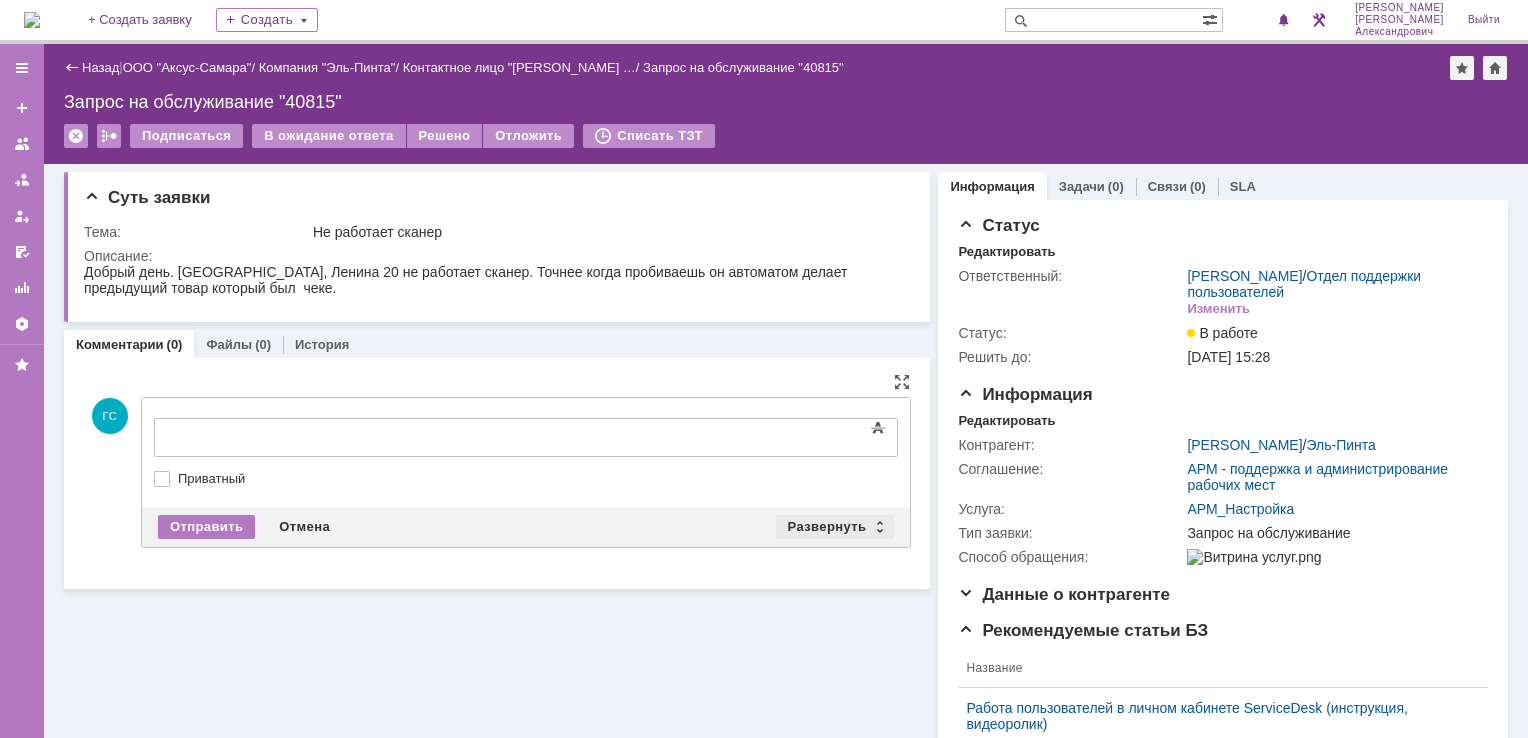 click on "Развернуть" at bounding box center [835, 527] 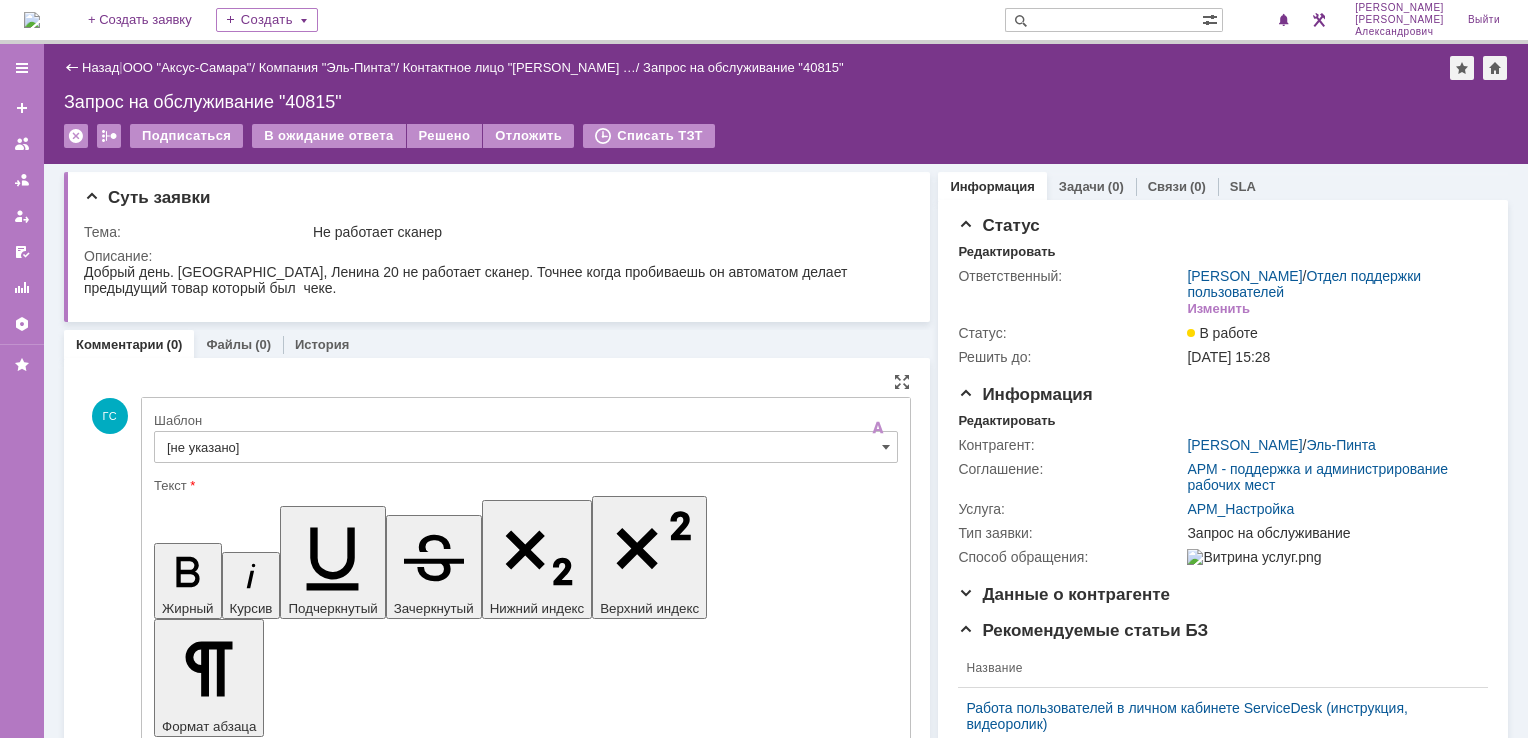 scroll, scrollTop: 0, scrollLeft: 0, axis: both 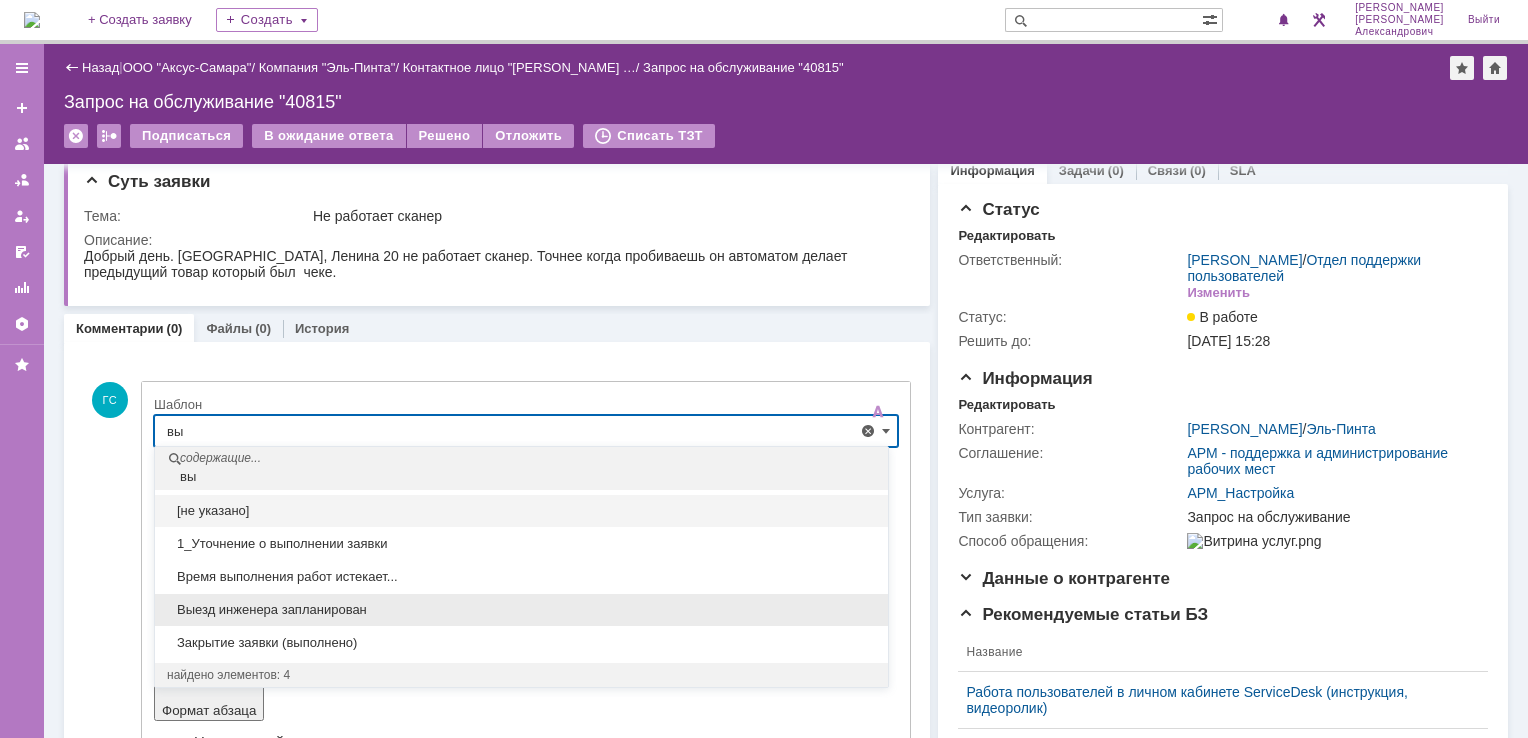 click on "Выезд инженера запланирован" at bounding box center (521, 610) 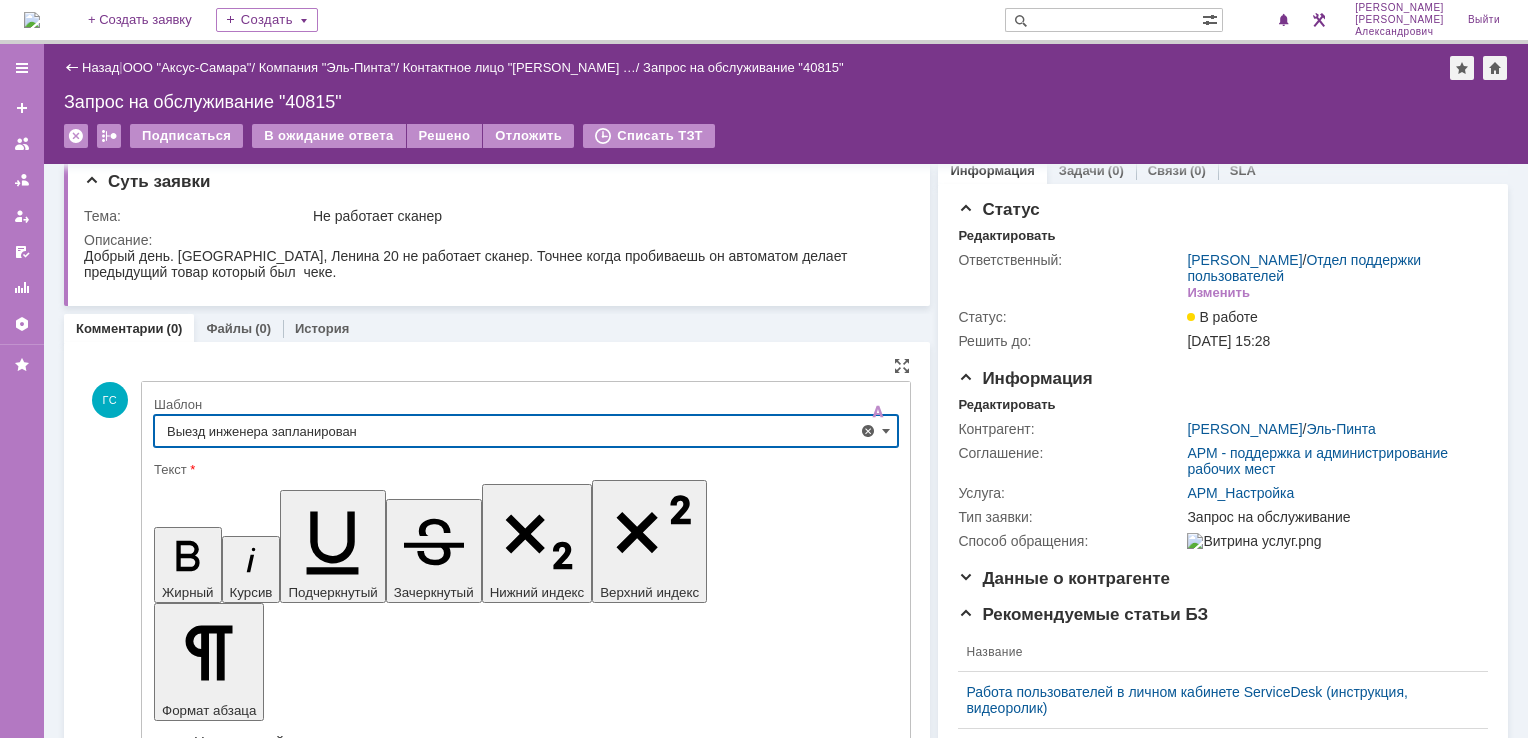 type on "Выезд инженера запланирован" 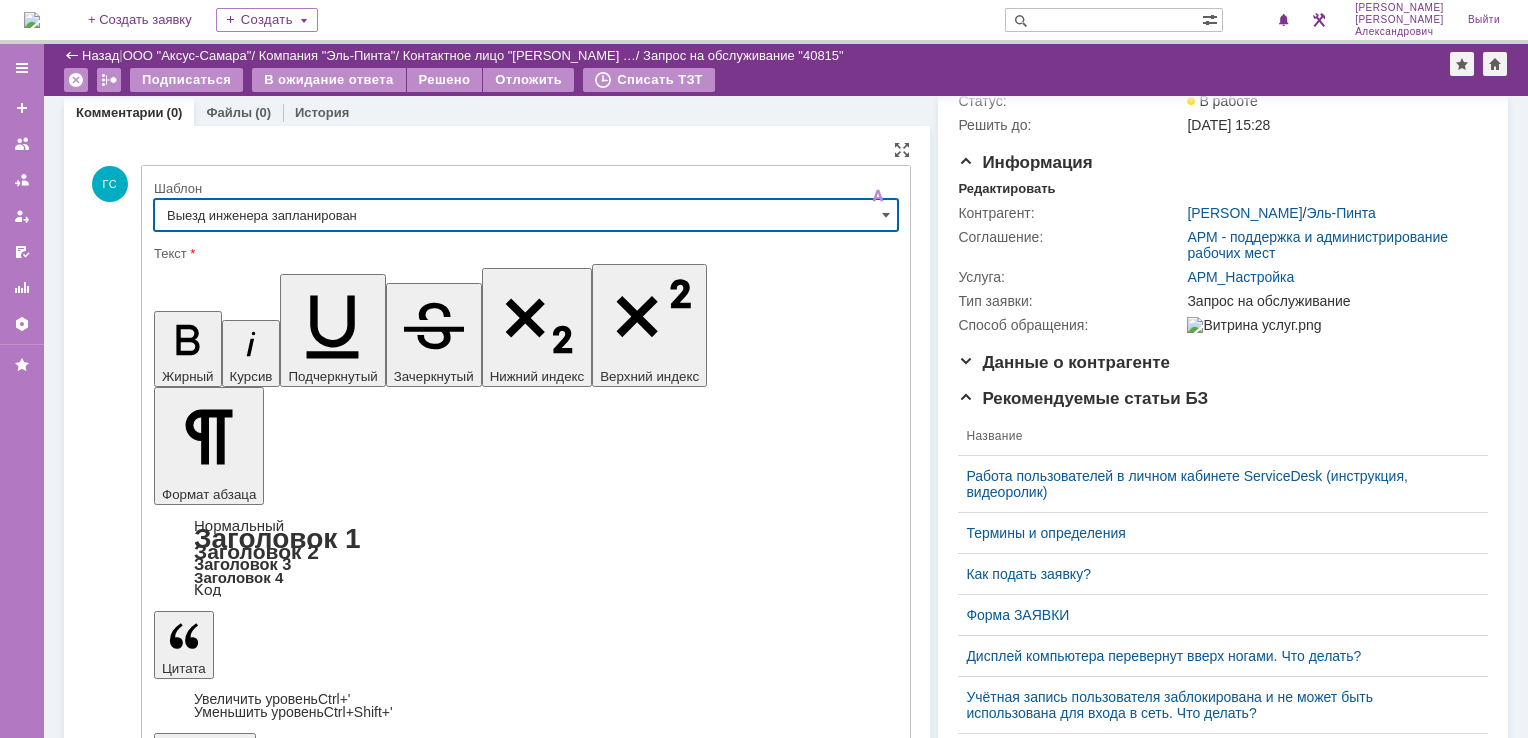 scroll, scrollTop: 216, scrollLeft: 0, axis: vertical 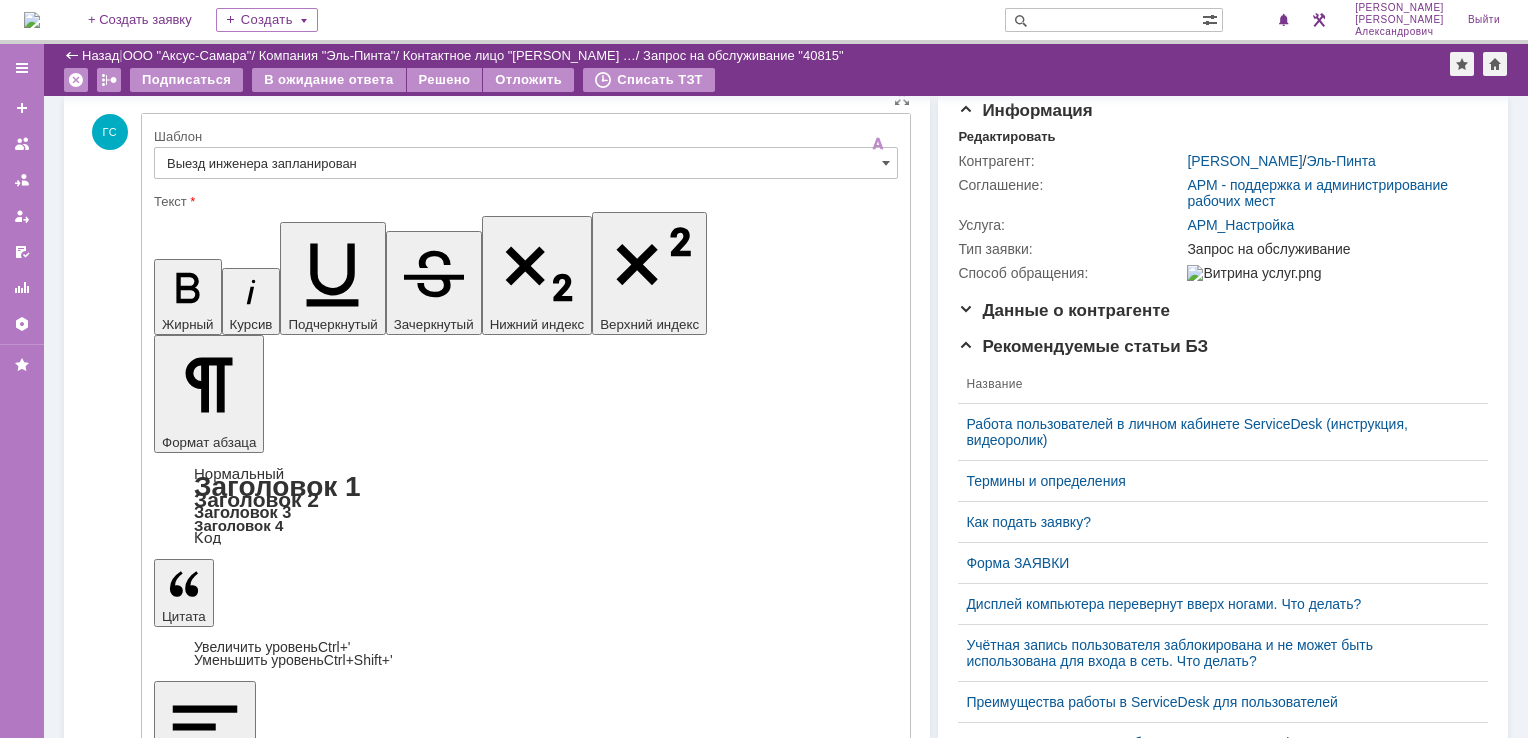 click on "Отправить" at bounding box center [206, 5313] 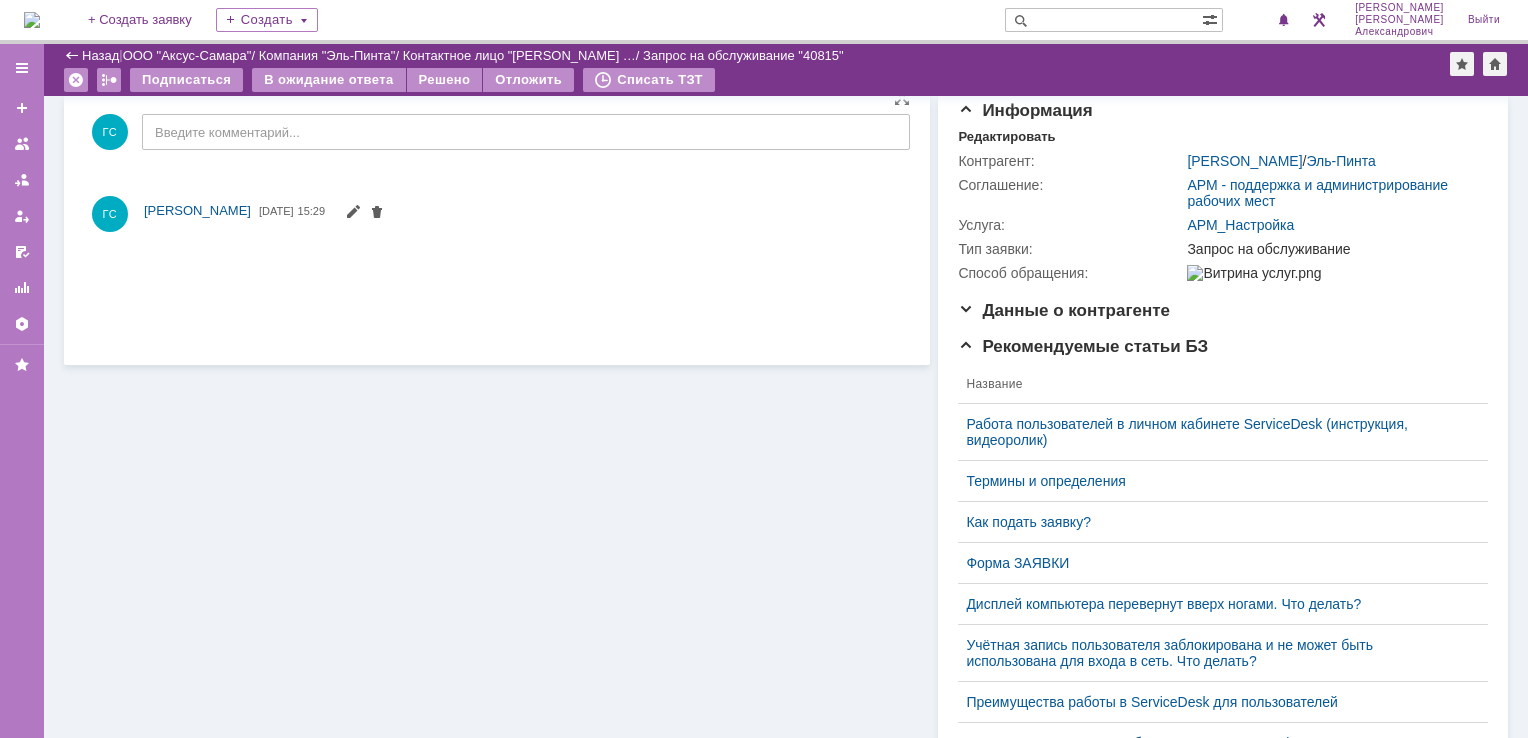 scroll, scrollTop: 19, scrollLeft: 0, axis: vertical 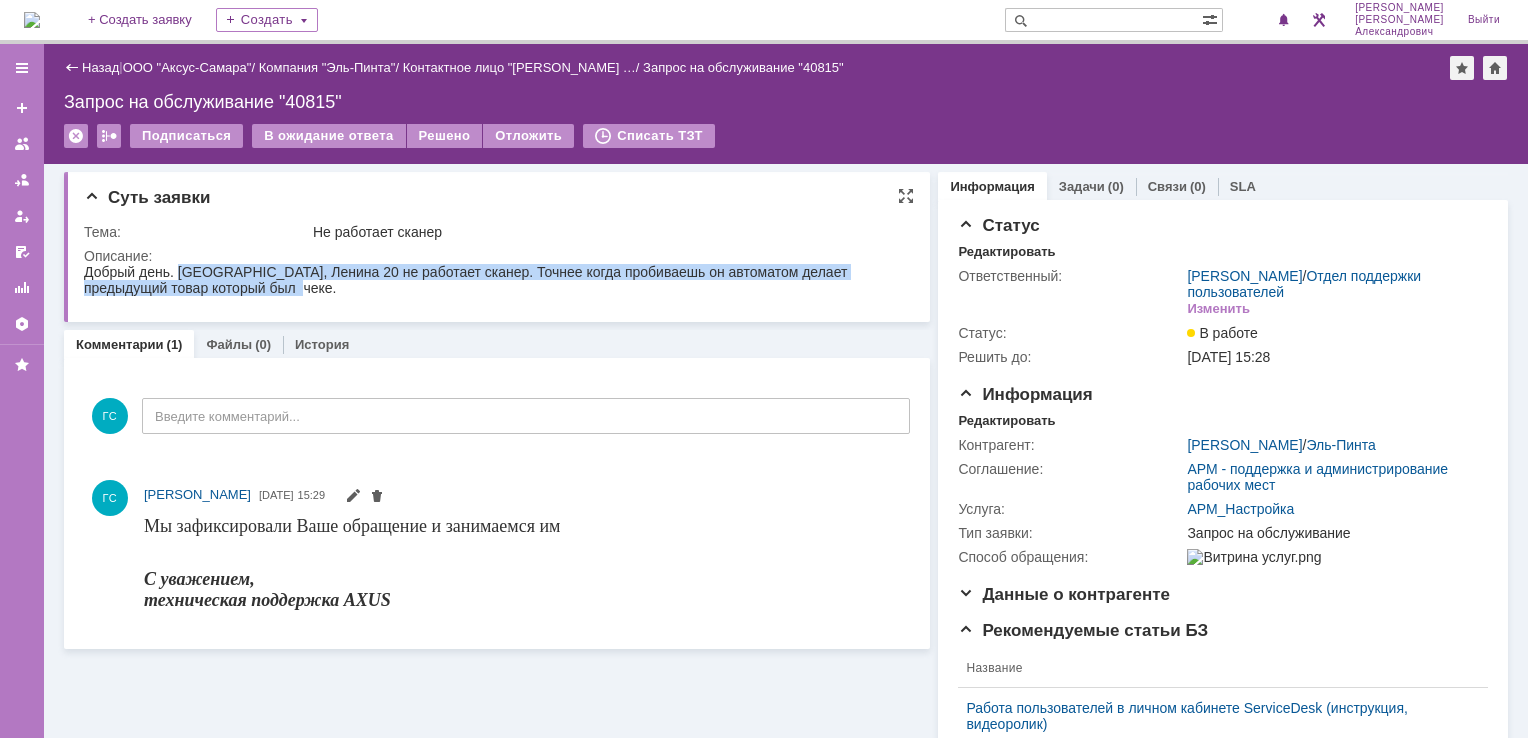 drag, startPoint x: 180, startPoint y: 267, endPoint x: 294, endPoint y: 289, distance: 116.1034 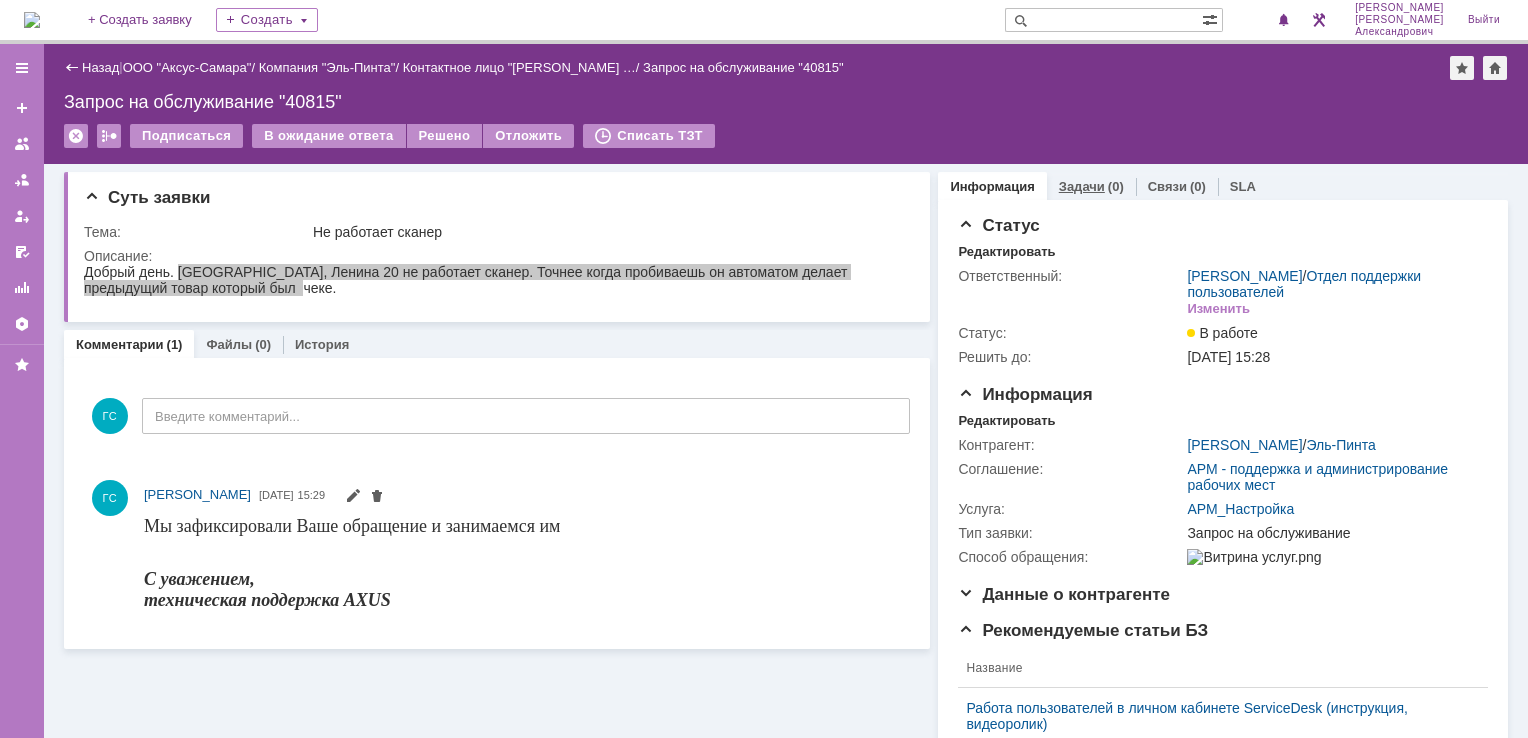 click on "Задачи" at bounding box center (1082, 186) 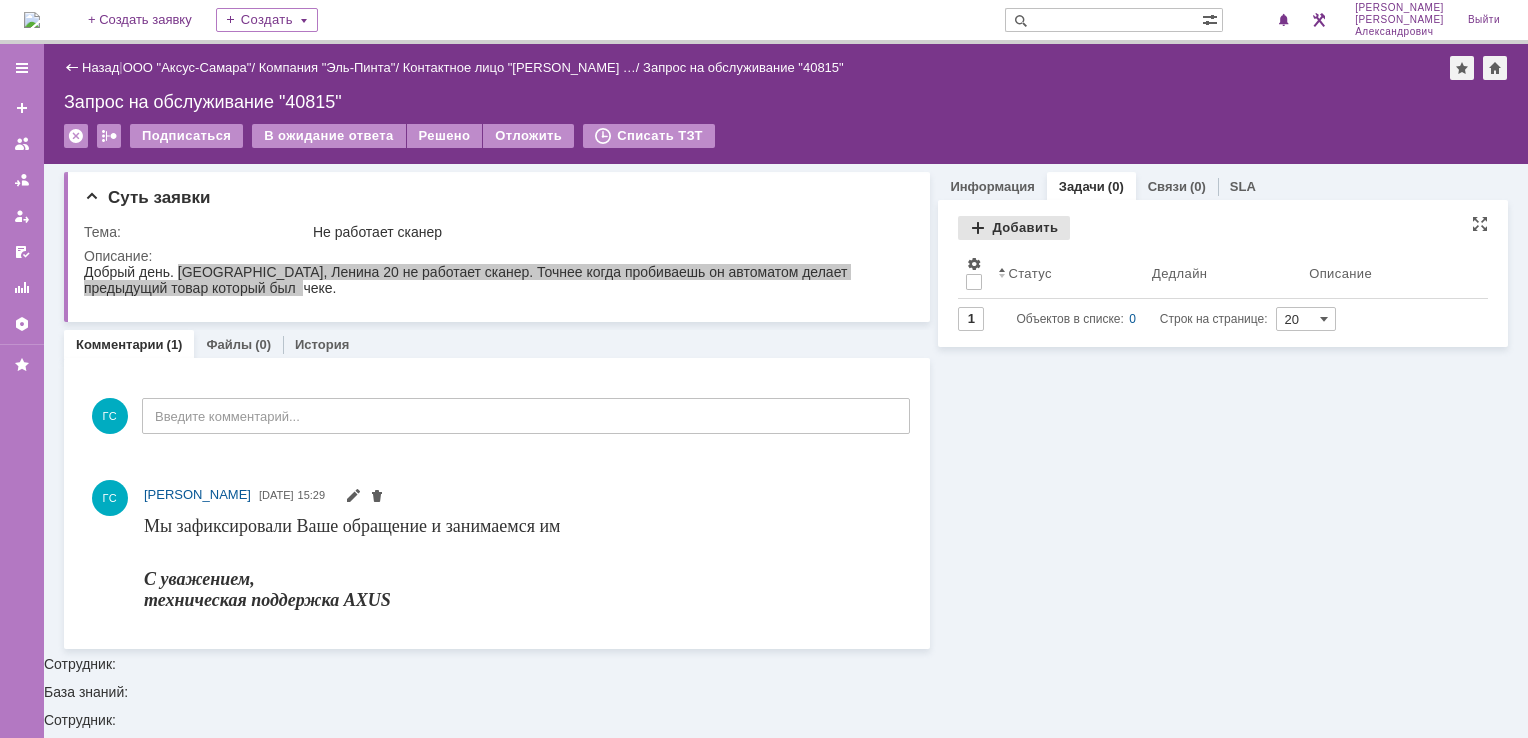 click on "Добавить" at bounding box center [1014, 228] 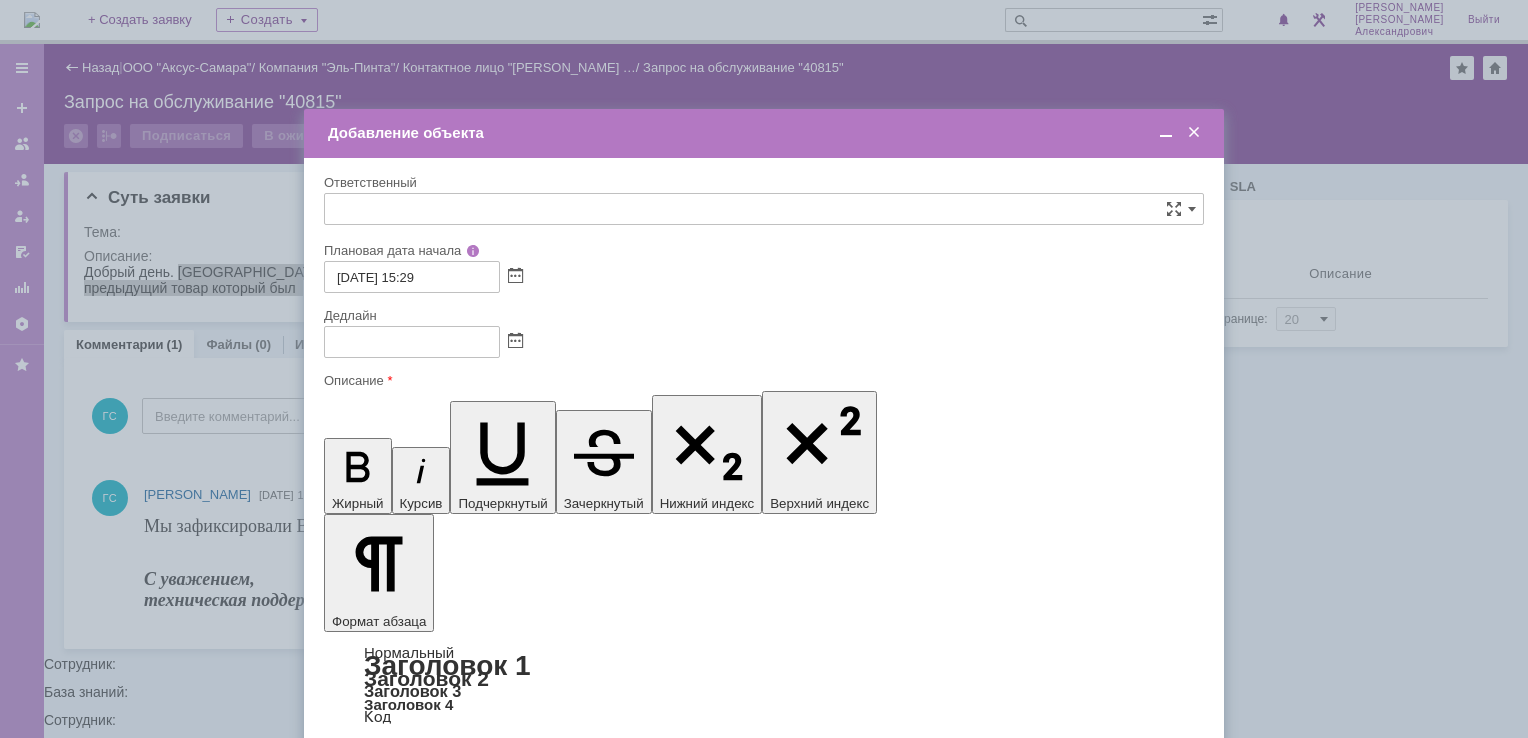type on "[не указано]" 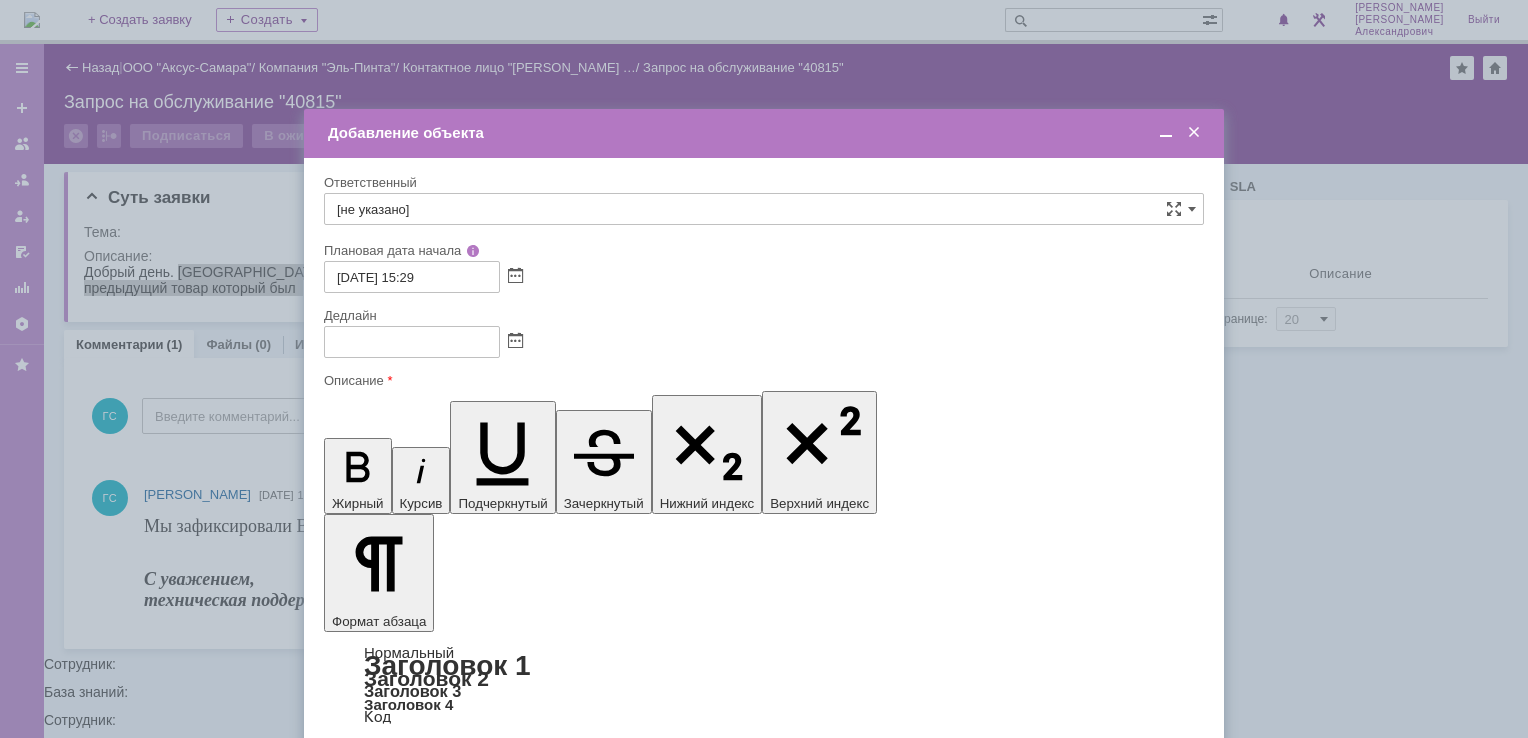scroll, scrollTop: 0, scrollLeft: 0, axis: both 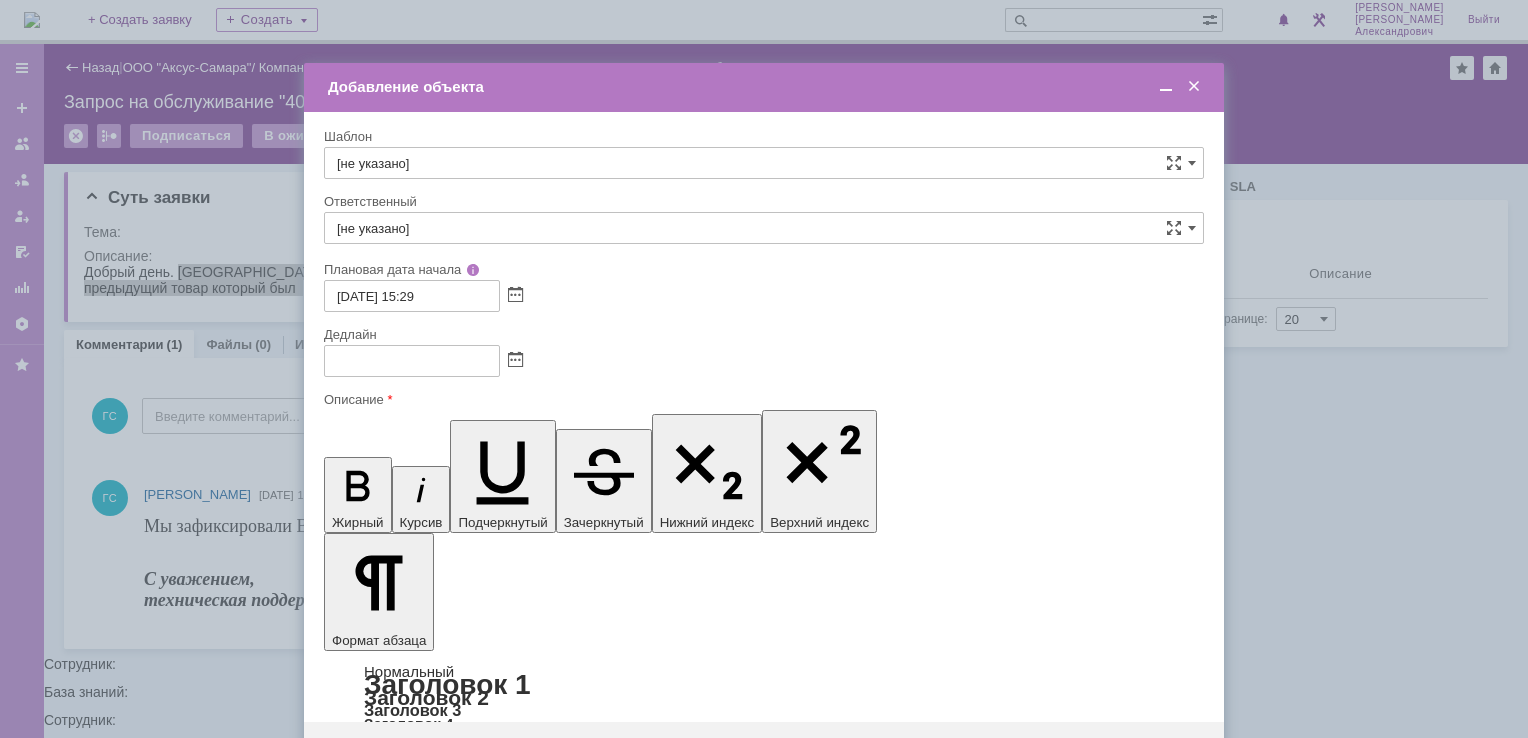 click at bounding box center [487, 5824] 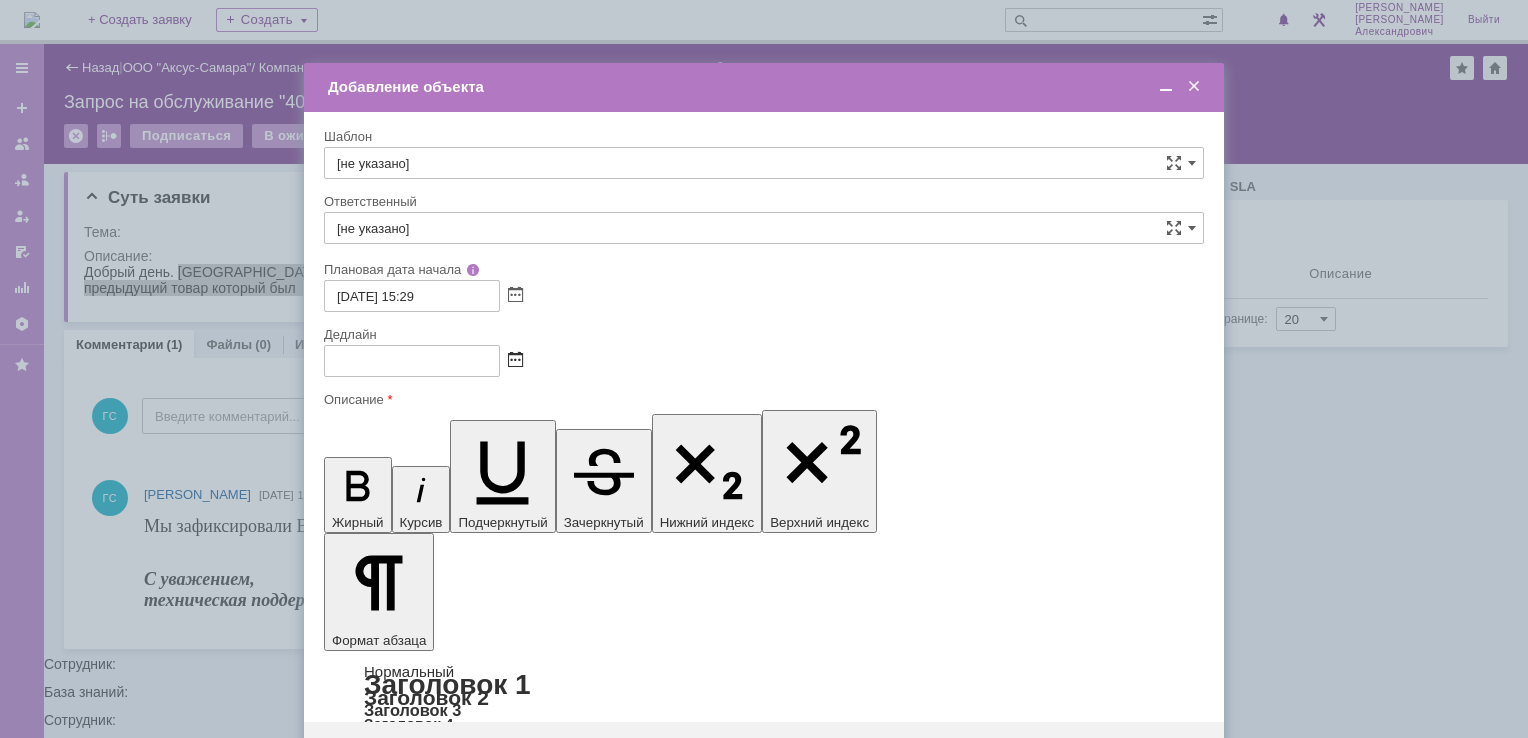click at bounding box center (515, 361) 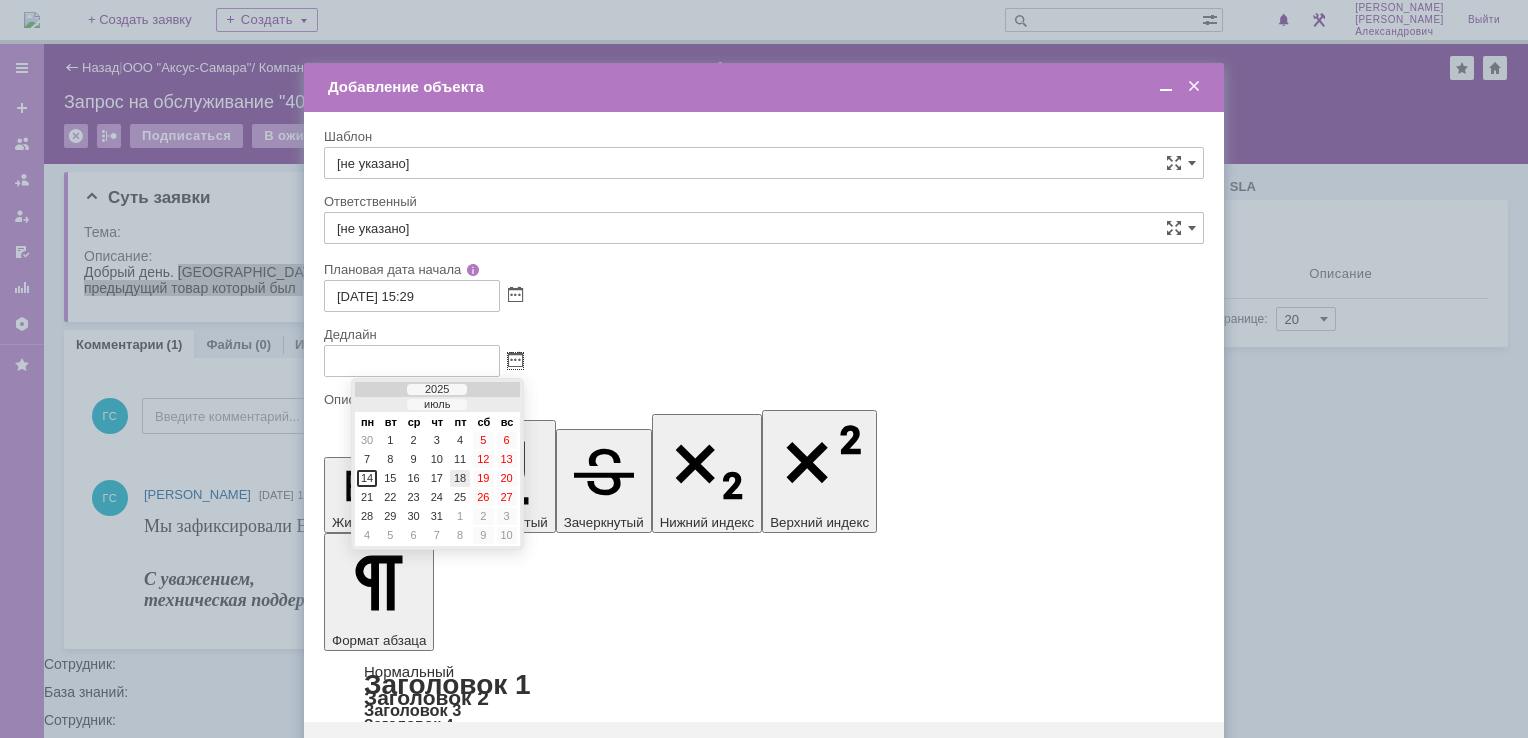 click on "18" at bounding box center (460, 478) 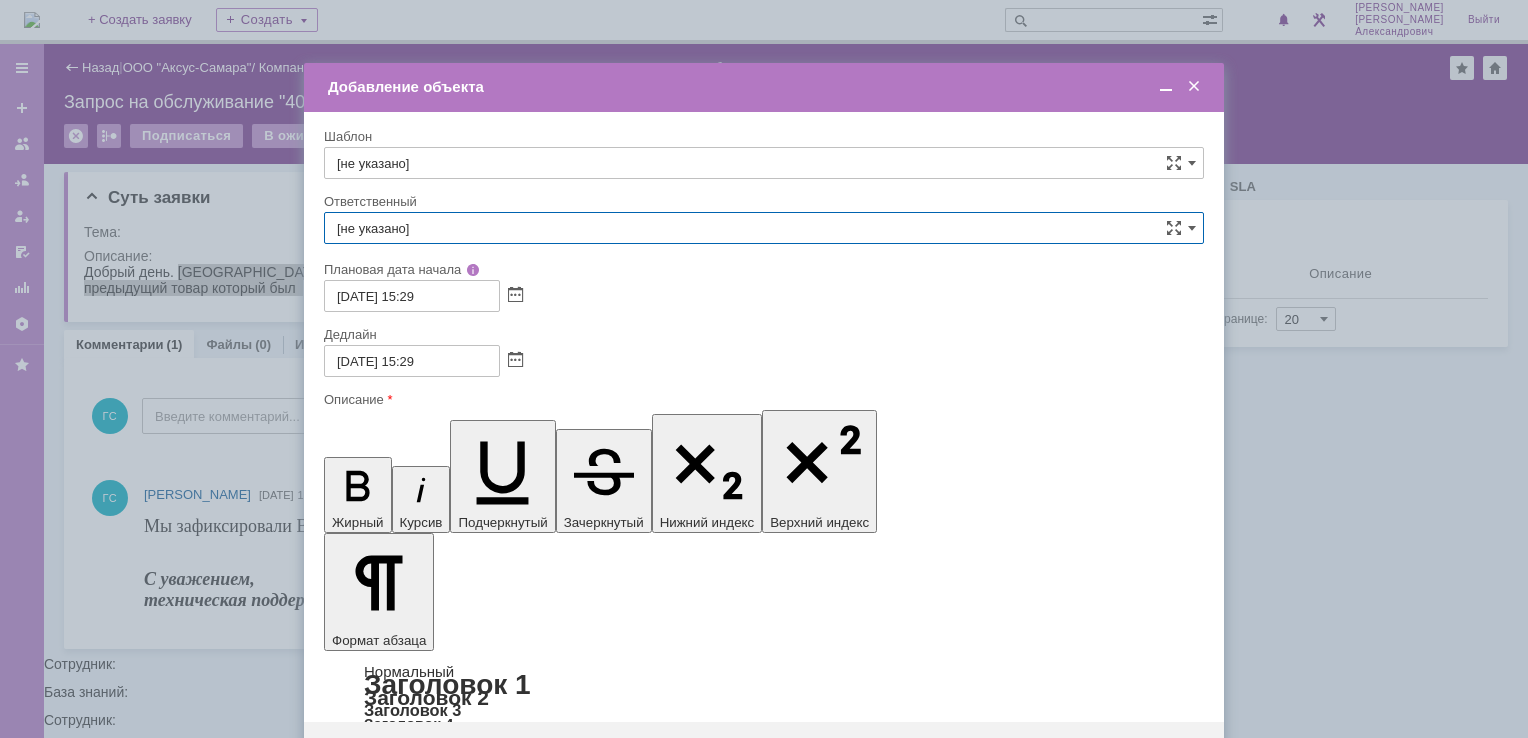 click on "[не указано]" at bounding box center (764, 228) 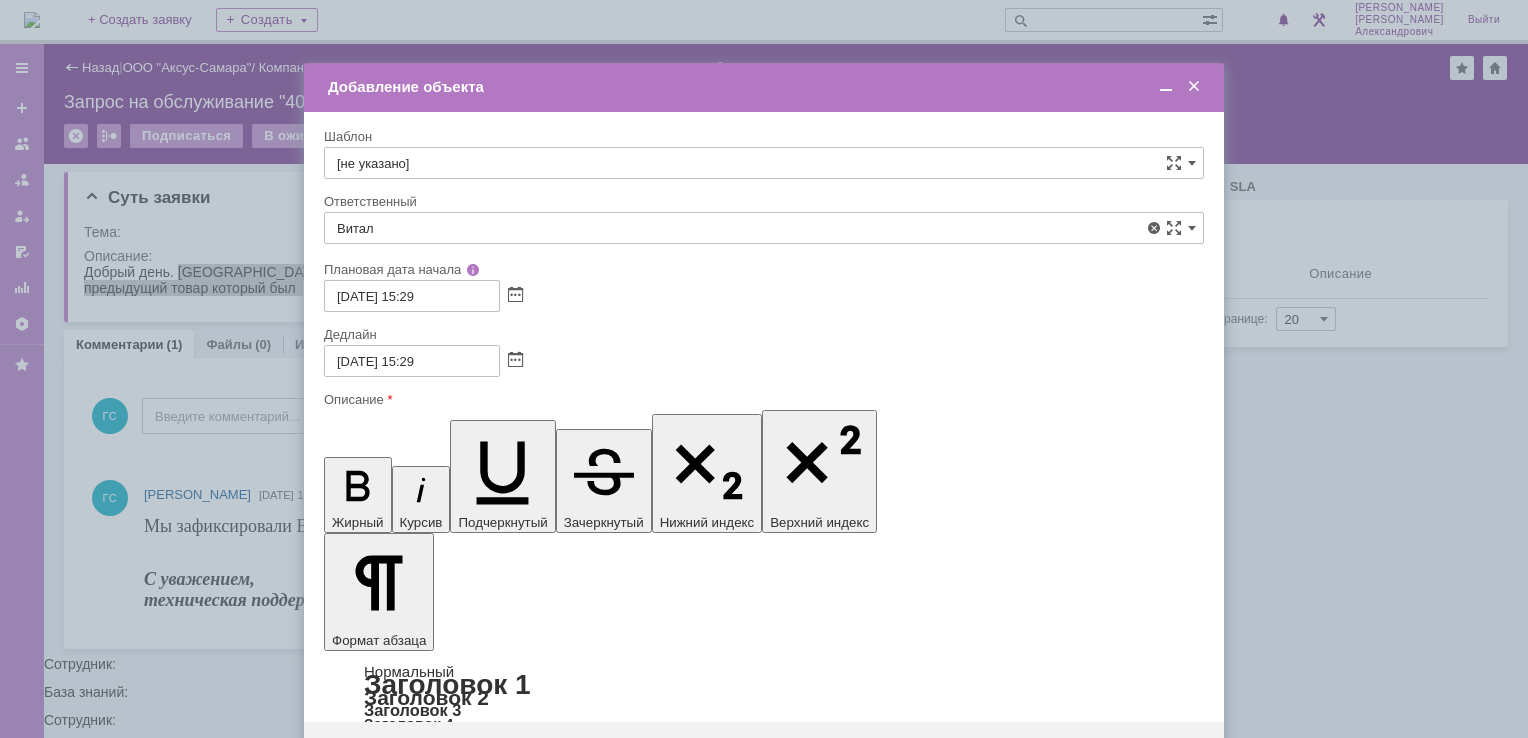 click on "[PERSON_NAME]" at bounding box center [764, 374] 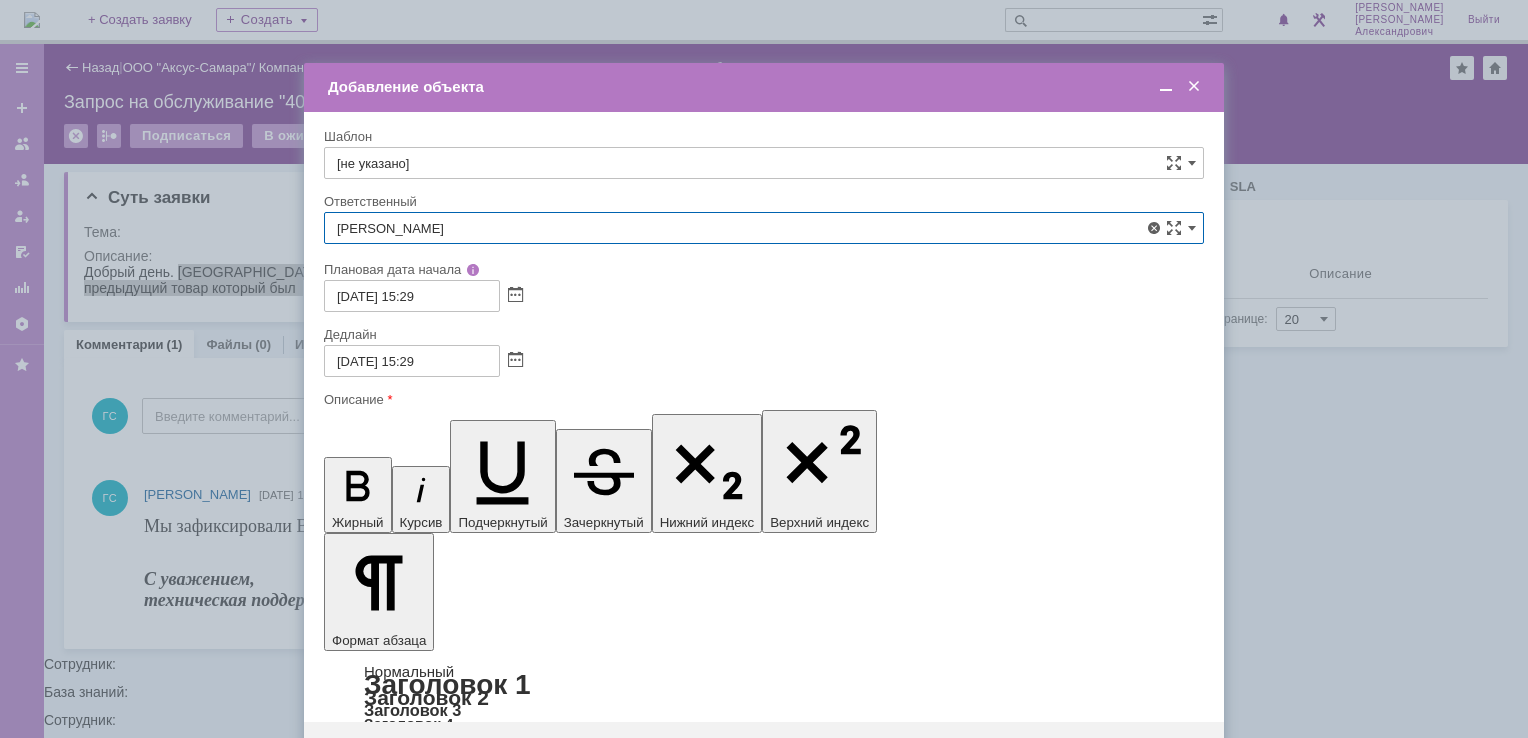 type on "[PERSON_NAME]" 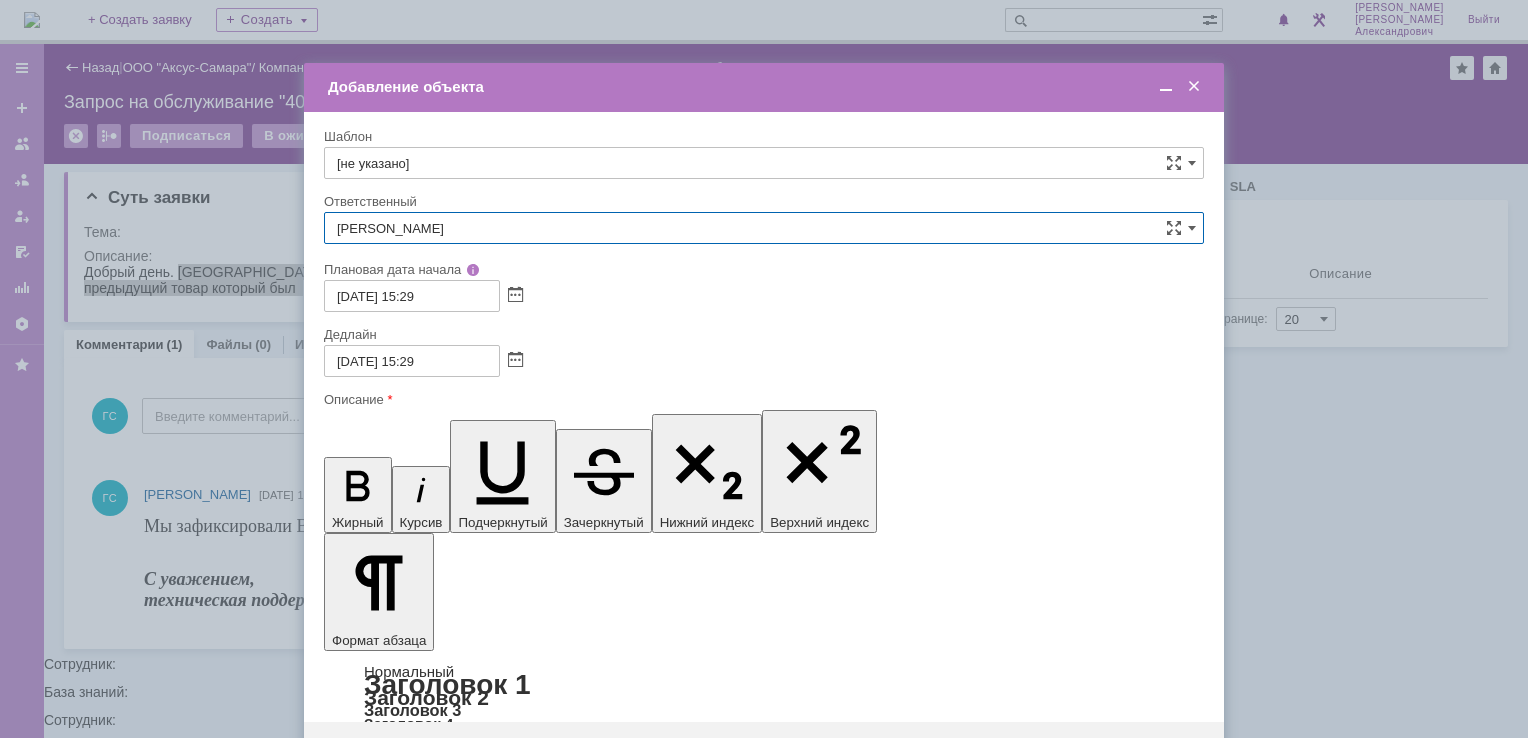 click on "Сохранить" at bounding box center (384, 754) 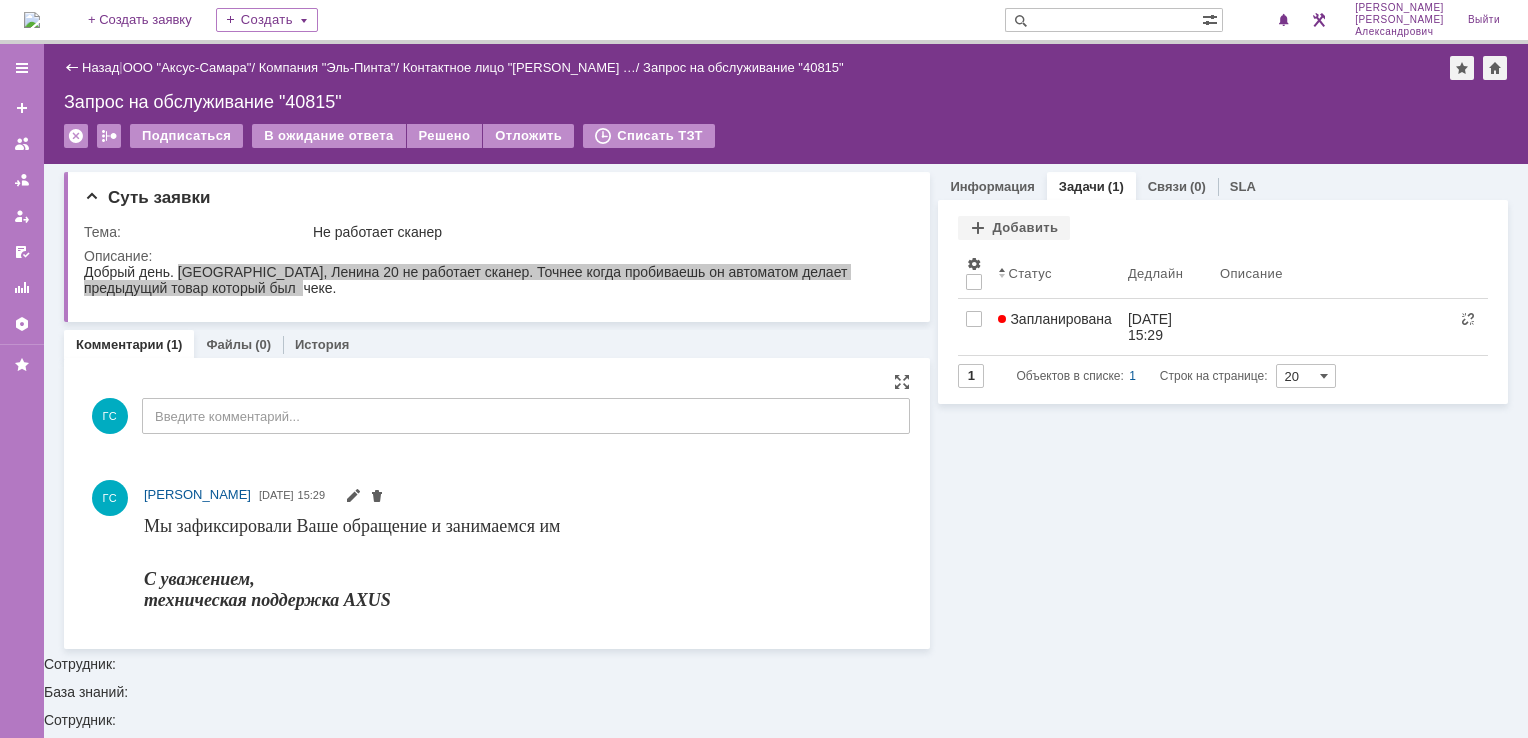 scroll, scrollTop: 0, scrollLeft: 0, axis: both 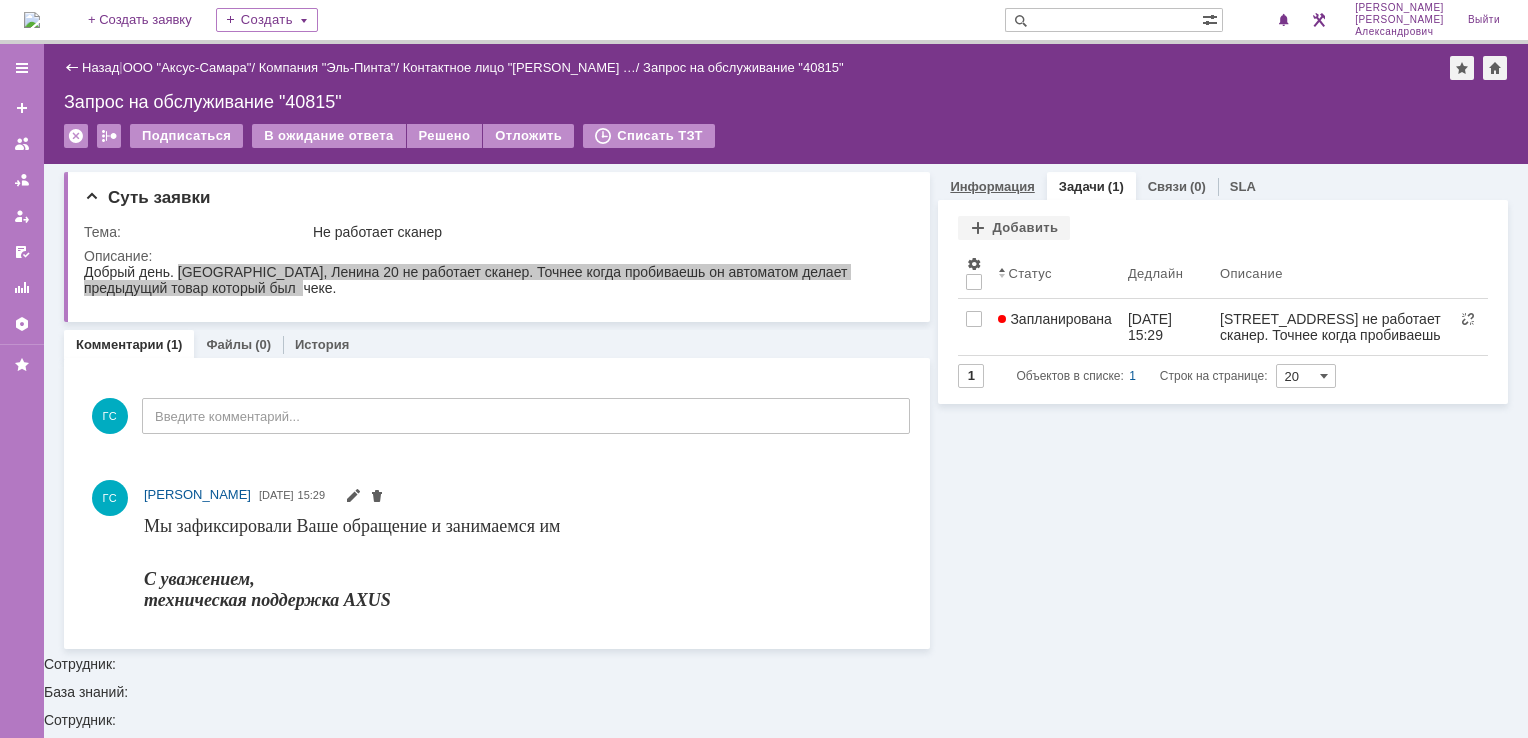 click on "Информация" at bounding box center (992, 186) 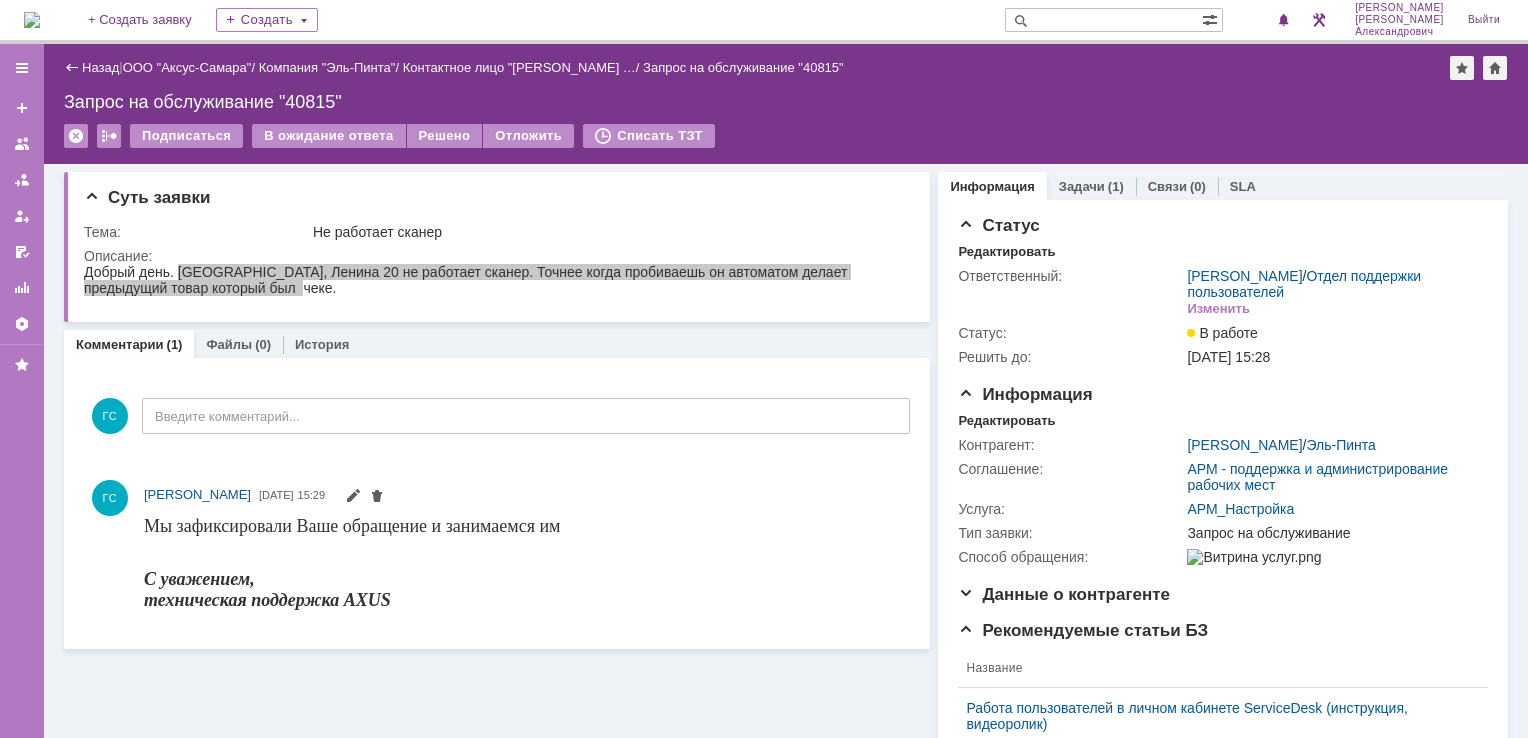click at bounding box center [32, 20] 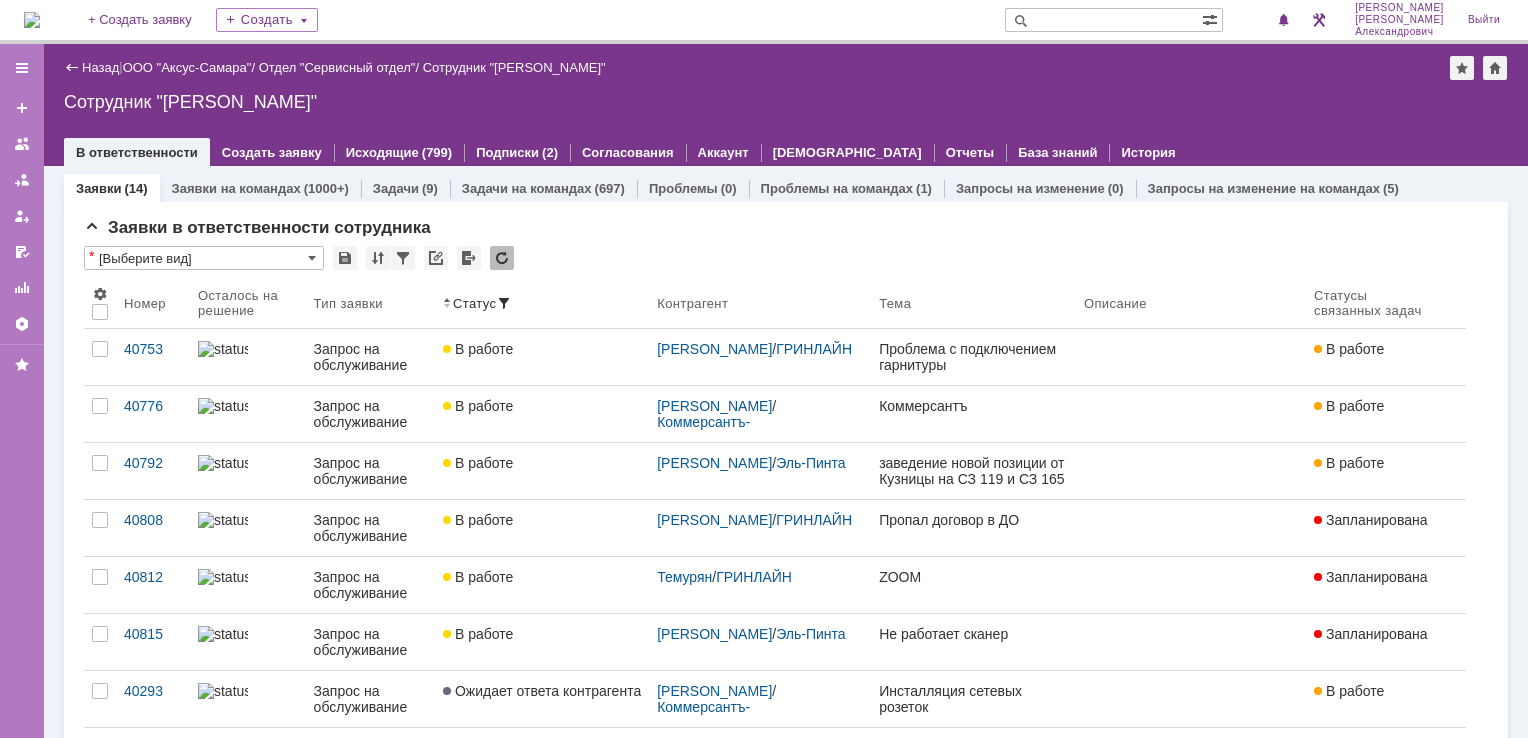 scroll, scrollTop: 0, scrollLeft: 0, axis: both 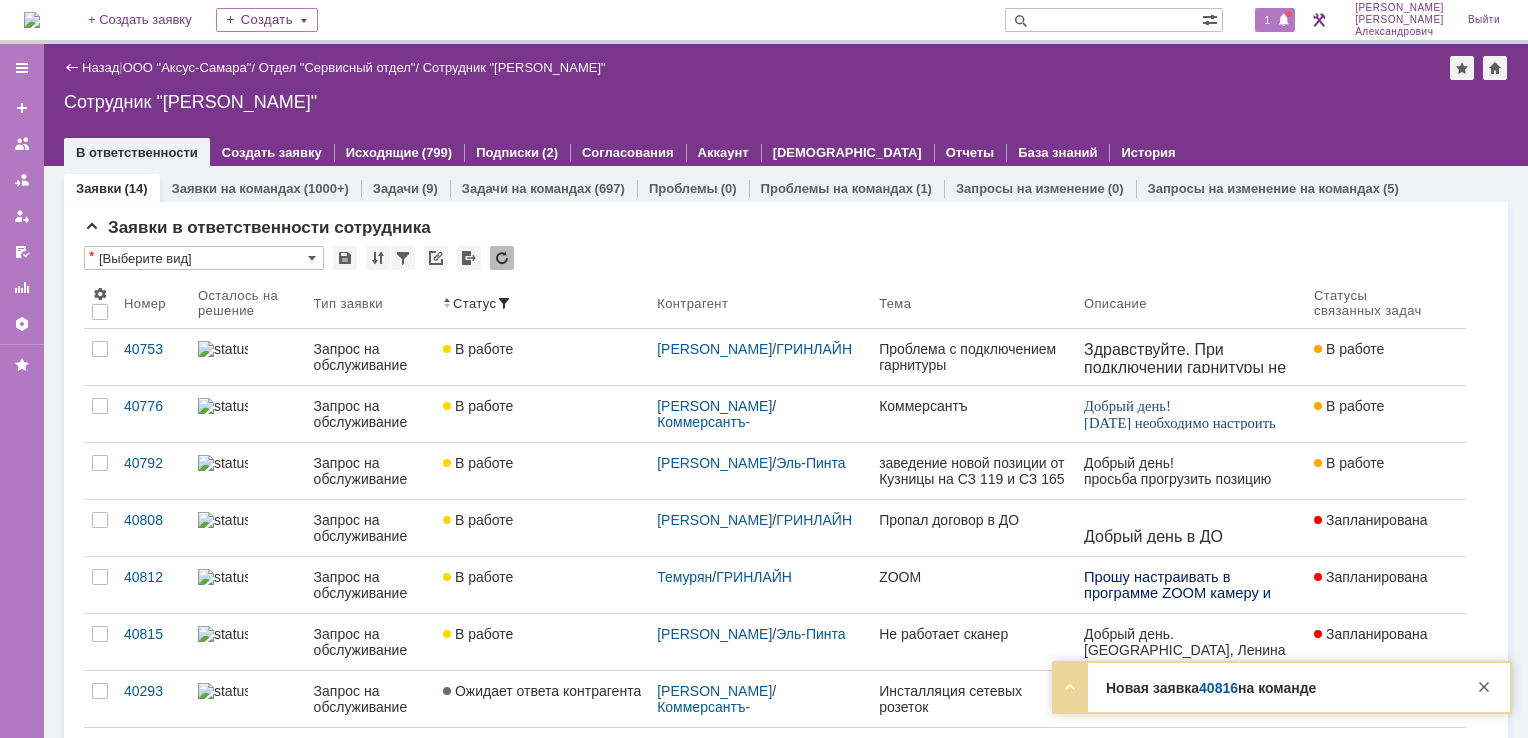 click on "1" at bounding box center [1275, 20] 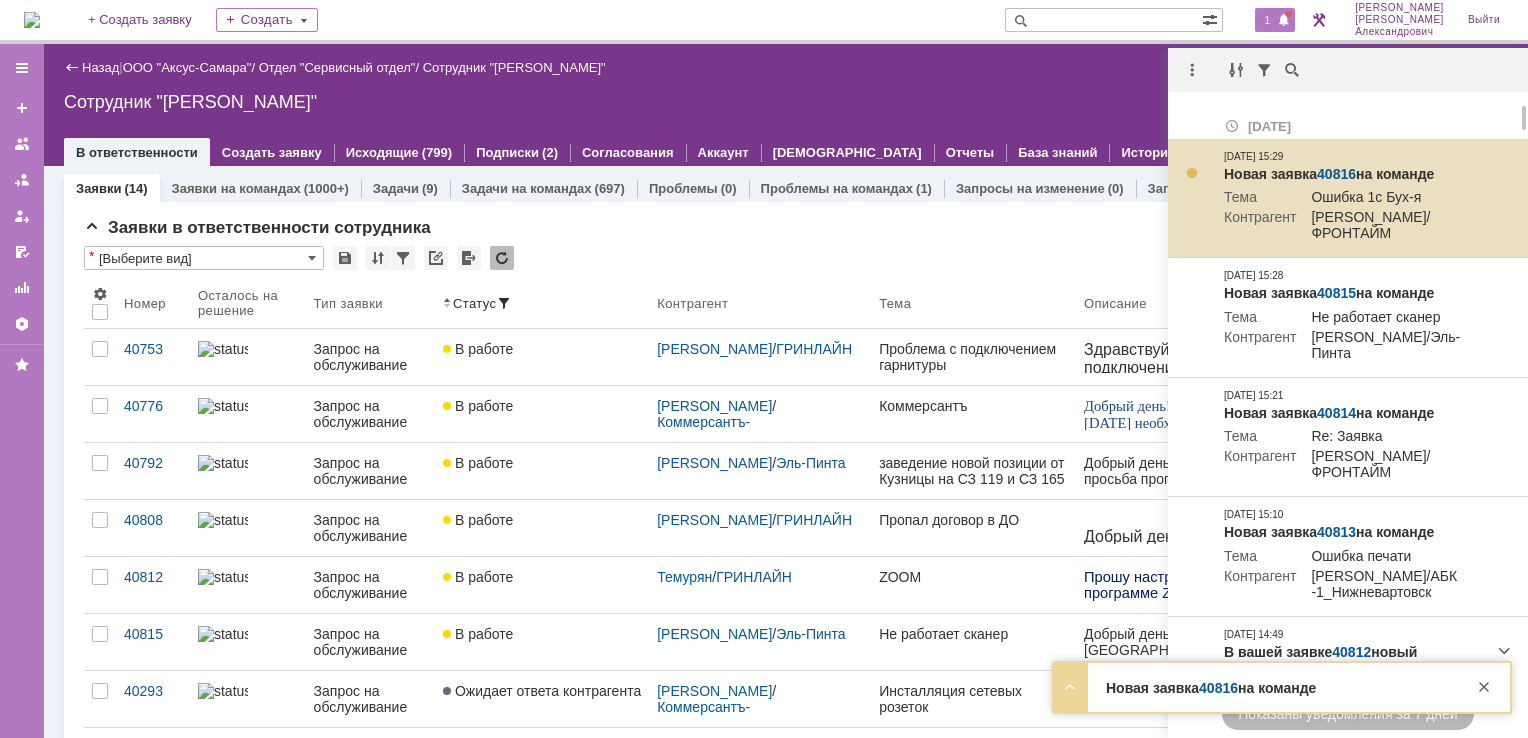 click on "40816" at bounding box center (1336, 174) 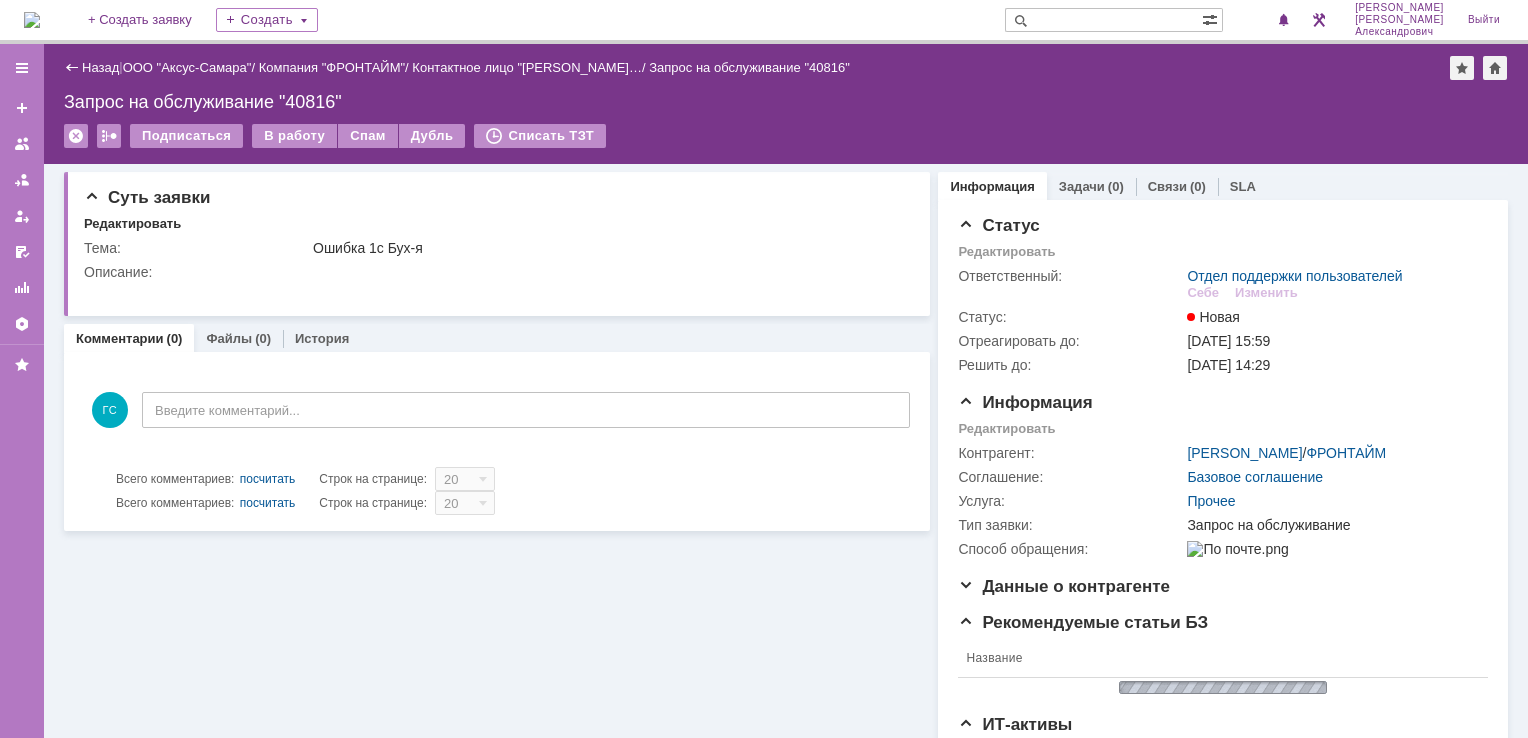 scroll, scrollTop: 0, scrollLeft: 0, axis: both 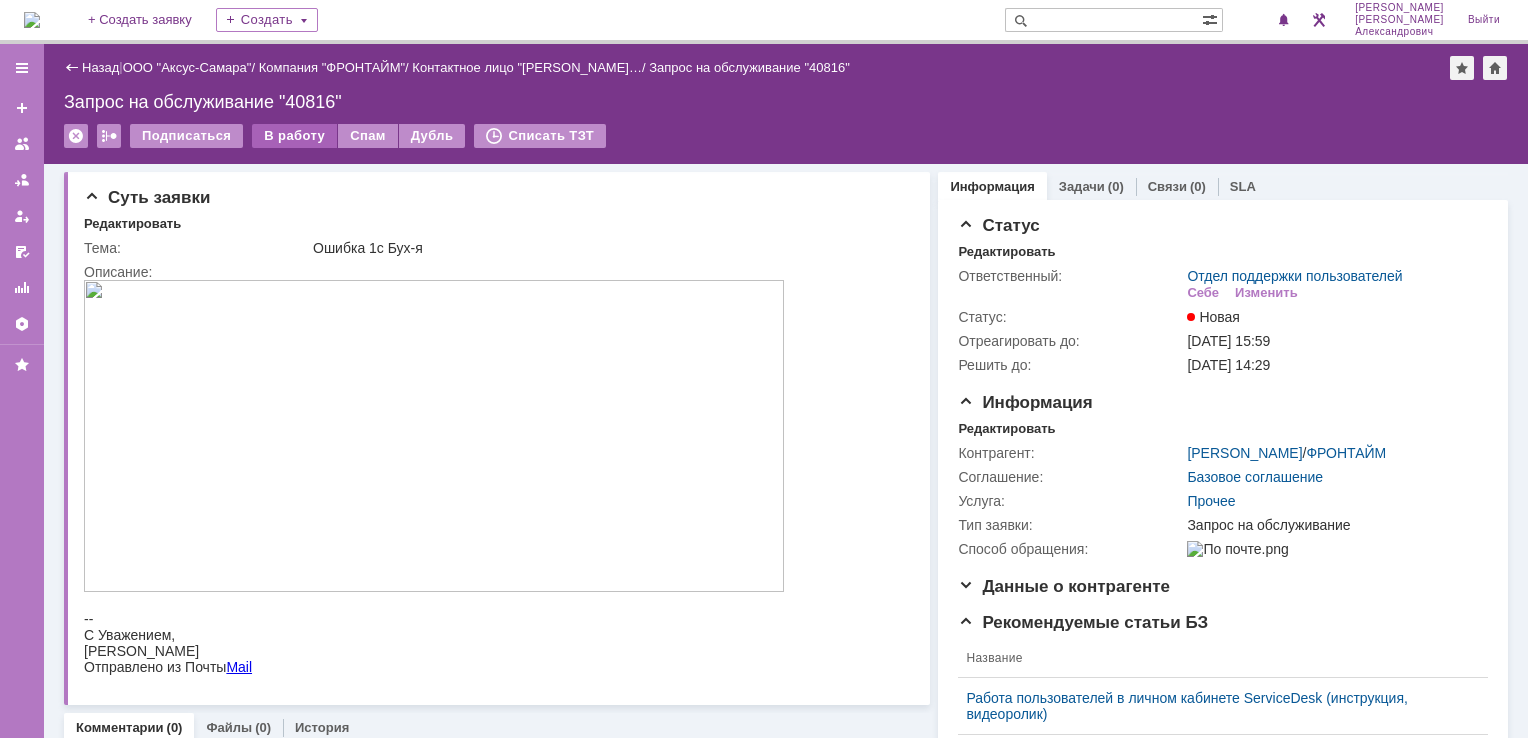 click on "В работу" at bounding box center (294, 136) 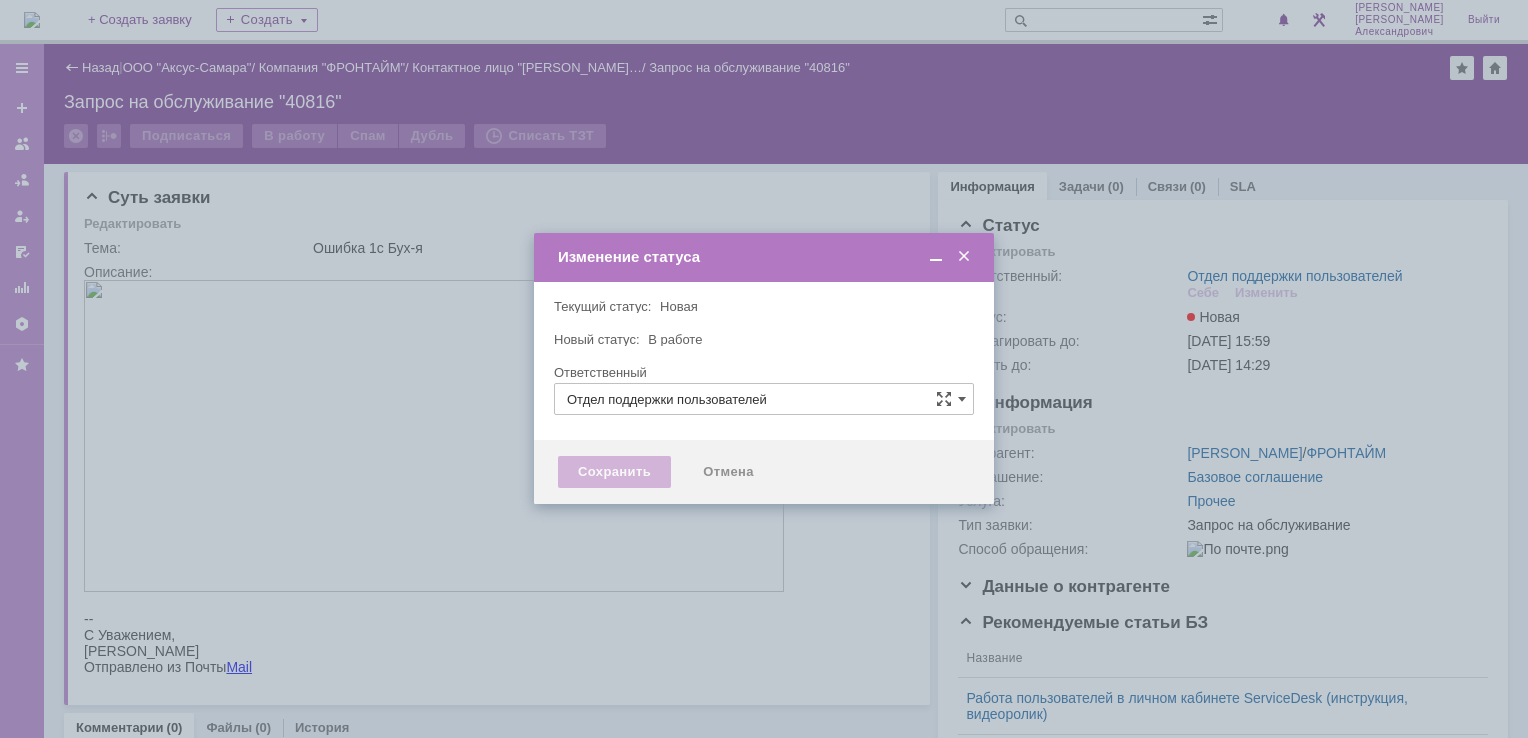 type on "[PERSON_NAME]" 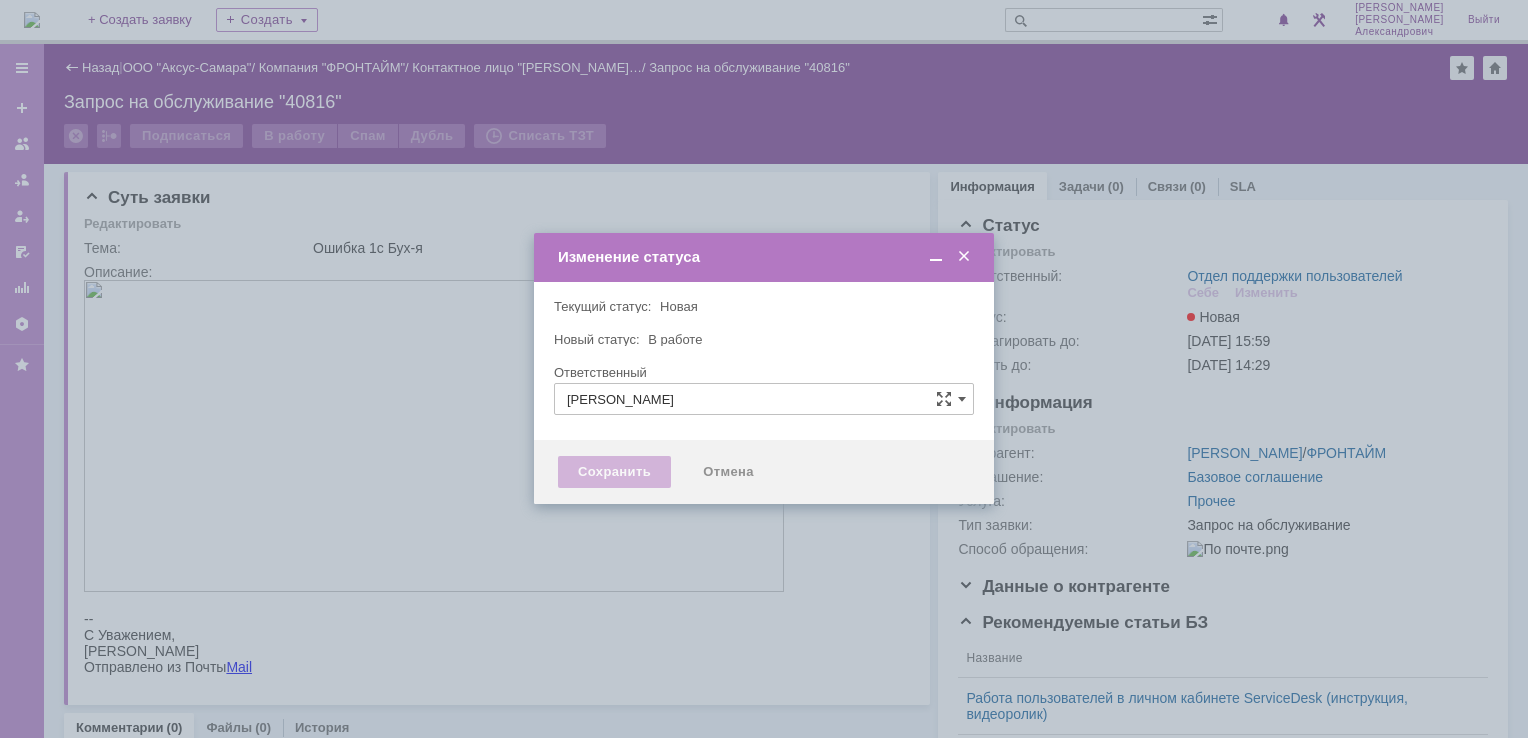 type 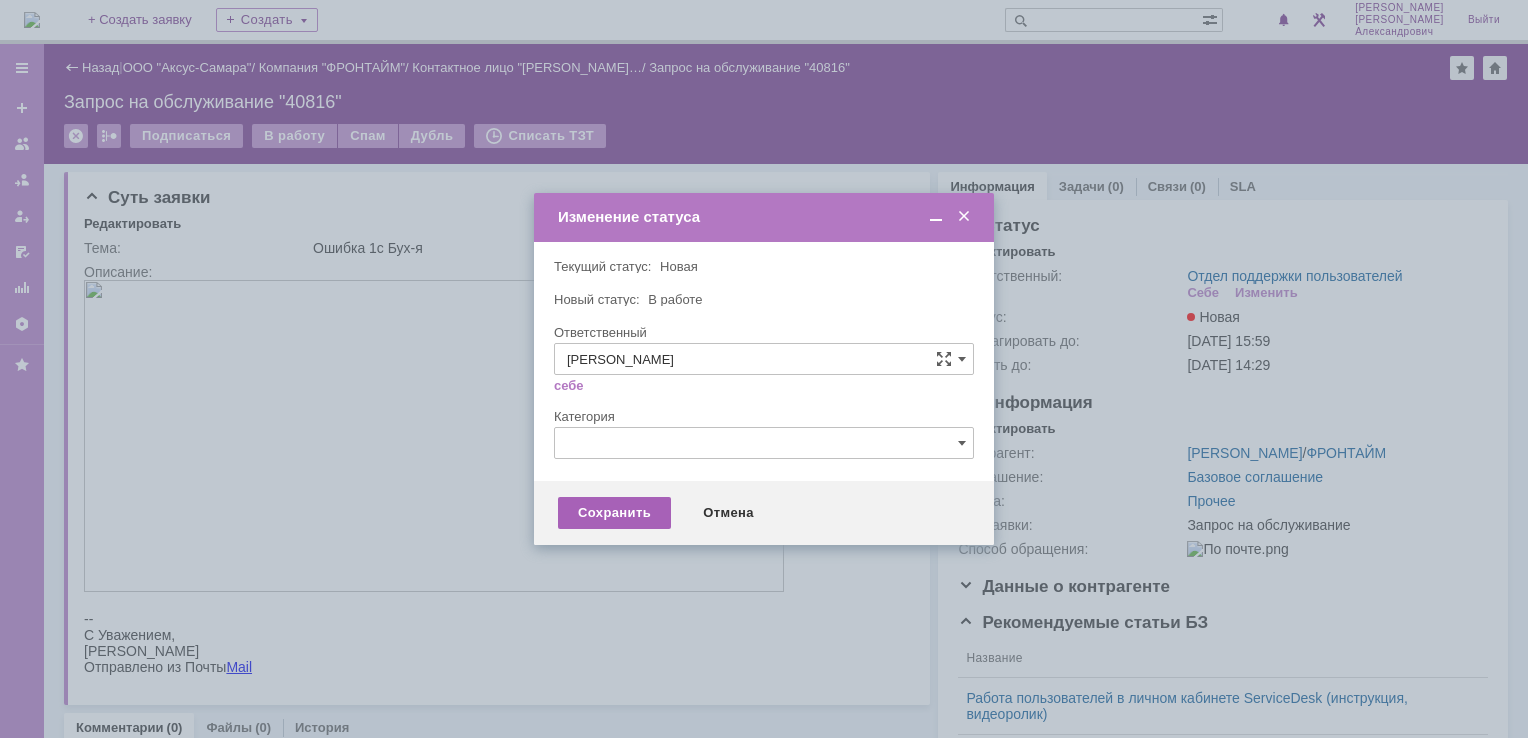 click on "Сохранить" at bounding box center [614, 513] 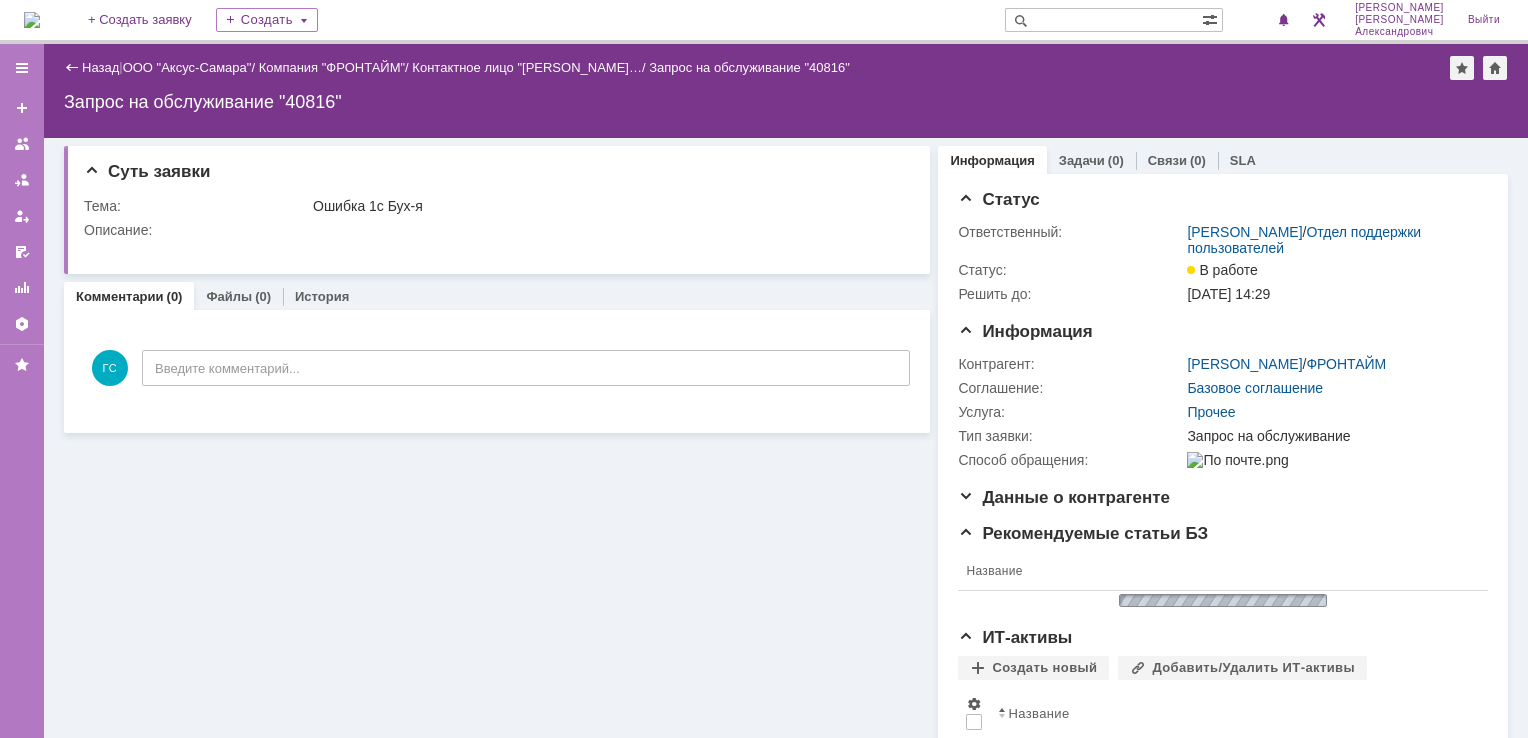 scroll, scrollTop: 0, scrollLeft: 0, axis: both 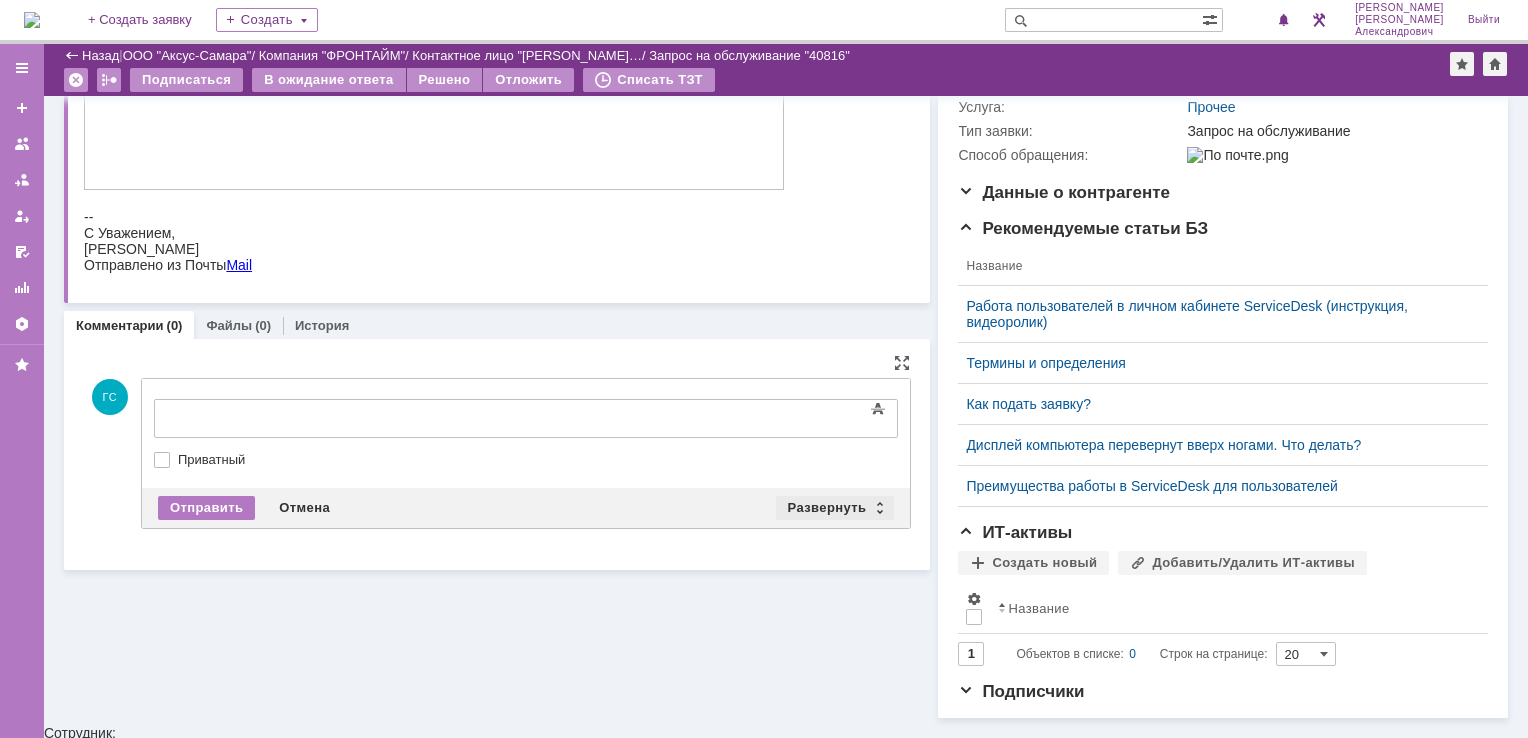 click on "Развернуть" at bounding box center (835, 508) 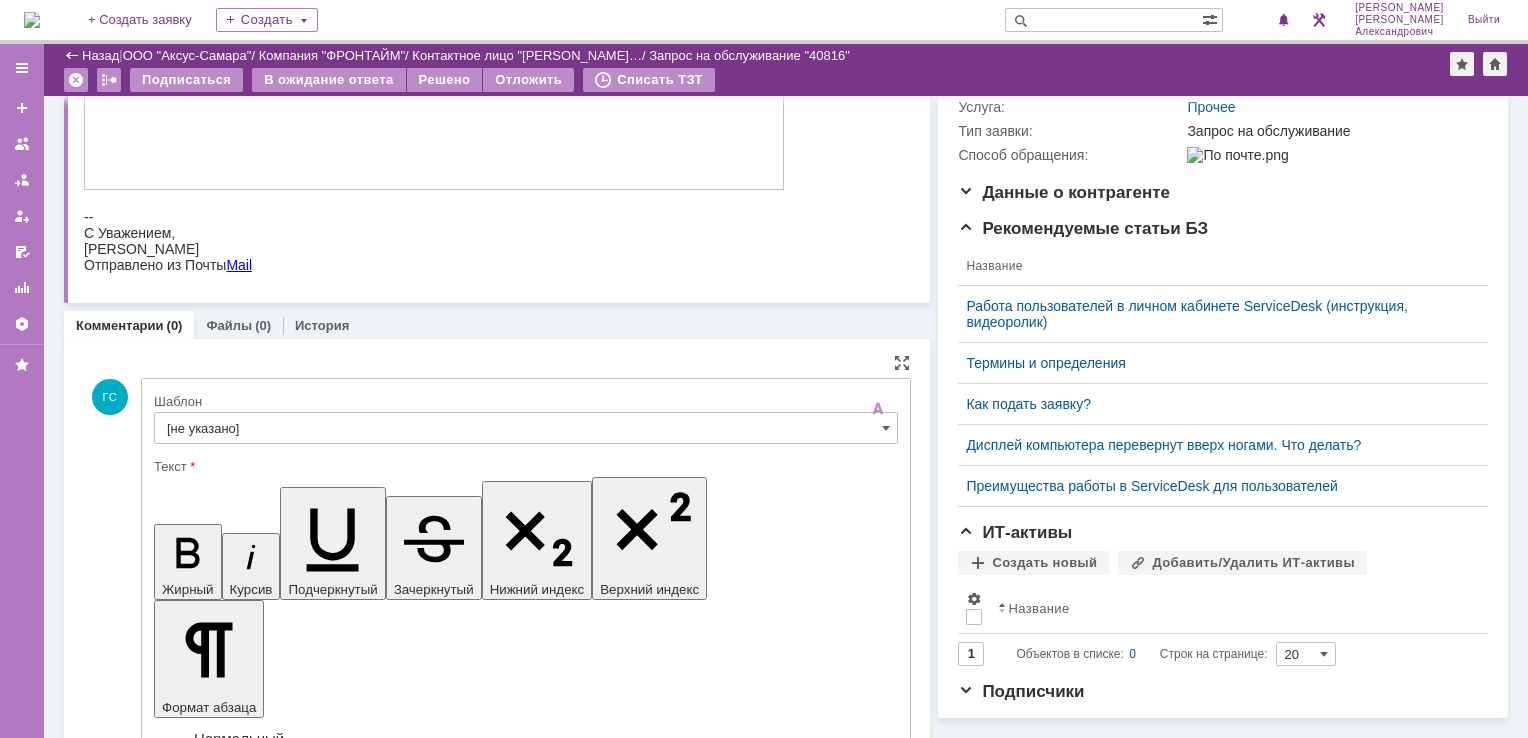 scroll, scrollTop: 0, scrollLeft: 0, axis: both 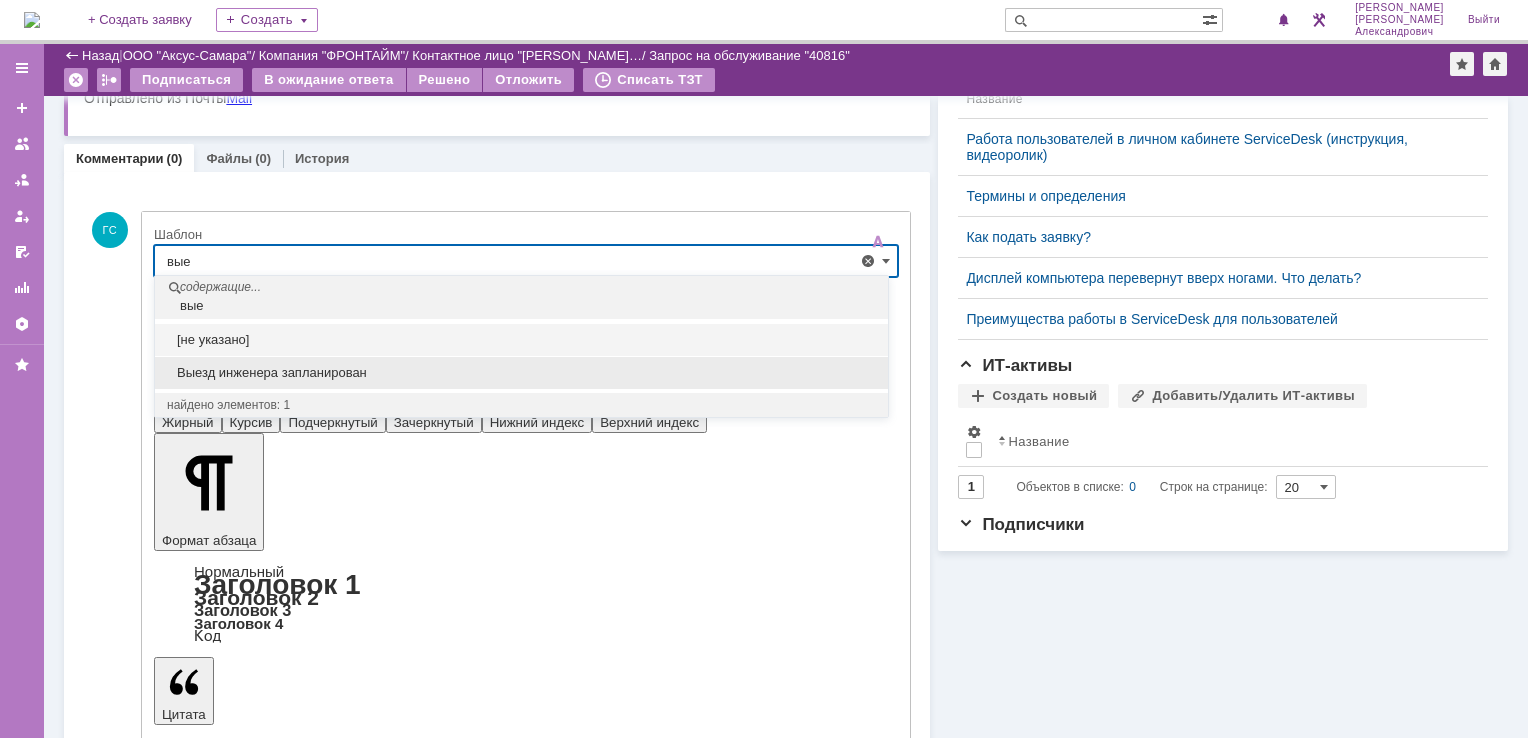 click on "Выезд инженера запланирован" at bounding box center [521, 373] 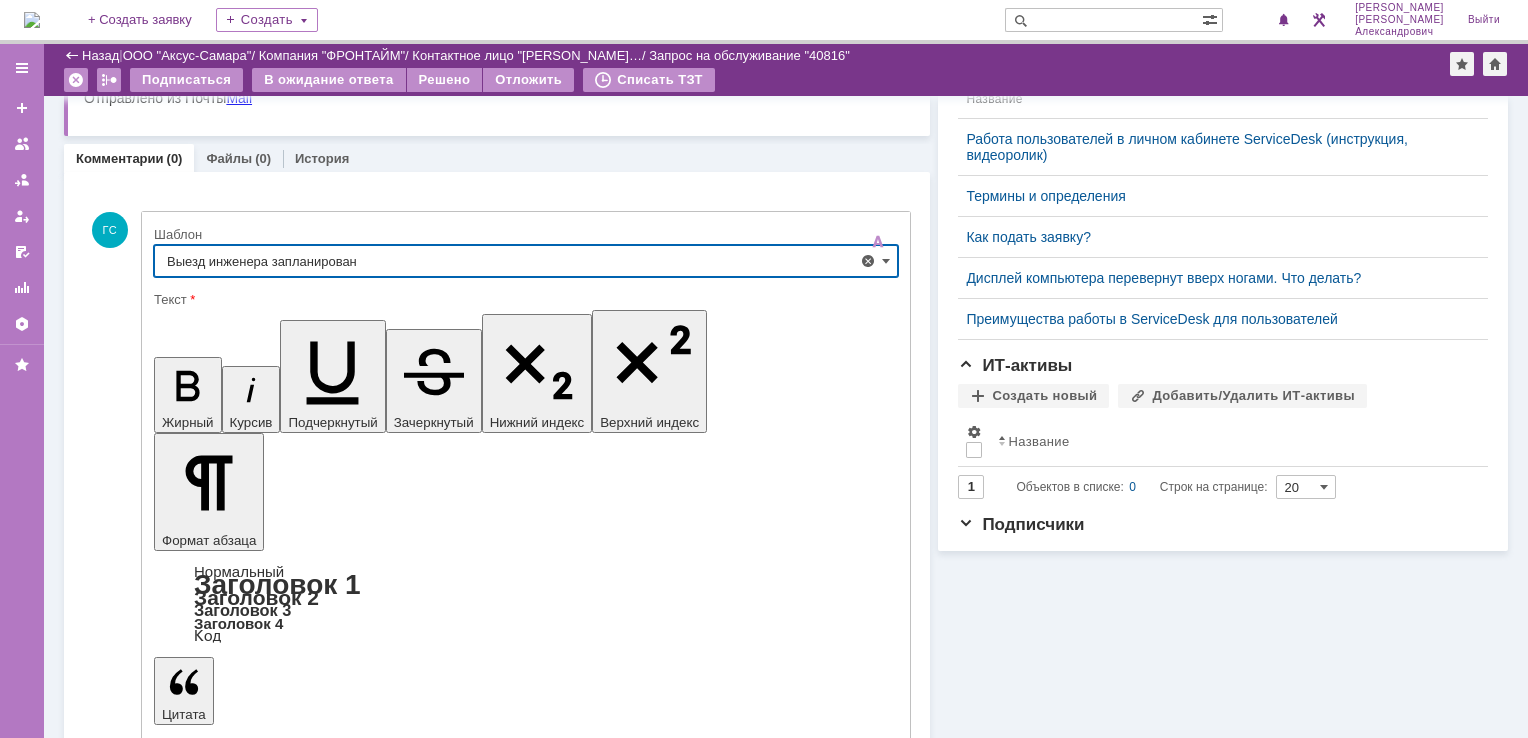 type on "Выезд инженера запланирован" 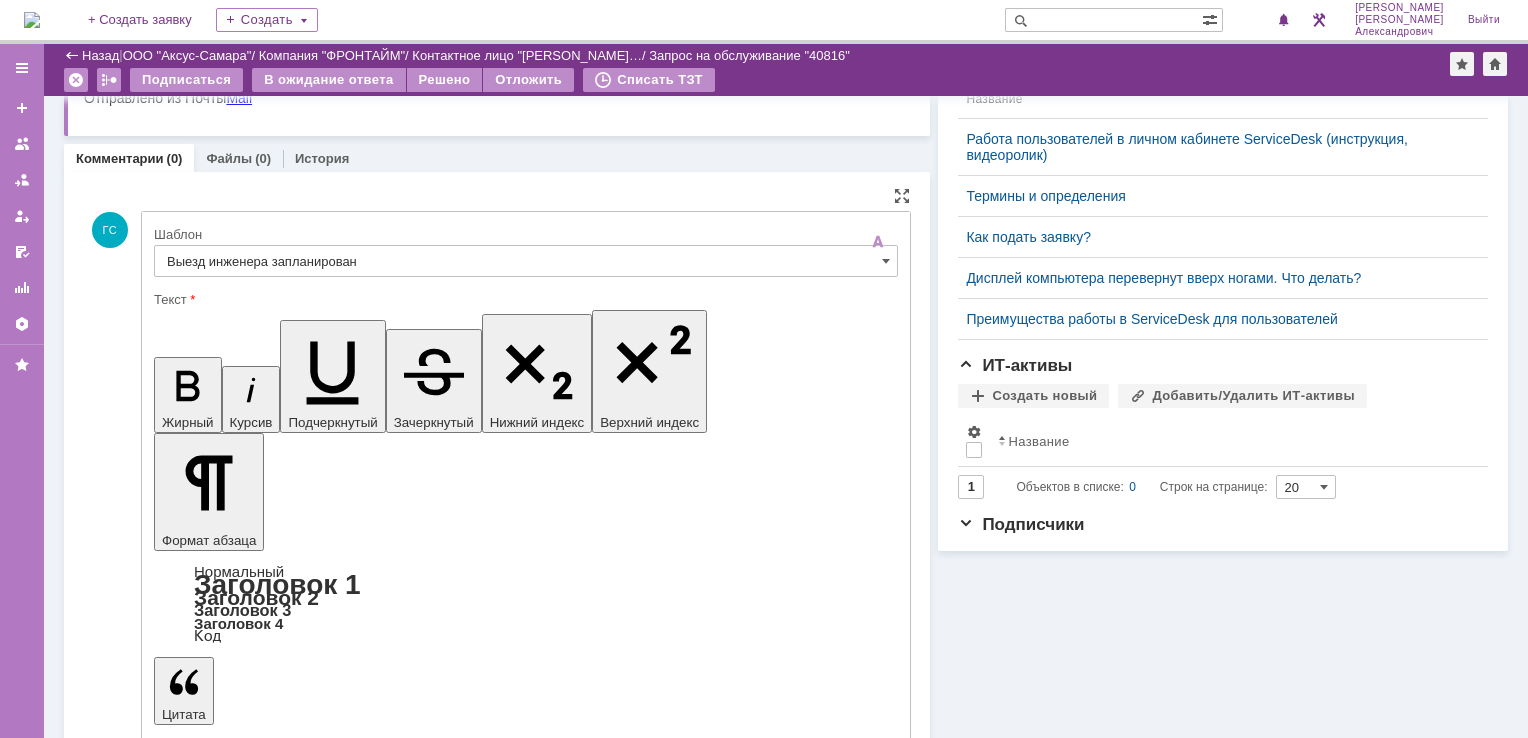 click on "Отправить" at bounding box center [206, 5411] 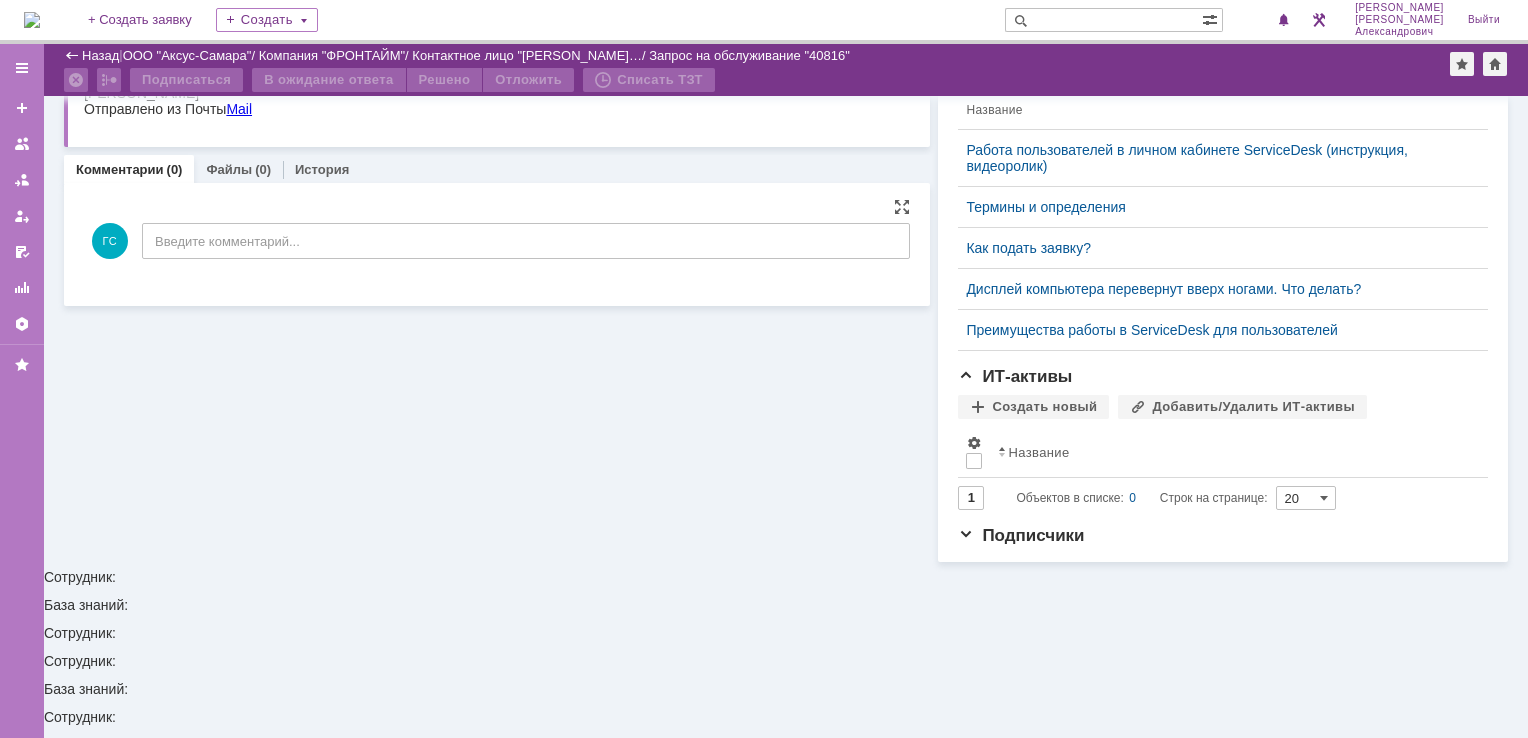 scroll, scrollTop: 318, scrollLeft: 0, axis: vertical 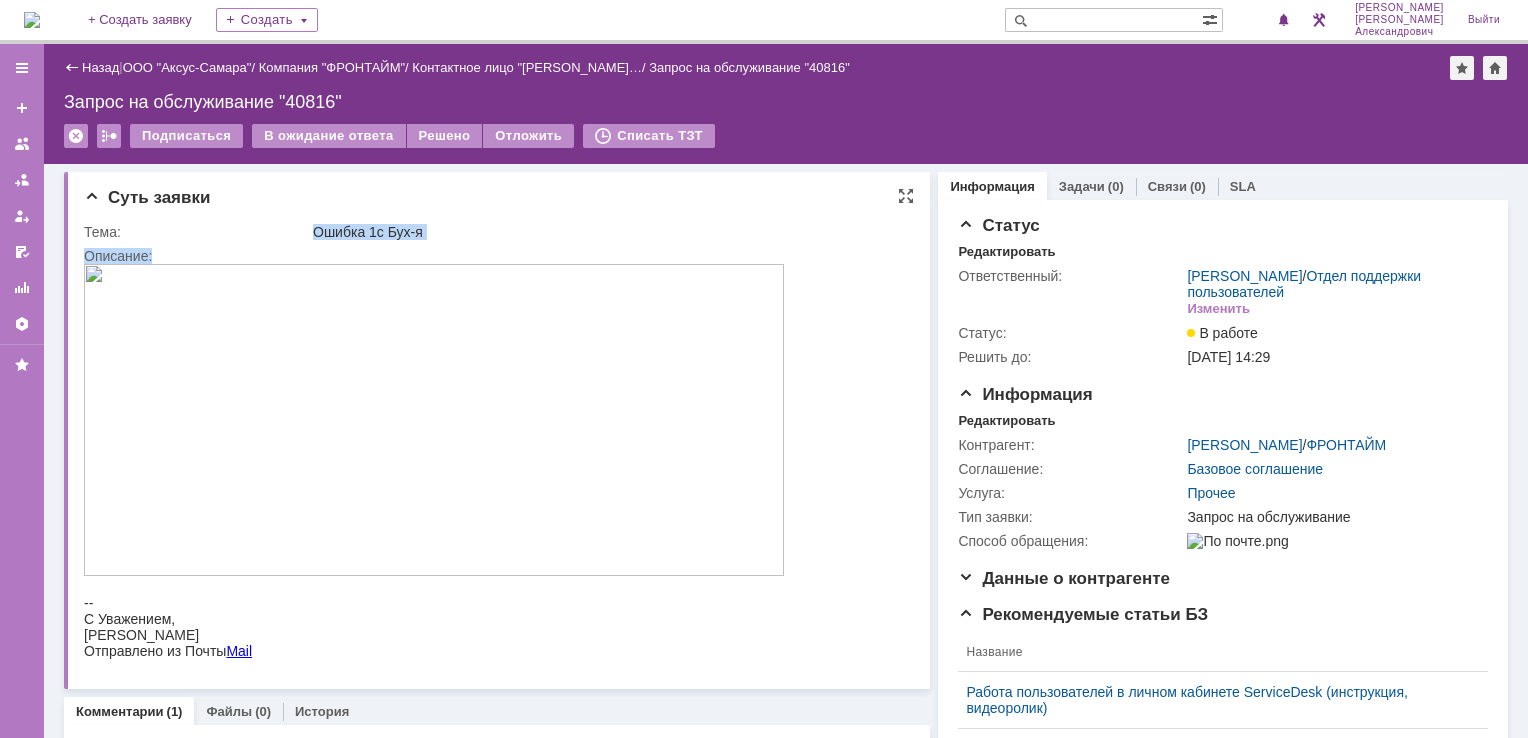 drag, startPoint x: 311, startPoint y: 230, endPoint x: 584, endPoint y: 249, distance: 273.66037 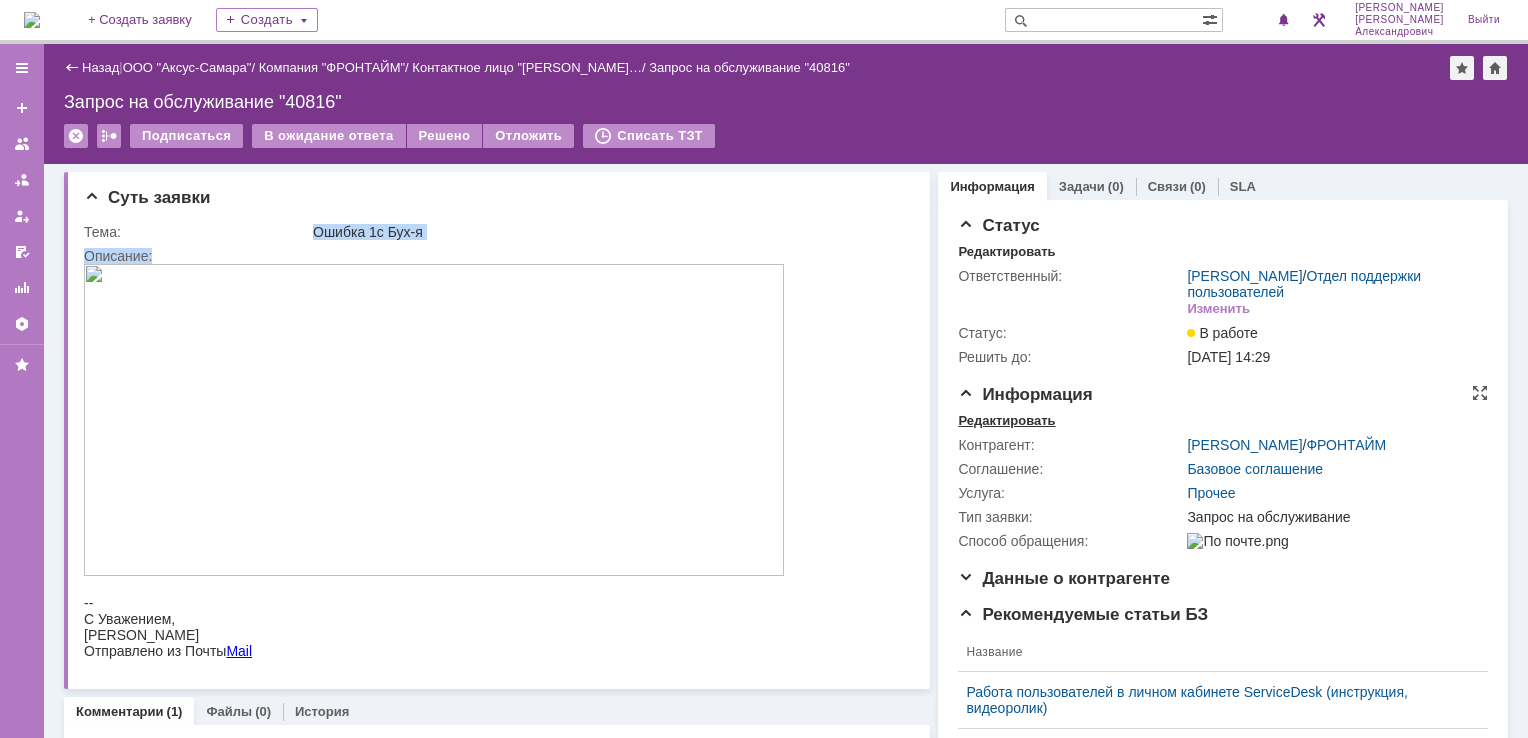 click on "Редактировать" at bounding box center (1006, 421) 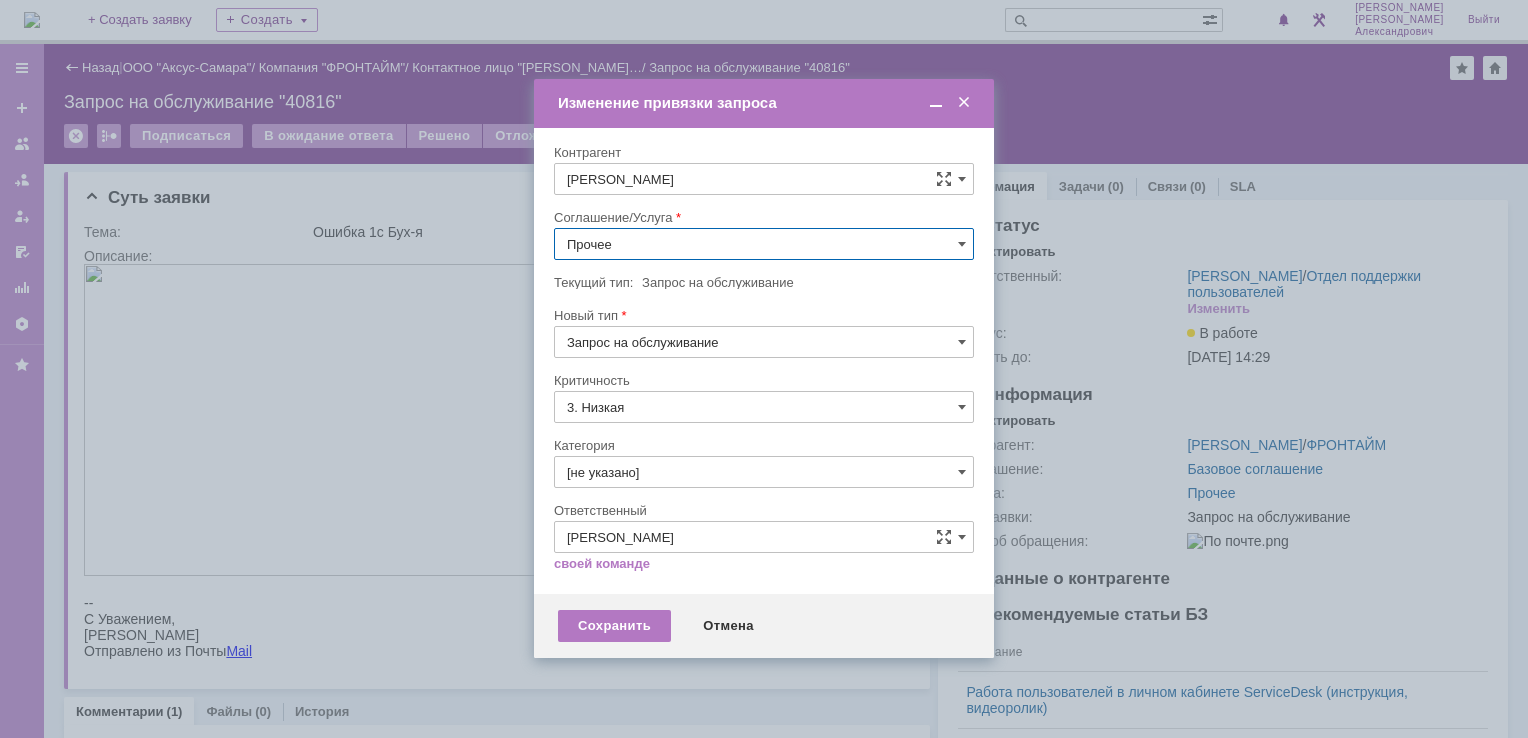 click on "Прочее" at bounding box center (764, 244) 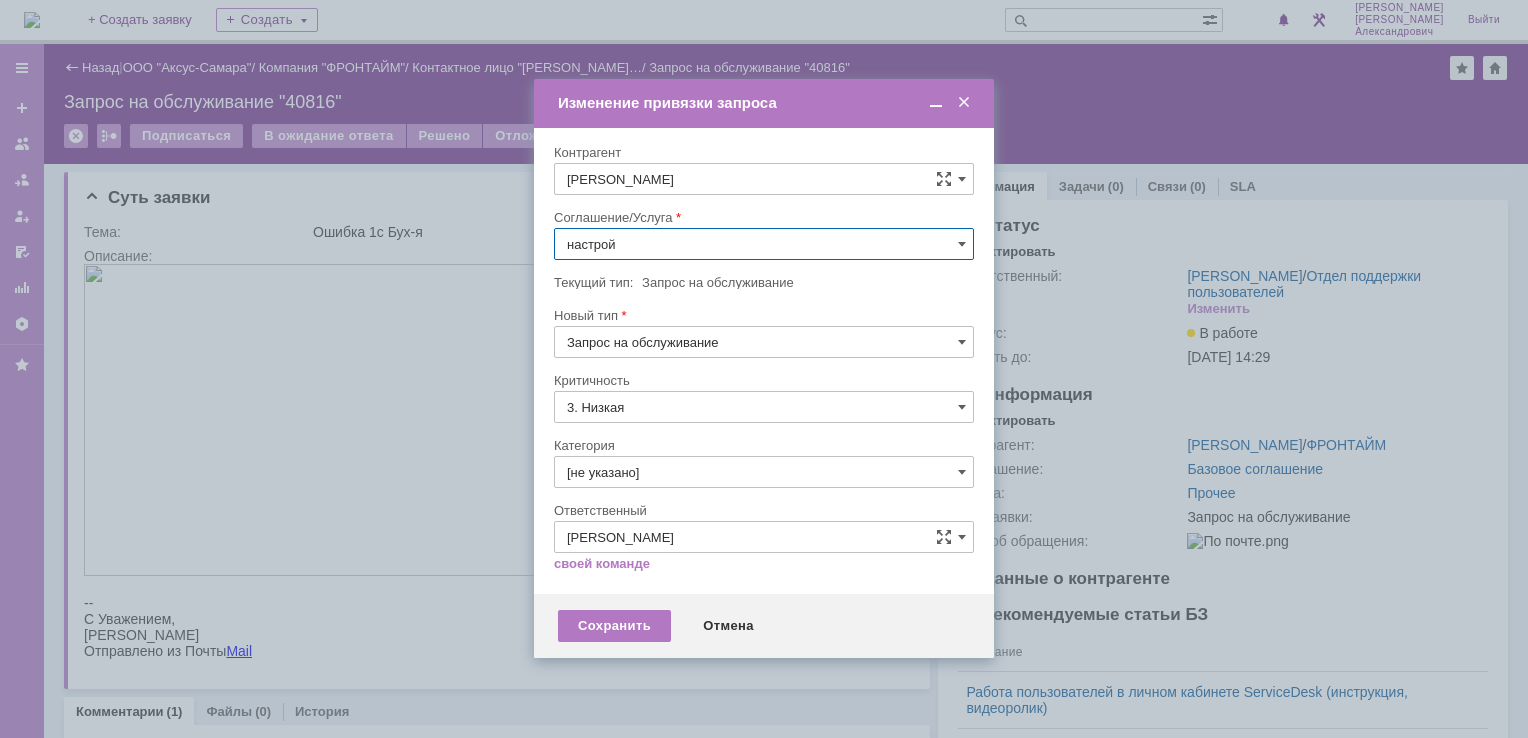 scroll, scrollTop: 0, scrollLeft: 0, axis: both 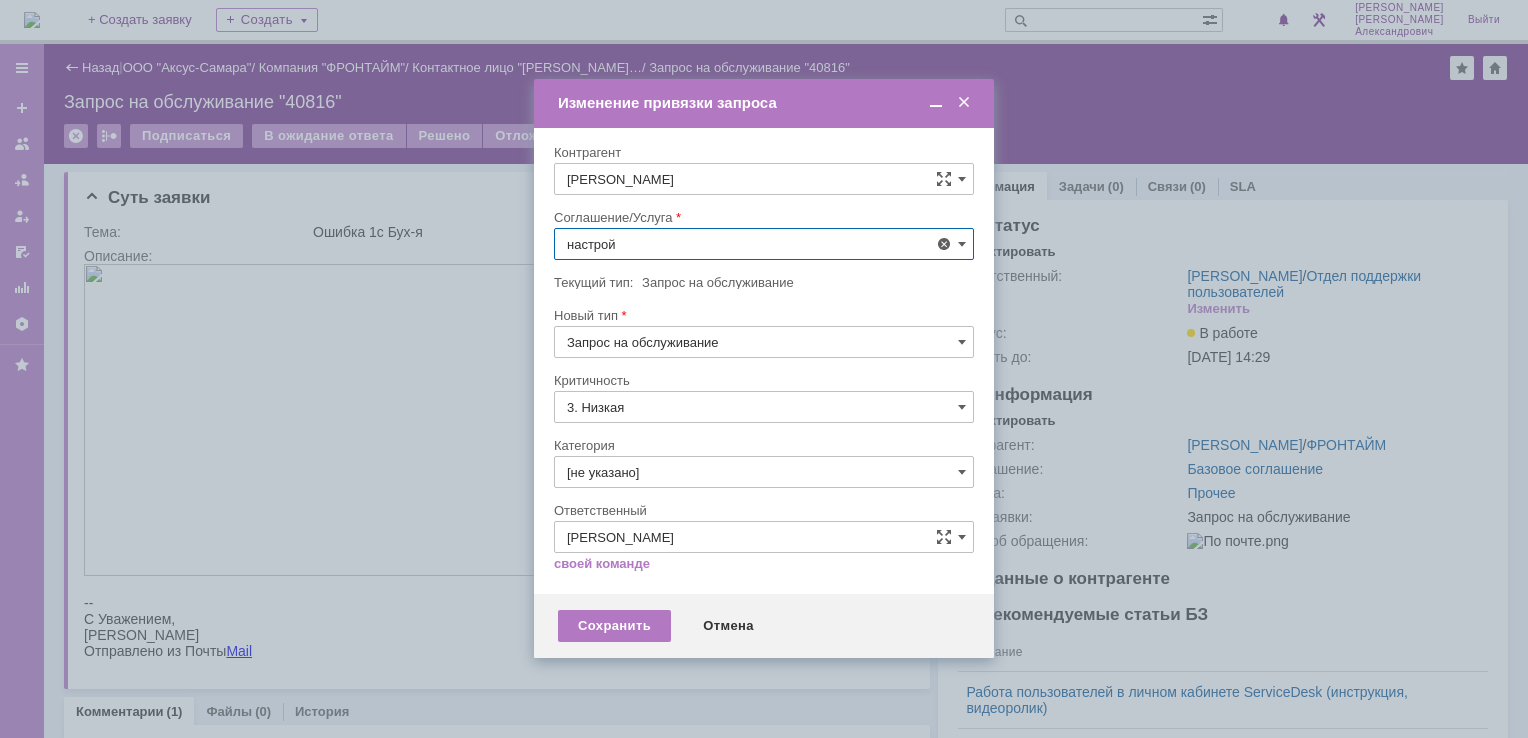 click on "АРМ_Настройка" at bounding box center [764, 439] 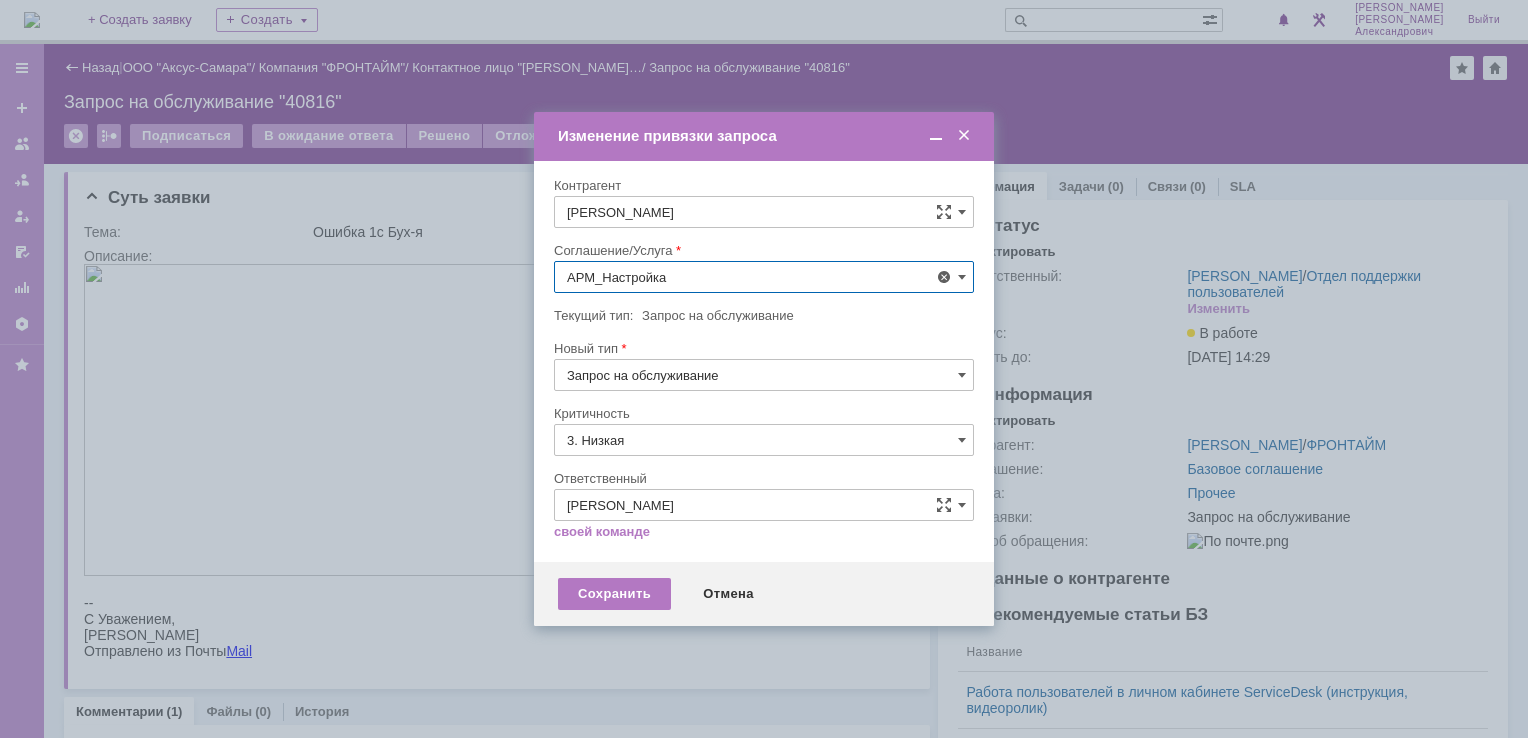 type on "АРМ_Настройка" 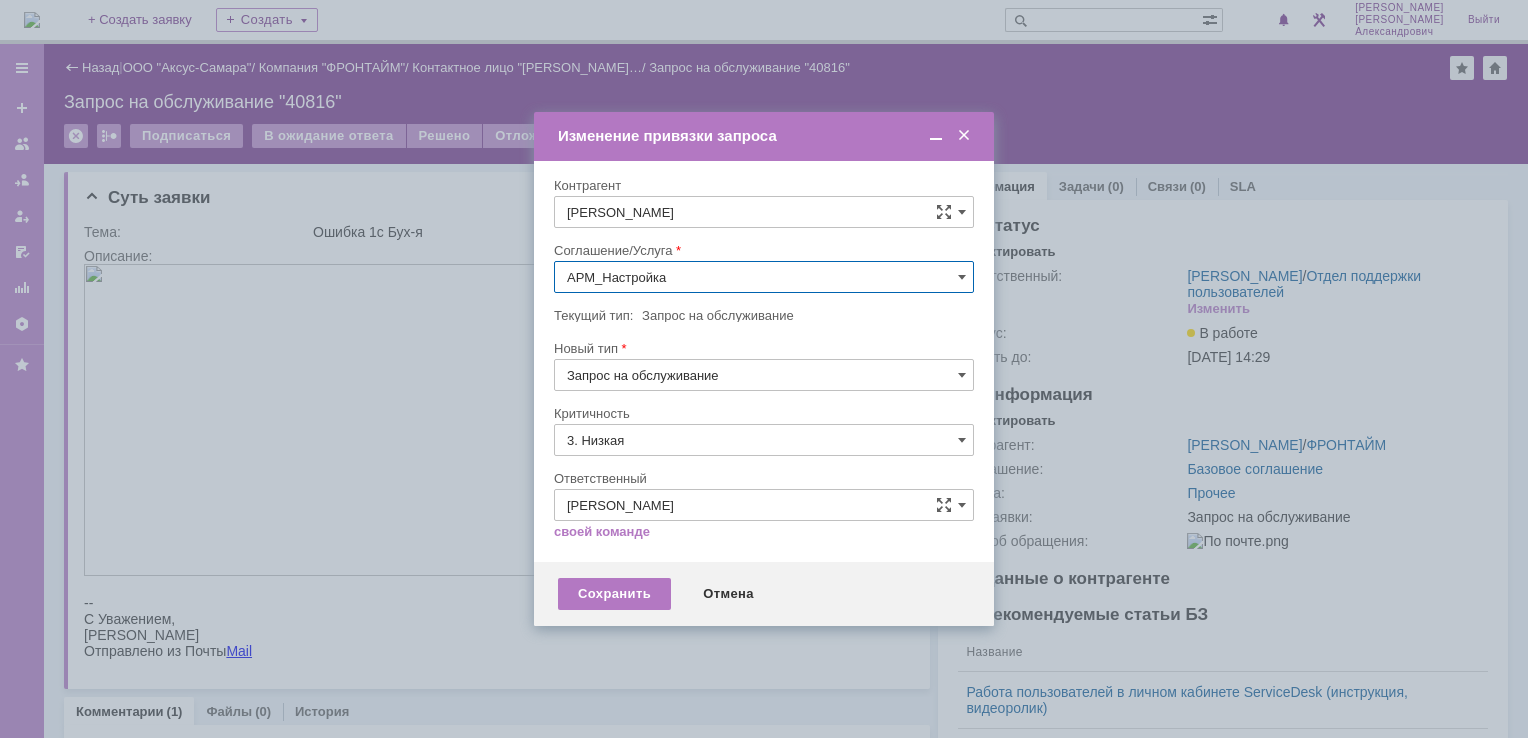 click on "3. Низкая" at bounding box center (764, 440) 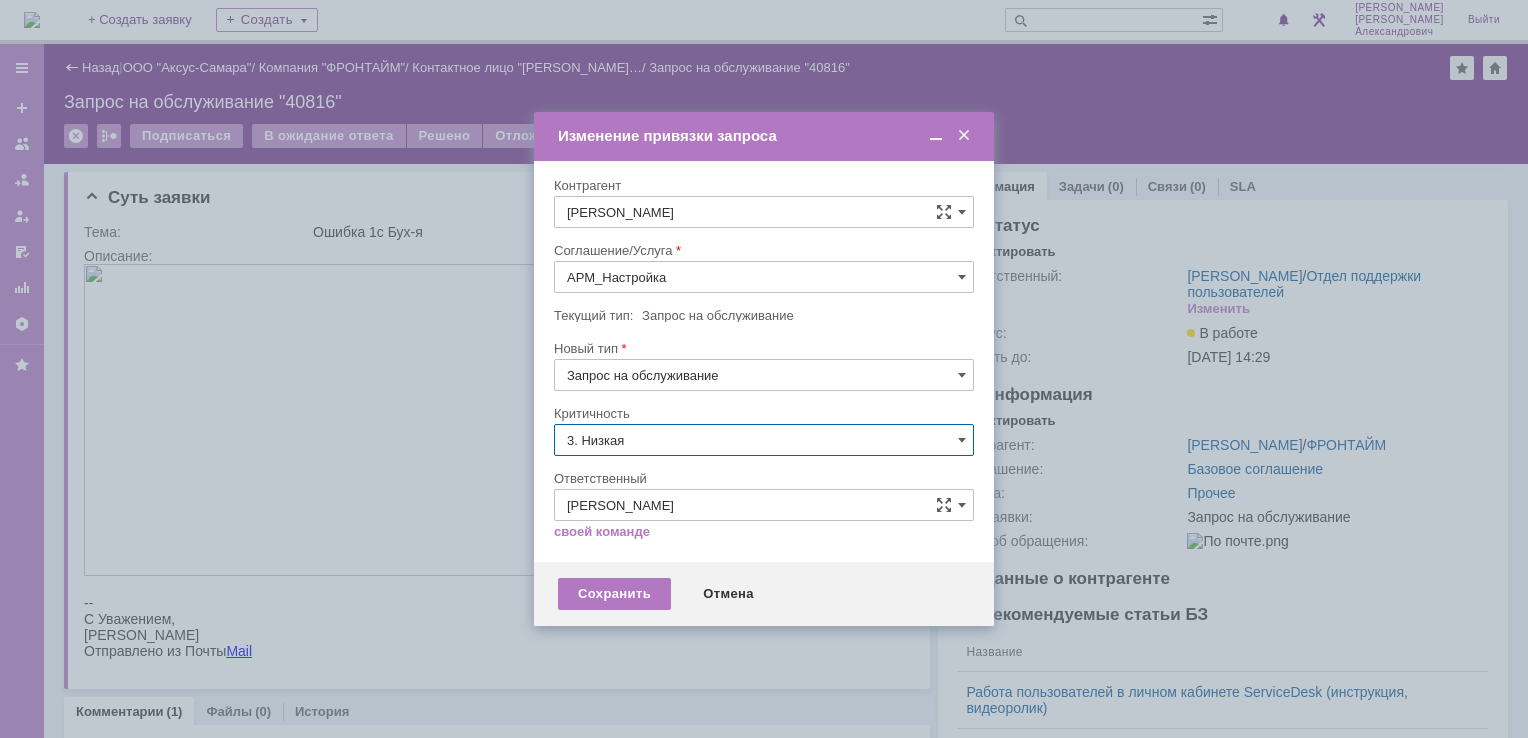 click on "[не указано]" at bounding box center (764, 477) 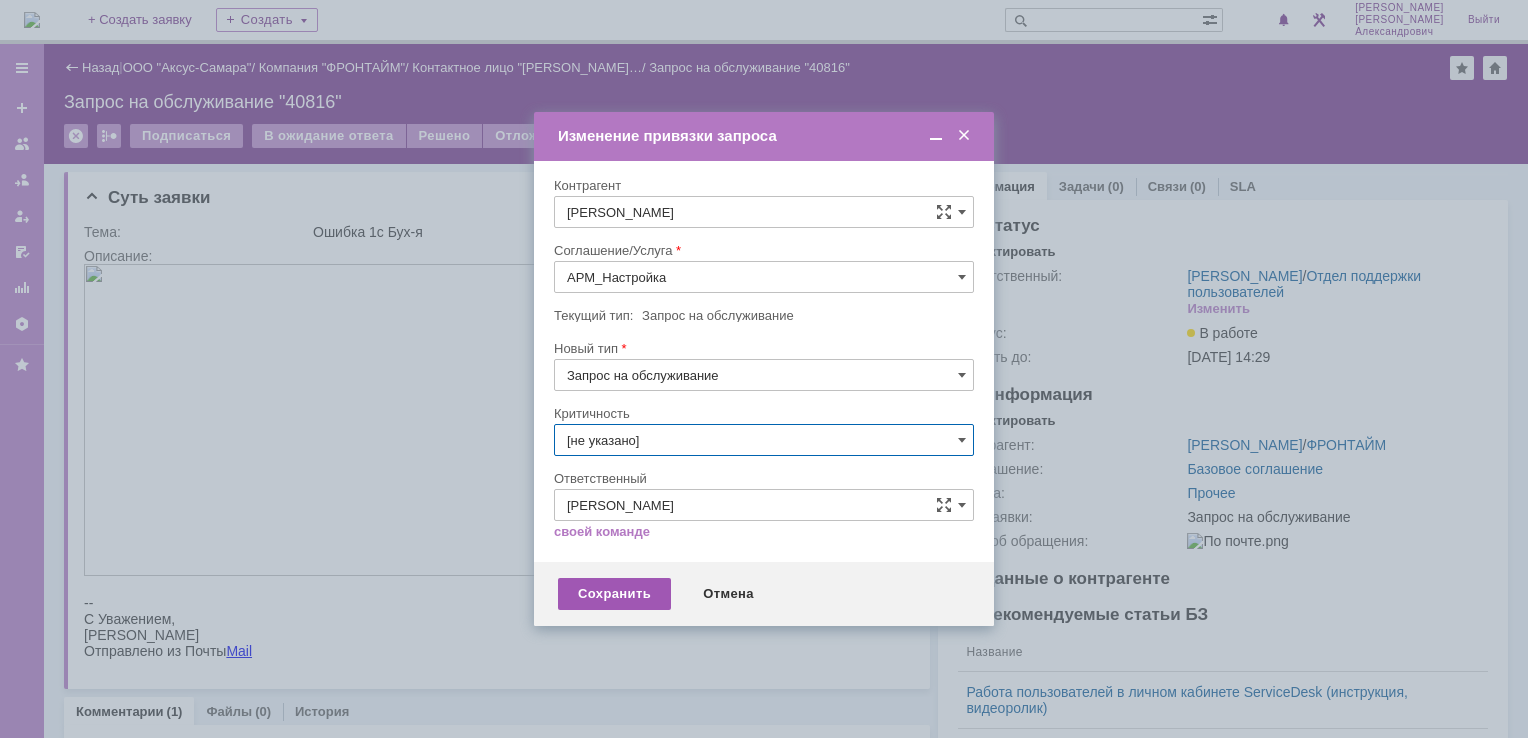 type on "[не указано]" 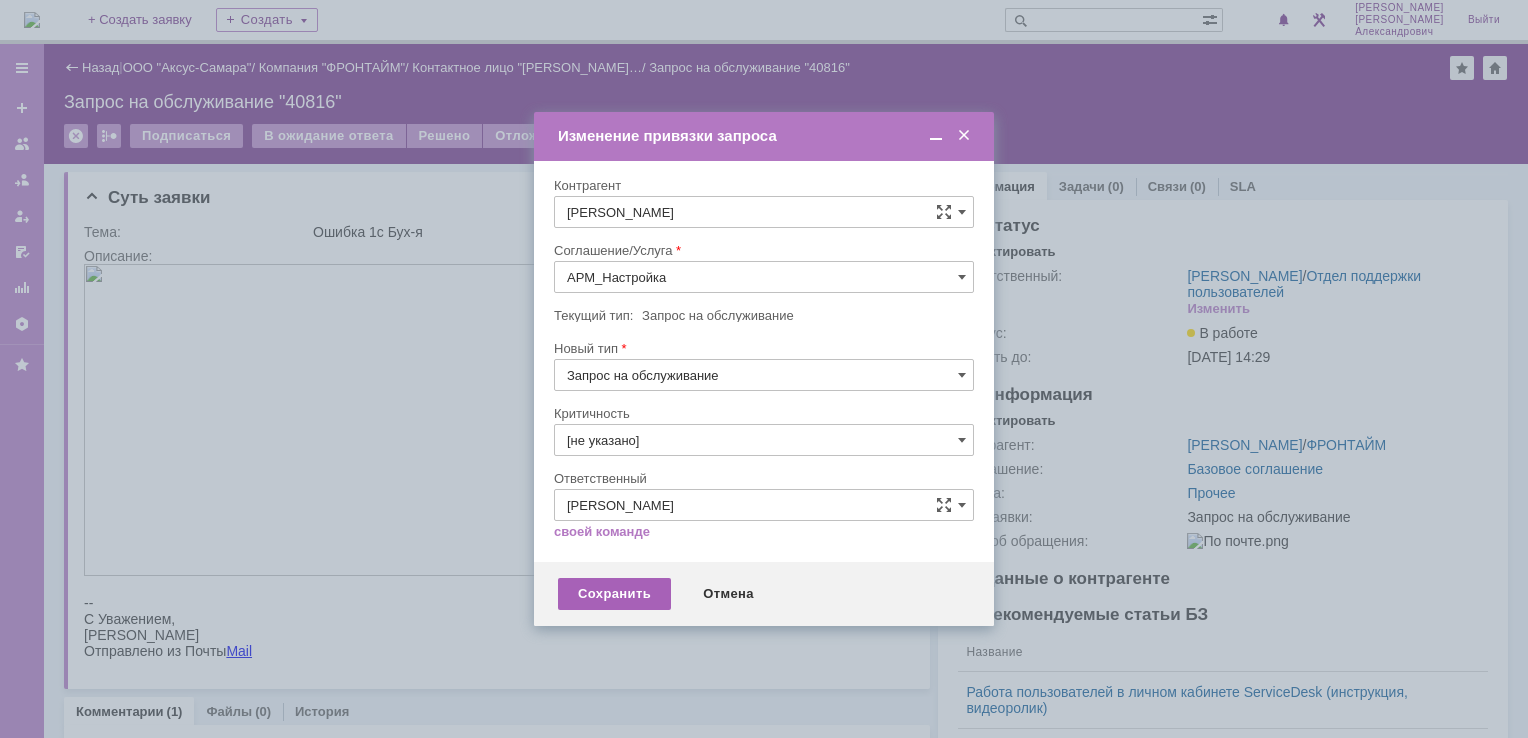 click on "Сохранить" at bounding box center [614, 594] 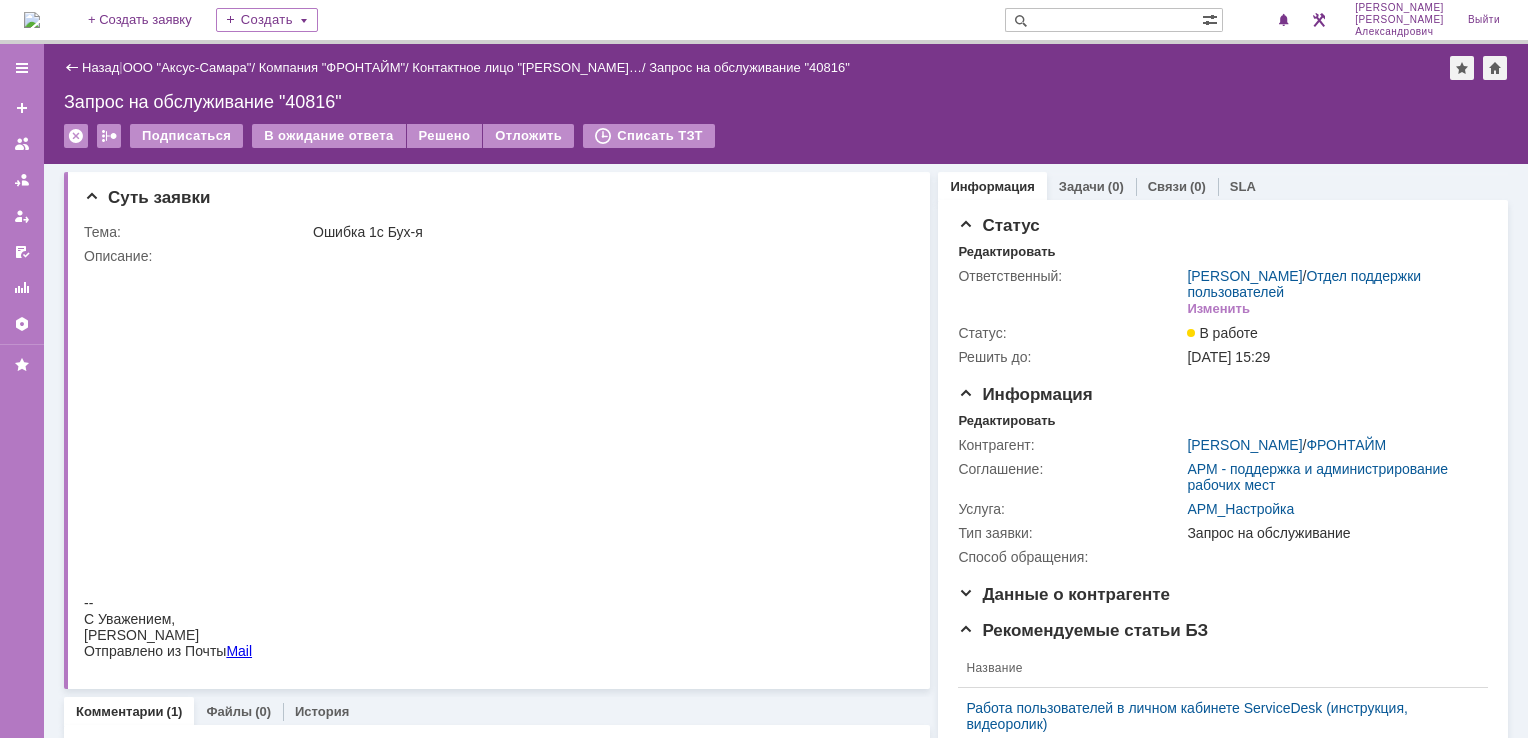 scroll, scrollTop: 0, scrollLeft: 0, axis: both 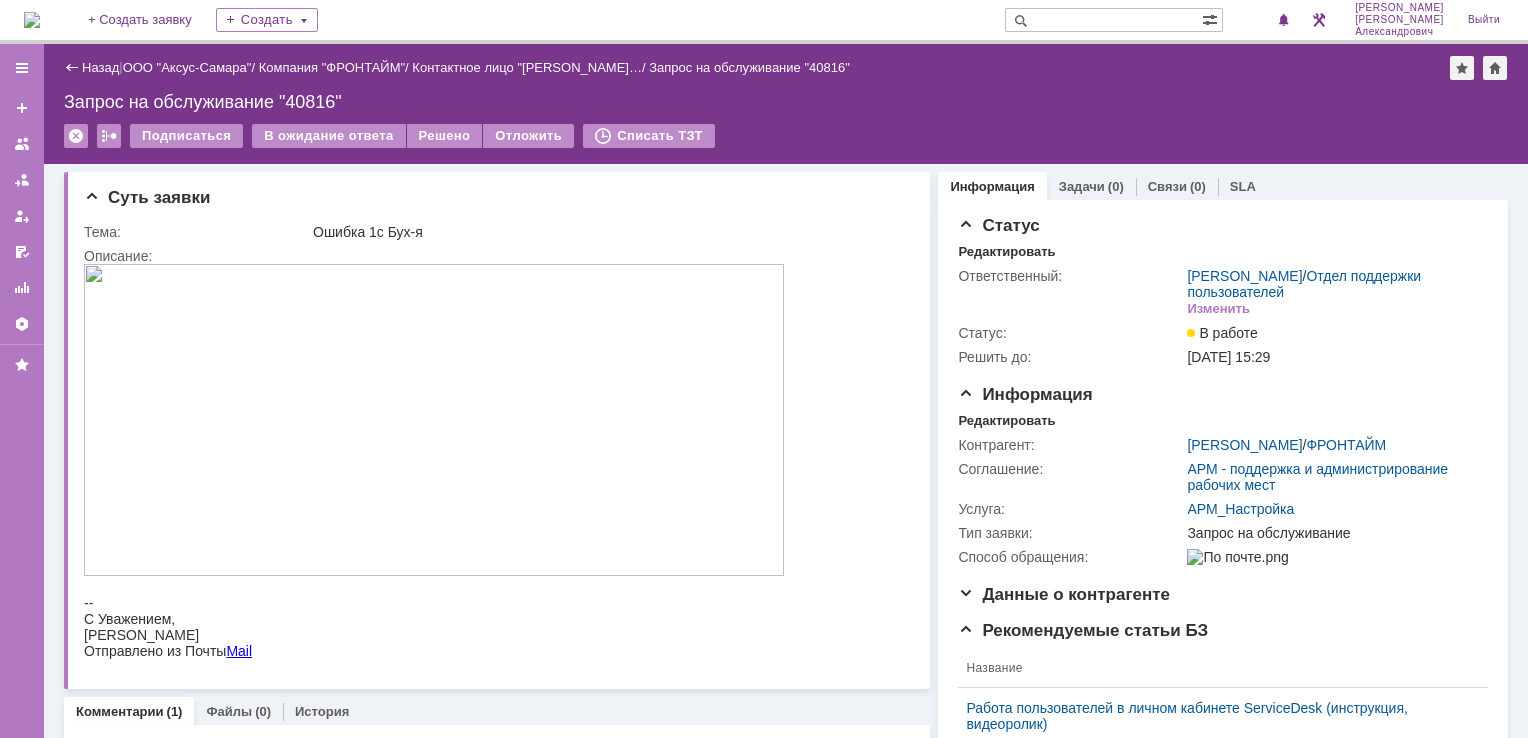 click at bounding box center [32, 20] 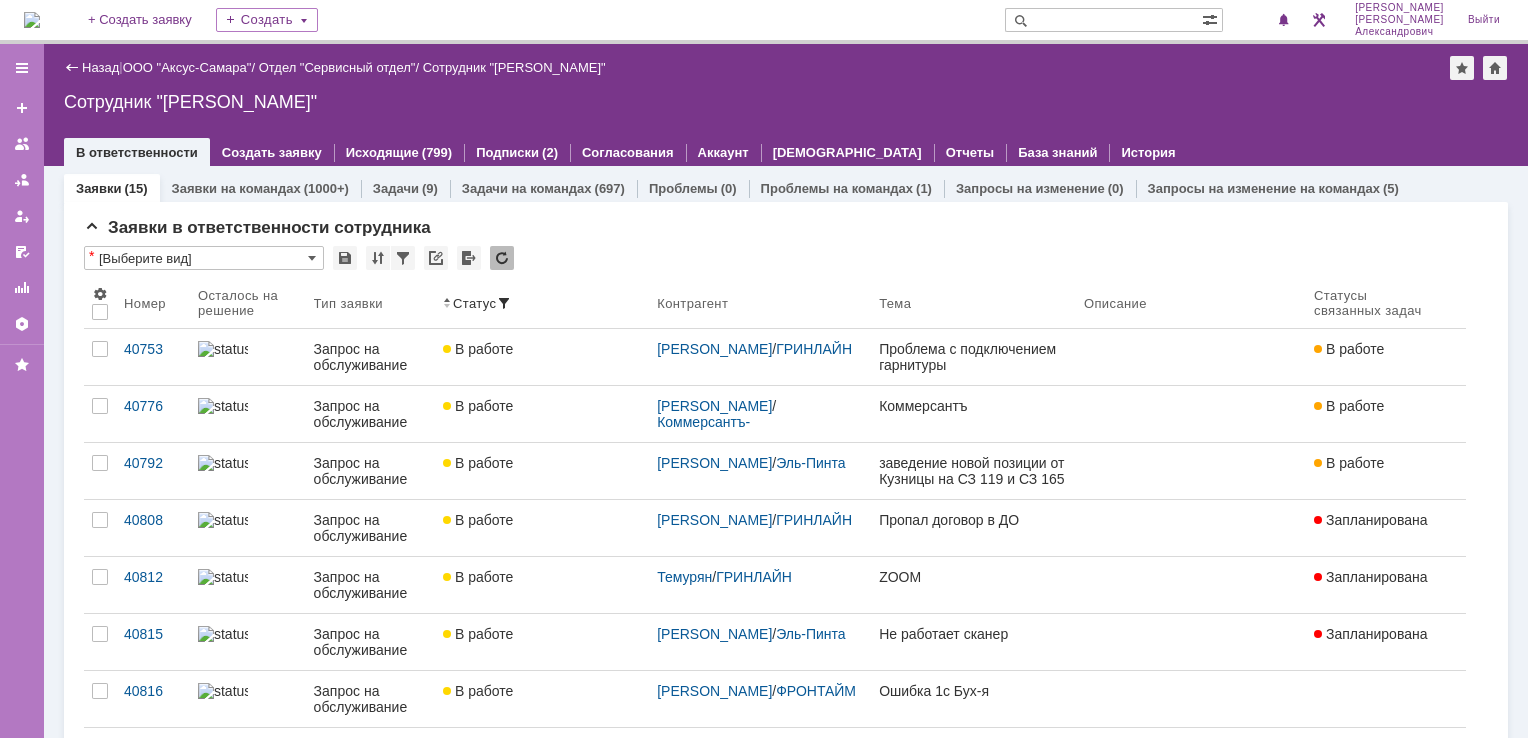 scroll, scrollTop: 0, scrollLeft: 0, axis: both 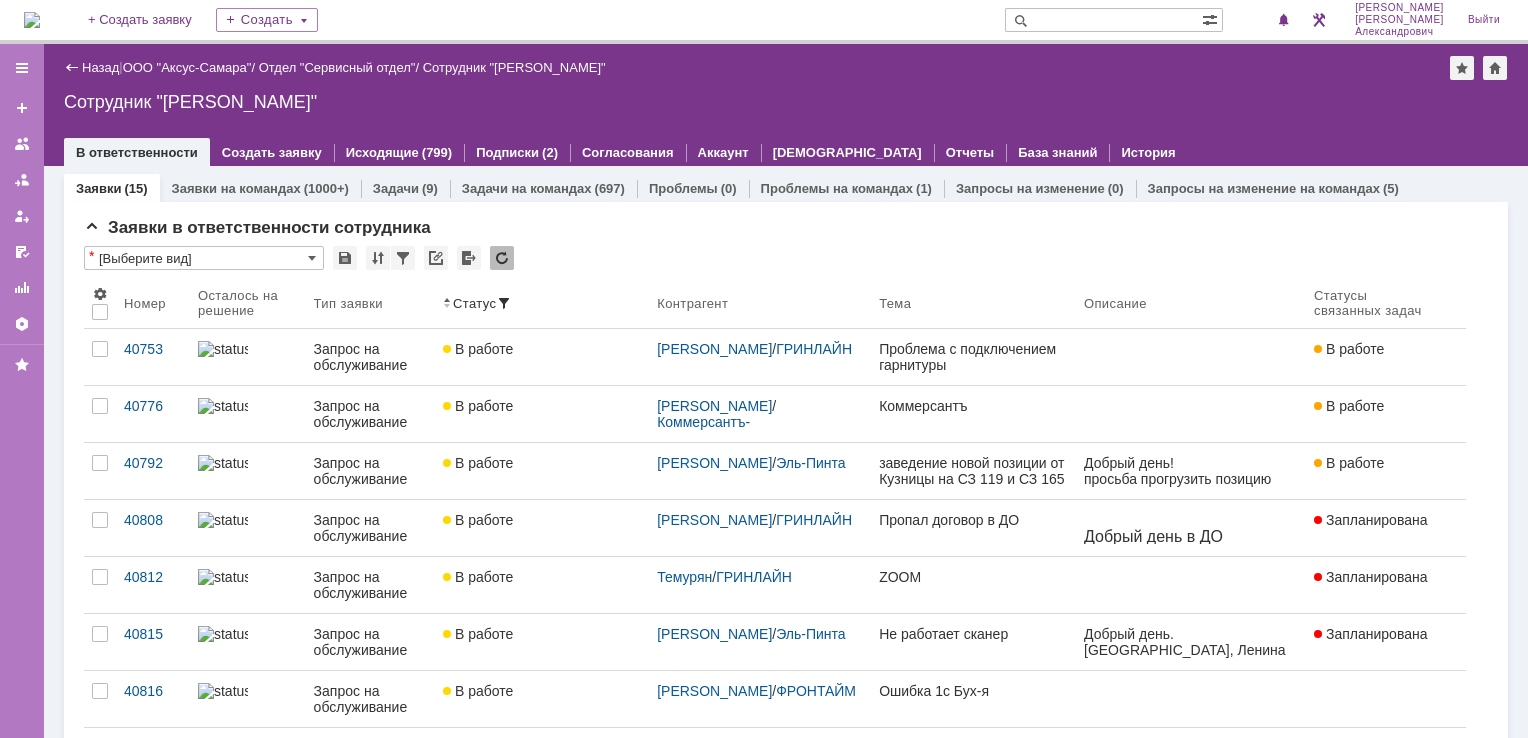 click at bounding box center (32, 20) 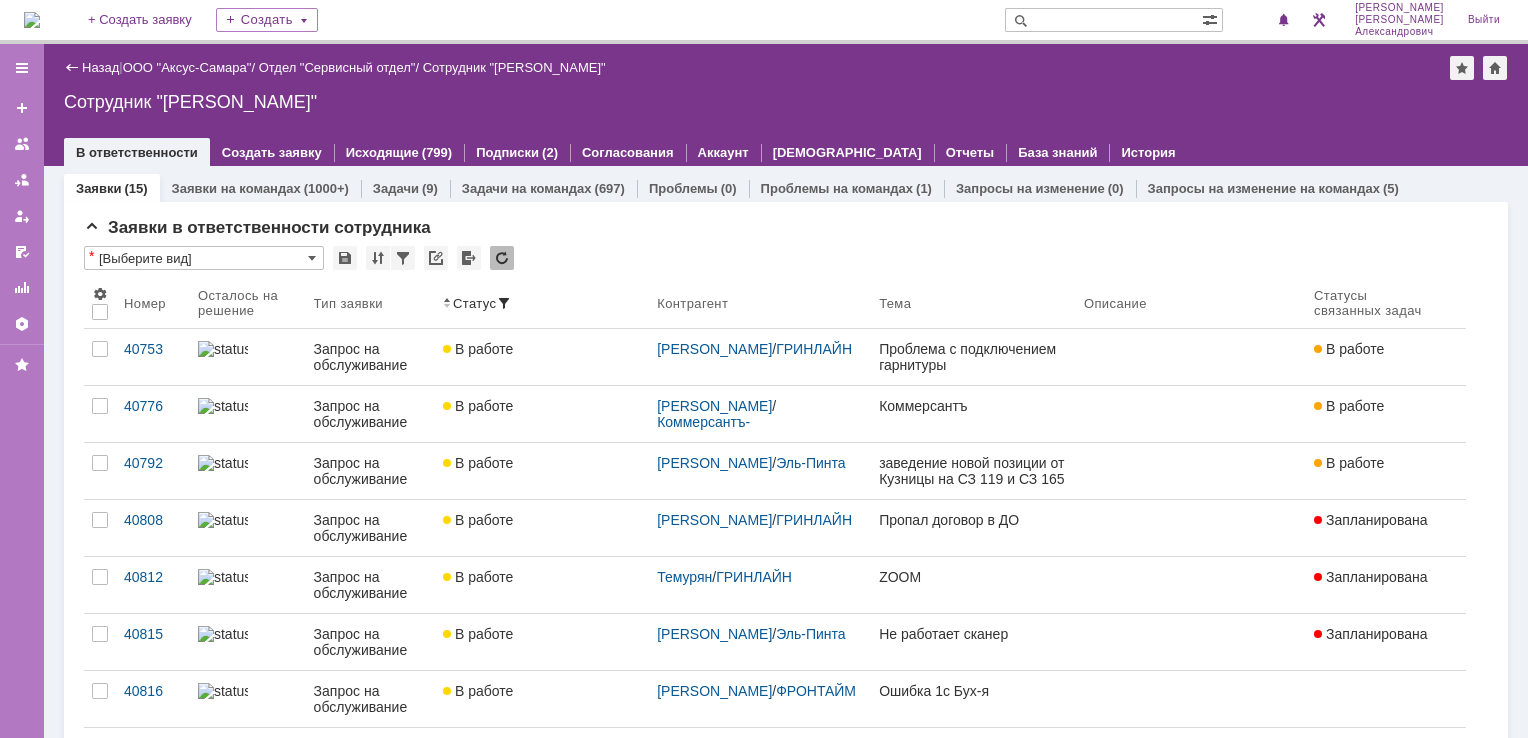 scroll, scrollTop: 0, scrollLeft: 0, axis: both 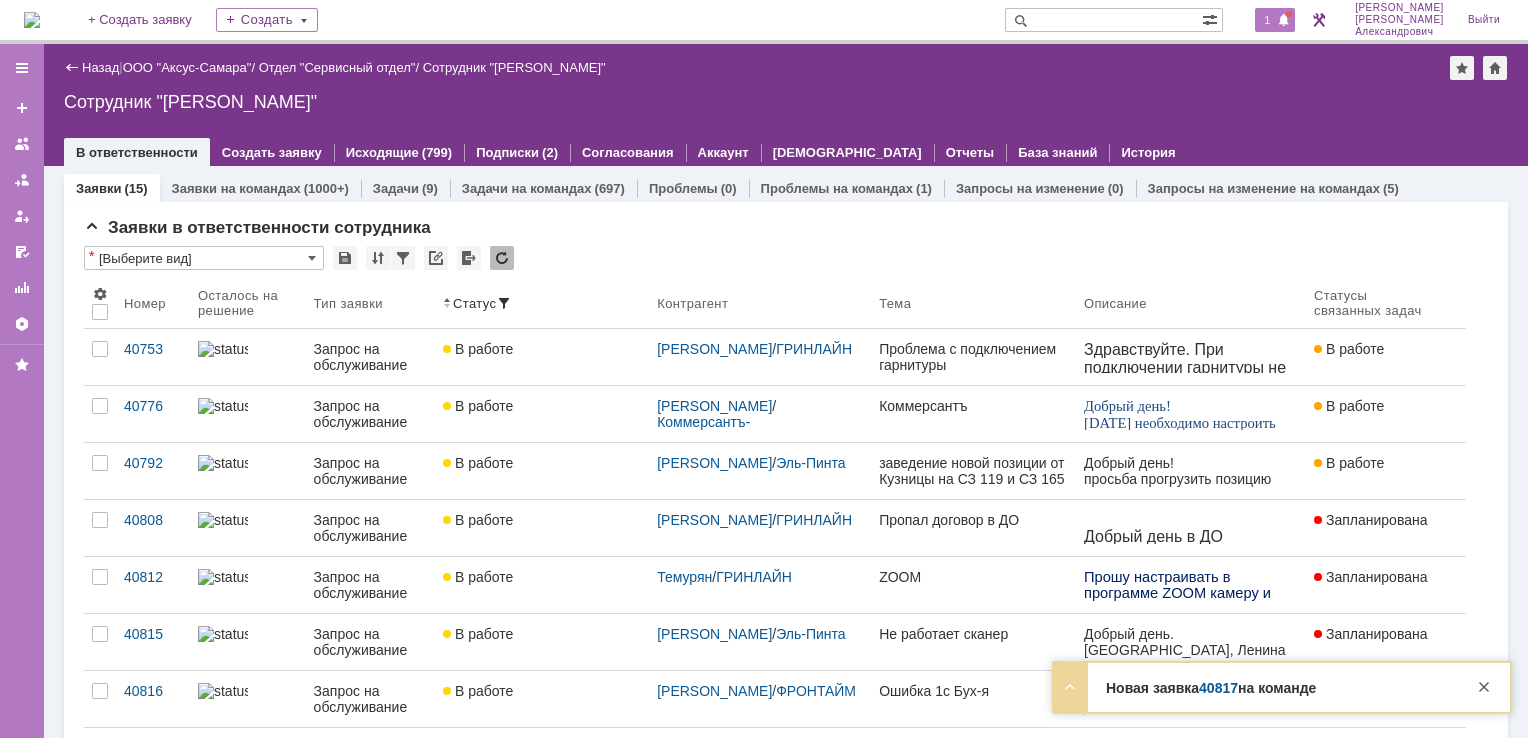 click on "1" at bounding box center [1275, 20] 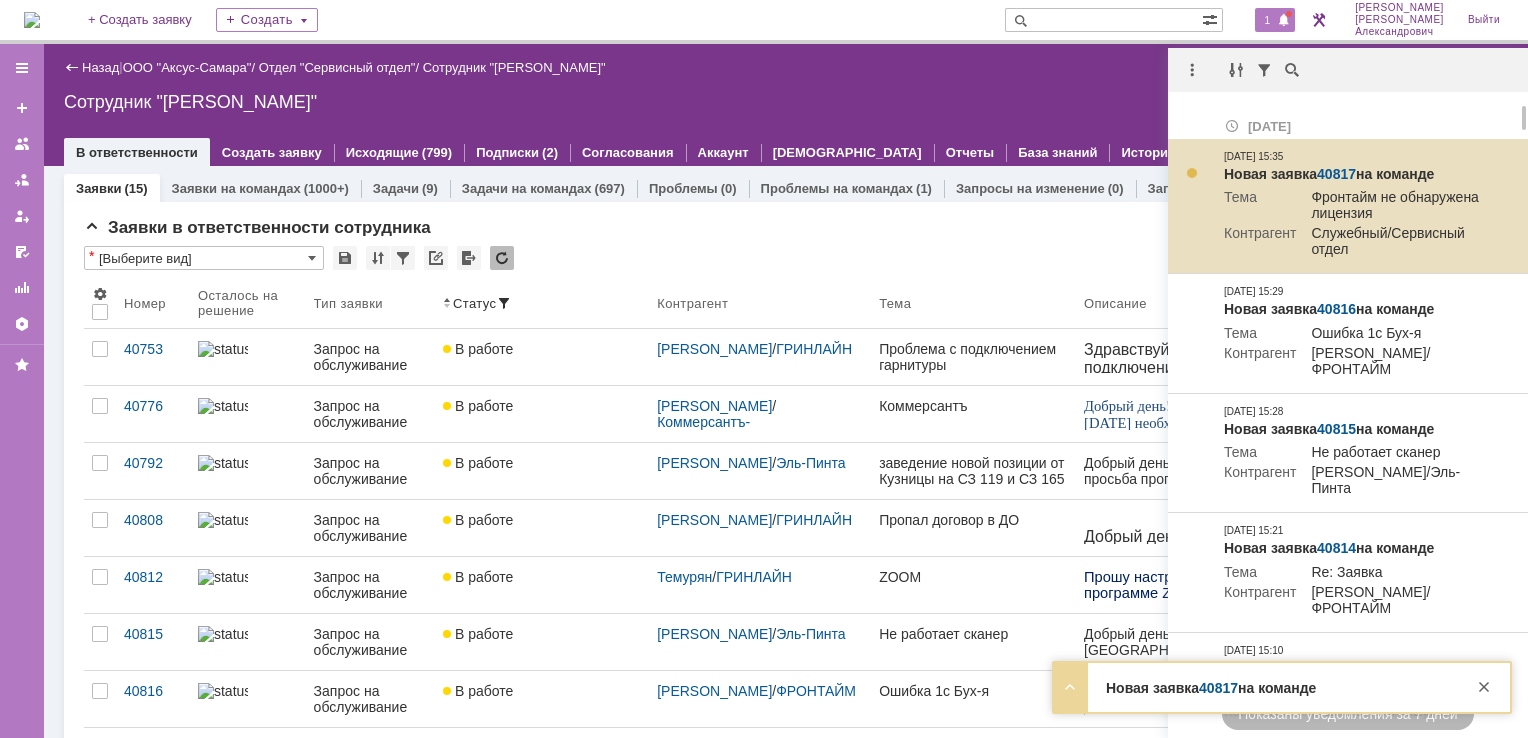 click on "40817" at bounding box center (1336, 174) 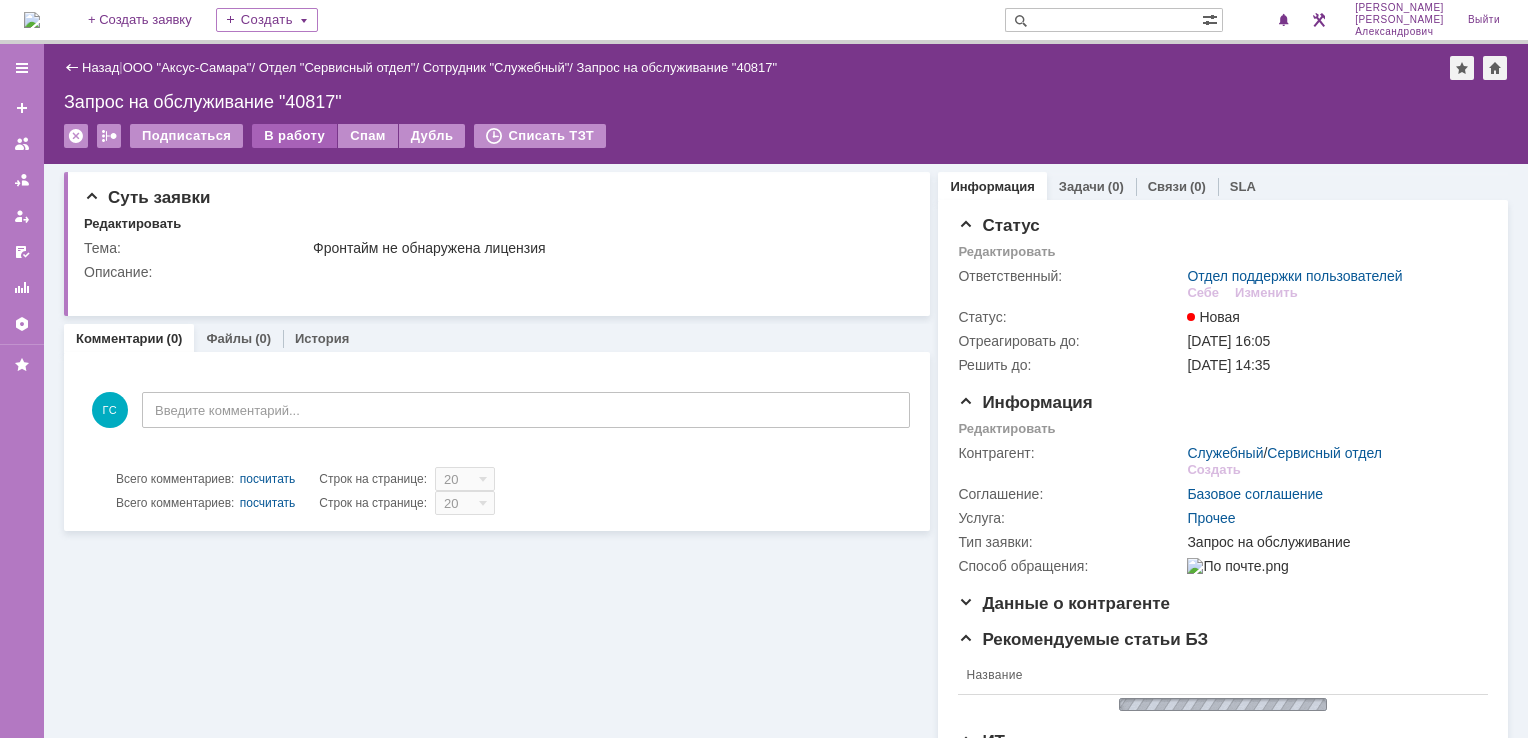 scroll, scrollTop: 0, scrollLeft: 0, axis: both 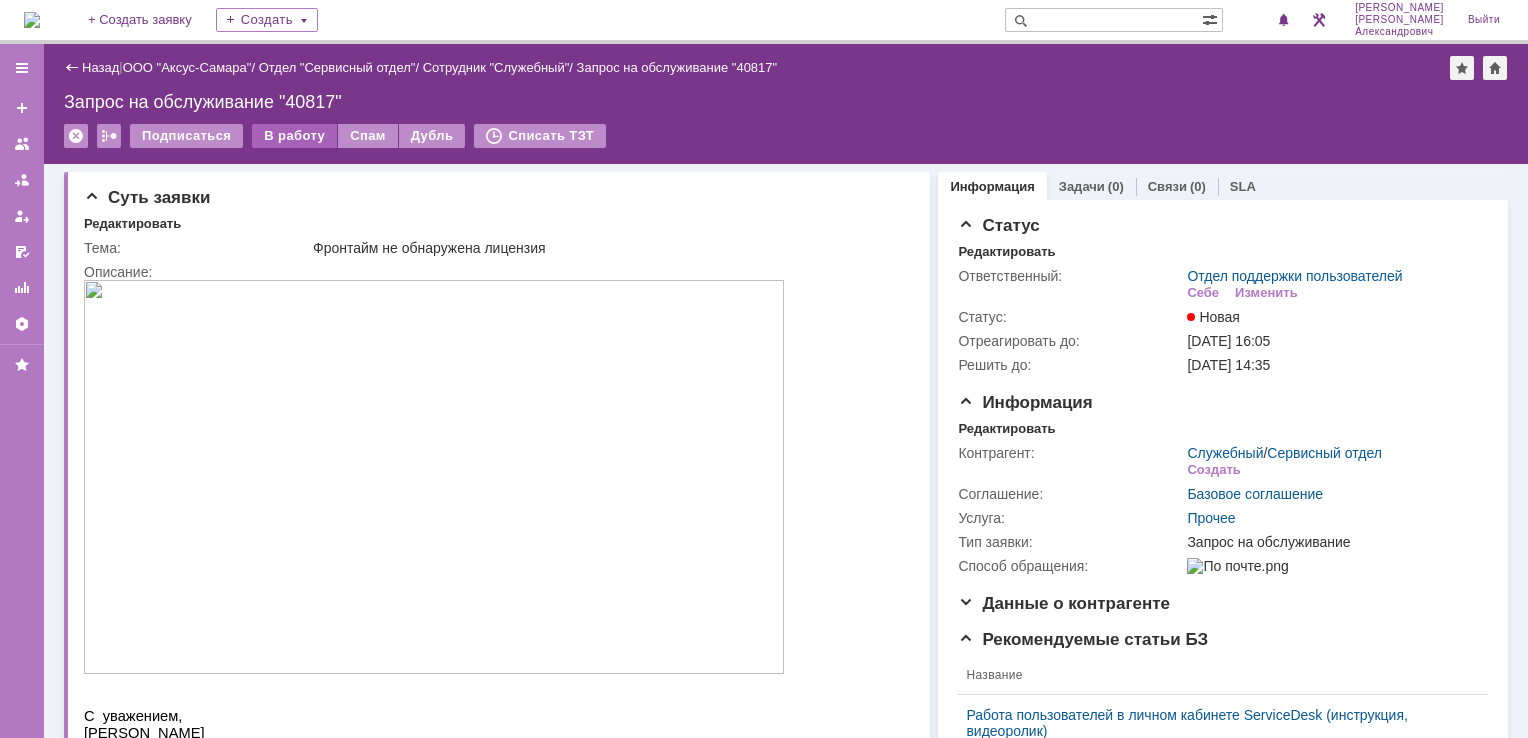 click on "В работу" at bounding box center [294, 136] 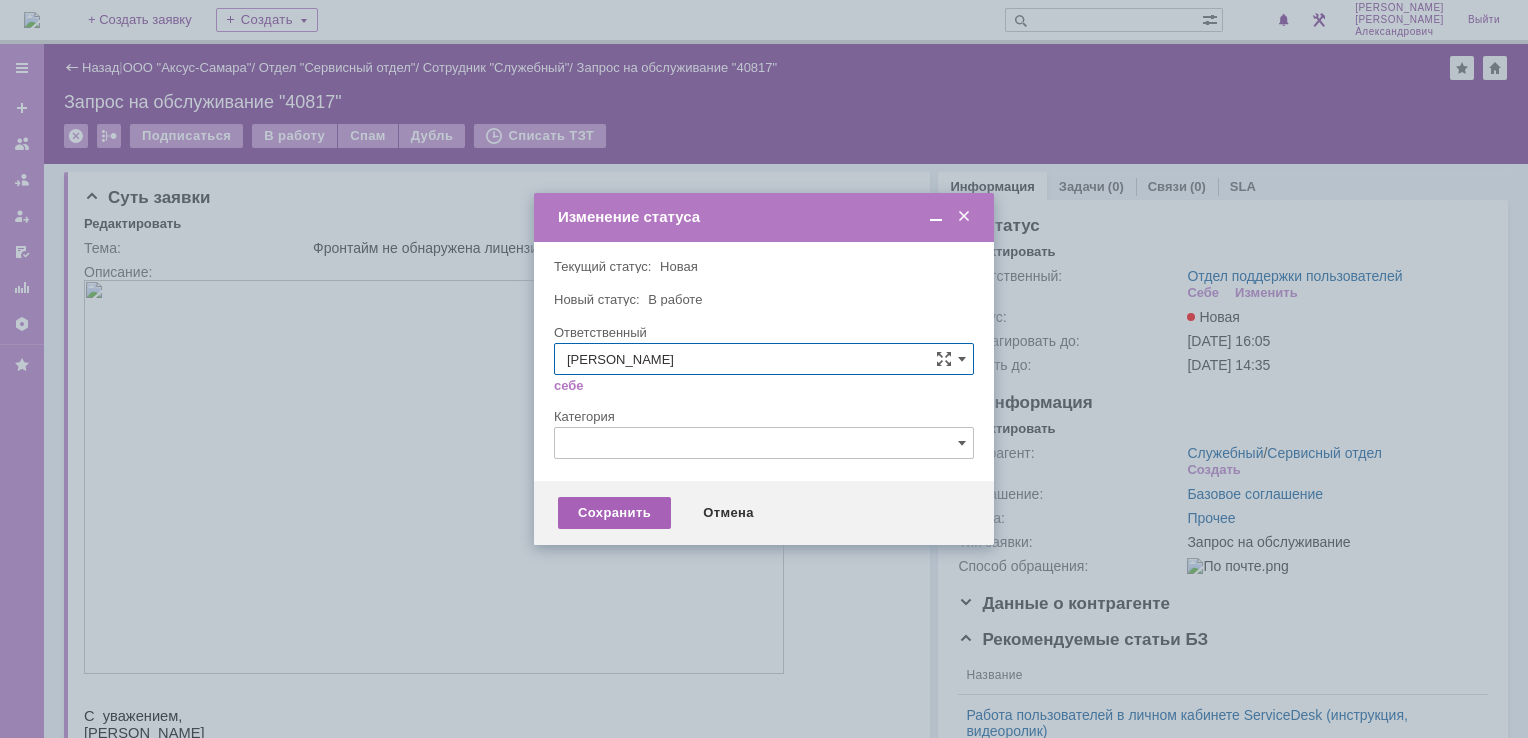 click on "Сохранить" at bounding box center (614, 513) 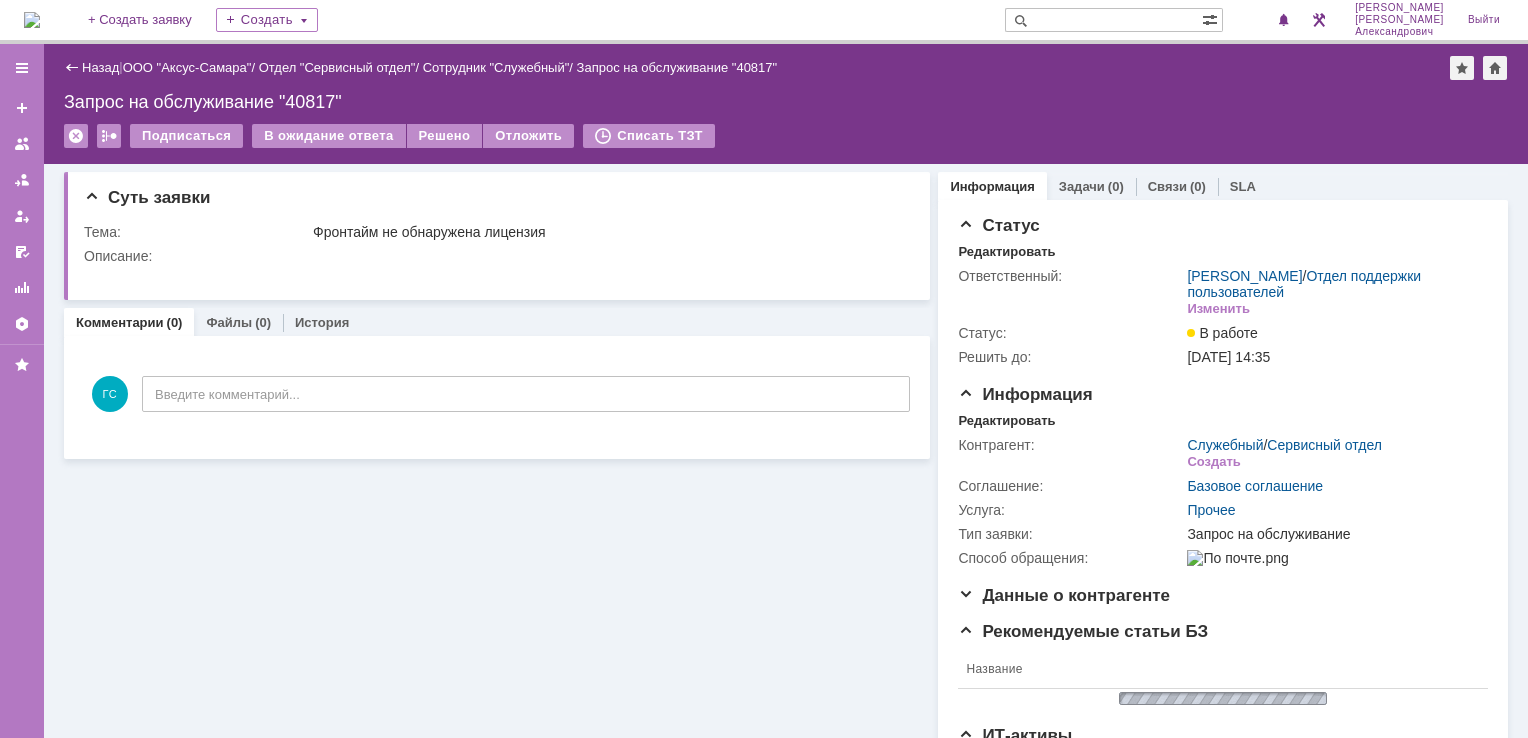 scroll, scrollTop: 0, scrollLeft: 0, axis: both 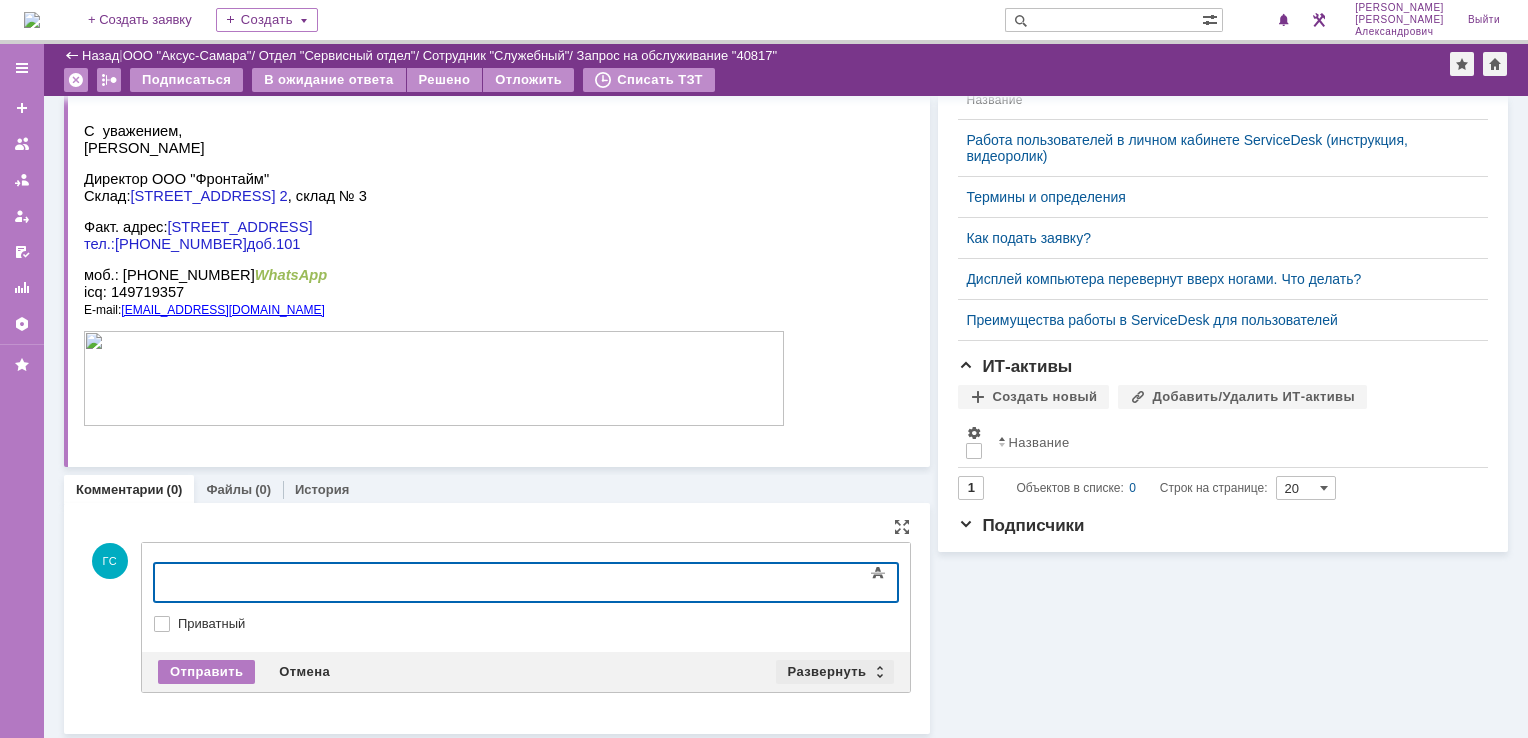 click on "Развернуть" at bounding box center [835, 672] 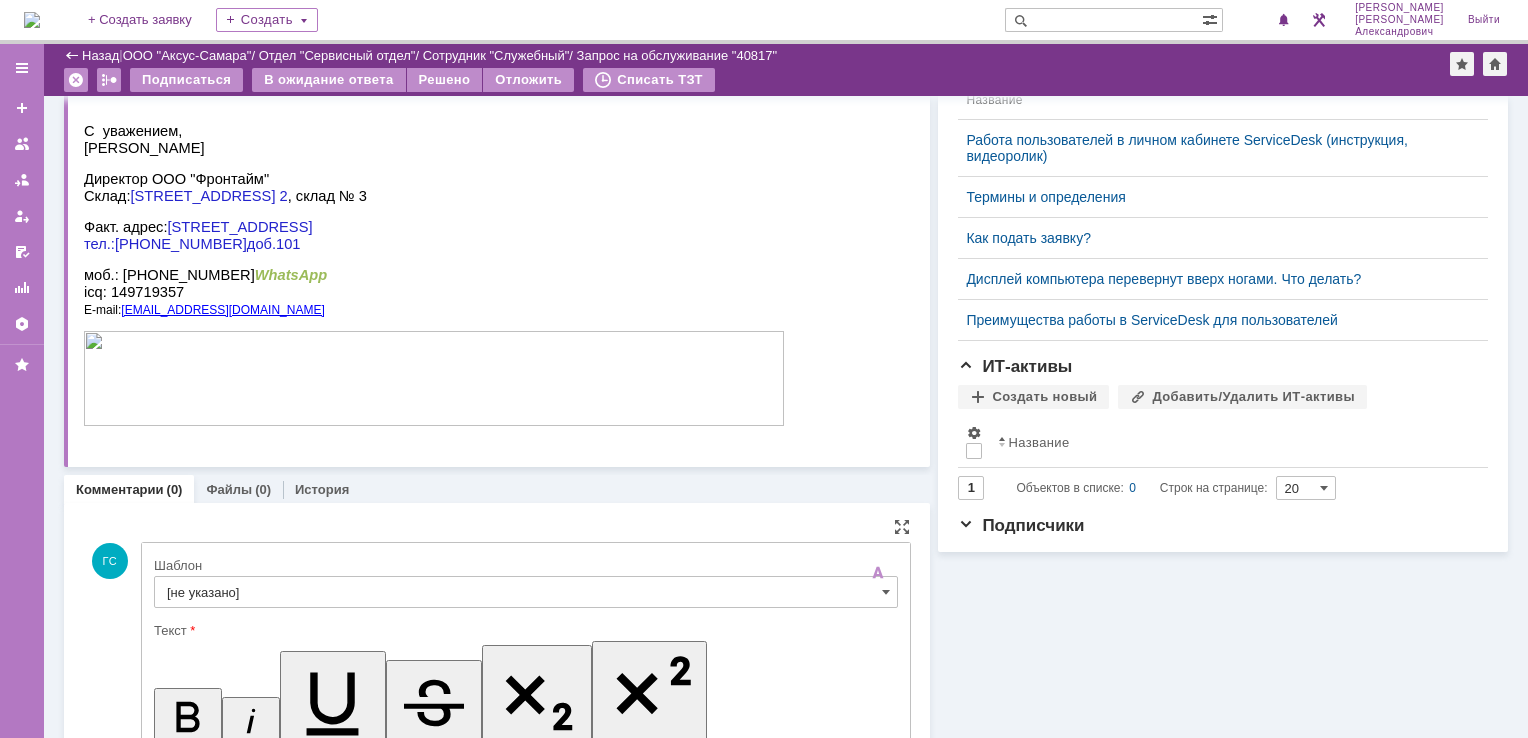 scroll, scrollTop: 0, scrollLeft: 0, axis: both 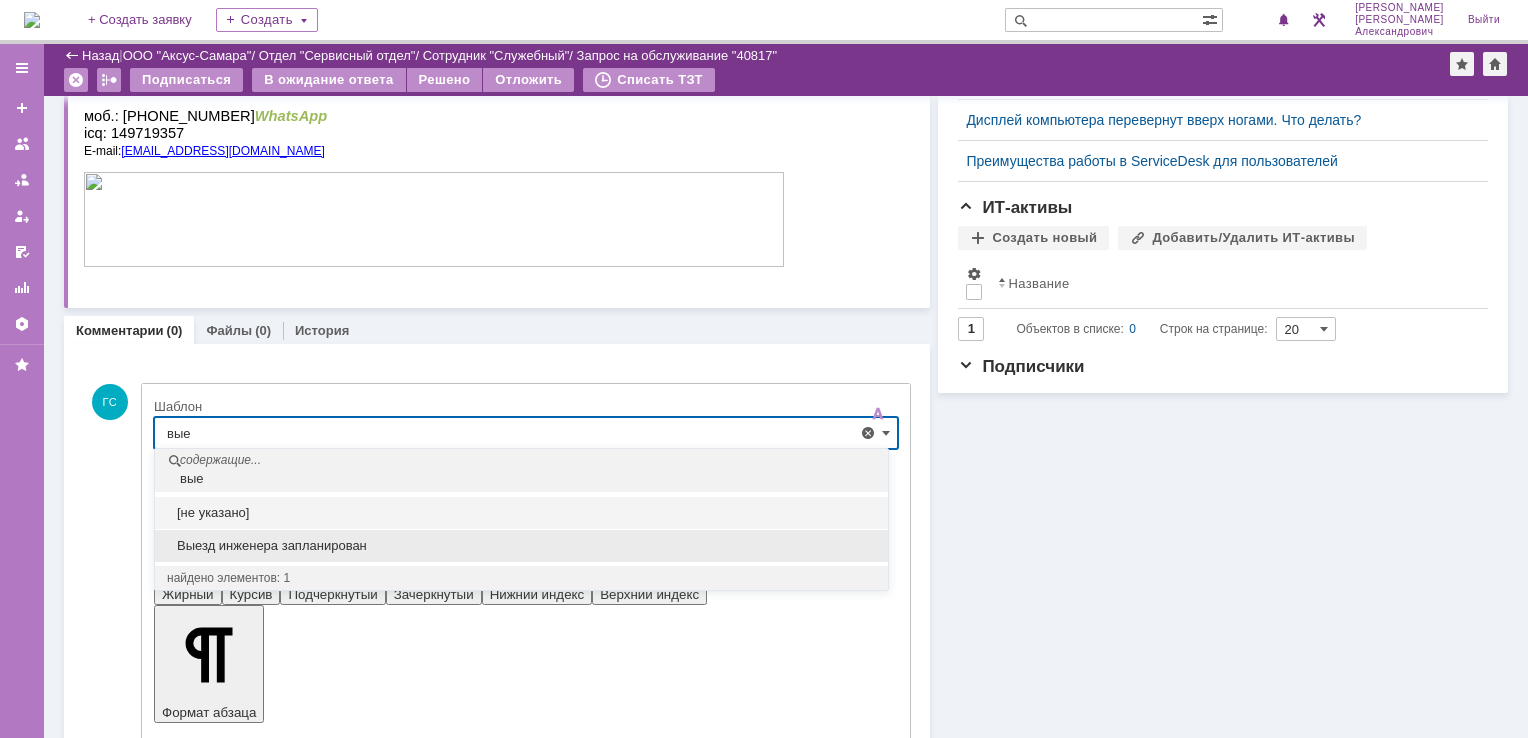 click on "Выезд инженера запланирован" at bounding box center [521, 546] 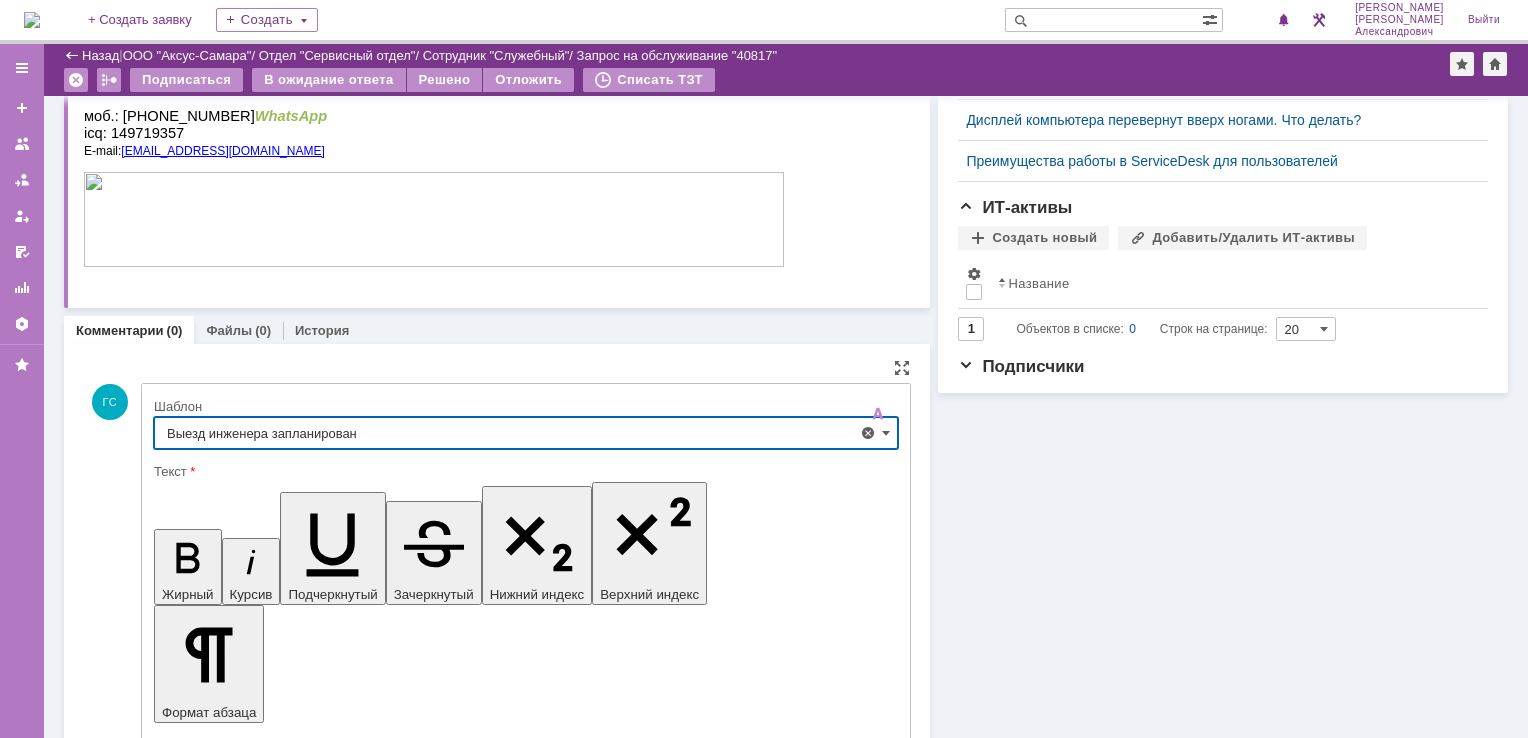 scroll, scrollTop: 832, scrollLeft: 0, axis: vertical 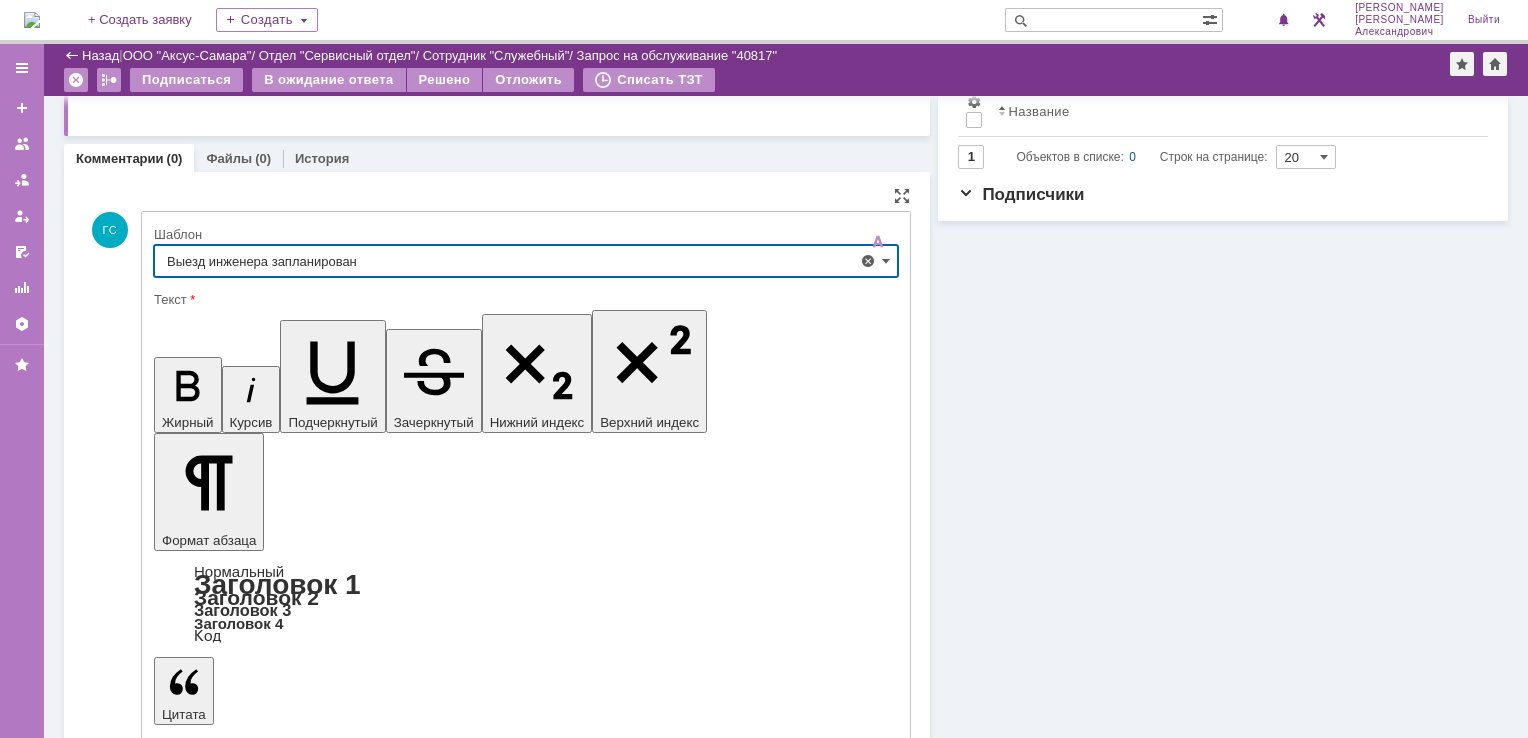type on "Выезд инженера запланирован" 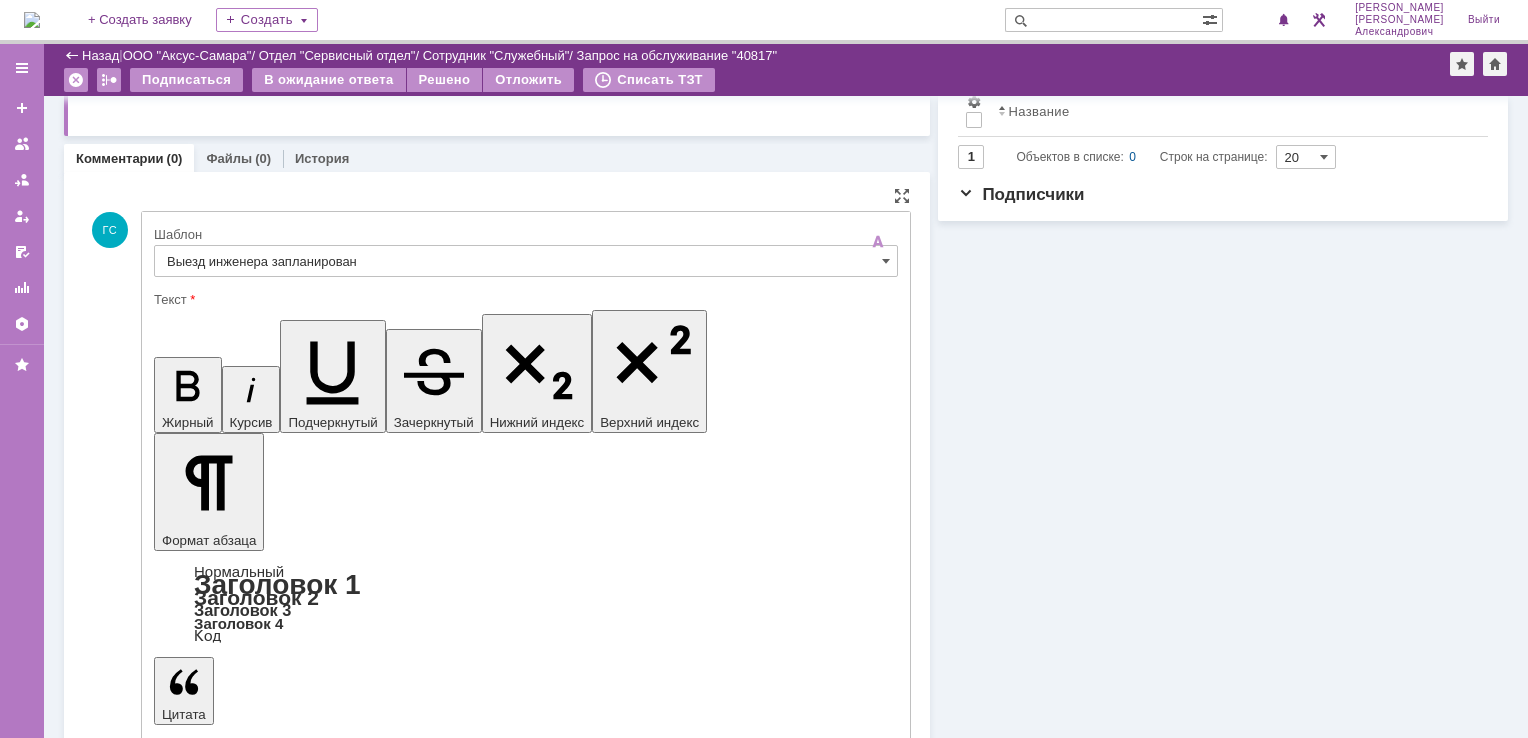 click on "Отправить" at bounding box center [206, 5411] 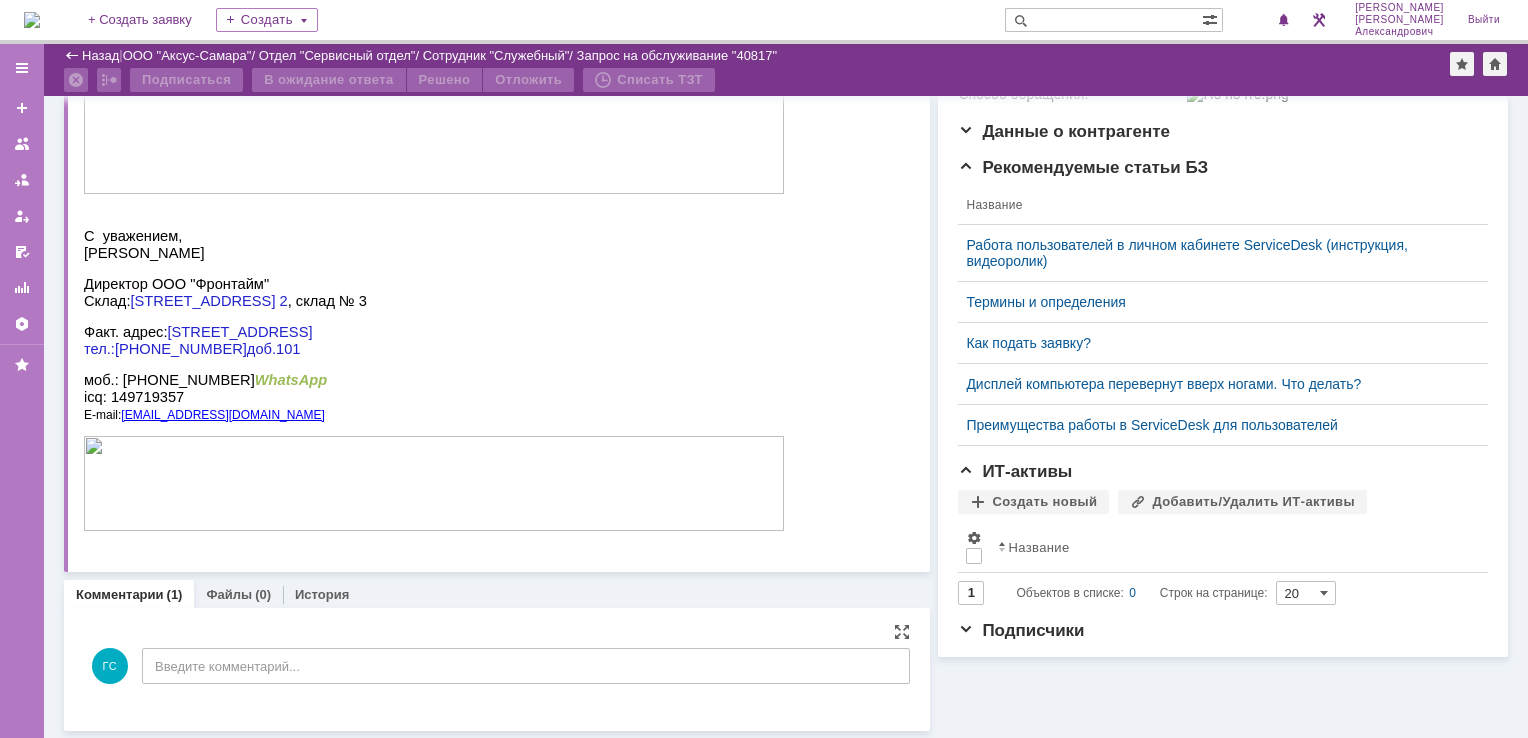 scroll, scrollTop: 564, scrollLeft: 0, axis: vertical 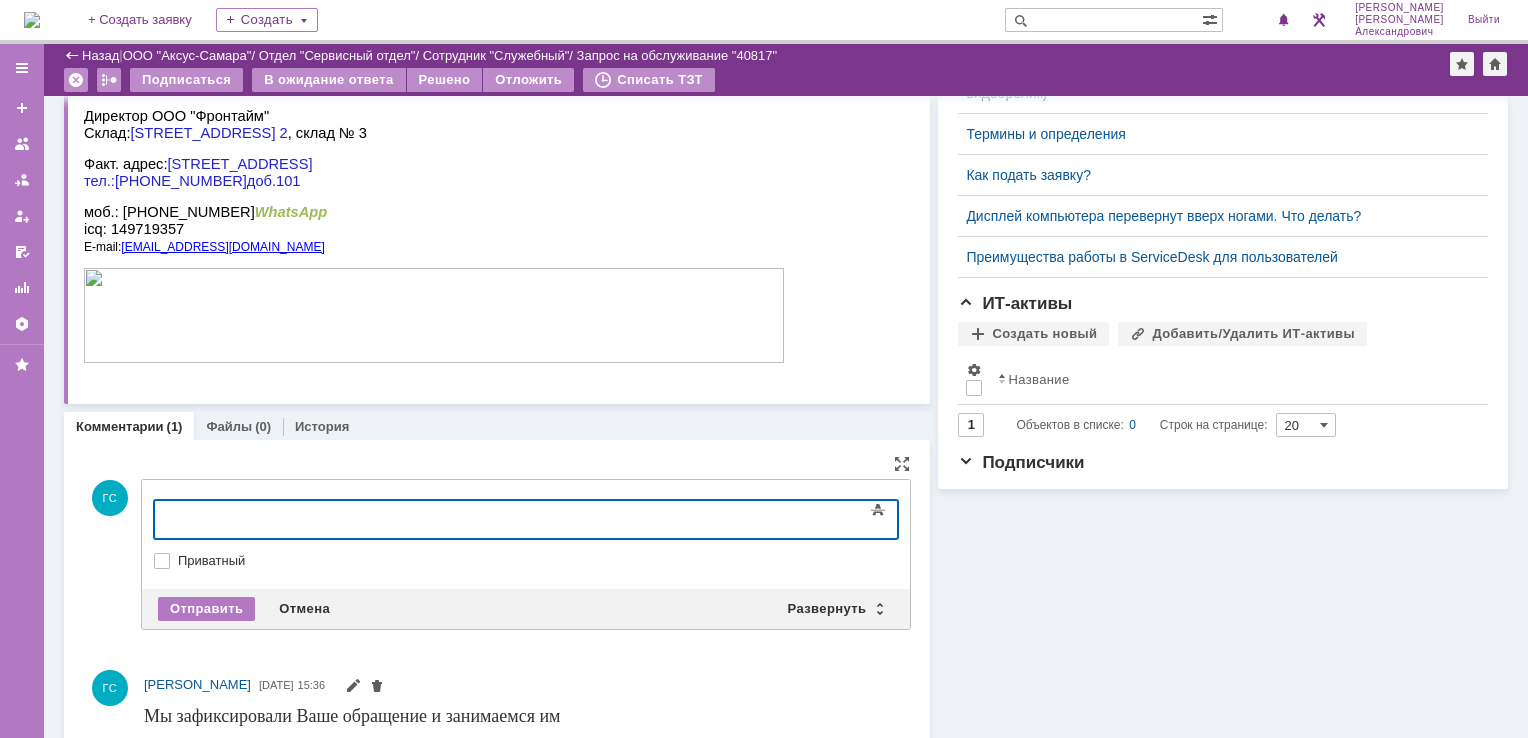 type 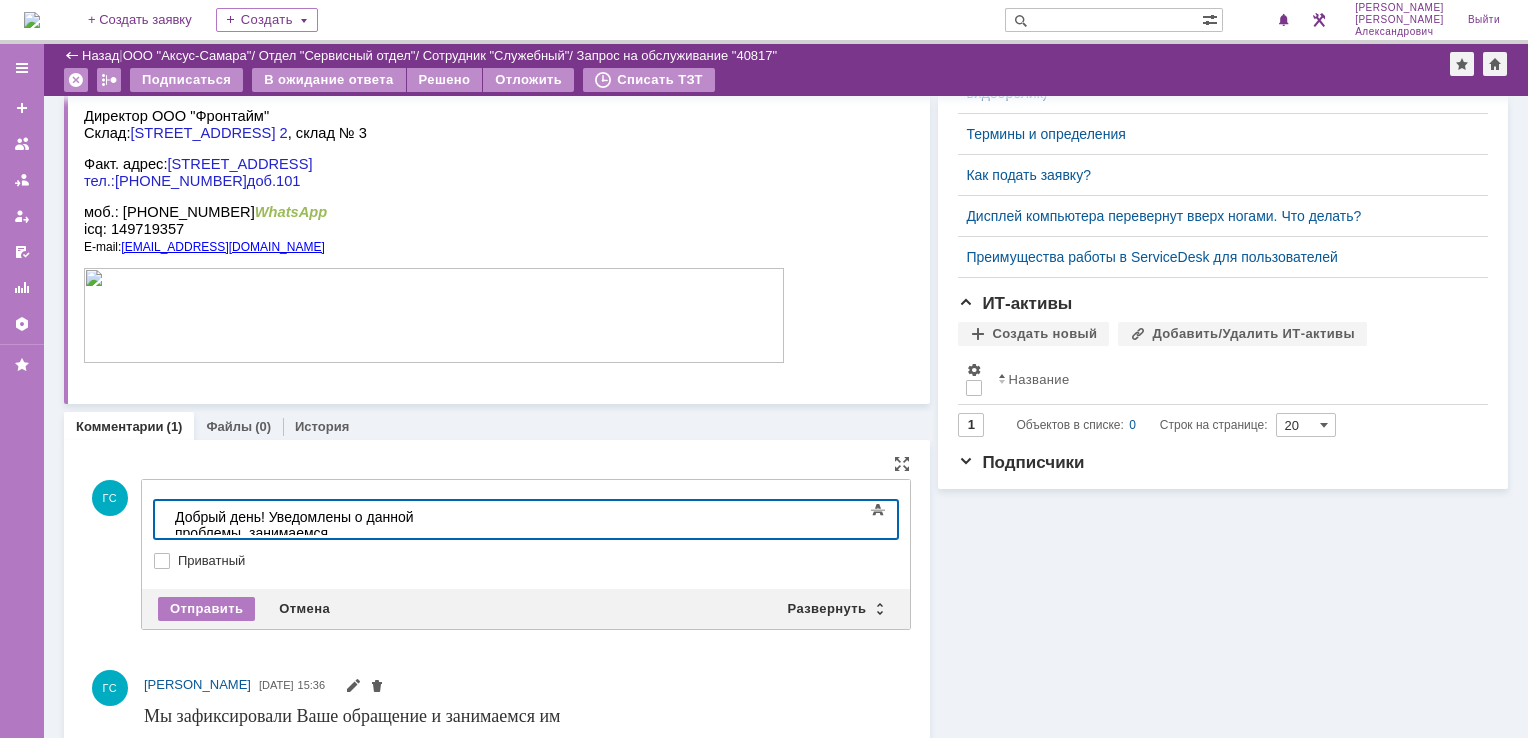 click on "Добрый день! Уведомлены о данной проблемы, занимаемся" at bounding box center [317, 525] 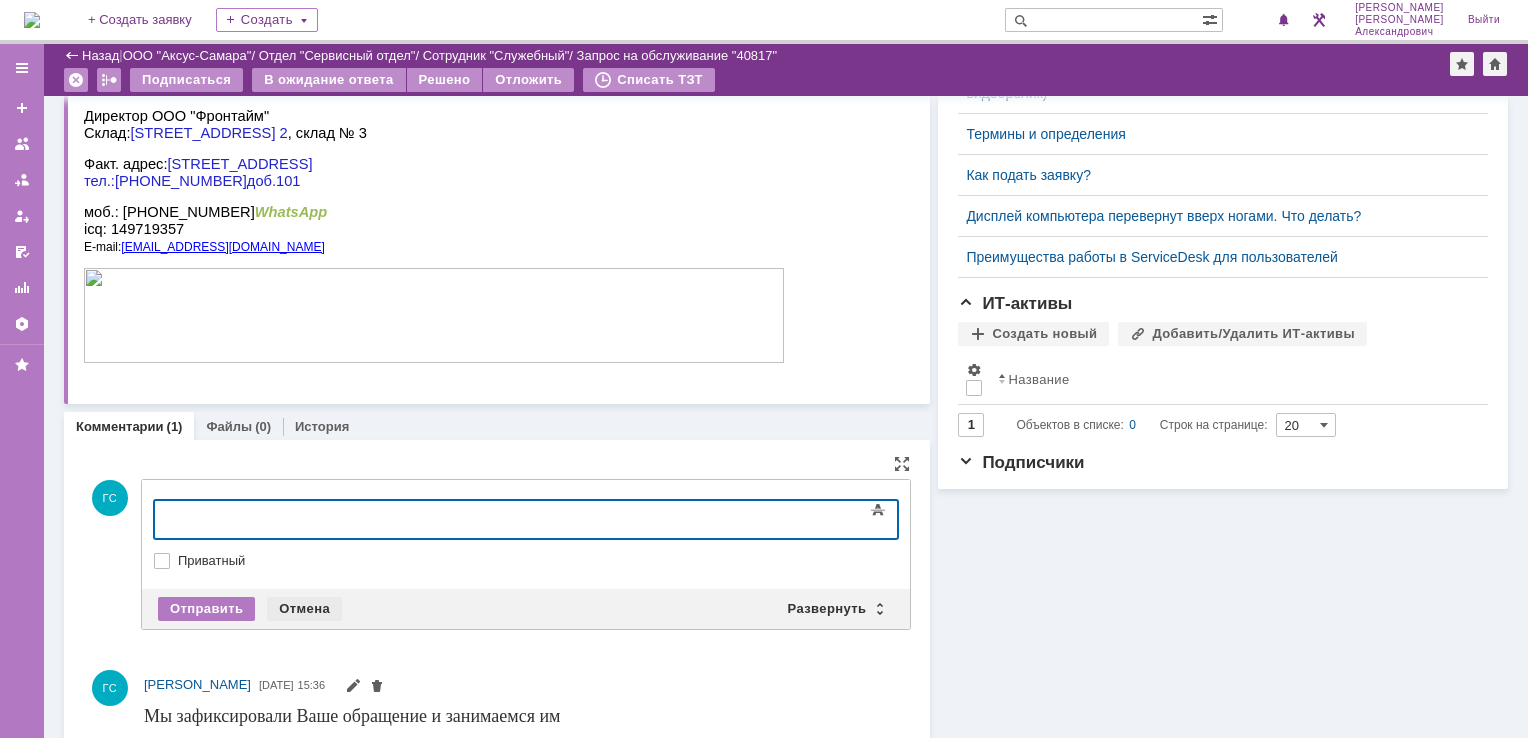 click on "Отмена" at bounding box center [304, 609] 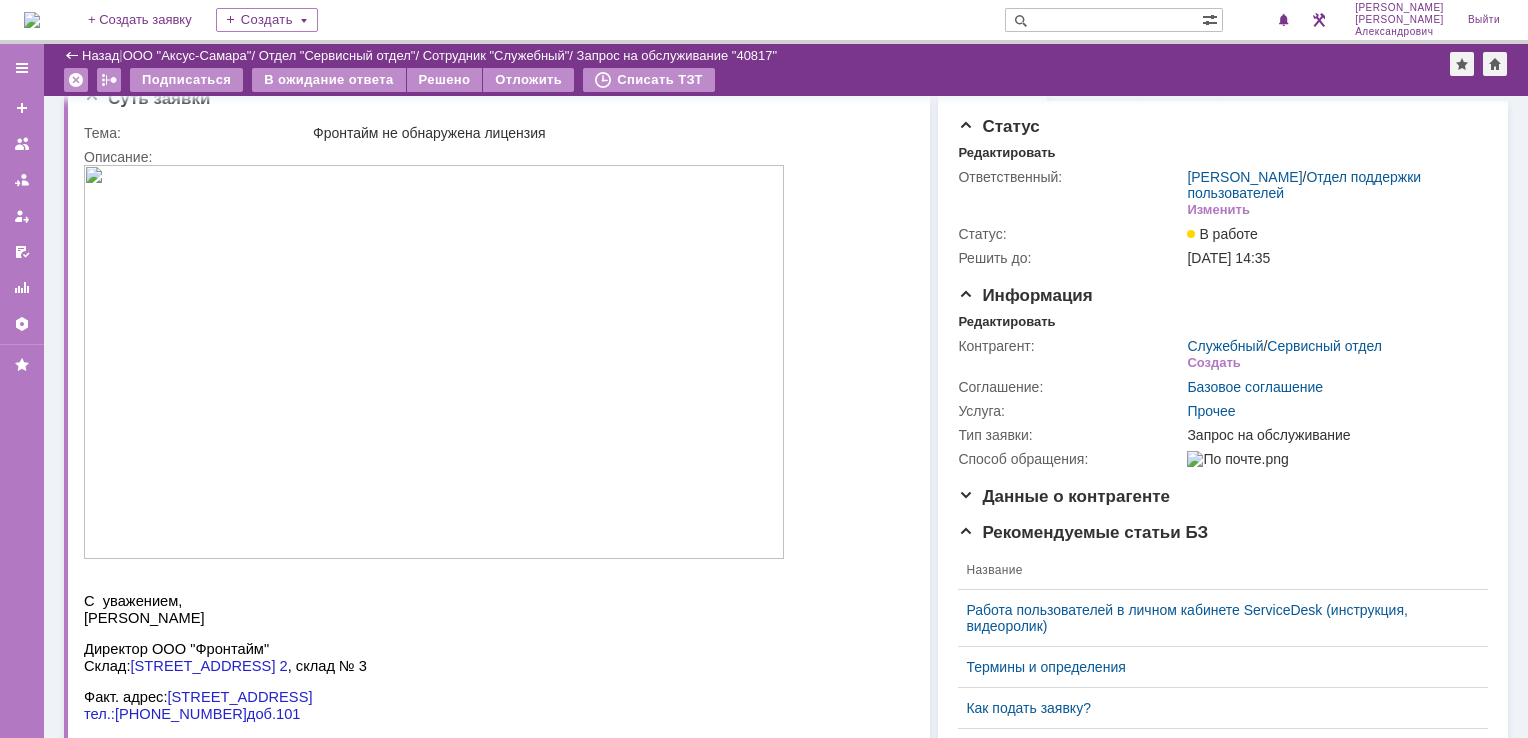 scroll, scrollTop: 0, scrollLeft: 0, axis: both 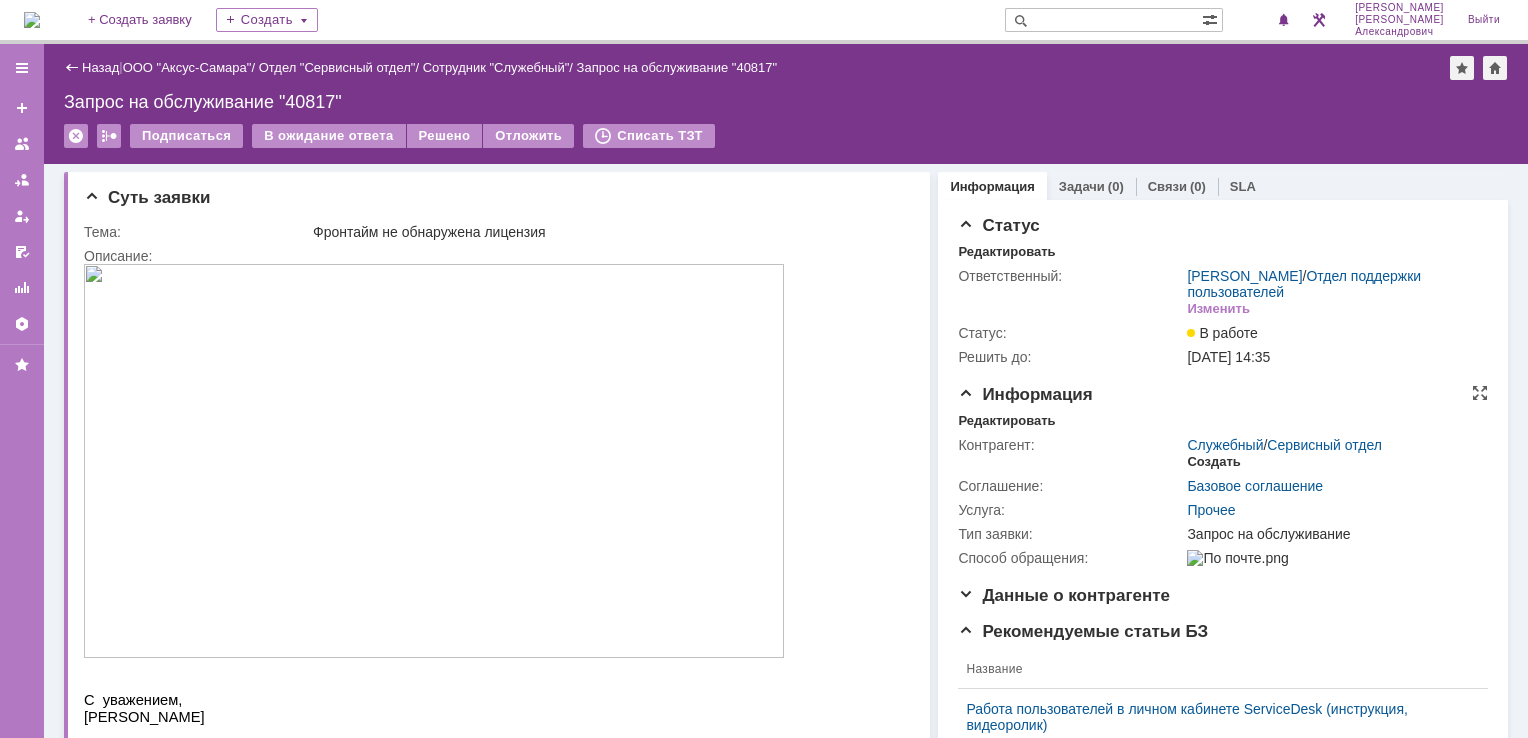 click on "Создать" at bounding box center (1213, 462) 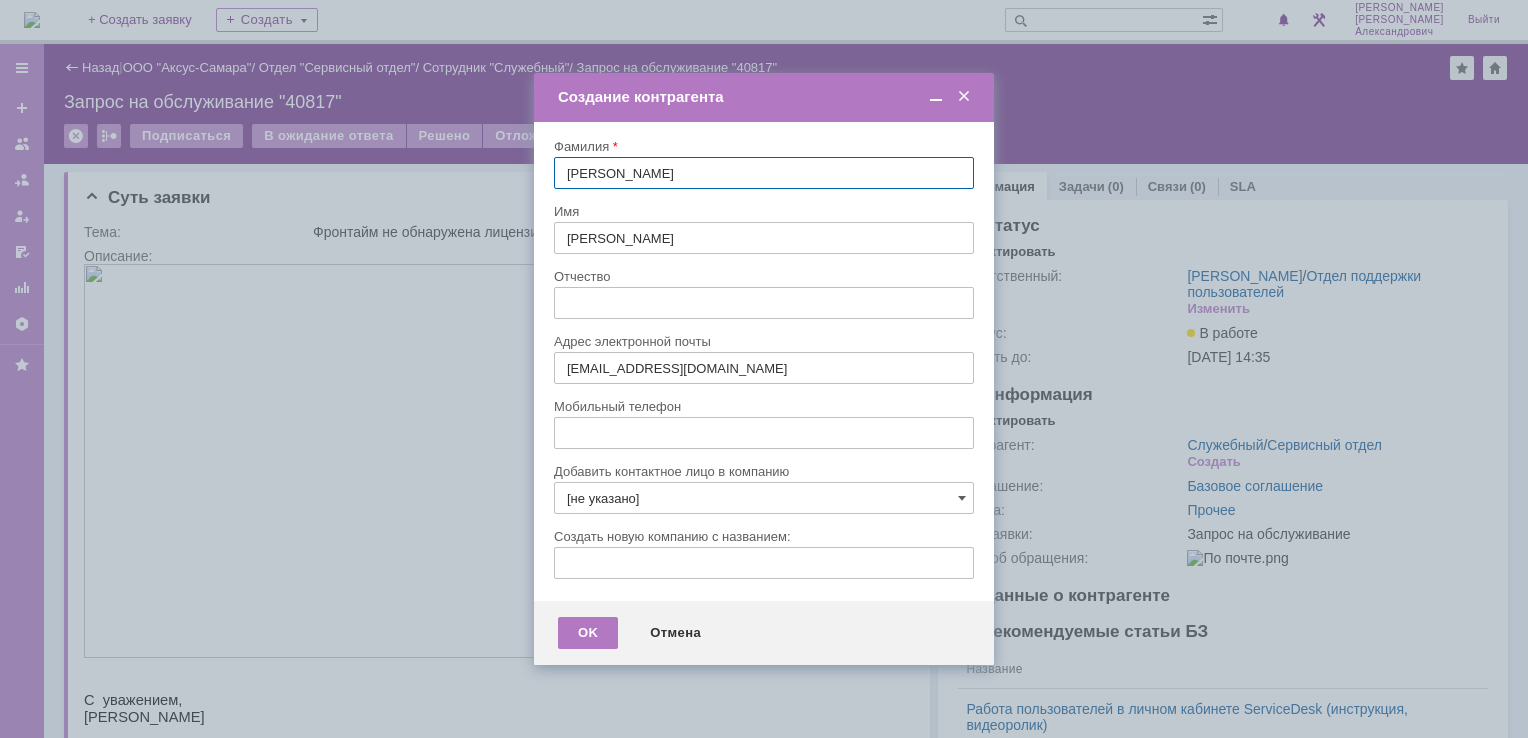 click at bounding box center (964, 97) 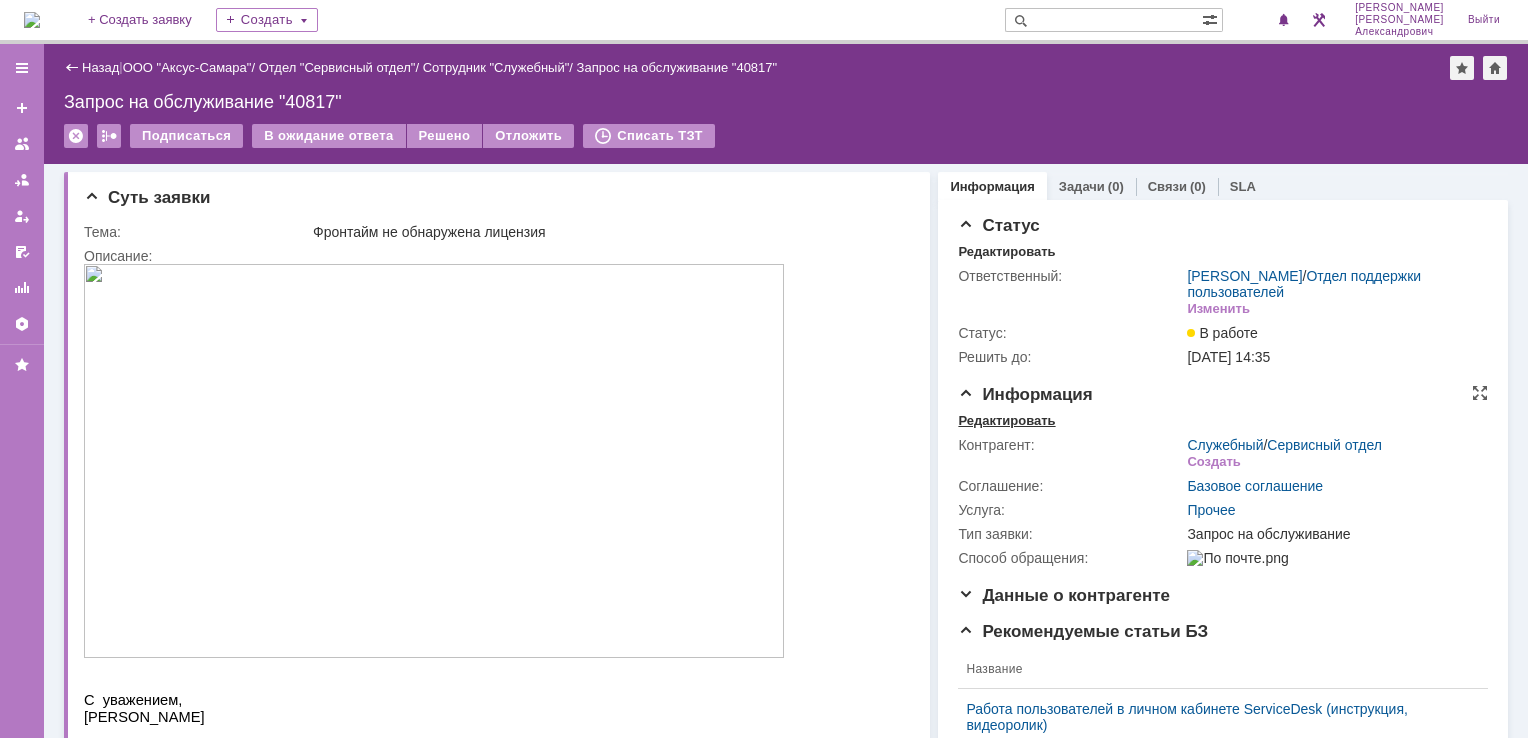click on "Редактировать" at bounding box center [1006, 421] 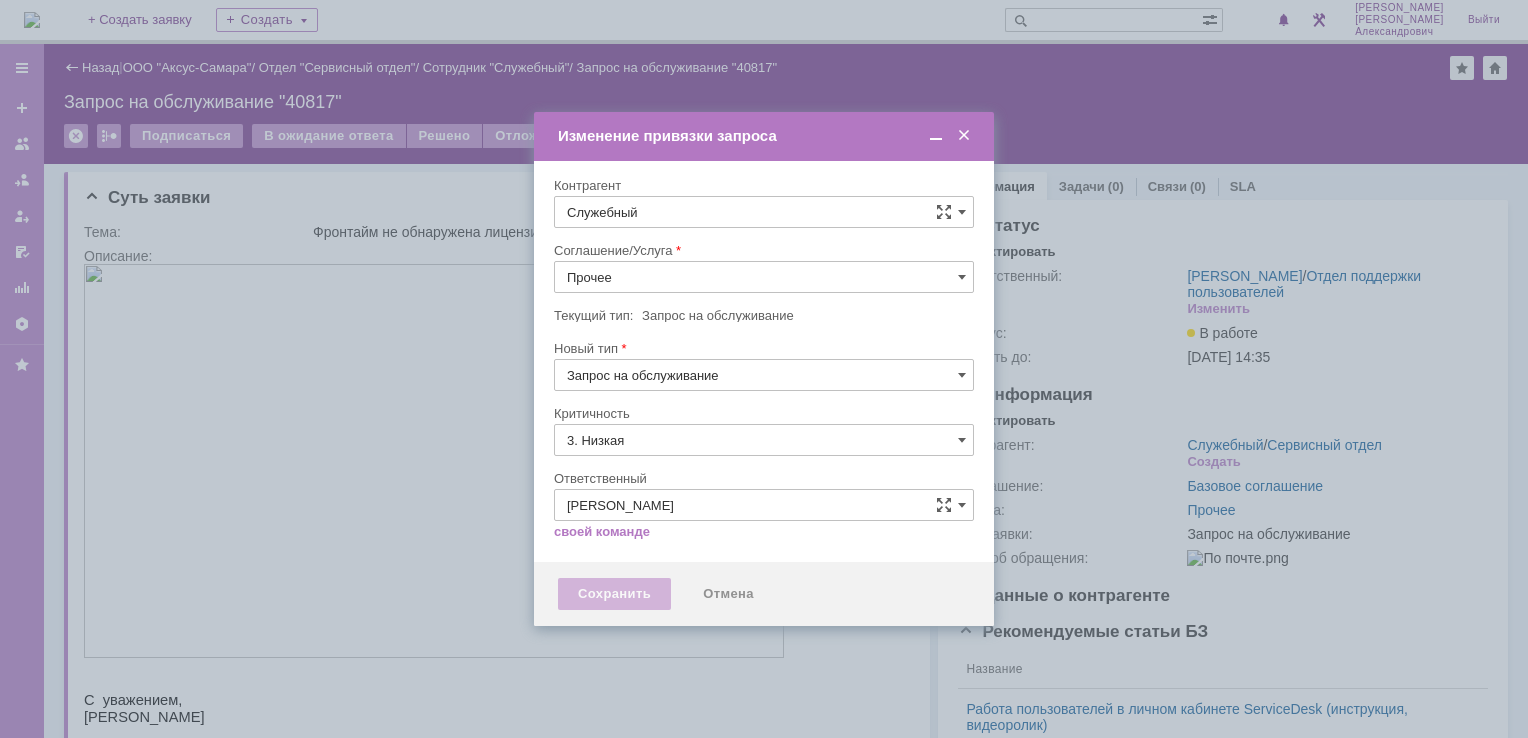 type on "[не указано]" 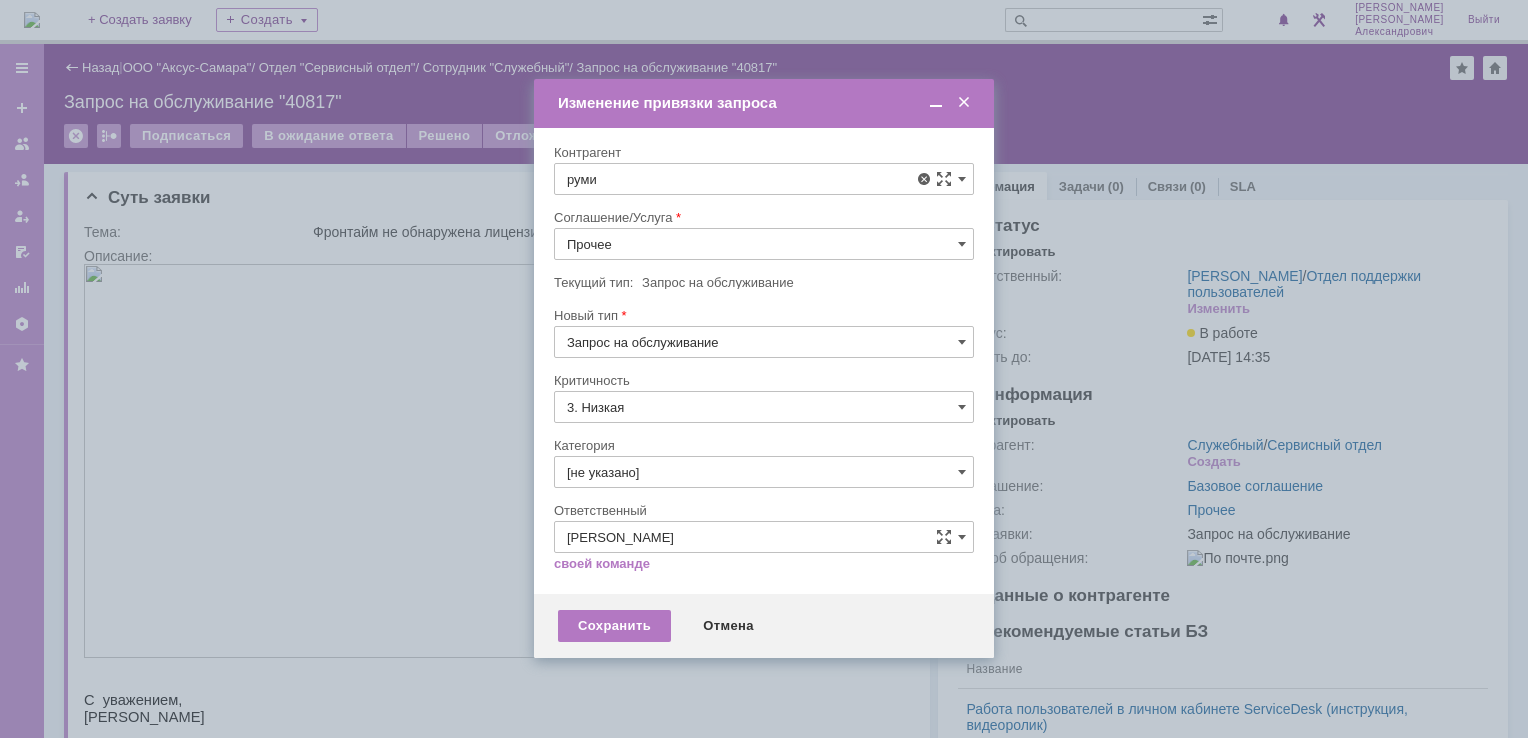 click on "[PERSON_NAME]" at bounding box center (668, 426) 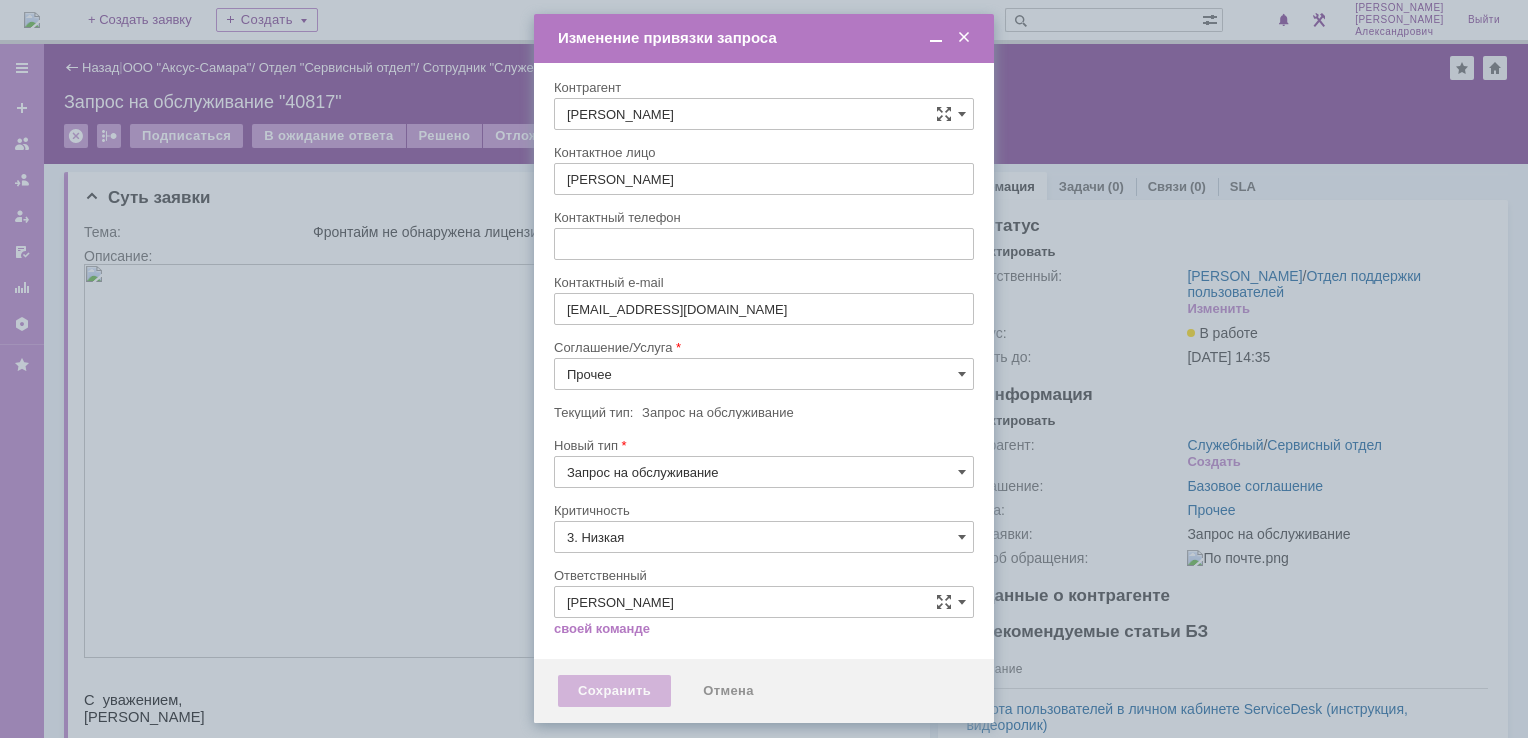 type on "[не указано]" 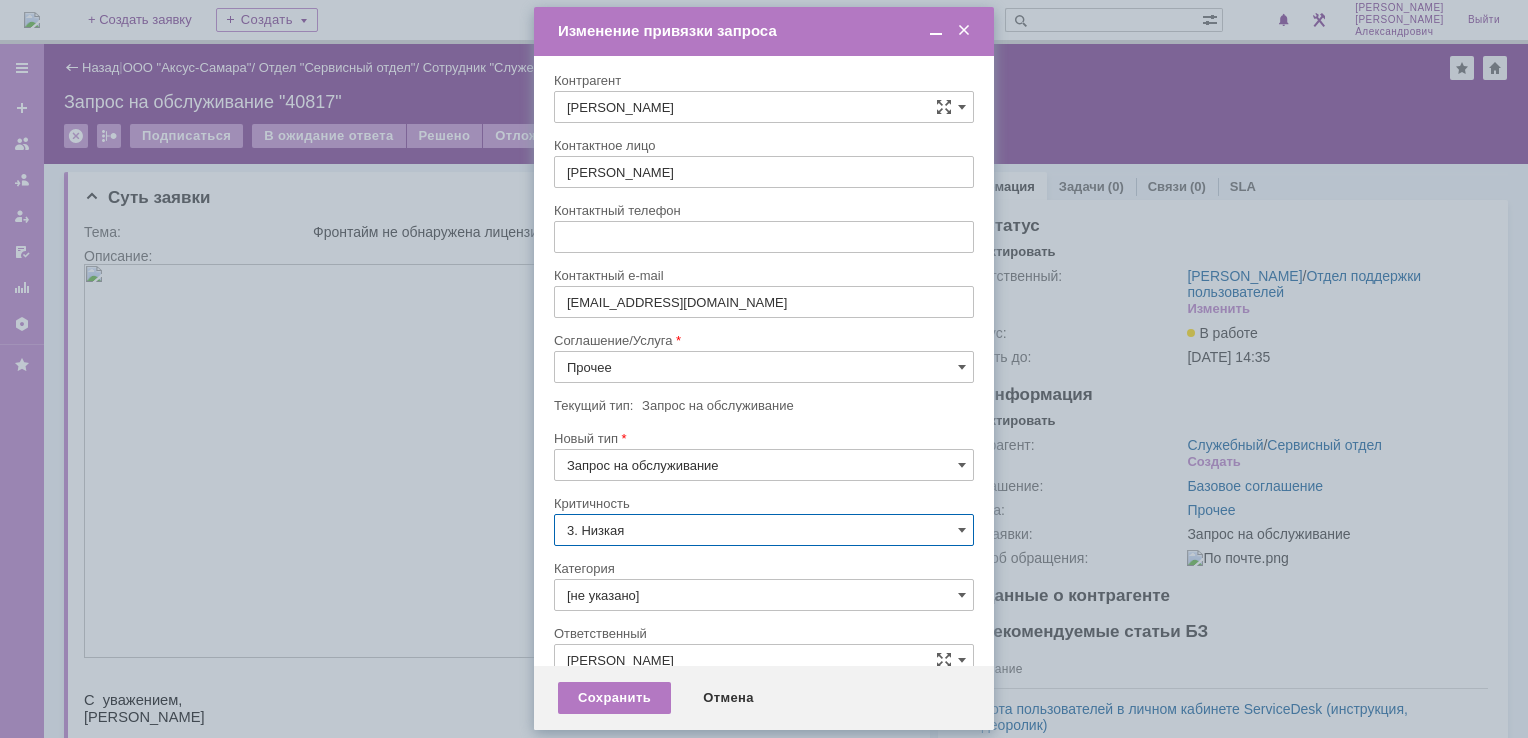 click on "3. Низкая" at bounding box center (764, 530) 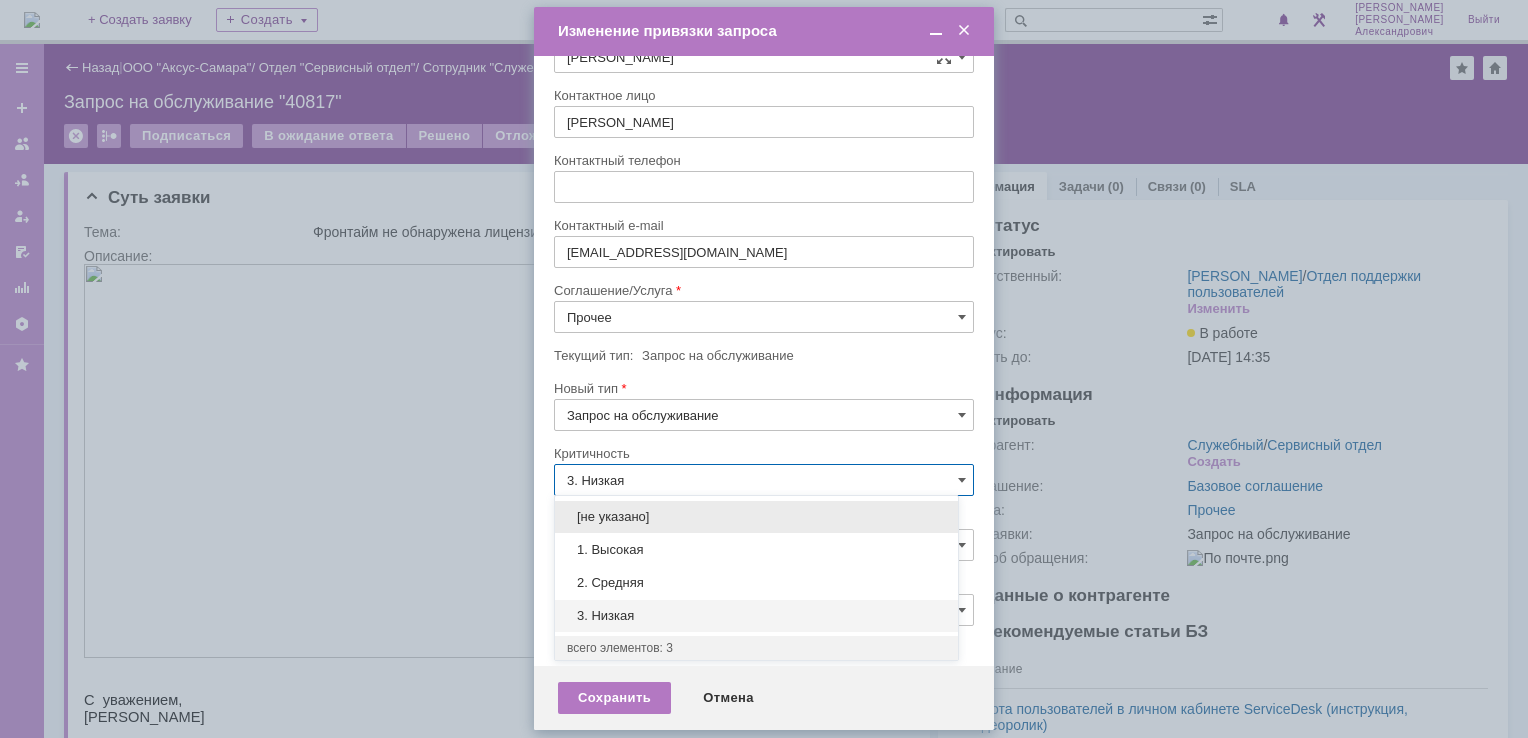 click on "[не указано]" at bounding box center (756, 517) 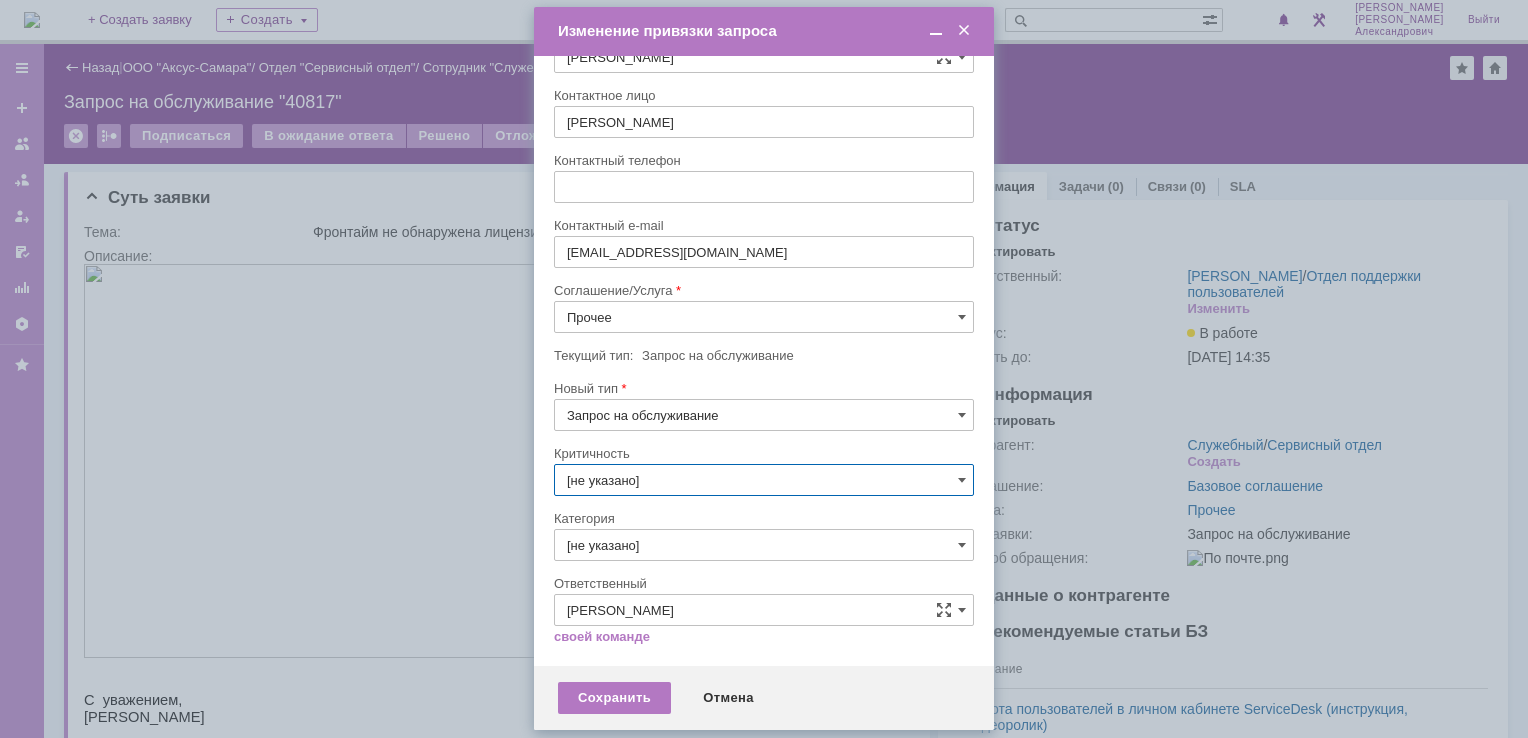 type on "[не указано]" 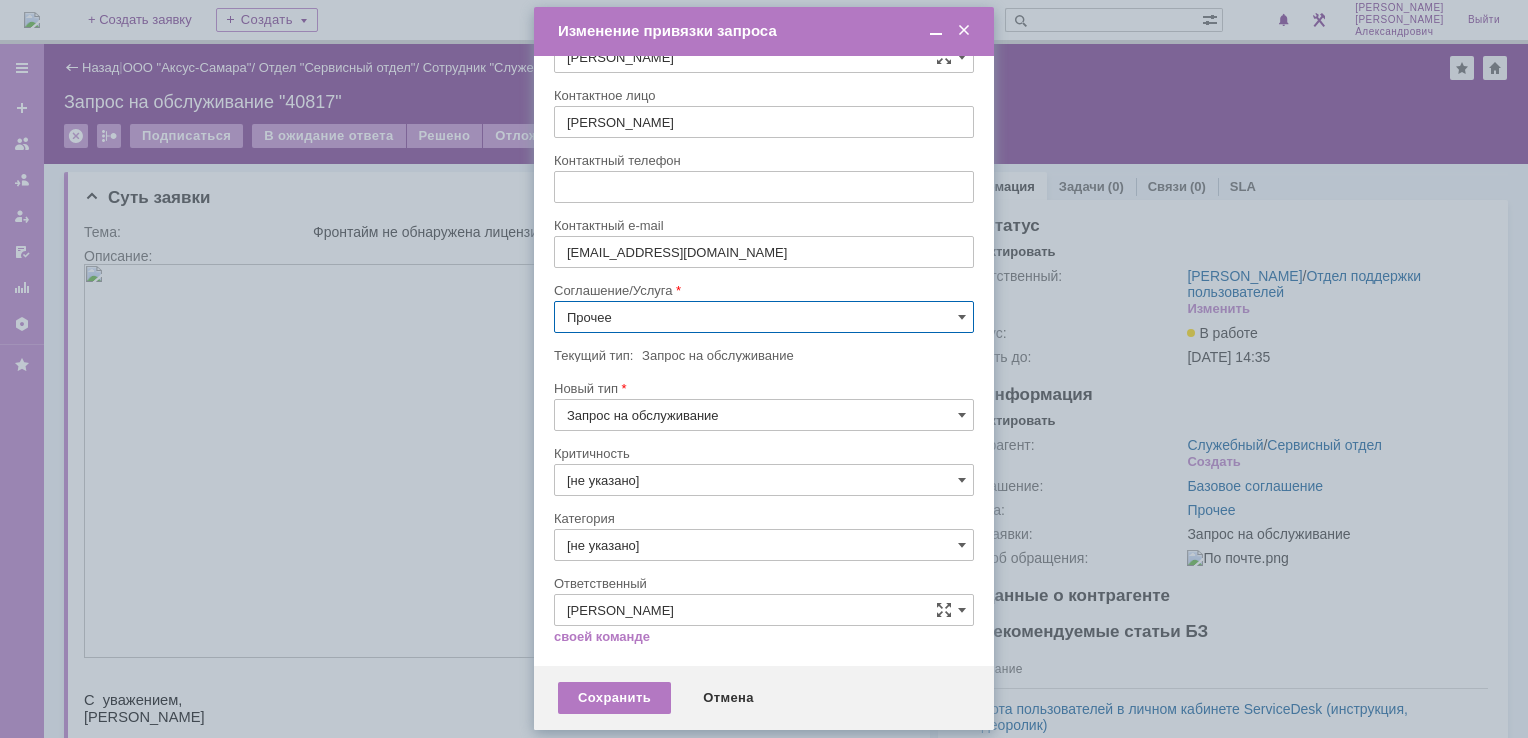 click on "Прочее" at bounding box center (764, 317) 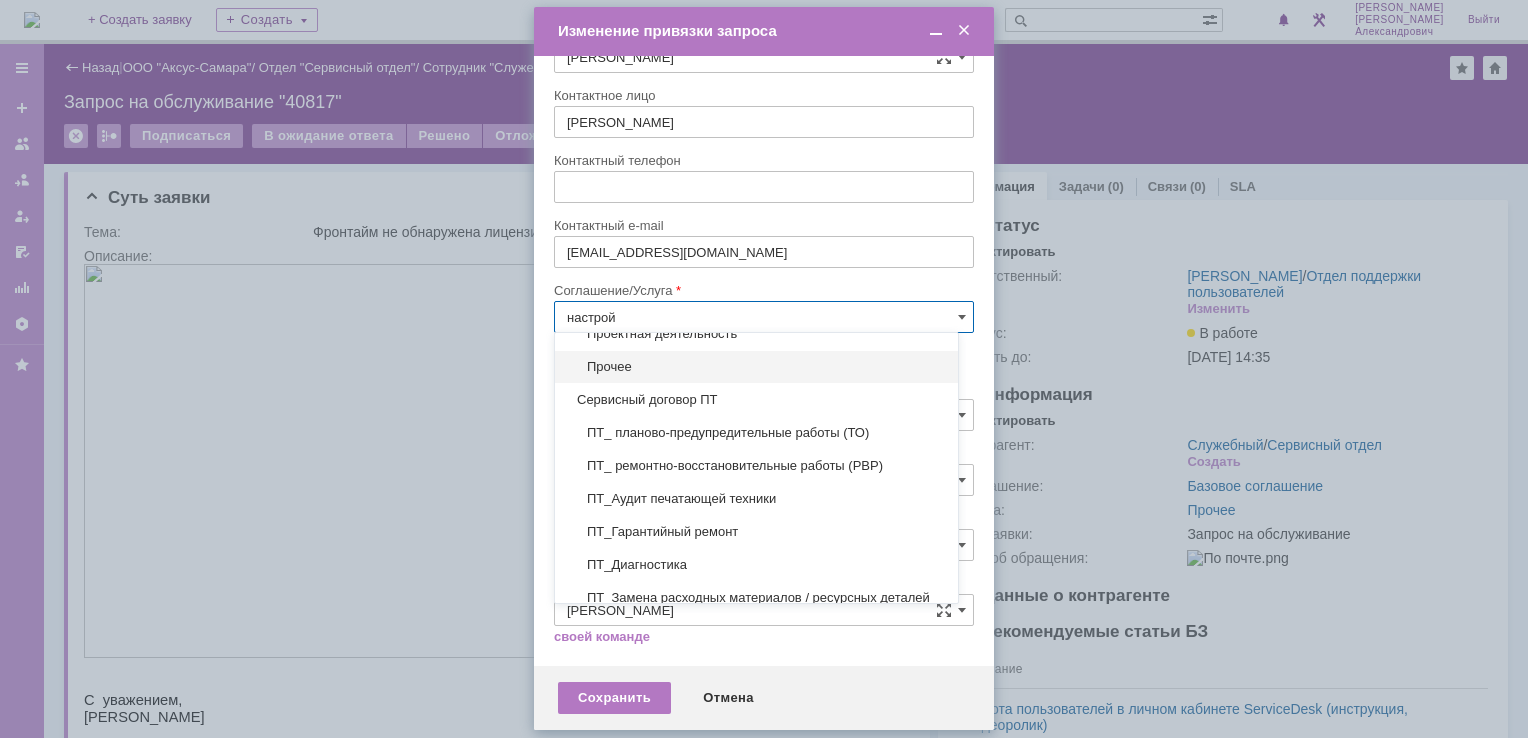 scroll, scrollTop: 0, scrollLeft: 0, axis: both 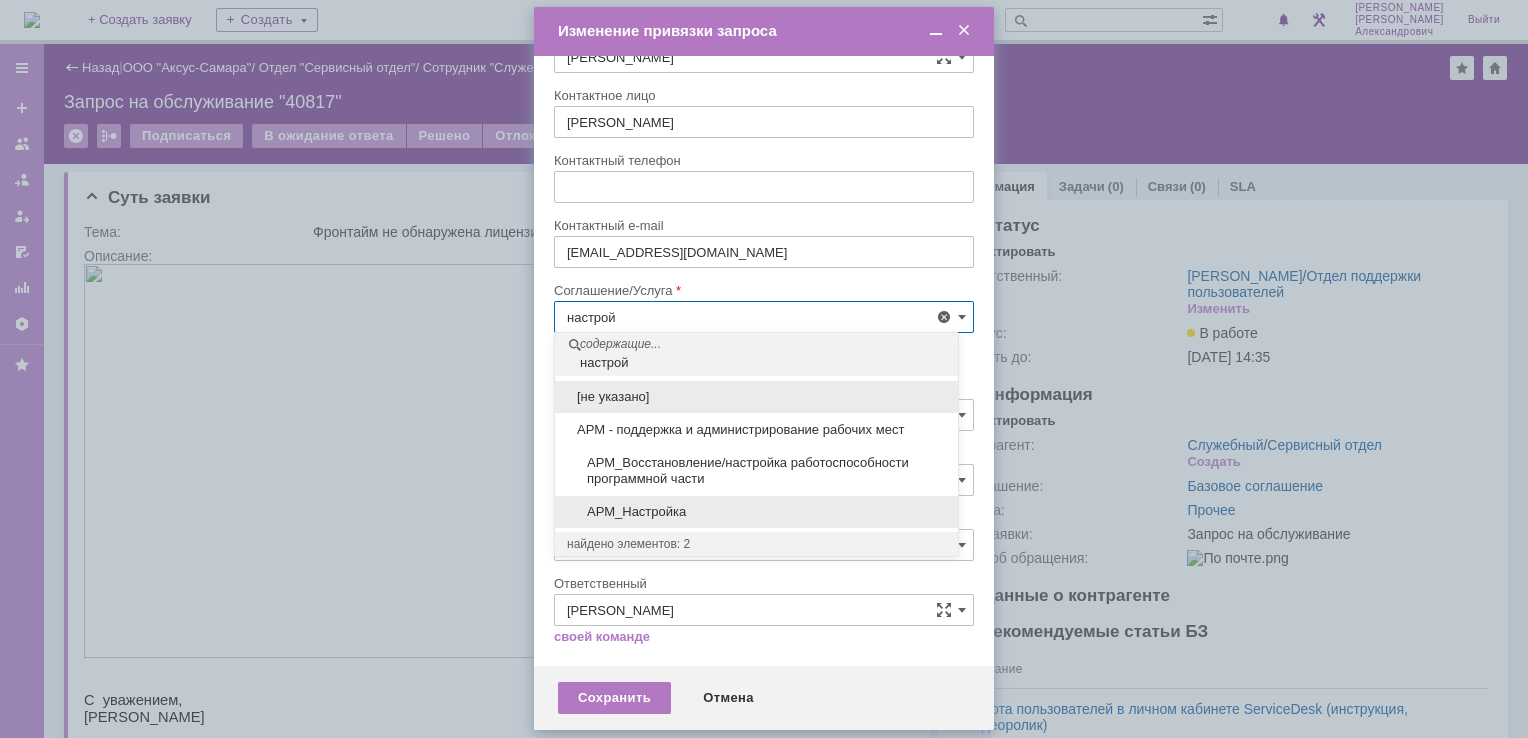 click on "АРМ_Настройка" at bounding box center [756, 512] 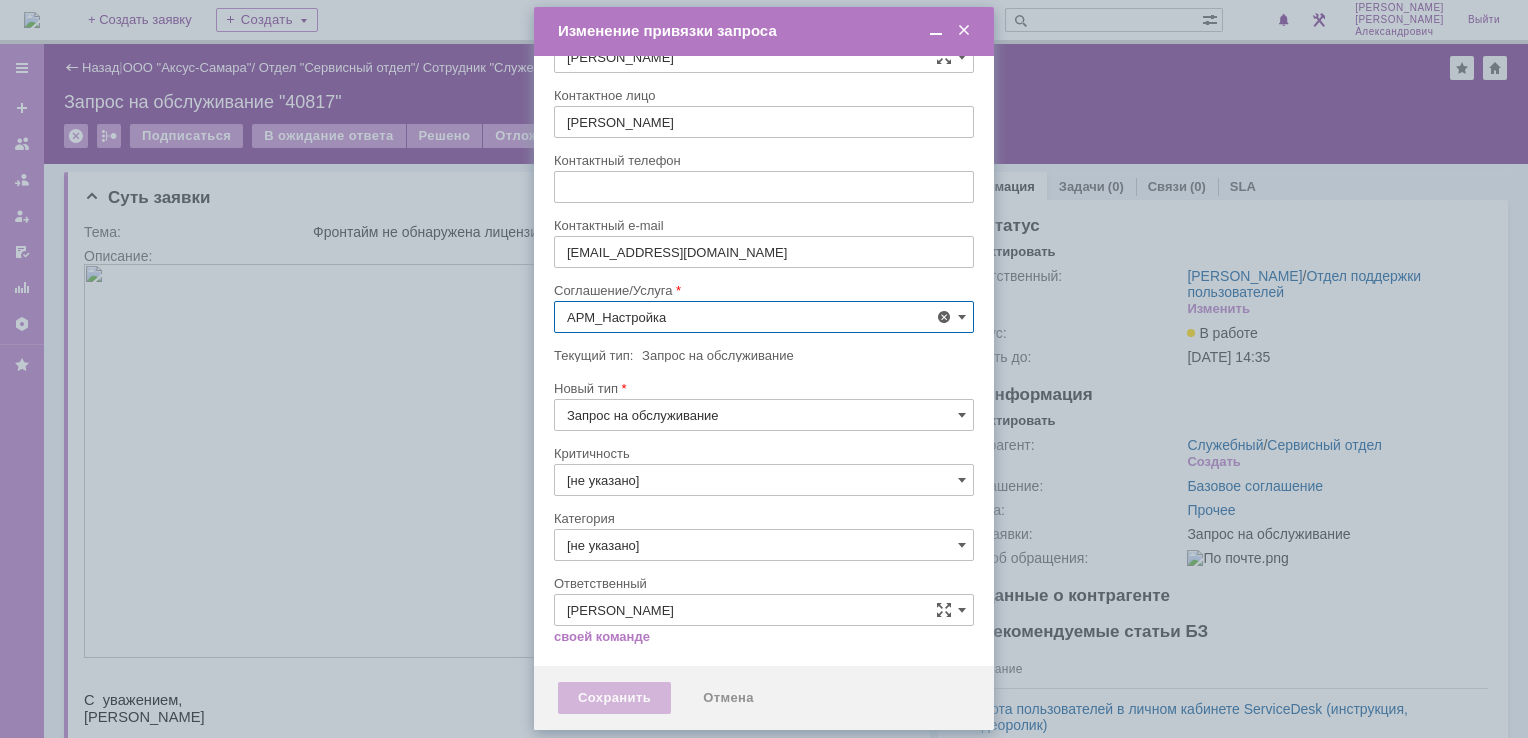 scroll, scrollTop: 0, scrollLeft: 0, axis: both 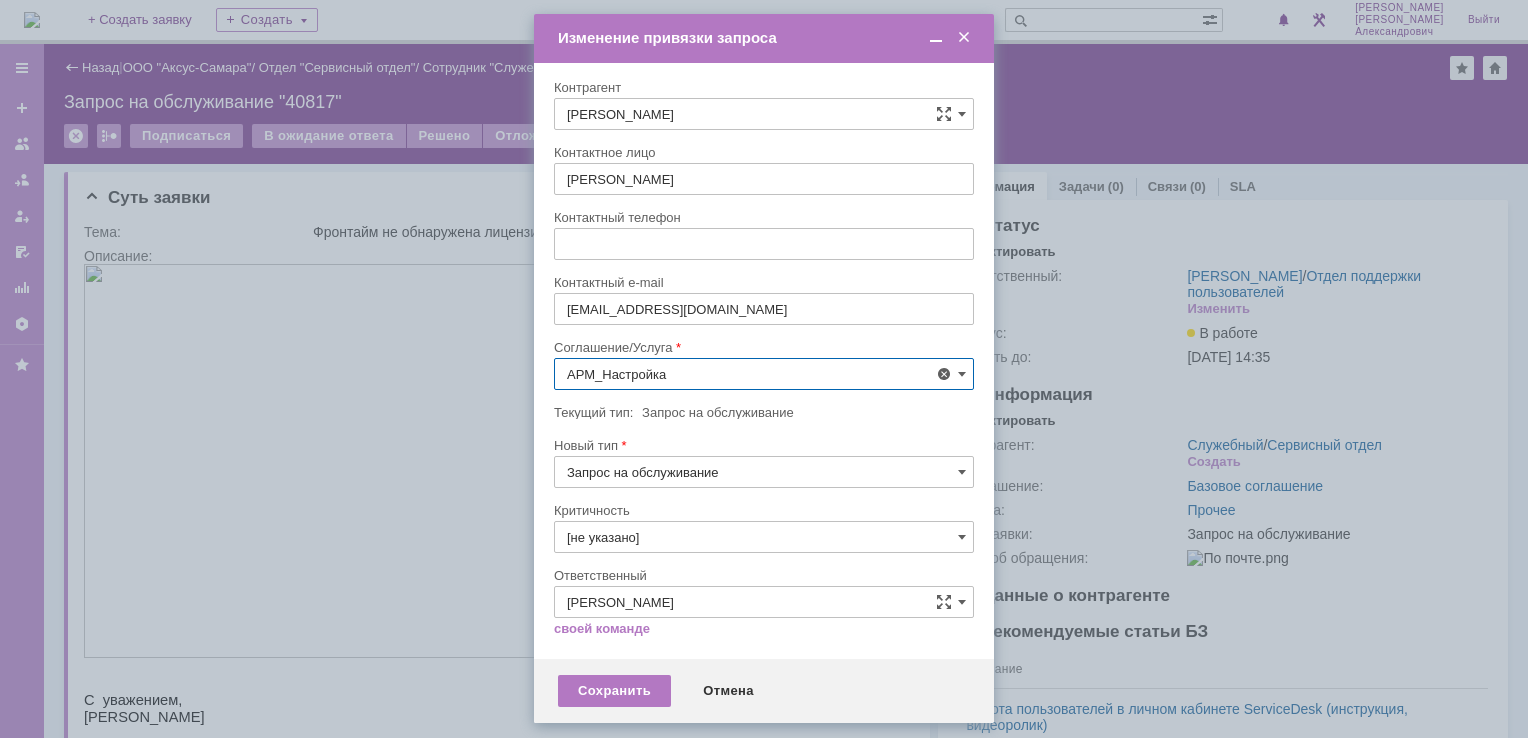type on "АРМ_Настройка" 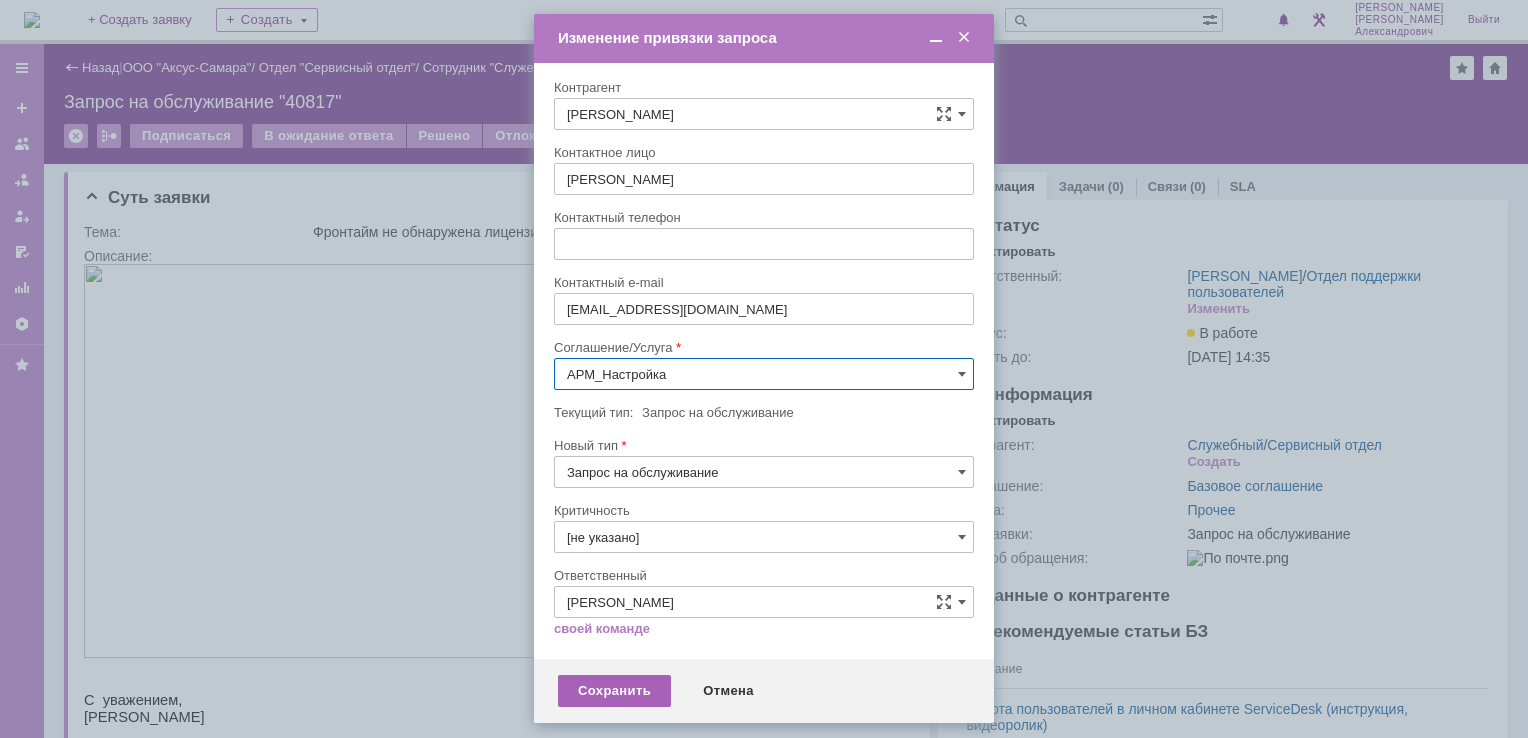 click on "Сохранить" at bounding box center (614, 691) 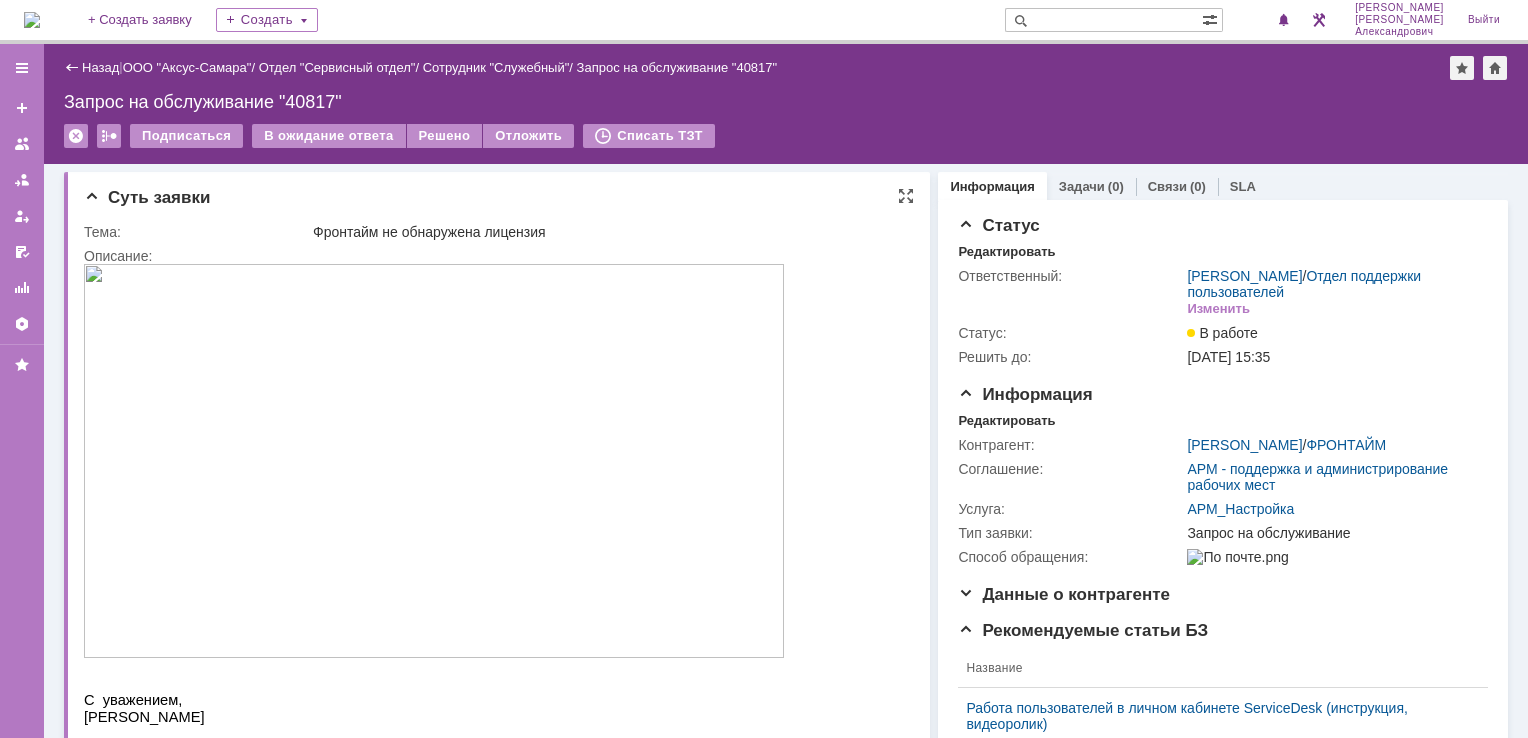 scroll, scrollTop: 0, scrollLeft: 0, axis: both 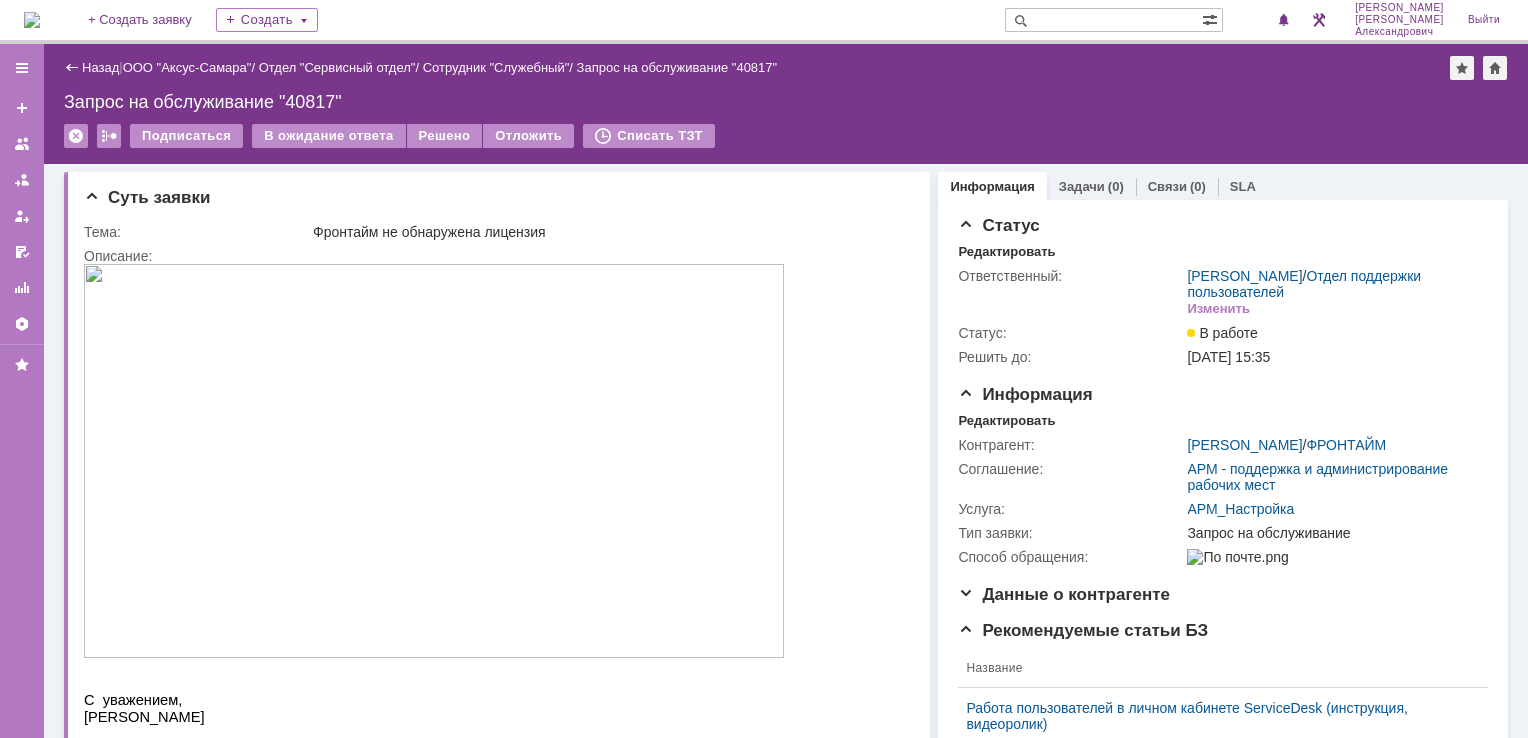 click at bounding box center [32, 20] 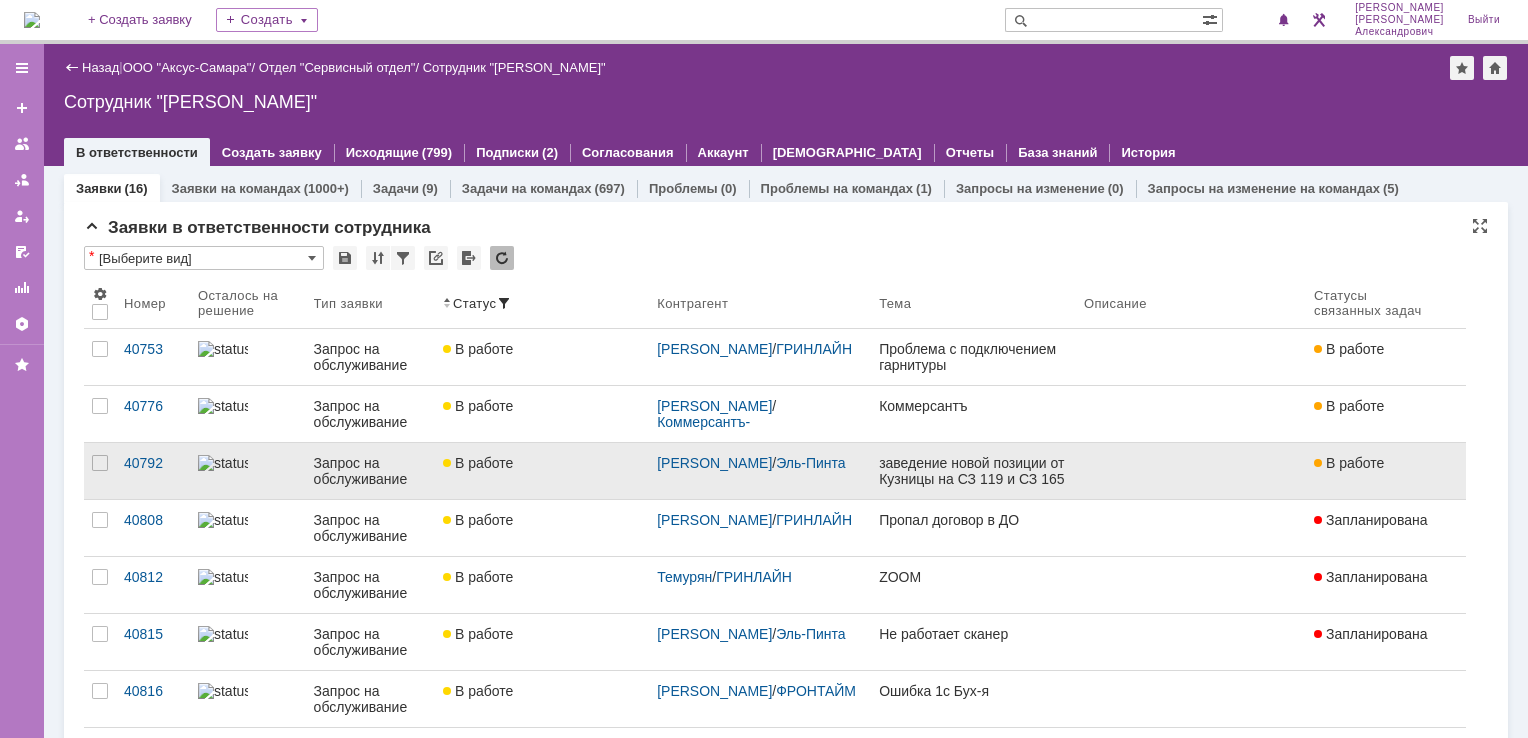 scroll, scrollTop: 0, scrollLeft: 0, axis: both 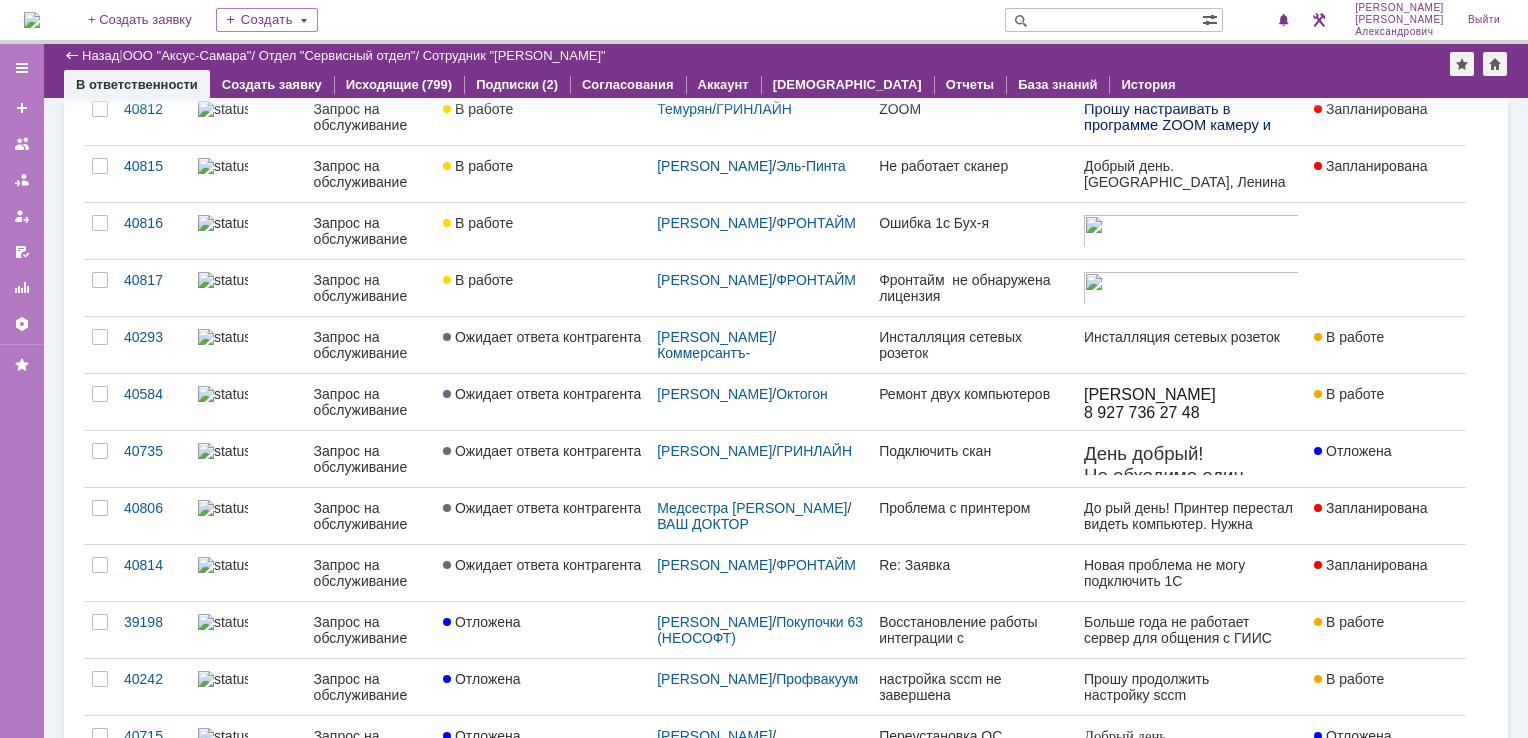 click at bounding box center (32, 20) 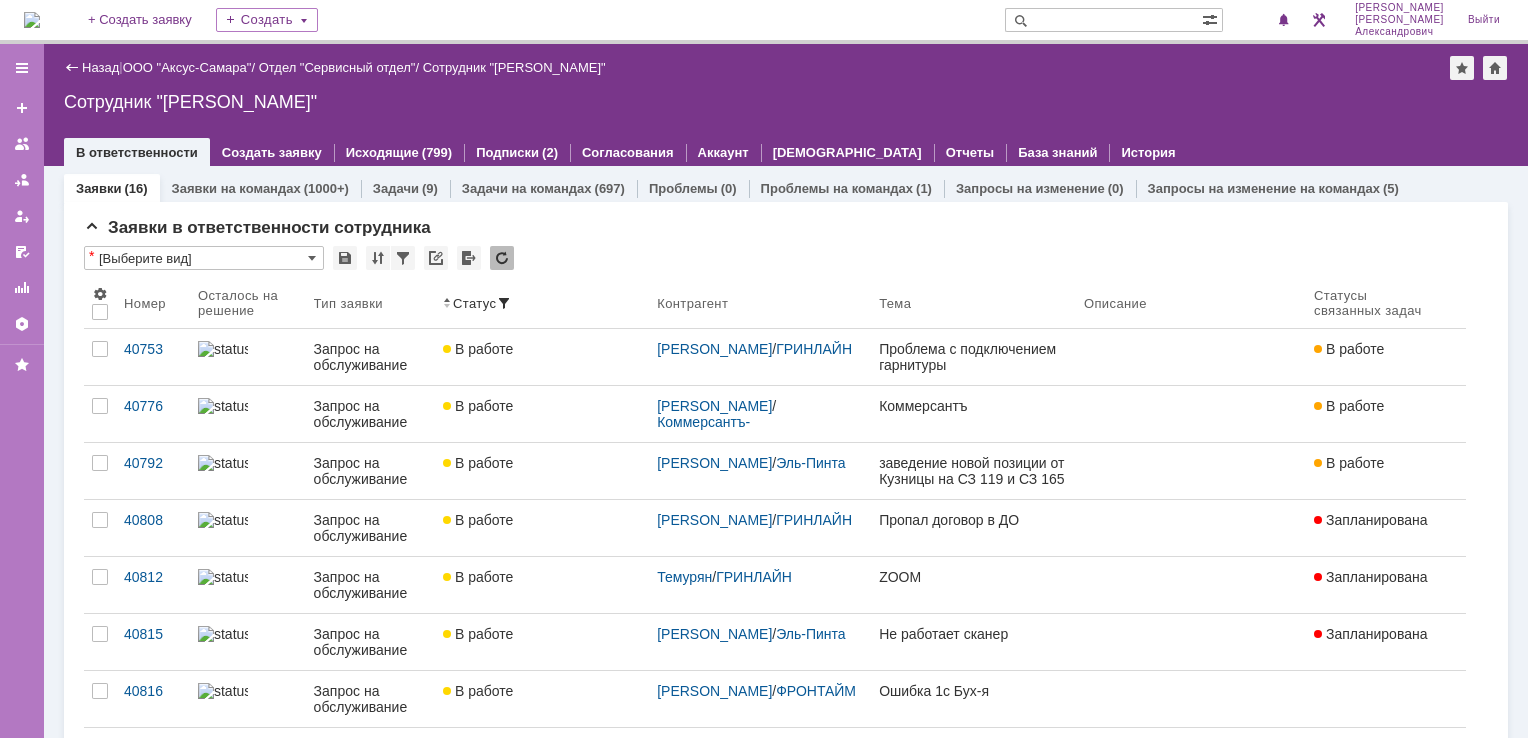 scroll, scrollTop: 0, scrollLeft: 0, axis: both 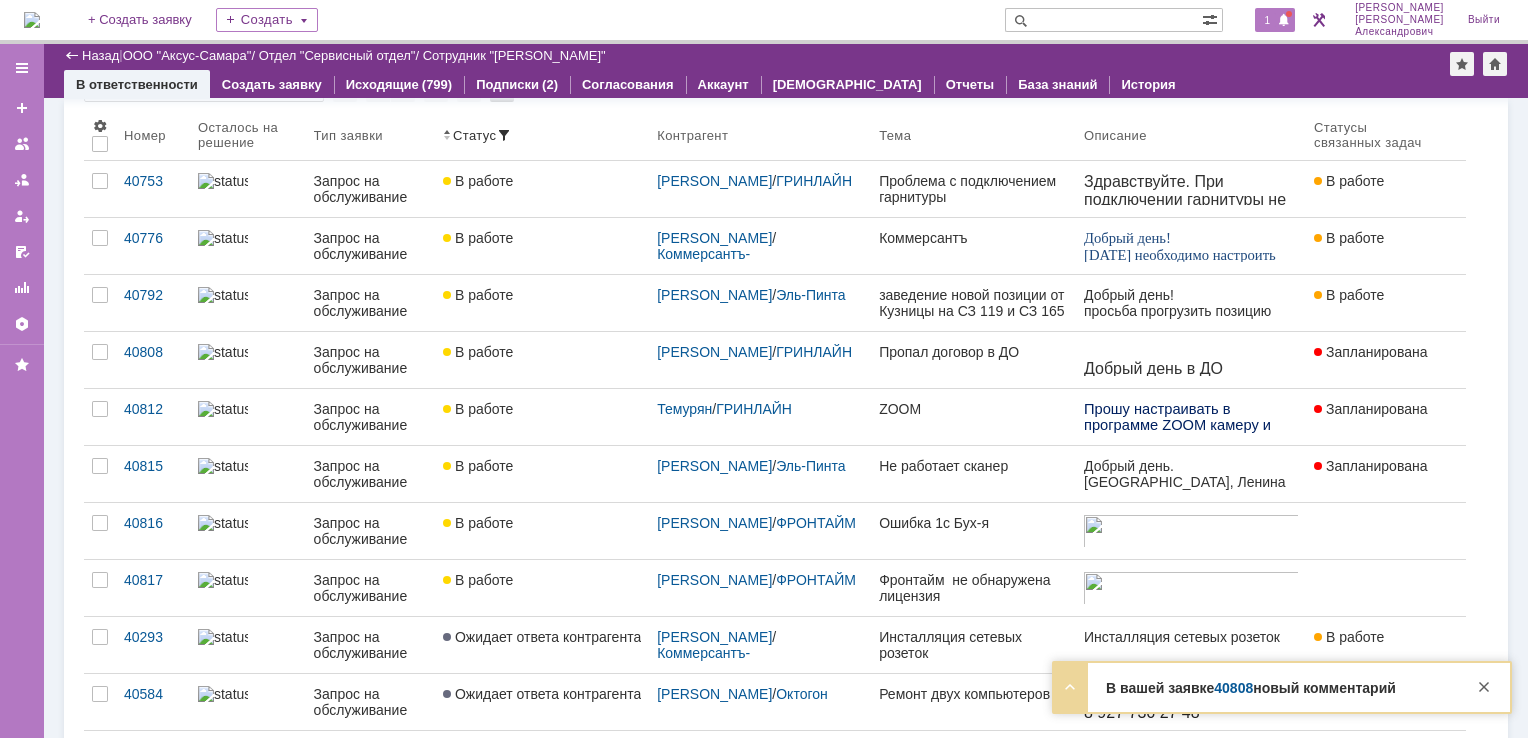 click on "1" at bounding box center (1268, 20) 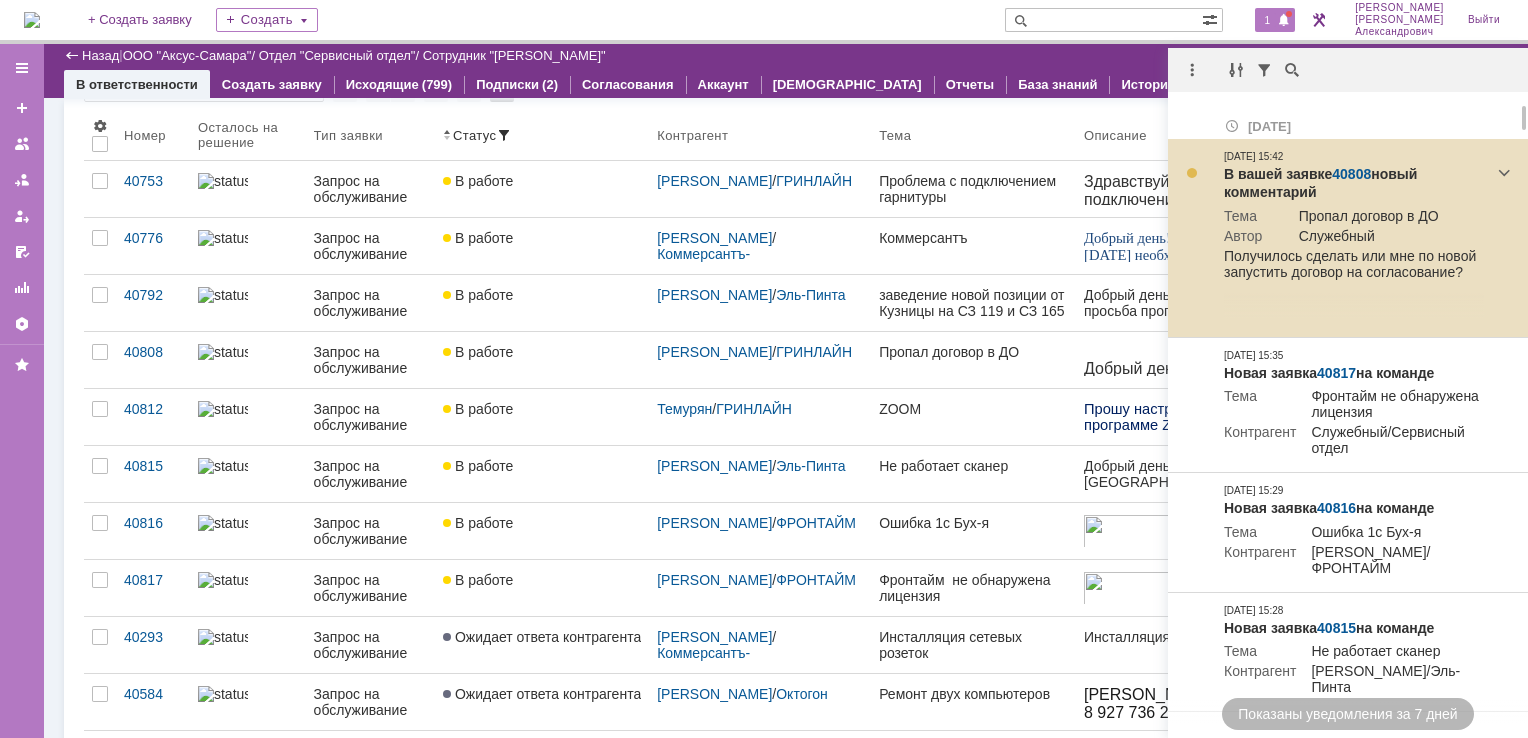click on "40808" at bounding box center [1351, 174] 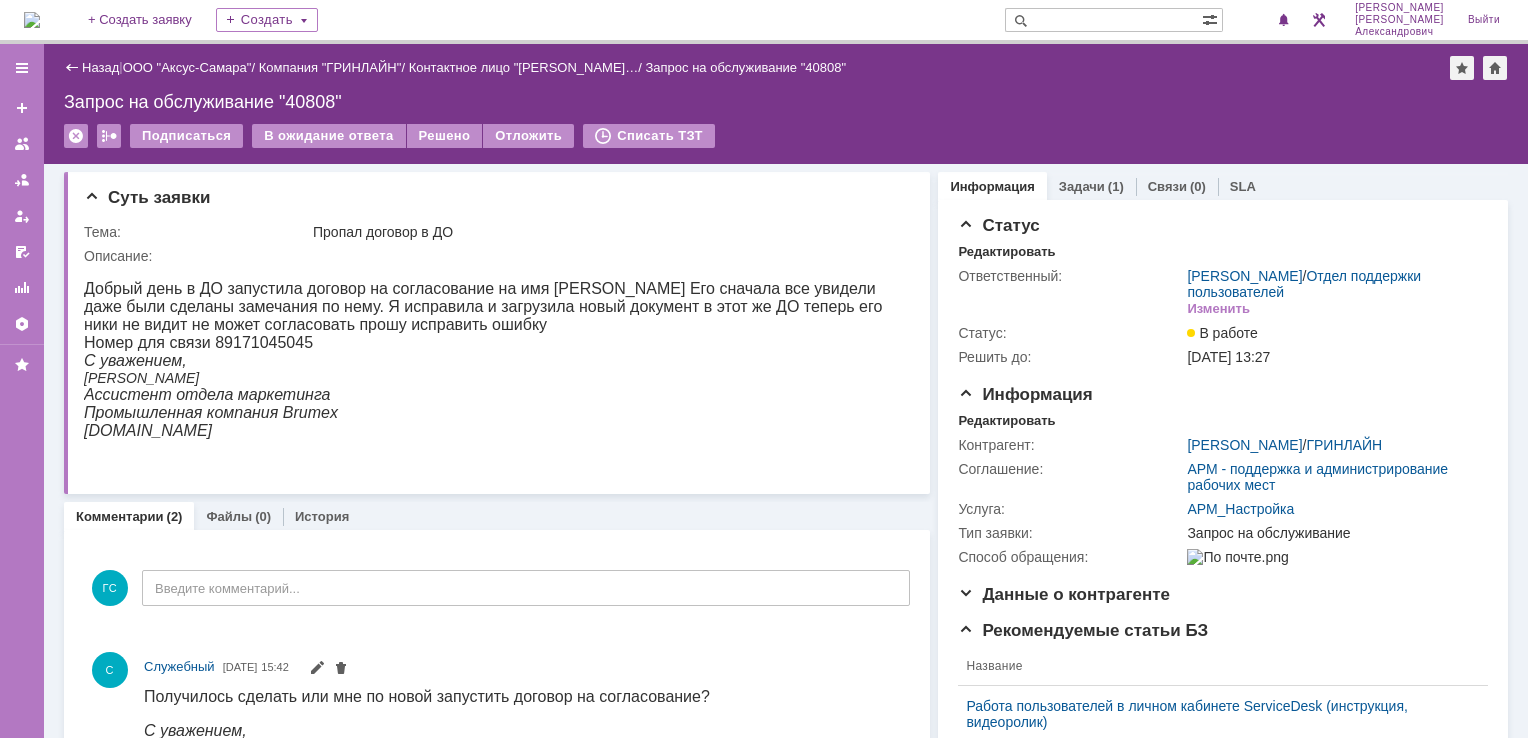 scroll, scrollTop: 0, scrollLeft: 0, axis: both 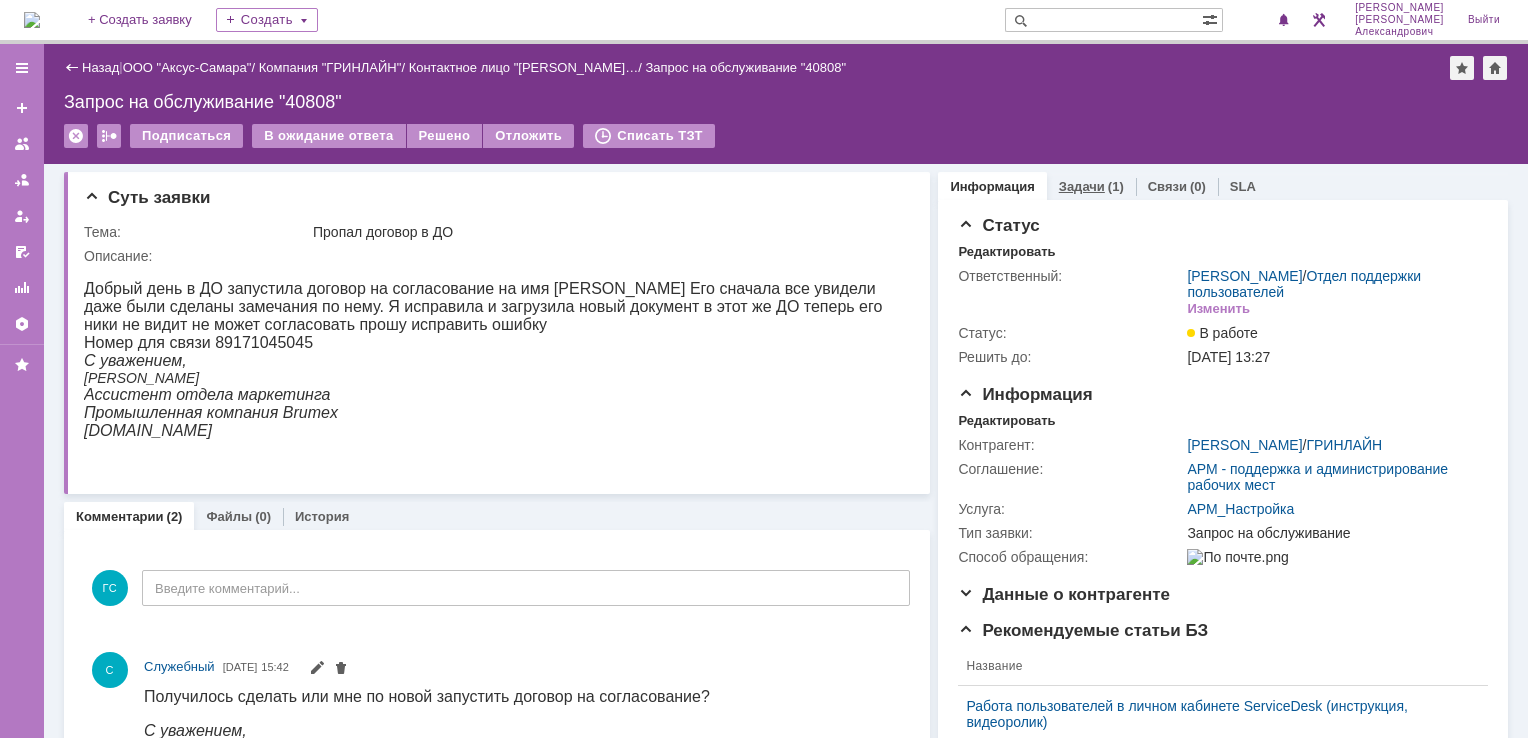 click on "Задачи" at bounding box center (1082, 186) 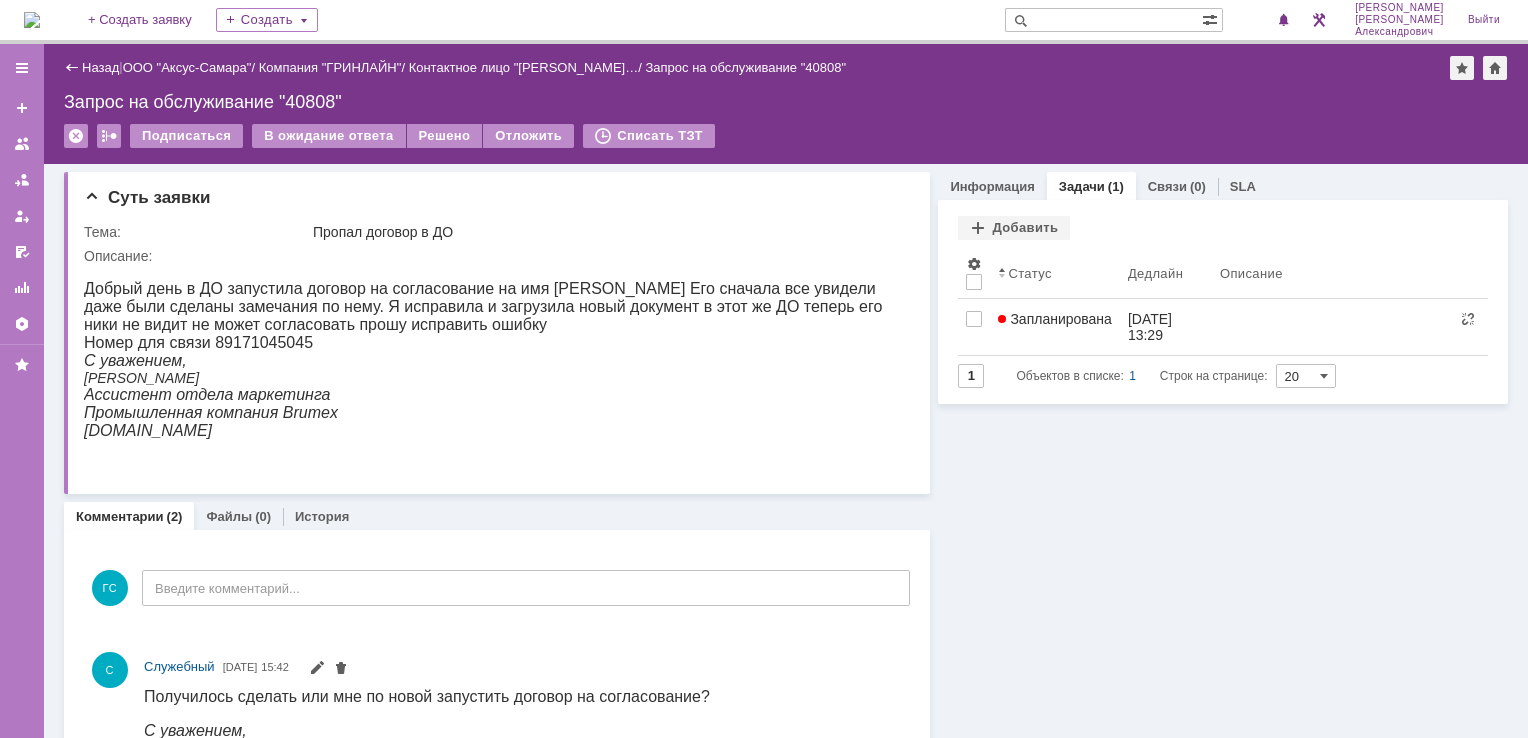 scroll, scrollTop: 0, scrollLeft: 0, axis: both 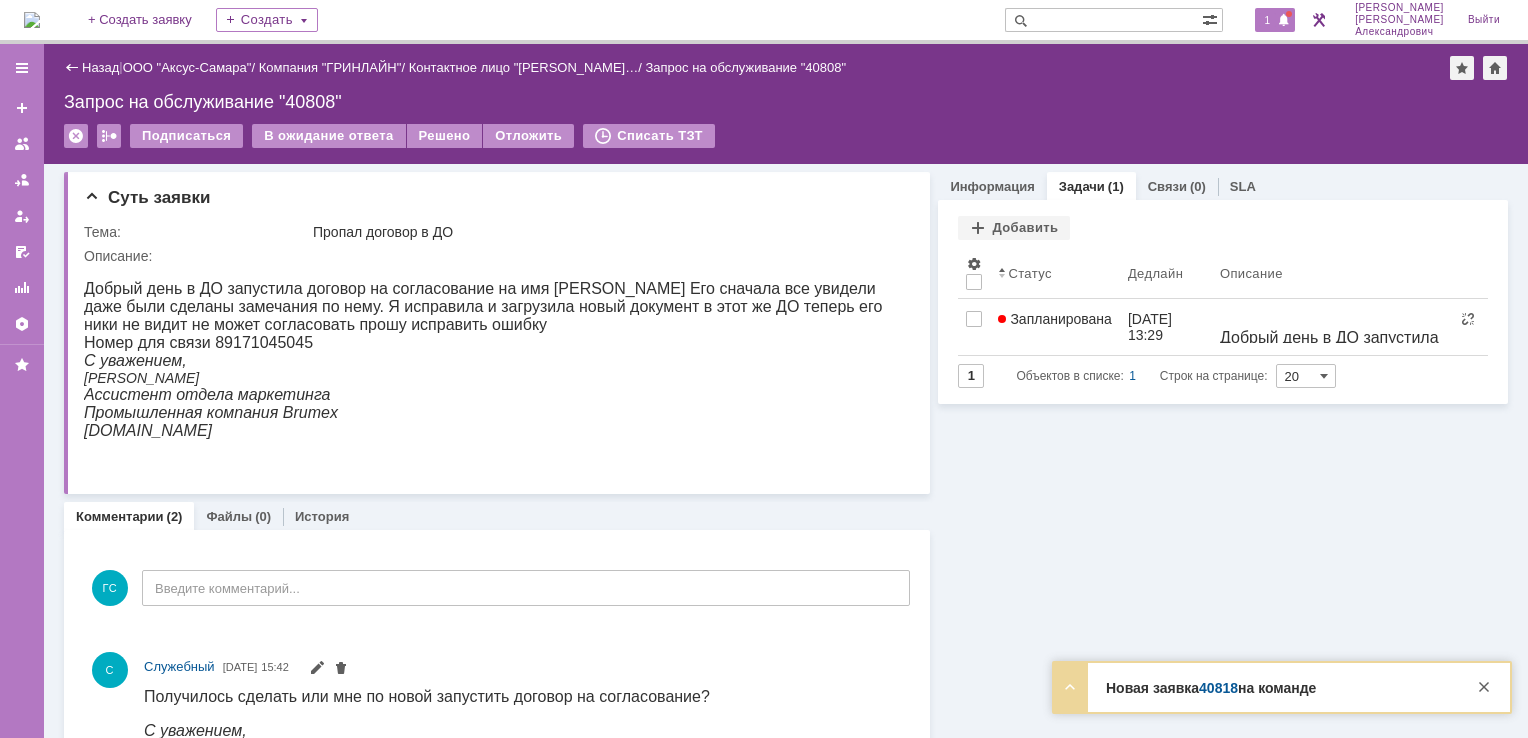 click on "1" at bounding box center [1275, 20] 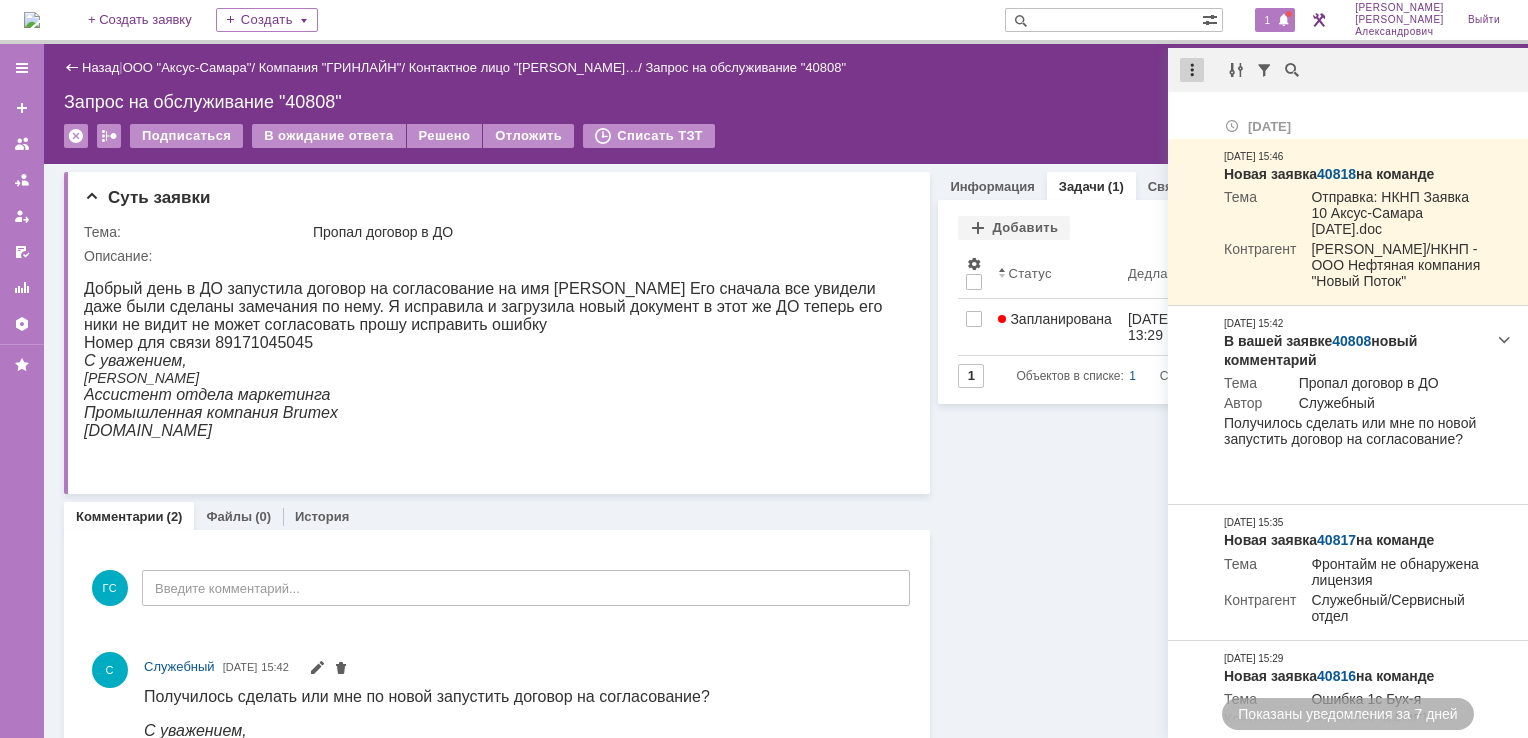 click at bounding box center [1192, 70] 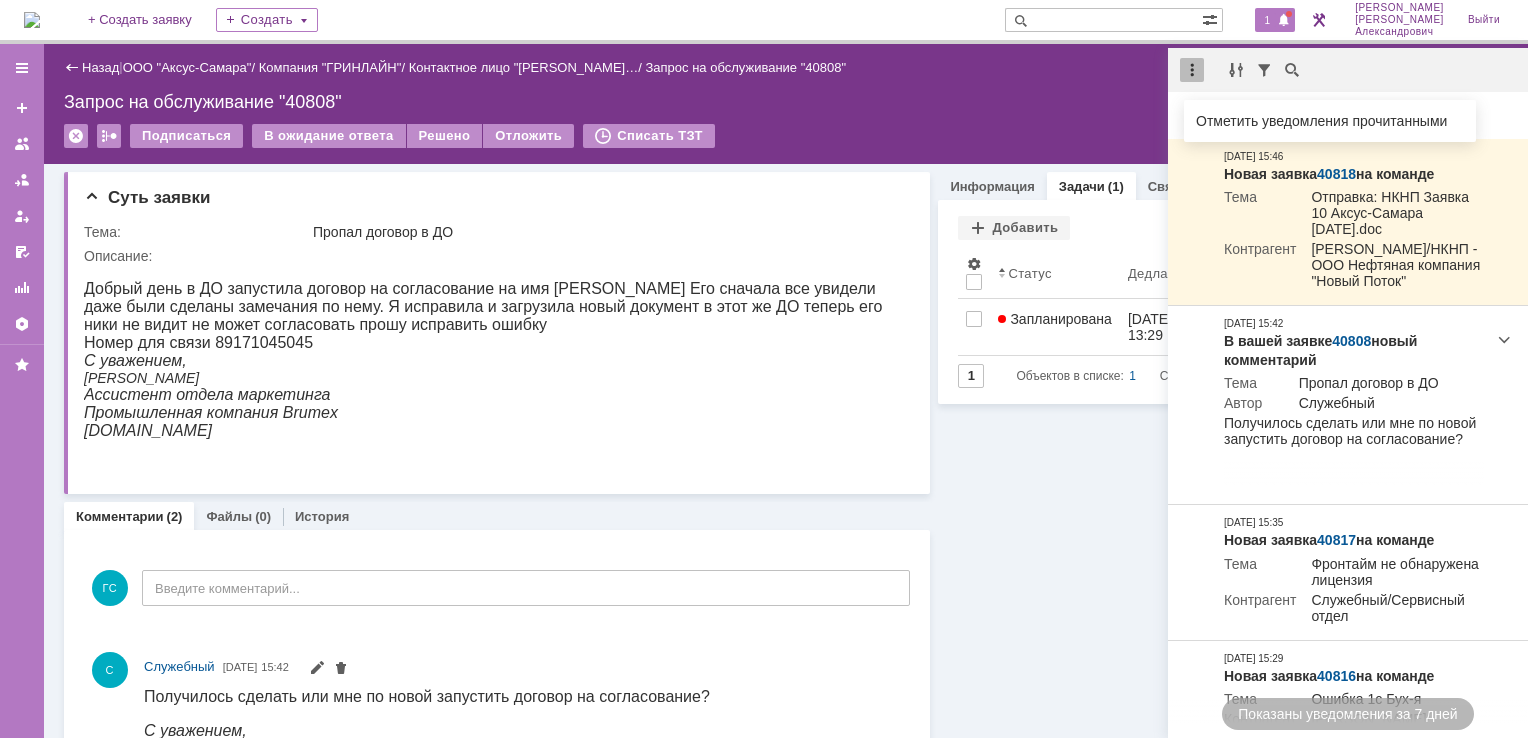 click at bounding box center (1348, 70) 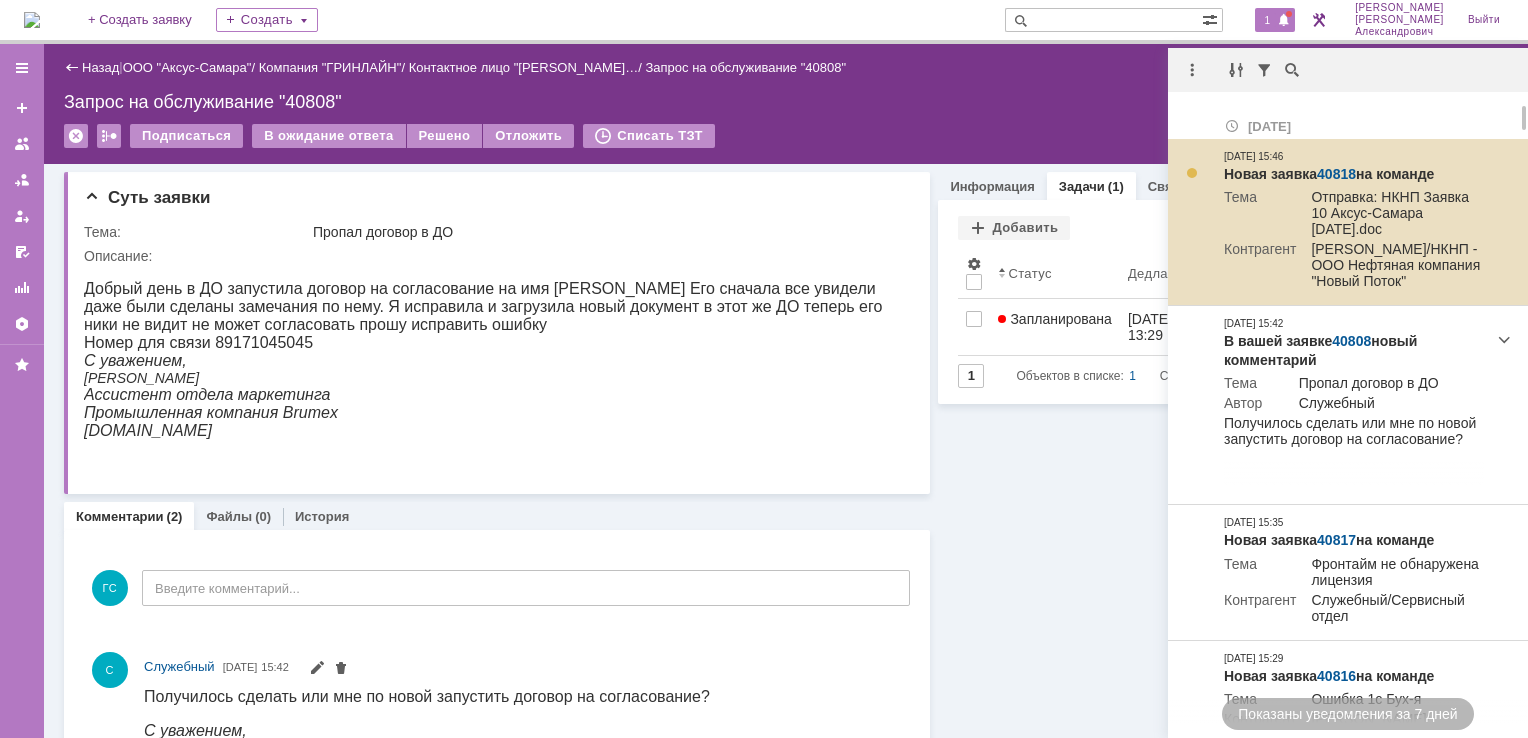 click on "40818" at bounding box center (1336, 174) 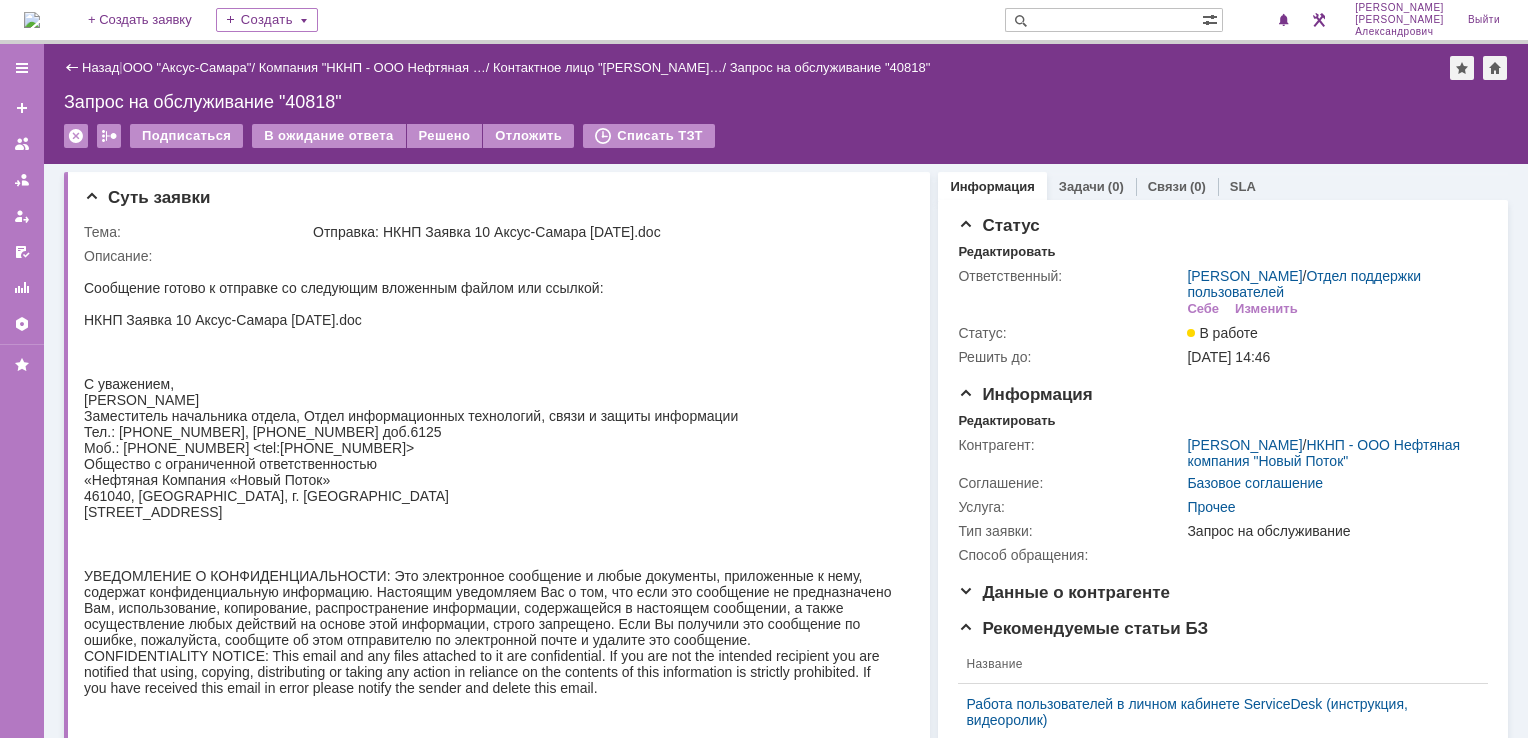 scroll, scrollTop: 0, scrollLeft: 0, axis: both 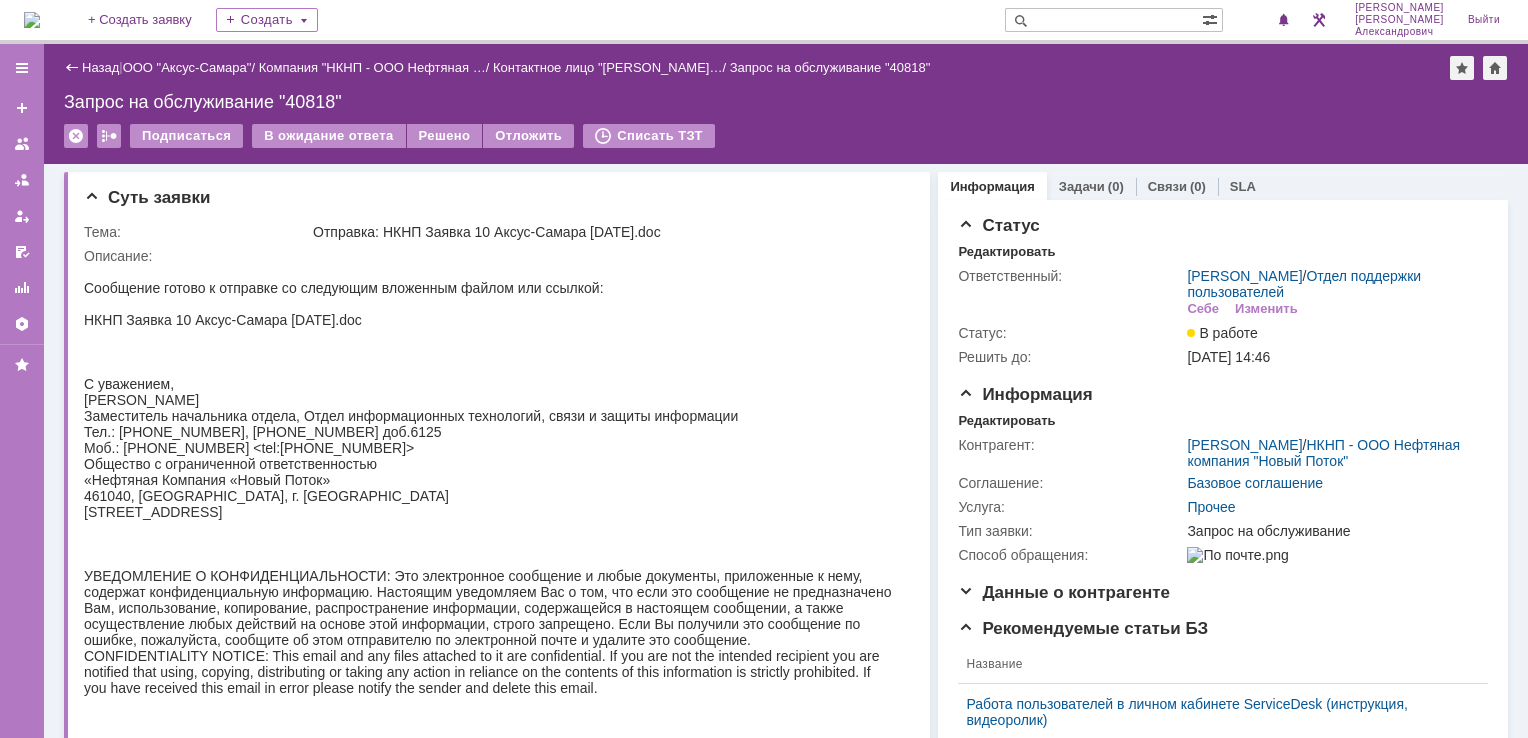 click at bounding box center (32, 20) 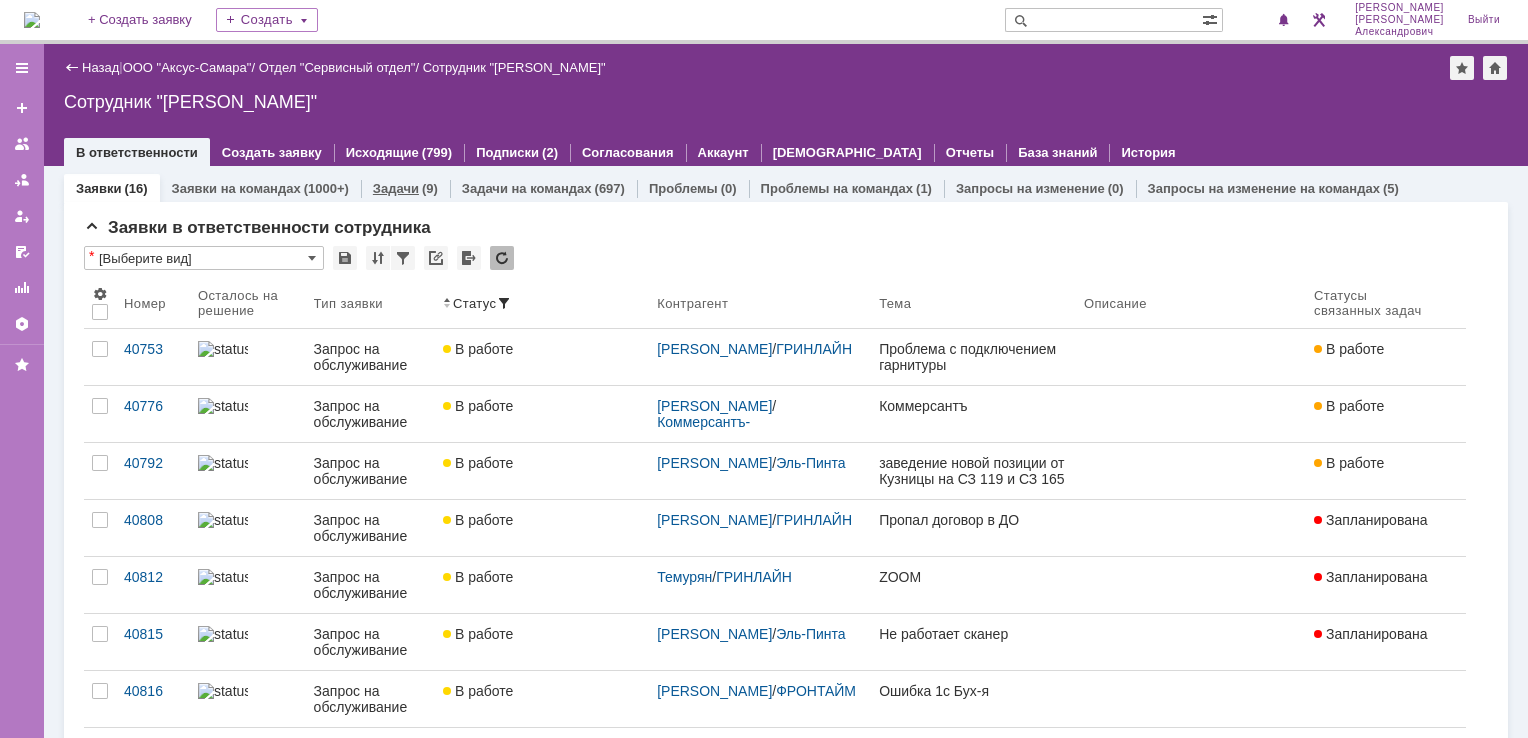 scroll, scrollTop: 0, scrollLeft: 0, axis: both 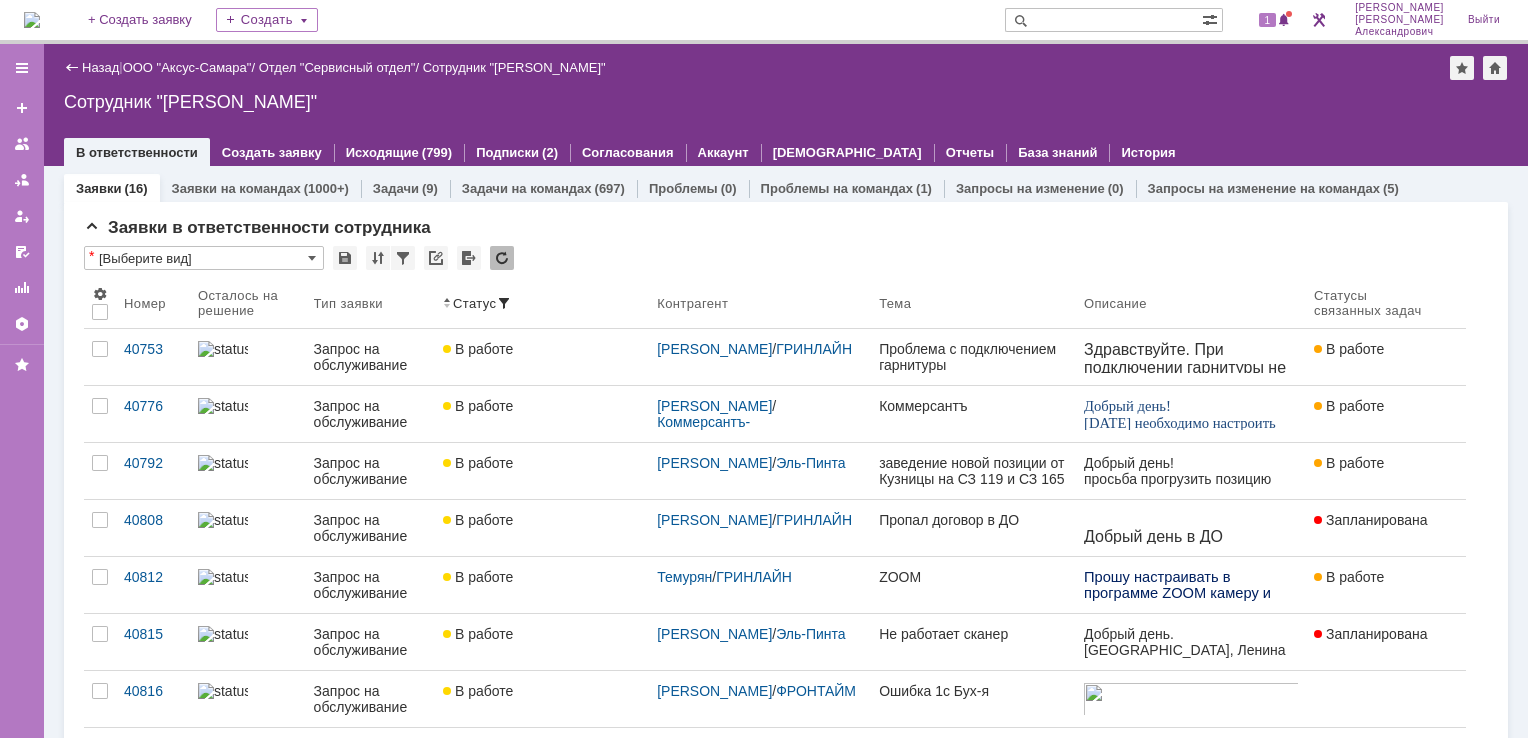 click on "Сотрудник "[PERSON_NAME]"" at bounding box center [786, 102] 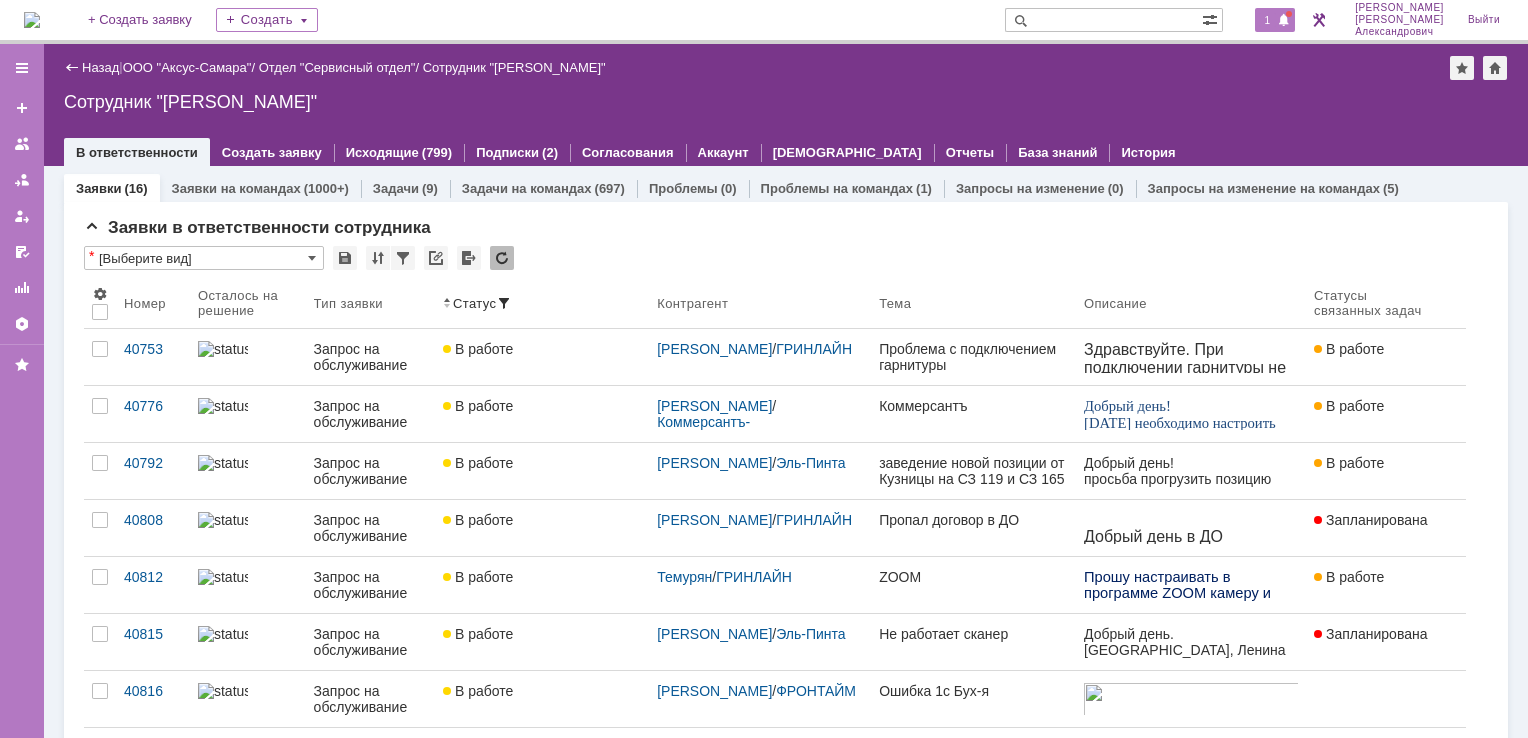 click on "1" at bounding box center [1275, 20] 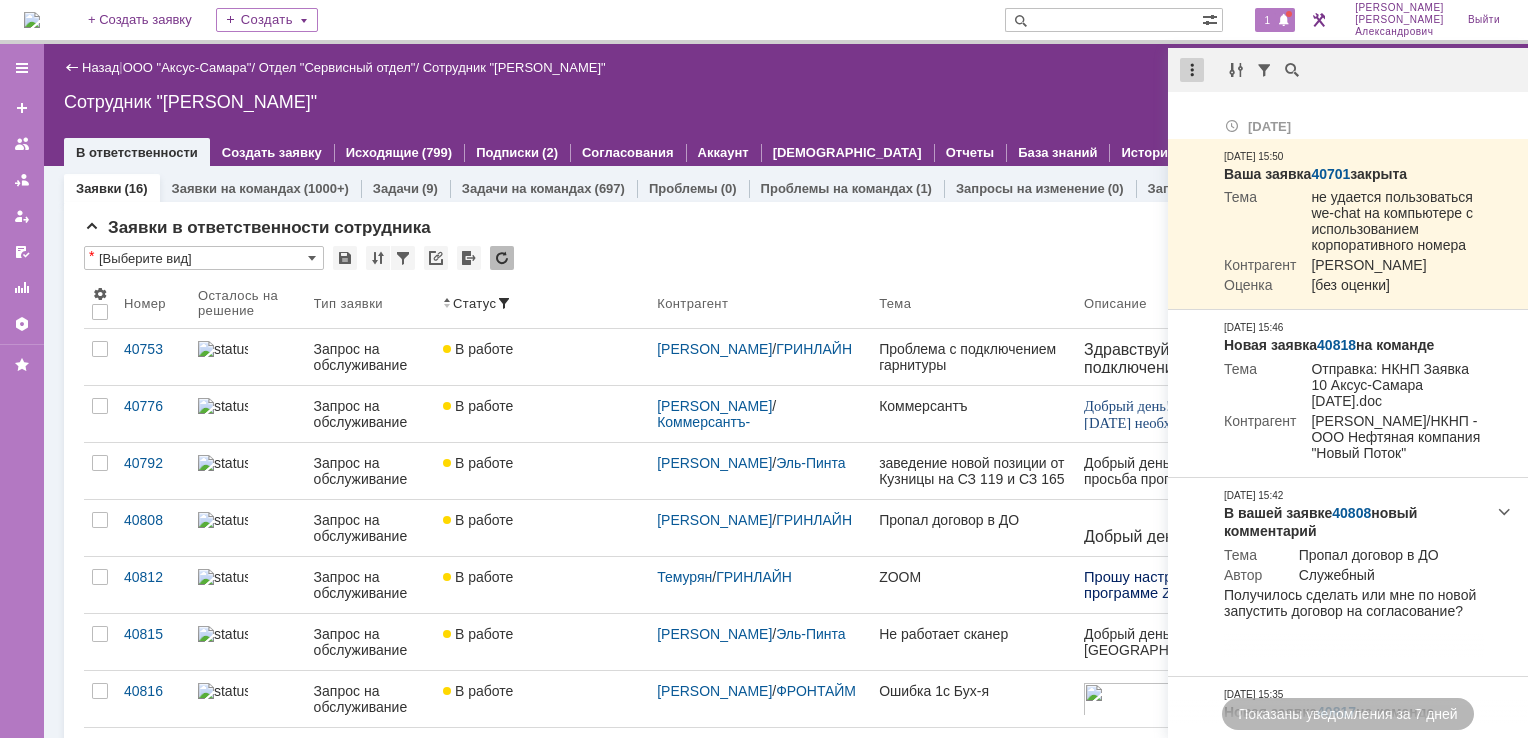click at bounding box center (1192, 70) 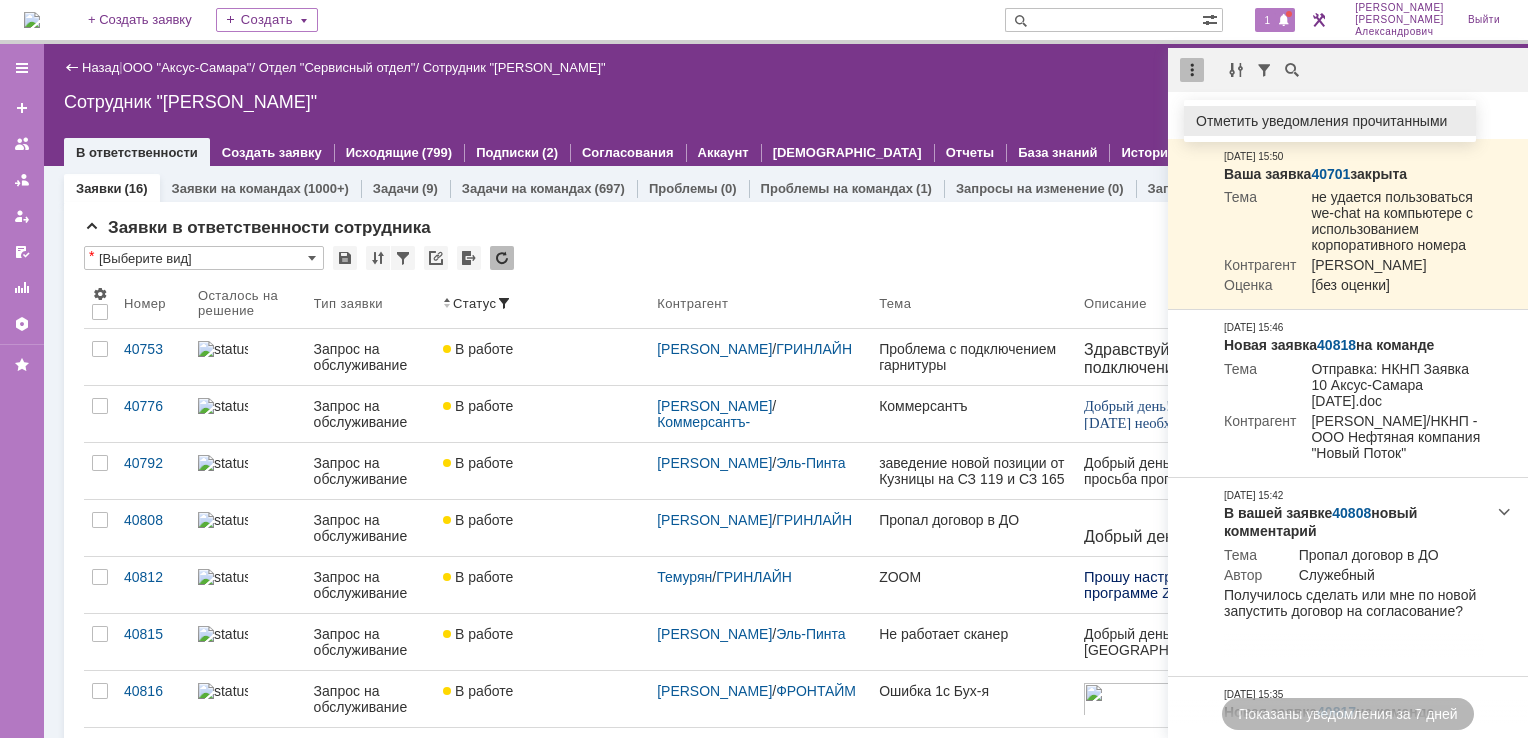 click on "Отметить уведомления прочитанными" at bounding box center [1330, 121] 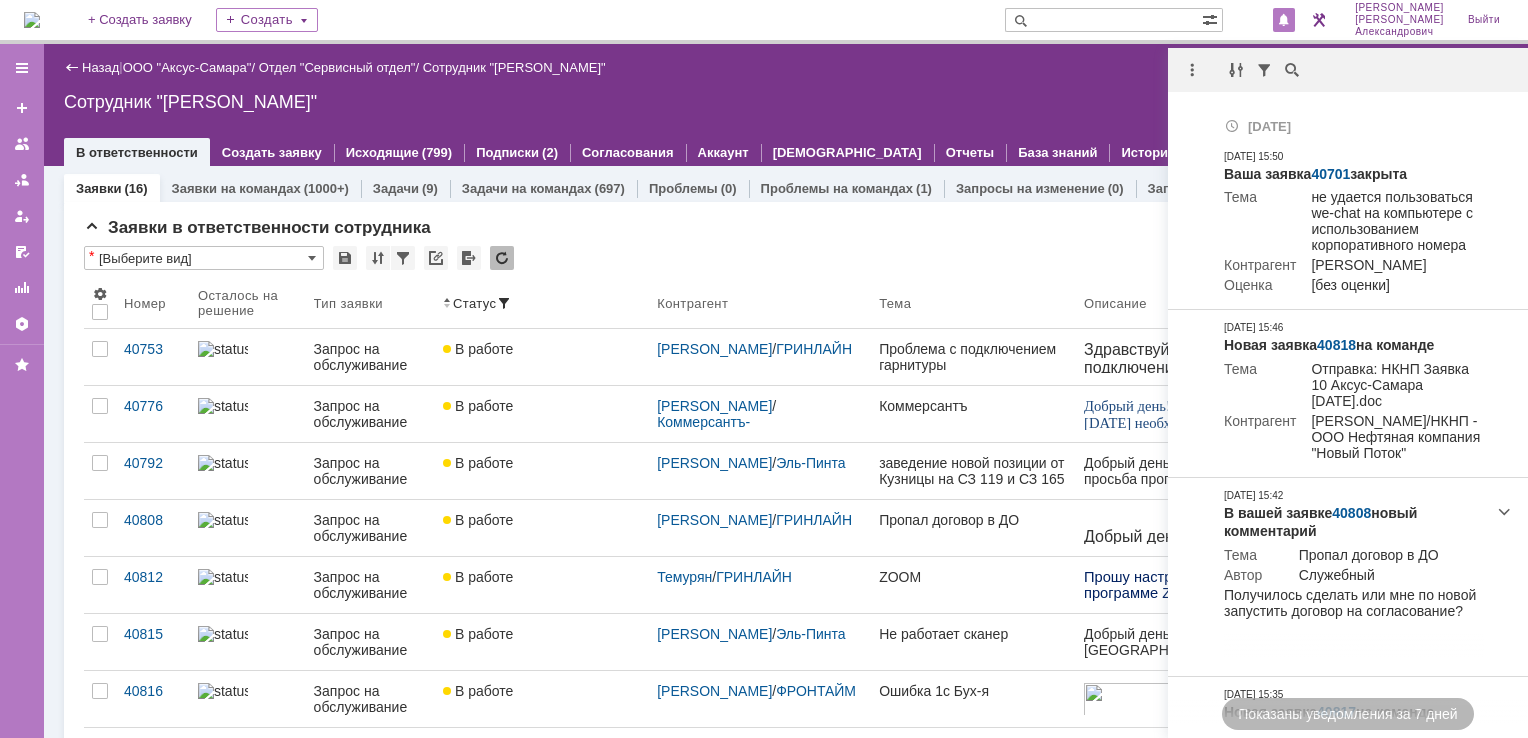 click on "Назад   |   ООО "Аксус-Самара"  /   Отдел "Сервисный отдел"  /   Сотрудник "Галстьян Степан Александрович"" at bounding box center [786, 68] 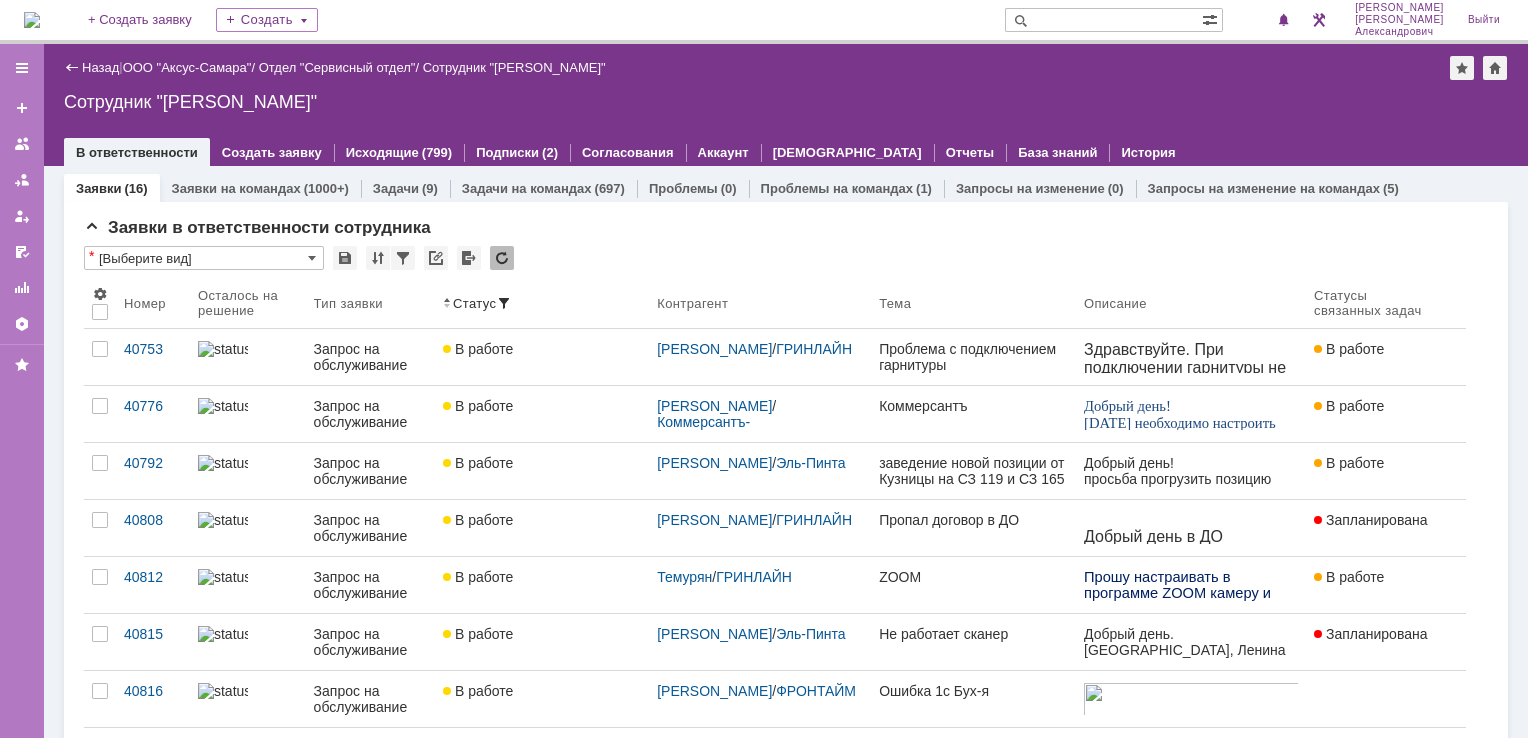 click at bounding box center (32, 20) 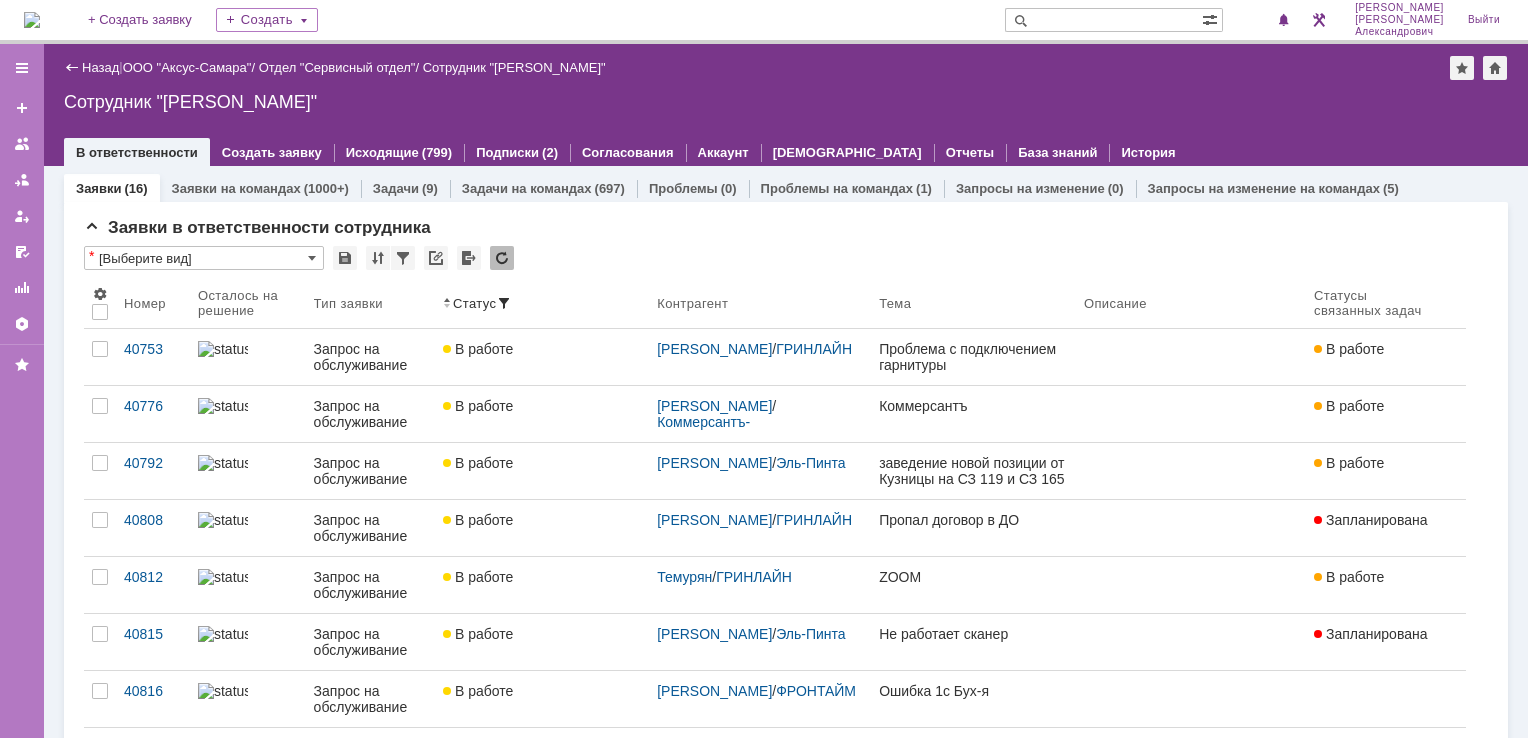 scroll, scrollTop: 0, scrollLeft: 0, axis: both 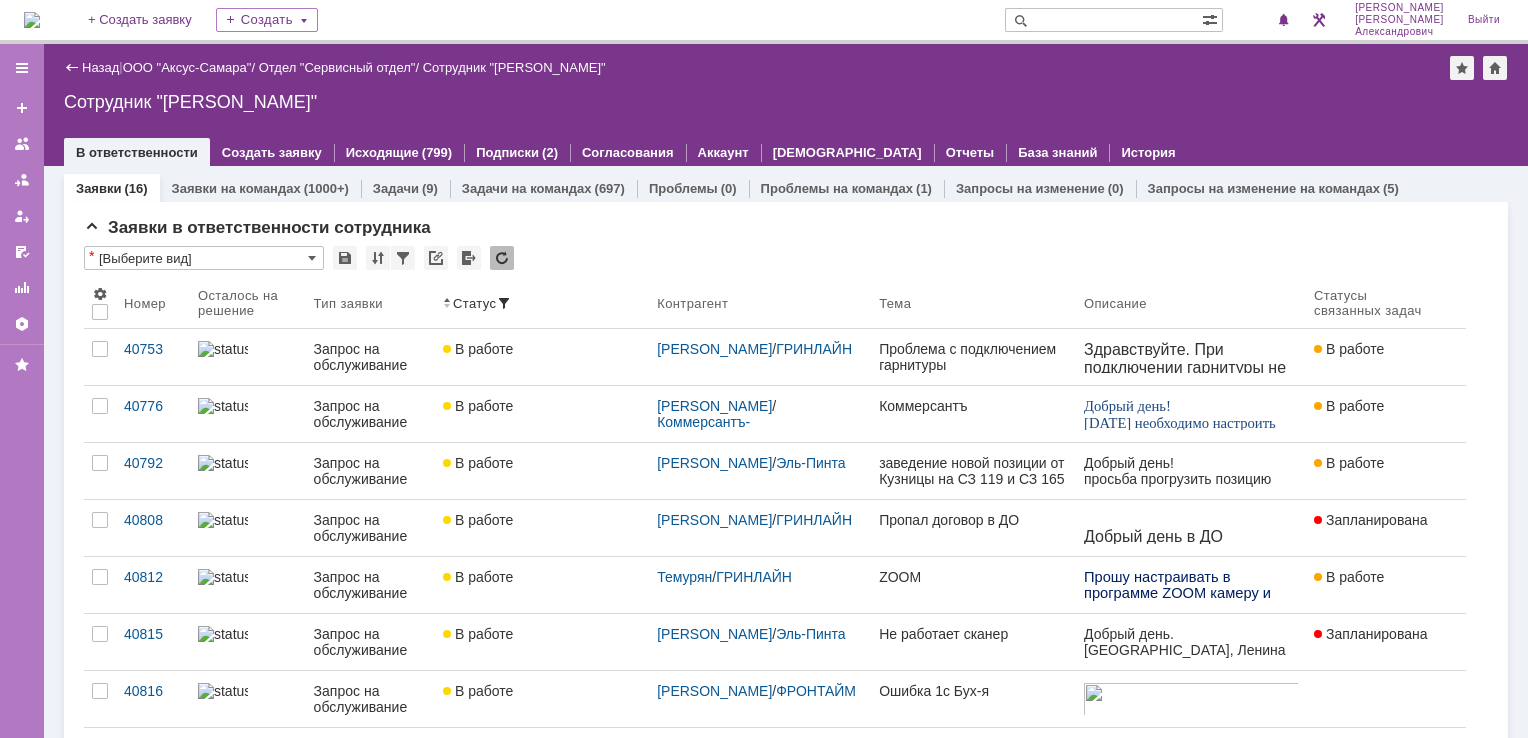 click at bounding box center [32, 20] 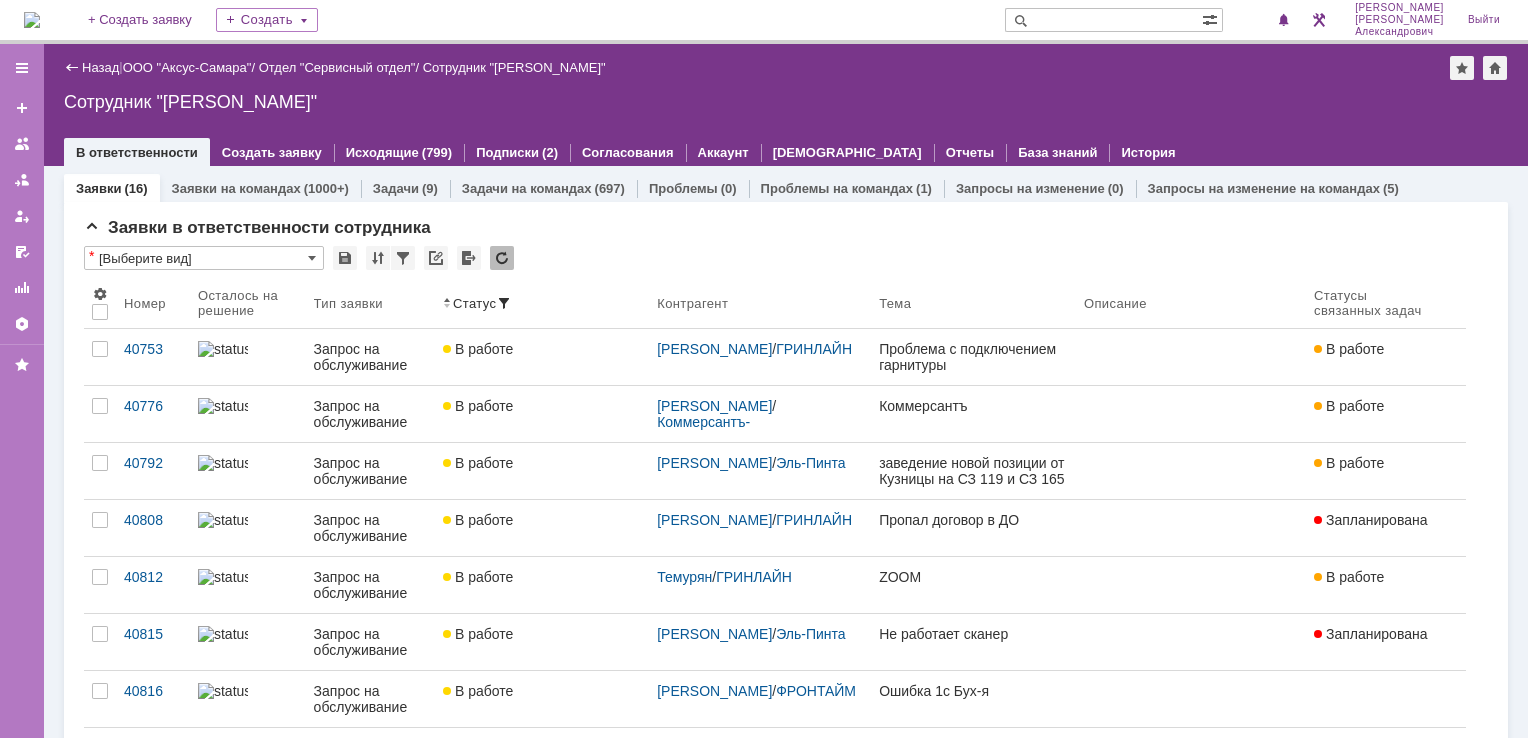 scroll, scrollTop: 0, scrollLeft: 0, axis: both 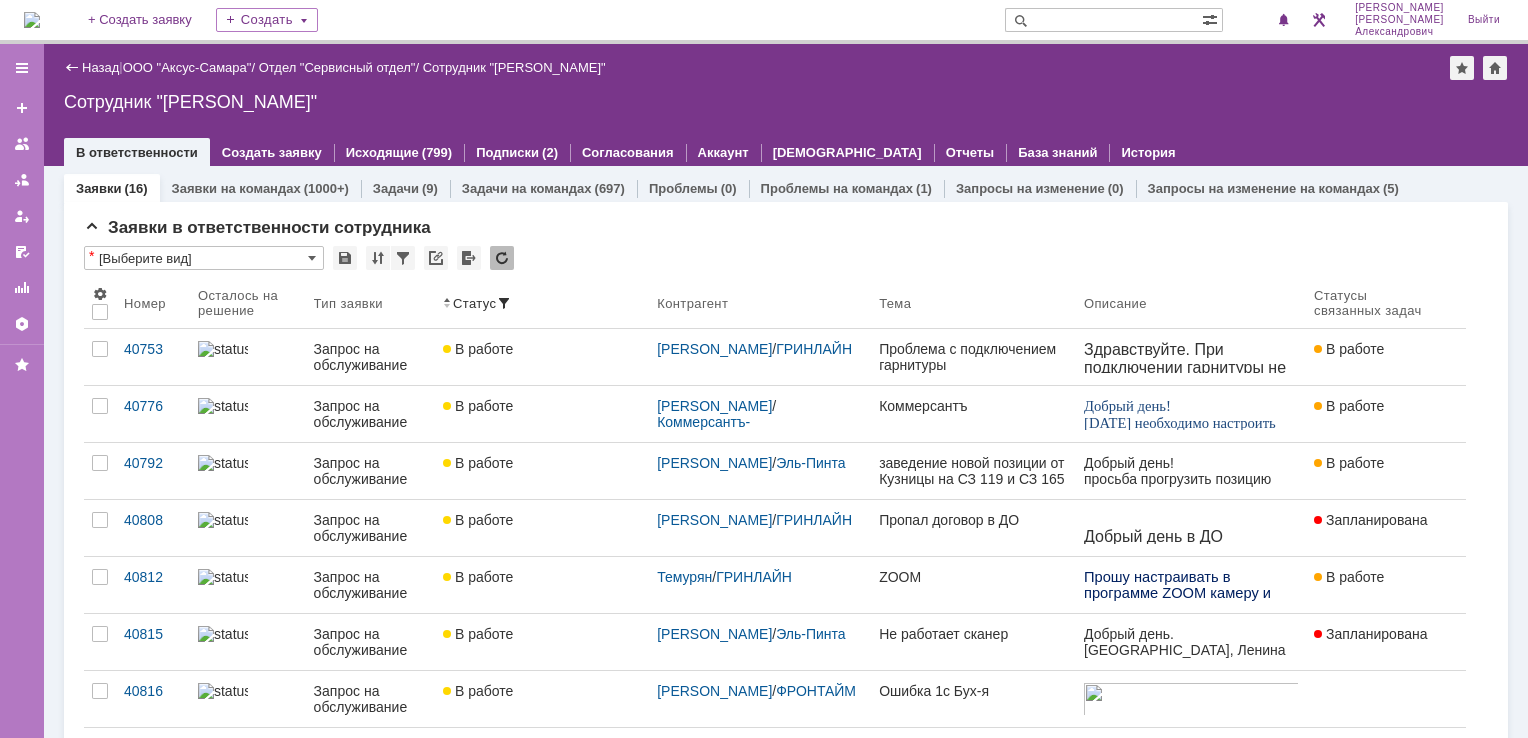 click at bounding box center (32, 20) 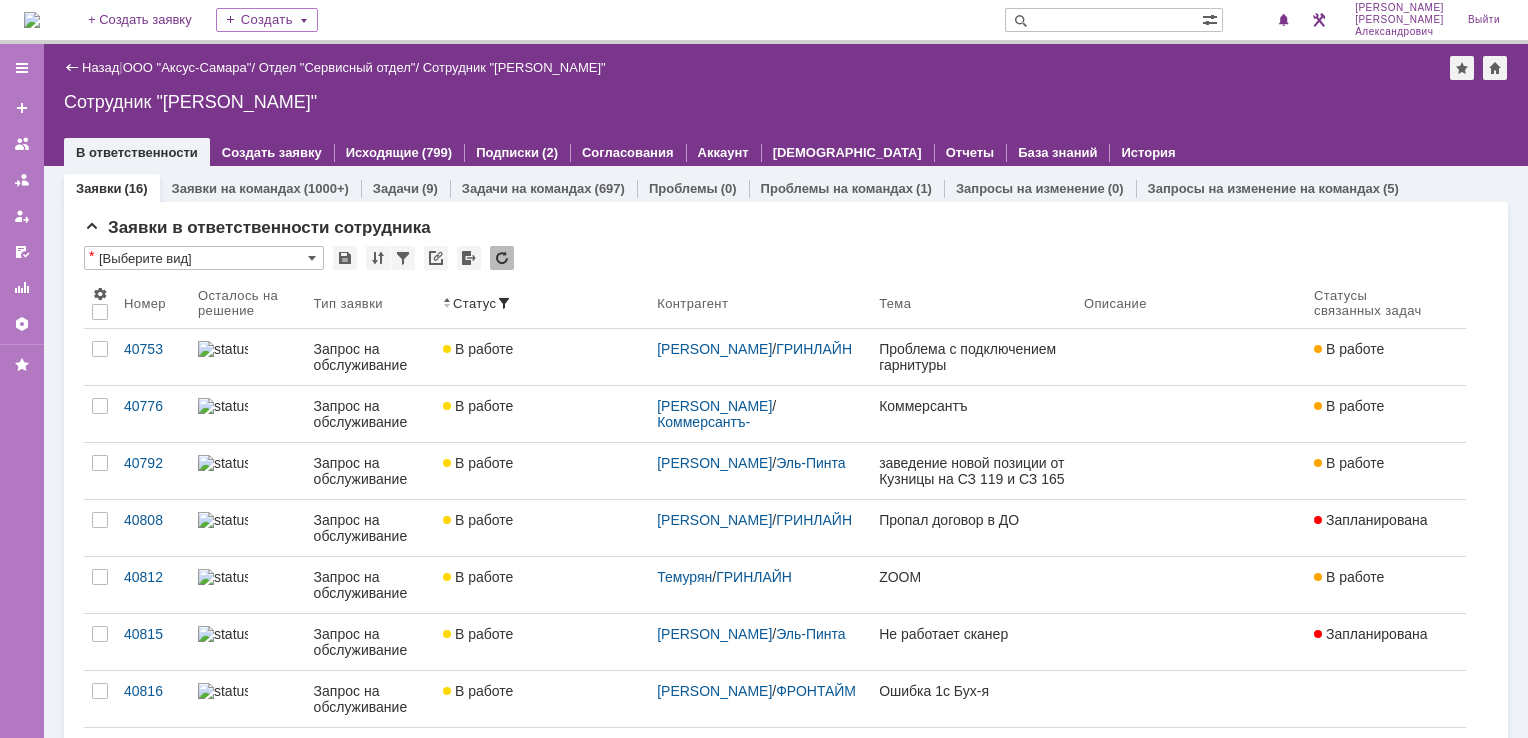 scroll, scrollTop: 0, scrollLeft: 0, axis: both 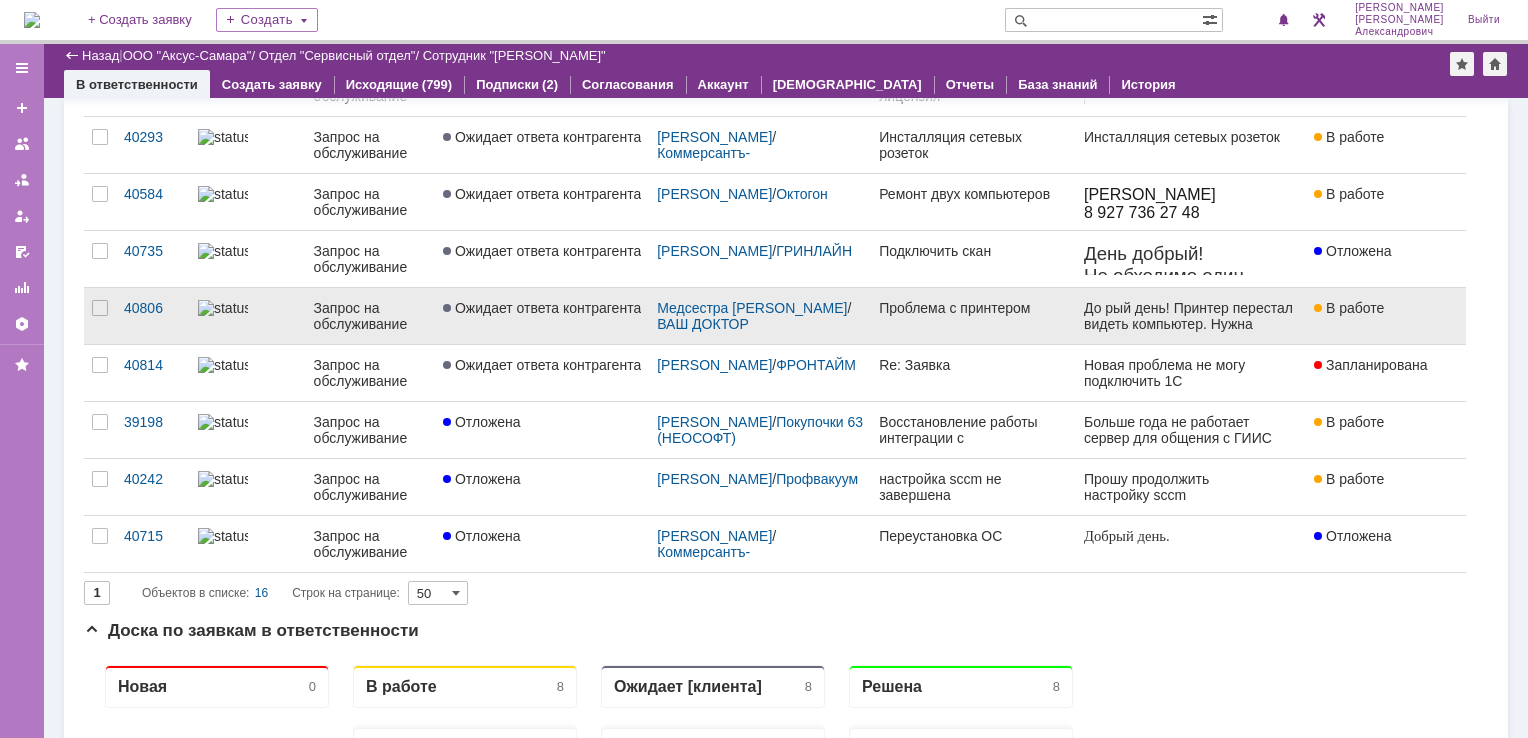click on "Медсестра Елена / ВАШ ДОКТОР" at bounding box center [760, 316] 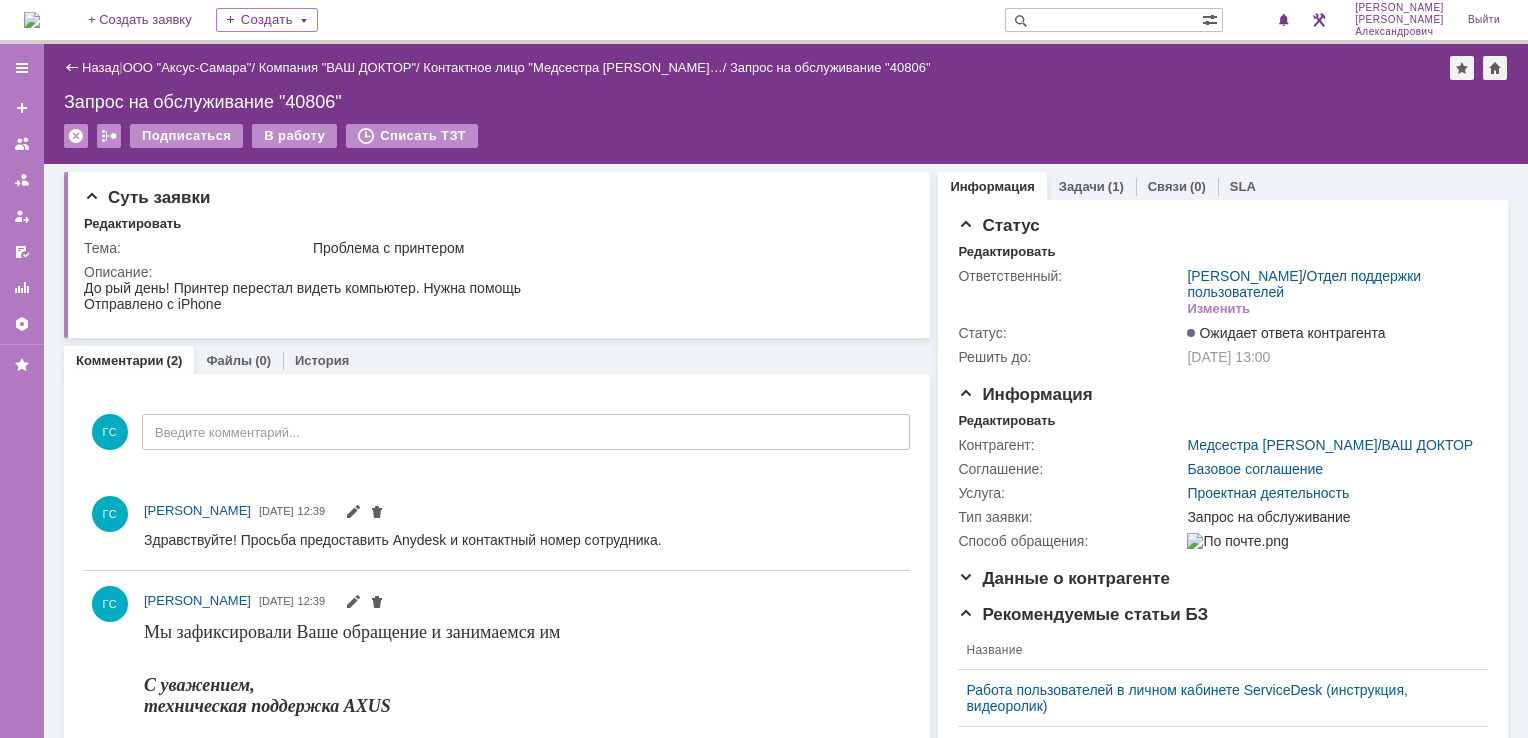 scroll, scrollTop: 0, scrollLeft: 0, axis: both 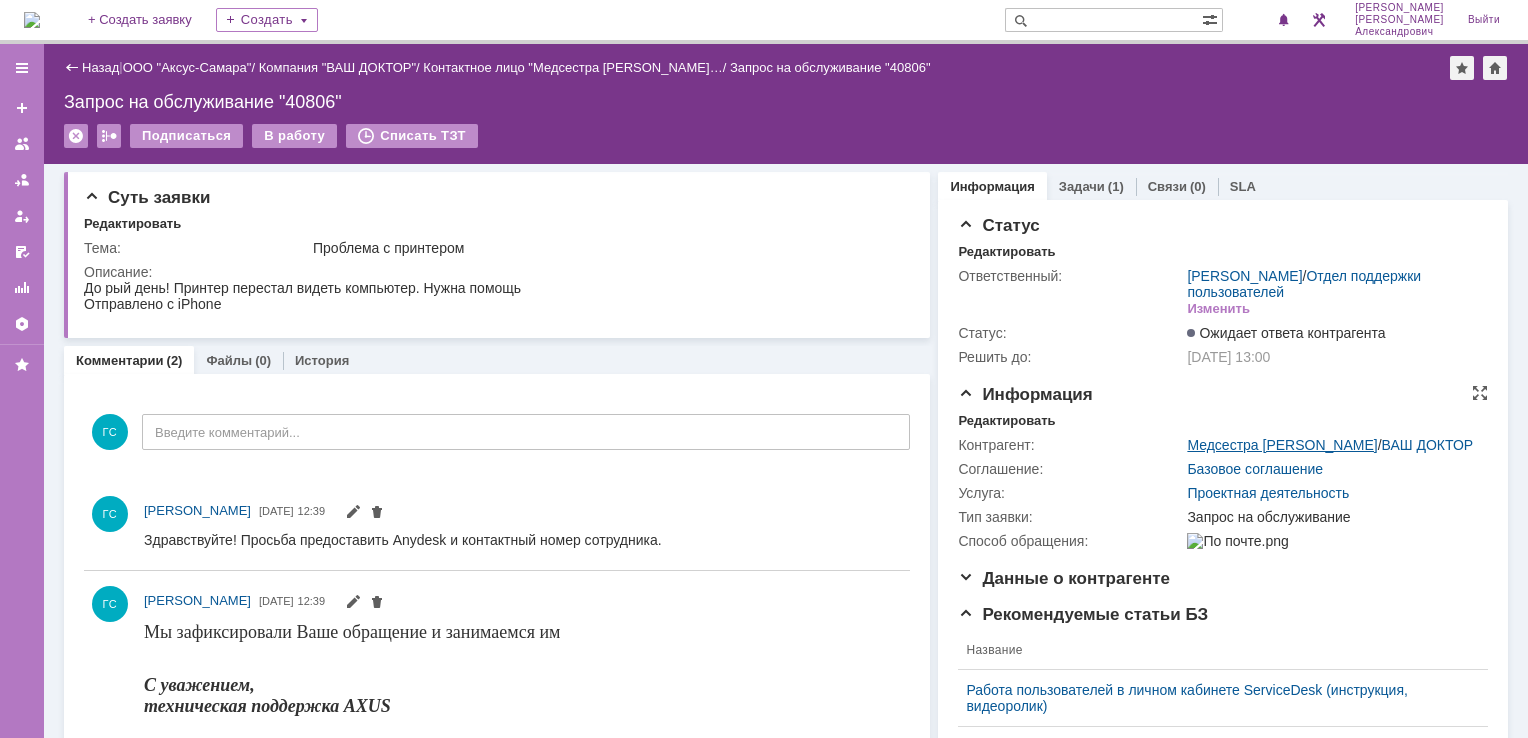 click on "Медсестра Елена" at bounding box center [1282, 445] 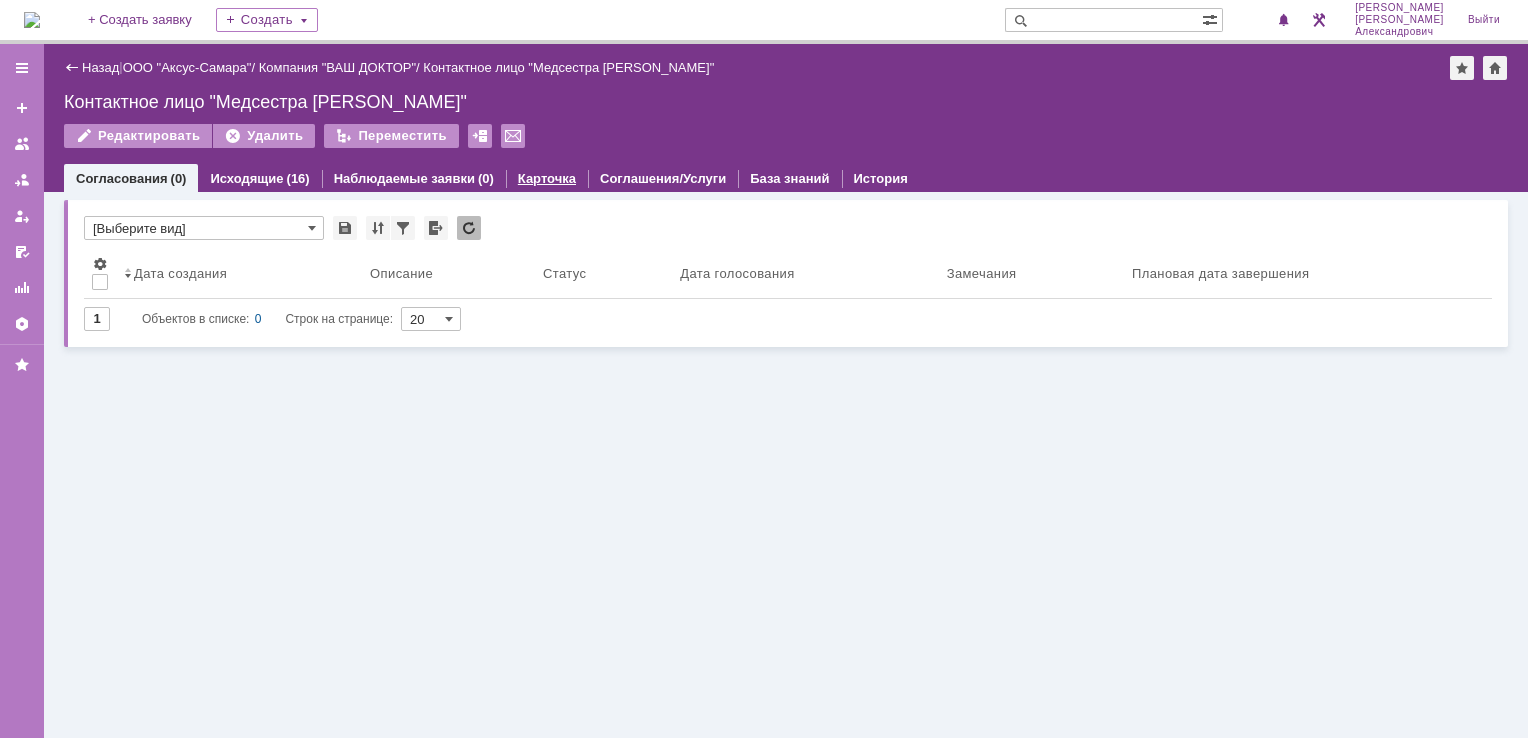click on "Карточка" at bounding box center [547, 178] 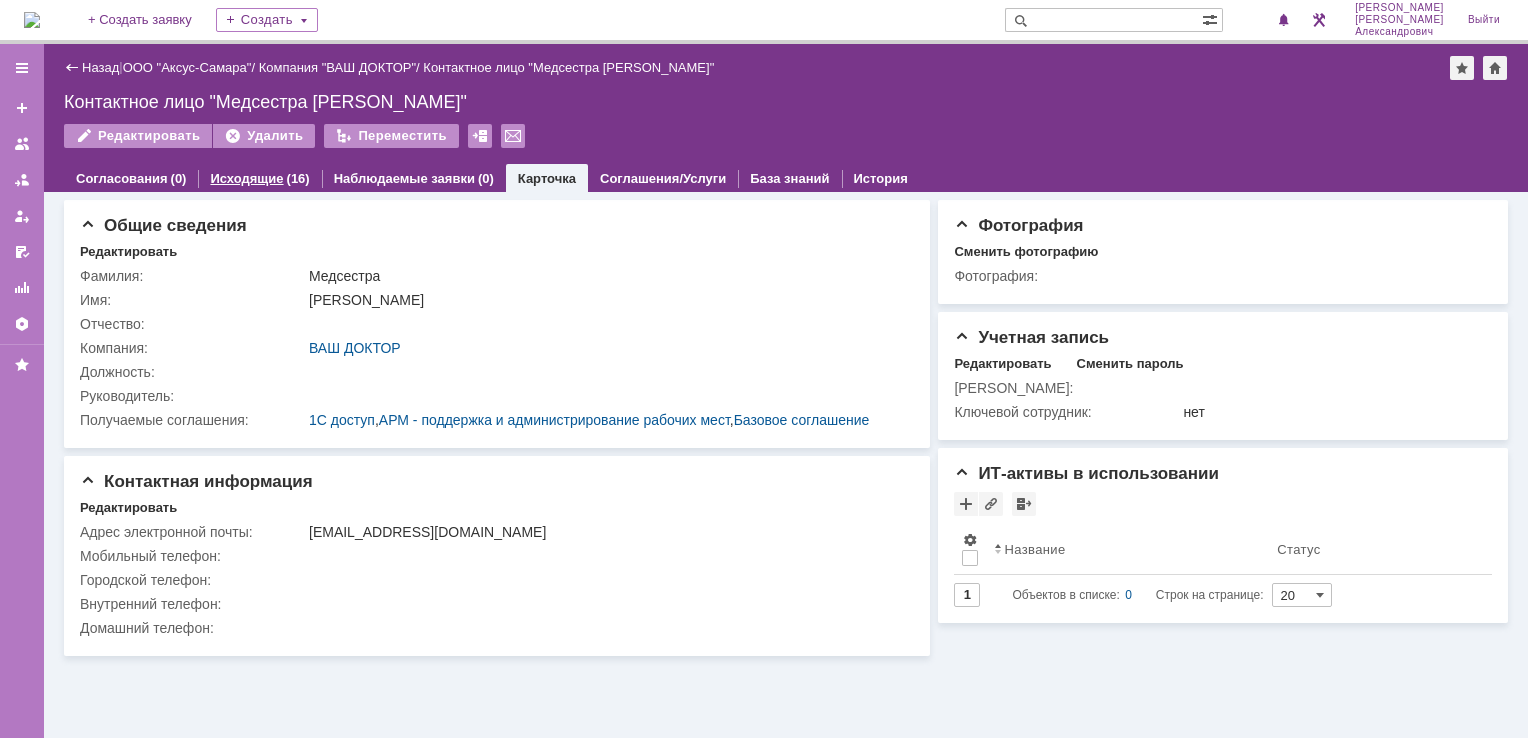 click on "Исходящие (16)" at bounding box center (259, 178) 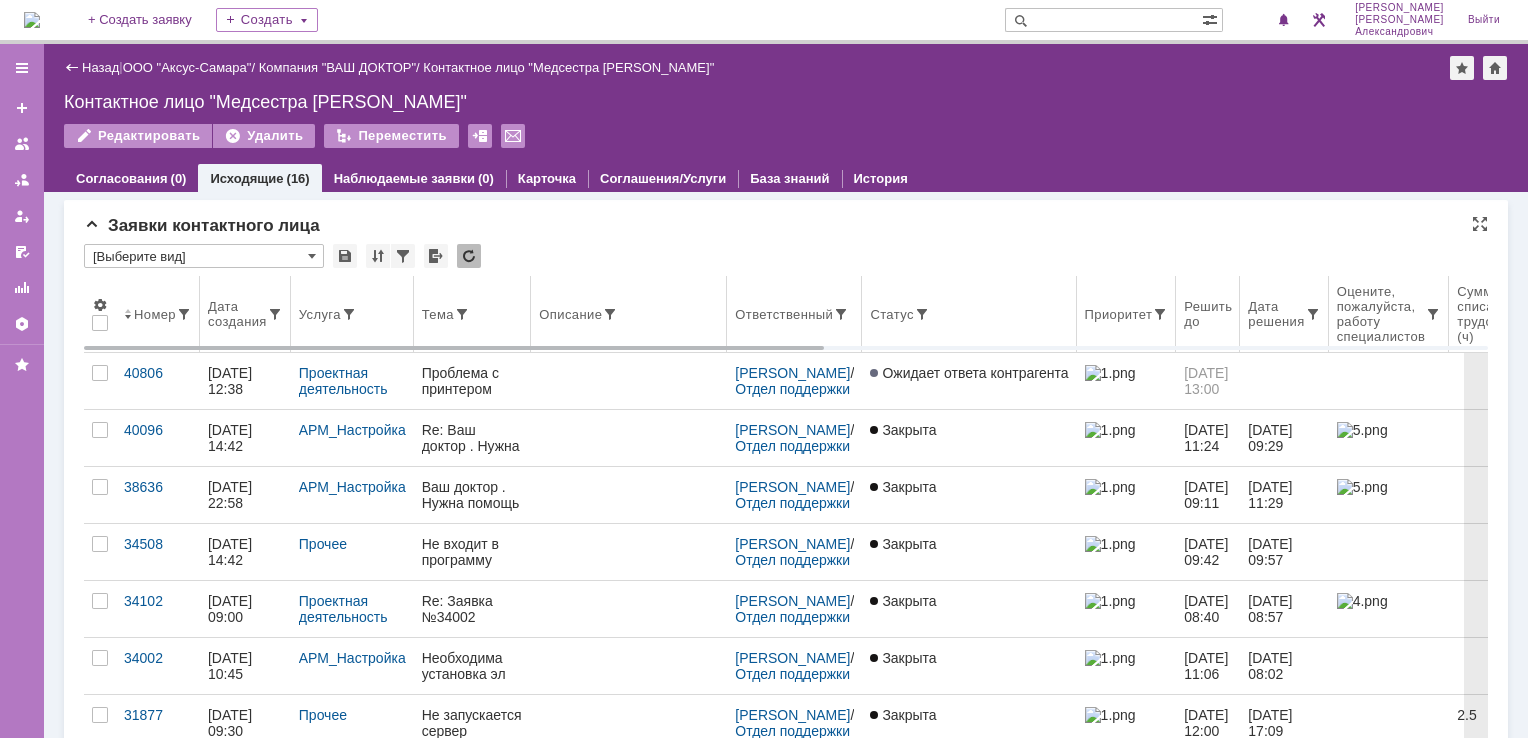 scroll, scrollTop: 0, scrollLeft: 0, axis: both 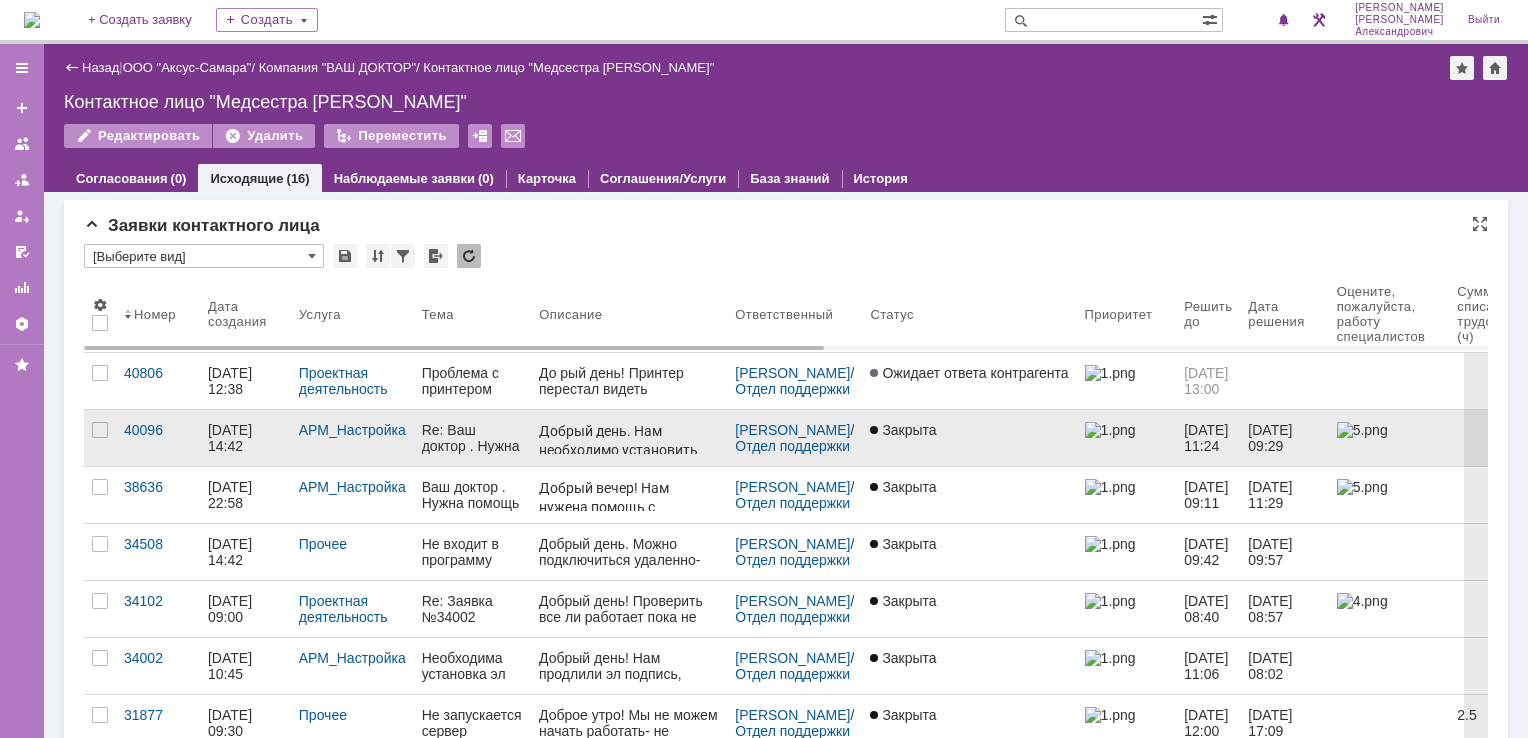 click on "Добрый день. Нам необходимо установить программы на компьютер и проверить все обновления. Спасибо Отправлено с iPhone 11 марта 2025 г., в 22:58, avrora8486@gmail.com написал(а): ﻿ Добрый вечер! Нам нужена помощь с принтером. Сегодня подключались систем. Администратор от инвитро. Проблема не решена. Сказали что надо настроить принтер на вай фай.  Отправлено с iPhone 16 марта 2023 г., в 13:53, Service Desk <sd@axusgroup.ru> написал(а): ﻿
При ответе добавьте комментарий выше
Здравствуйте, Медсестра Елена!
От вас зарегистрирована заявка 29546.
Тема Обновление программы ФСС" at bounding box center (629, 1464) 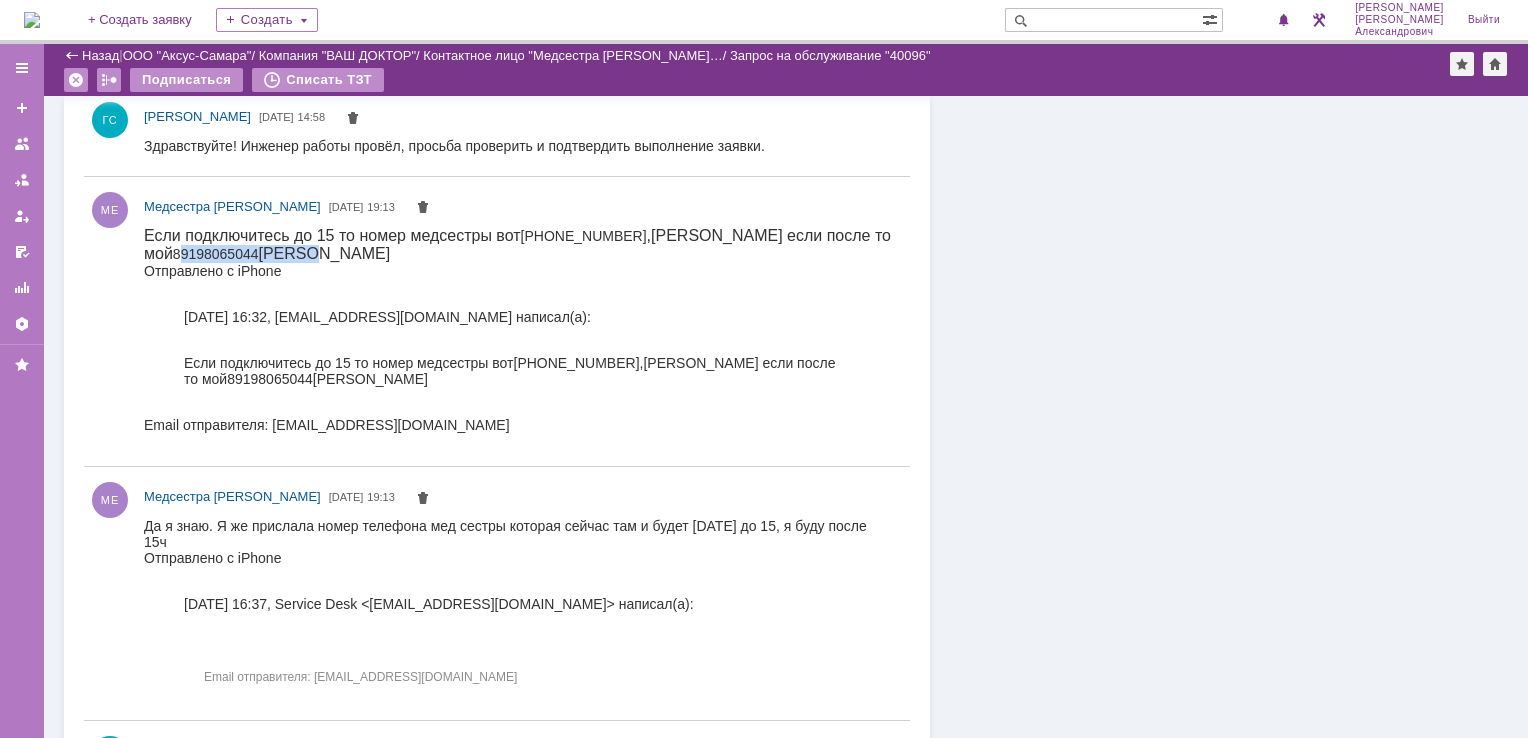 drag, startPoint x: 148, startPoint y: 257, endPoint x: 289, endPoint y: 257, distance: 141 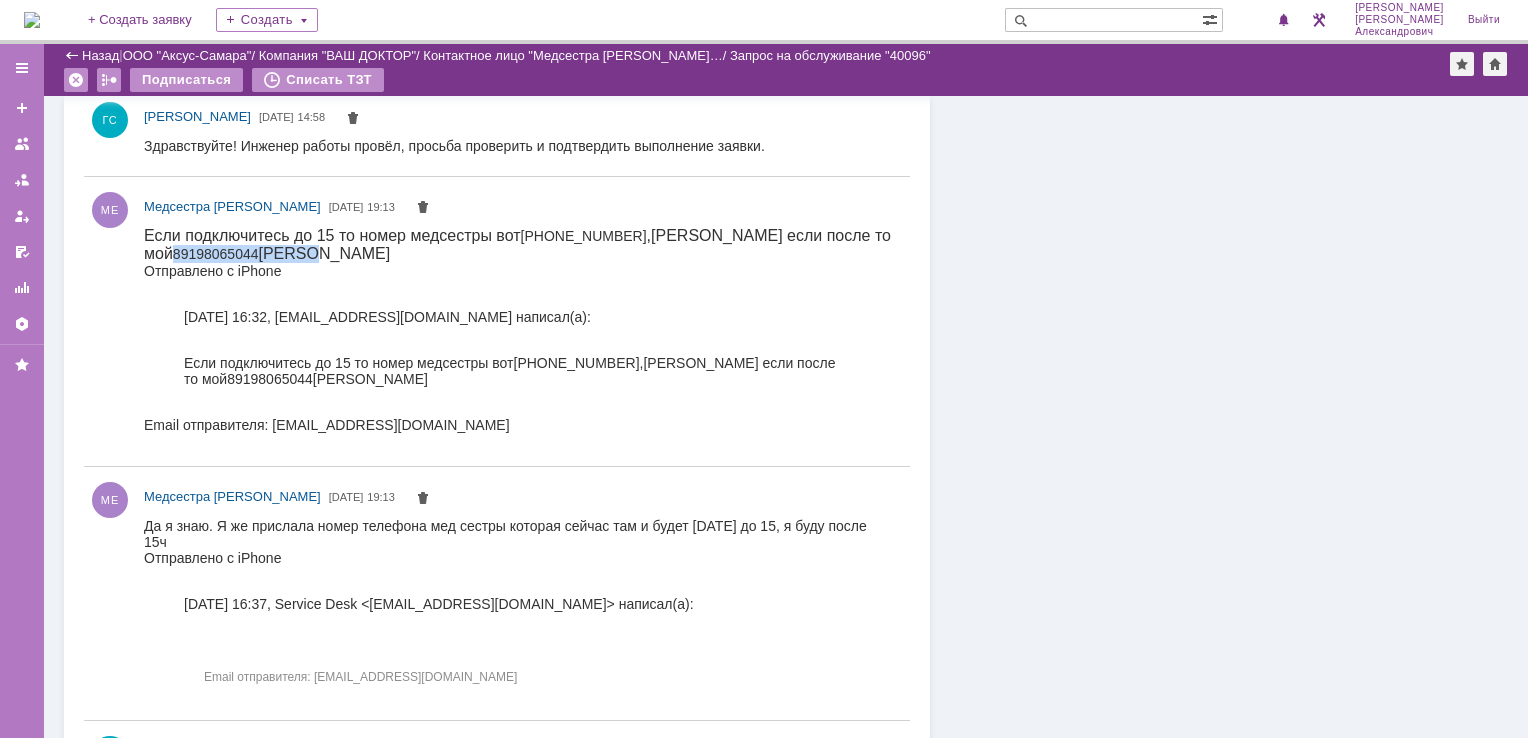 drag, startPoint x: 282, startPoint y: 256, endPoint x: 146, endPoint y: 263, distance: 136.18002 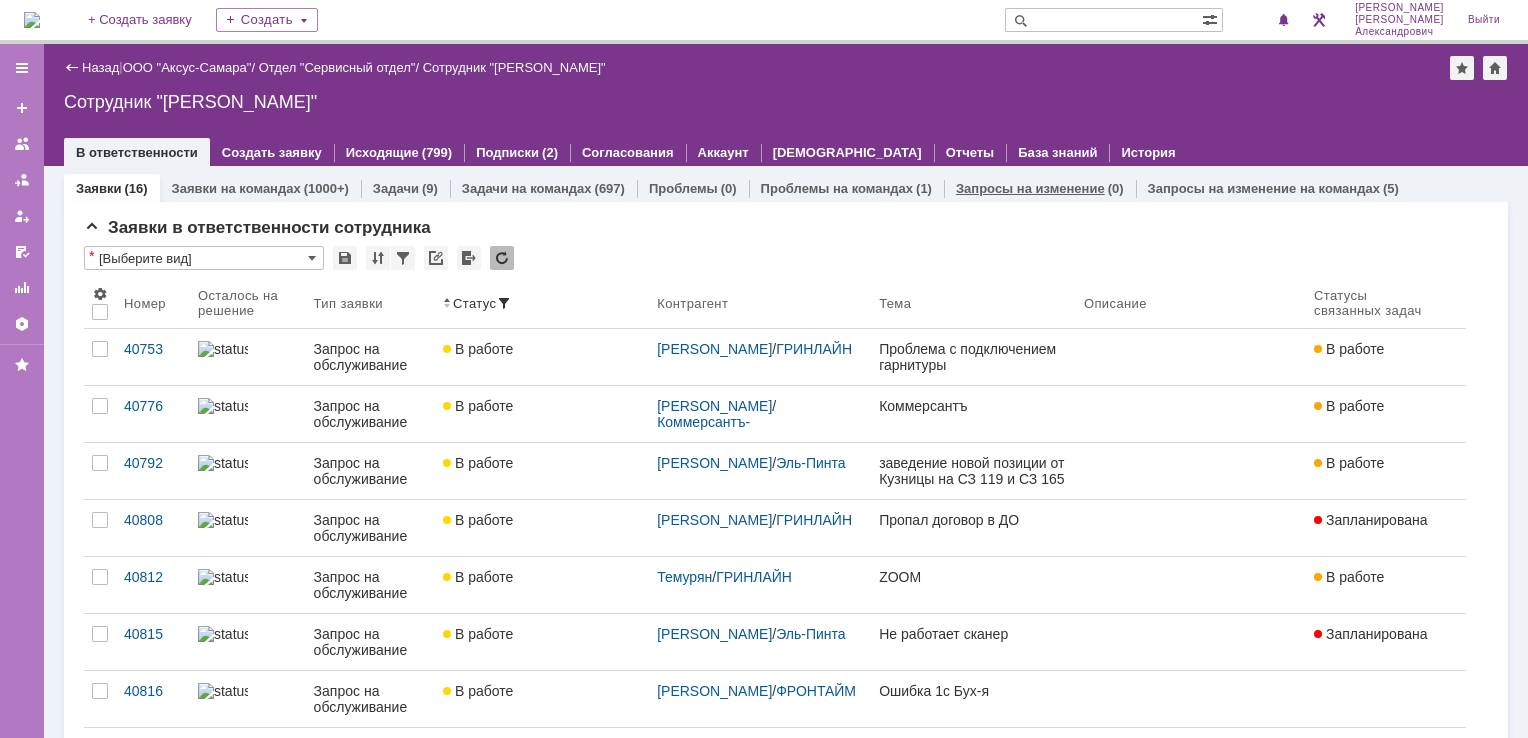 scroll, scrollTop: 0, scrollLeft: 0, axis: both 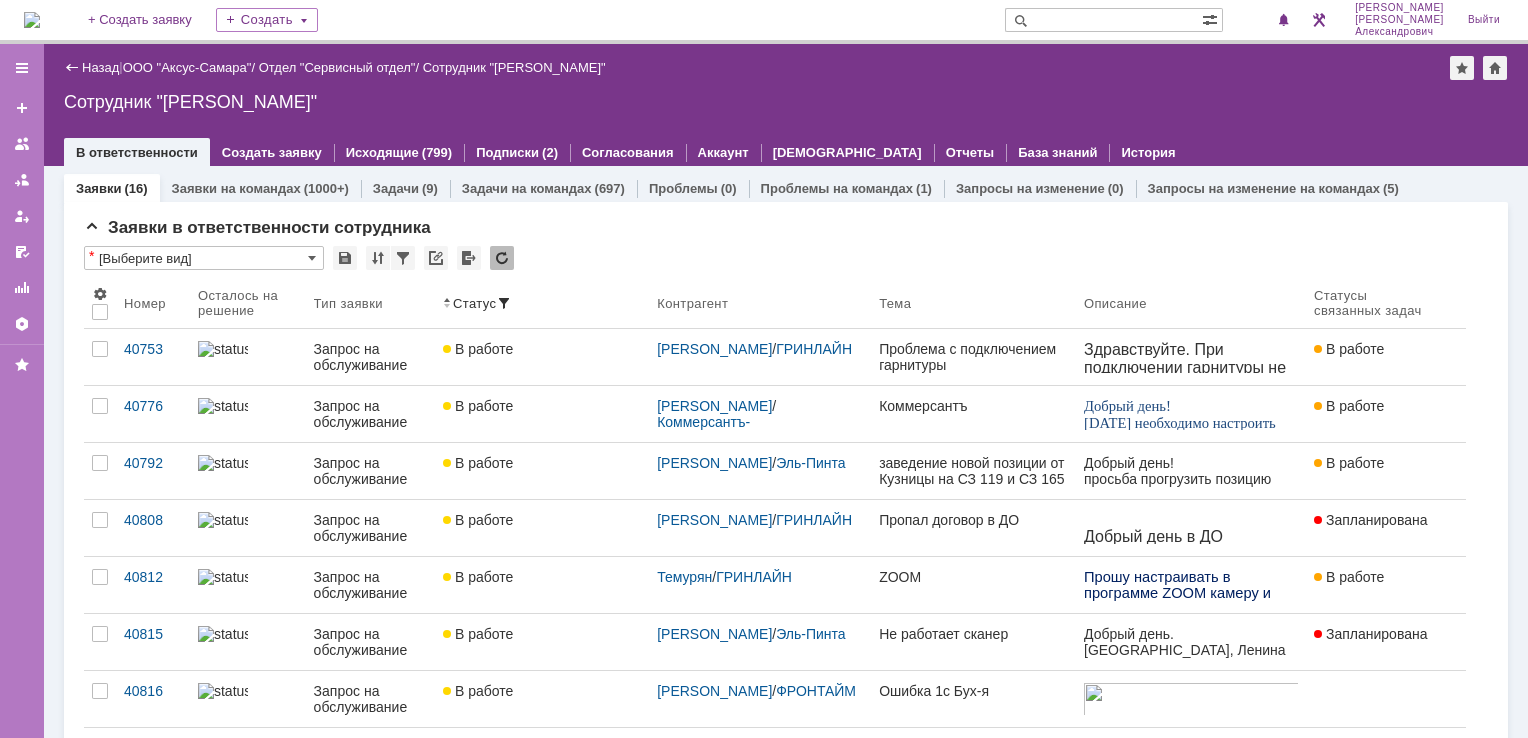 click at bounding box center (32, 20) 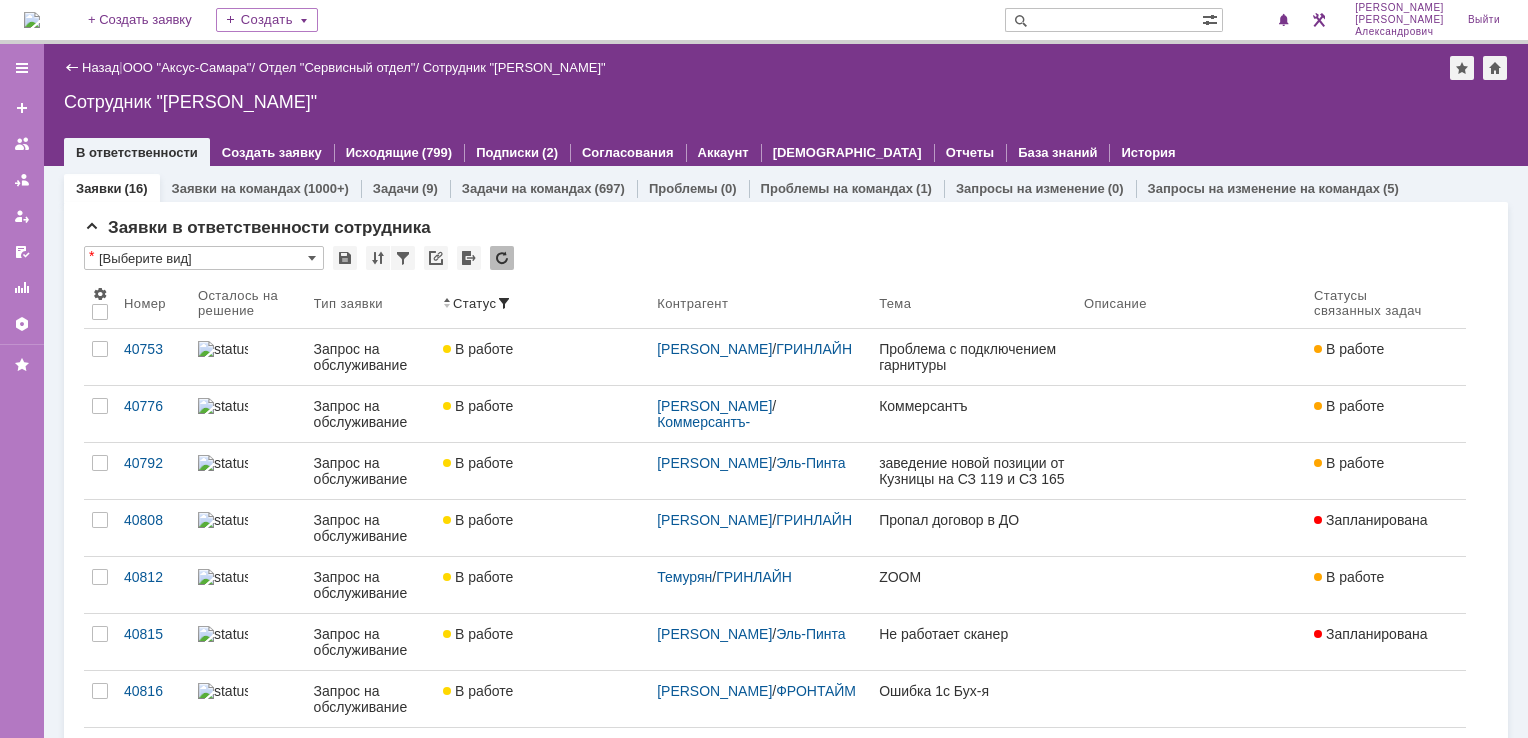 scroll, scrollTop: 0, scrollLeft: 0, axis: both 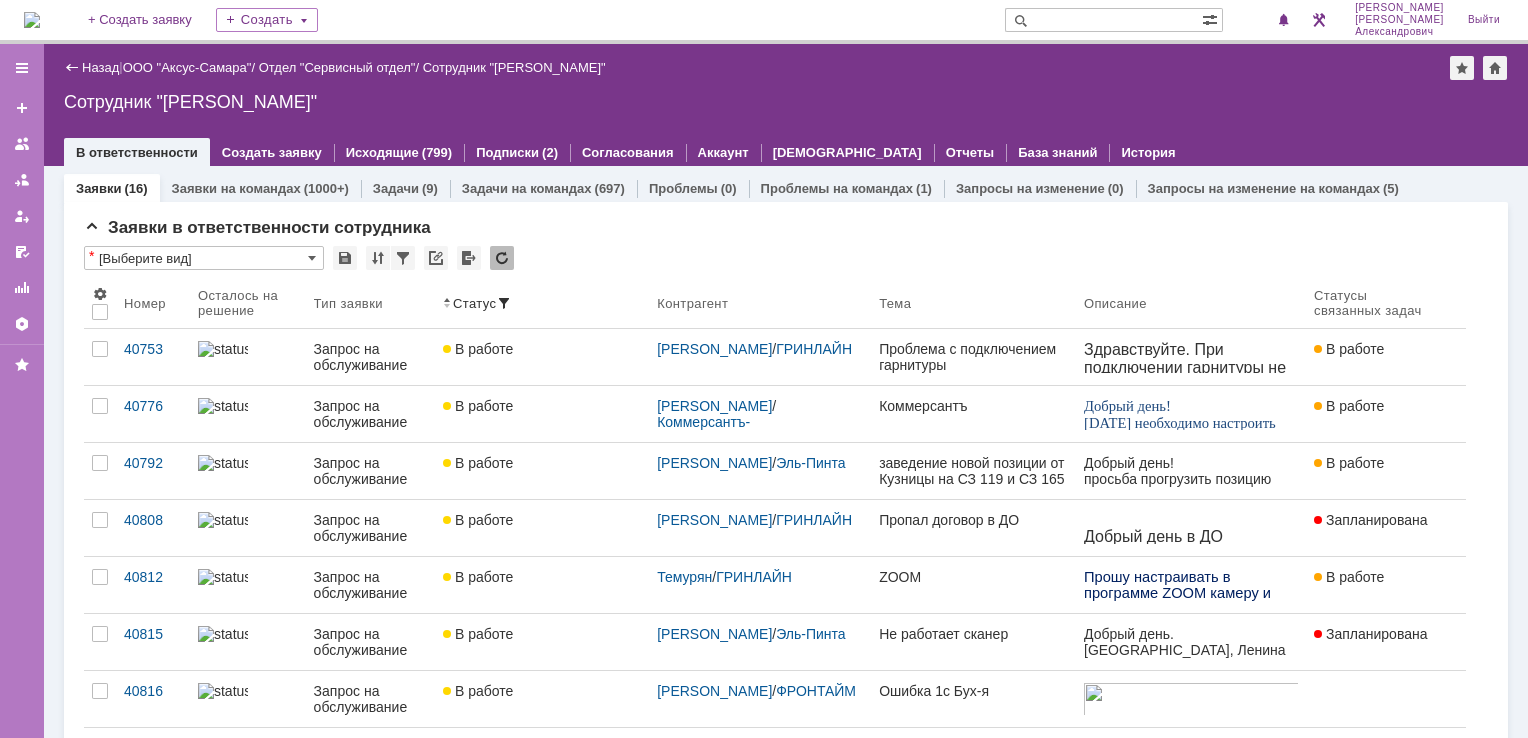 click at bounding box center (32, 20) 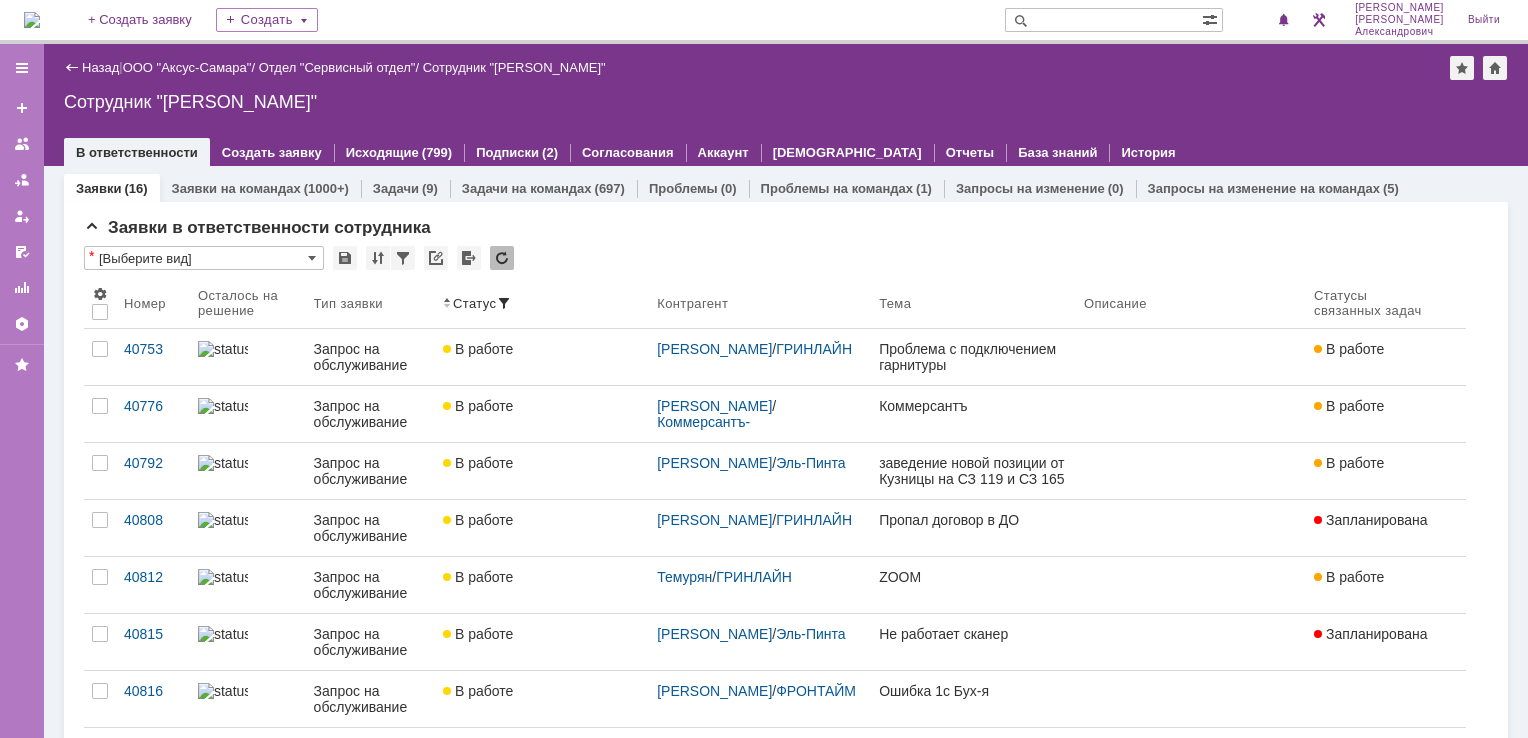 scroll, scrollTop: 0, scrollLeft: 0, axis: both 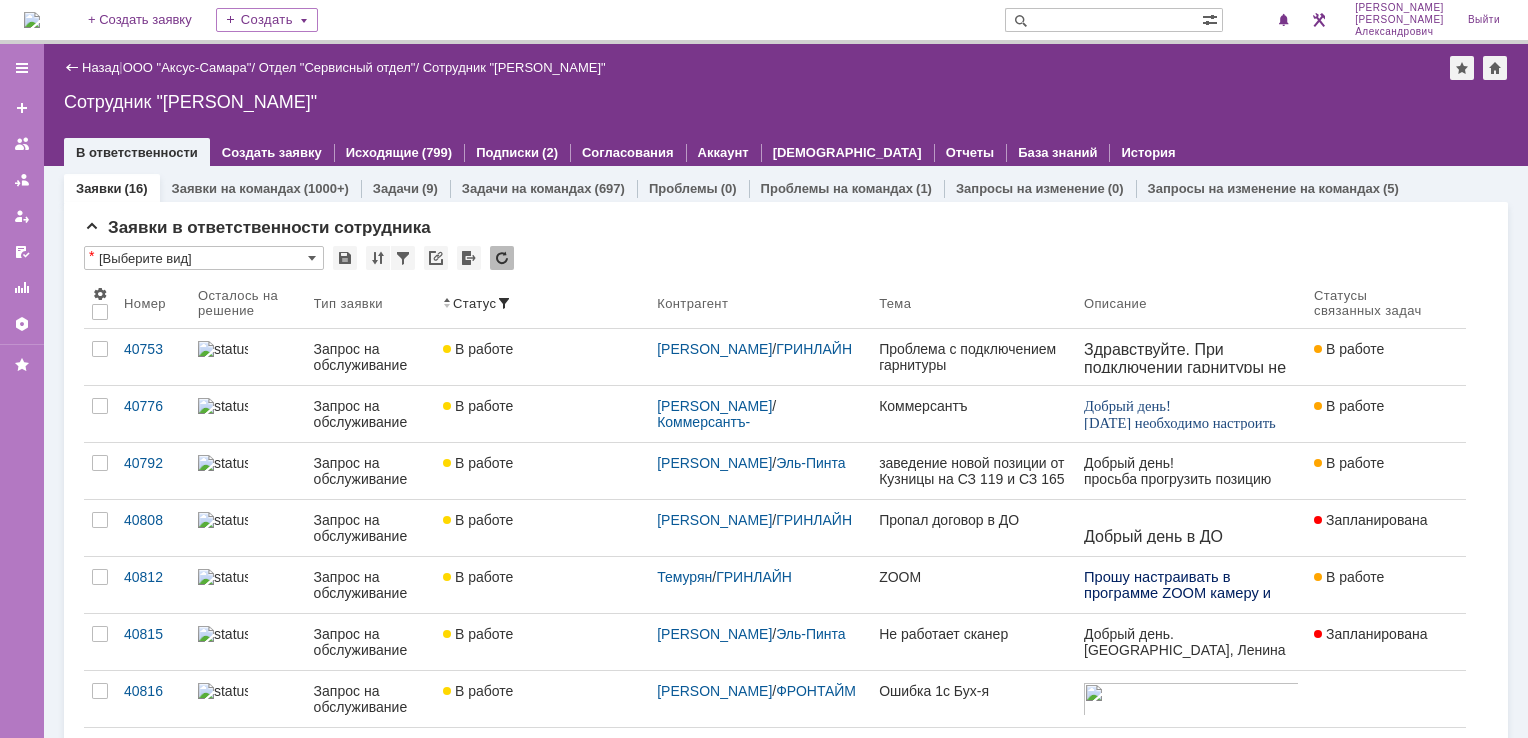 click at bounding box center [32, 20] 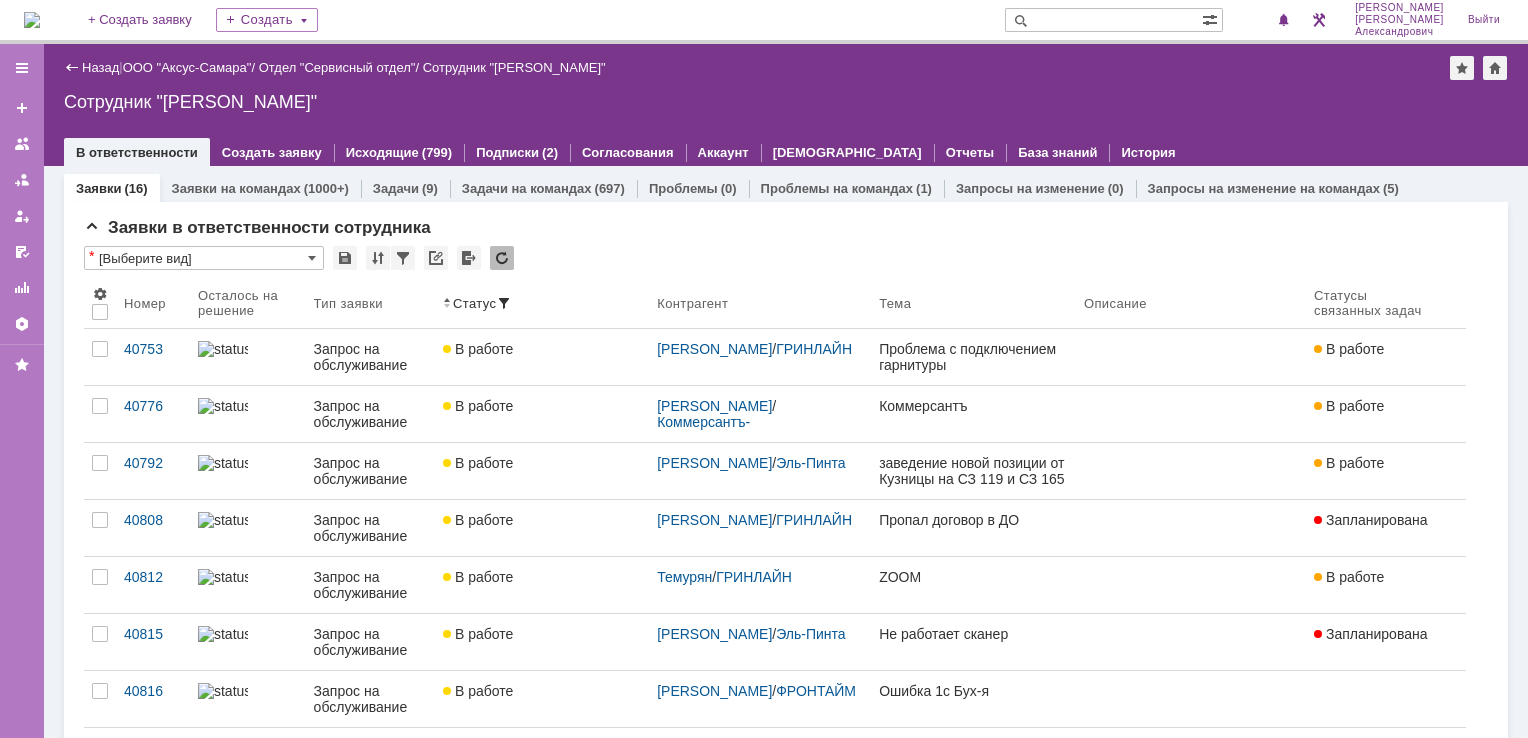 scroll, scrollTop: 0, scrollLeft: 0, axis: both 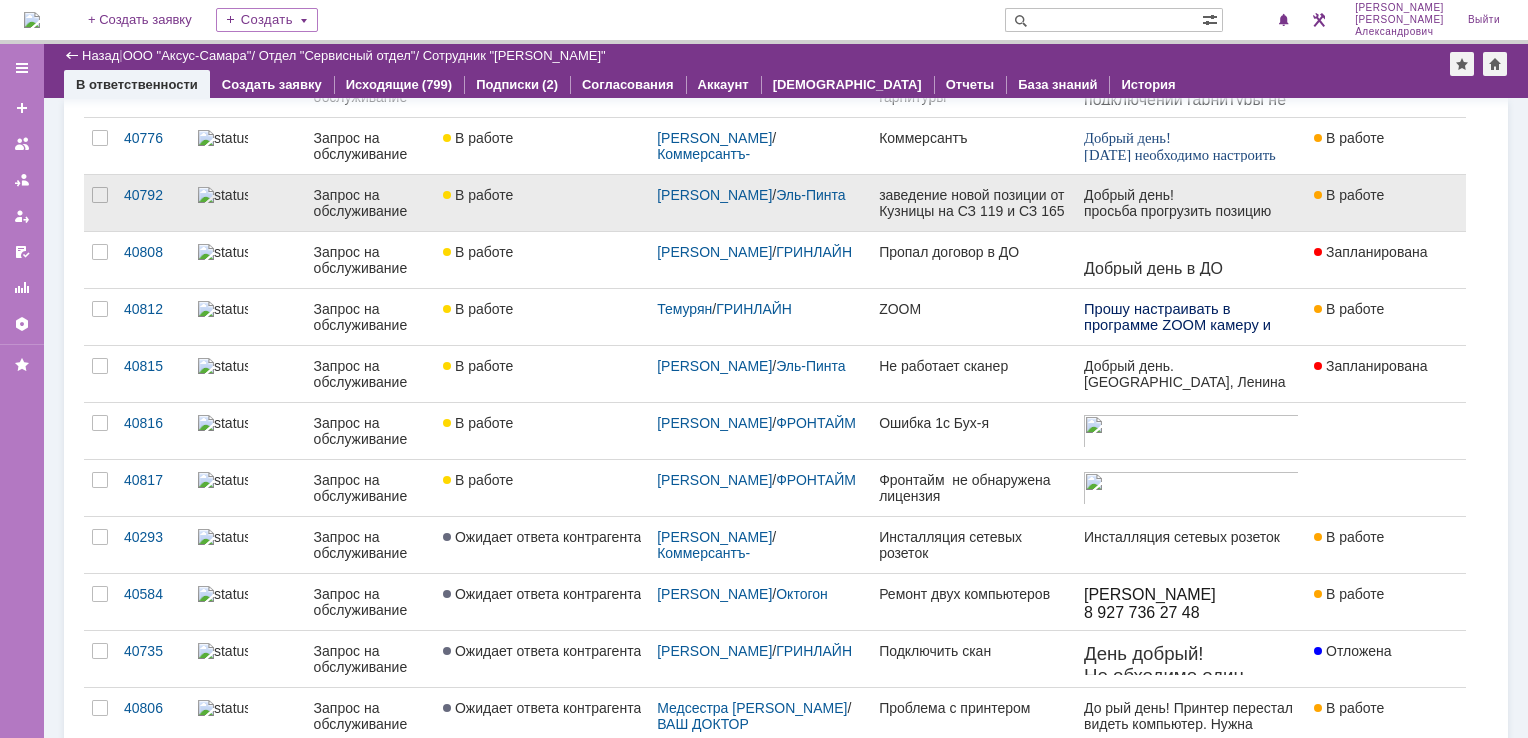 click on "заведение новой позиции от Кузницы на СЗ 119 и СЗ 165" at bounding box center [973, 203] 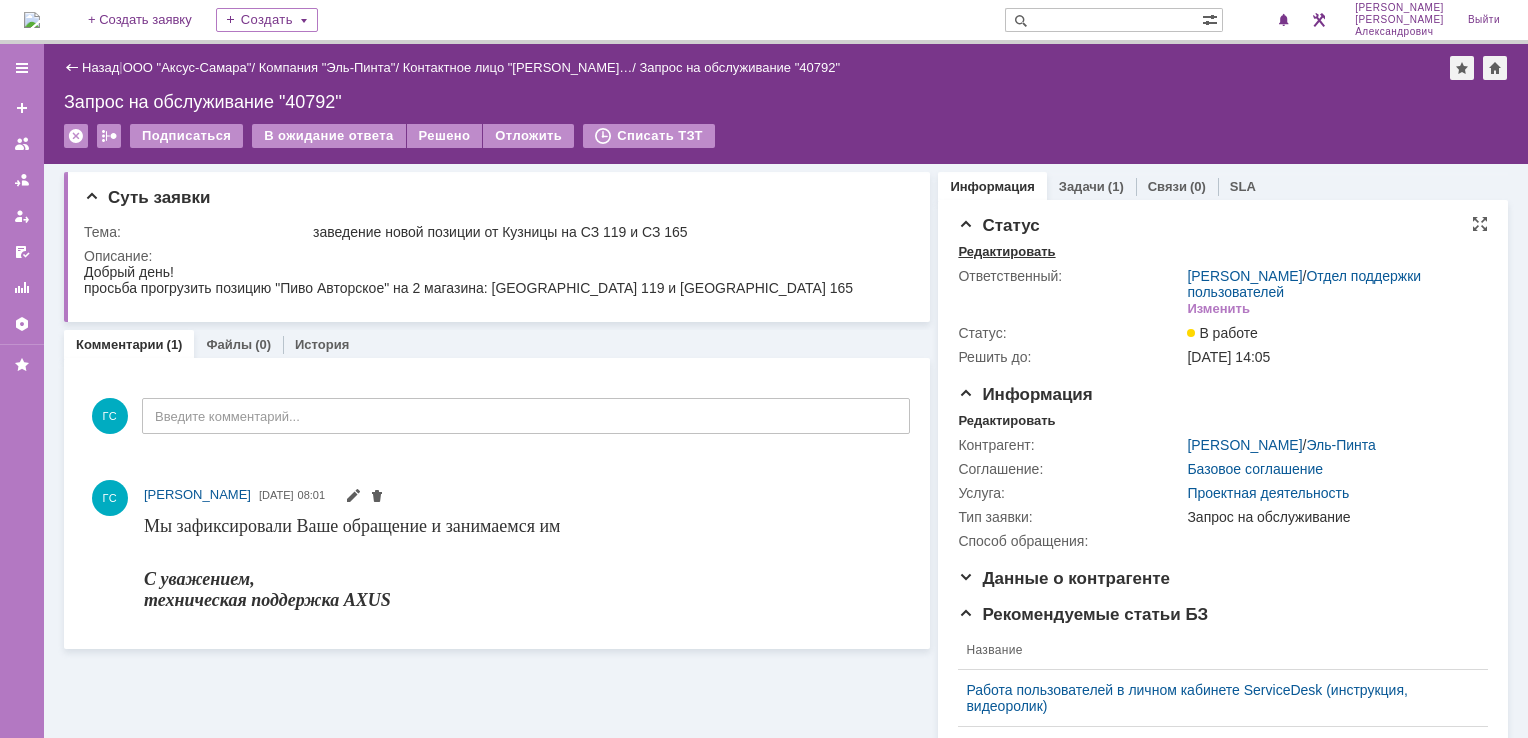 scroll, scrollTop: 0, scrollLeft: 0, axis: both 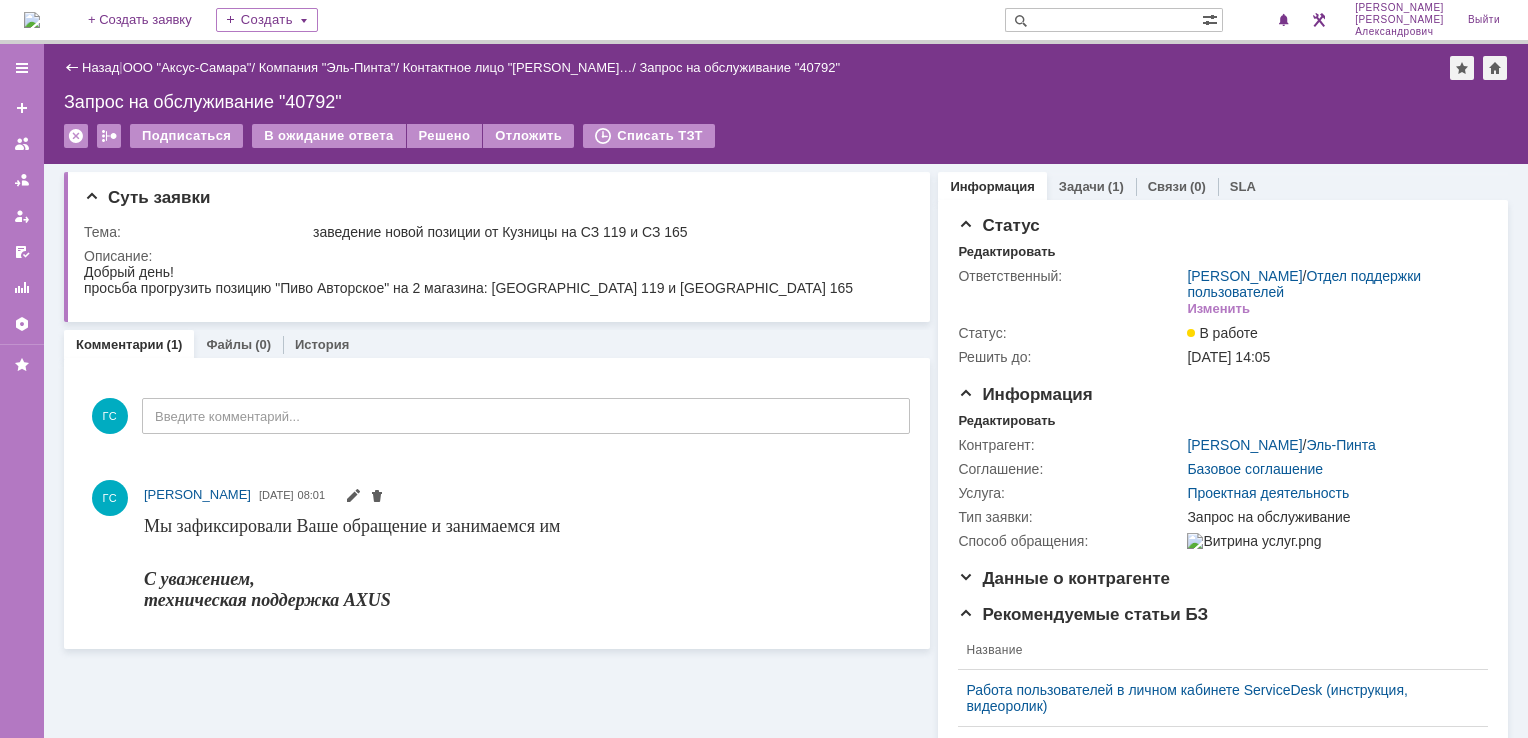 click at bounding box center [32, 20] 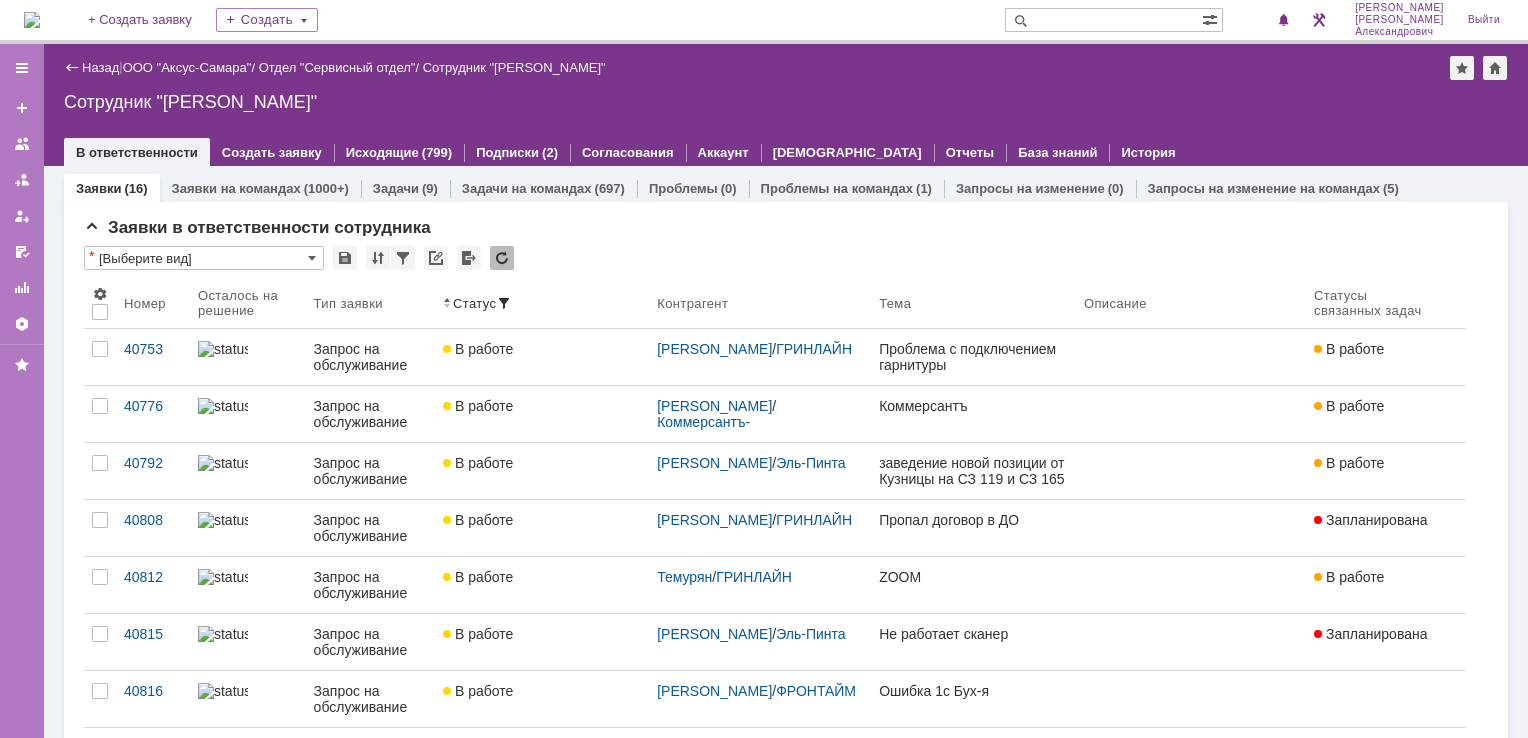 scroll, scrollTop: 0, scrollLeft: 0, axis: both 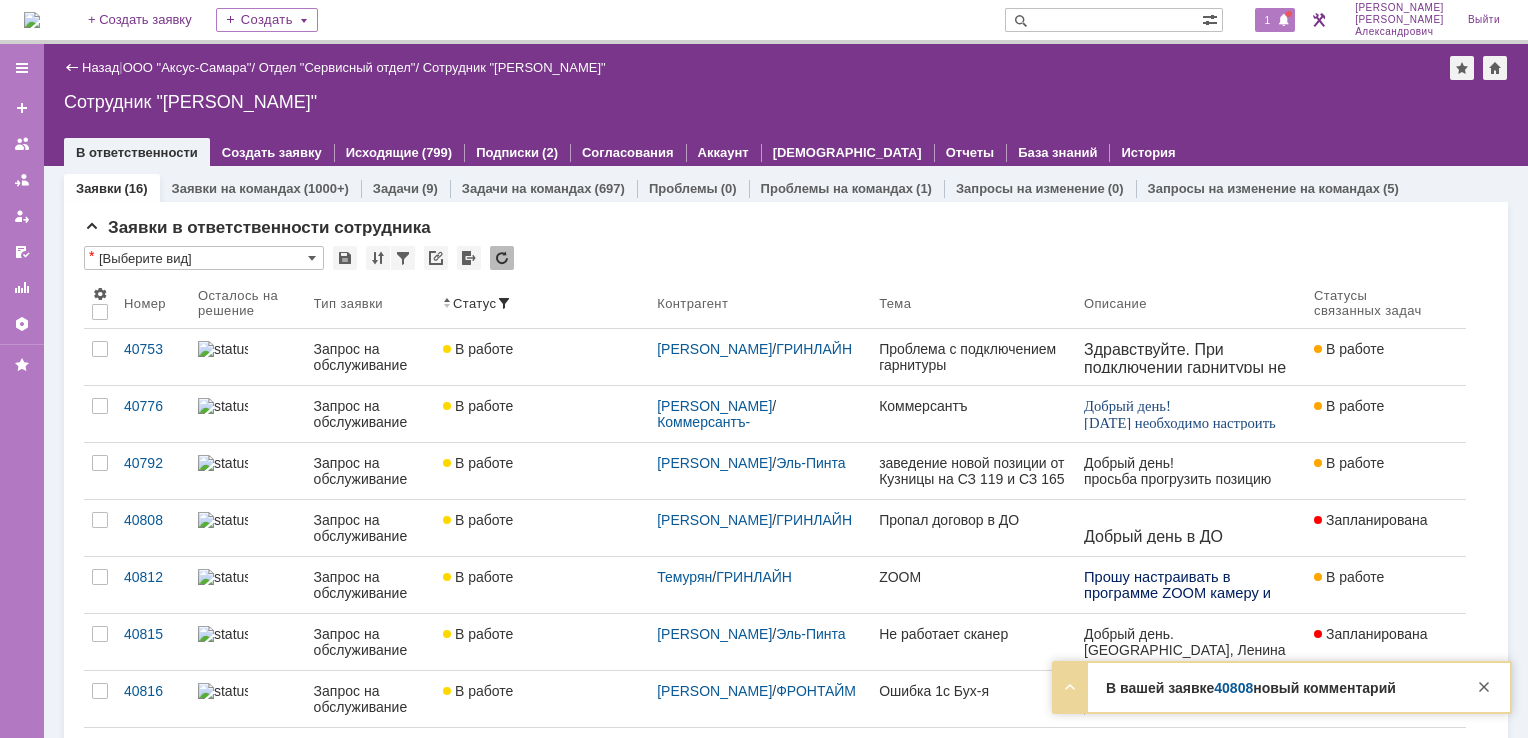 click at bounding box center [1284, 21] 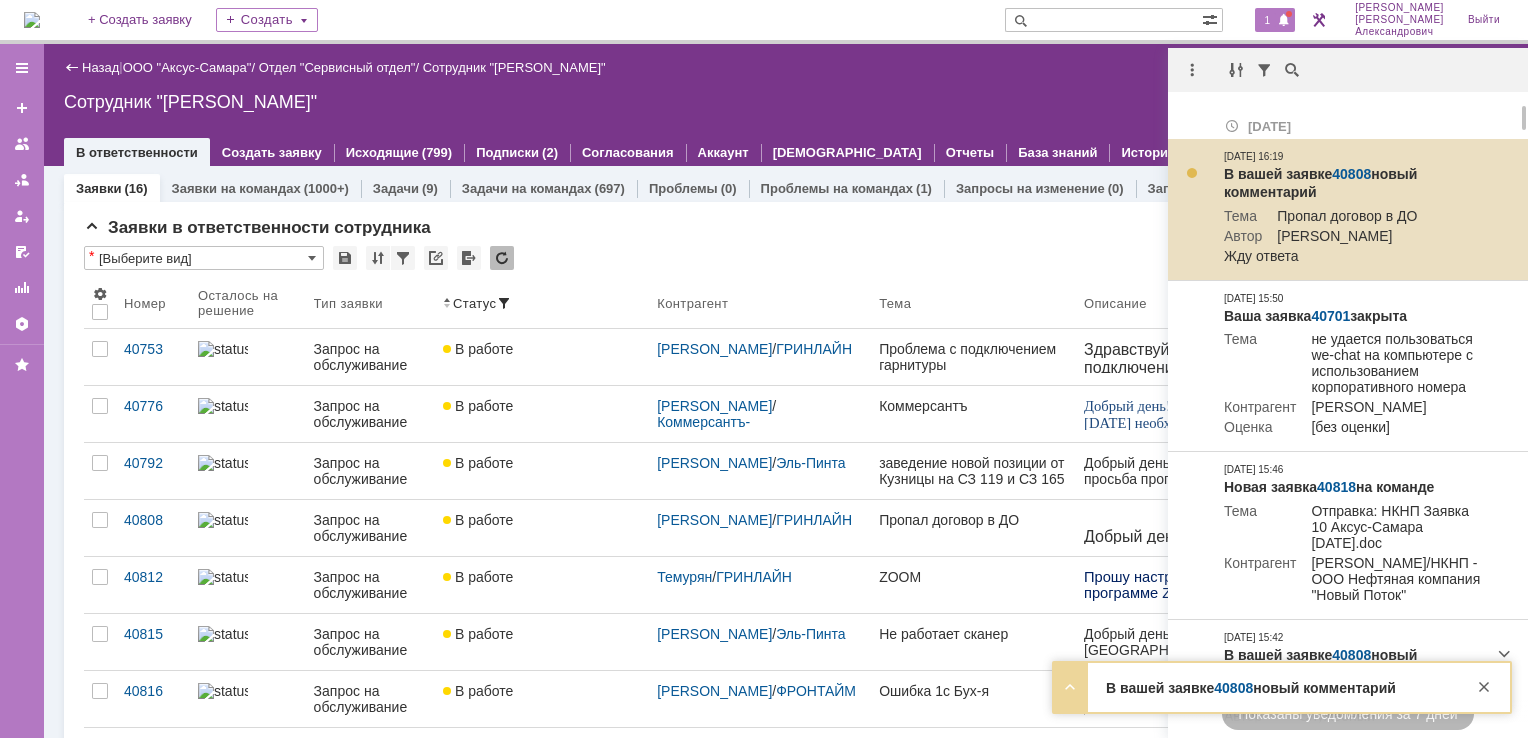 click on "40808" at bounding box center (1351, 174) 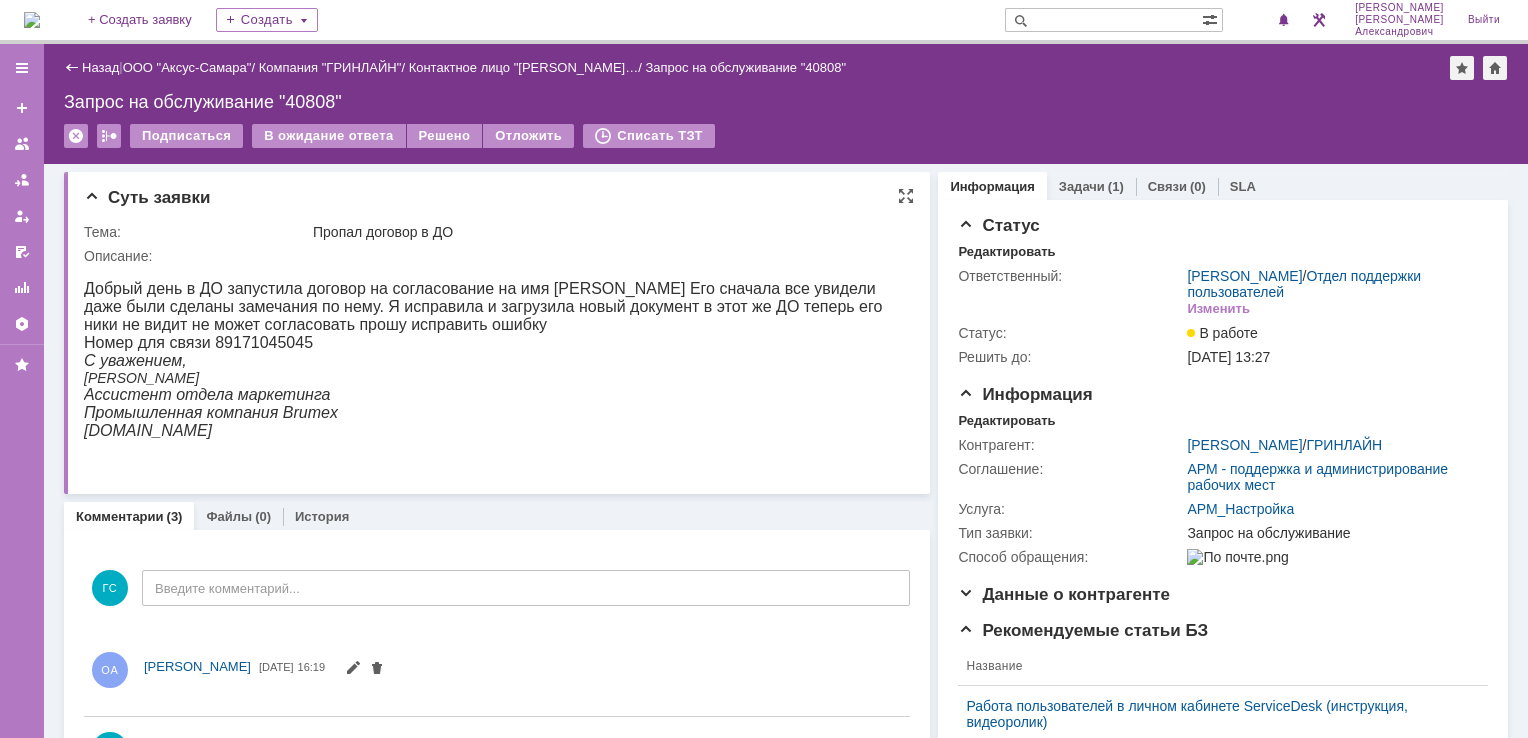 scroll, scrollTop: 0, scrollLeft: 0, axis: both 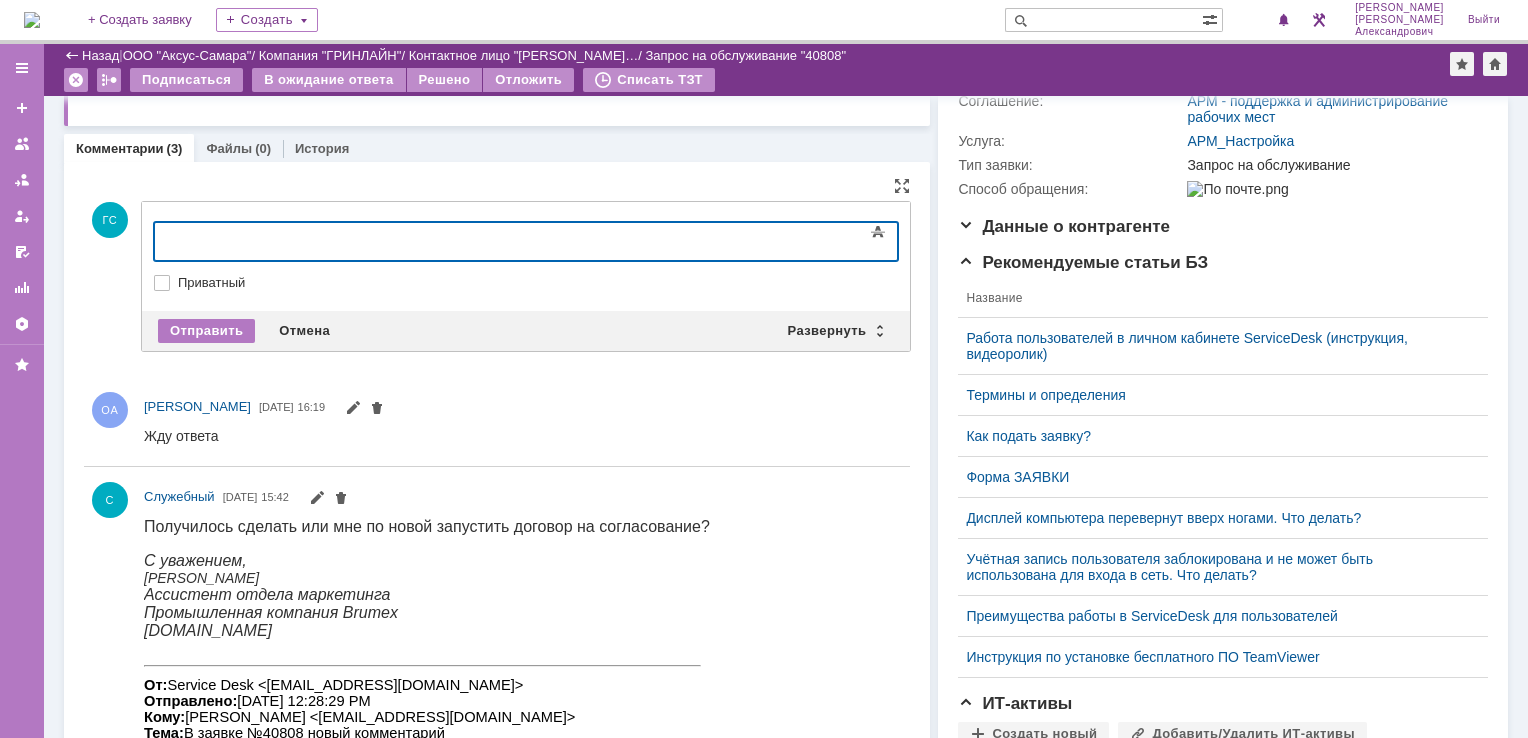 type 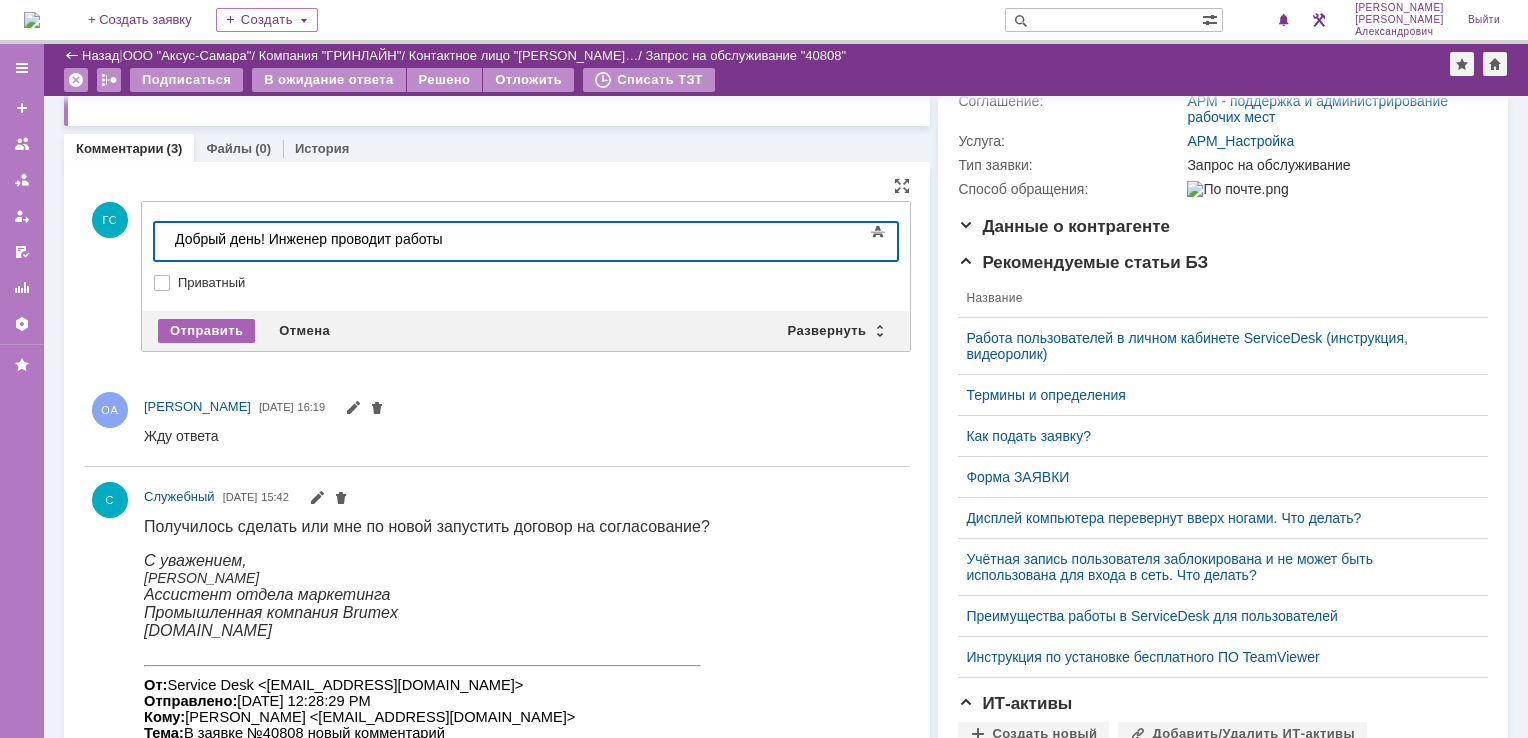 click on "Отправить" at bounding box center [206, 331] 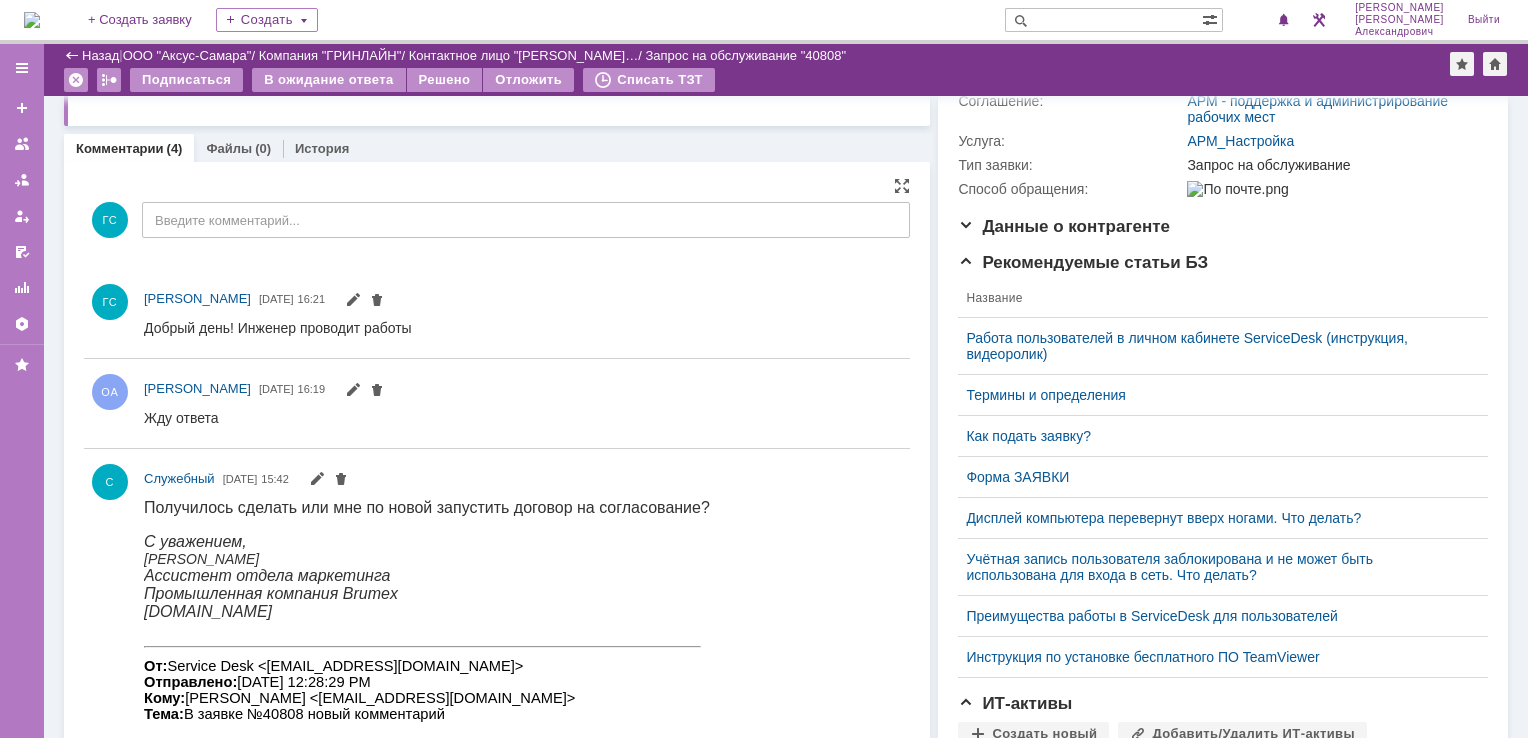 scroll, scrollTop: 0, scrollLeft: 0, axis: both 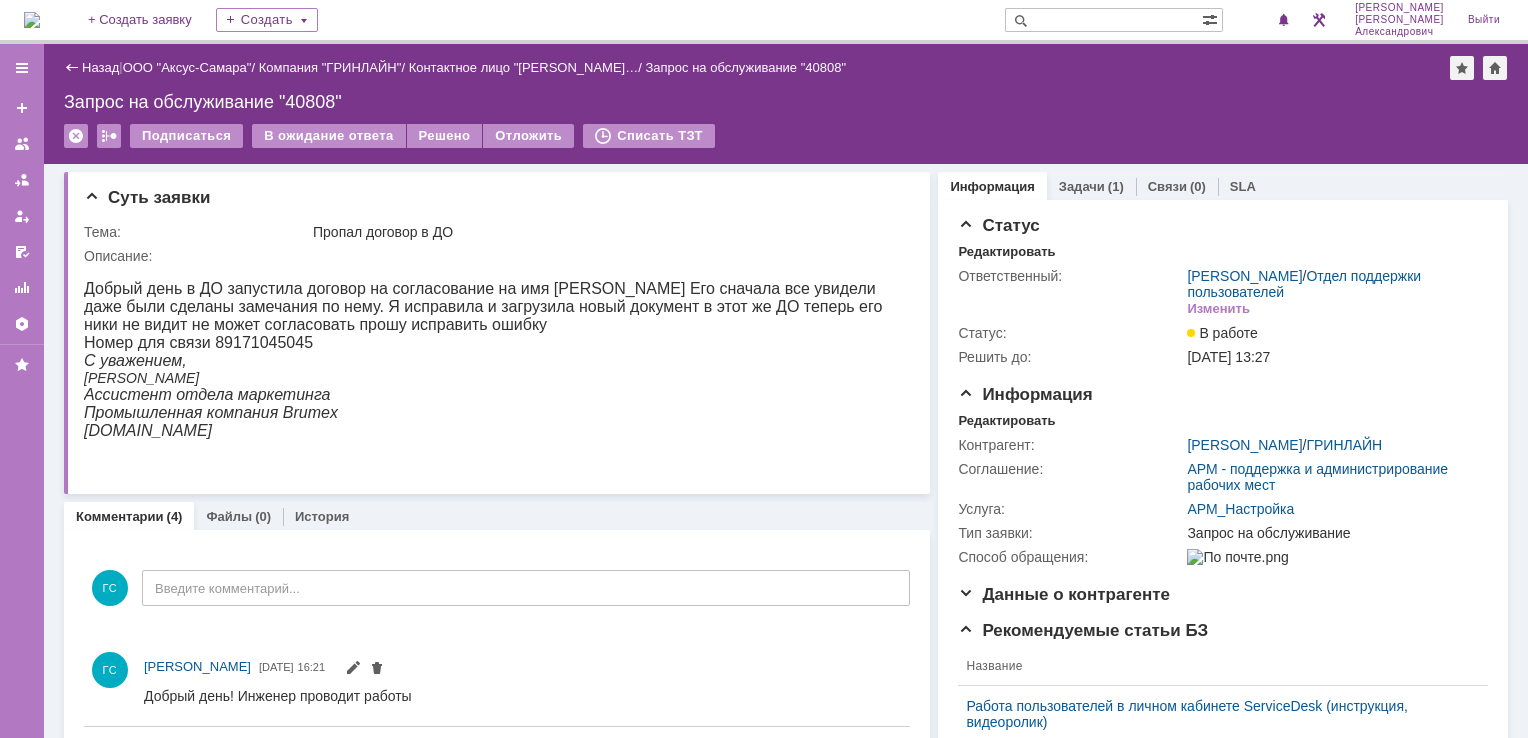click at bounding box center (32, 20) 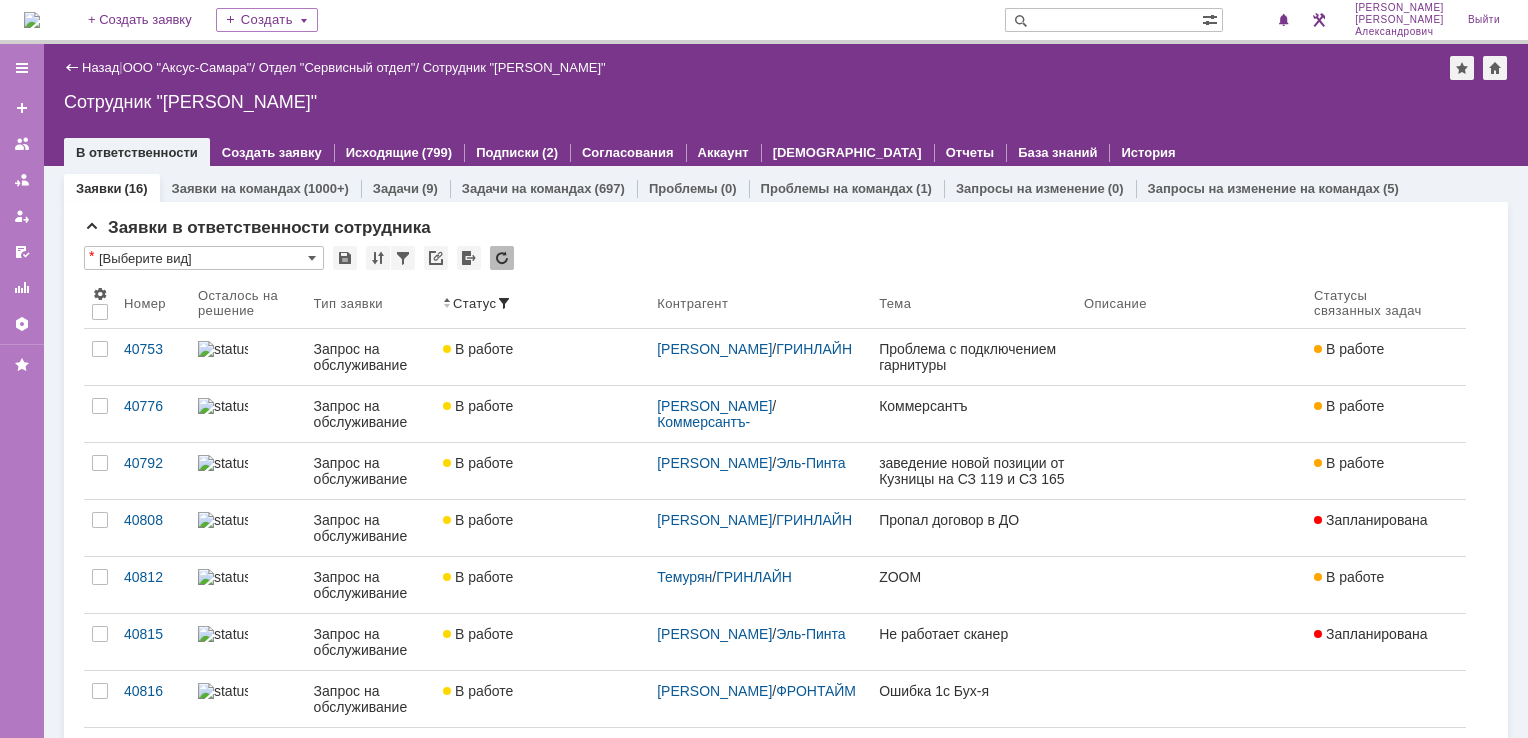scroll, scrollTop: 0, scrollLeft: 0, axis: both 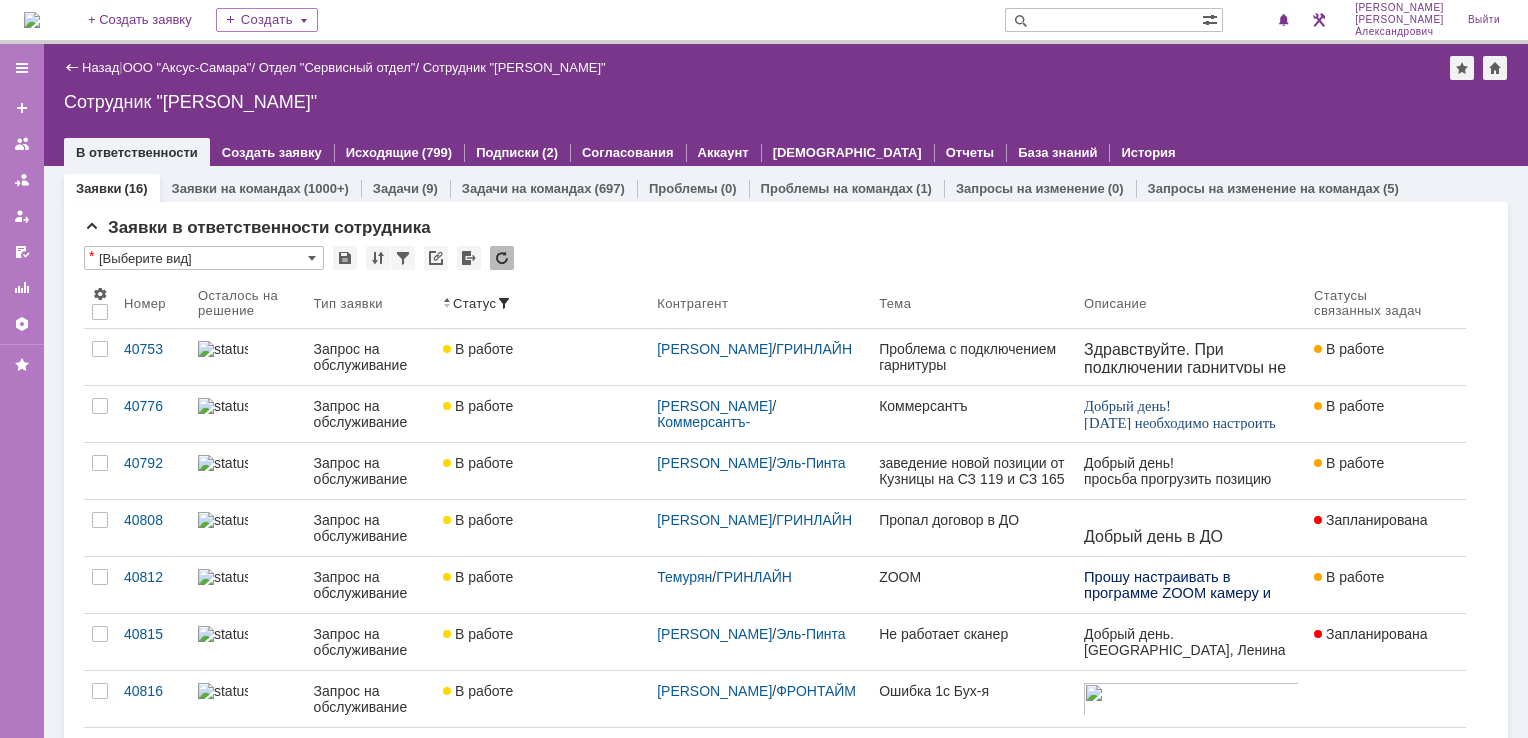 click at bounding box center (32, 20) 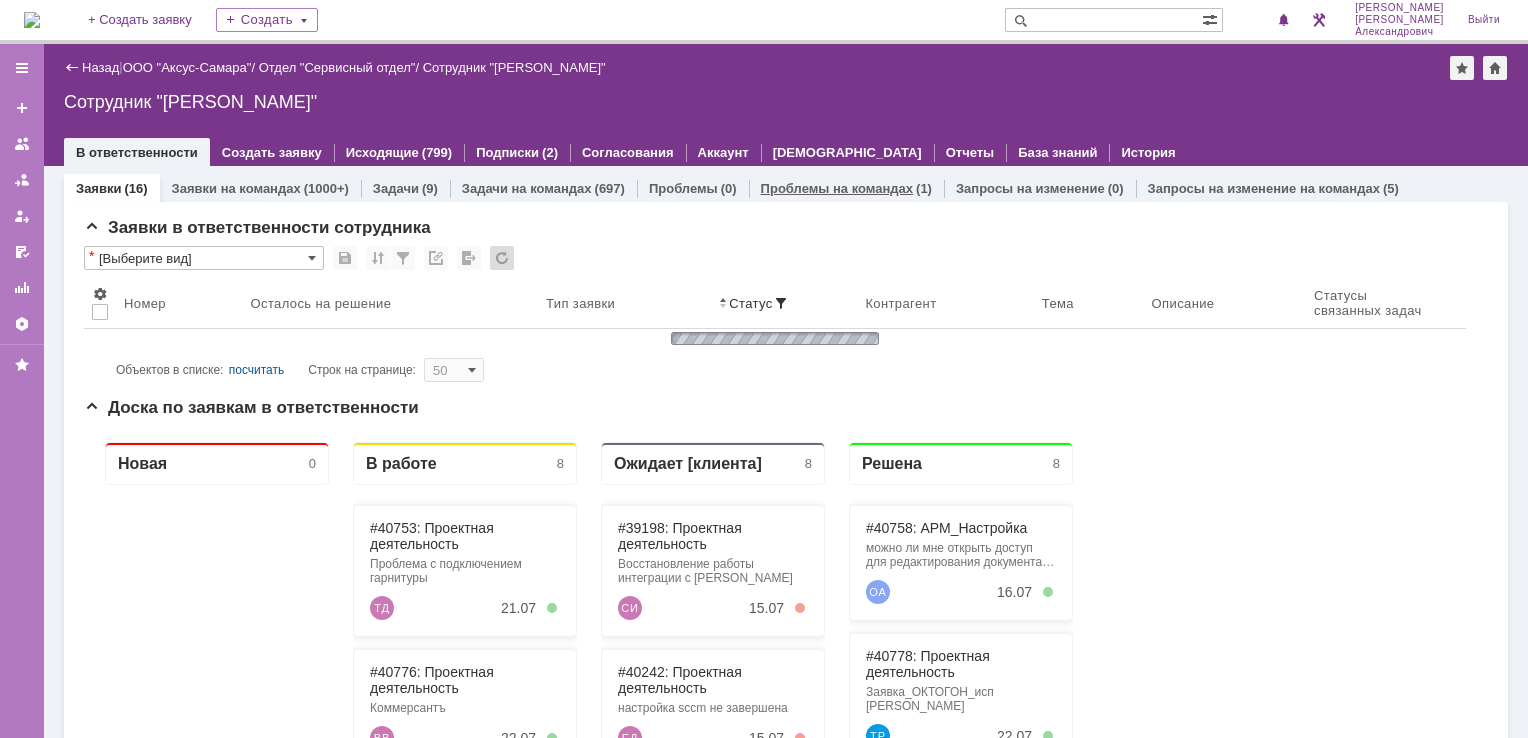 scroll, scrollTop: 0, scrollLeft: 0, axis: both 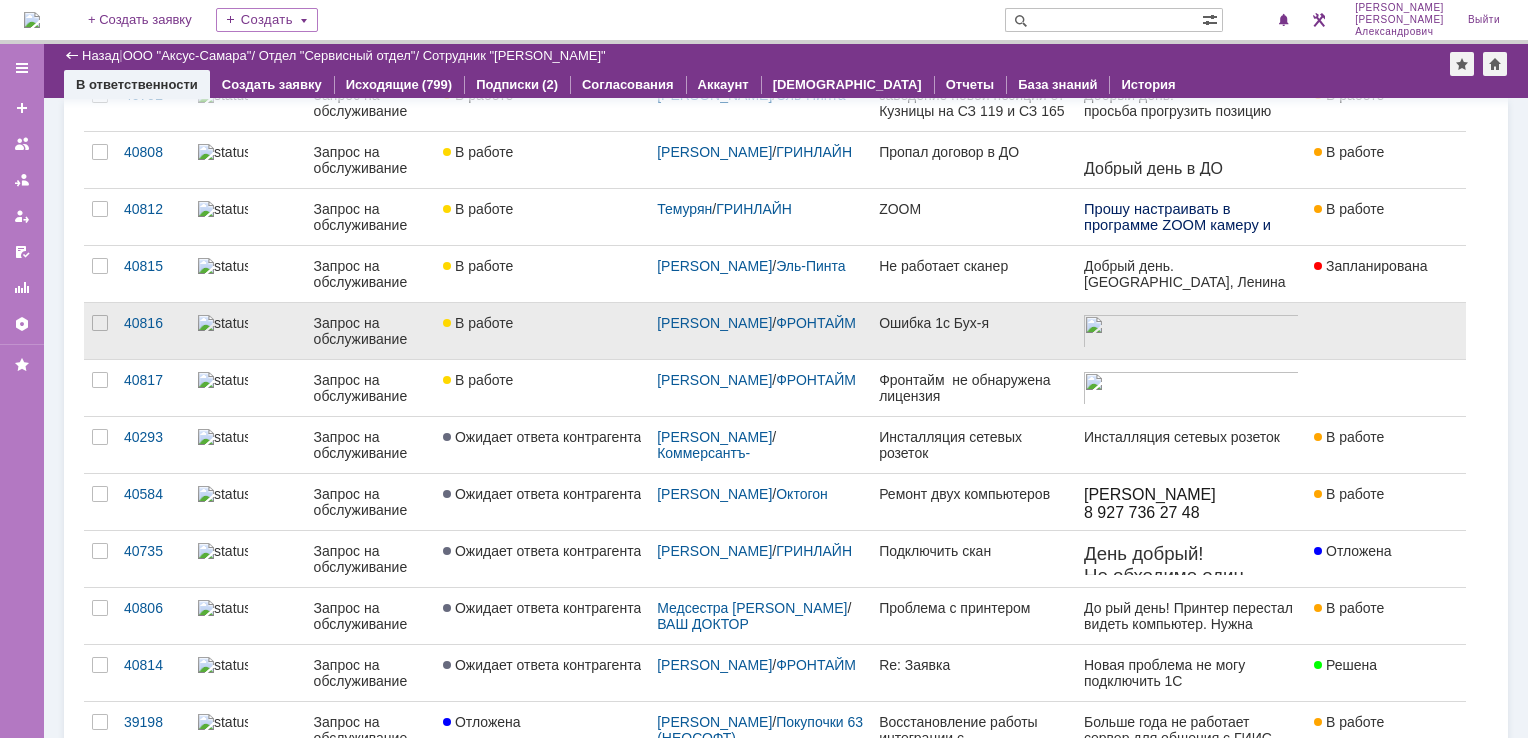click on "Ошибка 1с Бух-я" at bounding box center (973, 331) 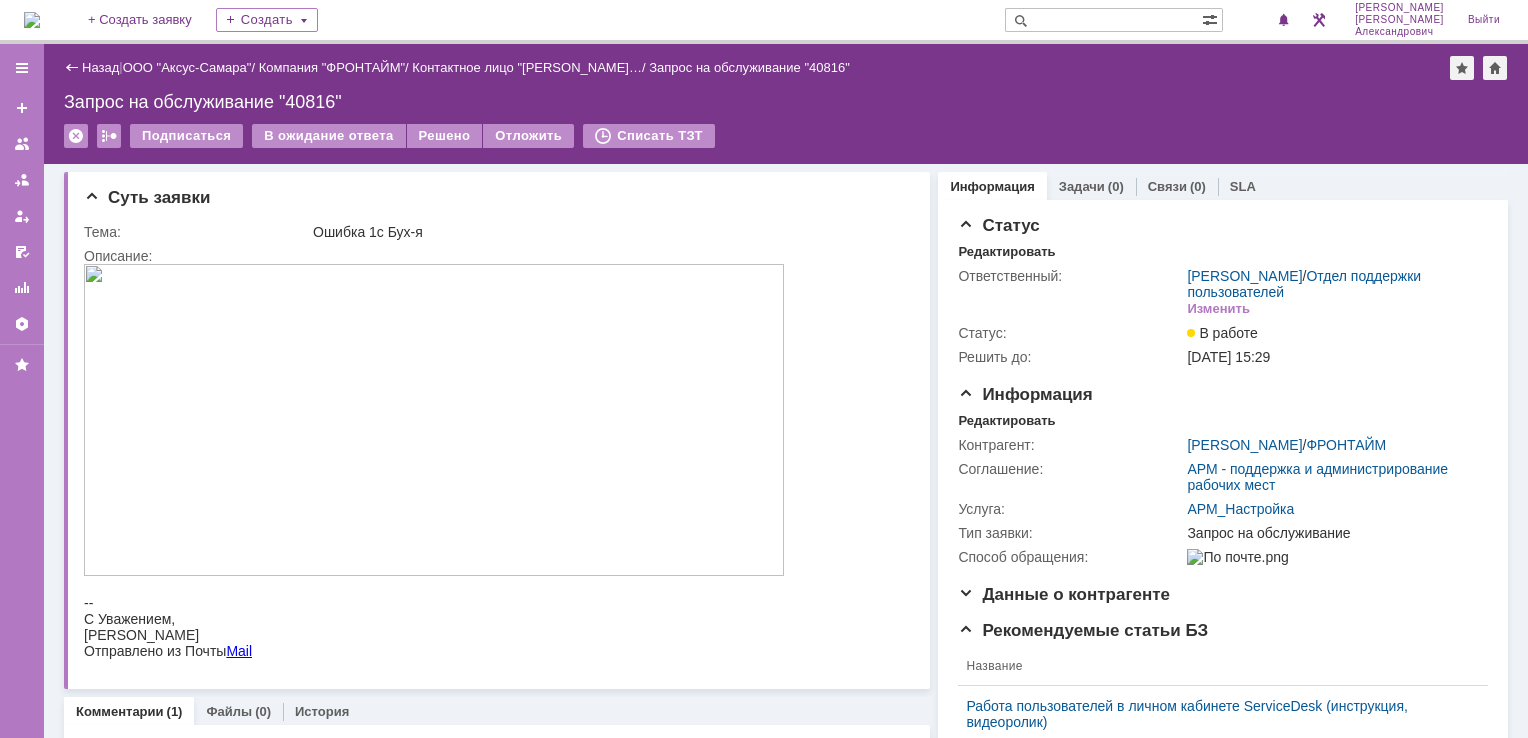 click on "Задачи" at bounding box center [1082, 186] 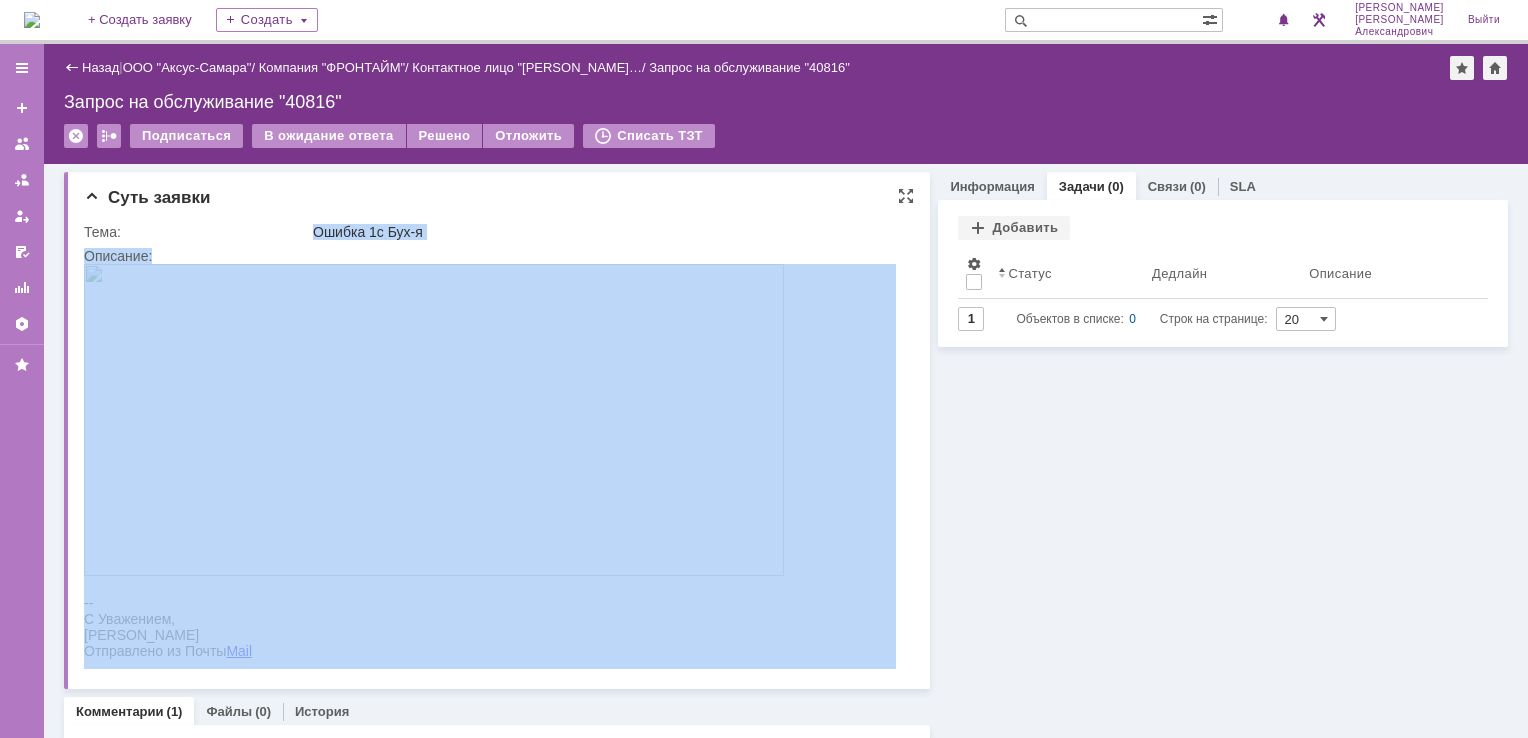 drag, startPoint x: 389, startPoint y: 493, endPoint x: 554, endPoint y: 353, distance: 216.39085 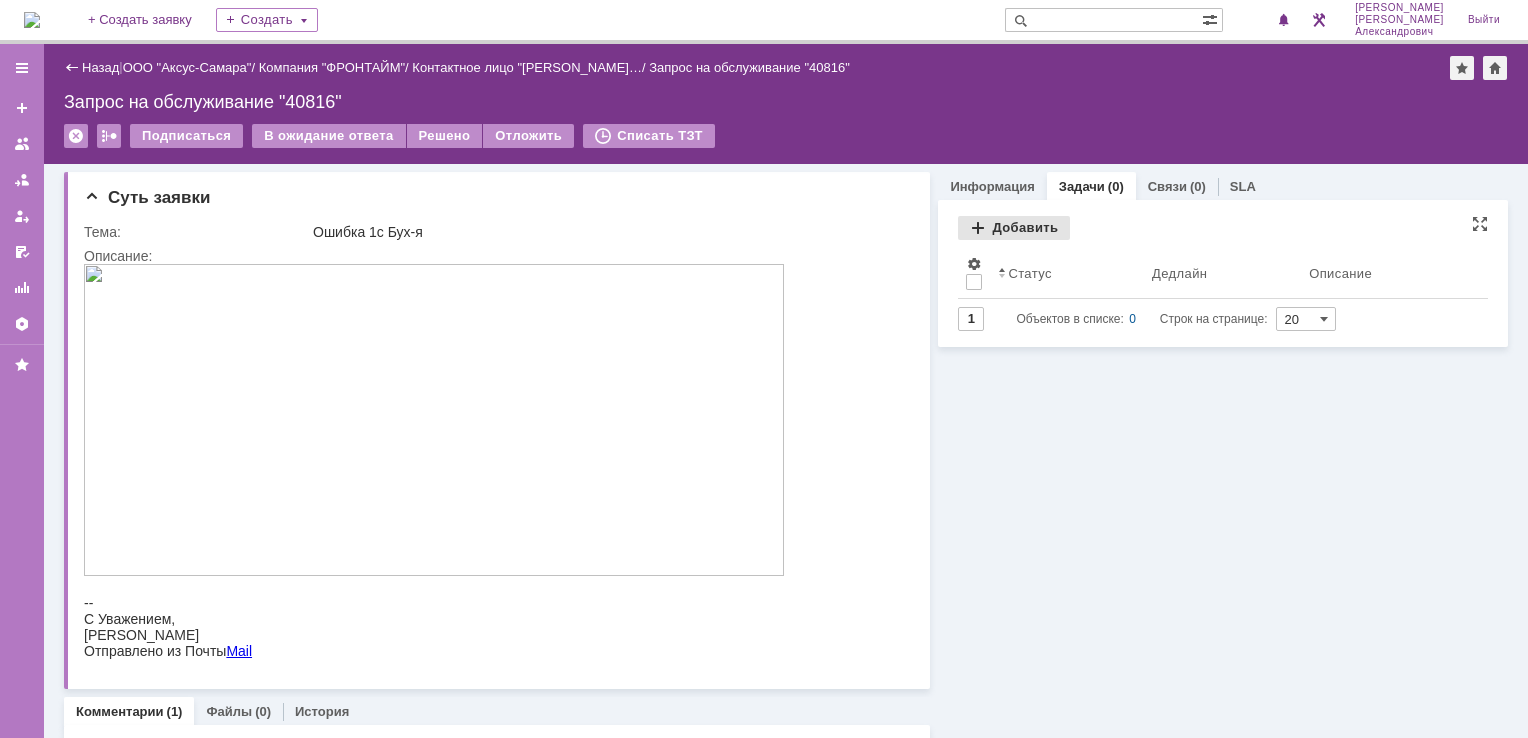 click on "Добавить" at bounding box center [1014, 228] 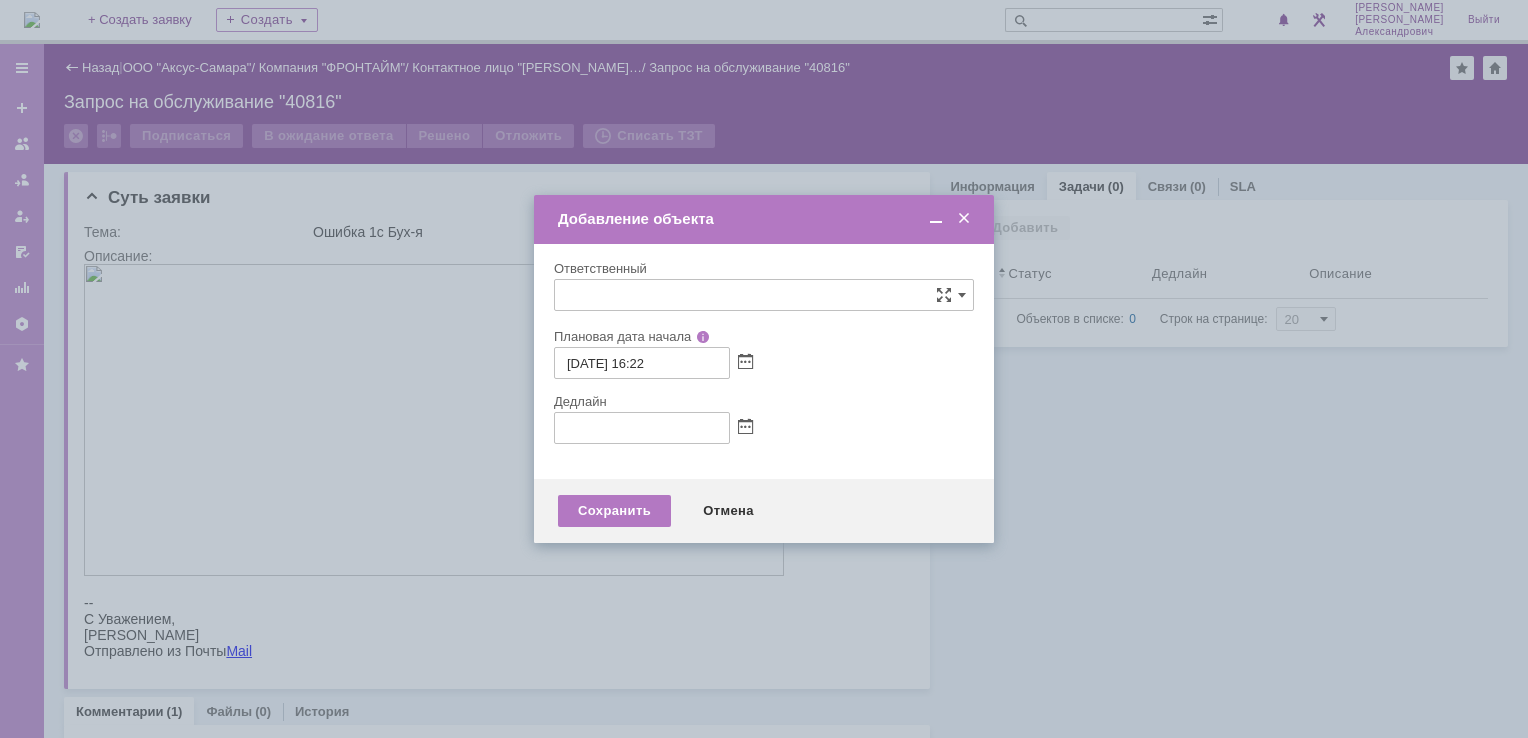 type on "[не указано]" 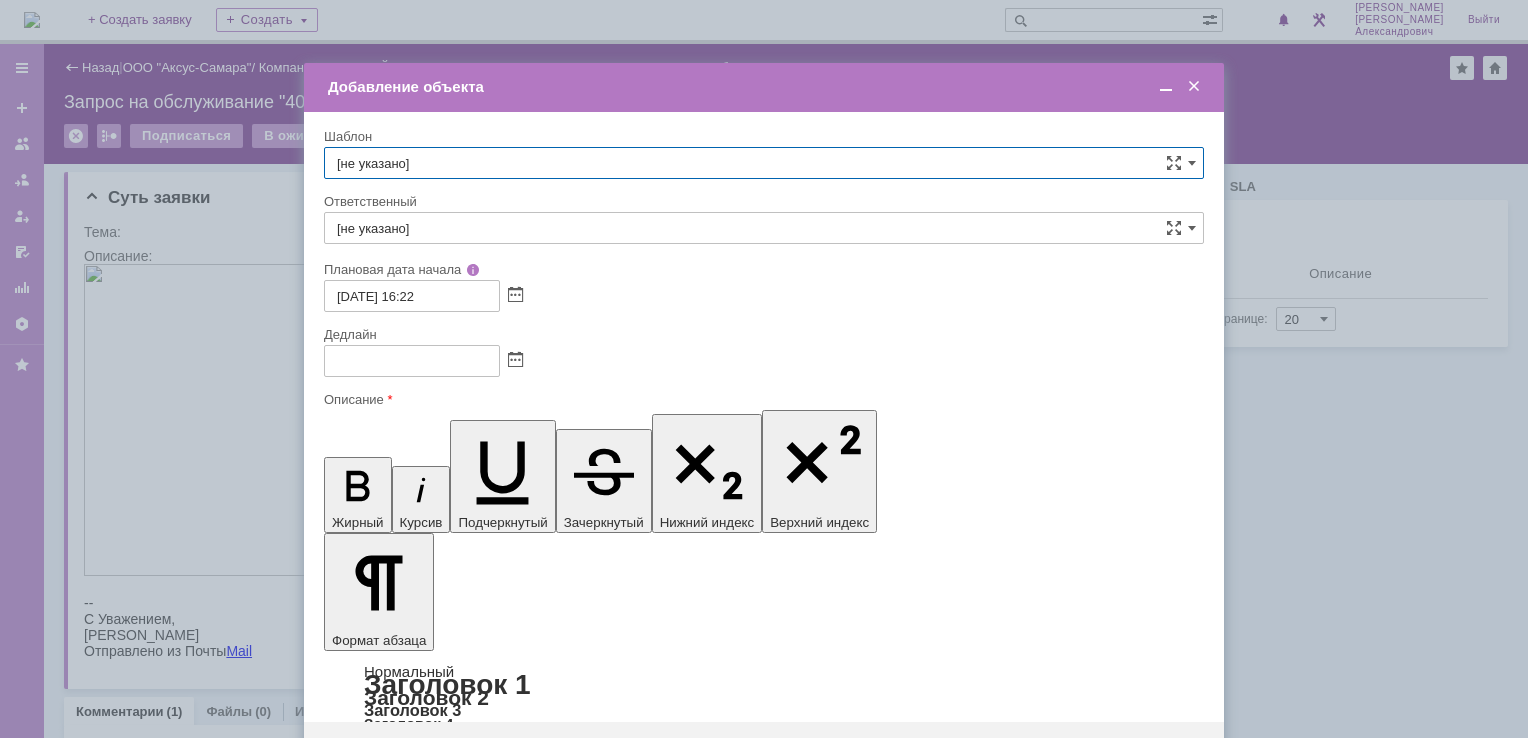 scroll, scrollTop: 0, scrollLeft: 0, axis: both 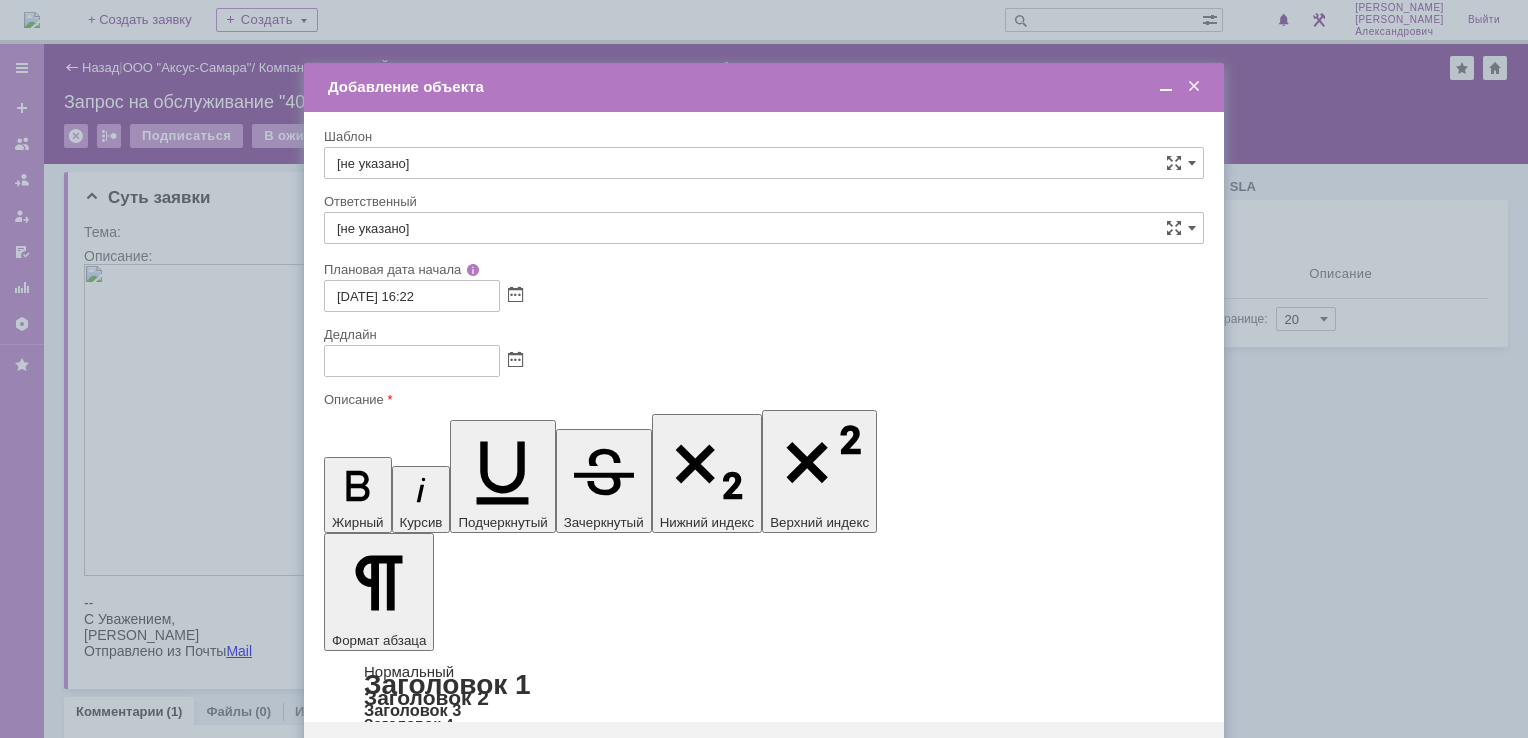 click at bounding box center (487, 5824) 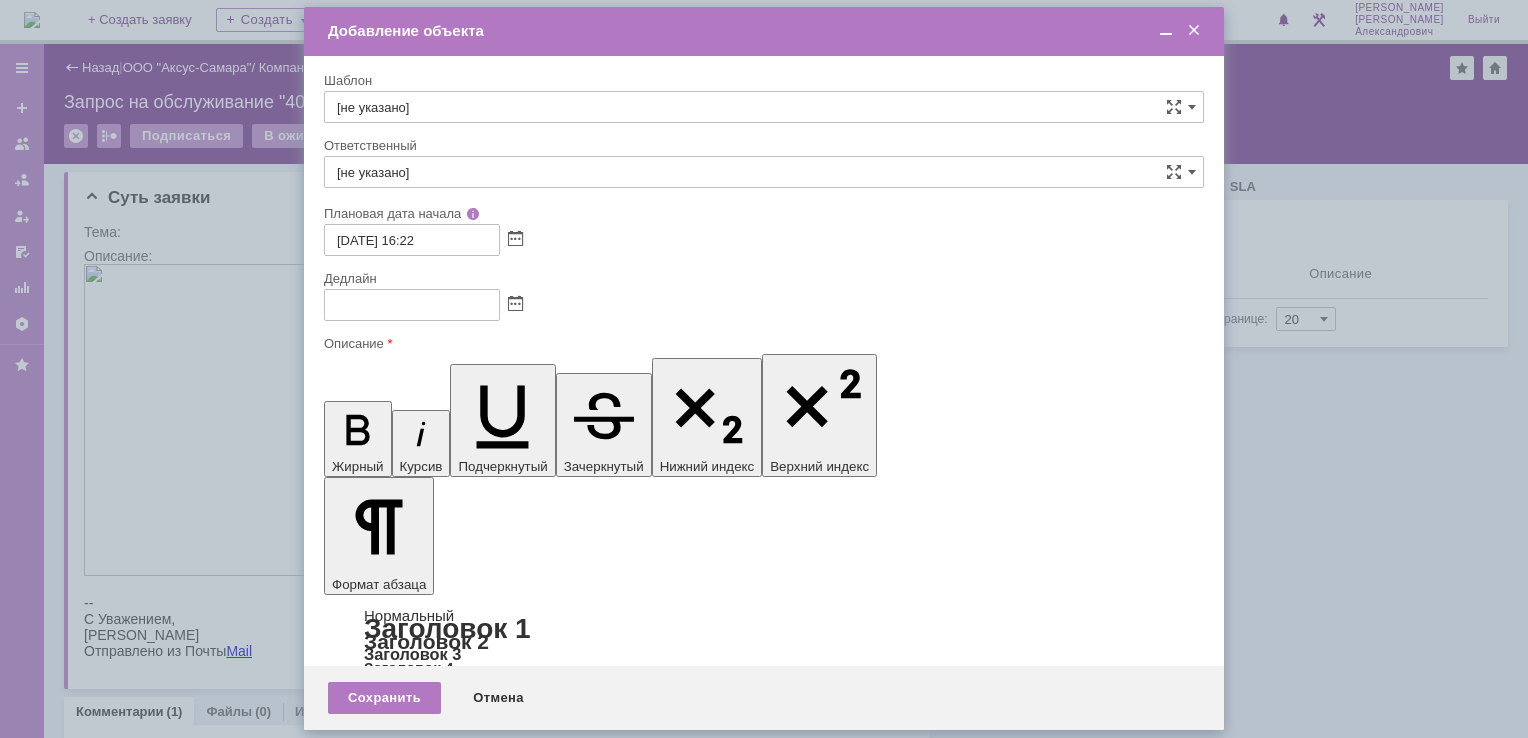 scroll, scrollTop: 0, scrollLeft: 0, axis: both 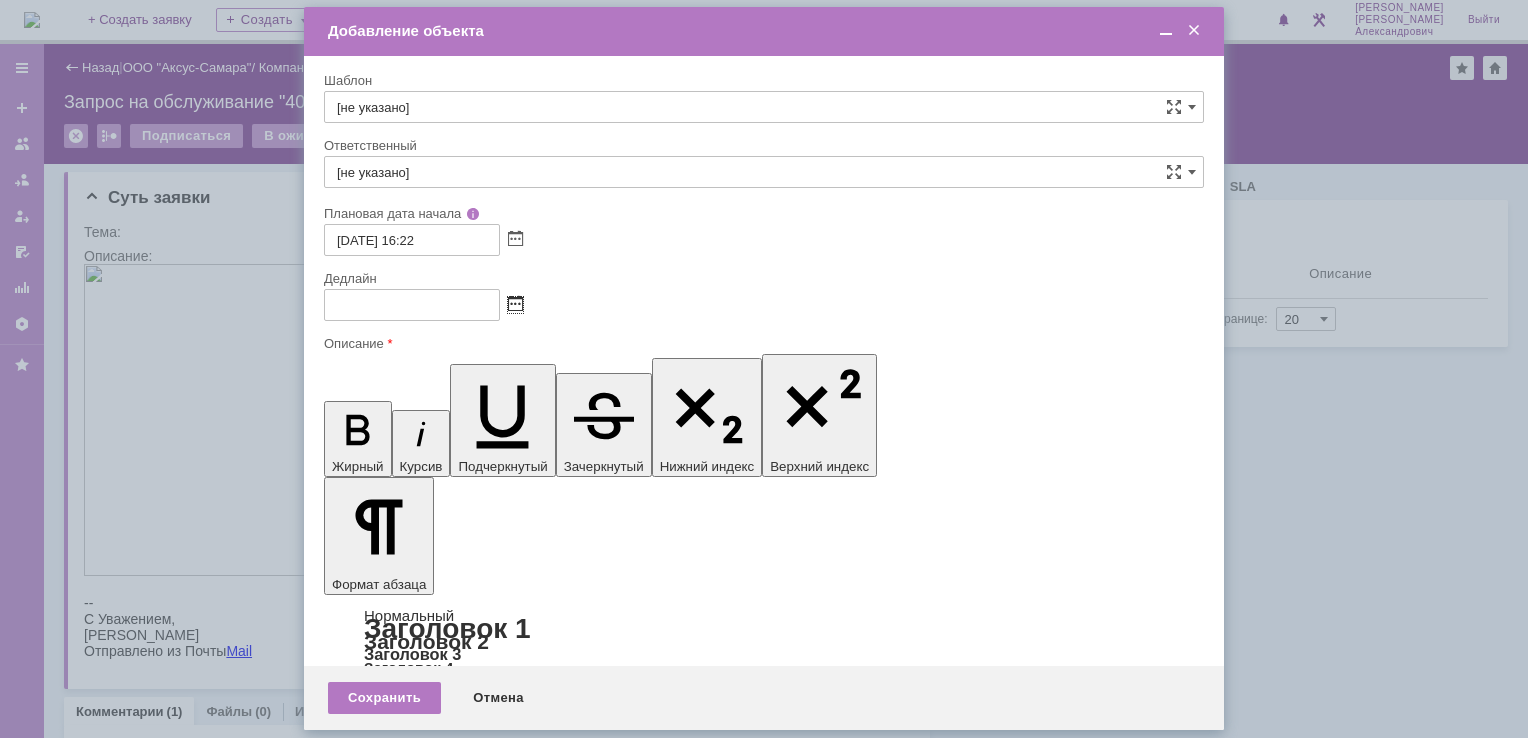 click at bounding box center [515, 305] 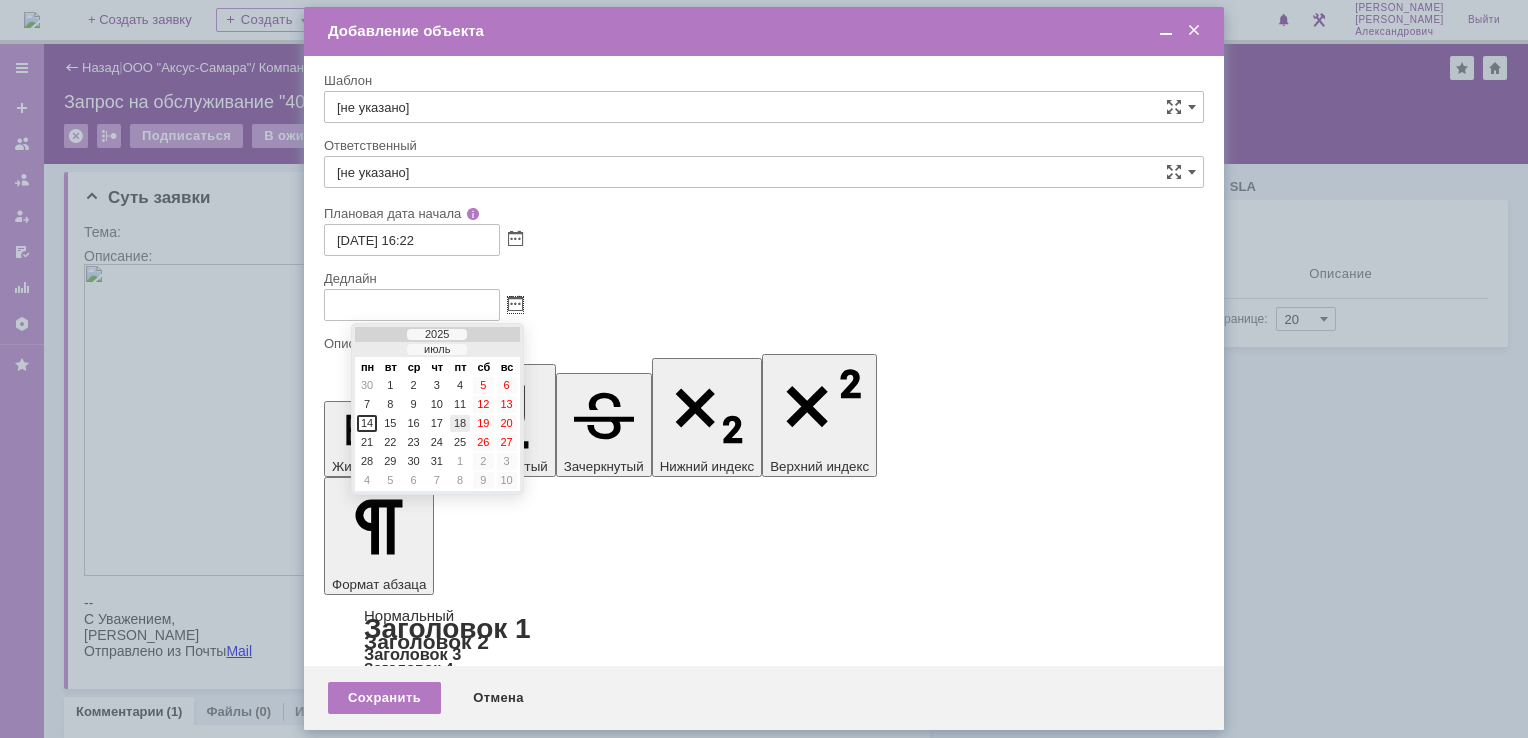 click on "18" at bounding box center (460, 423) 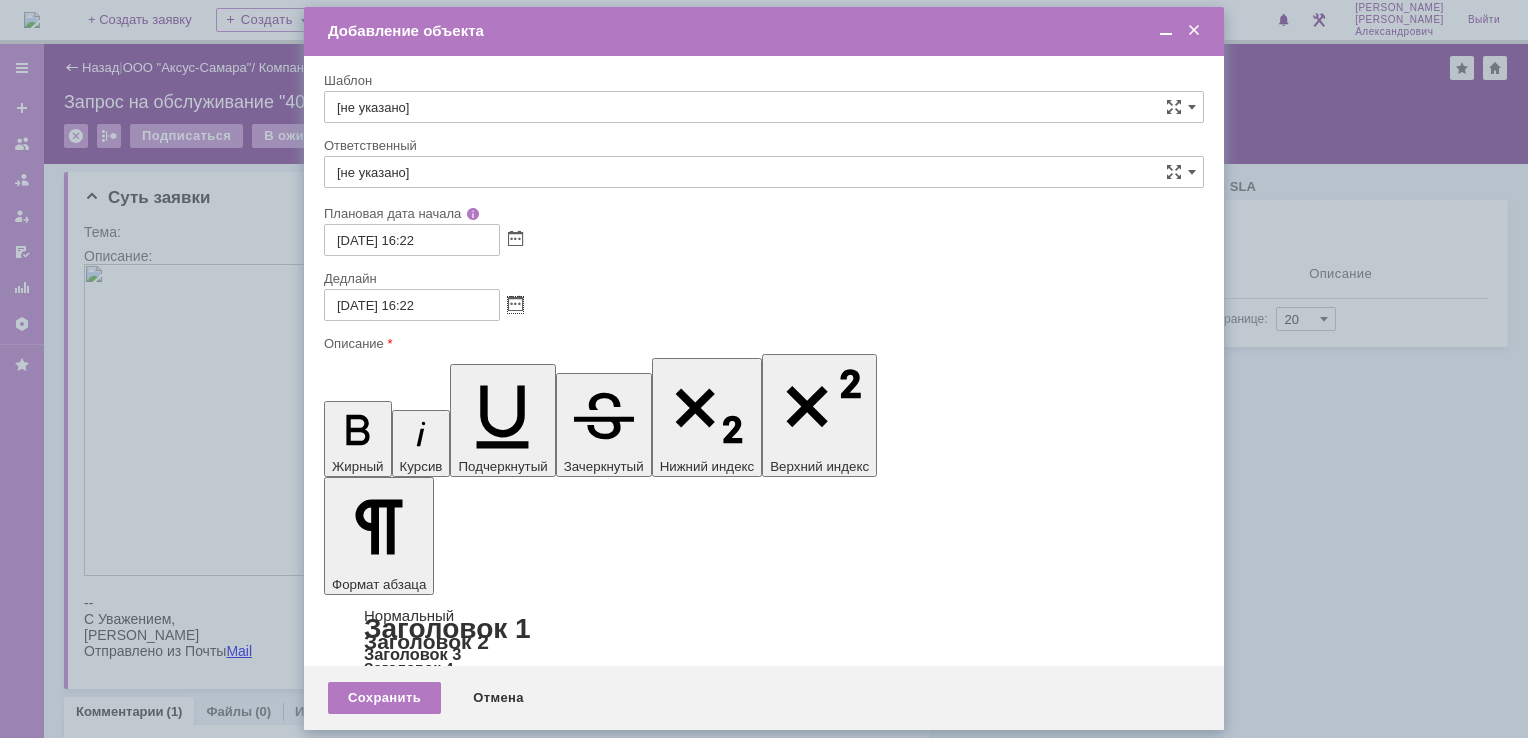 click on "[не указано]" at bounding box center (764, 172) 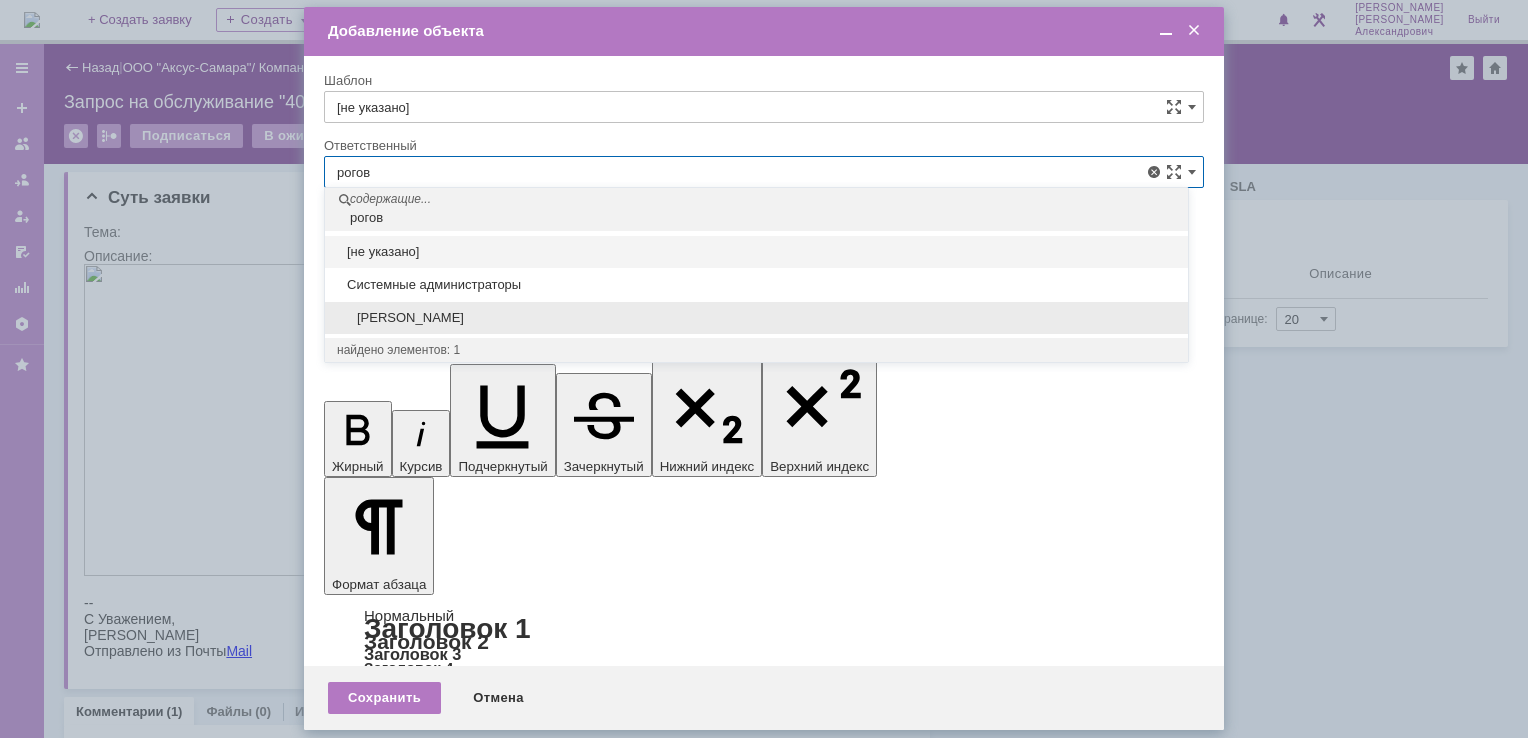 click on "[PERSON_NAME]" at bounding box center [756, 318] 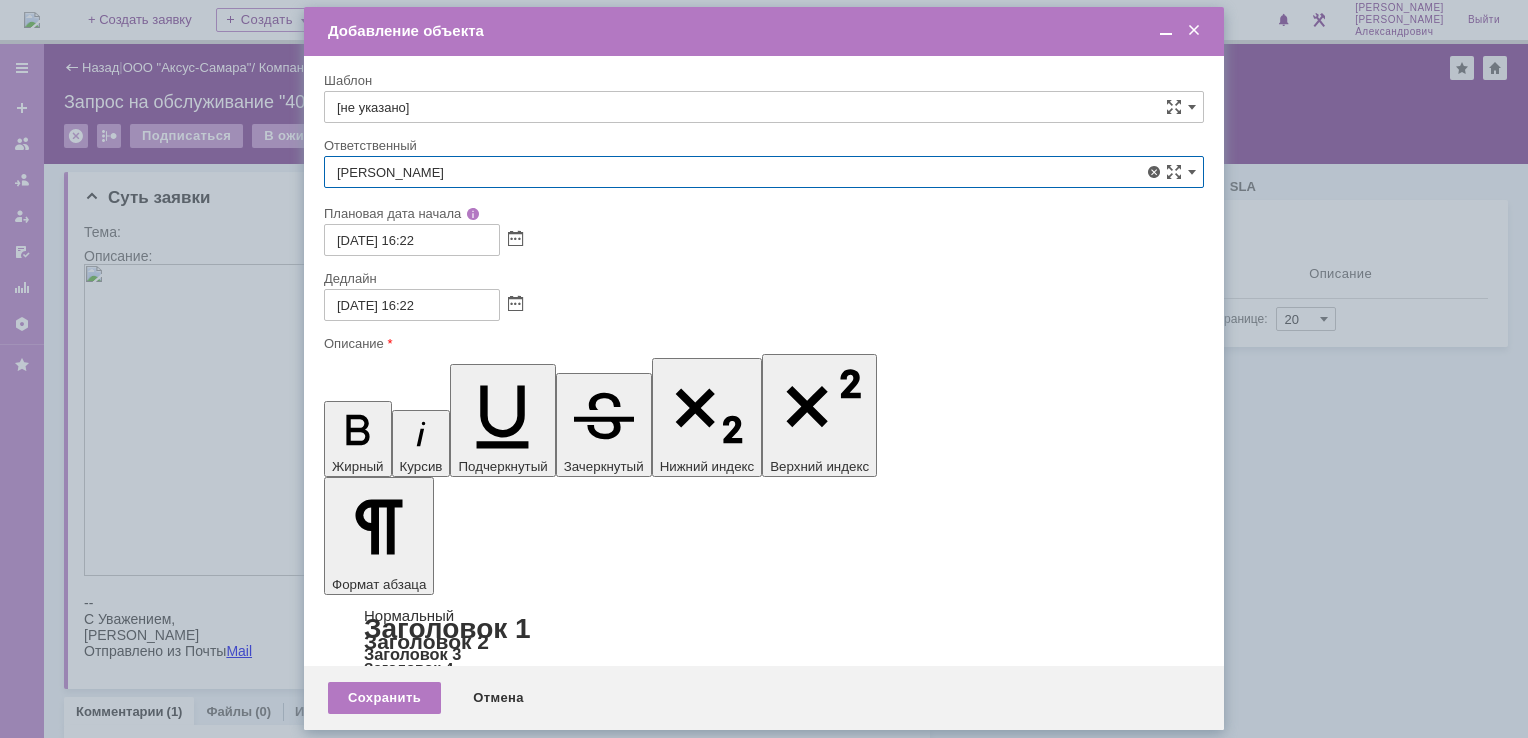 scroll, scrollTop: 190, scrollLeft: 0, axis: vertical 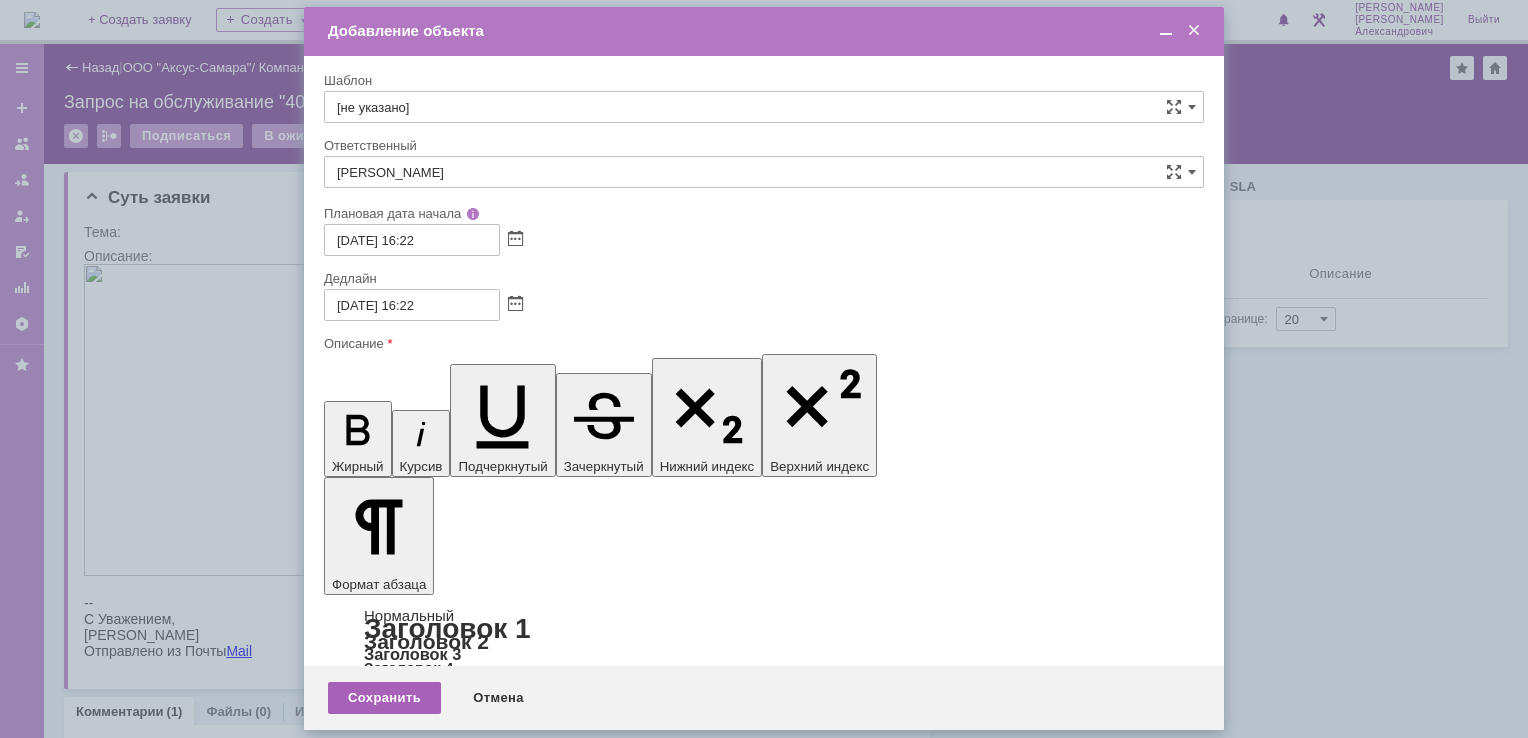 click on "Сохранить" at bounding box center [384, 698] 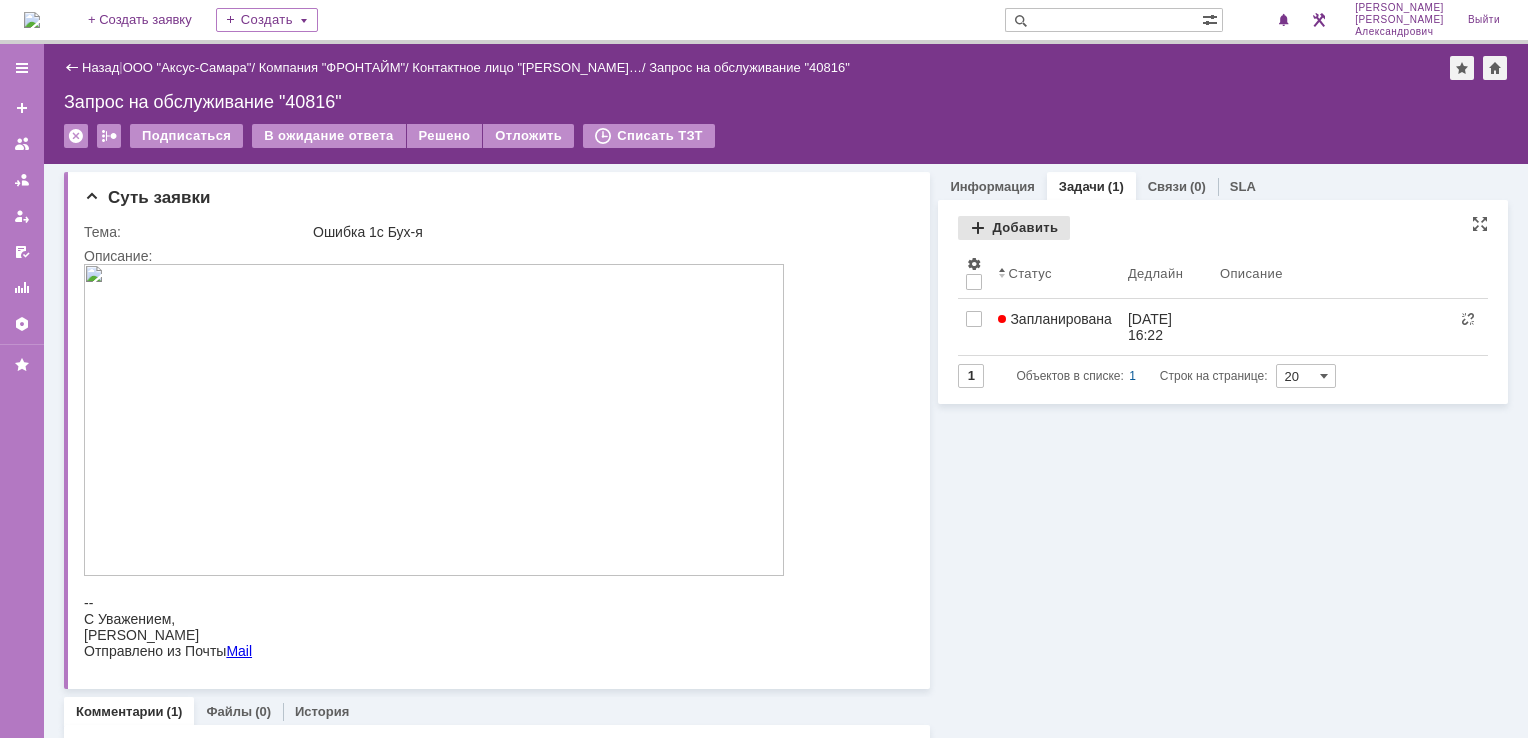scroll, scrollTop: 0, scrollLeft: 0, axis: both 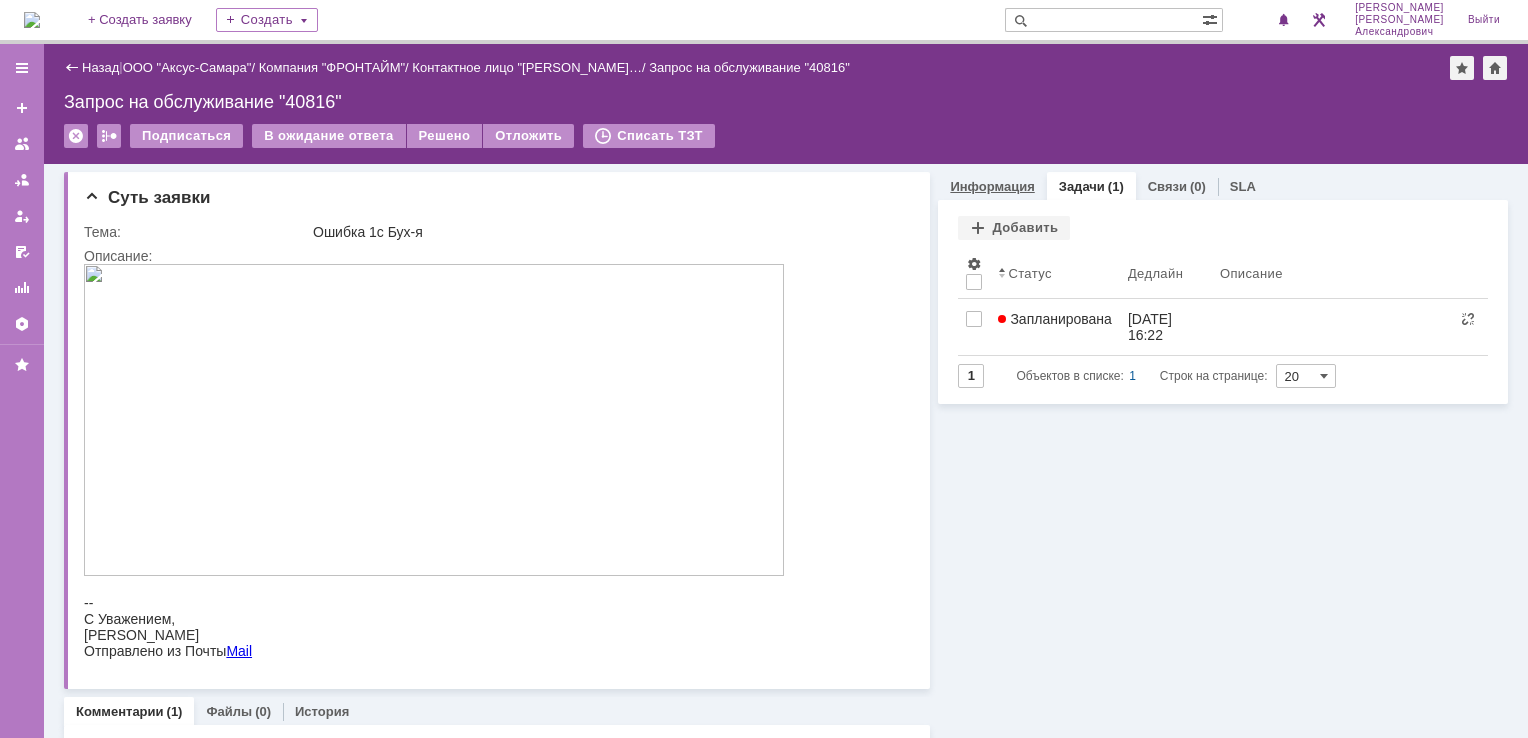 click on "Информация" at bounding box center (992, 186) 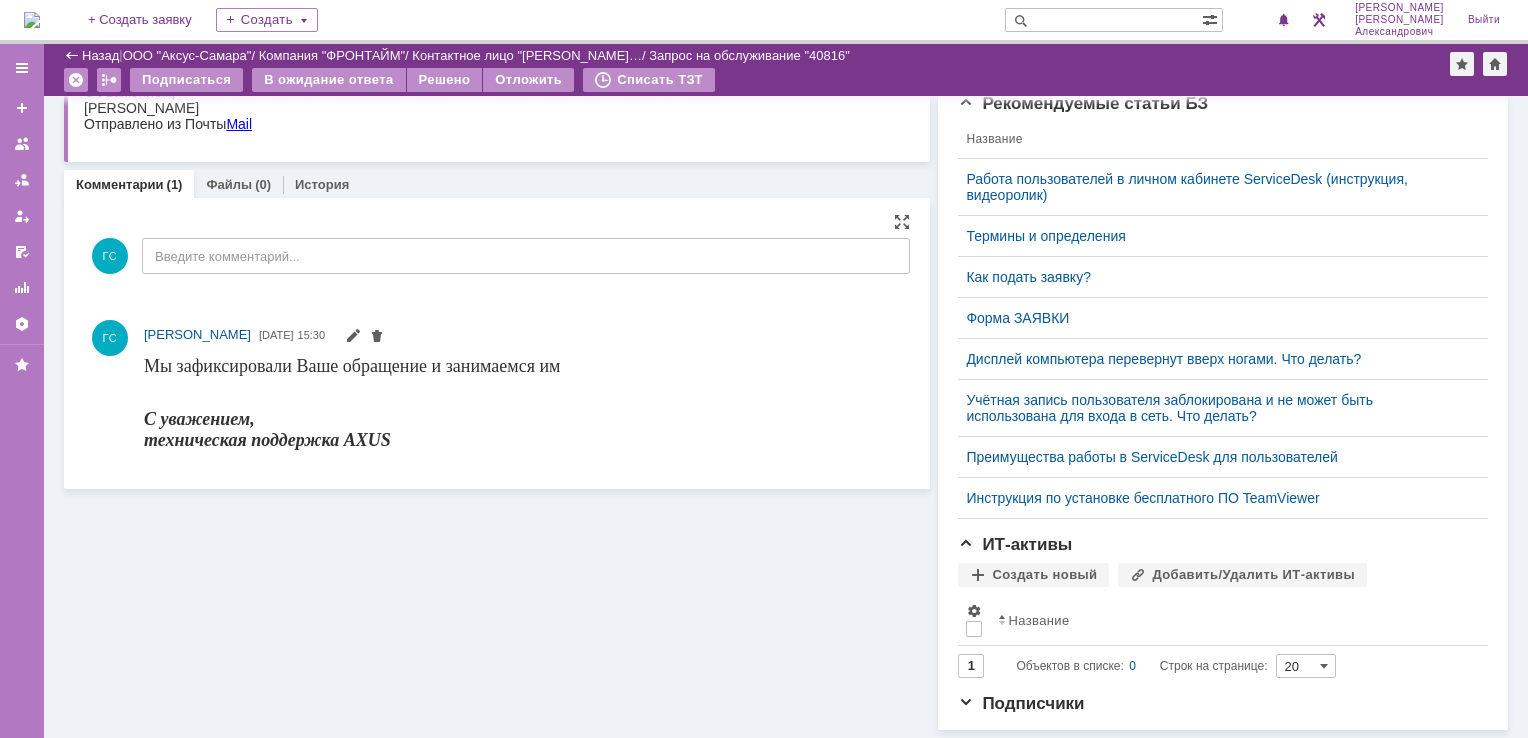 scroll, scrollTop: 470, scrollLeft: 0, axis: vertical 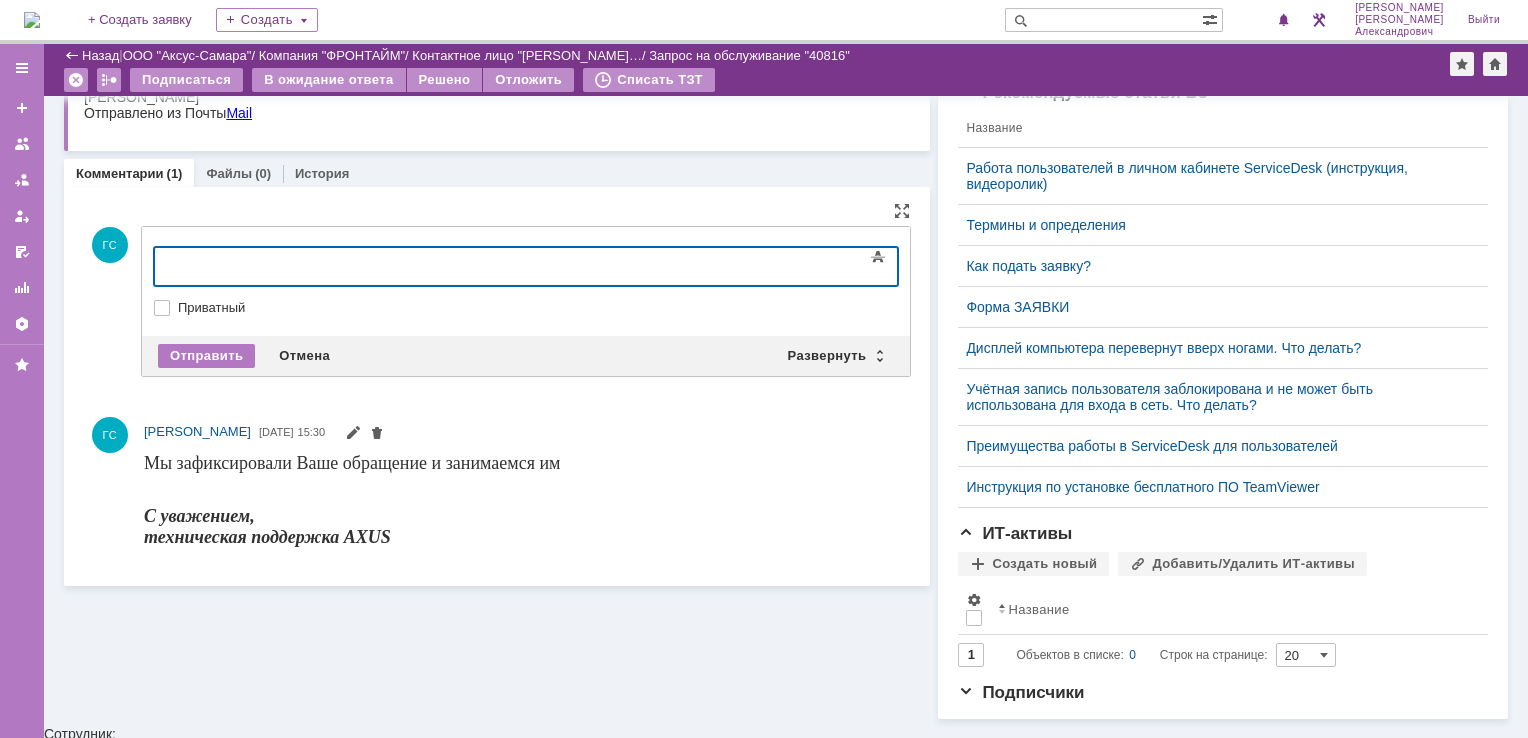type 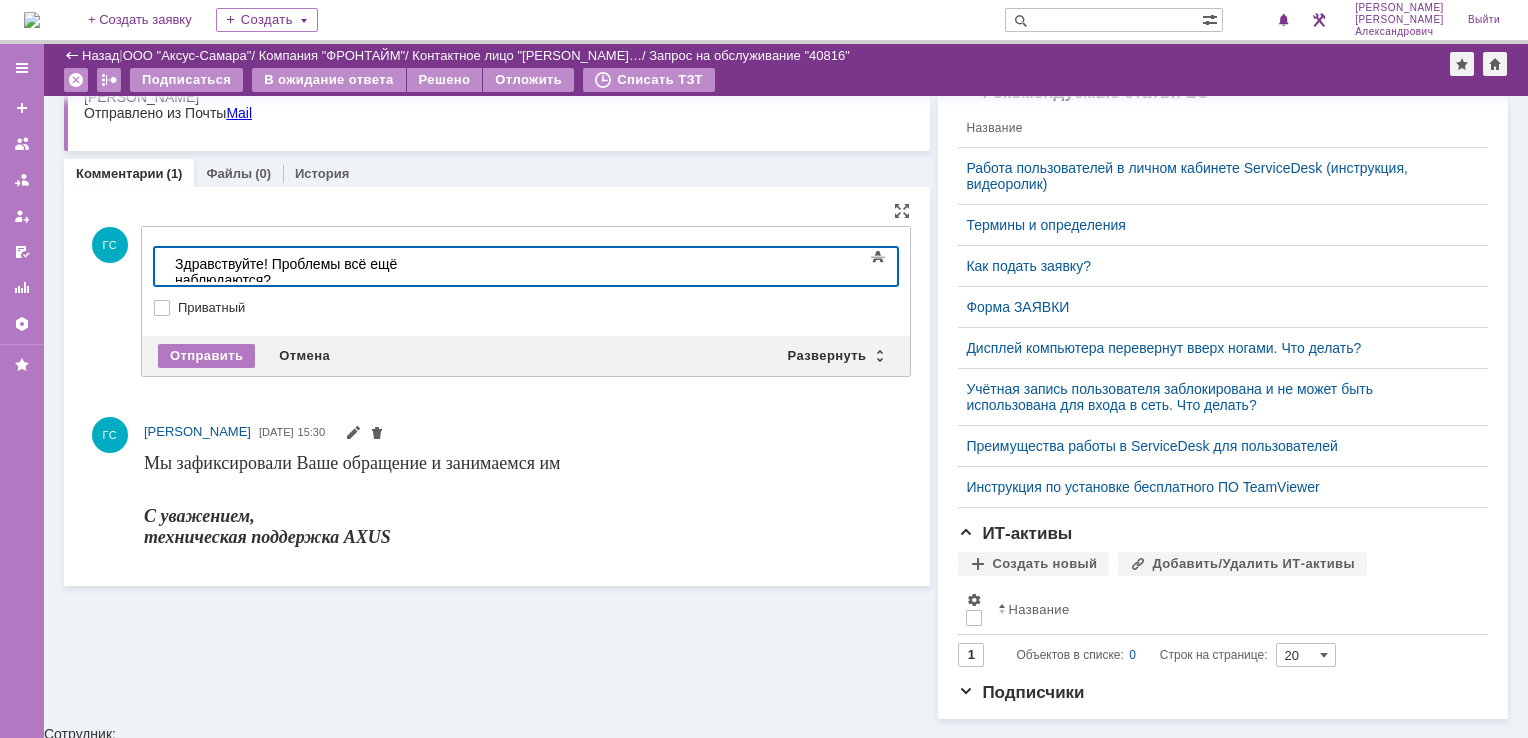 drag, startPoint x: 277, startPoint y: 266, endPoint x: 475, endPoint y: 577, distance: 368.68008 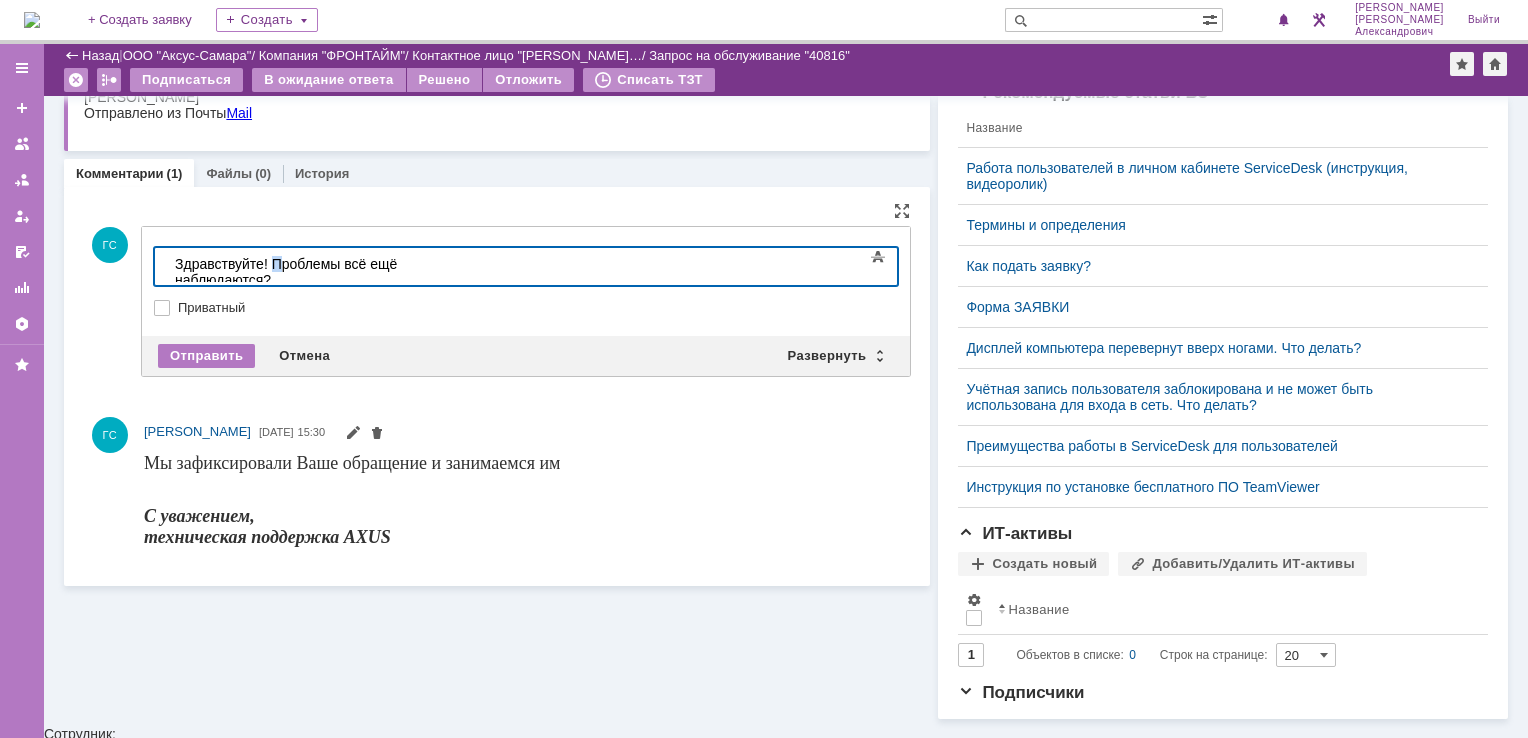 click on "Здравствуйте! Проблемы всё ещё наблюдаются?" at bounding box center (317, 272) 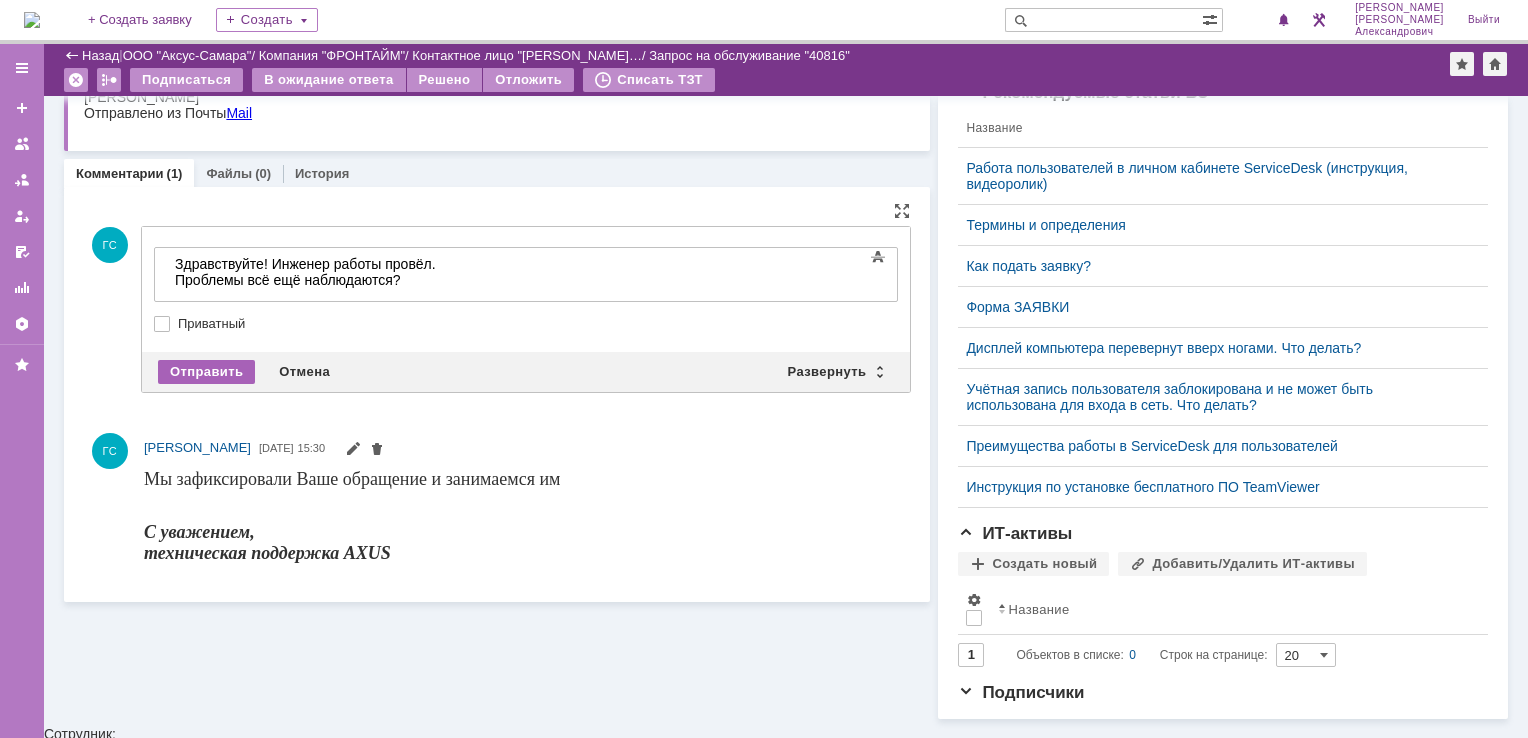 click on "Отправить" at bounding box center (206, 372) 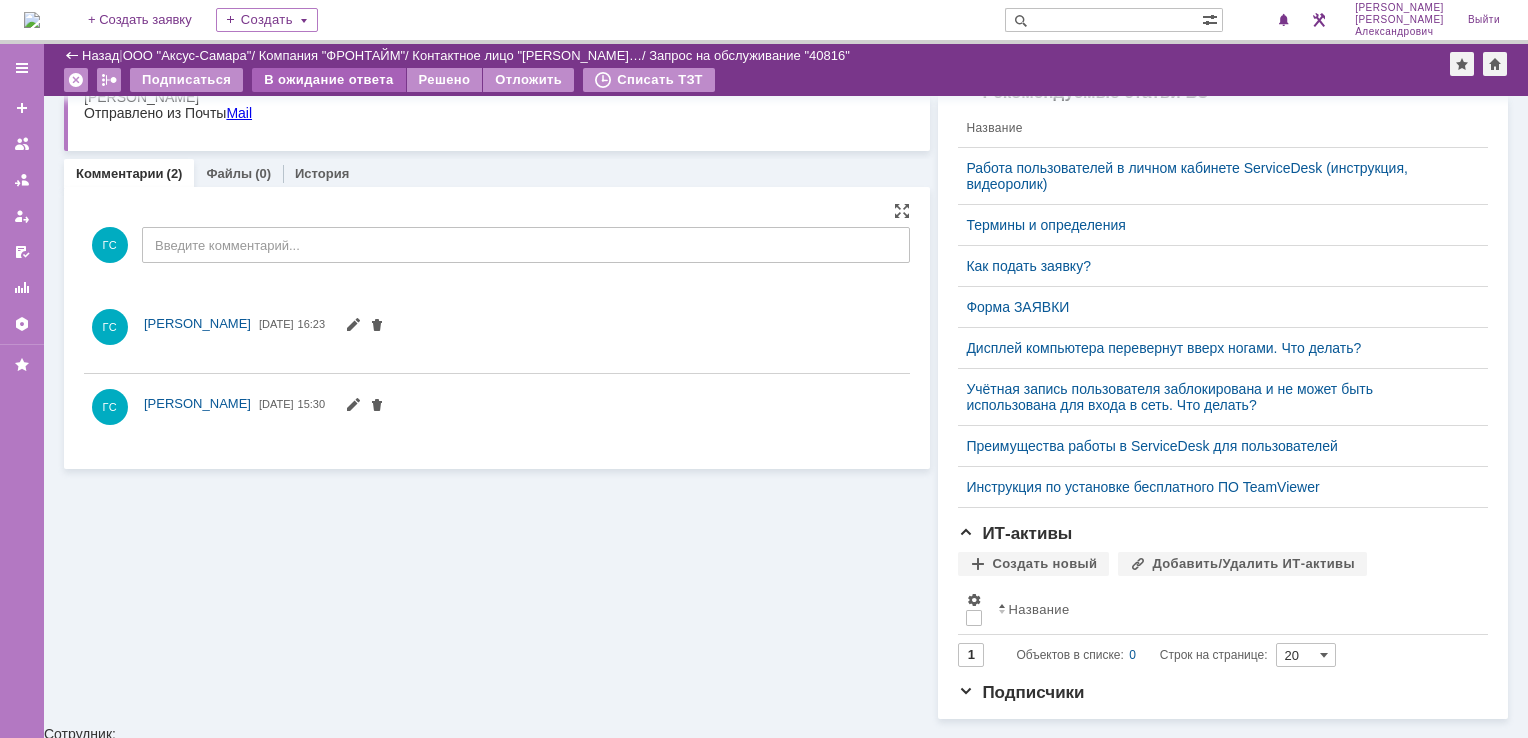 scroll, scrollTop: 0, scrollLeft: 0, axis: both 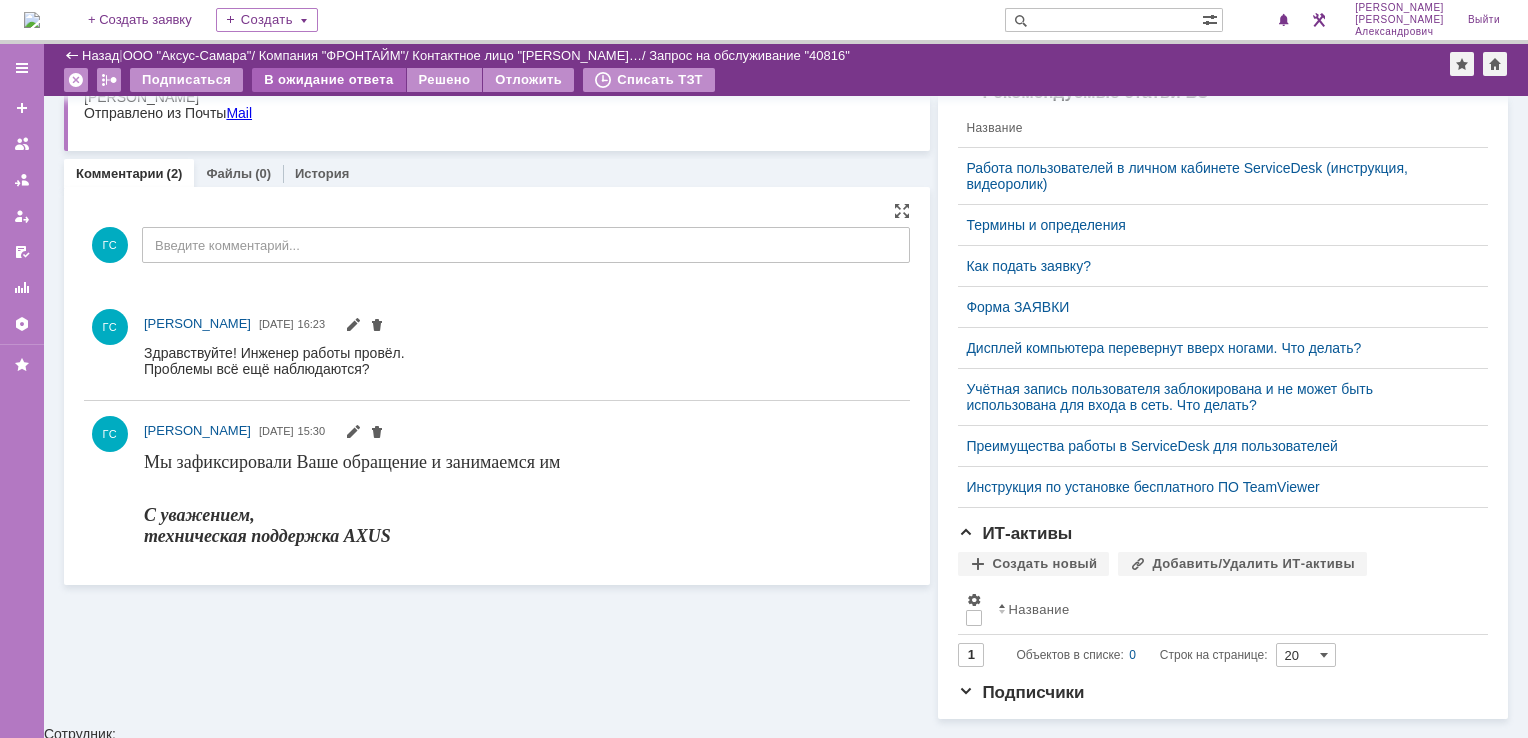 click on "В ожидание ответа" at bounding box center [328, 80] 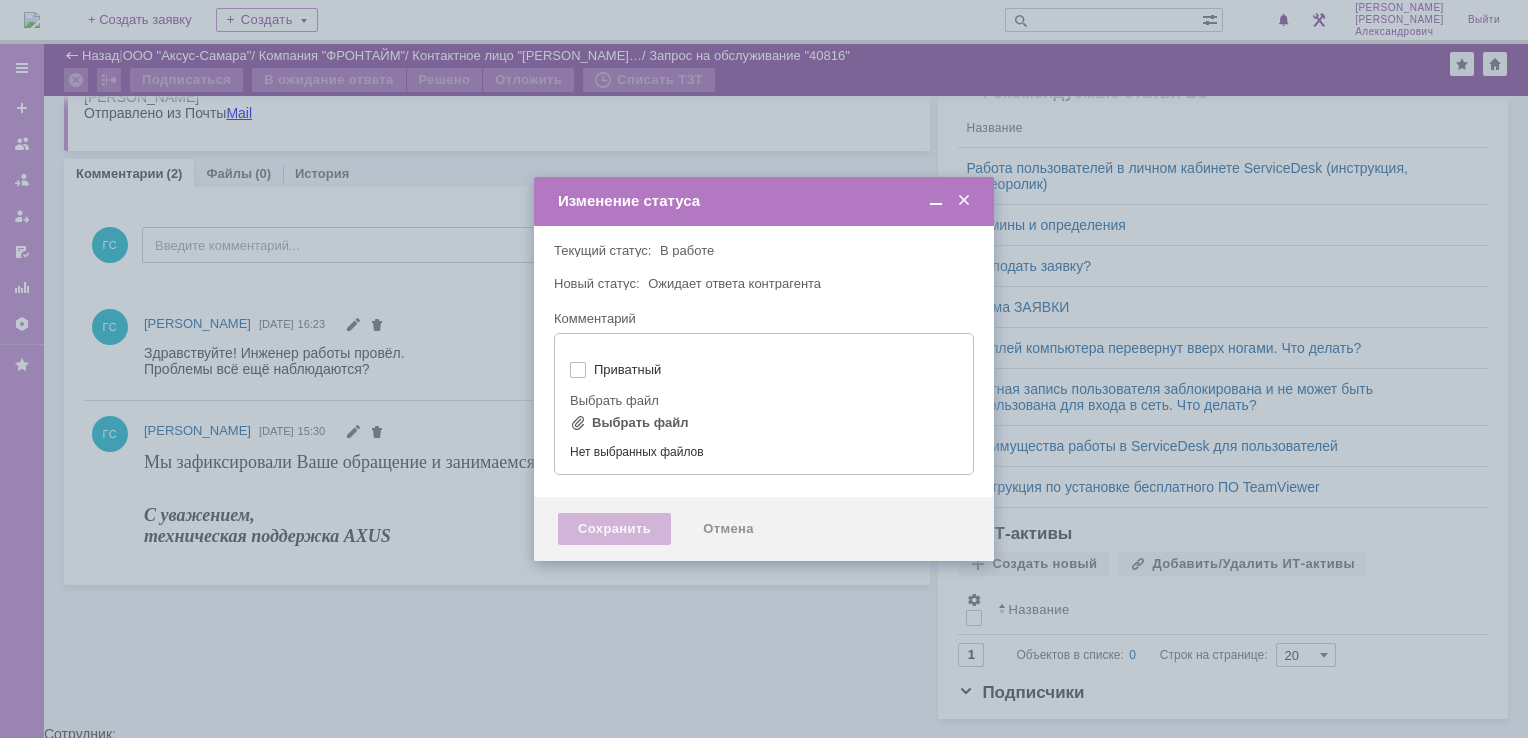 type on "[не указано]" 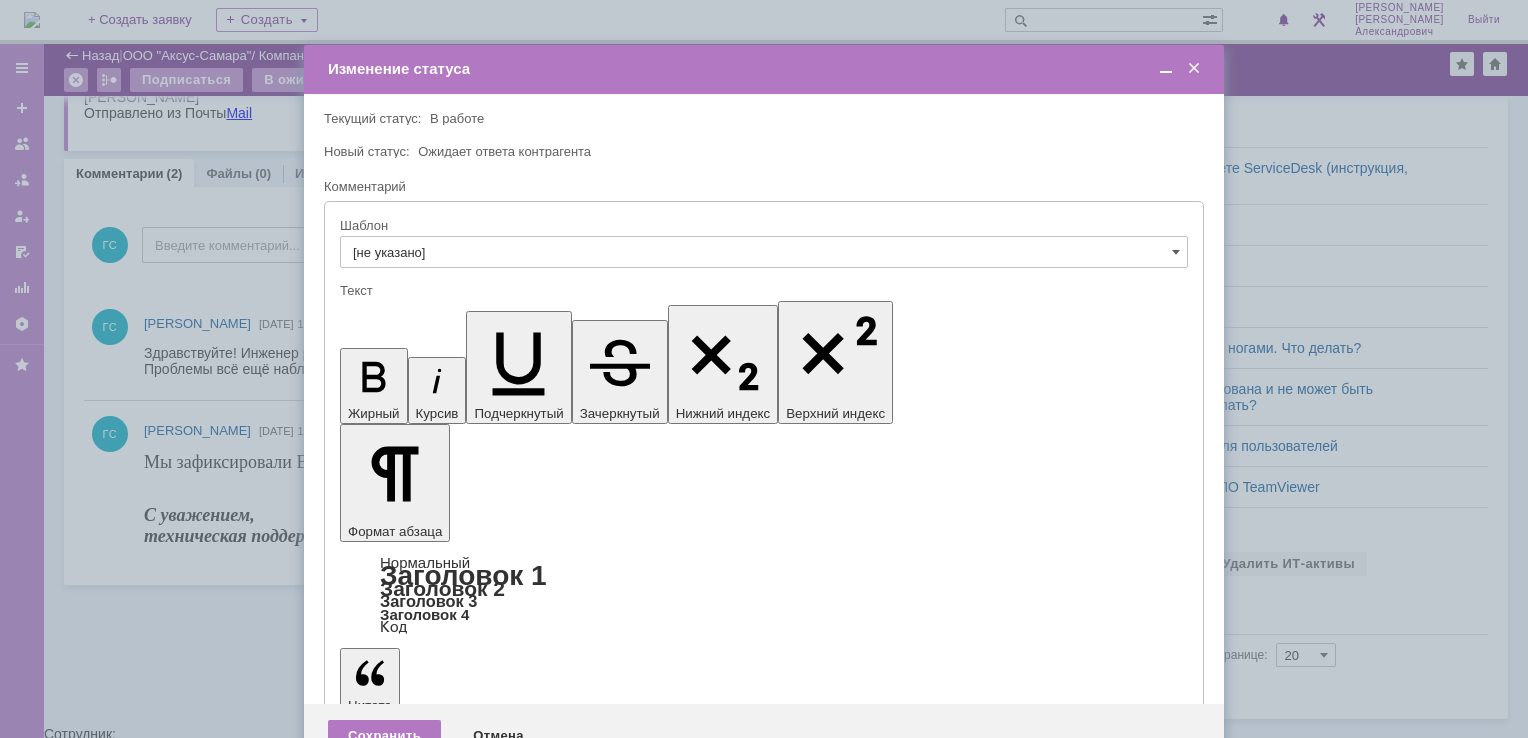 scroll, scrollTop: 0, scrollLeft: 0, axis: both 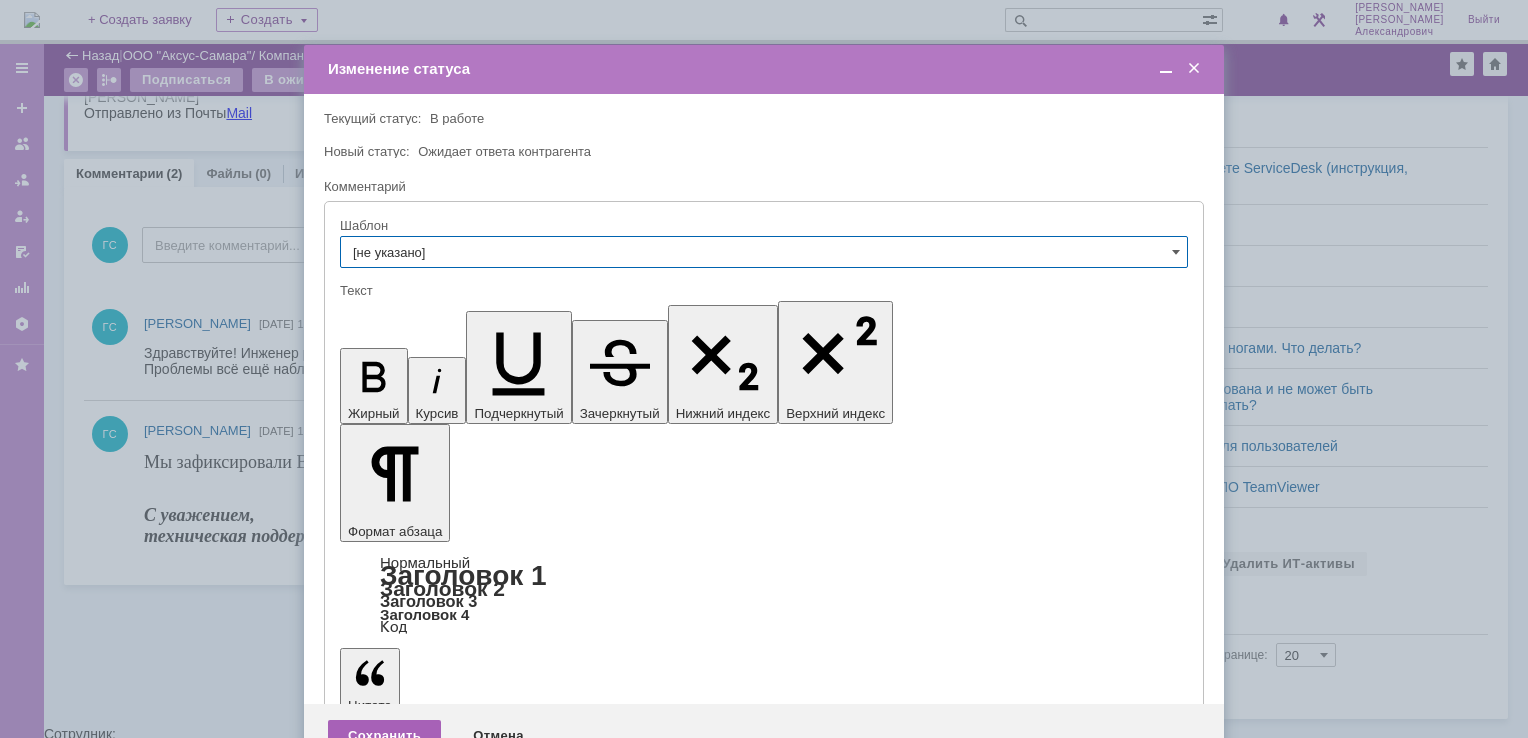 click on "Сохранить" at bounding box center [384, 736] 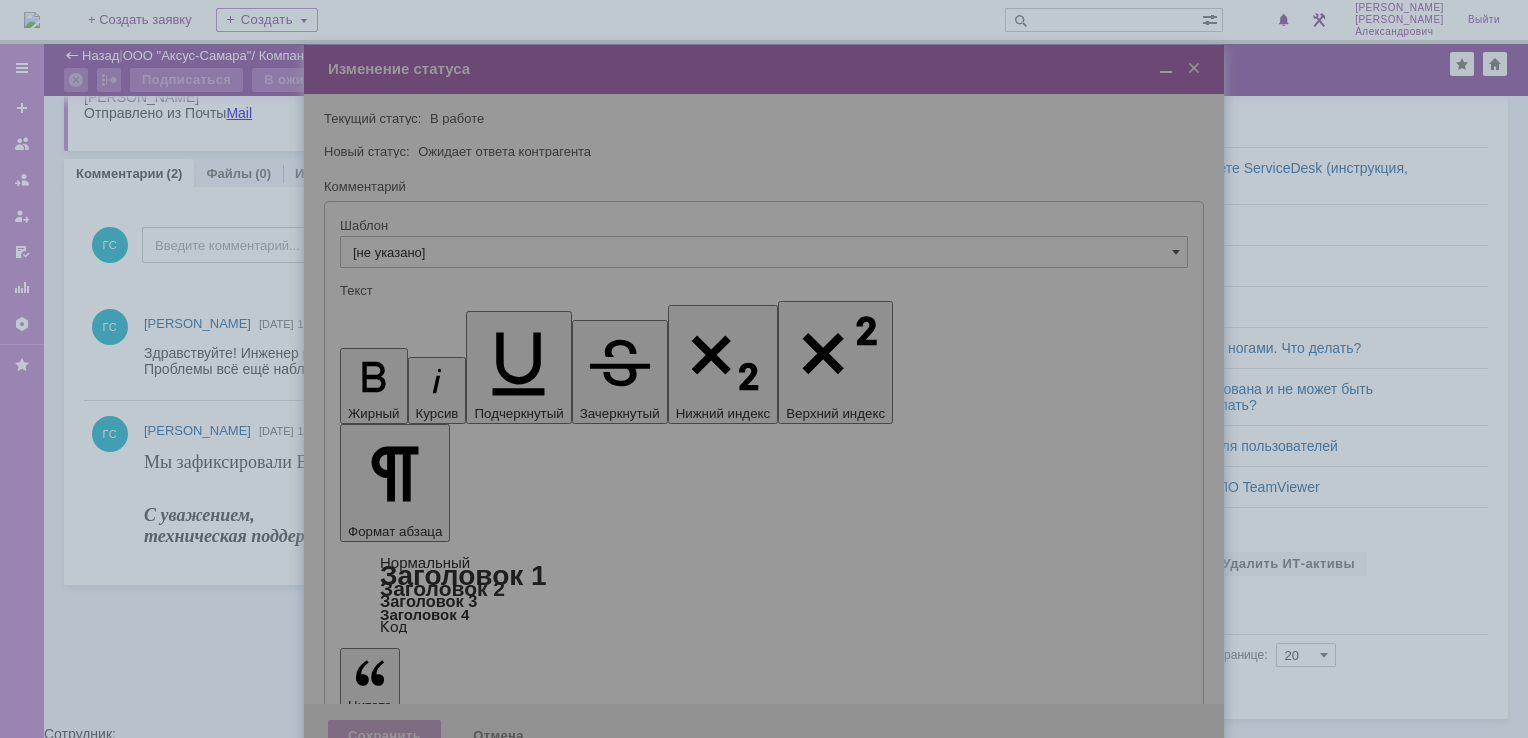 scroll, scrollTop: 156, scrollLeft: 0, axis: vertical 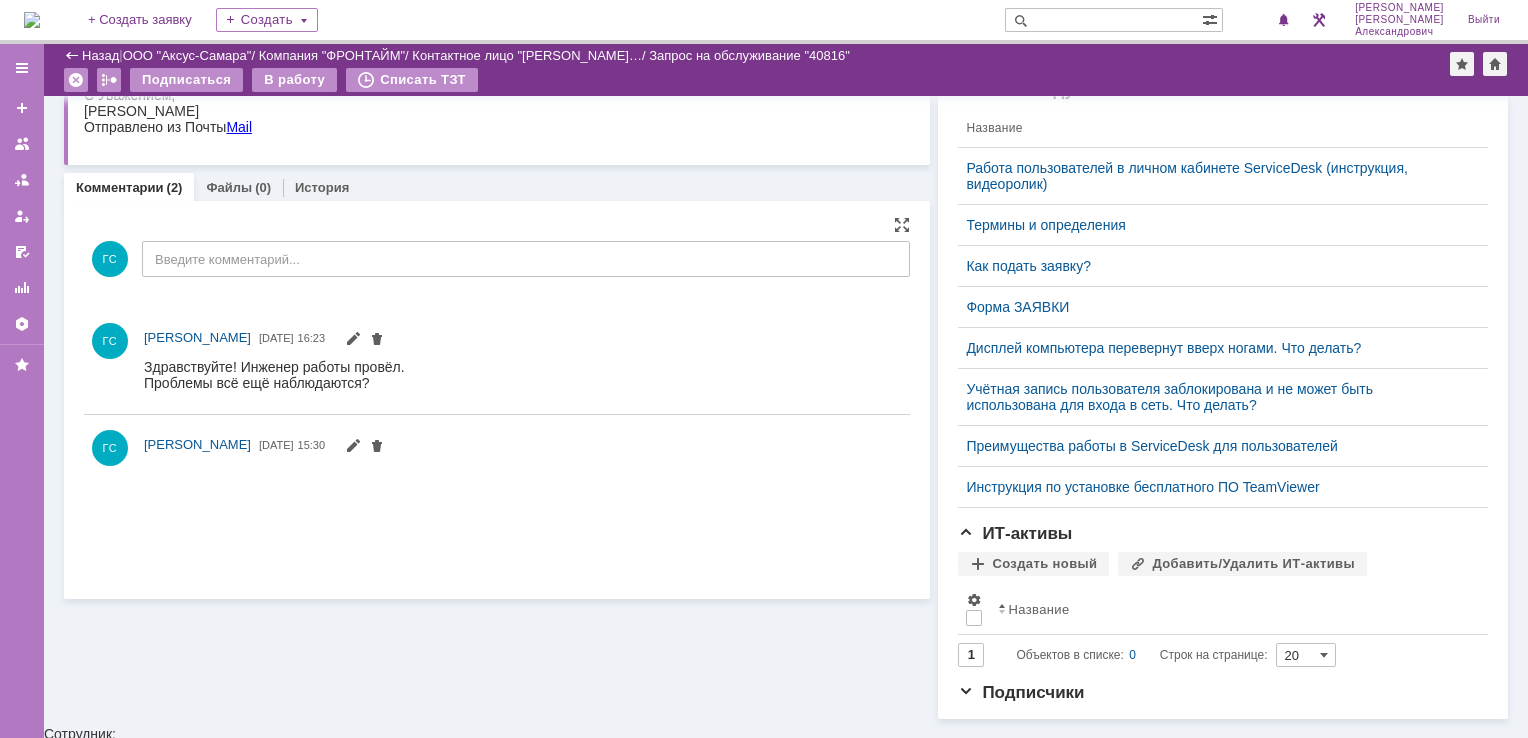 click at bounding box center [32, 20] 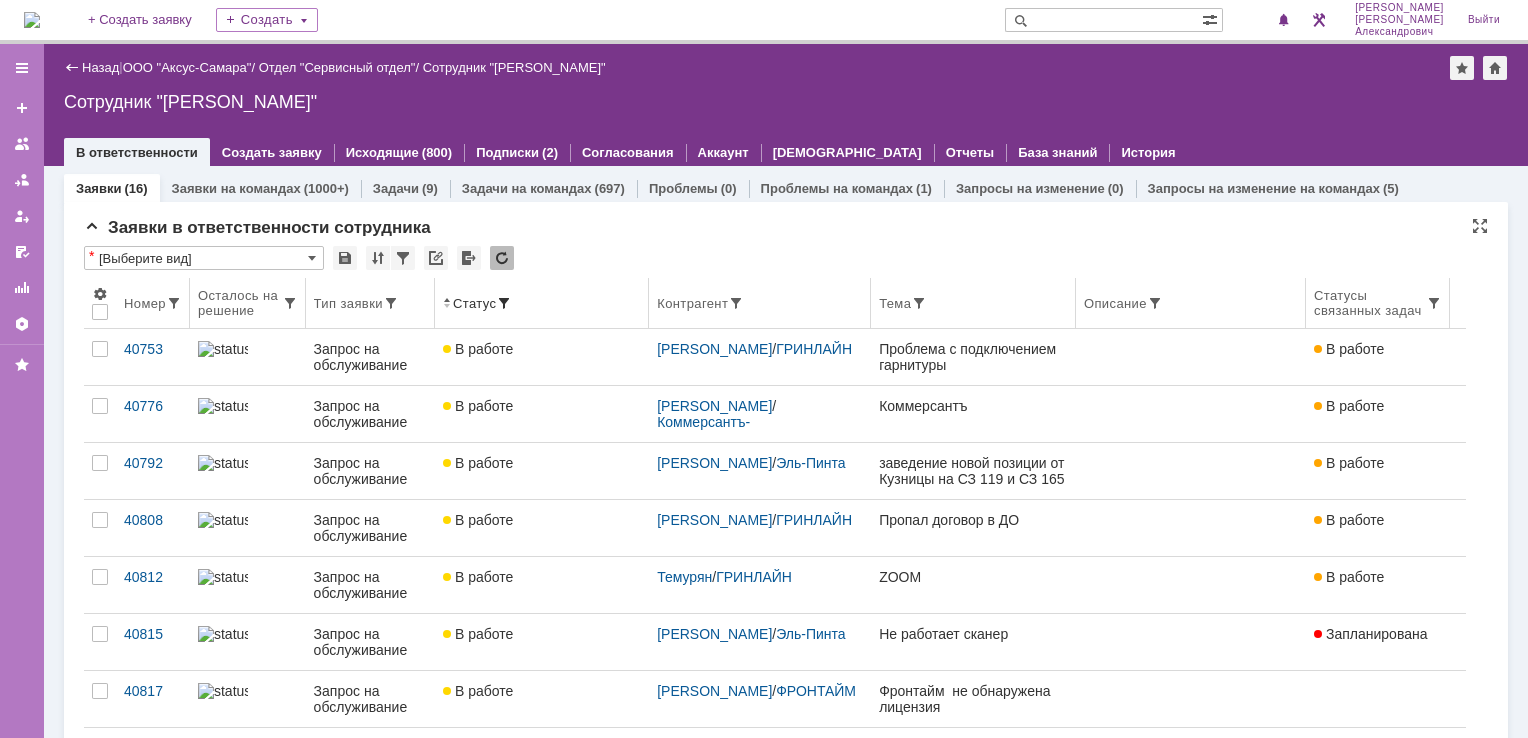 scroll, scrollTop: 0, scrollLeft: 0, axis: both 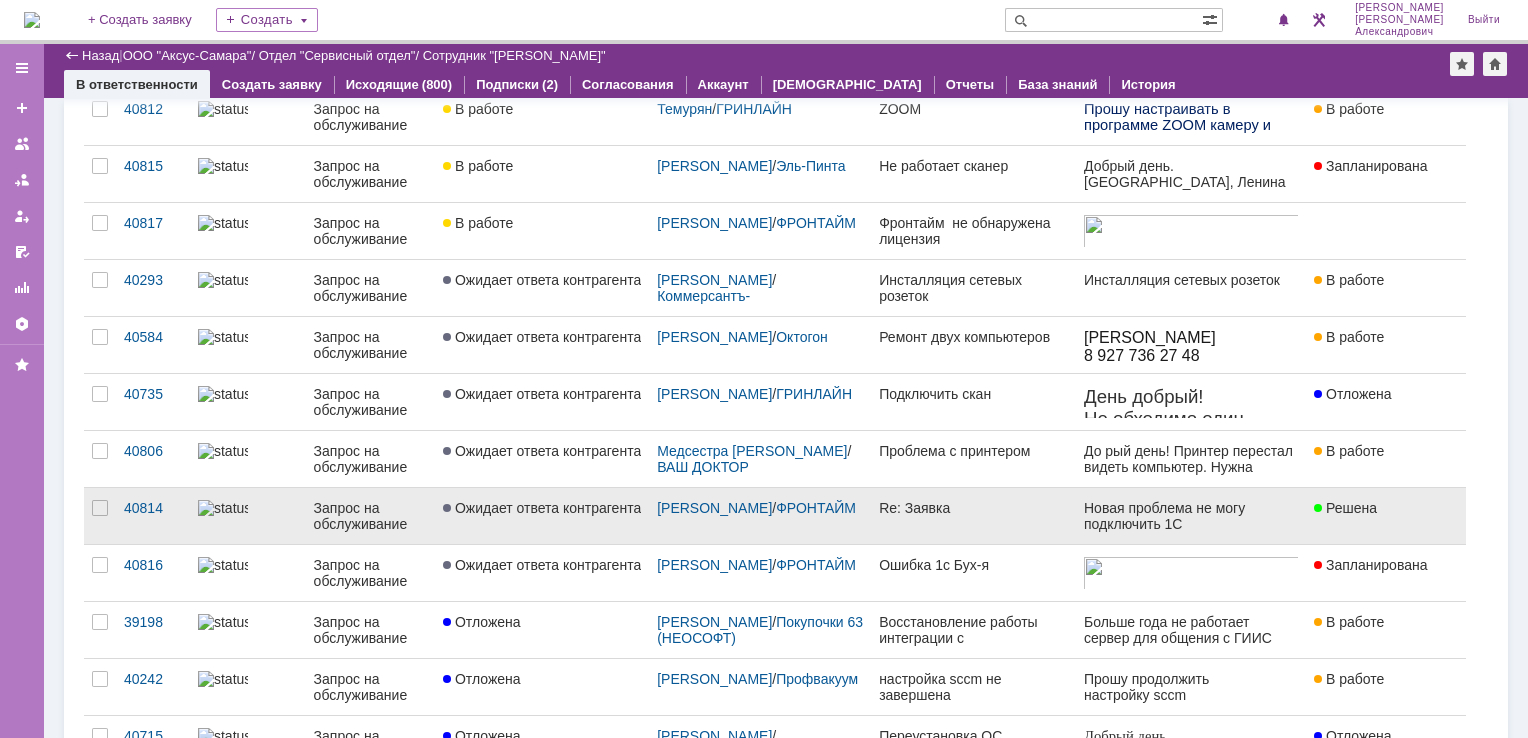 click on "Re: Заявка" at bounding box center [973, 516] 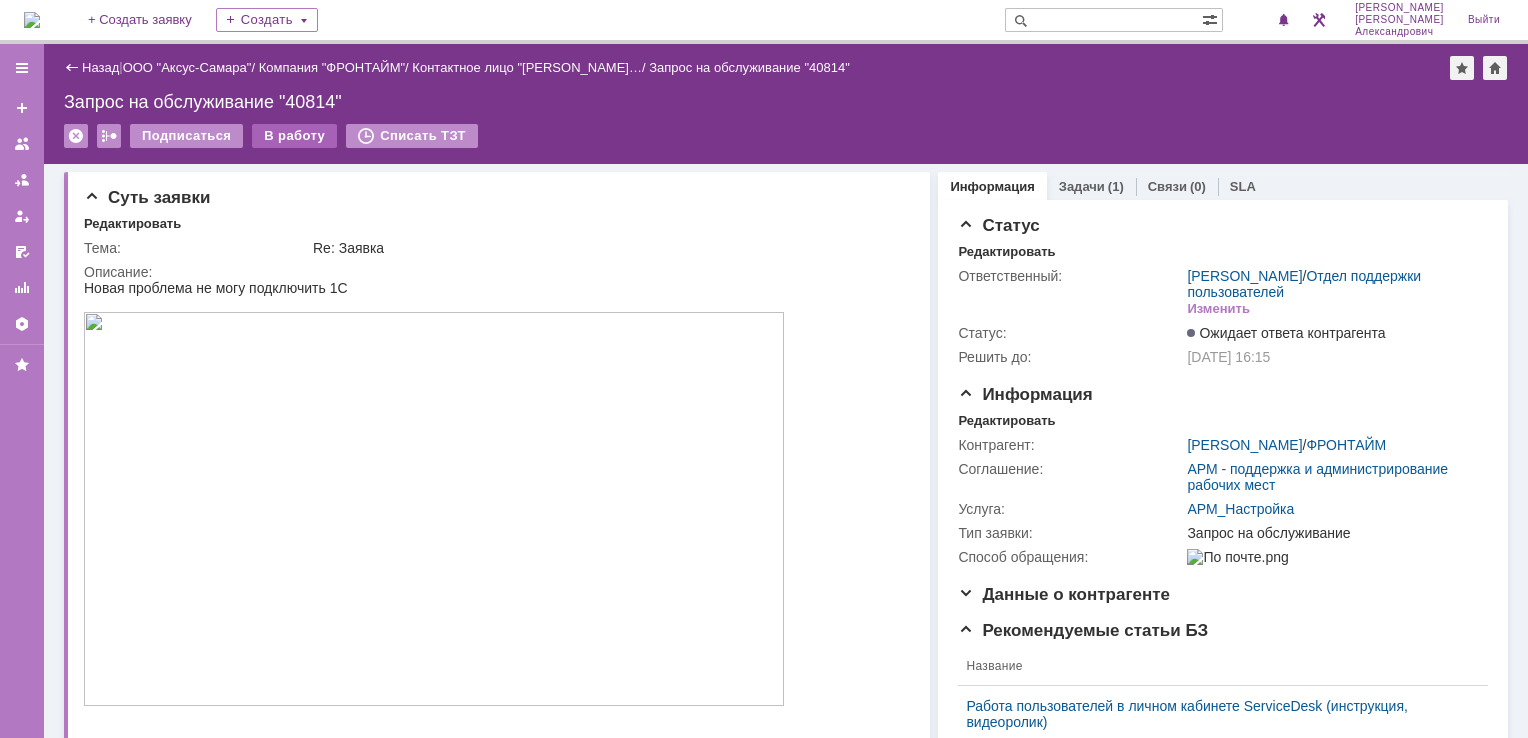 click on "В работу" at bounding box center (294, 136) 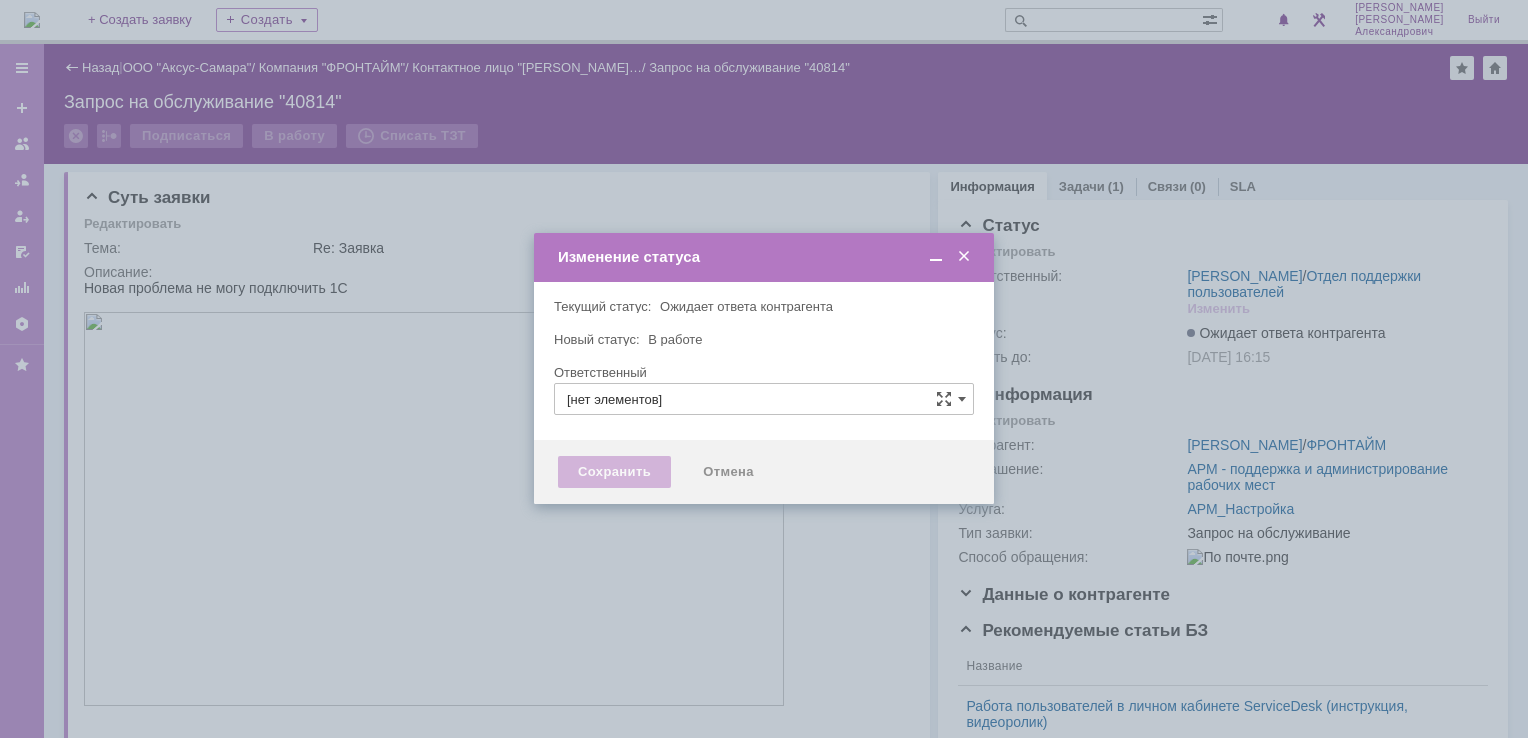 type on "[PERSON_NAME]" 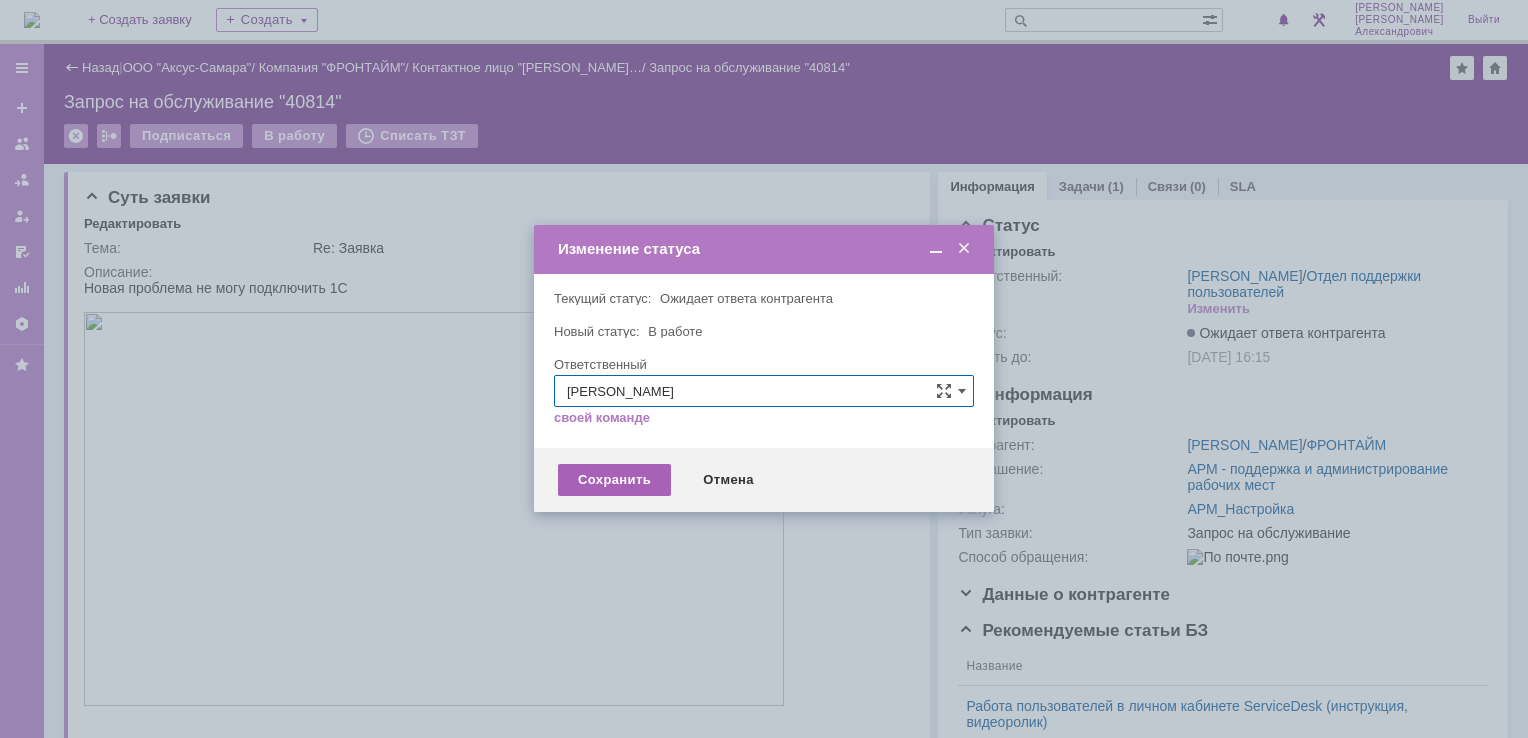 click on "Сохранить" at bounding box center (614, 480) 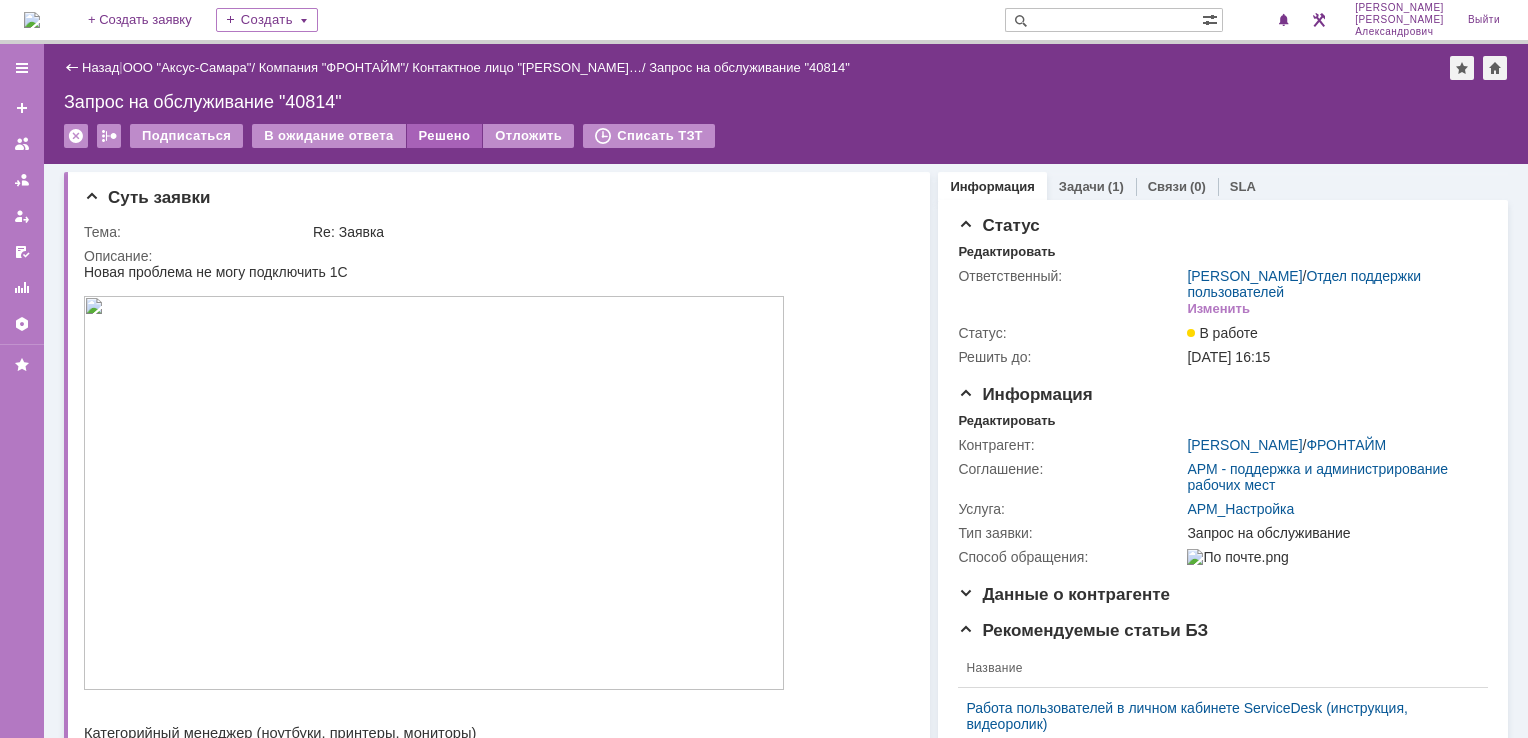 click on "Решено" at bounding box center [445, 136] 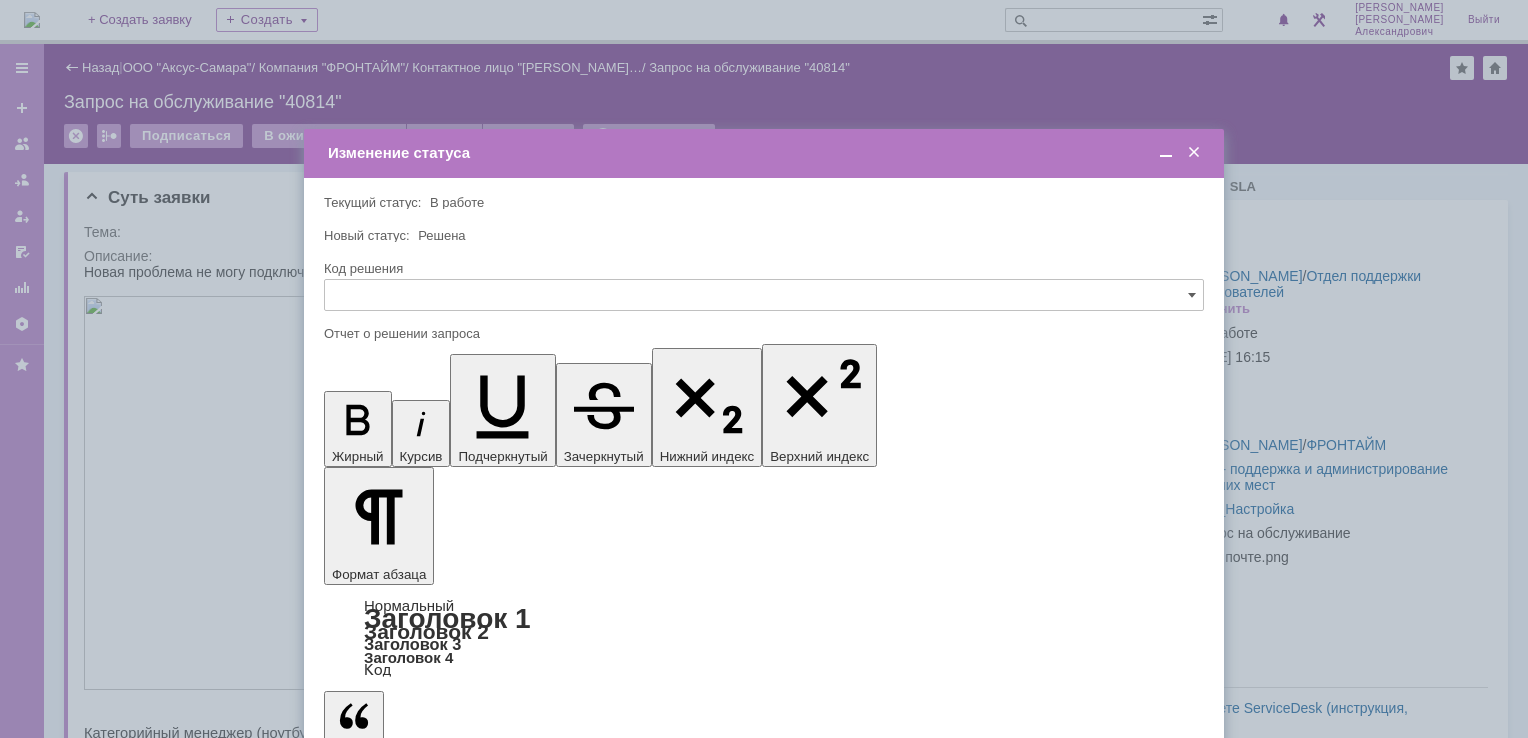 click on "Сохранить" at bounding box center [384, 820] 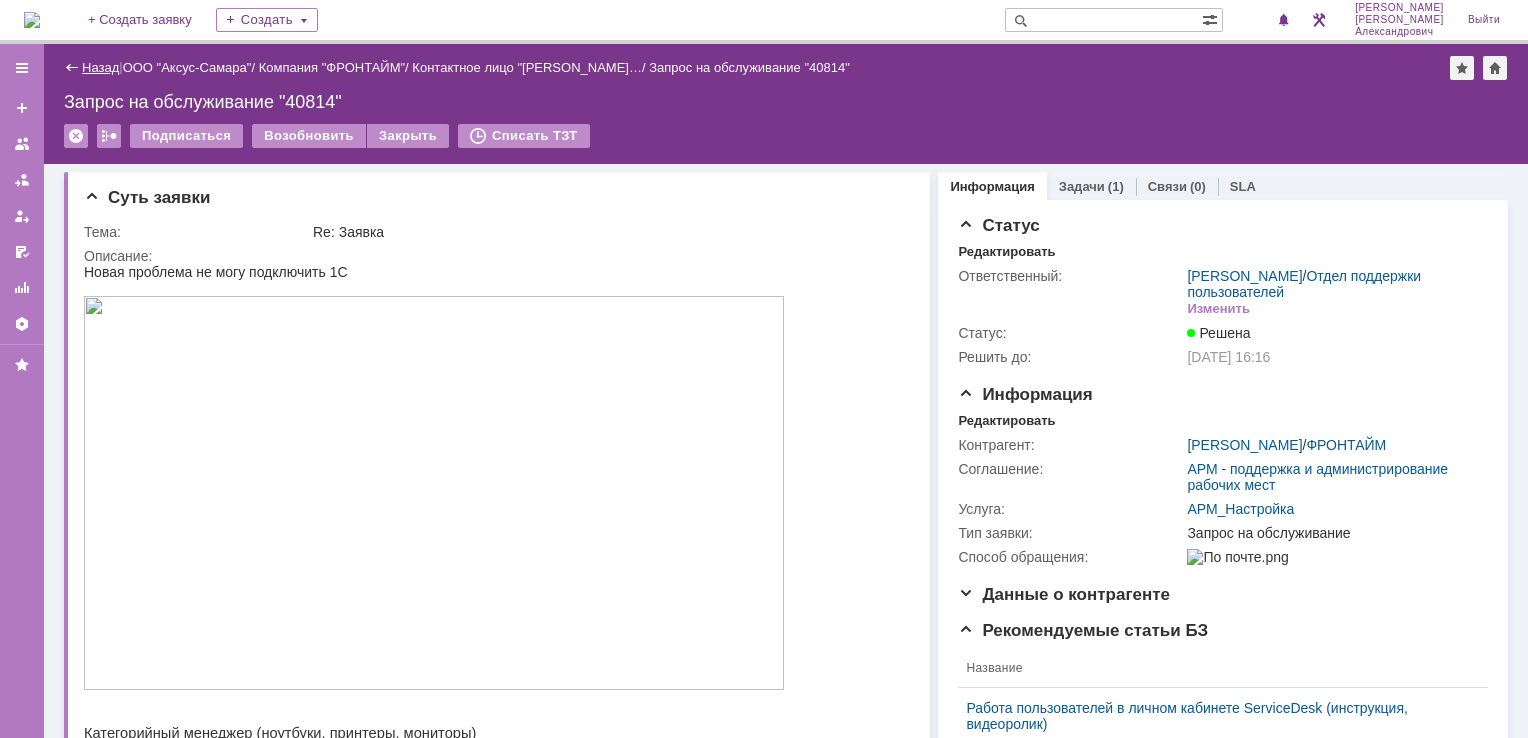 click on "Назад" at bounding box center [100, 67] 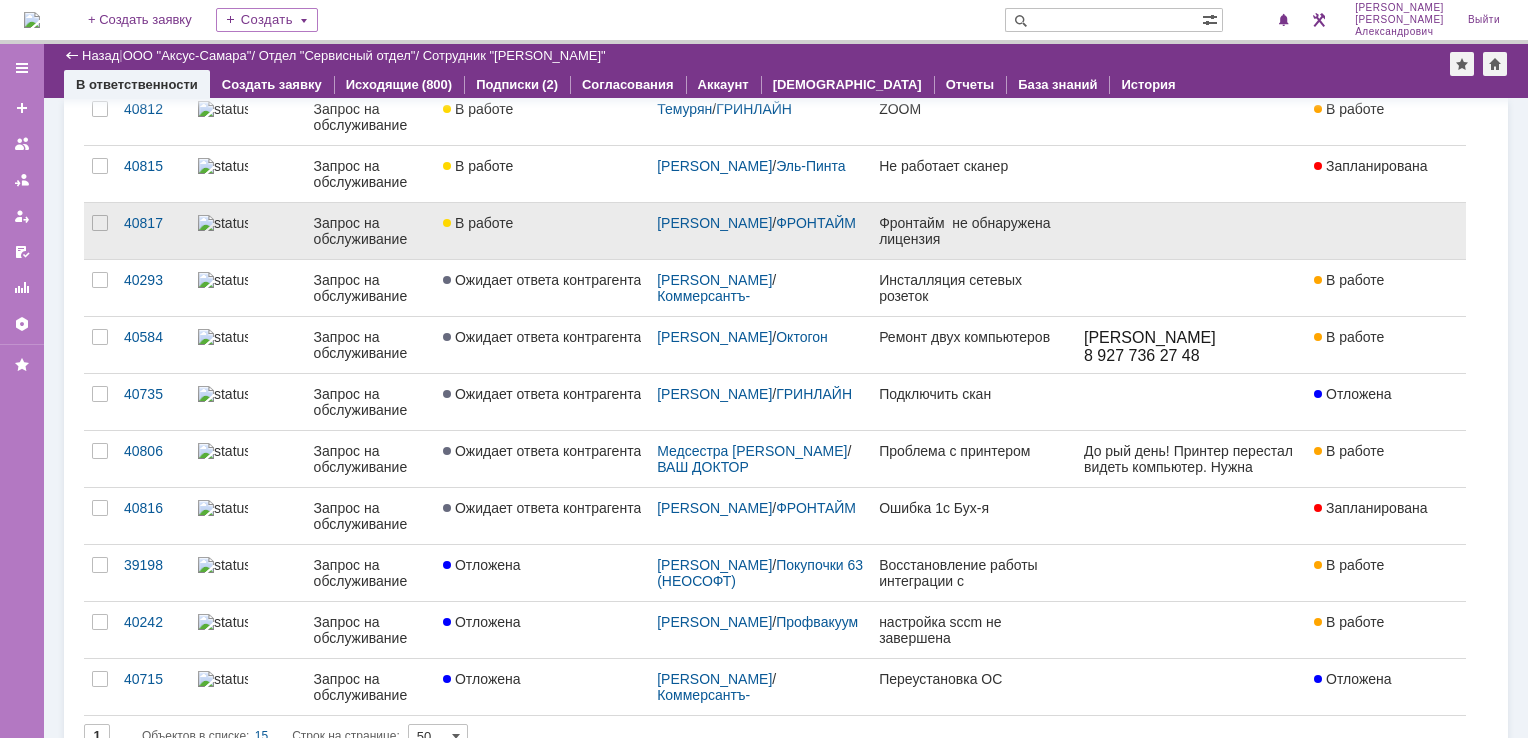 click at bounding box center [1433, 425] 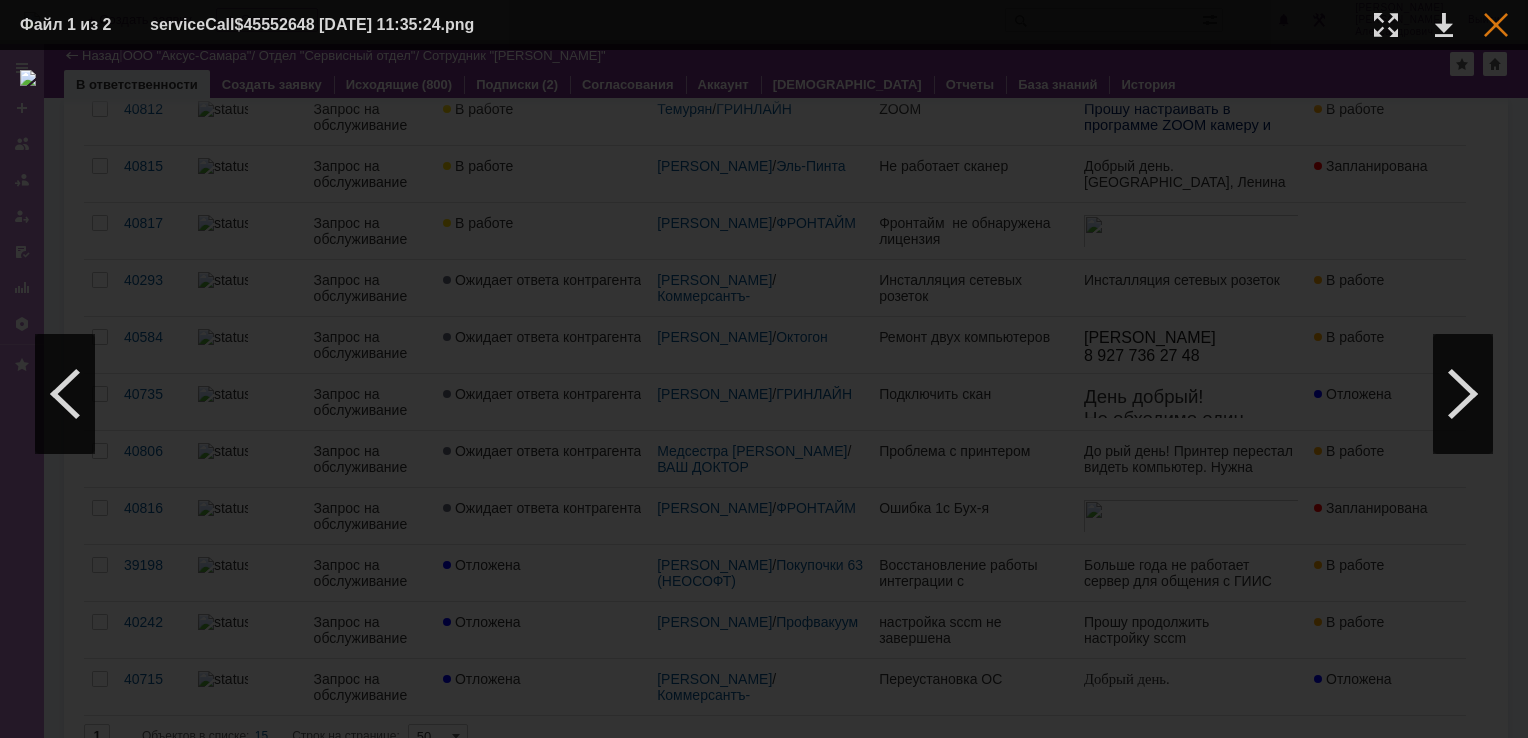 click at bounding box center [1496, 25] 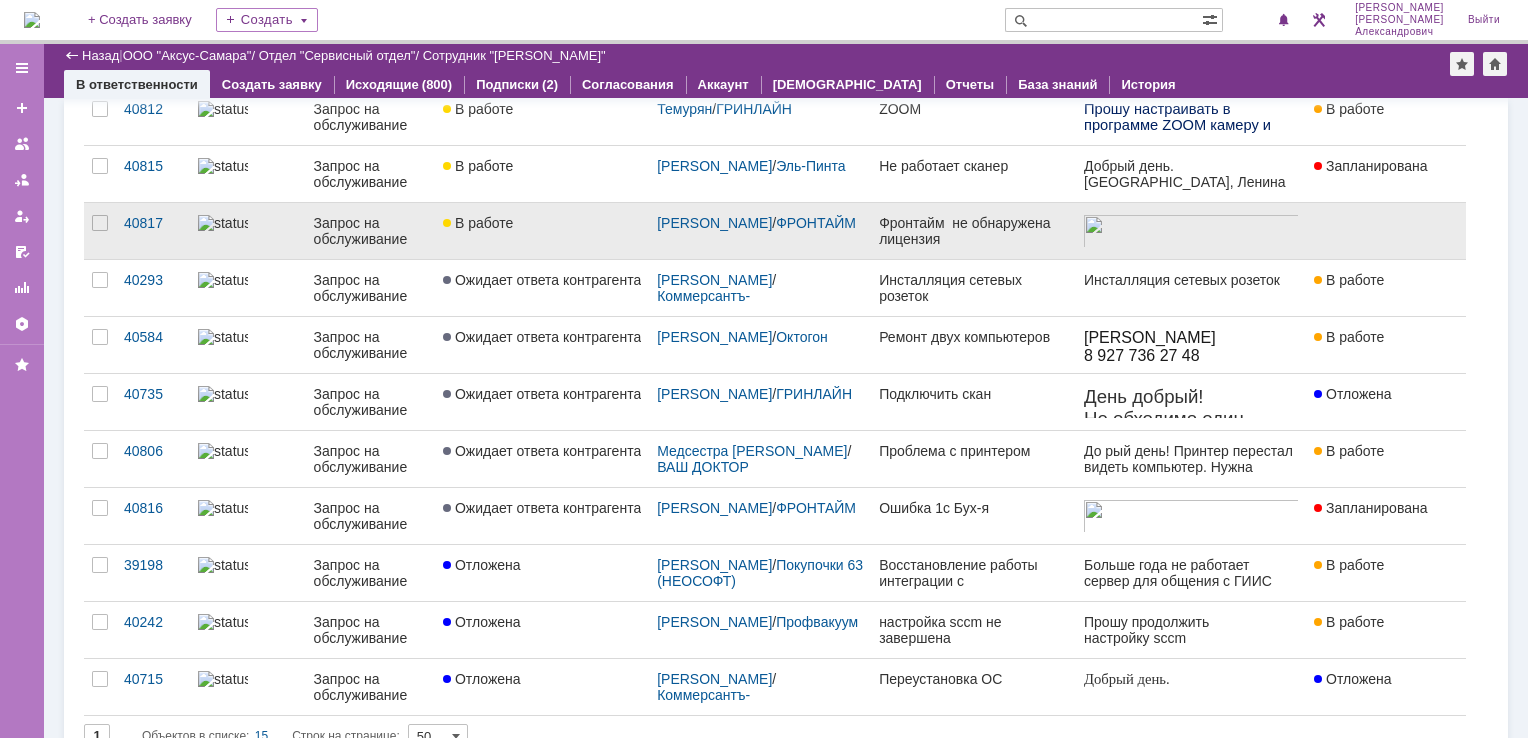 click at bounding box center (1378, 231) 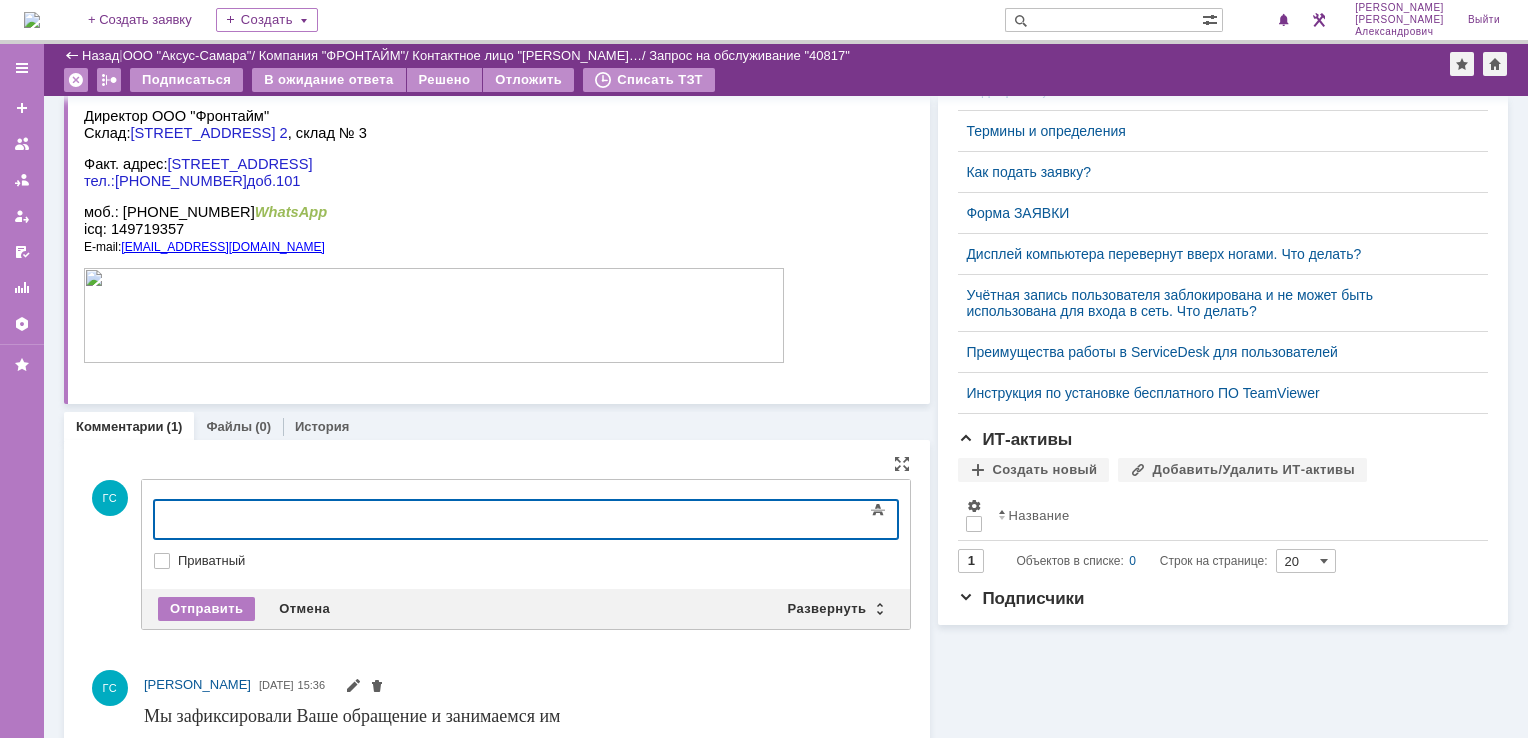 type 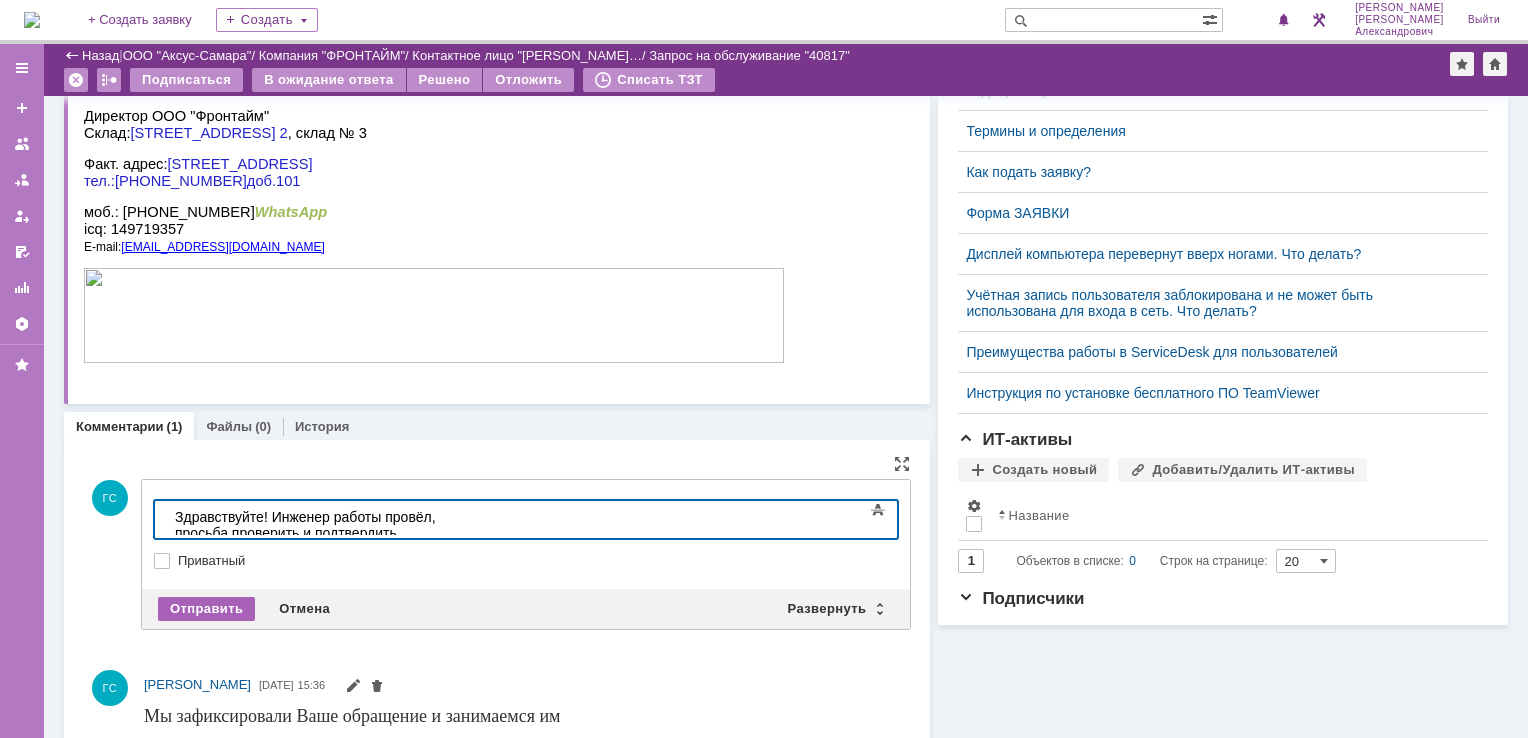 click on "Отправить" at bounding box center [206, 609] 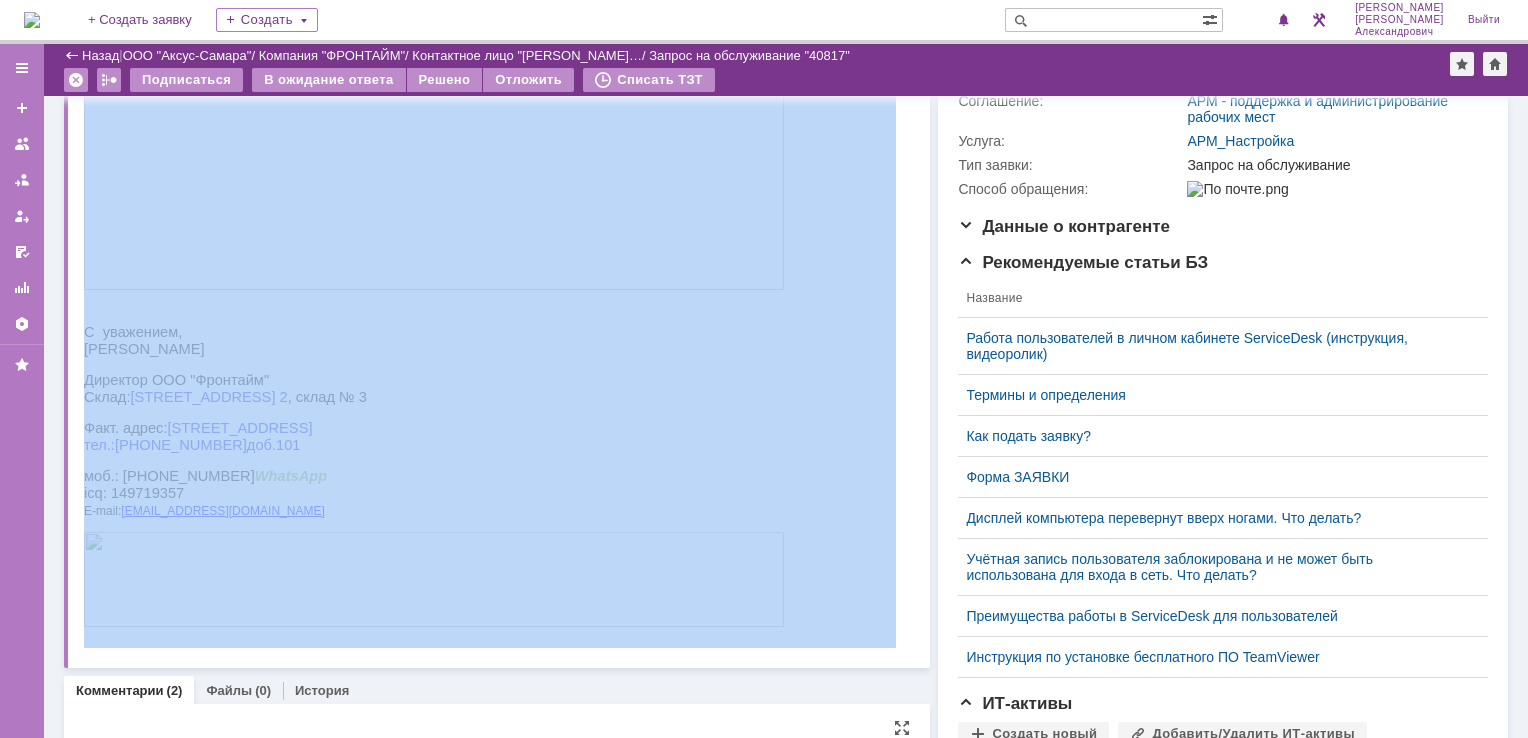 drag, startPoint x: 397, startPoint y: 122, endPoint x: 642, endPoint y: 389, distance: 362.37274 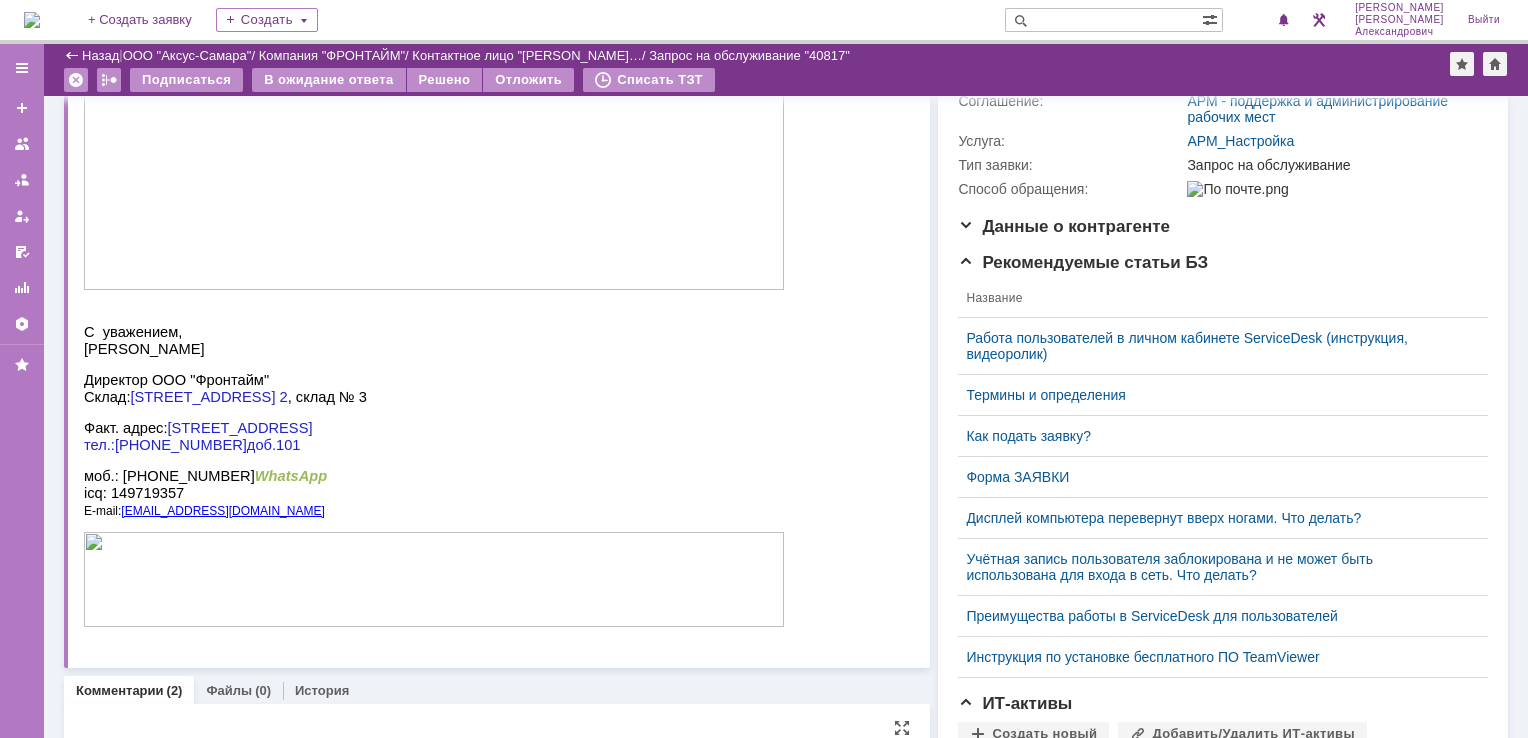 click on "С  уважением, Азизова Румия Директор ООО "Фронтайм"  Склад:  443022, г. Самара, ул. 22 Партсъезда, 7А, 7А, корп. 2 , склад № 3 Факт. адрес:  443076, г. Самара, ул. Аврора,63 , 6 этаж, офис 610 тел.:  +7(846) 207-45-75   доб.101 моб.: 8-927-700-10-77  WhatsApp icq: 149719357 E-mail:  azizovarr@axus.name" at bounding box center [434, 476] 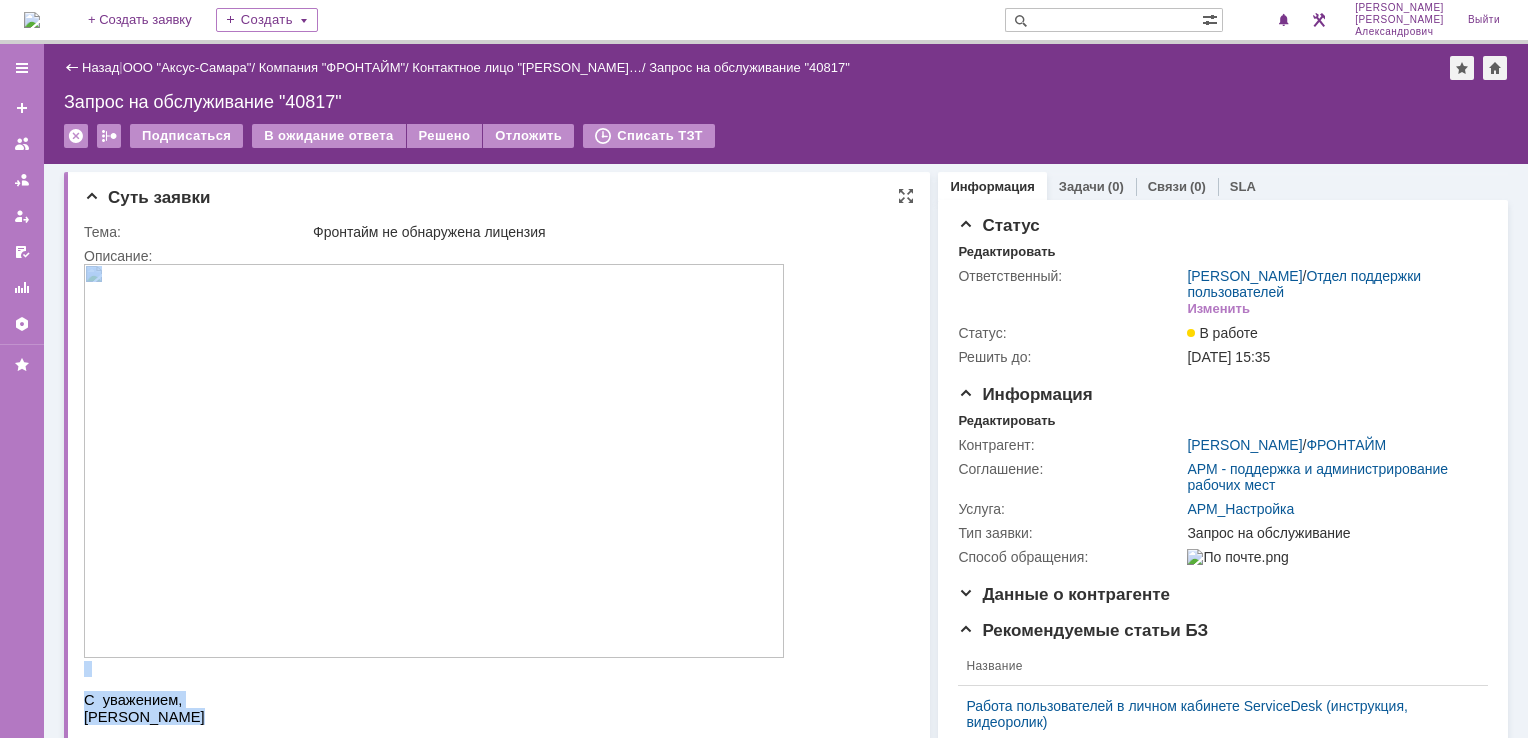 drag, startPoint x: 180, startPoint y: 722, endPoint x: 284, endPoint y: 232, distance: 500.91516 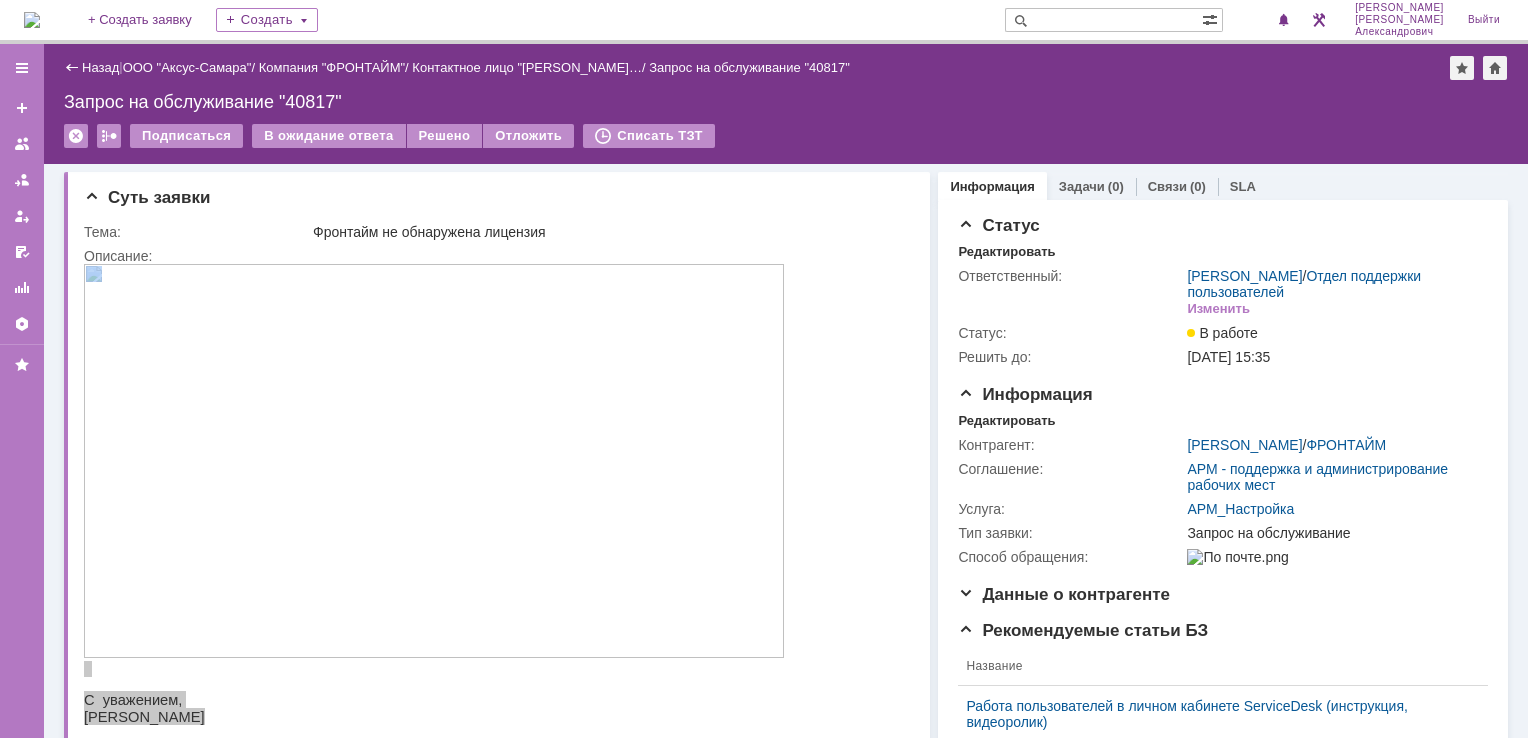 drag, startPoint x: 1064, startPoint y: 192, endPoint x: 1060, endPoint y: 202, distance: 10.770329 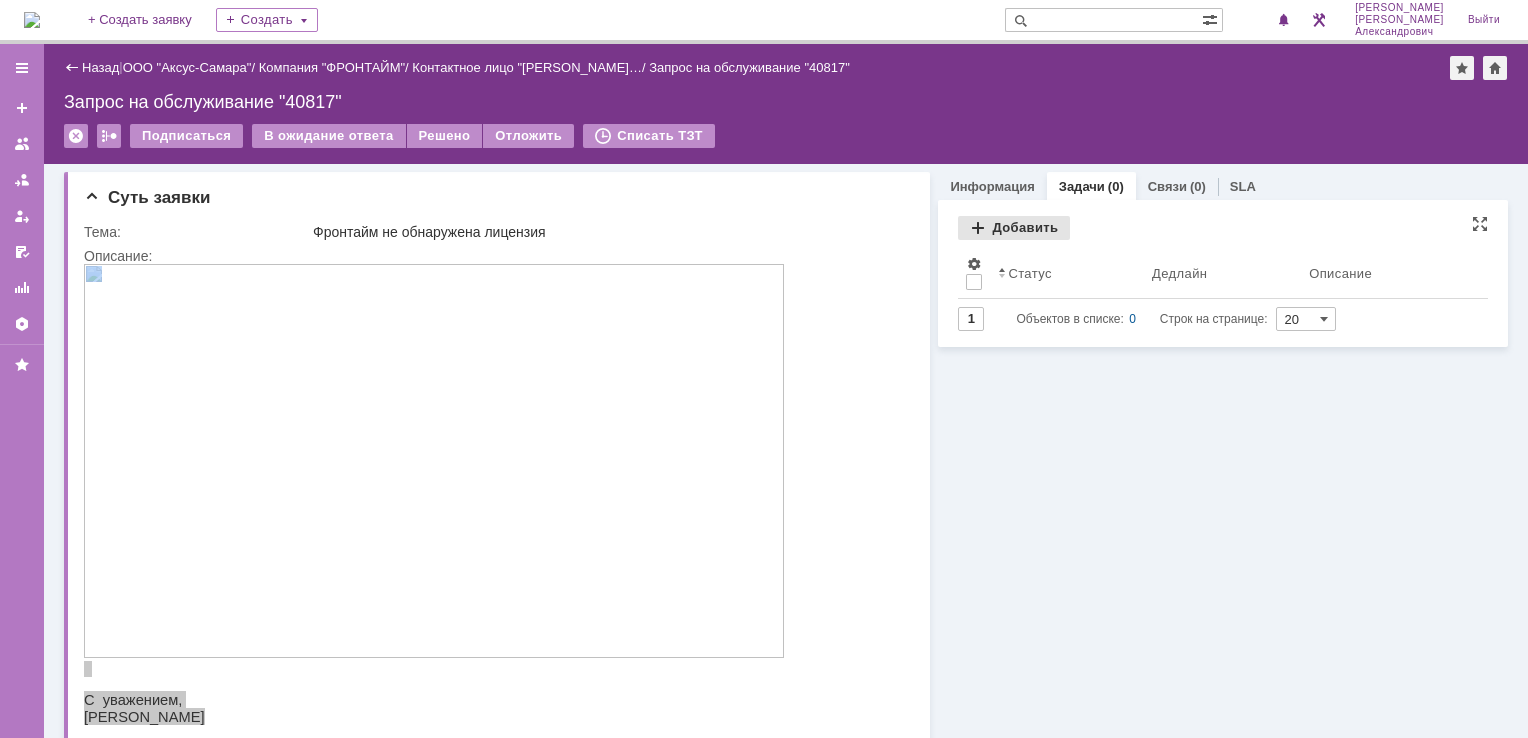 click on "Добавить" at bounding box center [1014, 228] 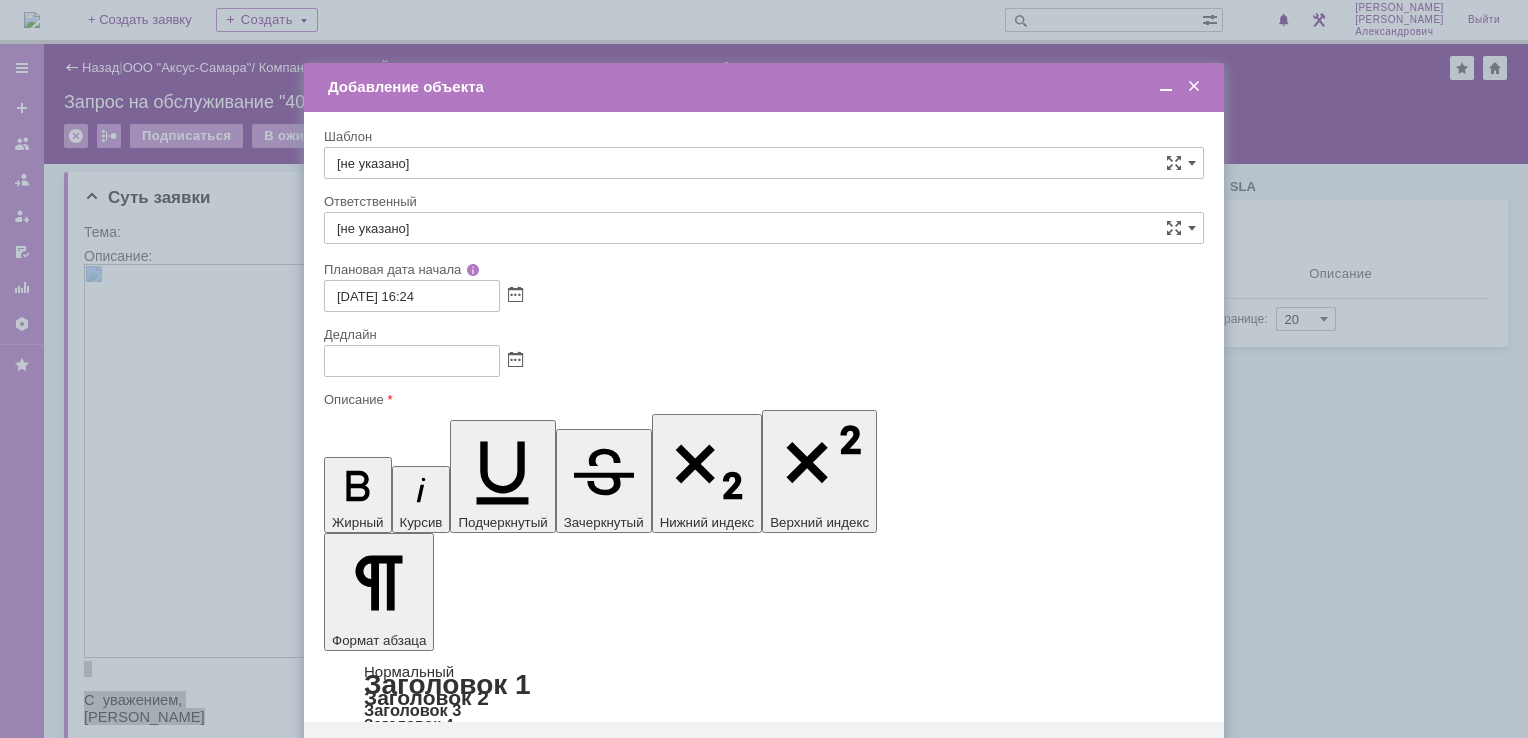 scroll, scrollTop: 0, scrollLeft: 0, axis: both 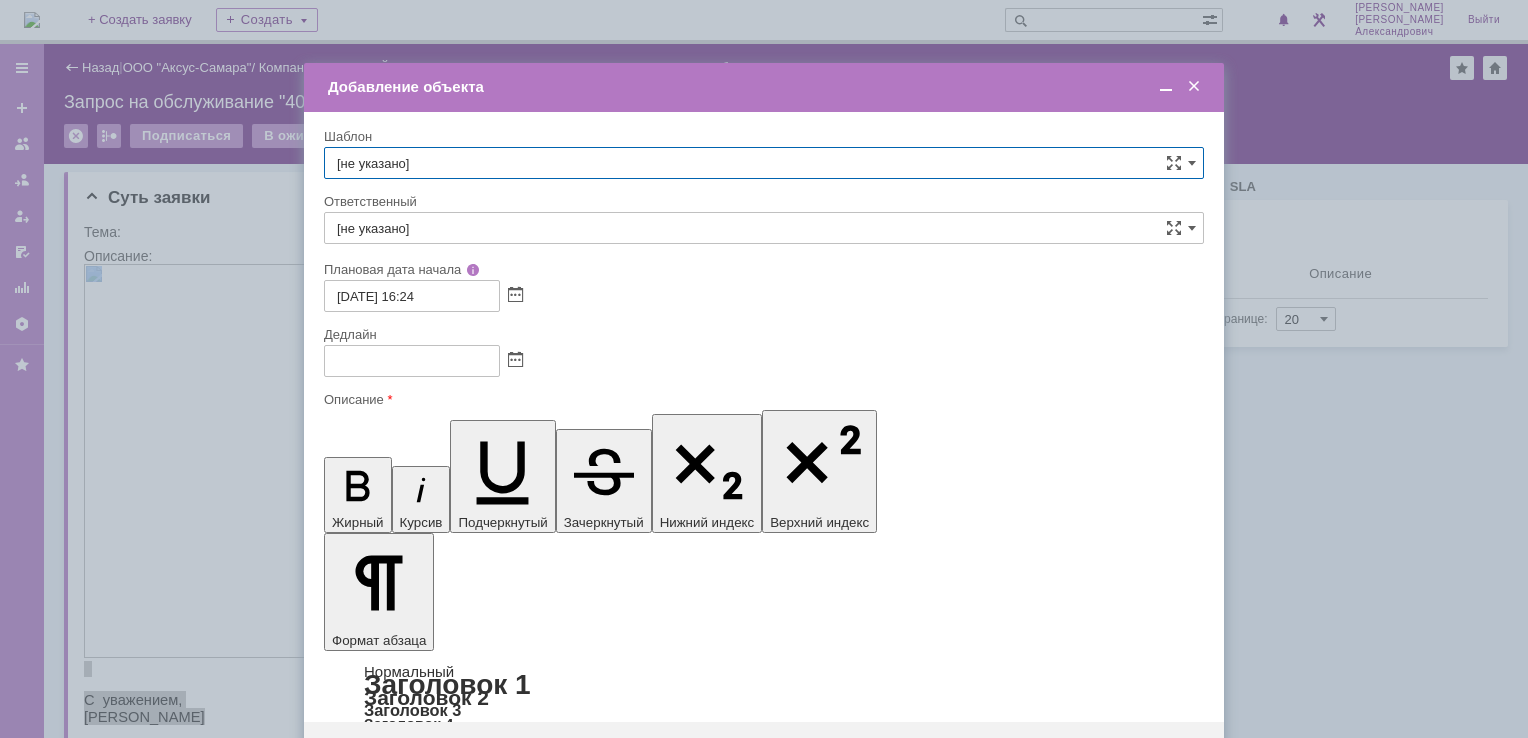 click at bounding box center (487, 5824) 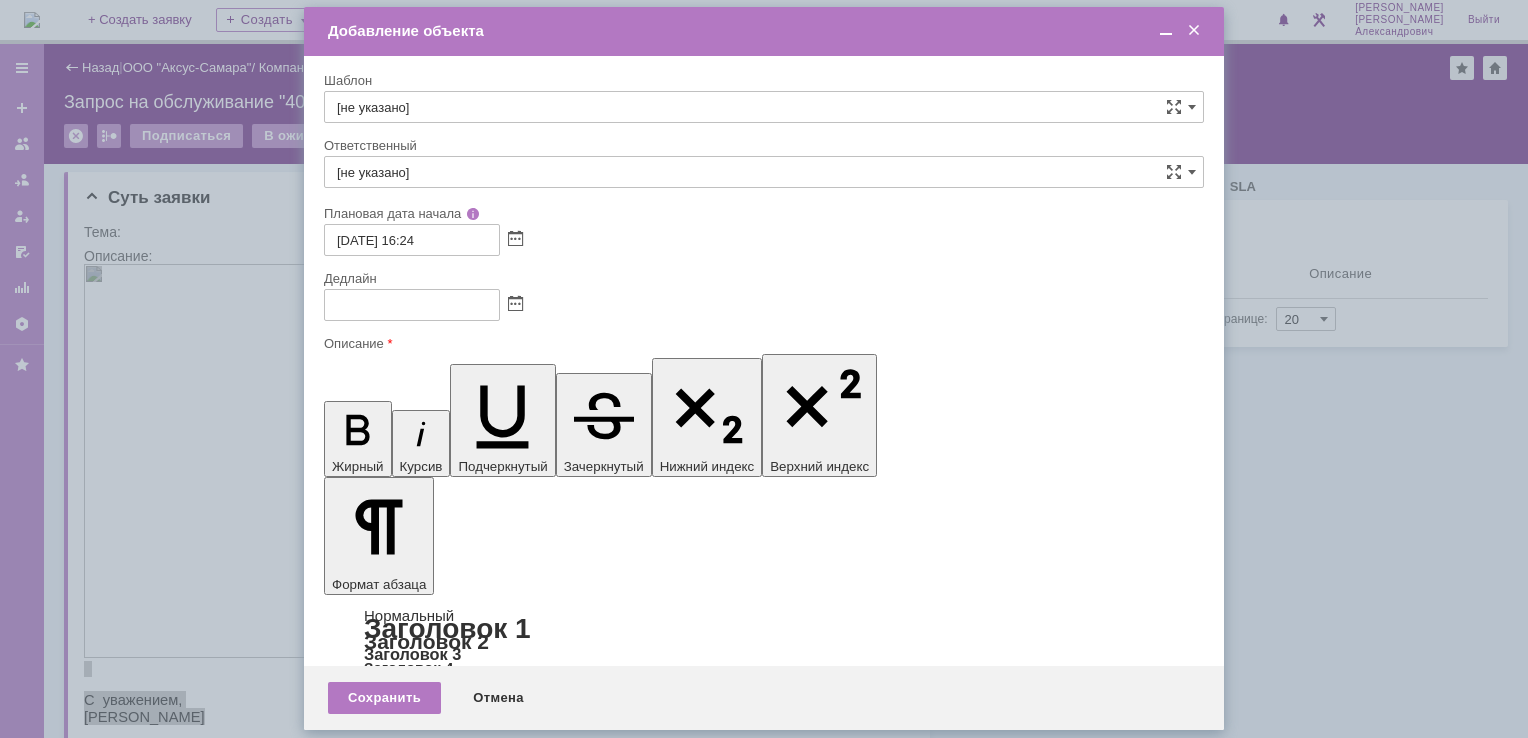 click at bounding box center [1166, 31] 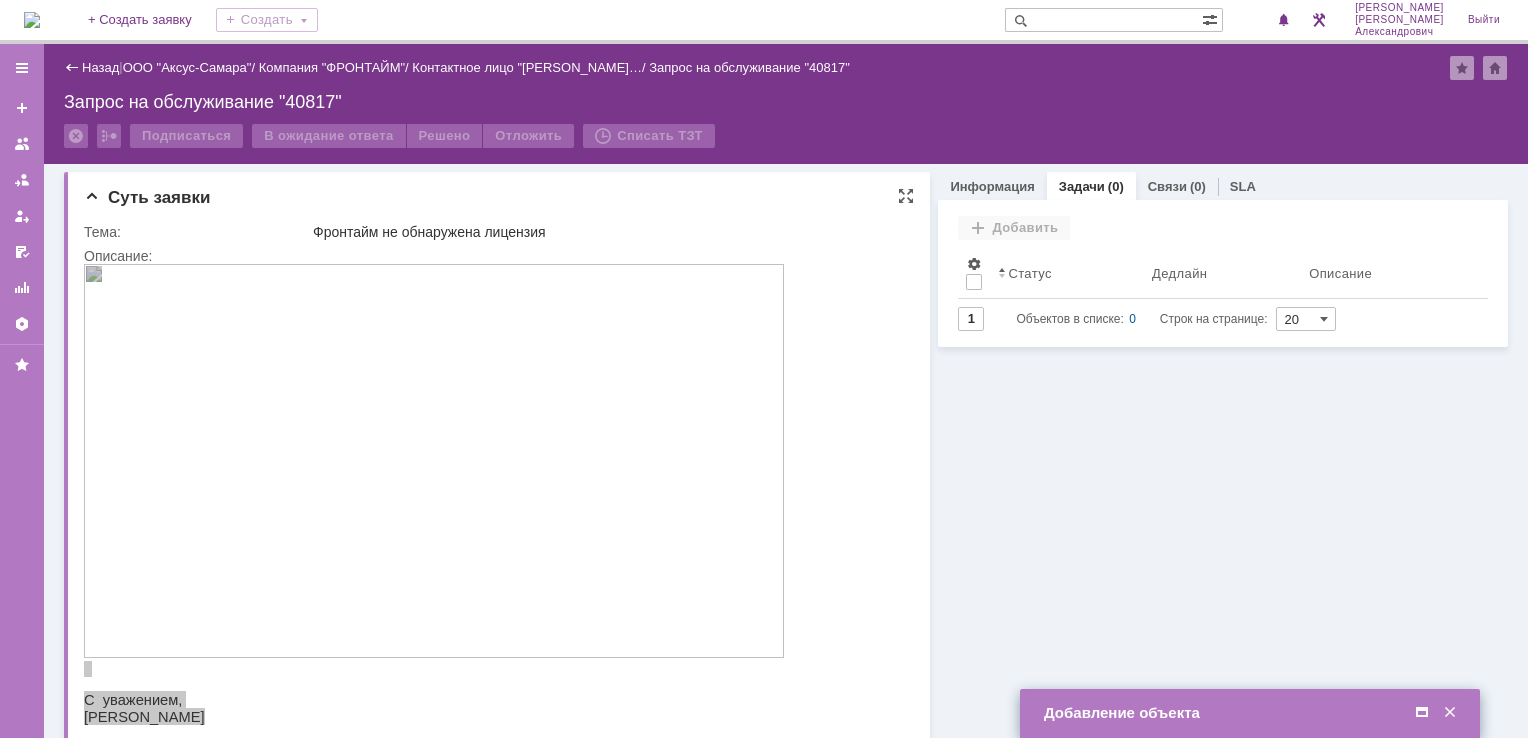 click on "Тема:" at bounding box center (196, 232) 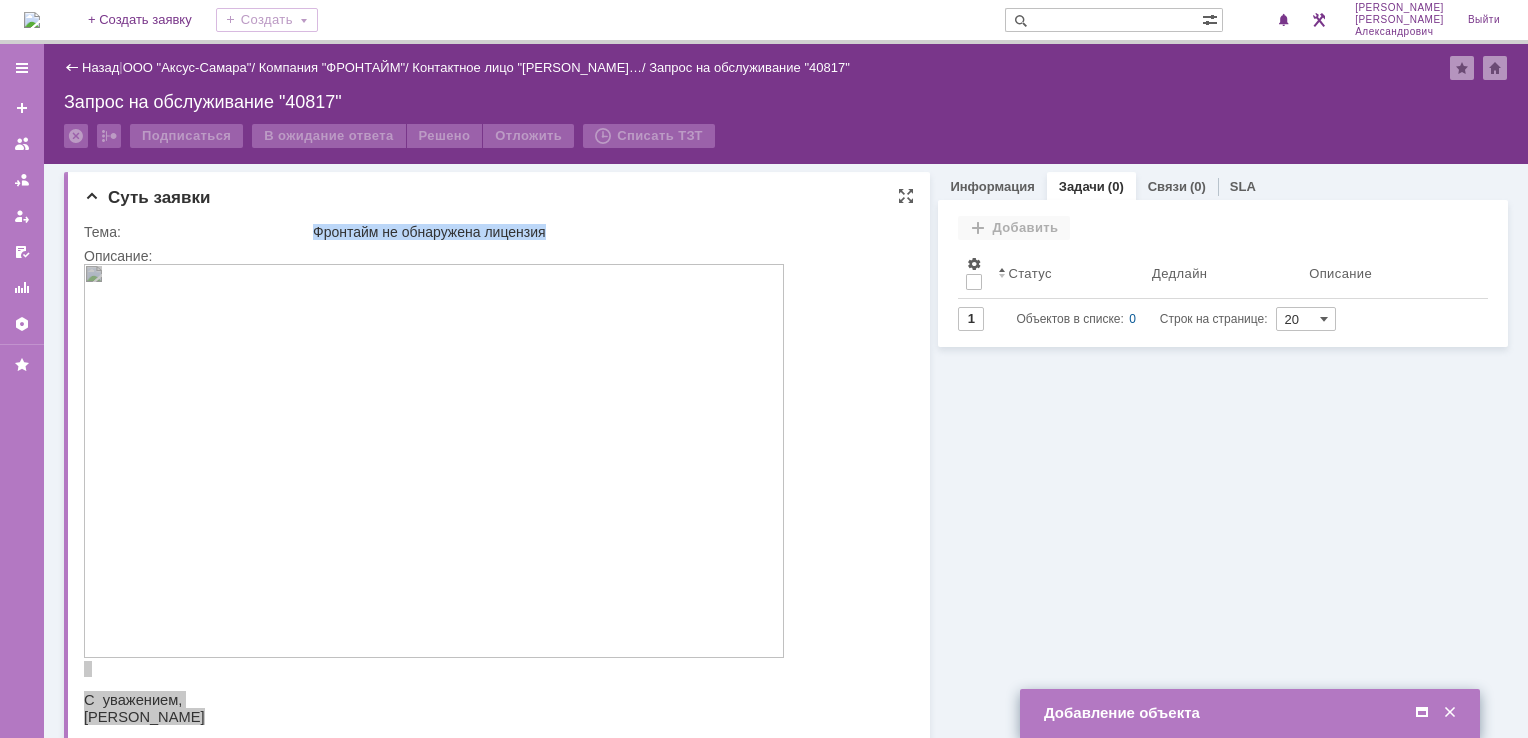 drag, startPoint x: 314, startPoint y: 226, endPoint x: 579, endPoint y: 223, distance: 265.01697 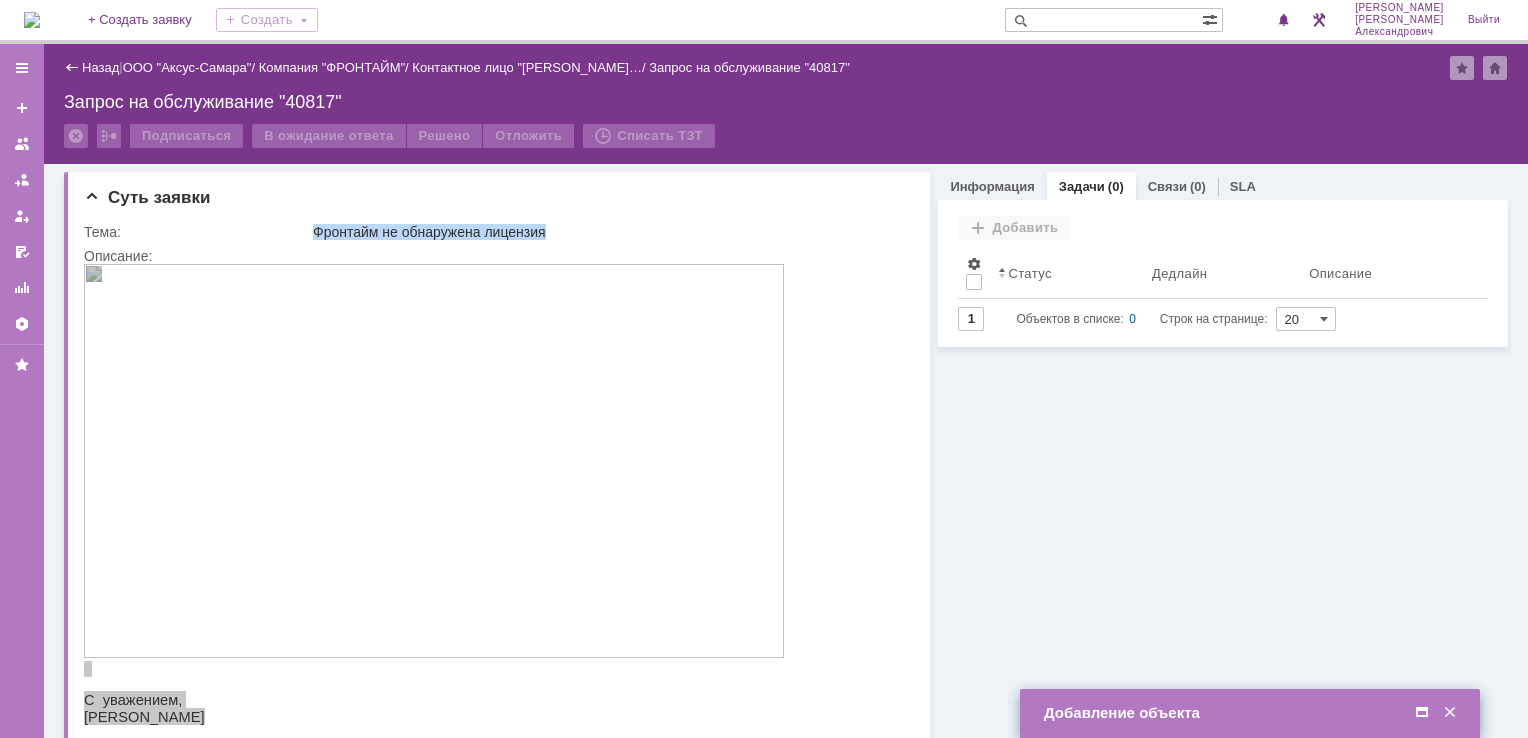 click at bounding box center (1422, 713) 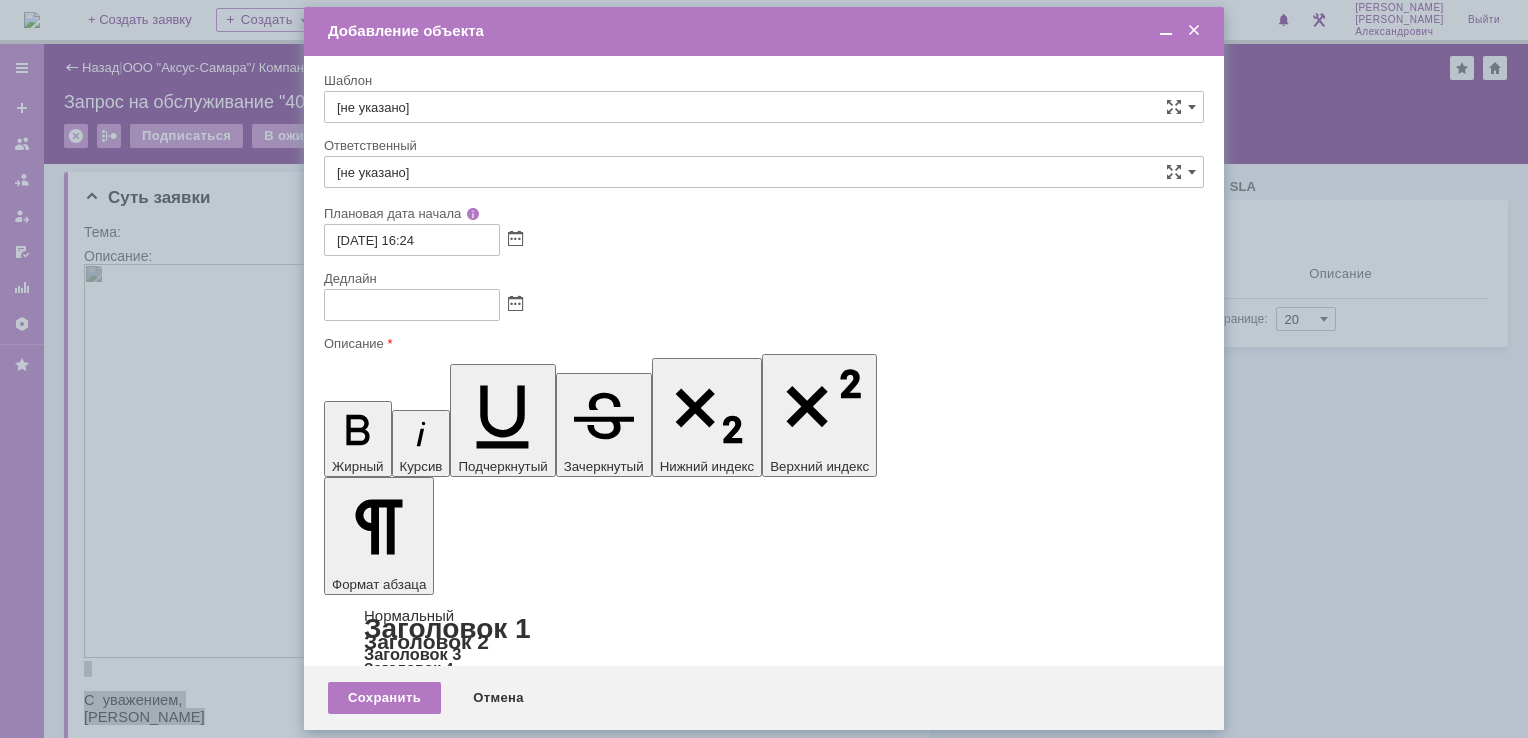 click on "С  уважением, Азизова Румия" at bounding box center [487, 5940] 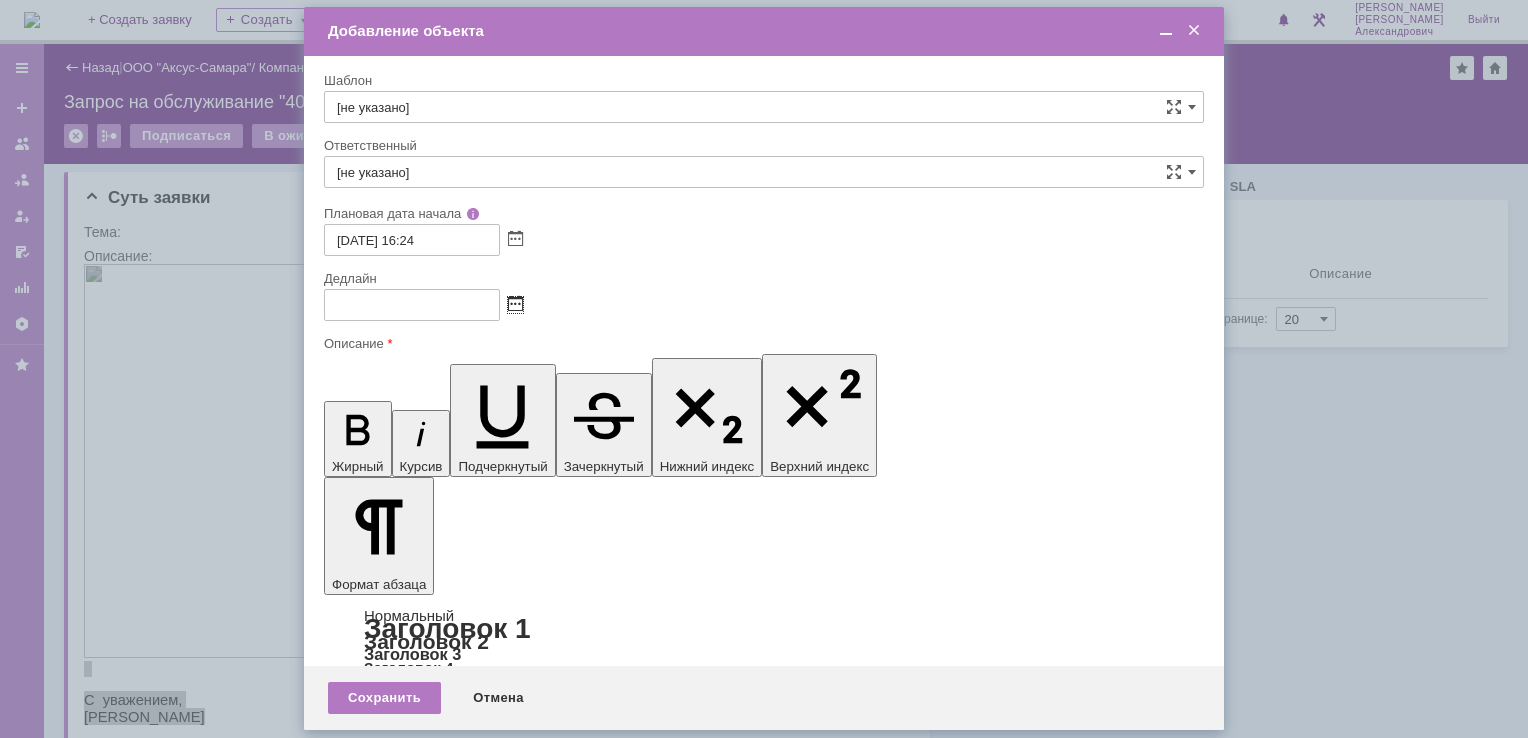 click at bounding box center (515, 305) 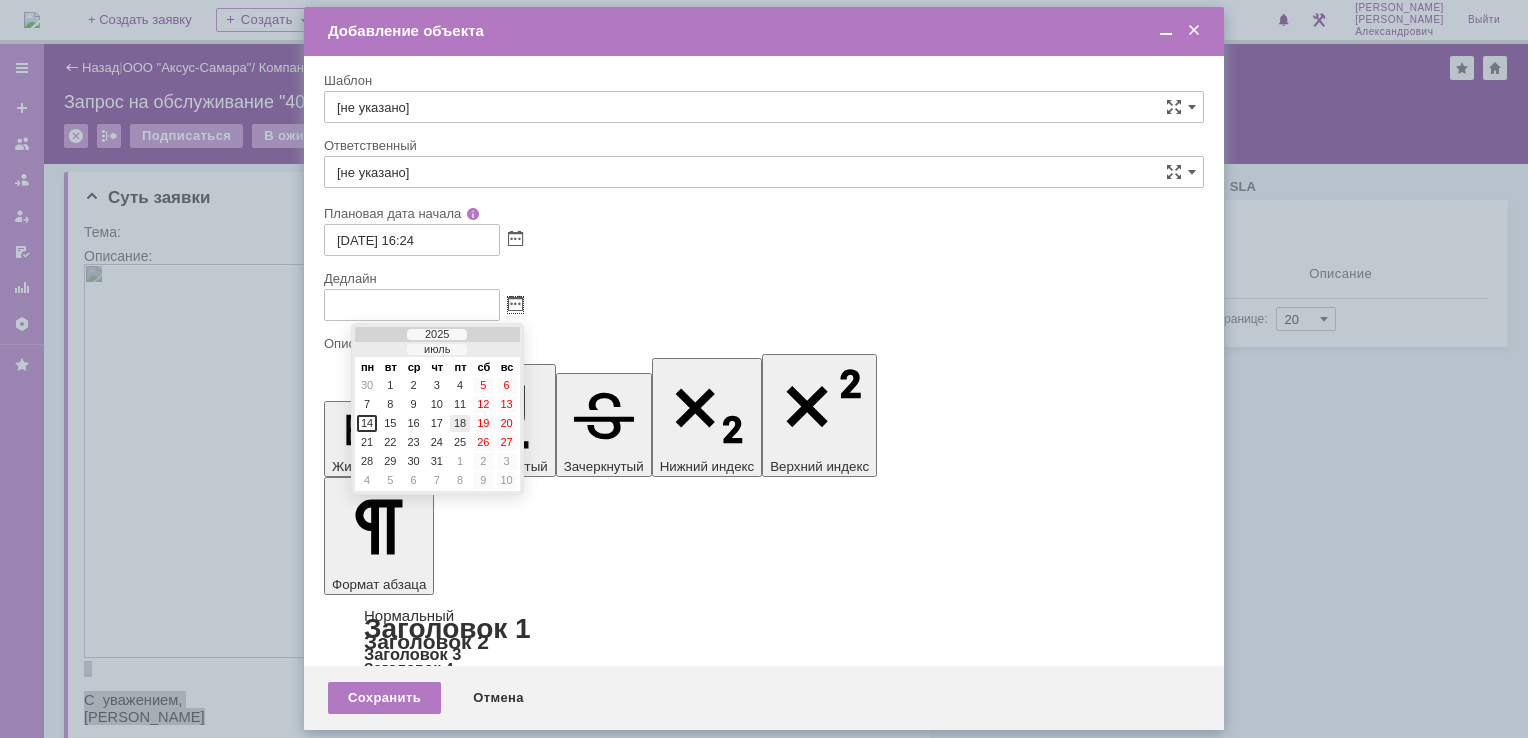 click on "18" at bounding box center (460, 423) 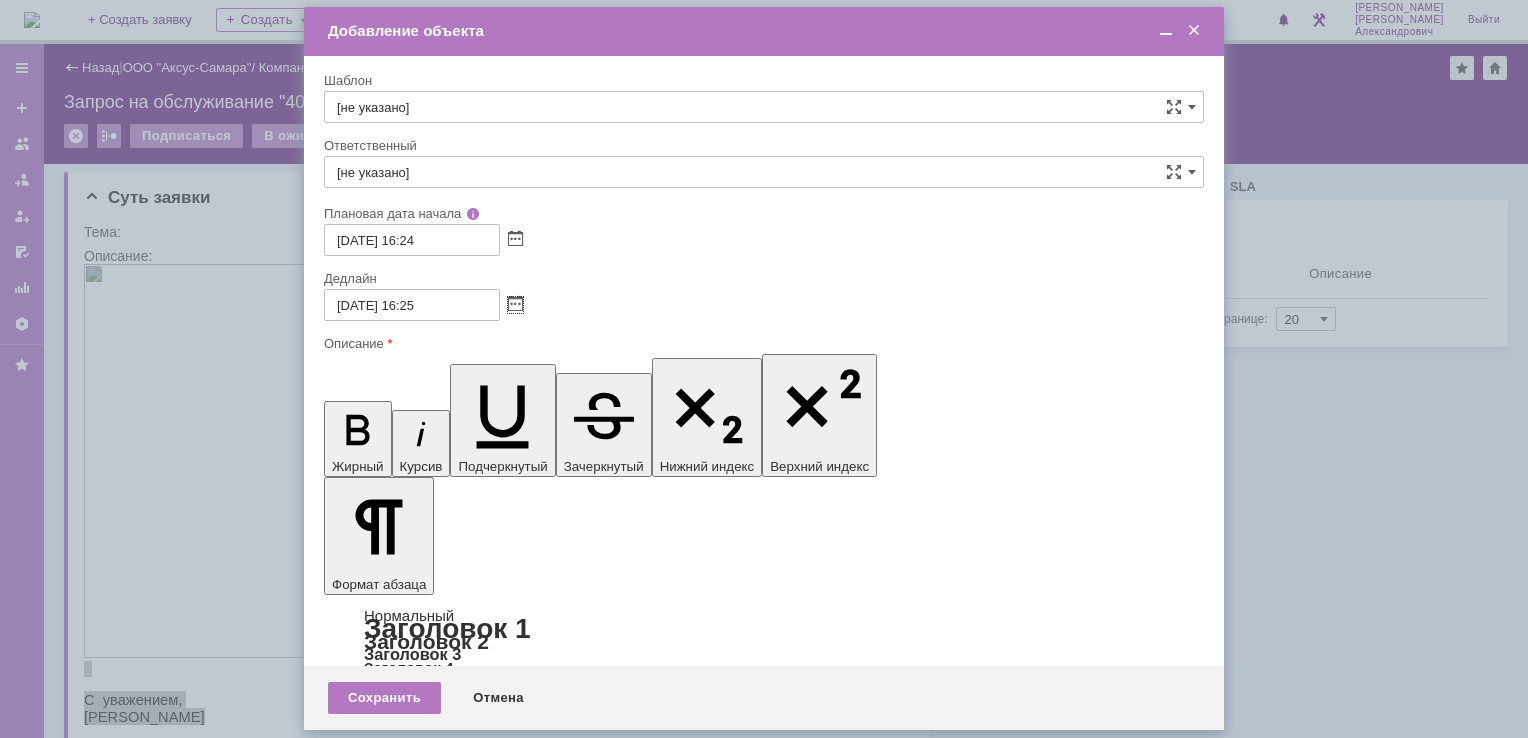 click on "[не указано]" at bounding box center [764, 172] 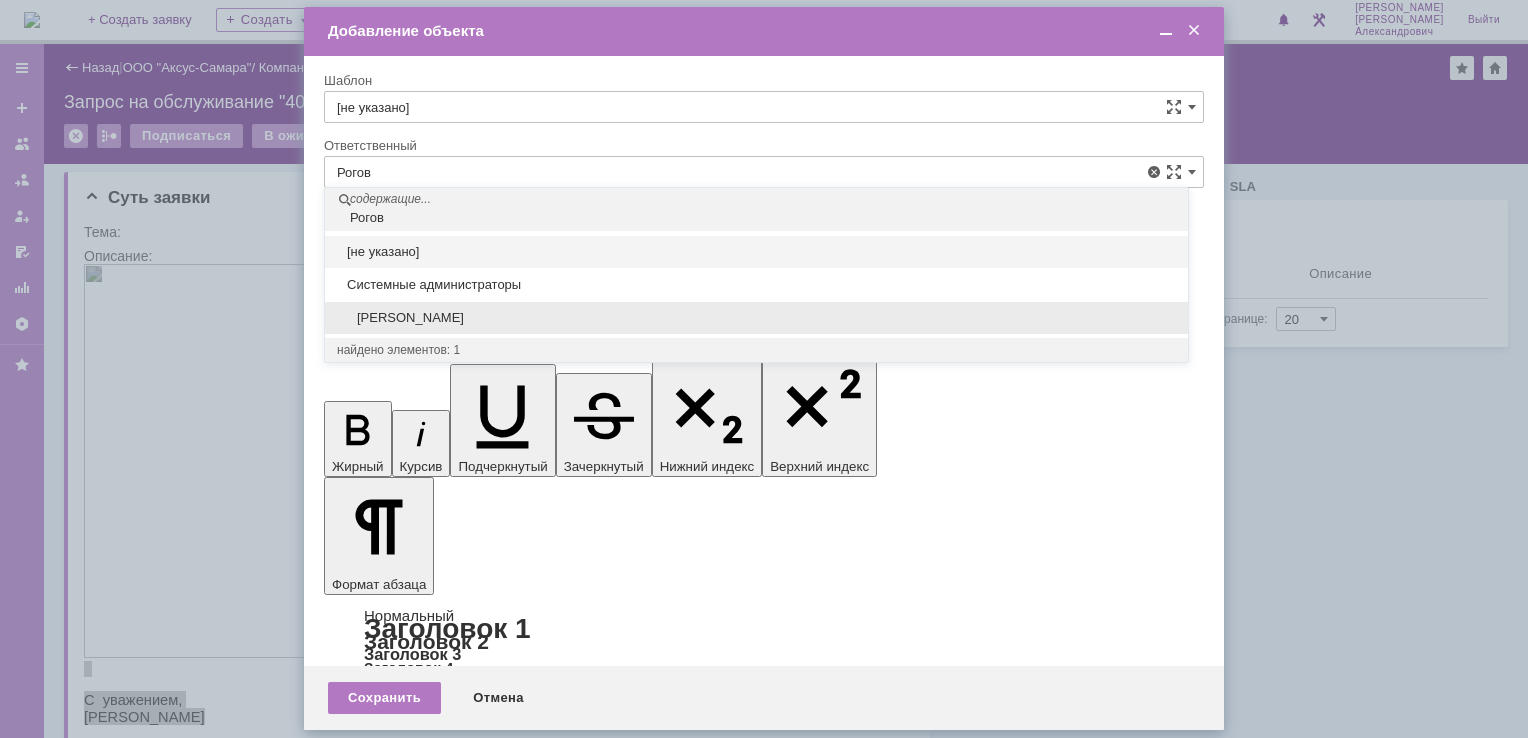 click on "Рогов Александр Евгеньевич" at bounding box center [756, 318] 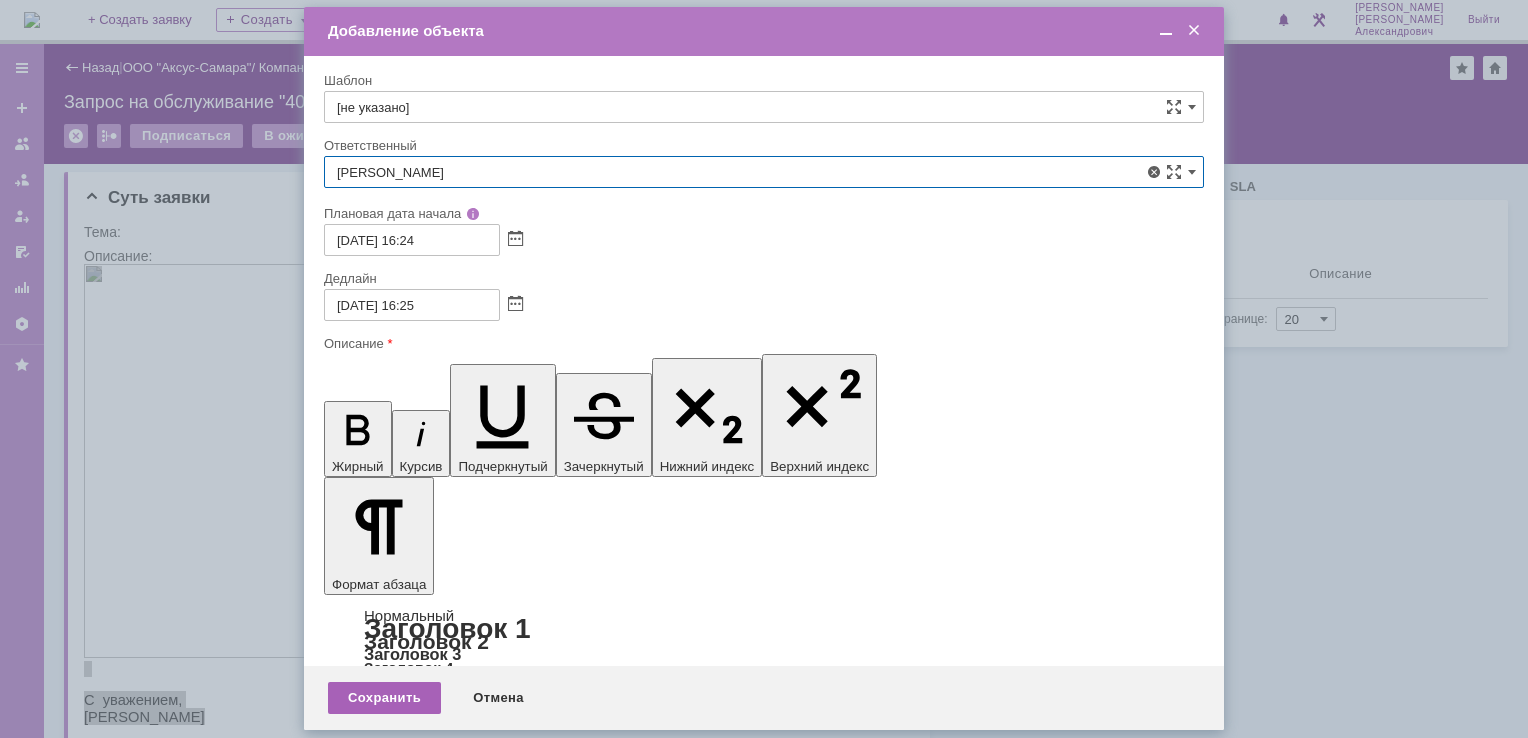 type on "Рогов Александр Евгеньевич" 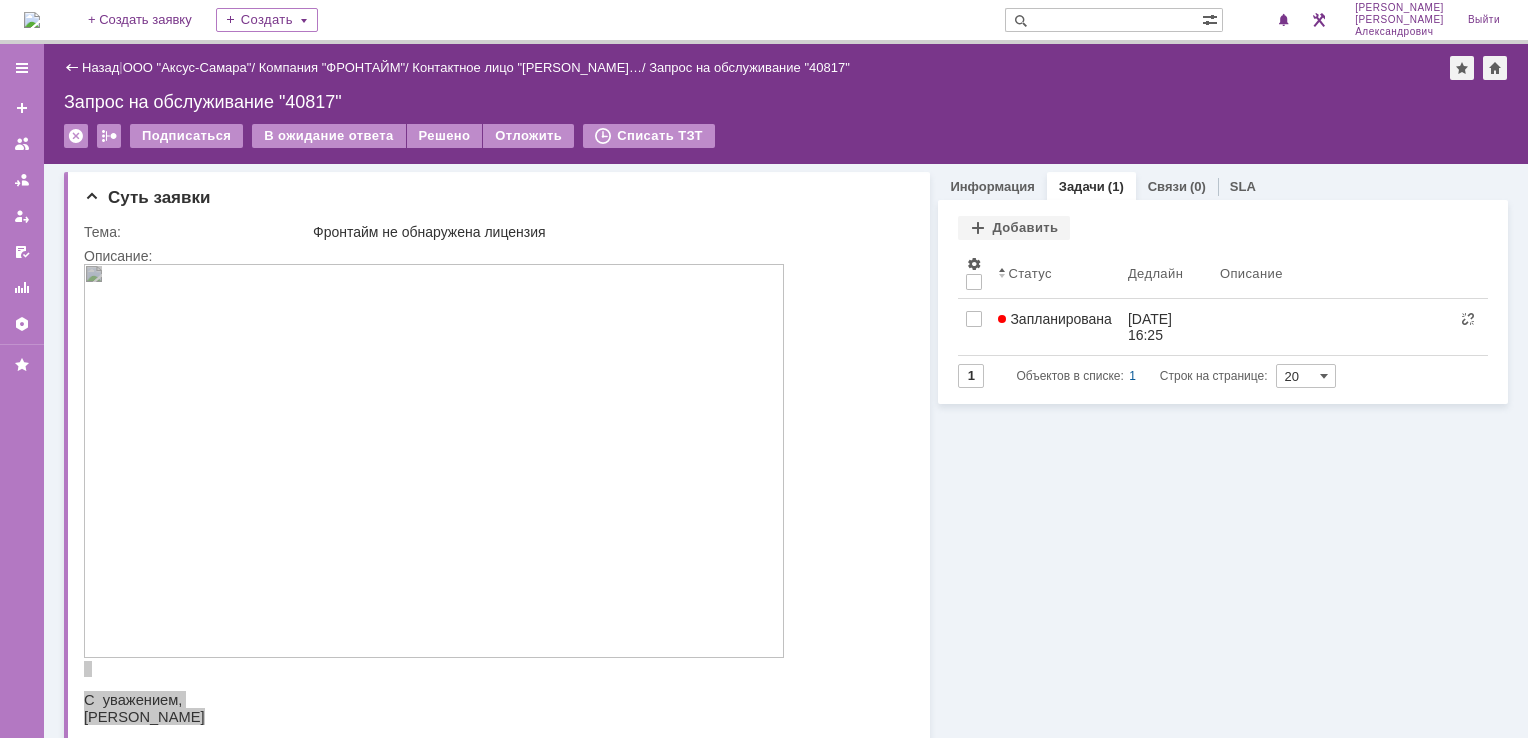 scroll, scrollTop: 0, scrollLeft: 0, axis: both 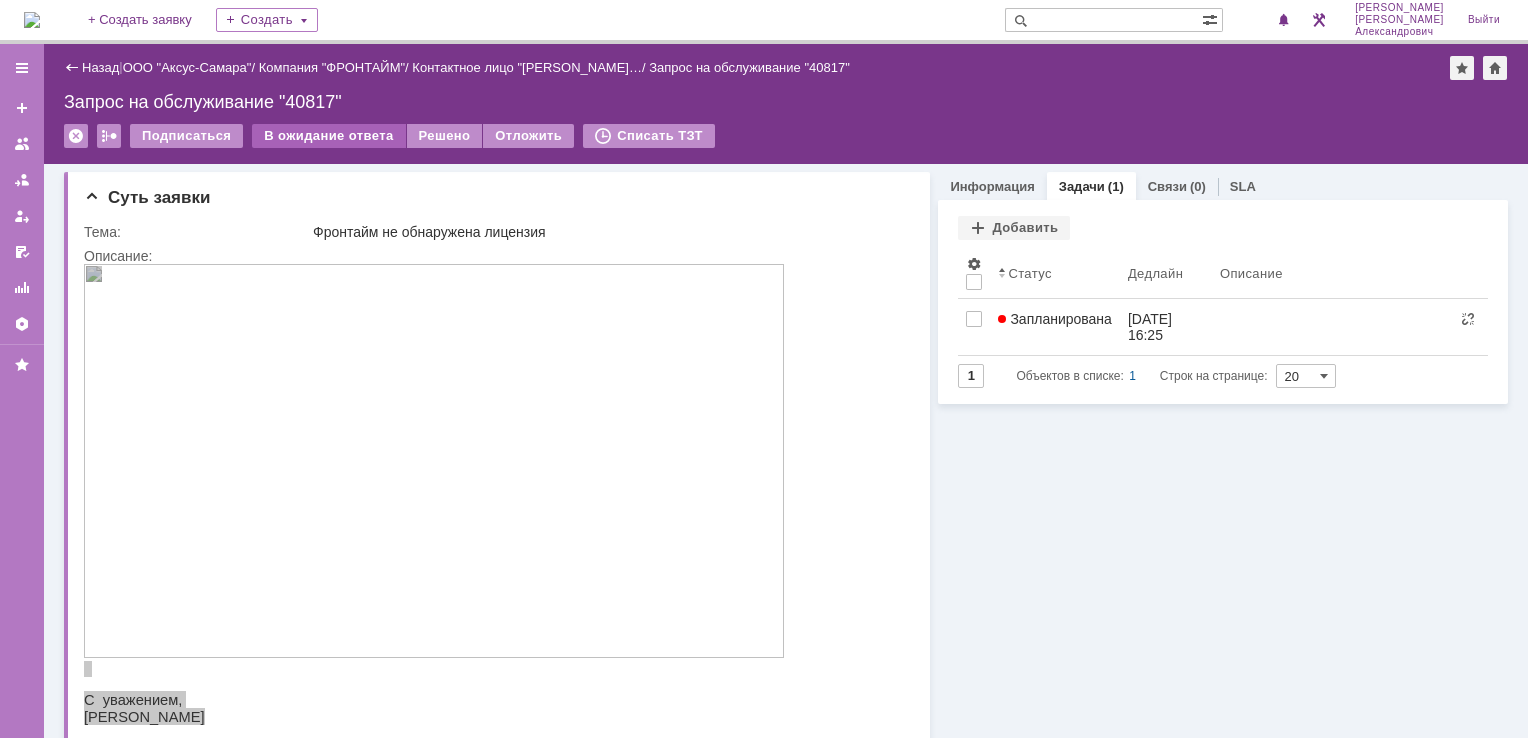 click on "В ожидание ответа" at bounding box center [328, 136] 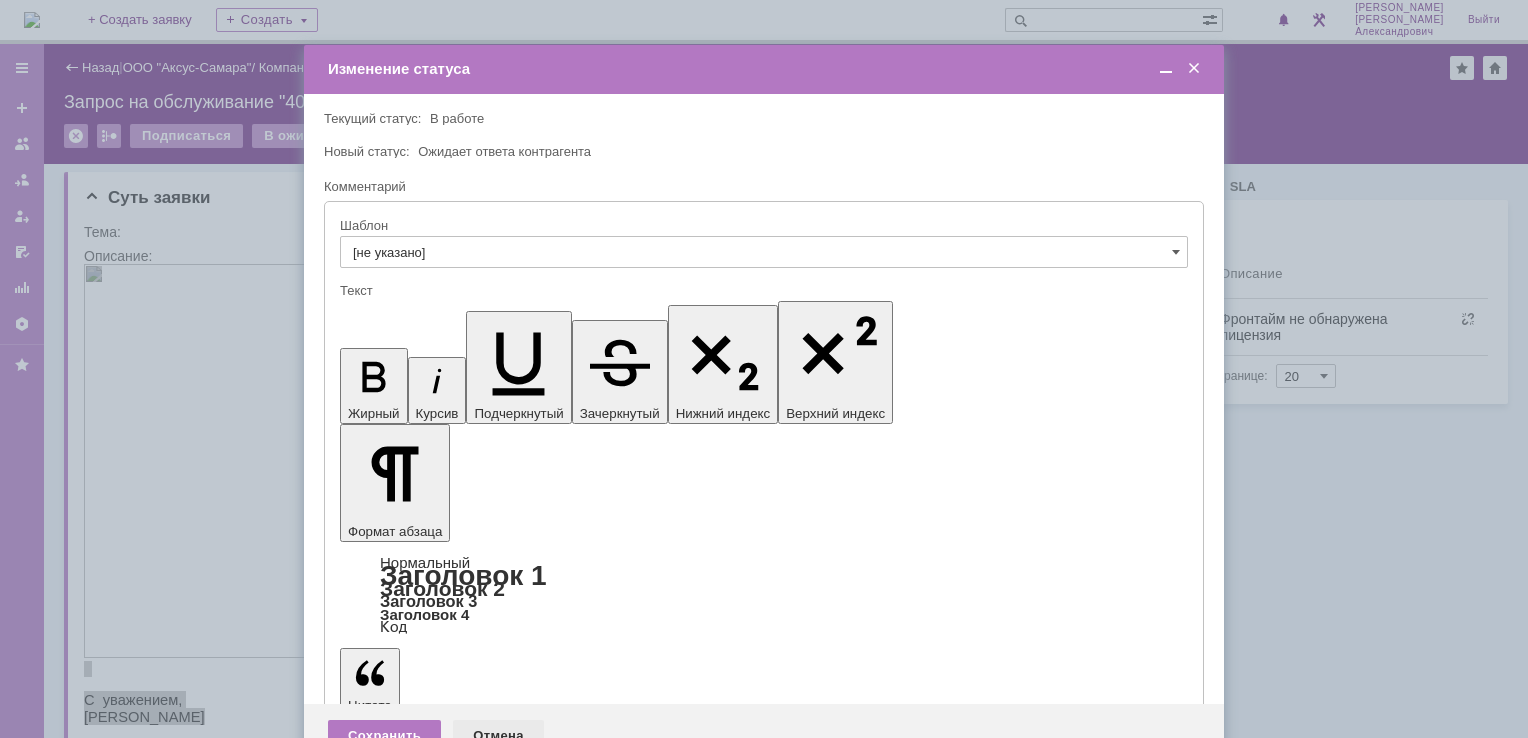 scroll, scrollTop: 0, scrollLeft: 0, axis: both 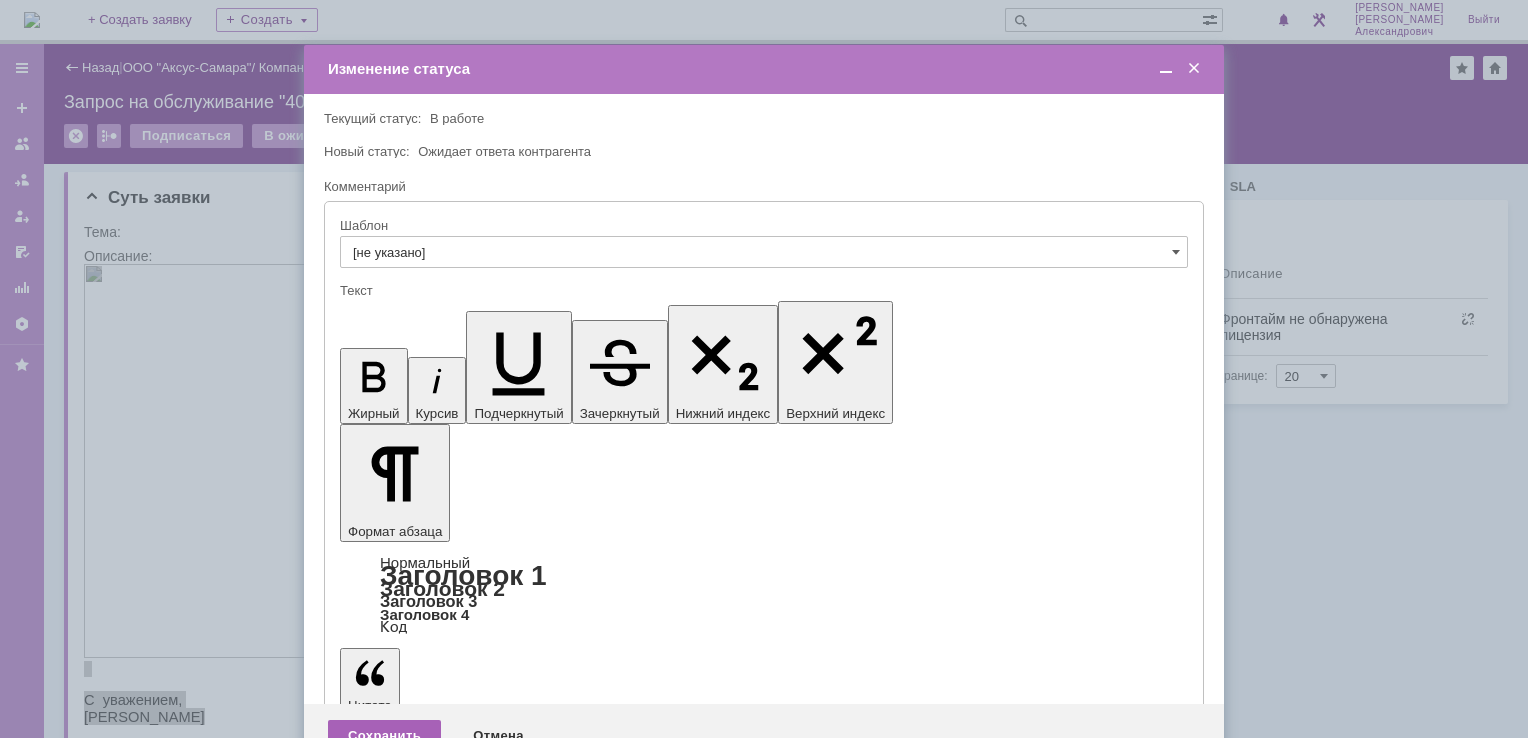 click on "Сохранить" at bounding box center (384, 736) 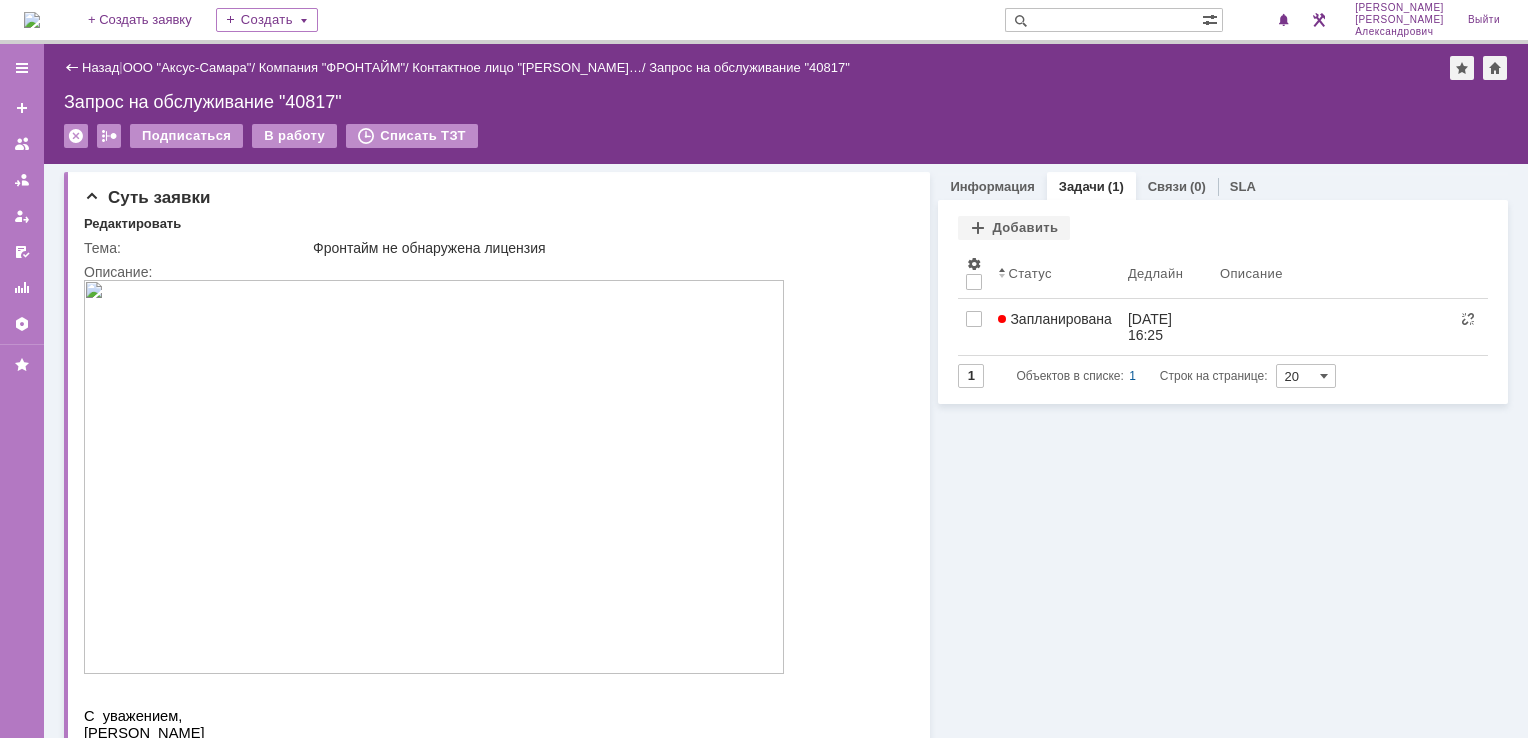 scroll, scrollTop: 0, scrollLeft: 0, axis: both 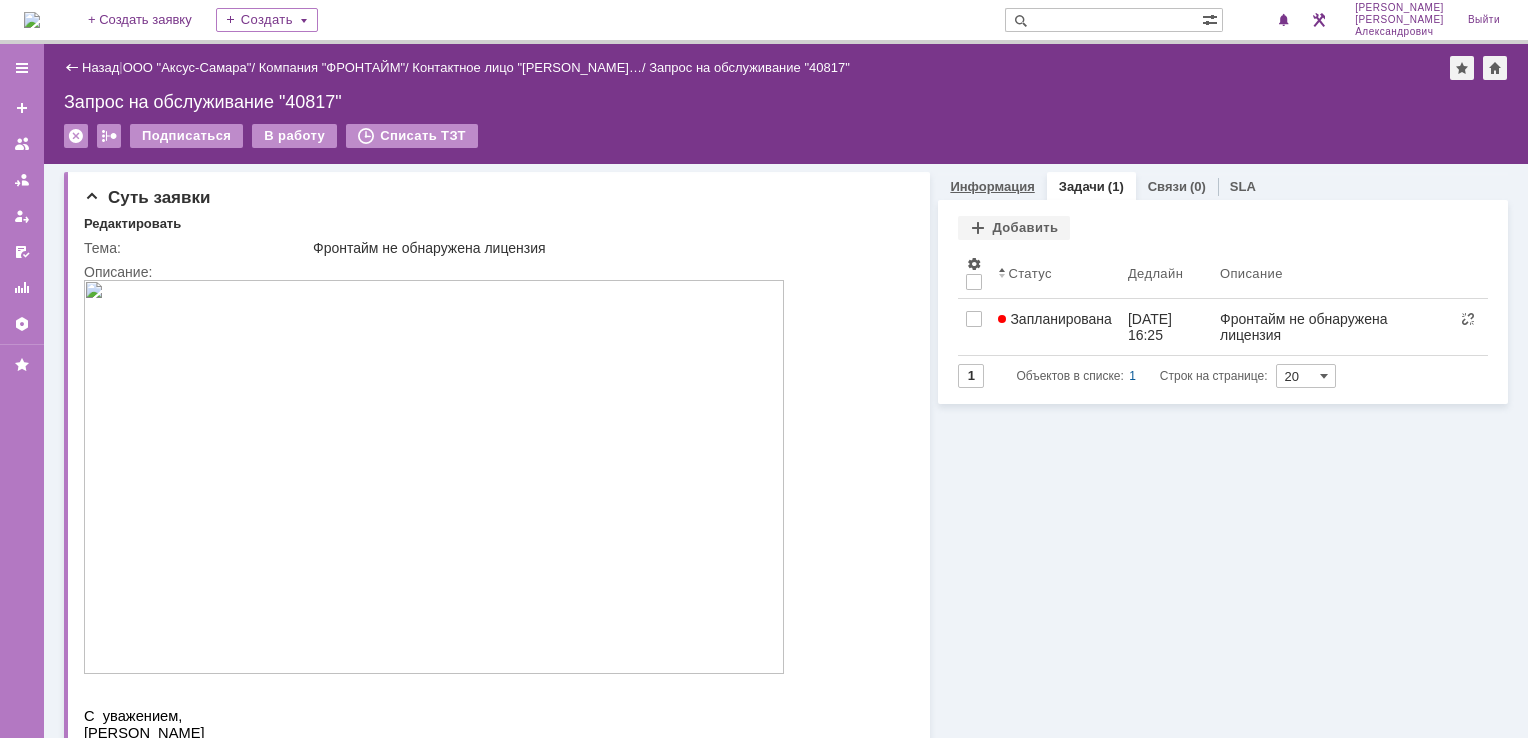 click on "Информация" at bounding box center [992, 186] 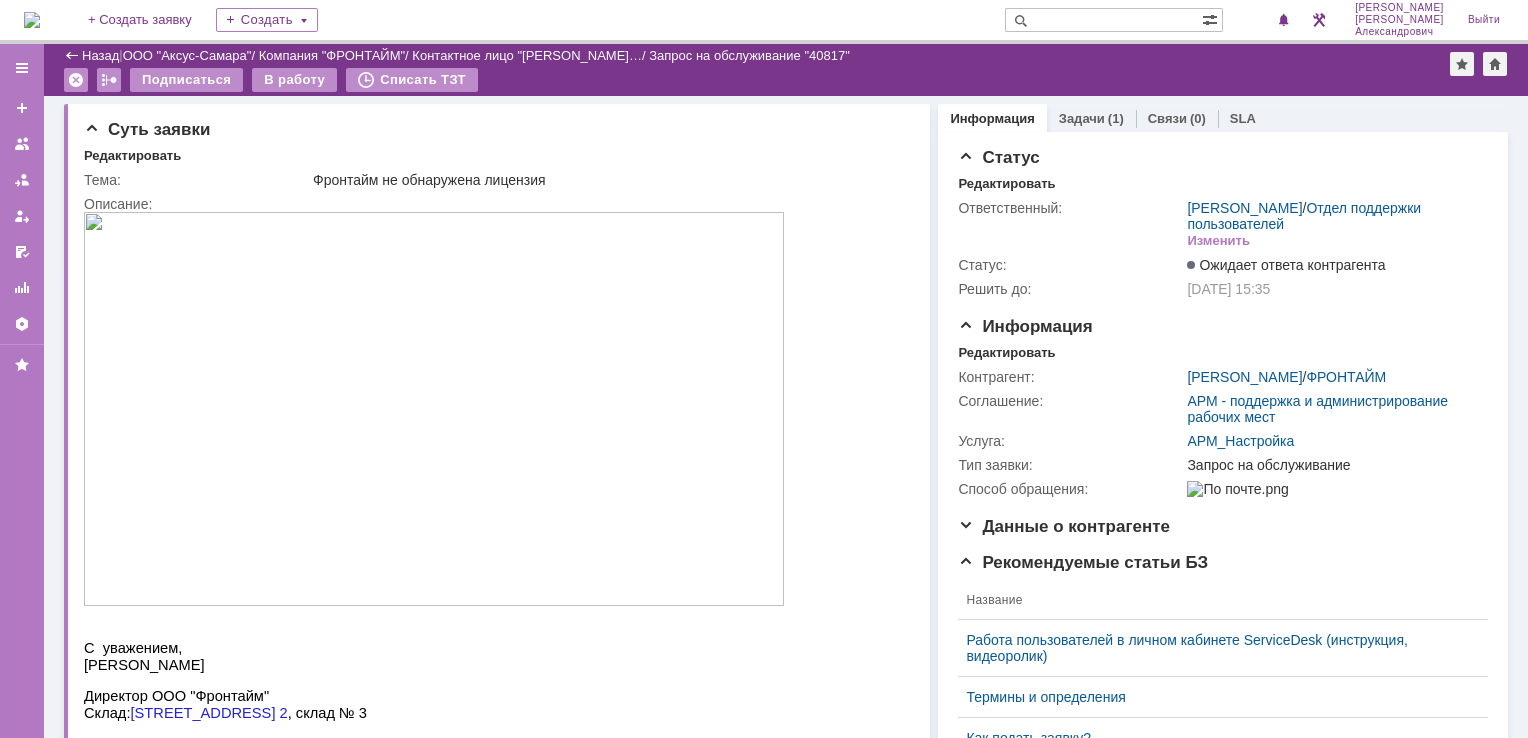 scroll, scrollTop: 0, scrollLeft: 0, axis: both 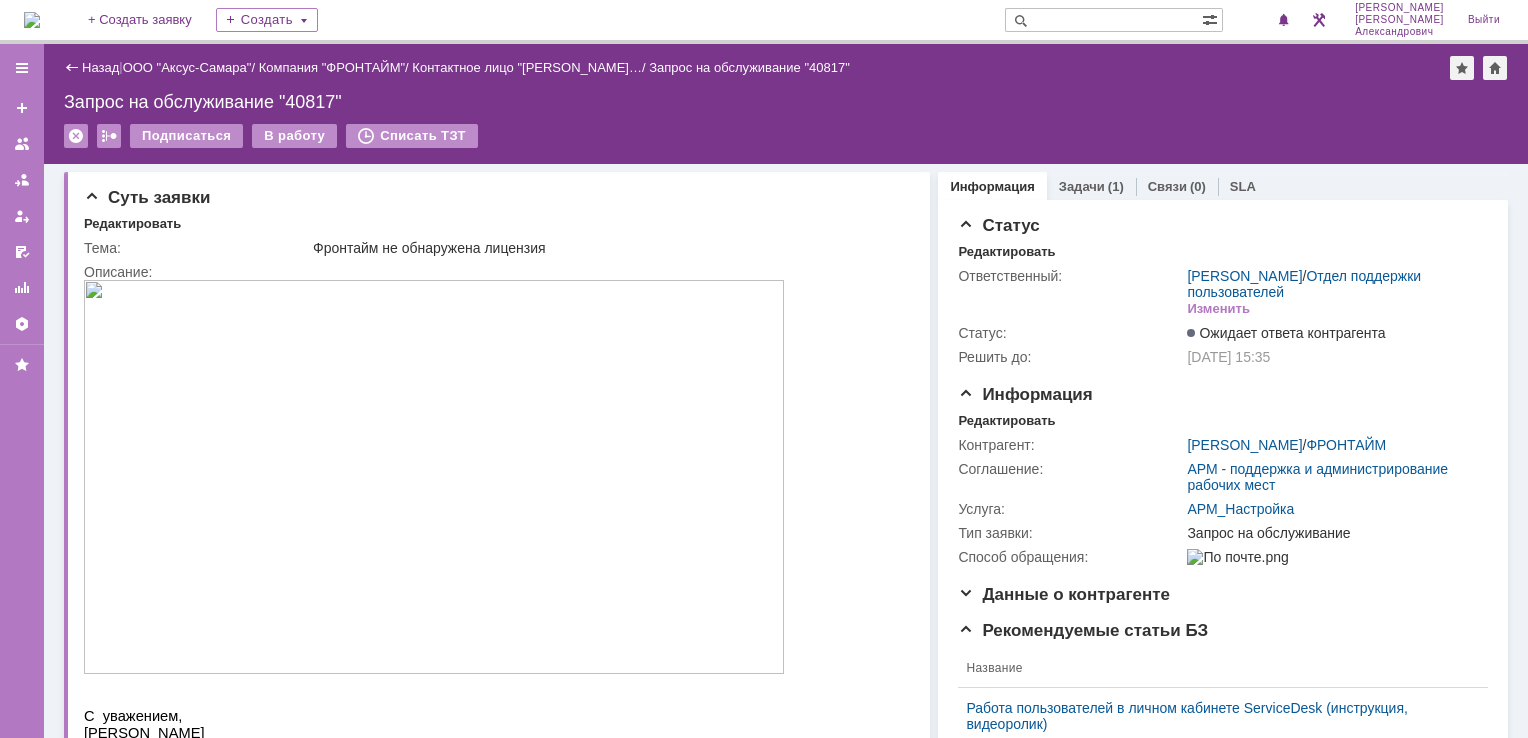 click at bounding box center [32, 20] 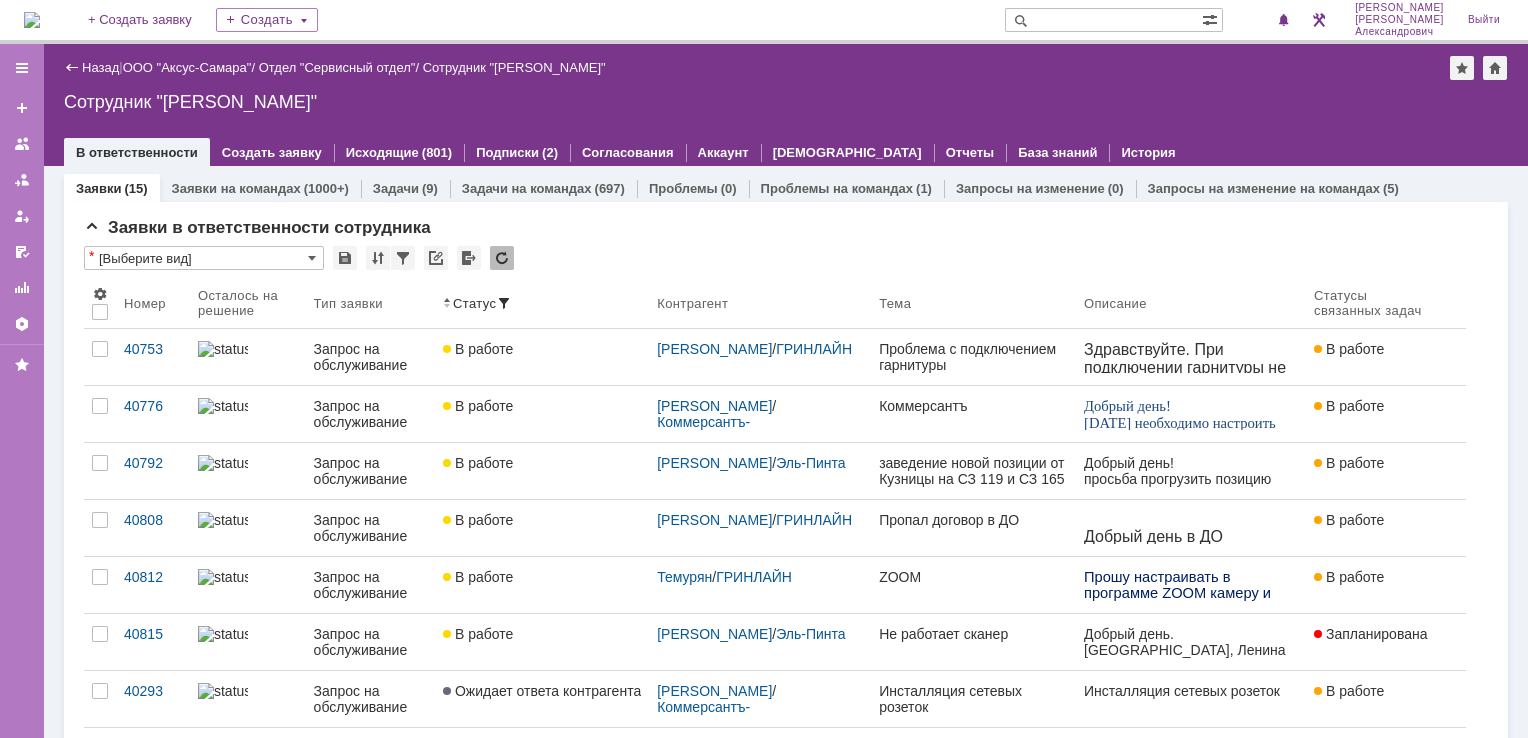 scroll, scrollTop: 0, scrollLeft: 0, axis: both 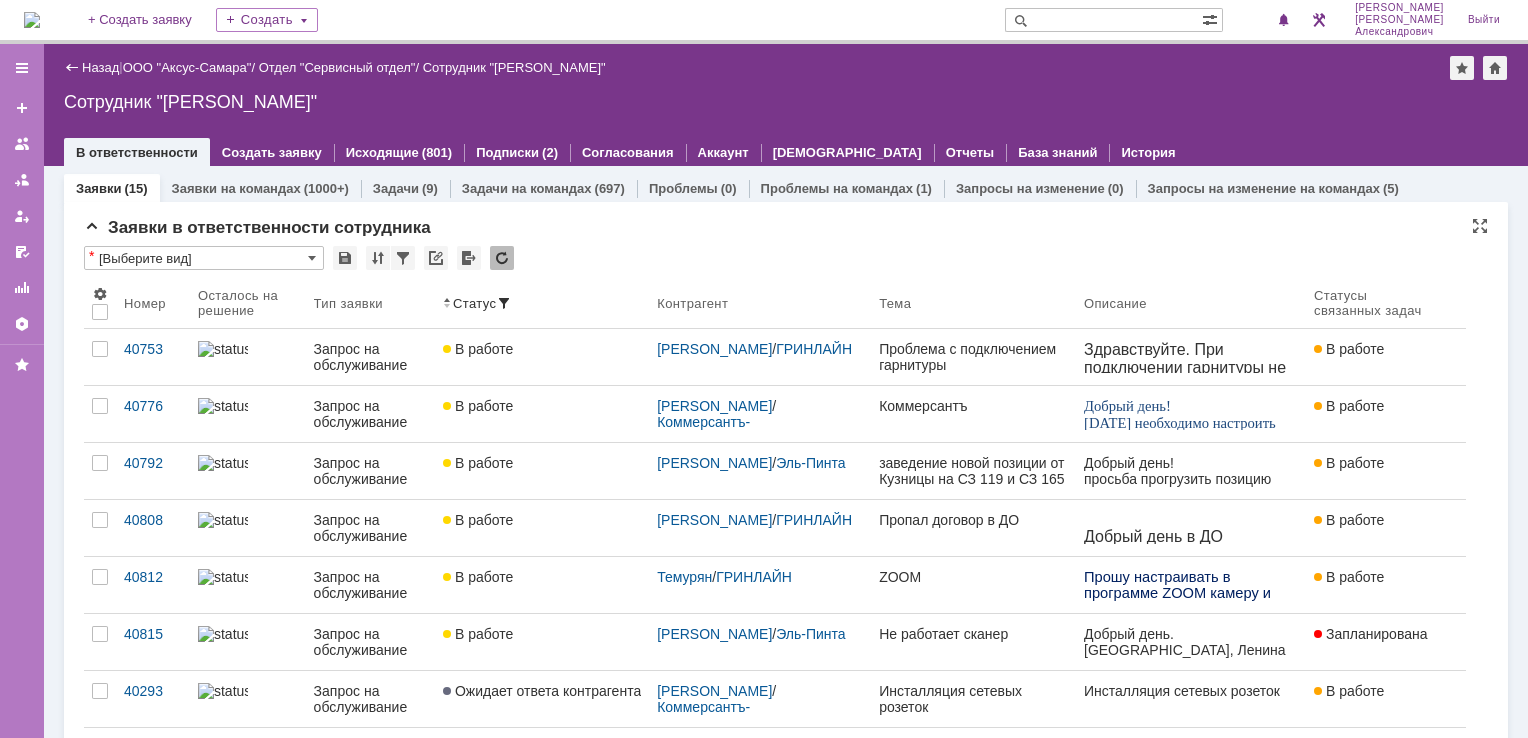 click at bounding box center (32, 20) 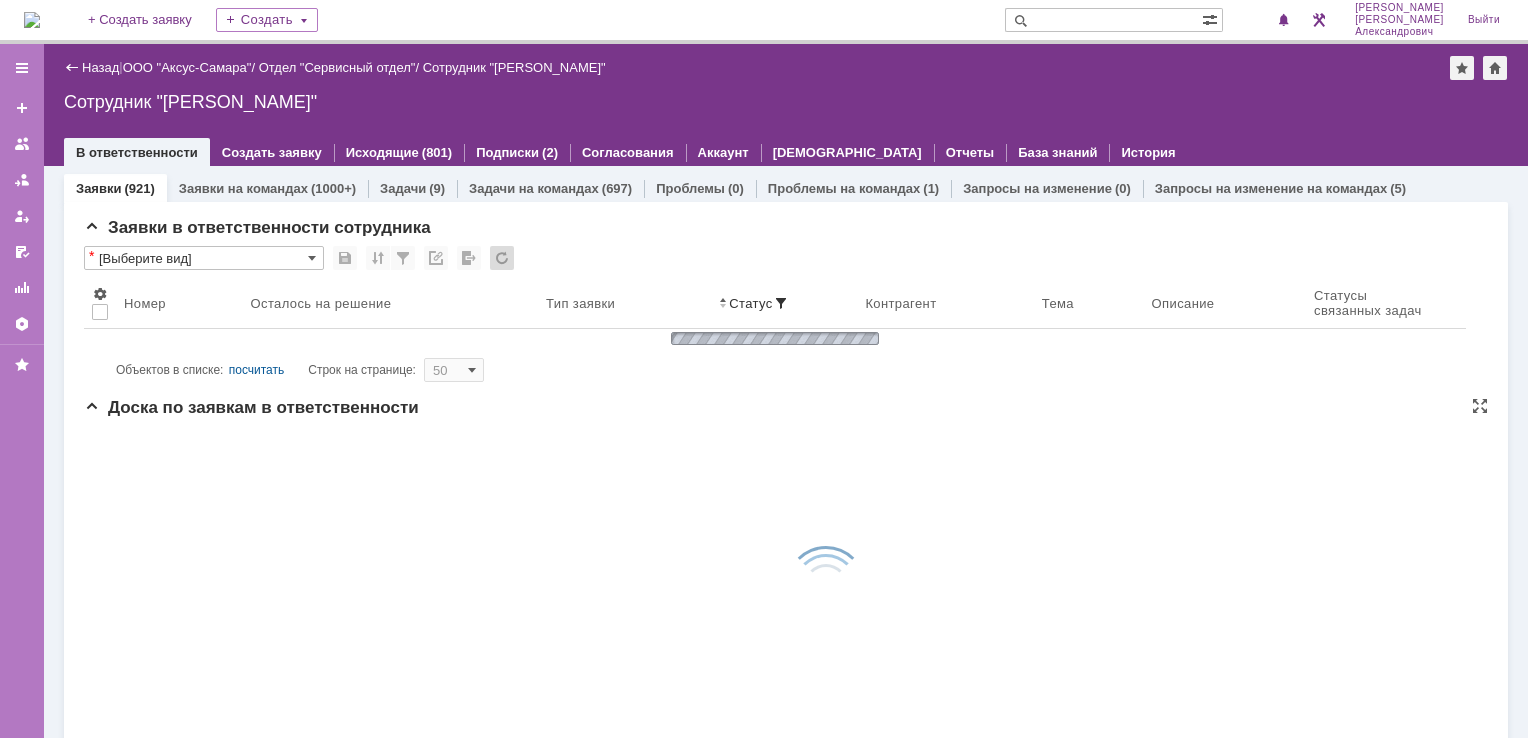 scroll, scrollTop: 0, scrollLeft: 0, axis: both 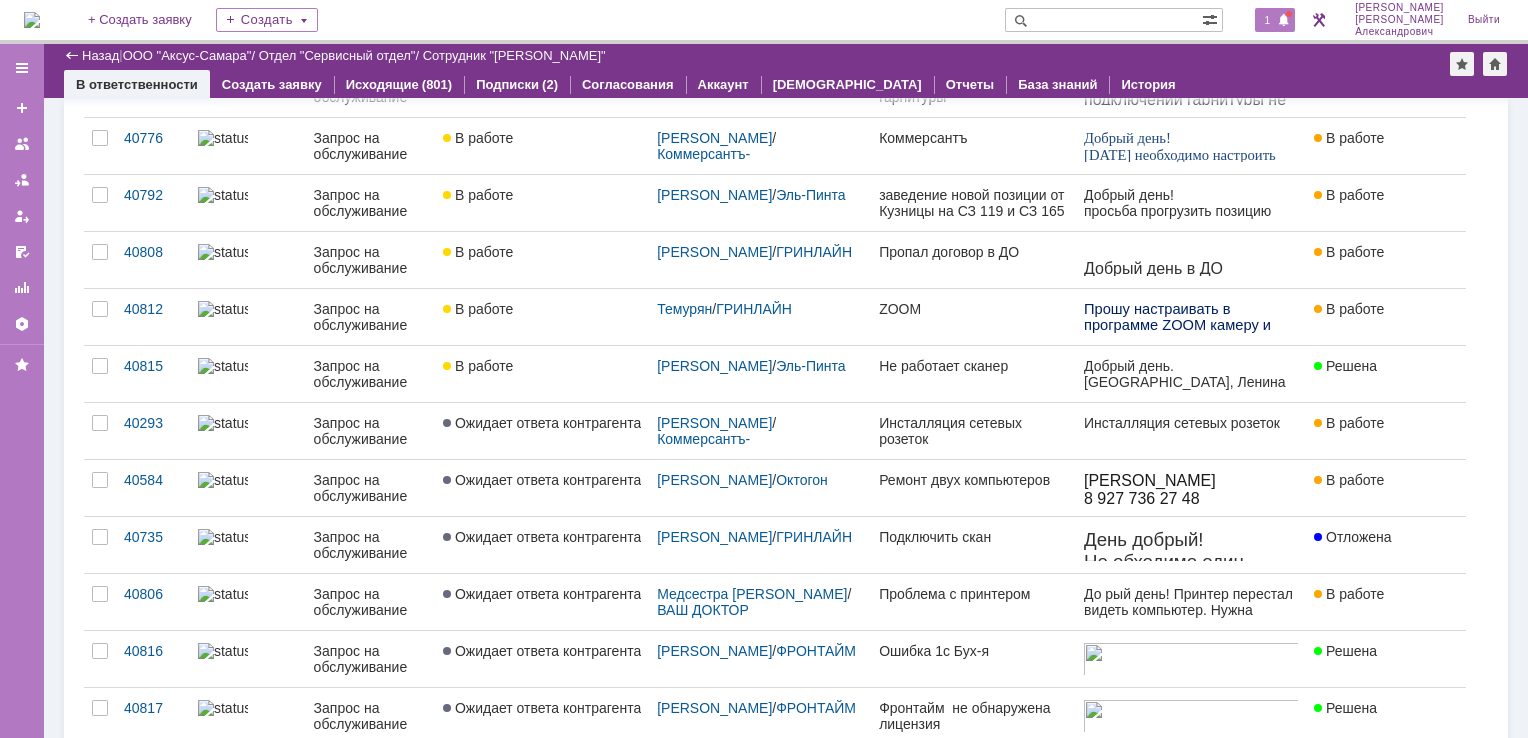 click on "1" at bounding box center (1268, 20) 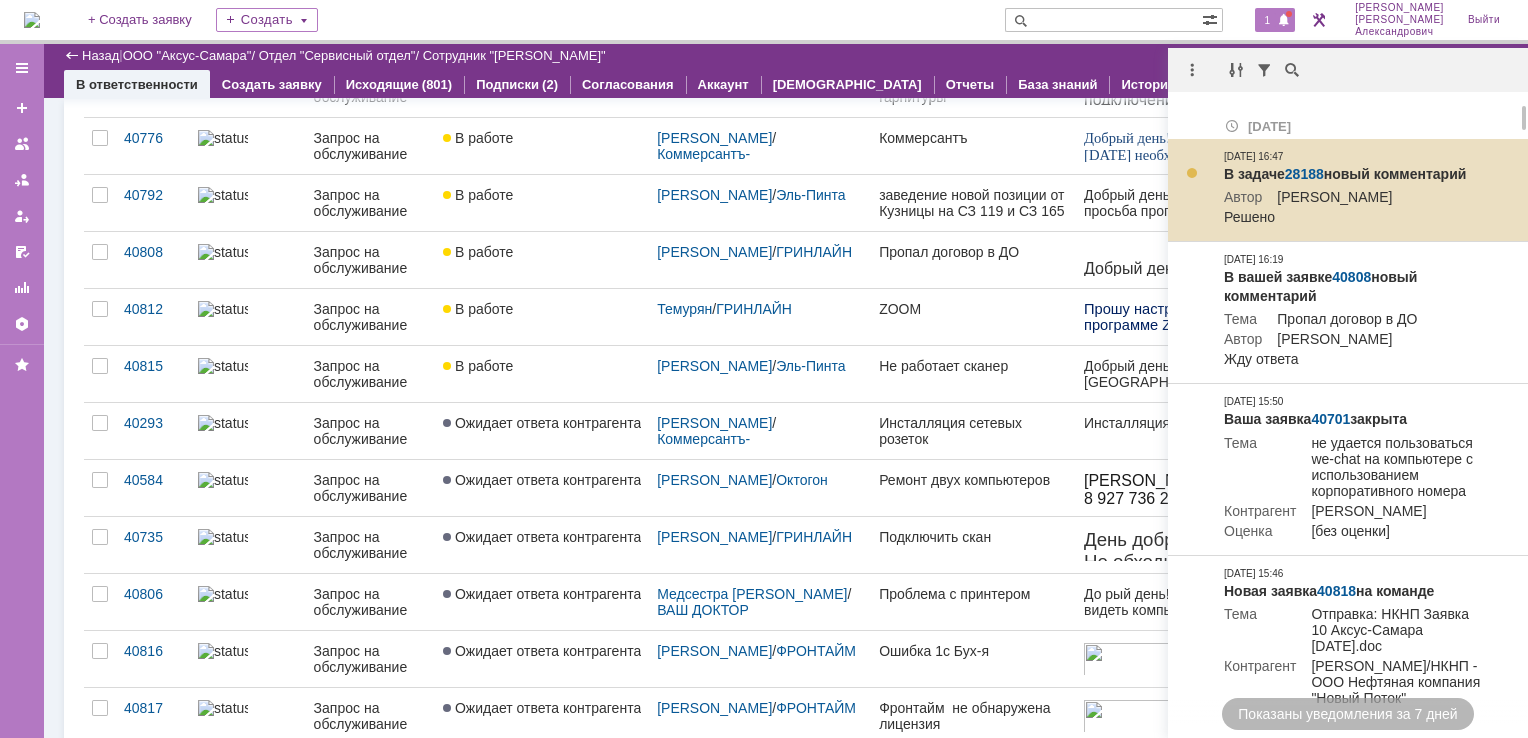 click on "28188" at bounding box center (1304, 174) 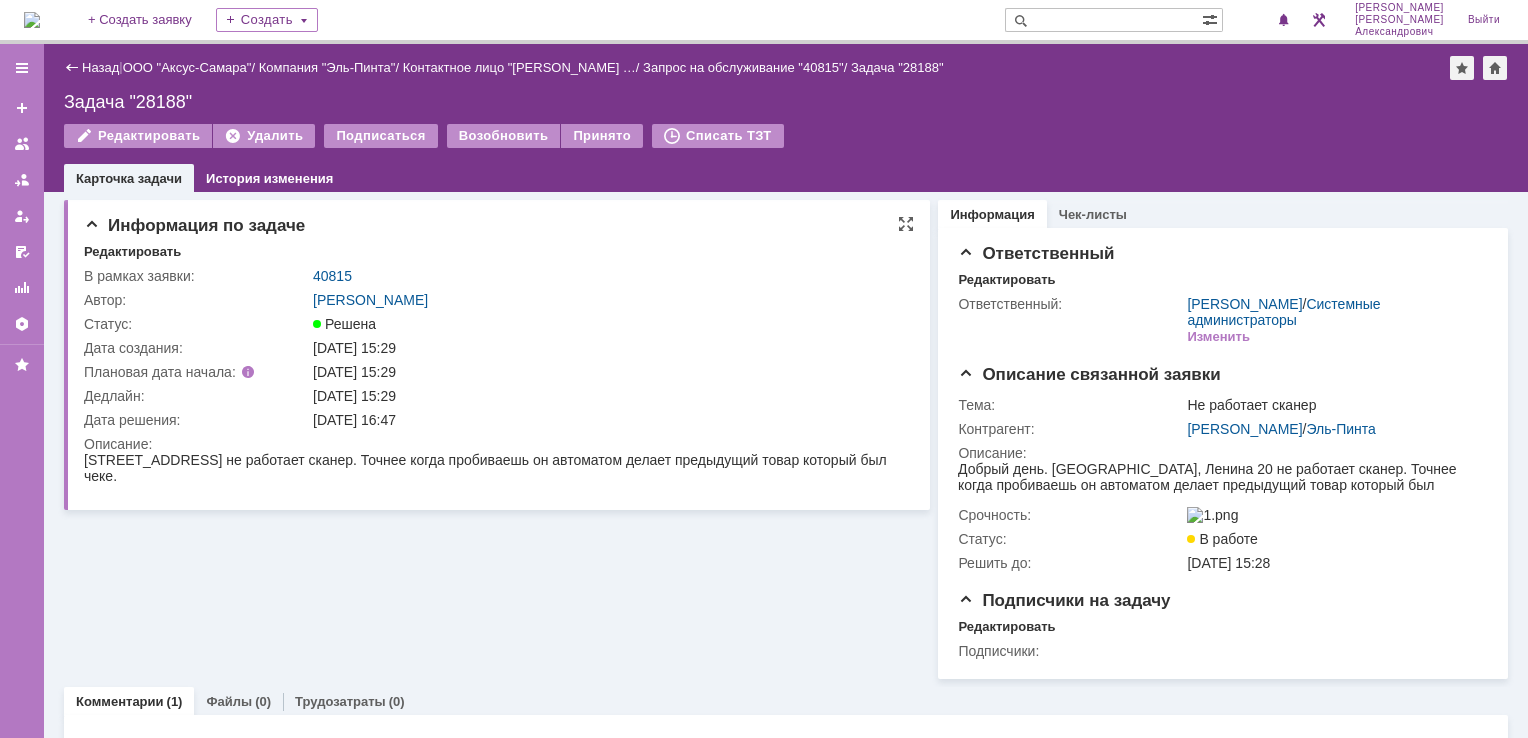 scroll, scrollTop: 0, scrollLeft: 0, axis: both 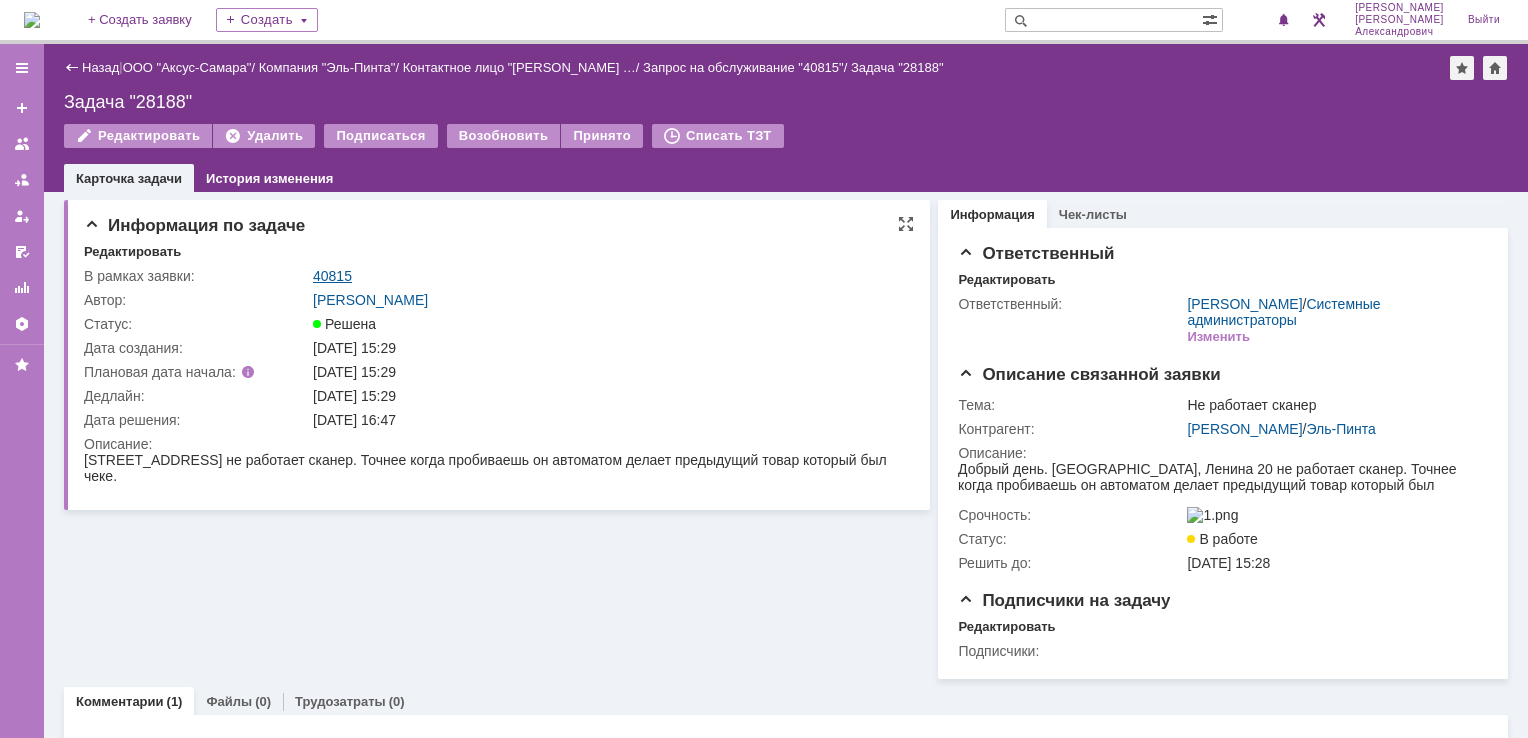 click on "40815" at bounding box center [332, 276] 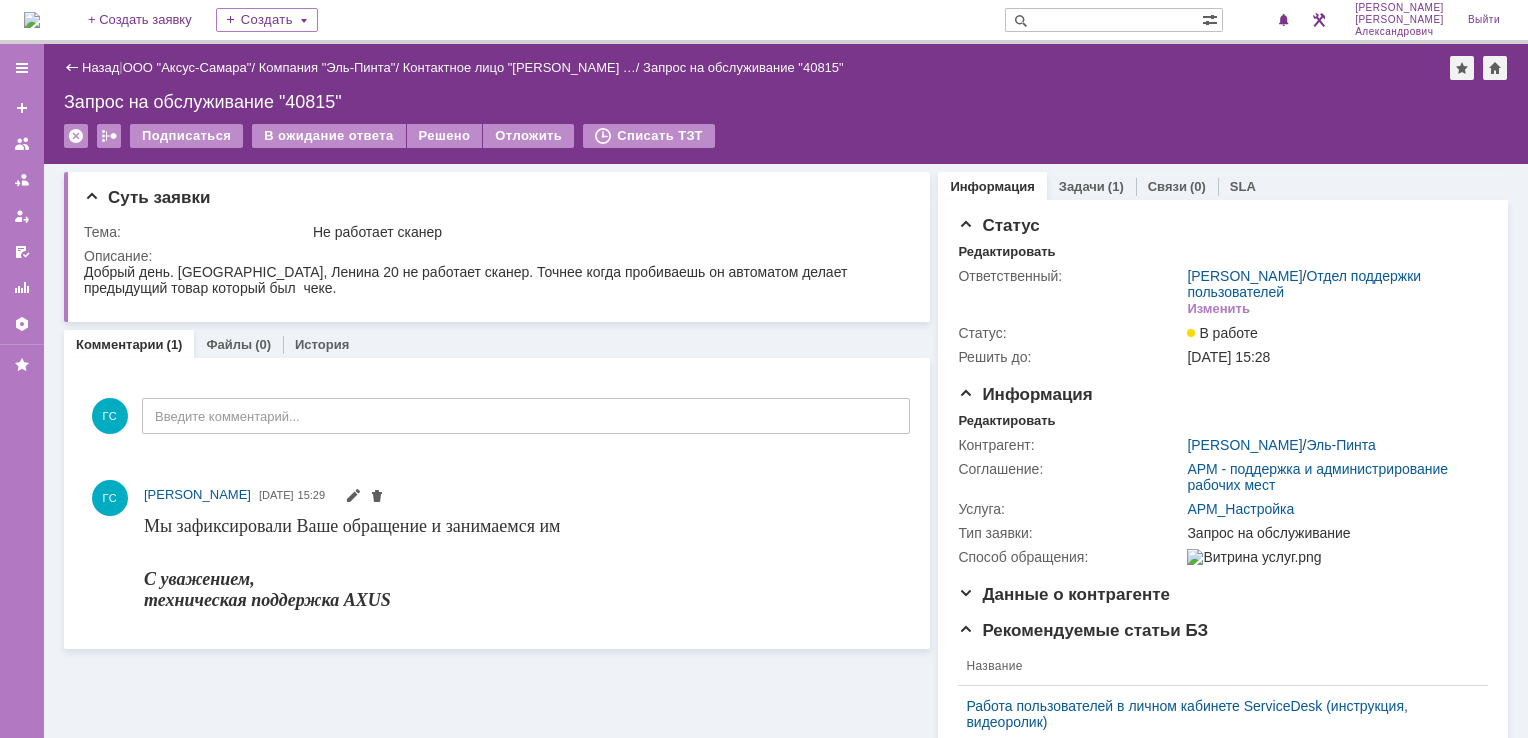 scroll, scrollTop: 0, scrollLeft: 0, axis: both 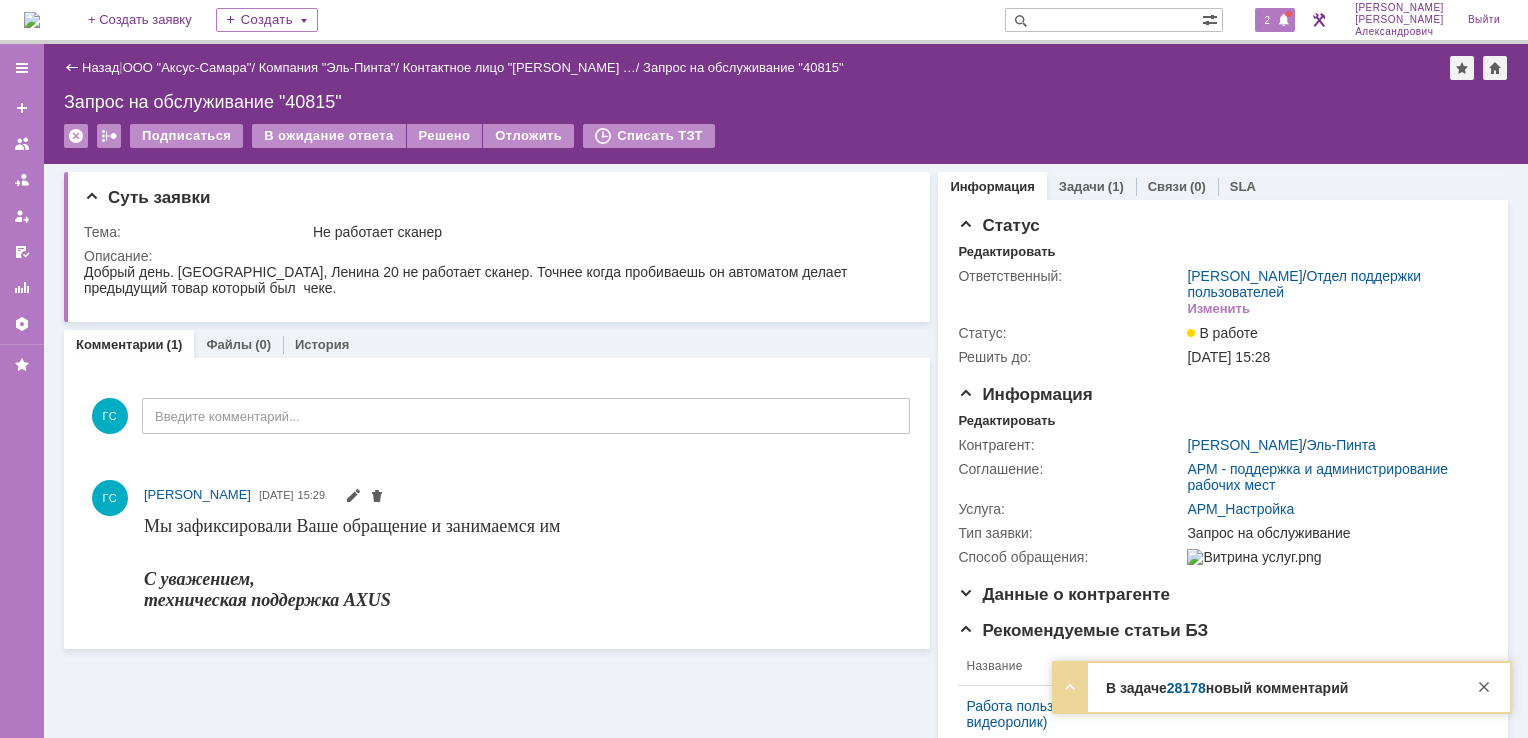 click at bounding box center [1284, 21] 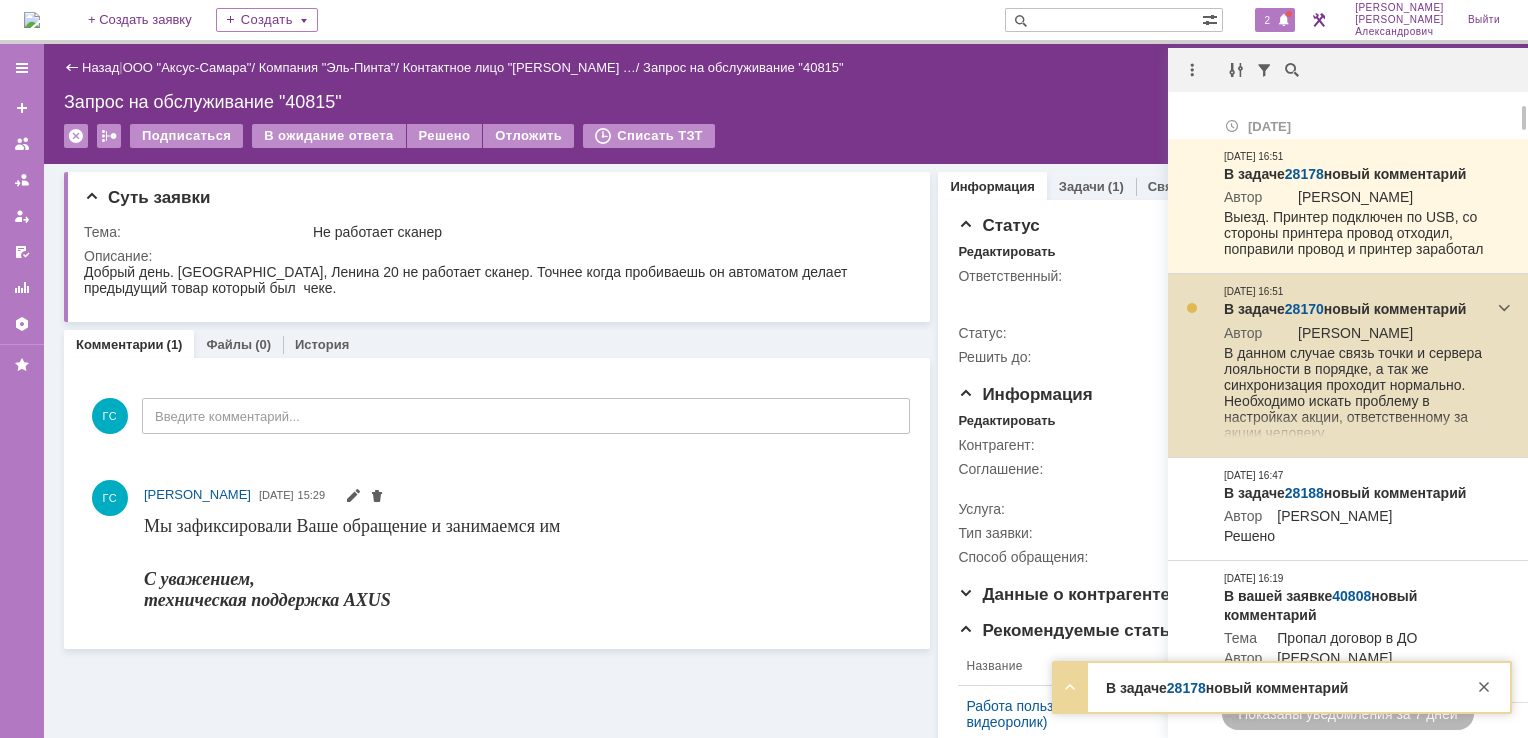 click on "28170" at bounding box center [1304, 309] 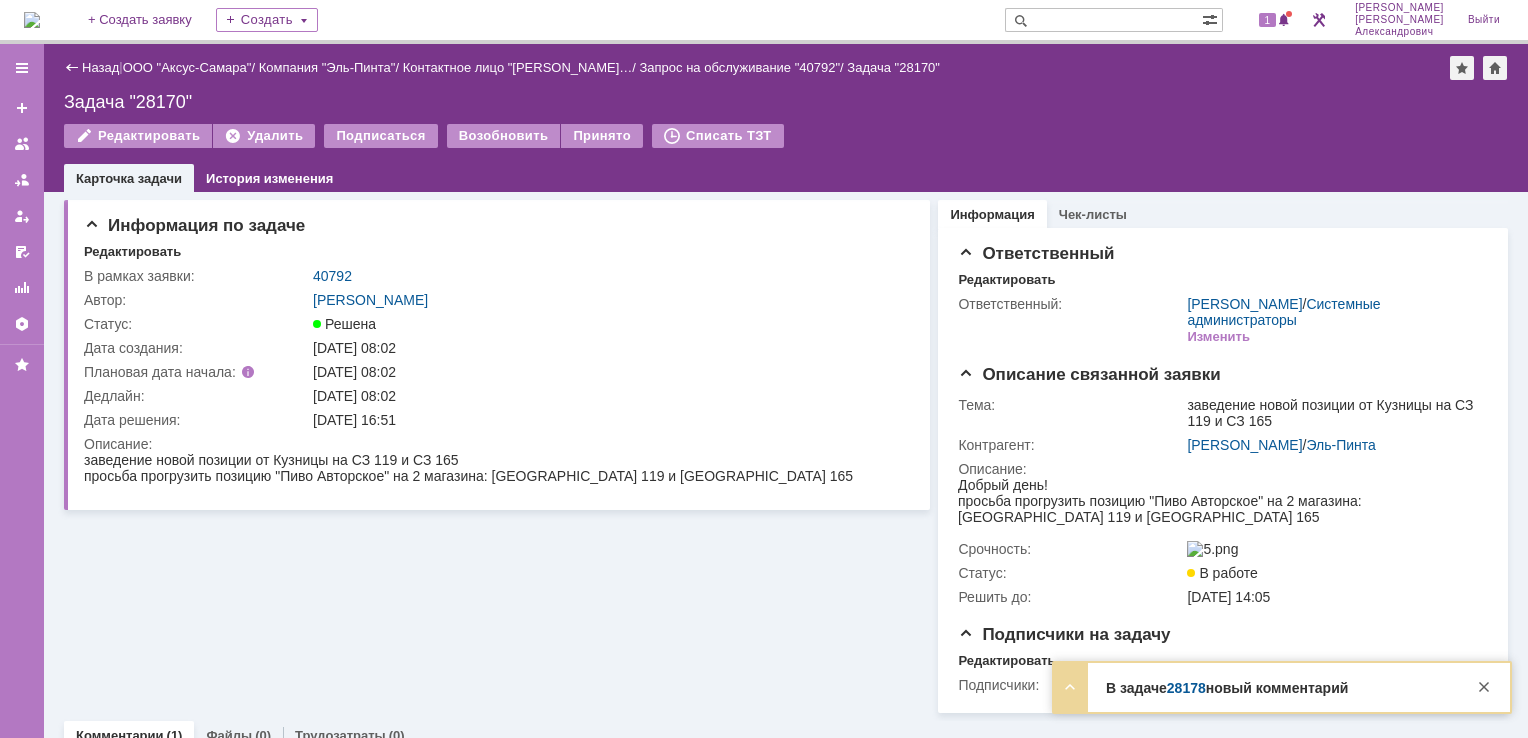 scroll, scrollTop: 0, scrollLeft: 0, axis: both 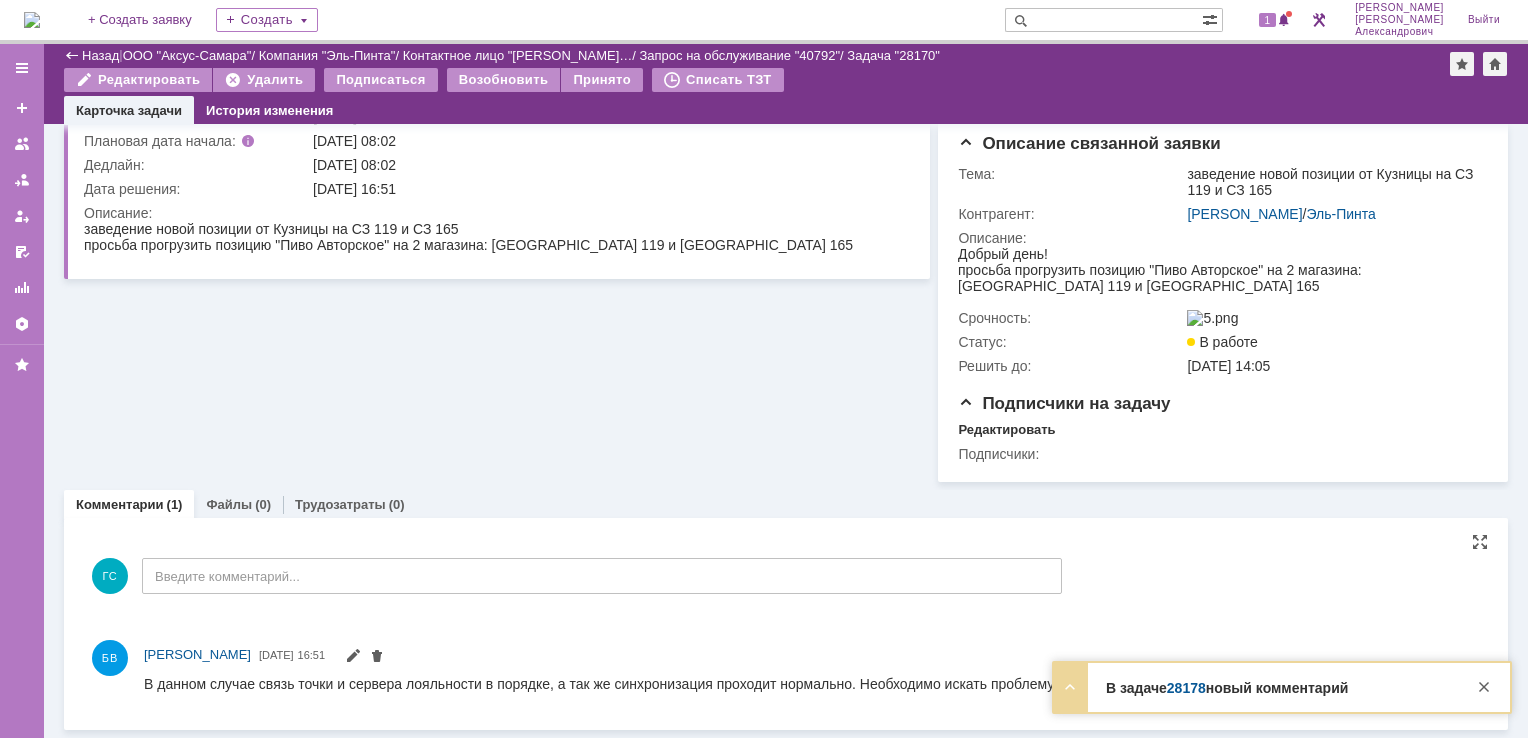 drag, startPoint x: 287, startPoint y: 1359, endPoint x: 719, endPoint y: 675, distance: 808.9994 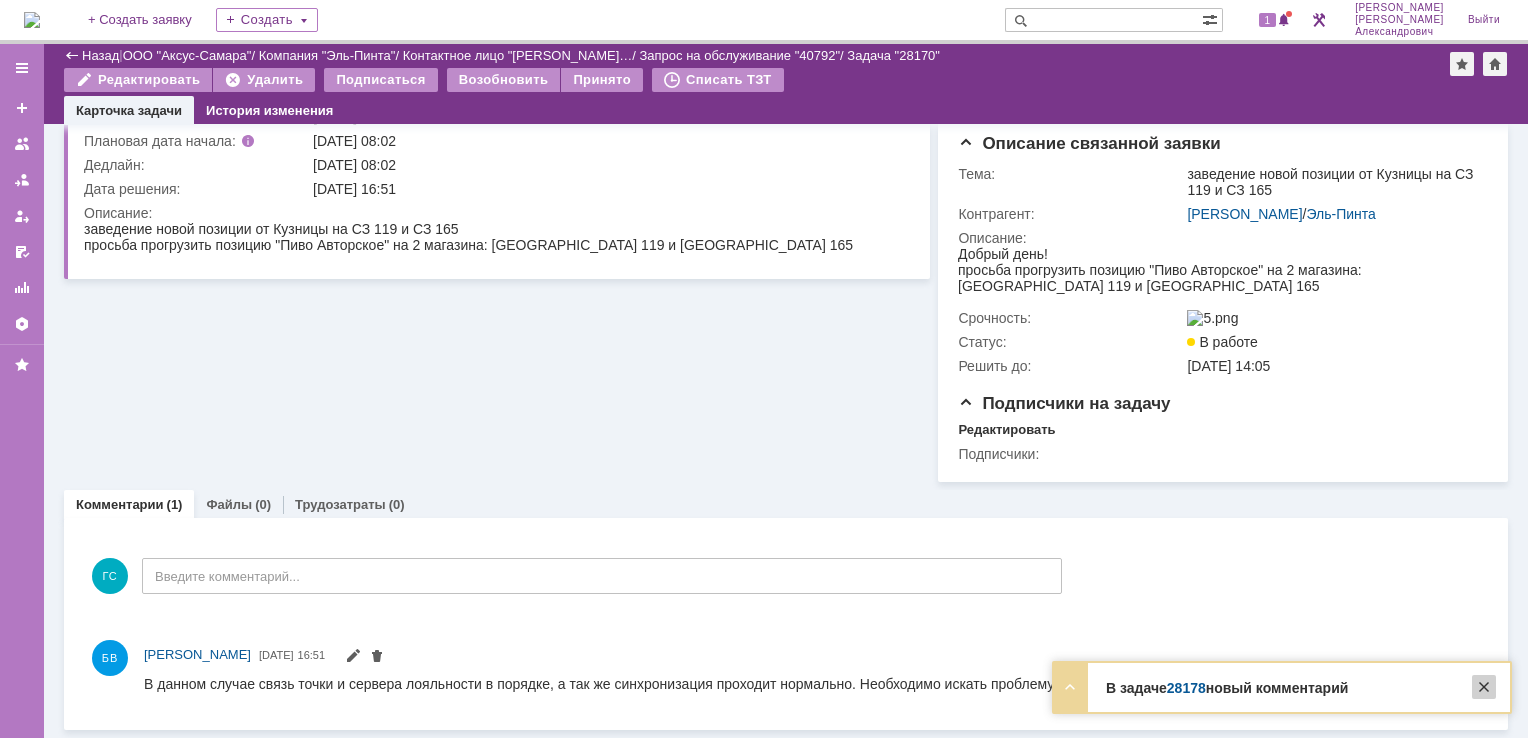 click at bounding box center [1484, 687] 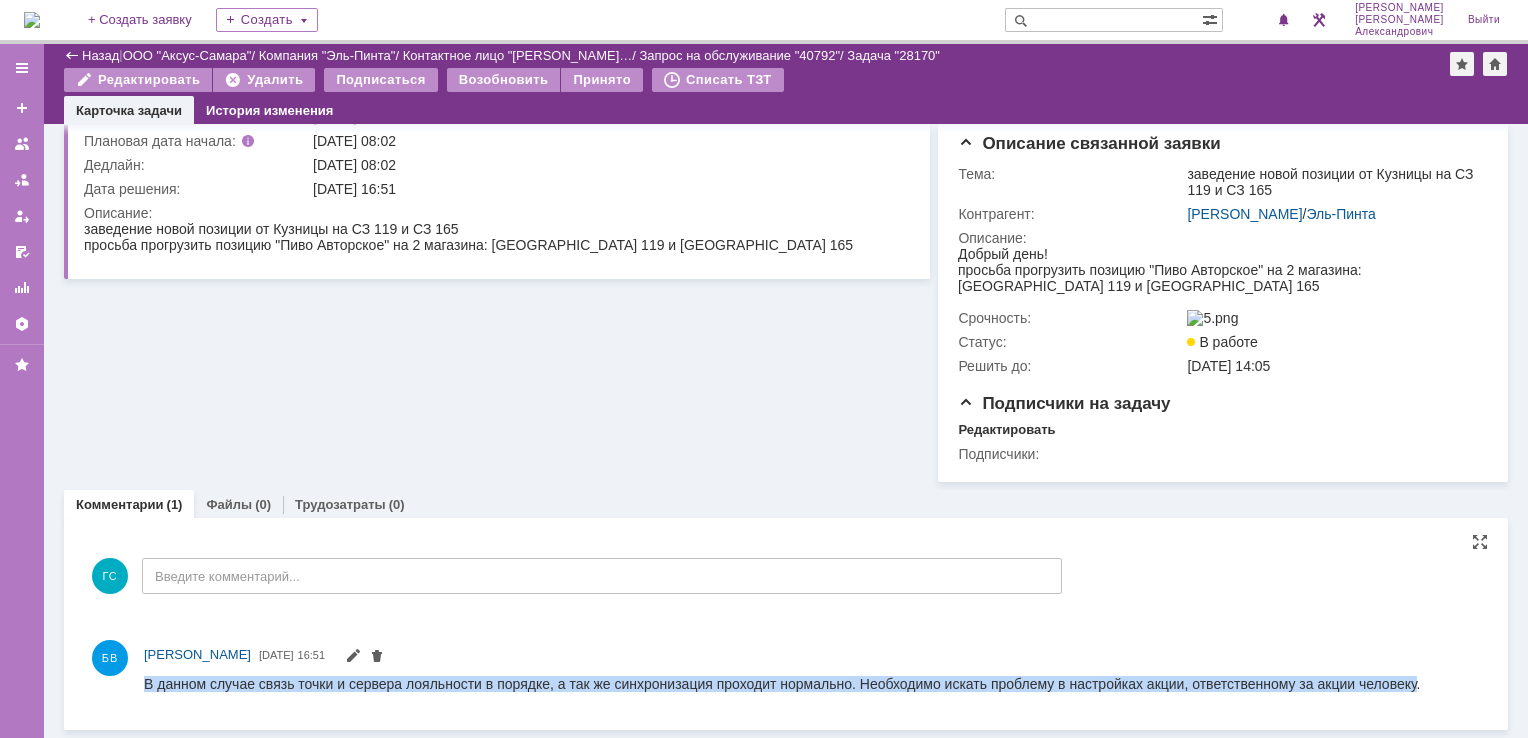 drag, startPoint x: 1405, startPoint y: 681, endPoint x: 135, endPoint y: 688, distance: 1270.0193 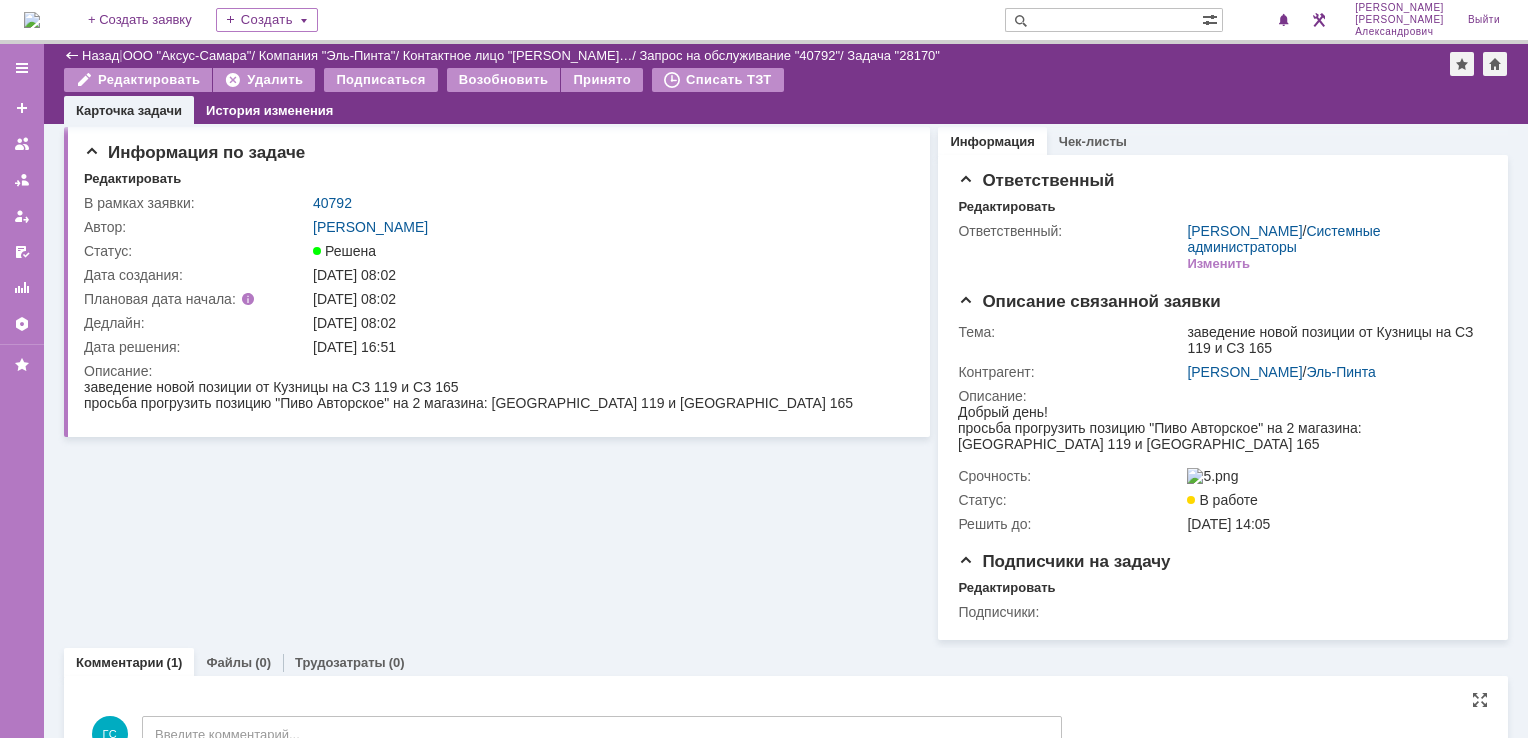 scroll, scrollTop: 0, scrollLeft: 0, axis: both 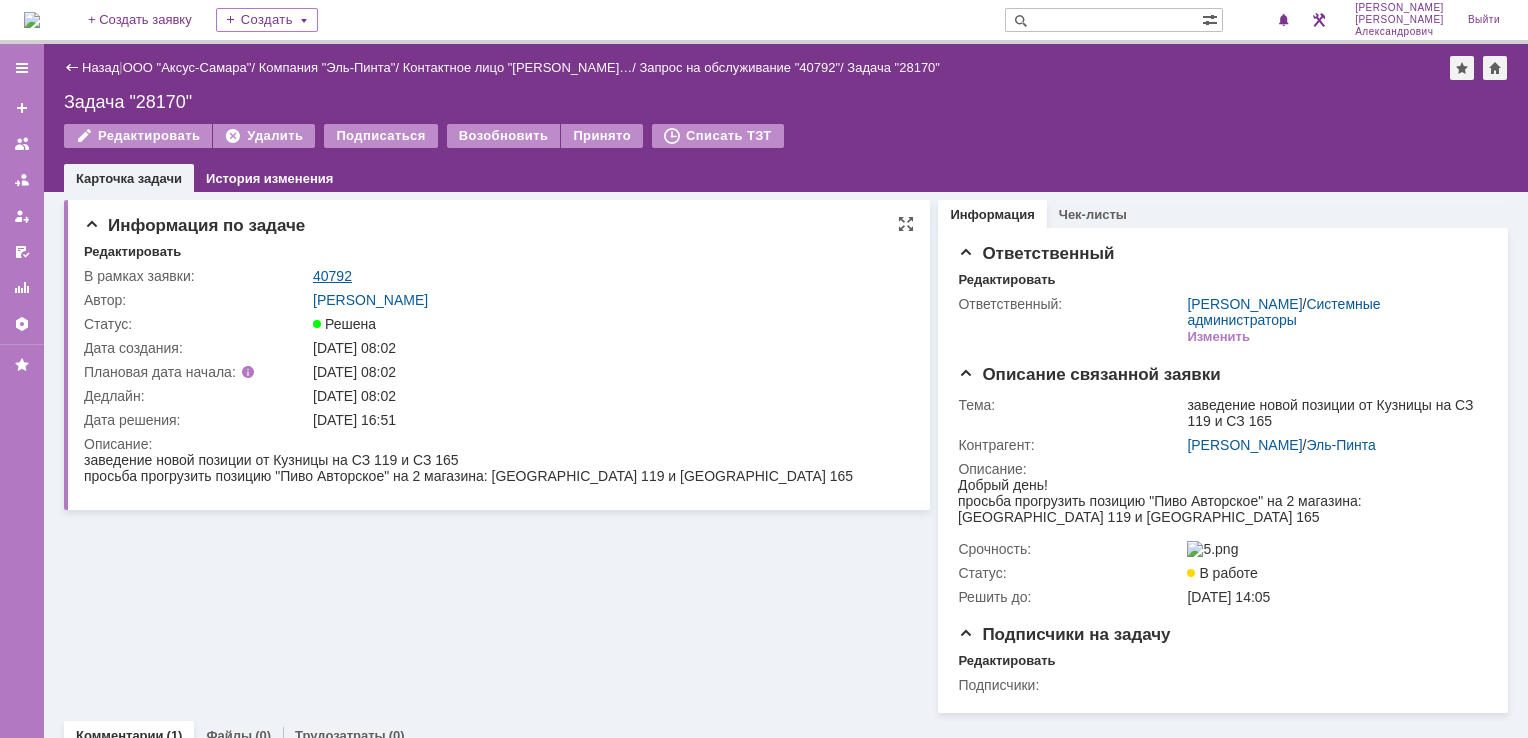 click on "40792" at bounding box center (332, 276) 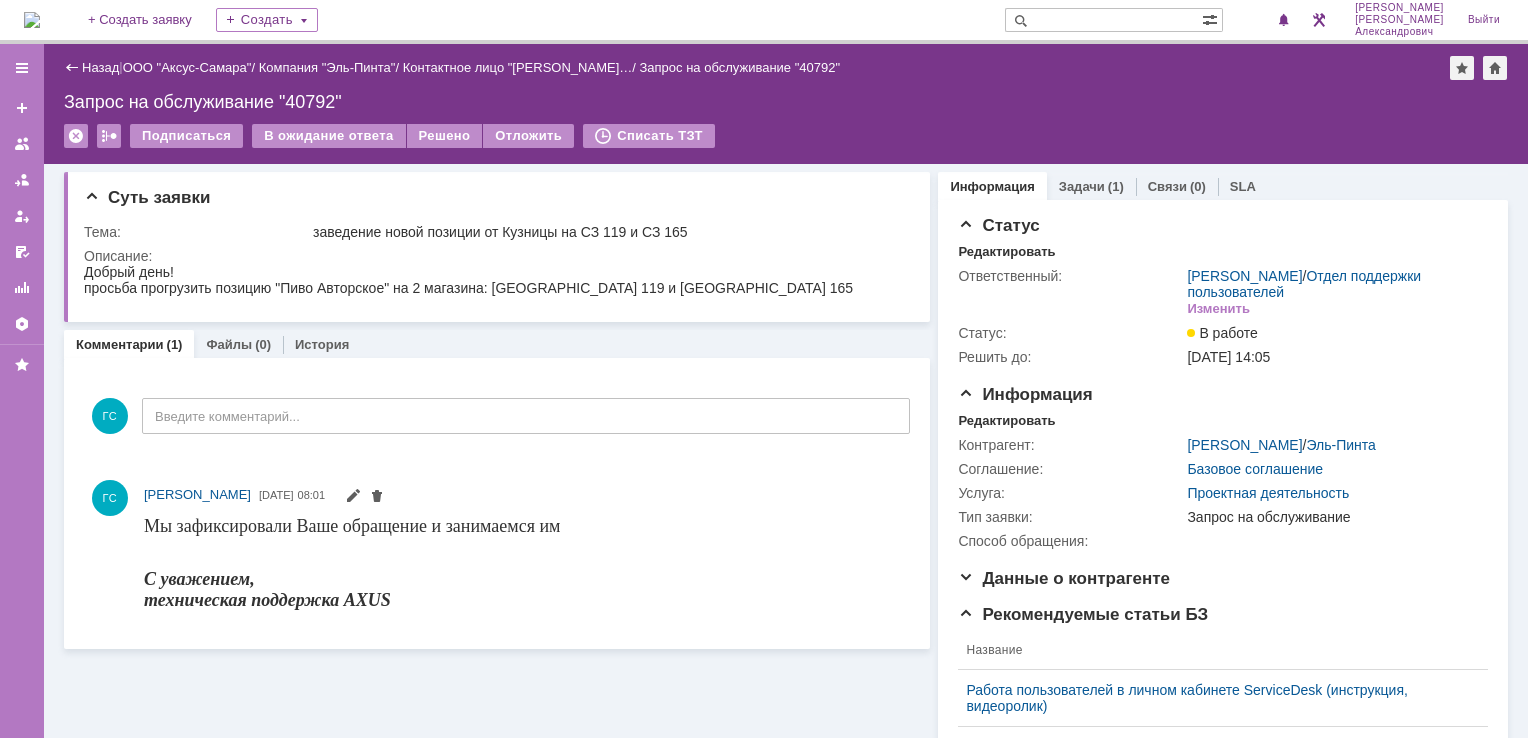 scroll, scrollTop: 0, scrollLeft: 0, axis: both 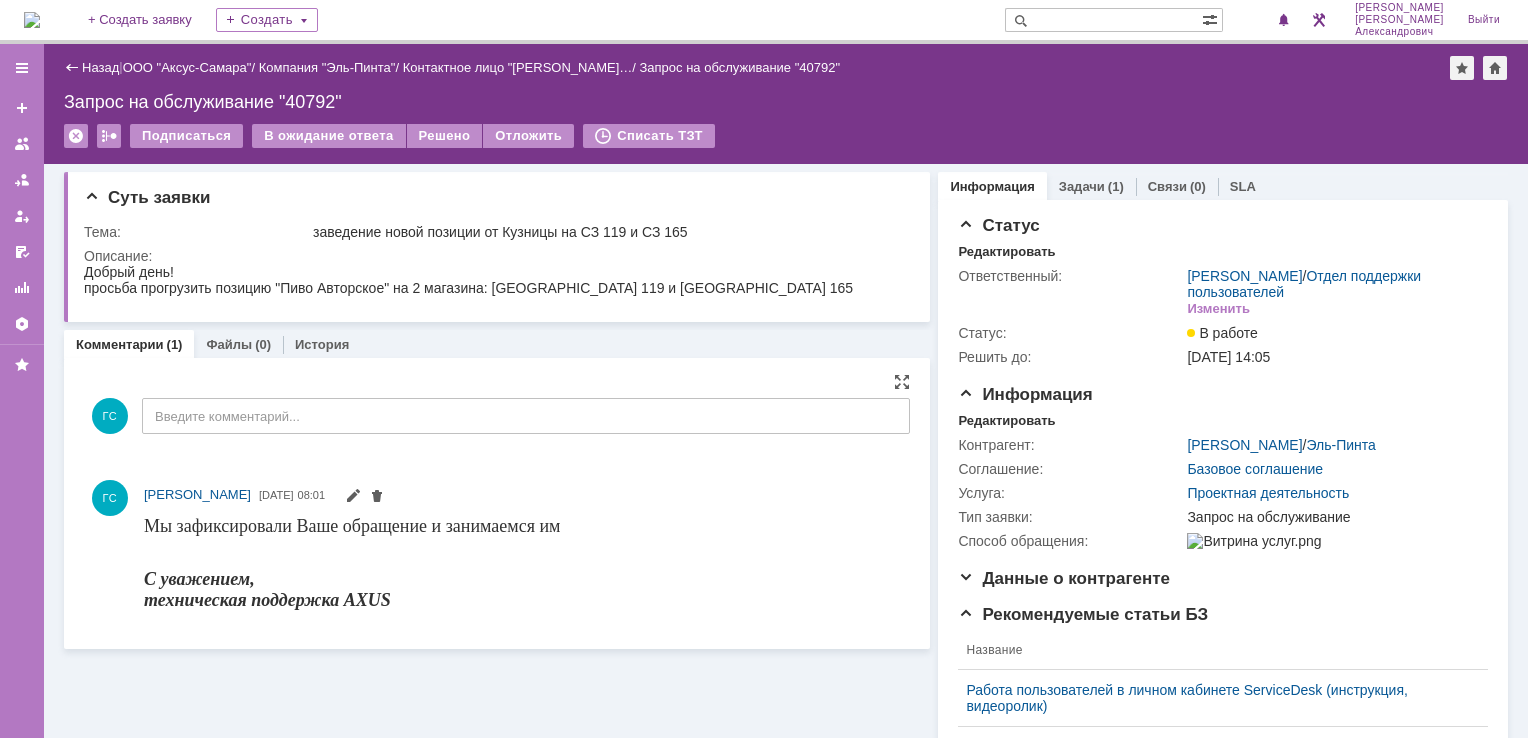 click on "ГС Введите комментарий..." at bounding box center (497, 418) 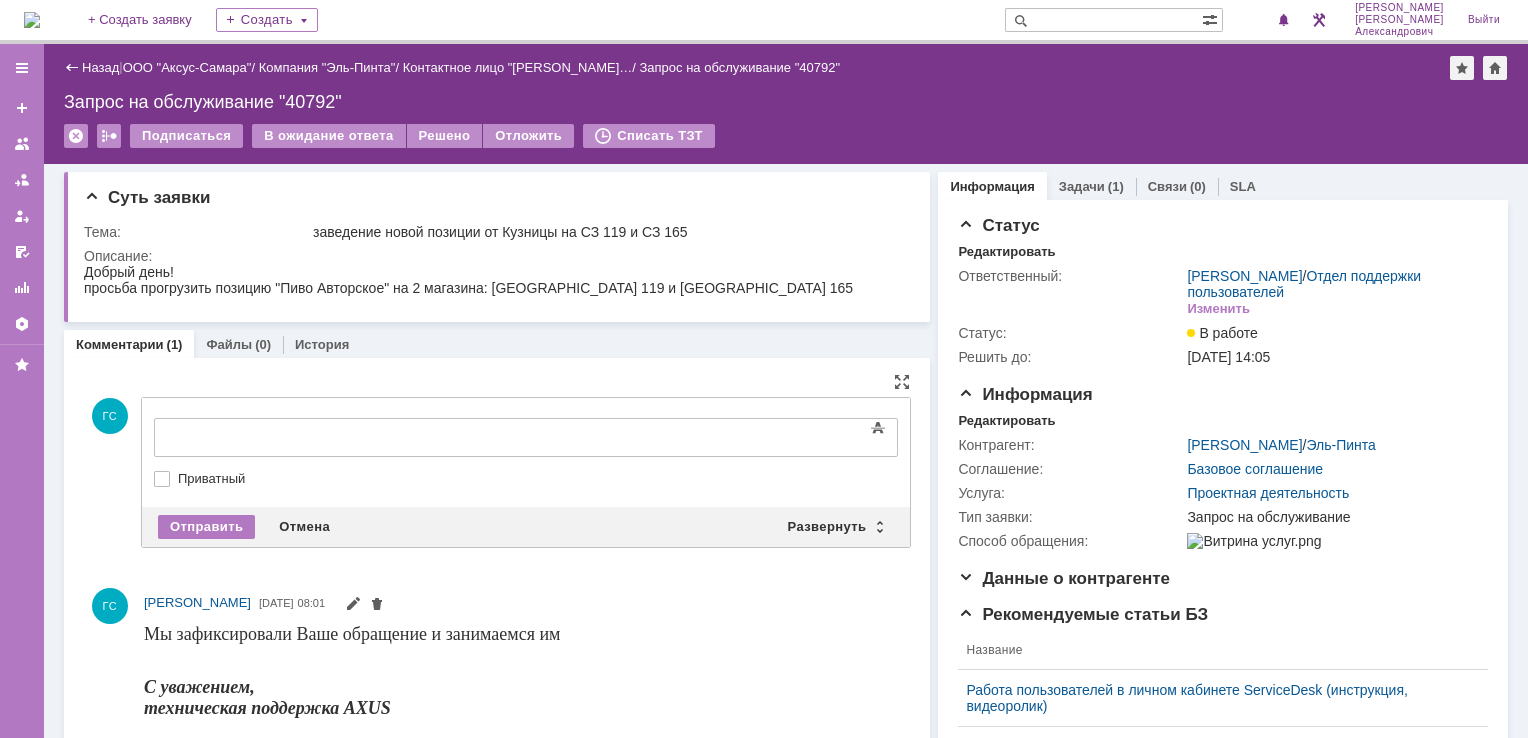 scroll, scrollTop: 0, scrollLeft: 0, axis: both 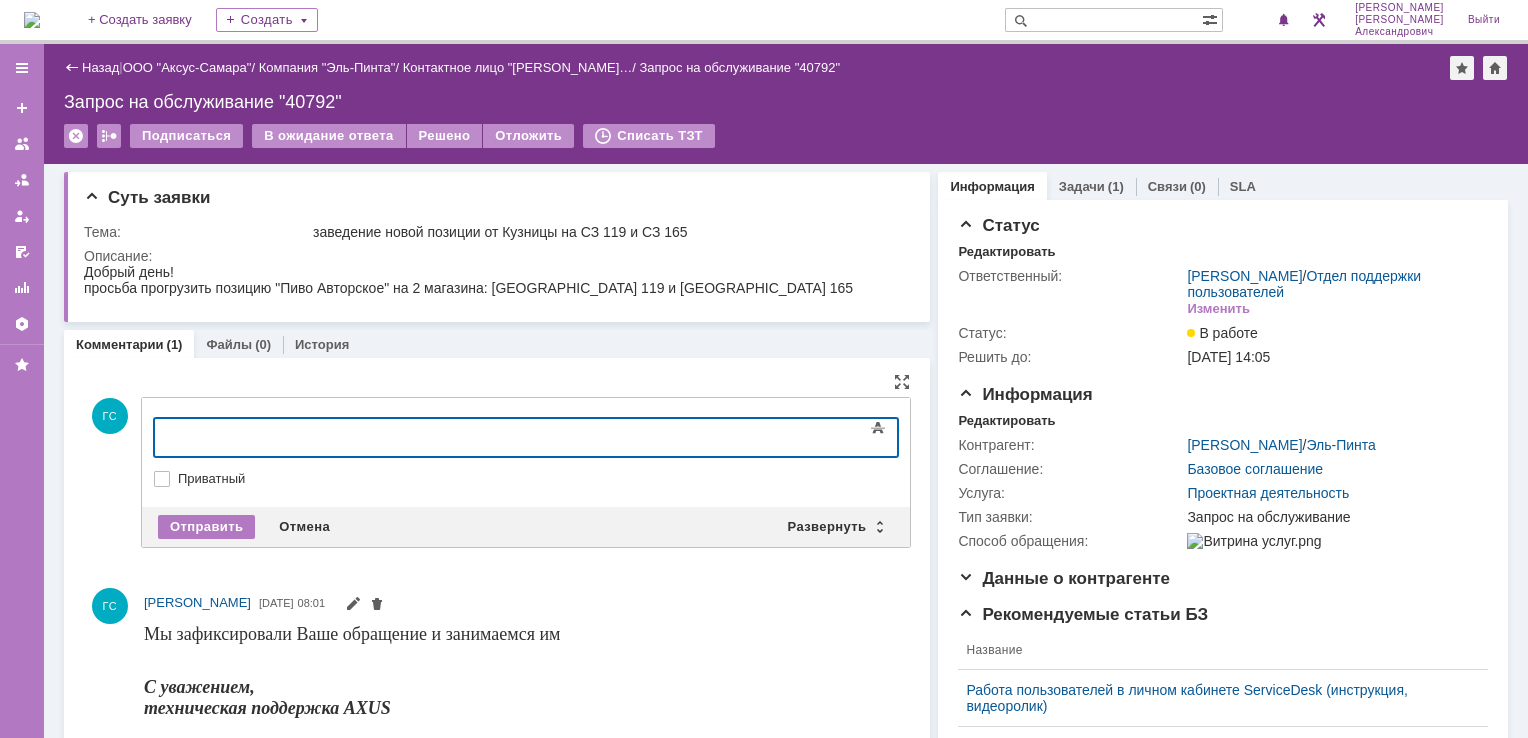 type 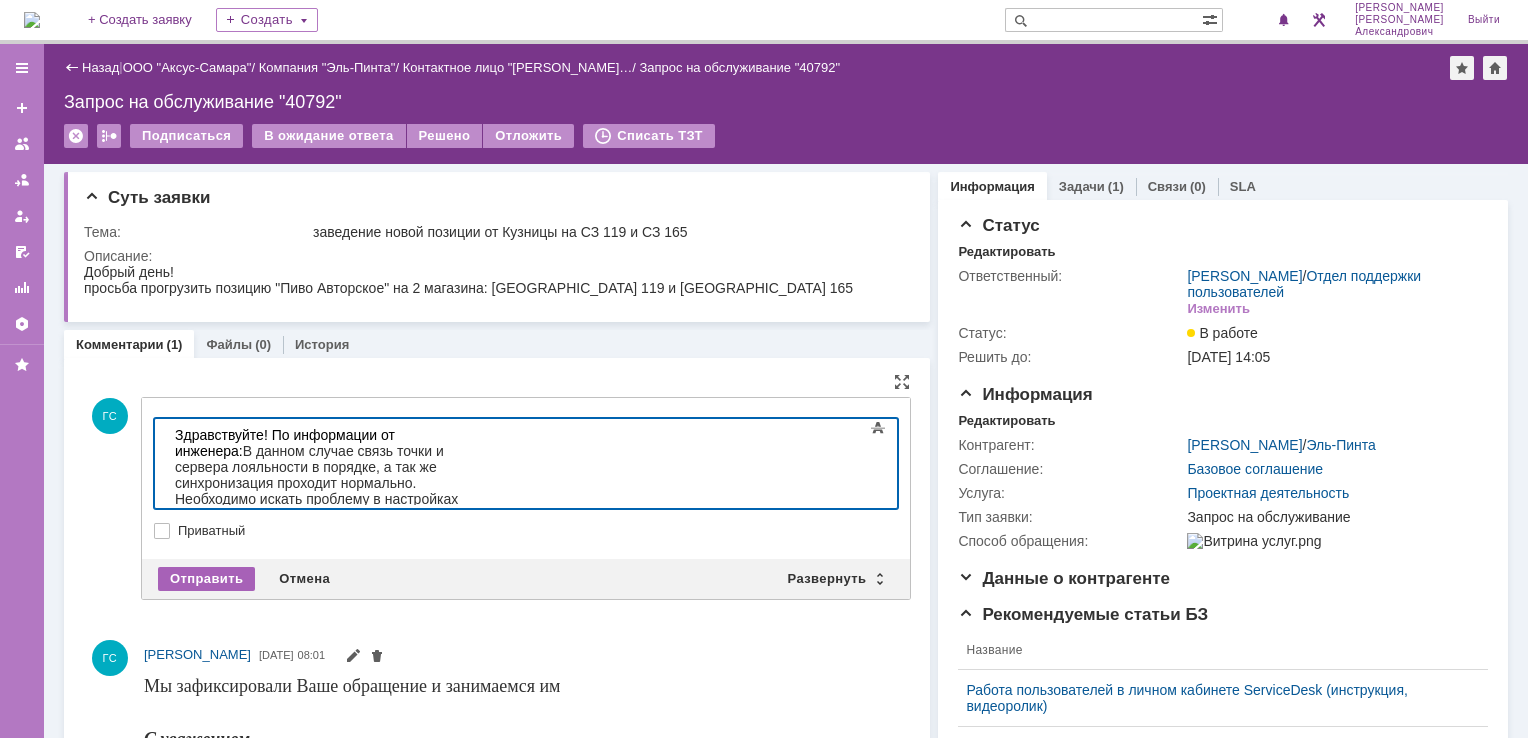 click on "Отправить" at bounding box center (206, 579) 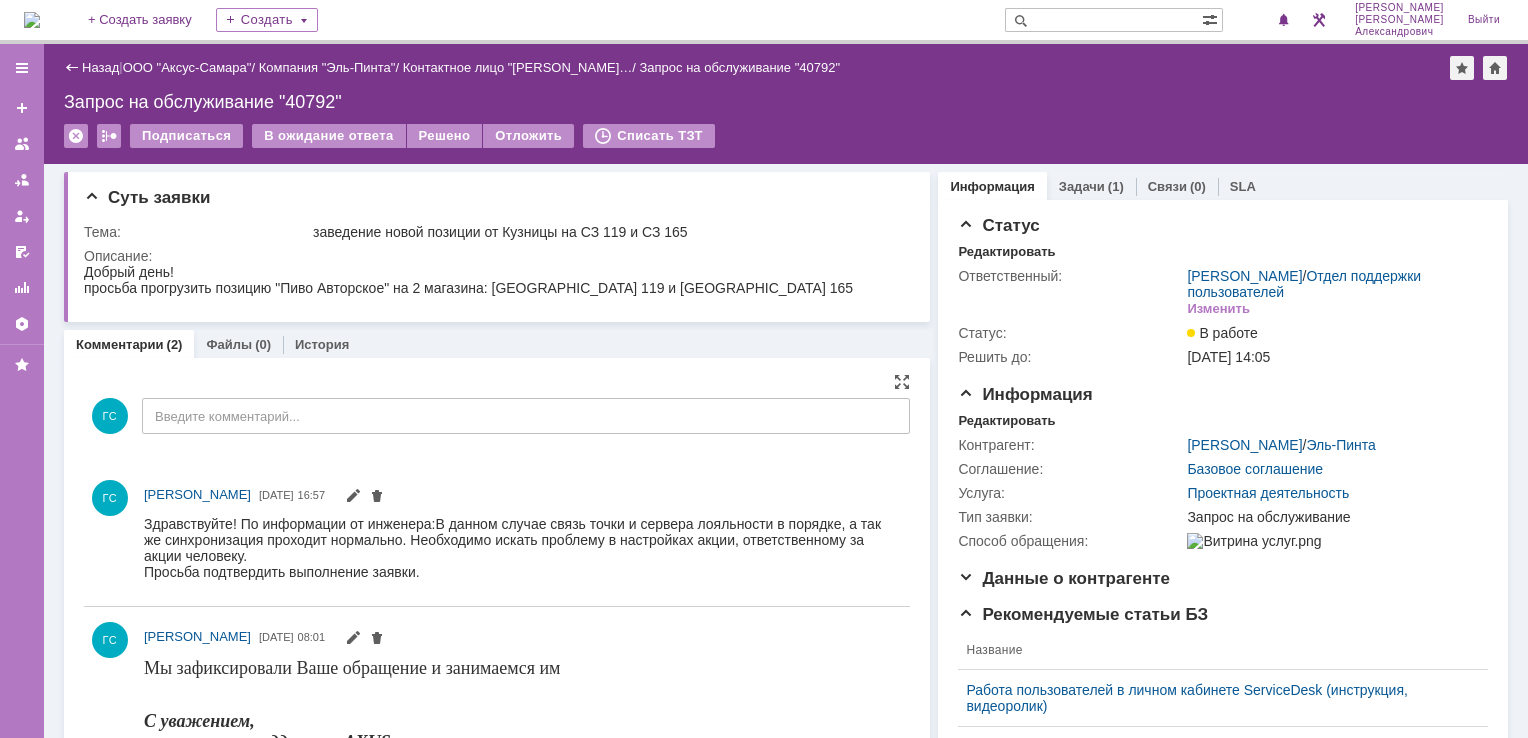 scroll, scrollTop: 0, scrollLeft: 0, axis: both 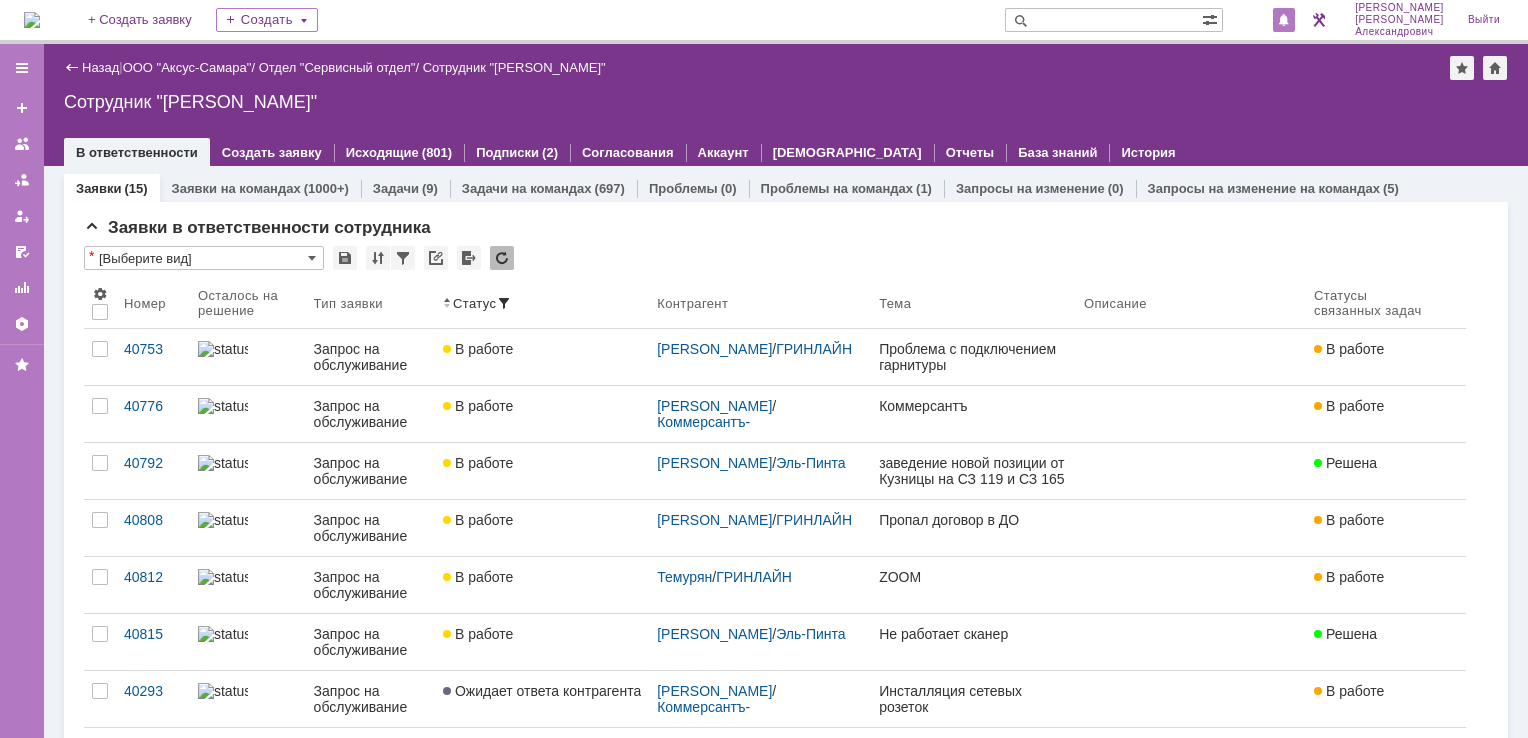 click at bounding box center [1284, 21] 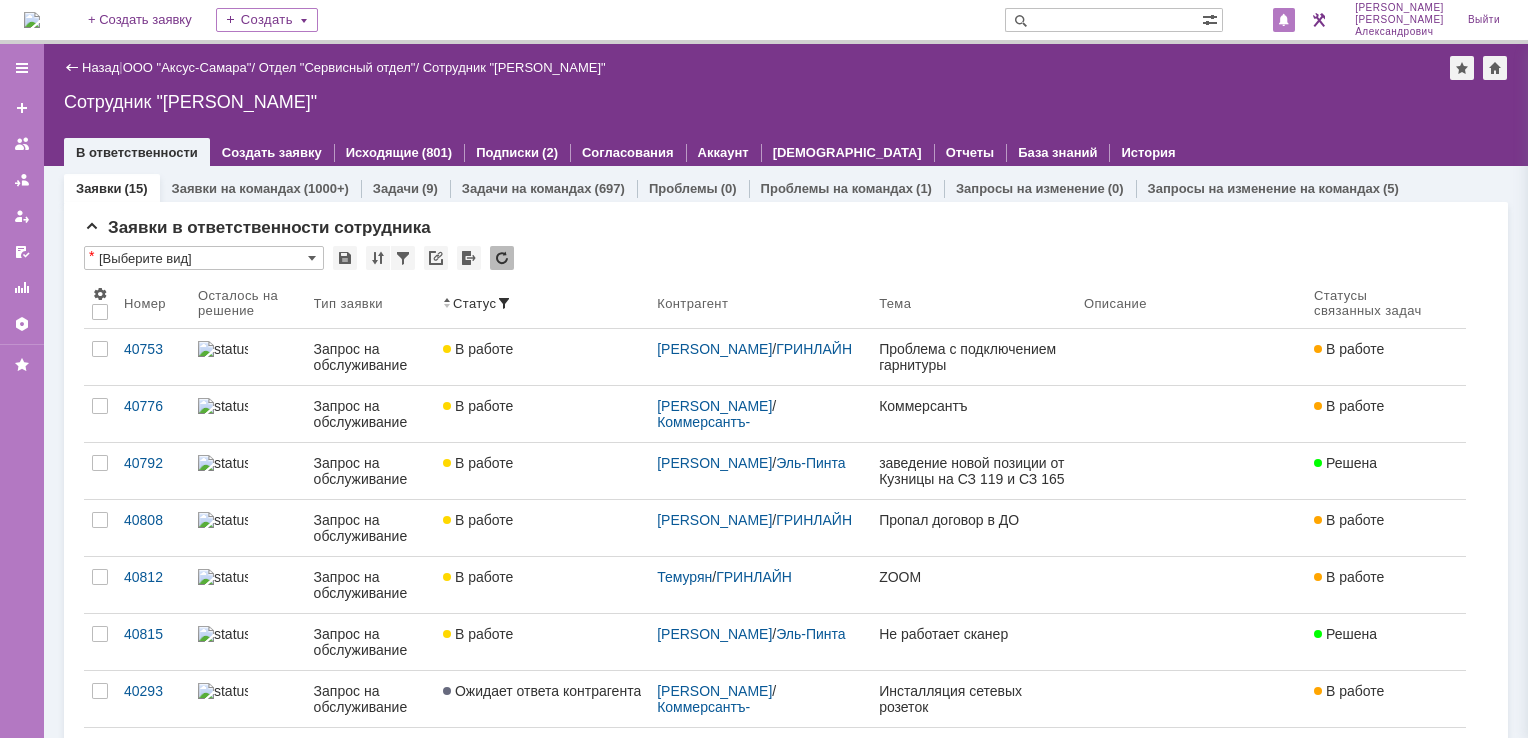 scroll, scrollTop: 0, scrollLeft: 0, axis: both 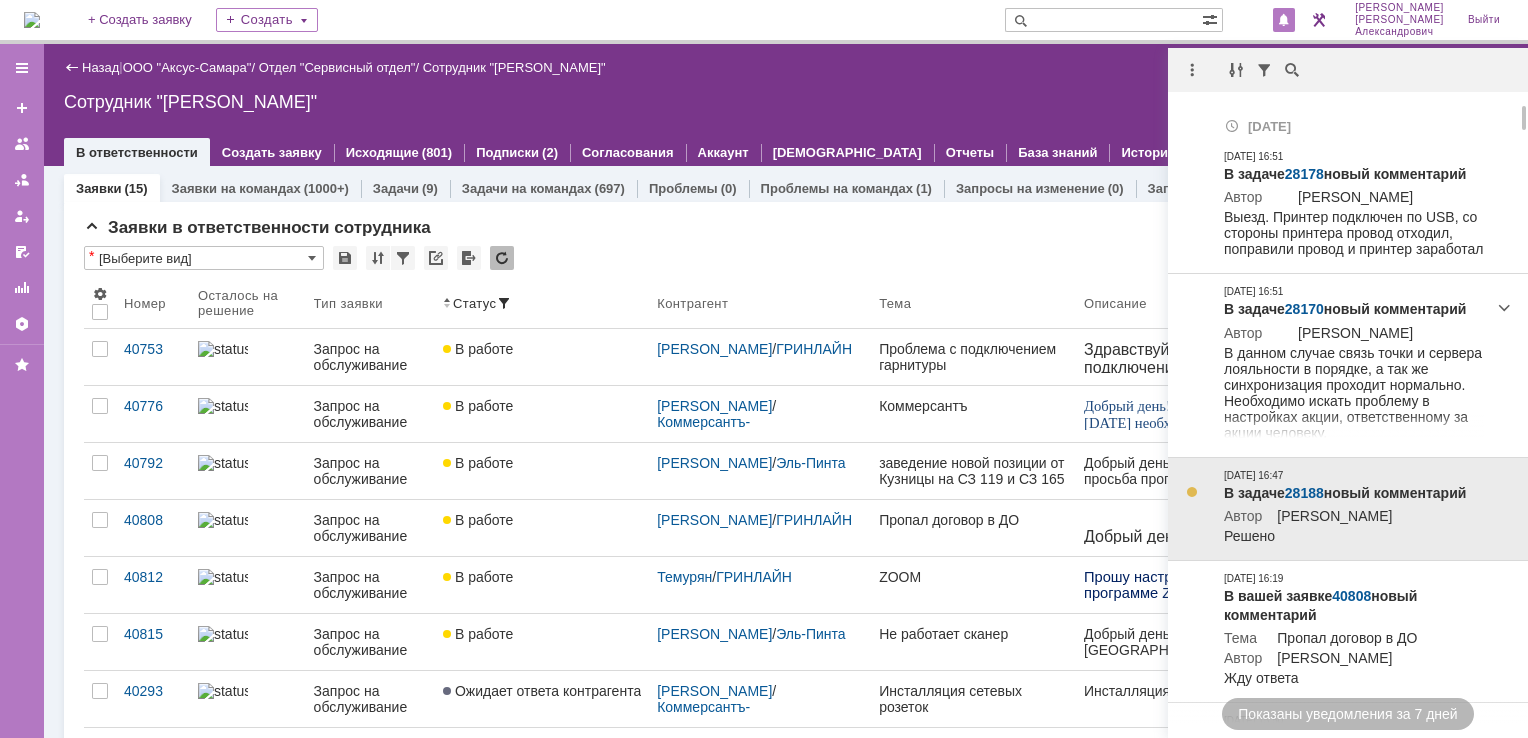 click on "28188" at bounding box center [1304, 493] 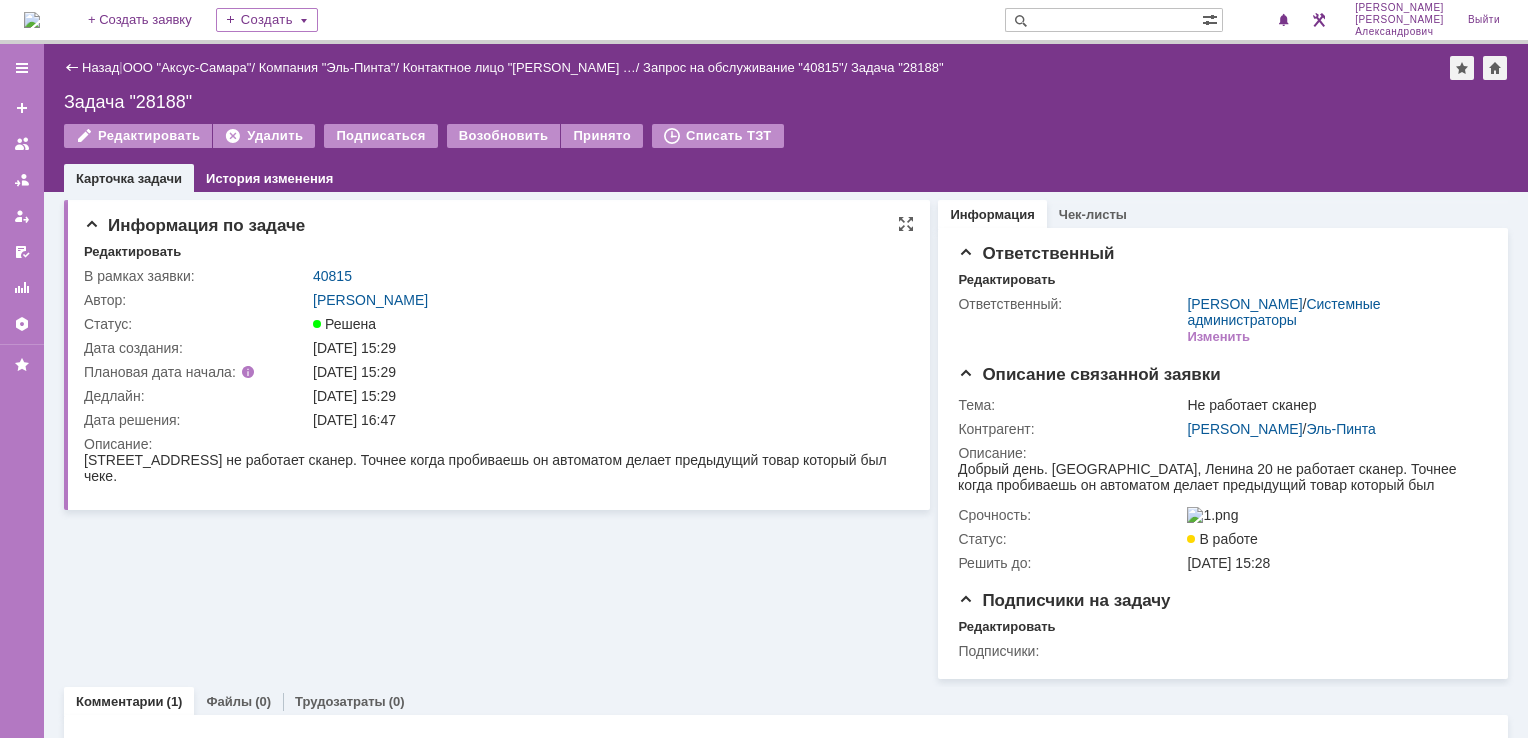 scroll, scrollTop: 0, scrollLeft: 0, axis: both 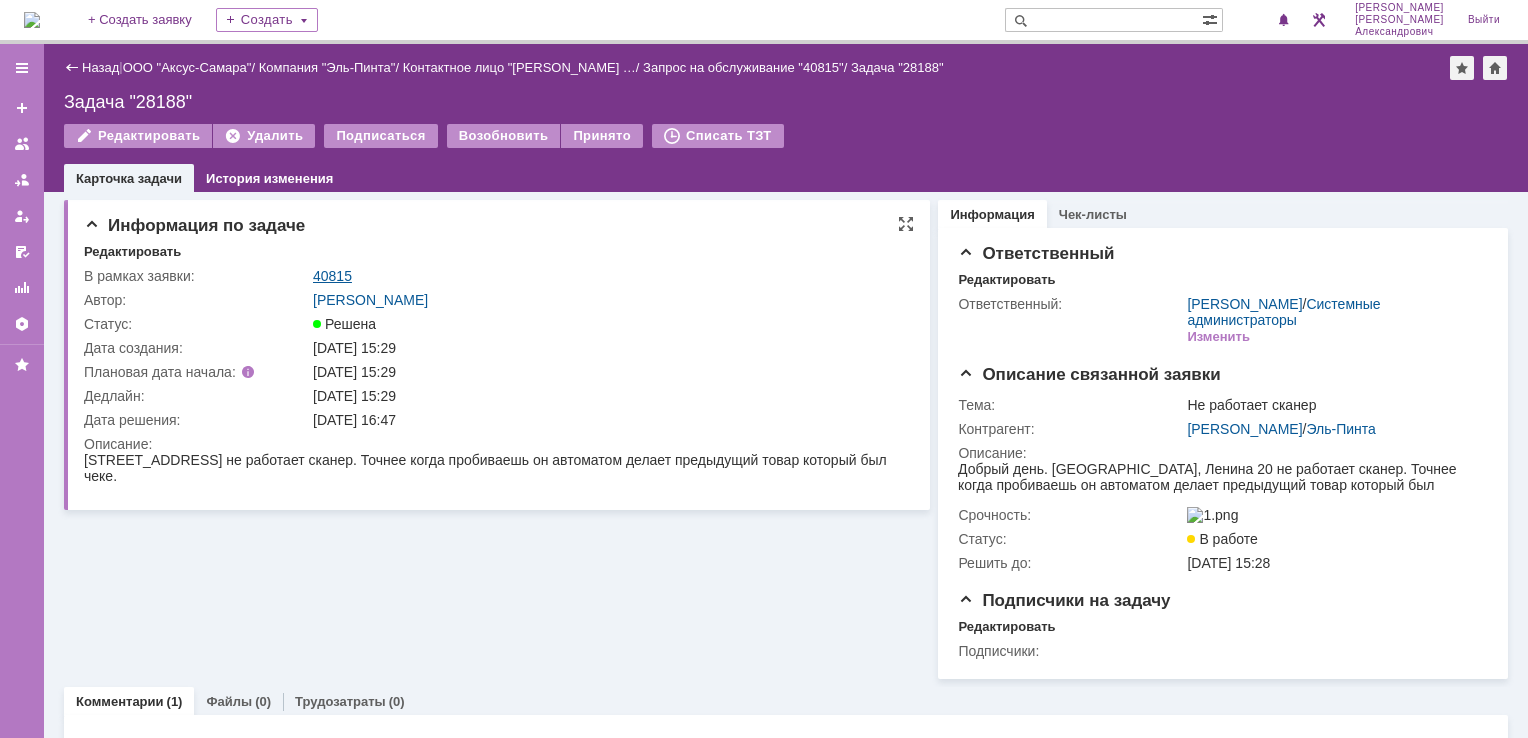 click on "40815" at bounding box center [332, 276] 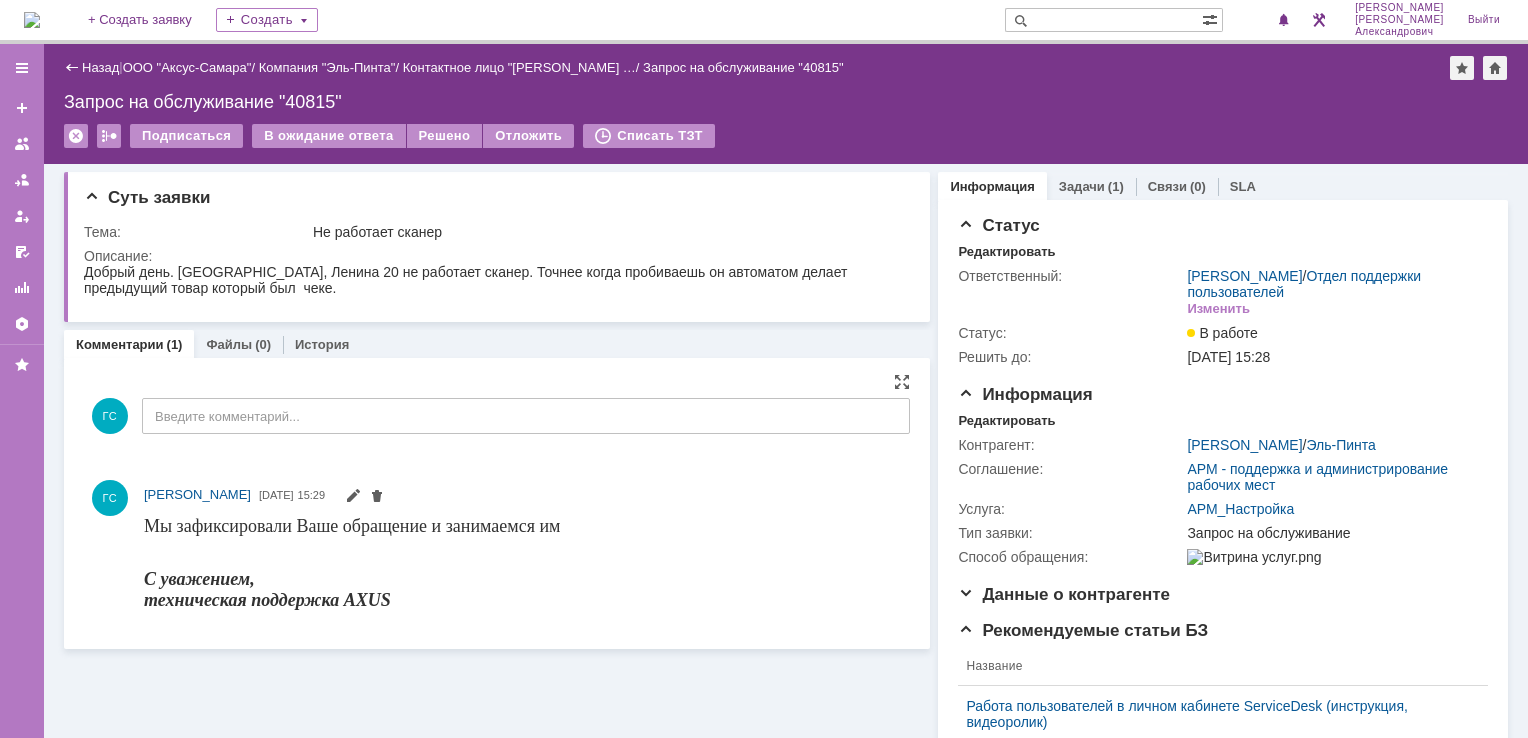 scroll, scrollTop: 0, scrollLeft: 0, axis: both 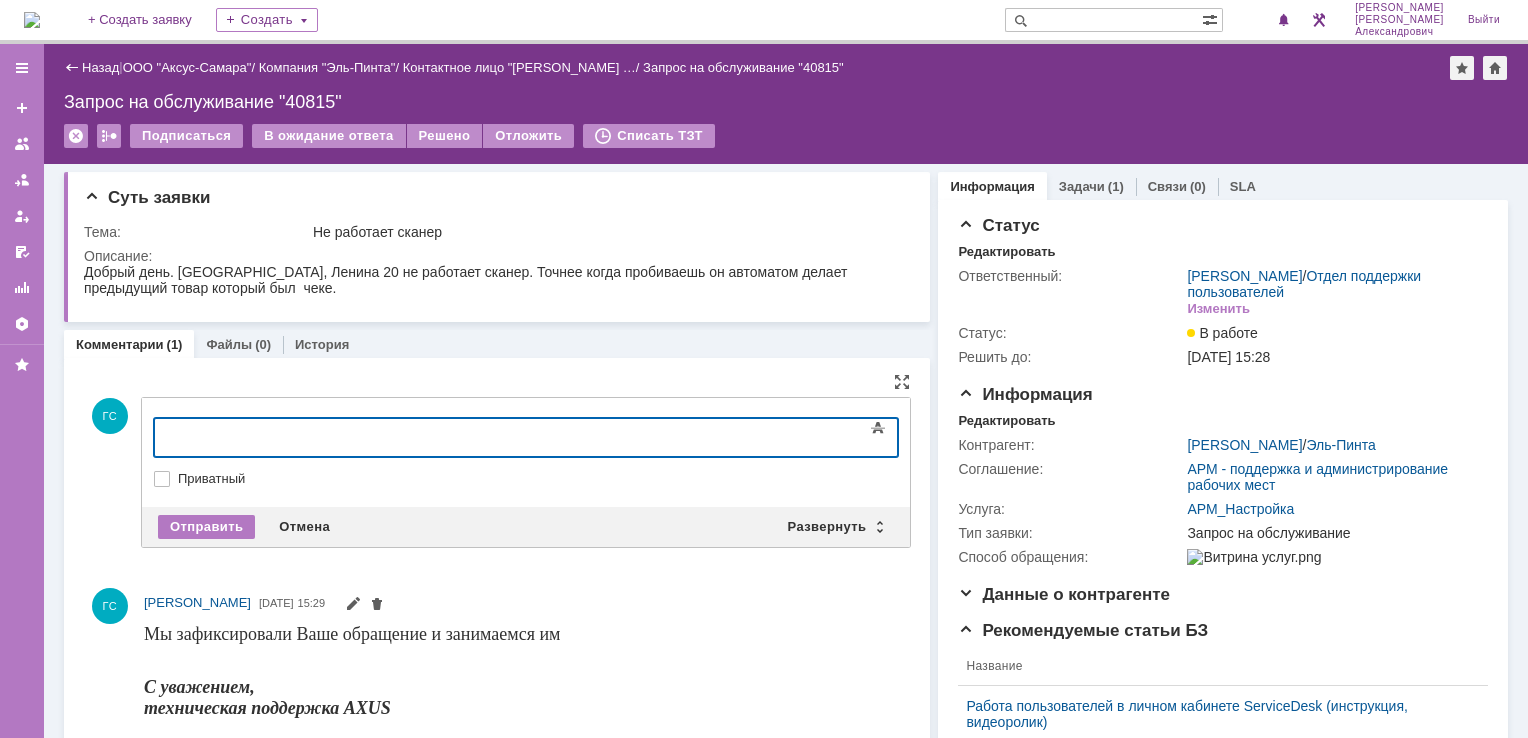 type 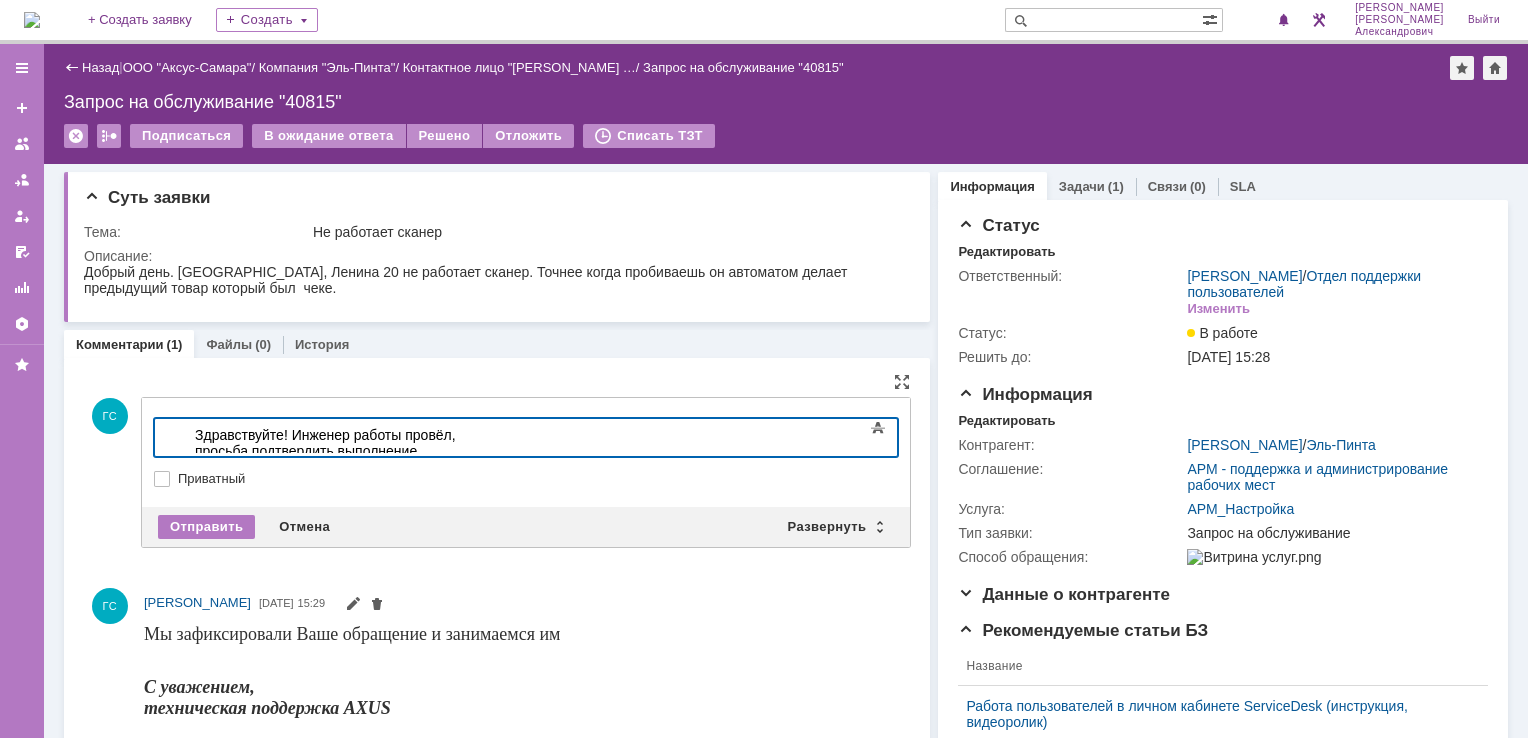 drag, startPoint x: 742, startPoint y: 439, endPoint x: 852, endPoint y: 885, distance: 459.36478 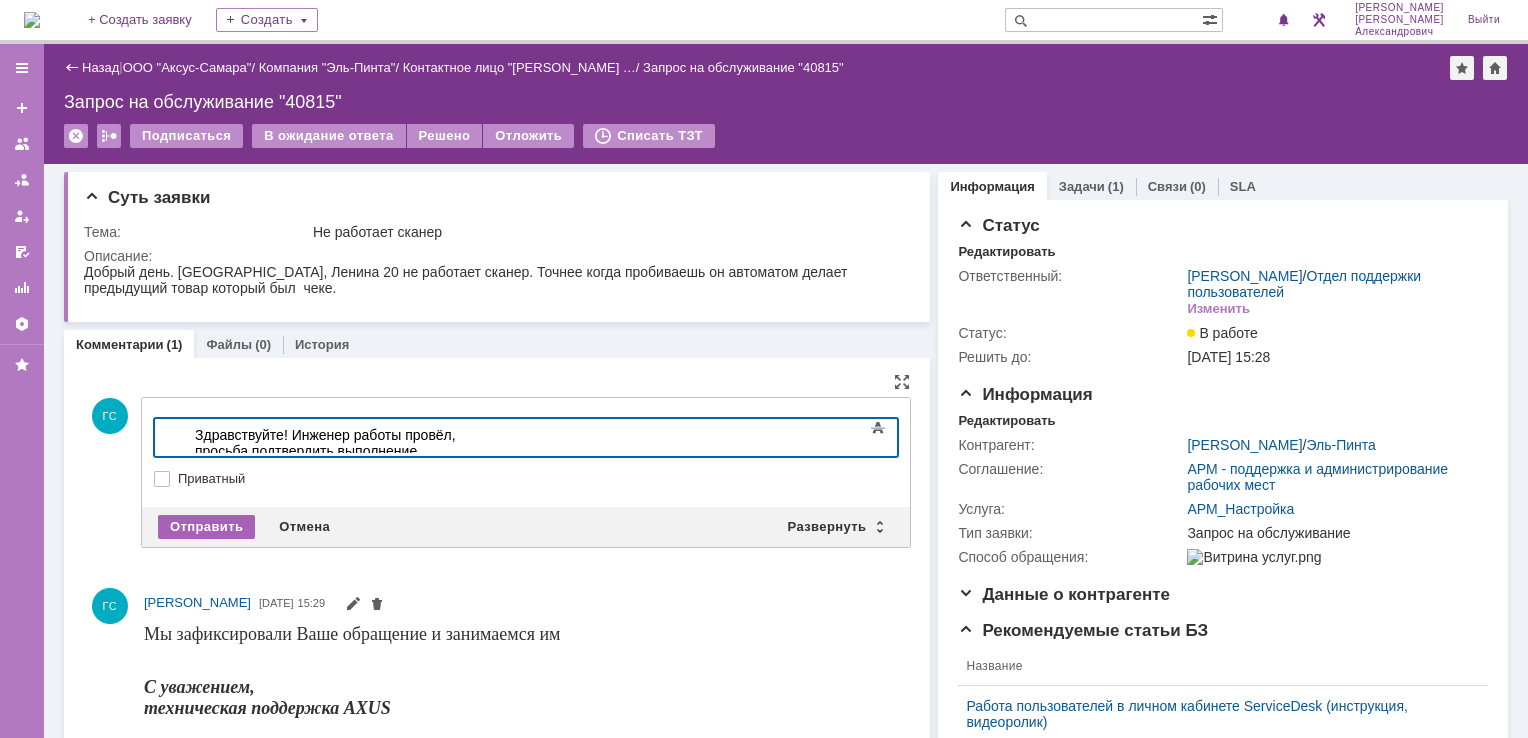 click on "Отправить" at bounding box center [206, 527] 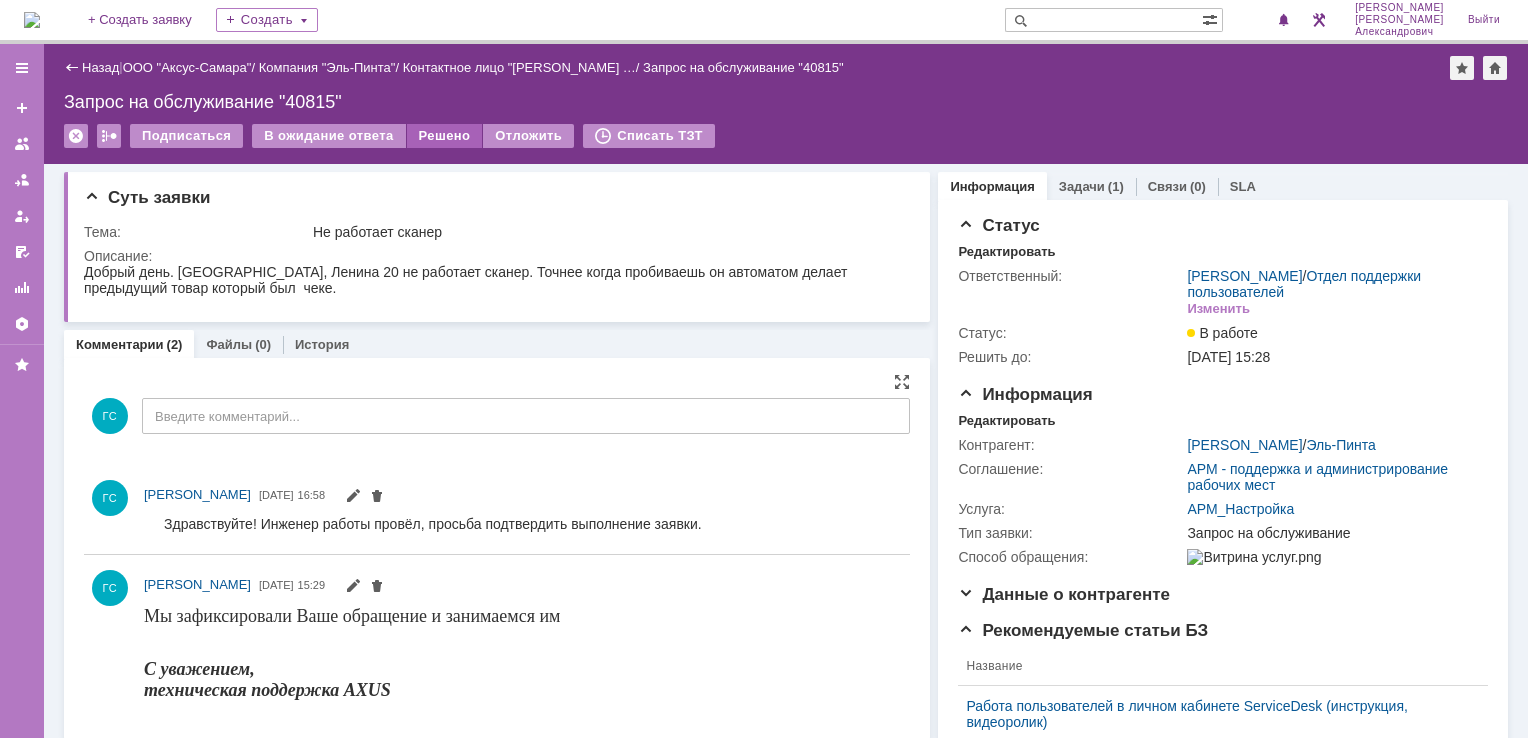 scroll, scrollTop: 0, scrollLeft: 0, axis: both 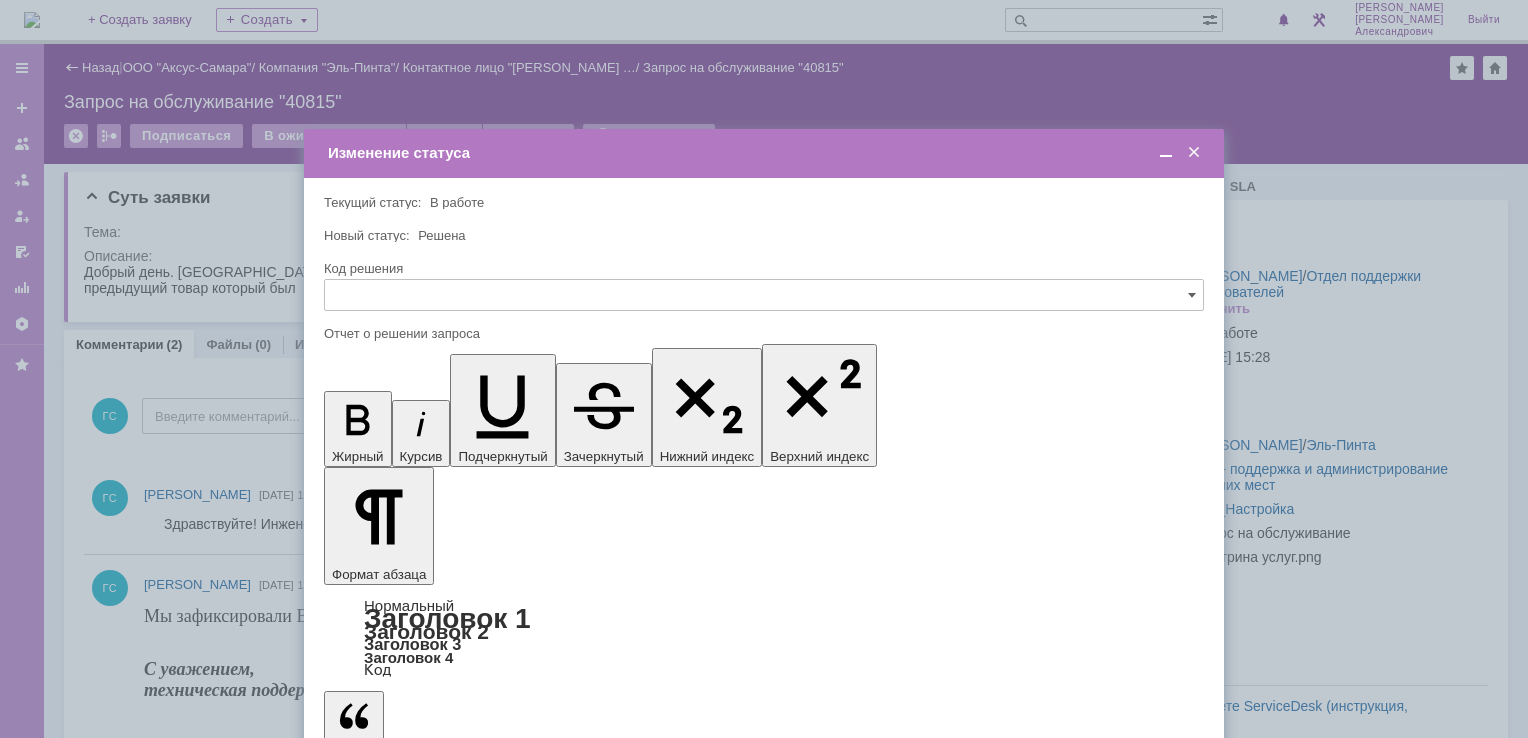 click on "Сохранить Отмена" at bounding box center [764, 820] 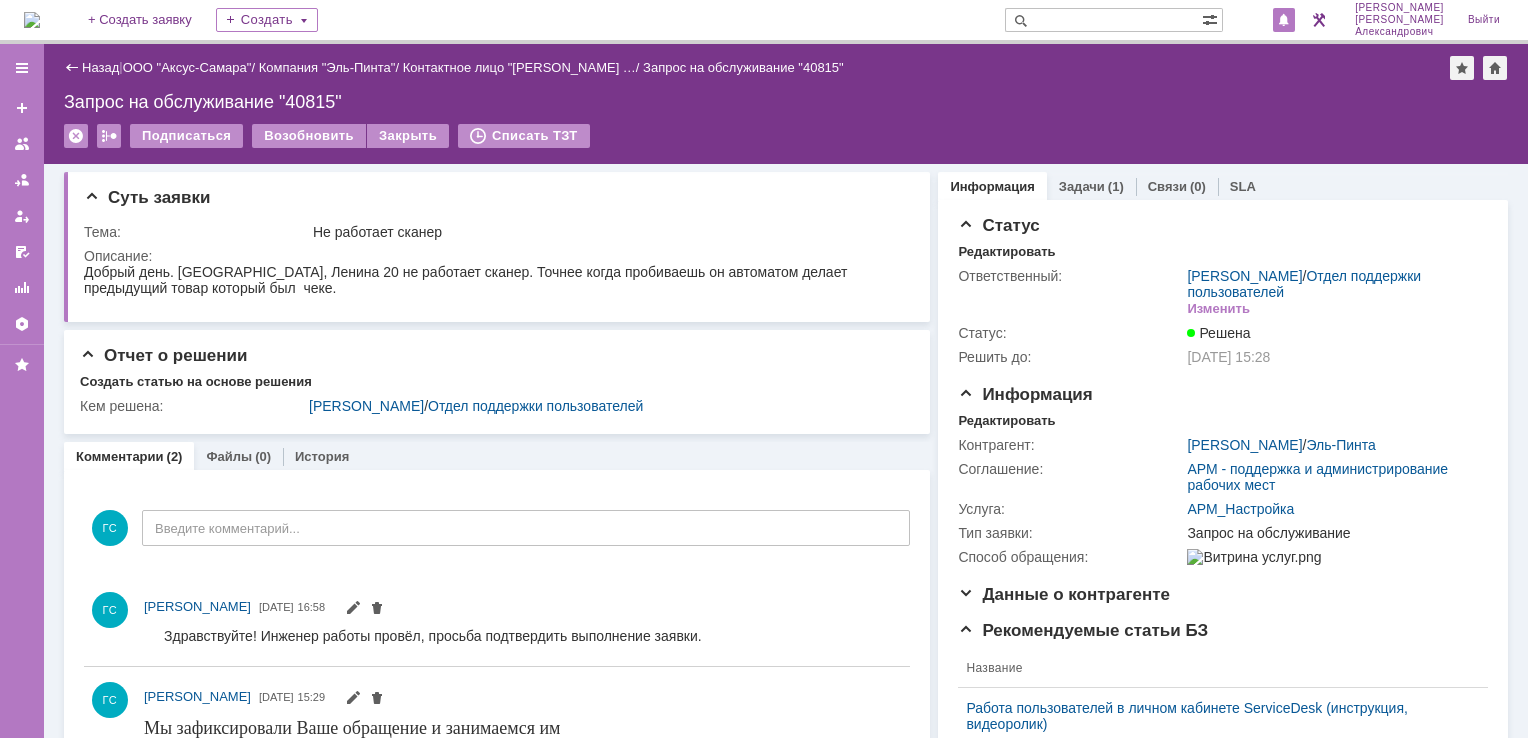 scroll, scrollTop: 0, scrollLeft: 0, axis: both 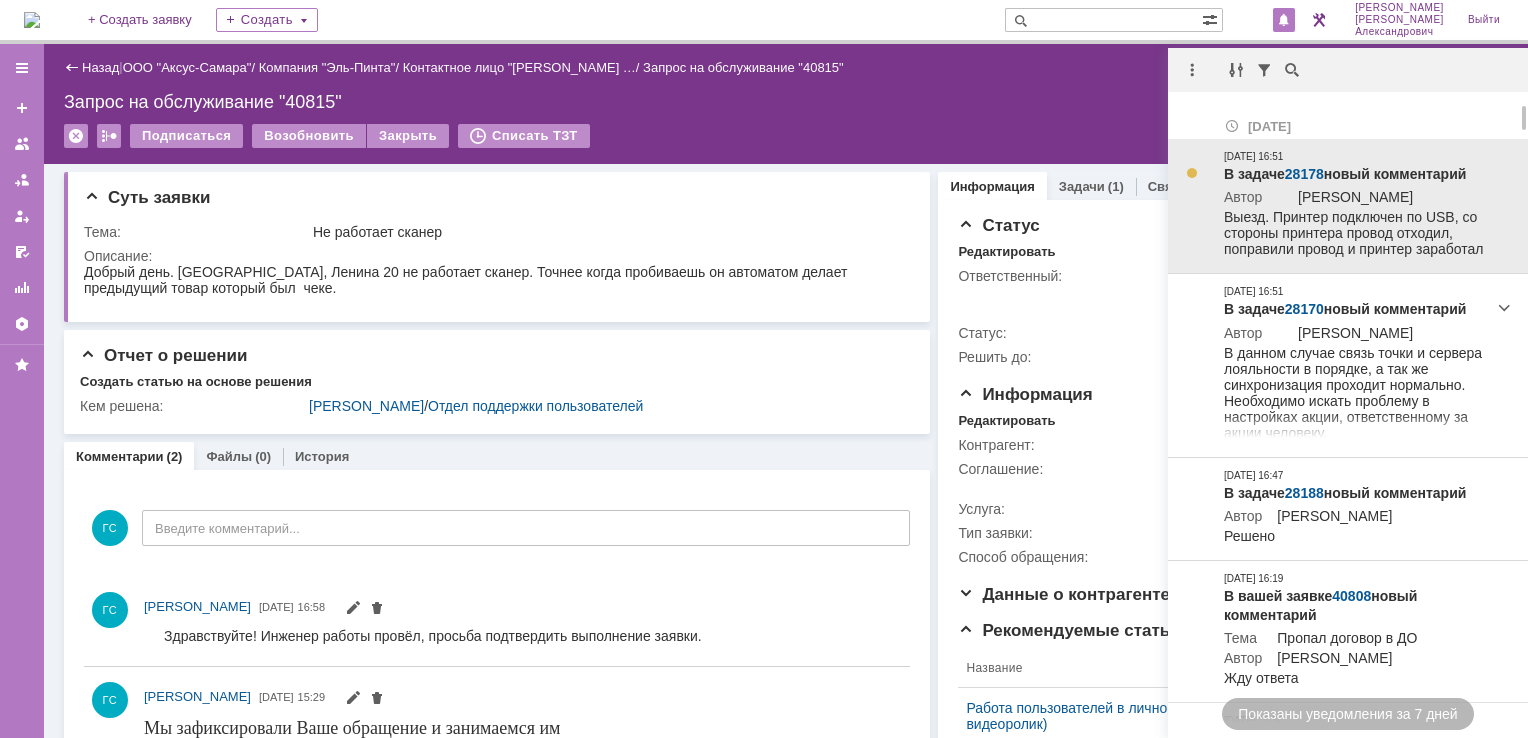 click on "28178" at bounding box center [1304, 174] 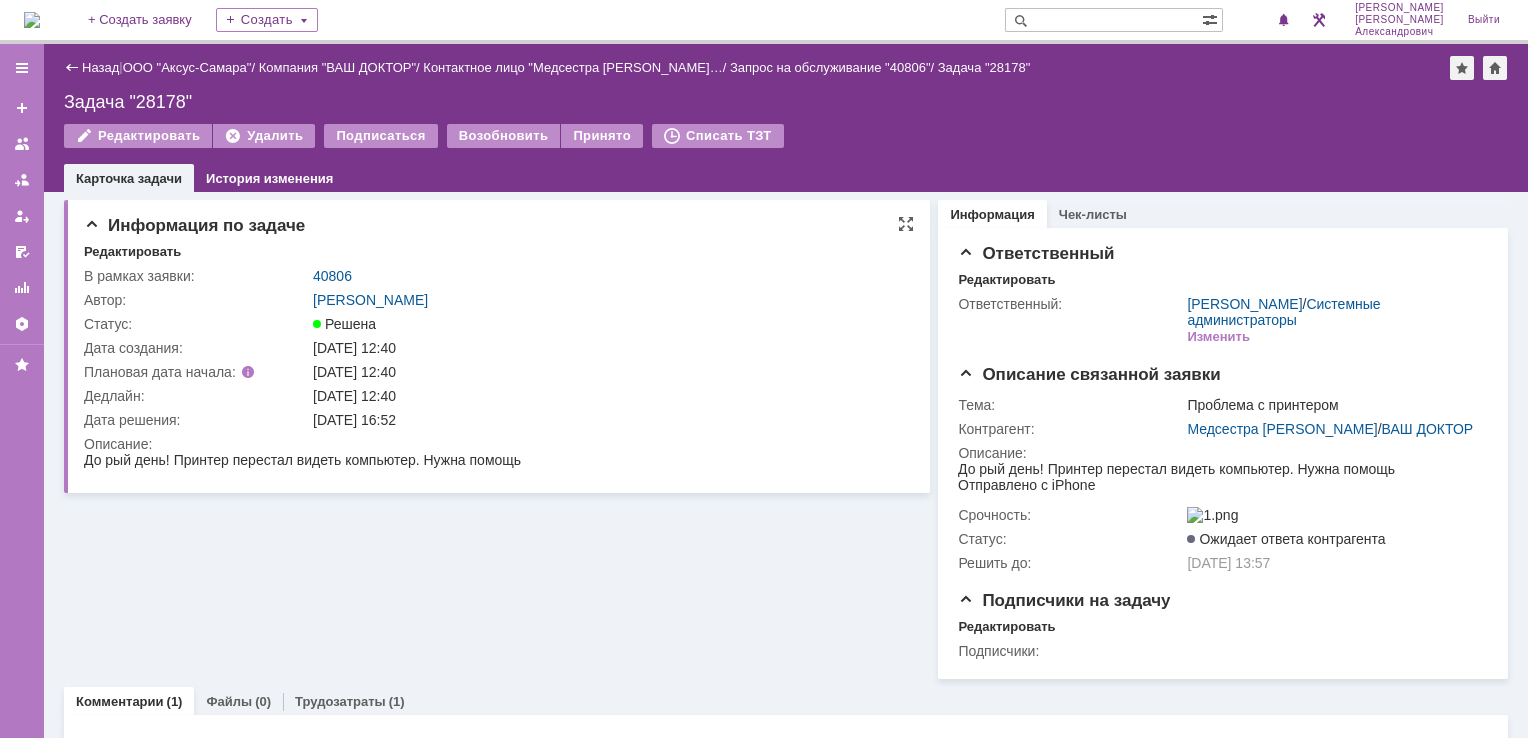 scroll, scrollTop: 0, scrollLeft: 0, axis: both 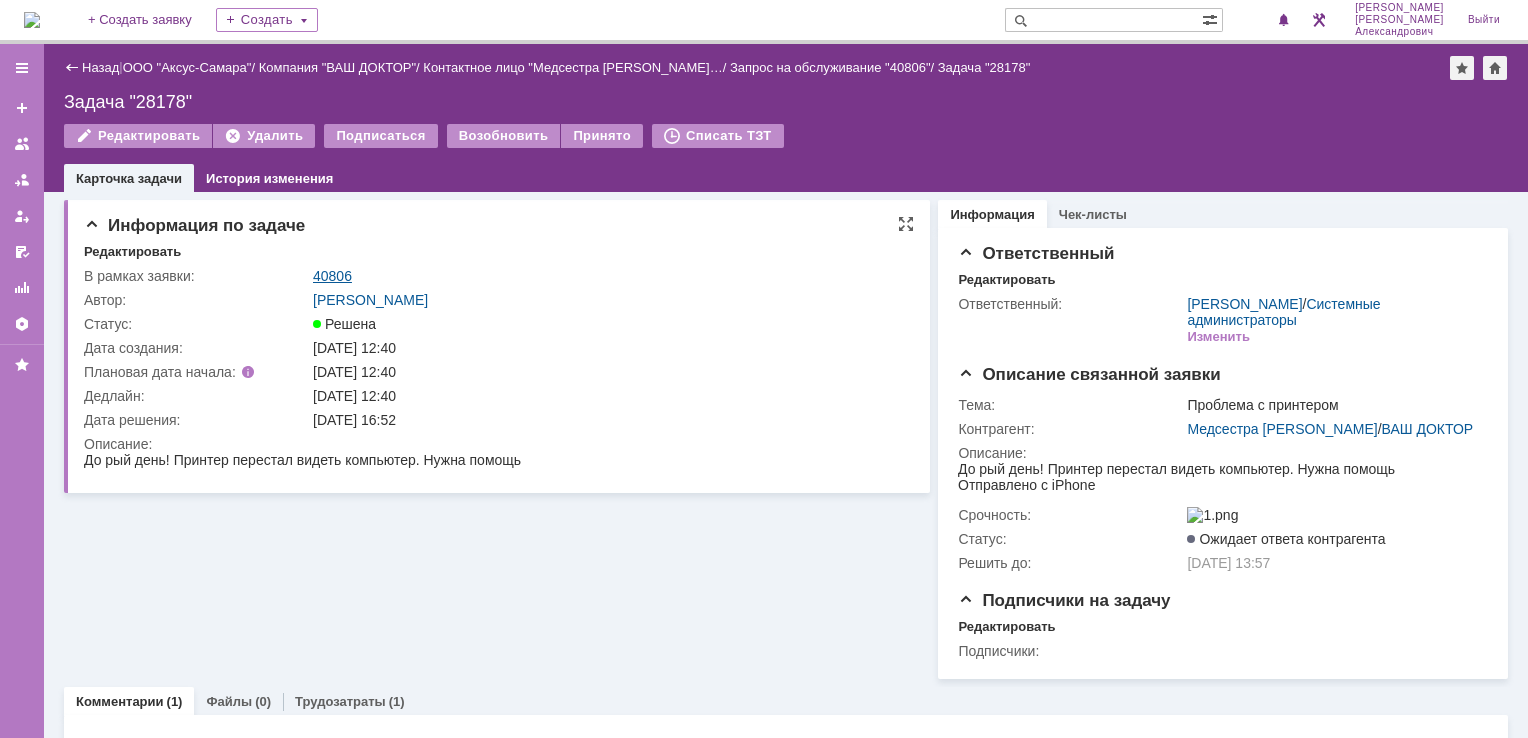 click on "40806" at bounding box center [332, 276] 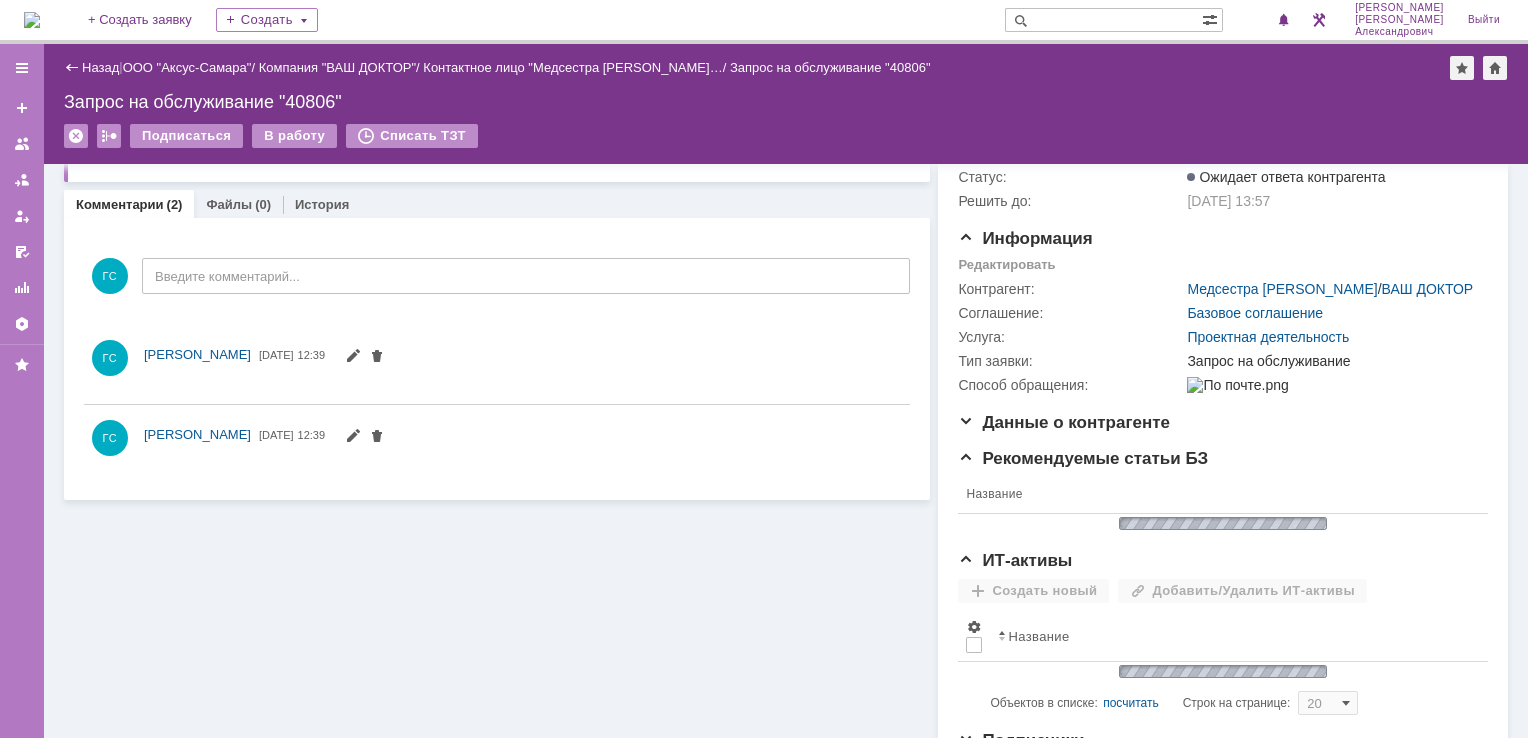 scroll, scrollTop: 0, scrollLeft: 0, axis: both 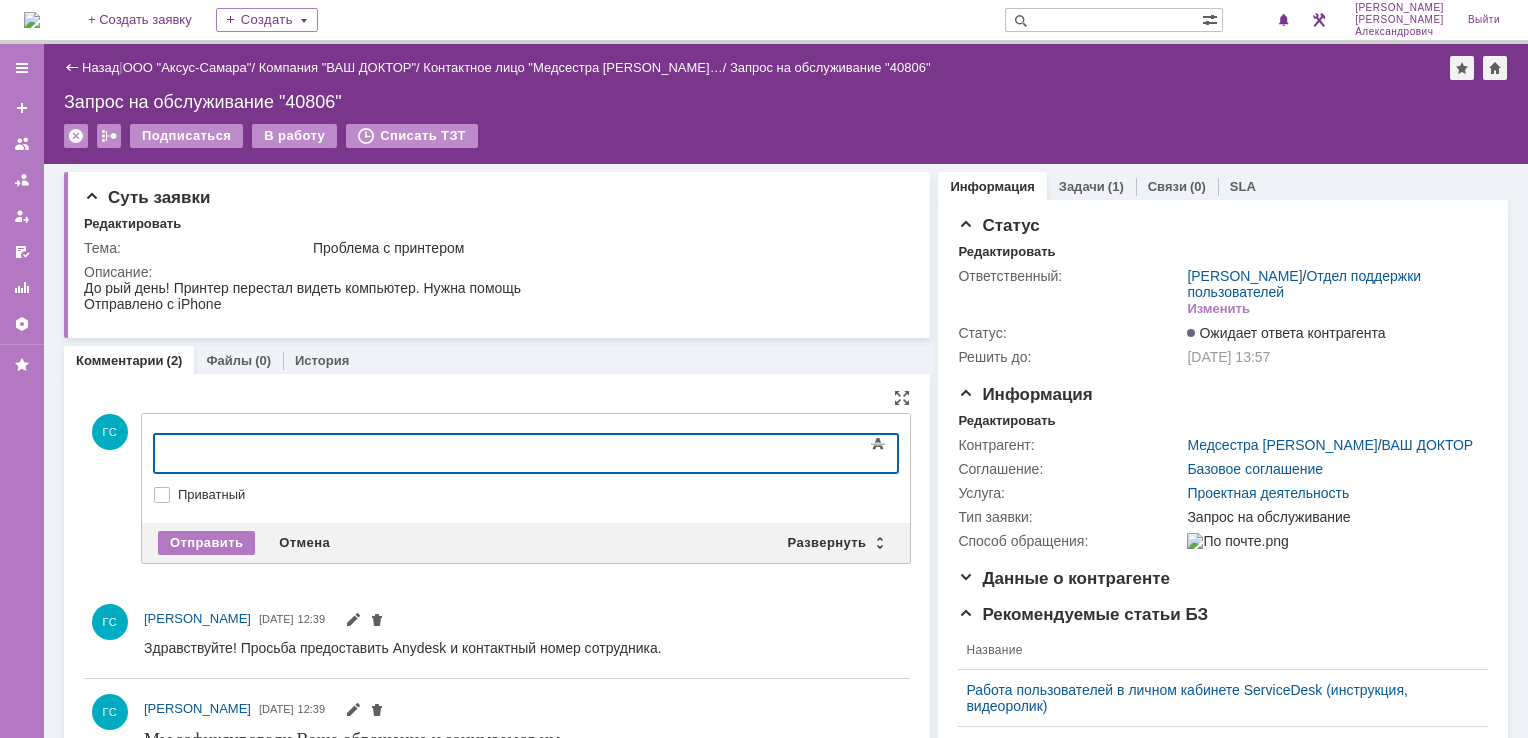 type 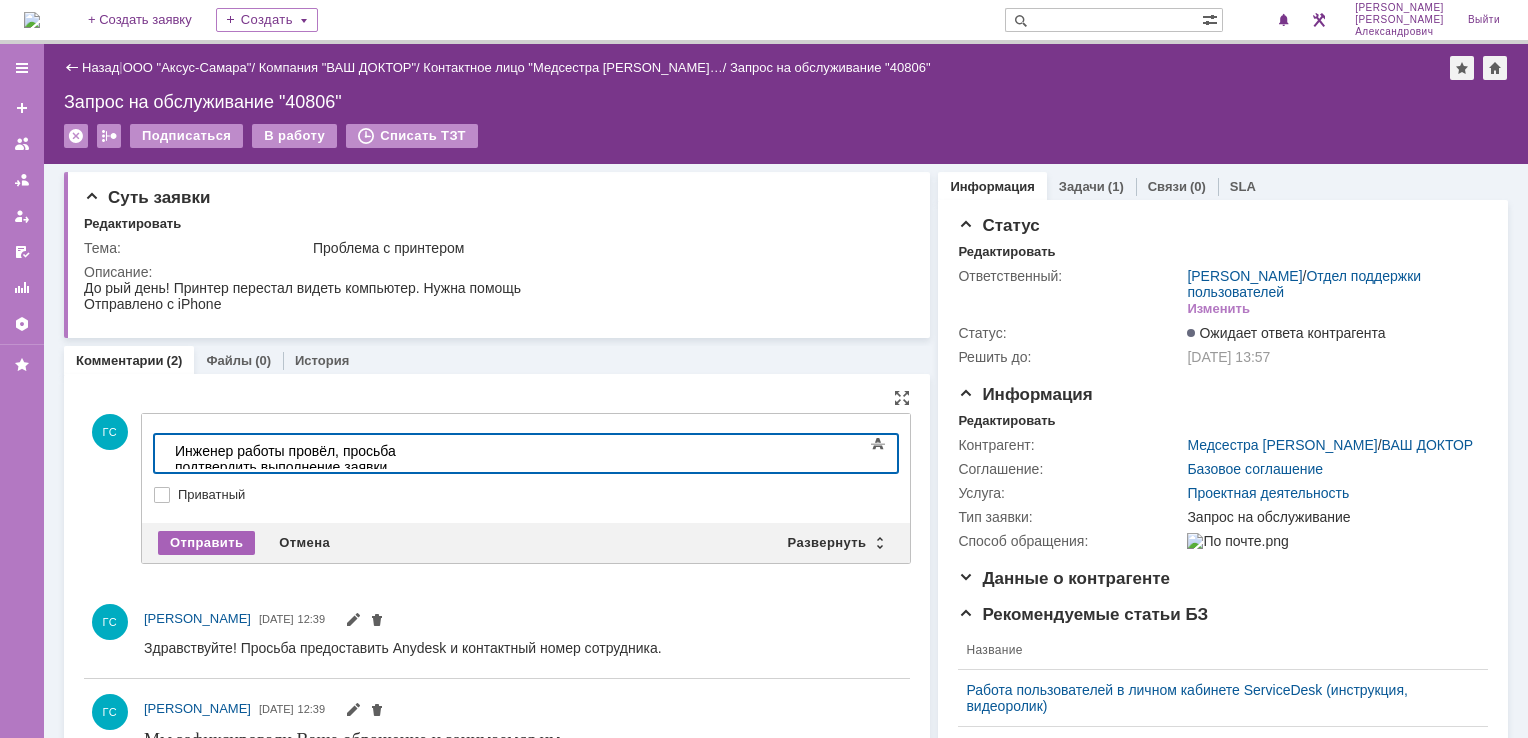 click on "Отправить" at bounding box center [206, 543] 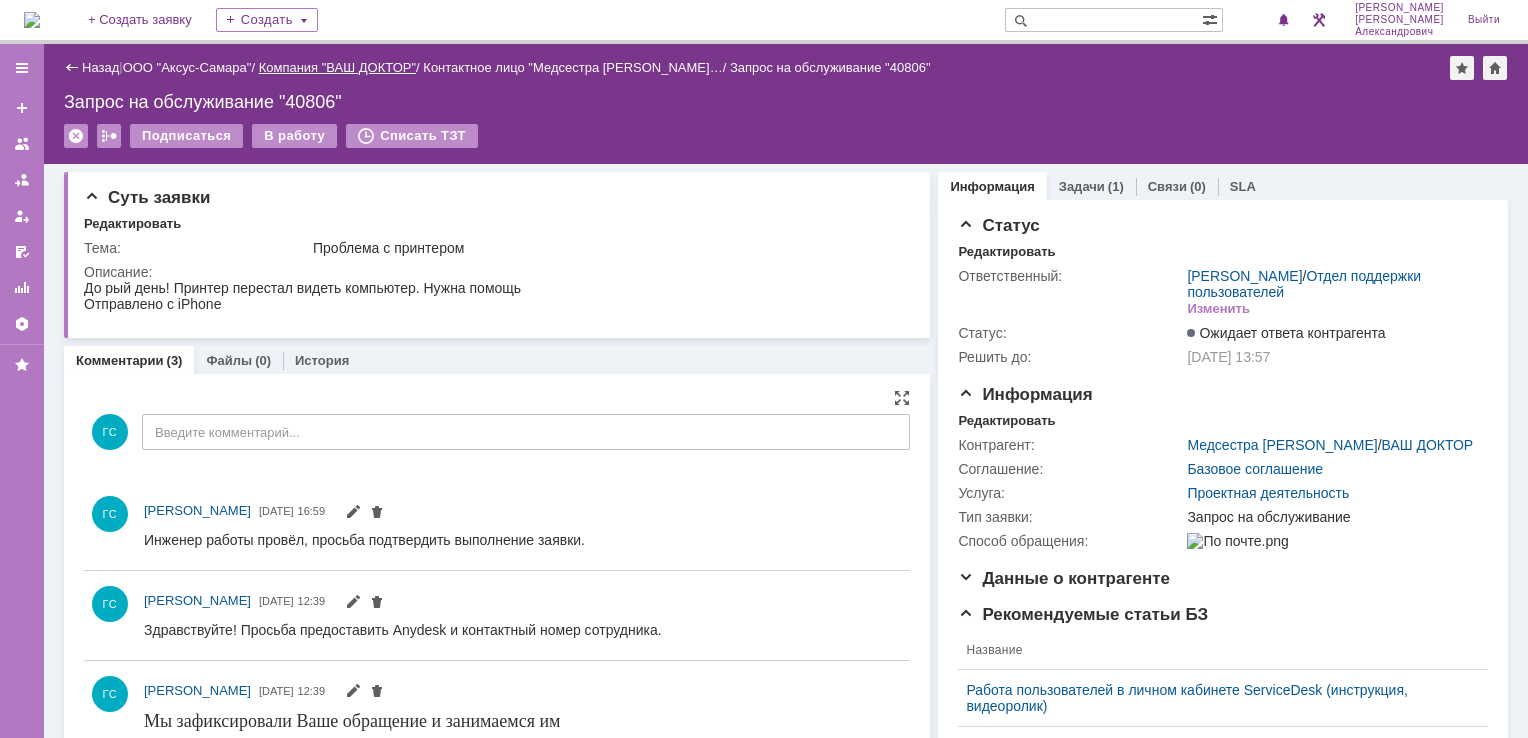 scroll, scrollTop: 0, scrollLeft: 0, axis: both 